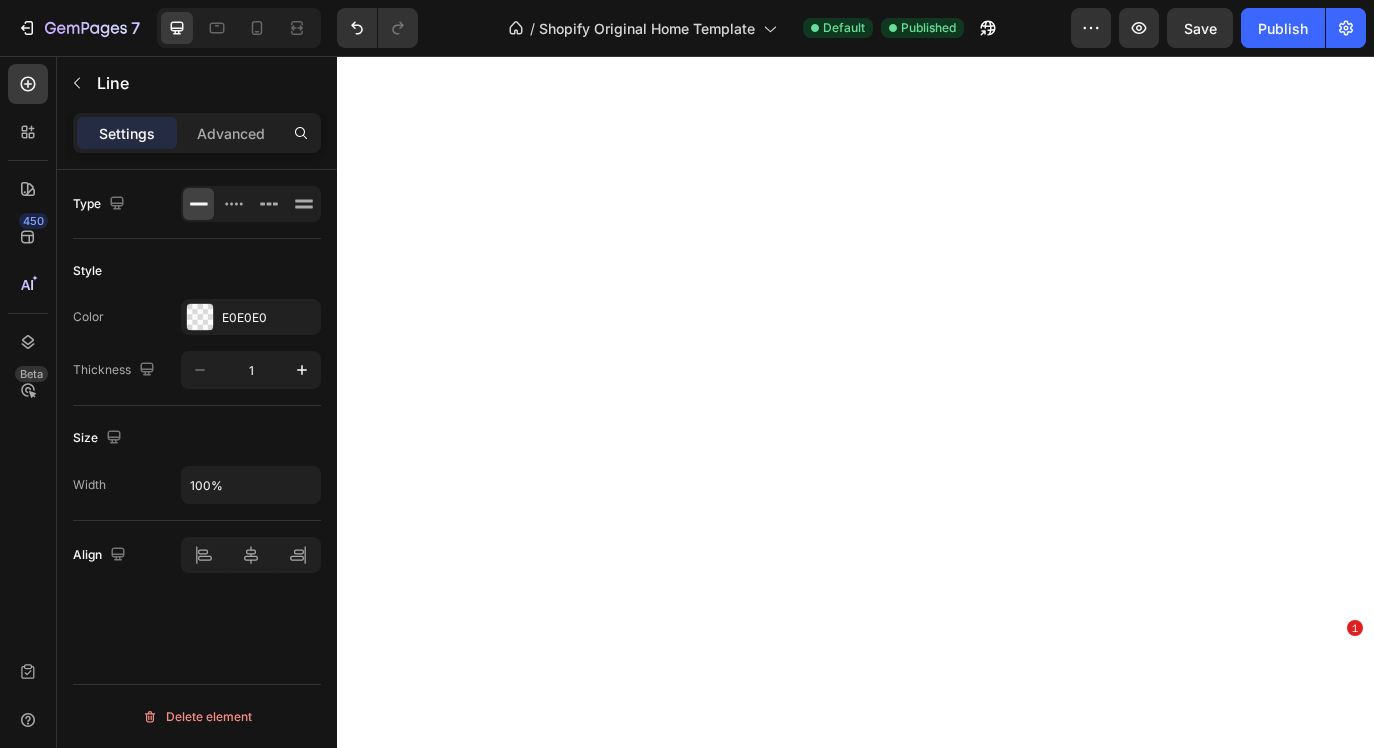 scroll, scrollTop: 0, scrollLeft: 0, axis: both 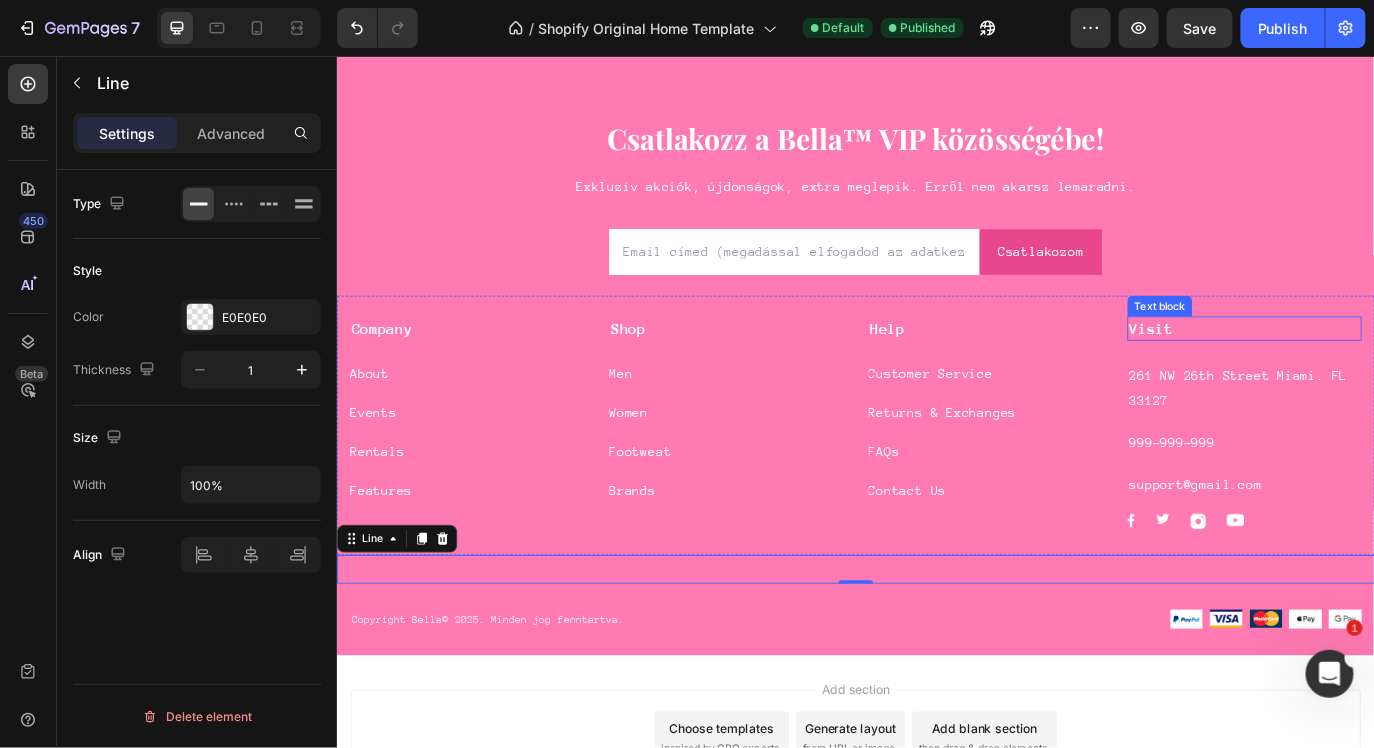 click on "Visit" at bounding box center (1385, 370) 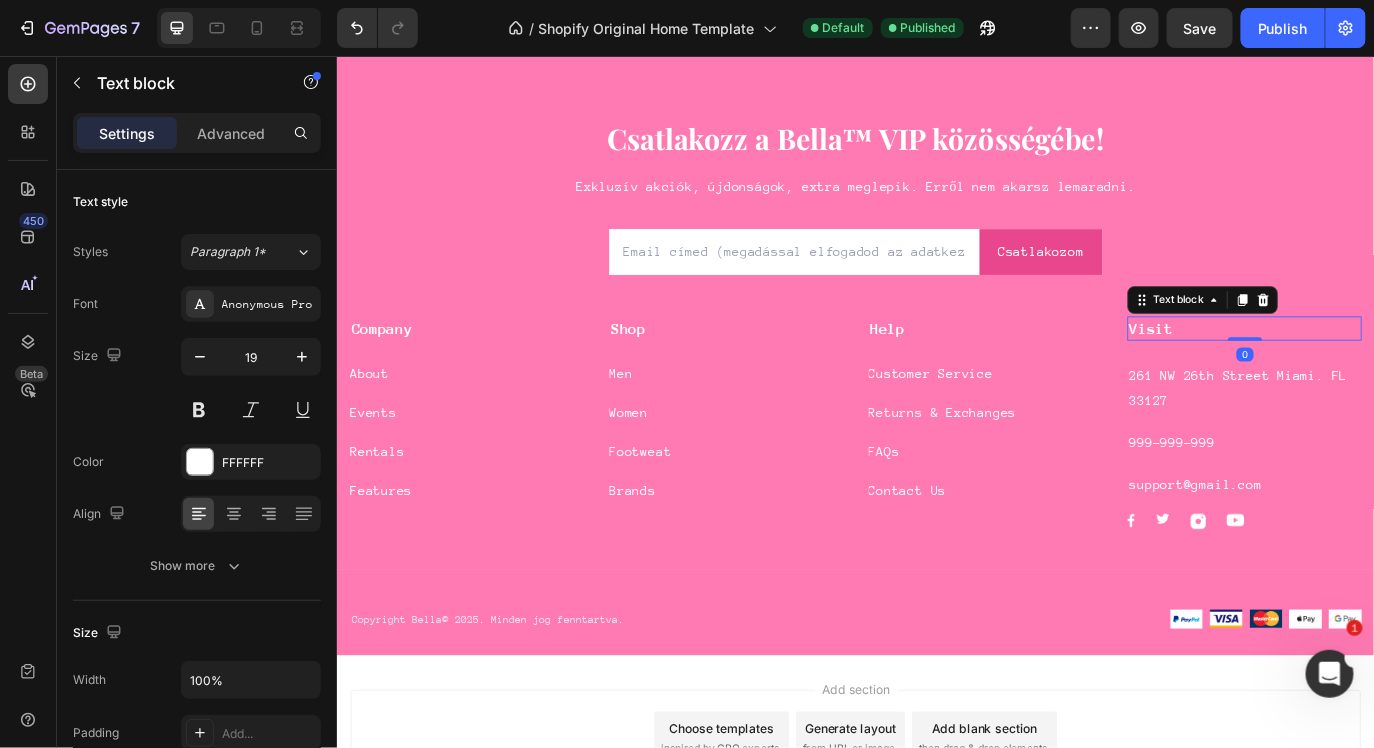 click on "Visit" at bounding box center (1385, 370) 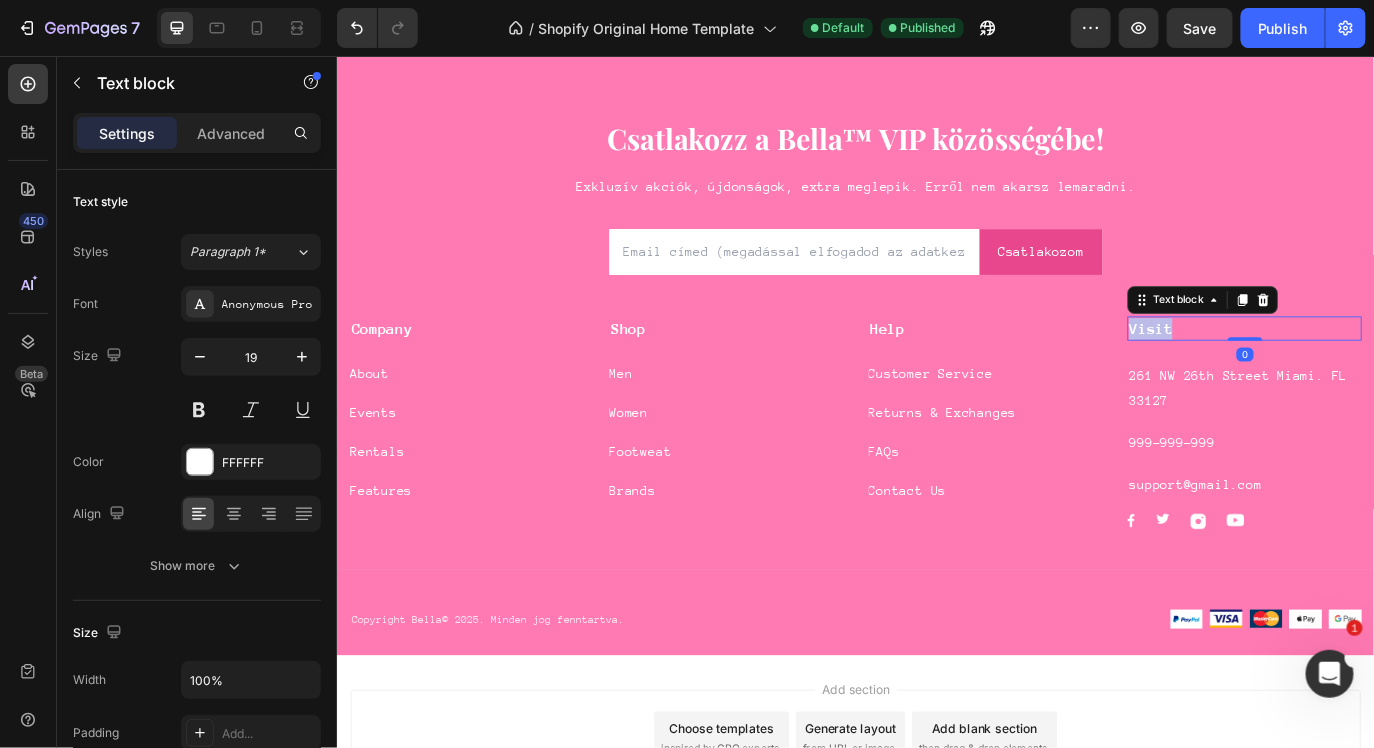 click on "Visit" at bounding box center [1385, 370] 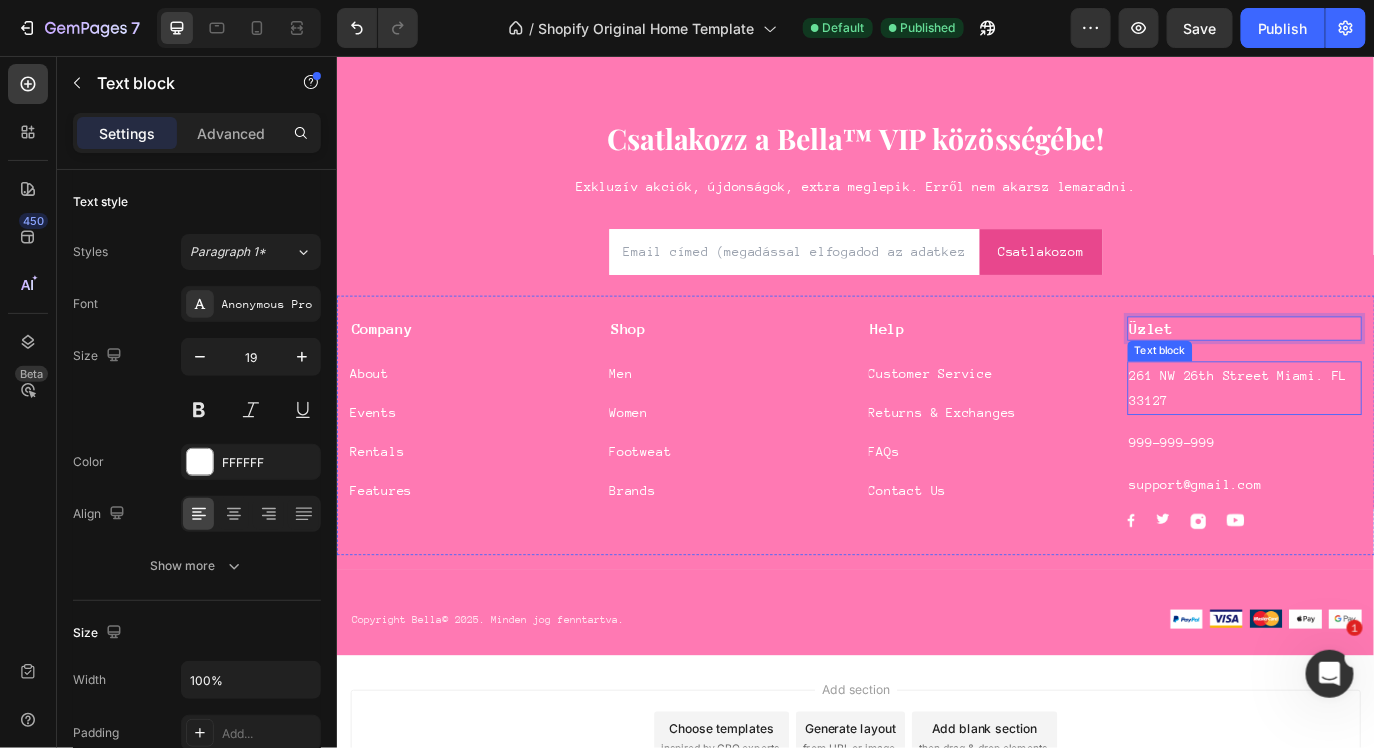 click on "261 NW 26th Street Miami. FL 33127" at bounding box center [1385, 439] 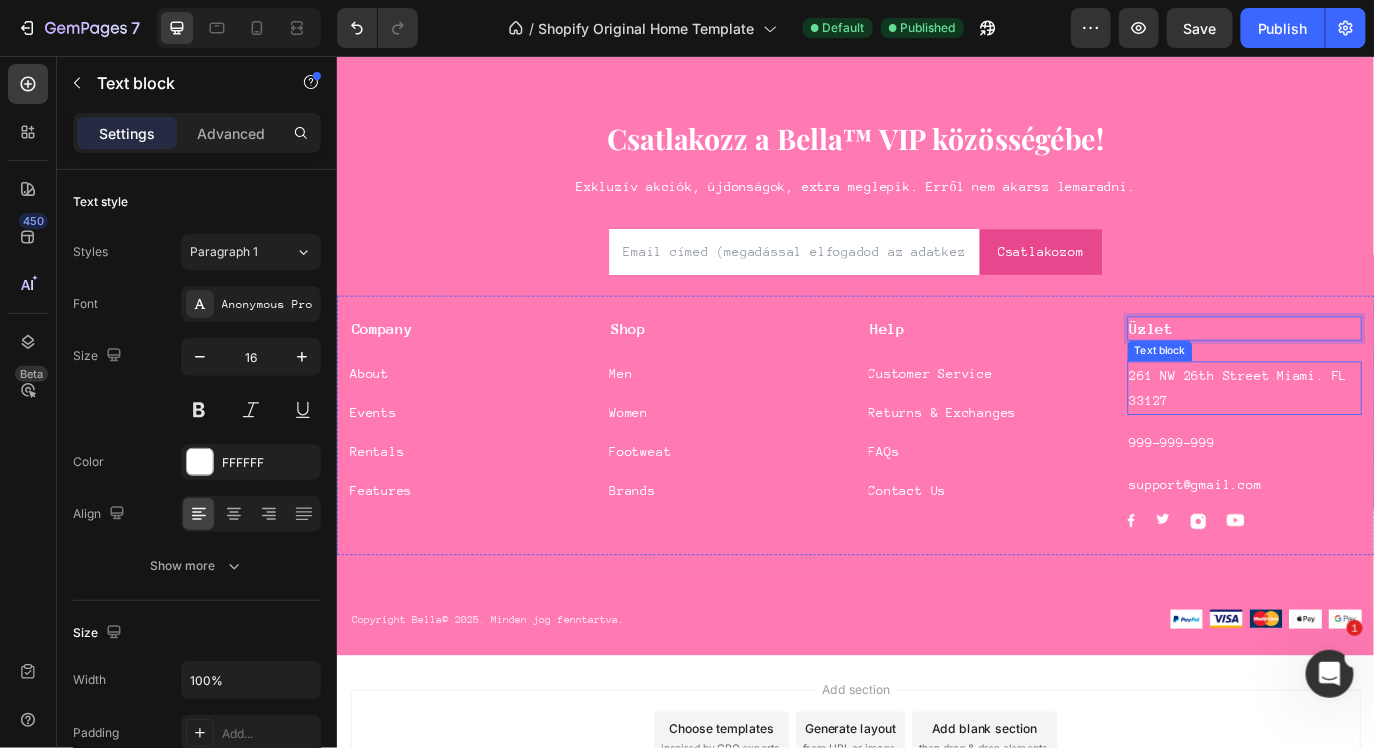 click on "261 NW 26th Street Miami. FL 33127" at bounding box center [1385, 439] 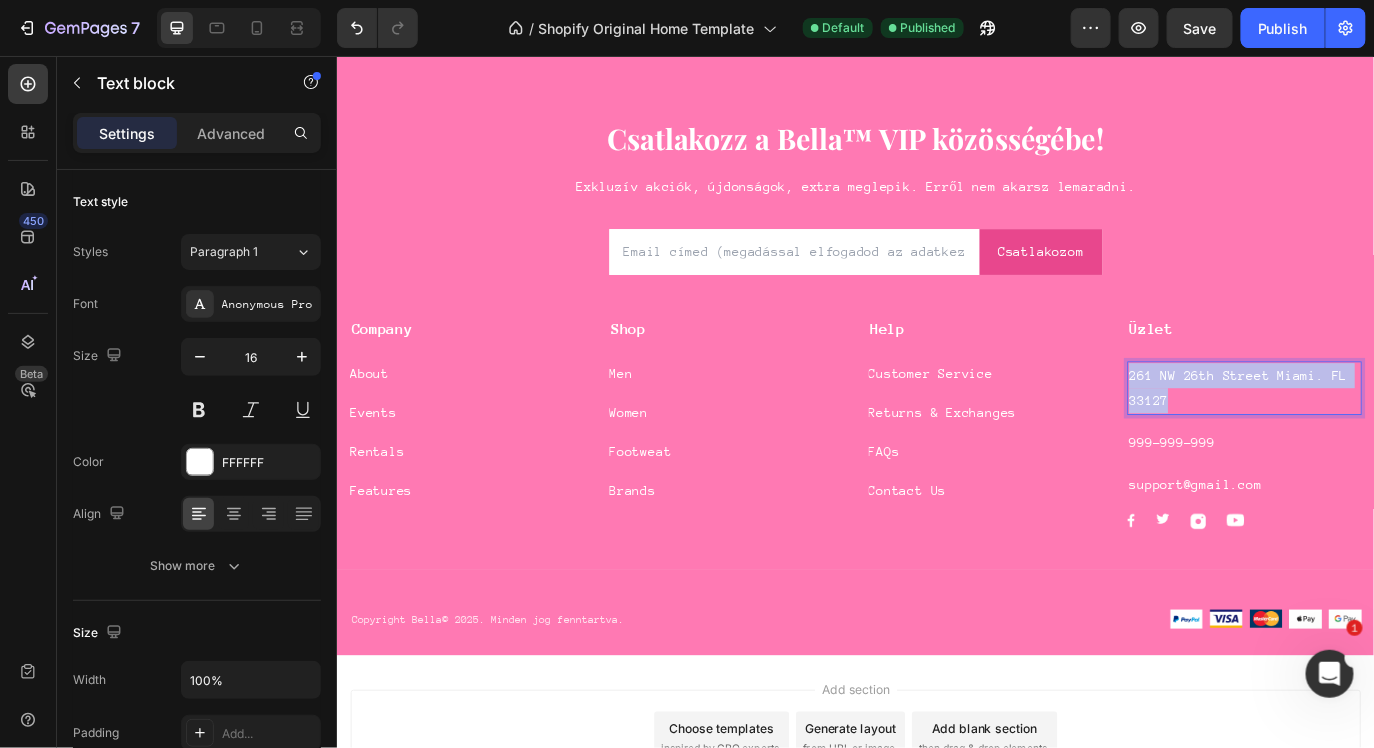 click on "261 NW 26th Street Miami. FL 33127" at bounding box center (1385, 439) 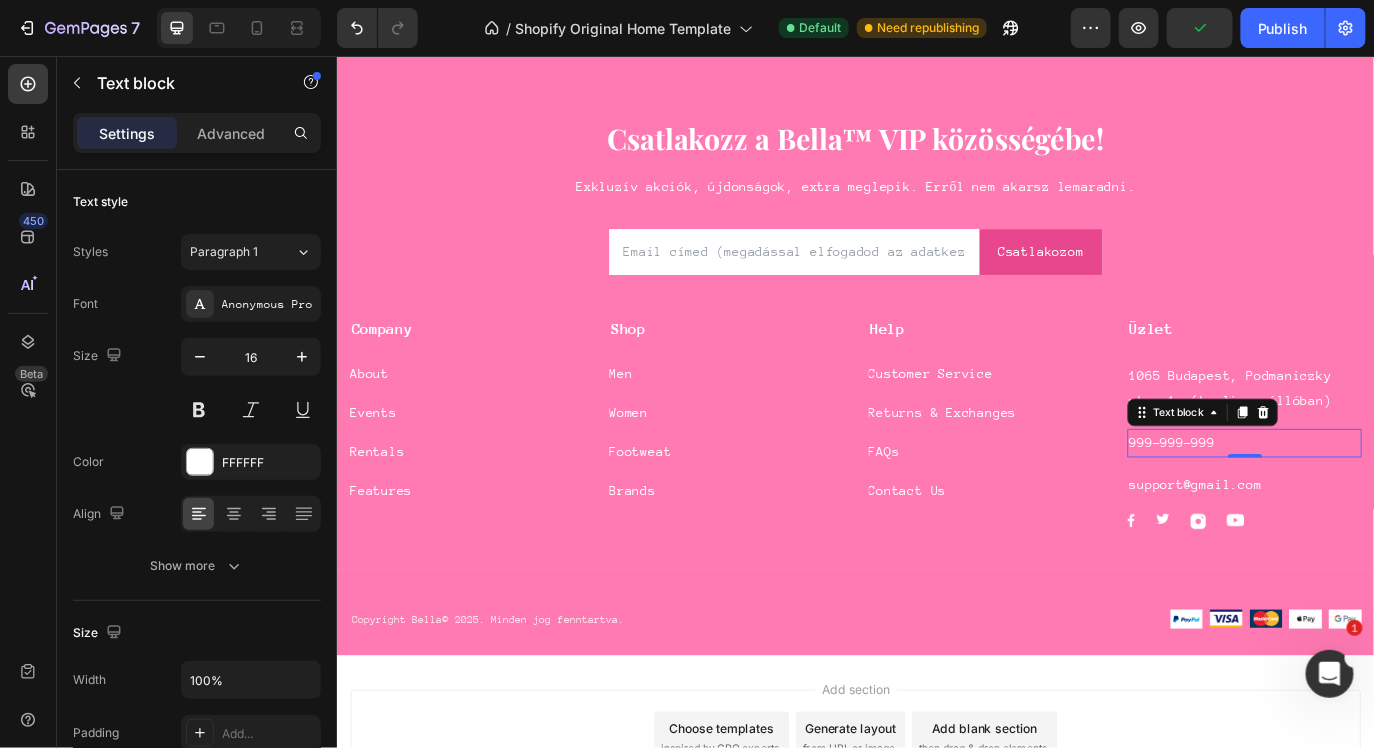 click on "999-999-999" at bounding box center [1385, 502] 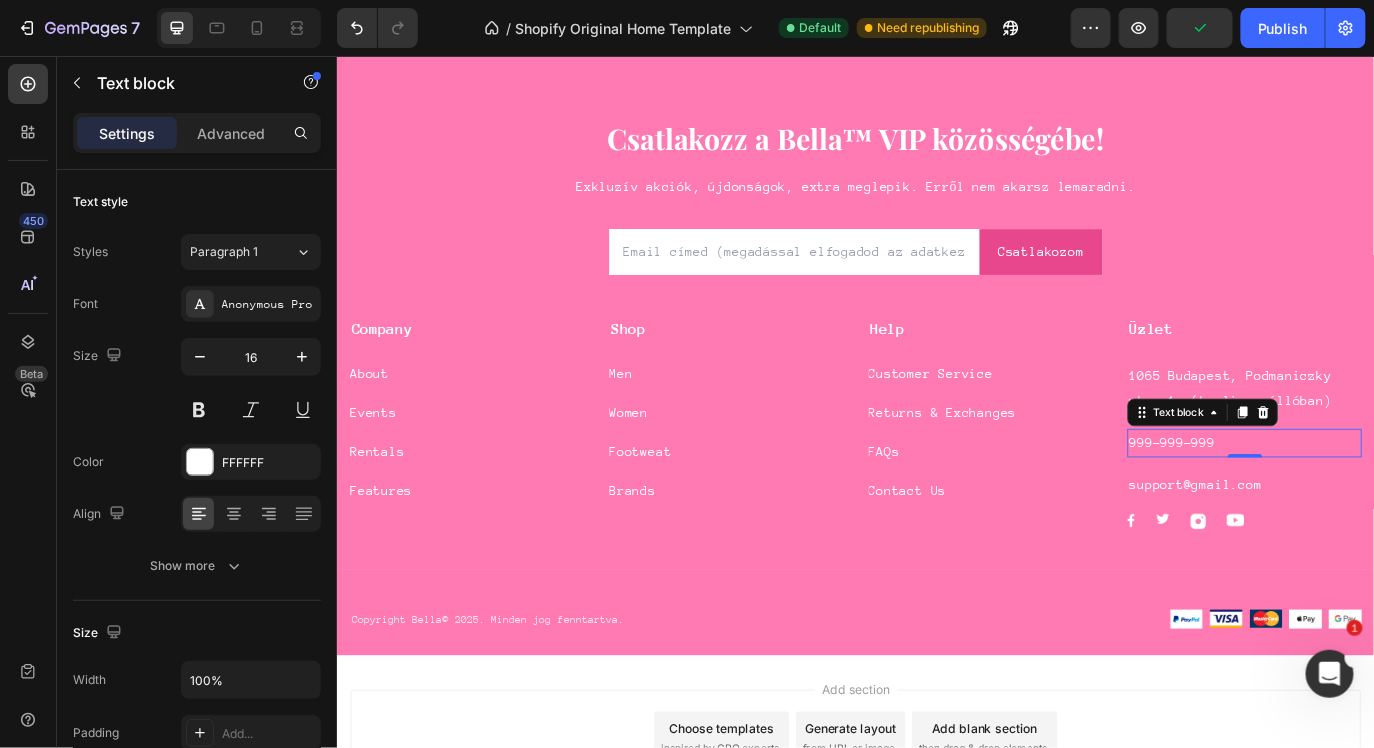 click on "999-999-999" at bounding box center [1385, 502] 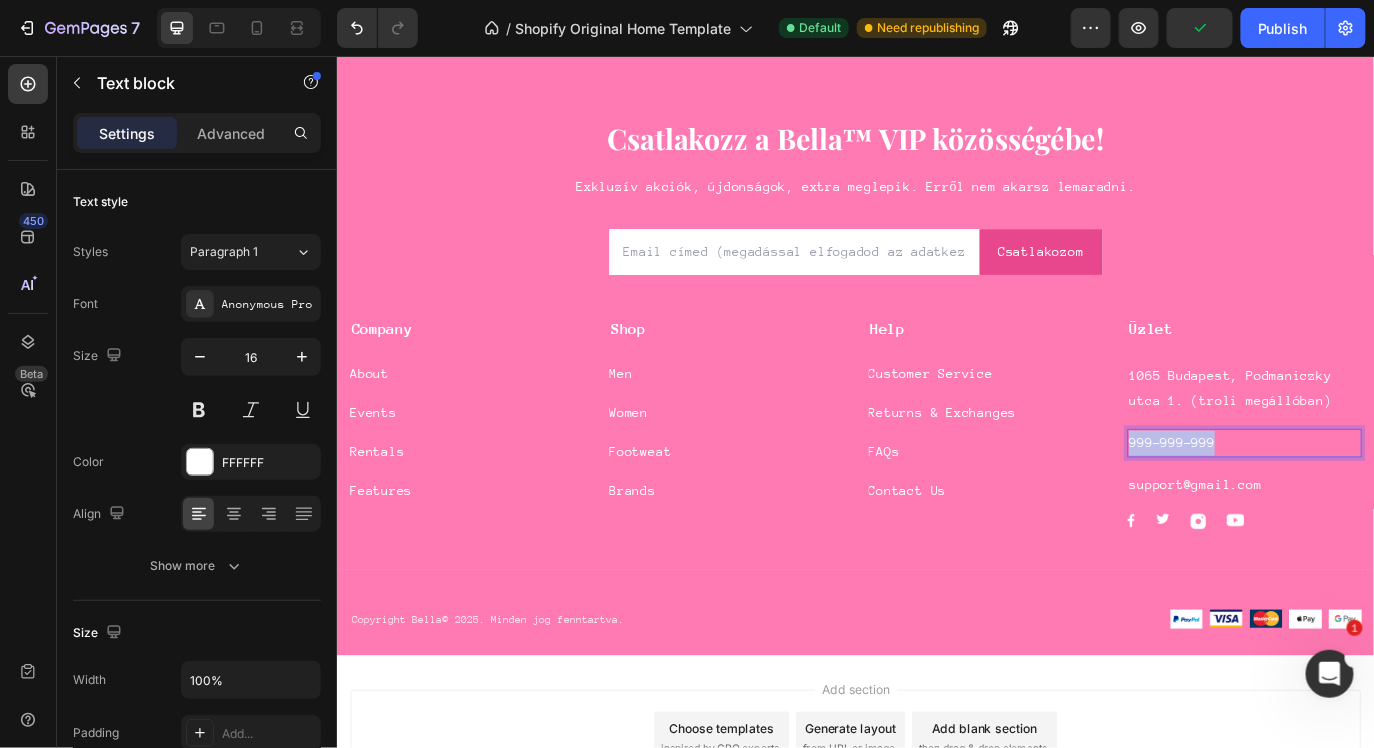 click on "999-999-999" at bounding box center (1385, 502) 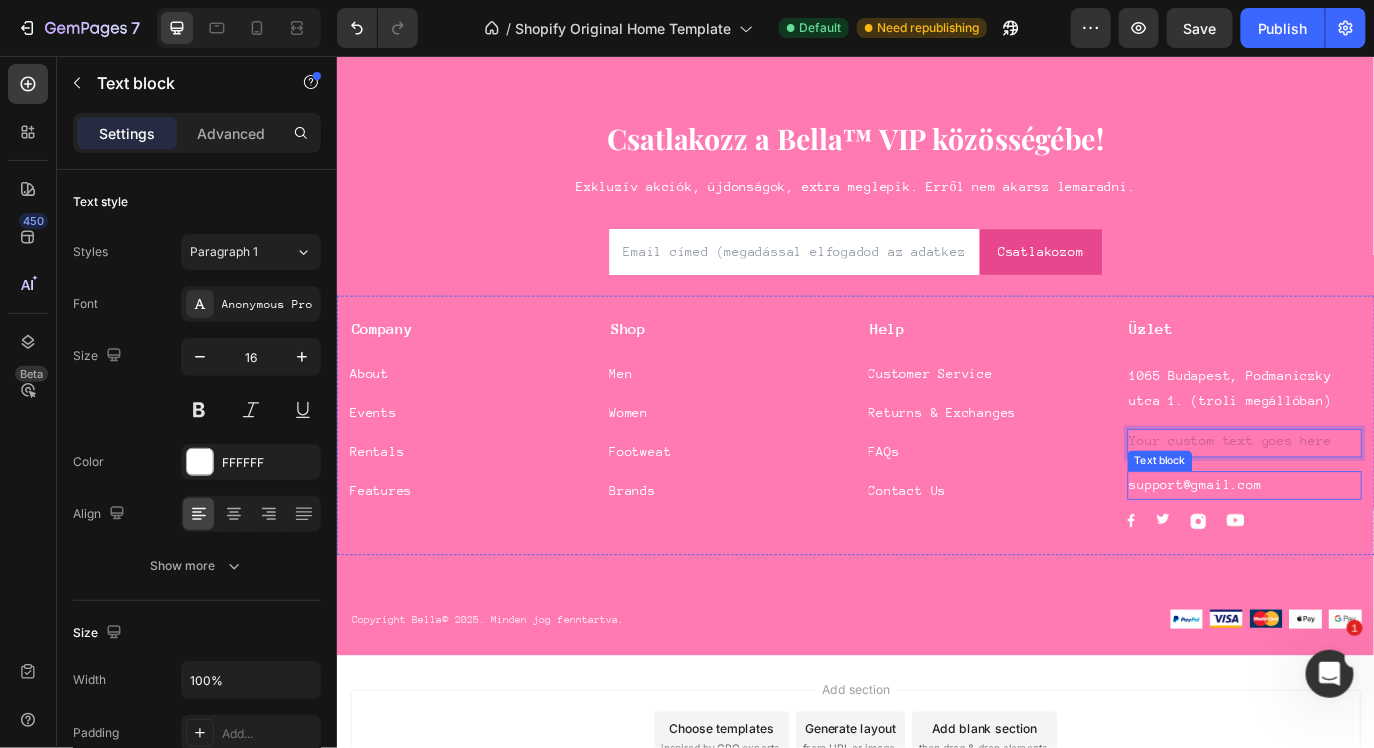click on "support@gmail.com" at bounding box center [1385, 551] 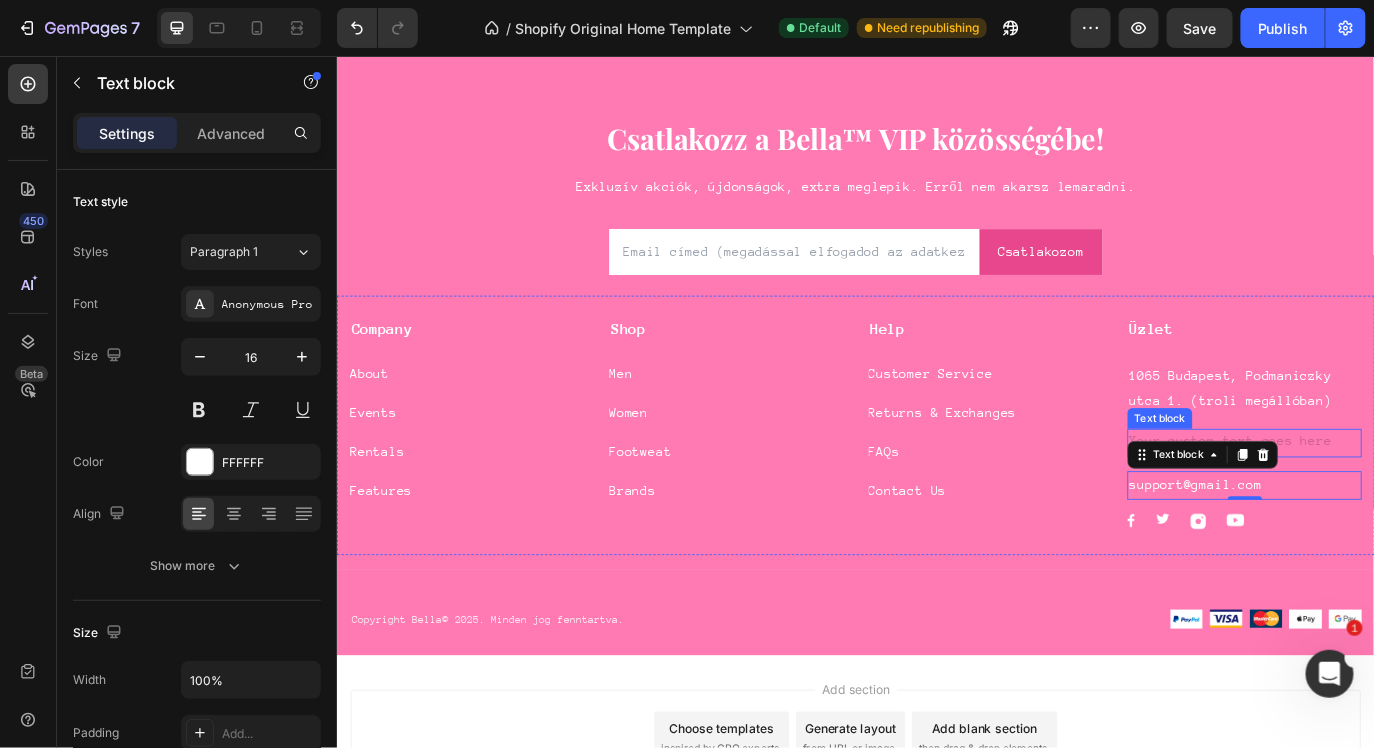 click at bounding box center (1385, 502) 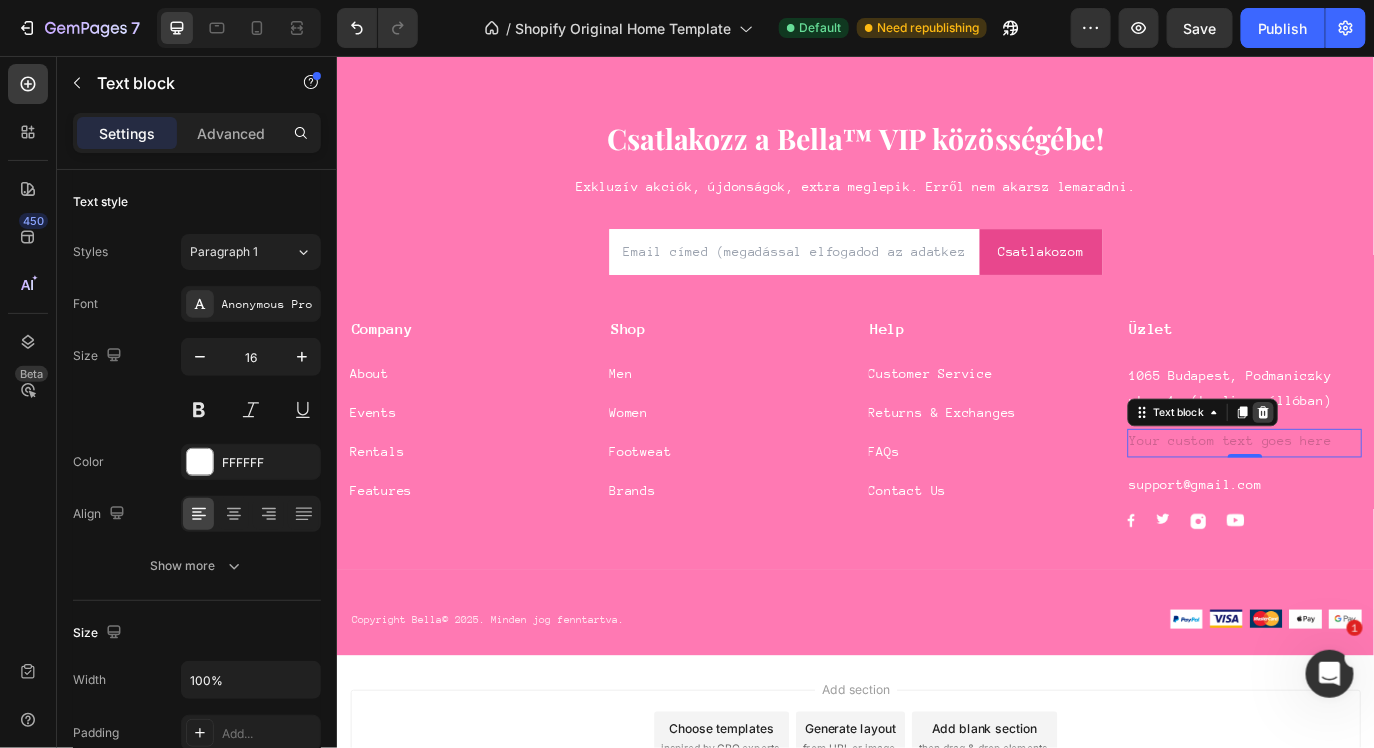 click 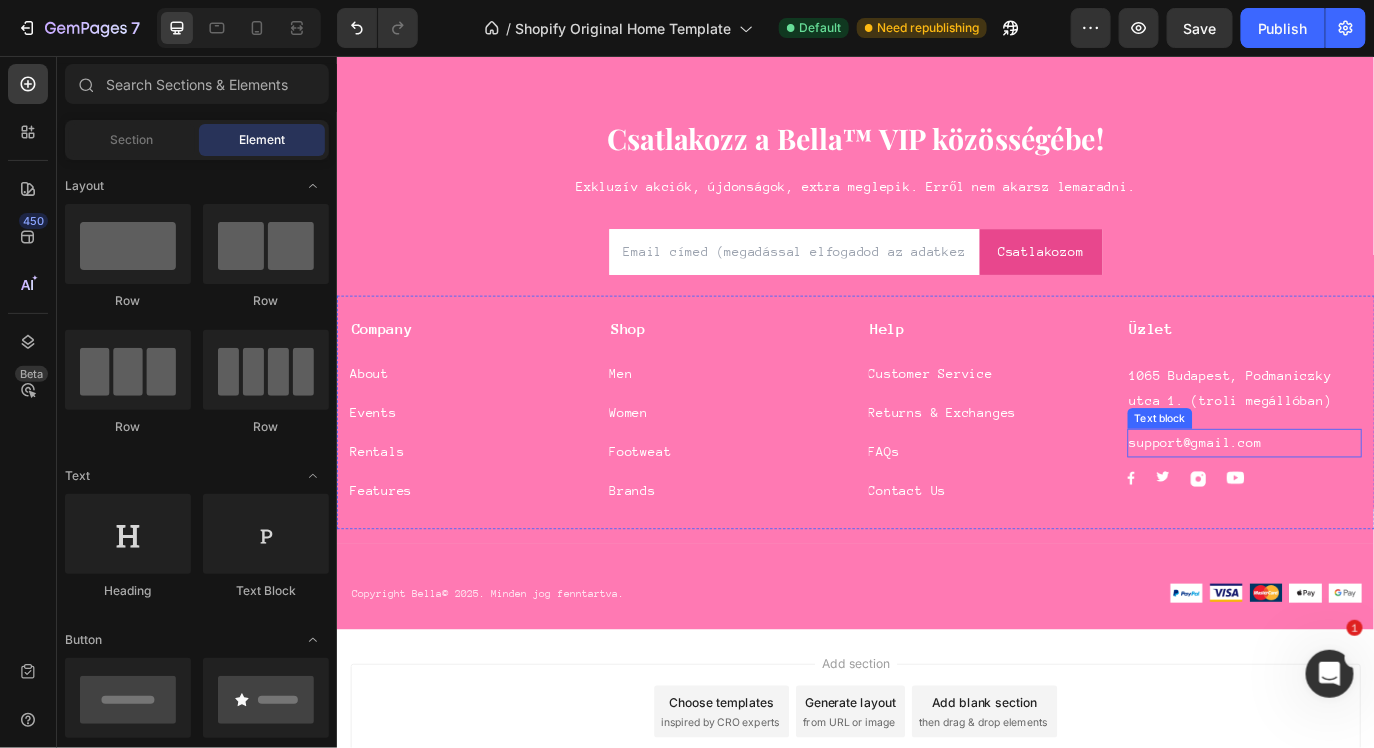 click on "support@gmail.com" at bounding box center (1385, 502) 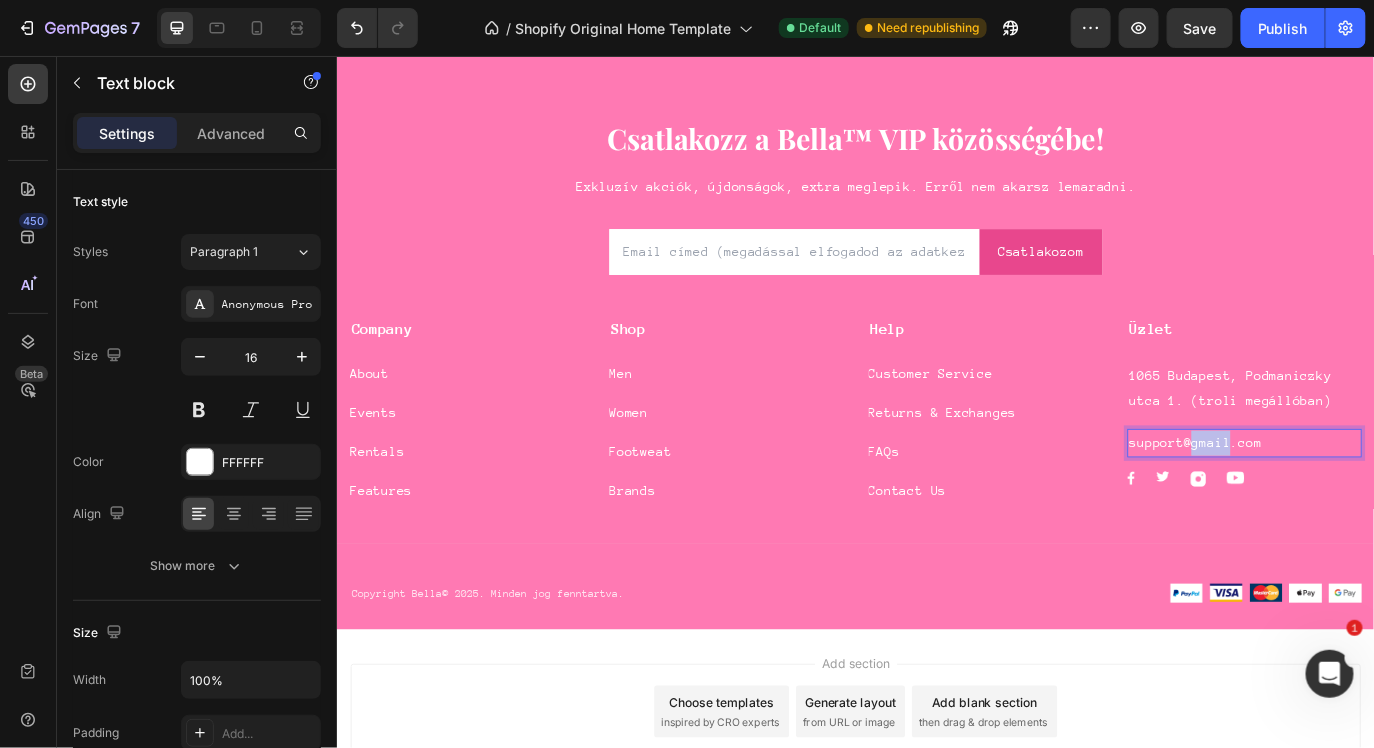 click on "support@gmail.com" at bounding box center (1385, 502) 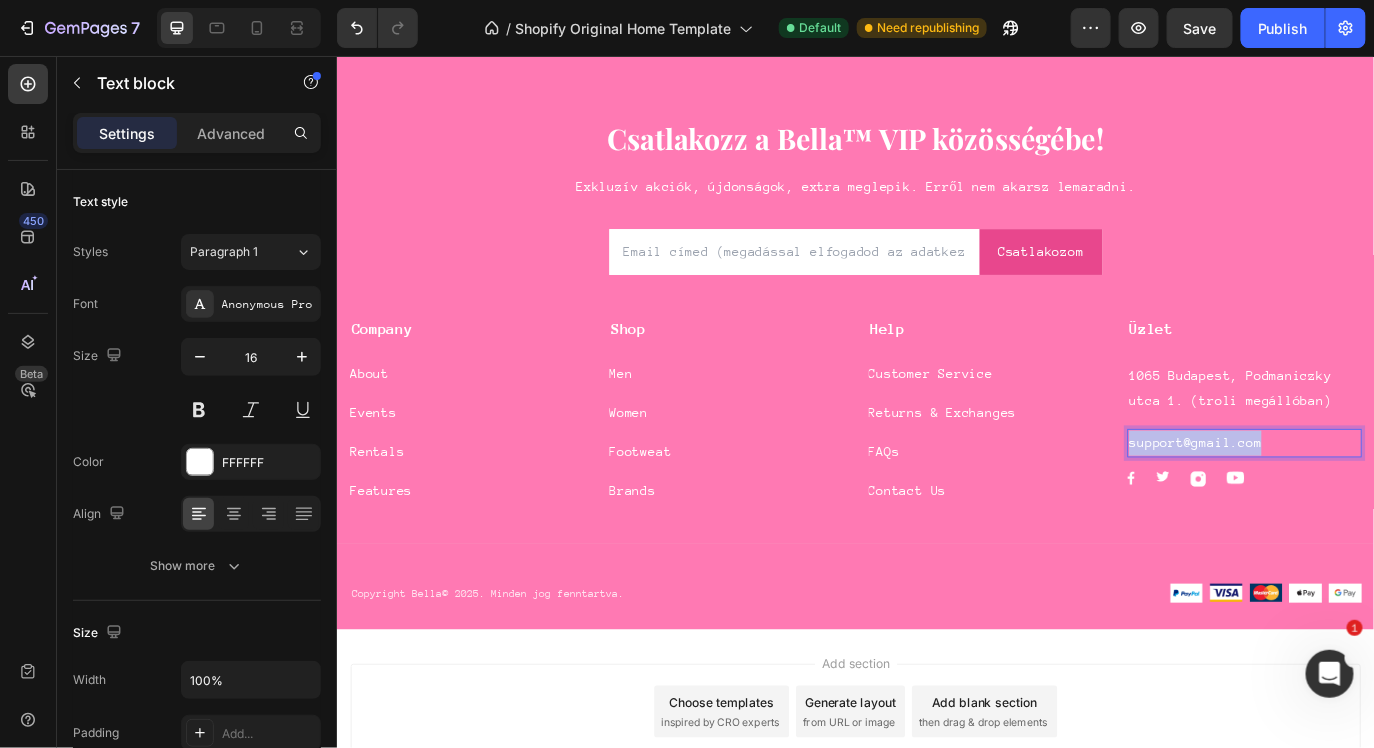 click on "support@gmail.com" at bounding box center [1385, 502] 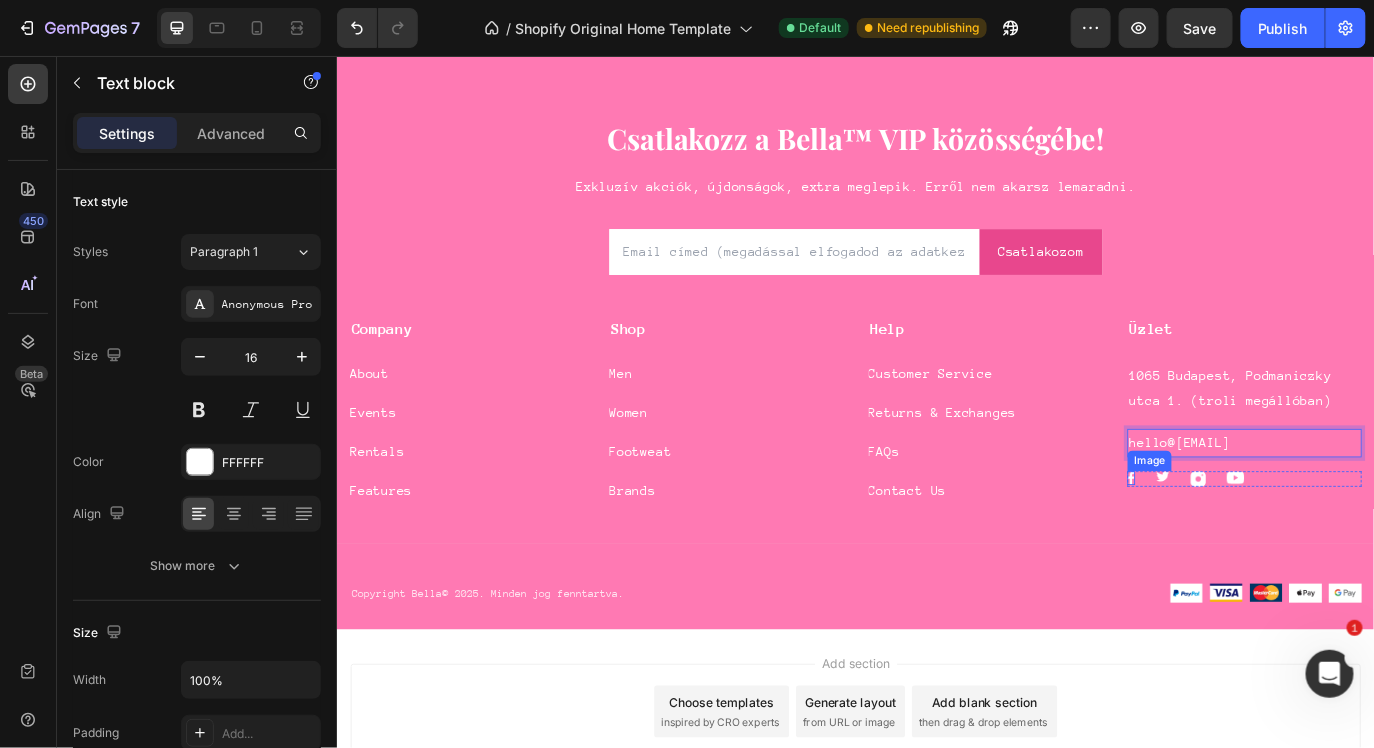 click at bounding box center (1254, 543) 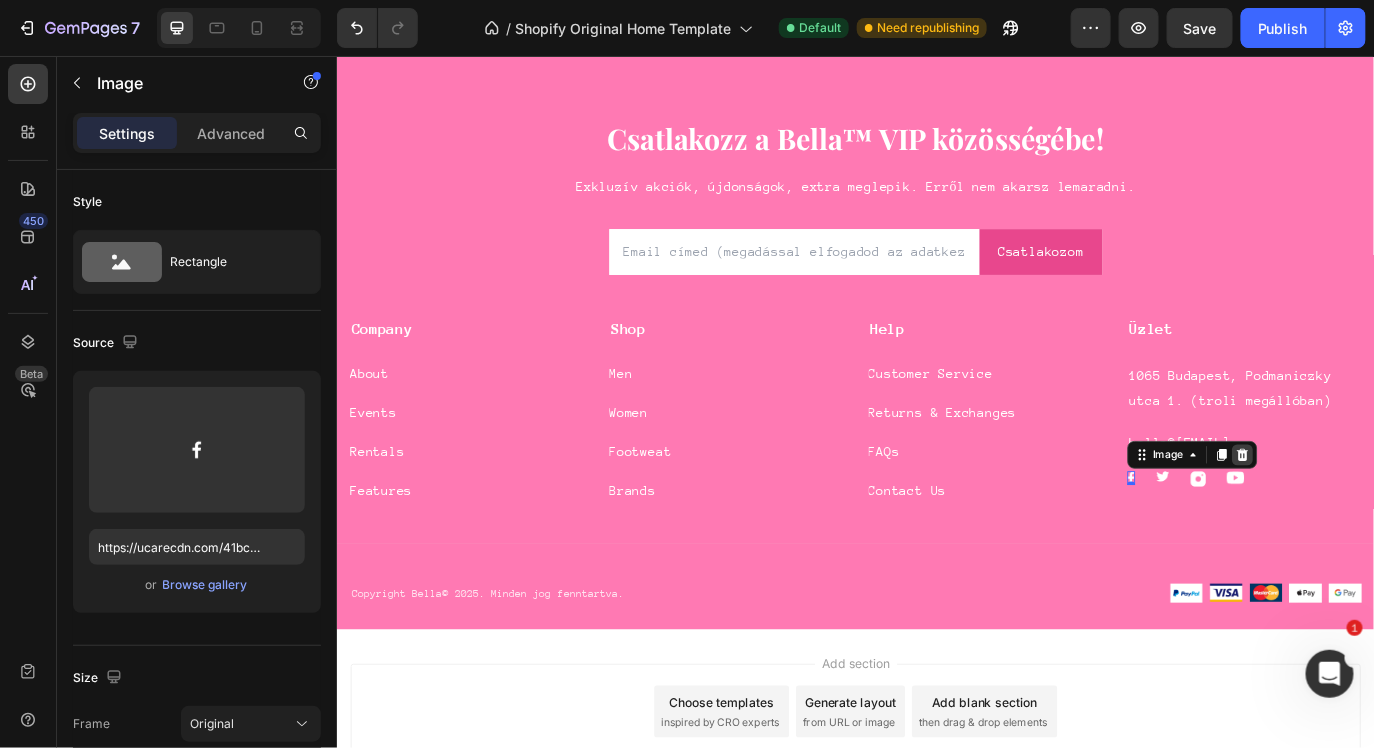 click 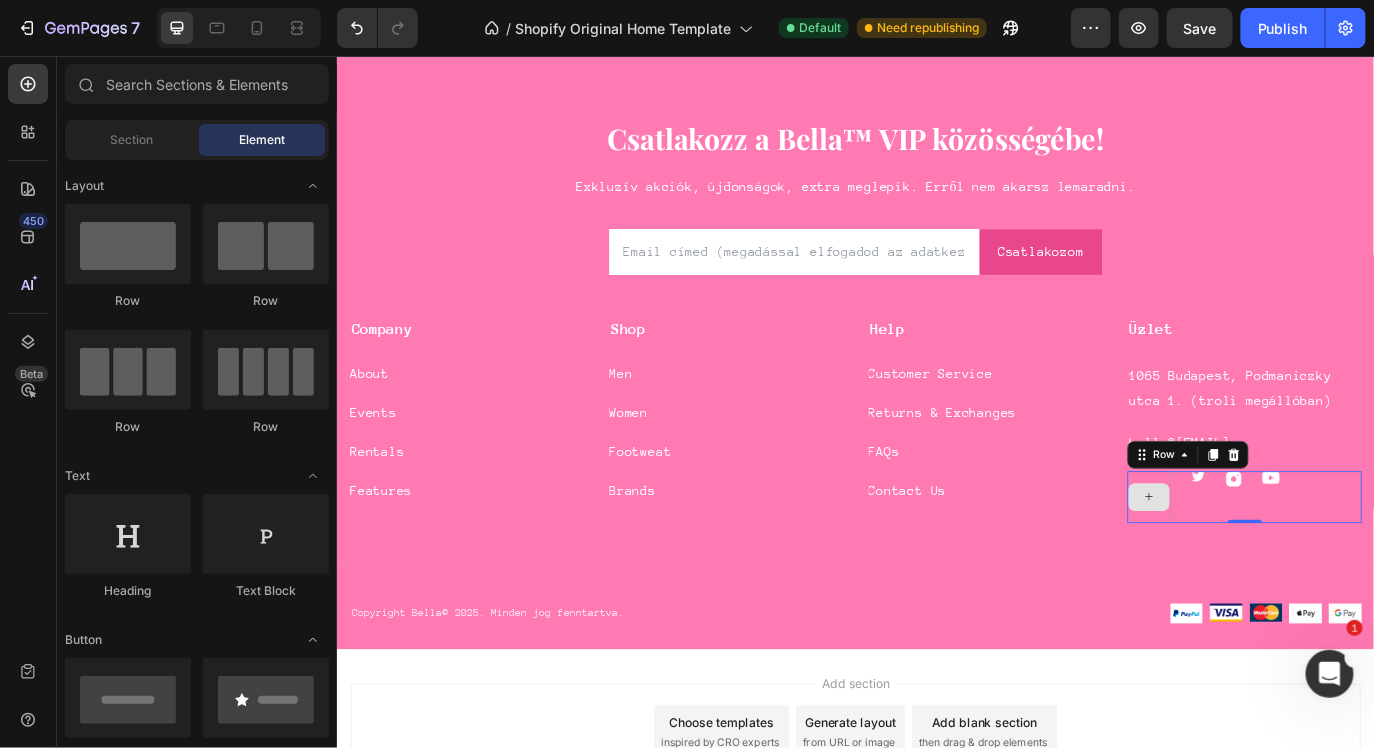 click at bounding box center (1275, 565) 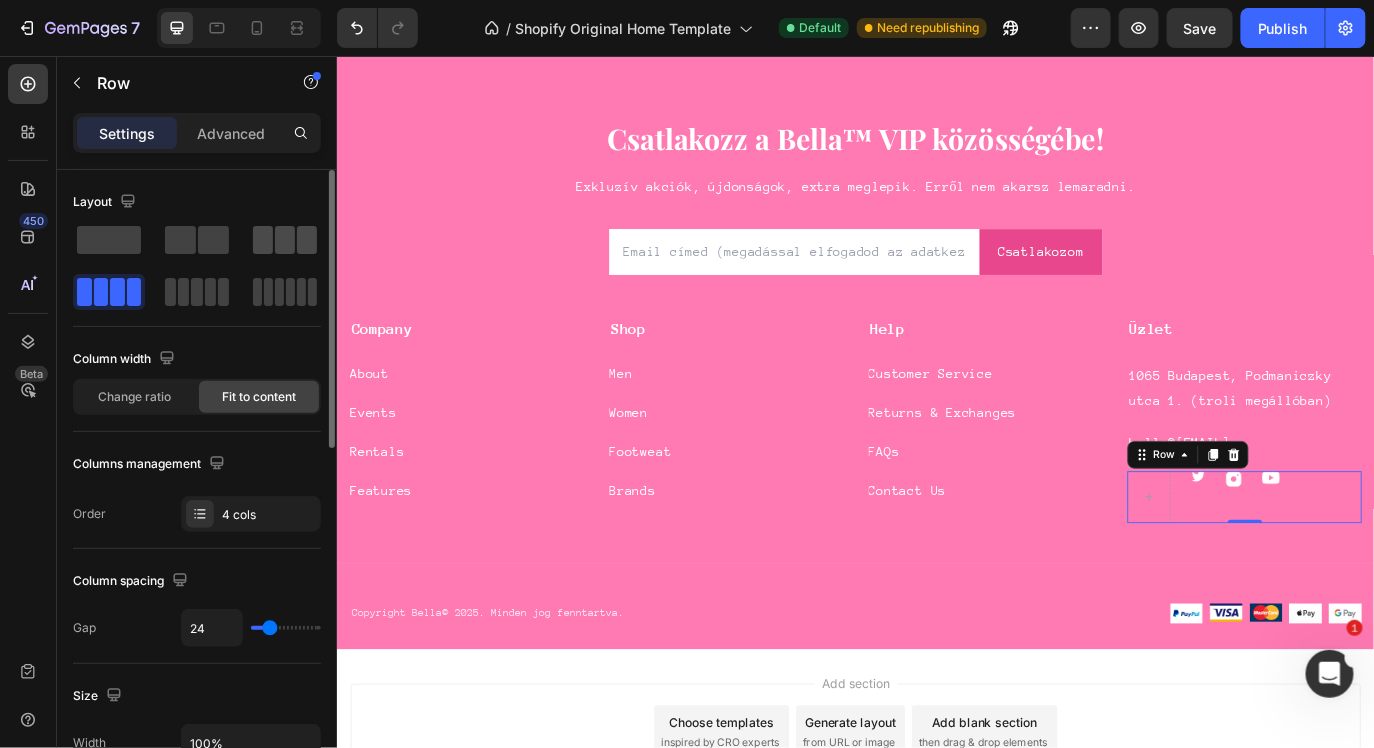click 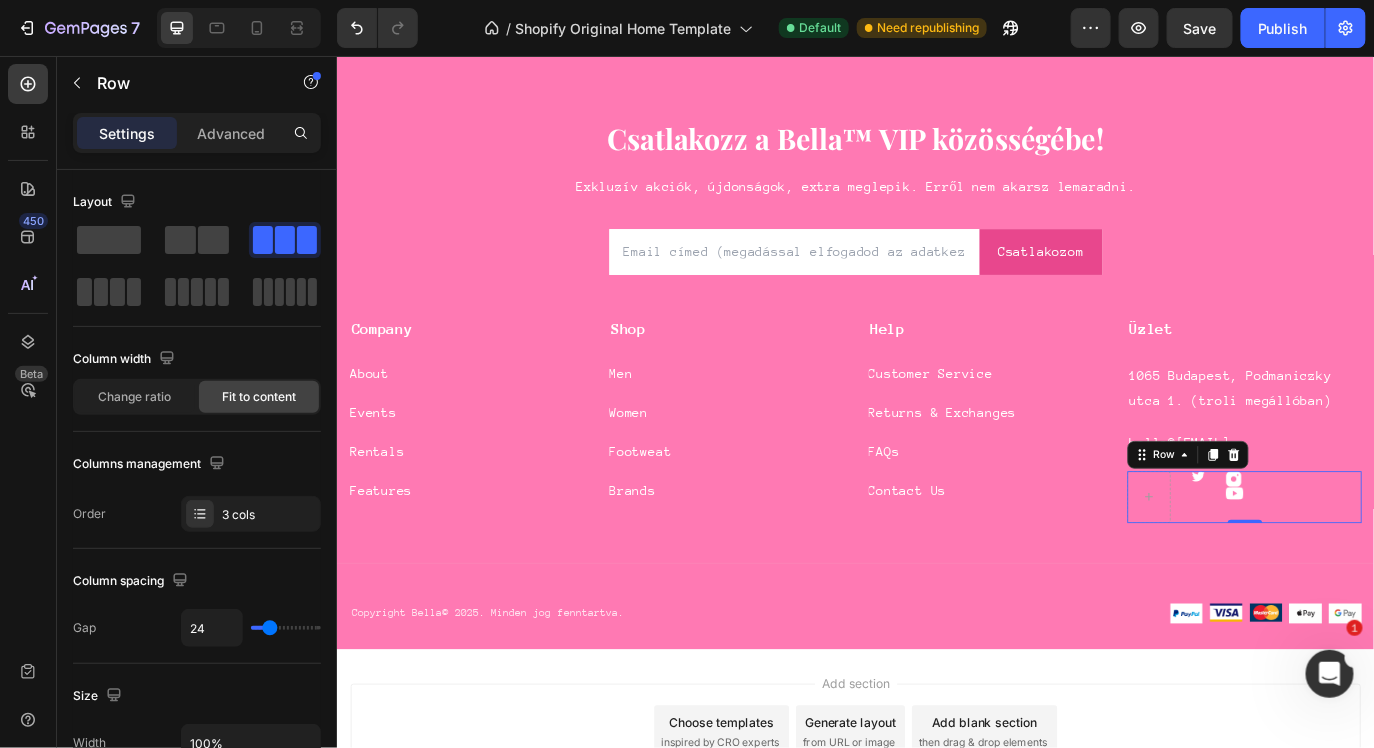 click on "Image Image Image Row   0" at bounding box center (1385, 565) 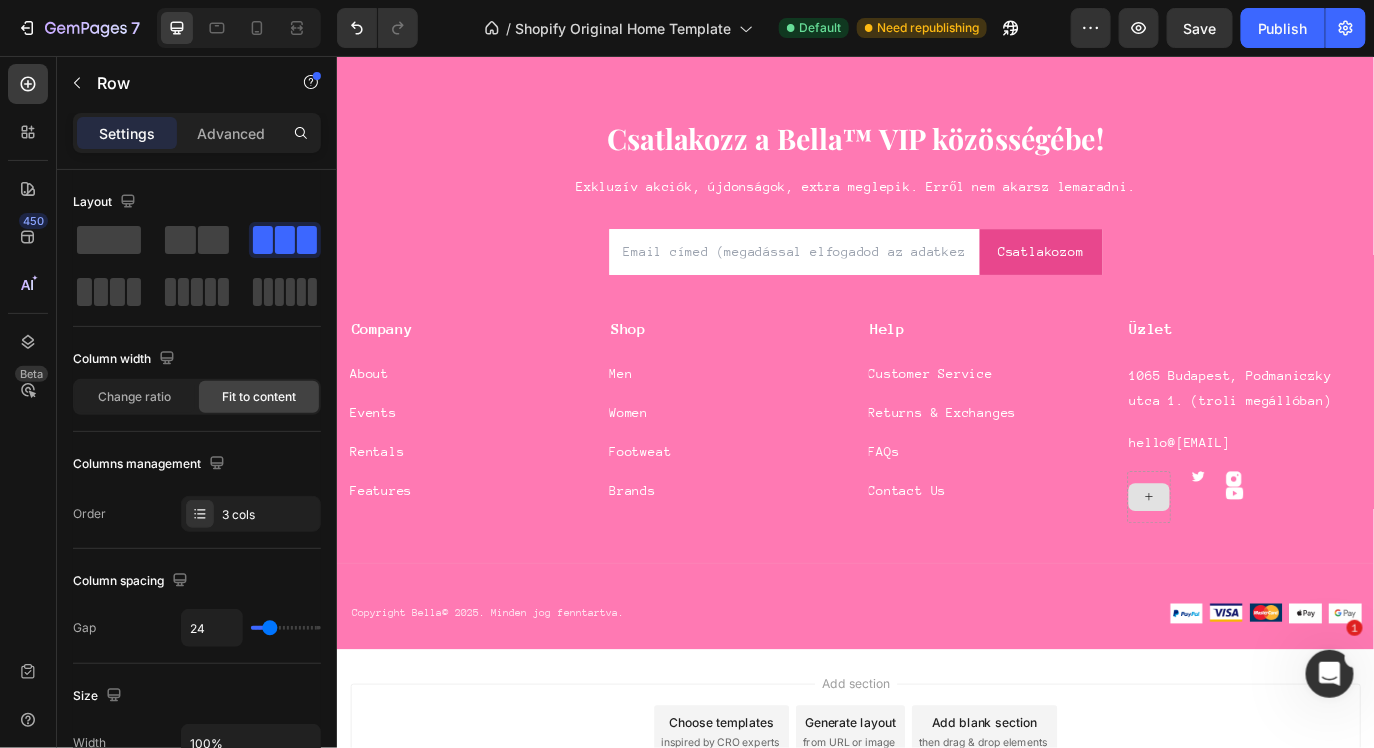 click 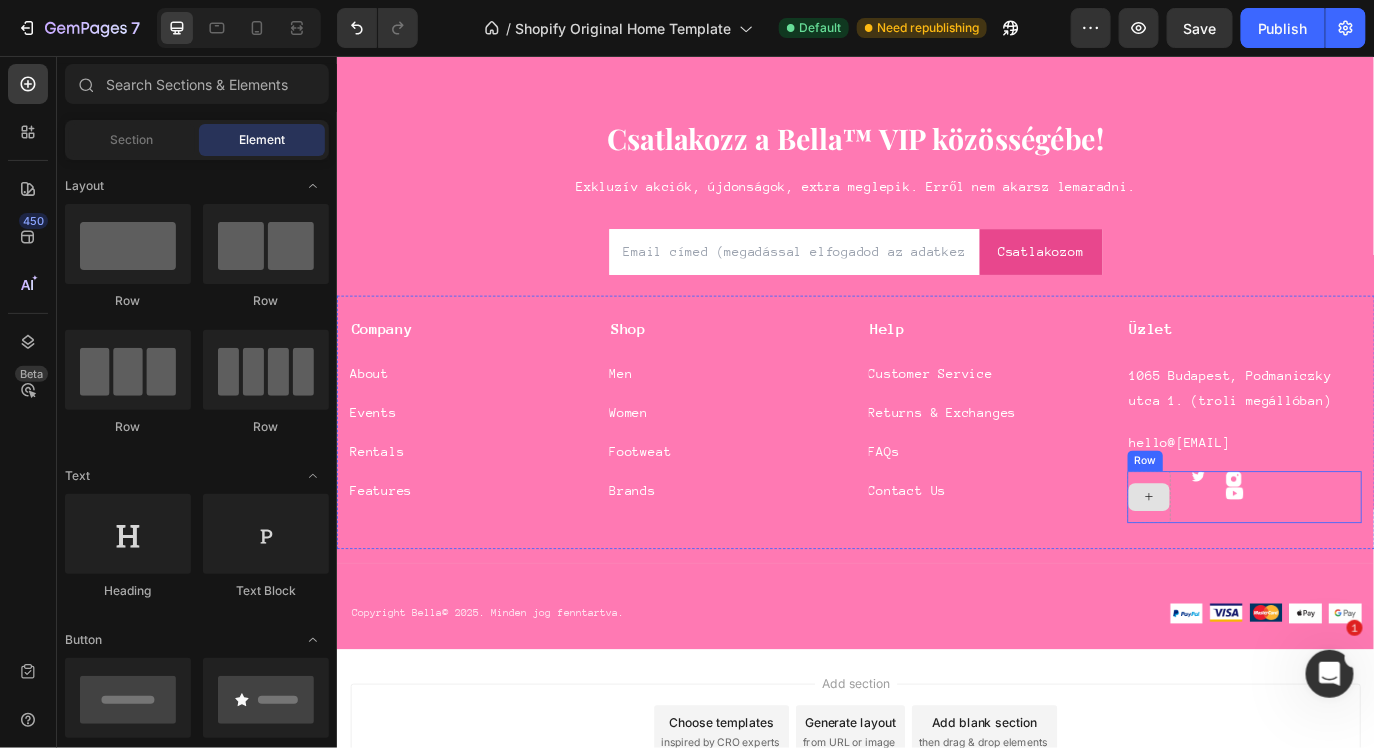 click at bounding box center (1275, 565) 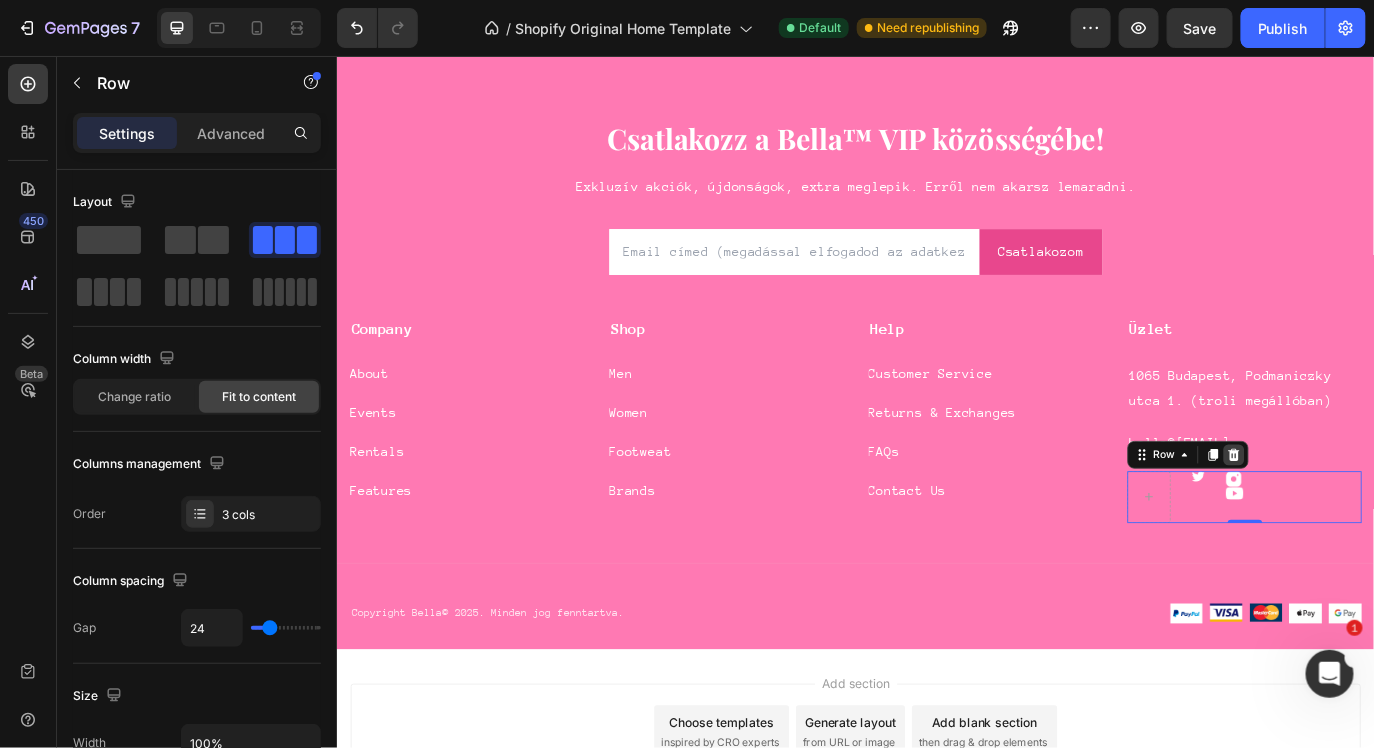click 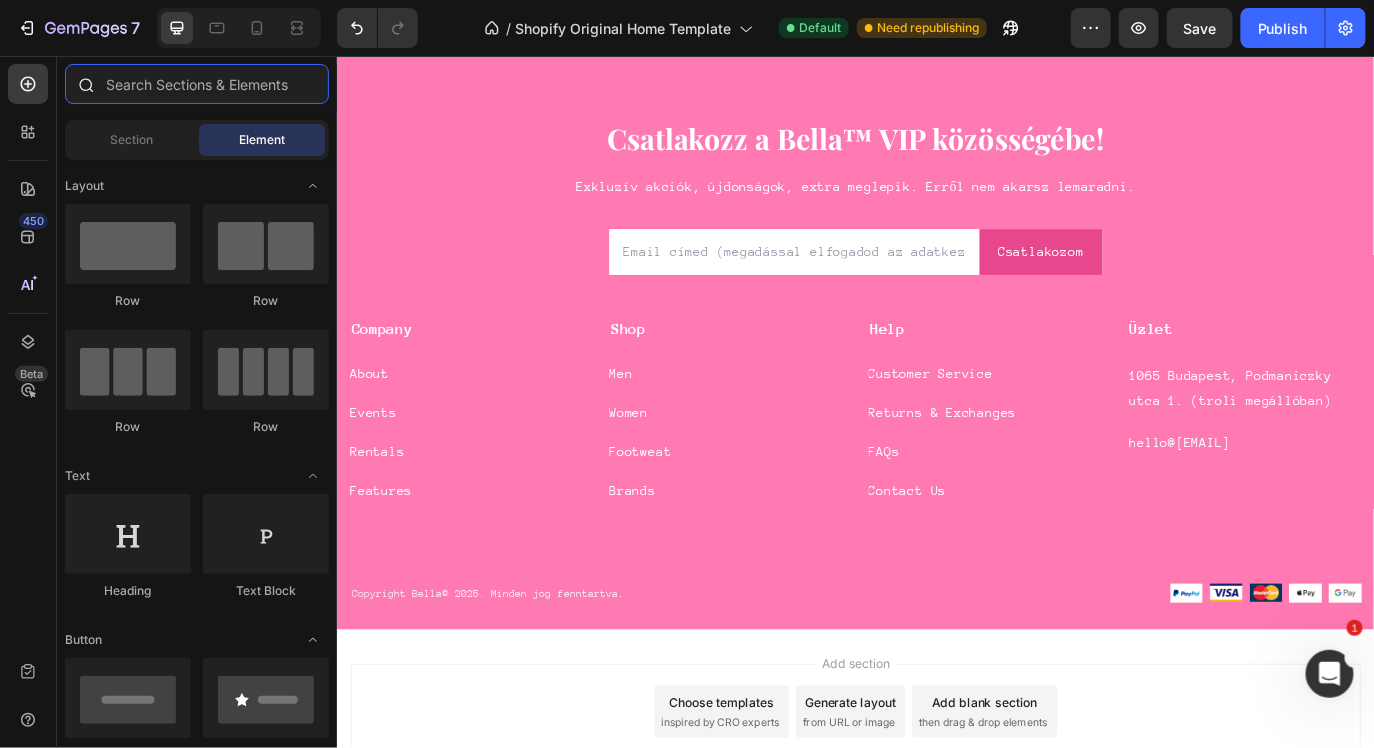 click at bounding box center [197, 84] 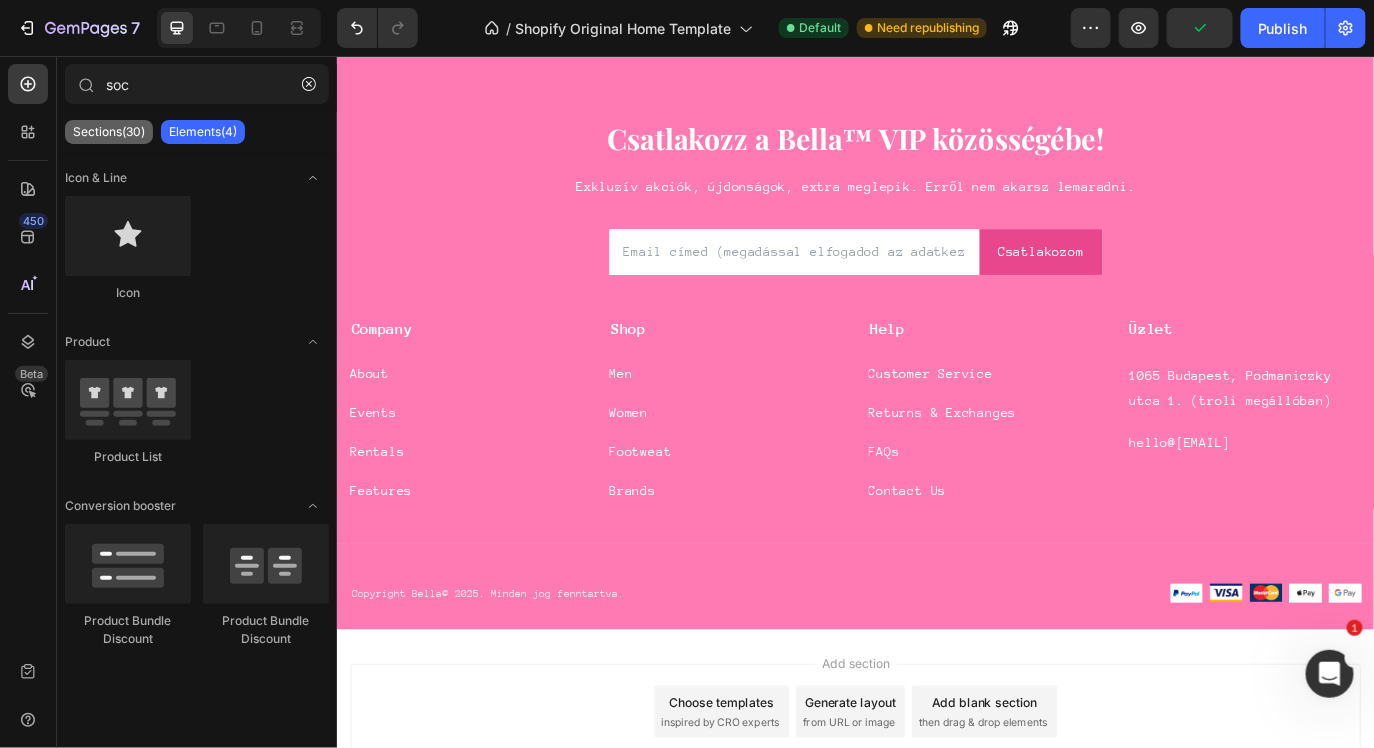 click on "Sections(30)" at bounding box center (109, 132) 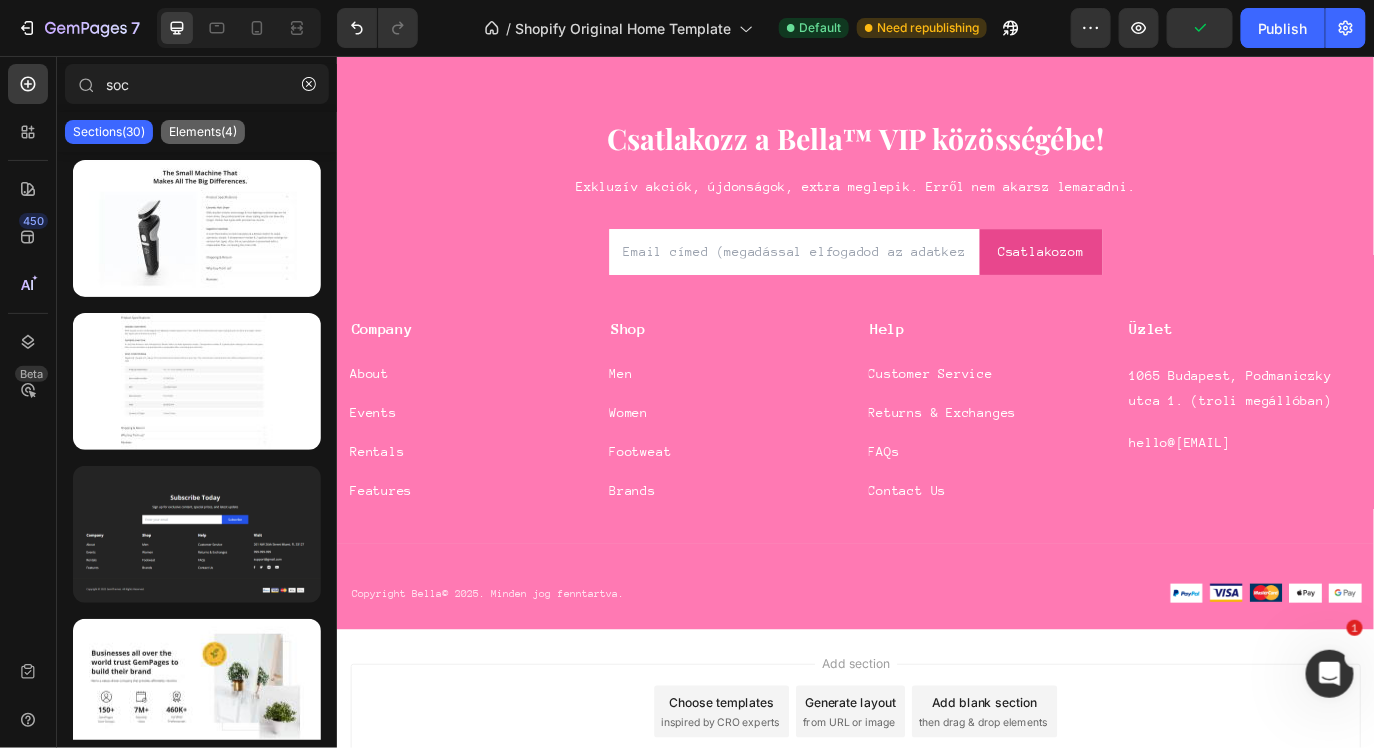 click on "Elements(4)" at bounding box center (203, 132) 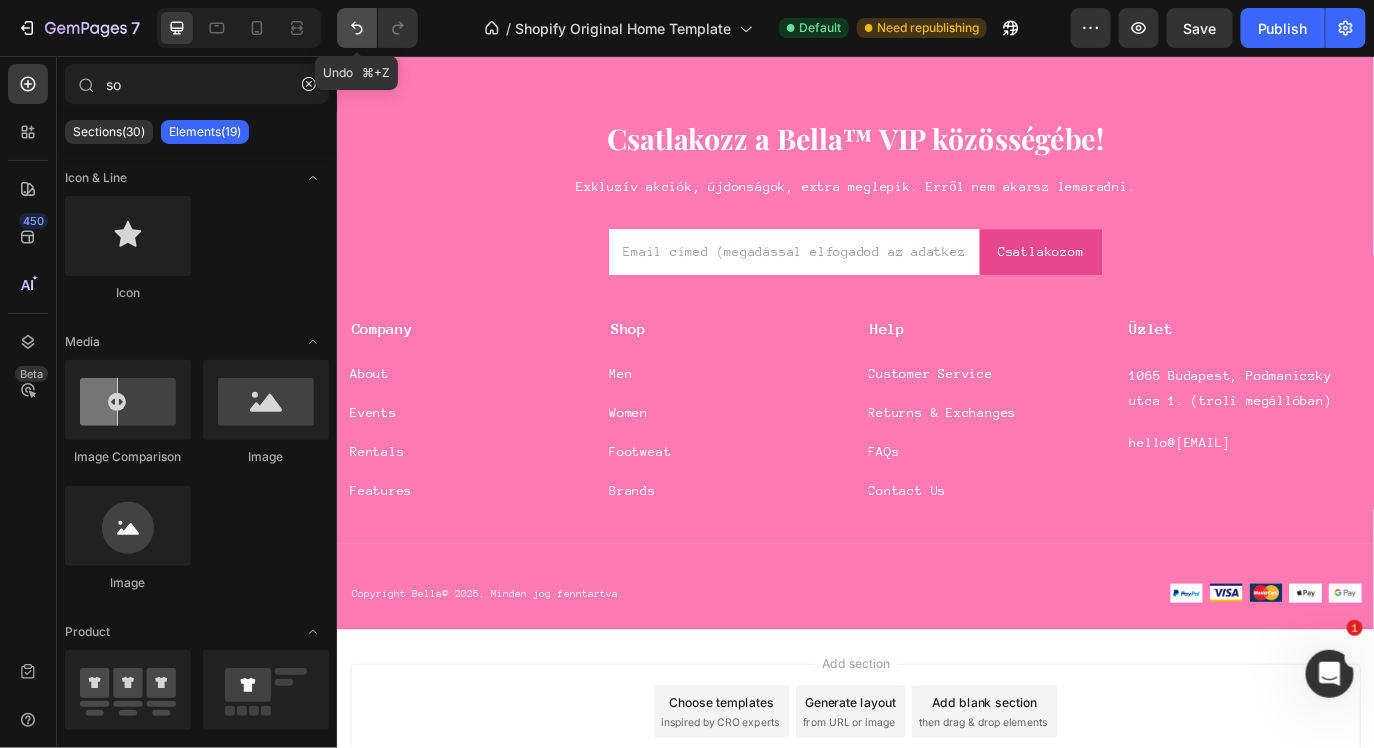 click 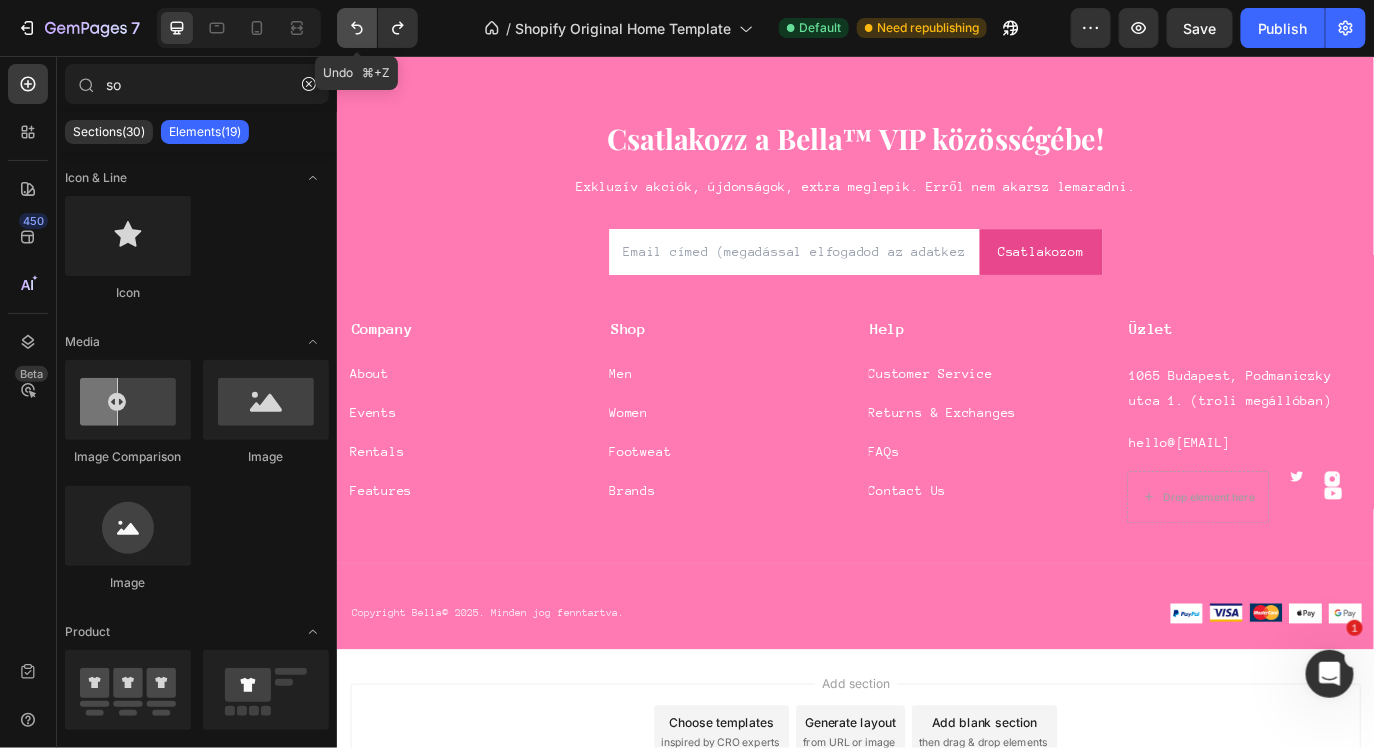 click 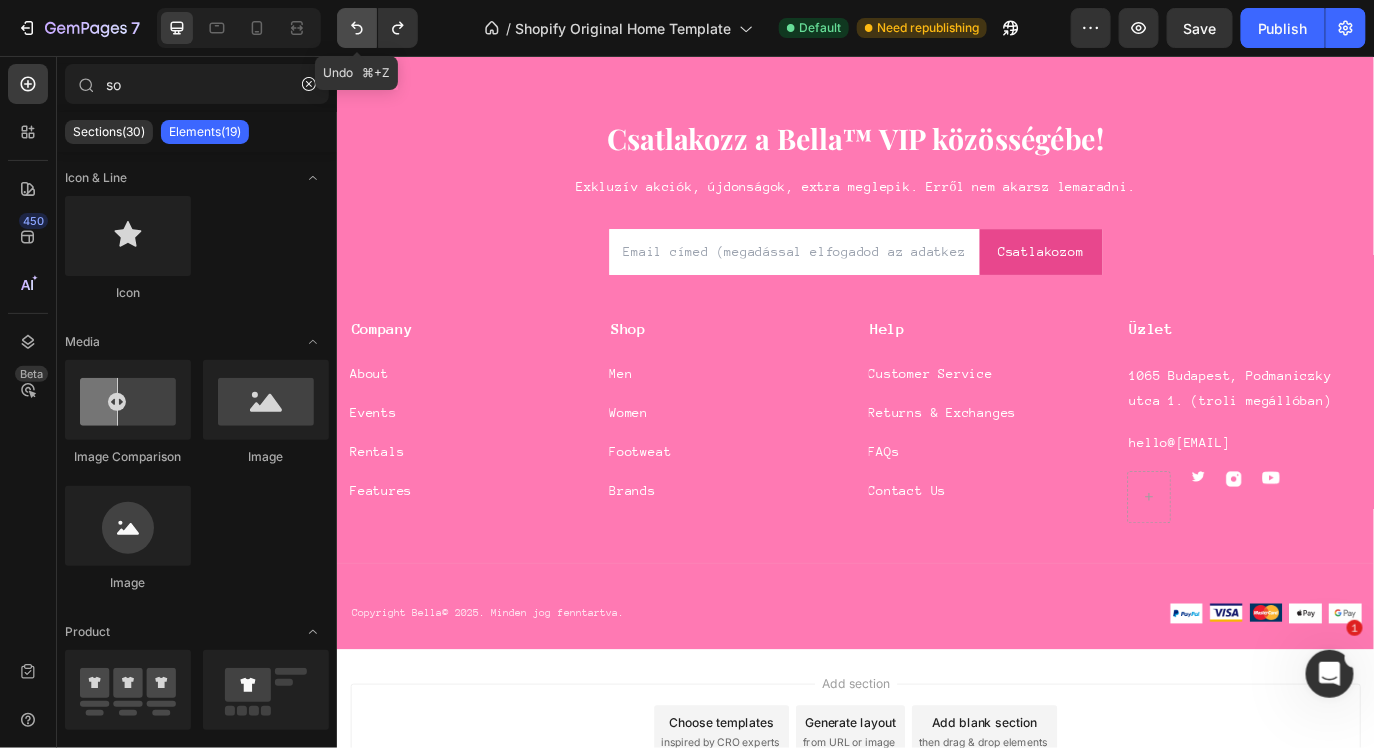 click 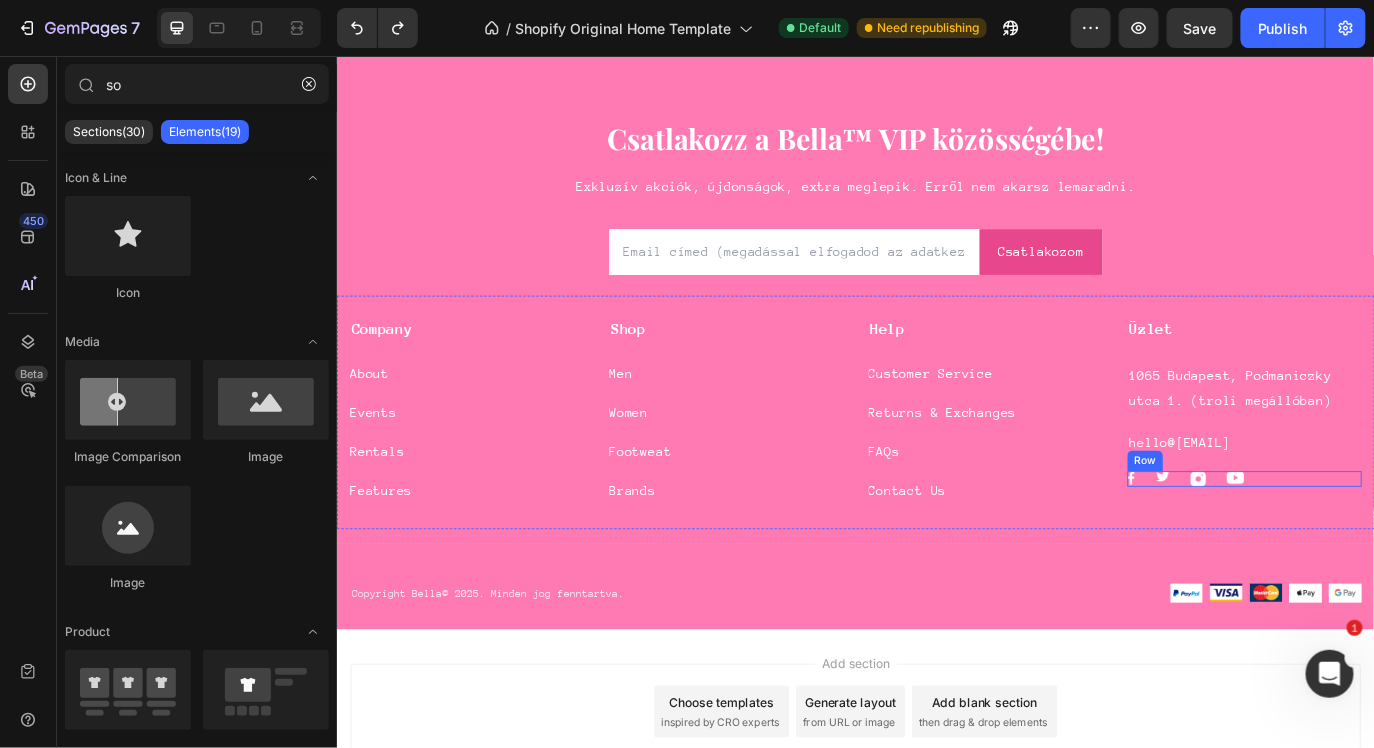 click on "Image" at bounding box center (1375, 542) 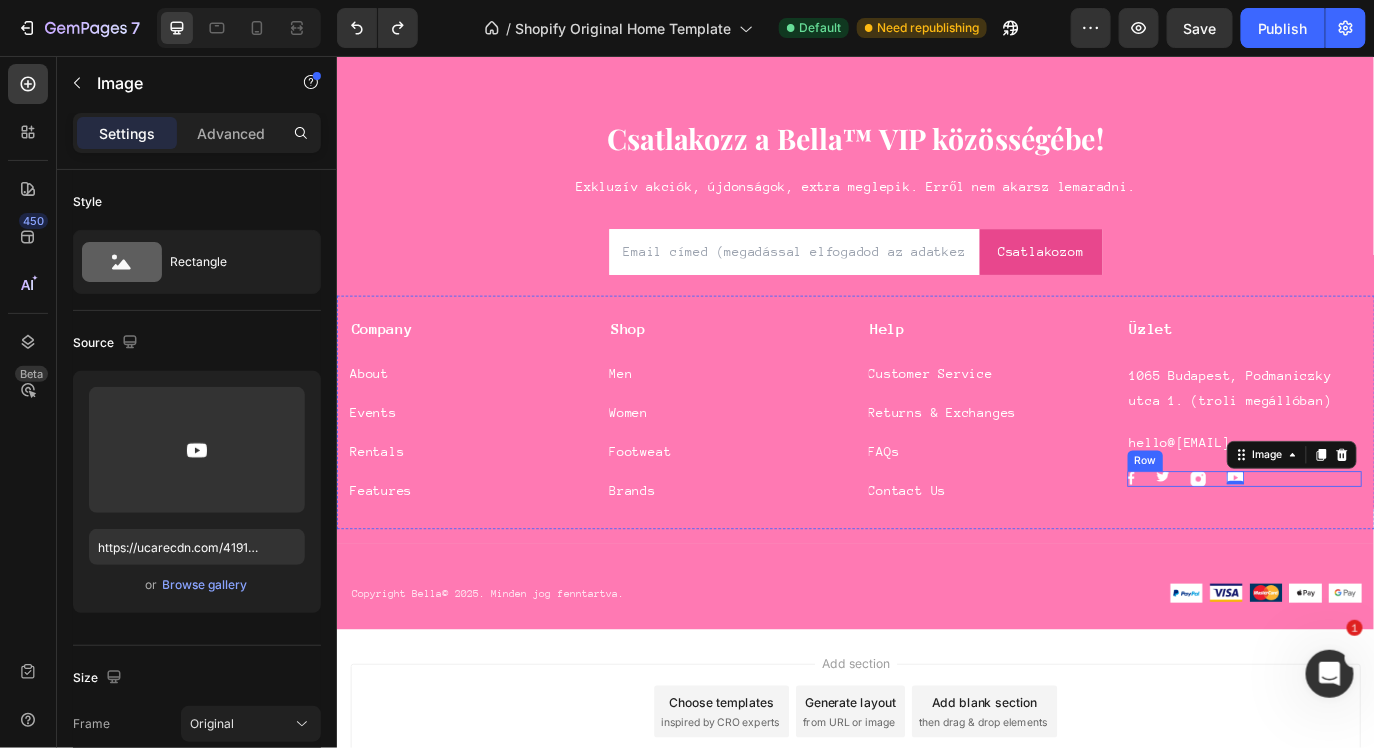 click on "Image Image Image Image   0 Row" at bounding box center [1385, 544] 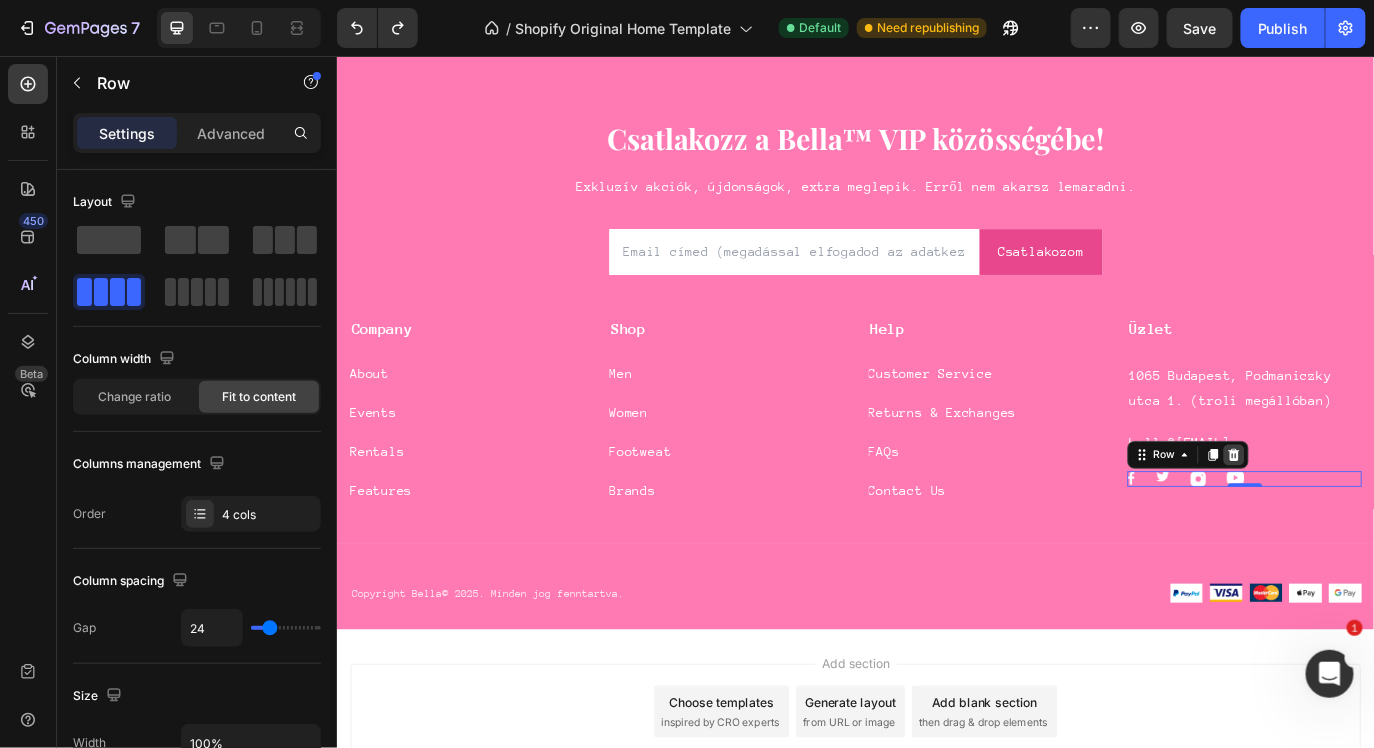 click 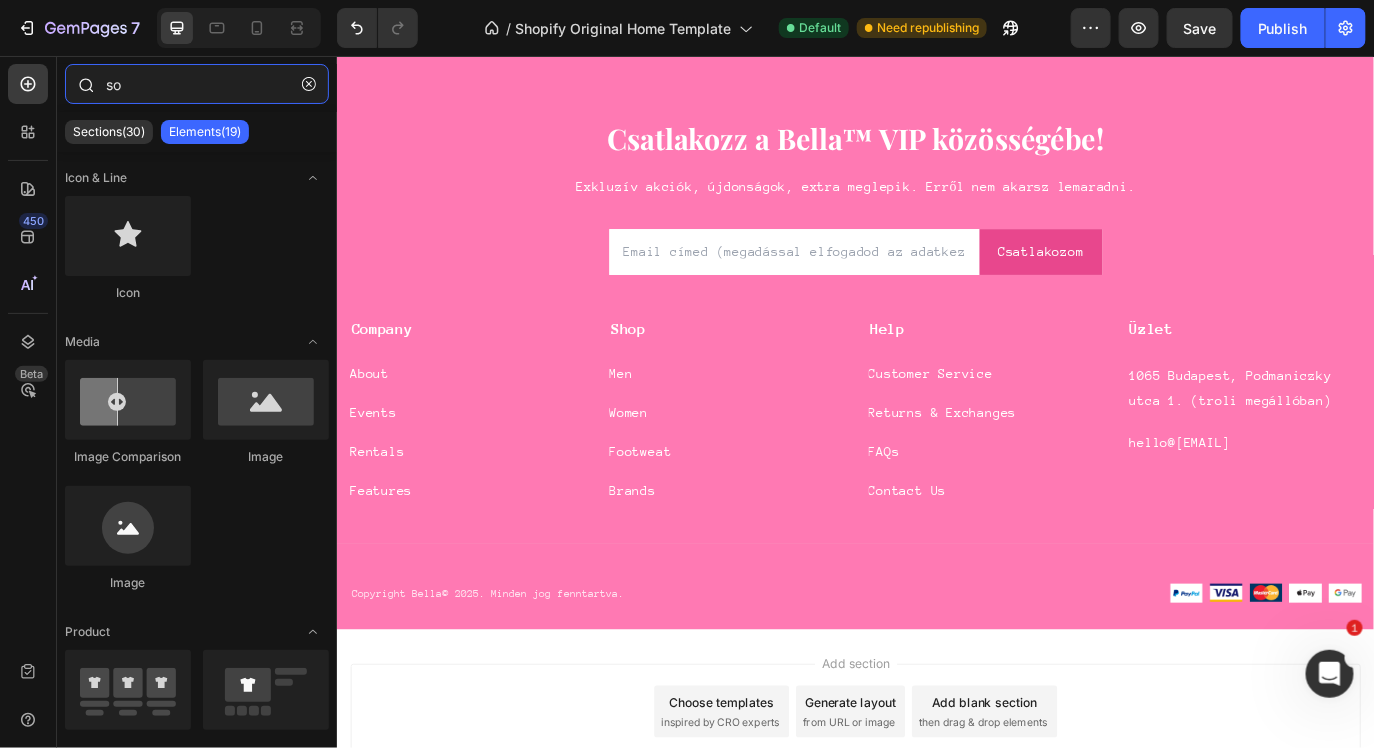 click on "so" at bounding box center [197, 84] 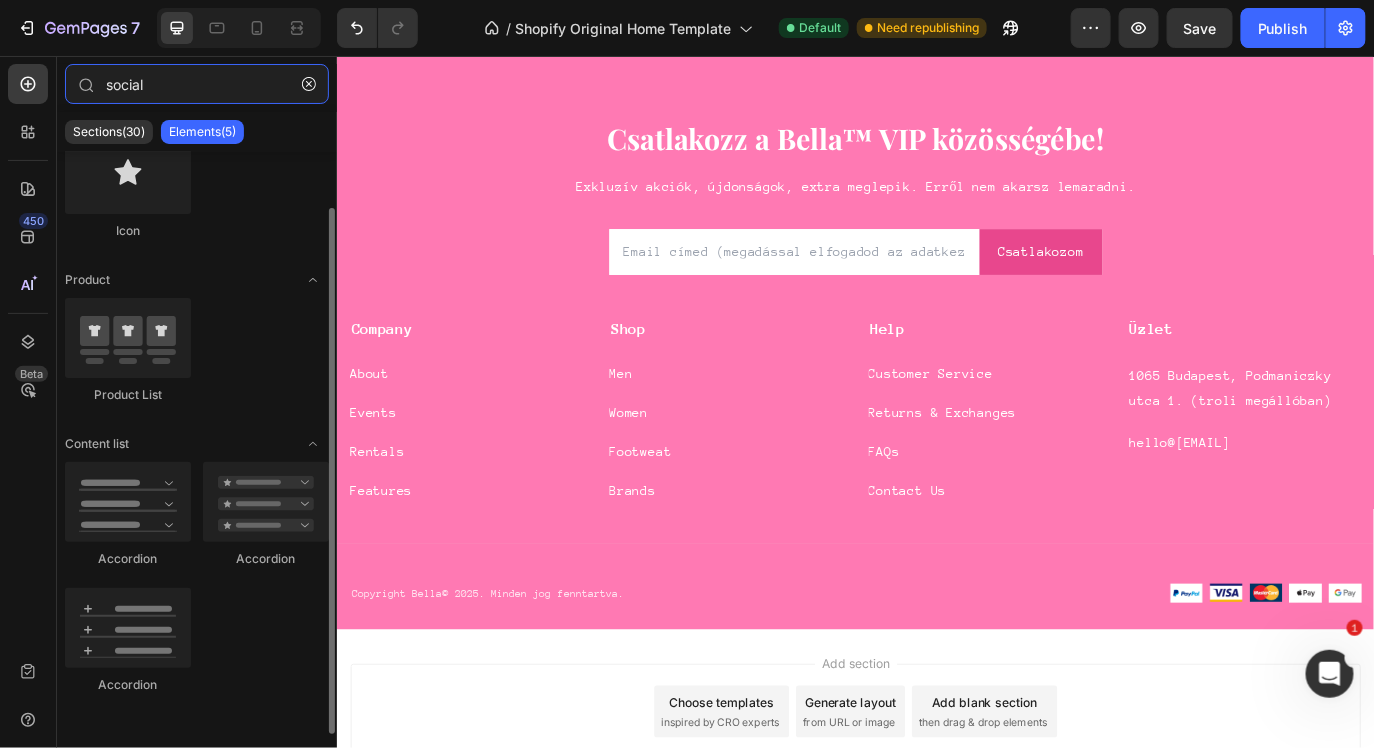 scroll, scrollTop: 0, scrollLeft: 0, axis: both 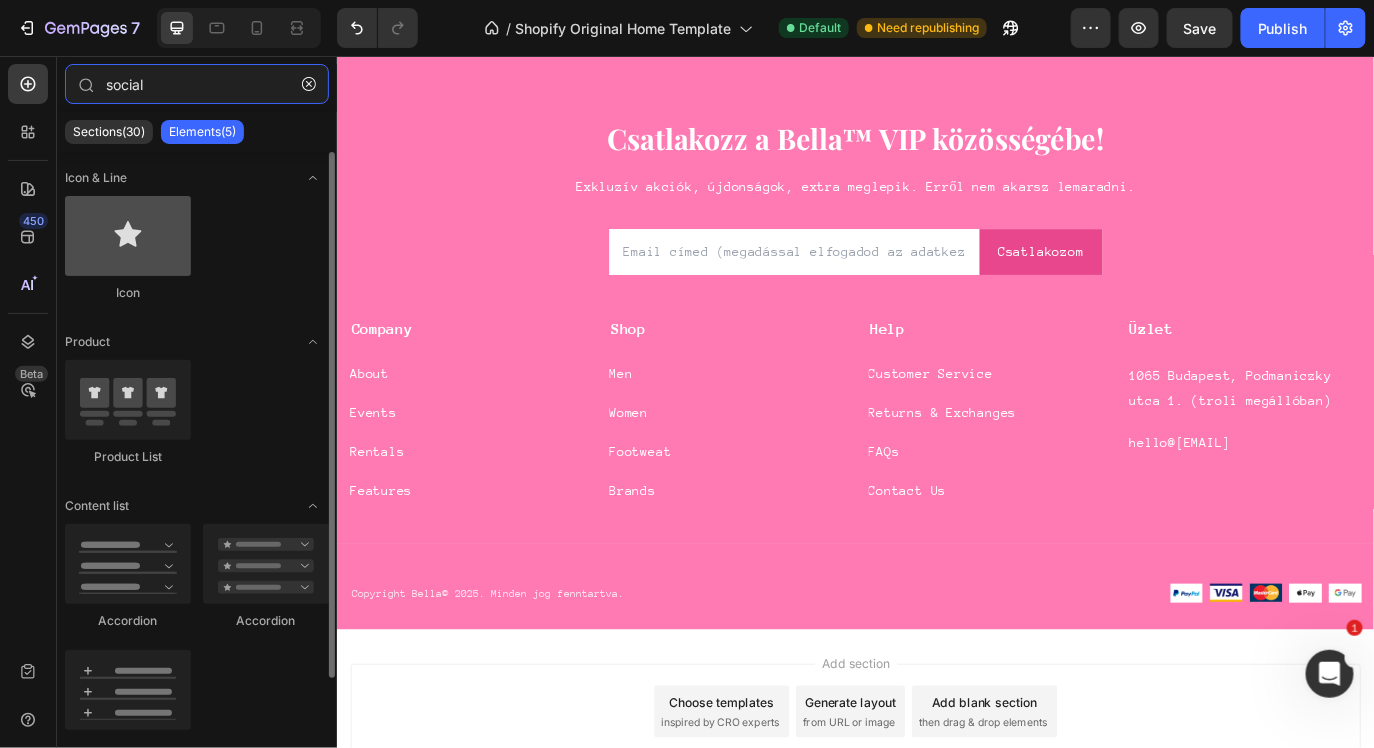 type on "social" 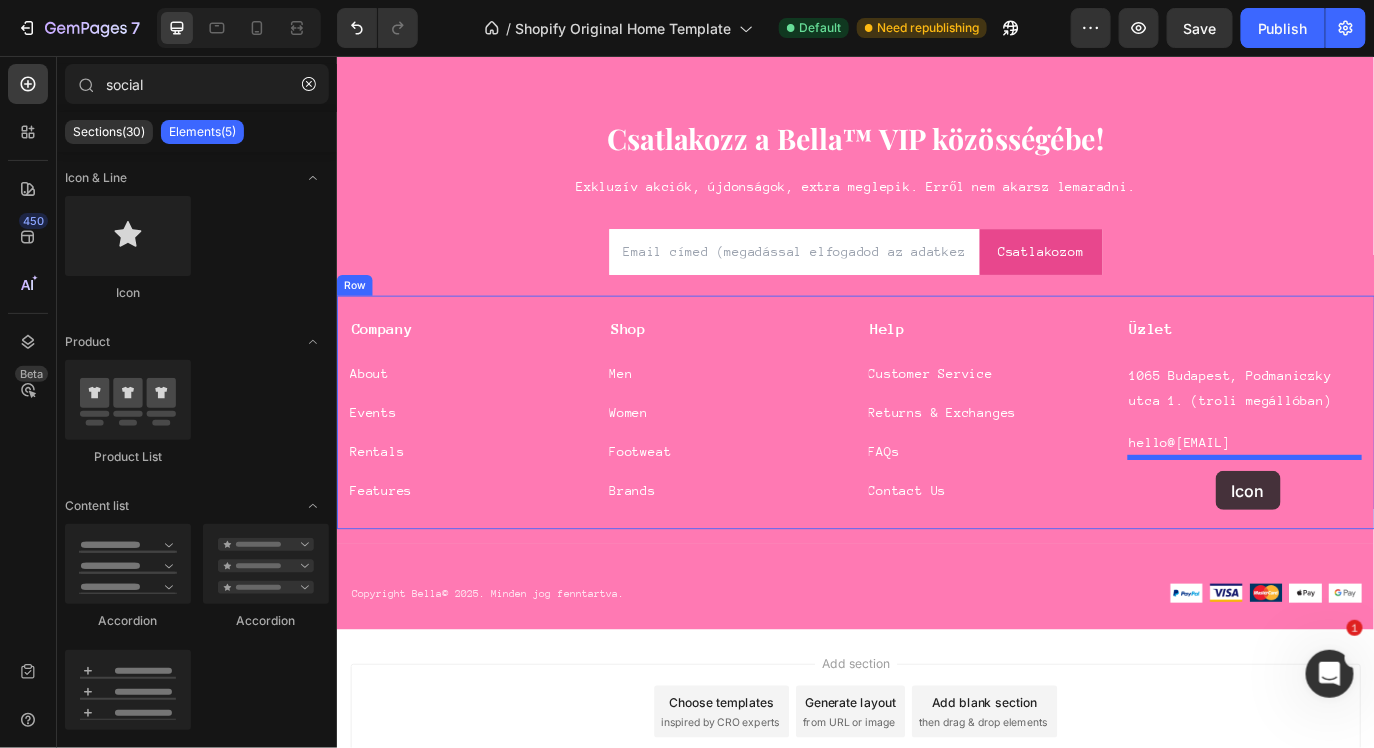 drag, startPoint x: 454, startPoint y: 295, endPoint x: 1346, endPoint y: 532, distance: 922.948 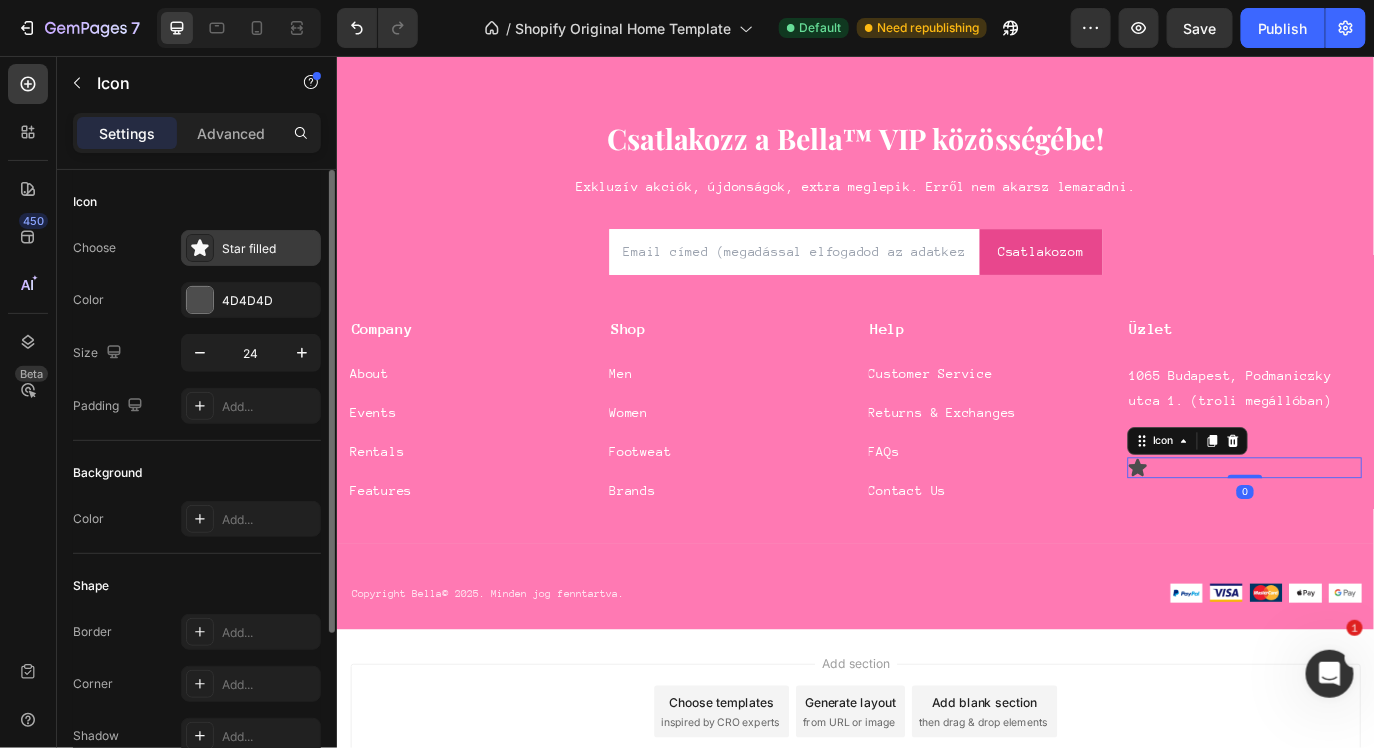 click on "Star filled" at bounding box center (269, 249) 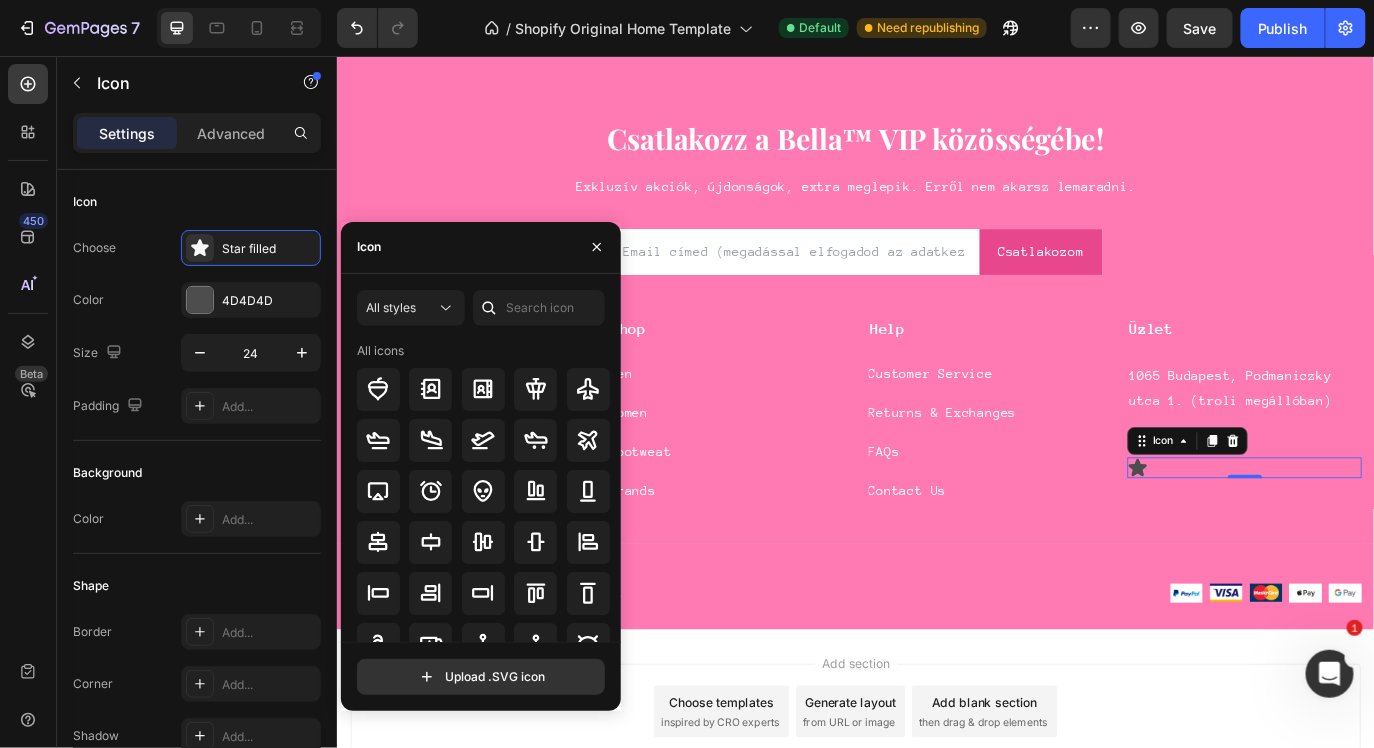 click on "Icon" at bounding box center [481, 248] 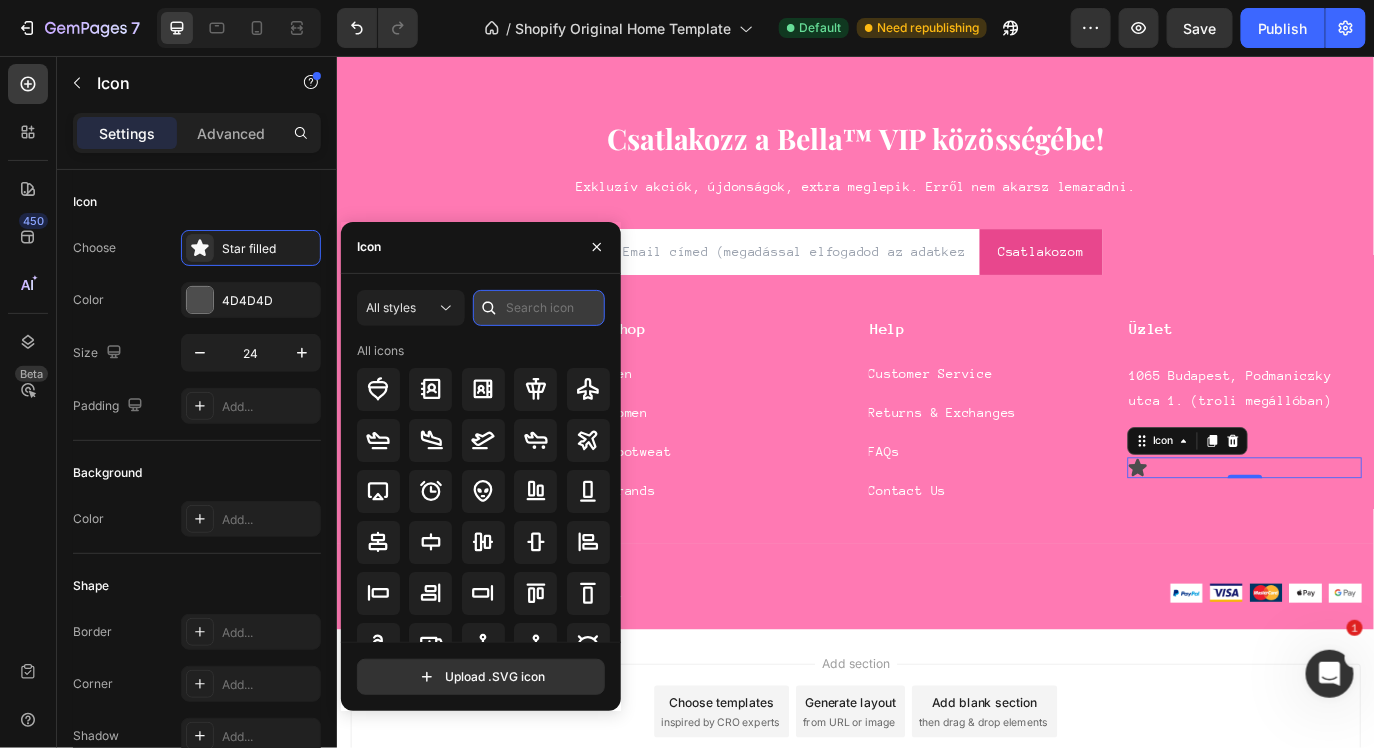click at bounding box center (539, 308) 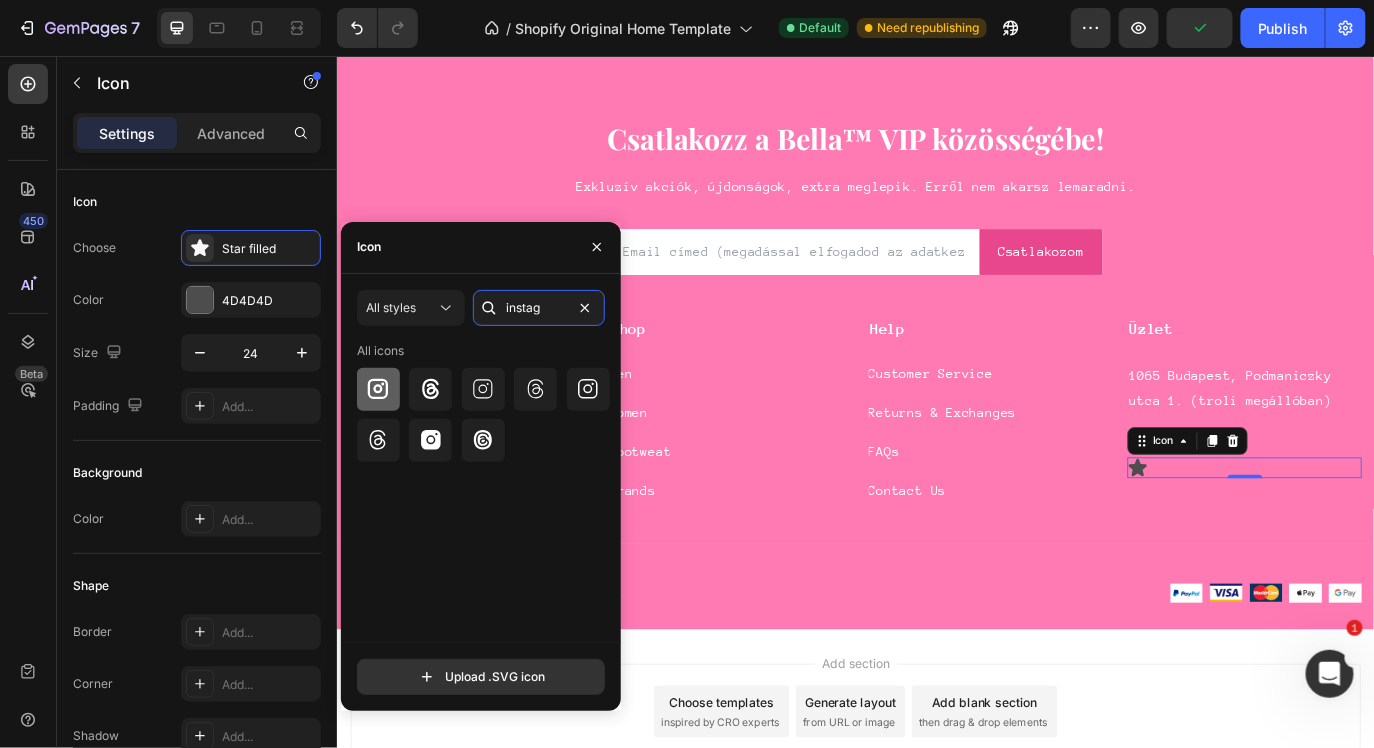 type on "instag" 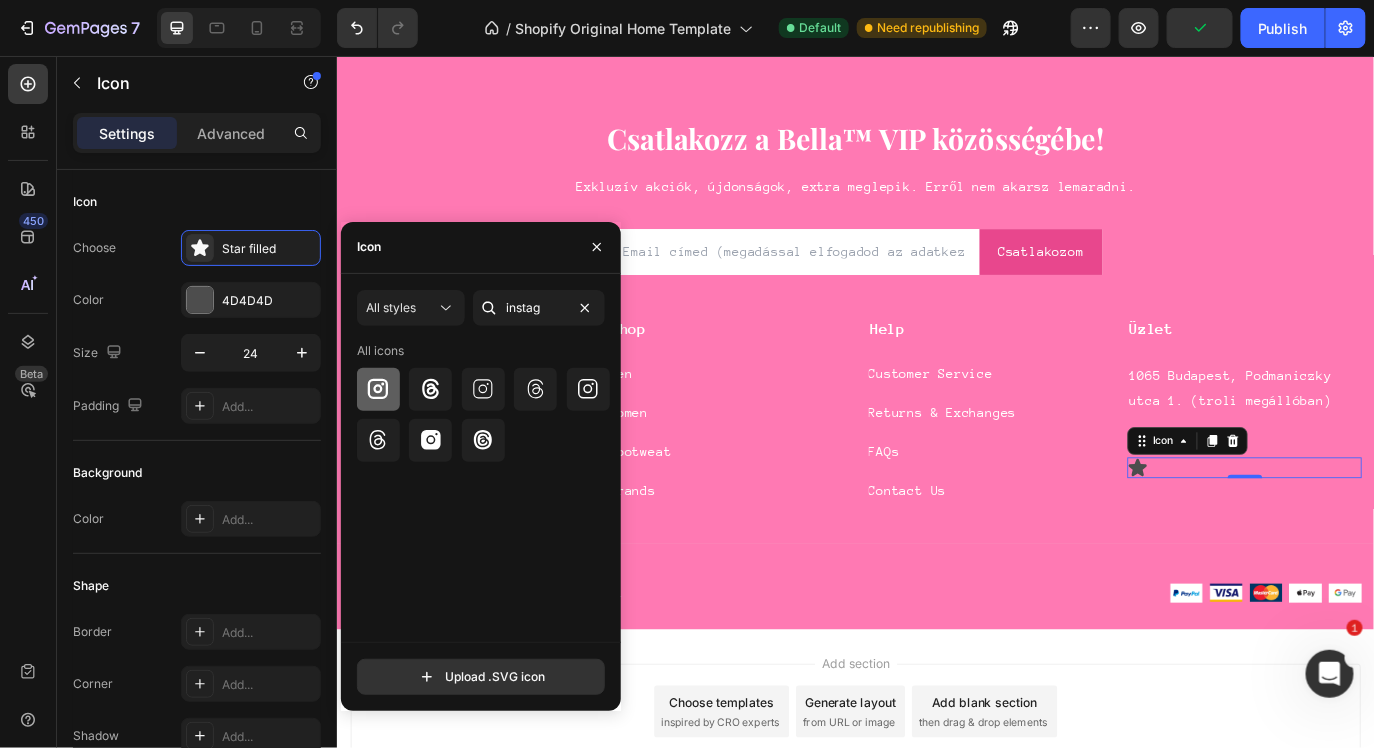 click 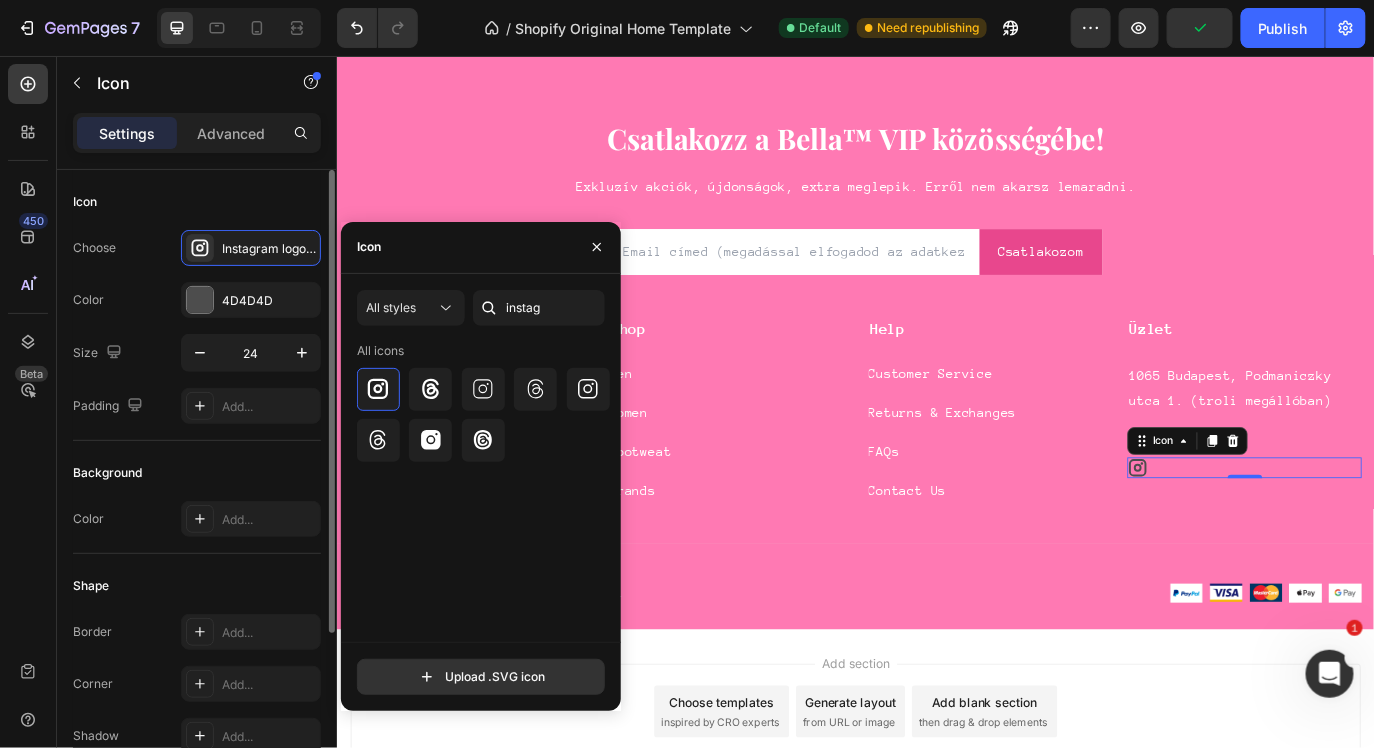 click on "Background Color Add..." 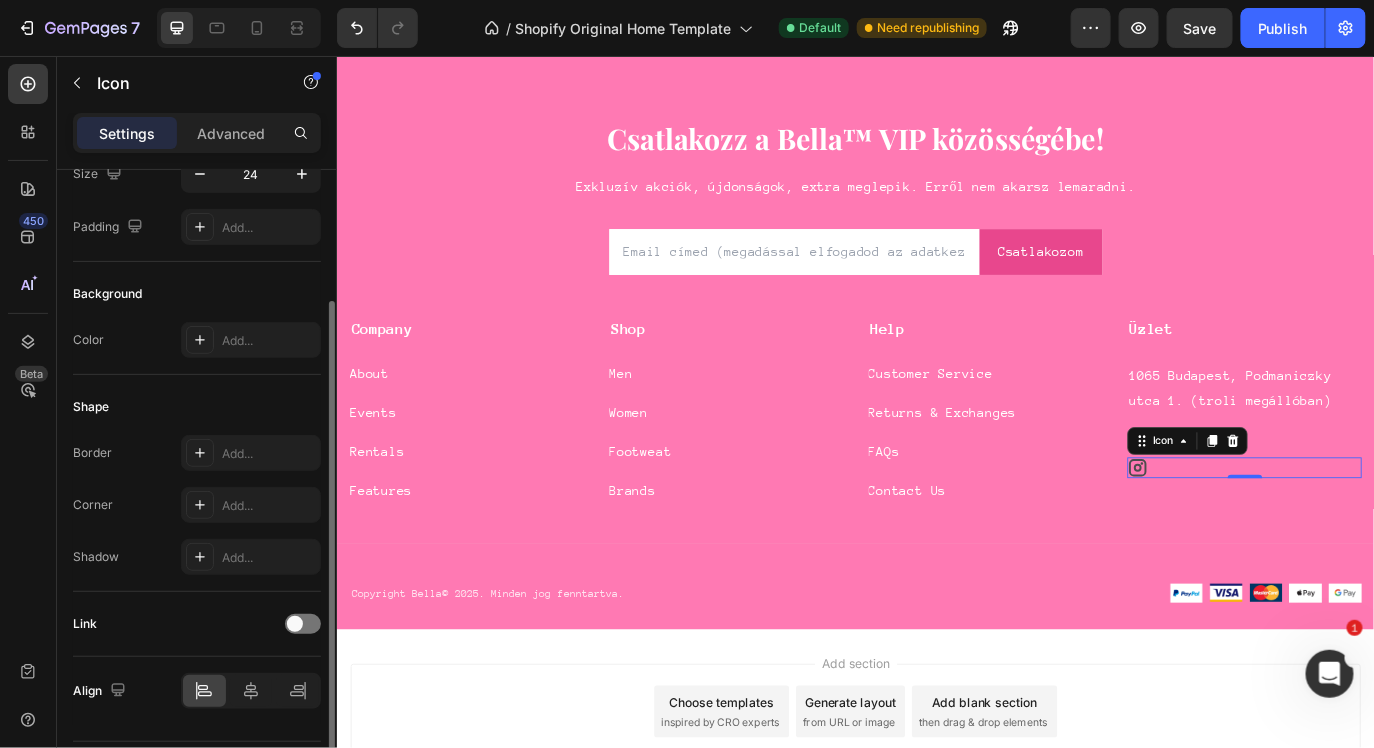 scroll, scrollTop: 235, scrollLeft: 0, axis: vertical 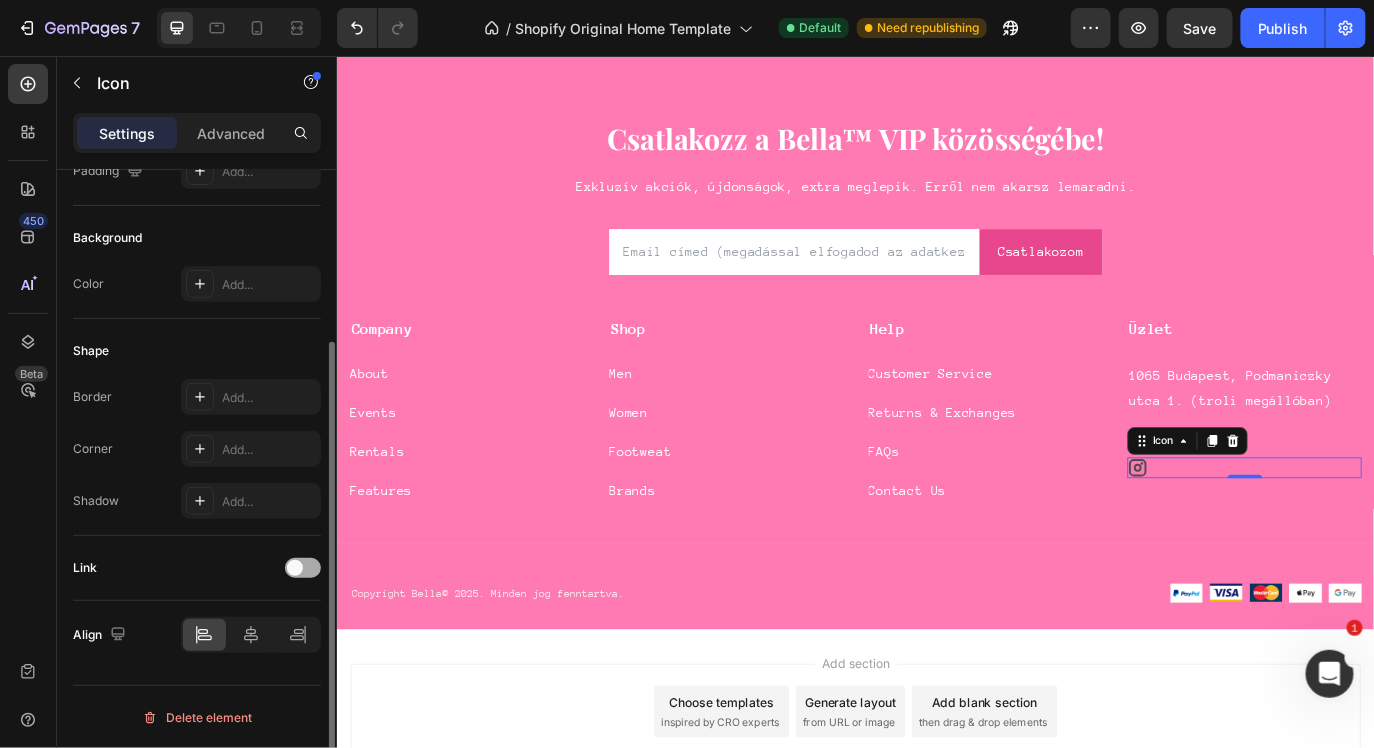 click at bounding box center [295, 568] 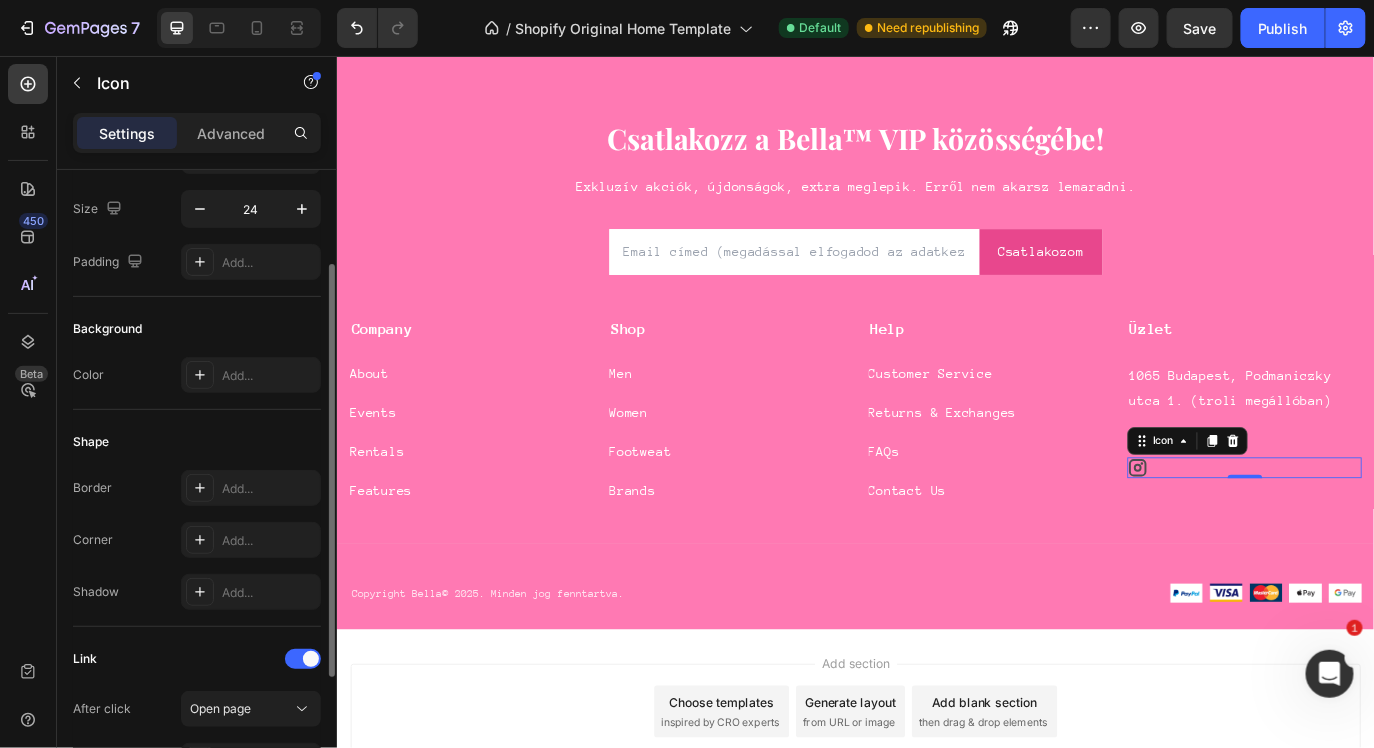 scroll, scrollTop: 0, scrollLeft: 0, axis: both 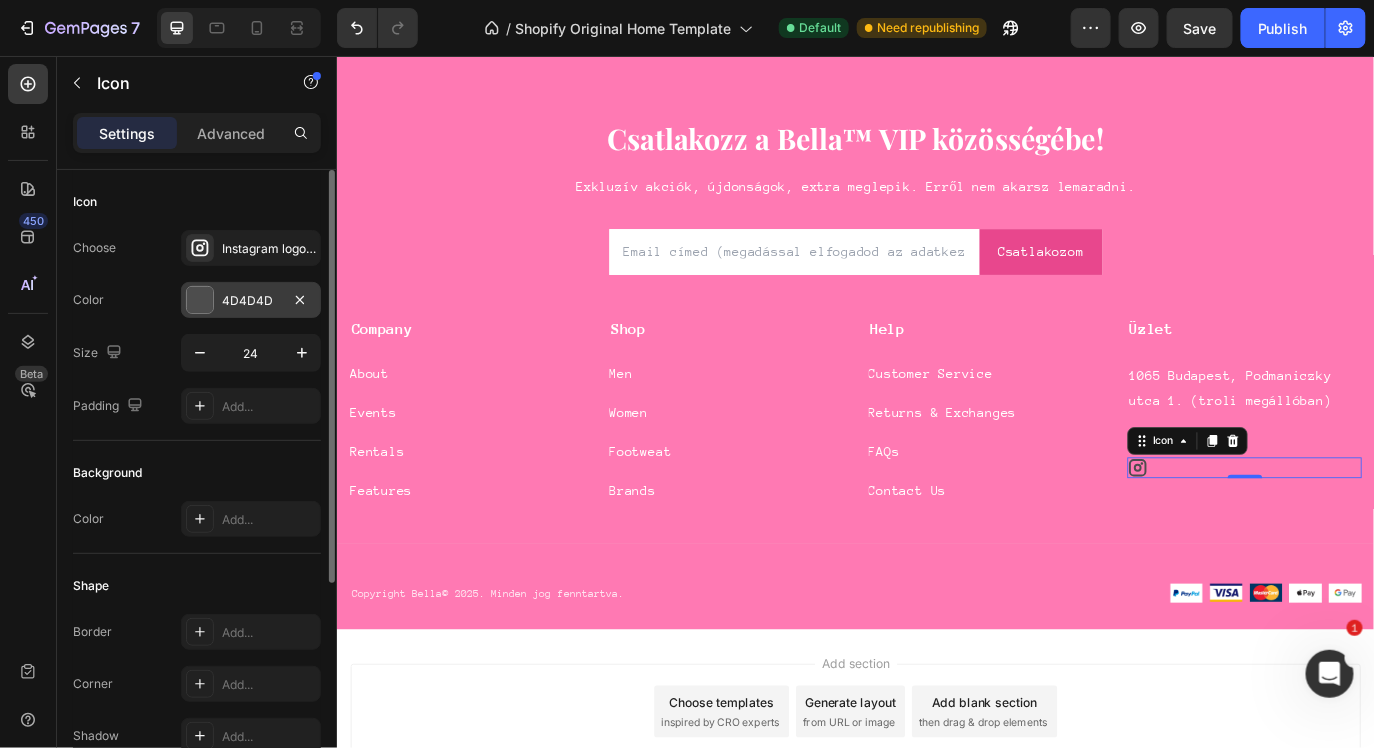 click at bounding box center (200, 300) 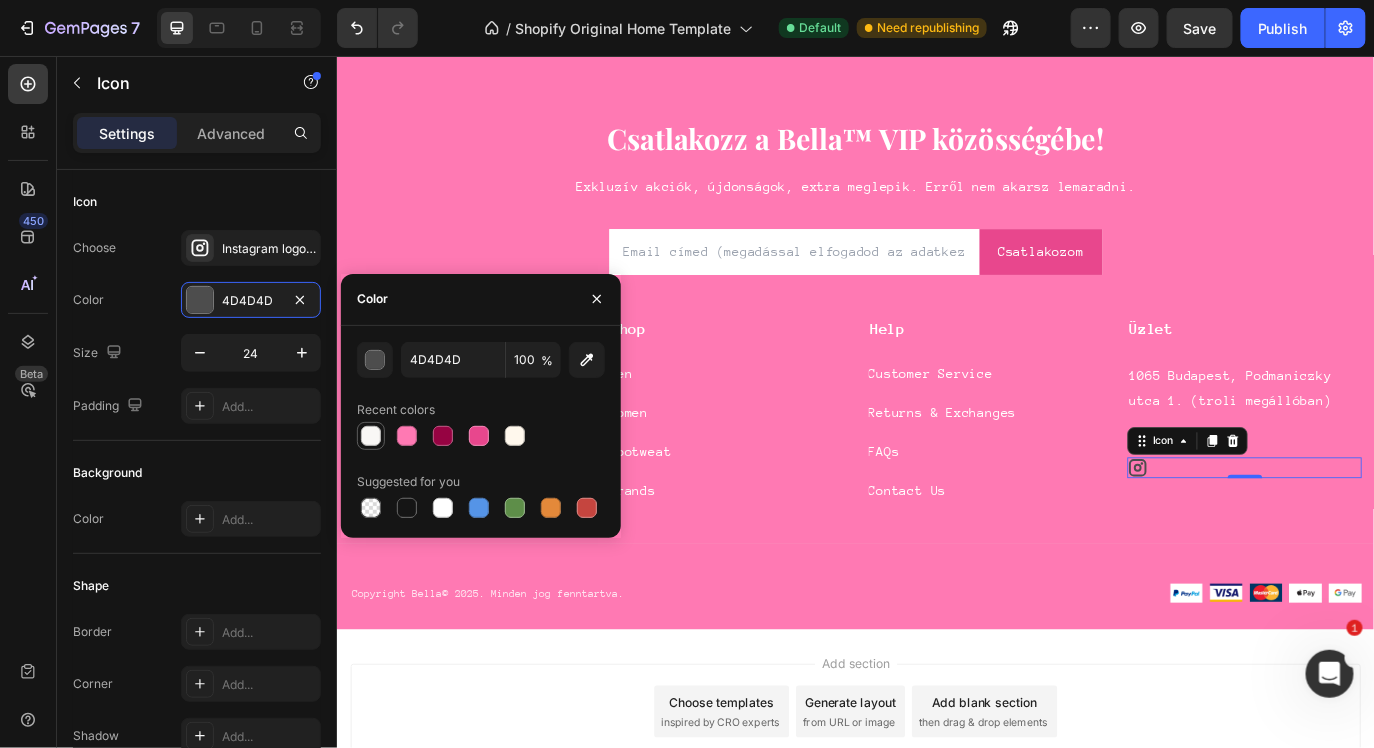 click at bounding box center (371, 436) 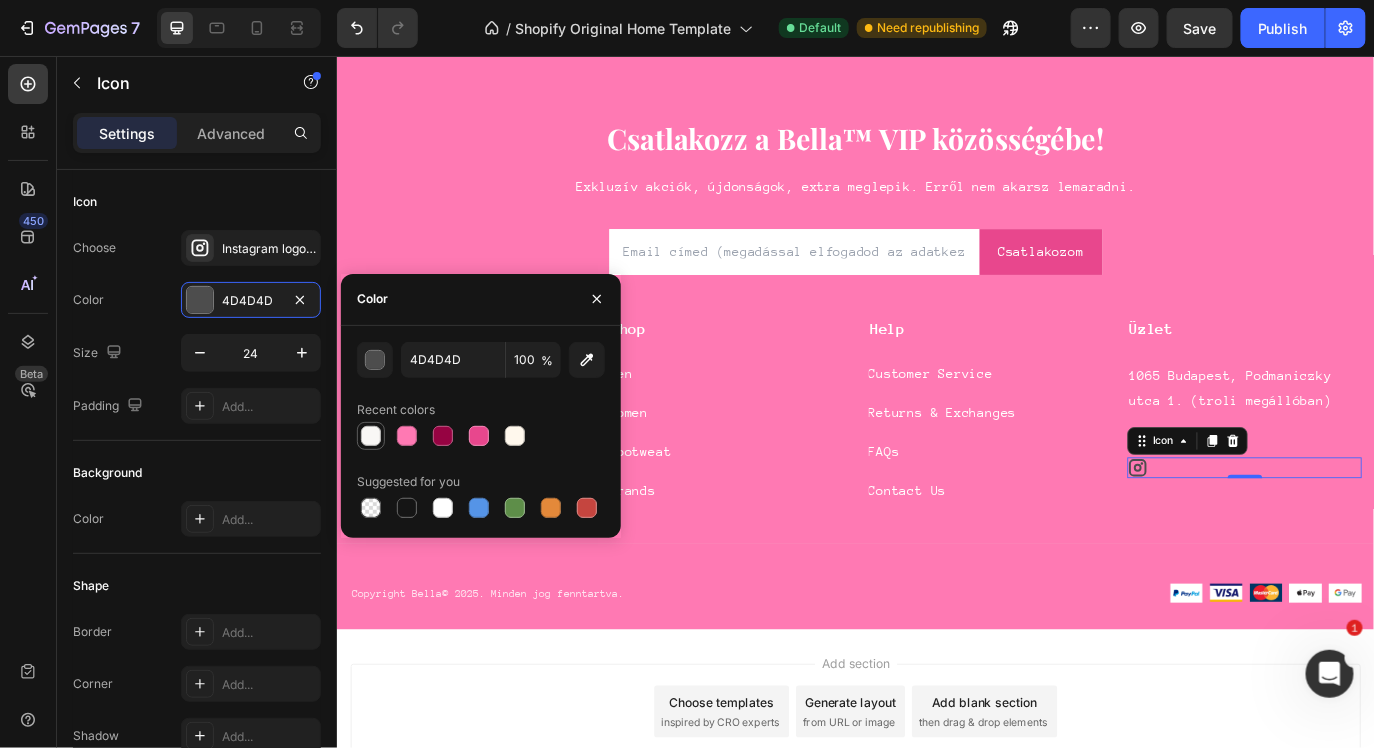 type on "F9F7F5" 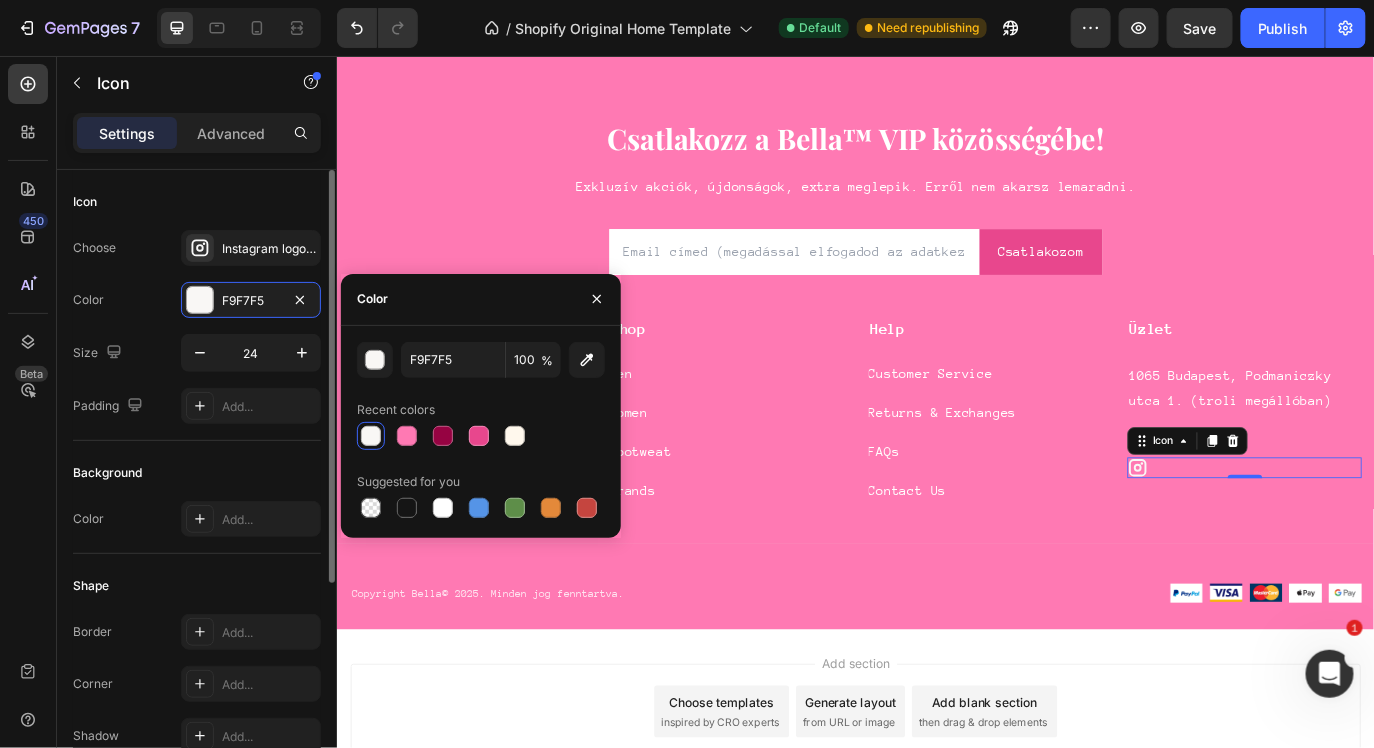 click on "Background" at bounding box center (197, 473) 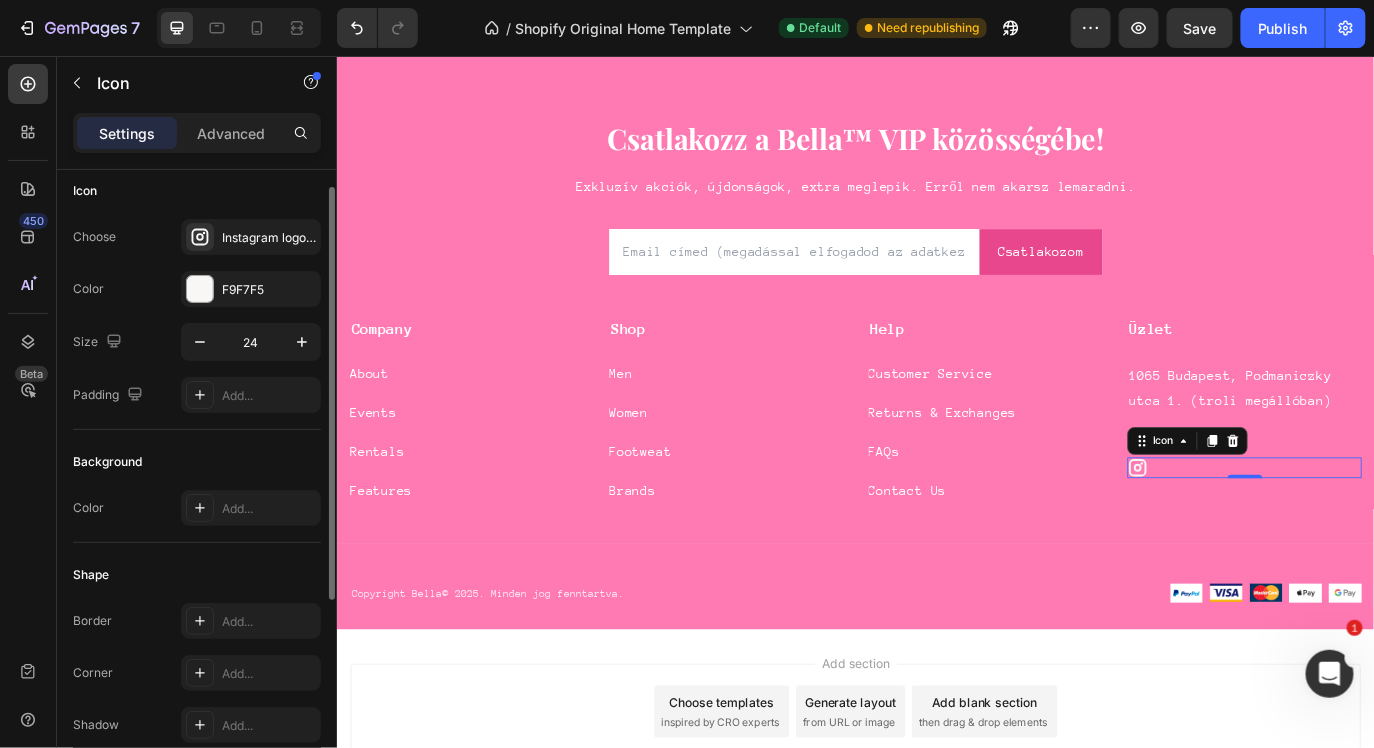 scroll, scrollTop: 17, scrollLeft: 0, axis: vertical 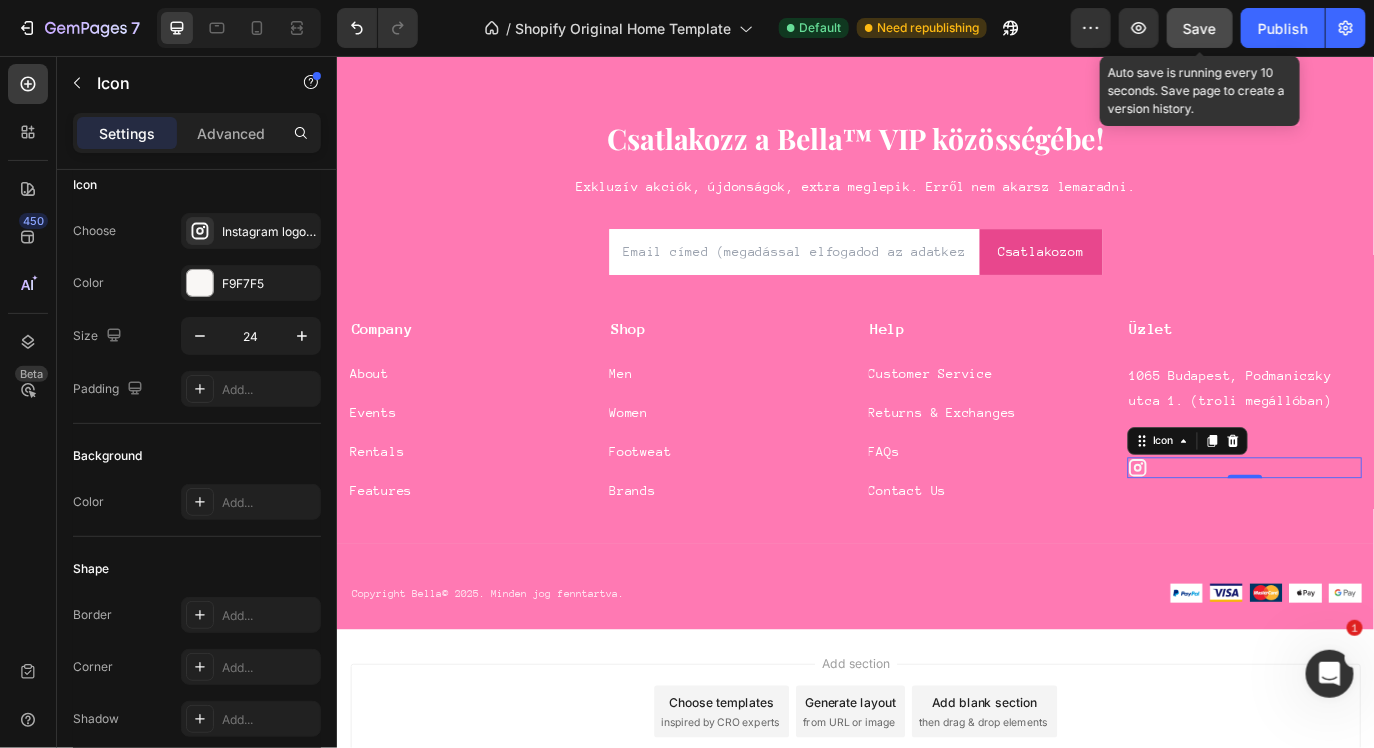 click on "Save" at bounding box center (1200, 28) 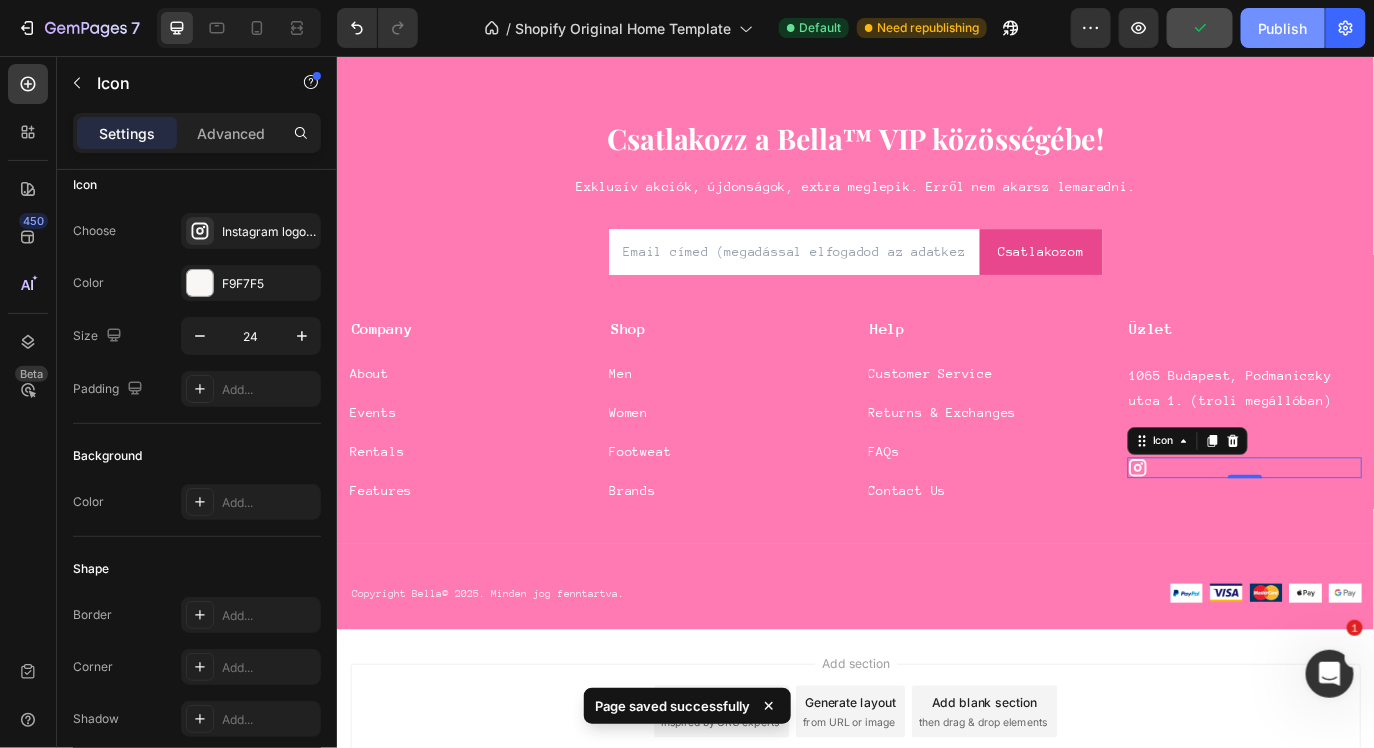 click on "Publish" at bounding box center (1283, 28) 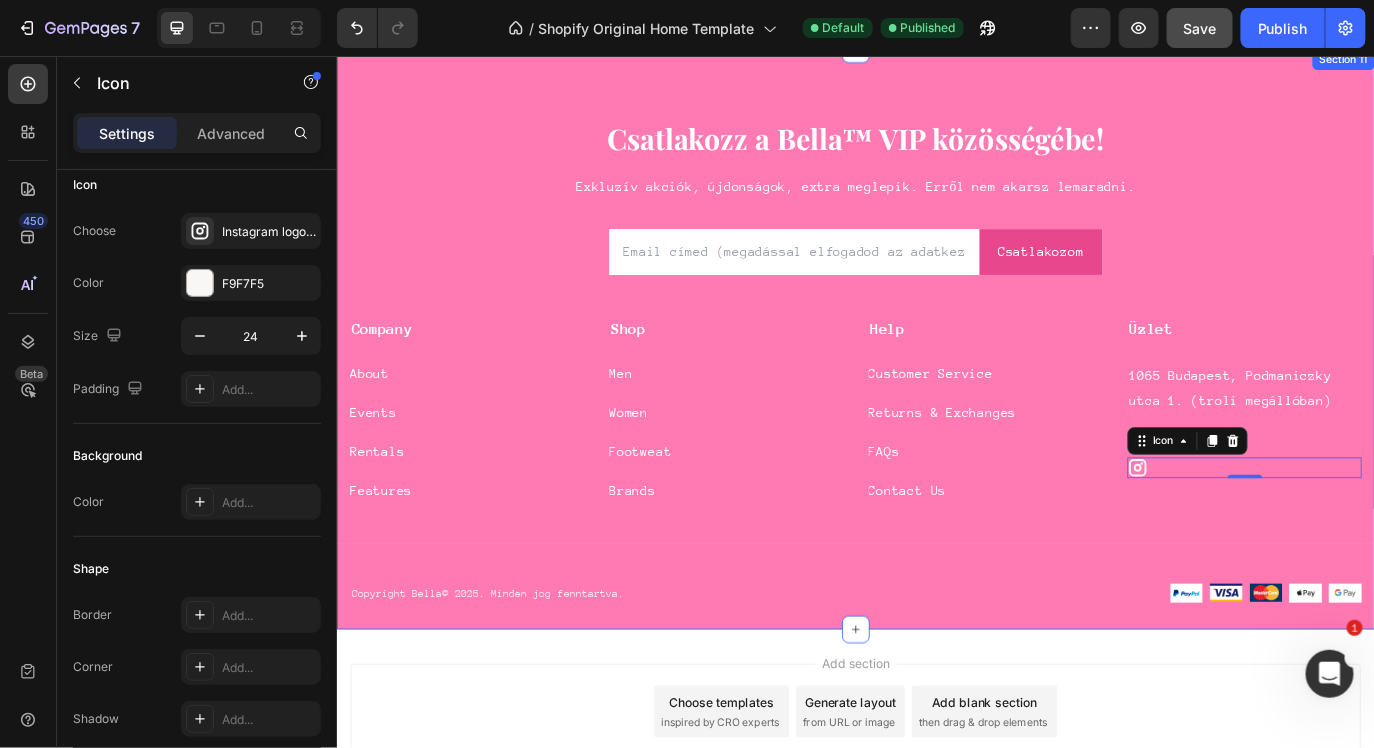 click on "Csatlakozz a Bella™ VIP közösségébe!" at bounding box center (936, 150) 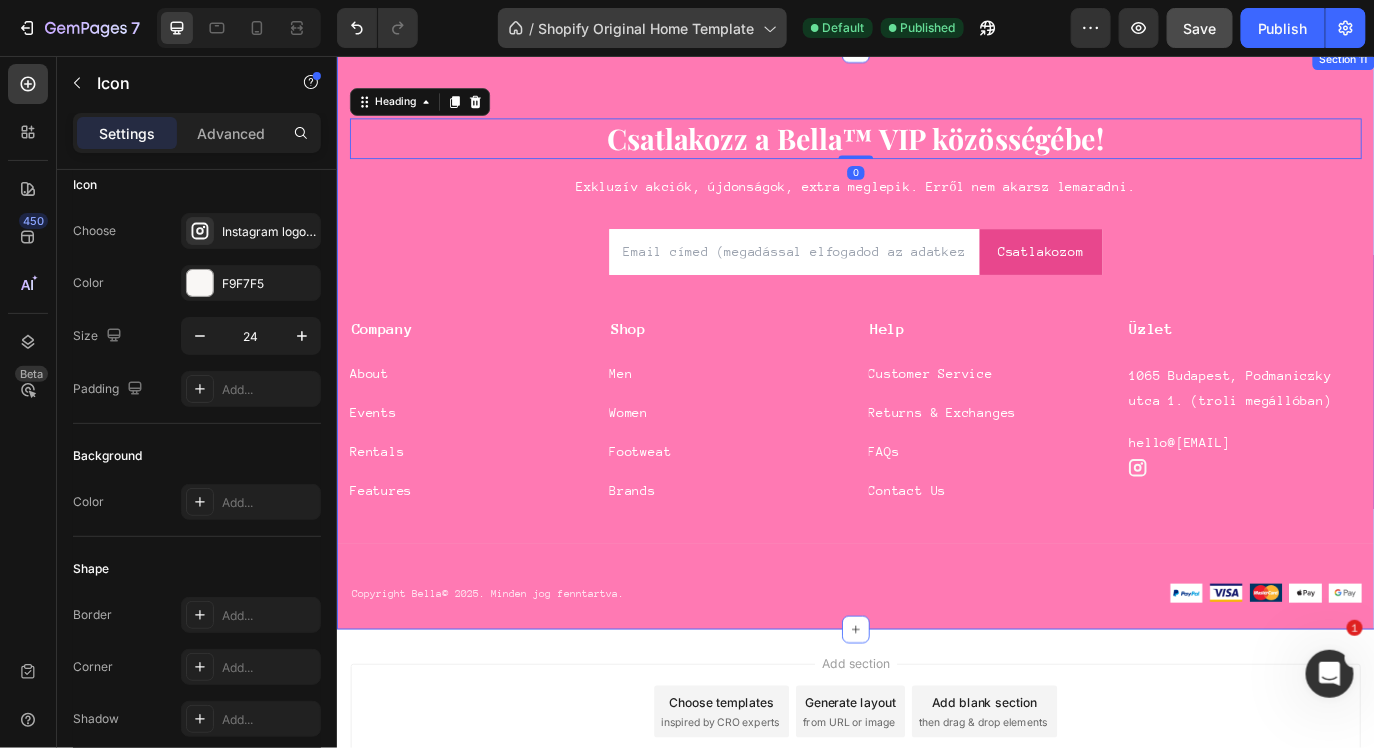 scroll, scrollTop: 0, scrollLeft: 0, axis: both 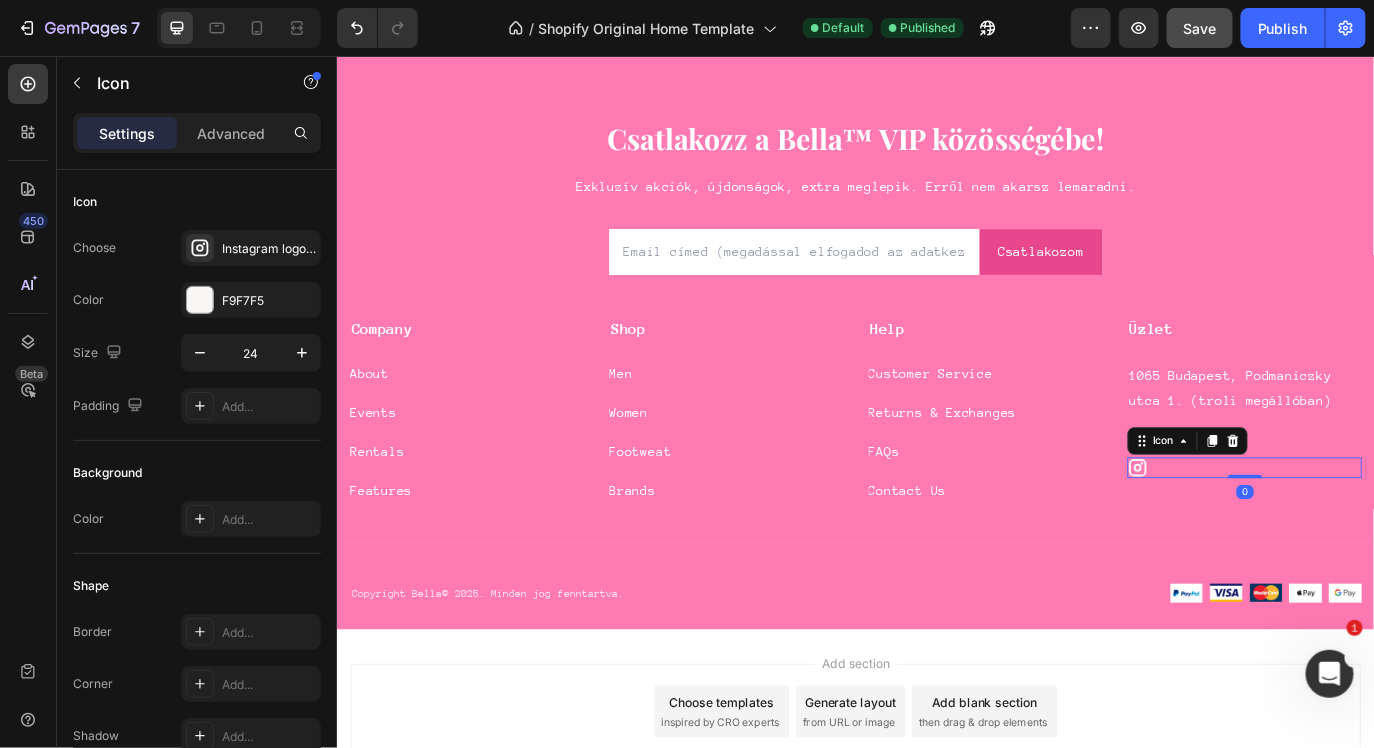click on "Icon   0" at bounding box center (1385, 531) 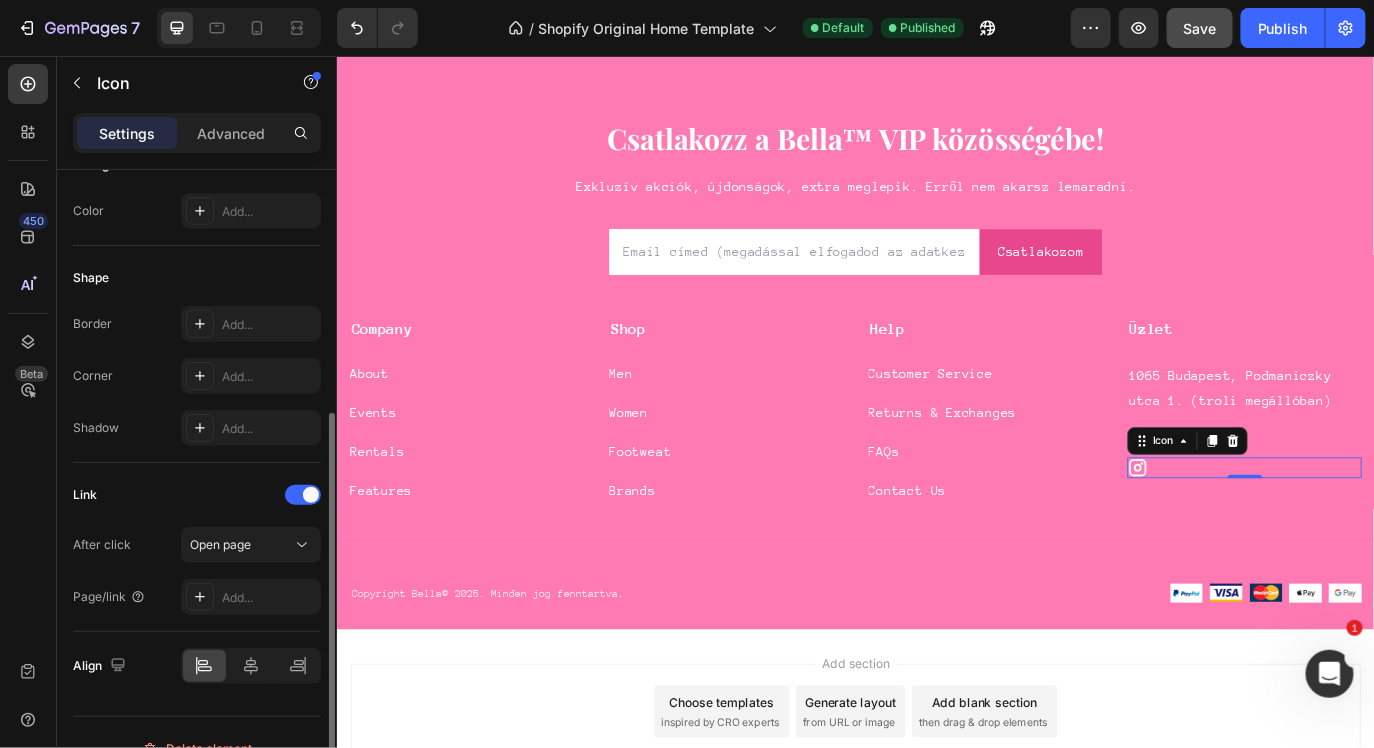 scroll, scrollTop: 306, scrollLeft: 0, axis: vertical 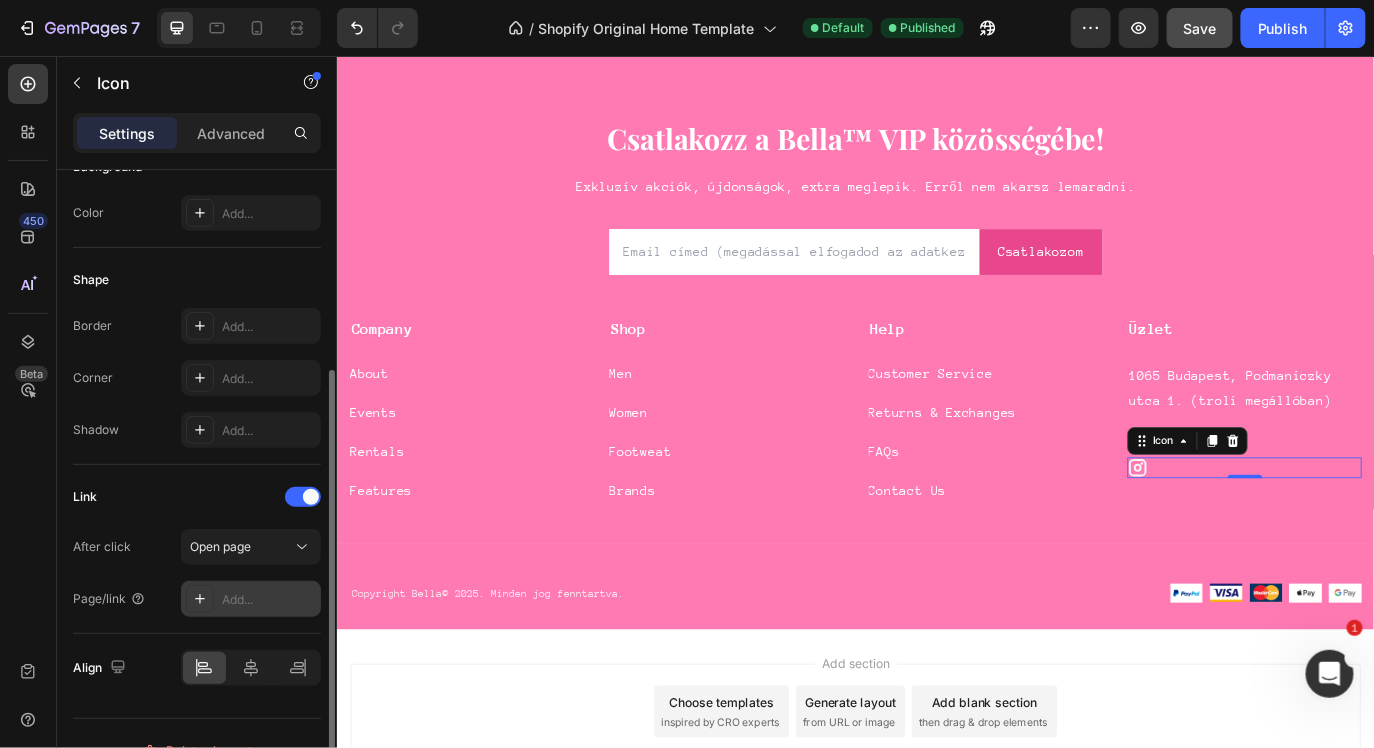 click on "Add..." at bounding box center [269, 600] 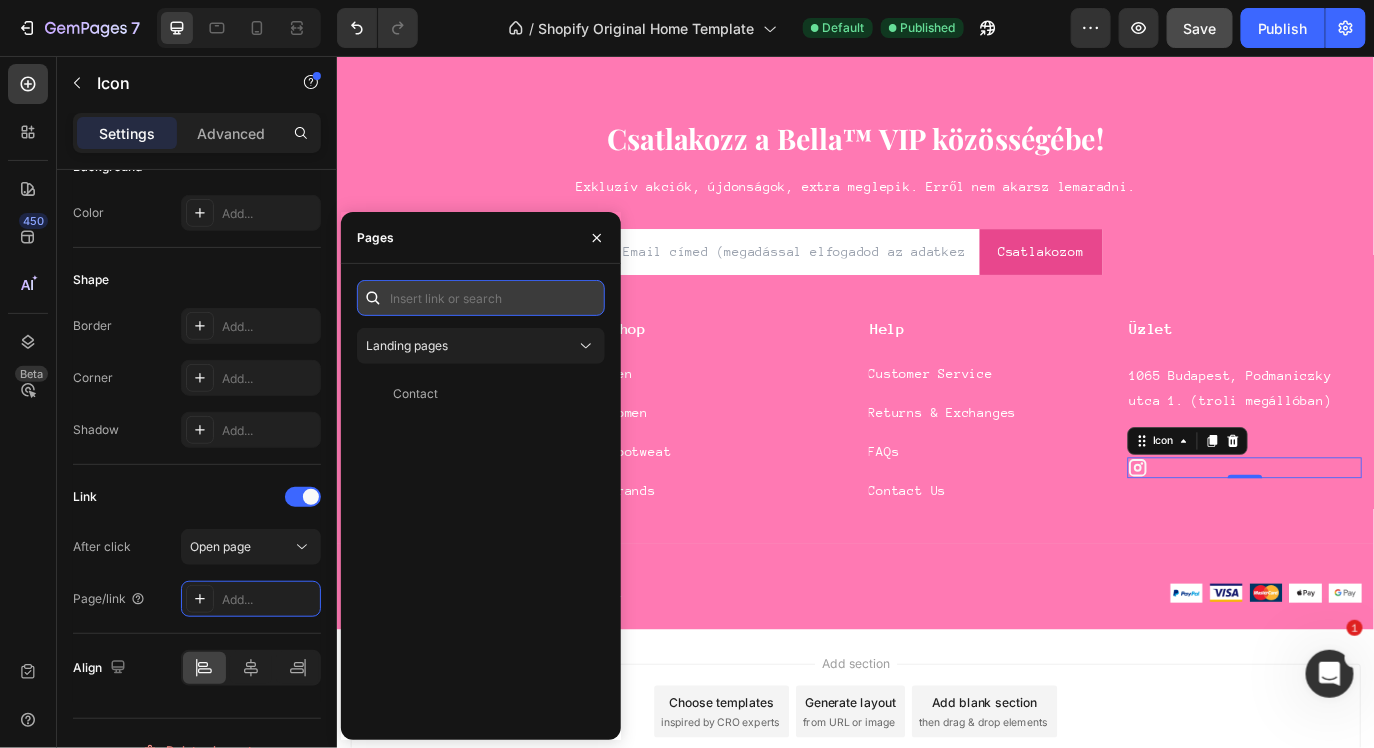 click at bounding box center (481, 298) 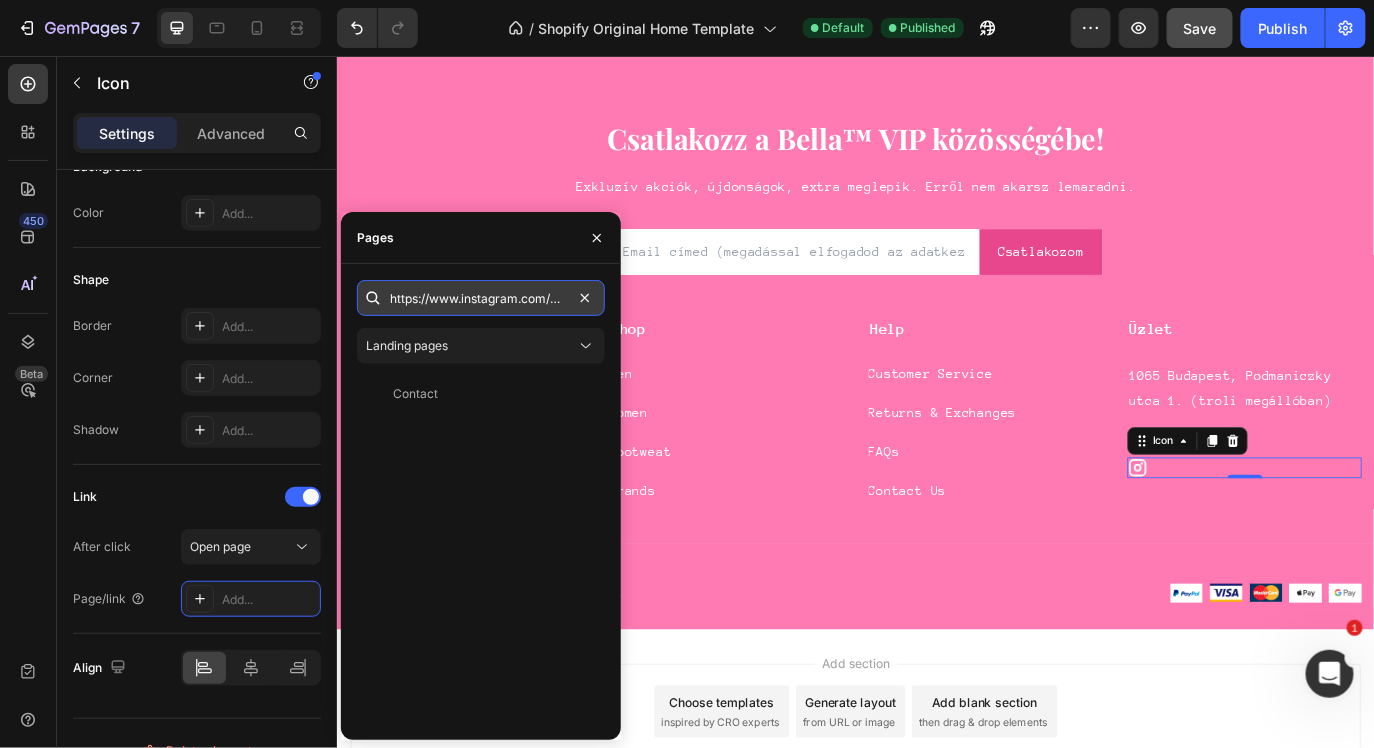 scroll, scrollTop: 0, scrollLeft: 77, axis: horizontal 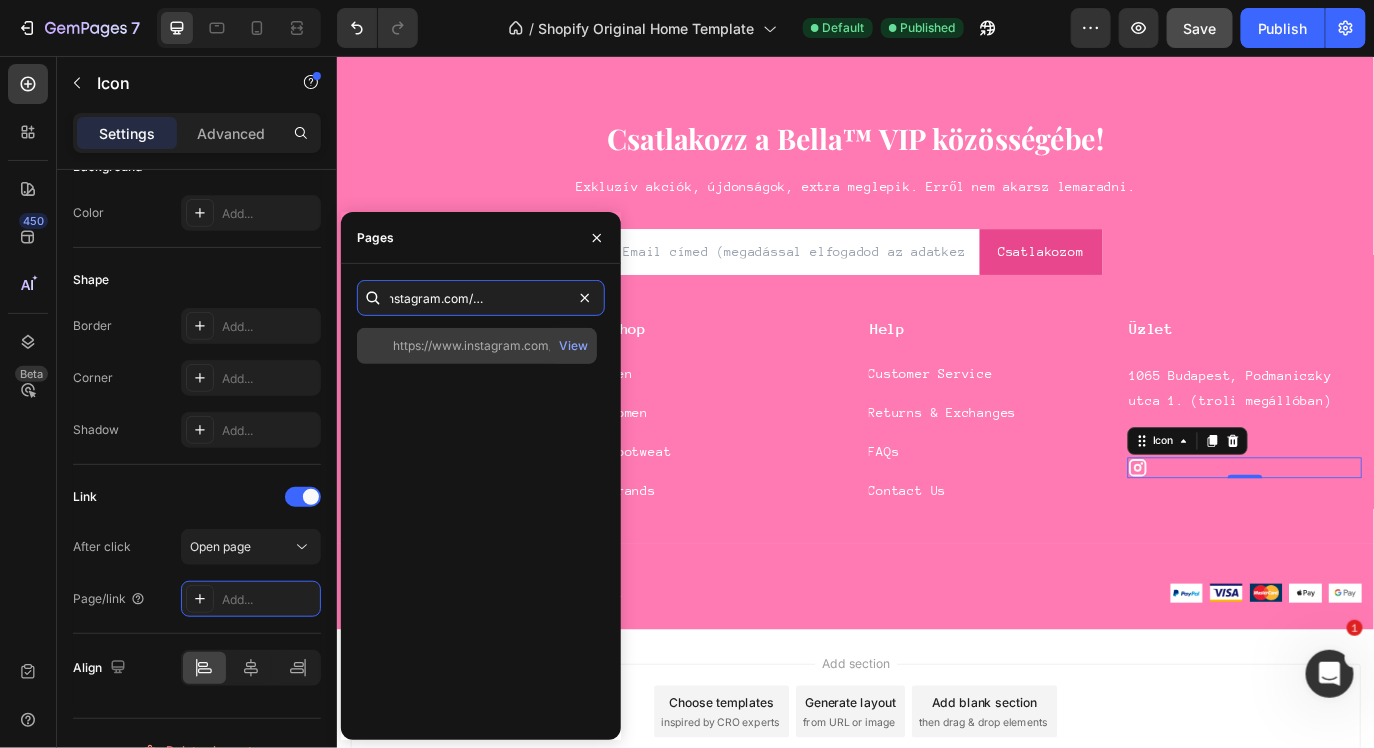 type on "https://www.instagram.com/bella_charmbar/" 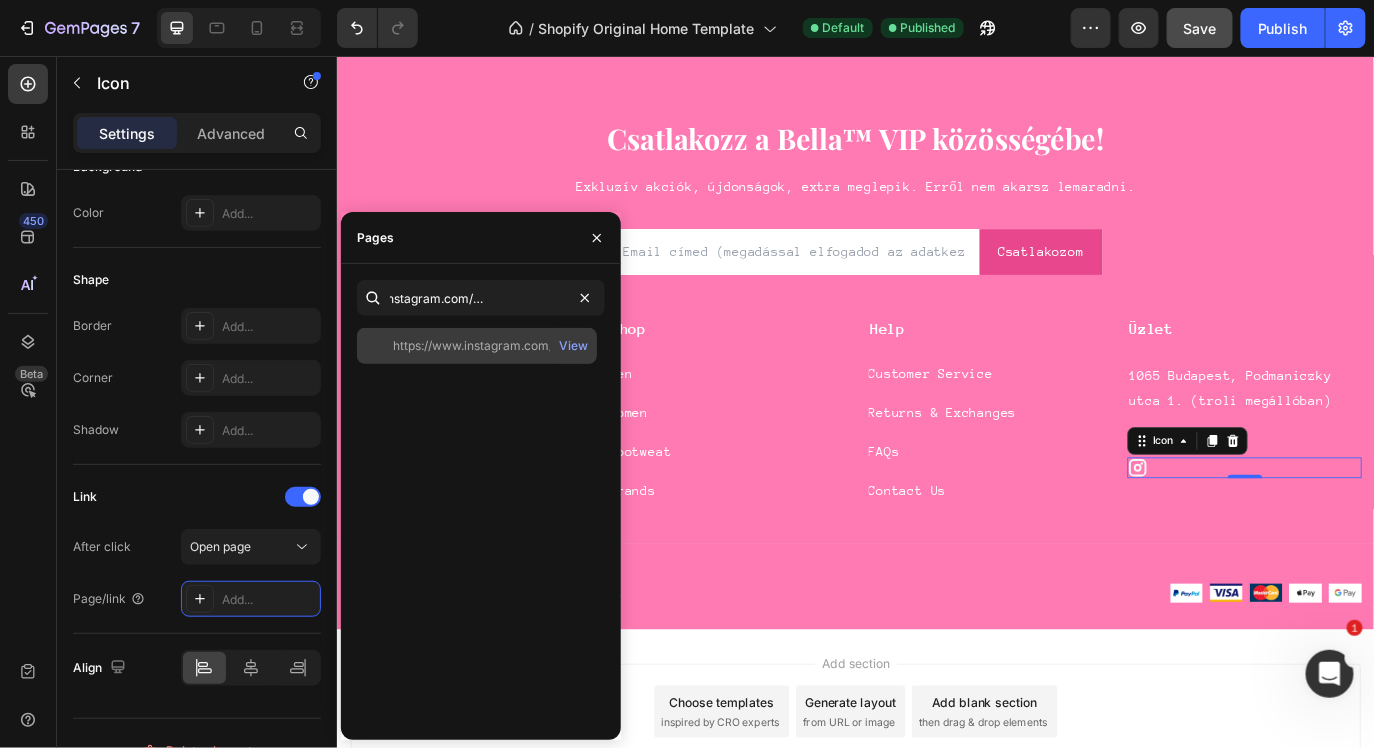 click on "https://www.instagram.com/bella_charmbar/" 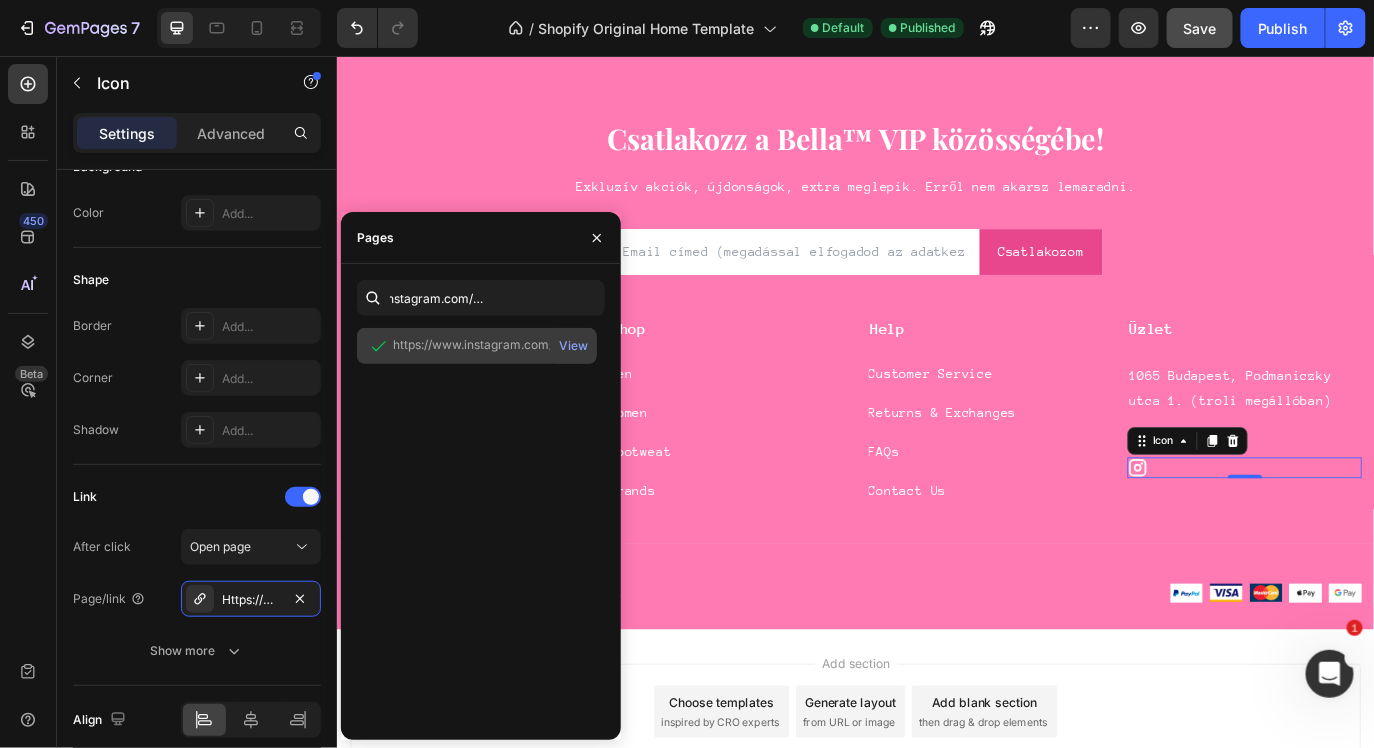 scroll, scrollTop: 0, scrollLeft: 0, axis: both 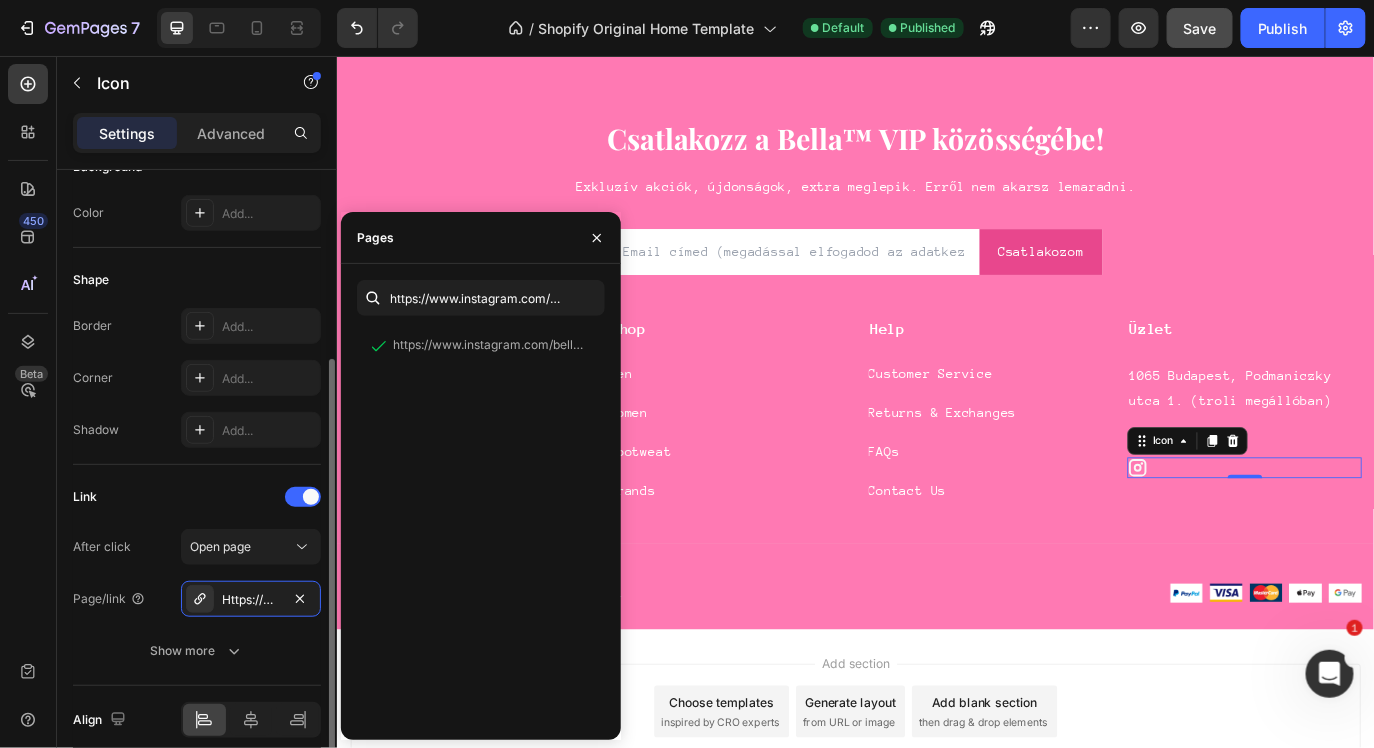 click on "Link" at bounding box center (197, 497) 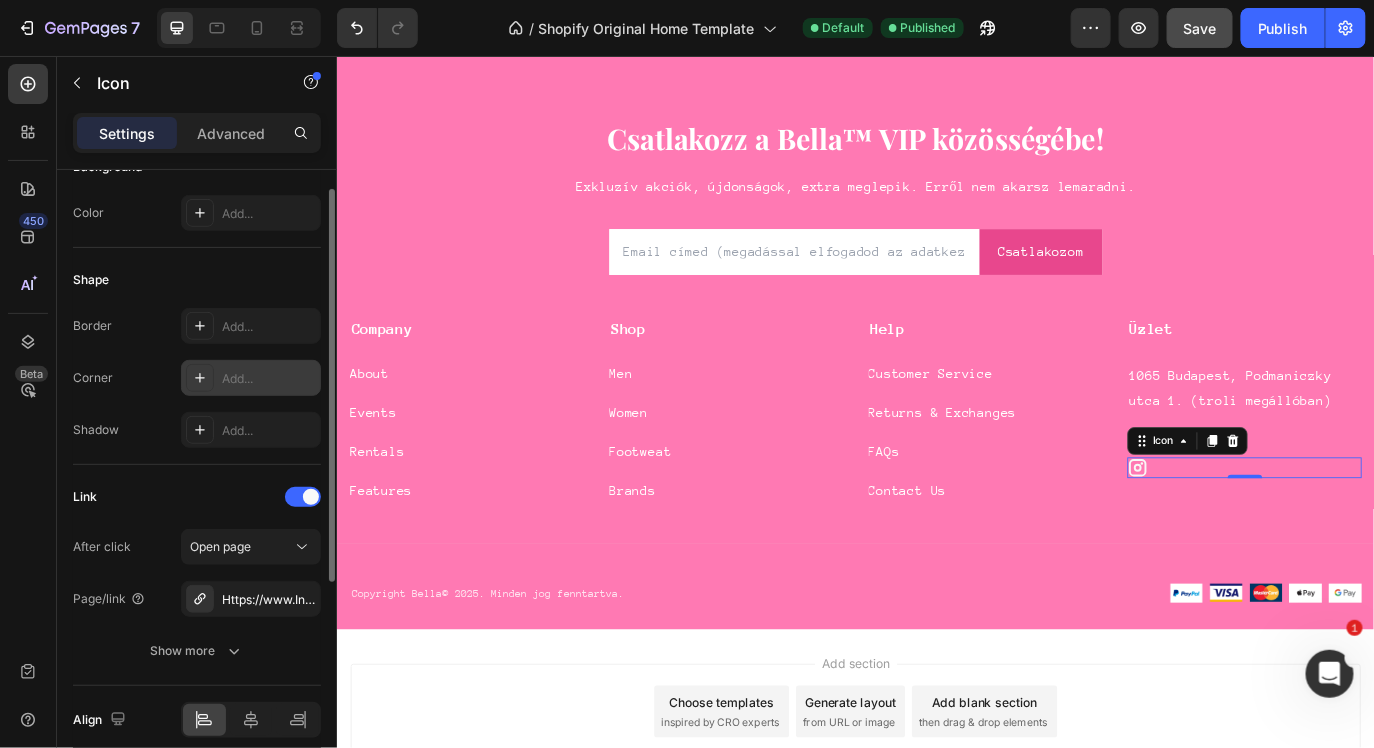 scroll, scrollTop: 0, scrollLeft: 0, axis: both 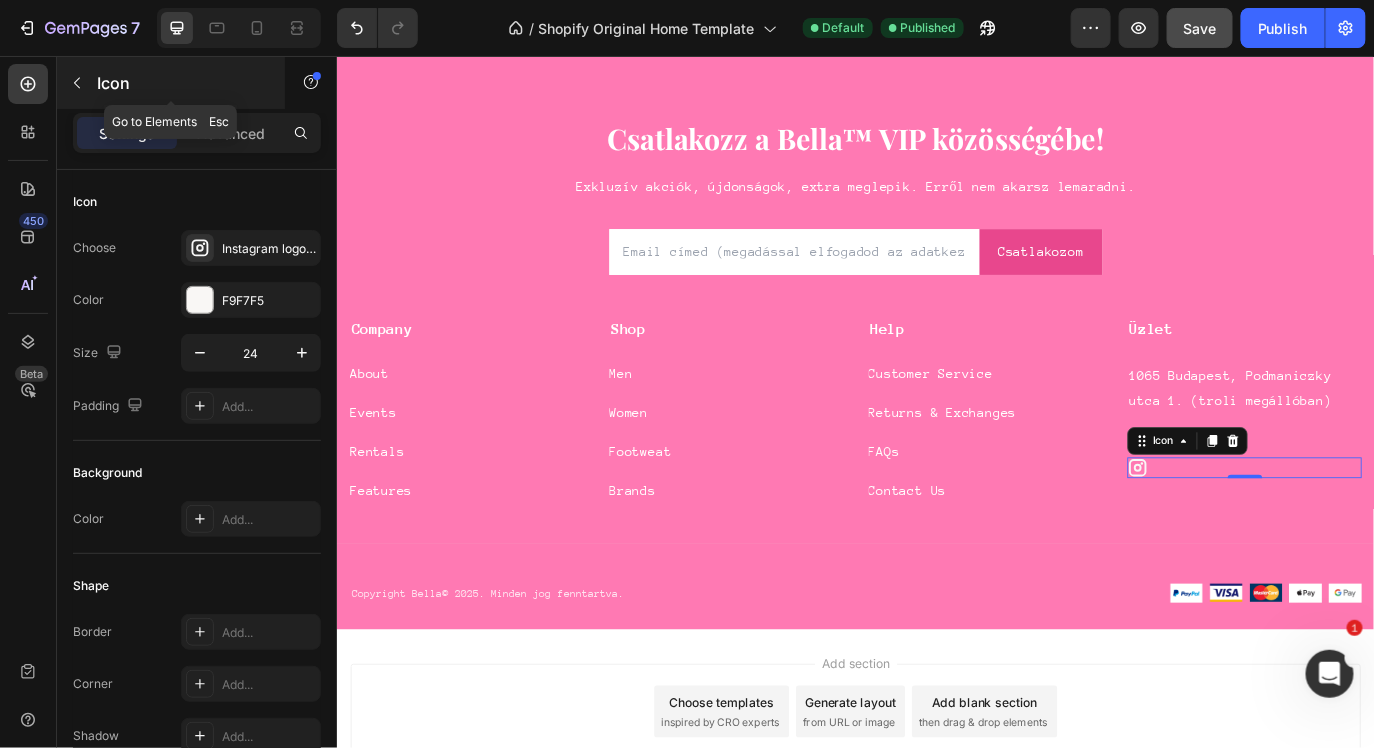 click 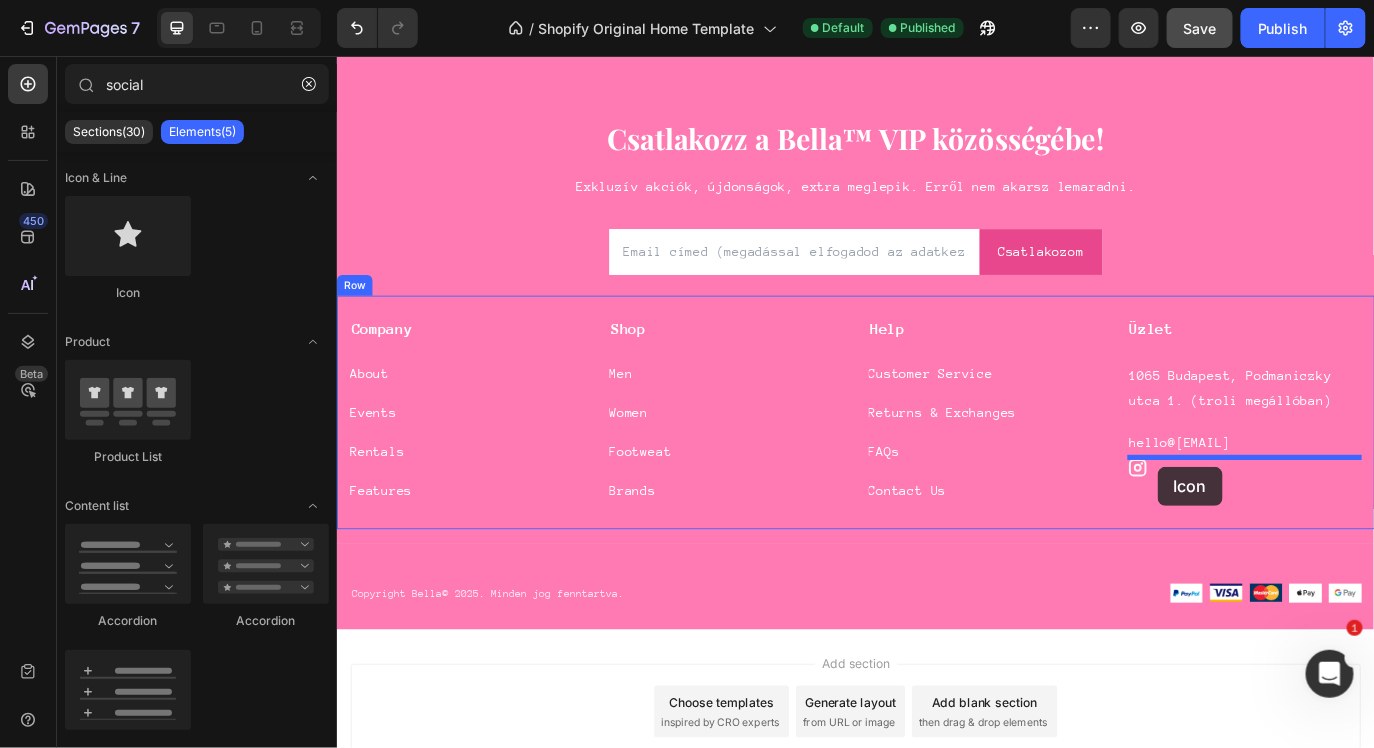 drag, startPoint x: 490, startPoint y: 276, endPoint x: 1285, endPoint y: 530, distance: 834.59033 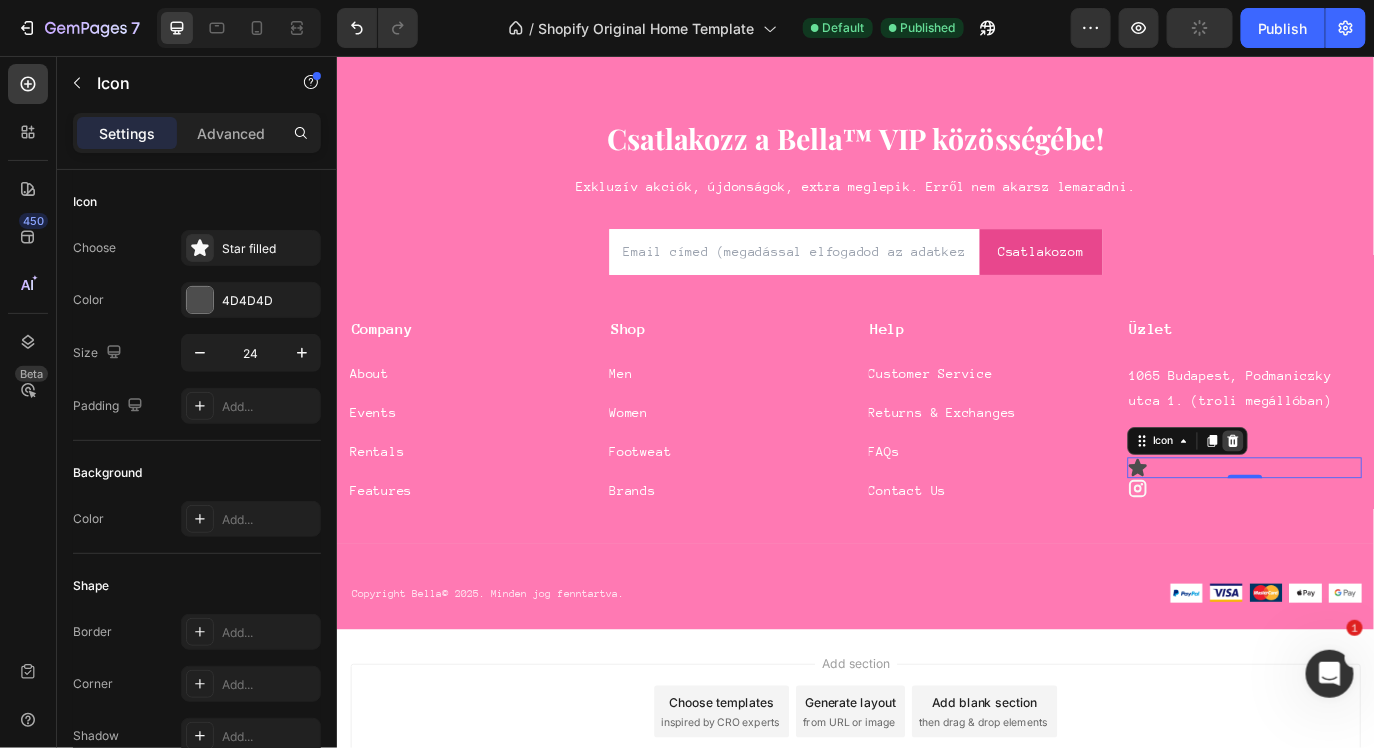 click 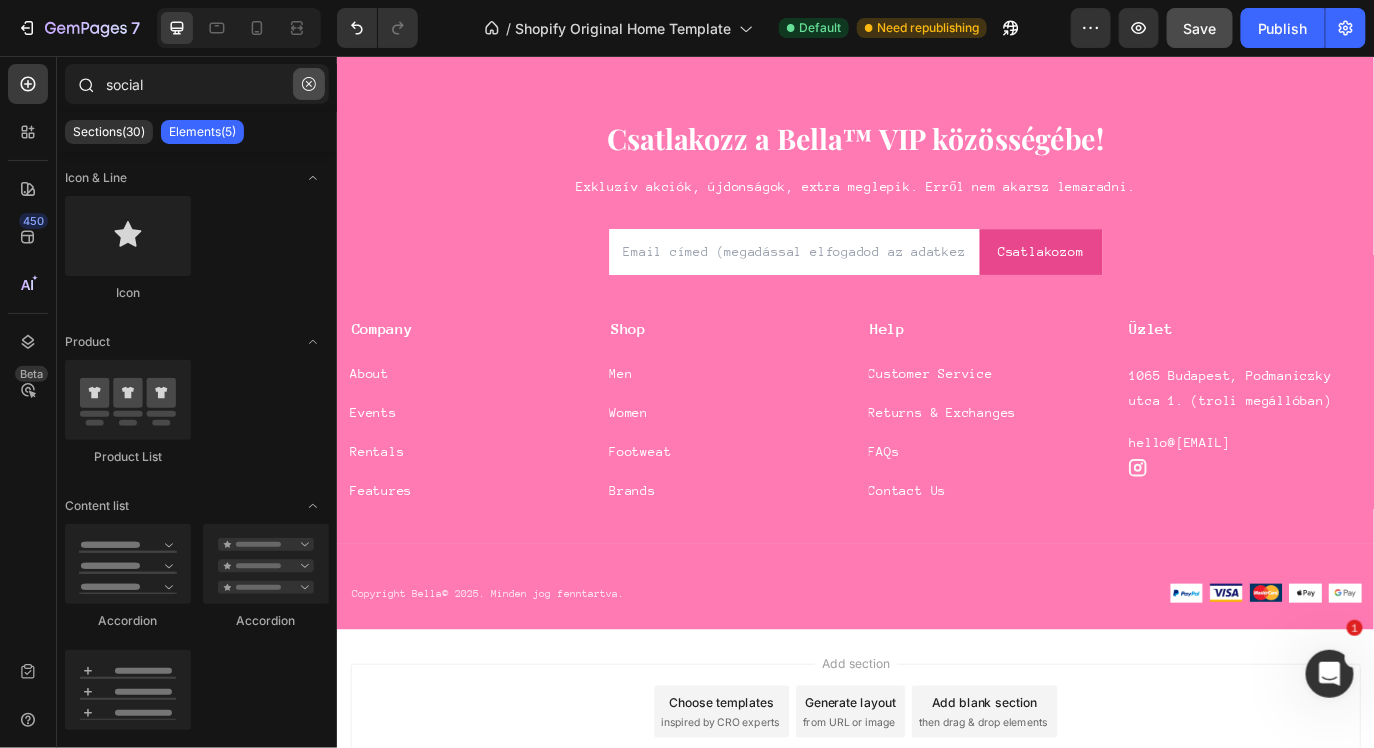 click at bounding box center [309, 84] 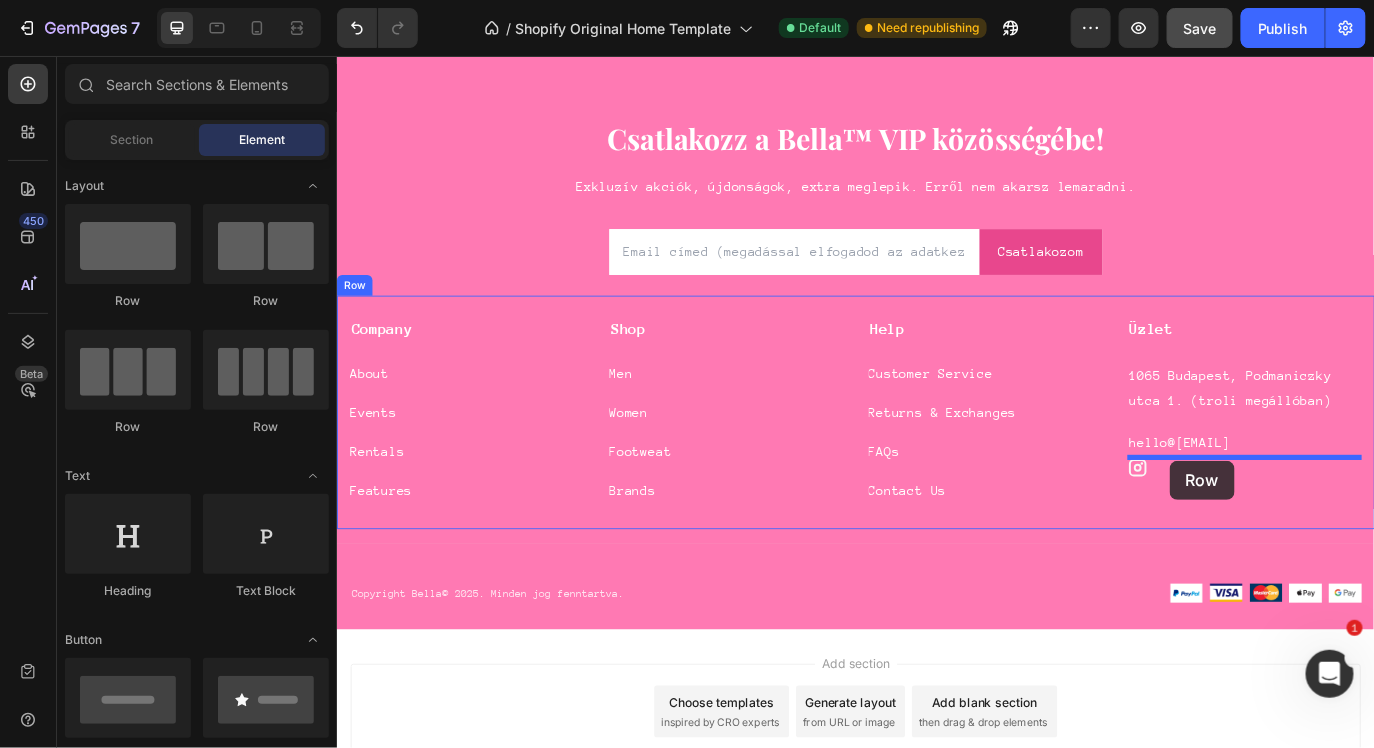 drag, startPoint x: 595, startPoint y: 314, endPoint x: 1299, endPoint y: 523, distance: 734.3684 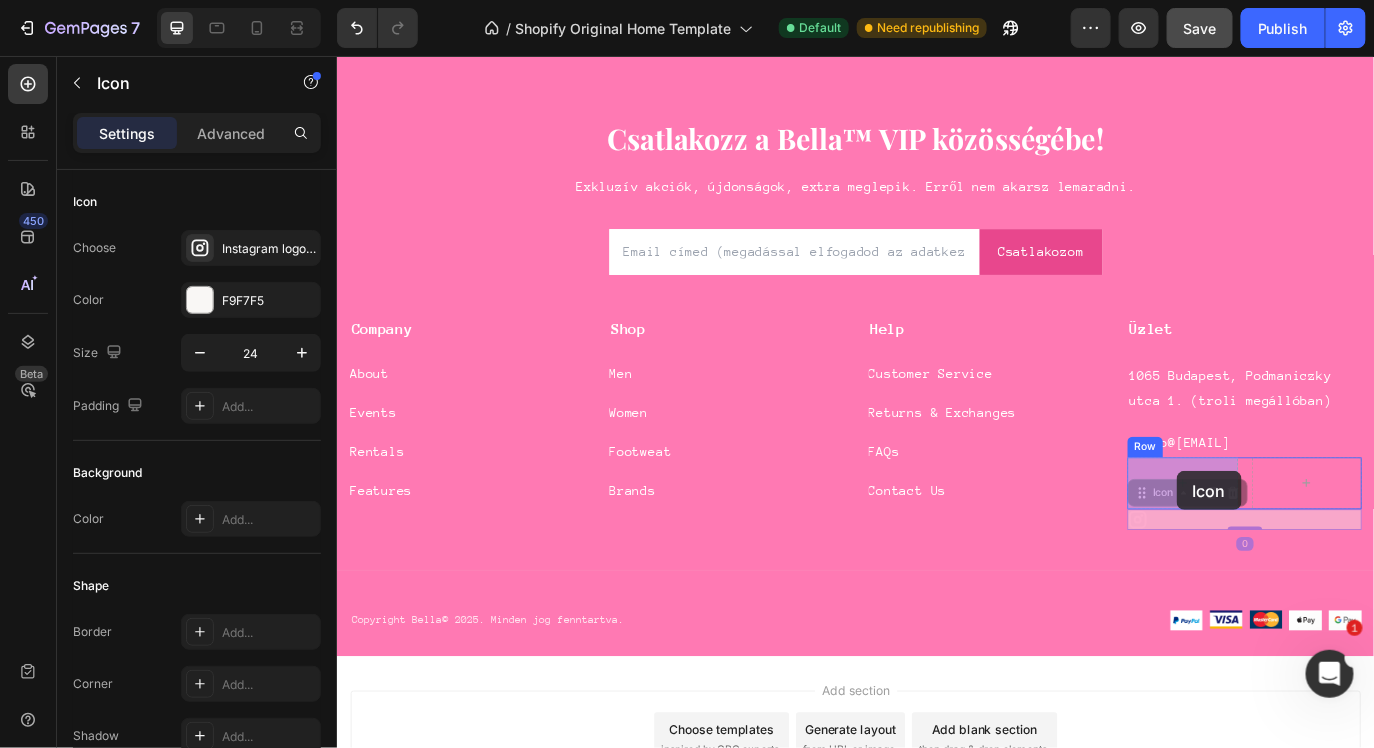 drag, startPoint x: 1277, startPoint y: 593, endPoint x: 1307, endPoint y: 535, distance: 65.29931 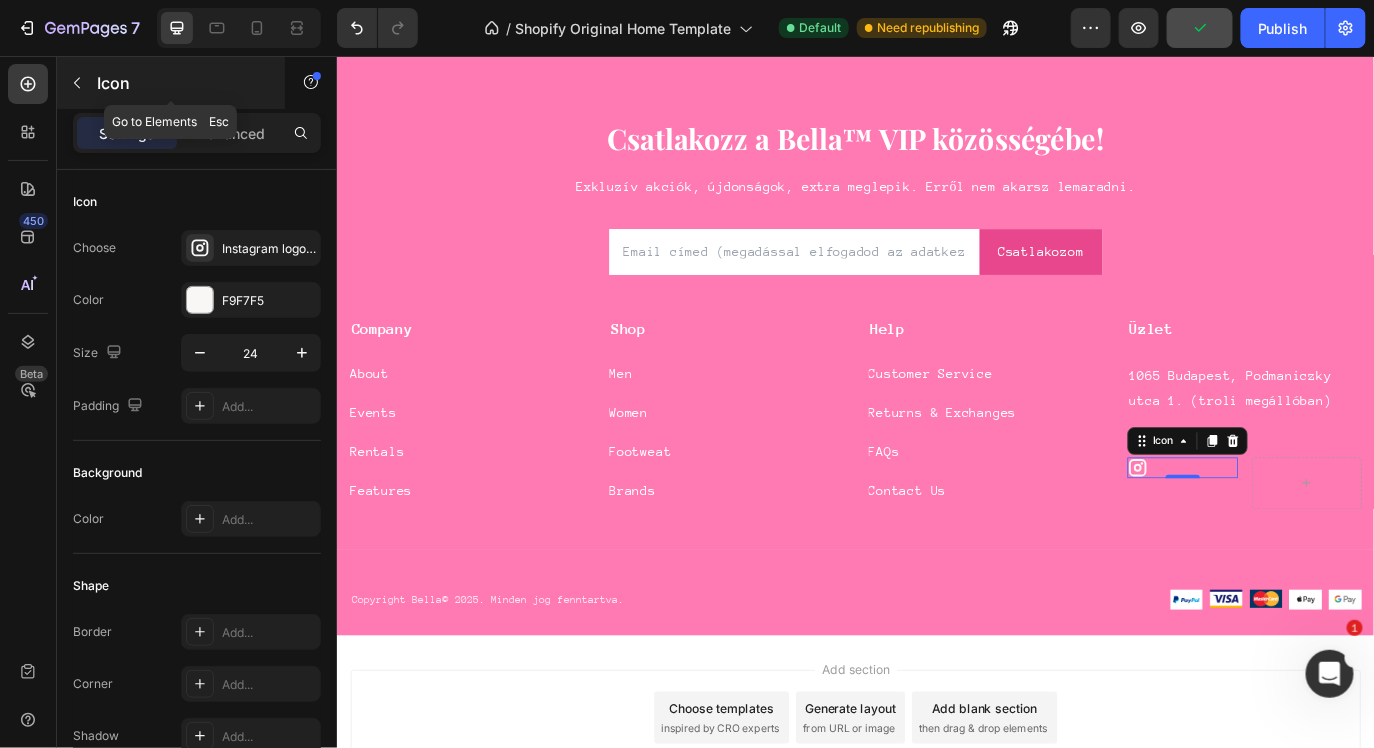click at bounding box center [77, 83] 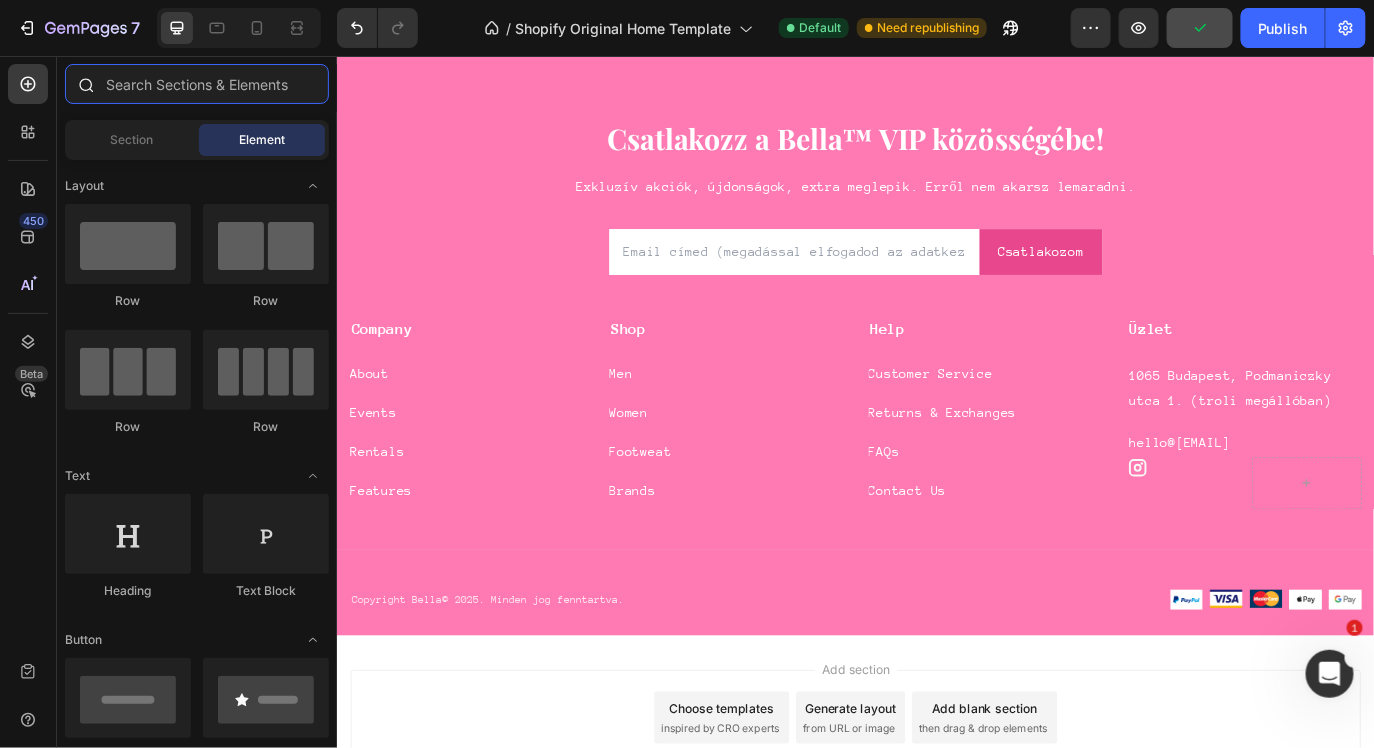 click at bounding box center [197, 84] 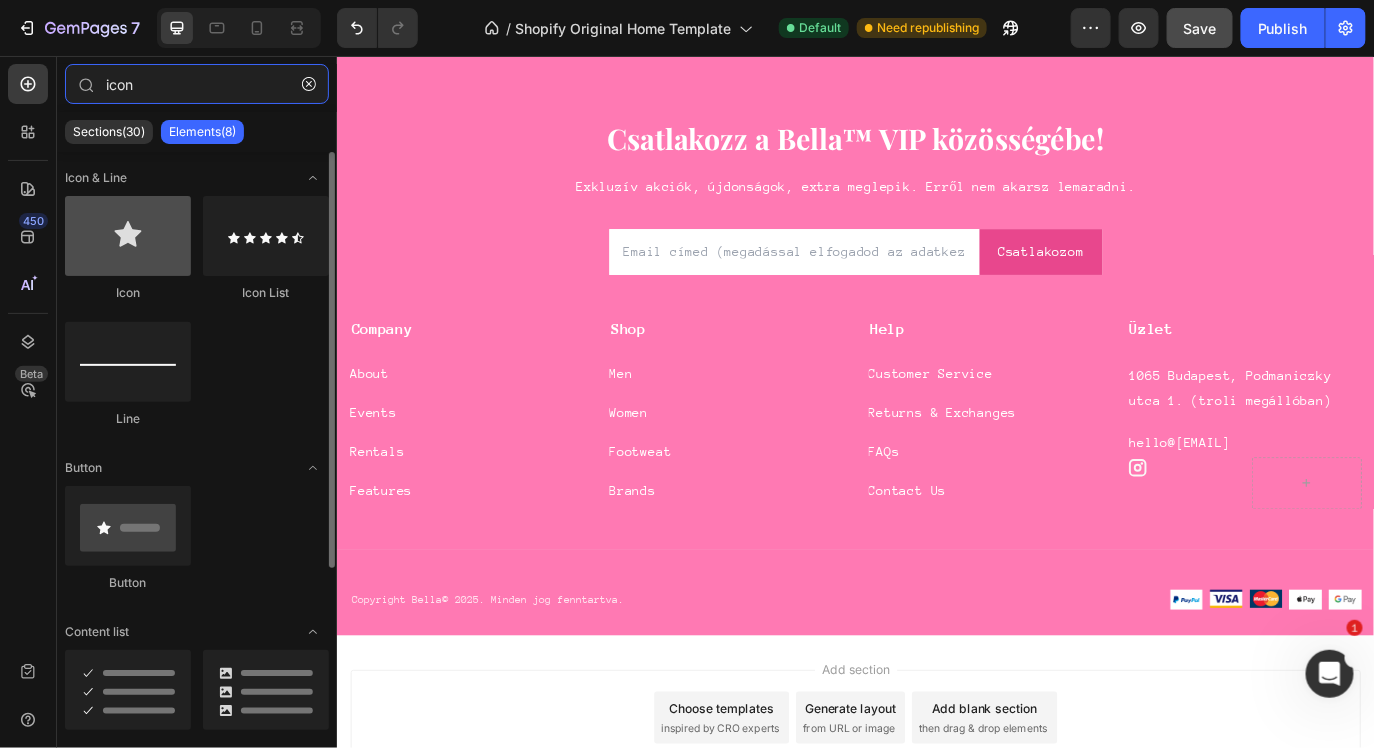 type on "icon" 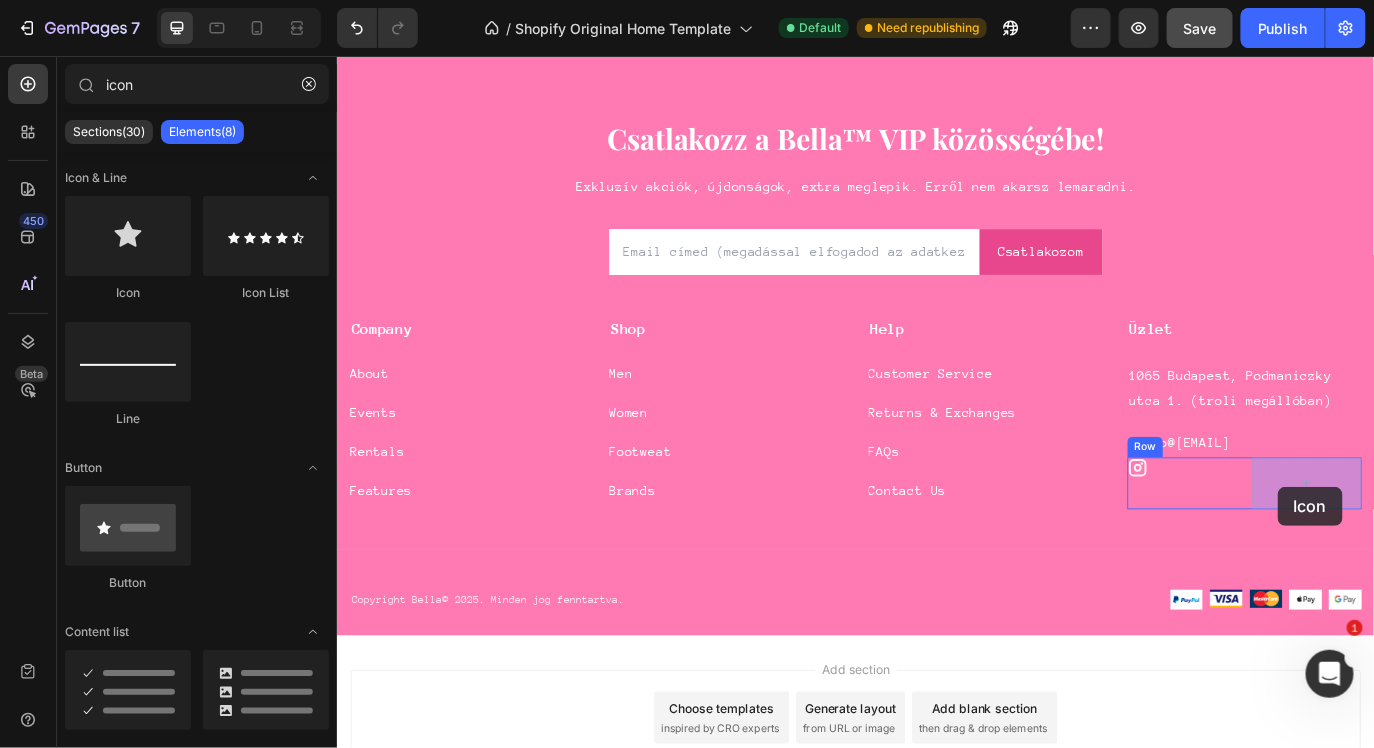 drag, startPoint x: 467, startPoint y: 294, endPoint x: 1424, endPoint y: 552, distance: 991.1675 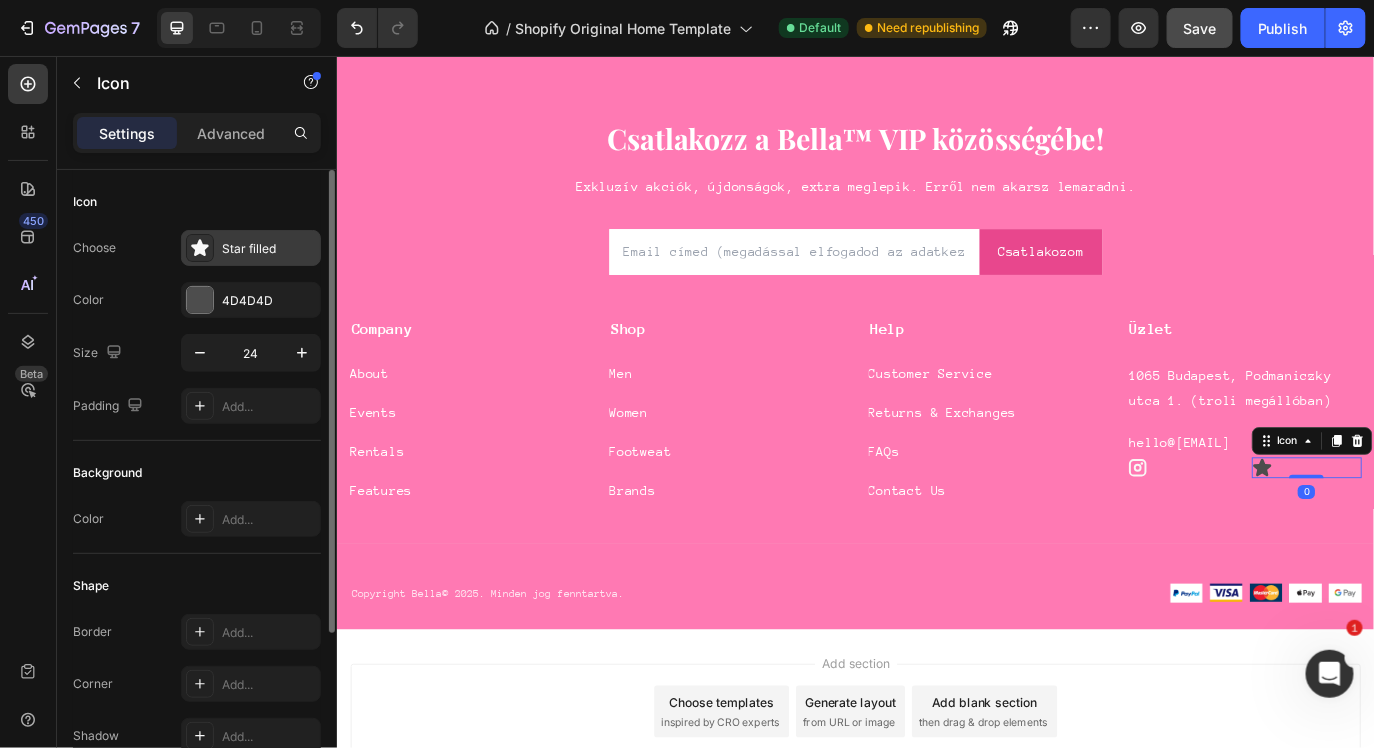 click on "Star filled" at bounding box center (269, 249) 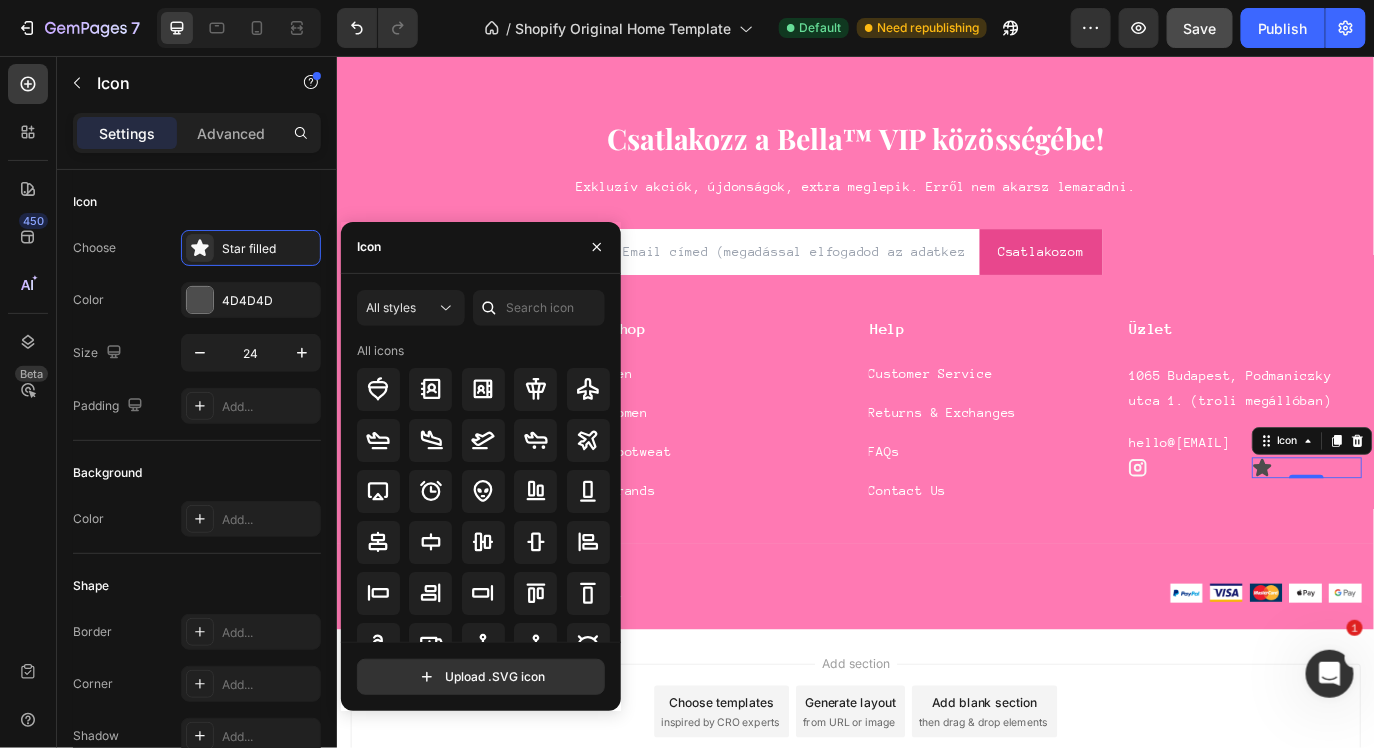 click on "Icon" at bounding box center (481, 248) 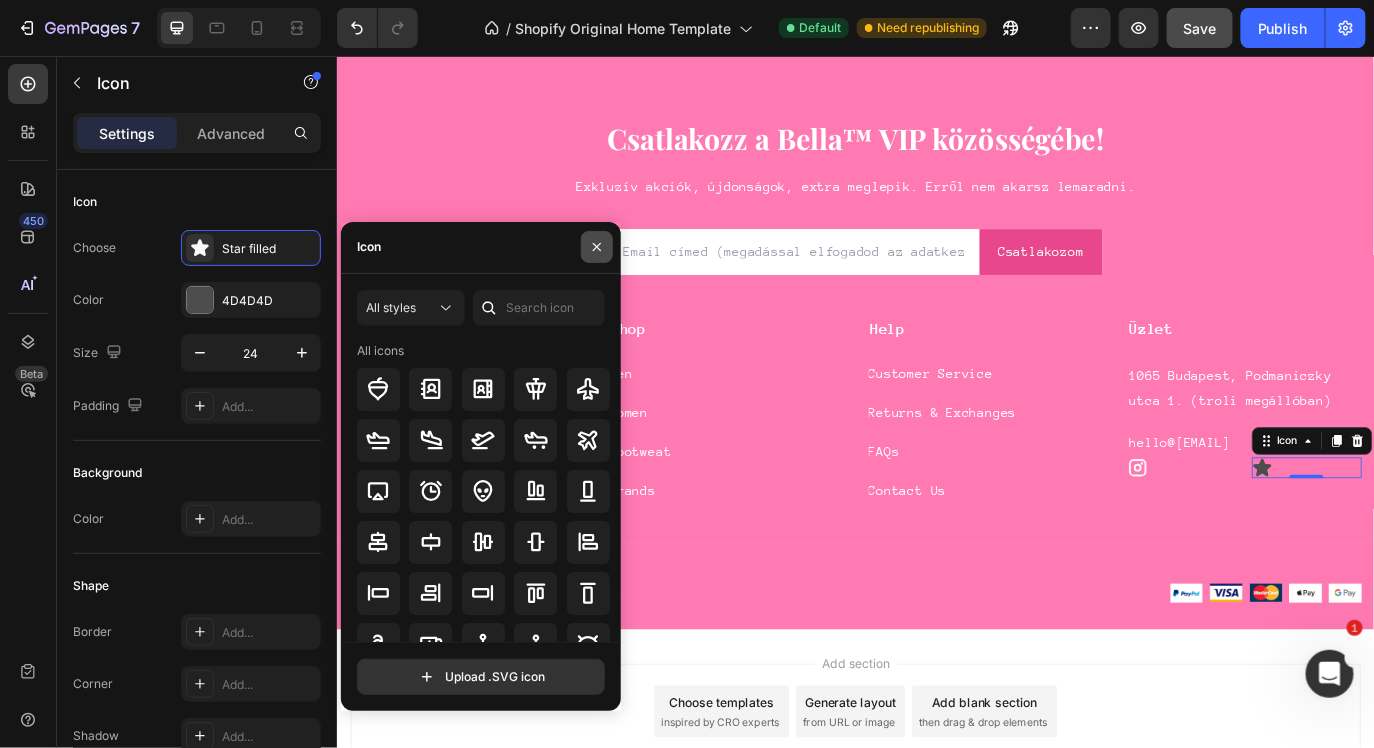 click 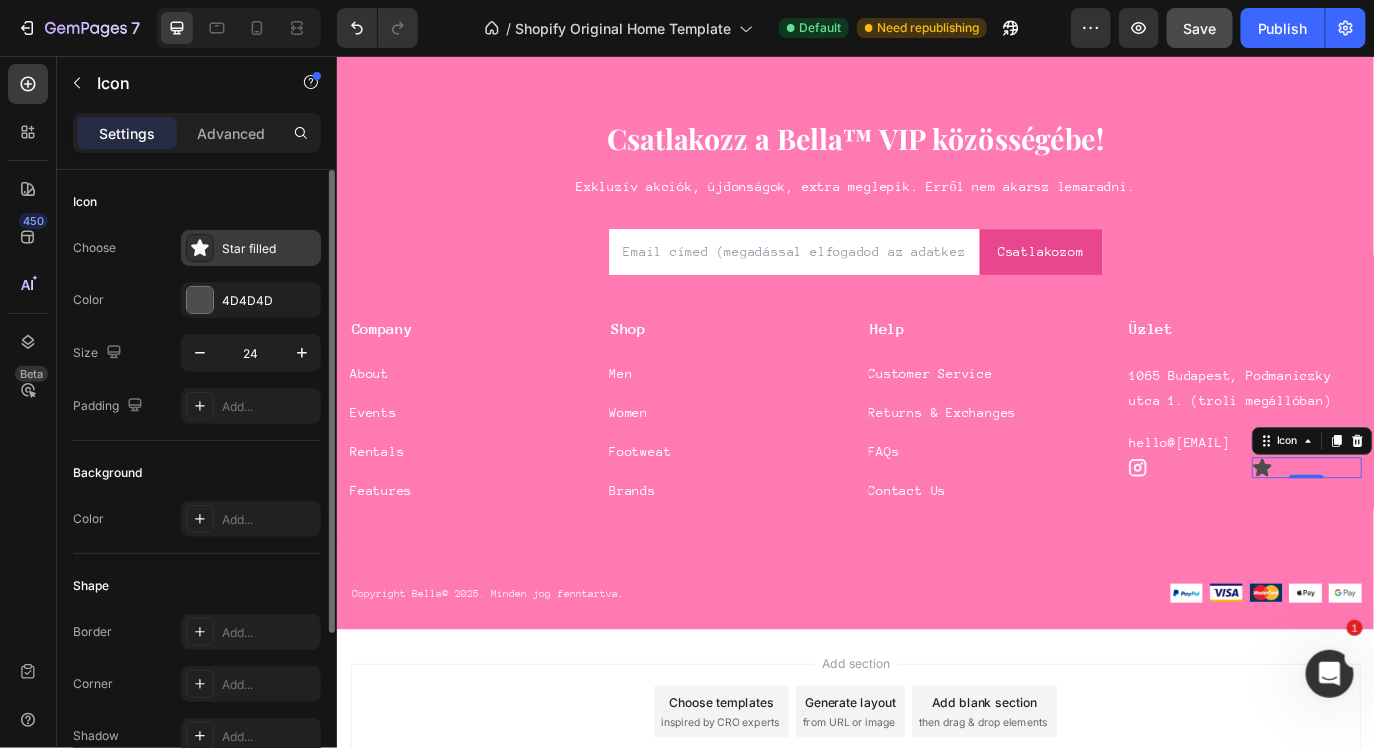 click at bounding box center (200, 248) 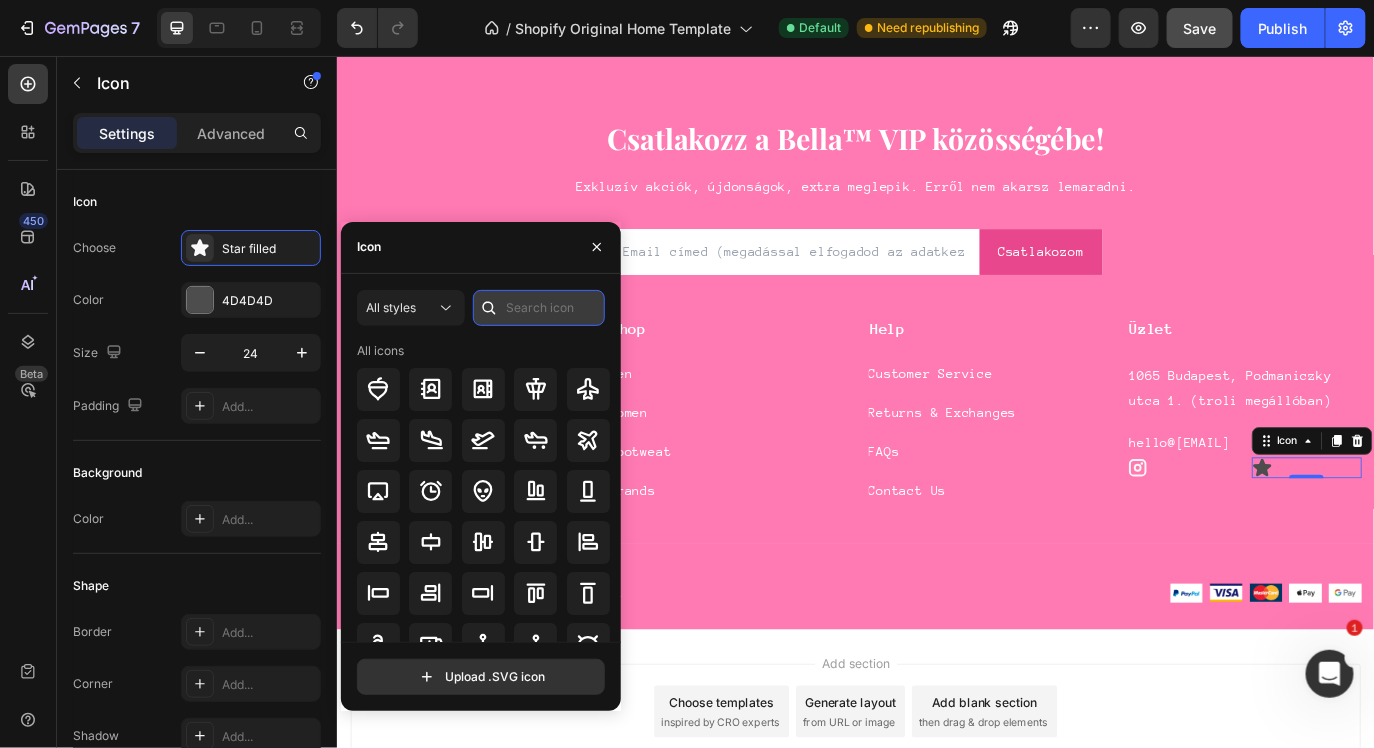 click at bounding box center [539, 308] 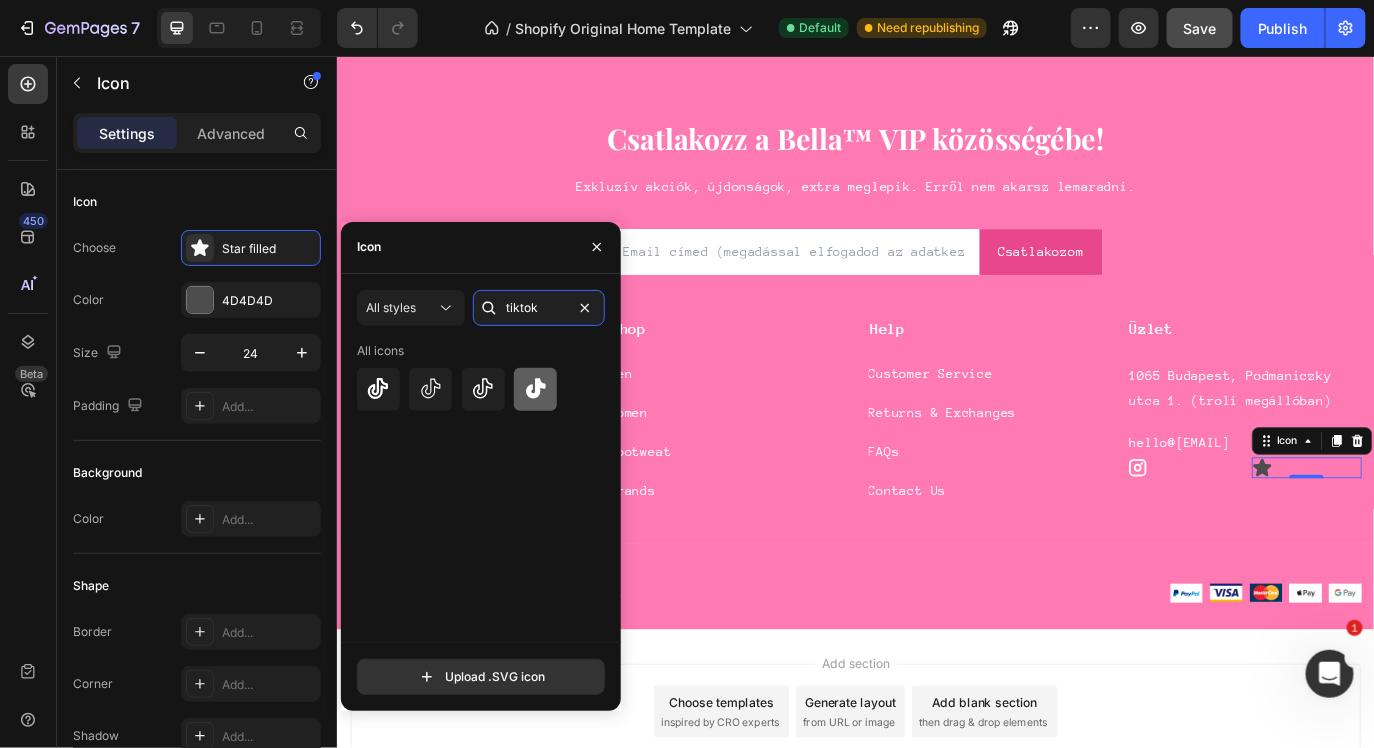type on "tiktok" 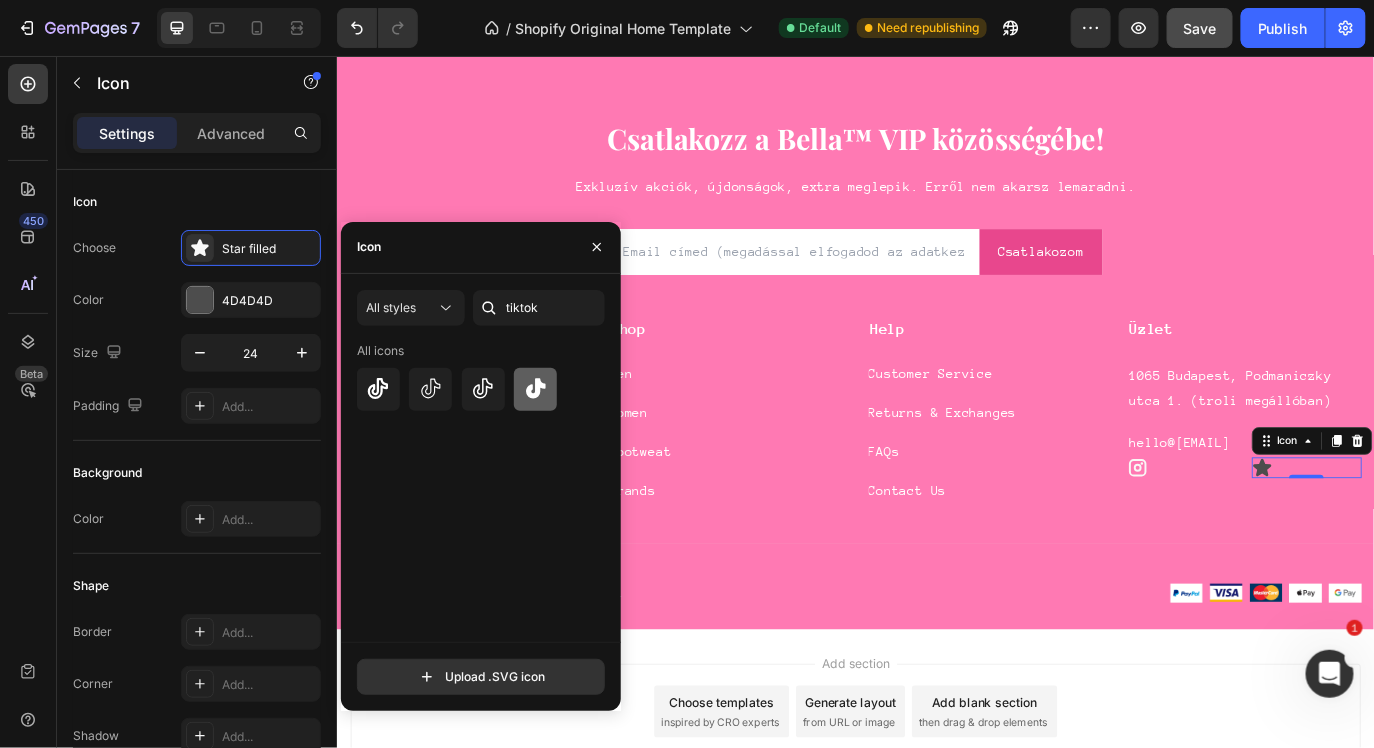 click 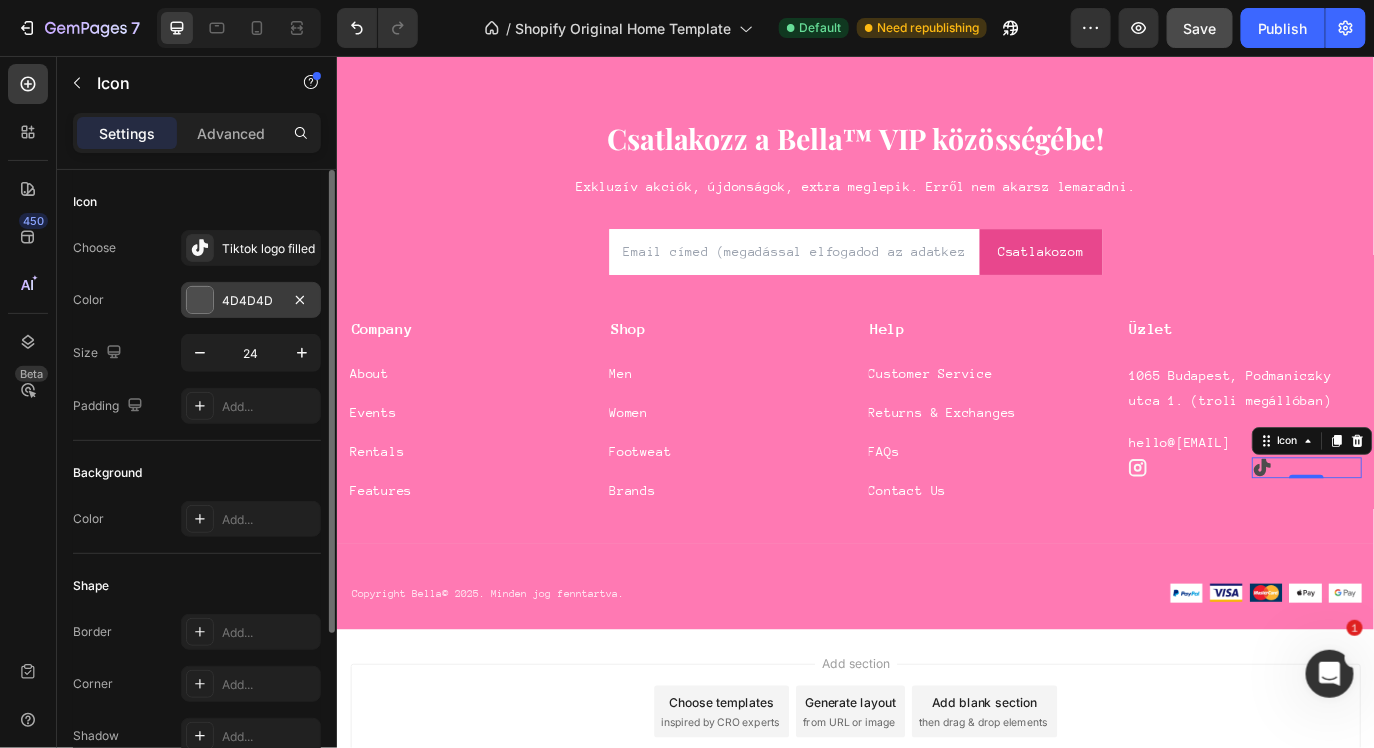 click on "4D4D4D" at bounding box center (251, 300) 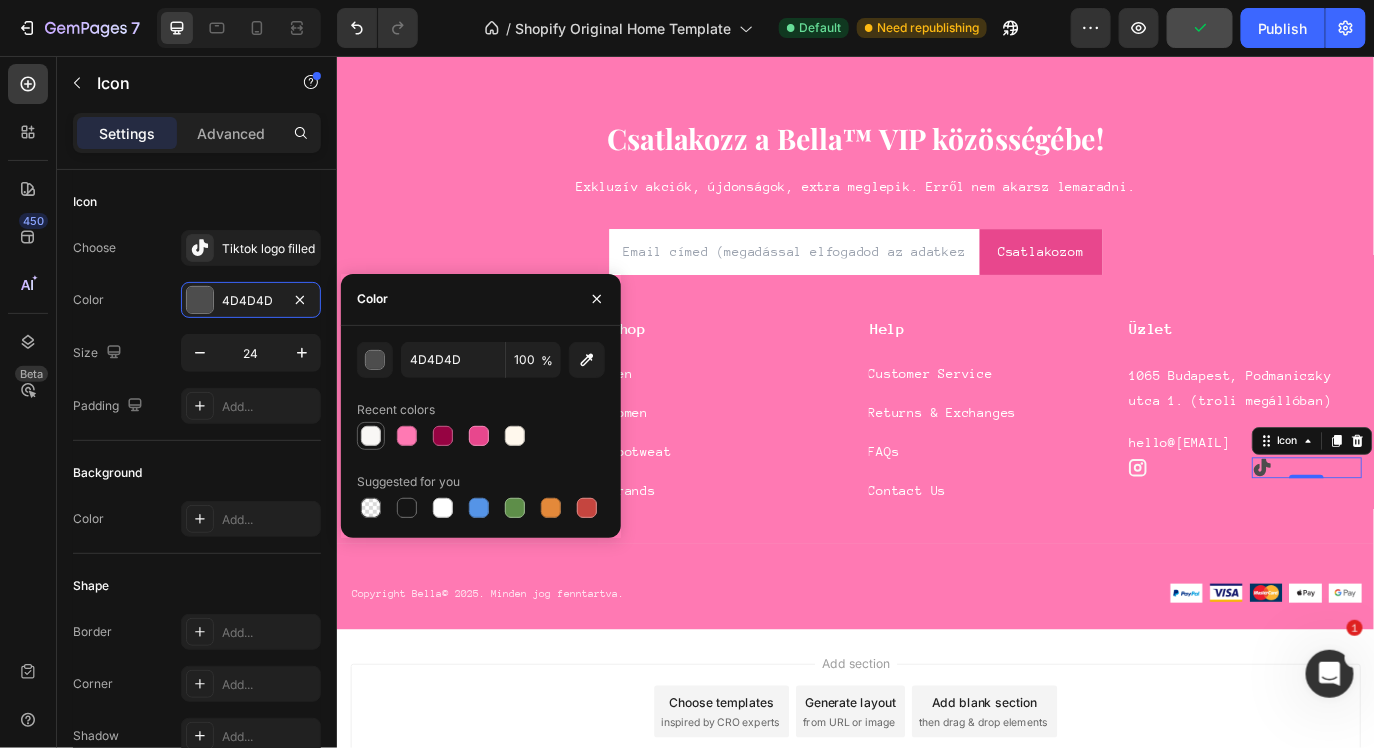 click at bounding box center (371, 436) 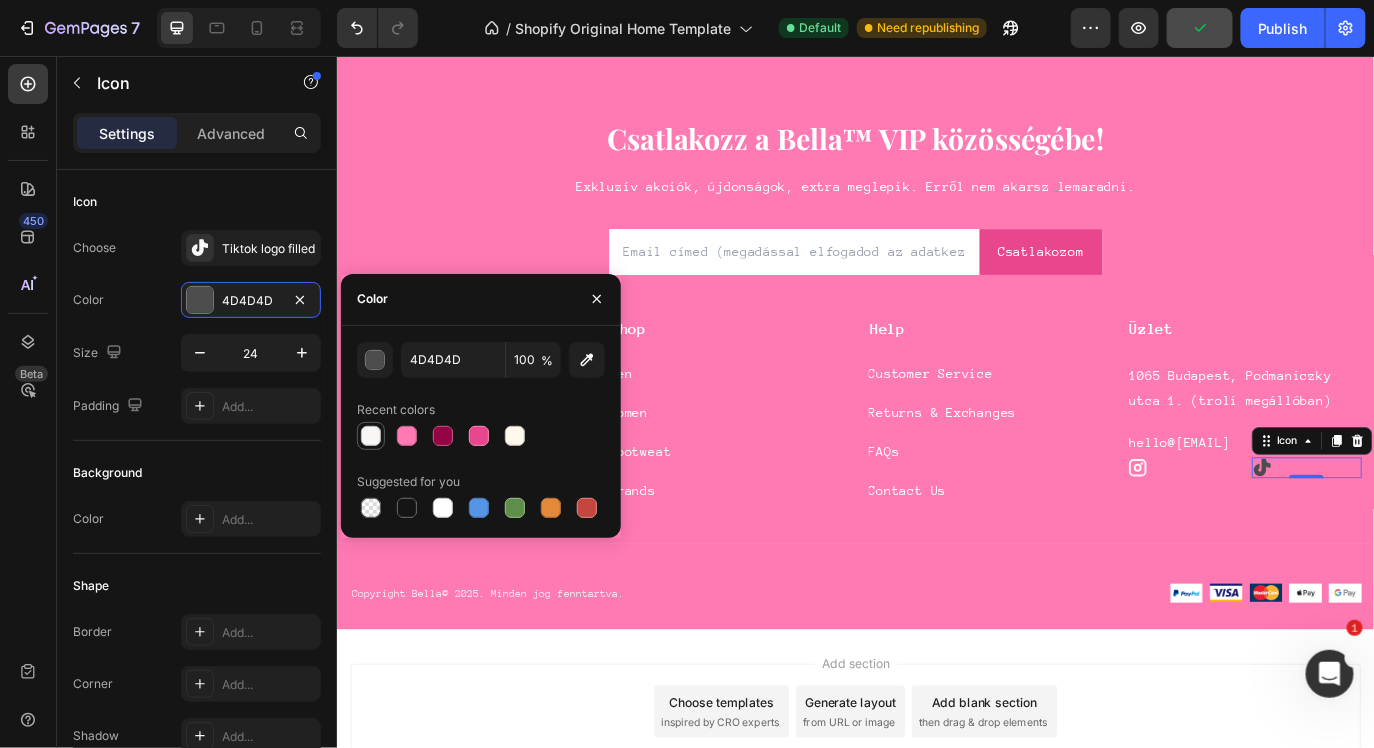 type on "F9F7F5" 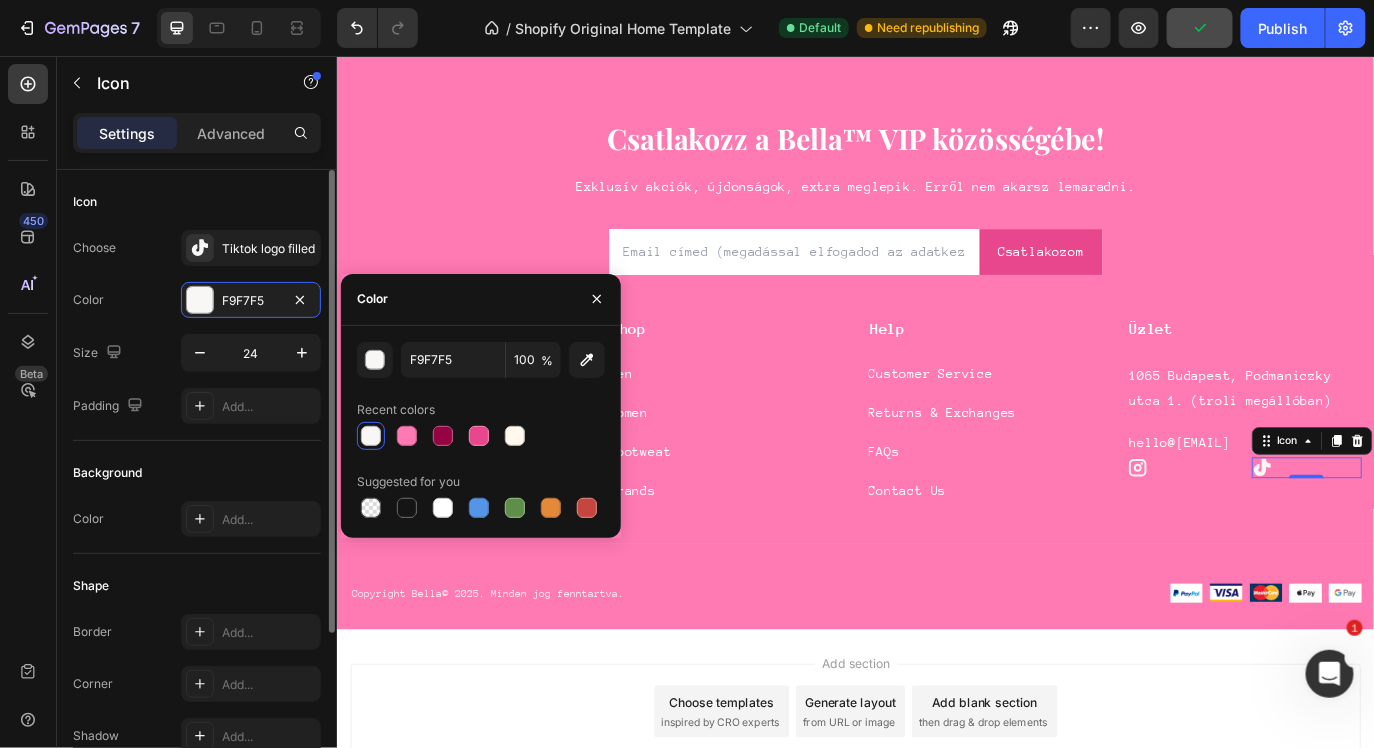 click on "Choose
Tiktok logo filled Color F9F7F5 Size 24 Padding Add..." at bounding box center [197, 327] 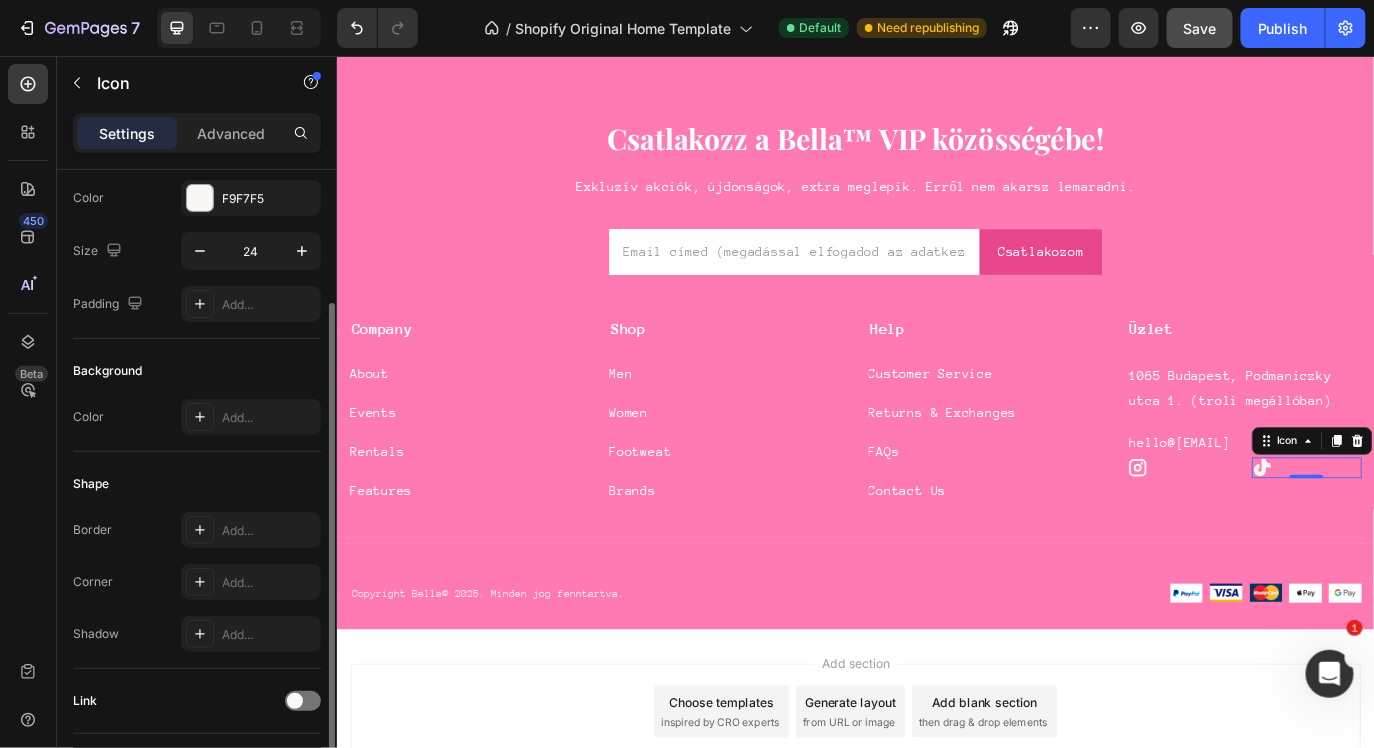 scroll, scrollTop: 235, scrollLeft: 0, axis: vertical 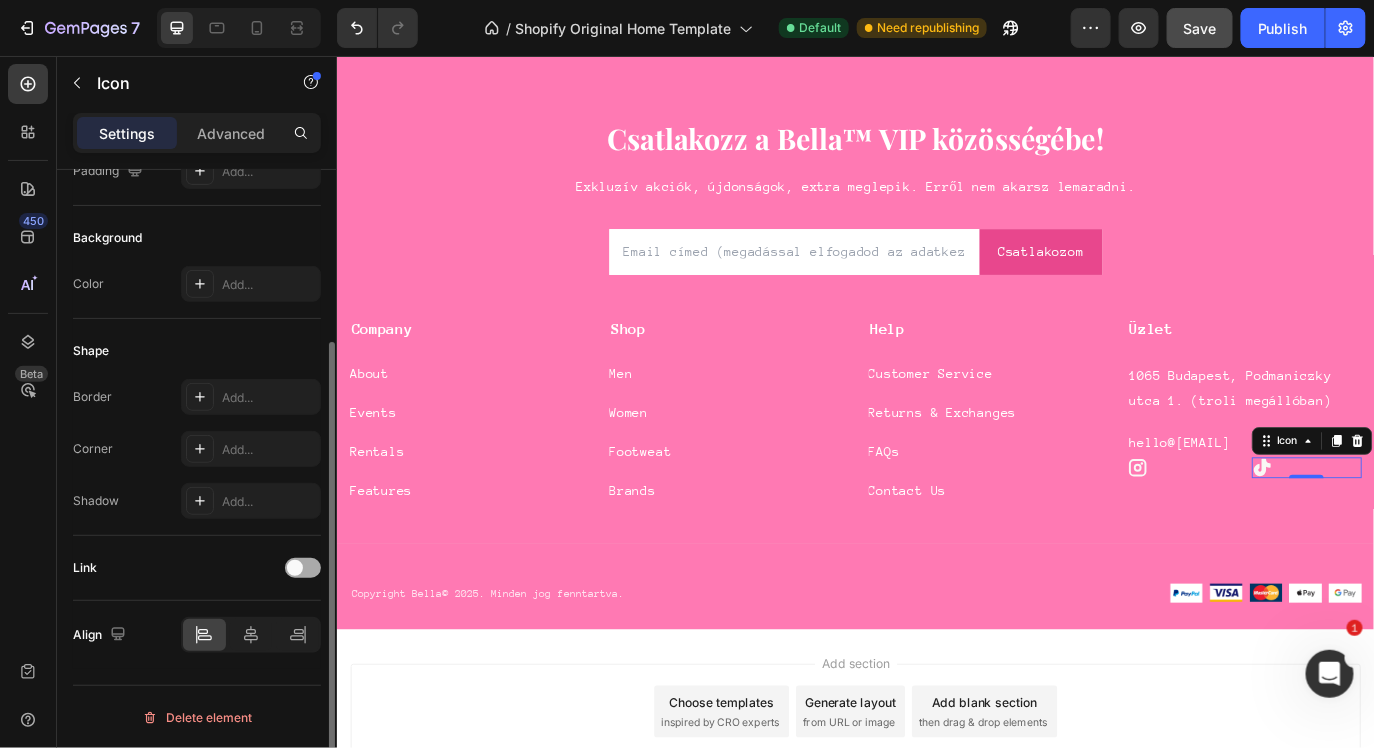 click at bounding box center (295, 568) 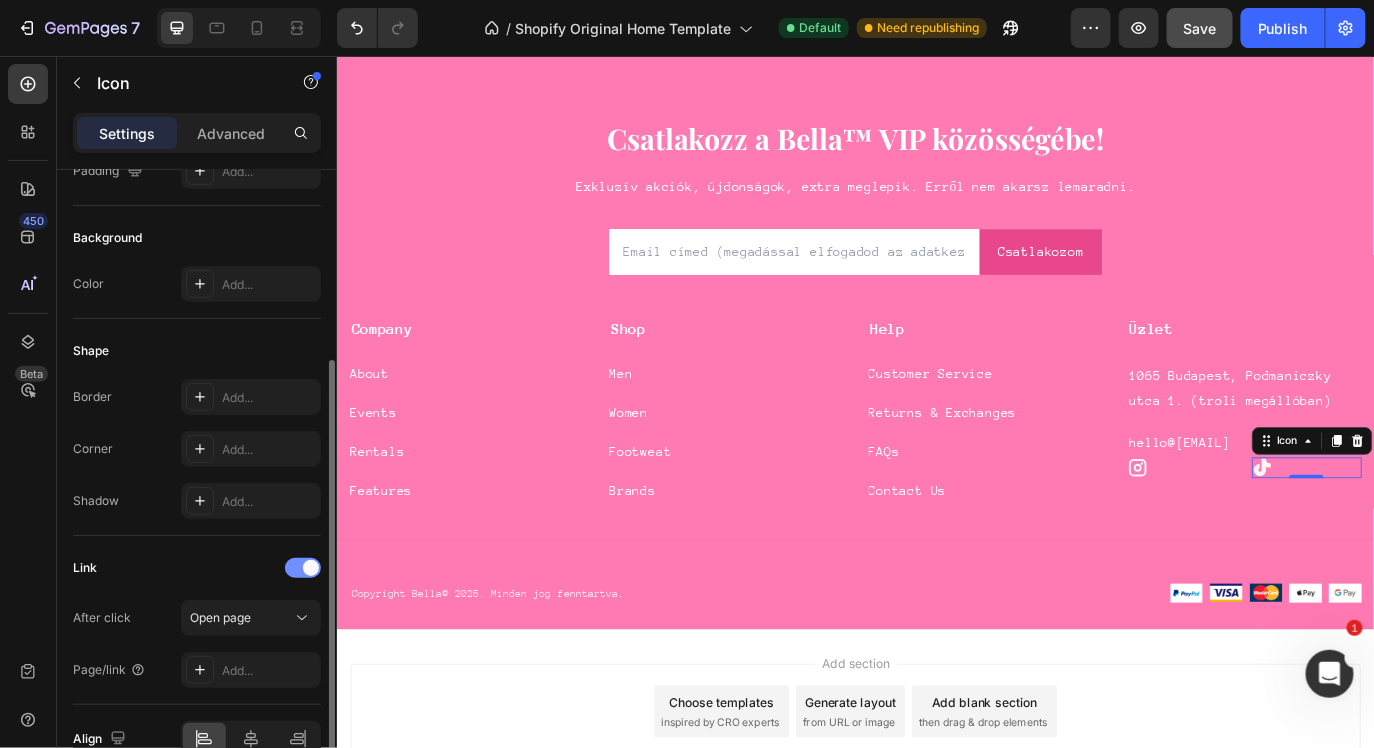 scroll, scrollTop: 338, scrollLeft: 0, axis: vertical 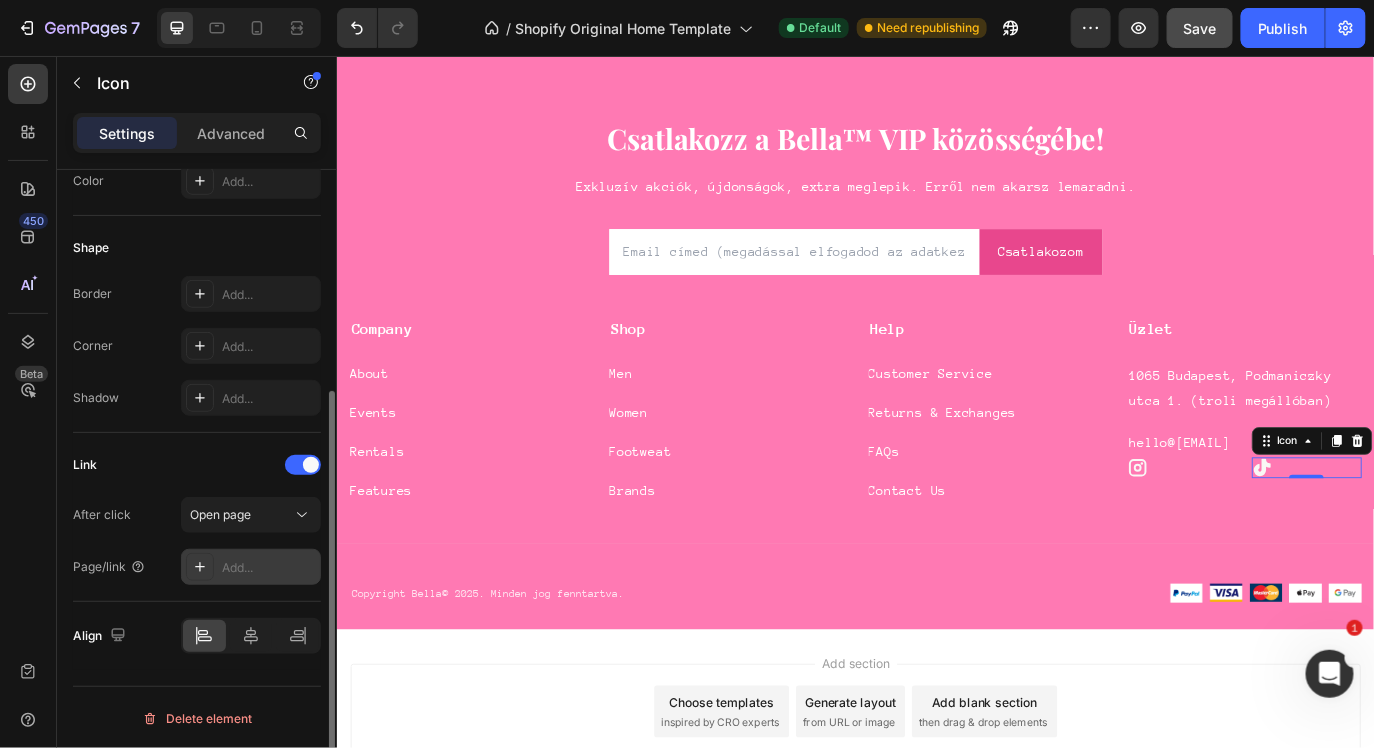 click on "Add..." at bounding box center [269, 568] 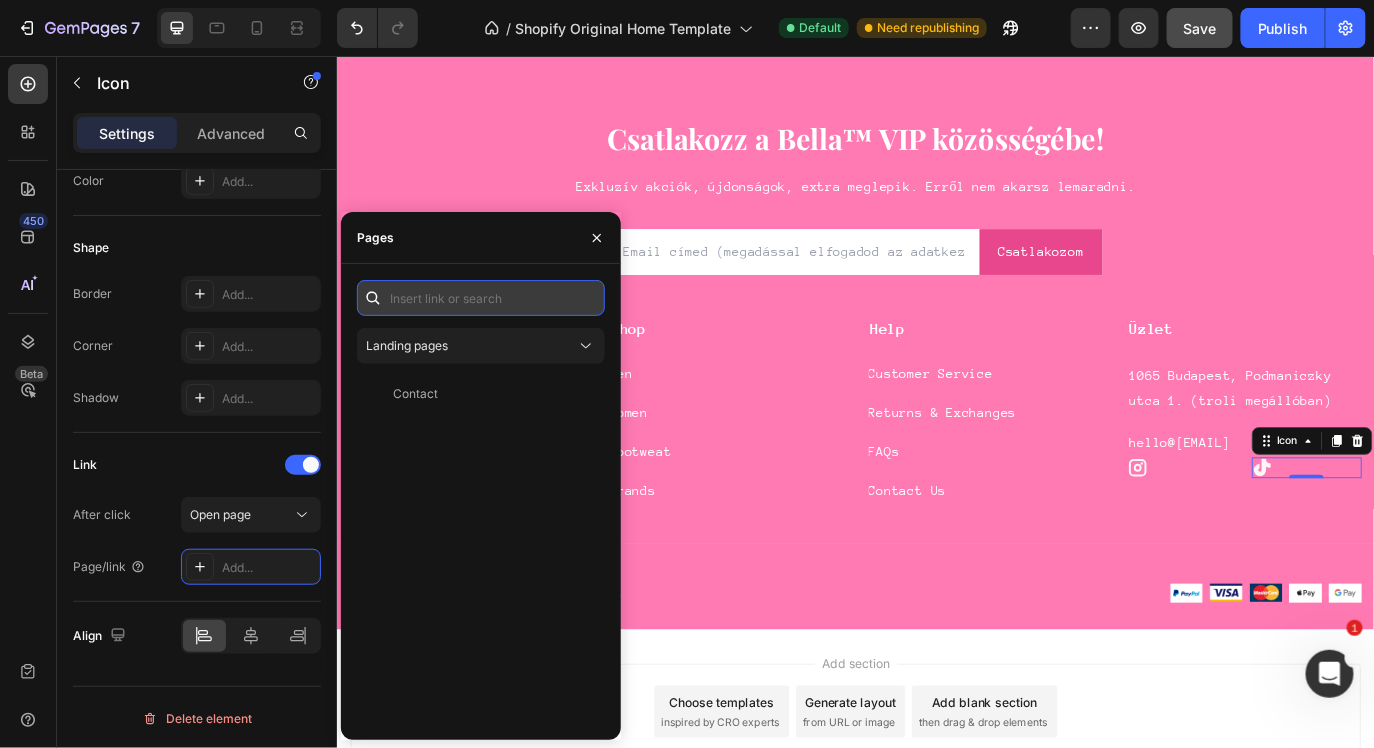 click at bounding box center [481, 298] 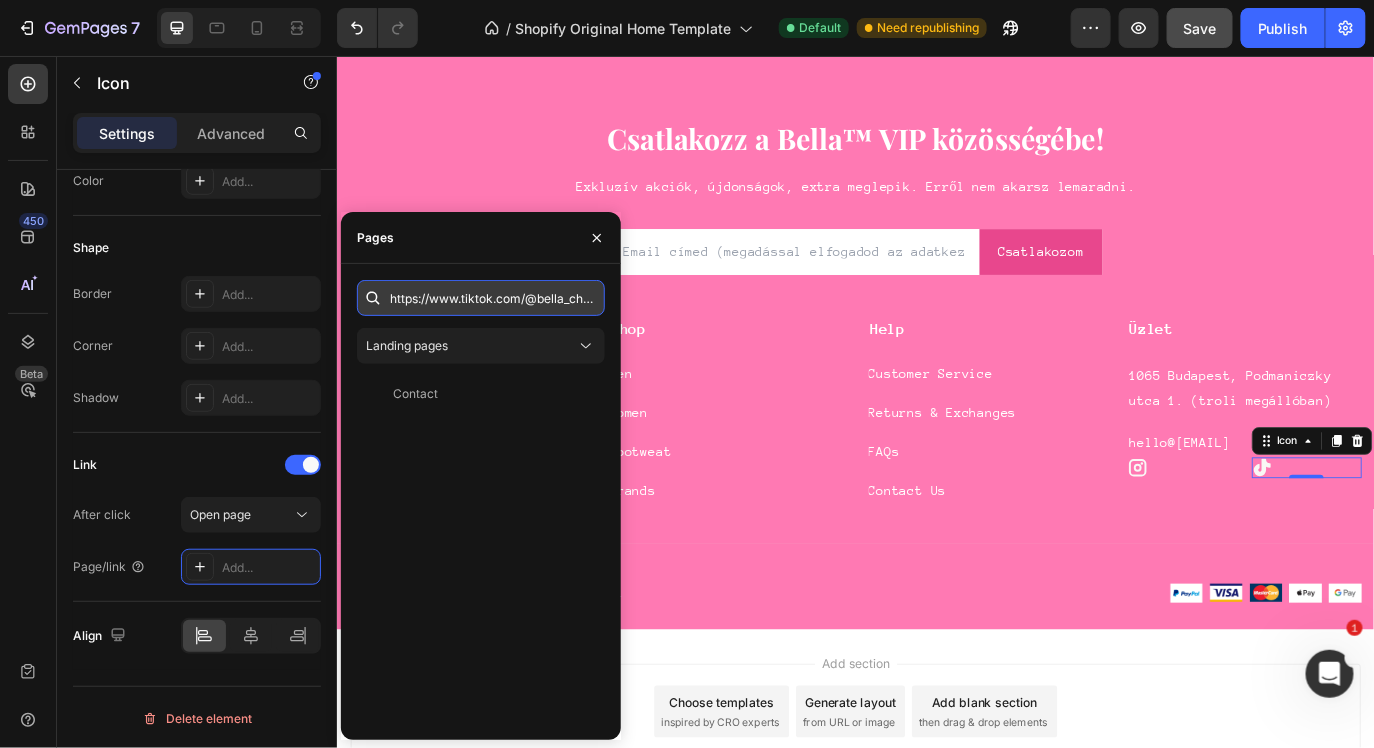 scroll, scrollTop: 0, scrollLeft: 113, axis: horizontal 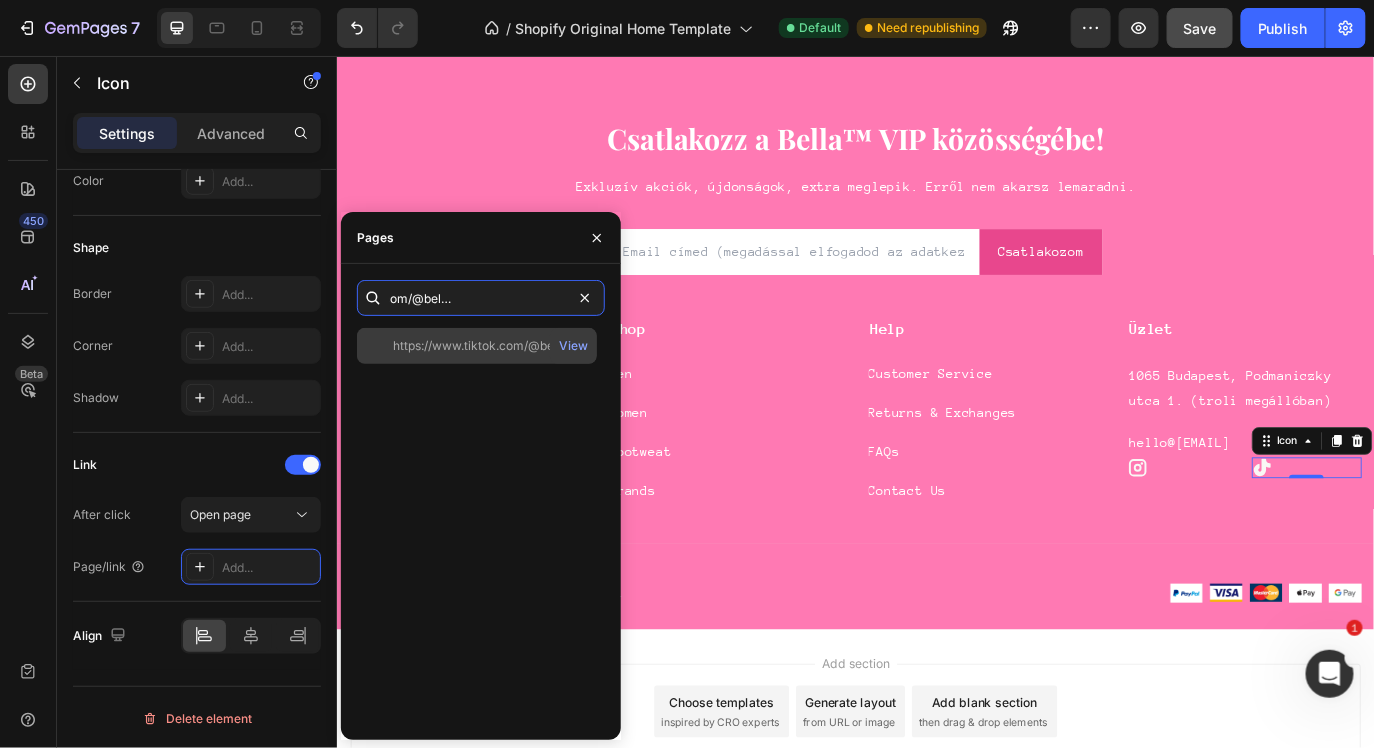 type on "https://www.tiktok.com/@bella_charmbarbudapest" 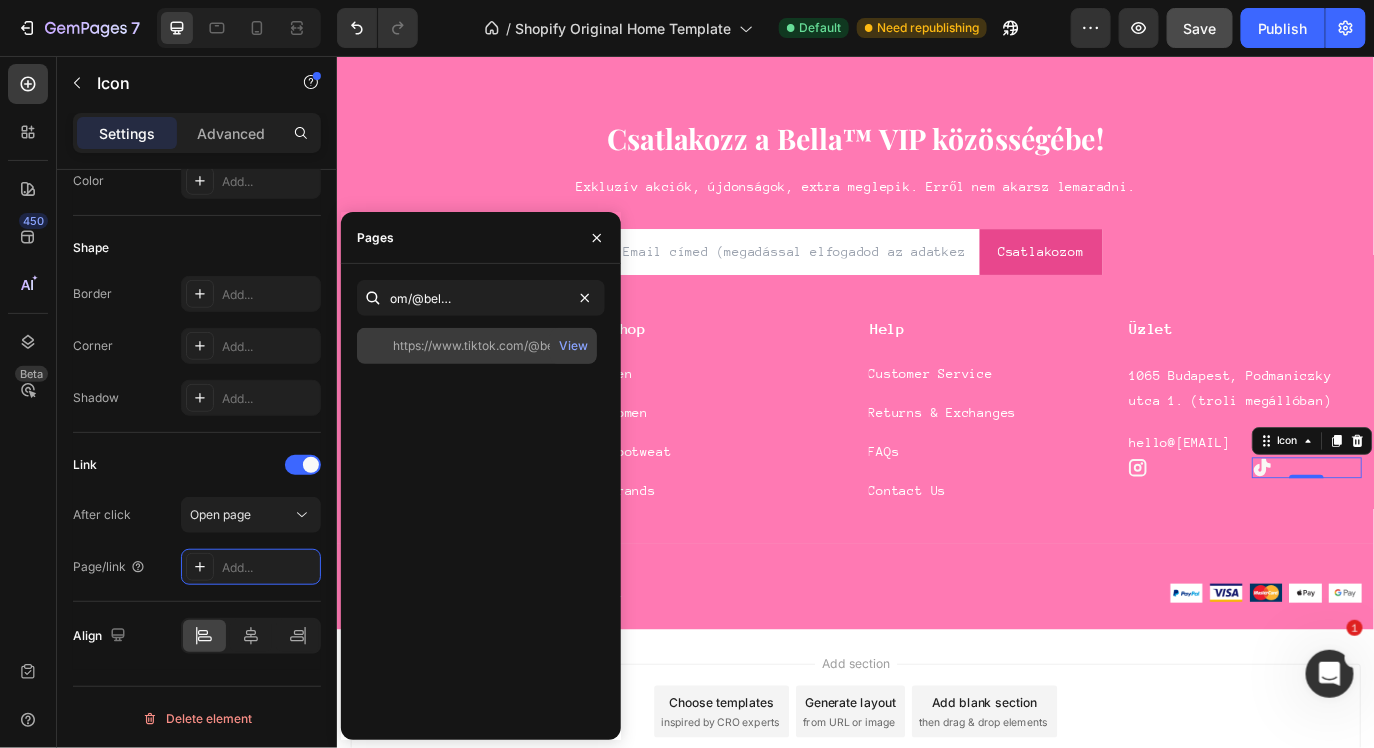scroll, scrollTop: 0, scrollLeft: 0, axis: both 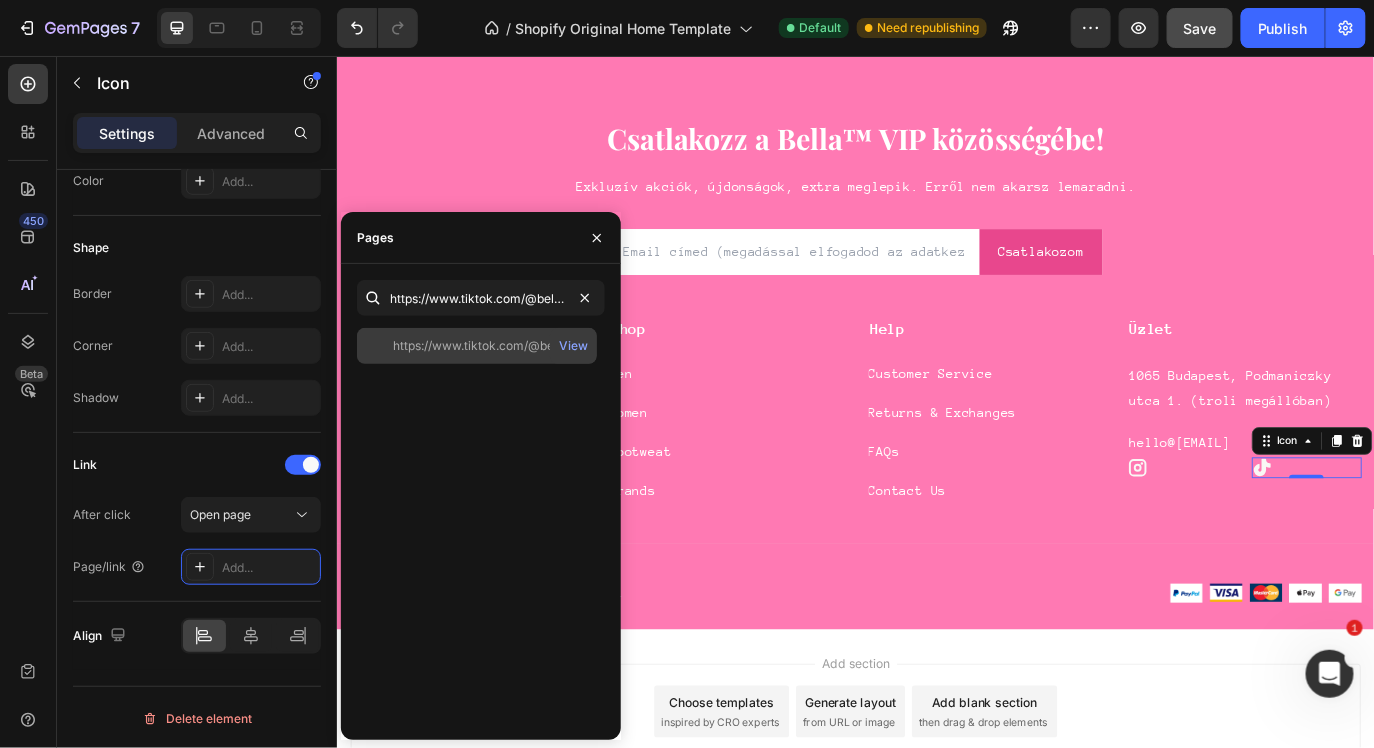 click on "https://www.tiktok.com/@bella_charmbarbudapest" 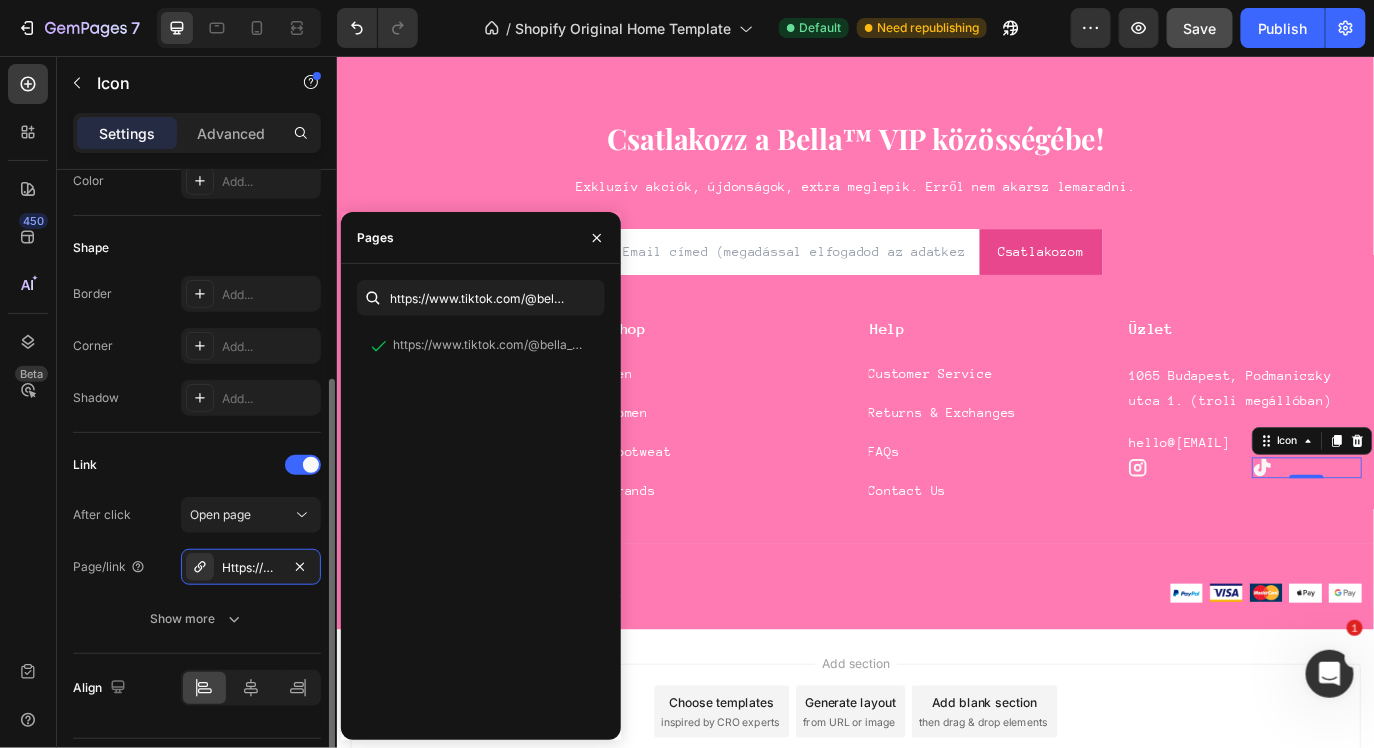 click on "Link After click Open page Page/link Https://www.Tiktok.Com/@bella_charmbarbudapest Show more" 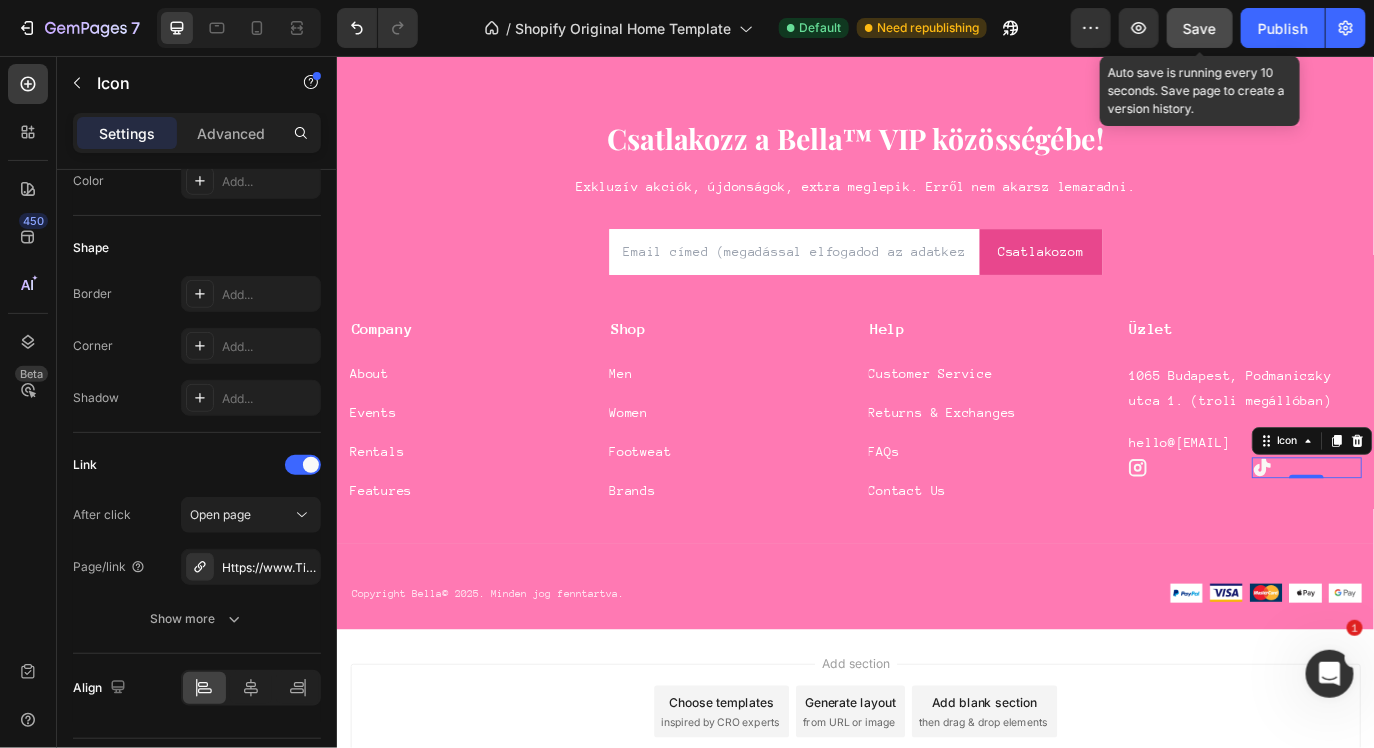 click on "Save" at bounding box center [1200, 28] 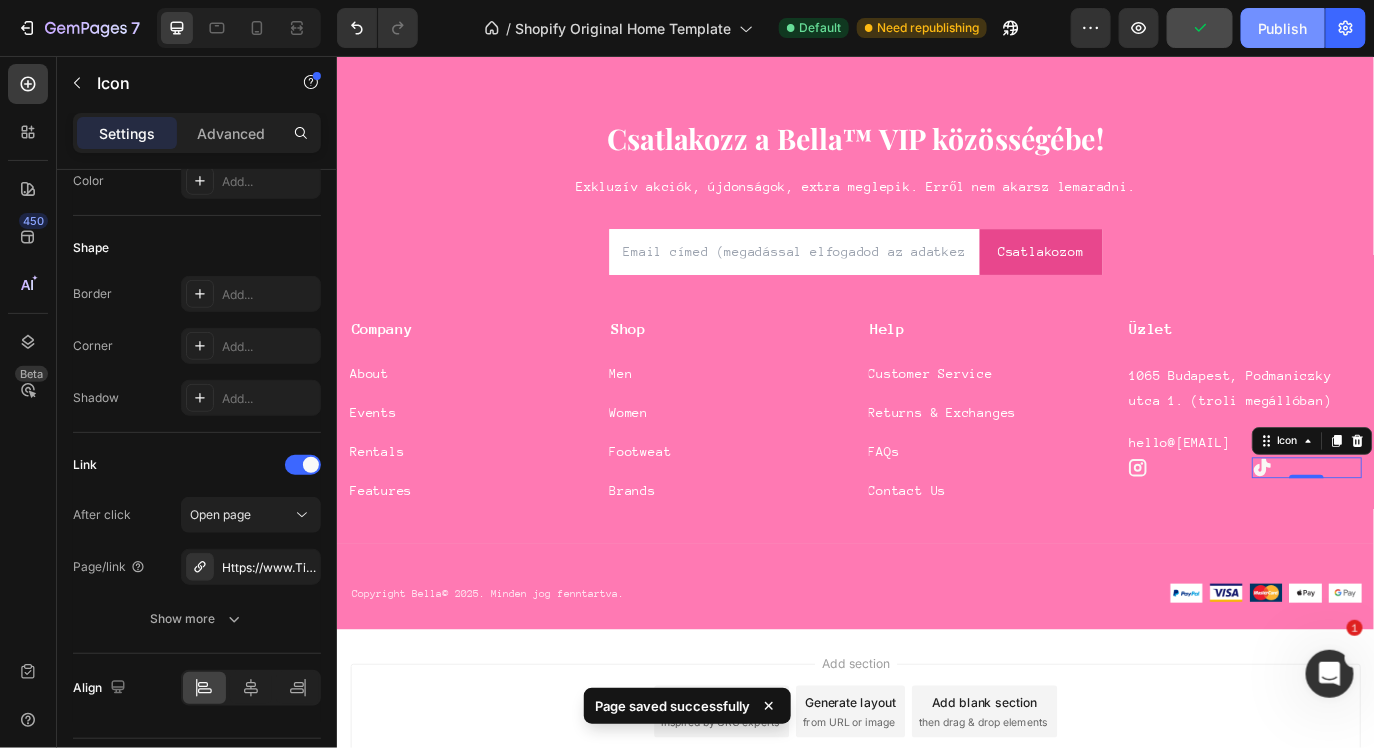 click on "Publish" at bounding box center [1283, 28] 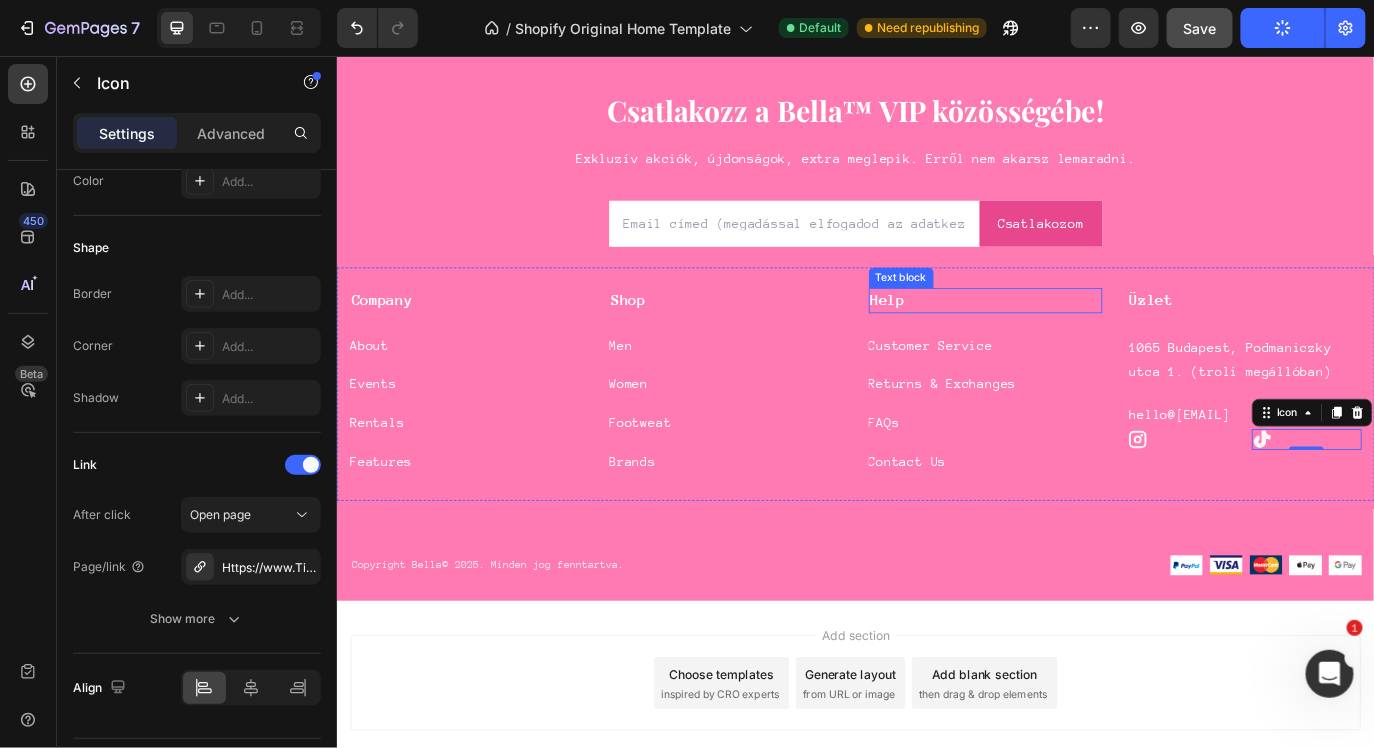 scroll, scrollTop: 8243, scrollLeft: 0, axis: vertical 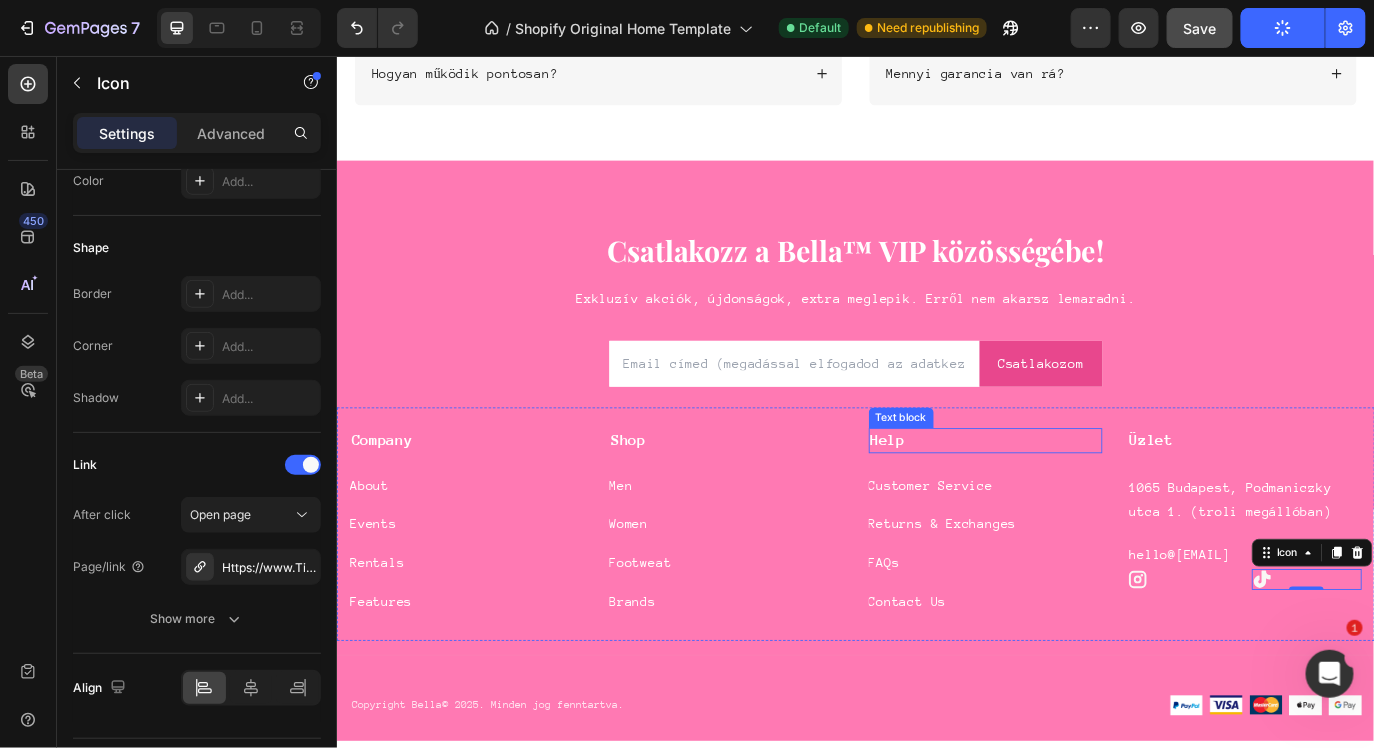 click on "Help Text block" at bounding box center (1086, 499) 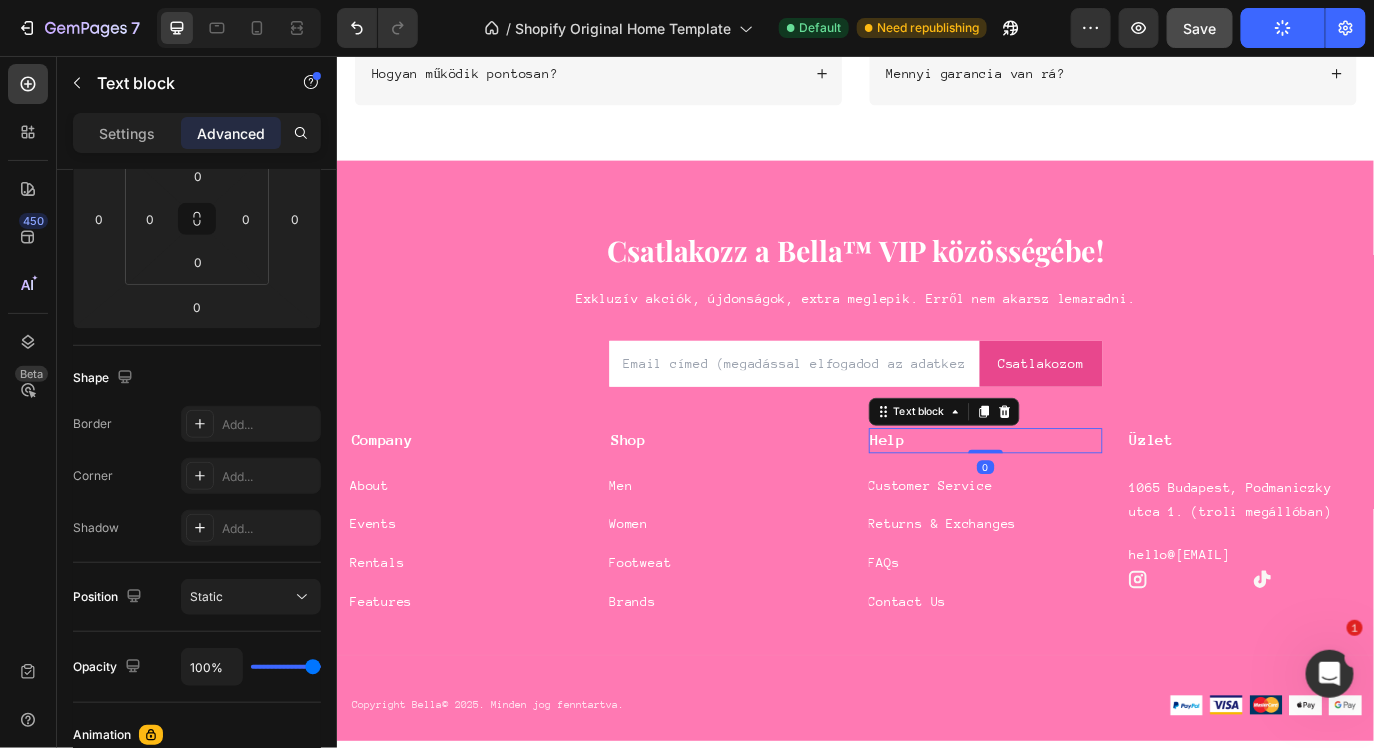 scroll, scrollTop: 0, scrollLeft: 0, axis: both 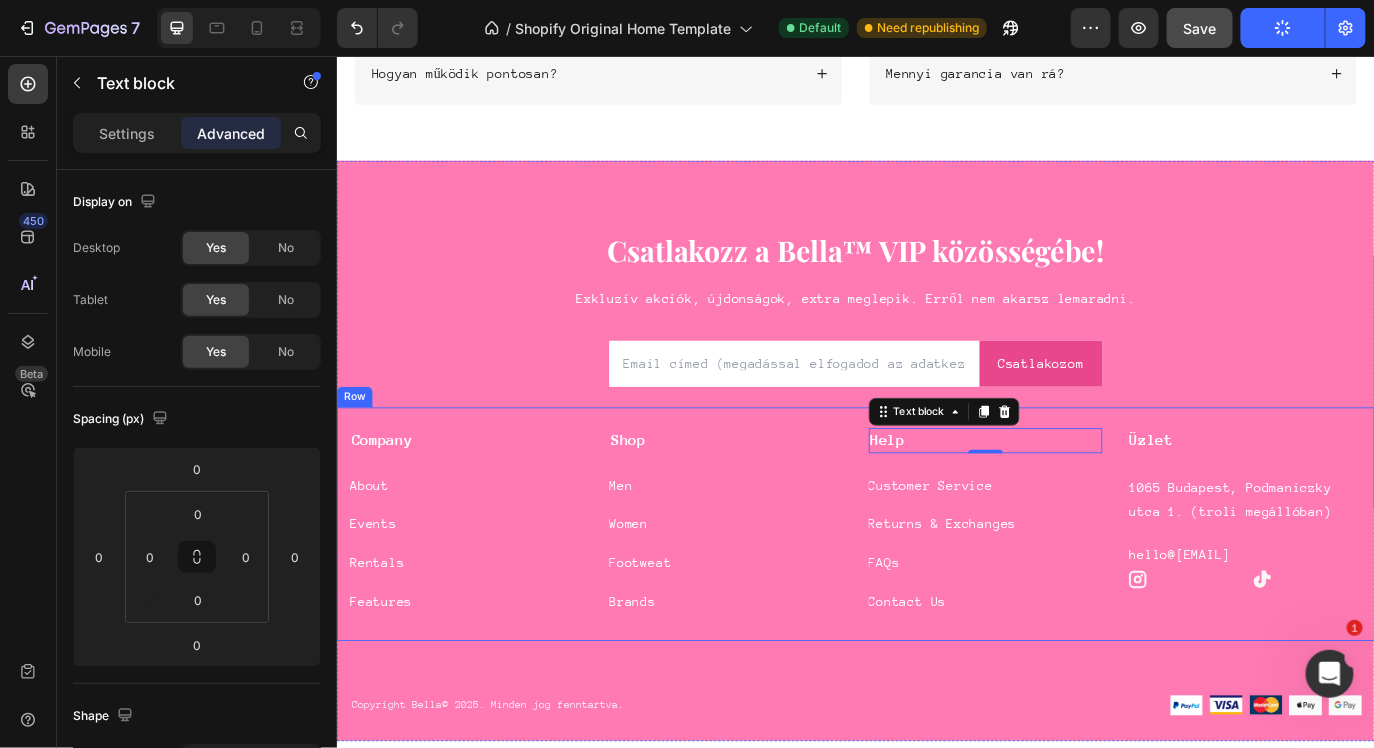 click on "Men Button" at bounding box center (786, 540) 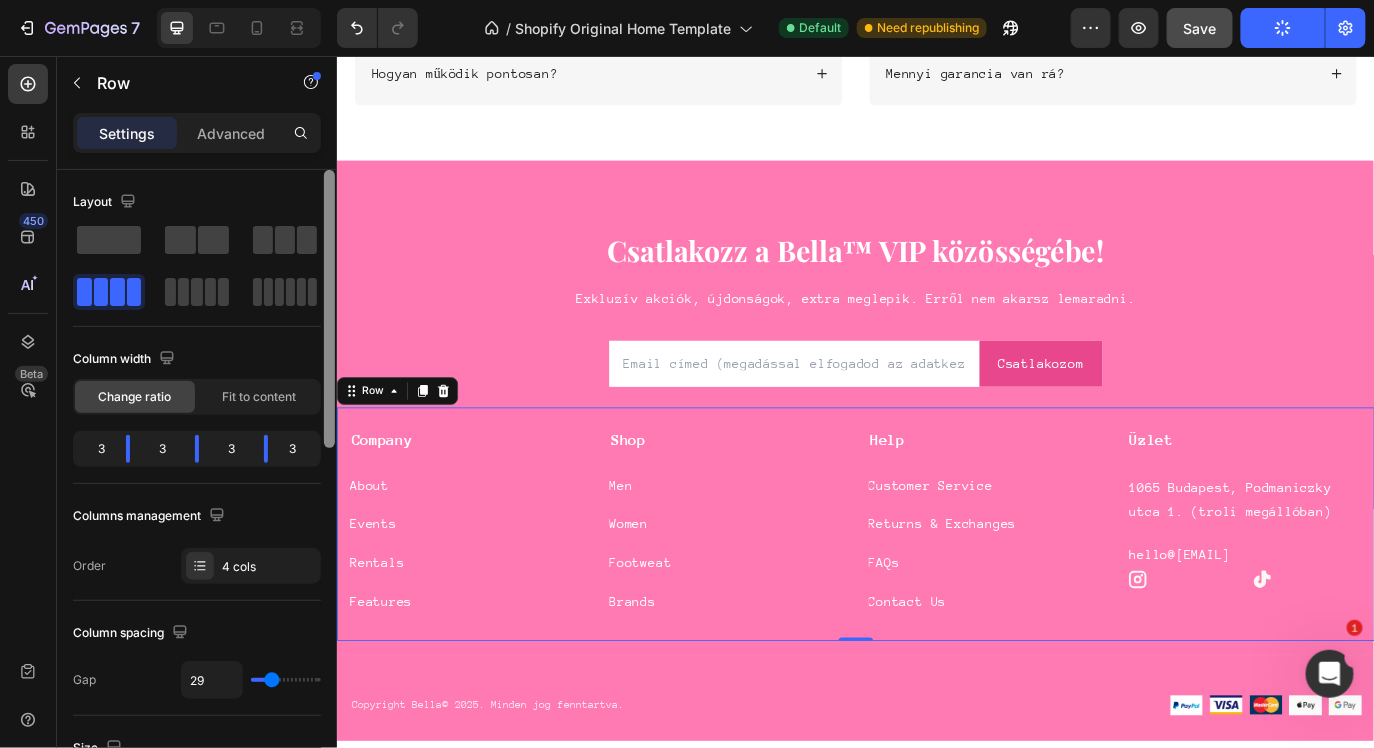 click 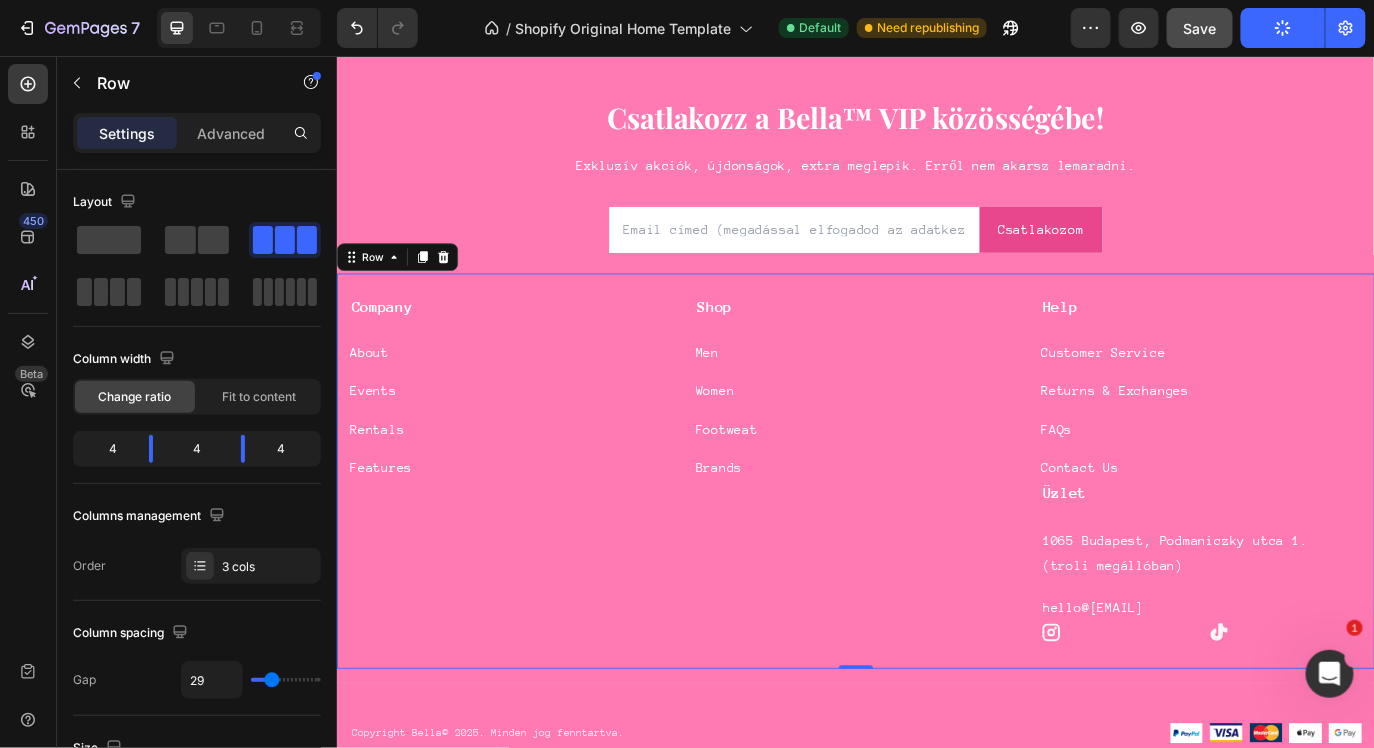 scroll, scrollTop: 8376, scrollLeft: 0, axis: vertical 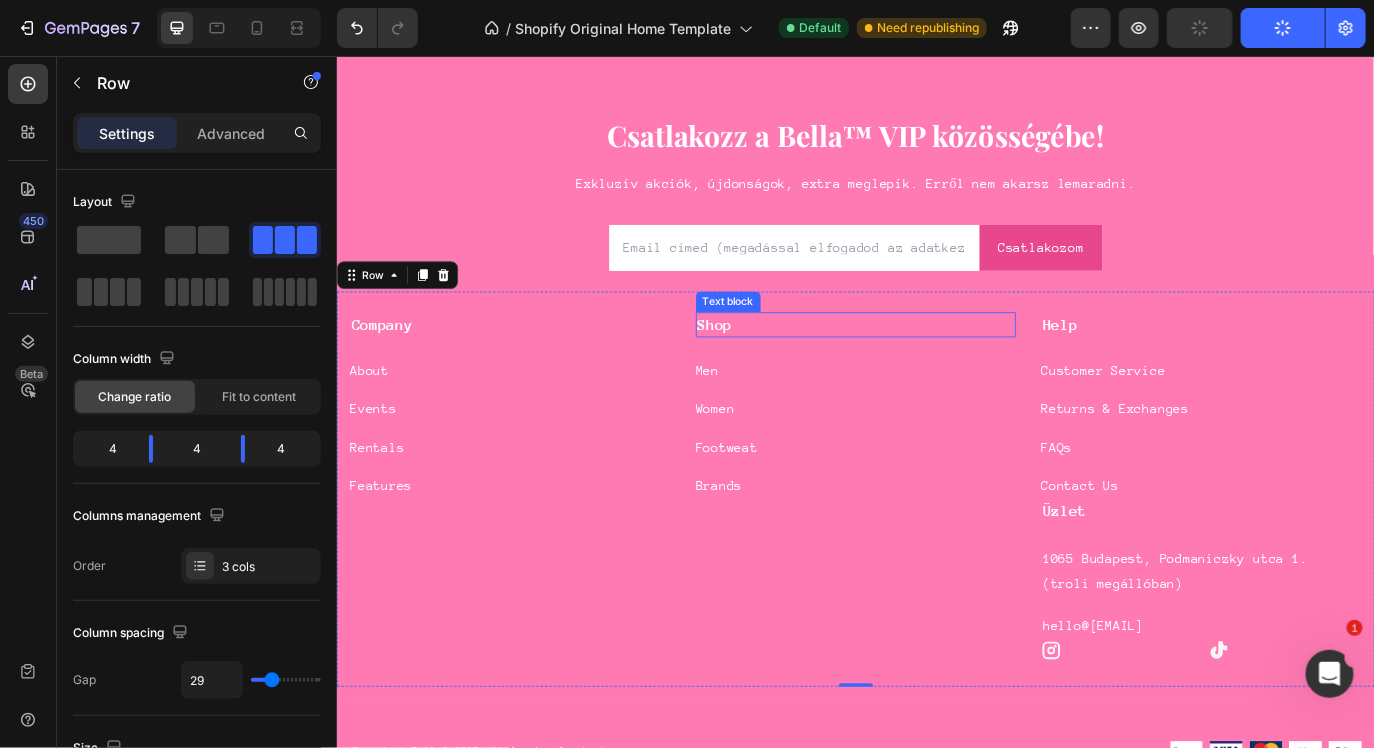 click on "Shop" at bounding box center [936, 365] 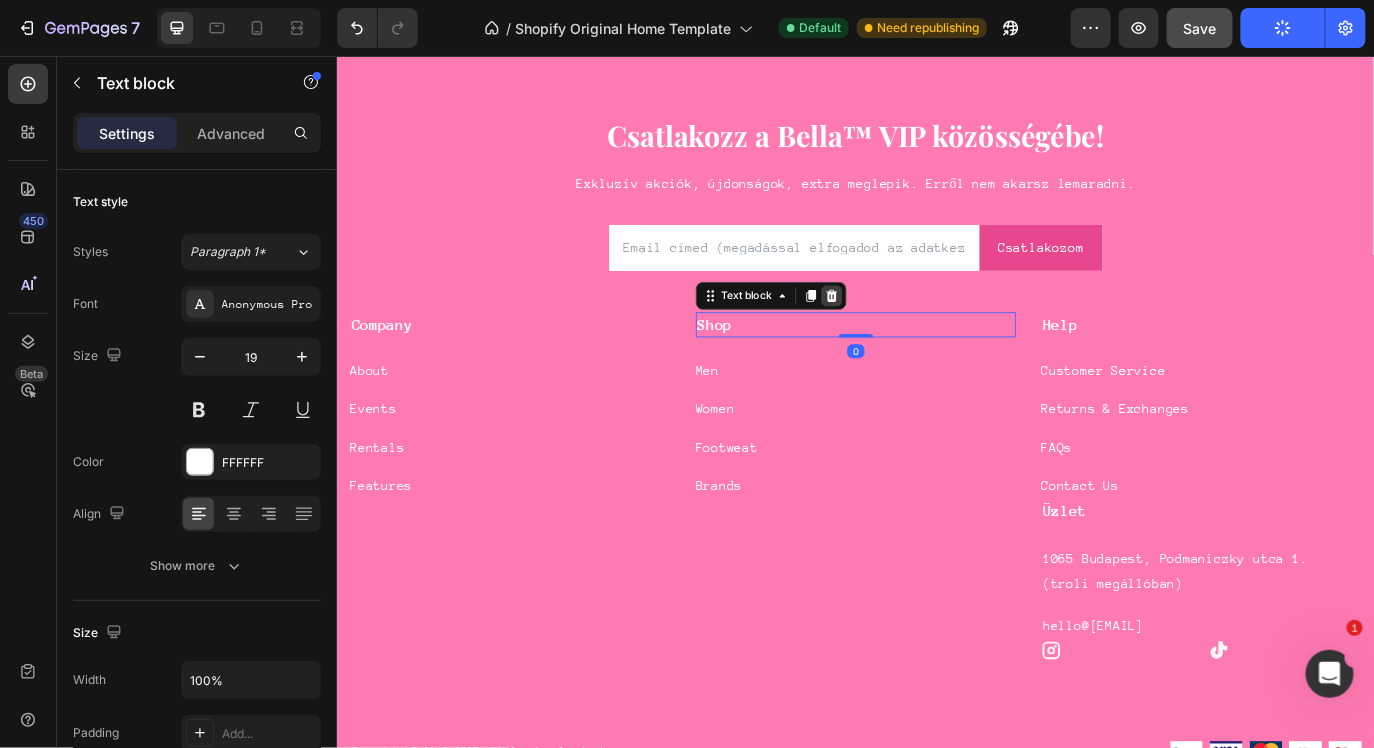 click 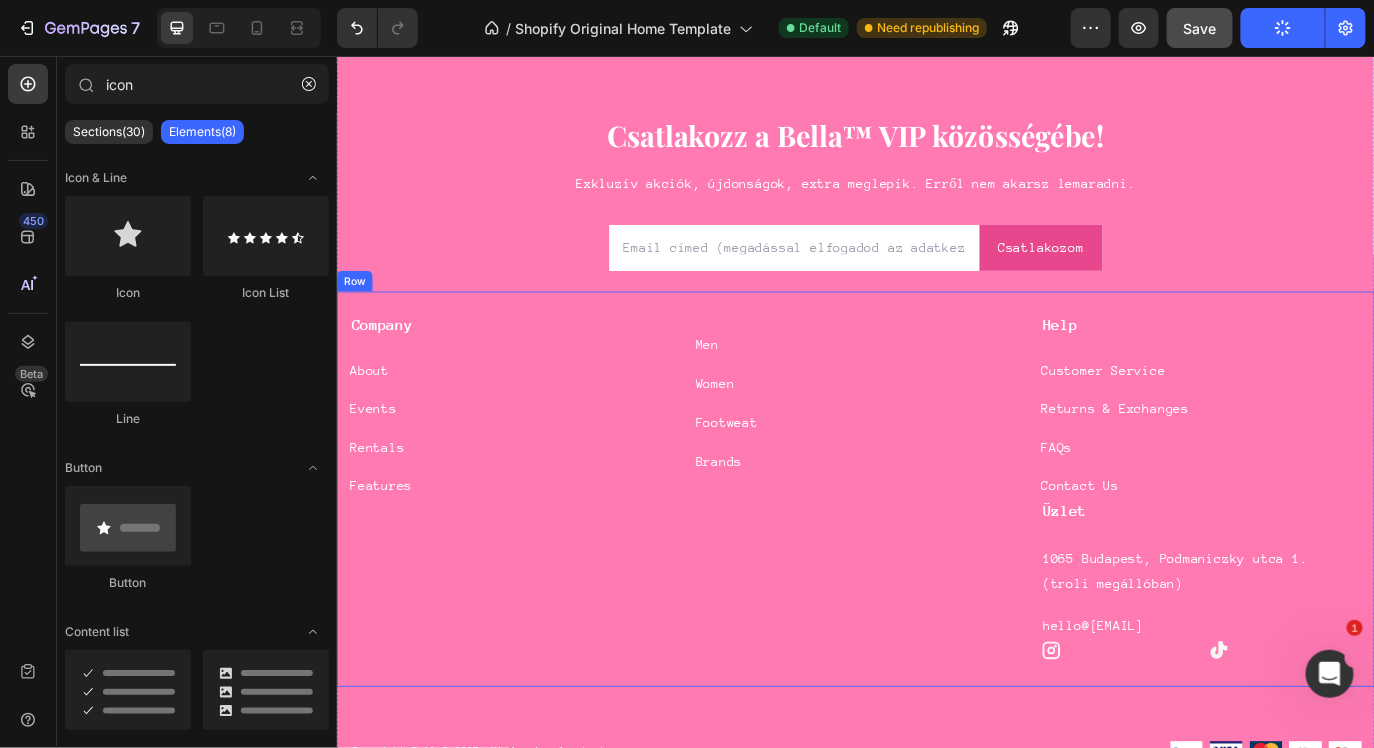 click on "Men Button" at bounding box center [936, 389] 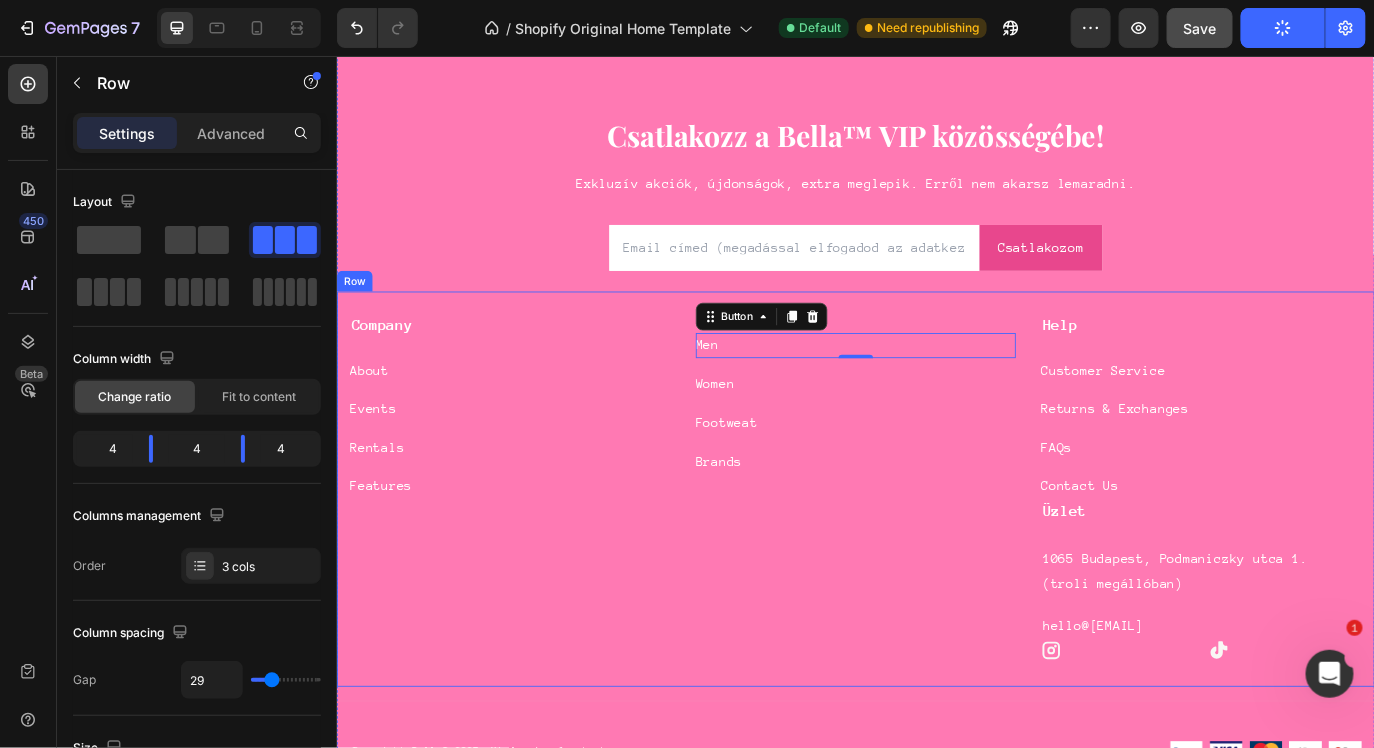 click on "Men Button   0" at bounding box center (936, 377) 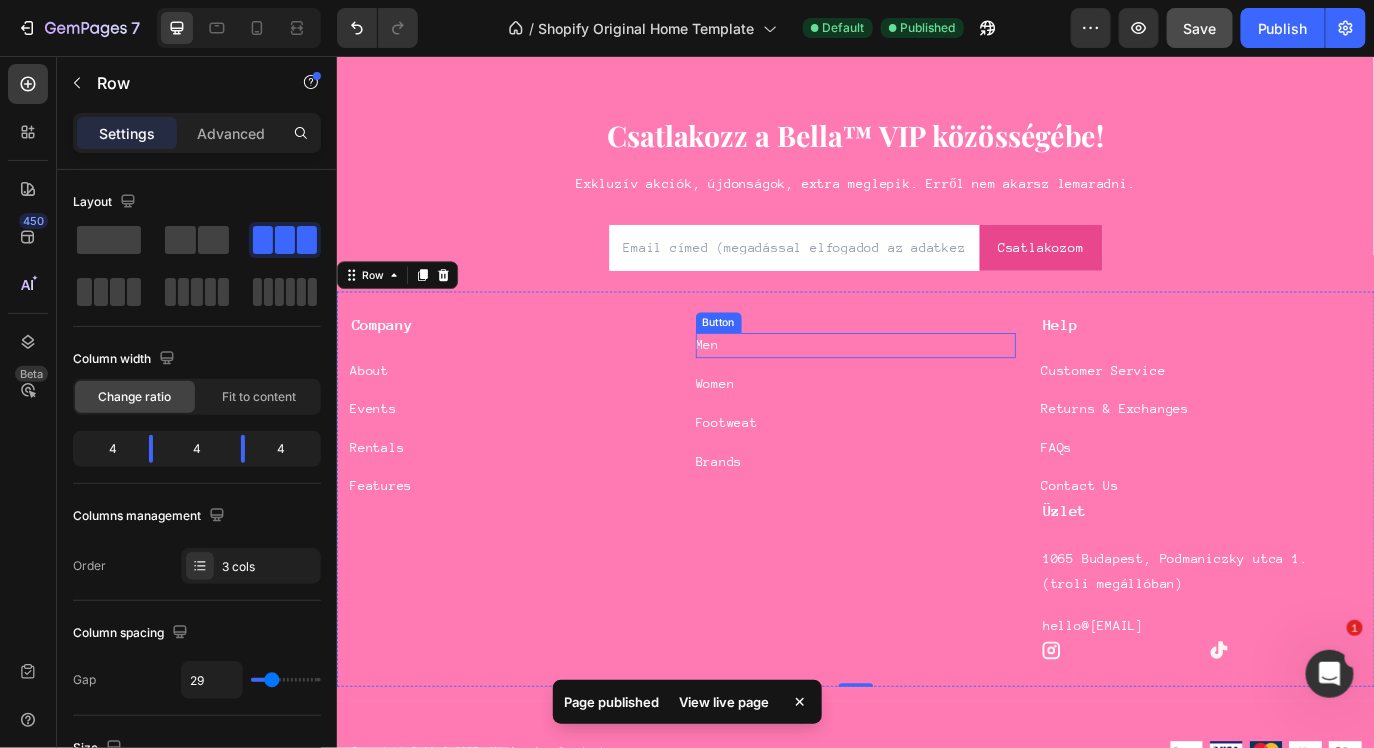 click on "Men Button" at bounding box center (936, 389) 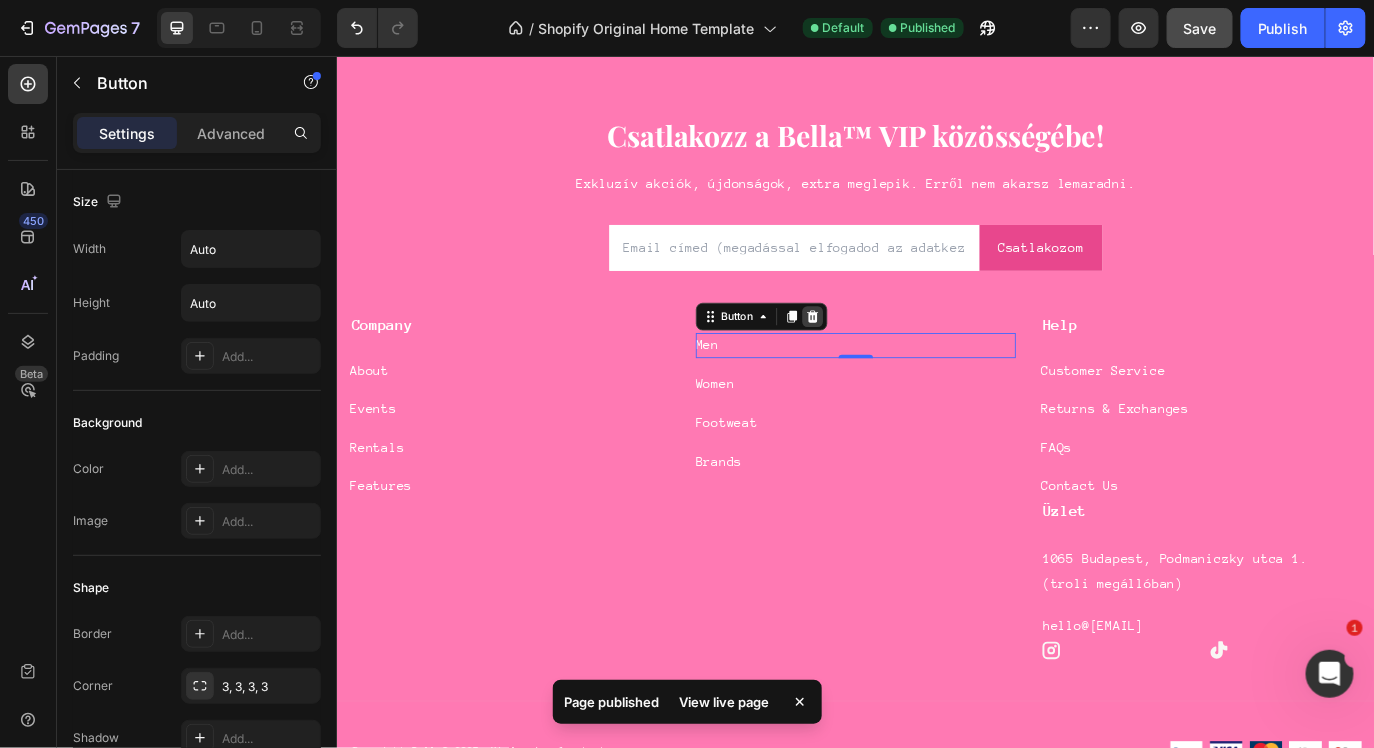 click 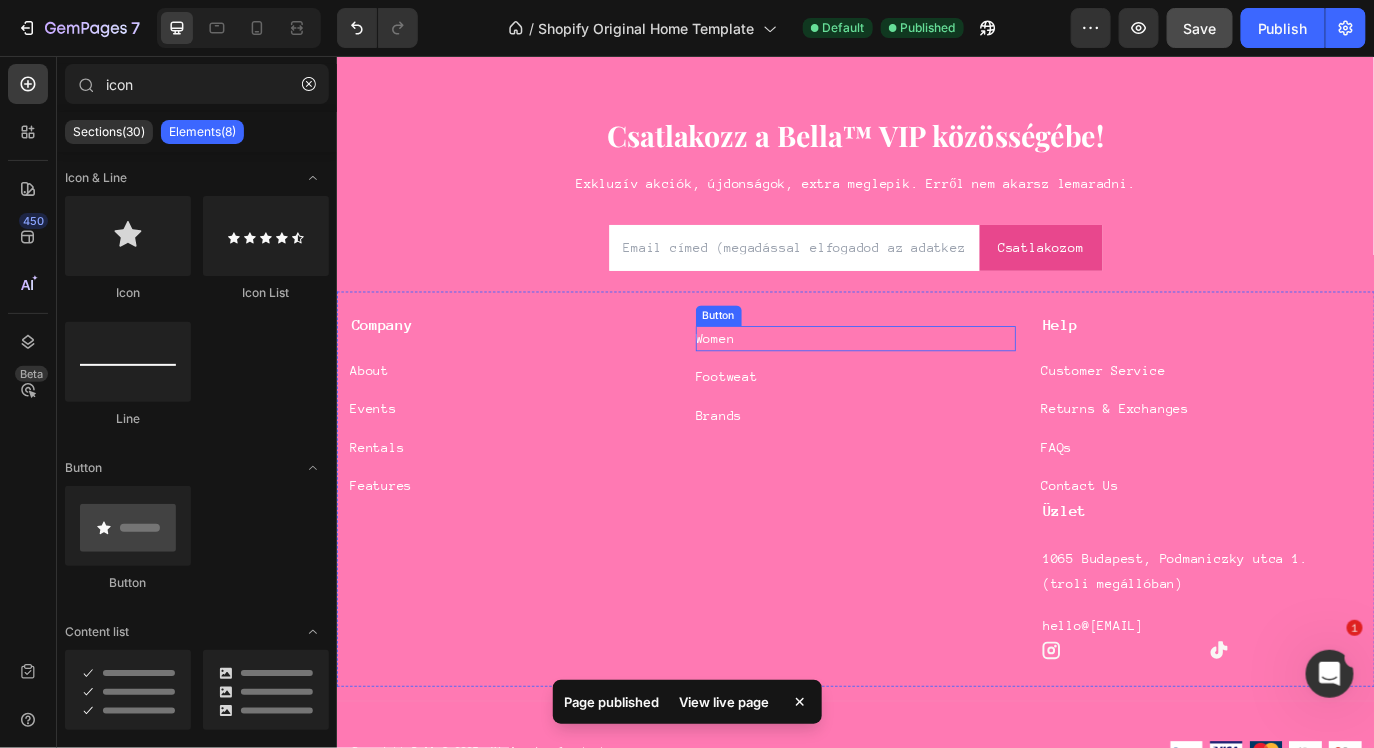 click on "Women Button" at bounding box center (936, 381) 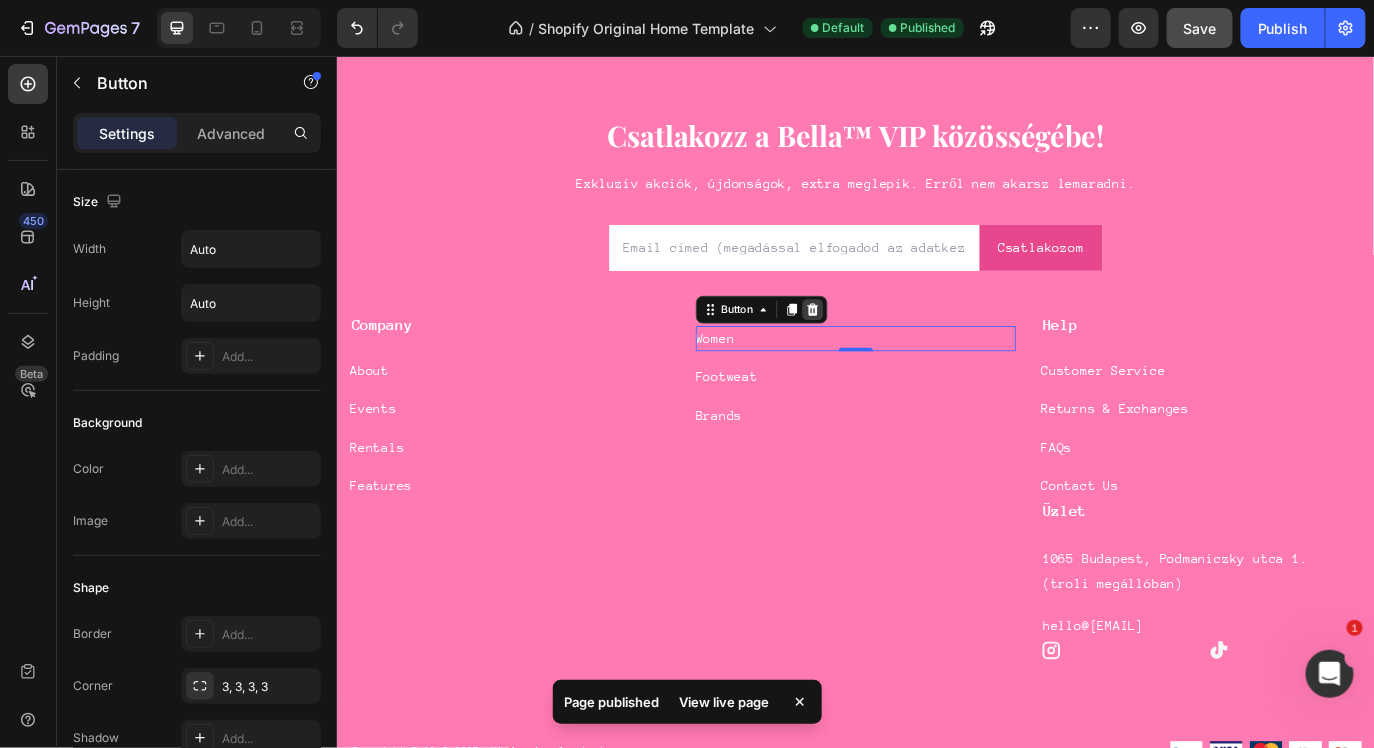 click 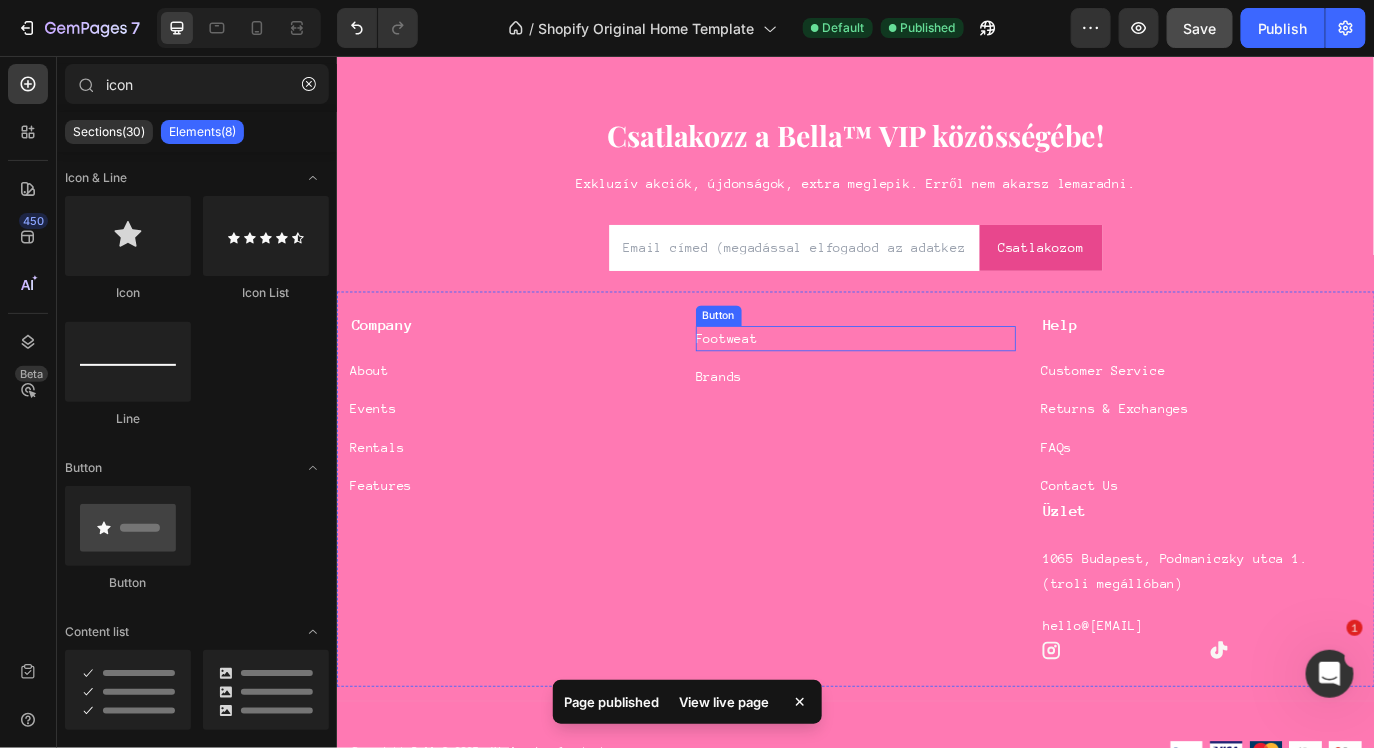click on "Footweat Button" at bounding box center [936, 381] 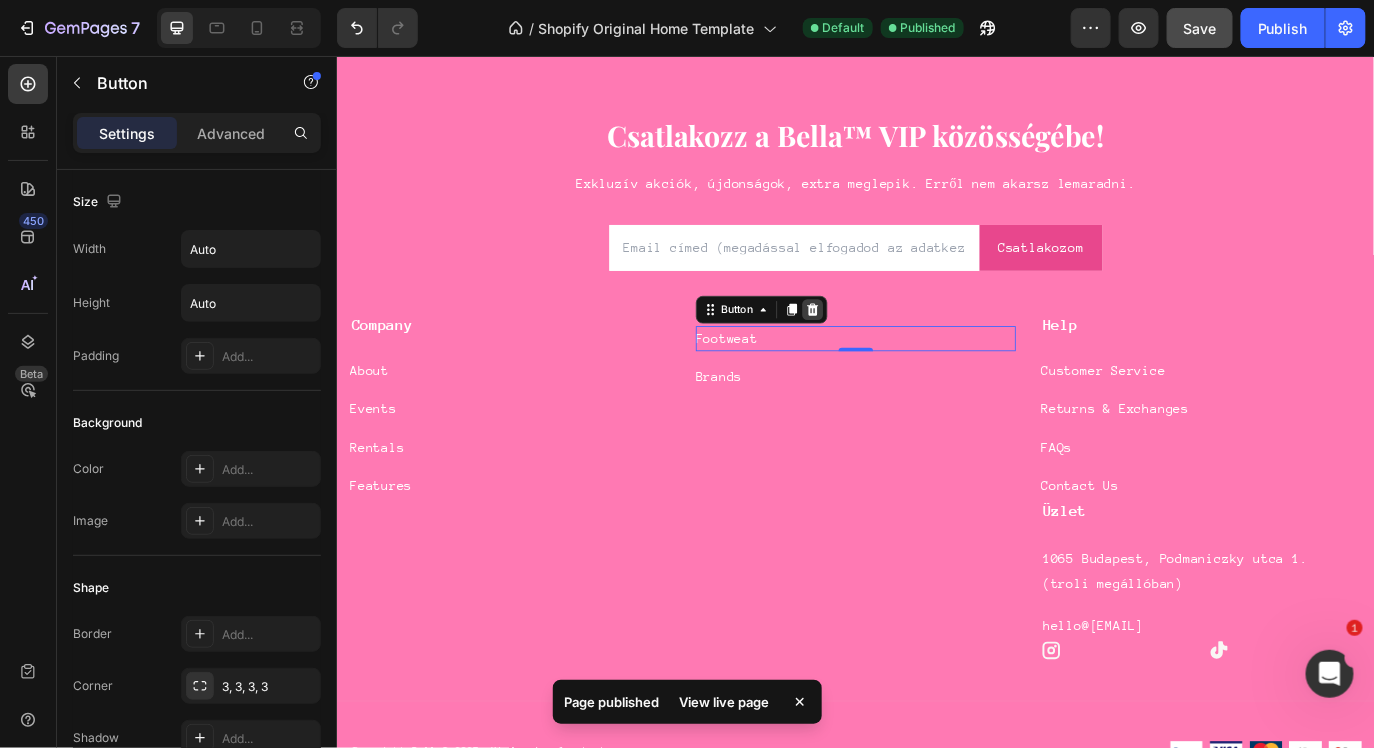 click at bounding box center [886, 348] 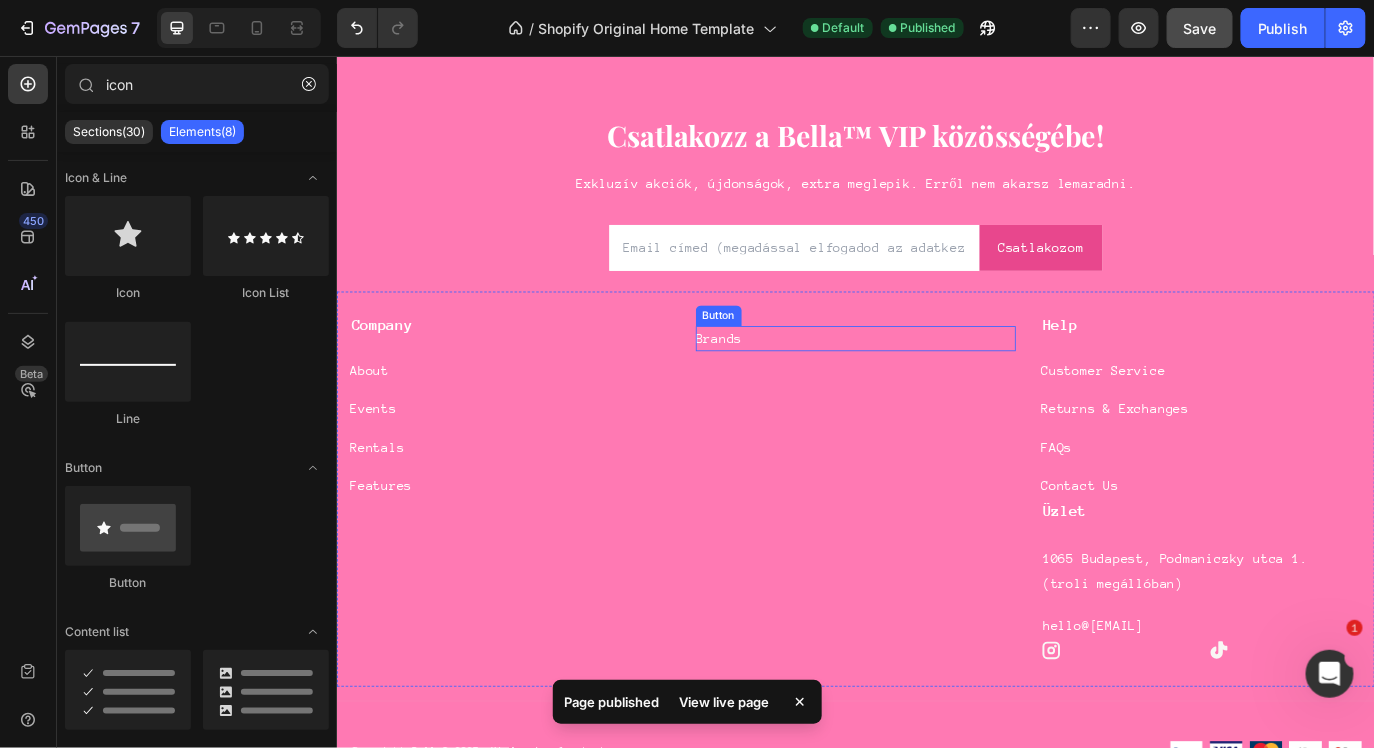 click on "Brands Button" at bounding box center (936, 381) 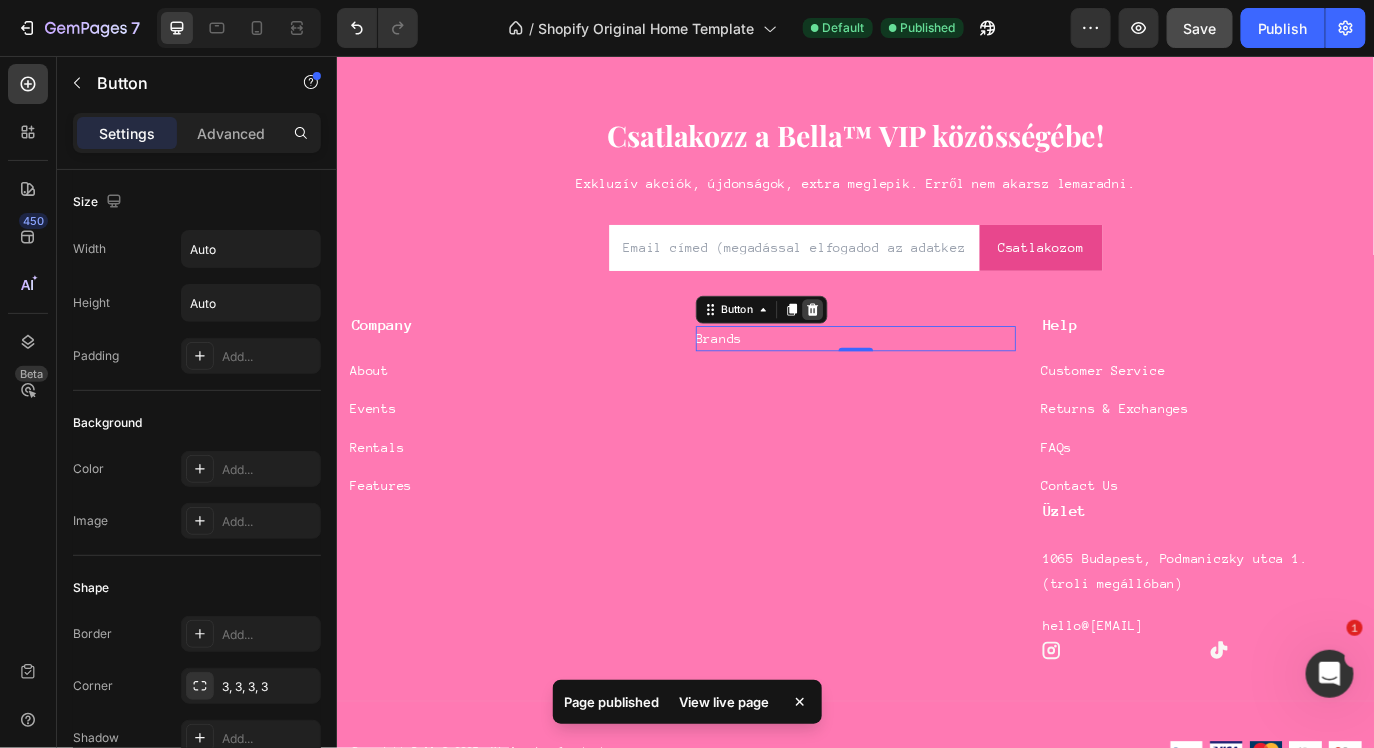 click 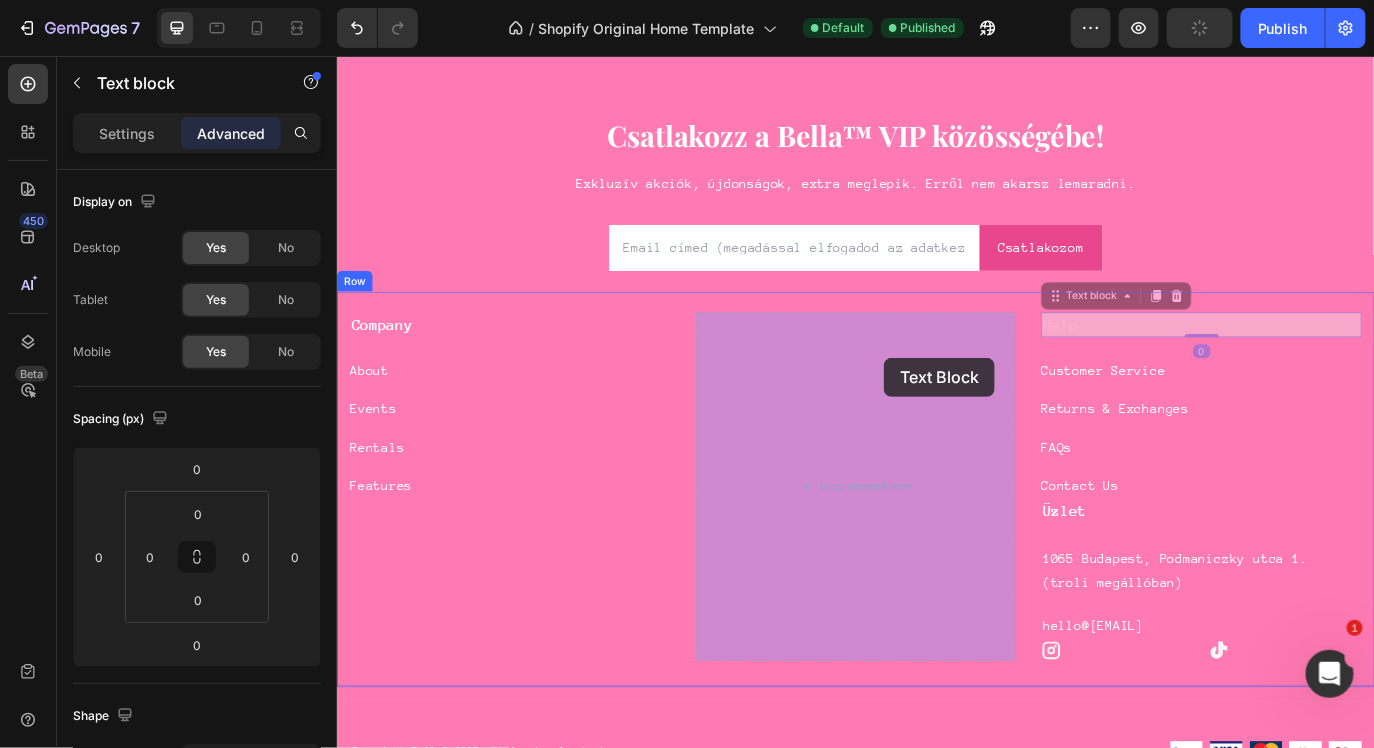 drag, startPoint x: 1224, startPoint y: 365, endPoint x: 969, endPoint y: 404, distance: 257.96512 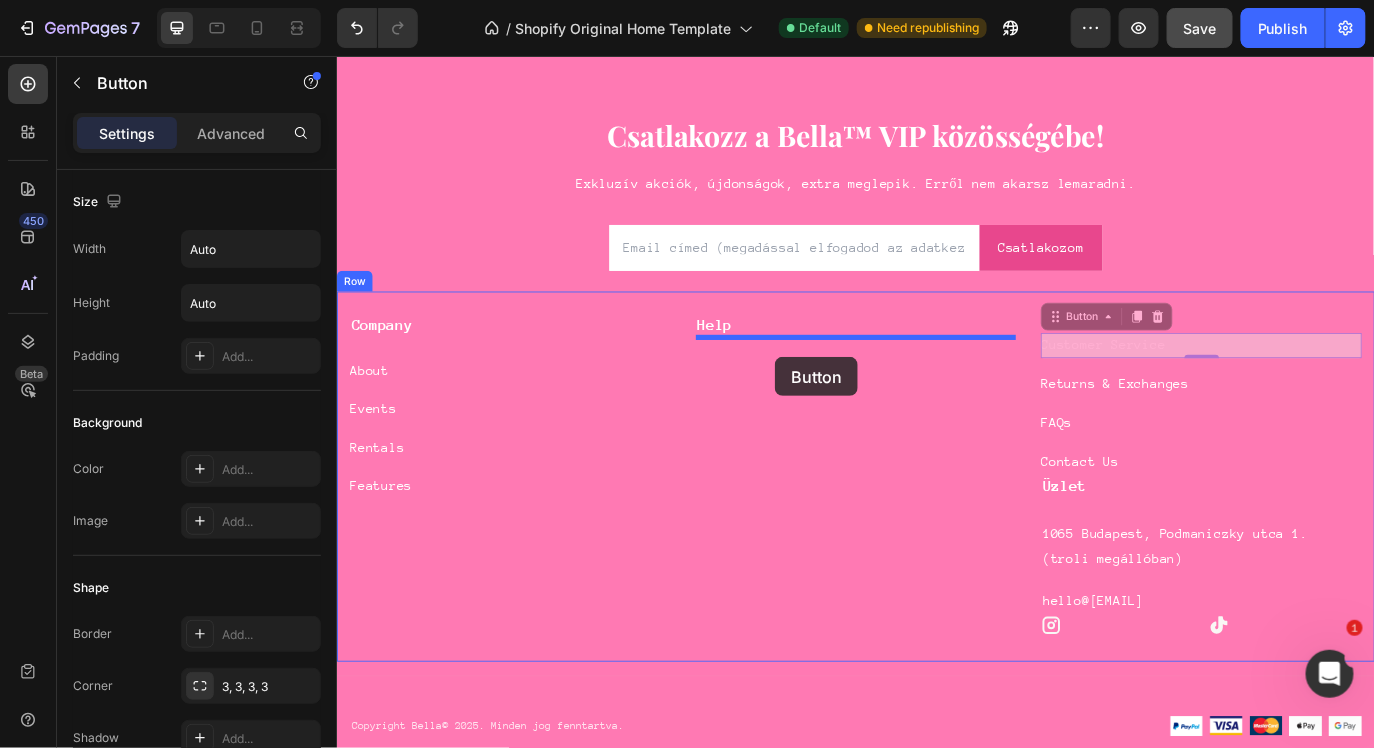 drag, startPoint x: 1320, startPoint y: 387, endPoint x: 843, endPoint y: 402, distance: 477.23578 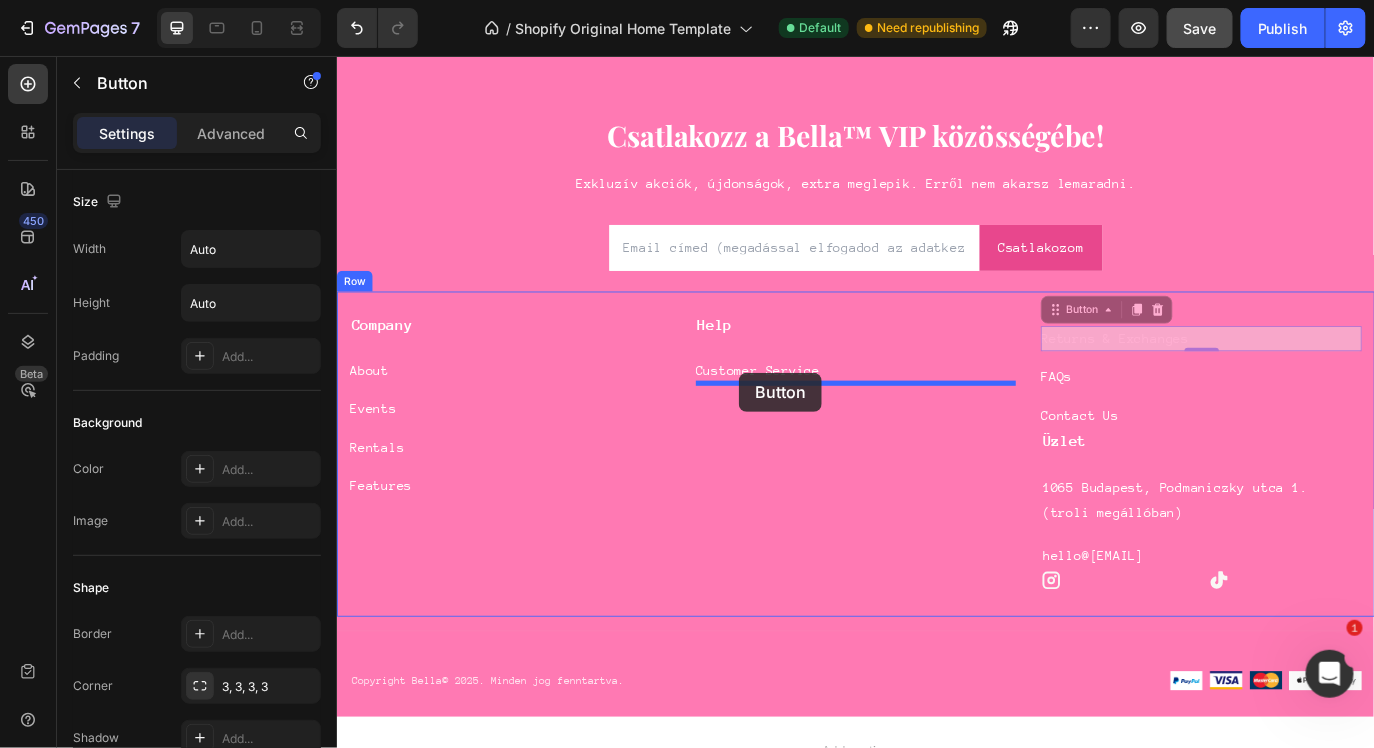 drag, startPoint x: 1318, startPoint y: 384, endPoint x: 801, endPoint y: 421, distance: 518.32227 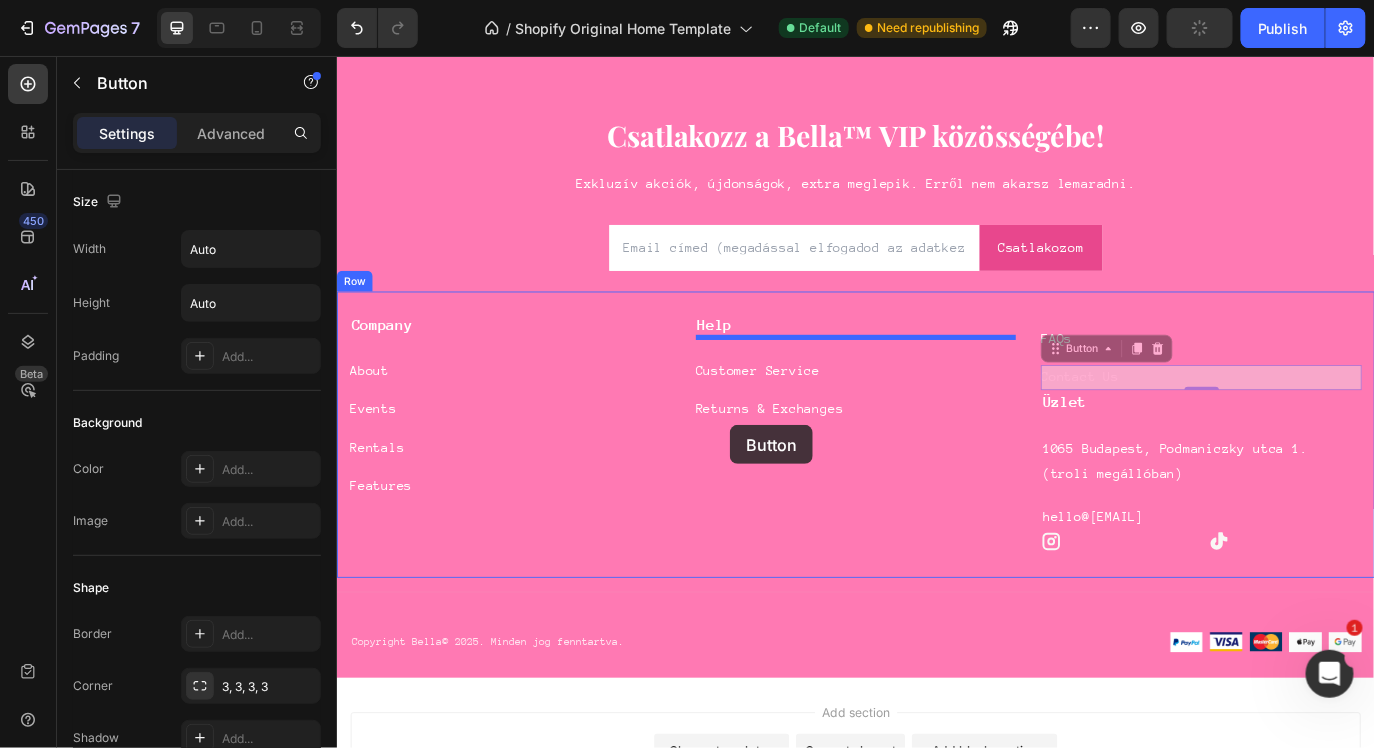 drag, startPoint x: 1243, startPoint y: 431, endPoint x: 791, endPoint y: 481, distance: 454.75708 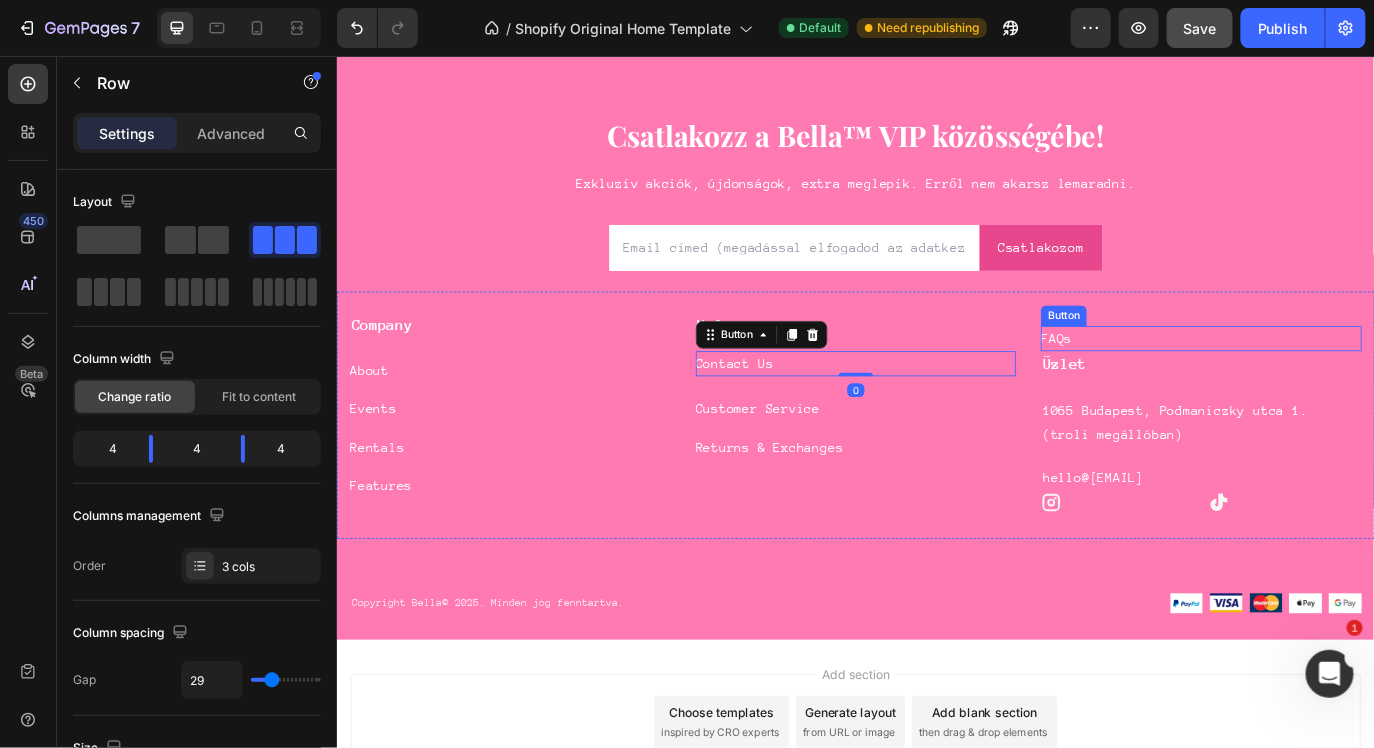 click on "FAQs Button" at bounding box center (1335, 373) 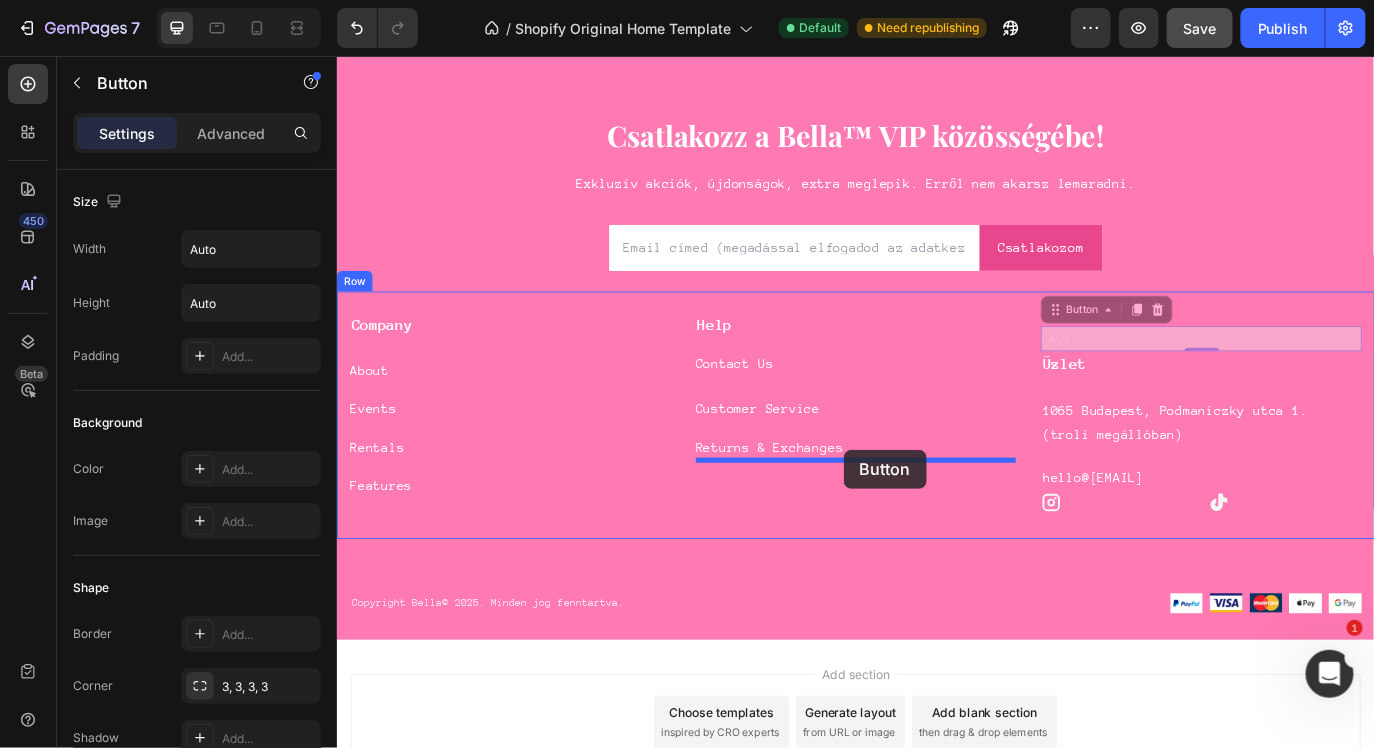 drag, startPoint x: 1264, startPoint y: 384, endPoint x: 922, endPoint y: 511, distance: 364.81912 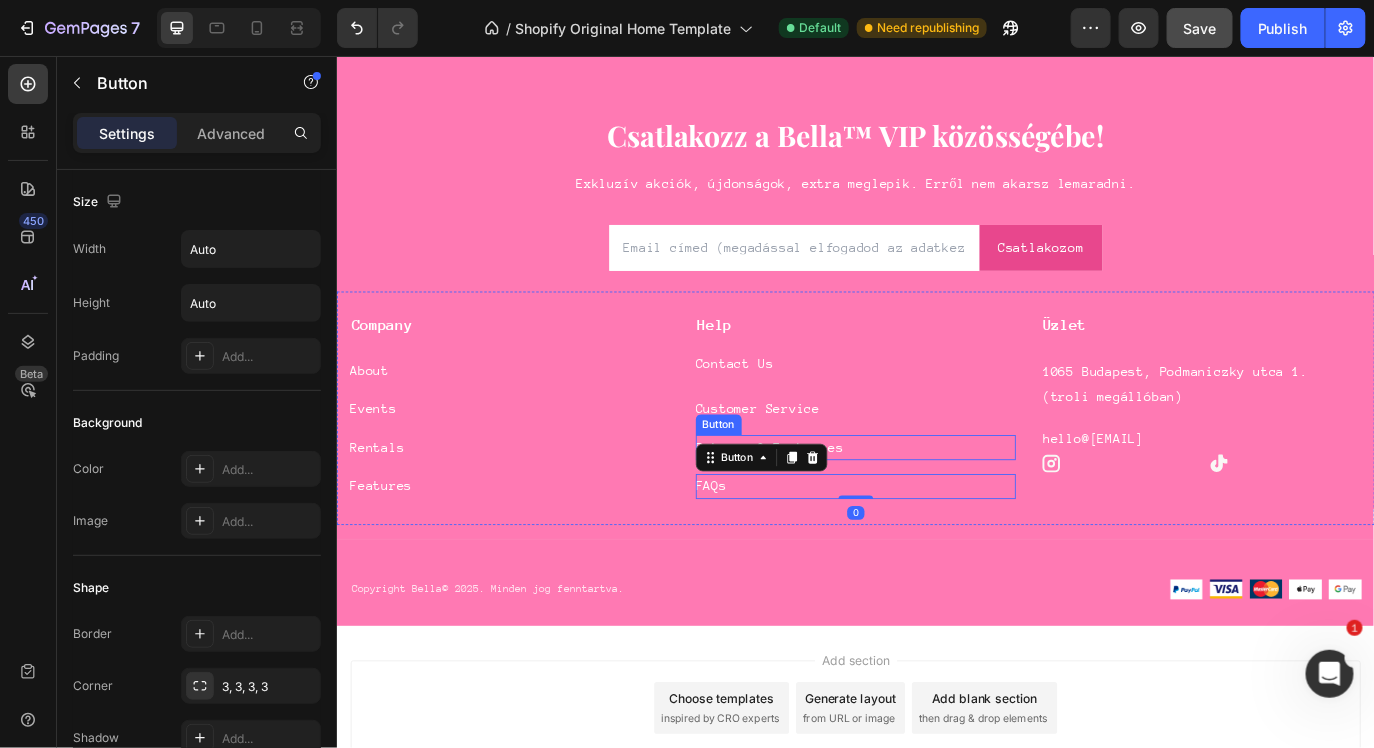 click on "Customer Service Button" at bounding box center (936, 451) 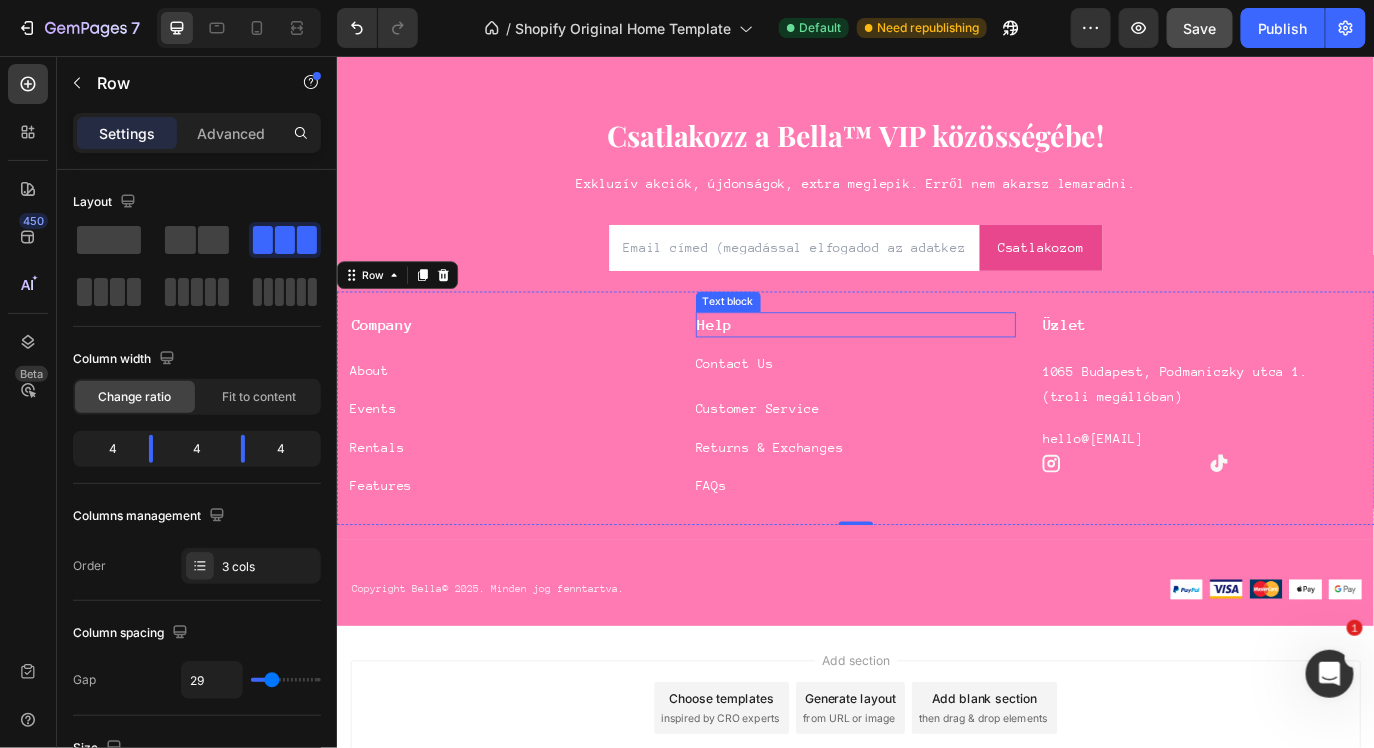 click on "Help" at bounding box center [773, 365] 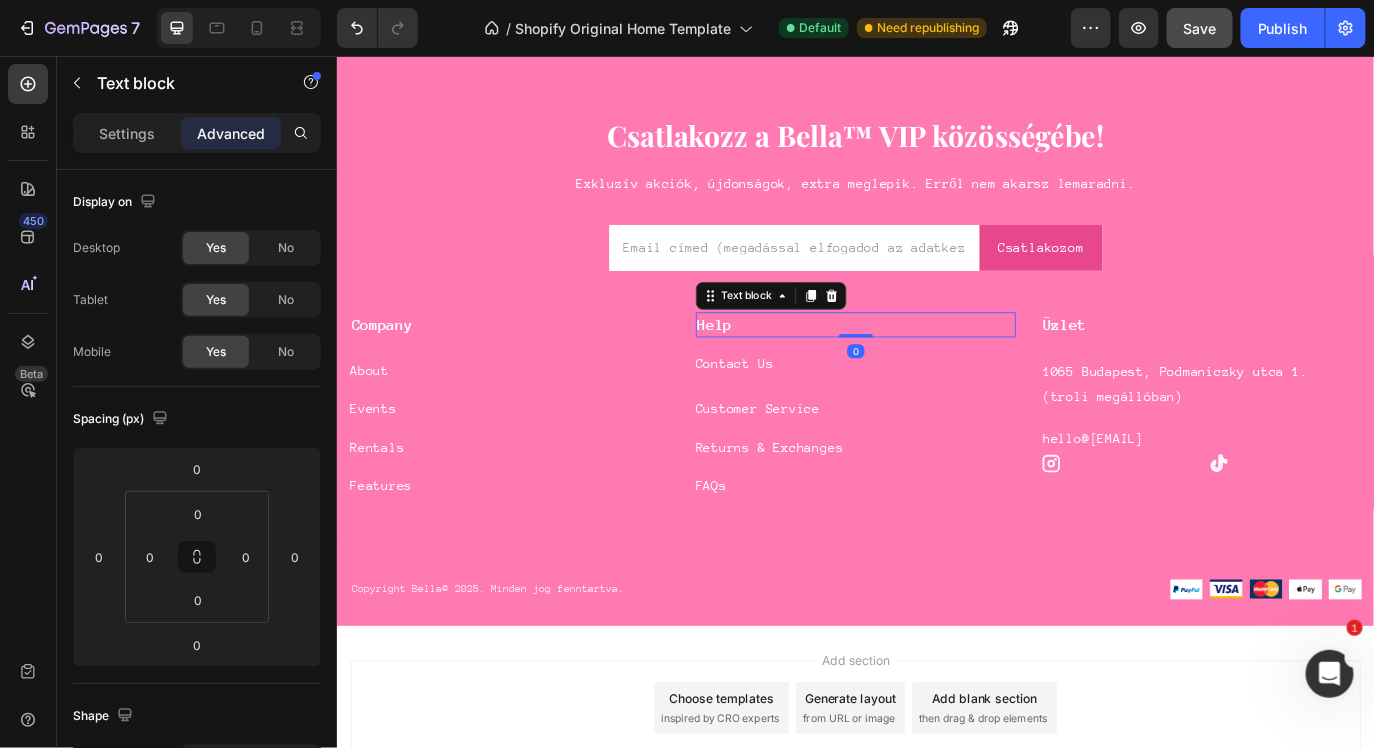 click on "Help" at bounding box center (773, 365) 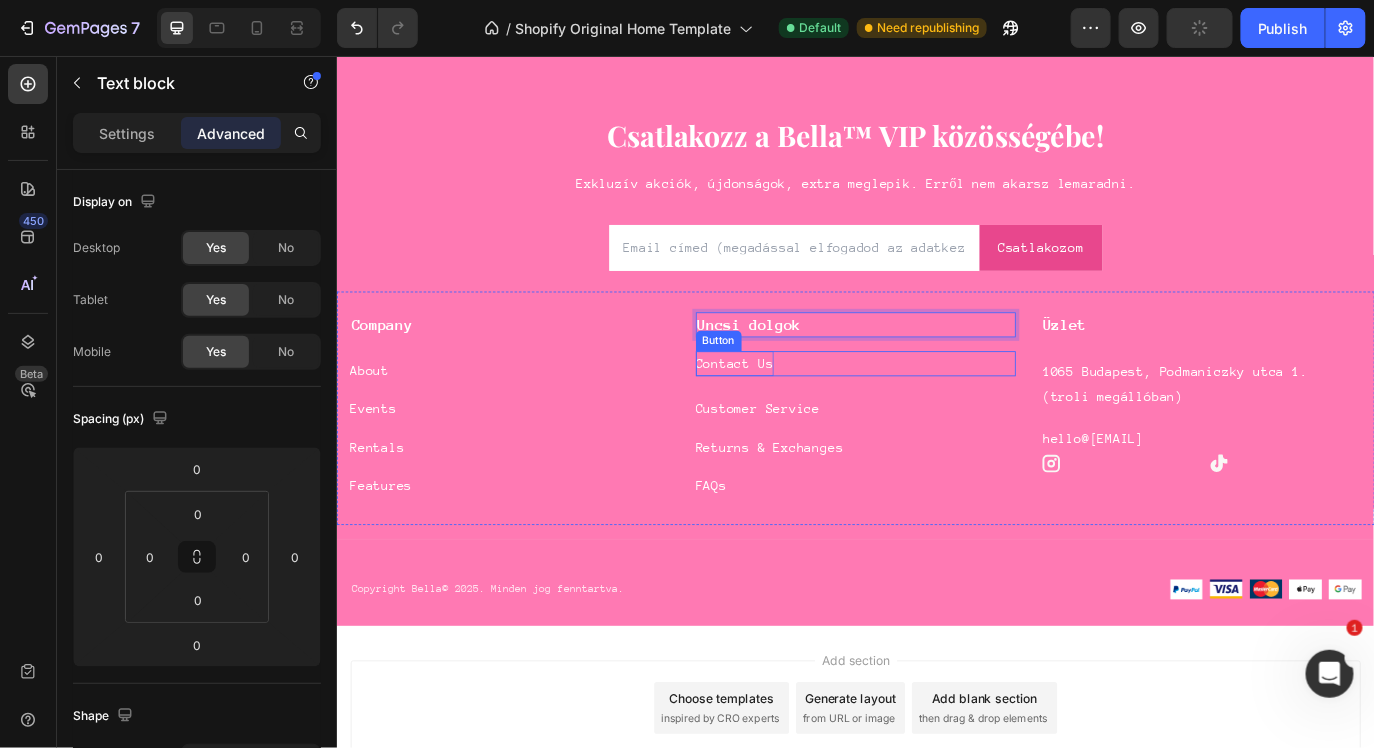 click on "Contact Us" at bounding box center (796, 410) 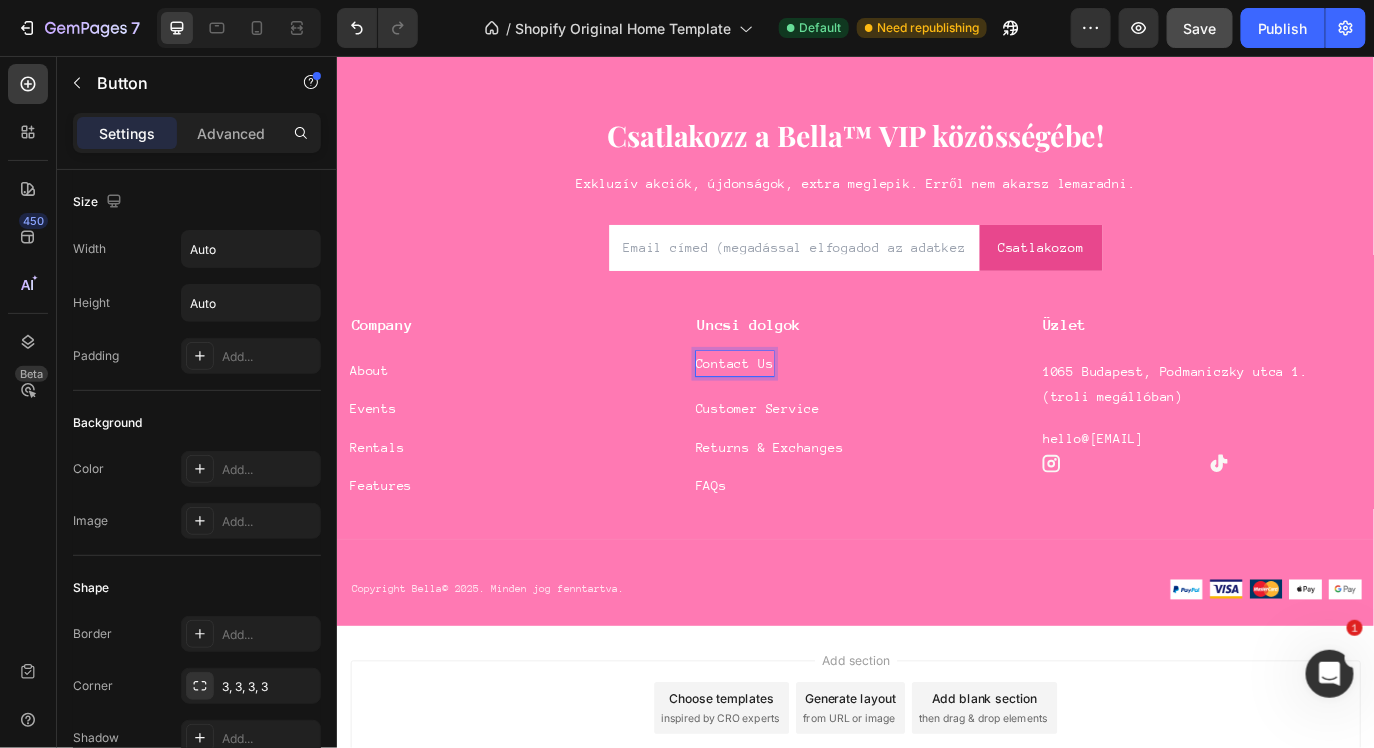click on "Contact Us" at bounding box center (796, 410) 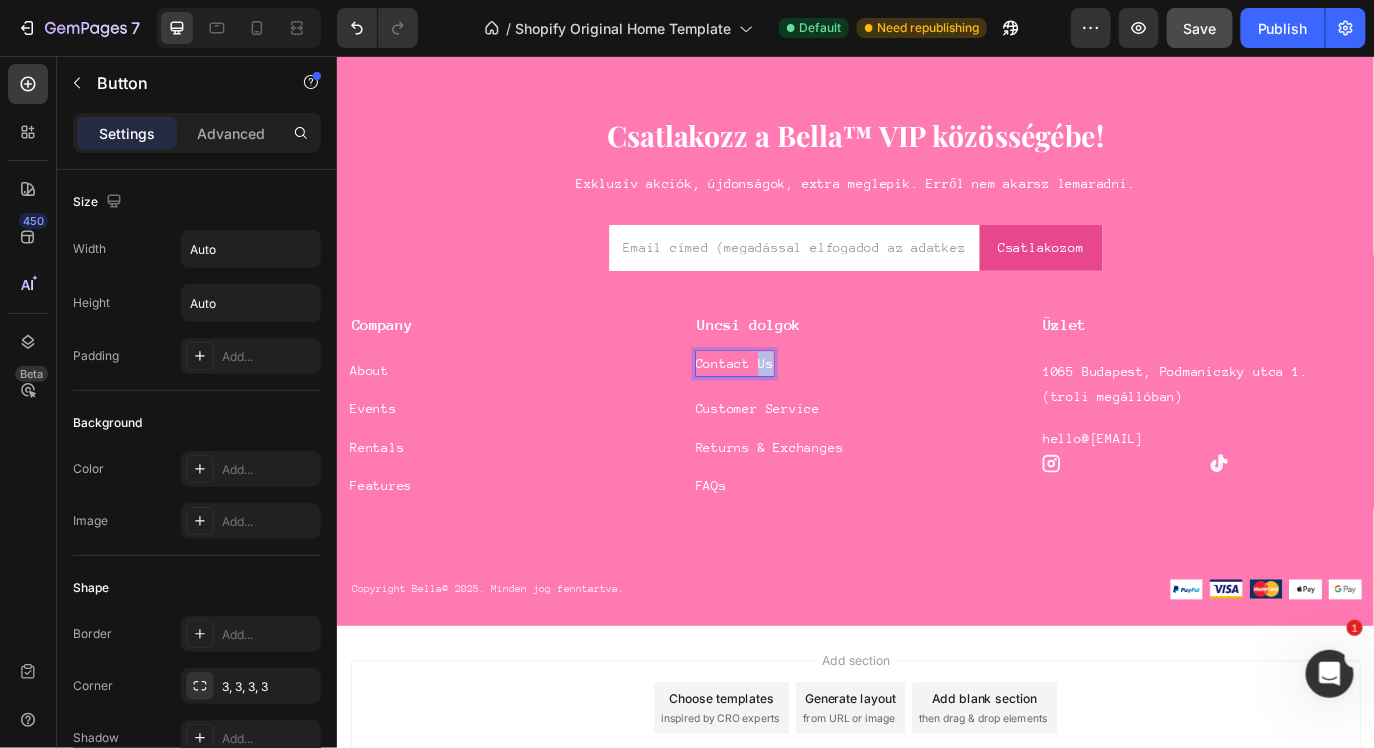 click on "Contact Us" at bounding box center [796, 410] 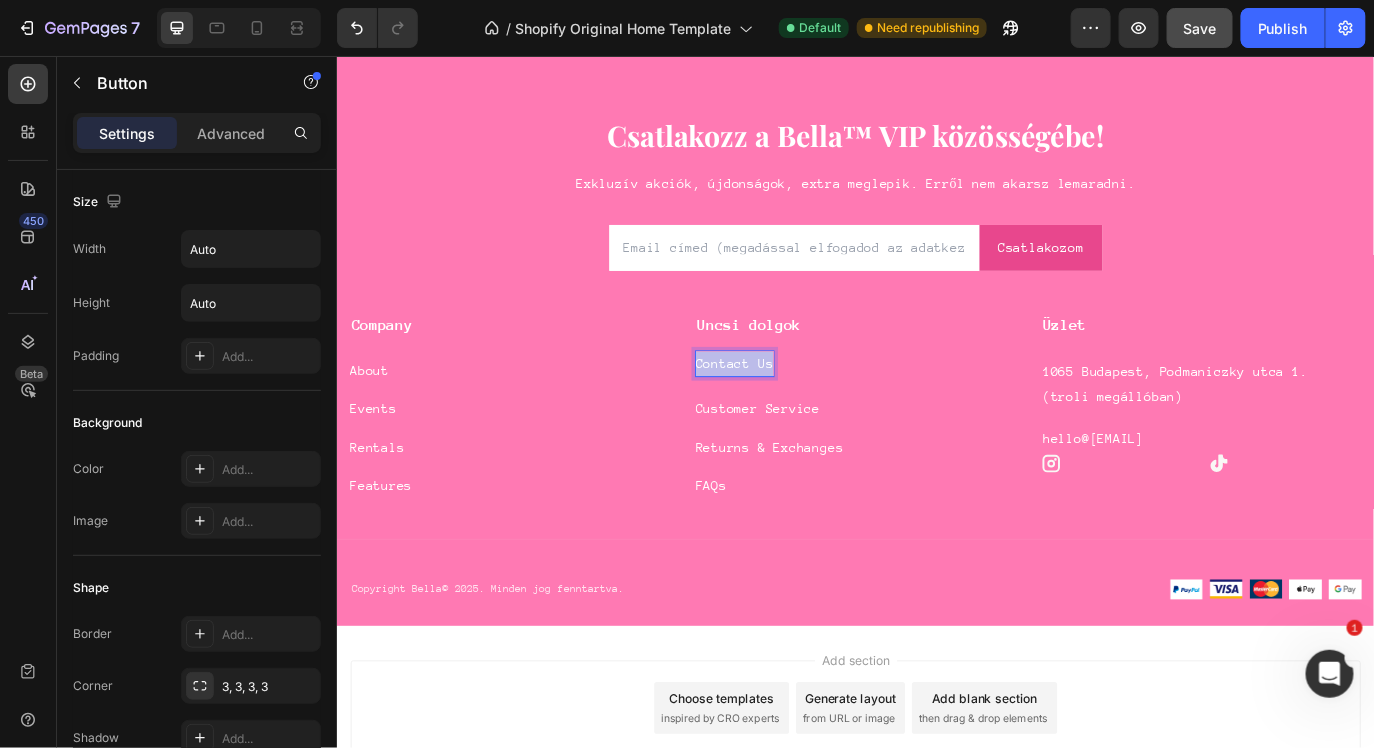 click on "Contact Us" at bounding box center (796, 410) 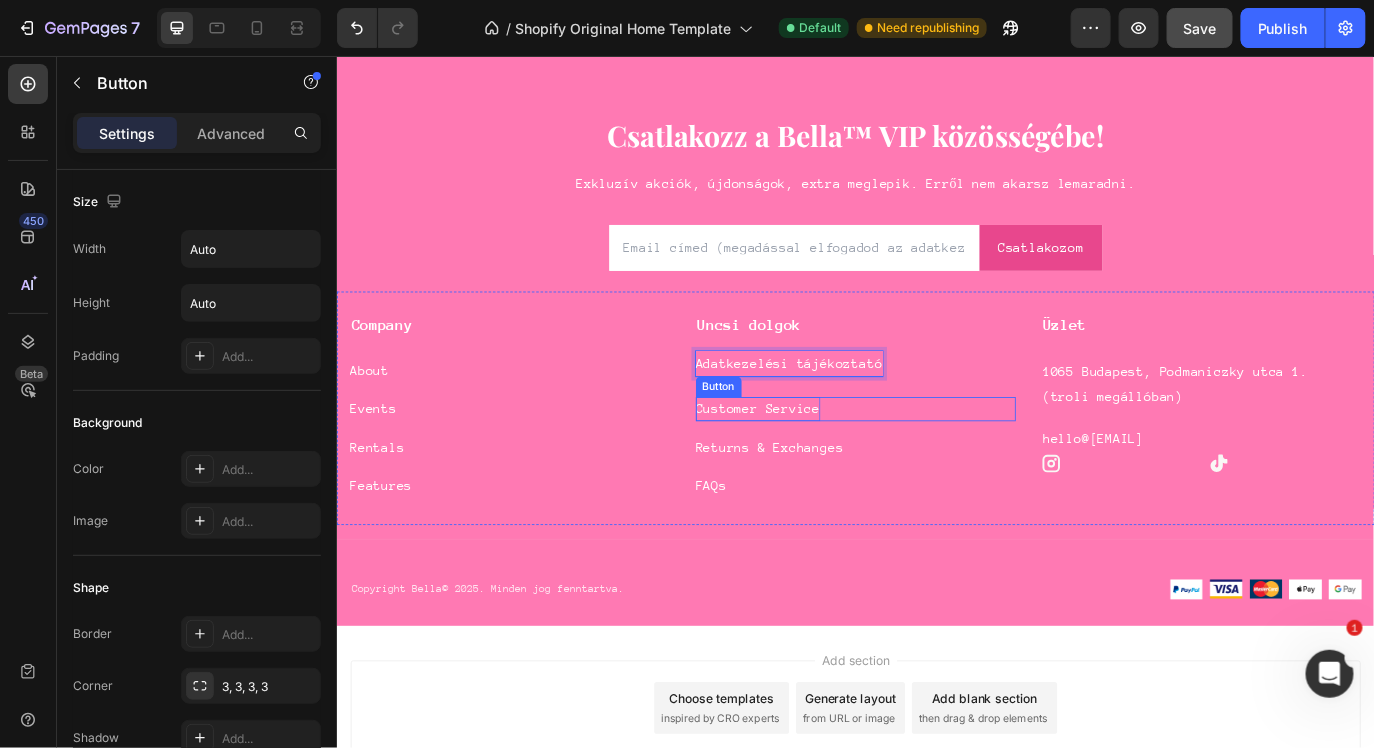 click on "Customer Service" at bounding box center (823, 463) 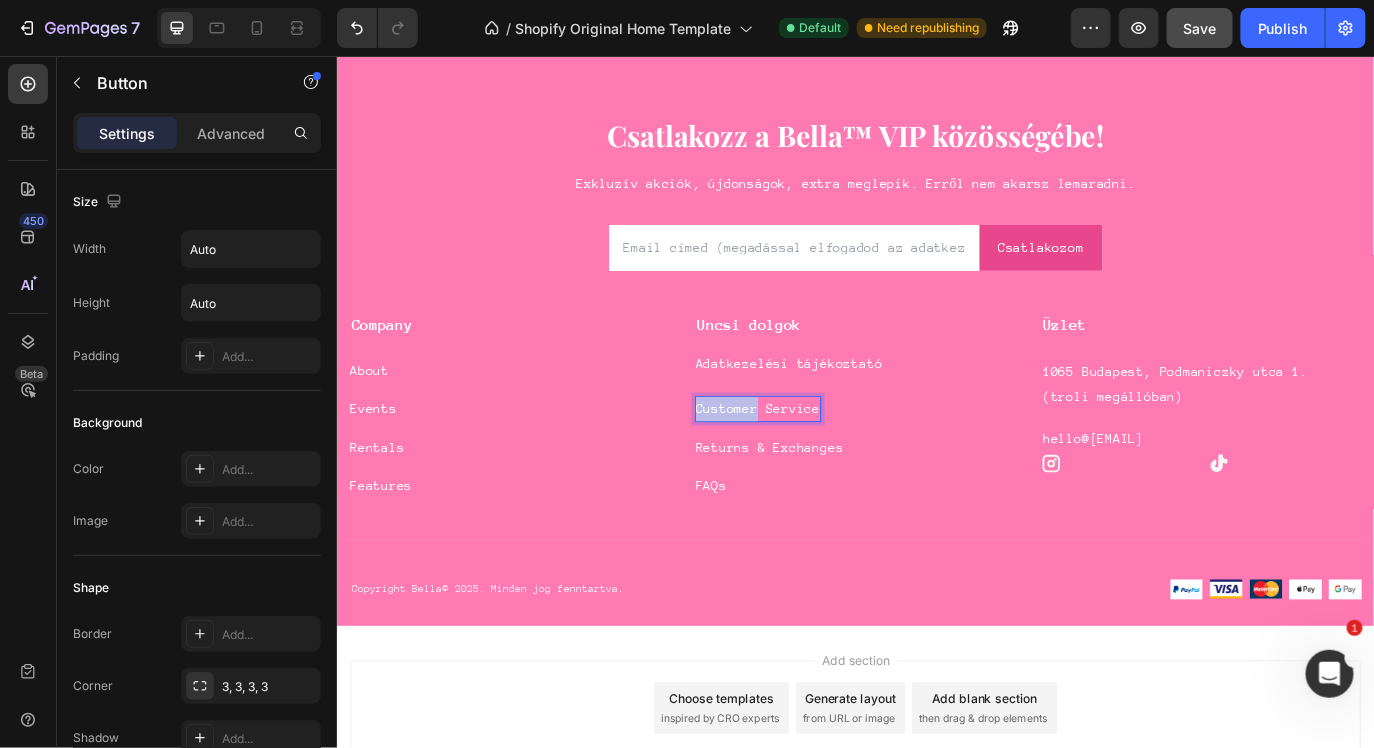 click on "Customer Service" at bounding box center [823, 463] 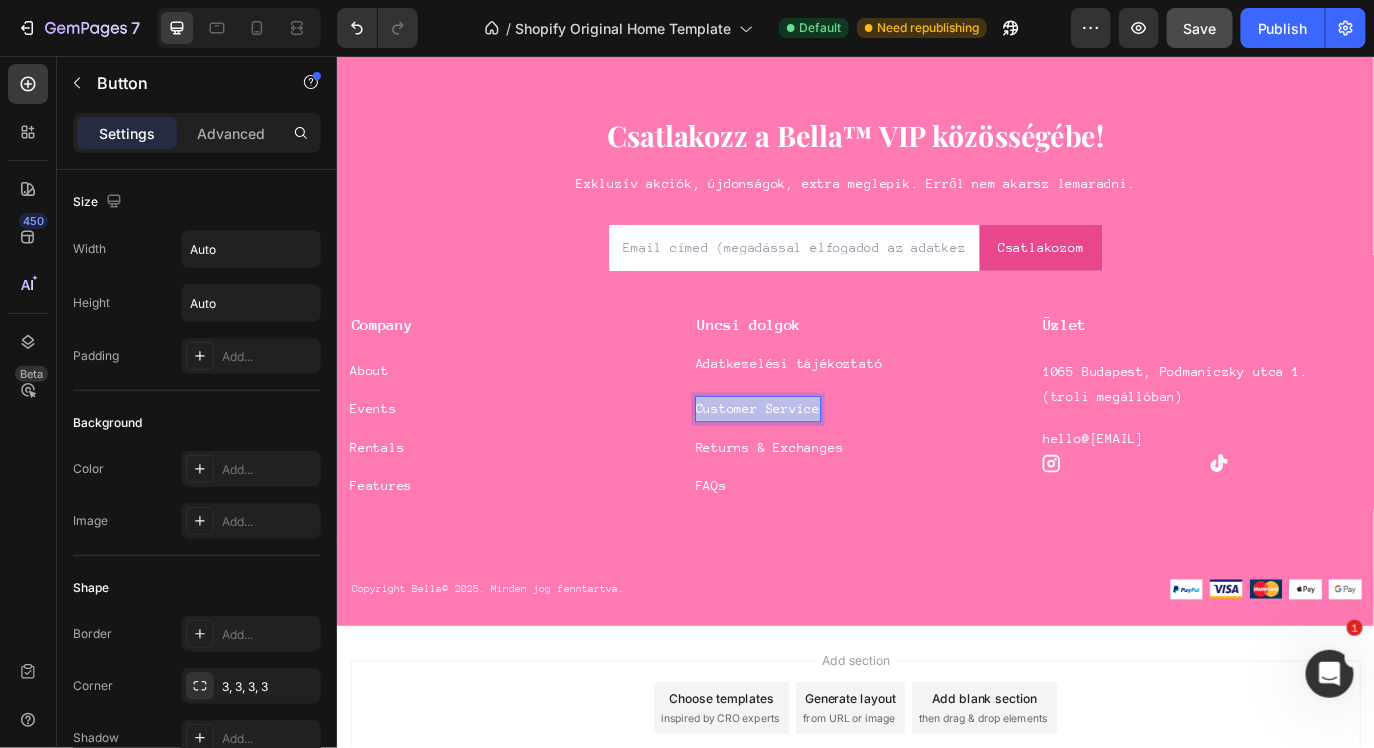 click on "Customer Service" at bounding box center (823, 463) 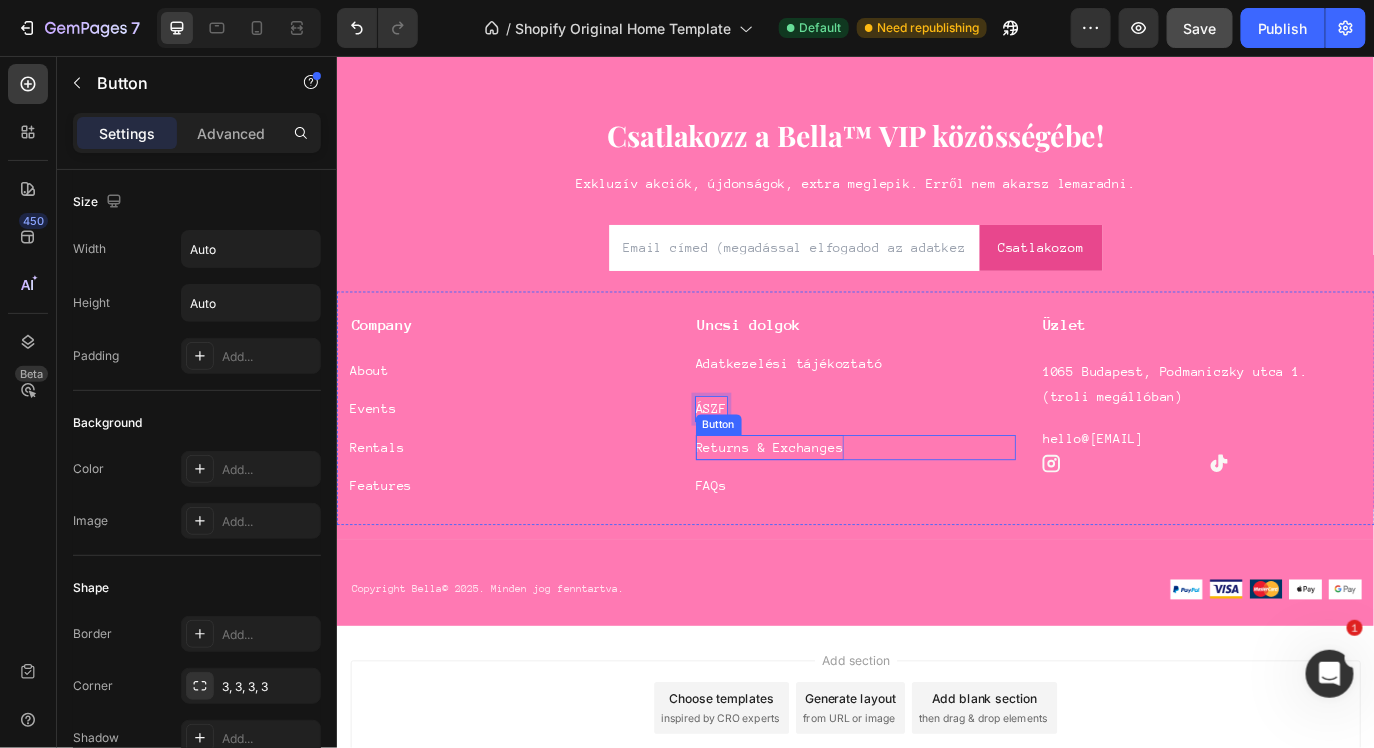 click on "Returns & Exchanges" at bounding box center (836, 507) 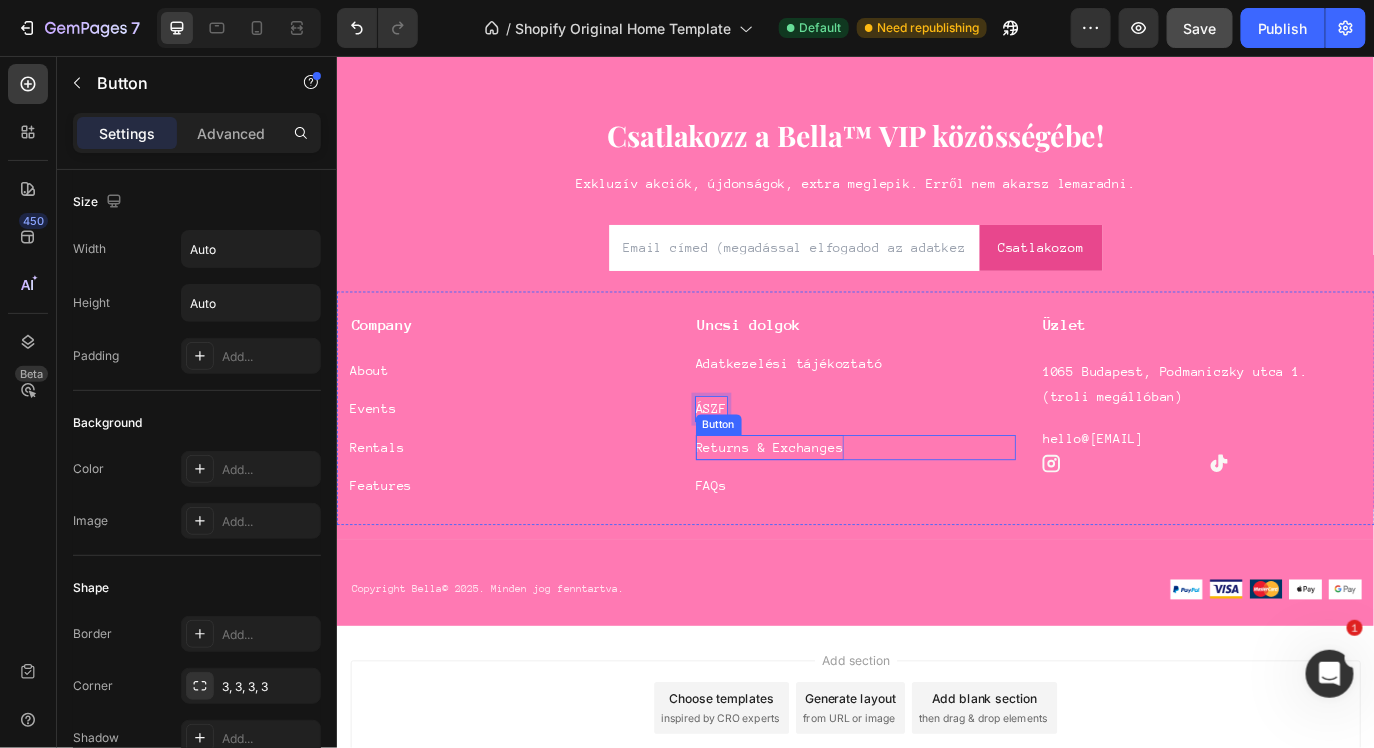 click on "Returns & Exchanges" at bounding box center [836, 507] 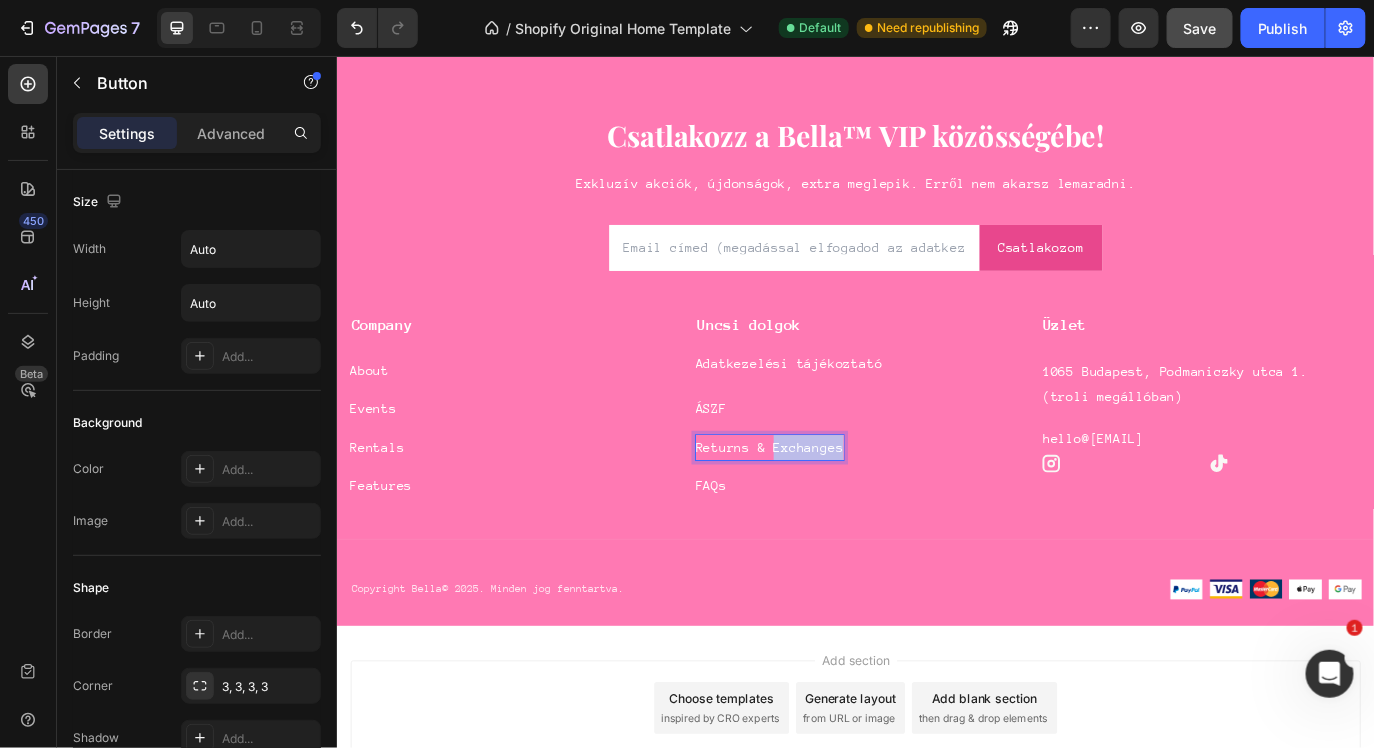 click on "Returns & Exchanges" at bounding box center [836, 507] 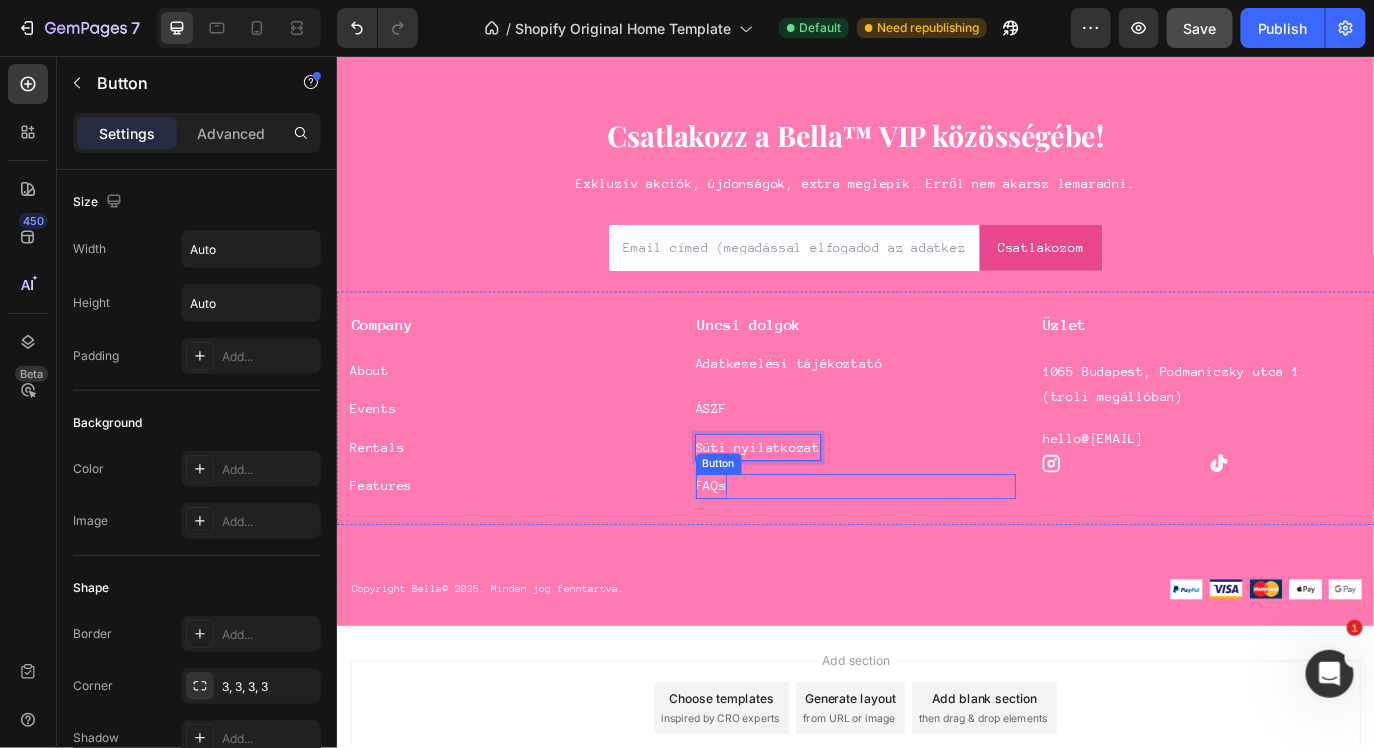 click on "FAQs" at bounding box center [769, 552] 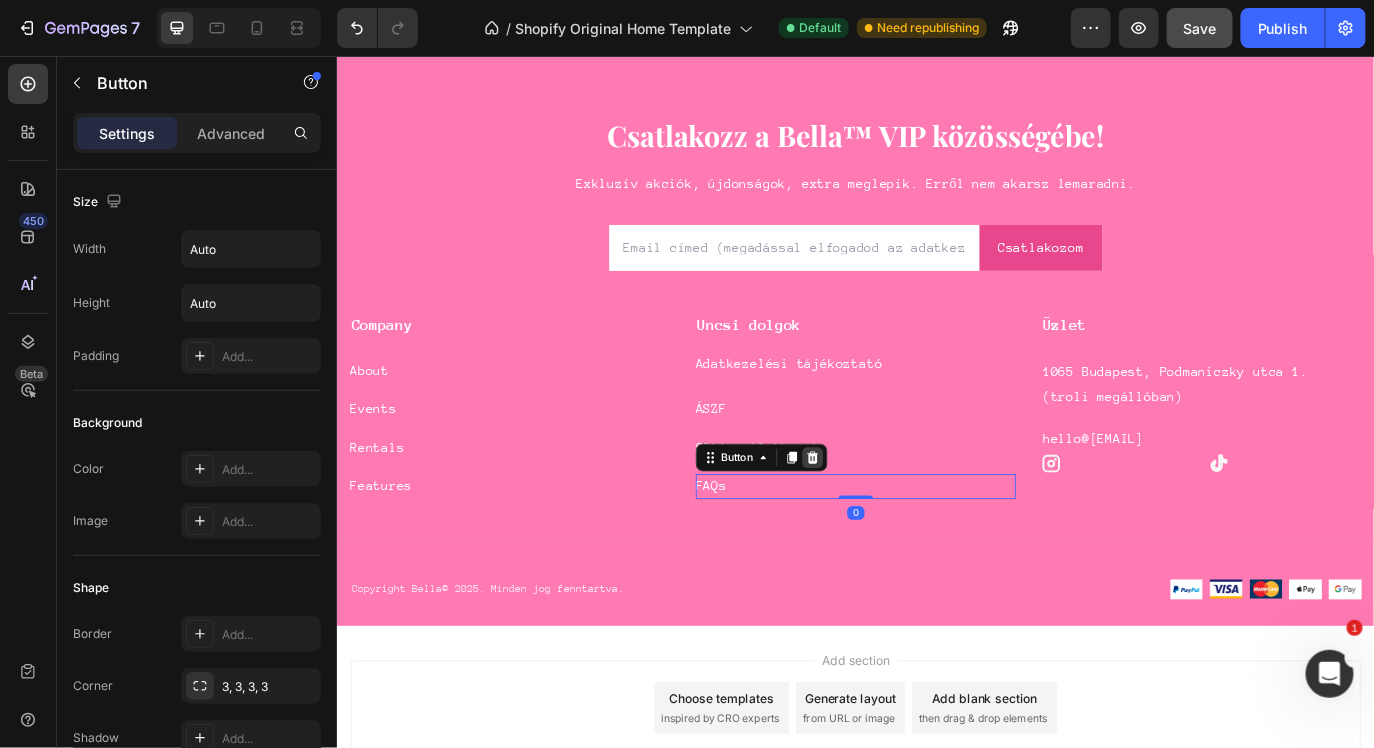 click 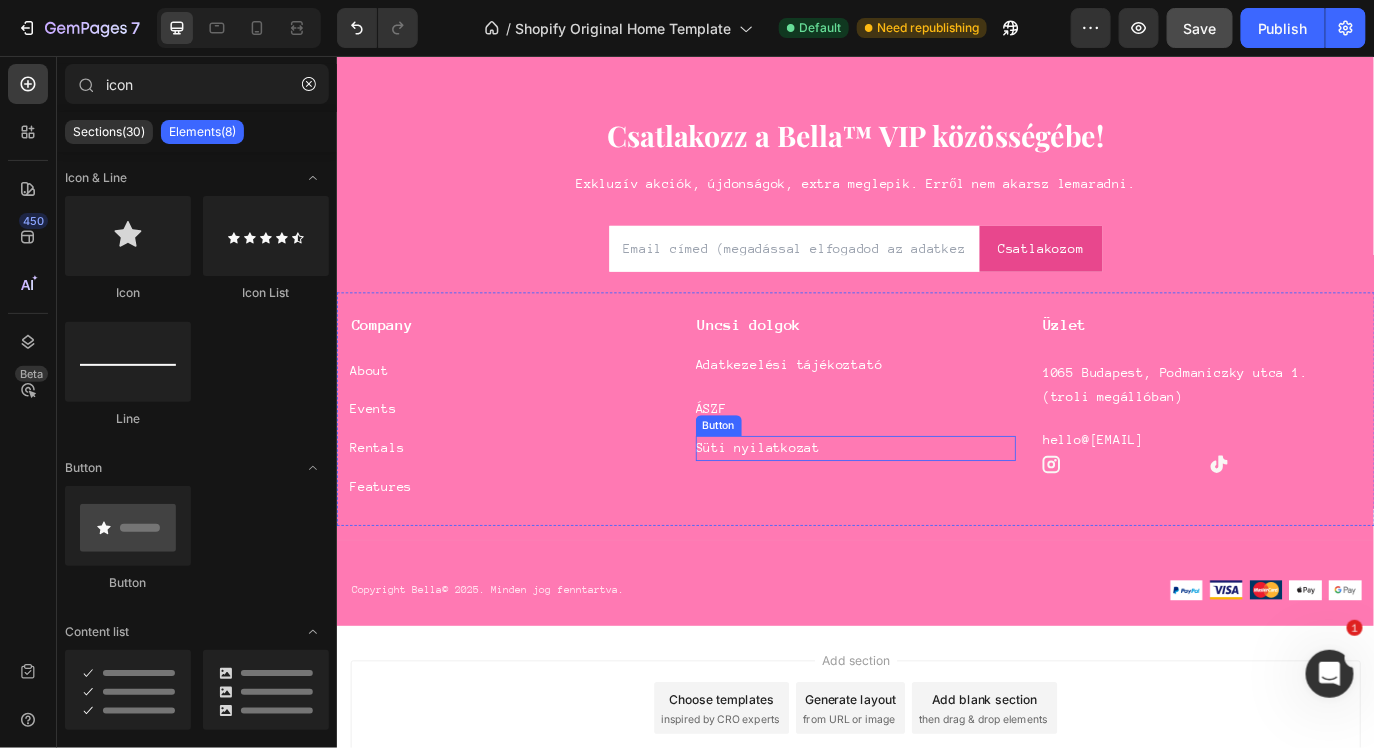 scroll, scrollTop: 8245, scrollLeft: 0, axis: vertical 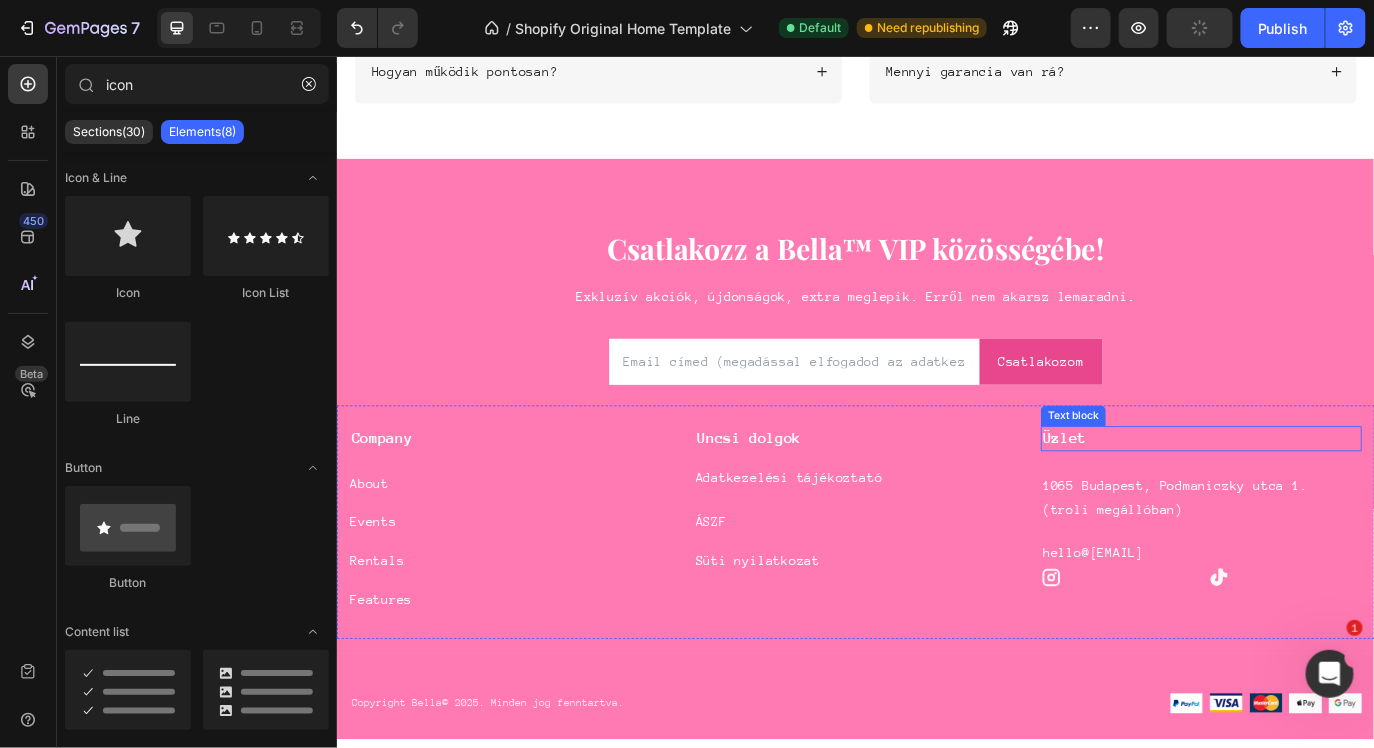 click on "Üzlet" at bounding box center [1335, 497] 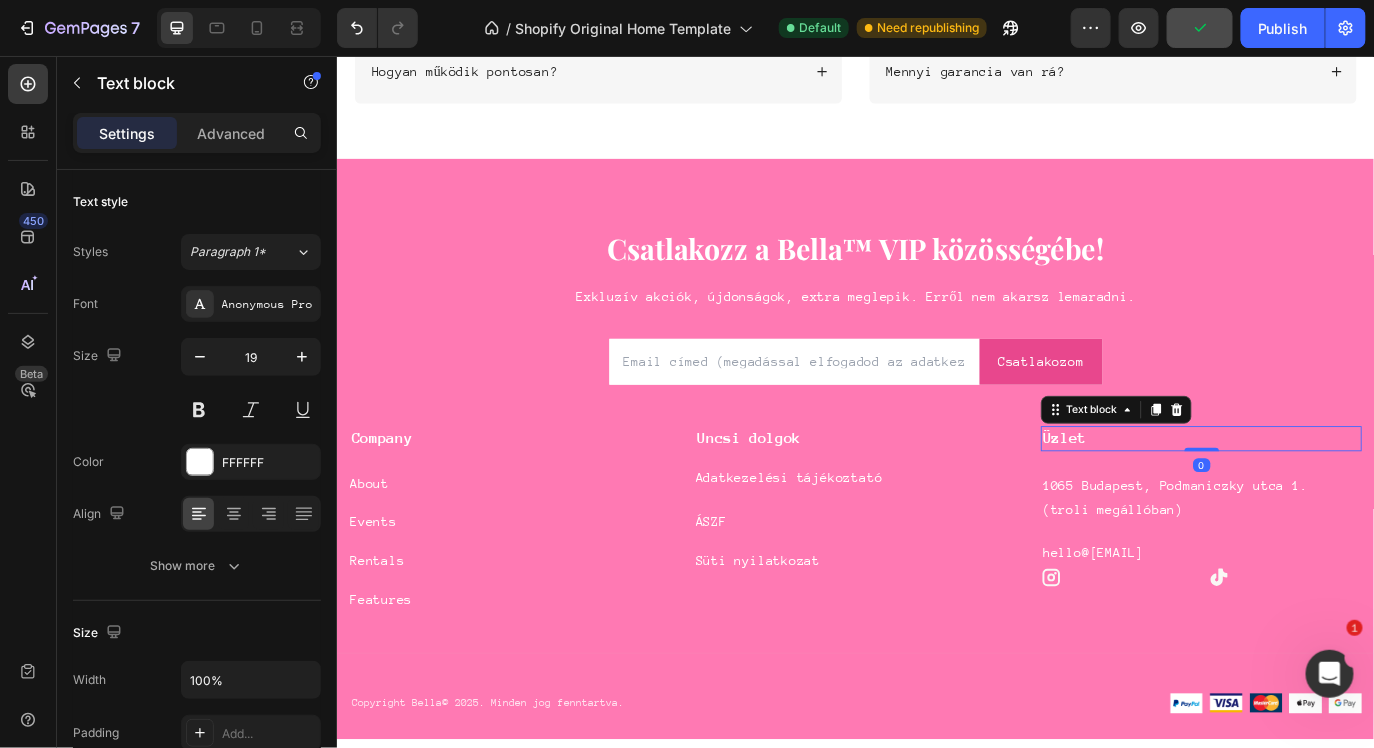 click on "Üzlet" at bounding box center [1335, 497] 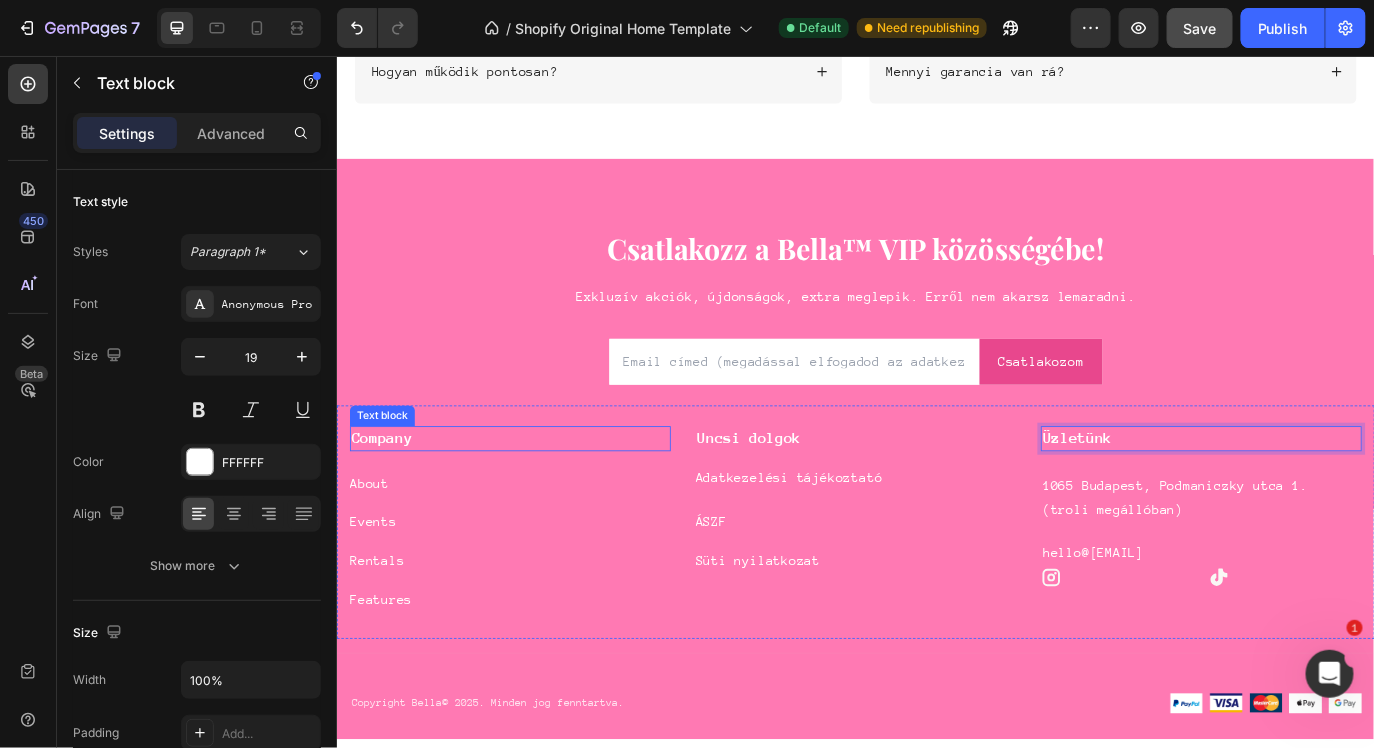 click on "Company" at bounding box center [536, 497] 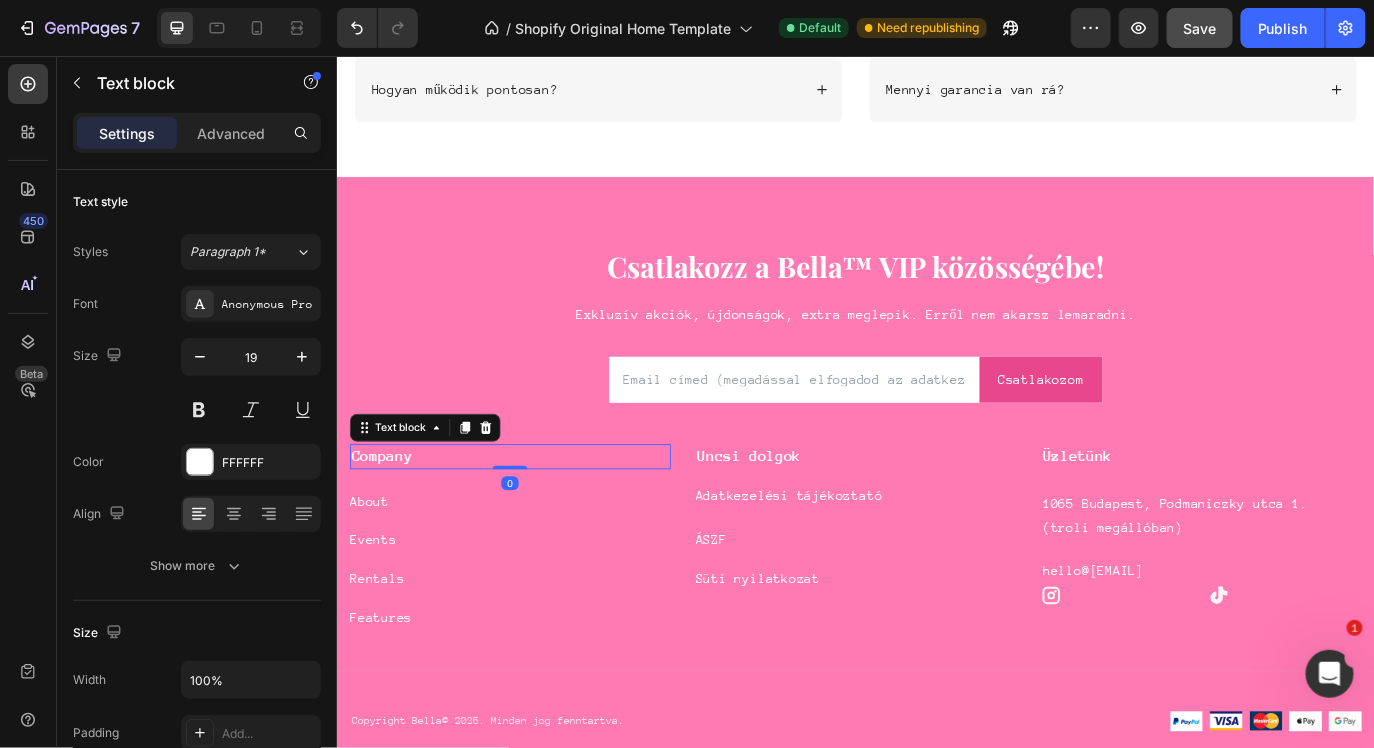 scroll, scrollTop: 8235, scrollLeft: 0, axis: vertical 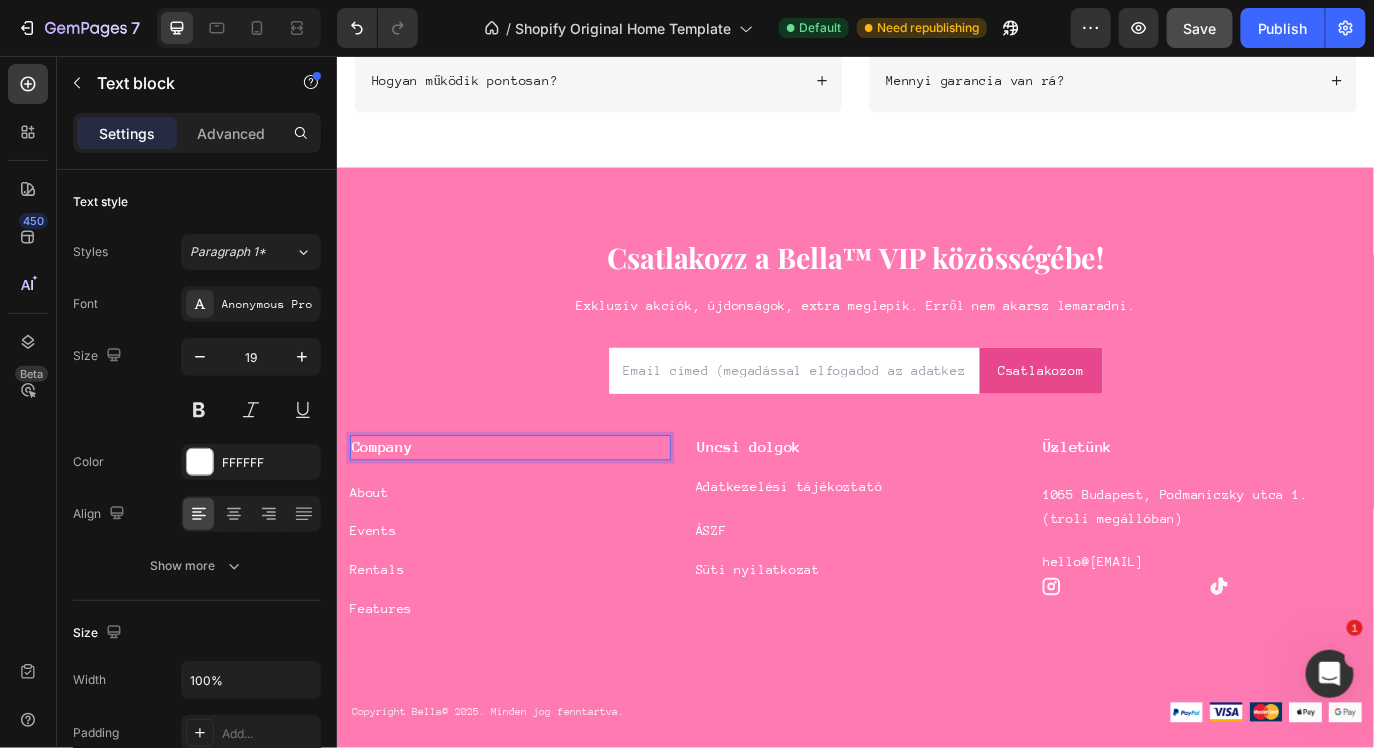 click on "Company" at bounding box center (536, 507) 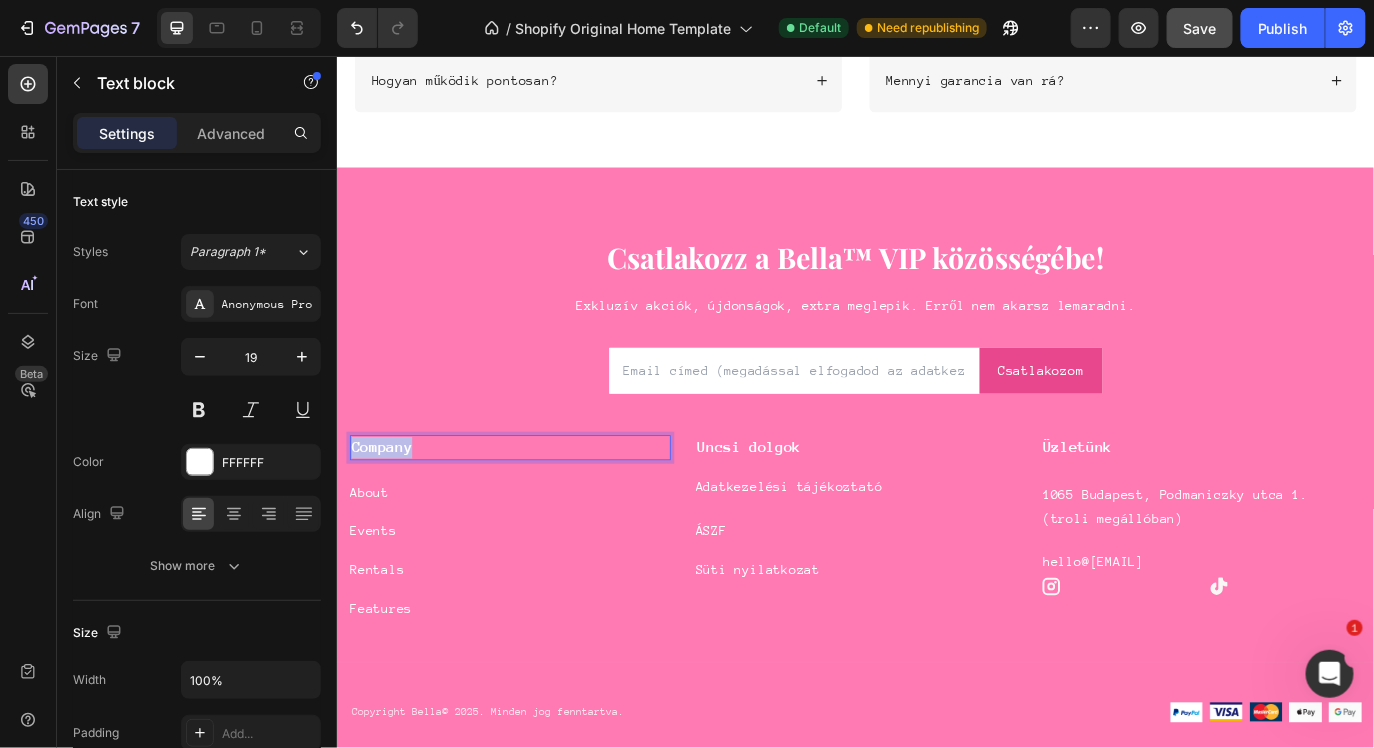 click on "Company" at bounding box center [536, 507] 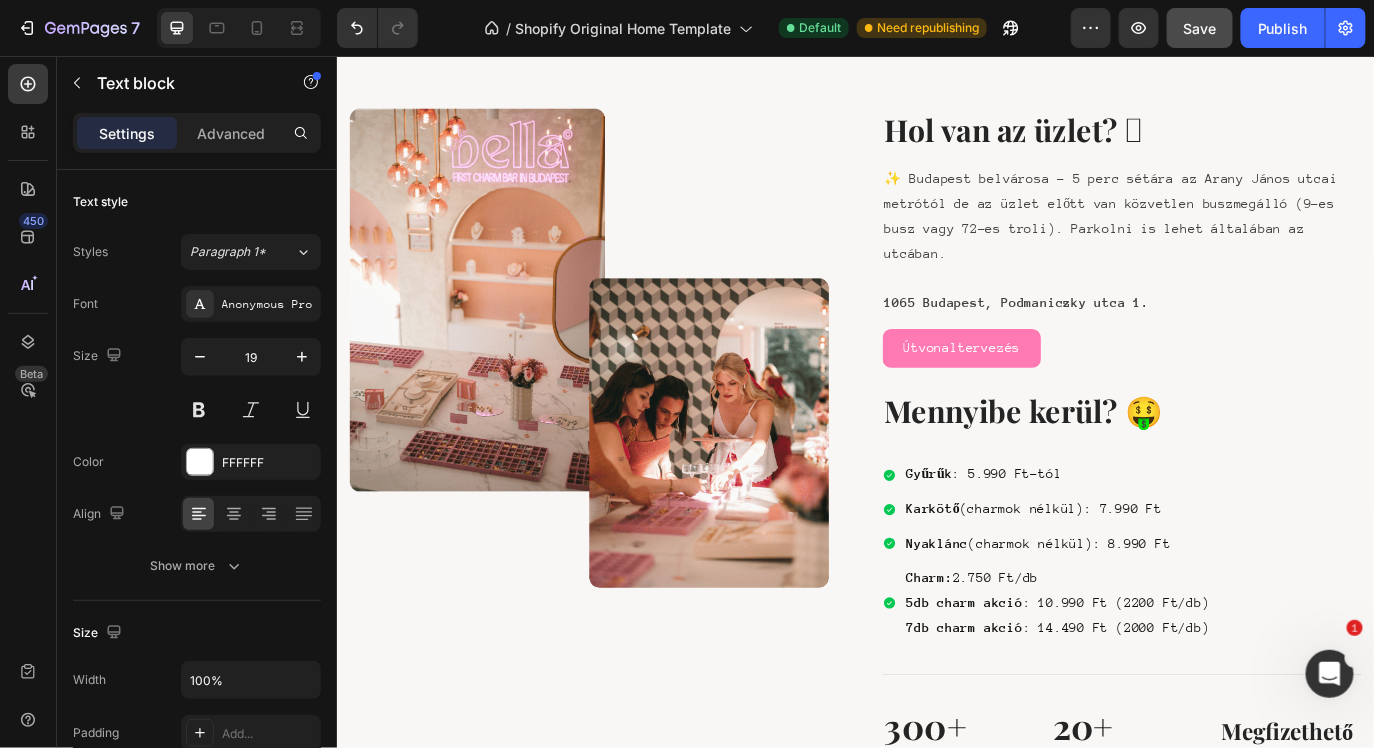 scroll, scrollTop: 3697, scrollLeft: 0, axis: vertical 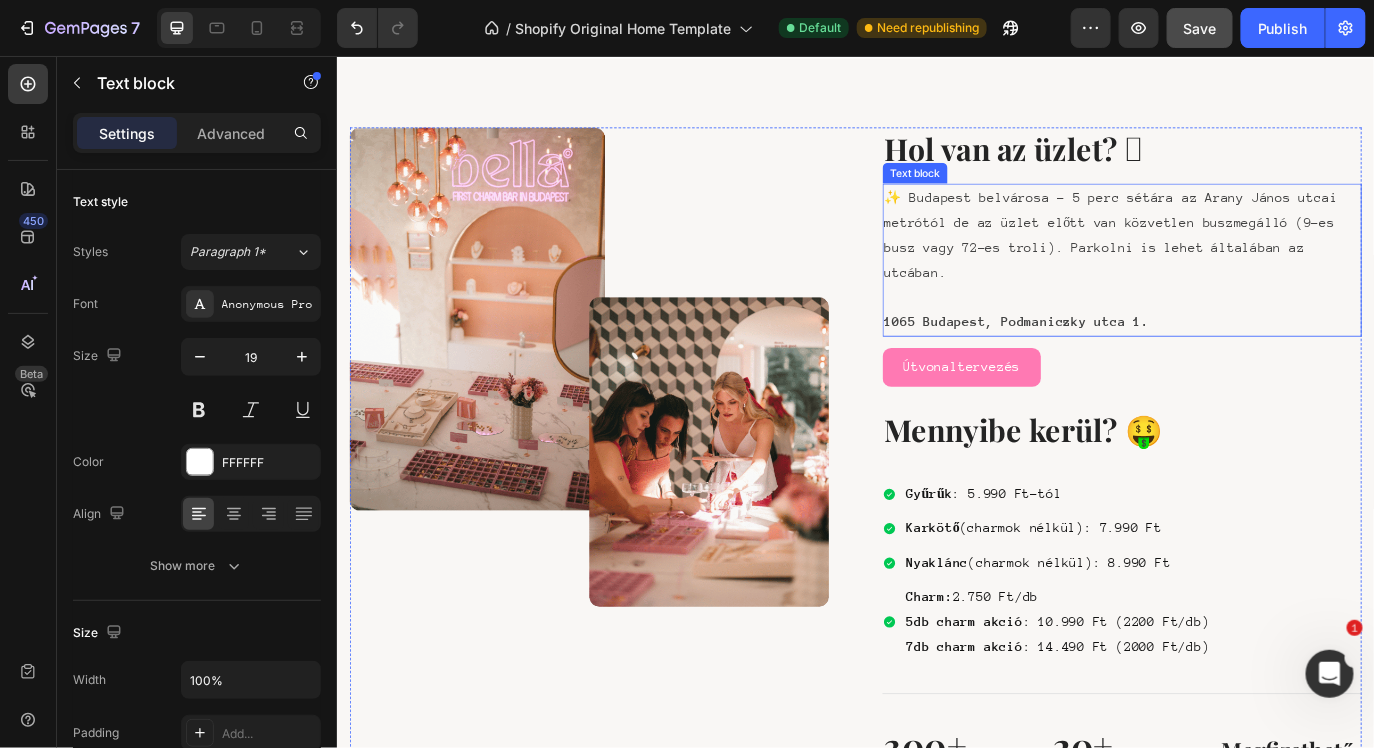 click on "✨ Budapest belvárosa – 5 perc sétára az Arany János utcai metrótól de az üzlet előtt van közvetlen buszmegálló (9-es busz vagy 72-es troli). Parkolni is lehet általában az utcában." at bounding box center [1244, 262] 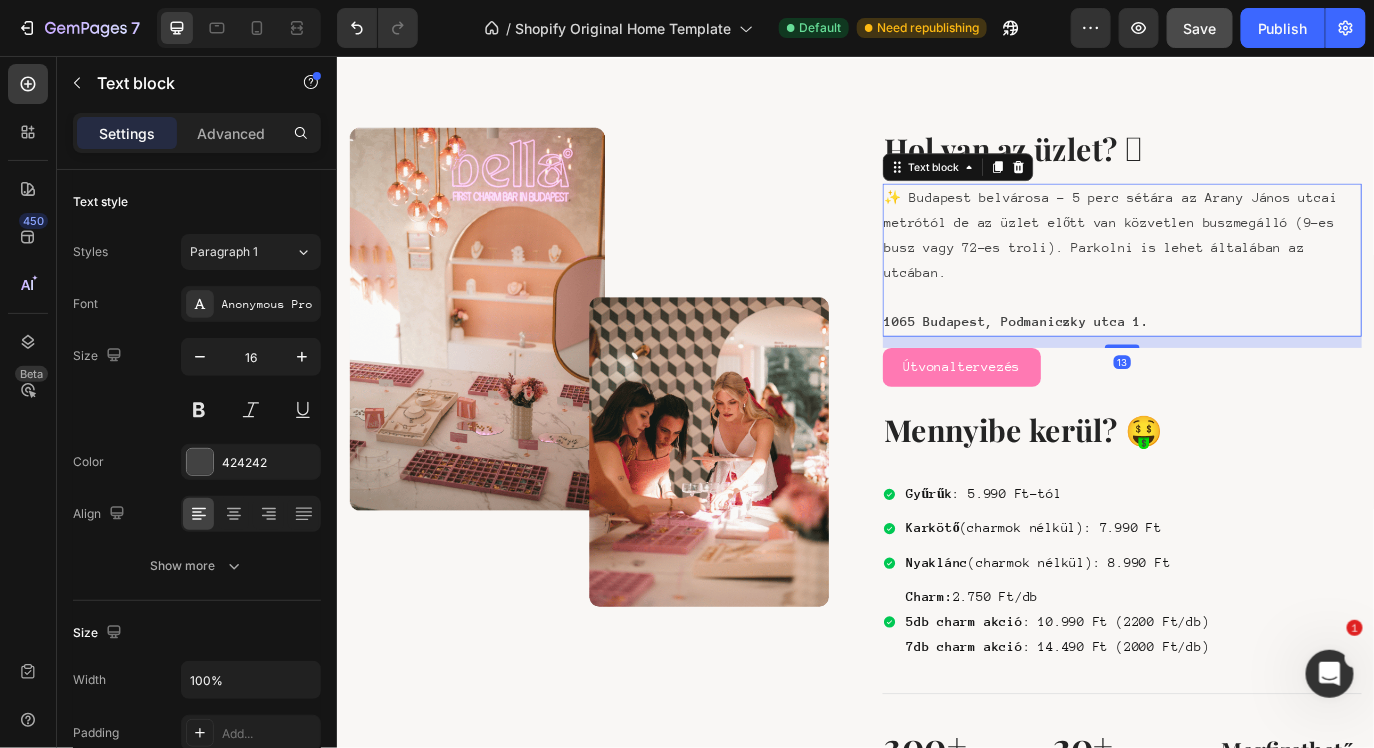 click on "✨ Budapest belvárosa – 5 perc sétára az Arany János utcai metrótól de az üzlet előtt van közvetlen buszmegálló (9-es busz vagy 72-es troli). Parkolni is lehet általában az utcában." at bounding box center (1244, 262) 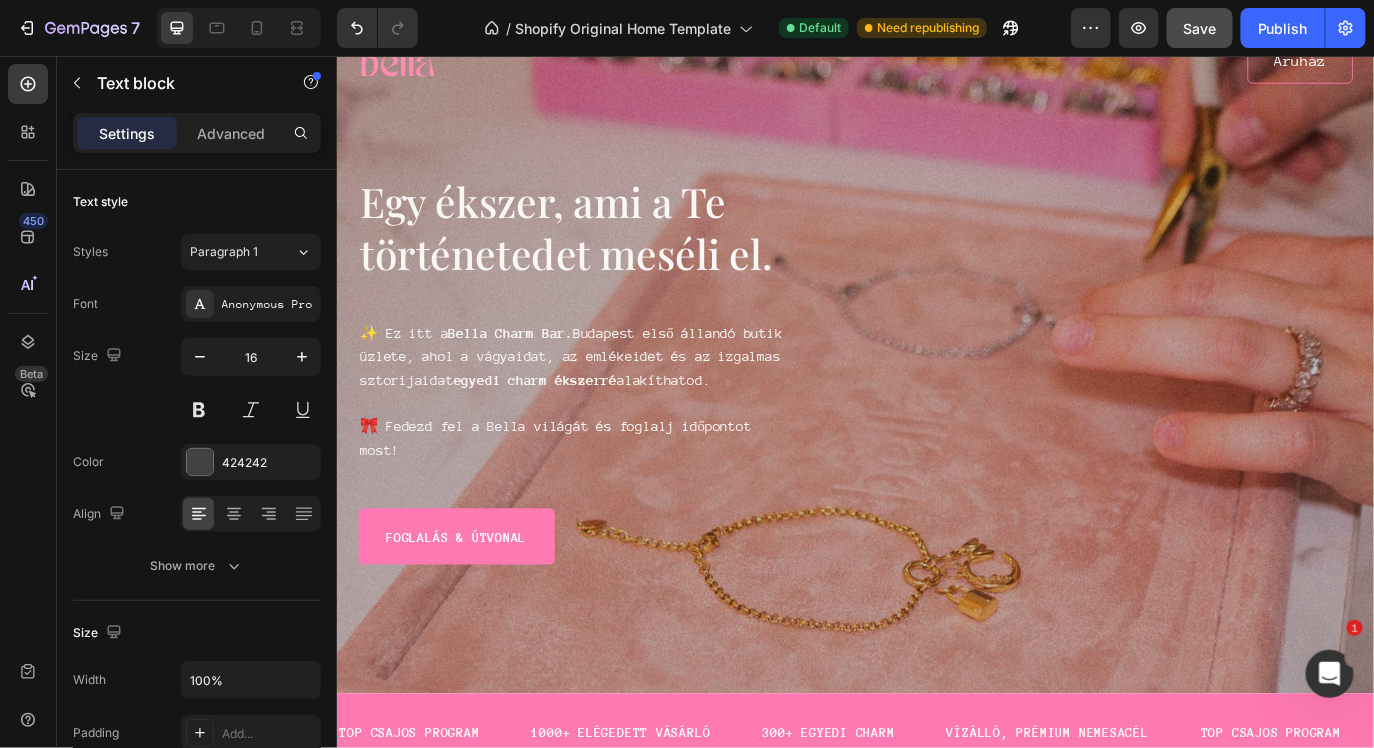 scroll, scrollTop: 92, scrollLeft: 0, axis: vertical 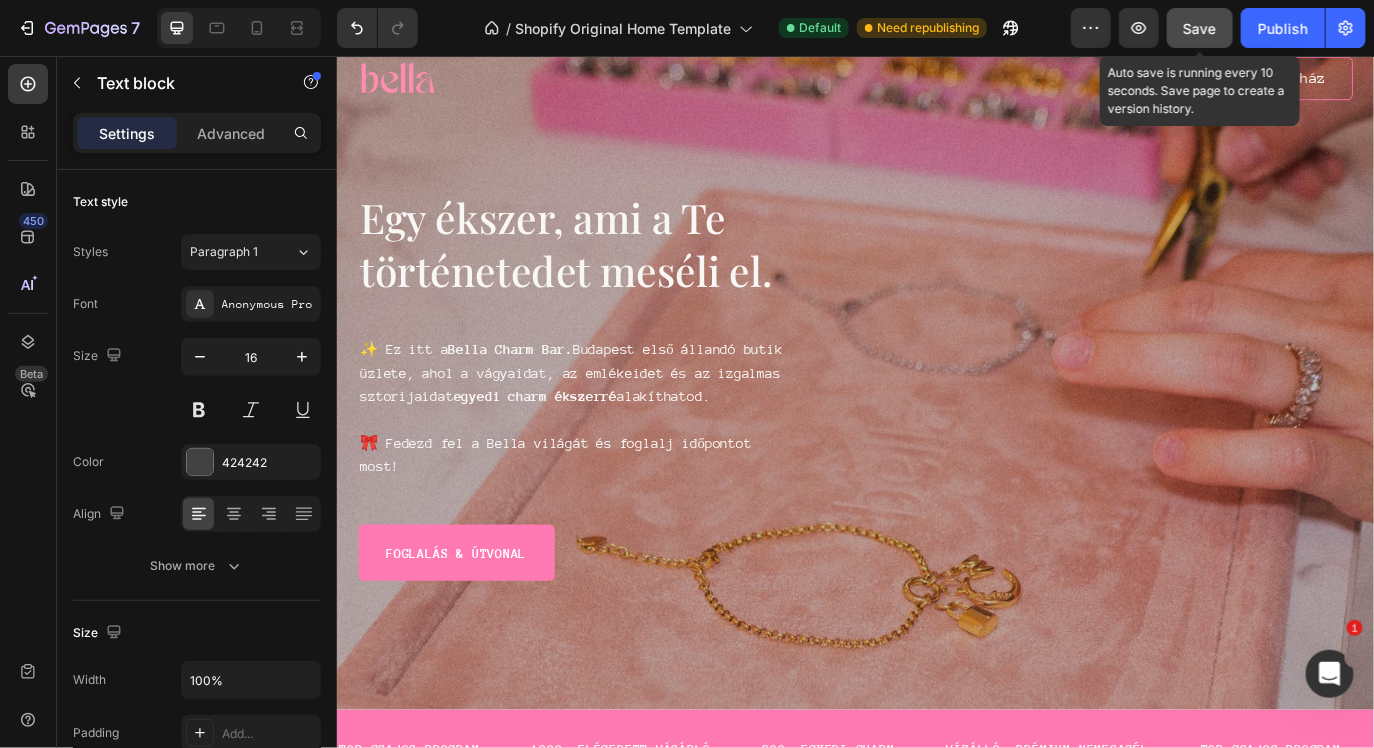 click on "Save" at bounding box center (1200, 28) 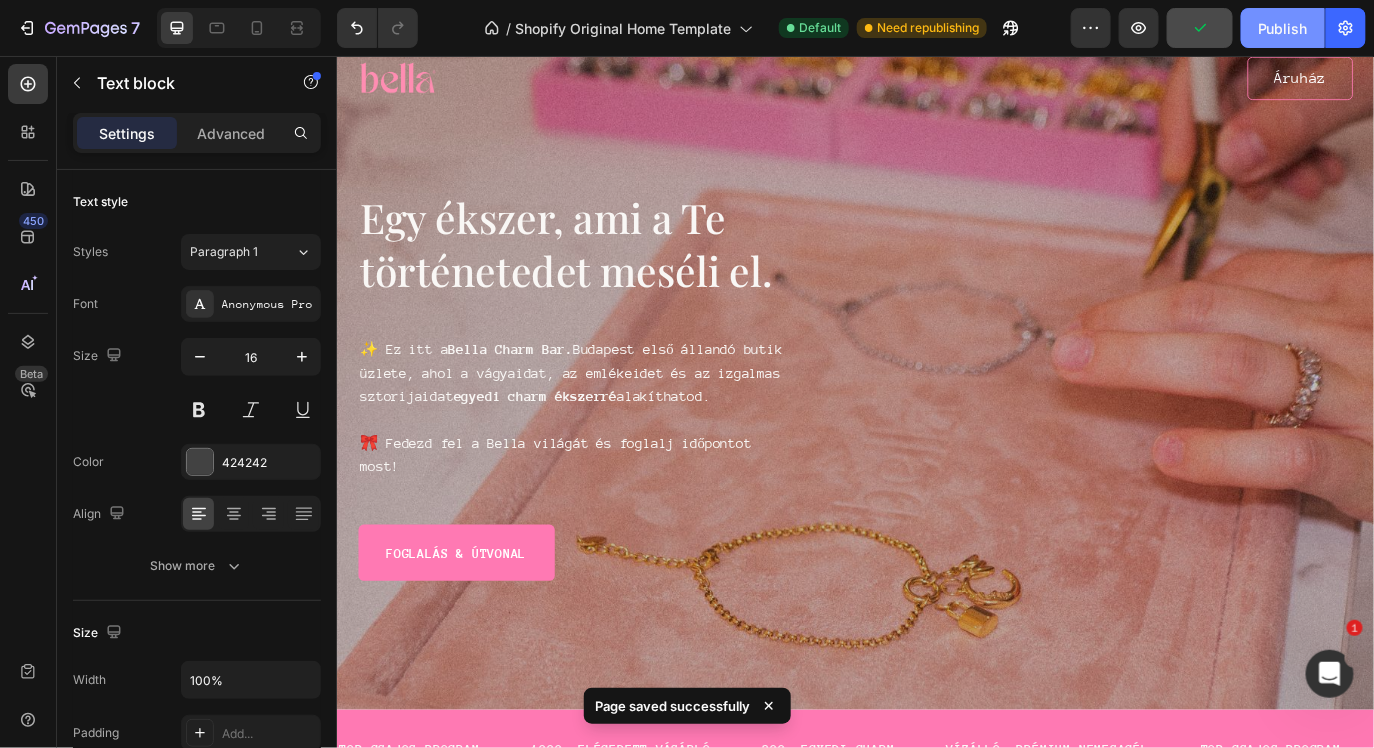 click on "Publish" at bounding box center (1283, 28) 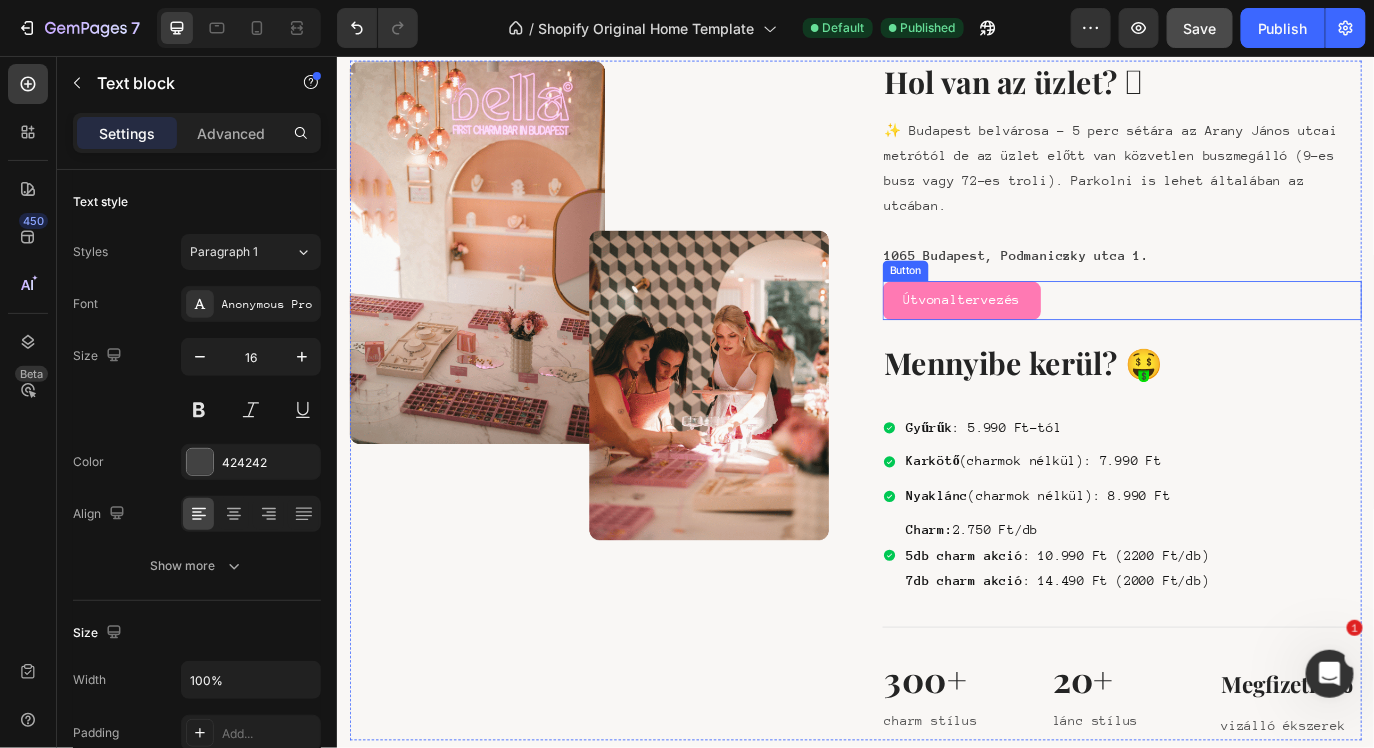 scroll, scrollTop: 3701, scrollLeft: 0, axis: vertical 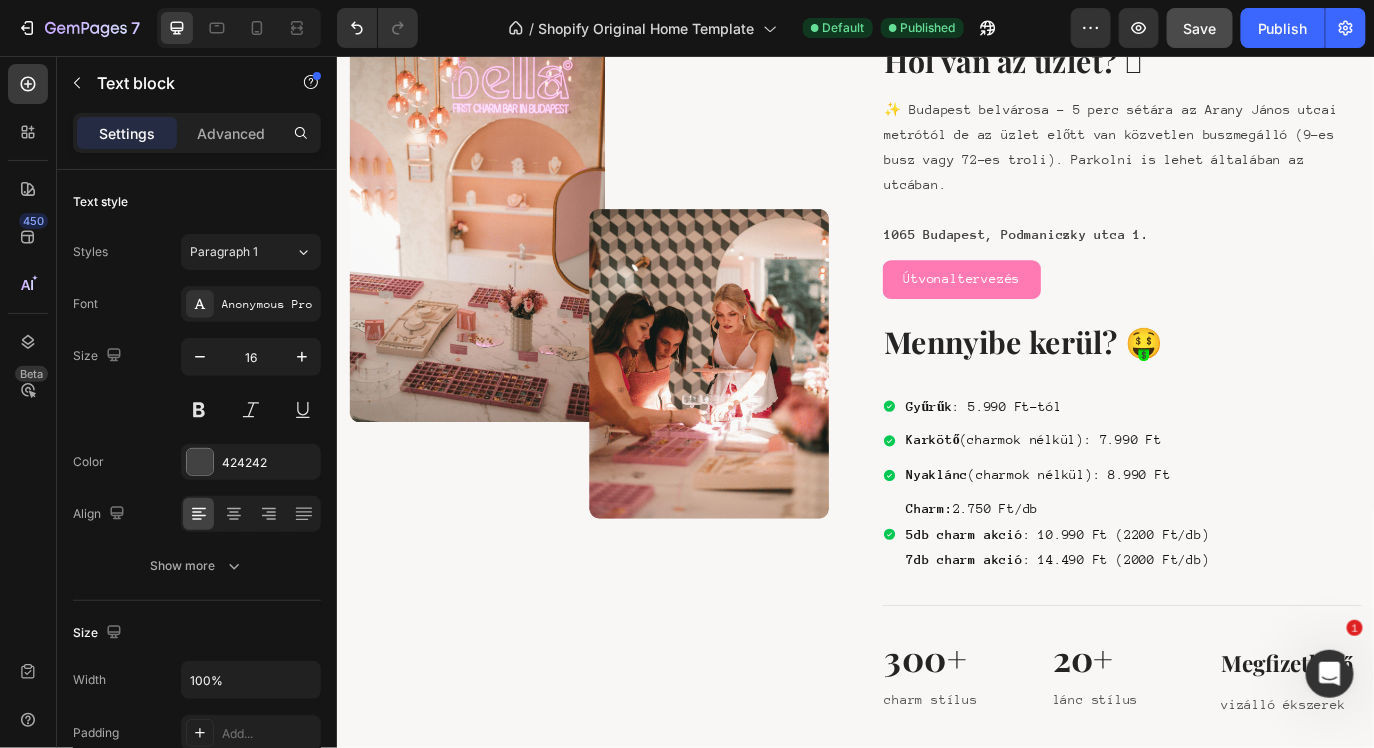 click on "✨ Budapest belvárosa – 5 perc sétára az Arany János utcai metrótól de az üzlet előtt van közvetlen buszmegálló (9-es busz vagy 72-es troli). Parkolni is lehet általában az utcában." at bounding box center [1244, 160] 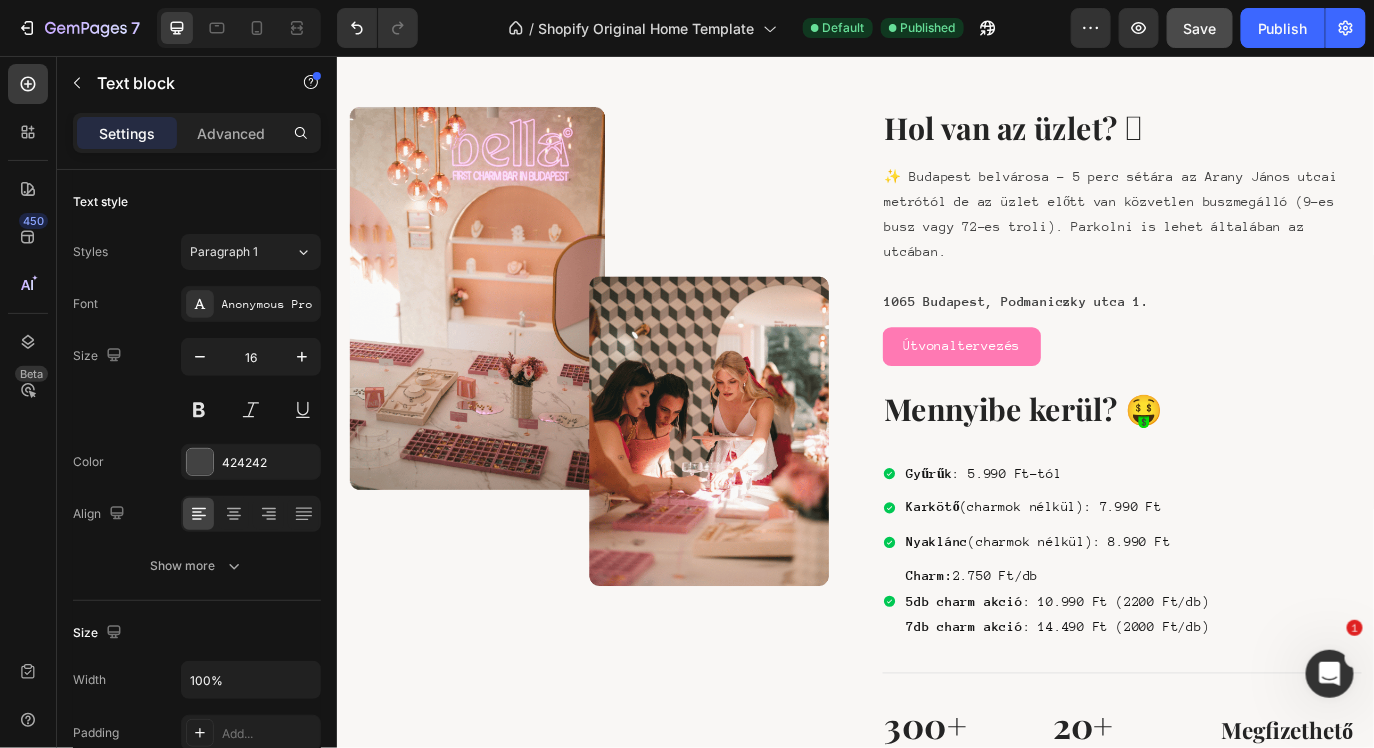 scroll, scrollTop: 3608, scrollLeft: 0, axis: vertical 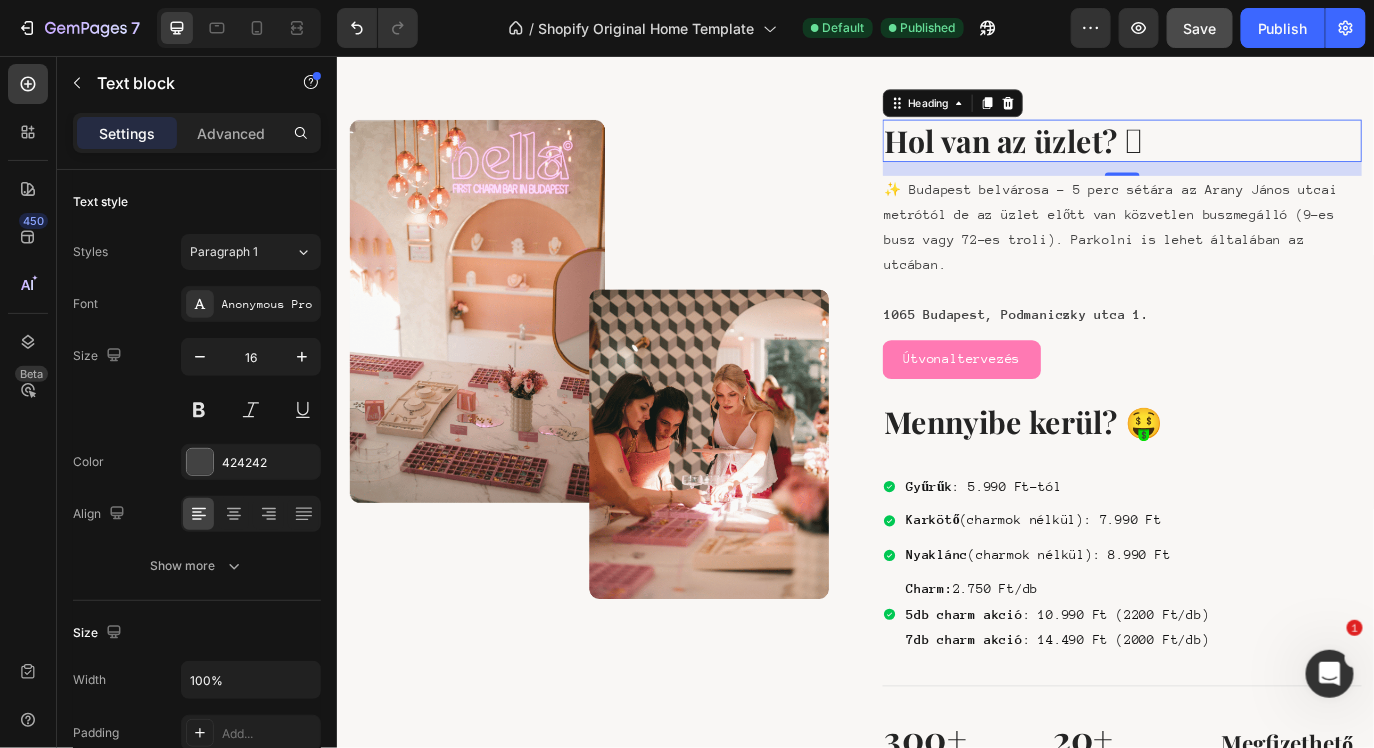 click on "Hol van az üzlet? 🪬" at bounding box center (1244, 154) 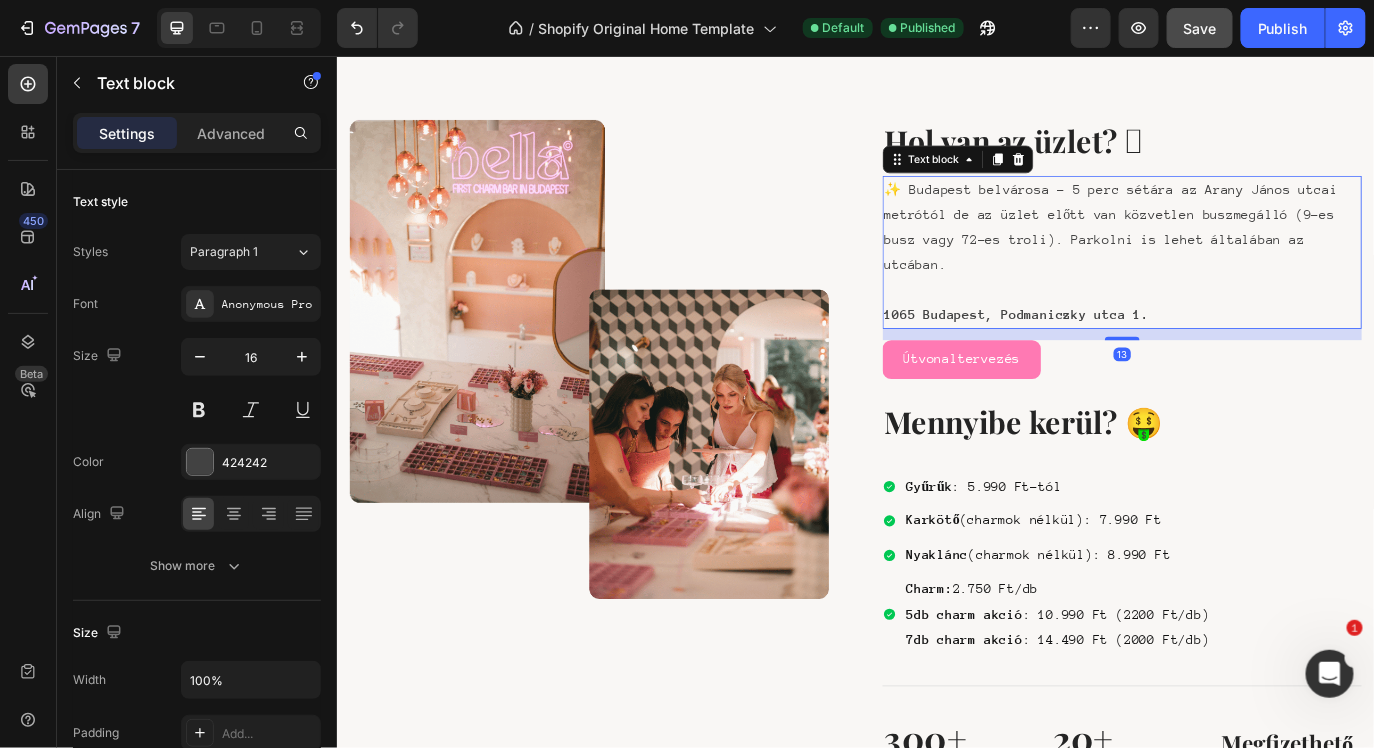 click on "✨ Budapest belvárosa – 5 perc sétára az Arany János utcai metrótól de az üzlet előtt van közvetlen buszmegálló (9-es busz vagy 72-es troli). Parkolni is lehet általában az utcában." at bounding box center (1244, 253) 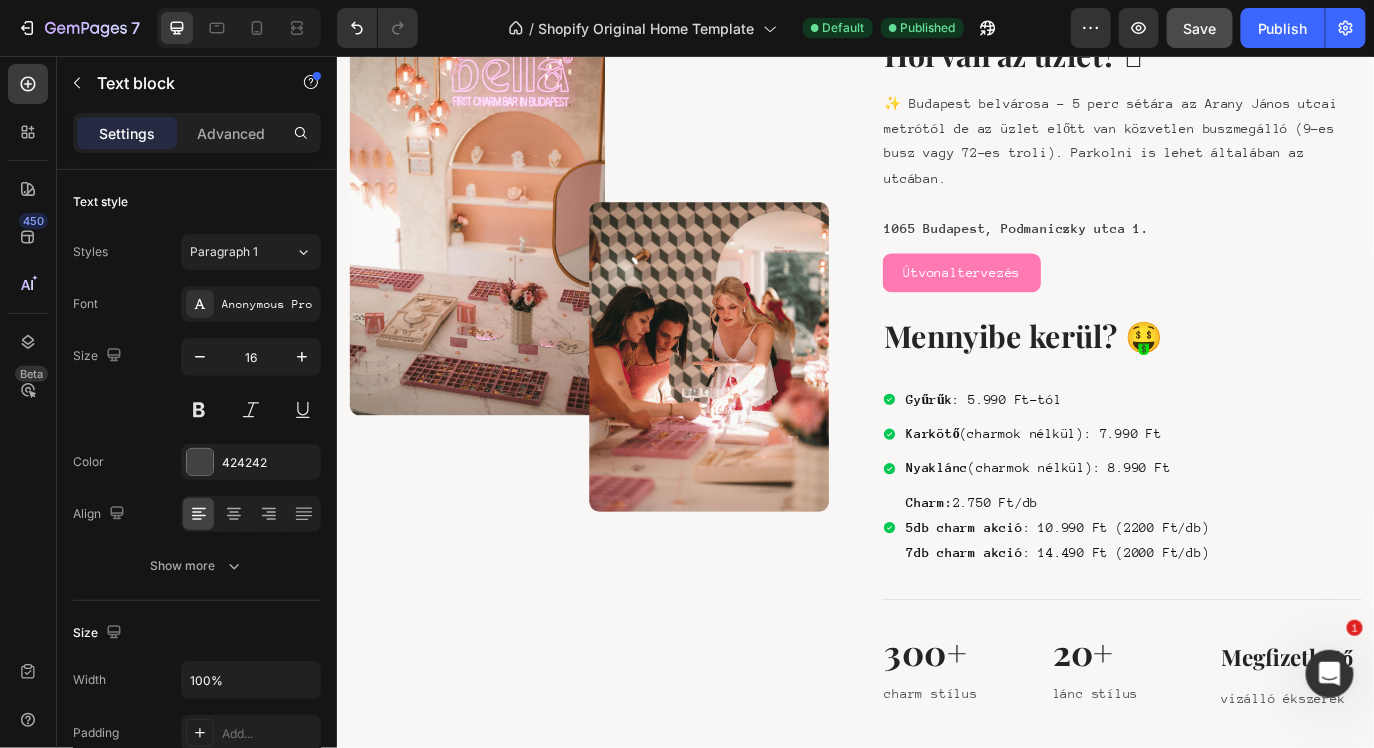 scroll, scrollTop: 3532, scrollLeft: 0, axis: vertical 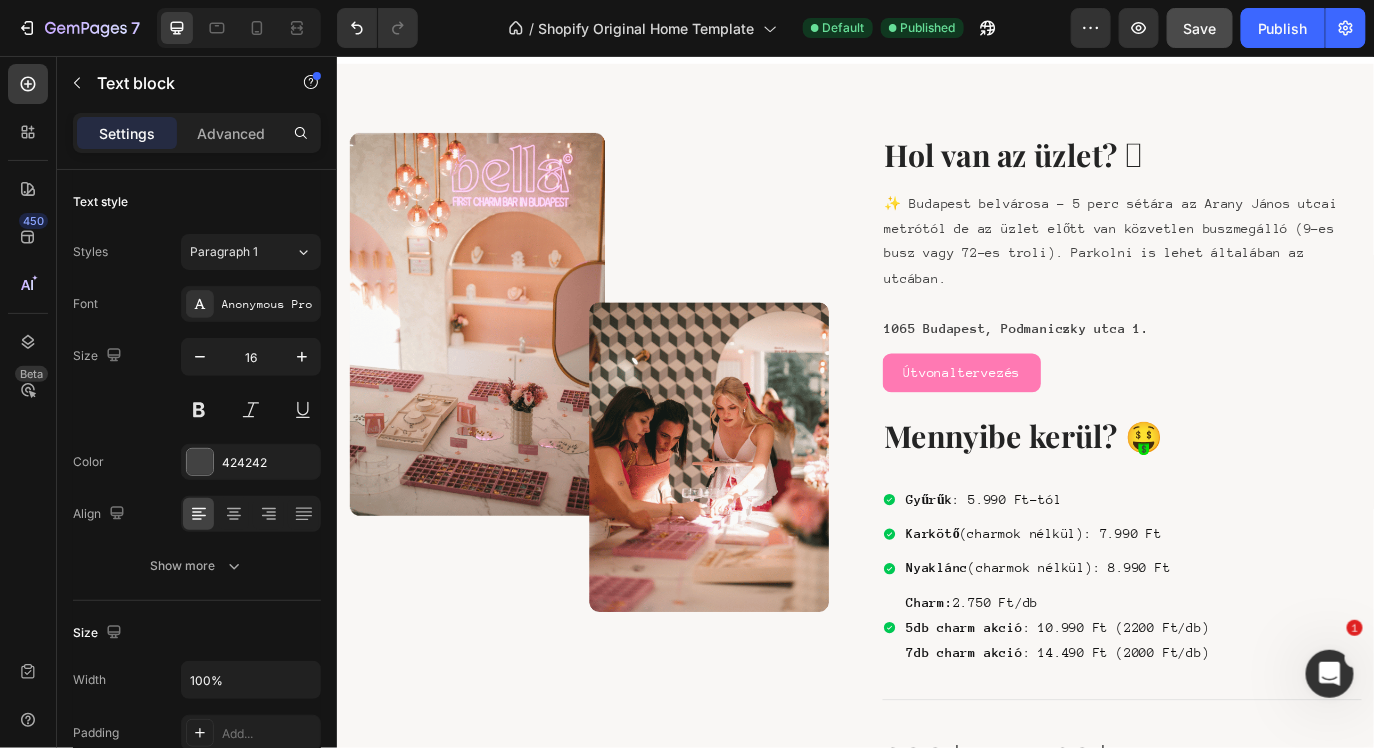 click on "1065 Budapest, Podmaniczky utca 1." at bounding box center (1244, 370) 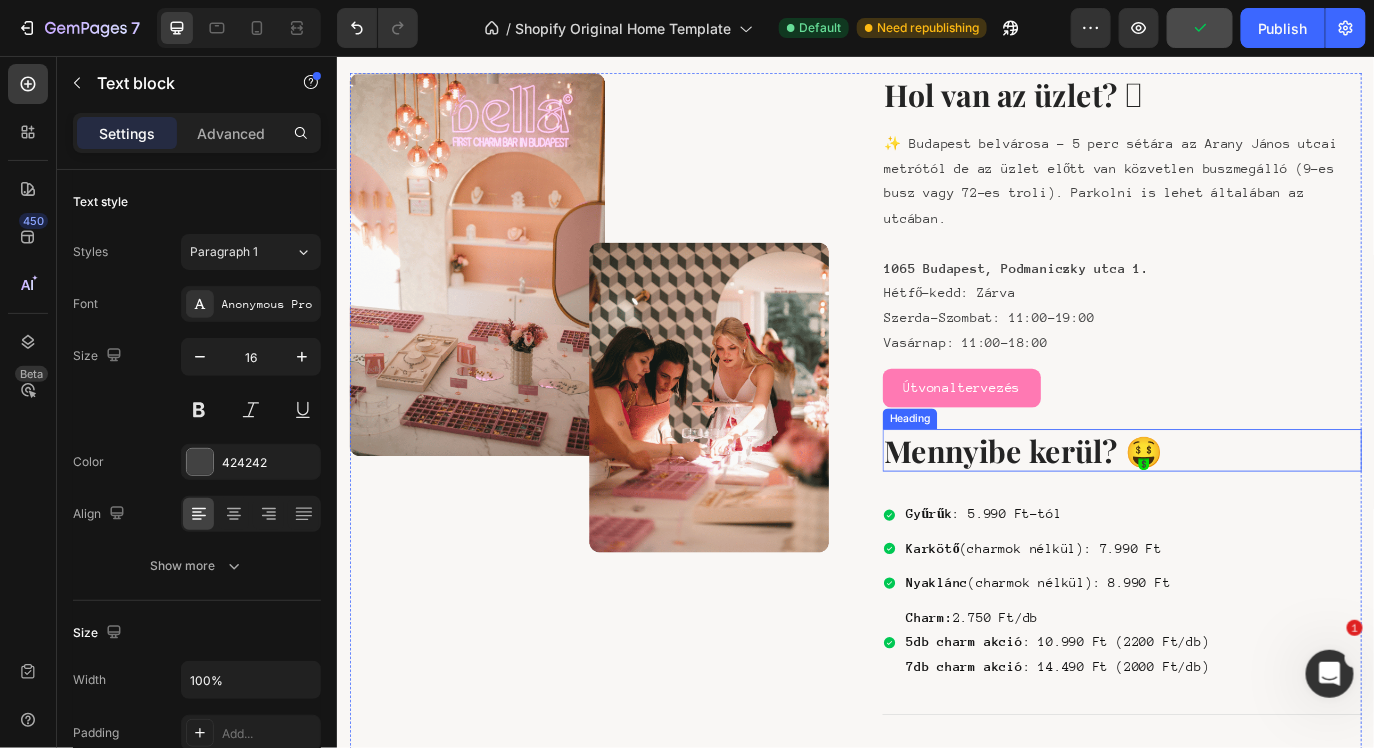 scroll, scrollTop: 3410, scrollLeft: 0, axis: vertical 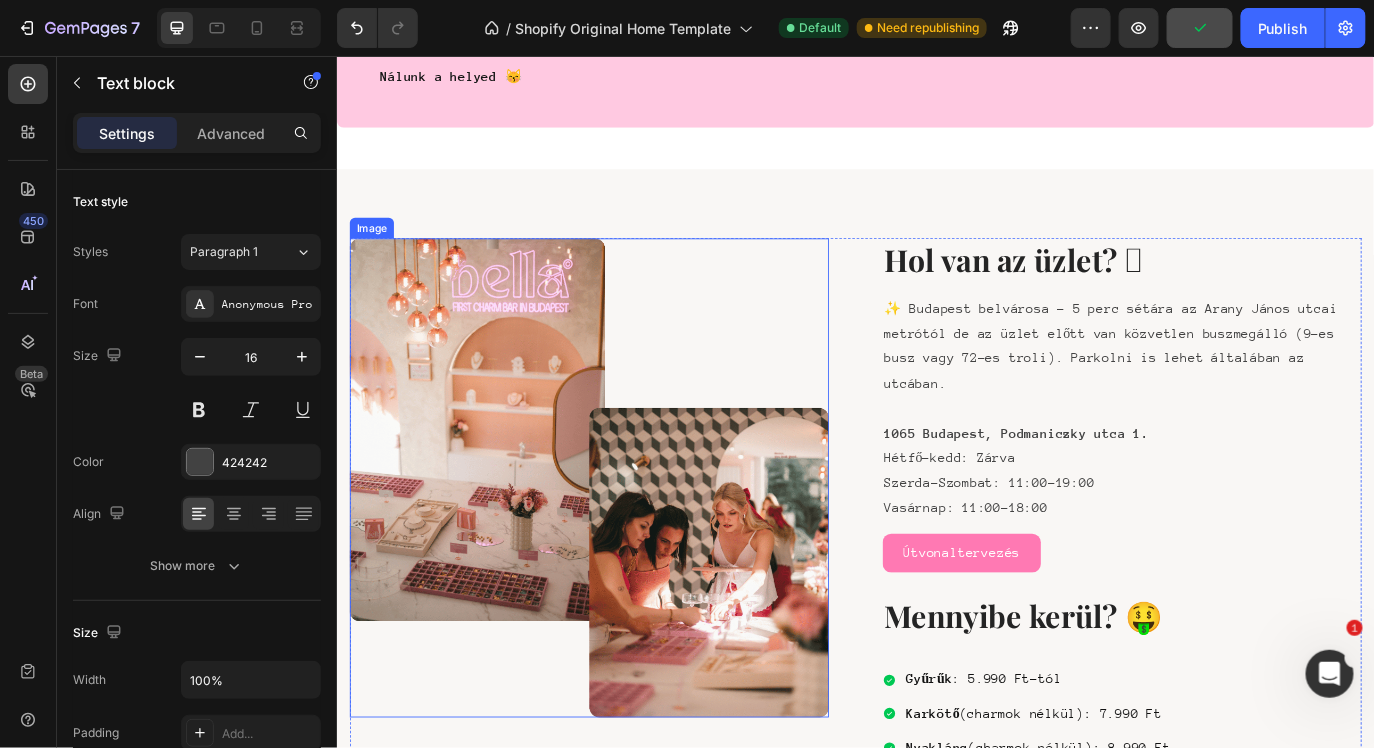 click at bounding box center (628, 543) 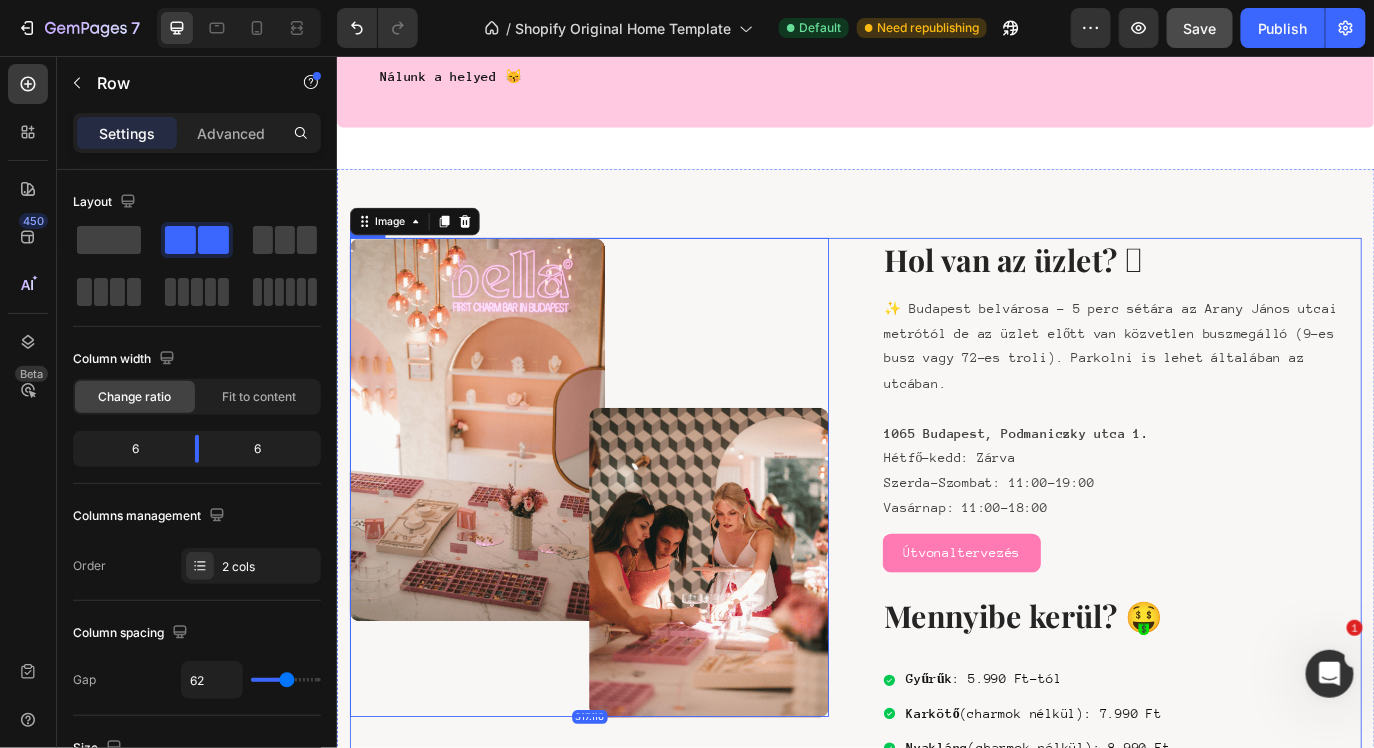 click on "Image   317.116 Hol van az üzlet? 🪬 Heading ✨ Budapest belvárosa – 5 perc sétára az Arany János utcai metrótól de az üzlet előtt van közvetlen buszmegálló (9-es busz vagy 72-es troli). Parkolni is lehet általában az utcában. 1065 Budapest, Podmaniczky utca 1. Hétfő-kedd: Zárva Szerda-Szombat: 11:00-19:00 Vasárnap: 11:00-18:00 Text block Útvonaltervezés Button Mennyibe kerül? 🤑 Heading Gyűrűk : 5.990 Ft-tól Karkötő  (charmok nélkül): 7.990 Ft Nyaklánc  (charmok nélkül): 8.990 Ft Charm:  2.750   Ft/db 5db charm akció : 10.990 Ft (2200 Ft/db) 7db charm akció : 14.490 Ft (2000 Ft/db) Item List Text block                Title Line 300+ Heading charm stílus Text block 20+ Heading lánc stílus Text block Megfizethető Heading vizálló ékszerek Text block Row Row" at bounding box center [936, 702] 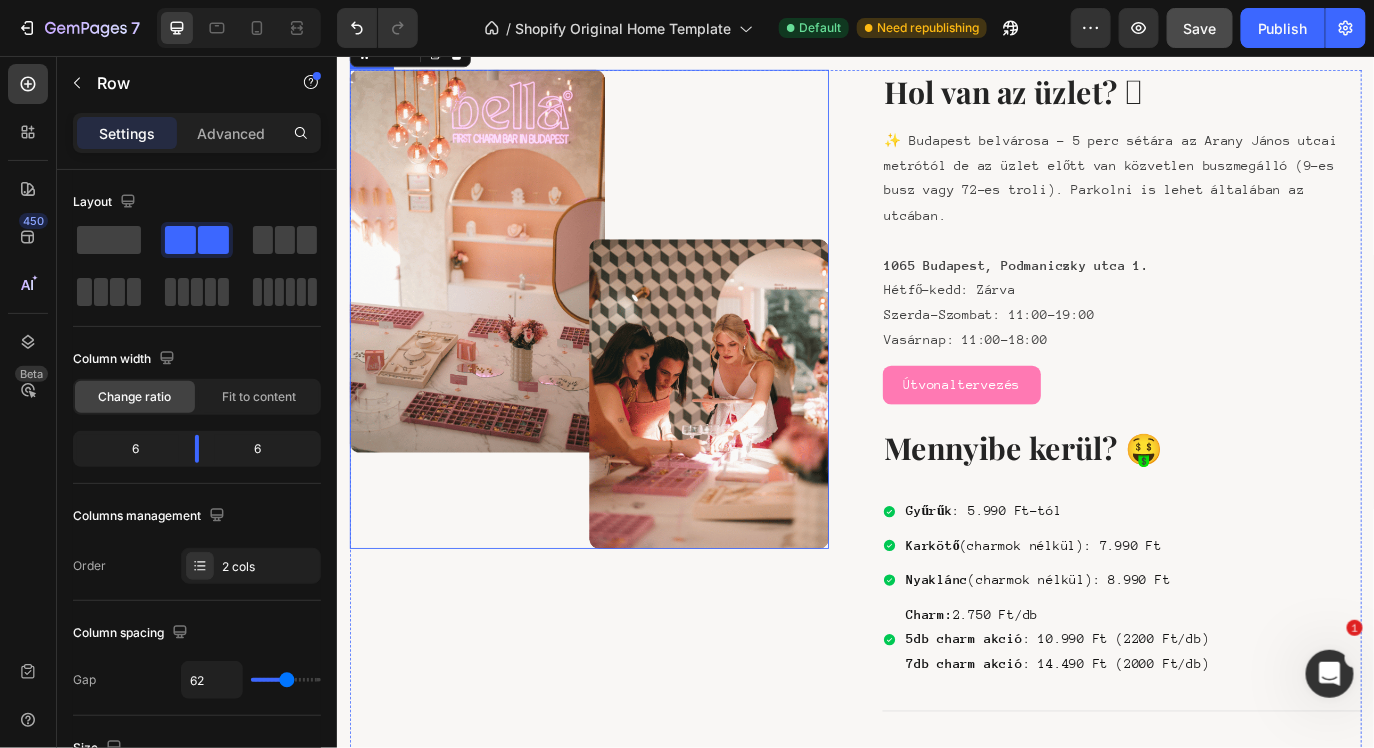 scroll, scrollTop: 3610, scrollLeft: 0, axis: vertical 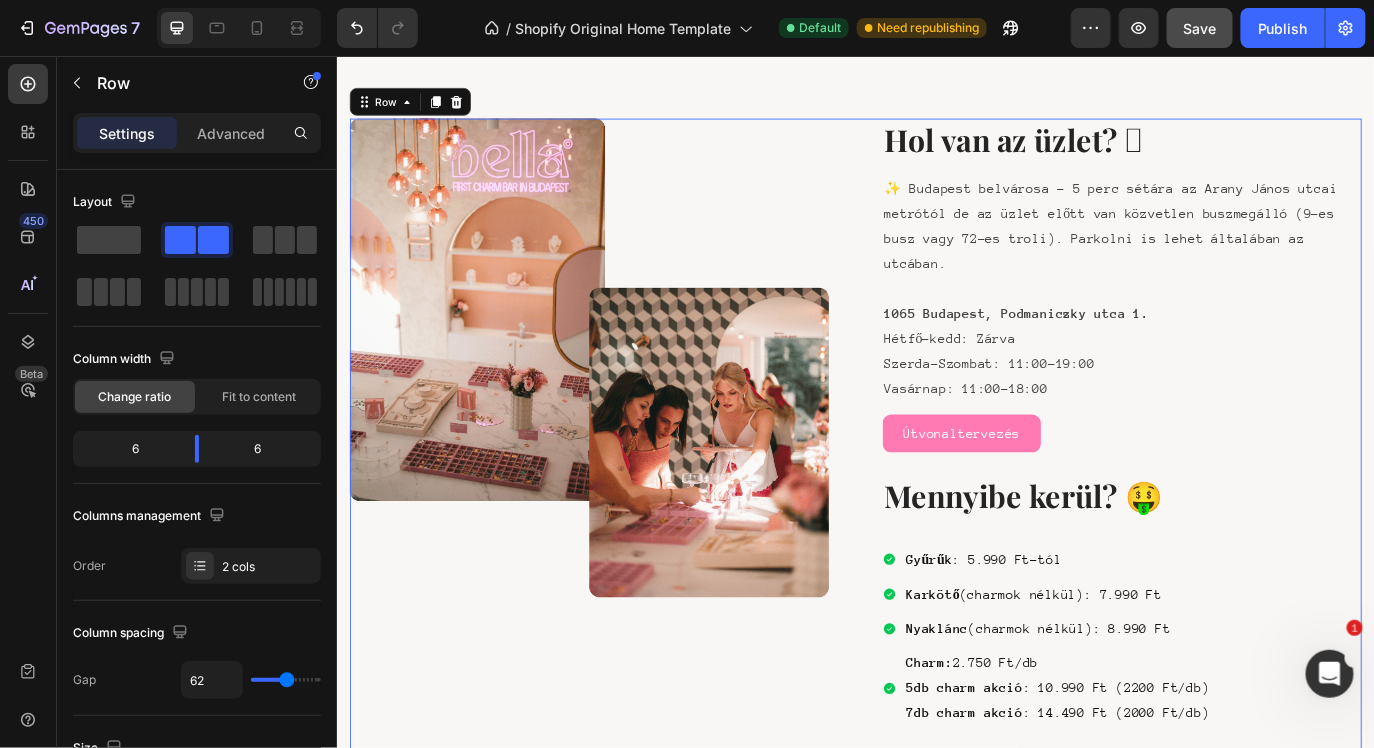 click on "Image" at bounding box center (628, 563) 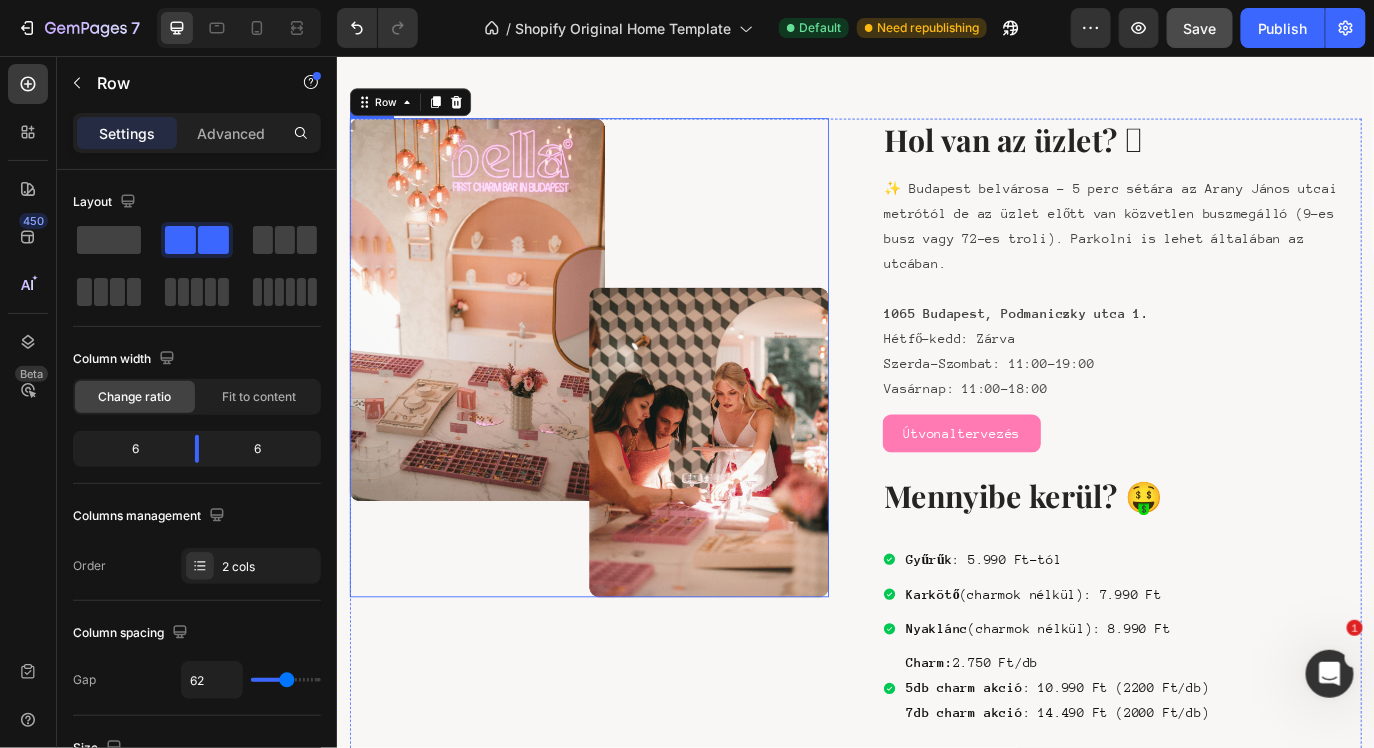 click at bounding box center [628, 404] 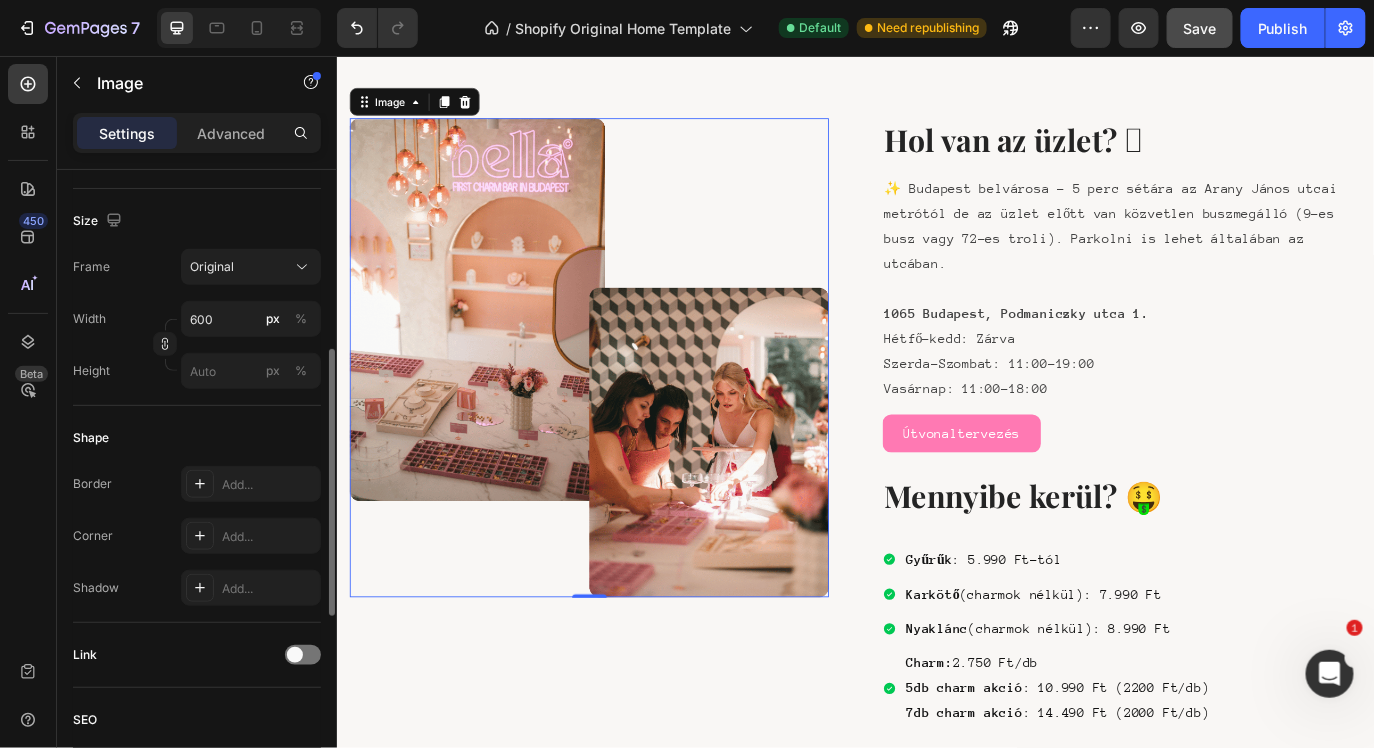 scroll, scrollTop: 460, scrollLeft: 0, axis: vertical 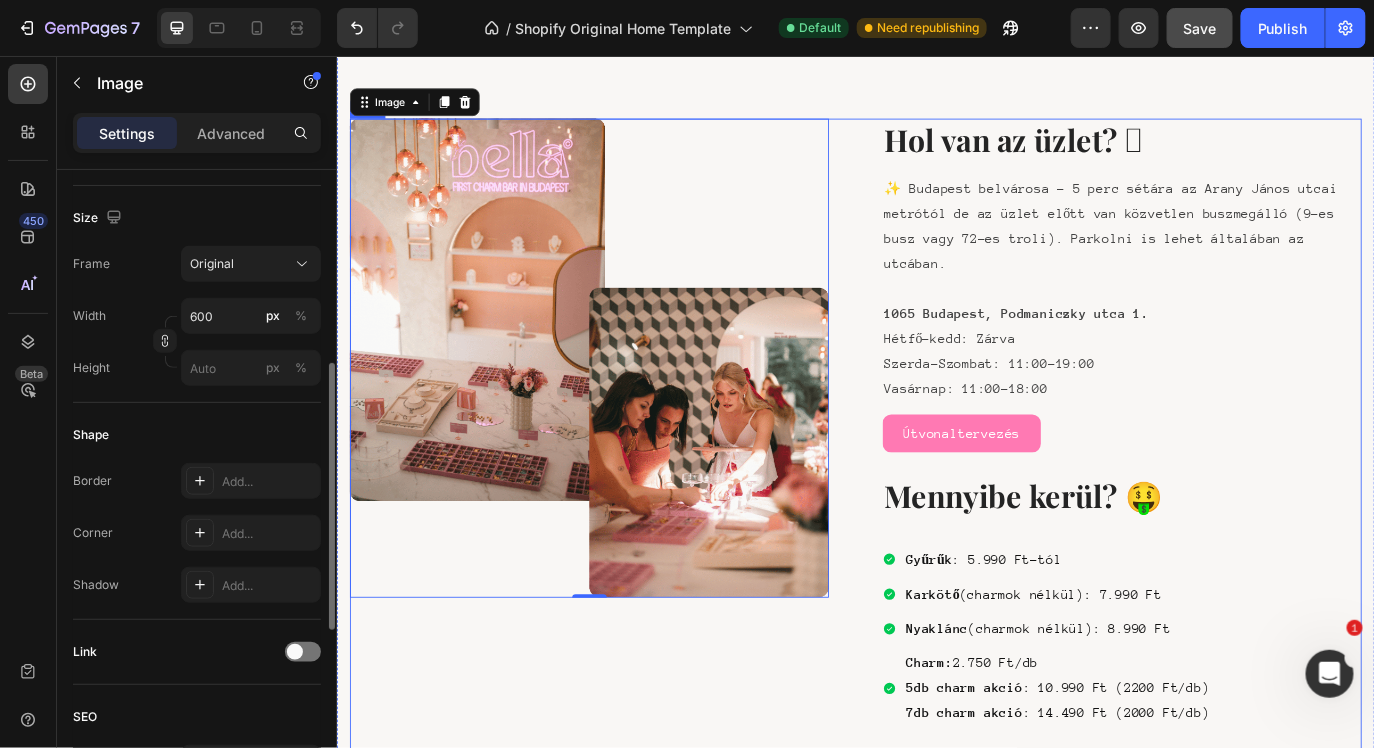 click on "Image   317.116" at bounding box center [628, 563] 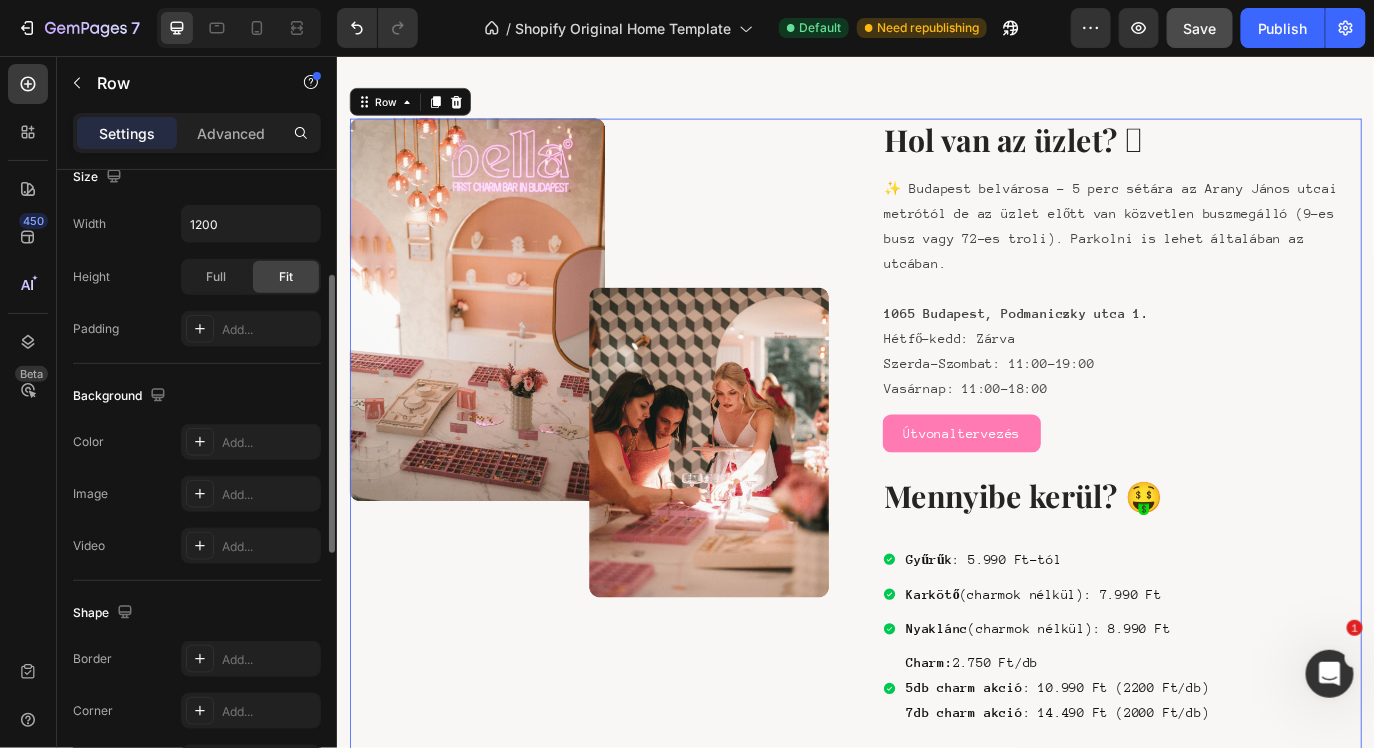 scroll, scrollTop: 0, scrollLeft: 0, axis: both 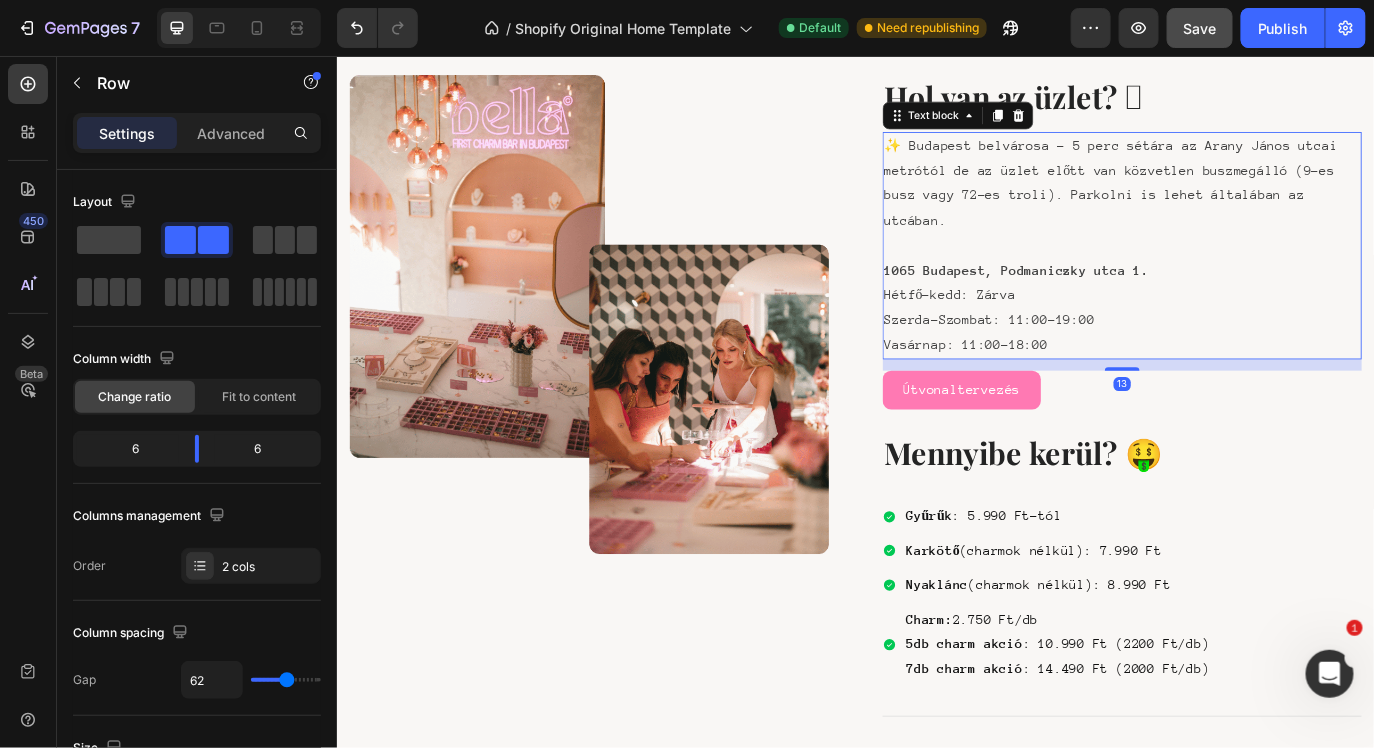 click on "1065 Budapest, Podmaniczky utca 1." at bounding box center (1122, 302) 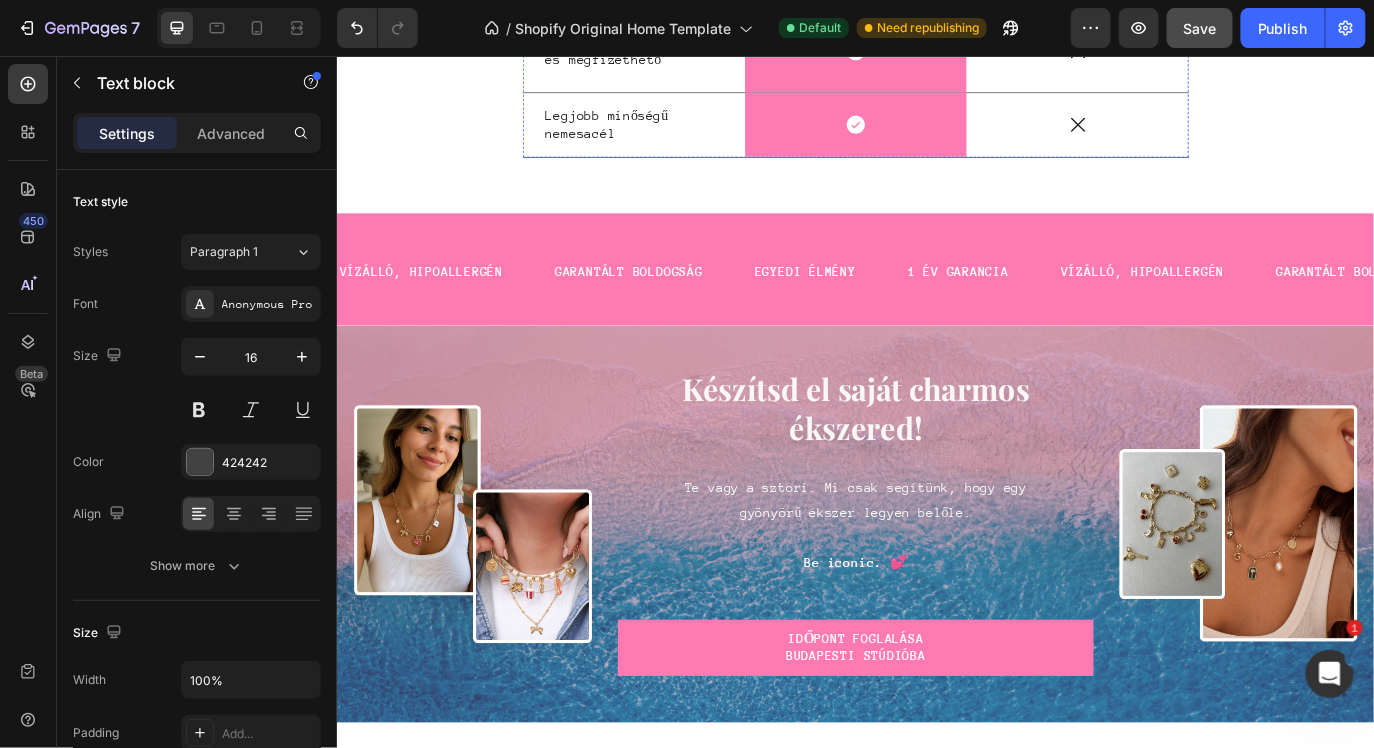 scroll, scrollTop: 5396, scrollLeft: 0, axis: vertical 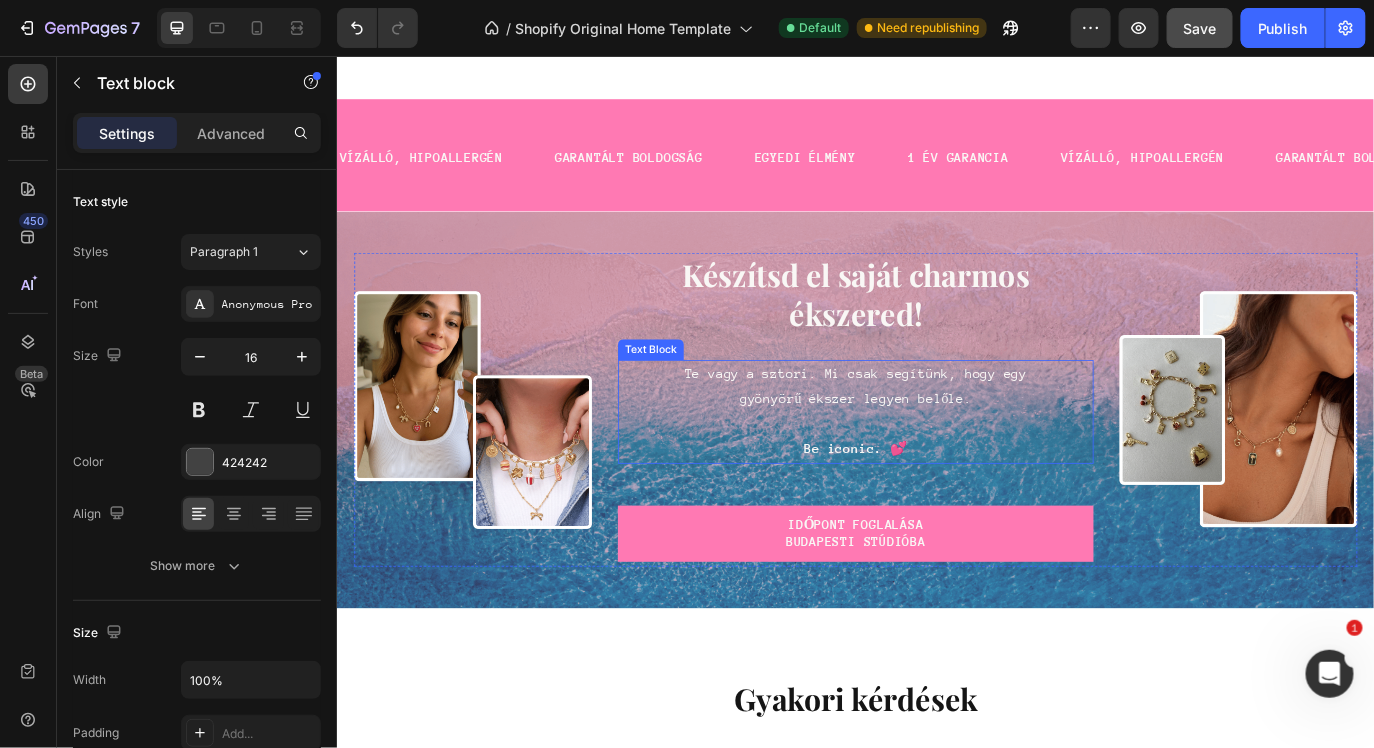 click on "Te vagy a sztori. Mi csak segítünk, hogy egy gyönyörű ékszer legyen belőle." at bounding box center [936, 438] 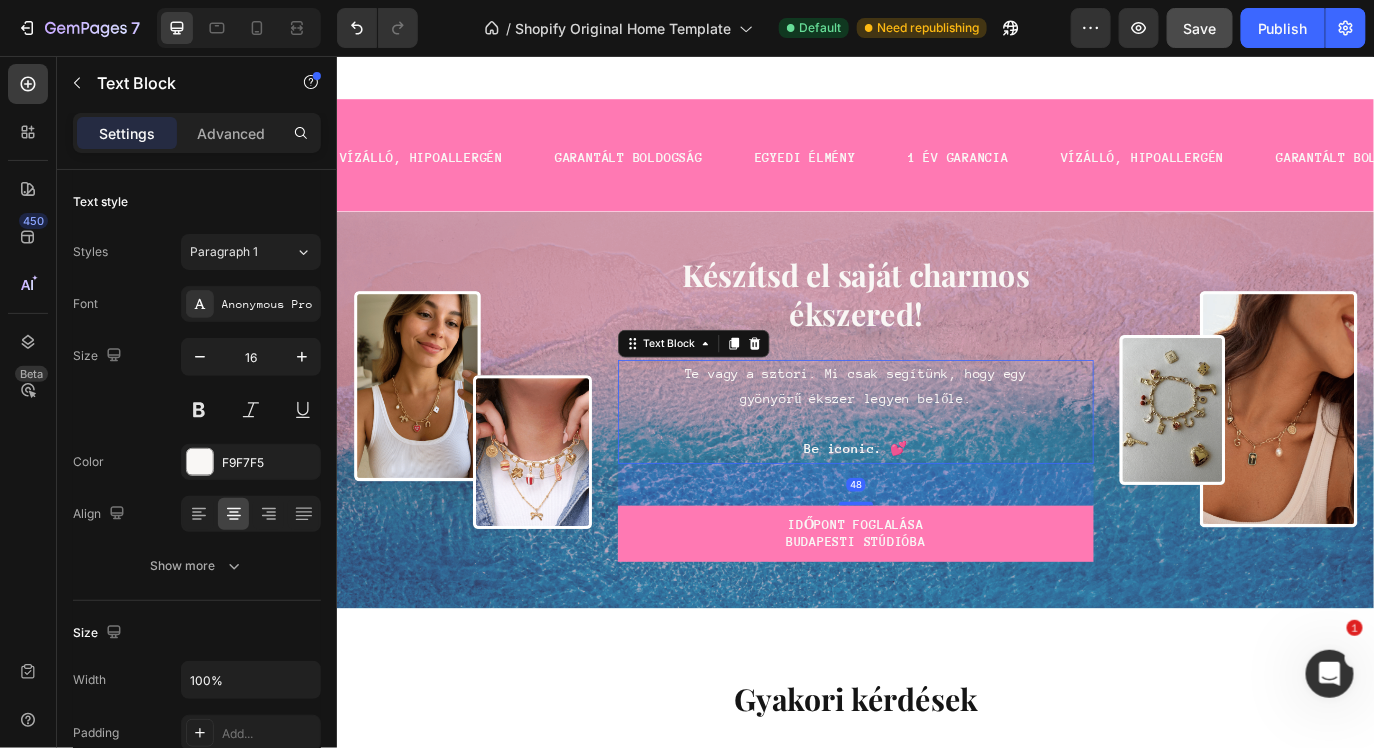 click on "Te vagy a sztori. Mi csak segítünk, hogy egy gyönyörű ékszer legyen belőle." at bounding box center (936, 438) 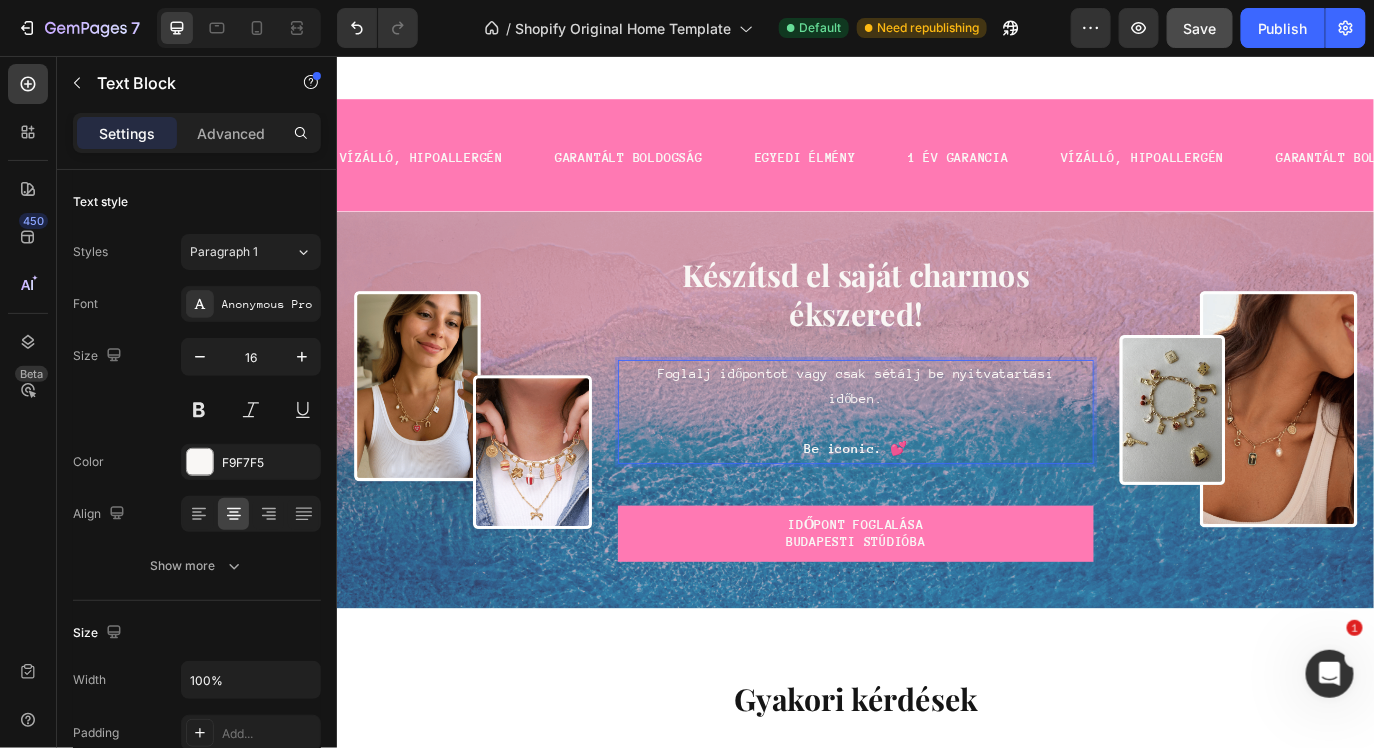 click on "Foglalj időpontot vagy csak sétálj be nyitvatartási időben." at bounding box center (936, 438) 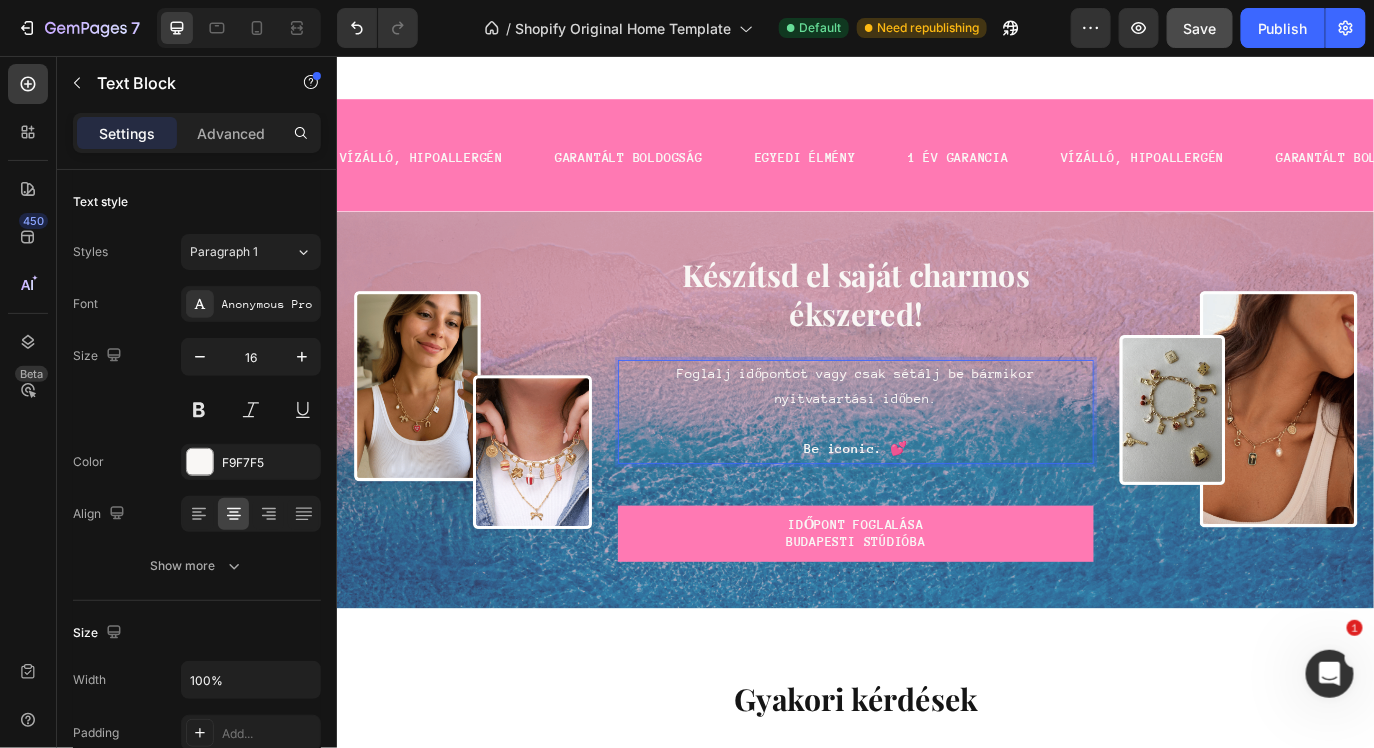 click on "Foglalj időpontot vagy csak sétálj be bármikor nyitvatartási időben." at bounding box center (936, 438) 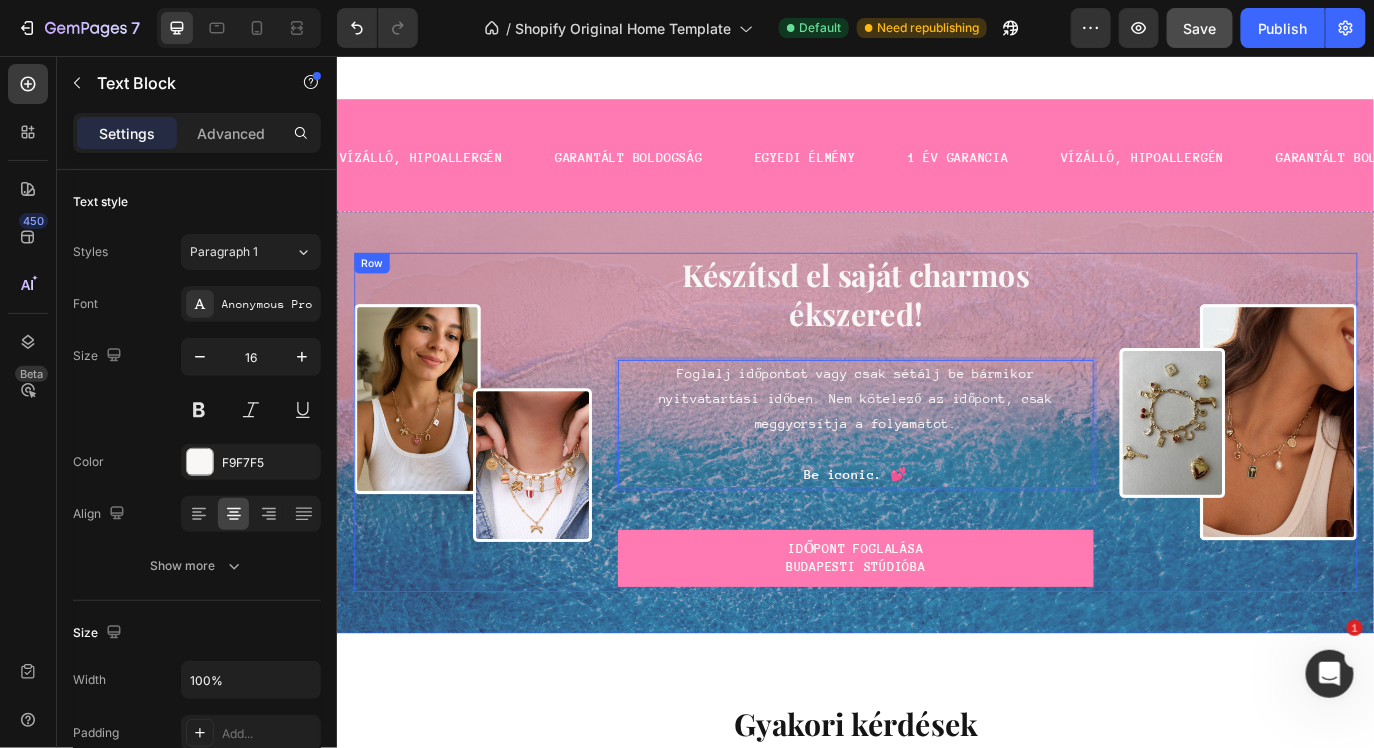 type 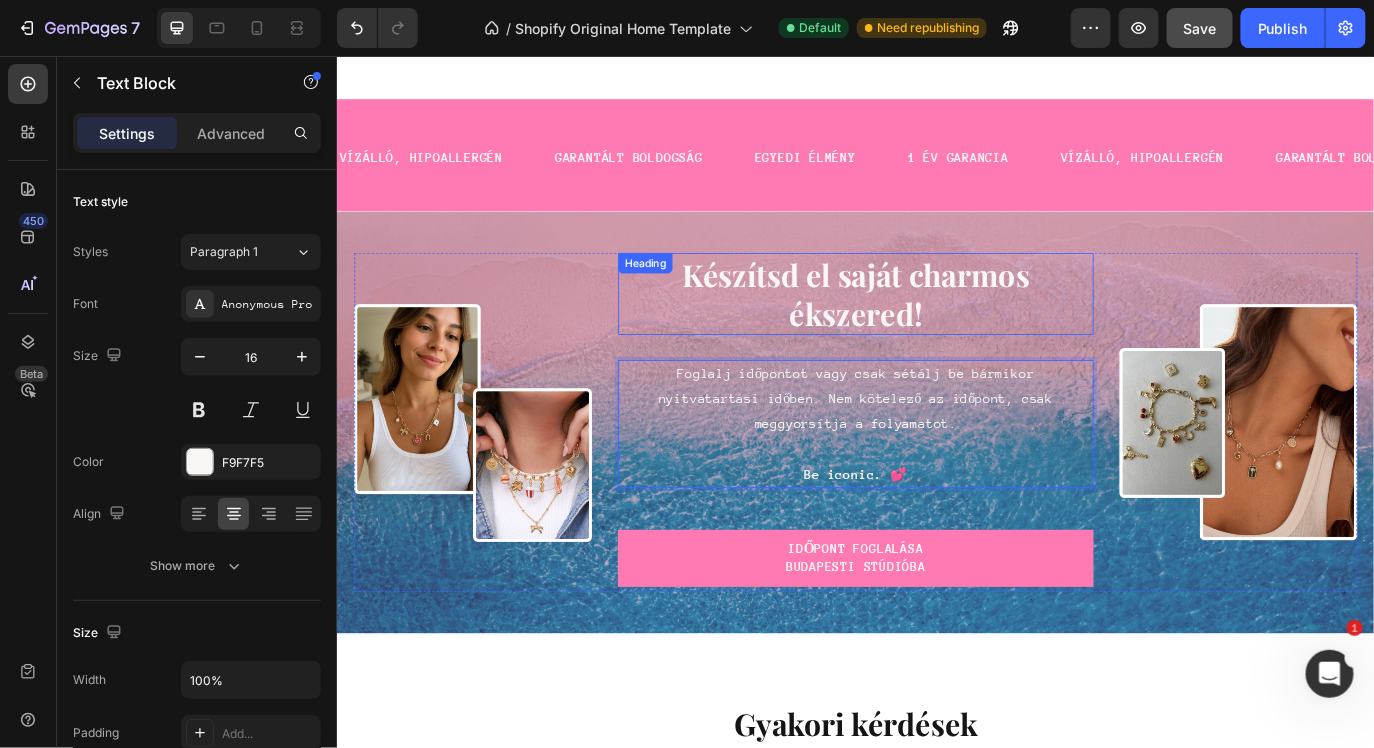 click on "Készítsd el saját charmos ékszered!" at bounding box center [936, 330] 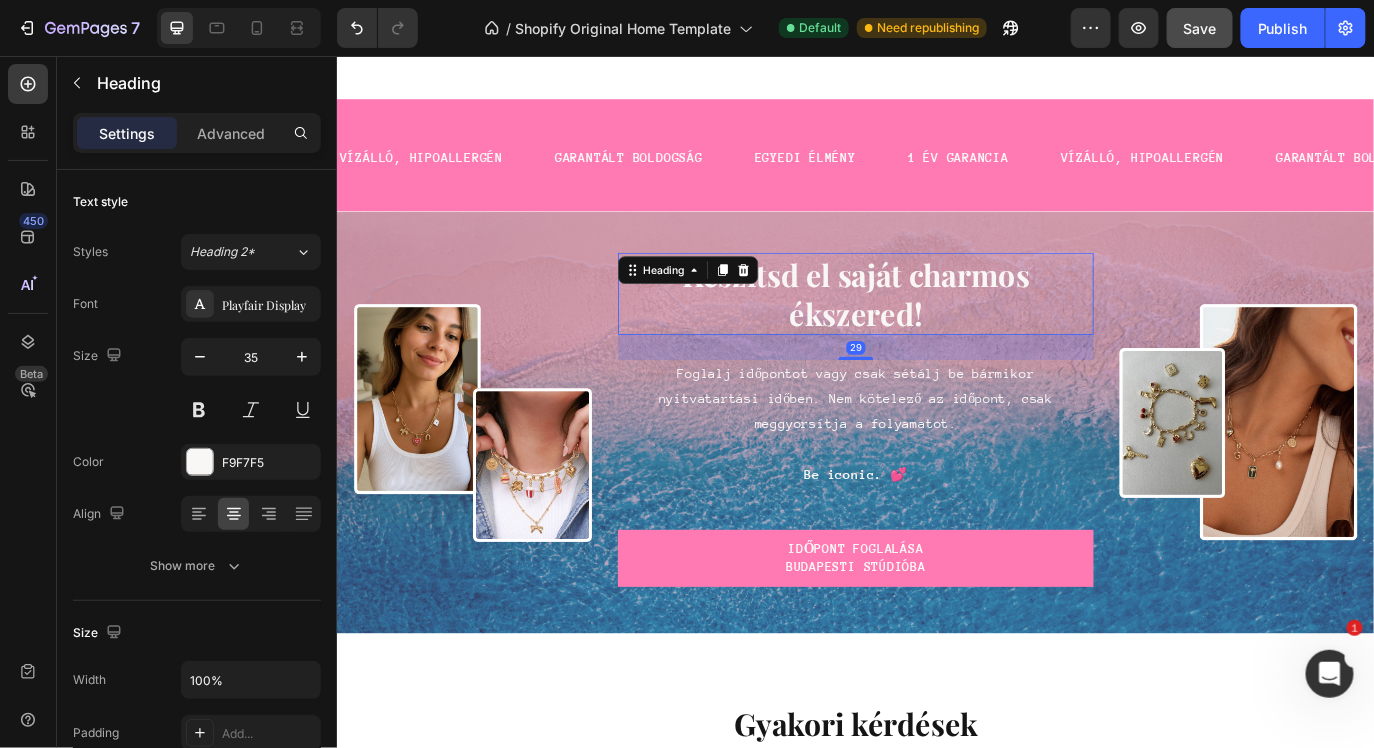 click on "Foglalj időpontot vagy csak sétálj be bármikor nyitvatartási időben. Nem kötelező az időpont, csak meggyorsítja a folyamatot." at bounding box center (936, 452) 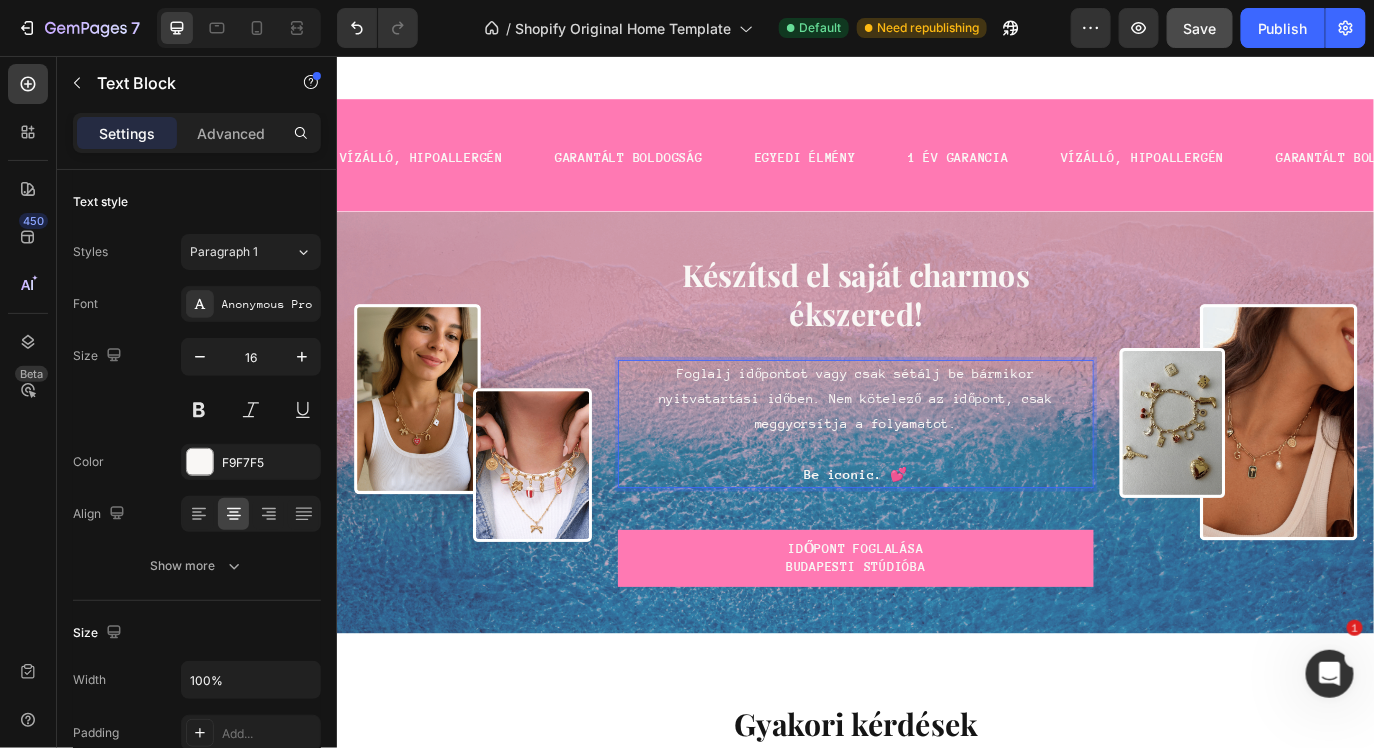 click on "Foglalj időpontot vagy csak sétálj be bármikor nyitvatartási időben. Nem kötelező az időpont, csak meggyorsítja a folyamatot." at bounding box center (936, 452) 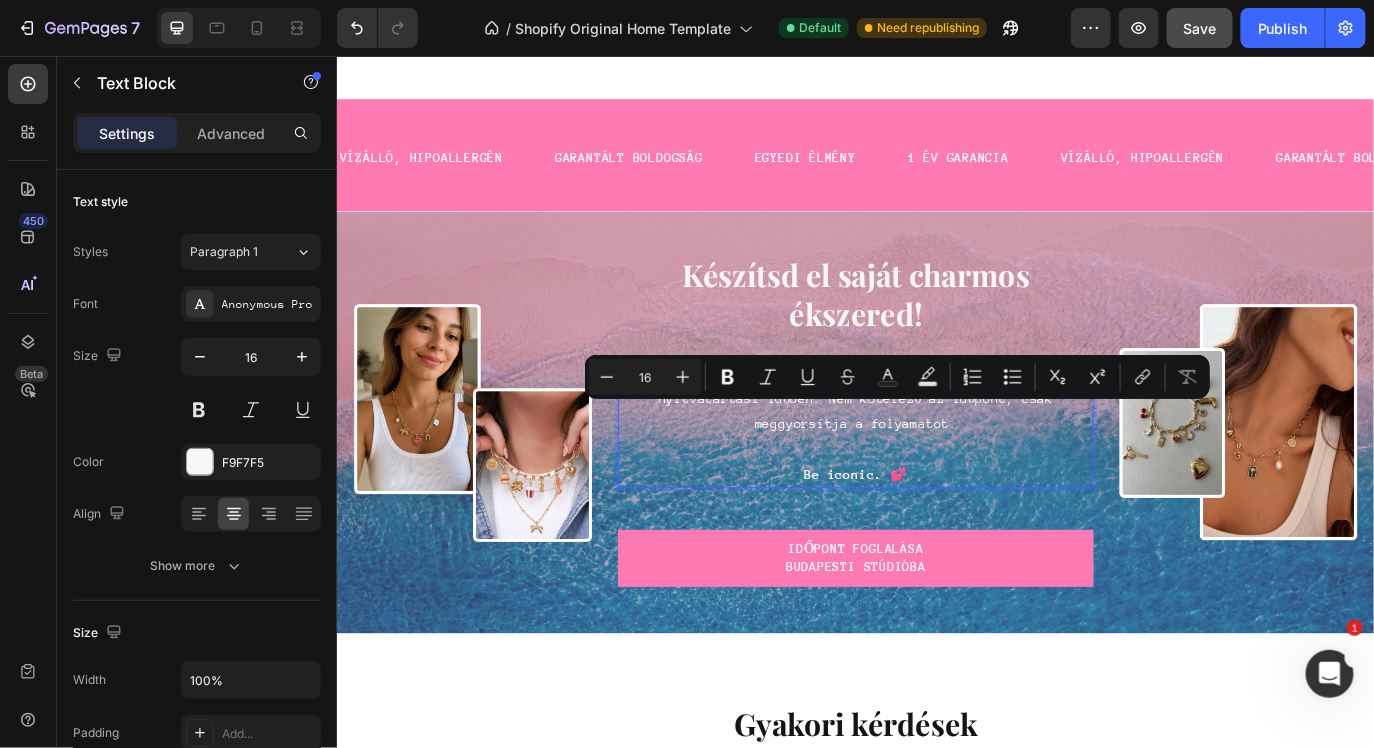 drag, startPoint x: 737, startPoint y: 466, endPoint x: 1132, endPoint y: 465, distance: 395.00125 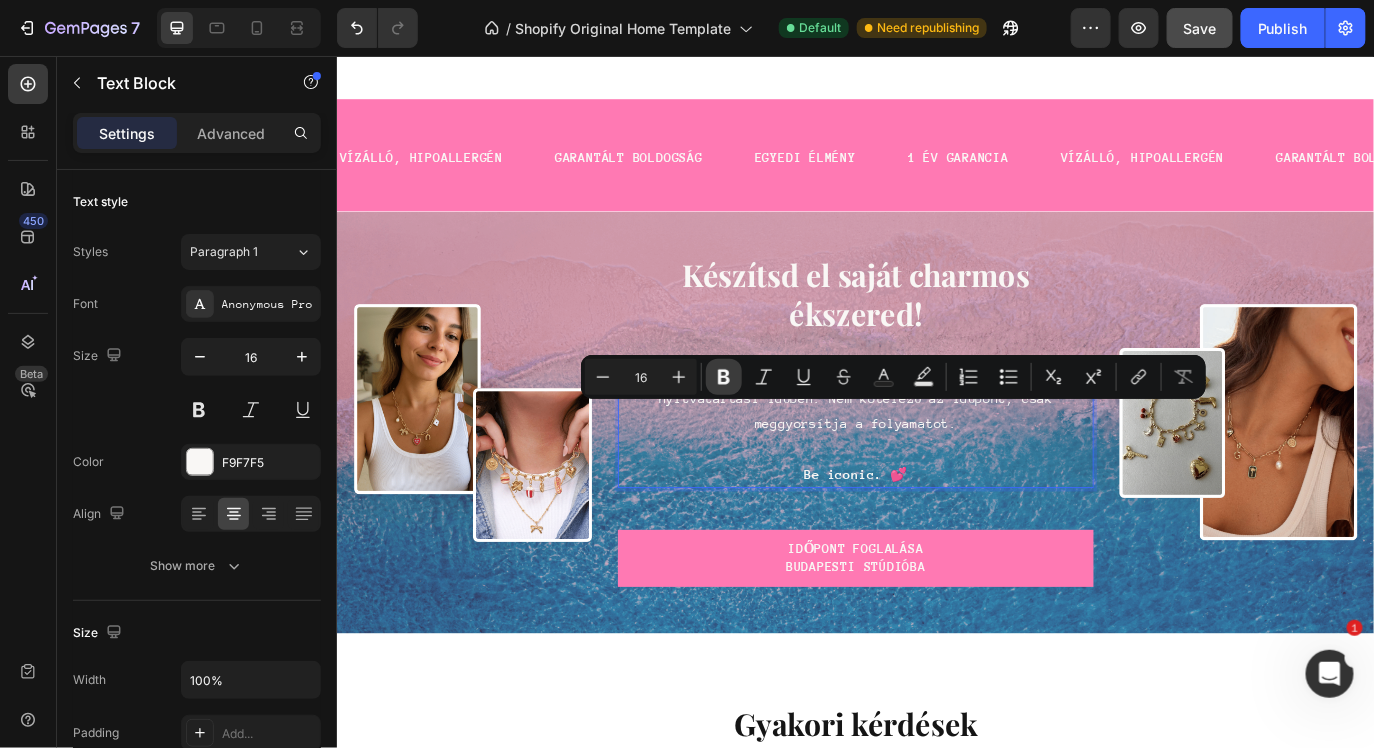 click 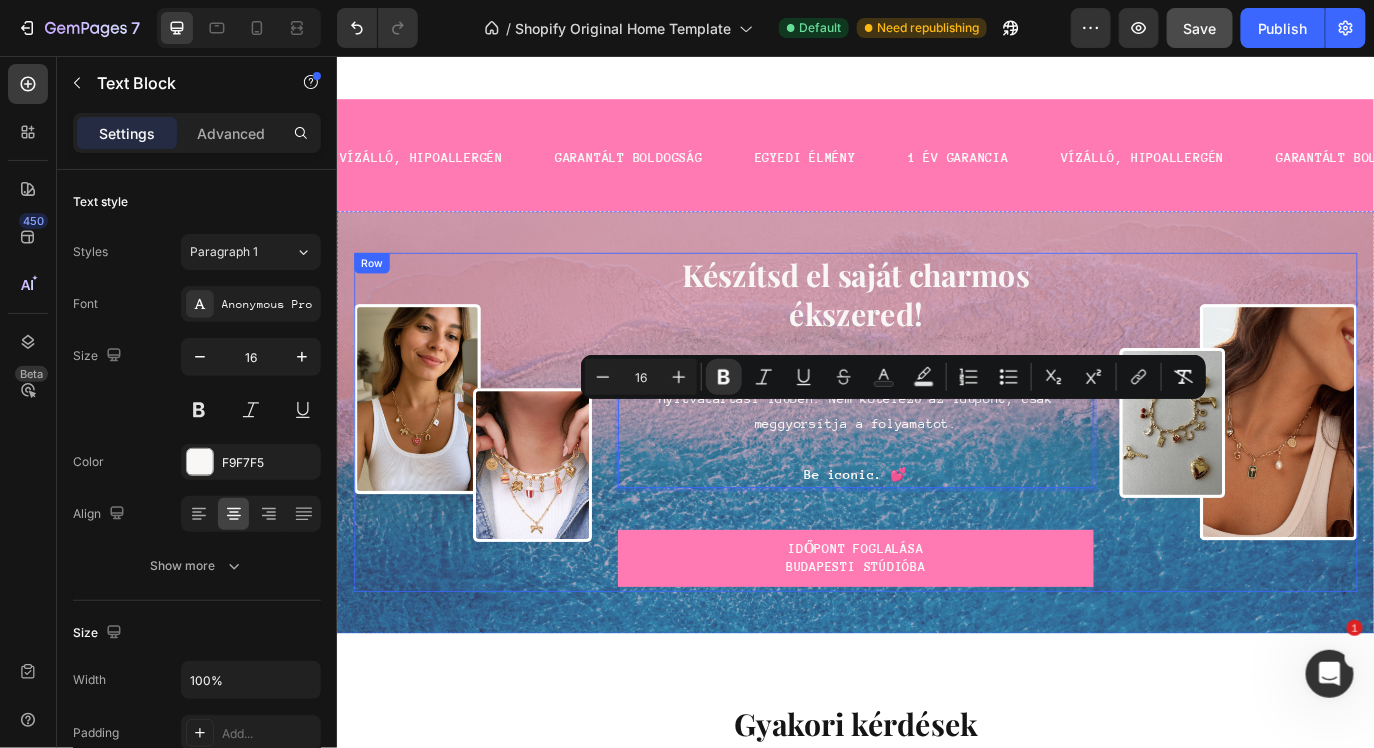 click on "Foglalj időpontot vagy csak sétálj be bármiko r nyitvatartási időben. Nem kötelező az időpont, csak meggyorsítja a folyamatot." at bounding box center (936, 452) 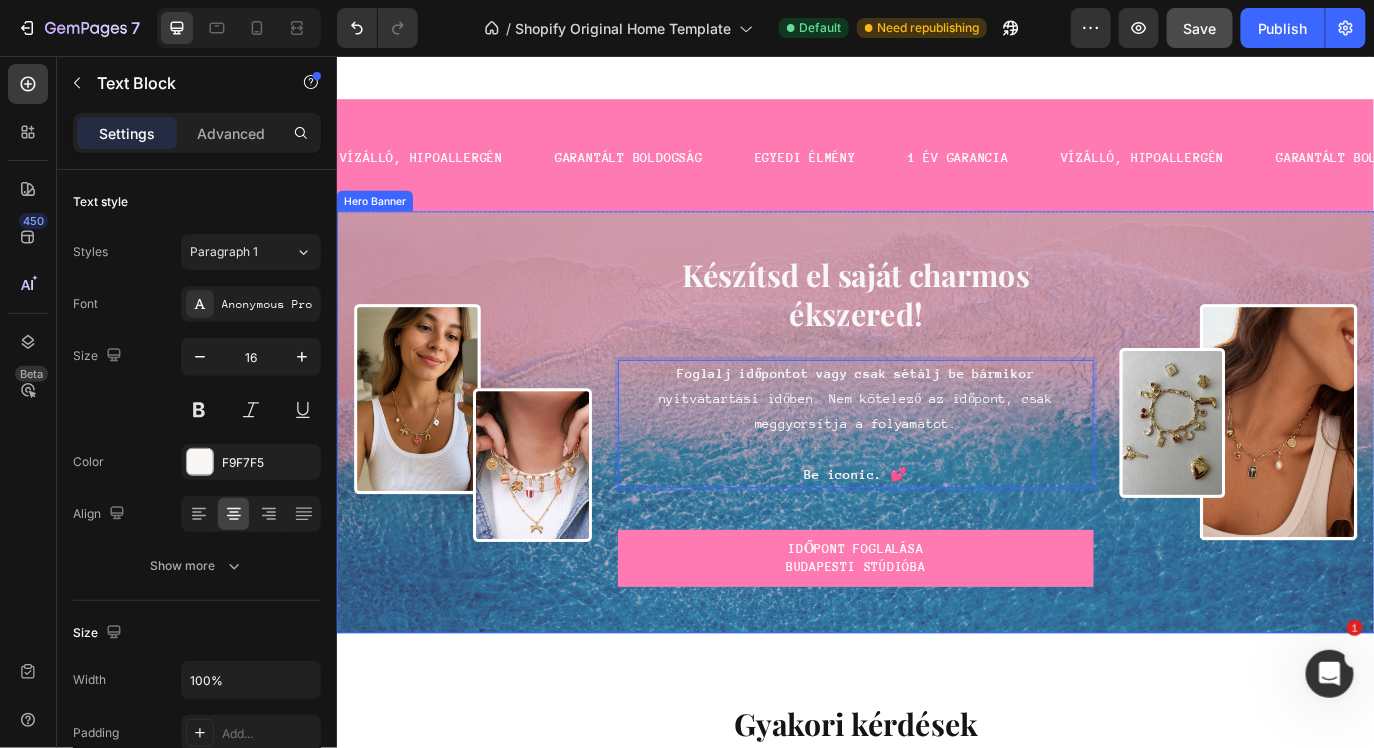 click on "Image Készítsd el saját charmos ékszered! Heading Foglalj időpontot vagy csak sétálj be bármiko r nyitvatartási időben. Nem kötelező az időpont, csak meggyorsítja a folyamatot. Be iconic. 💕 Text Block   48 IDŐPONT FOGLALÁSA budapesti stúdióba Button Image Row" at bounding box center [936, 479] 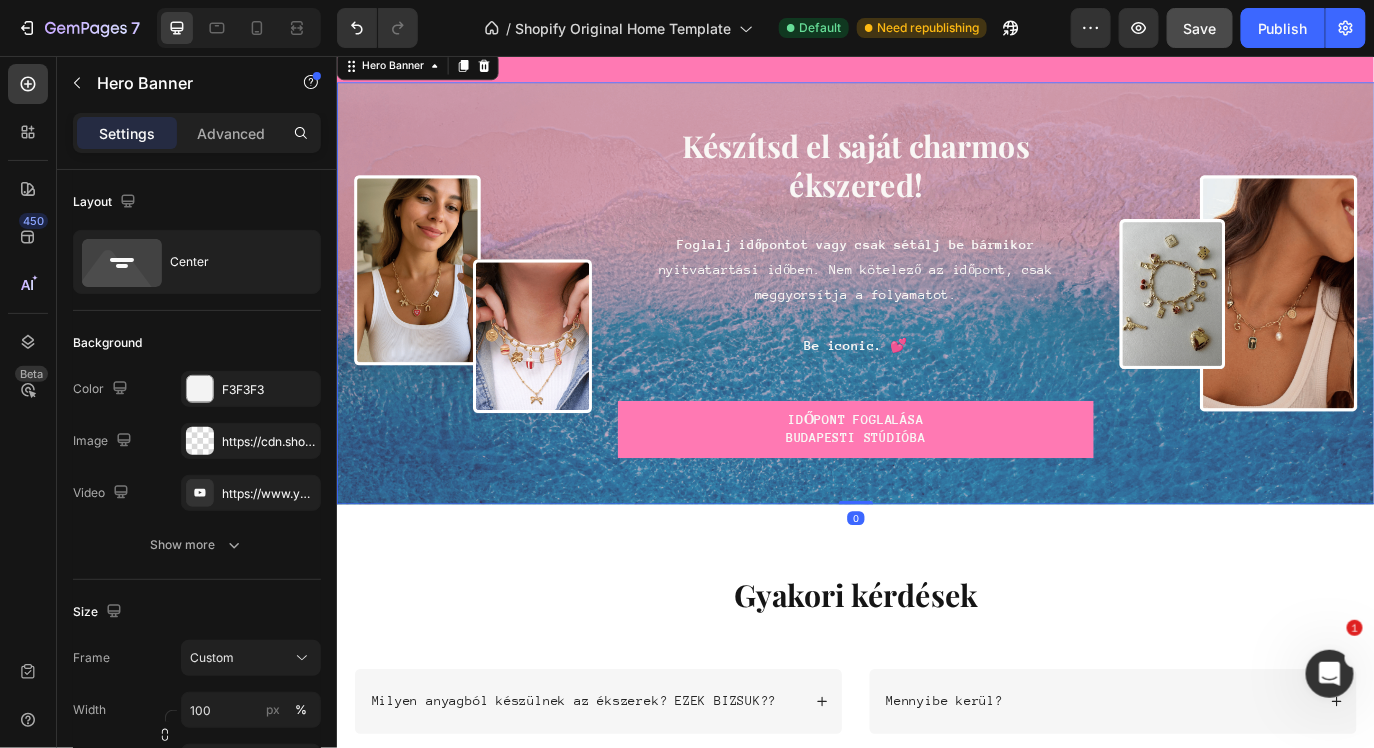 scroll, scrollTop: 5558, scrollLeft: 0, axis: vertical 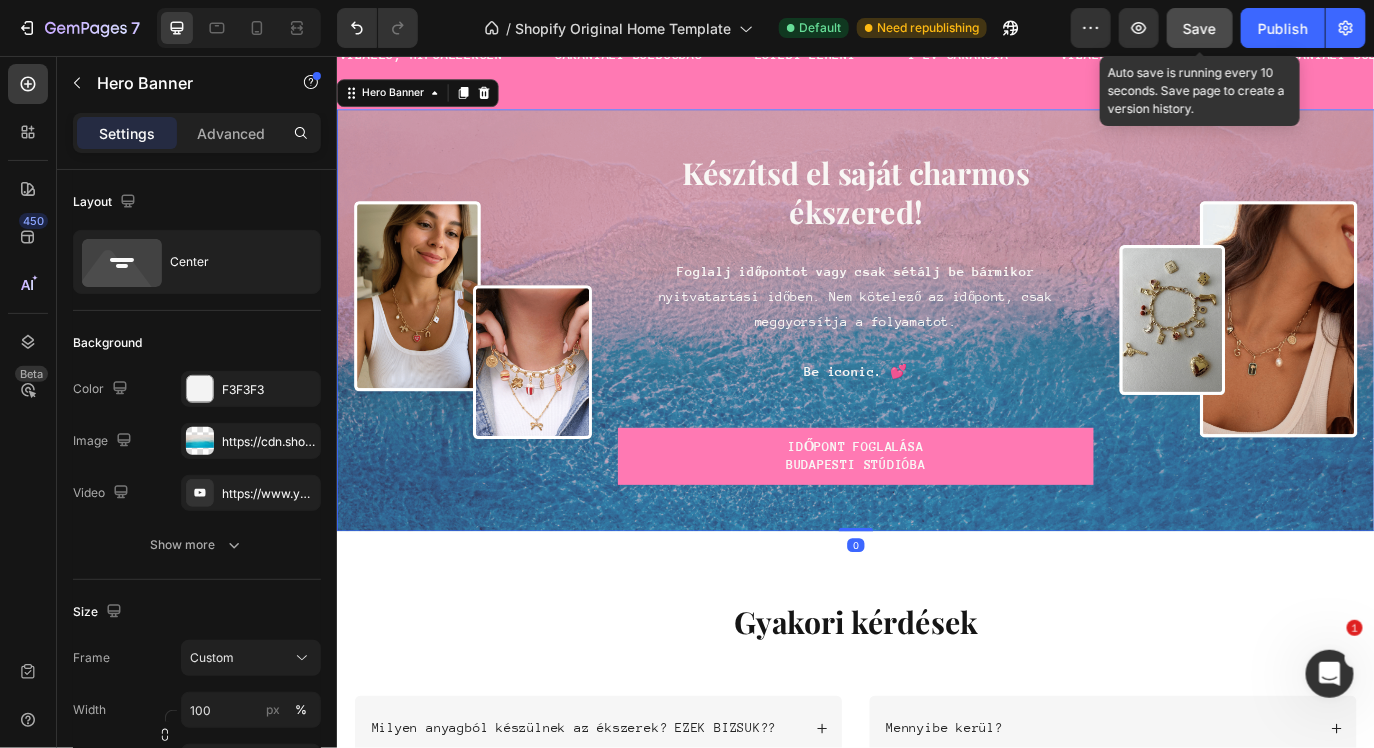 click on "Save" at bounding box center [1200, 28] 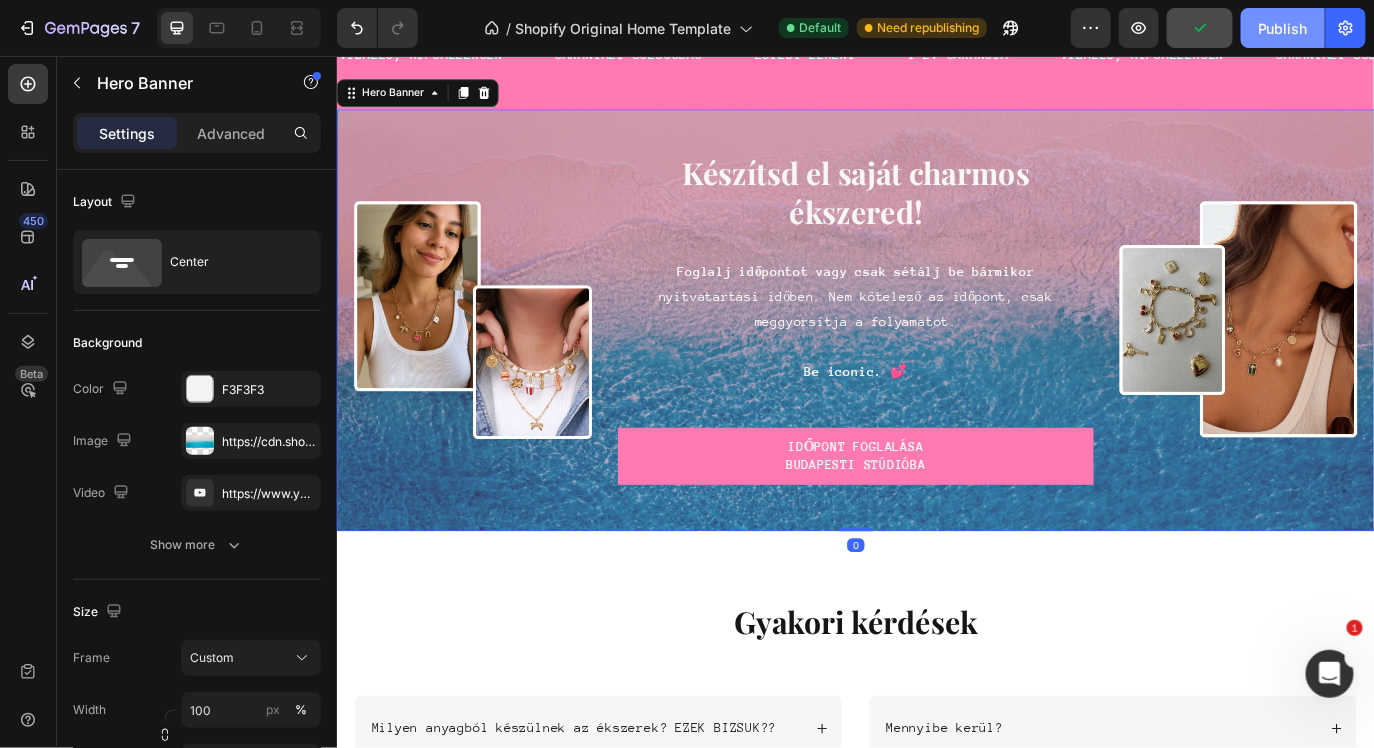 click on "Publish" at bounding box center [1283, 28] 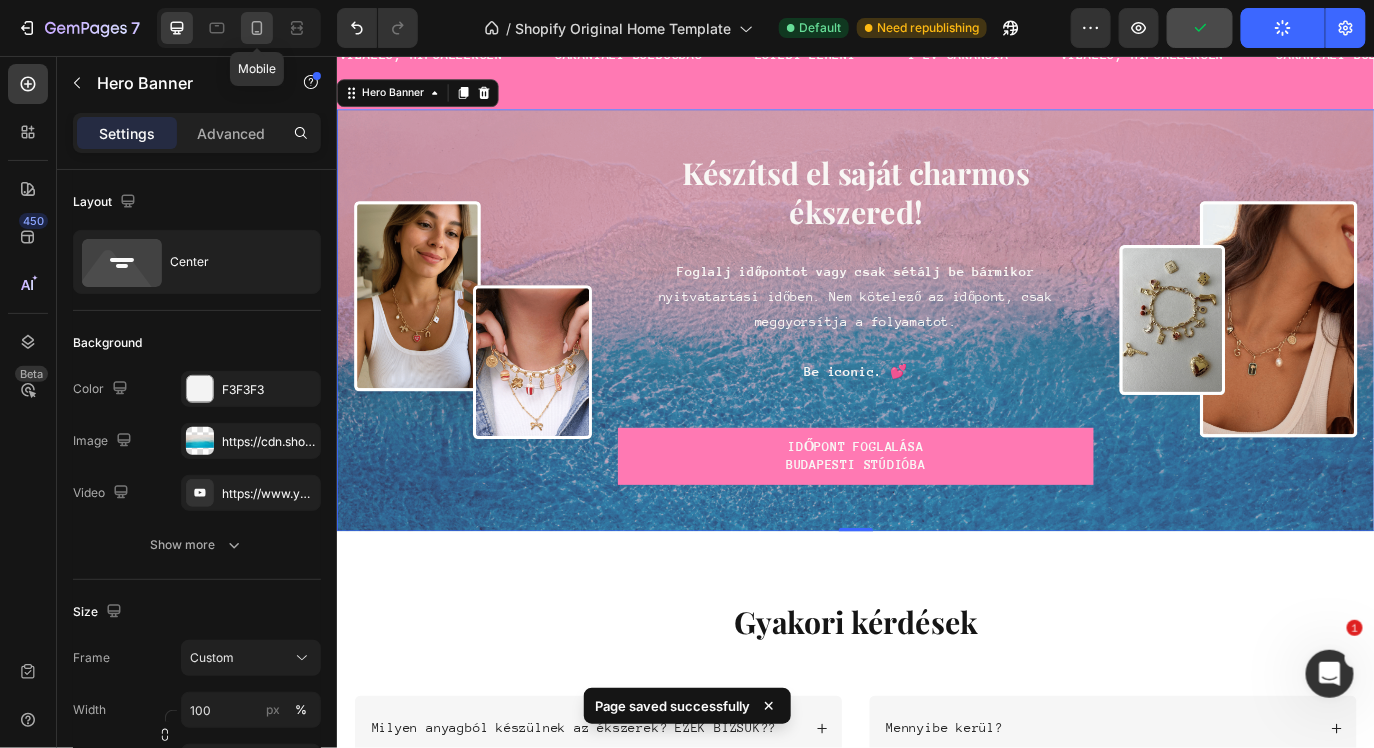 click 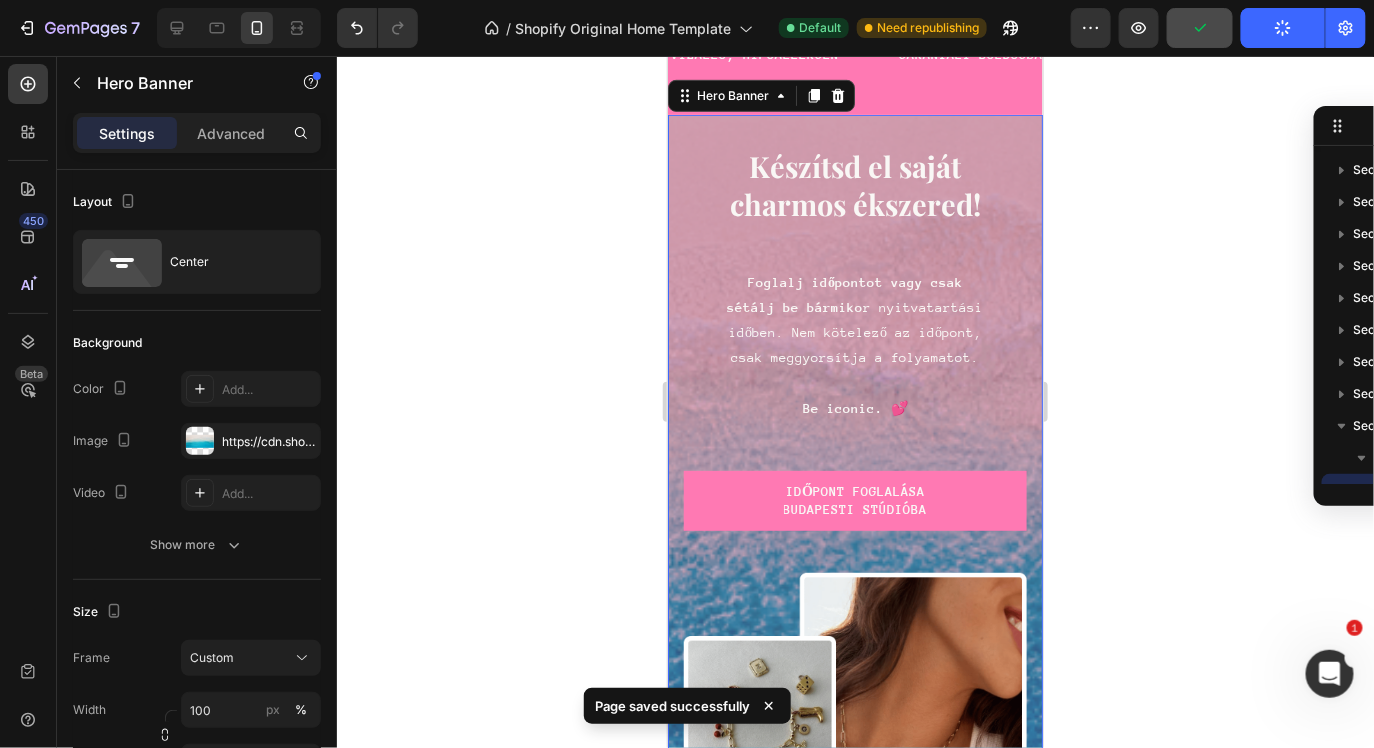 scroll, scrollTop: 85, scrollLeft: 0, axis: vertical 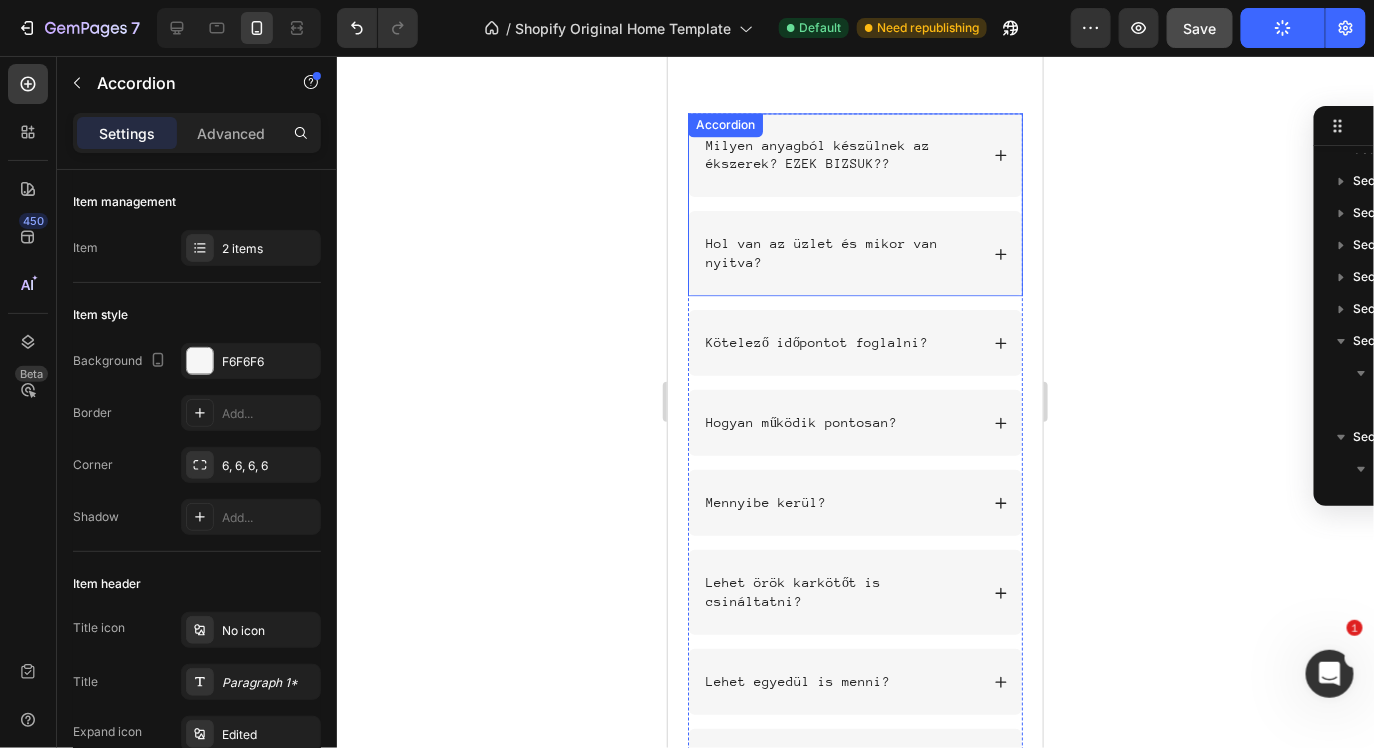 click 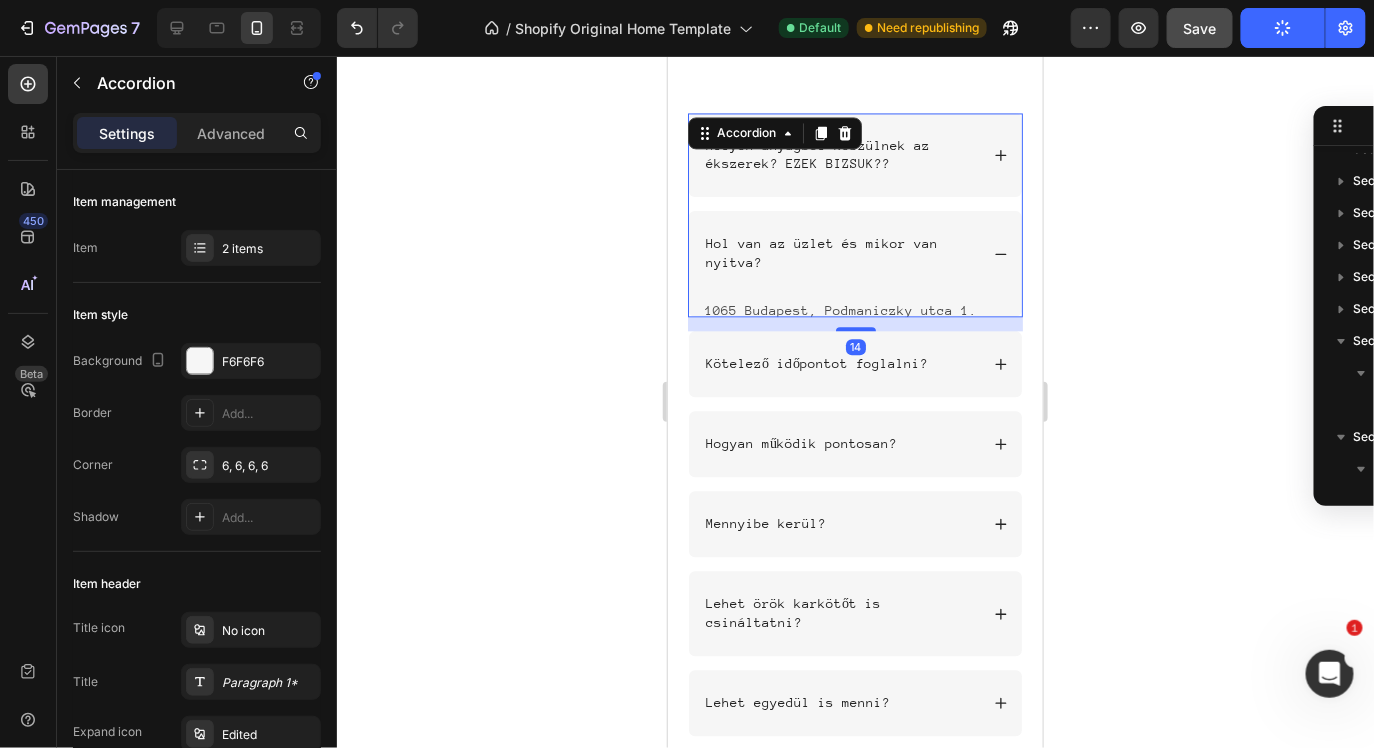 scroll, scrollTop: 378, scrollLeft: 0, axis: vertical 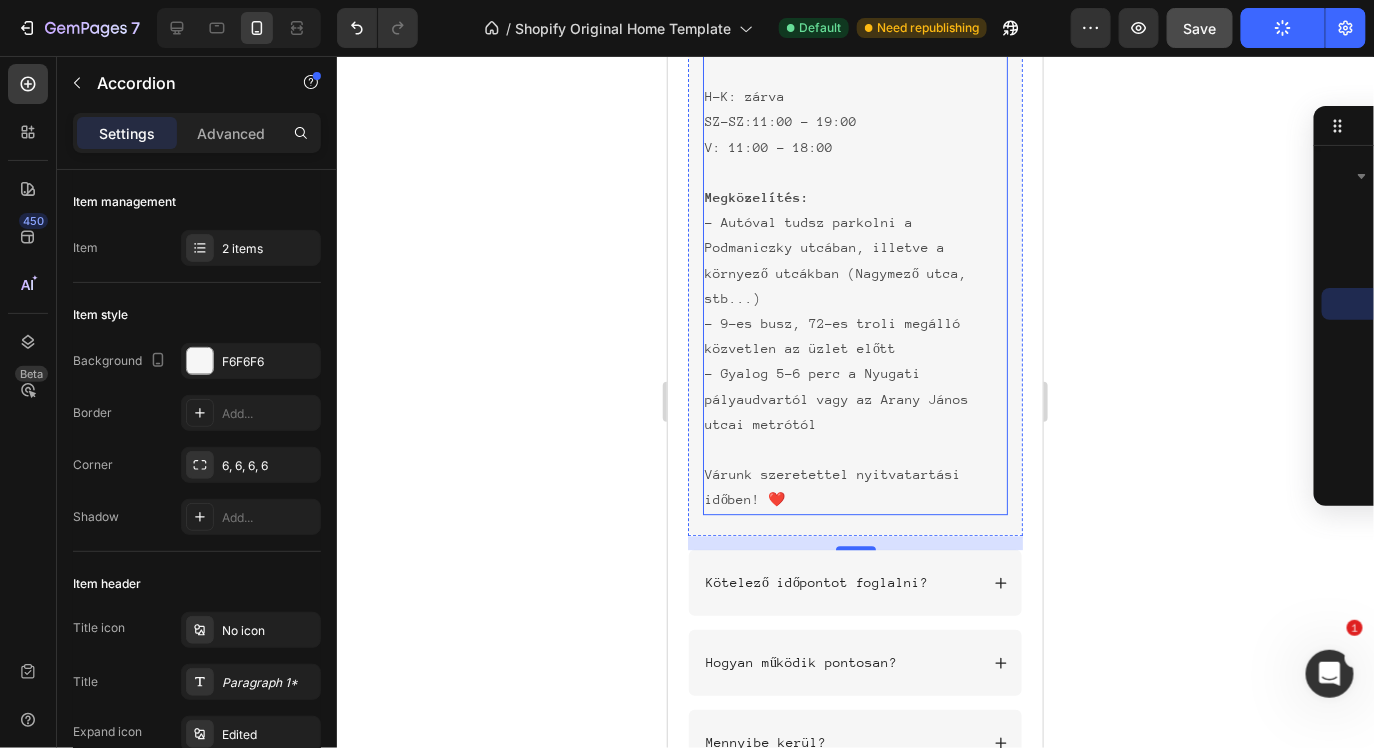 click on "Várunk szeretettel nyitvatartási időben! ❤️" at bounding box center [854, 486] 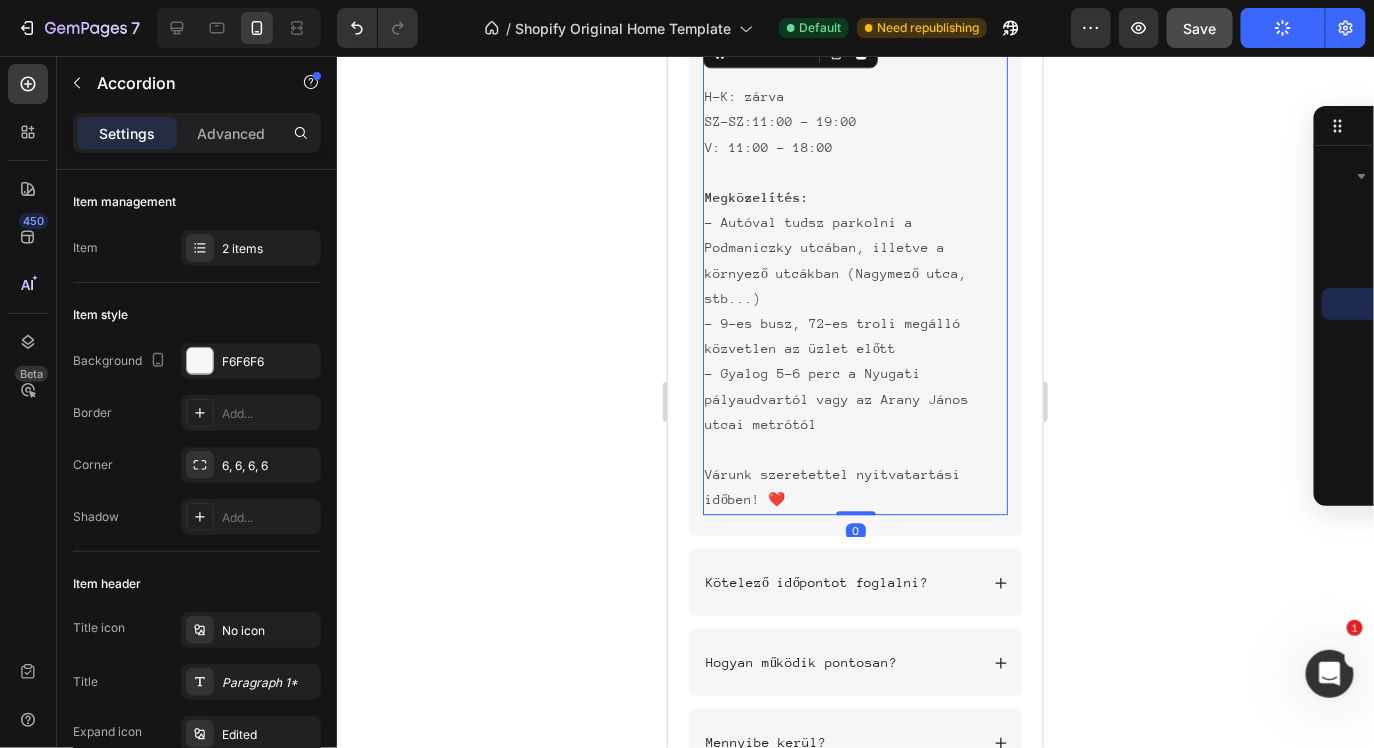 scroll, scrollTop: 570, scrollLeft: 0, axis: vertical 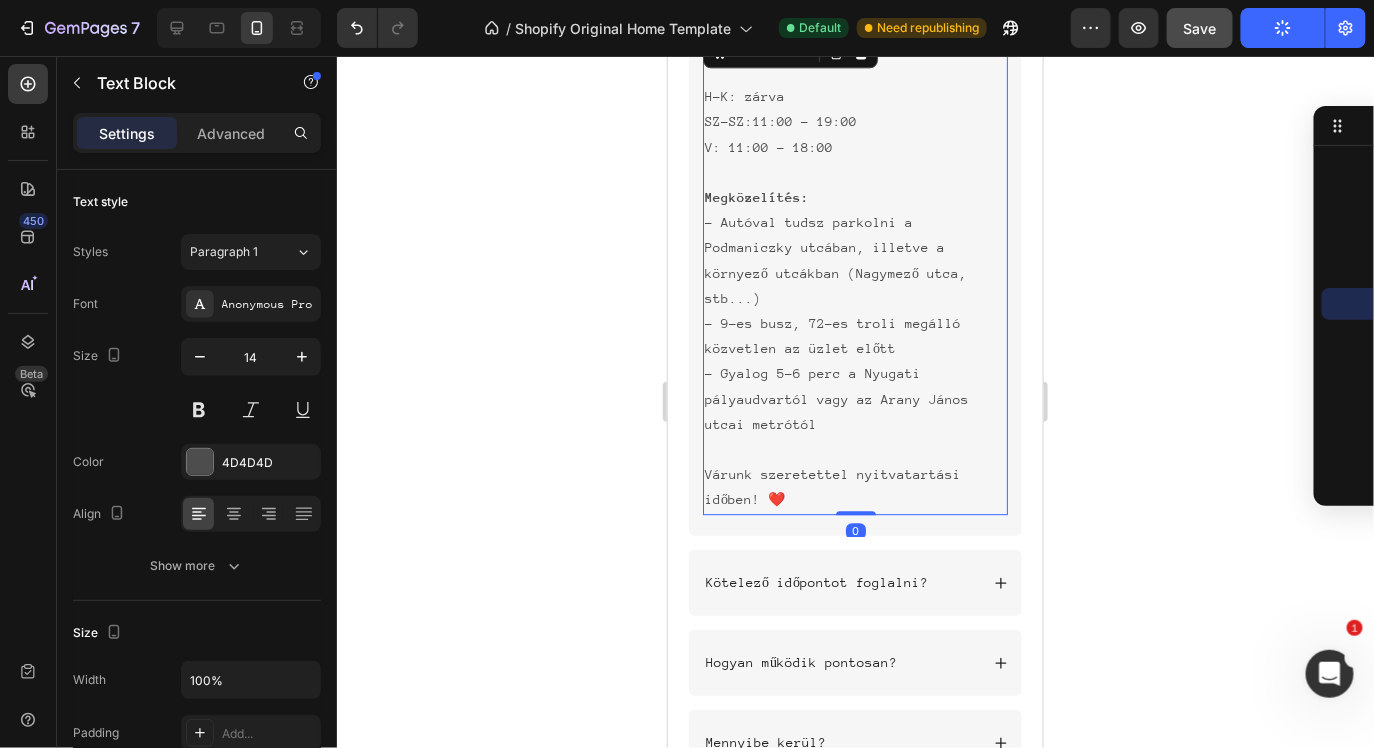 click on "Várunk szeretettel nyitvatartási időben! ❤️" at bounding box center (854, 486) 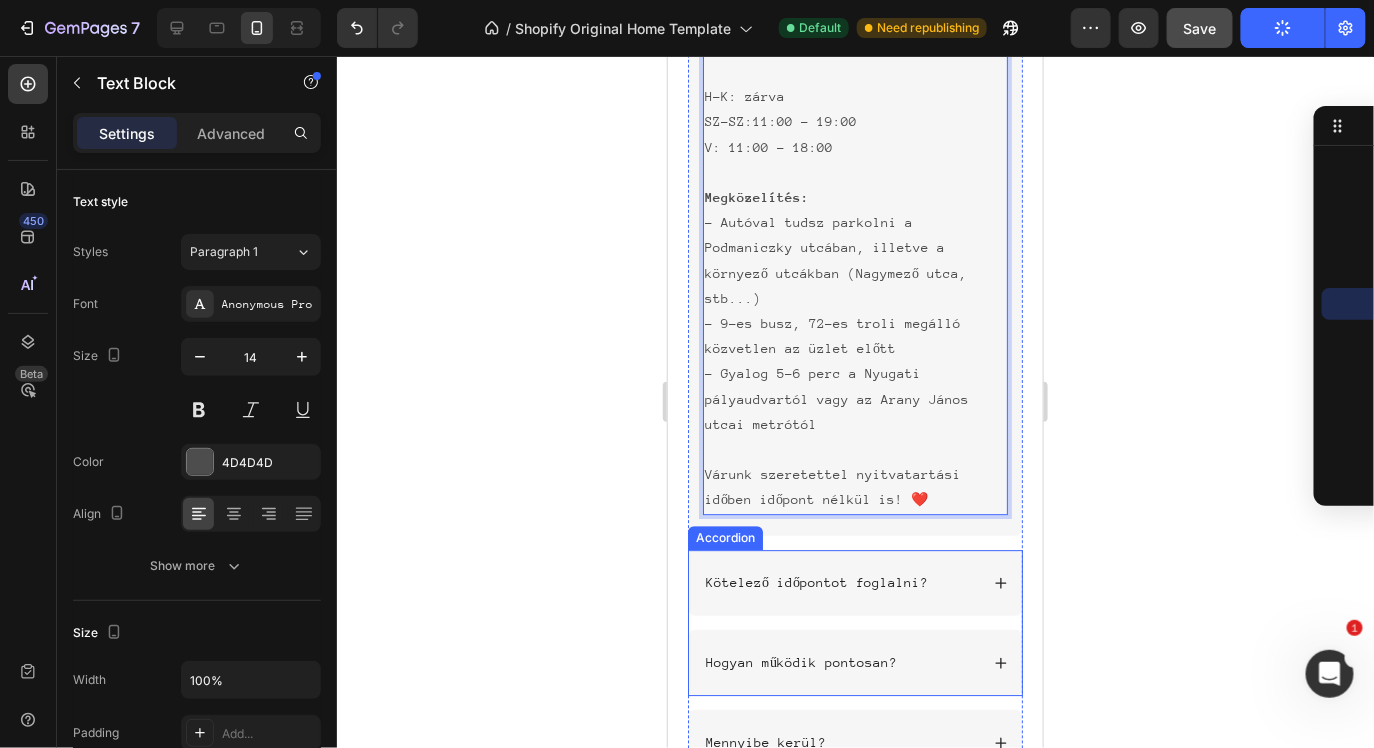 click on "Kötelező időpontot foglalni?" at bounding box center [839, 582] 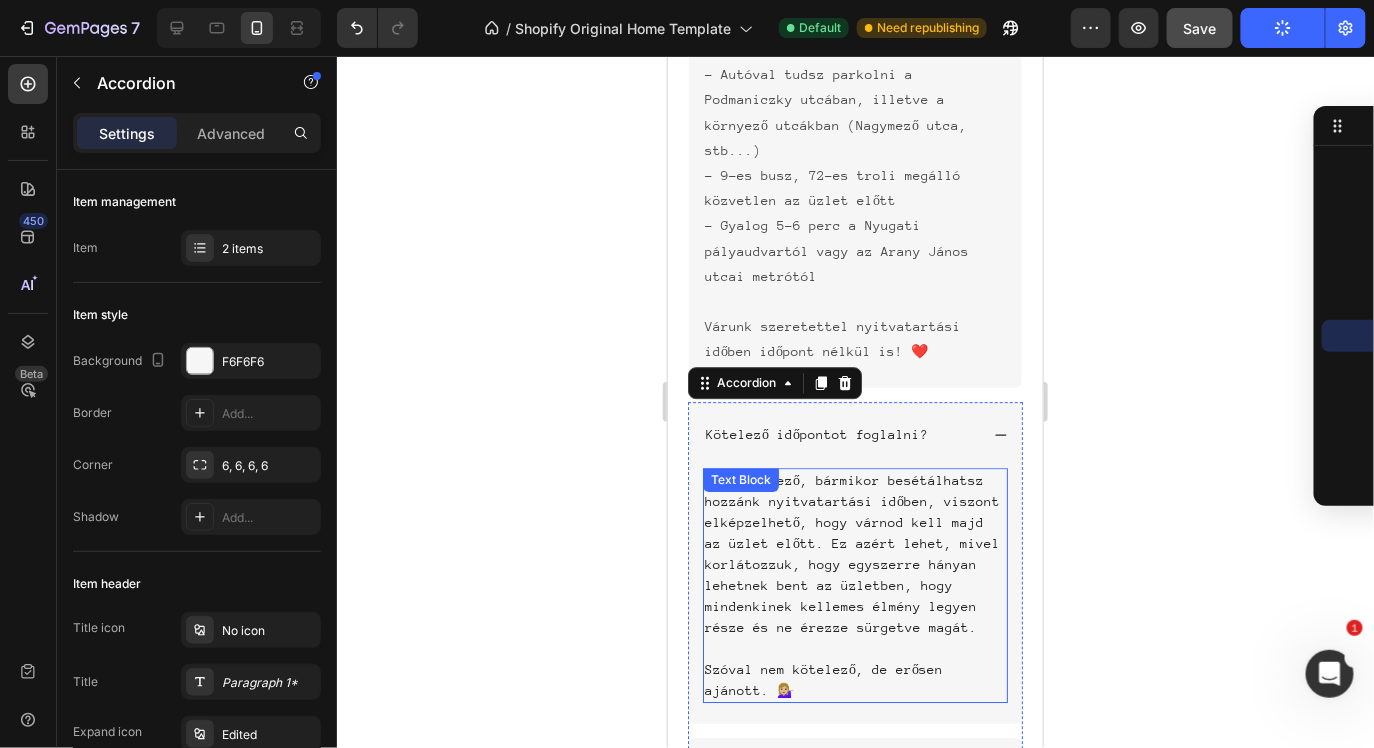 scroll, scrollTop: 6844, scrollLeft: 0, axis: vertical 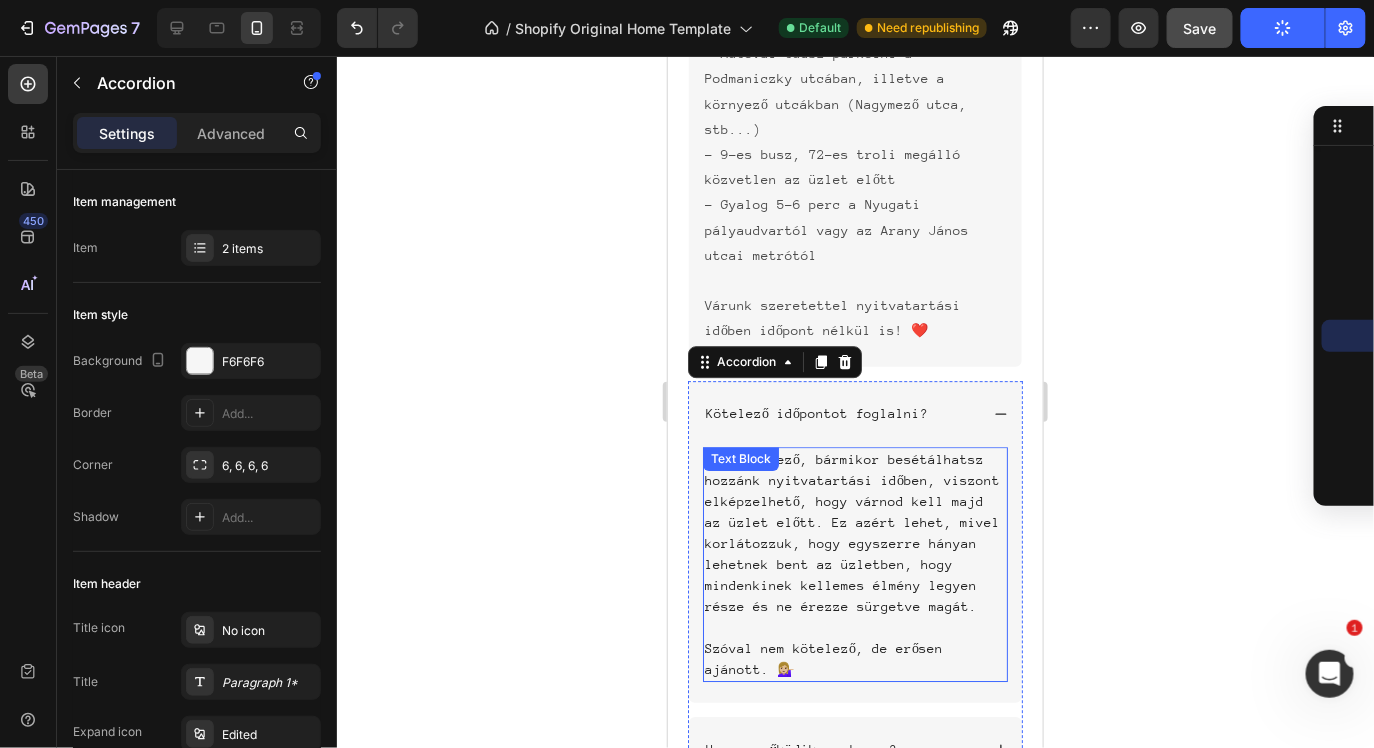 click on "Nem kötelező, bármikor besétálhatsz hozzánk nyitvatartási időben, viszont elképzelhető, hogy várnod kell majd az üzlet előtt. Ez azért lehet, mivel korlátozzuk, hogy egyszerre hányan lehetnek bent az üzletben, hogy mindenkinek kellemes élmény legyen része és ne érezze sürgetve magát." at bounding box center [854, 532] 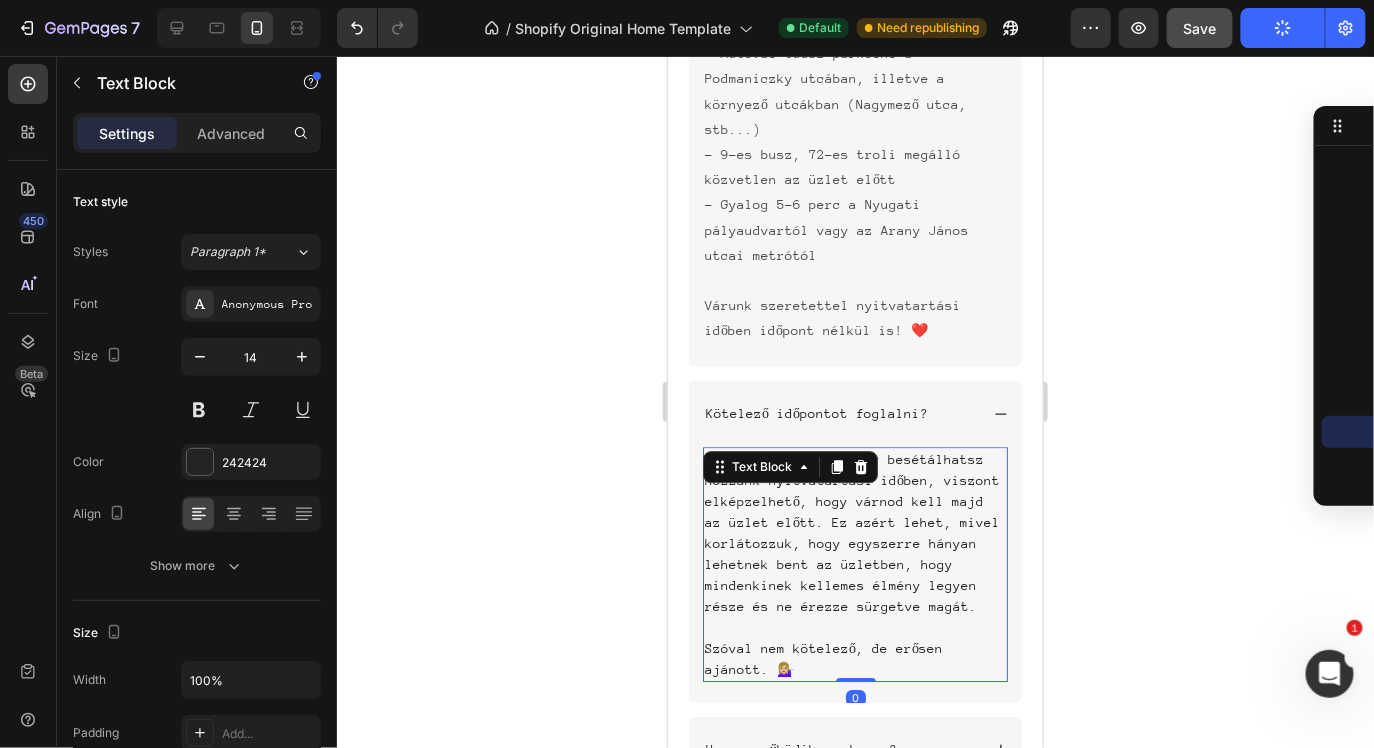 click on "Nem kötelező, bármikor besétálhatsz hozzánk nyitvatartási időben, viszont elképzelhető, hogy várnod kell majd az üzlet előtt. Ez azért lehet, mivel korlátozzuk, hogy egyszerre hányan lehetnek bent az üzletben, hogy mindenkinek kellemes élmény legyen része és ne érezze sürgetve magát." at bounding box center (854, 532) 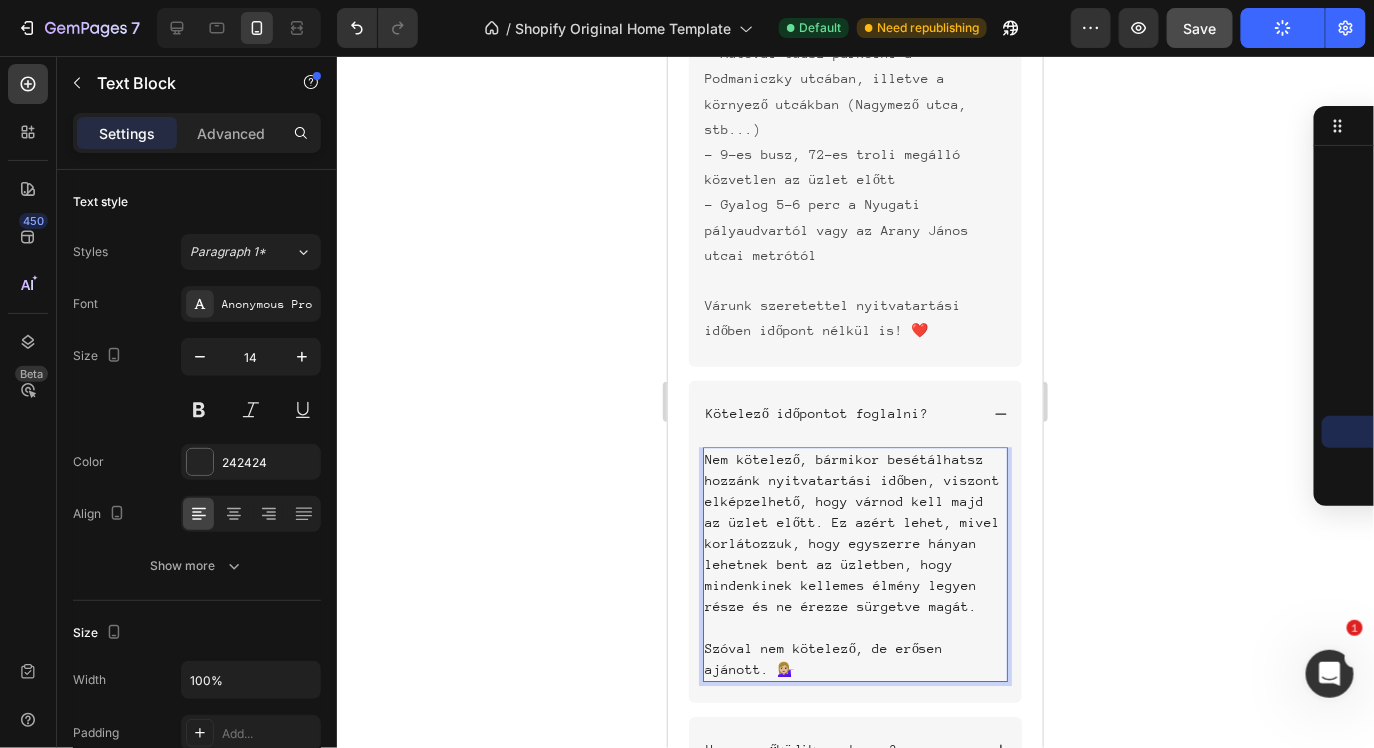 click on "Nem kötelező, bármikor besétálhatsz hozzánk nyitvatartási időben, viszont elképzelhető, hogy várnod kell majd az üzlet előtt. Ez azért lehet, mivel korlátozzuk, hogy egyszerre hányan lehetnek bent az üzletben, hogy mindenkinek kellemes élmény legyen része és ne érezze sürgetve magát." at bounding box center (854, 532) 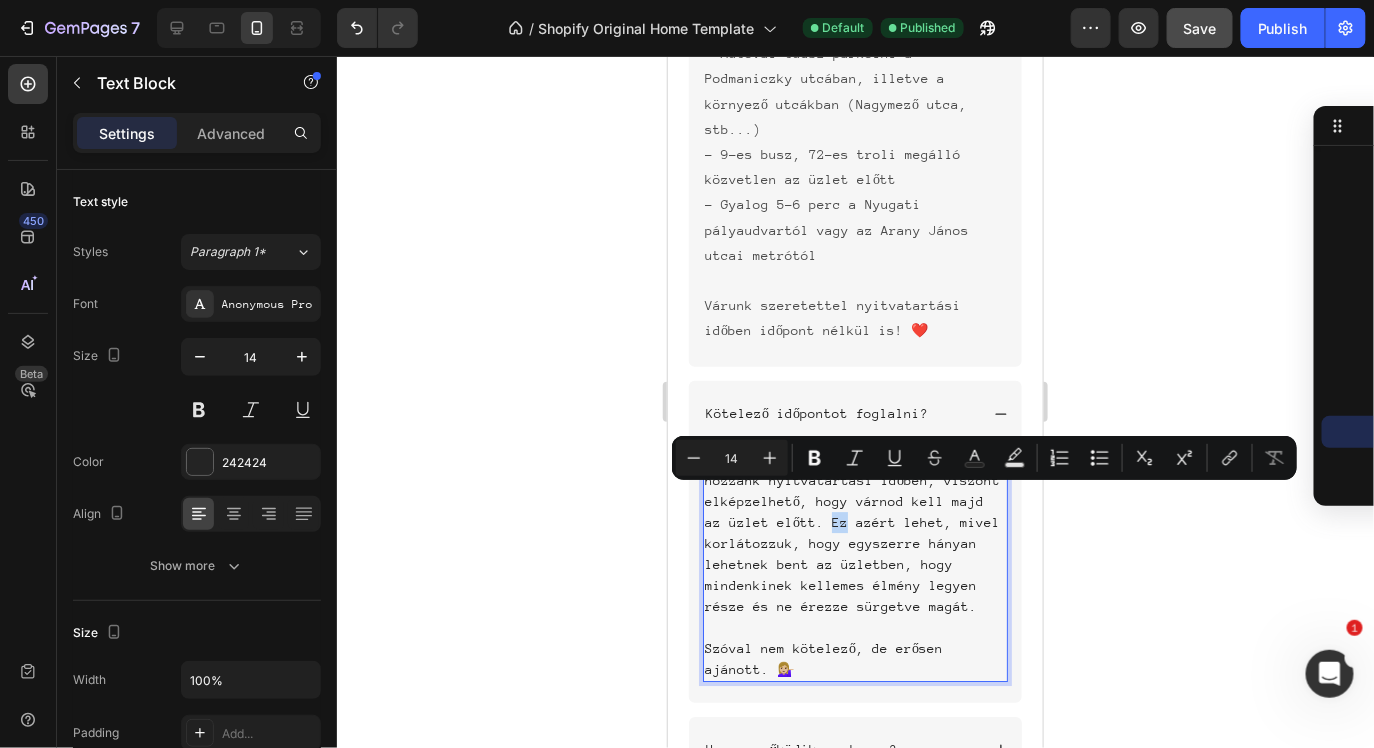 click on "Nem kötelező, bármikor besétálhatsz hozzánk nyitvatartási időben, viszont elképzelhető, hogy várnod kell majd az üzlet előtt. Ez azért lehet, mivel korlátozzuk, hogy egyszerre hányan lehetnek bent az üzletben, hogy mindenkinek kellemes élmény legyen része és ne érezze sürgetve magát." at bounding box center [854, 532] 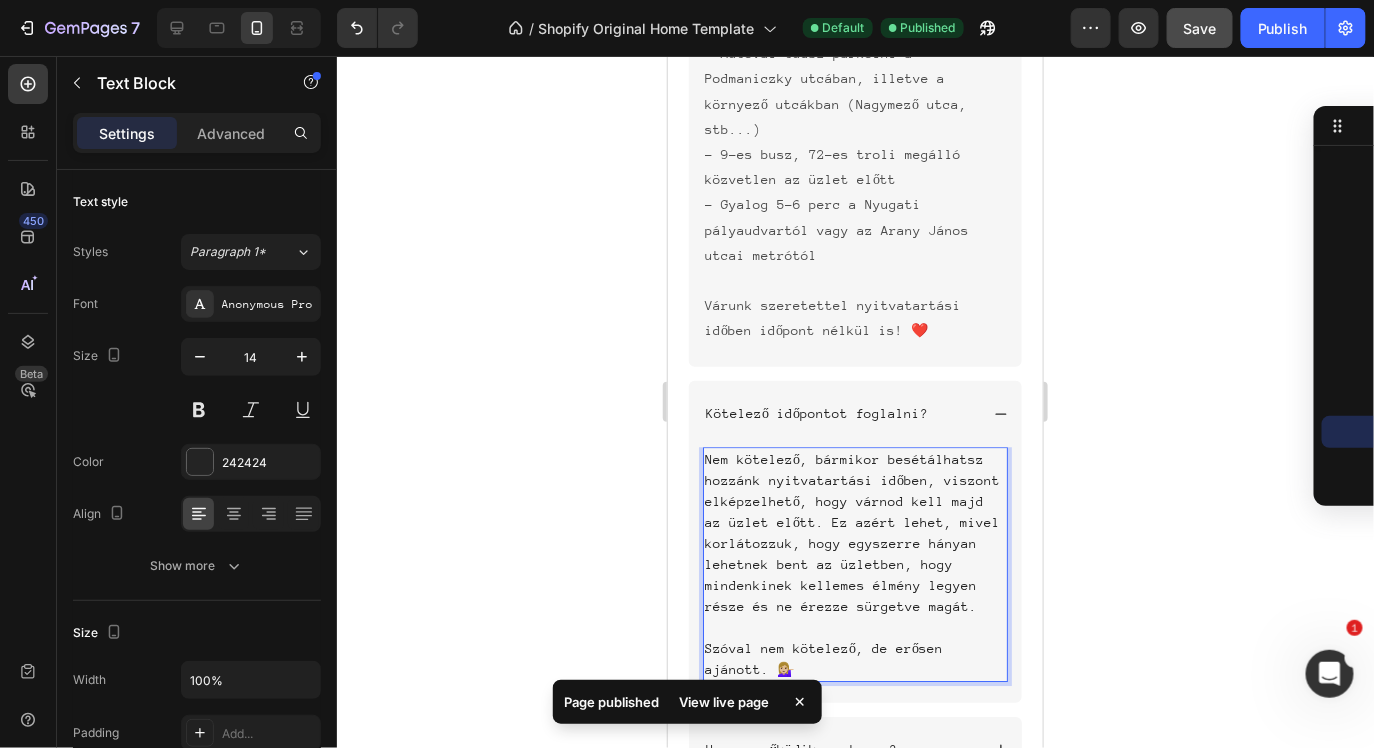click on "Nem kötelező, bármikor besétálhatsz hozzánk nyitvatartási időben, viszont elképzelhető, hogy várnod kell majd az üzlet előtt. Ez azért lehet, mivel korlátozzuk, hogy egyszerre hányan lehetnek bent az üzletben, hogy mindenkinek kellemes élmény legyen része és ne érezze sürgetve magát." at bounding box center (854, 532) 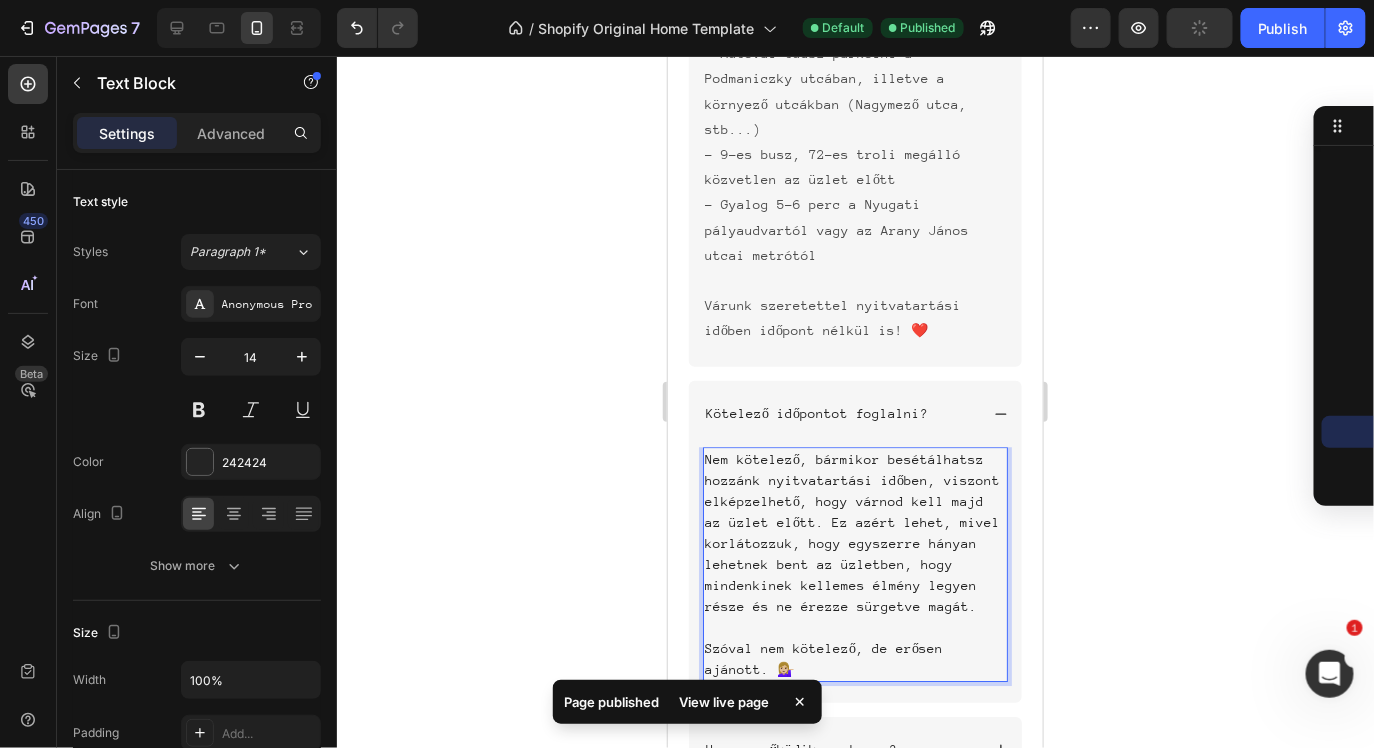 click on "Nem kötelező, bármikor besétálhatsz hozzánk nyitvatartási időben, viszont elképzelhető, hogy várnod kell majd az üzlet előtt. Ez azért lehet, mivel korlátozzuk, hogy egyszerre hányan lehetnek bent az üzletben, hogy mindenkinek kellemes élmény legyen része és ne érezze sürgetve magát." at bounding box center (854, 532) 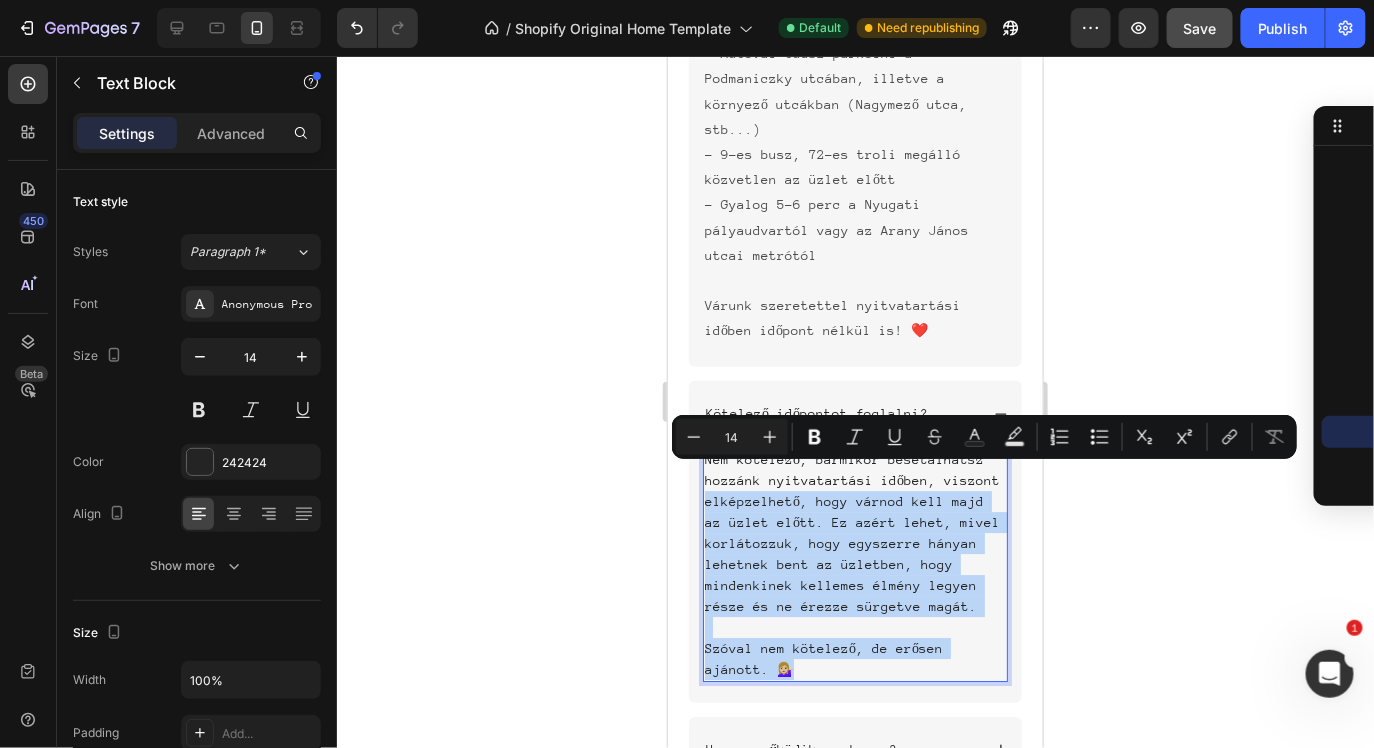 drag, startPoint x: 705, startPoint y: 472, endPoint x: 926, endPoint y: 645, distance: 280.65994 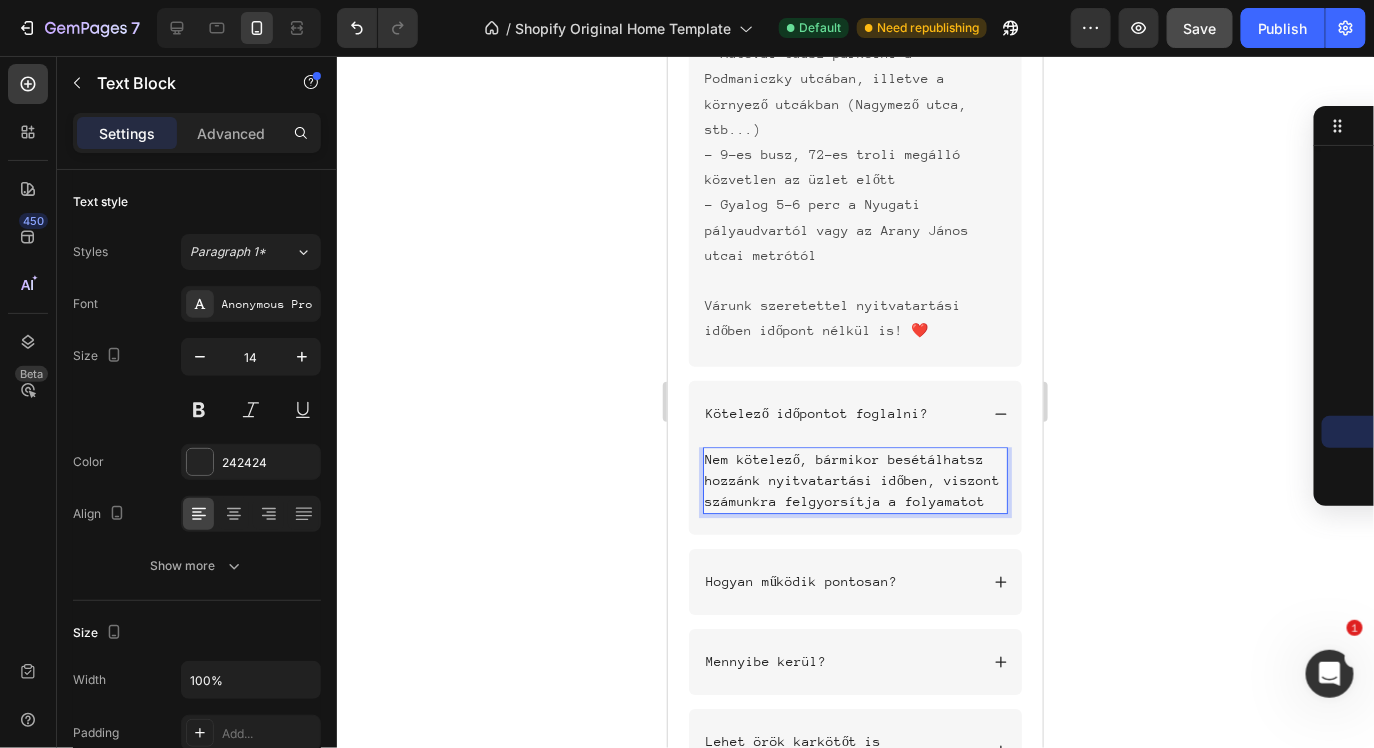 click on "Nem kötelező, bármikor besétálhatsz hozzánk nyitvatartási időben, viszont számunkra felgyorsítja a folyamatot  Text Block   0" at bounding box center (854, 490) 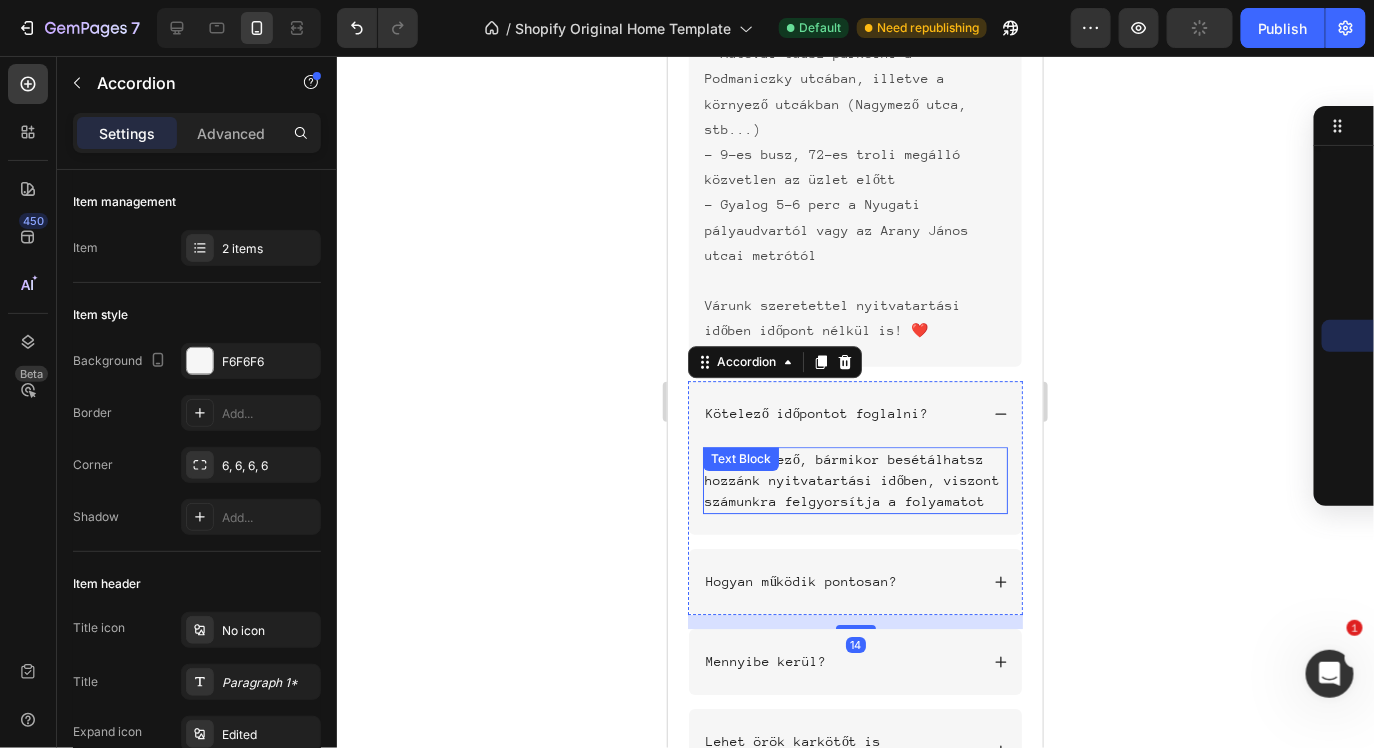 click on "Nem kötelező, bármikor besétálhatsz hozzánk nyitvatartási időben, viszont számunkra felgyorsítja a folyamatot" at bounding box center [854, 479] 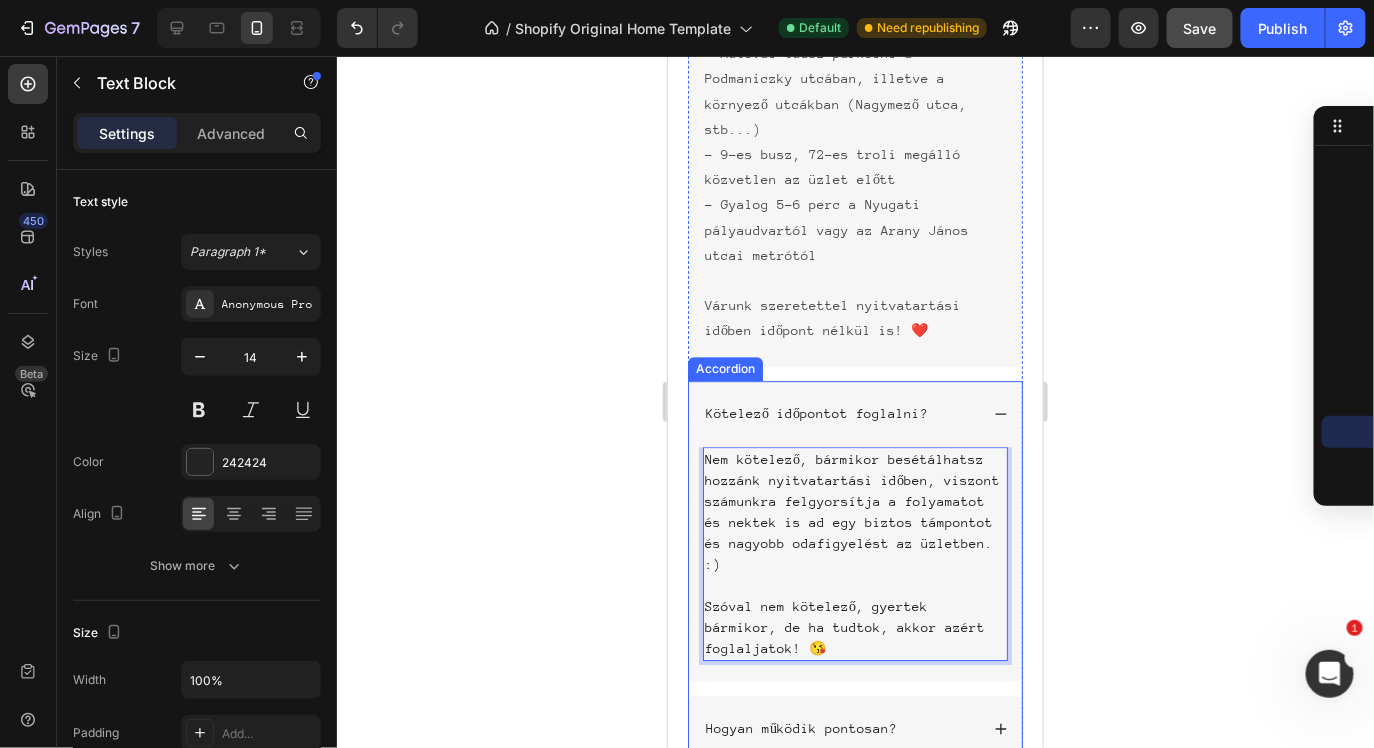 click on "Kötelező időpontot foglalni?" at bounding box center (839, 413) 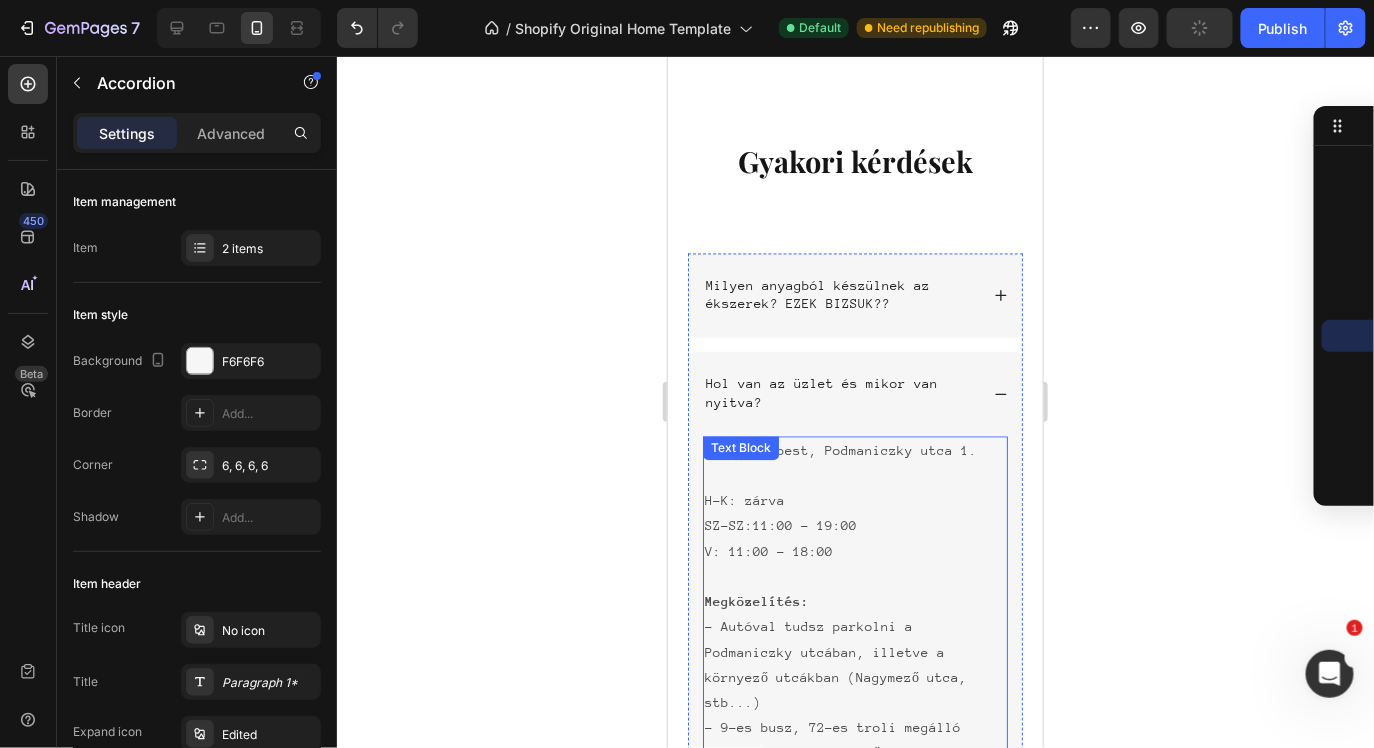 scroll, scrollTop: 6260, scrollLeft: 0, axis: vertical 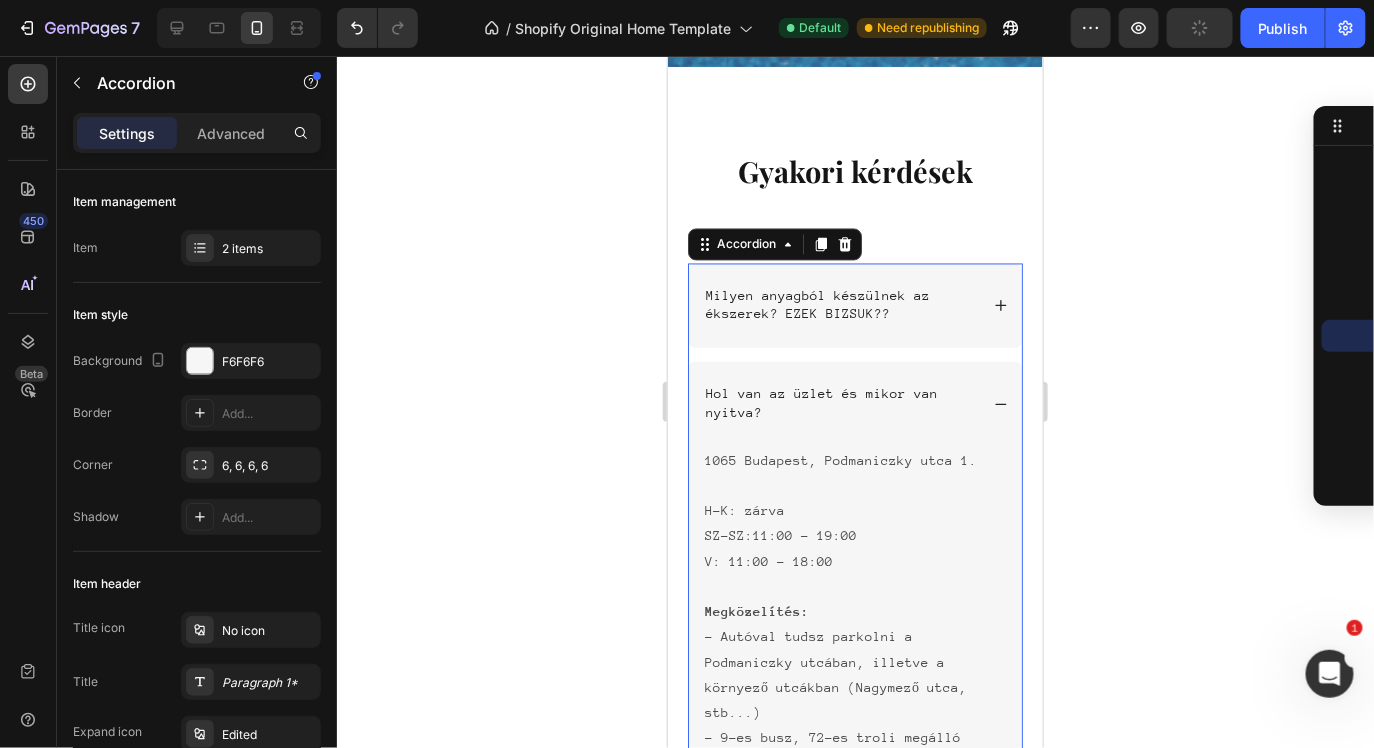 click on "Milyen anyagból készülnek az ékszerek? EZEK BIZSUK??" at bounding box center [839, 305] 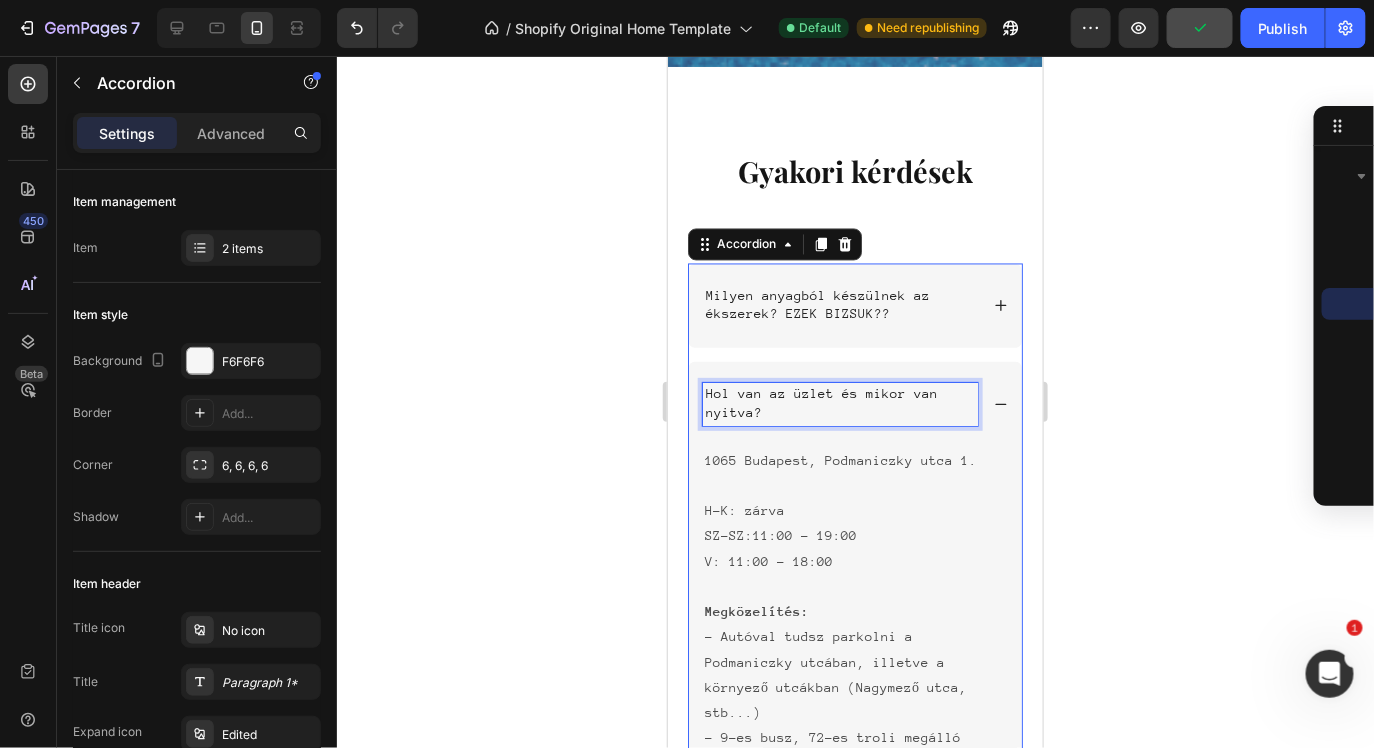 click on "Hol van az üzlet és mikor van nyitva?" at bounding box center [839, 403] 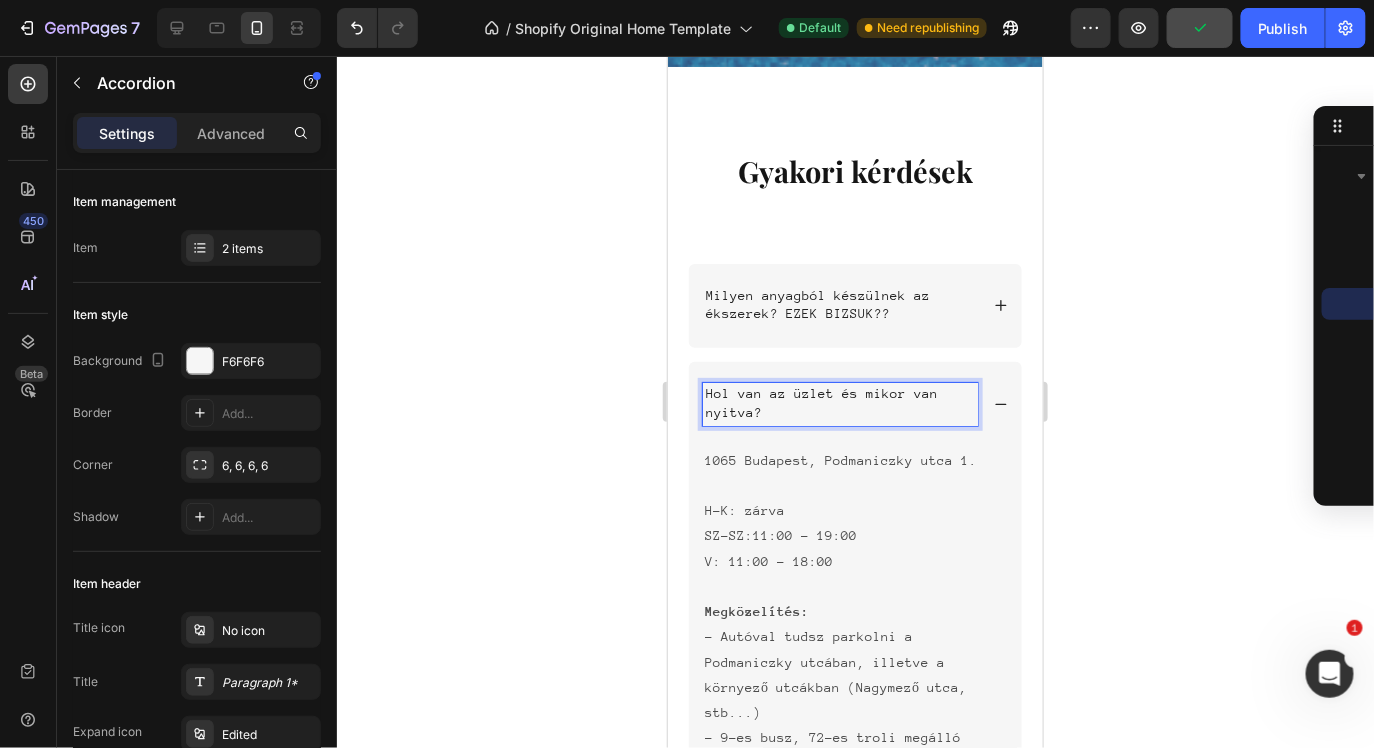 click 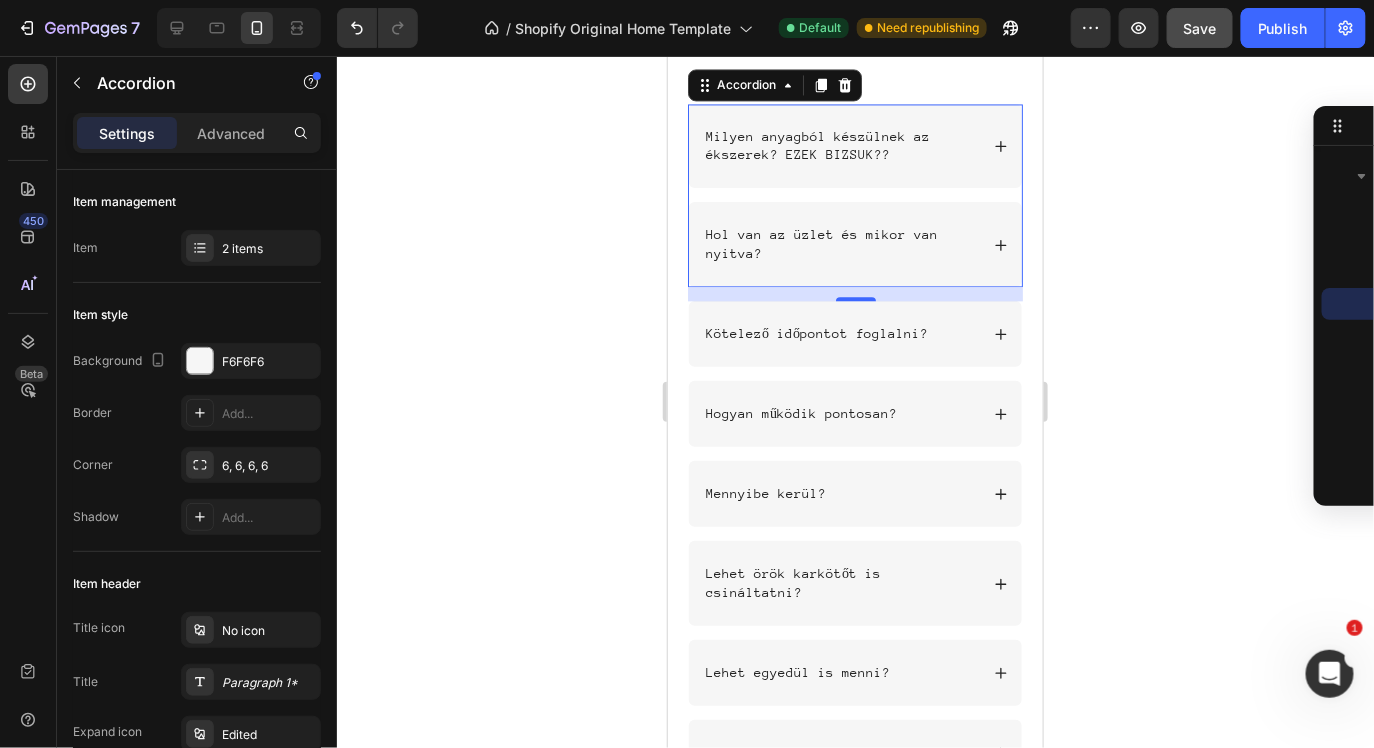 scroll, scrollTop: 6462, scrollLeft: 0, axis: vertical 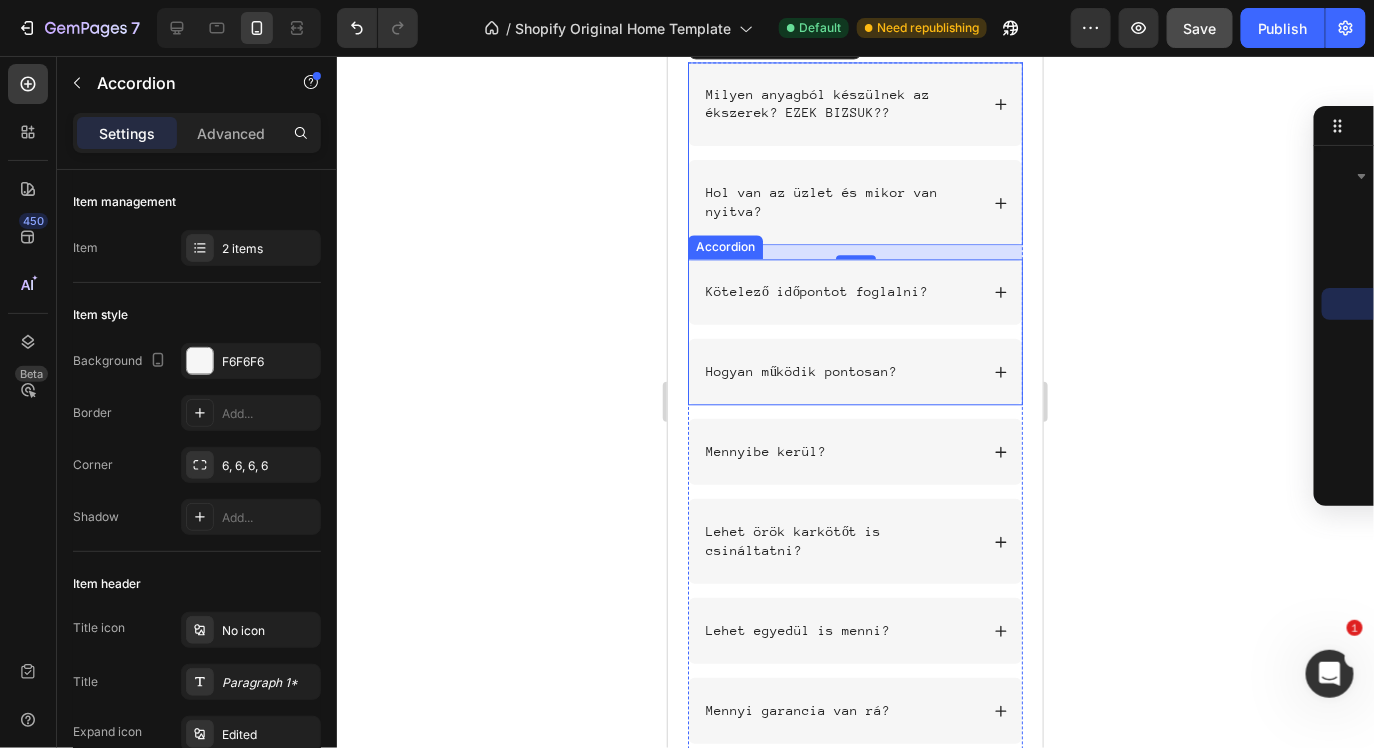 click 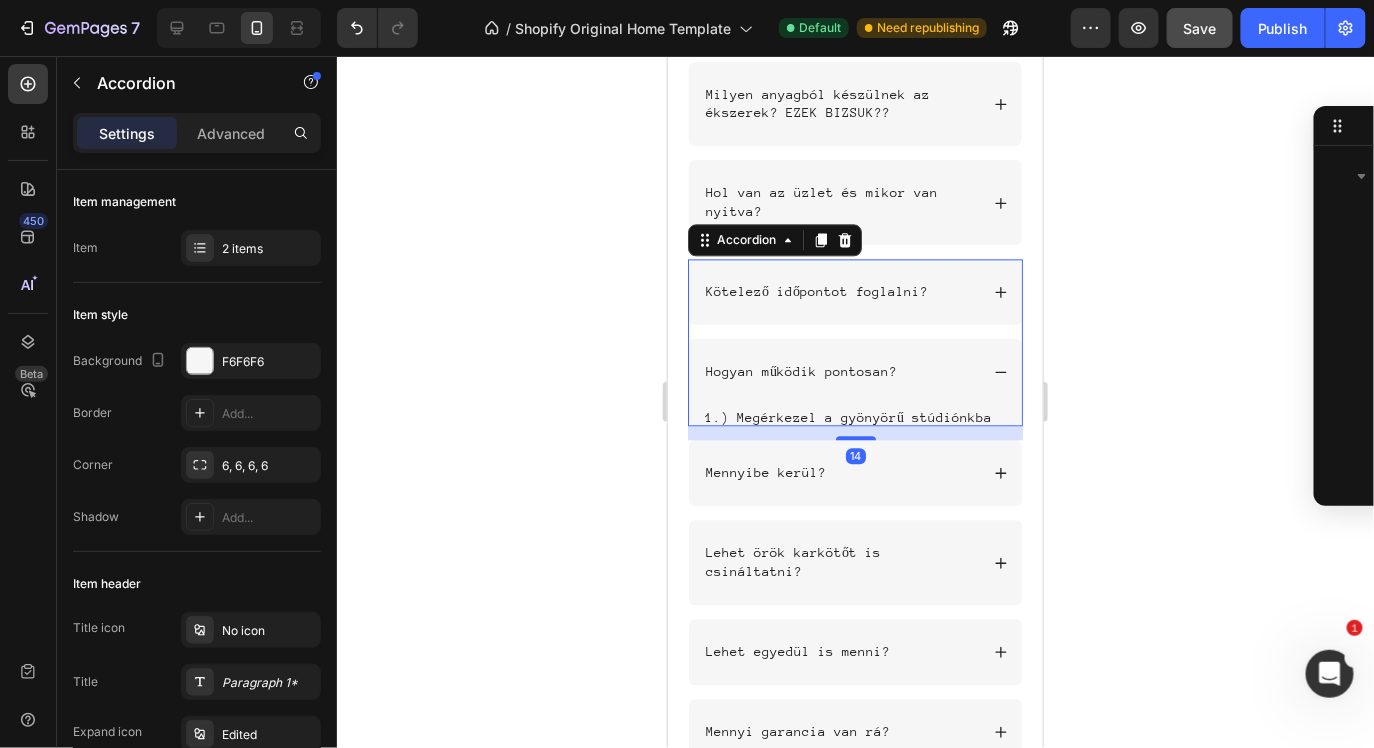 scroll, scrollTop: 602, scrollLeft: 0, axis: vertical 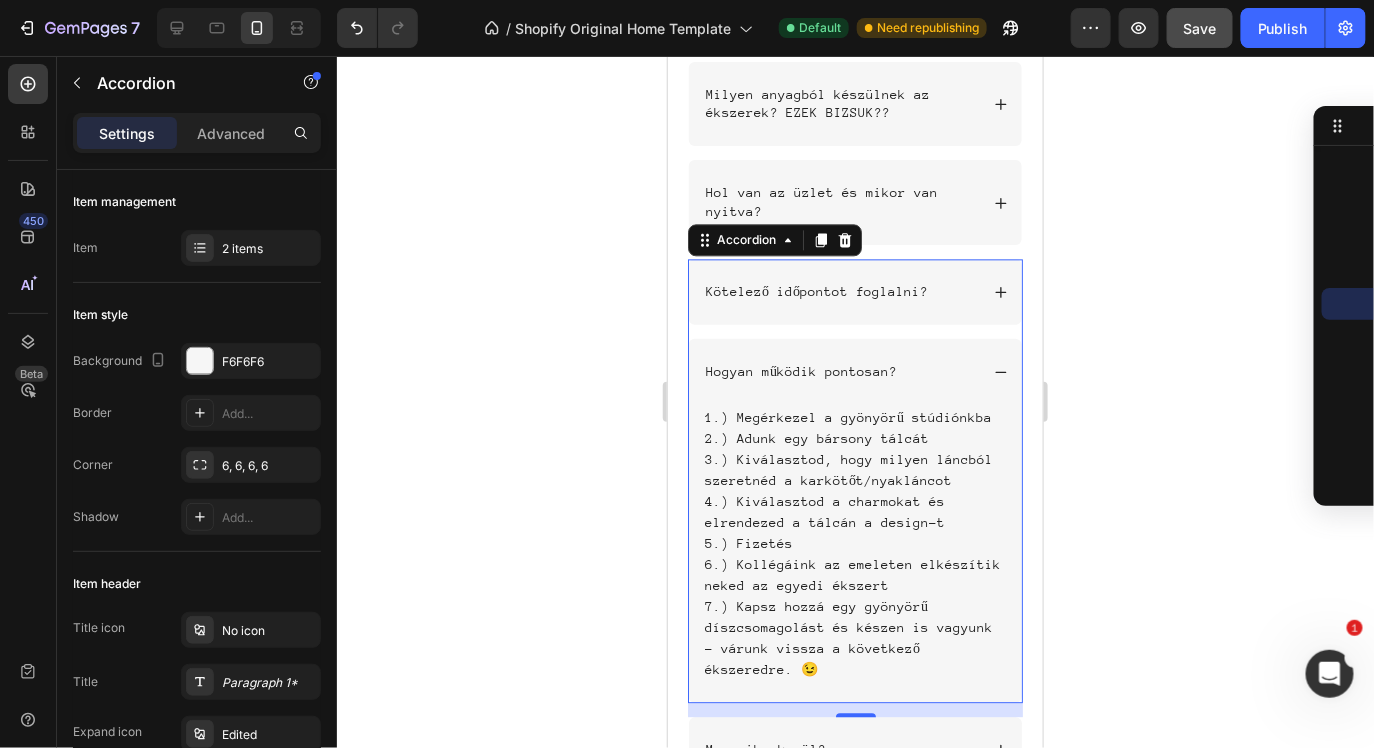click 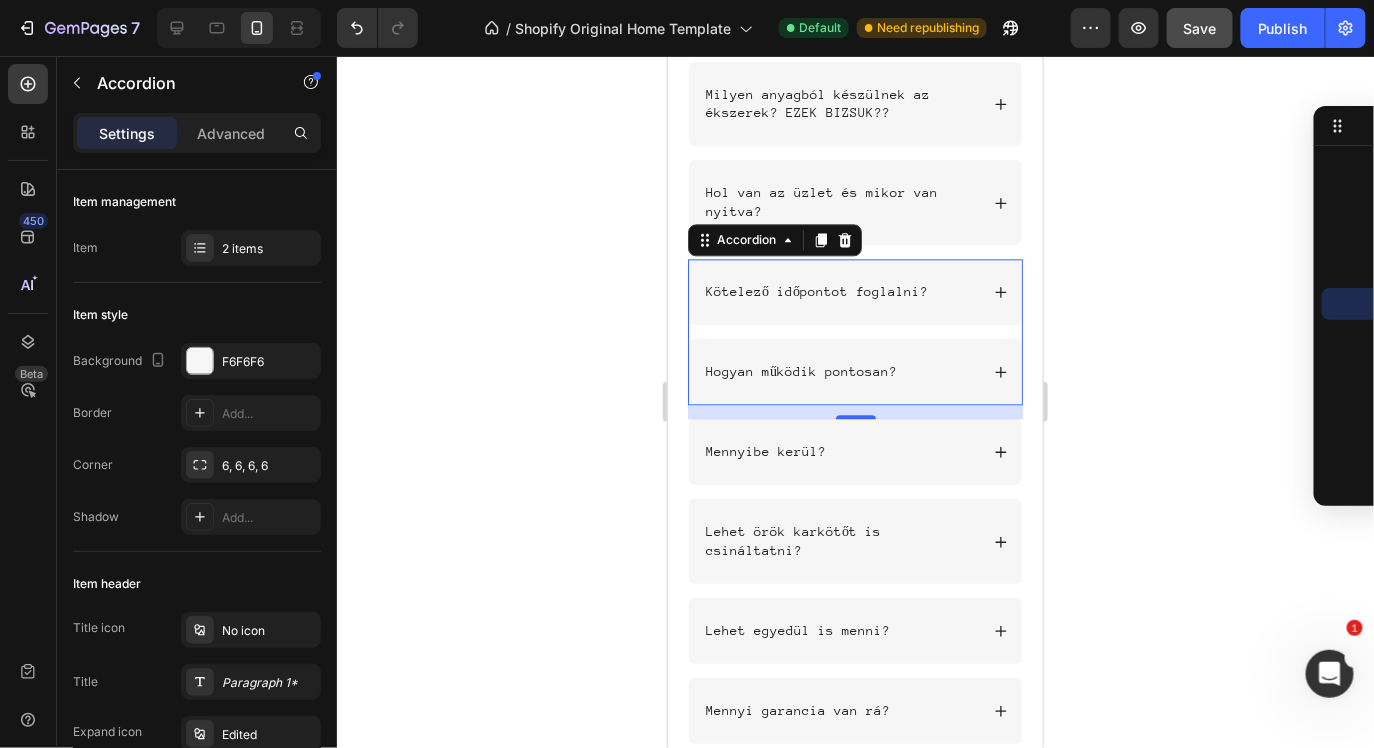 scroll, scrollTop: 6511, scrollLeft: 0, axis: vertical 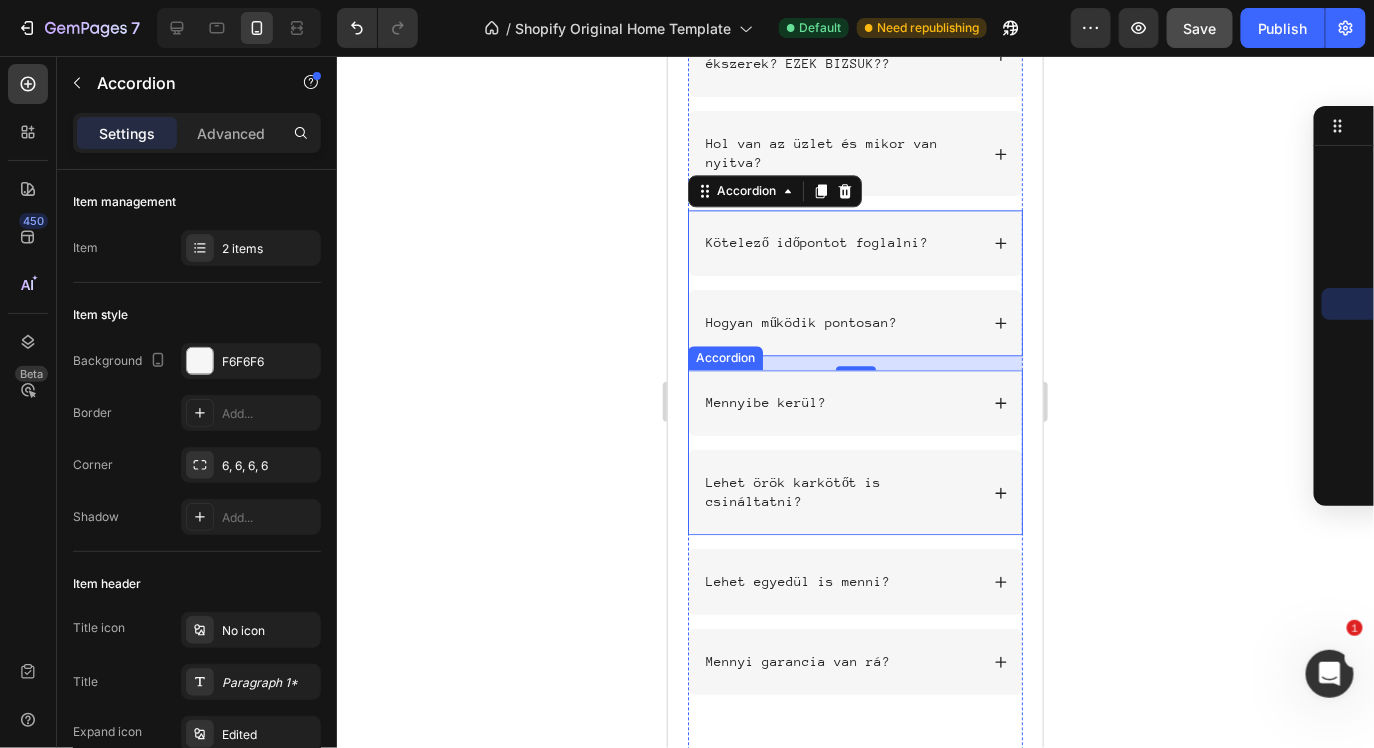 click 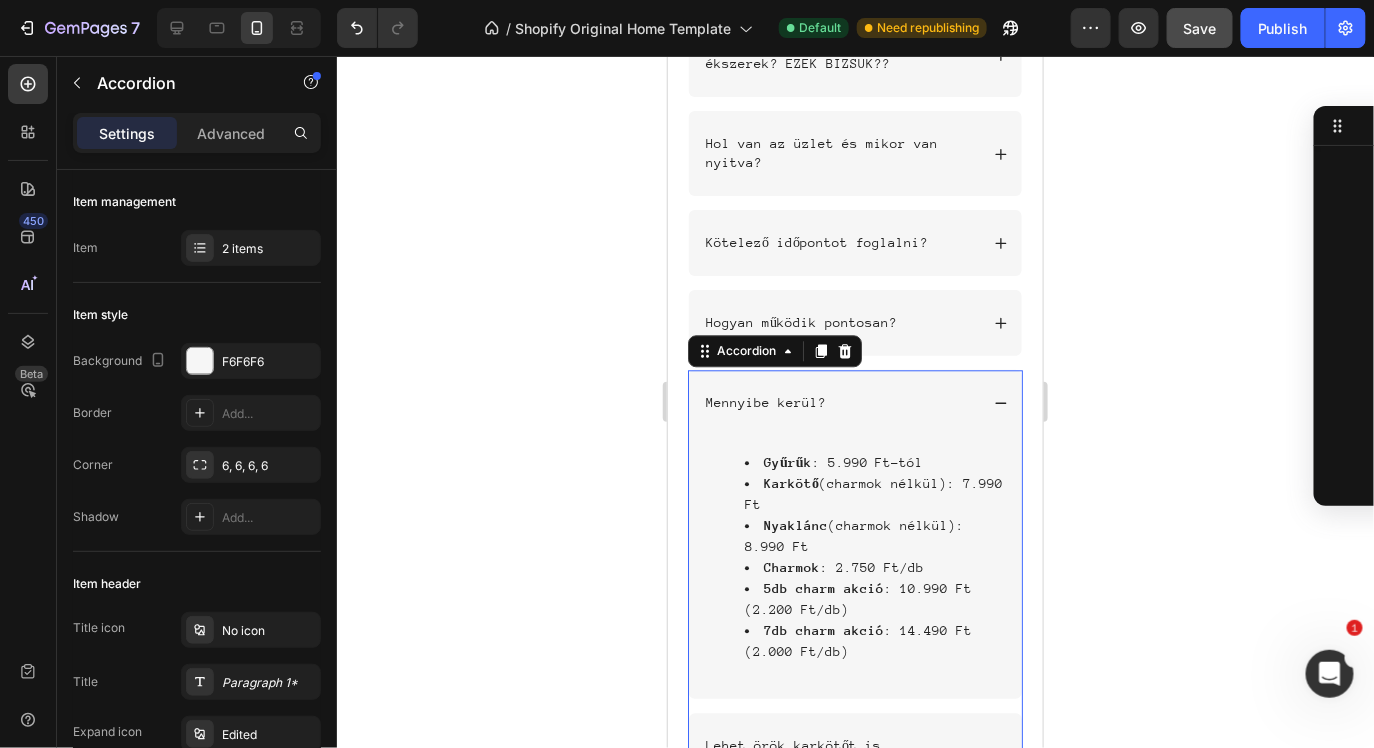 scroll, scrollTop: 790, scrollLeft: 0, axis: vertical 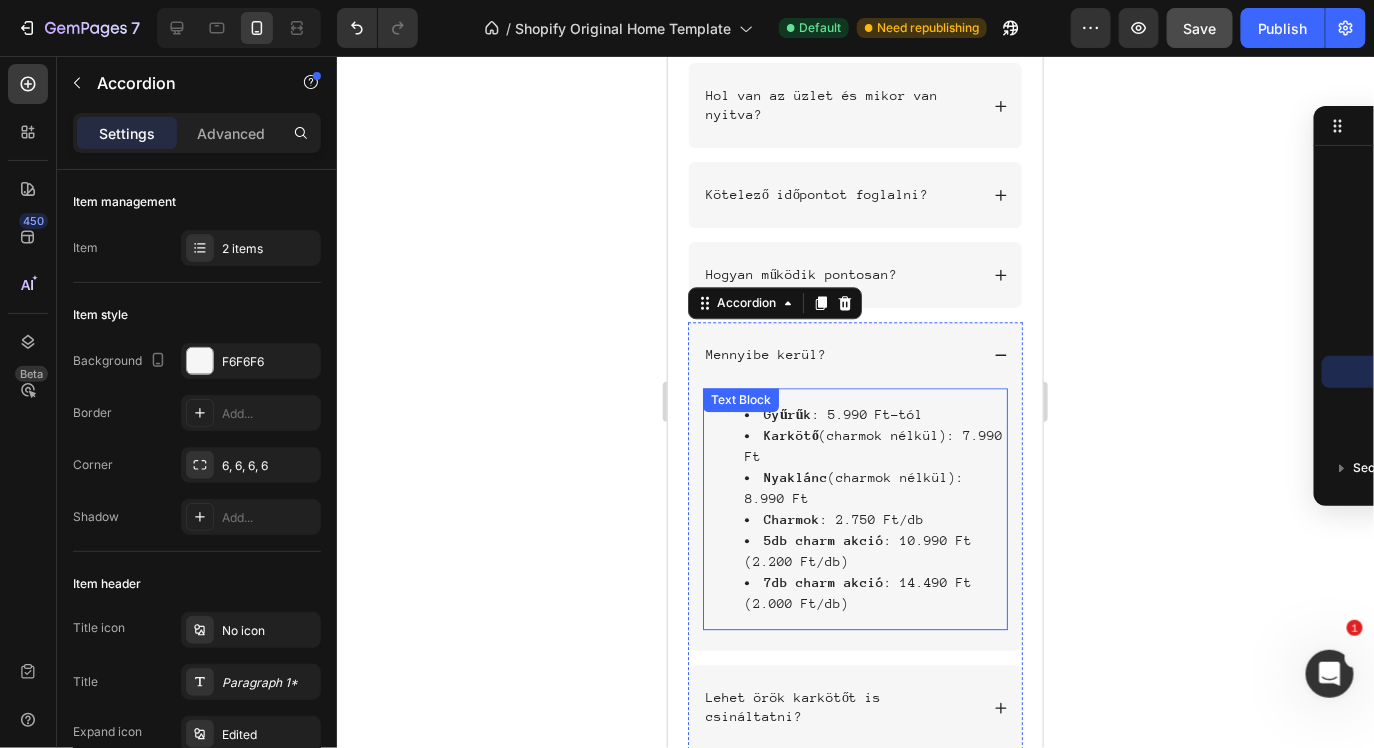 click on "Karkötő  (charmok nélkül): 7.990 Ft" at bounding box center [874, 445] 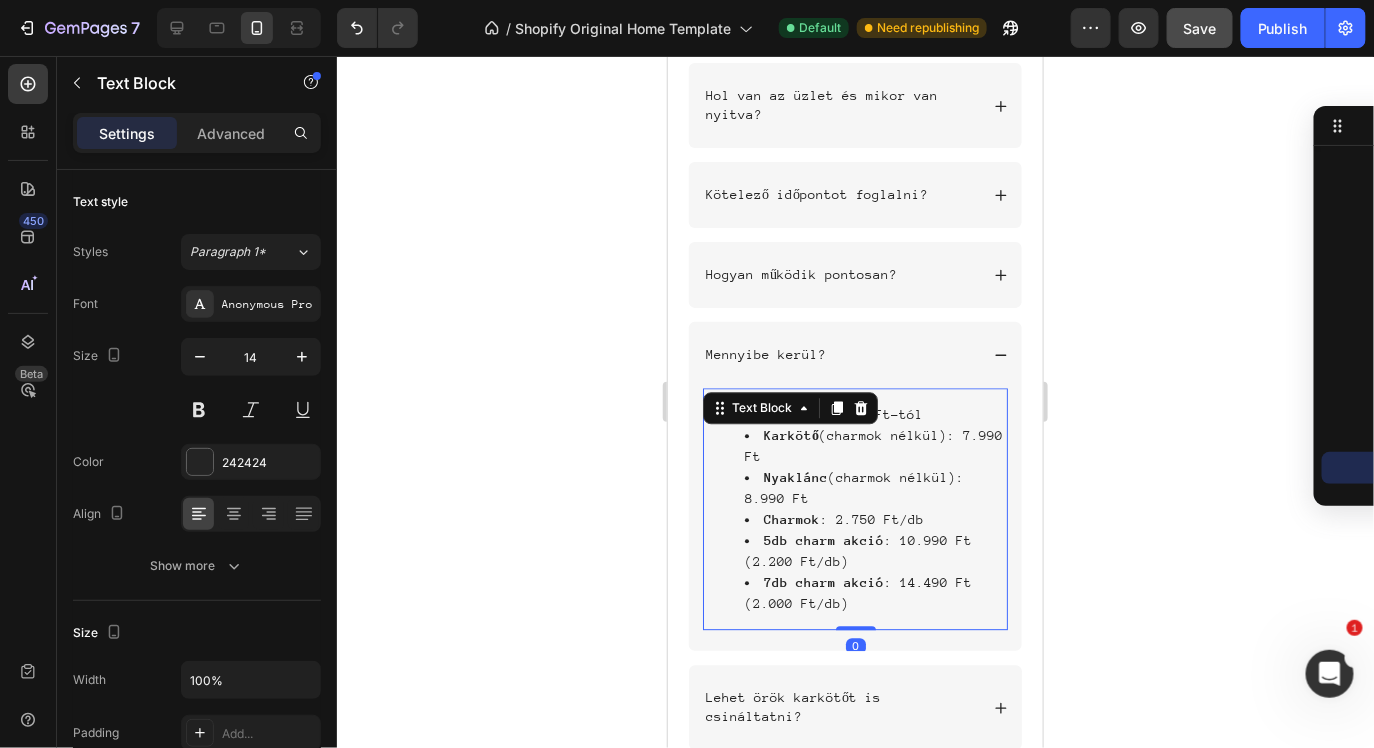 click on "Karkötő  (charmok nélkül): 7.990 Ft" at bounding box center [874, 445] 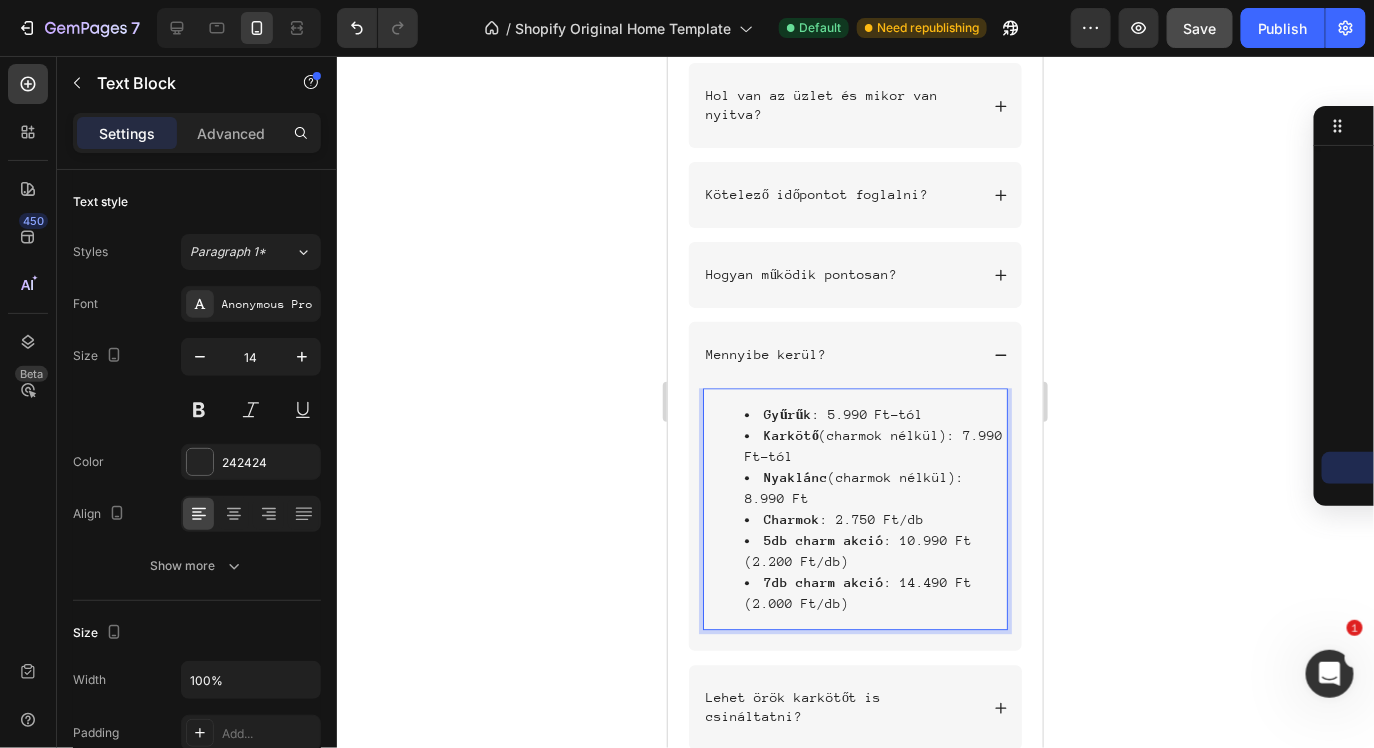 click on "Nyaklánc  (charmok nélkül): 8.990 Ft" at bounding box center (874, 487) 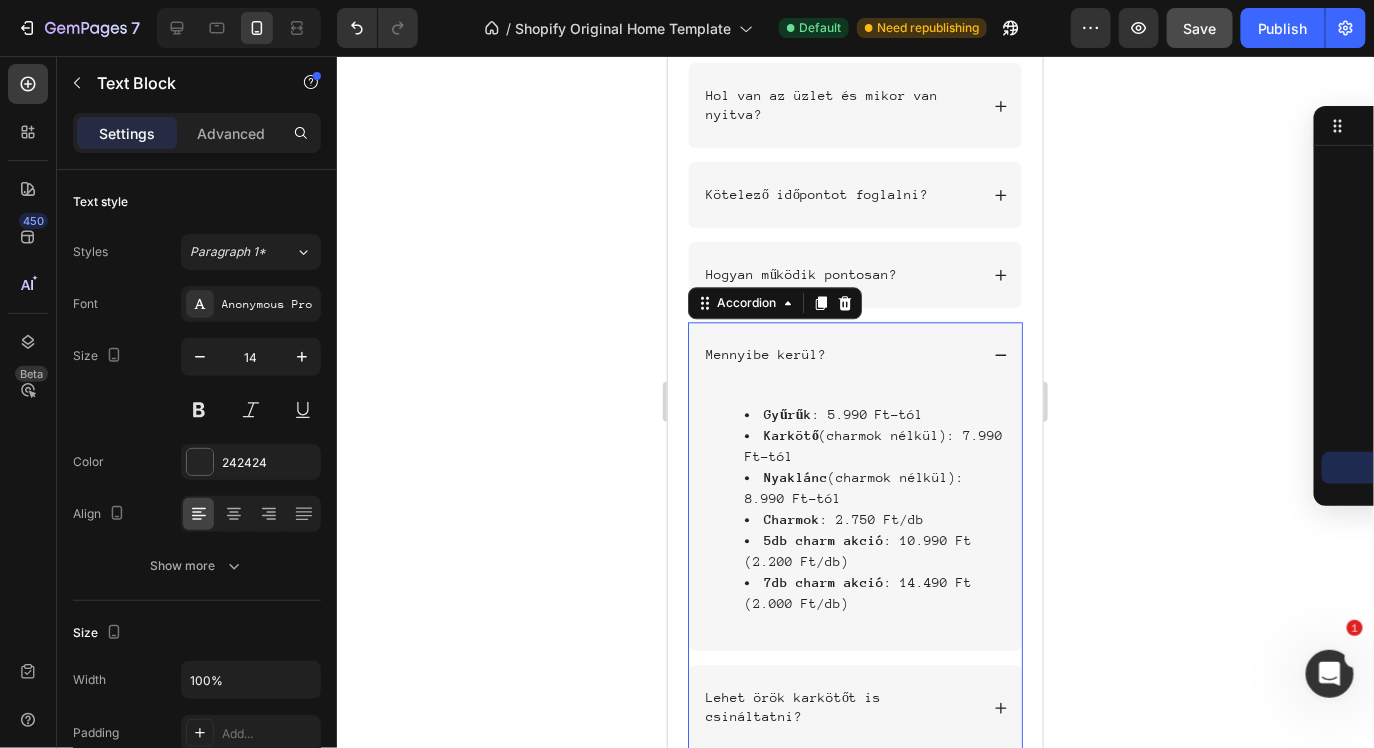 click 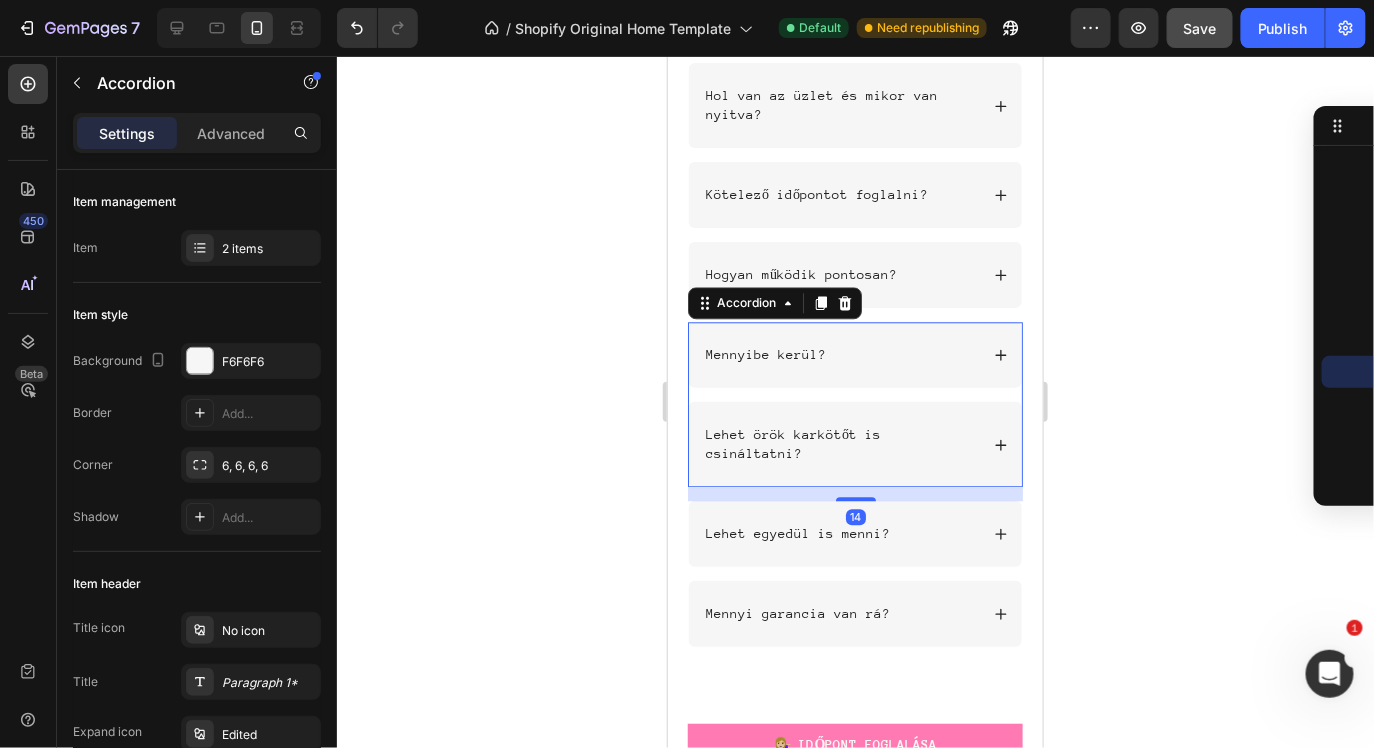 click 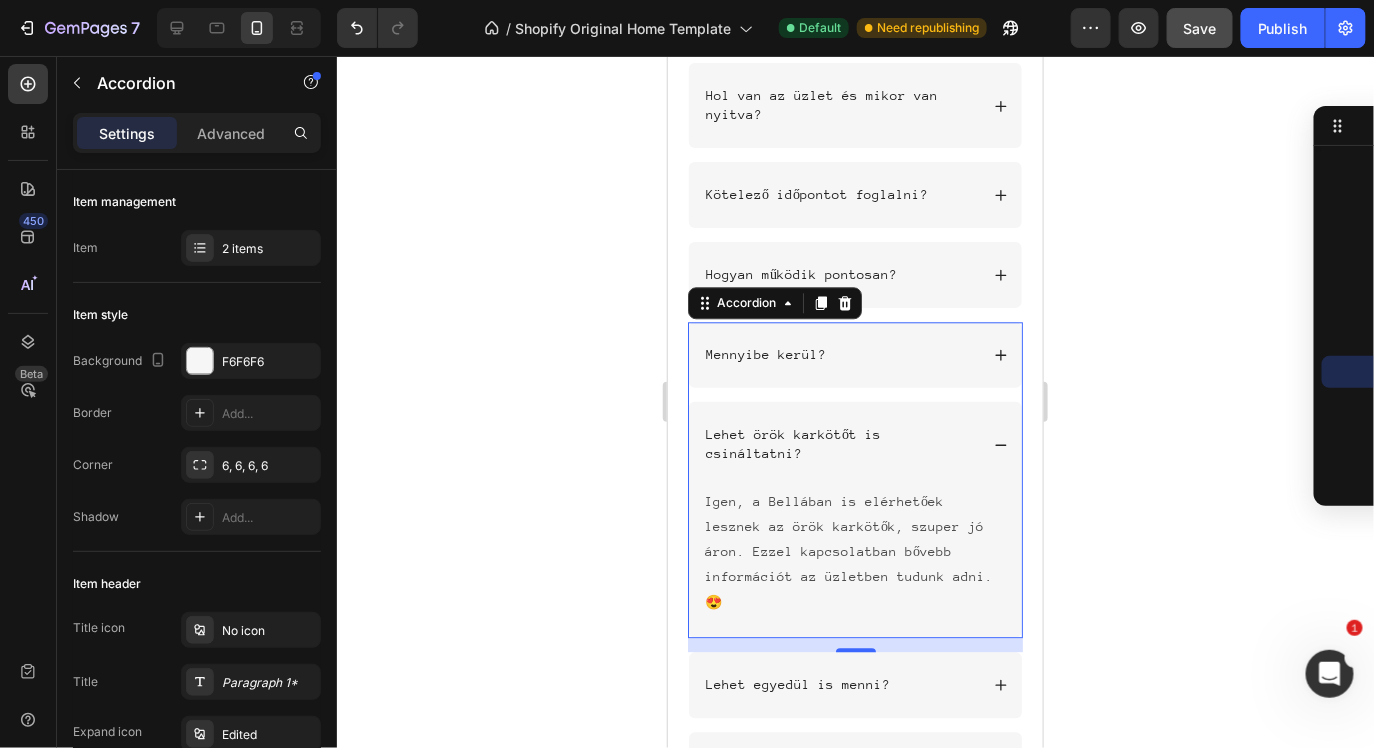click 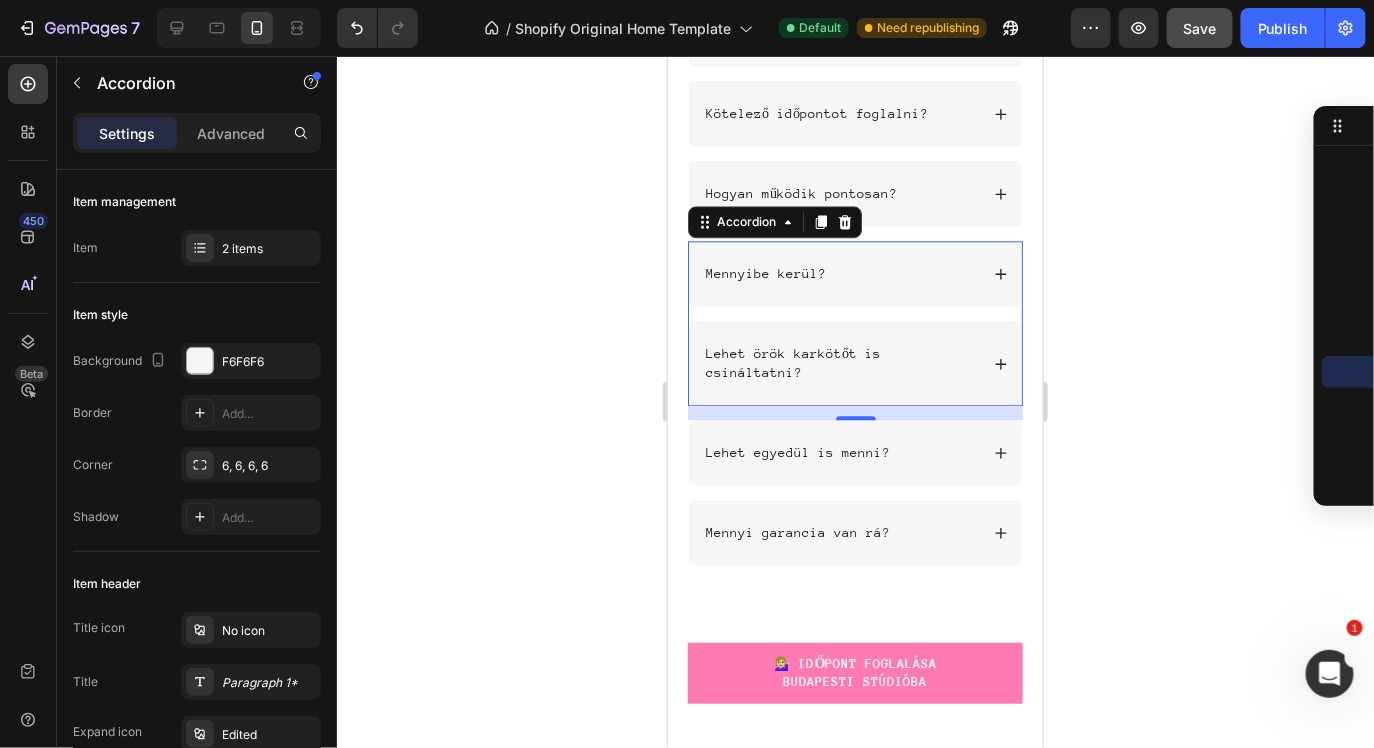 scroll, scrollTop: 6649, scrollLeft: 0, axis: vertical 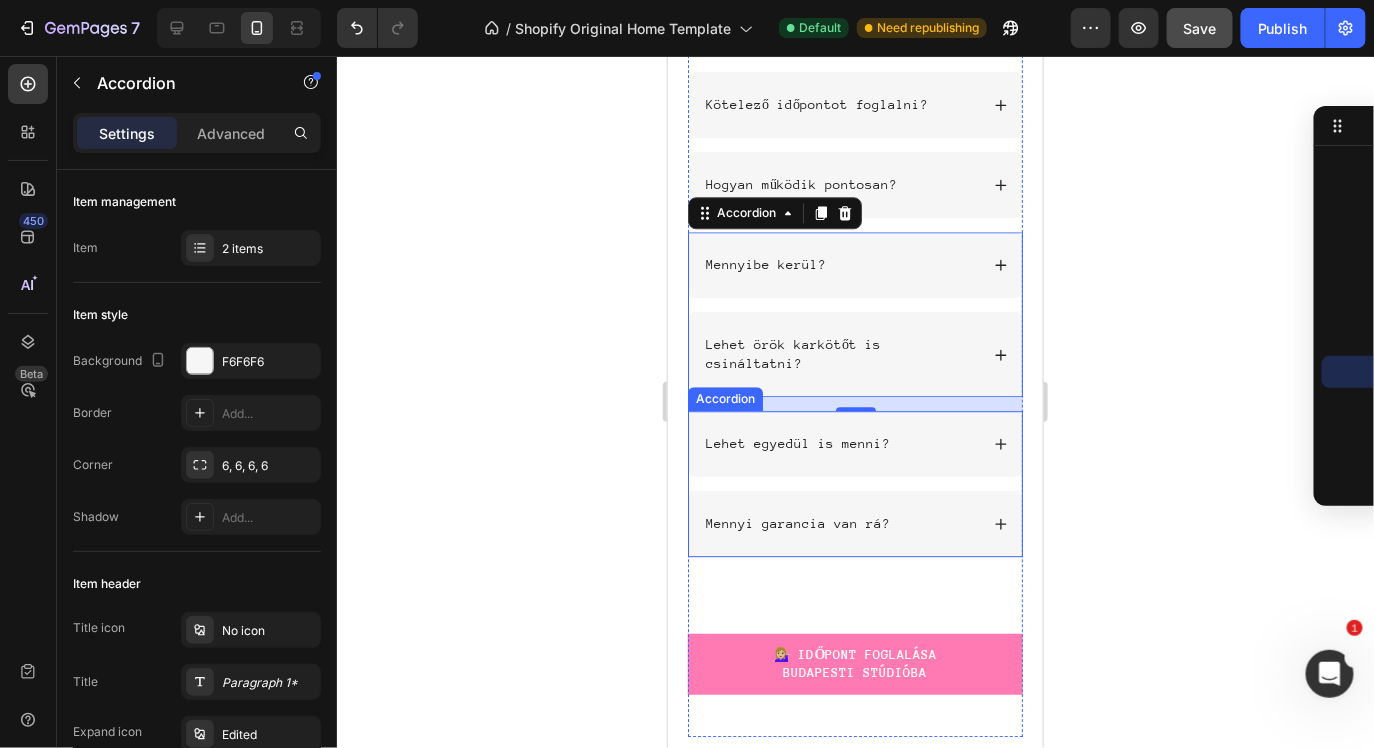 click 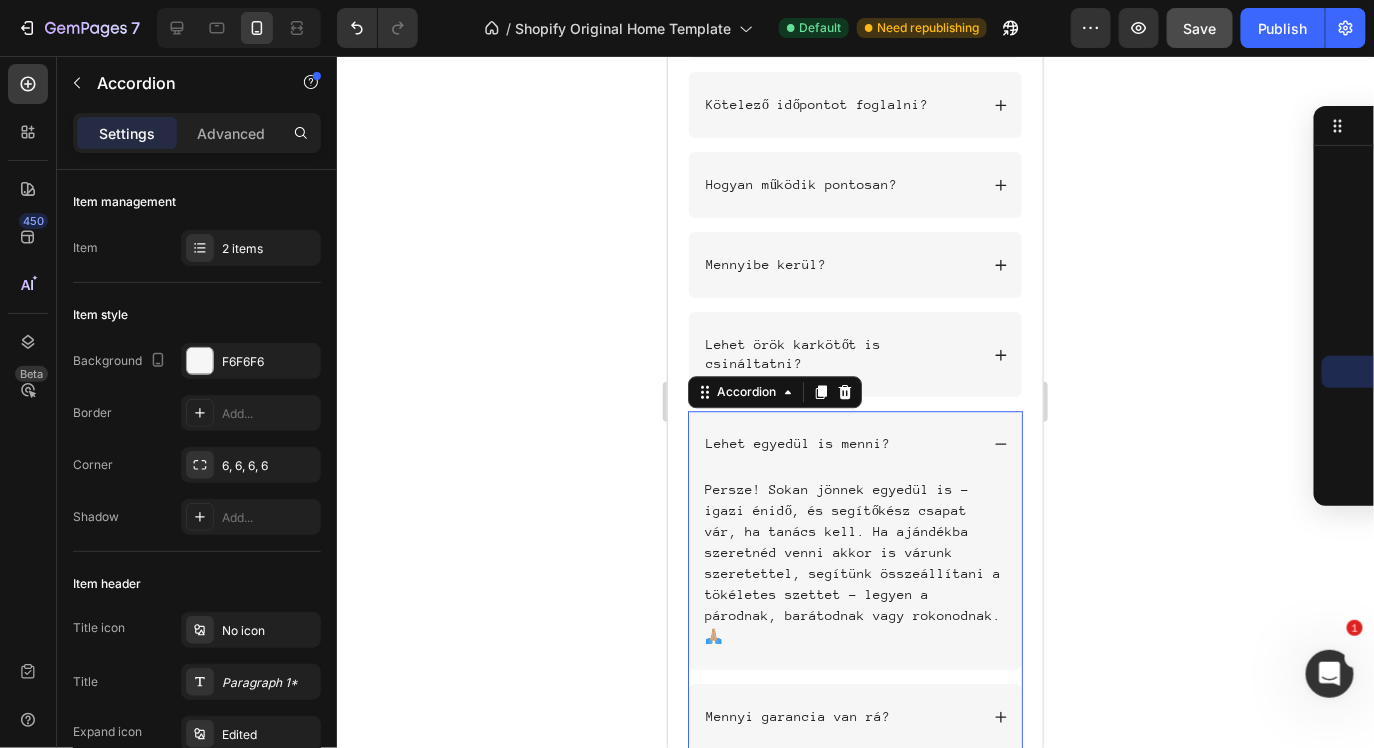 scroll, scrollTop: 981, scrollLeft: 0, axis: vertical 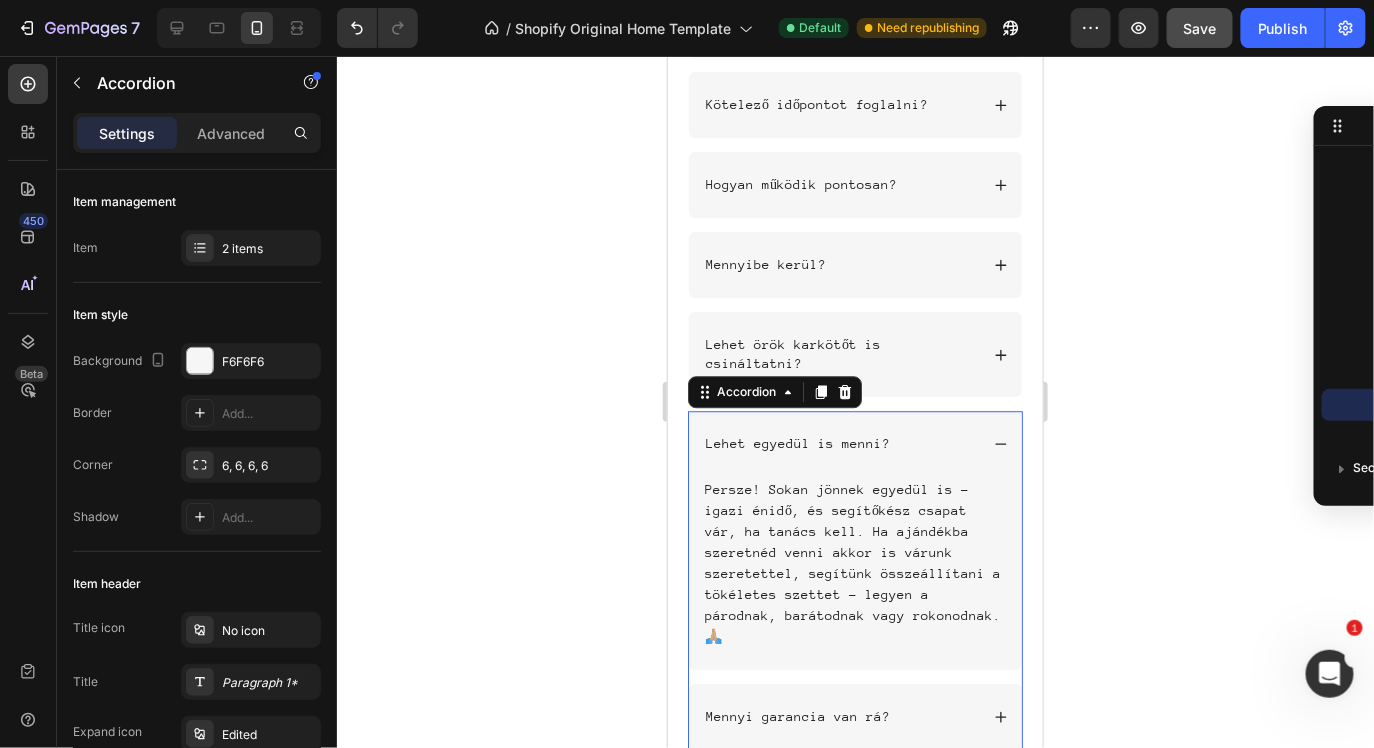 click 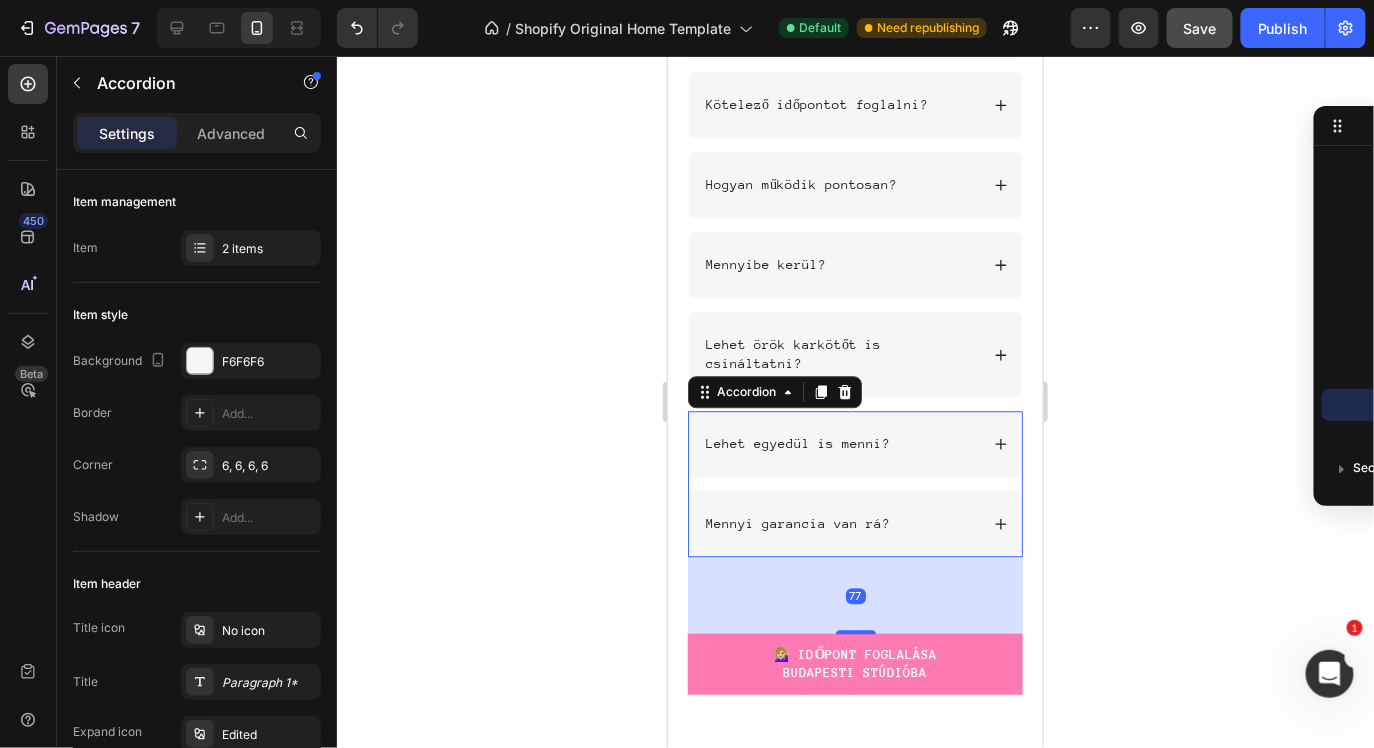 scroll, scrollTop: 6705, scrollLeft: 0, axis: vertical 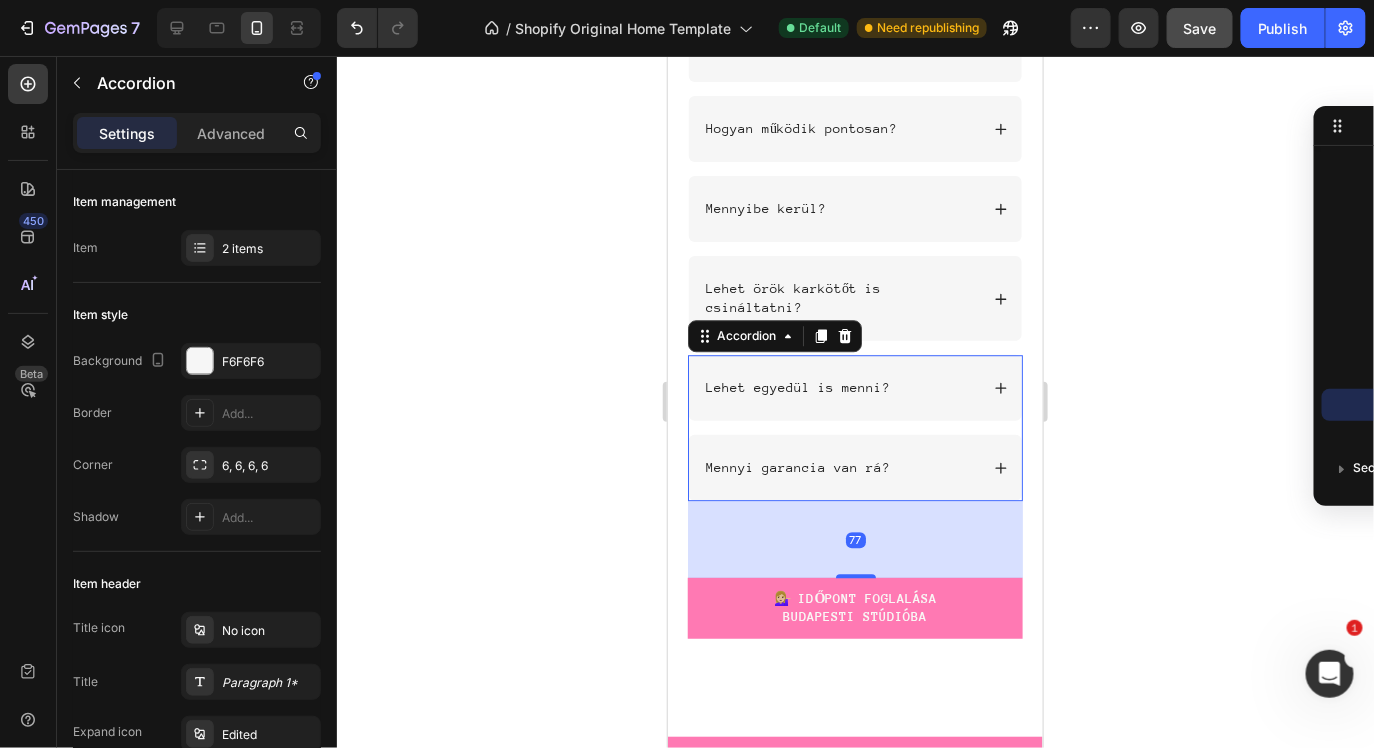 click 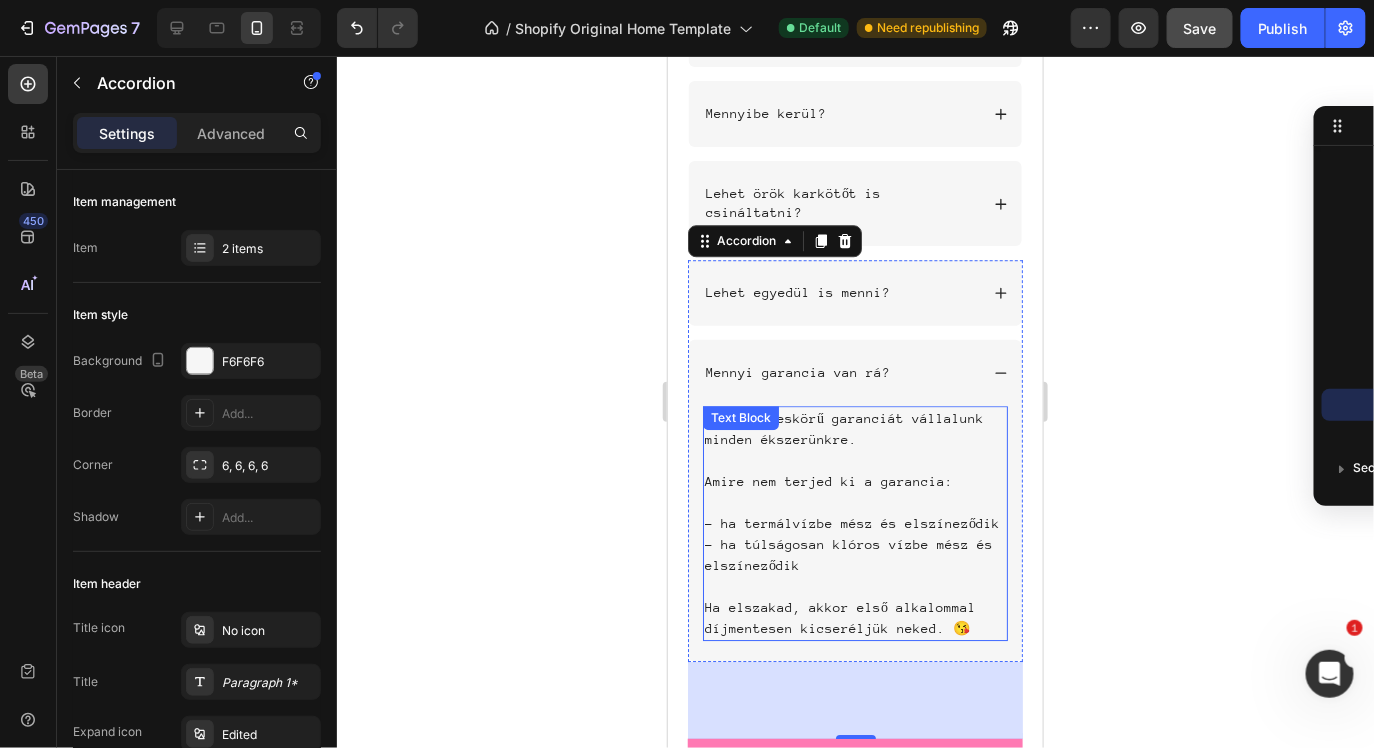 scroll, scrollTop: 6803, scrollLeft: 0, axis: vertical 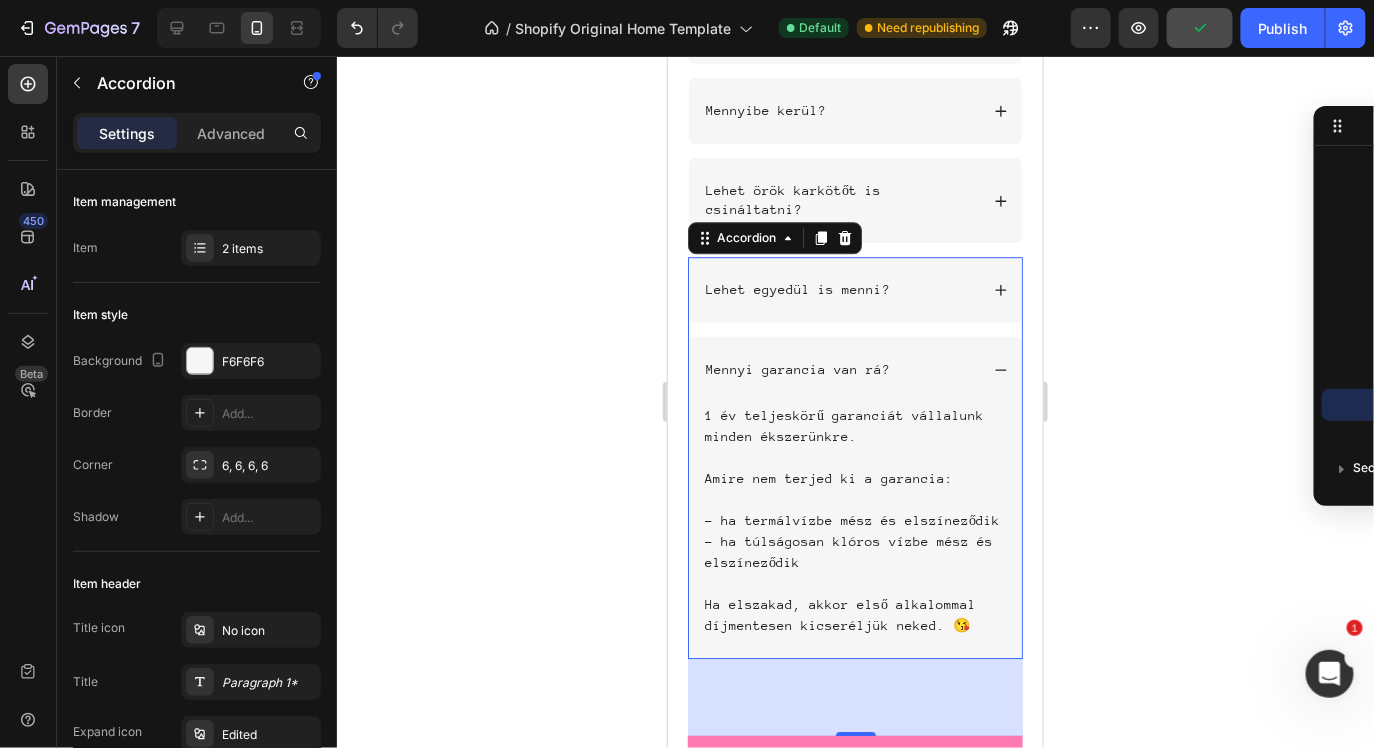 click on "Mennyi garancia van rá?" at bounding box center (854, 369) 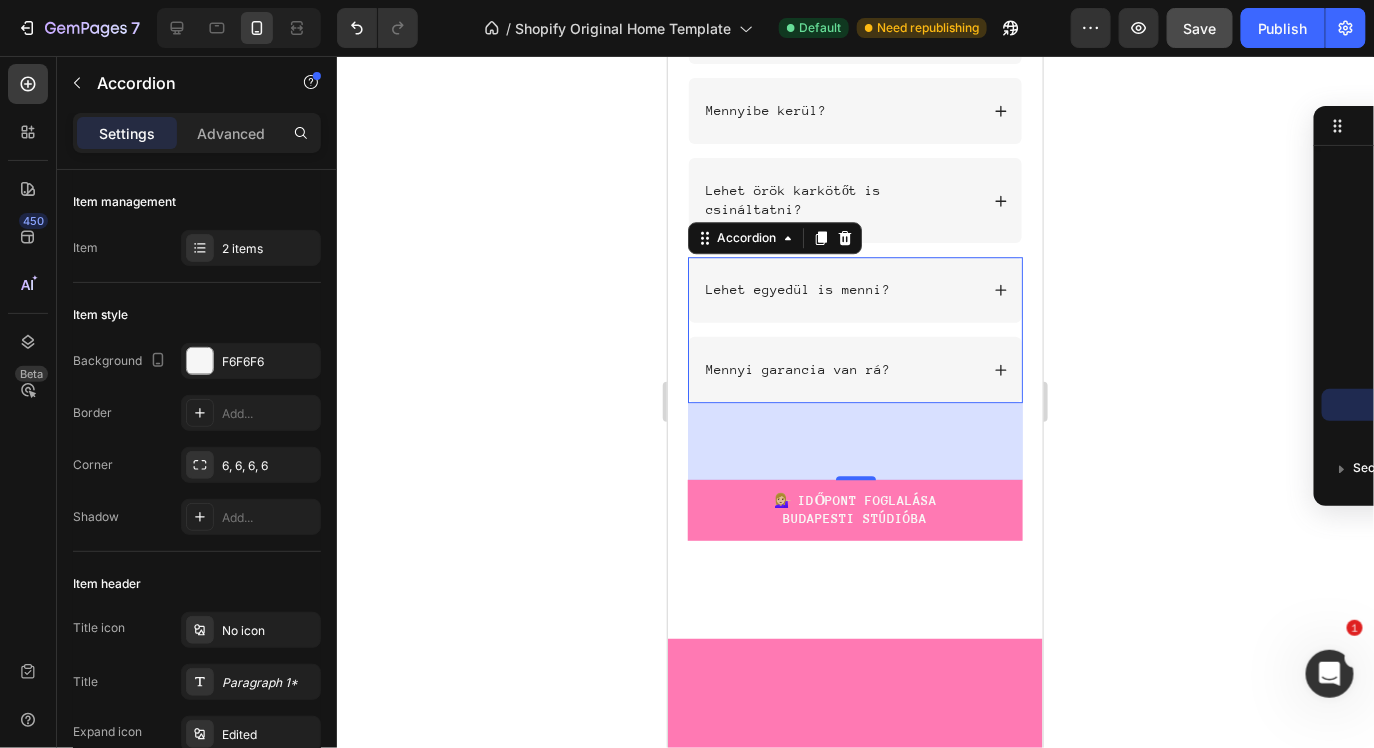click 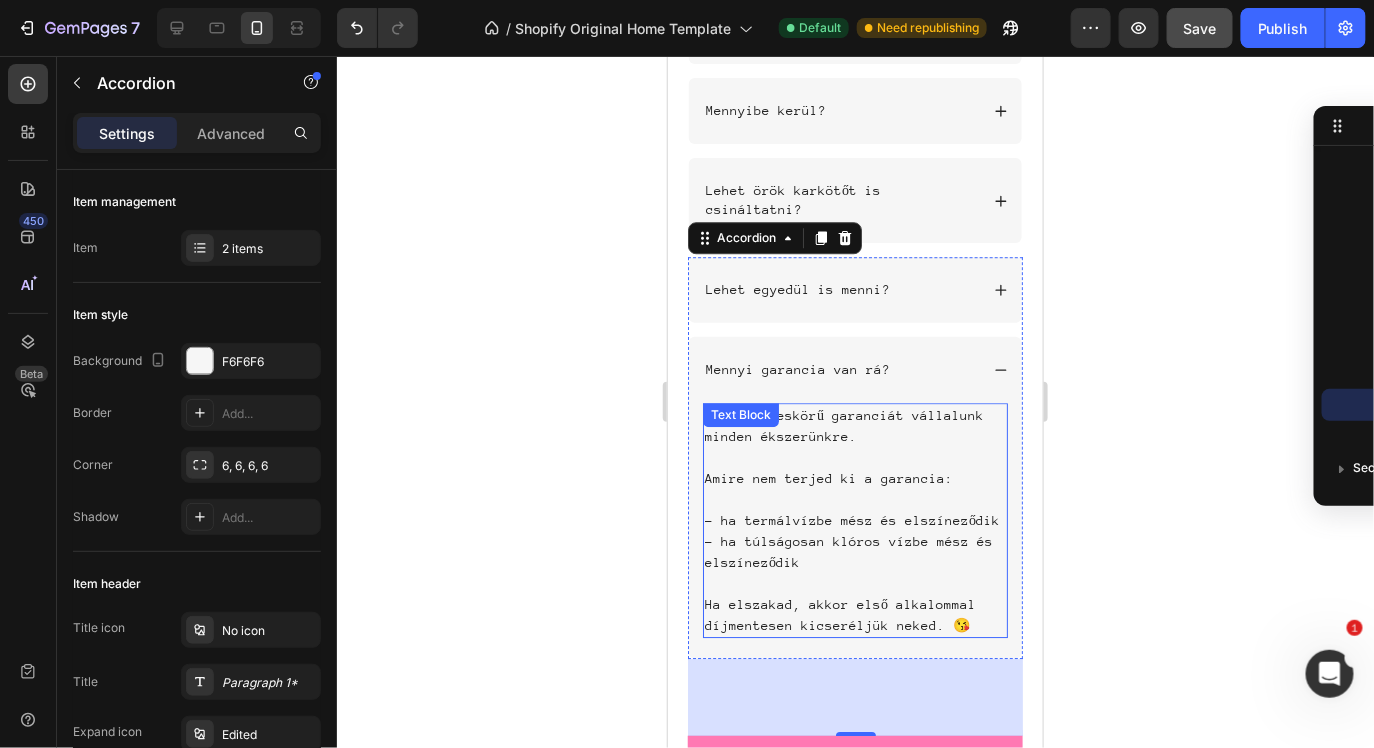 click on "Ha elszakad, akkor első alkalommal díjmentesen kicseréljük neked. 😘" at bounding box center (854, 614) 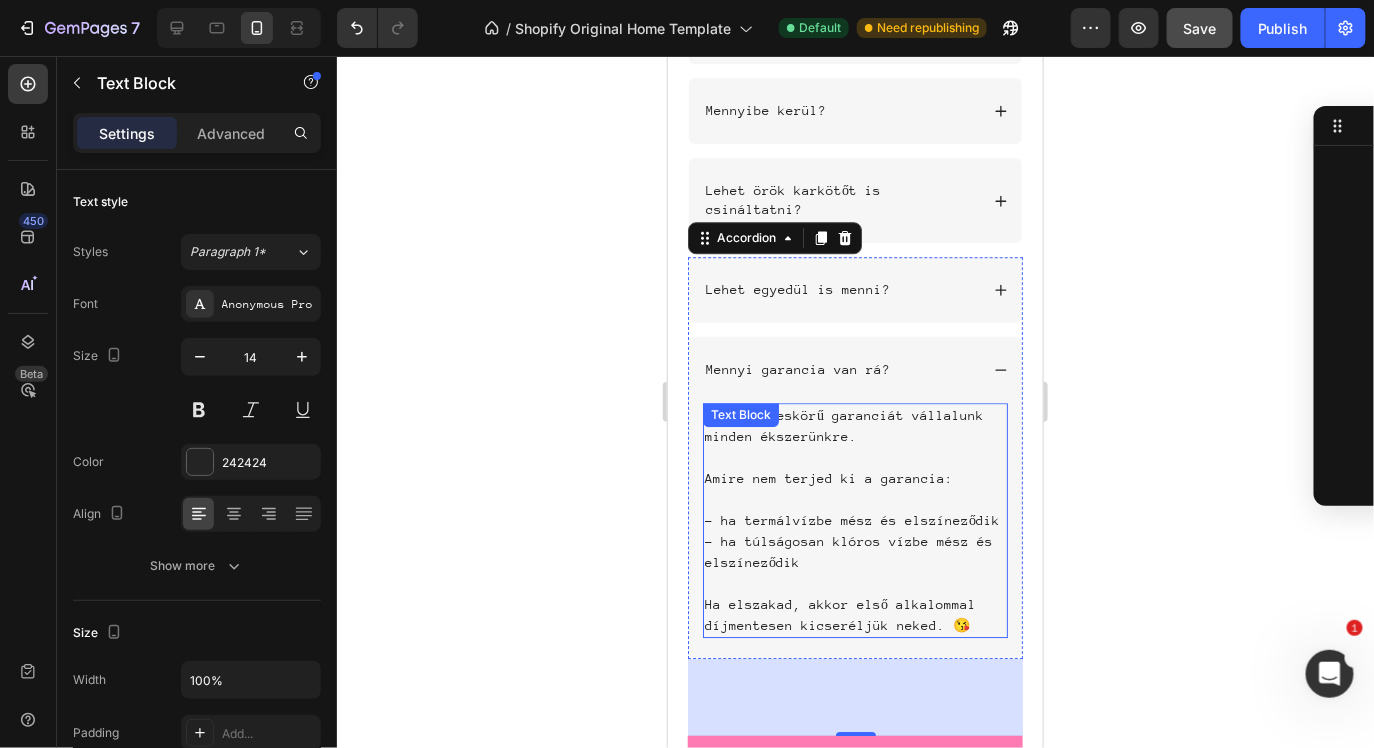 scroll, scrollTop: 1173, scrollLeft: 0, axis: vertical 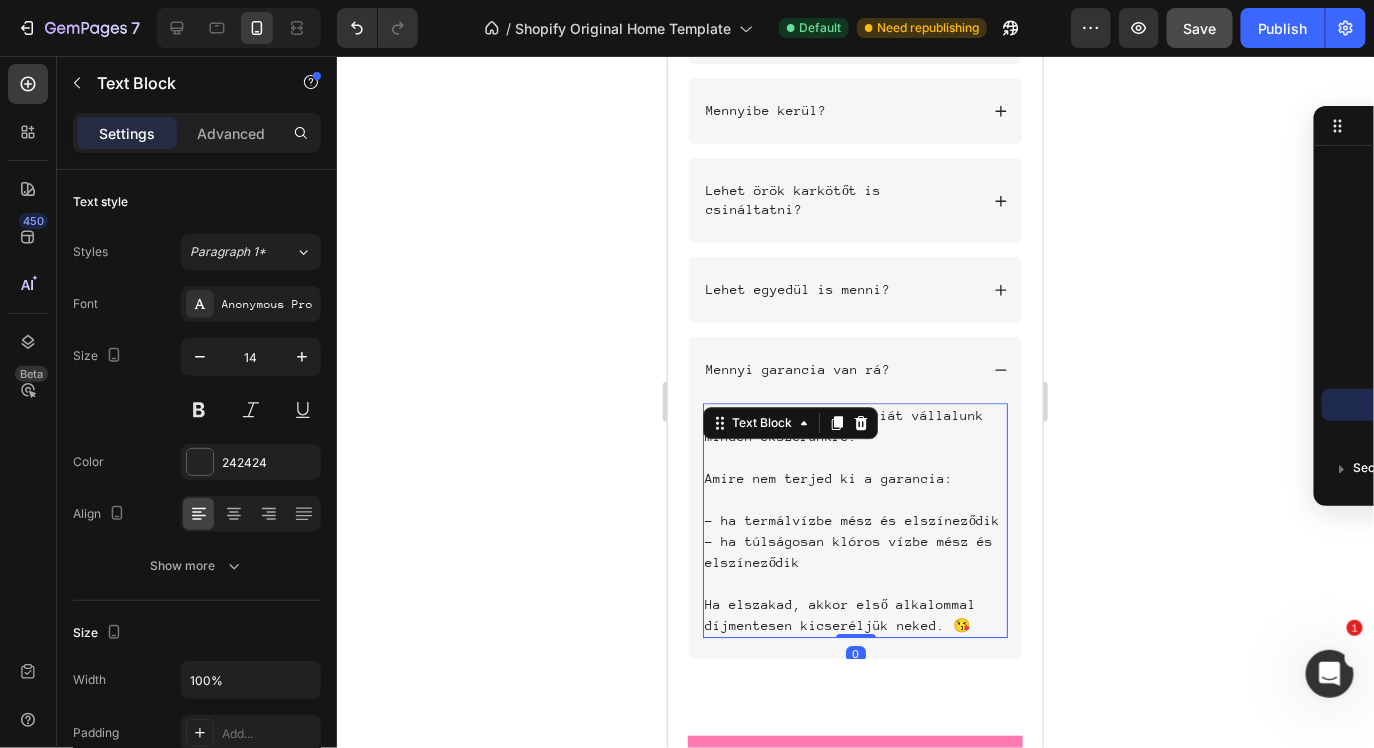 click on "Ha elszakad, akkor első alkalommal díjmentesen kicseréljük neked. 😘" at bounding box center [854, 614] 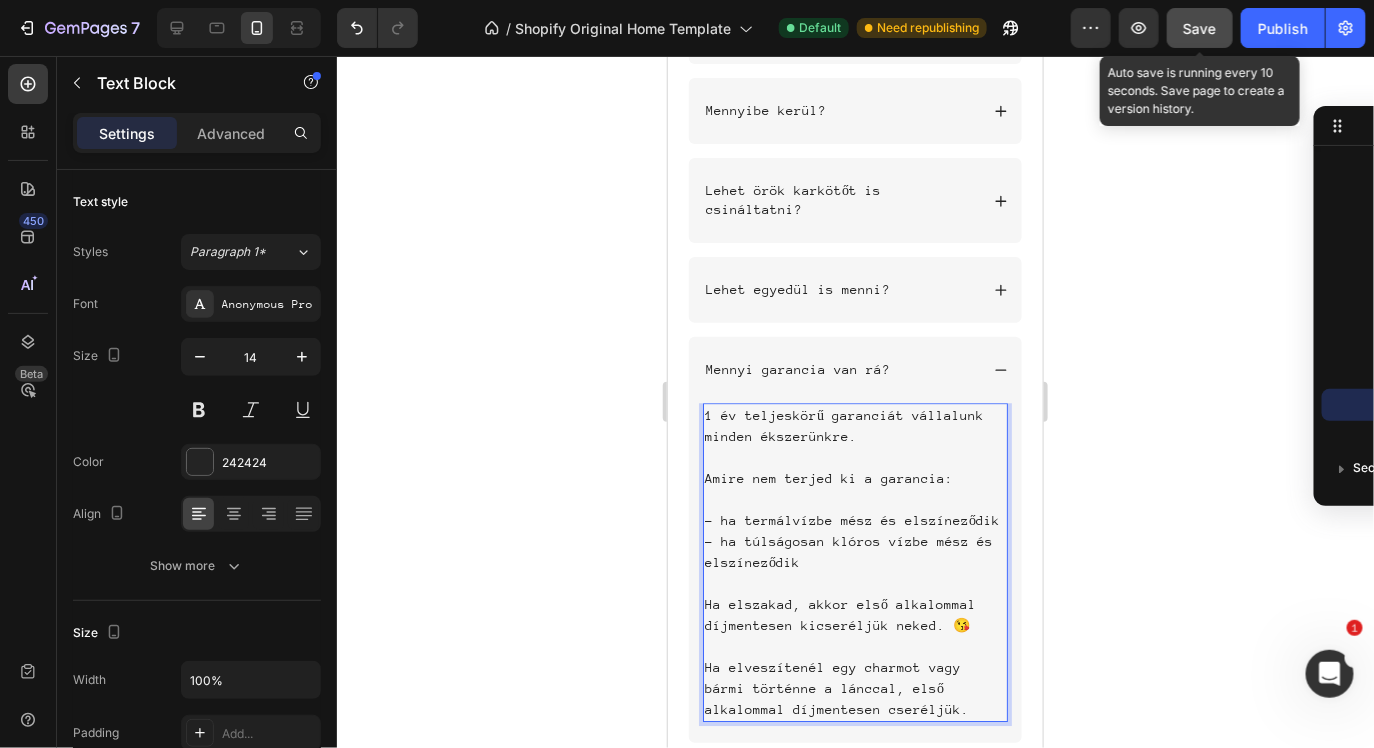 drag, startPoint x: 1206, startPoint y: 30, endPoint x: 1229, endPoint y: 30, distance: 23 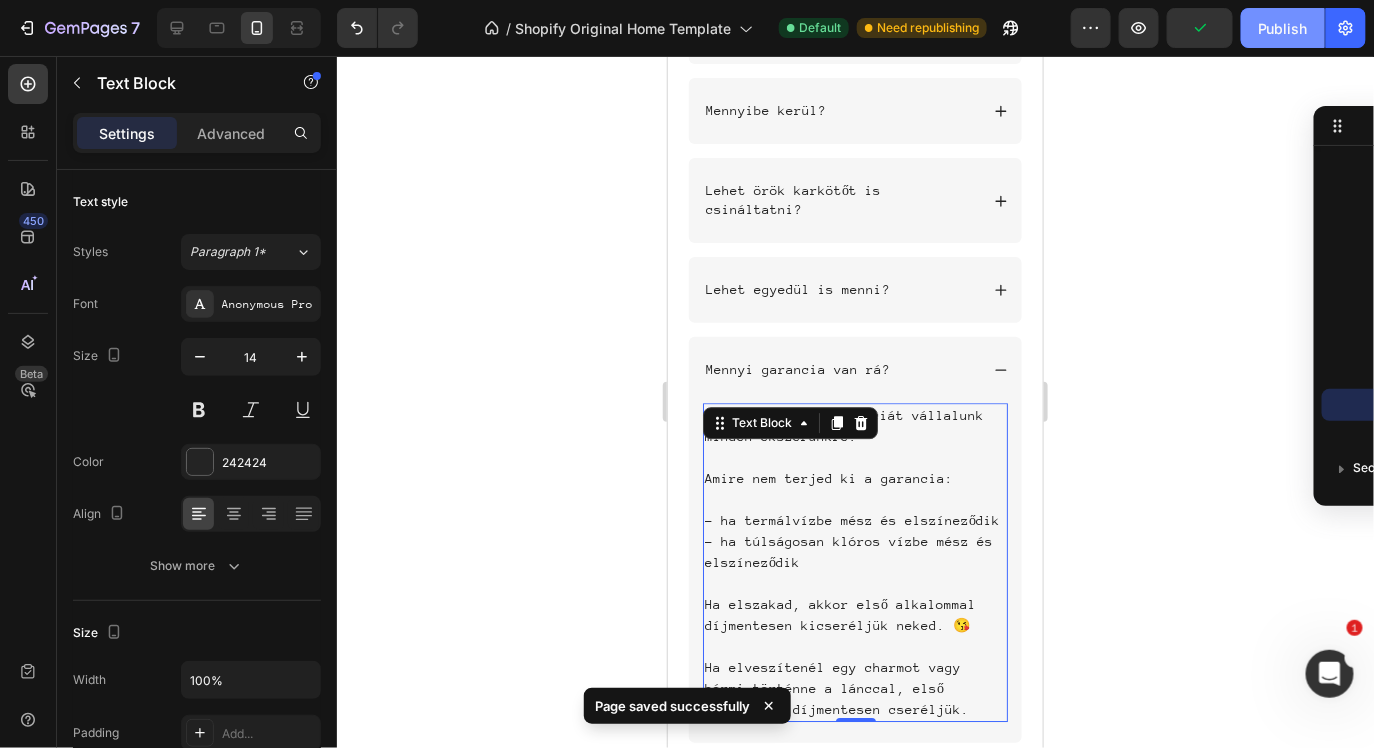 click on "Publish" at bounding box center [1283, 28] 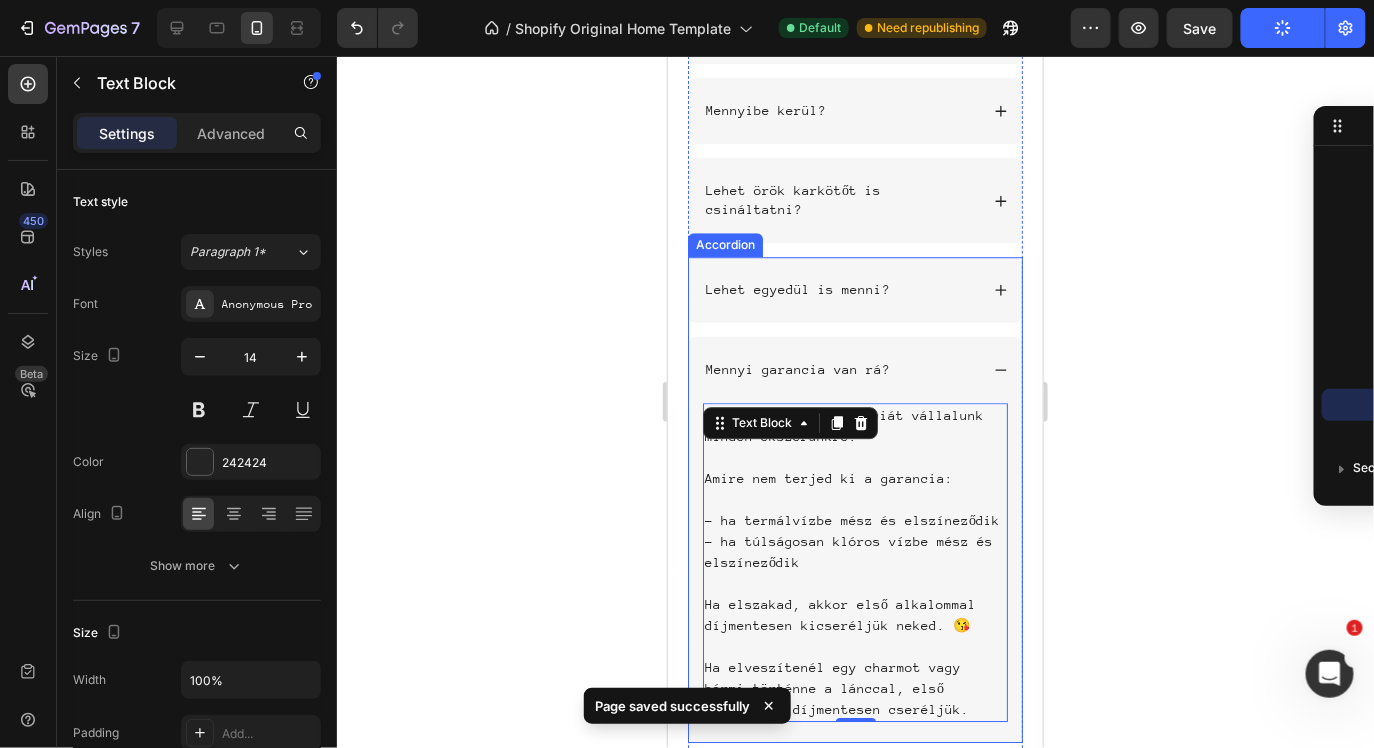 click 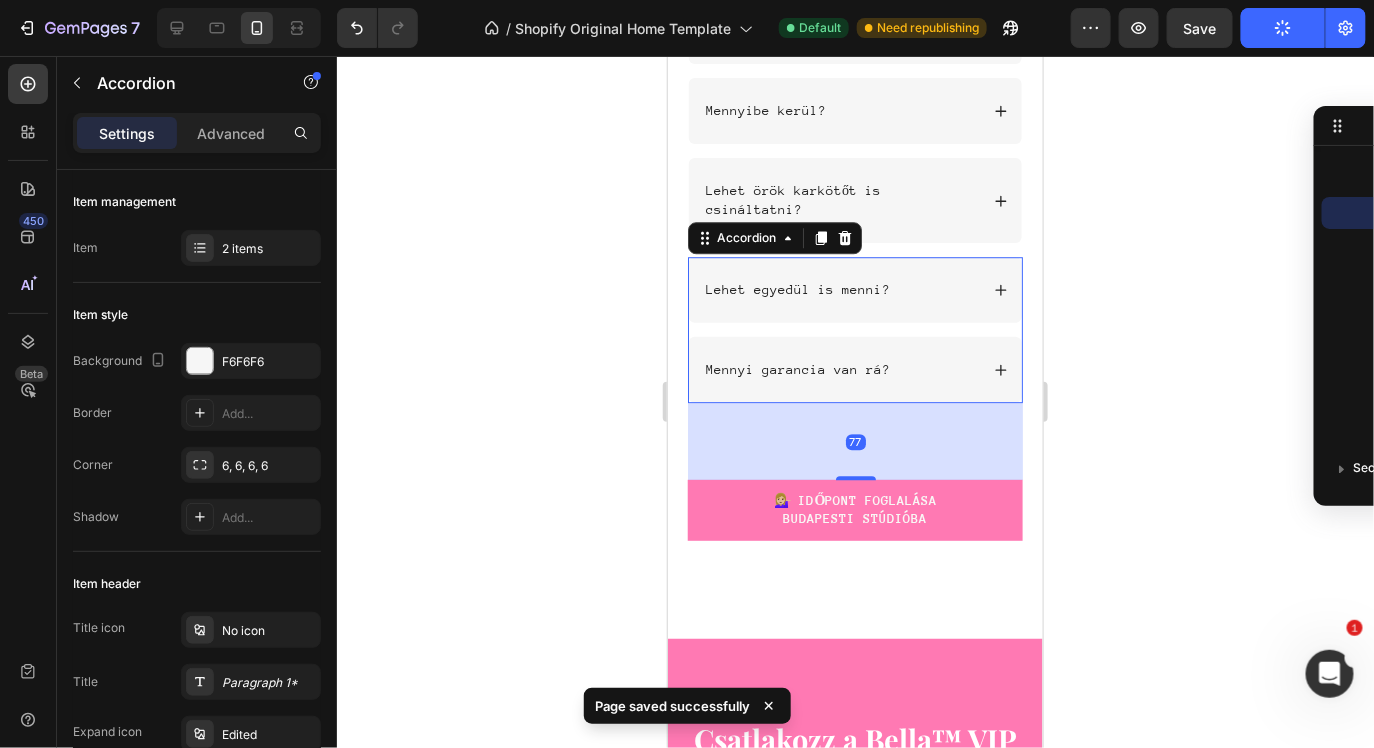 scroll, scrollTop: 6902, scrollLeft: 0, axis: vertical 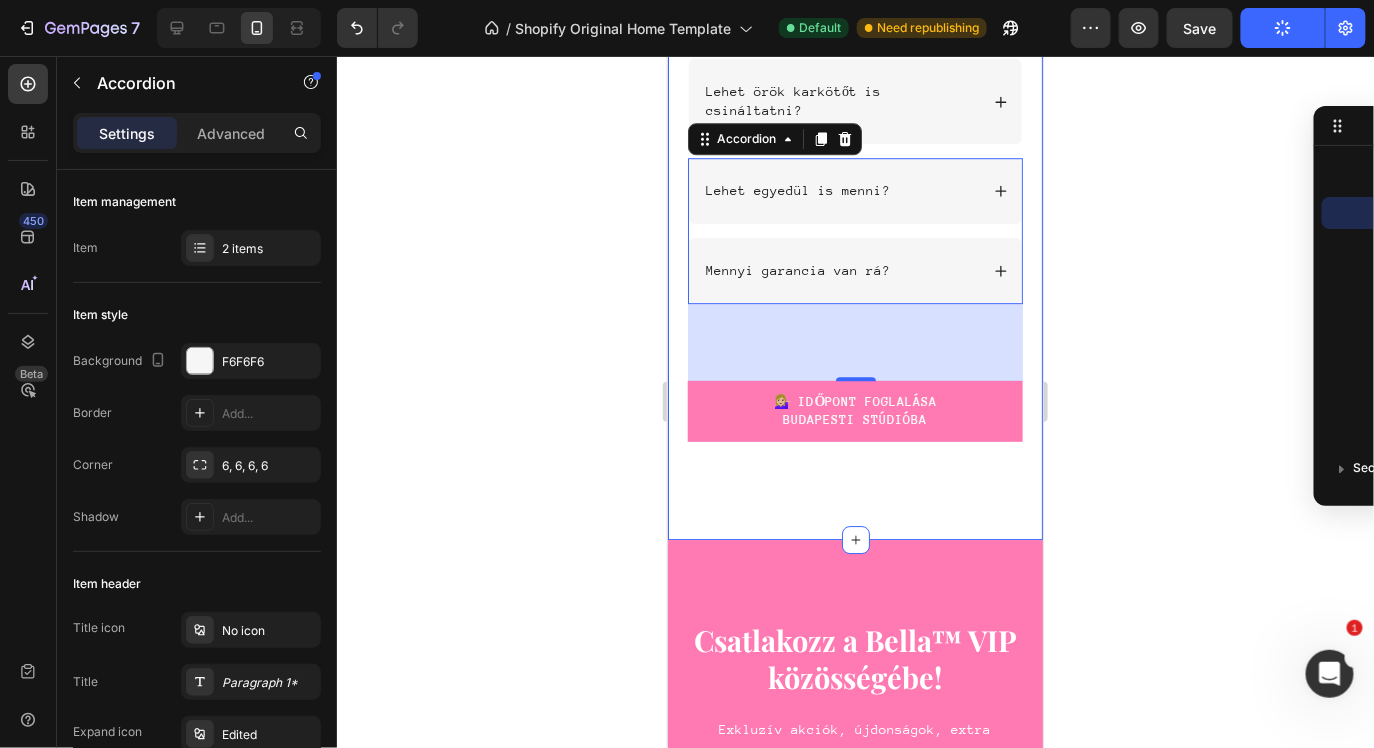 click on "Gyakori kérdések  Heading Row
Milyen anyagból készülnek az ékszerek? EZEK BIZSUK??
Hol van az üzlet és mikor van nyitva? Accordion
Kötelező időpontot foglalni?
Hogyan működik pontosan? Accordion
Mennyibe kerül?
Lehet örök karkötőt is csináltatni? Accordion
Lehet egyedül is menni?
Mennyi garancia van rá? Accordion   77 💁🏼‍♀️ IDŐPONT FOGLALÁSA budapesti stúdióba Button Row" at bounding box center (854, -5) 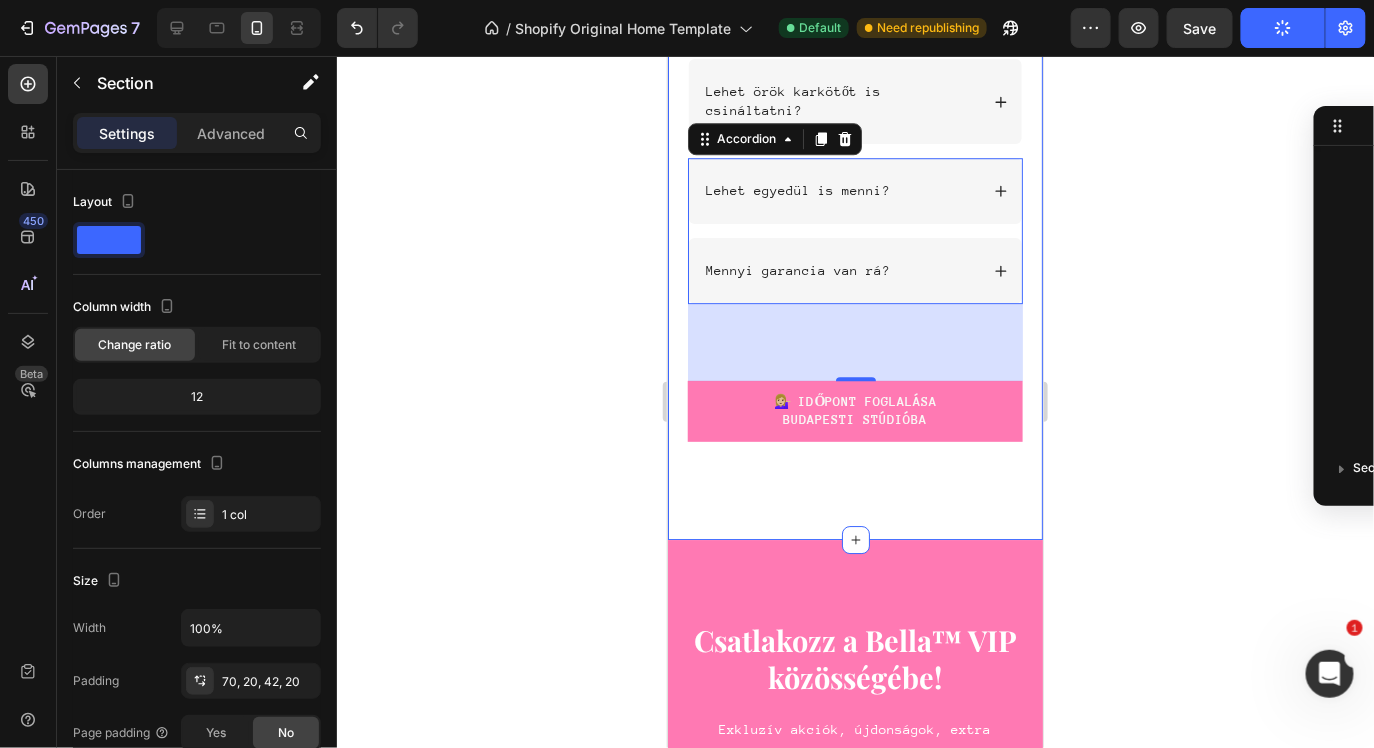 scroll, scrollTop: 218, scrollLeft: 0, axis: vertical 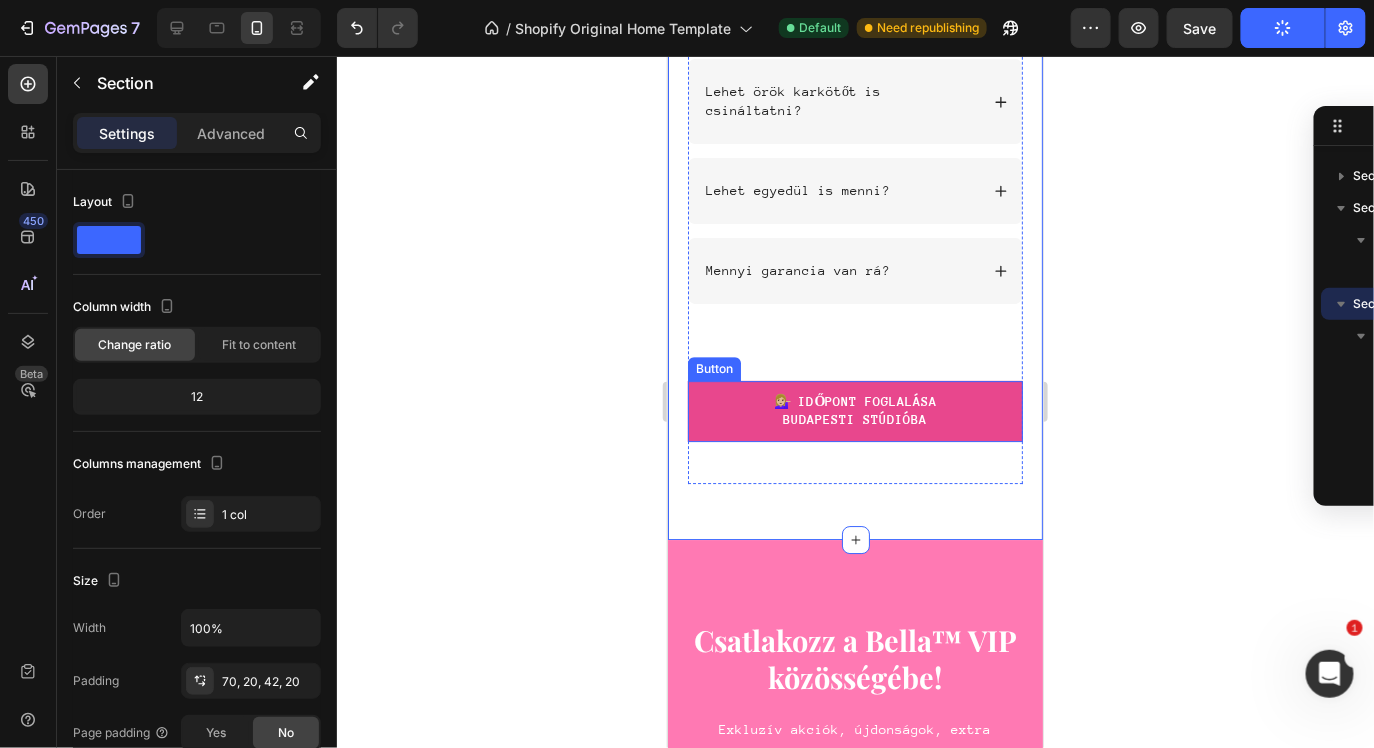 click on "💁🏼‍♀️ IDŐPONT FOGLALÁSA budapesti stúdióba" at bounding box center (854, 410) 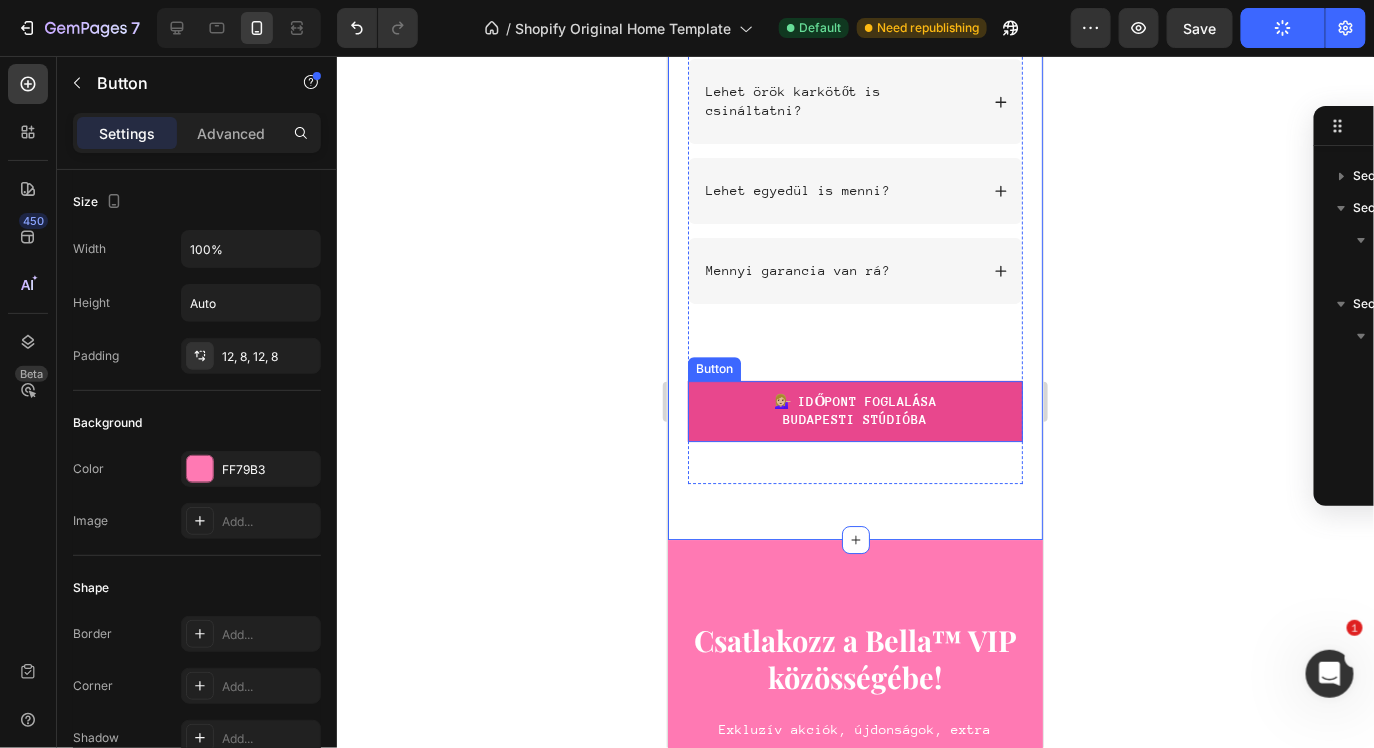 scroll, scrollTop: 1173, scrollLeft: 0, axis: vertical 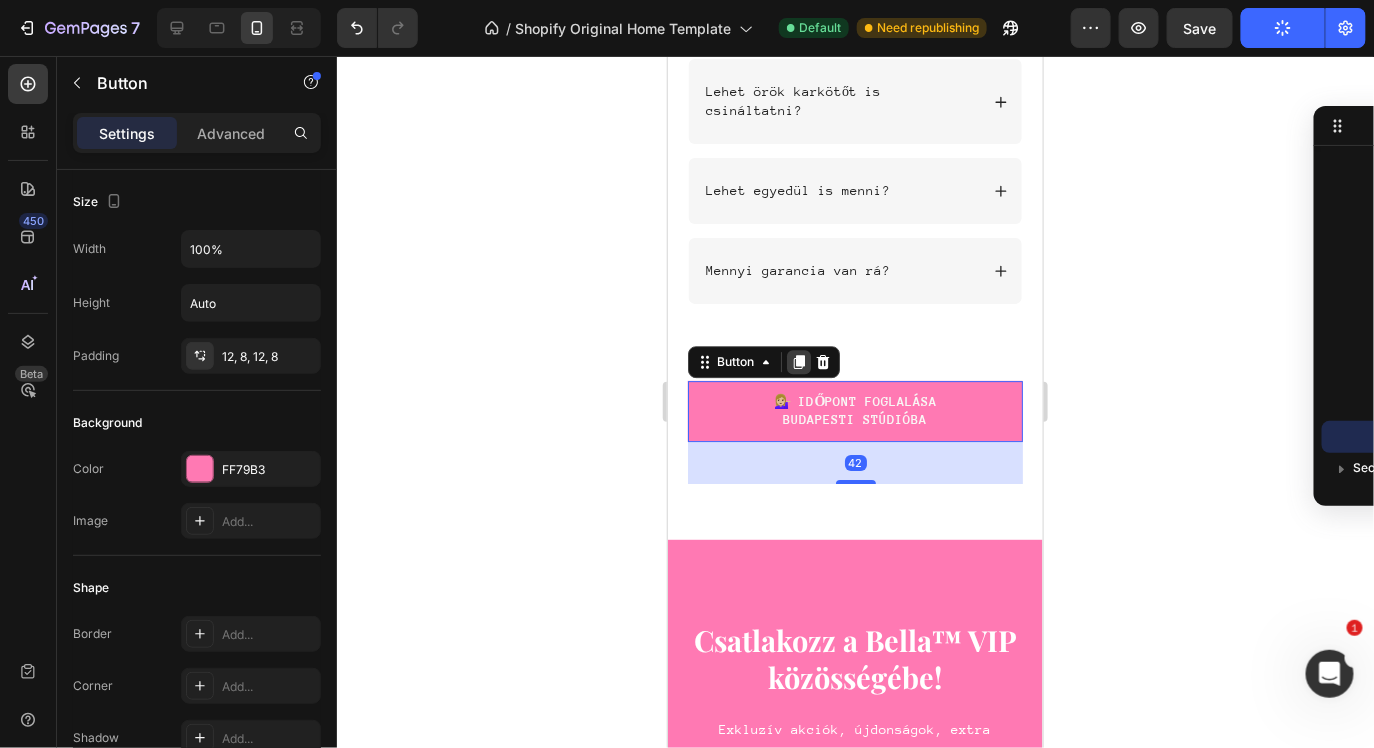 click 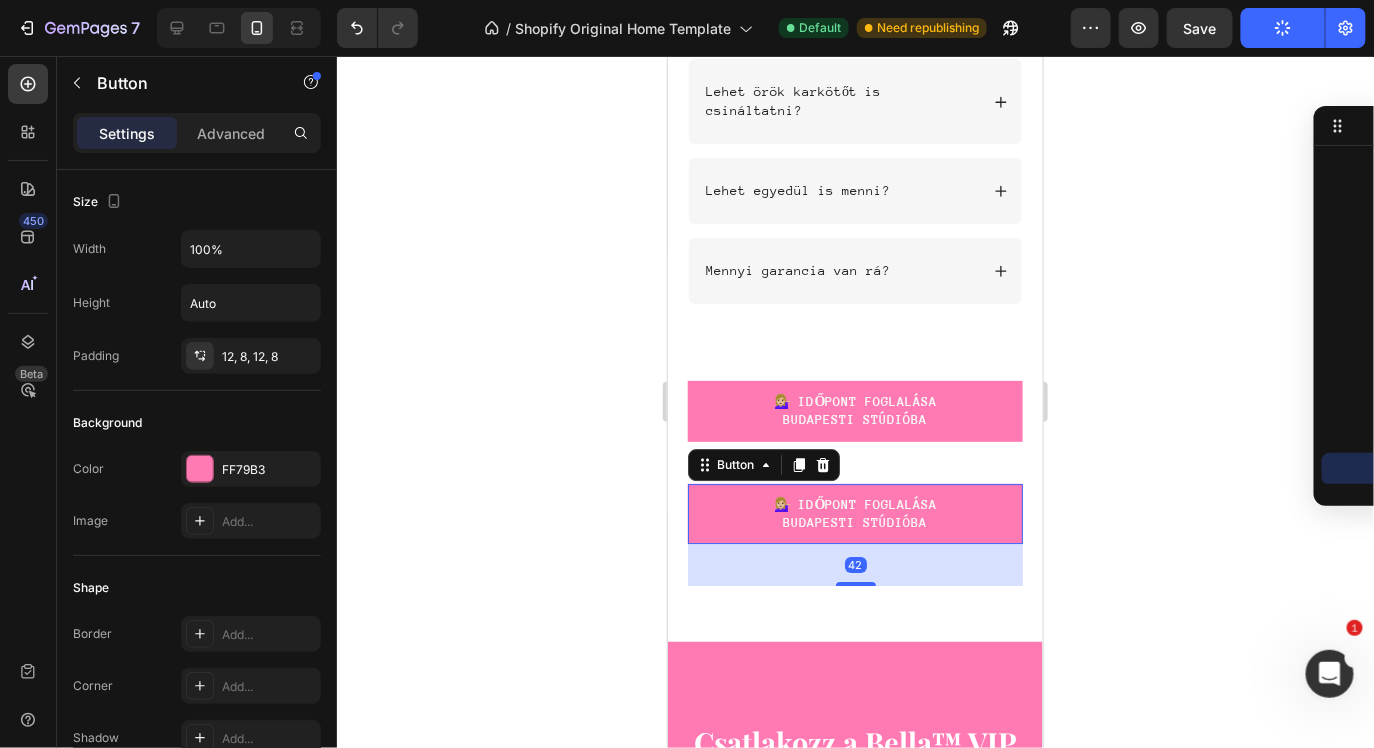 scroll, scrollTop: 1205, scrollLeft: 0, axis: vertical 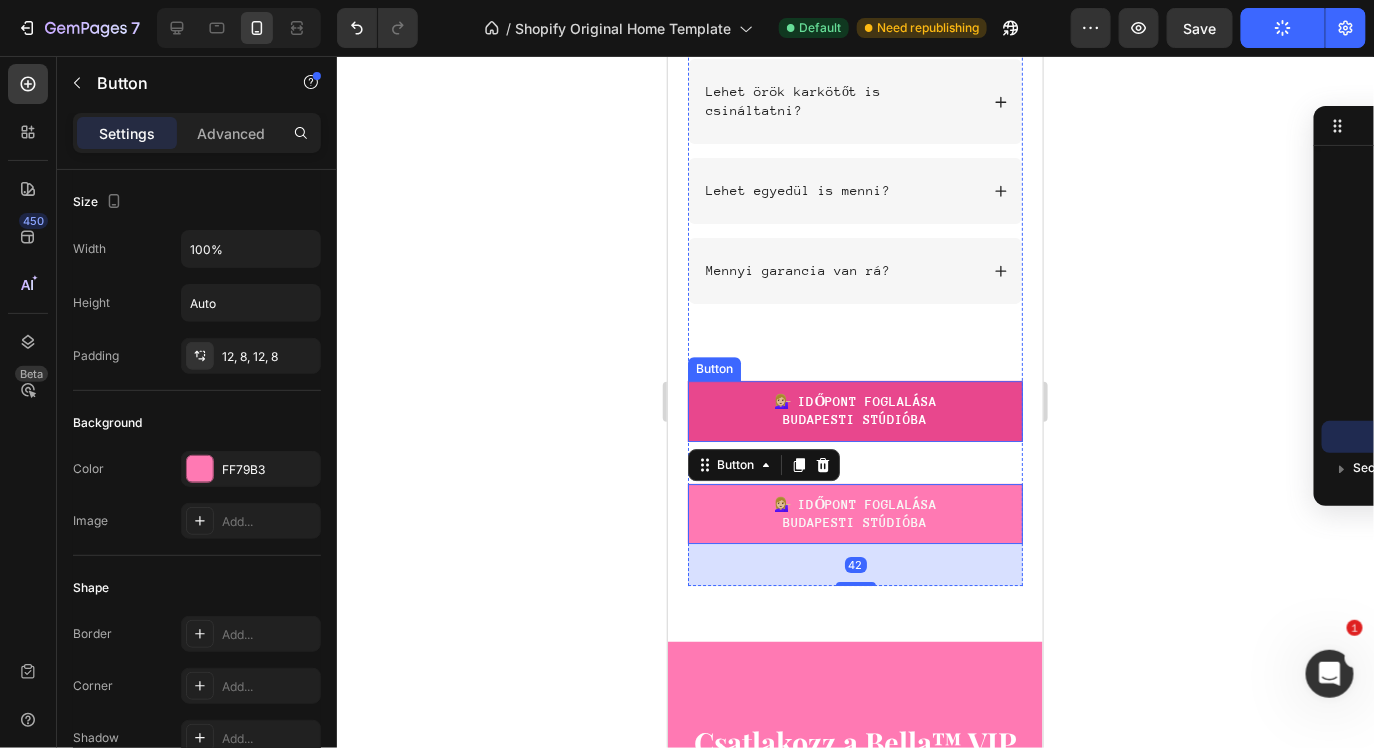 click on "💁🏼‍♀️ IDŐPONT FOGLALÁSA budapesti stúdióba" at bounding box center [854, 410] 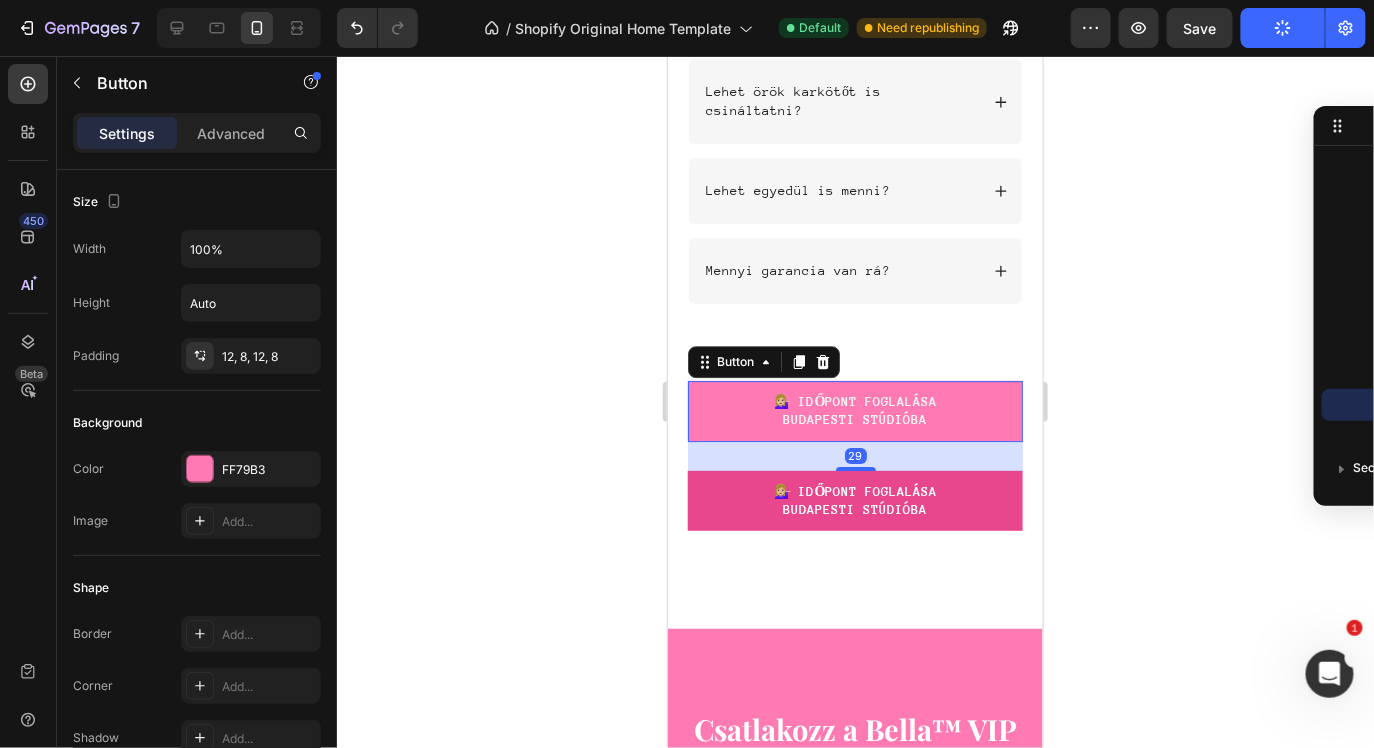 drag, startPoint x: 862, startPoint y: 459, endPoint x: 867, endPoint y: 449, distance: 11.18034 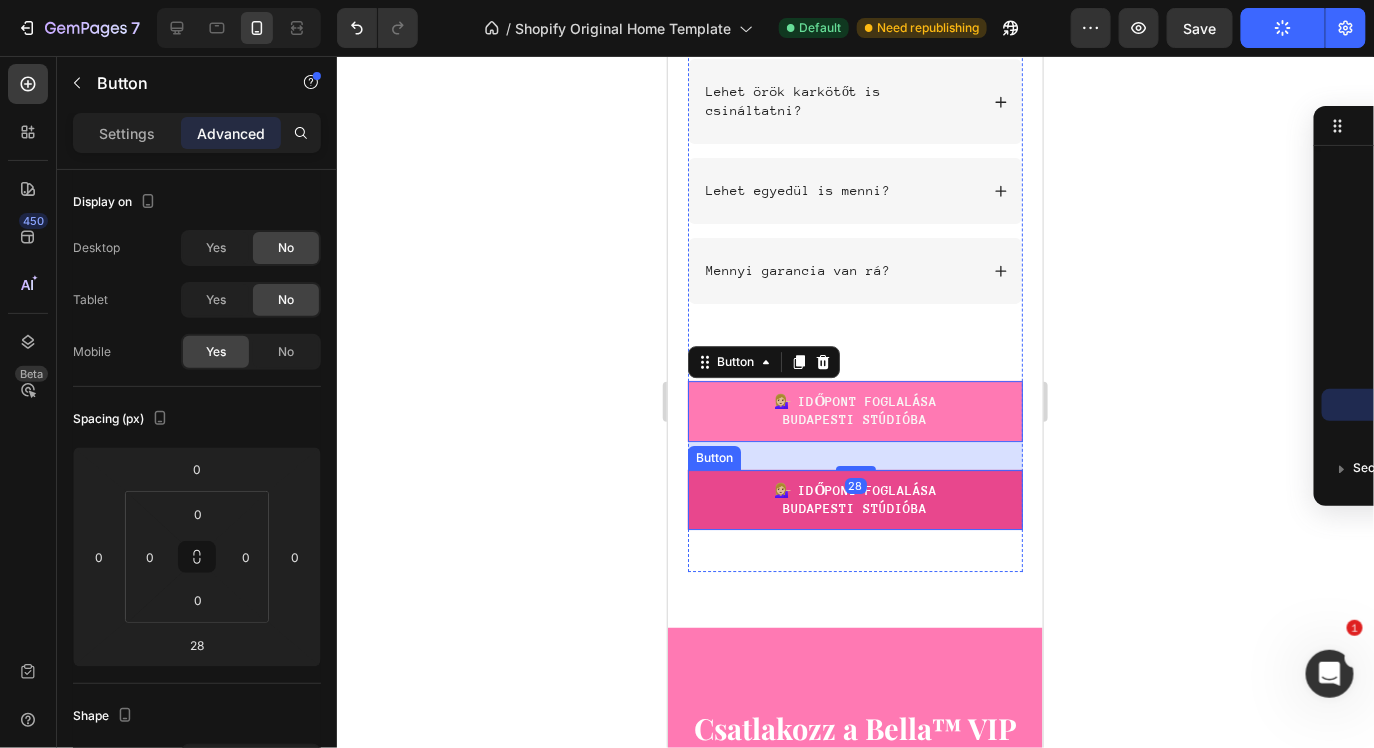 click on "💁🏼‍♀️ IDŐPONT FOGLALÁSA budapesti stúdióba" at bounding box center (854, 499) 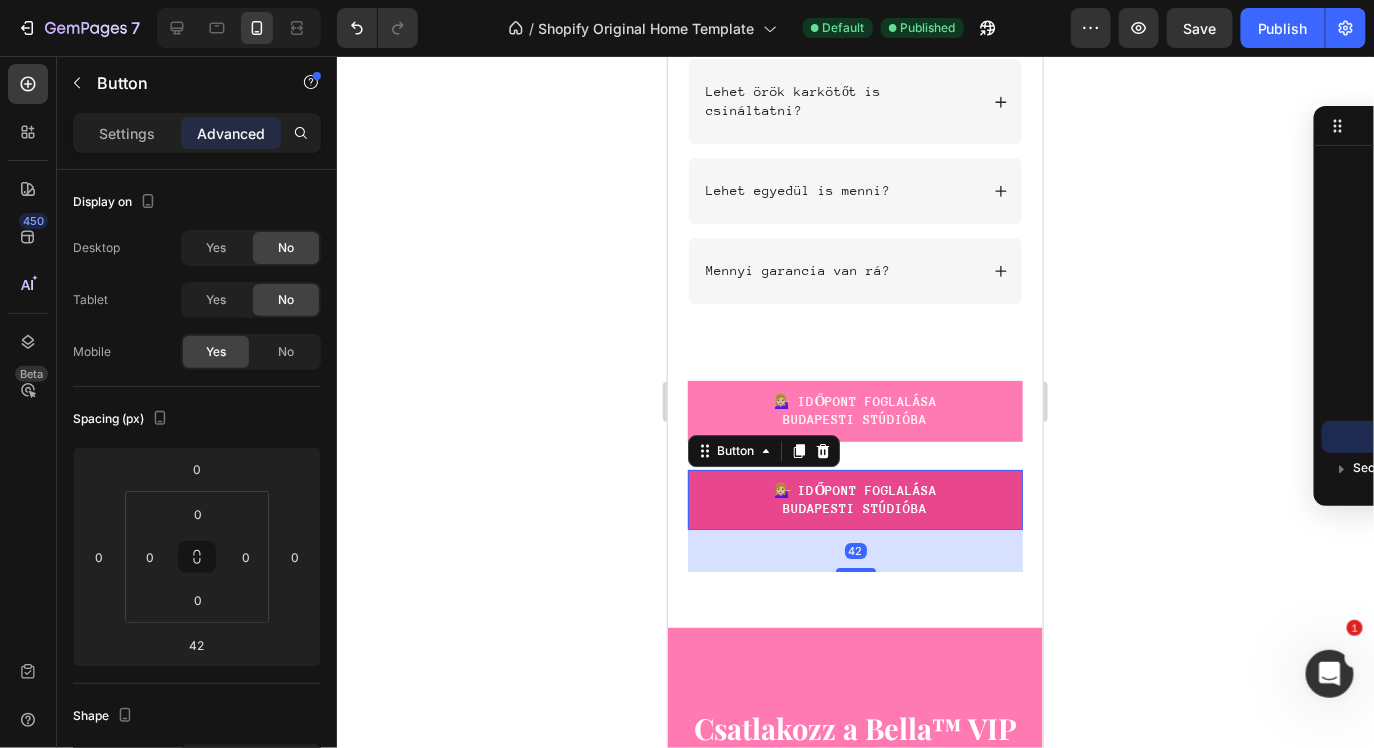 click on "💁🏼‍♀️ IDŐPONT FOGLALÁSA budapesti stúdióba" at bounding box center [854, 499] 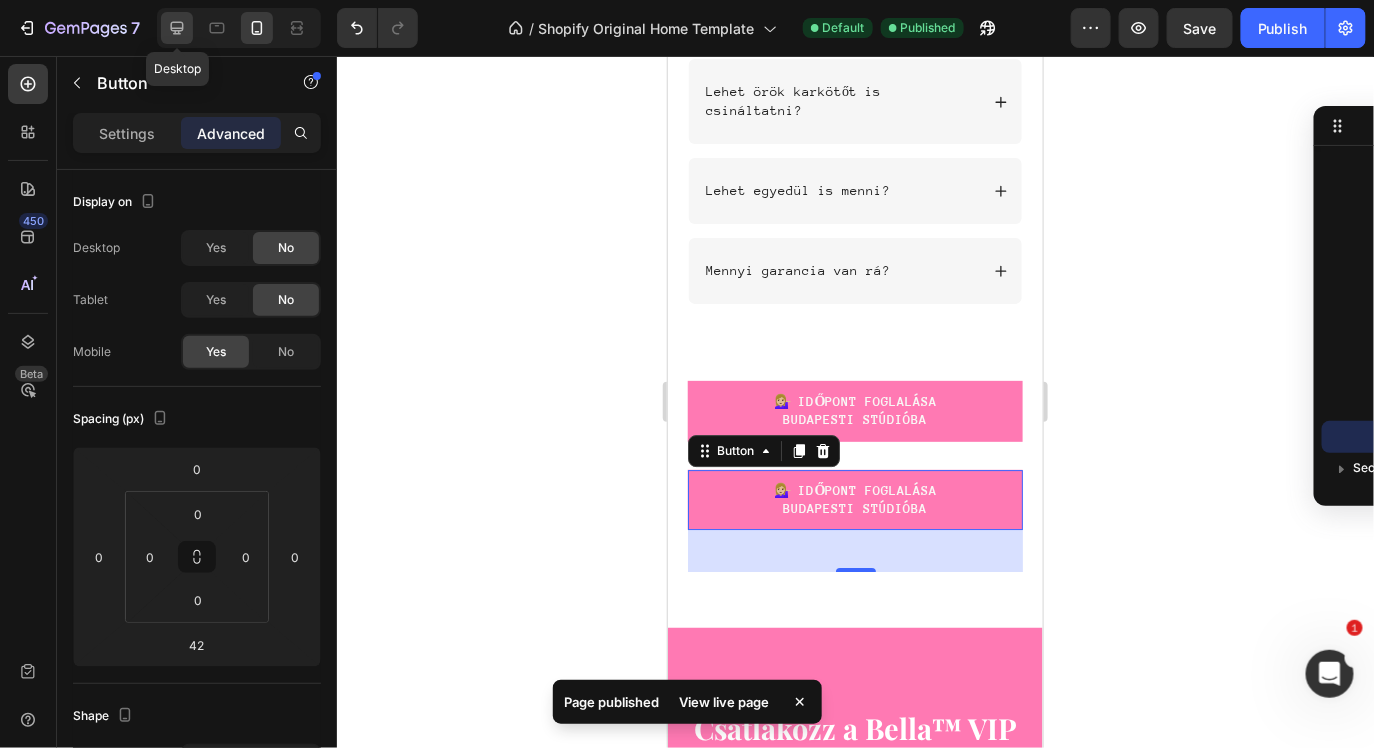 click 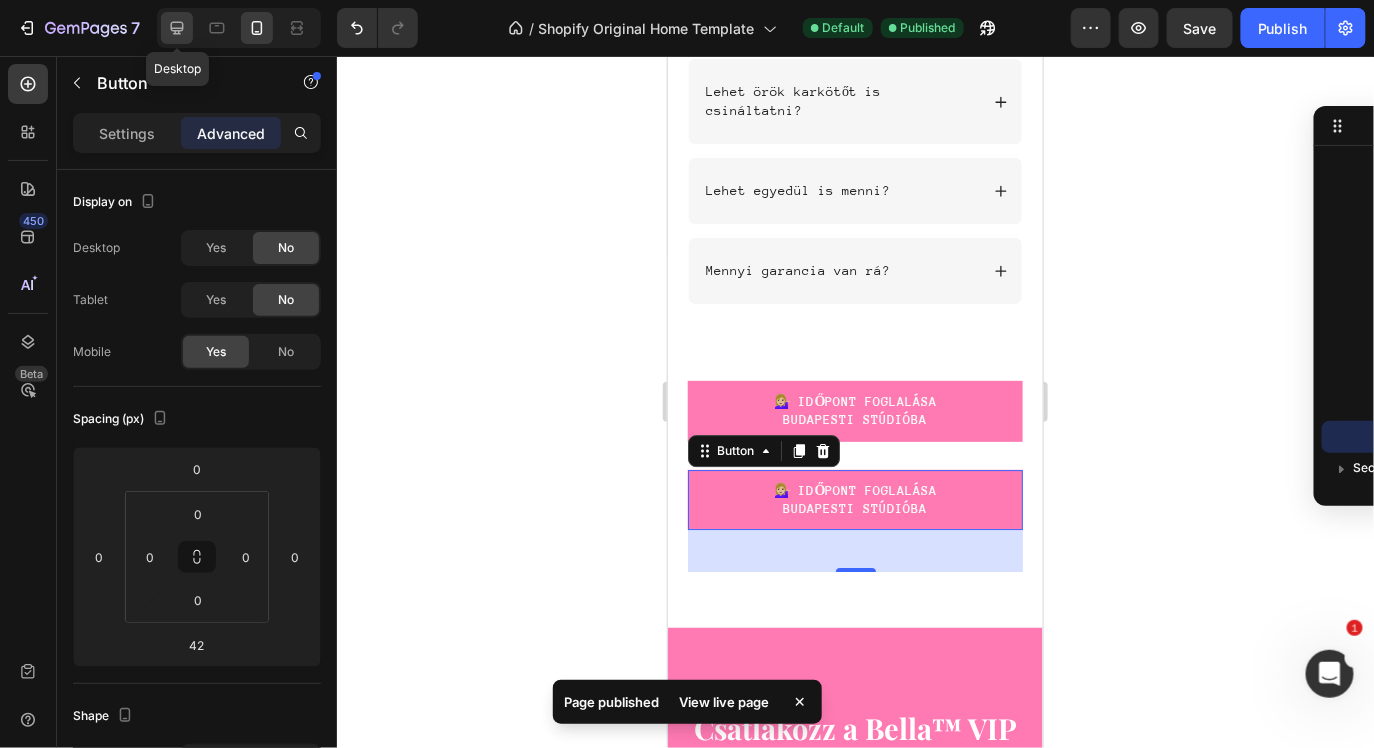 click 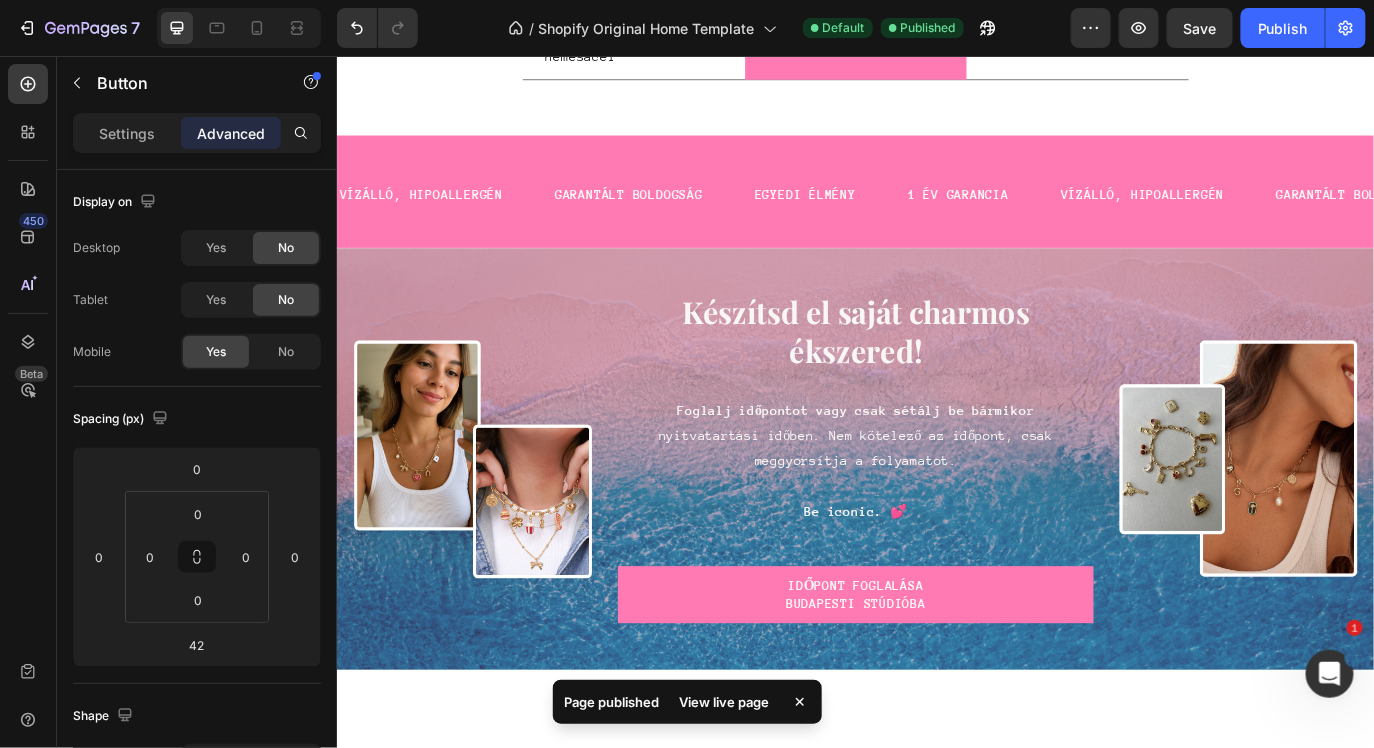 scroll, scrollTop: 5520, scrollLeft: 0, axis: vertical 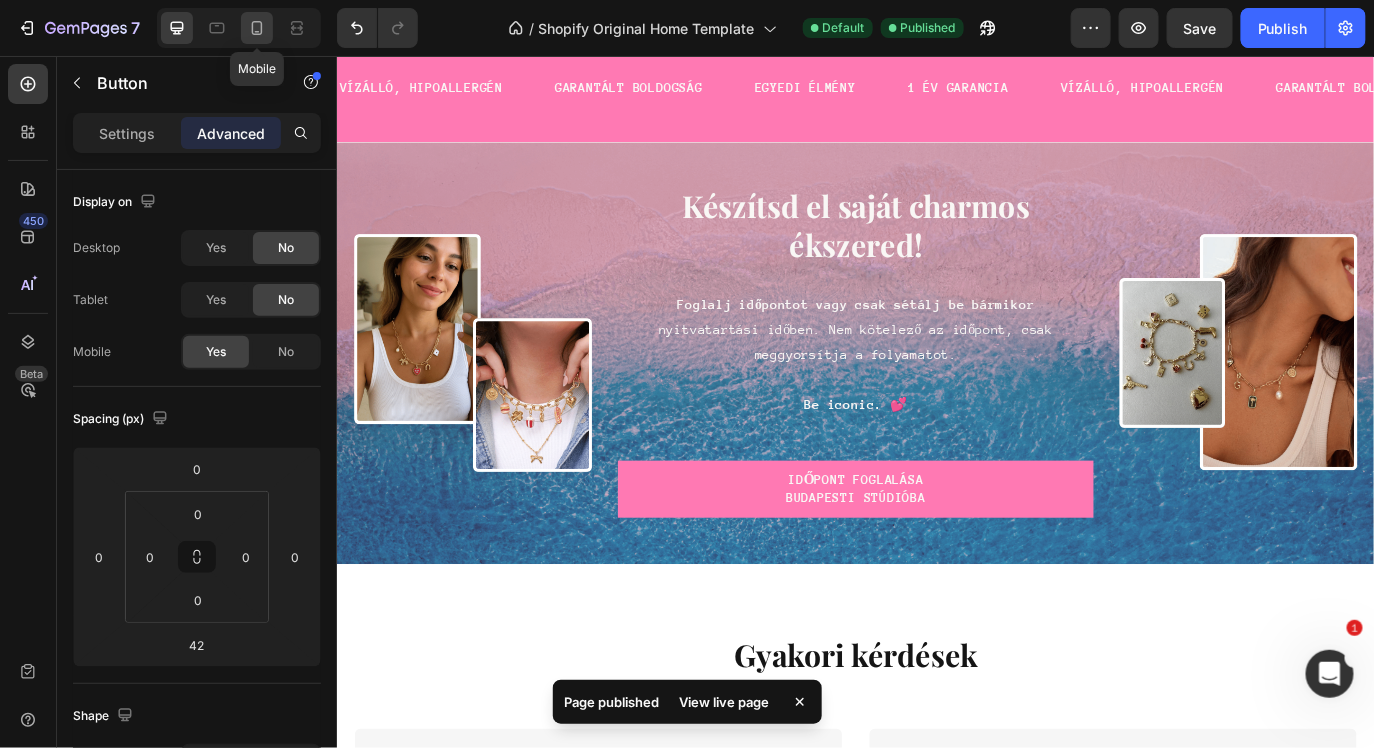 click 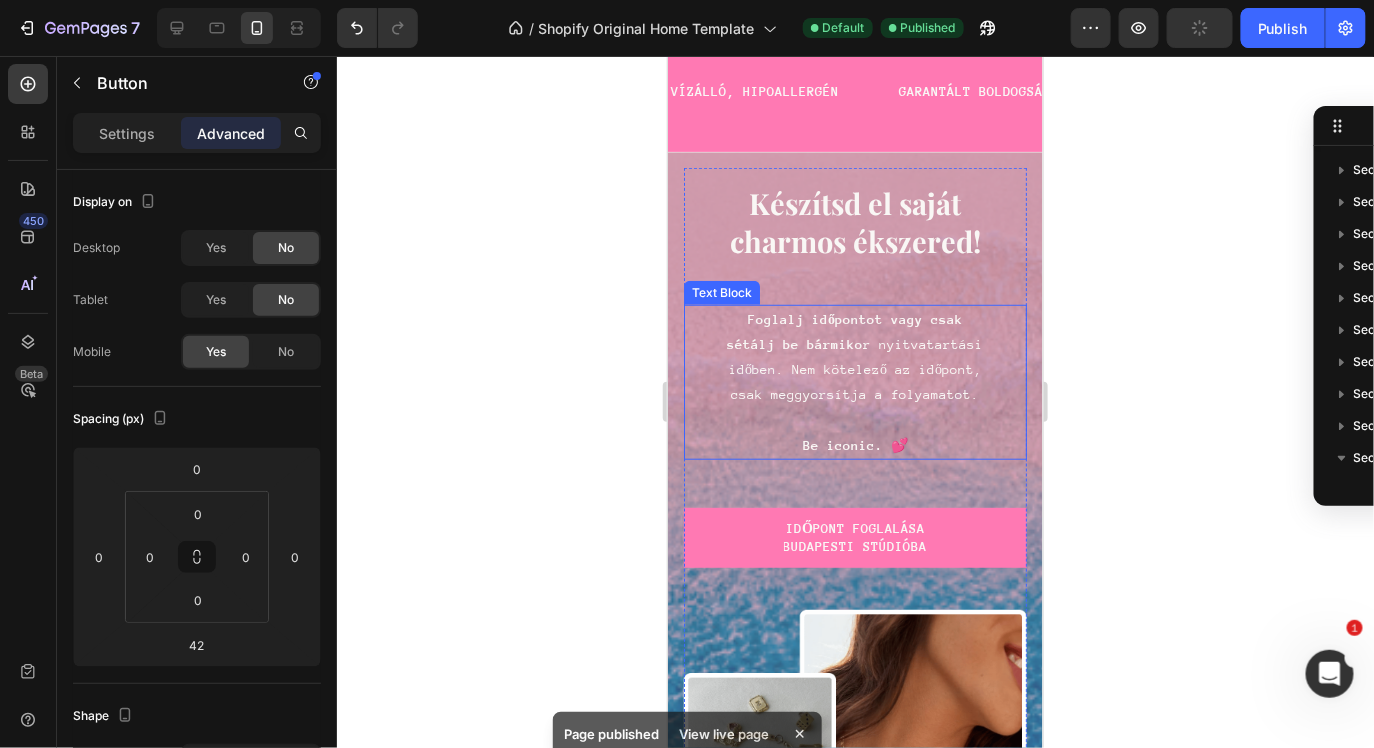 scroll, scrollTop: 374, scrollLeft: 0, axis: vertical 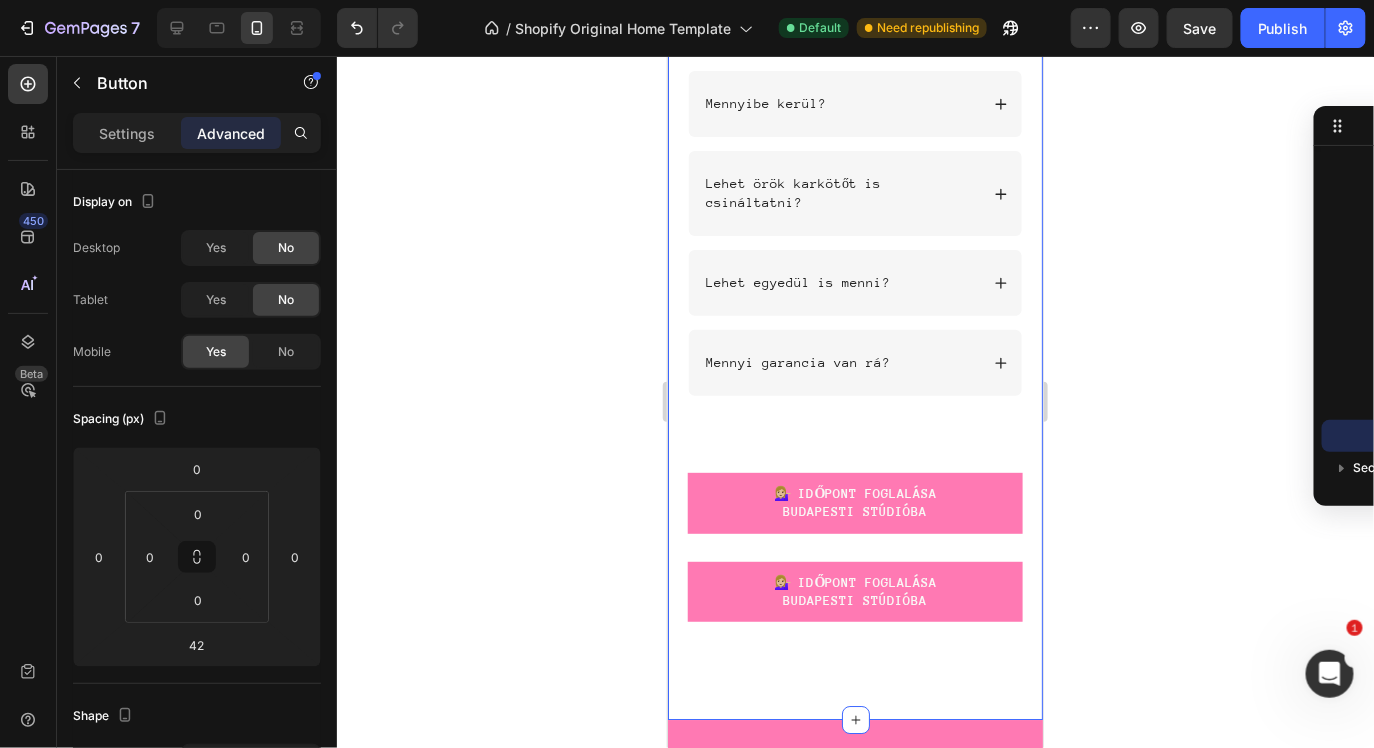 click on "Gyakori kérdések  Heading Row
Milyen anyagból készülnek az ékszerek? EZEK BIZSUK??
Hol van az üzlet és mikor van nyitva? Accordion
Kötelező időpontot foglalni?
Hogyan működik pontosan? Accordion
Mennyibe kerül?
Lehet örök karkötőt is csináltatni? Accordion
Lehet egyedül is menni?
Mennyi garancia van rá? Accordion 💁🏼‍♀️ IDŐPONT FOGLALÁSA budapesti stúdióba Button 💁🏼‍♀️ IDŐPONT FOGLALÁSA budapesti stúdióba Button Row Section 10" at bounding box center [854, 117] 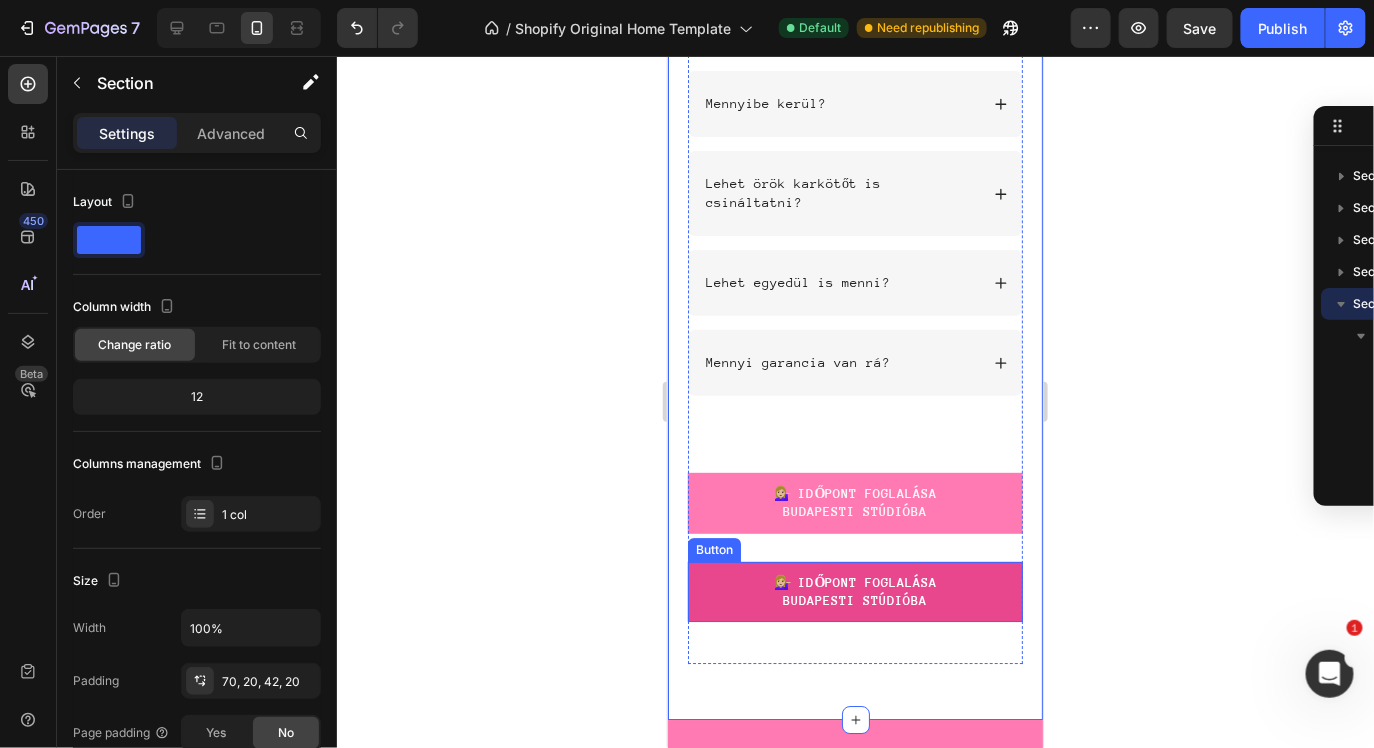 click on "💁🏼‍♀️ IDŐPONT FOGLALÁSA budapesti stúdióba" at bounding box center (854, 591) 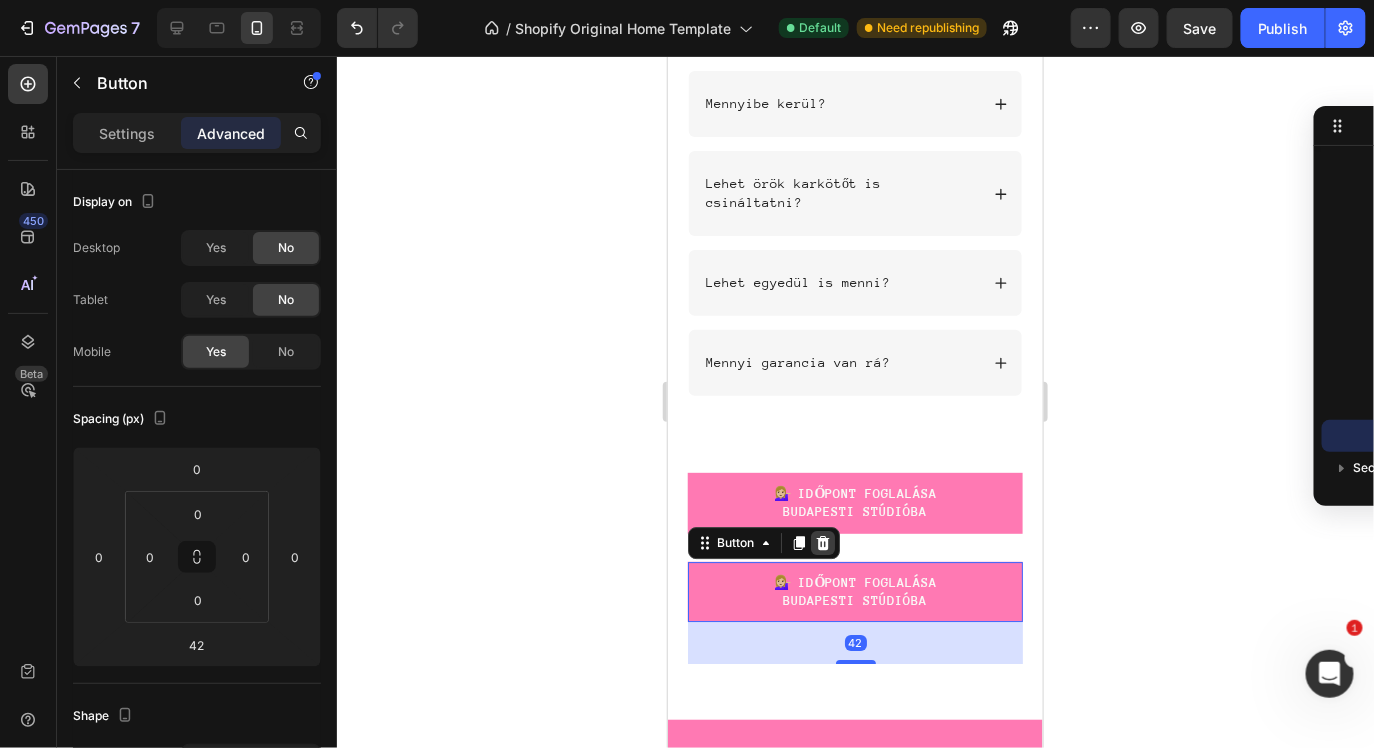 click 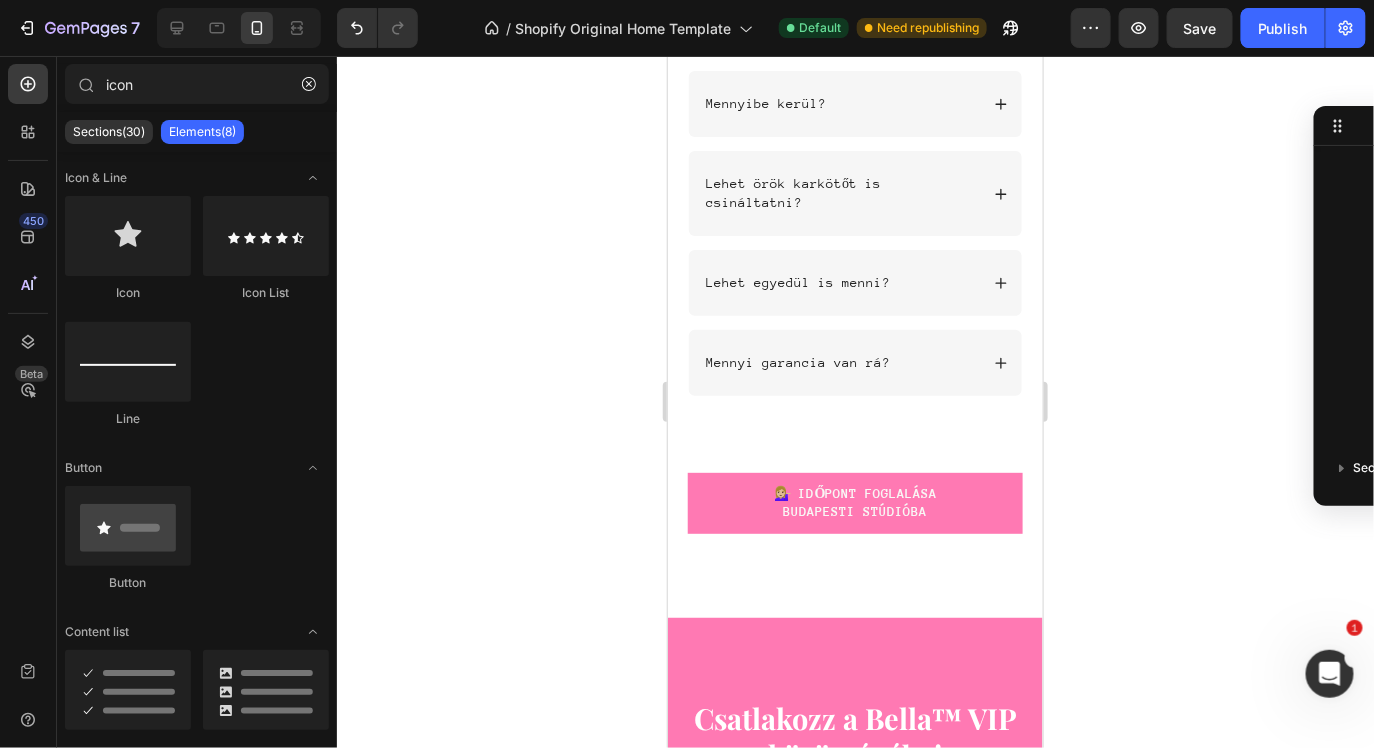 scroll, scrollTop: 341, scrollLeft: 0, axis: vertical 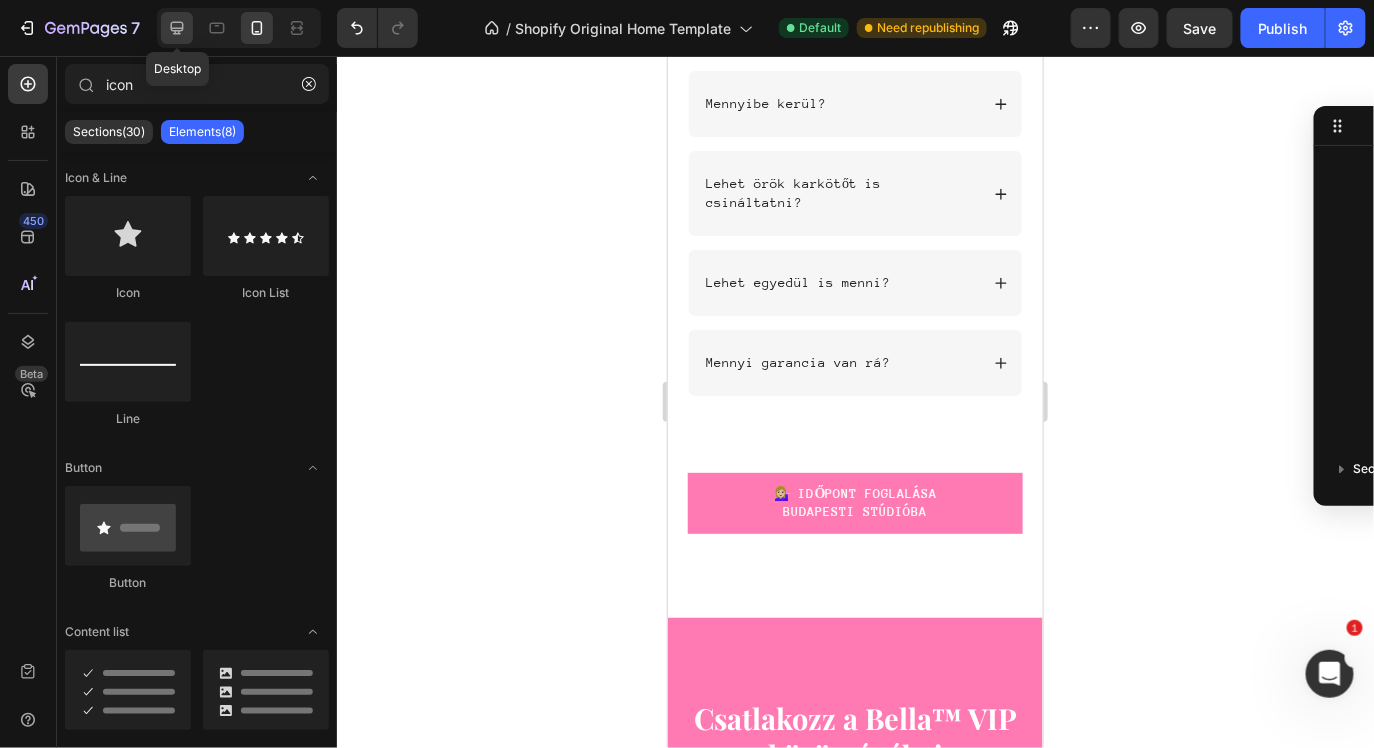 click 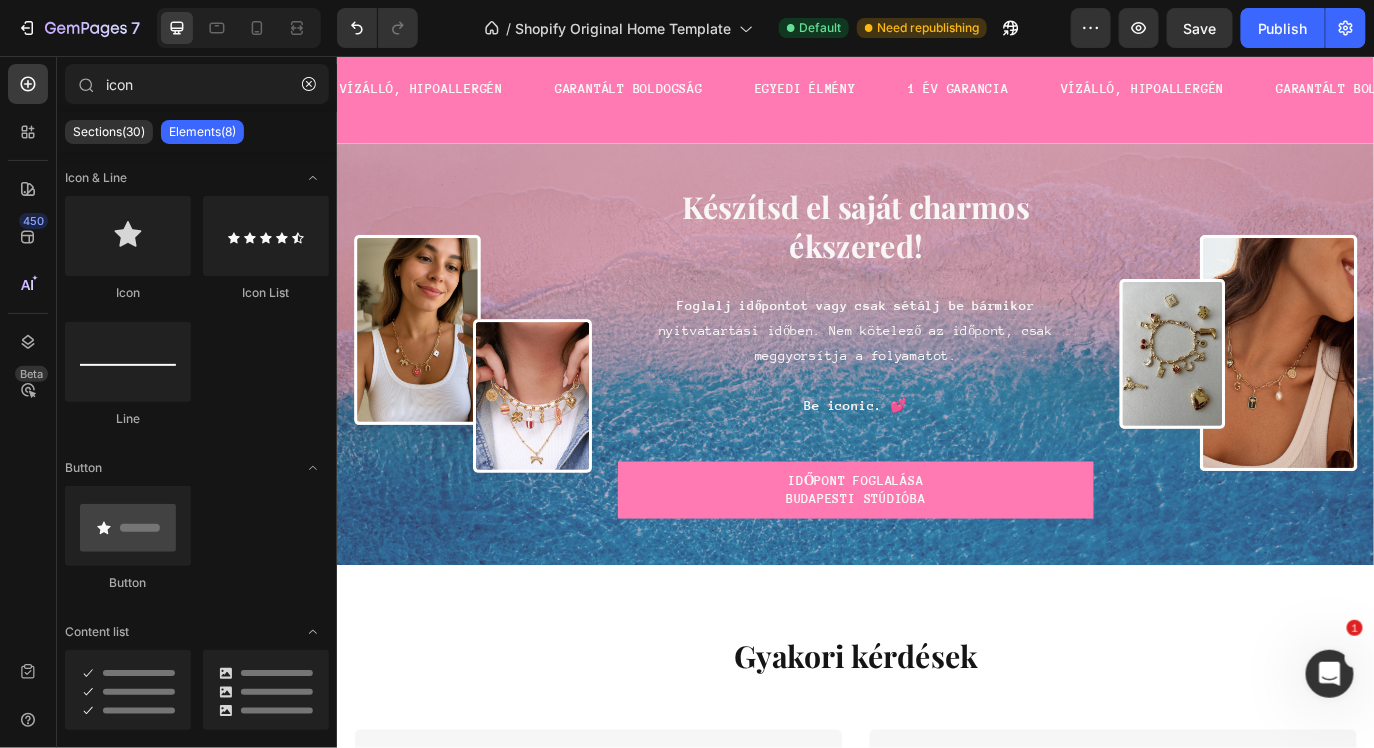 scroll, scrollTop: 5512, scrollLeft: 0, axis: vertical 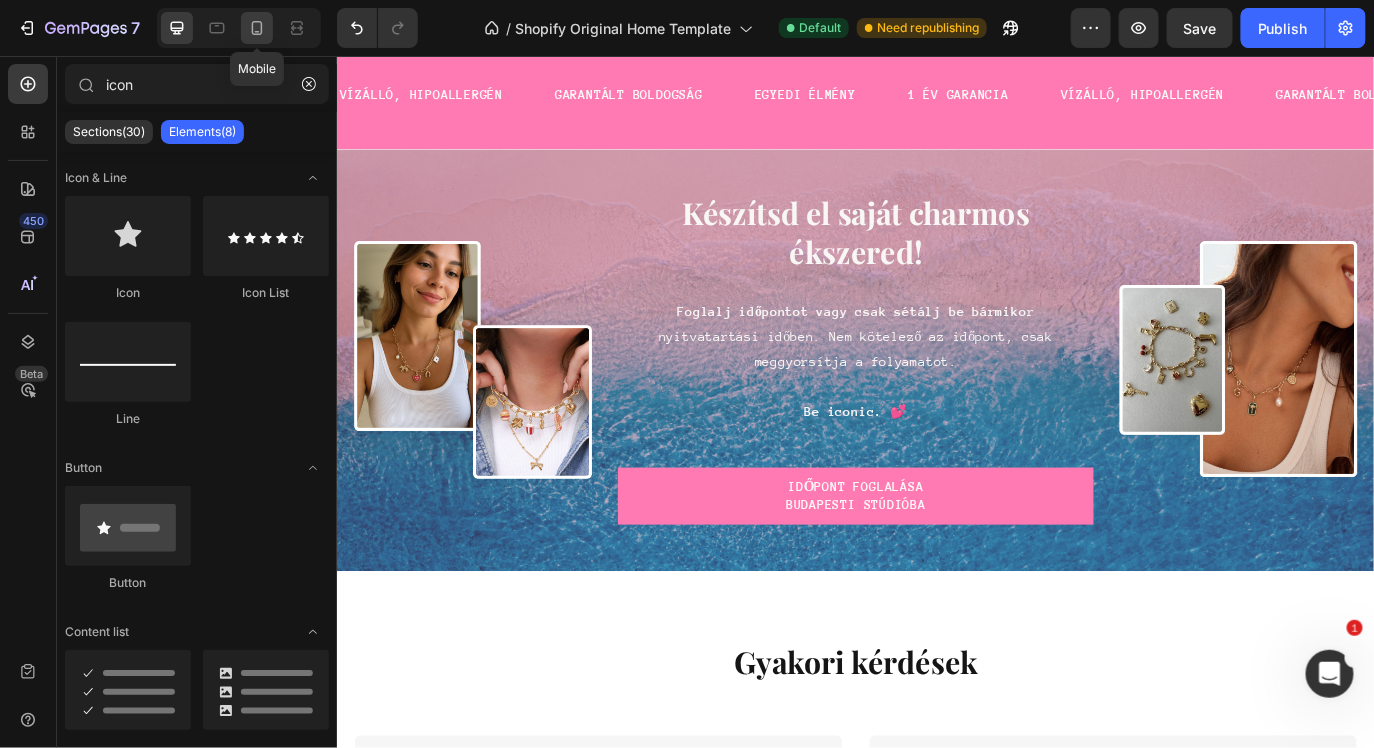 click 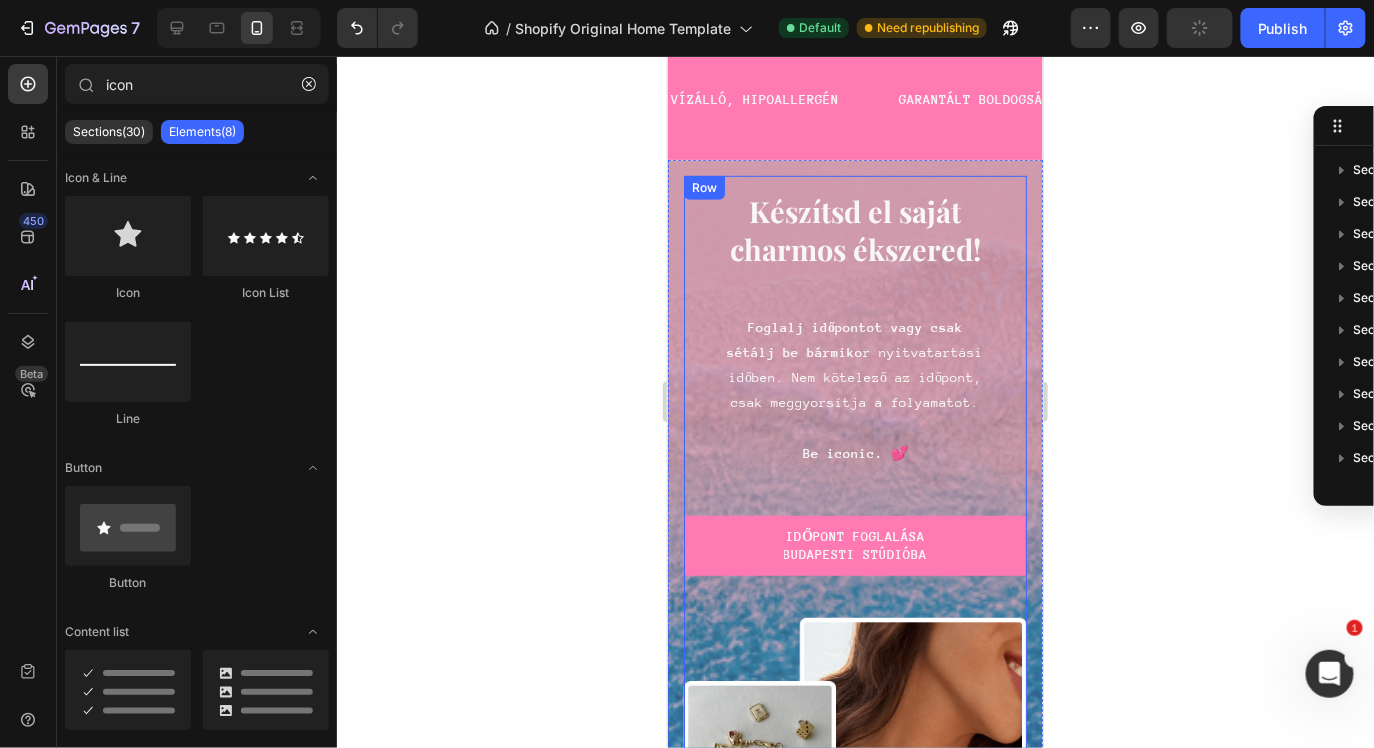 scroll, scrollTop: 5491, scrollLeft: 0, axis: vertical 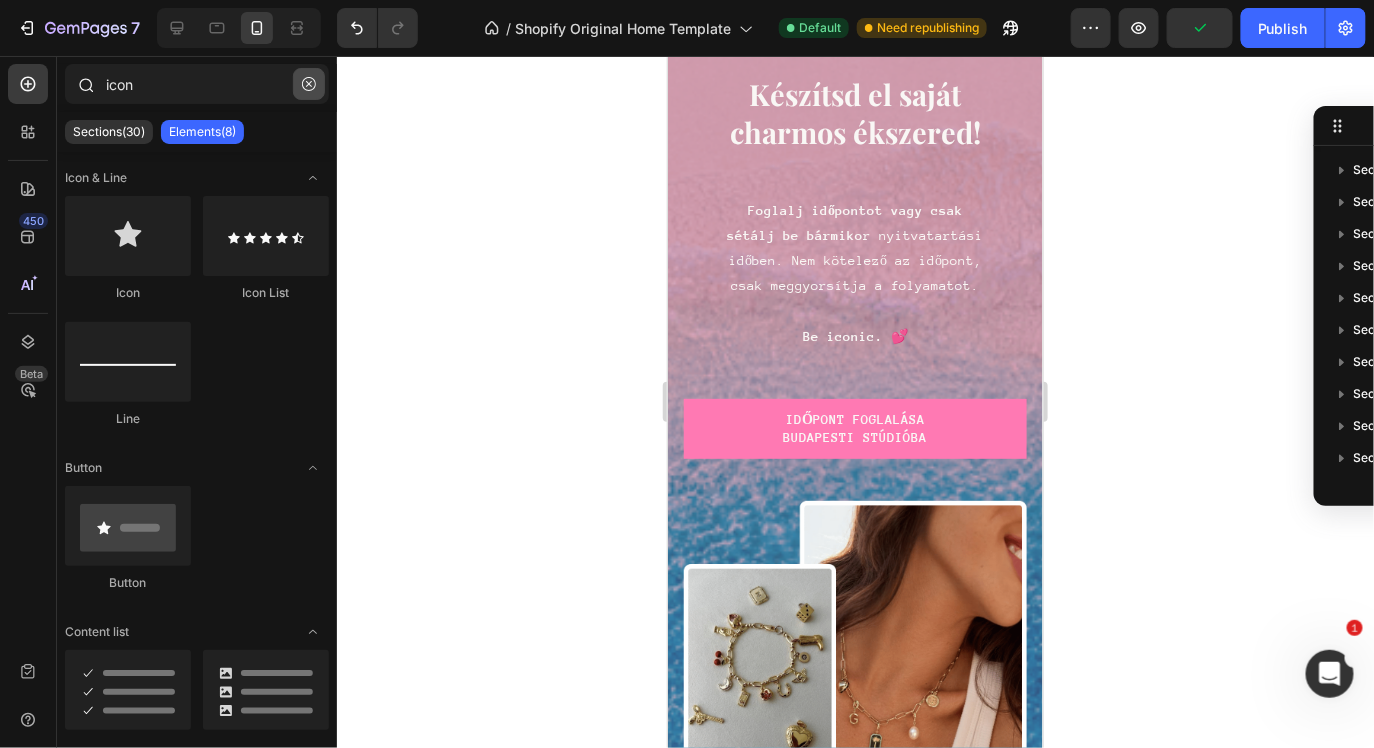 click 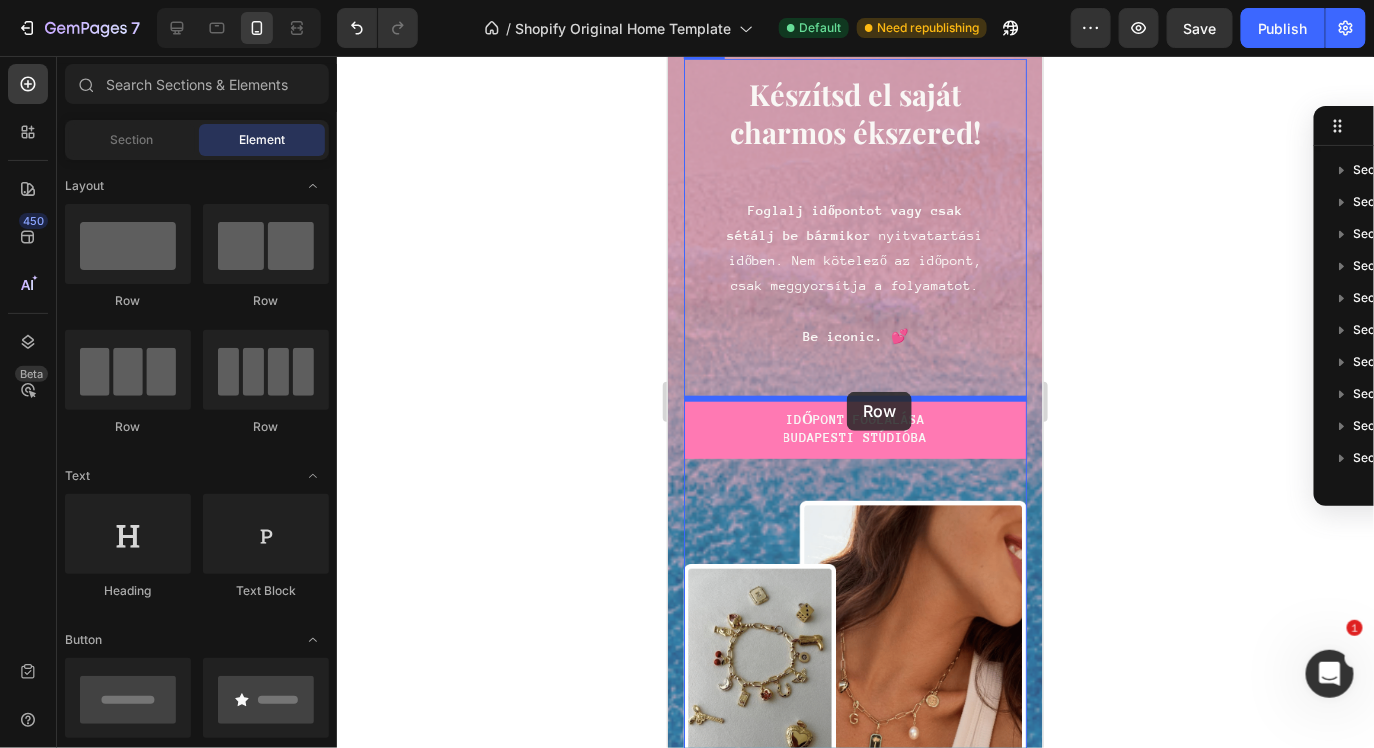 drag, startPoint x: 914, startPoint y: 331, endPoint x: 846, endPoint y: 391, distance: 90.68627 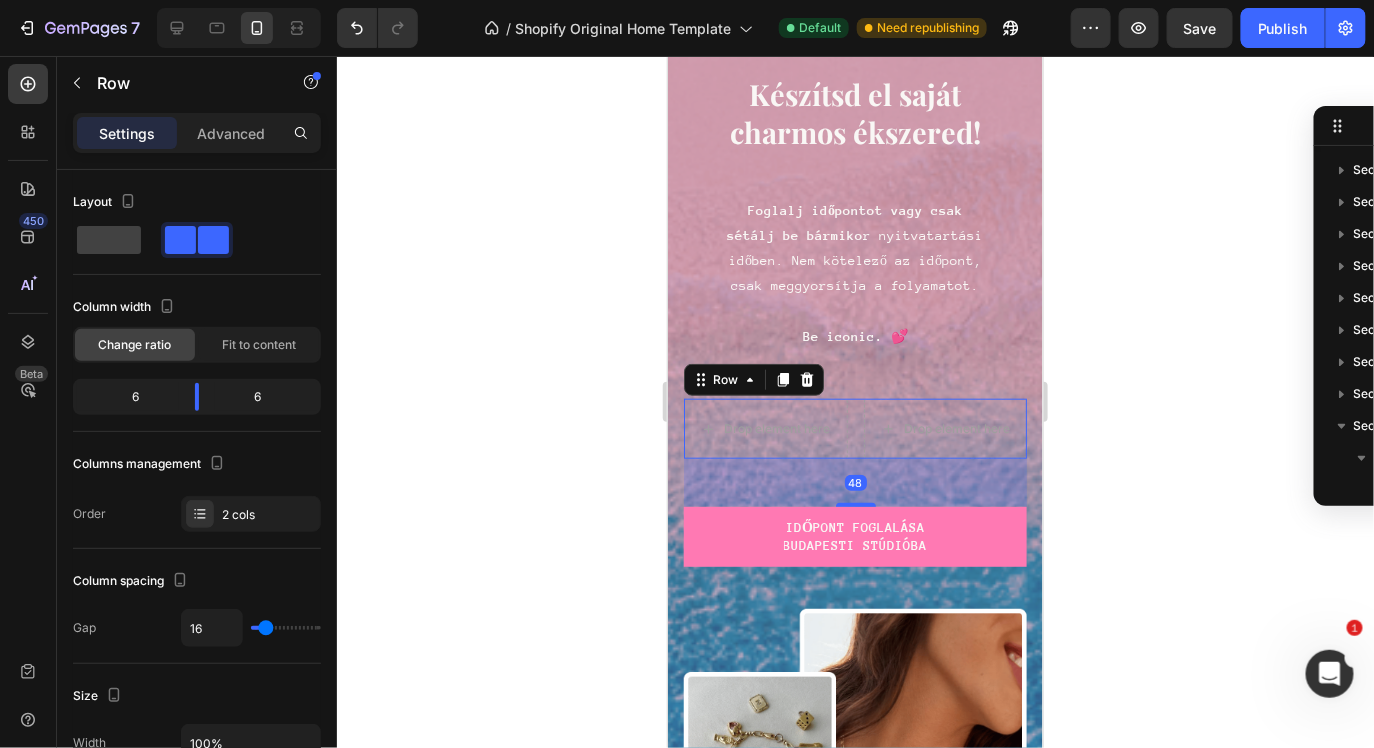 scroll, scrollTop: 437, scrollLeft: 0, axis: vertical 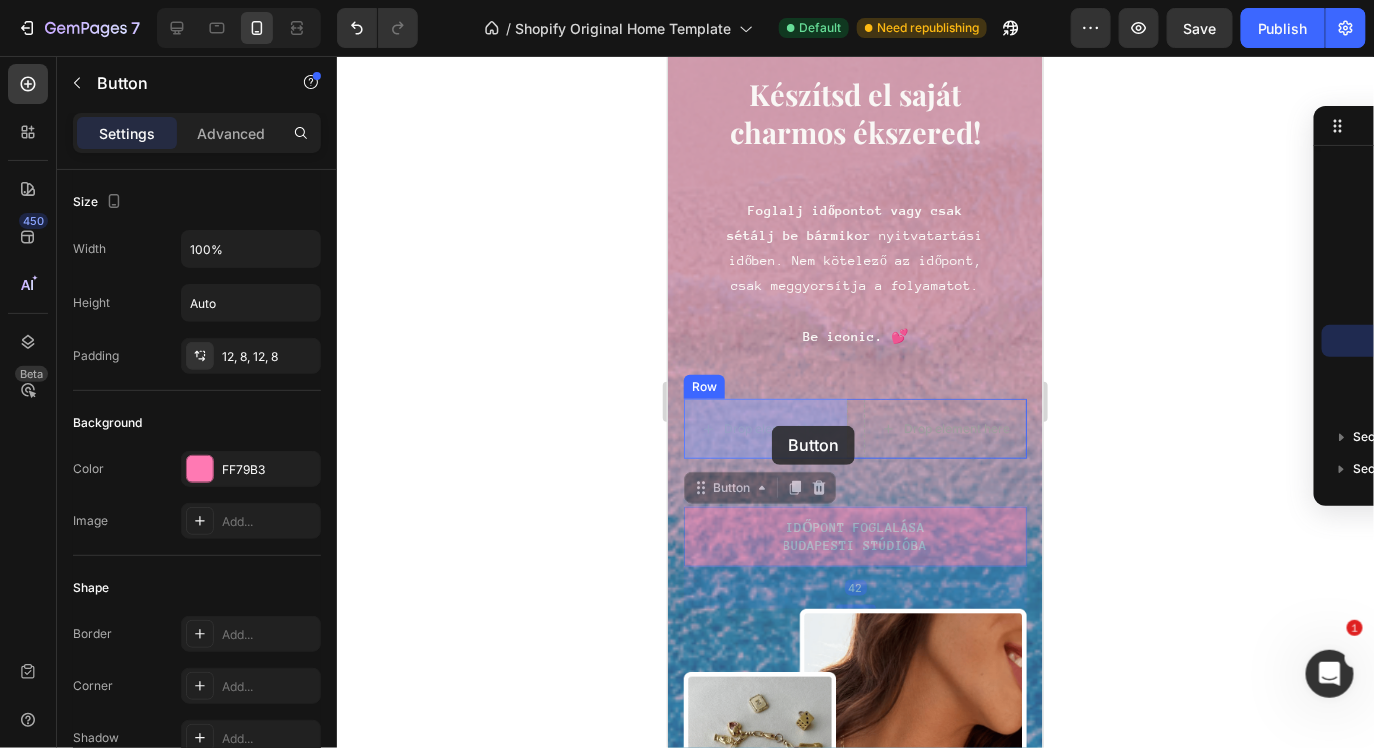 drag, startPoint x: 1010, startPoint y: 519, endPoint x: 772, endPoint y: 429, distance: 254.44843 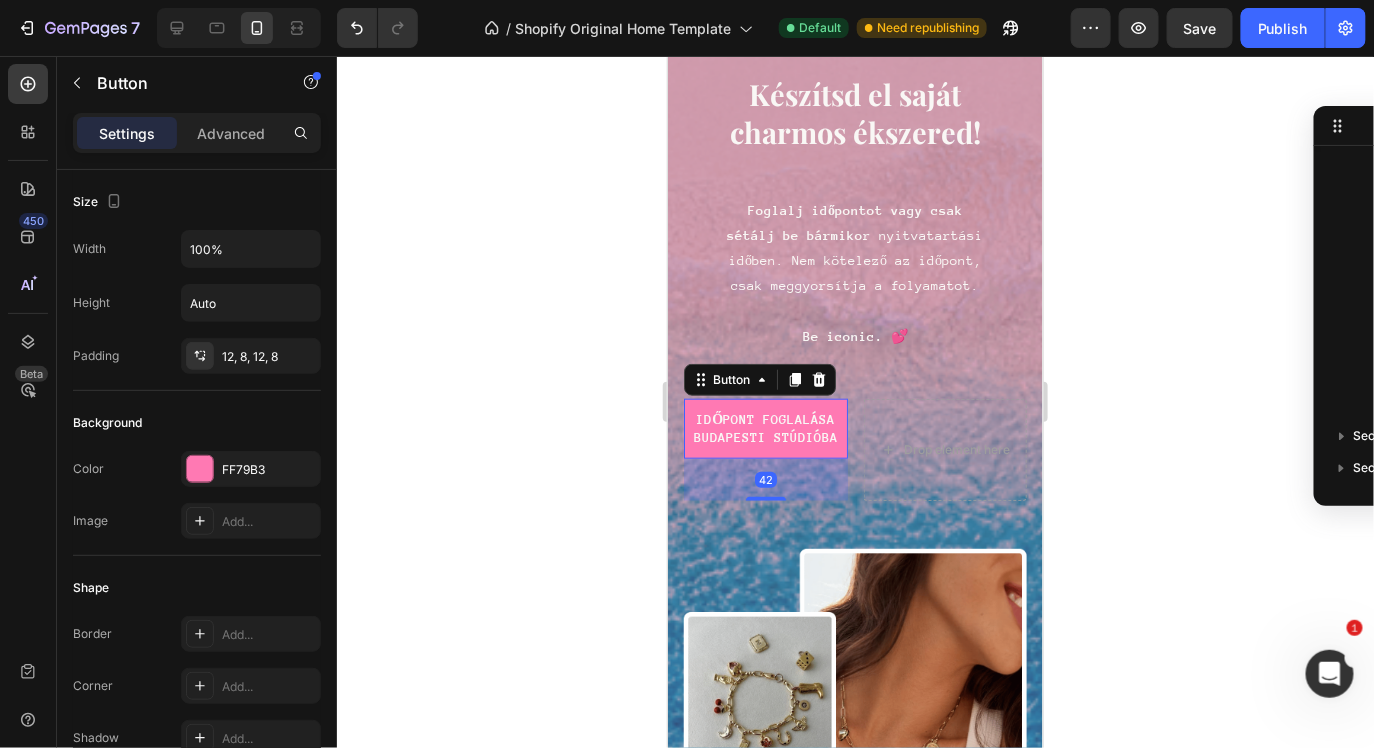 scroll, scrollTop: 405, scrollLeft: 0, axis: vertical 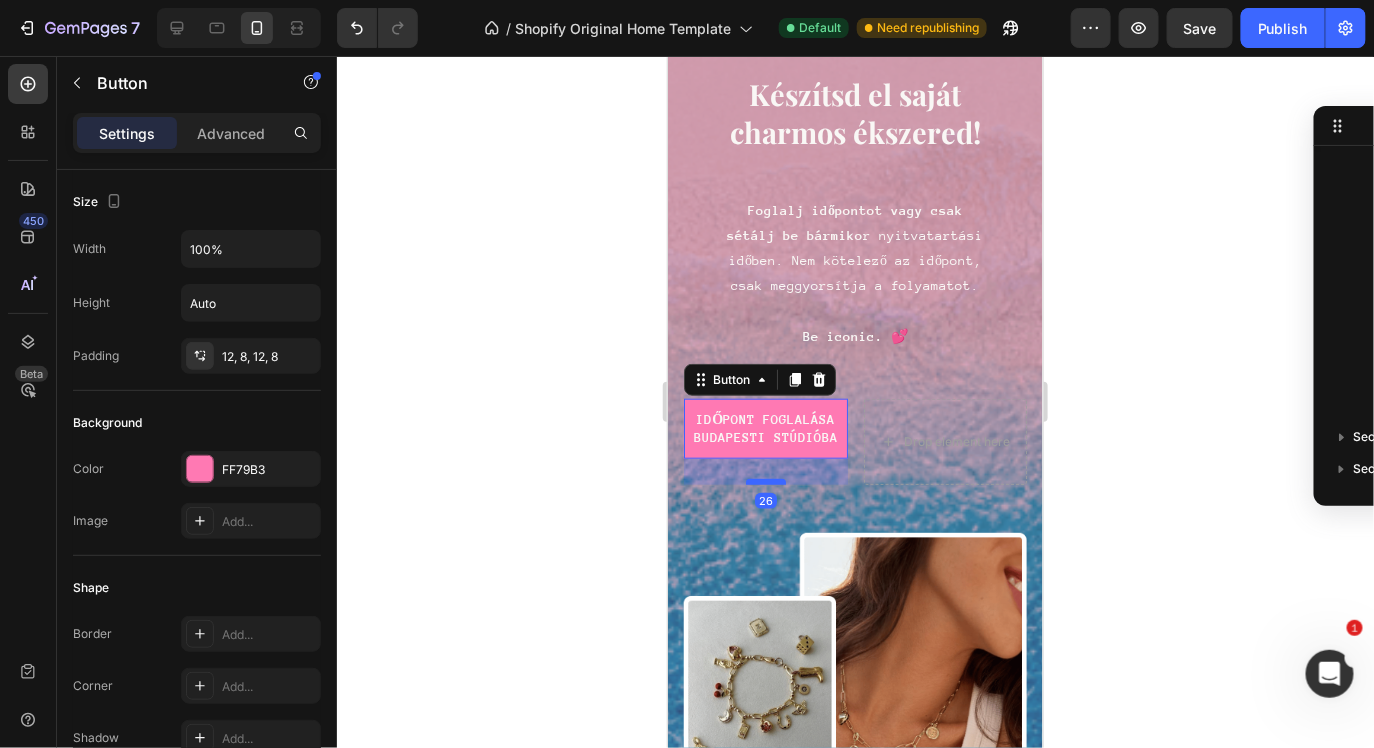 drag, startPoint x: 767, startPoint y: 496, endPoint x: 765, endPoint y: 475, distance: 21.095022 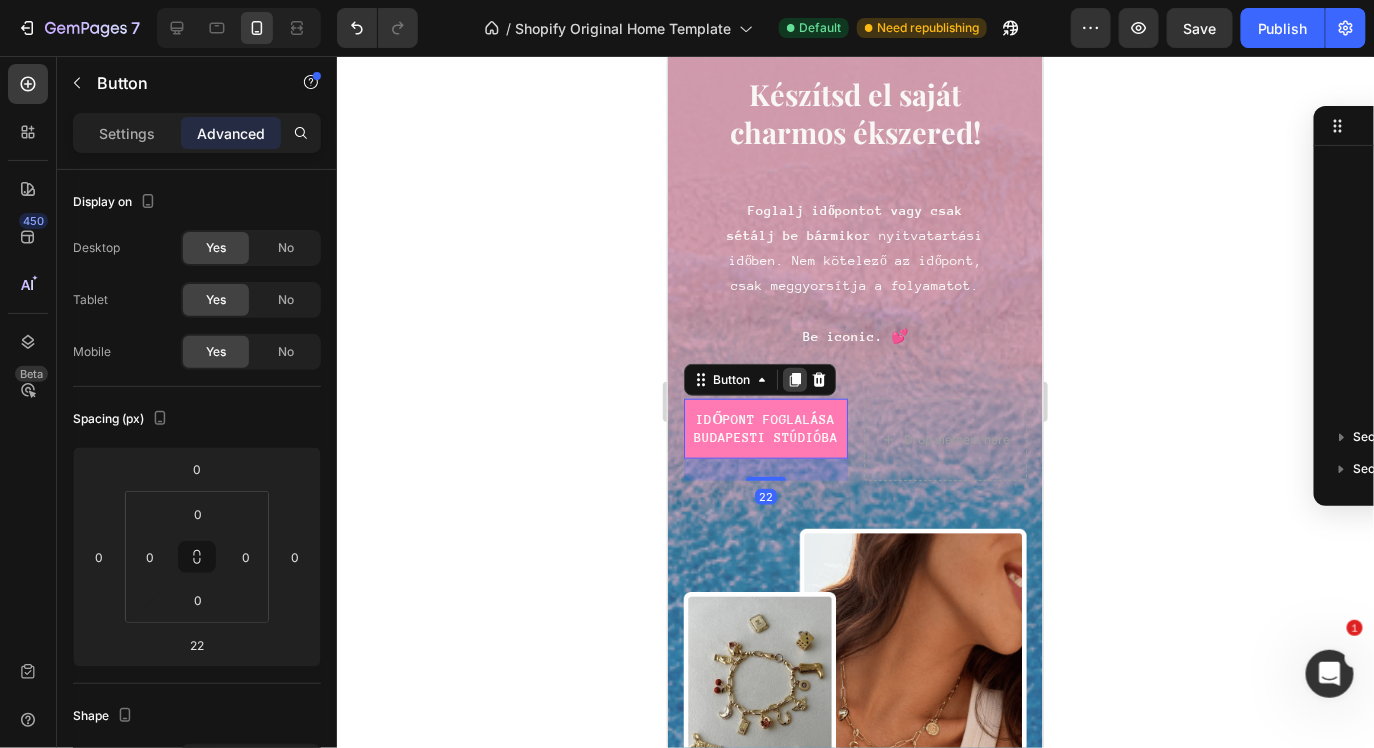 click 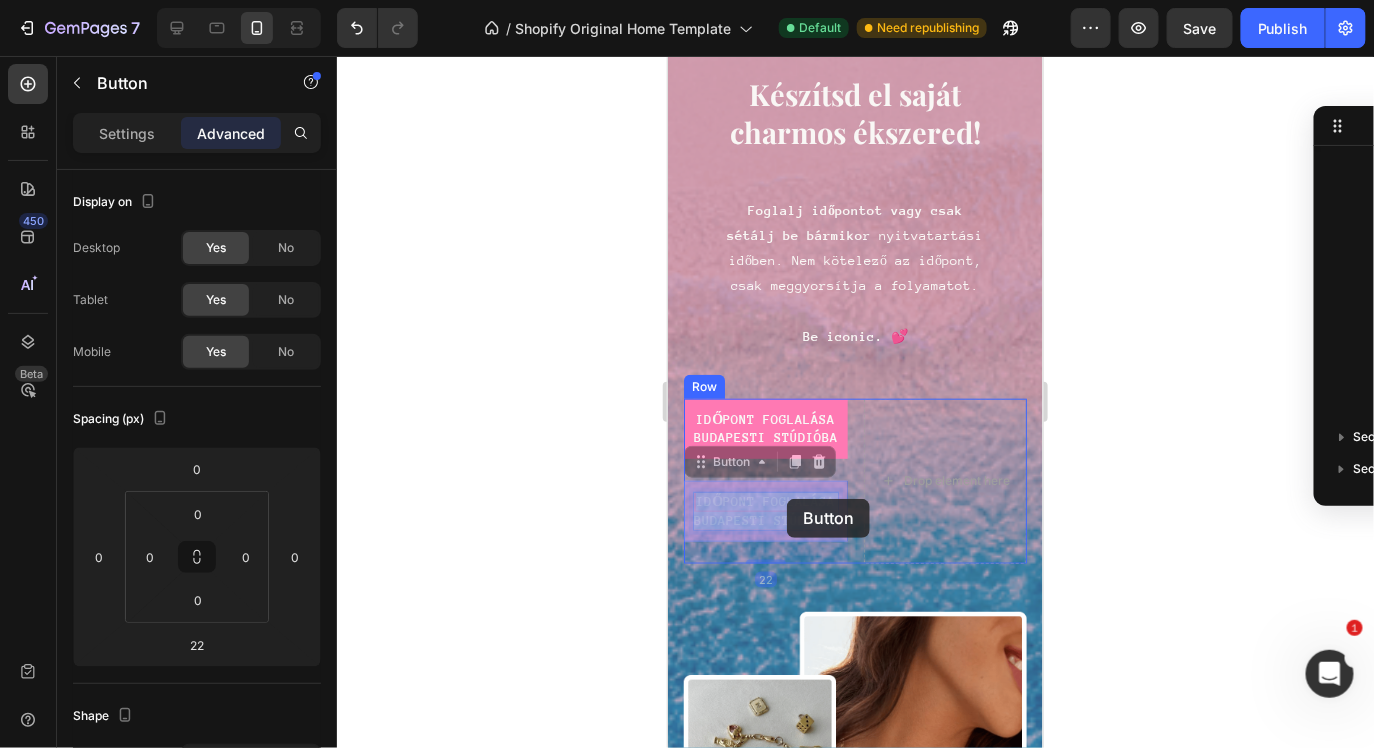 drag, startPoint x: 931, startPoint y: 438, endPoint x: 786, endPoint y: 498, distance: 156.92355 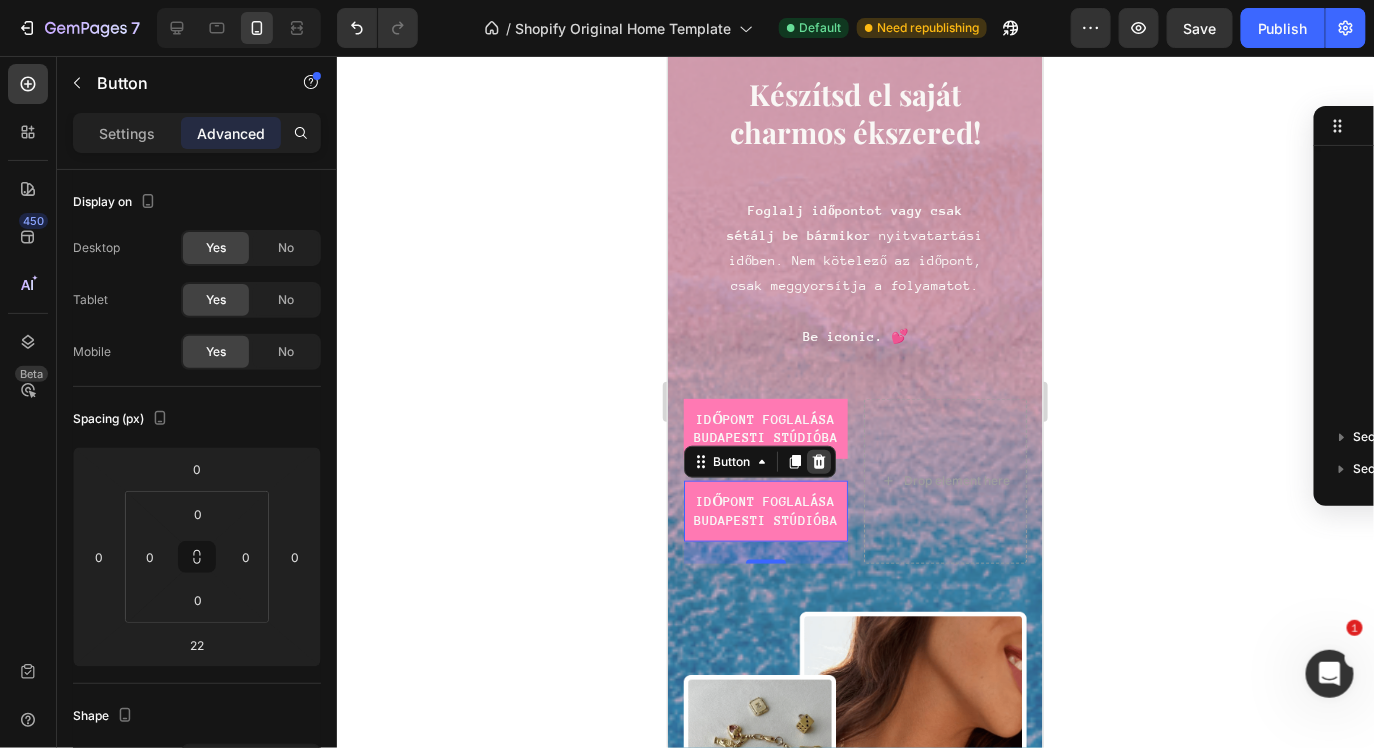 click 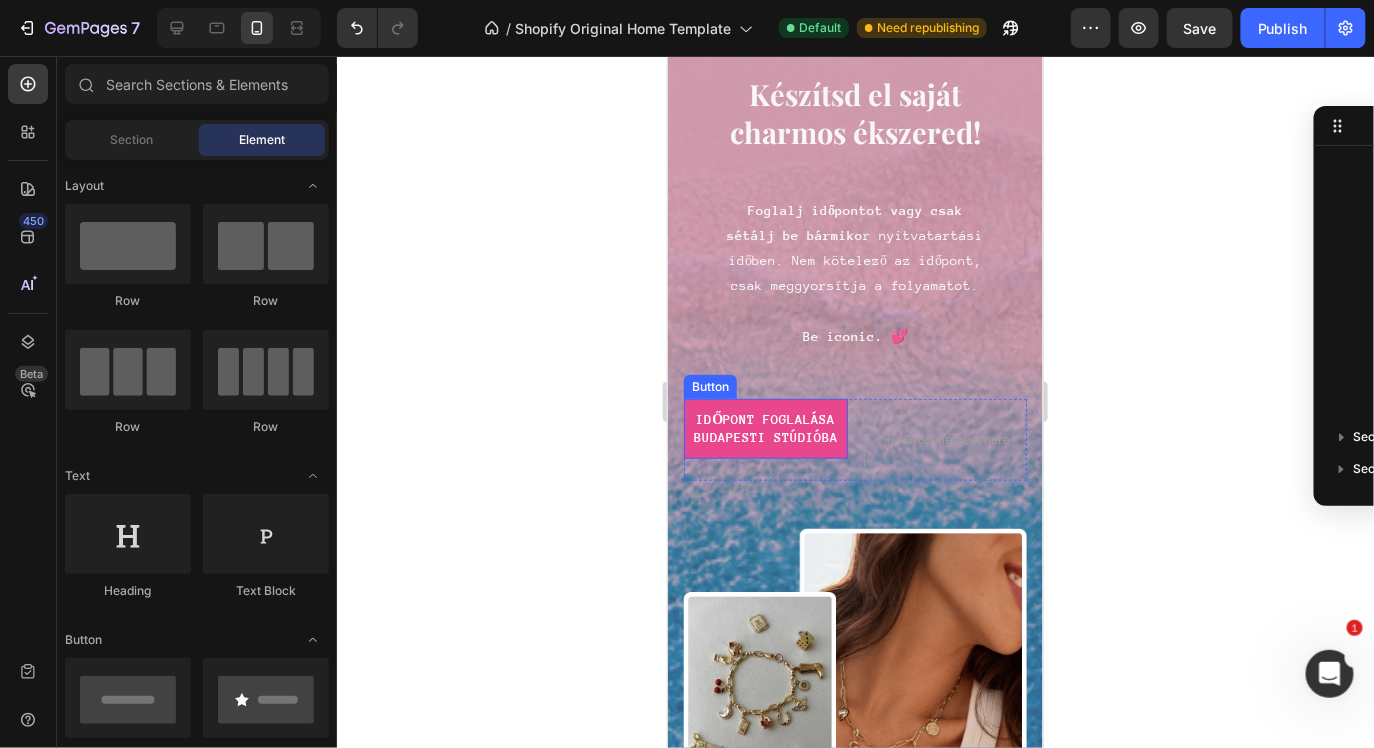 click on "IDŐPONT FOGLALÁSA budapesti stúdióba" at bounding box center (765, 428) 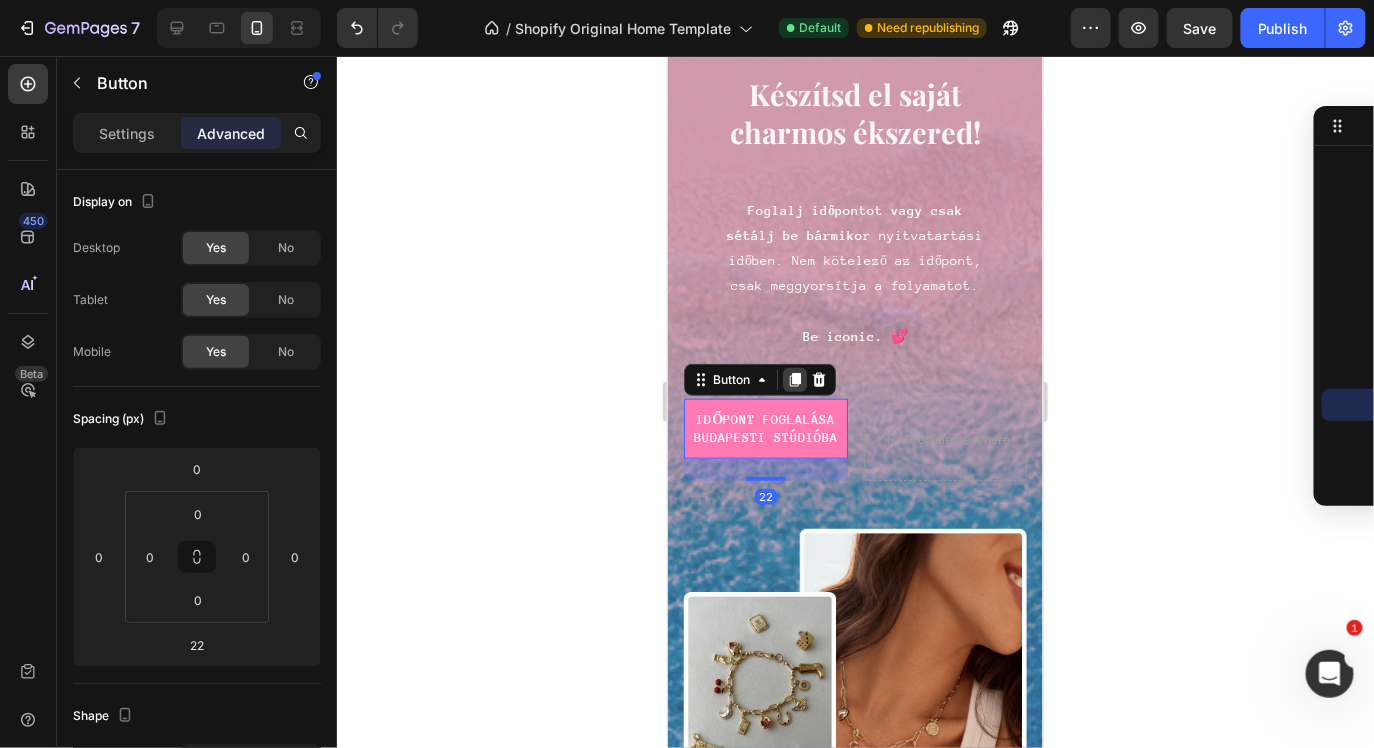 click 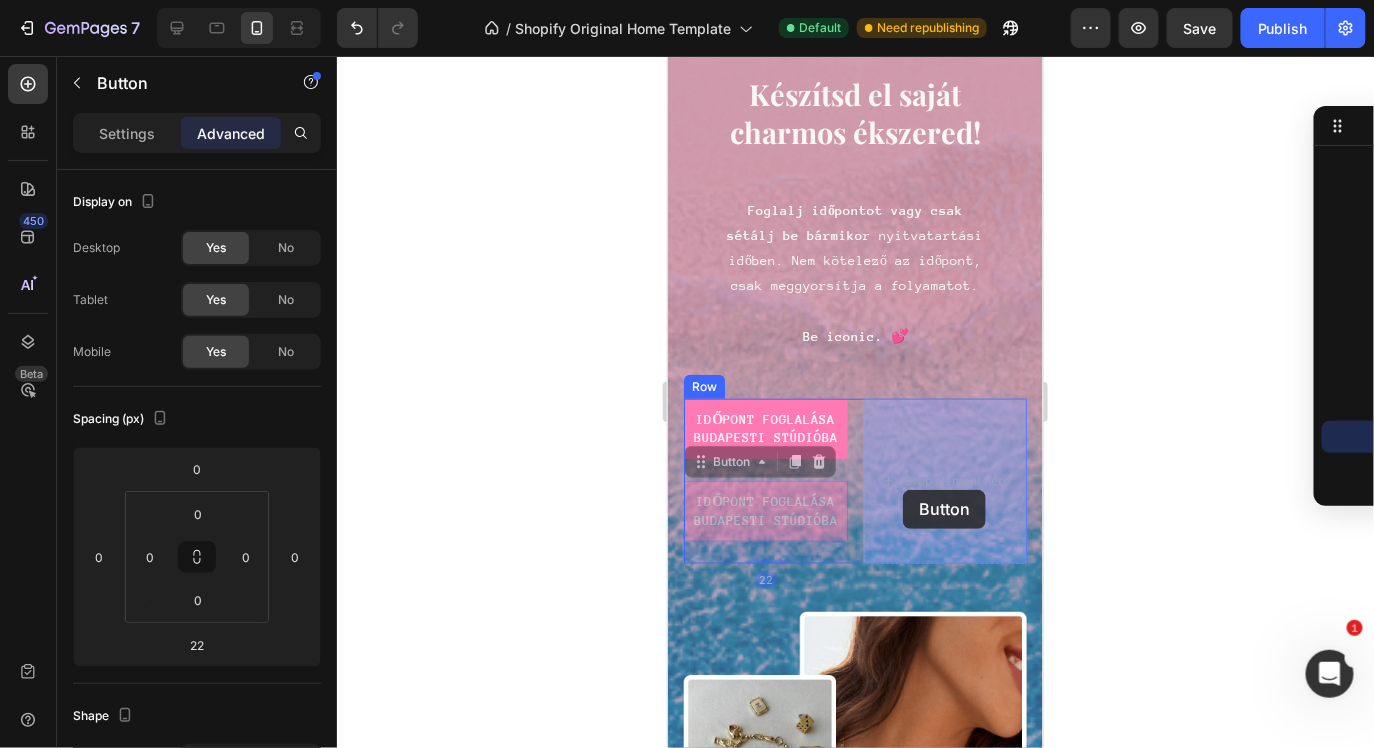 drag, startPoint x: 784, startPoint y: 489, endPoint x: 902, endPoint y: 489, distance: 118 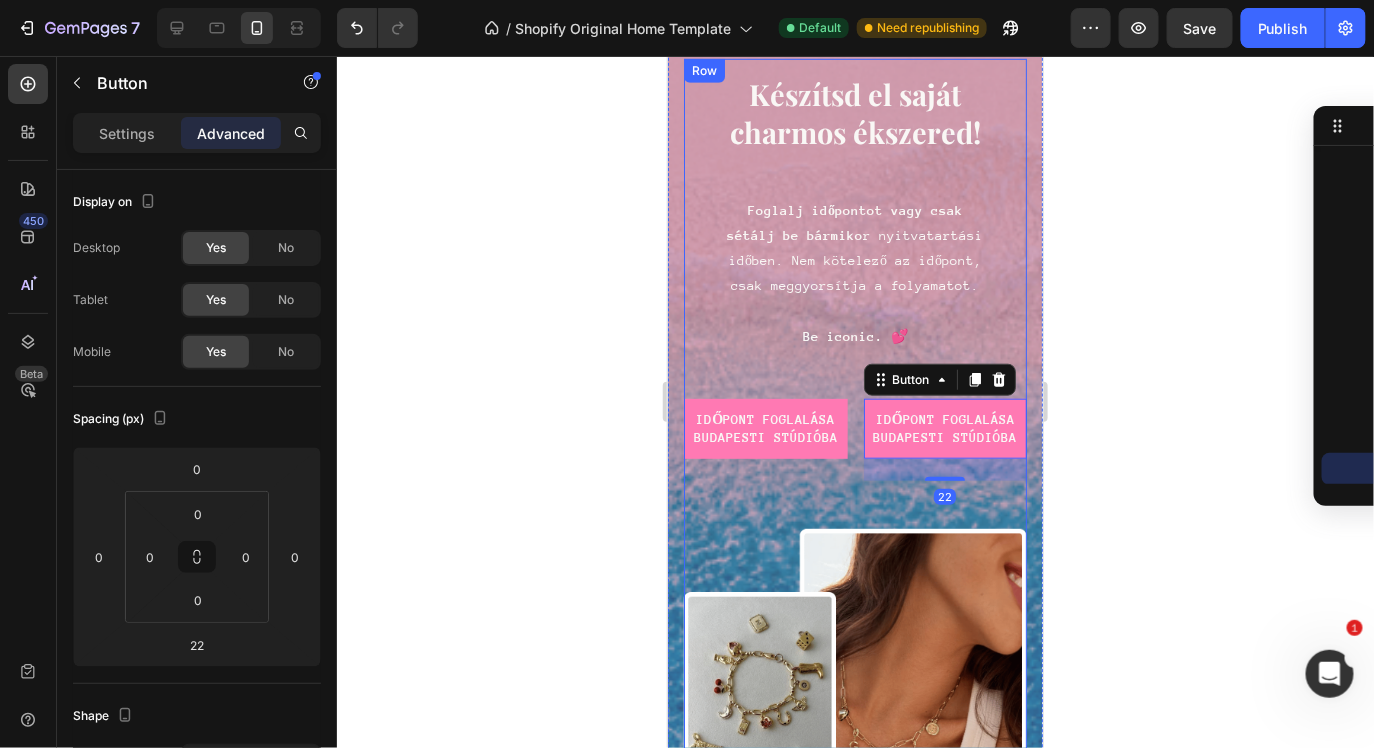 click on "Készítsd el saját charmos ékszered! Heading Foglalj időpontot vagy csak sétálj be bármiko r nyitvatartási időben. Nem kötelező az időpont, csak meggyorsítja a folyamatot. Be iconic. 💕 Text Block IDŐPONT FOGLALÁSA budapesti stúdióba Button IDŐPONT FOGLALÁSA budapesti stúdióba Button   22 Row" at bounding box center (854, 293) 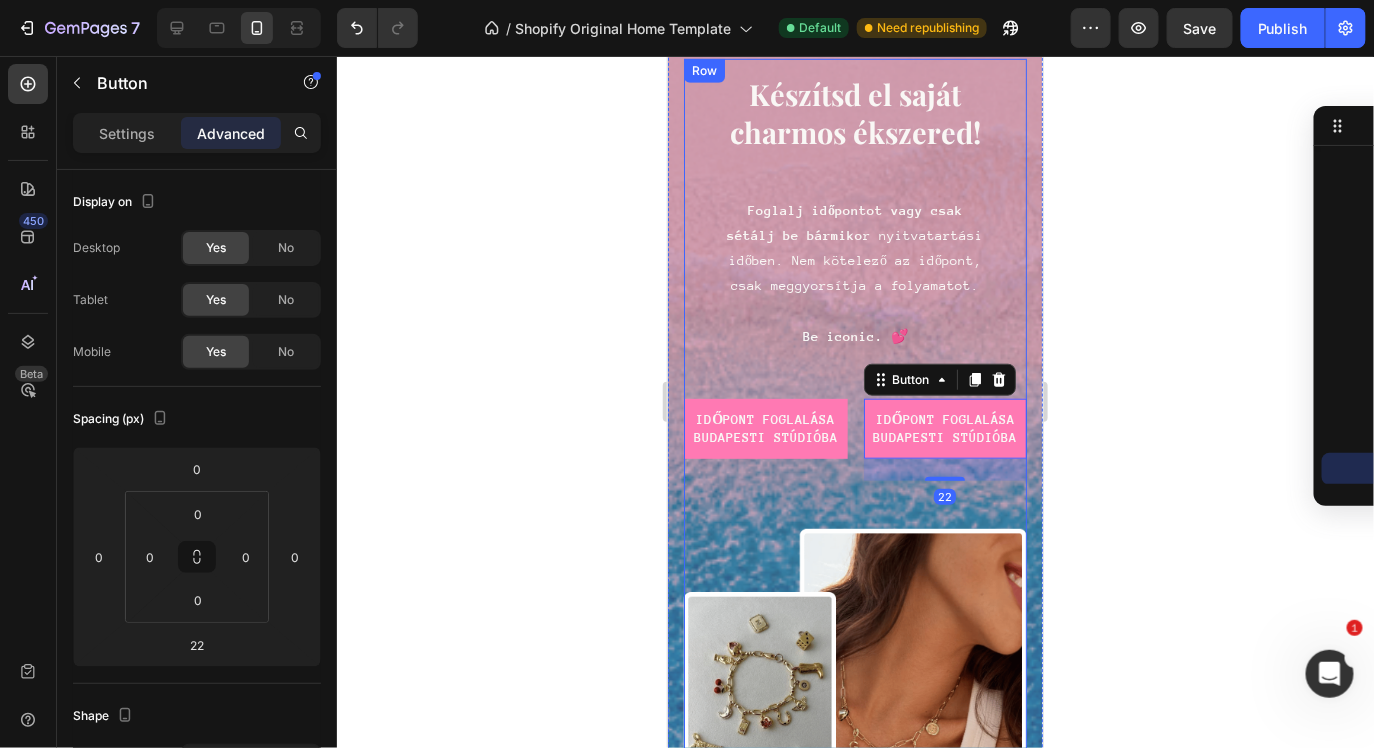 scroll, scrollTop: 250, scrollLeft: 0, axis: vertical 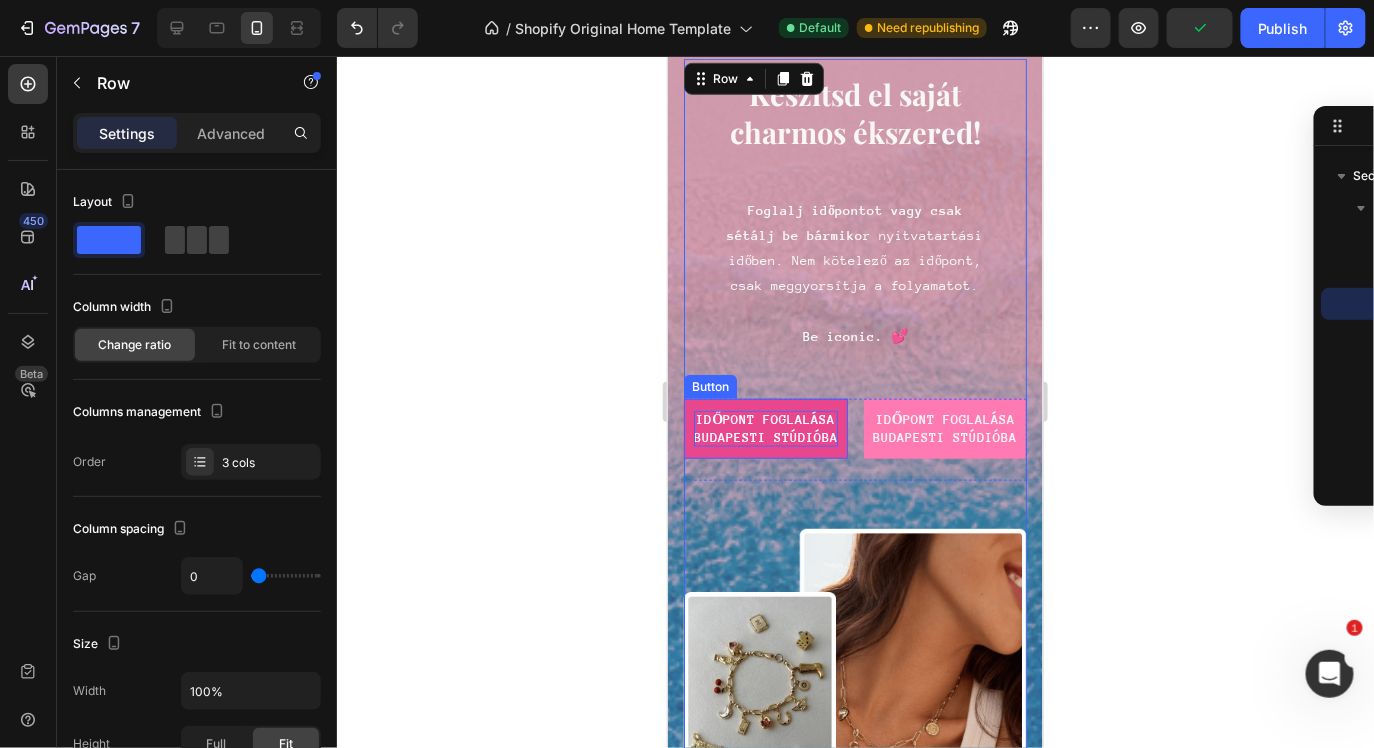 click on "IDŐPONT FOGLALÁSA budapesti stúdióba" at bounding box center [765, 428] 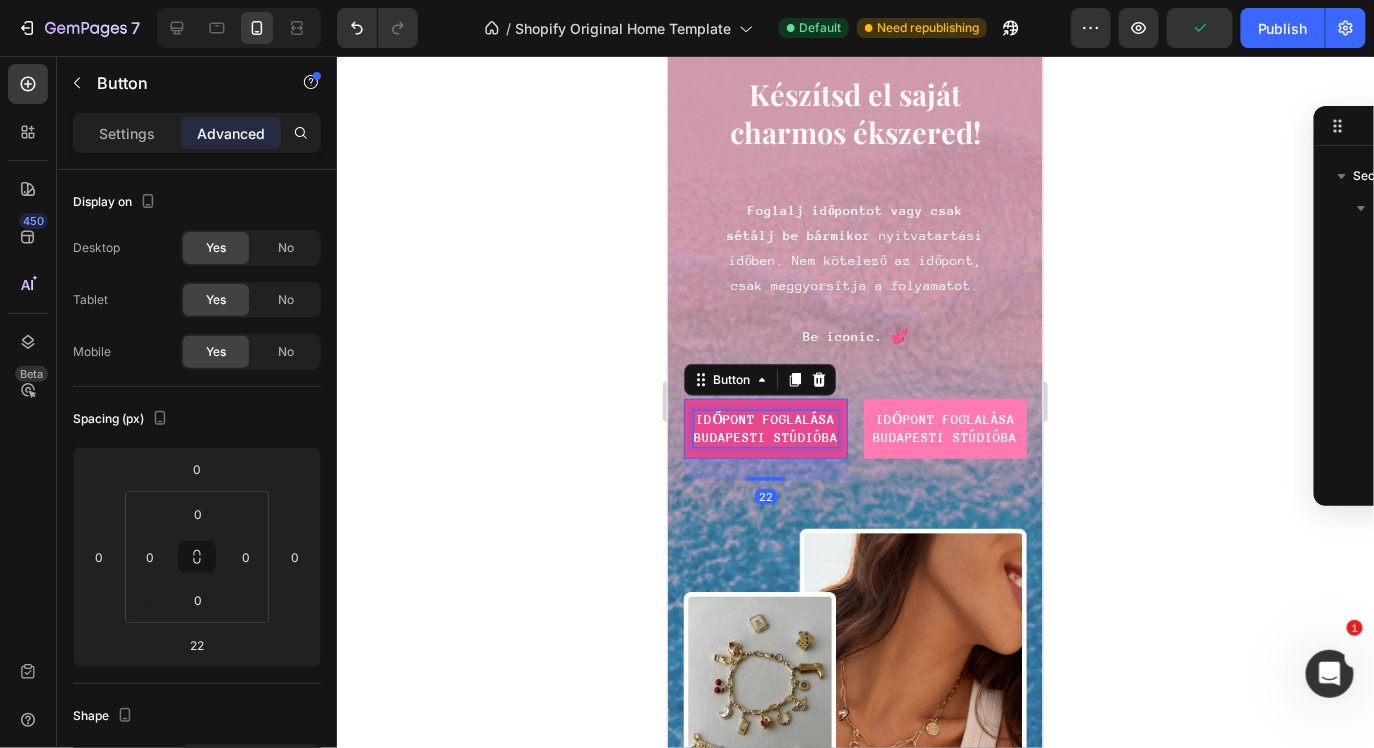 click on "IDŐPONT FOGLALÁSA budapesti stúdióba" at bounding box center (765, 428) 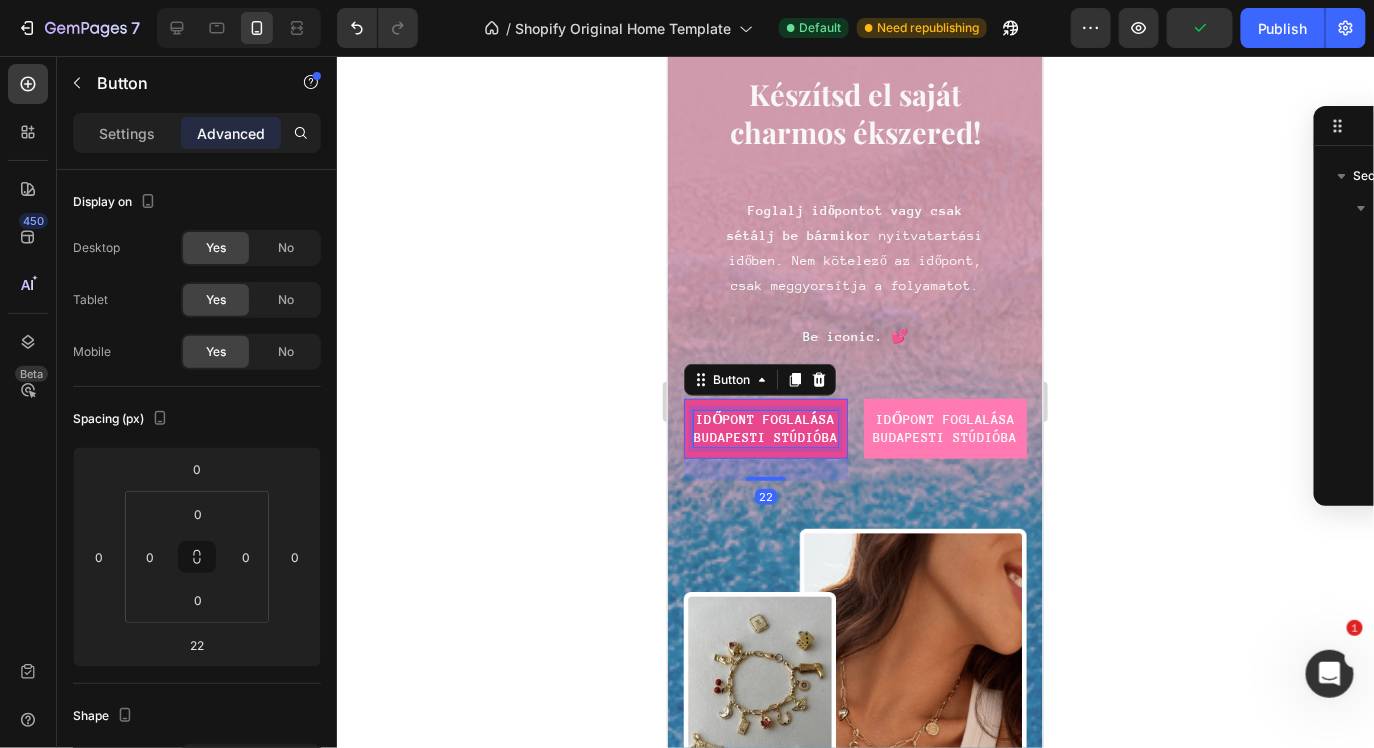 scroll, scrollTop: 506, scrollLeft: 0, axis: vertical 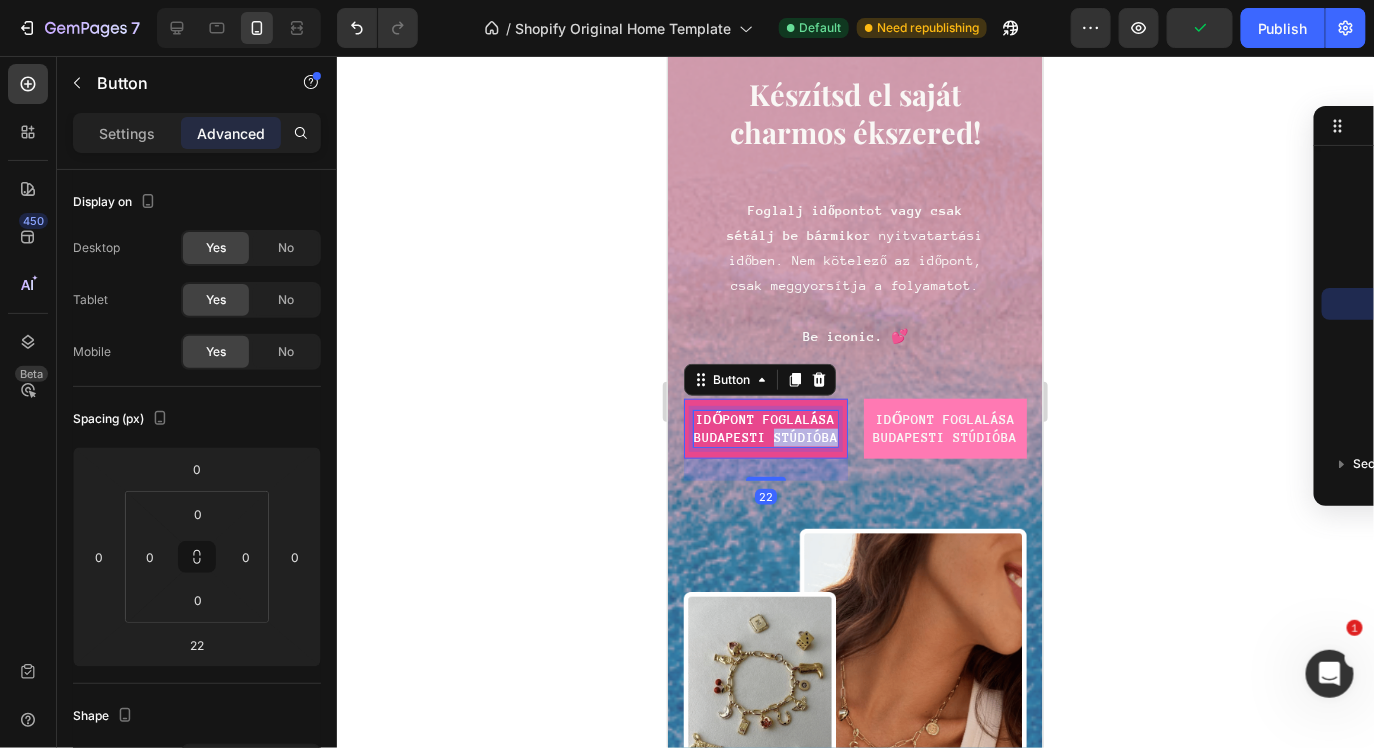 click on "IDŐPONT FOGLALÁSA budapesti stúdióba" at bounding box center [765, 428] 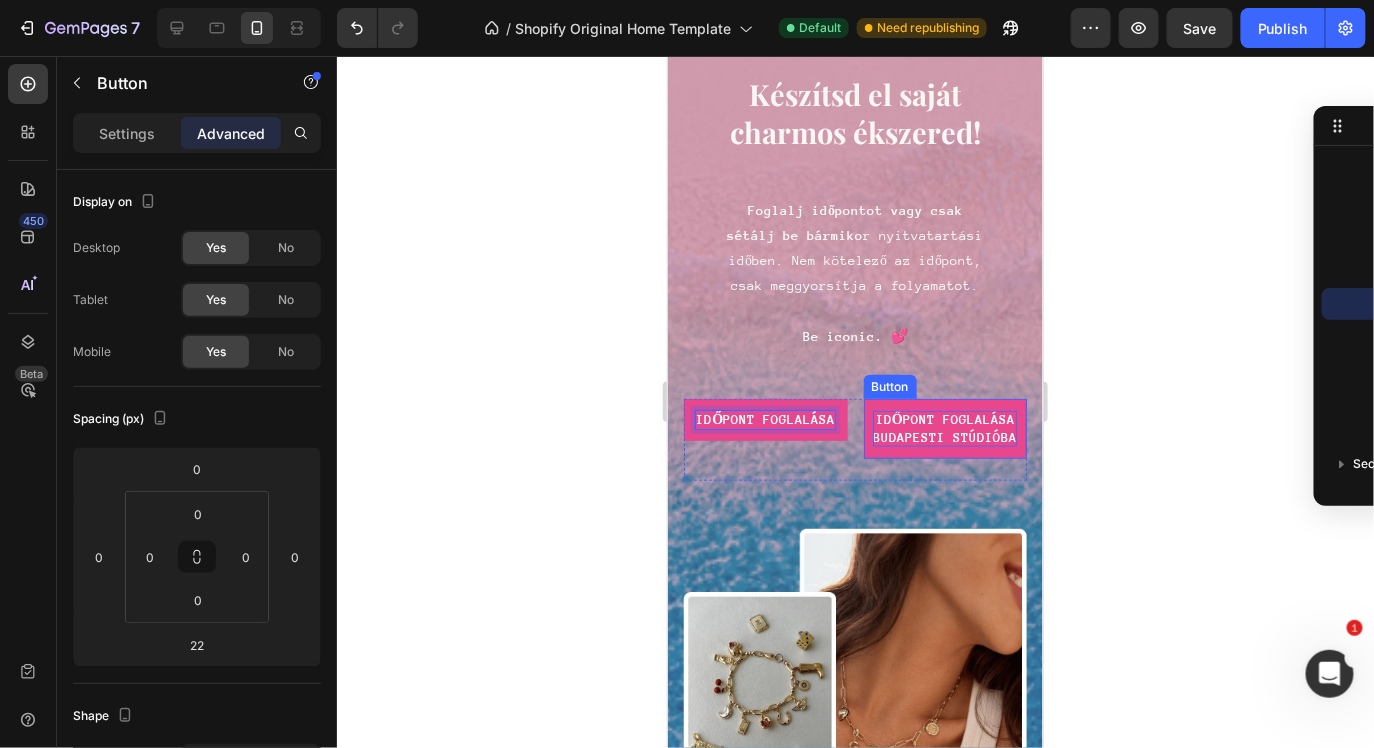 click on "IDŐPONT FOGLALÁSA budapesti stúdióba" at bounding box center [944, 428] 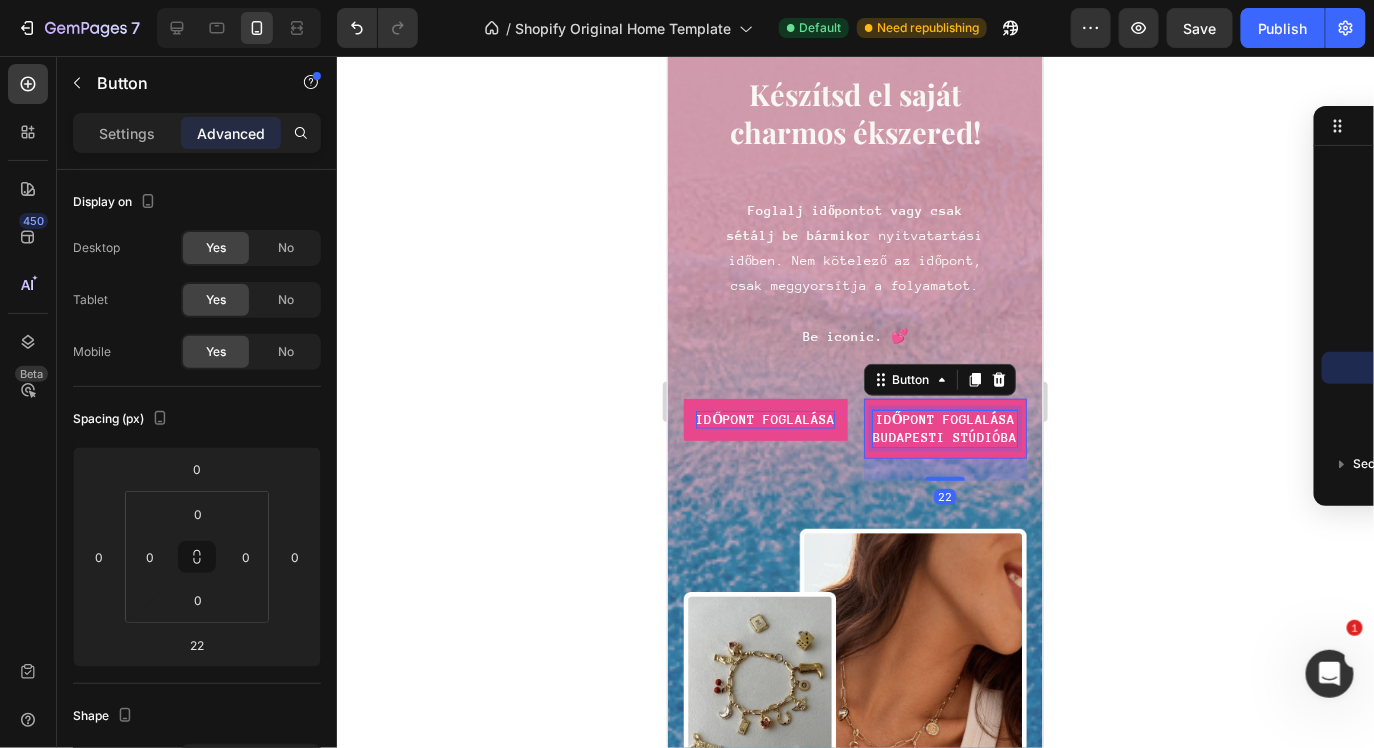 click on "IDŐPONT FOGLALÁSA budapesti stúdióba" at bounding box center (944, 428) 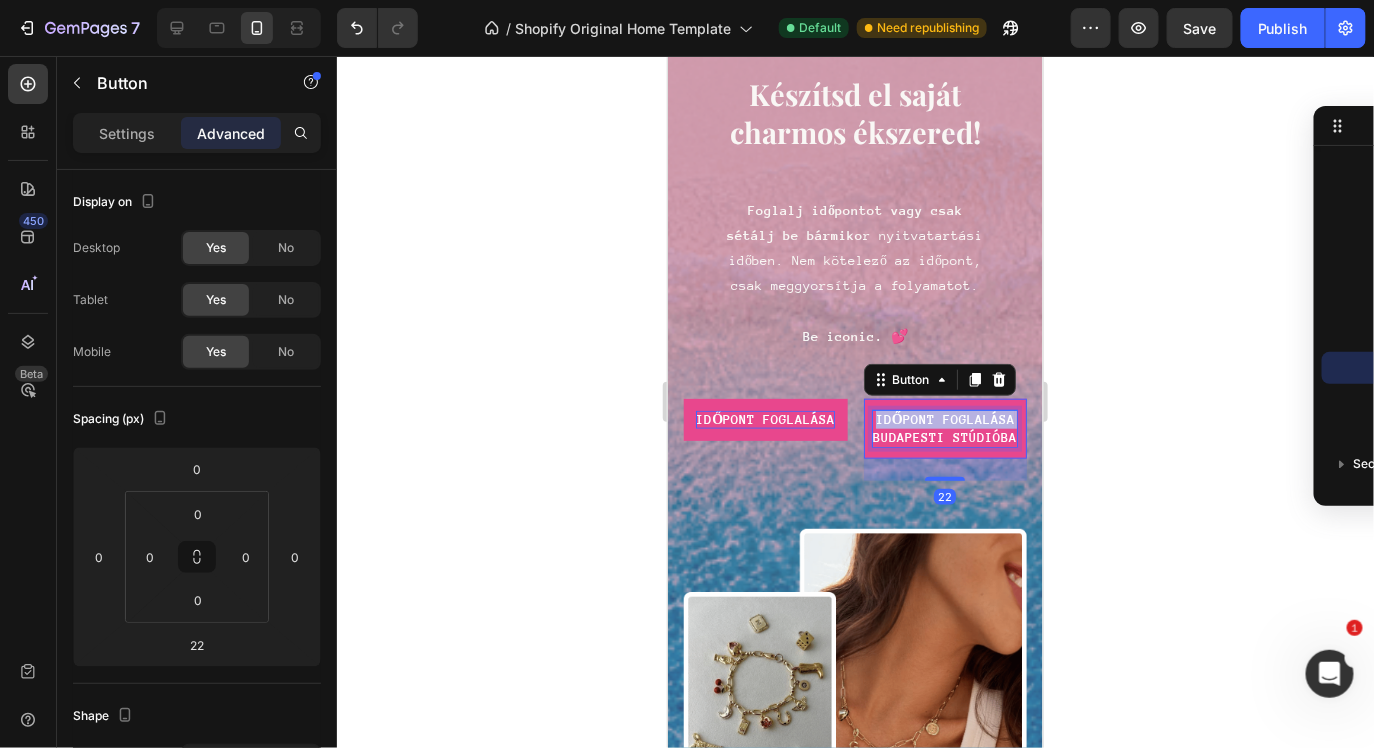 click on "IDŐPONT FOGLALÁSA budapesti stúdióba" at bounding box center [944, 428] 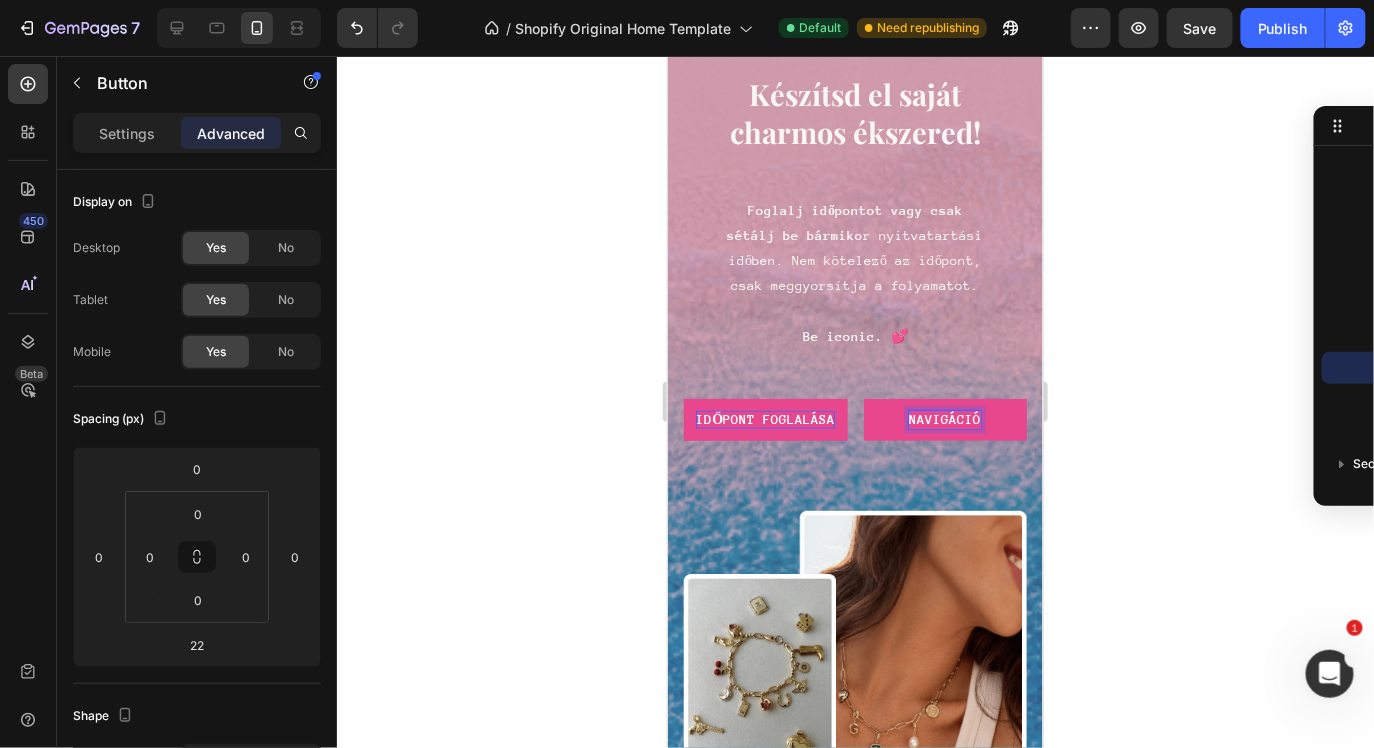 click on "Navigáció" at bounding box center (945, 419) 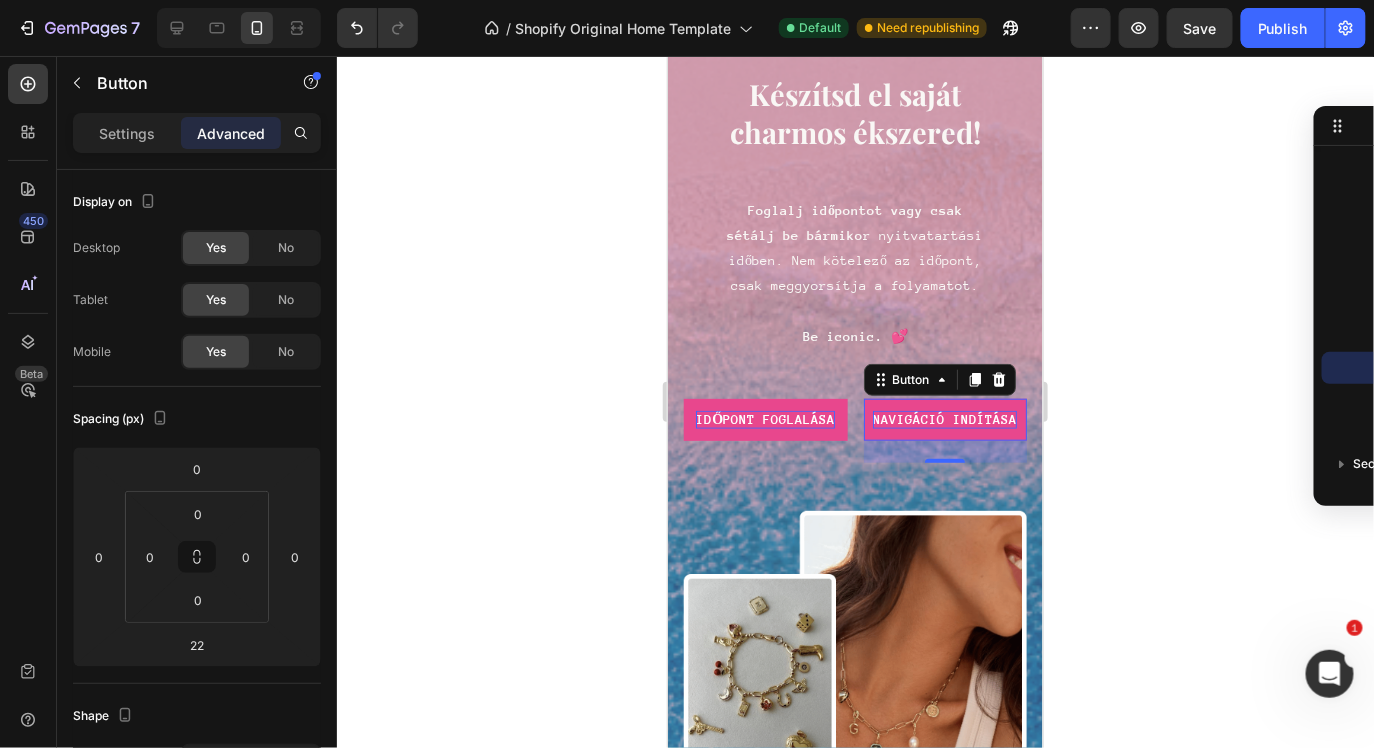 click 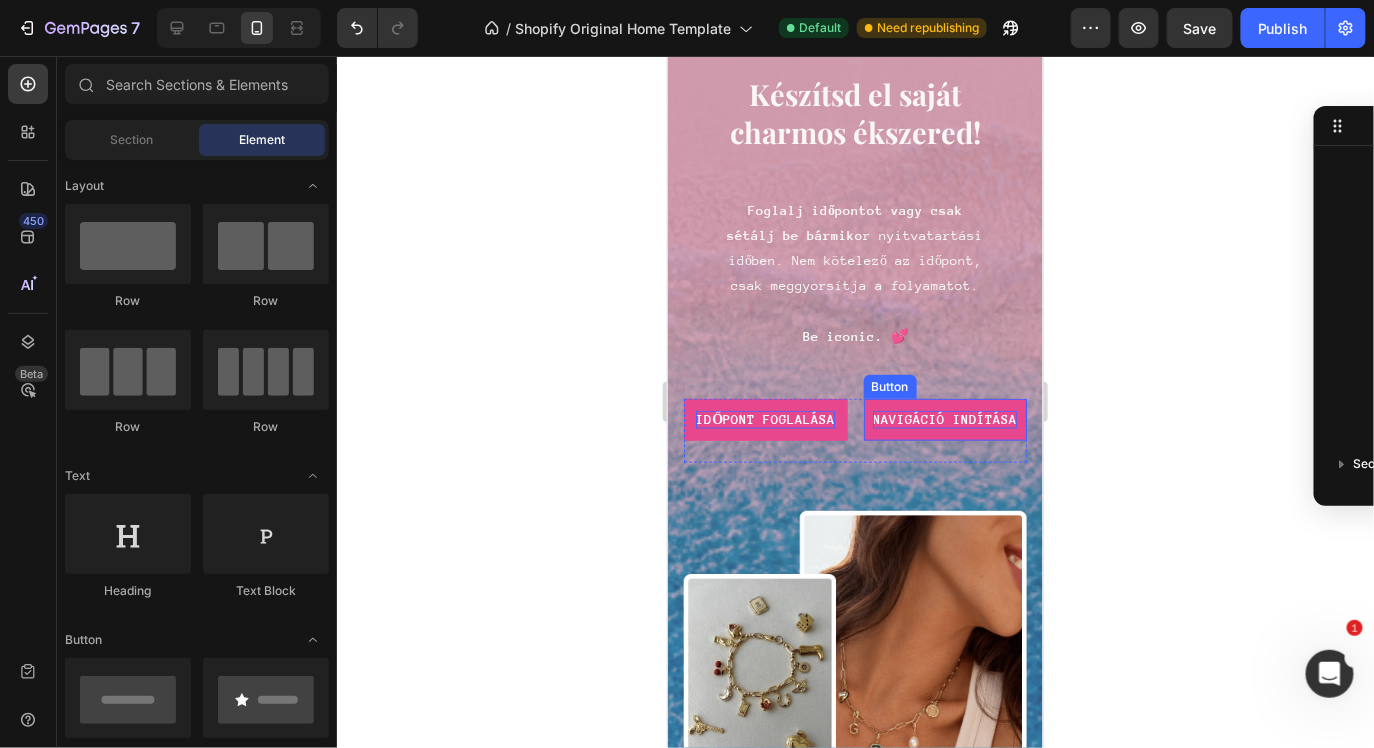 click on "Navigáció indítása" at bounding box center (945, 419) 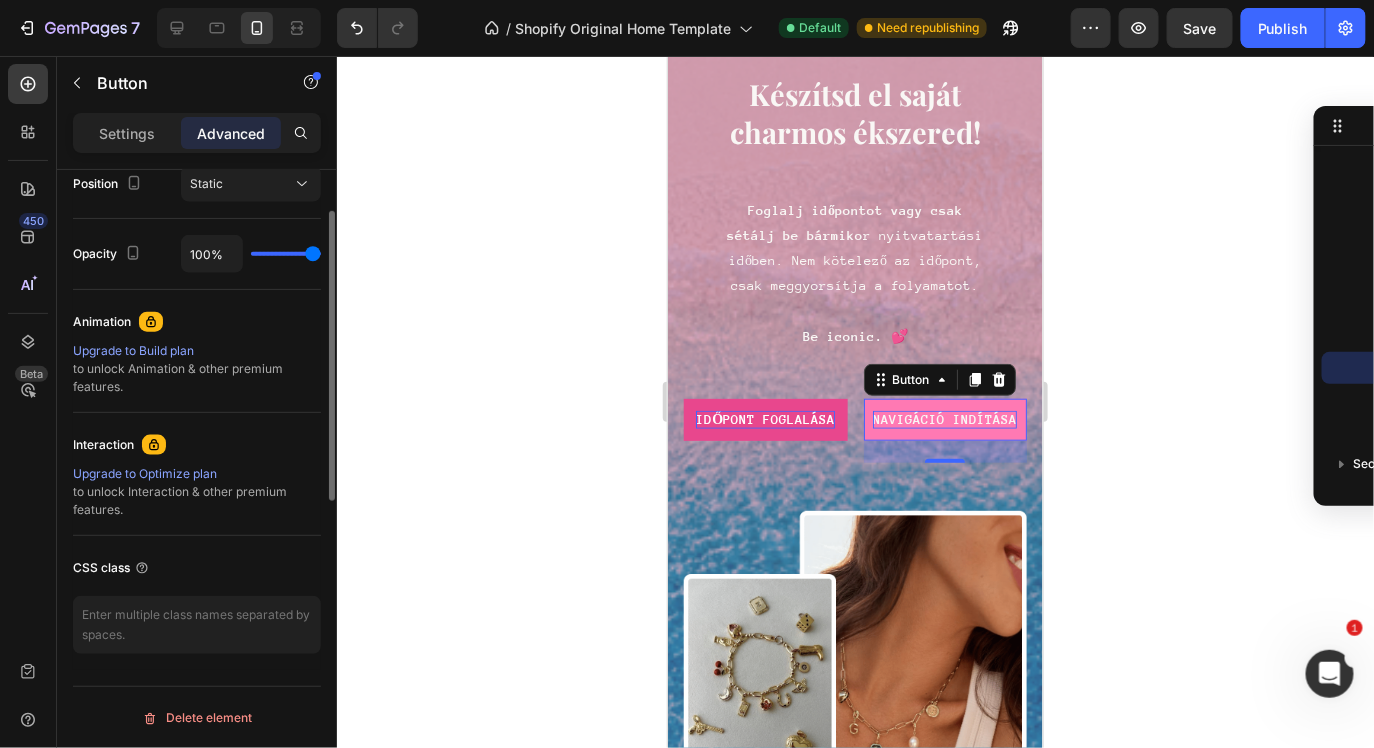 scroll, scrollTop: 0, scrollLeft: 0, axis: both 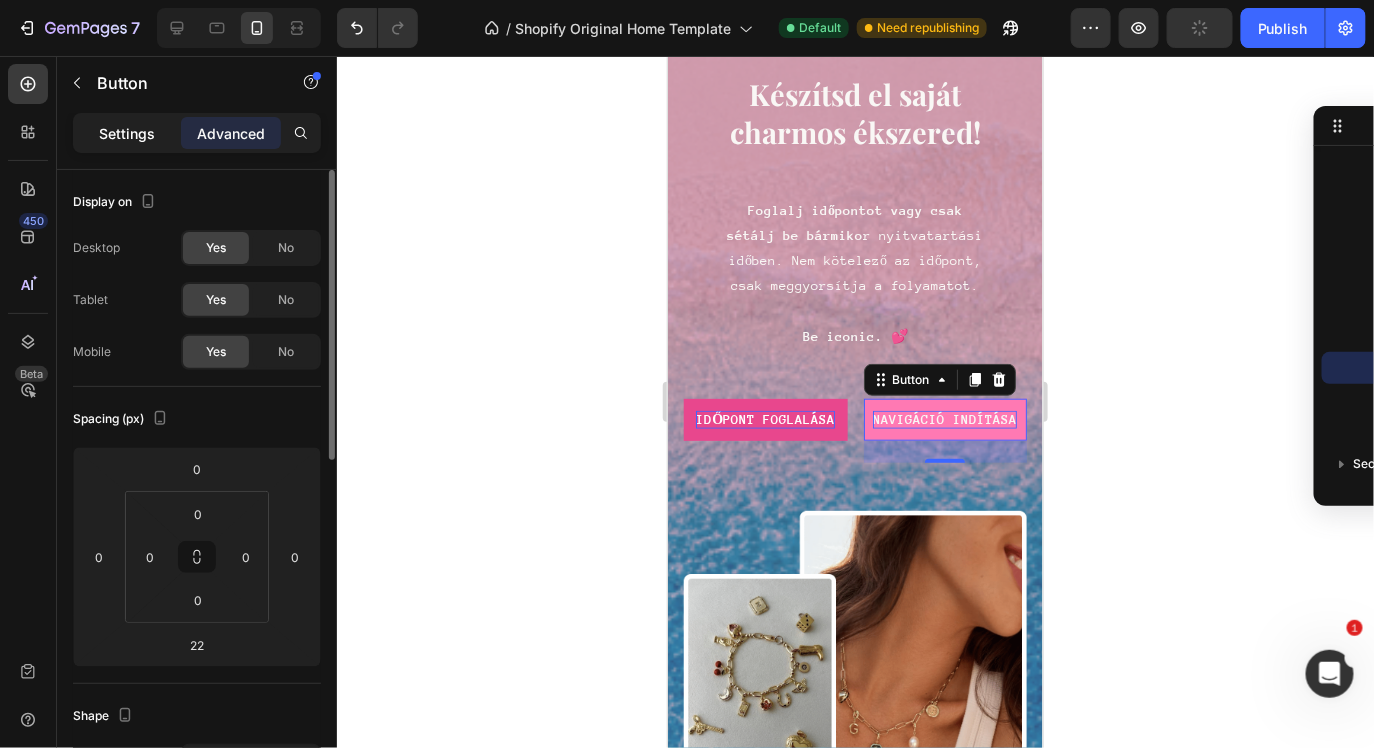 click on "Settings" 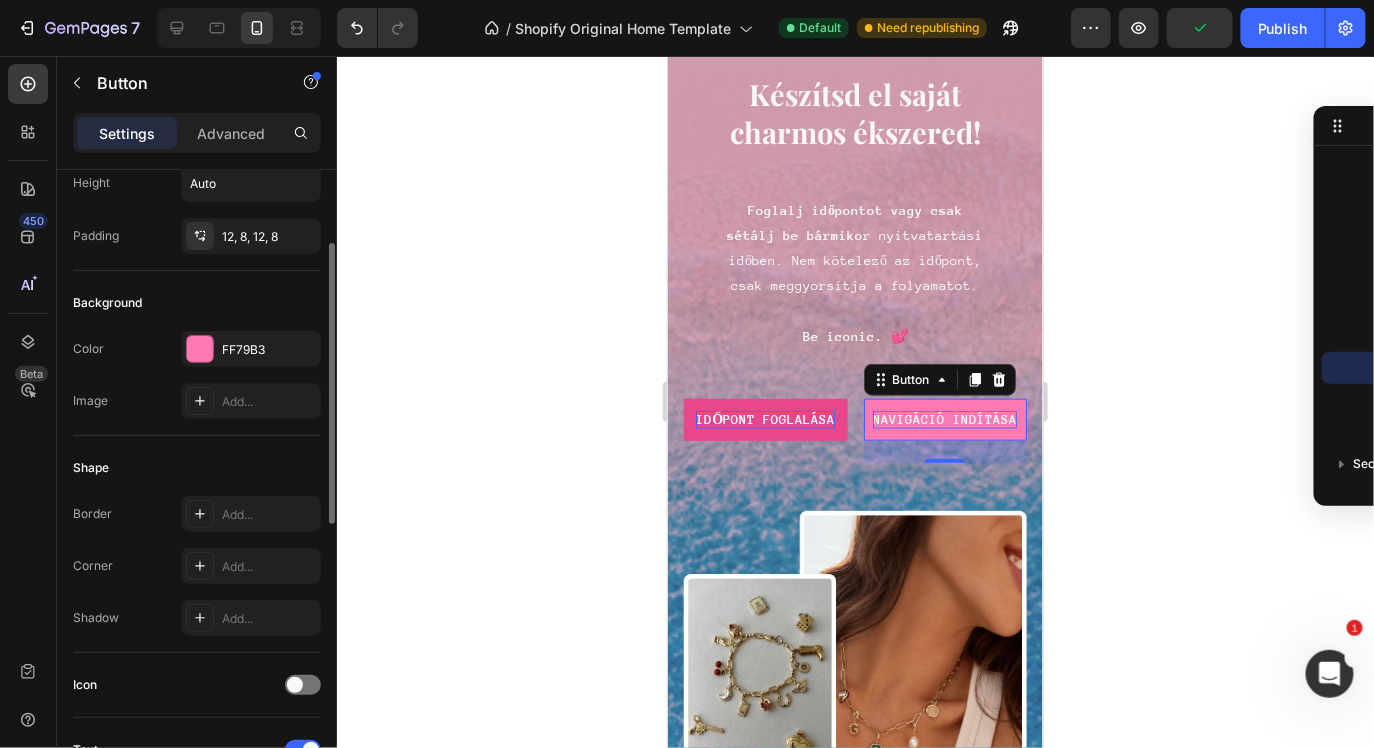 scroll, scrollTop: 139, scrollLeft: 0, axis: vertical 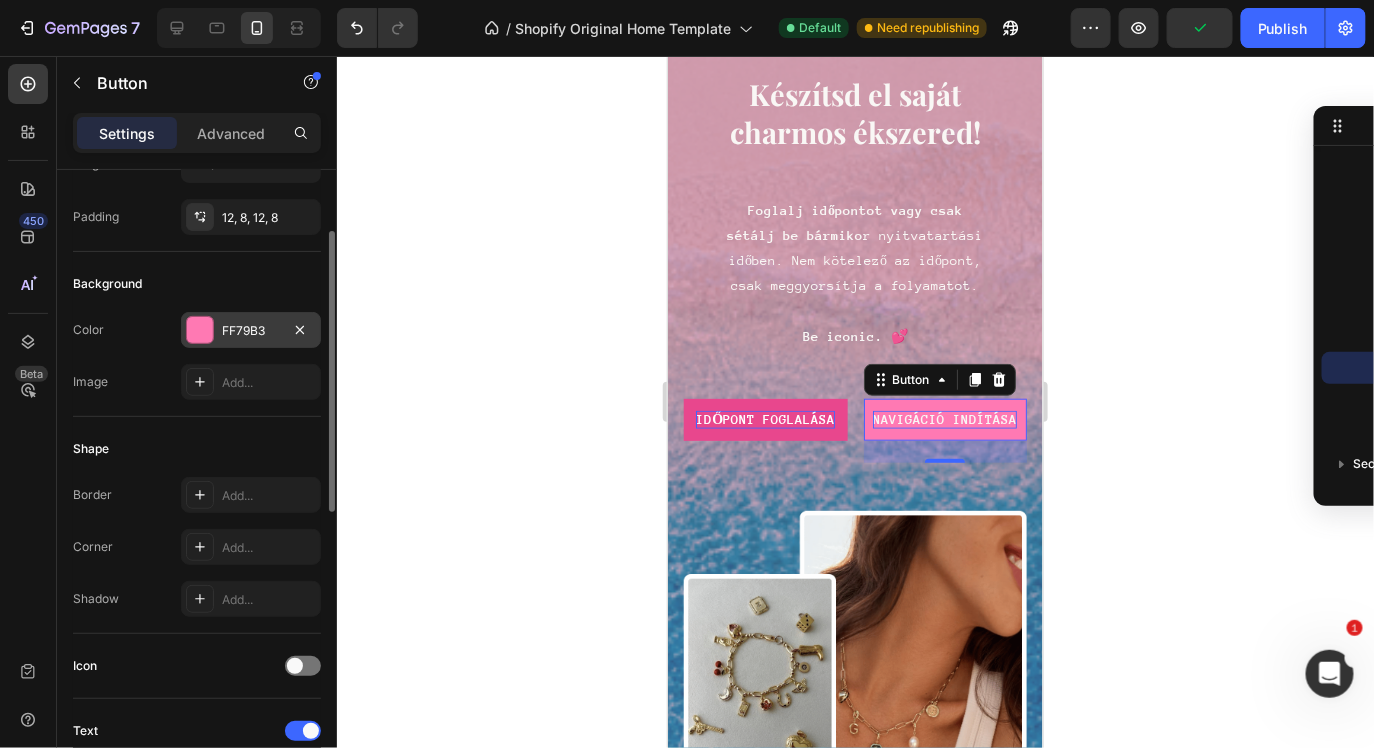click at bounding box center (200, 330) 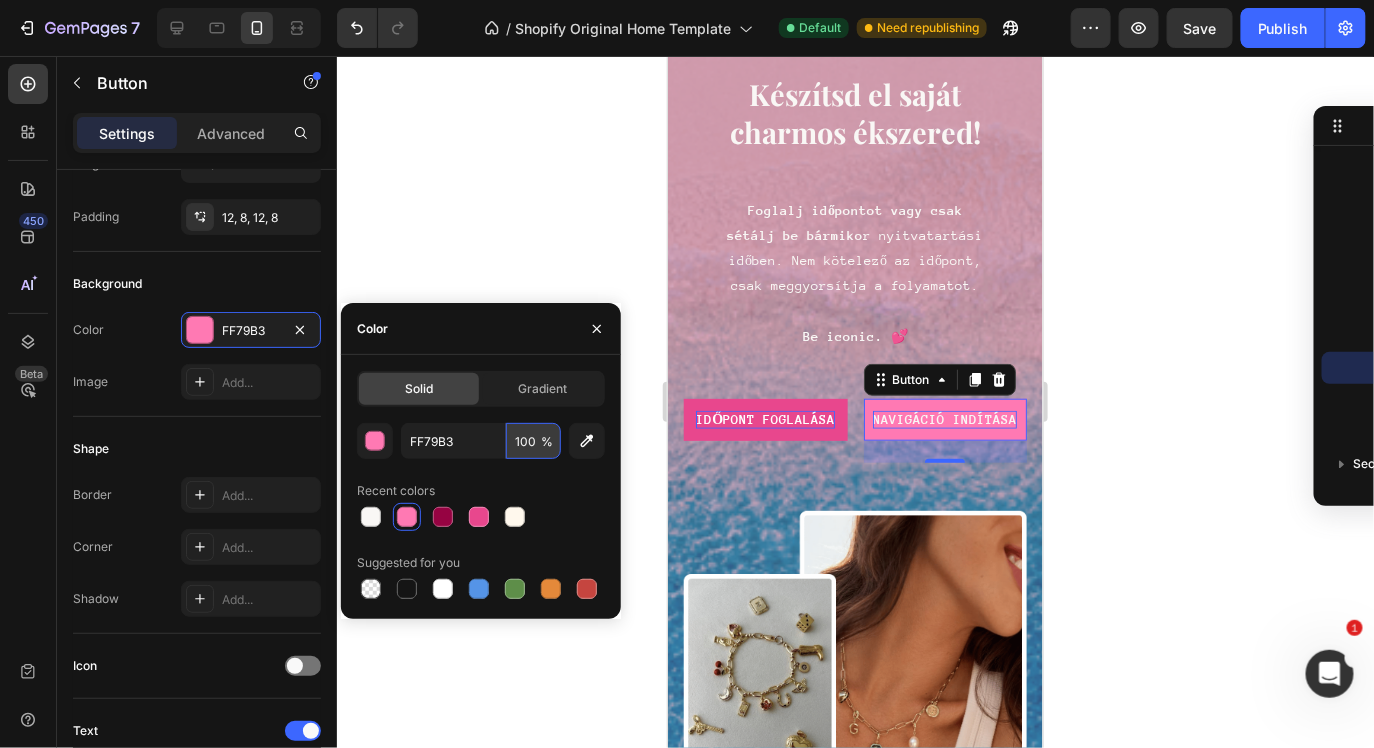 click on "100" at bounding box center [533, 441] 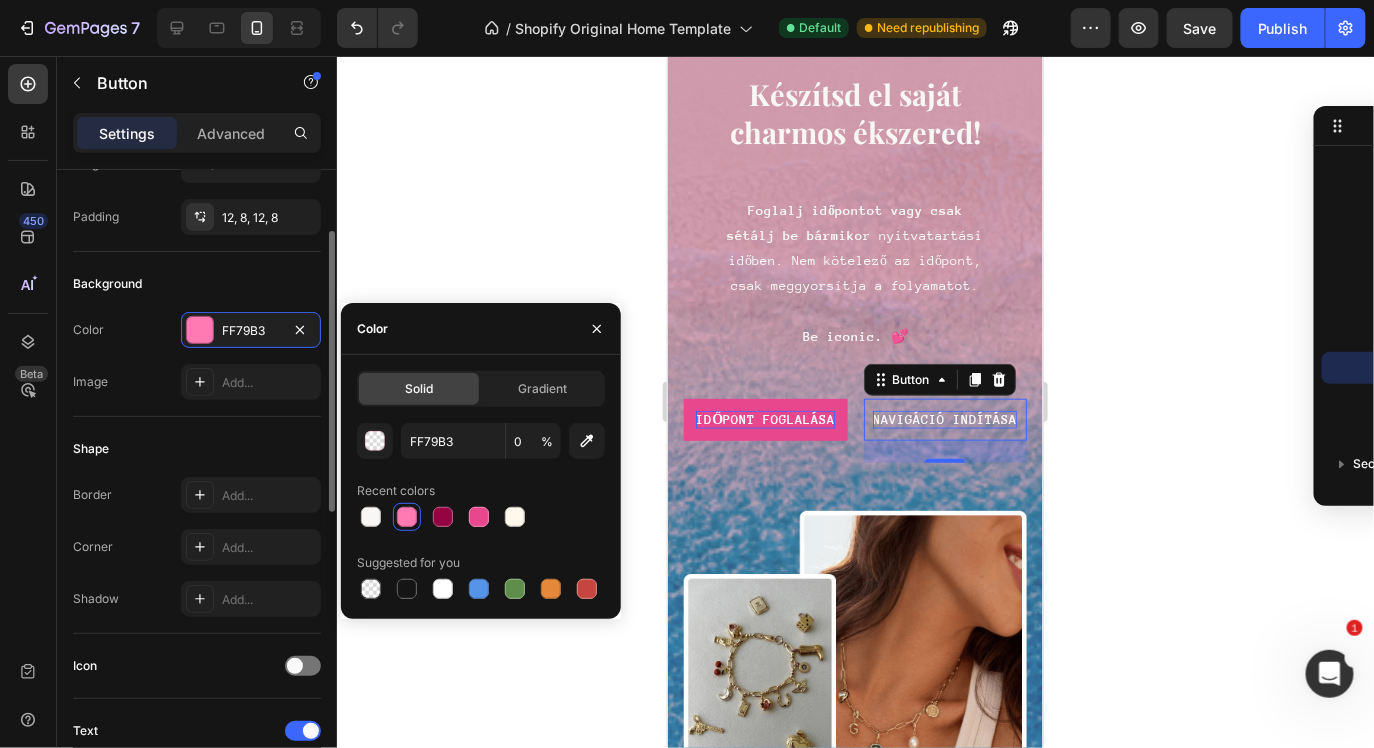 click on "Image Add..." at bounding box center [197, 382] 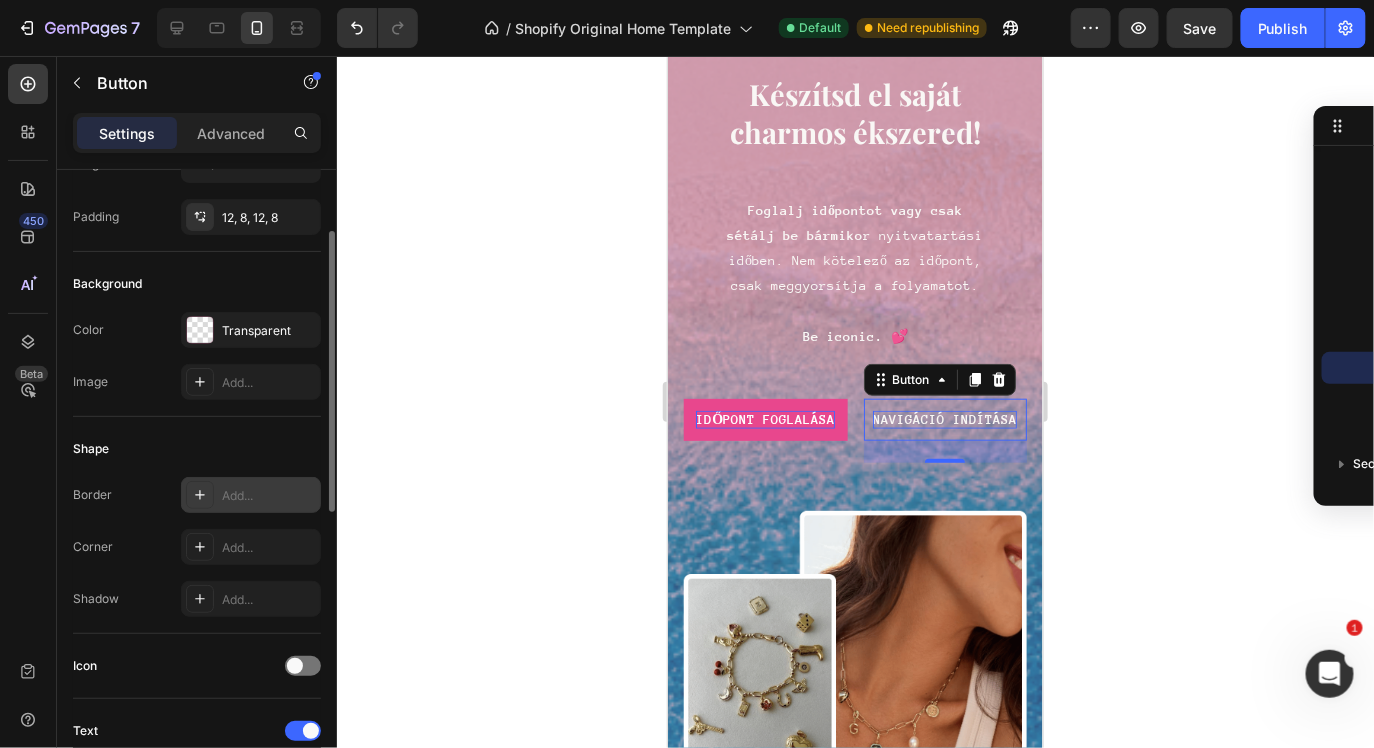 click on "Add..." at bounding box center (251, 495) 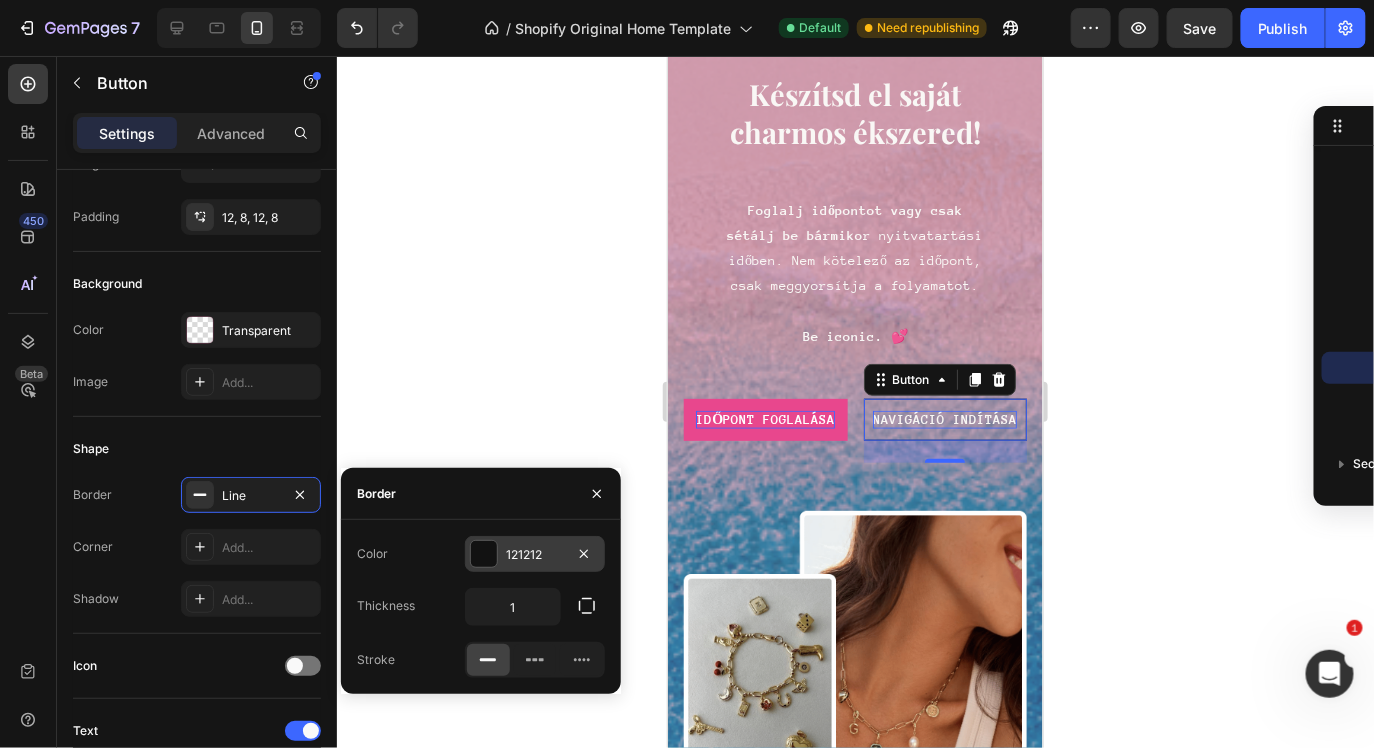 click at bounding box center (484, 554) 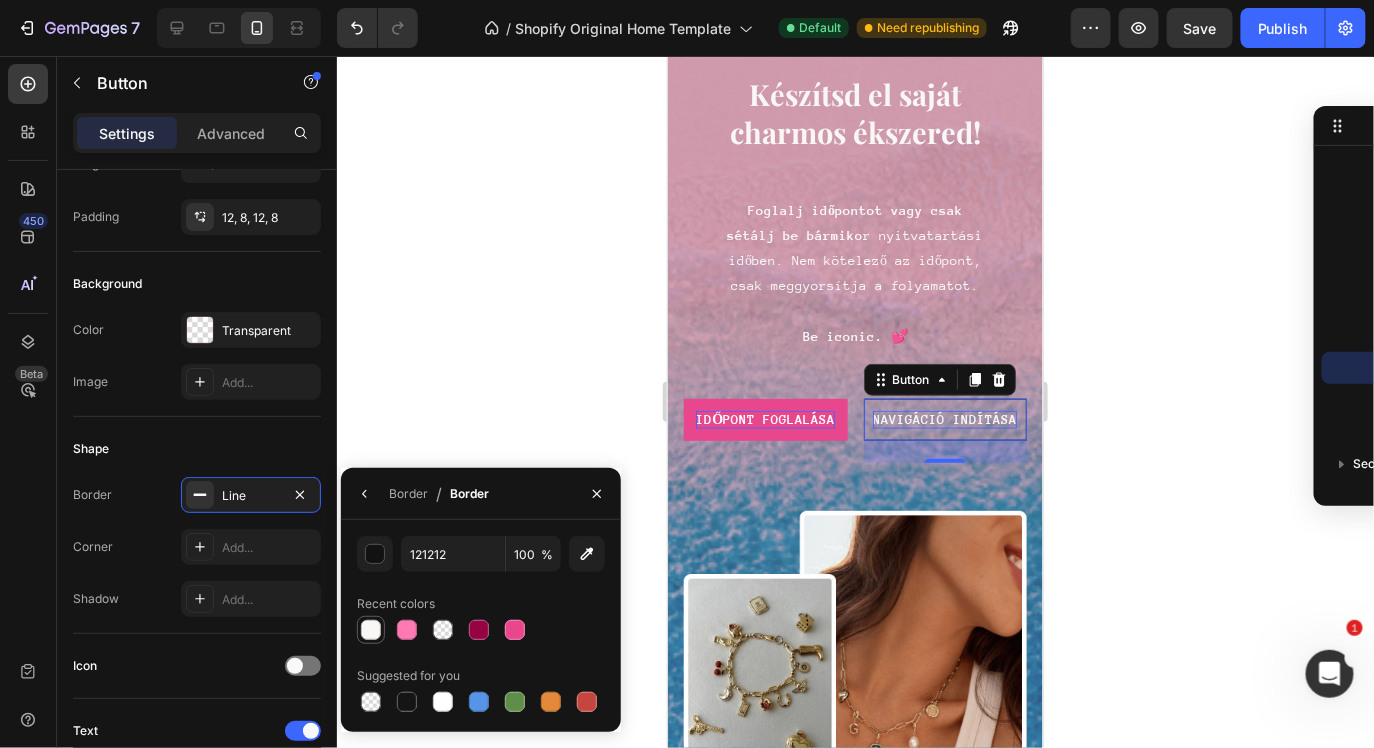 click at bounding box center [371, 630] 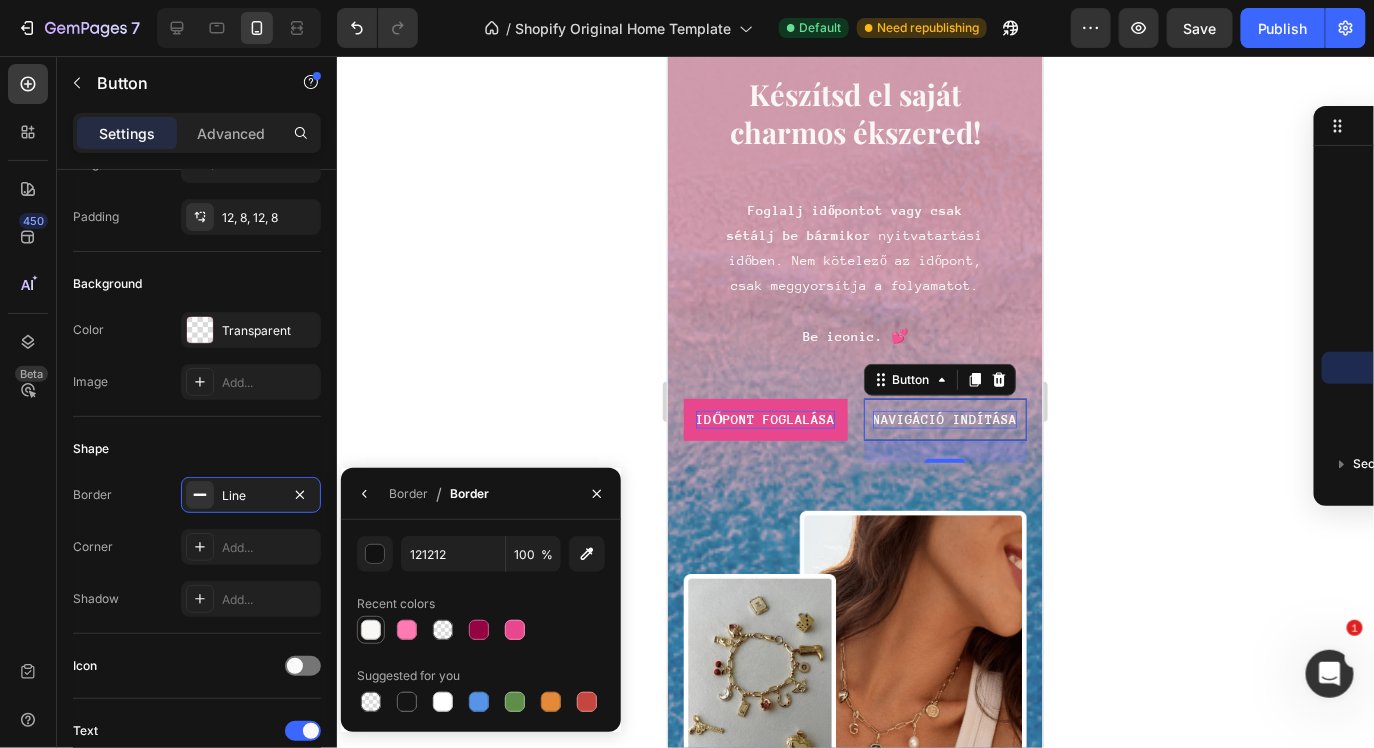 type on "F9F7F5" 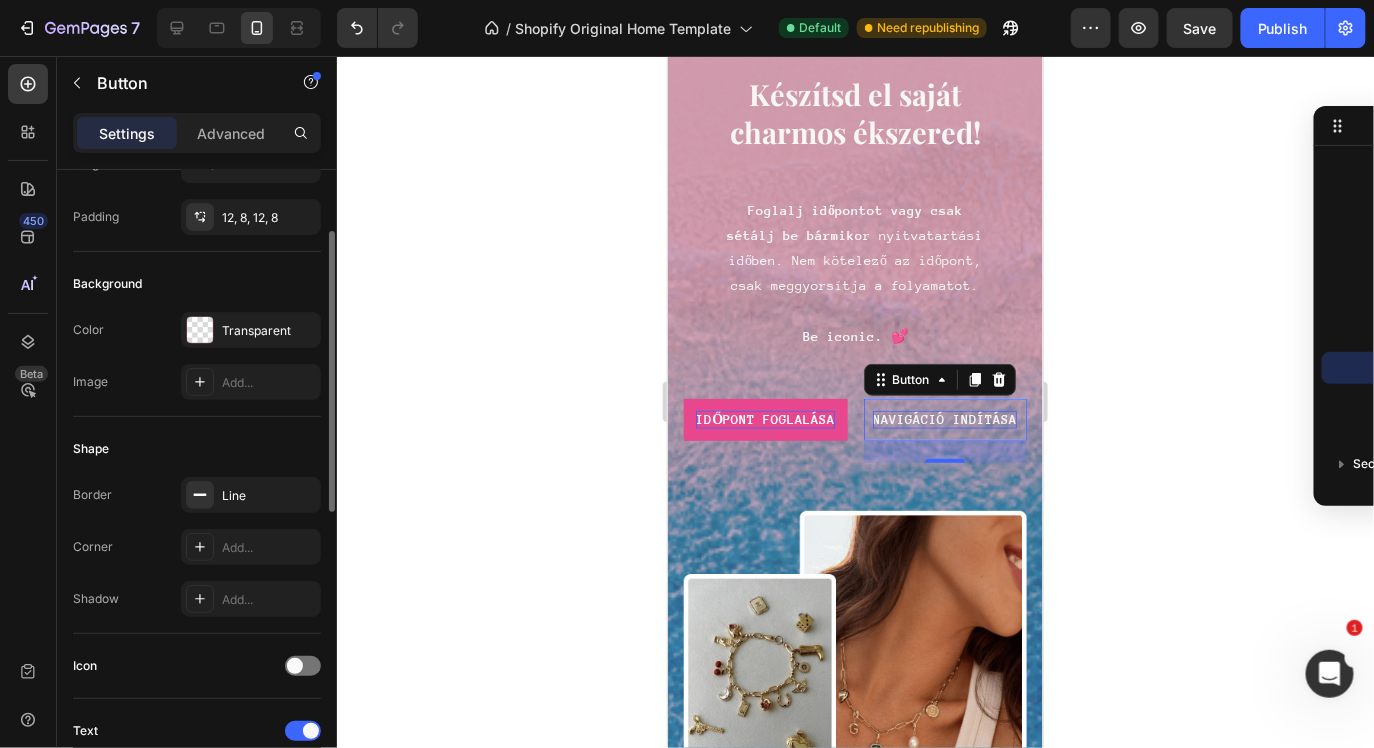 click on "Border Line Corner Add... Shadow Add..." at bounding box center [197, 547] 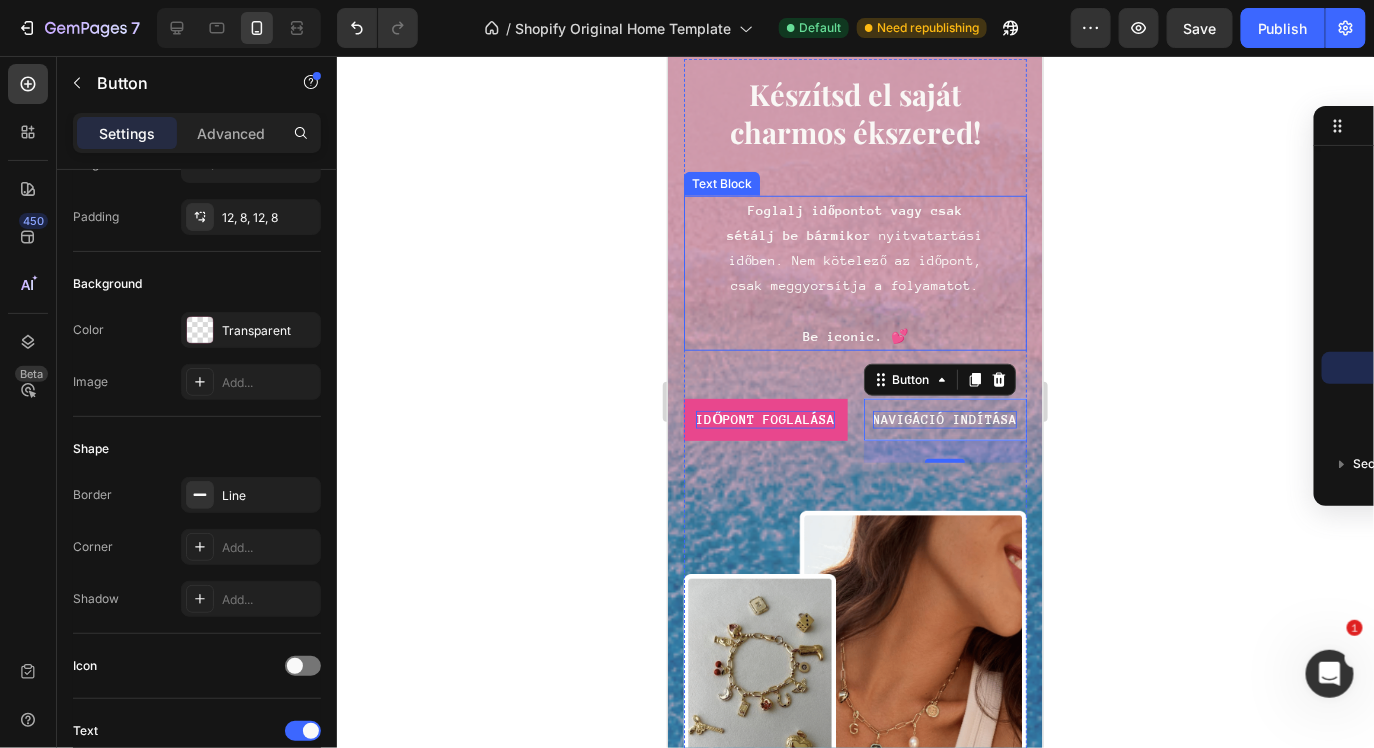 click on "Foglalj időpontot vagy csak sétálj be bármiko r nyitvatartási időben. Nem kötelező az időpont, csak meggyorsítja a folyamatot." at bounding box center (854, 247) 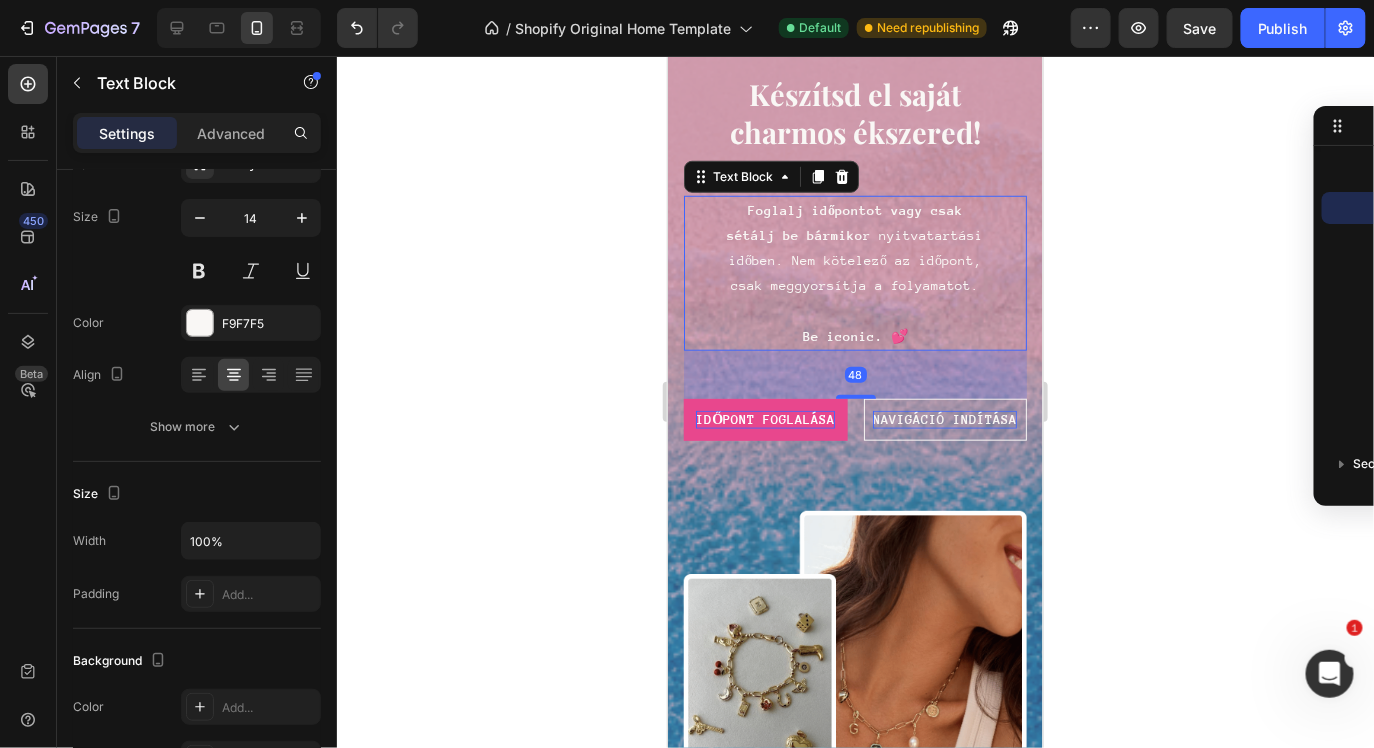 scroll, scrollTop: 0, scrollLeft: 0, axis: both 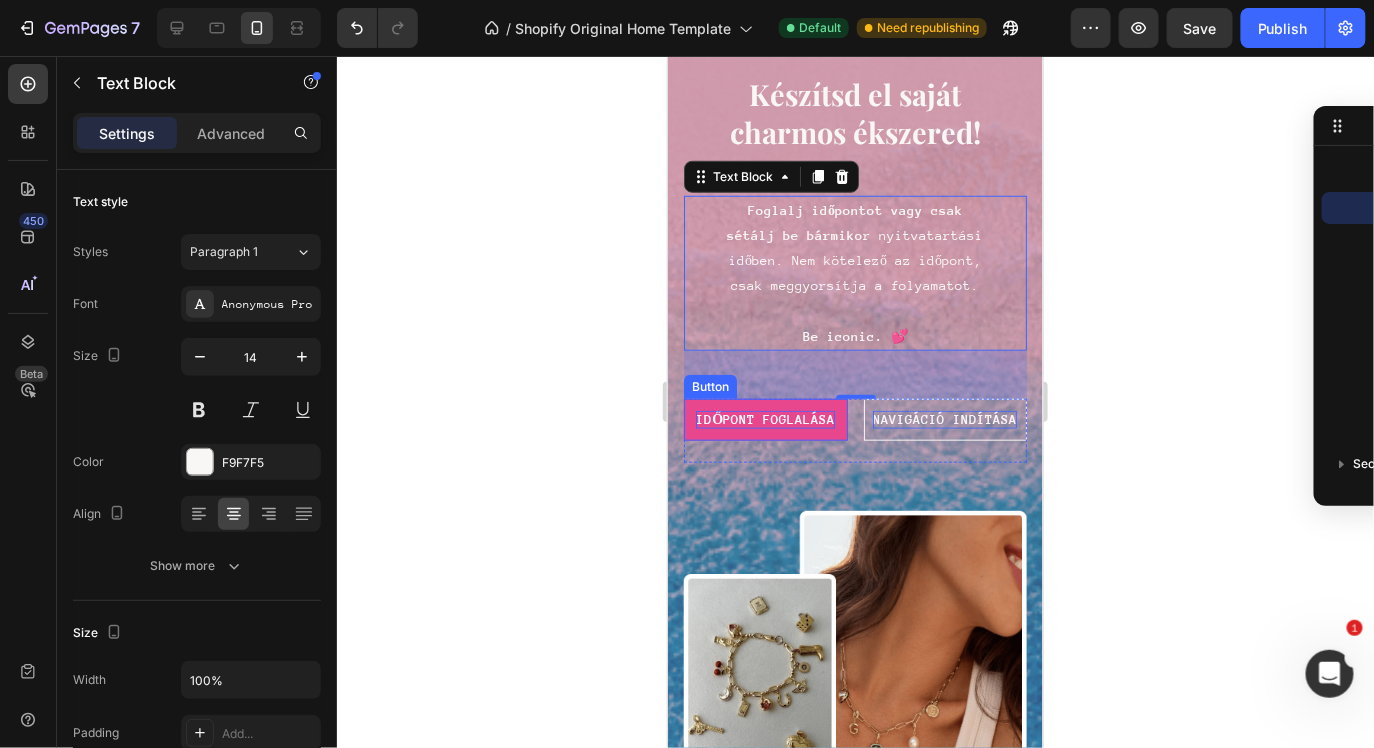 click on "IDŐPONT FOGLALÁSA" at bounding box center (765, 419) 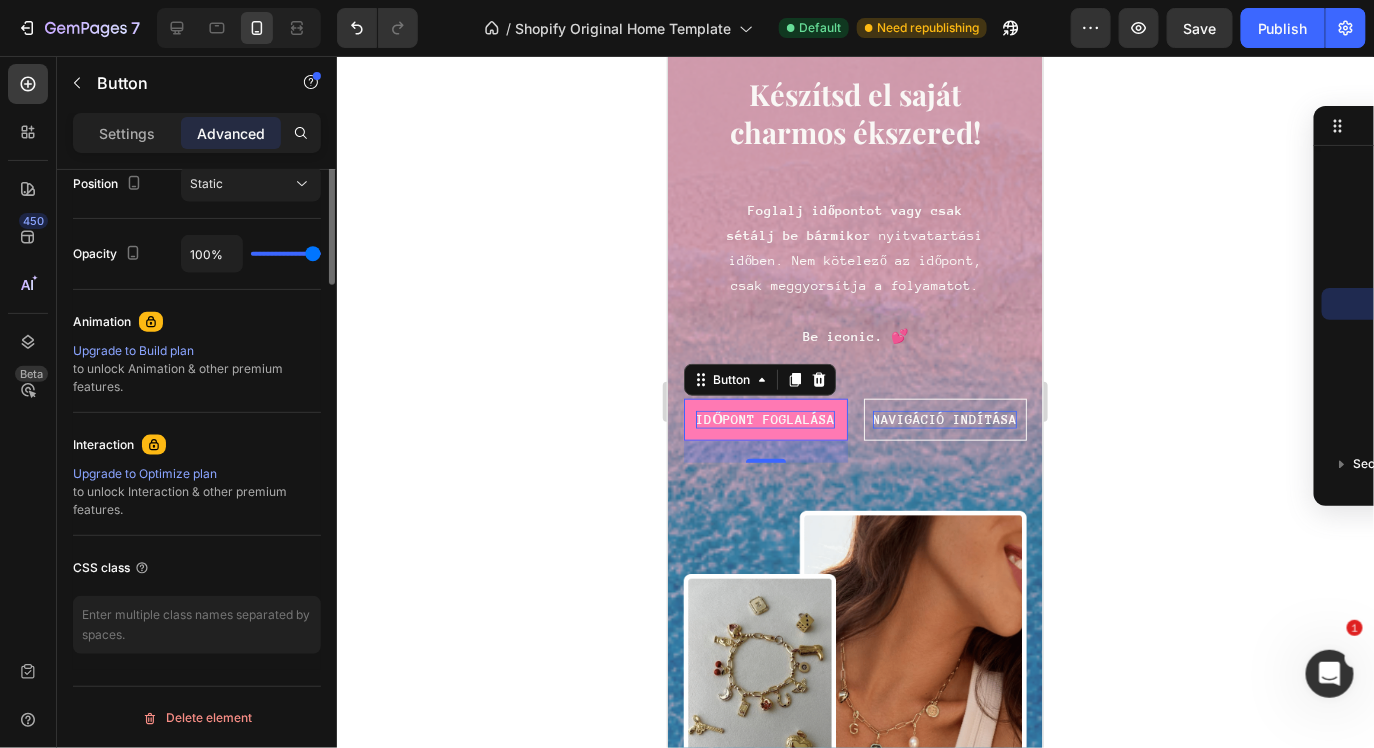 scroll, scrollTop: 0, scrollLeft: 0, axis: both 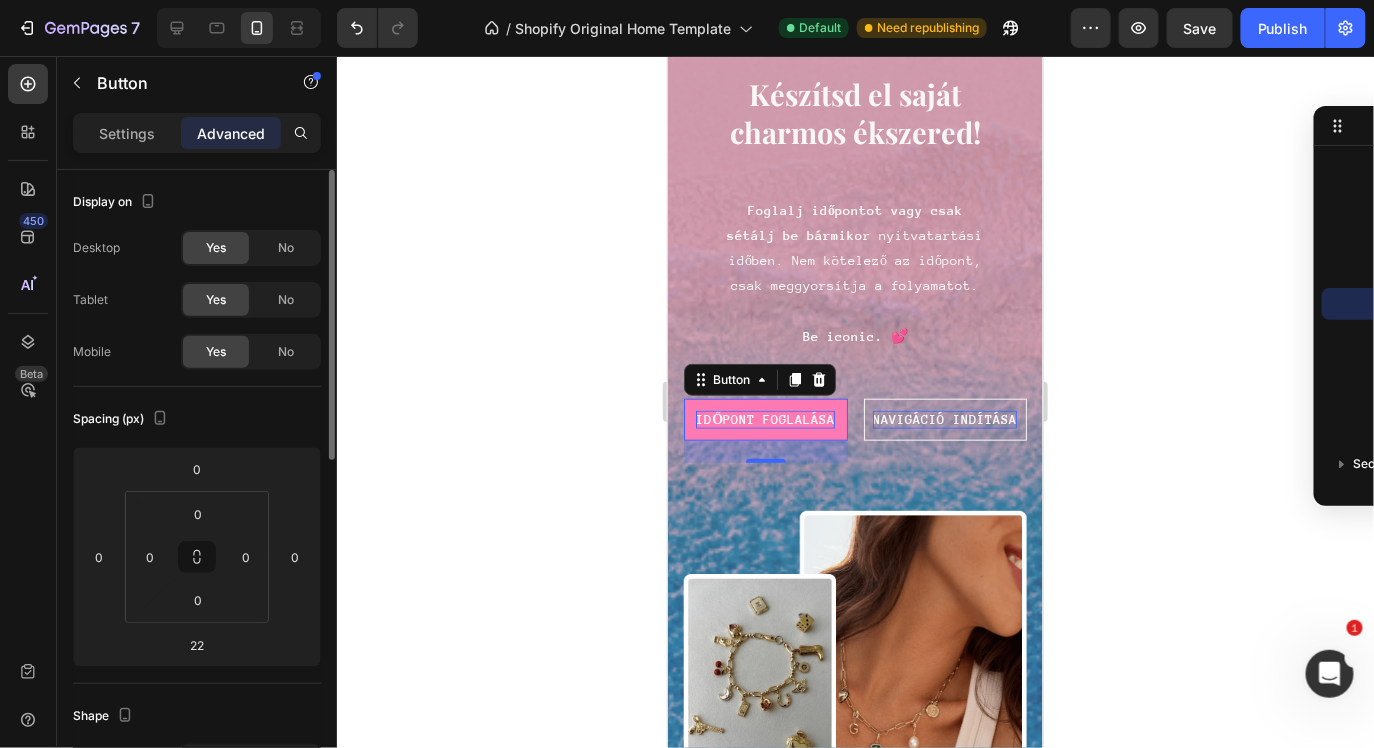 click on "Settings" at bounding box center [127, 133] 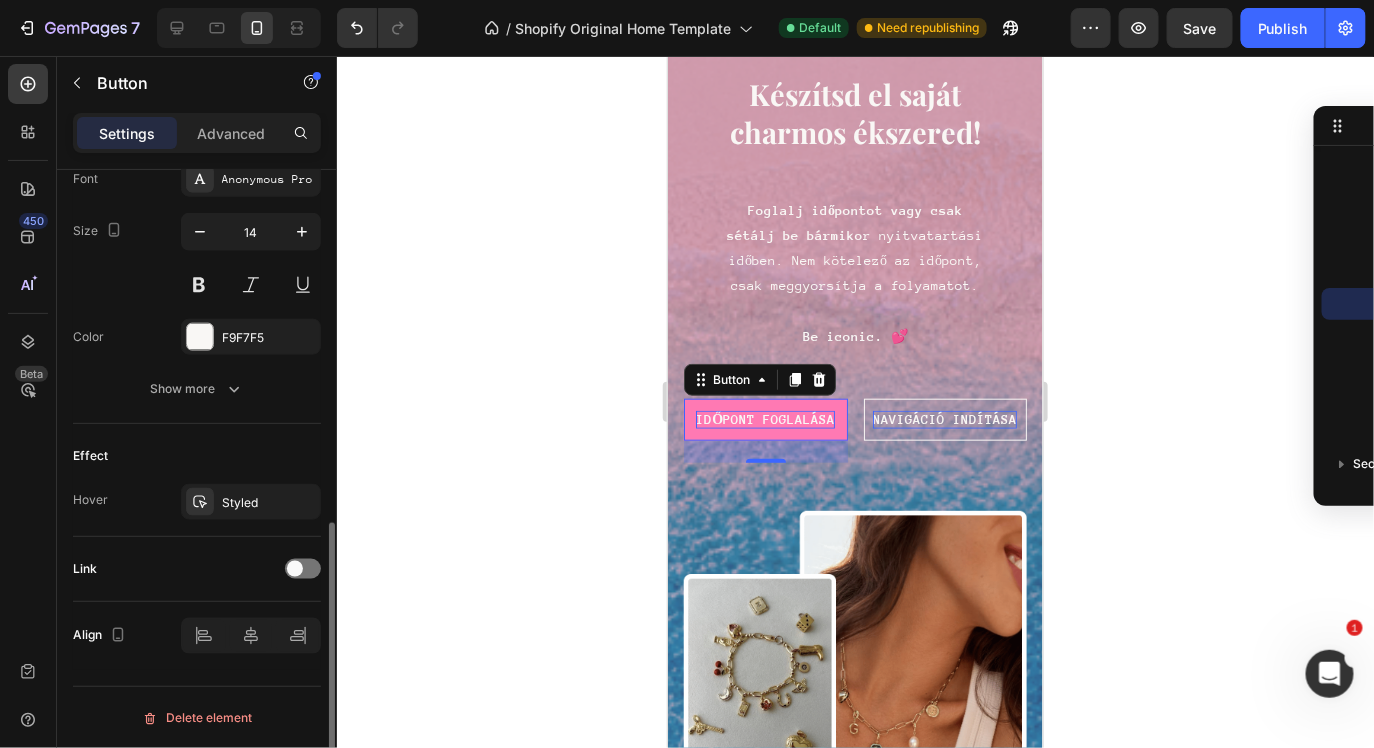 scroll, scrollTop: 795, scrollLeft: 0, axis: vertical 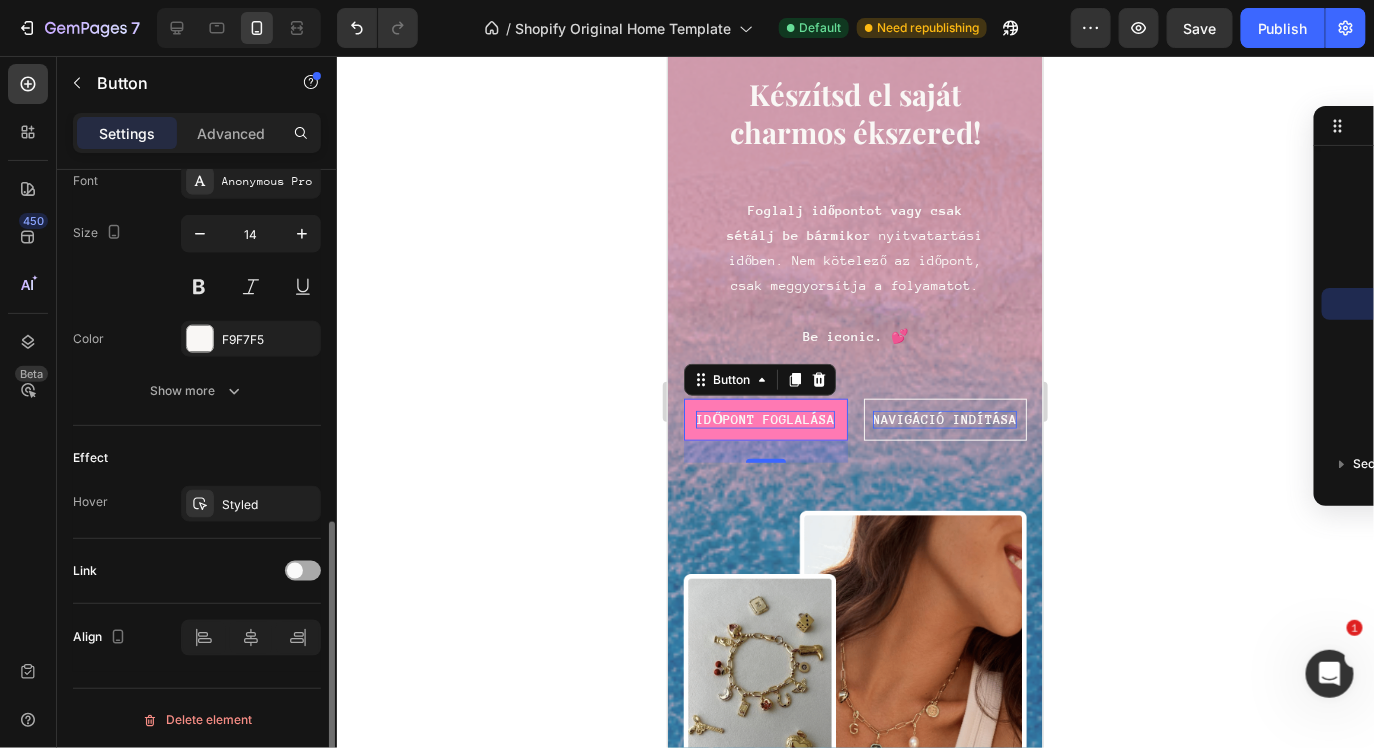 click at bounding box center (303, 571) 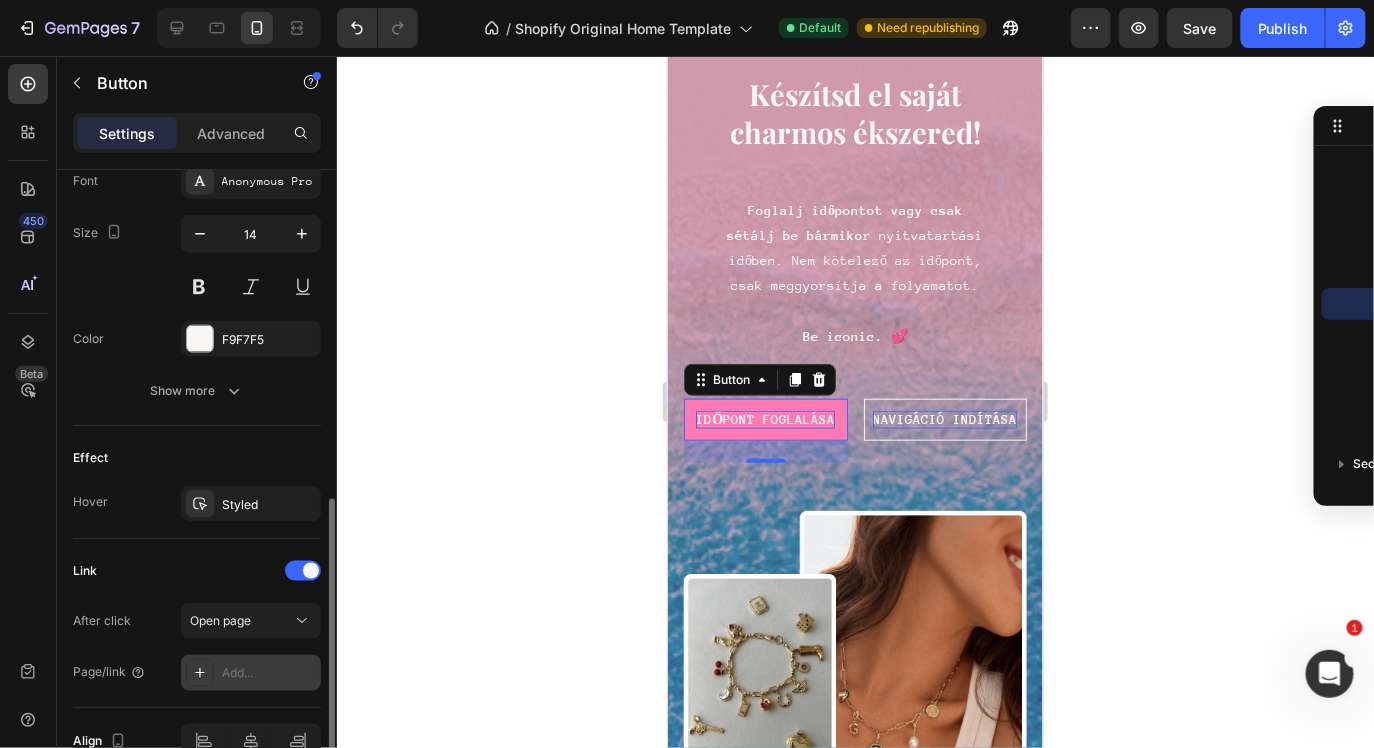 click on "Add..." at bounding box center [269, 674] 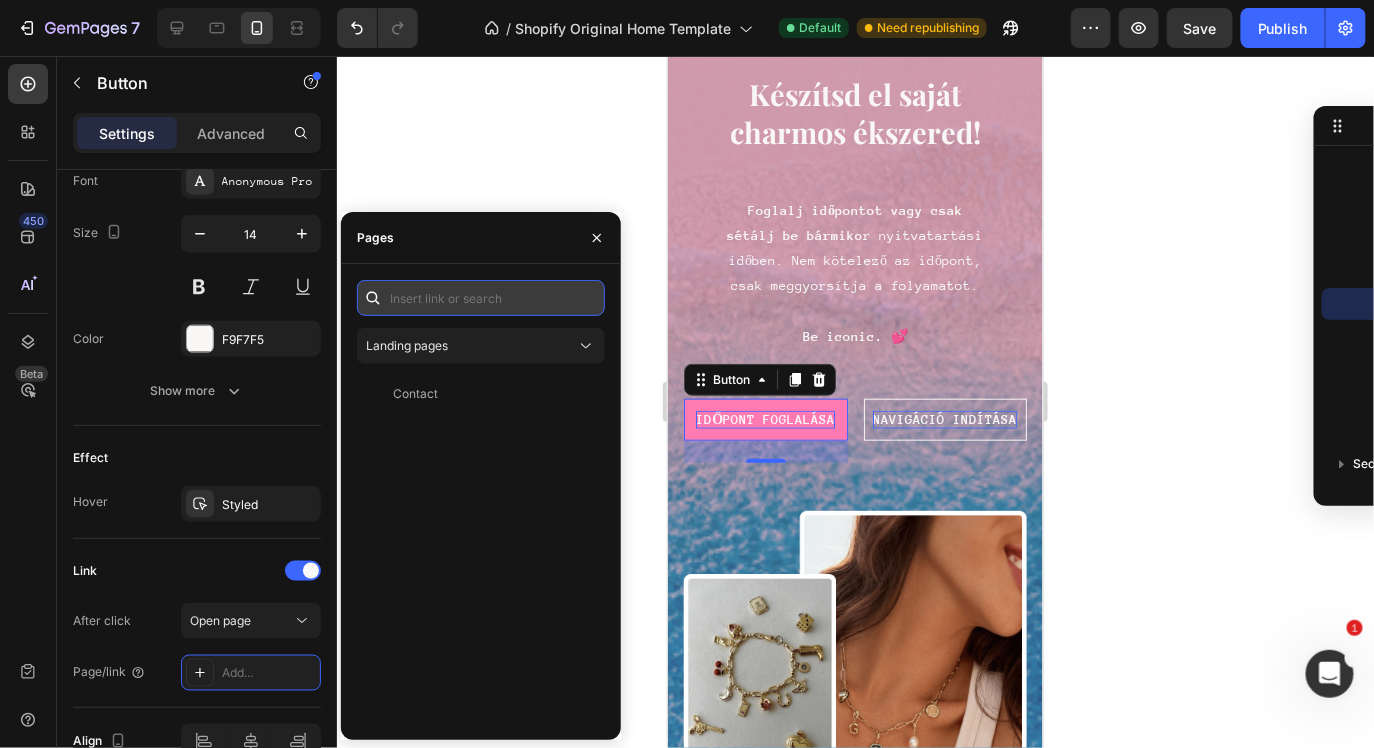 click at bounding box center (481, 298) 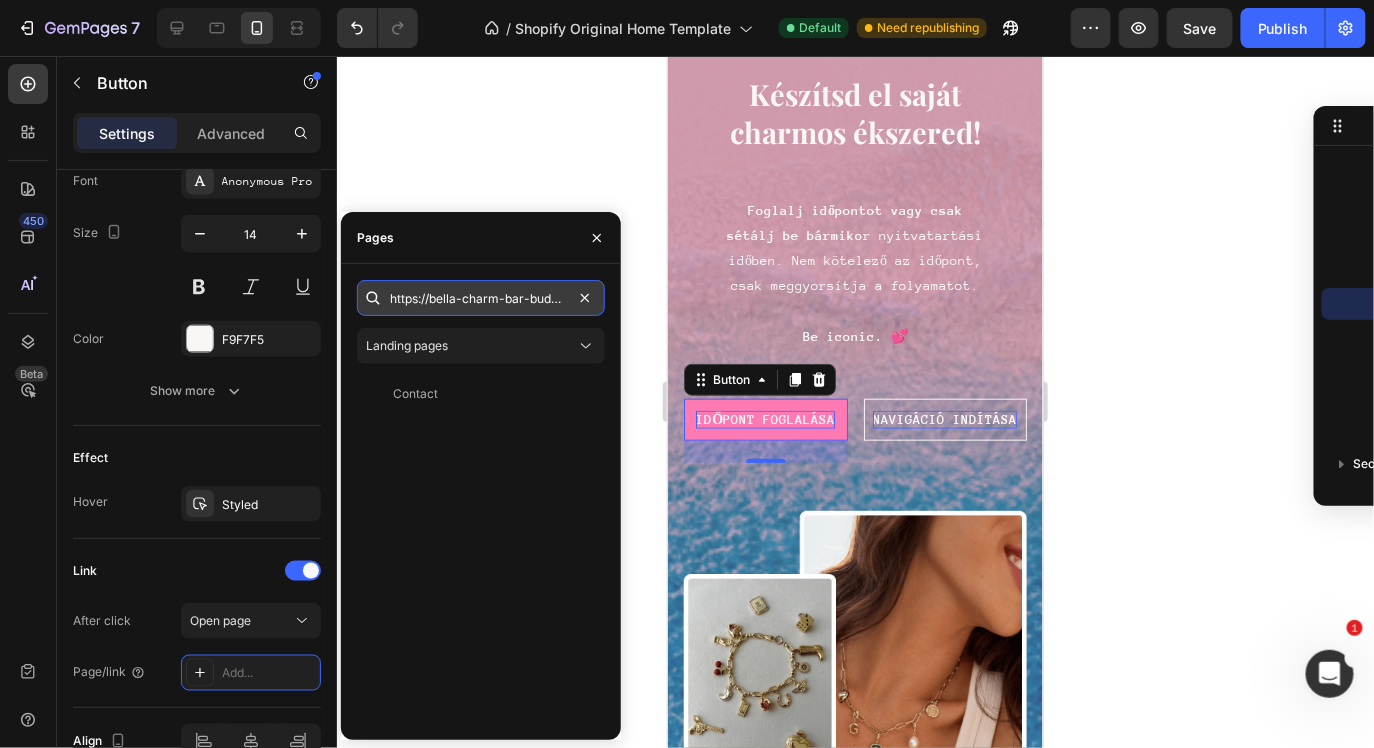 scroll, scrollTop: 0, scrollLeft: 445, axis: horizontal 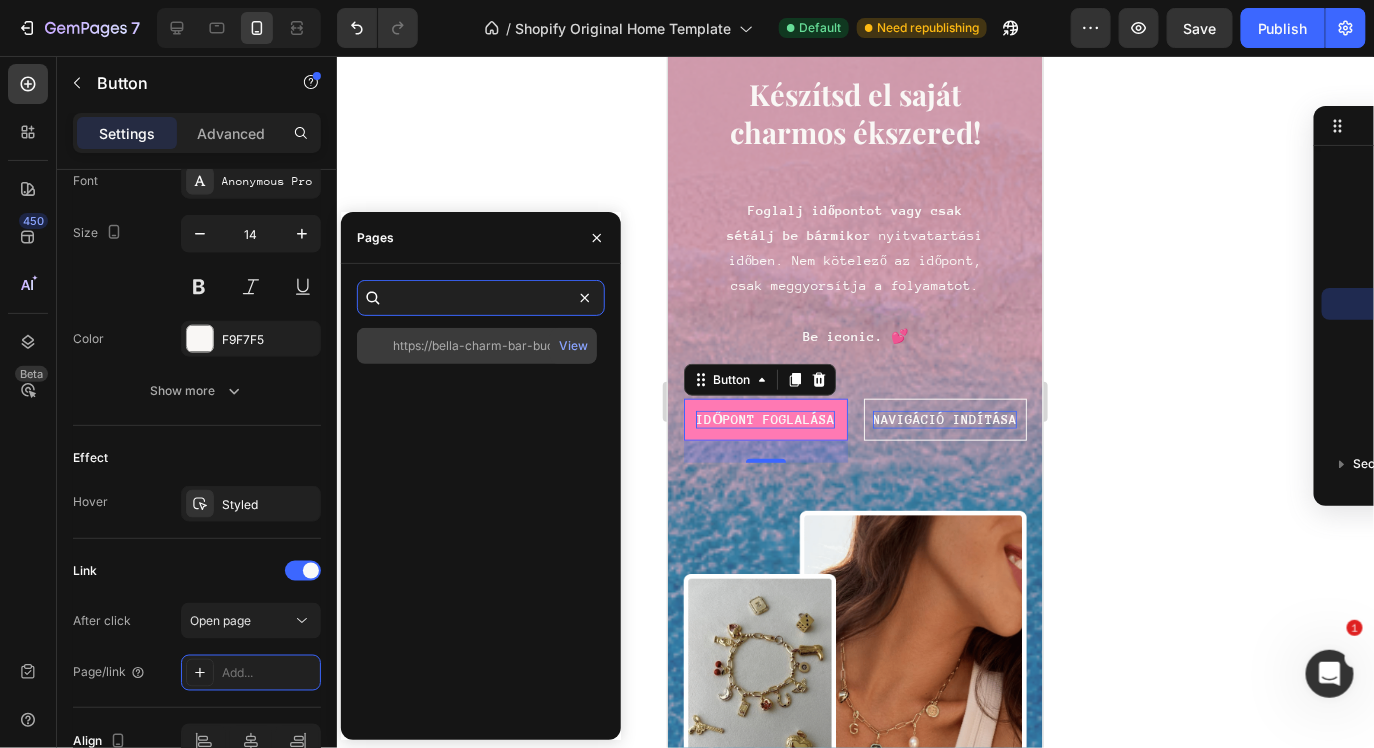 type on "https://bella-charm-bar-budapest.salonic.hu/showServices/?employeeId=27170&placeId=12373&serviceId=0" 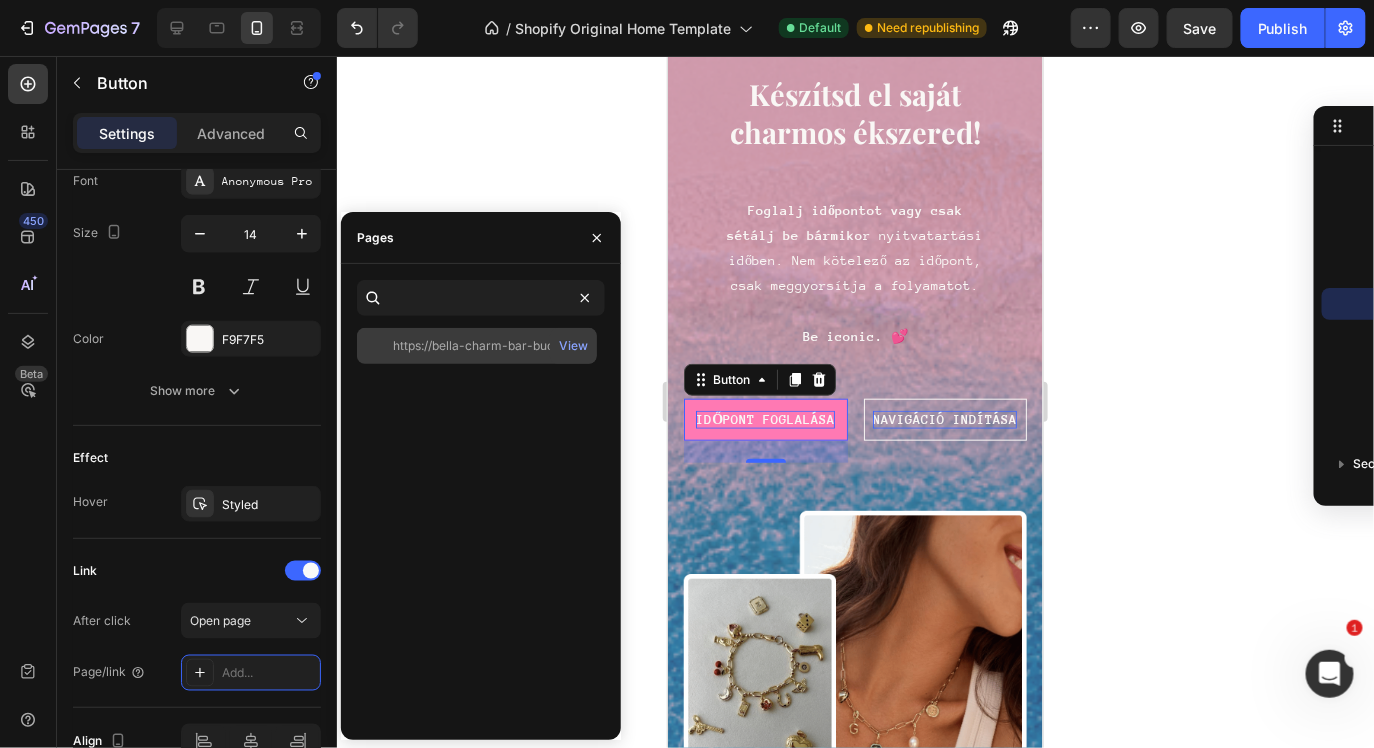 click on "https://bella-charm-bar-budapest.salonic.hu/showServices/?employeeId=27170&placeId=12373&serviceId=0" 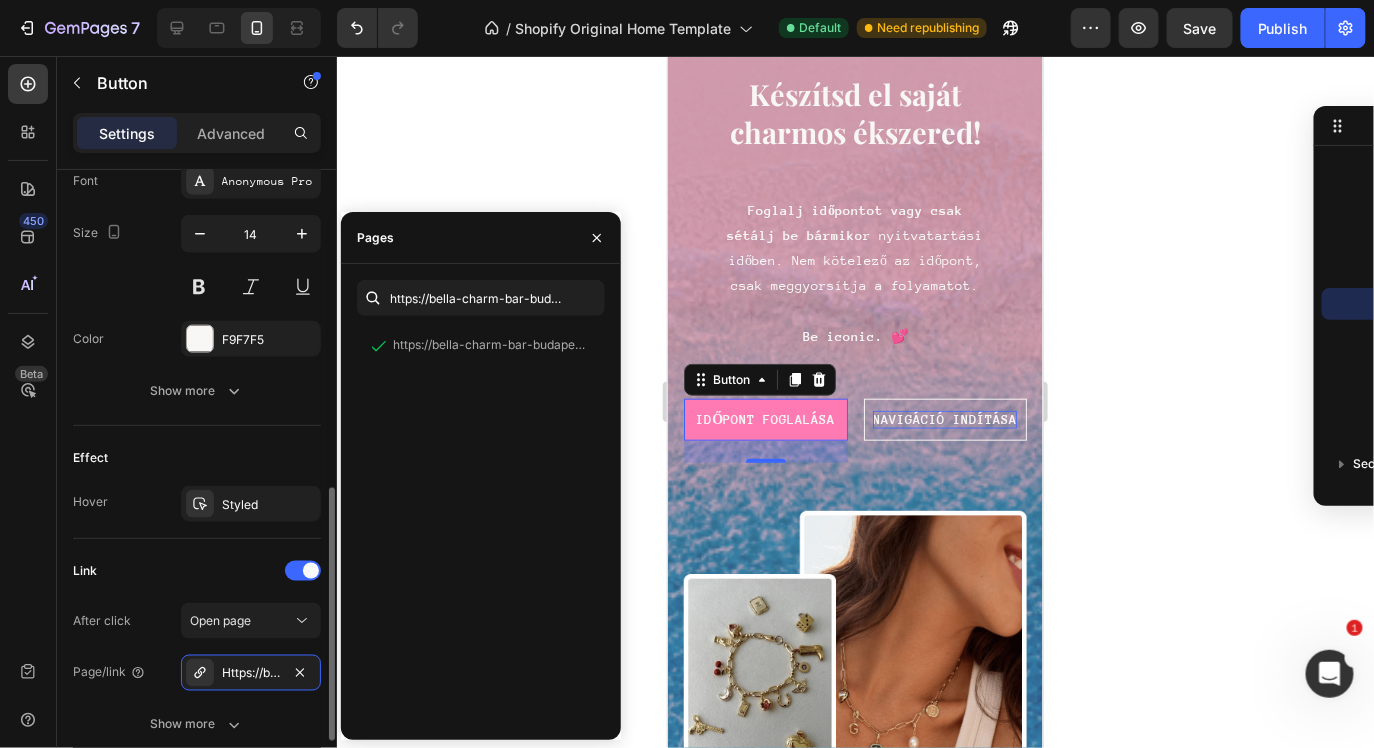 click on "Link After click Open page Page/link Https://bella-charm-bar-budapest.Salonic.Hu/showServices/?EmployeeId=27170&placeId=12373&serviceId=0 Show more" 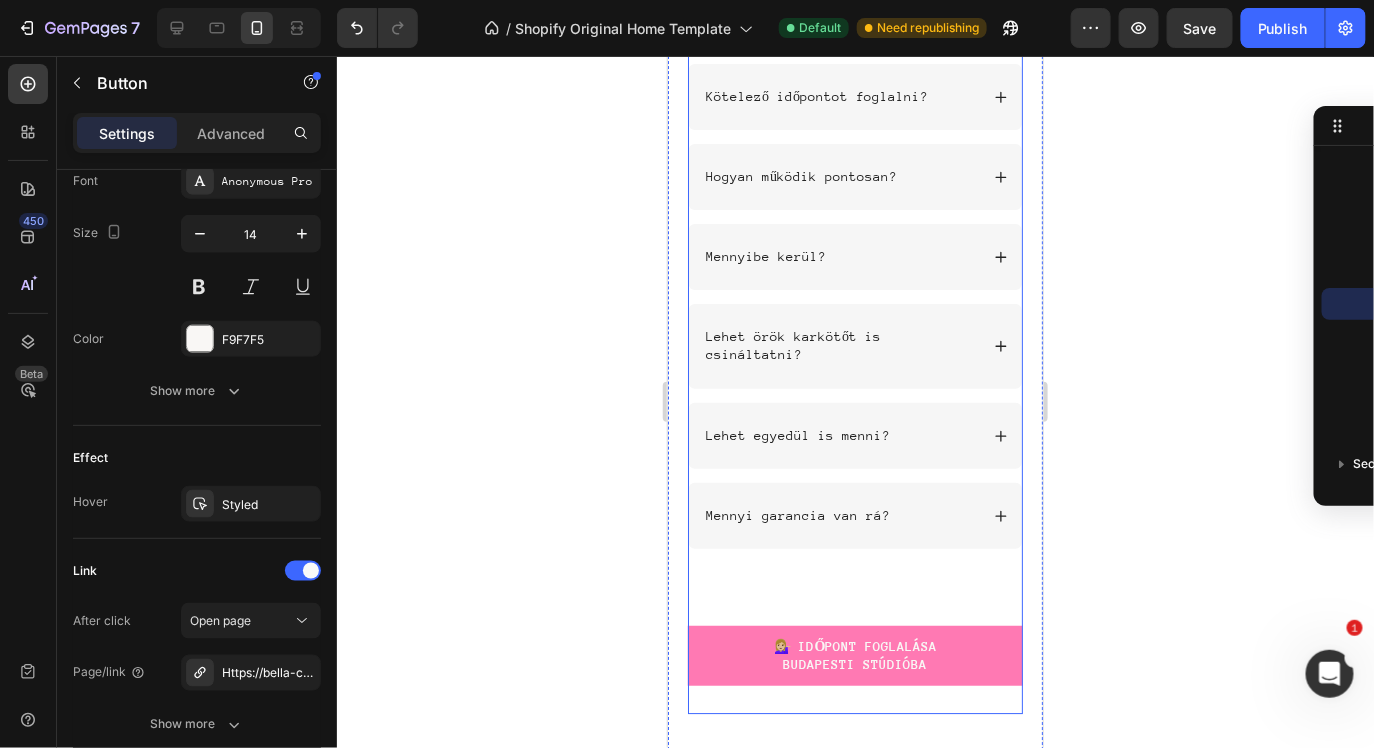 scroll, scrollTop: 6770, scrollLeft: 0, axis: vertical 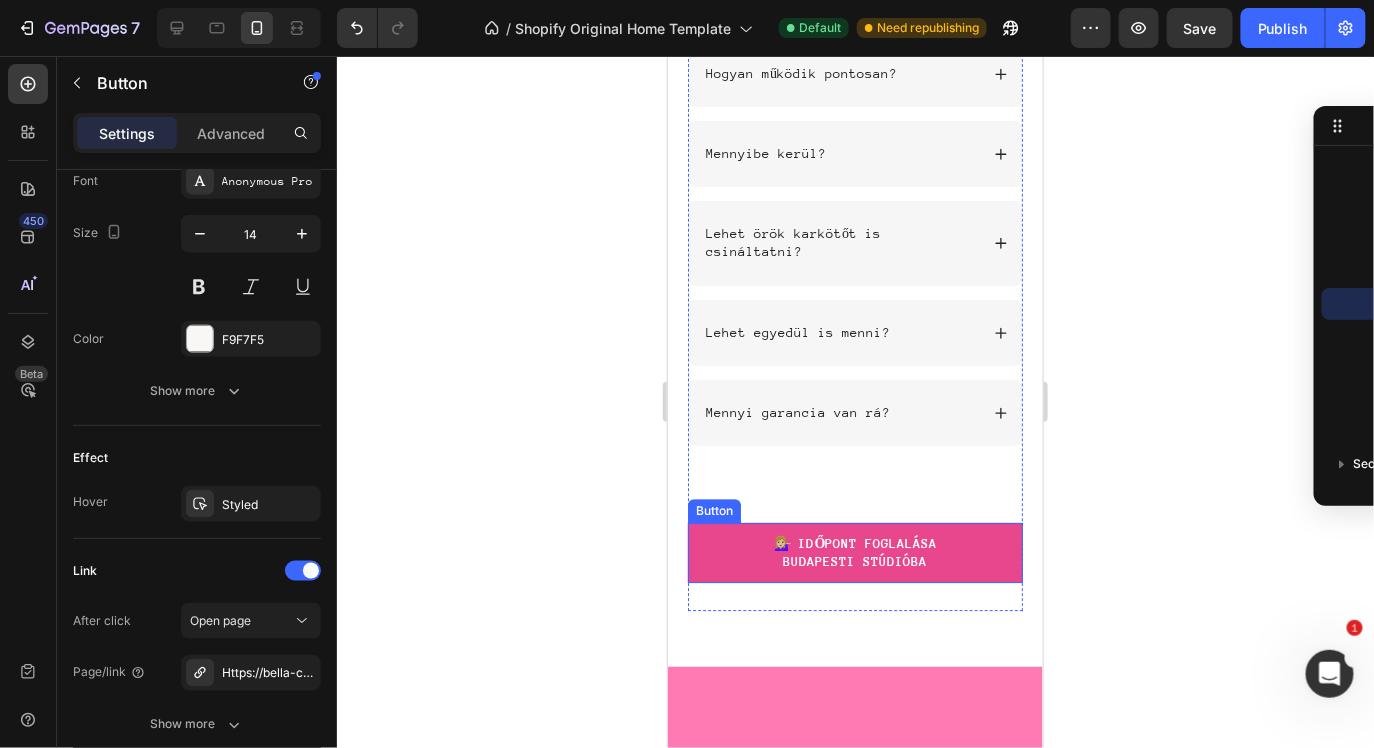 click on "💁🏼‍♀️ IDŐPONT FOGLALÁSA budapesti stúdióba" at bounding box center [854, 552] 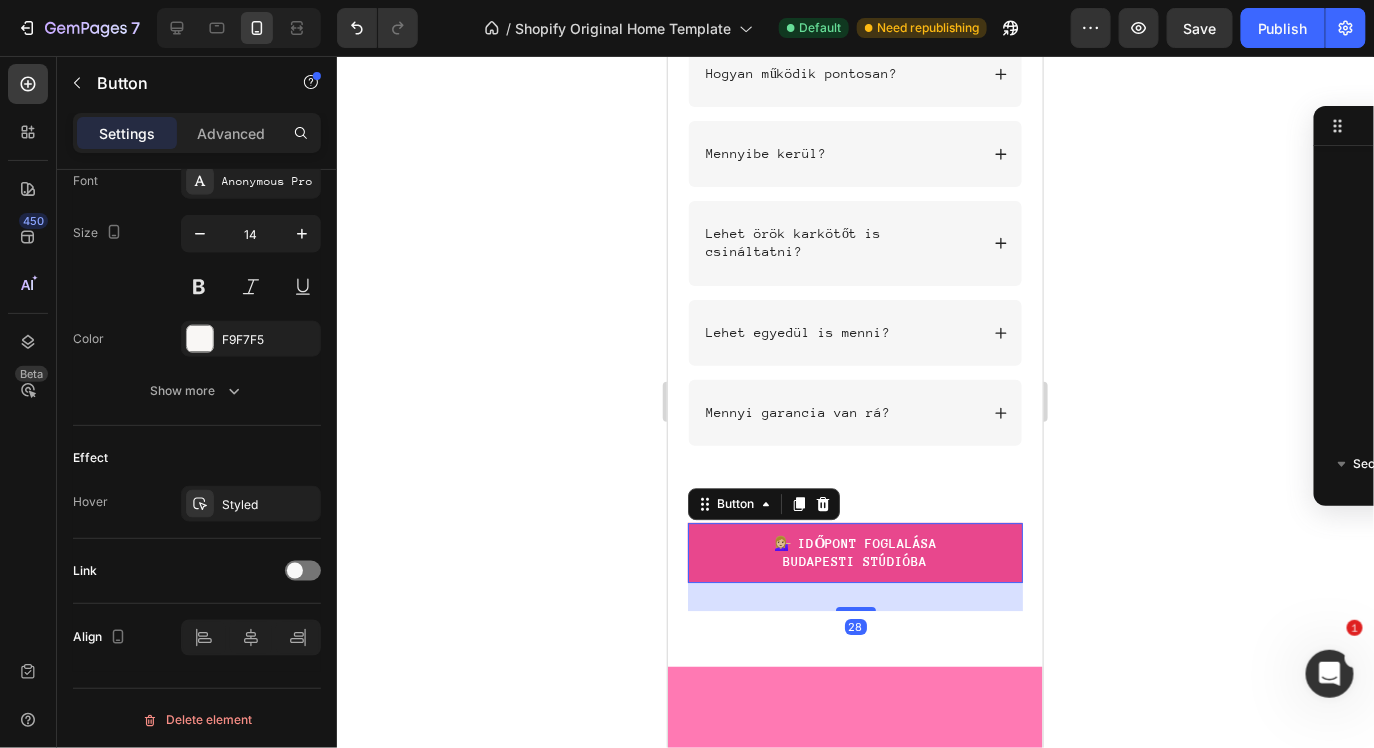 scroll, scrollTop: 795, scrollLeft: 0, axis: vertical 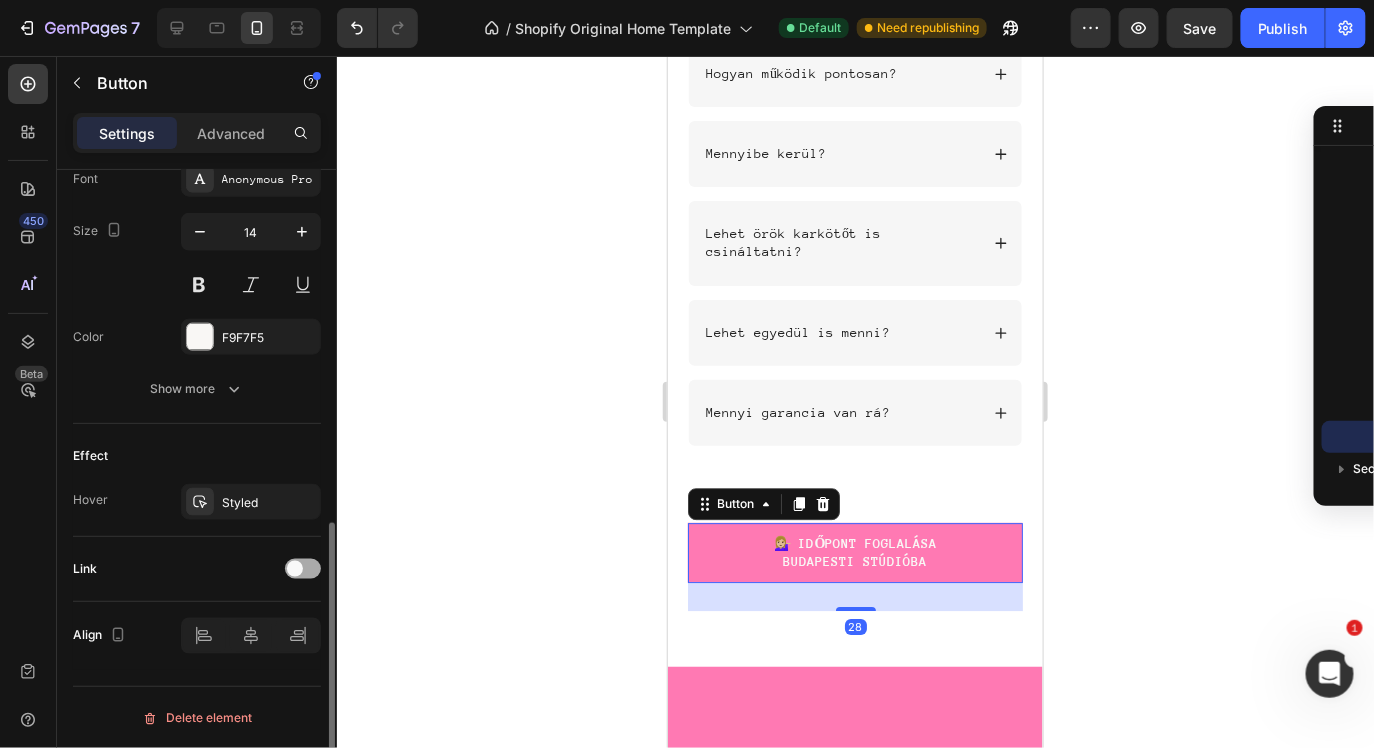 click at bounding box center (303, 569) 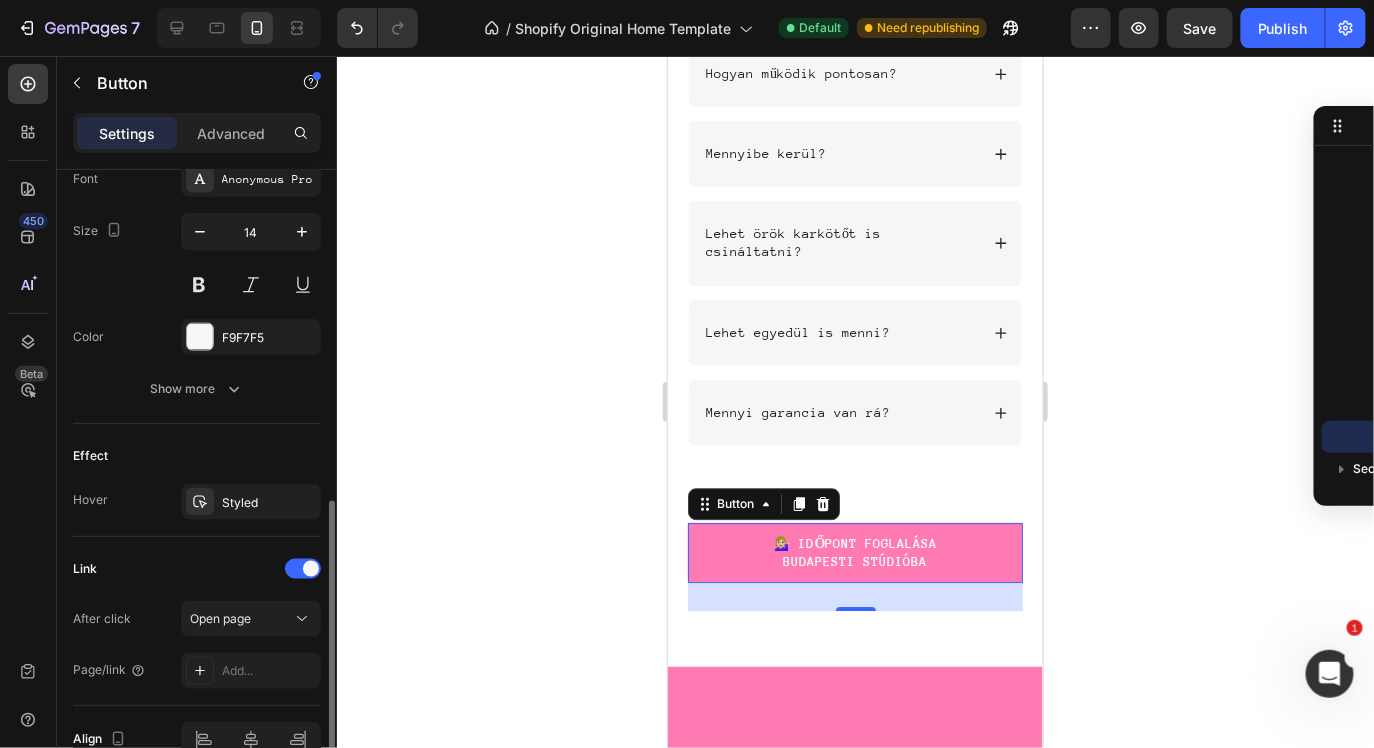 scroll, scrollTop: 884, scrollLeft: 0, axis: vertical 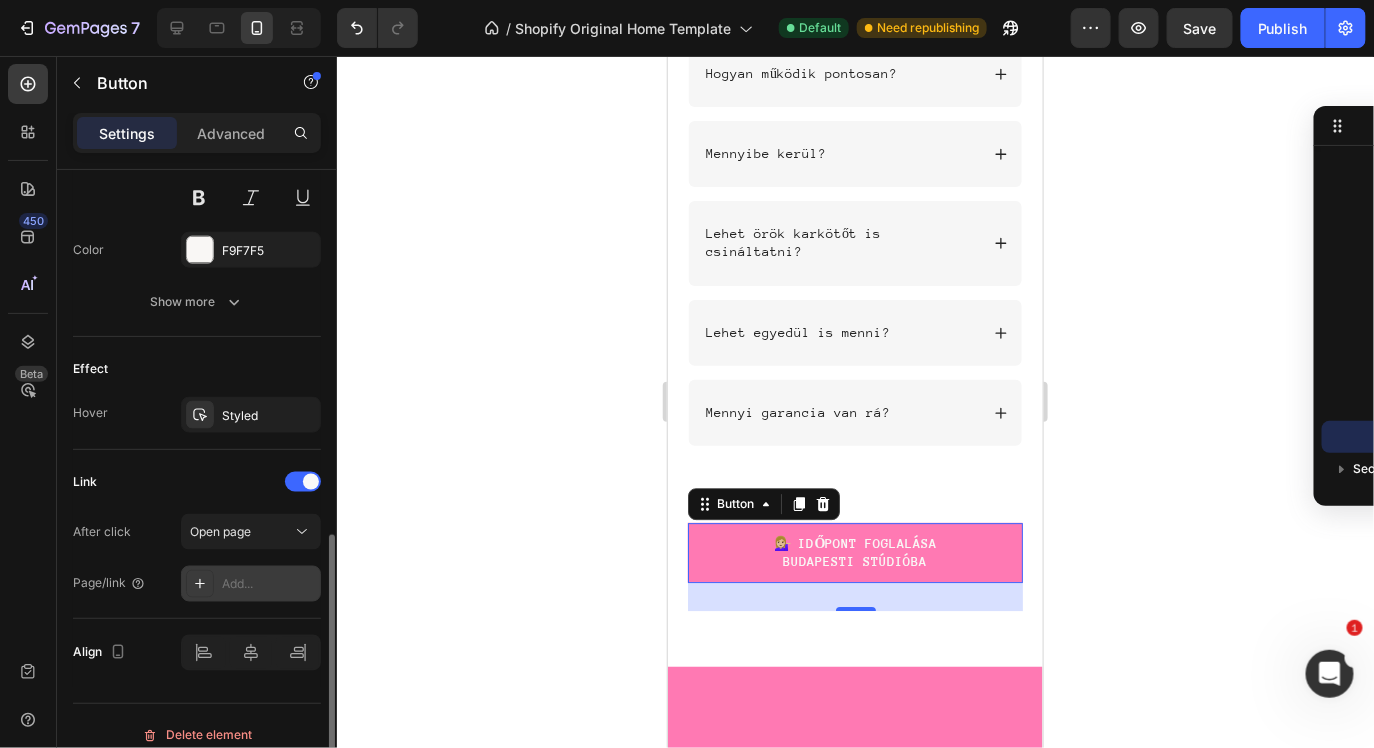 click on "Add..." at bounding box center [251, 584] 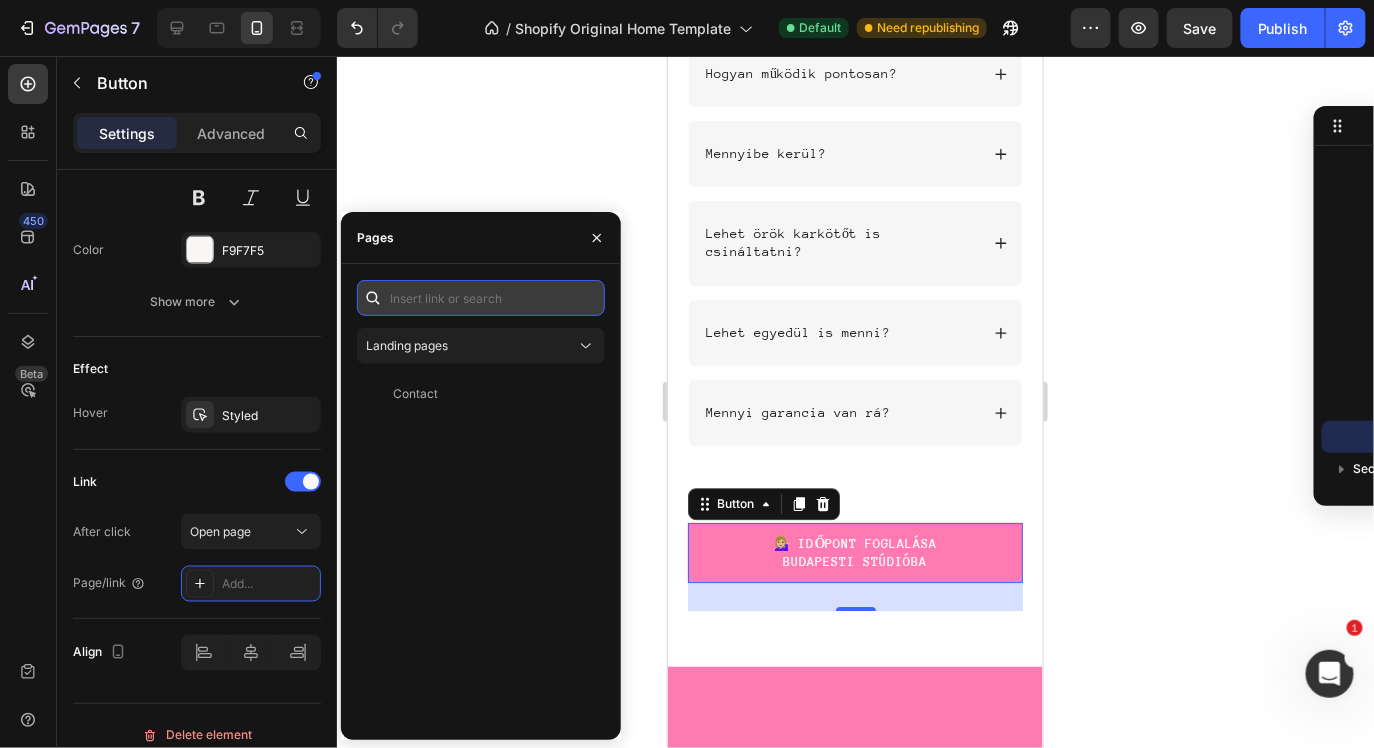 click at bounding box center (481, 298) 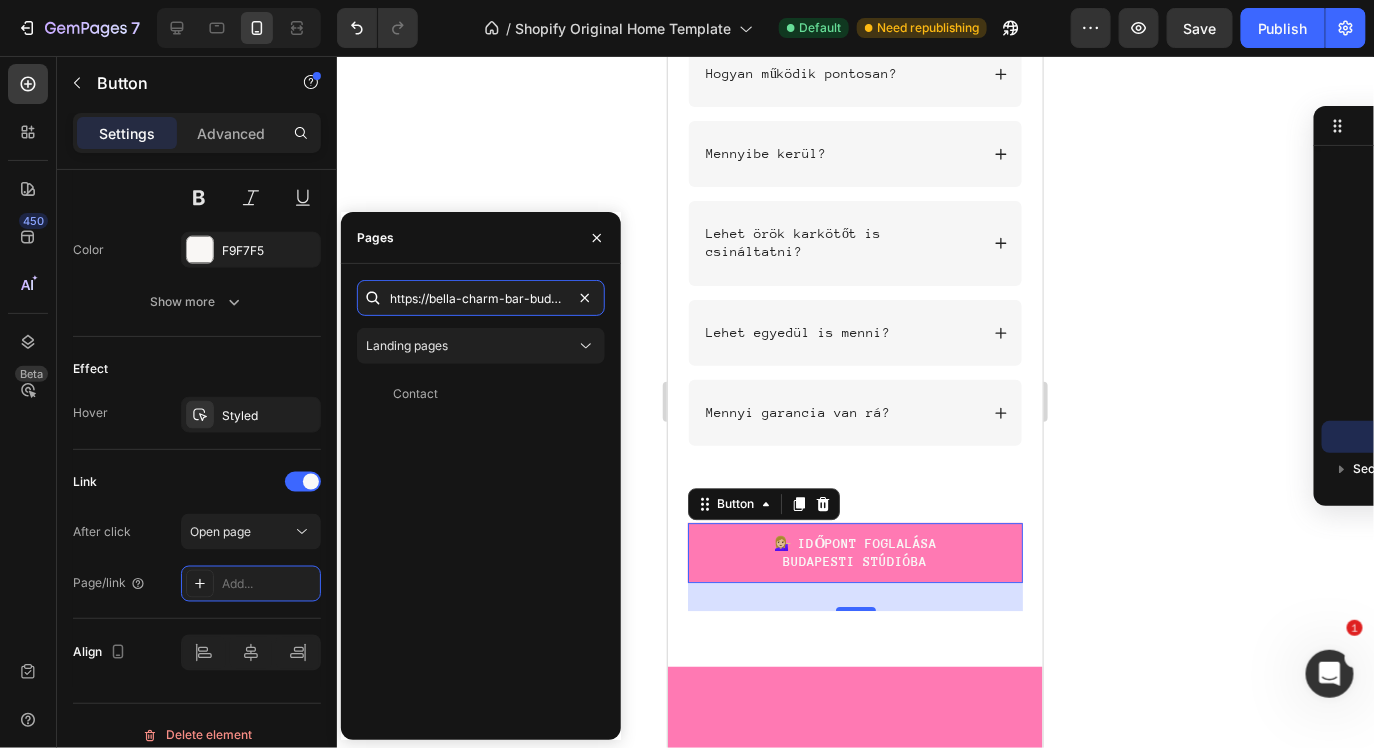 scroll, scrollTop: 0, scrollLeft: 445, axis: horizontal 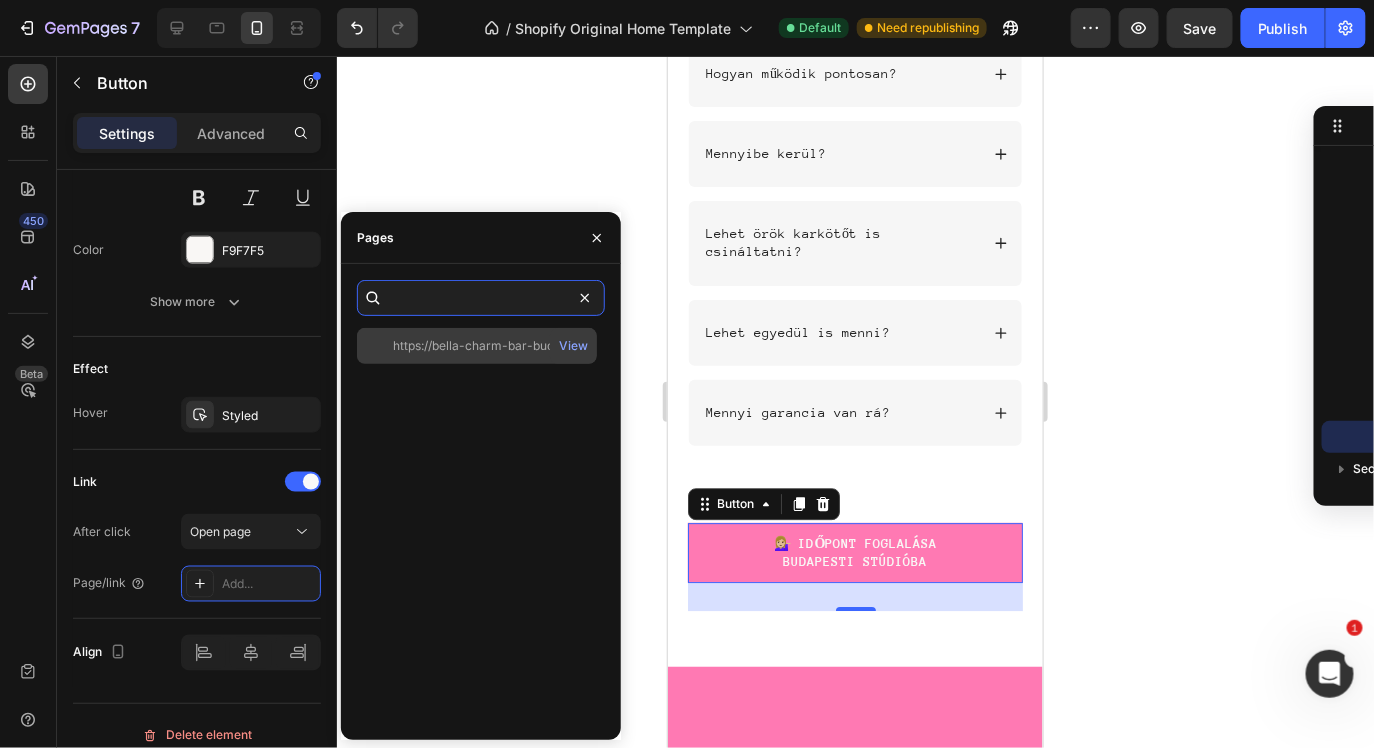 type on "https://bella-charm-bar-budapest.salonic.hu/showServices/?employeeId=27170&placeId=12373&serviceId=0" 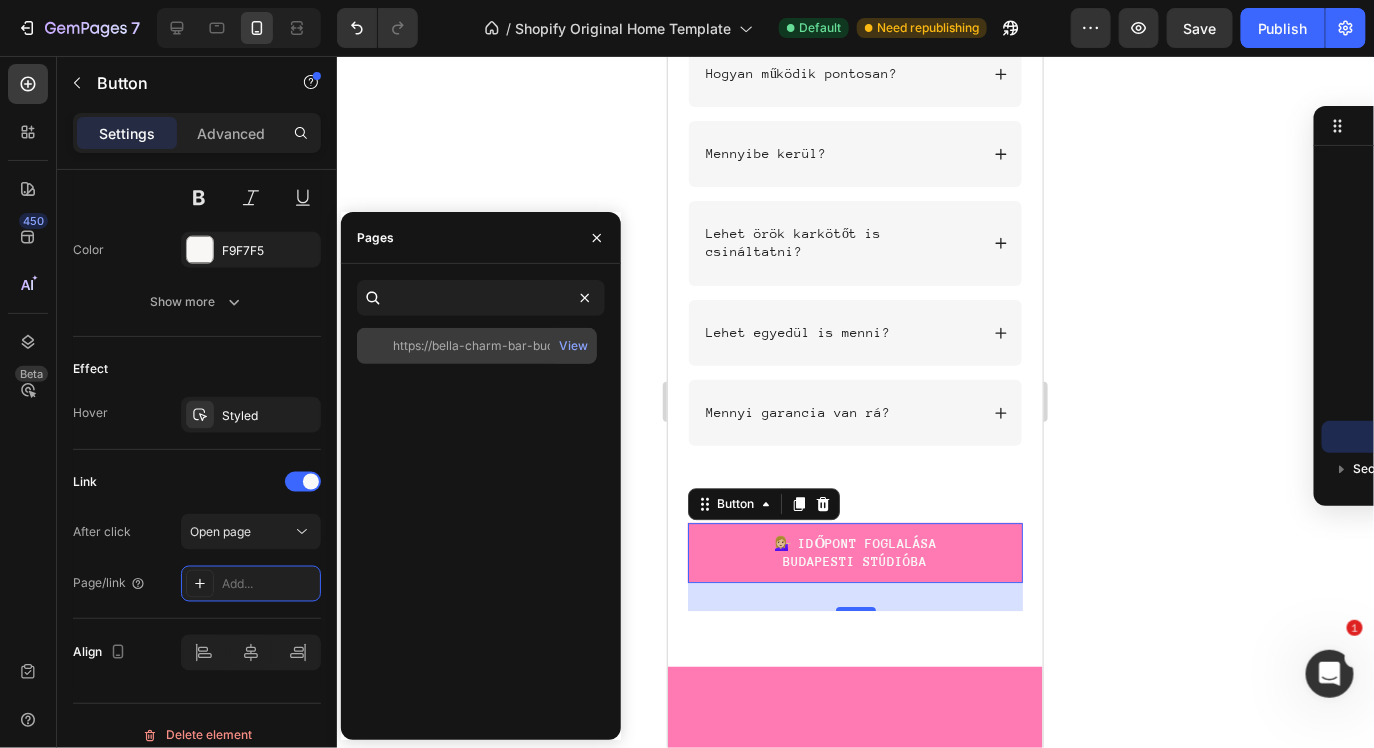 click on "https://bella-charm-bar-budapest.salonic.hu/showServices/?employeeId=27170&placeId=12373&serviceId=0" 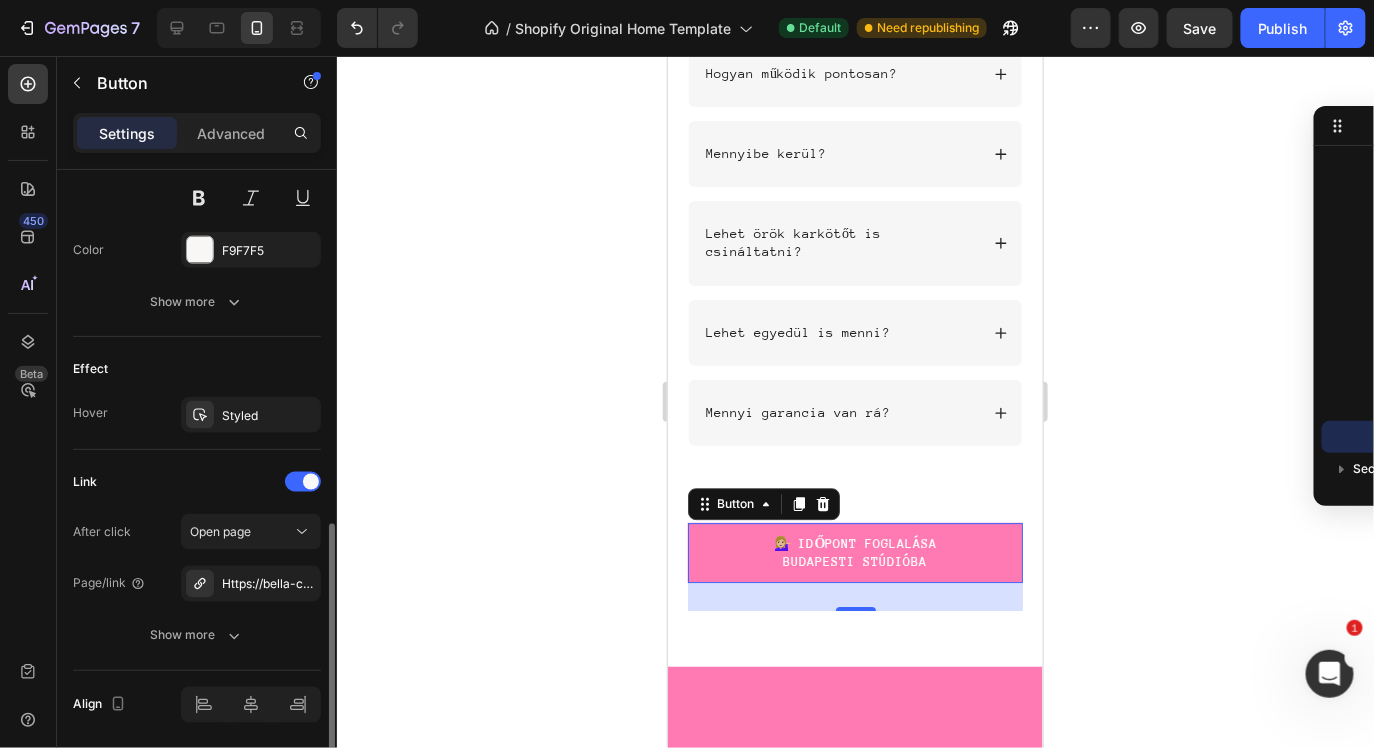 click on "Effect Hover Styled" 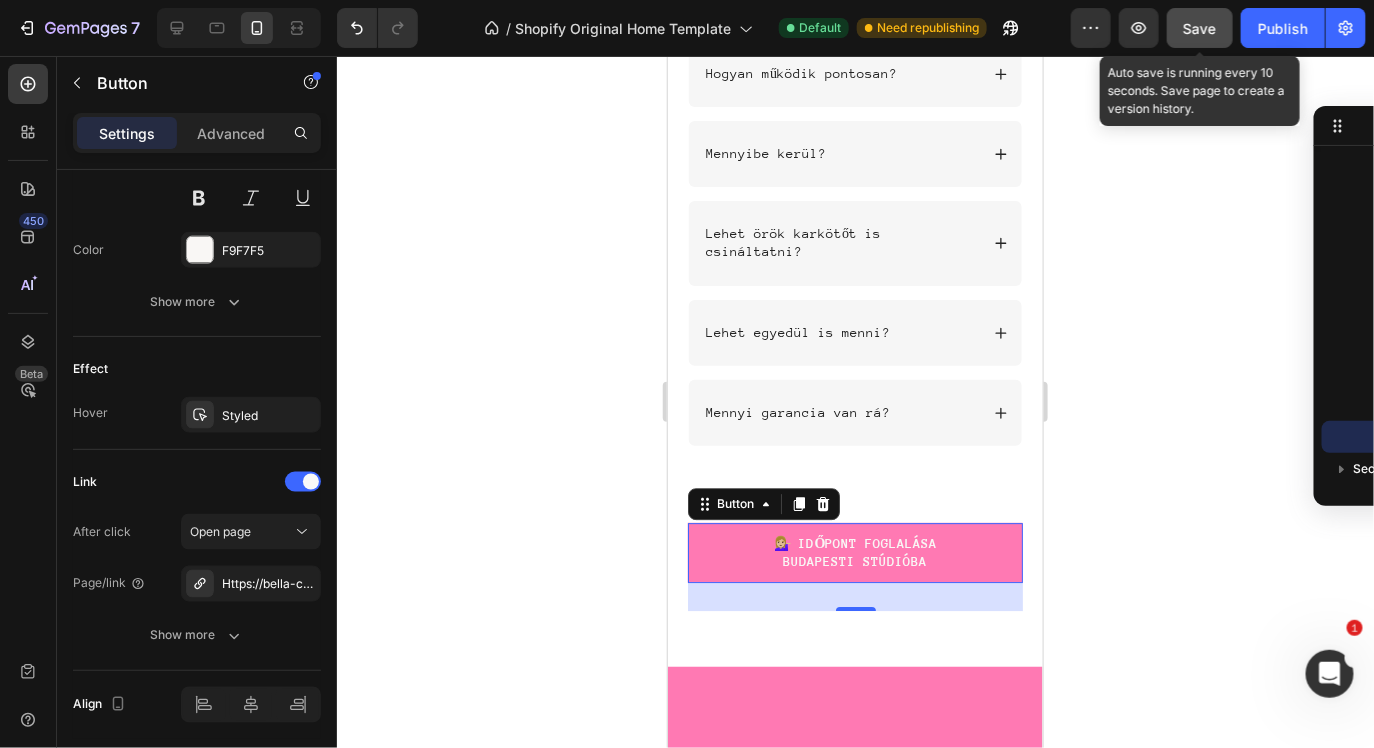 click on "Save" 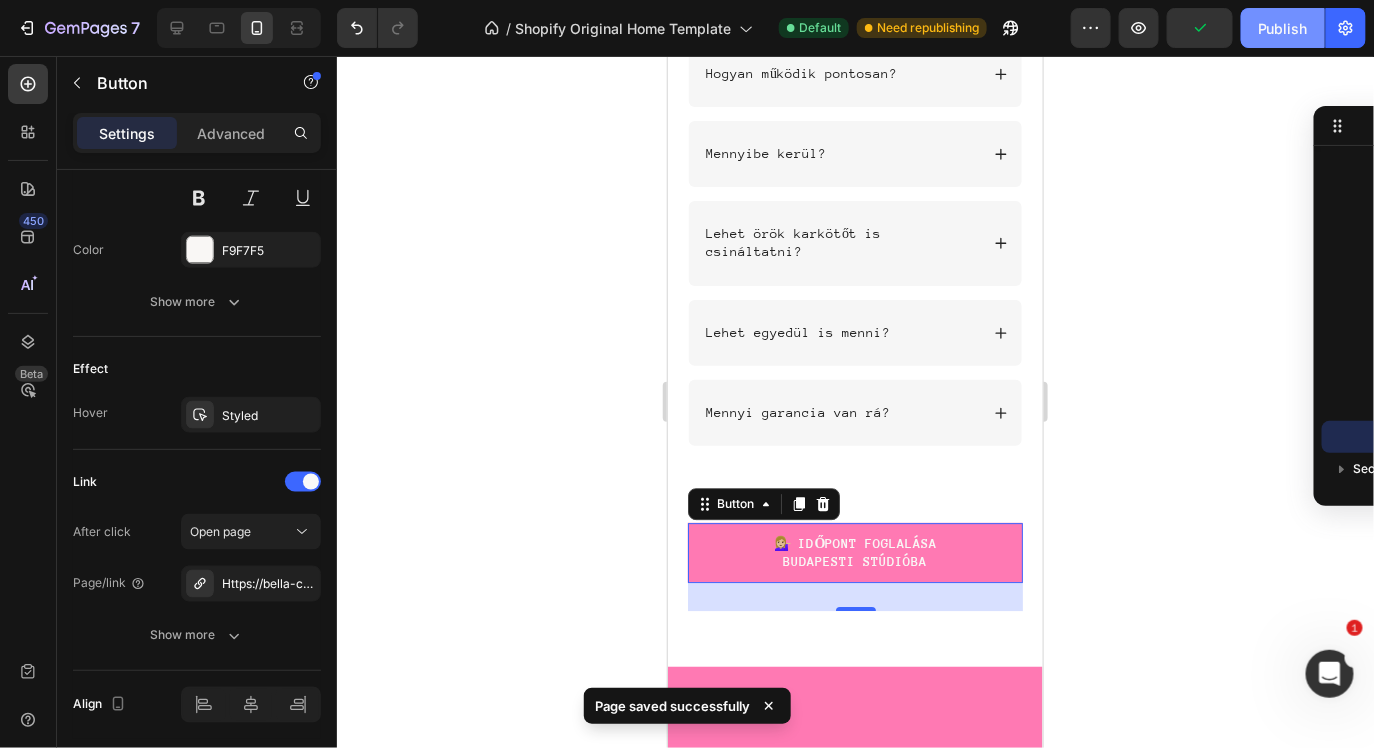 click on "Publish" 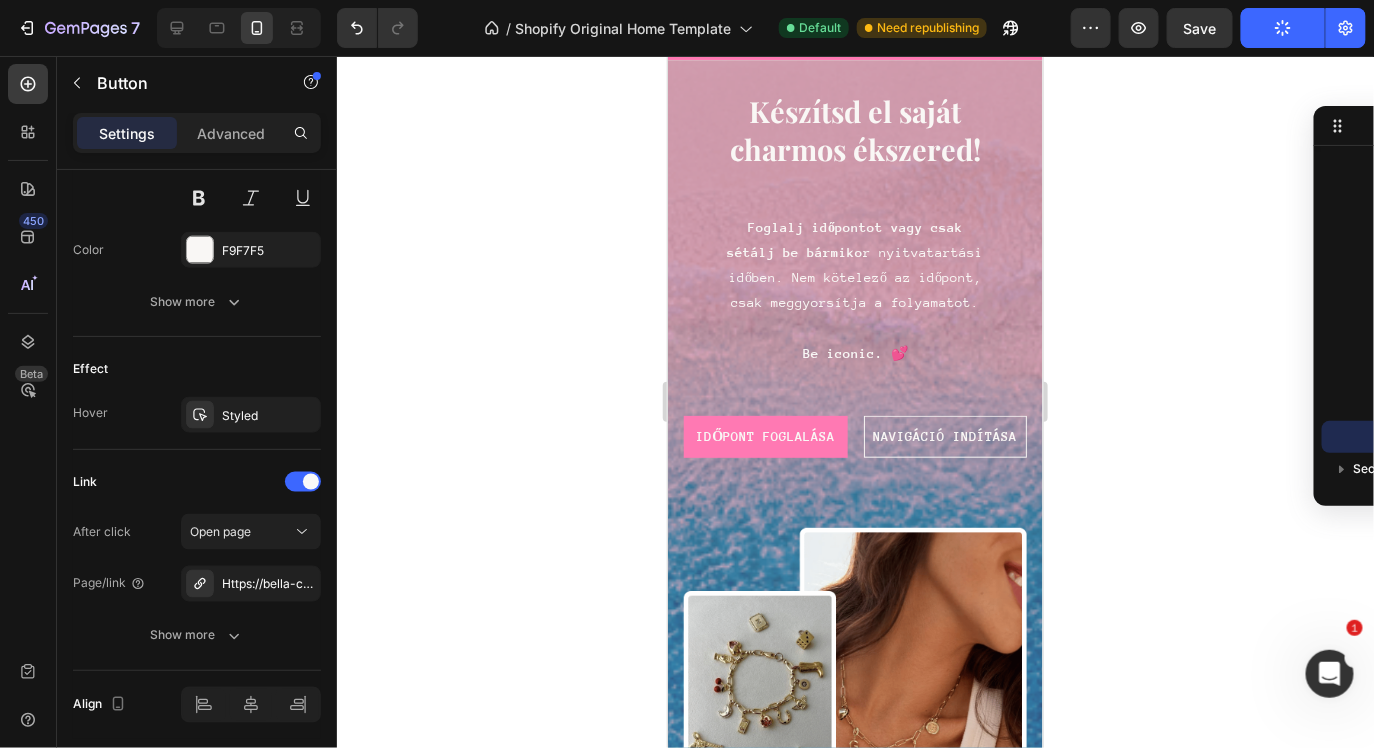 scroll, scrollTop: 5400, scrollLeft: 0, axis: vertical 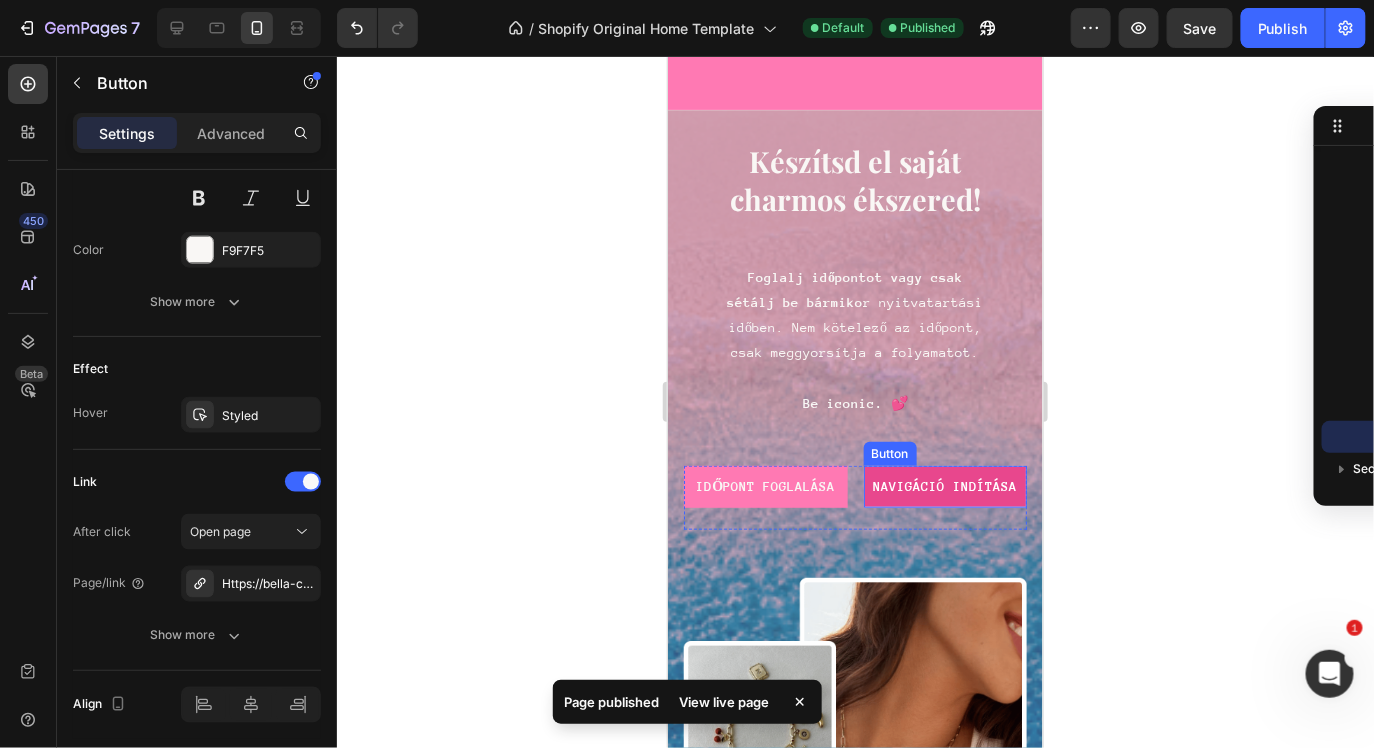 click on "Navigáció indítása" at bounding box center [945, 486] 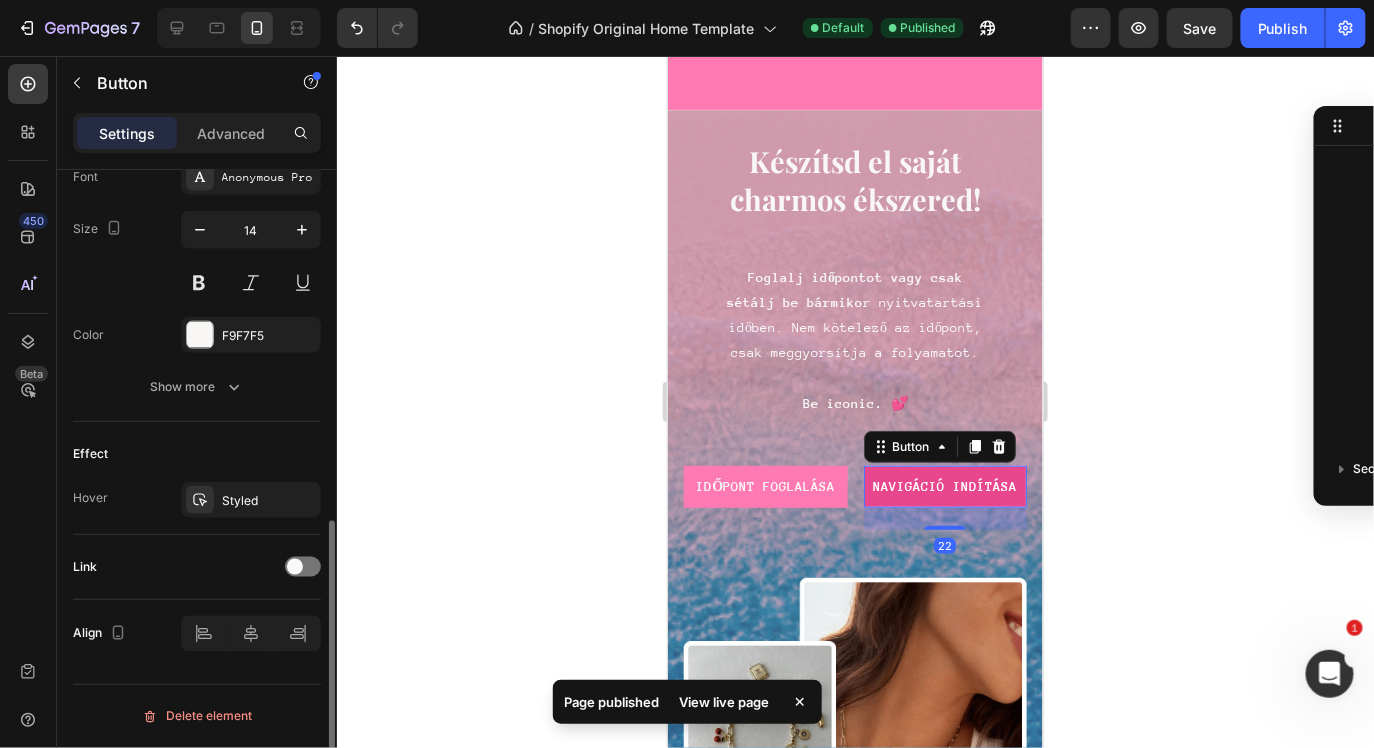 scroll, scrollTop: 797, scrollLeft: 0, axis: vertical 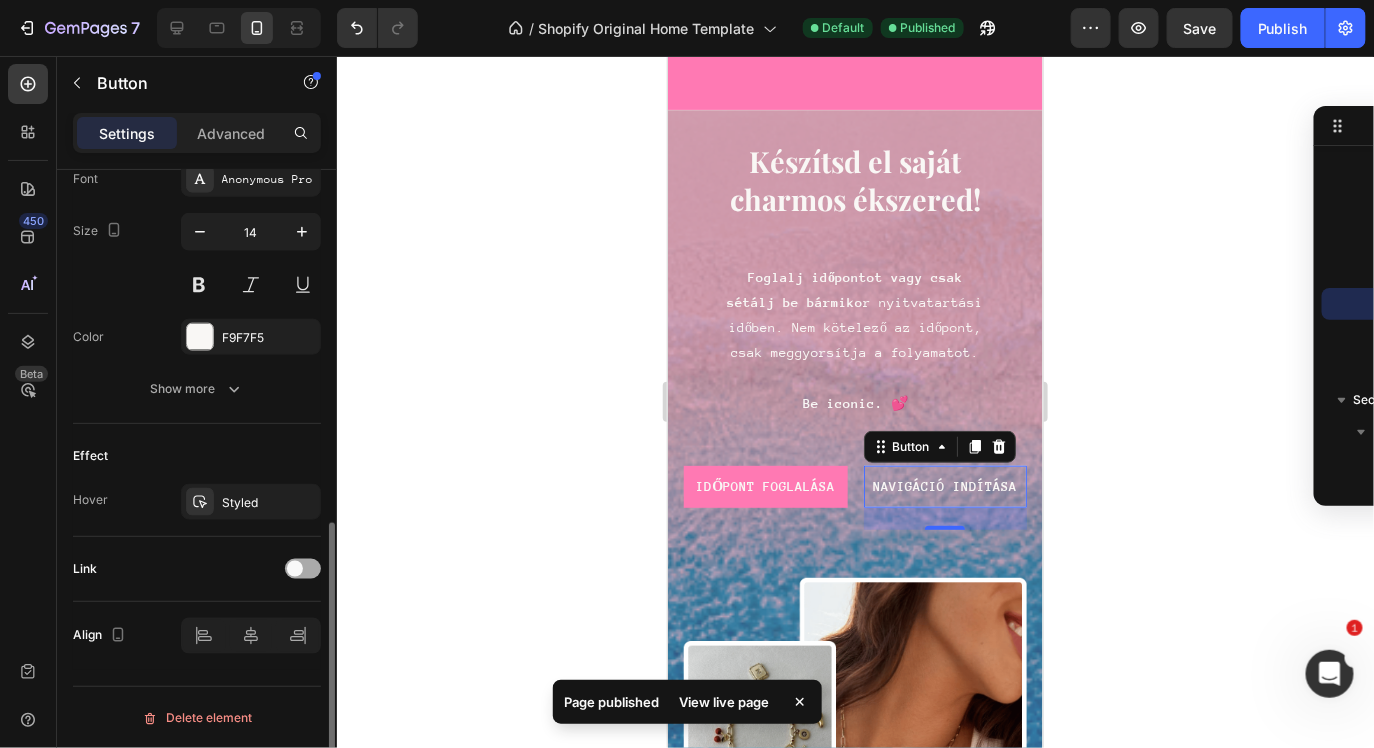 click at bounding box center [295, 569] 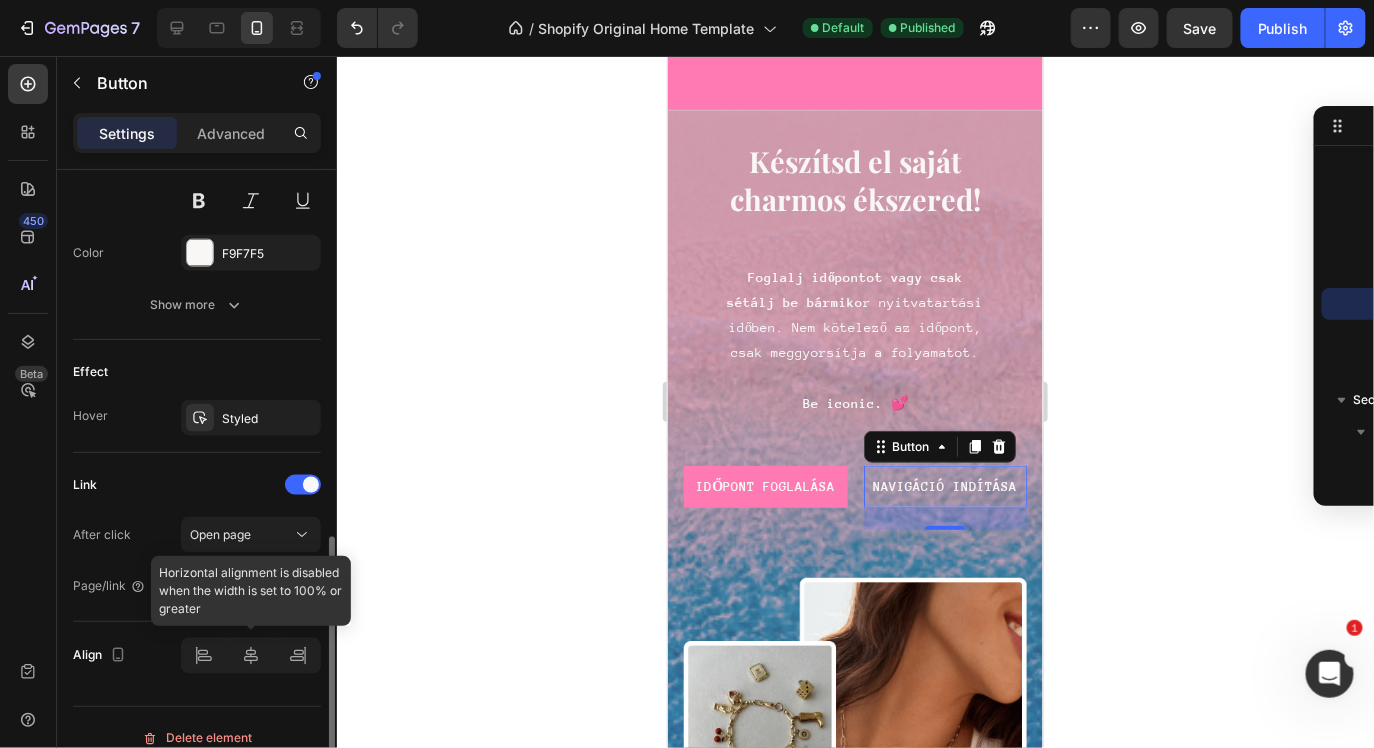 scroll, scrollTop: 883, scrollLeft: 0, axis: vertical 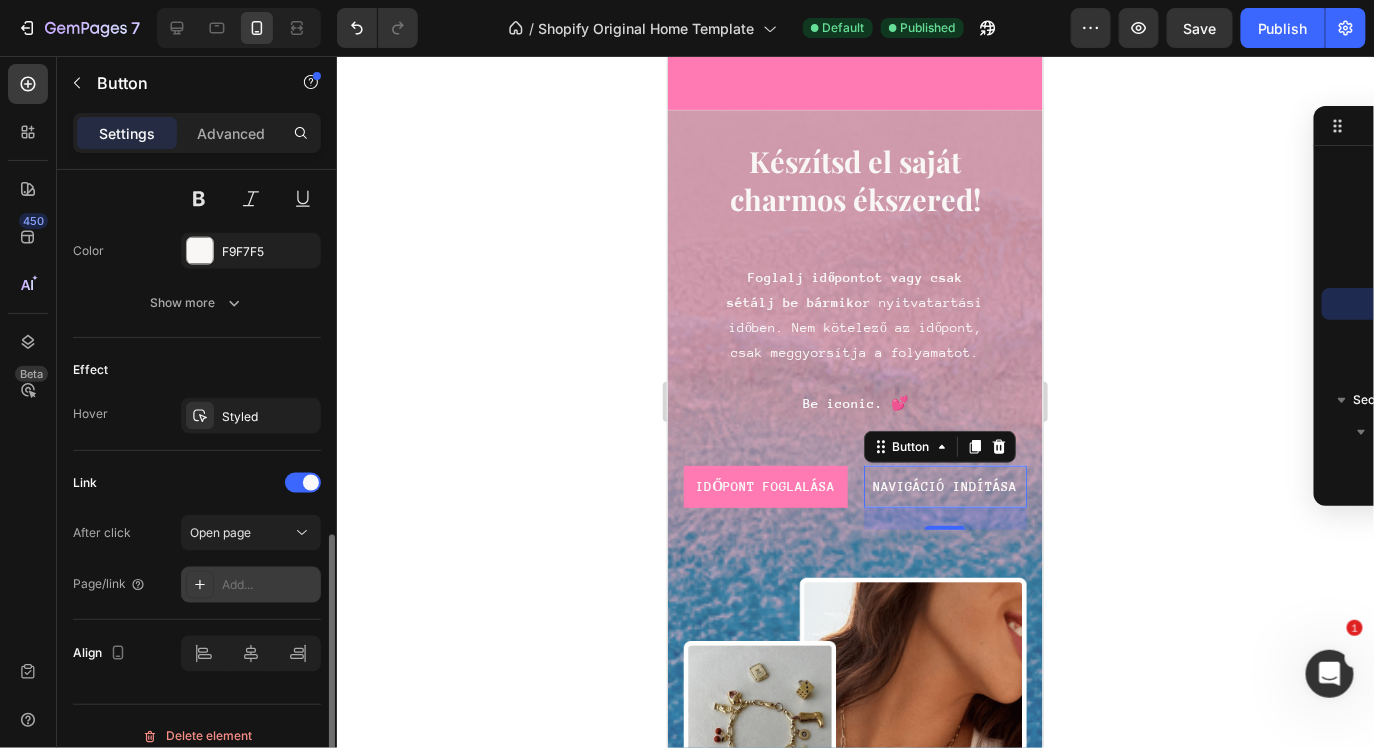 click on "Add..." at bounding box center (269, 586) 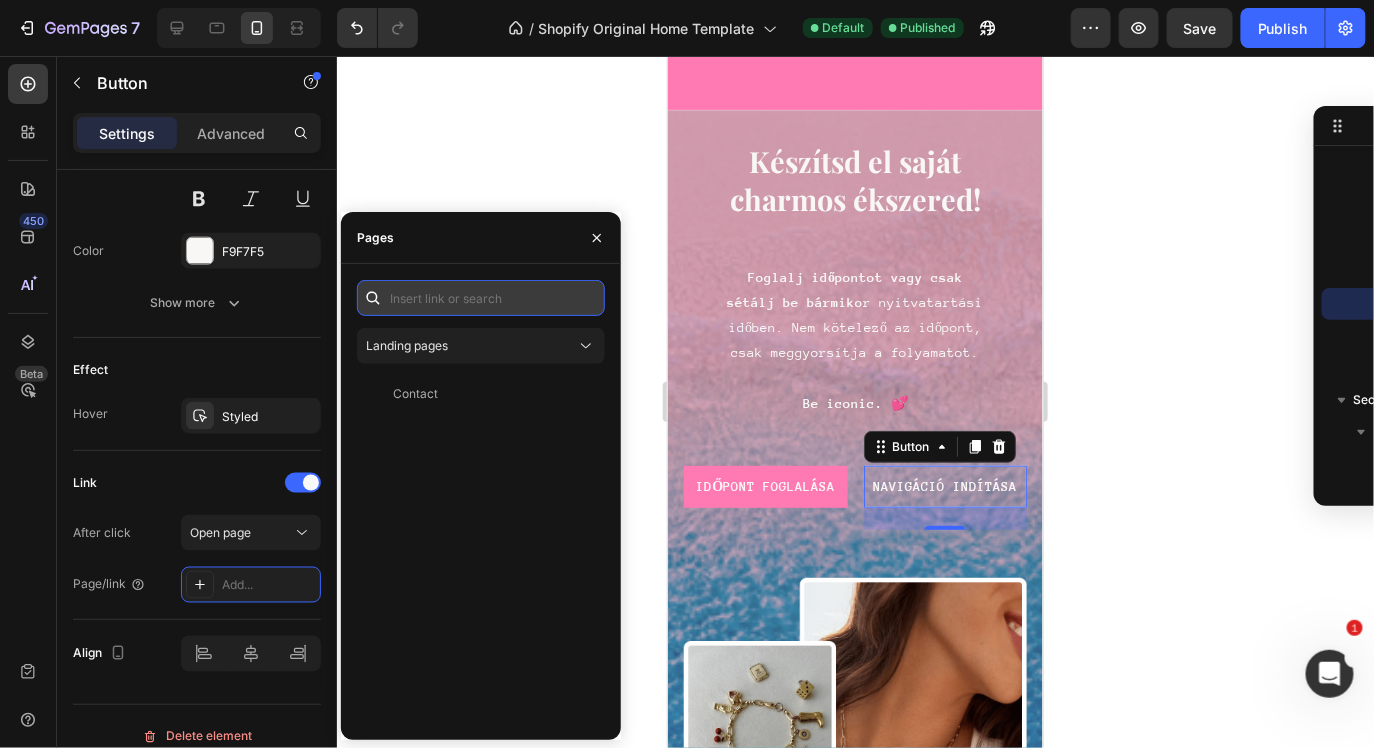 click at bounding box center (481, 298) 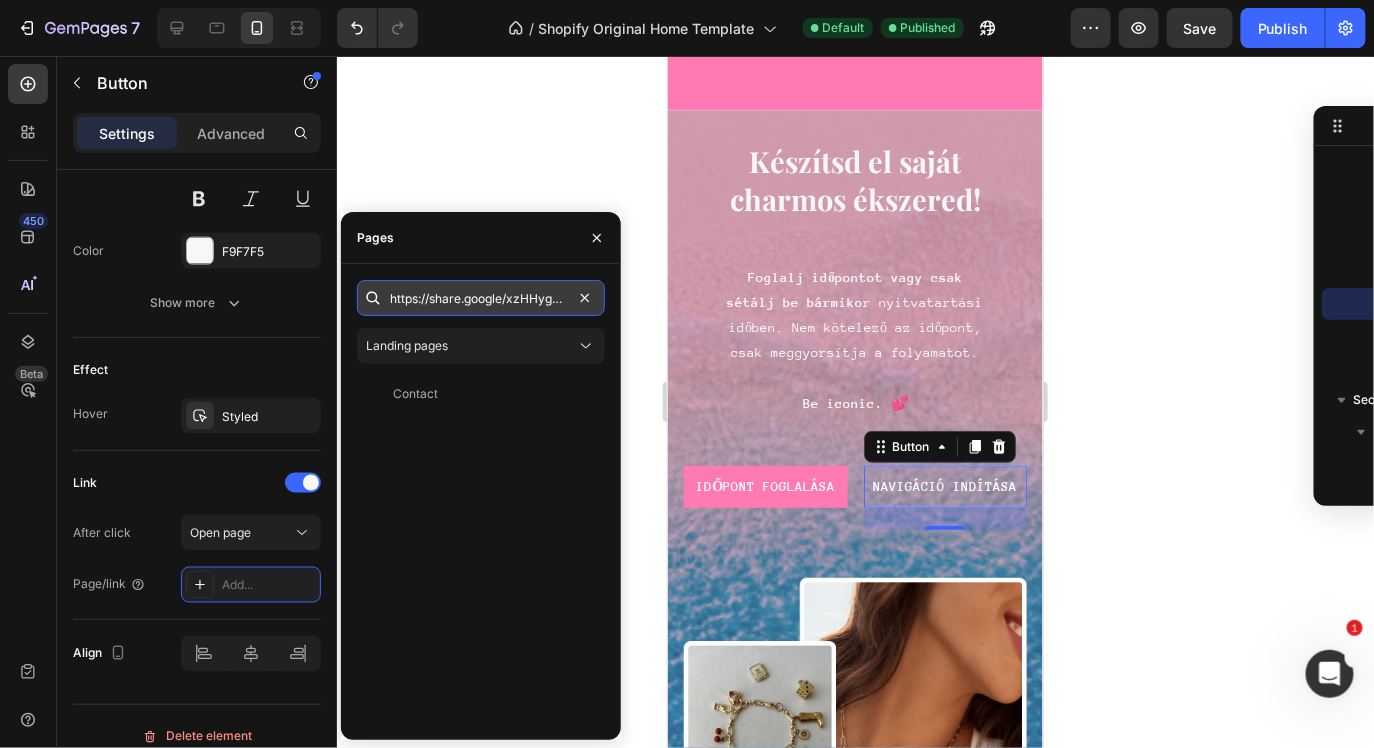 scroll, scrollTop: 0, scrollLeft: 76, axis: horizontal 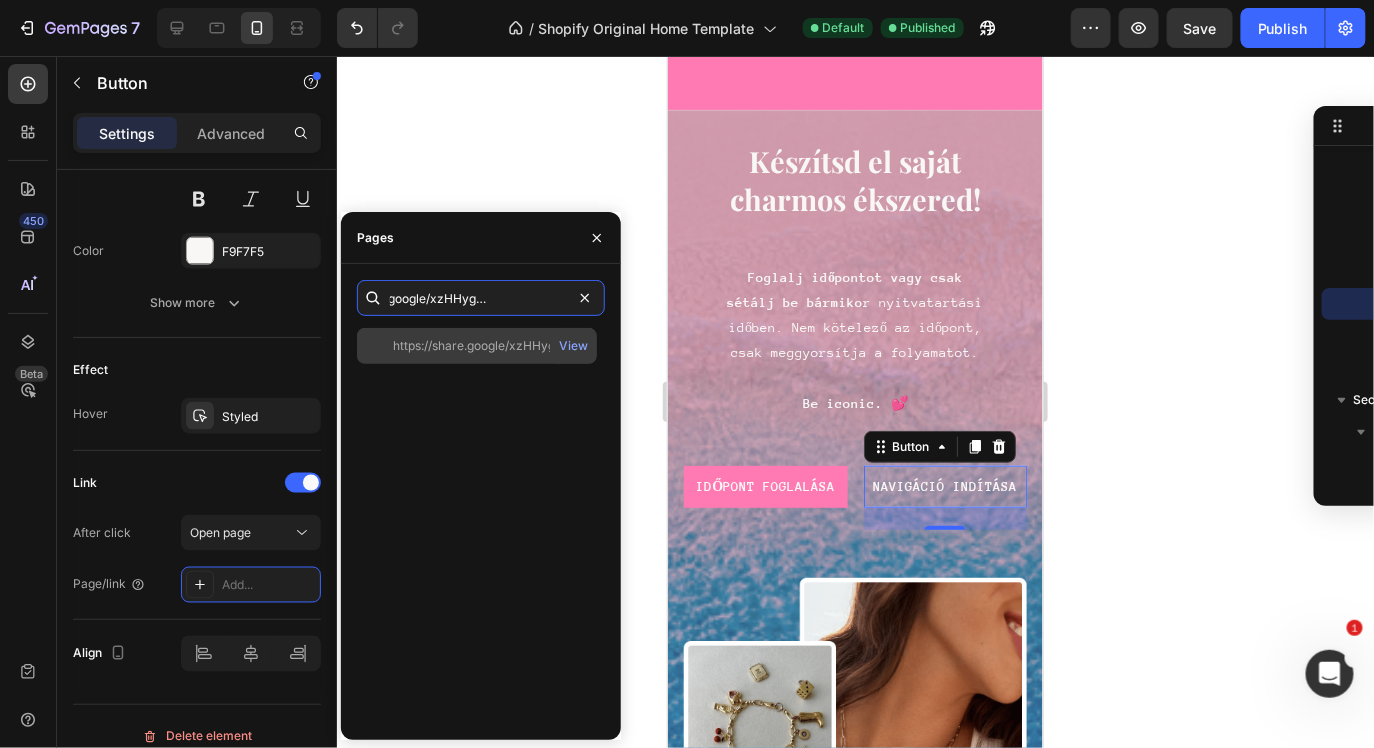 type on "https://share.google/xzHHygw540N5AezQA" 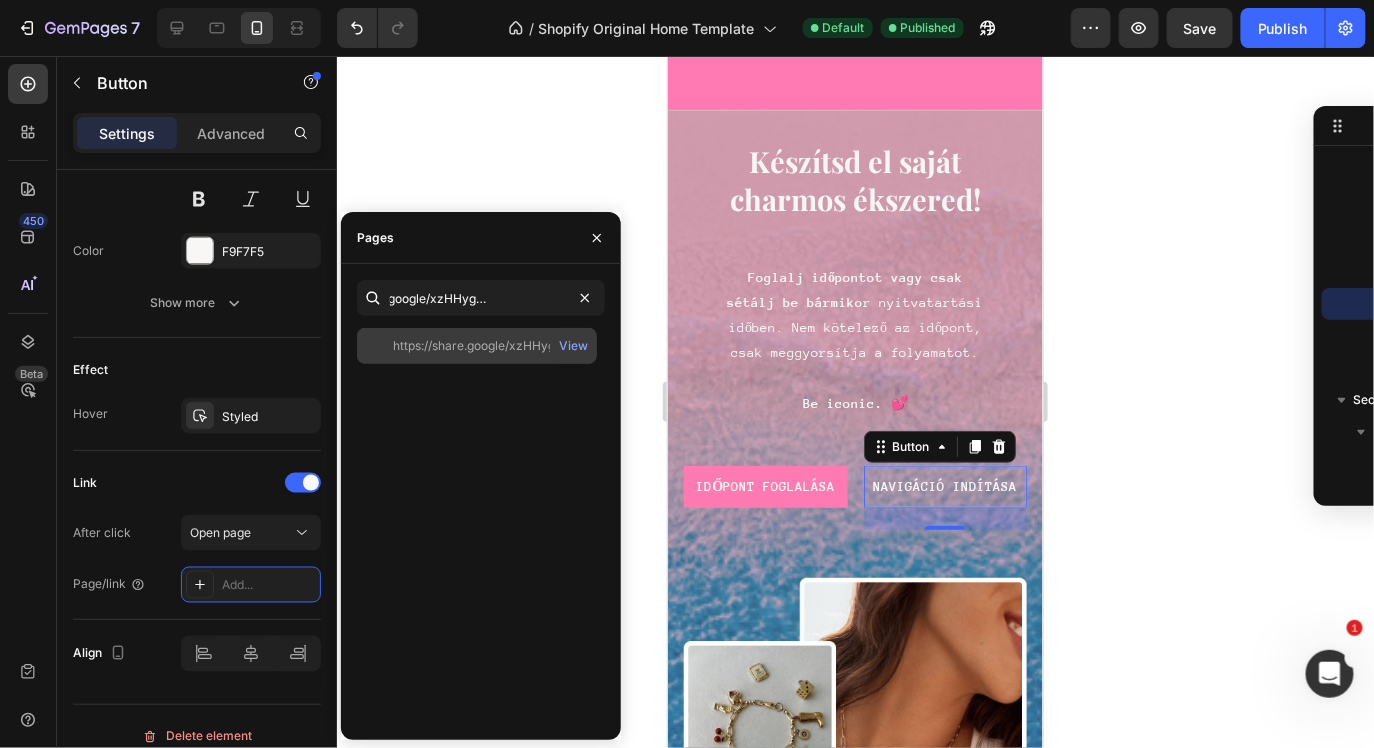 click on "https://share.google/xzHHygw540N5AezQA" 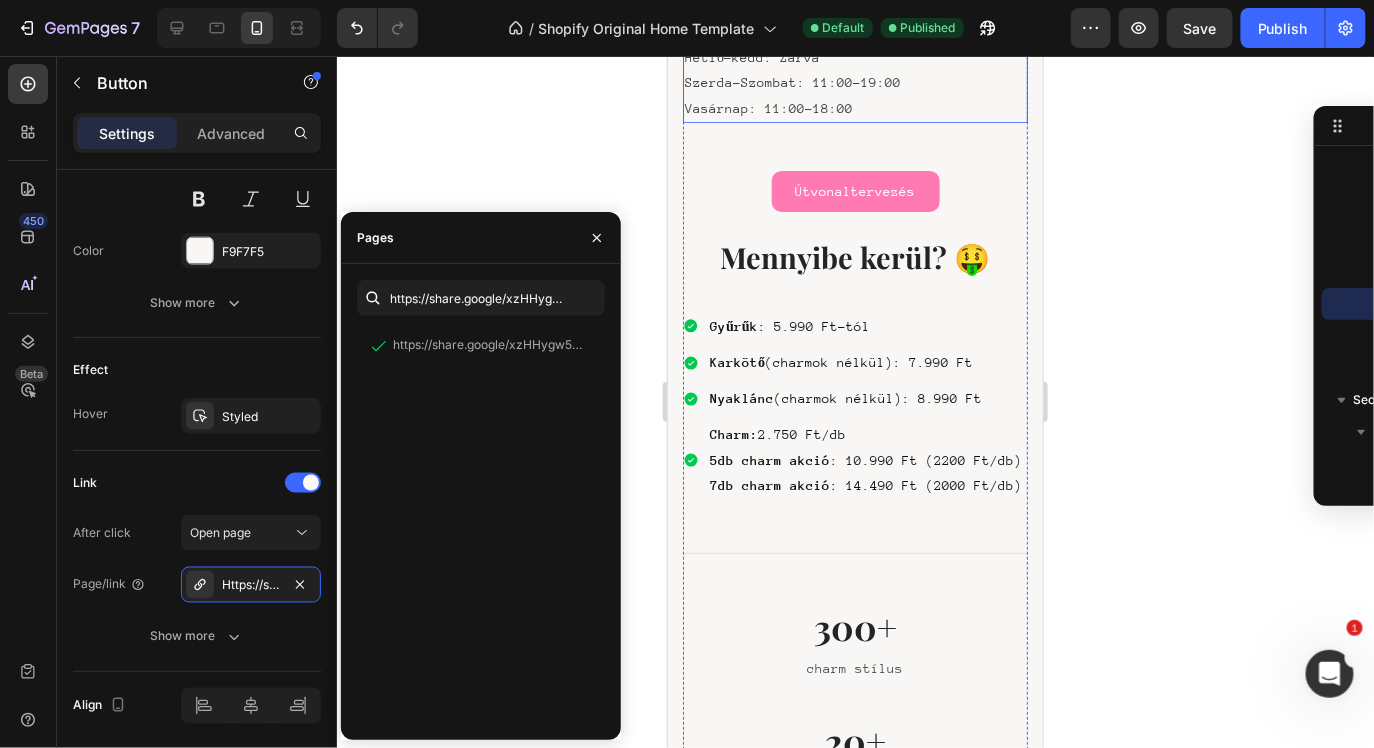 scroll, scrollTop: 4509, scrollLeft: 0, axis: vertical 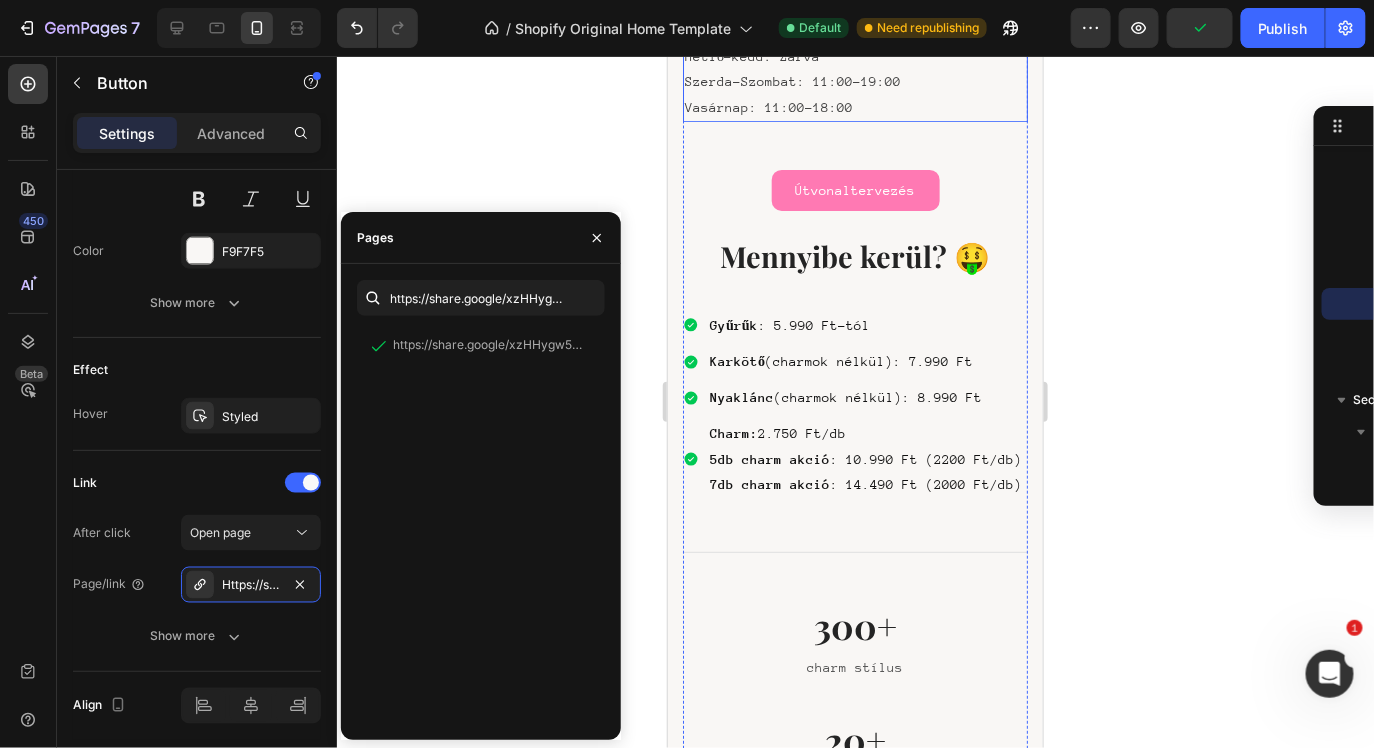click on "Vasárnap: 11:00-18:00" at bounding box center [854, 106] 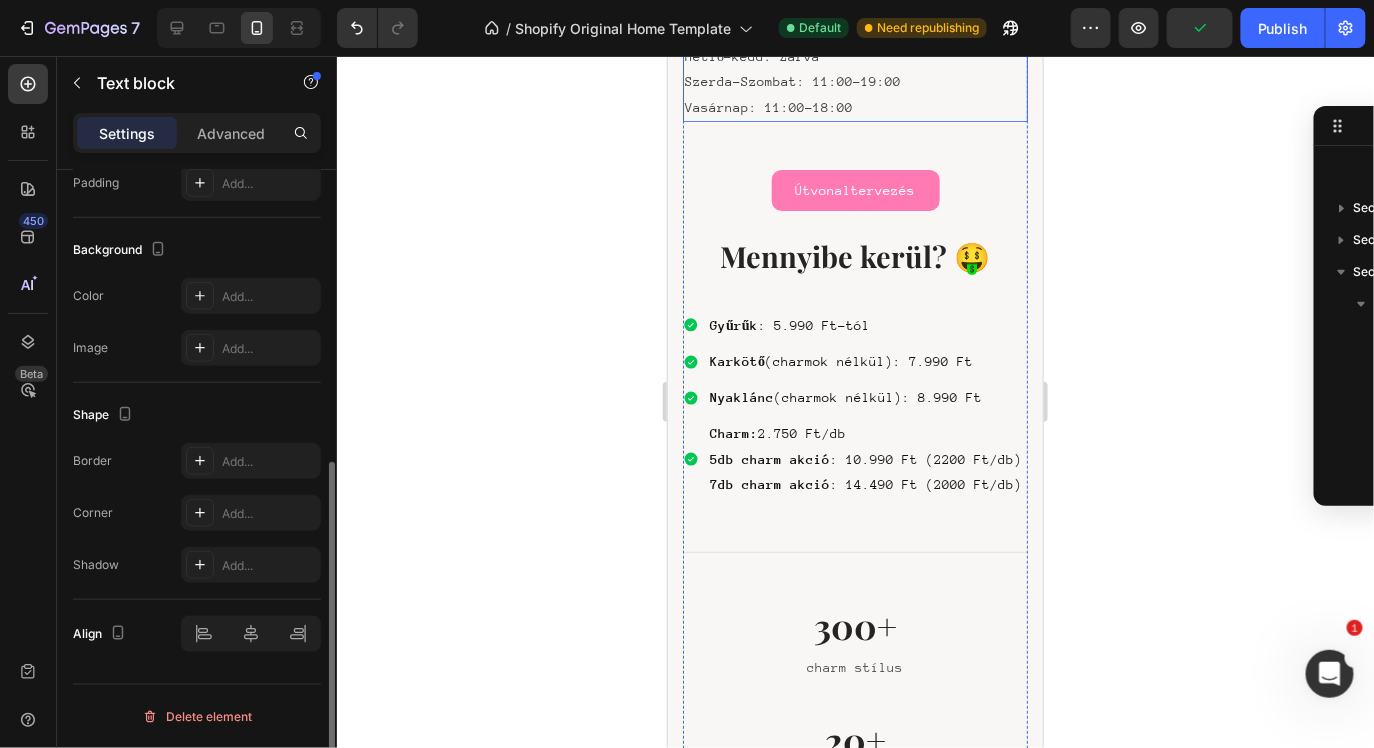 scroll, scrollTop: 250, scrollLeft: 0, axis: vertical 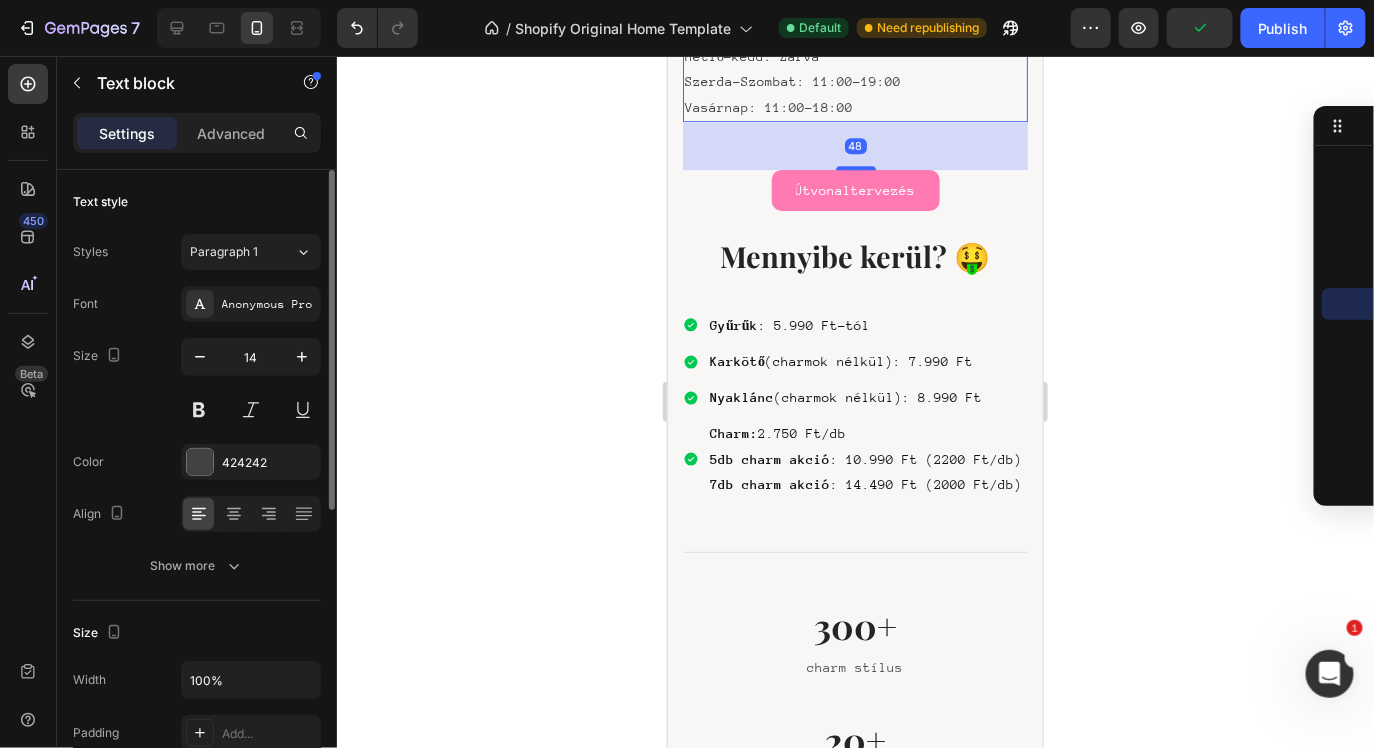 click on "Vasárnap: 11:00-18:00" at bounding box center (854, 106) 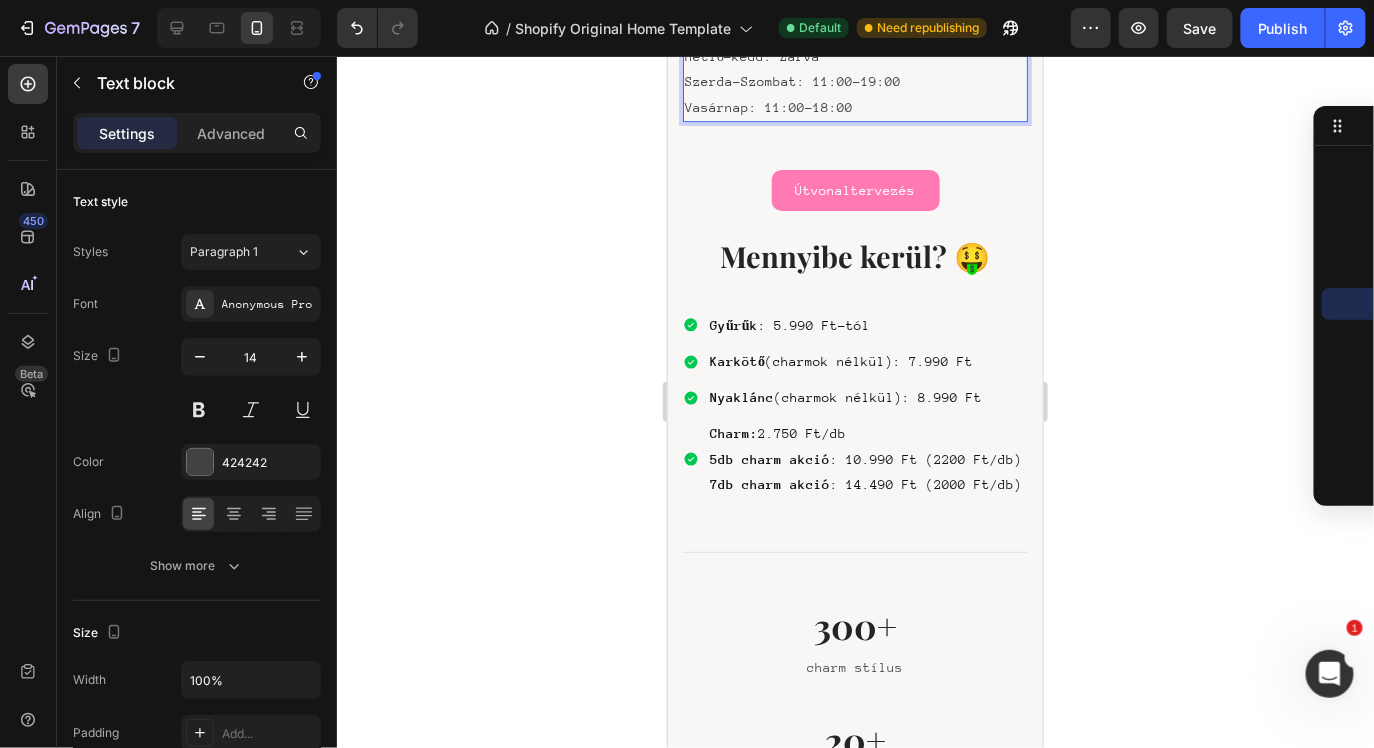 click on "Vasárnap: 11:00-18:00" at bounding box center (854, 106) 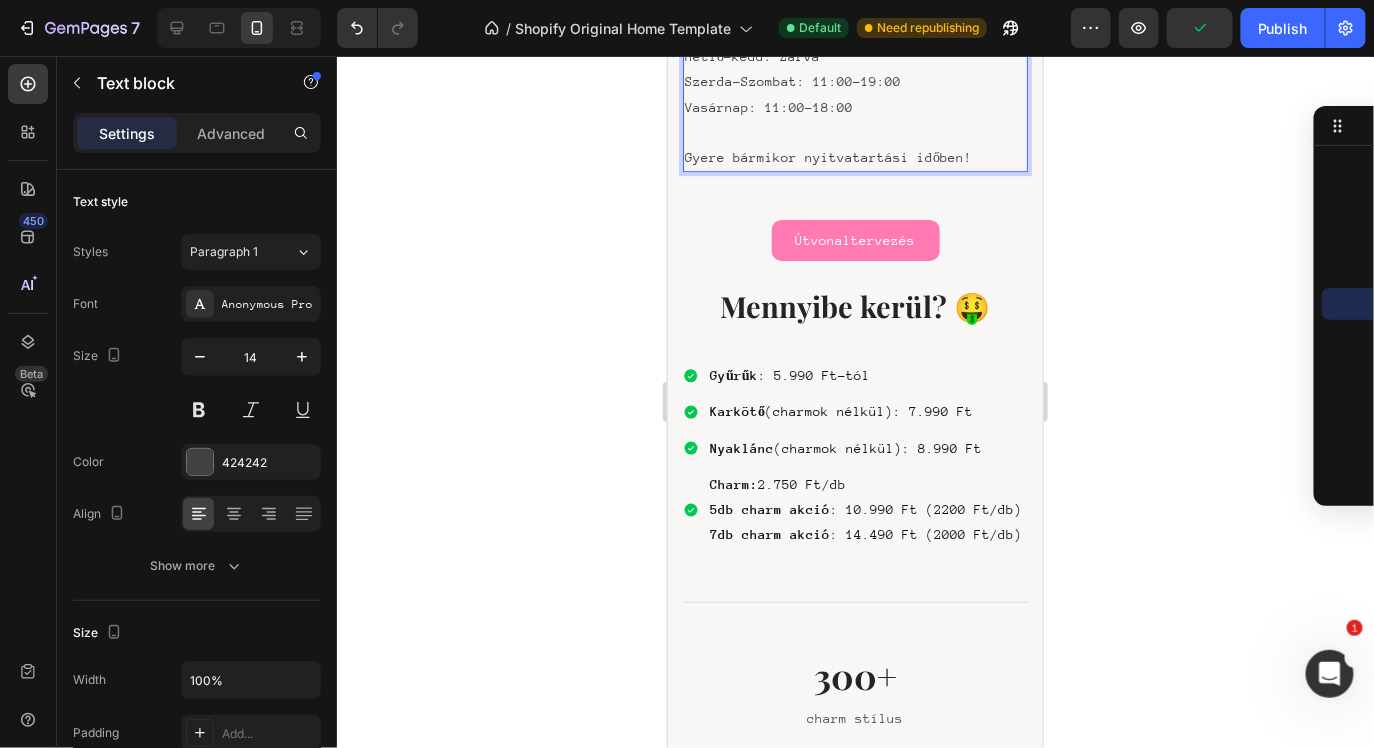 click on "Gyere bármikor nyitvatartási időben!" at bounding box center [854, 156] 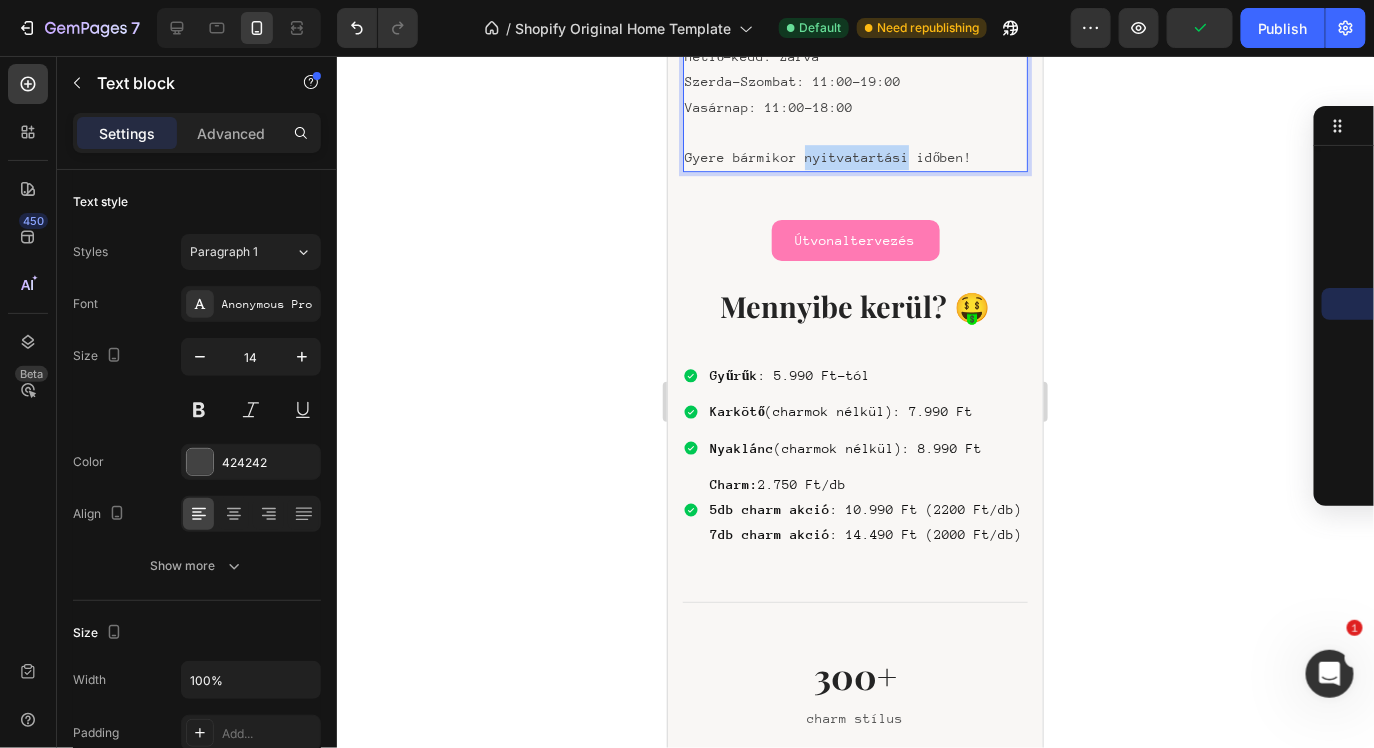 click on "Gyere bármikor nyitvatartási időben!" at bounding box center (854, 156) 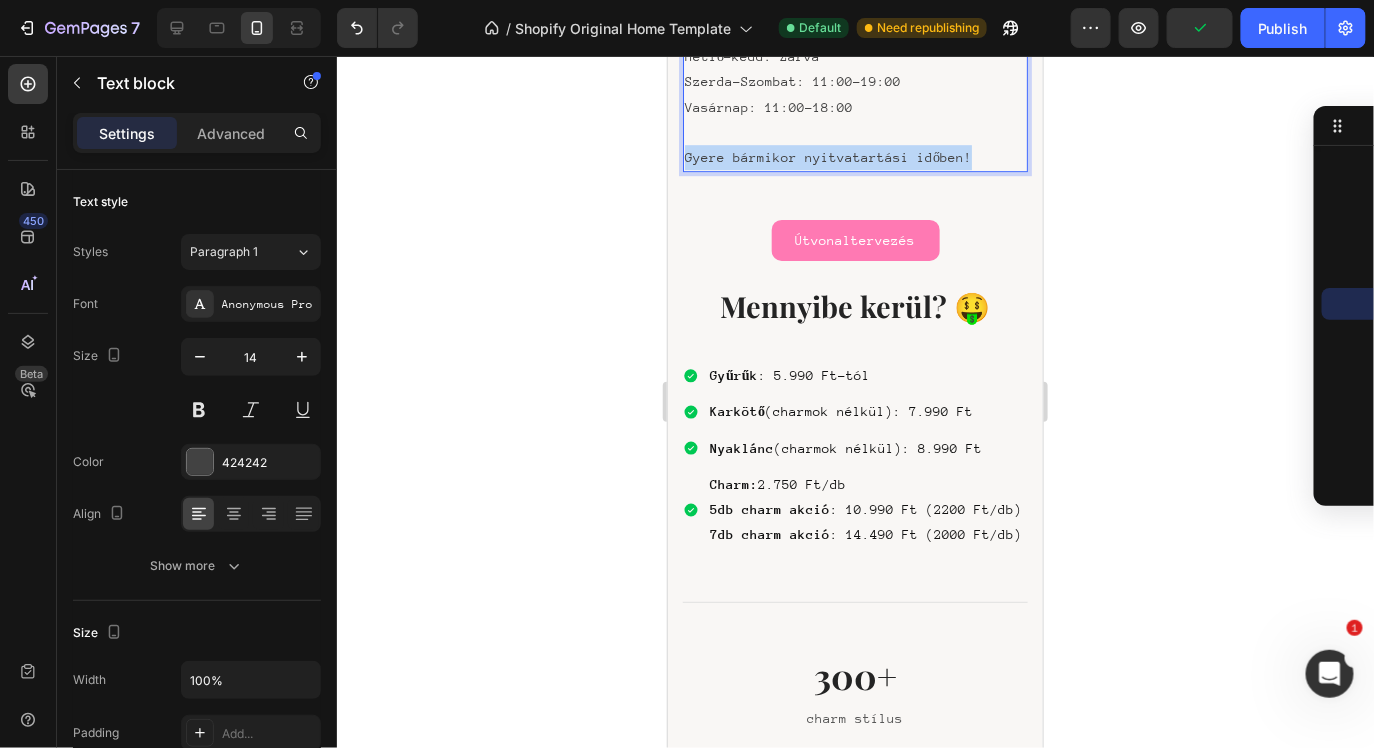 click on "Gyere bármikor nyitvatartási időben!" at bounding box center [854, 156] 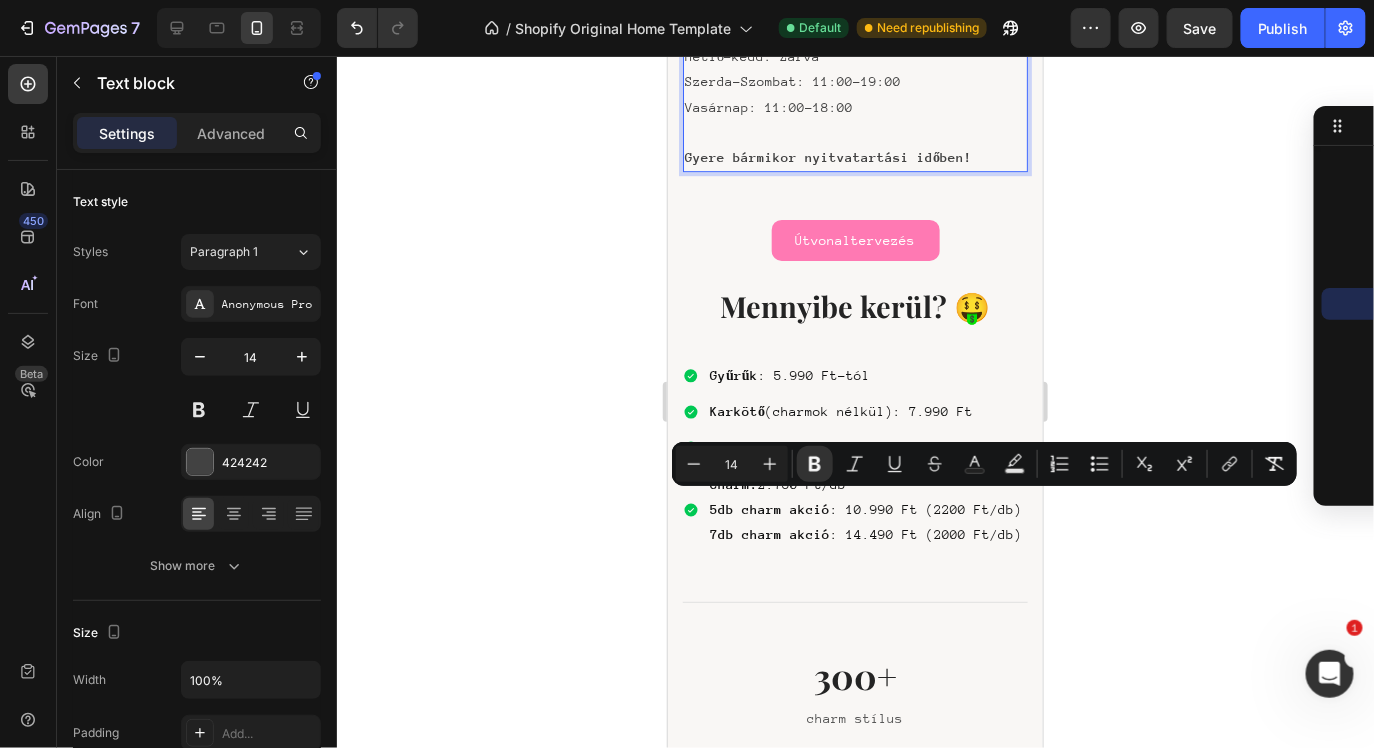 click on "Gyere bármikor nyitvatartási időben!" at bounding box center [854, 156] 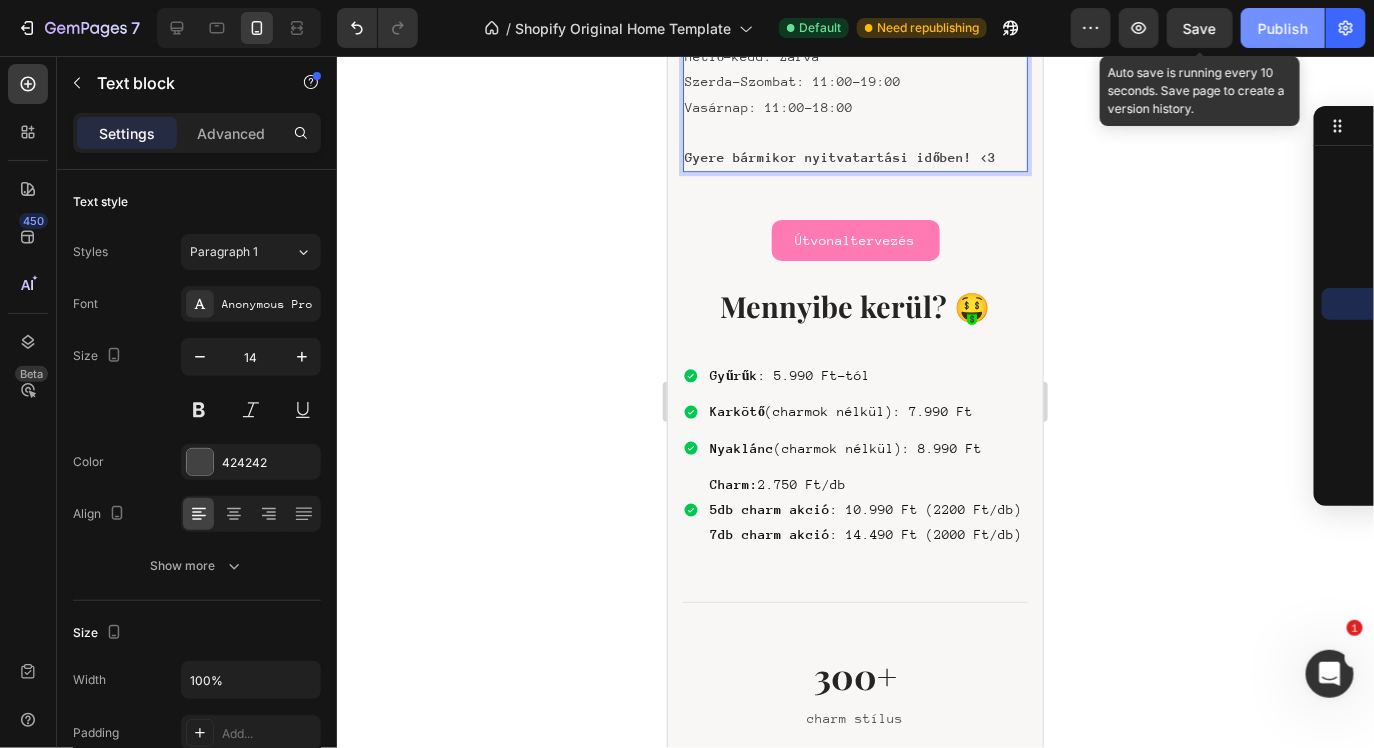 click on "Save" 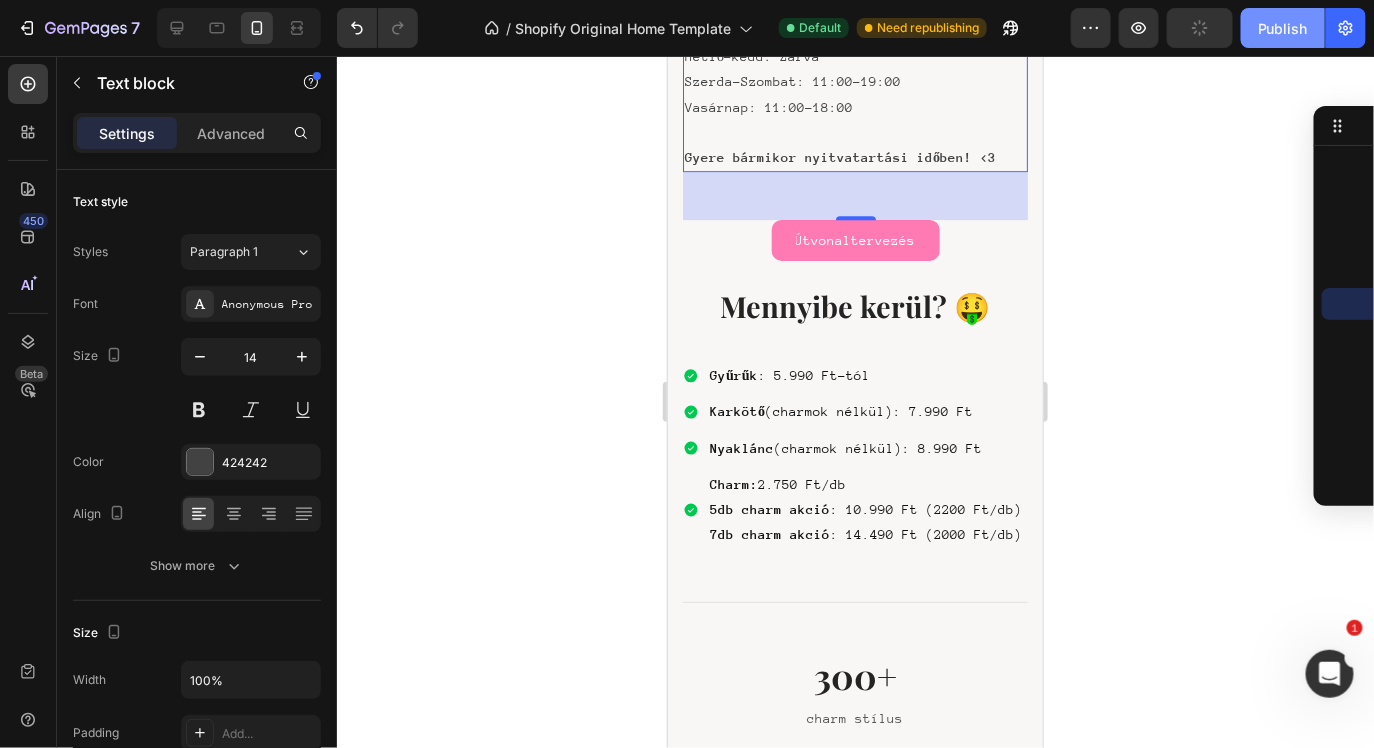 click on "Publish" at bounding box center (1283, 28) 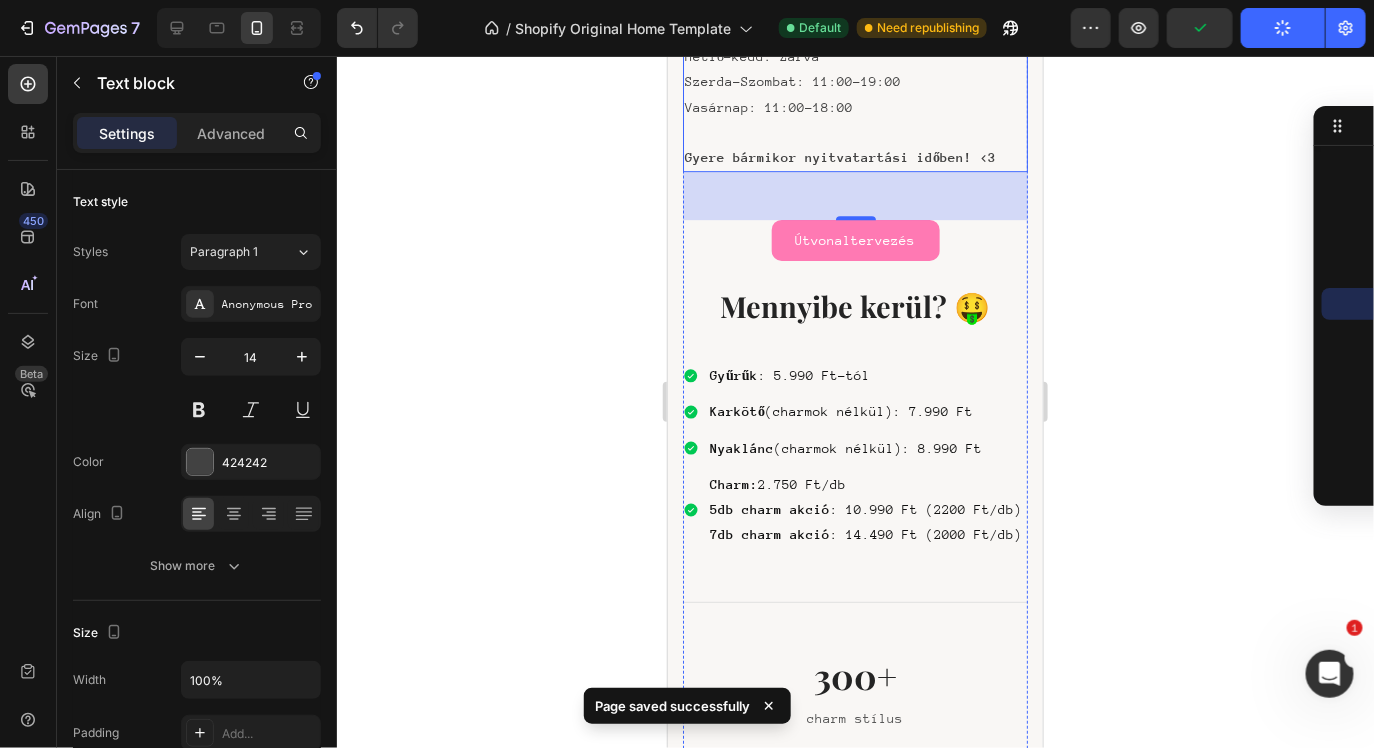 click on "Hol van az üzlet? 🪬" at bounding box center (854, -172) 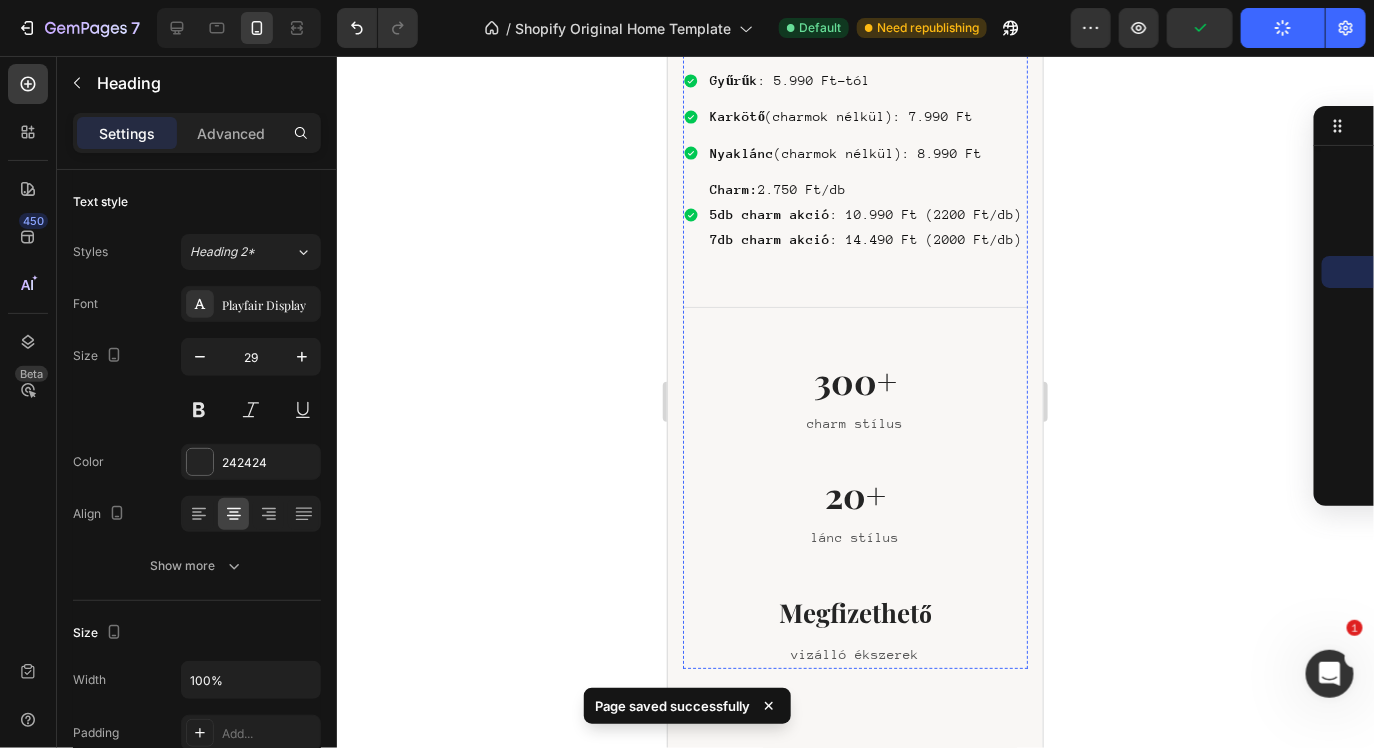 scroll, scrollTop: 4825, scrollLeft: 0, axis: vertical 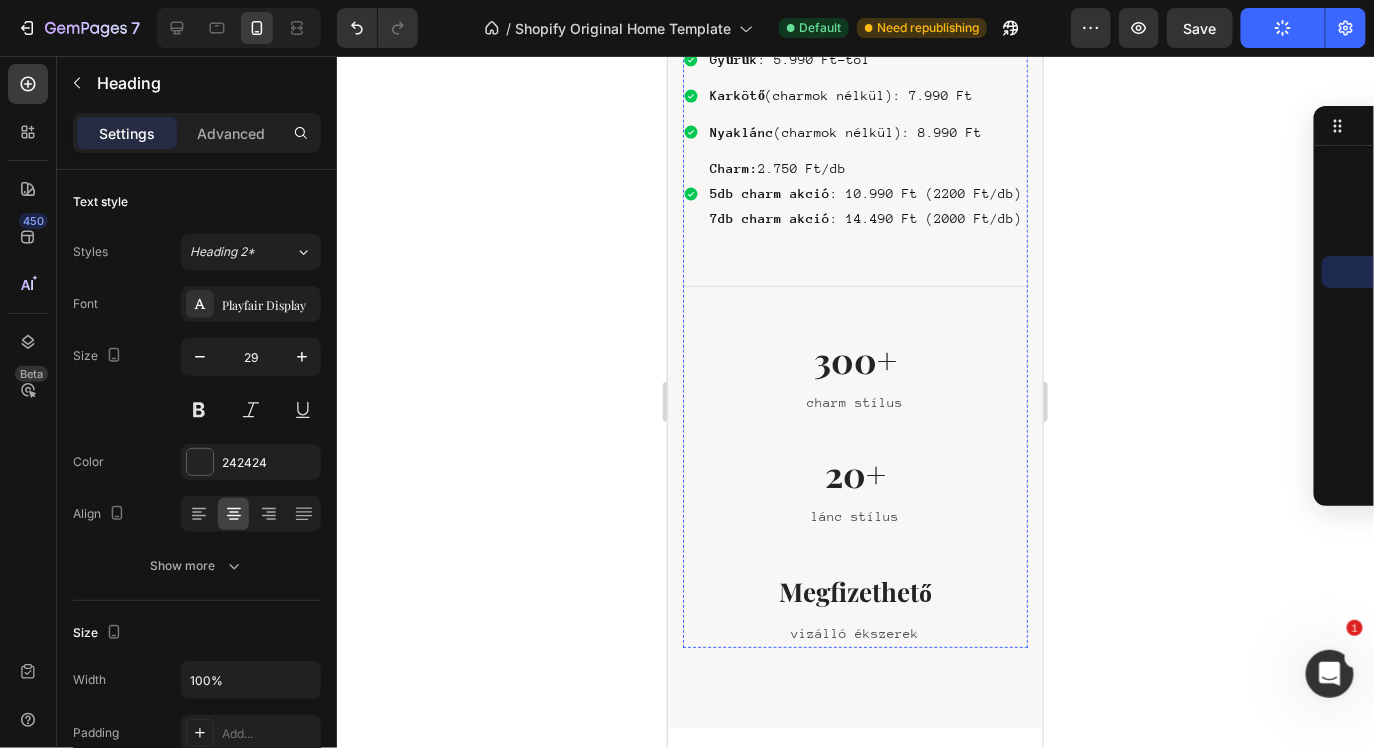 click on "Útvonaltervezés Button" at bounding box center (854, -77) 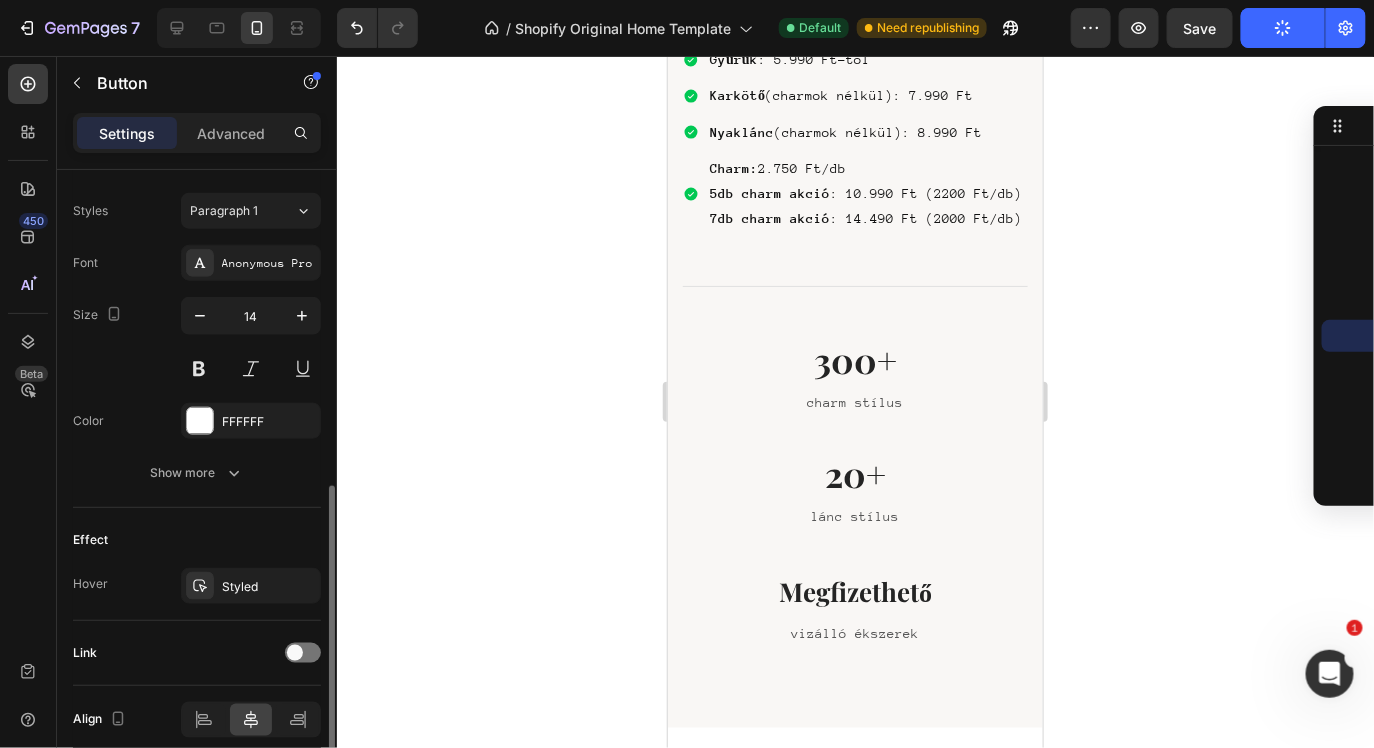 scroll, scrollTop: 797, scrollLeft: 0, axis: vertical 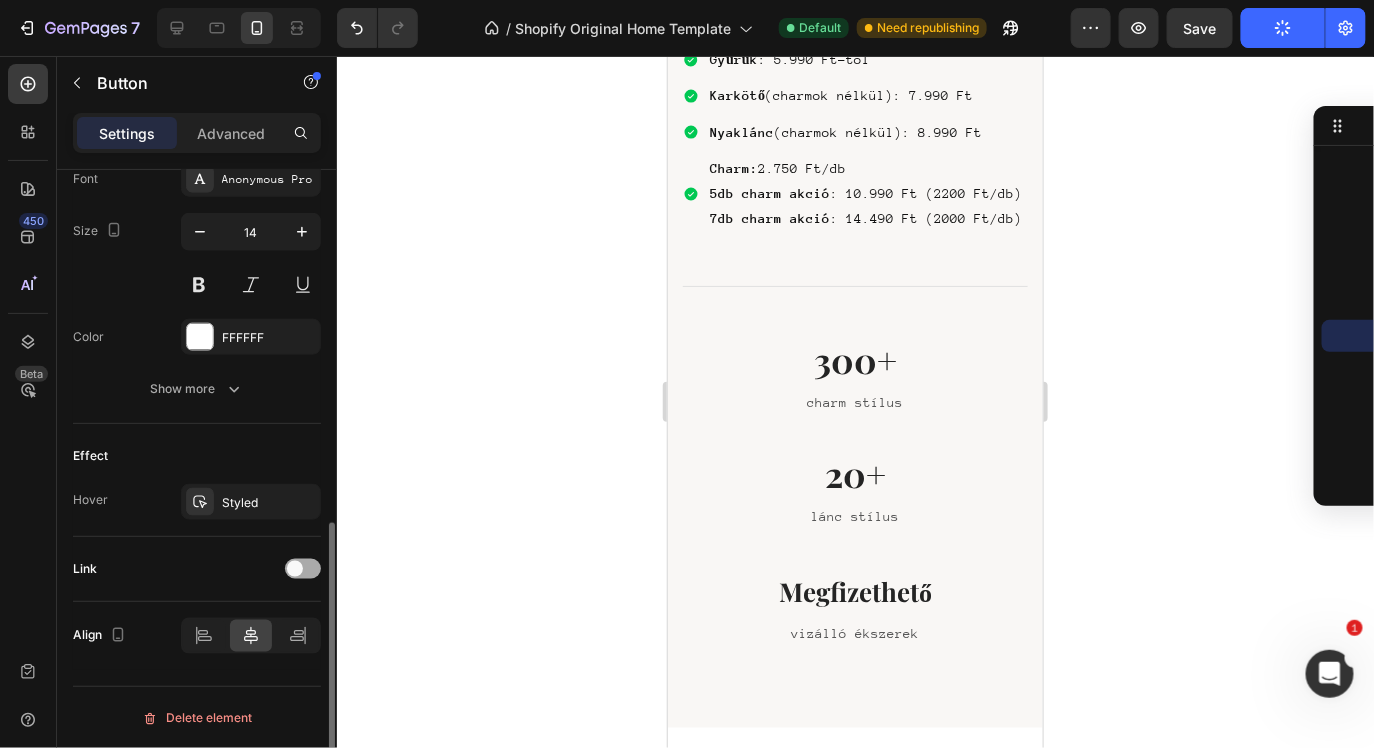 click at bounding box center (295, 569) 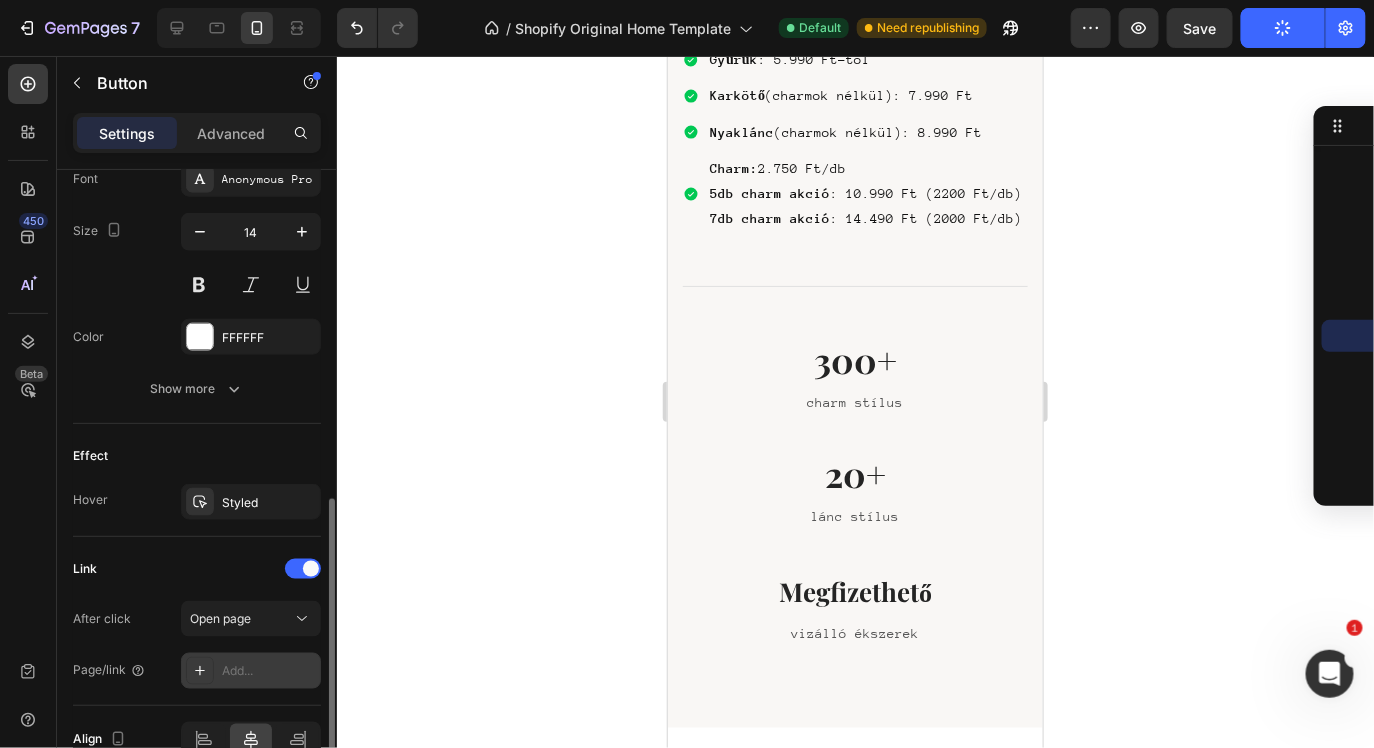 click on "Add..." at bounding box center [269, 672] 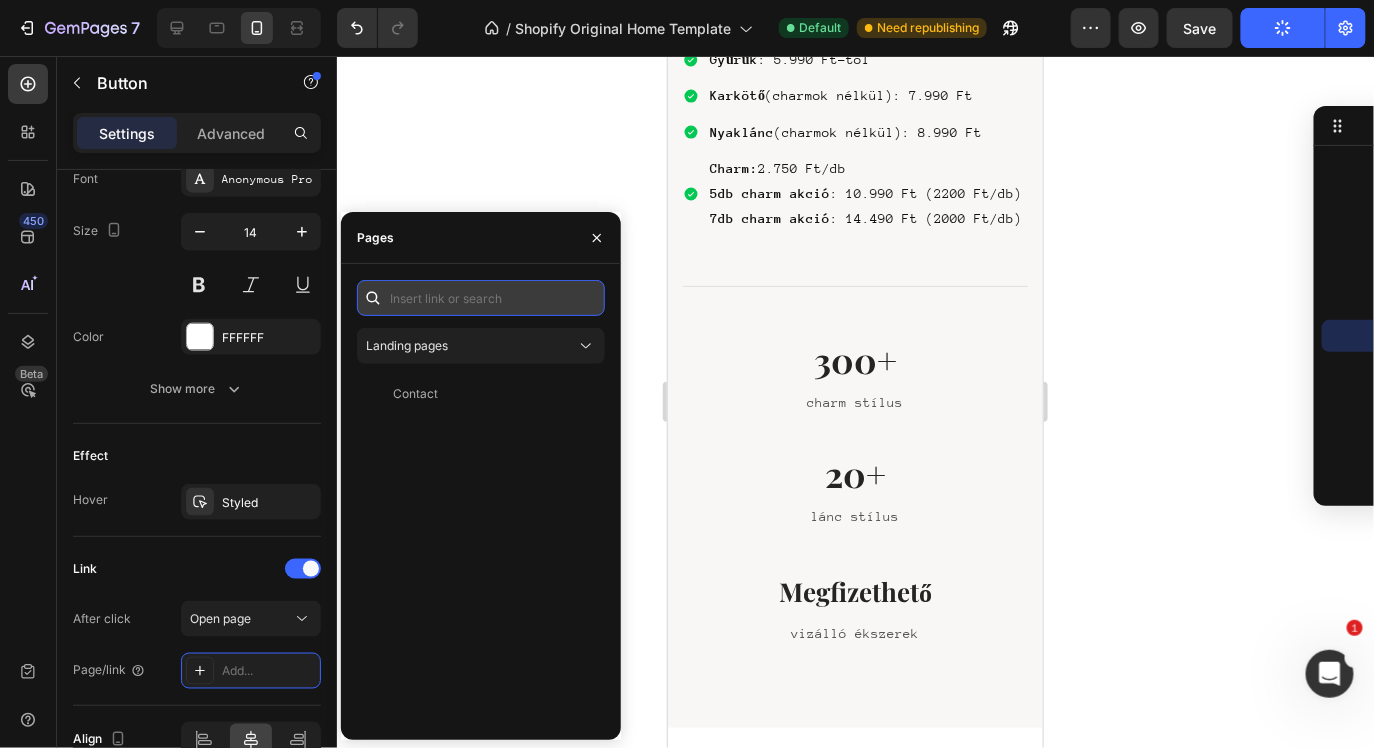 click at bounding box center [481, 298] 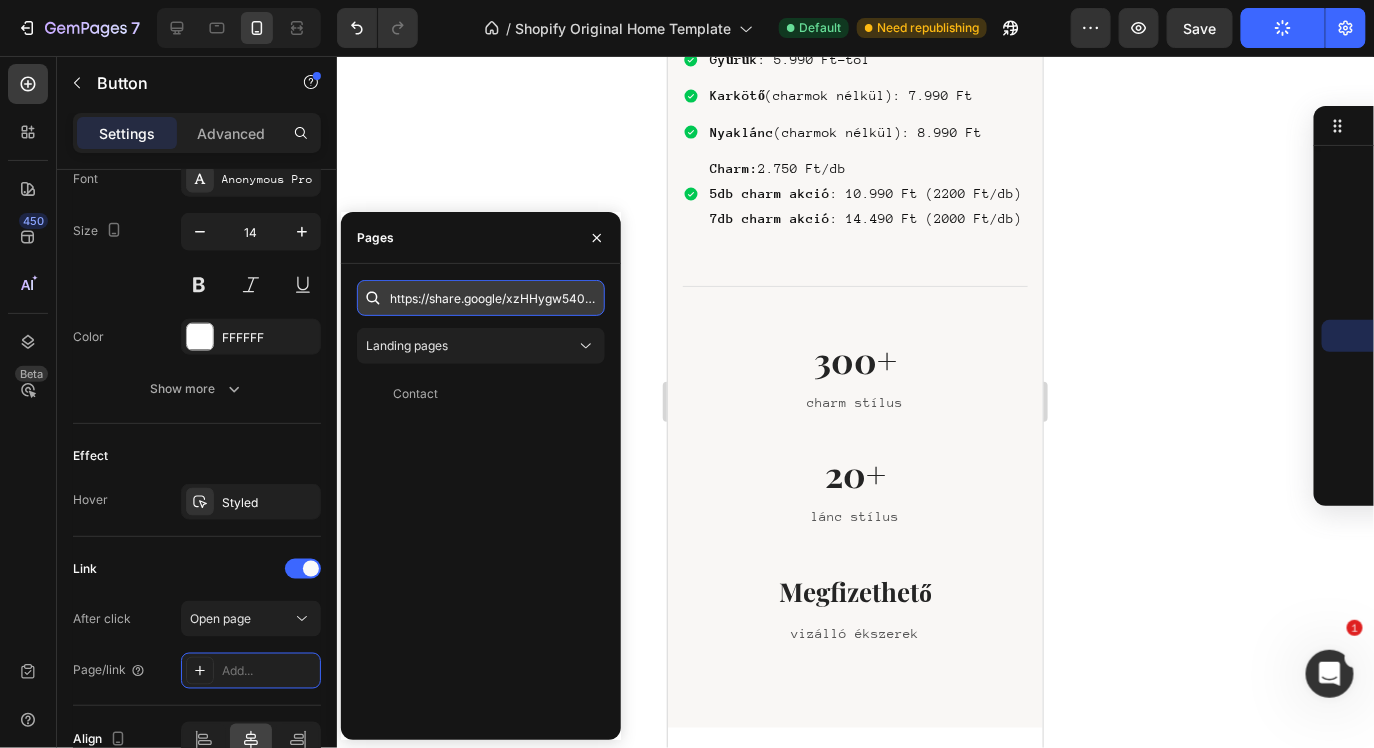 scroll, scrollTop: 0, scrollLeft: 76, axis: horizontal 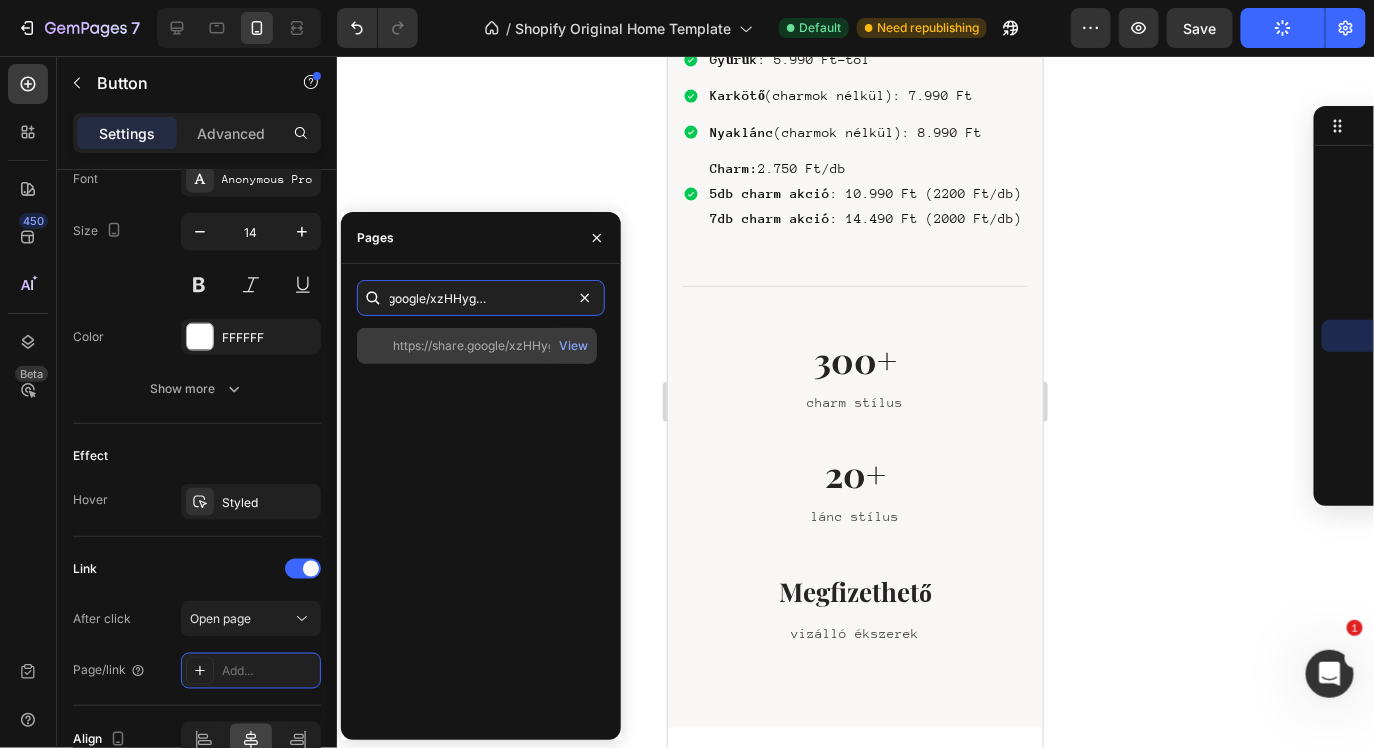 type on "https://share.google/xzHHygw540N5AezQA" 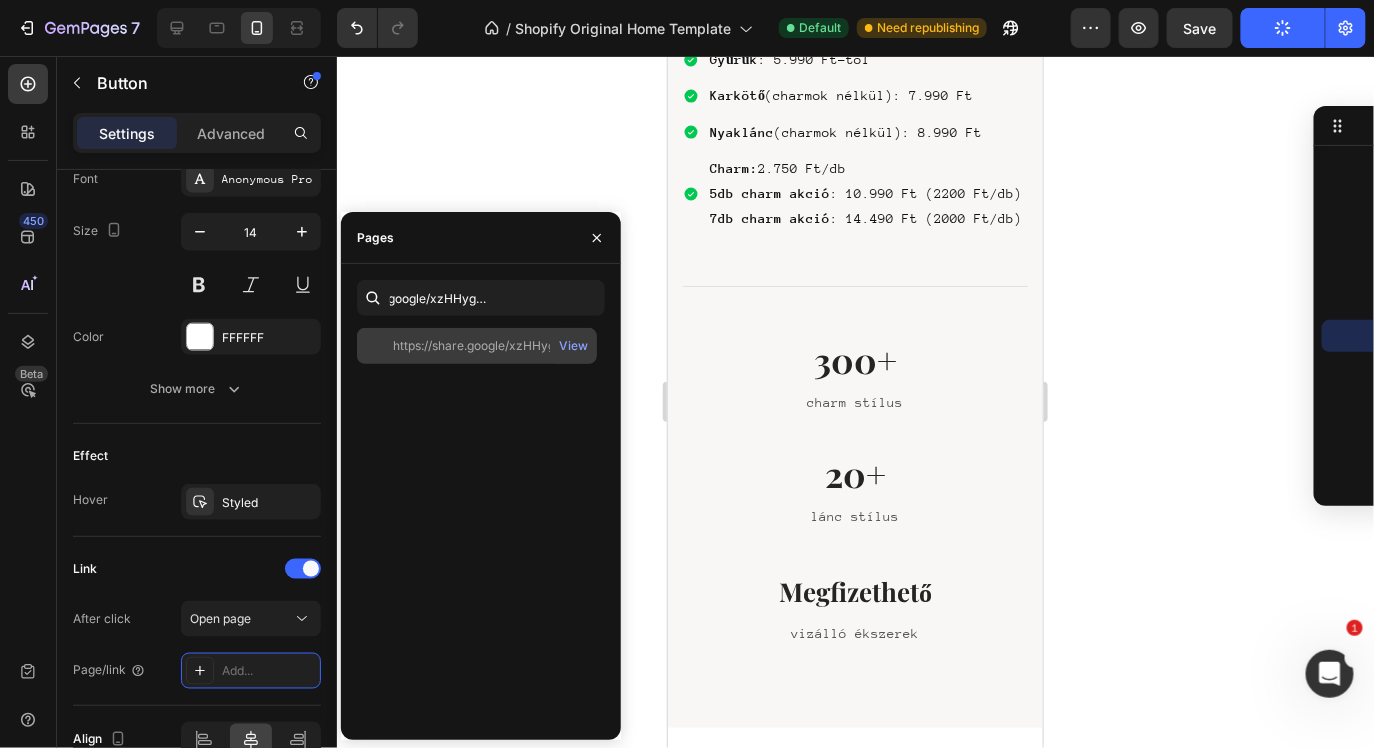 scroll, scrollTop: 0, scrollLeft: 0, axis: both 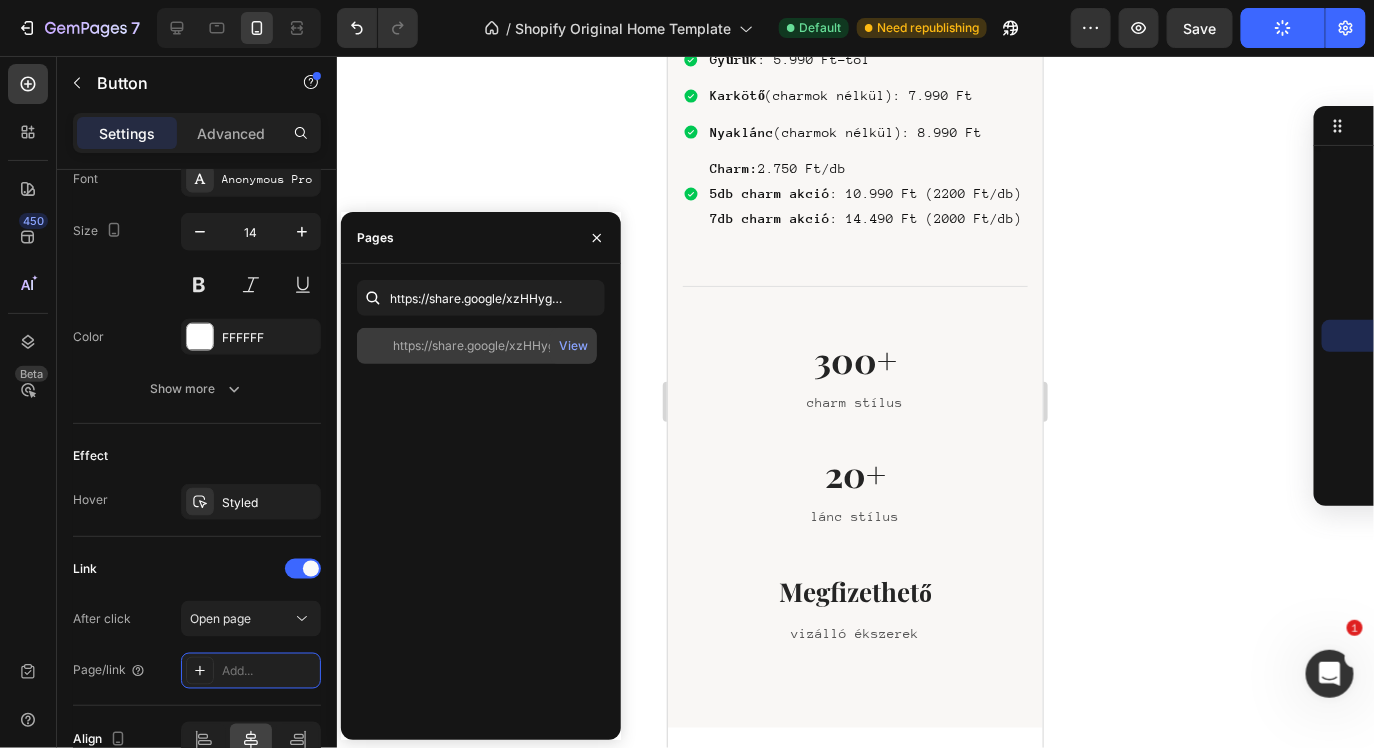 click on "https://share.google/xzHHygw540N5AezQA   View" 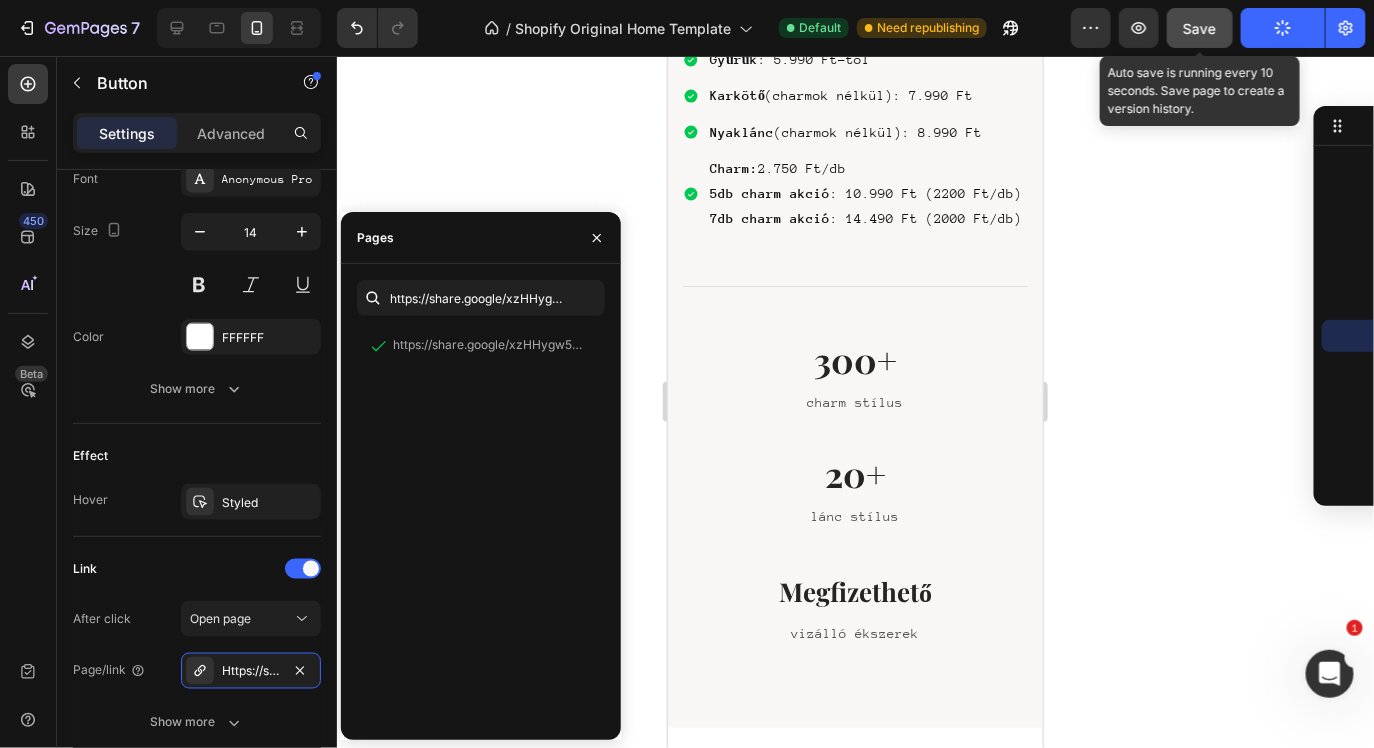 click on "Save" at bounding box center [1200, 28] 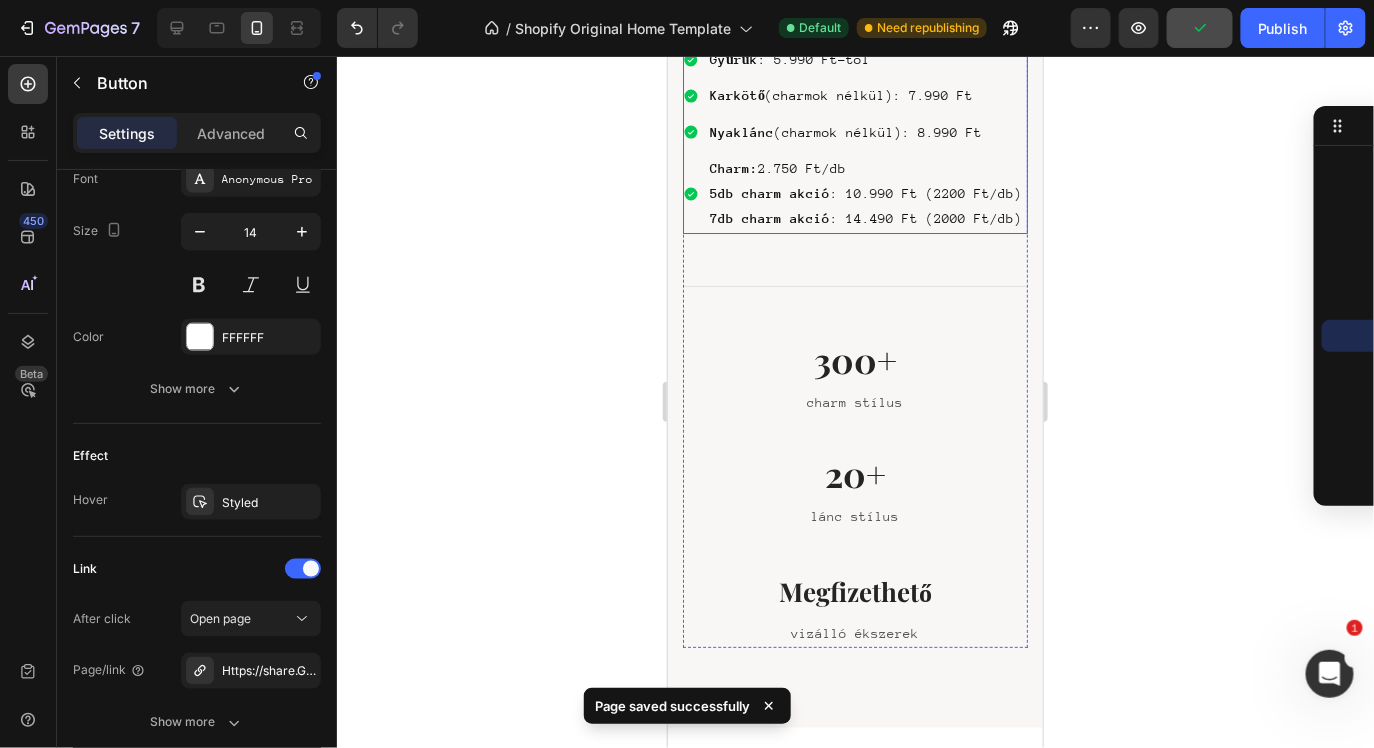 click on "Karkötő  (charmok nélkül): 7.990 Ft" at bounding box center [865, 94] 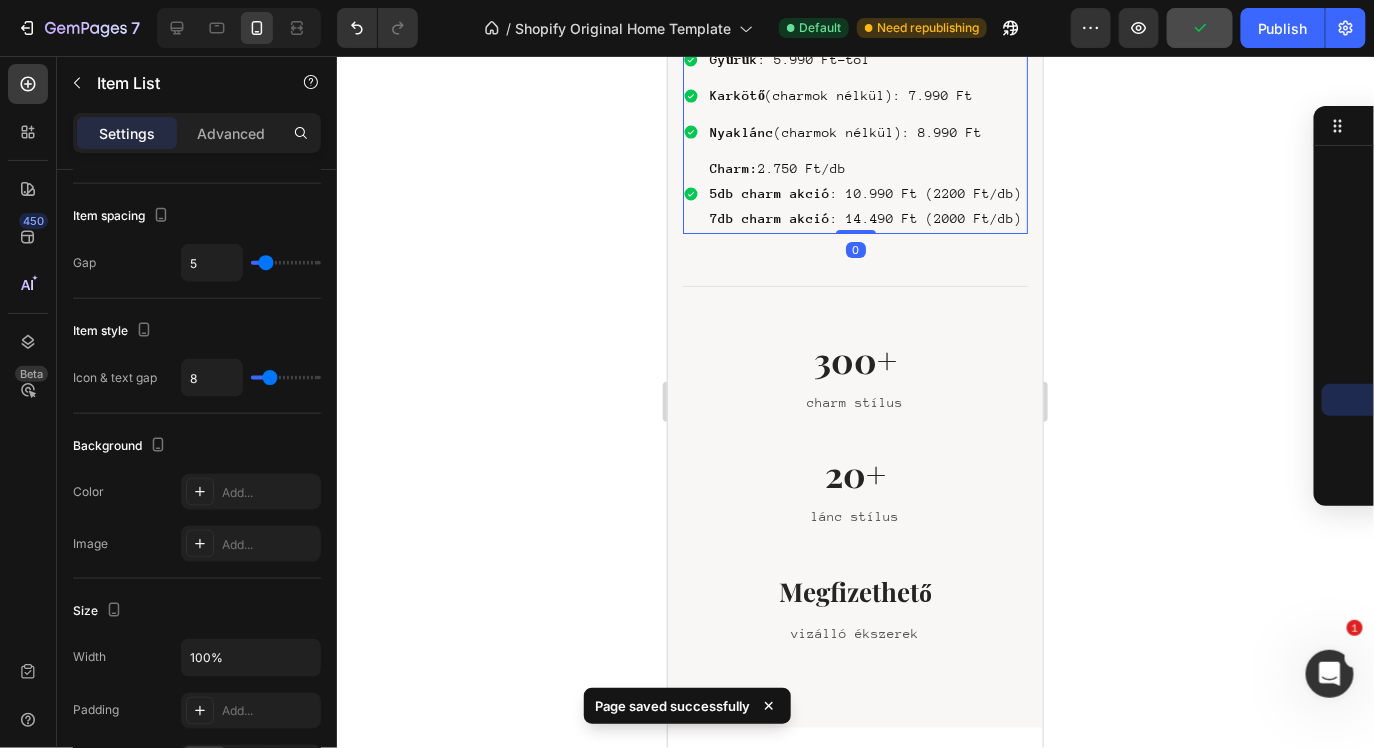 scroll, scrollTop: 0, scrollLeft: 0, axis: both 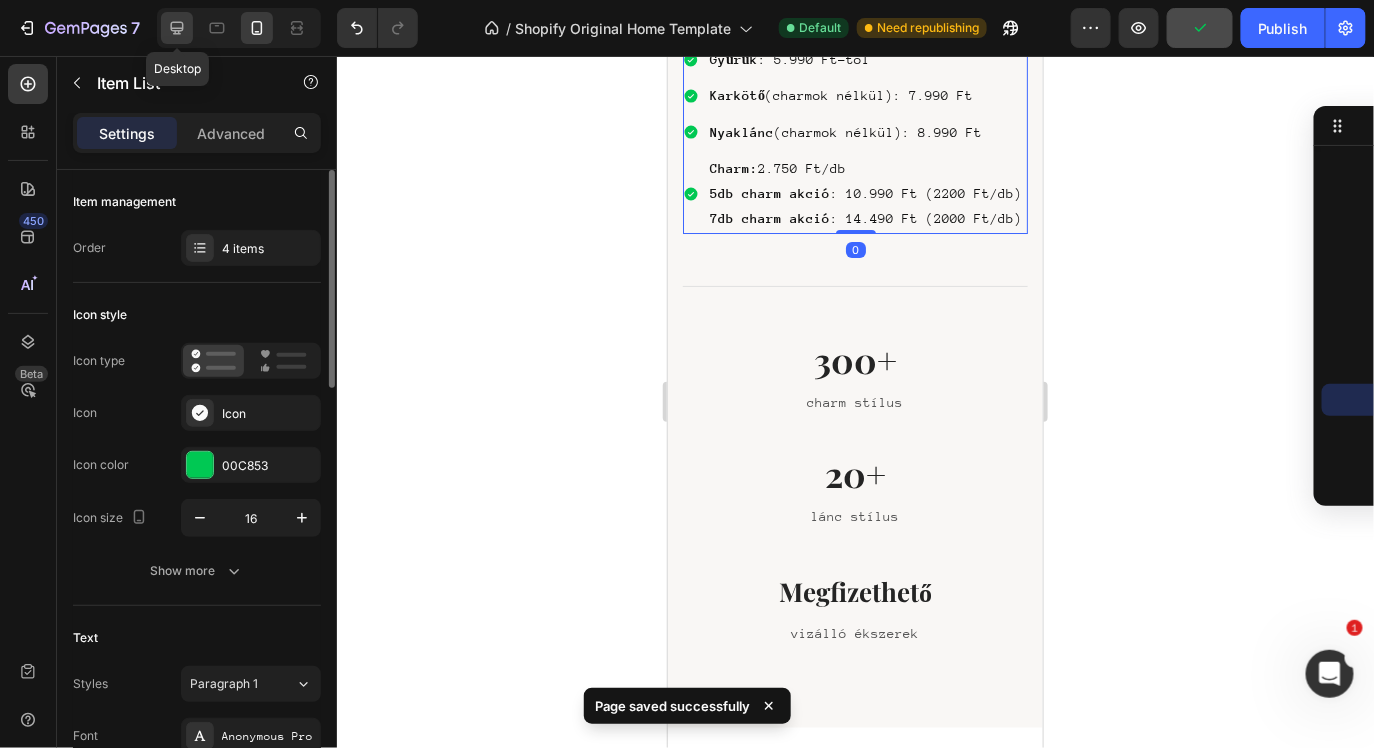 click 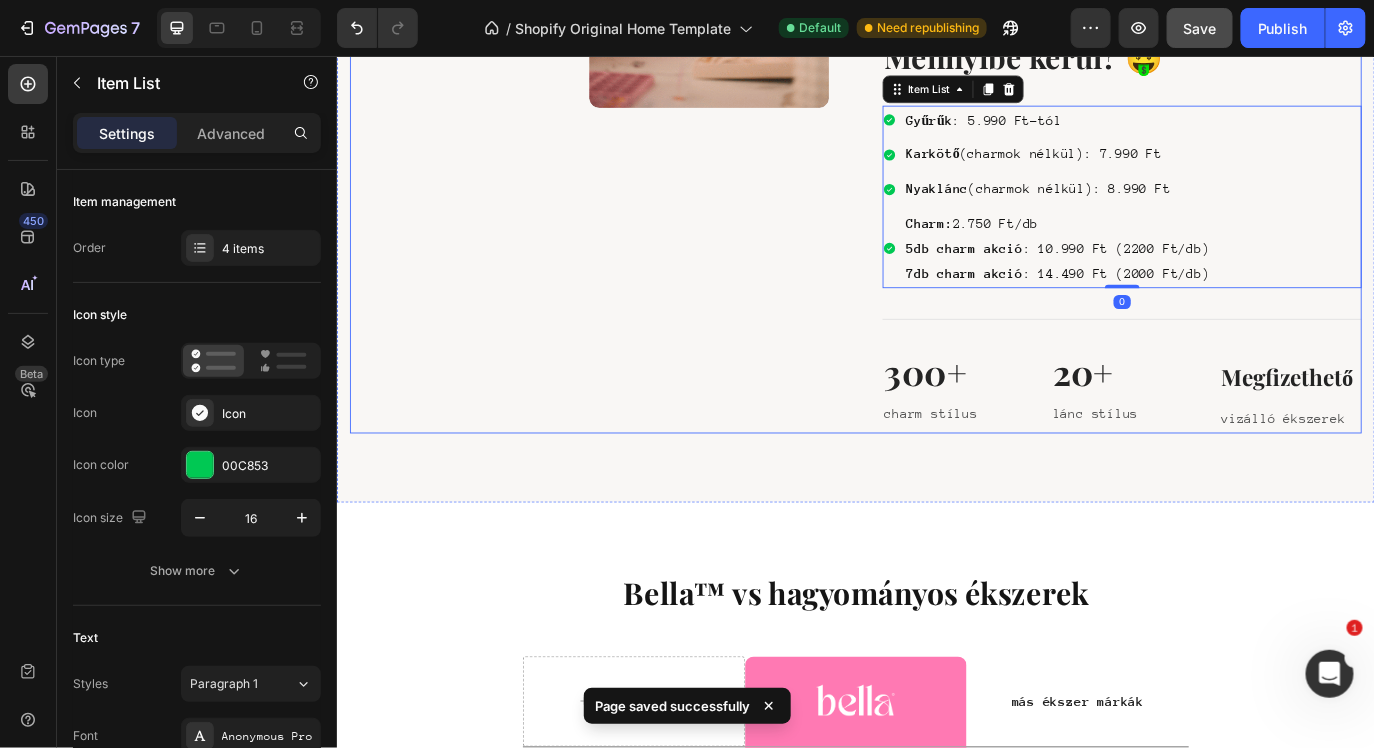 scroll, scrollTop: 4815, scrollLeft: 0, axis: vertical 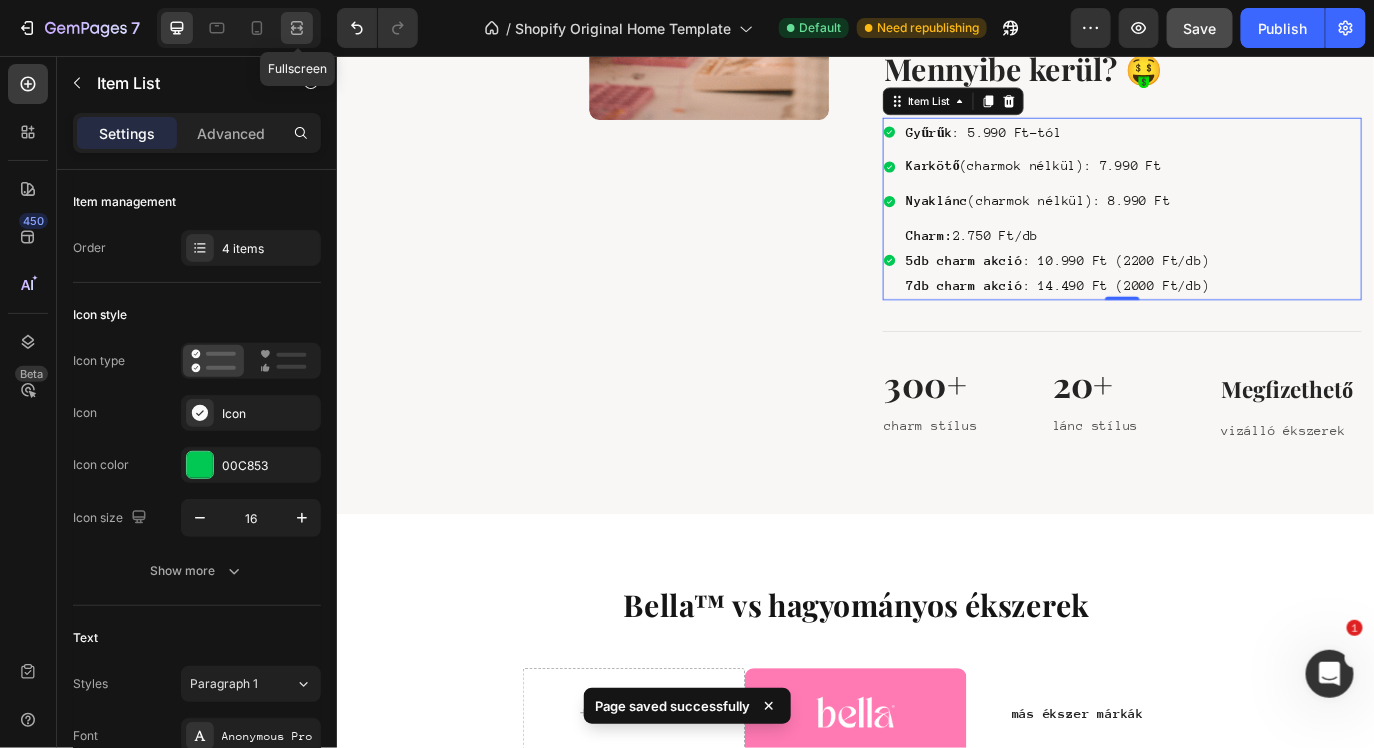 click 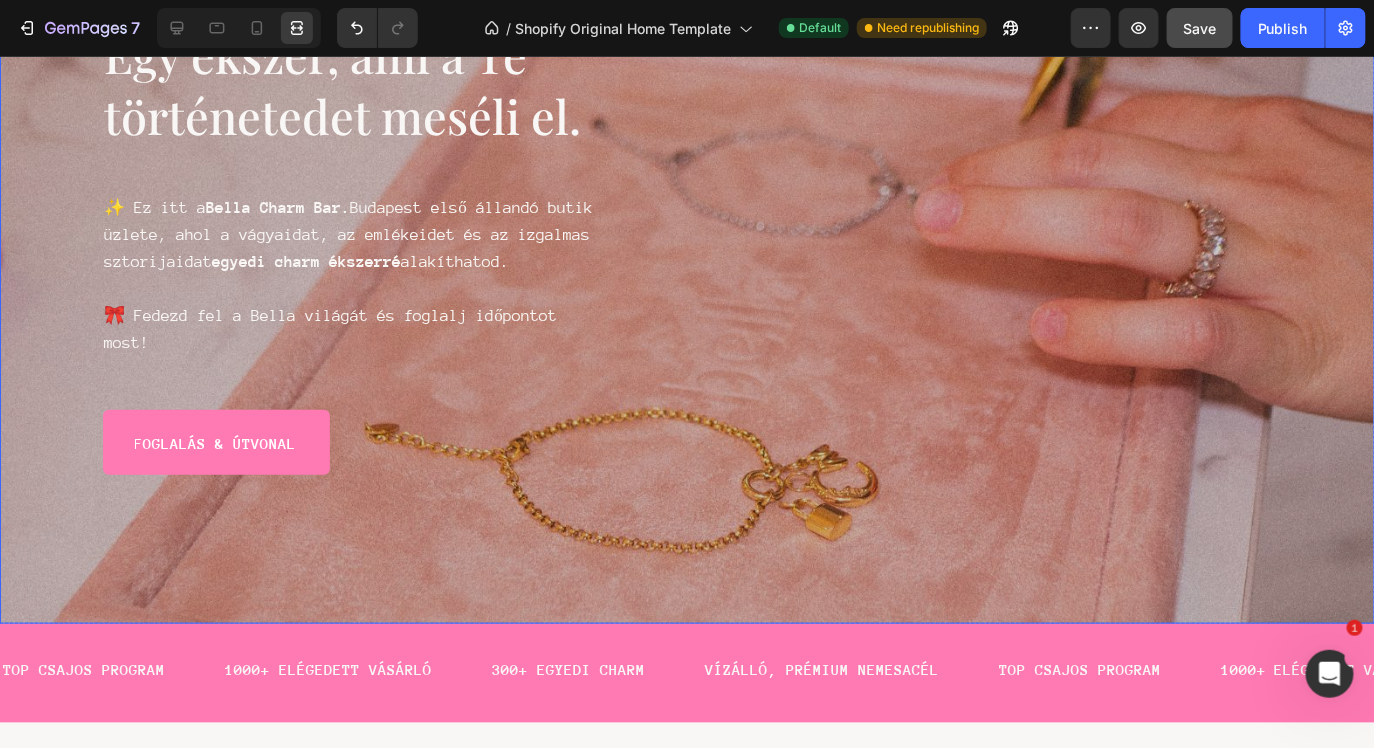 scroll, scrollTop: 290, scrollLeft: 0, axis: vertical 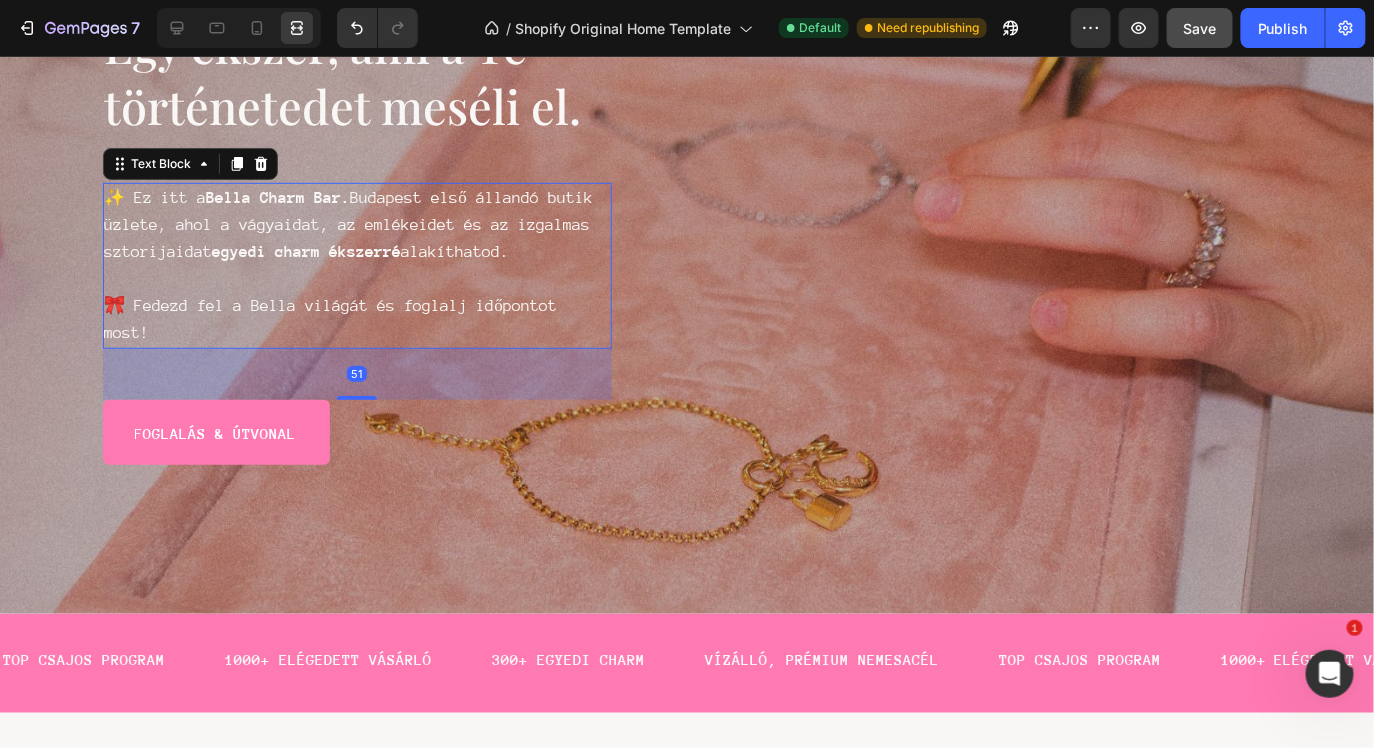 click on "🎀 Fedezd fel a Bella világát és foglalj időpontot most!" at bounding box center [357, 319] 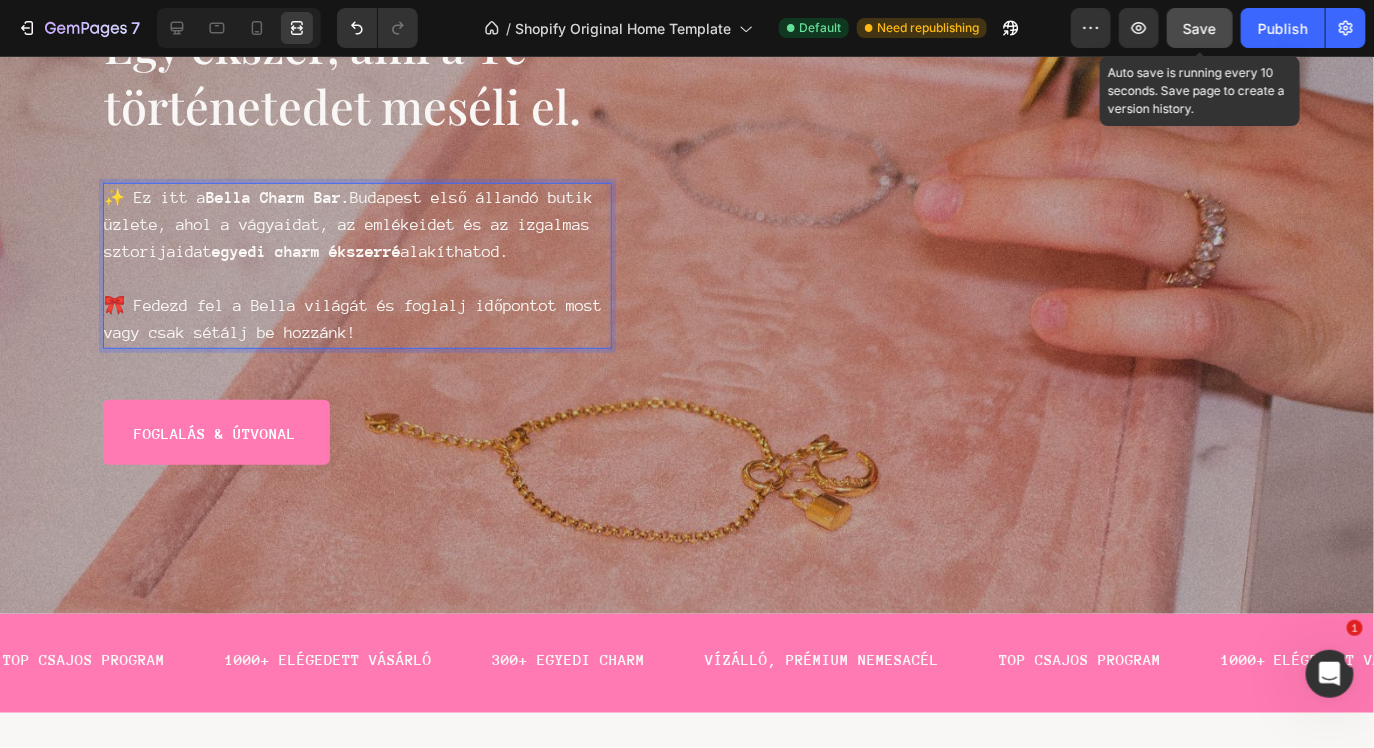 click on "Save" 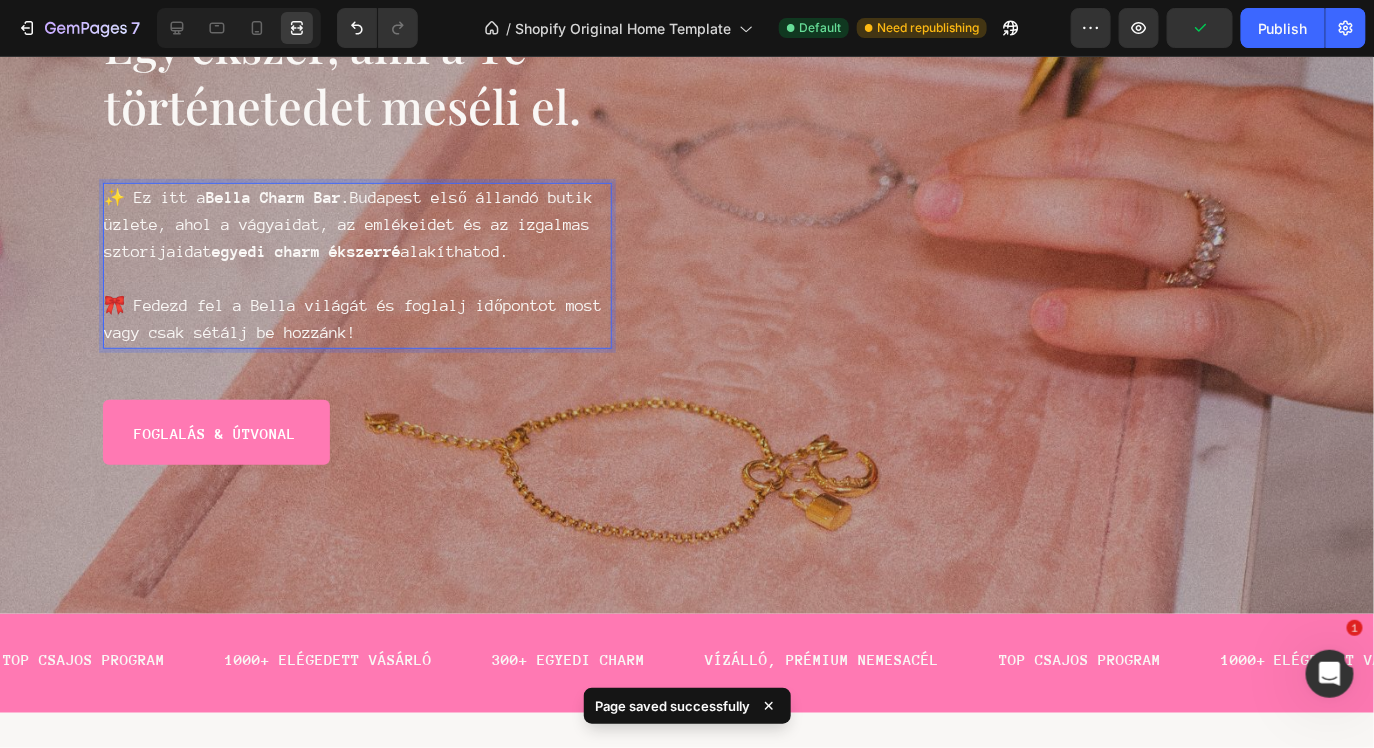 click on "🎀 Fedezd fel a Bella világát és foglalj időpontot most vagy csak sétálj be hozzánk!" at bounding box center [357, 319] 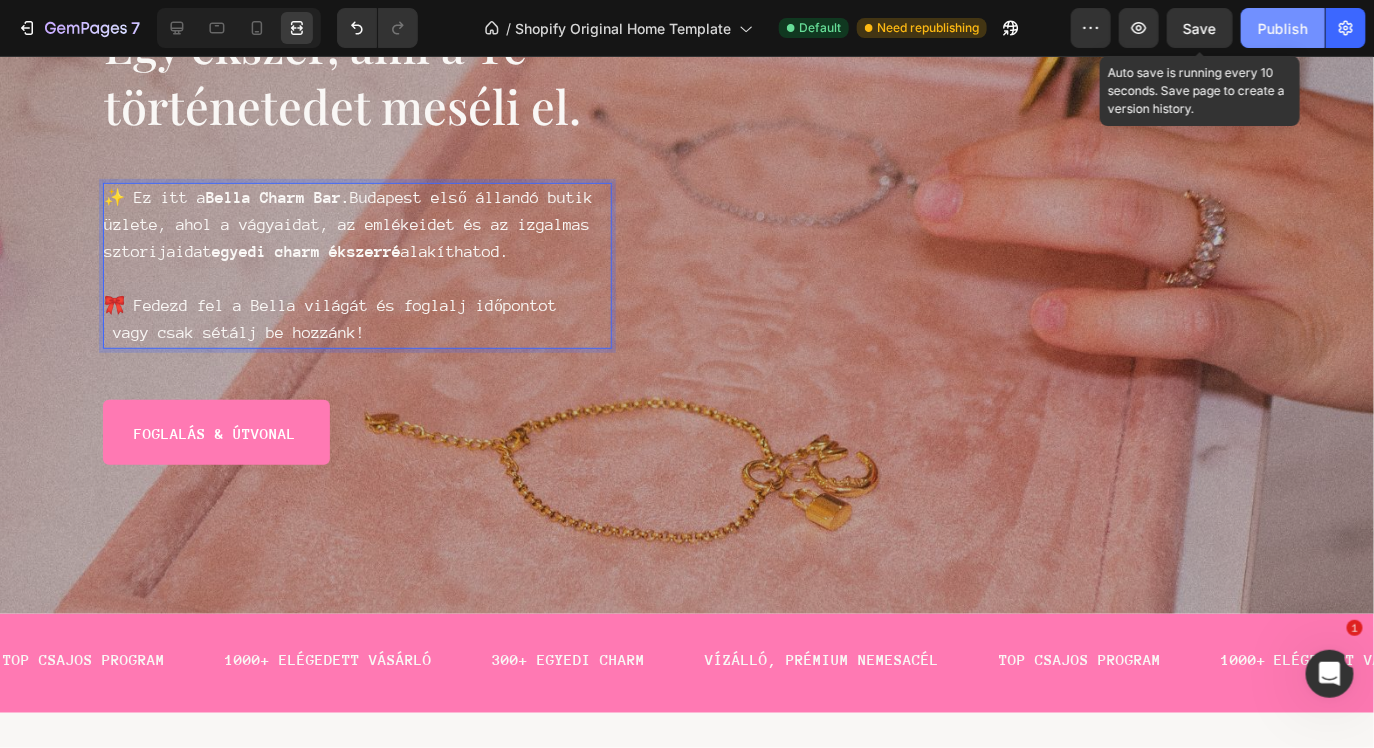 drag, startPoint x: 1213, startPoint y: 37, endPoint x: 1258, endPoint y: 37, distance: 45 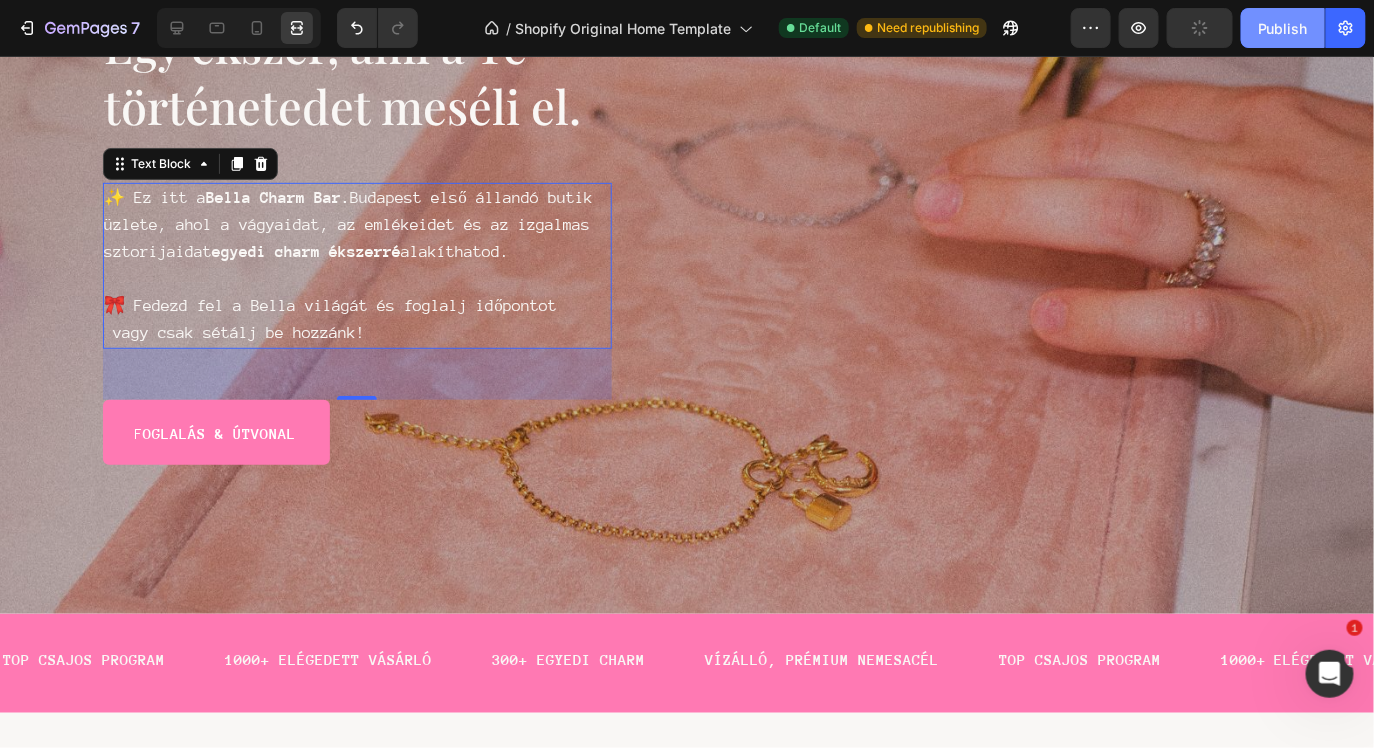 click on "Publish" at bounding box center (1283, 28) 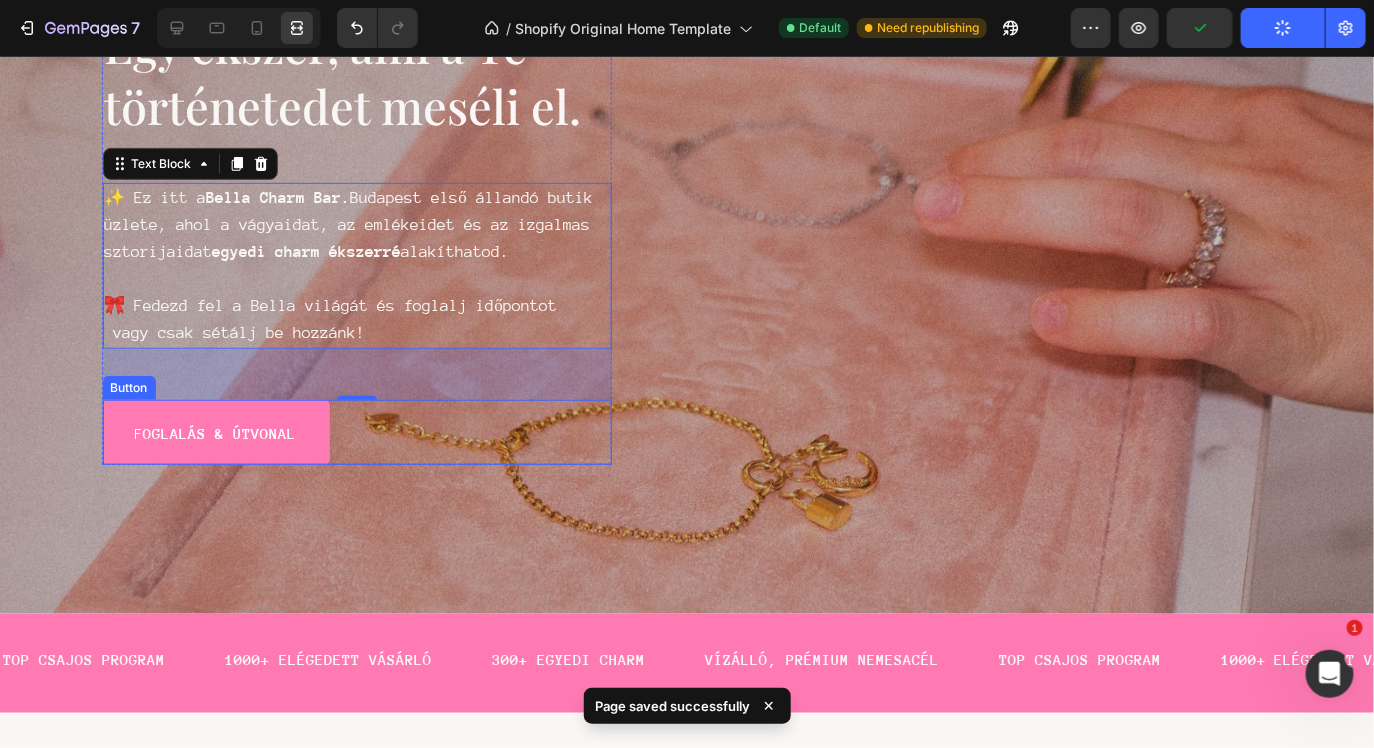 click on "Foglalás & útvonal Button" at bounding box center [357, 431] 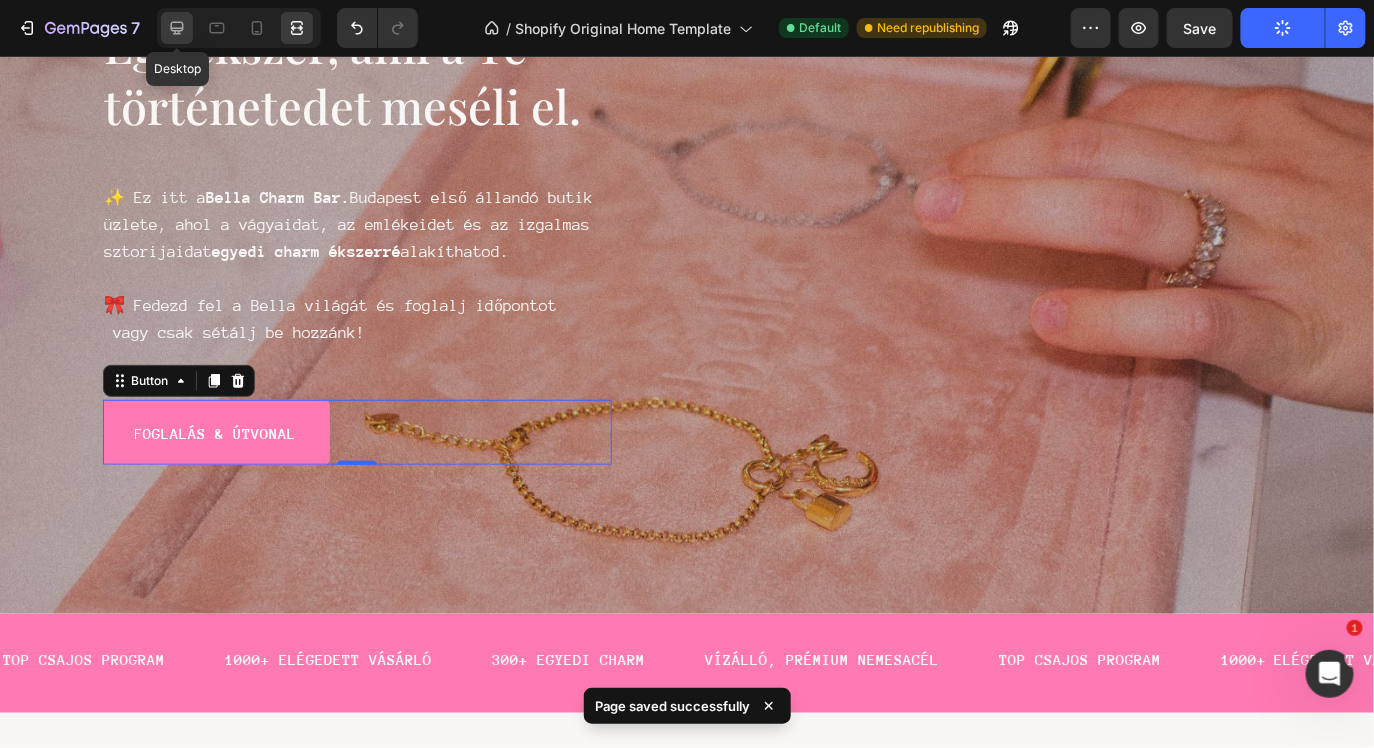 click 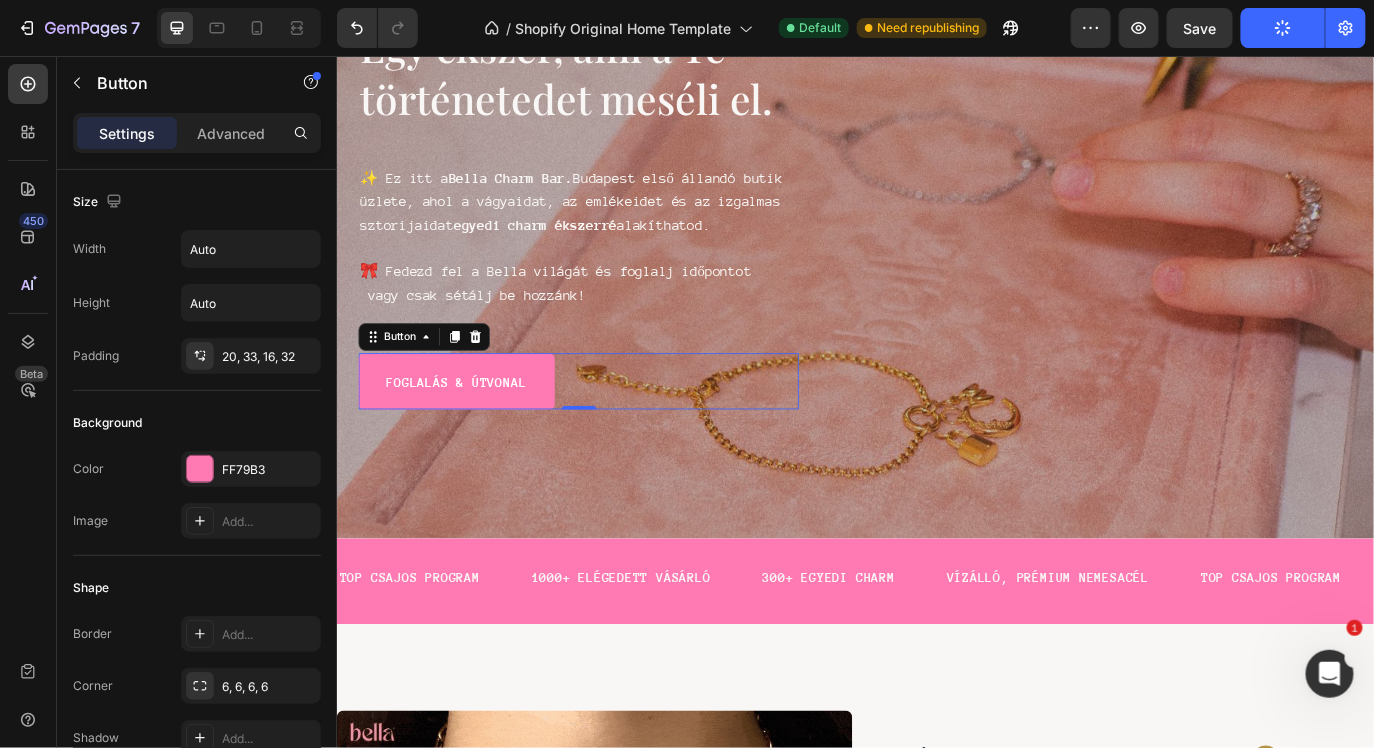 click on "Foglalás & útvonal Button   0" at bounding box center [615, 431] 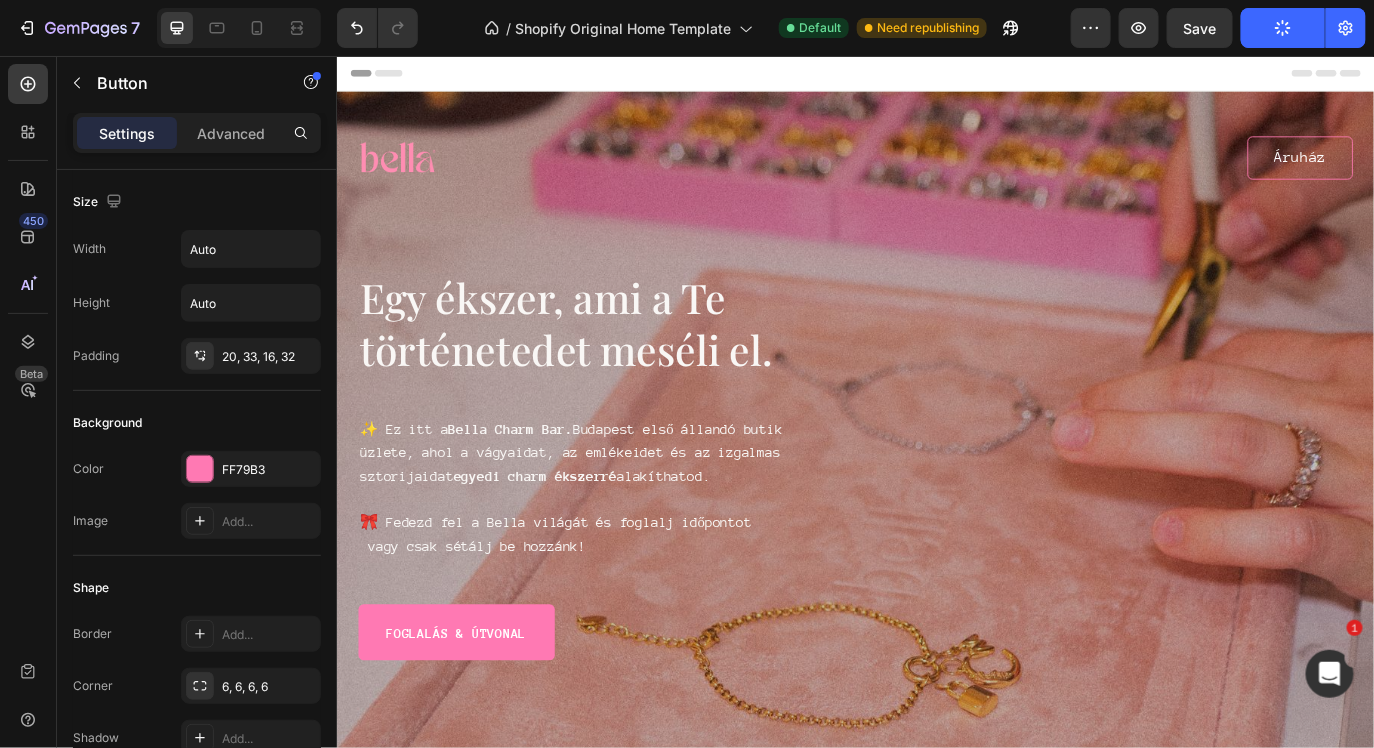 scroll, scrollTop: 96, scrollLeft: 0, axis: vertical 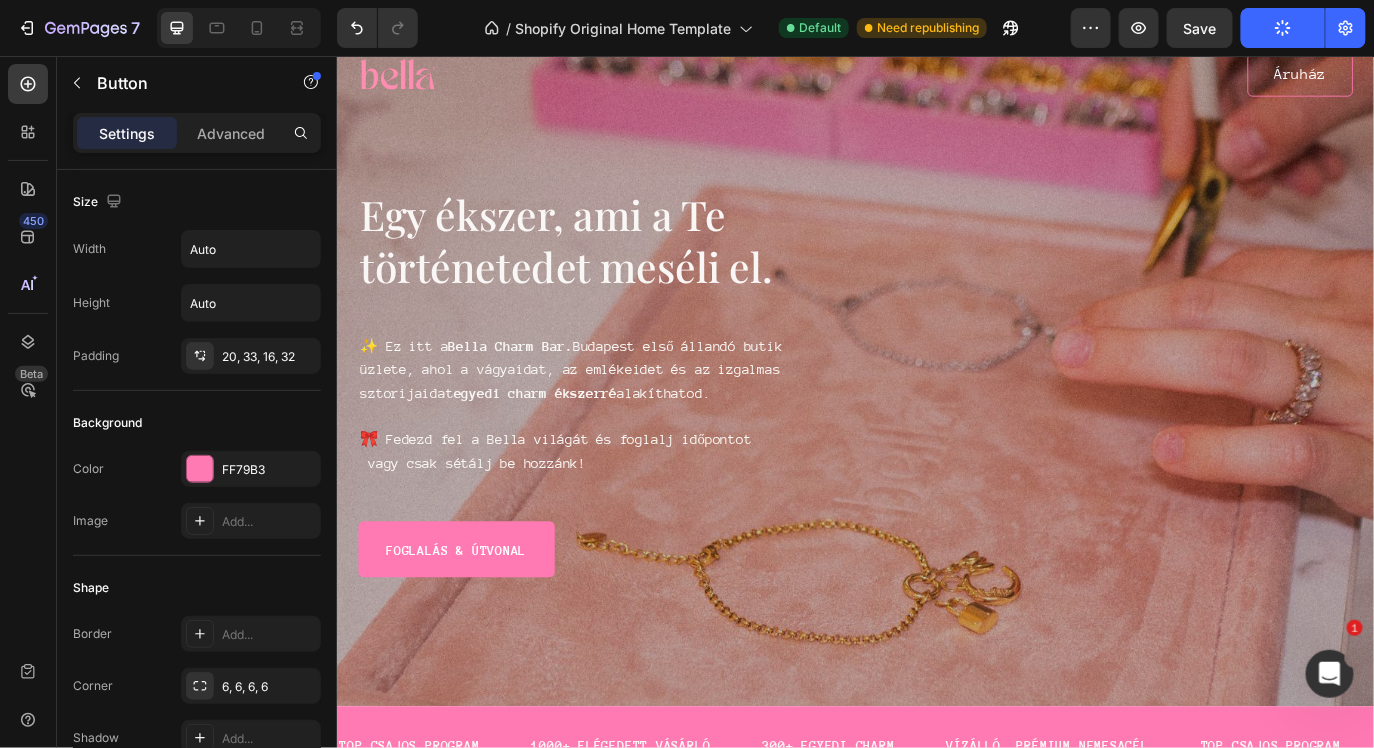 click on "Foglalás & útvonal Button" at bounding box center [615, 625] 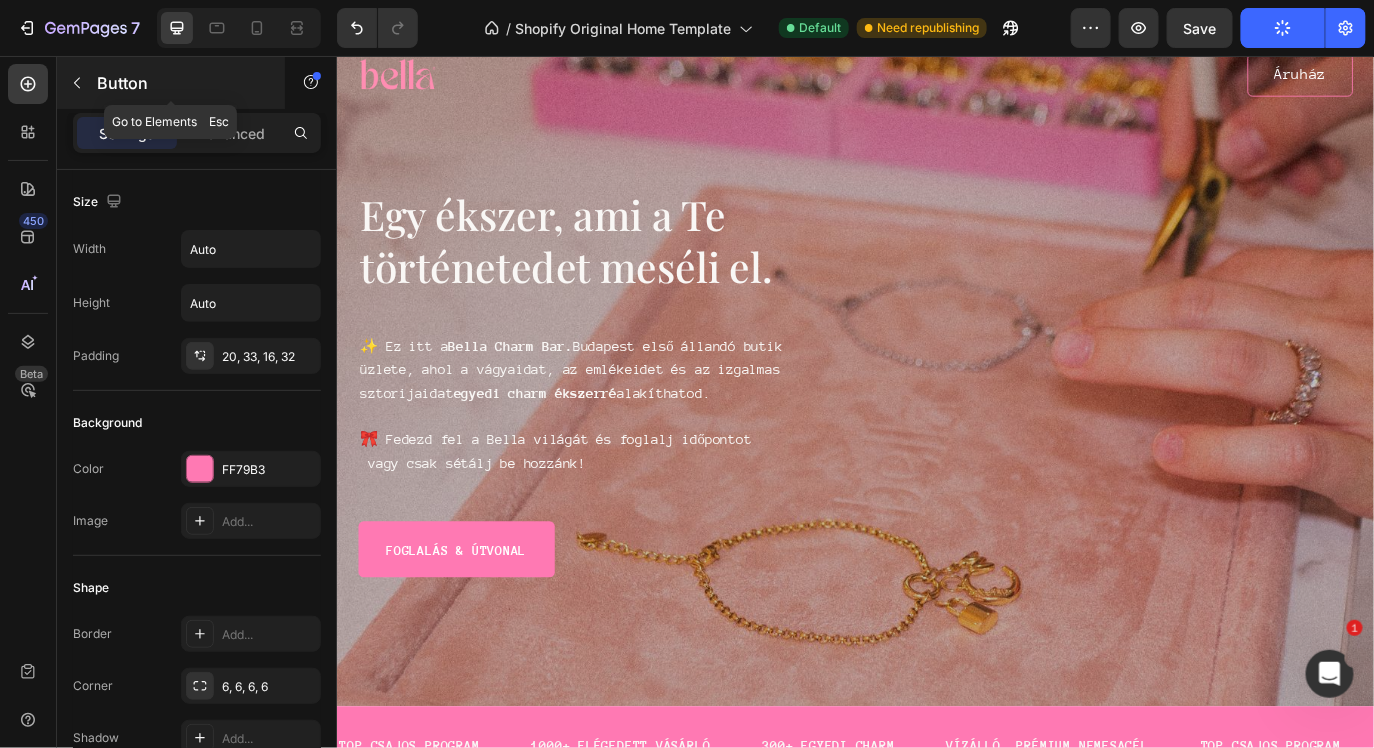 click 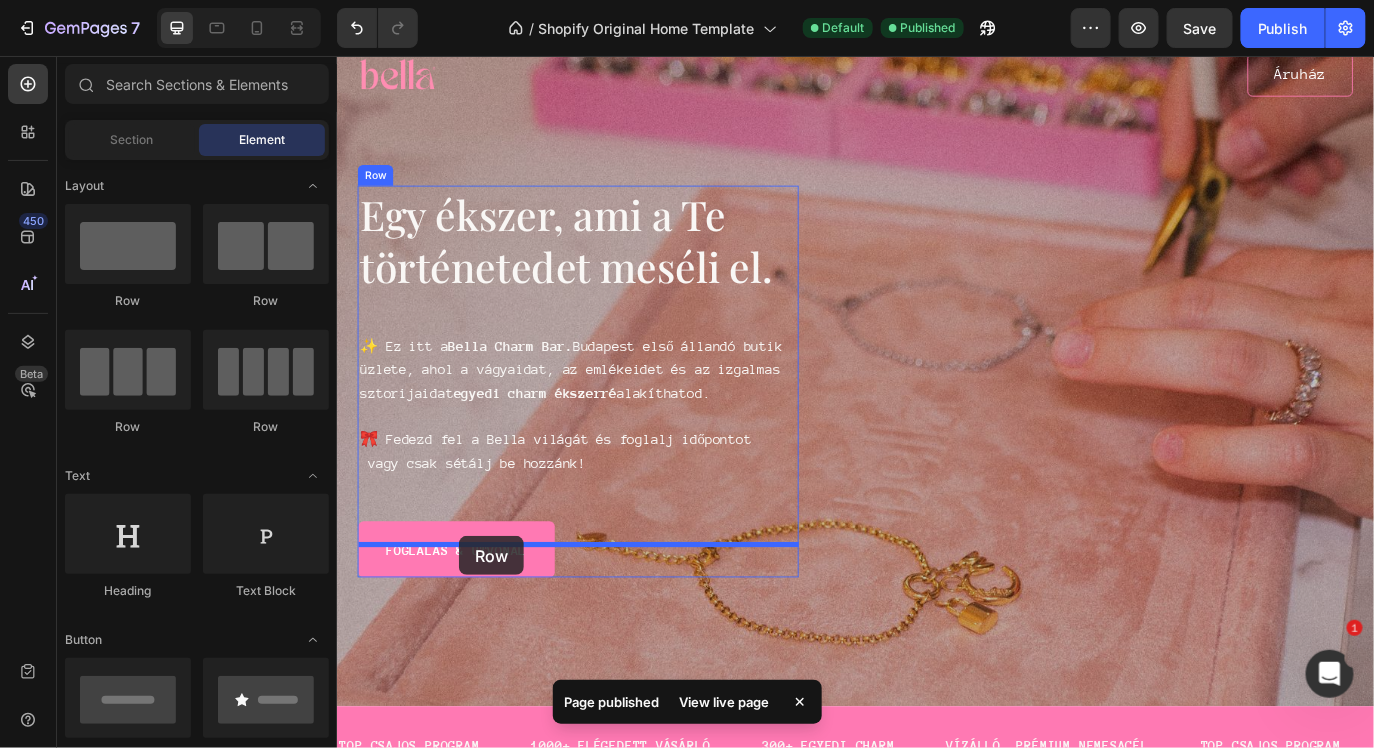 drag, startPoint x: 574, startPoint y: 329, endPoint x: 478, endPoint y: 609, distance: 296 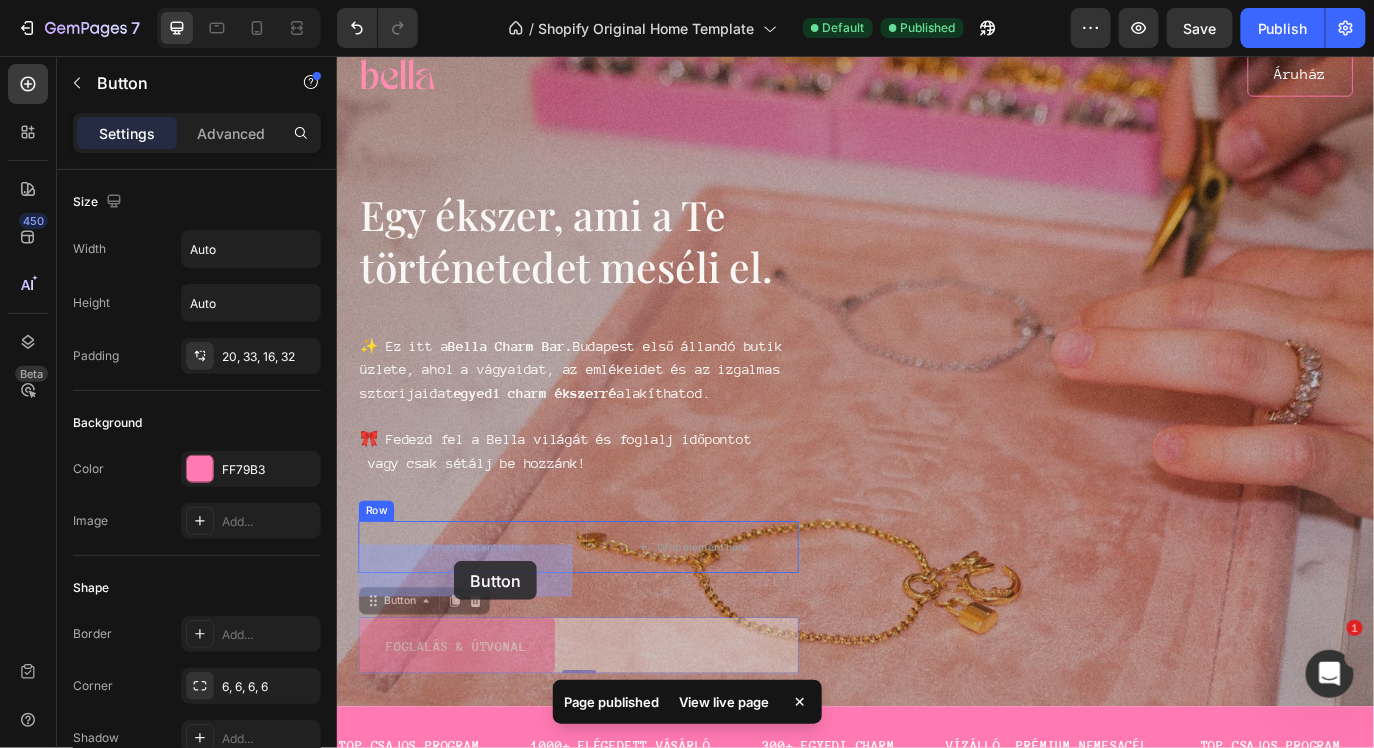 drag, startPoint x: 529, startPoint y: 743, endPoint x: 471, endPoint y: 640, distance: 118.20744 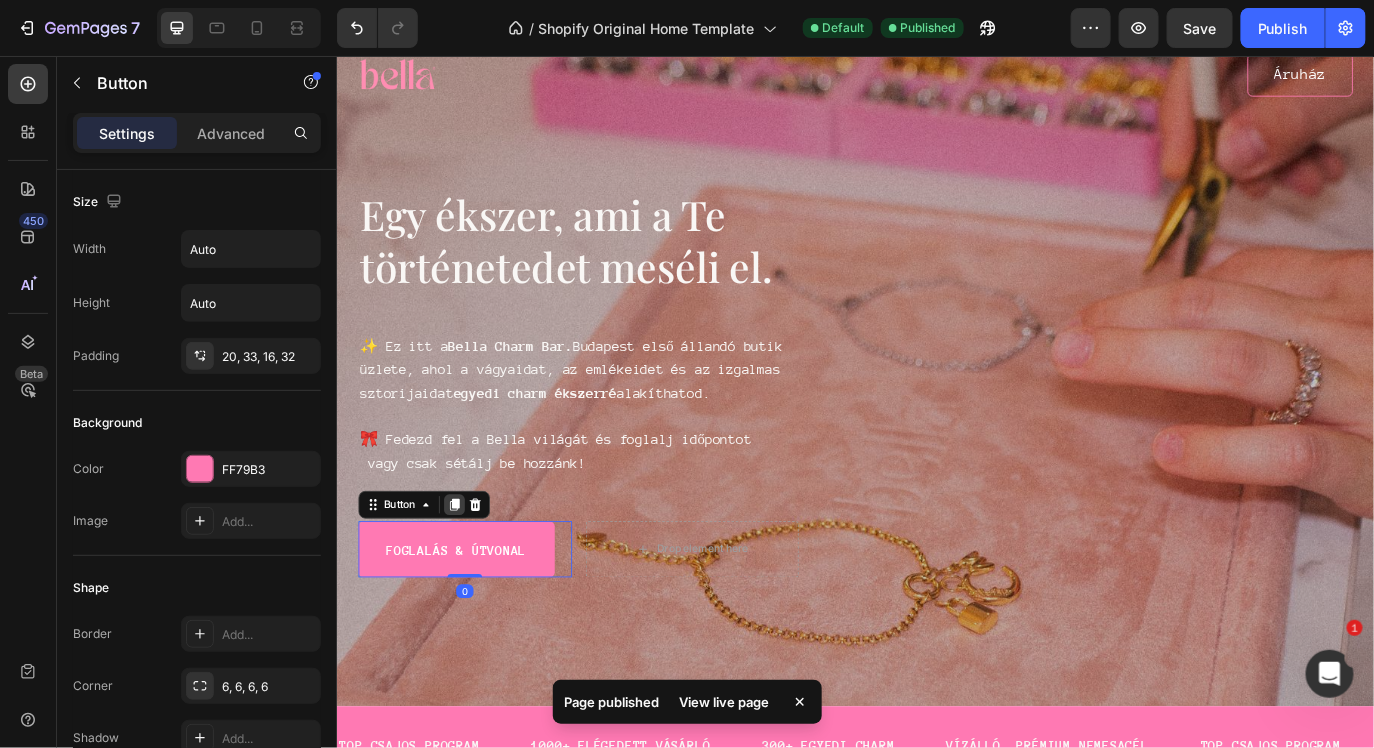 click 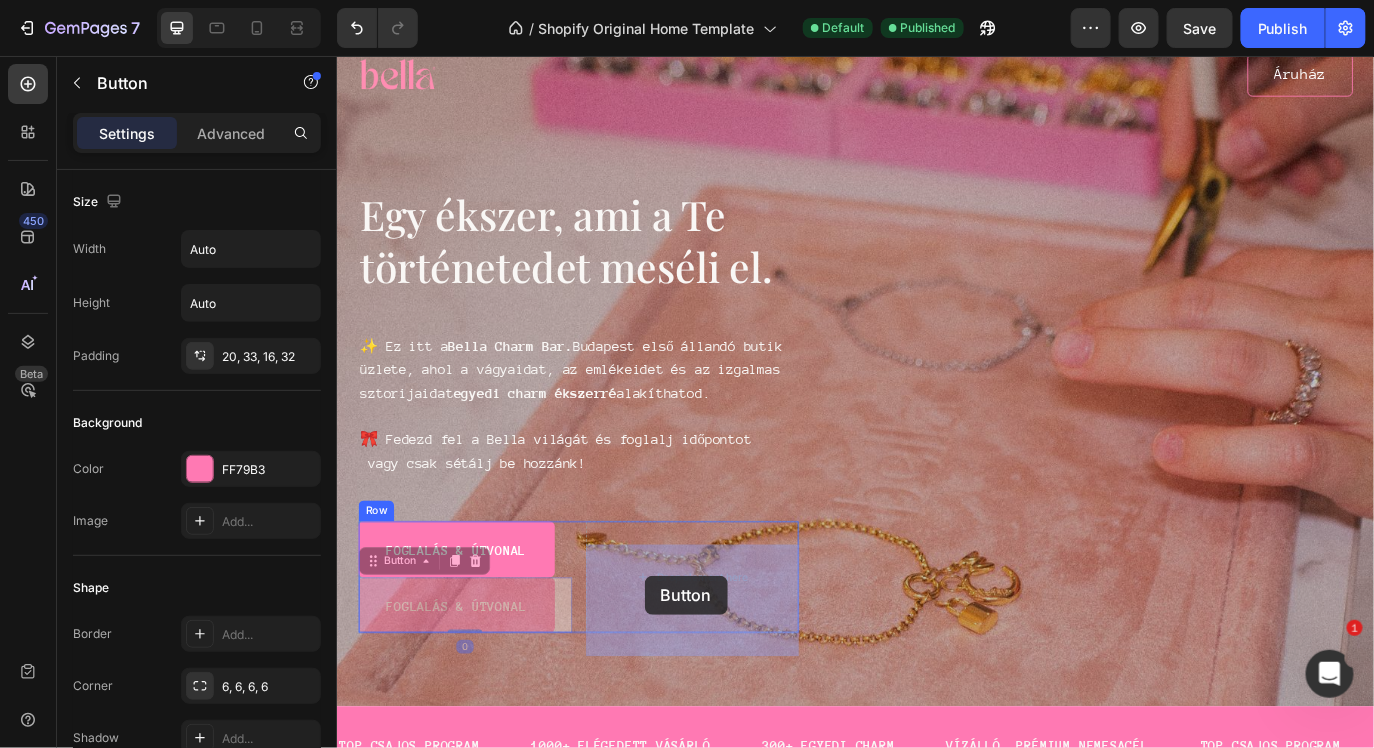drag, startPoint x: 552, startPoint y: 696, endPoint x: 692, endPoint y: 656, distance: 145.6022 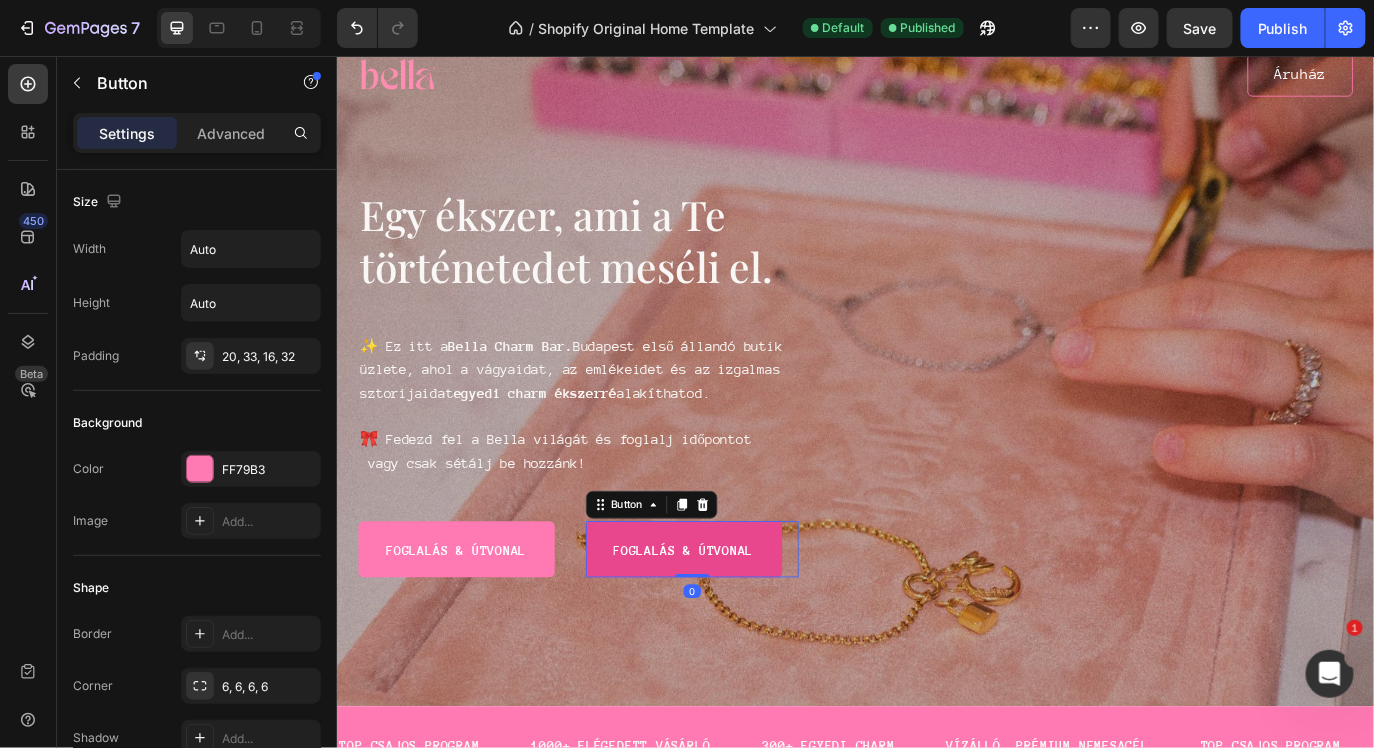 click on "Foglalás & útvonal" at bounding box center (737, 625) 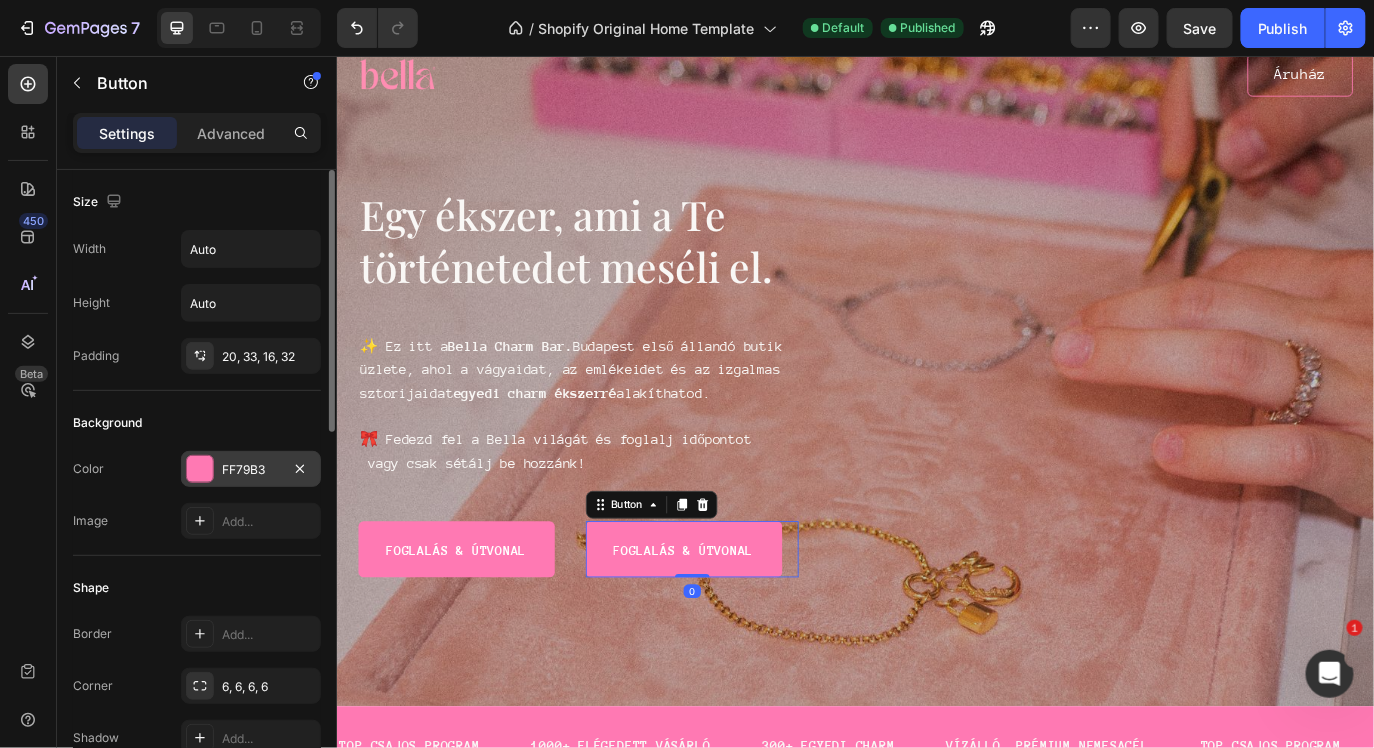click at bounding box center [200, 469] 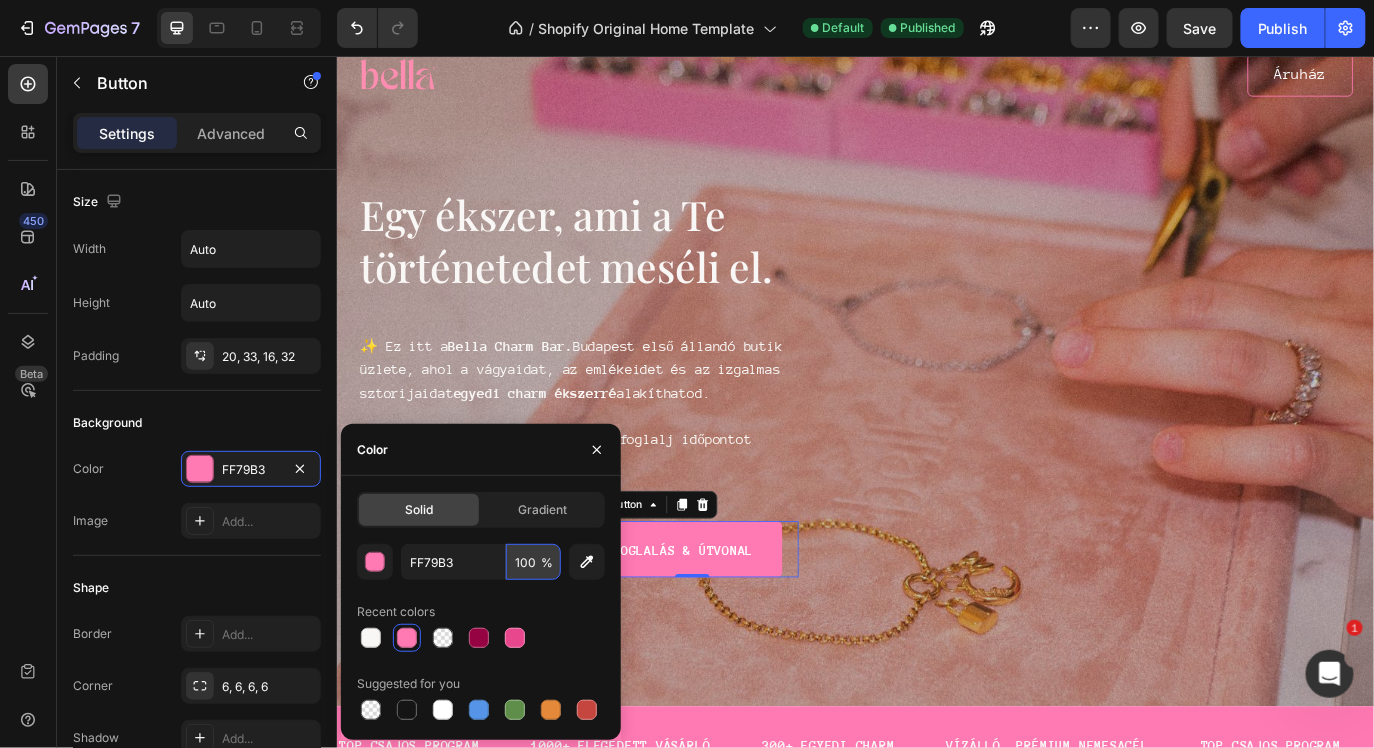 click on "100" at bounding box center [533, 562] 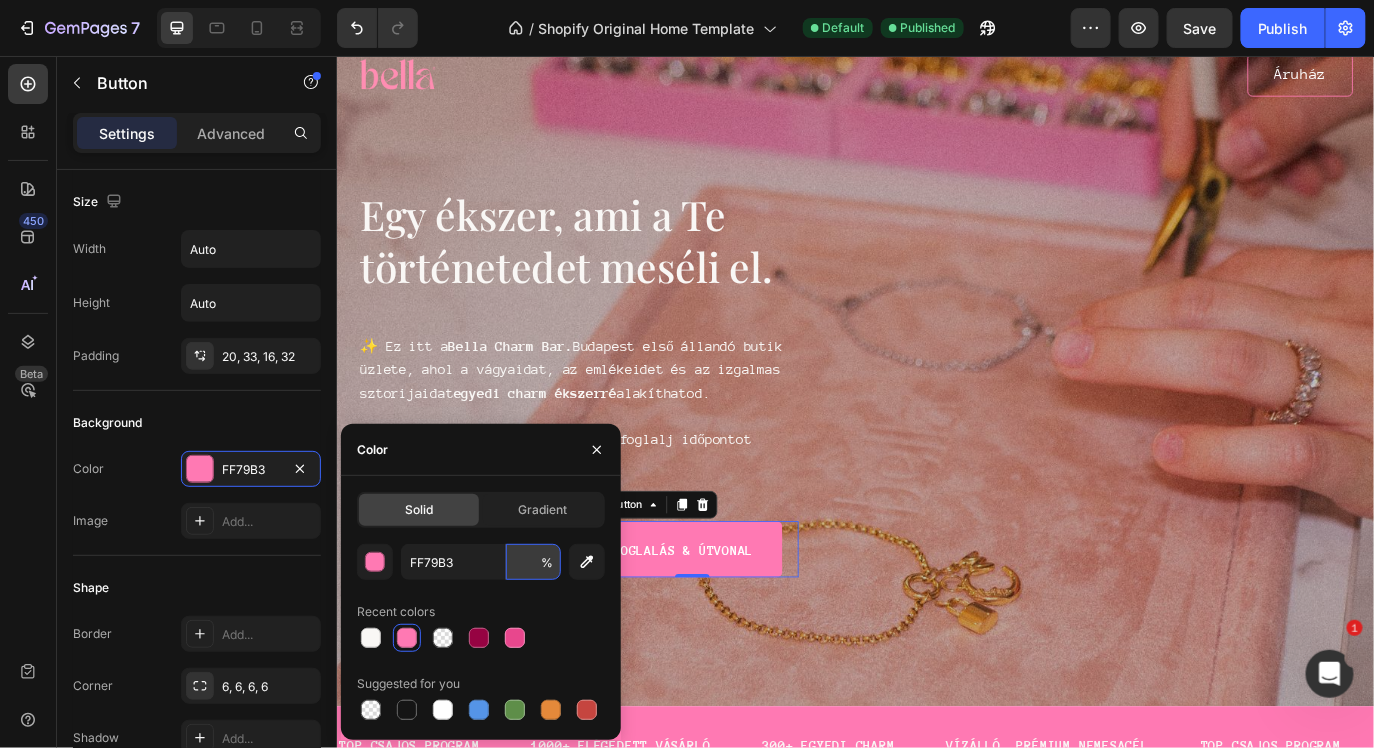 type on "0" 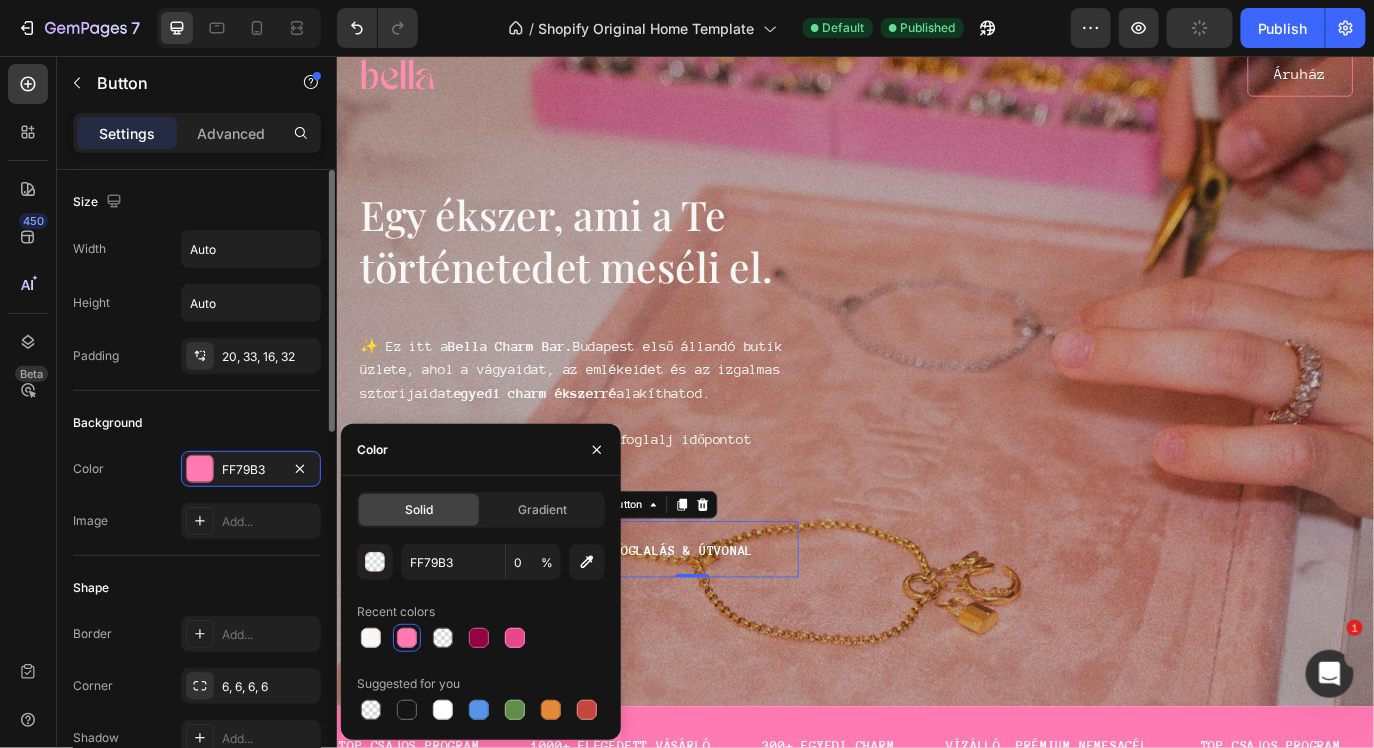 click on "Shape" at bounding box center (197, 588) 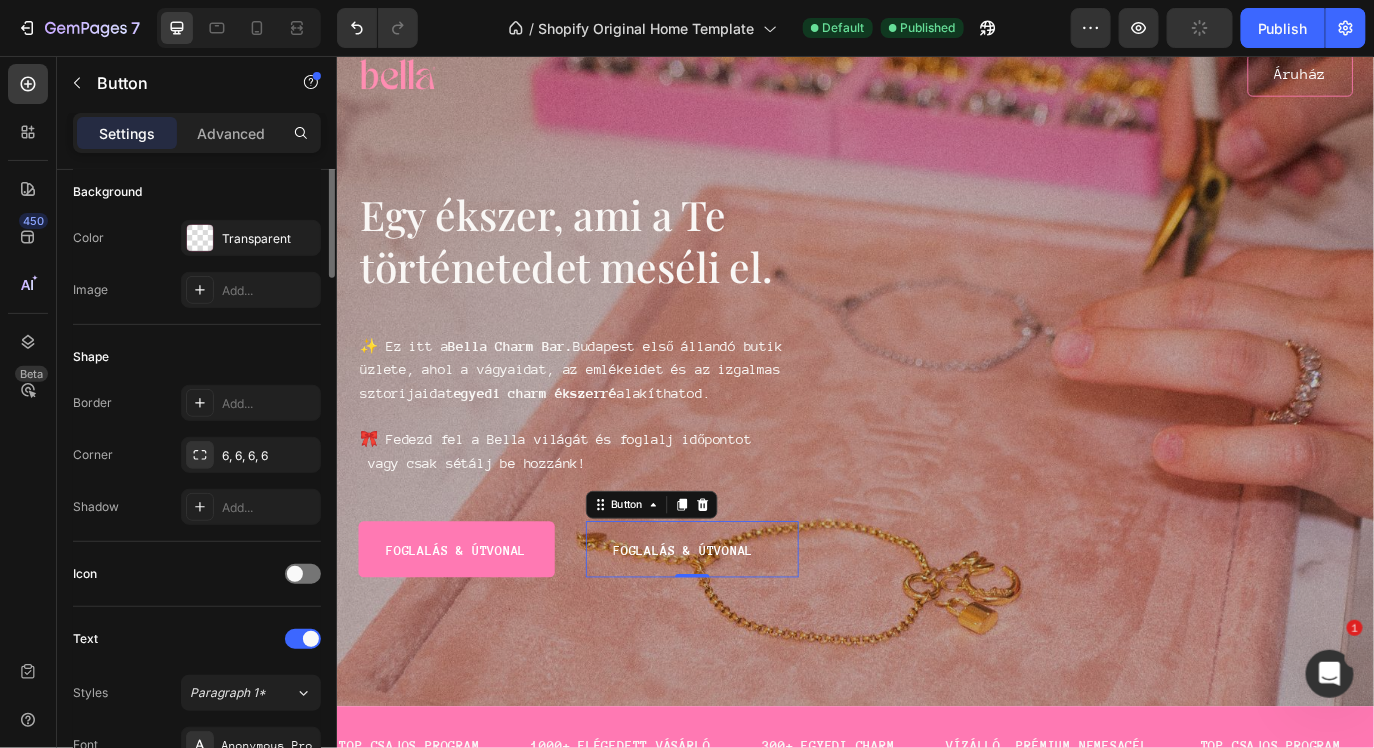 scroll, scrollTop: 248, scrollLeft: 0, axis: vertical 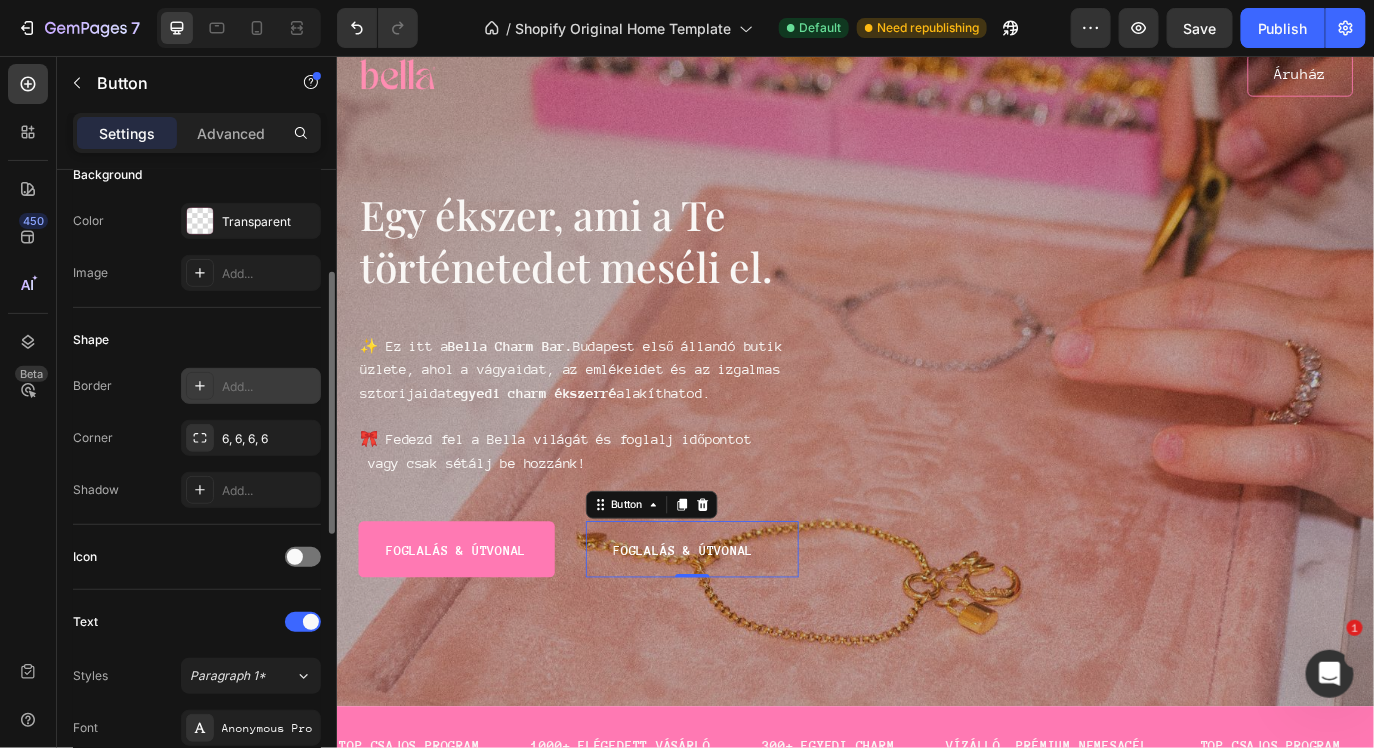 click at bounding box center (200, 386) 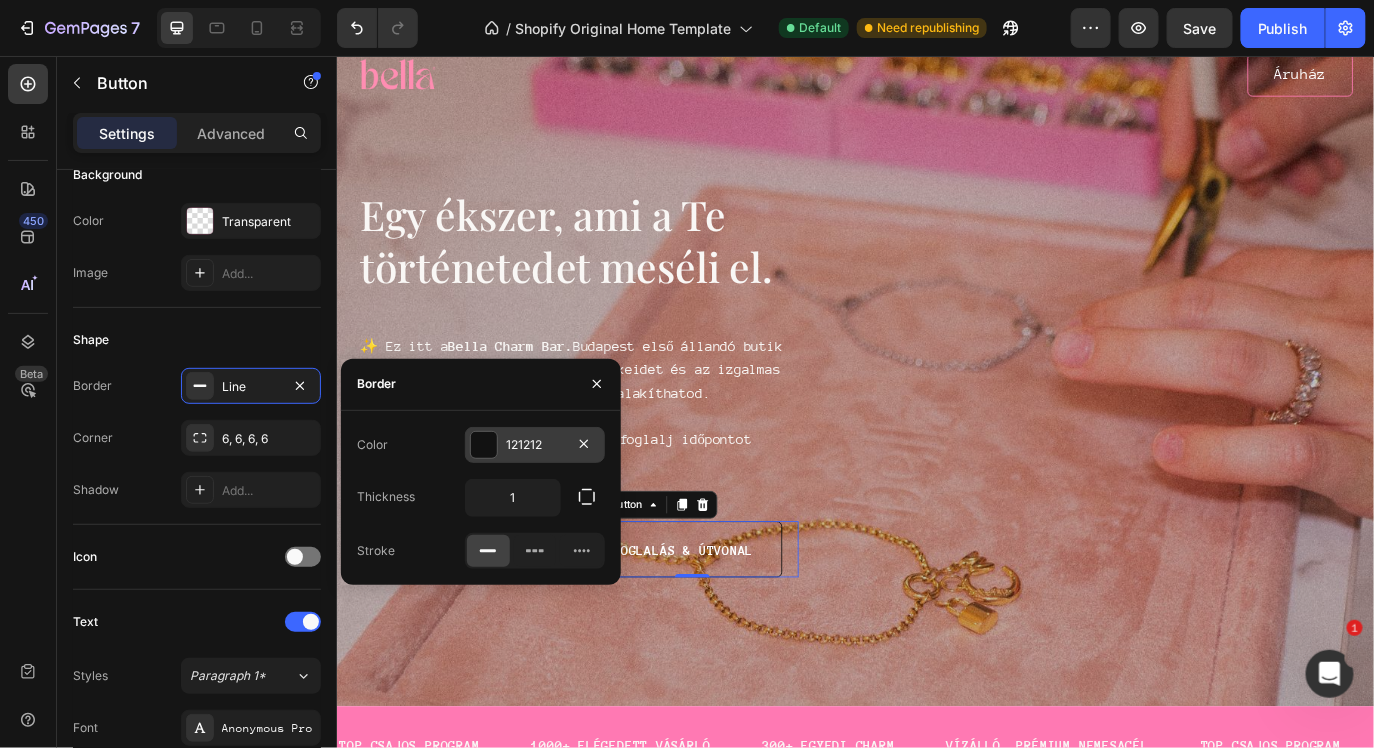 click on "121212" at bounding box center [535, 445] 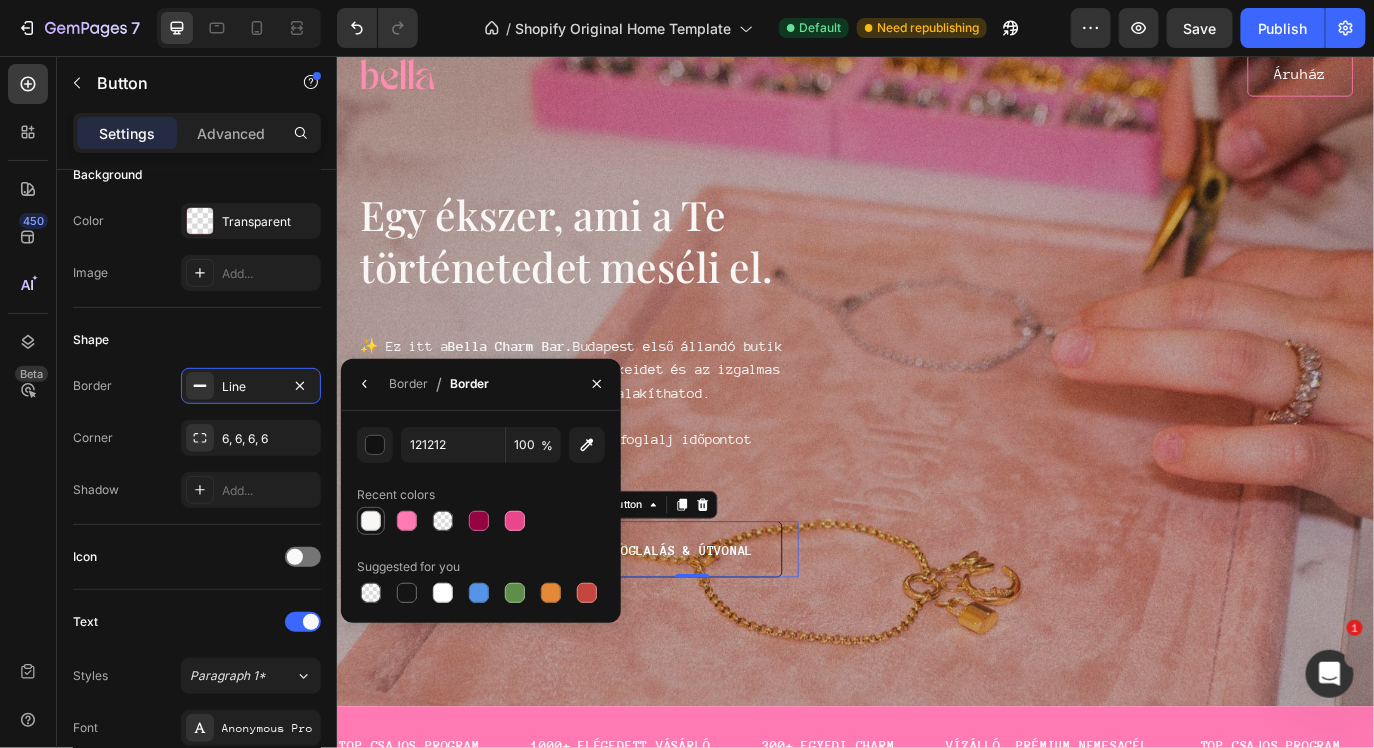 click at bounding box center [371, 521] 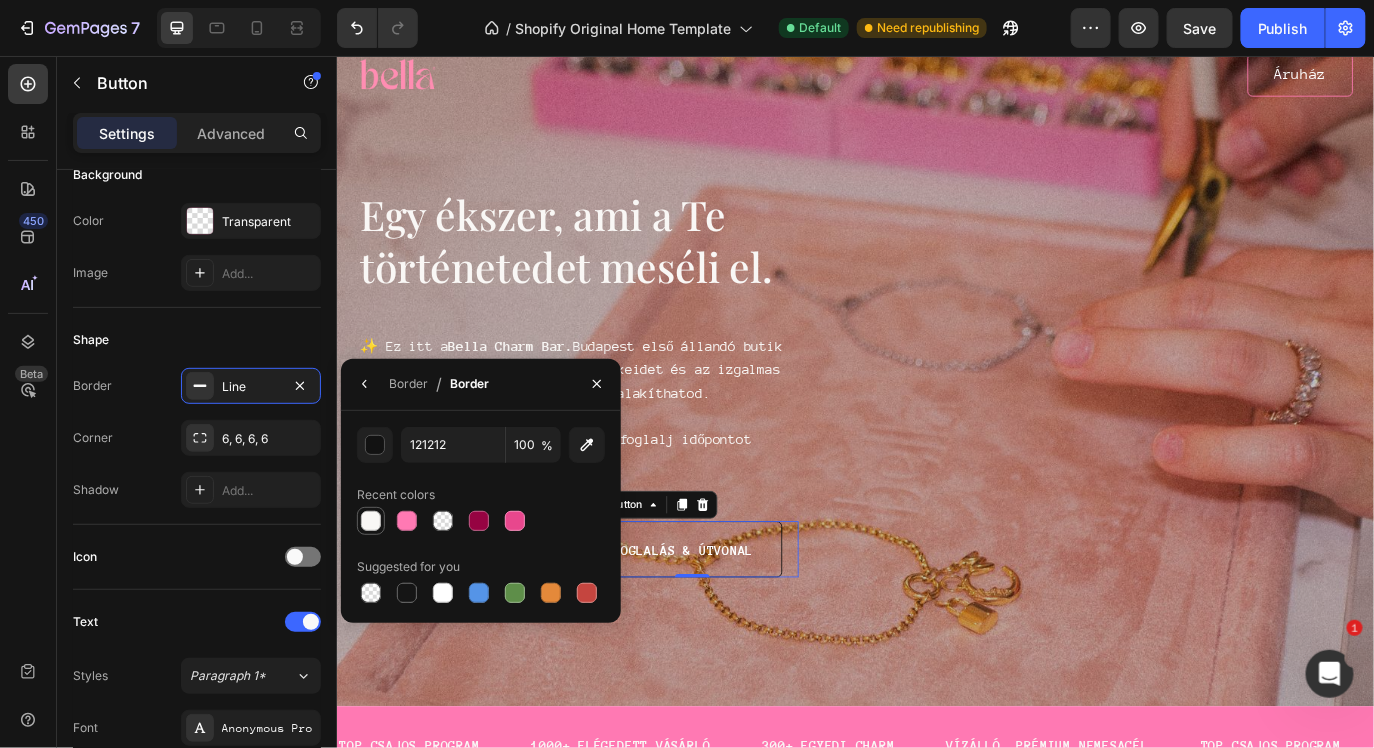 type on "F9F7F5" 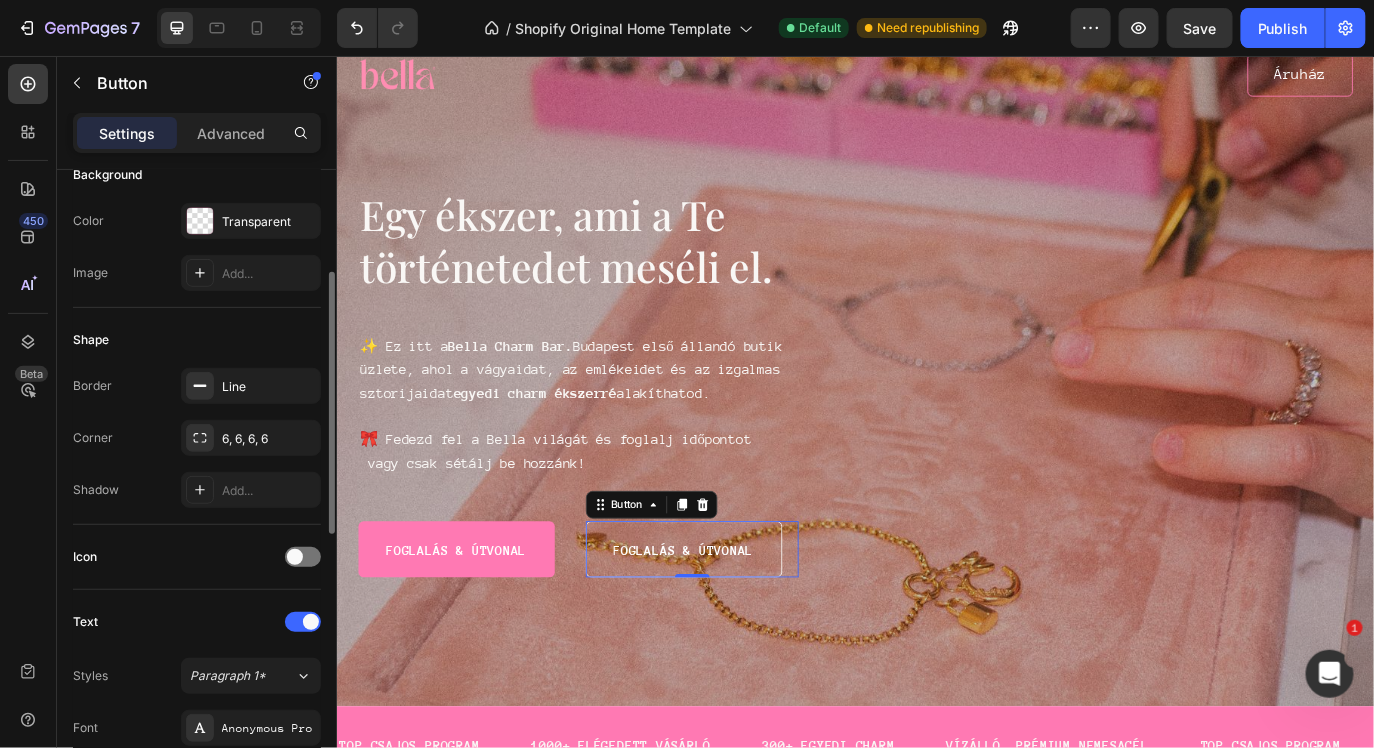 click on "Icon" 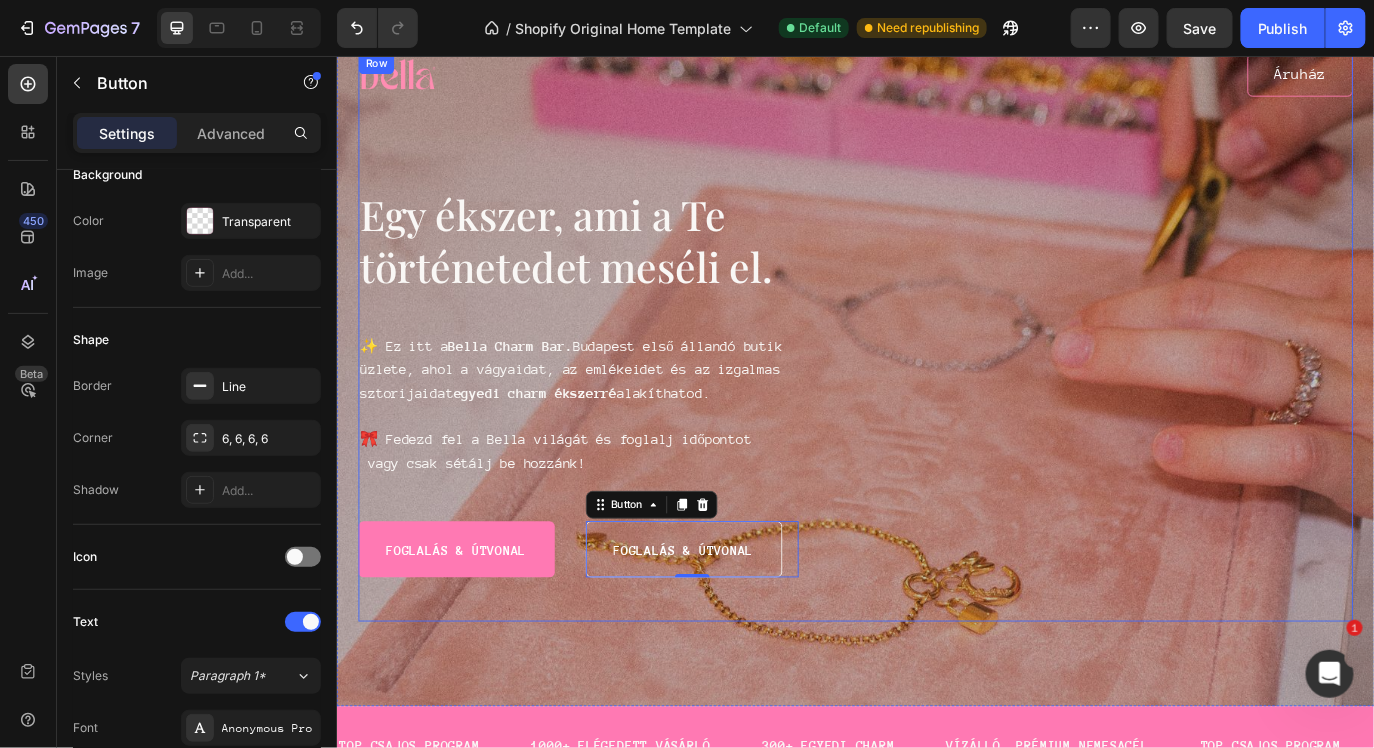 click on "Image Áruház Button Row Egy ékszer, ami a Te történetedet meséli el. Heading ✨ Ez itt a  Bella Charm Bar.  Budapest első állandó butik üzlete, ahol a vágyaidat, az emlékeidet és az izgalmas sztorijaidat  egyedi charm ékszerré  alakíthatod.    🎀 Fedezd fel a Bella világát és foglalj időpontot  vagy csak sétálj be hozzánk! Text Block Foglalás & útvonal Button Foglalás & útvonal Button   0 Row Row" at bounding box center (936, 380) 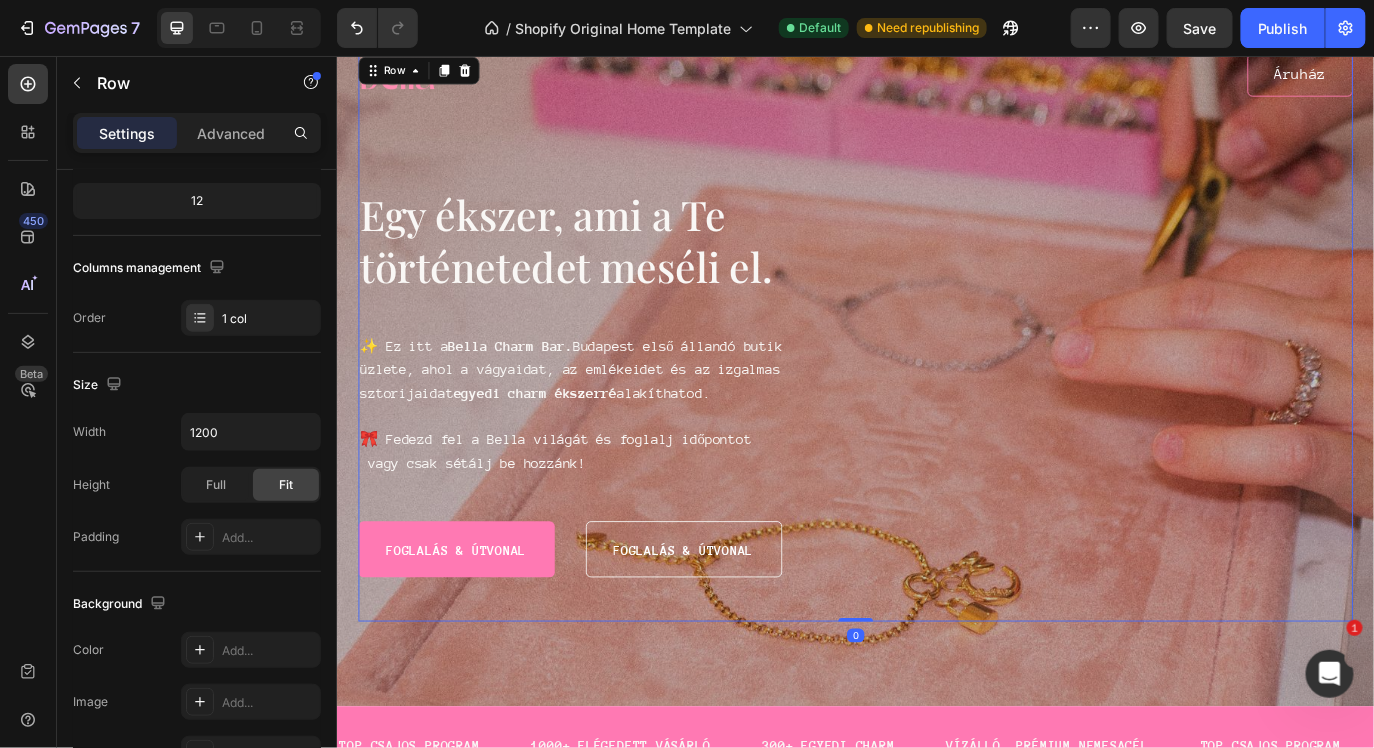 scroll, scrollTop: 0, scrollLeft: 0, axis: both 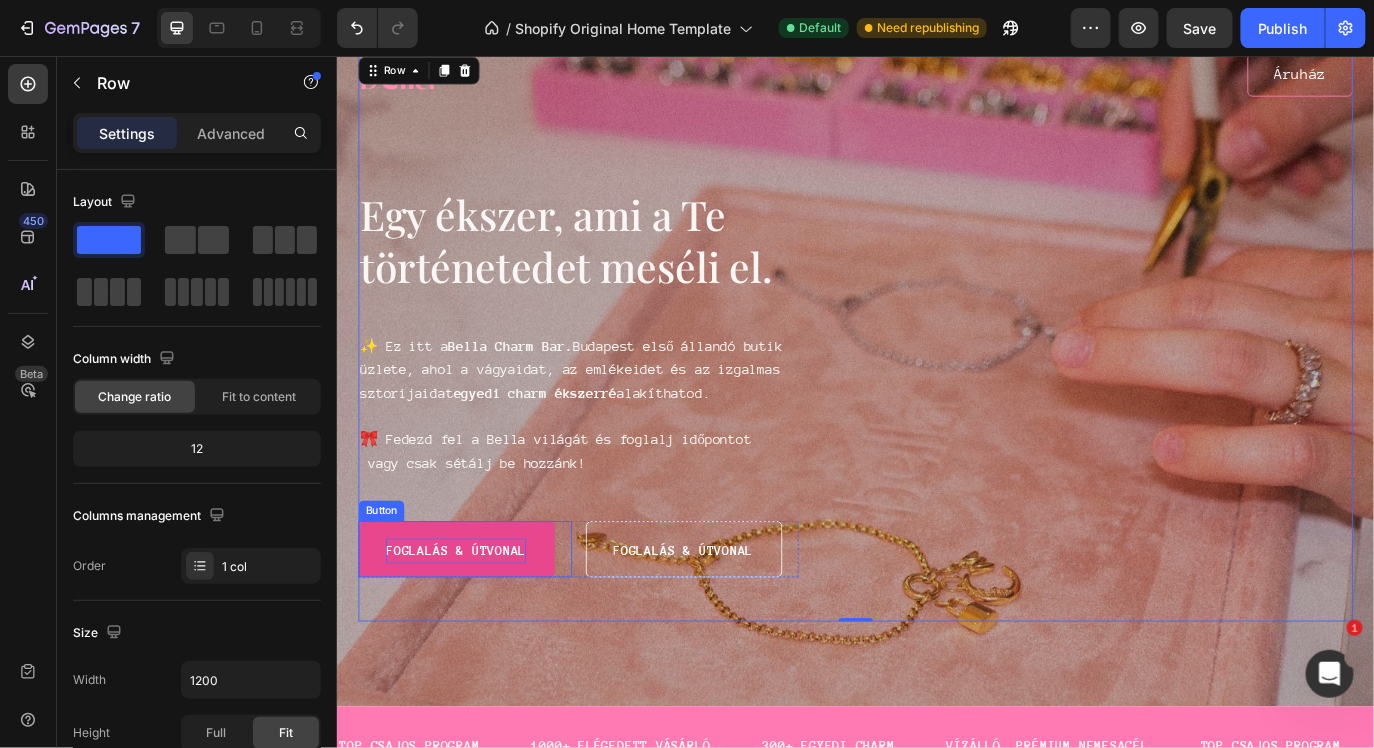 click on "Foglalás & útvonal" at bounding box center [474, 627] 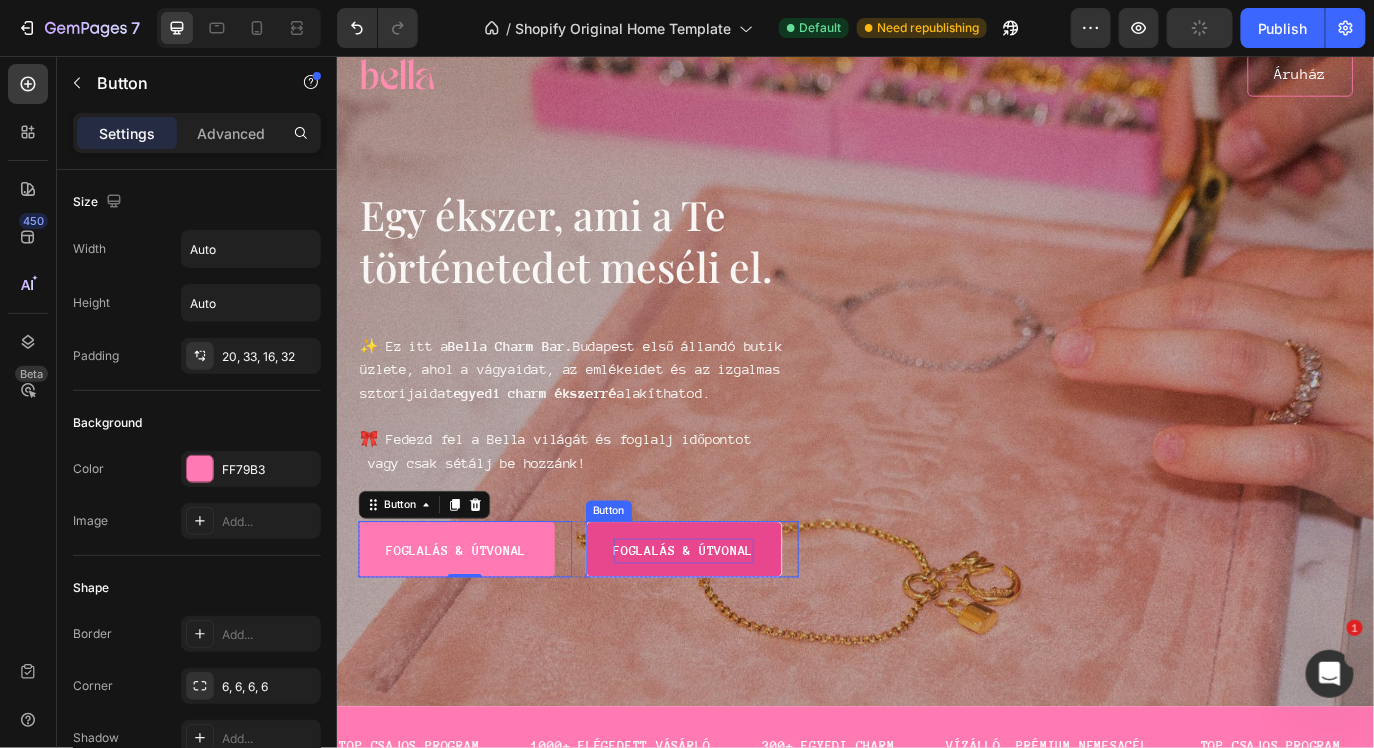 click on "Foglalás & útvonal" at bounding box center (737, 627) 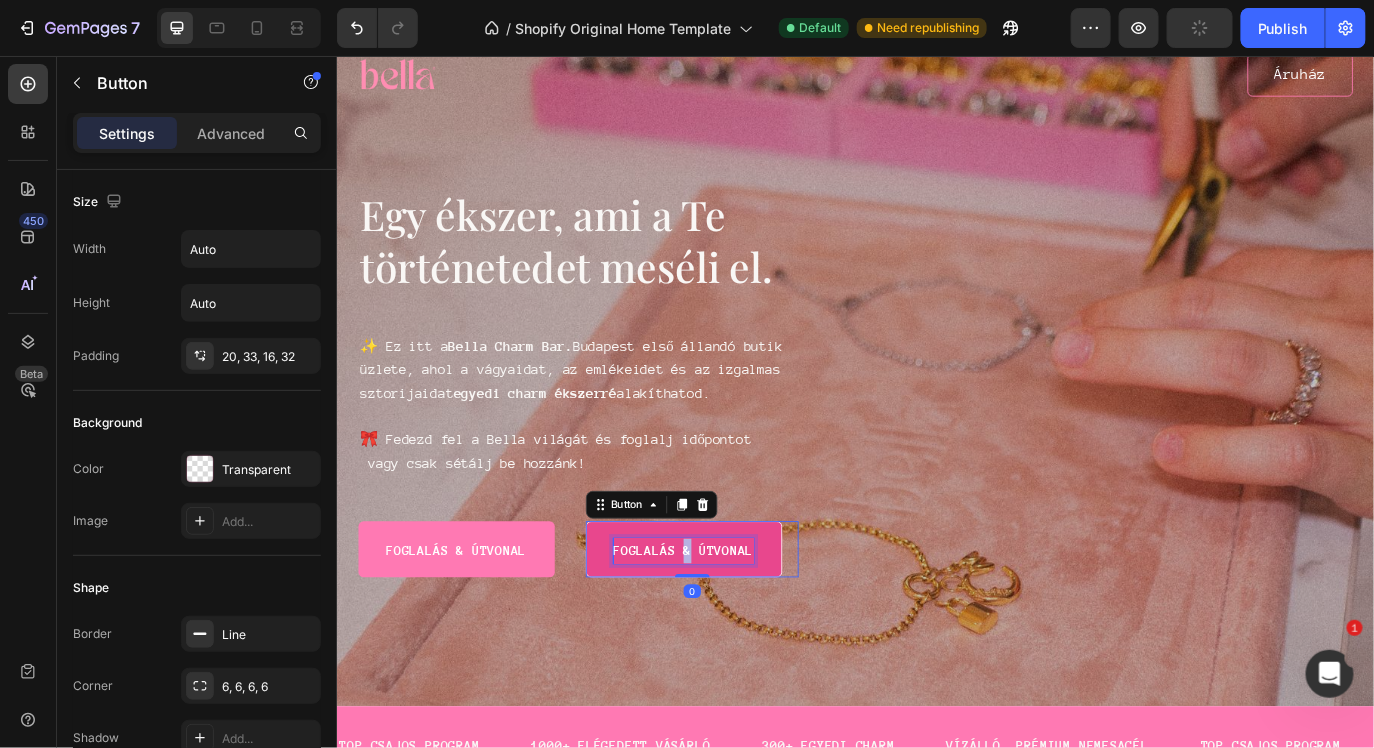 click on "Foglalás & útvonal" at bounding box center (737, 627) 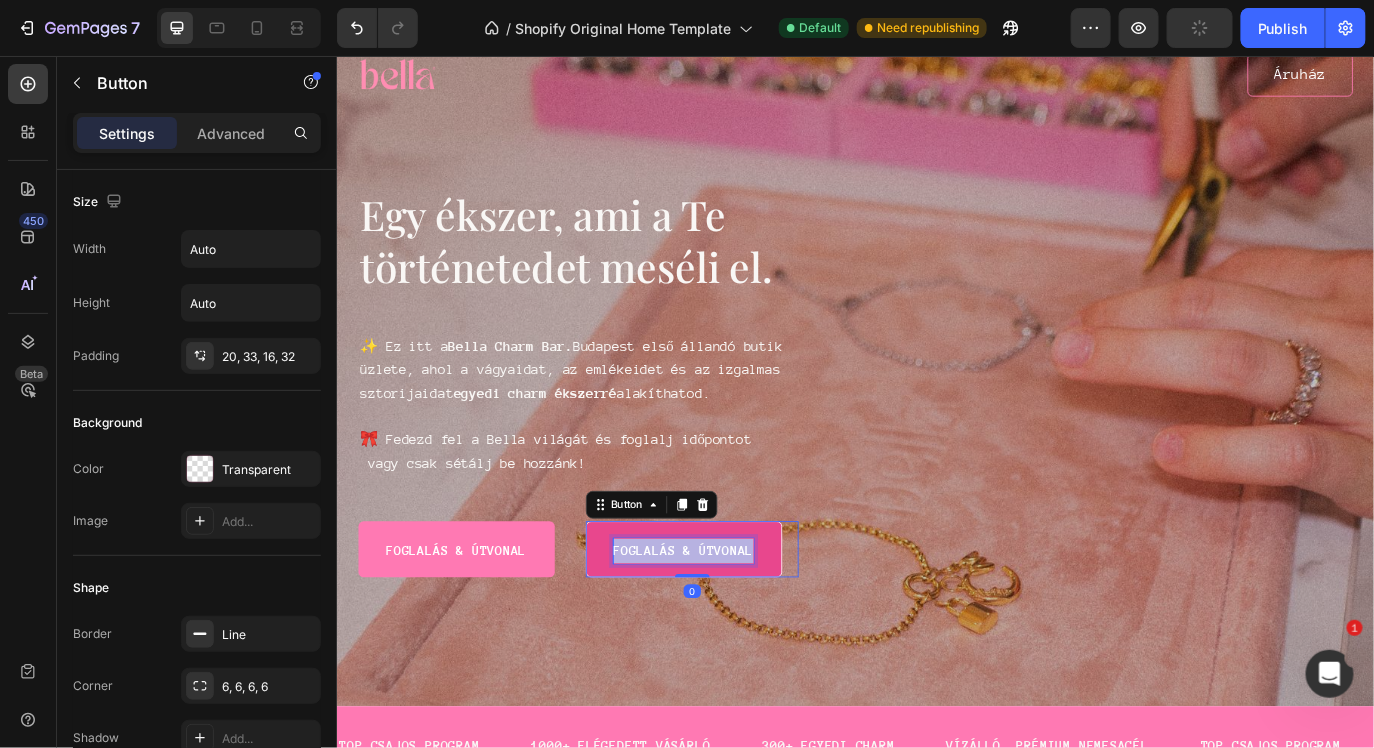 click on "Foglalás & útvonal" at bounding box center [737, 627] 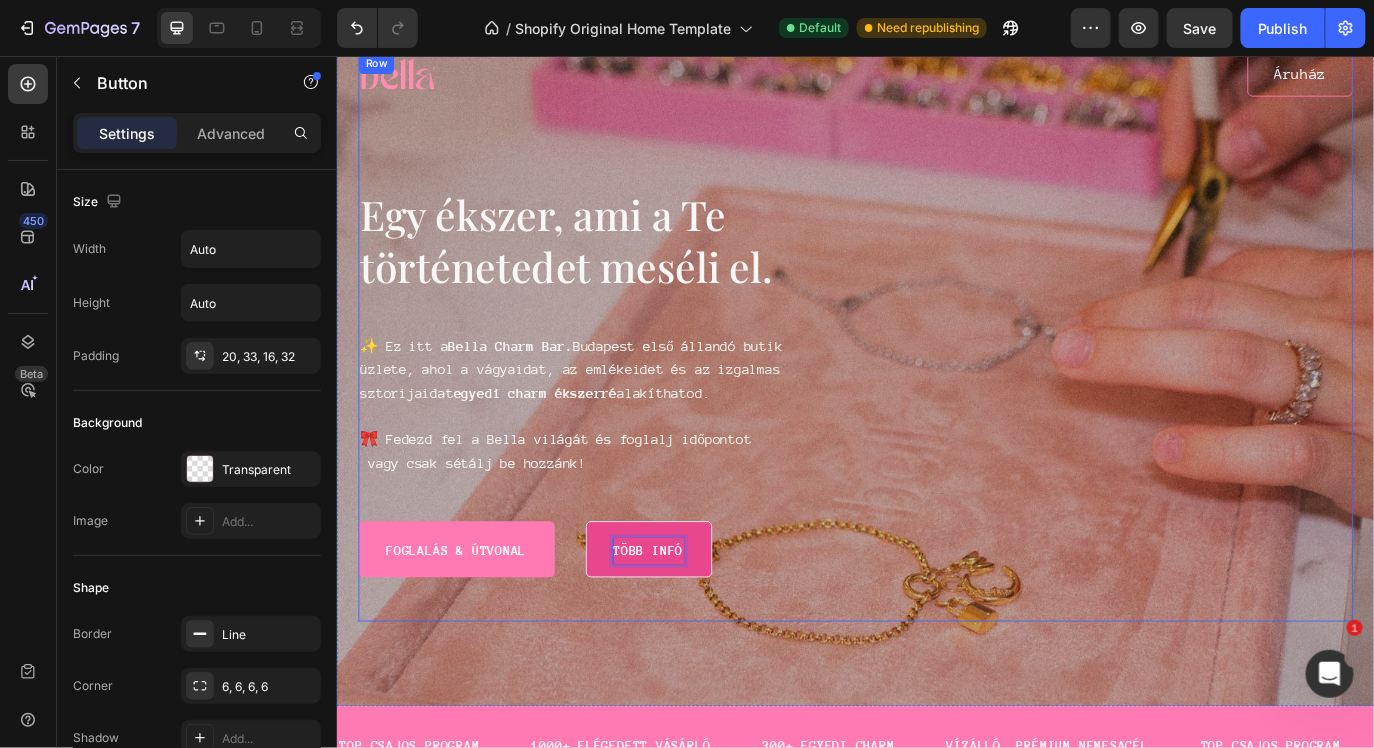 click on "Image Áruház Button Row Egy ékszer, ami a Te történetedet meséli el. Heading ✨ Ez itt a  Bella Charm Bar.  Budapest első állandó butik üzlete, ahol a vágyaidat, az emlékeidet és az izgalmas sztorijaidat  egyedi charm ékszerré  alakíthatod.    🎀 Fedezd fel a Bella világát és foglalj időpontot  vagy csak sétálj be hozzánk! Text Block Foglalás & útvonal Button Több infó Button   0 Row Row" at bounding box center (936, 380) 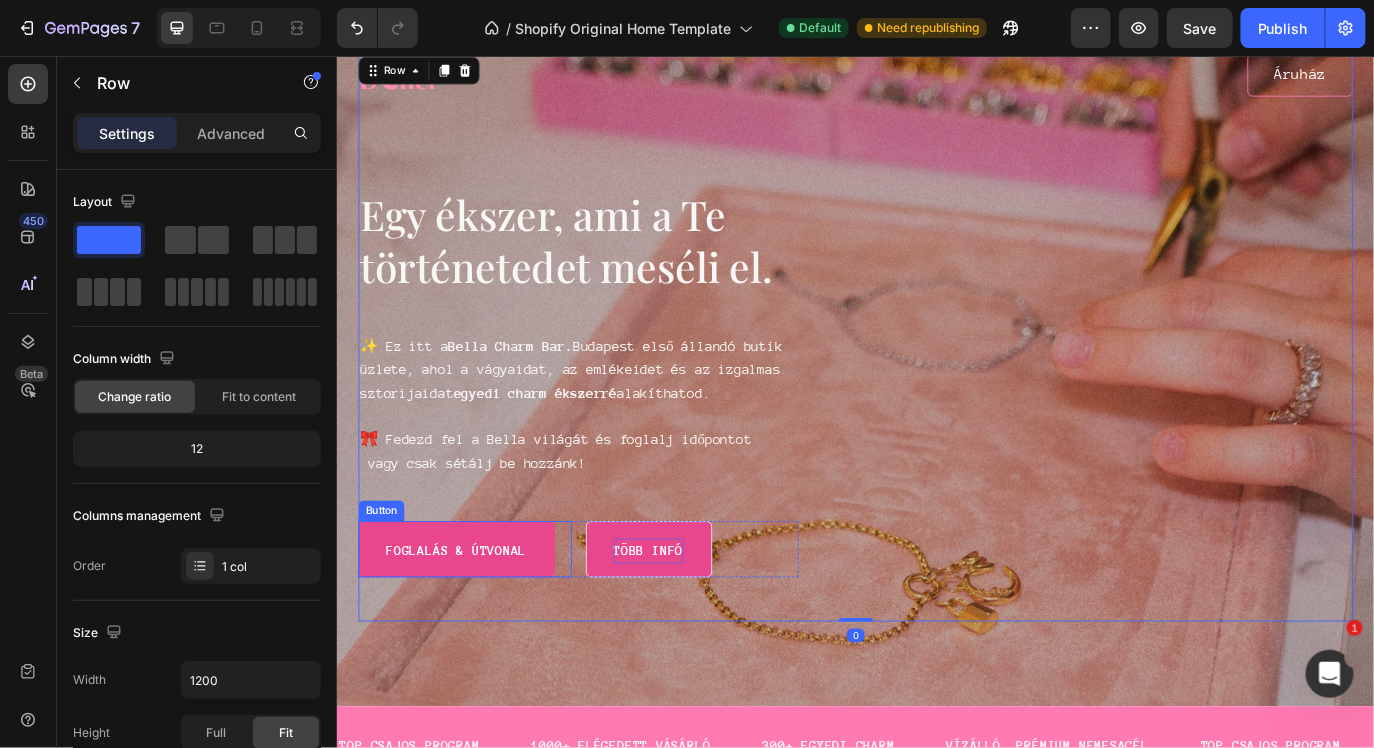 click on "Foglalás & útvonal" at bounding box center (474, 625) 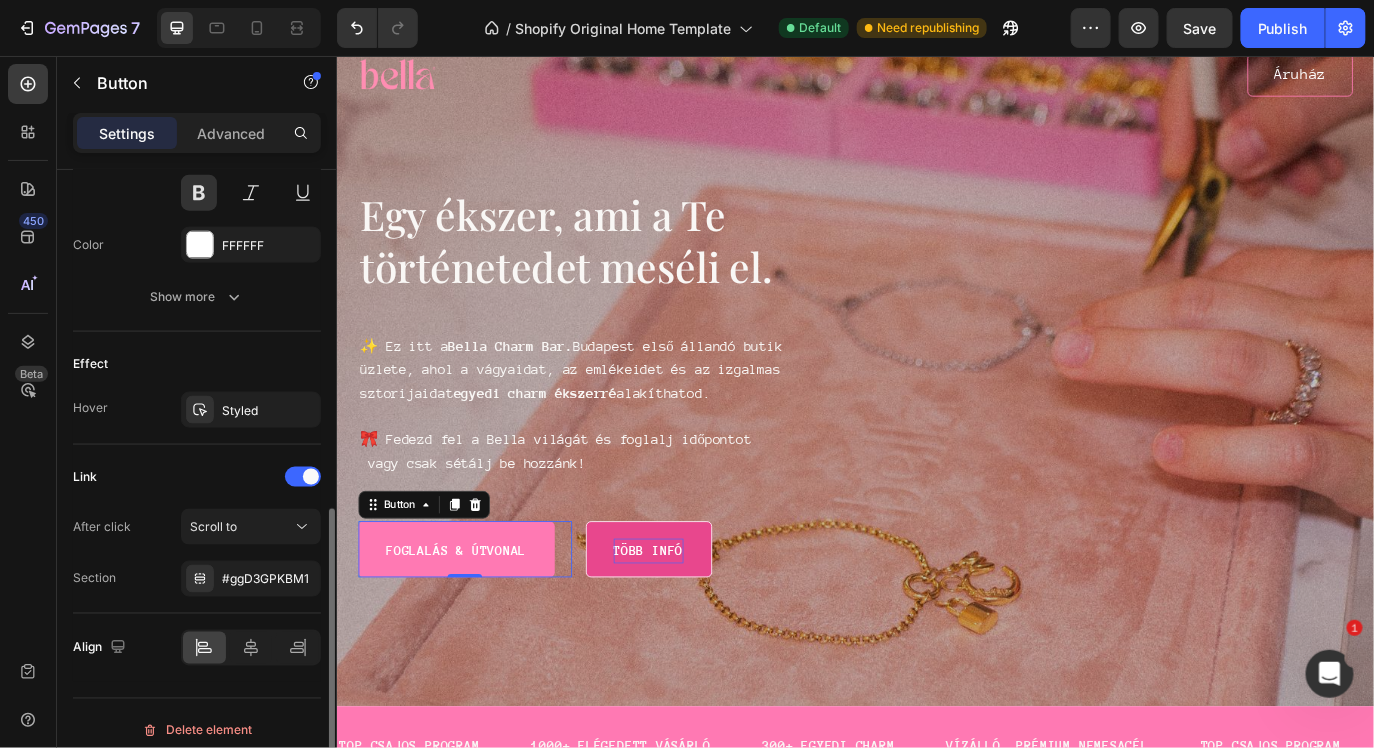 scroll, scrollTop: 900, scrollLeft: 0, axis: vertical 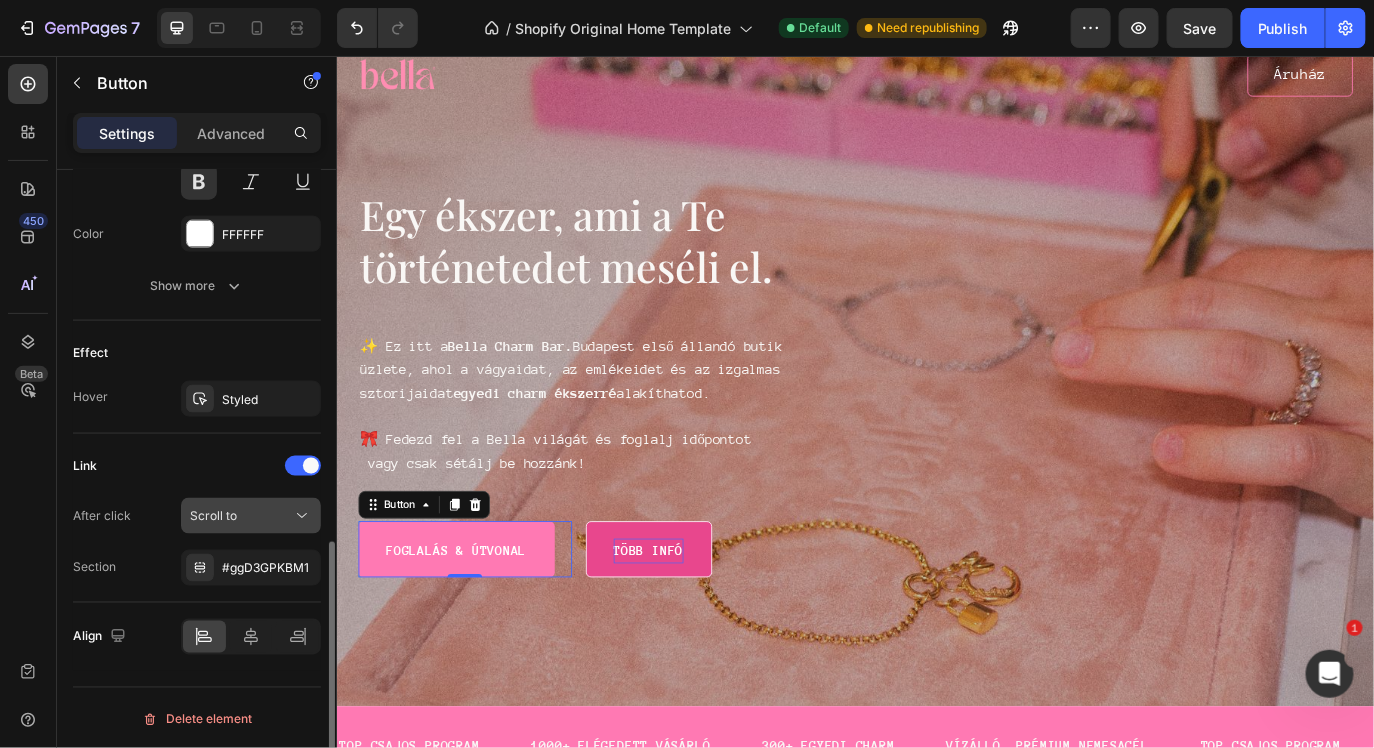 click on "Scroll to" at bounding box center [241, 516] 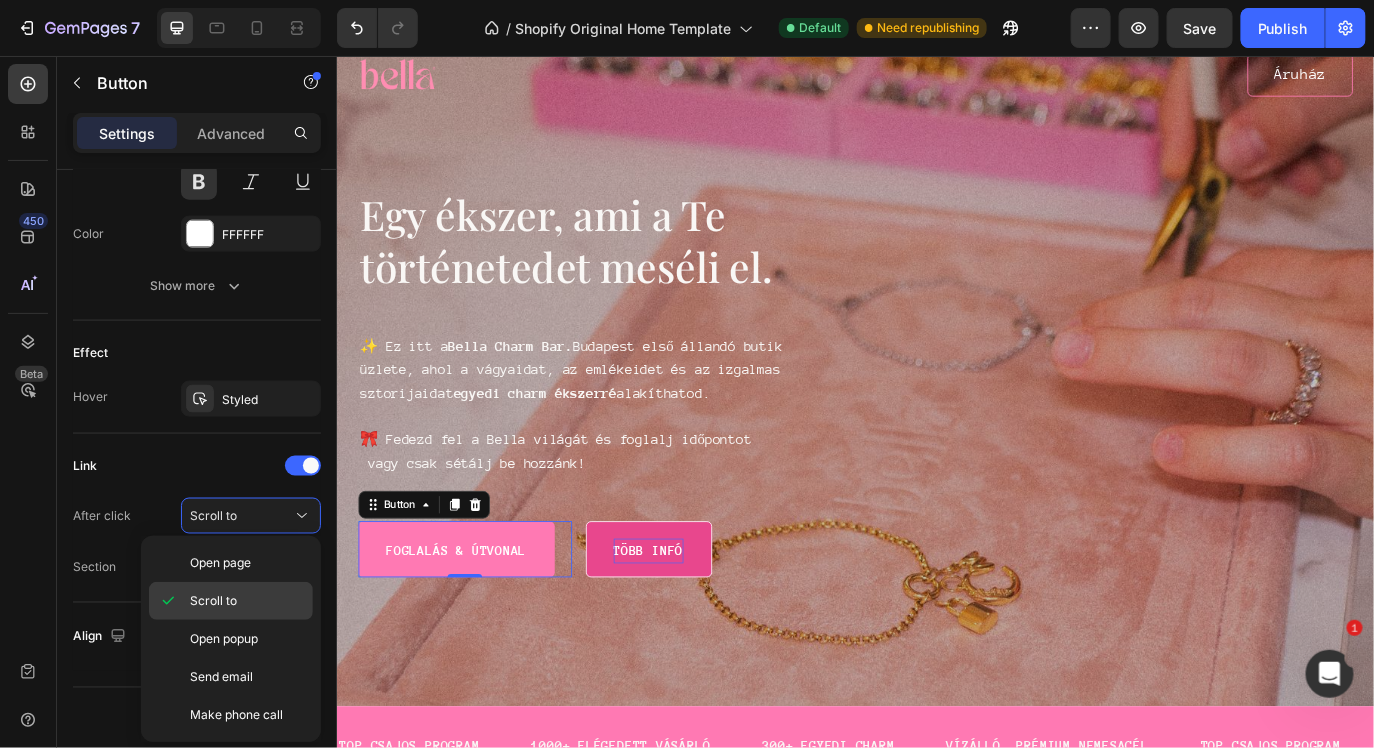 click on "Scroll to" 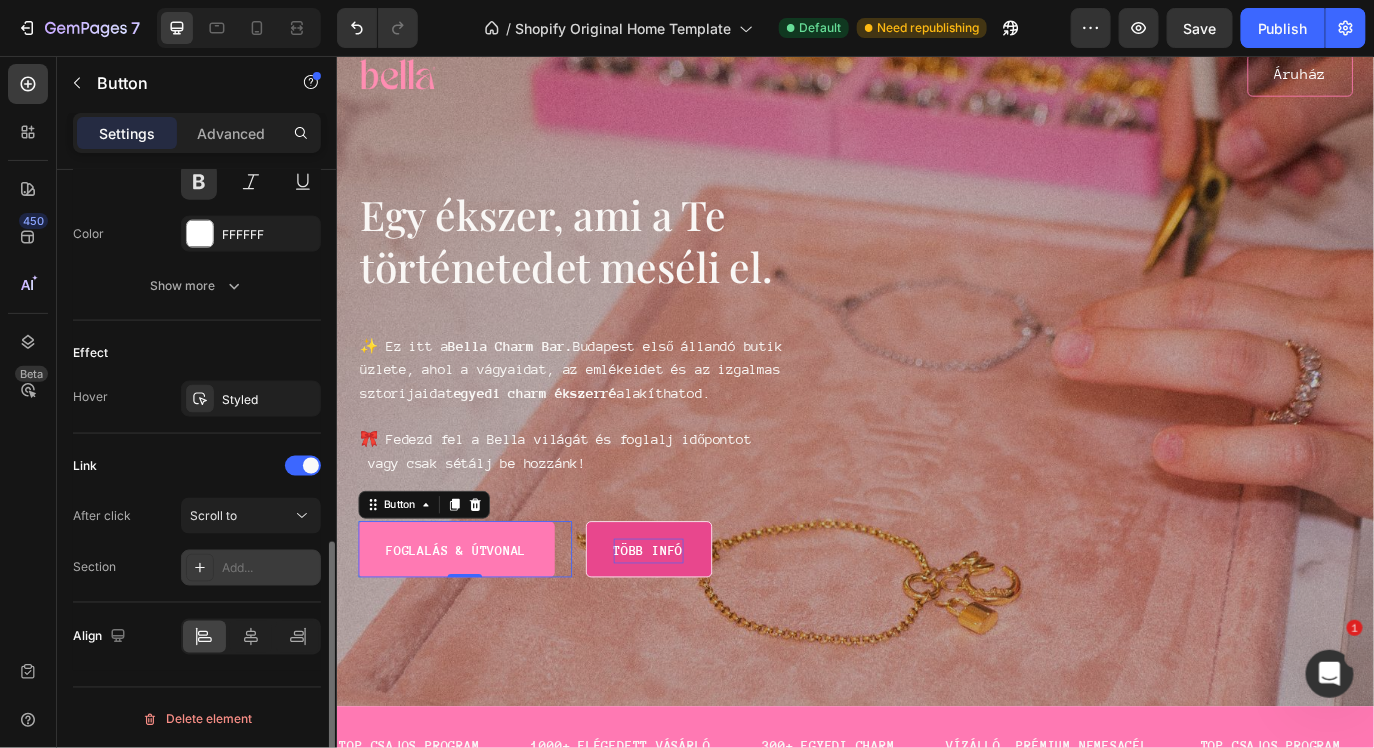 click on "Add..." at bounding box center [269, 569] 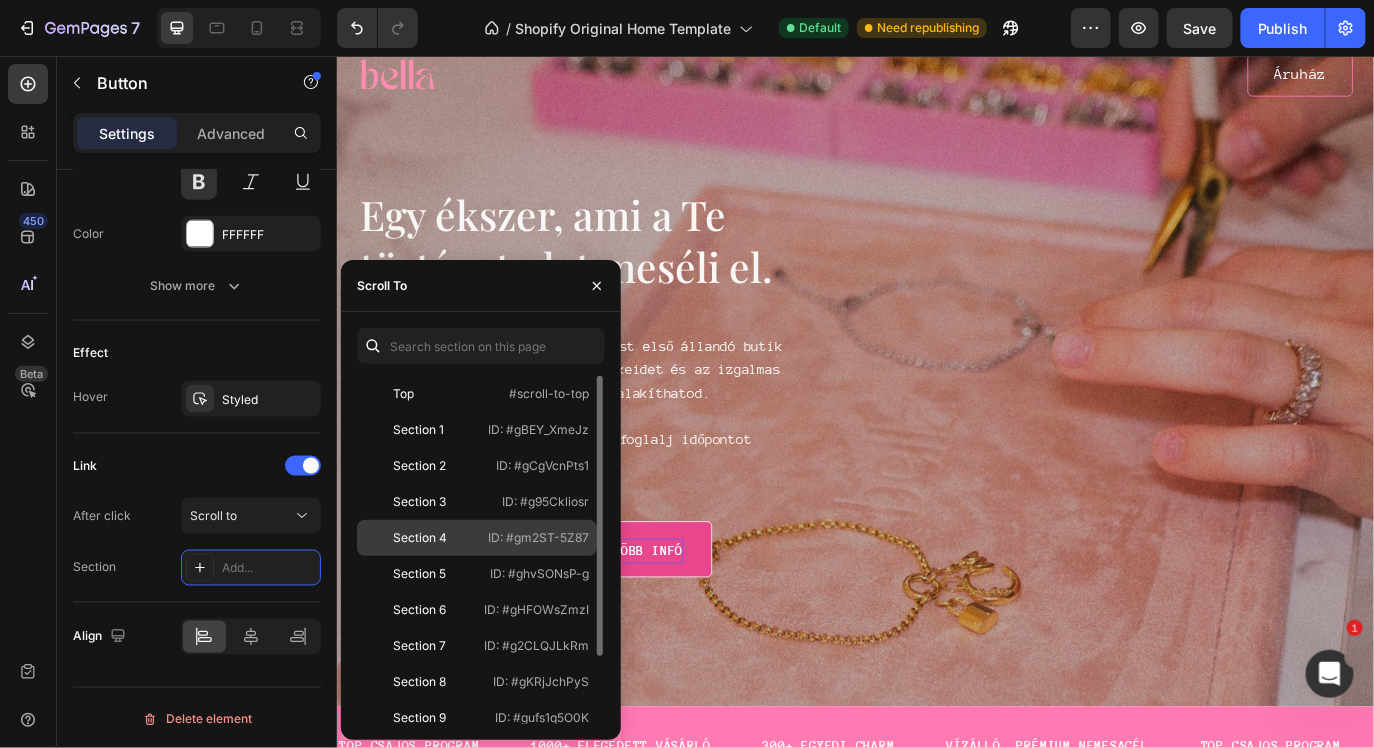 scroll, scrollTop: 83, scrollLeft: 0, axis: vertical 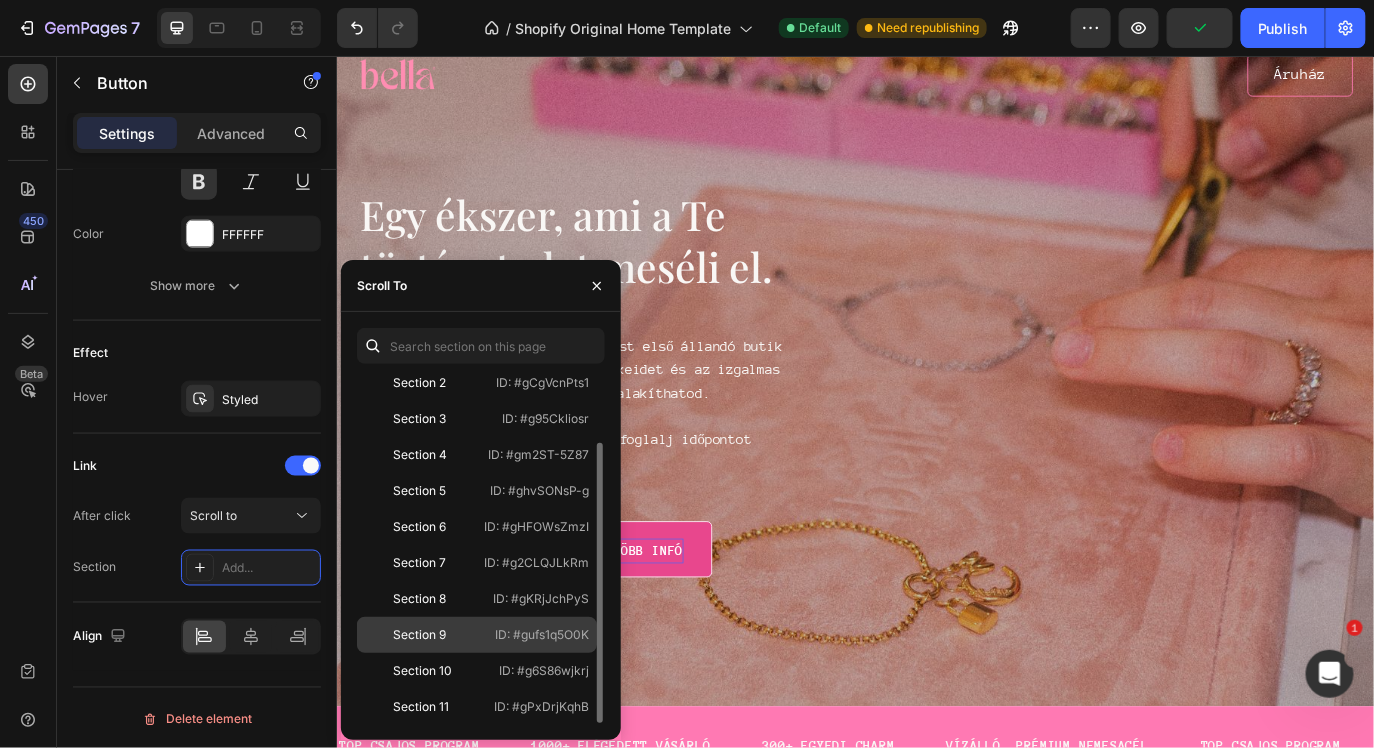 click on "Section 9   ID: #gufs1q5O0K" 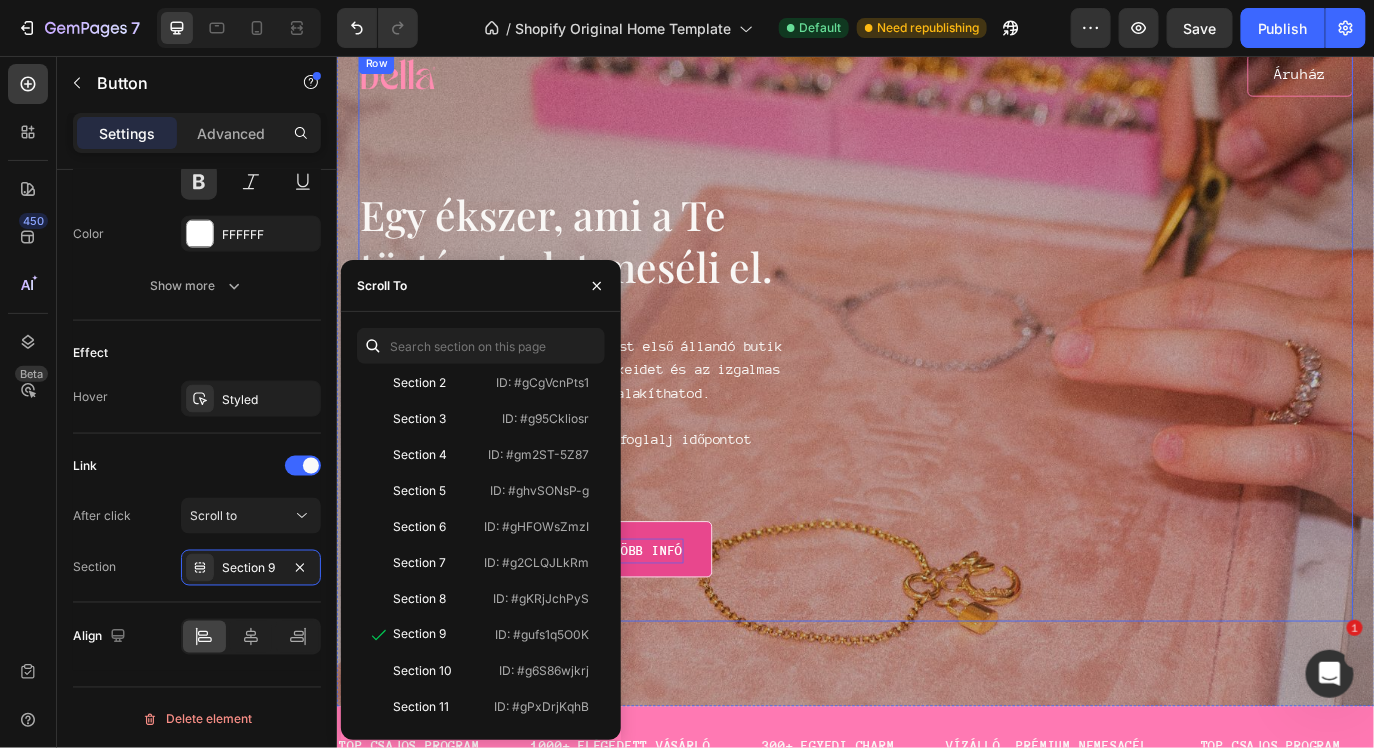 click on "Image Áruház Button Row Egy ékszer, ami a Te történetedet meséli el. Heading ✨ Ez itt a  Bella Charm Bar.  Budapest első állandó butik üzlete, ahol a vágyaidat, az emlékeidet és az izgalmas sztorijaidat  egyedi charm ékszerré  alakíthatod.    🎀 Fedezd fel a Bella világát és foglalj időpontot  vagy csak sétálj be hozzánk! Text Block Foglalás & útvonal Button   0 Több infó Button Row Row" at bounding box center [936, 380] 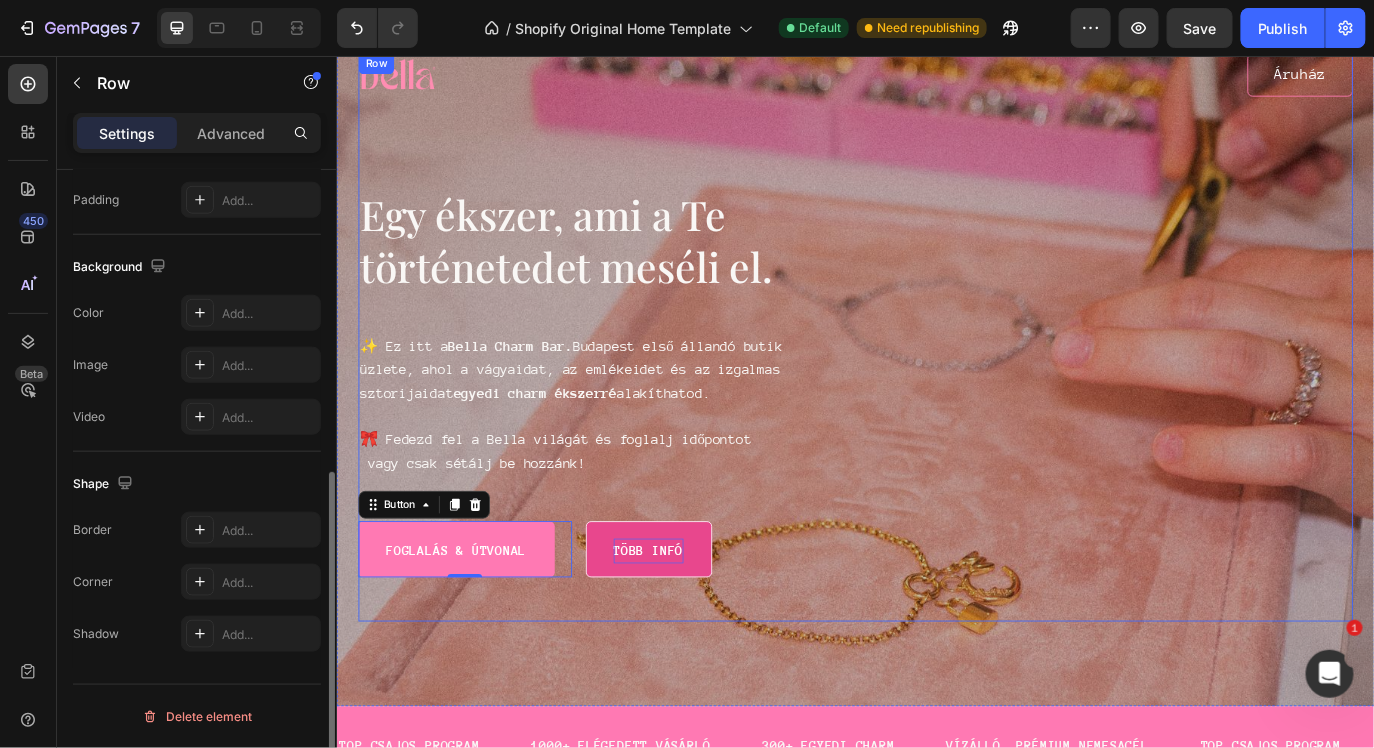scroll, scrollTop: 0, scrollLeft: 0, axis: both 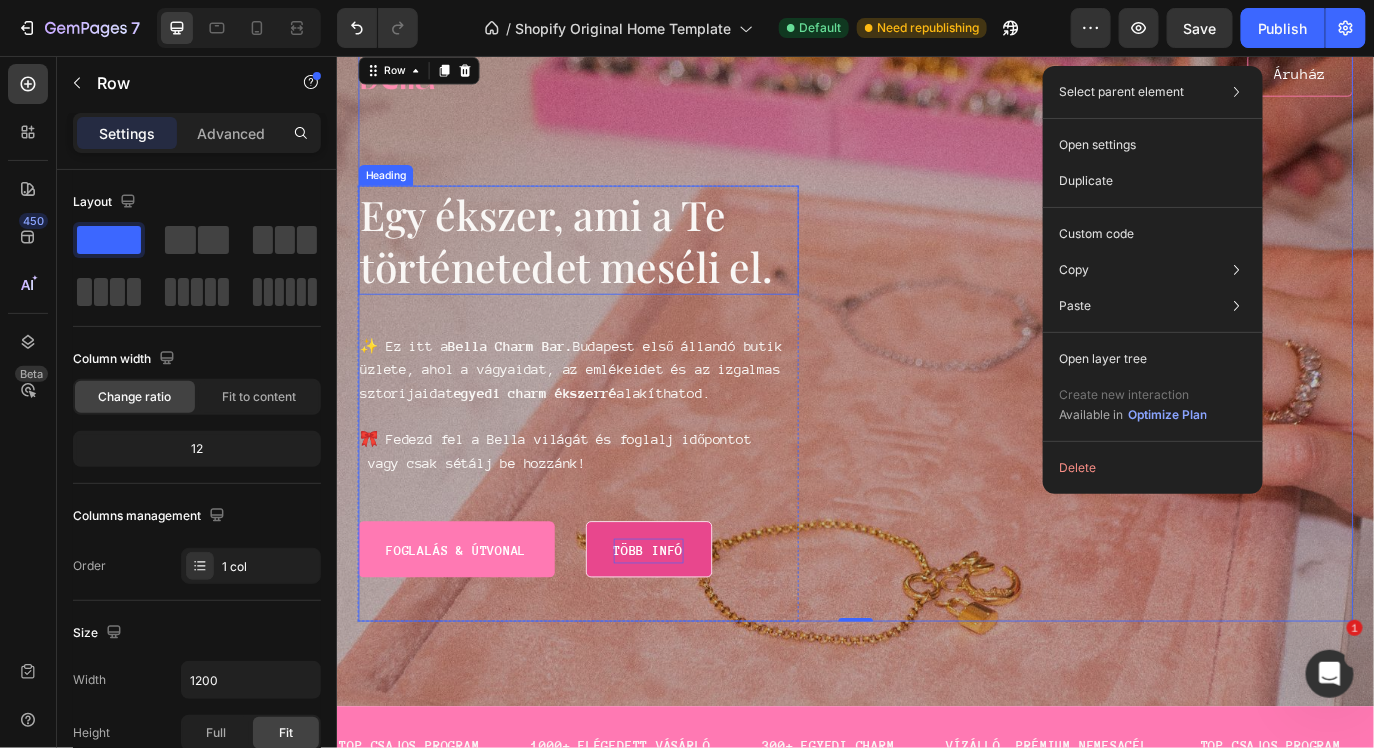 click on "Egy ékszer, ami a Te történetedet meséli el." at bounding box center [615, 268] 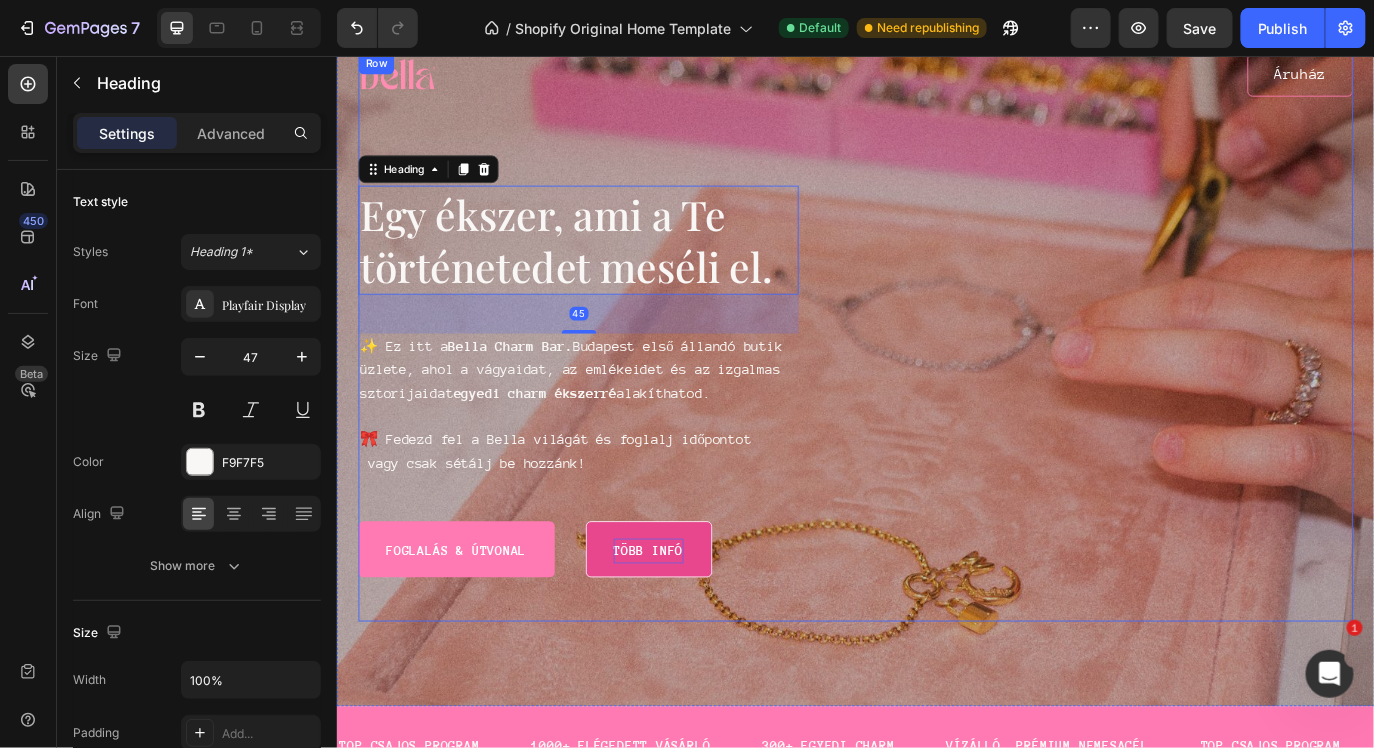 click on "Image Áruház Button Row Egy ékszer, ami a Te történetedet meséli el. Heading   45 ✨ Ez itt a  Bella Charm Bar.  Budapest első állandó butik üzlete, ahol a vágyaidat, az emlékeidet és az izgalmas sztorijaidat  egyedi charm ékszerré  alakíthatod.    🎀 Fedezd fel a Bella világát és foglalj időpontot  vagy csak sétálj be hozzánk! Text Block Foglalás & útvonal Button Több infó Button Row Row" at bounding box center [936, 380] 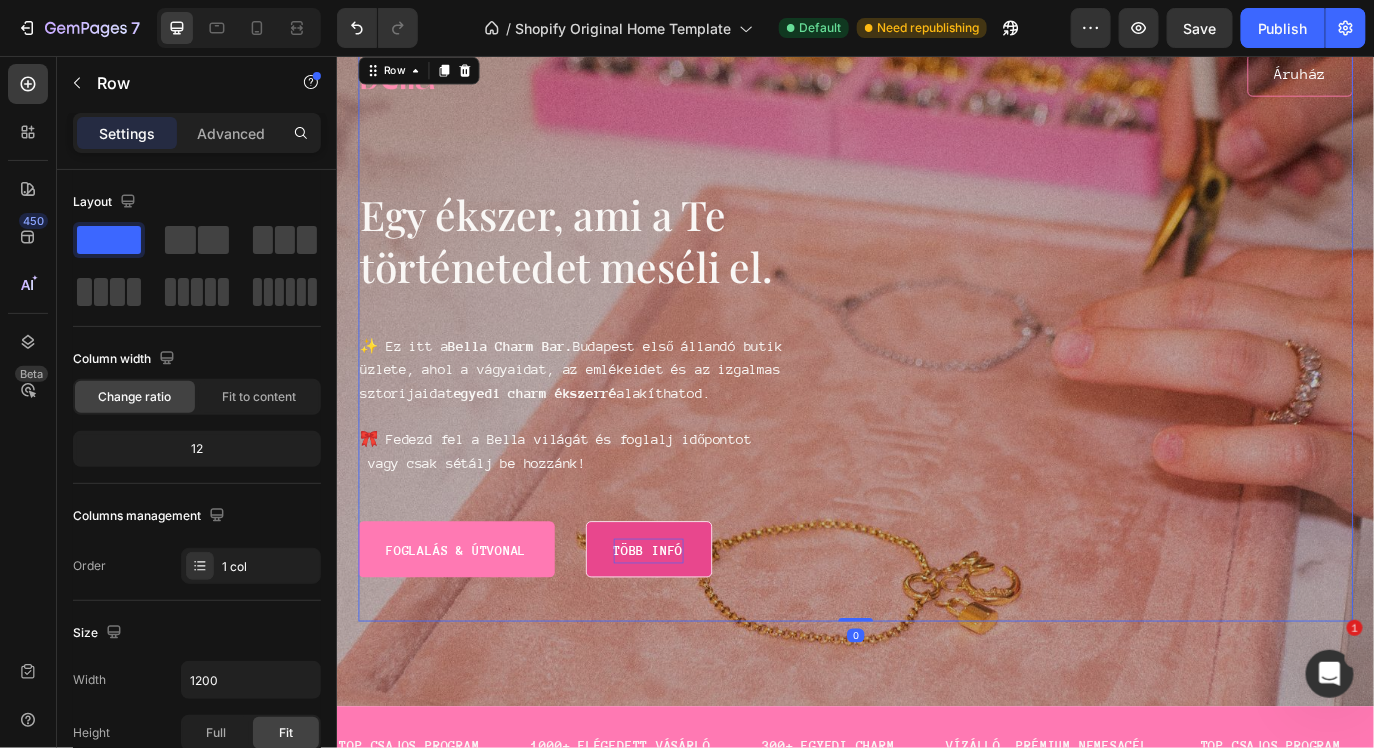 scroll, scrollTop: 379, scrollLeft: 0, axis: vertical 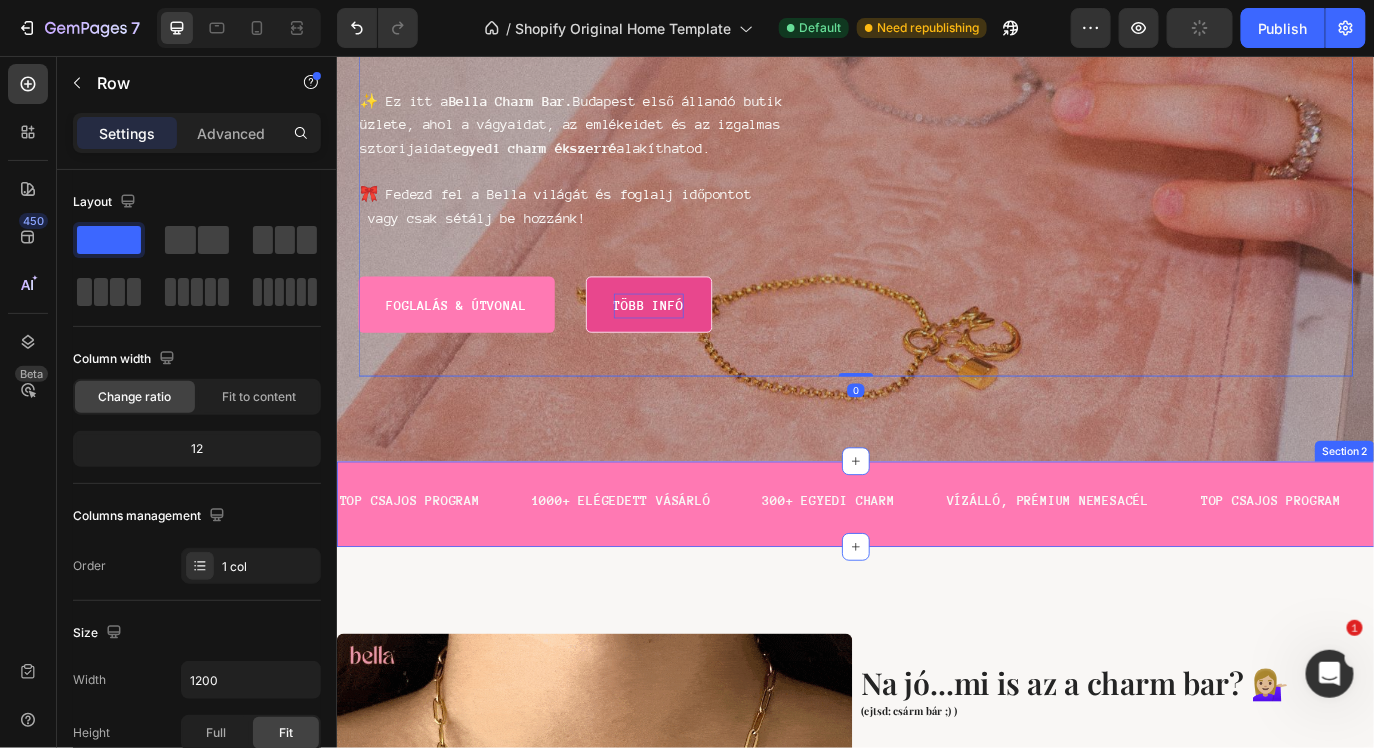 click on "TOP CSAJOS PROGRAM Text 1000+ ELÉGEDETT VÁSÁRLÓ Text 300+ EGYEDI CHARM Text VÍZÁLLÓ, PRÉMIUM NEMESACÉL Text TOP CSAJOS PROGRAM Text 1000+ ELÉGEDETT VÁSÁRLÓ Text 300+ EGYEDI CHARM Text VÍZÁLLÓ, PRÉMIUM NEMESACÉL Text TOP CSAJOS PROGRAM Text 1000+ ELÉGEDETT VÁSÁRLÓ Text 300+ EGYEDI CHARM Text VÍZÁLLÓ, PRÉMIUM NEMESACÉL Text TOP CSAJOS PROGRAM Text 1000+ ELÉGEDETT VÁSÁRLÓ Text 300+ EGYEDI CHARM Text VÍZÁLLÓ, PRÉMIUM NEMESACÉL Text TOP CSAJOS PROGRAM Text 1000+ ELÉGEDETT VÁSÁRLÓ Text 300+ EGYEDI CHARM Text VÍZÁLLÓ, PRÉMIUM NEMESACÉL Text TOP CSAJOS PROGRAM Text 1000+ ELÉGEDETT VÁSÁRLÓ Text 300+ EGYEDI CHARM Text VÍZÁLLÓ, PRÉMIUM NEMESACÉL Text Marquee Section 2" at bounding box center [936, 573] 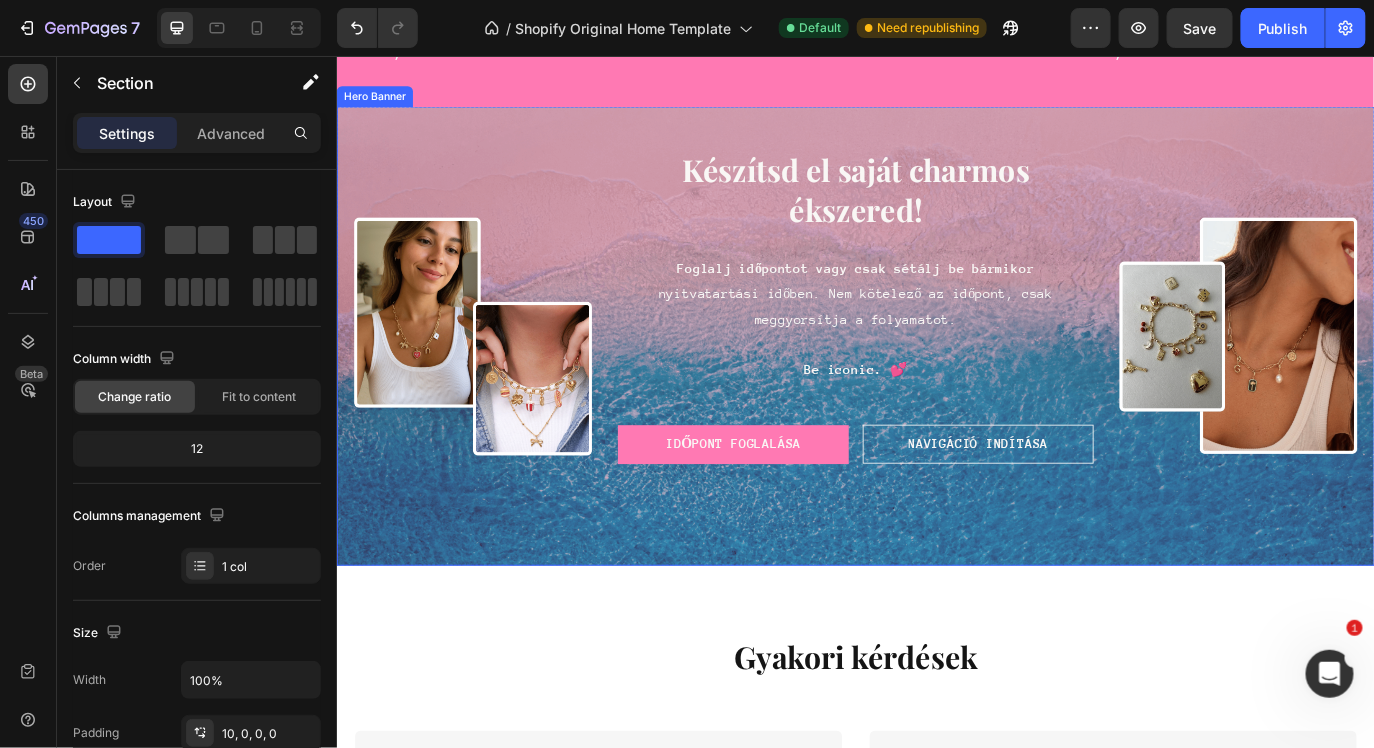 scroll, scrollTop: 5515, scrollLeft: 0, axis: vertical 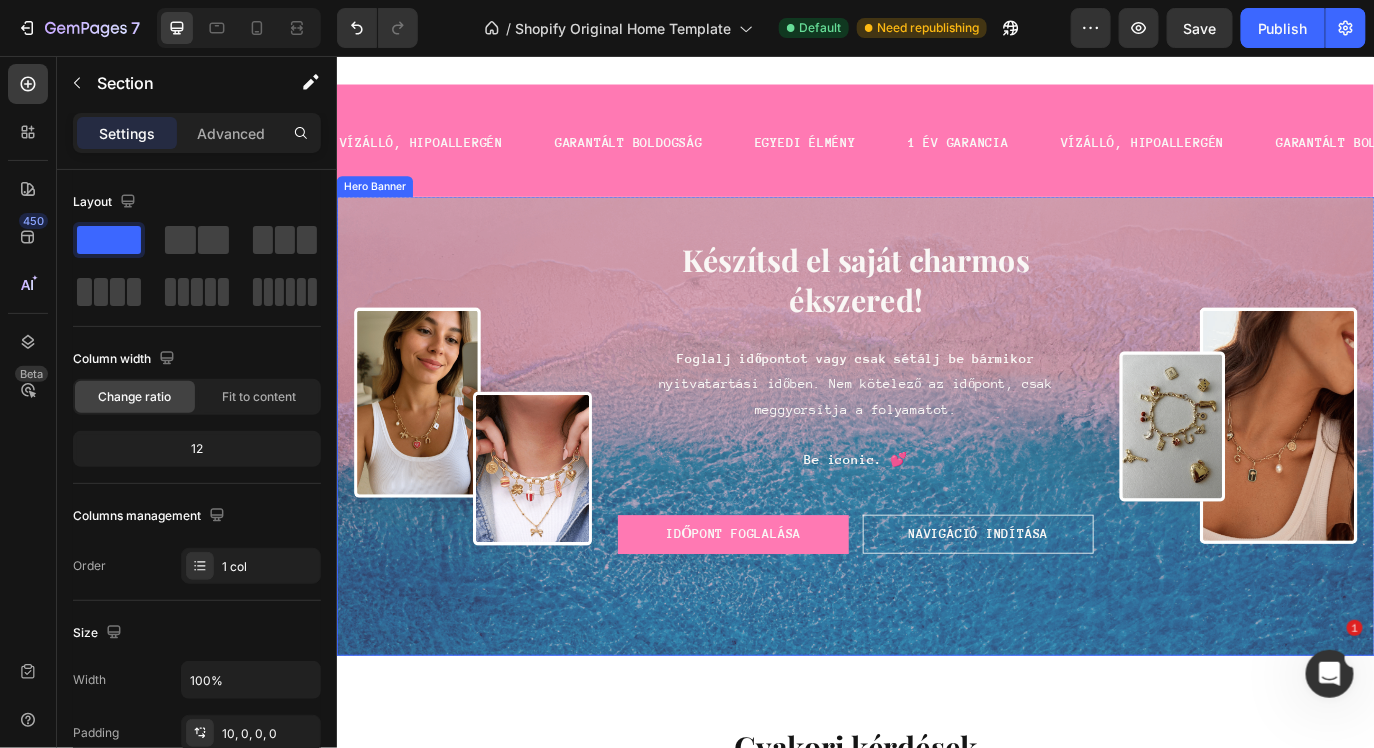click on "Image Készítsd el saját charmos ékszered! Heading Foglalj időpontot vagy csak sétálj be bármiko r nyitvatartási időben. Nem kötelező az időpont, csak meggyorsítja a folyamatot. Be iconic. 💕 Text Block IDŐPONT FOGLALÁSA Button Navigáció indítása Button Row Image Row" at bounding box center (936, 483) 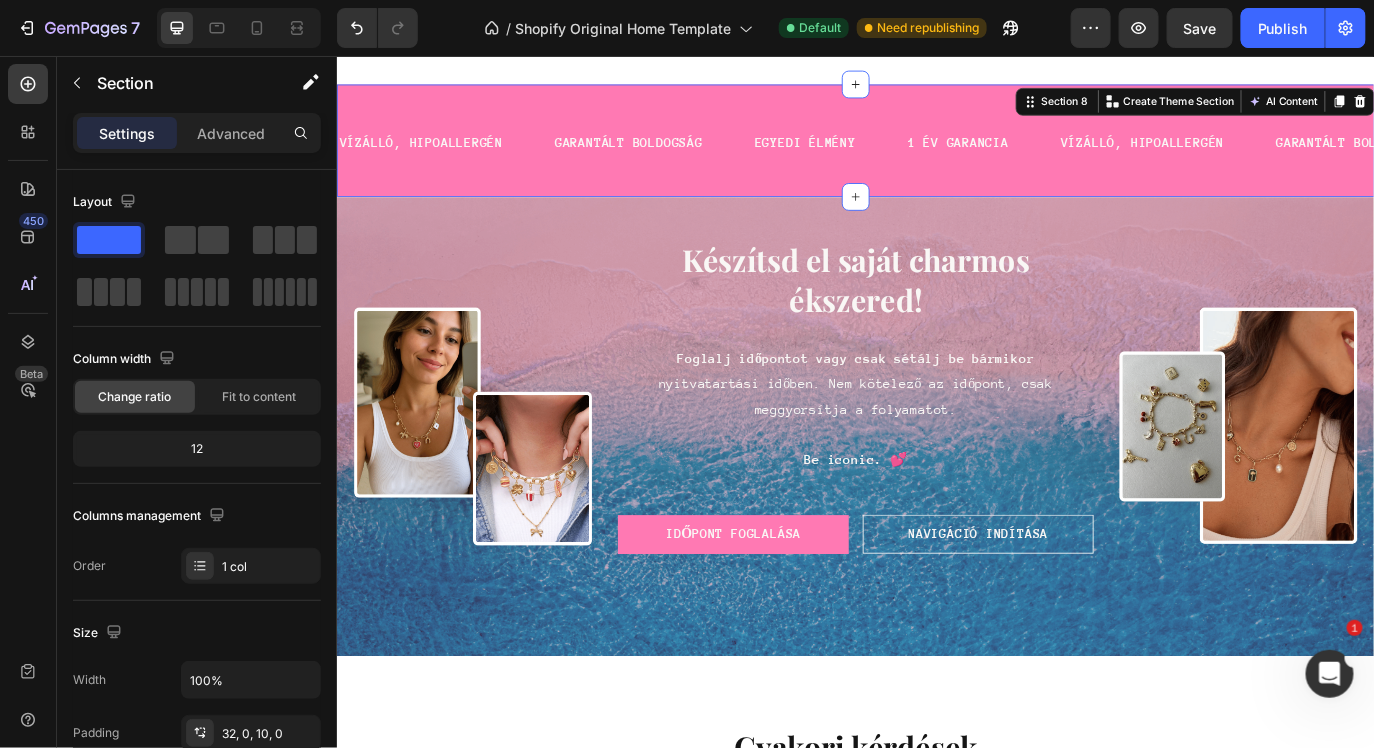 click on "VÍZÁLLÓ, HIPOALLERGÉN Text GARANTÁLT BOLDOGSÁG Text EGYEDI ÉLMÉNY Text 1 ÉV GARANCIA Text VÍZÁLLÓ, HIPOALLERGÉN Text GARANTÁLT BOLDOGSÁG Text EGYEDI ÉLMÉNY Text 1 ÉV GARANCIA Text VÍZÁLLÓ, HIPOALLERGÉN Text GARANTÁLT BOLDOGSÁG Text EGYEDI ÉLMÉNY Text 1 ÉV GARANCIA Text VÍZÁLLÓ, HIPOALLERGÉN Text GARANTÁLT BOLDOGSÁG Text EGYEDI ÉLMÉNY Text 1 ÉV GARANCIA Text VÍZÁLLÓ, HIPOALLERGÉN Text GARANTÁLT BOLDOGSÁG Text EGYEDI ÉLMÉNY Text 1 ÉV GARANCIA Text VÍZÁLLÓ, HIPOALLERGÉN Text GARANTÁLT BOLDOGSÁG Text EGYEDI ÉLMÉNY Text 1 ÉV GARANCIA Text Marquee Section 8   You can create reusable sections Create Theme Section AI Content Write with GemAI What would you like to describe here? Tone and Voice Persuasive Product Kivitel Show more Generate" at bounding box center (936, 153) 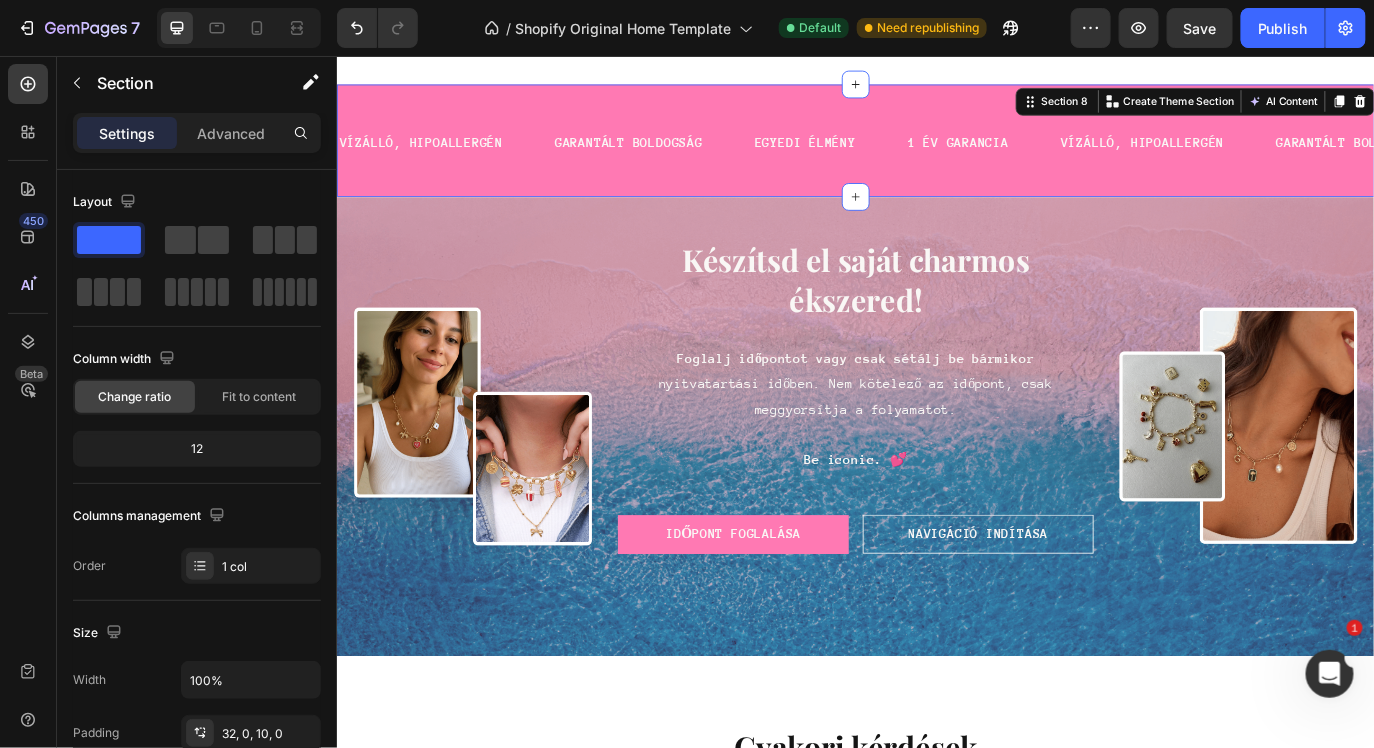 click on "VÍZÁLLÓ, HIPOALLERGÉN Text GARANTÁLT BOLDOGSÁG Text EGYEDI ÉLMÉNY Text 1 ÉV GARANCIA Text VÍZÁLLÓ, HIPOALLERGÉN Text GARANTÁLT BOLDOGSÁG Text EGYEDI ÉLMÉNY Text 1 ÉV GARANCIA Text VÍZÁLLÓ, HIPOALLERGÉN Text GARANTÁLT BOLDOGSÁG Text EGYEDI ÉLMÉNY Text 1 ÉV GARANCIA Text VÍZÁLLÓ, HIPOALLERGÉN Text GARANTÁLT BOLDOGSÁG Text EGYEDI ÉLMÉNY Text 1 ÉV GARANCIA Text VÍZÁLLÓ, HIPOALLERGÉN Text GARANTÁLT BOLDOGSÁG Text EGYEDI ÉLMÉNY Text 1 ÉV GARANCIA Text VÍZÁLLÓ, HIPOALLERGÉN Text GARANTÁLT BOLDOGSÁG Text EGYEDI ÉLMÉNY Text 1 ÉV GARANCIA Text Marquee" at bounding box center [936, 164] 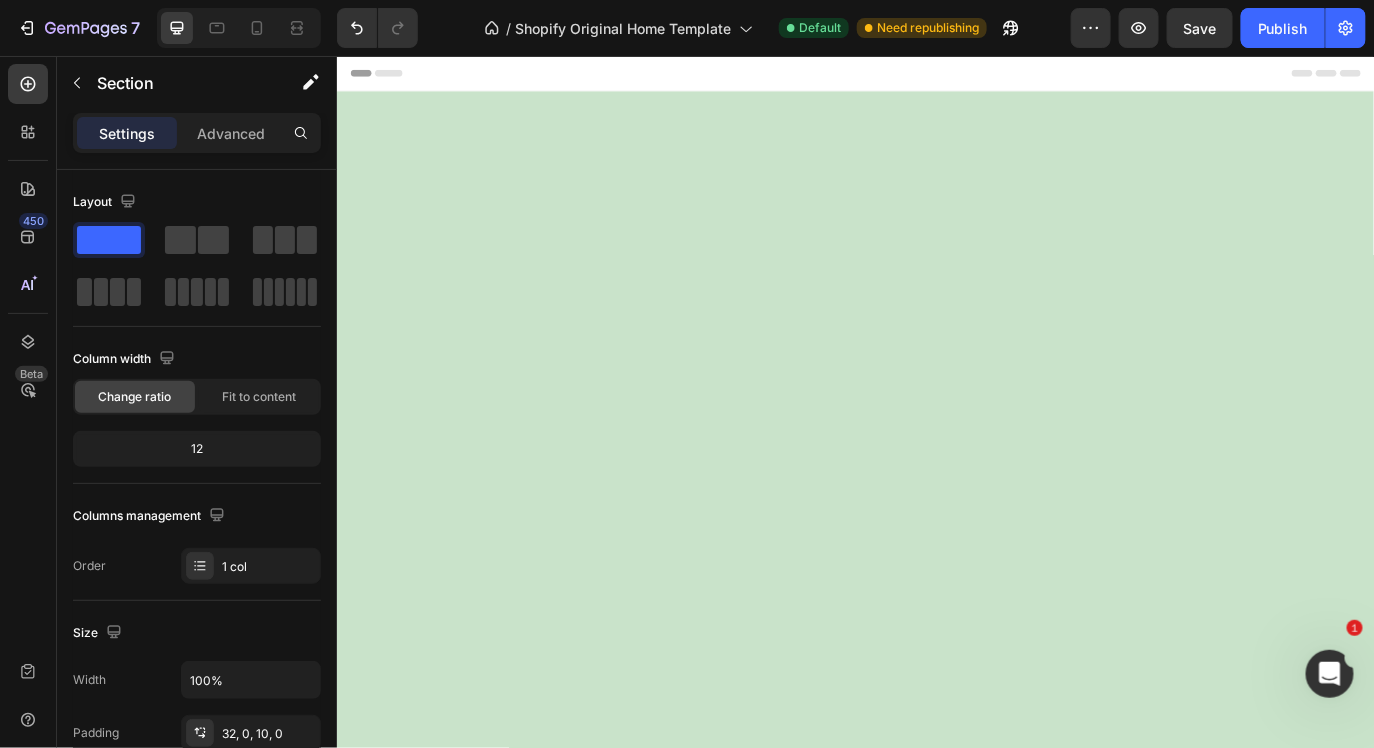 scroll, scrollTop: 5515, scrollLeft: 0, axis: vertical 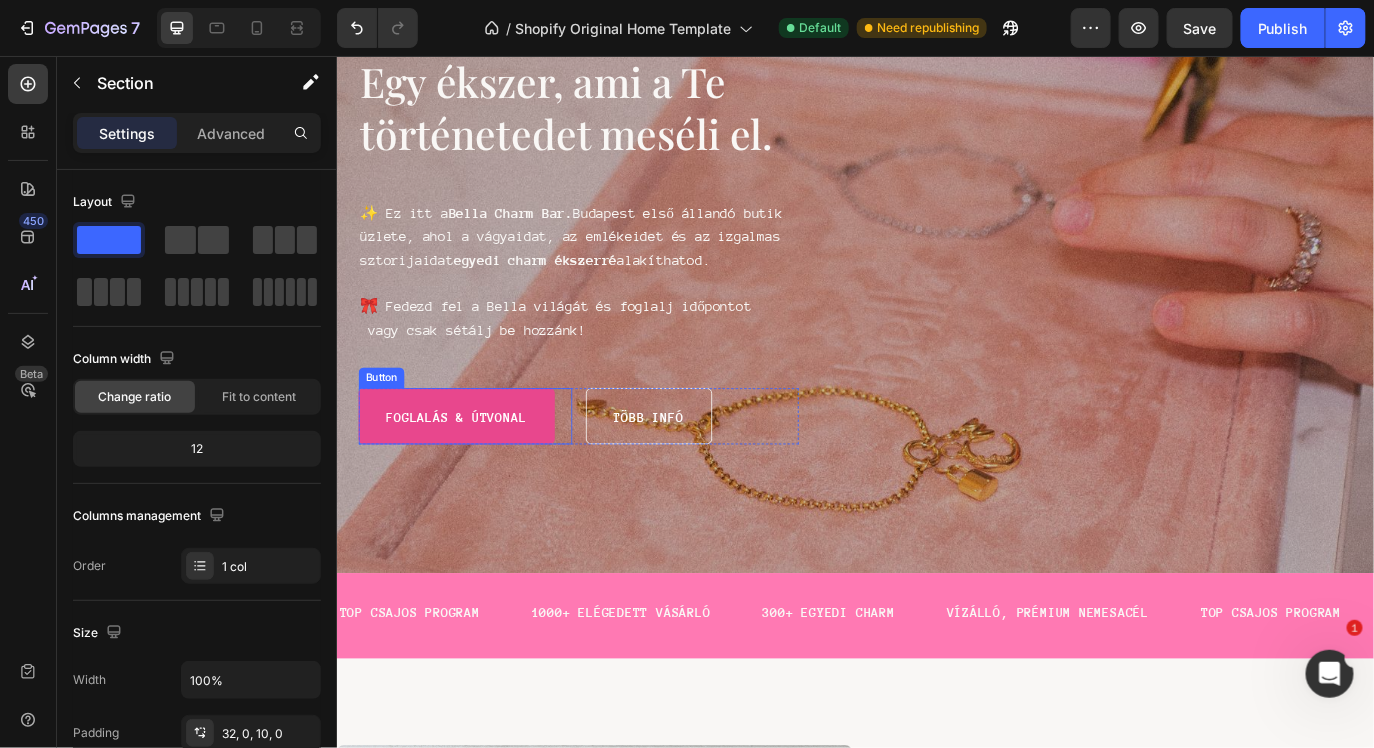 click on "Foglalás & útvonal" at bounding box center (474, 471) 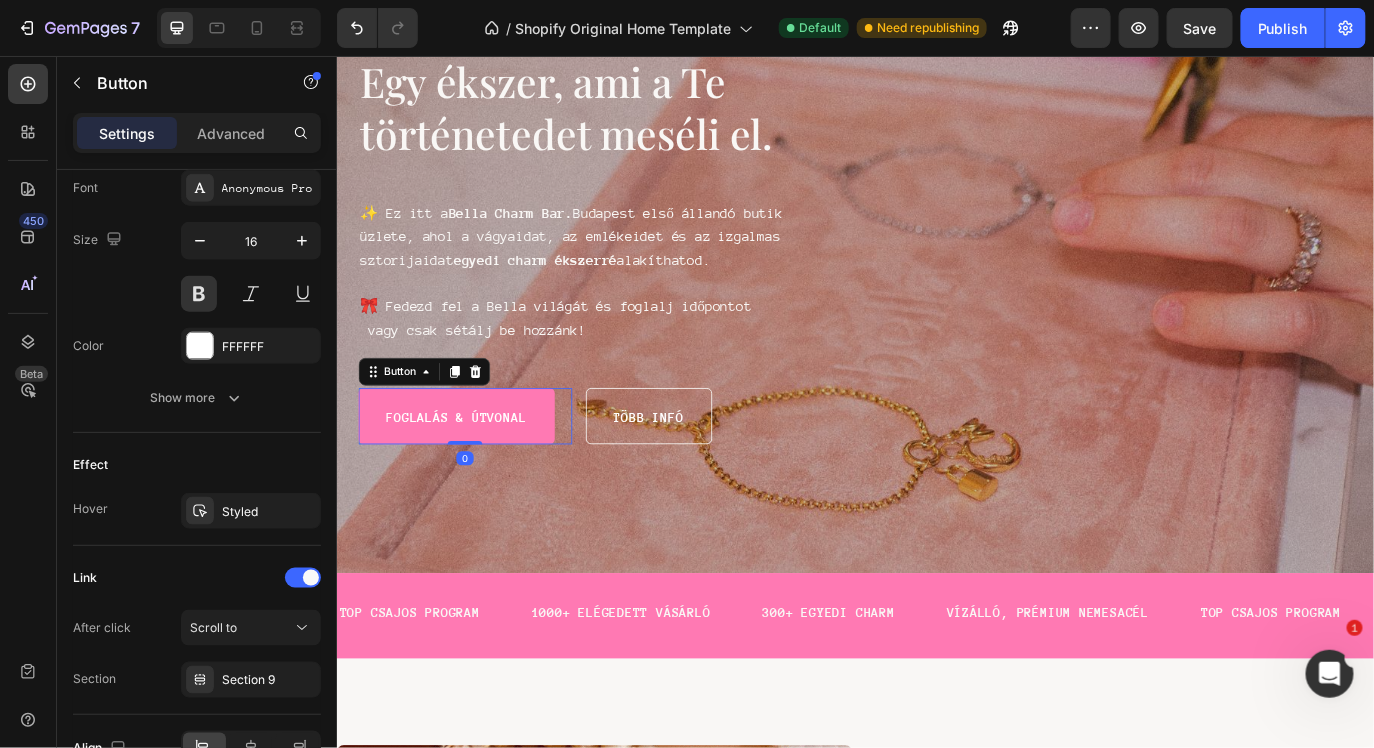 scroll, scrollTop: 900, scrollLeft: 0, axis: vertical 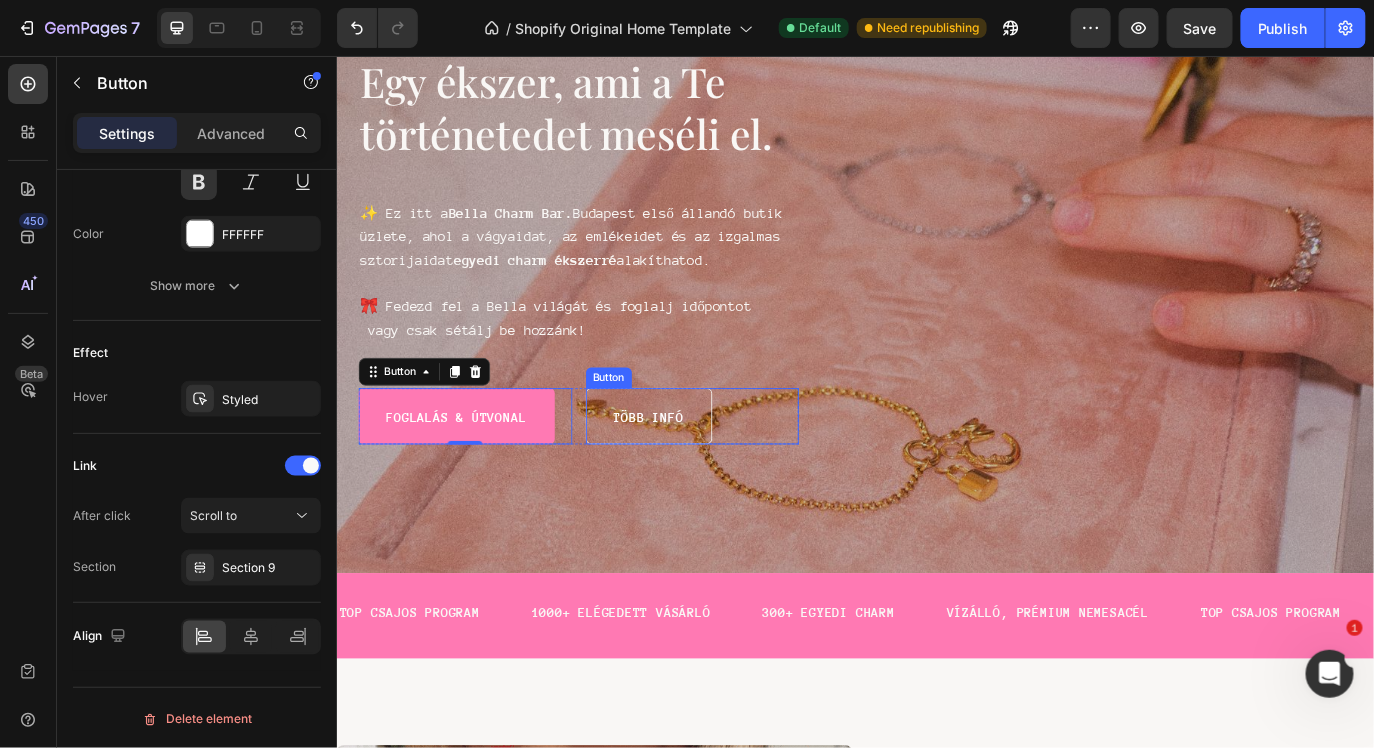 click on "Több infó Button" at bounding box center (747, 471) 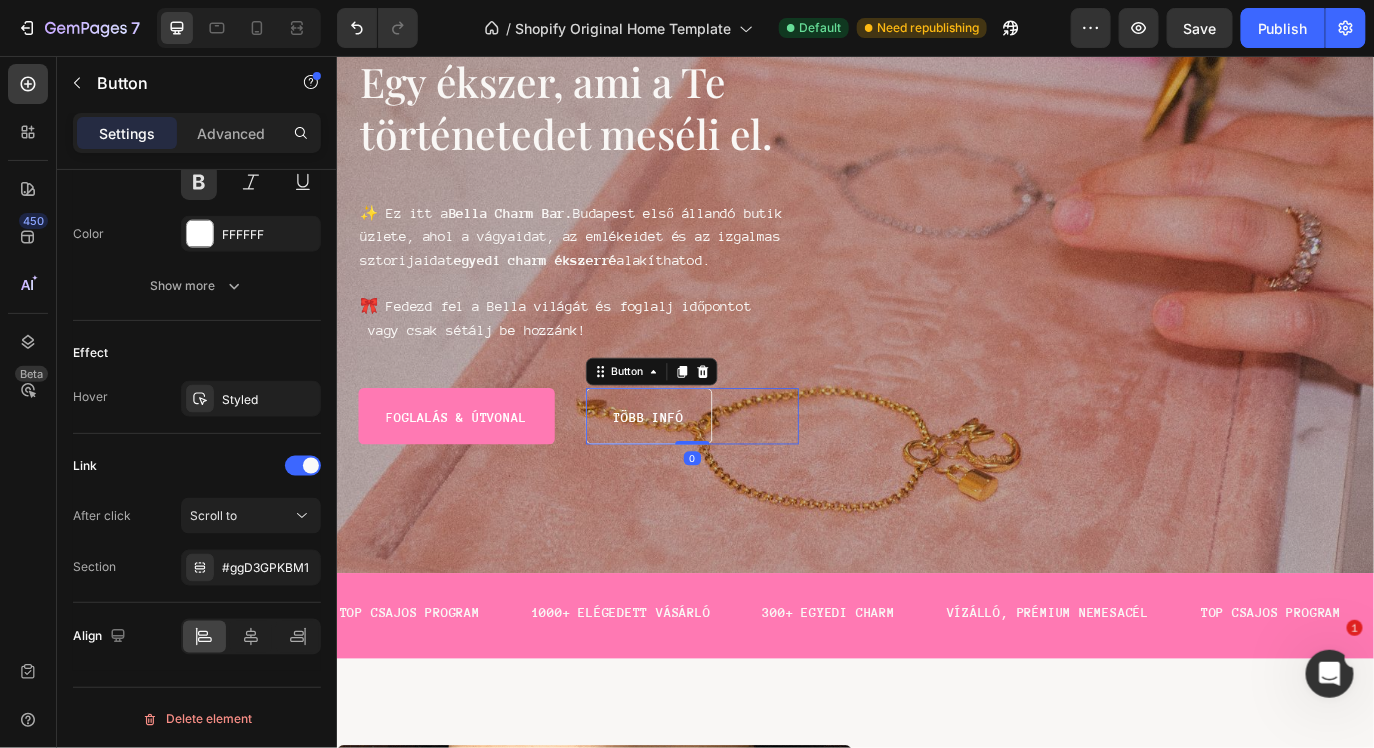 scroll, scrollTop: 900, scrollLeft: 0, axis: vertical 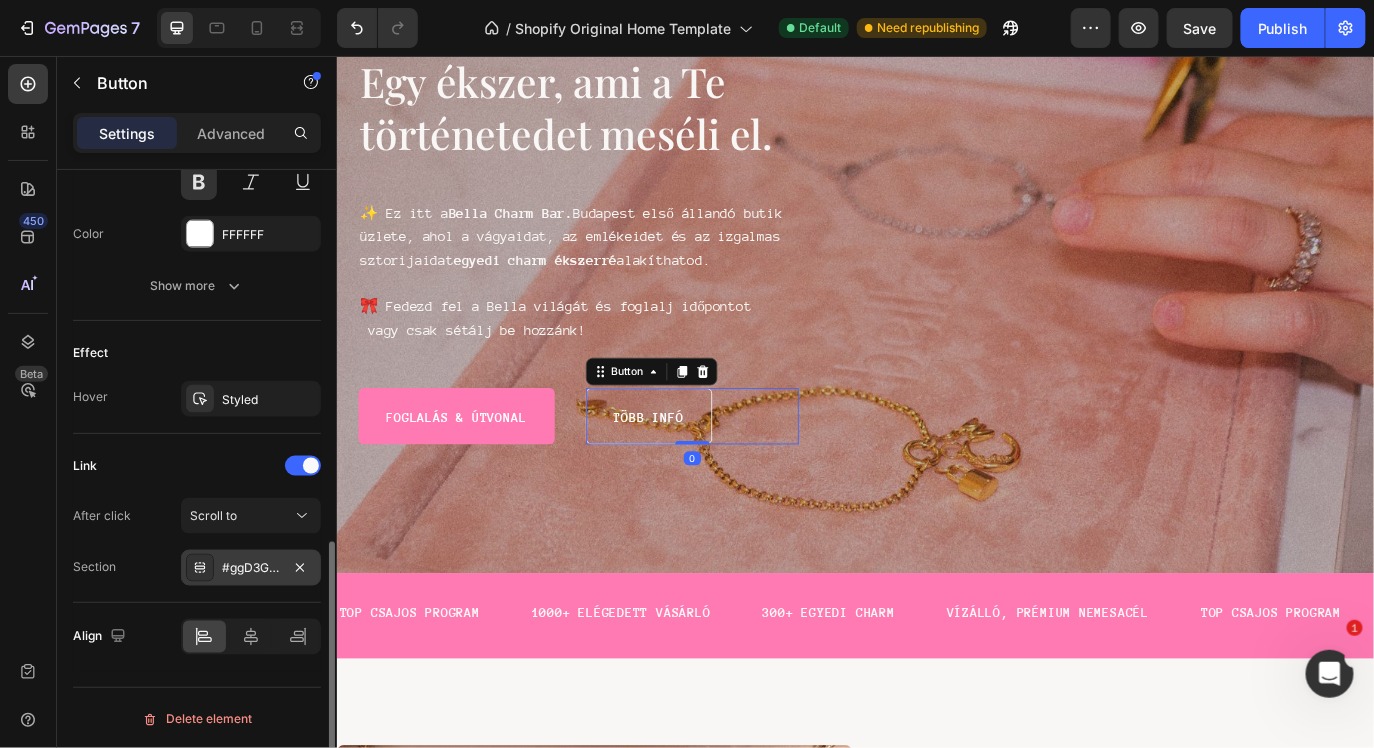 click on "#ggD3GPKBM1" at bounding box center [251, 569] 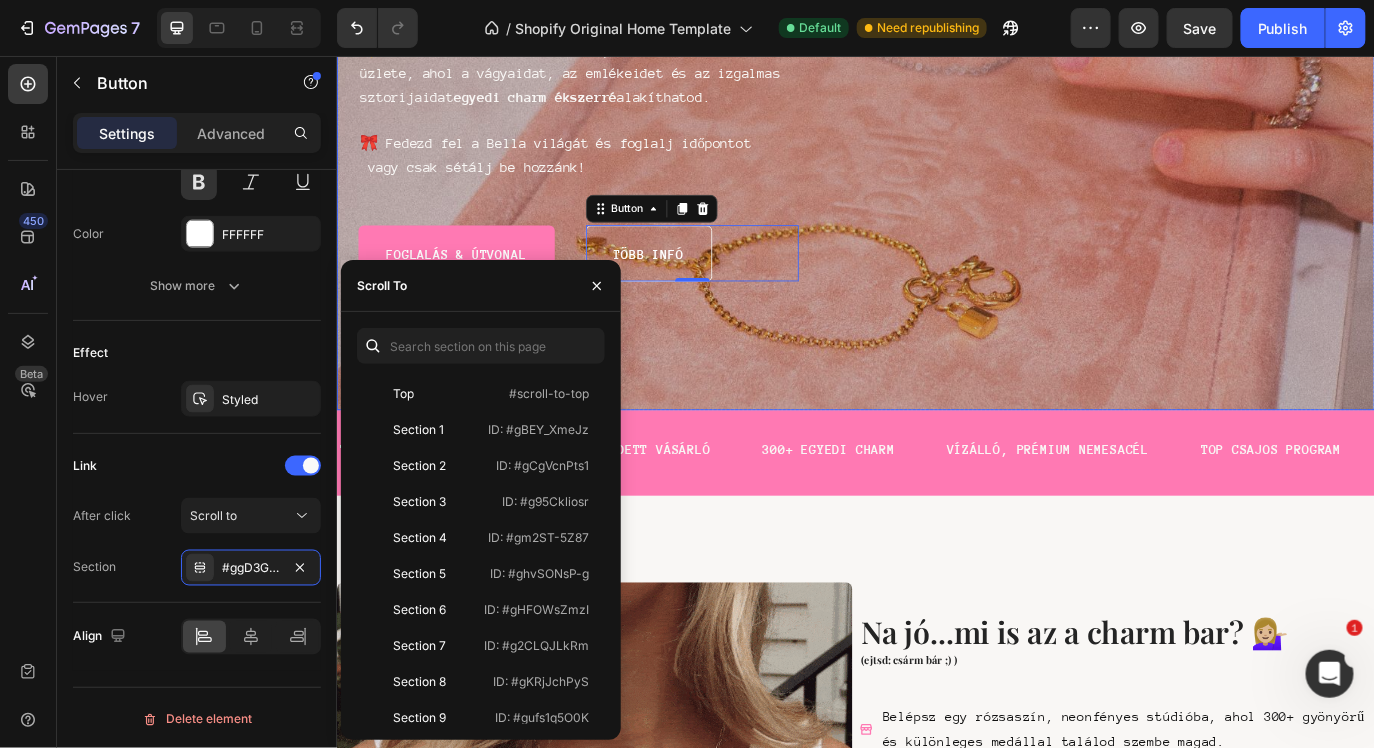 scroll, scrollTop: 479, scrollLeft: 0, axis: vertical 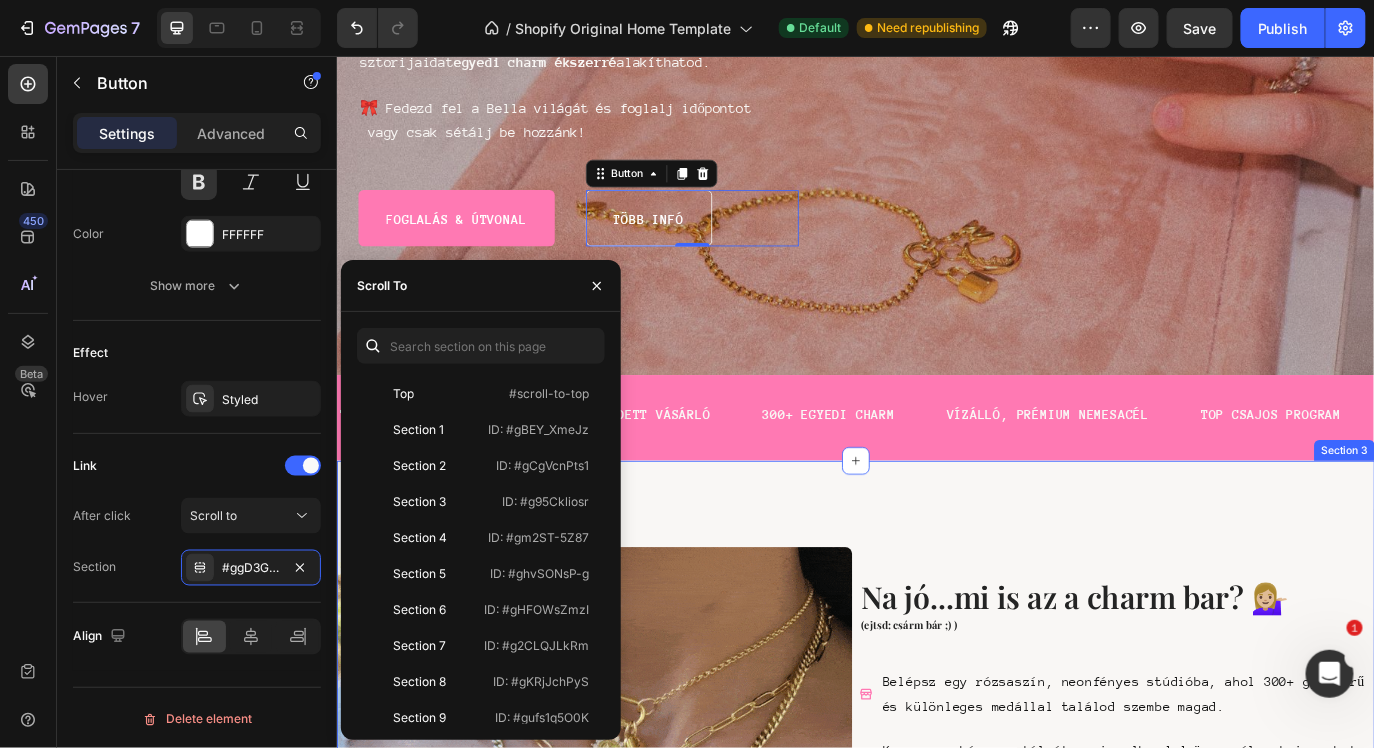 click on "Image Na jó...mi is az a charm bar? 💁🏼‍♀️ Heading (ejtsd: csárm bár ;) ) Heading
Belépsz egy rózsaszín, neonfényes stúdióba, ahol 300+ gyönyörű és különleges medállal találod szembe magad.
Kapsz egy bársony tálcát, amin elkezded összeválogatni azokat láncokat és charmokat, amikhez valamilyen érzelmi kötődésed van - vagy csak szimplán passzolnak a stílusodhoz.
Miután elkészültél, profi és kedves munkatársaink ott helyben elkészítik neked a karkötőt vagy nyakláncot, pár perc alatt.
Ezután már úgy lépsz ki a Bella Charm Bar-ból, hogy rajtad van a saját sztorid inspirálta ékszer – különleges, dögös és egyedi. Item List Row Section 3" at bounding box center (936, 895) 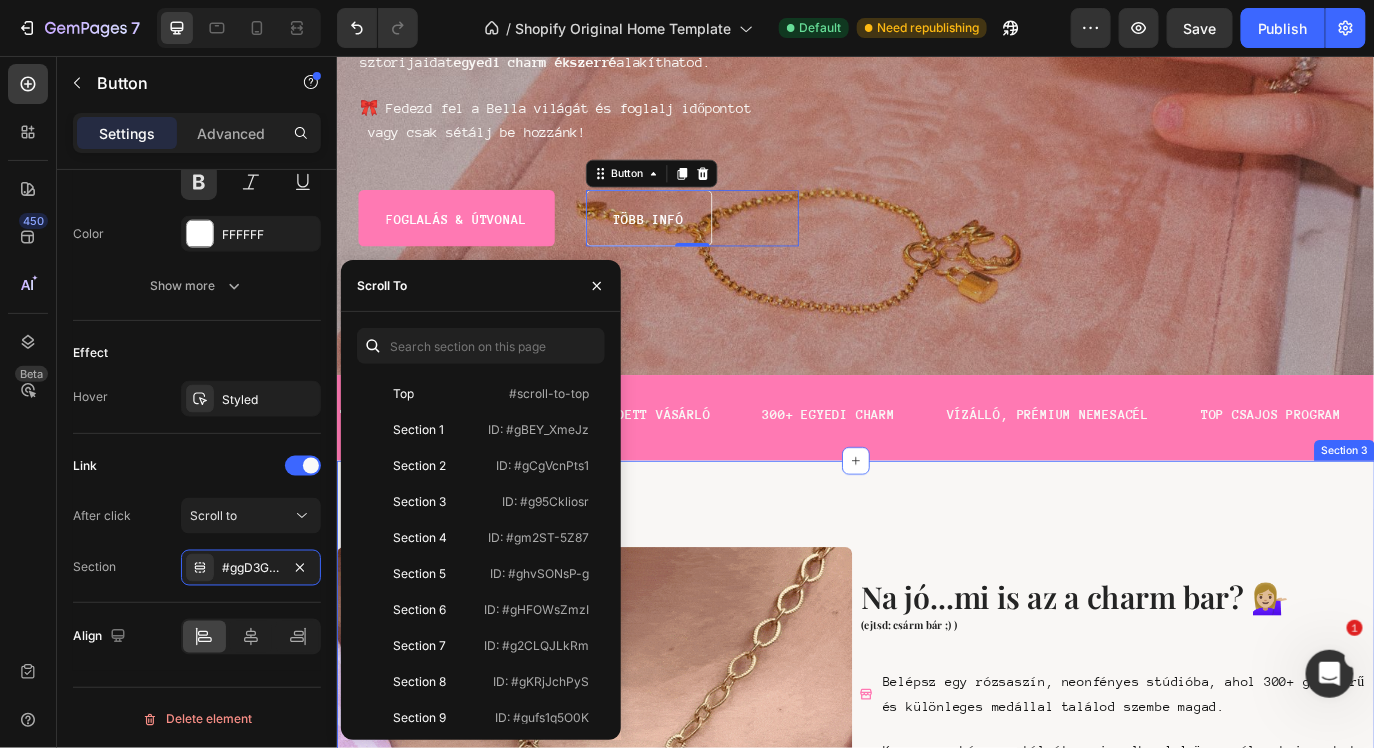 scroll, scrollTop: 0, scrollLeft: 0, axis: both 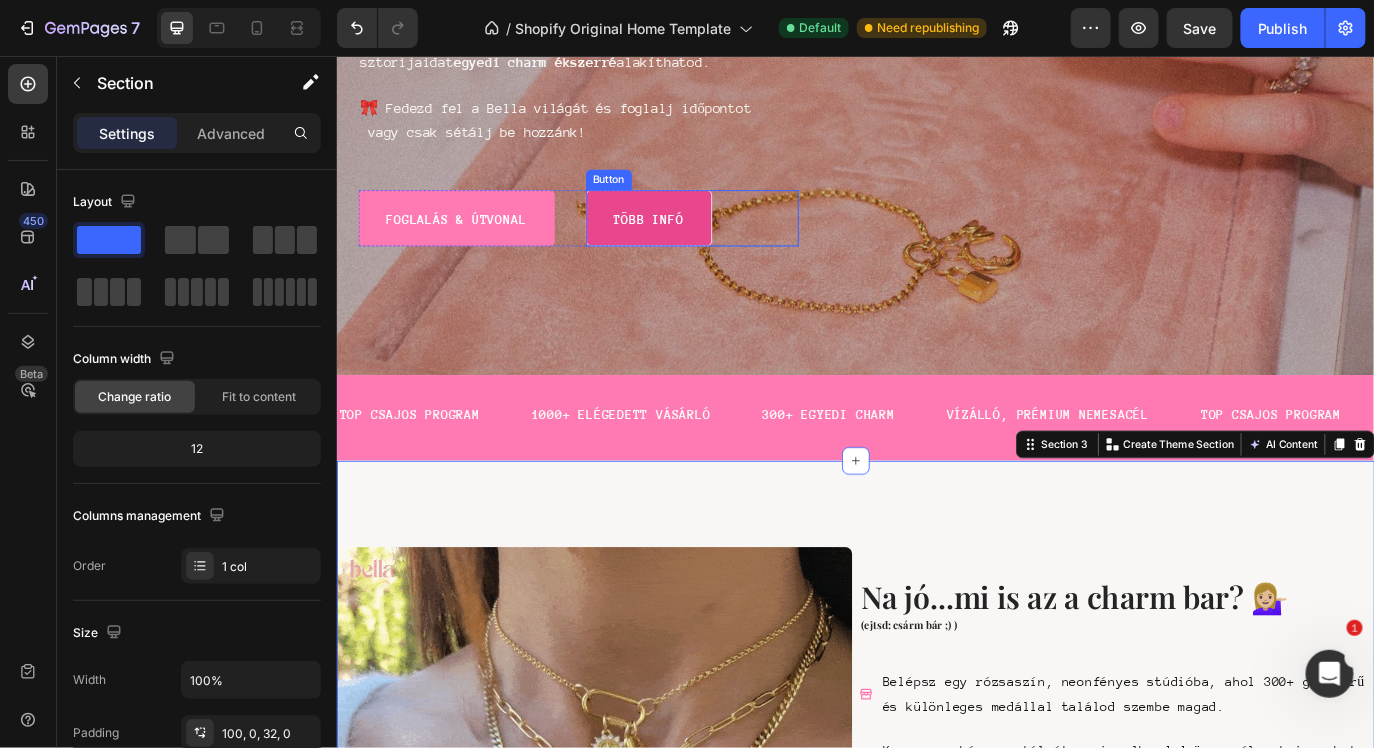 click on "Több infó" at bounding box center [697, 242] 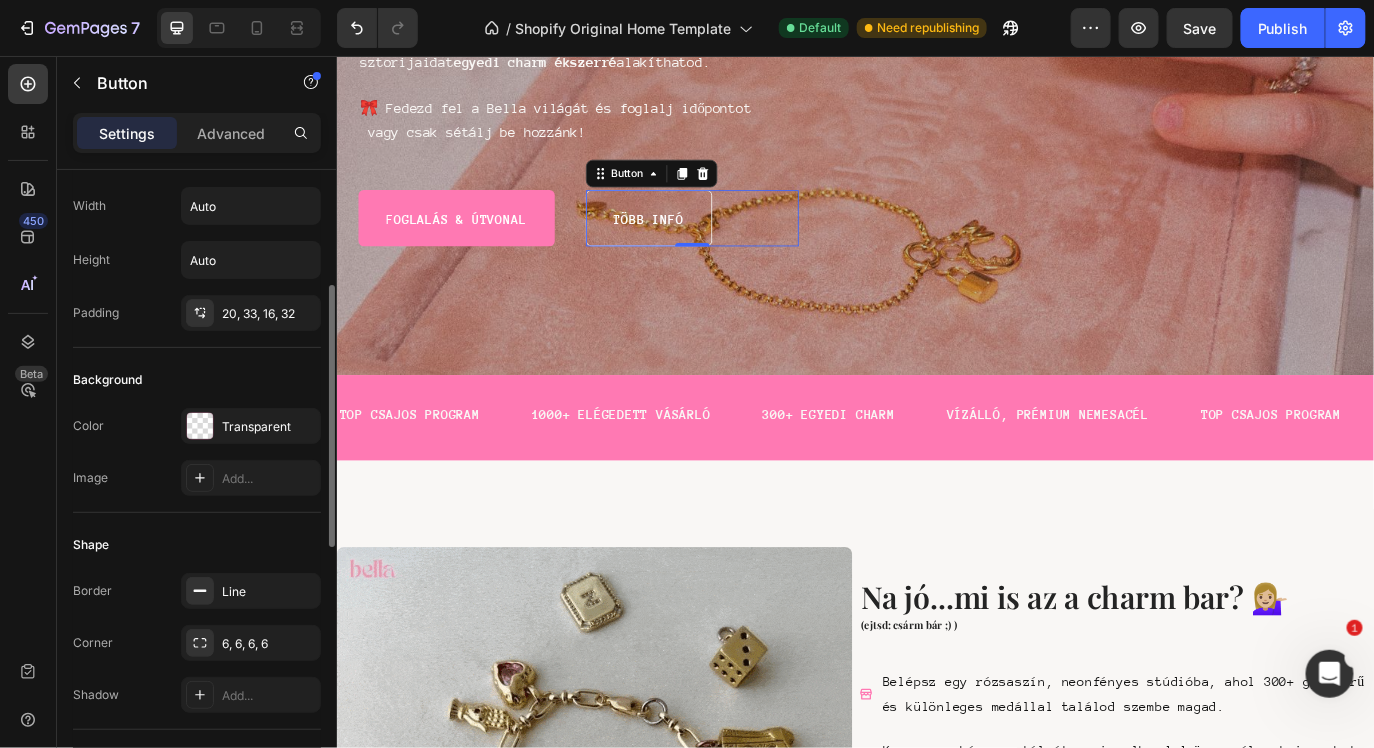 scroll, scrollTop: 900, scrollLeft: 0, axis: vertical 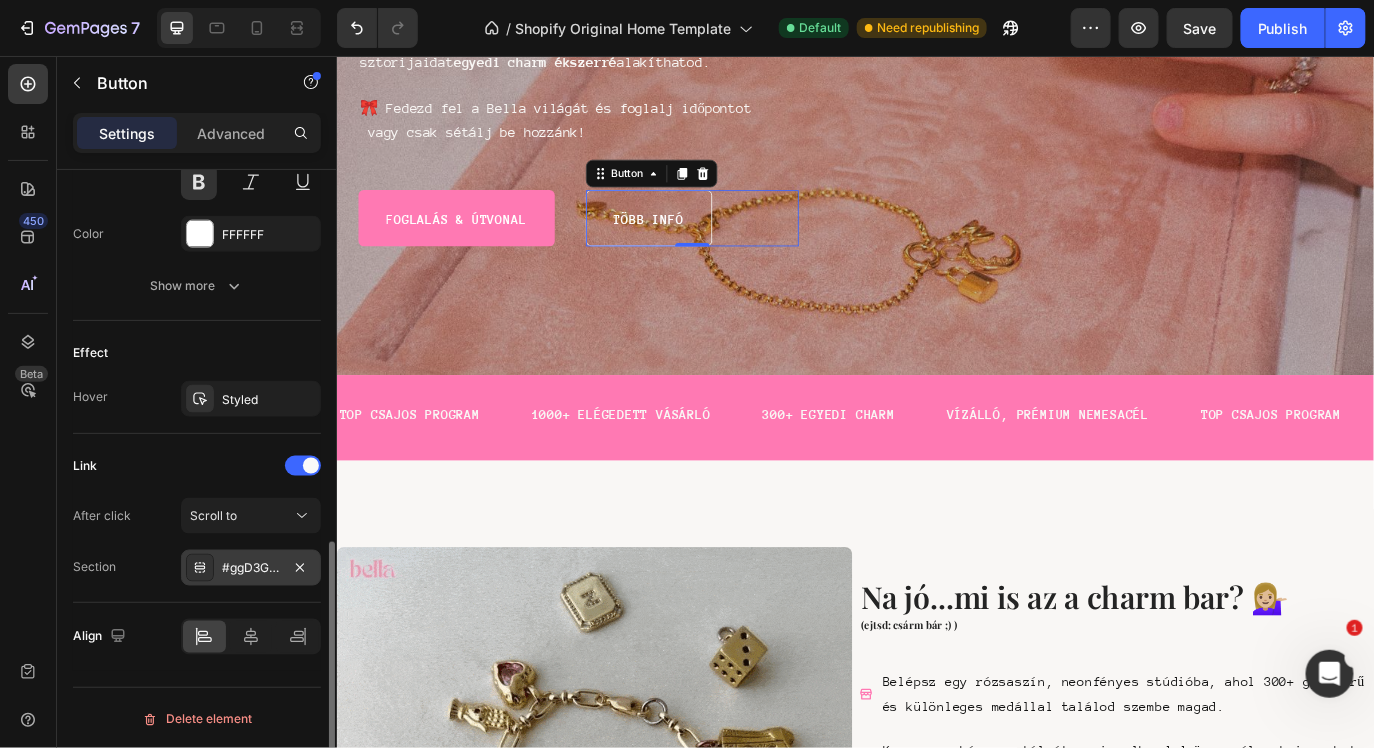 click on "#ggD3GPKBM1" at bounding box center [251, 569] 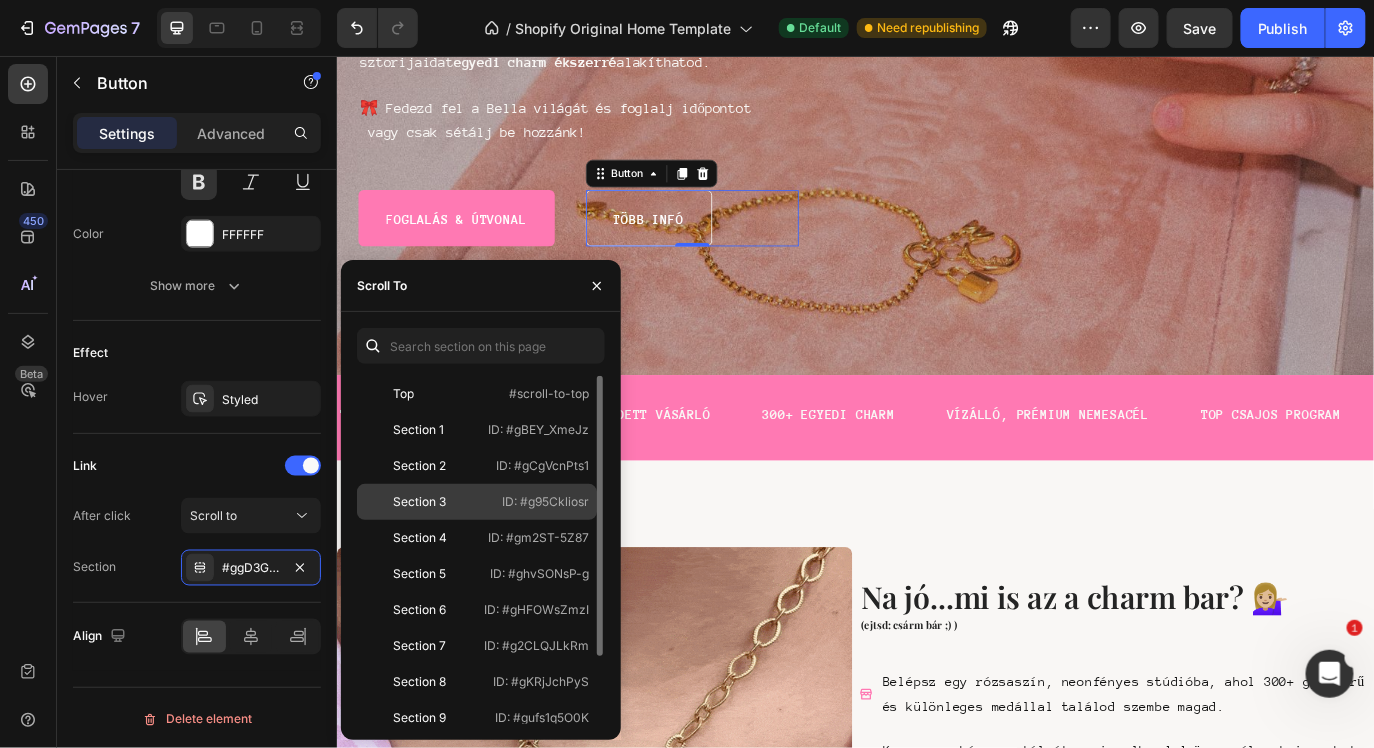 click on "Section 3   ID: #g95Ckliosr" 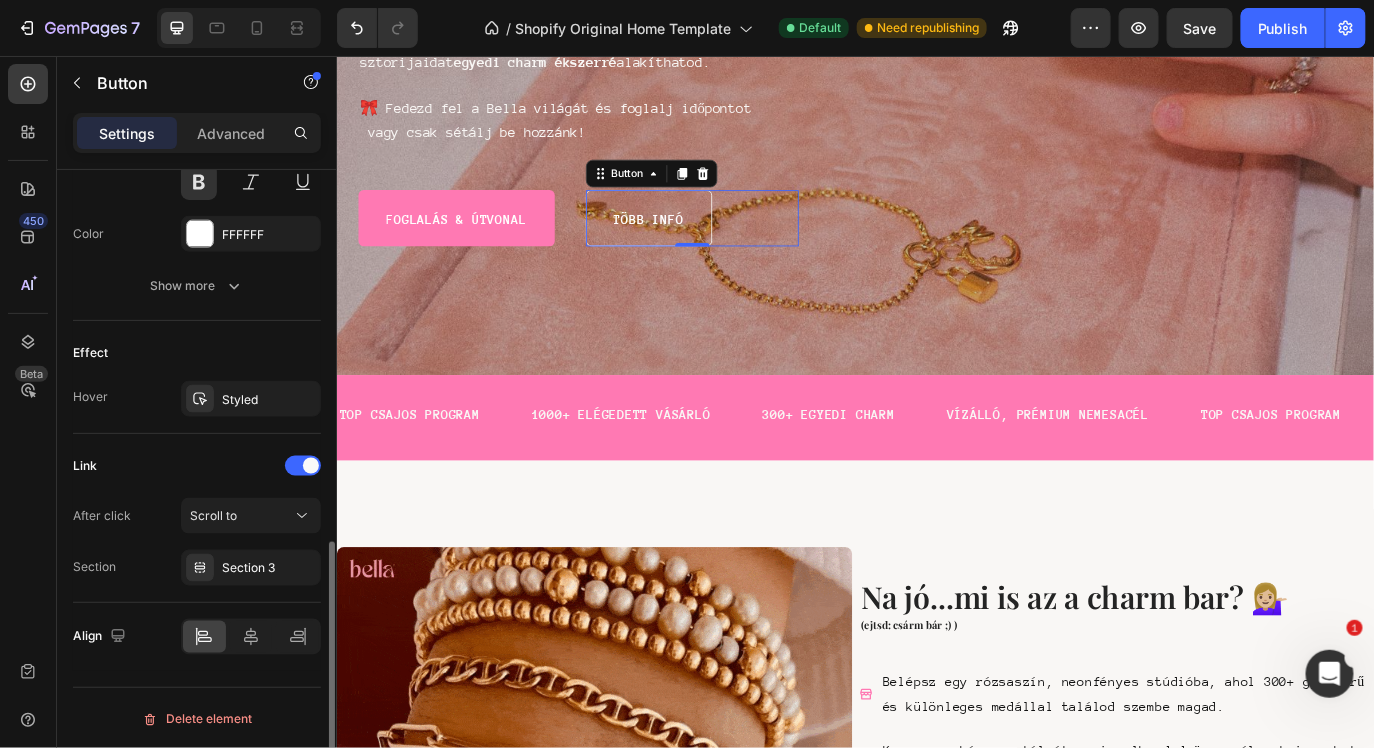 click on "Link After click Scroll to Section Section 3" 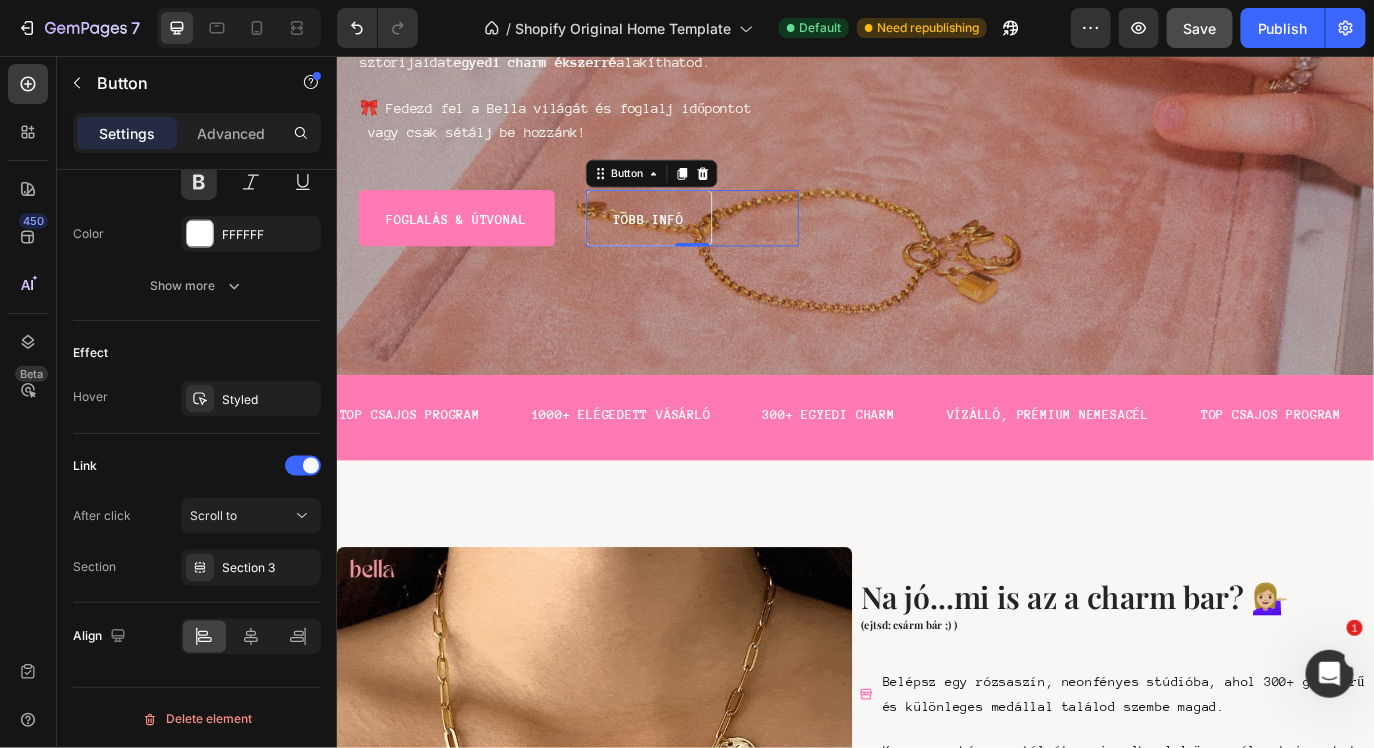 click on "Save" 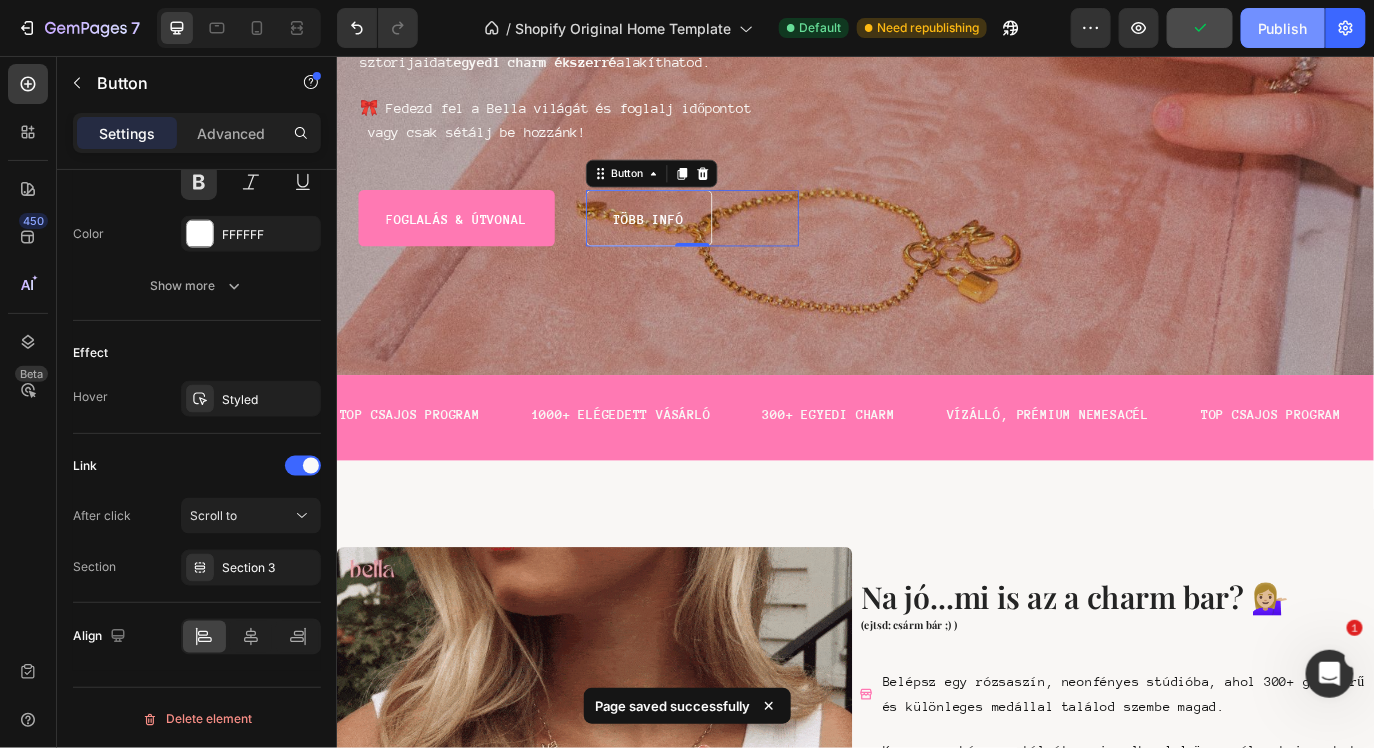click on "Publish" at bounding box center (1283, 28) 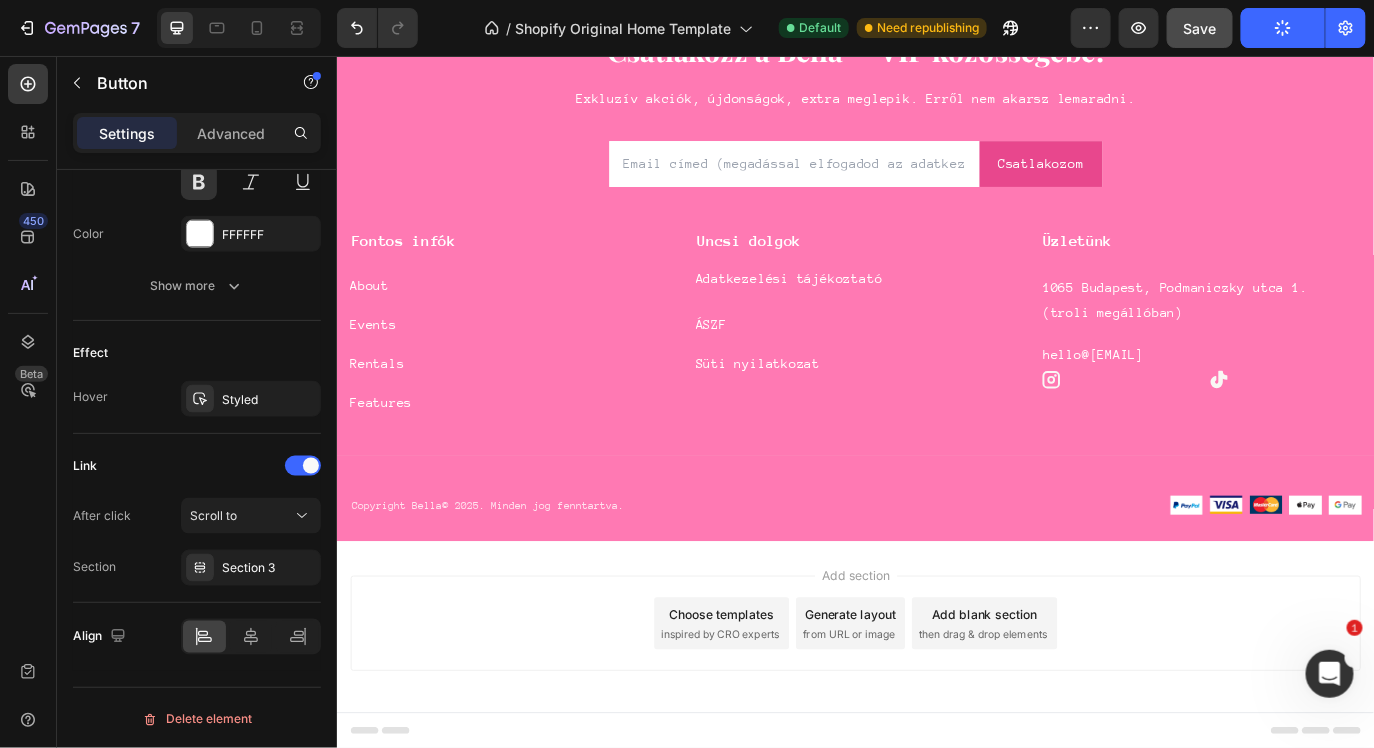 scroll, scrollTop: 6934, scrollLeft: 0, axis: vertical 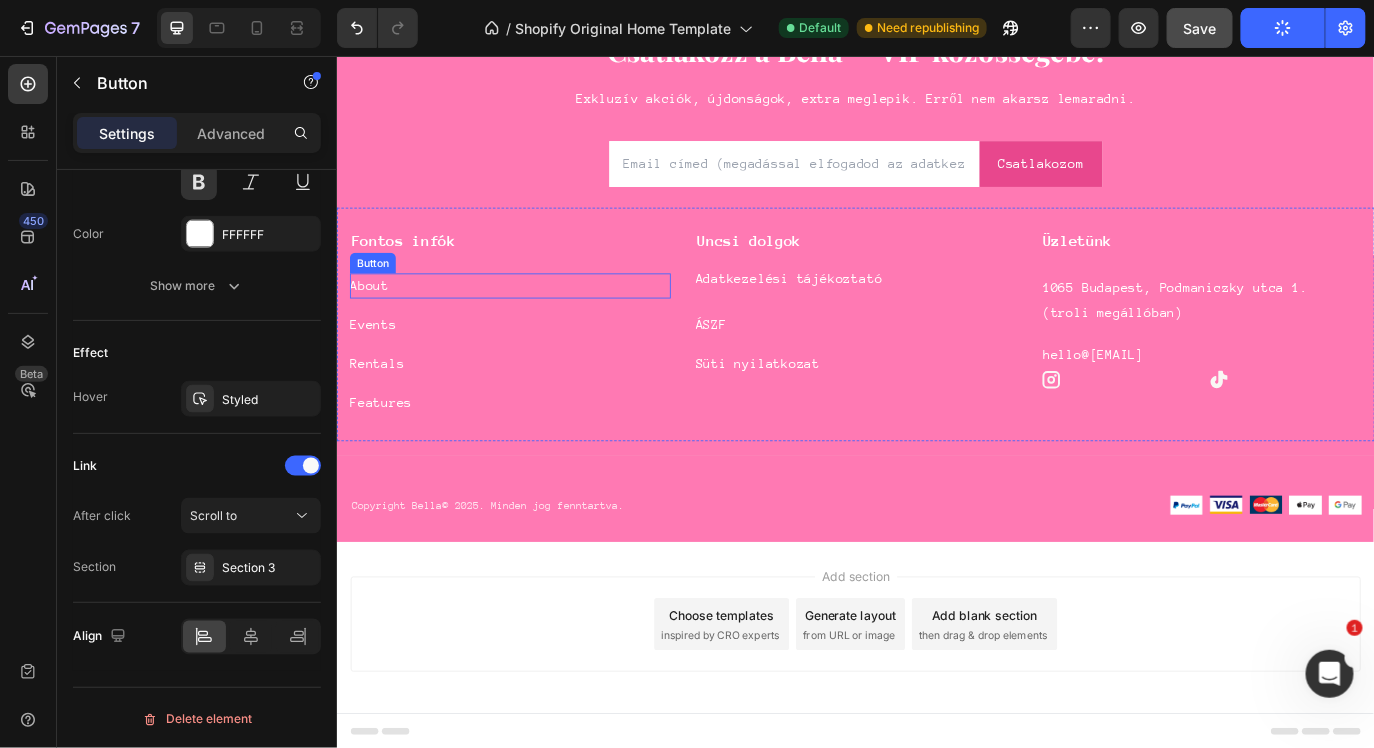 click on "About Button" at bounding box center [536, 321] 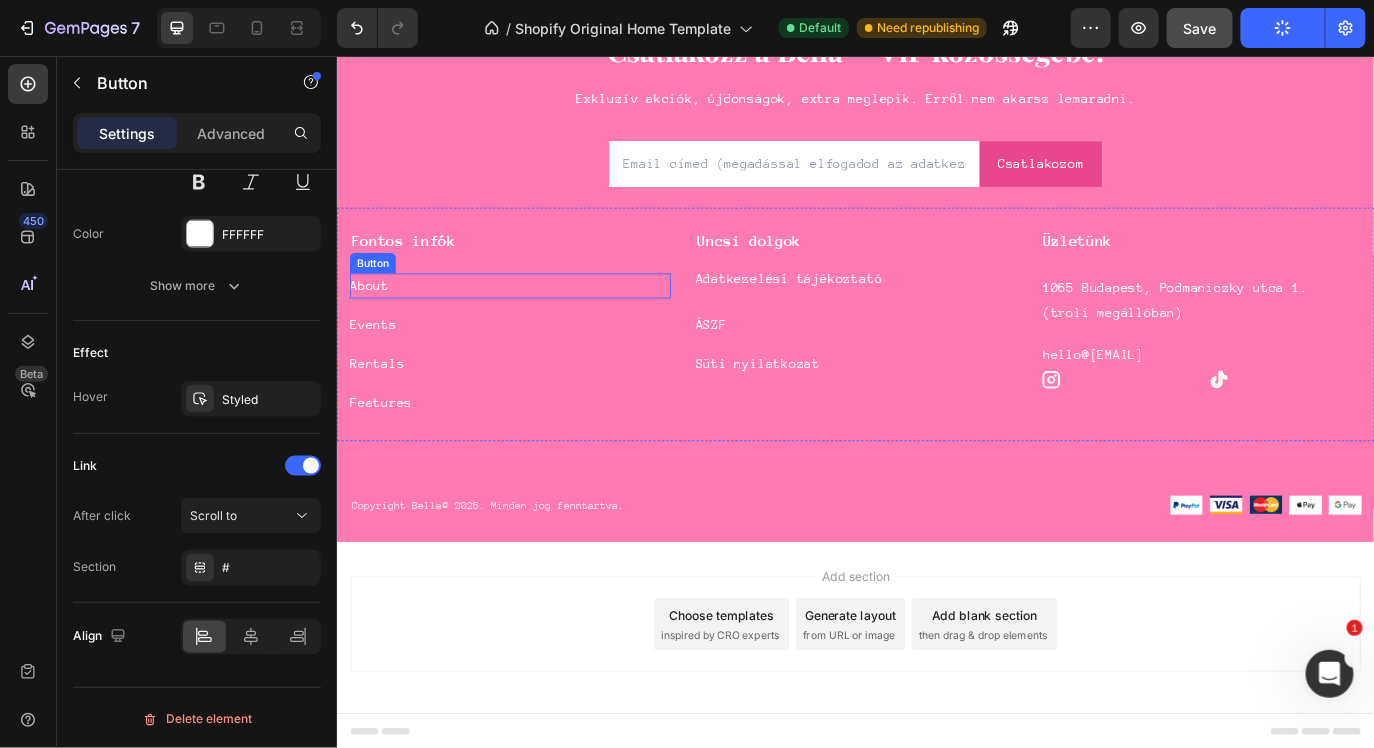 click on "About Button" at bounding box center (536, 321) 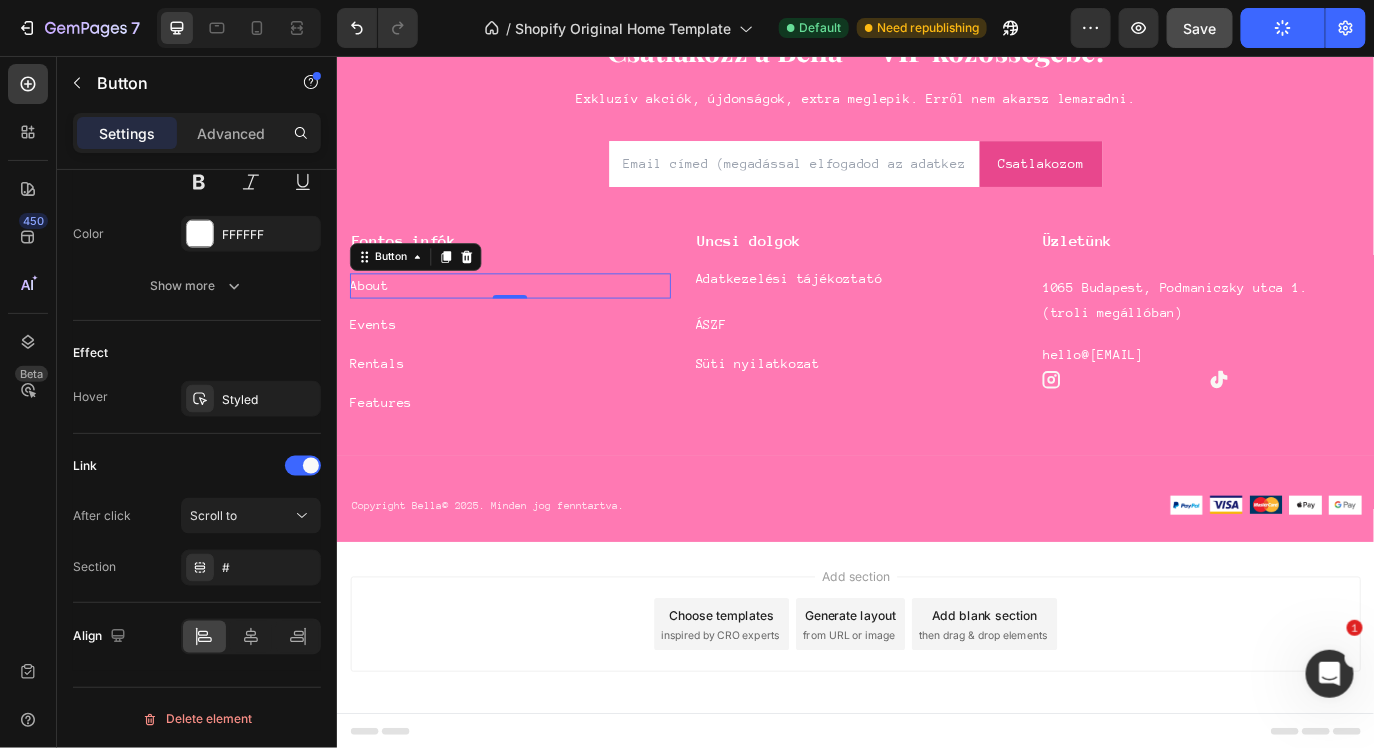 click on "About Button   0" at bounding box center (536, 321) 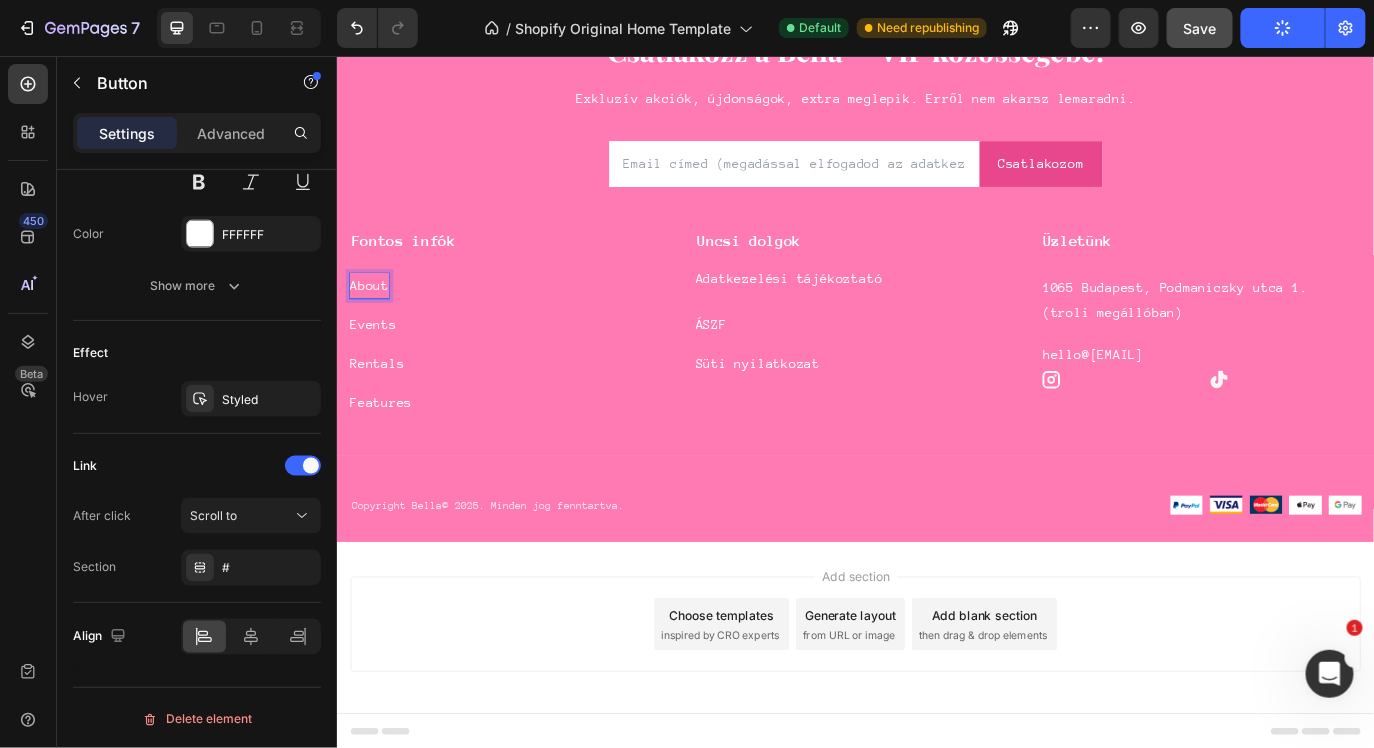 click on "About" at bounding box center [373, 321] 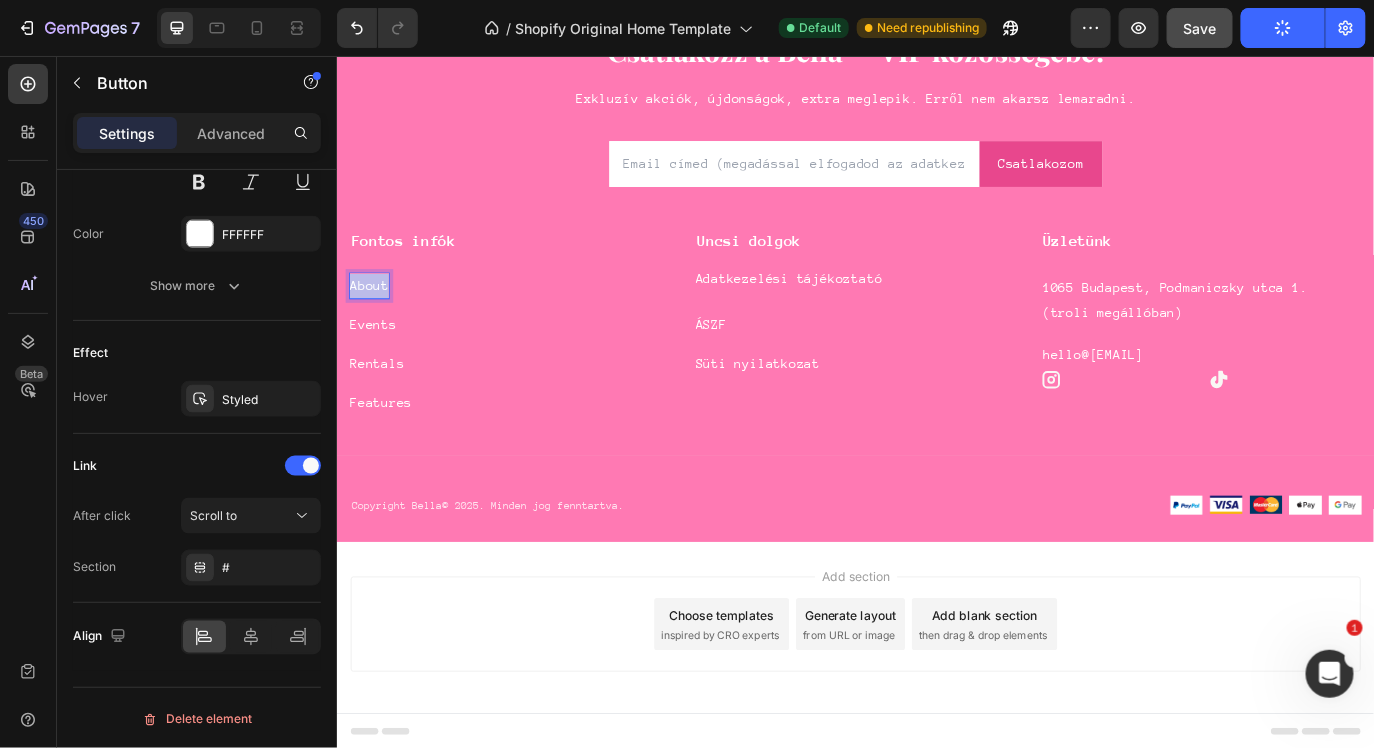 click on "About" at bounding box center (373, 321) 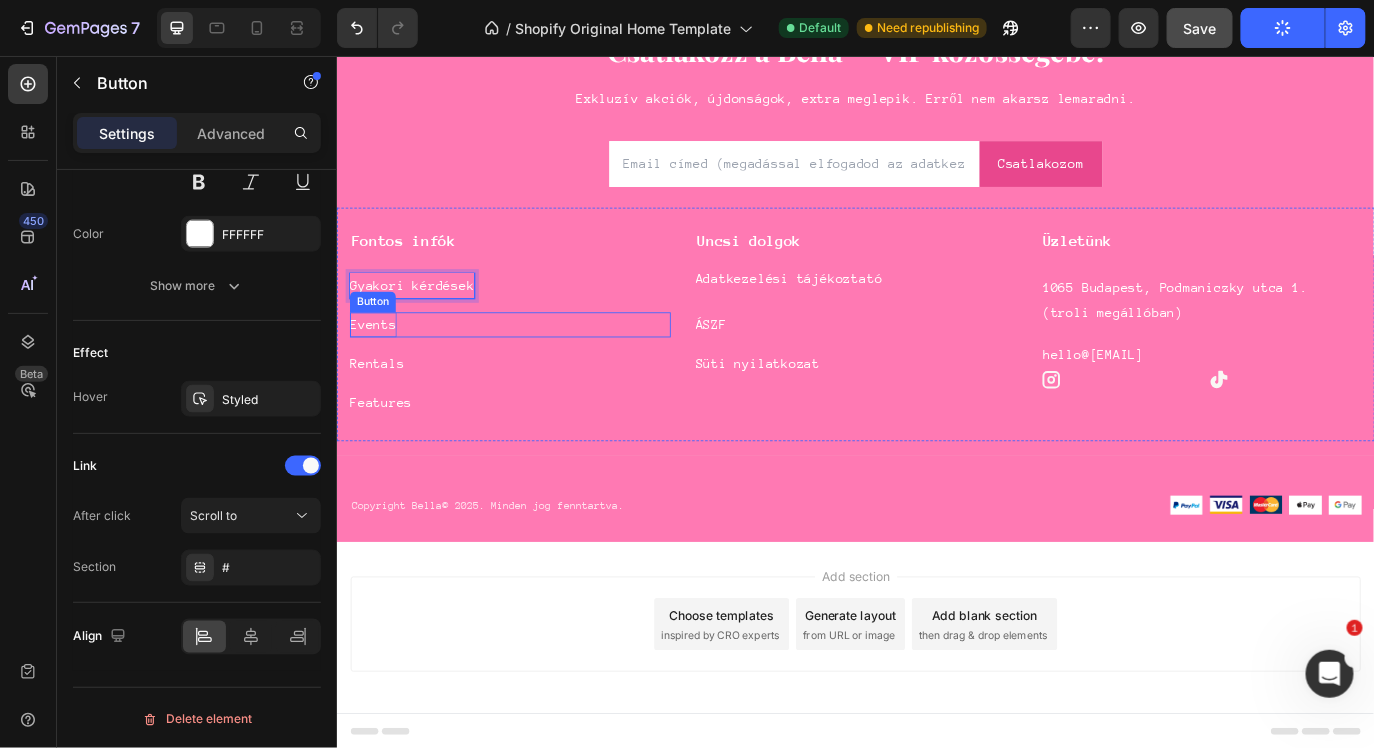 click on "Events" at bounding box center [378, 366] 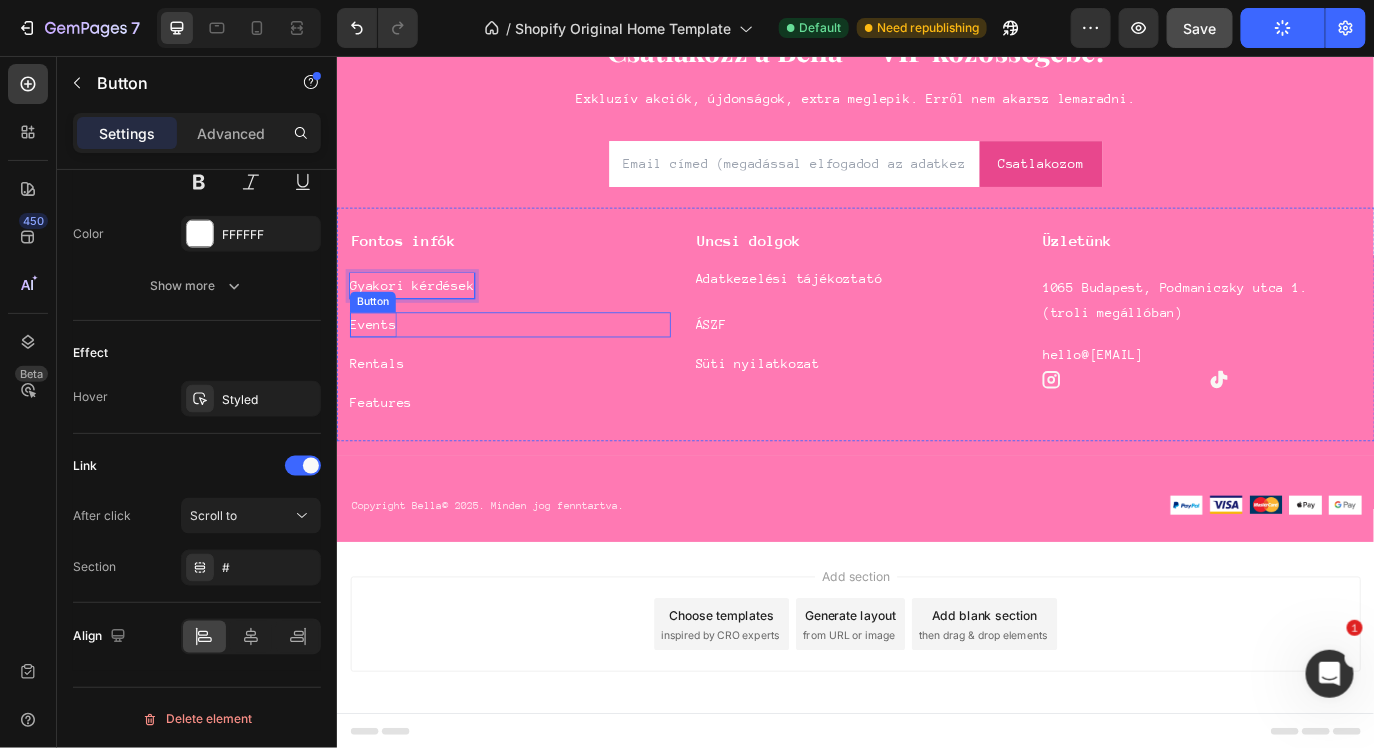 click on "Events" at bounding box center (378, 366) 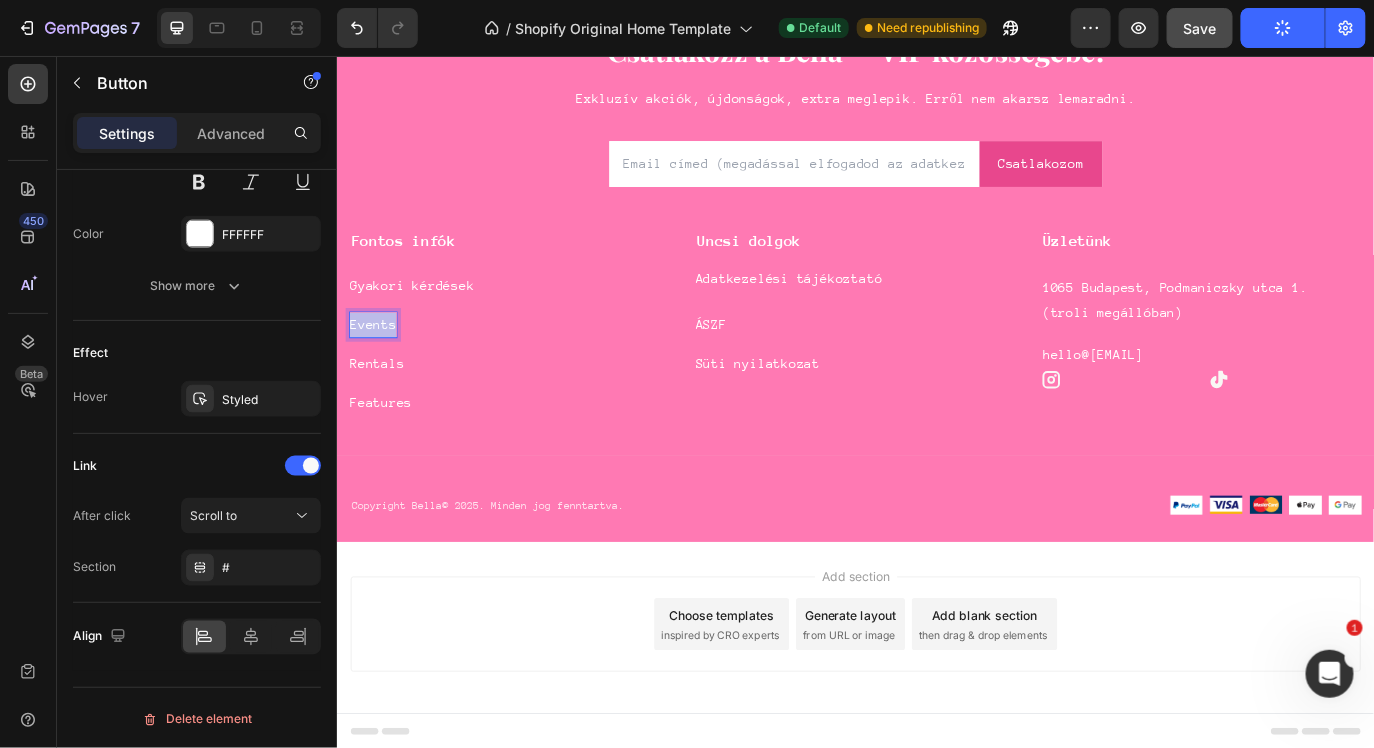 click on "Events" at bounding box center [378, 366] 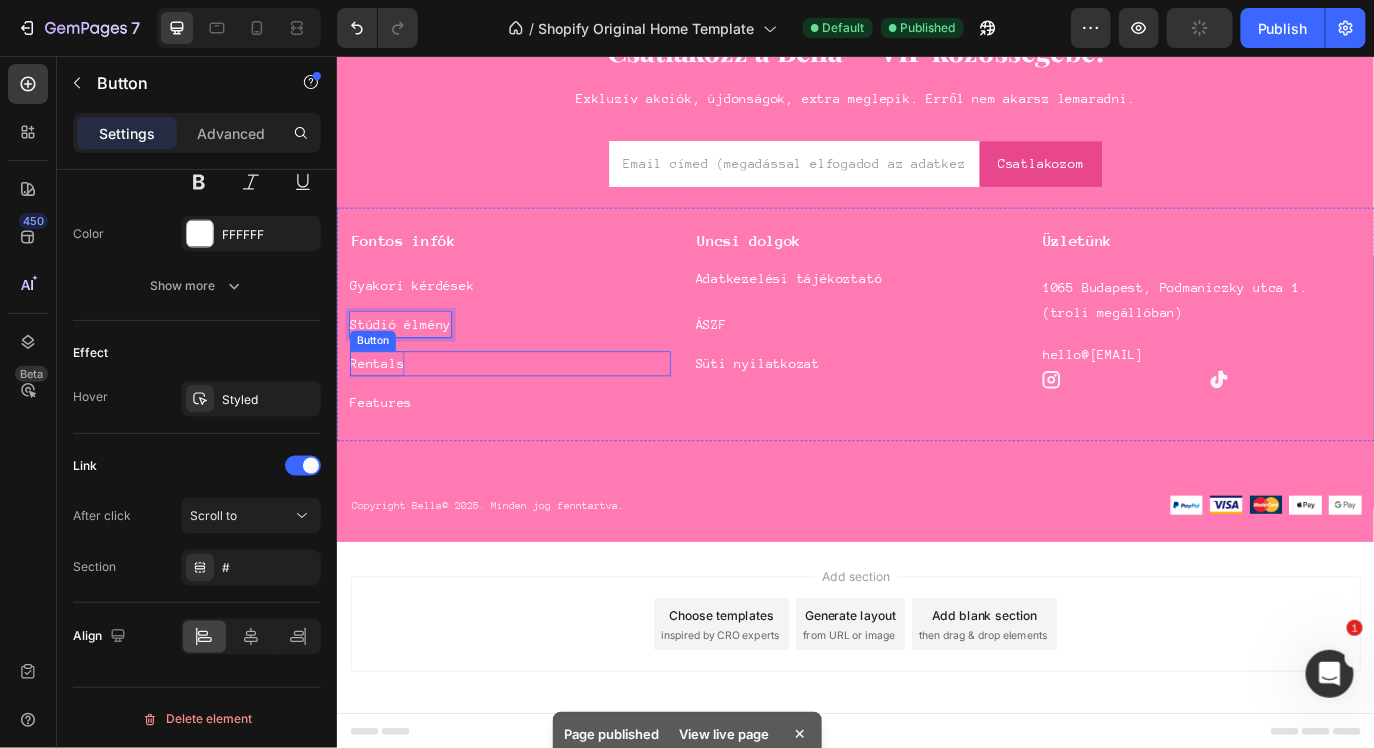click on "Rentals" at bounding box center [382, 411] 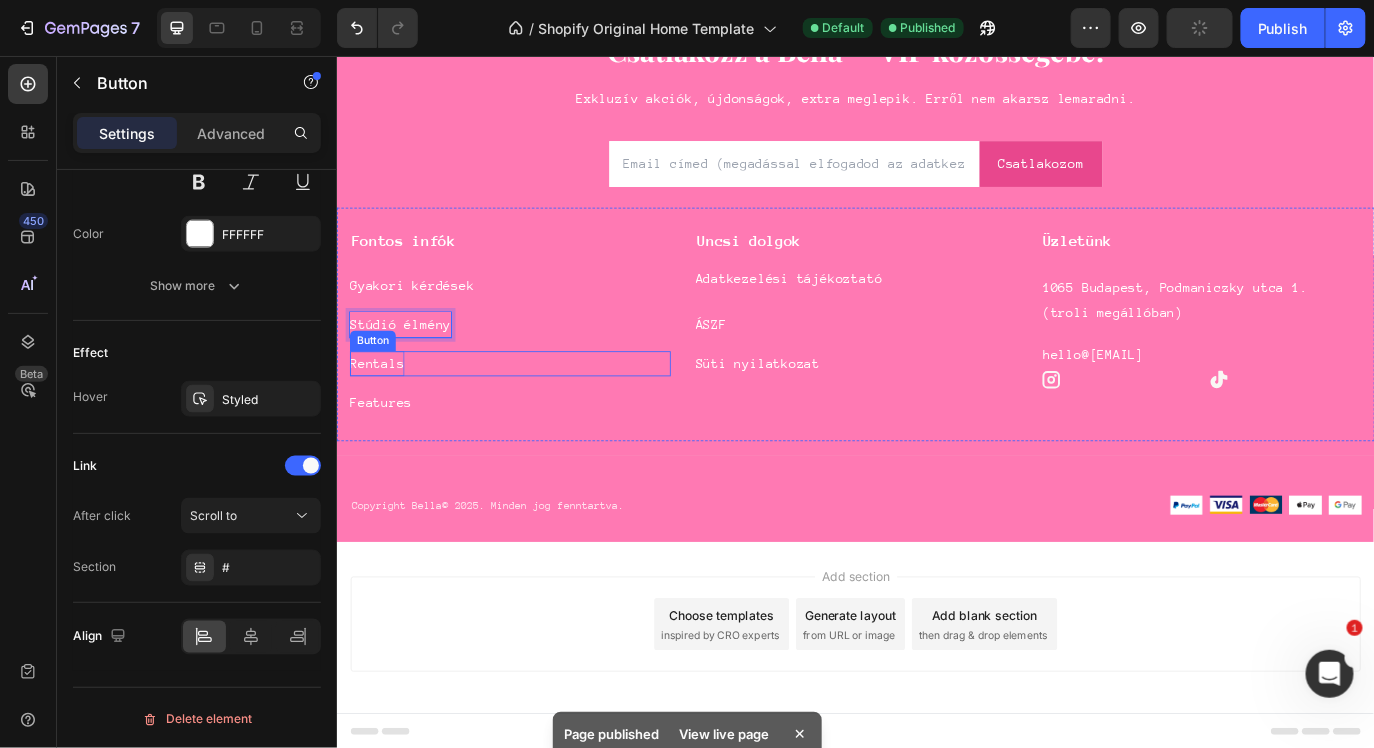 click on "Rentals" at bounding box center (382, 411) 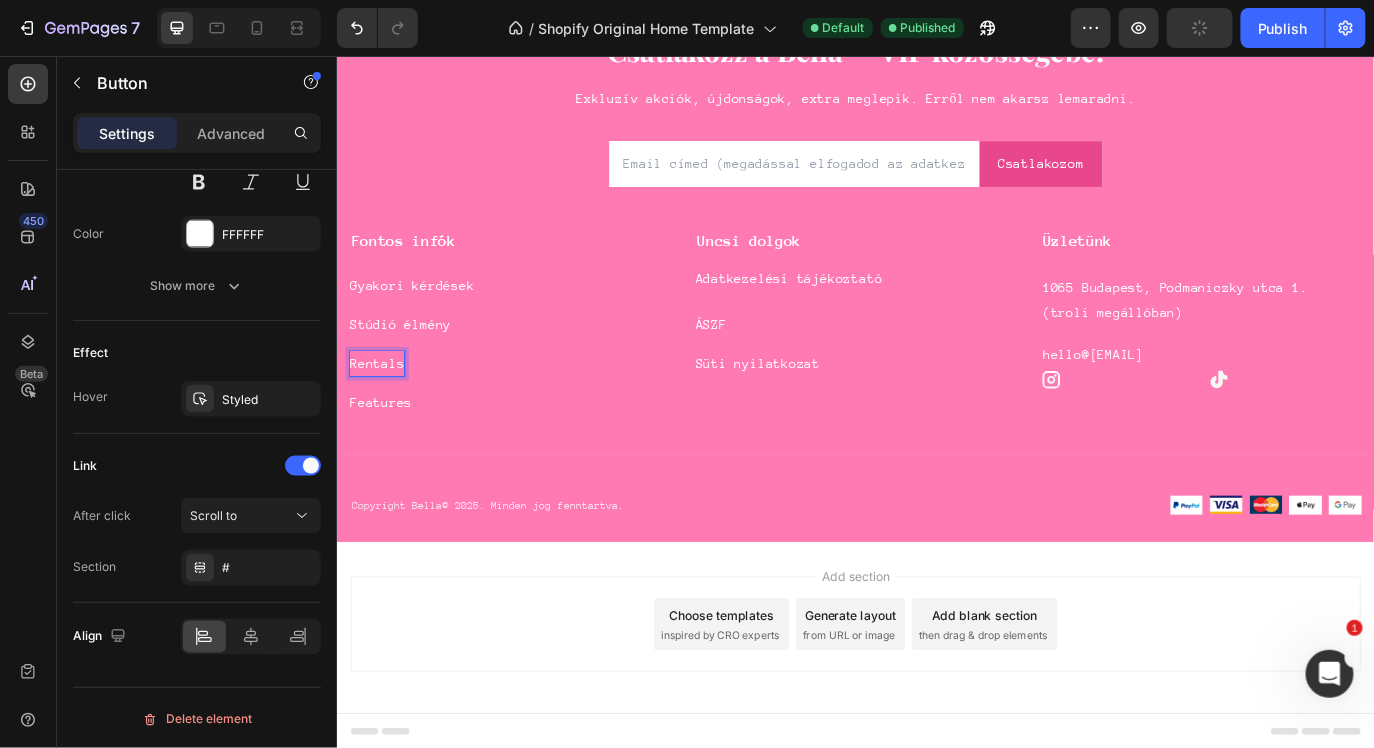 click on "Rentals" at bounding box center [382, 411] 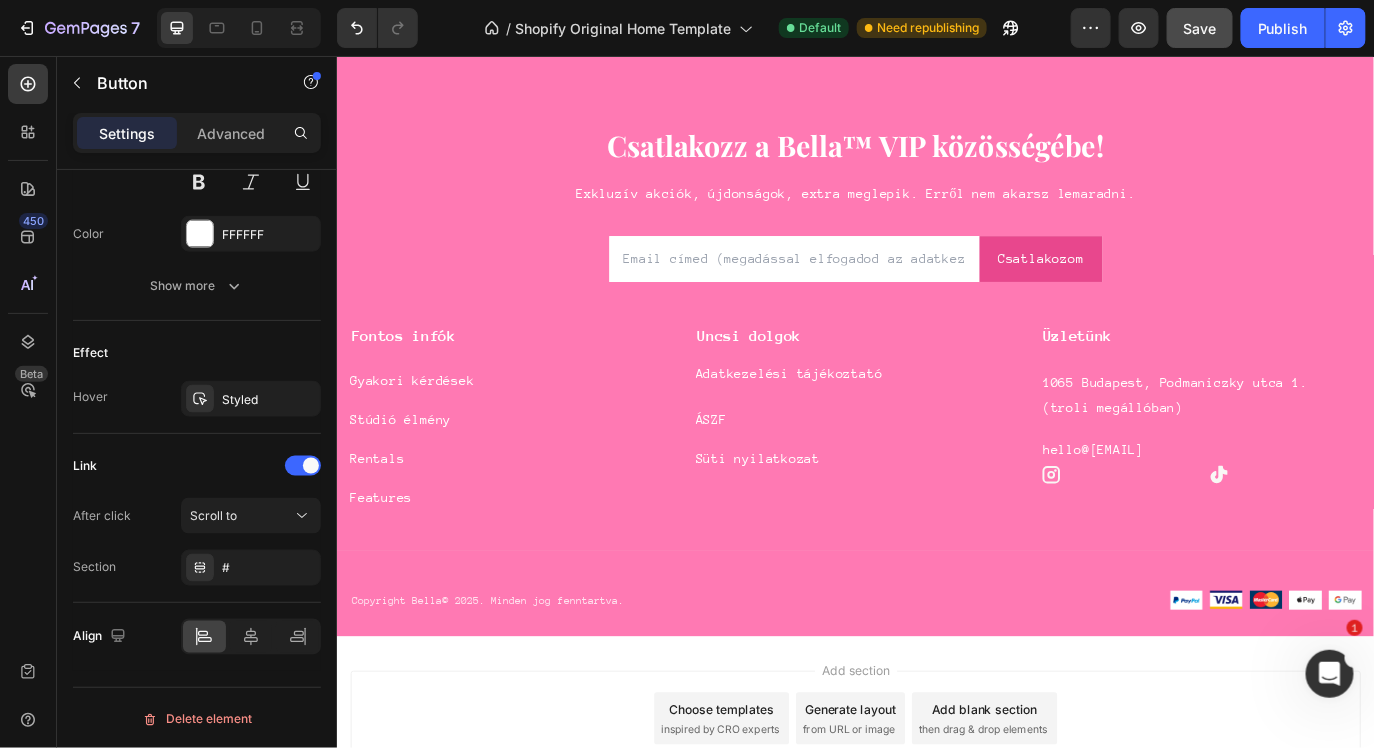 scroll, scrollTop: 6910, scrollLeft: 0, axis: vertical 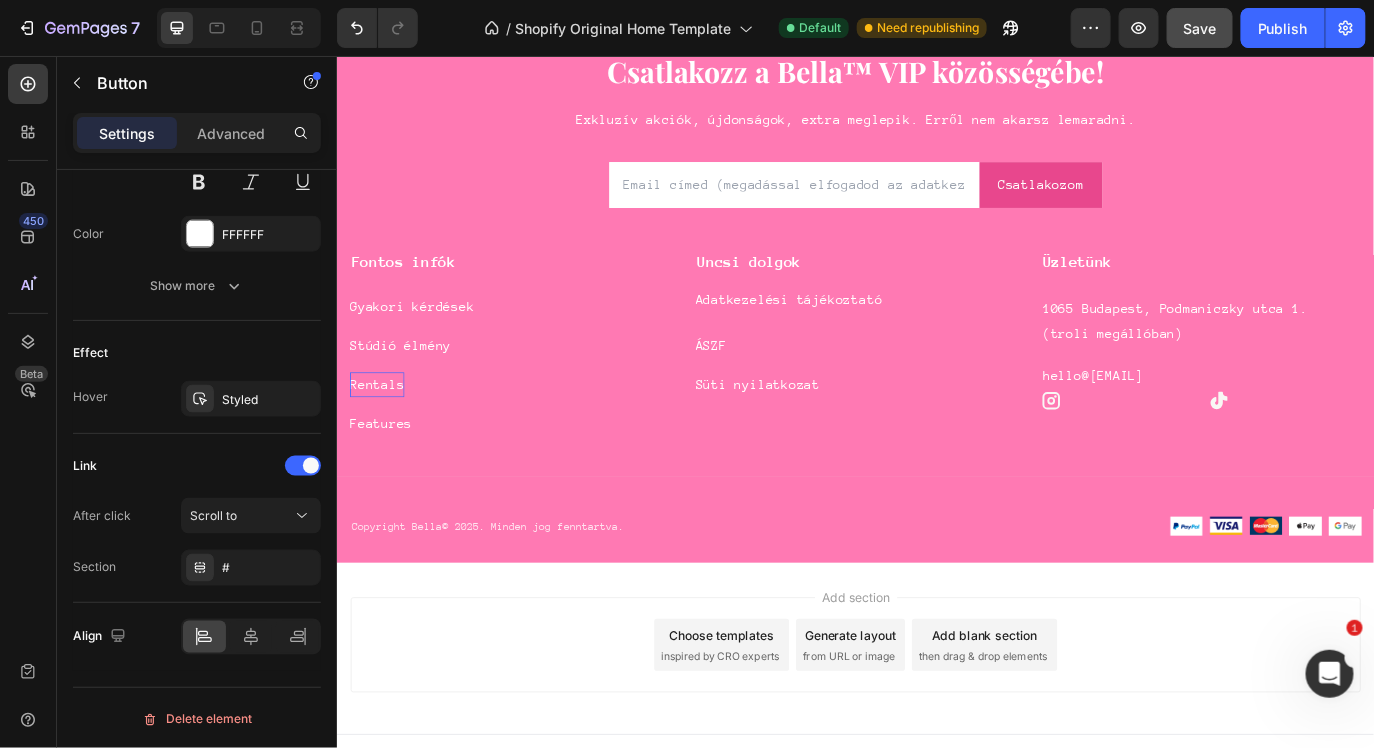 click on "Rentals" at bounding box center [382, 435] 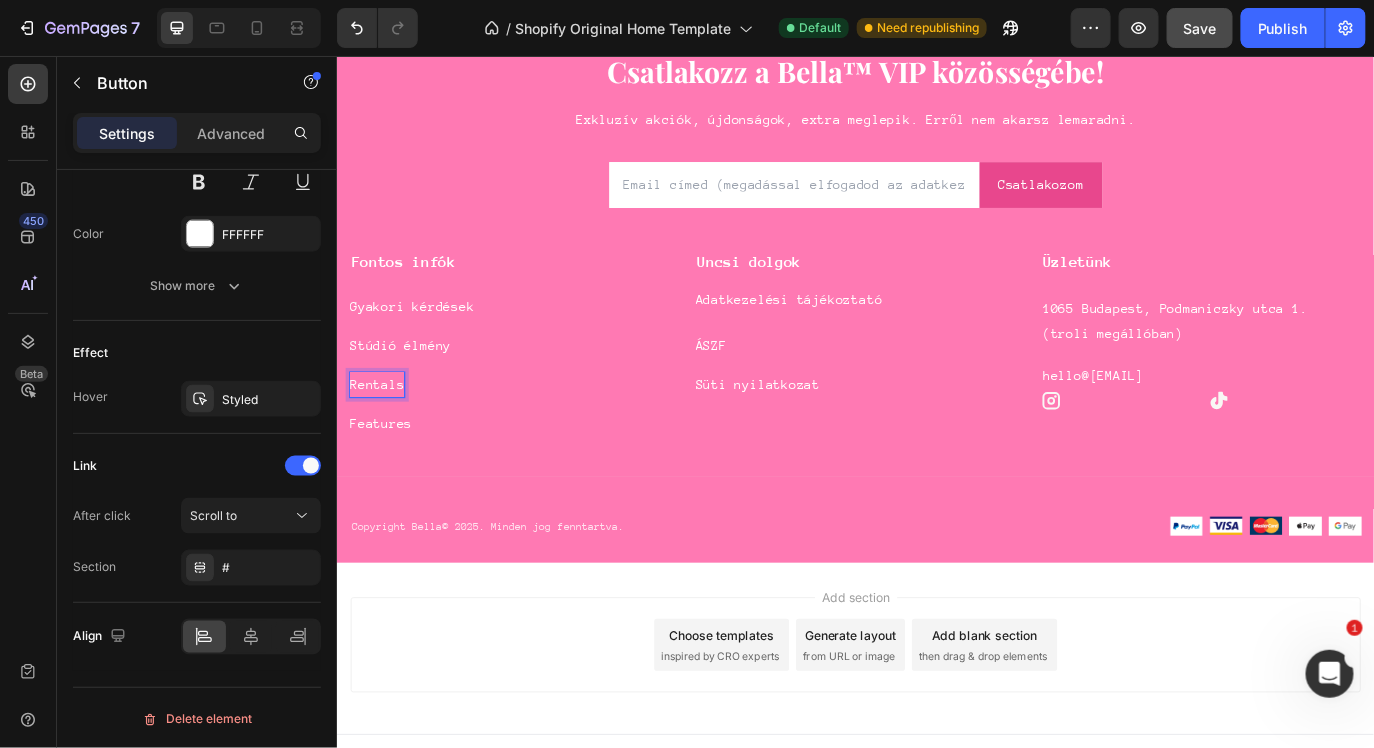 click on "Rentals" at bounding box center (382, 435) 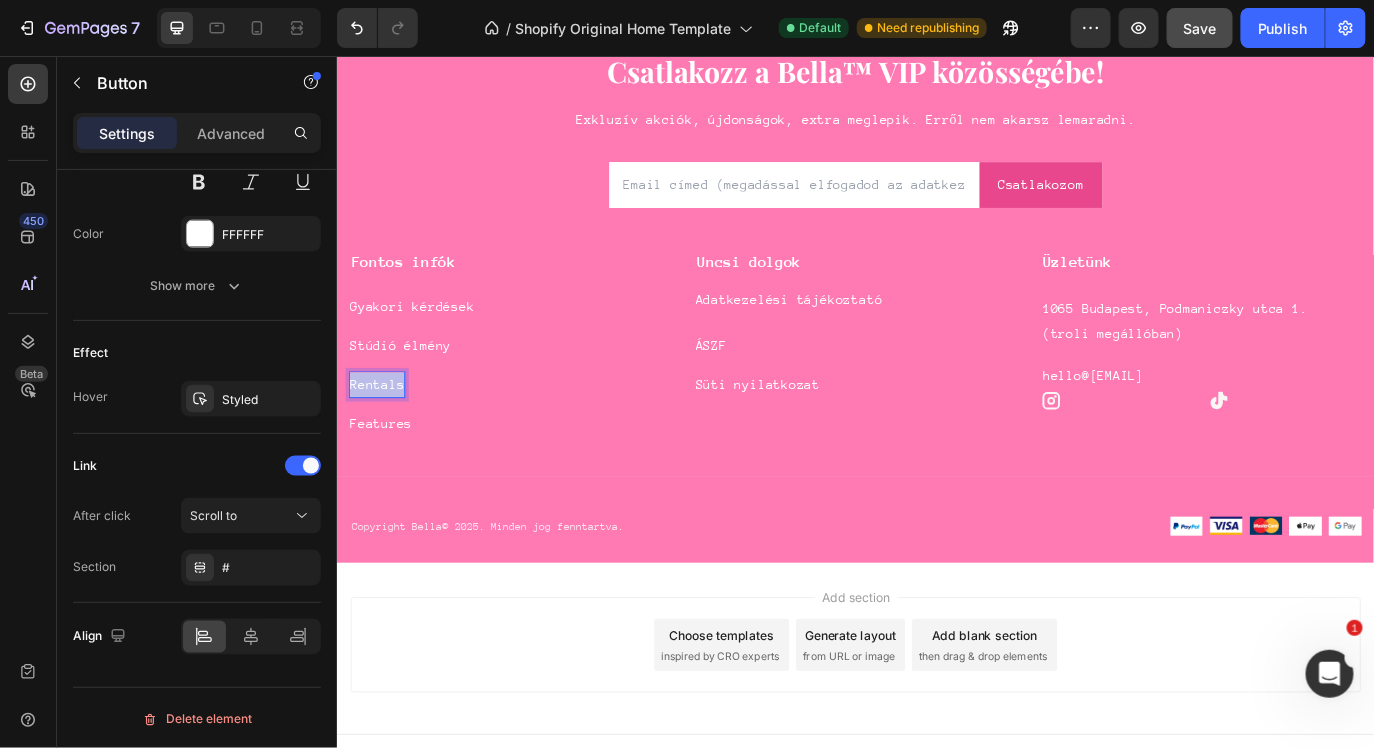 click on "Rentals" at bounding box center (382, 435) 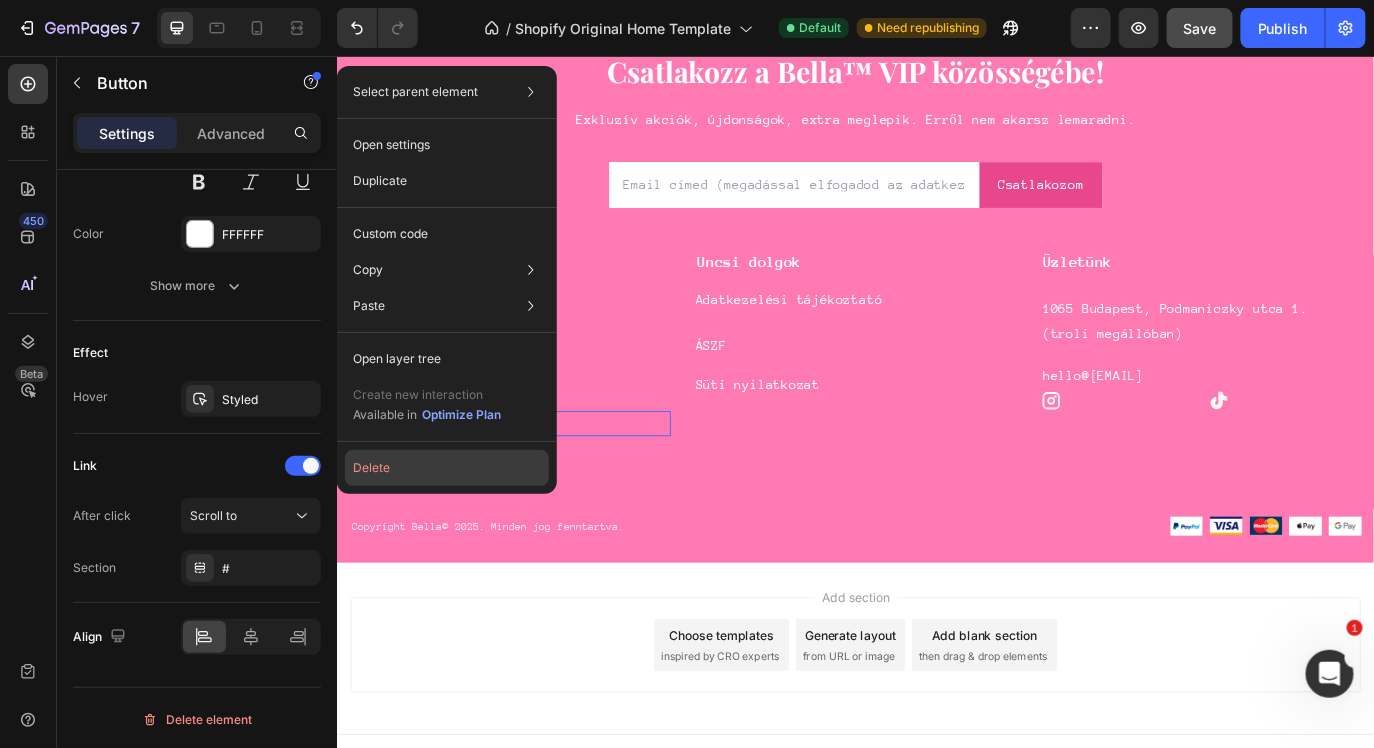 click on "Delete" 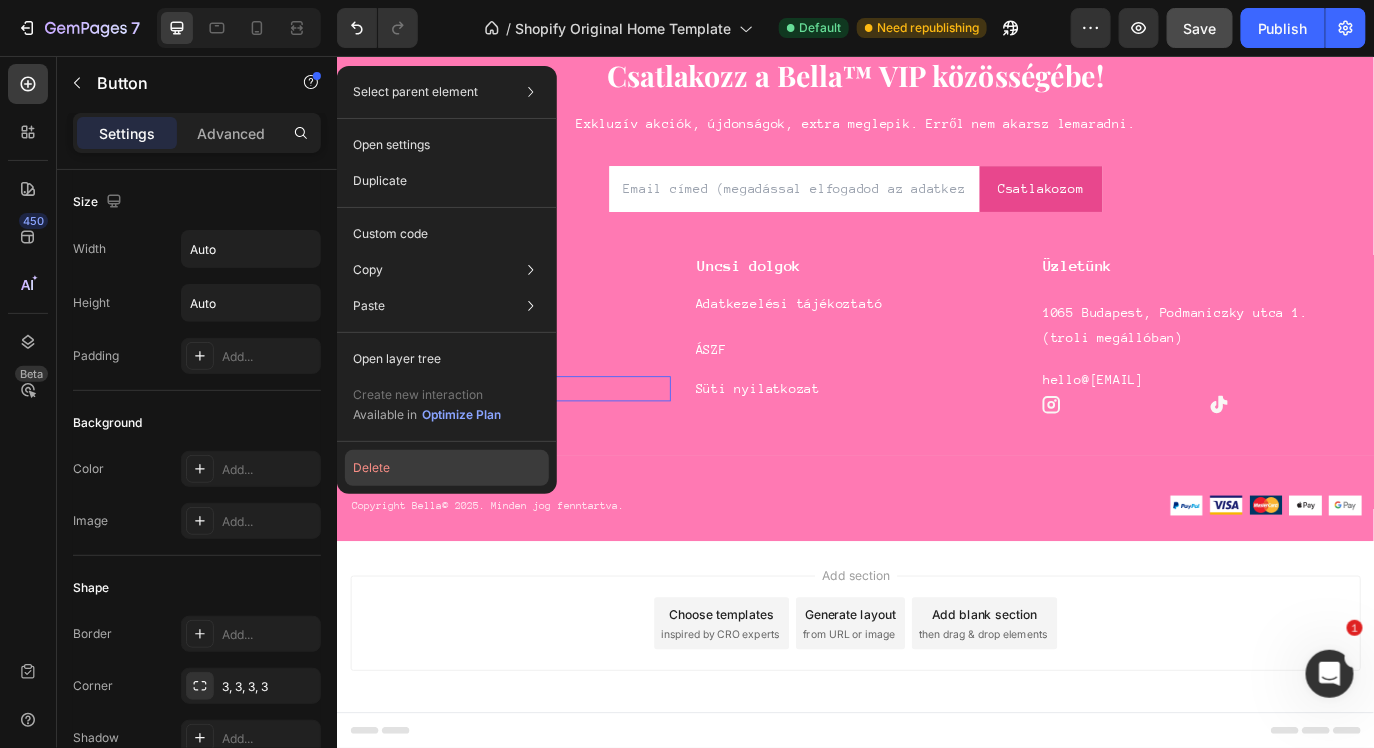 click on "Delete" 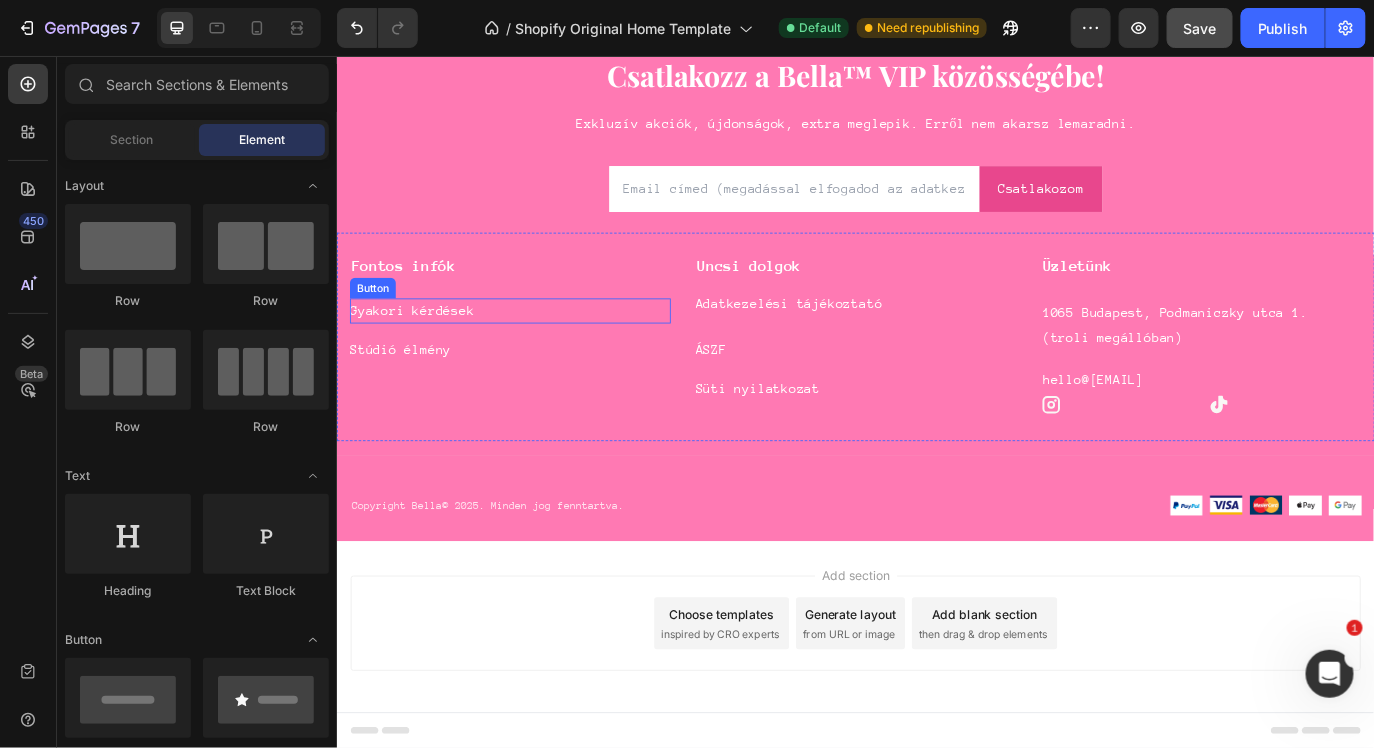 click on "Gyakori kérdések Button" at bounding box center [536, 349] 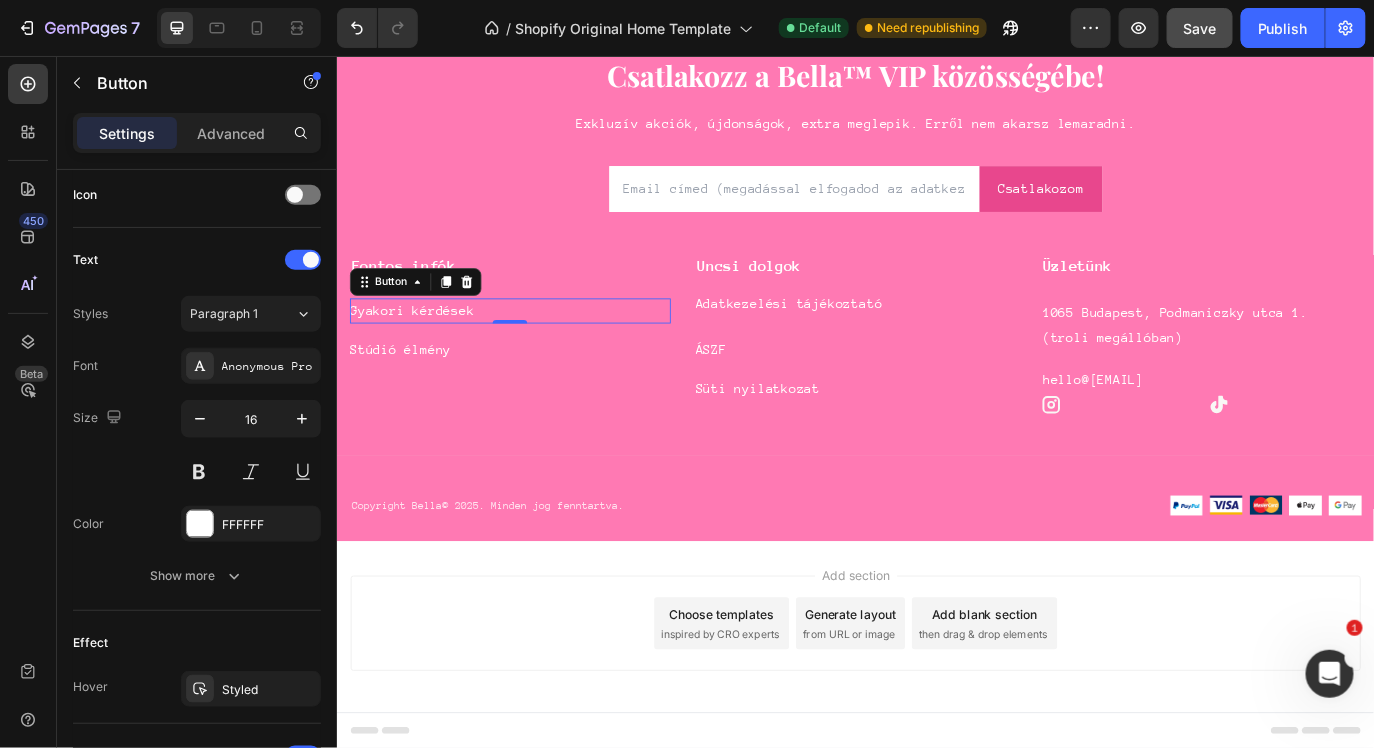 scroll, scrollTop: 900, scrollLeft: 0, axis: vertical 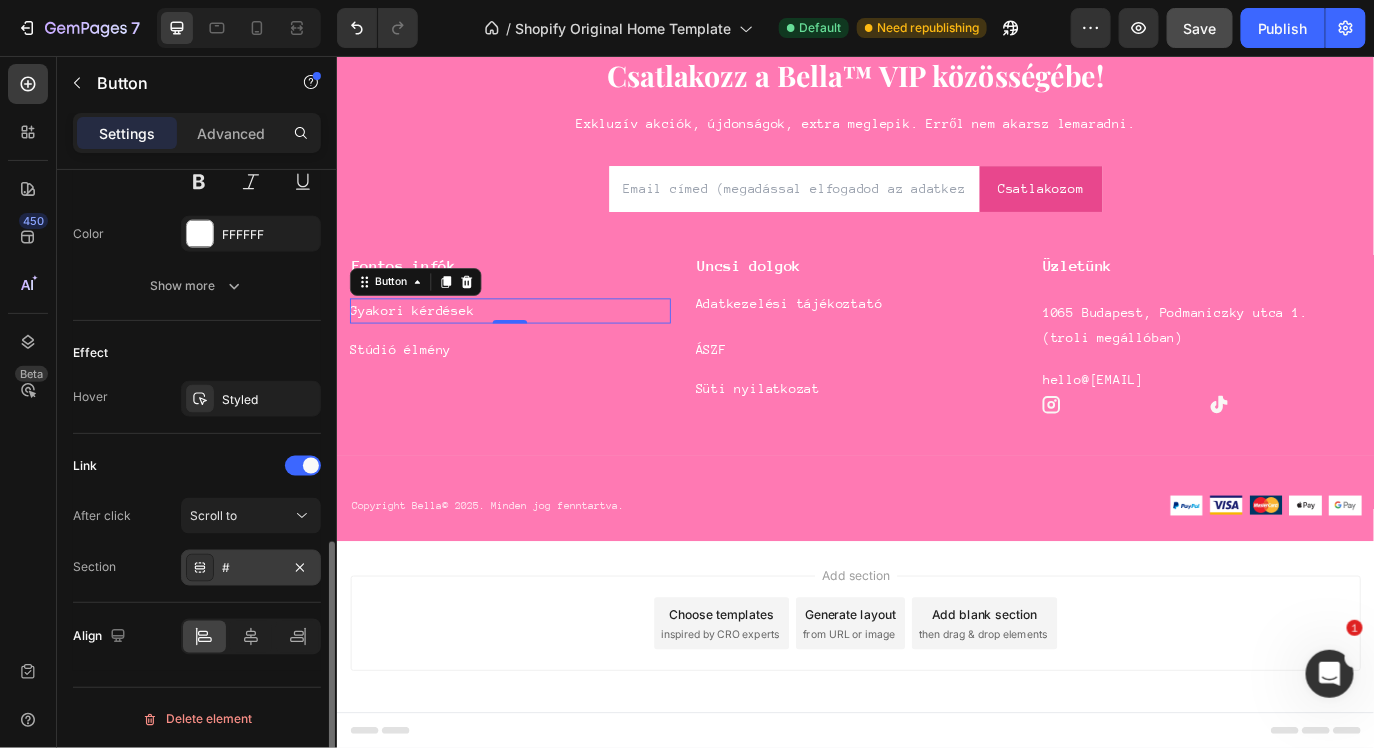 click on "#" at bounding box center [251, 568] 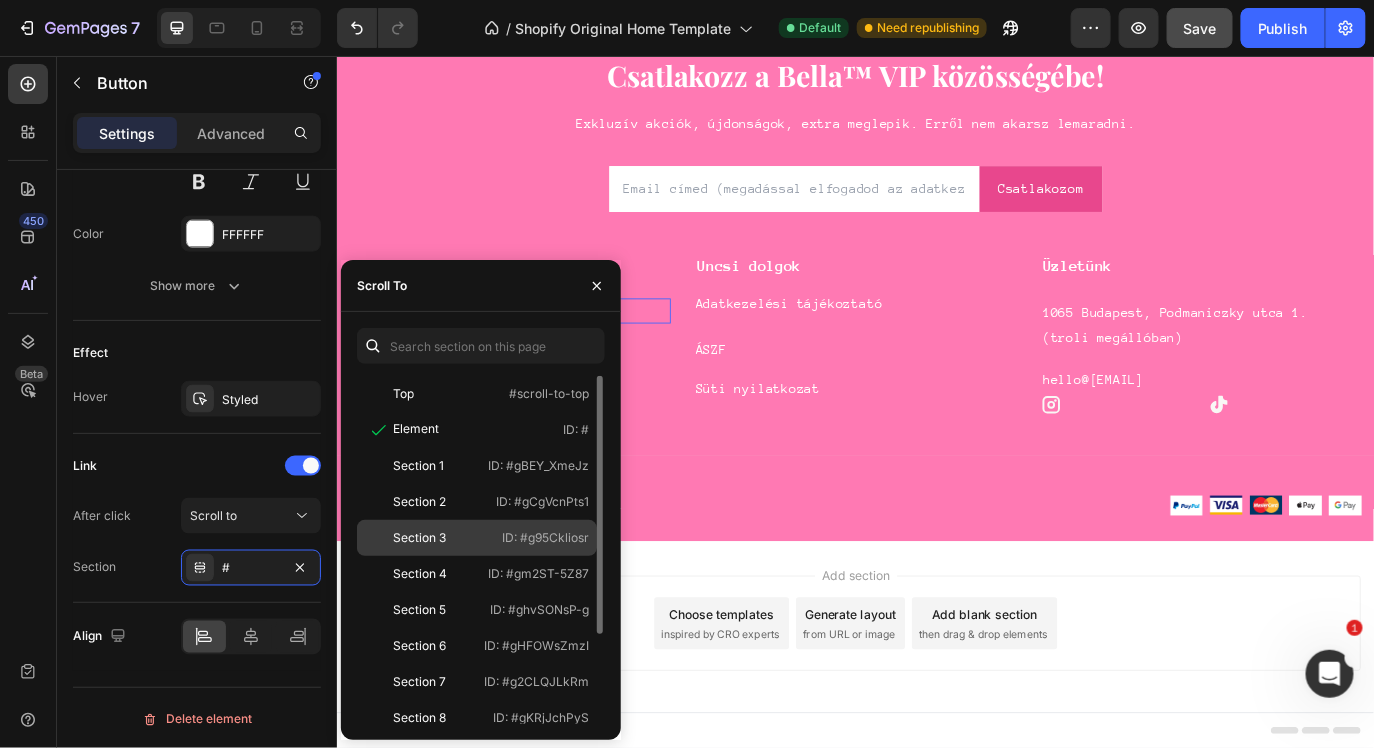 scroll, scrollTop: 119, scrollLeft: 0, axis: vertical 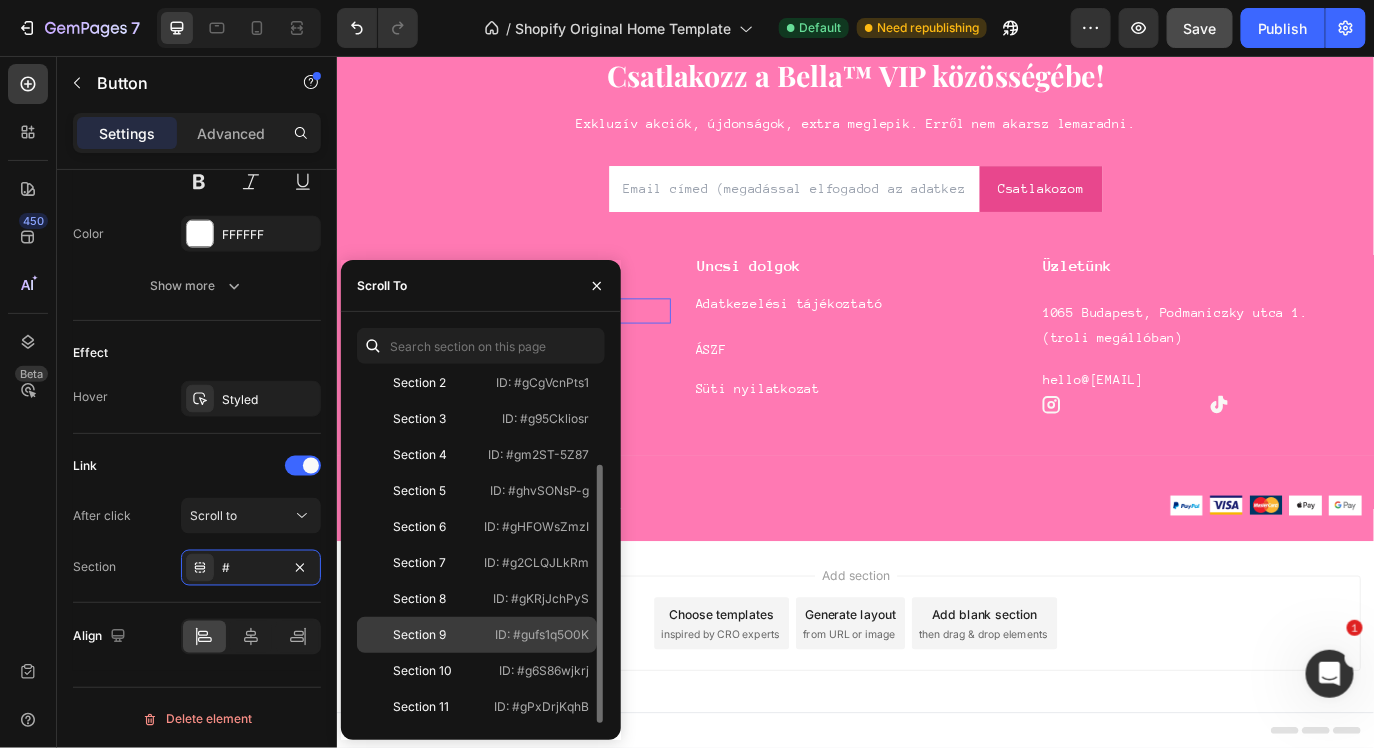 click on "Section 9" at bounding box center [423, 635] 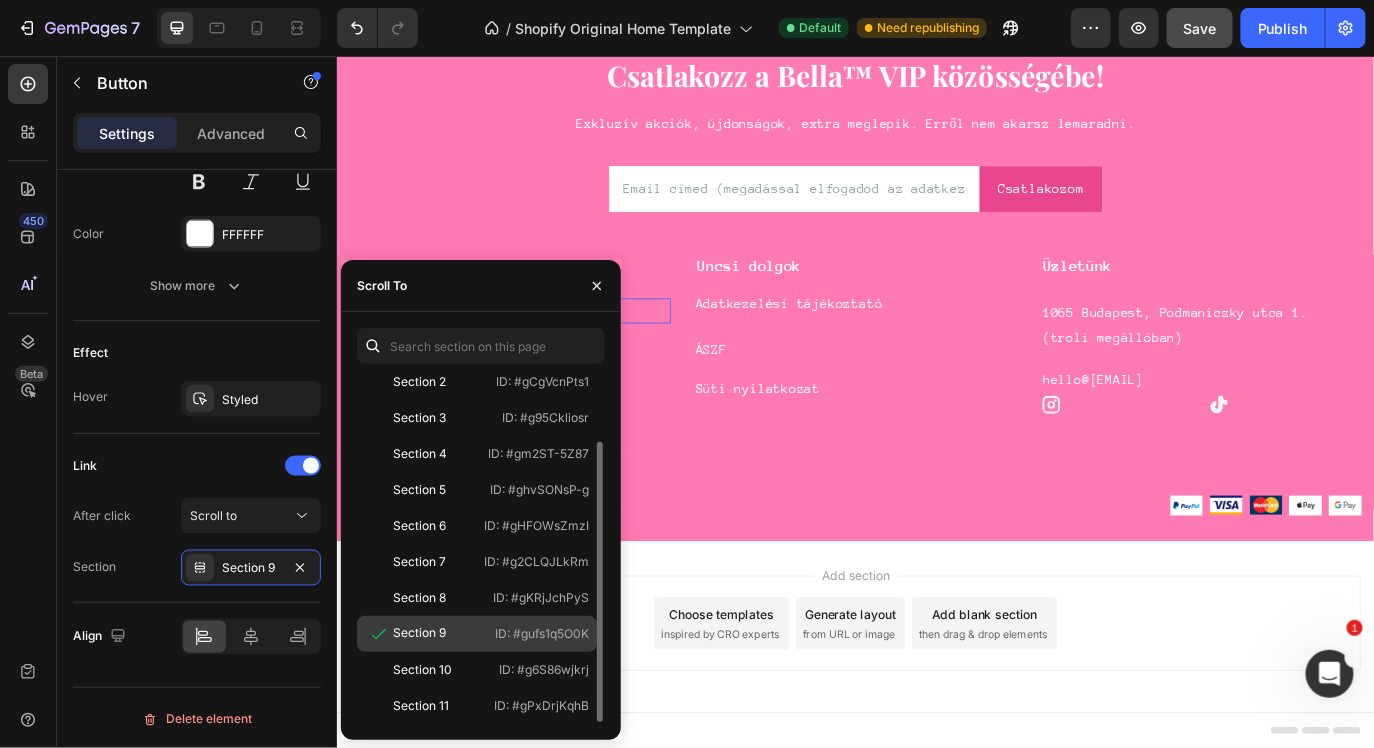 scroll, scrollTop: 83, scrollLeft: 0, axis: vertical 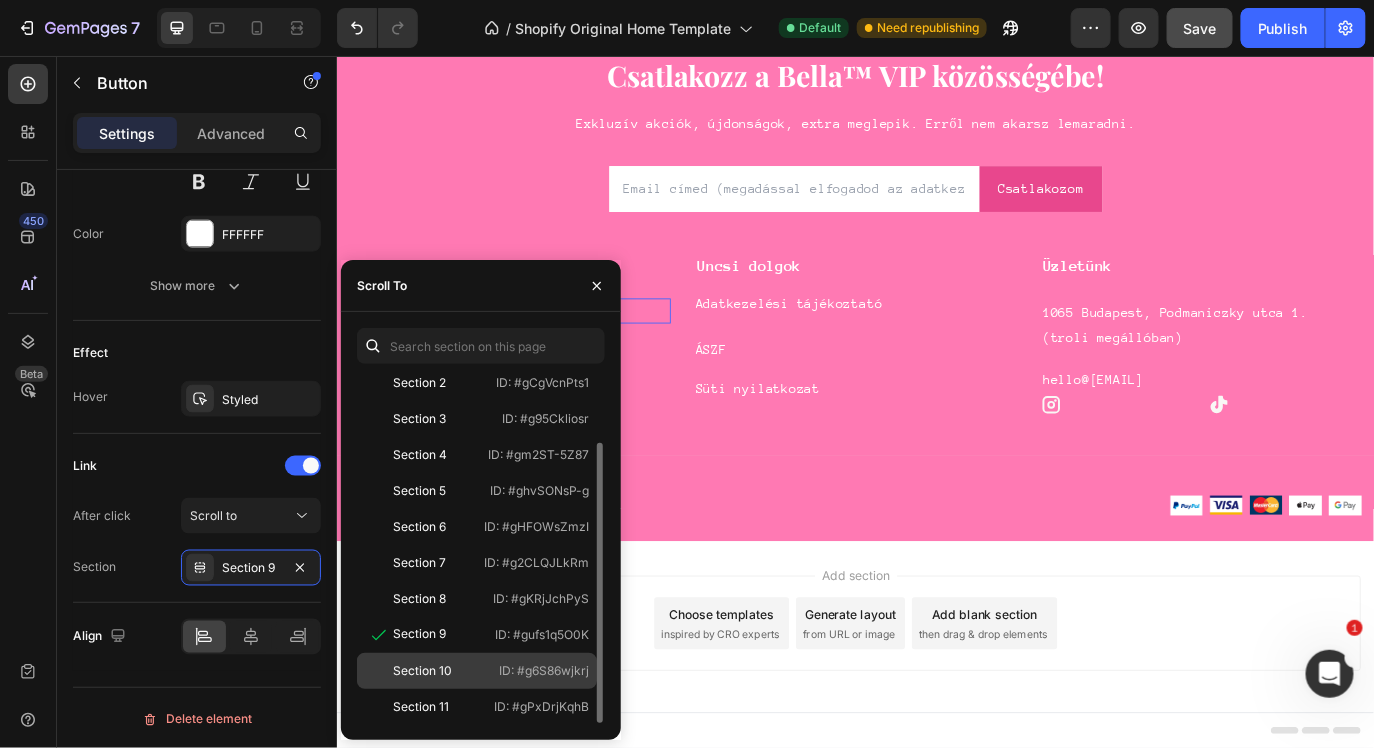 click on "Section 10" at bounding box center (423, 671) 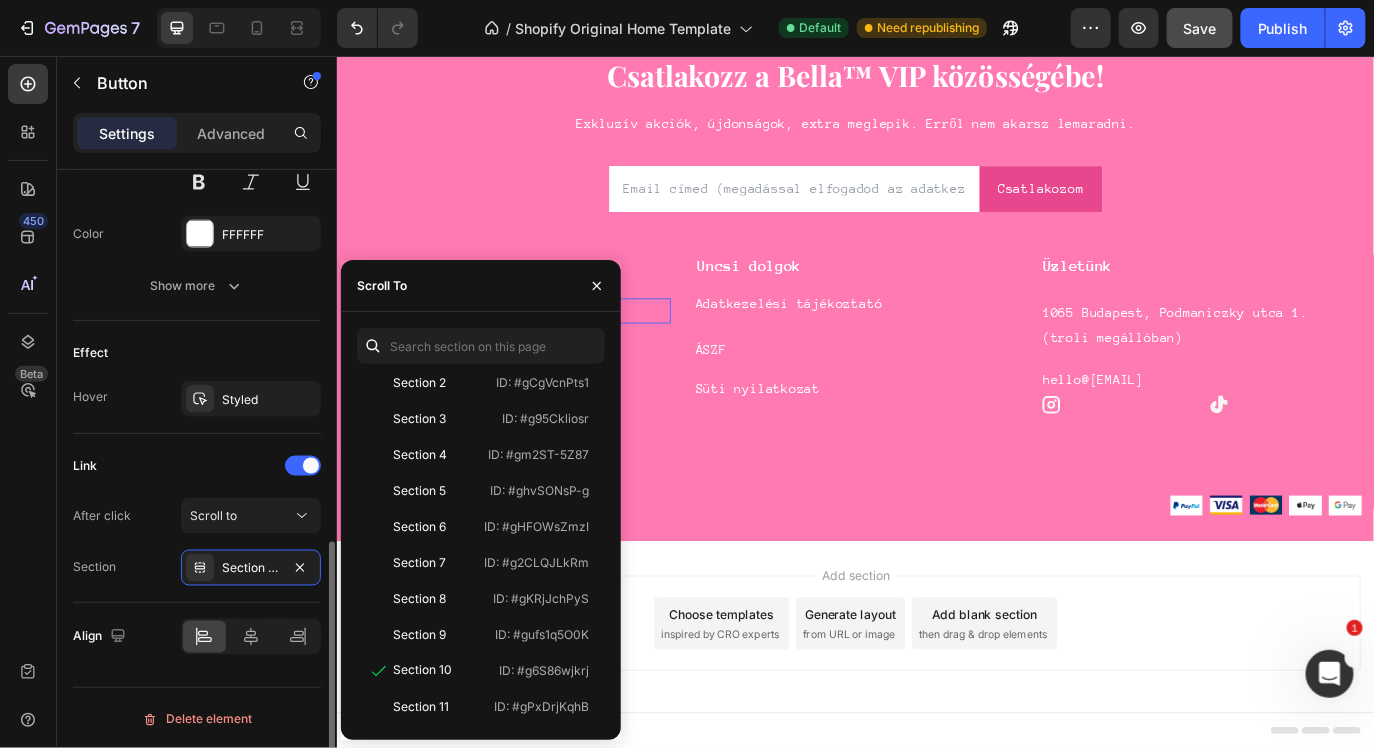 click on "After click Scroll to" at bounding box center (197, 516) 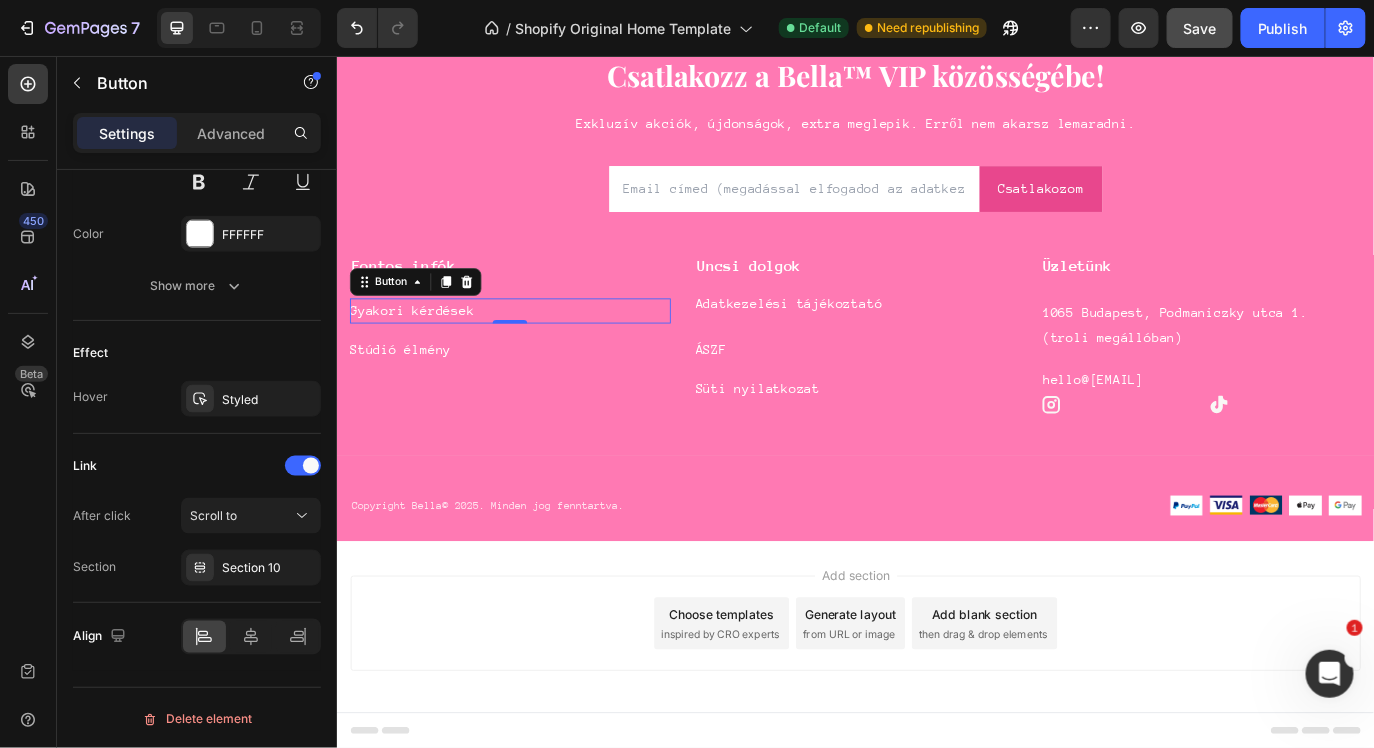 click on "Stúdió élmény Button" at bounding box center [536, 394] 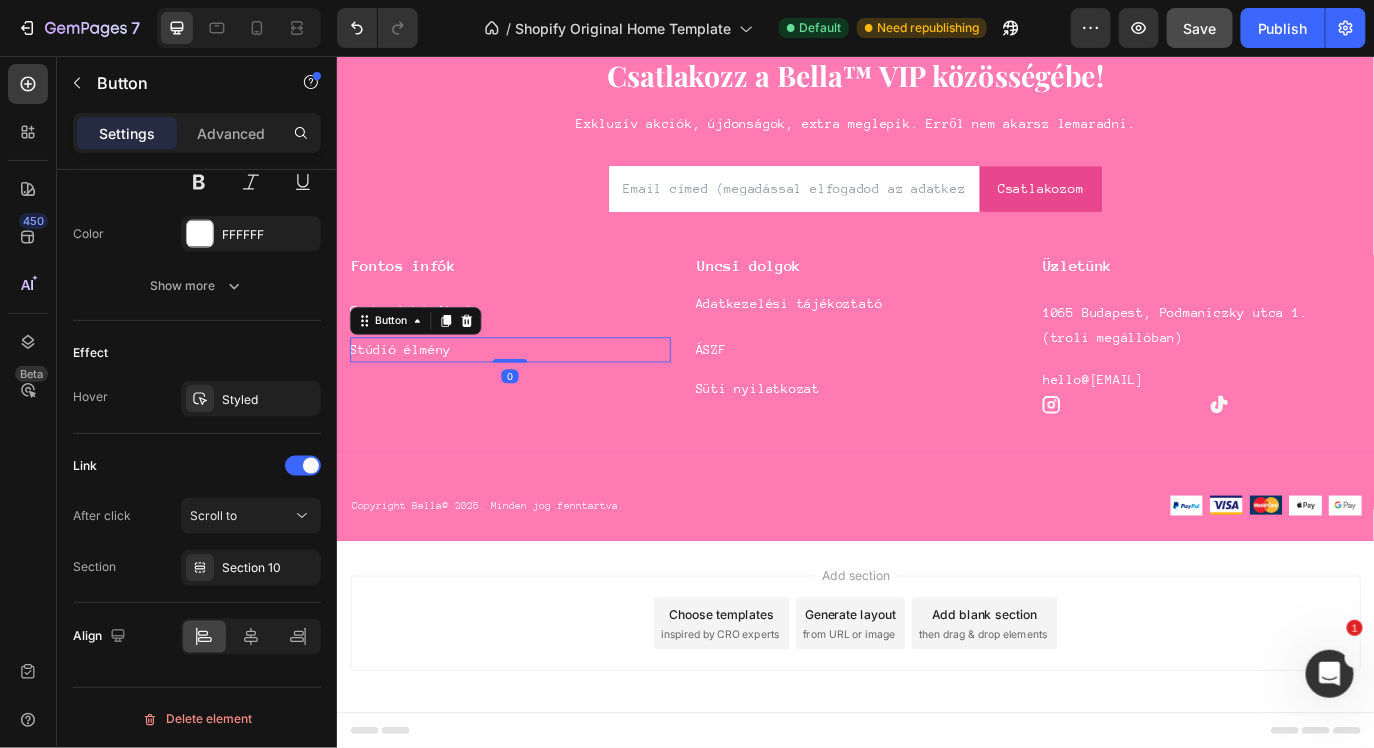 scroll, scrollTop: 900, scrollLeft: 0, axis: vertical 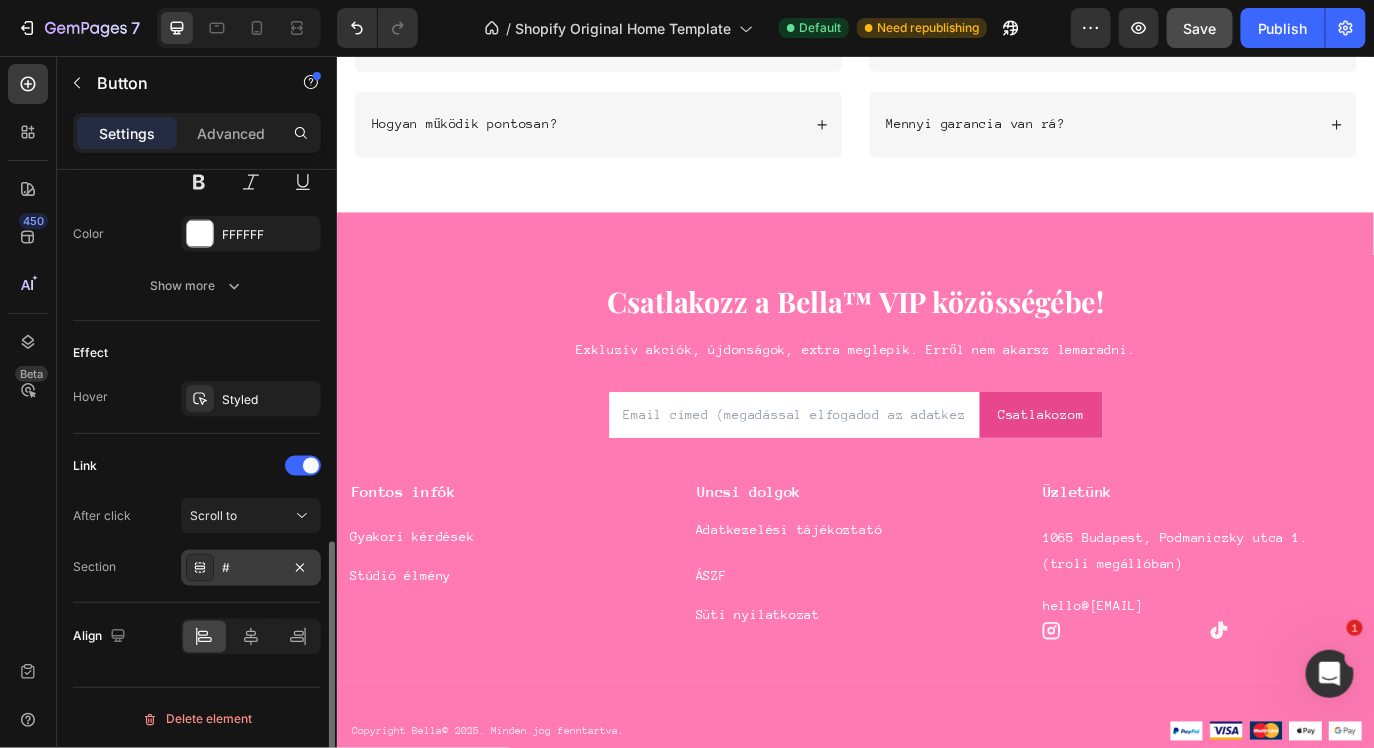 click on "#" at bounding box center [251, 569] 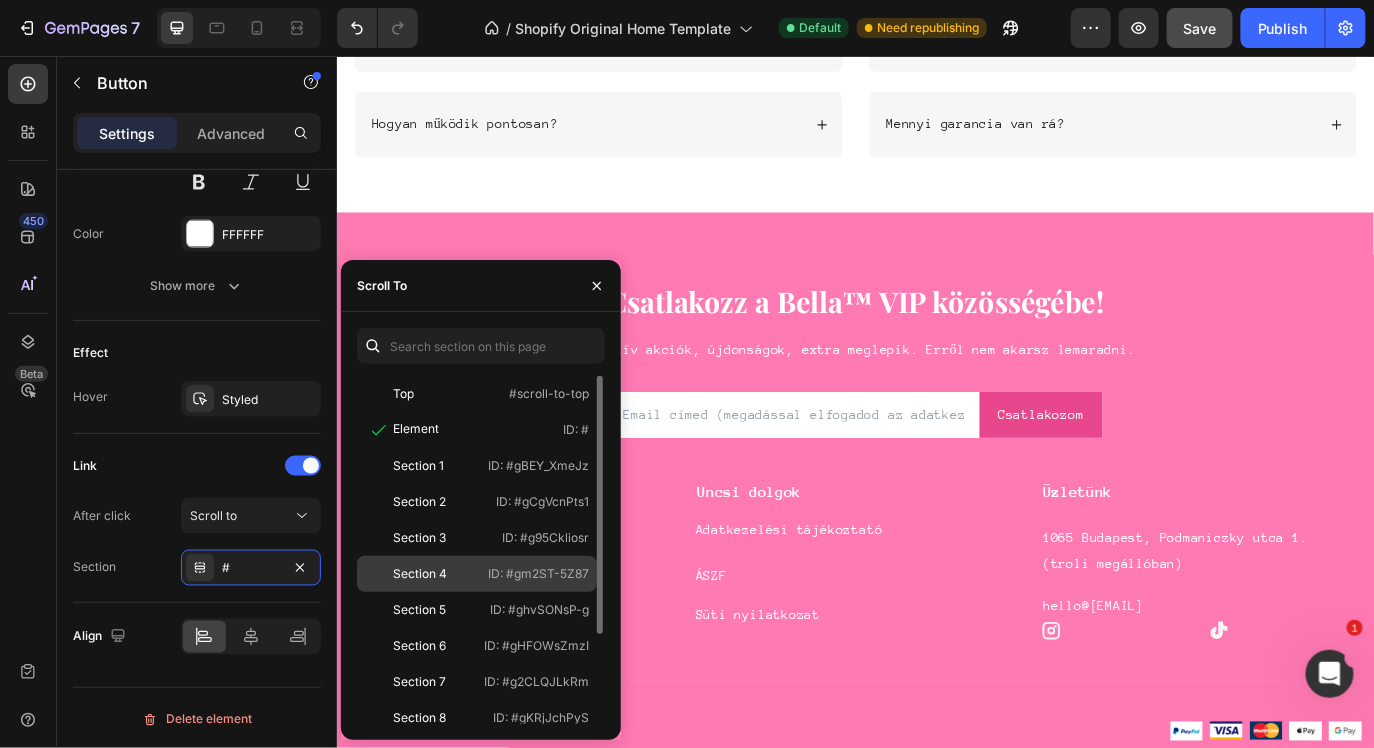 click on "Section 4" 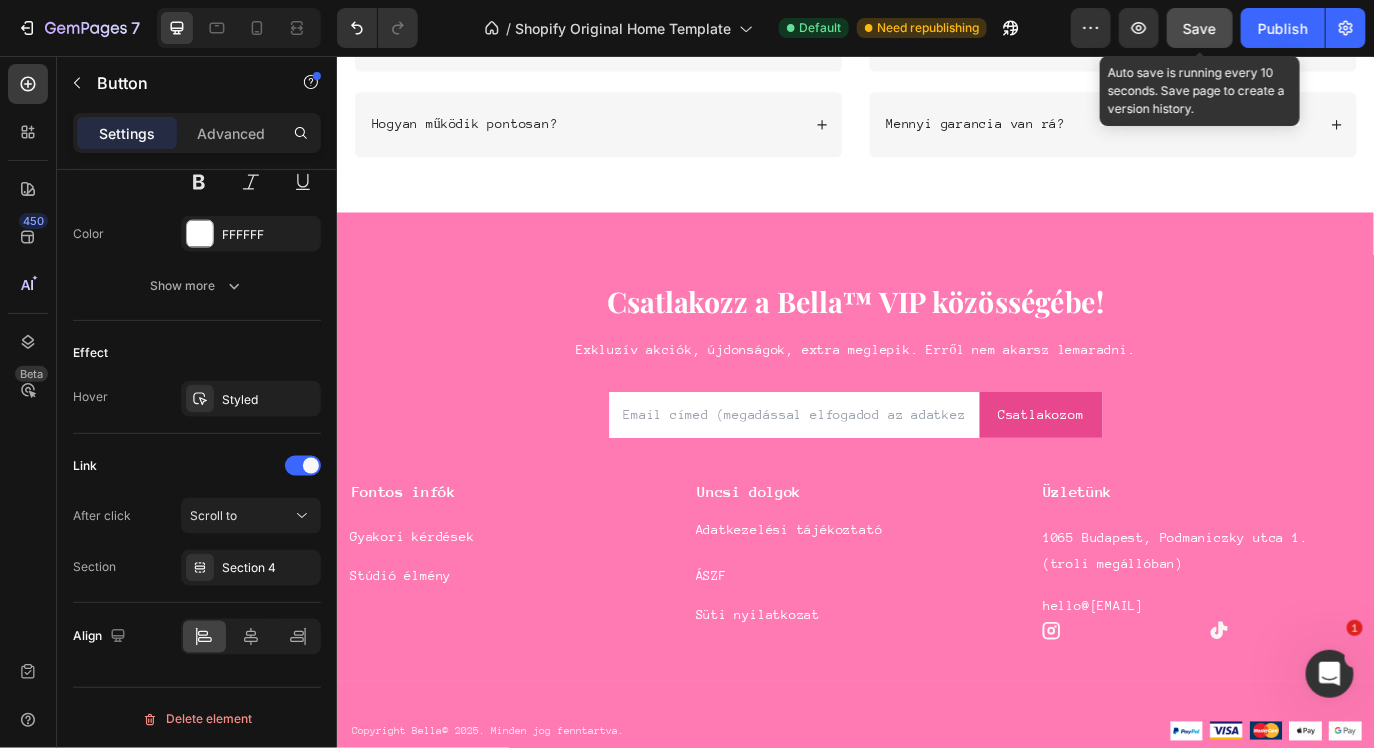 click on "Save" 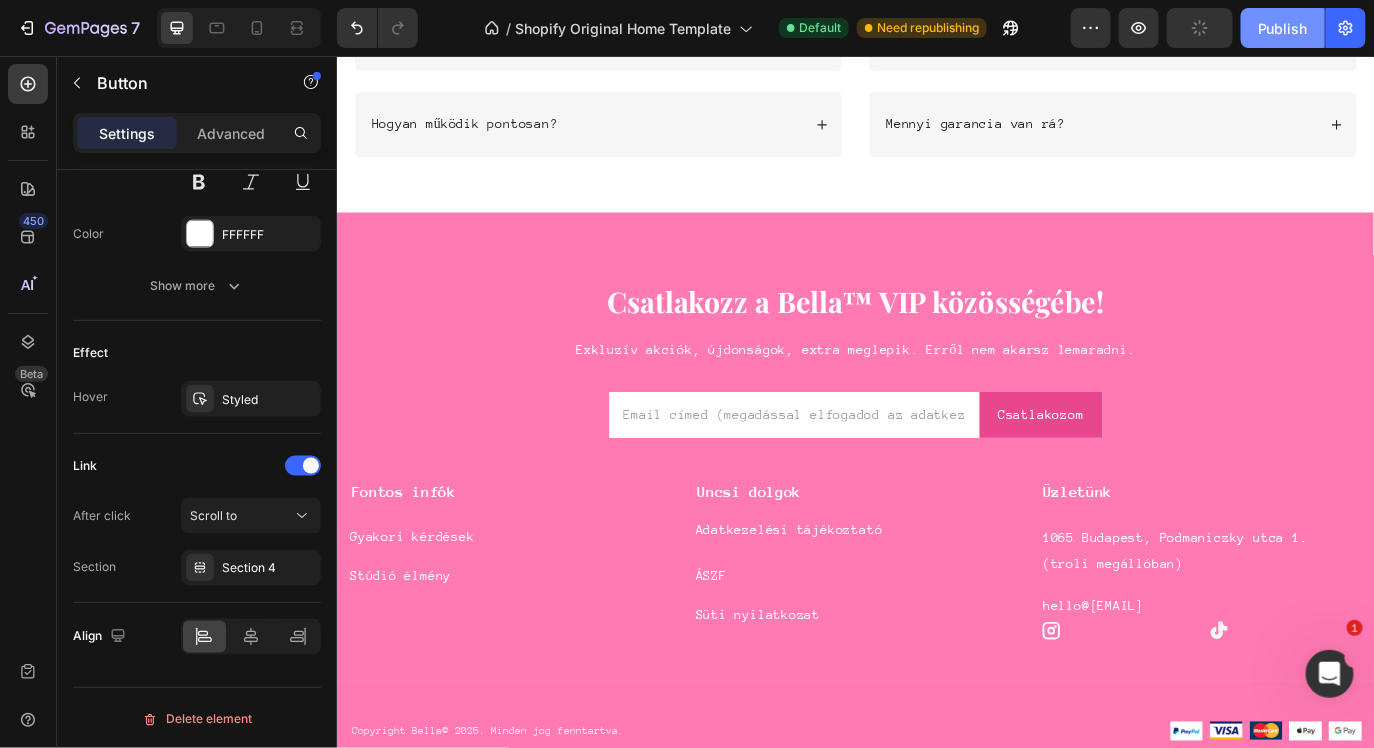 click on "Publish" at bounding box center [1283, 28] 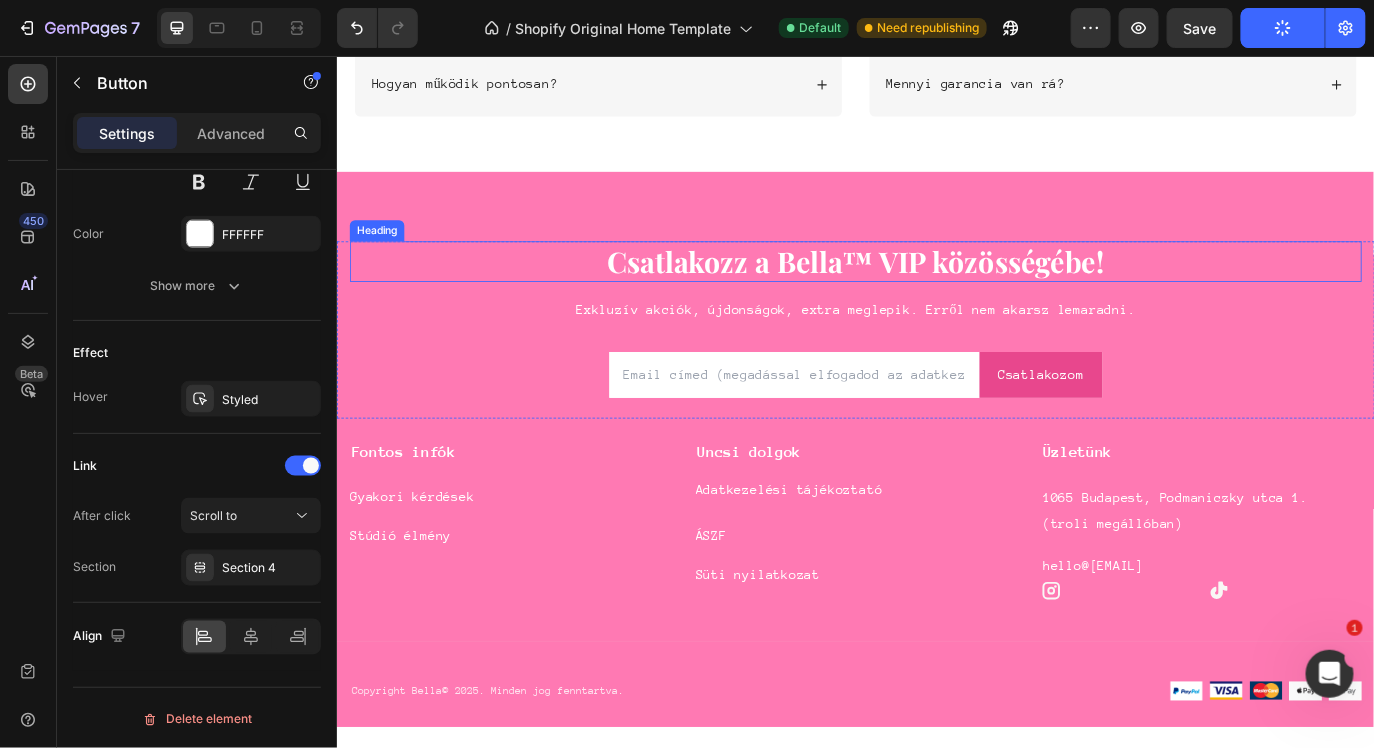 scroll, scrollTop: 6707, scrollLeft: 0, axis: vertical 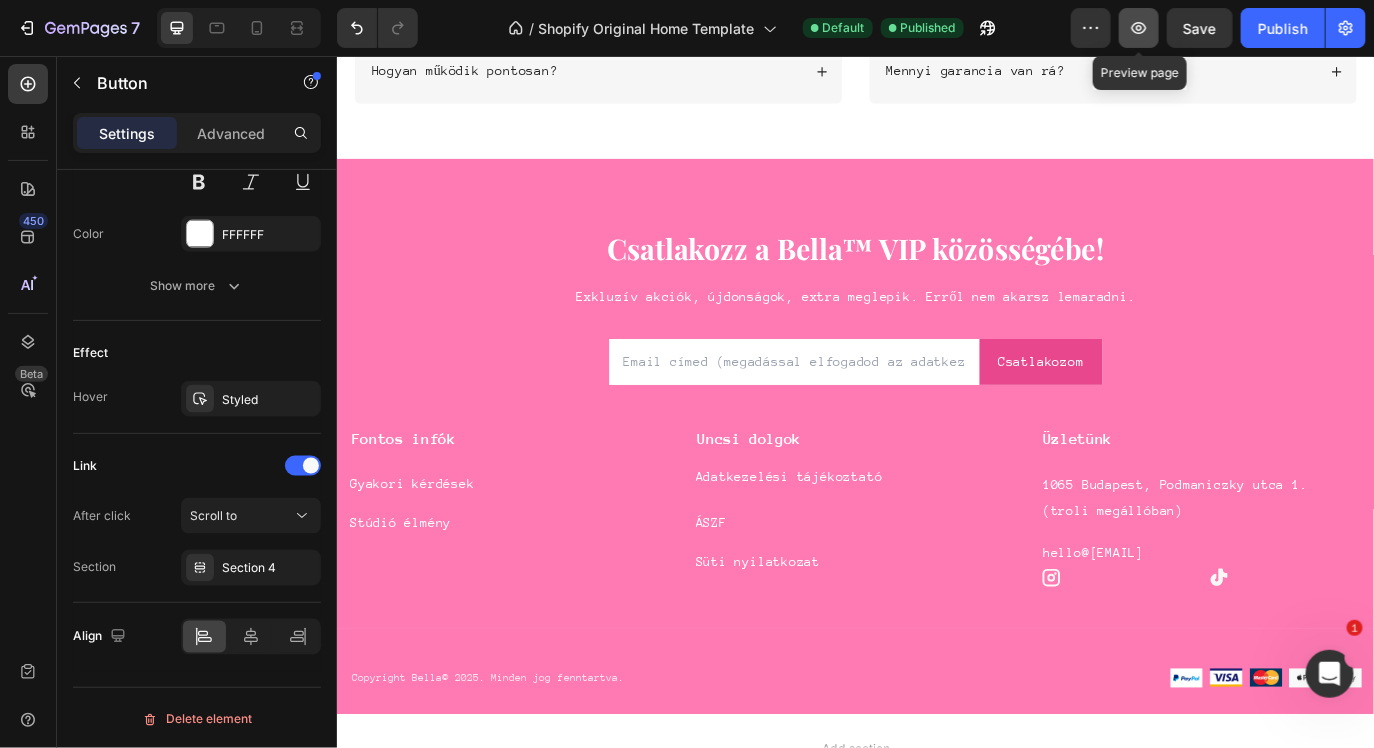 click 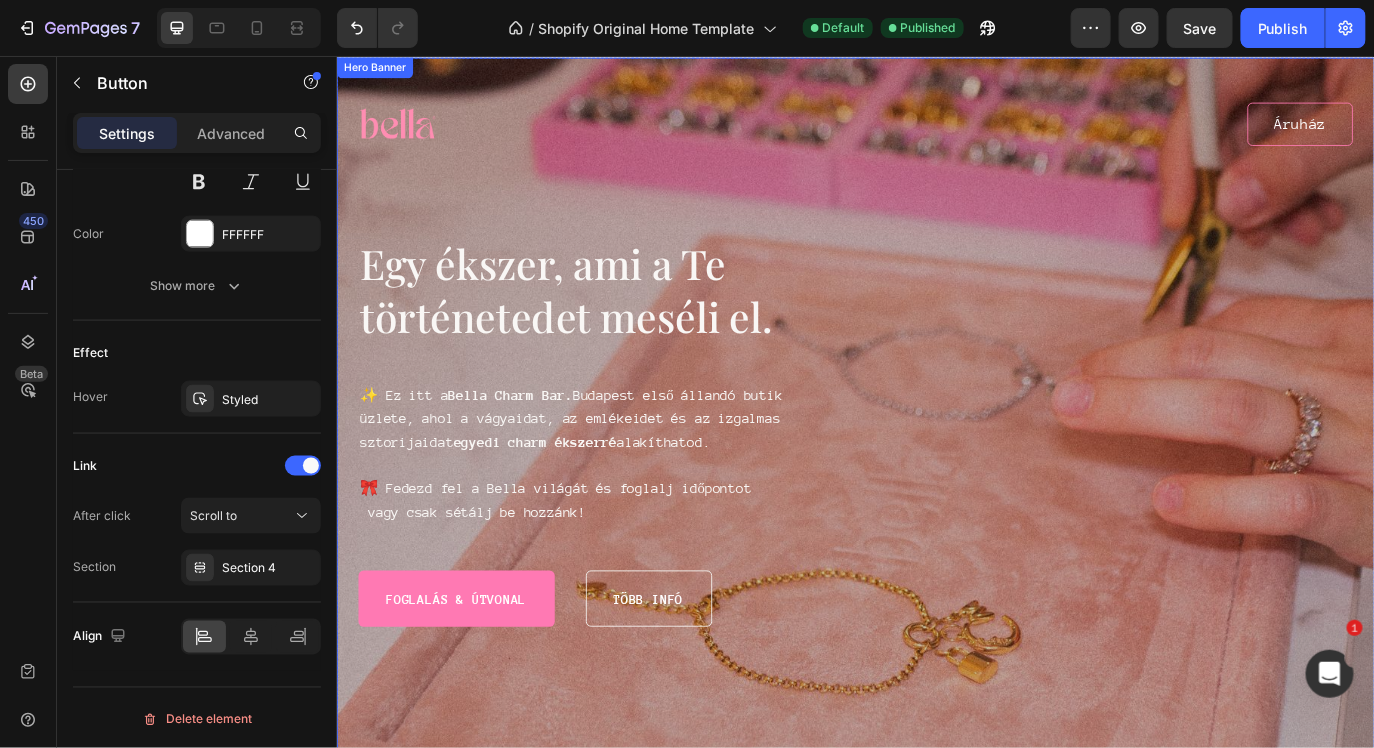 scroll, scrollTop: 53, scrollLeft: 0, axis: vertical 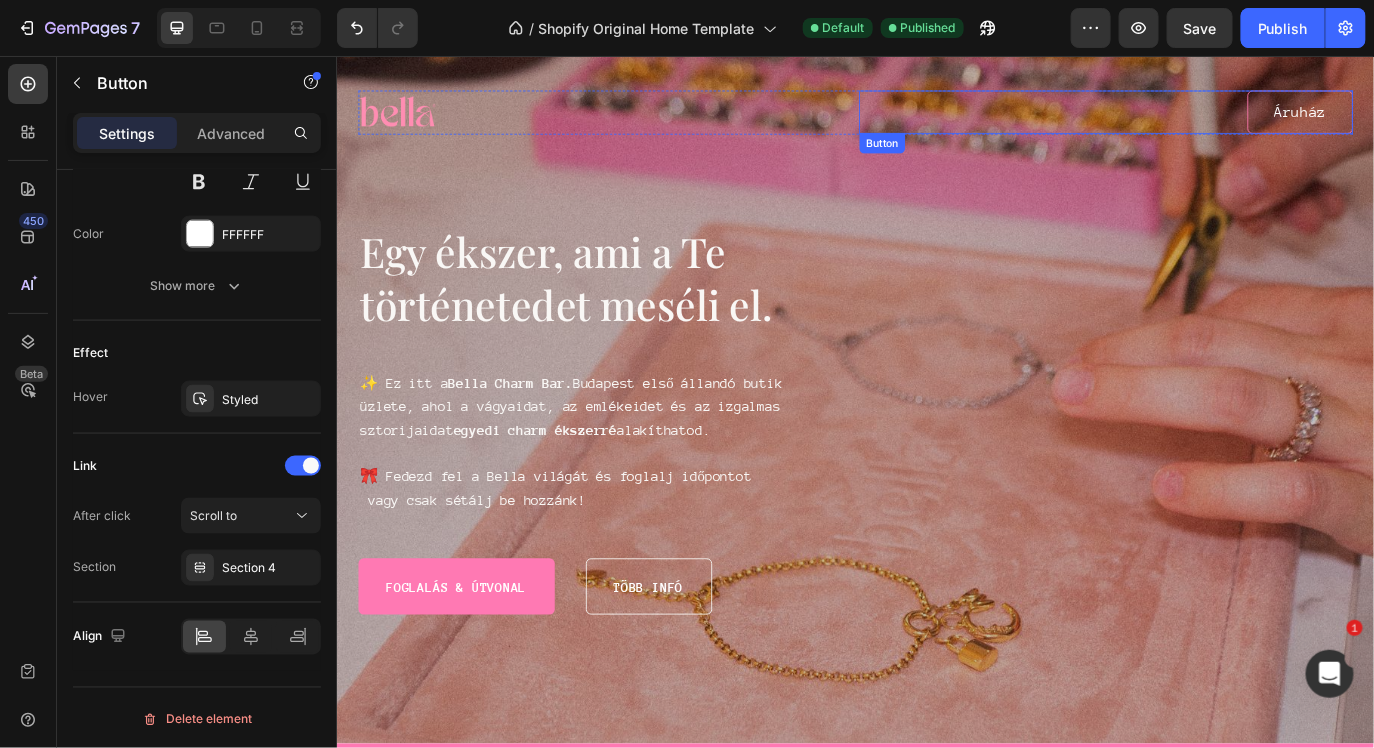 click on "Áruház Button" at bounding box center [1225, 120] 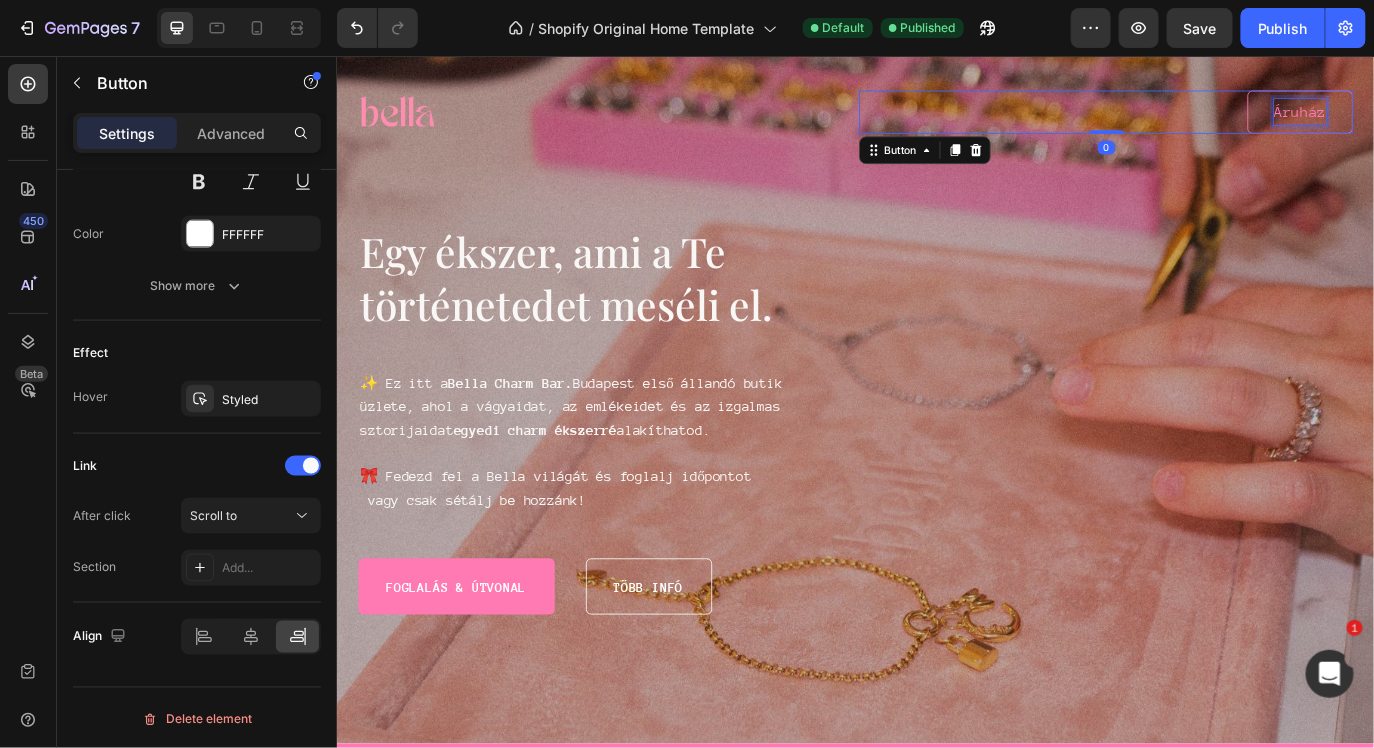 click on "Áruház" at bounding box center [1450, 120] 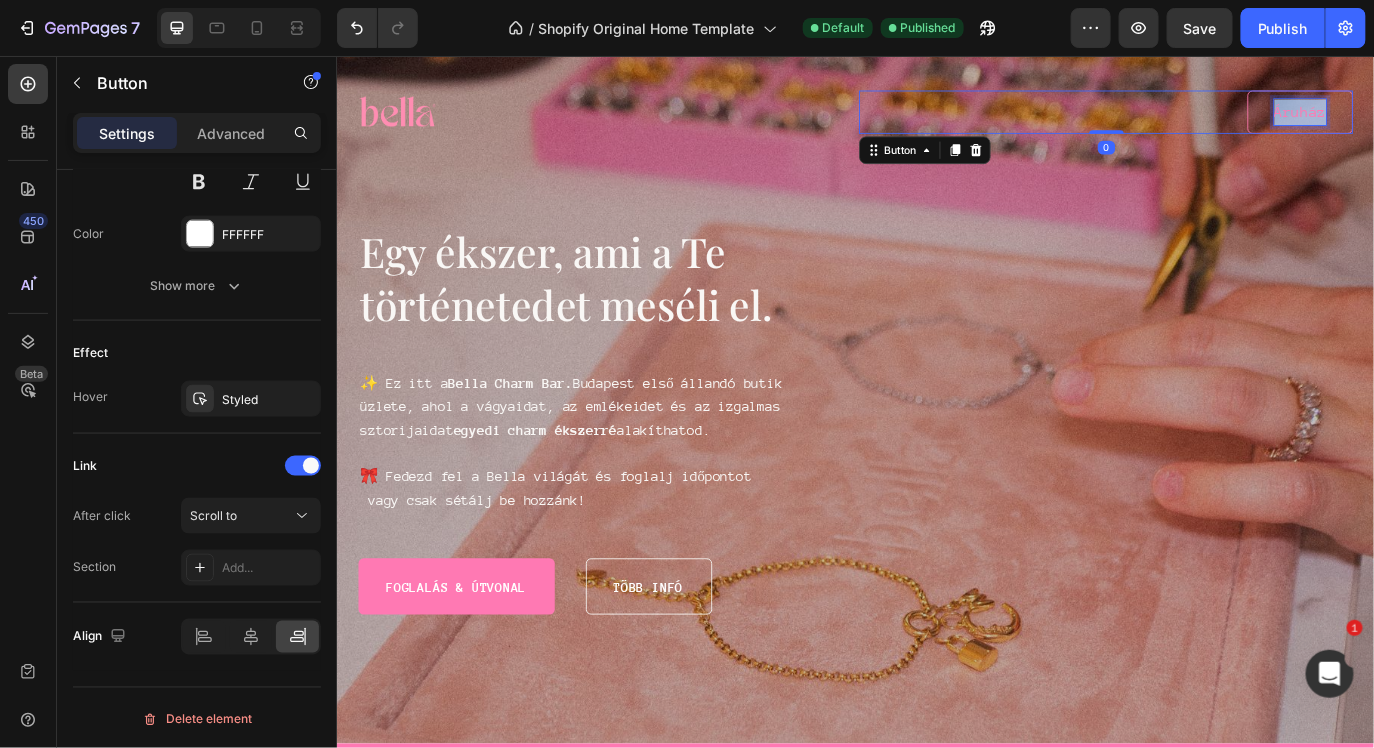 click on "Áruház" at bounding box center (1450, 120) 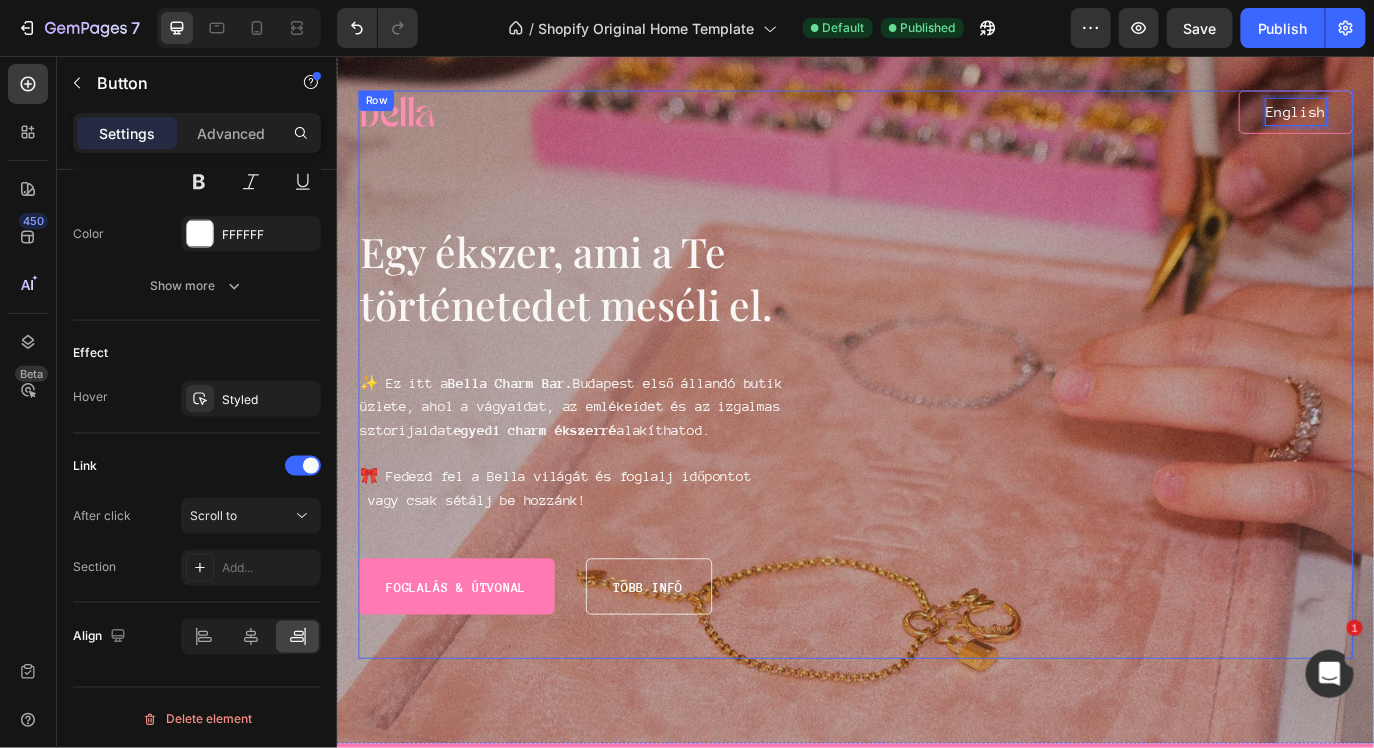click on "Image English Button   0 Row Egy ékszer, ami a Te történetedet meséli el. Heading ✨ Ez itt a  Bella Charm Bar.  Budapest első állandó butik üzlete, ahol a vágyaidat, az emlékeidet és az izgalmas sztorijaidat  egyedi charm ékszerré  alakíthatod.    🎀 Fedezd fel a Bella világát és foglalj időpontot  vagy csak sétálj be hozzánk! Text Block Foglalás & útvonal Button Több infó Button Row Row" at bounding box center [936, 423] 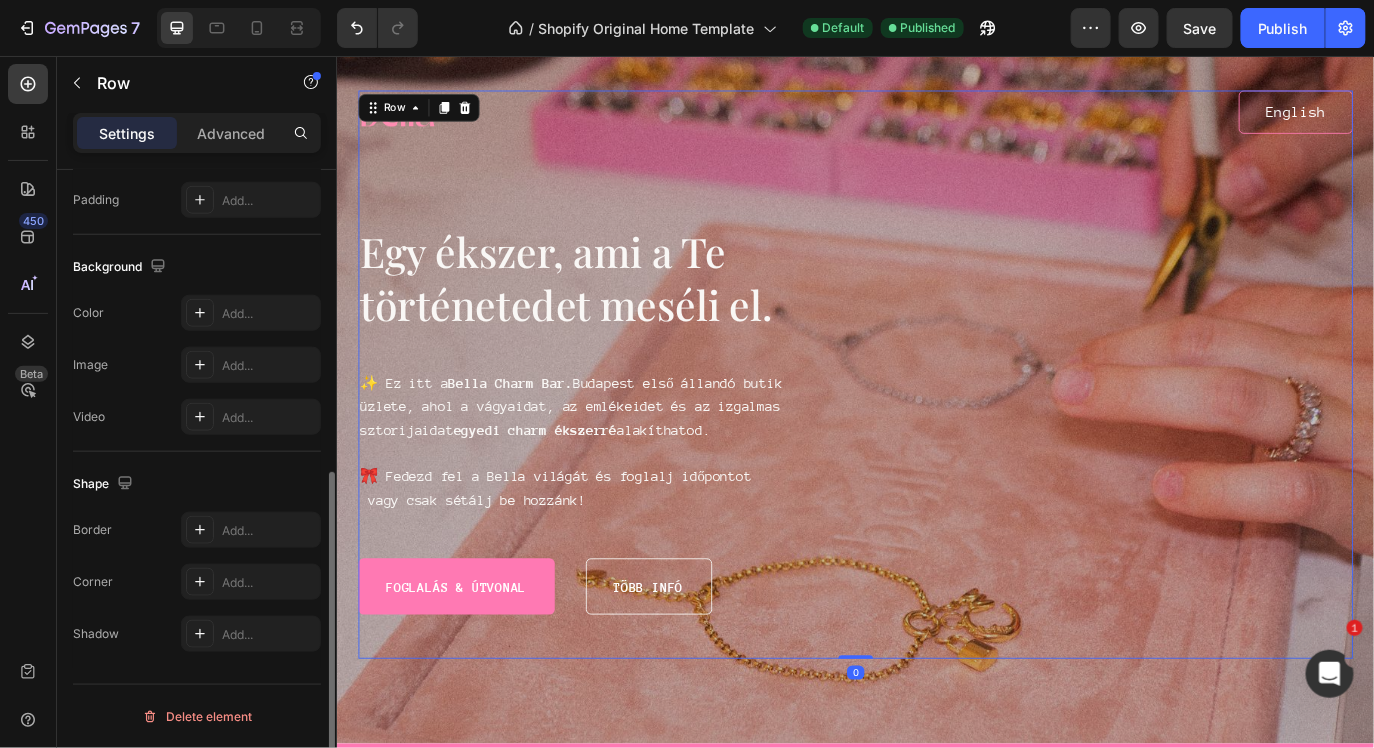 scroll, scrollTop: 0, scrollLeft: 0, axis: both 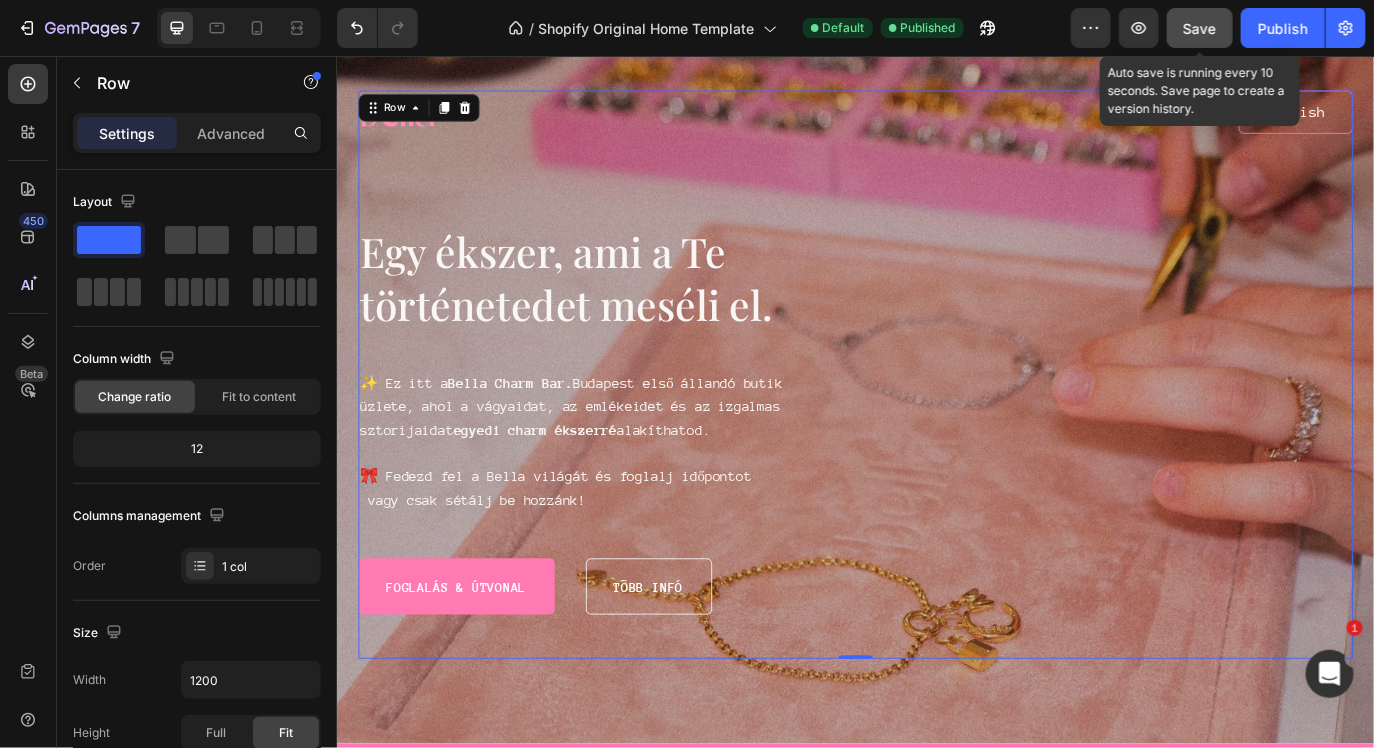 click on "Save" 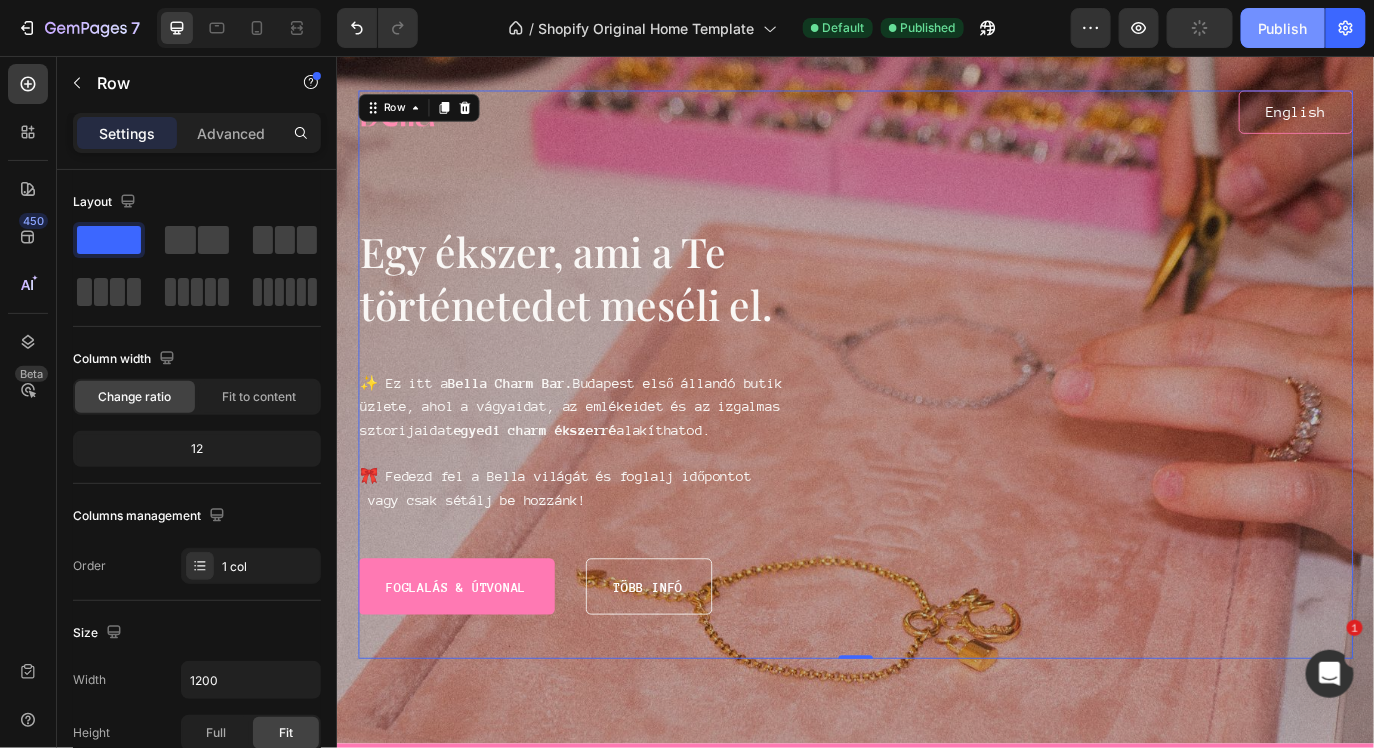 click on "Publish" at bounding box center (1283, 28) 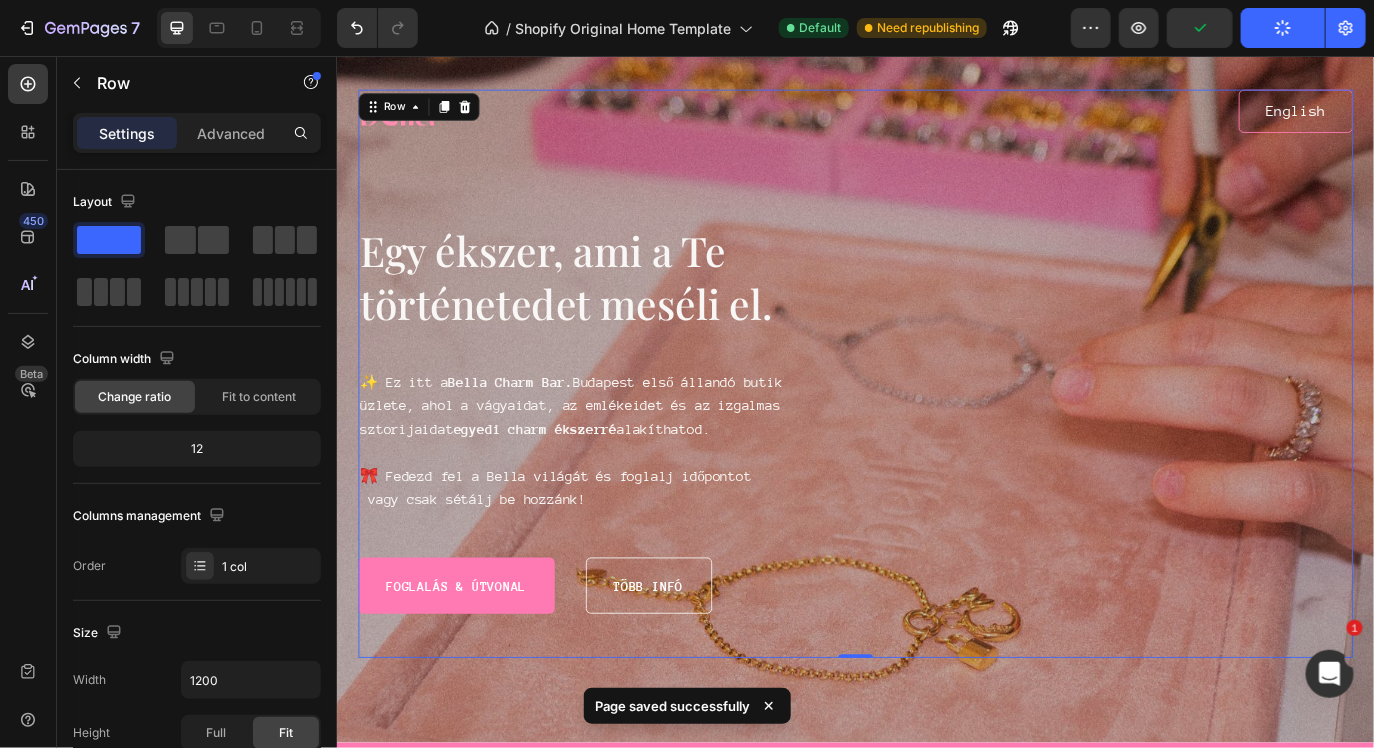 scroll, scrollTop: 60, scrollLeft: 0, axis: vertical 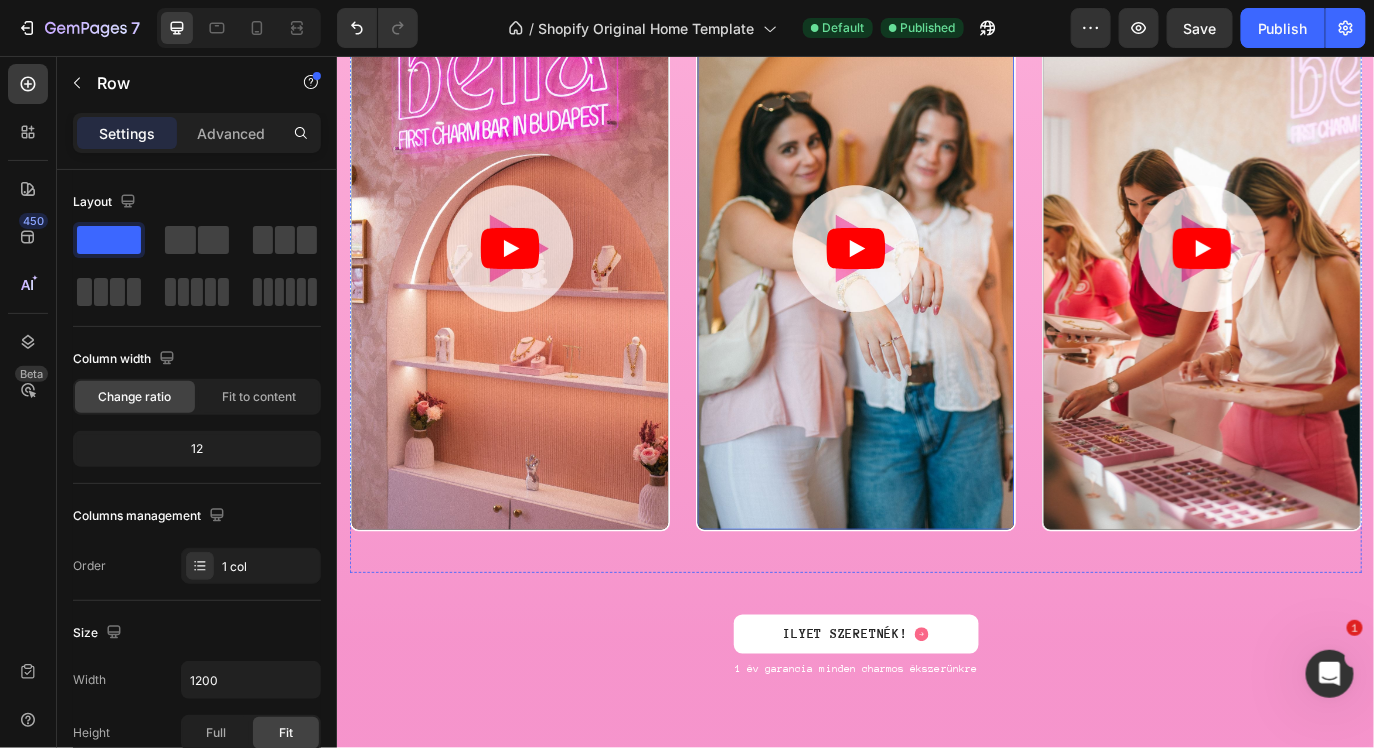 click on "Video" at bounding box center [936, 302] 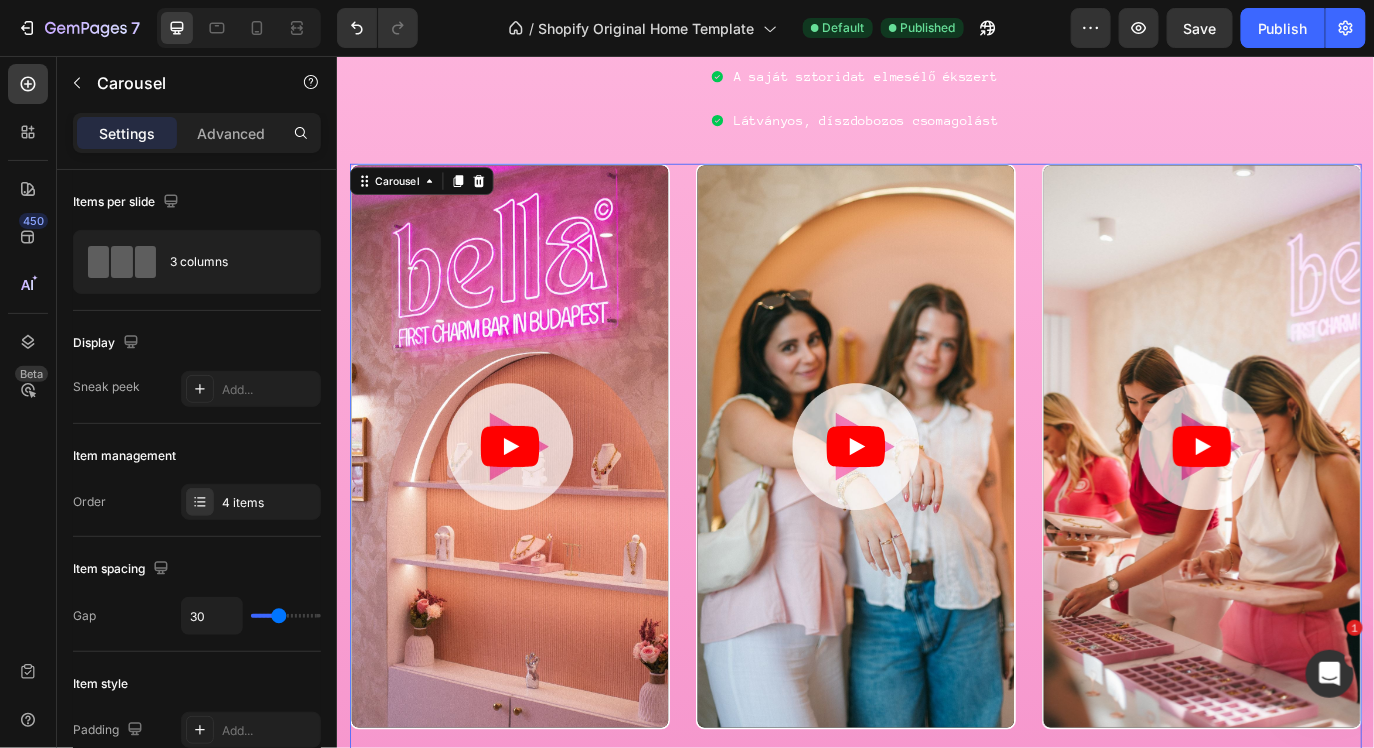 scroll, scrollTop: 1902, scrollLeft: 0, axis: vertical 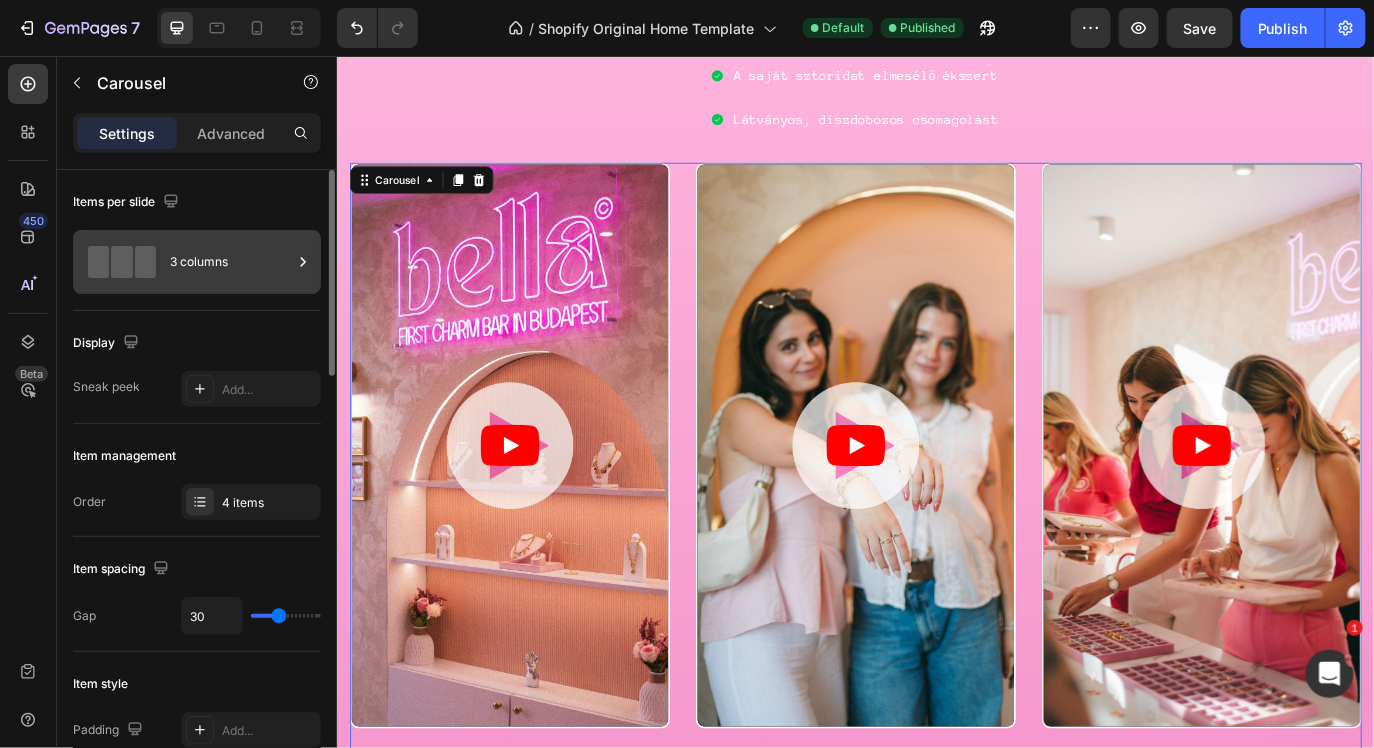 click on "3 columns" at bounding box center [231, 262] 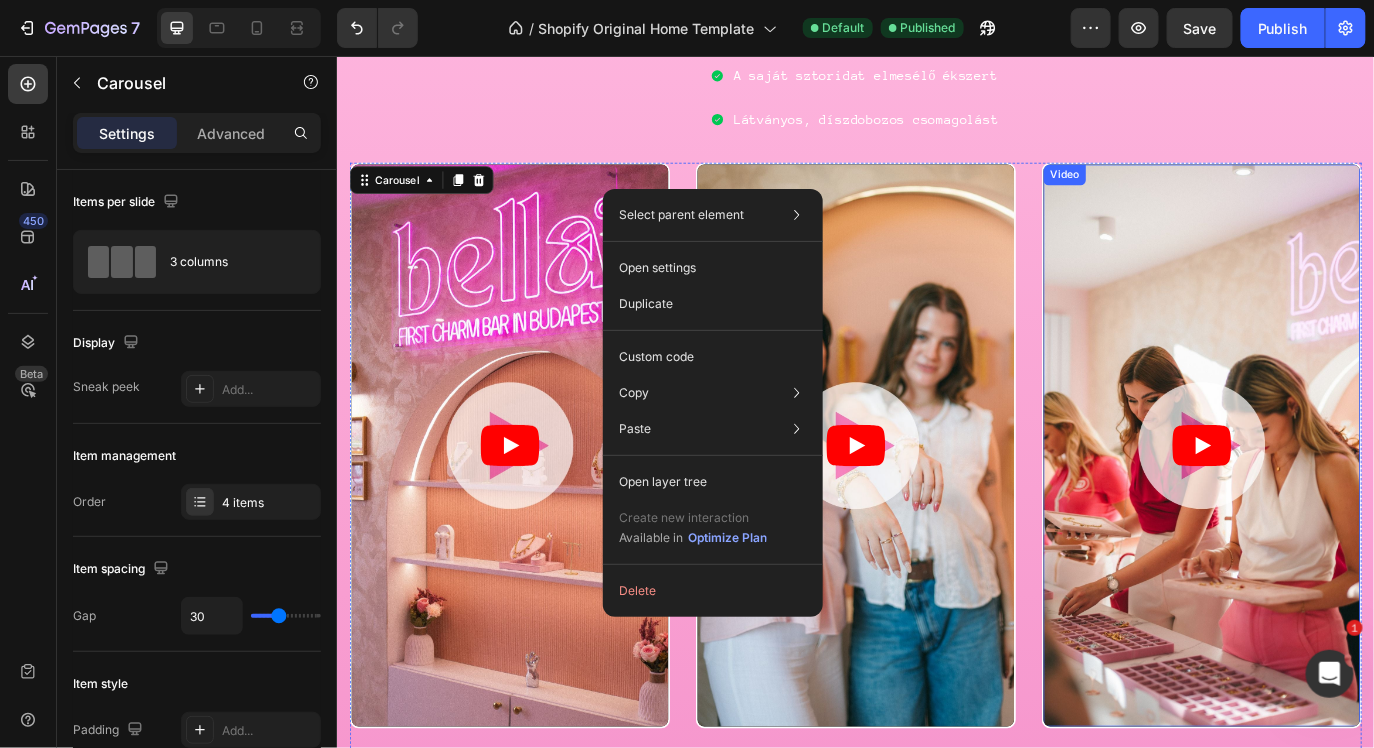 click at bounding box center (1336, 506) 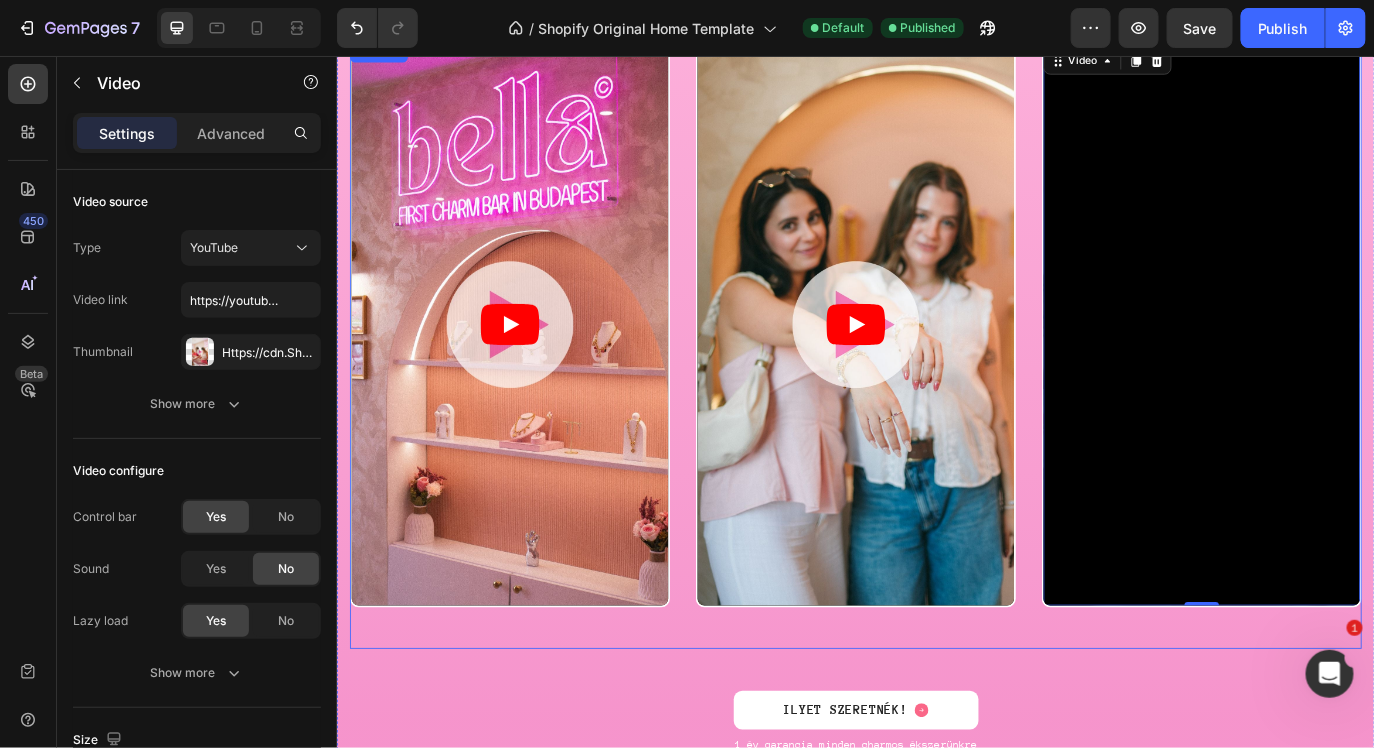 scroll, scrollTop: 2110, scrollLeft: 0, axis: vertical 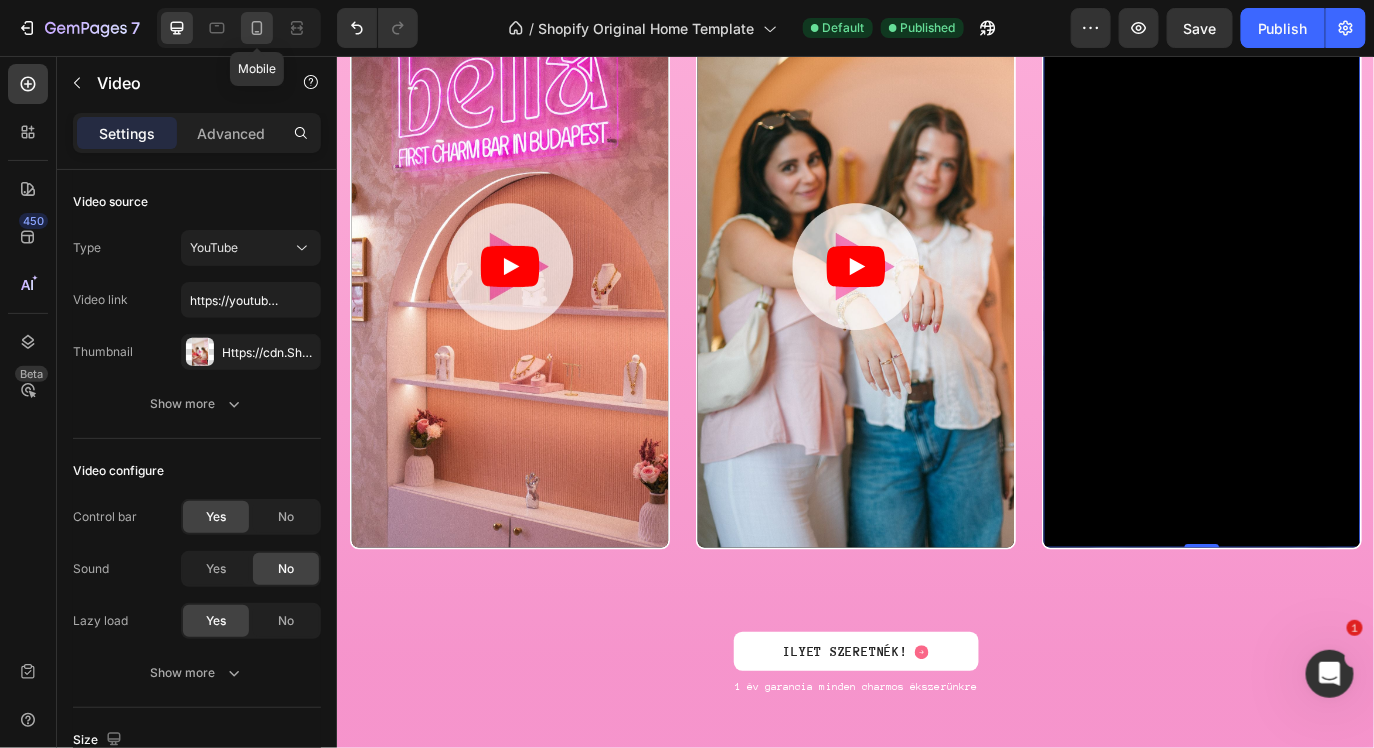 click 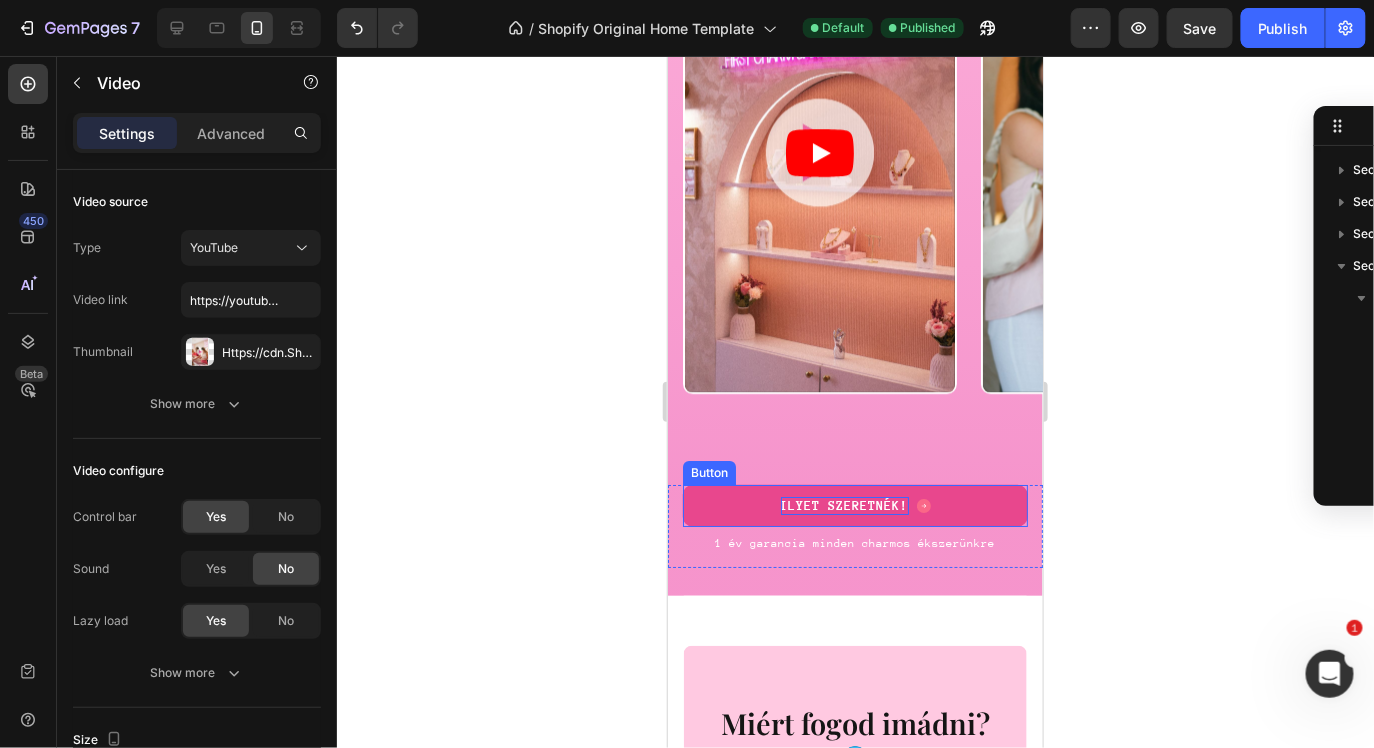 scroll, scrollTop: 250, scrollLeft: 0, axis: vertical 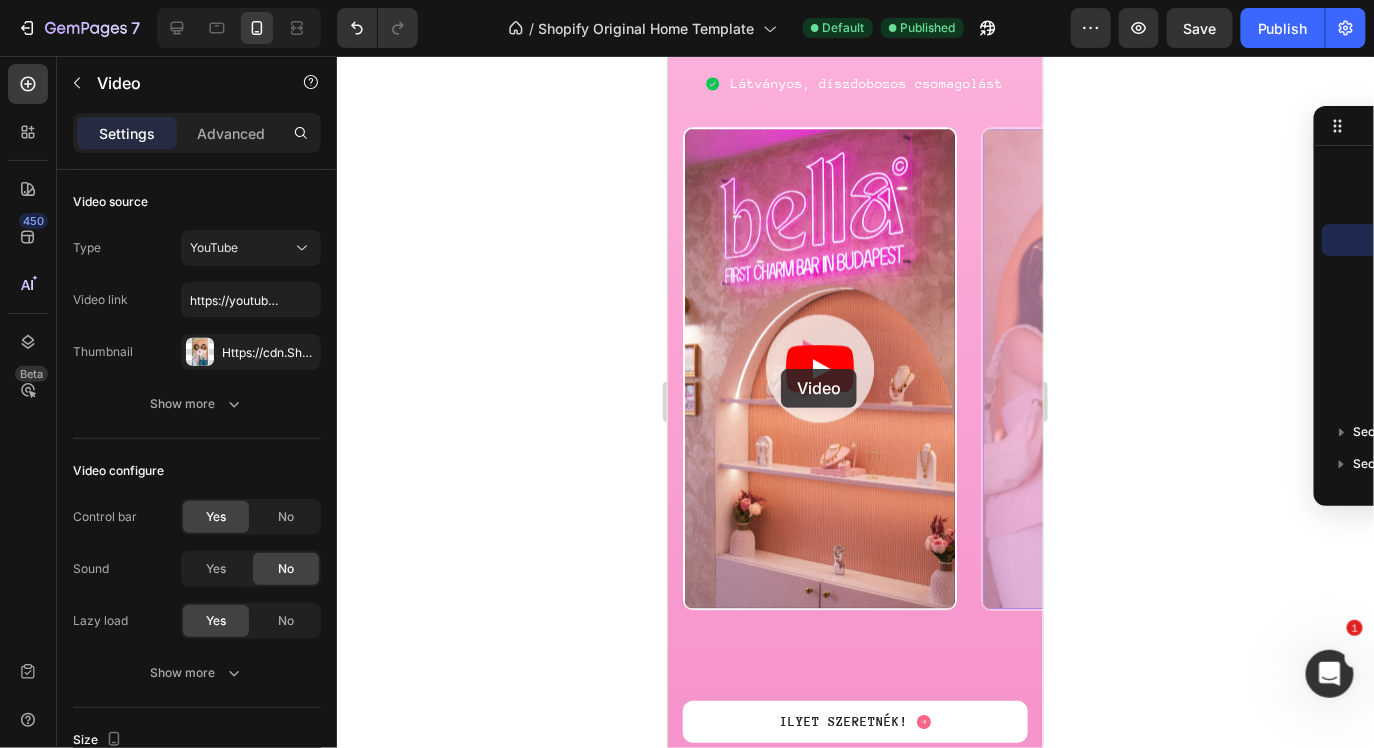 drag, startPoint x: 1009, startPoint y: 372, endPoint x: 719, endPoint y: 357, distance: 290.38766 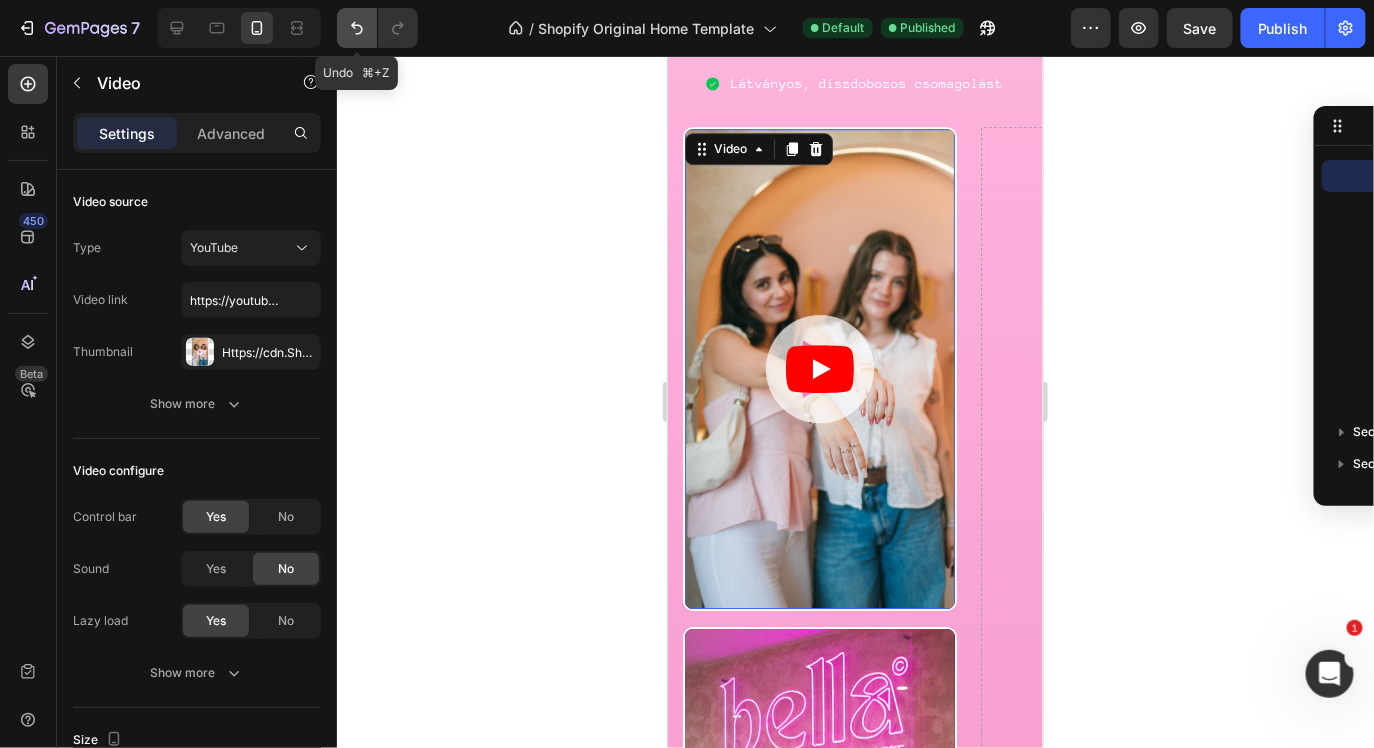 click 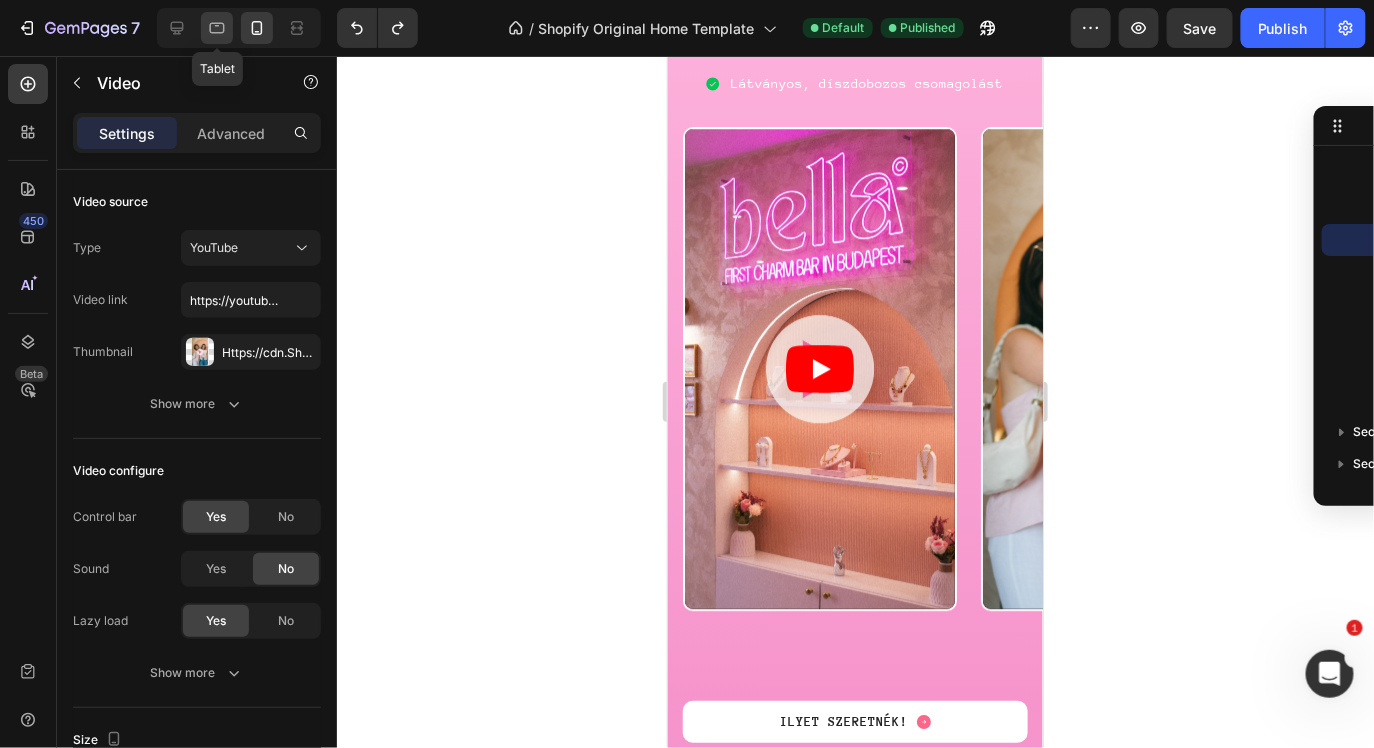 click 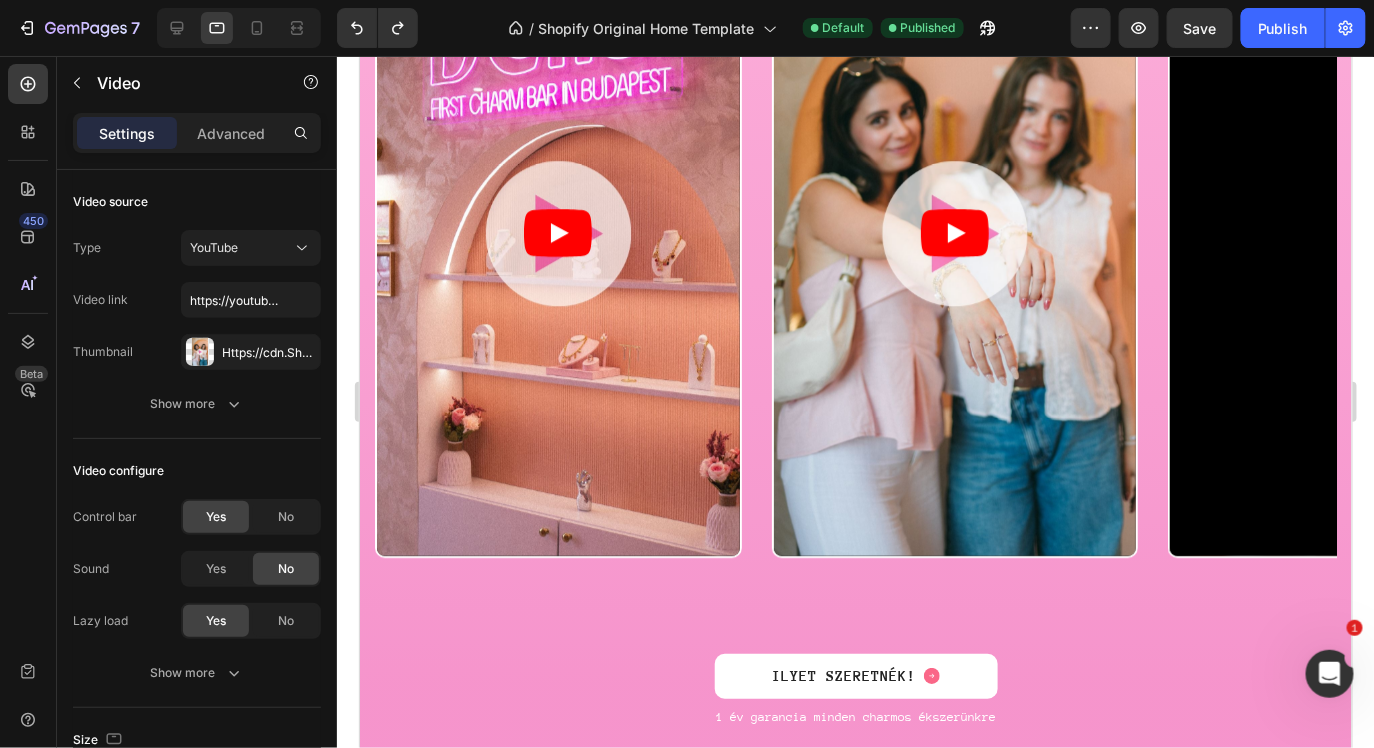 scroll, scrollTop: 2113, scrollLeft: 0, axis: vertical 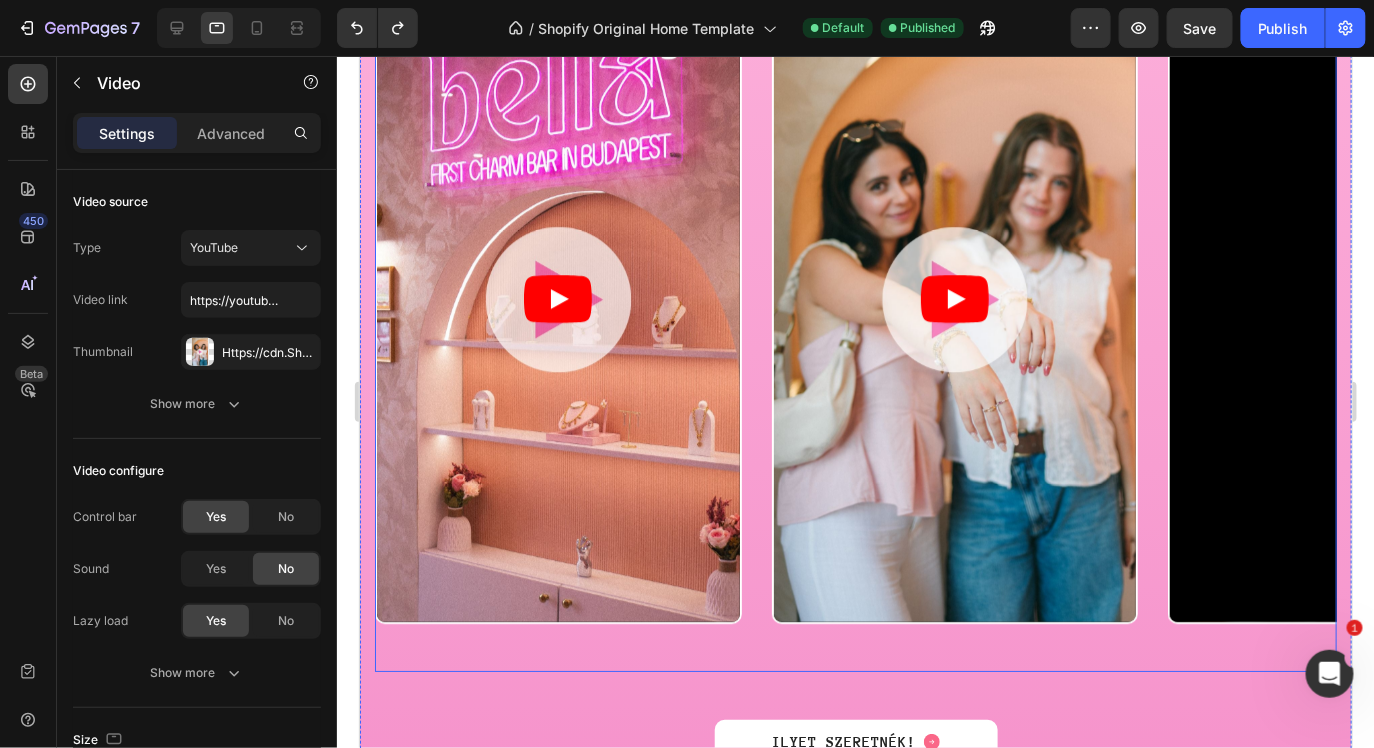 click on "Video" at bounding box center [1350, 322] 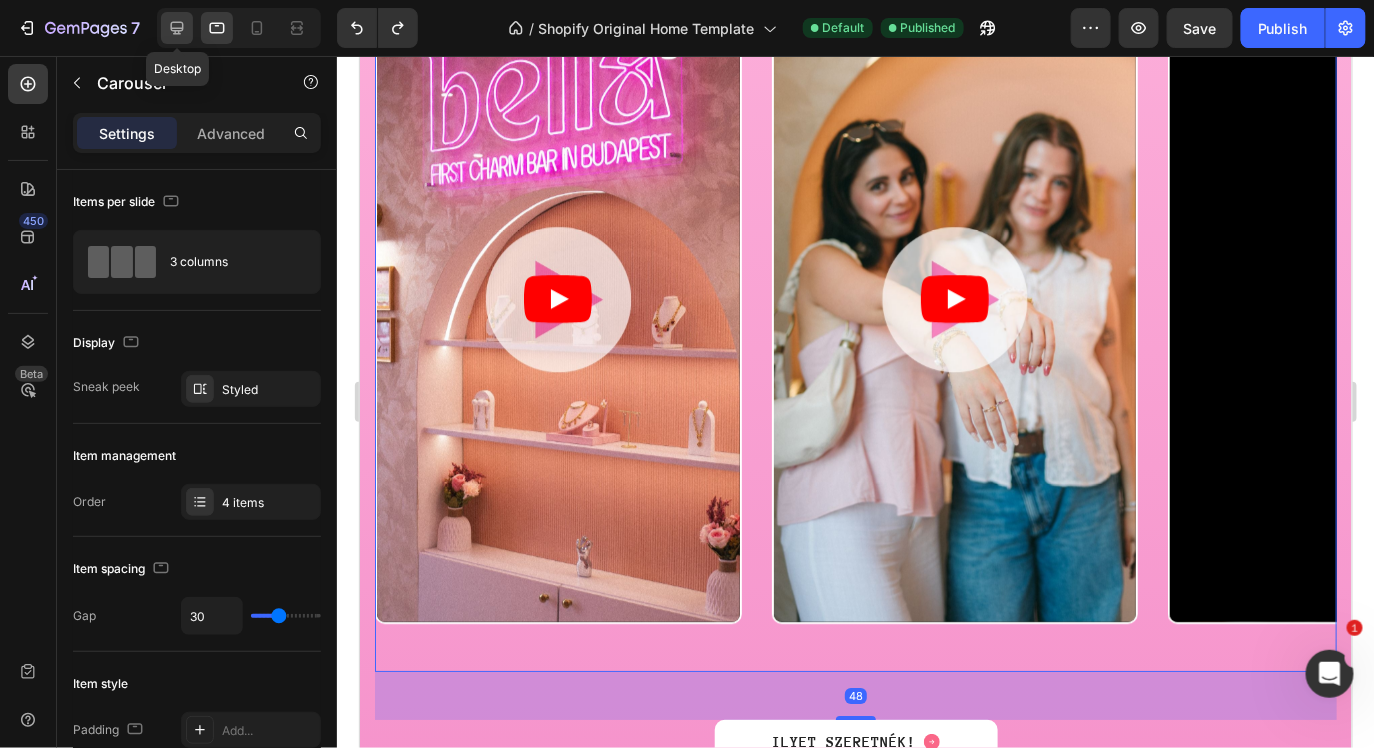 click 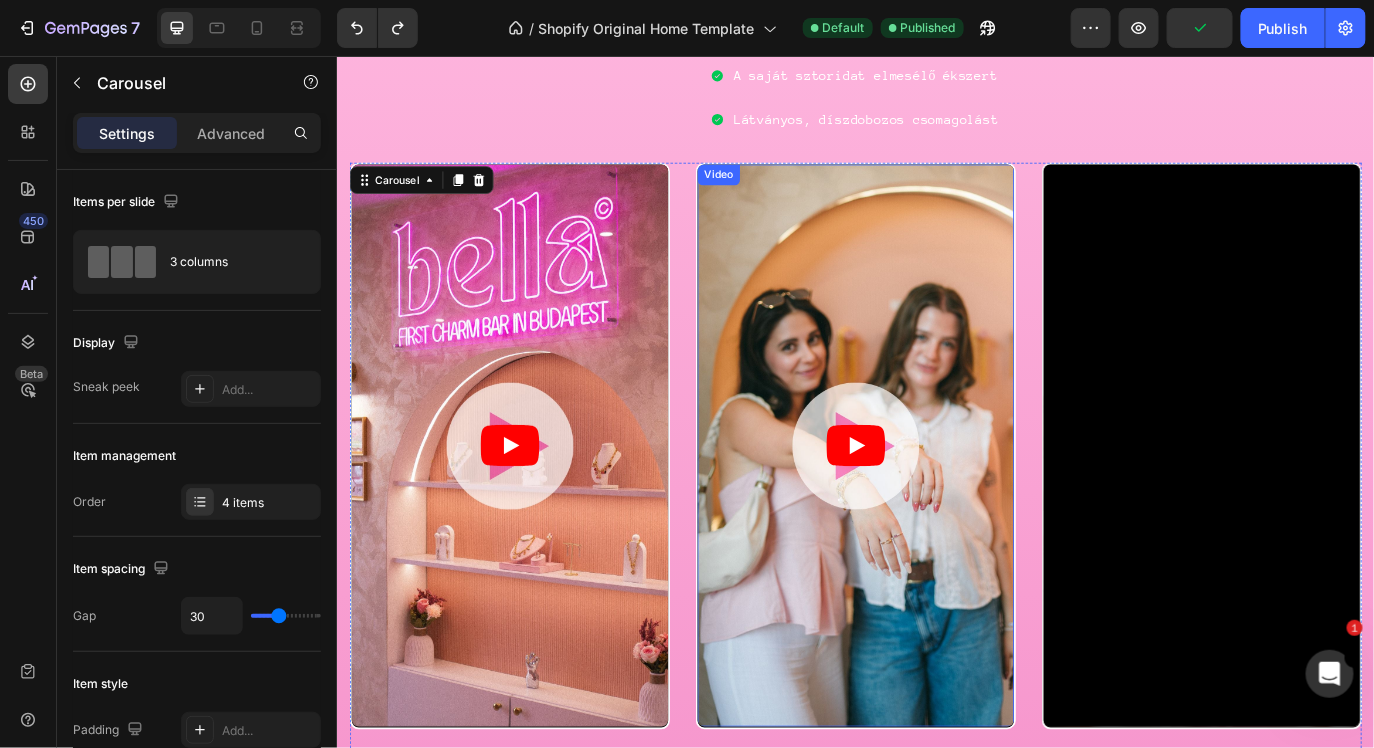 scroll, scrollTop: 1850, scrollLeft: 0, axis: vertical 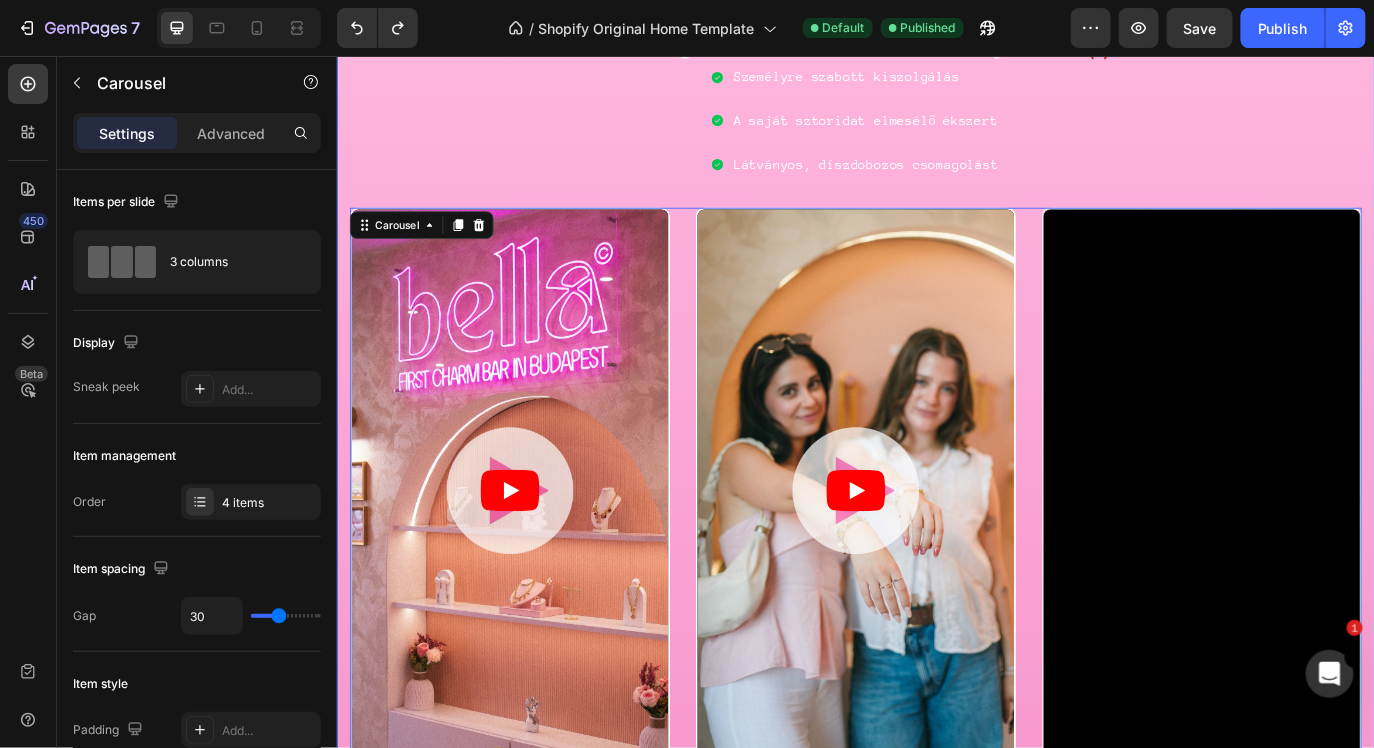 click on "Icon Icon Icon Icon Icon Icon List 1000+ elégedett vásárló Text Block Row Mit kapsz az in-studio élményben? 🎀 Heading Személyre szabott kiszolgálás A saját sztoridat elmesélő ékszert Látványos, díszdobozos csomagolást Item List Row Video Video Video Video Carousel   48
ILYET SZERETNÉK! Button 1 év garancia minden charmos ékszerünkre Text Block Row" at bounding box center (936, 531) 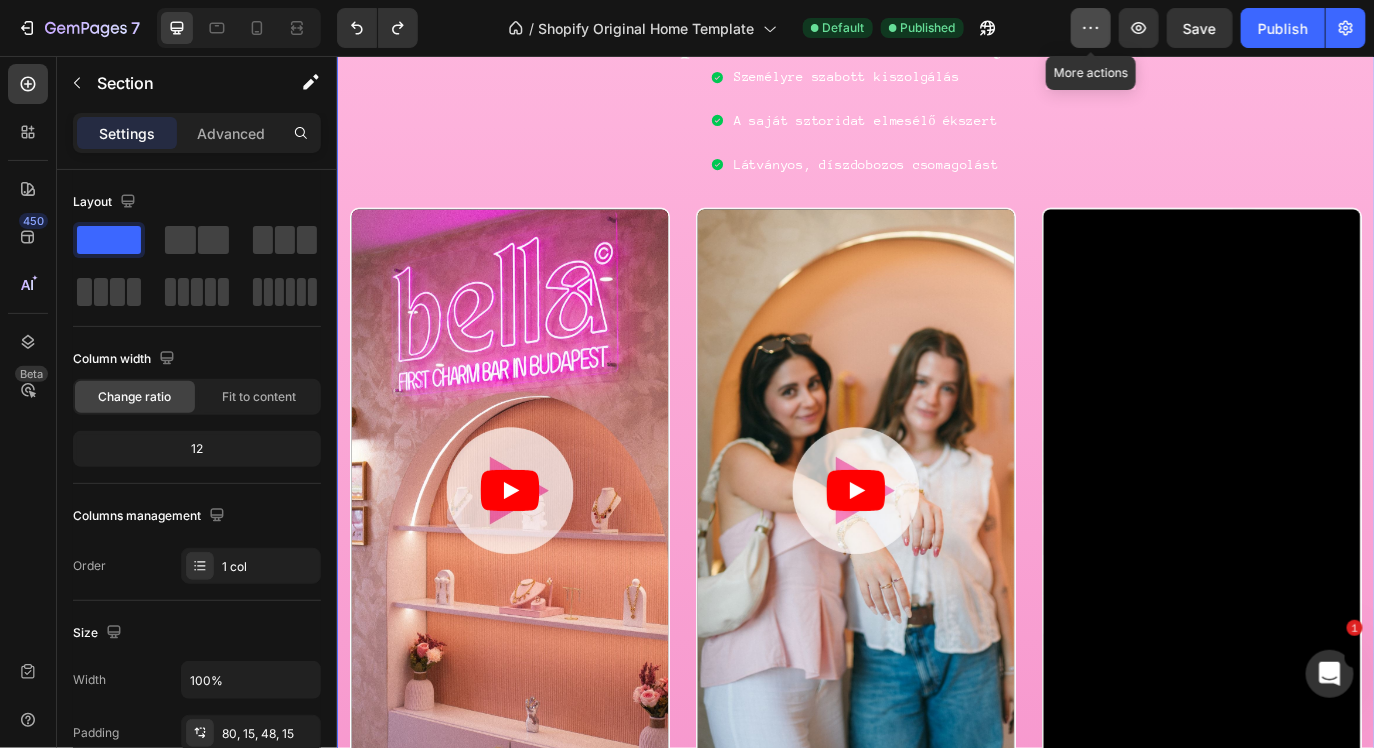 click 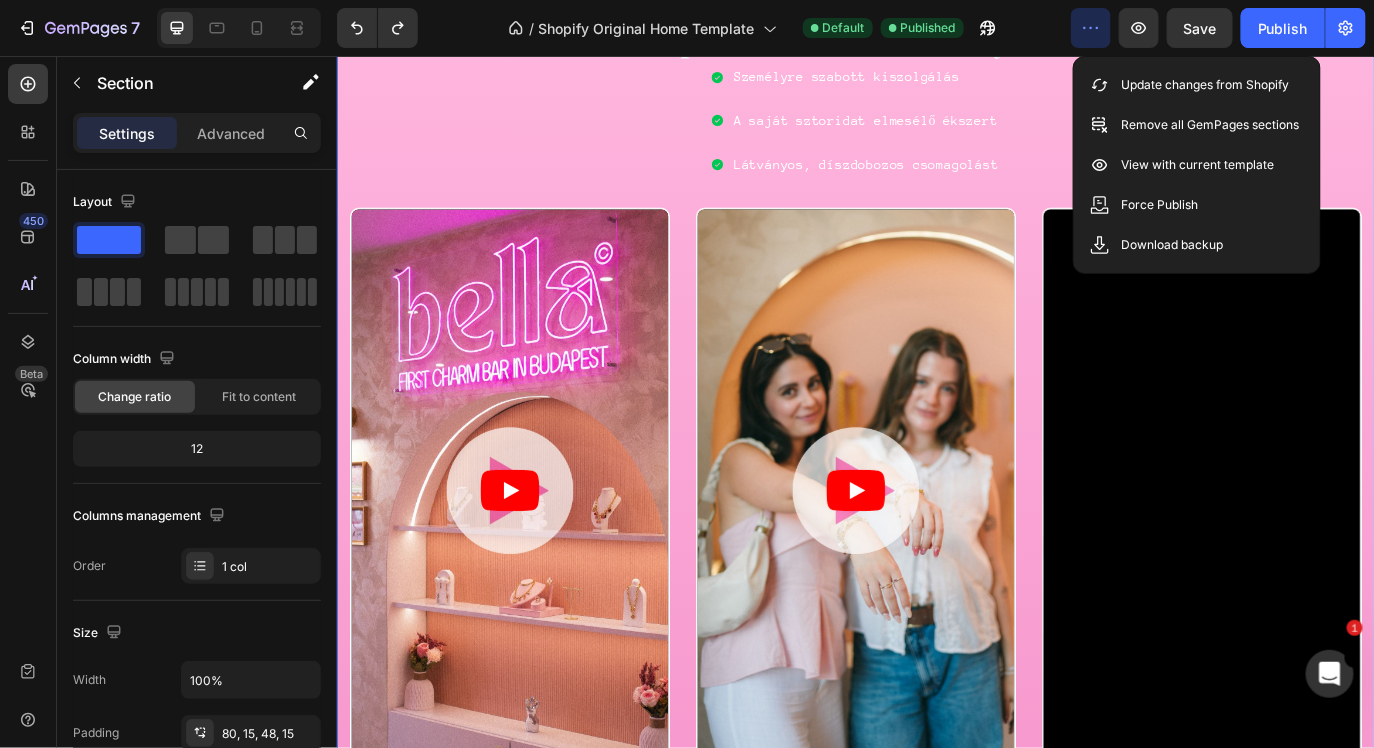 click 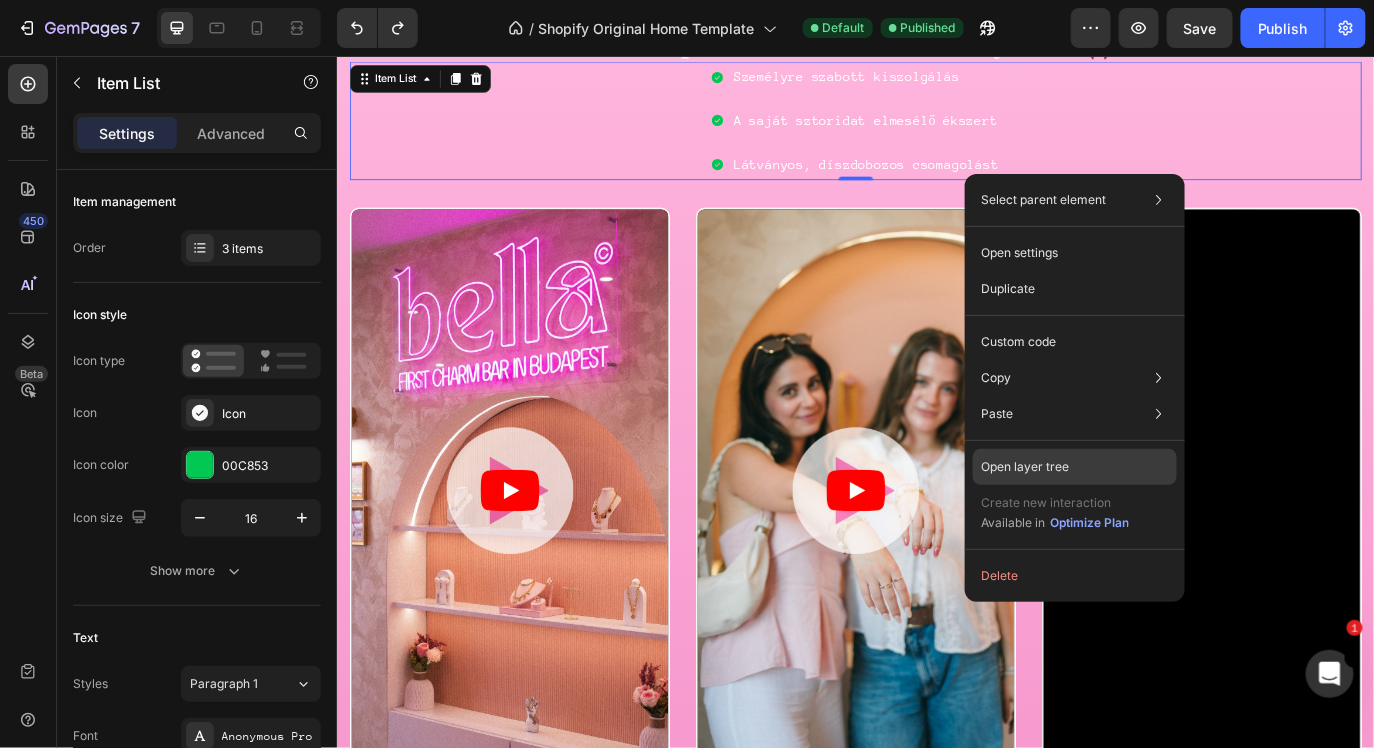 click on "Open layer tree" 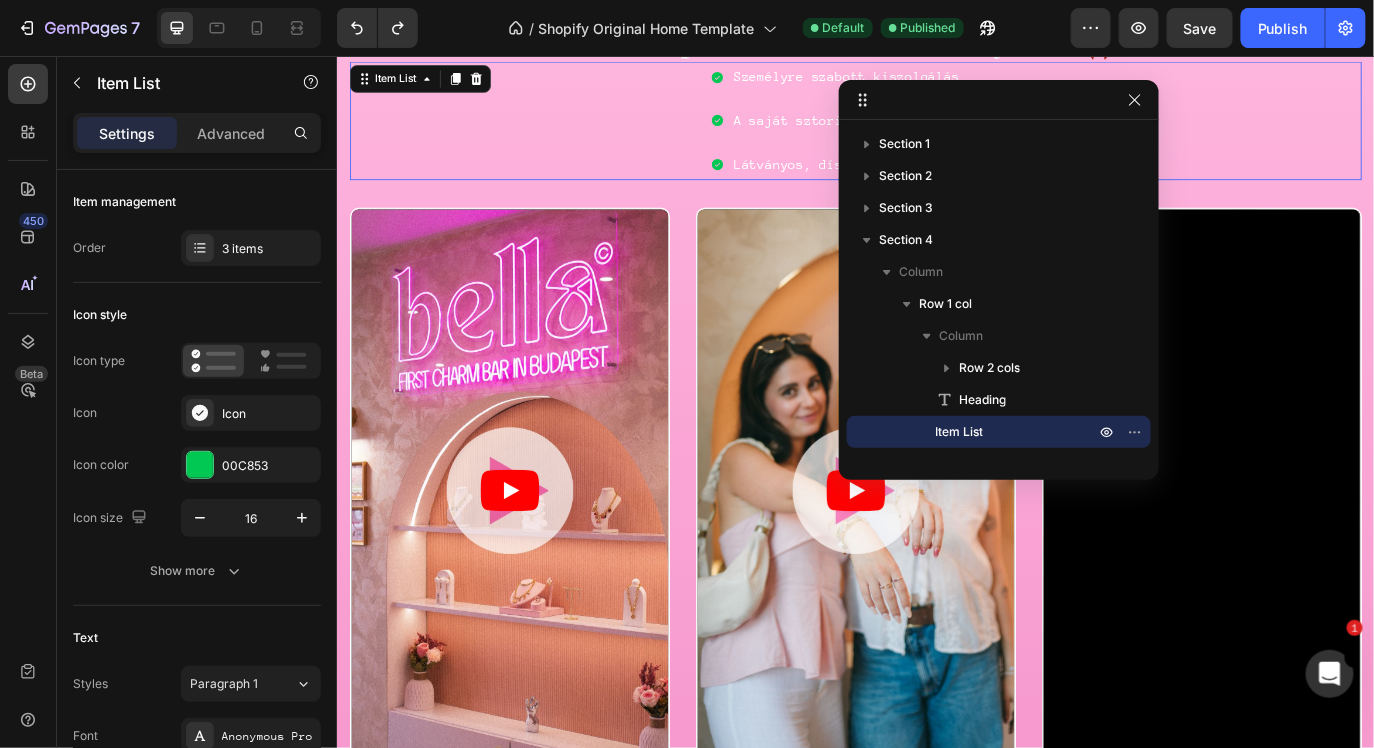 drag, startPoint x: 1341, startPoint y: 130, endPoint x: 1136, endPoint y: 91, distance: 208.67679 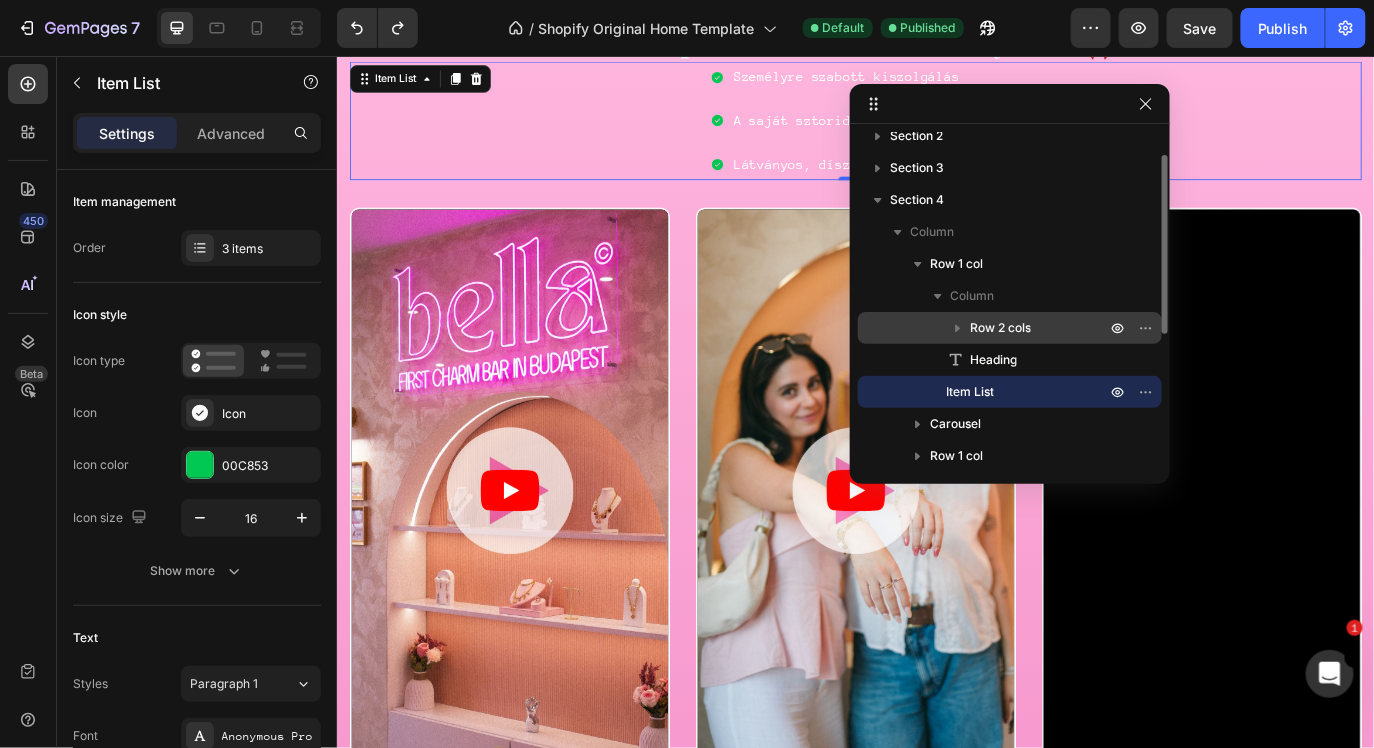scroll, scrollTop: 52, scrollLeft: 0, axis: vertical 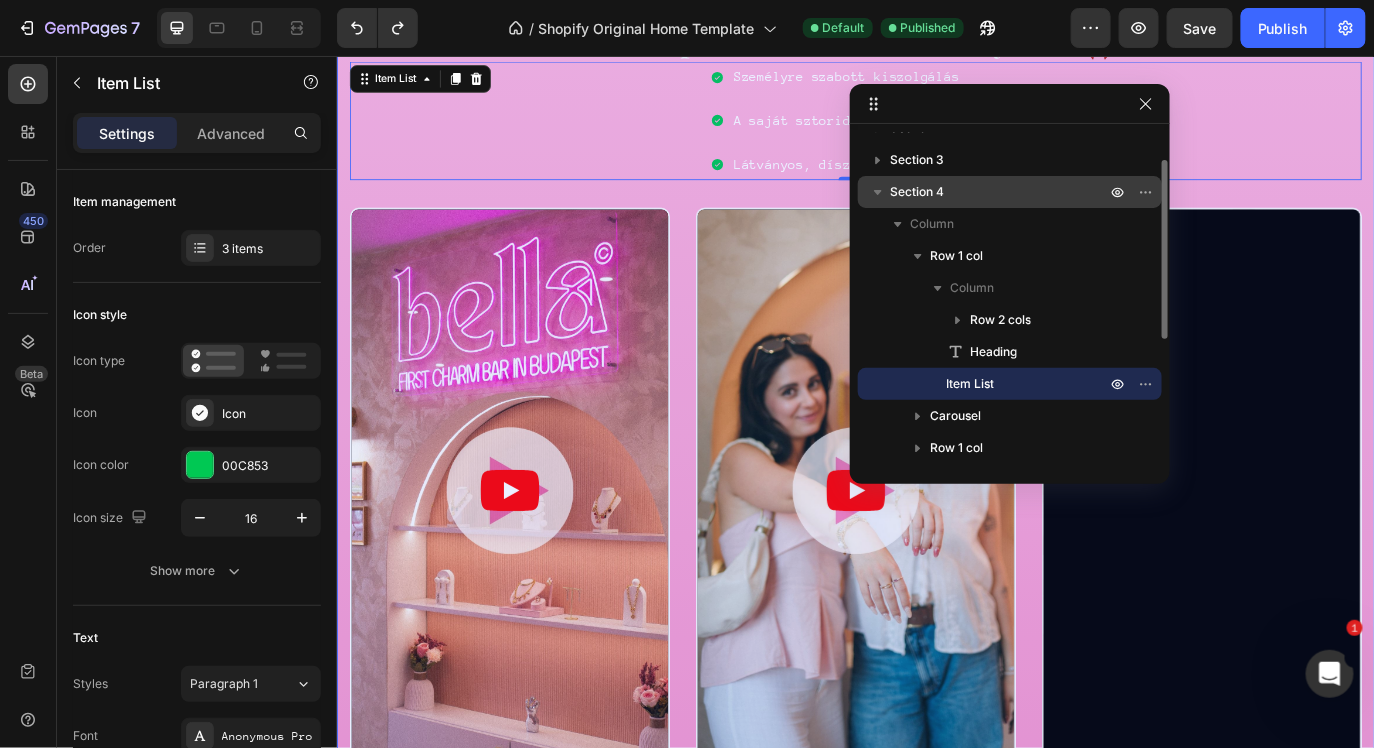 click on "Section 4" at bounding box center [917, 192] 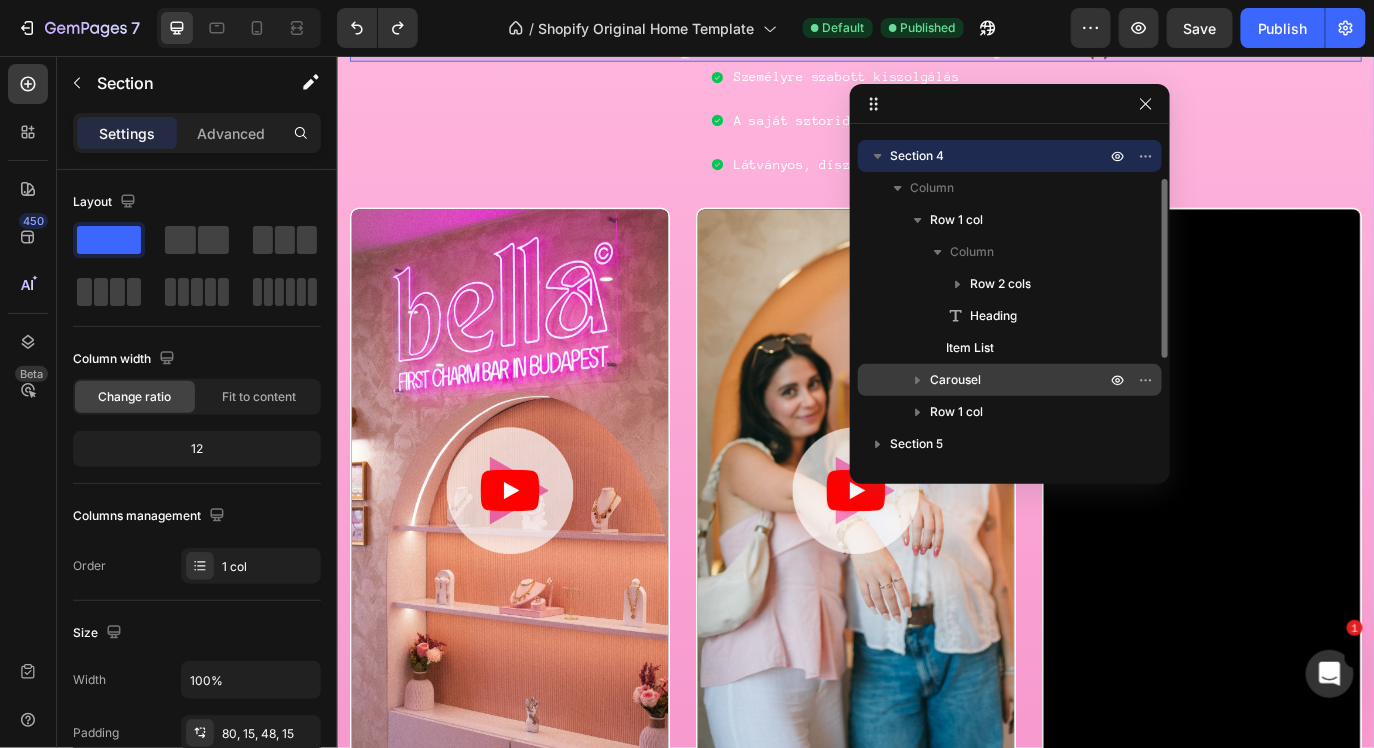 scroll, scrollTop: 90, scrollLeft: 0, axis: vertical 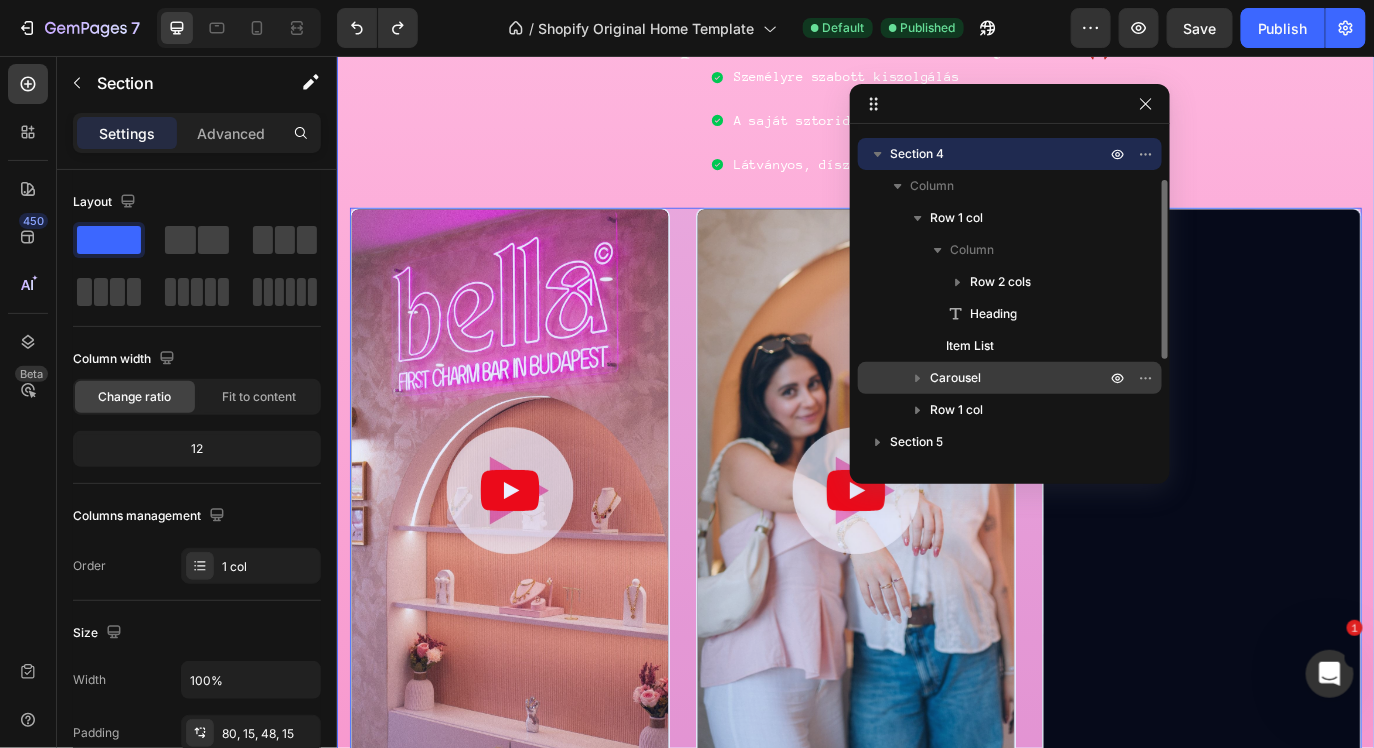click 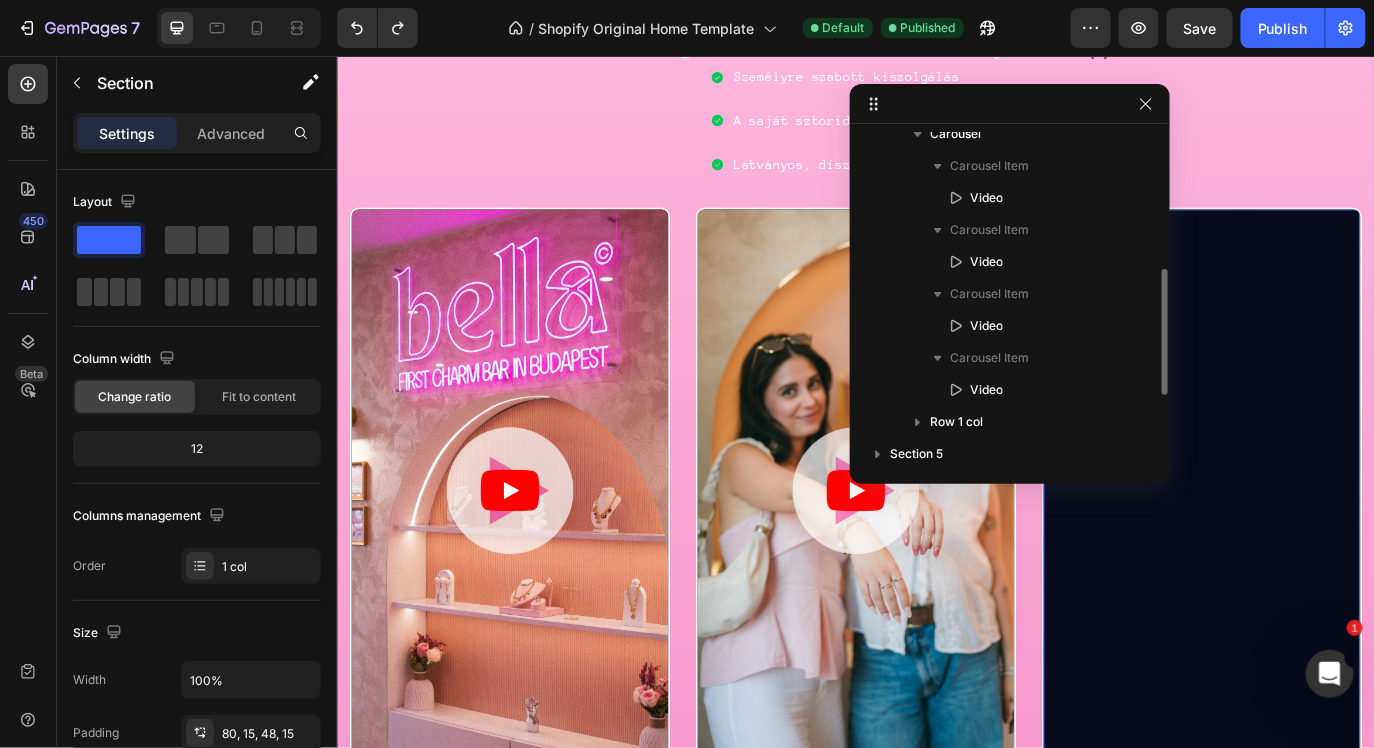 scroll, scrollTop: 341, scrollLeft: 0, axis: vertical 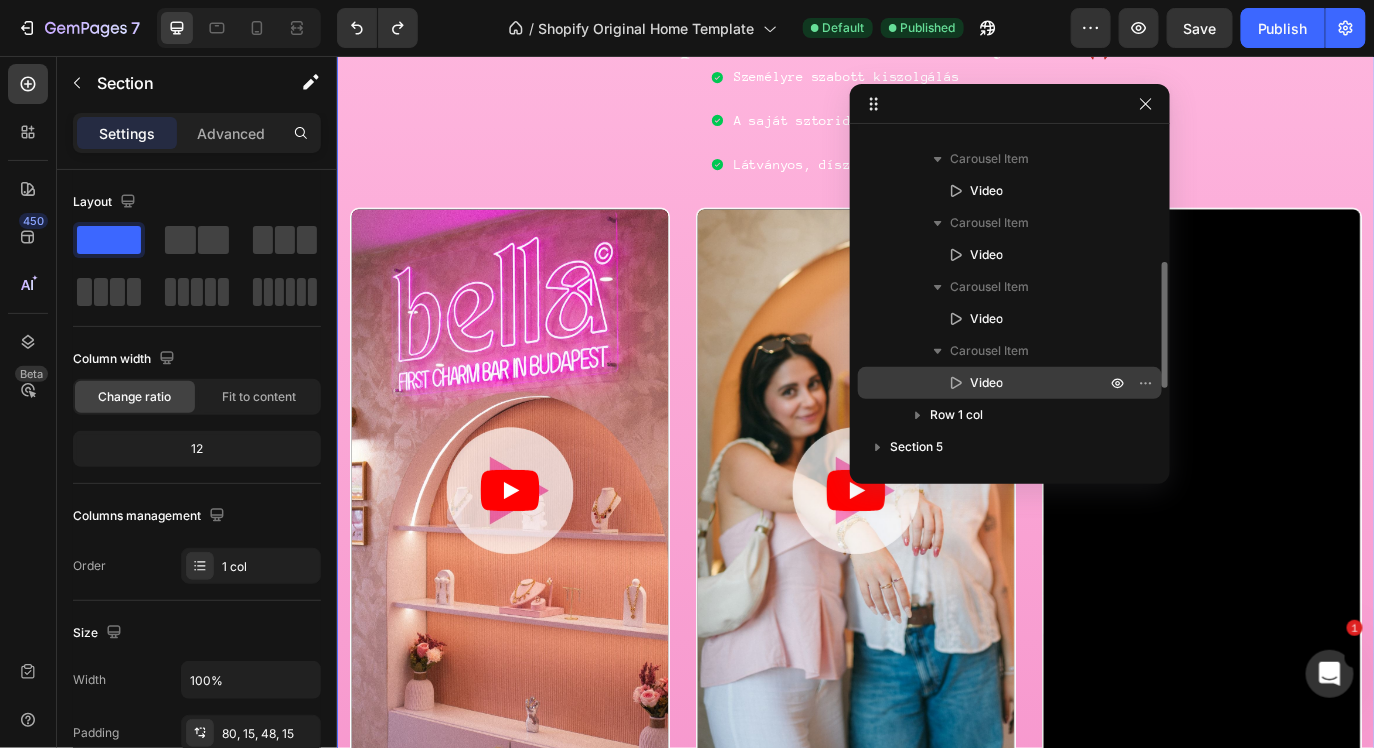 click on "Video" at bounding box center [1016, 383] 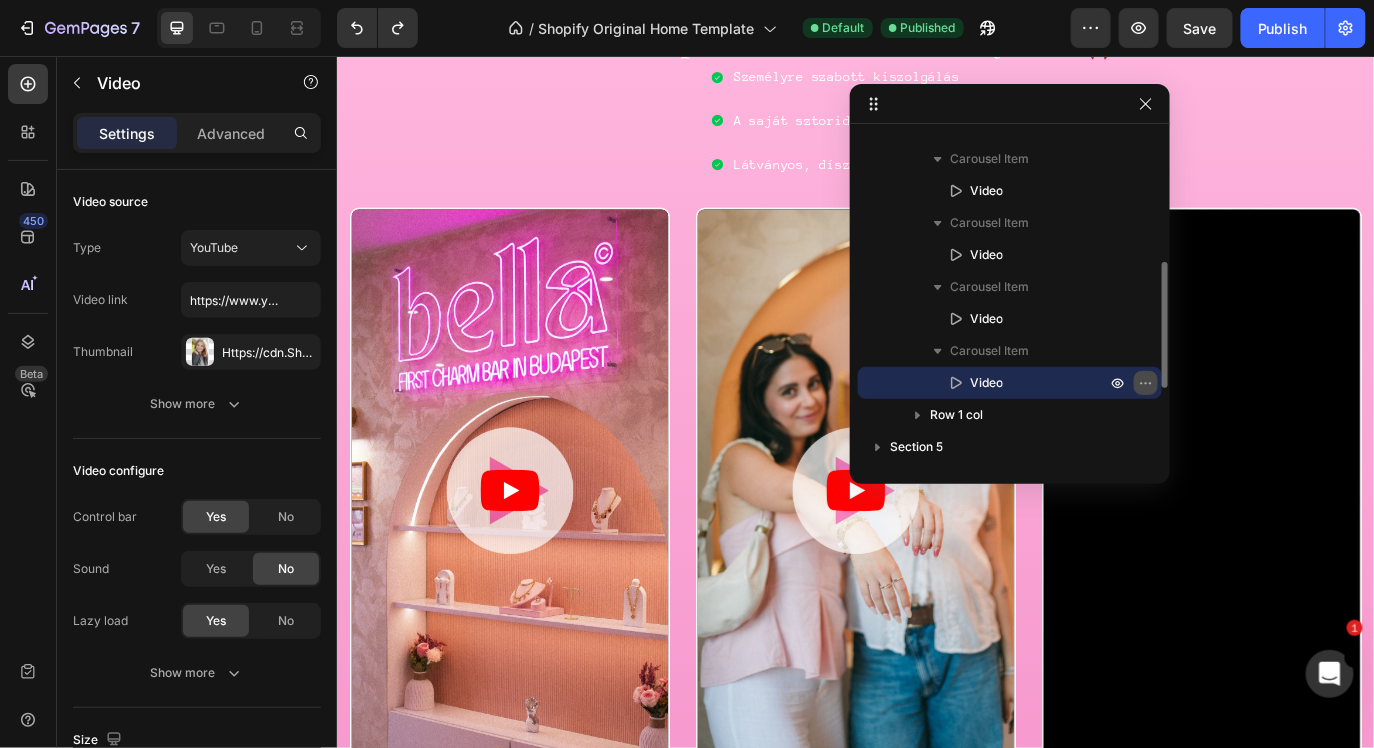 click 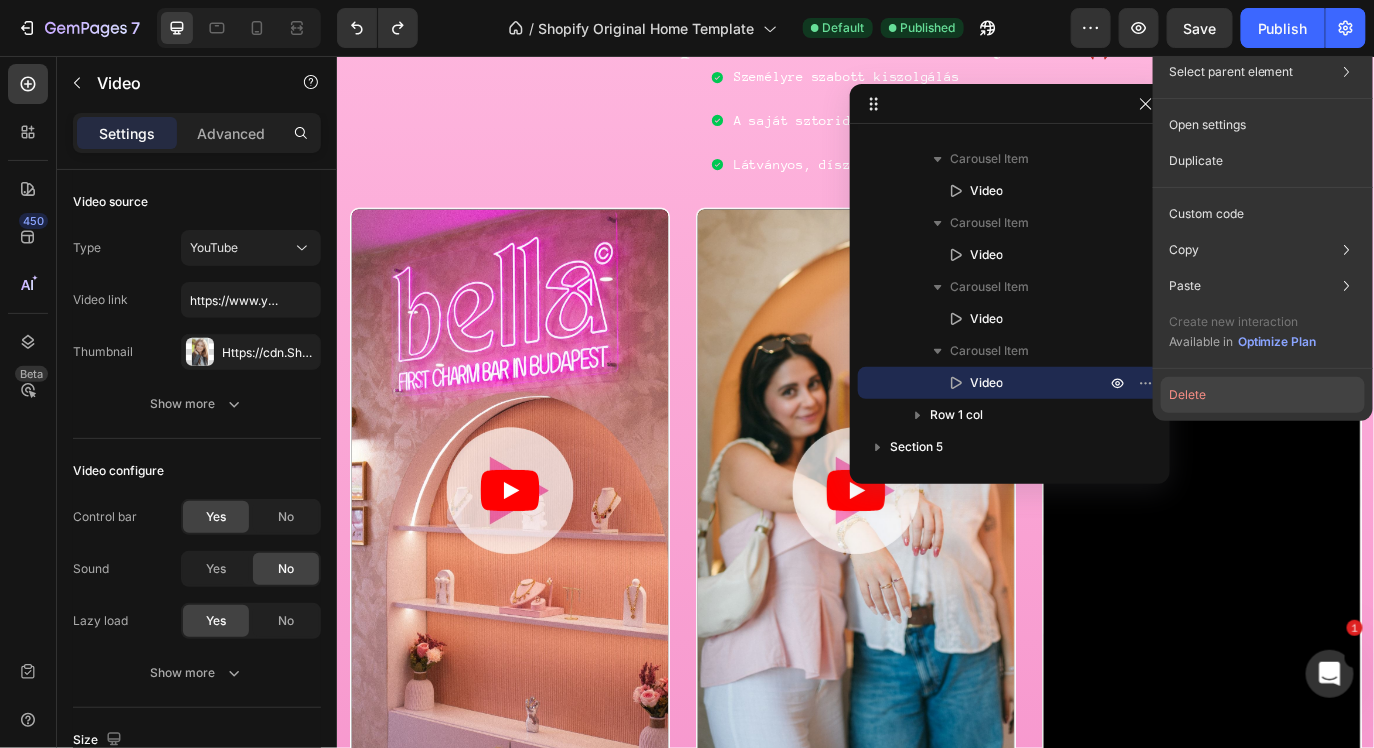 click on "Delete" 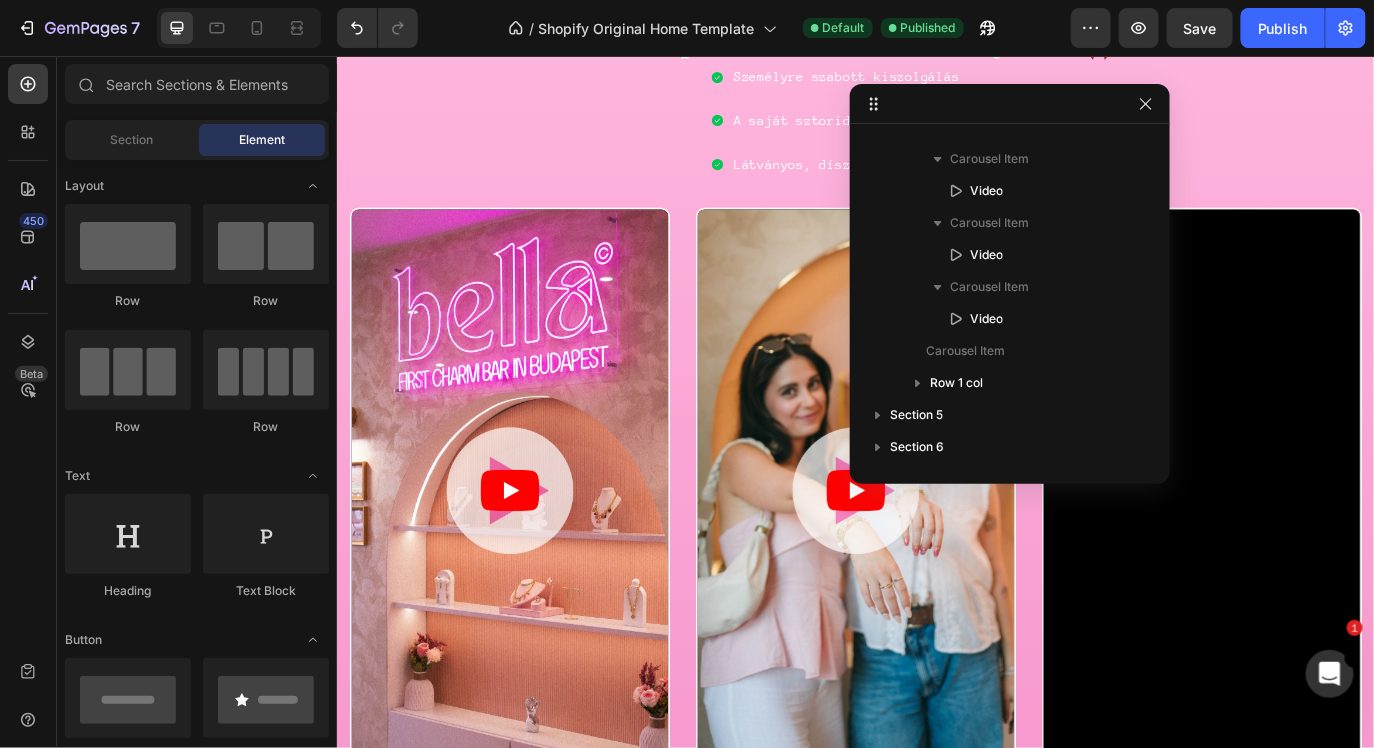 click on "7   /  Shopify Original Home Template Default Published Preview  Save   Publish" 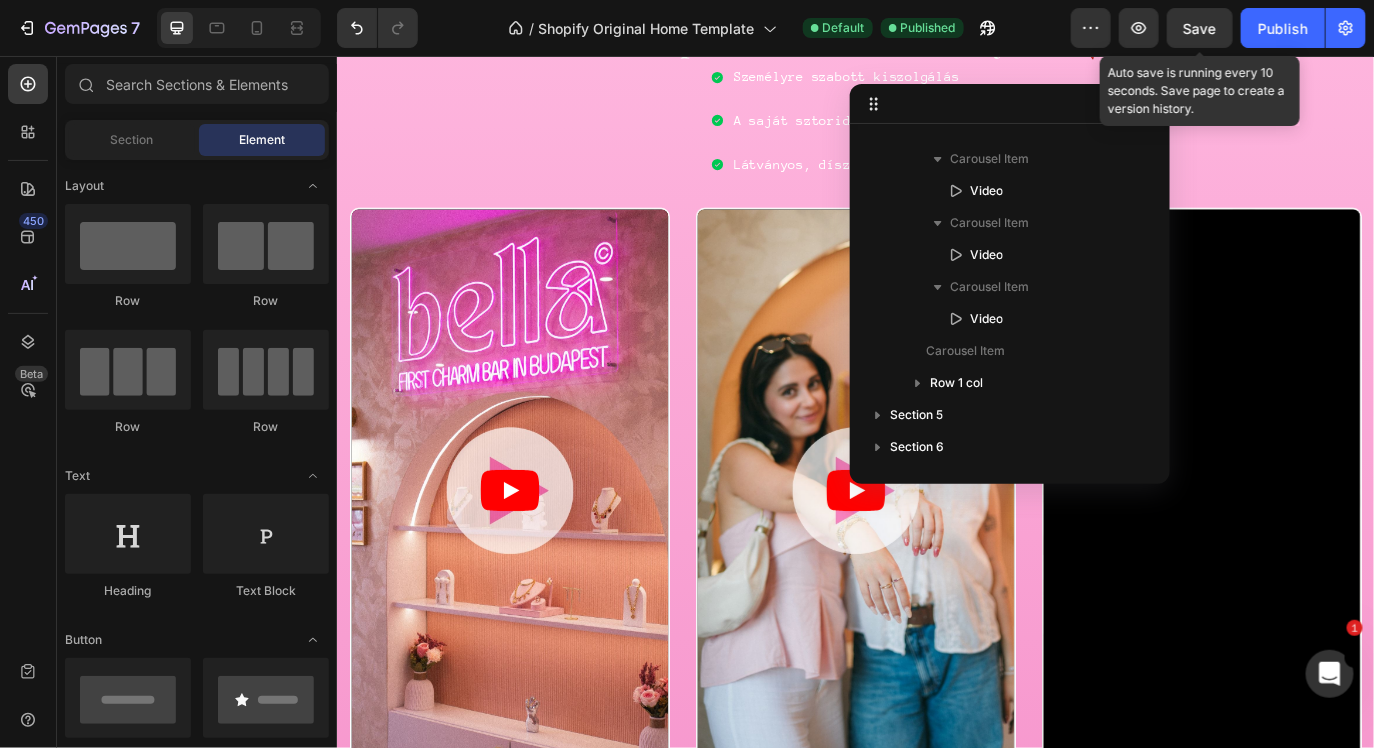 click on "Save" at bounding box center [1200, 28] 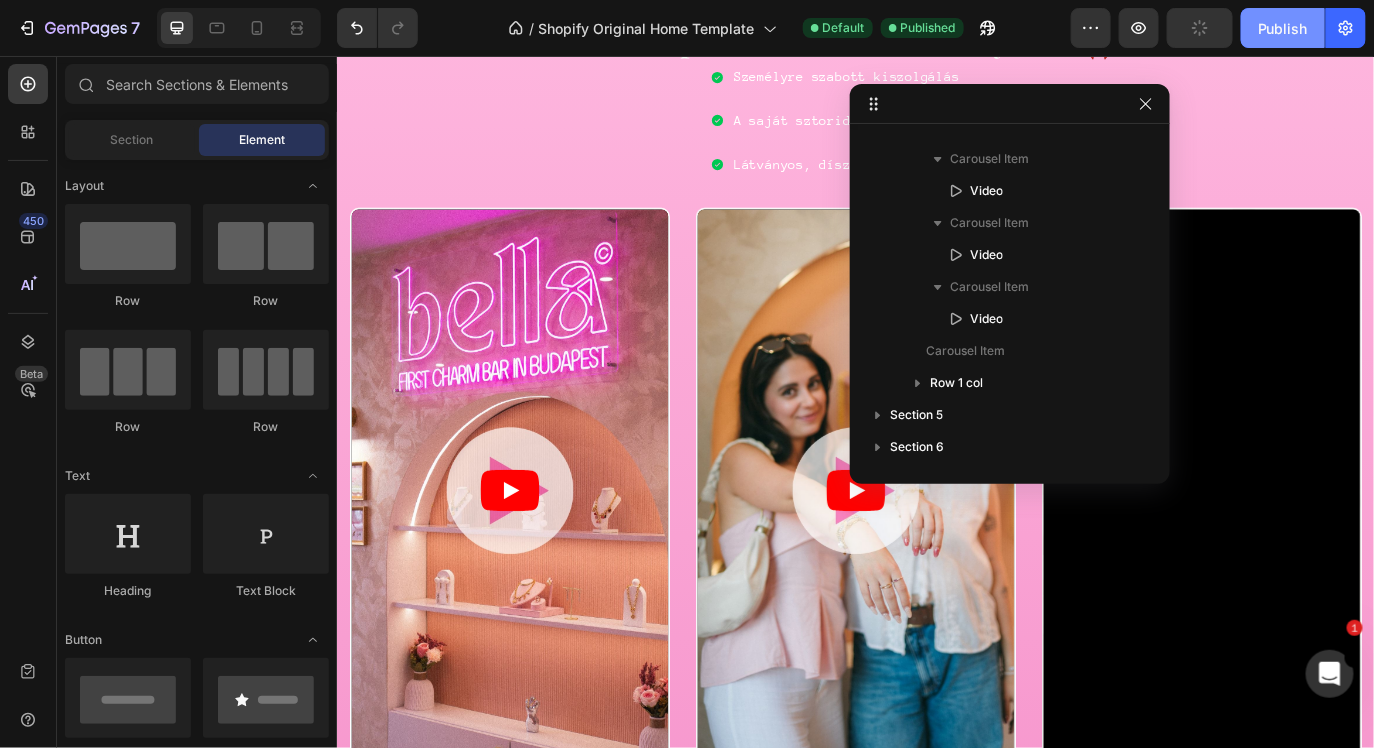click on "Publish" at bounding box center [1283, 28] 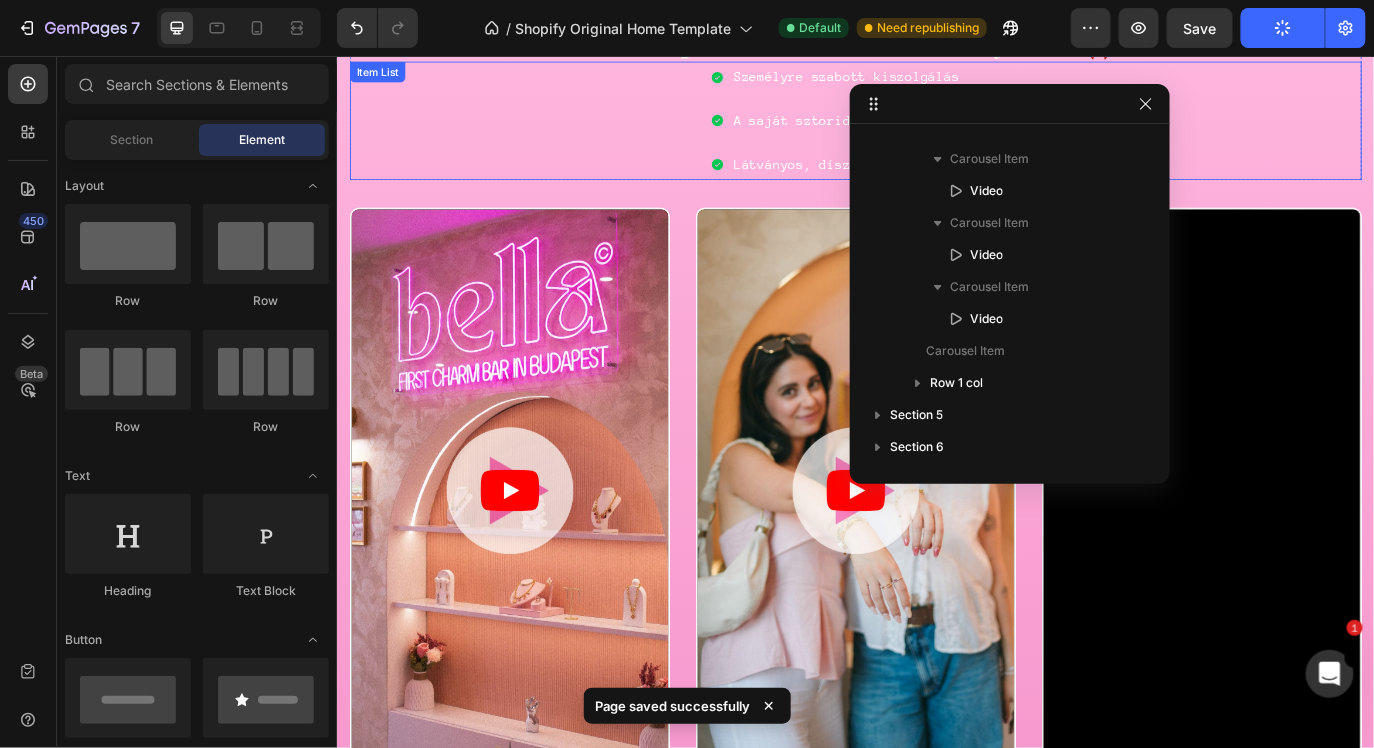 click on "Személyre szabott kiszolgálás A saját sztoridat elmesélő ékszert Látványos, díszdobozos csomagolást" at bounding box center [936, 130] 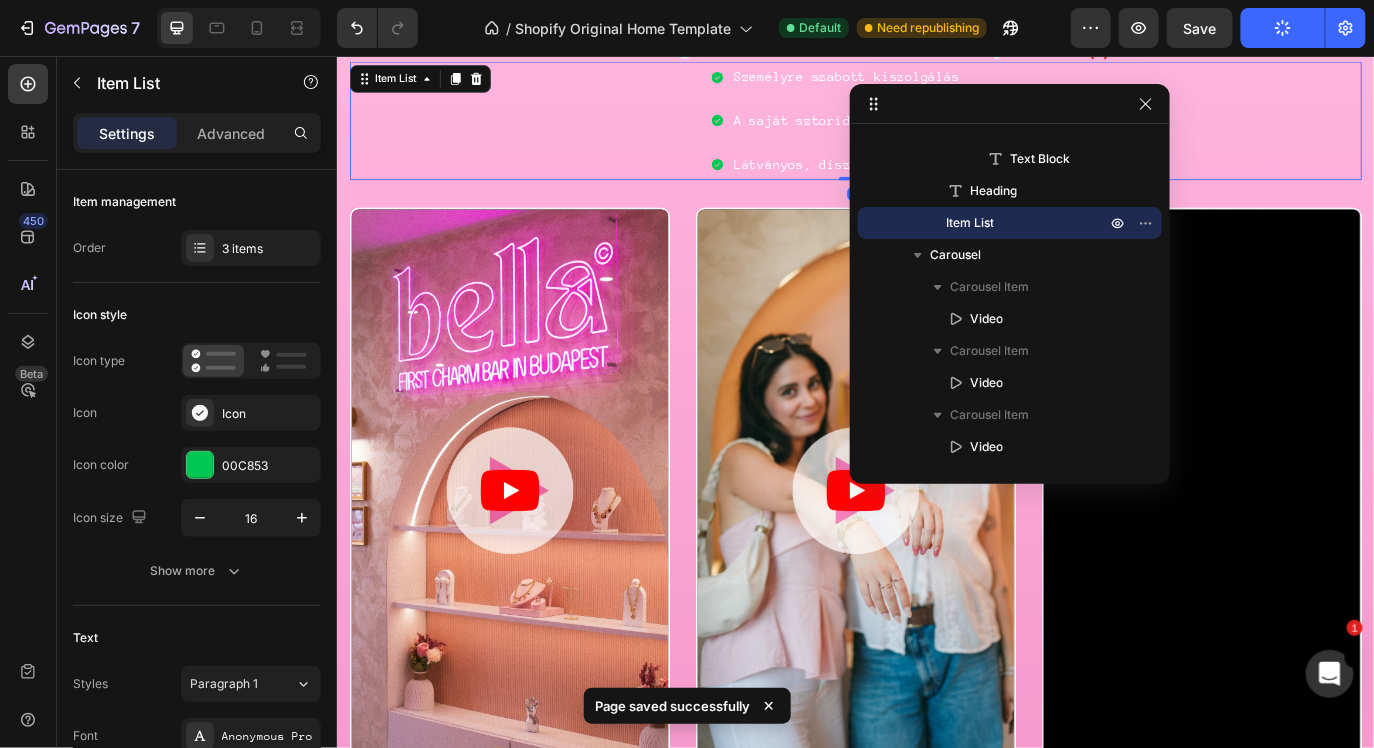 click on "Icon Icon Icon Icon Icon Icon List 1000+ elégedett vásárló Text Block Row Mit kapsz az in-studio élményben? 🎀 Heading Személyre szabott kiszolgálás A saját sztoridat elmesélő ékszert Látványos, díszdobozos csomagolást Item List   0 Row Video Video Video
Drop element here Carousel
ILYET SZERETNÉK! Button 1 év garancia minden charmos ékszerünkre Text Block Row" at bounding box center [936, 531] 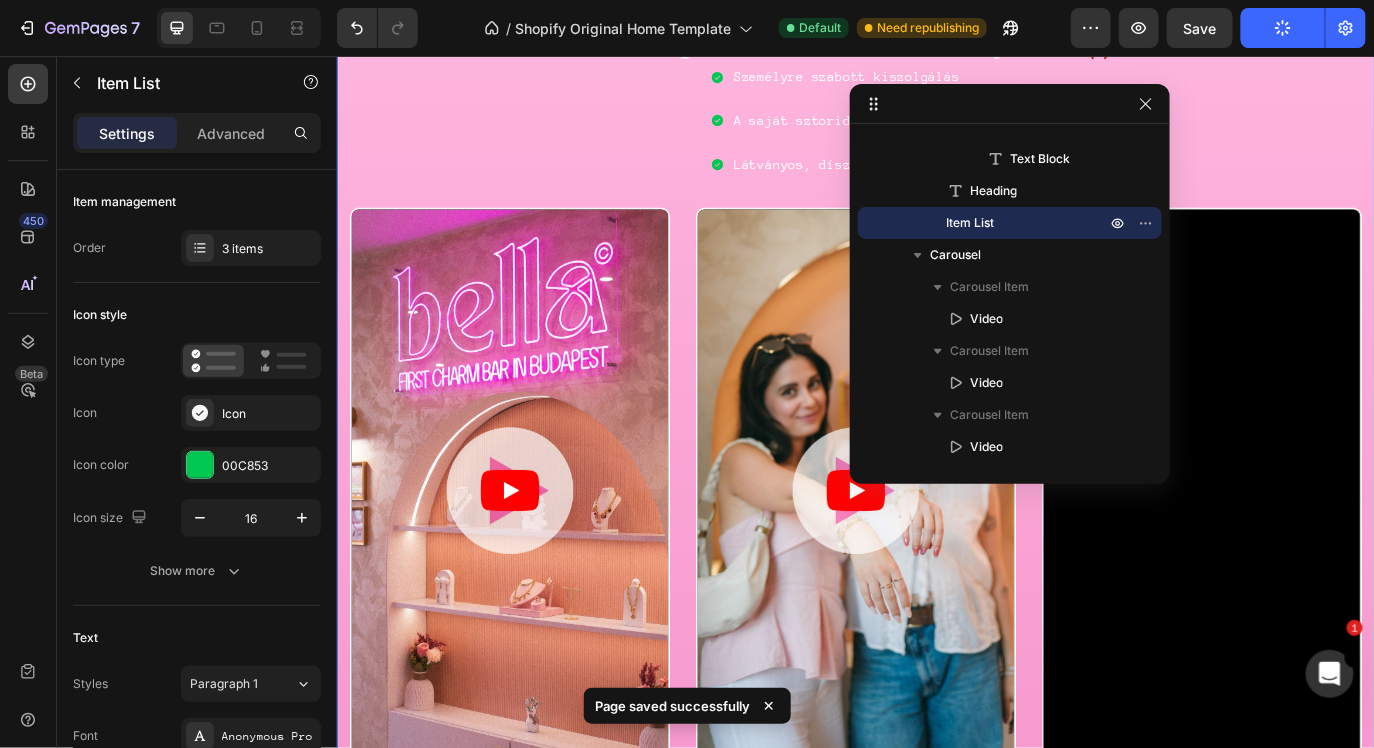scroll, scrollTop: 0, scrollLeft: 0, axis: both 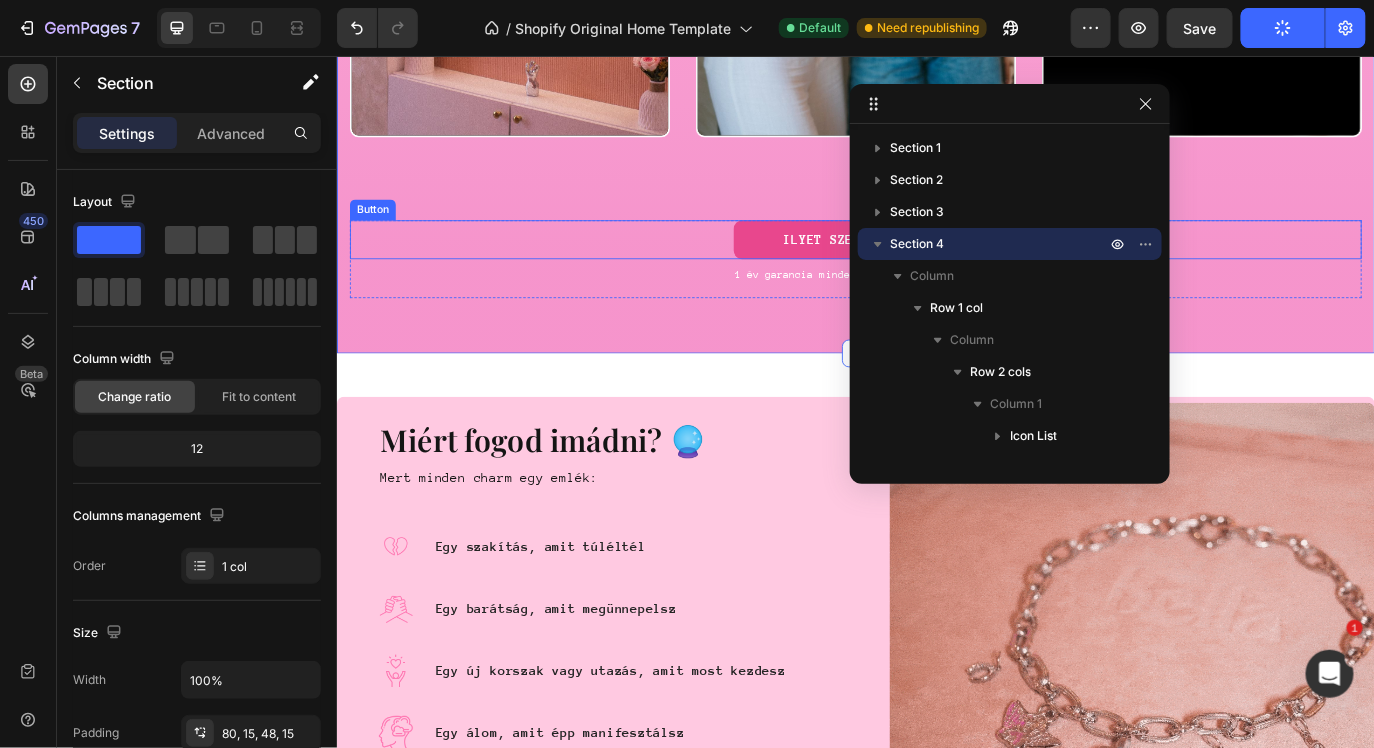 click on "ILYET SZERETNÉK!" at bounding box center [936, 267] 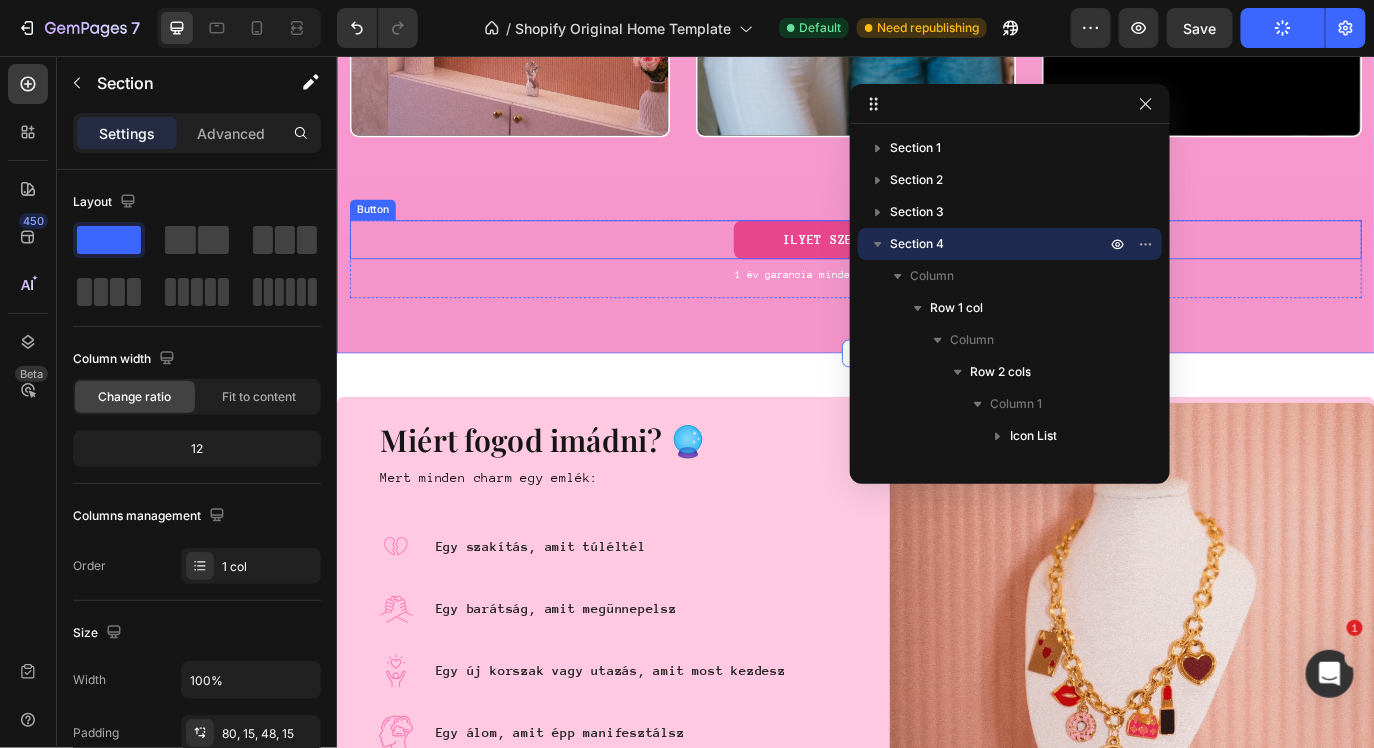 scroll, scrollTop: 634, scrollLeft: 0, axis: vertical 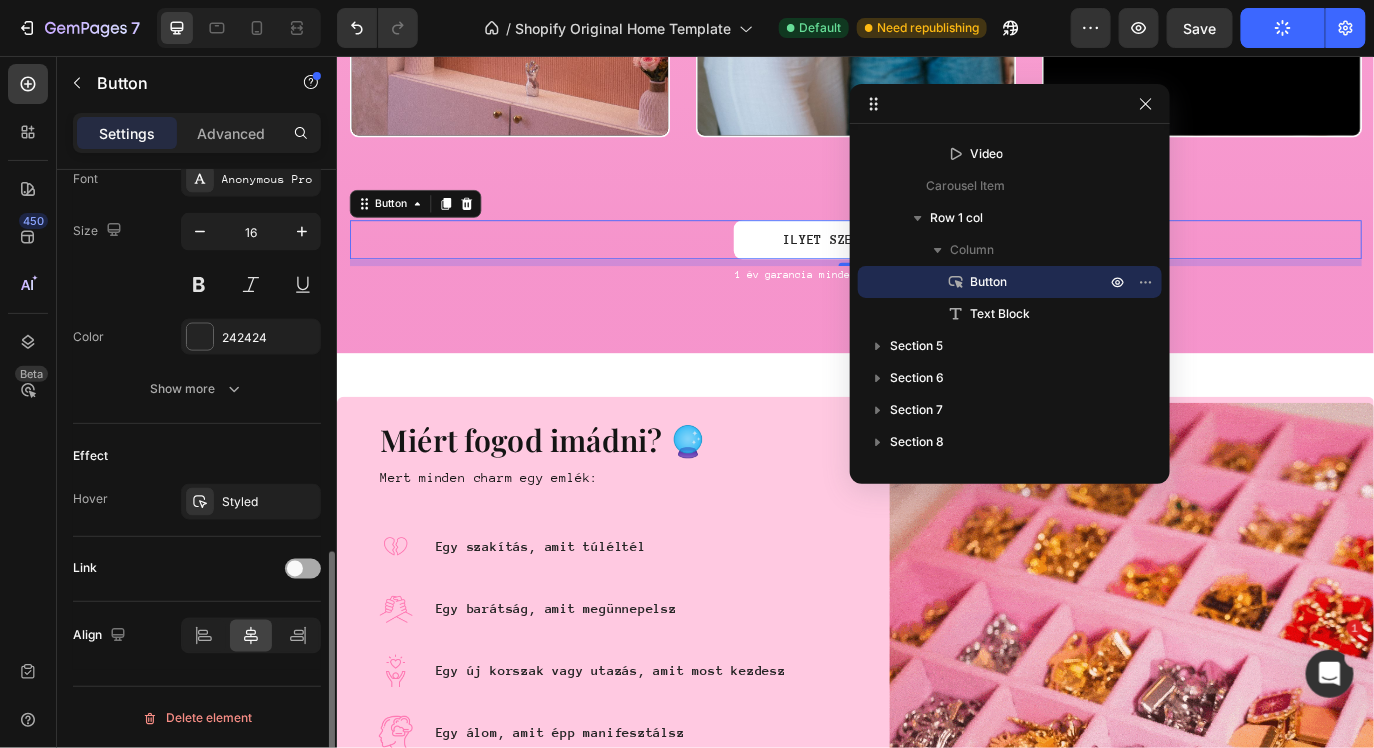 click at bounding box center [295, 569] 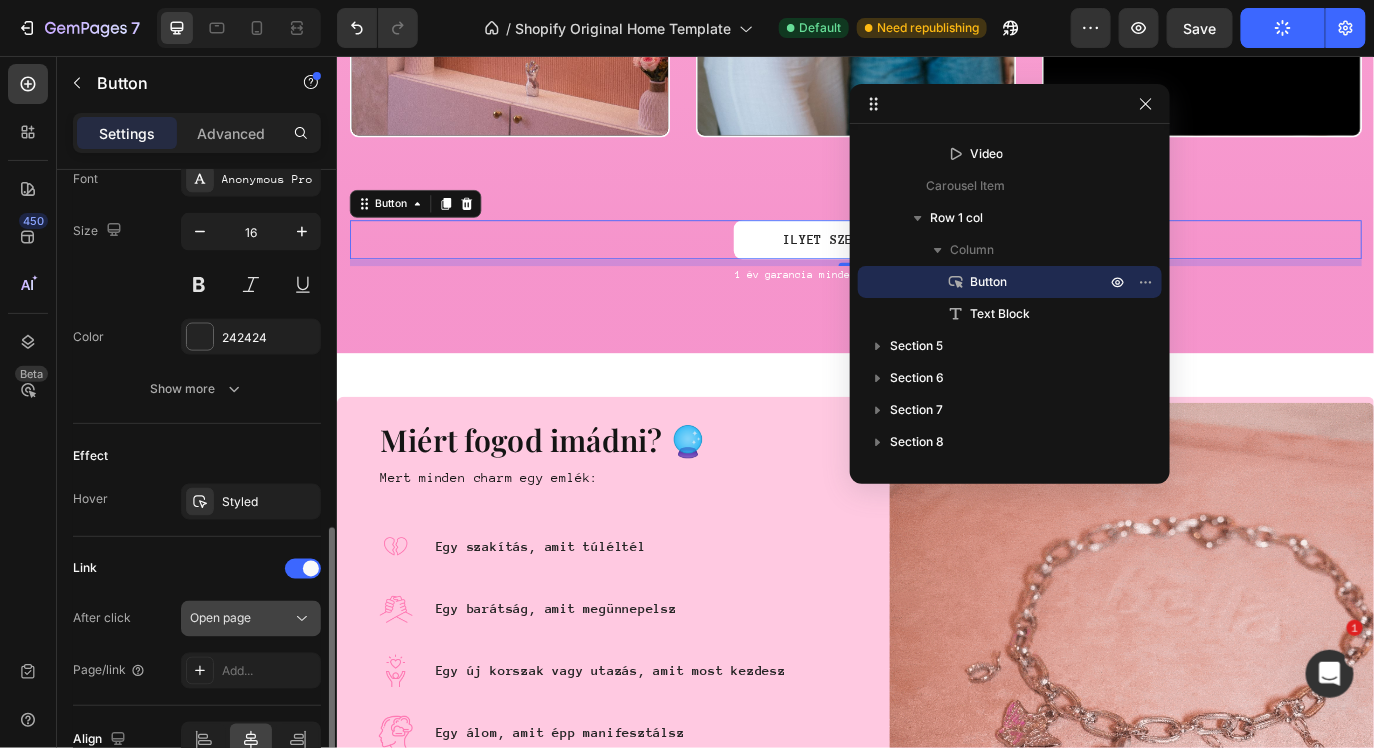 click on "Open page" 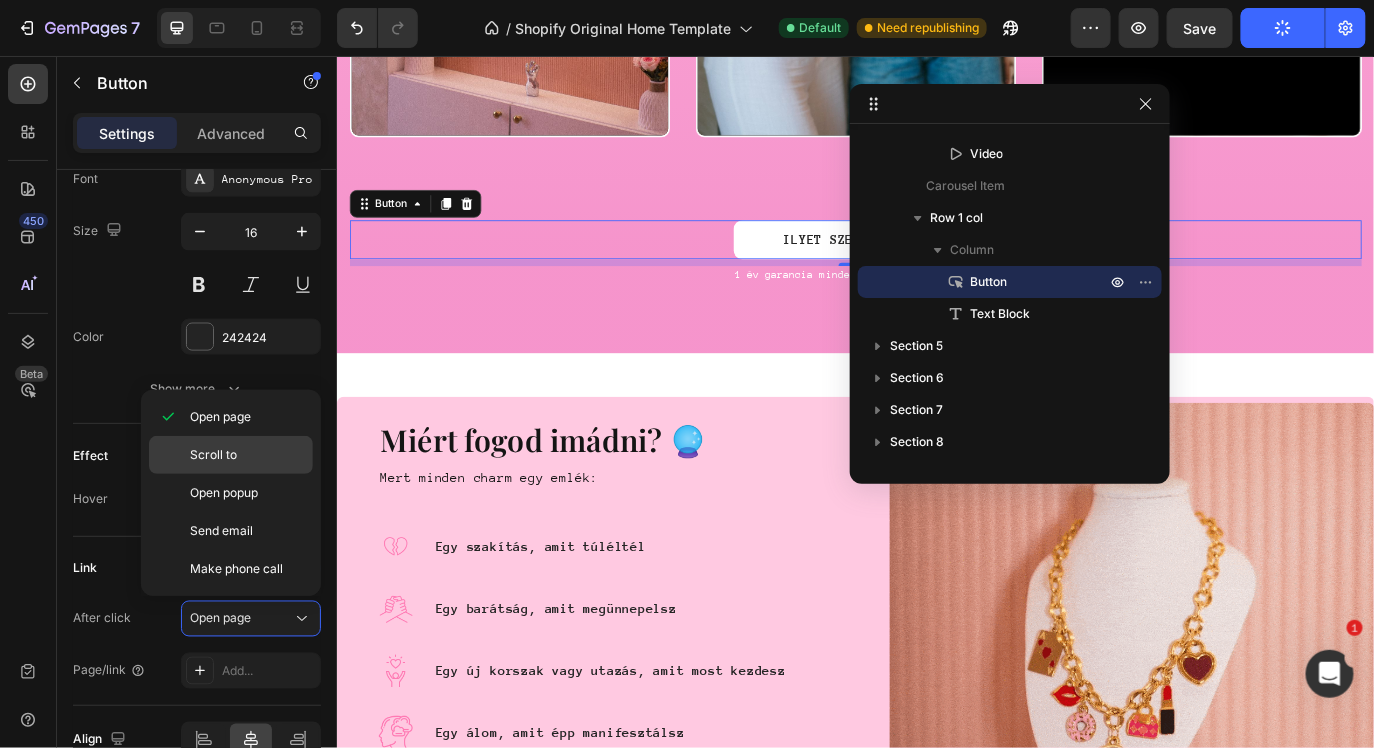 click on "Scroll to" at bounding box center [247, 455] 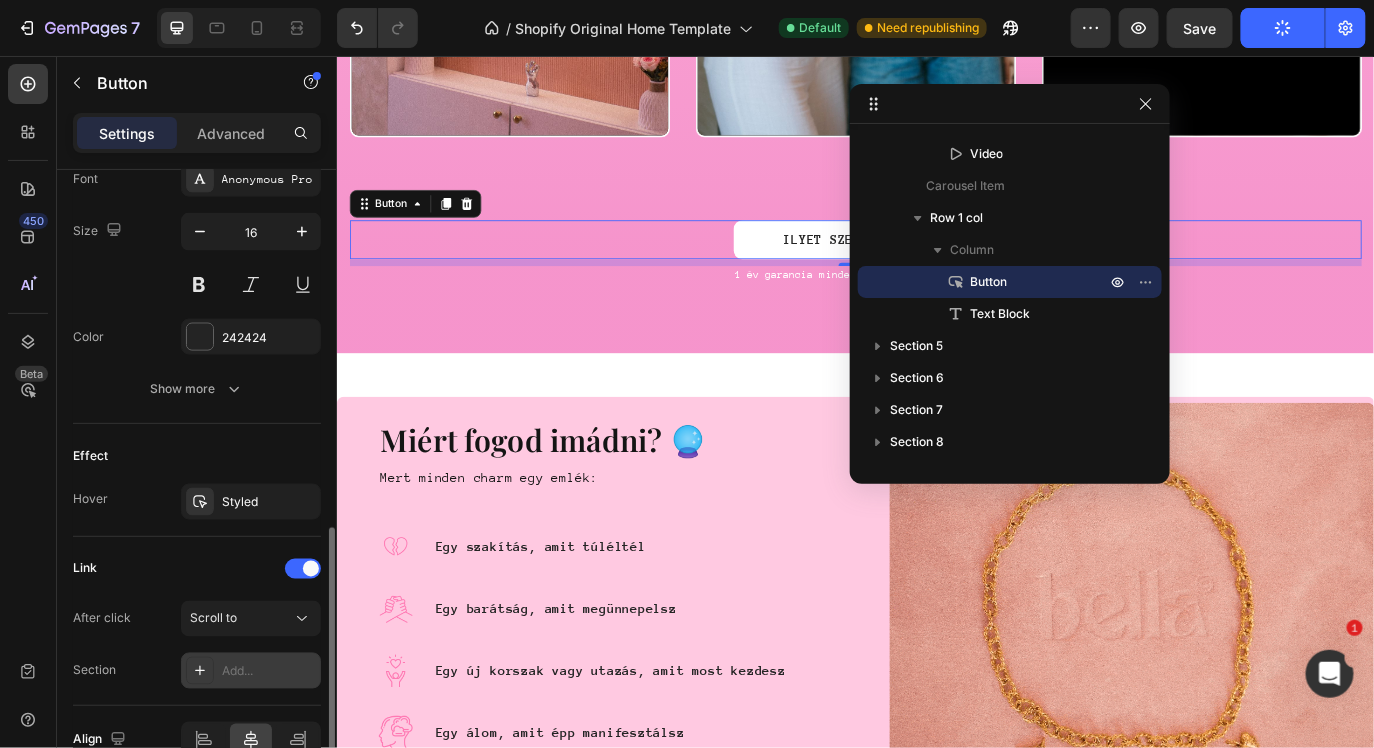 click on "Add..." at bounding box center (269, 672) 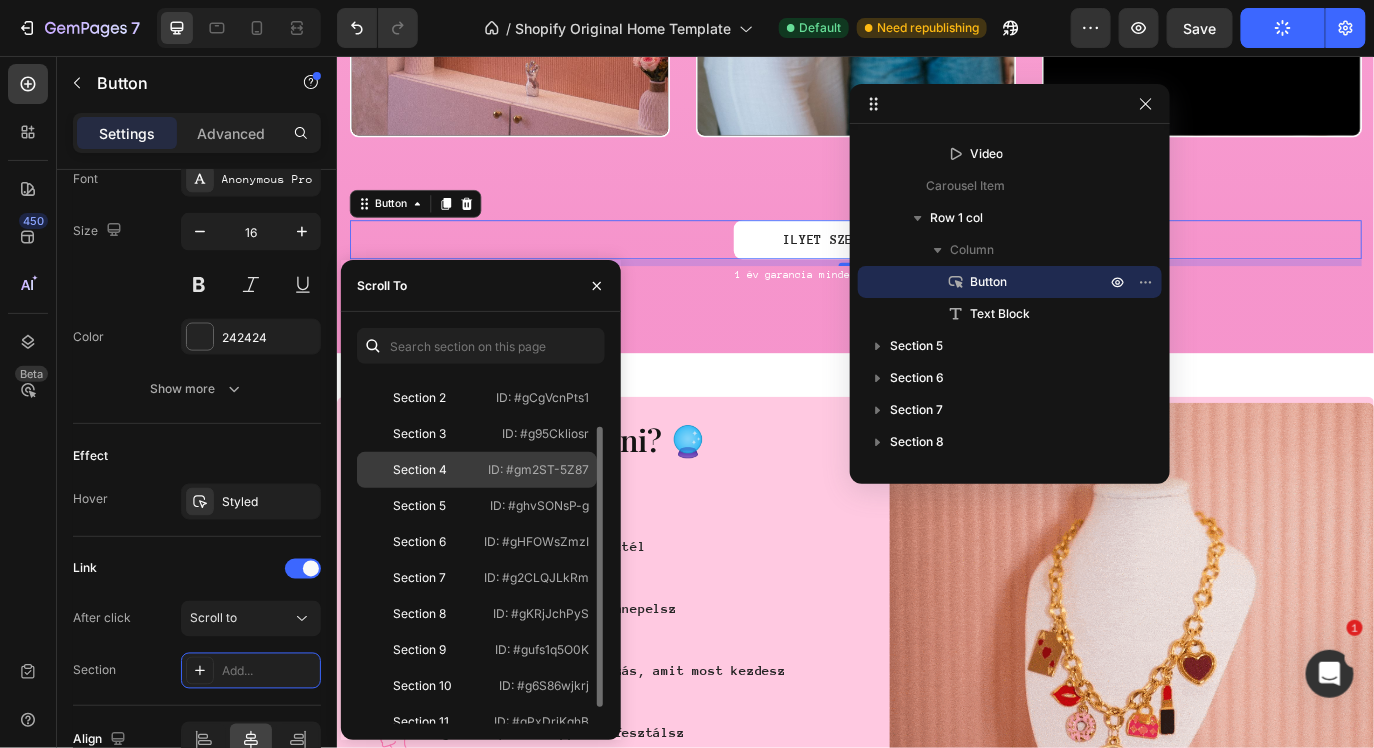 scroll, scrollTop: 66, scrollLeft: 0, axis: vertical 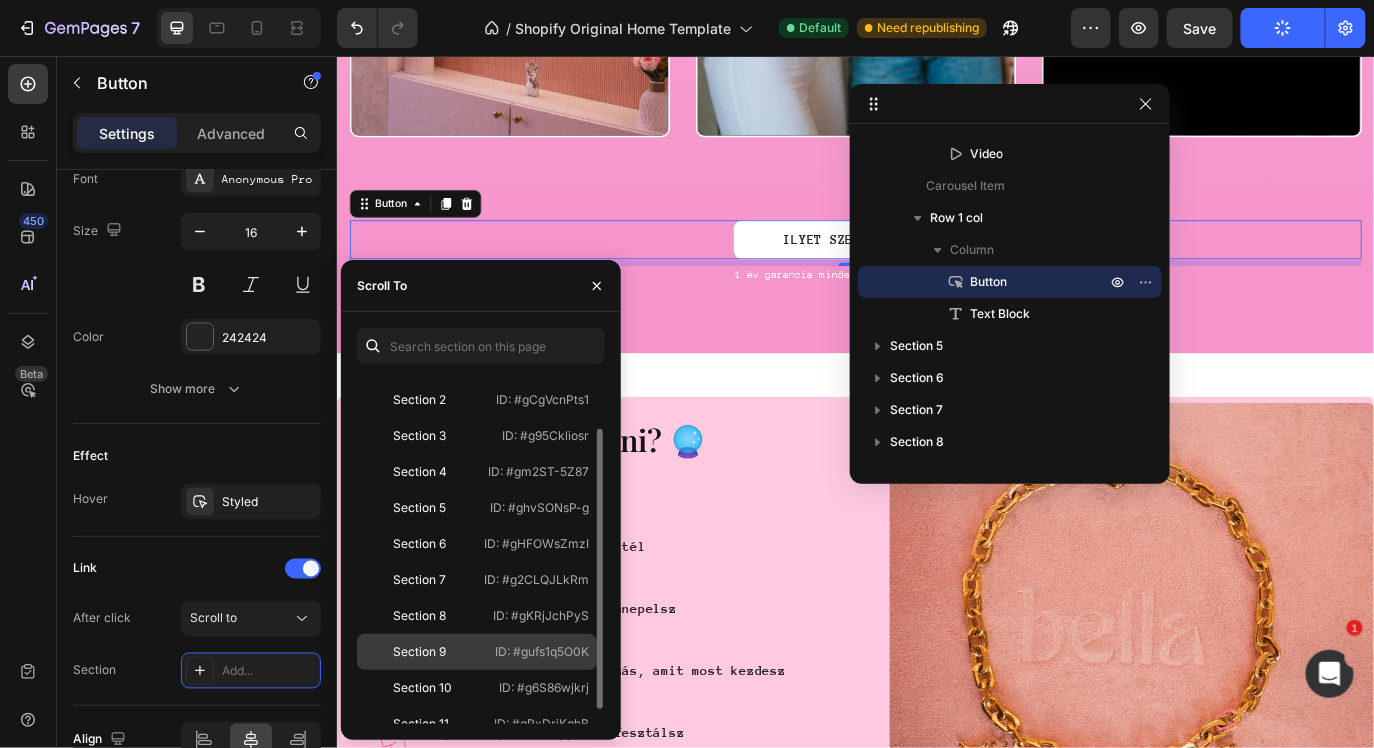 click on "Section 9" at bounding box center [423, 652] 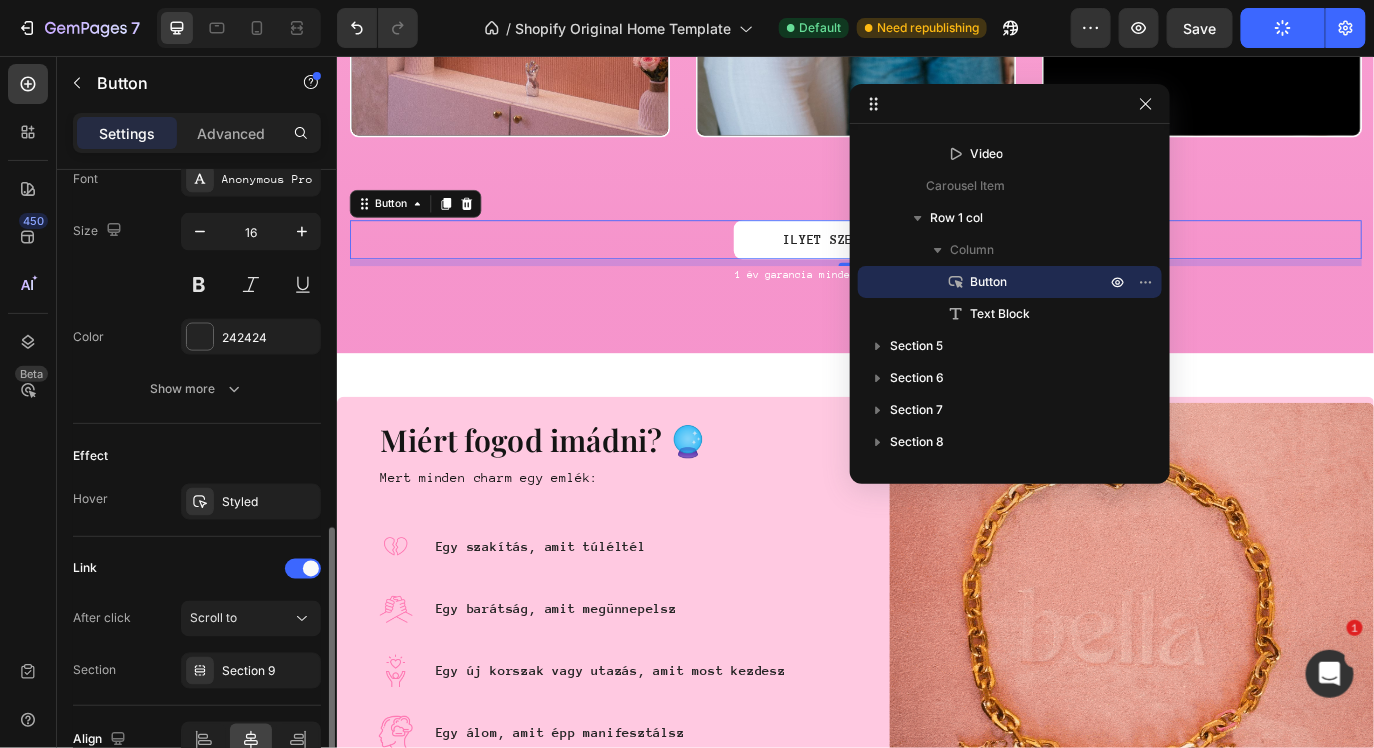 click on "Link" at bounding box center [197, 569] 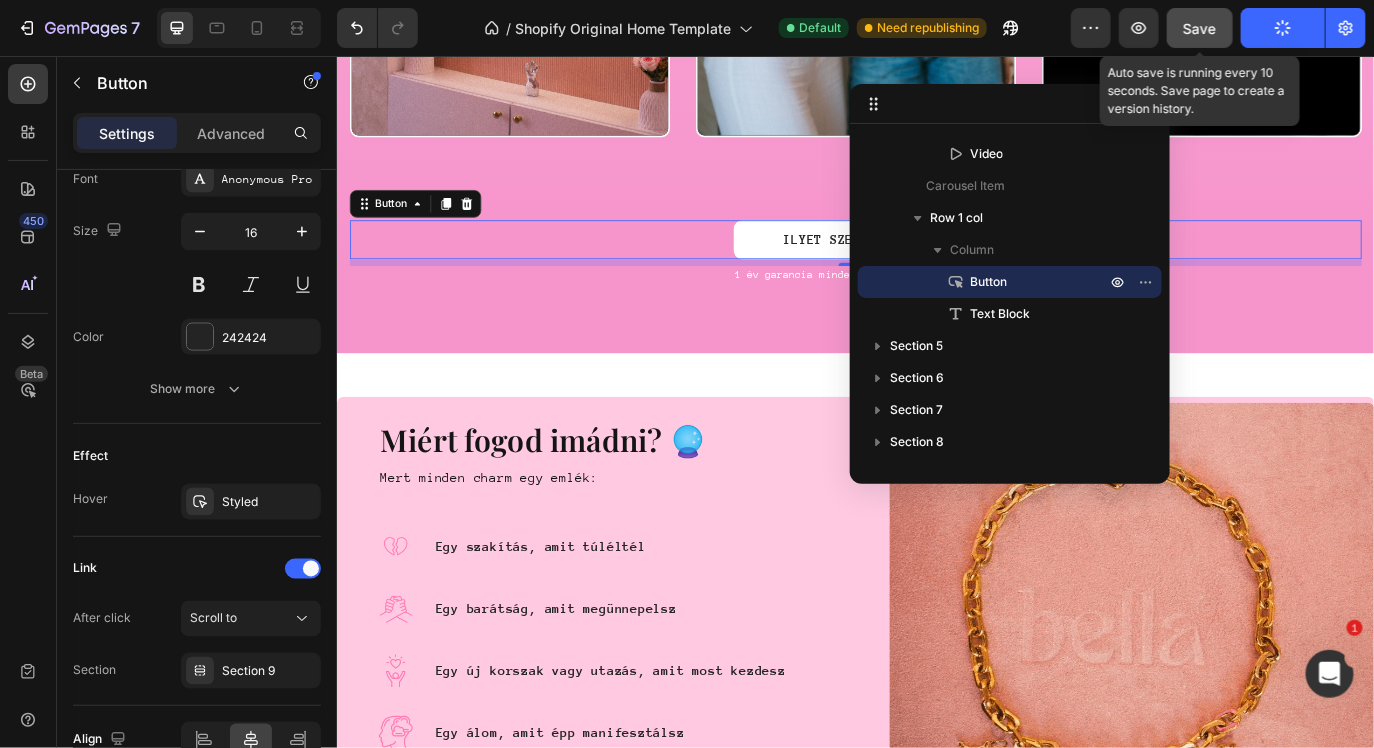 click on "Save" 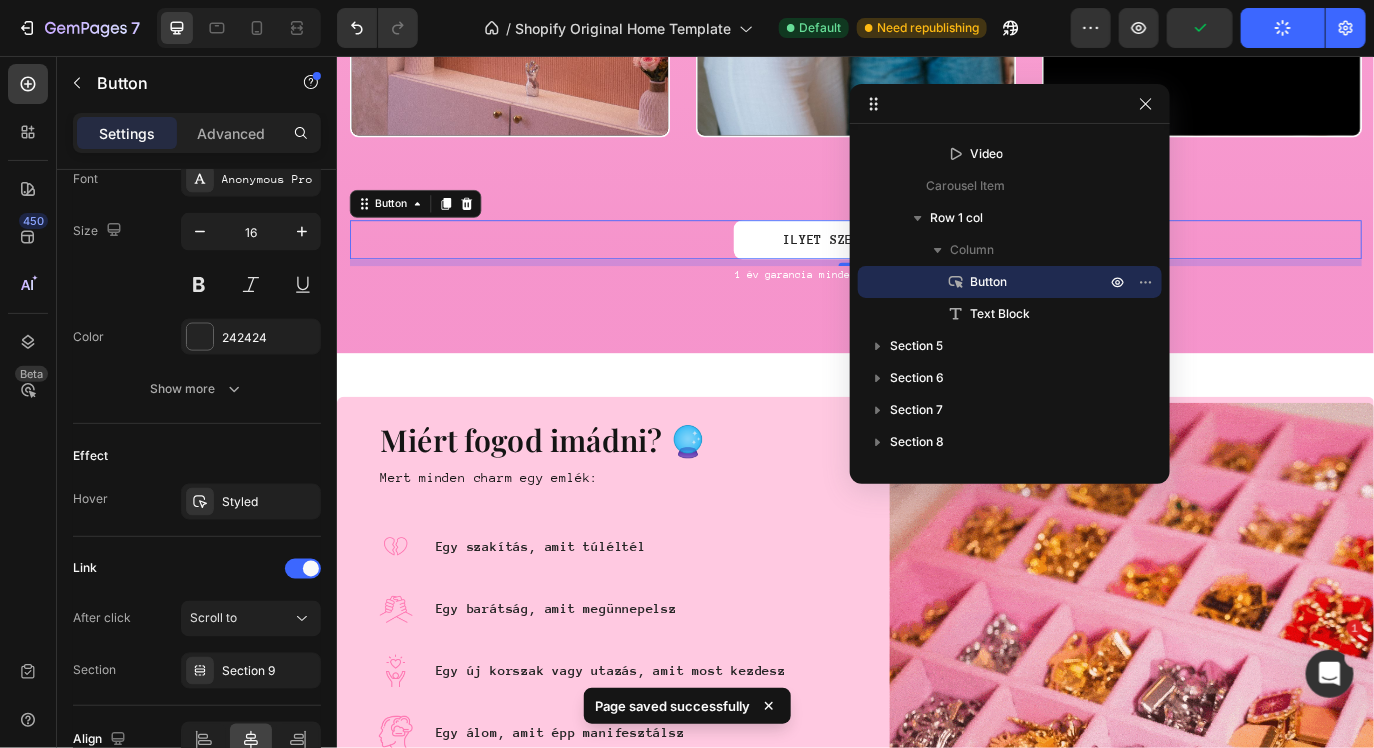 click on "/  Shopify Original Home Template Default Need republishing" 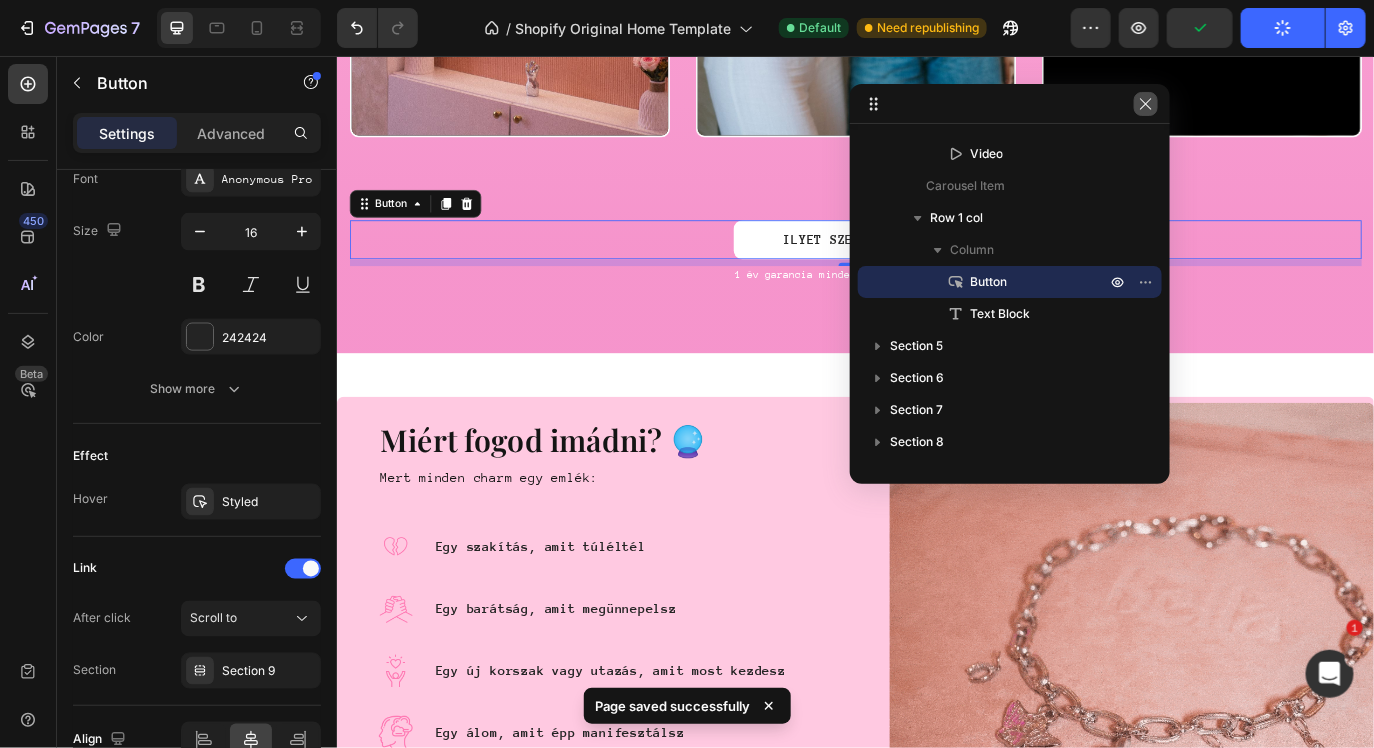 click 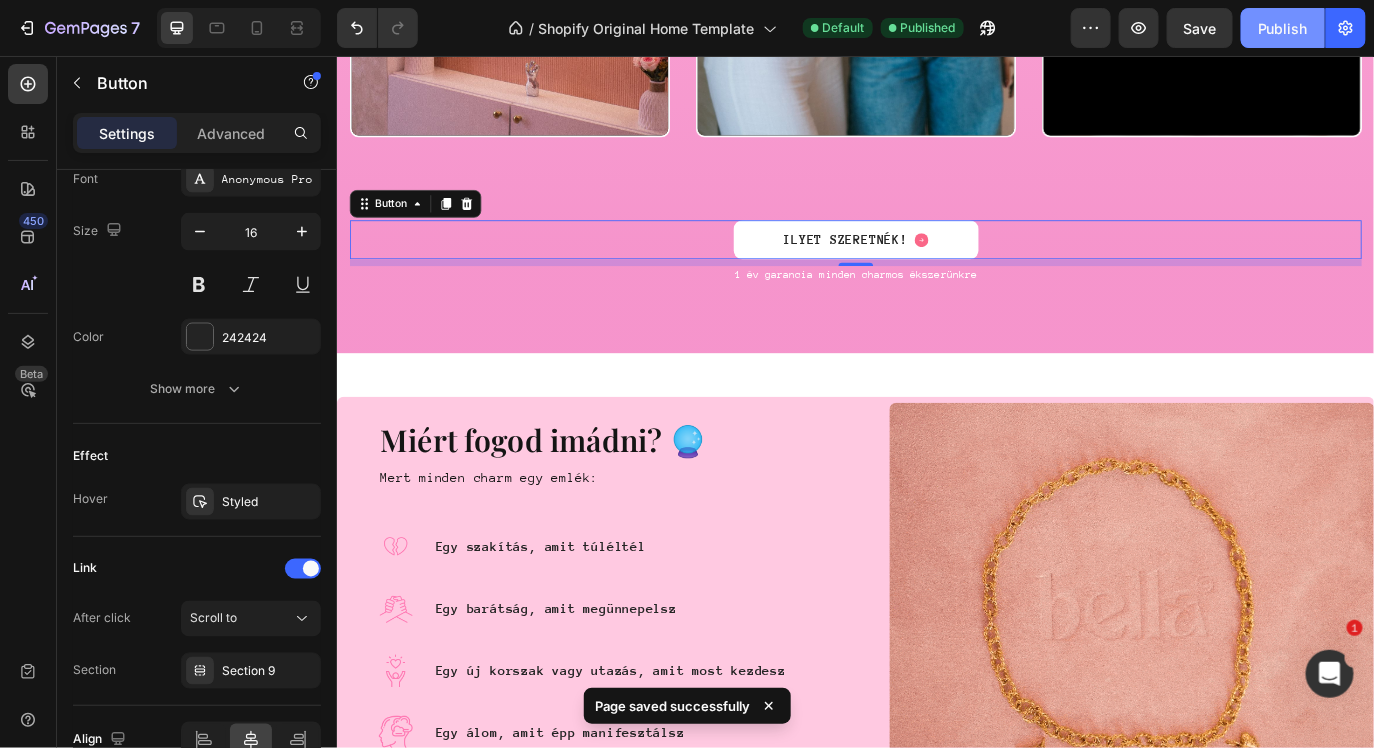 click on "Publish" at bounding box center [1283, 28] 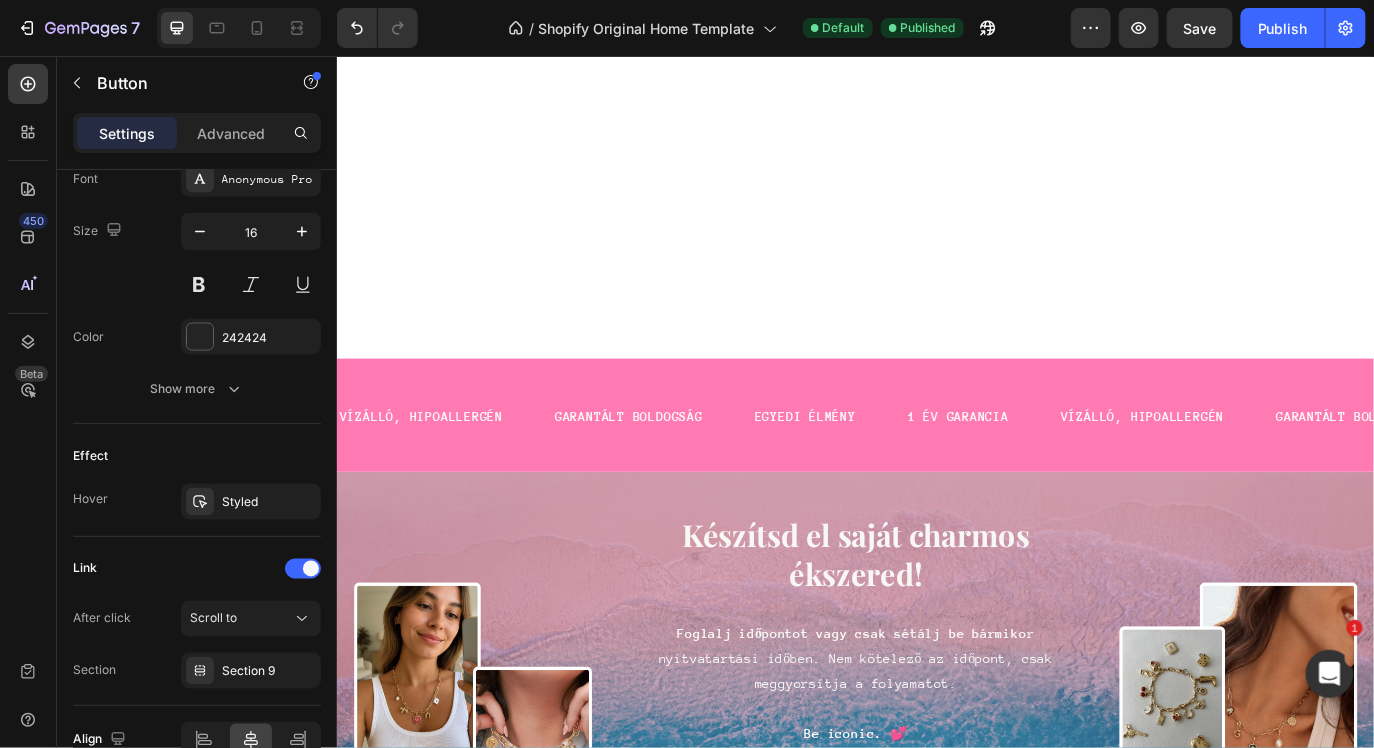 scroll, scrollTop: 5591, scrollLeft: 0, axis: vertical 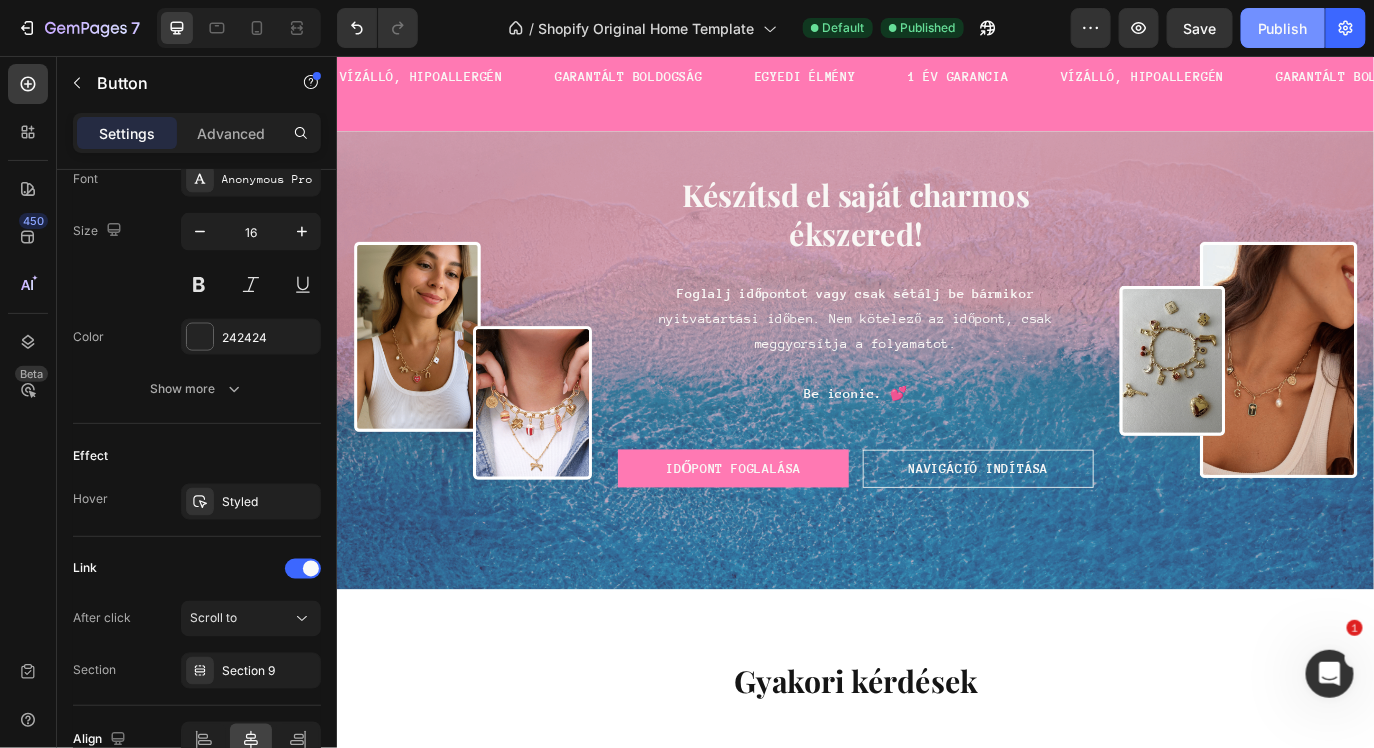 click on "Publish" at bounding box center (1283, 28) 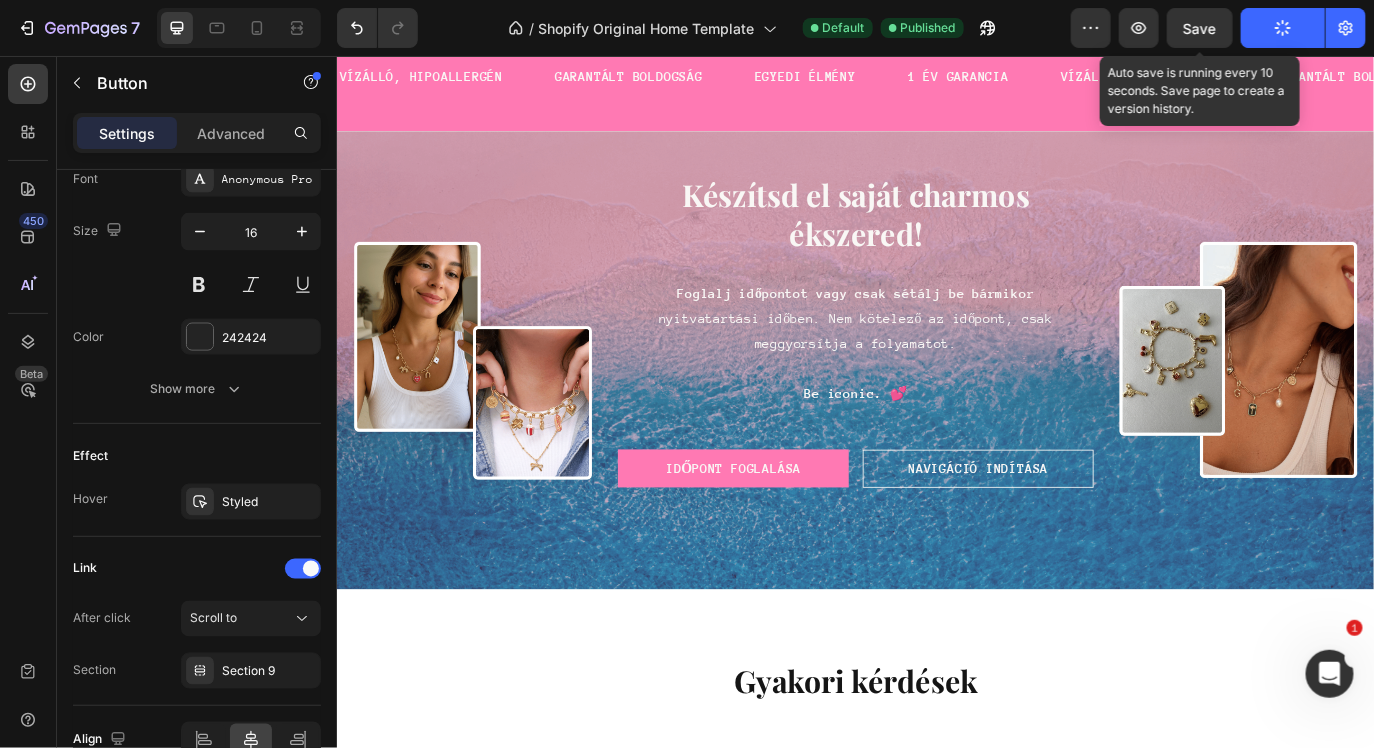 click on "Save" at bounding box center [1200, 28] 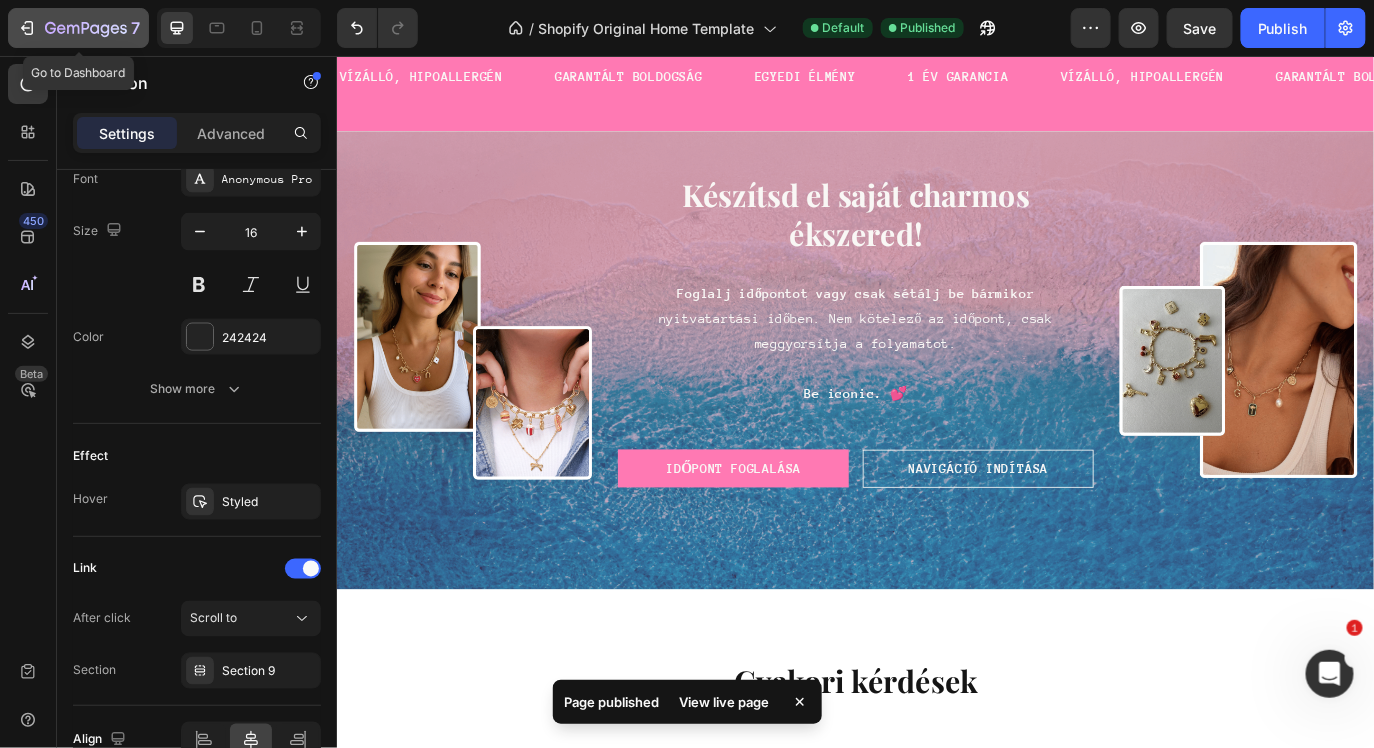 click on "7" at bounding box center [78, 28] 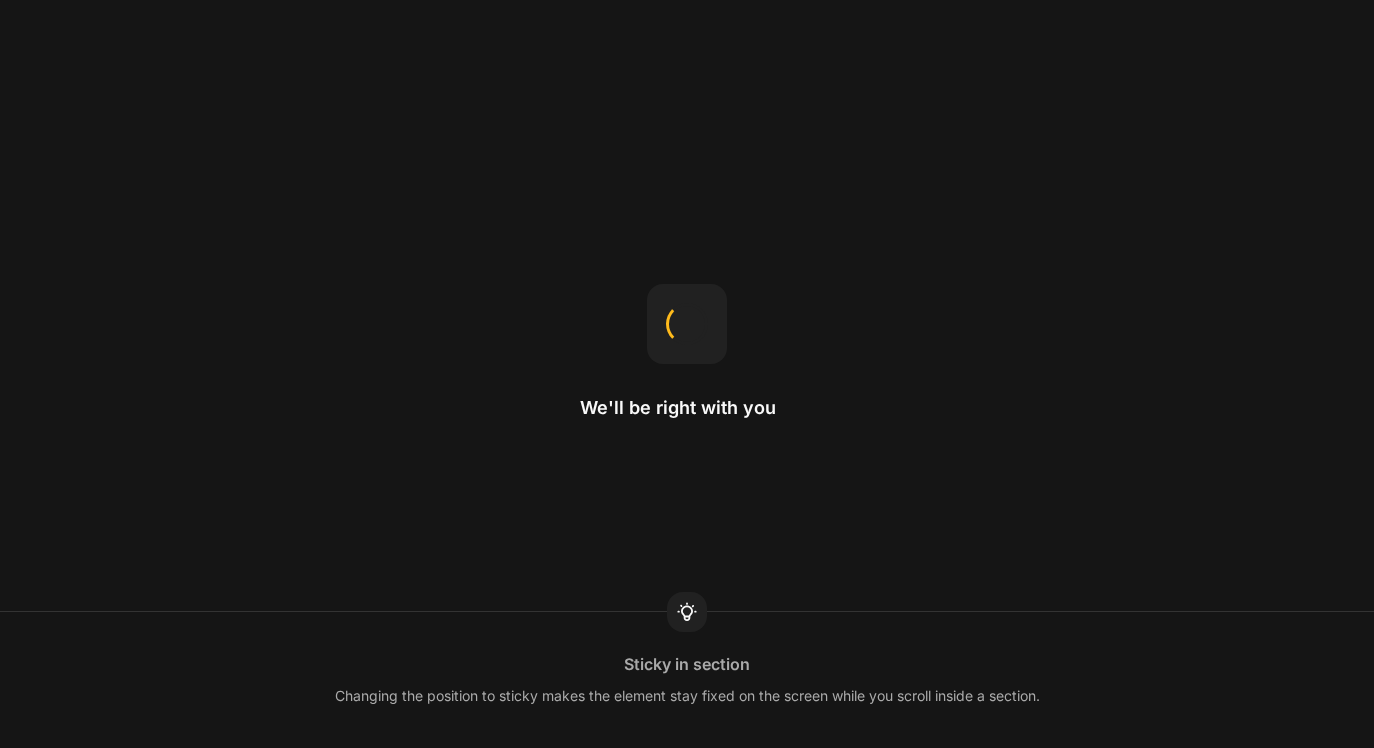 scroll, scrollTop: 0, scrollLeft: 0, axis: both 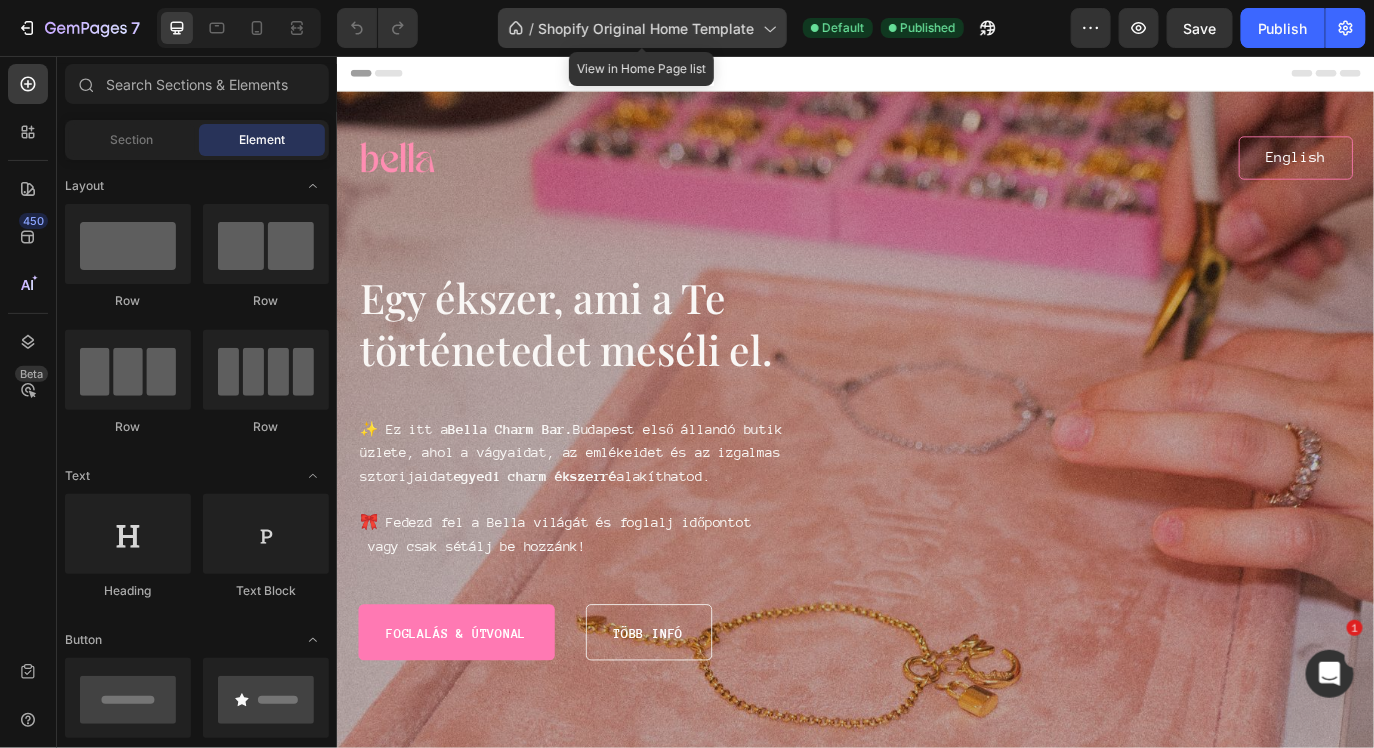 click 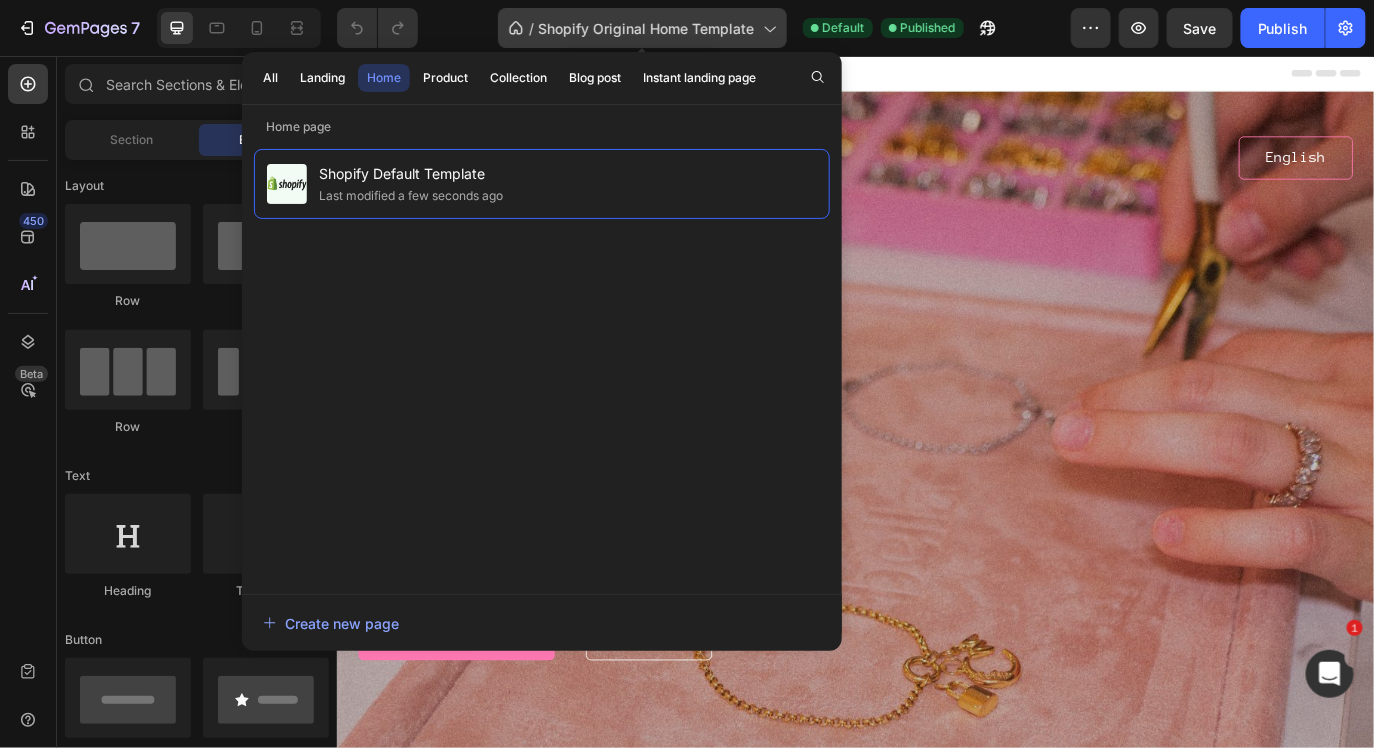 click on "Shopify Original Home Template" at bounding box center [647, 28] 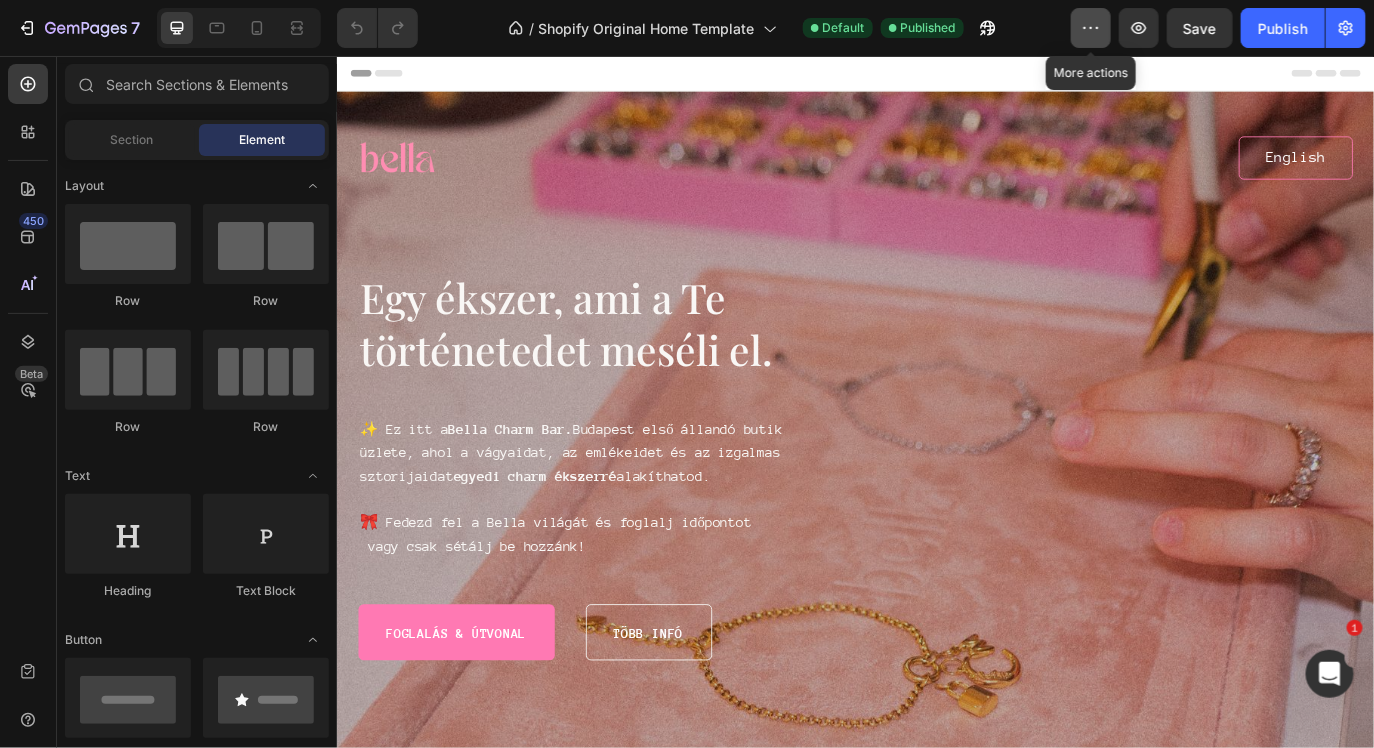 click 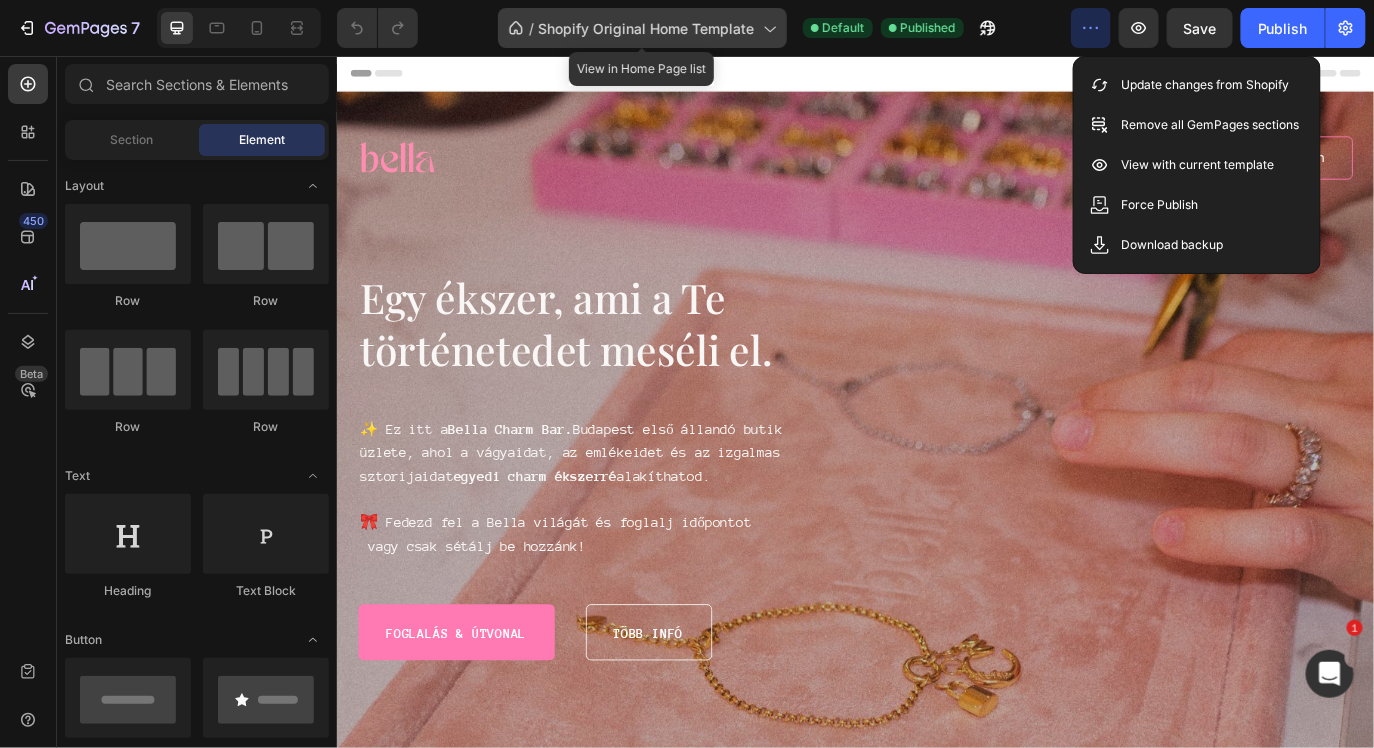 click on "Shopify Original Home Template" at bounding box center (647, 28) 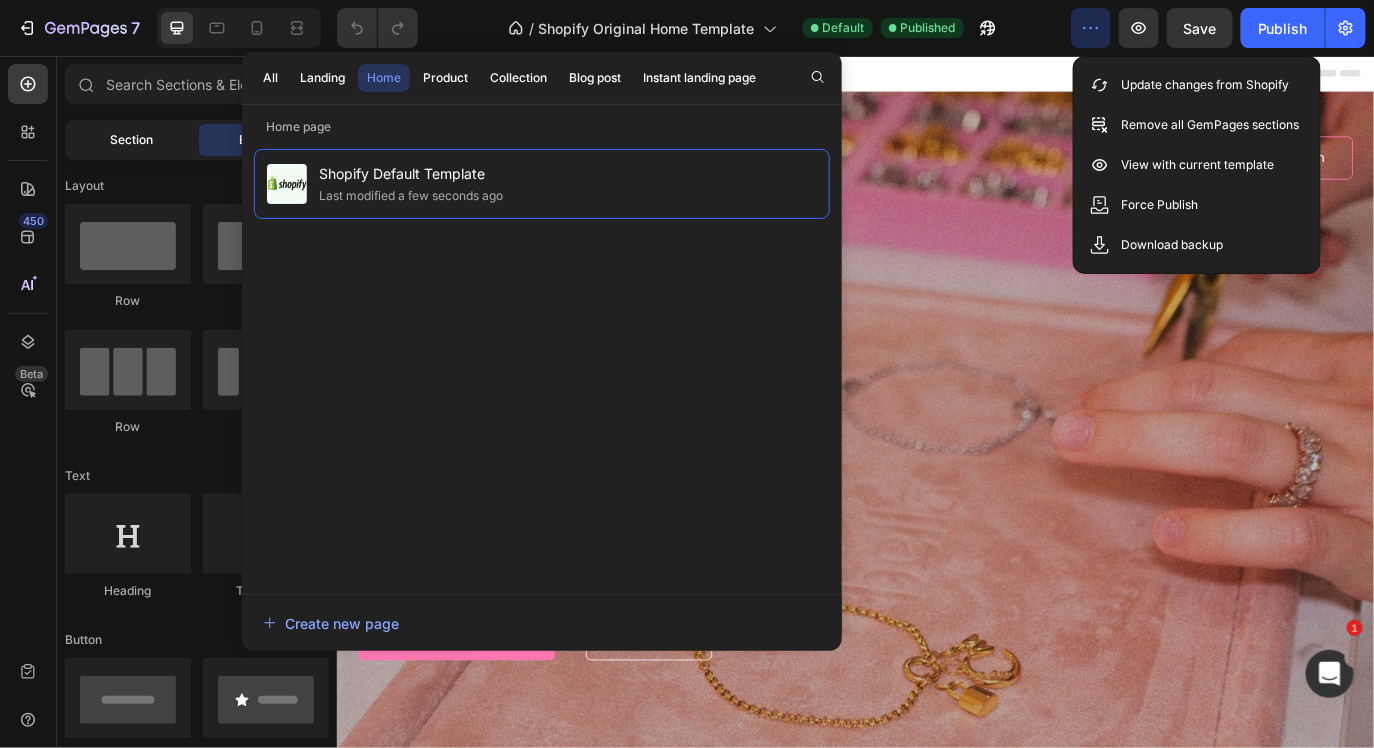 click on "Section Element" at bounding box center (197, 140) 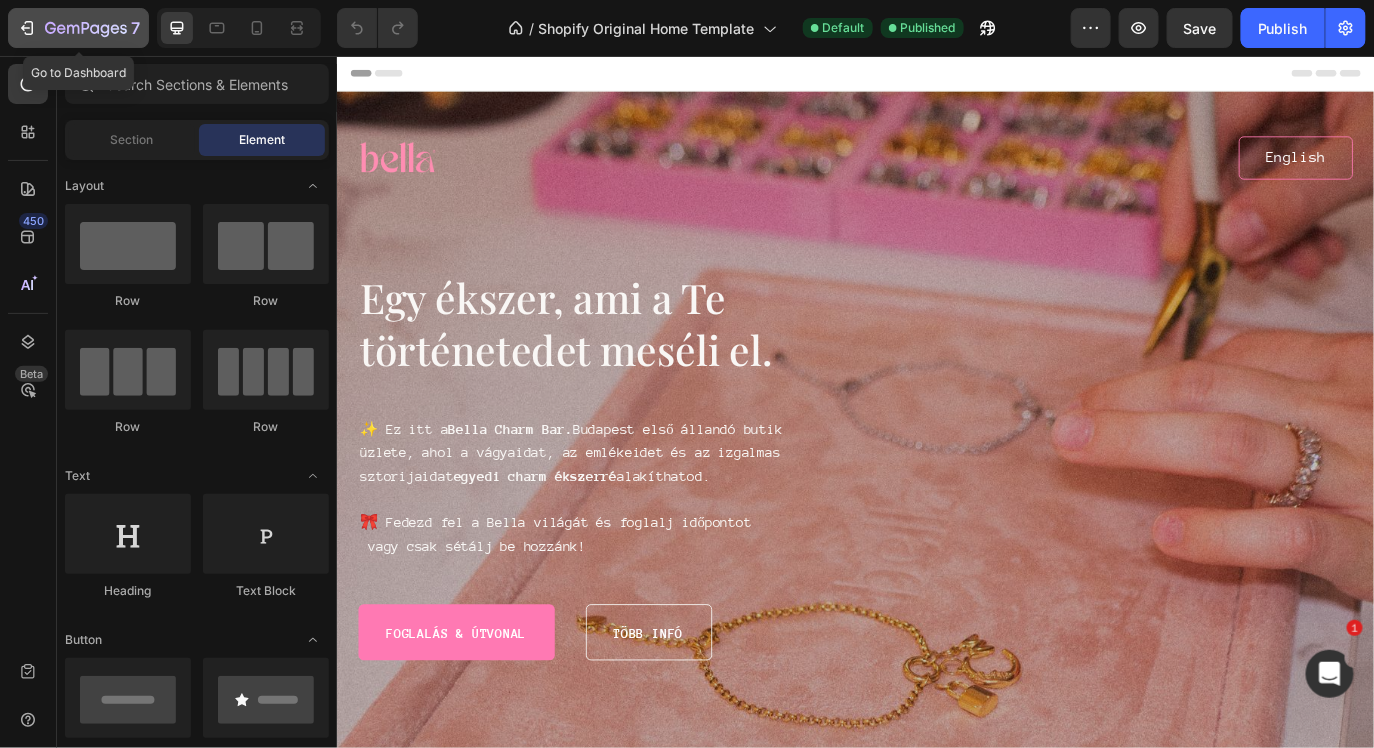 click 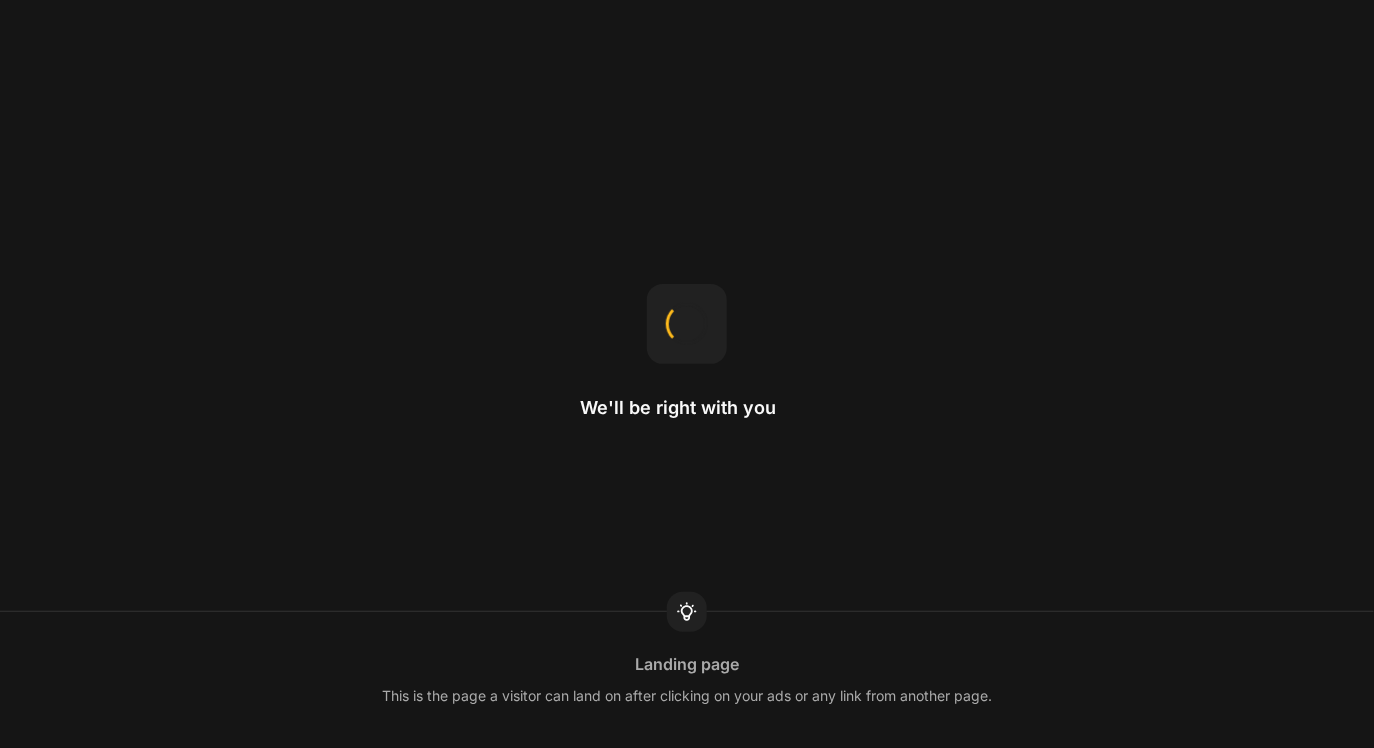 scroll, scrollTop: 0, scrollLeft: 0, axis: both 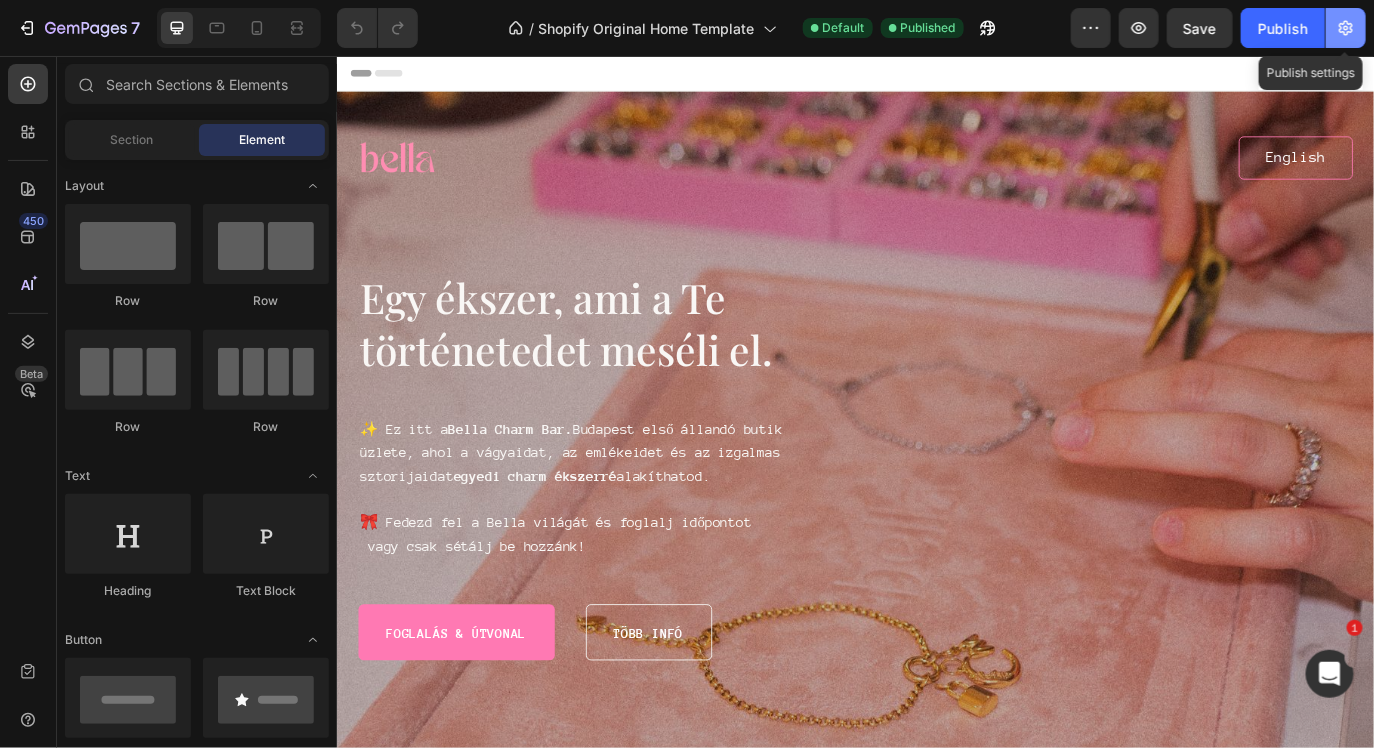 click 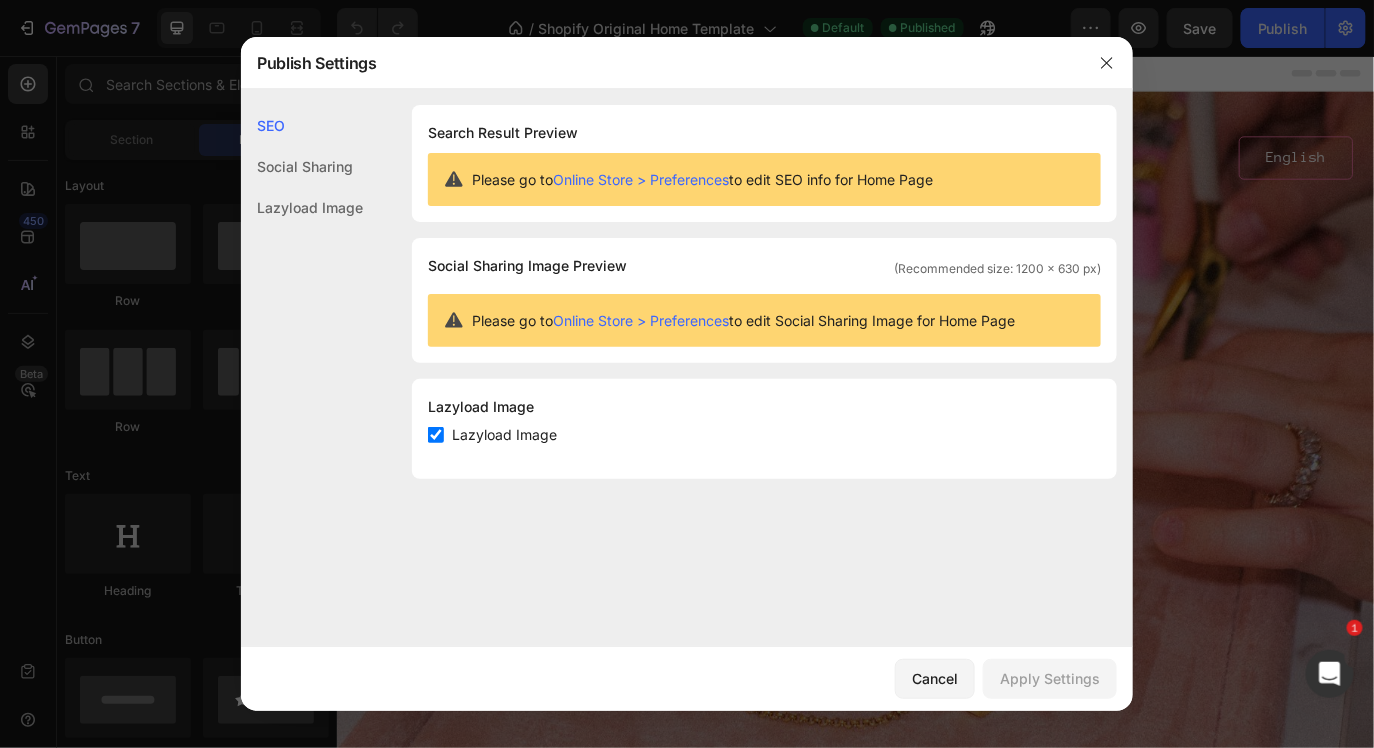 type 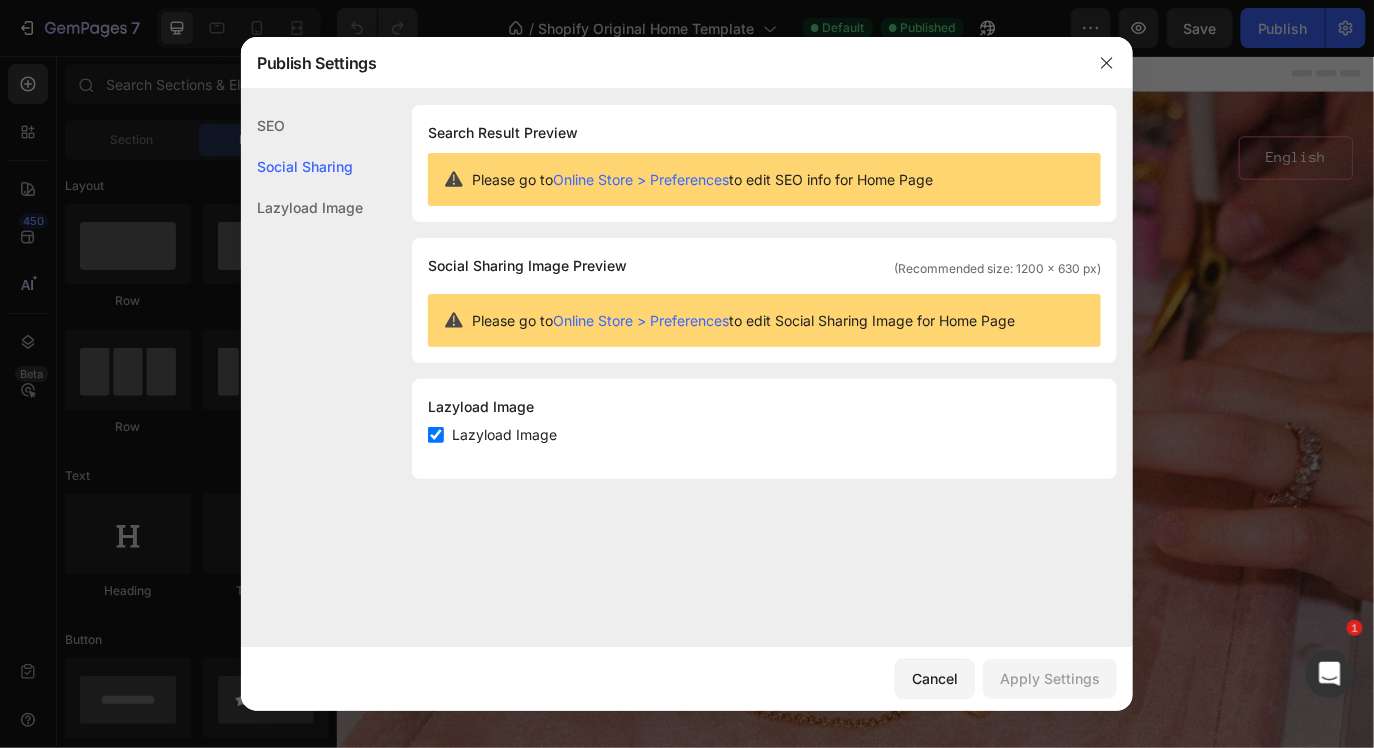 click on "SEO" 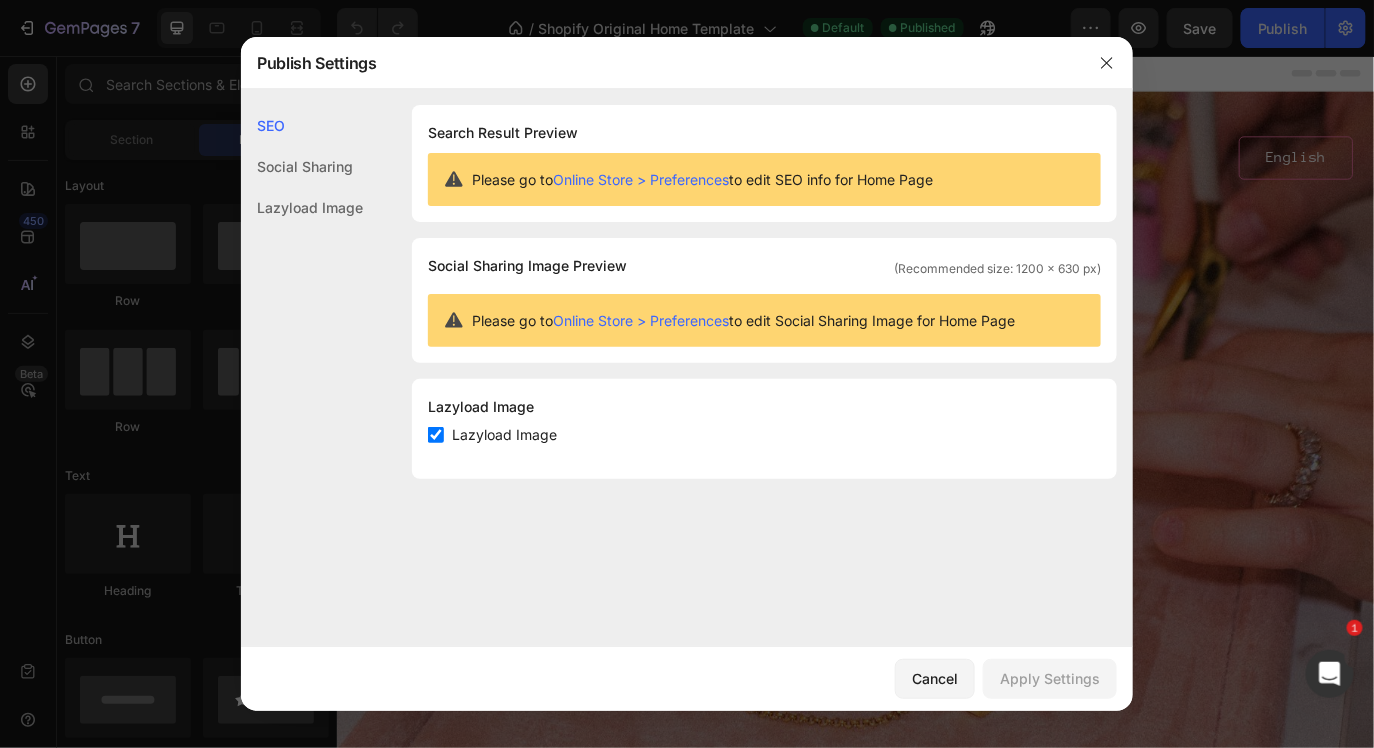 click on "Social Sharing" 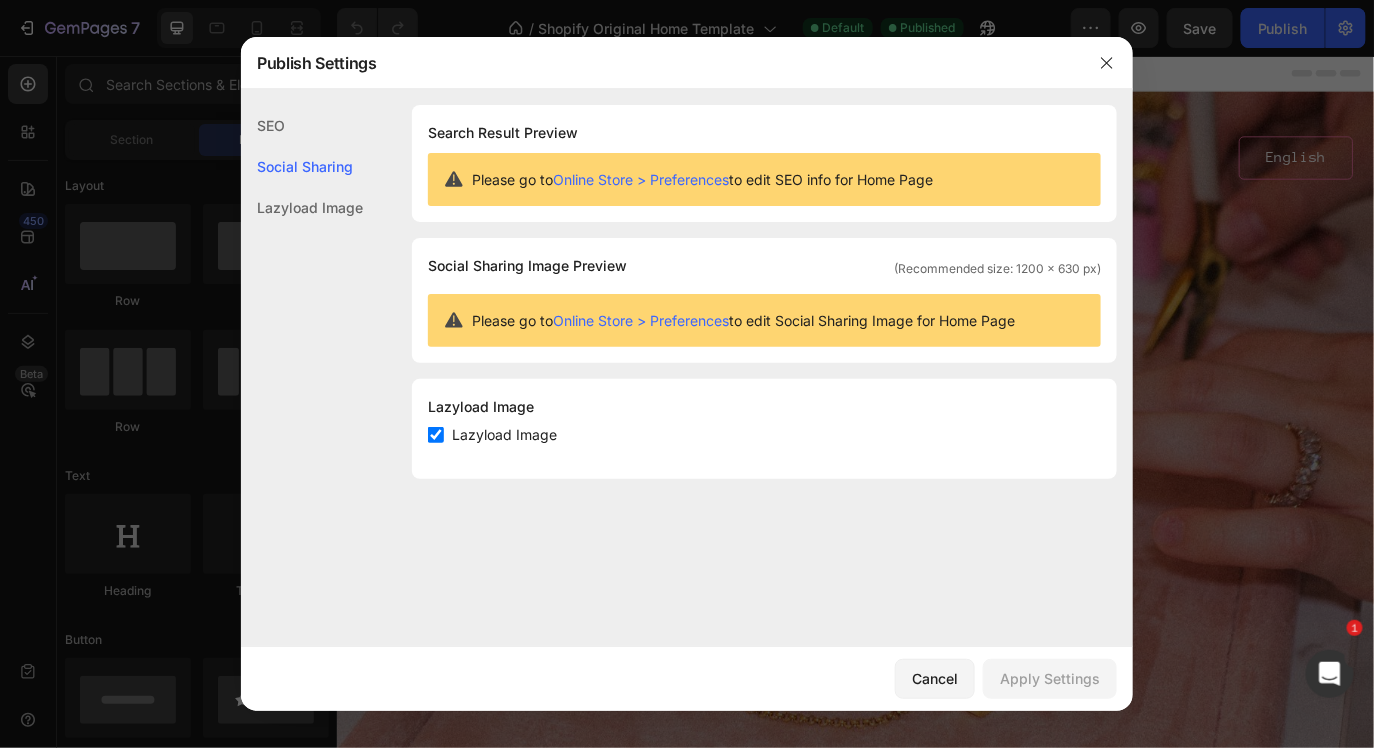 click on "Lazyload Image" 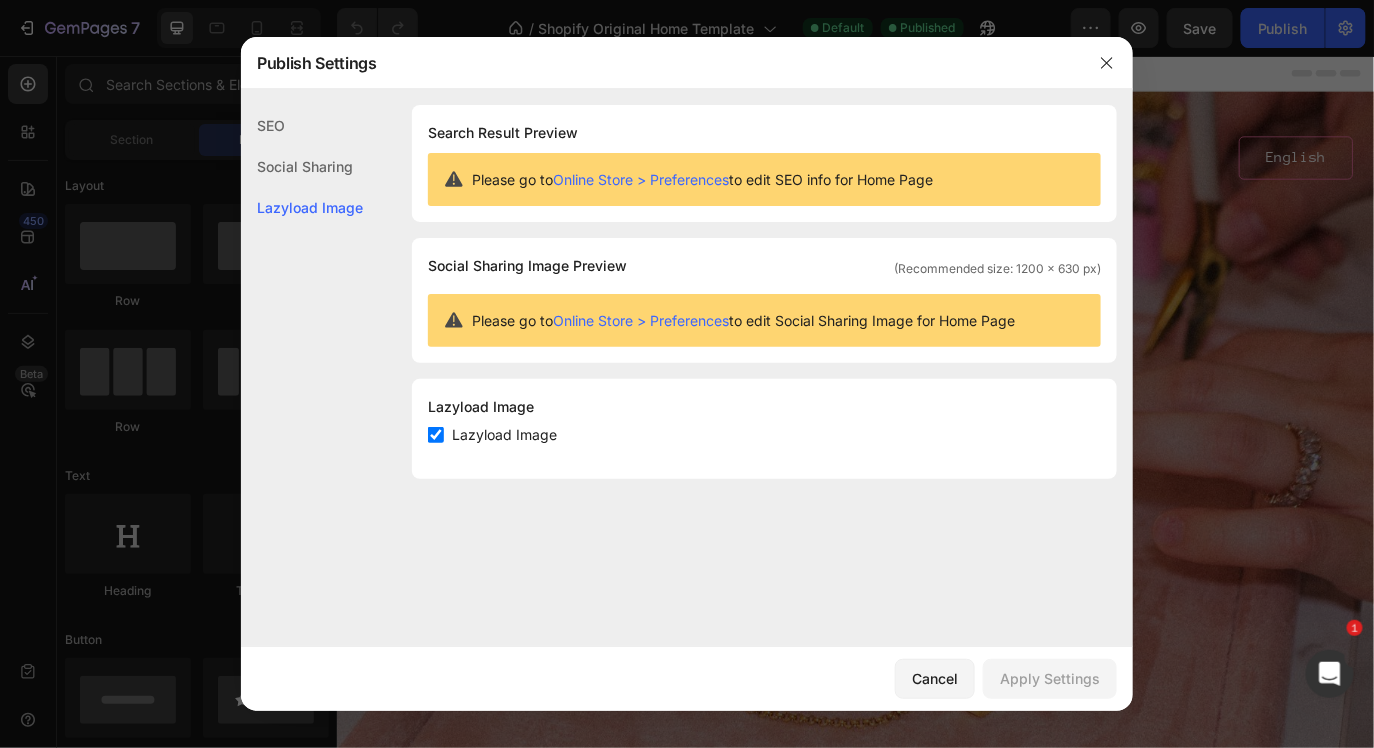 click on "Social Sharing" 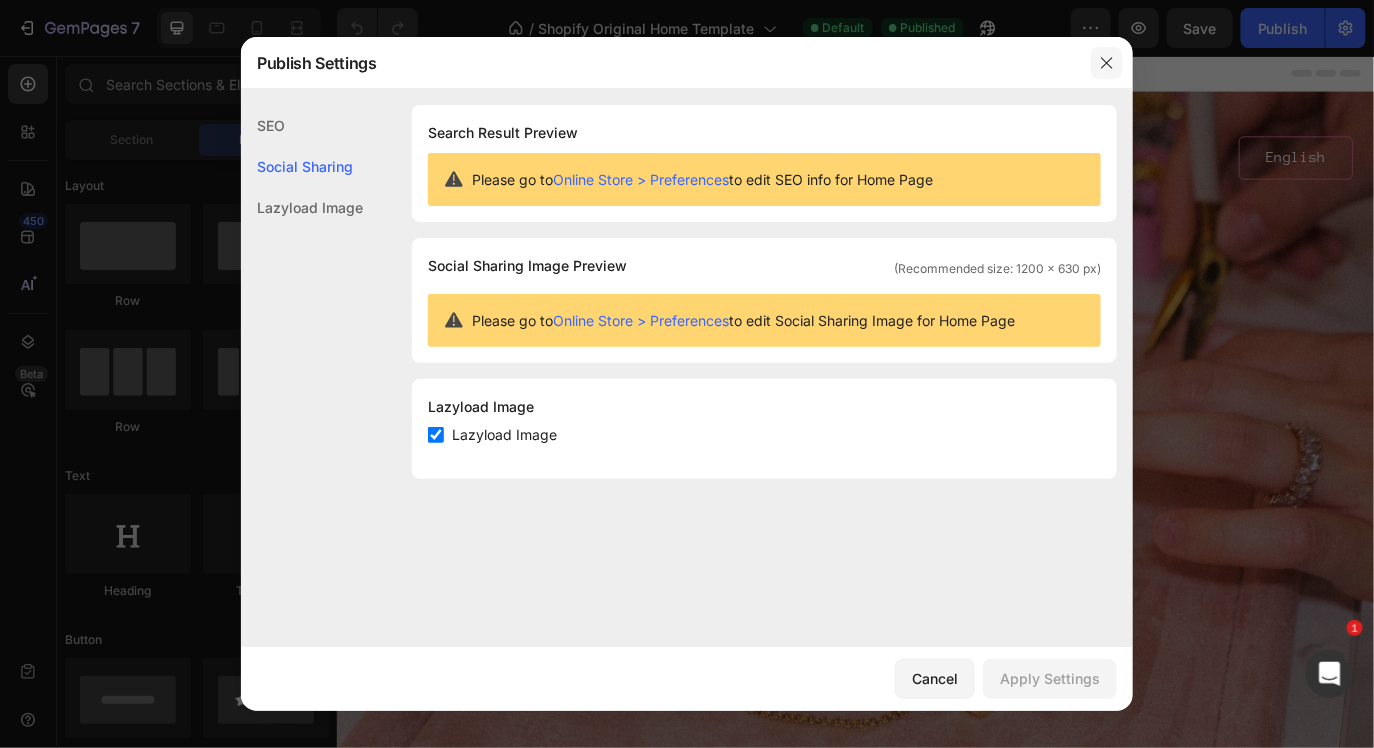 click 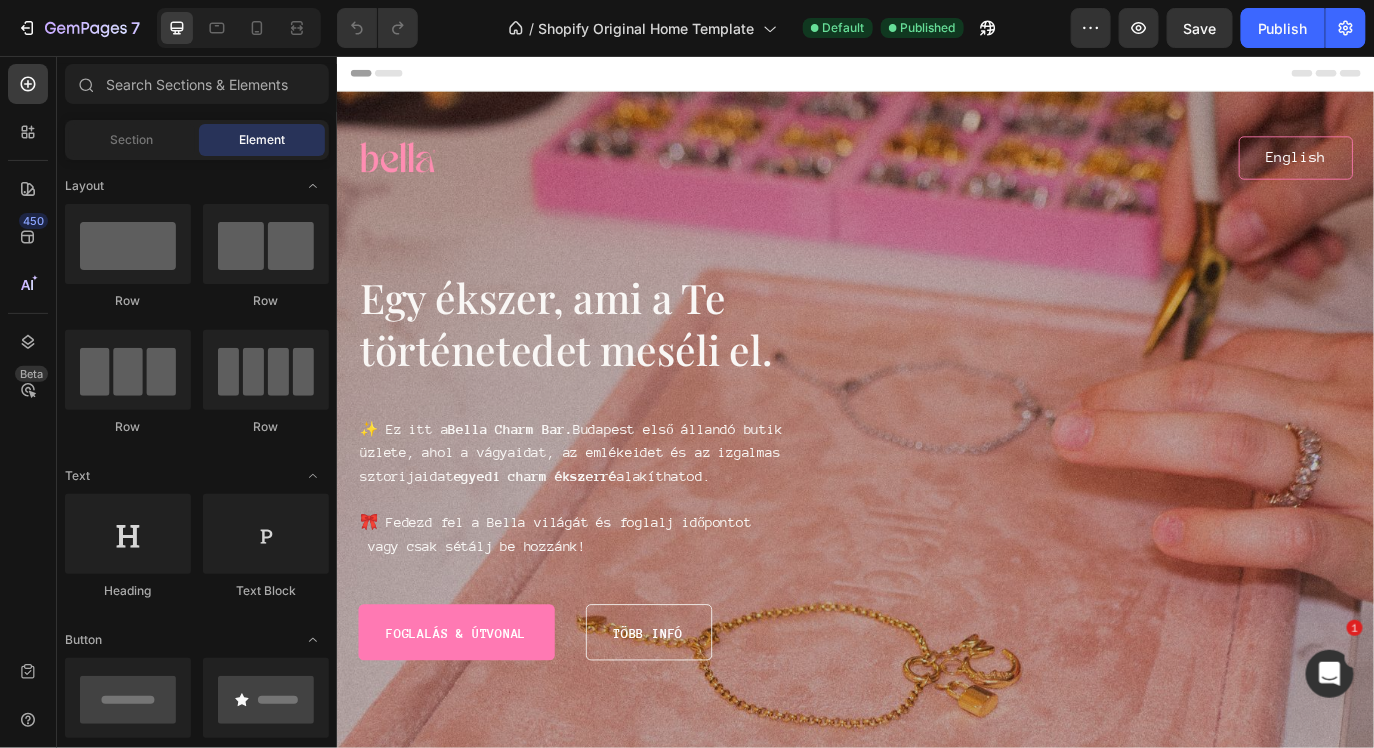 drag, startPoint x: 1226, startPoint y: 28, endPoint x: 1012, endPoint y: 43, distance: 214.52505 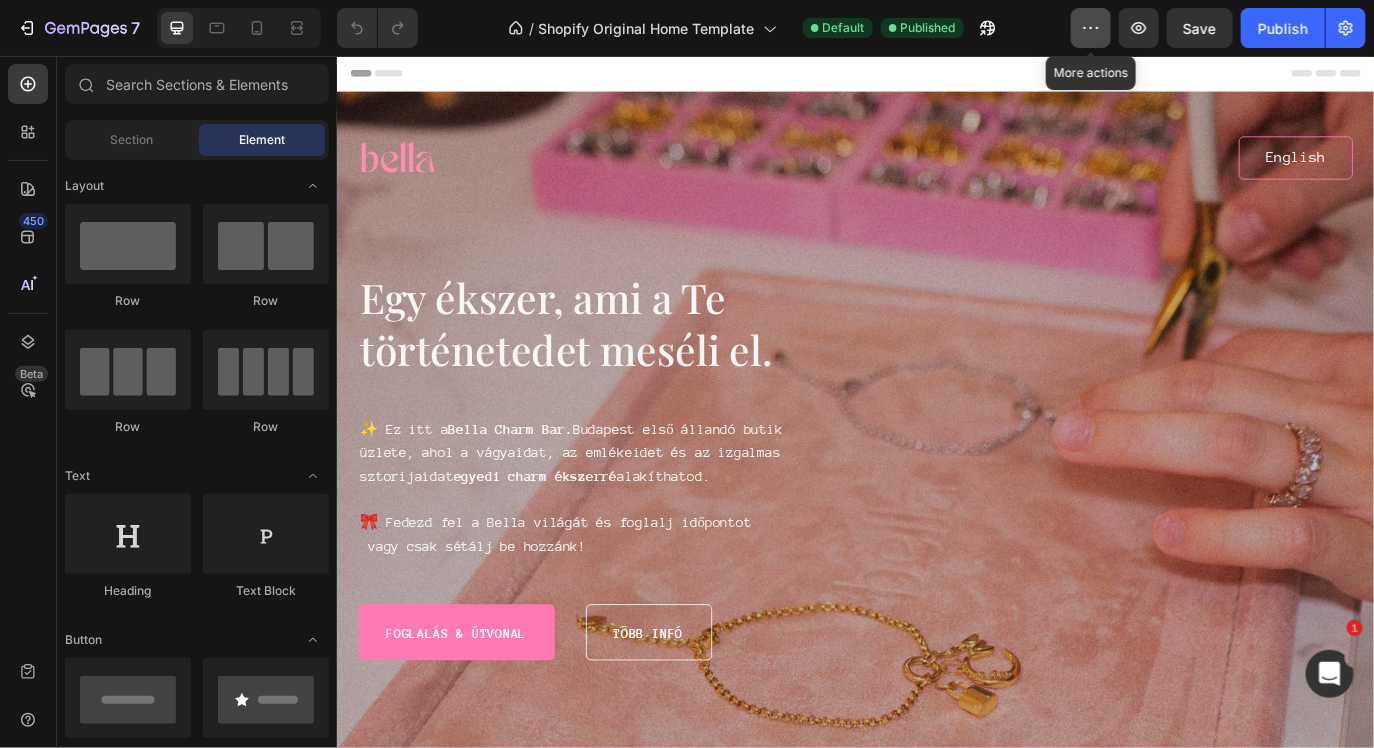 click 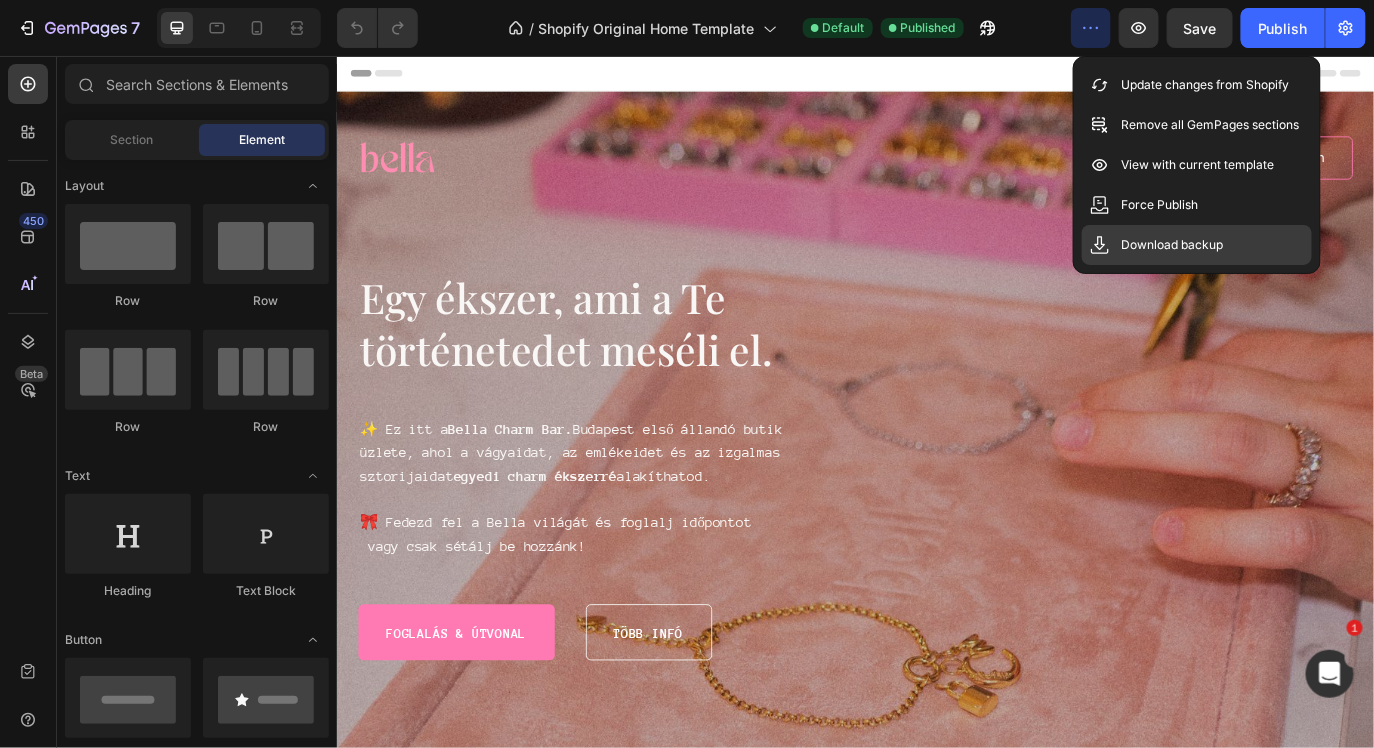 click on "Download backup" at bounding box center [1173, 245] 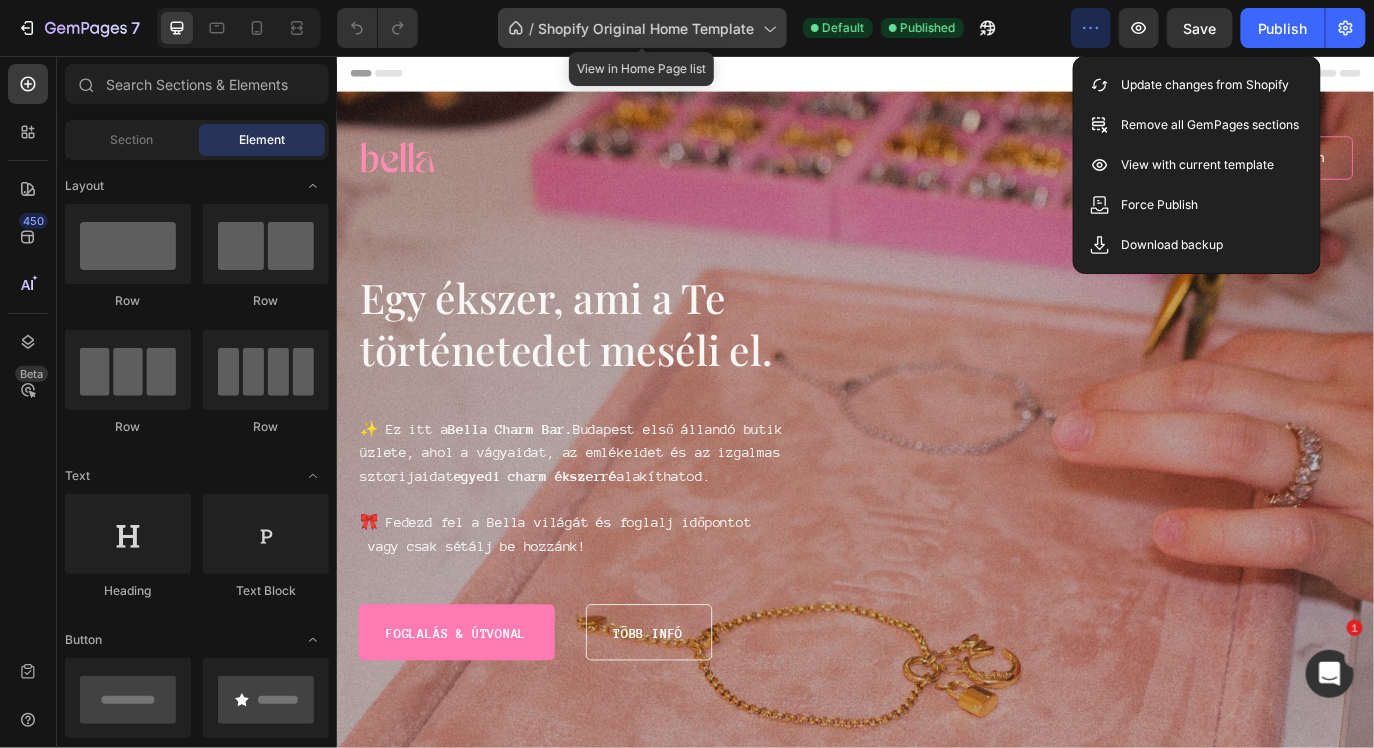 click on "/  Shopify Original Home Template" 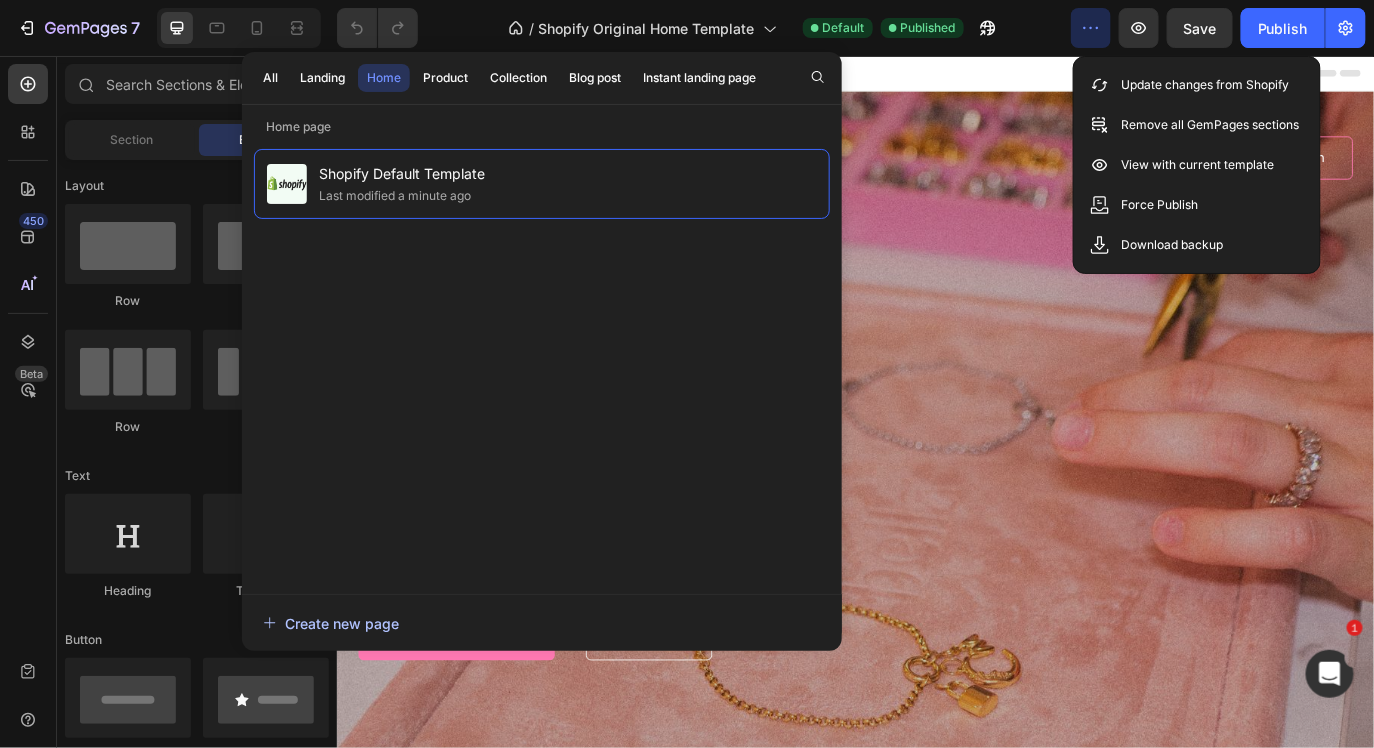 click on "Create new page" at bounding box center [331, 623] 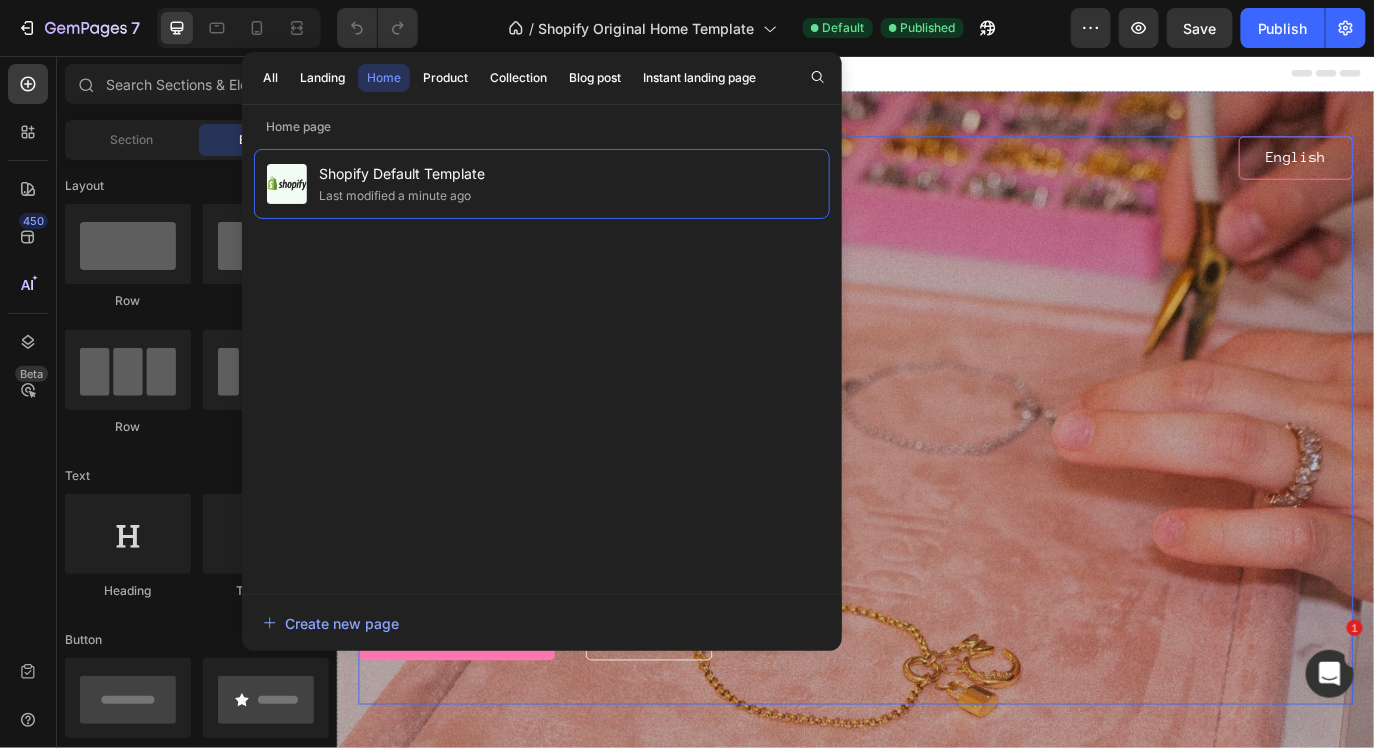 click on "Image English Button Row Egy ékszer, ami a Te történetedet meséli el. Heading ✨ Ez itt a  Bella Charm Bar.  Budapest első állandó butik üzlete, ahol a vágyaidat, az emlékeidet és az izgalmas sztorijaidat  egyedi charm ékszerré  alakíthatod.    🎀 Fedezd fel a Bella világát és foglalj időpontot  vagy csak sétálj be hozzánk! Text Block Foglalás & útvonal Button Több infó Button Row Row" at bounding box center (936, 476) 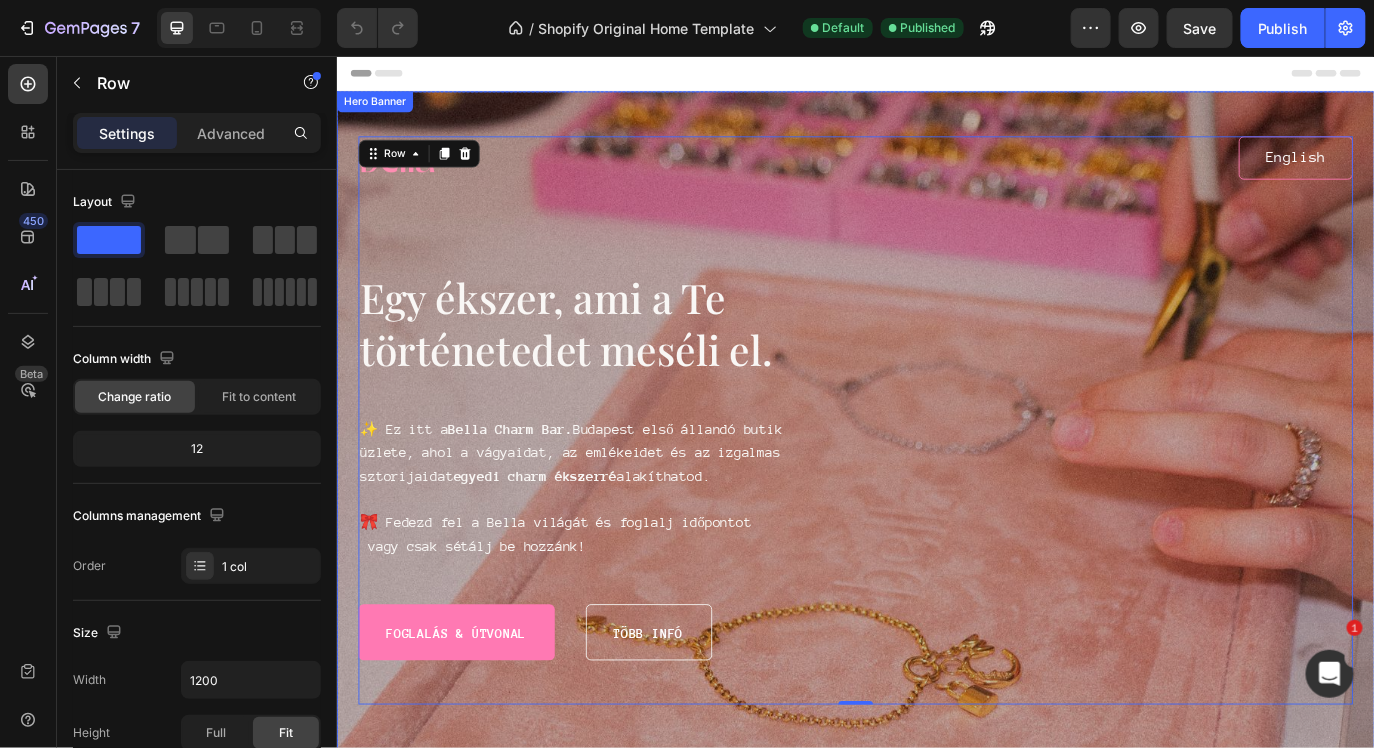 click on "Image English Button Row Egy ékszer, ami a Te történetedet meséli el. Heading ✨ Ez itt a  Bella Charm Bar.  Budapest első állandó butik üzlete, ahol a vágyaidat, az emlékeidet és az izgalmas sztorijaidat  egyedi charm ékszerré  alakíthatod.    🎀 Fedezd fel a Bella világát és foglalj időpontot  vagy csak sétálj be hozzánk! Text Block Foglalás & útvonal Button Több infó Button Row Row Row   0" at bounding box center [936, 450] 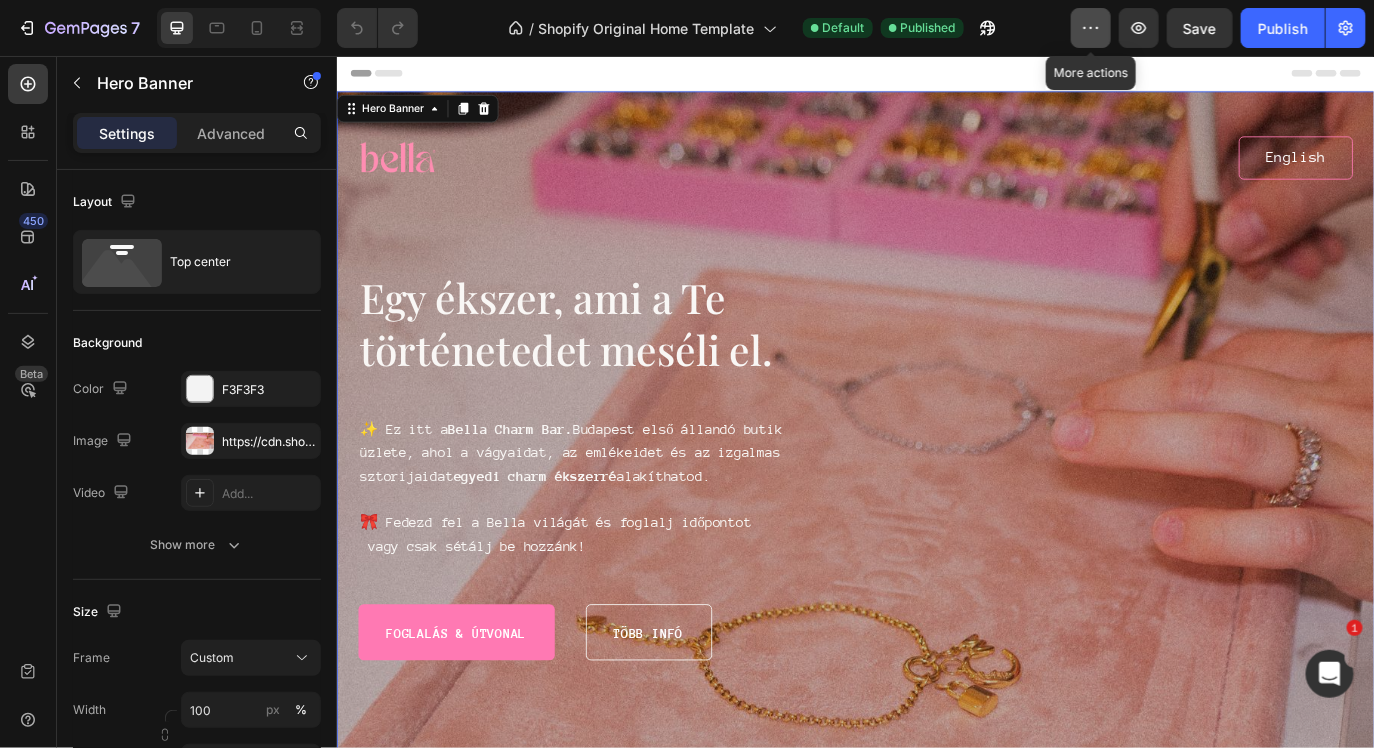 click 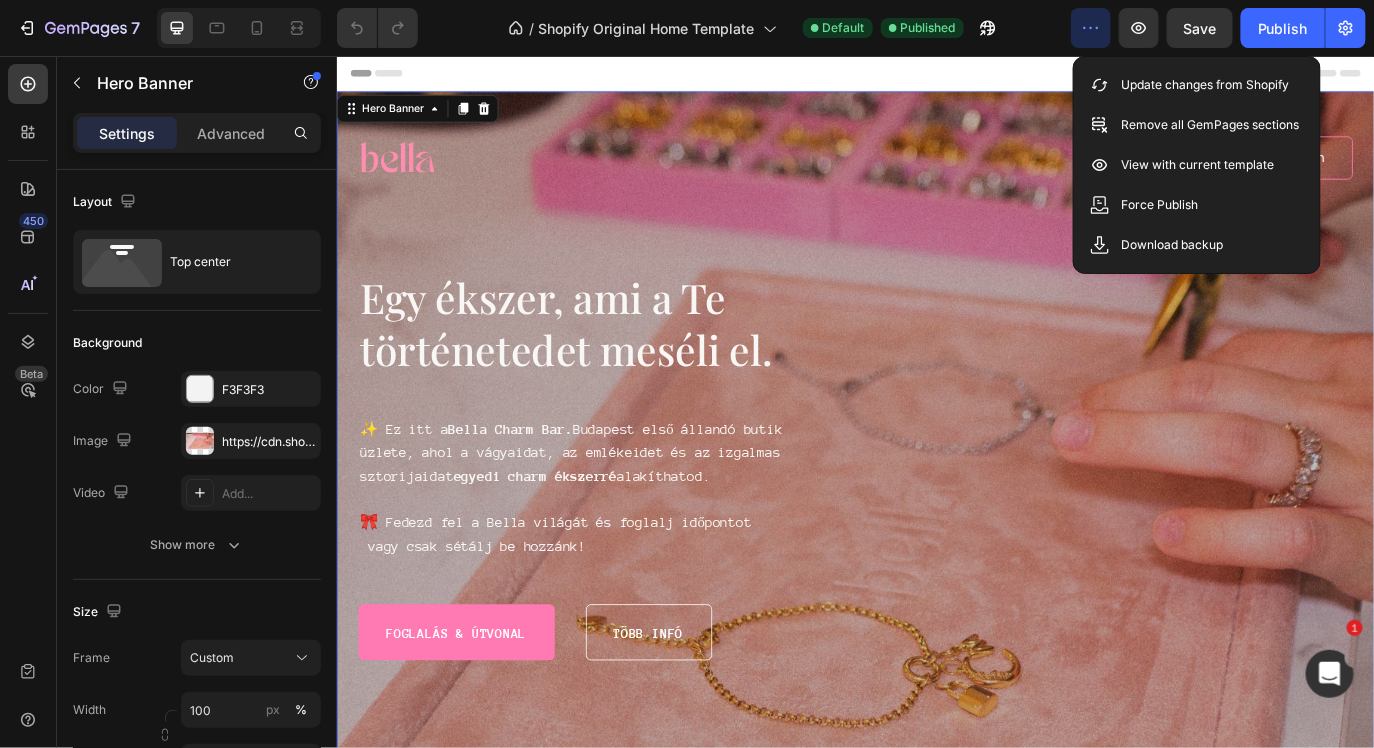 click 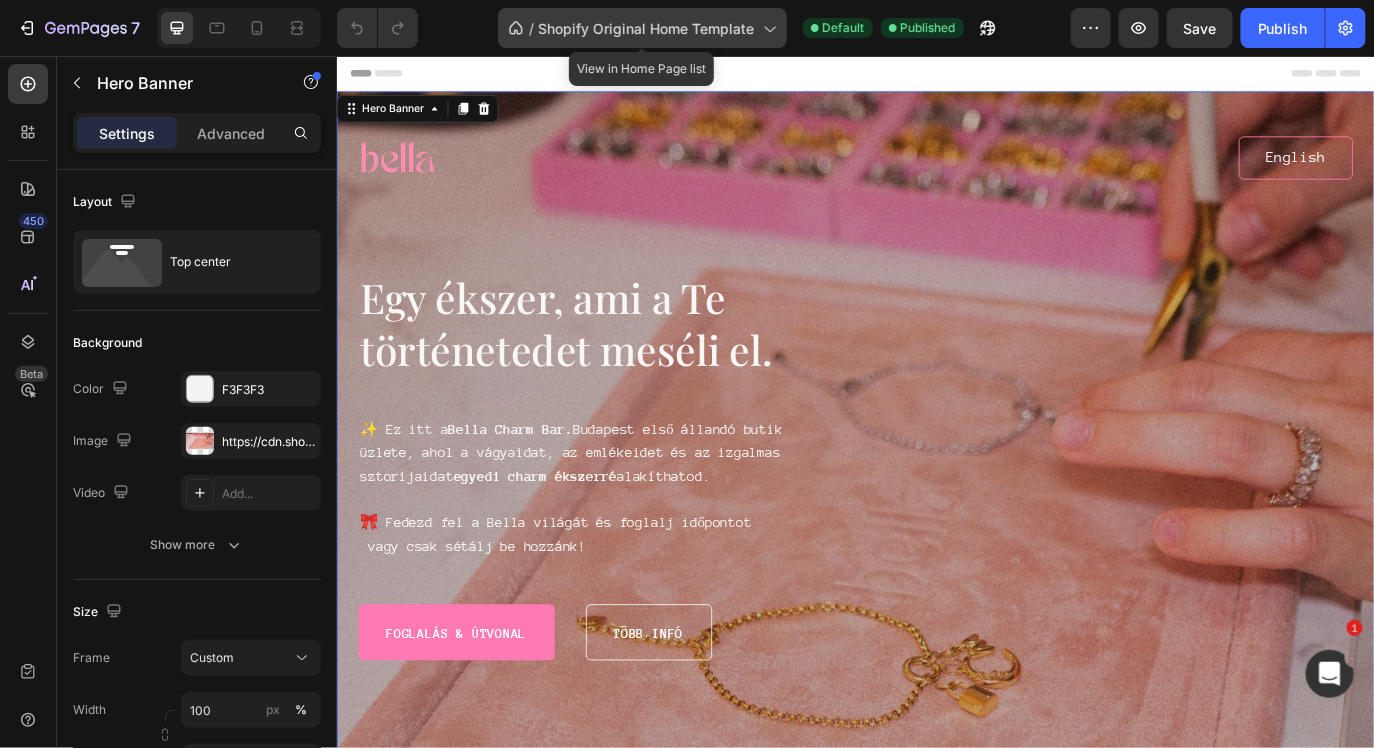 click on "/  Shopify Original Home Template" 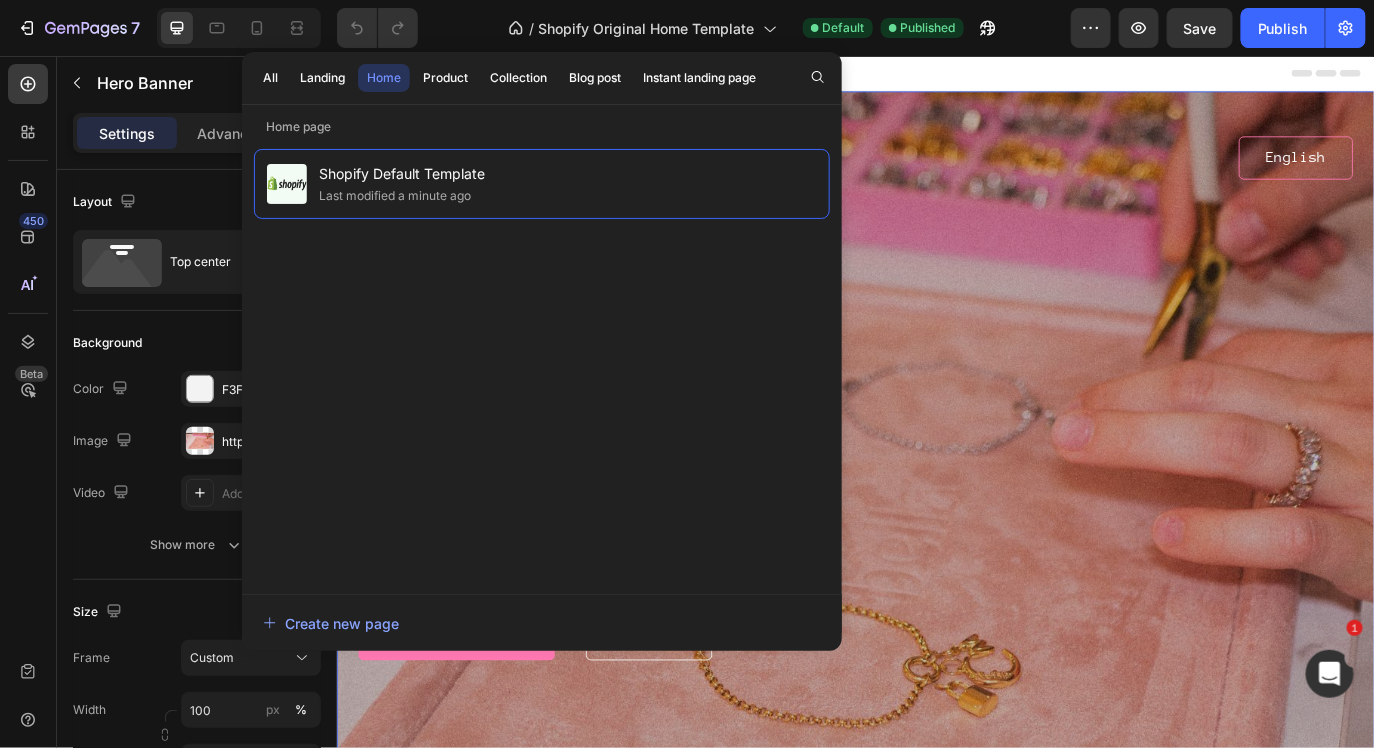 click on "Shopify Default Template Last modified a minute ago" at bounding box center (542, 361) 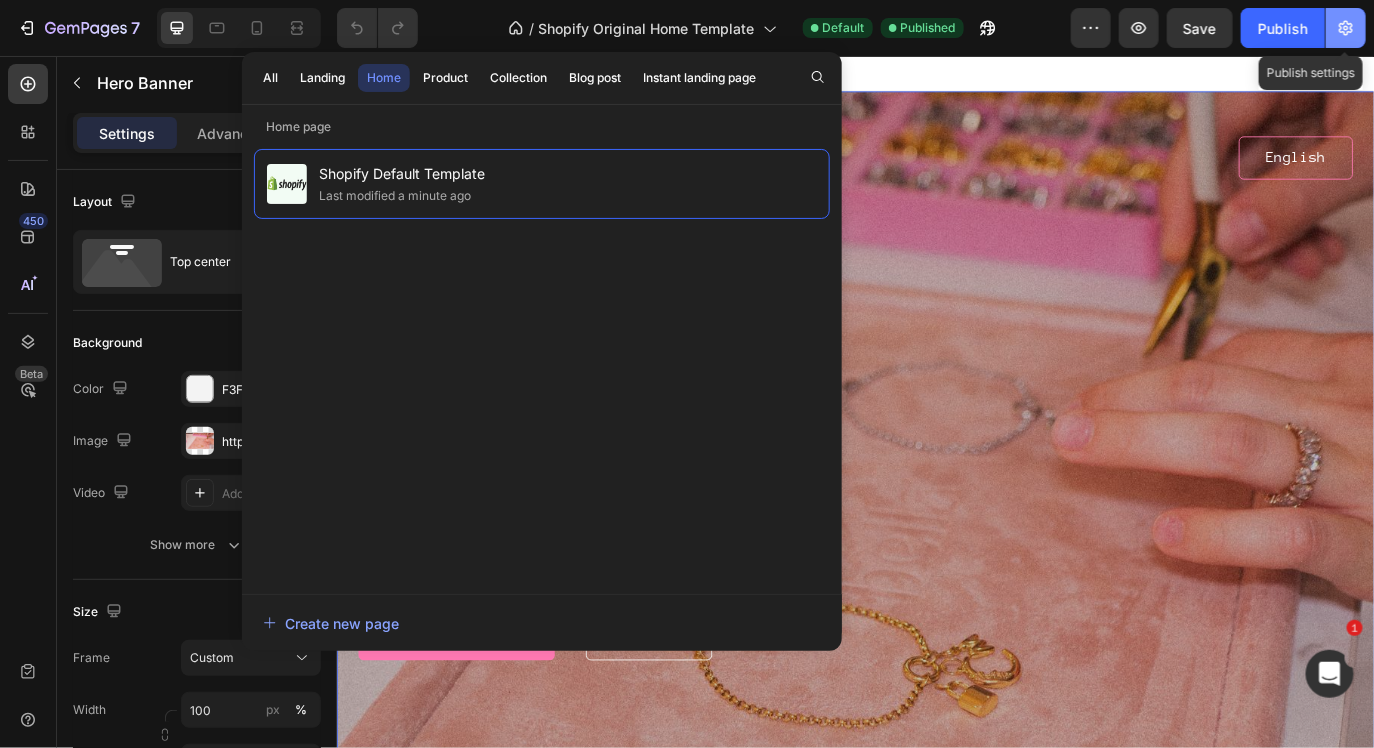 click 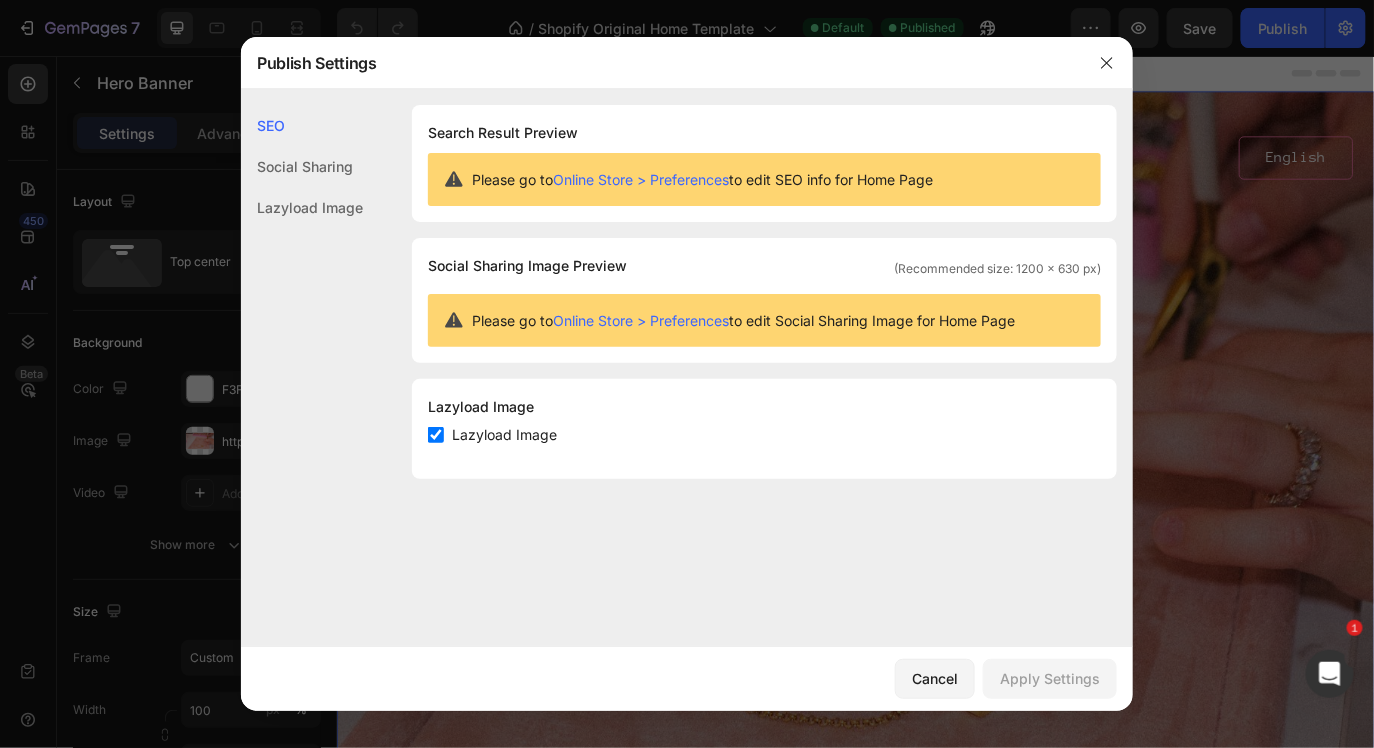 click 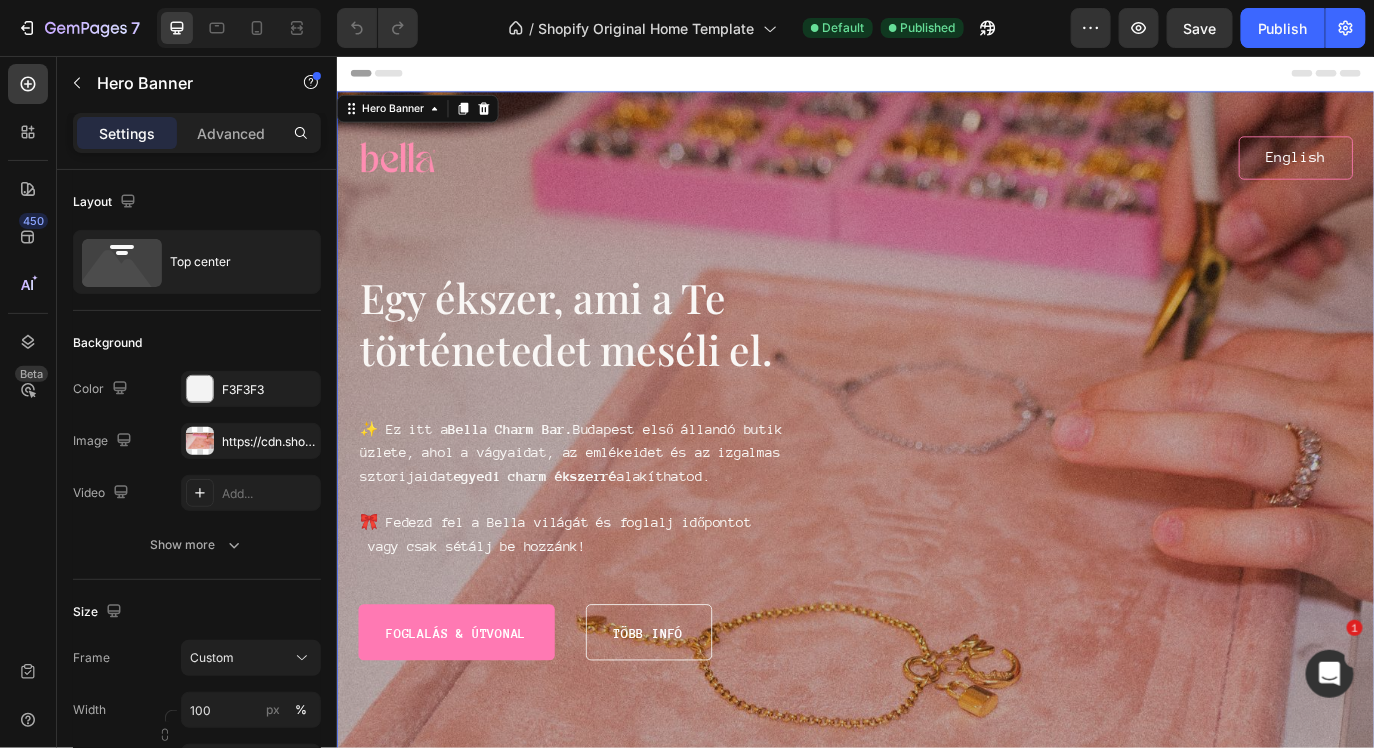 click on "Image English Button Row Egy ékszer, ami a Te történetedet meséli el. Heading ✨ Ez itt a  Bella Charm Bar.  Budapest első állandó butik üzlete, ahol a vágyaidat, az emlékeidet és az izgalmas sztorijaidat  egyedi charm ékszerré  alakíthatod.    🎀 Fedezd fel a Bella világát és foglalj időpontot  vagy csak sétálj be hozzánk! Text Block Foglalás & útvonal Button Több infó Button Row Row Row" at bounding box center (936, 450) 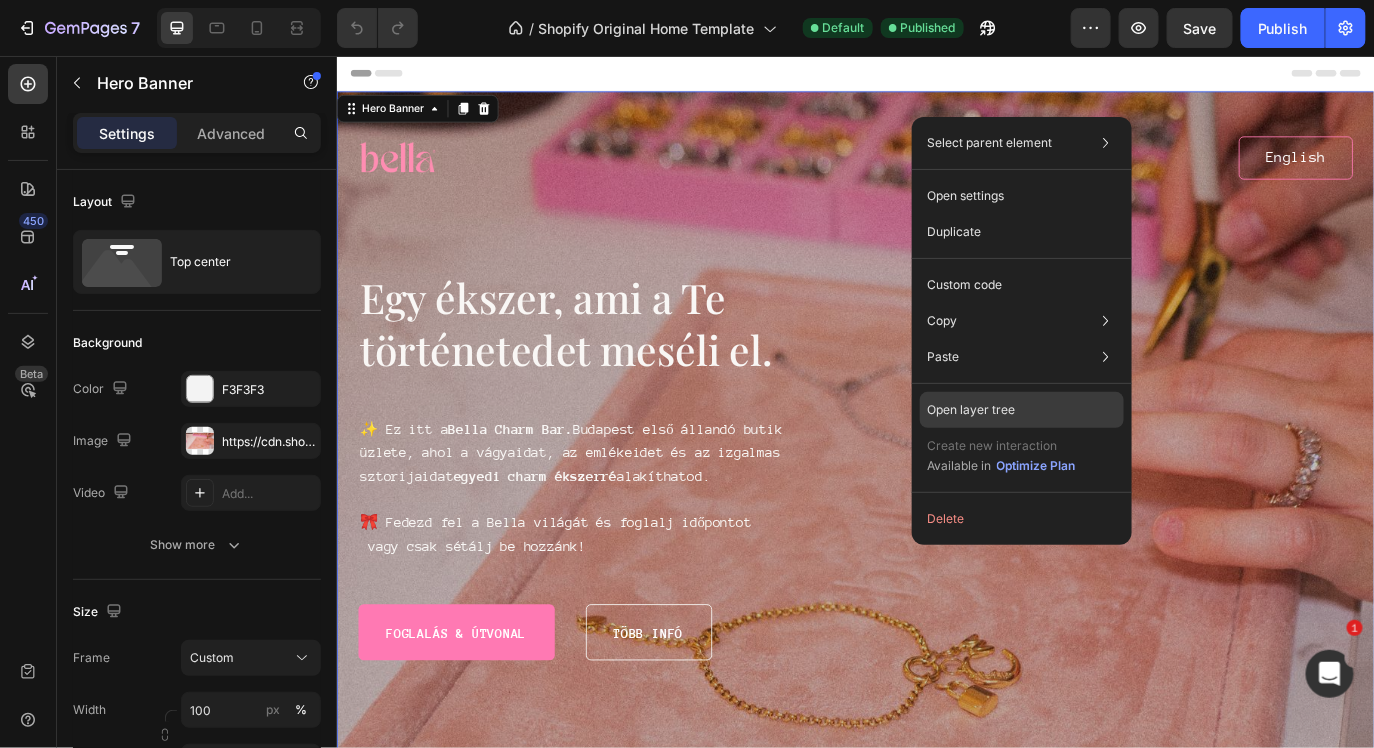click on "Open layer tree" 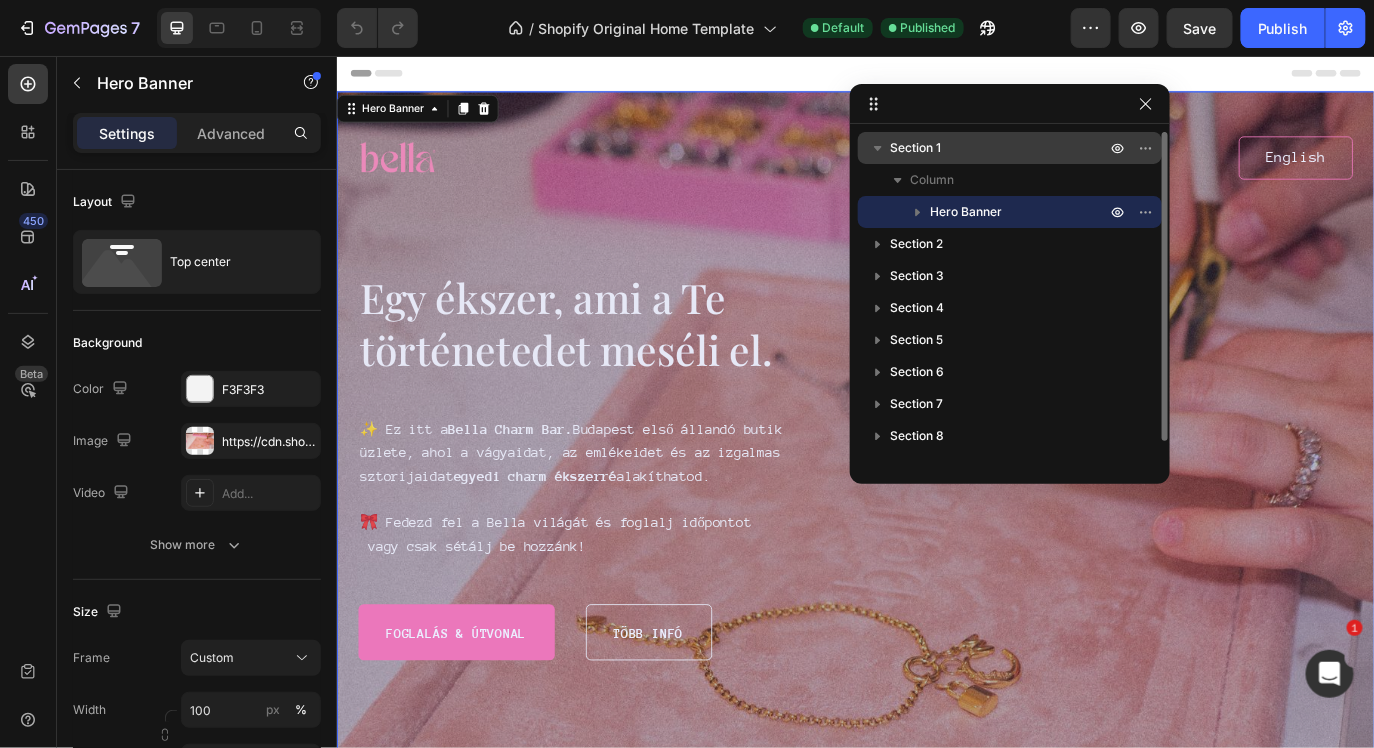 click on "Section 1" at bounding box center (1010, 148) 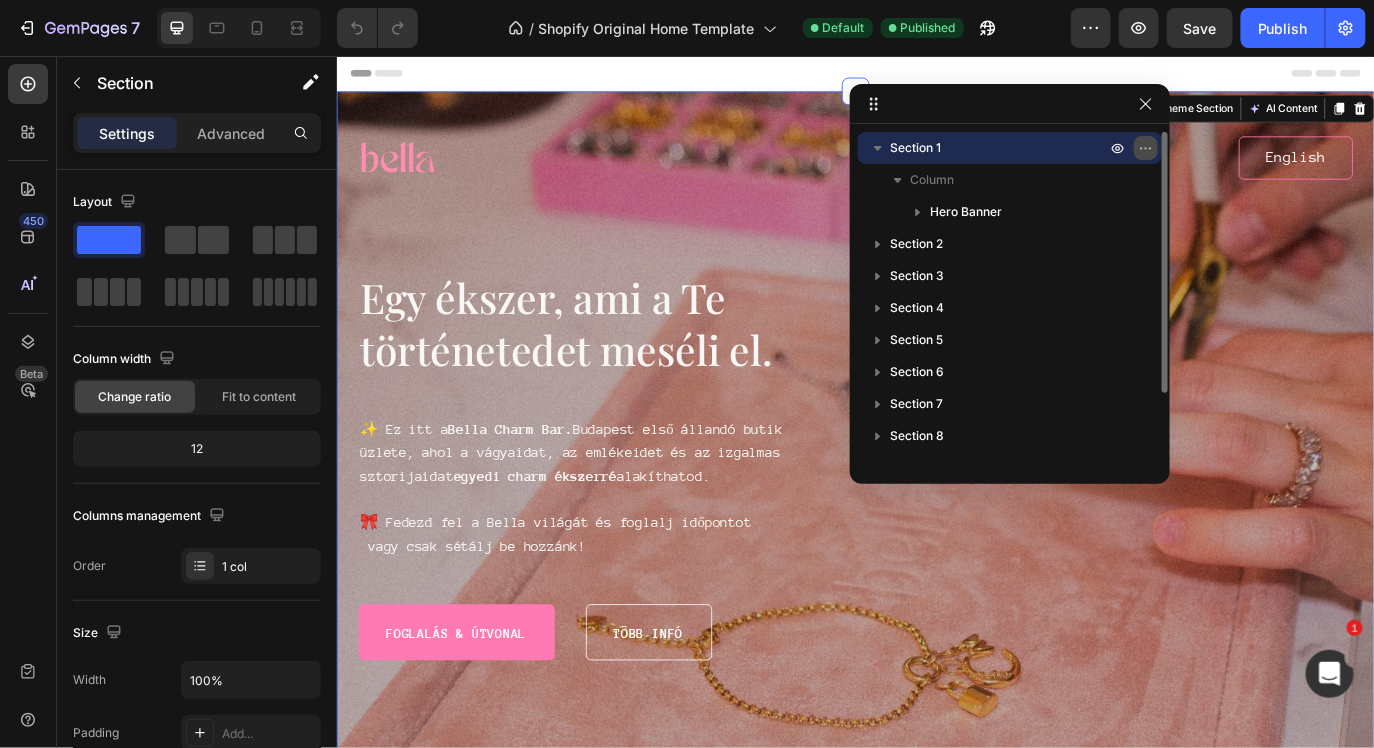 click 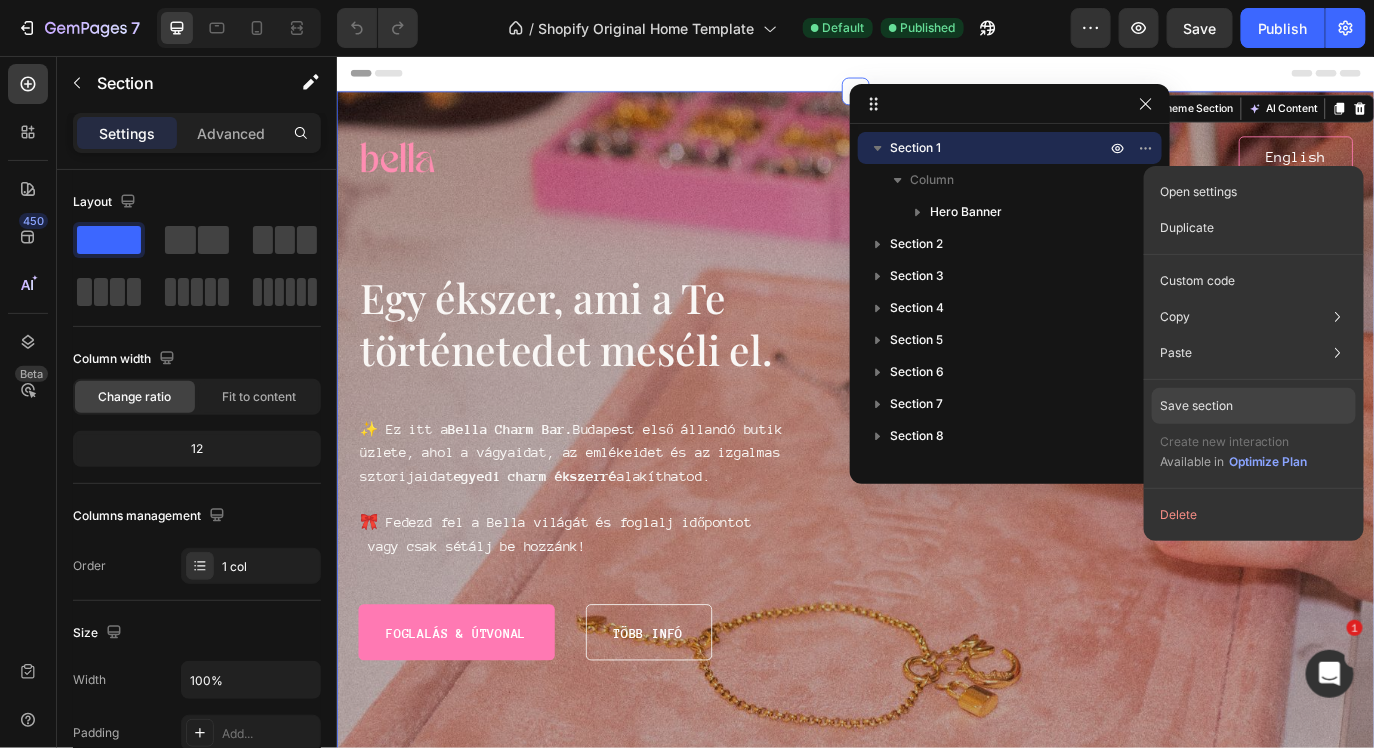 click on "Save section" at bounding box center (1196, 406) 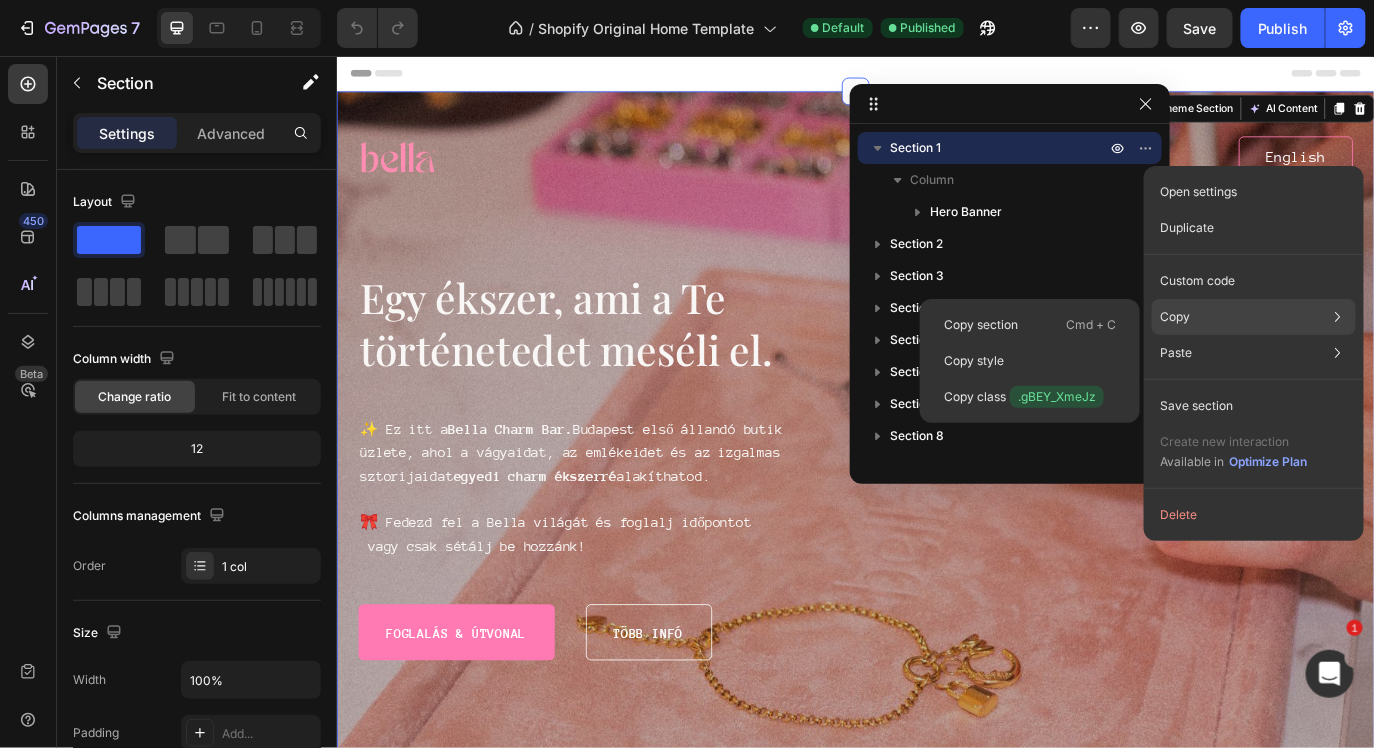 click on "Copy Copy section  Cmd + C Copy style  Copy class  .gBEY_XmeJz" 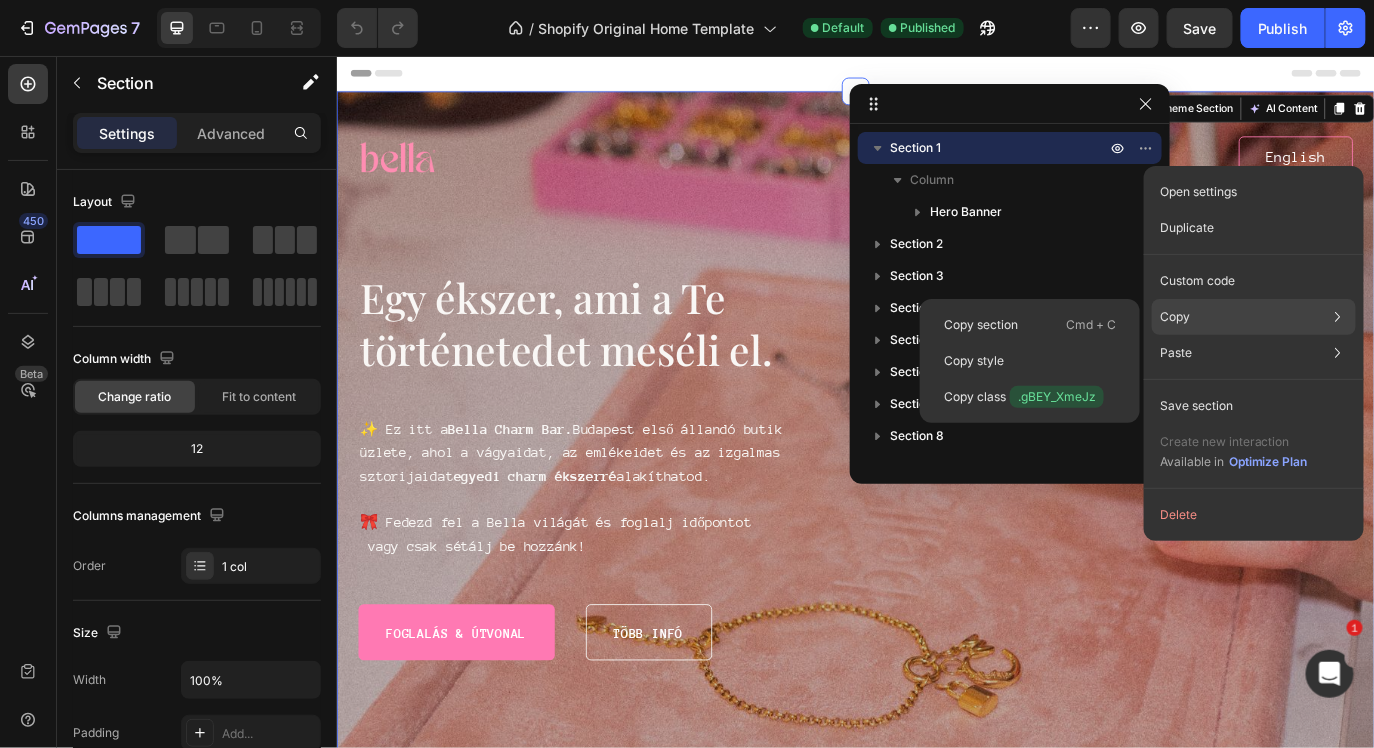 click on "Copy Copy section  Cmd + C Copy style  Copy class  .gBEY_XmeJz" 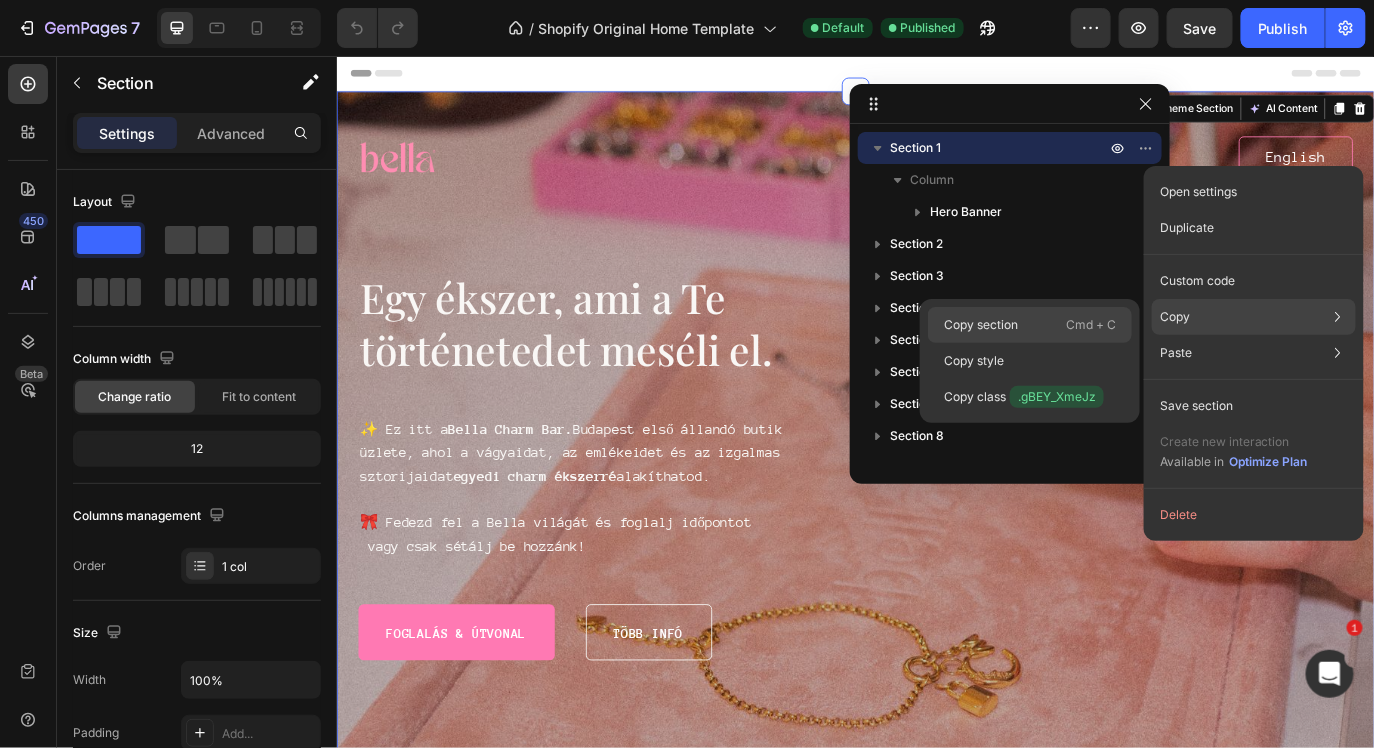 click on "Copy section" at bounding box center (981, 325) 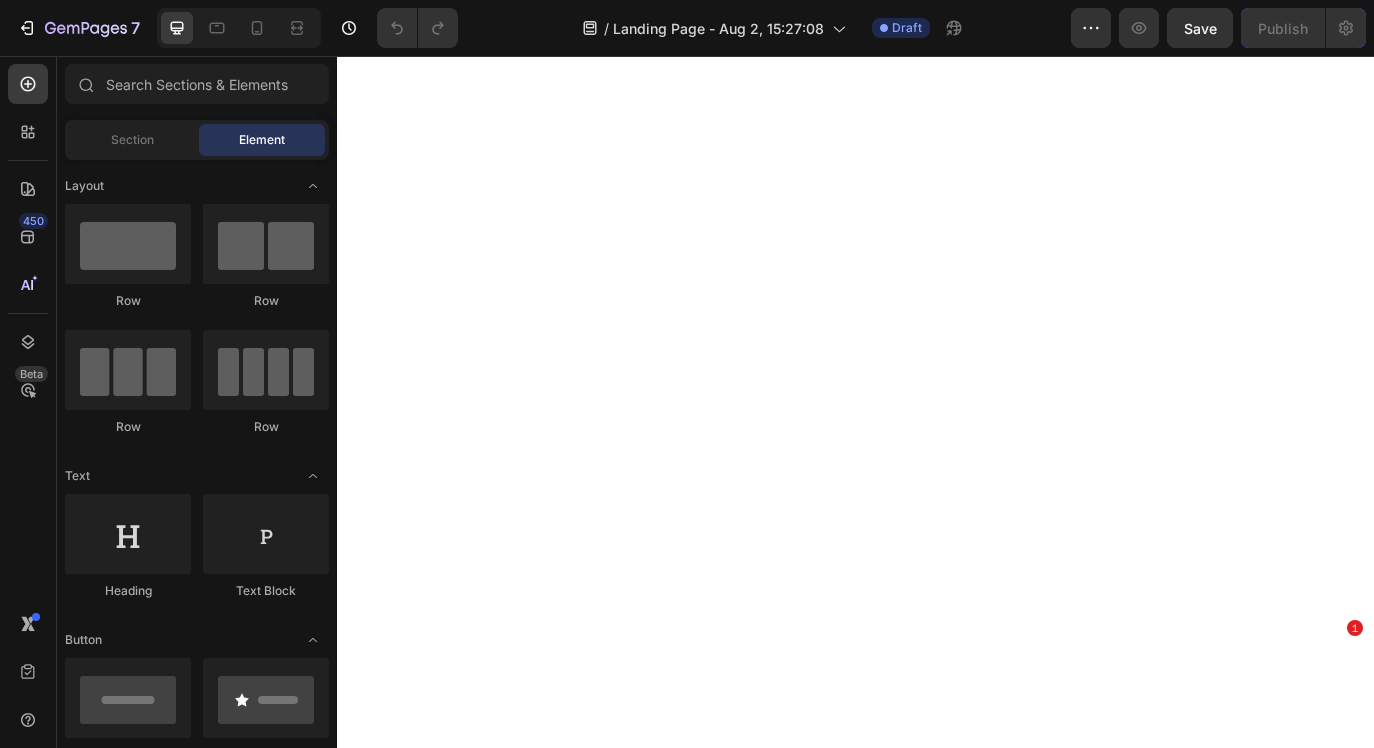 scroll, scrollTop: 0, scrollLeft: 0, axis: both 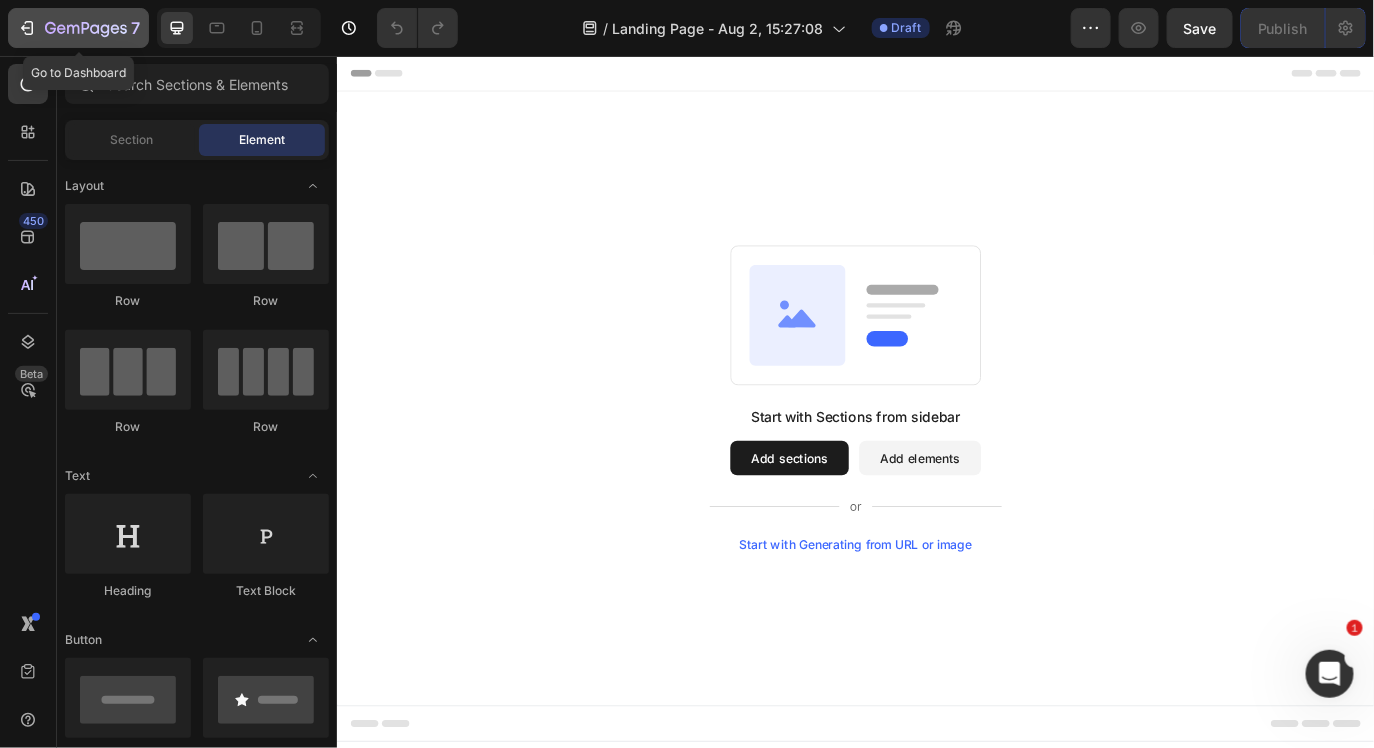 click 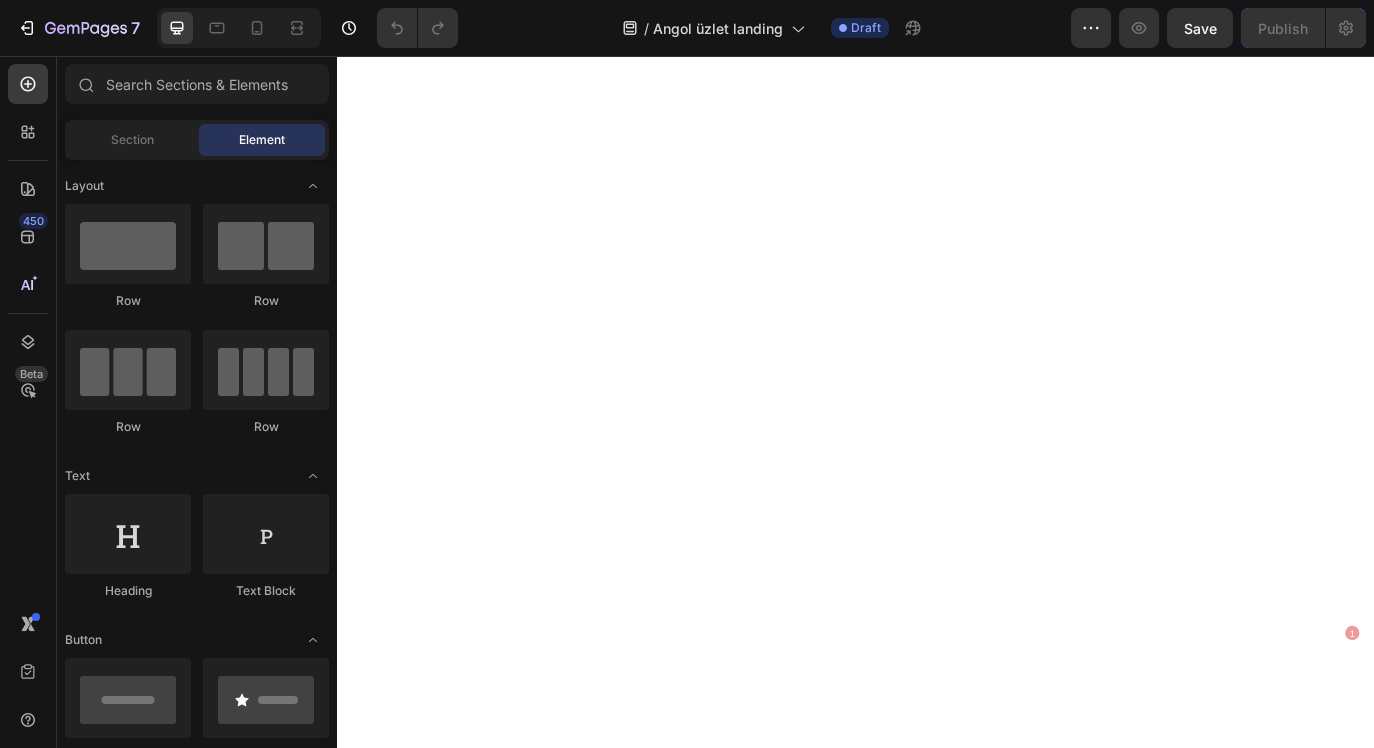 scroll, scrollTop: 0, scrollLeft: 0, axis: both 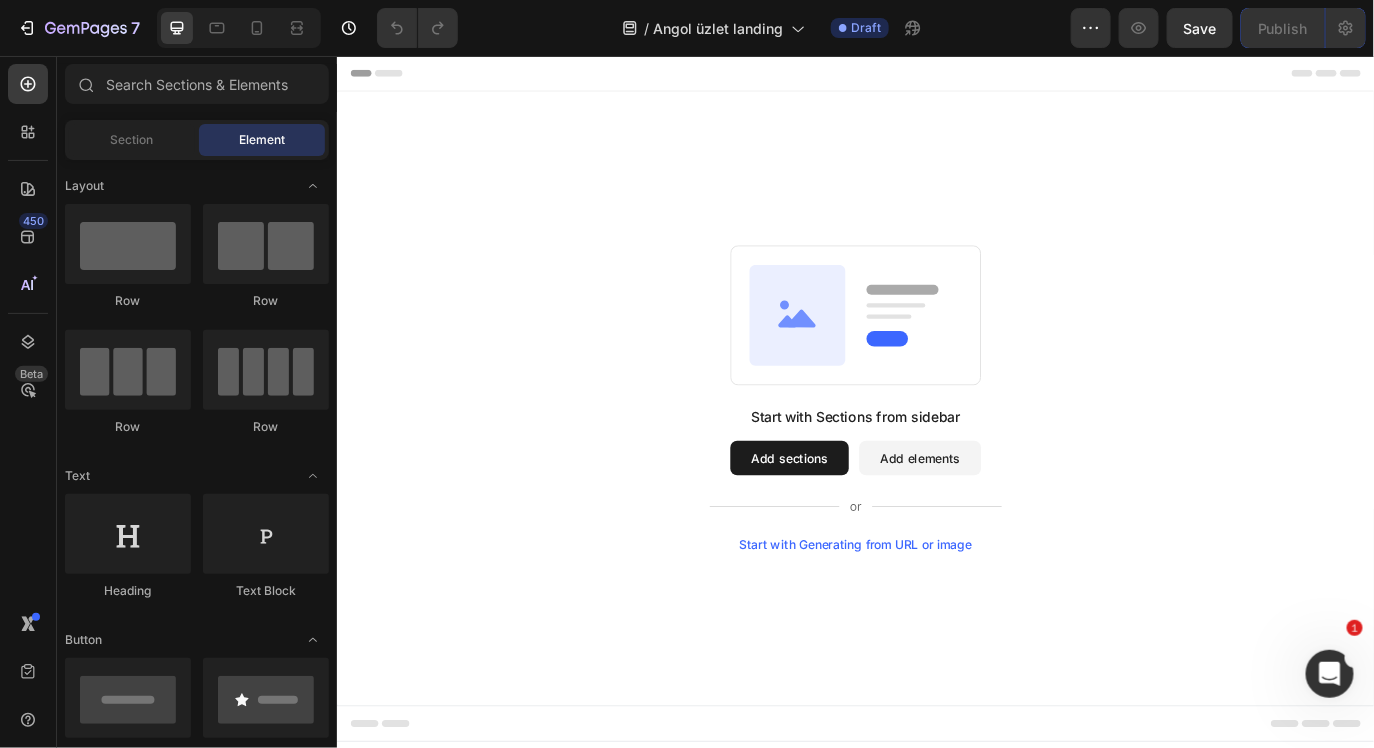 click on "Add sections" at bounding box center (859, 520) 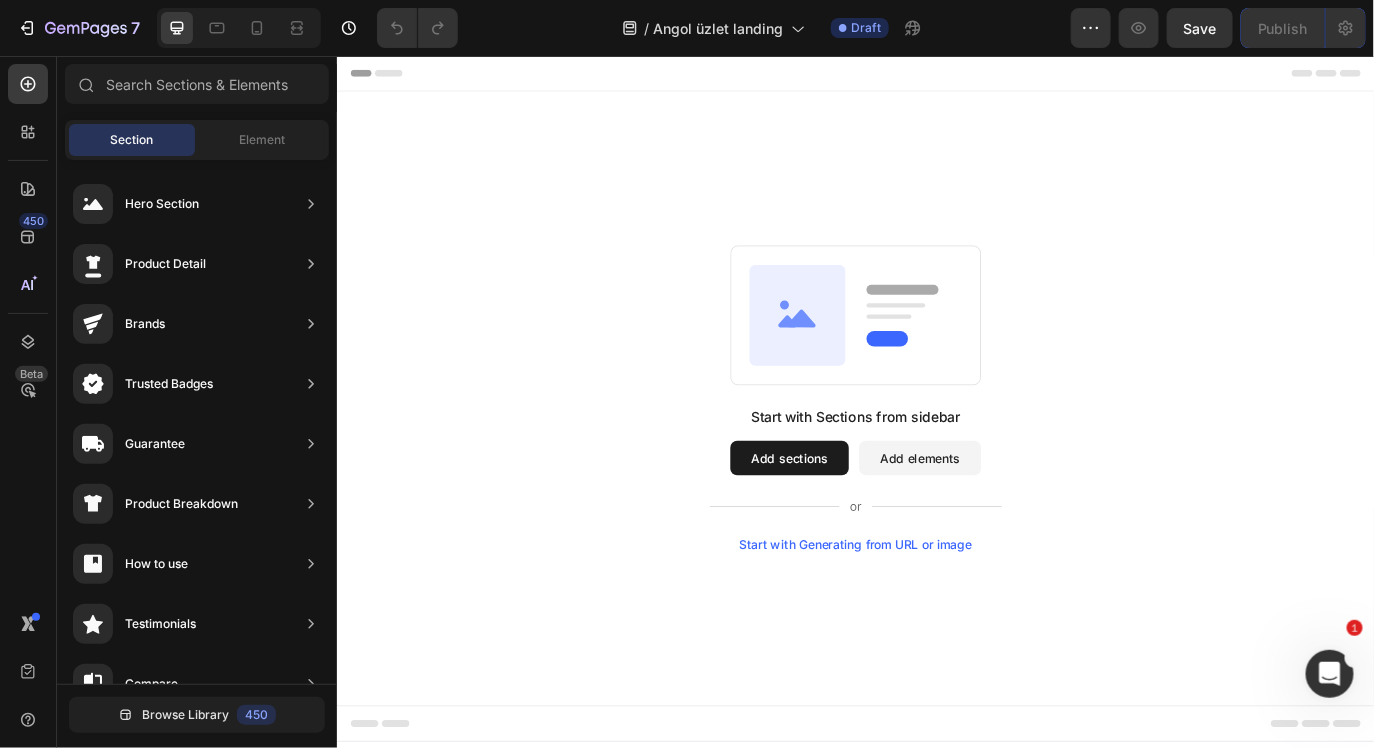 click on "Add elements" at bounding box center [1010, 520] 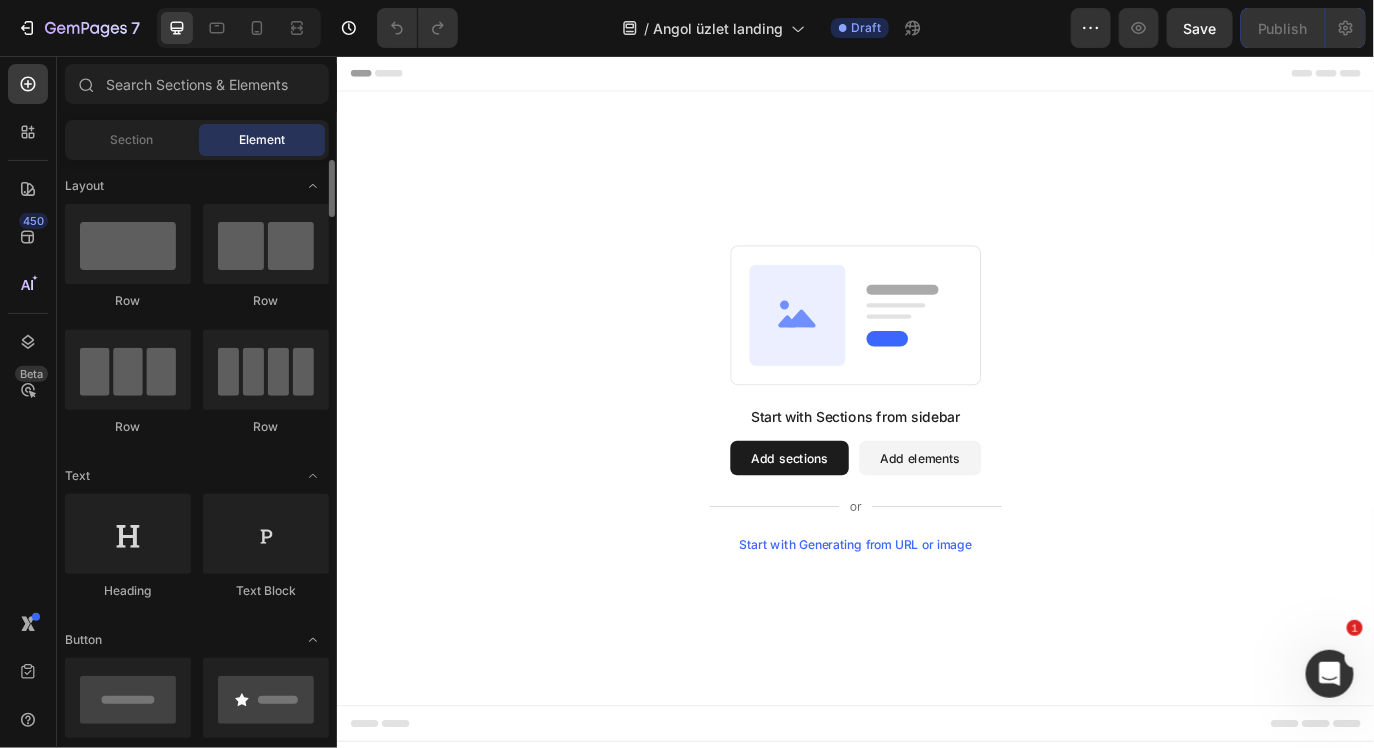 click on "Layout
Row
Row
Row
Row Text
Heading
Text Block Button
Button
Button Media
Image
Image
Video
Video Banner
Hero Banner" at bounding box center (197, 3123) 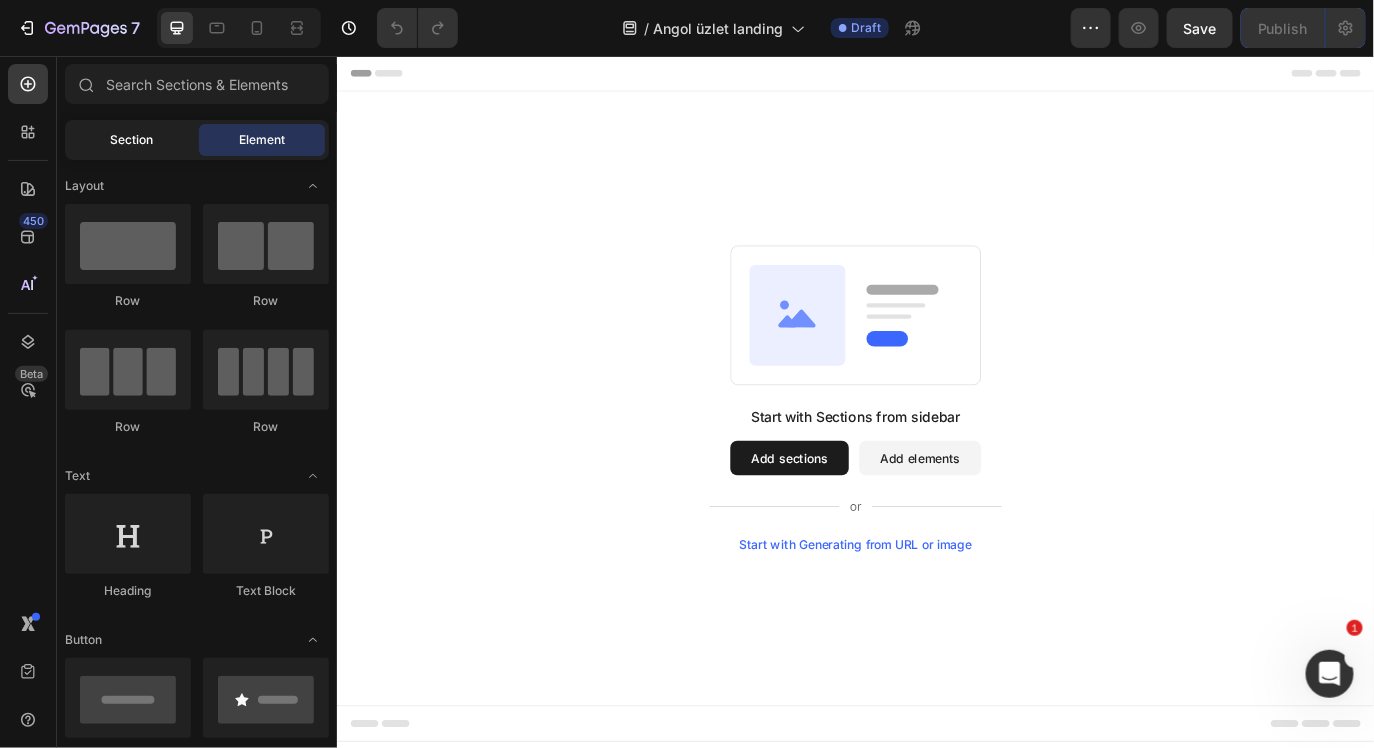 click on "Section" 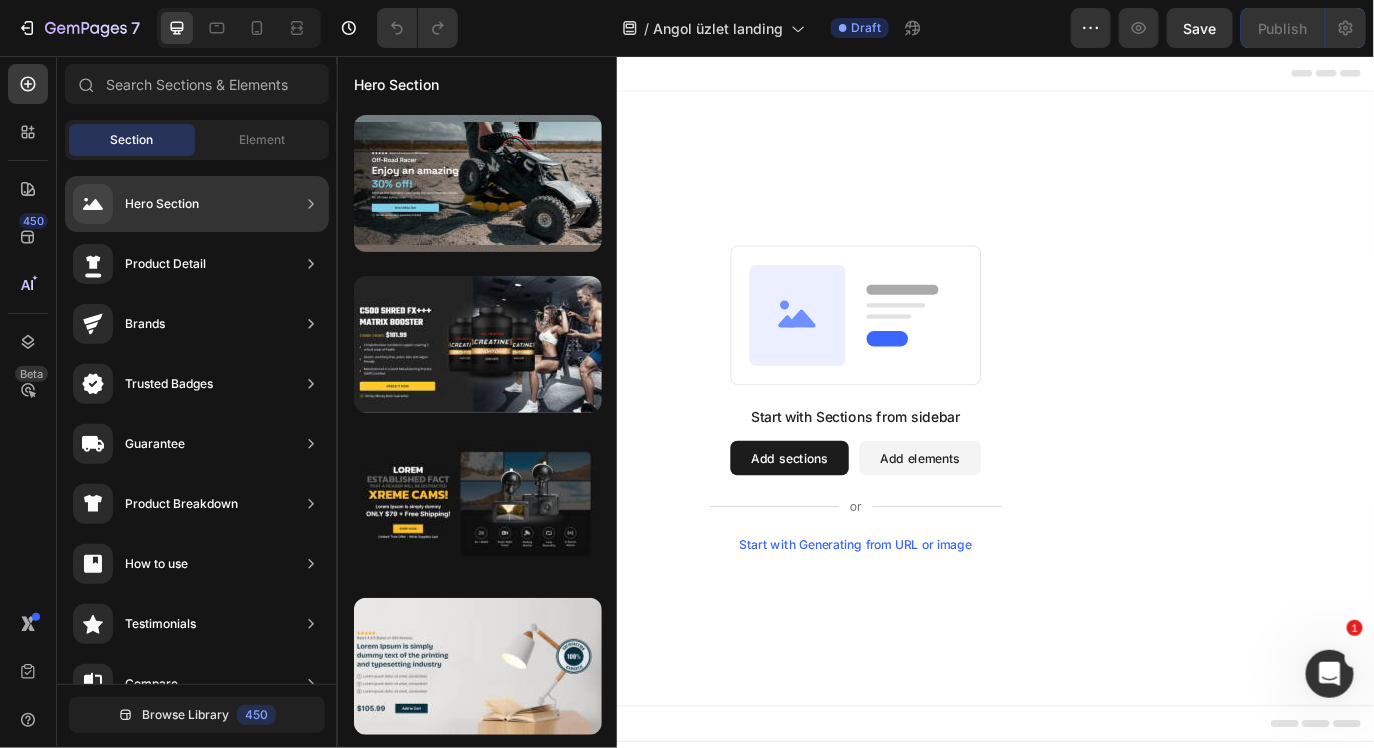 click on "Hero Section" 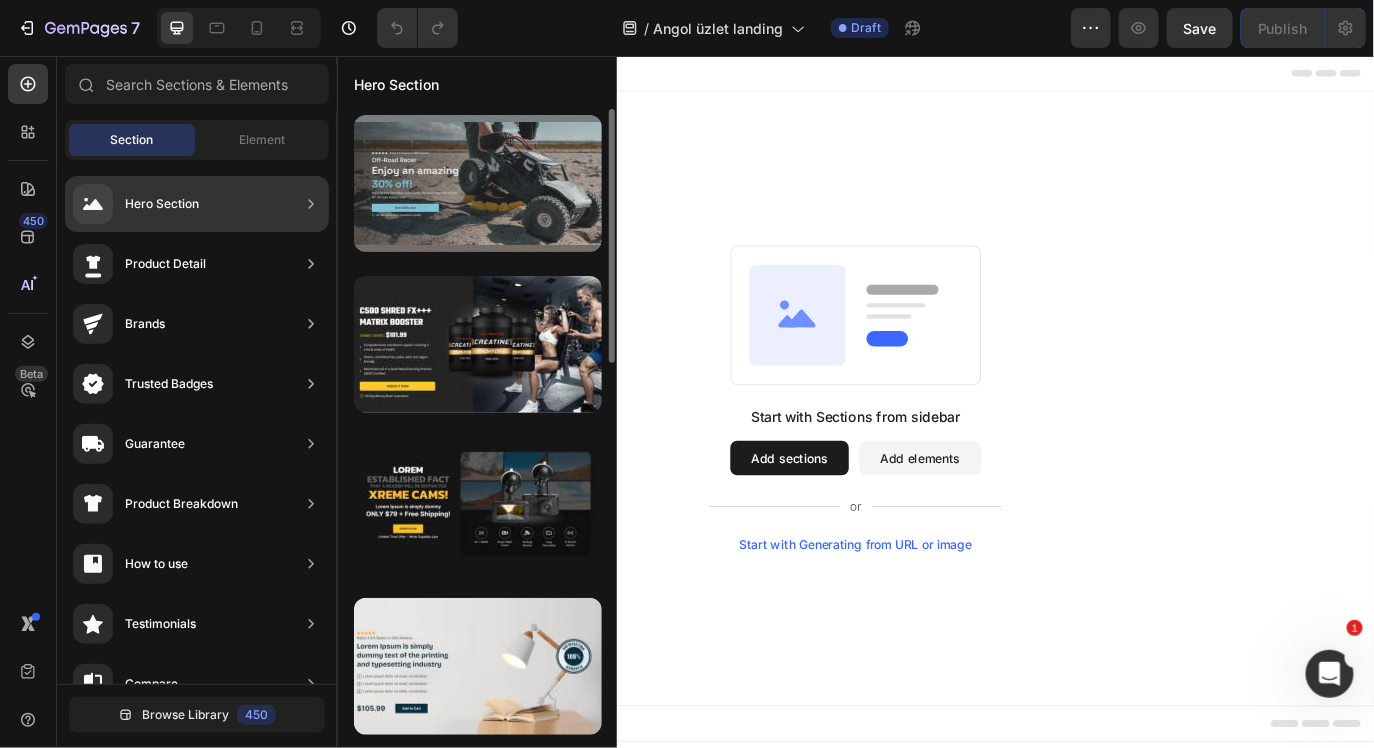 click at bounding box center (478, 183) 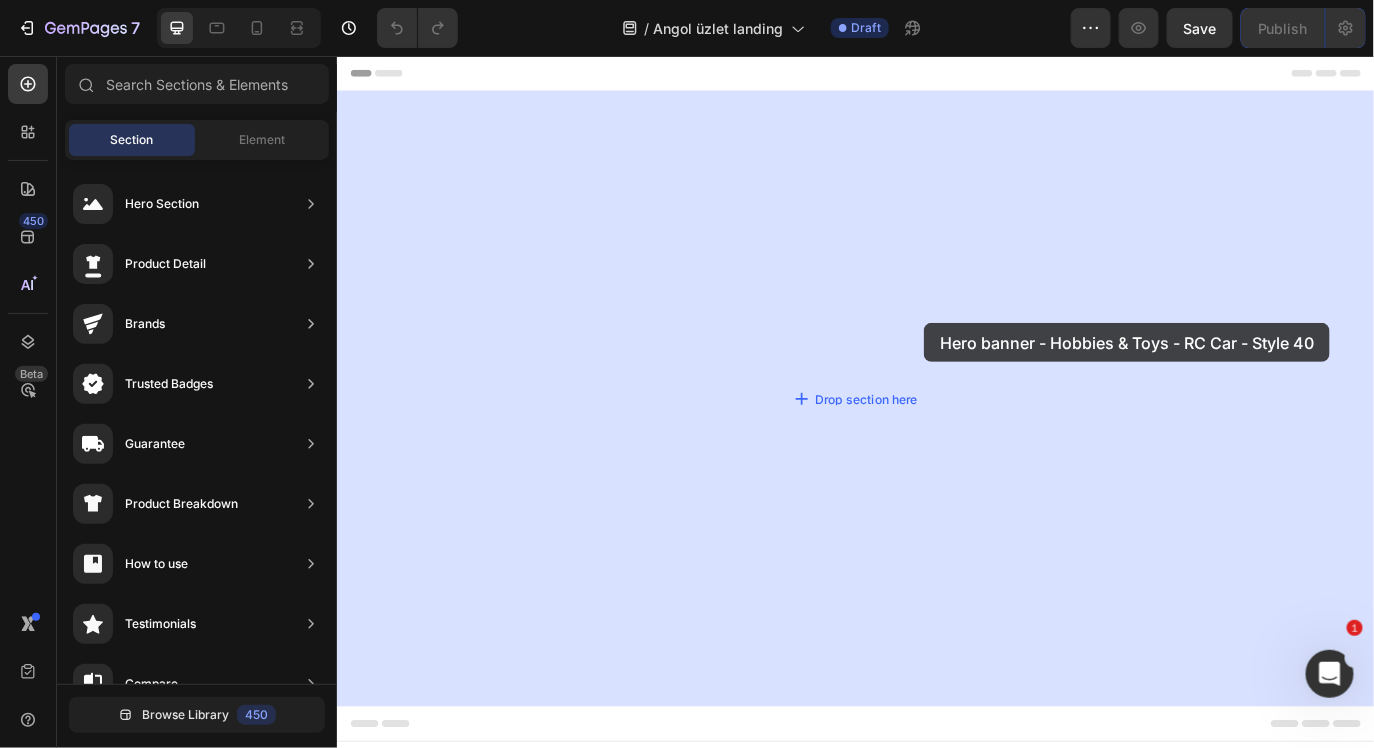 drag, startPoint x: 841, startPoint y: 254, endPoint x: 818, endPoint y: 287, distance: 40.22437 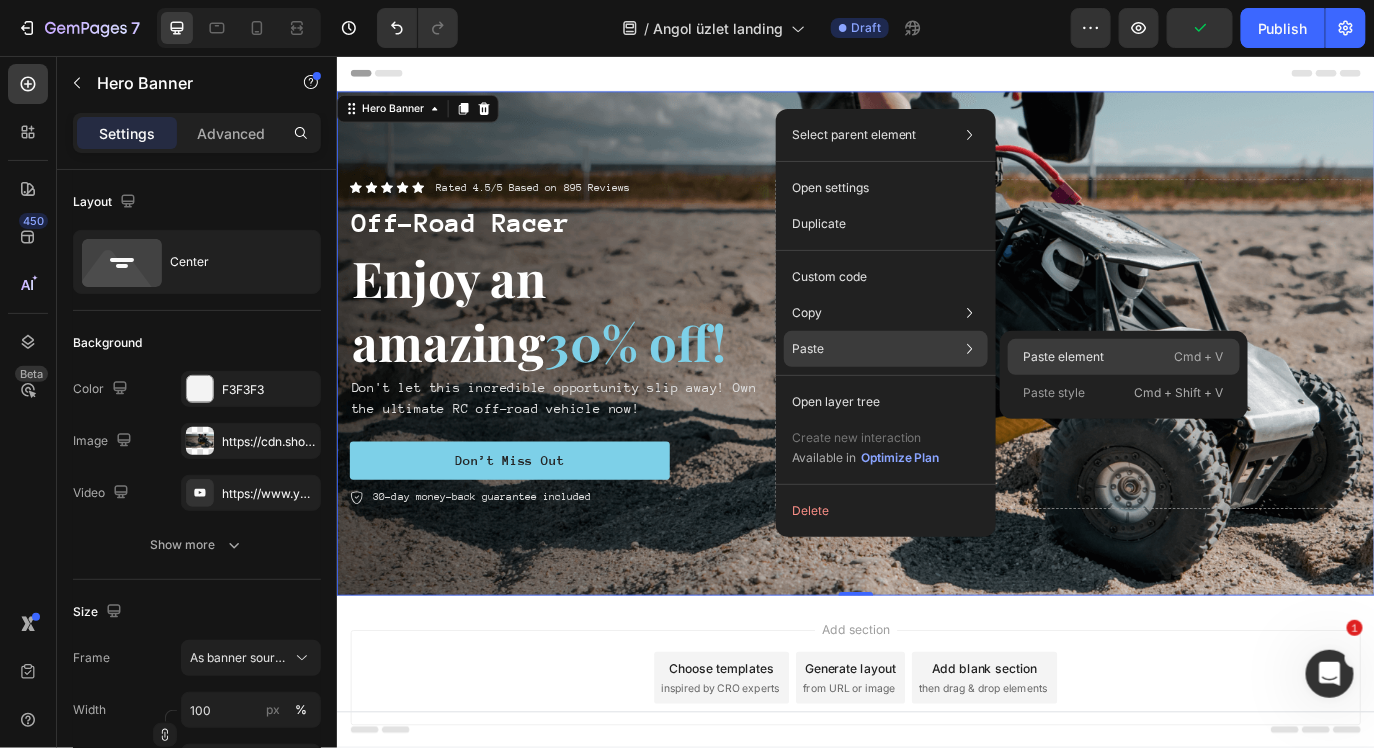 click on "Paste element" at bounding box center [1064, 357] 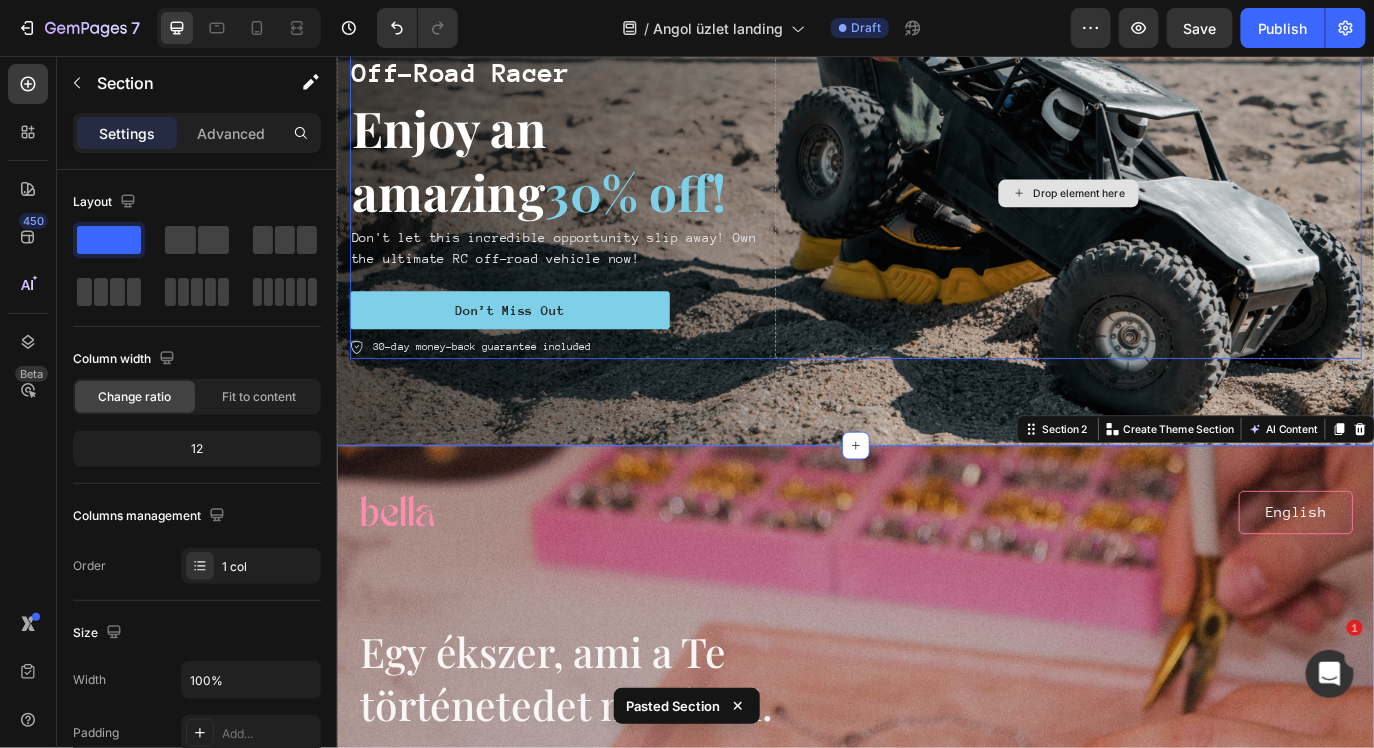 scroll, scrollTop: 0, scrollLeft: 0, axis: both 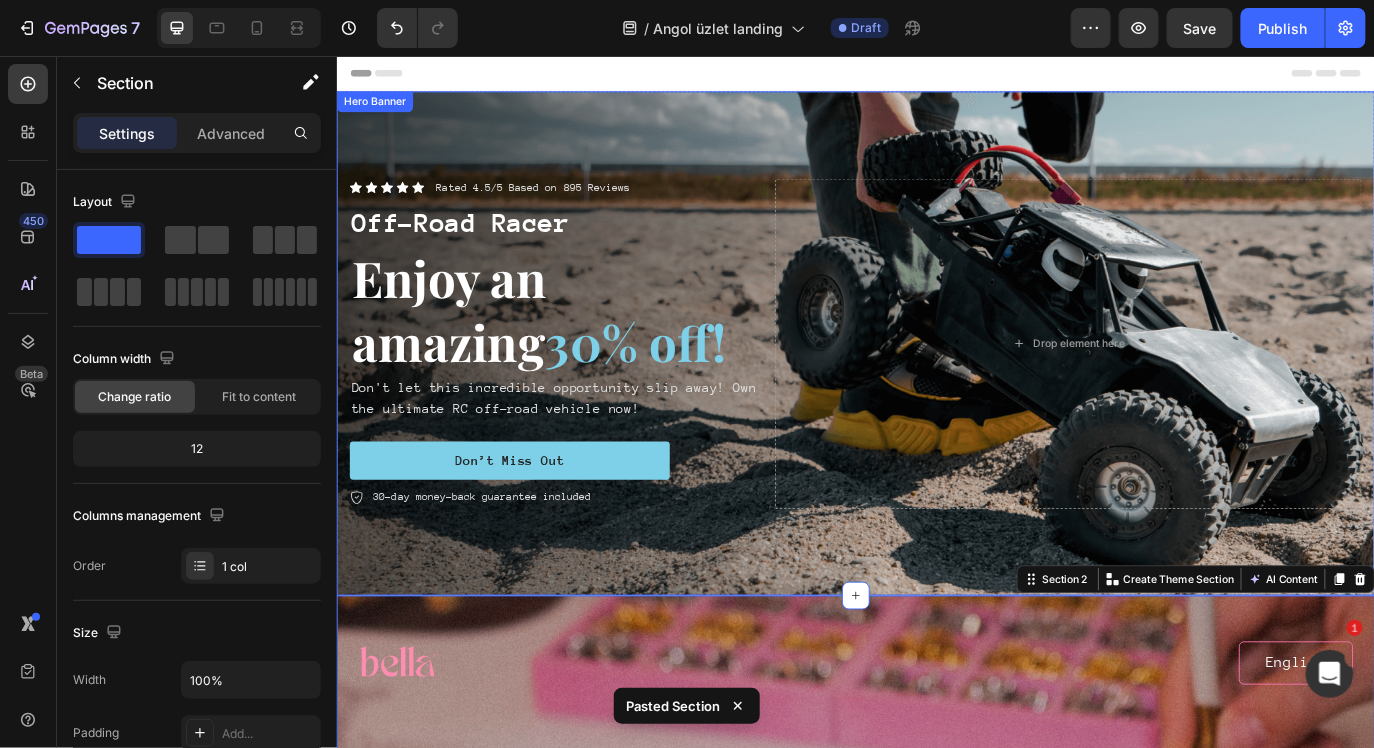 click at bounding box center (936, 387) 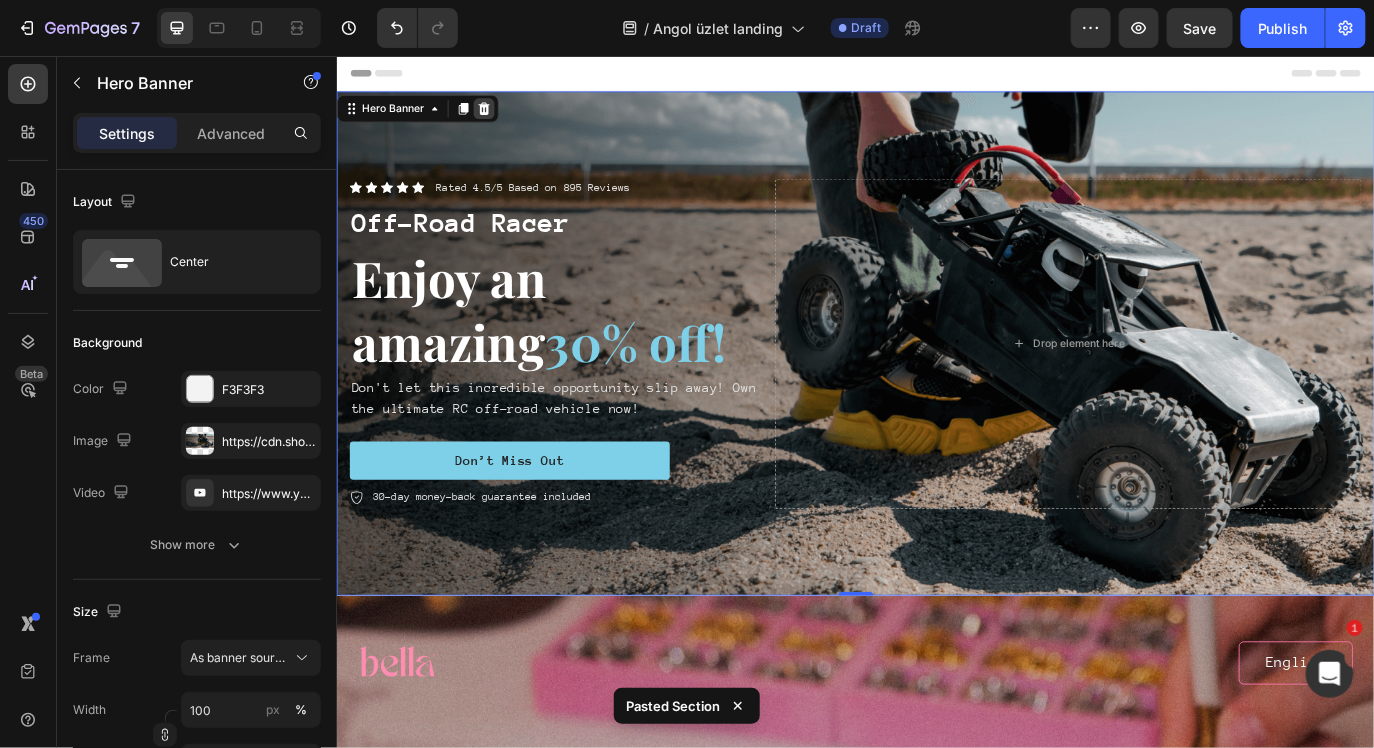 click 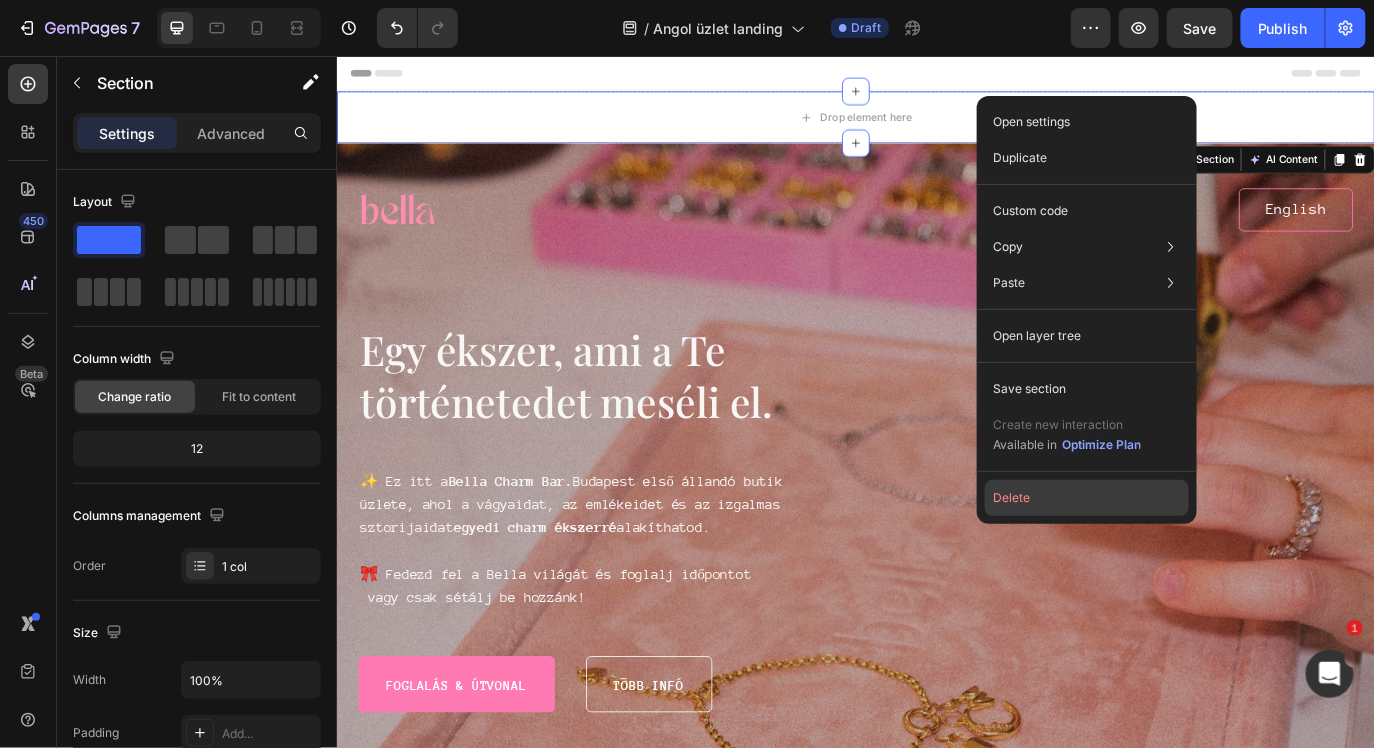click on "Delete" 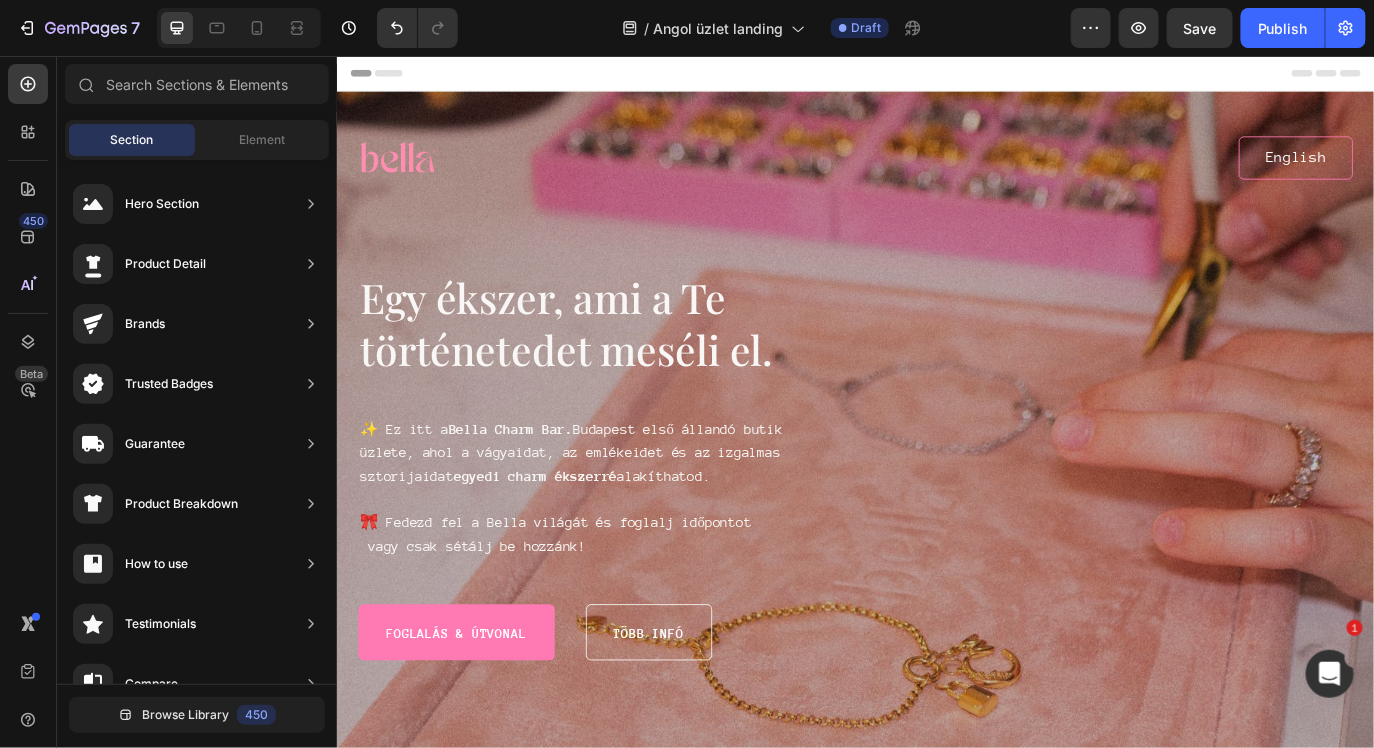 click on "Header" at bounding box center (936, 75) 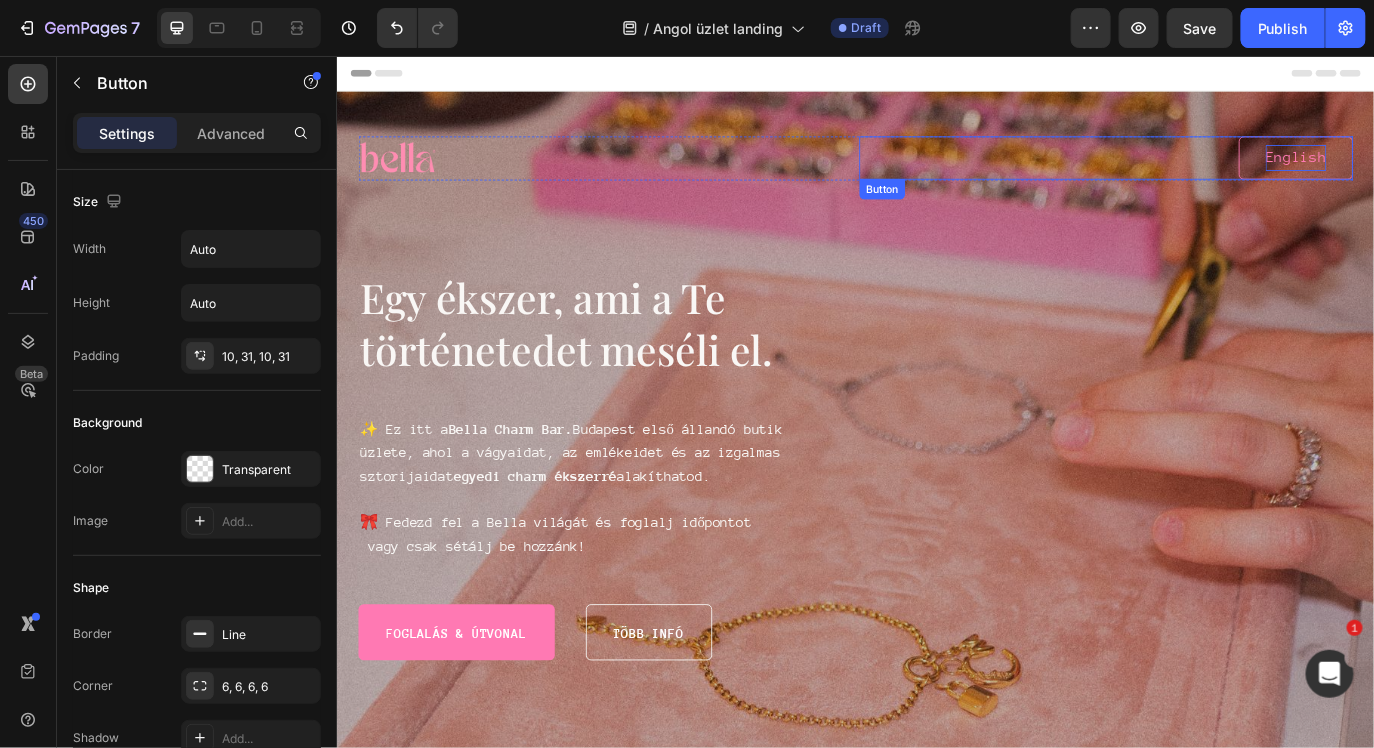 click on "English" at bounding box center (1445, 173) 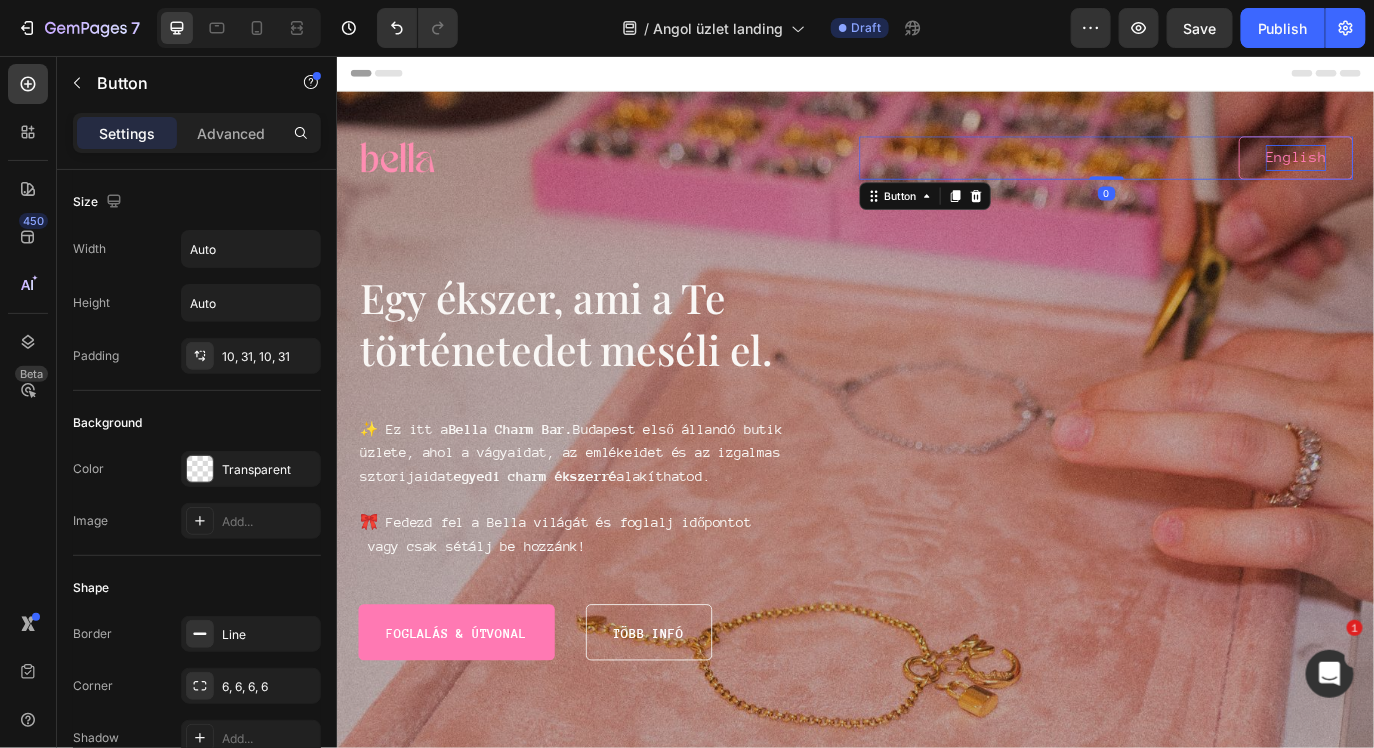 click on "English" at bounding box center (1445, 173) 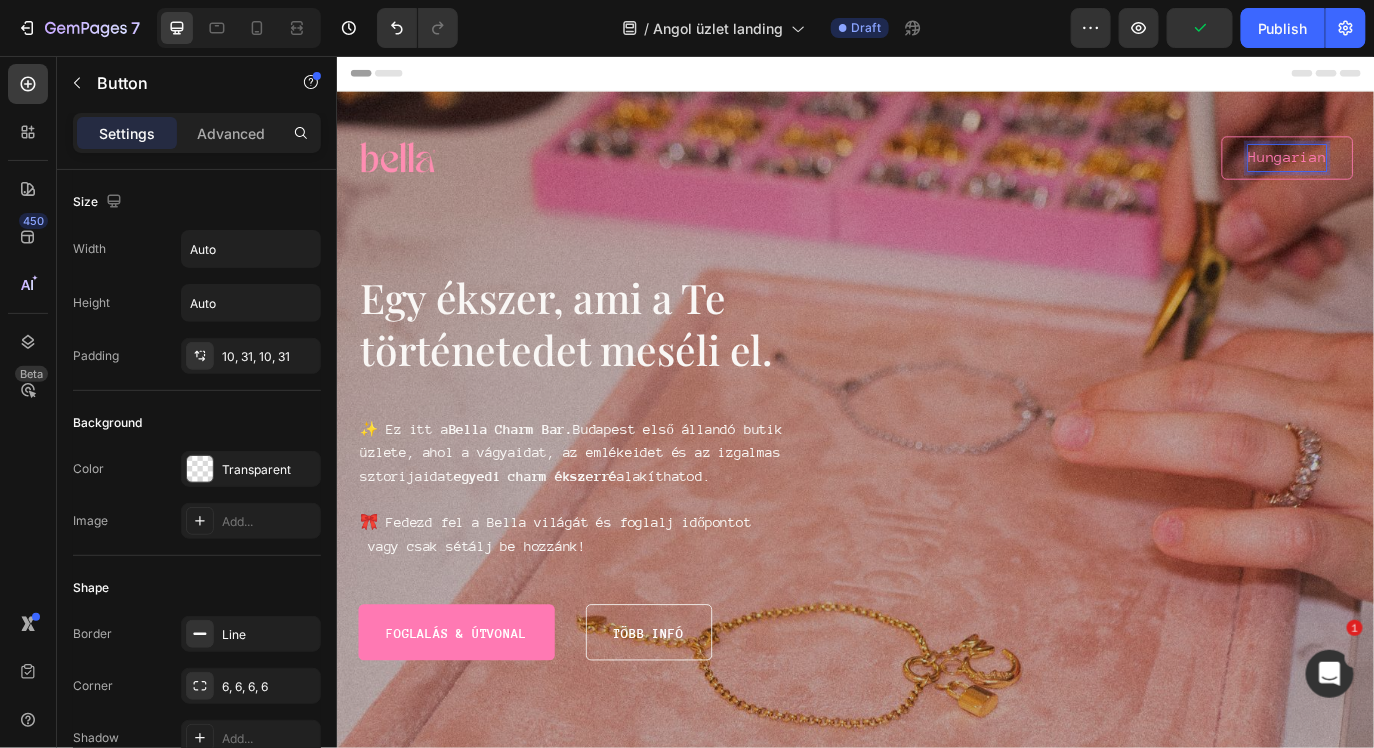 click on "Hungarian" at bounding box center (1435, 173) 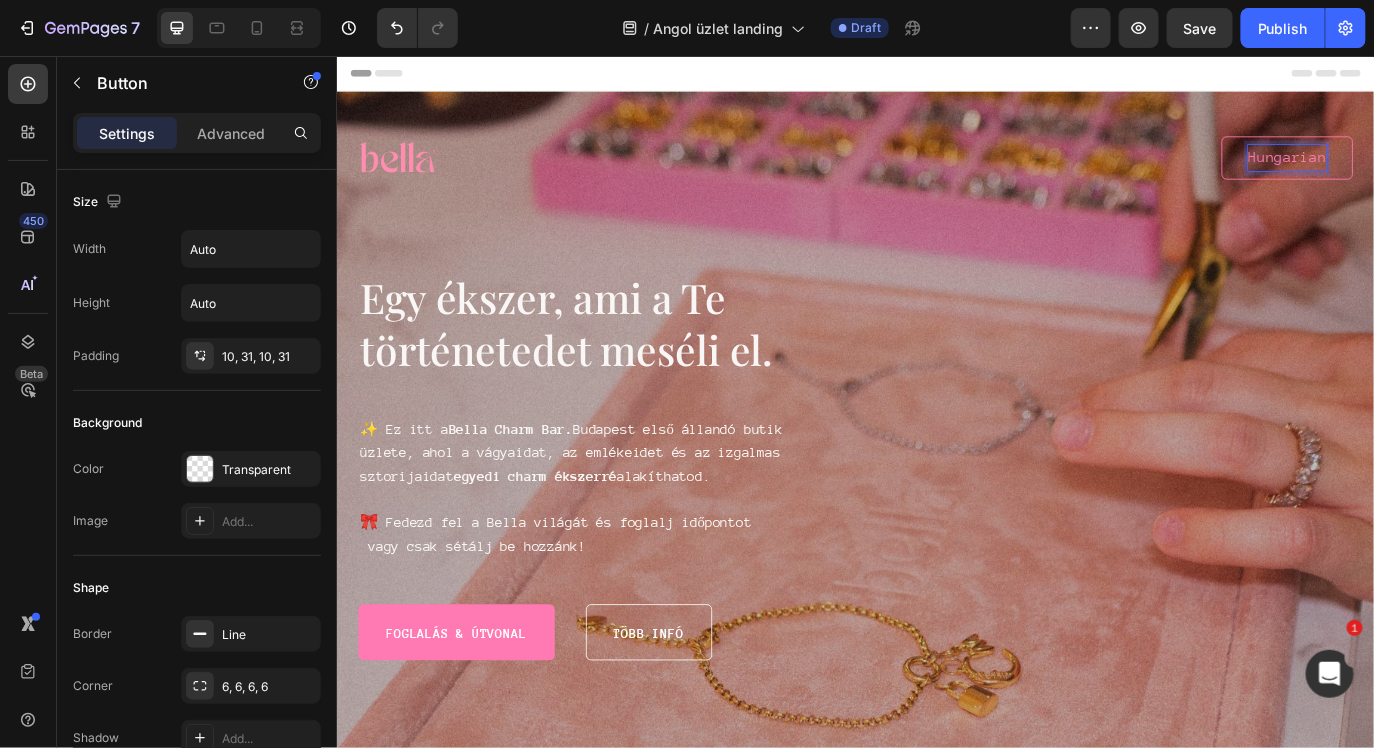 click on "Hungarian" at bounding box center [1435, 173] 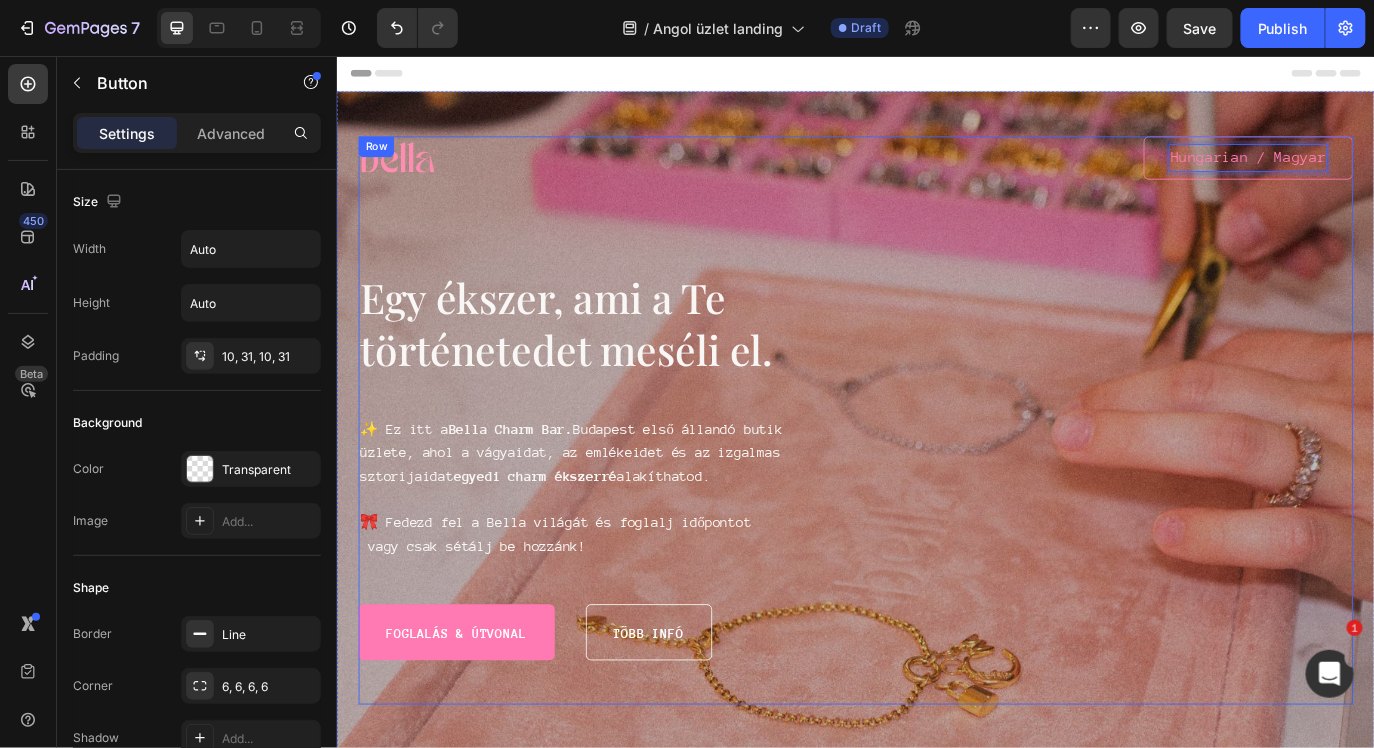 click on "Image Hungarian / Magyar Button   0 Row Egy ékszer, ami a Te történetedet meséli el. Heading ✨ Ez itt a  Bella Charm Bar.  [CITY] első állandó butik üzlete, ahol a vágyaidat, az emlékeidet és az izgalmas sztorijaidat  egyedi charm ékszerré  alakíthatod.    🎀 Fedezd fel a Bella világát és foglalj időpontot  vagy csak sétálj be hozzánk! Text Block Foglalás & útvonal Button Több infó Button Row Row" at bounding box center [936, 476] 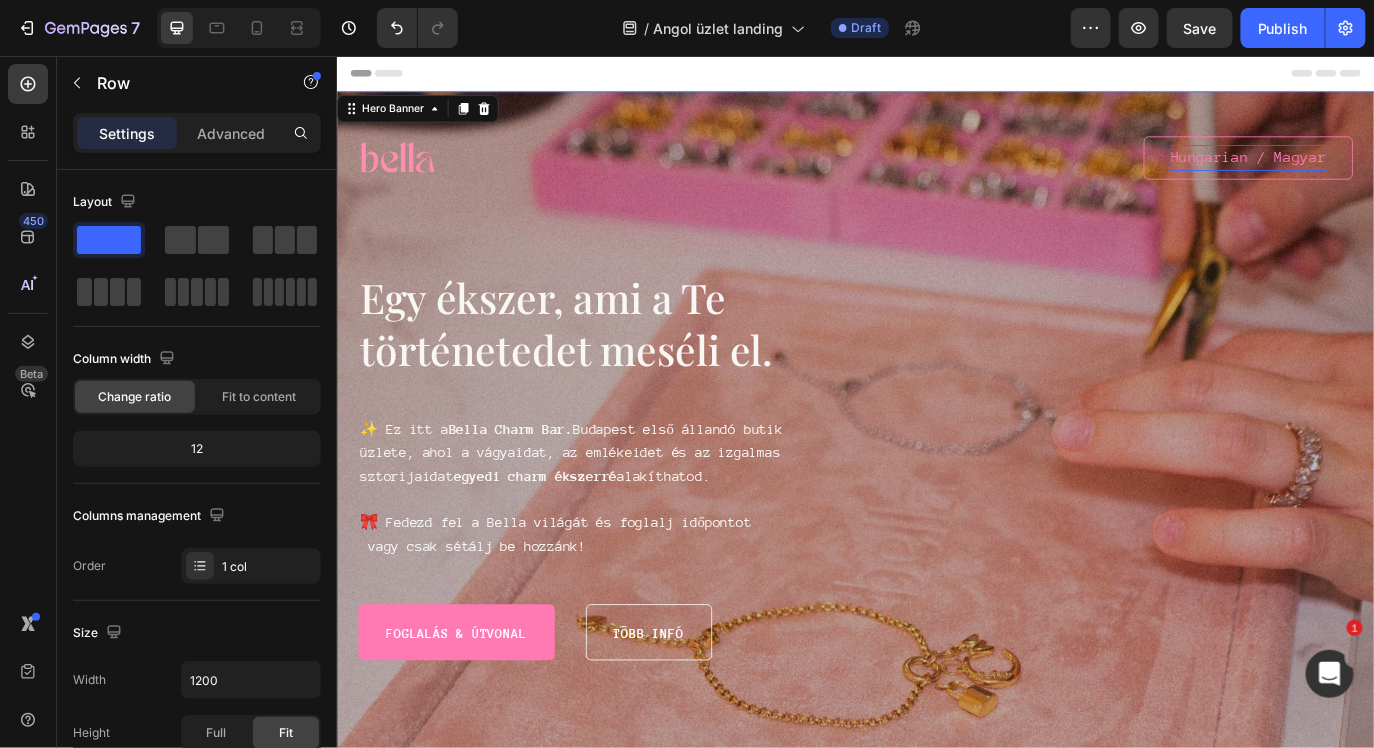 click on "Image Hungarian / Magyar Button Row Egy ékszer, ami a Te történetedet meséli el. Heading ✨ Ez itt a  Bella Charm Bar.  [CITY] első állandó butik üzlete, ahol a vágyaidat, az emlékeidet és az izgalmas sztorijaidat  egyedi charm ékszerré  alakíthatod.    🎀 Fedezd fel a Bella világát és foglalj időpontot  vagy csak sétálj be hozzánk! Text Block Foglalás & útvonal Button Több infó Button Row Row Row" at bounding box center (936, 450) 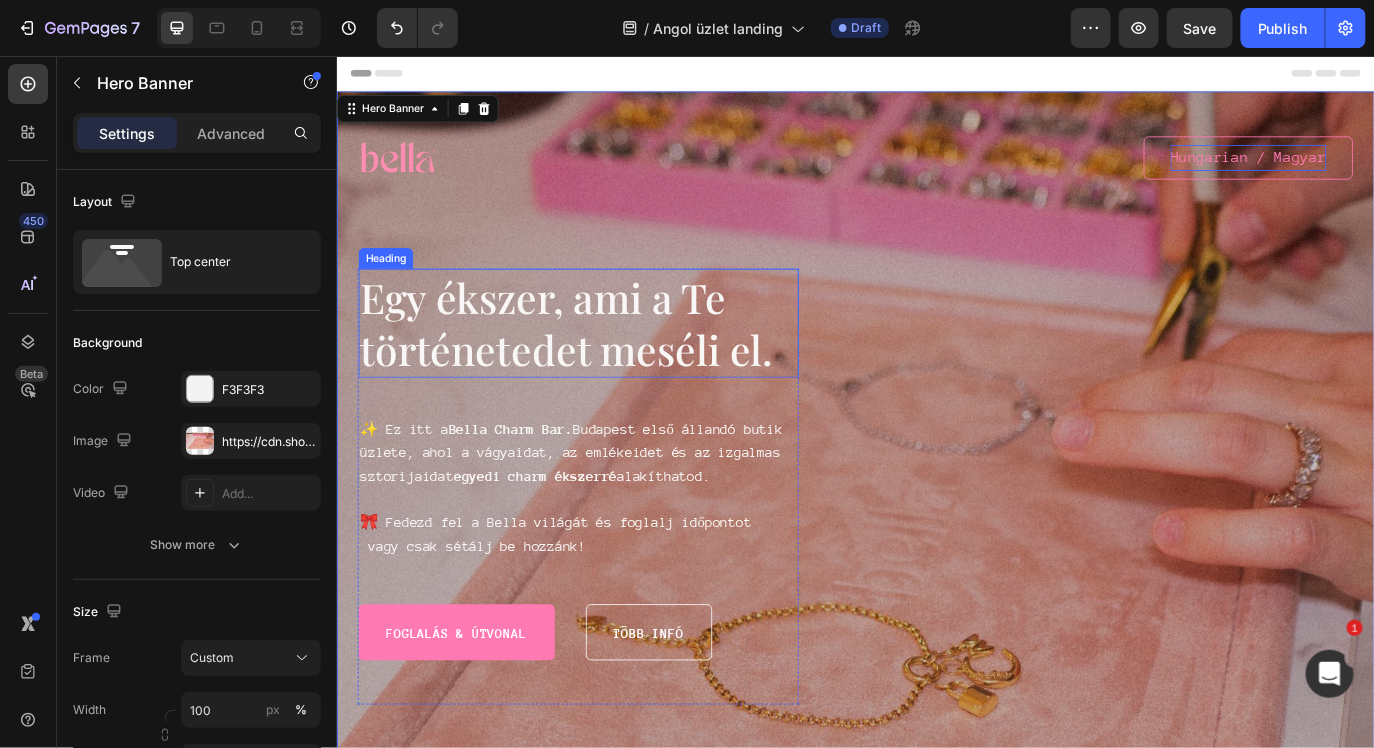 click on "Egy ékszer, ami a Te történetedet meséli el." at bounding box center [615, 364] 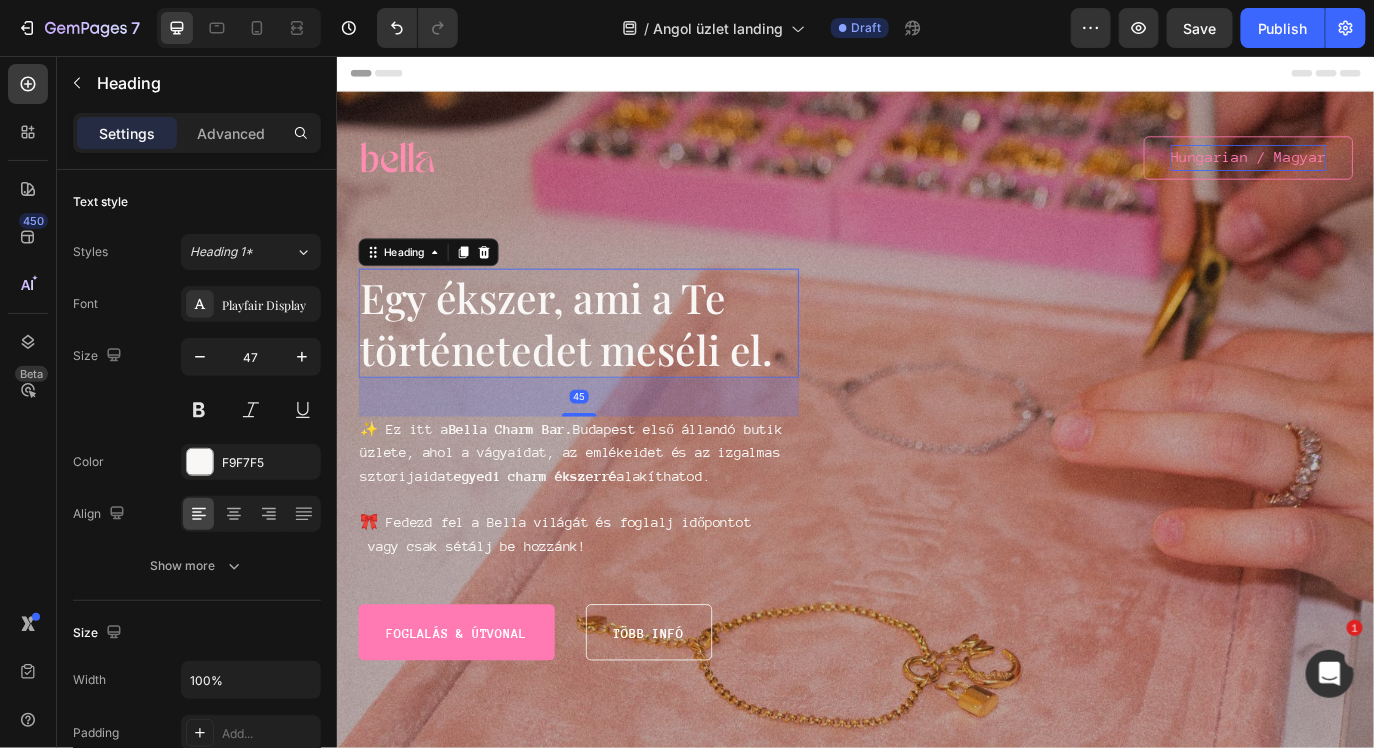click on "Egy ékszer, ami a Te történetedet meséli el." at bounding box center [615, 364] 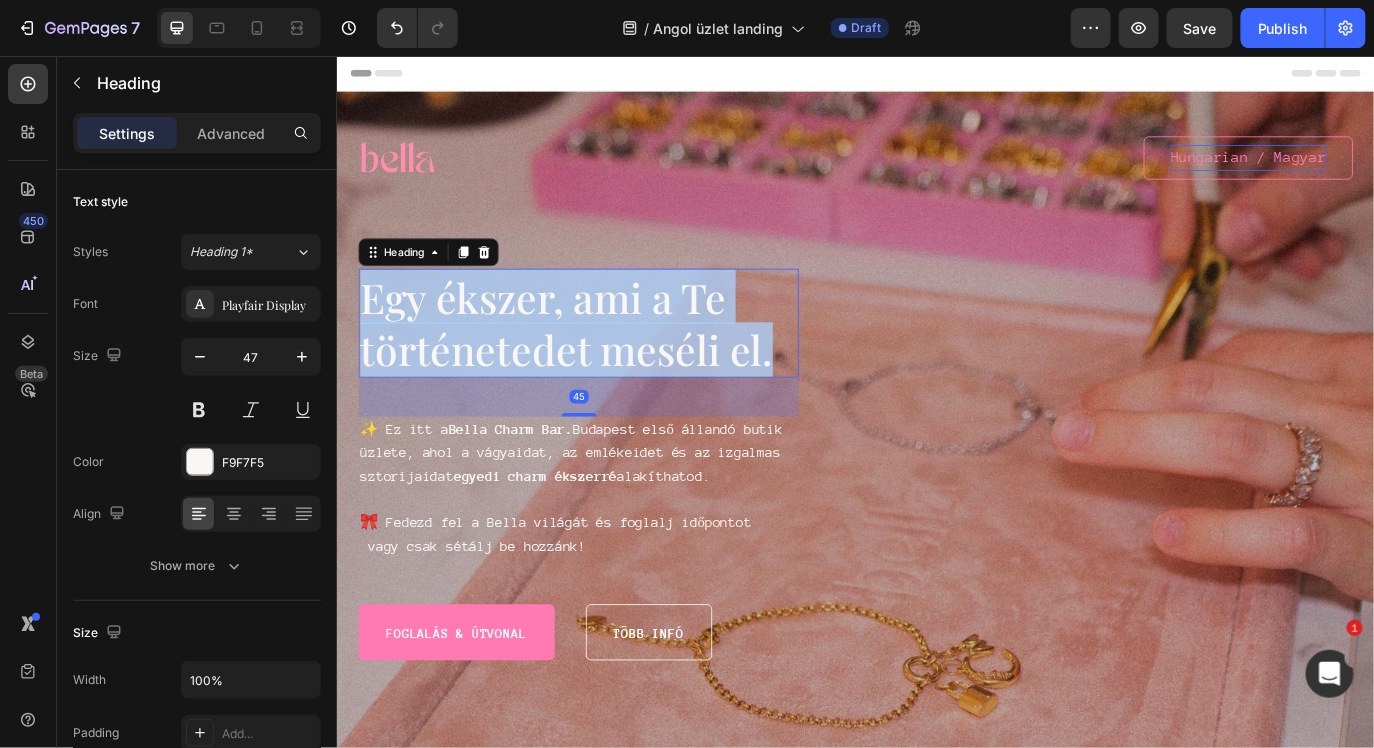 click on "Egy ékszer, ami a Te történetedet meséli el." at bounding box center [615, 364] 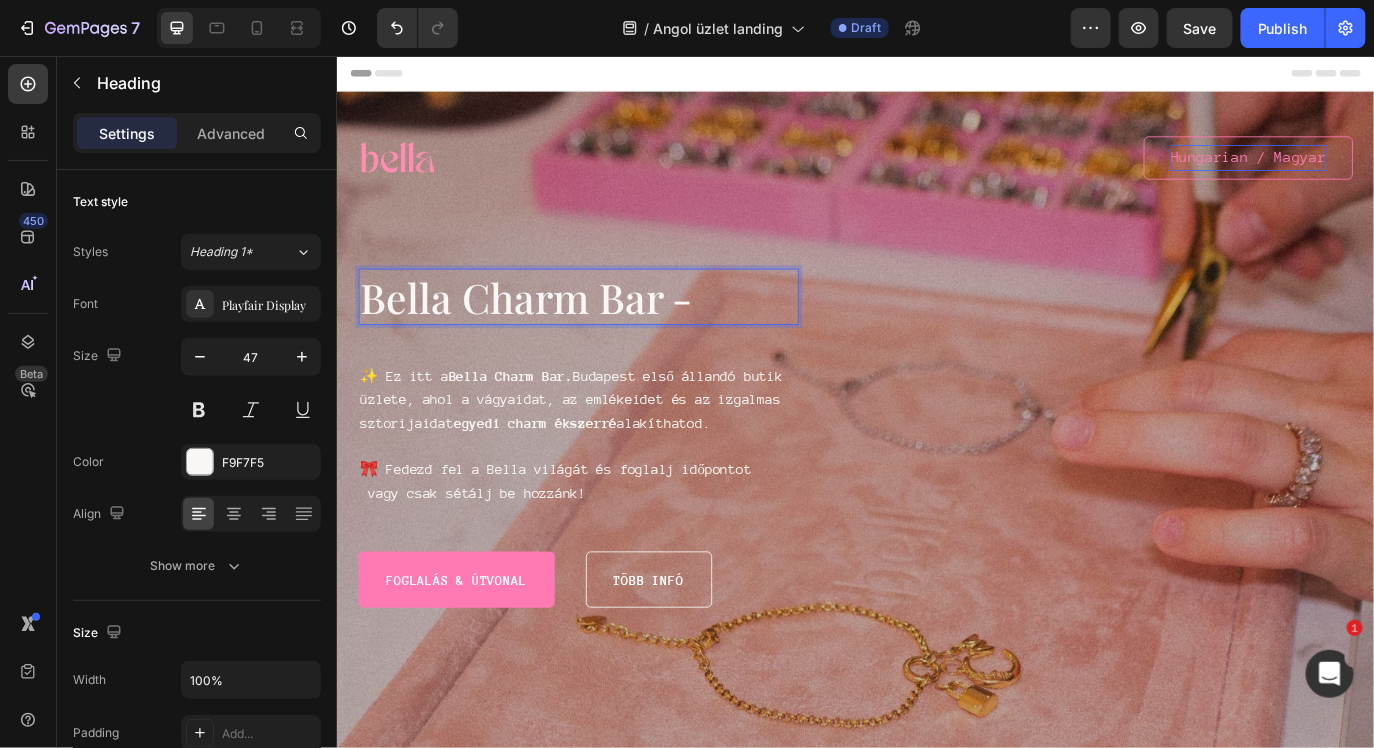 click on "Bella Charm Bar -" at bounding box center [615, 333] 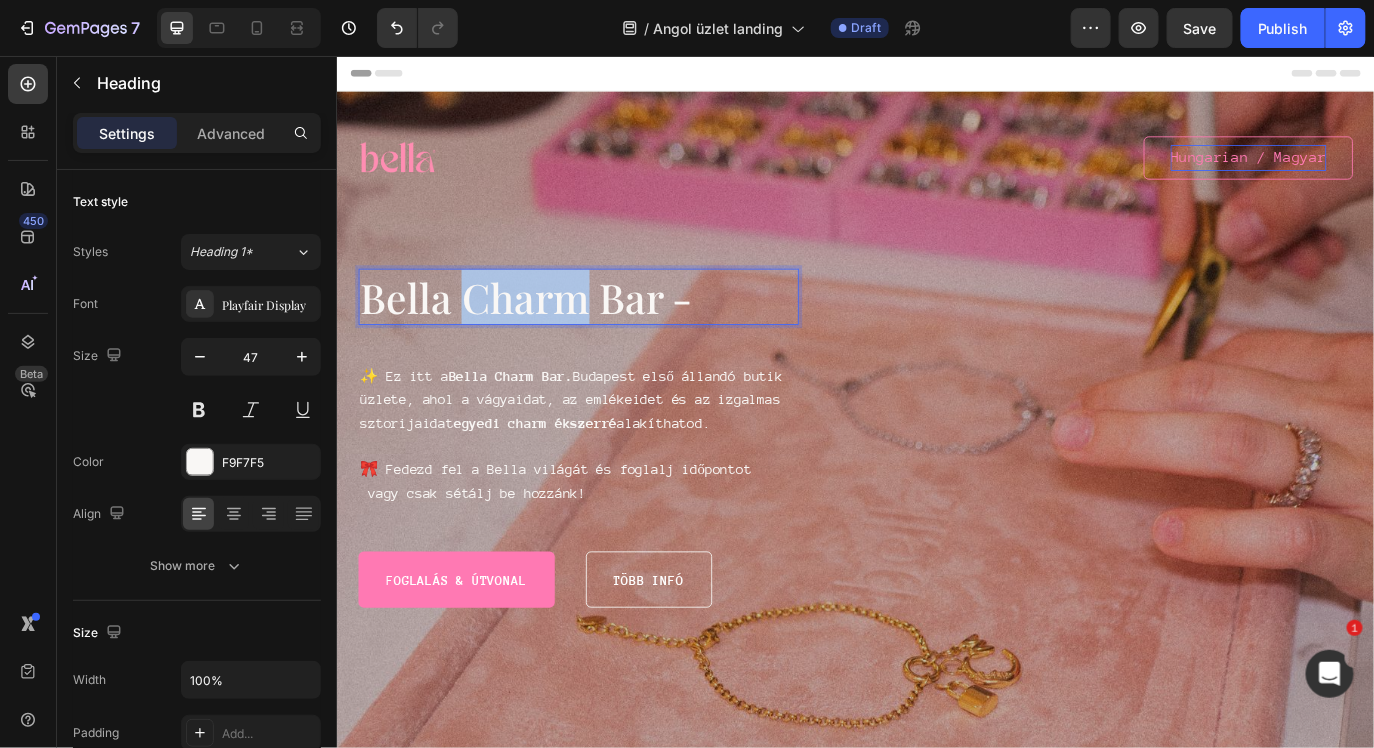 click on "Bella Charm Bar -" at bounding box center [615, 333] 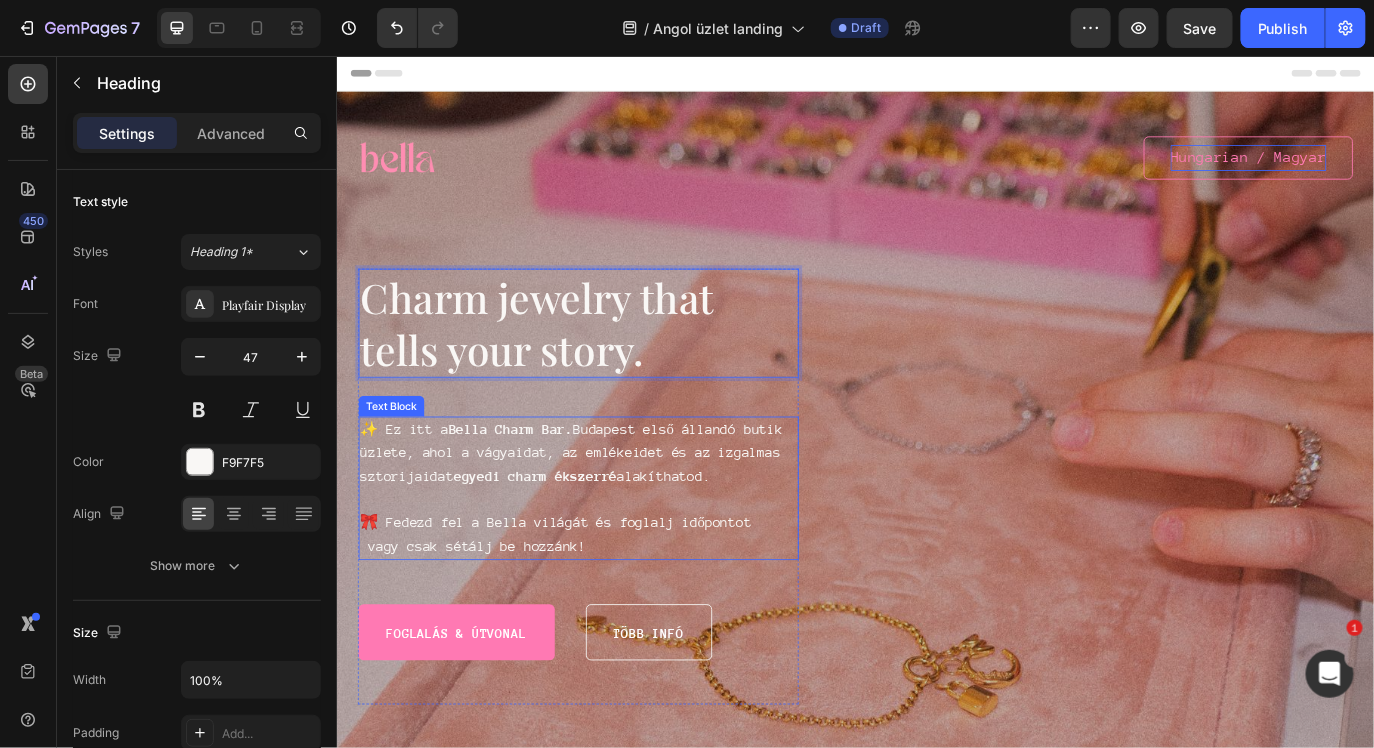 click on "✨ Ez itt a  Bella Charm Bar.  Budapest első állandó butik üzlete, ahol a vágyaidat, az emlékeidet és az izgalmas sztorijaidat  egyedi charm ékszerré  alakíthatod." at bounding box center (615, 514) 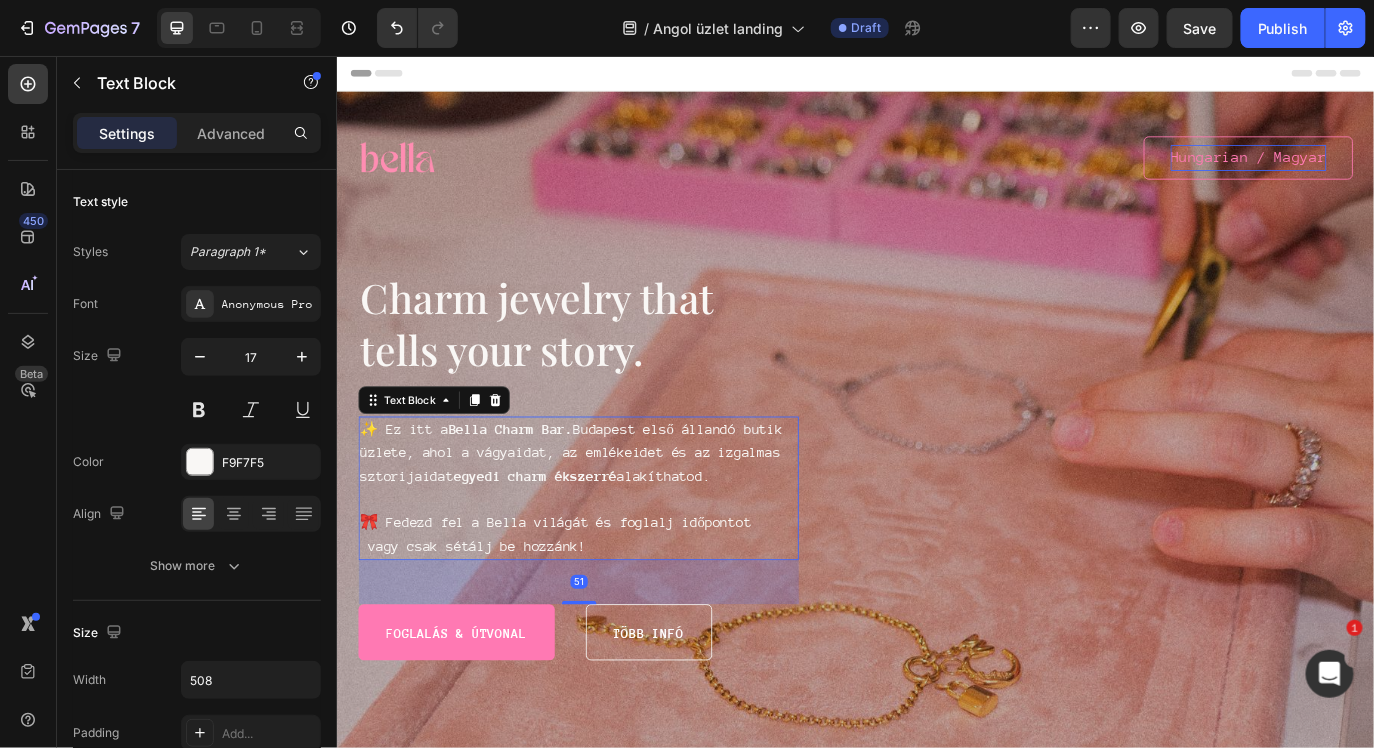click on "✨ Ez itt a  Bella Charm Bar.  Budapest első állandó butik üzlete, ahol a vágyaidat, az emlékeidet és az izgalmas sztorijaidat  egyedi charm ékszerré  alakíthatod." at bounding box center [615, 514] 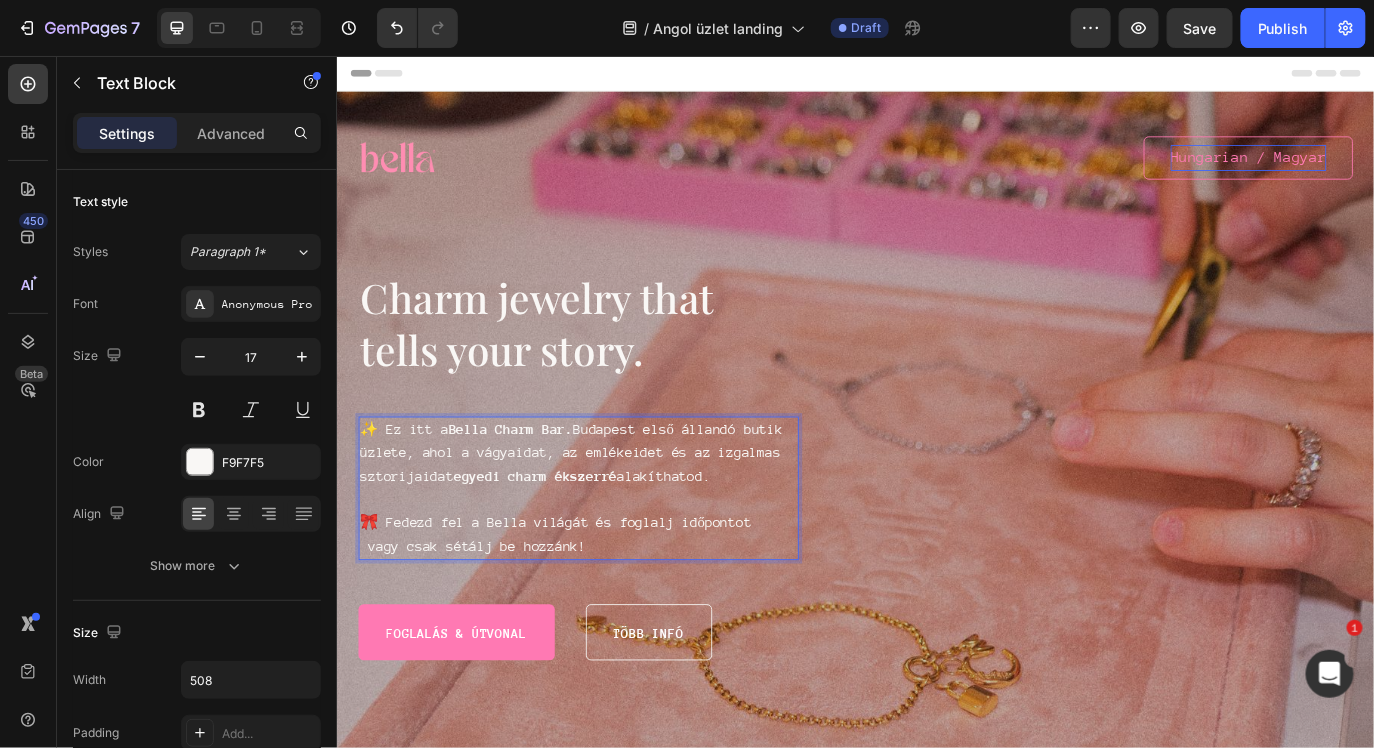 drag, startPoint x: 387, startPoint y: 483, endPoint x: 497, endPoint y: 569, distance: 139.62808 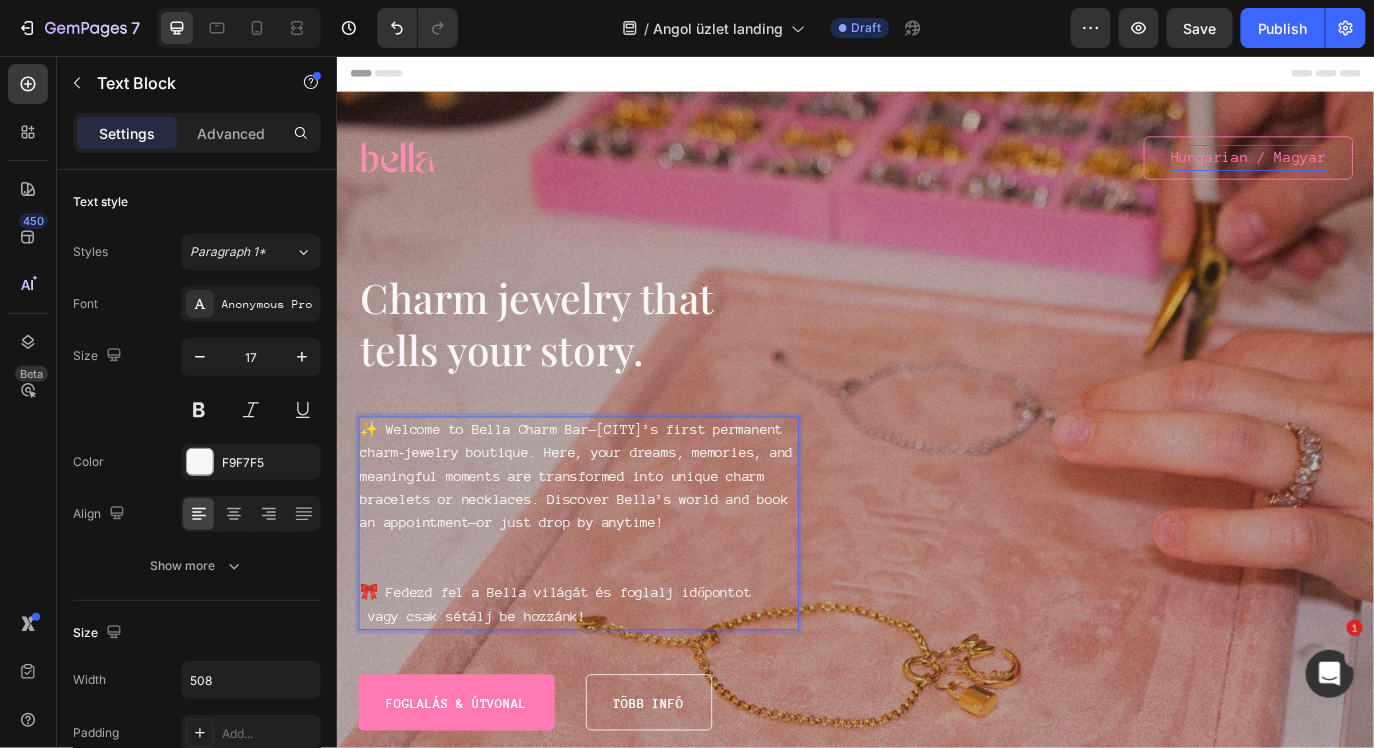 click on "✨ Welcome to Bella Charm Bar—Budapest’s first permanent charm‑jewelry boutique. Here, your dreams, memories, and meaningful moments are transformed into unique charm bracelets or necklaces. Discover Bella’s world and book an appointment—or just drop by anytime!" at bounding box center (615, 541) 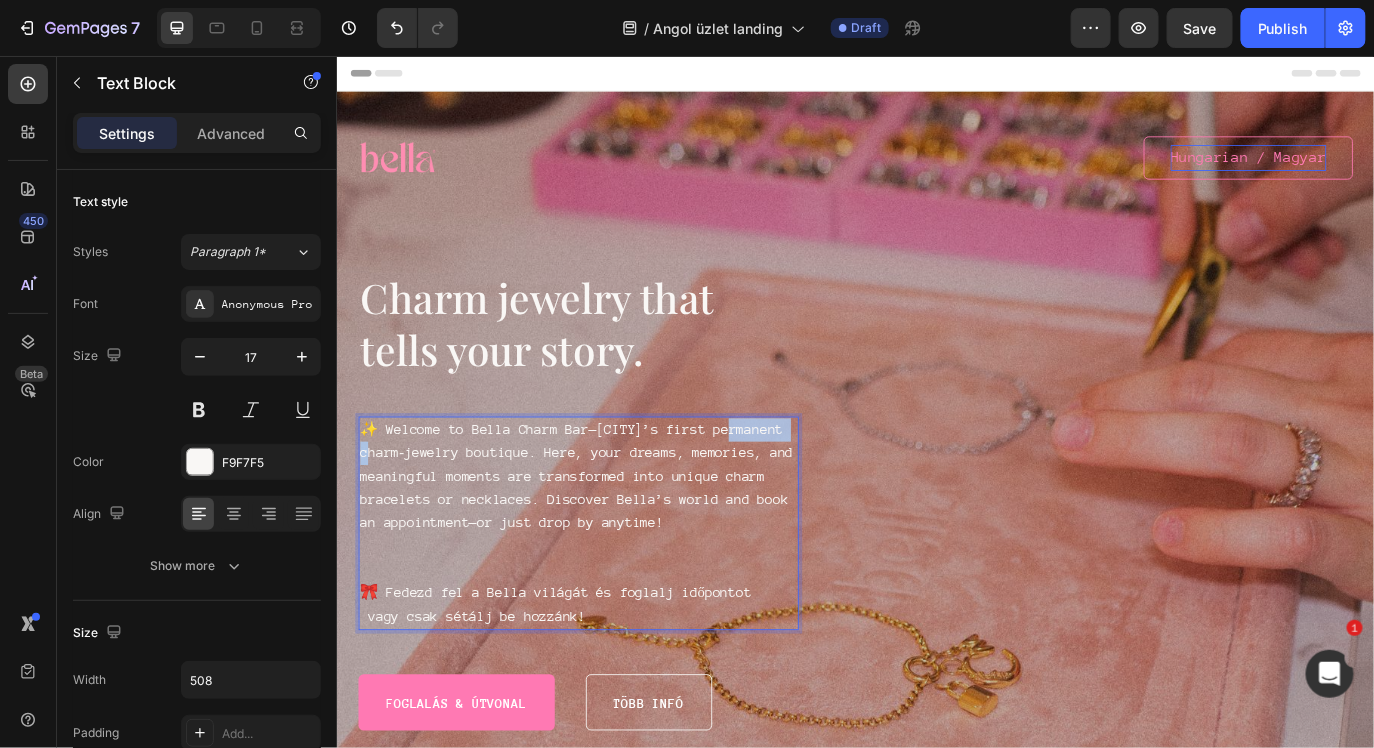 click on "✨ Welcome to Bella Charm Bar—Budapest’s first permanent charm‑jewelry boutique. Here, your dreams, memories, and meaningful moments are transformed into unique charm bracelets or necklaces. Discover Bella’s world and book an appointment—or just drop by anytime!" at bounding box center (615, 541) 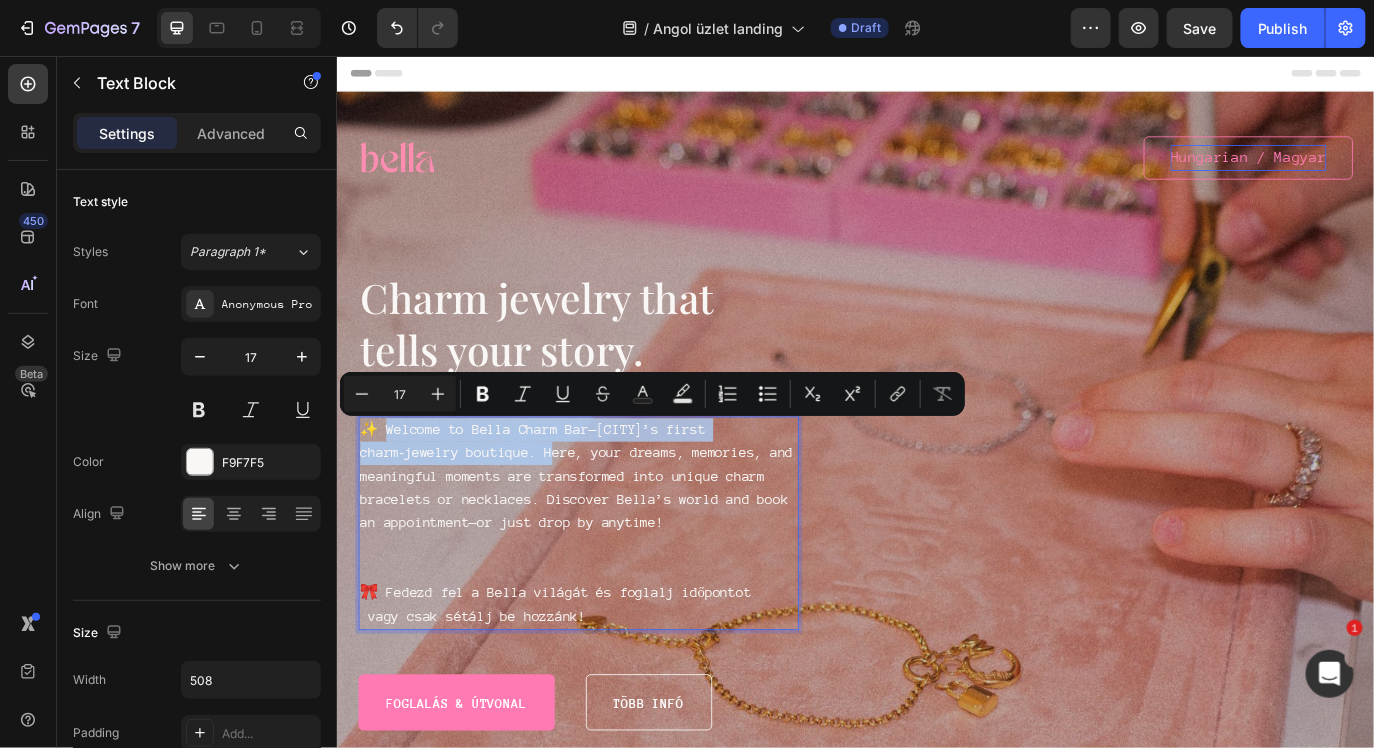drag, startPoint x: 389, startPoint y: 481, endPoint x: 572, endPoint y: 509, distance: 185.12968 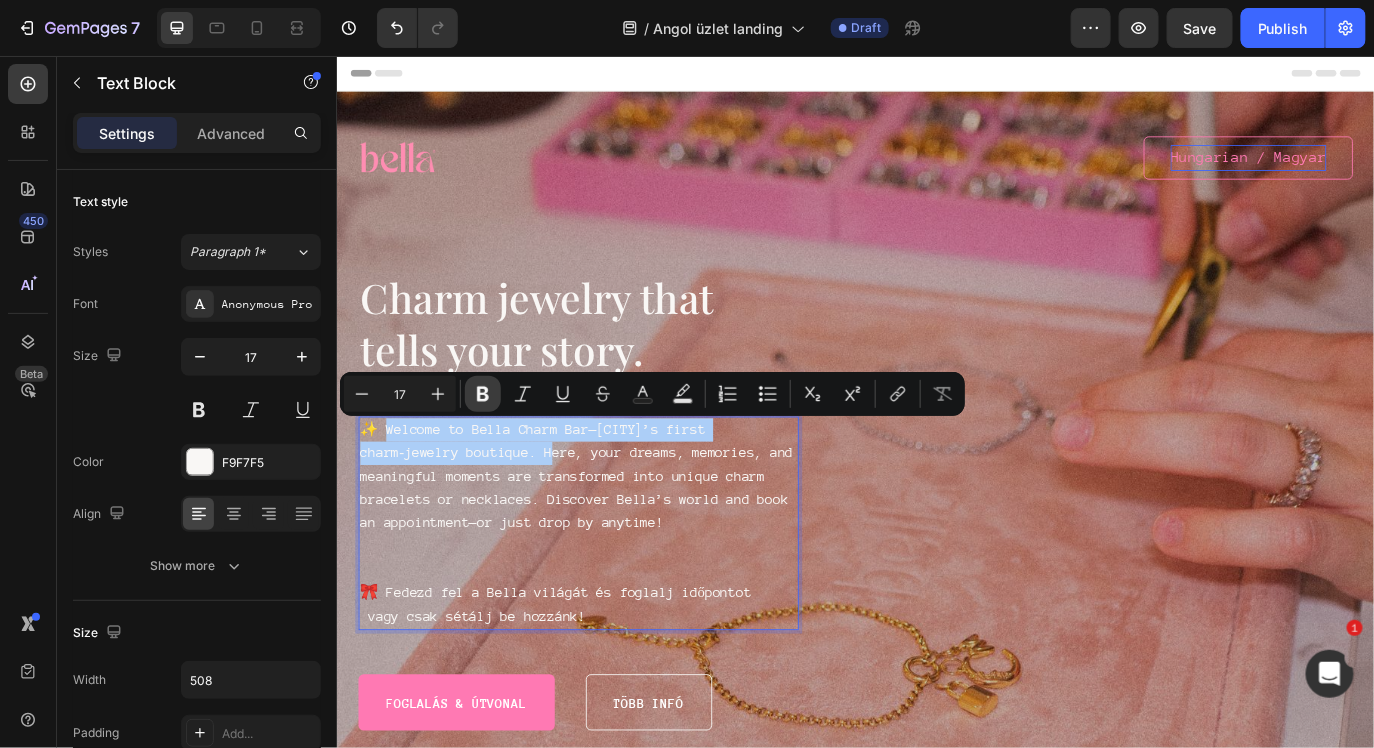 click 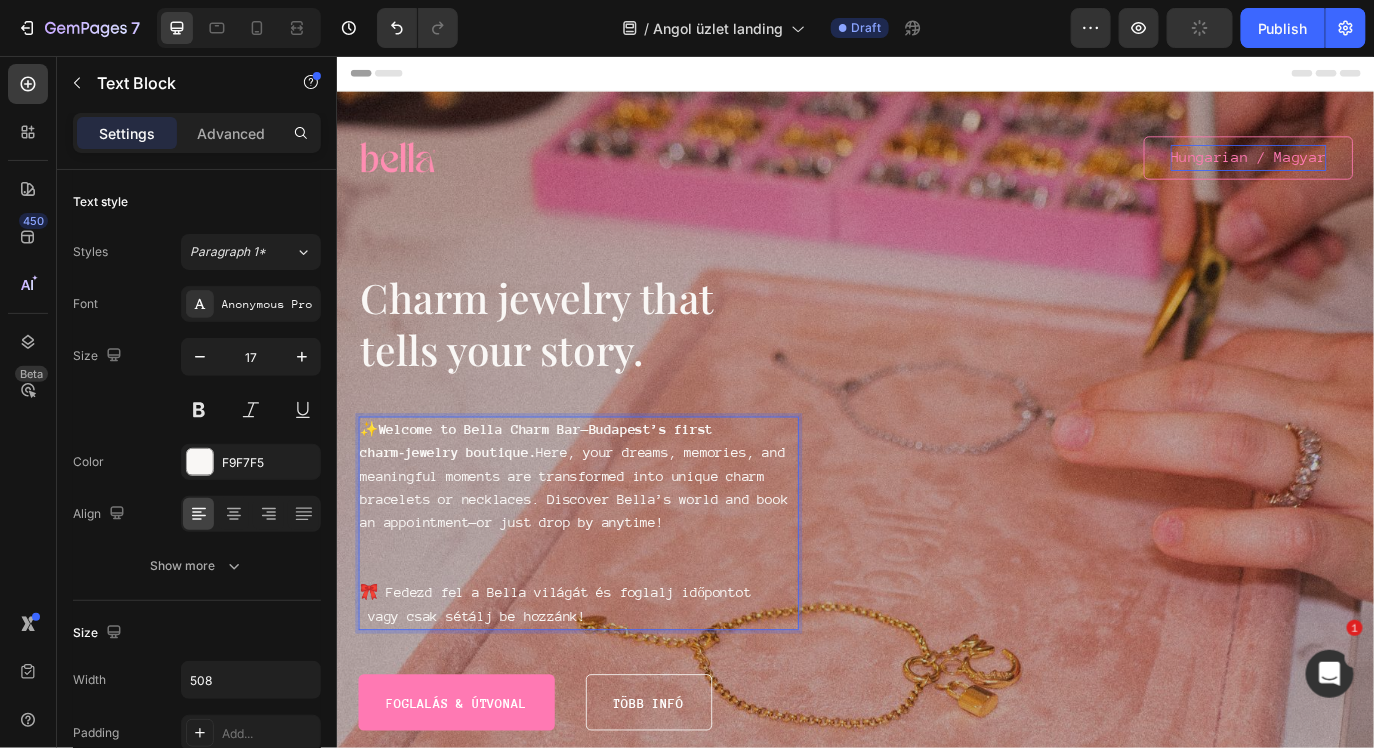 click on "✨  Welcome to Bella Charm Bar—Budapest’s first charm‑jewelry boutique.  Here, your dreams, memories, and meaningful moments are transformed into unique charm bracelets or necklaces. Discover Bella’s world and book an appointment—or just drop by anytime!" at bounding box center (615, 541) 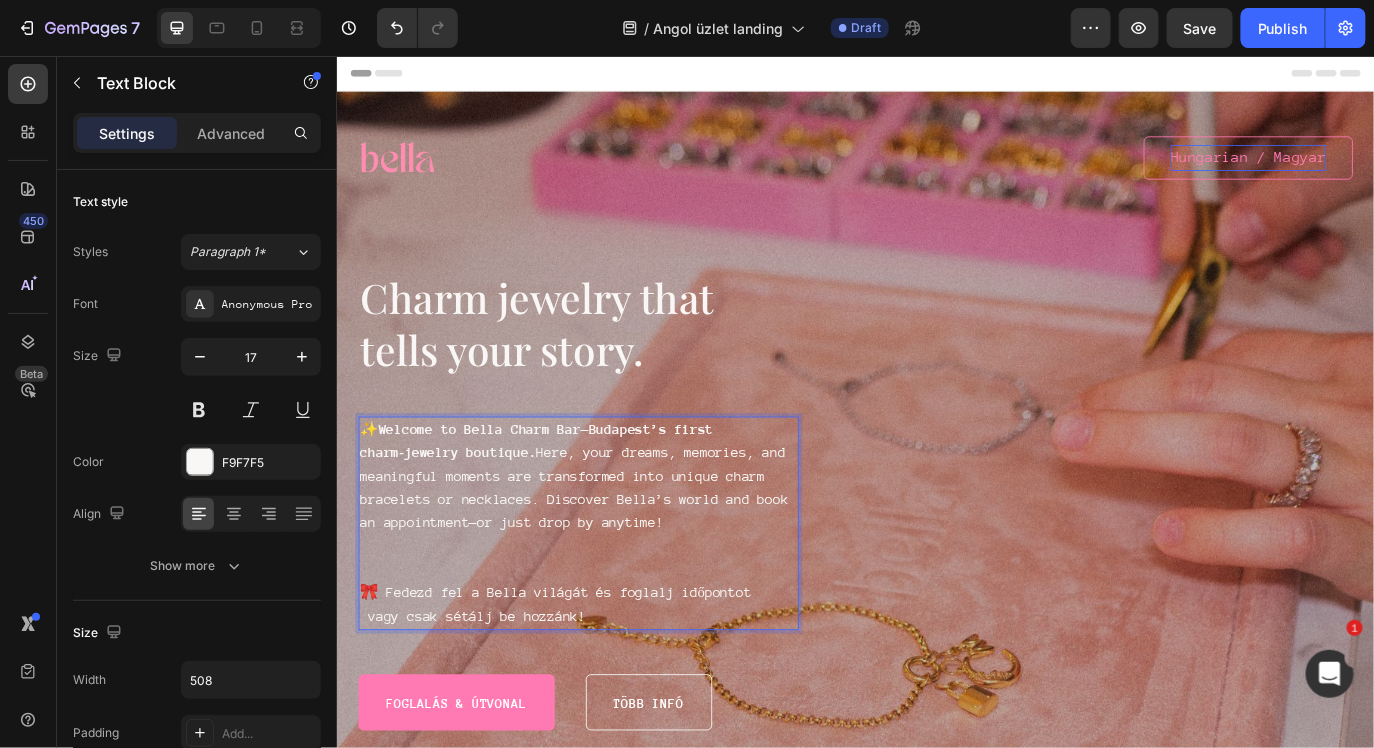 click on "✨  Welcome to Bella Charm Bar—Budapest’s first charm‑jewelry boutique.  Here, your dreams, memories, and meaningful moments are transformed into unique charm bracelets or necklaces. Discover Bella’s world and book an appointment—or just drop by anytime!" at bounding box center (615, 541) 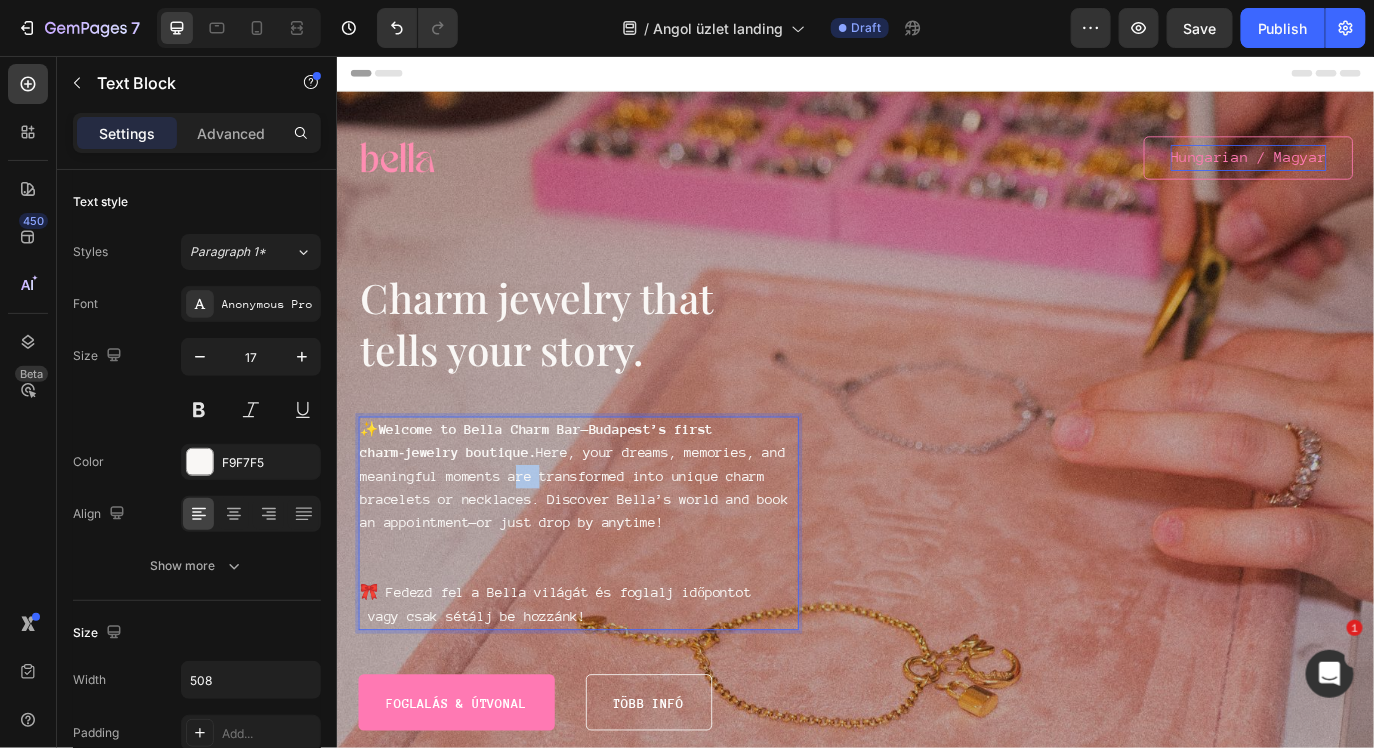 click on "✨  Welcome to Bella Charm Bar—Budapest’s first charm‑jewelry boutique.  Here, your dreams, memories, and meaningful moments are transformed into unique charm bracelets or necklaces. Discover Bella’s world and book an appointment—or just drop by anytime!" at bounding box center [615, 541] 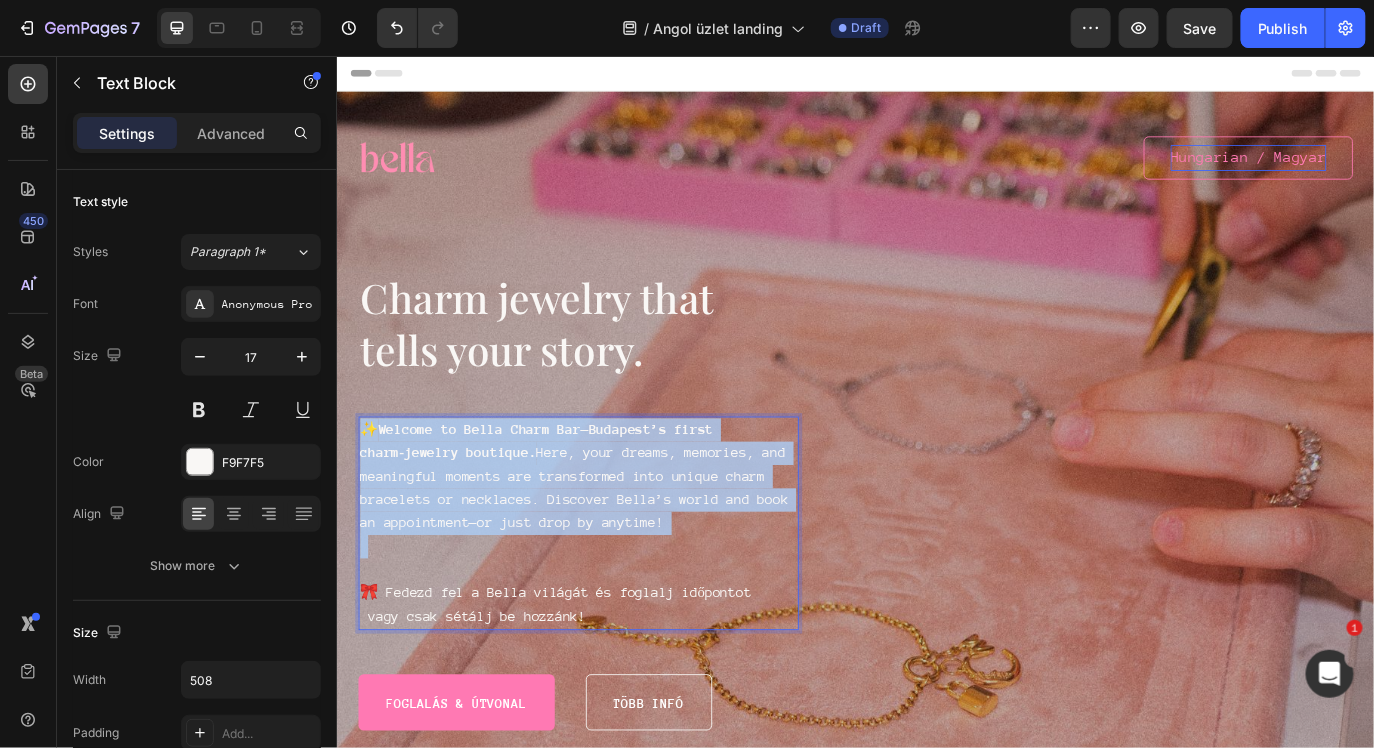 click on "✨  Welcome to Bella Charm Bar—Budapest’s first charm‑jewelry boutique.  Here, your dreams, memories, and meaningful moments are transformed into unique charm bracelets or necklaces. Discover Bella’s world and book an appointment—or just drop by anytime!" at bounding box center [615, 541] 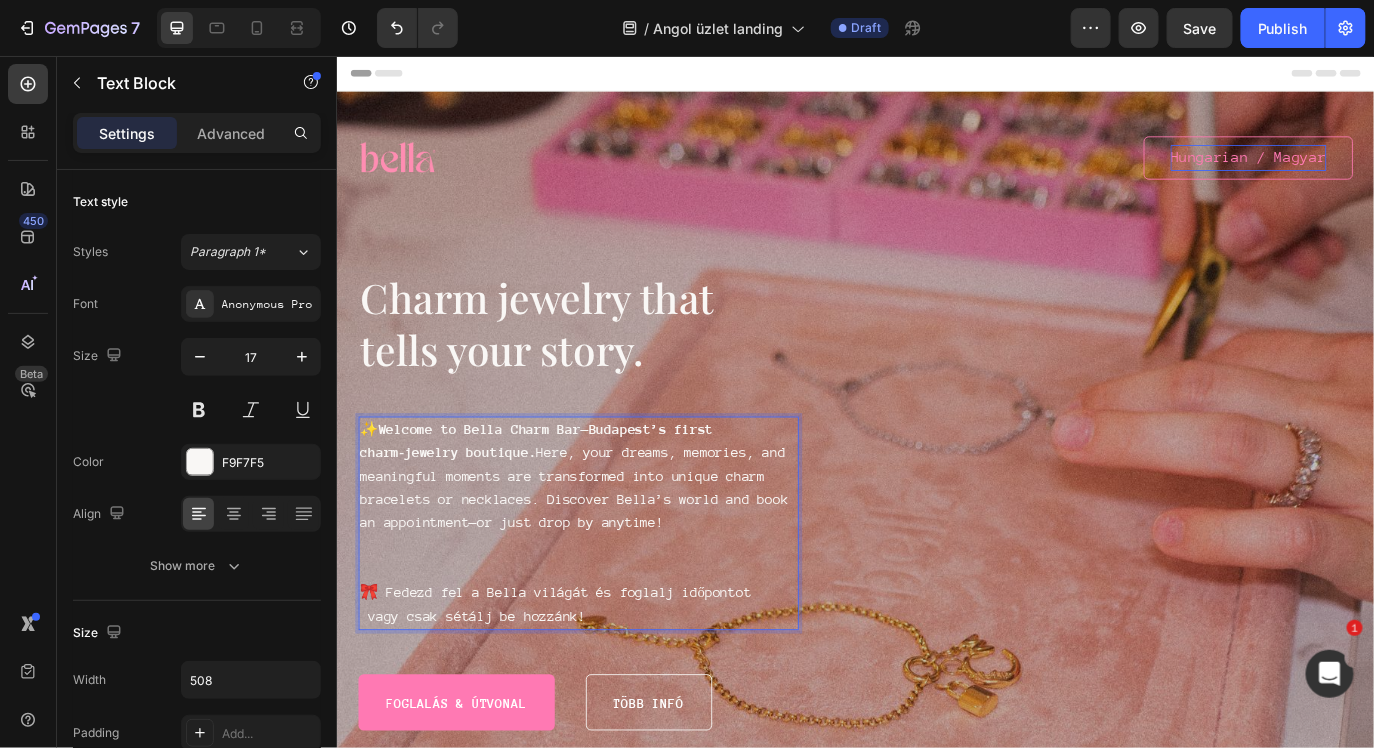click on "✨  Welcome to Bella Charm Bar—Budapest’s first charm‑jewelry boutique.  Here, your dreams, memories, and meaningful moments are transformed into unique charm bracelets or necklaces. Discover Bella’s world and book an appointment—or just drop by anytime!" at bounding box center [615, 541] 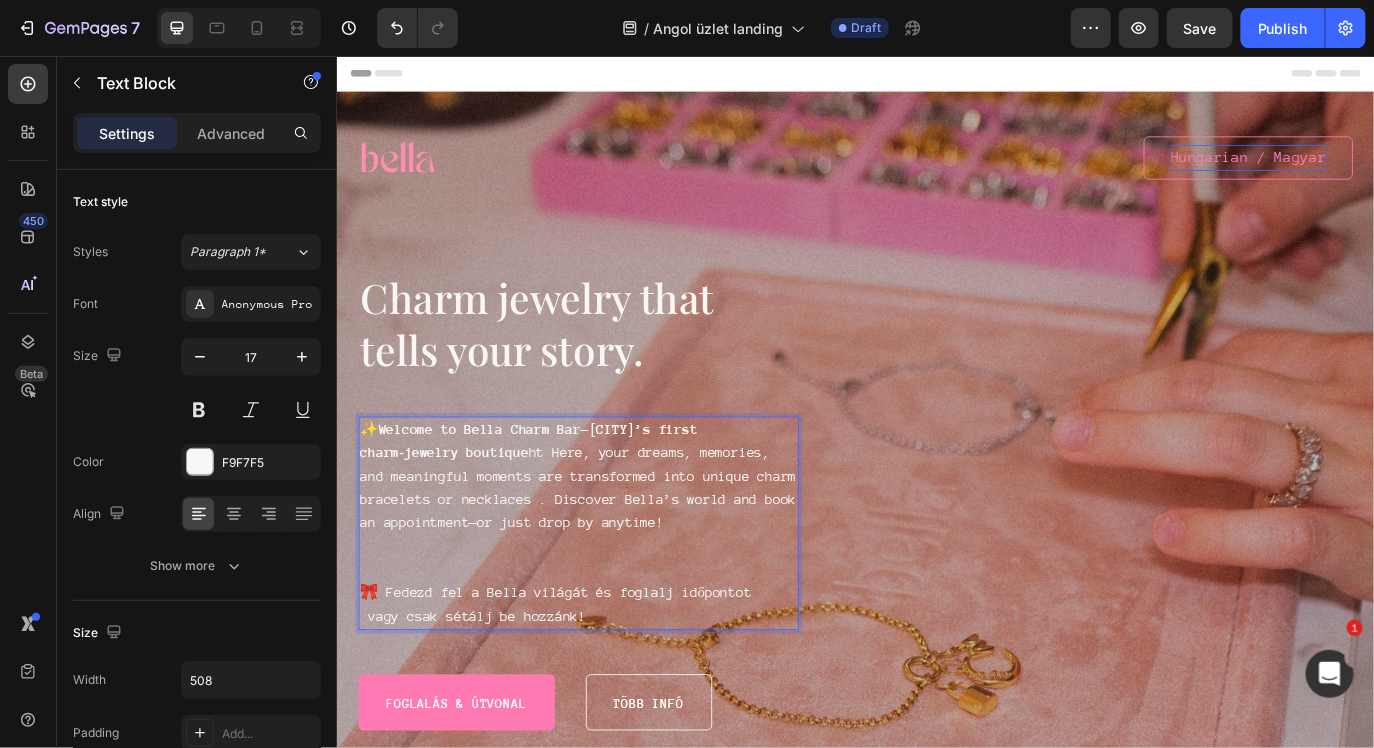 click on "✨  Welcome to Bella Charm Bar—Budapest’s first charm‑jewelry boutique ht Here, your dreams, memories, and meaningful moments are transformed into unique charm bracelets or necklaces . Discover Bella’s world and book an appointment—or just drop by anytime!" at bounding box center (615, 541) 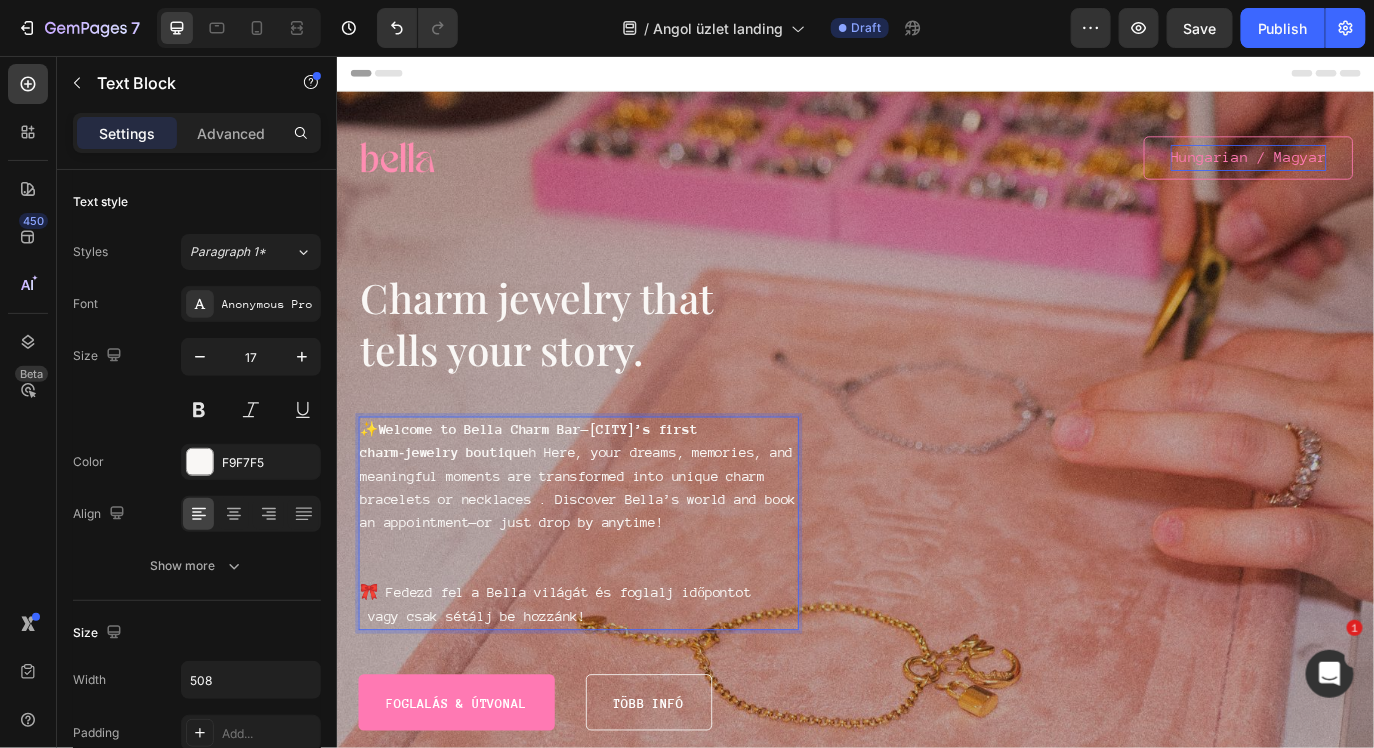 click on "✨  Welcome to Bella Charm Bar—Budapest’s first charm‑jewelry boutique h Here, your dreams, memories, and meaningful moments are transformed into unique charm bracelets or necklaces . Discover Bella’s world and book an appointment—or just drop by anytime!" at bounding box center [615, 541] 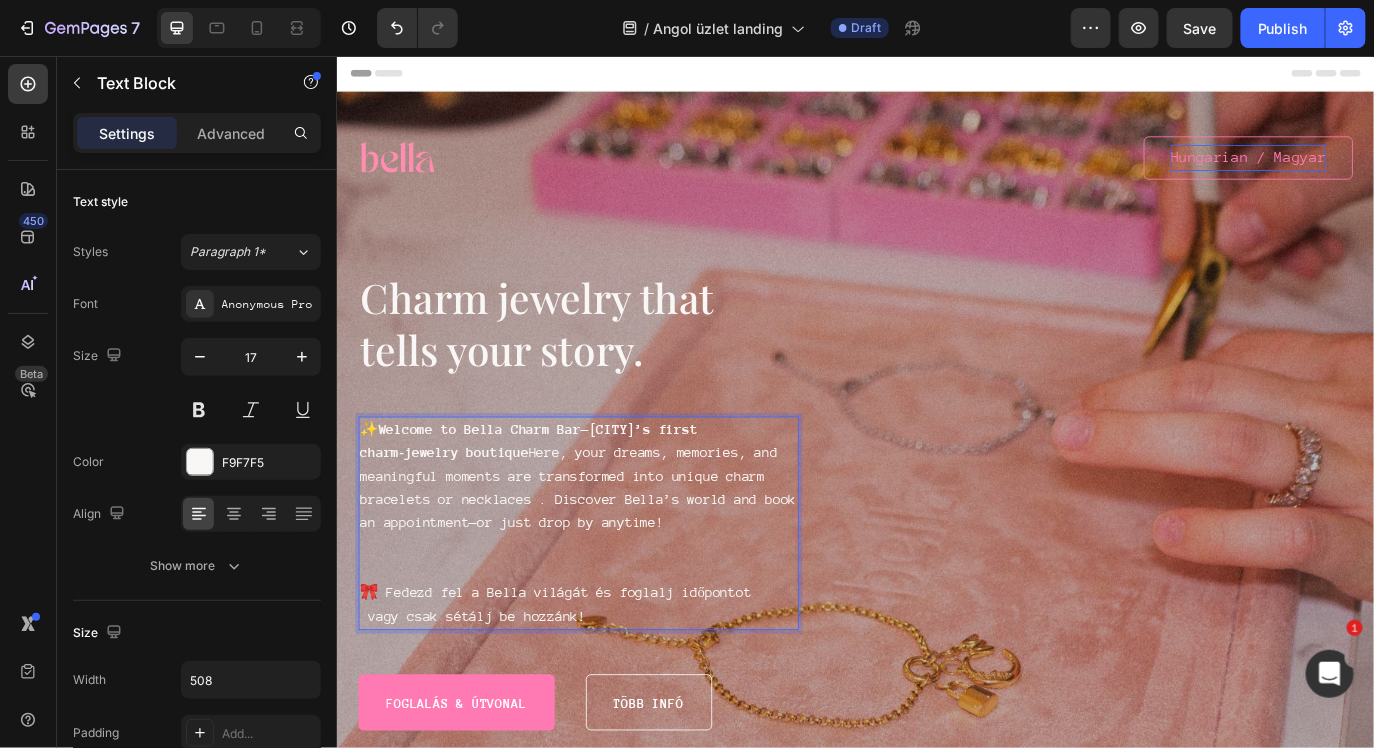 click on "✨  Welcome to Bella Charm Bar—Budapest’s first charm‑jewelry boutique Here, your dreams, memories, and meaningful moments are transformed into unique charm bracelets or necklaces . Discover Bella’s world and book an appointment—or just drop by anytime!" at bounding box center [615, 541] 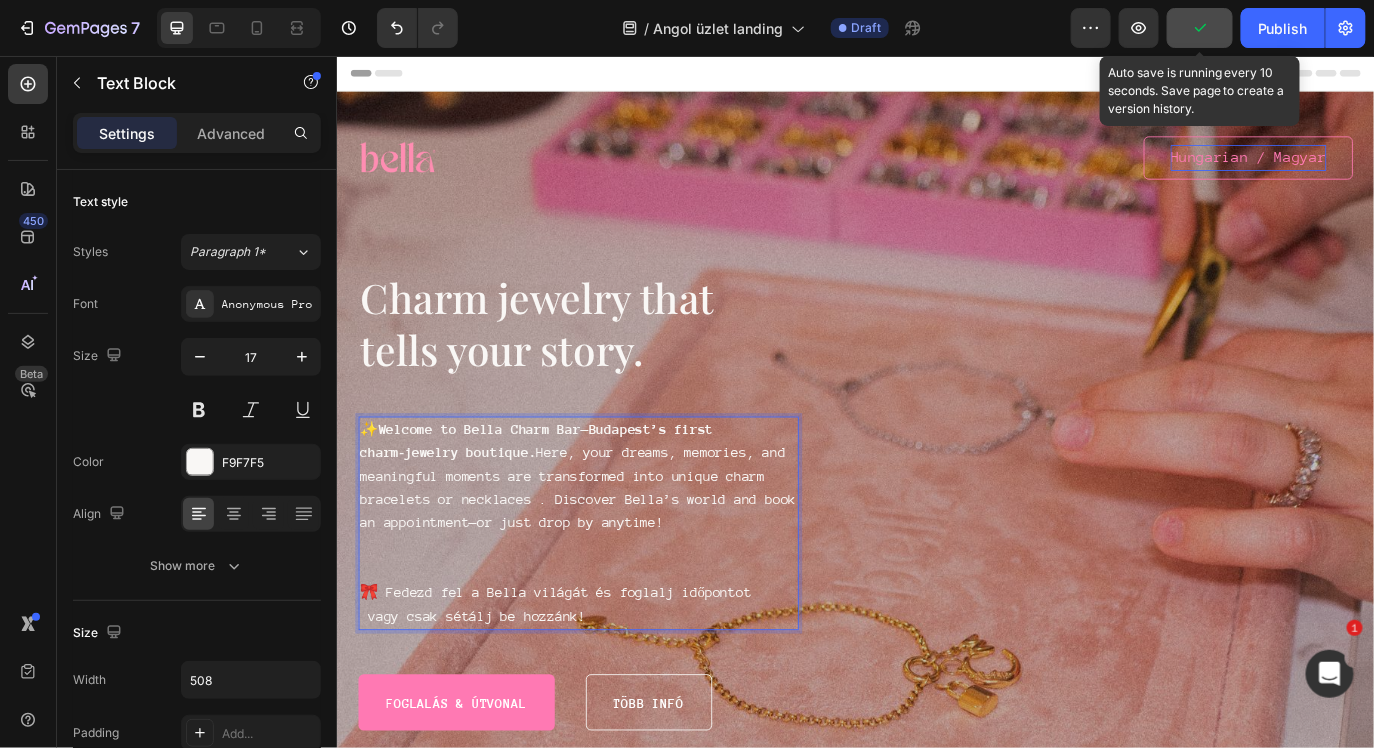 click 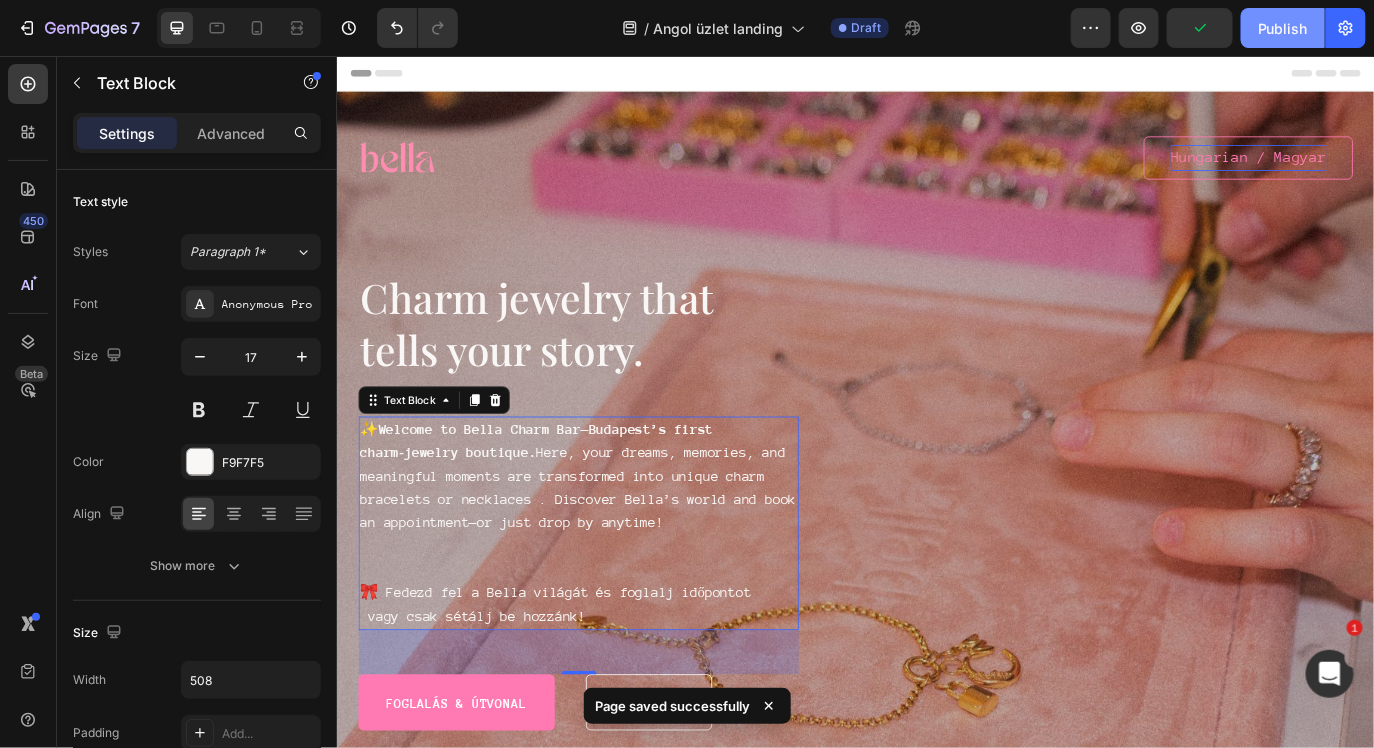 click on "Publish" at bounding box center [1283, 28] 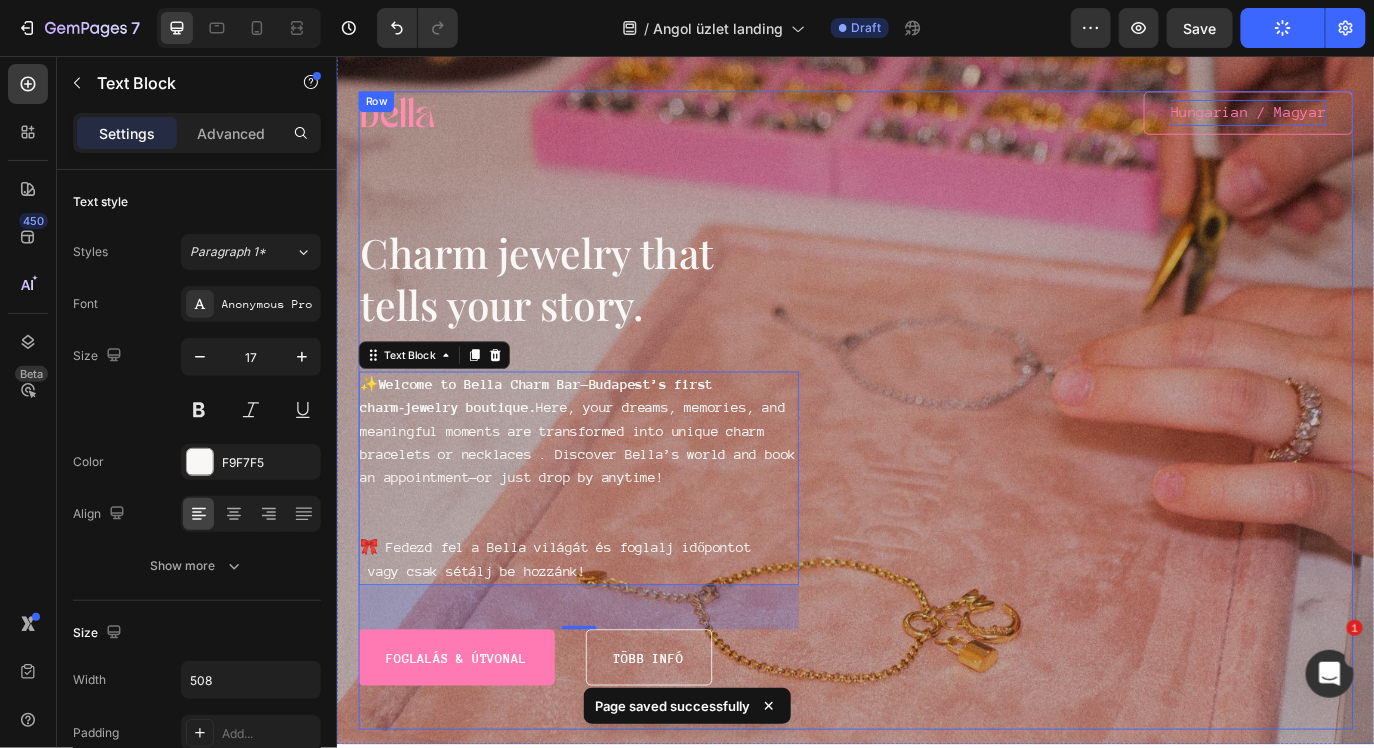 scroll, scrollTop: 0, scrollLeft: 0, axis: both 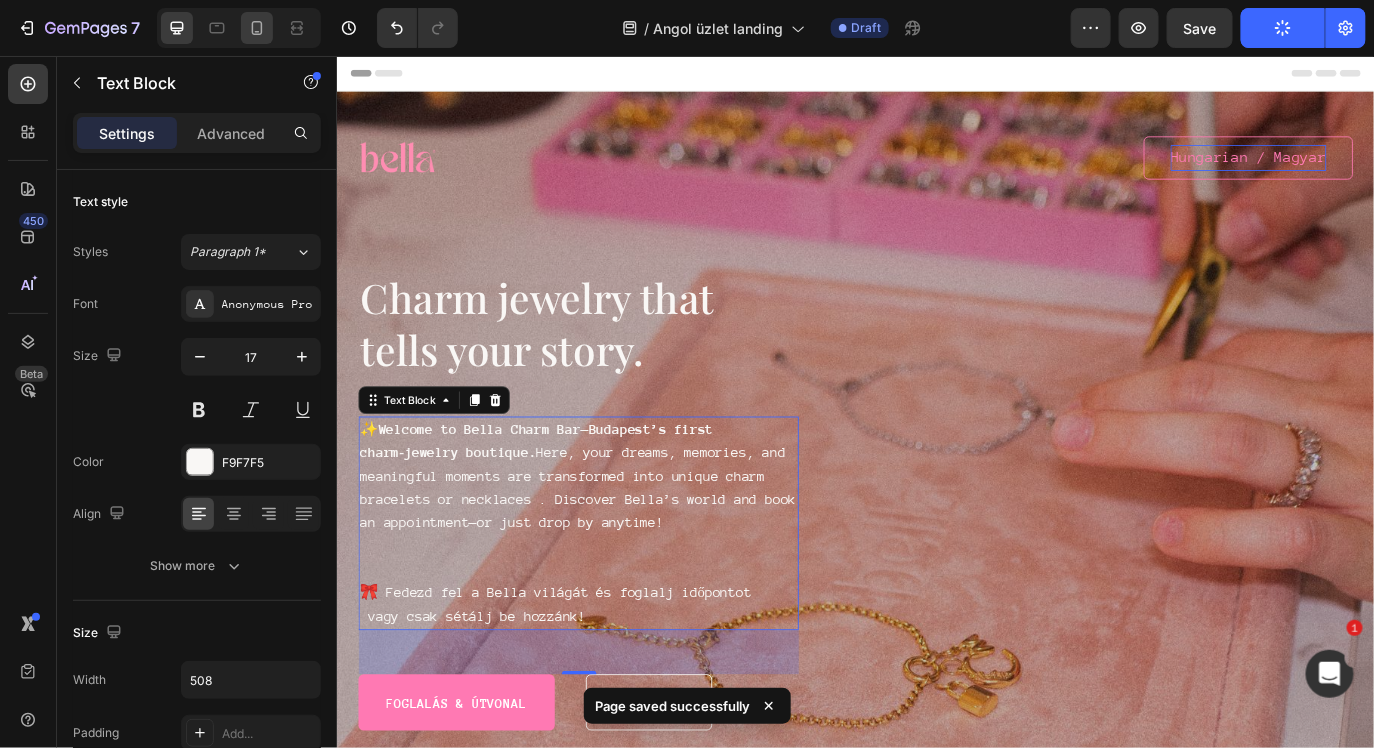 click 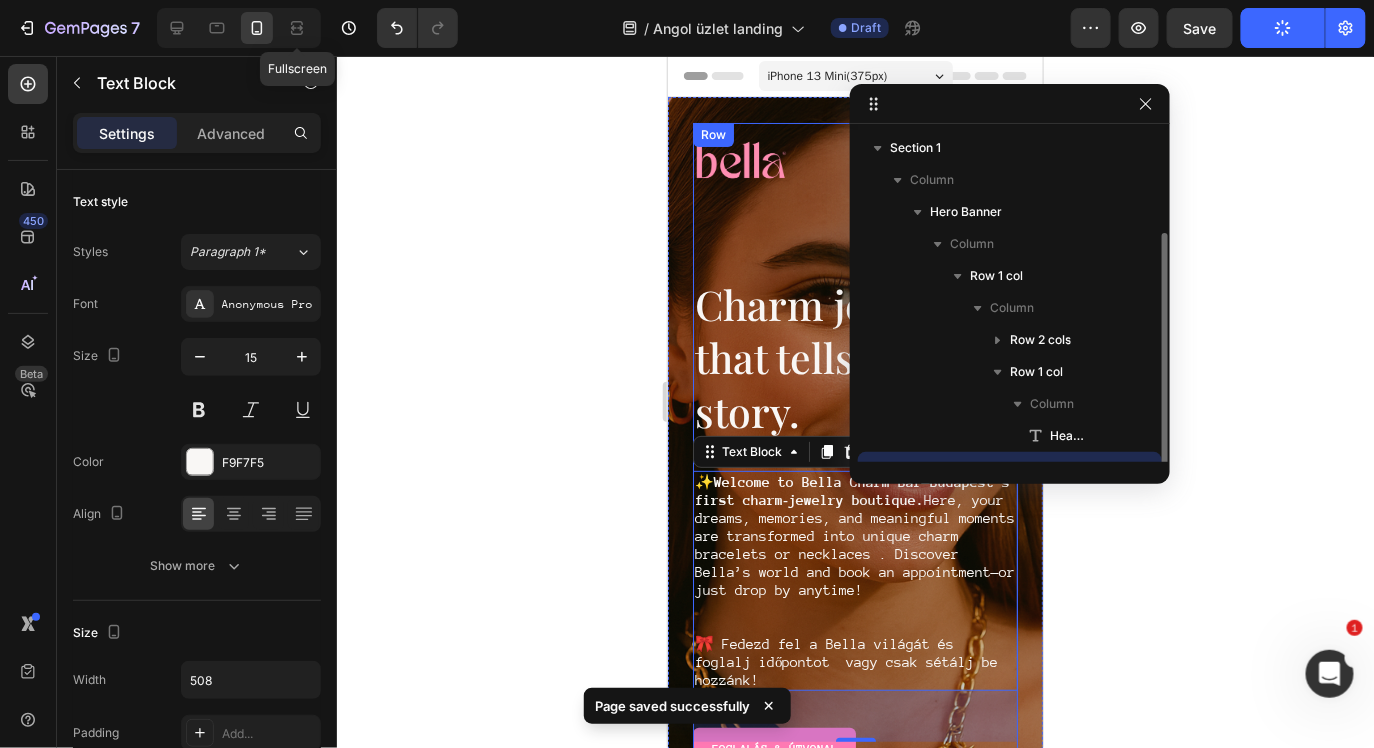 scroll, scrollTop: 54, scrollLeft: 0, axis: vertical 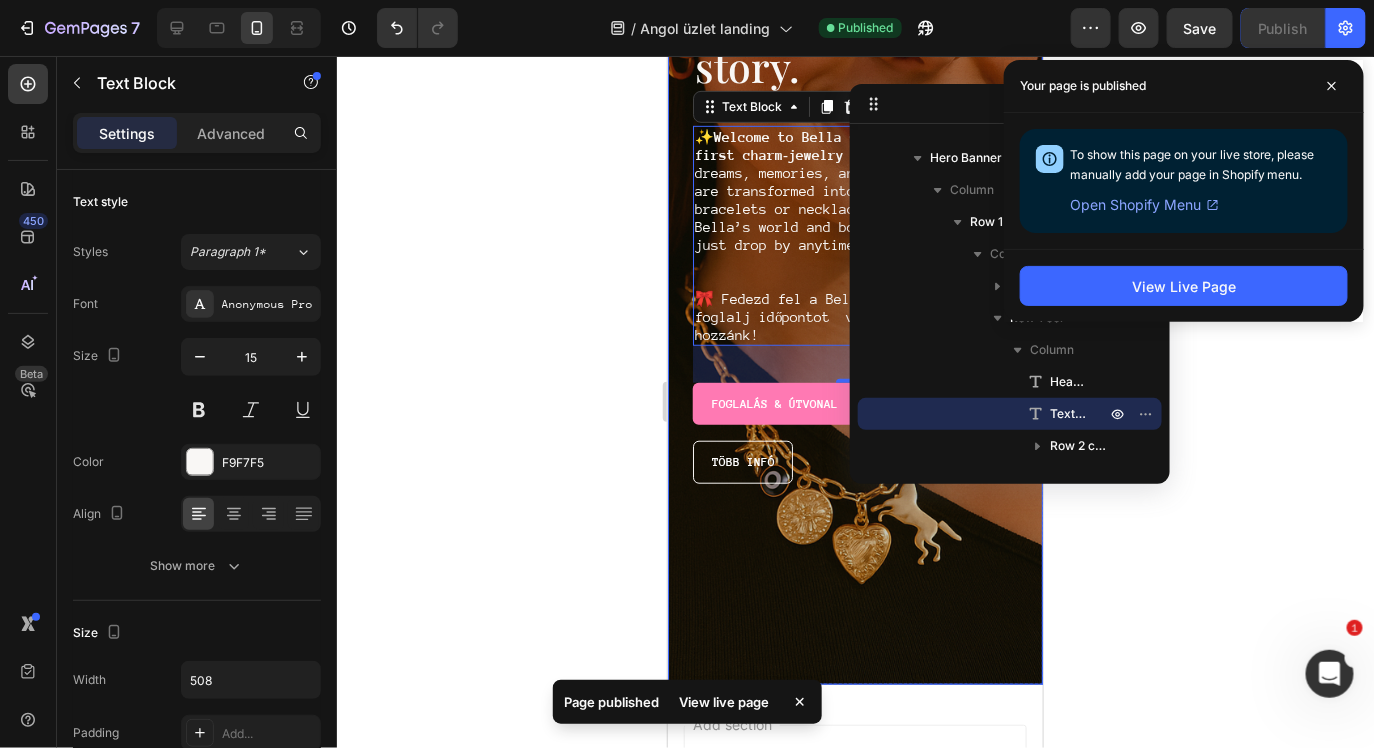 click 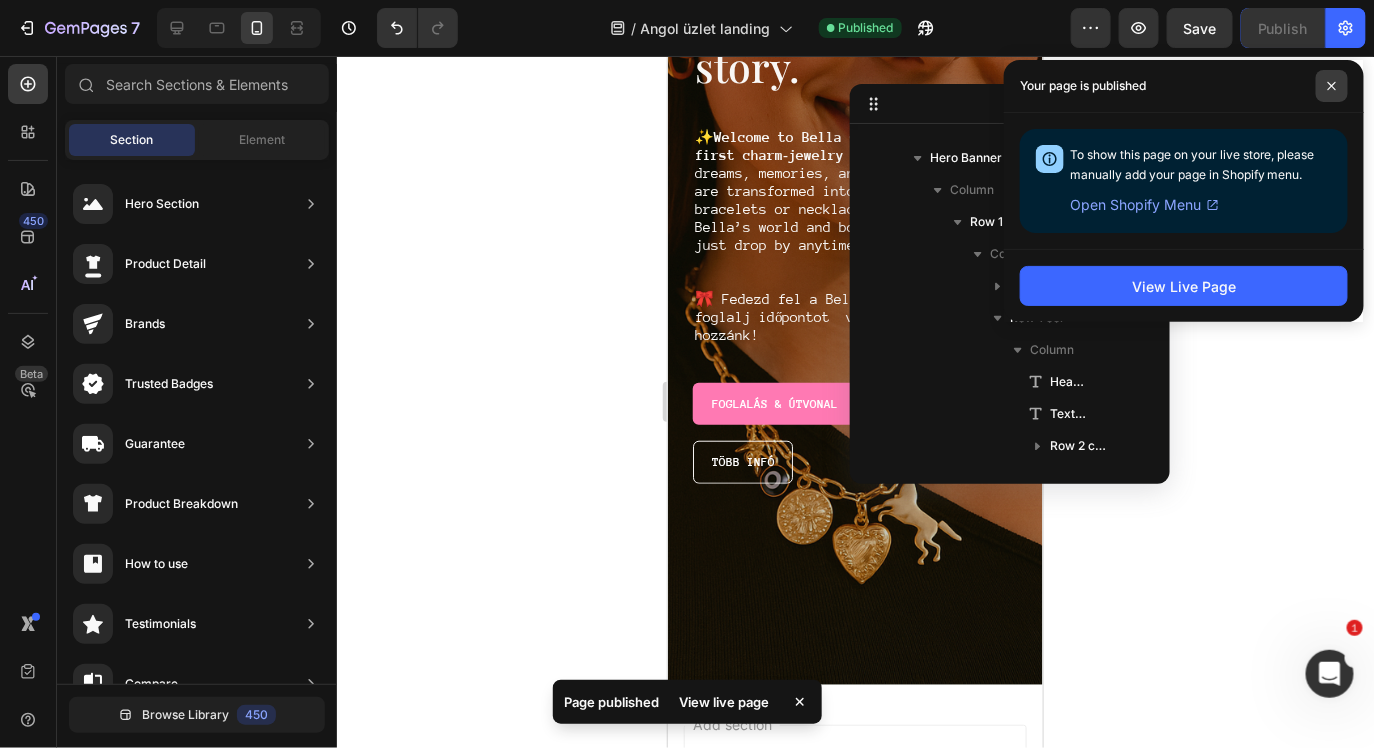 click at bounding box center (1332, 86) 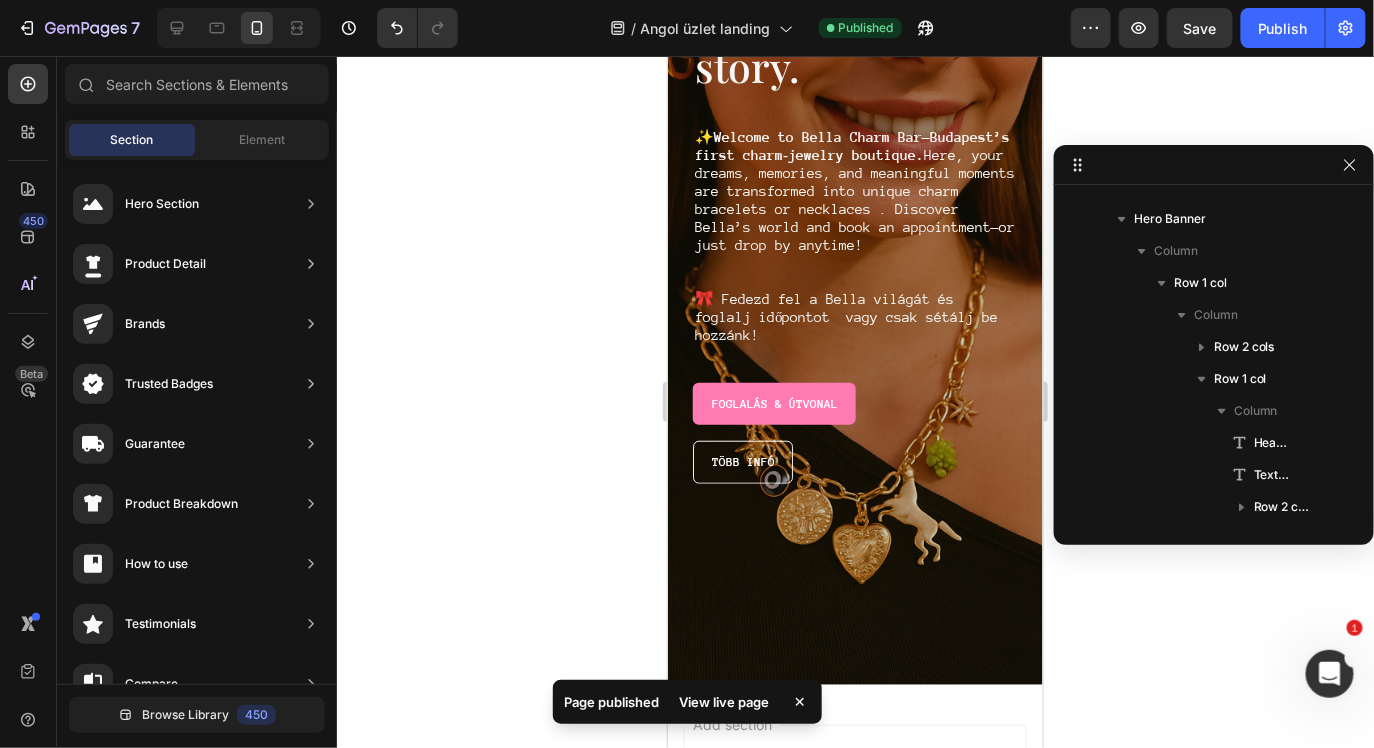drag, startPoint x: 1091, startPoint y: 108, endPoint x: 1305, endPoint y: 167, distance: 221.98424 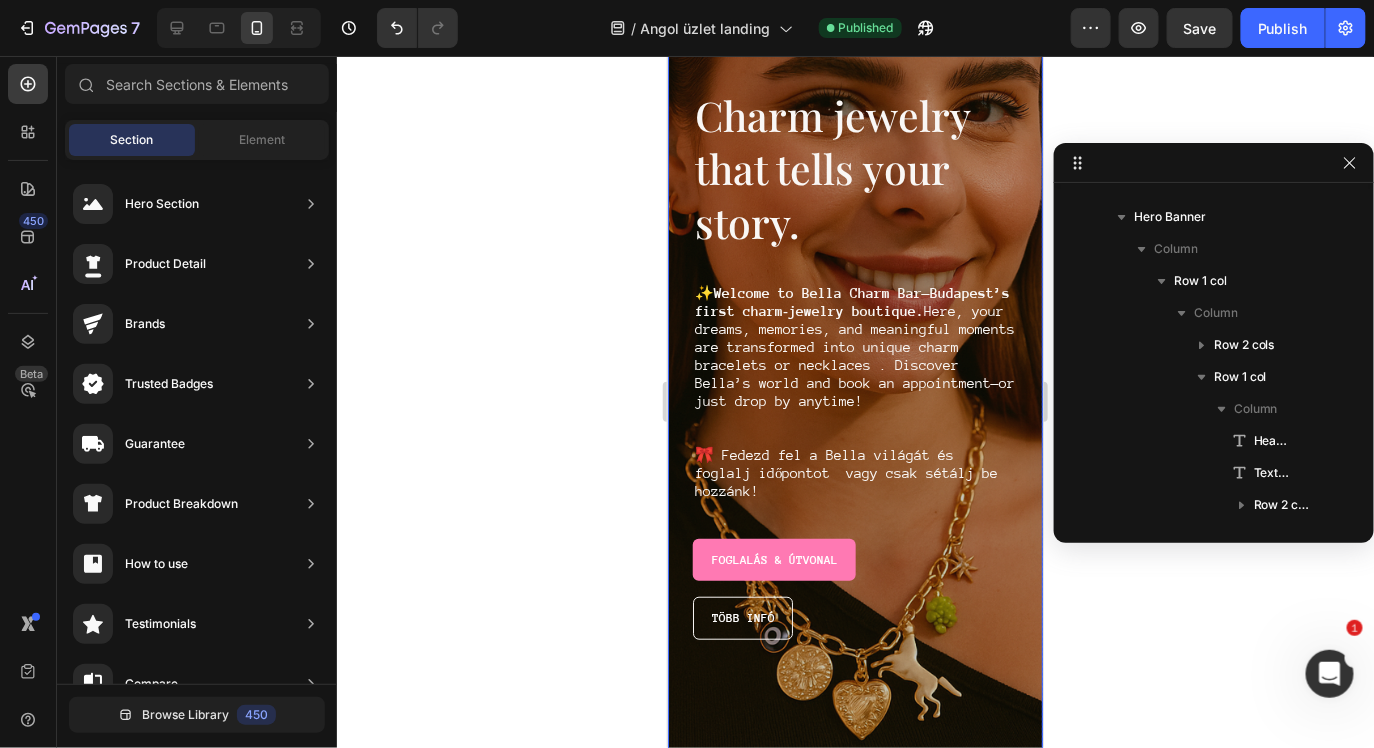 scroll, scrollTop: 0, scrollLeft: 0, axis: both 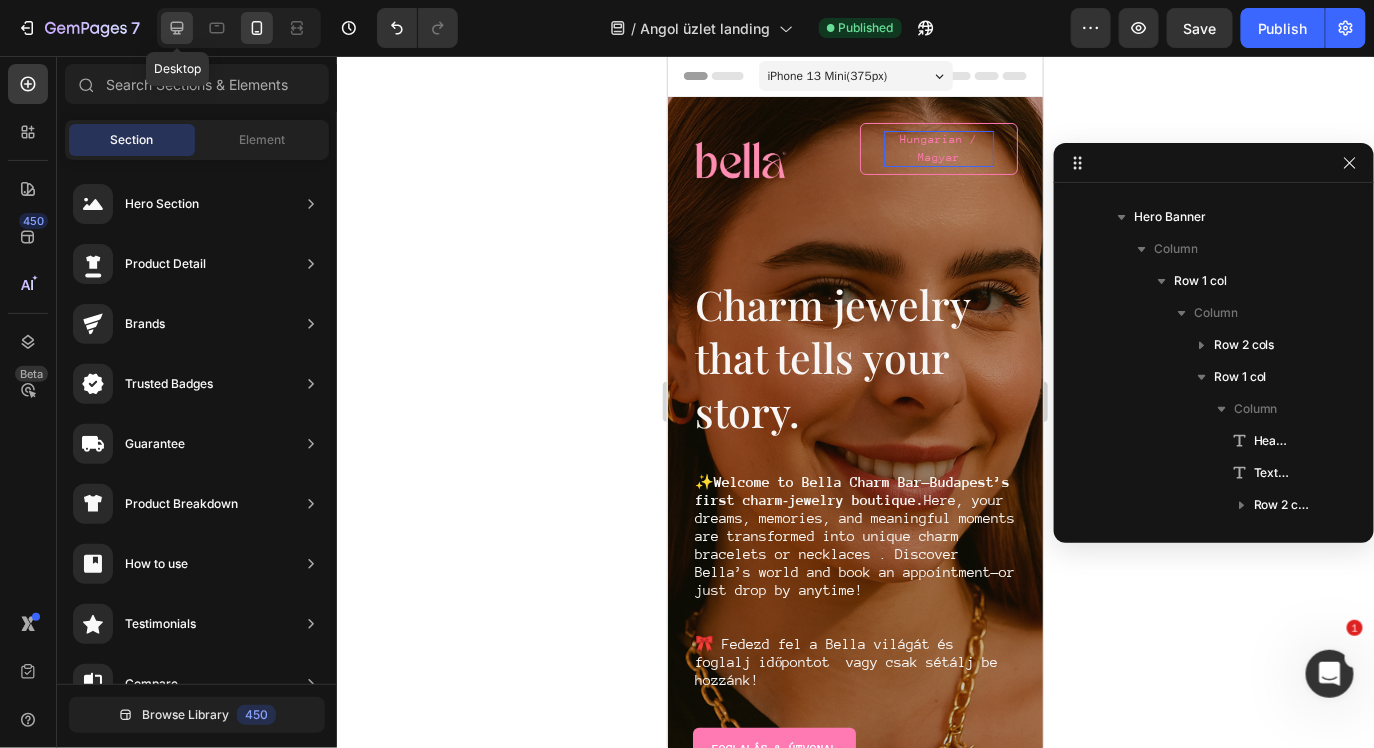 click 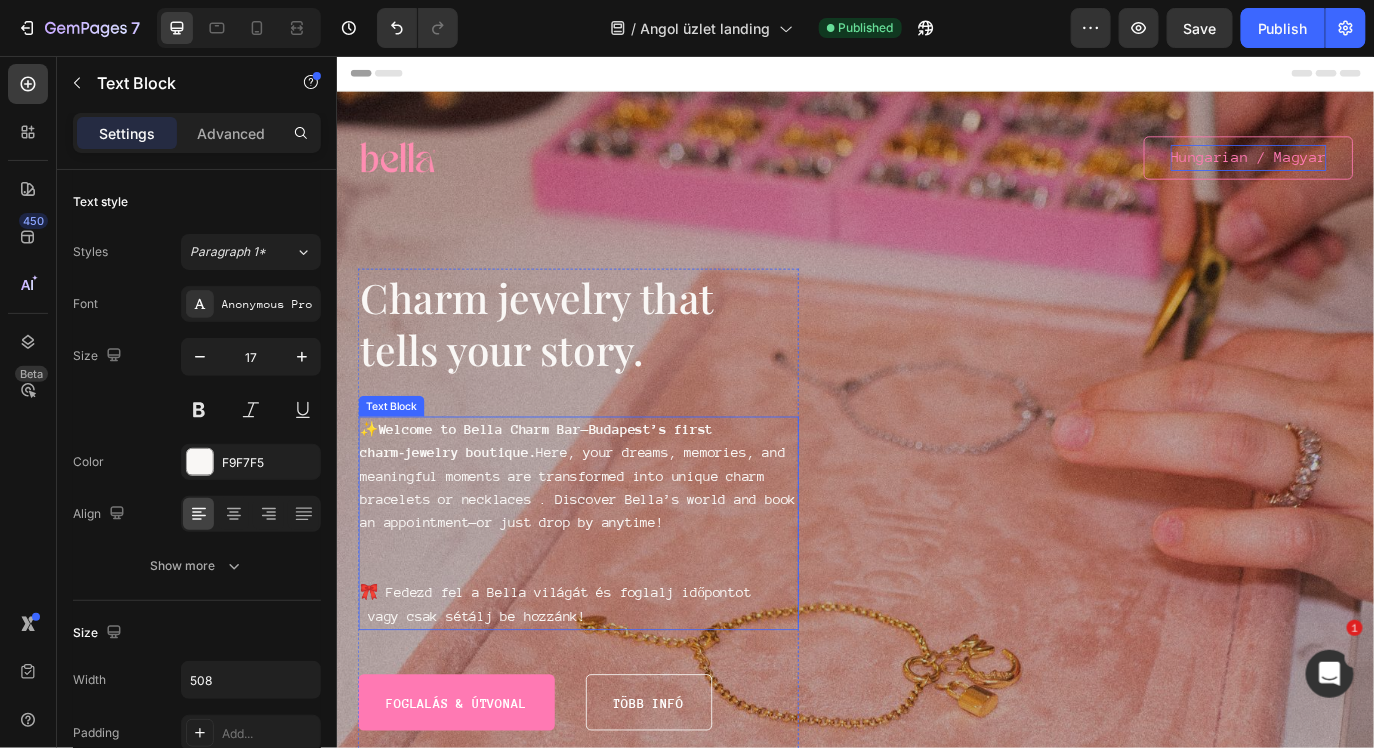 click on "Welcome to Bella Charm Bar—Budapest’s first charm‑jewelry boutique." at bounding box center [567, 500] 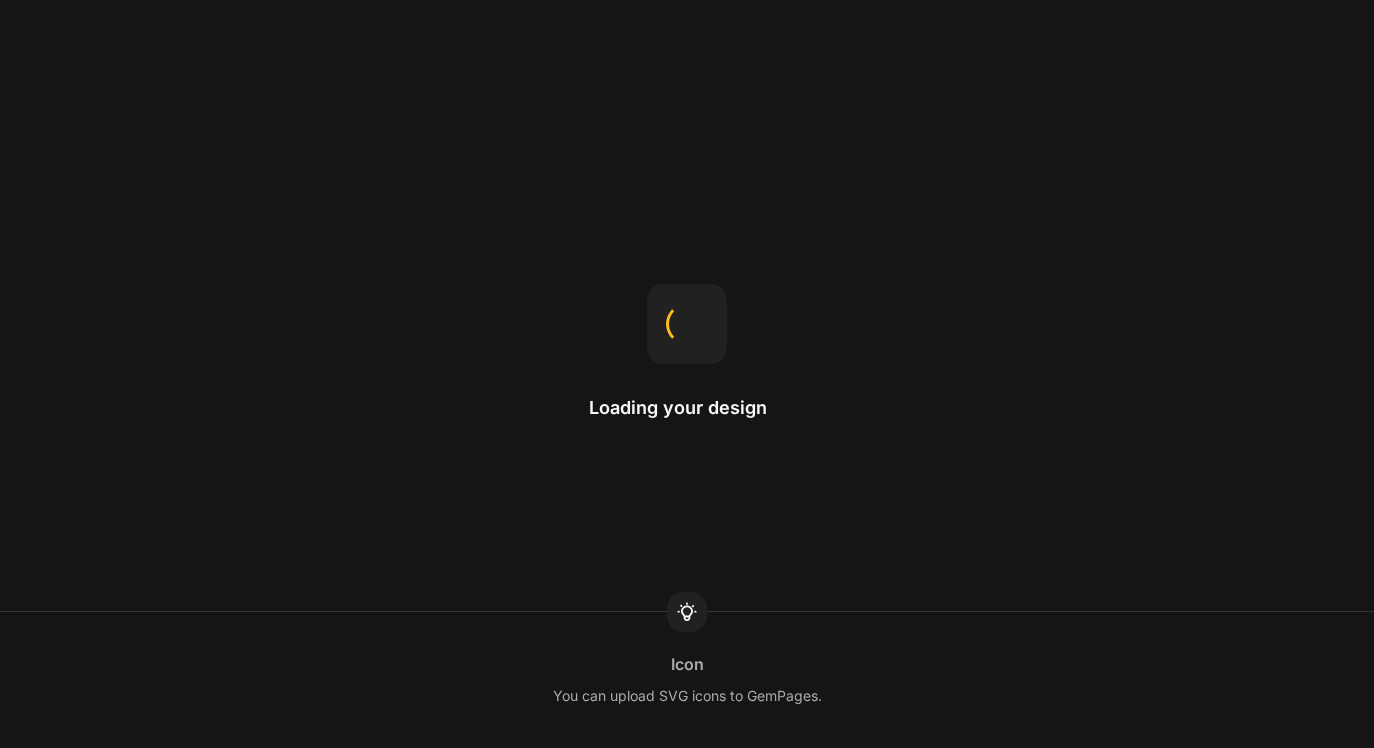scroll, scrollTop: 0, scrollLeft: 0, axis: both 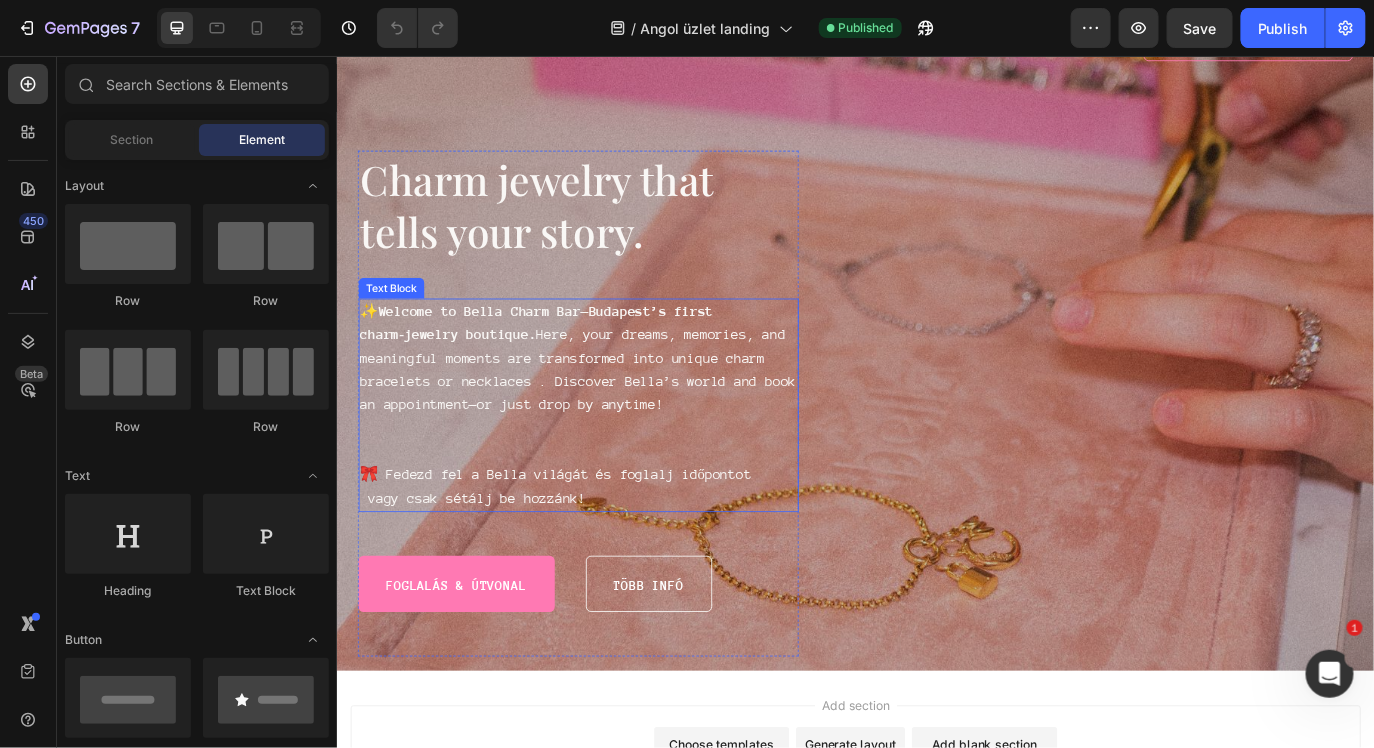 click on "✨  Welcome to Bella Charm Bar—Budapest’s first charm‑jewelry boutique. Here, your dreams, memories, and meaningful moments are transformed into unique charm bracelets or necklaces . Discover Bella’s world and book an appointment—or just drop by anytime!" at bounding box center (615, 404) 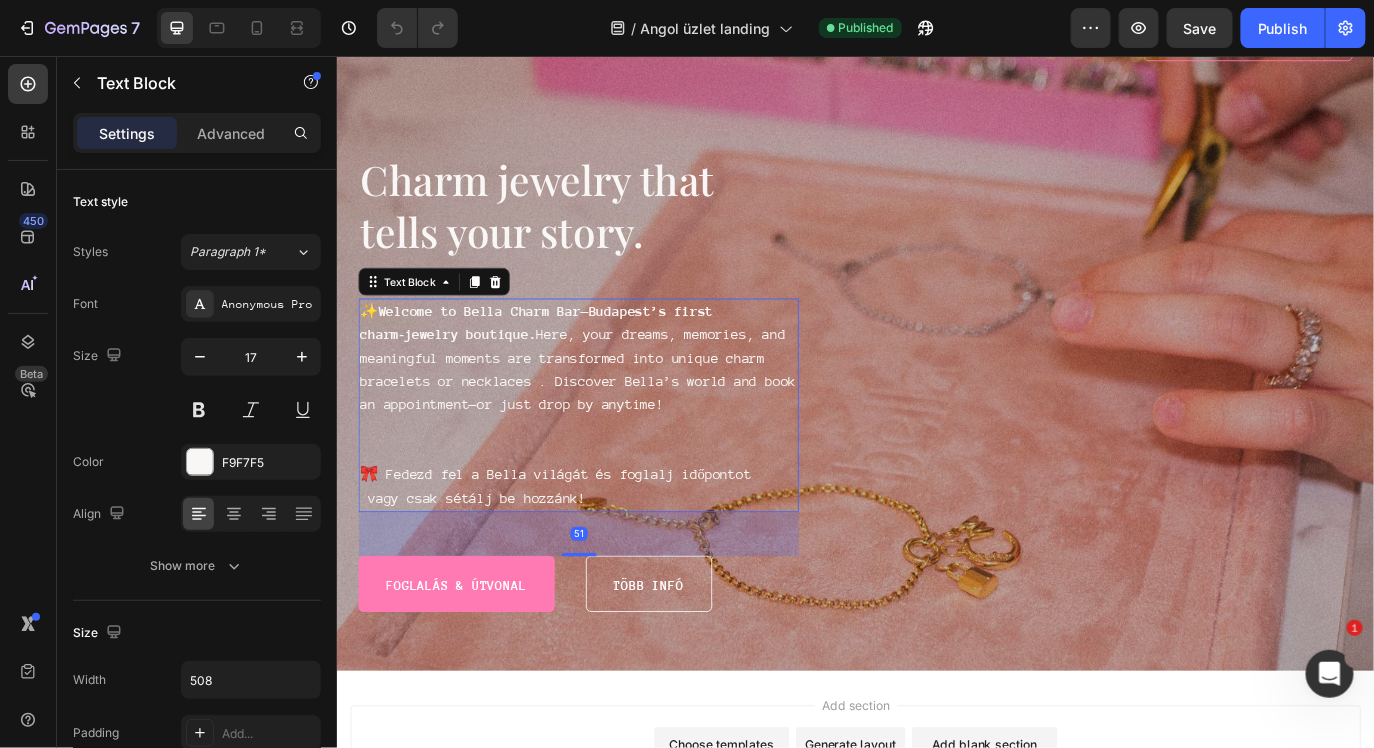 click on "✨  Welcome to Bella Charm Bar—Budapest’s first charm‑jewelry boutique. Here, your dreams, memories, and meaningful moments are transformed into unique charm bracelets or necklaces . Discover Bella’s world and book an appointment—or just drop by anytime!" at bounding box center [615, 404] 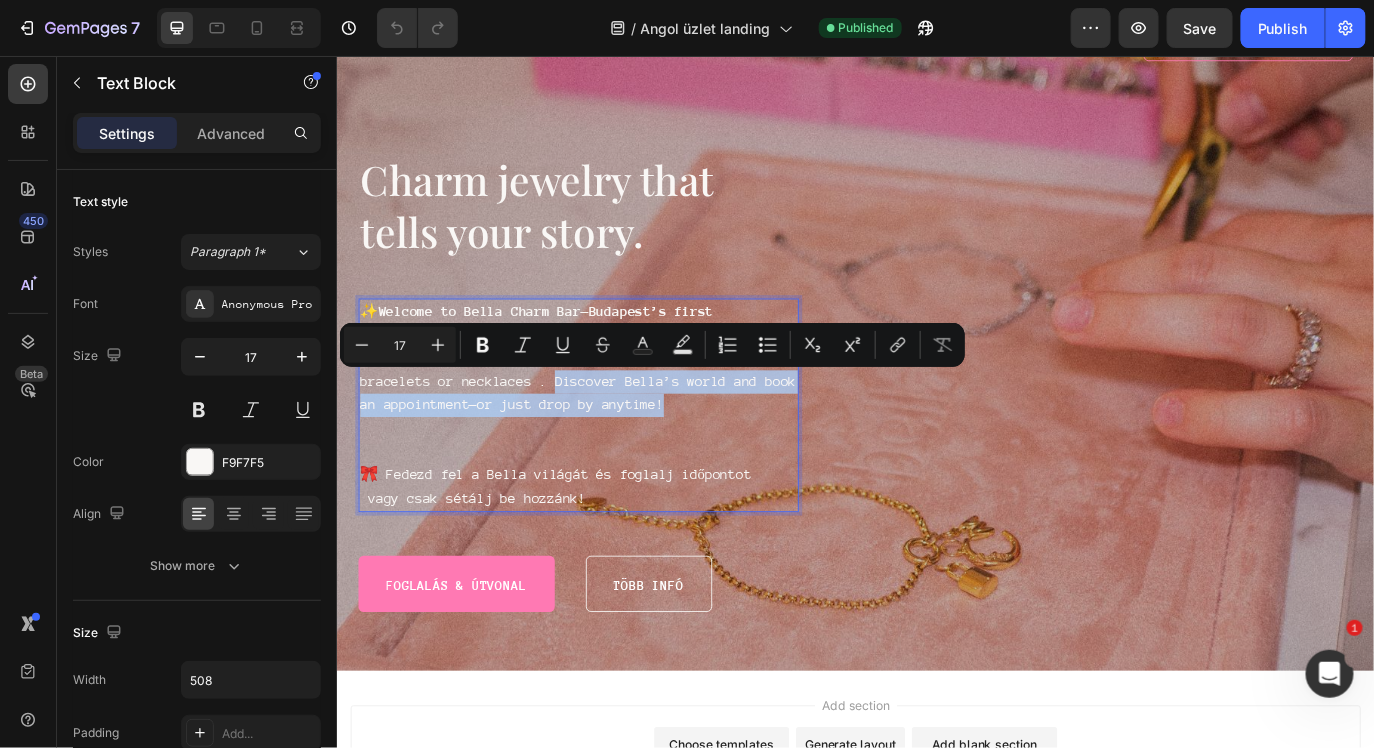 drag, startPoint x: 651, startPoint y: 431, endPoint x: 820, endPoint y: 459, distance: 171.30382 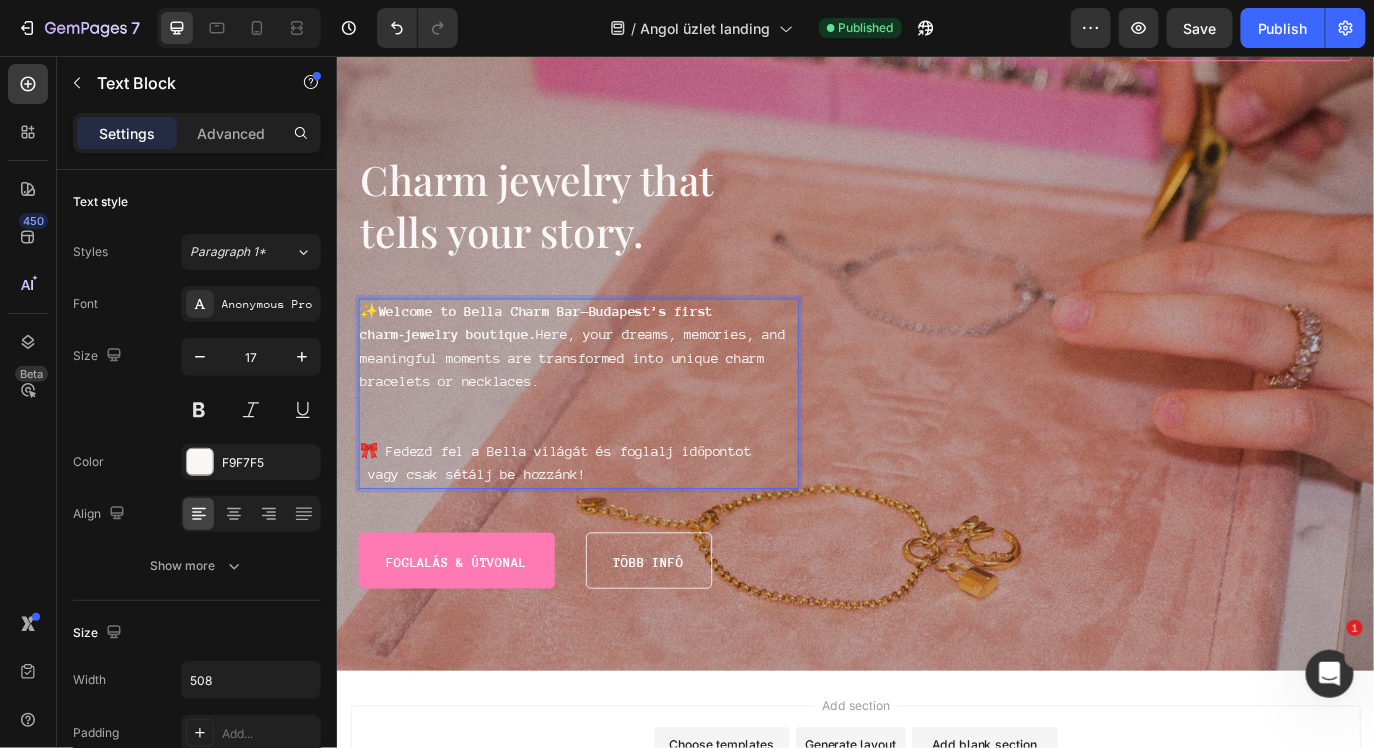 click on "🎀 Fedezd fel a Bella világát és foglalj időpontot  vagy csak sétálj be hozzánk!" at bounding box center [615, 526] 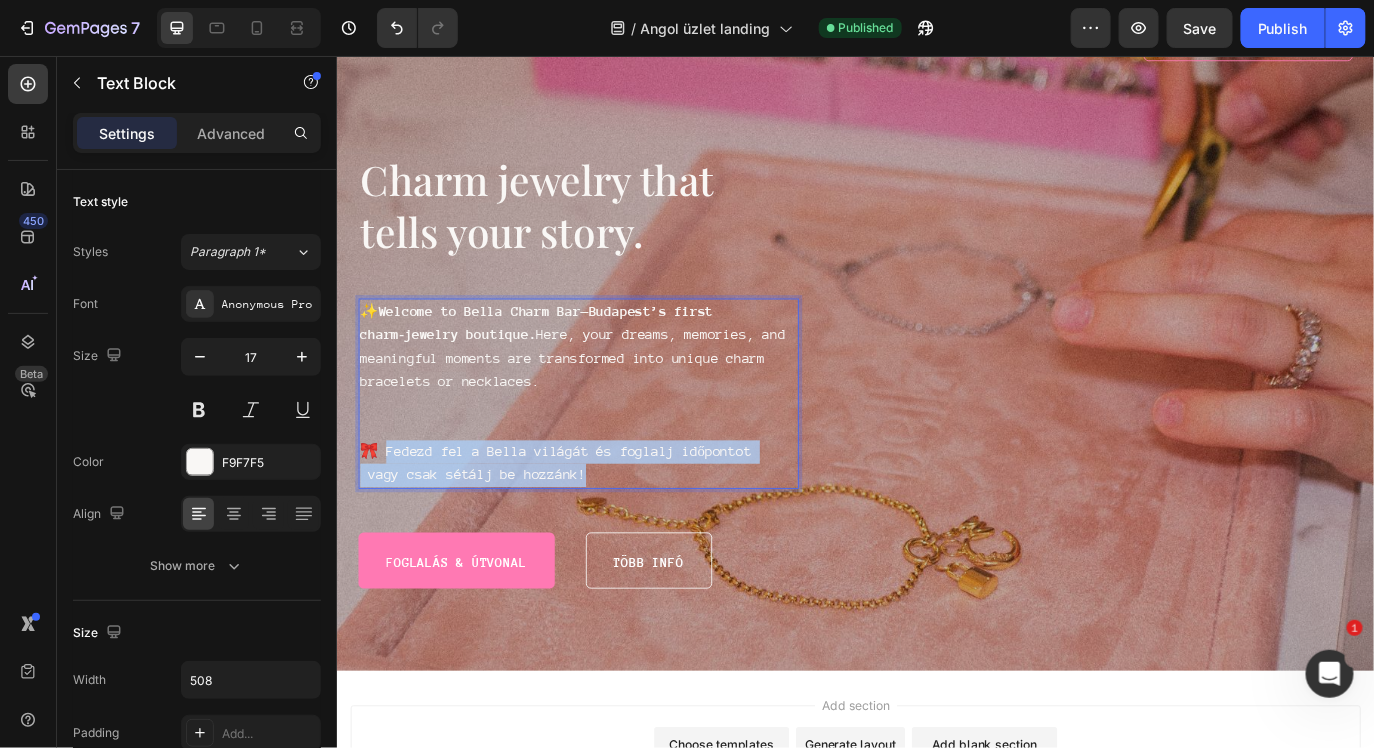 drag, startPoint x: 389, startPoint y: 511, endPoint x: 649, endPoint y: 548, distance: 262.6195 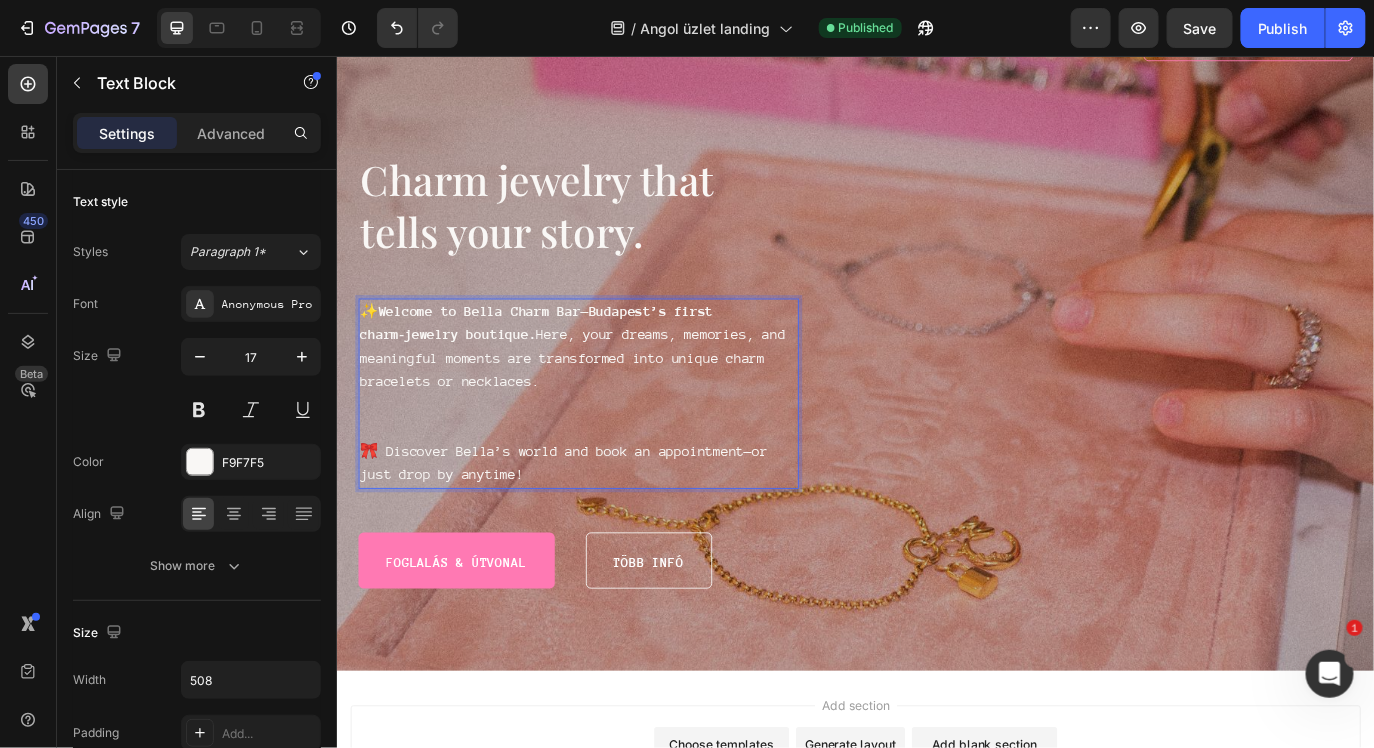 click on "🎀 Discover Bella’s world and book an appointment—or just drop by anytime!" at bounding box center [615, 526] 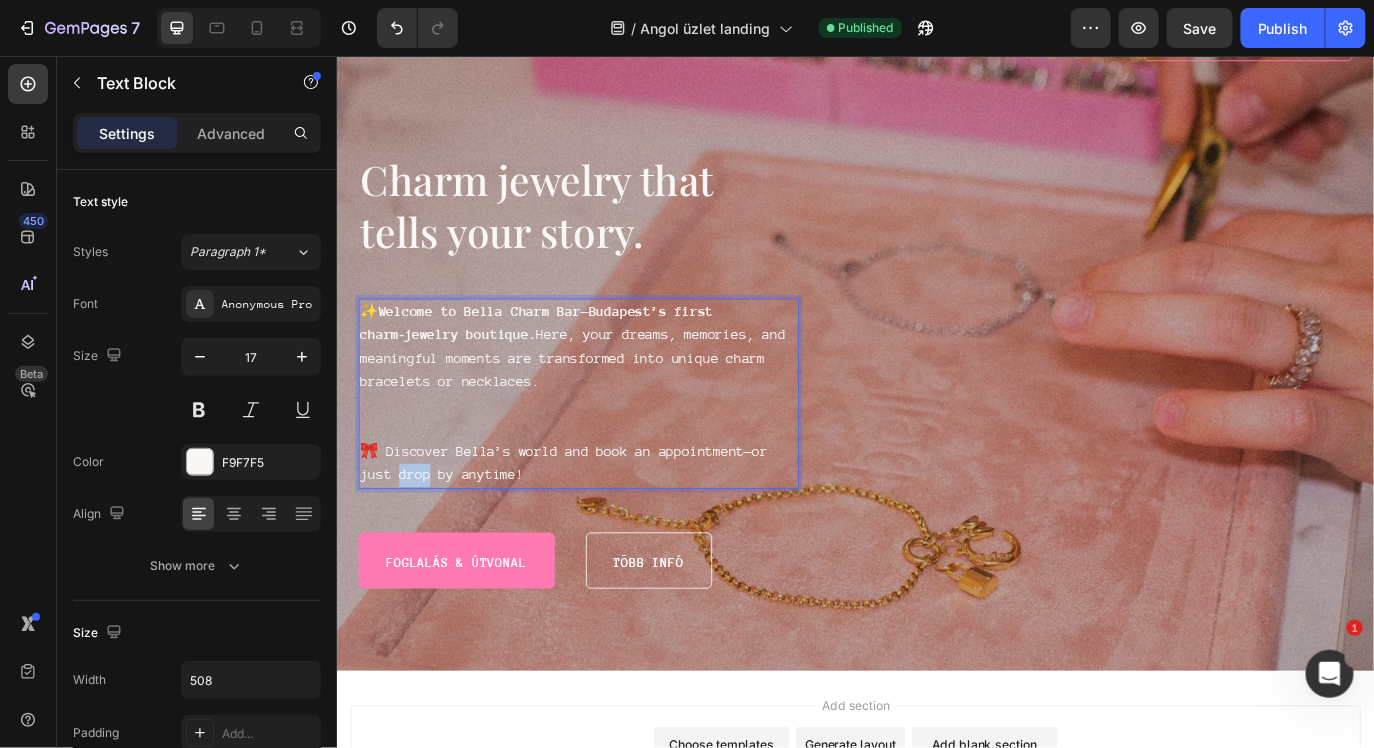 click on "🎀 Discover Bella’s world and book an appointment—or just drop by anytime!" at bounding box center (615, 526) 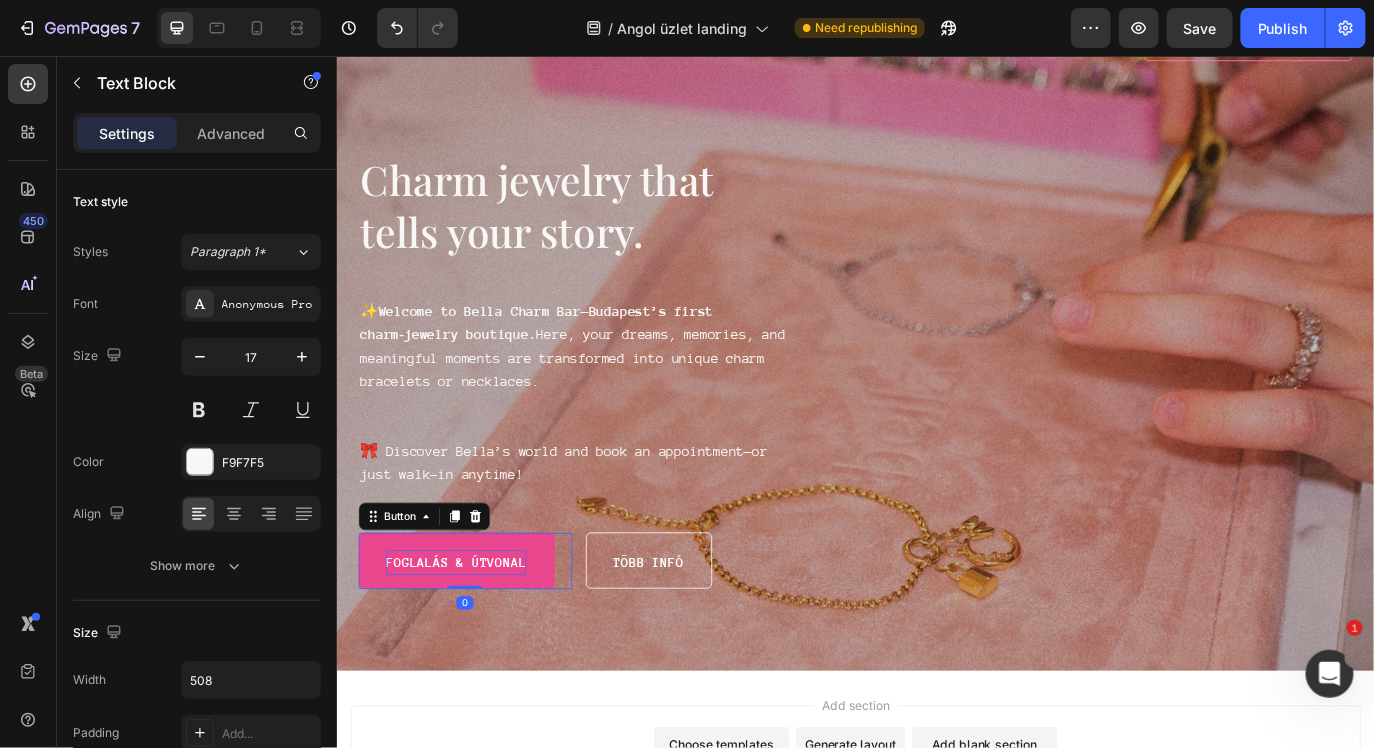 click on "Foglalás & útvonal" at bounding box center [474, 640] 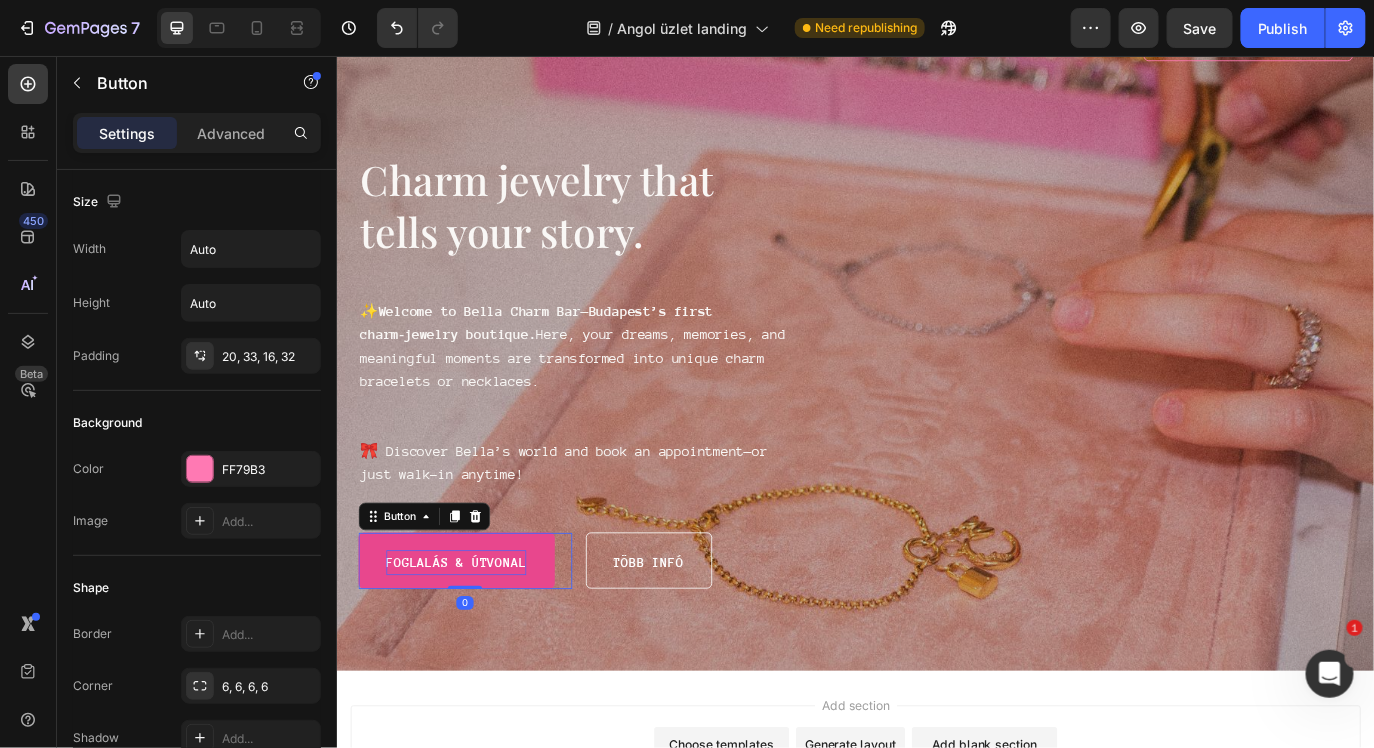 click on "Foglalás & útvonal" at bounding box center [474, 640] 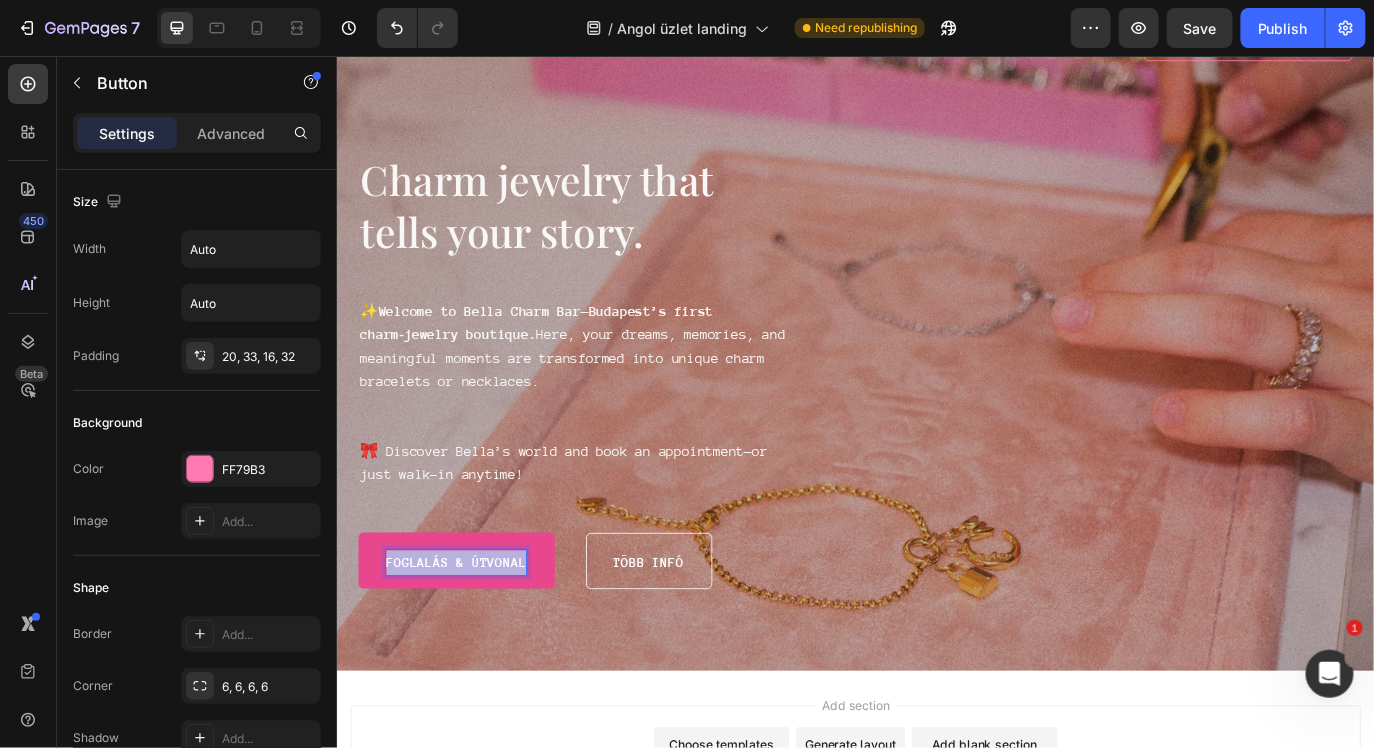 click on "Foglalás & útvonal" at bounding box center (474, 640) 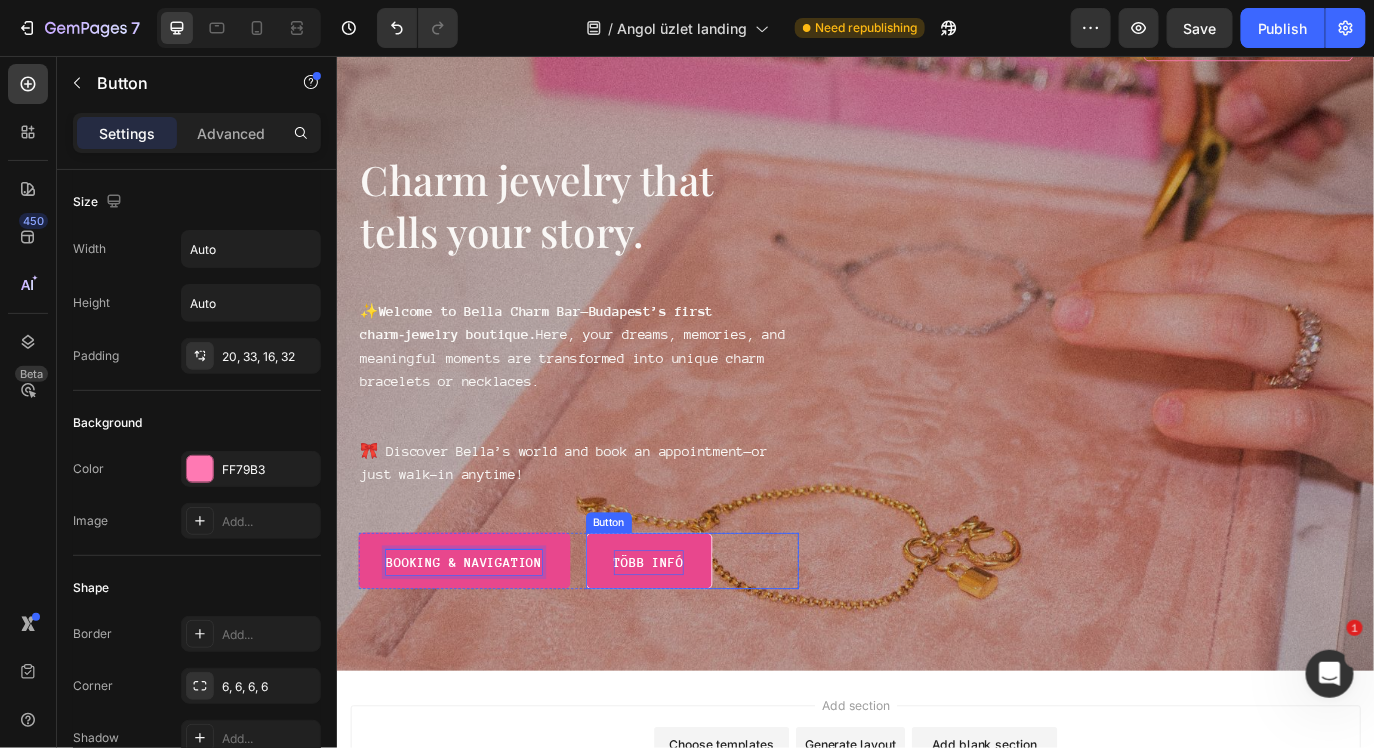 click on "Több infó" at bounding box center (696, 640) 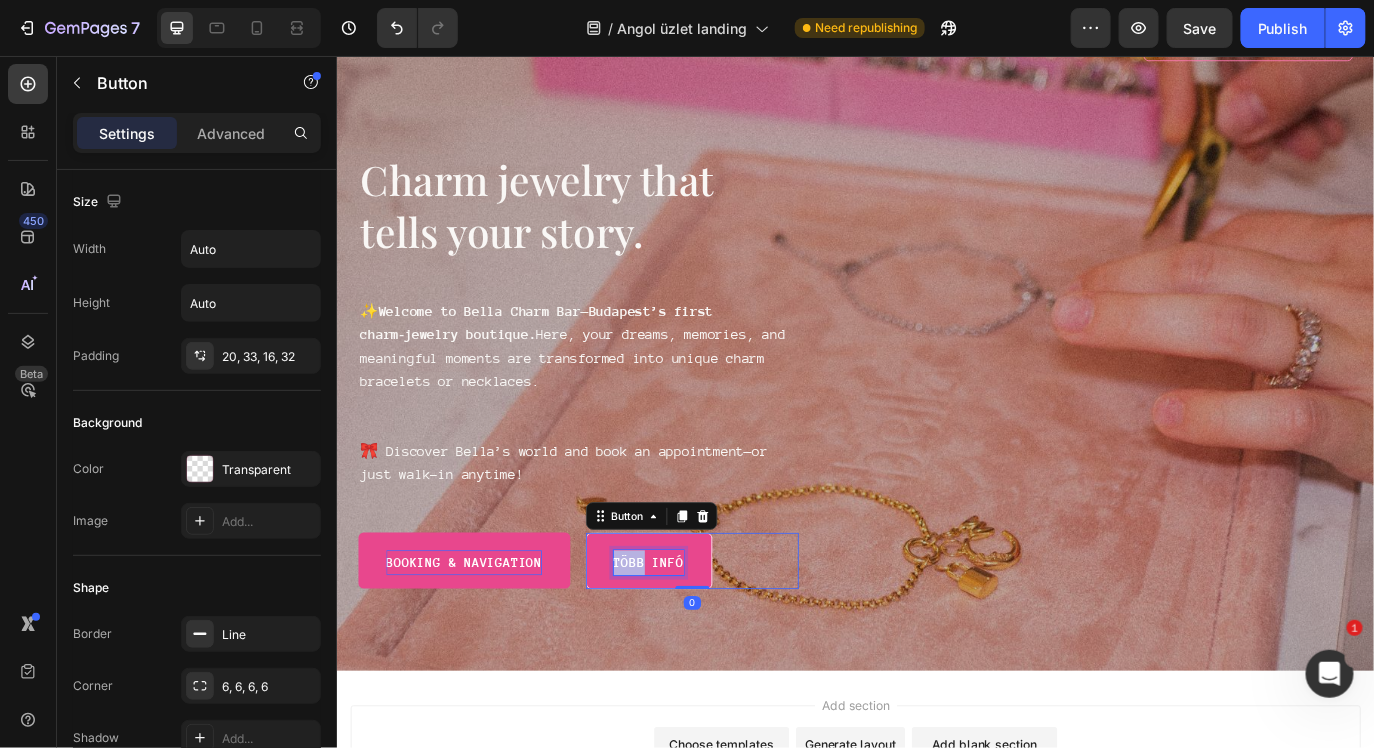 click on "Több infó" at bounding box center (696, 640) 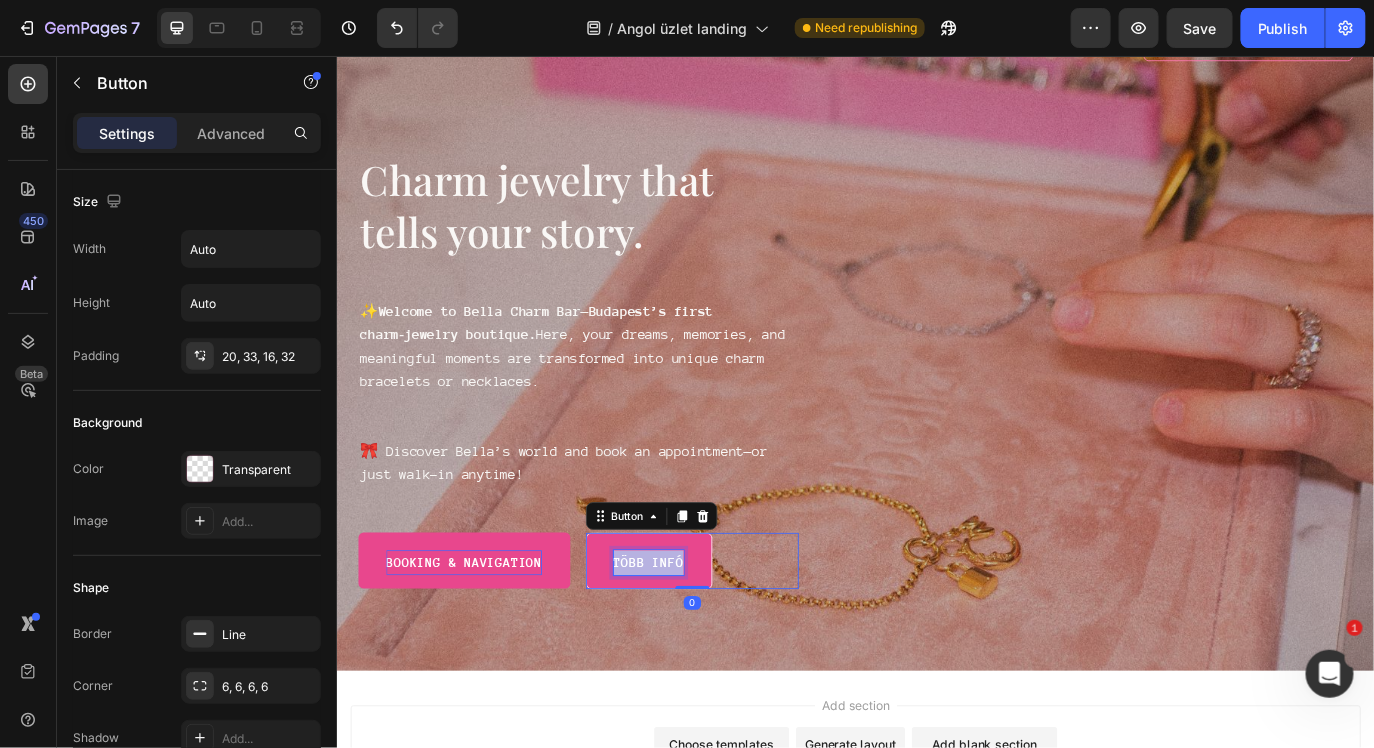 click on "Több infó" at bounding box center (696, 640) 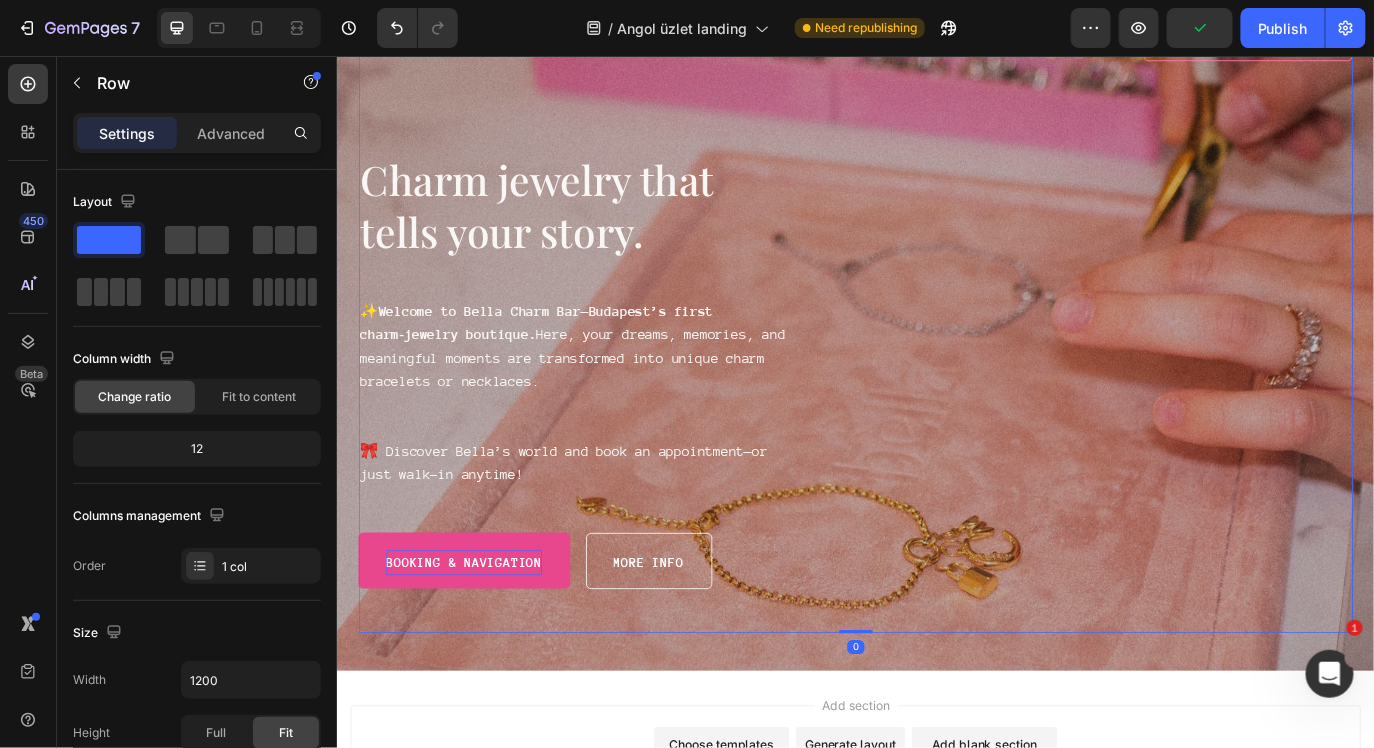 click on "Image Hungarian / Magyar Button Row Charm jewelry that tells your story. Heading ✨  Welcome to Bella Charm Bar—Budapest’s first charm‑jewelry boutique. Here, your dreams, memories, and meaningful moments are transformed into unique charm bracelets or necklaces. 🎀 Discover Bella’s world and book an appointment—or just walk-in anytime! Text Block Booking & navigation Button more info Button Row Row" at bounding box center [936, 366] 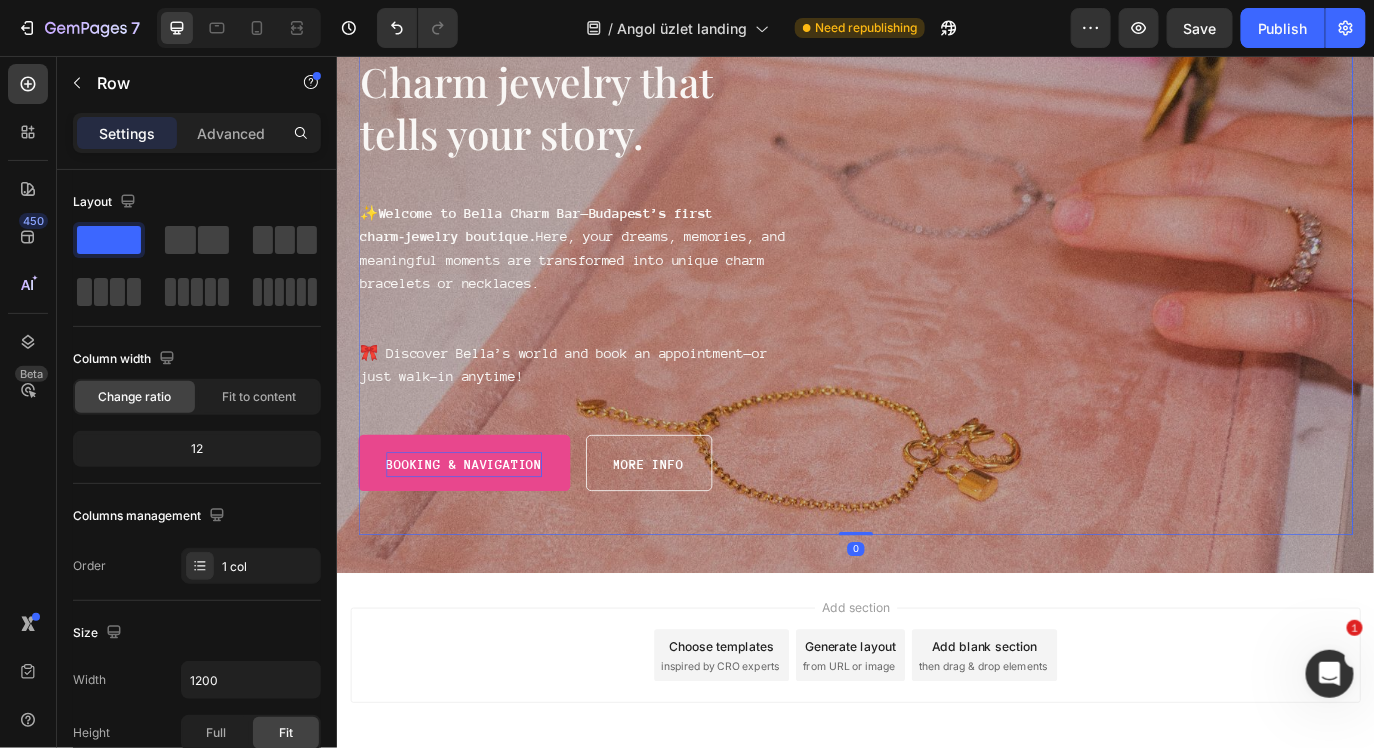 scroll, scrollTop: 251, scrollLeft: 0, axis: vertical 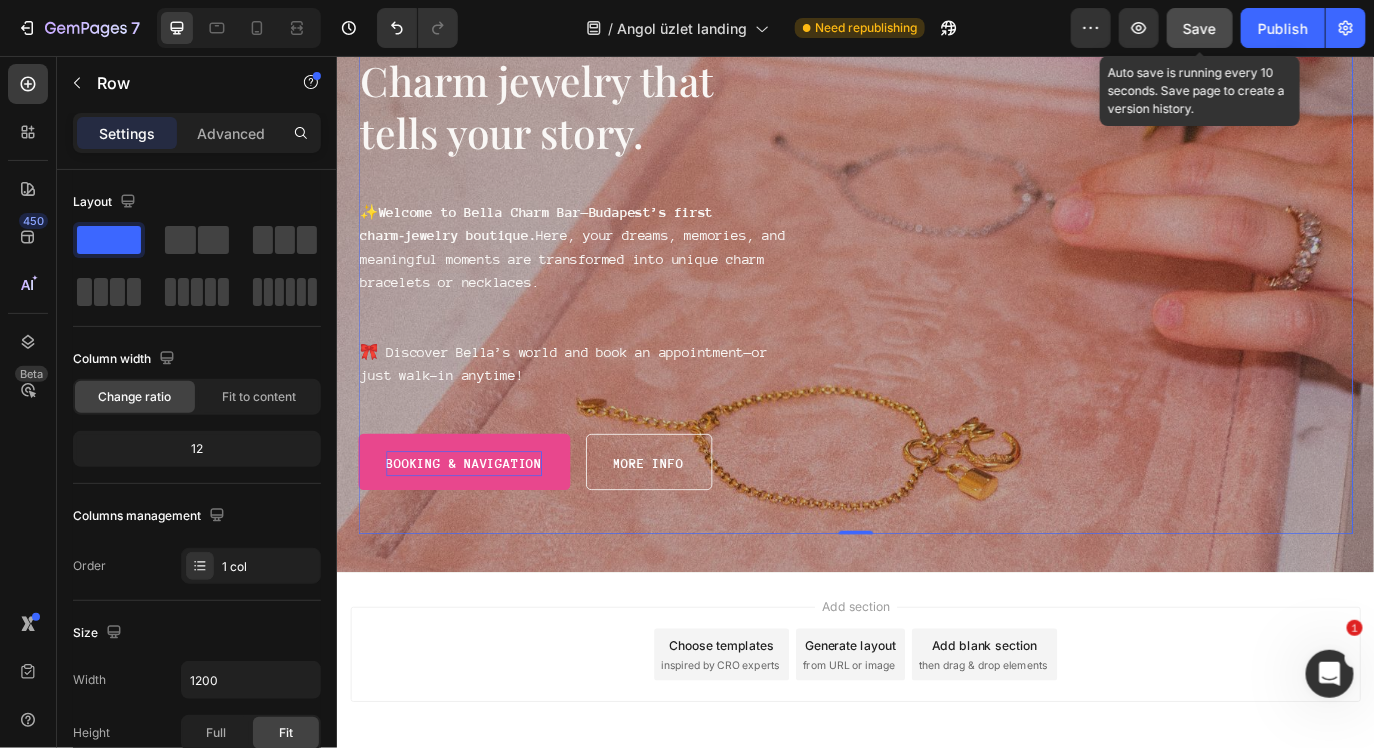 click on "Save" 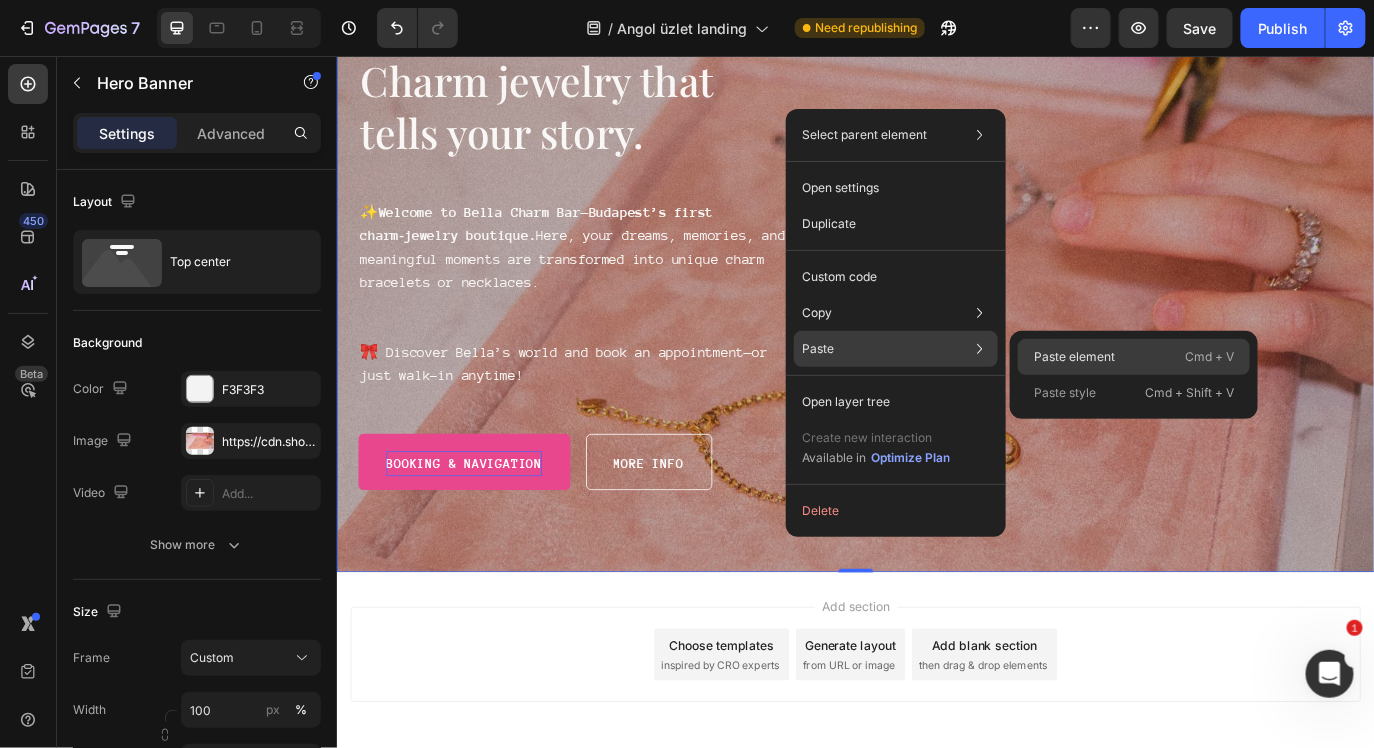 click on "Paste element" at bounding box center (1074, 357) 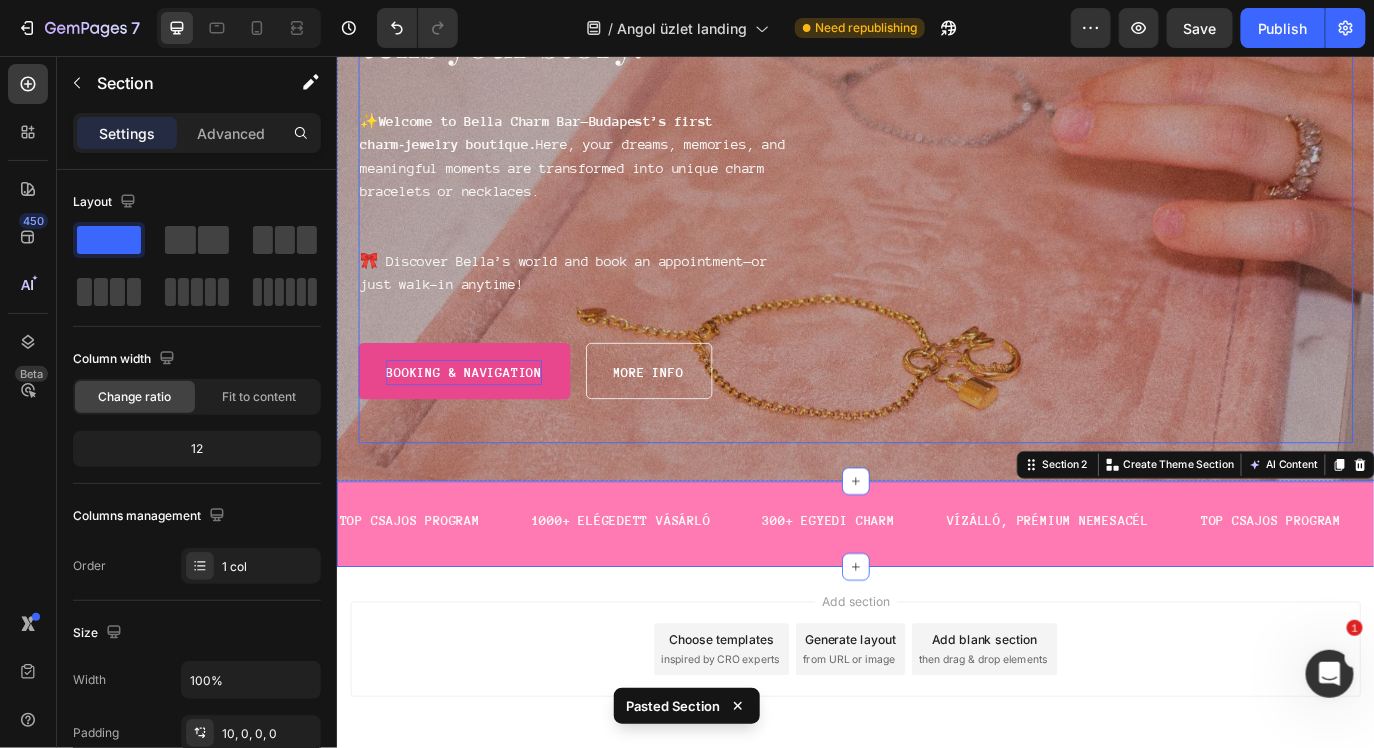 scroll, scrollTop: 413, scrollLeft: 0, axis: vertical 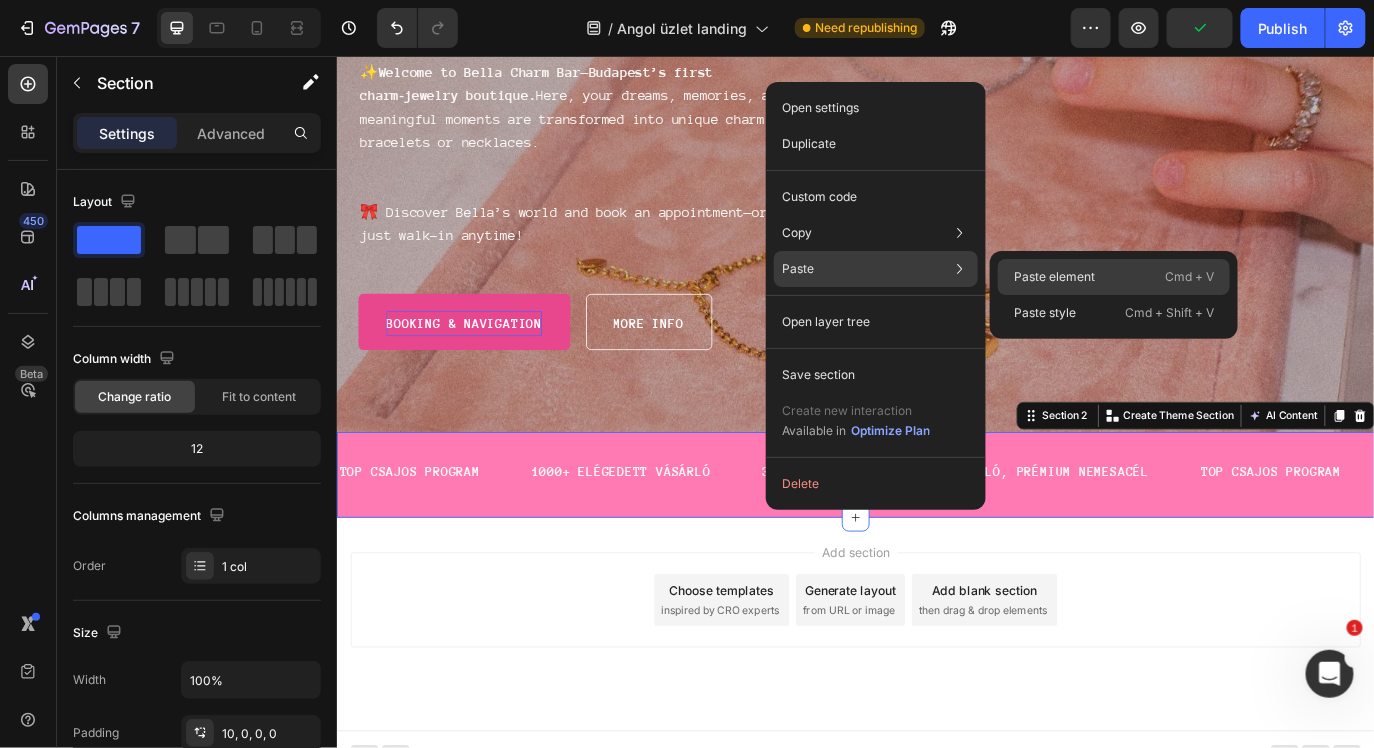 click on "Paste element" at bounding box center (1054, 277) 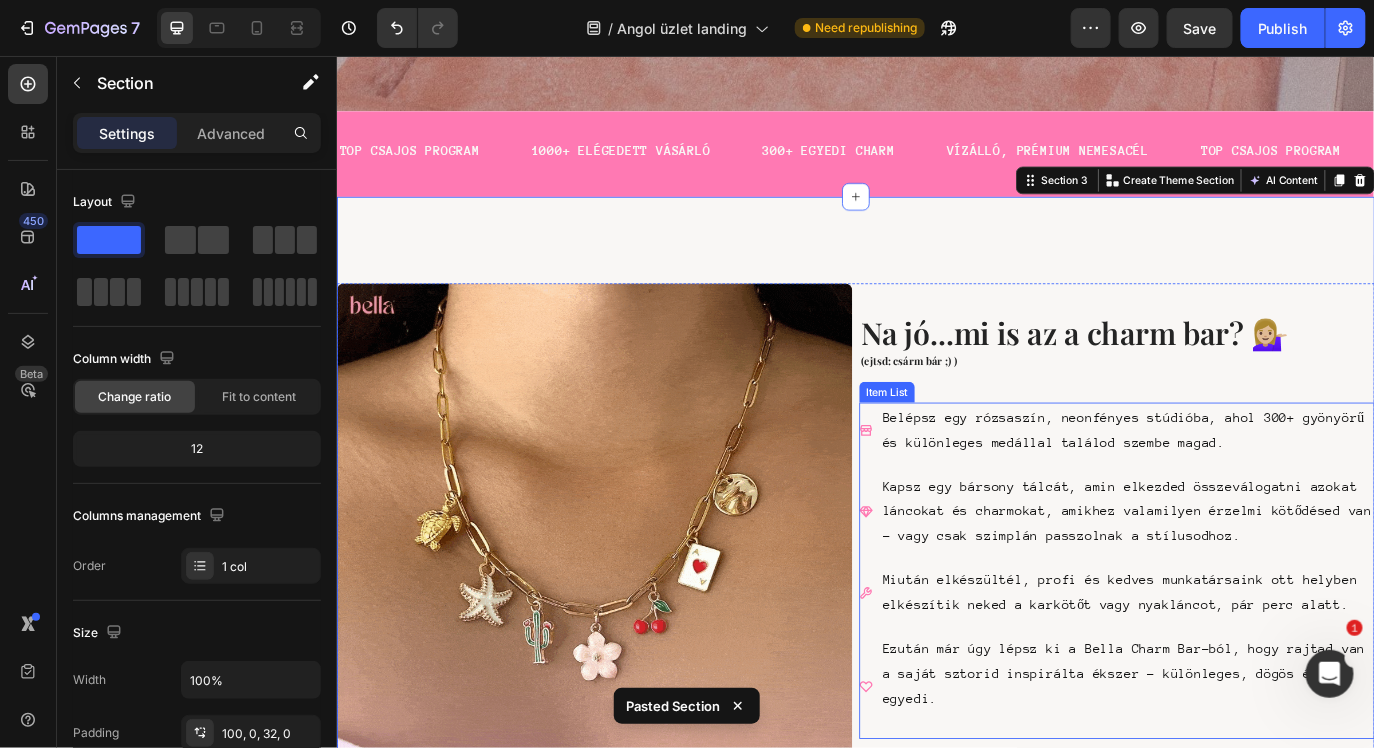 scroll, scrollTop: 782, scrollLeft: 0, axis: vertical 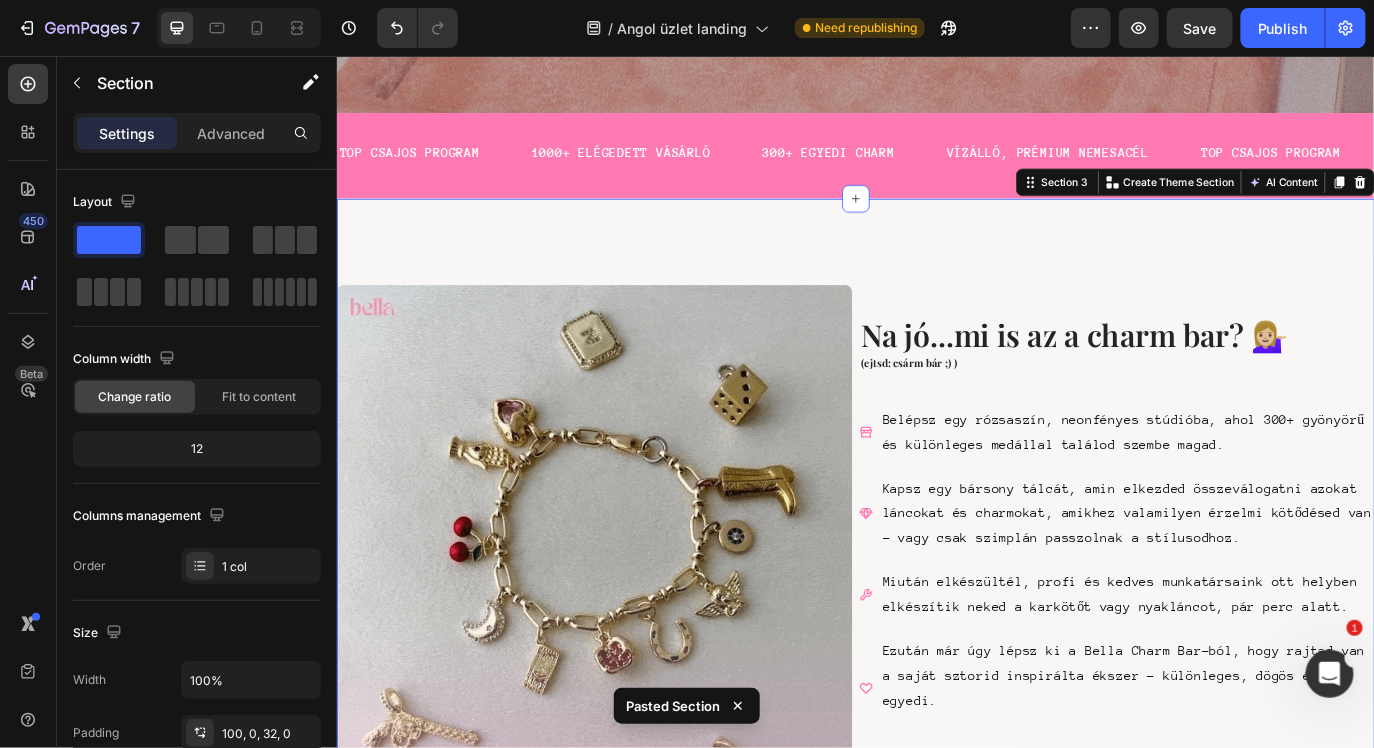 click on "Image Na jó...mi is az a charm bar? 💁🏼‍♀️ Heading (ejtsd: csárm bár ;) ) Heading
Belépsz egy rózsaszín, neonfényes stúdióba, ahol 300+ gyönyörű és különleges medállal találod szembe magad.
Kapsz egy bársony tálcát, amin elkezded összeválogatni azokat láncokat és charmokat, amikhez valamilyen érzelmi kötődésed van - vagy csak szimplán passzolnak a stílusodhoz.
Miután elkészültél, profi és kedves munkatársaink ott helyben elkészítik neked a karkötőt vagy nyakláncot, pár perc alatt.
Ezután már úgy lépsz ki a Bella Charm Bar-ból, hogy rajtad van a saját sztorid inspirálta ékszer – különleges, dögös és egyedi. Item List Row Section 3   You can create reusable sections Create Theme Section AI Content Write with GemAI What would you like to describe here? Tone and Voice Persuasive Product Kivitel Show more Generate" at bounding box center [936, 592] 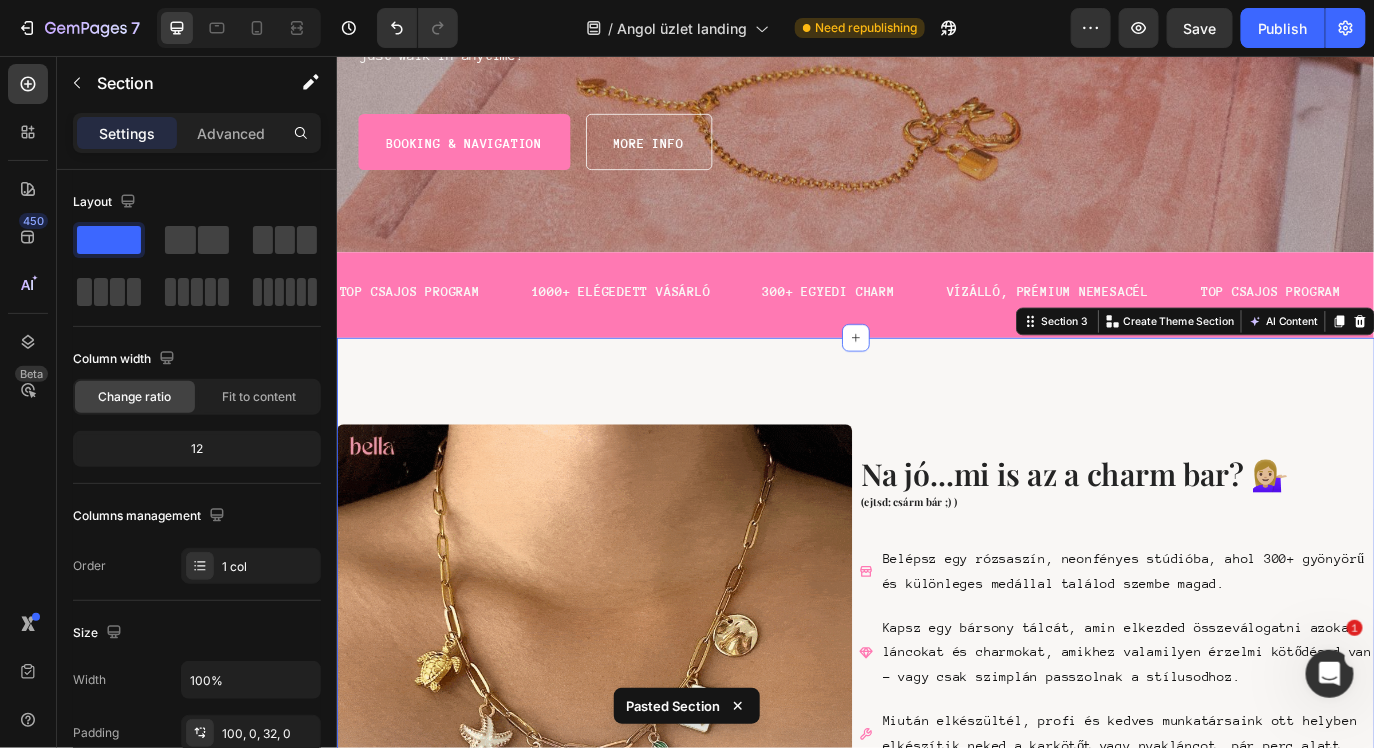 scroll, scrollTop: 615, scrollLeft: 0, axis: vertical 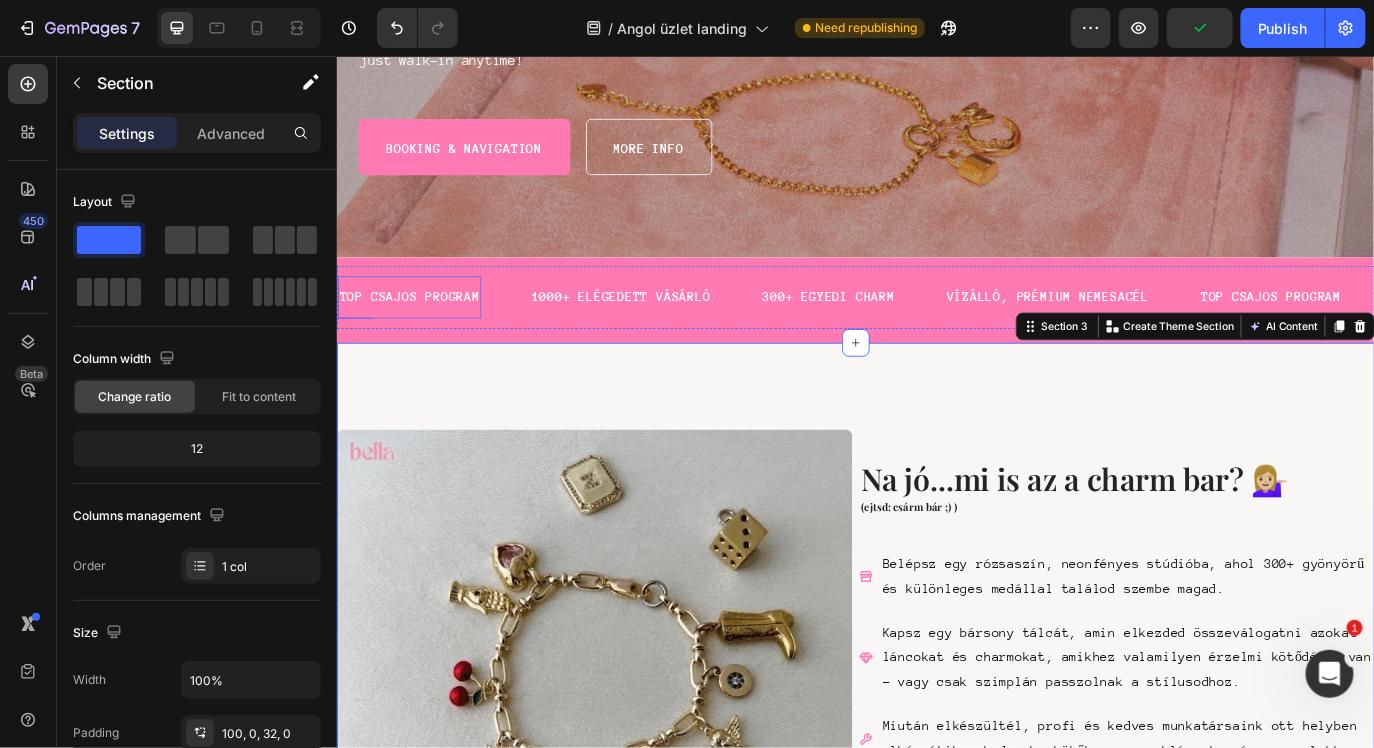 click on "TOP CSAJOS PROGRAM" at bounding box center [420, 334] 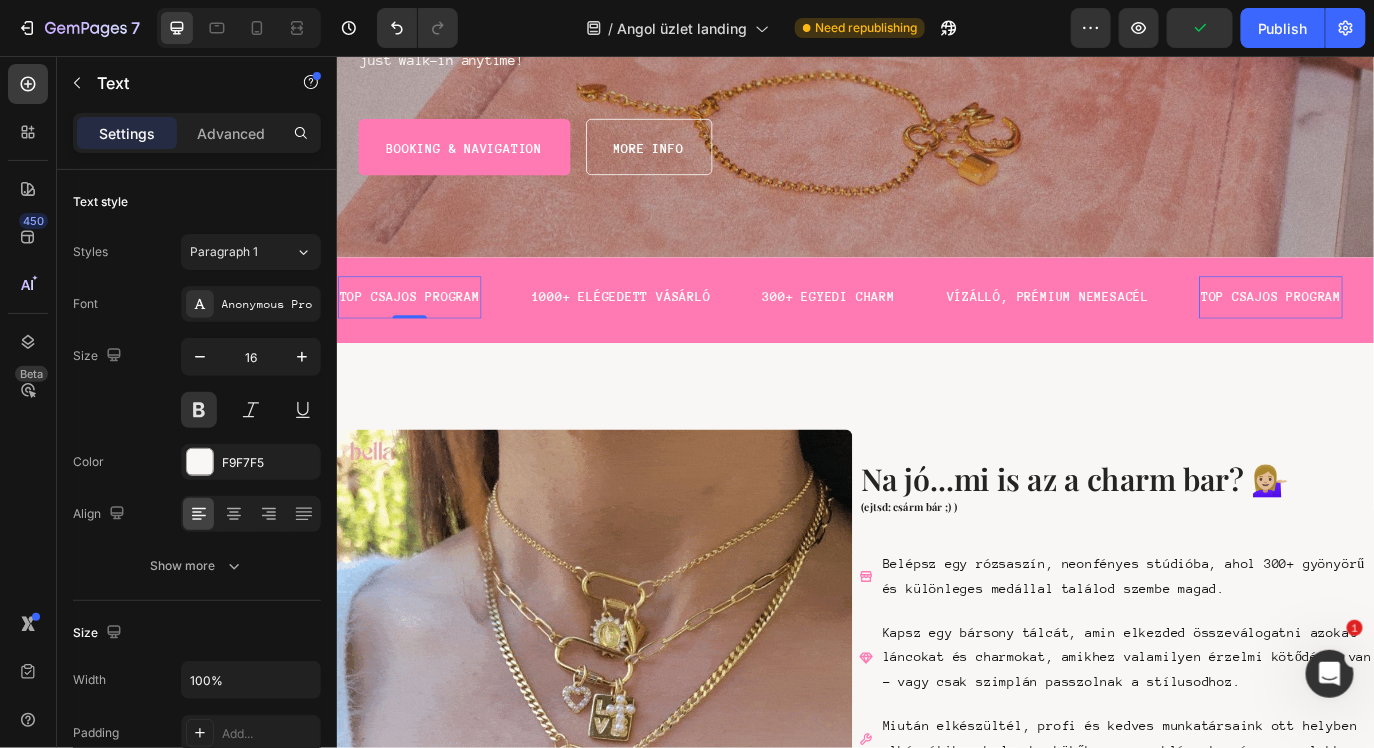 click on "TOP CSAJOS PROGRAM" at bounding box center (420, 334) 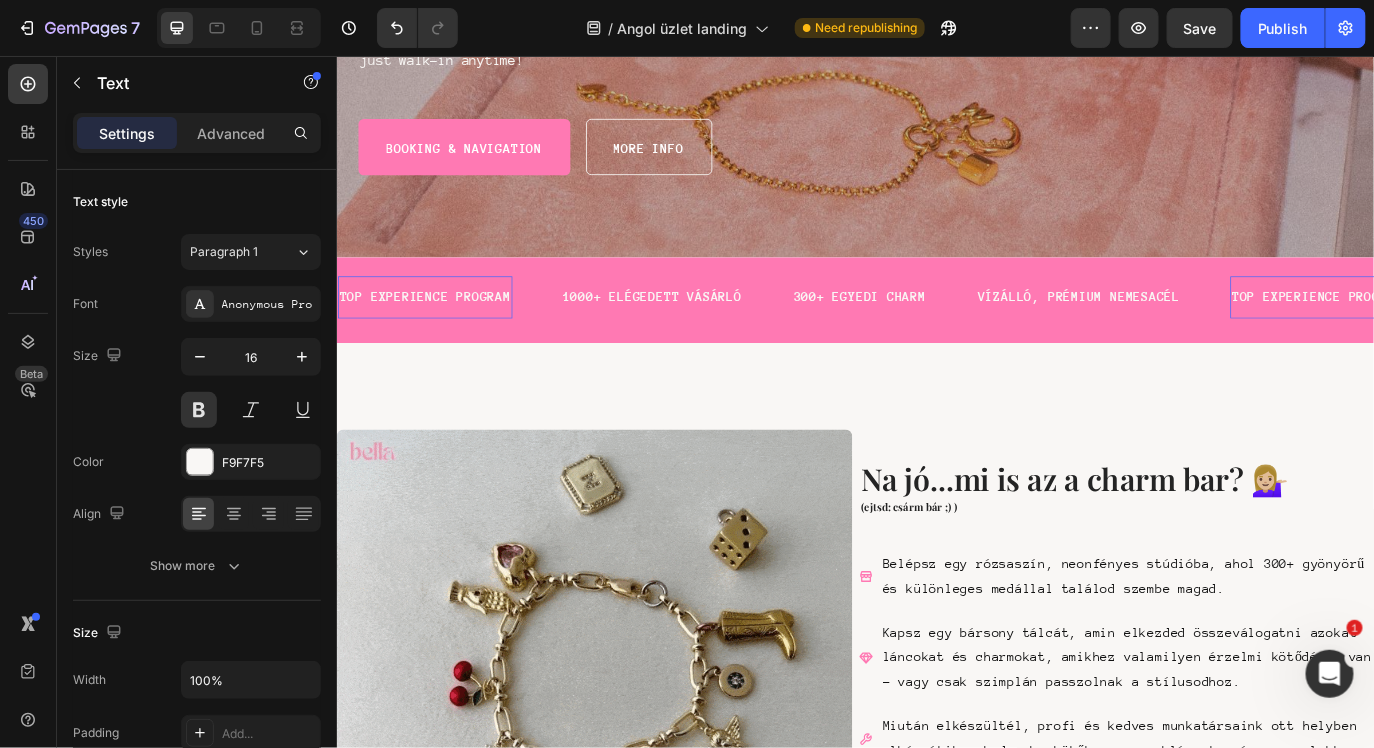 click on "TOP EXPERIENCE PROGRAM" at bounding box center [438, 334] 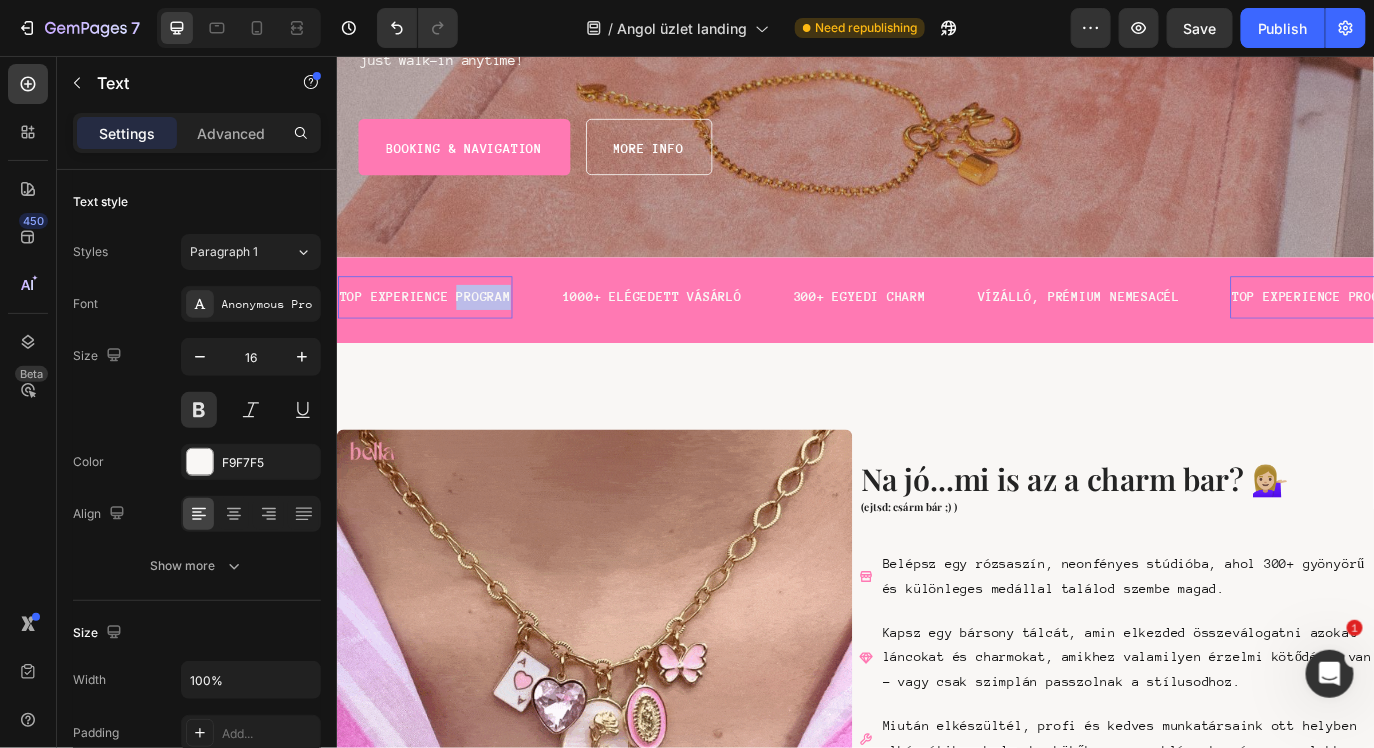click on "TOP EXPERIENCE PROGRAM" at bounding box center (438, 334) 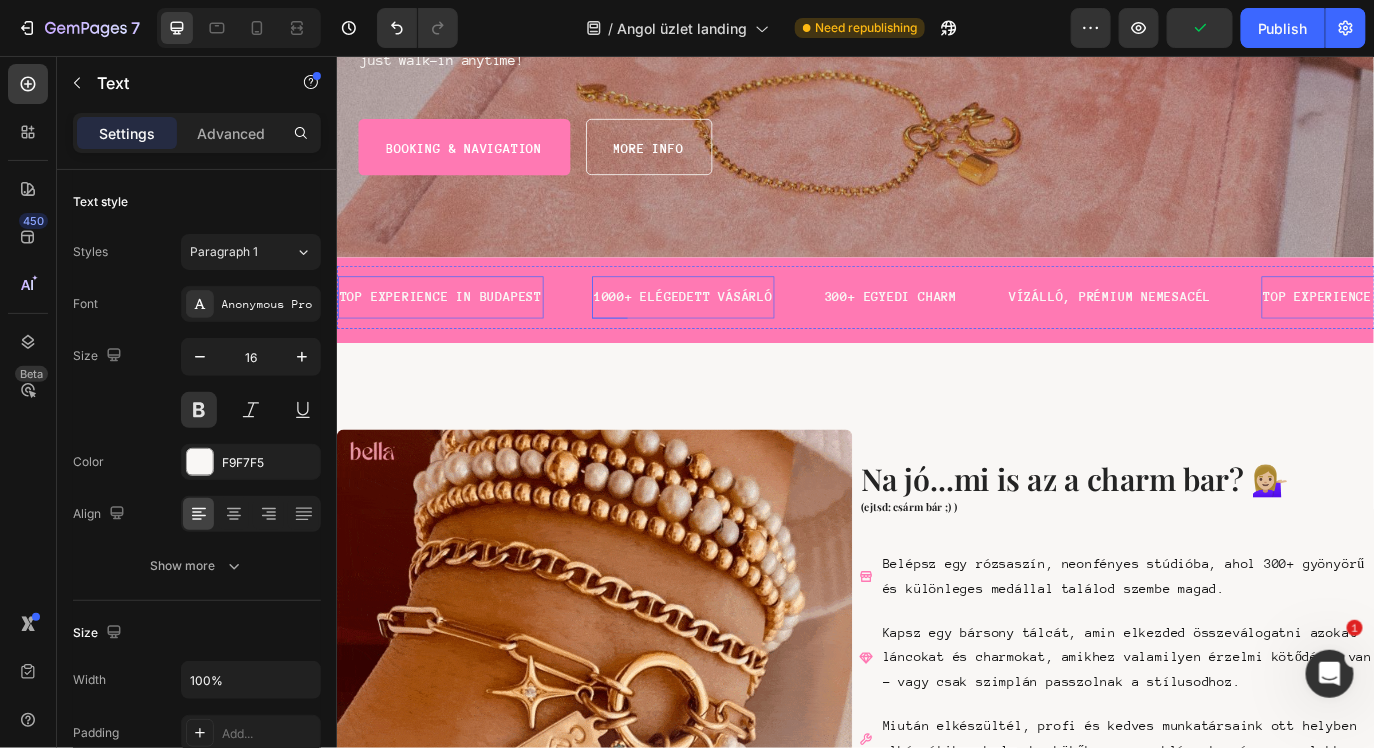 click on "1000+ ELÉGEDETT VÁSÁRLÓ" at bounding box center (736, 334) 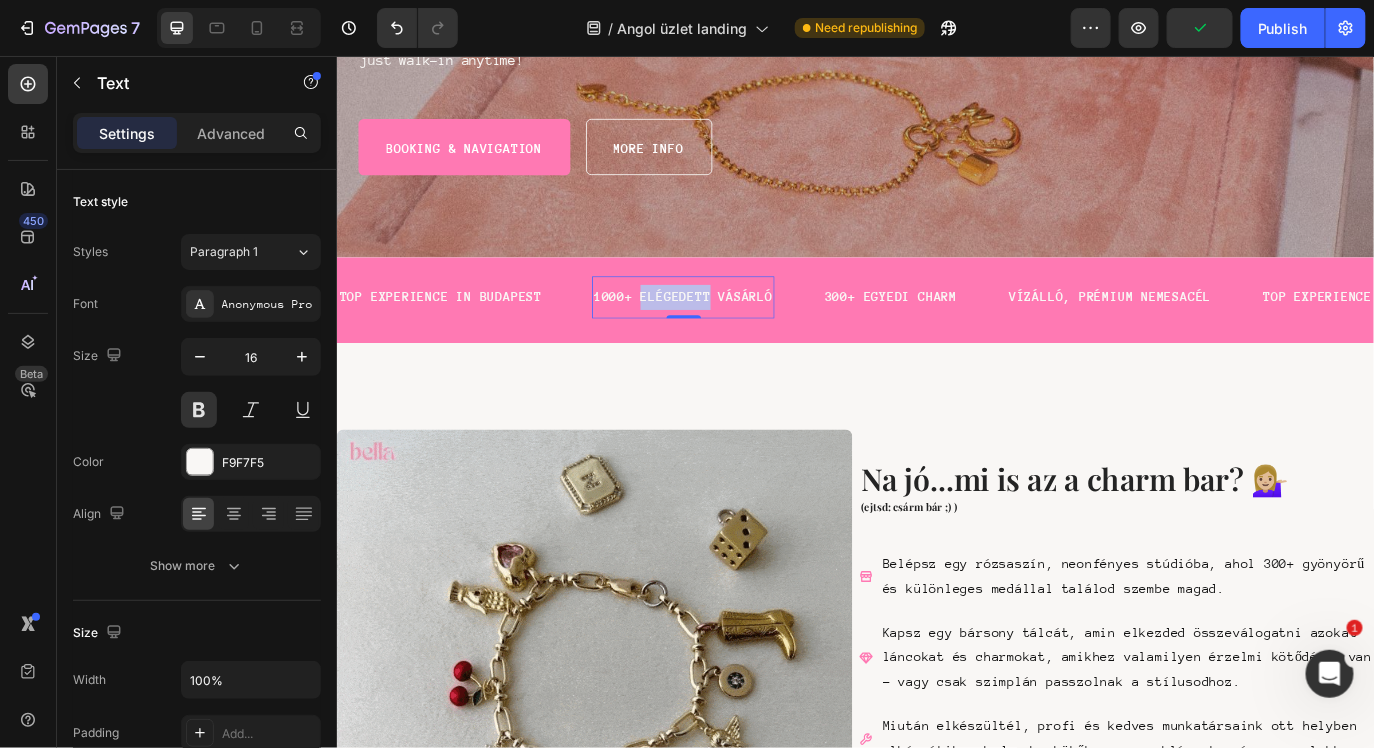 click on "1000+ ELÉGEDETT VÁSÁRLÓ" at bounding box center [736, 334] 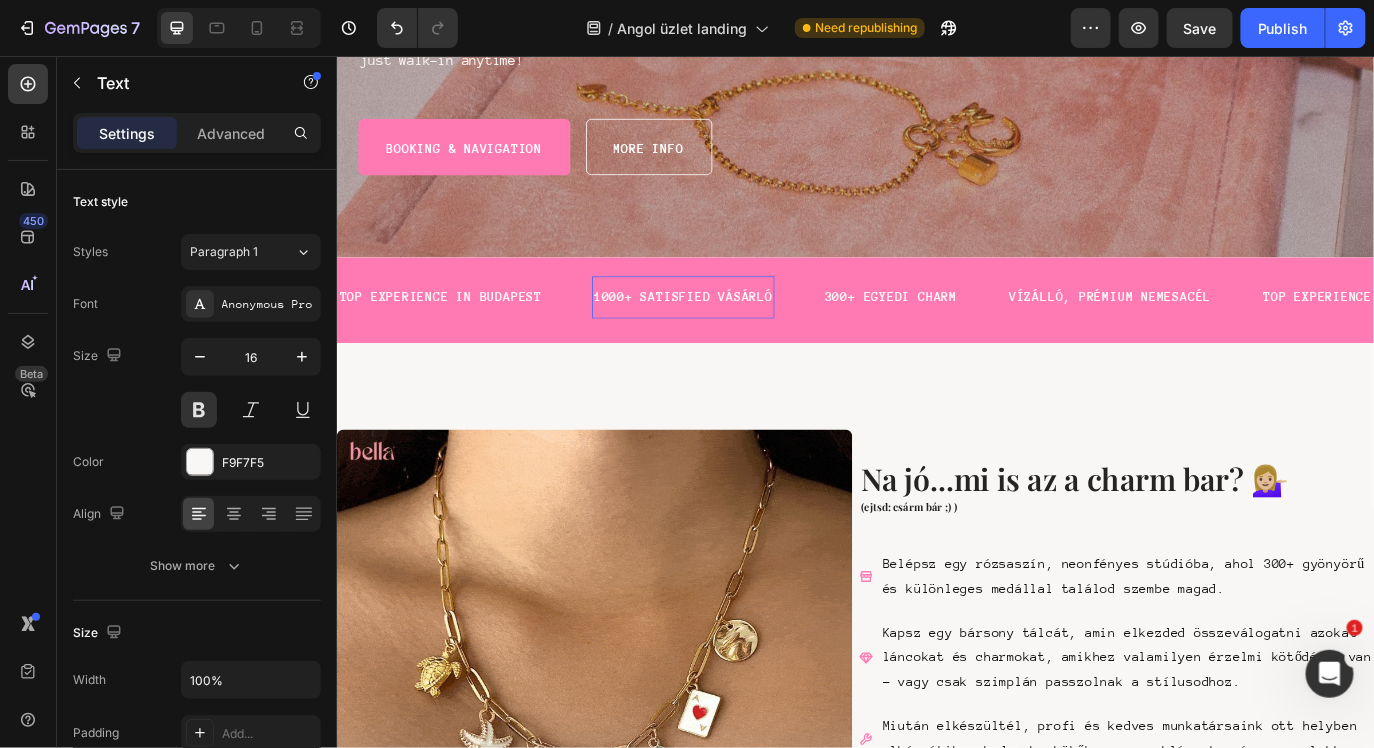 click on "1000+ SATISFIED VÁSÁRLÓ" at bounding box center (736, 334) 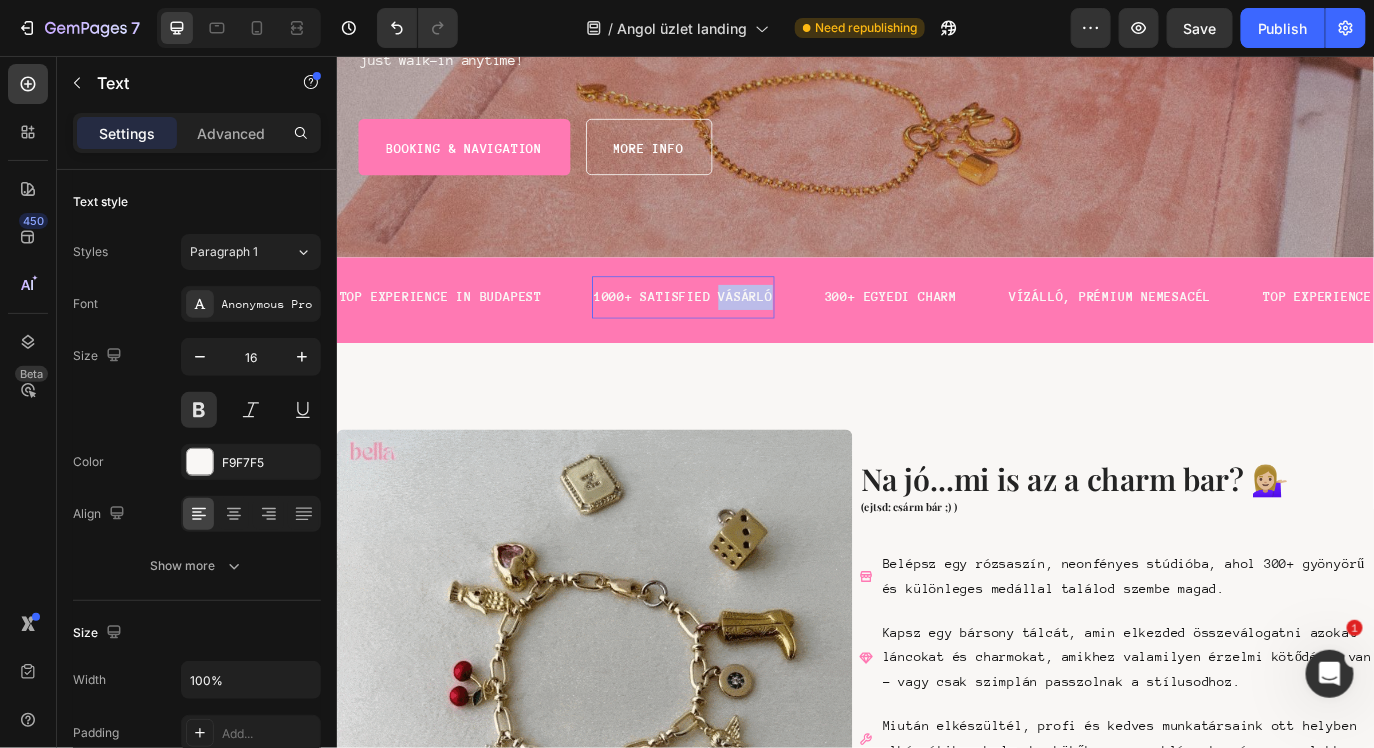 click on "1000+ SATISFIED VÁSÁRLÓ" at bounding box center [736, 334] 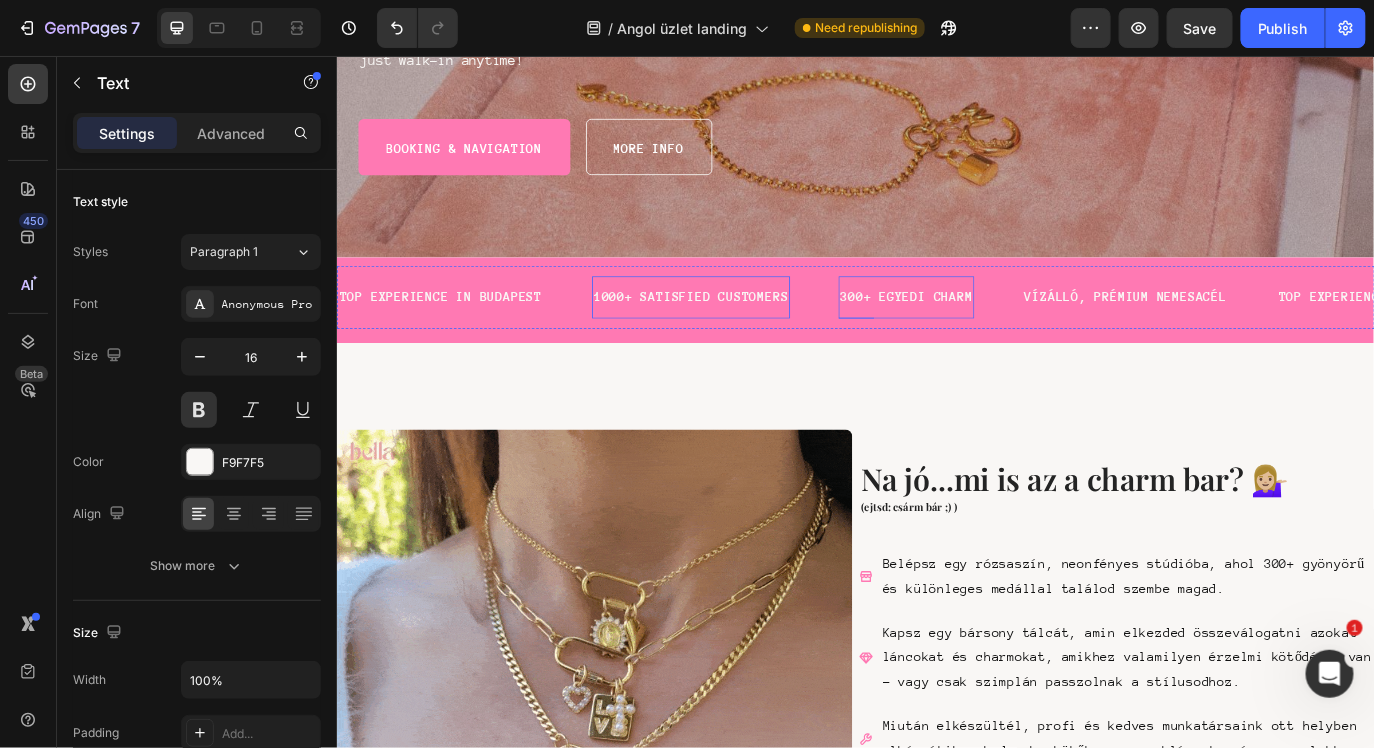 click on "300+ EGYEDI CHARM" at bounding box center (994, 334) 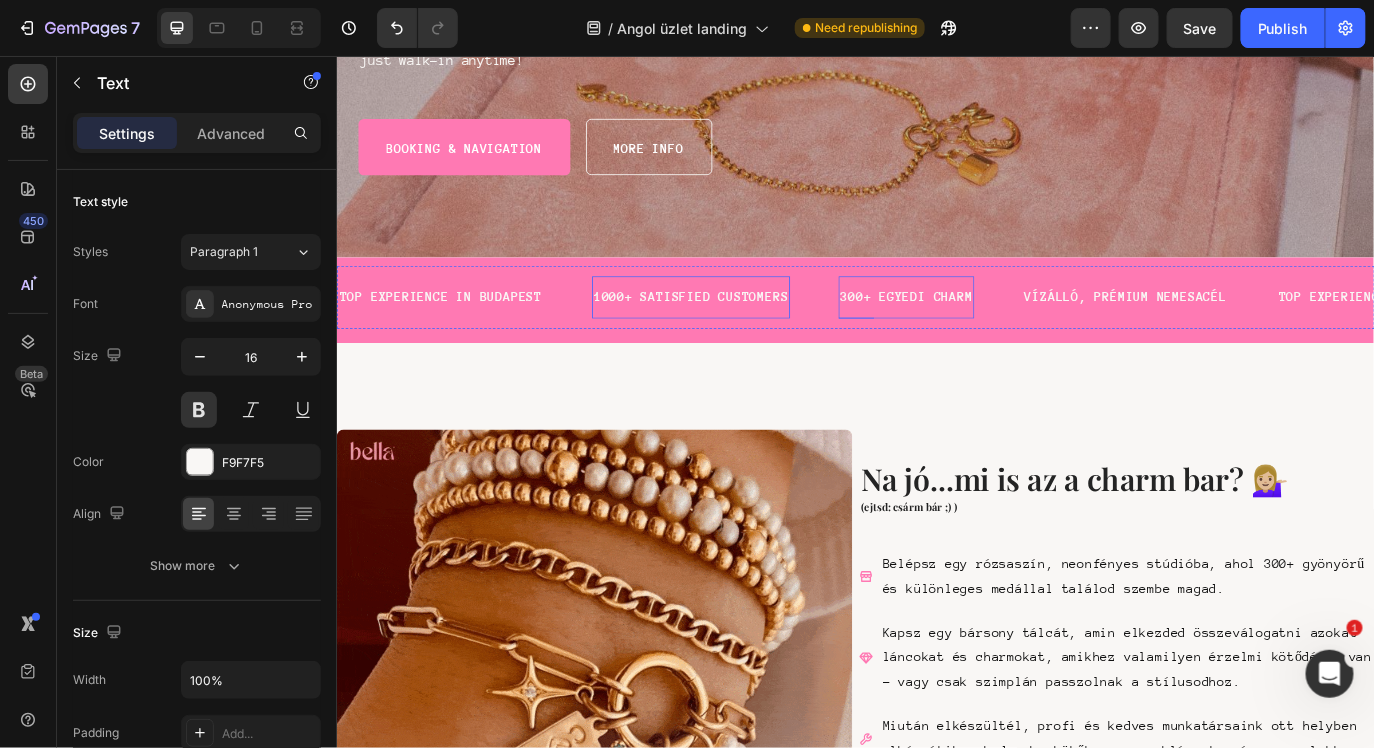 click on "300+ EGYEDI CHARM" at bounding box center (994, 334) 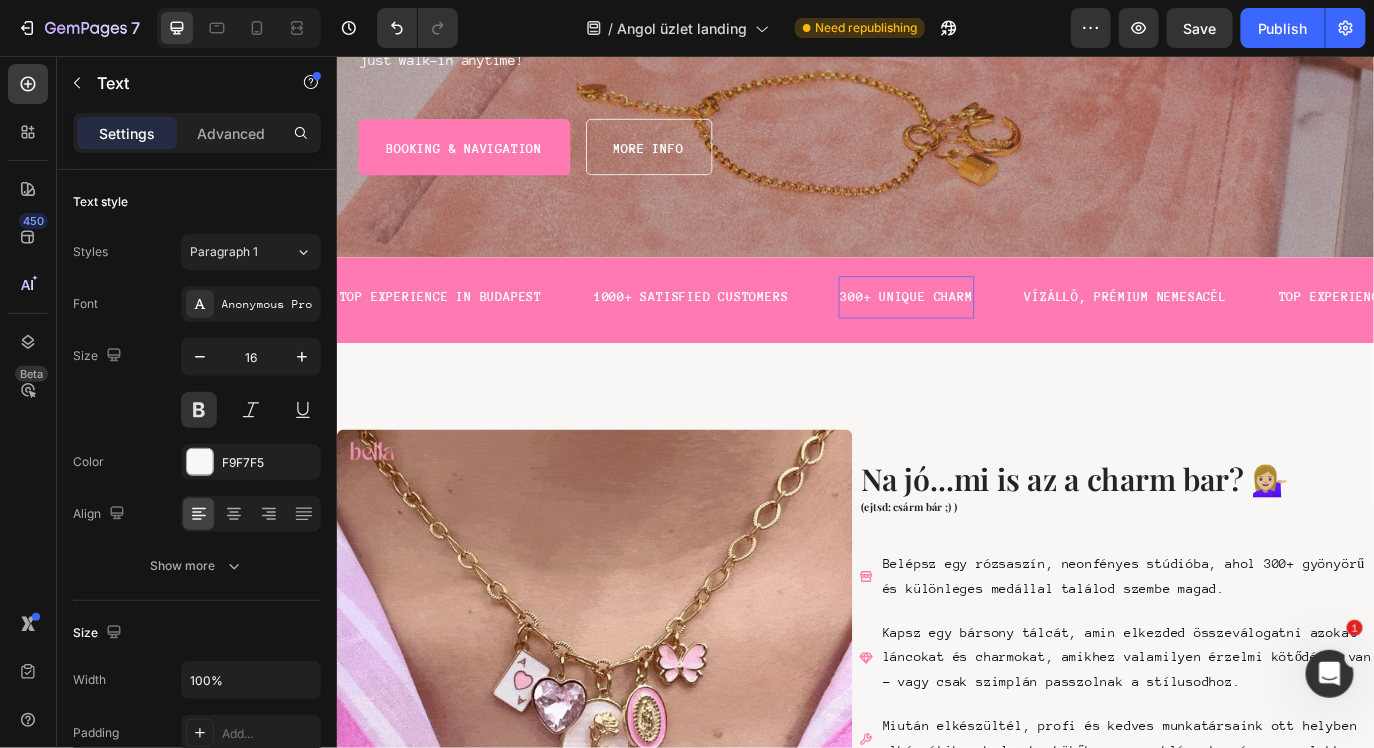 click on "300+ UNIQUE CHARM" at bounding box center [994, 334] 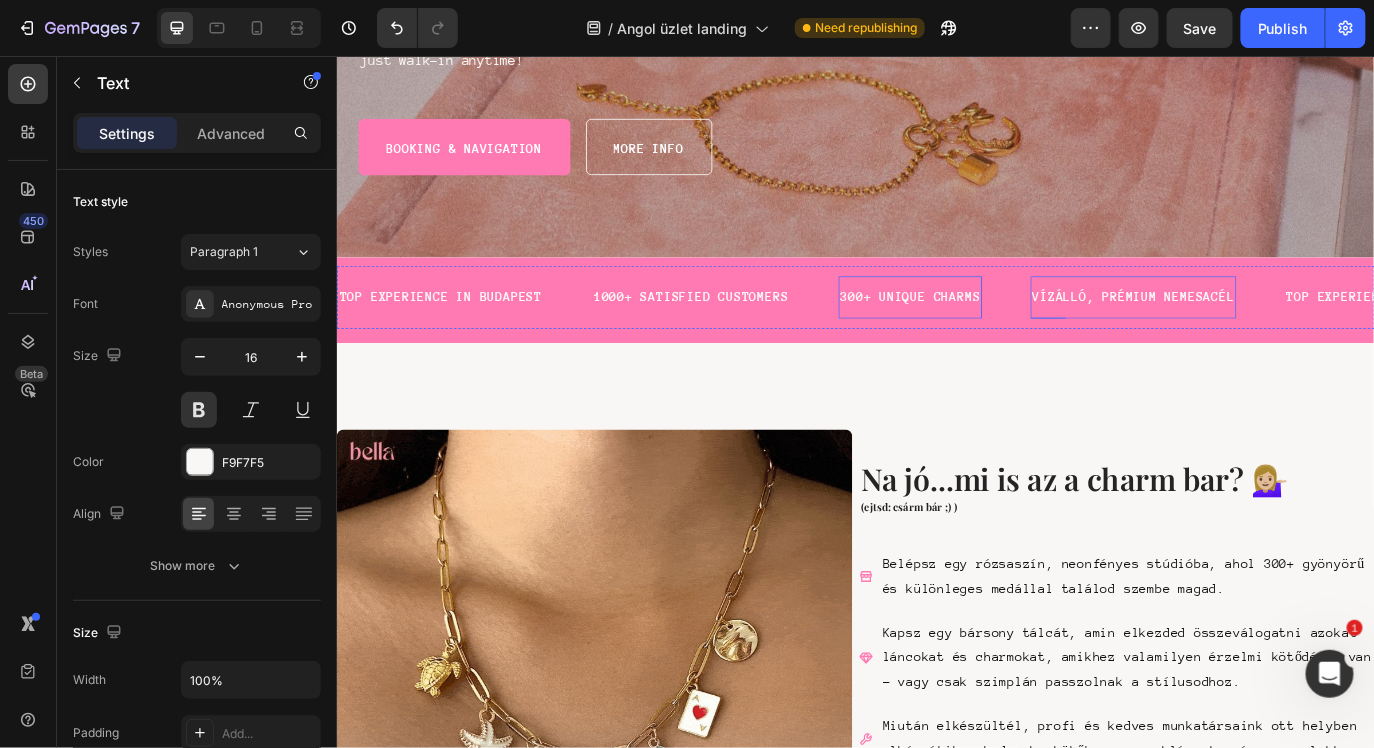 click on "VÍZÁLLÓ, PRÉMIUM NEMESACÉL" at bounding box center [1257, 334] 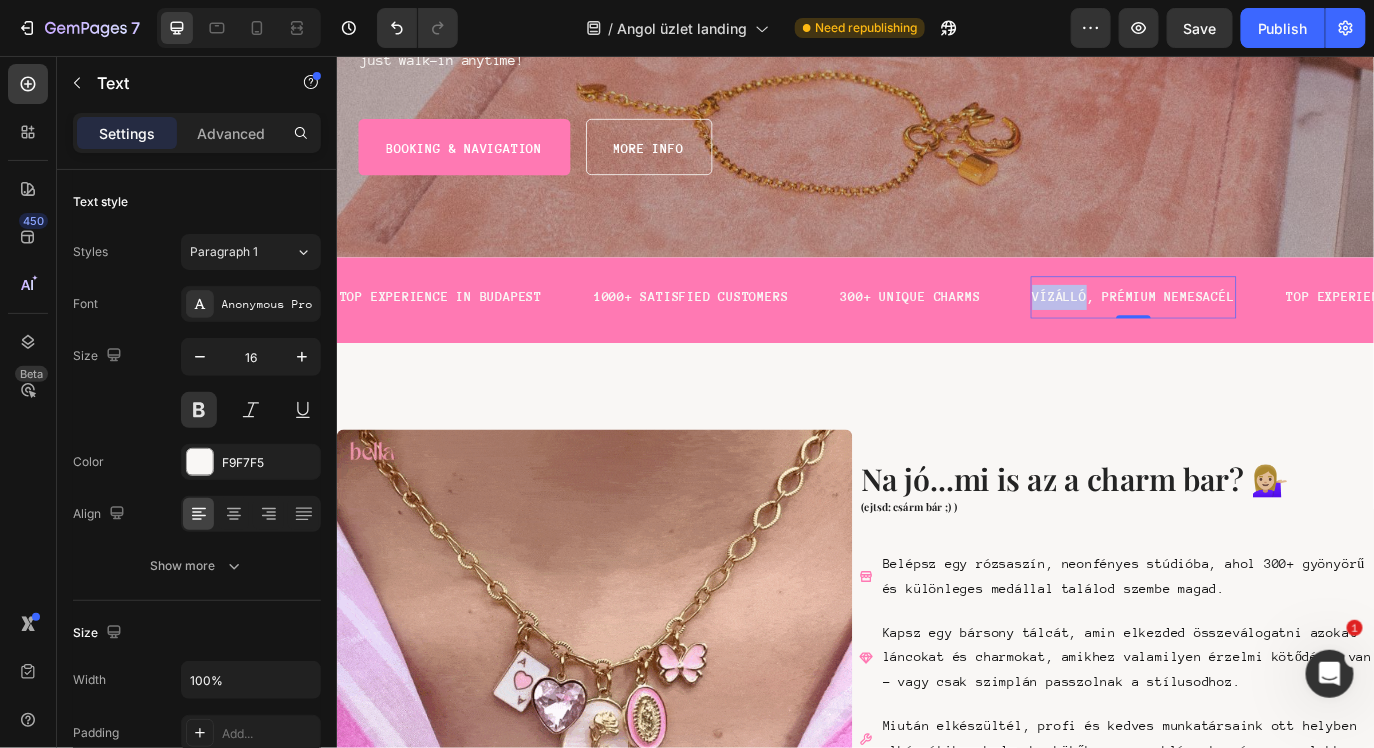 click on "VÍZÁLLÓ, PRÉMIUM NEMESACÉL" at bounding box center [1257, 334] 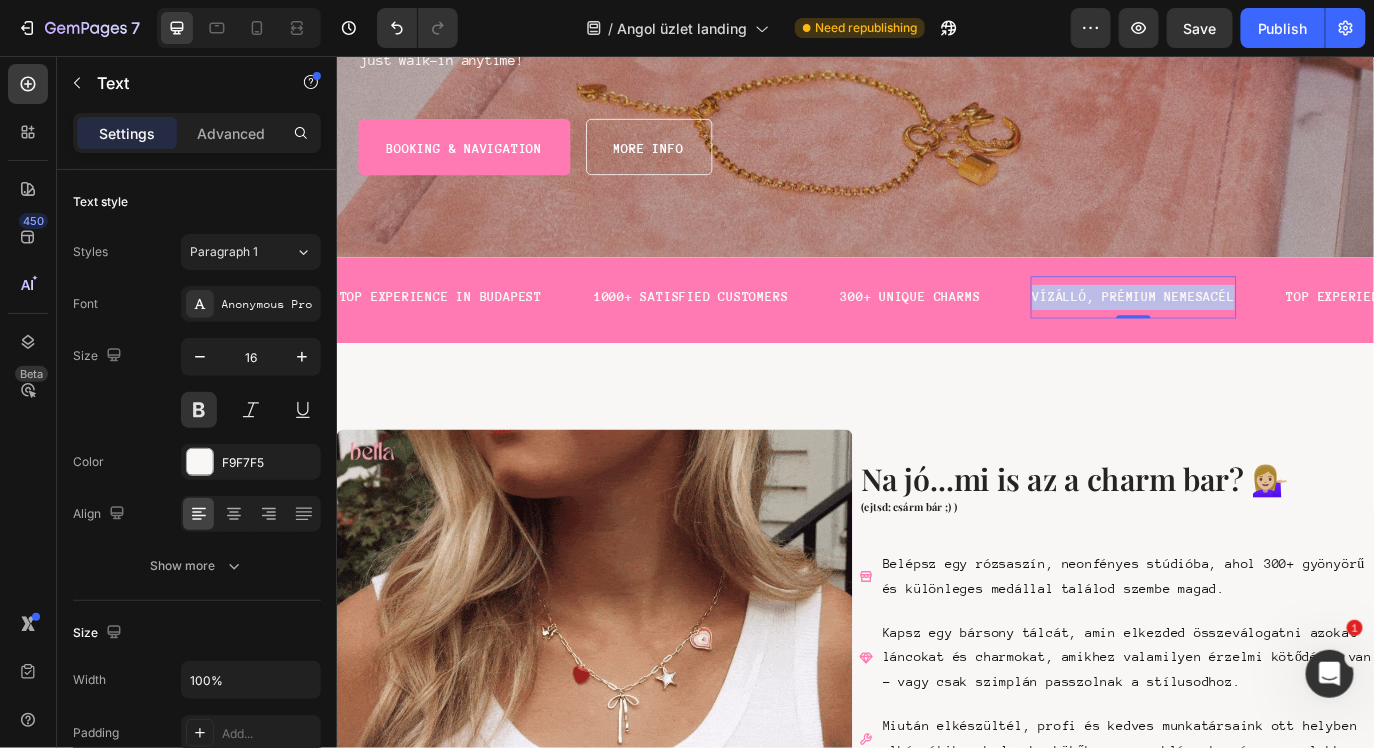click on "VÍZÁLLÓ, PRÉMIUM NEMESACÉL" at bounding box center [1257, 334] 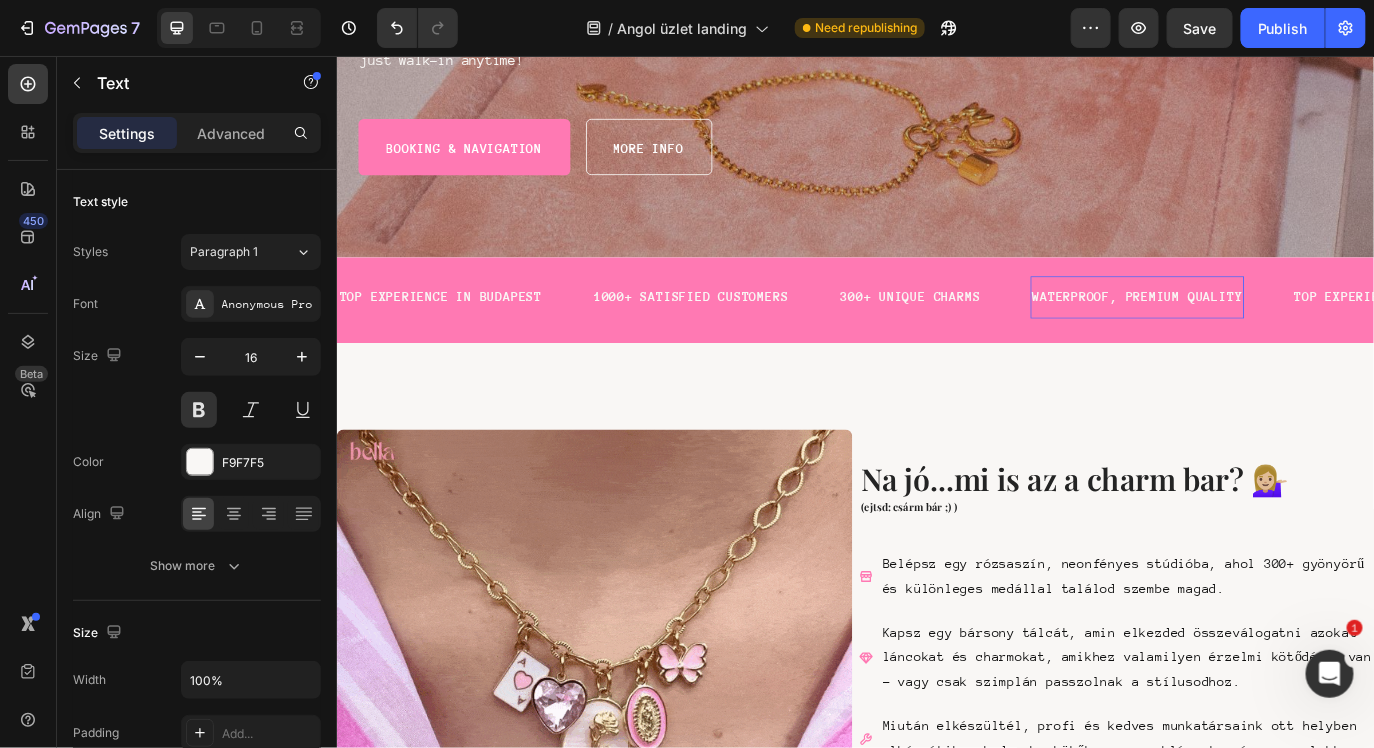 click on "WATERPROOF, PREMIUM QUALITY" at bounding box center [1261, 334] 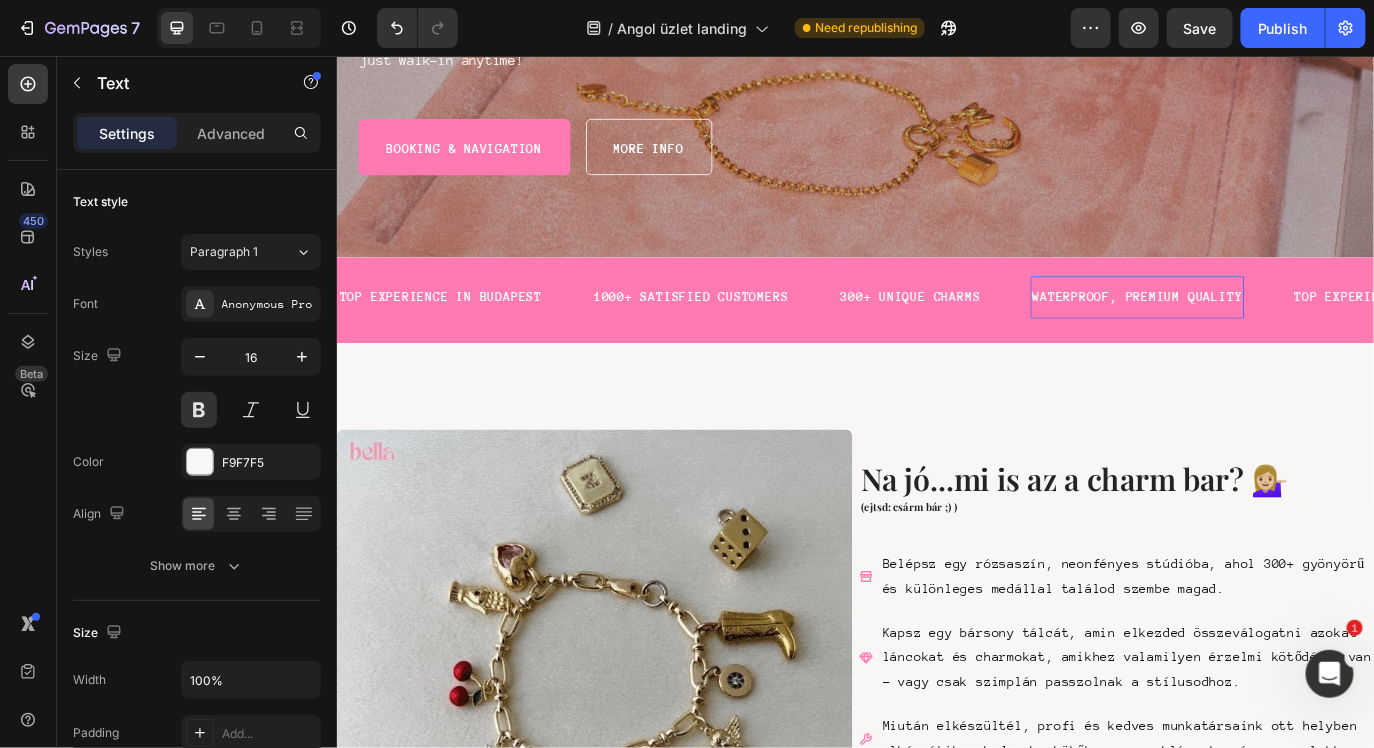 click on "WATERPROOF, PREMIUM QUALITY" at bounding box center [1261, 334] 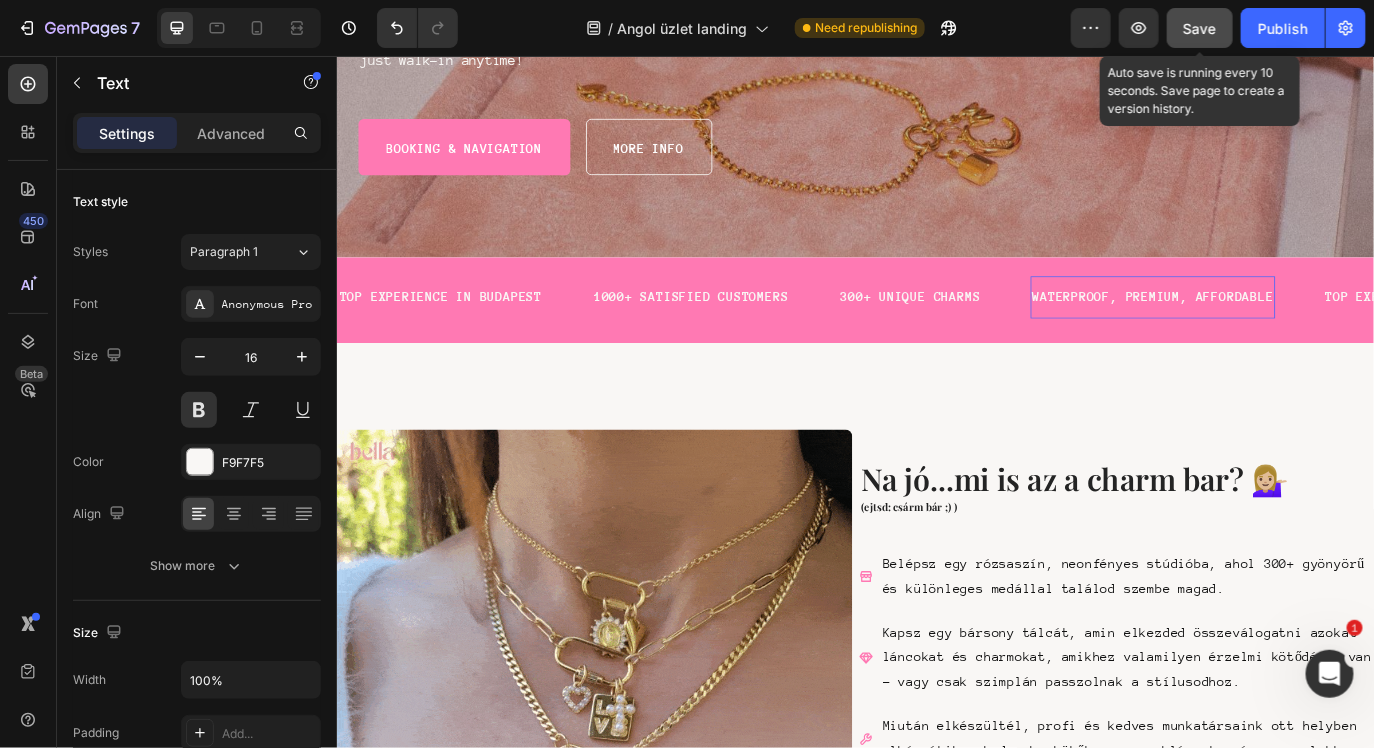 click on "Save" 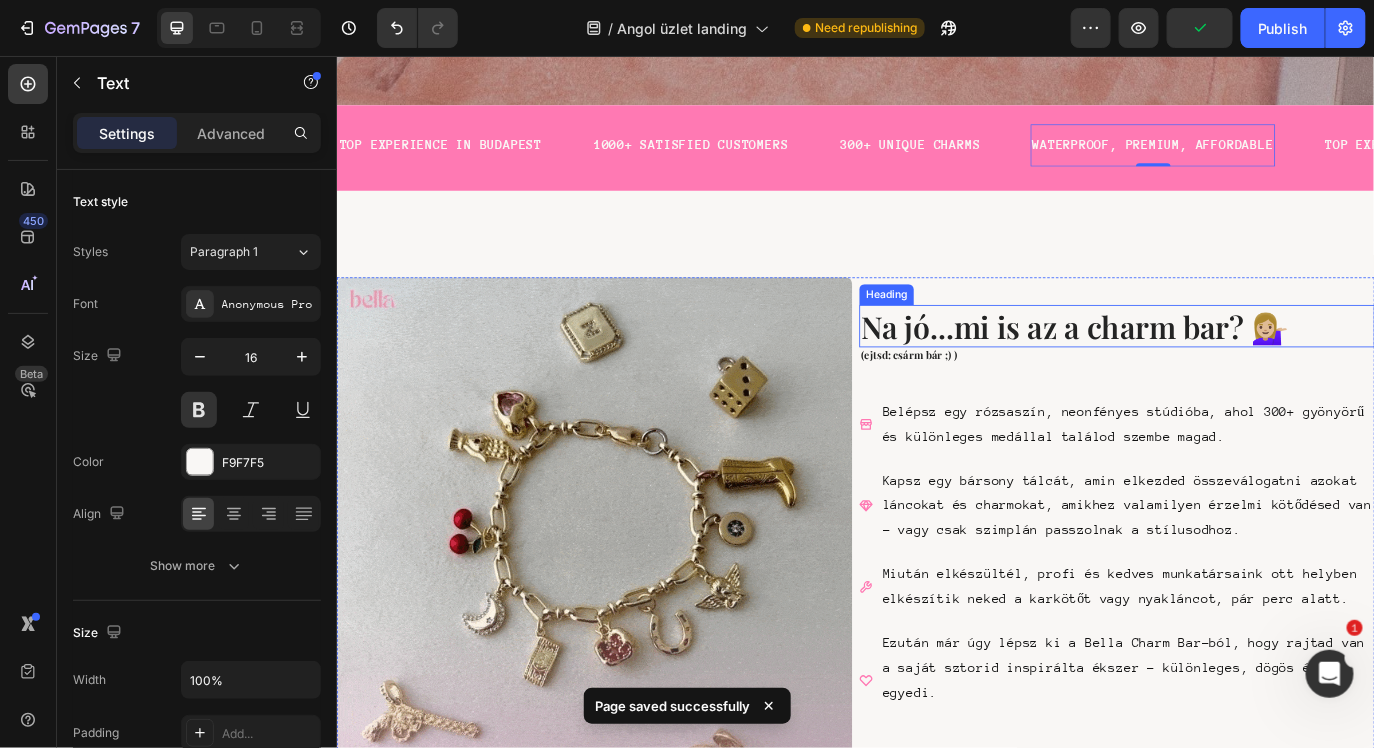 scroll, scrollTop: 804, scrollLeft: 0, axis: vertical 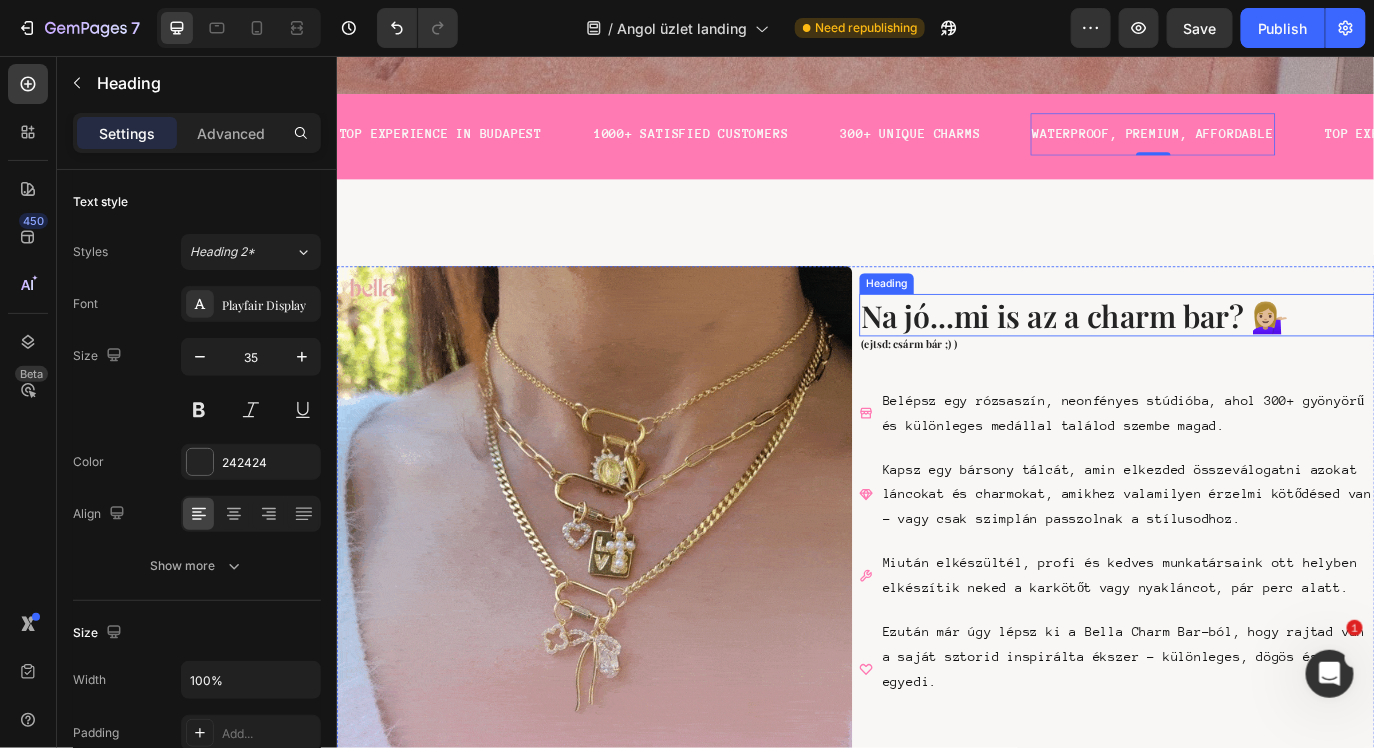 click on "Na jó...mi is az a charm bar? 💁🏼‍♀️" at bounding box center [1222, 355] 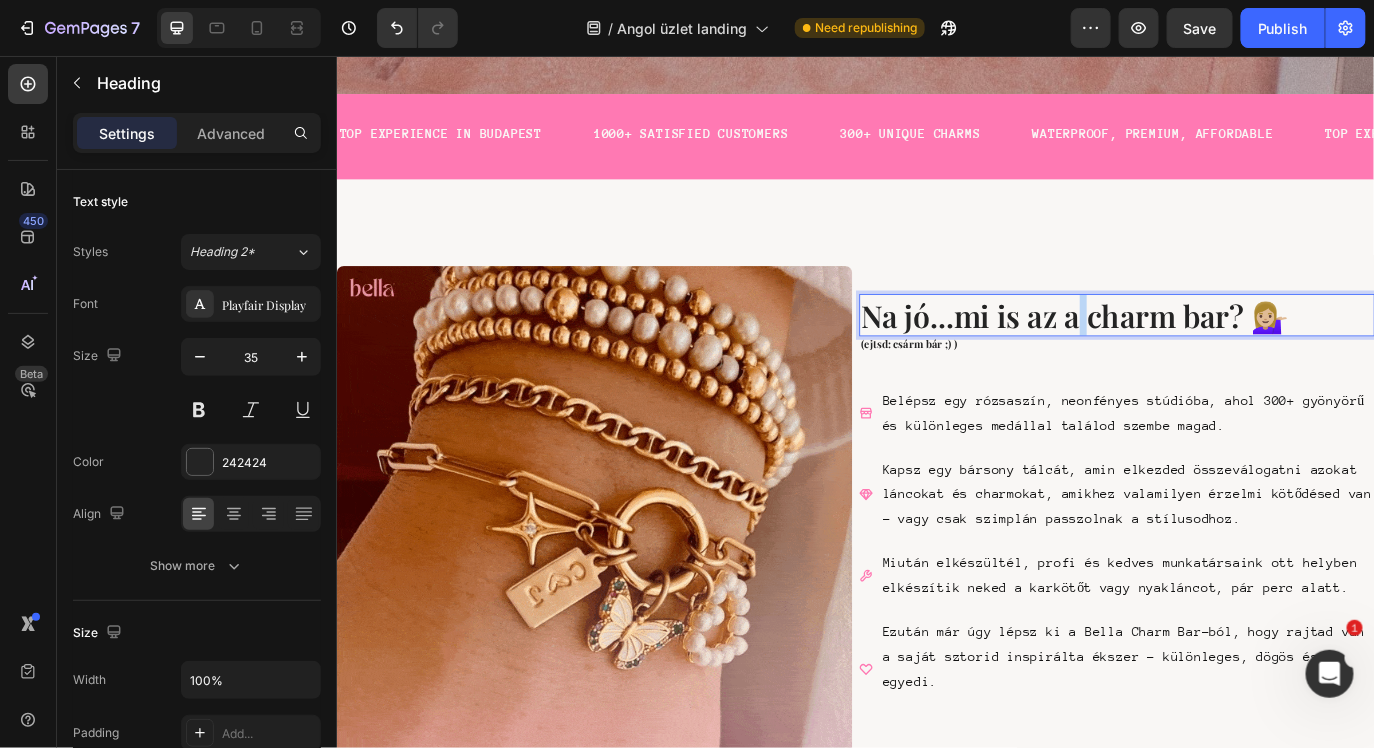click on "Na jó...mi is az a charm bar? 💁🏼‍♀️" at bounding box center (1222, 355) 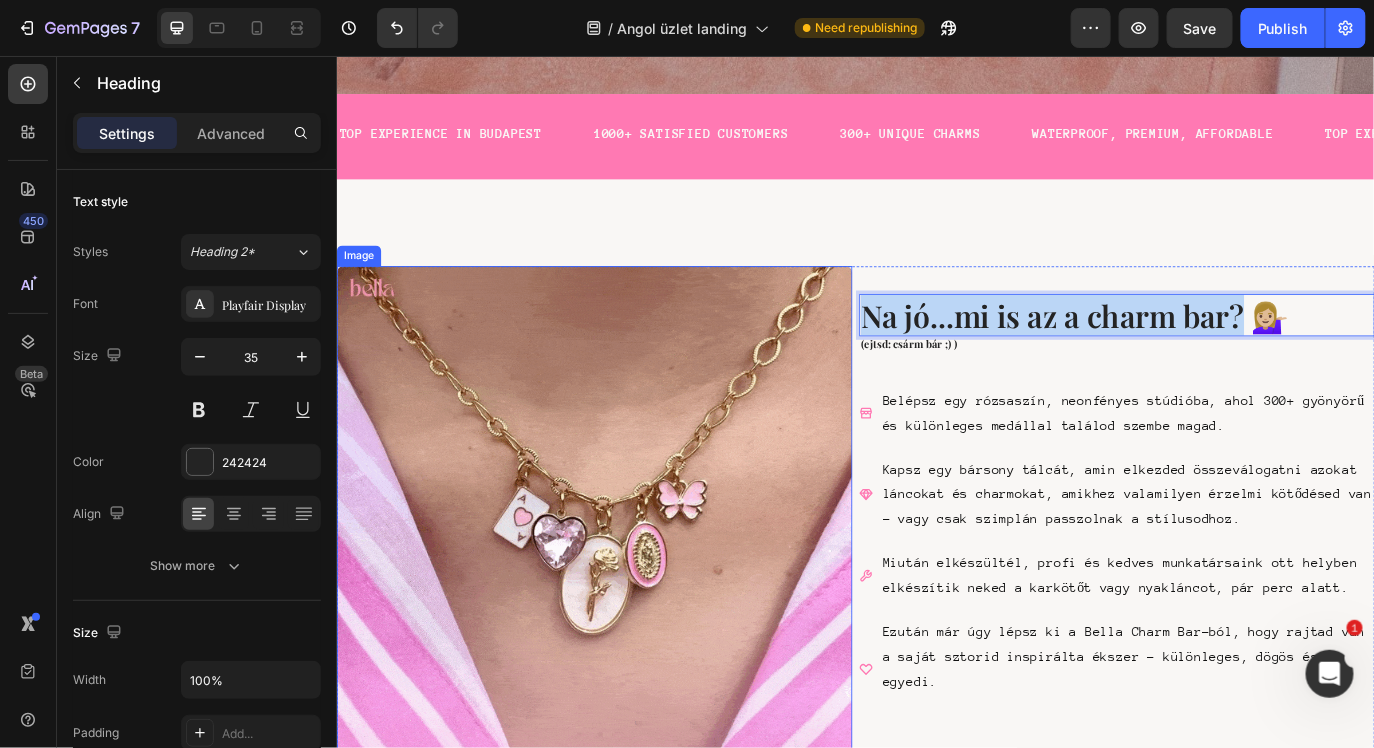 drag, startPoint x: 1381, startPoint y: 371, endPoint x: 924, endPoint y: 368, distance: 457.00986 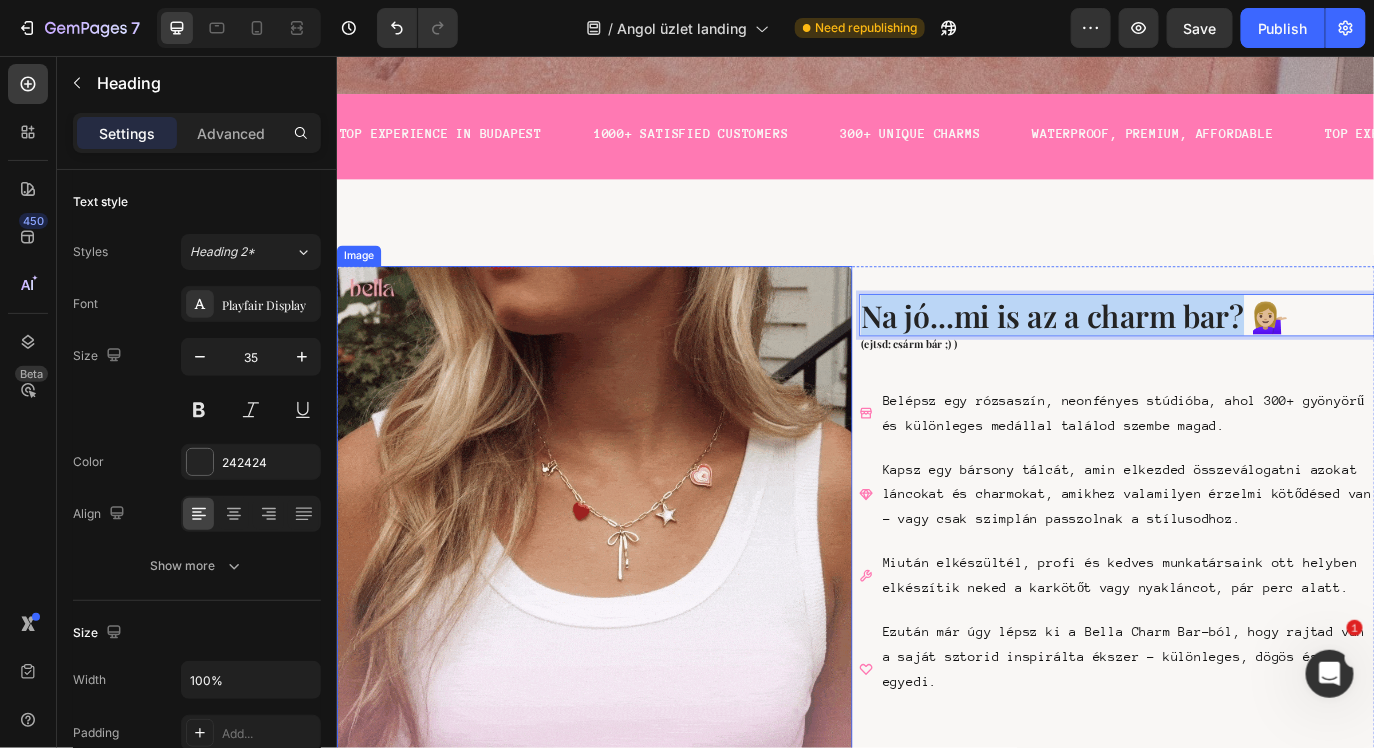 click on "Image Na jó...mi is az a charm bar? 💁🏼‍♀️ Heading   0 (ejtsd: csárm bár ;) ) Heading
Belépsz egy rózsaszín, neonfényes stúdióba, ahol 300+ gyönyörű és különleges medállal találod szembe magad.
Kapsz egy bársony tálcát, amin elkezded összeválogatni azokat láncokat és charmokat, amikhez valamilyen érzelmi kötődésed van - vagy csak szimplán passzolnak a stílusodhoz.
Miután elkészültél, profi és kedves munkatársaink ott helyben elkészítik neked a karkötőt vagy nyakláncot, pár perc alatt.
Ezután már úgy lépsz ki a Bella Charm Bar-ból, hogy rajtad van a saját sztorid inspirálta ékszer – különleges, dögös és egyedi. Item List Row" at bounding box center [936, 596] 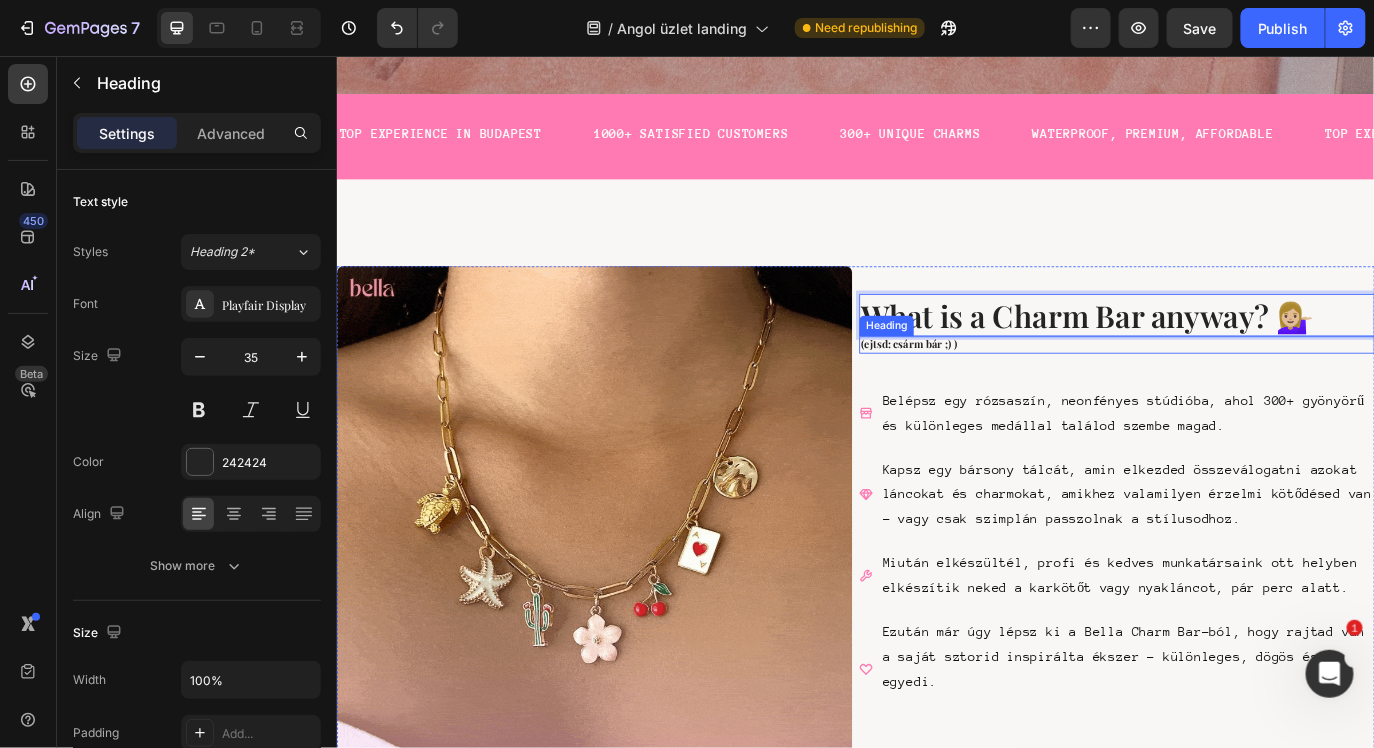 click on "(ejtsd: csárm bár ;) )" at bounding box center (1222, 389) 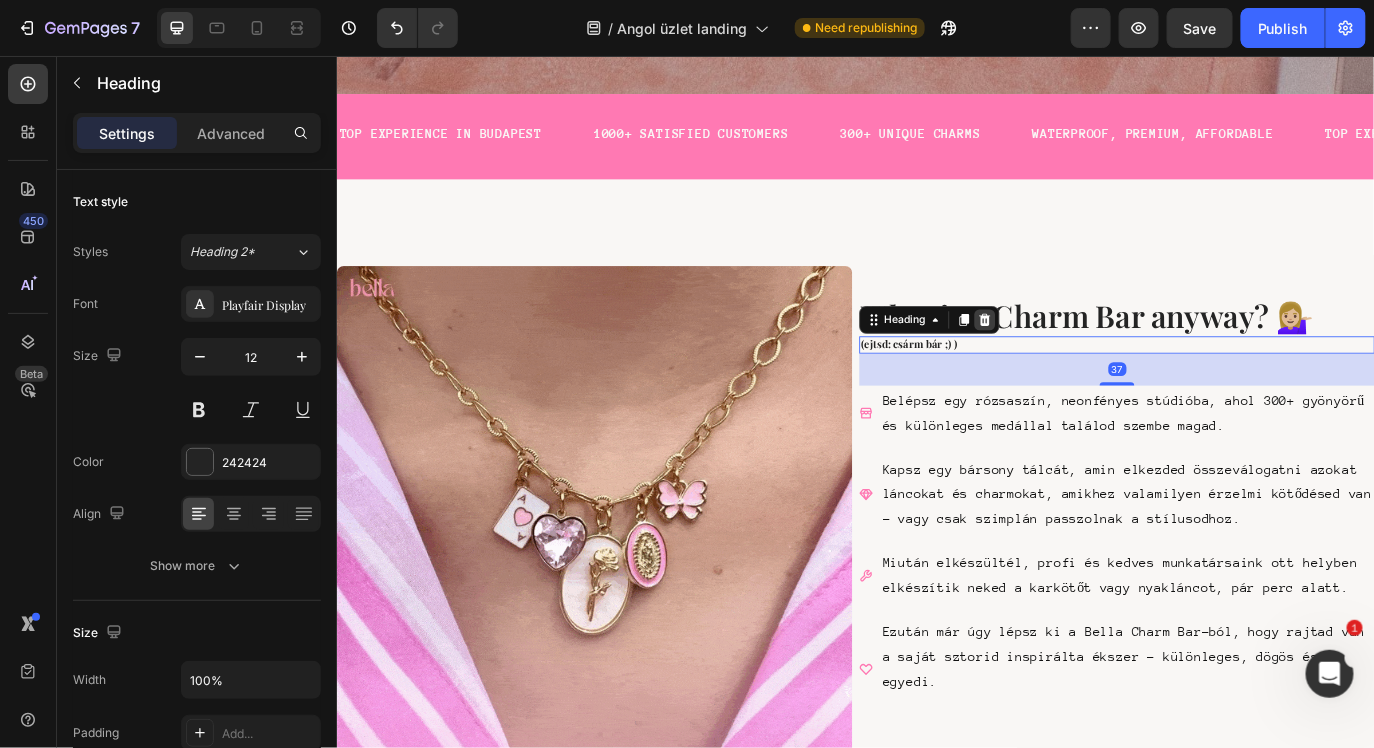 click 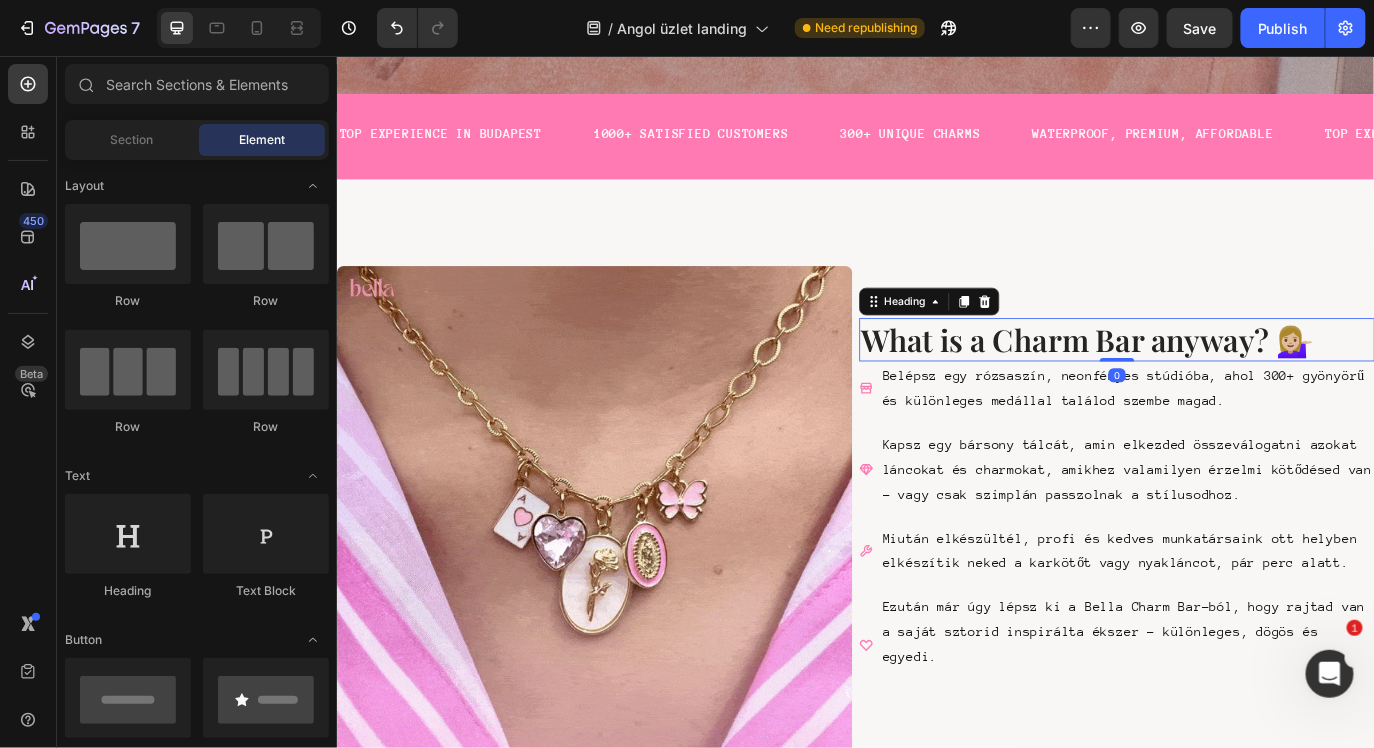 click on "What is a Charm Bar anyway? 💁🏼‍♀️" at bounding box center [1222, 383] 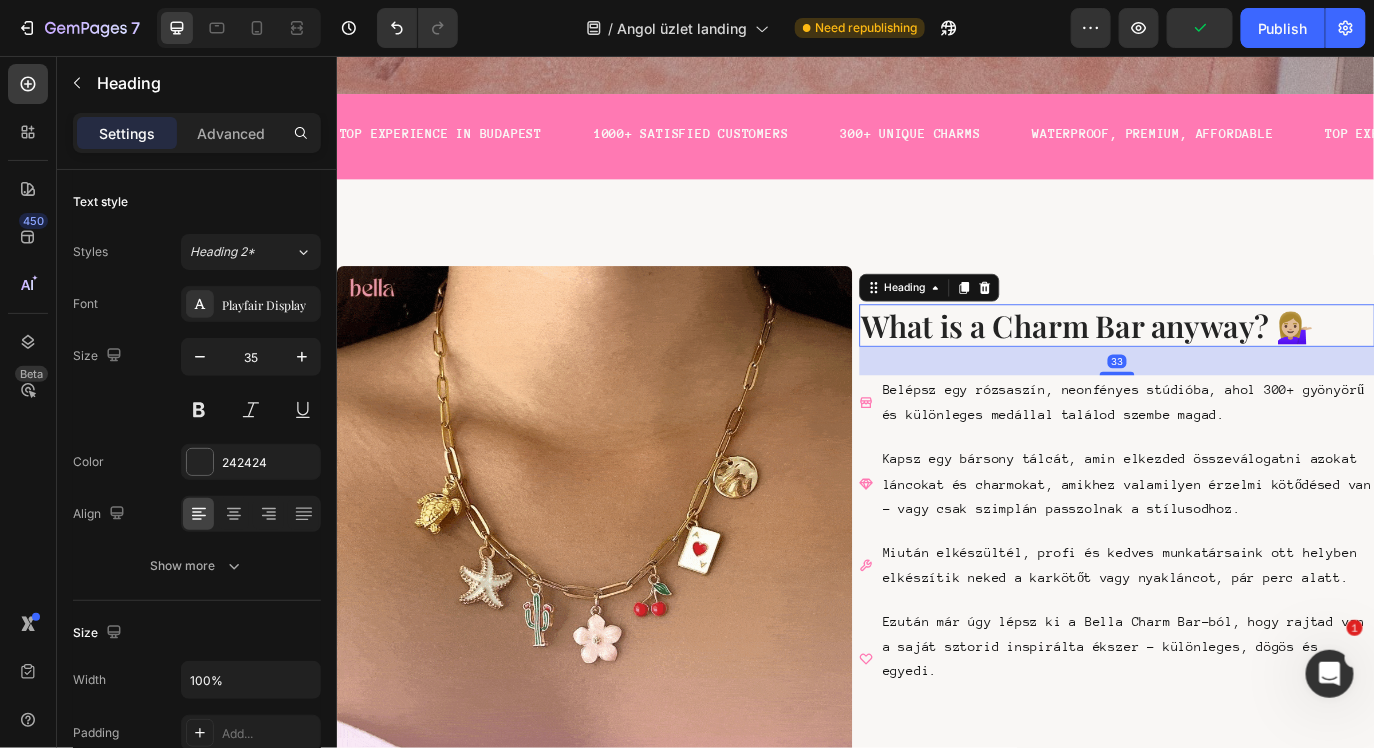 drag, startPoint x: 1241, startPoint y: 419, endPoint x: 1245, endPoint y: 451, distance: 32.24903 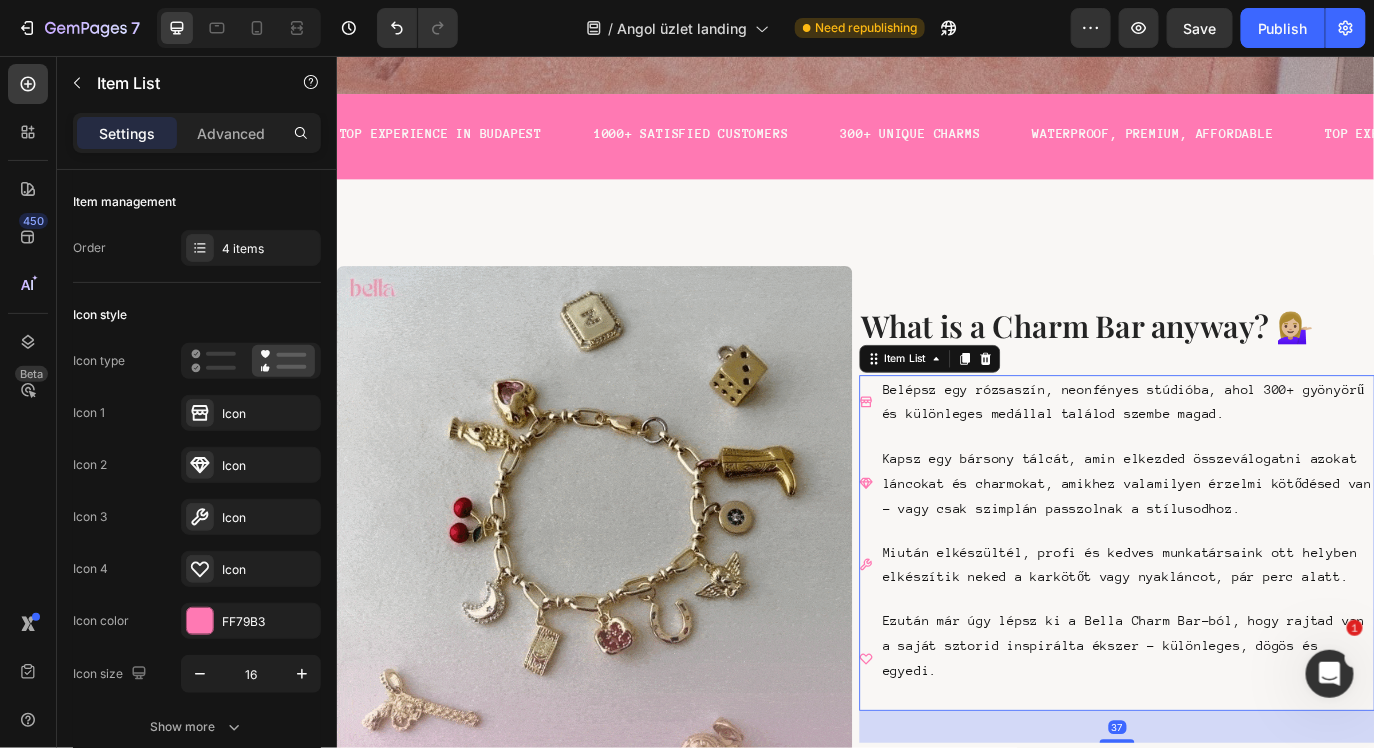 click on "Belépsz egy rózsaszín, neonfényes stúdióba, ahol 300+ gyönyörű és különleges medállal találod szembe magad." at bounding box center [1250, 456] 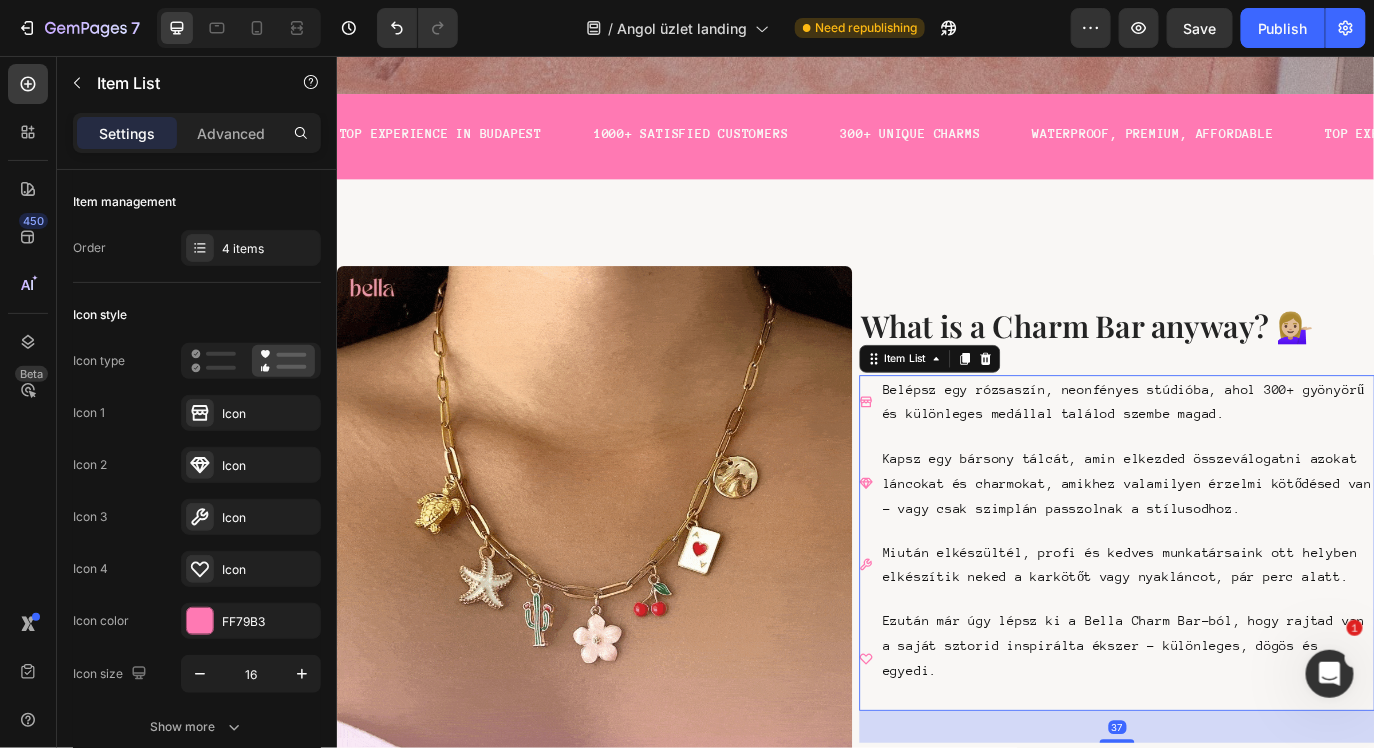 click on "Belépsz egy rózsaszín, neonfényes stúdióba, ahol 300+ gyönyörű és különleges medállal találod szembe magad." at bounding box center [1250, 456] 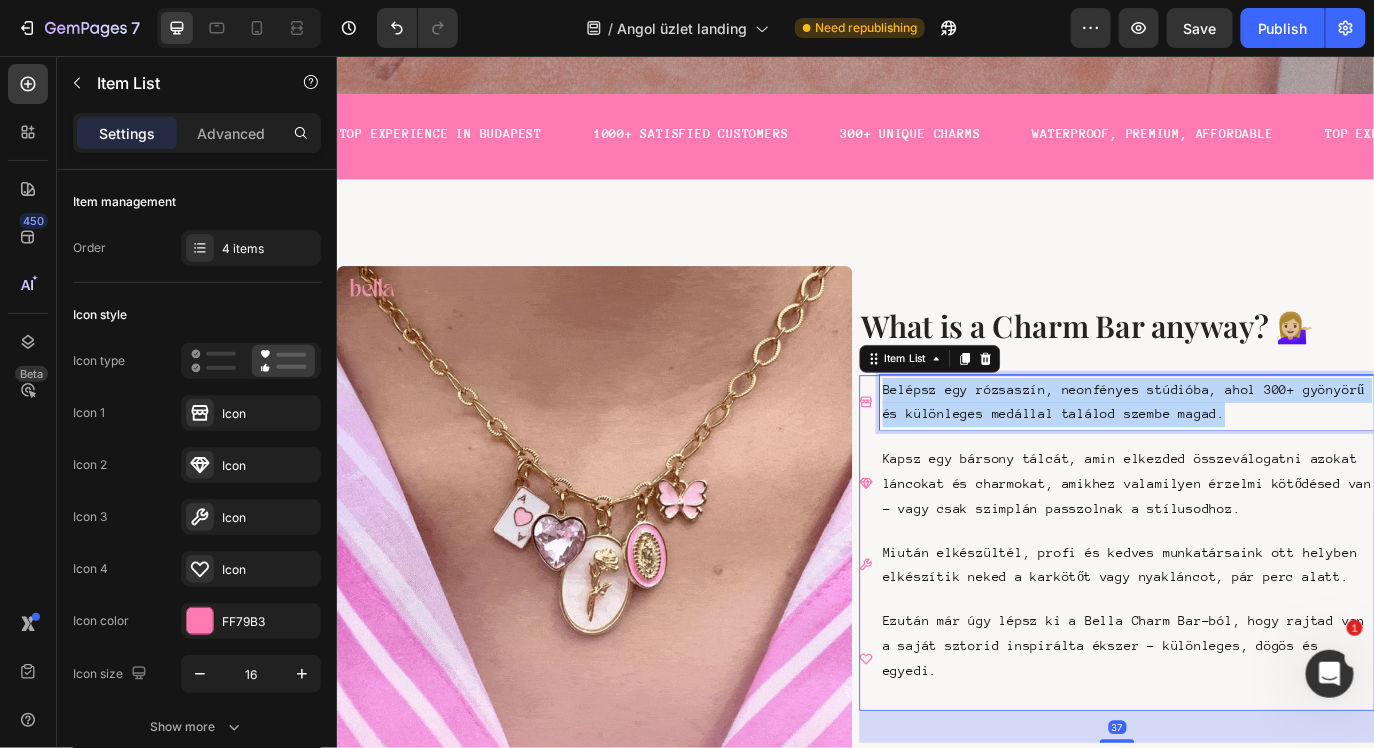 click on "Belépsz egy rózsaszín, neonfényes stúdióba, ahol 300+ gyönyörű és különleges medállal találod szembe magad." at bounding box center (1250, 456) 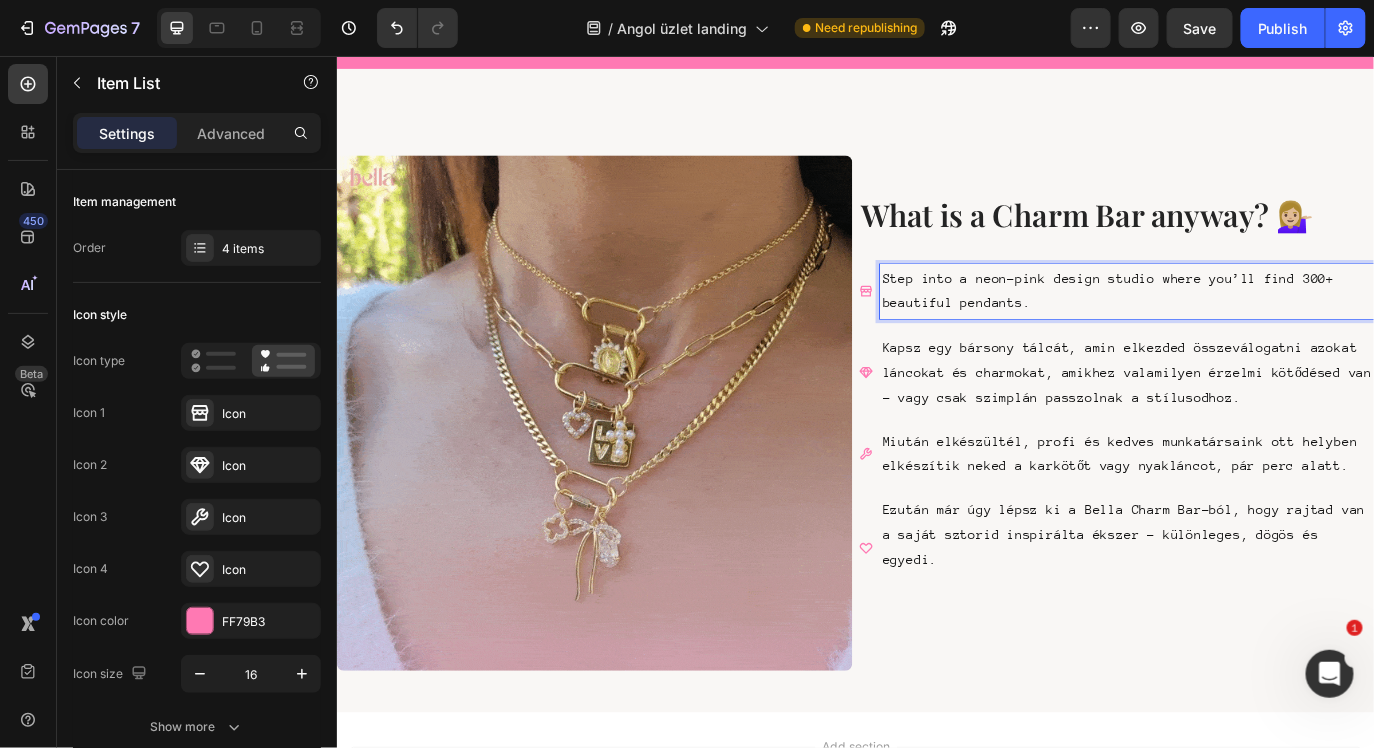 scroll, scrollTop: 935, scrollLeft: 0, axis: vertical 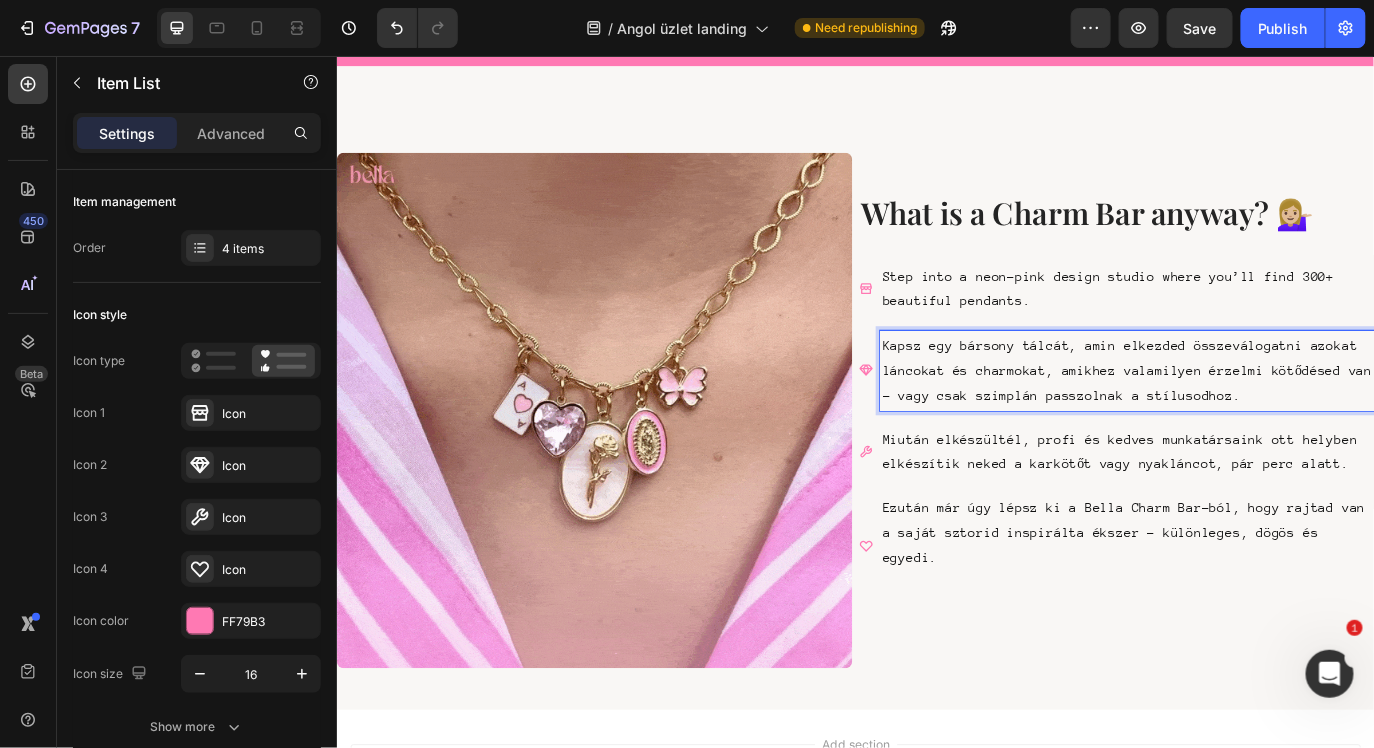 click on "Kapsz egy bársony tálcát, amin elkezded összeválogatni azokat láncokat és charmokat, amikhez valamilyen érzelmi kötődésed van - vagy csak szimplán passzolnak a stílusodhoz." at bounding box center [1250, 418] 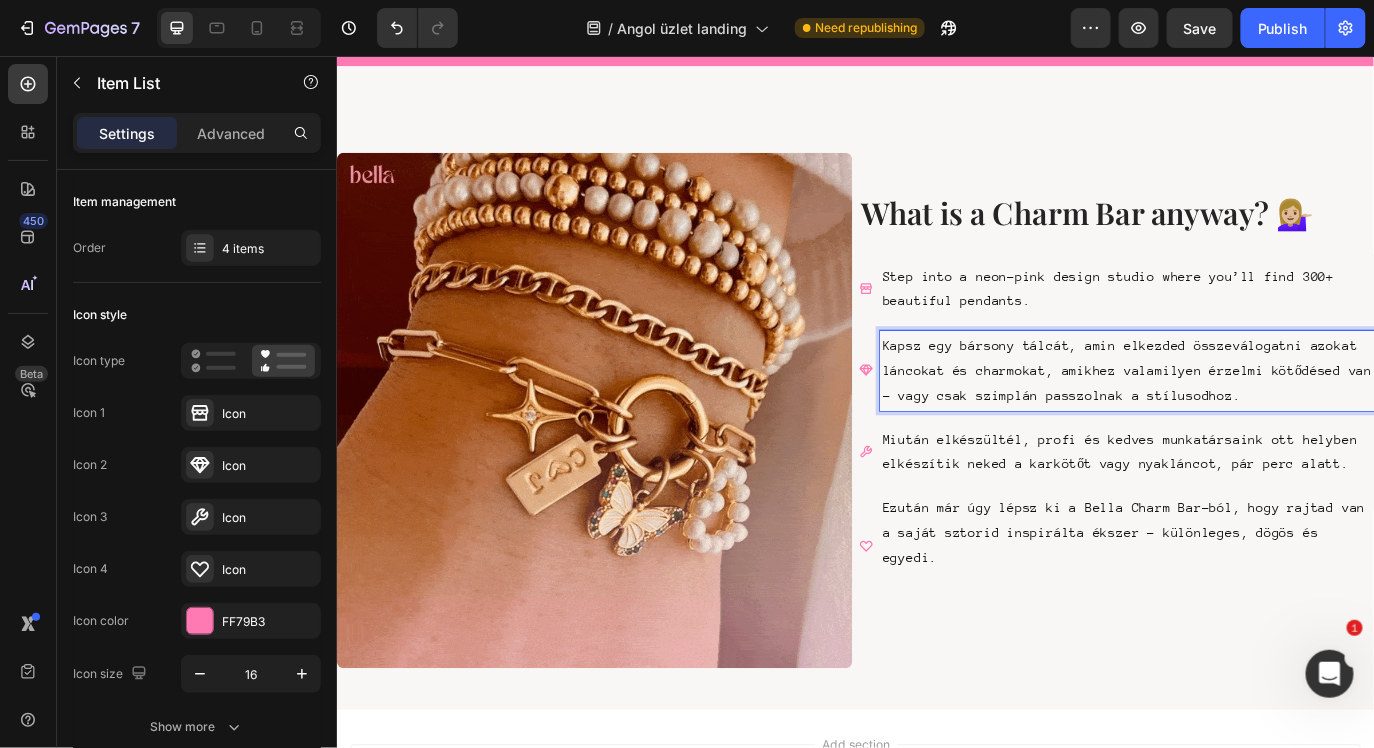 click on "Kapsz egy bársony tálcát, amin elkezded összeválogatni azokat láncokat és charmokat, amikhez valamilyen érzelmi kötődésed van - vagy csak szimplán passzolnak a stílusodhoz." at bounding box center (1250, 418) 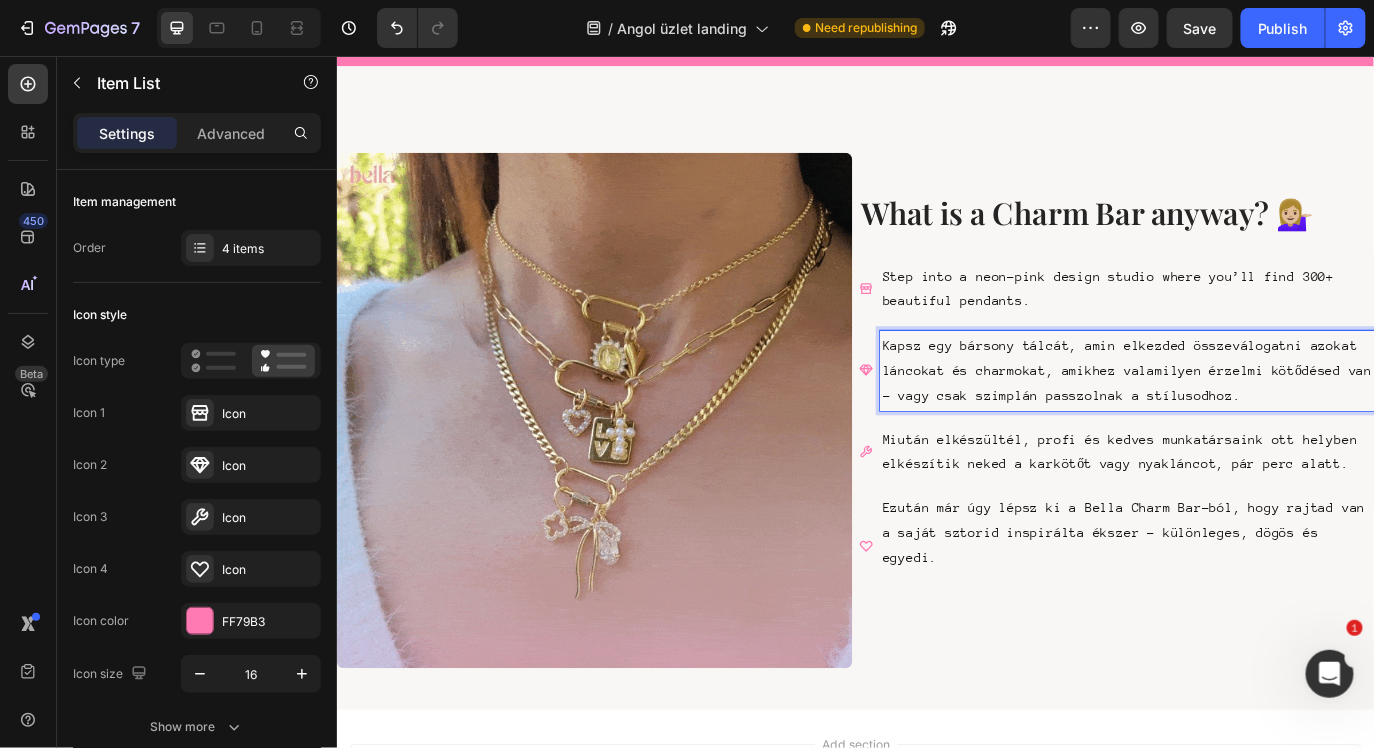 click on "Kapsz egy bársony tálcát, amin elkezded összeválogatni azokat láncokat és charmokat, amikhez valamilyen érzelmi kötődésed van - vagy csak szimplán passzolnak a stílusodhoz." at bounding box center (1250, 418) 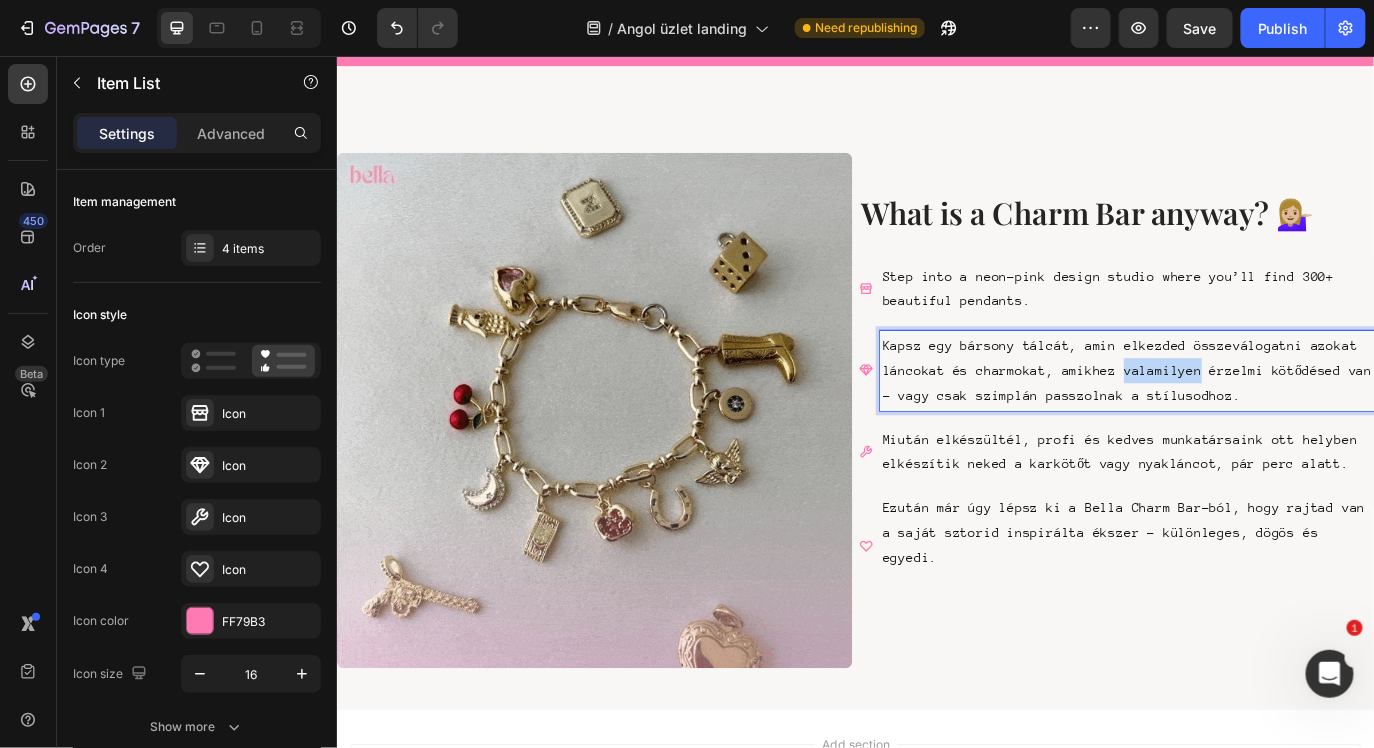 click on "Kapsz egy bársony tálcát, amin elkezded összeválogatni azokat láncokat és charmokat, amikhez valamilyen érzelmi kötődésed van - vagy csak szimplán passzolnak a stílusodhoz." at bounding box center [1250, 418] 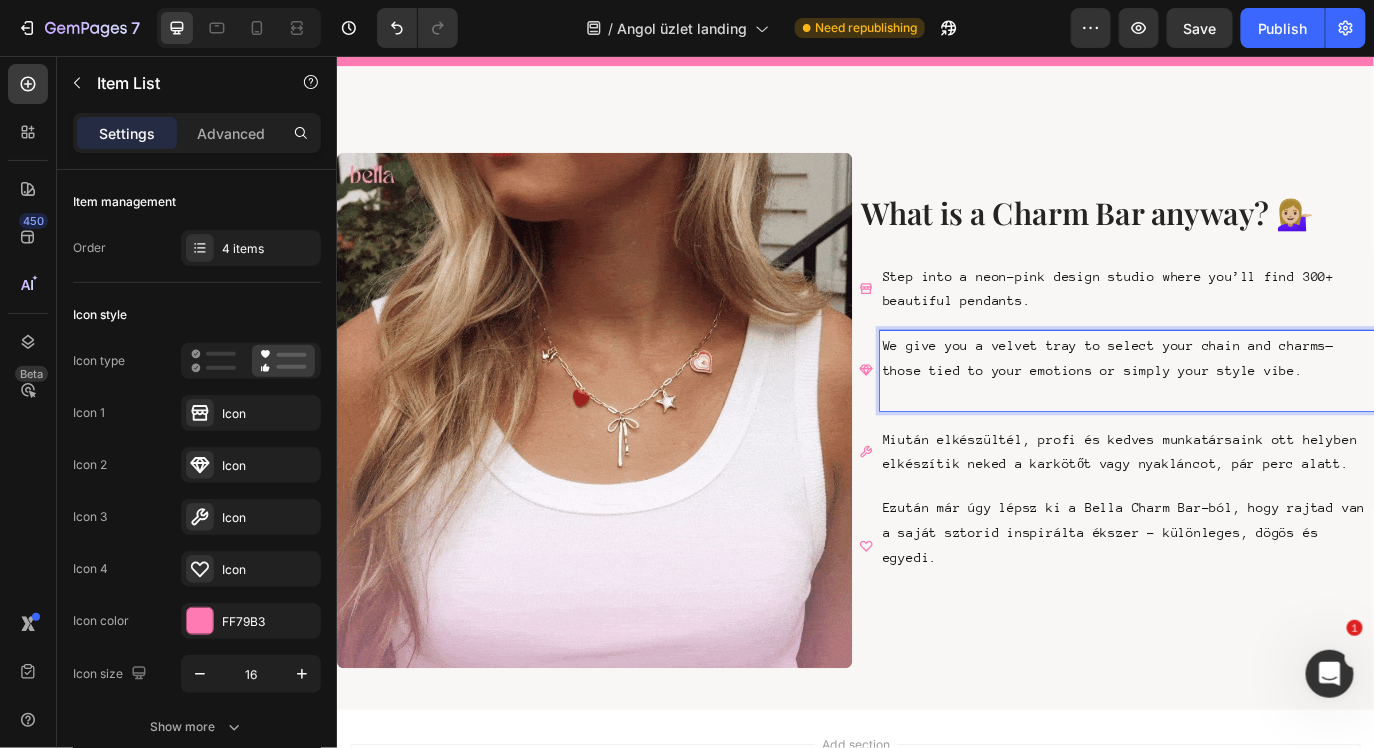 scroll, scrollTop: 949, scrollLeft: 0, axis: vertical 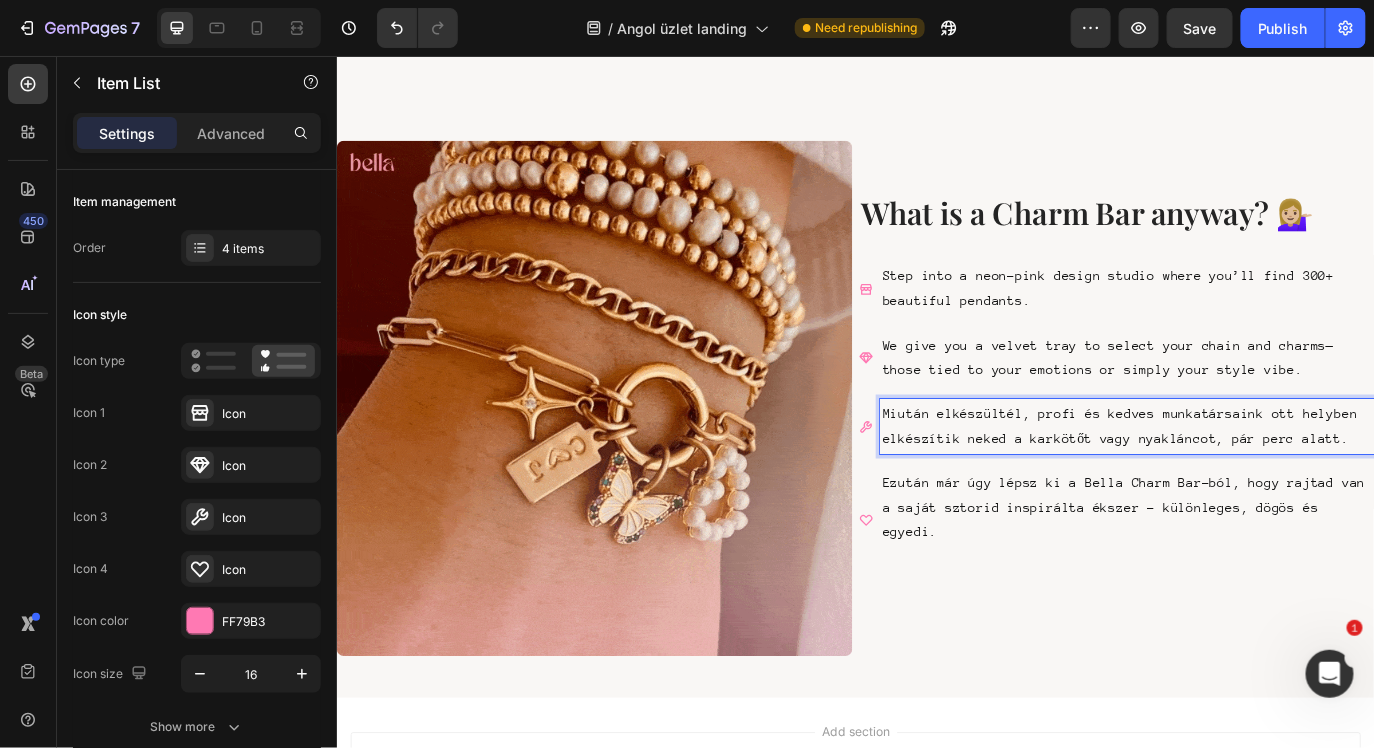 click on "Miután elkészültél, profi és kedves munkatársaink ott helyben elkészítik neked a karkötőt vagy nyakláncot, pár perc alatt." at bounding box center [1250, 484] 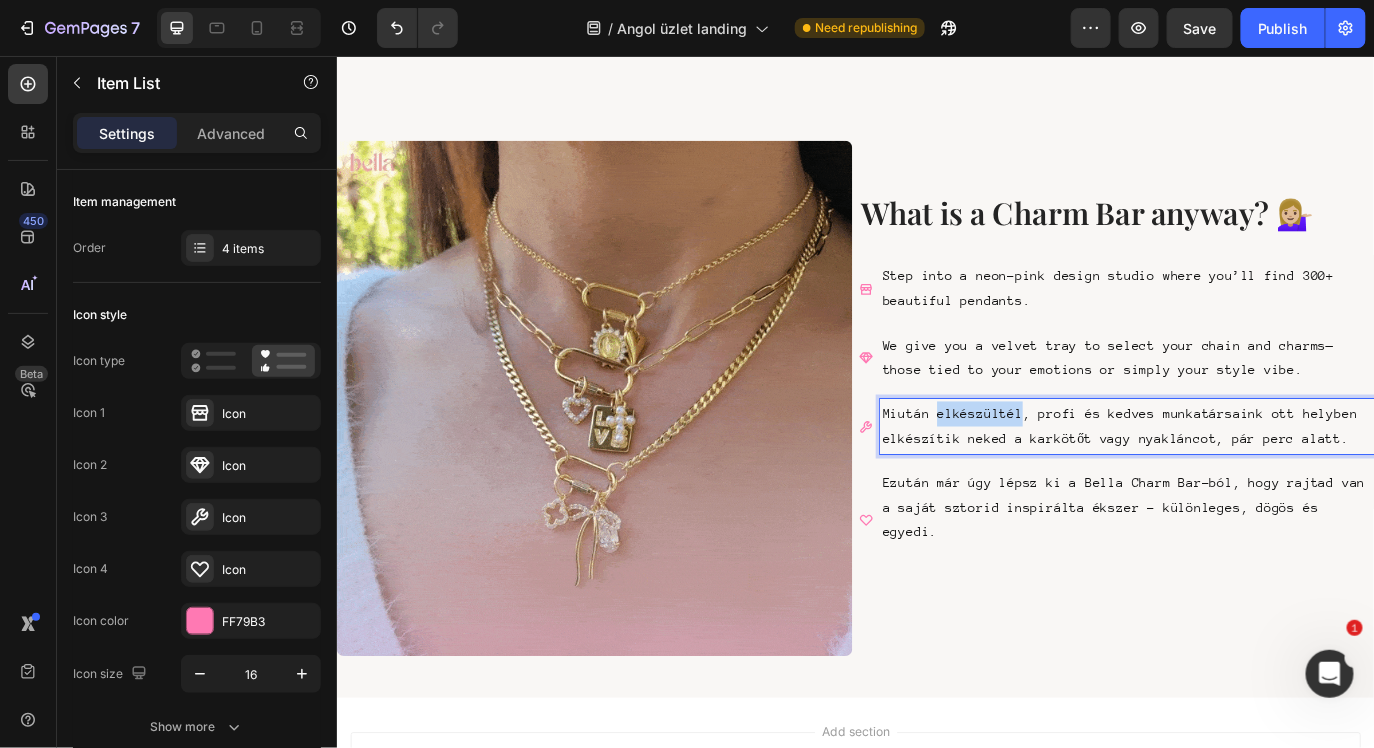 click on "Miután elkészültél, profi és kedves munkatársaink ott helyben elkészítik neked a karkötőt vagy nyakláncot, pár perc alatt." at bounding box center [1250, 484] 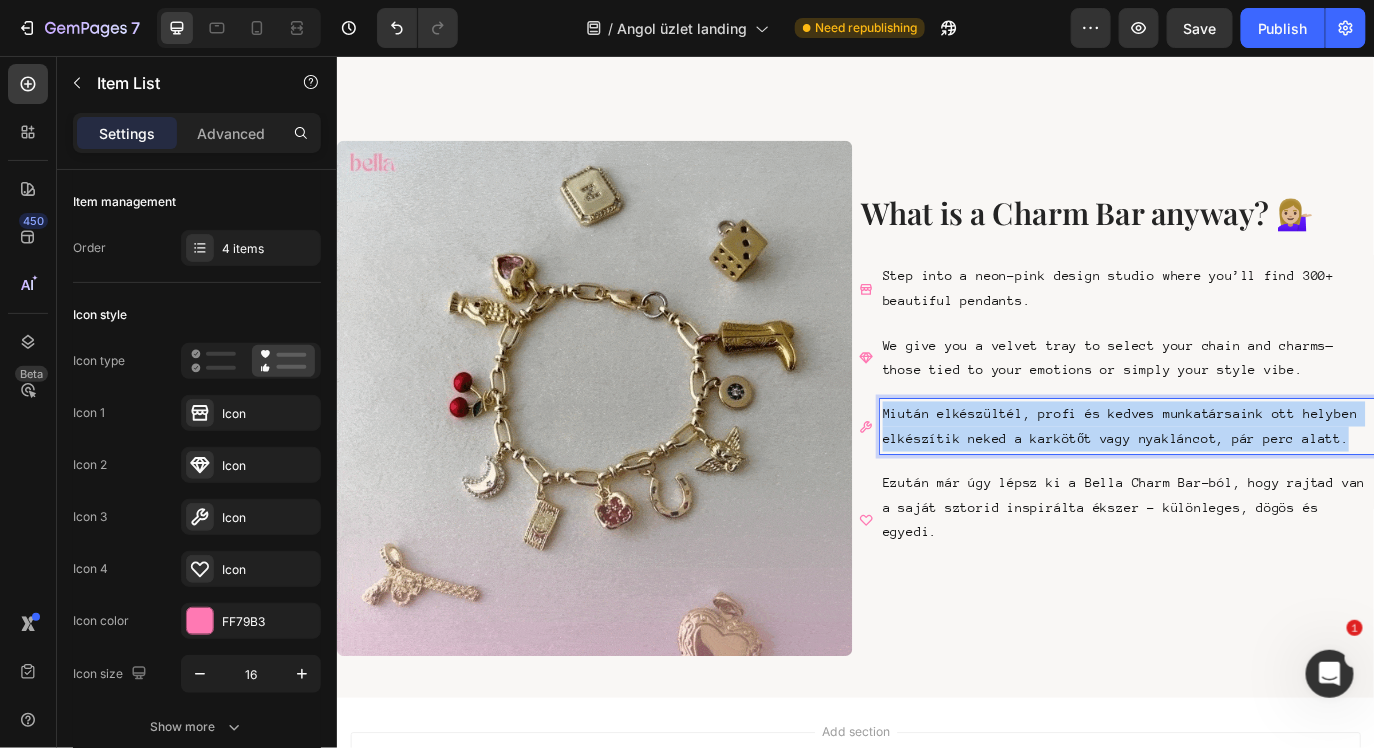 click on "Miután elkészültél, profi és kedves munkatársaink ott helyben elkészítik neked a karkötőt vagy nyakláncot, pár perc alatt." at bounding box center [1250, 484] 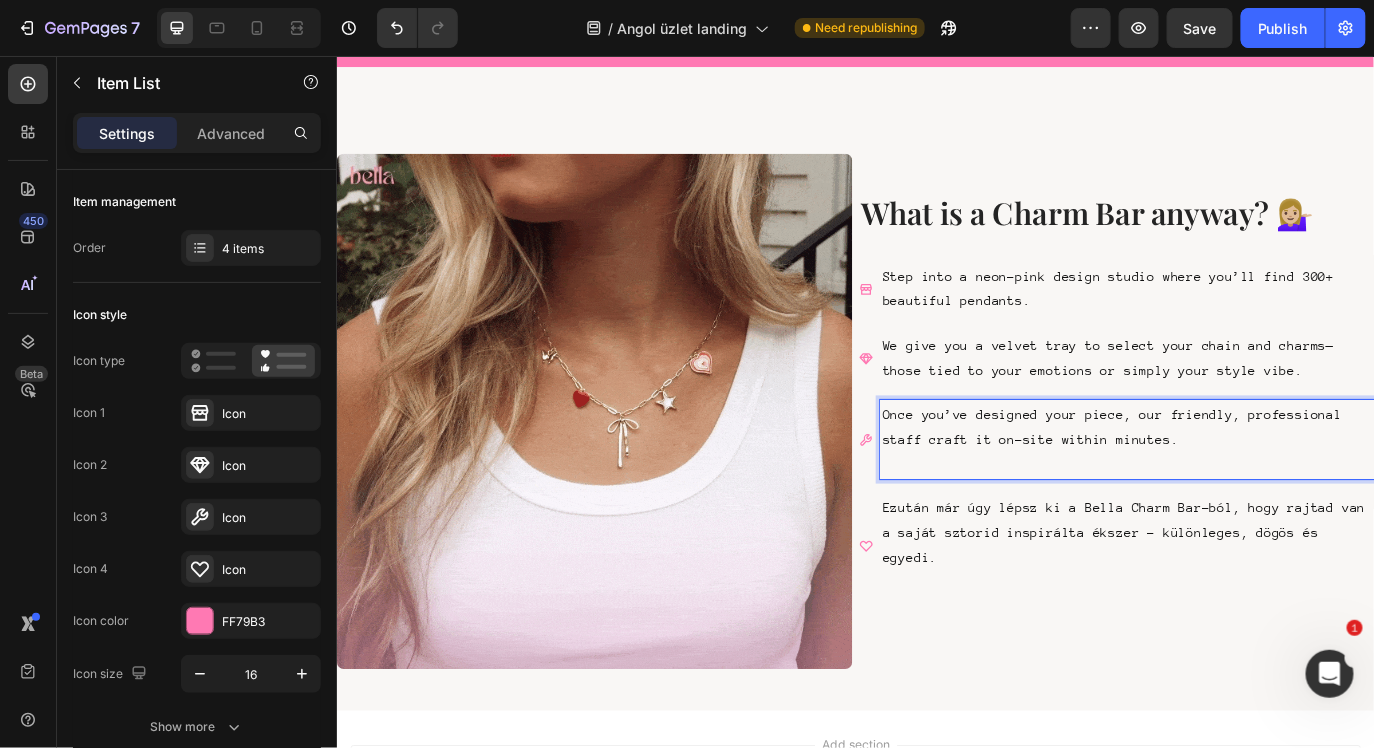 scroll, scrollTop: 949, scrollLeft: 0, axis: vertical 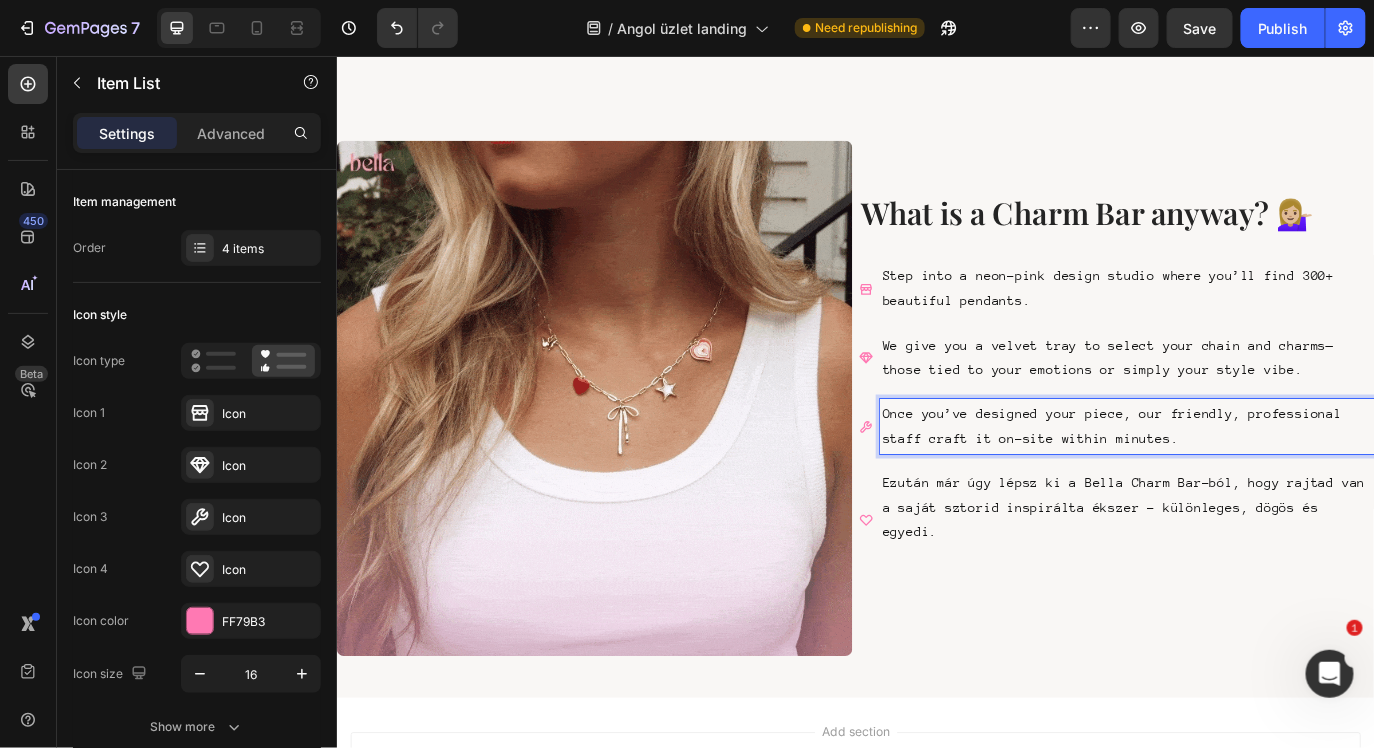 click on "Ezután már úgy lépsz ki a Bella Charm Bar-ból, hogy rajtad van a saját sztorid inspirálta ékszer – különleges, dögös és egyedi." at bounding box center (1250, 578) 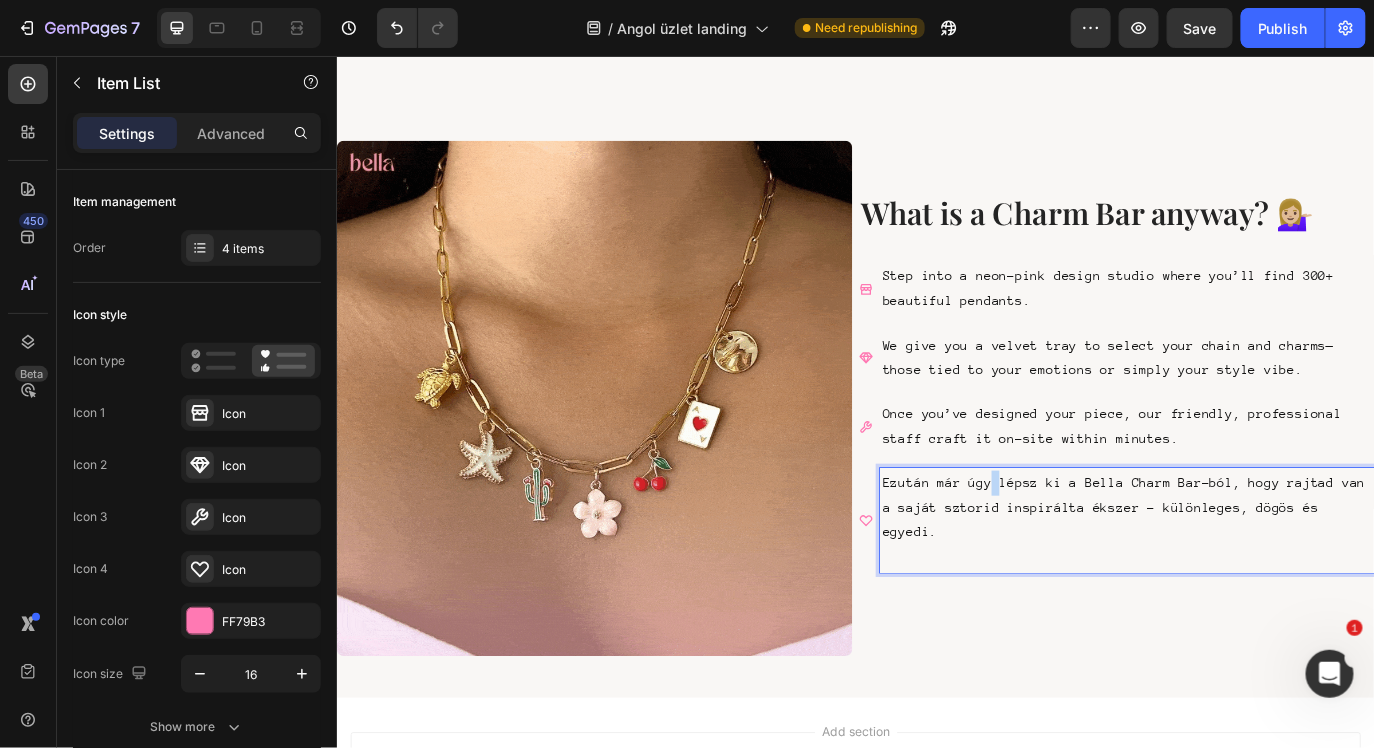 click on "Ezután már úgy lépsz ki a Bella Charm Bar-ból, hogy rajtad van a saját sztorid inspirálta ékszer – különleges, dögös és egyedi." at bounding box center [1250, 578] 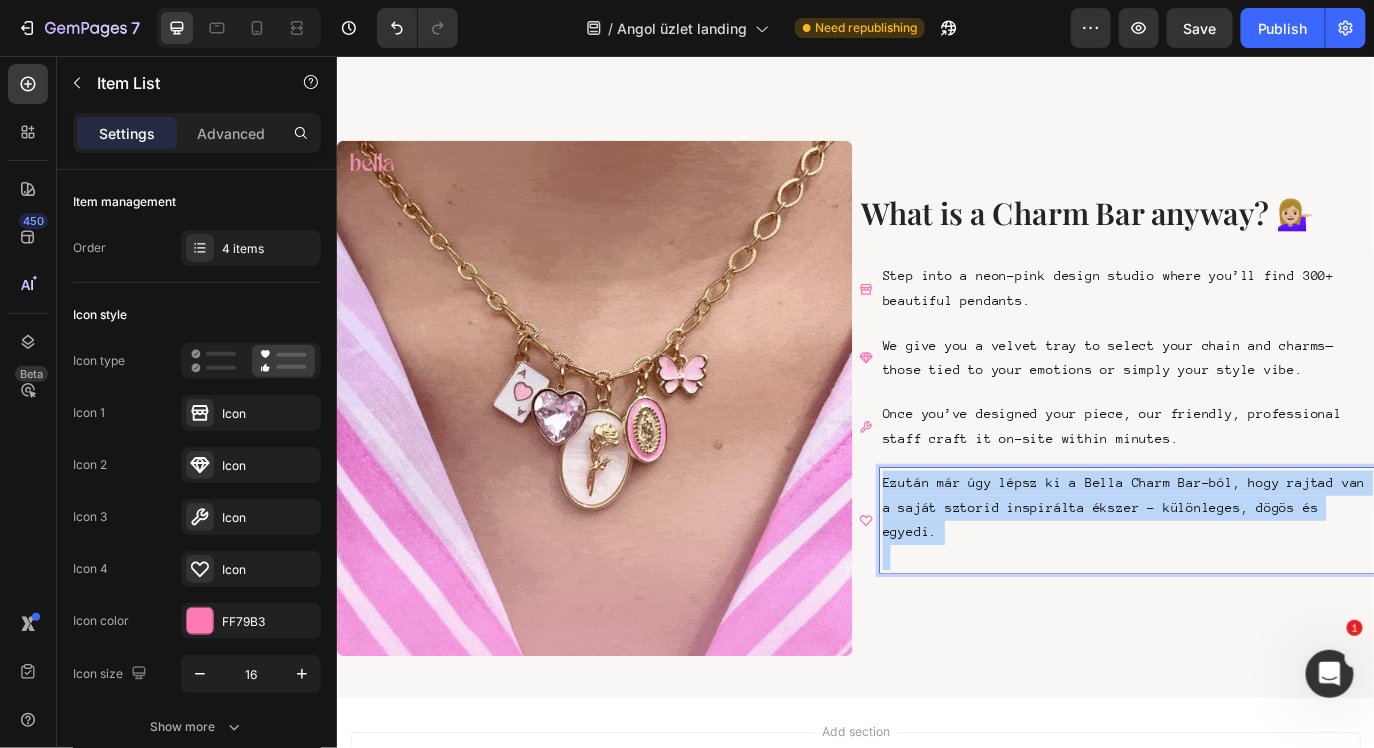 click on "Ezután már úgy lépsz ki a Bella Charm Bar-ból, hogy rajtad van a saját sztorid inspirálta ékszer – különleges, dögös és egyedi." at bounding box center (1250, 578) 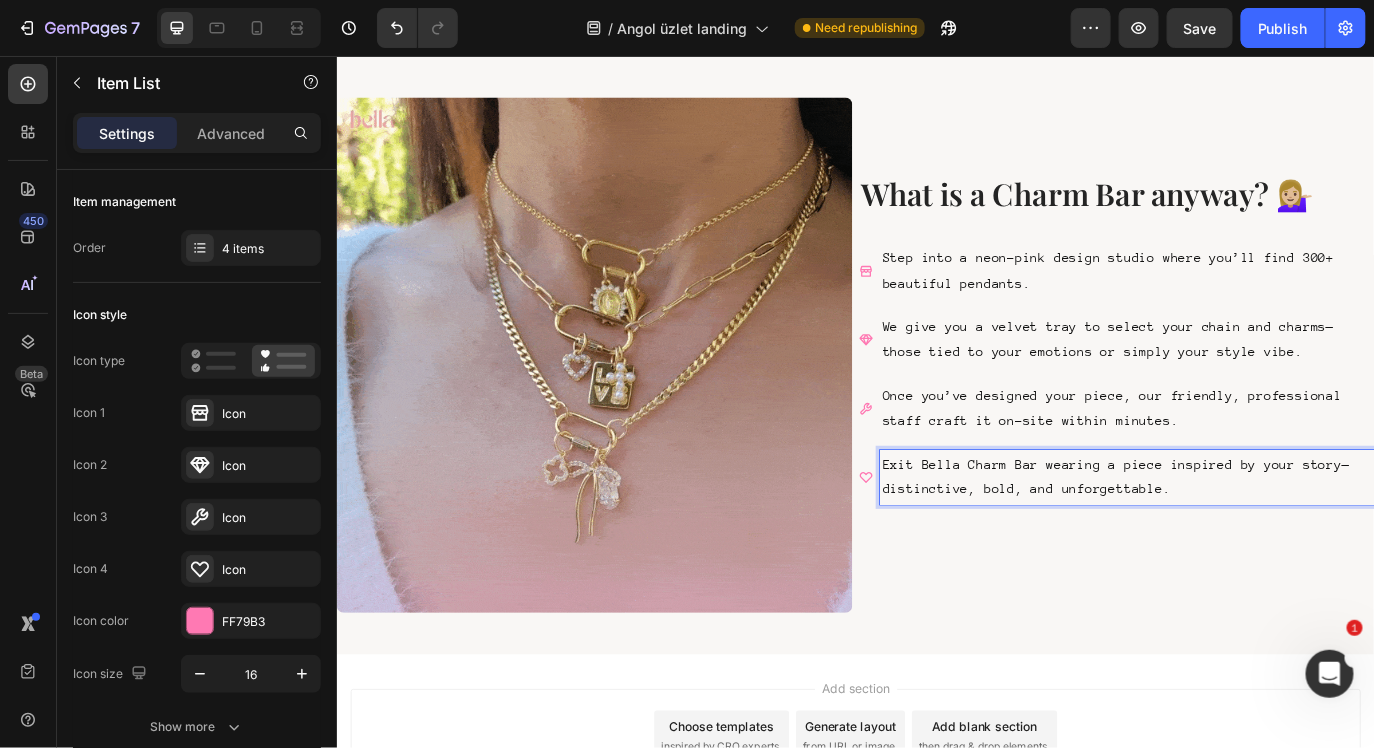 scroll, scrollTop: 1000, scrollLeft: 0, axis: vertical 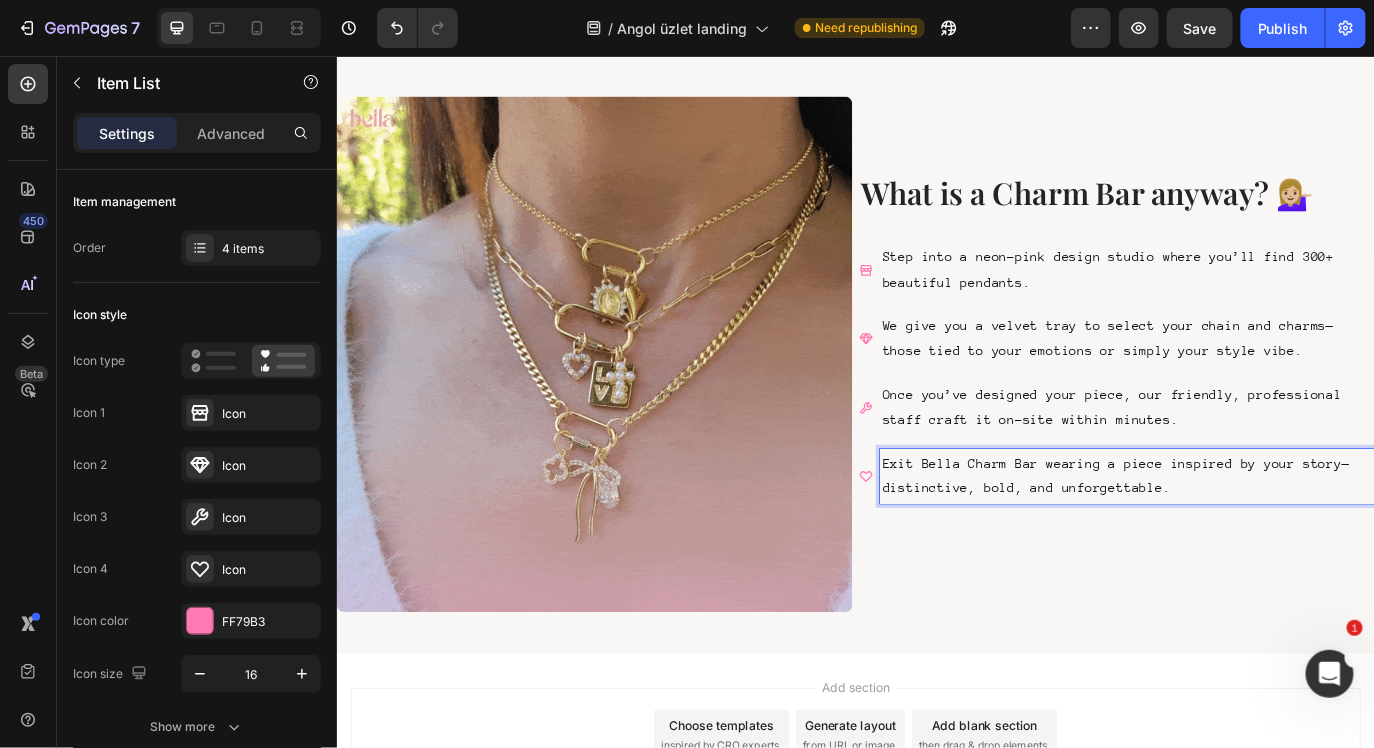 click on "Exit Bella Charm Bar wearing a piece inspired by your story—distinctive, bold, and unforgettable." at bounding box center (1250, 542) 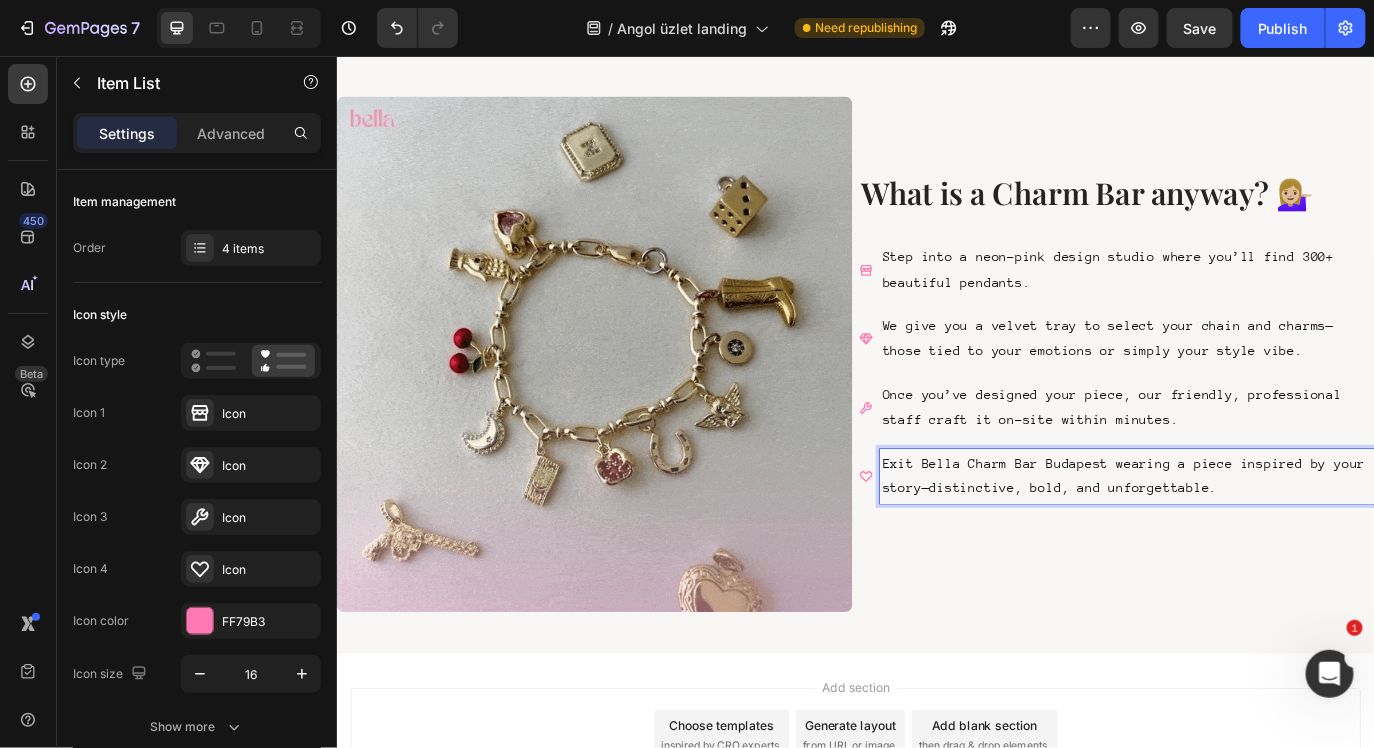 scroll, scrollTop: 1178, scrollLeft: 0, axis: vertical 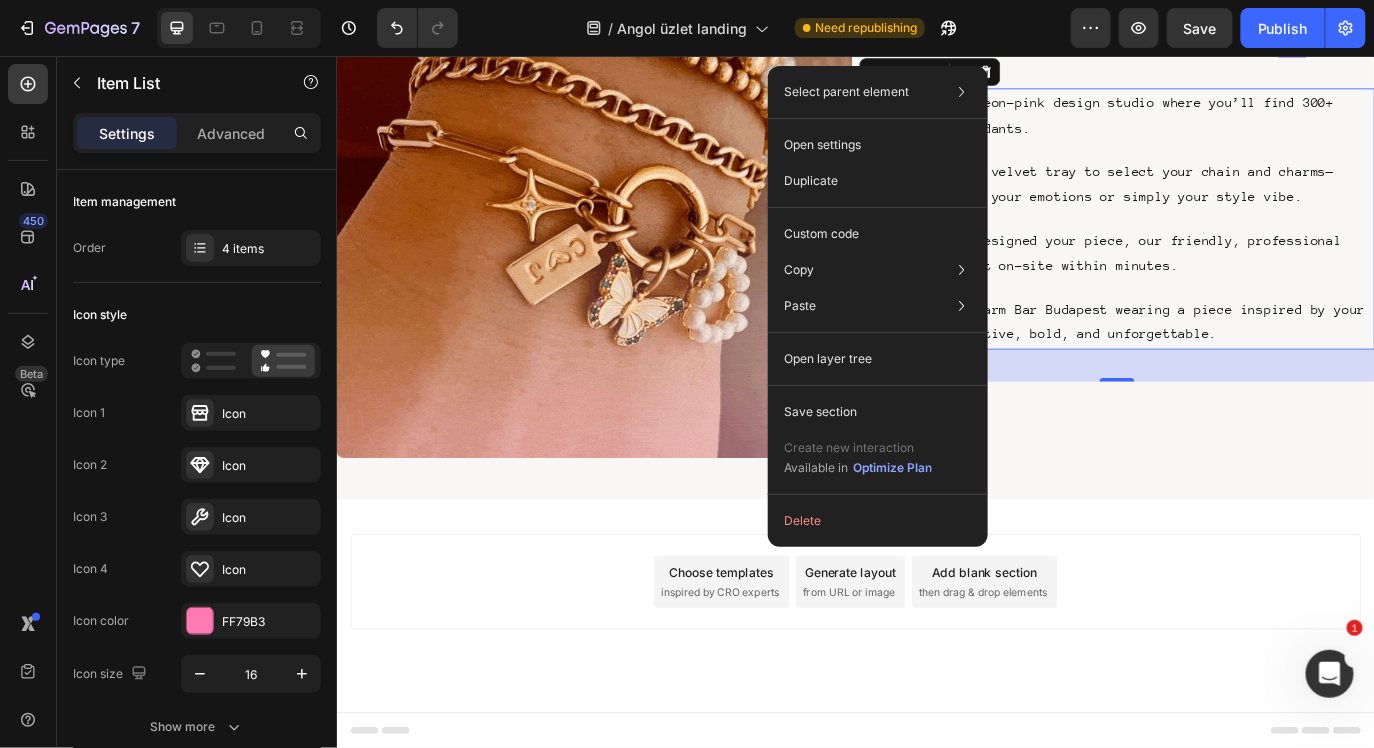 click on "Image What is a Charm Bar anyway? 💁🏼‍♀️ Heading
Step into a neon-pink design studio where you’ll find 300+ beautiful pendants.
We give you a velvet tray to select your chain and charms—those tied to your emotions or simply your style vibe.
Once you’ve designed your piece, our friendly, professional staff craft it on-site within minutes.
Exit Bella Charm Bar Budapest wearing a piece inspired by your story—distinctive, bold, and unforgettable. Item List   37 Row Section 3" at bounding box center [936, 196] 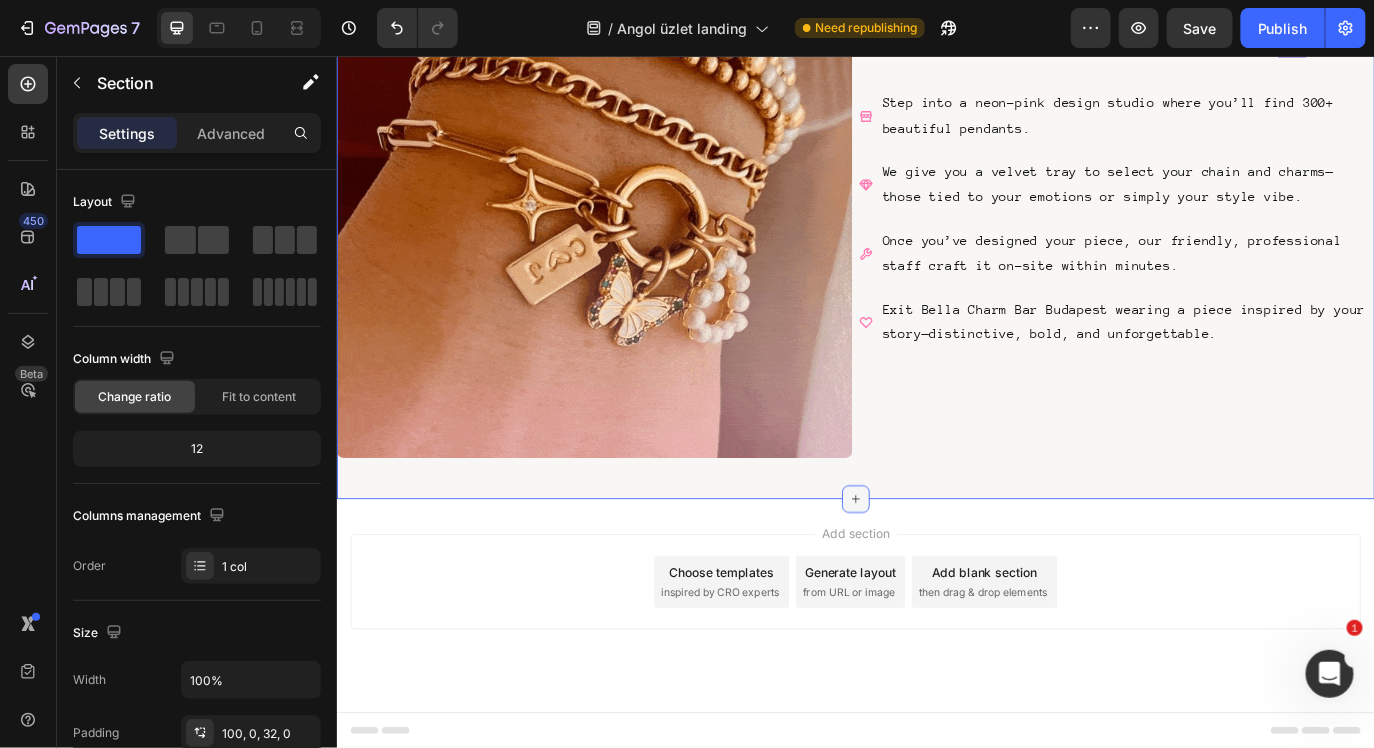 click 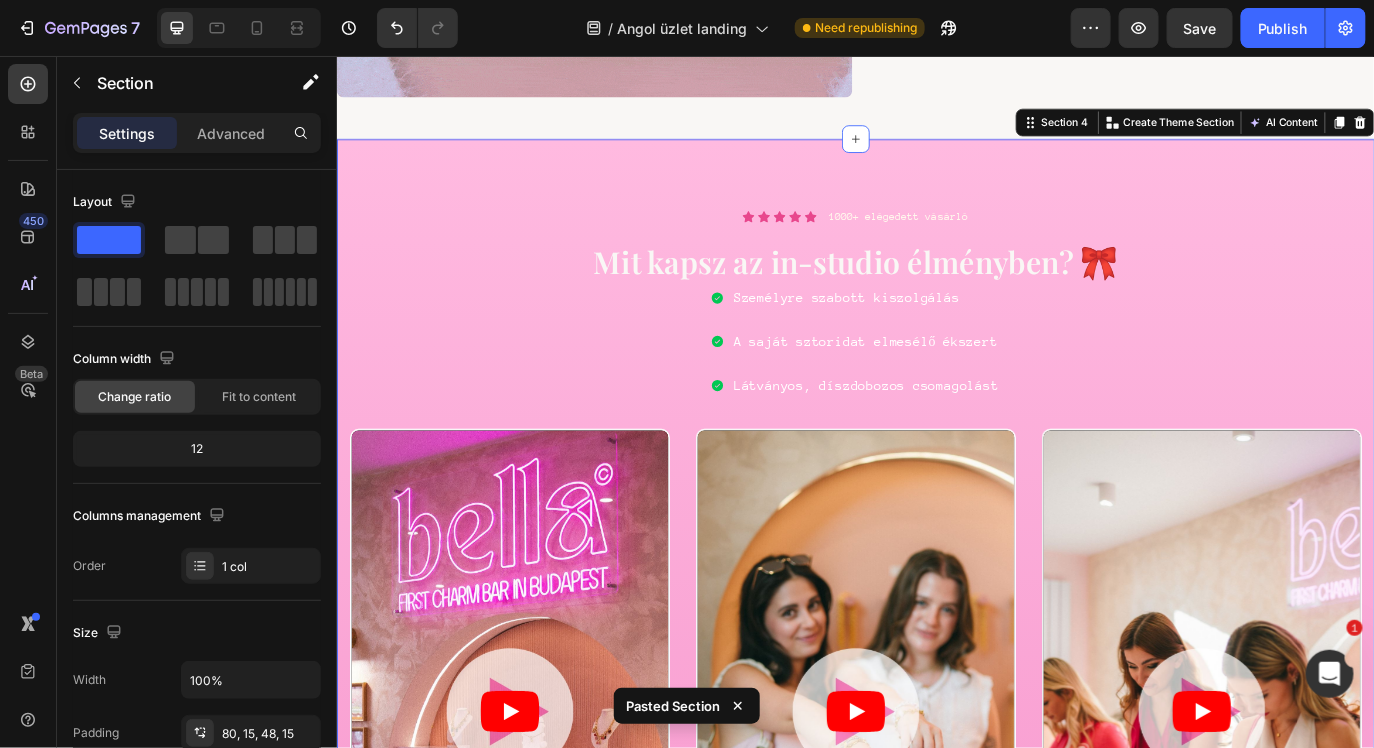 scroll, scrollTop: 1620, scrollLeft: 0, axis: vertical 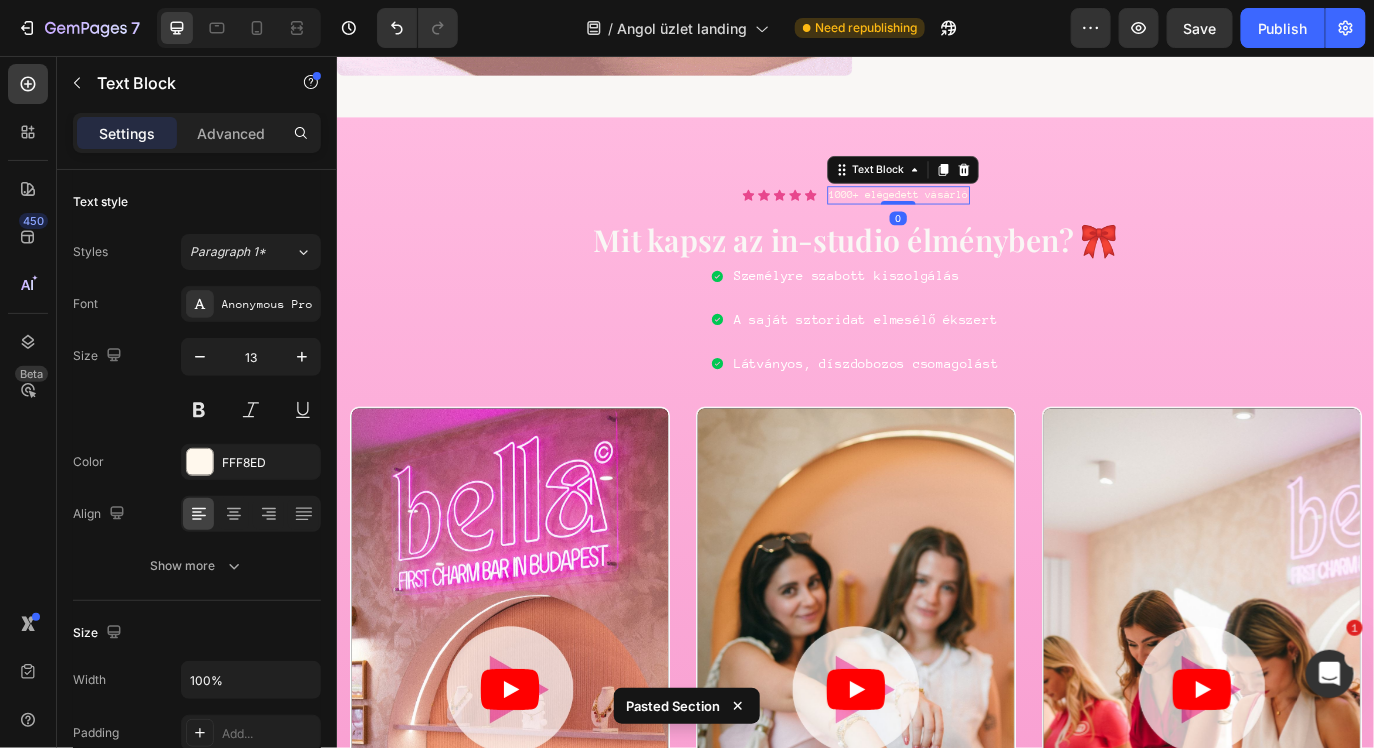 click on "1000+ elégedett vásárló" at bounding box center [985, 216] 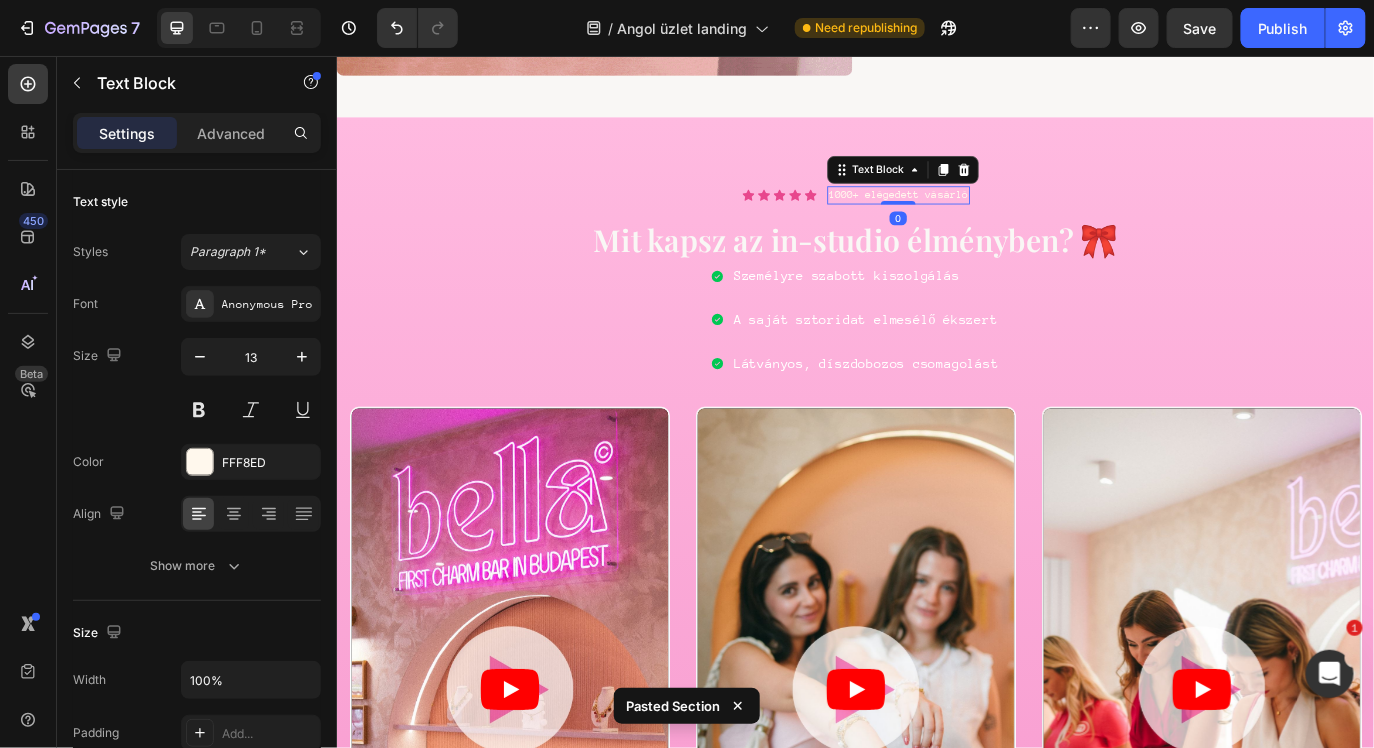 click on "1000+ elégedett vásárló" at bounding box center [985, 216] 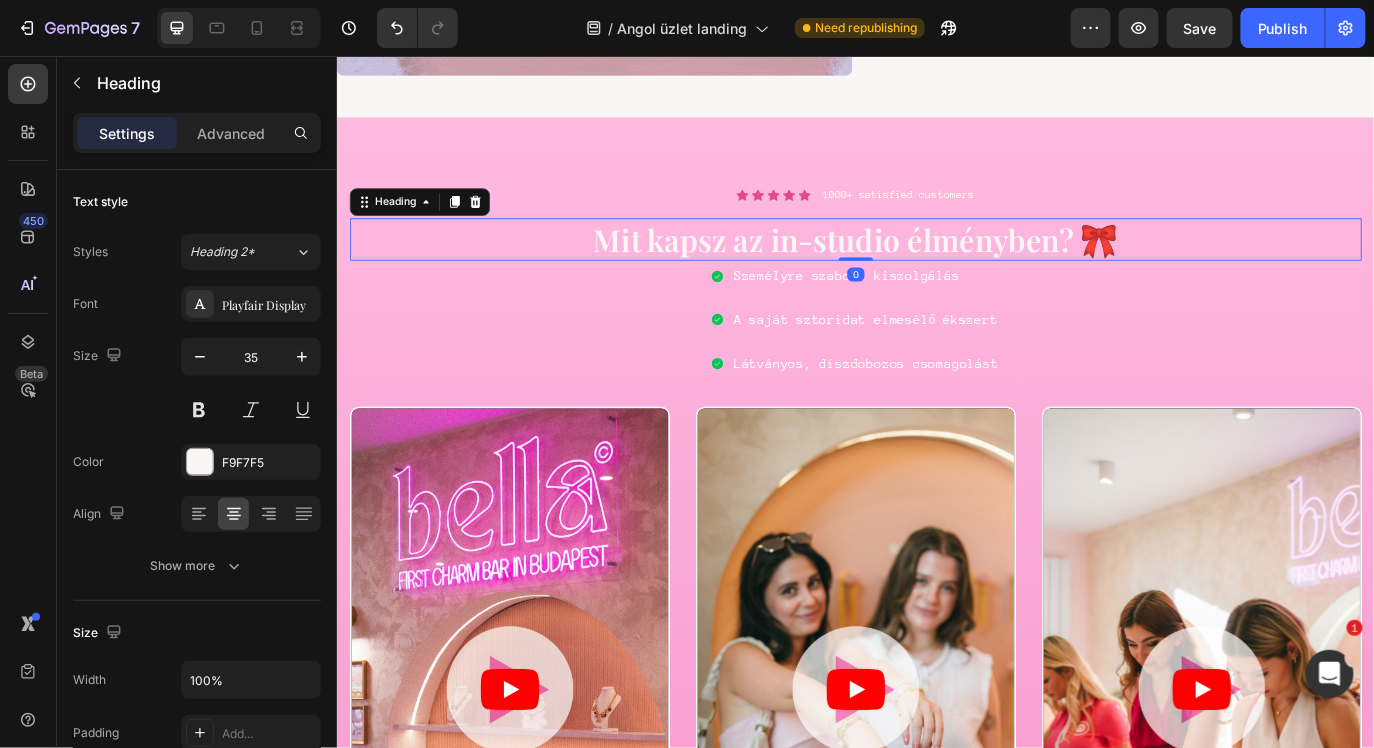 click on "Mit kapsz az in-studio élményben? 🎀" at bounding box center [936, 268] 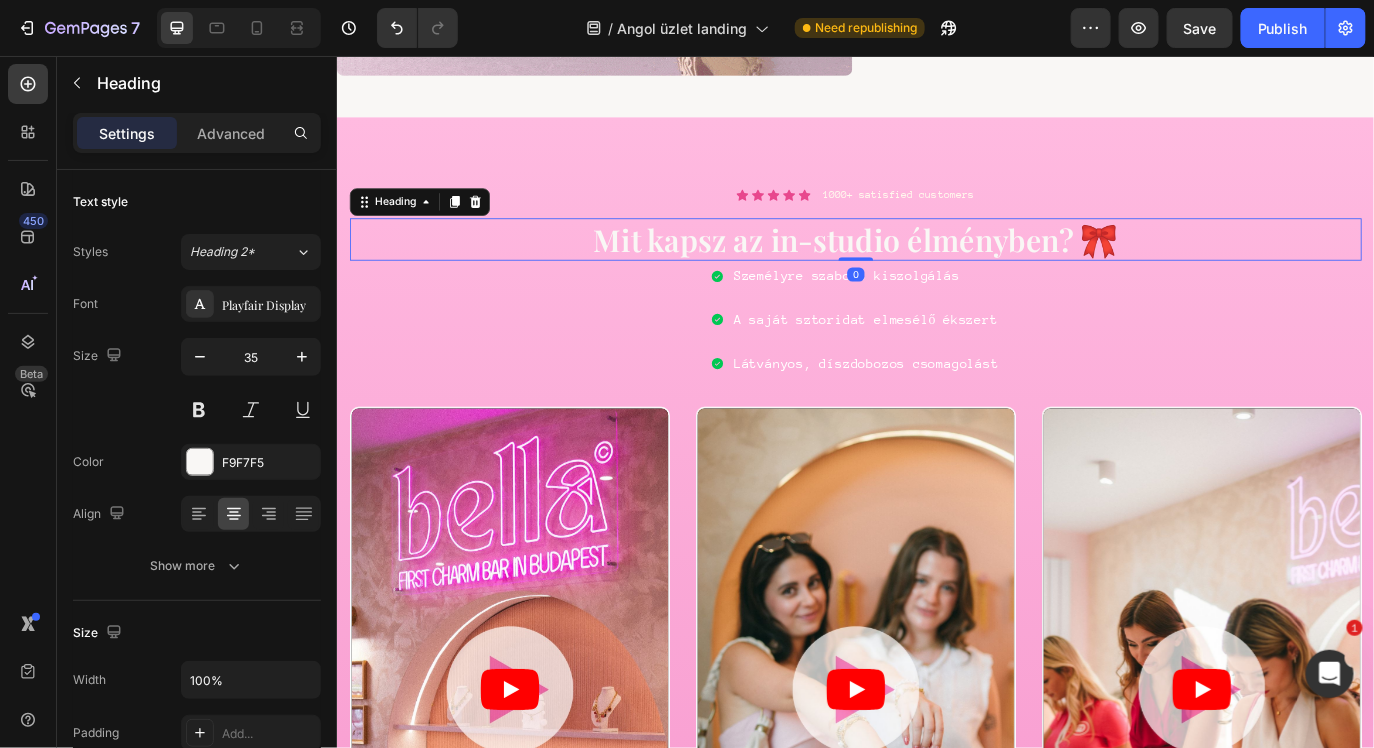 click on "Mit kapsz az in-studio élményben? 🎀" at bounding box center (936, 268) 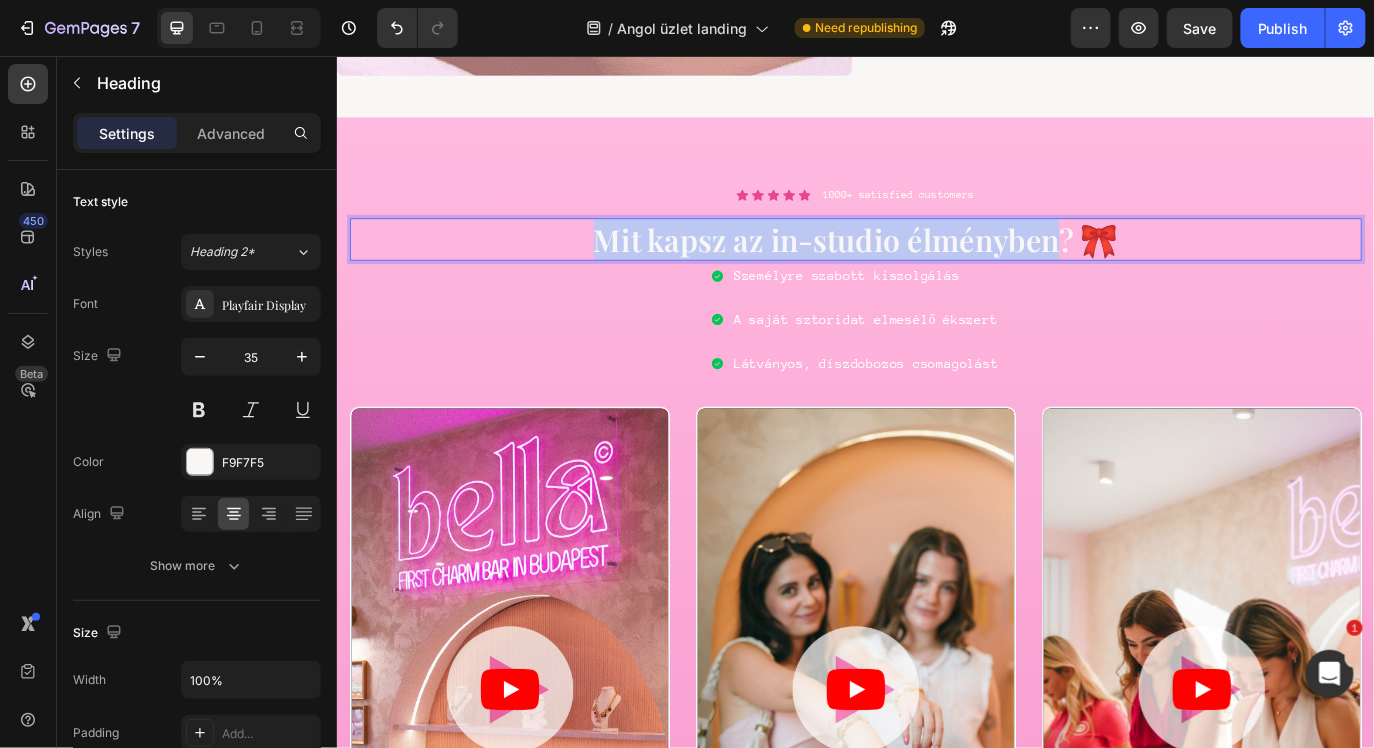 drag, startPoint x: 1181, startPoint y: 265, endPoint x: 627, endPoint y: 265, distance: 554 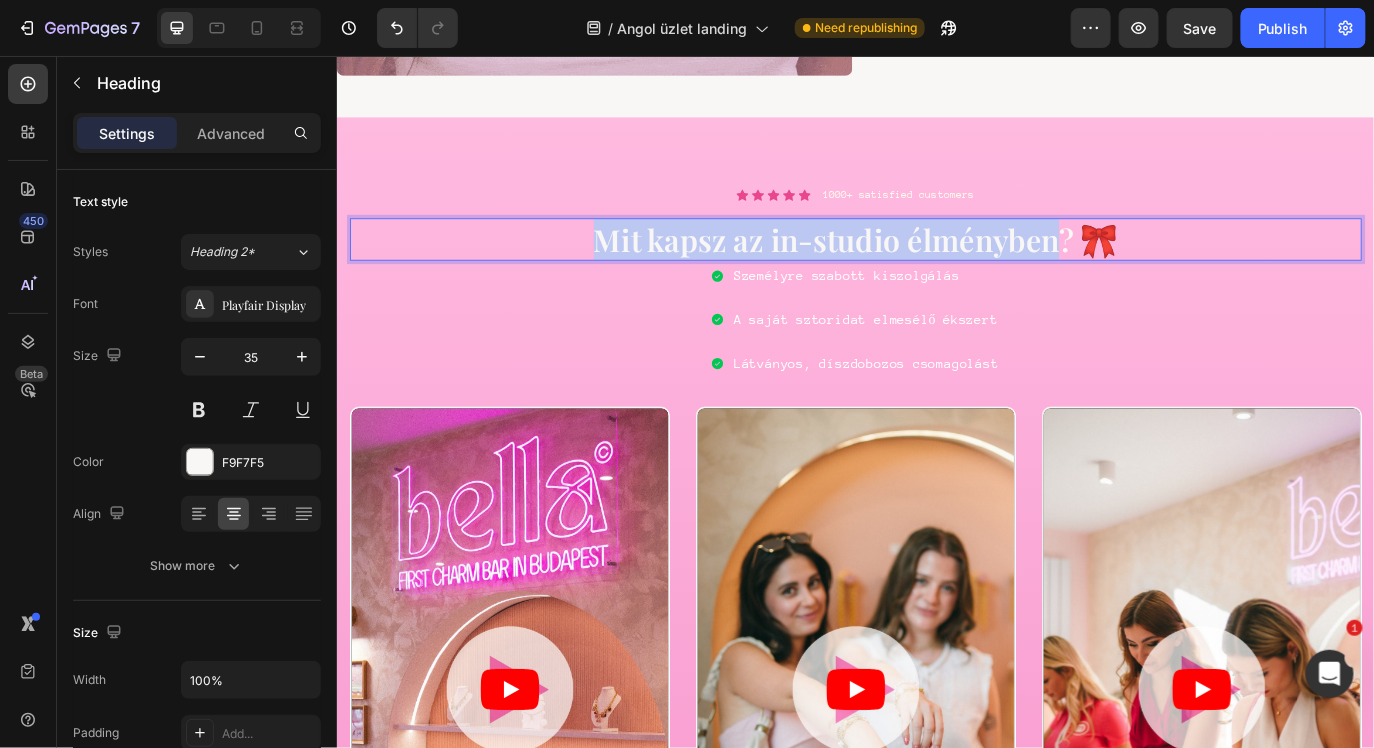click on "Mit kapsz az in-studio élményben? 🎀" at bounding box center (936, 268) 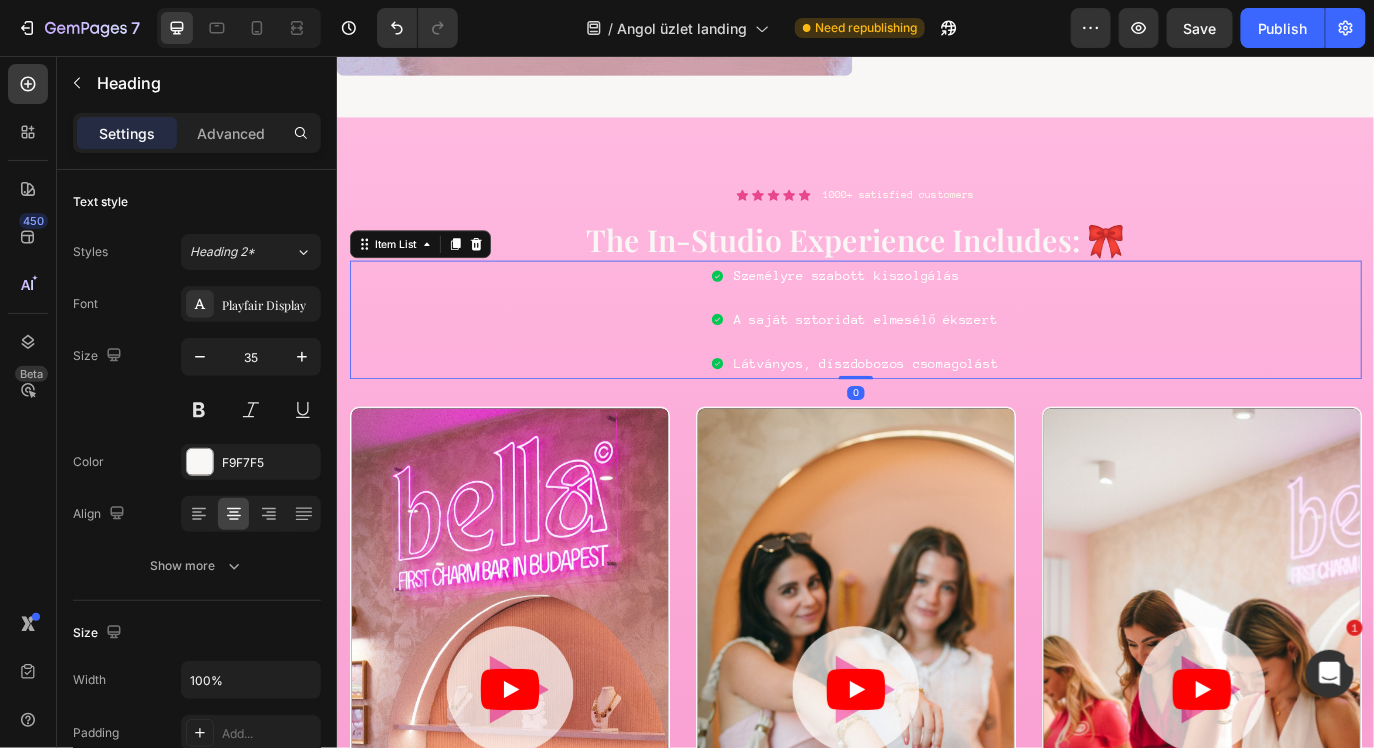 click on "Személyre szabott kiszolgálás" at bounding box center (948, 309) 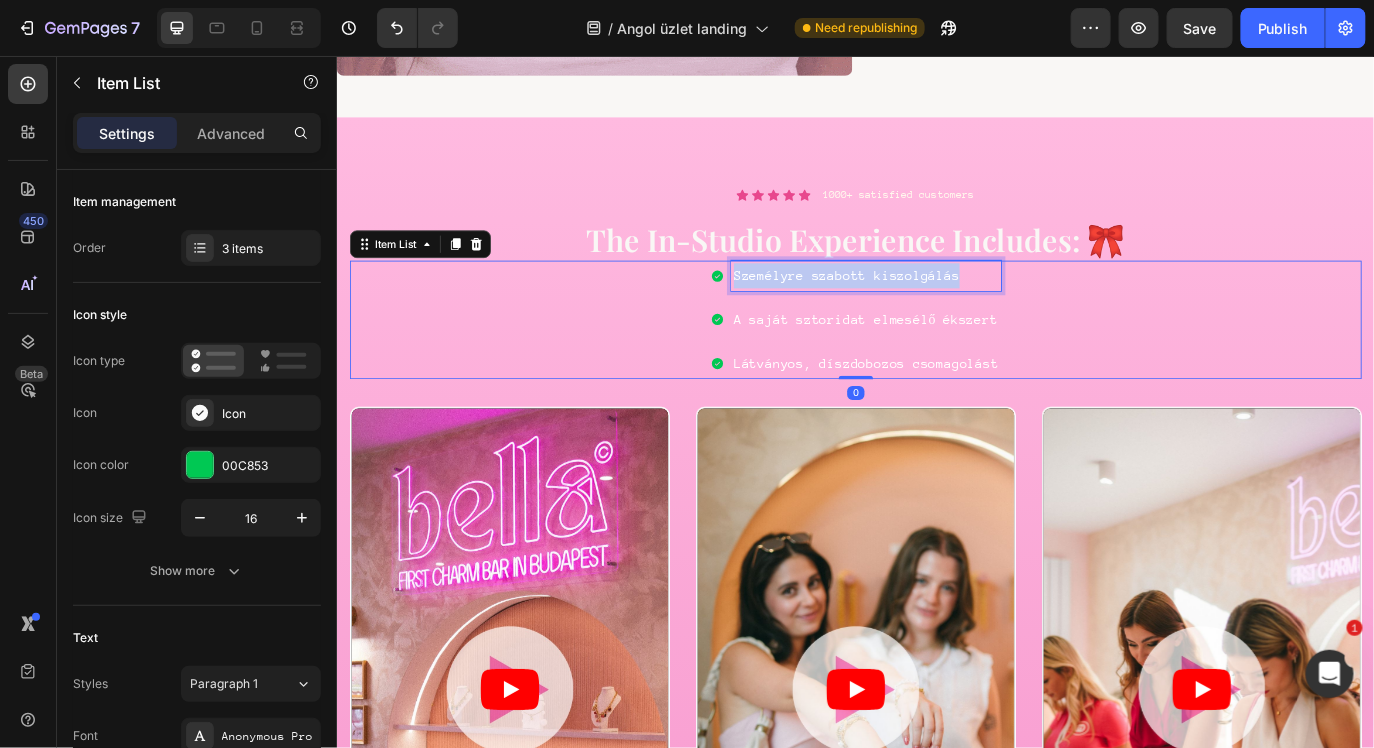 click on "Személyre szabott kiszolgálás" at bounding box center (948, 309) 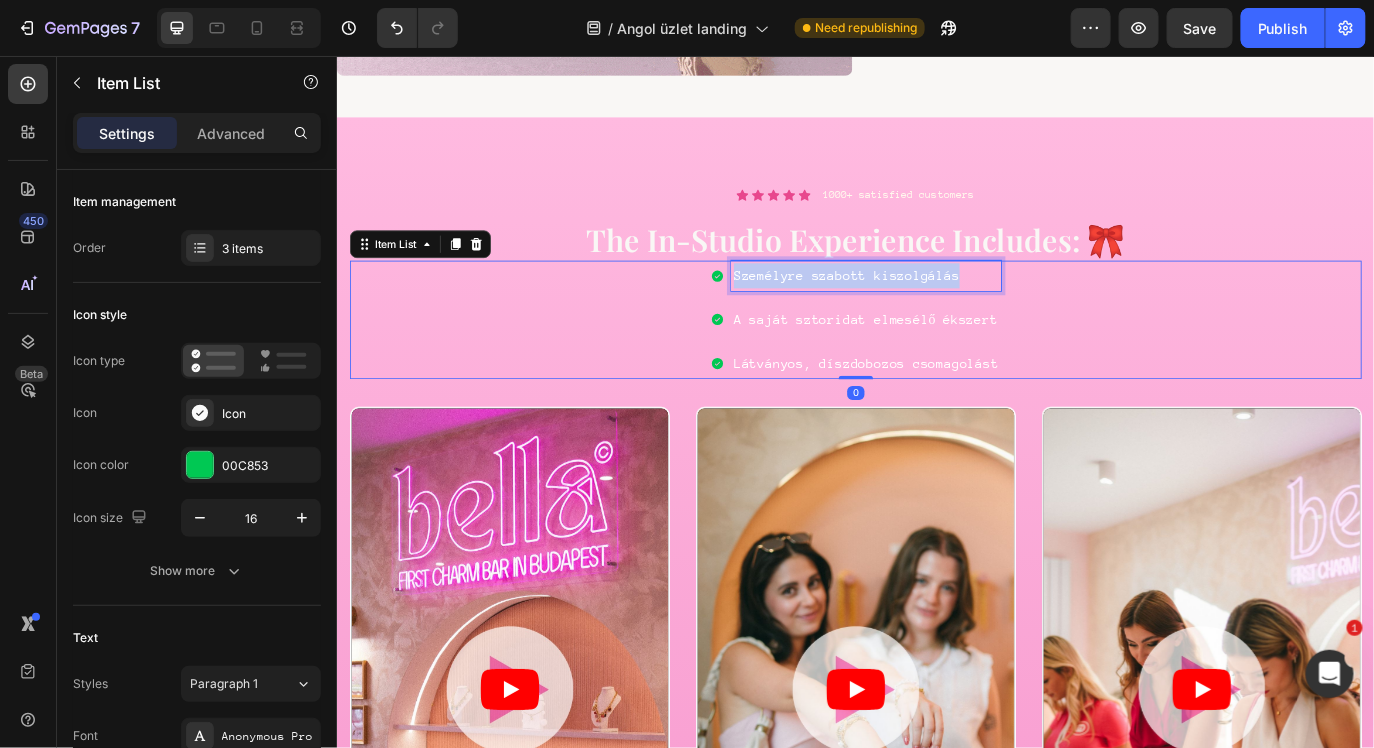 click on "Személyre szabott kiszolgálás" at bounding box center [948, 309] 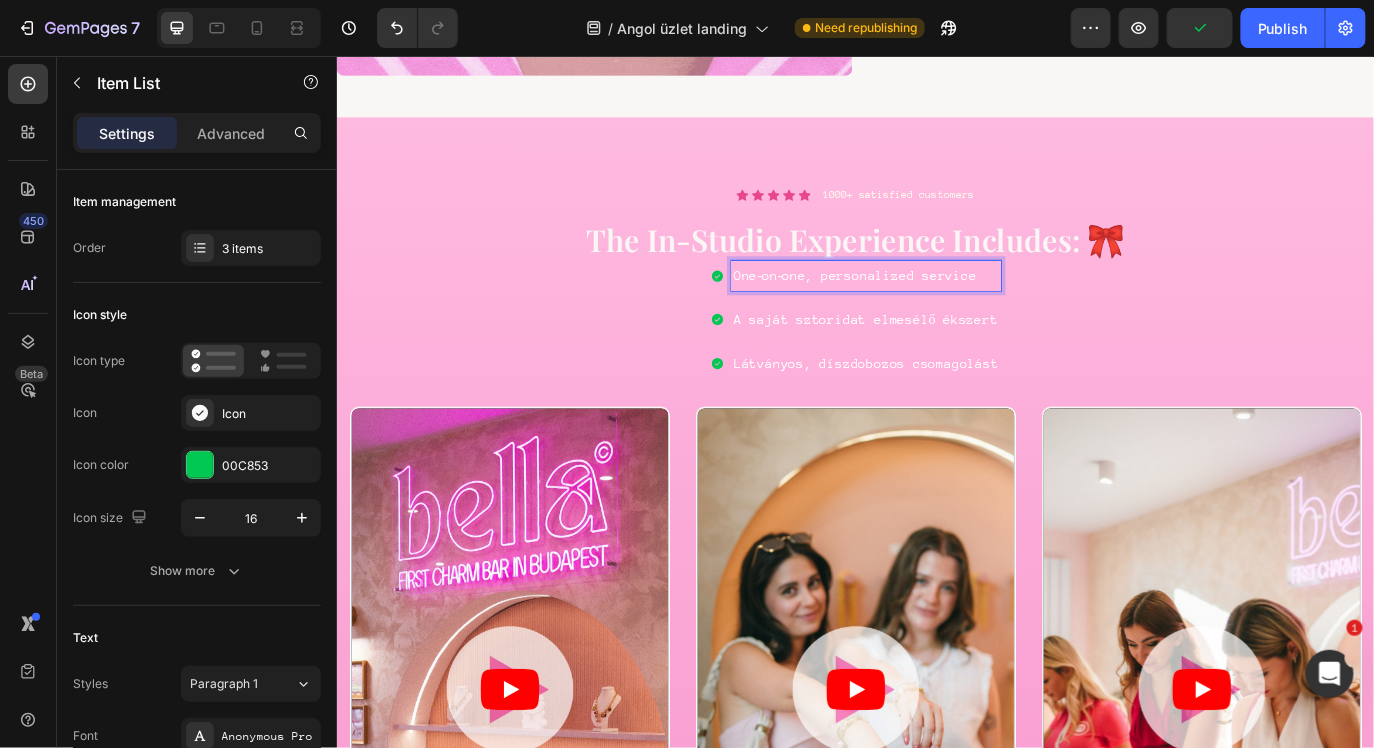 click on "A saját sztoridat elmesélő ékszert" at bounding box center [948, 360] 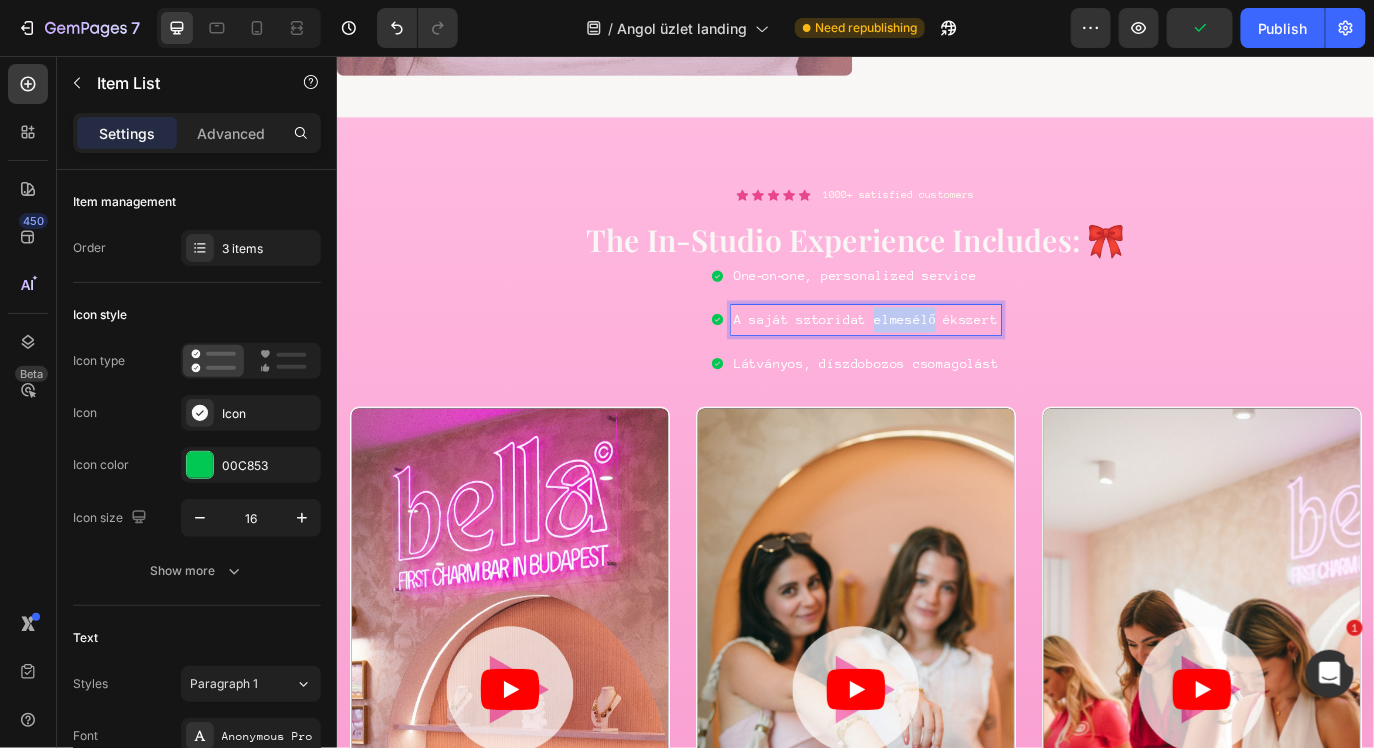 click on "A saját sztoridat elmesélő ékszert" at bounding box center [948, 360] 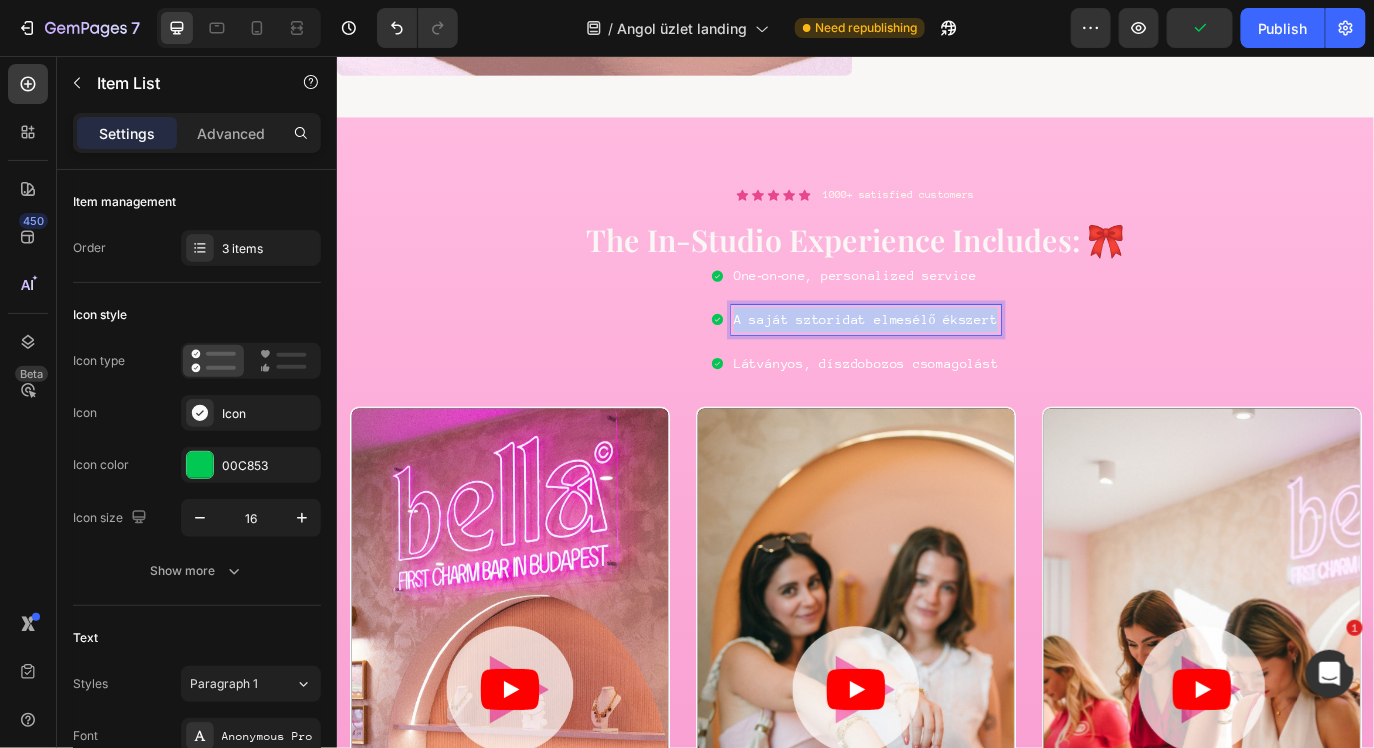 click on "A saját sztoridat elmesélő ékszert" at bounding box center (948, 360) 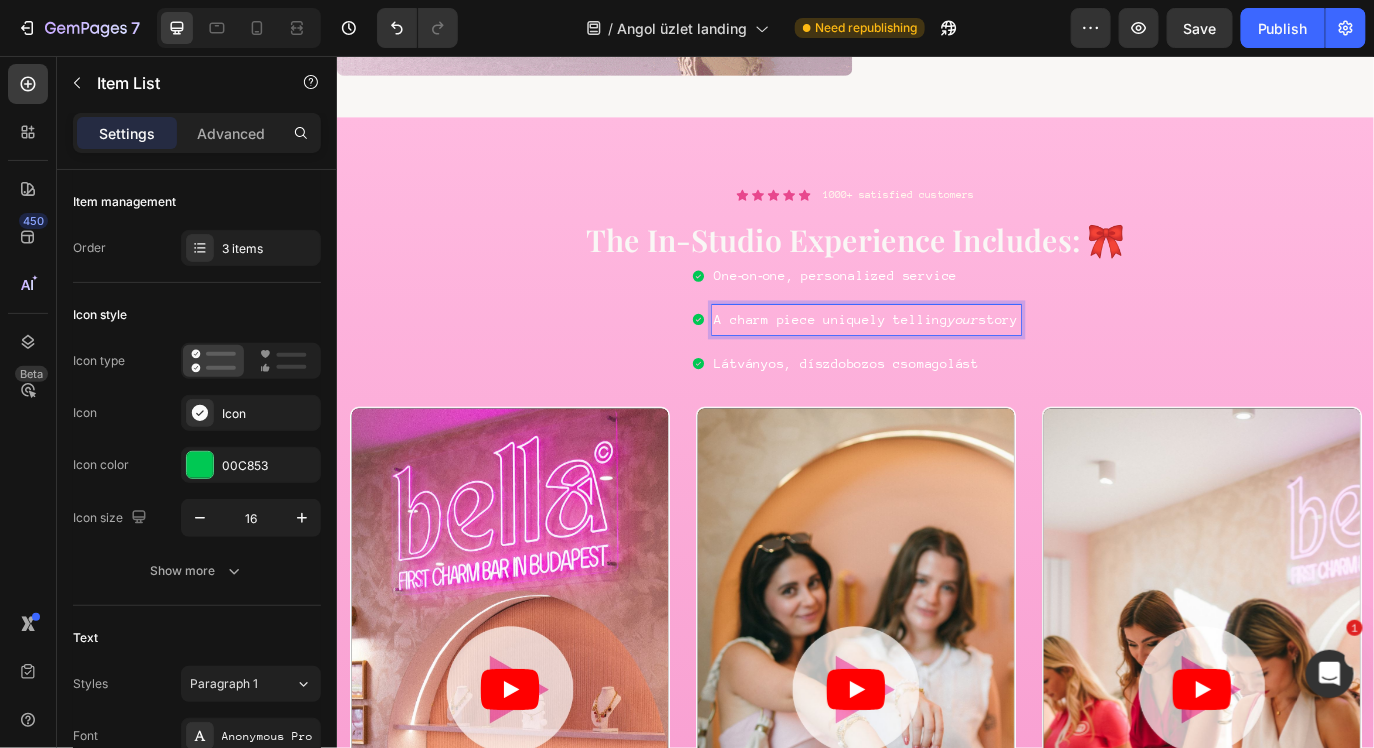 click on "Látványos, díszdobozos csomagolást" at bounding box center [948, 411] 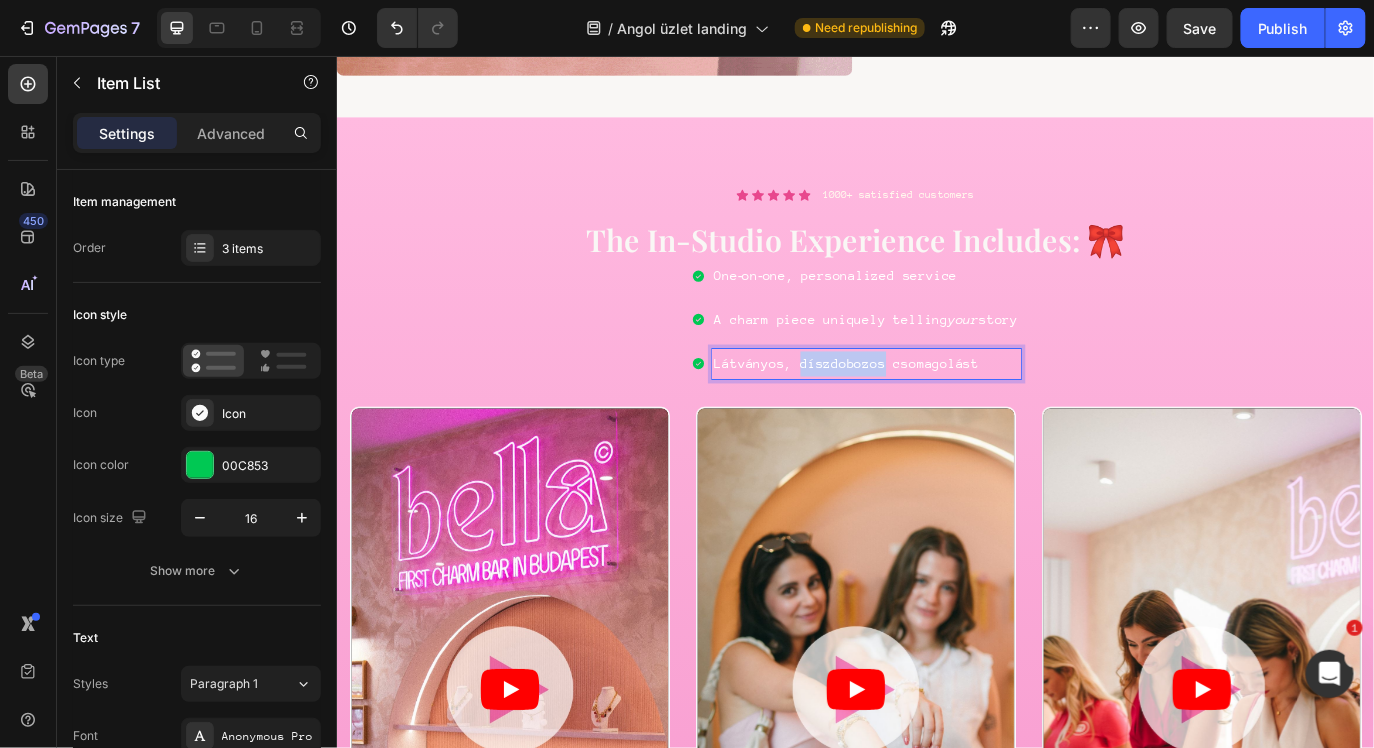 click on "Látványos, díszdobozos csomagolást" at bounding box center [948, 411] 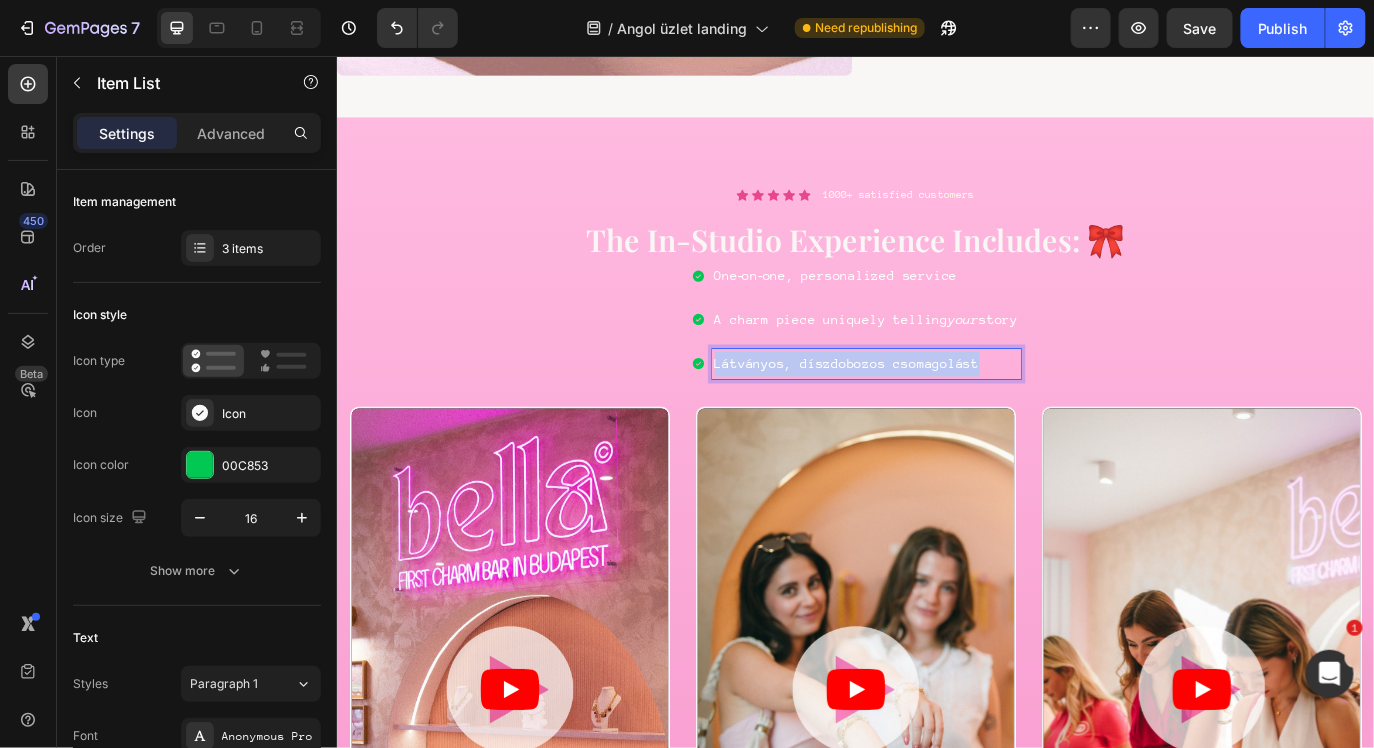 click on "Látványos, díszdobozos csomagolást" at bounding box center (948, 411) 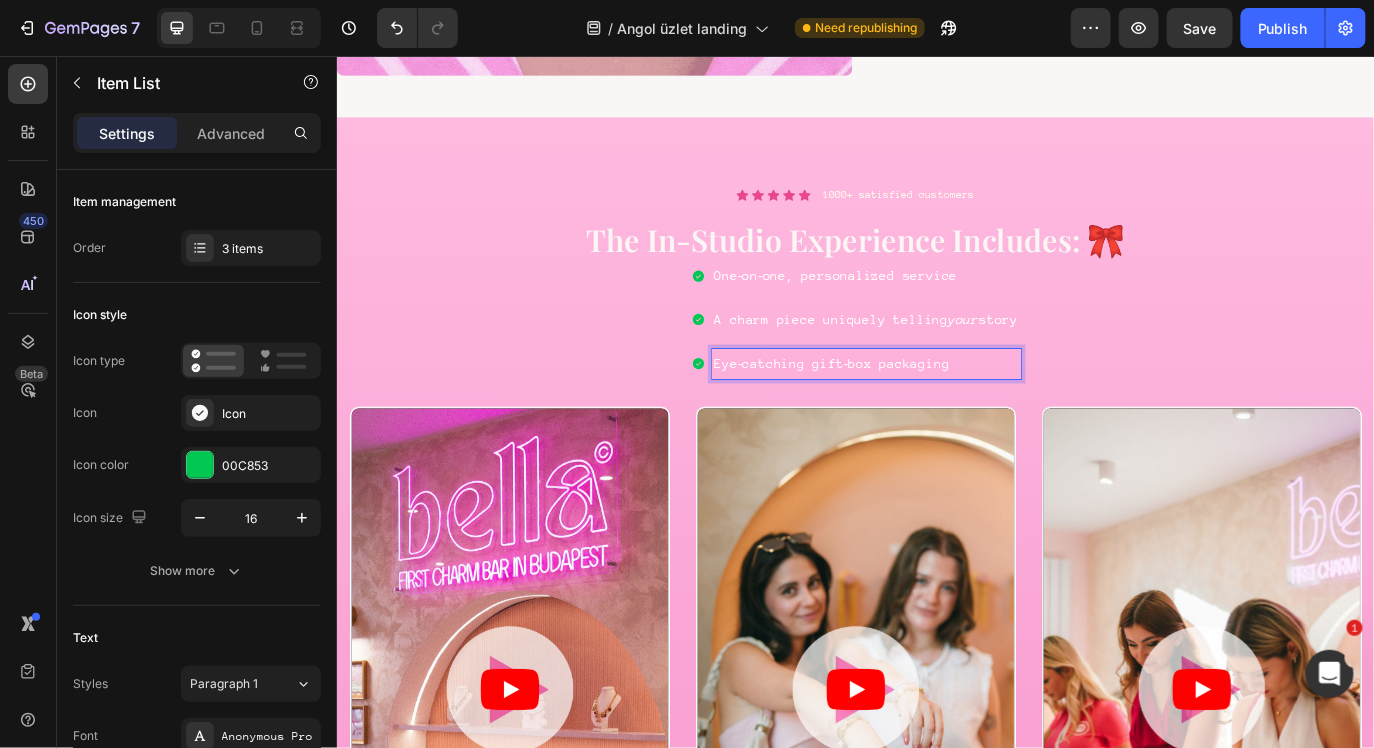 click on "One‑on‑one, personalized service A charm piece uniquely telling  your  story Eye‑catching gift‑box packaging" at bounding box center [936, 360] 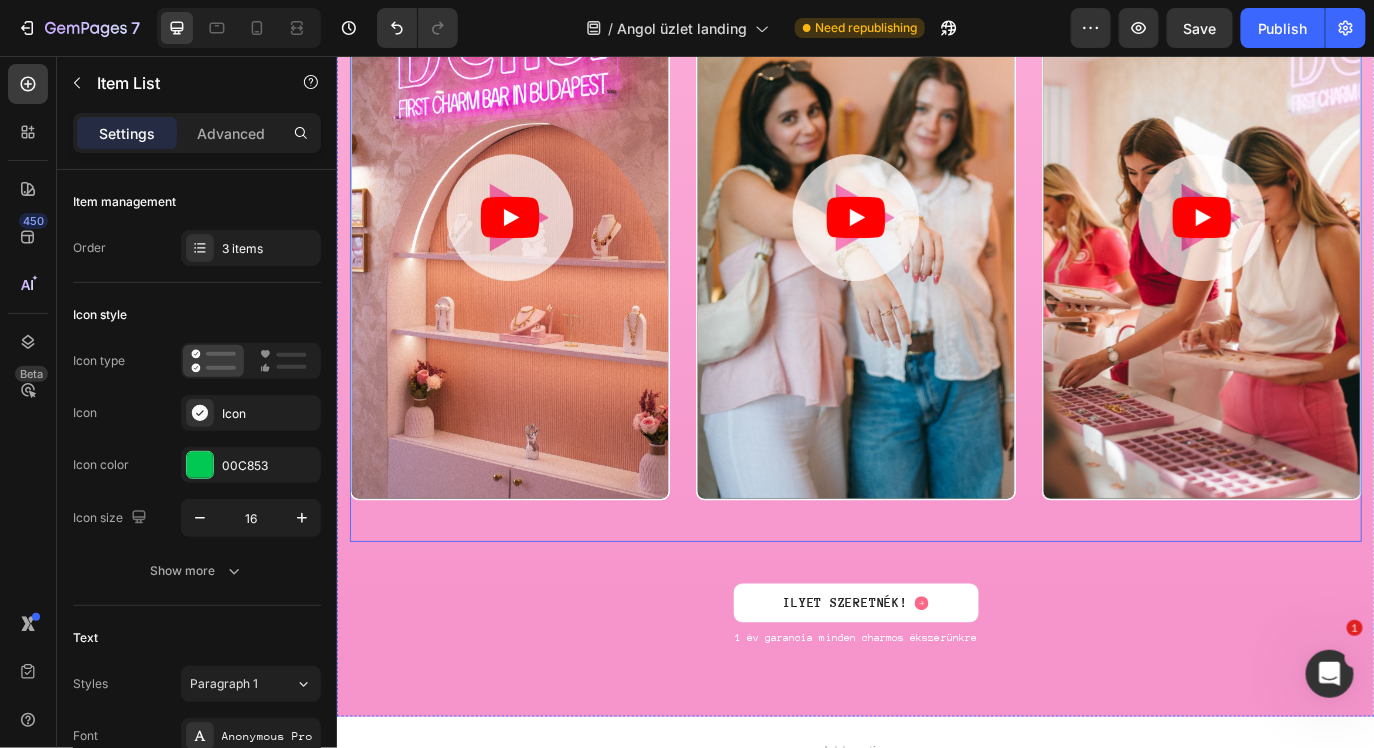 scroll, scrollTop: 2168, scrollLeft: 0, axis: vertical 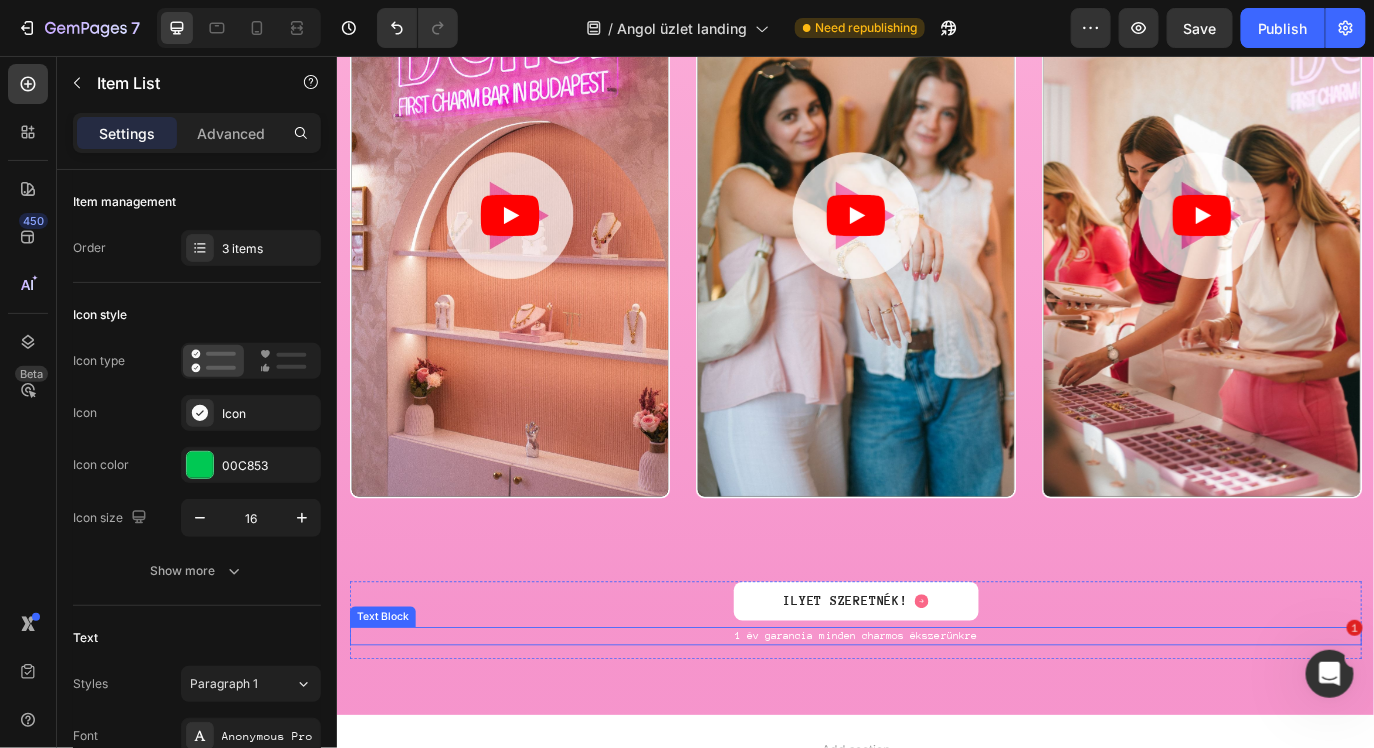 click on "1 év garancia minden charmos ékszerünkre" at bounding box center (936, 726) 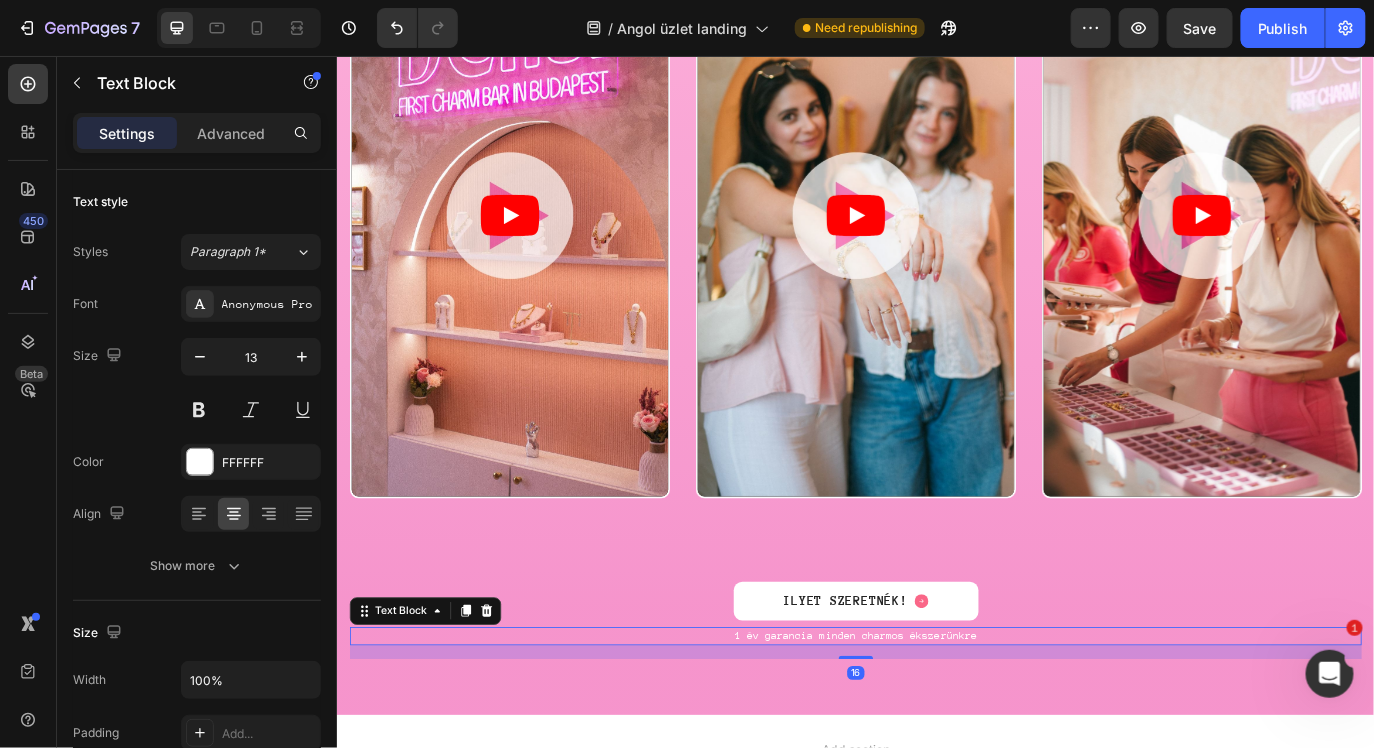 click on "1 év garancia minden charmos ékszerünkre" at bounding box center [936, 726] 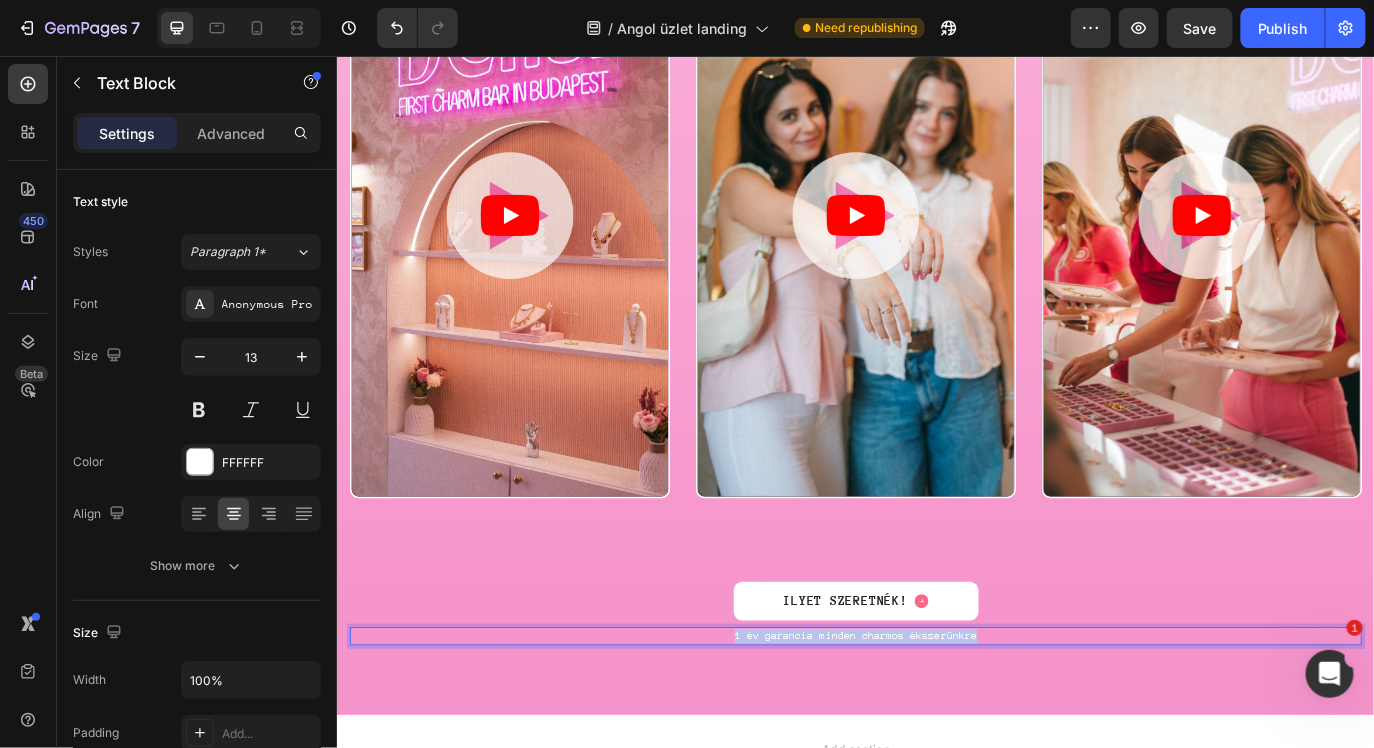 click on "1 év garancia minden charmos ékszerünkre" at bounding box center (936, 726) 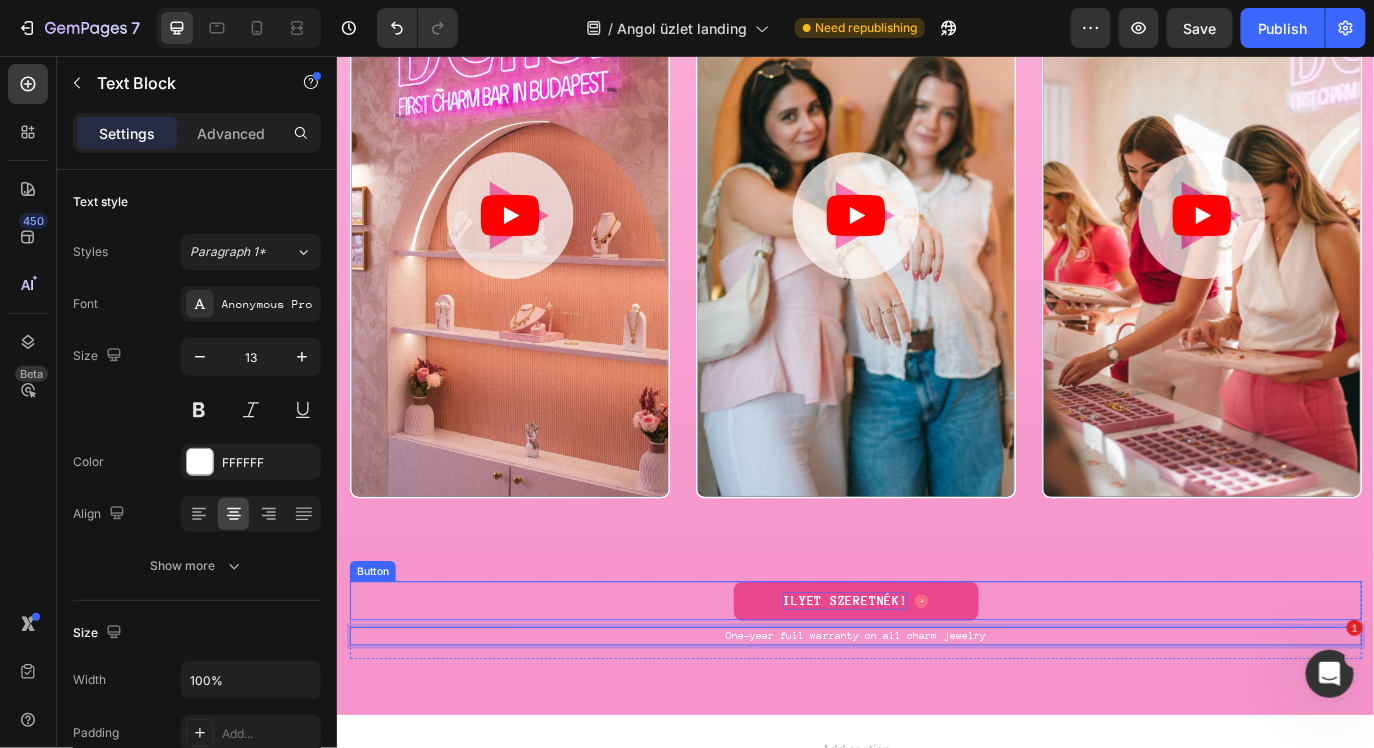click on "ILYET SZERETNÉK!" at bounding box center (924, 685) 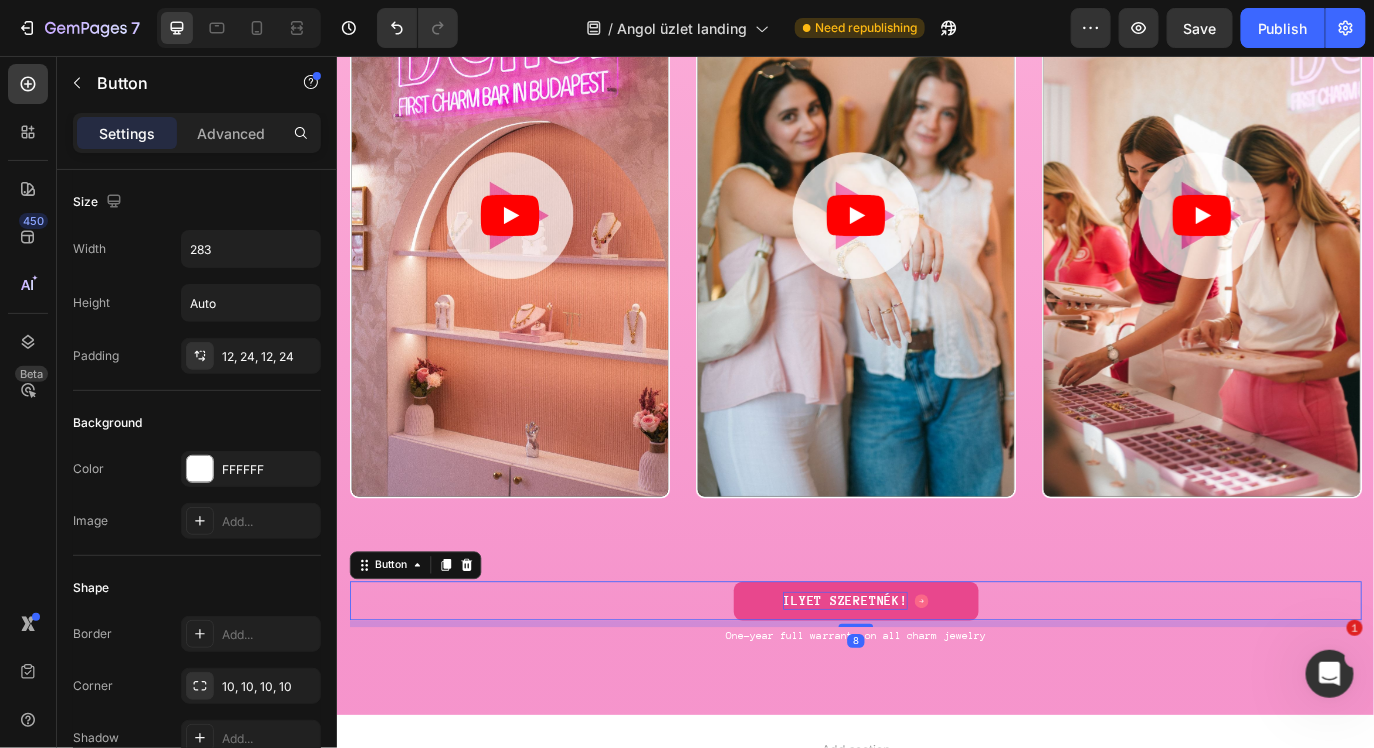 click on "ILYET SZERETNÉK!" at bounding box center (924, 685) 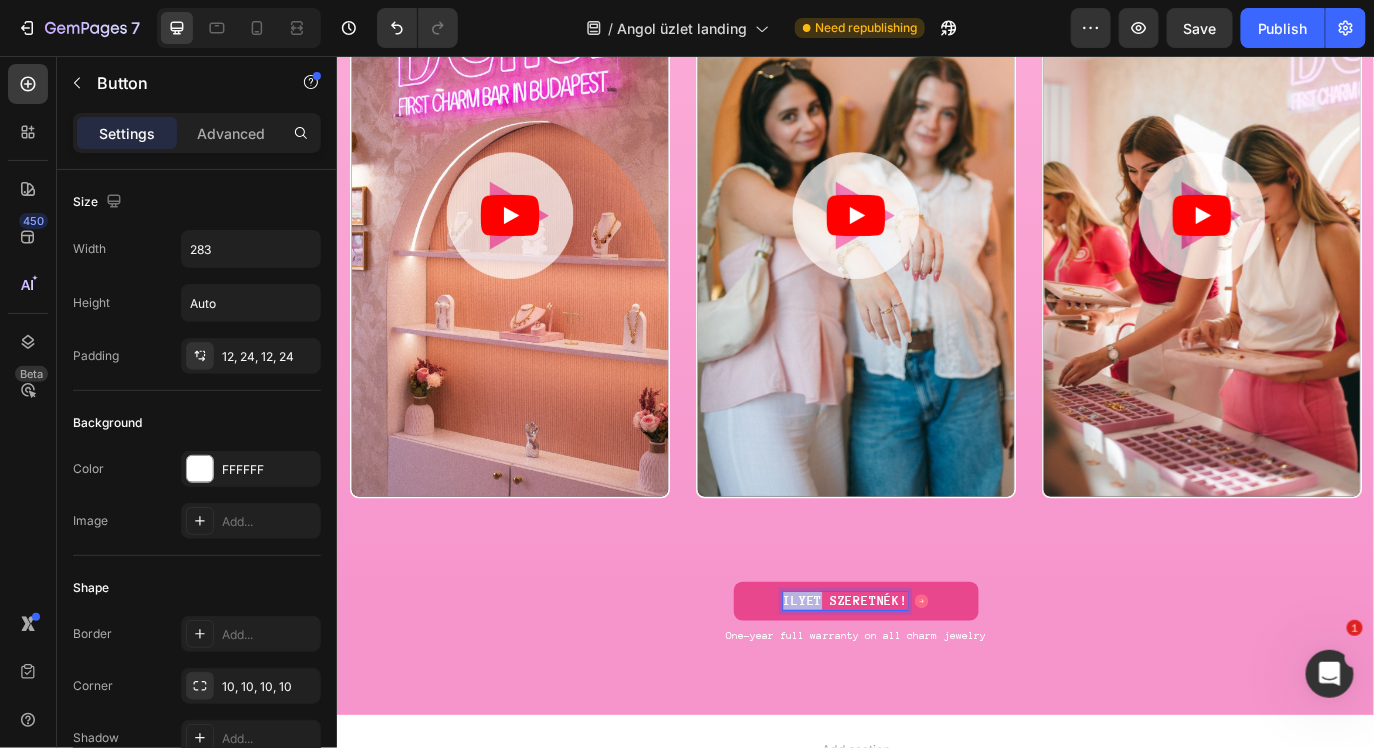 click on "ILYET SZERETNÉK!" at bounding box center [924, 685] 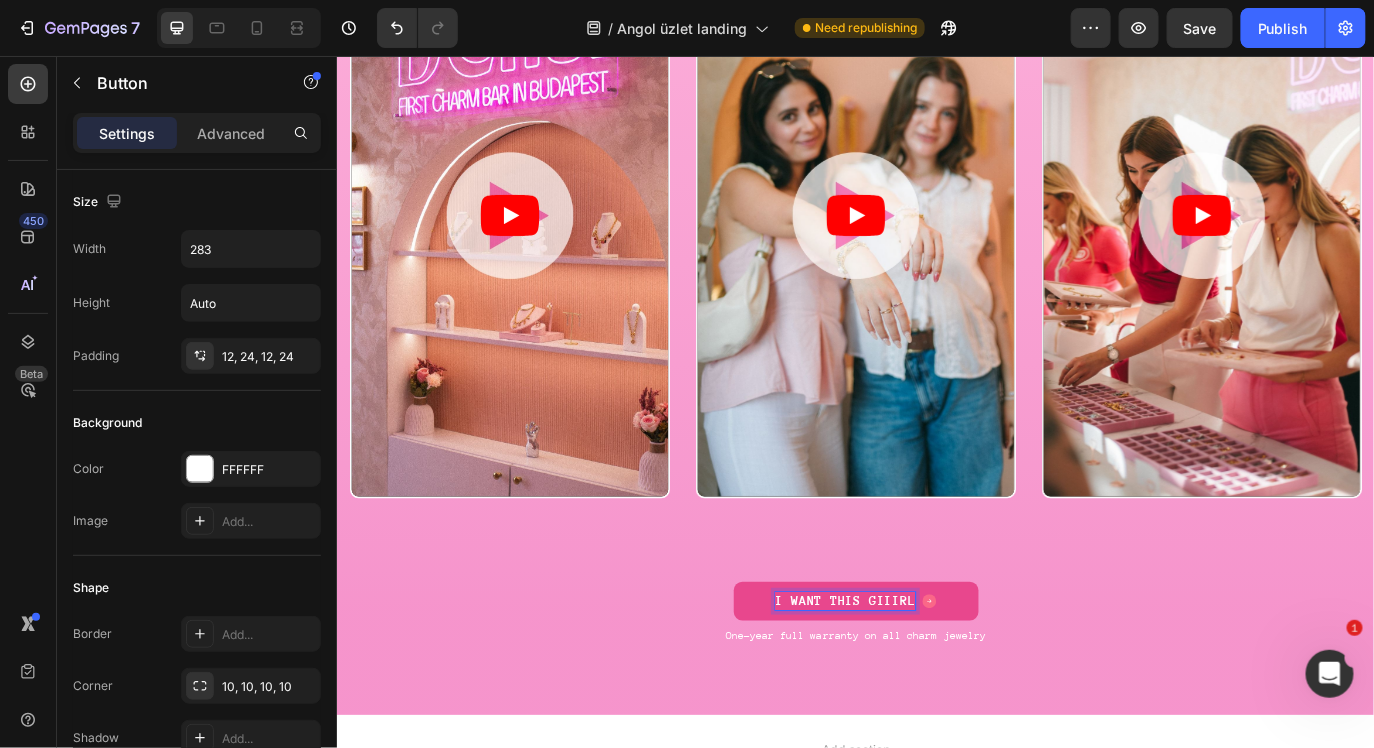click on "Video Video Video
Drop element here Carousel" at bounding box center (936, 288) 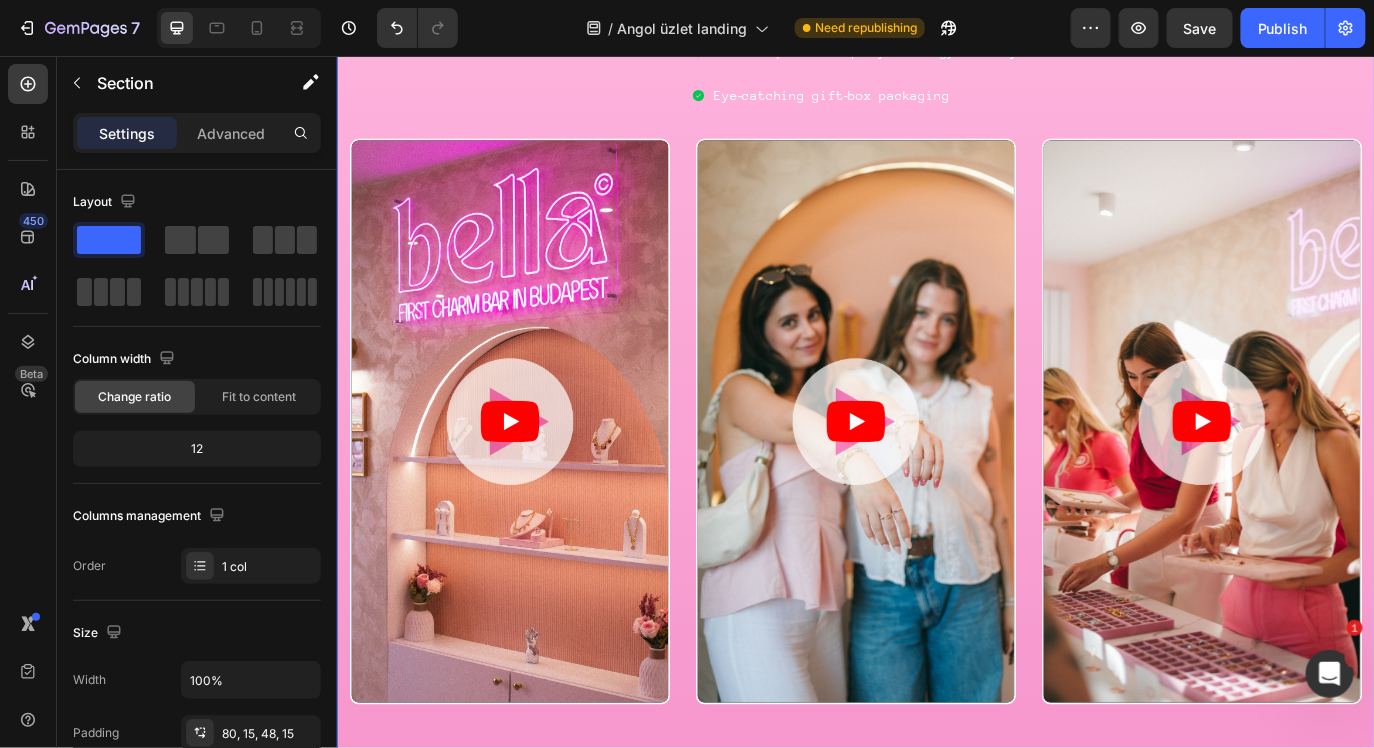scroll, scrollTop: 1923, scrollLeft: 0, axis: vertical 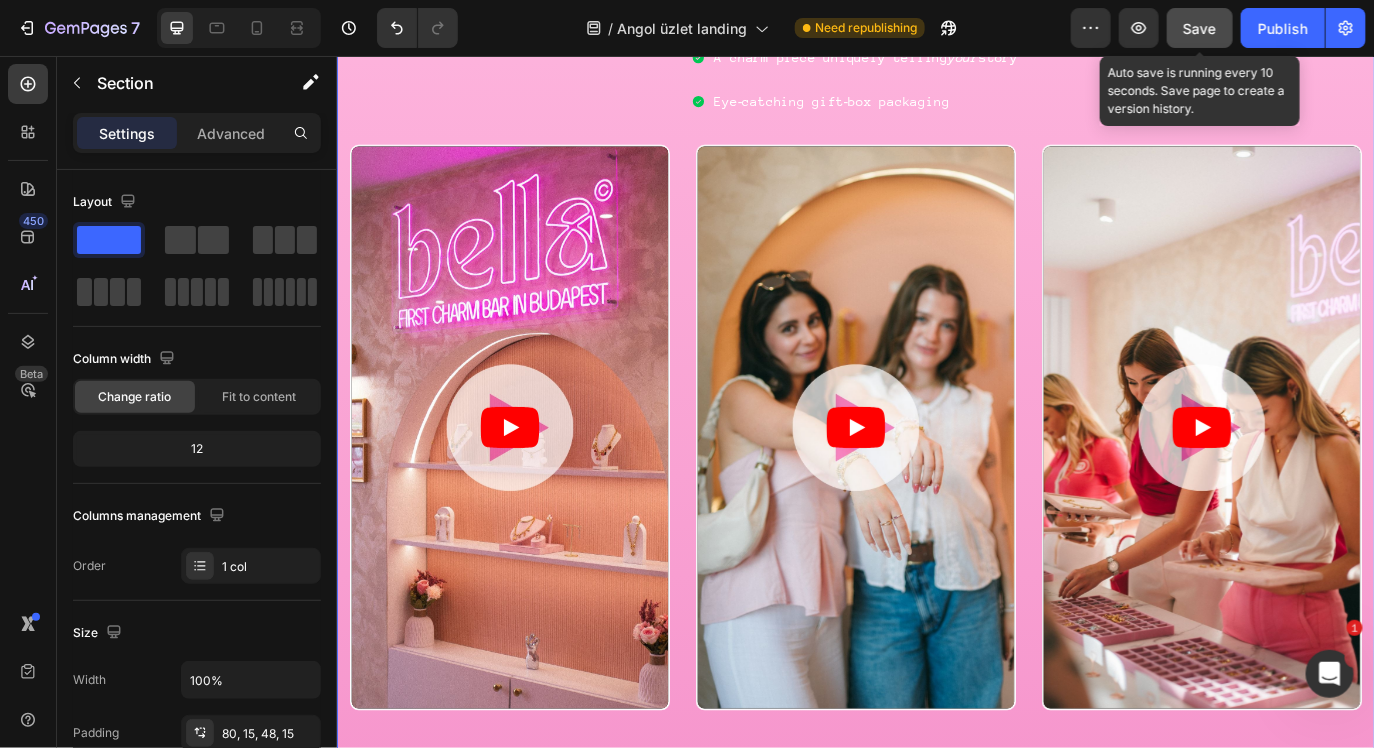 click on "Save" at bounding box center [1200, 28] 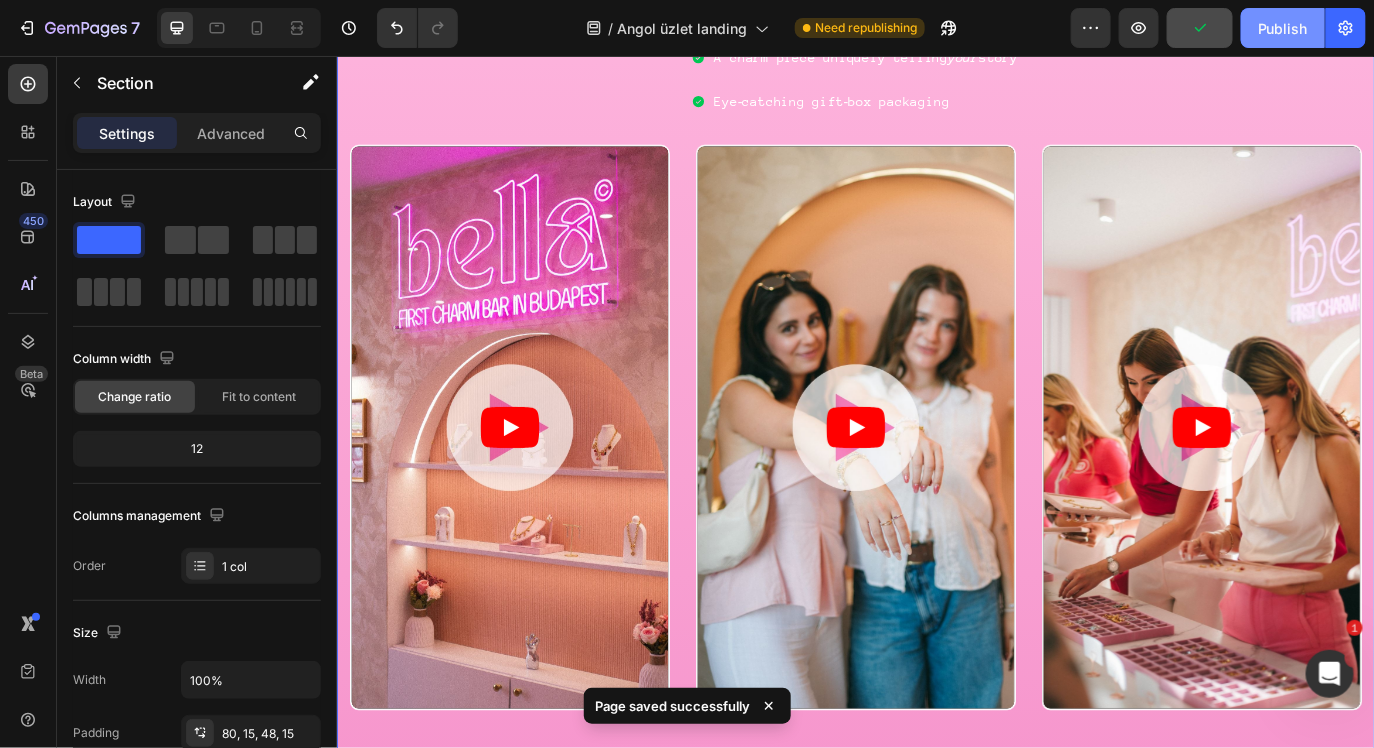 click on "Publish" at bounding box center [1283, 28] 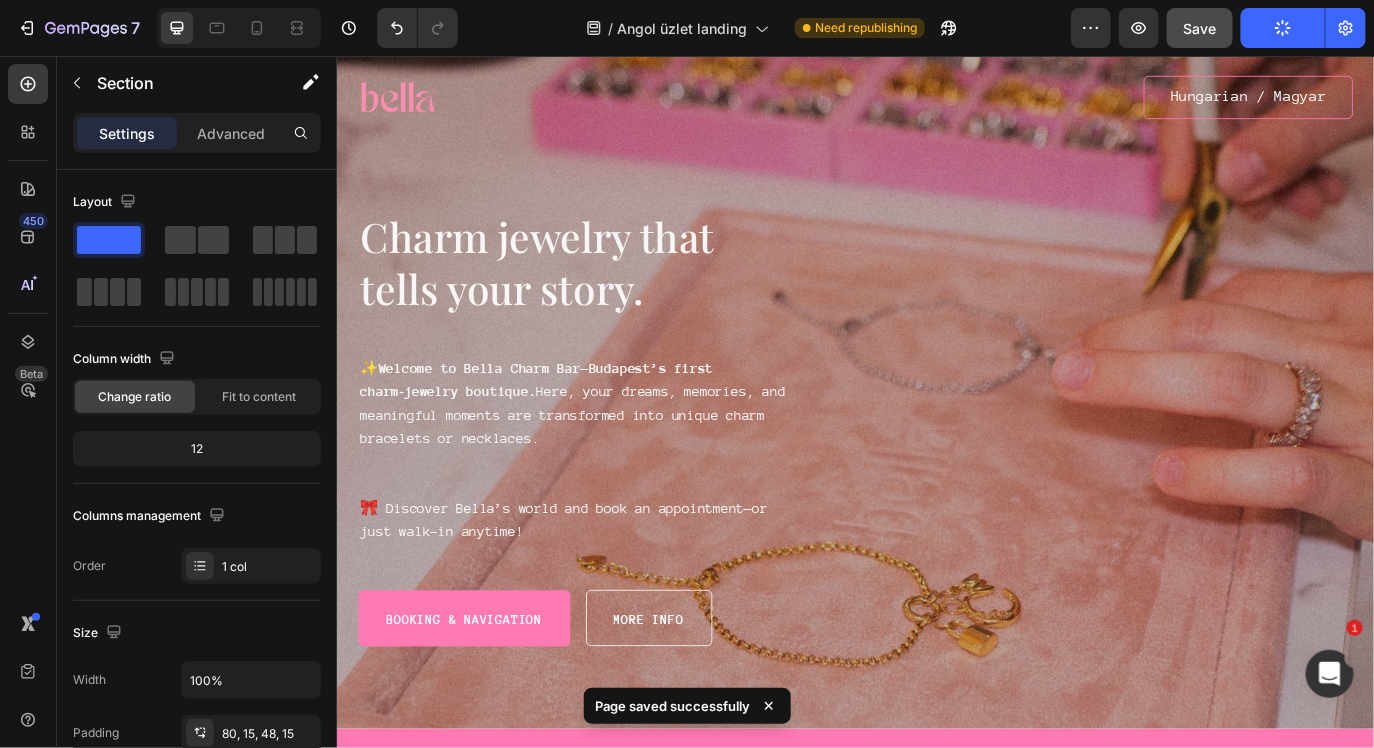 scroll, scrollTop: 77, scrollLeft: 0, axis: vertical 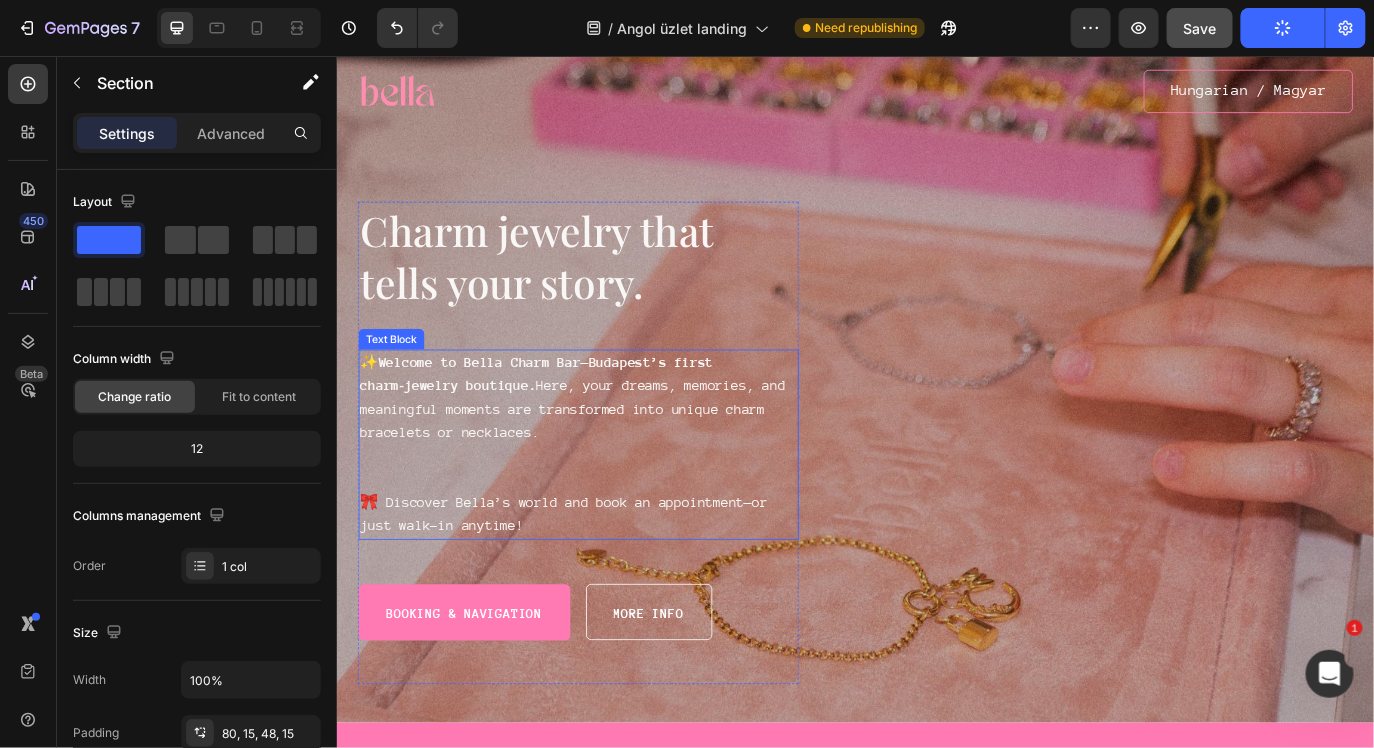click on "Welcome to Bella Charm Bar—Budapest’s first charm‑jewelry boutique." at bounding box center [567, 423] 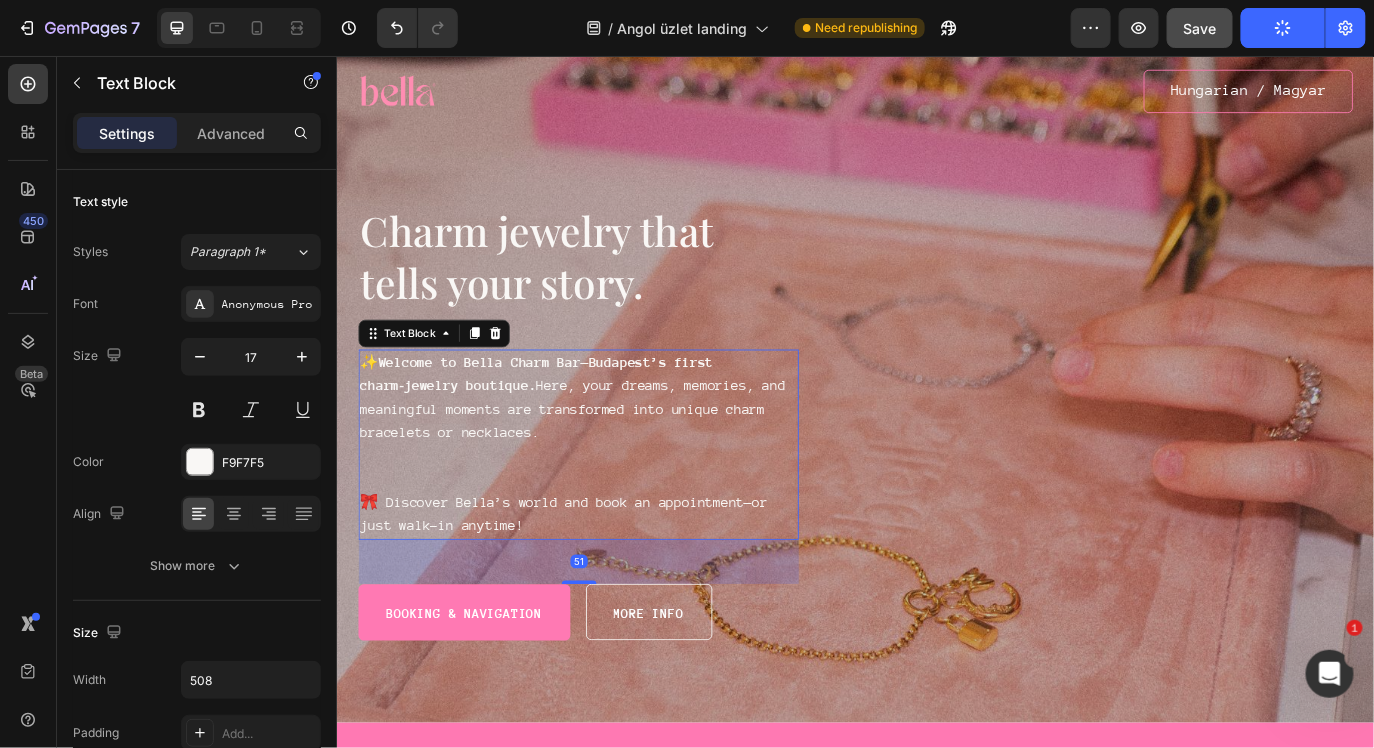 click on "Welcome to Bella Charm Bar—Budapest’s first charm‑jewelry boutique." at bounding box center [567, 423] 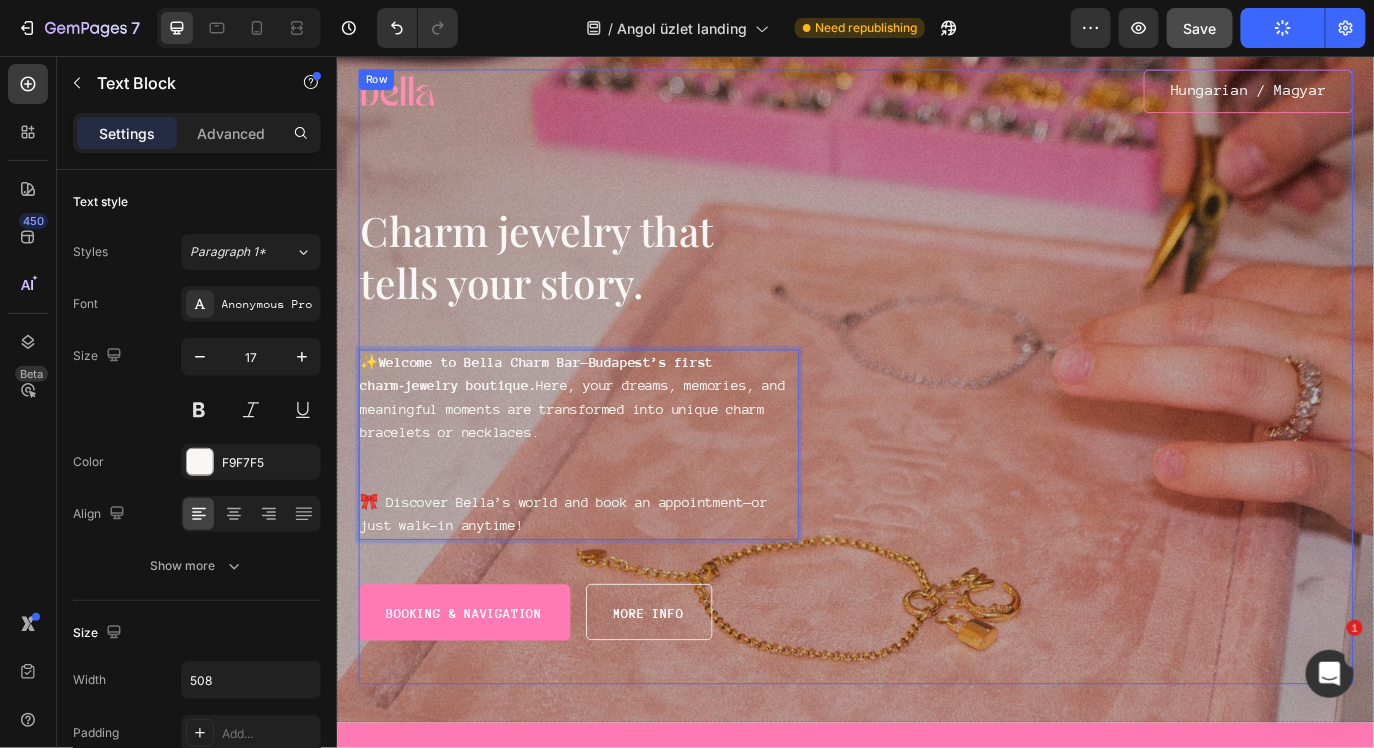 click on "Image Hungarian / Magyar Button Row Charm jewelry that tells your story. Heading ✨  Welcome to Bella Charm Bar—Budapest’s first charm‑jewelry boutique.  Here, your dreams, memories, and meaningful moments are transformed into unique charm bracelets or necklaces. 🎀 Discover Bella’s world and book an appointment—or just walk-in anytime! Text Block   51 Booking & navigation Button more info Button Row Row" at bounding box center (936, 426) 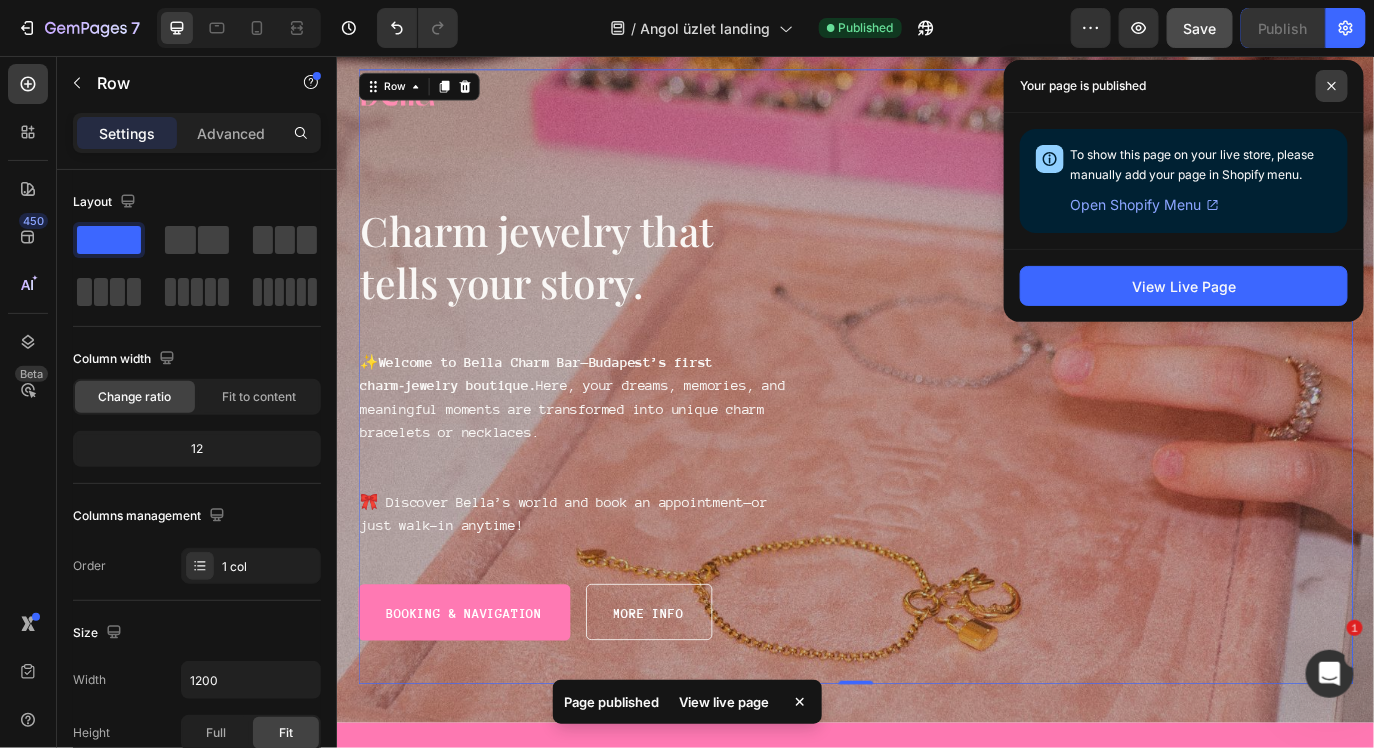 click 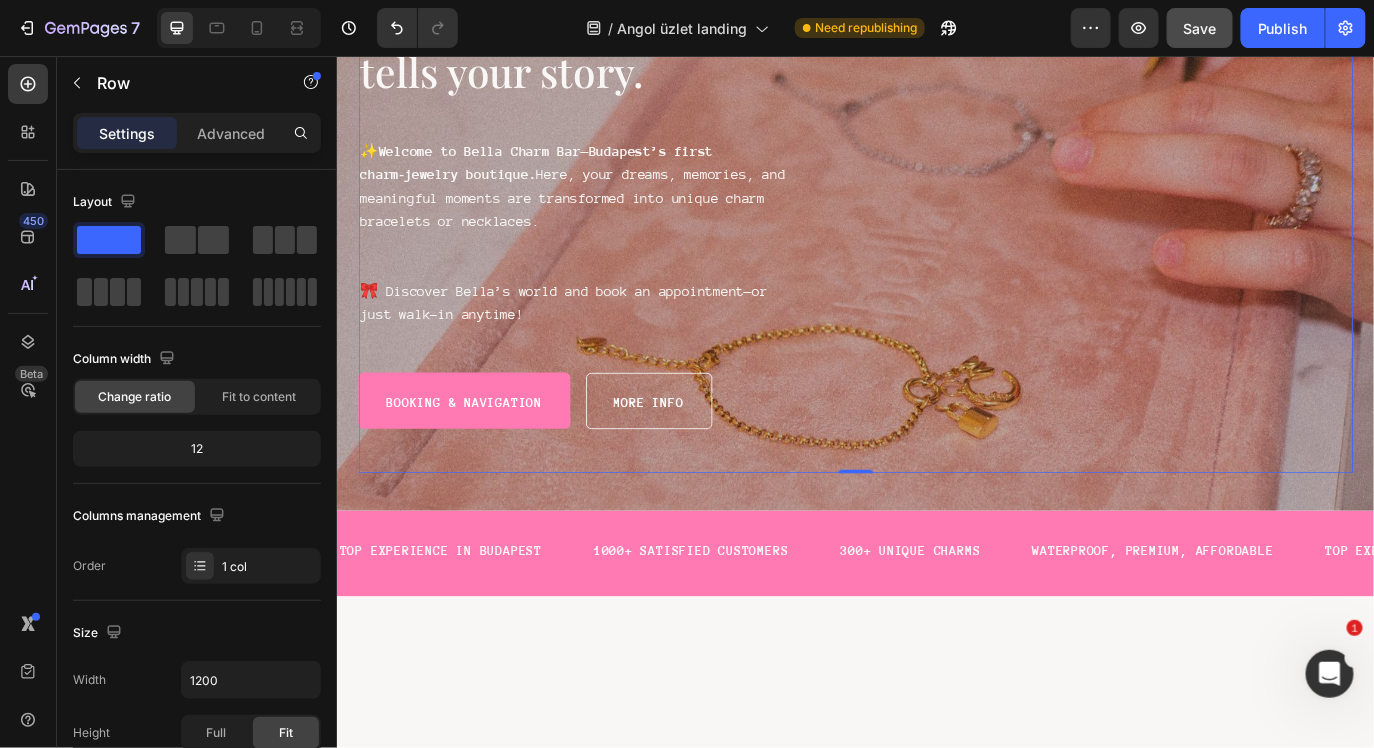 scroll, scrollTop: 329, scrollLeft: 0, axis: vertical 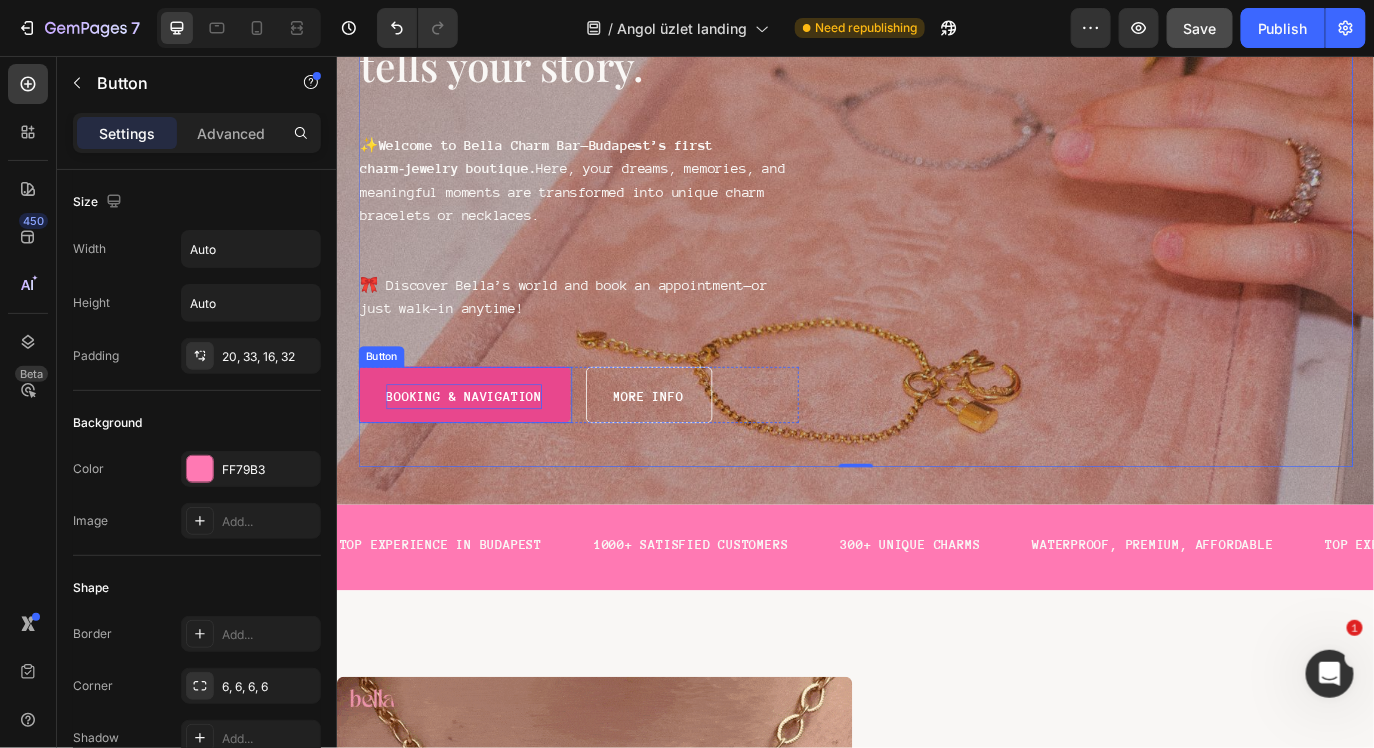 click on "Booking & navigation" at bounding box center [483, 448] 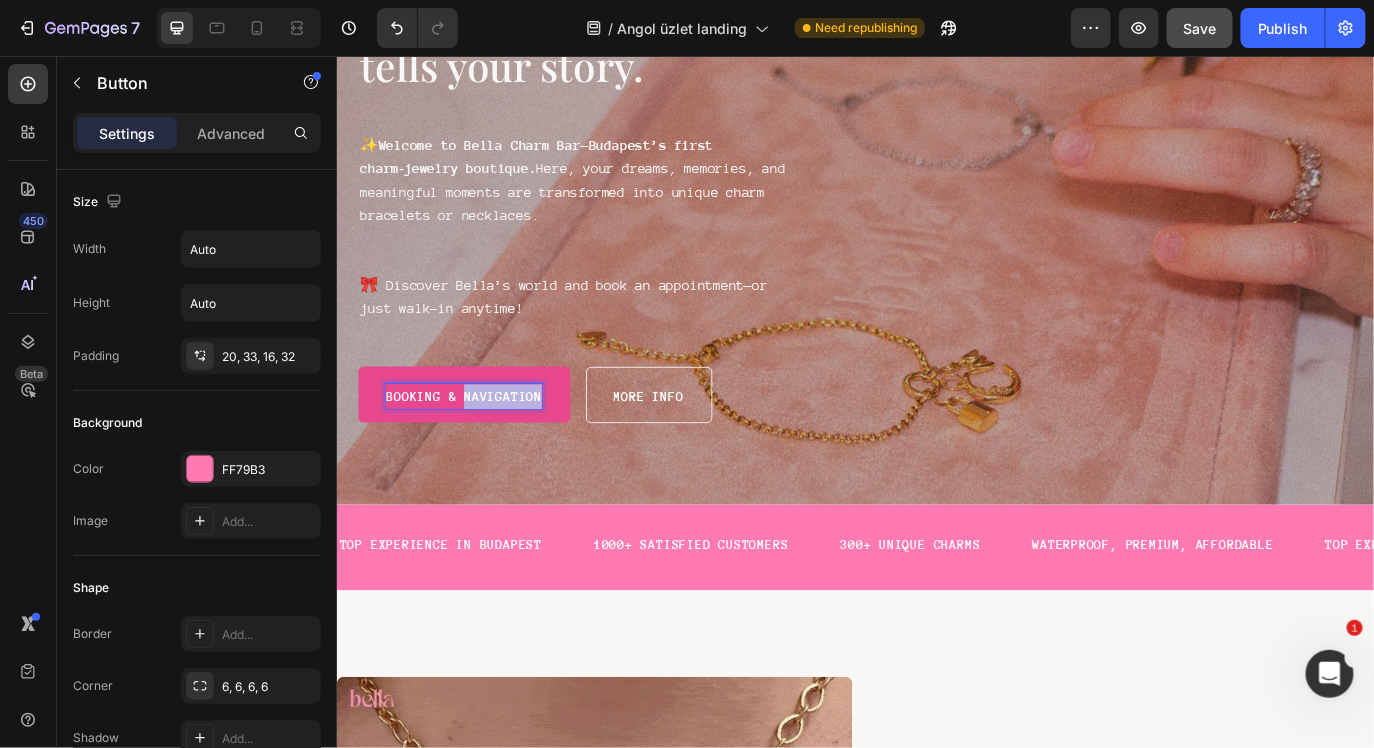 click on "Booking & navigation" at bounding box center (483, 448) 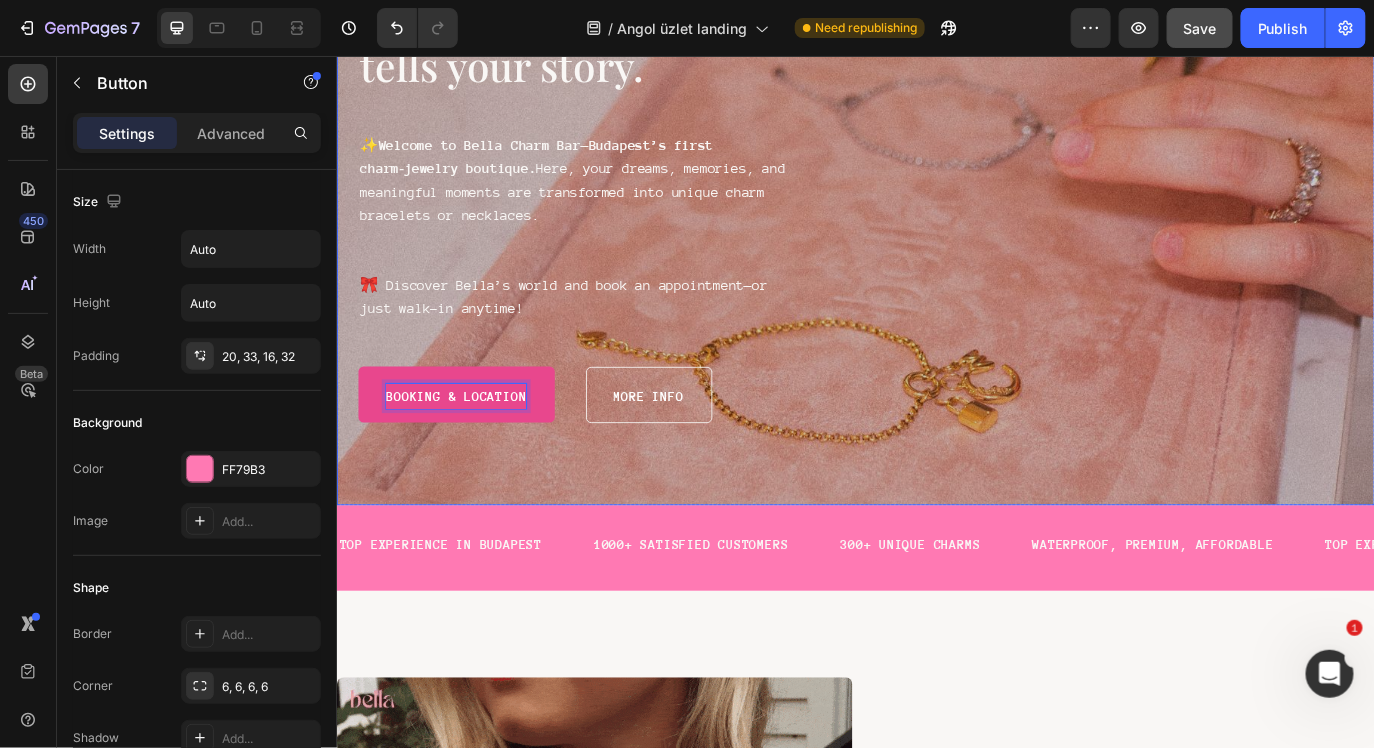 click at bounding box center (936, 170) 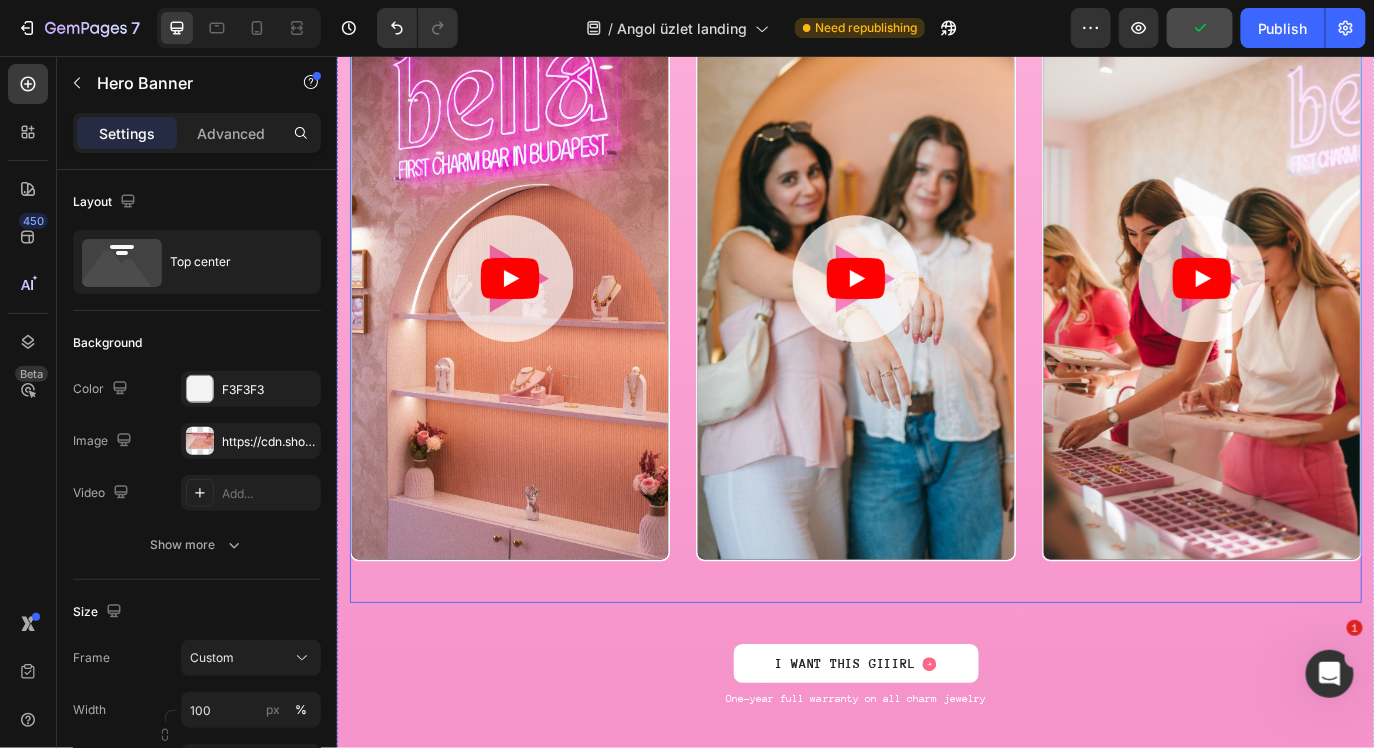 scroll, scrollTop: 2119, scrollLeft: 0, axis: vertical 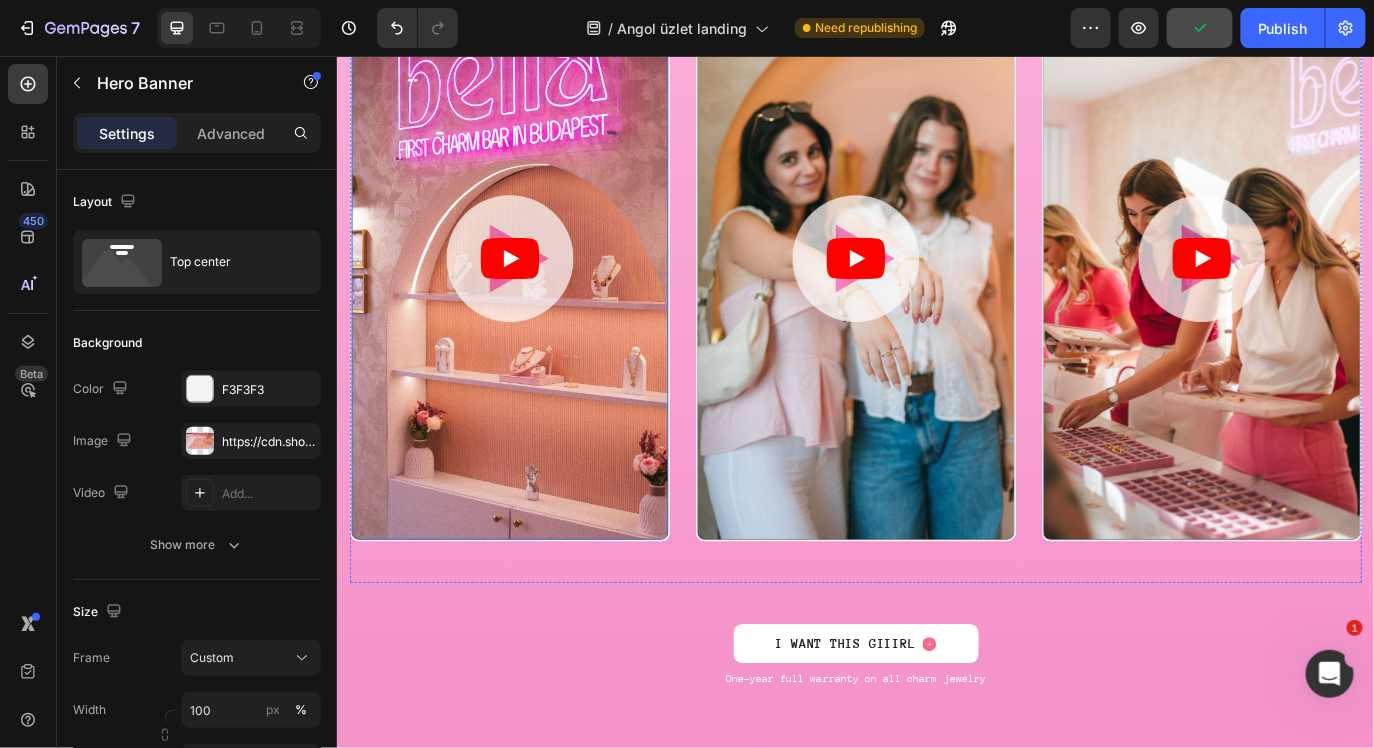 click 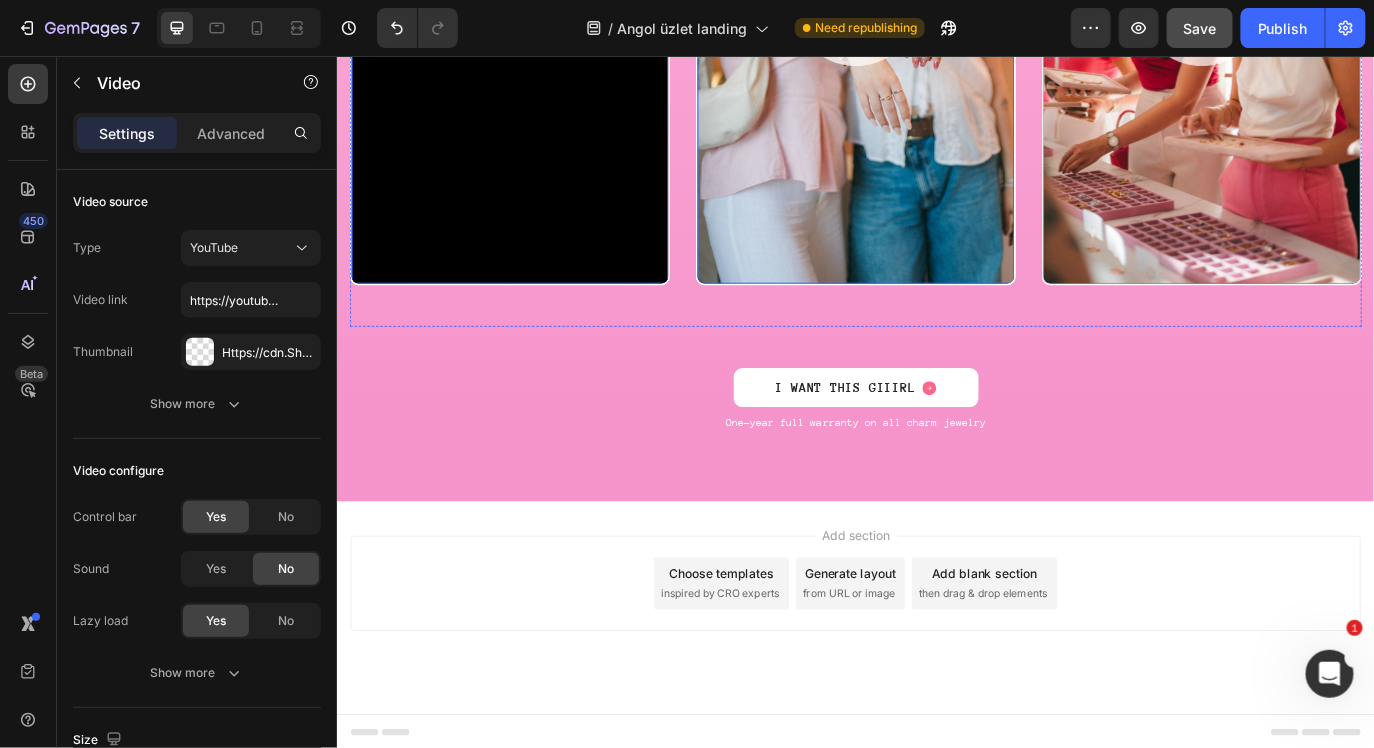 scroll, scrollTop: 2417, scrollLeft: 0, axis: vertical 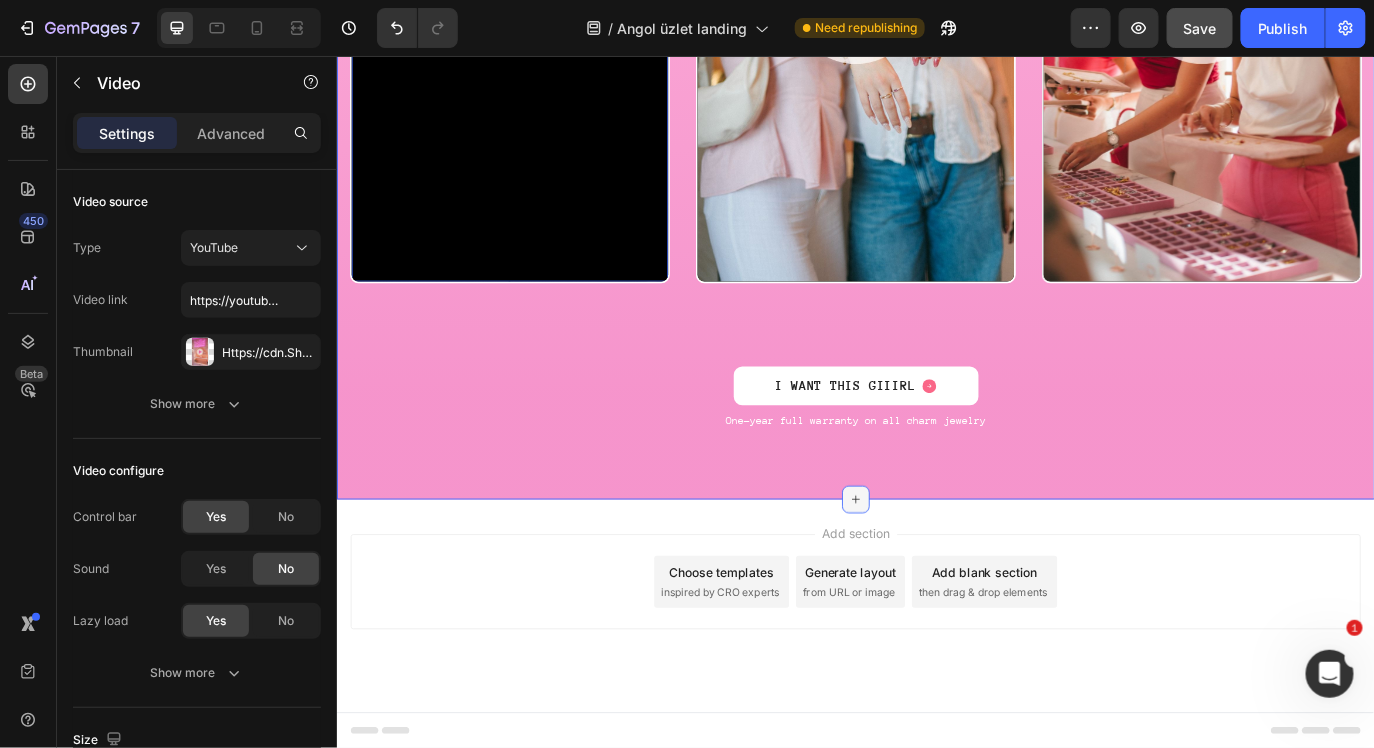 click 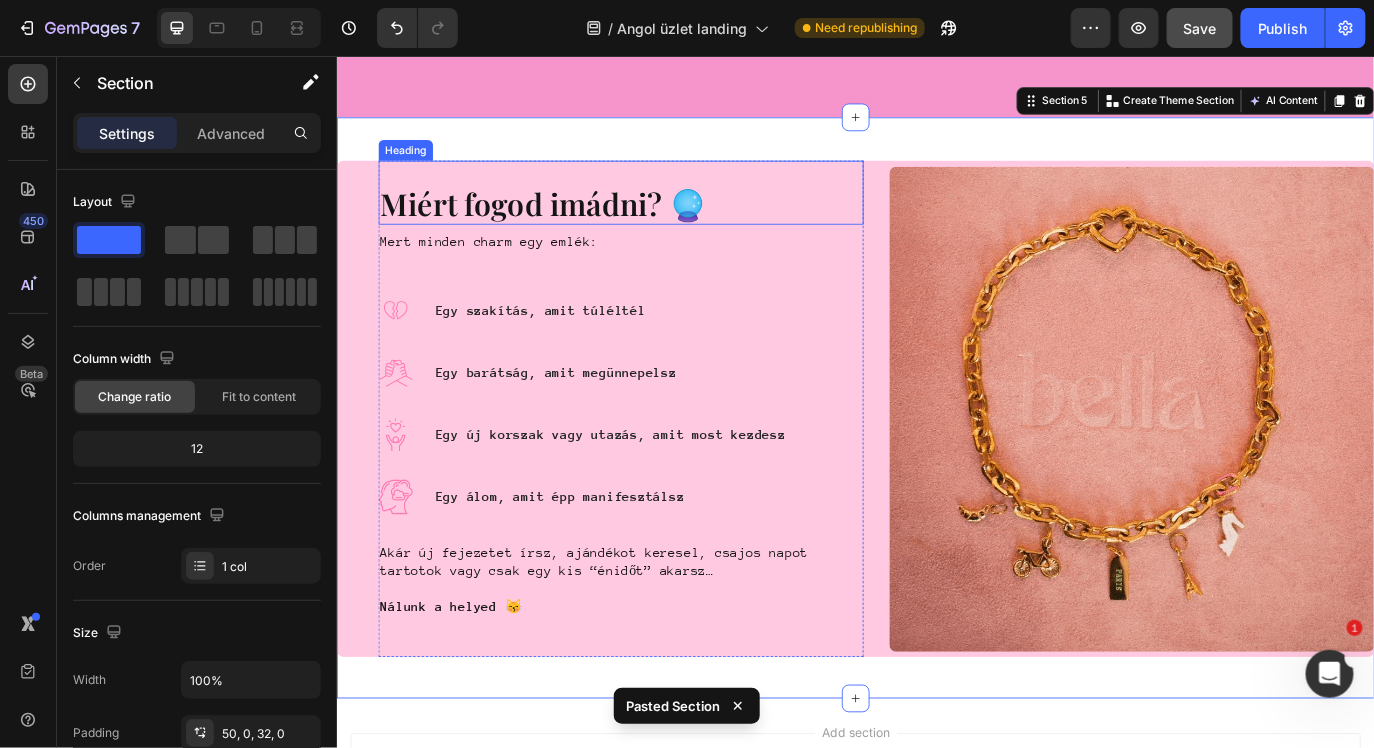 scroll, scrollTop: 2859, scrollLeft: 0, axis: vertical 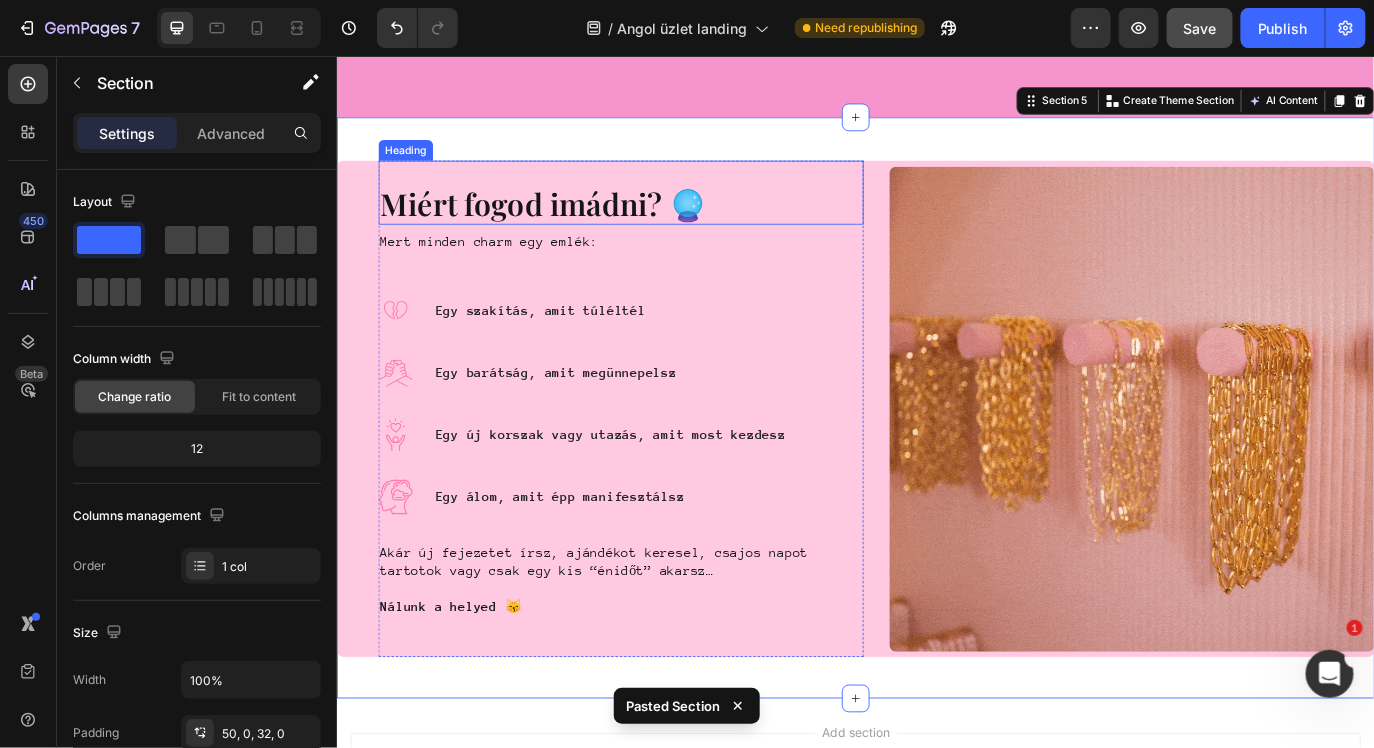 click on "Miért fogod imádni? 🔮" at bounding box center [664, 226] 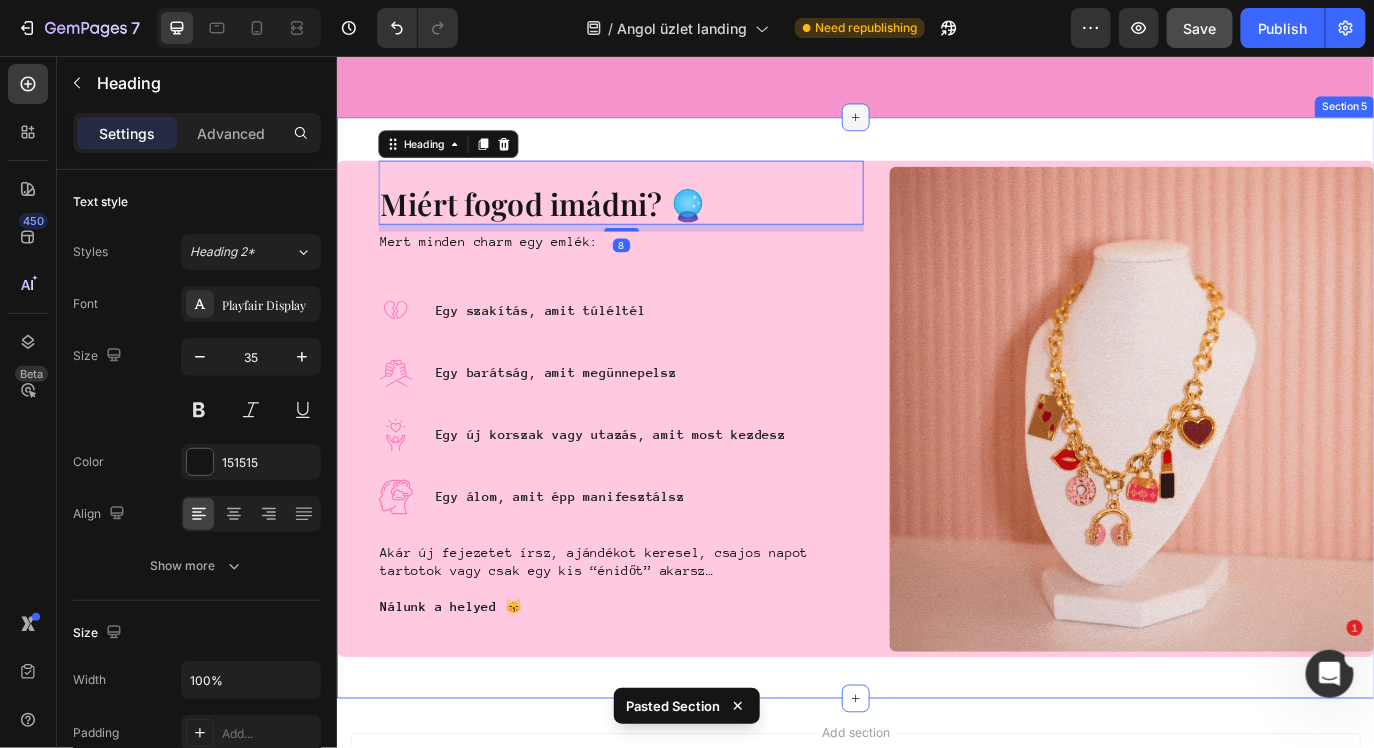 click at bounding box center (936, 126) 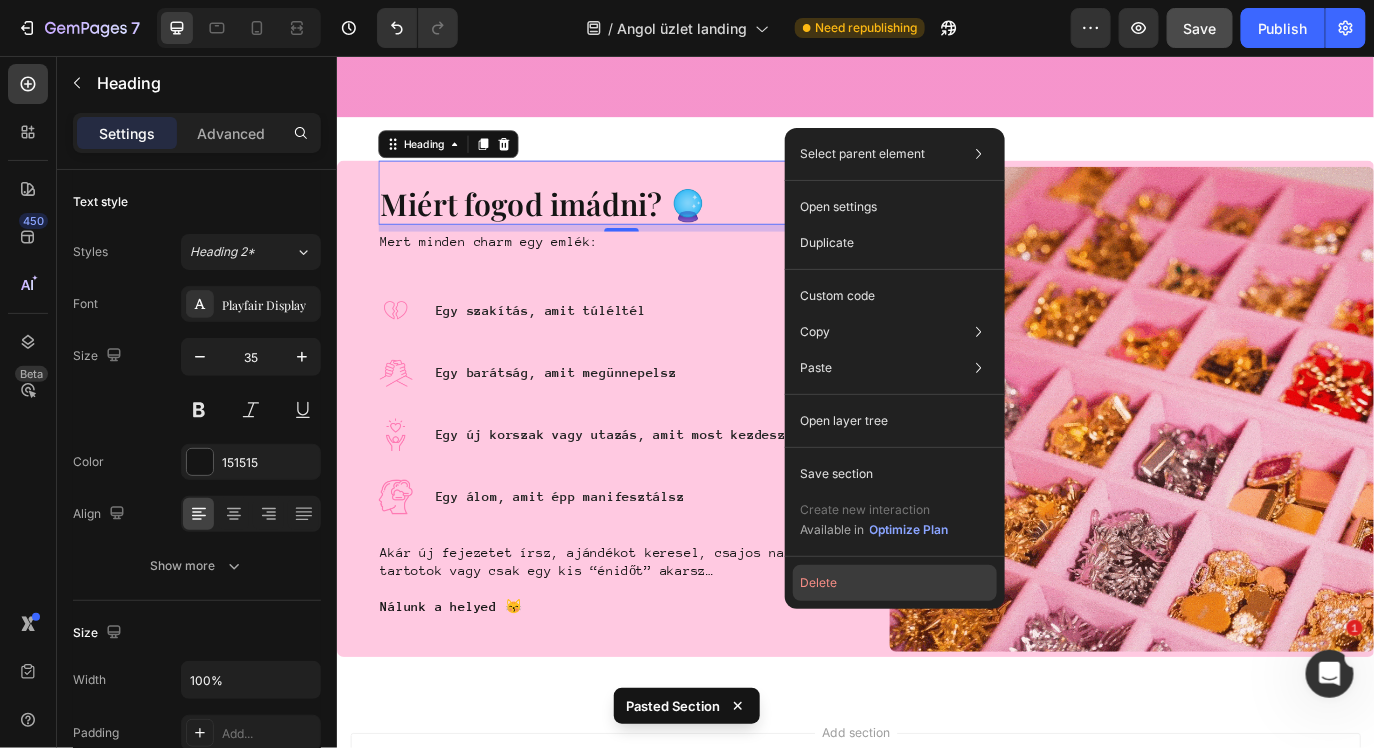 click on "Delete" 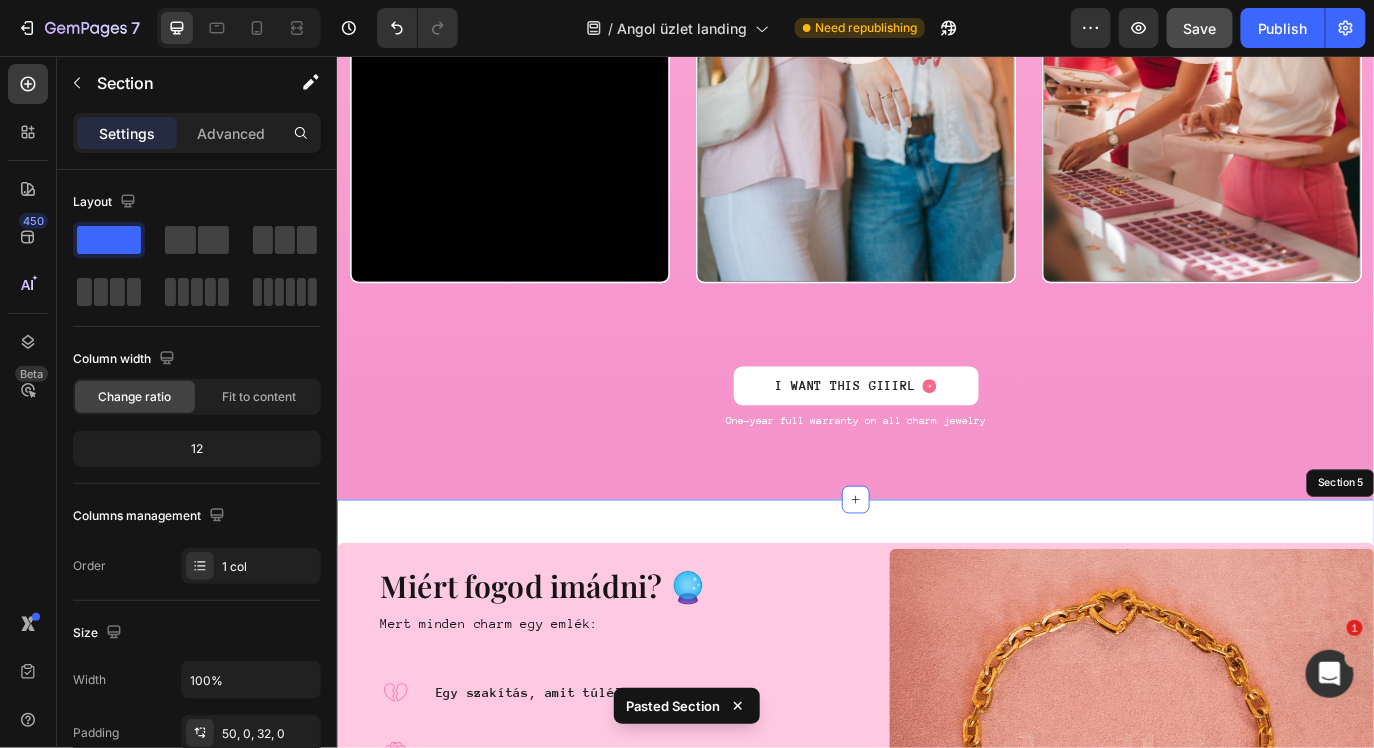 scroll, scrollTop: 2859, scrollLeft: 0, axis: vertical 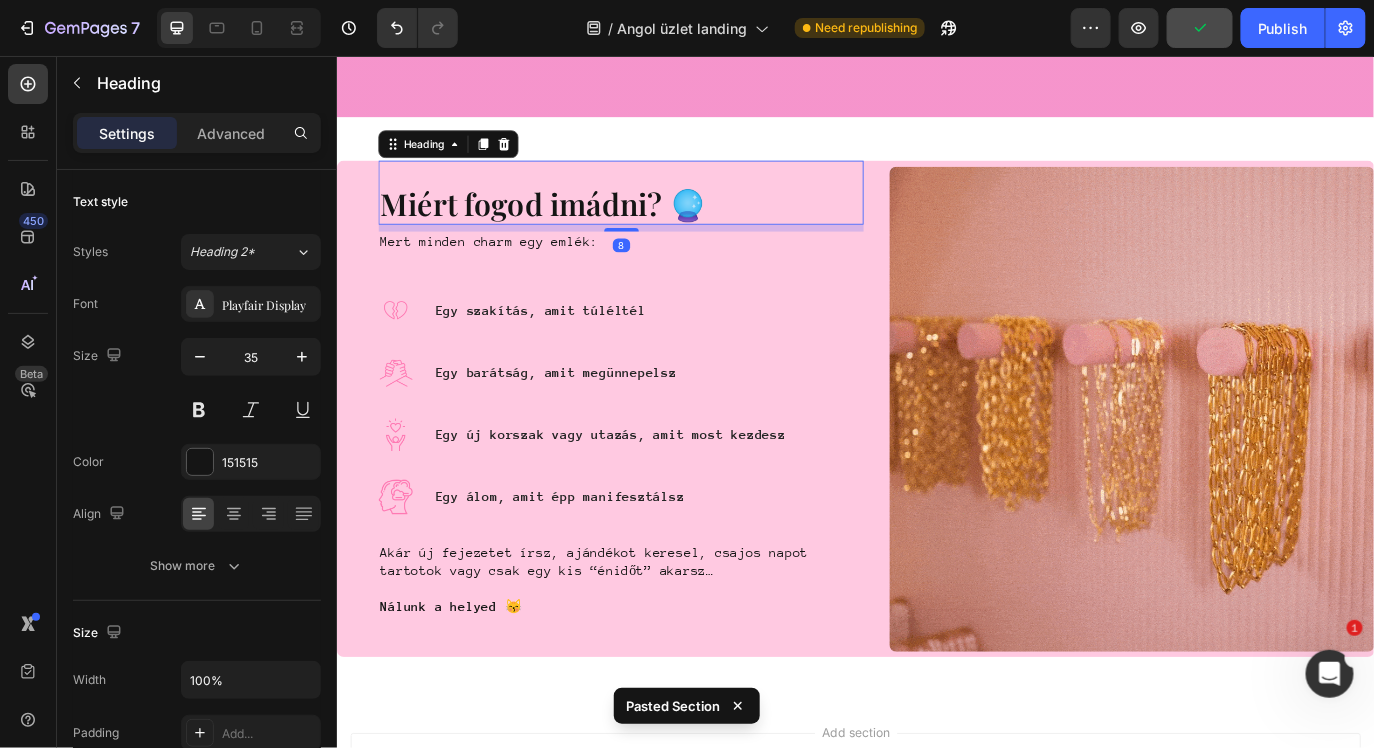 click on "Miért fogod imádni? 🔮" at bounding box center (664, 226) 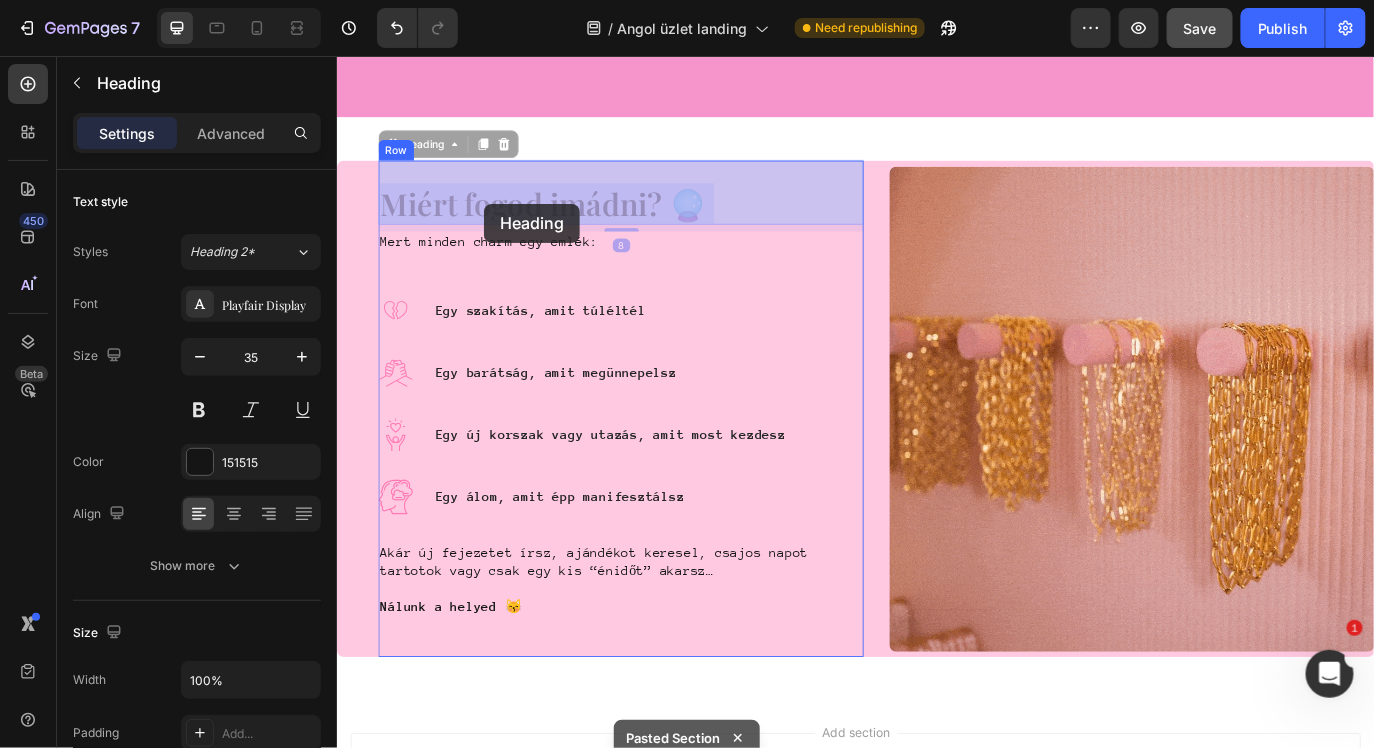 drag, startPoint x: 704, startPoint y: 225, endPoint x: 455, endPoint y: 224, distance: 249.00201 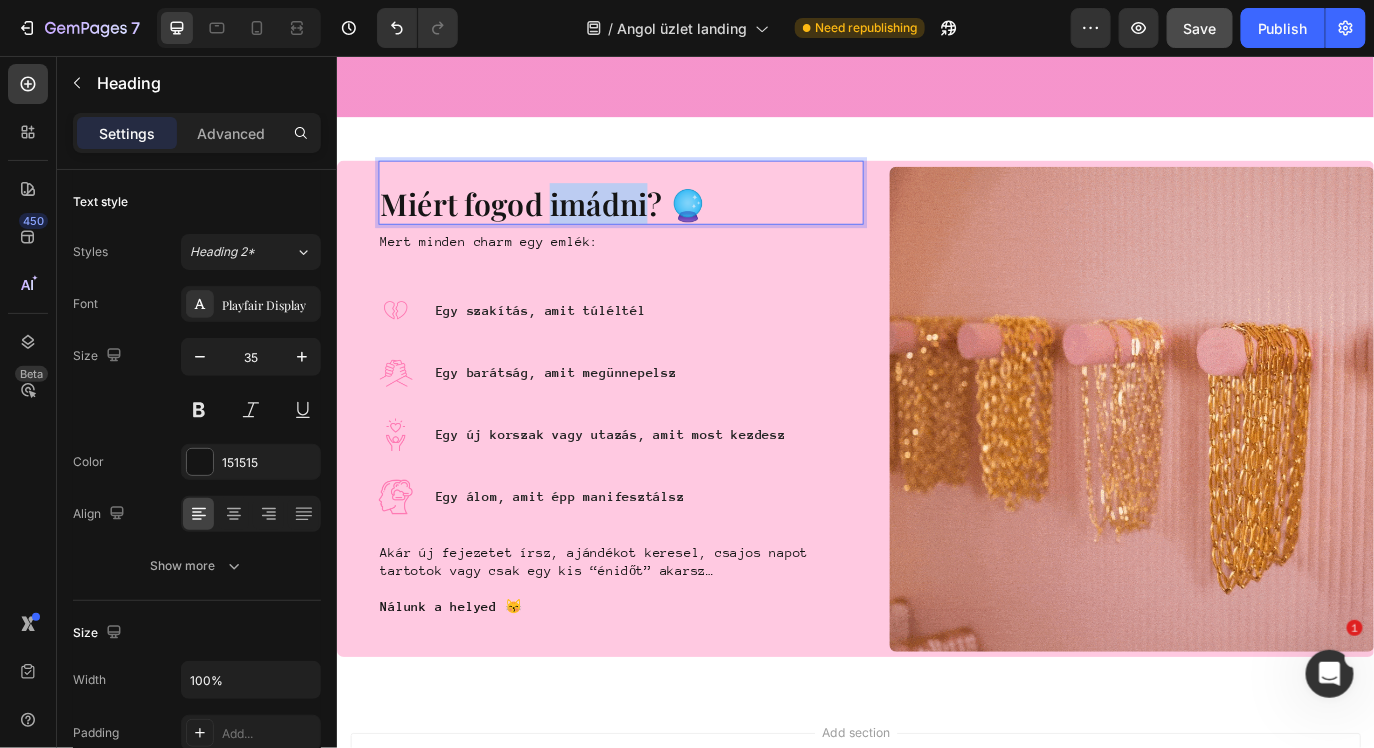 click on "Miért fogod imádni? 🔮" at bounding box center (664, 226) 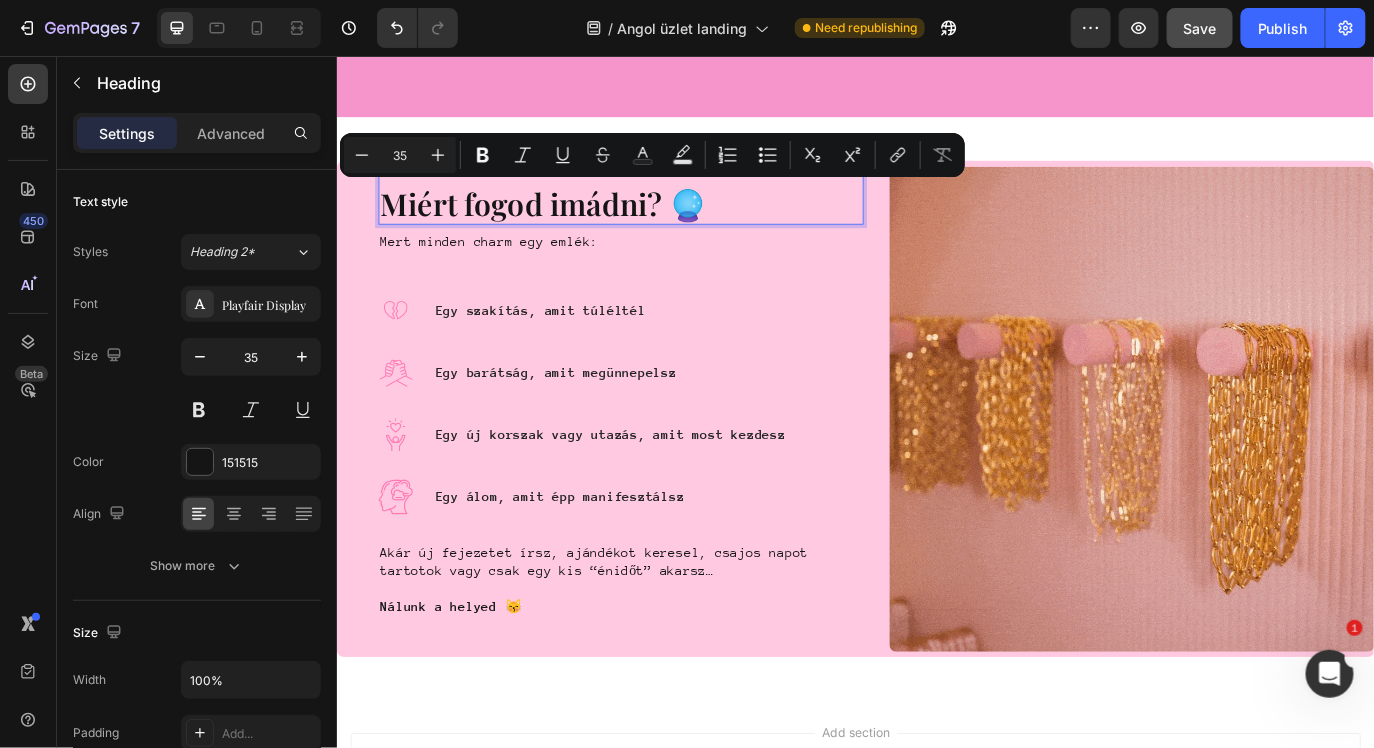 click on "Miért fogod imádni? 🔮" at bounding box center [664, 226] 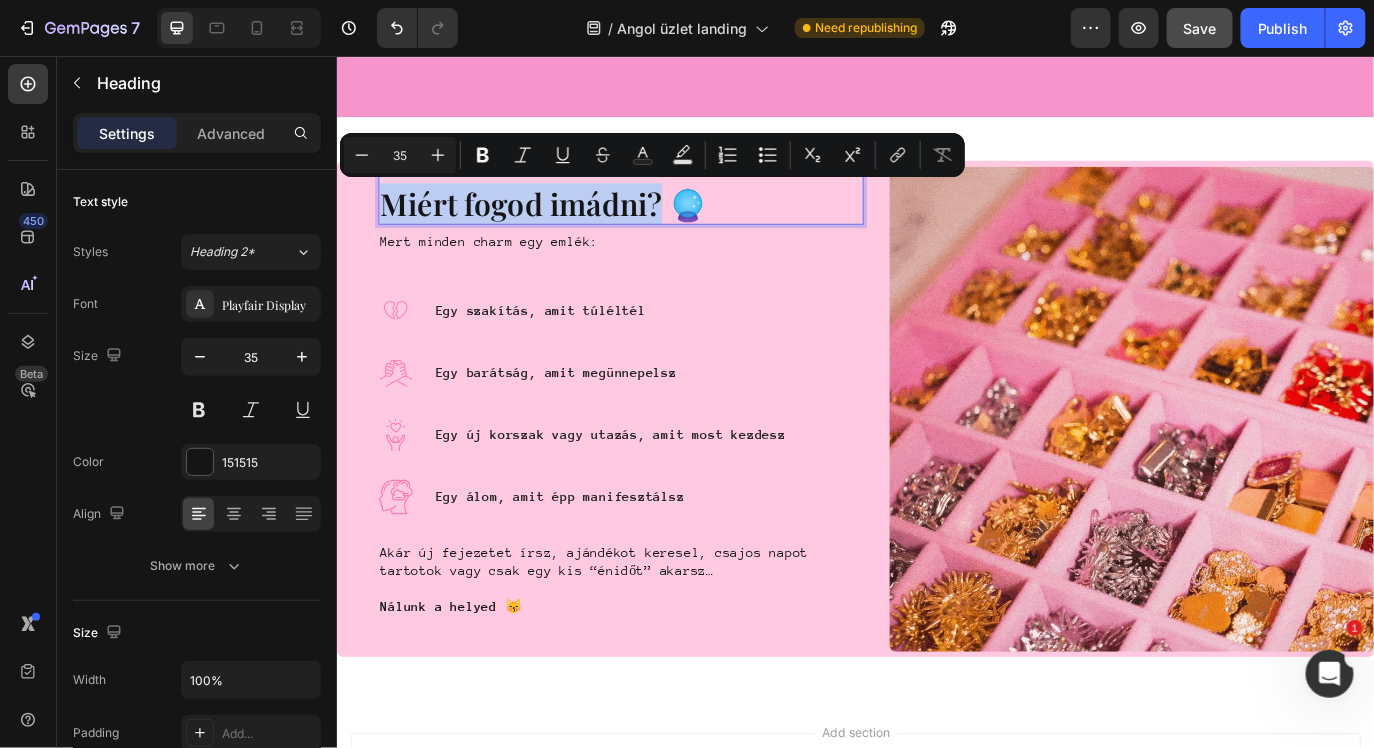 drag, startPoint x: 710, startPoint y: 224, endPoint x: 401, endPoint y: 230, distance: 309.05826 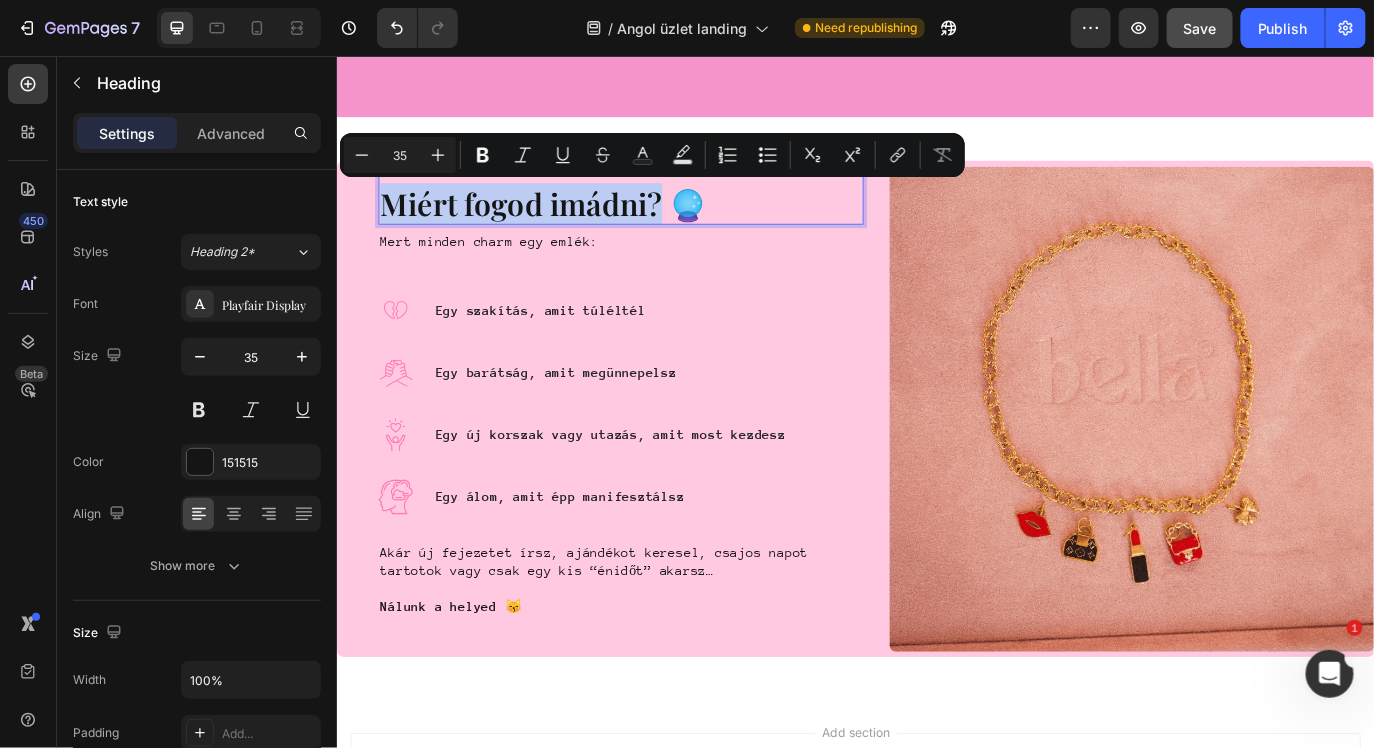 click on "Miért fogod imádni? 🔮" at bounding box center [664, 226] 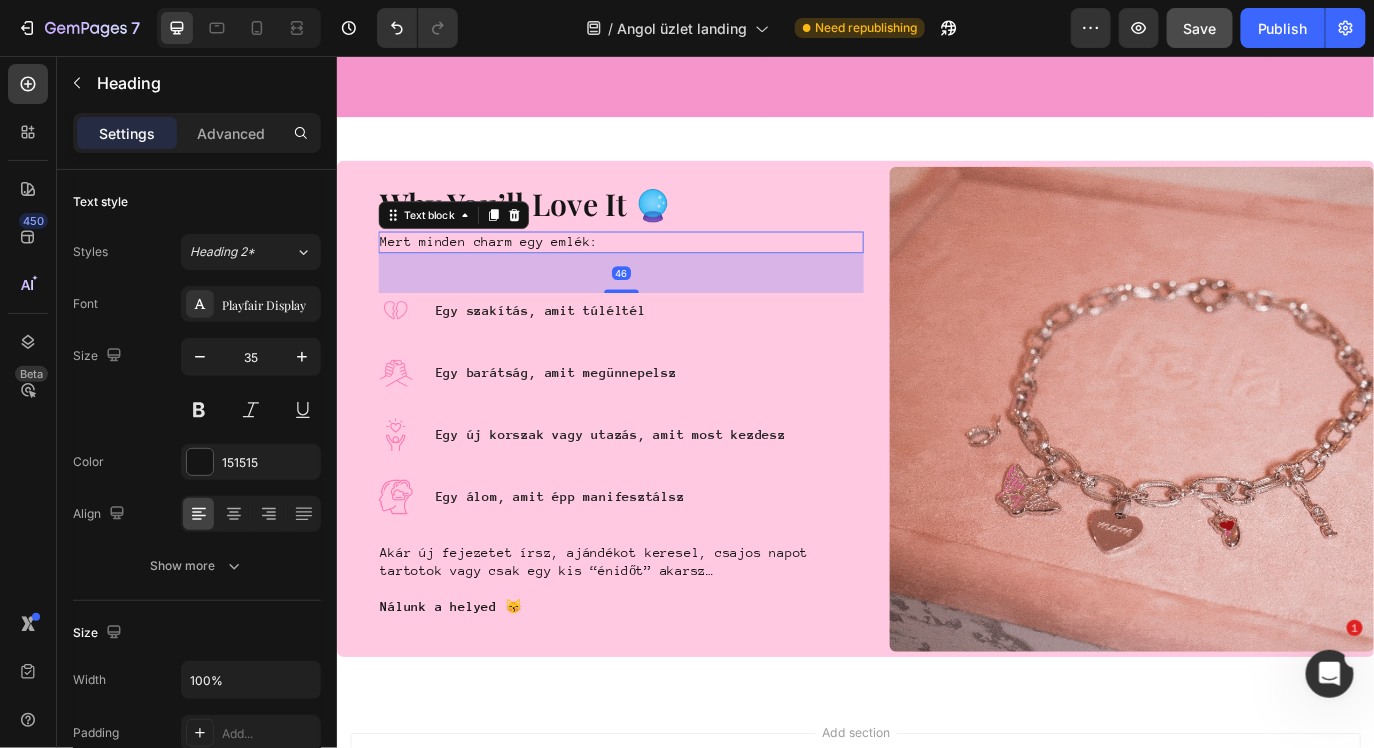 click on "Mert minden charm egy emlék:" at bounding box center (664, 270) 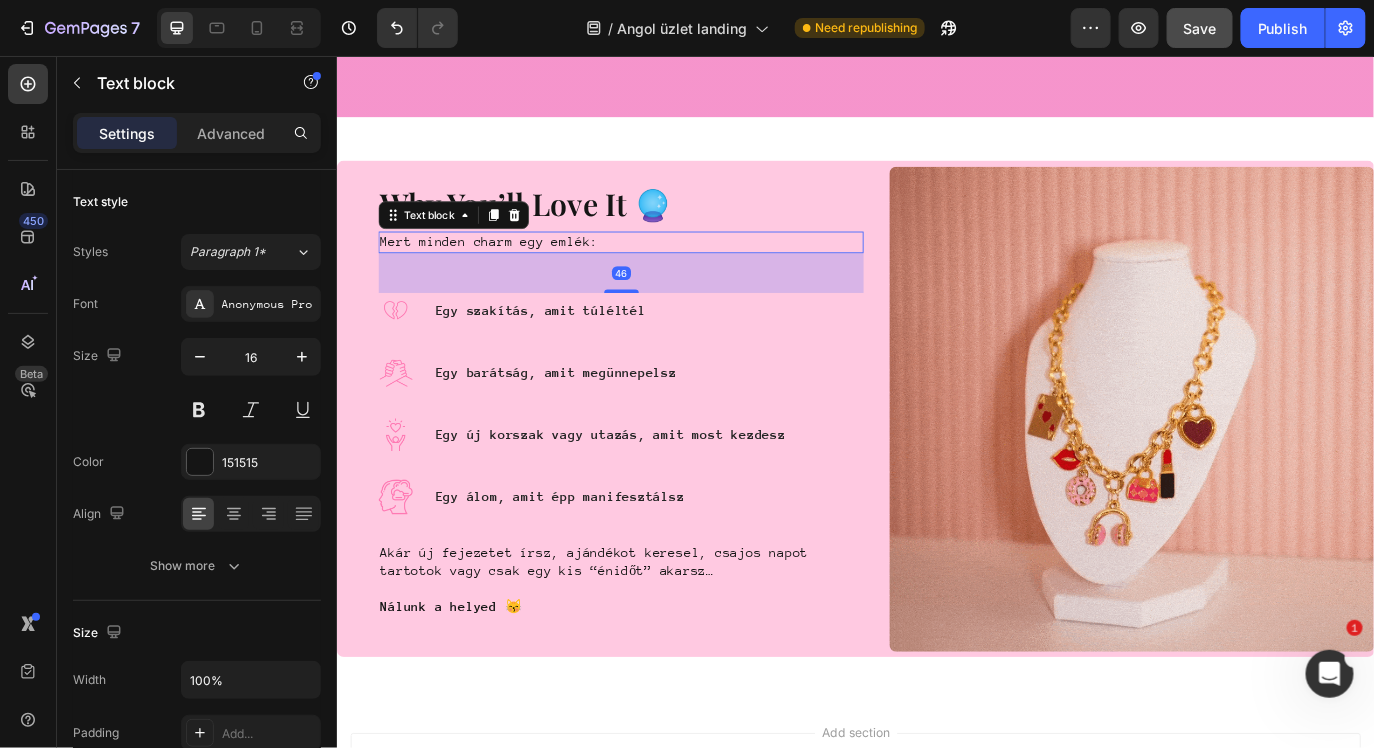 click on "Mert minden charm egy emlék:" at bounding box center (664, 270) 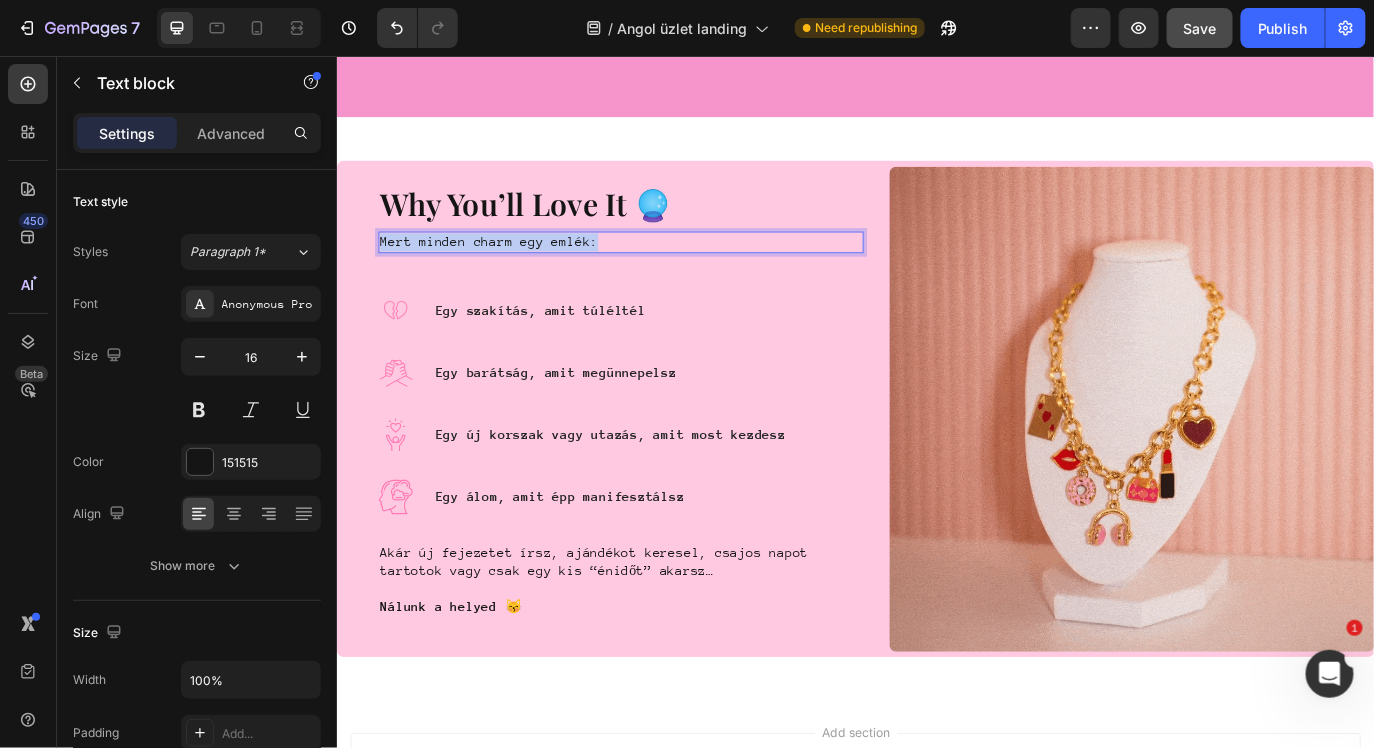 click on "Mert minden charm egy emlék:" at bounding box center (664, 270) 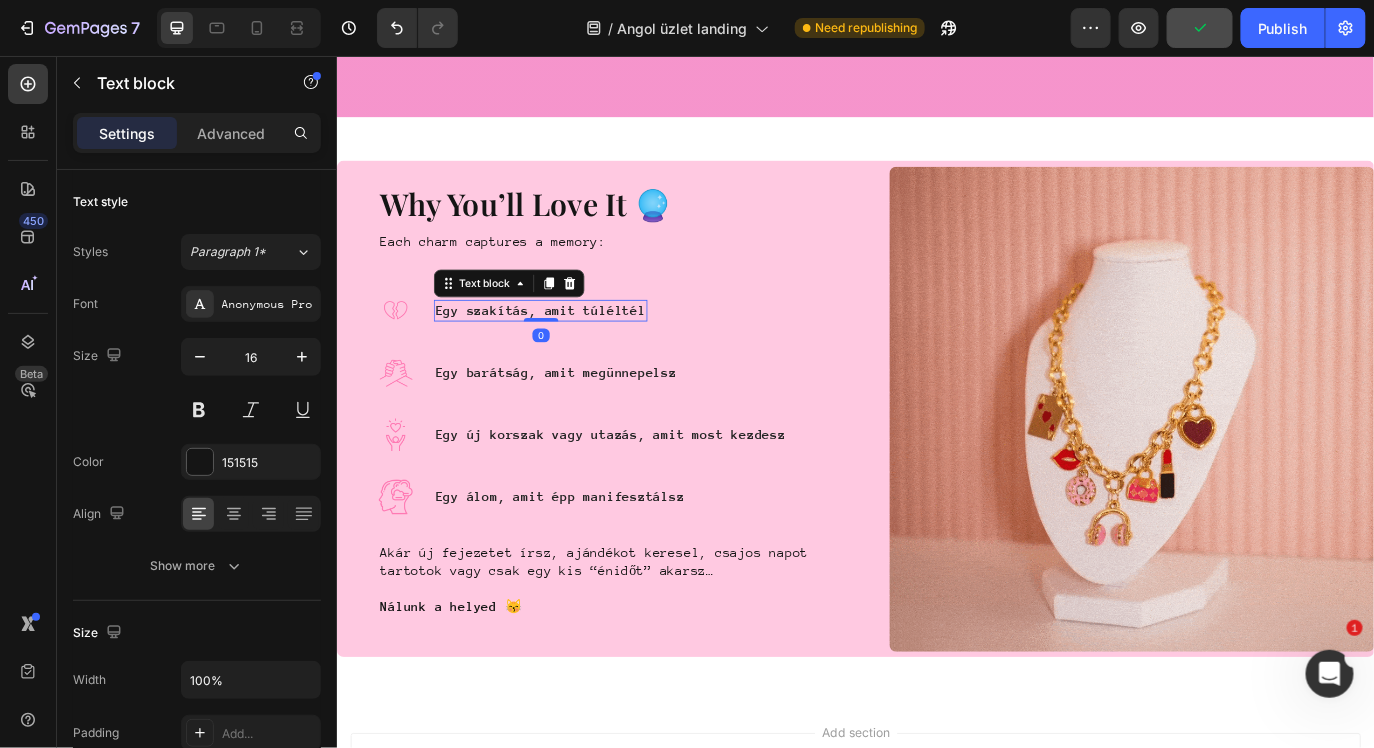 click on "Egy szakítás, amit túléltél" at bounding box center [571, 349] 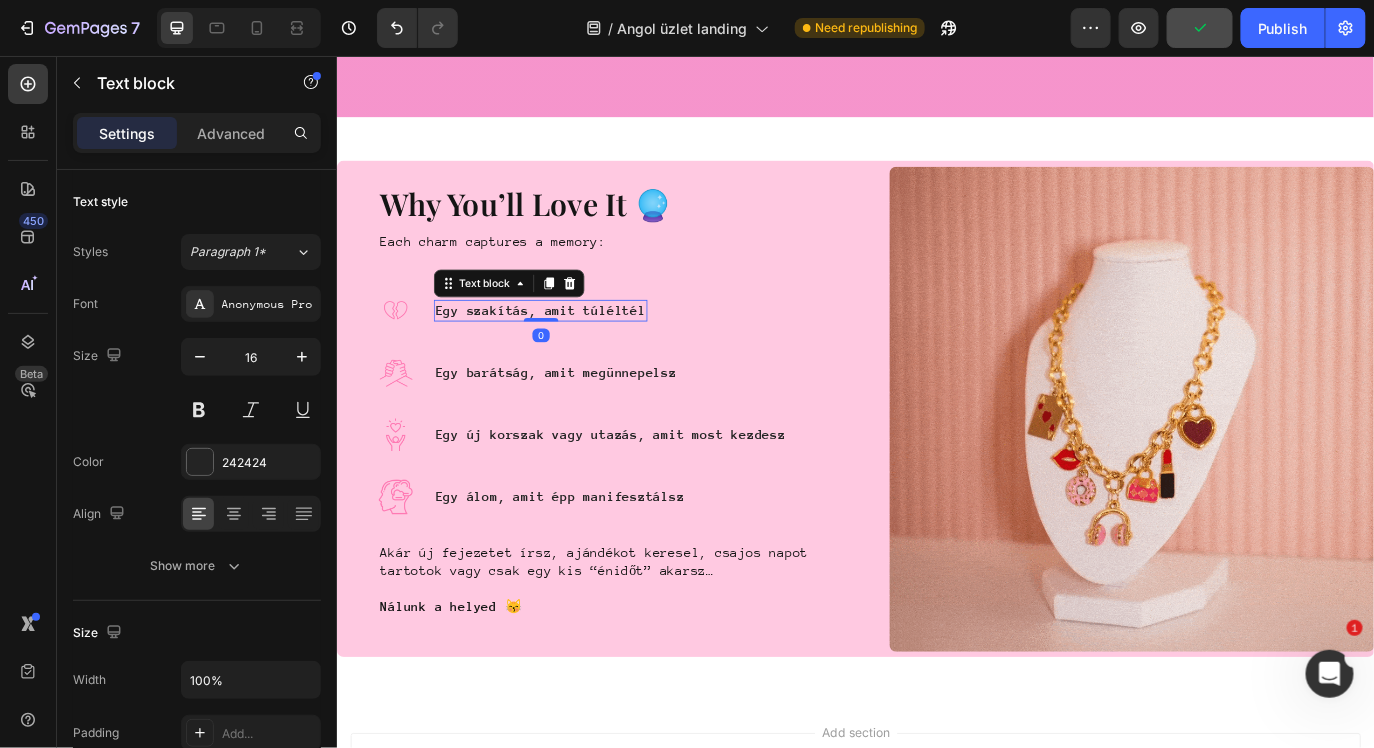 click on "Egy szakítás, amit túléltél" at bounding box center (571, 349) 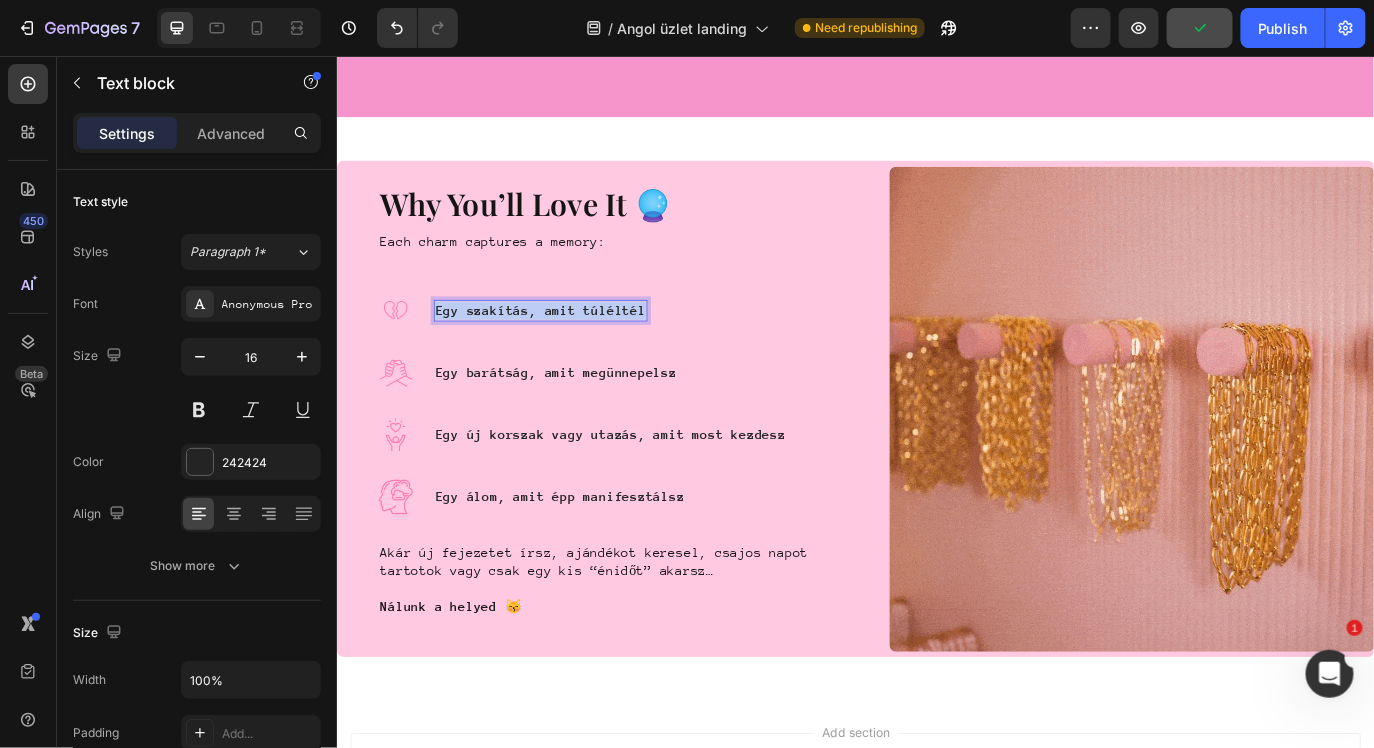 click on "Egy szakítás, amit túléltél" at bounding box center [571, 349] 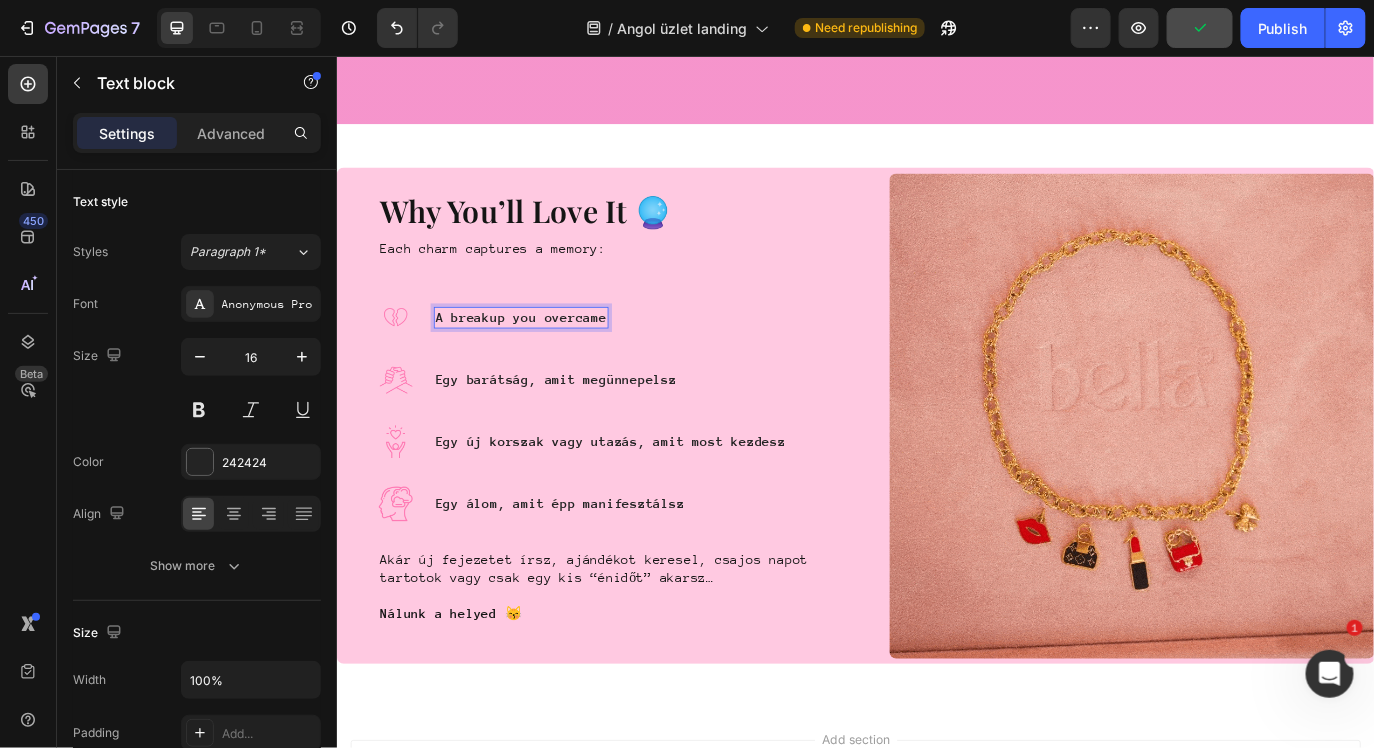 scroll, scrollTop: 2859, scrollLeft: 0, axis: vertical 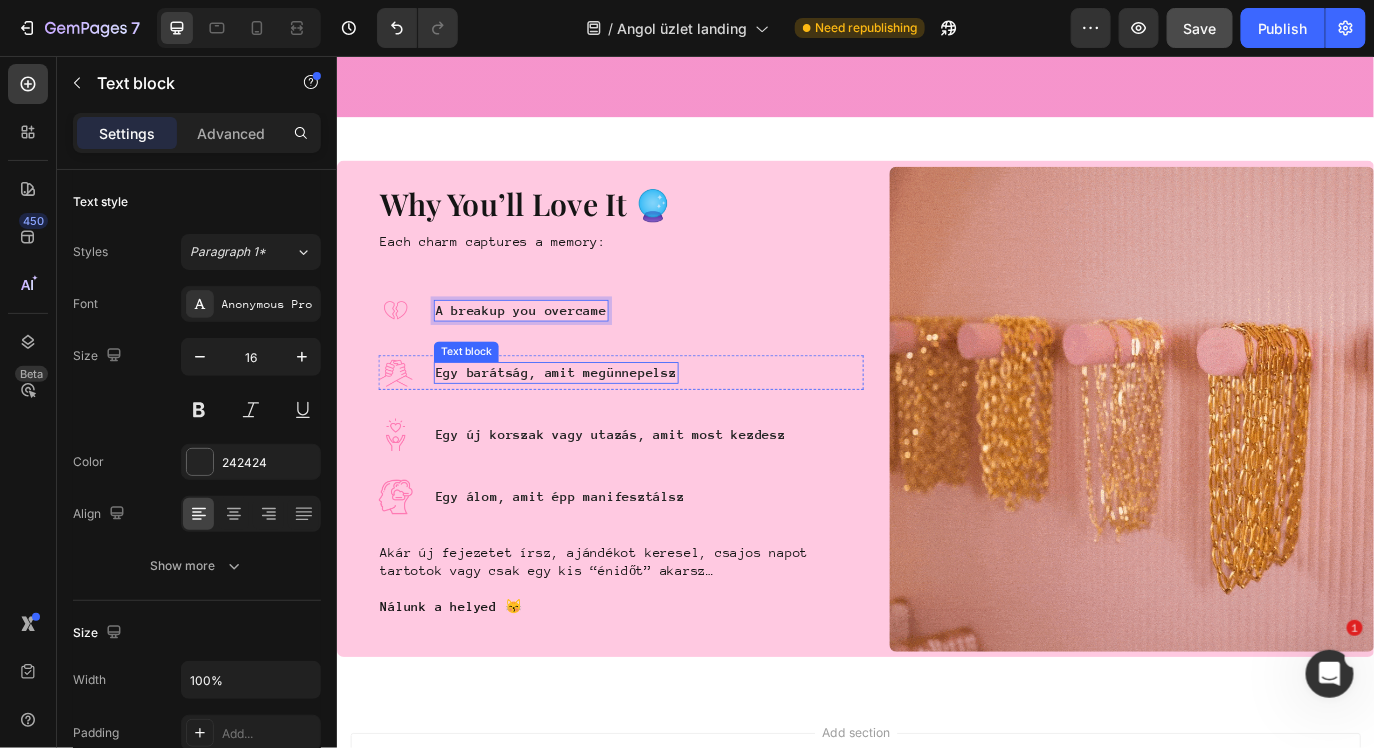 click on "Egy barátság, amit megünnepelsz" at bounding box center [589, 421] 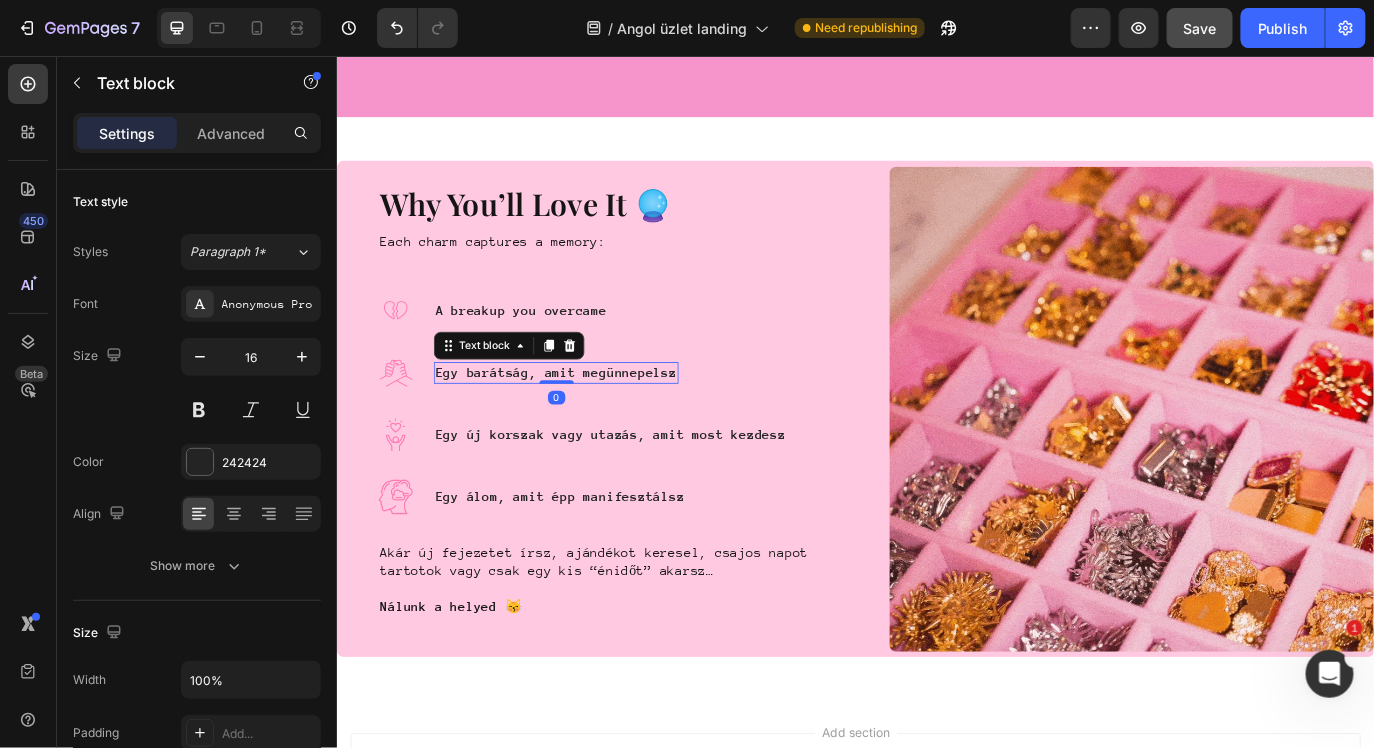 click on "Egy barátság, amit megünnepelsz" at bounding box center [589, 421] 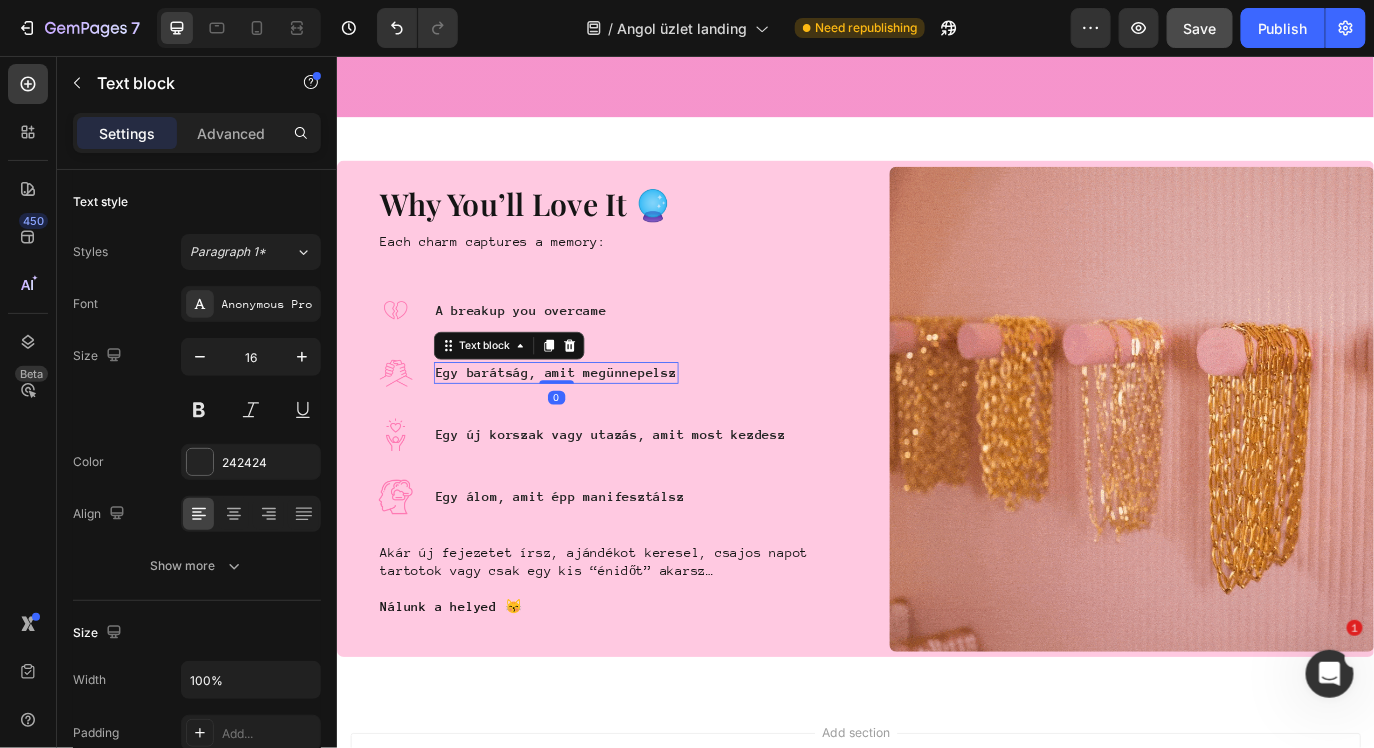 click on "Egy barátság, amit megünnepelsz" at bounding box center (589, 421) 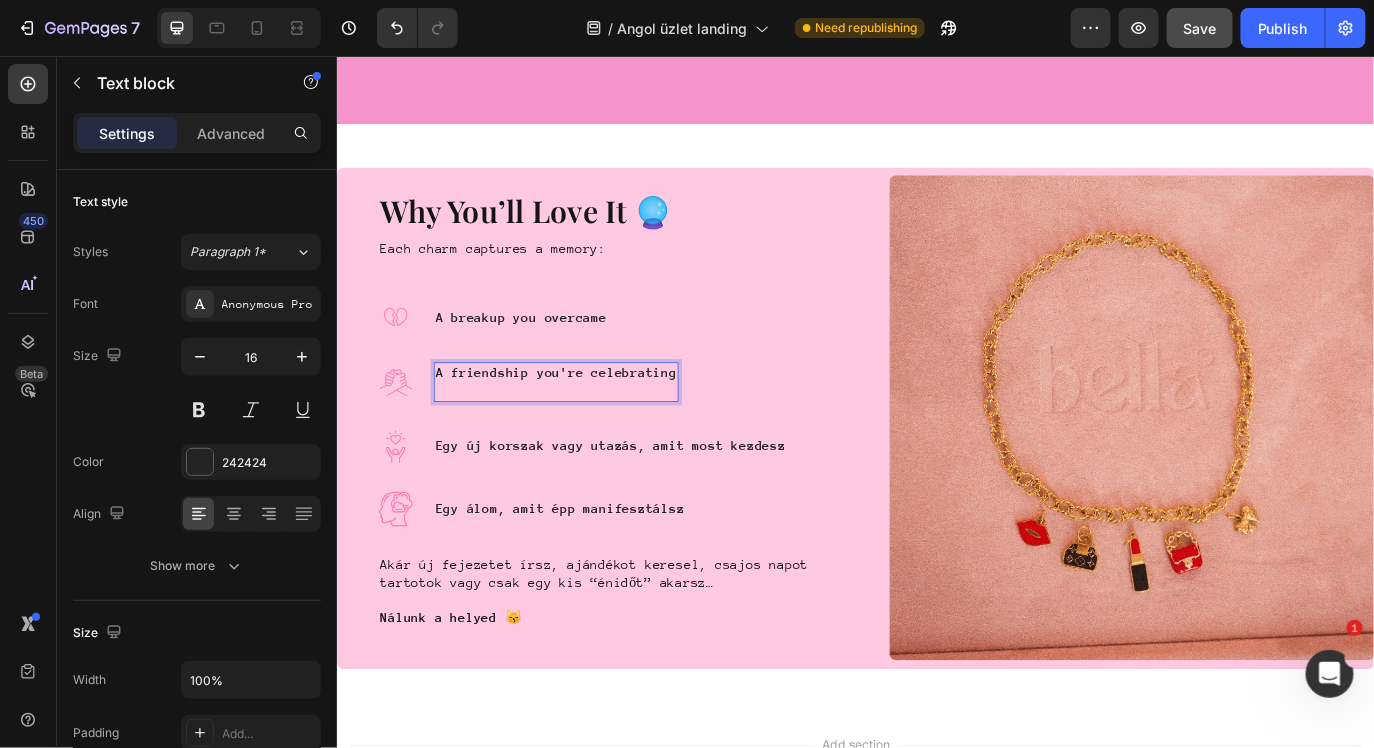 scroll, scrollTop: 2859, scrollLeft: 0, axis: vertical 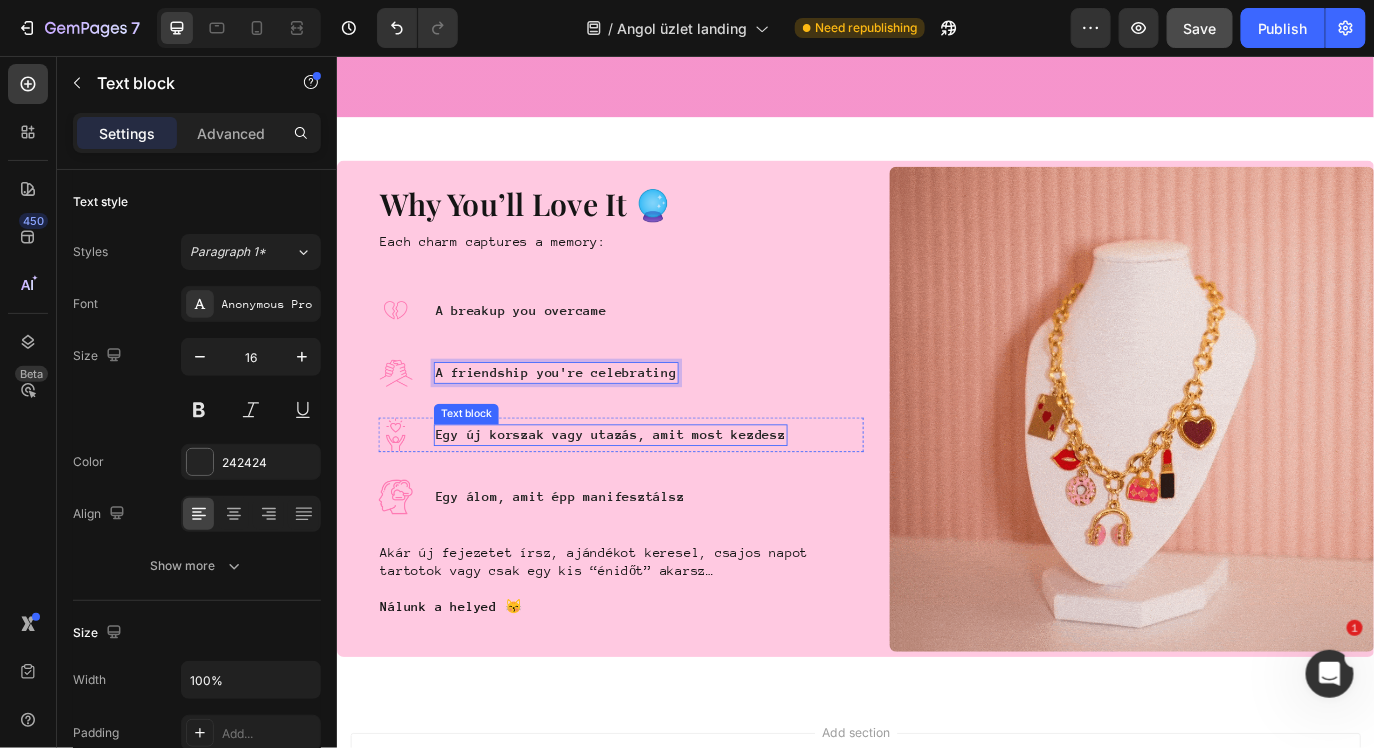 click on "Egy új korszak vagy utazás, amit most kezdesz" at bounding box center [652, 493] 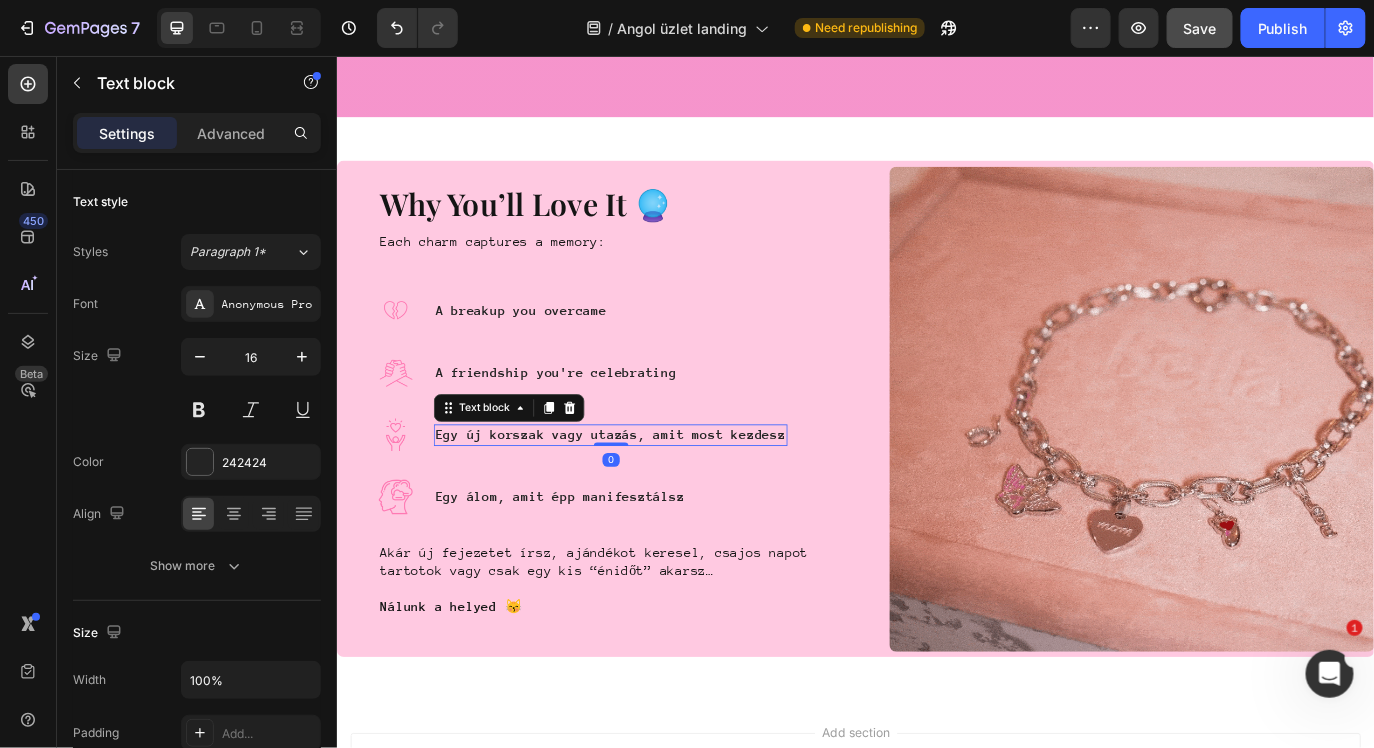 click on "Egy új korszak vagy utazás, amit most kezdesz" at bounding box center [652, 493] 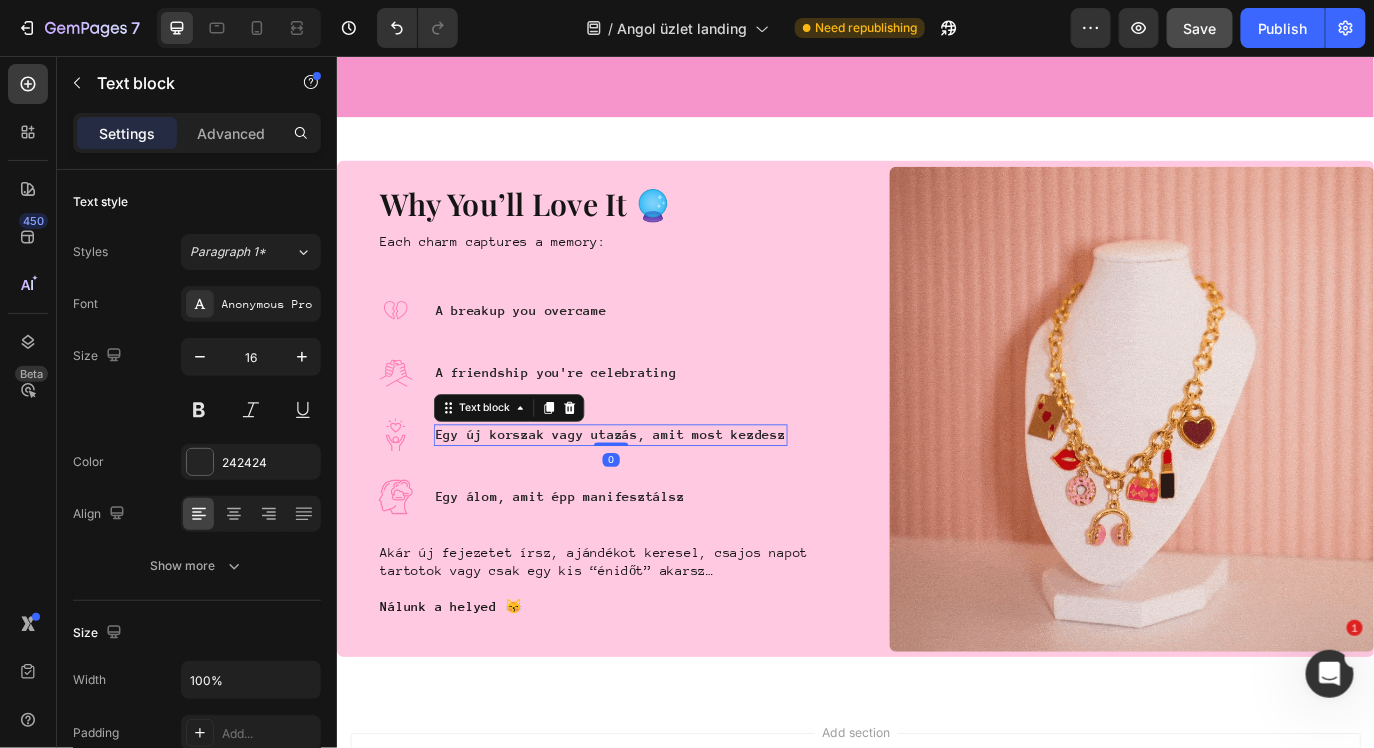 click on "Egy új korszak vagy utazás, amit most kezdesz" at bounding box center (652, 493) 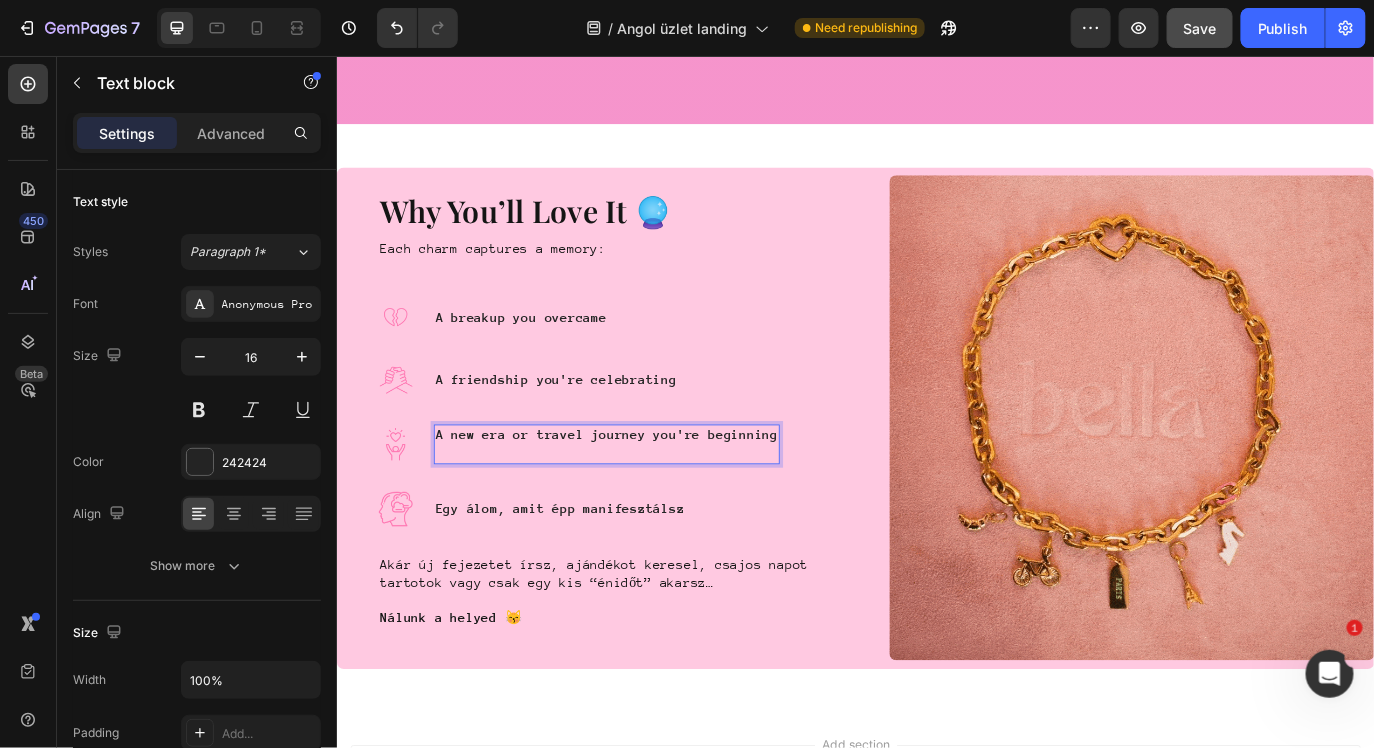 scroll, scrollTop: 2859, scrollLeft: 0, axis: vertical 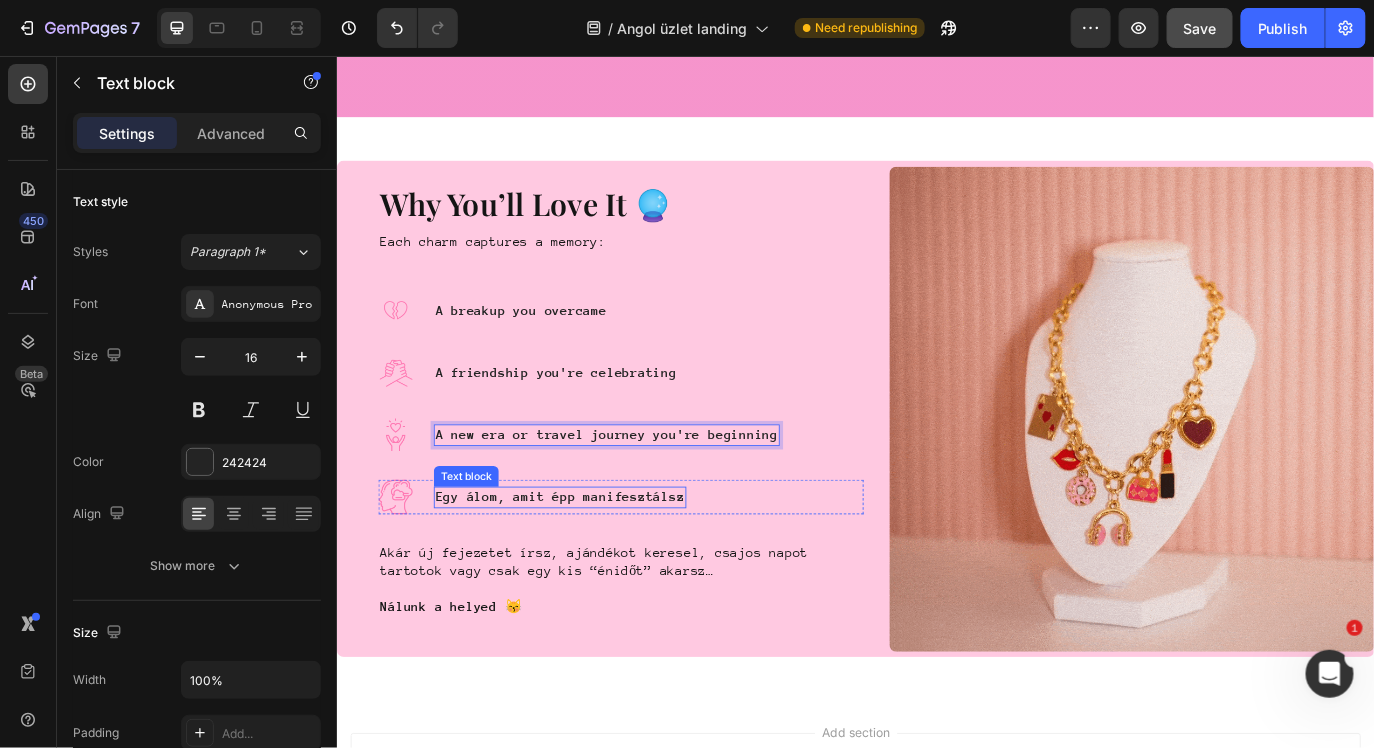 click on "Egy álom, amit épp manifesztálsz" at bounding box center (594, 565) 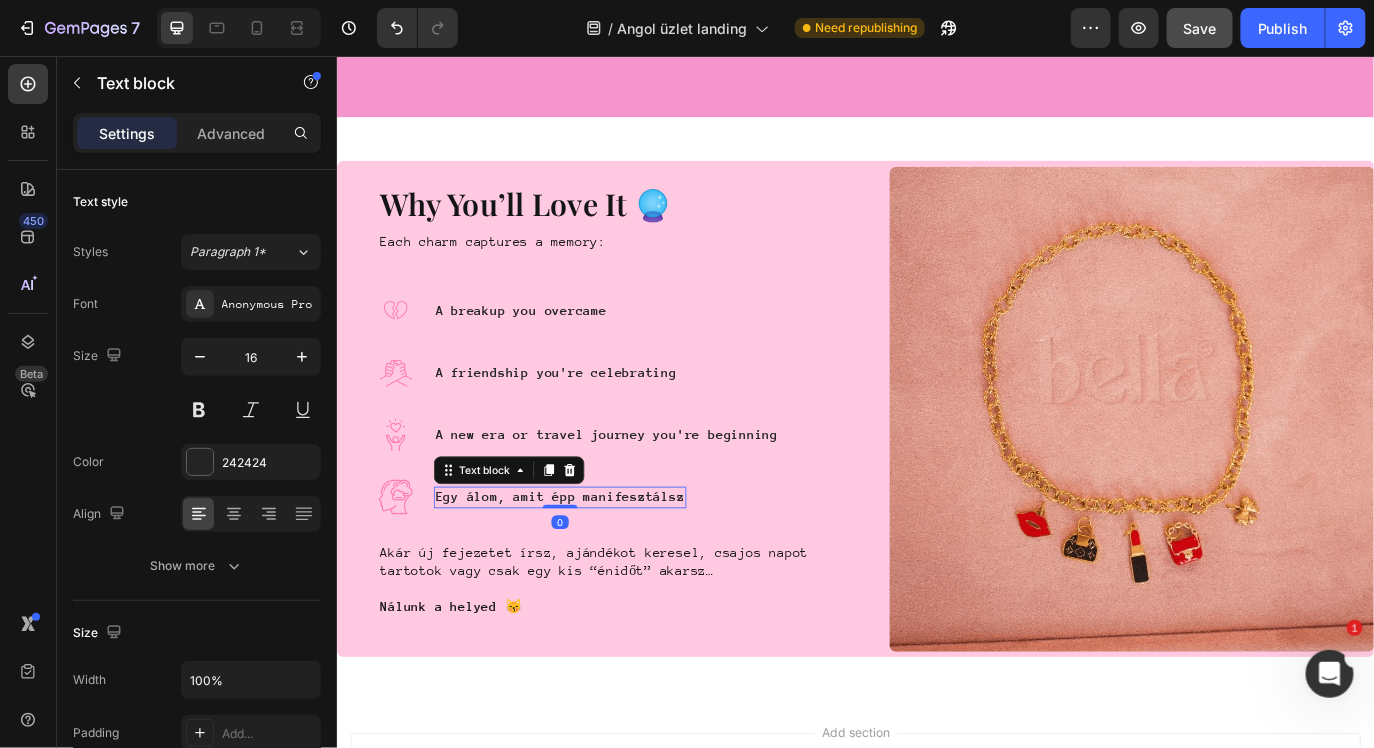 click on "Egy álom, amit épp manifesztálsz" at bounding box center [594, 565] 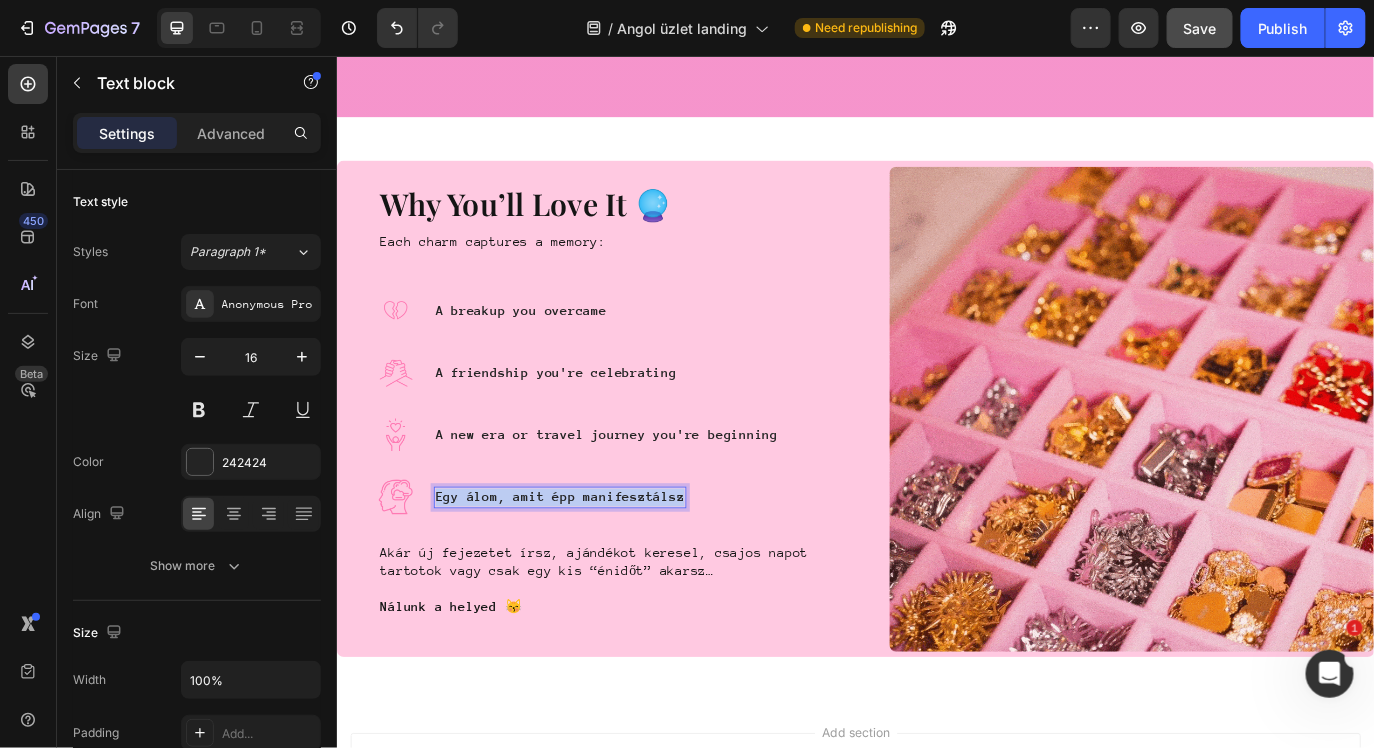 click on "Egy álom, amit épp manifesztálsz" at bounding box center [594, 565] 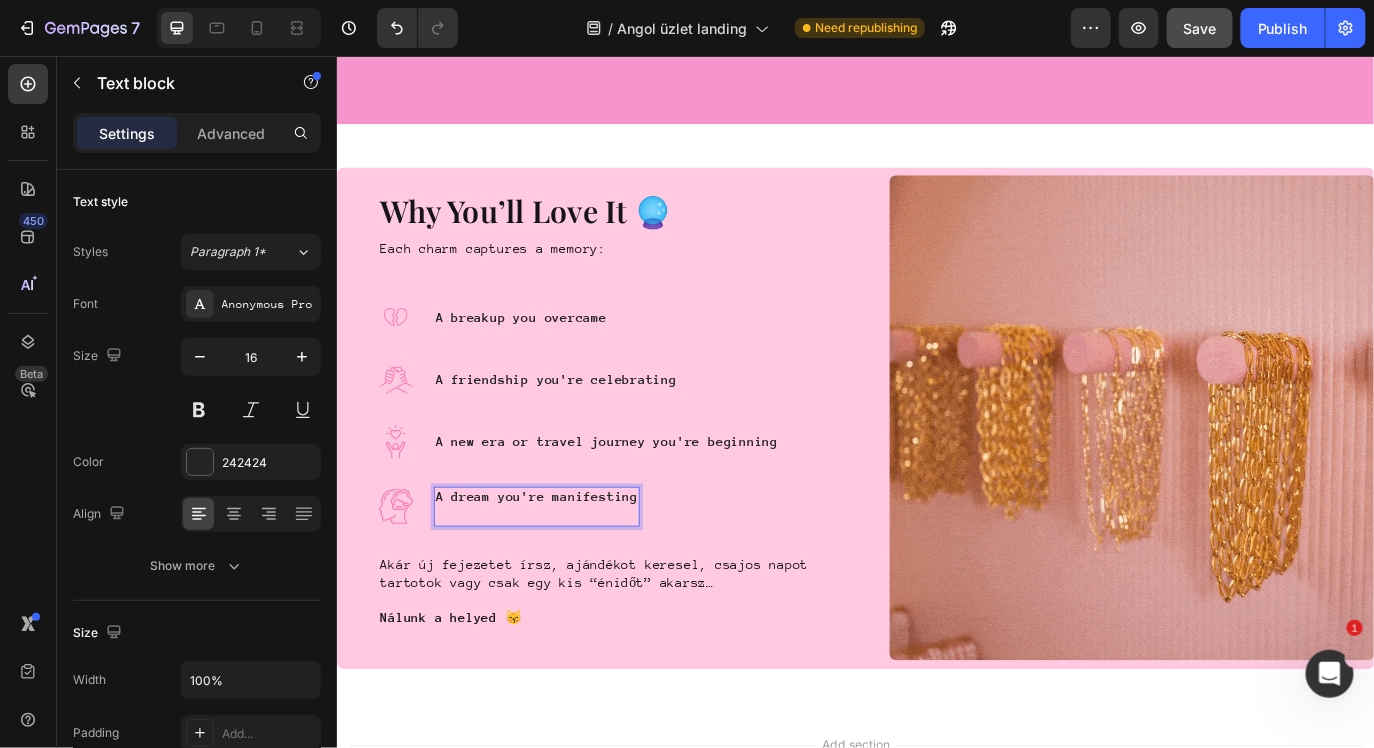 scroll, scrollTop: 2859, scrollLeft: 0, axis: vertical 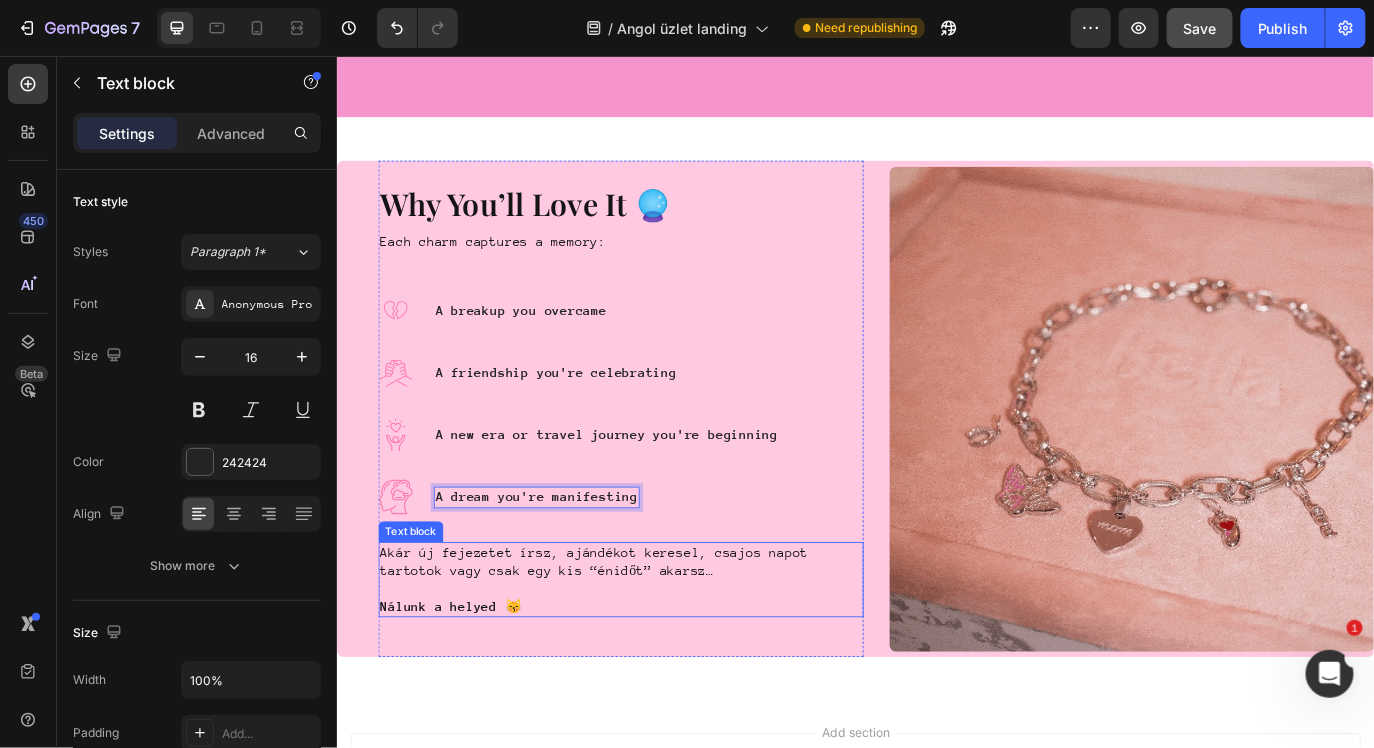 click on "Akár új fejezetet írsz, ajándékot keresel, csajos napot tartotok vagy csak egy kis “énidőt” akarsz…" at bounding box center (664, 640) 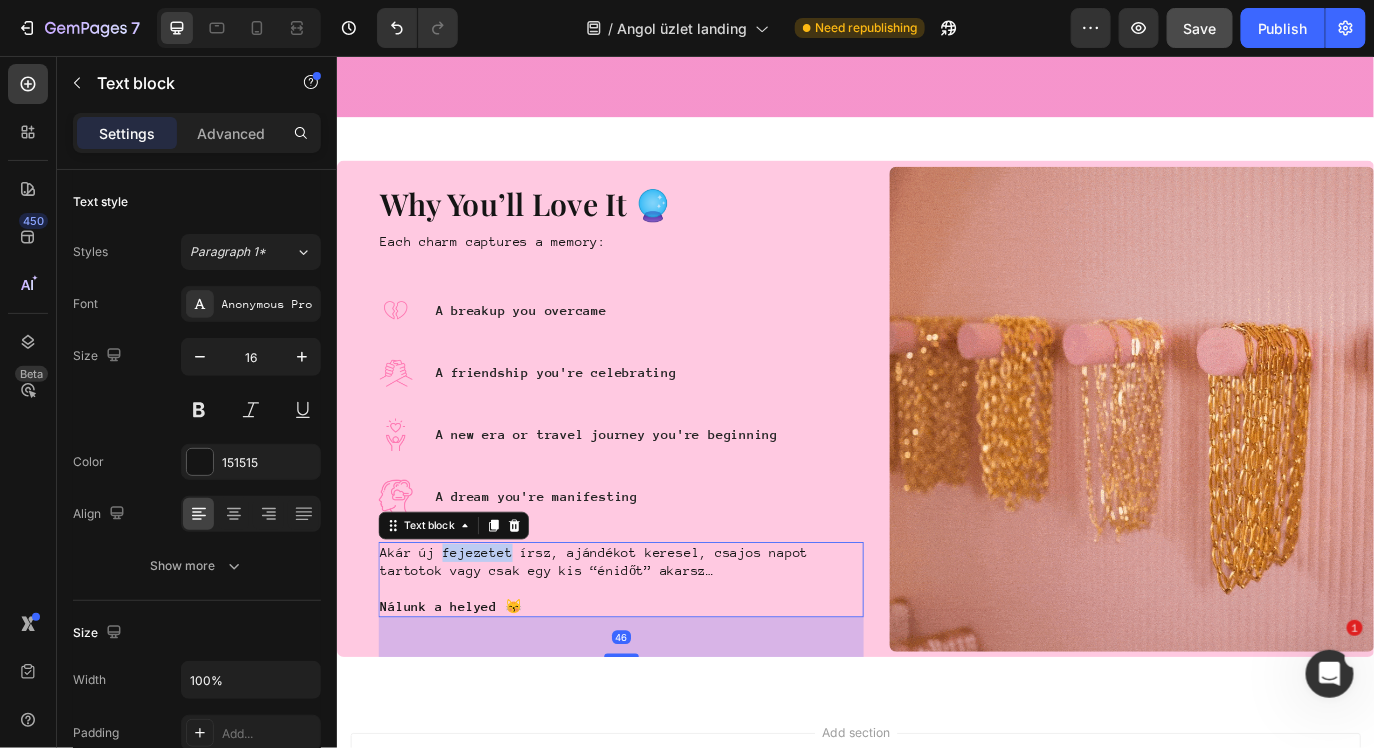 click on "Akár új fejezetet írsz, ajándékot keresel, csajos napot tartotok vagy csak egy kis “énidőt” akarsz…" at bounding box center (664, 640) 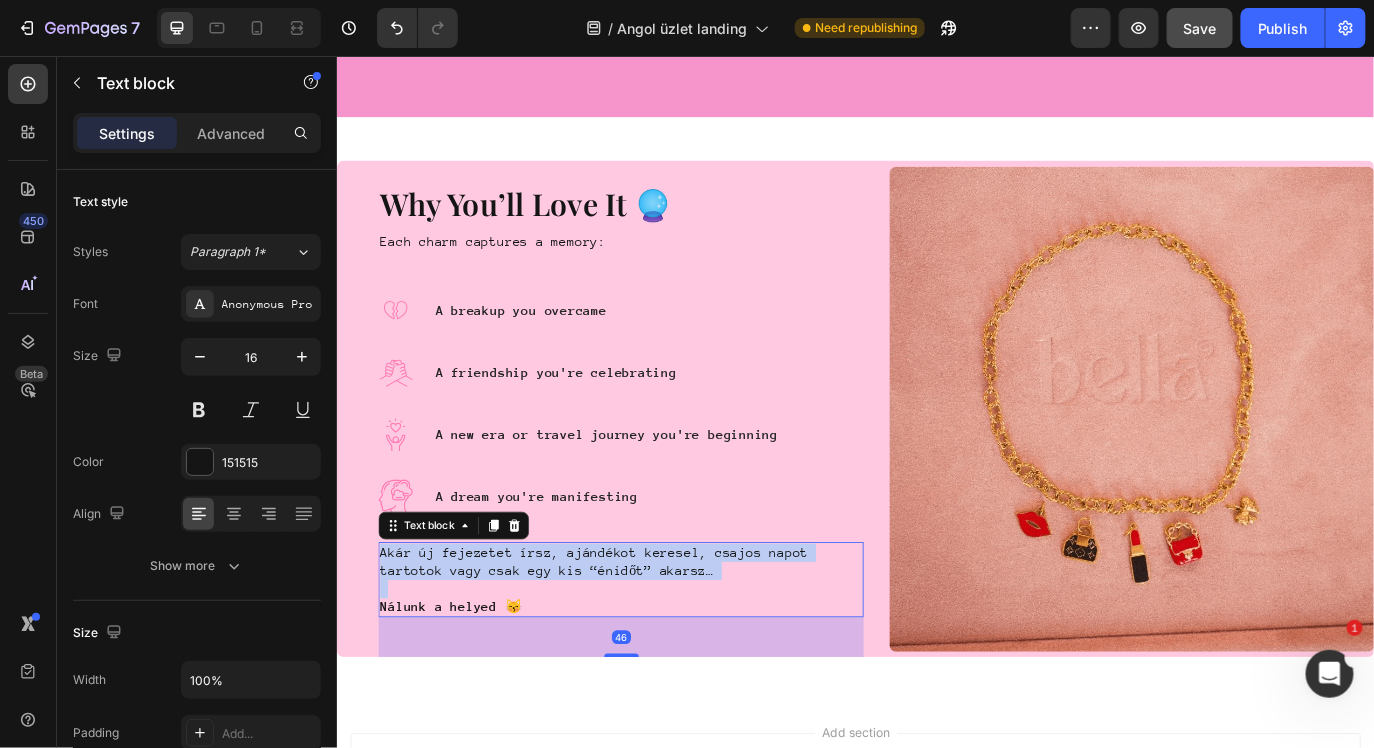click on "Akár új fejezetet írsz, ajándékot keresel, csajos napot tartotok vagy csak egy kis “énidőt” akarsz…" at bounding box center (664, 640) 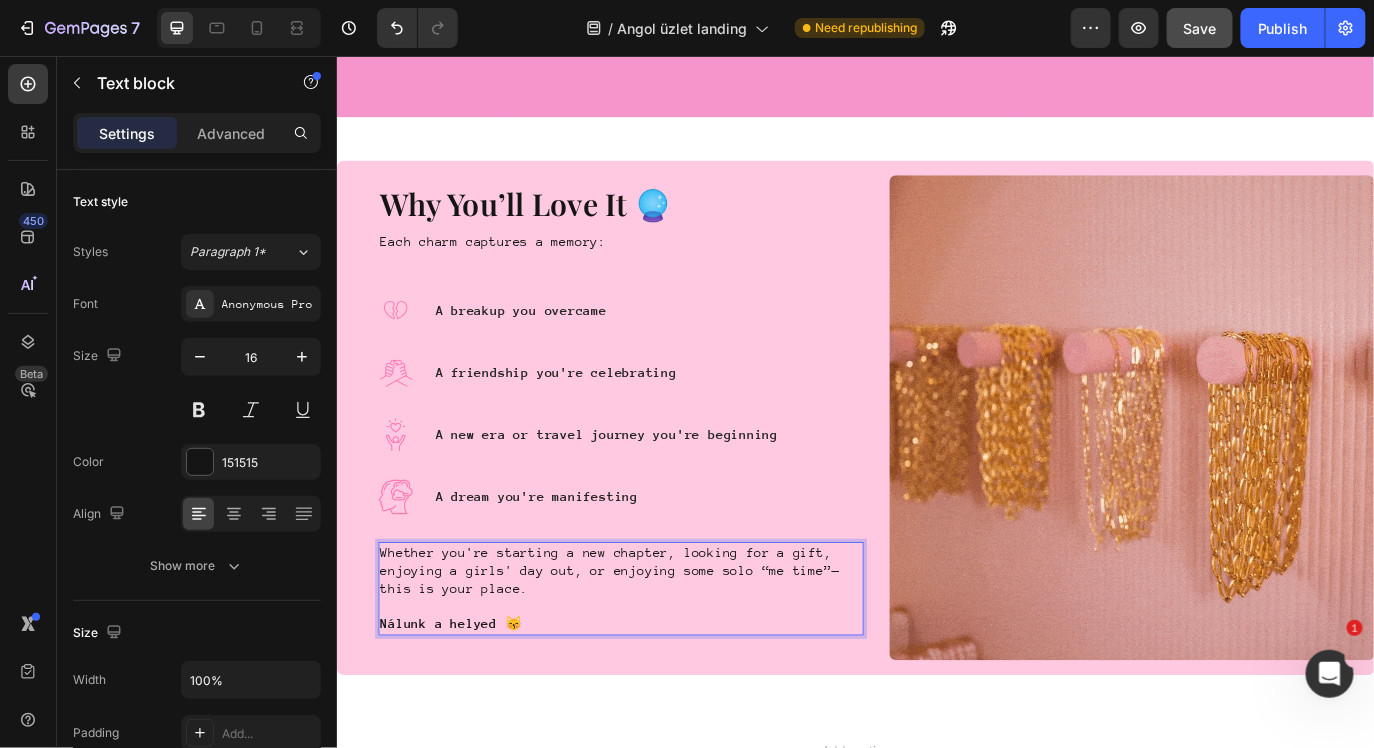 click on "Nálunk a helyed 😽" at bounding box center (468, 711) 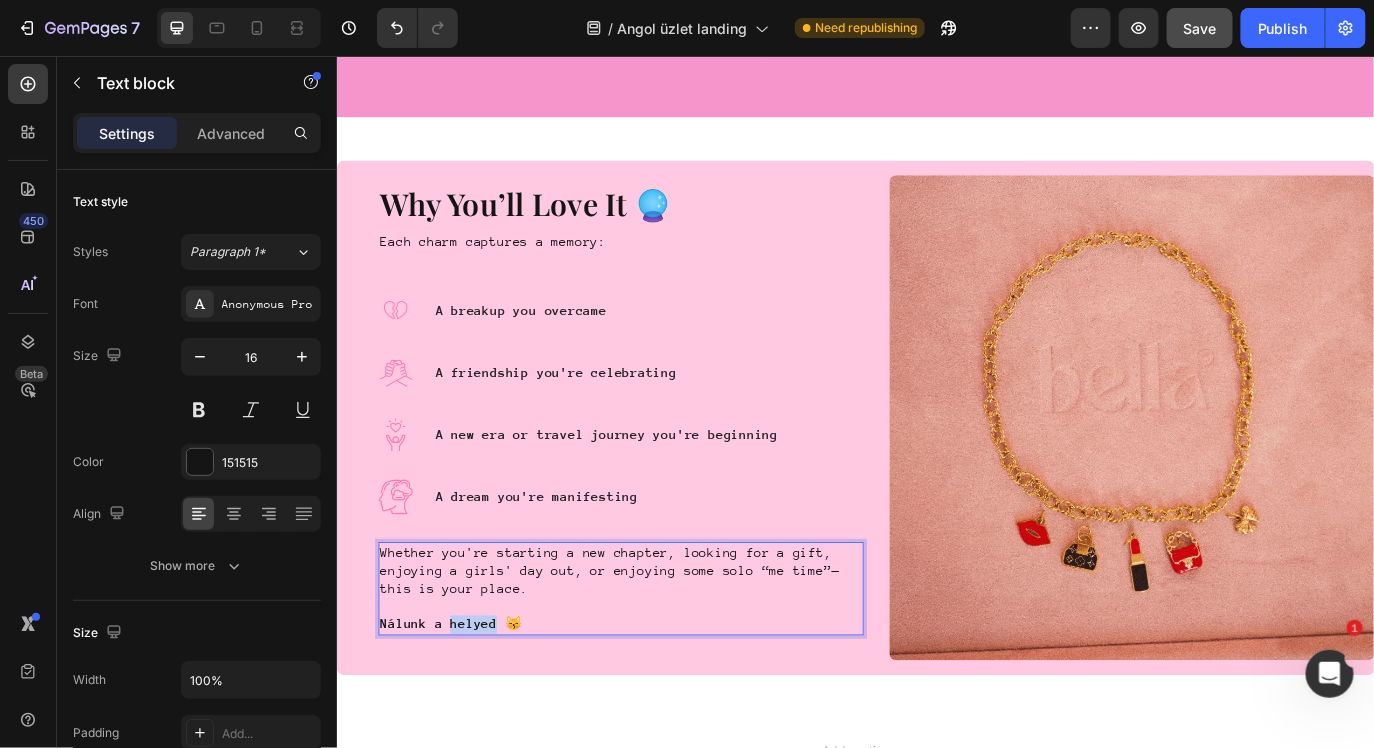 click on "Nálunk a helyed 😽" at bounding box center [468, 711] 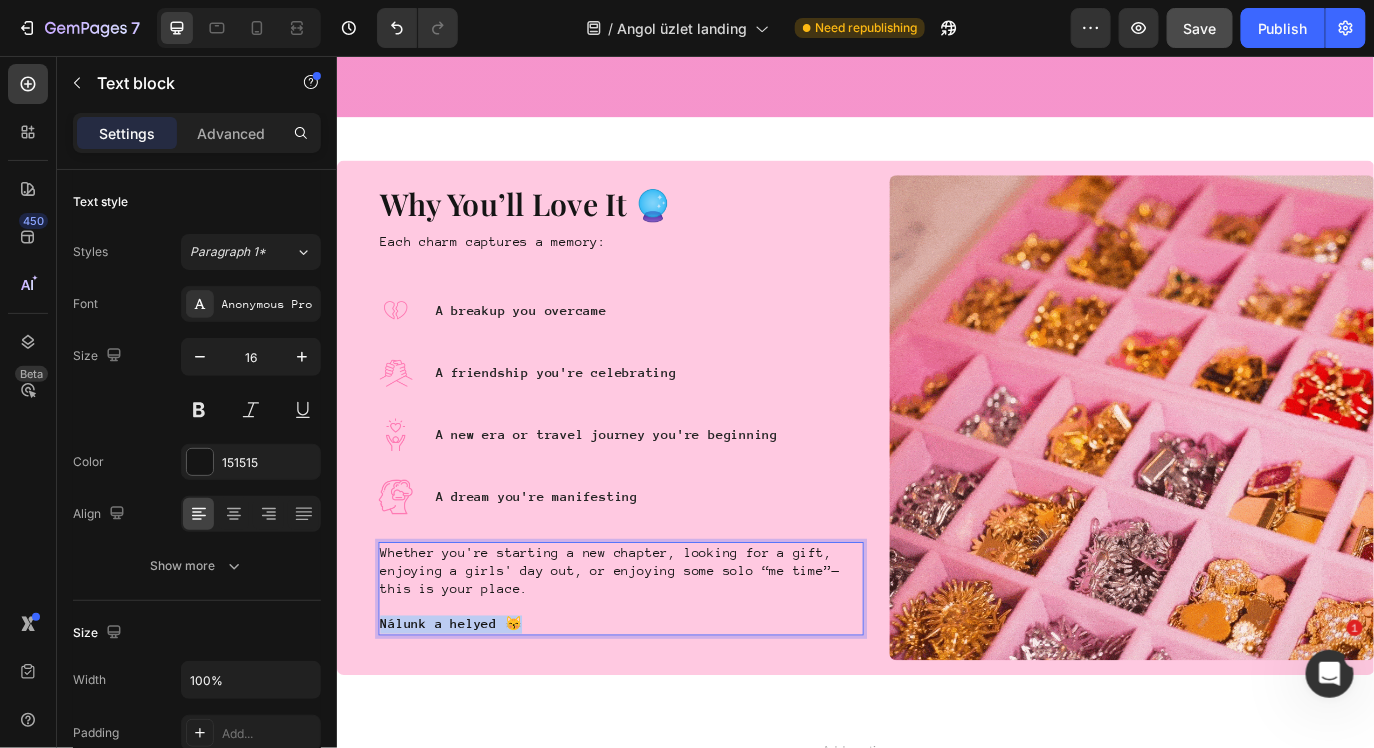 click on "Nálunk a helyed 😽" at bounding box center (468, 711) 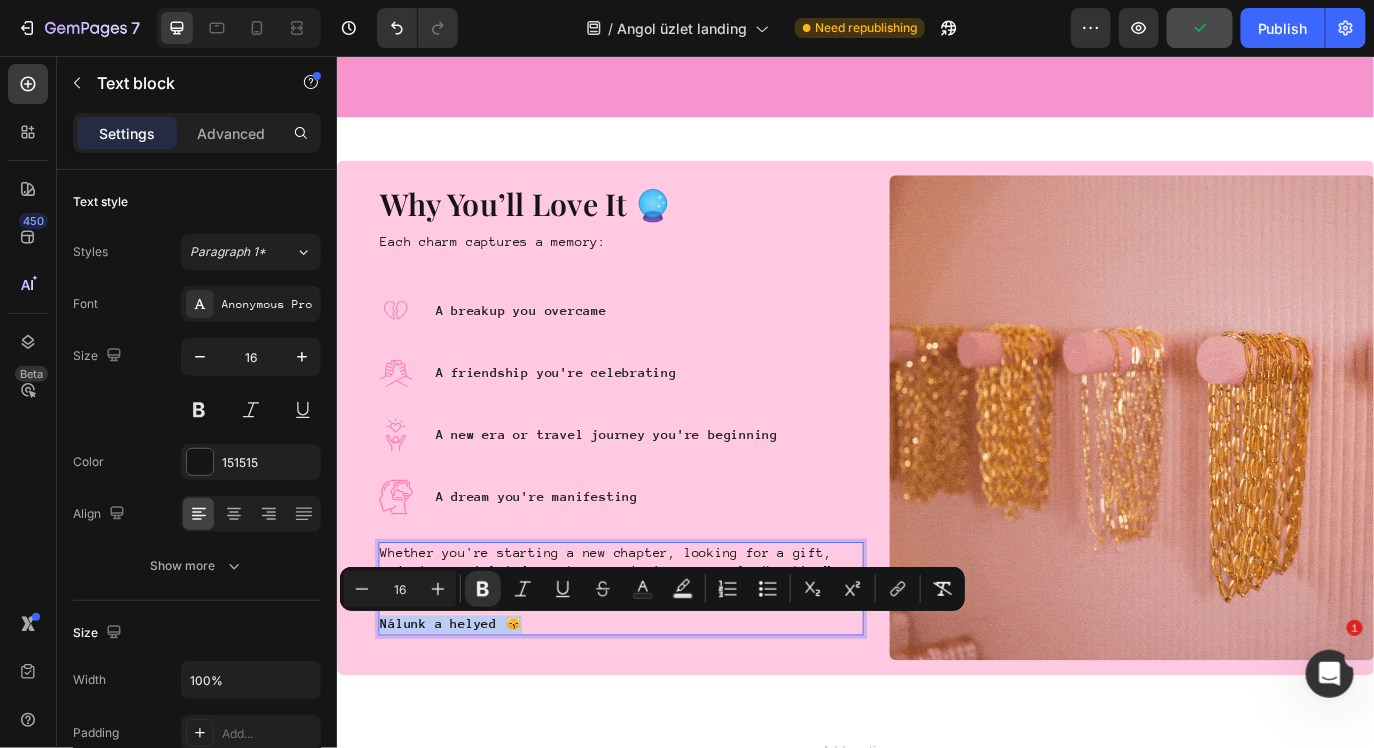 click on "Nálunk a helyed 😽" at bounding box center (468, 711) 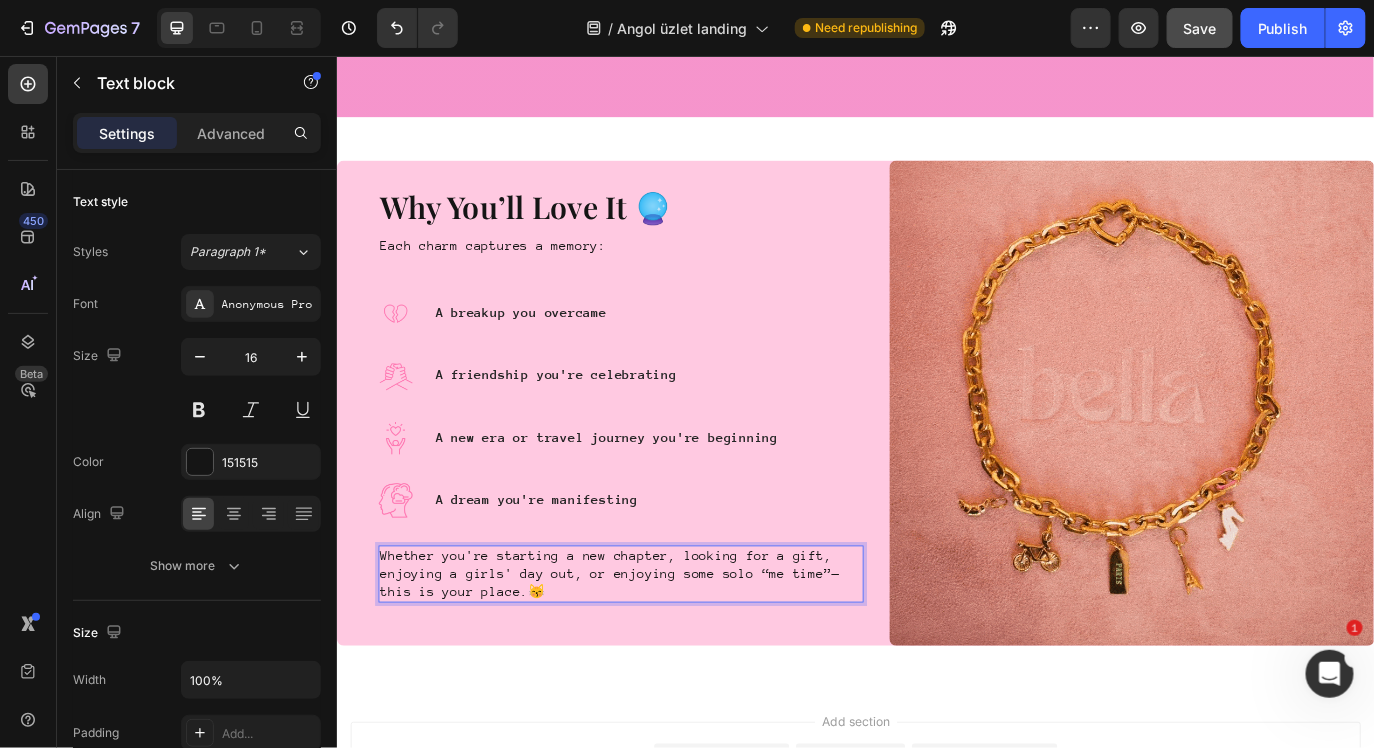 scroll, scrollTop: 3075, scrollLeft: 0, axis: vertical 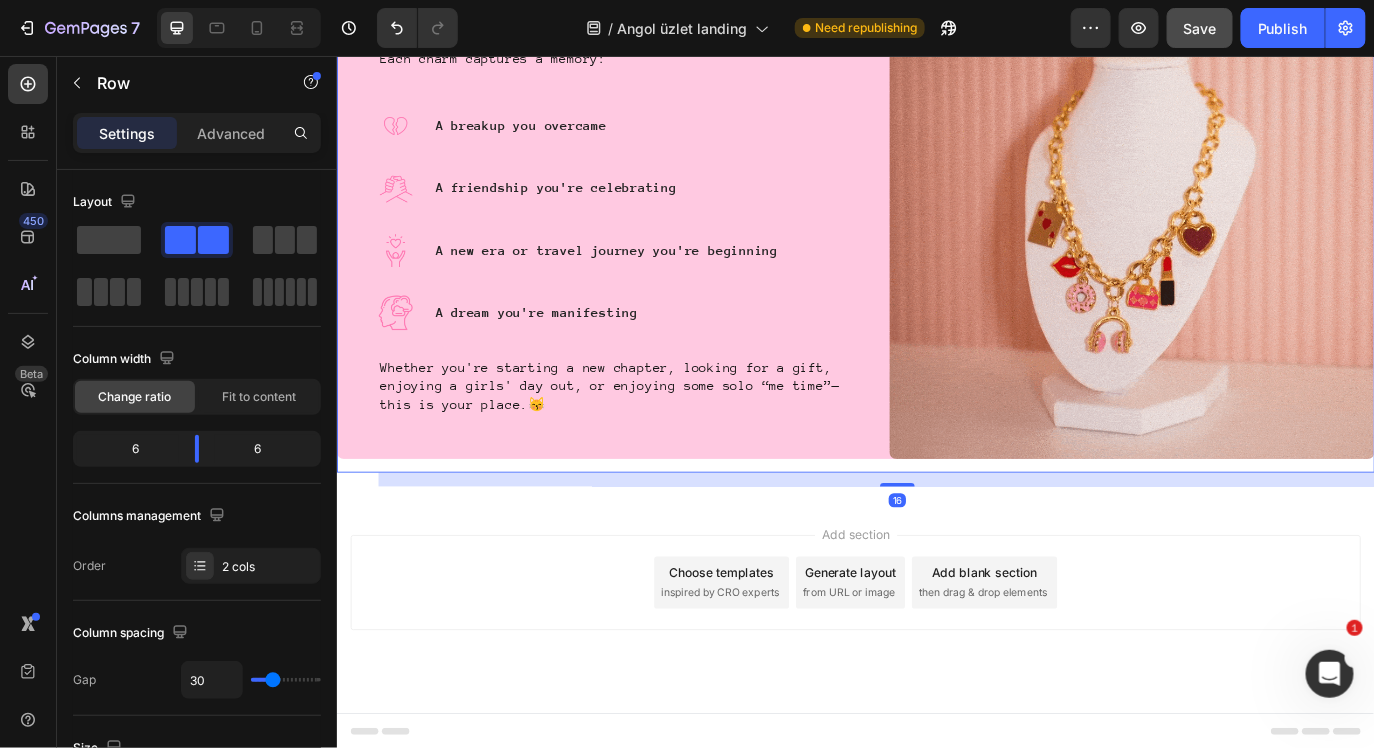 click on "Why You’ll Love It 🔮 Heading Each charm captures a memory: Text block Image A breakup you overcame Text block Row Image A friendship you're celebrating Text block Row Image A new era or travel journey you're beginning Text block Row Image A dream you're manifesting Text block Row Whether you're starting a new chapter, looking for a gift, enjoying a girls' day out, or enjoying some solo “me time”—this is your place.  😽 Text block Row" at bounding box center [664, 240] 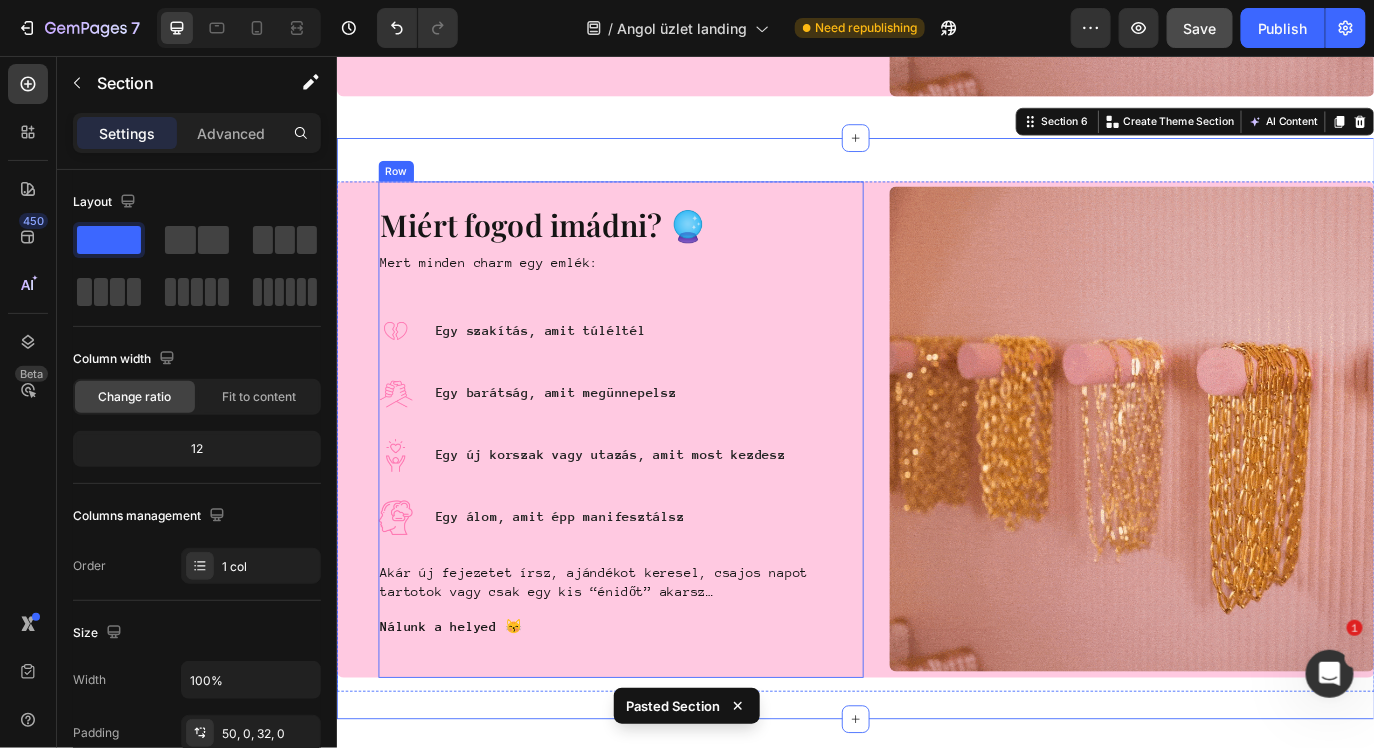 scroll, scrollTop: 3518, scrollLeft: 0, axis: vertical 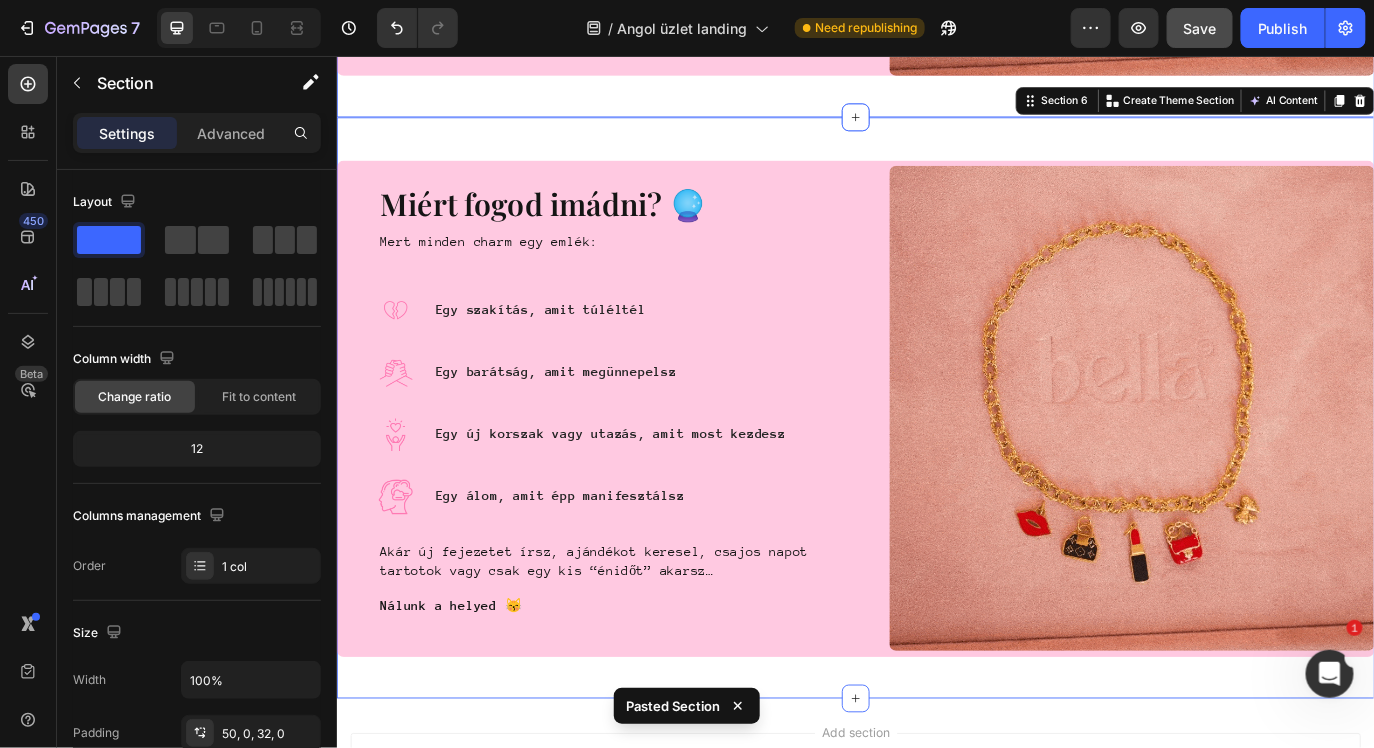 click on "Why You’ll Love It 🔮 Heading Each charm captures a memory: Text block Image A breakup you overcame Text block Row Image A friendship you're celebrating Text block Row Image A new era or travel journey you're beginning Text block Row Image A dream you're manifesting Text block Row Whether you're starting a new chapter, looking for a gift, enjoying a girls' day out, or enjoying some solo “me time”—this is your place.  😽 Text block Row Image Row Section 5" at bounding box center (936, -204) 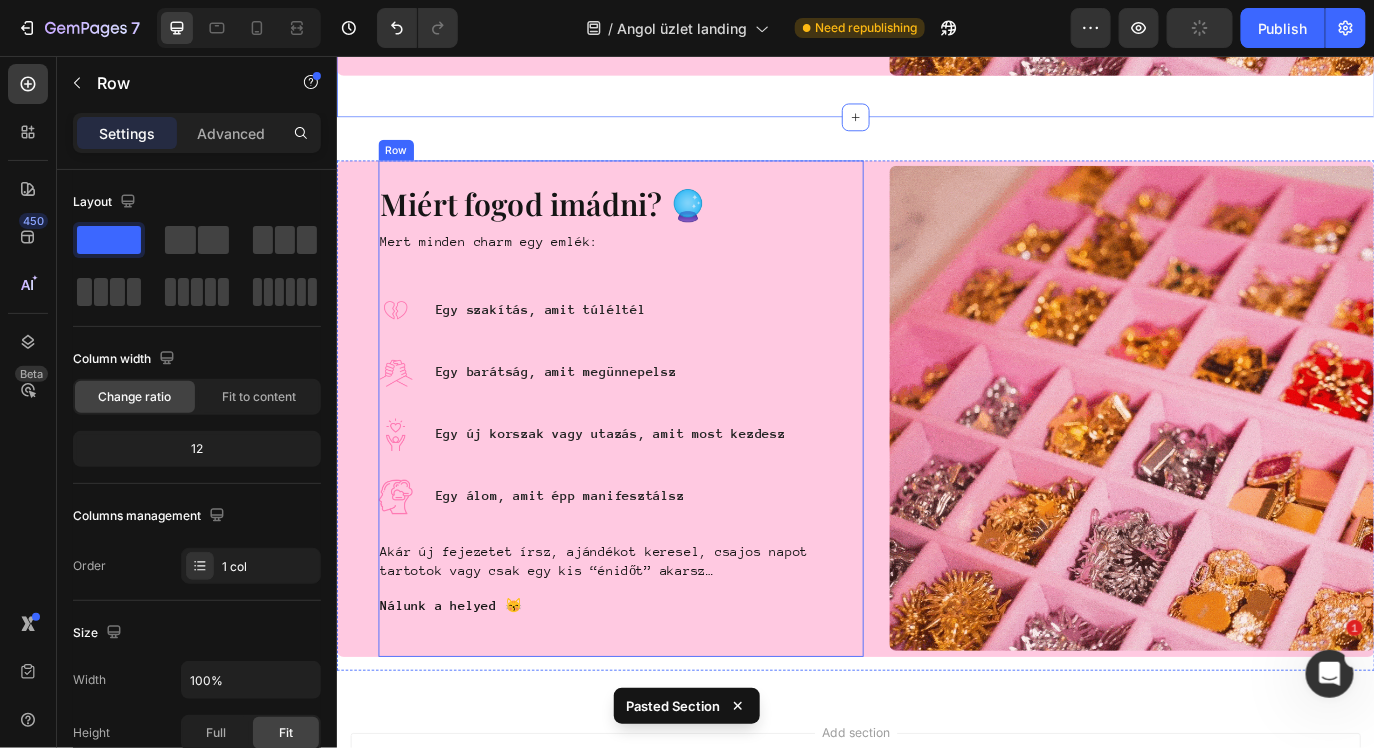 click on "Miért fogod imádni? 🔮 Heading Mert minden charm egy emlék: Text block Image Egy szakítás, amit túléltél Text block Row Image Egy barátság, amit megünnepelsz Text block Row Image Egy új korszak vagy utazás, amit most kezdesz Text block Row Image Egy álom, amit épp manifesztálsz Text block Row Akár új fejezetet írsz, ajándékot keresel, csajos napot tartotok vagy csak egy kis “énidőt” akarsz…   Nálunk a helyed 😽 Text block" at bounding box center [664, 463] 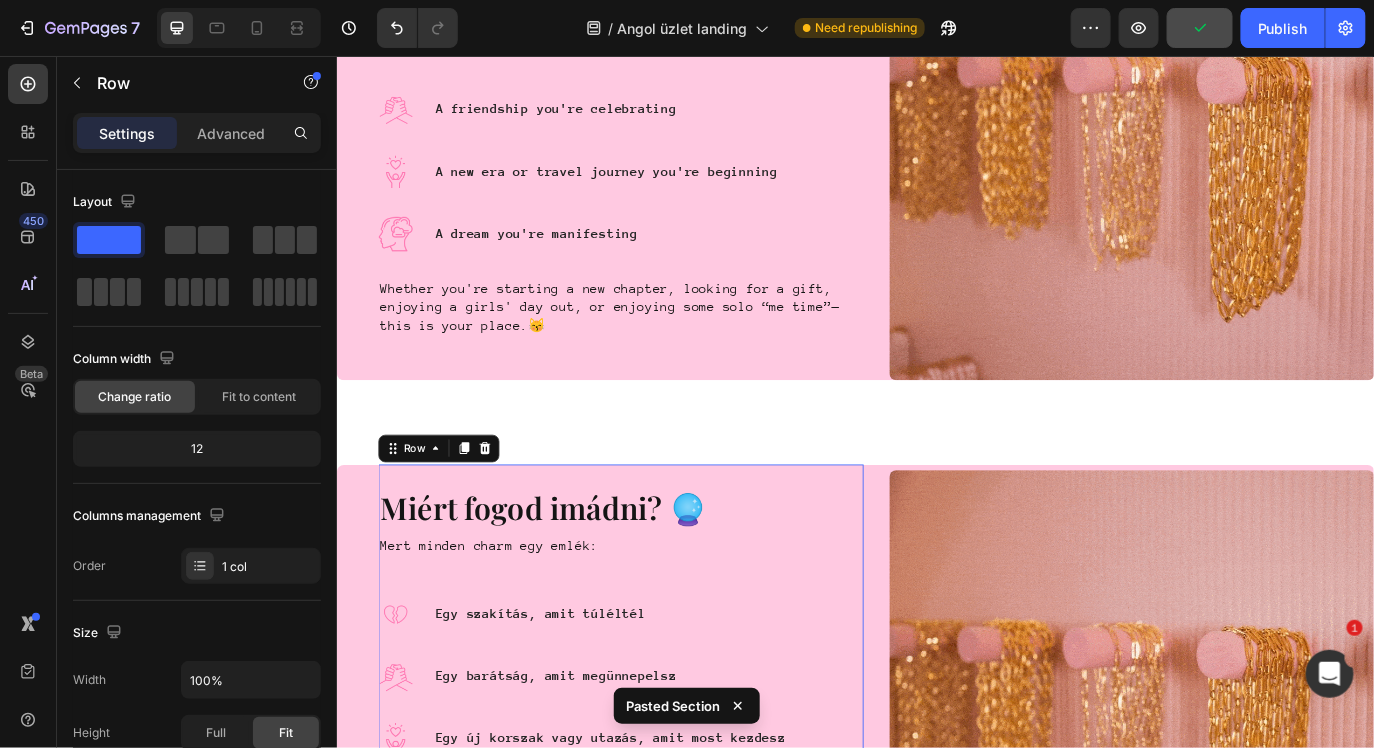 scroll, scrollTop: 3168, scrollLeft: 0, axis: vertical 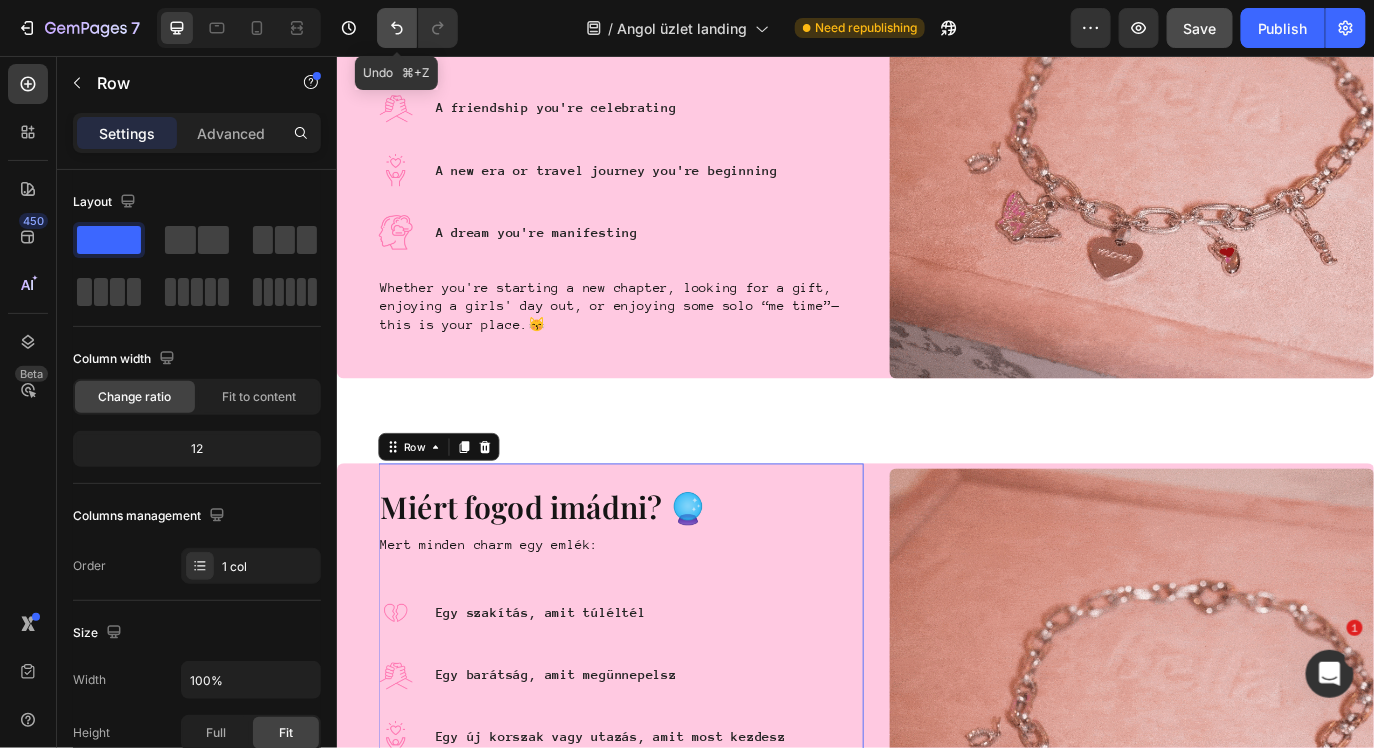click 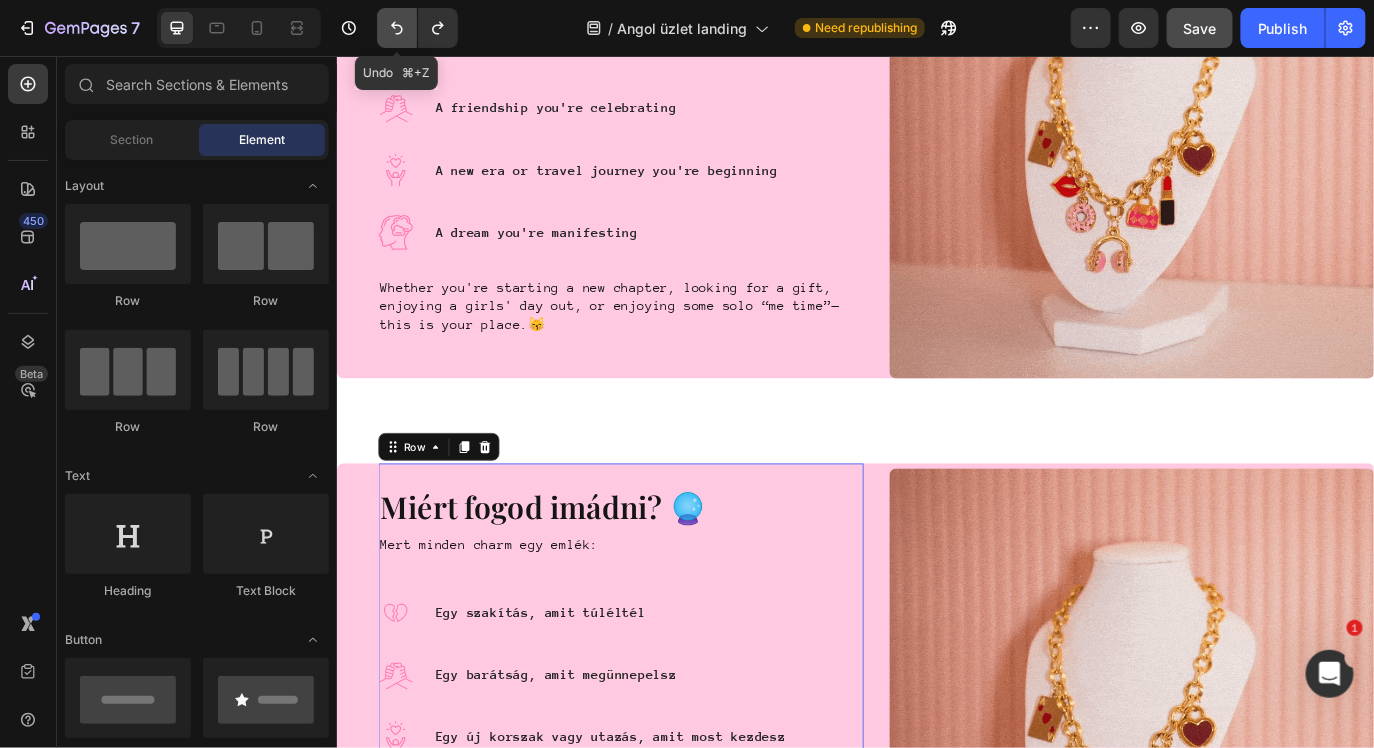 scroll, scrollTop: 3075, scrollLeft: 0, axis: vertical 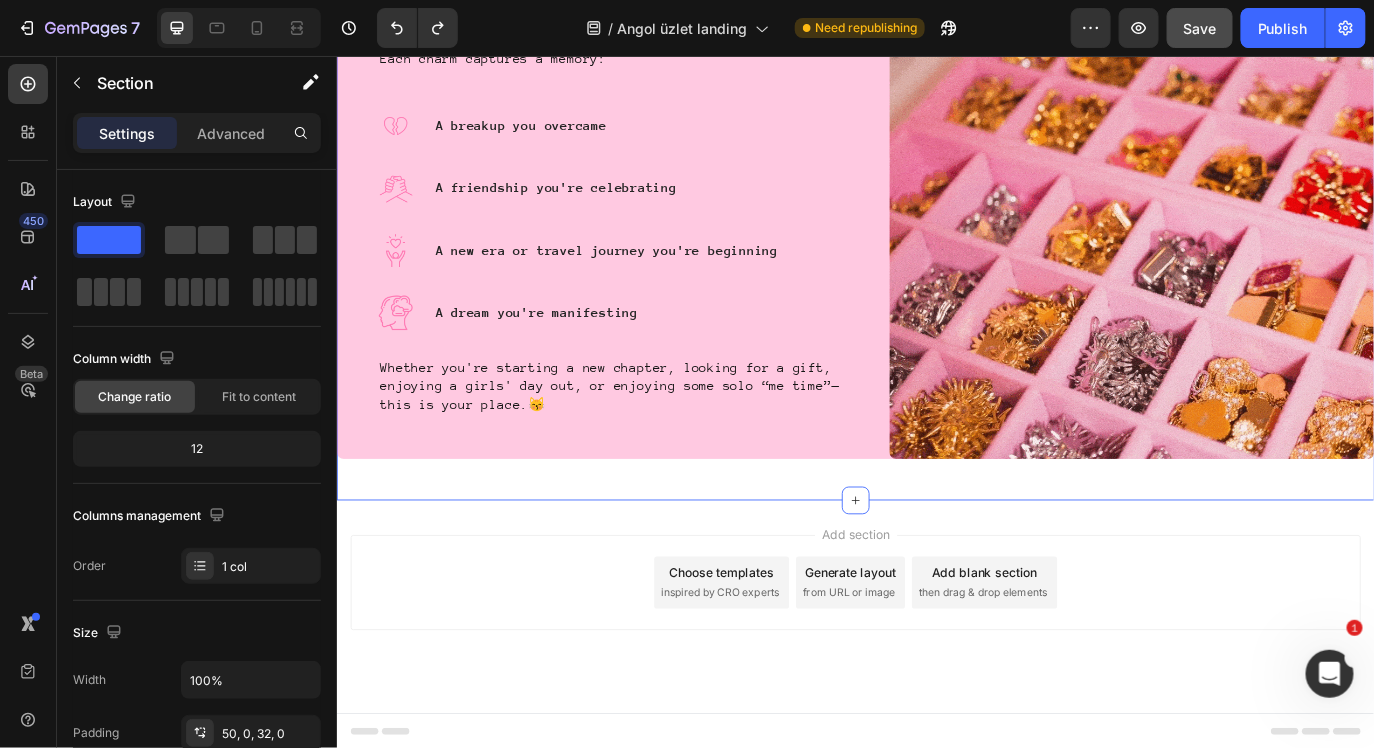 click on "Why You’ll Love It 🔮 Heading Each charm captures a memory: Text block Image A breakup you overcame Text block Row Image A friendship you're celebrating Text block Row Image A new era or travel journey you're beginning Text block Row Image A dream you're manifesting Text block Row Whether you're starting a new chapter, looking for a gift, enjoying a girls' day out, or enjoying some solo “me time”—this is your place.  😽 Text block Row Image Row" at bounding box center (936, 248) 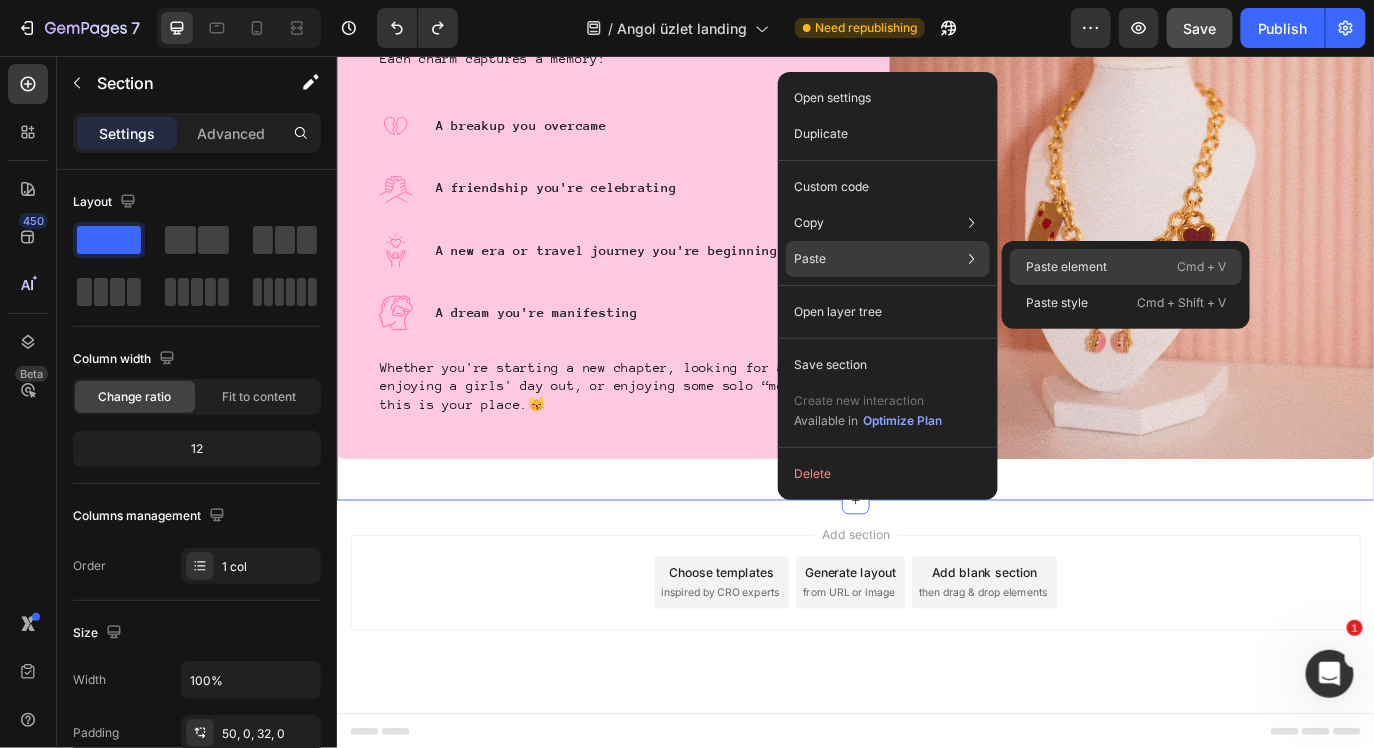 click on "Paste element" at bounding box center [1066, 267] 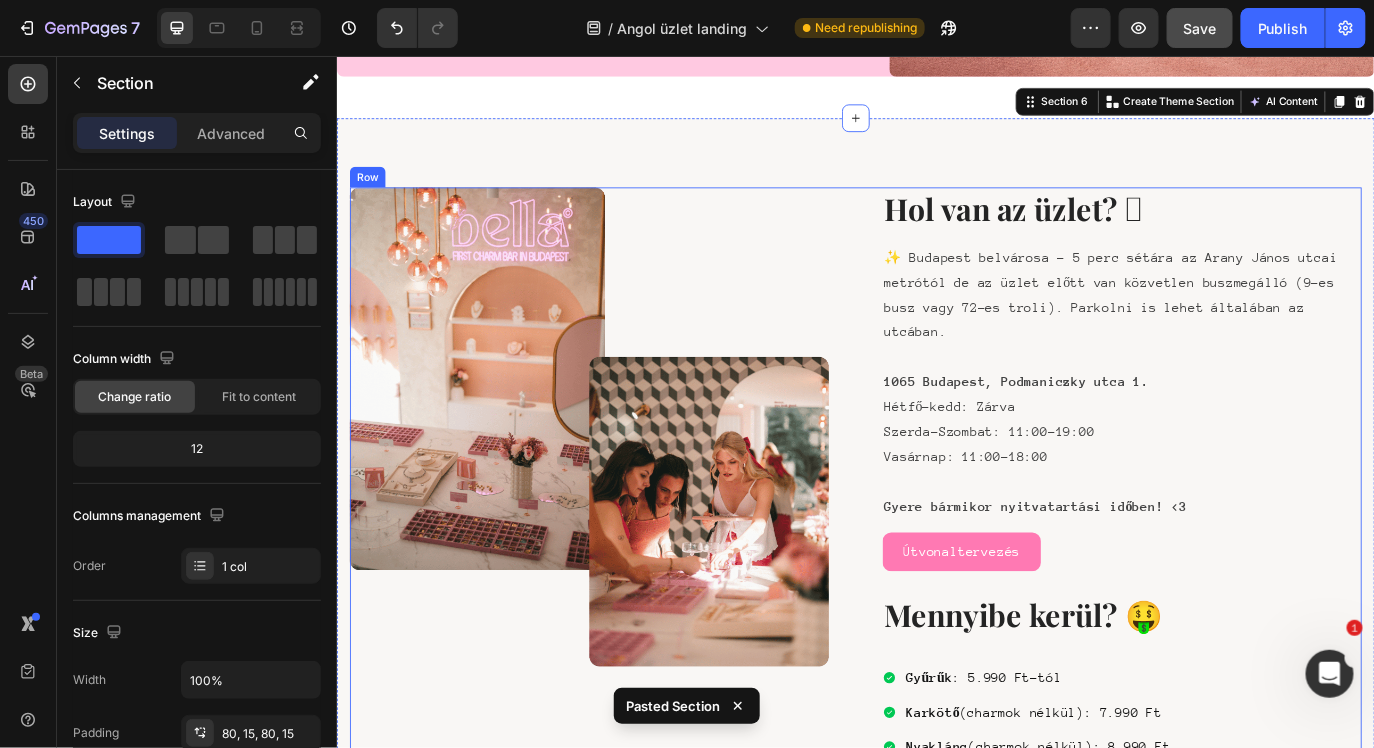 scroll, scrollTop: 3518, scrollLeft: 0, axis: vertical 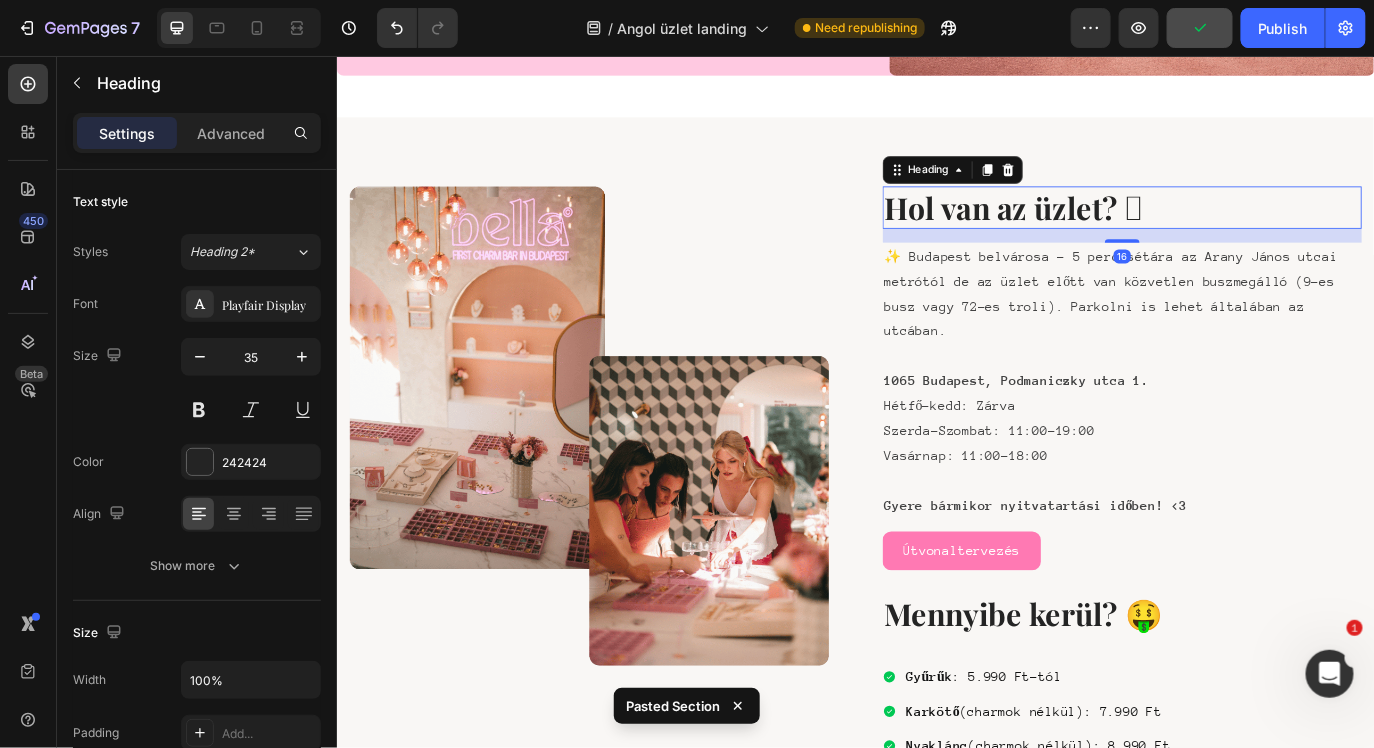 click on "Hol van az üzlet? 🪬" at bounding box center [1244, 231] 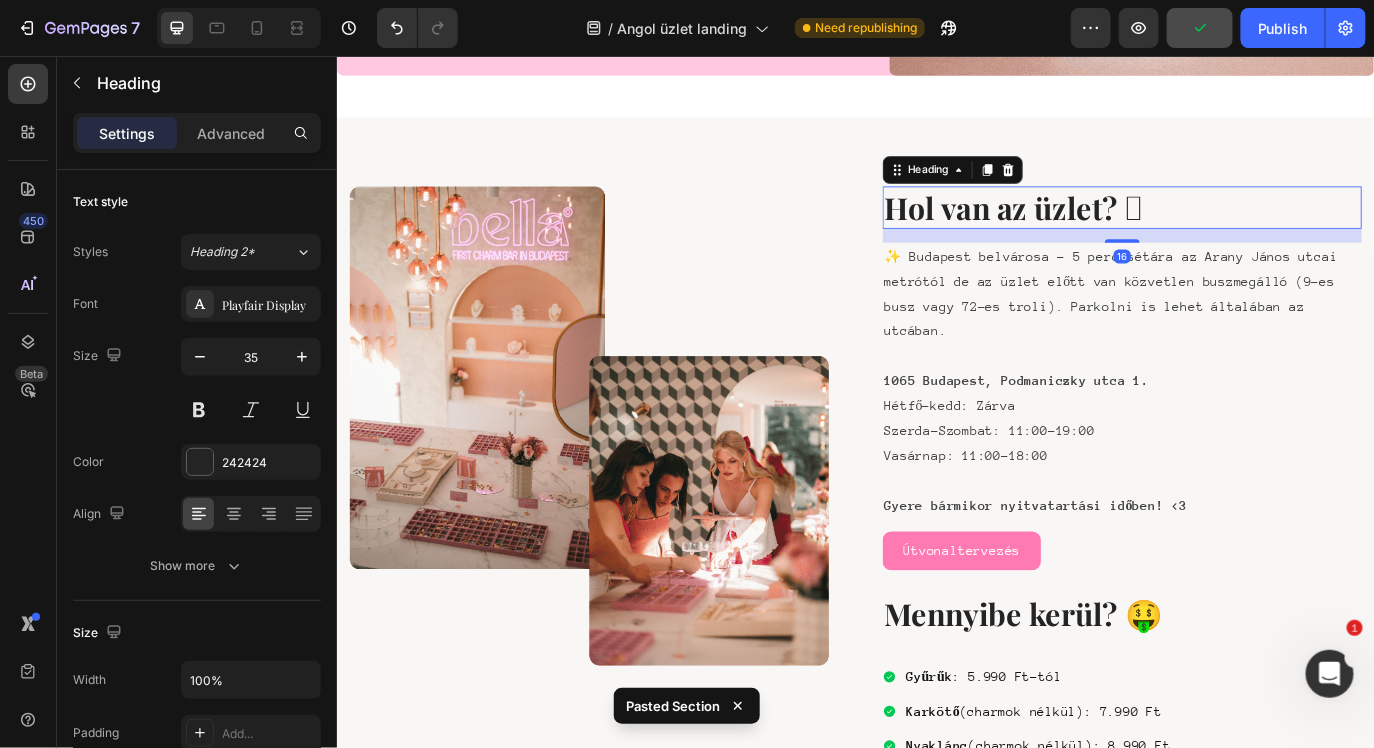 click on "Hol van az üzlet? 🪬" at bounding box center (1244, 231) 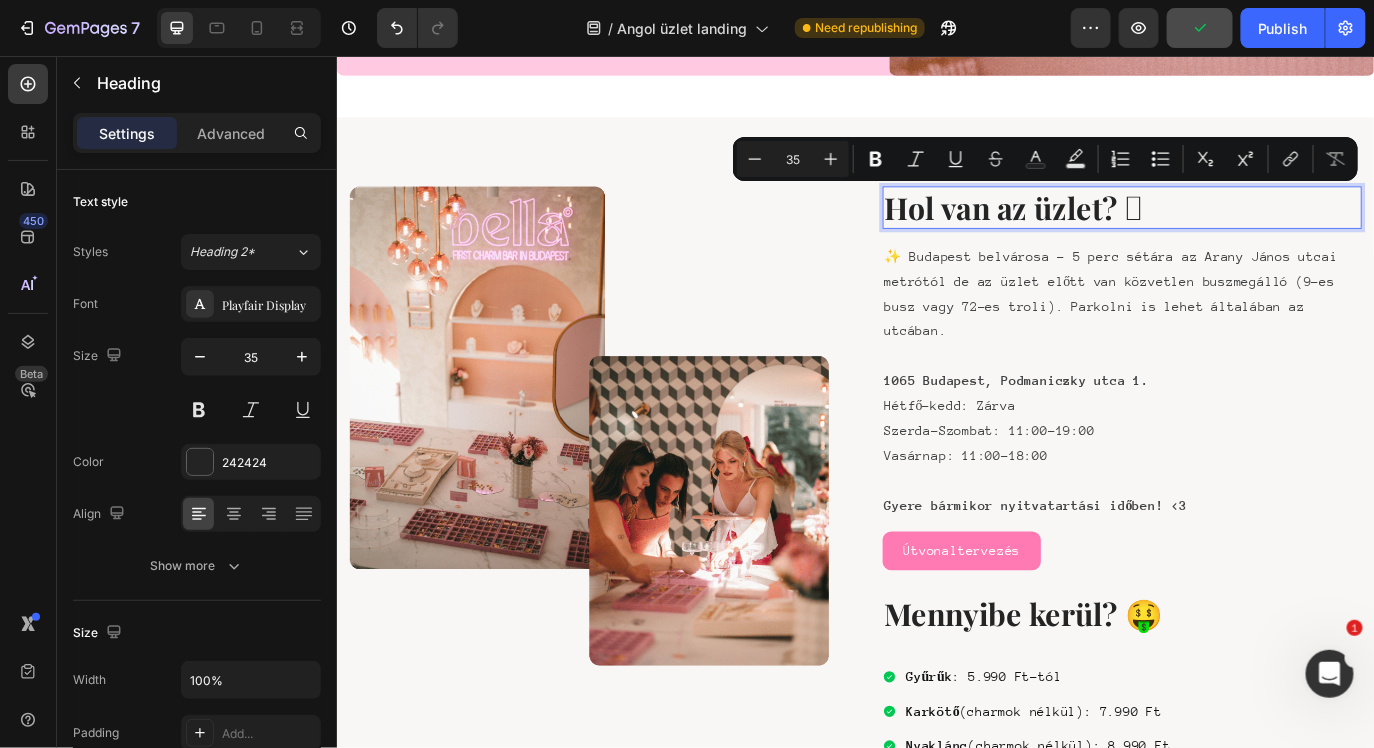 click on "Hol van az üzlet? 🪬" at bounding box center (1244, 231) 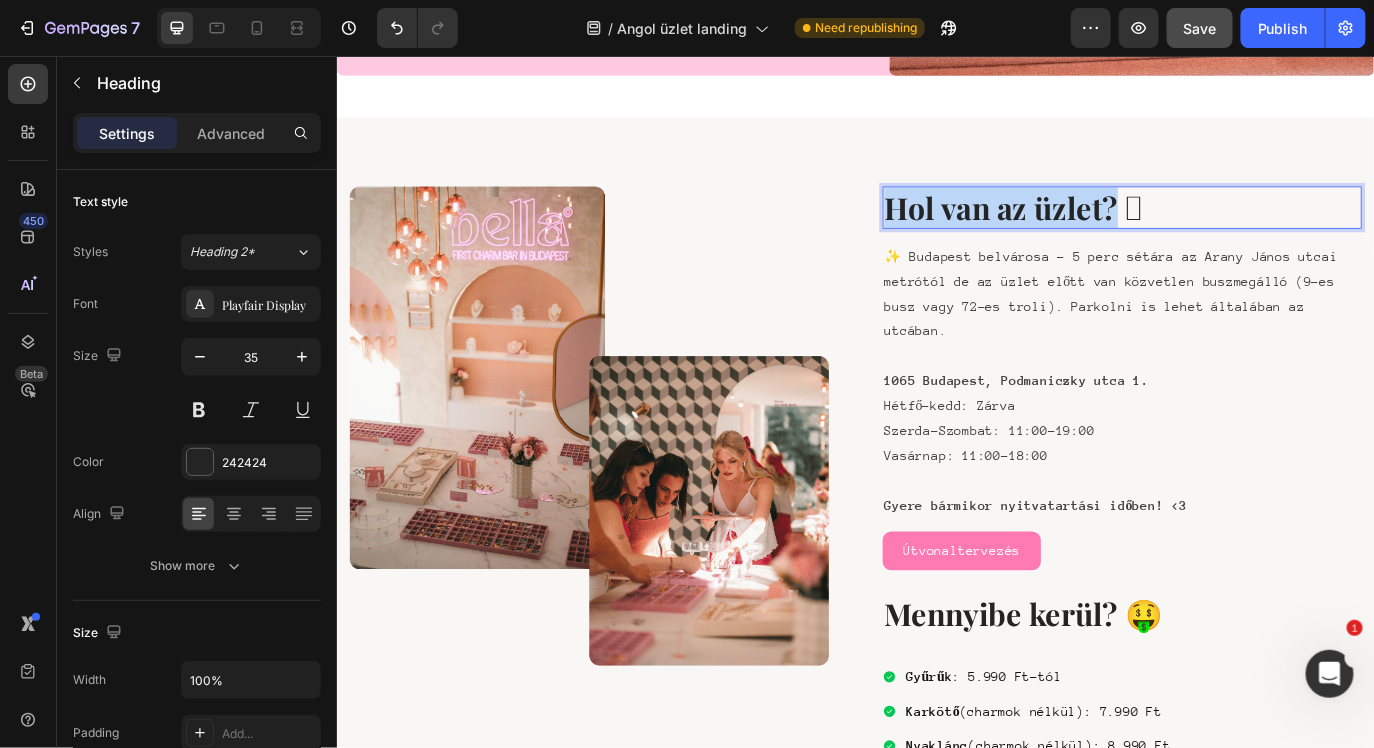 drag, startPoint x: 1233, startPoint y: 226, endPoint x: 972, endPoint y: 227, distance: 261.00192 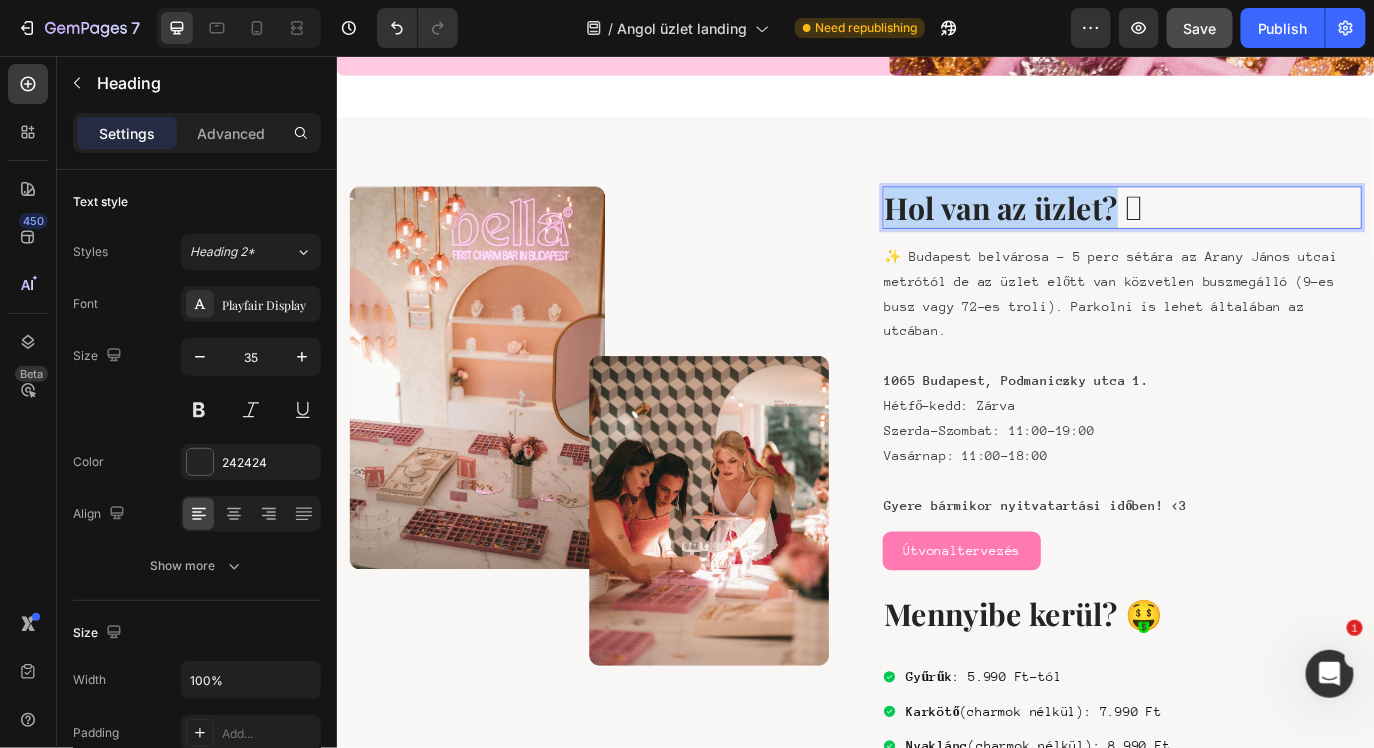 click on "Hol van az üzlet? 🪬" at bounding box center (1244, 231) 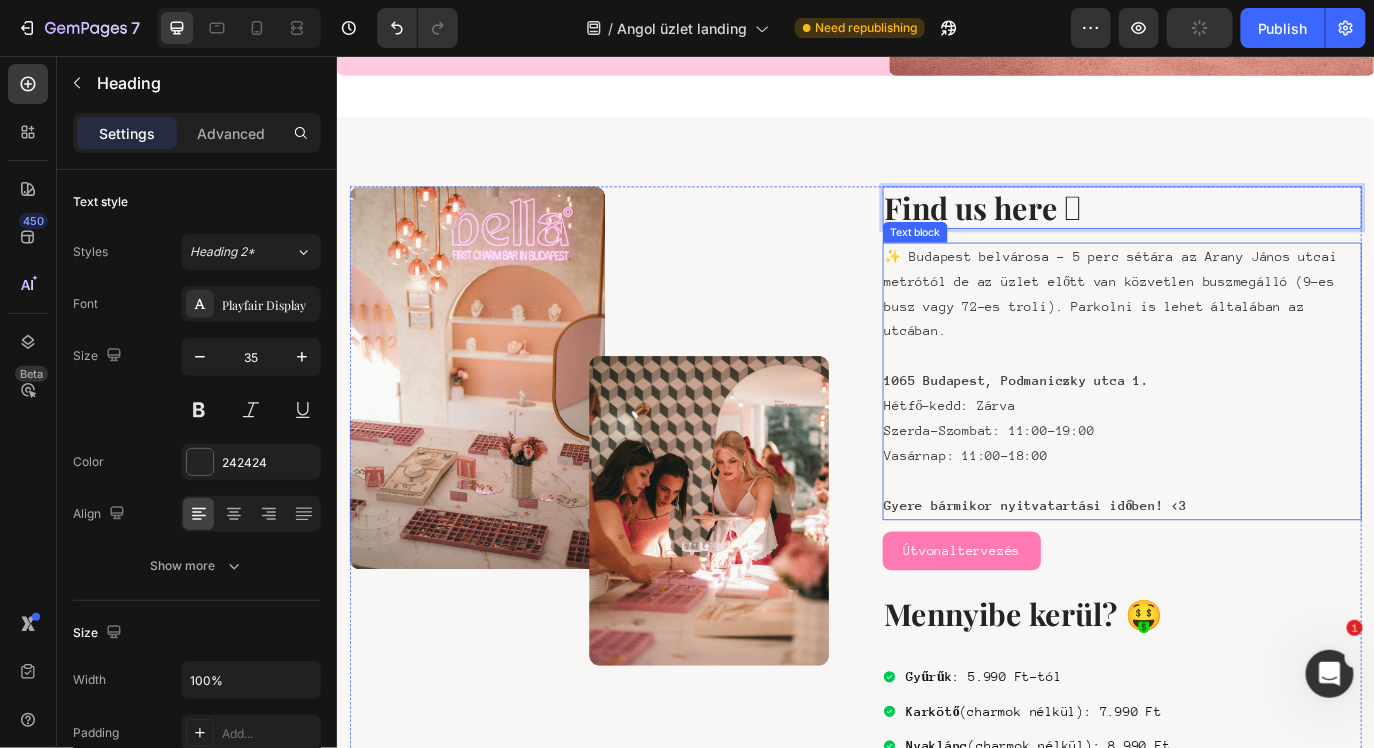 click on "✨ Budapest belvárosa – 5 perc sétára az Arany János utcai metrótól de az üzlet előtt van közvetlen buszmegálló (9-es busz vagy 72-es troli). Parkolni is lehet általában az utcában." at bounding box center (1244, 330) 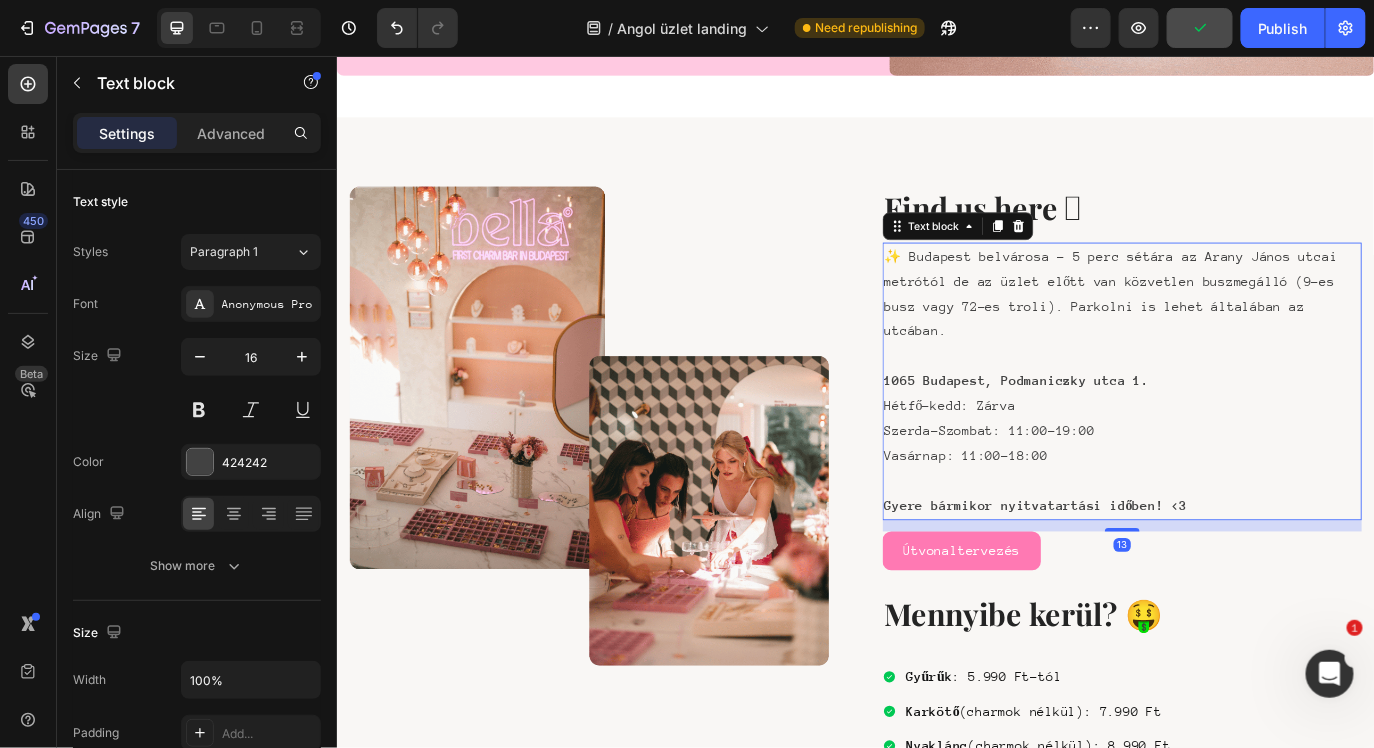 click on "✨ Budapest belvárosa – 5 perc sétára az Arany János utcai metrótól de az üzlet előtt van közvetlen buszmegálló (9-es busz vagy 72-es troli). Parkolni is lehet általában az utcában." at bounding box center [1244, 330] 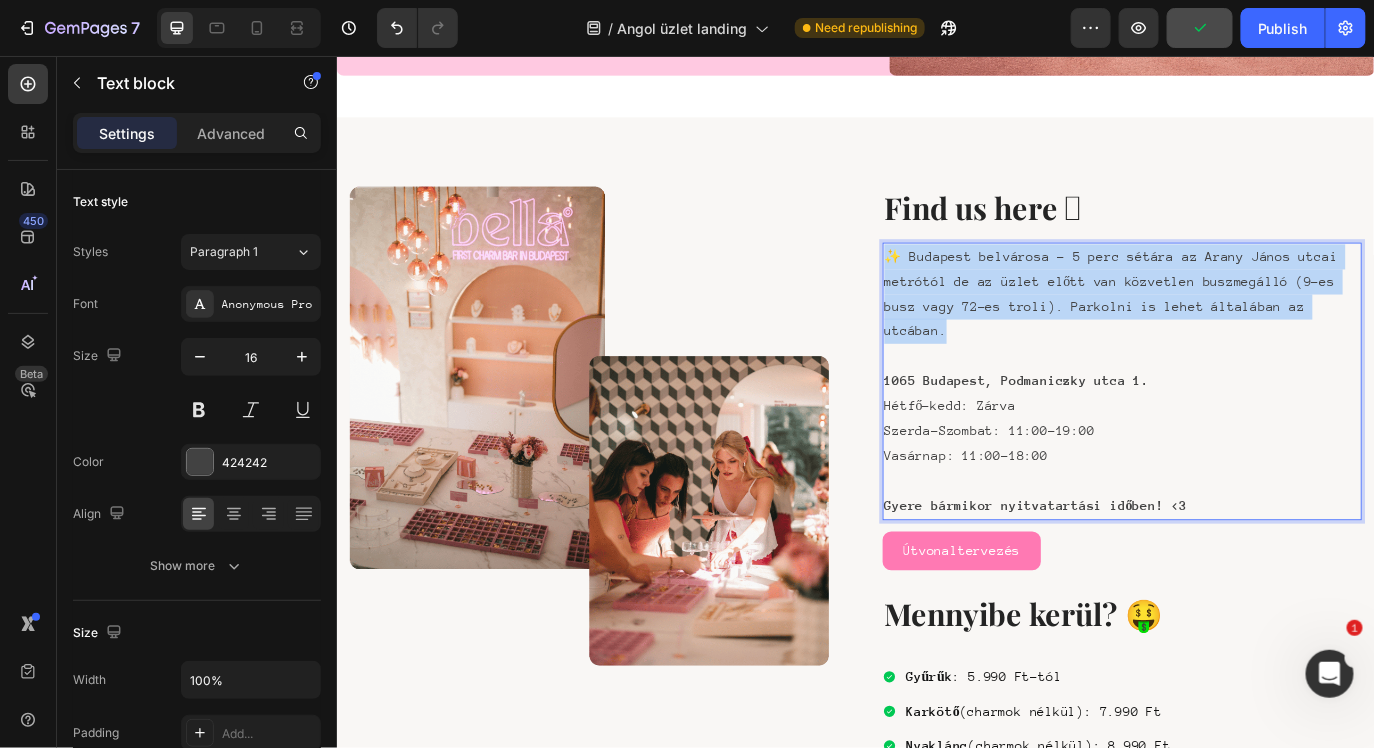 click on "✨ Budapest belvárosa – 5 perc sétára az Arany János utcai metrótól de az üzlet előtt van közvetlen buszmegálló (9-es busz vagy 72-es troli). Parkolni is lehet általában az utcában." at bounding box center (1244, 330) 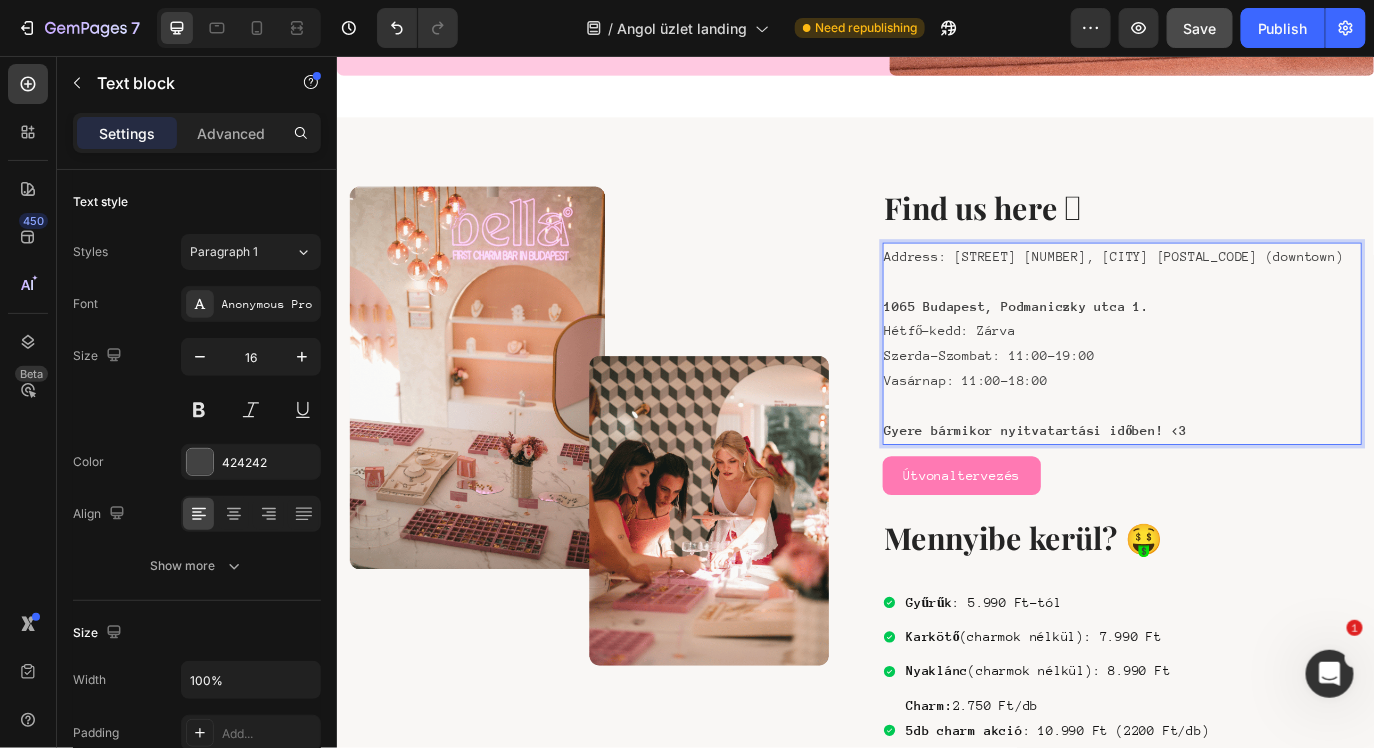 click on "Address: Podmaniczky Street 1, Budapest 1065 (downtown)" at bounding box center (1244, 287) 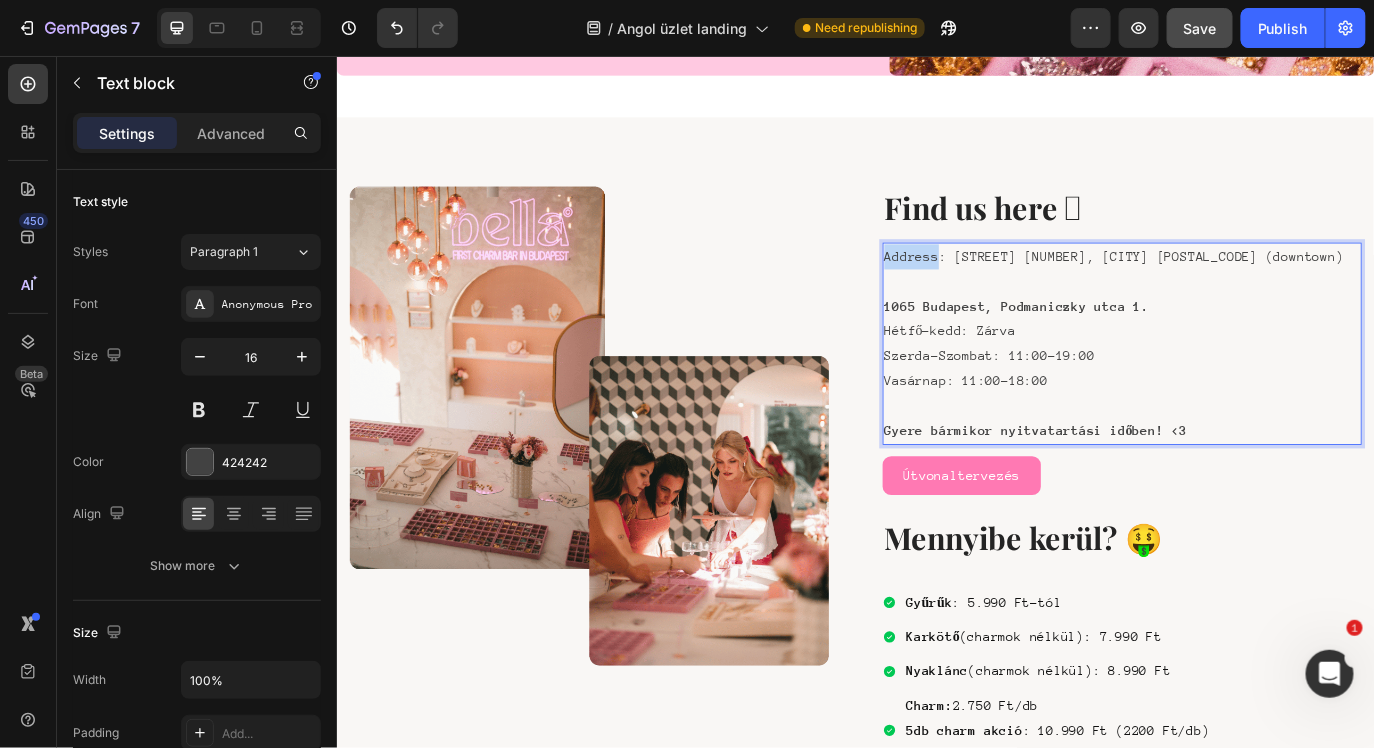 click on "Address: Podmaniczky Street 1, Budapest 1065 (downtown)" at bounding box center [1244, 287] 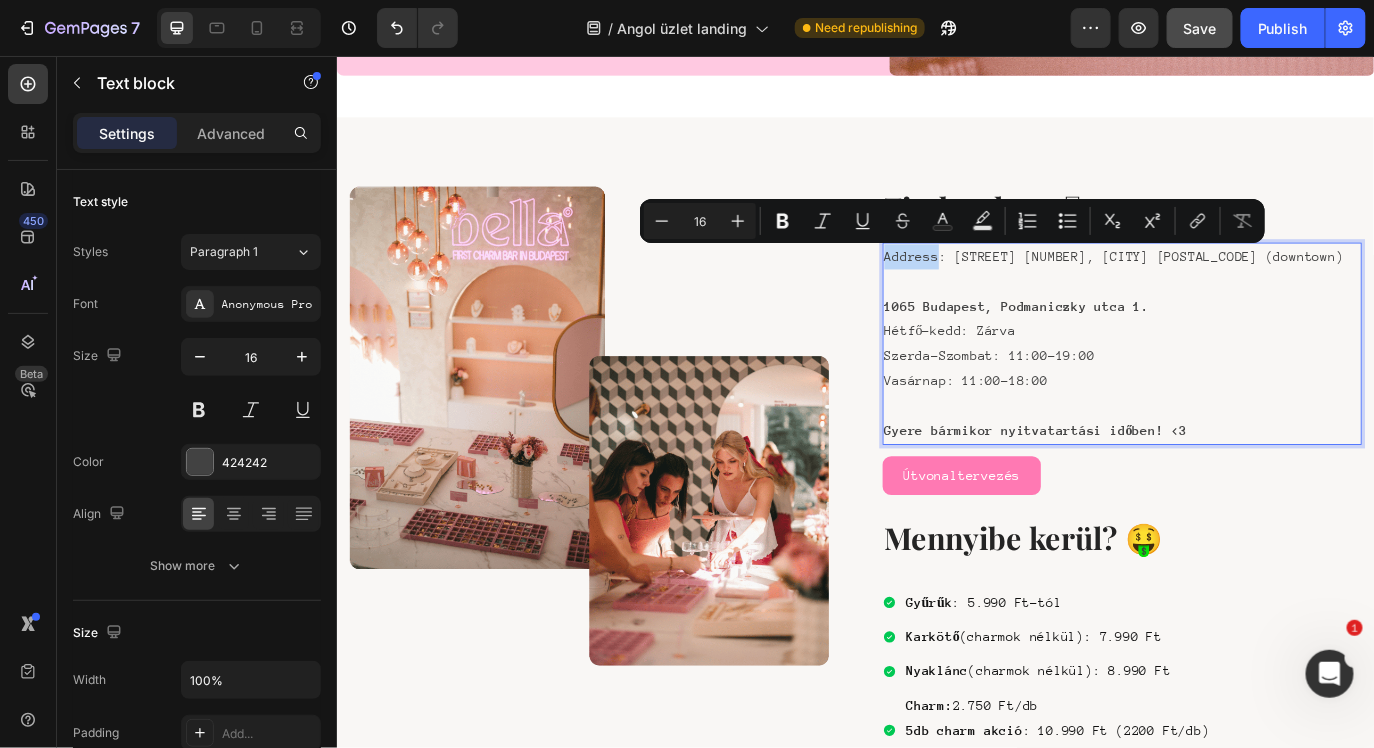 click on "Address: Podmaniczky Street 1, Budapest 1065 (downtown)" at bounding box center (1244, 287) 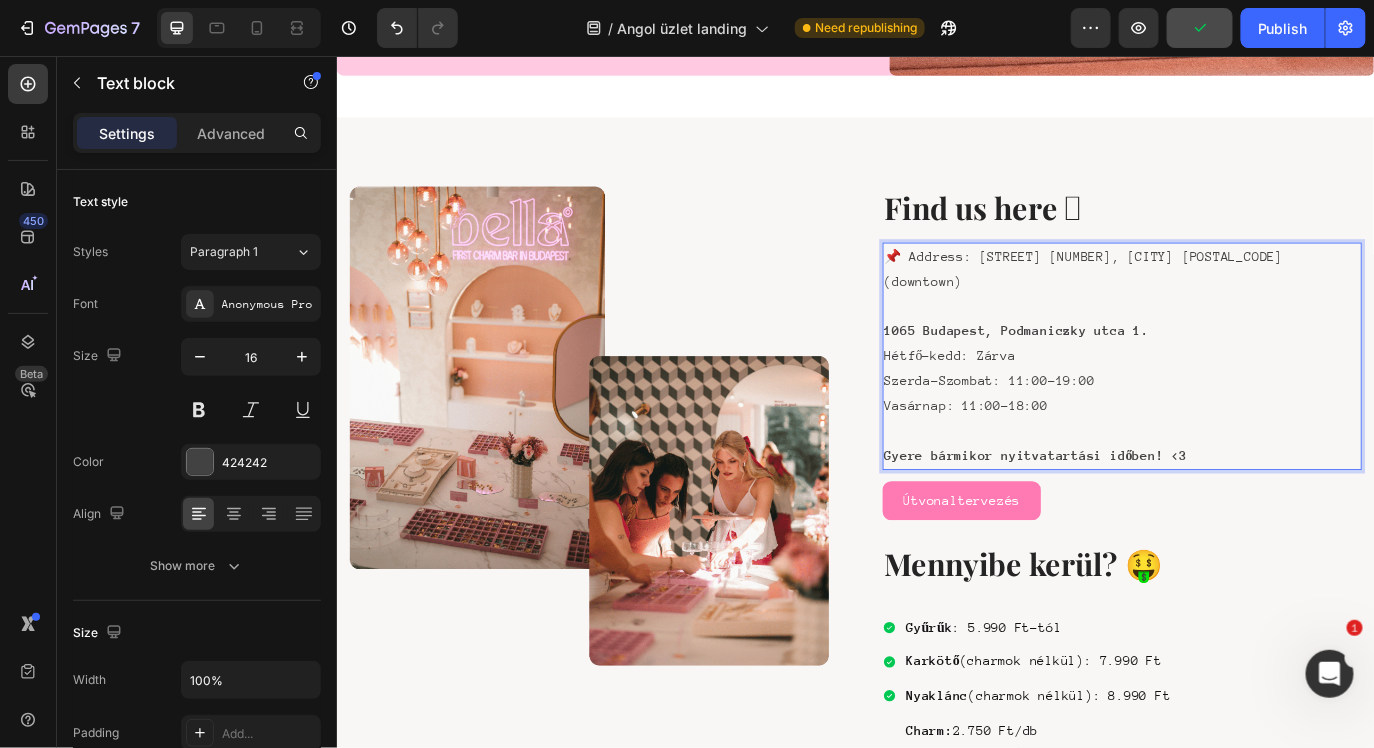 click on "📌 Address: Podmaniczky Street 1, Budapest 1065 (downtown)" at bounding box center (1244, 302) 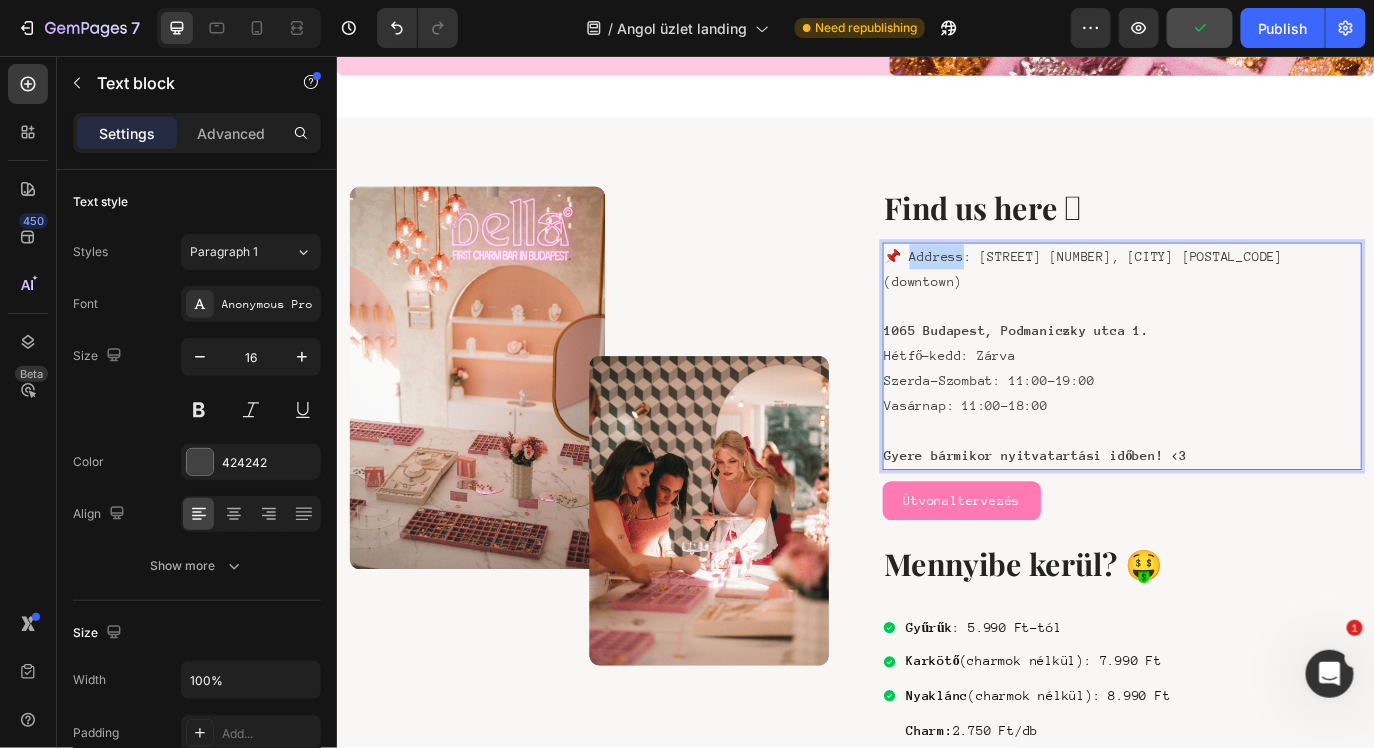 click on "📌 Address: Podmaniczky Street 1, Budapest 1065 (downtown)" at bounding box center (1244, 302) 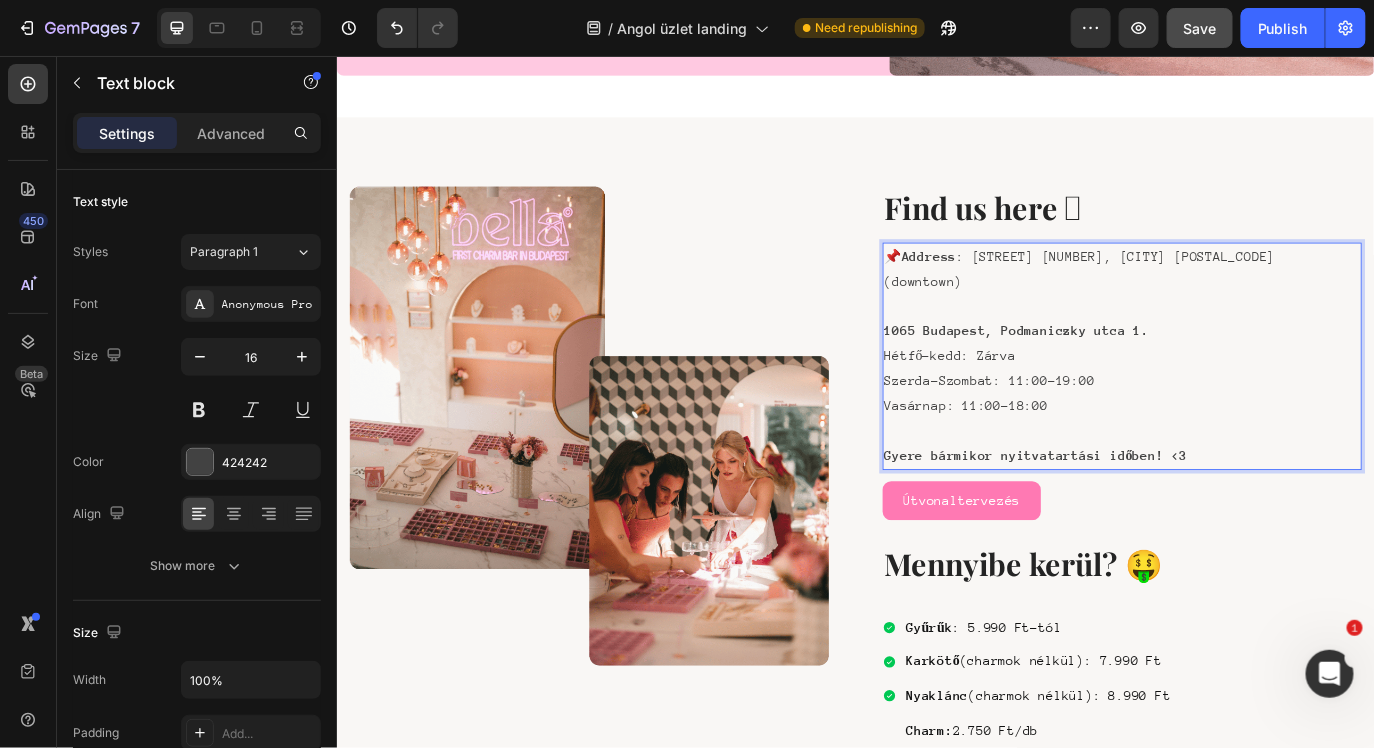 click at bounding box center (1244, 345) 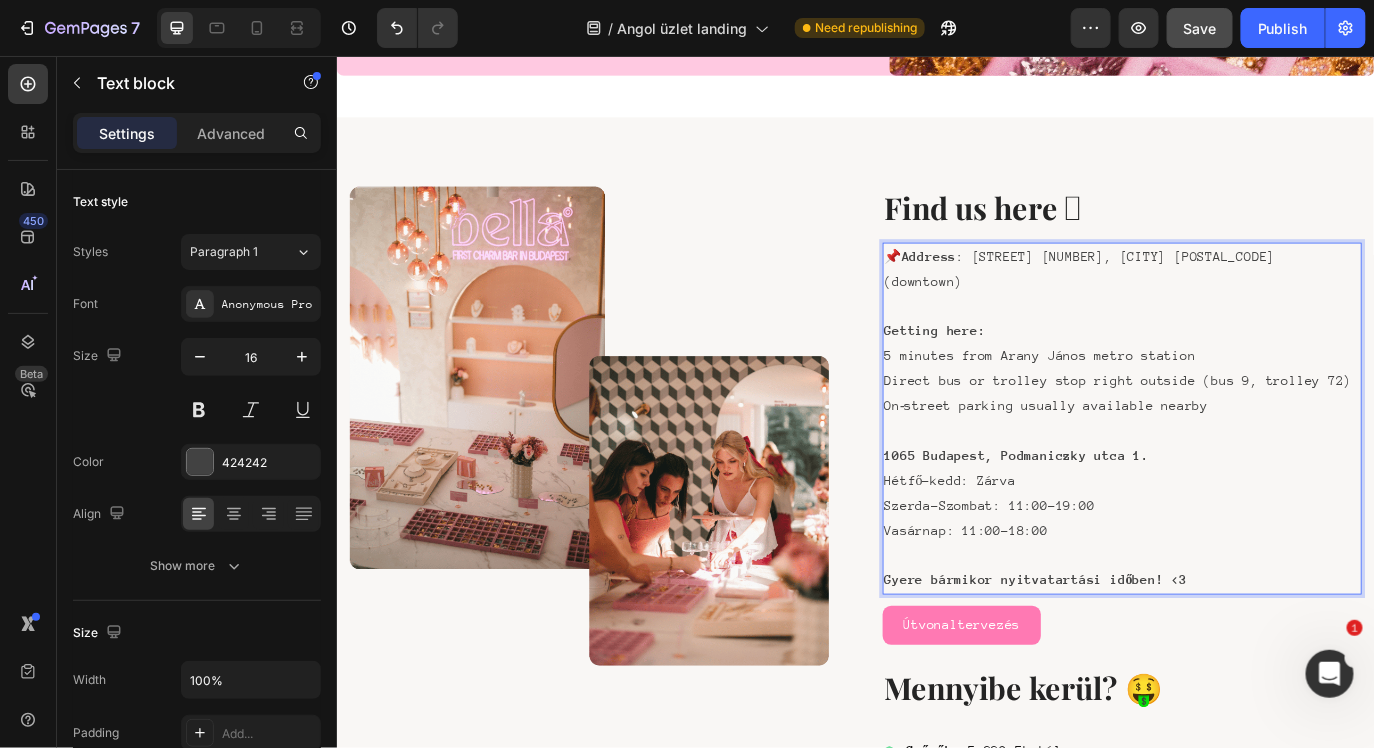 click on "5 minutes from Arany János metro station" at bounding box center (1244, 402) 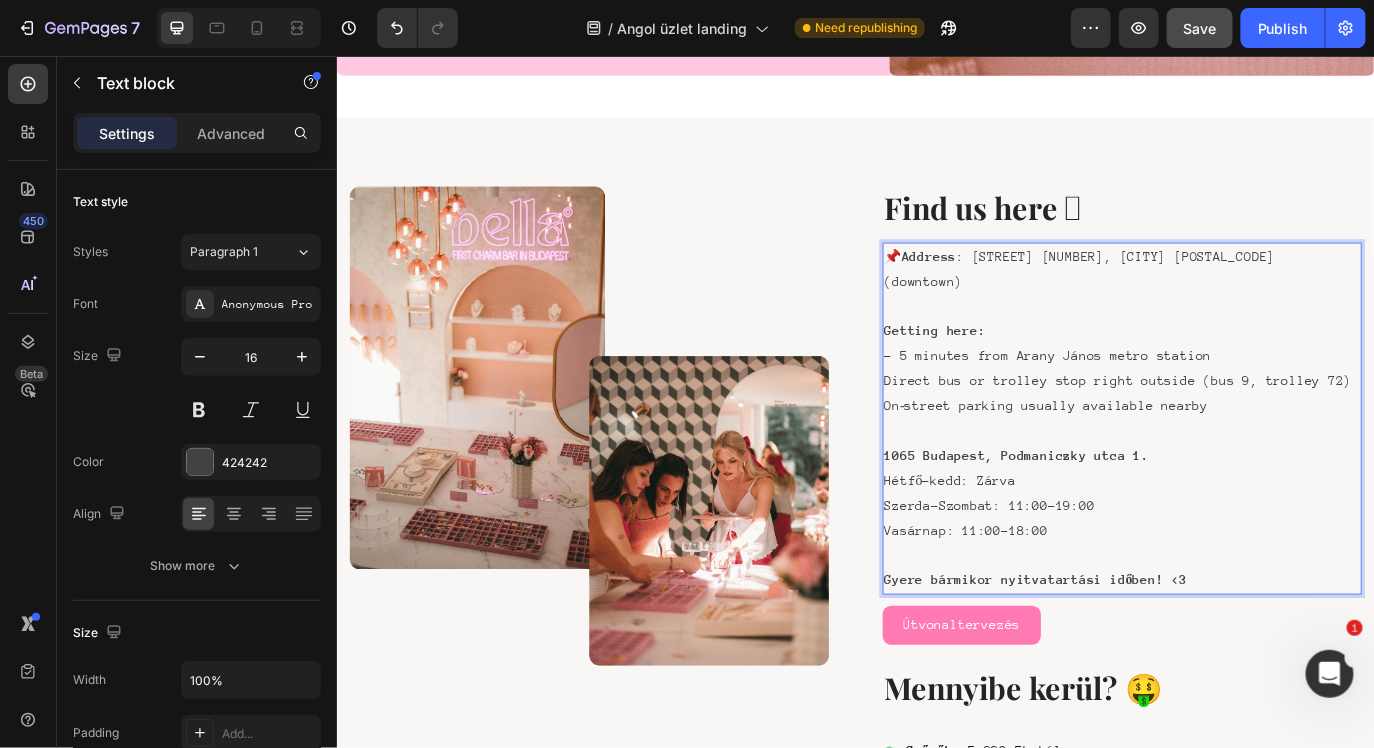 click on "Direct bus or trolley stop right outside (bus 9, trolley 72)" at bounding box center [1244, 431] 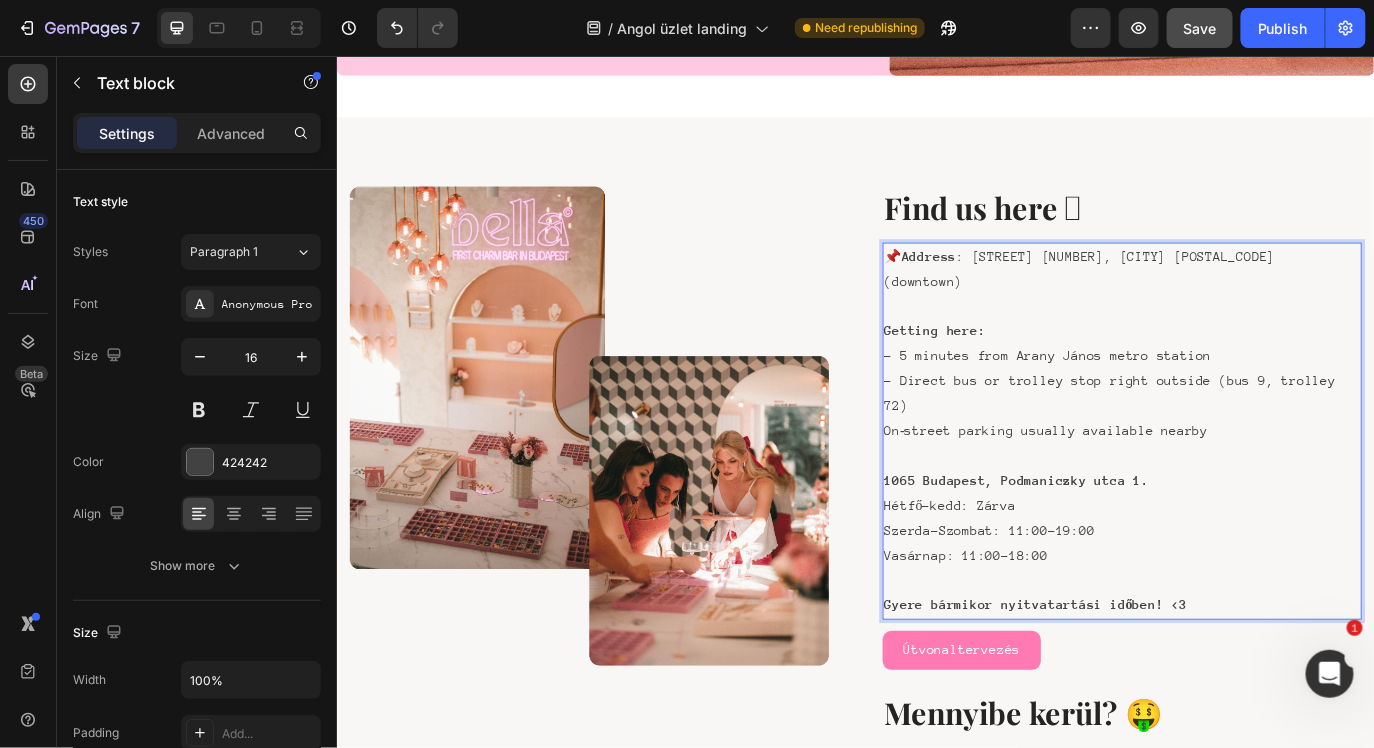 click on "On‑street parking usually available nearby" at bounding box center (1244, 489) 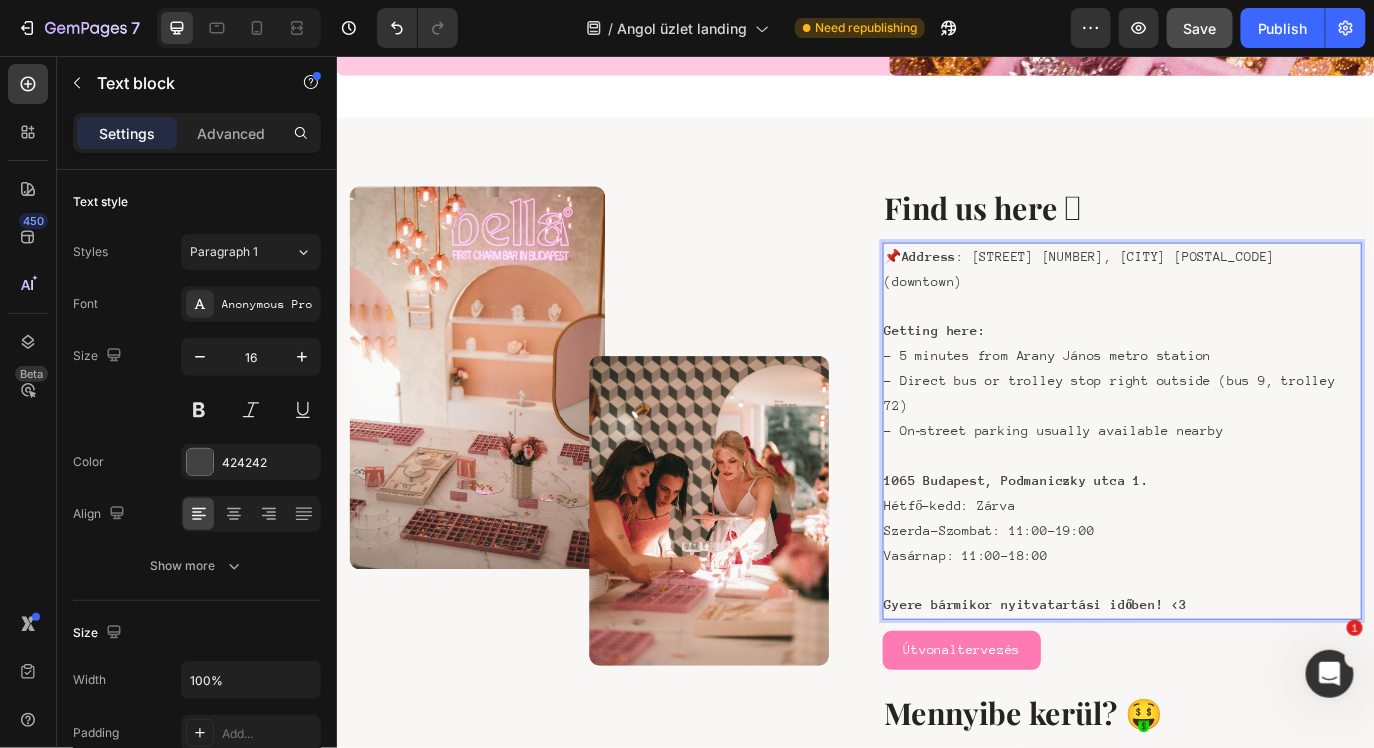 click on "- On‑street parking usually available nearby" at bounding box center [1244, 489] 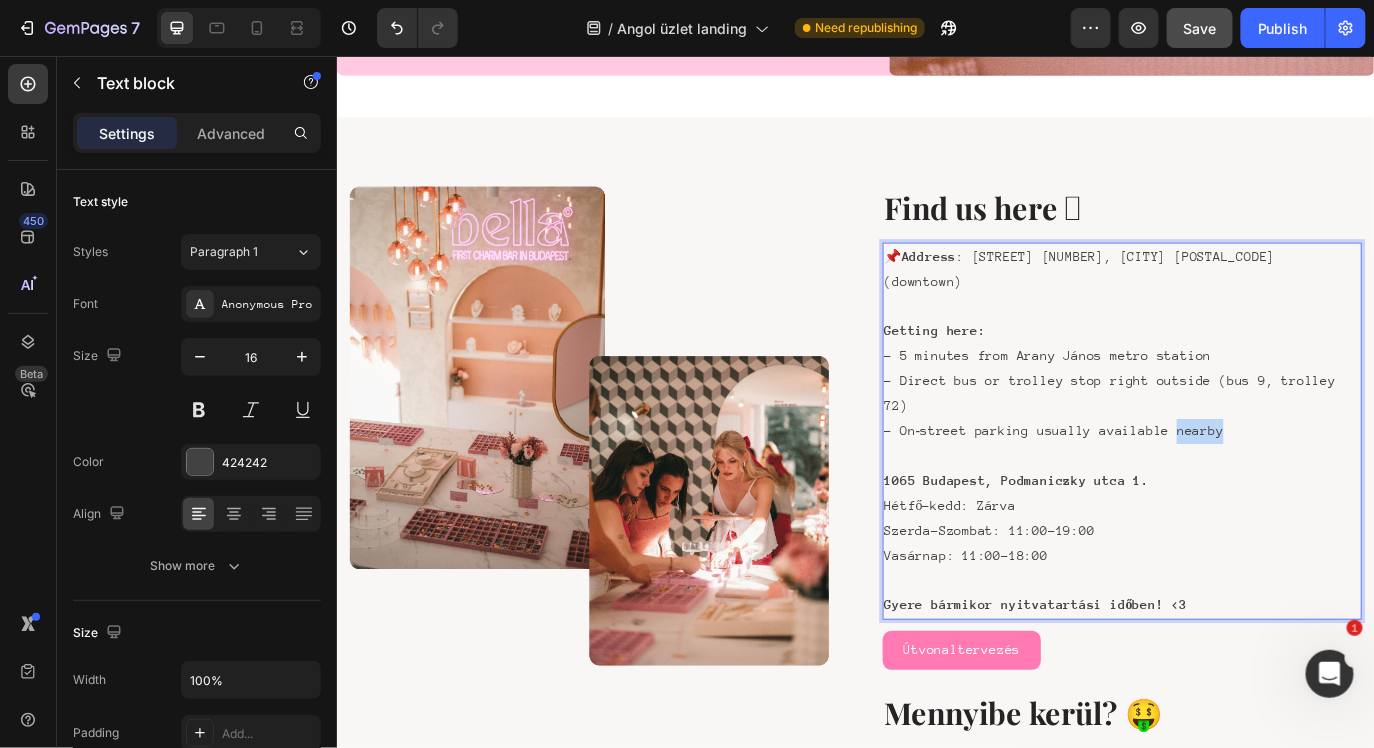 click on "- On‑street parking usually available nearby" at bounding box center [1244, 489] 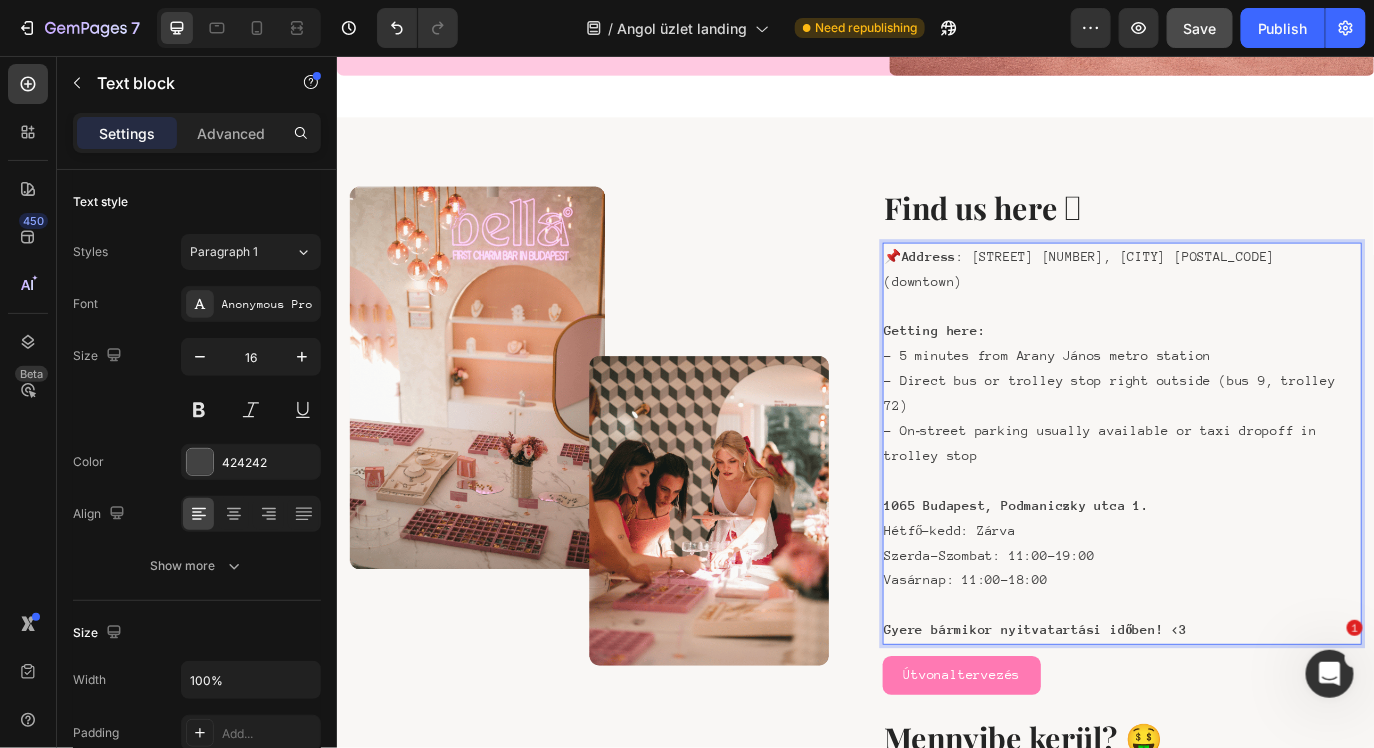 click on "- 5 minutes from Arany János metro station" at bounding box center (1244, 402) 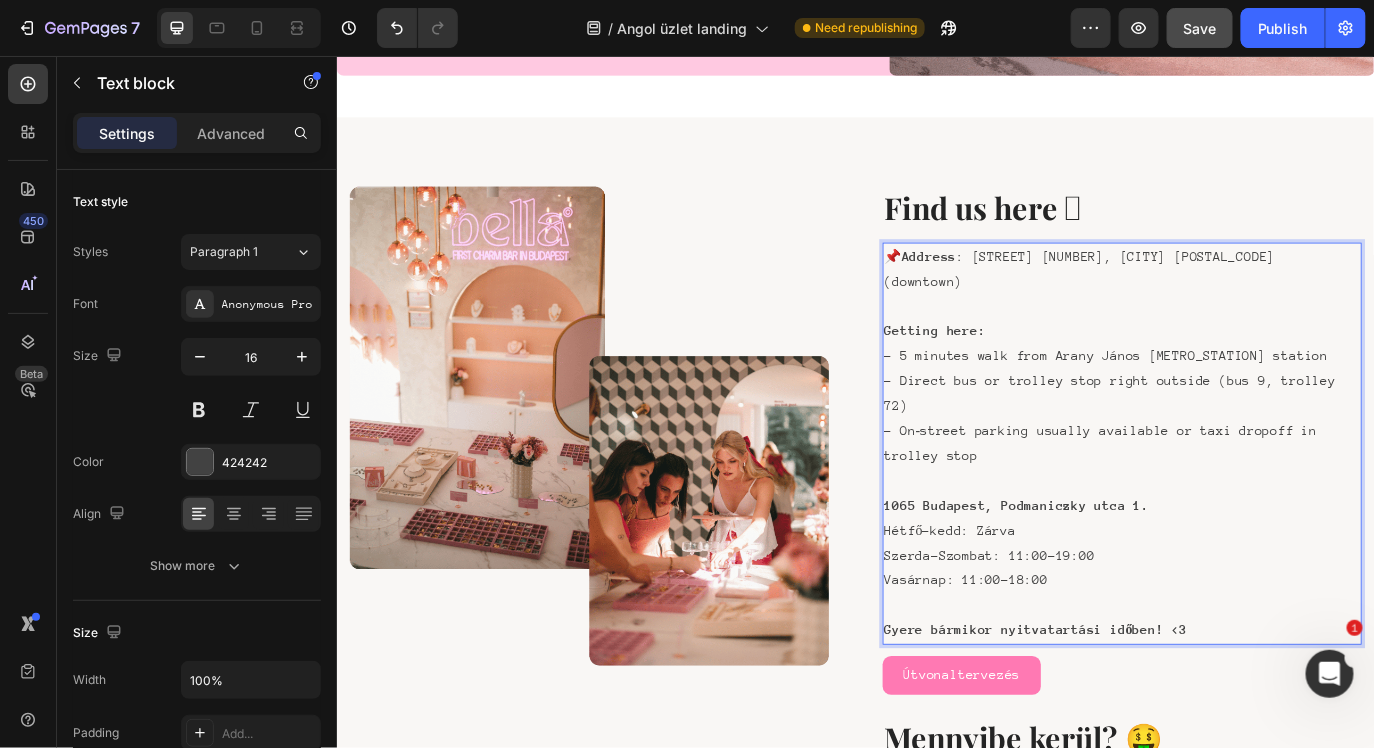 click on "- 5 minutes walk from Arany János metro station" at bounding box center (1244, 402) 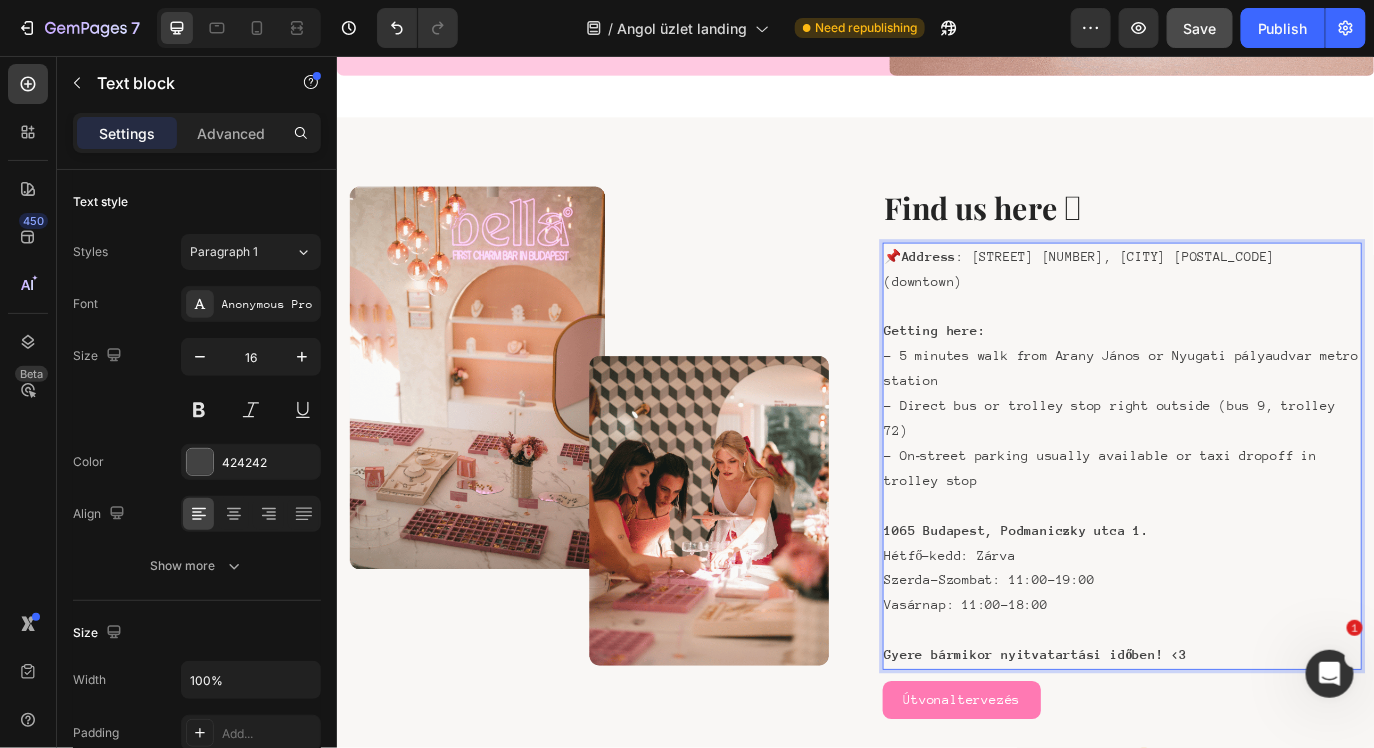 click on "- 5 minutes walk from Arany János or Nyugati pályaudvar metro station" at bounding box center [1244, 417] 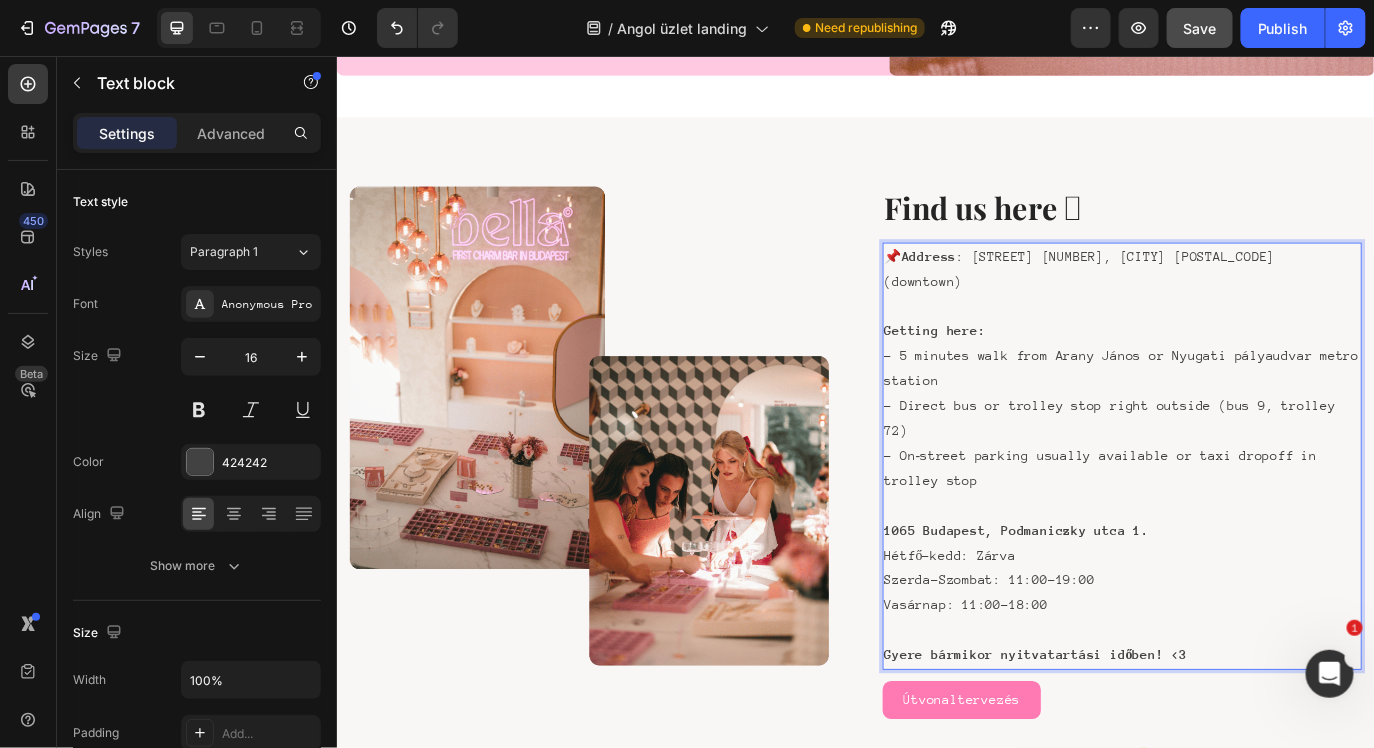 click on "- 5 minutes walk from Arany János or Nyugati pályaudvar metro station" at bounding box center [1244, 417] 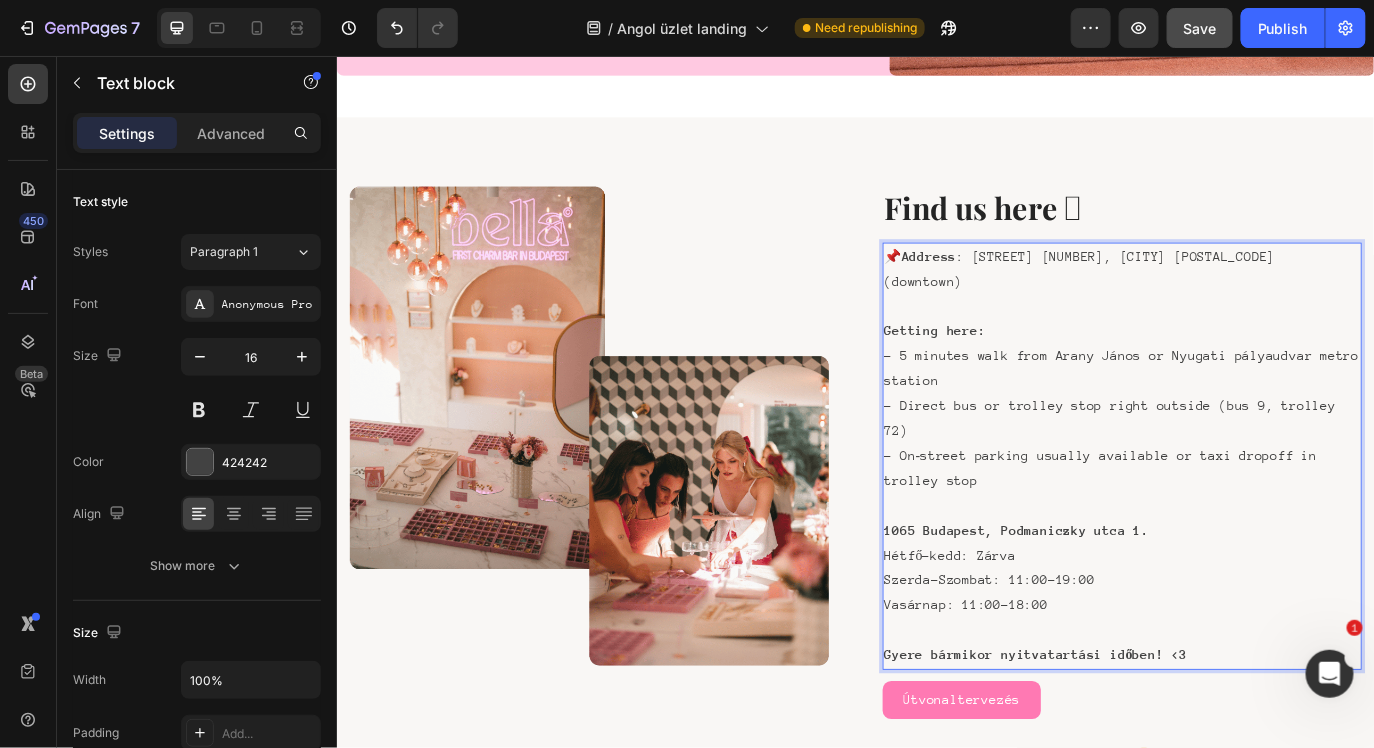 click on "- 5 minutes walk from Arany János or Nyugati pályaudvar metro station" at bounding box center (1244, 417) 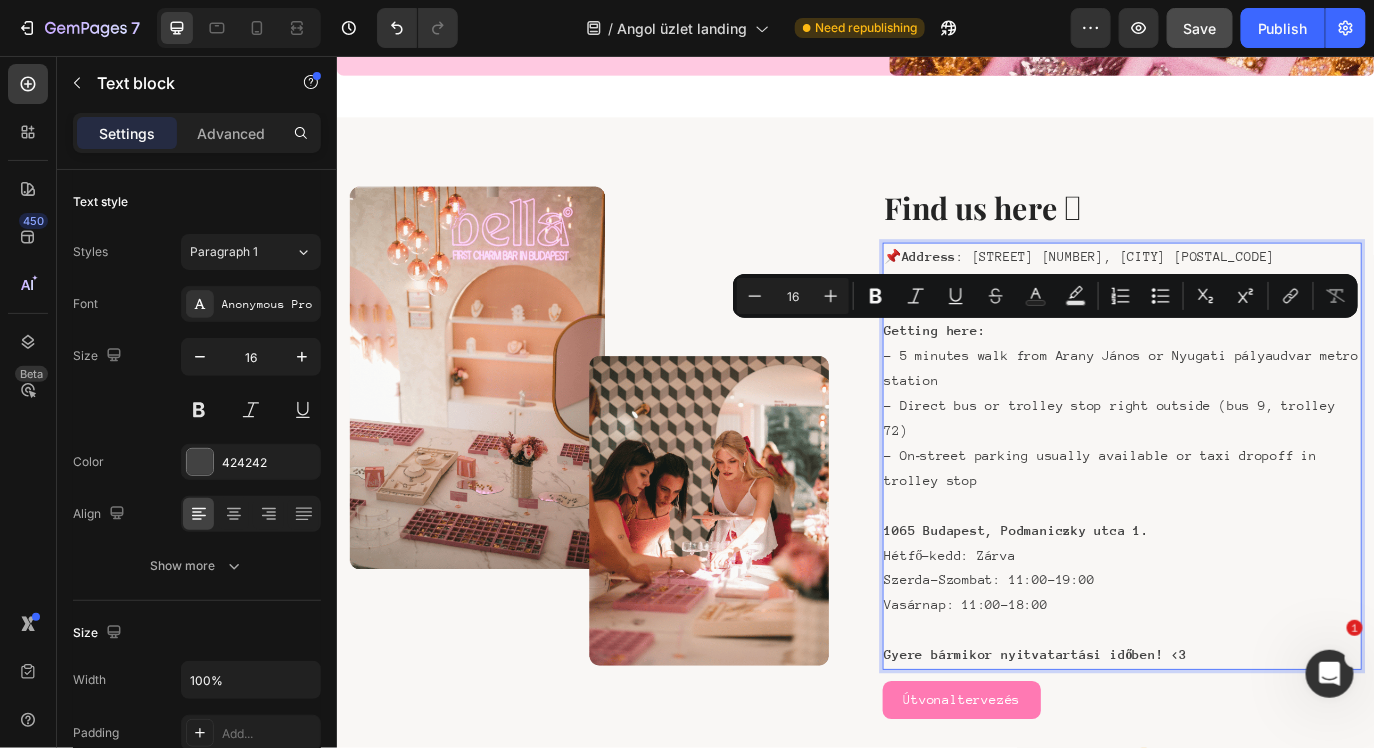 click on "- 5 minutes walk from Arany János or Nyugati pályaudvar metro station" at bounding box center (1244, 417) 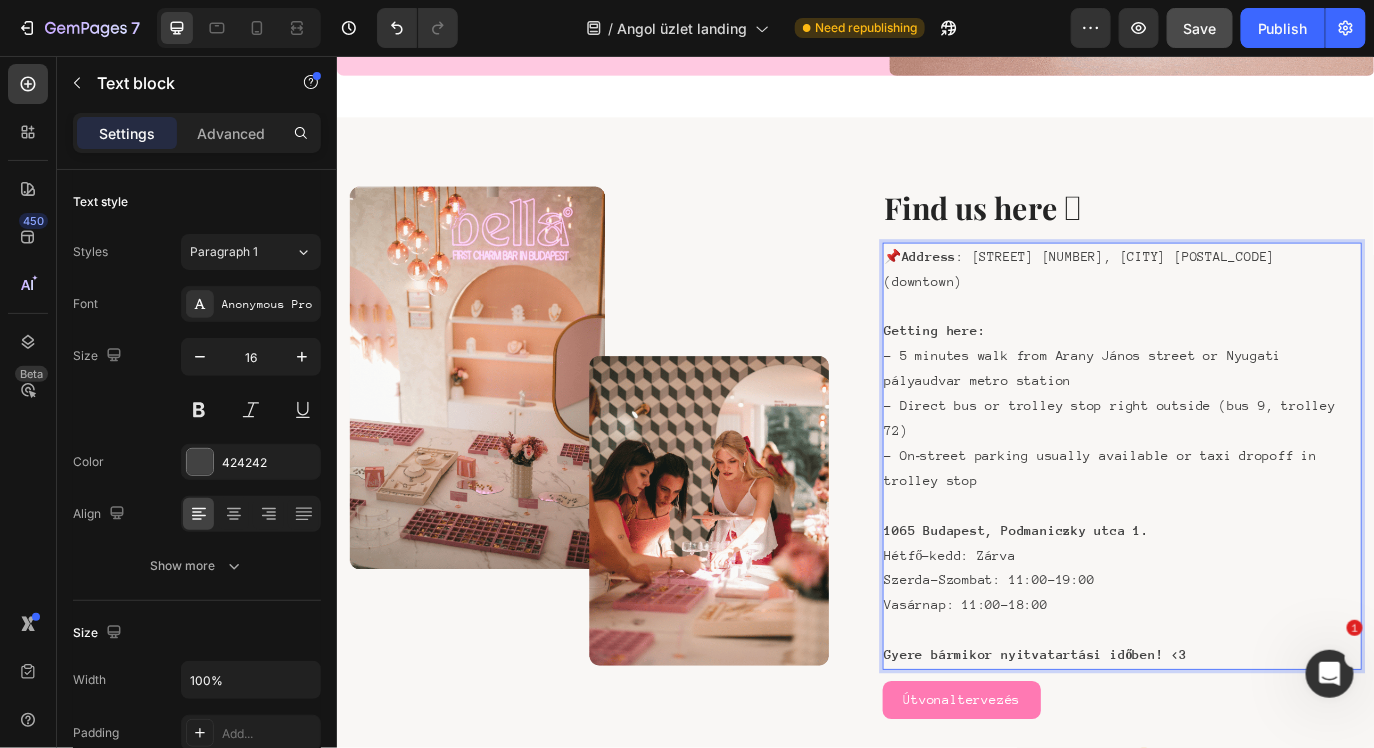 click on "- 5 minutes walk from Arany János street or Nyugati pályaudvar metro station" at bounding box center [1244, 417] 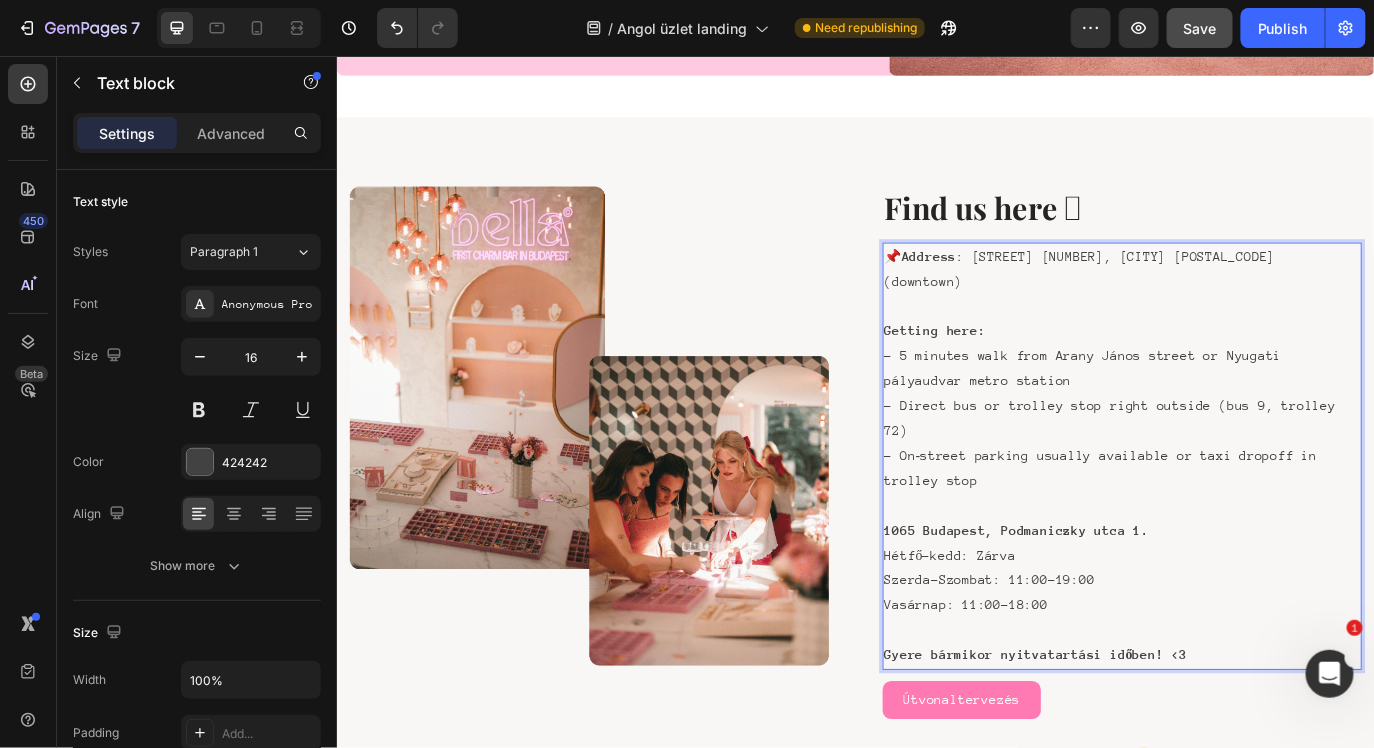 click on "- 5 minutes walk from Arany János street or Nyugati pályaudvar metro station" at bounding box center [1244, 417] 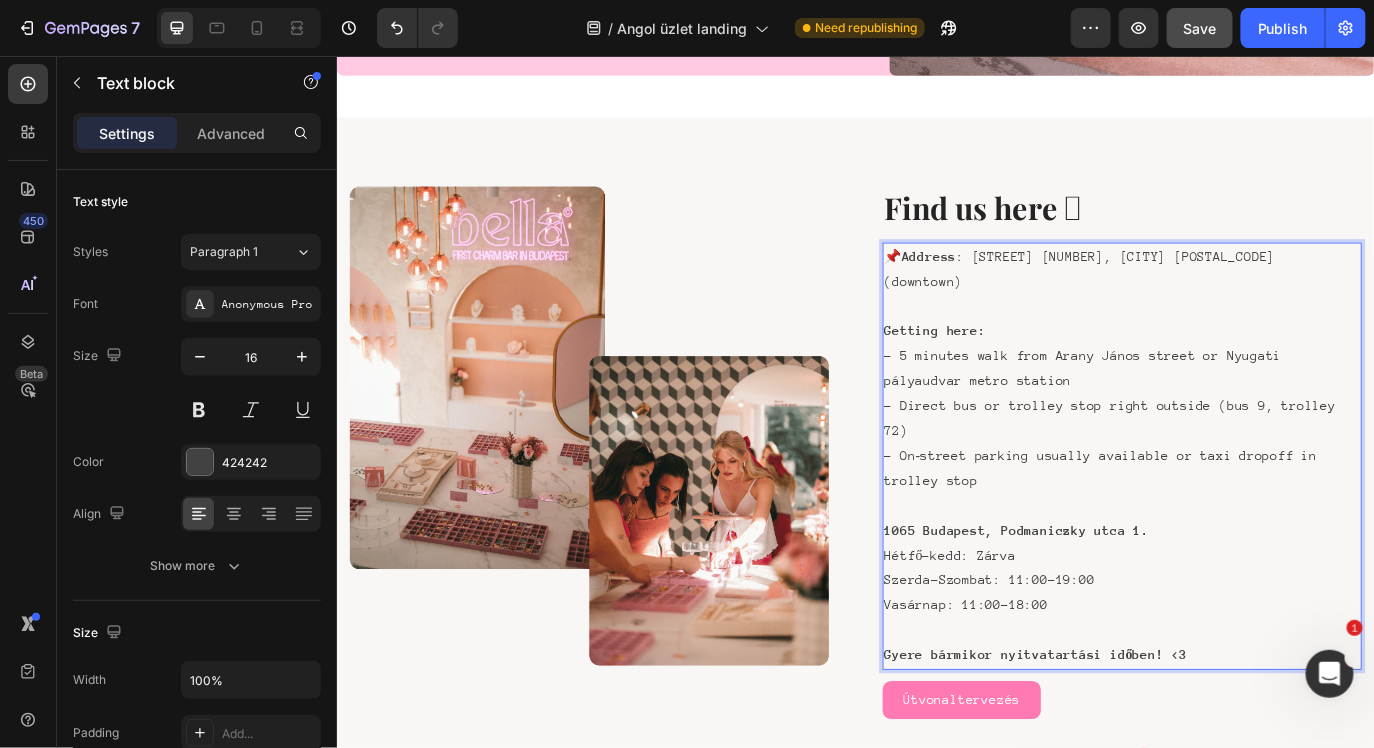 click on "- On‑street parking usually available or taxi dropoff in trolley stop" at bounding box center (1244, 532) 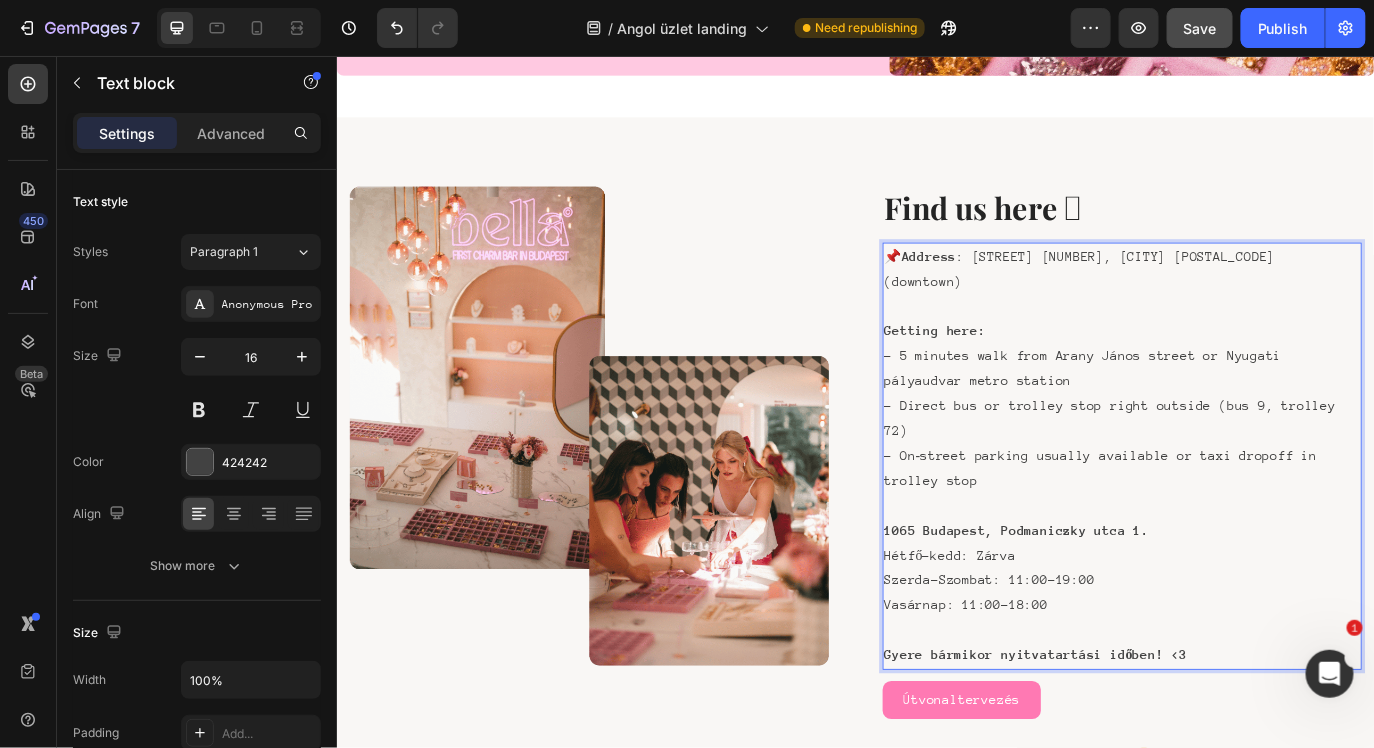 click on "- On‑street parking usually available or taxi dropoff in trolley stop" at bounding box center [1244, 532] 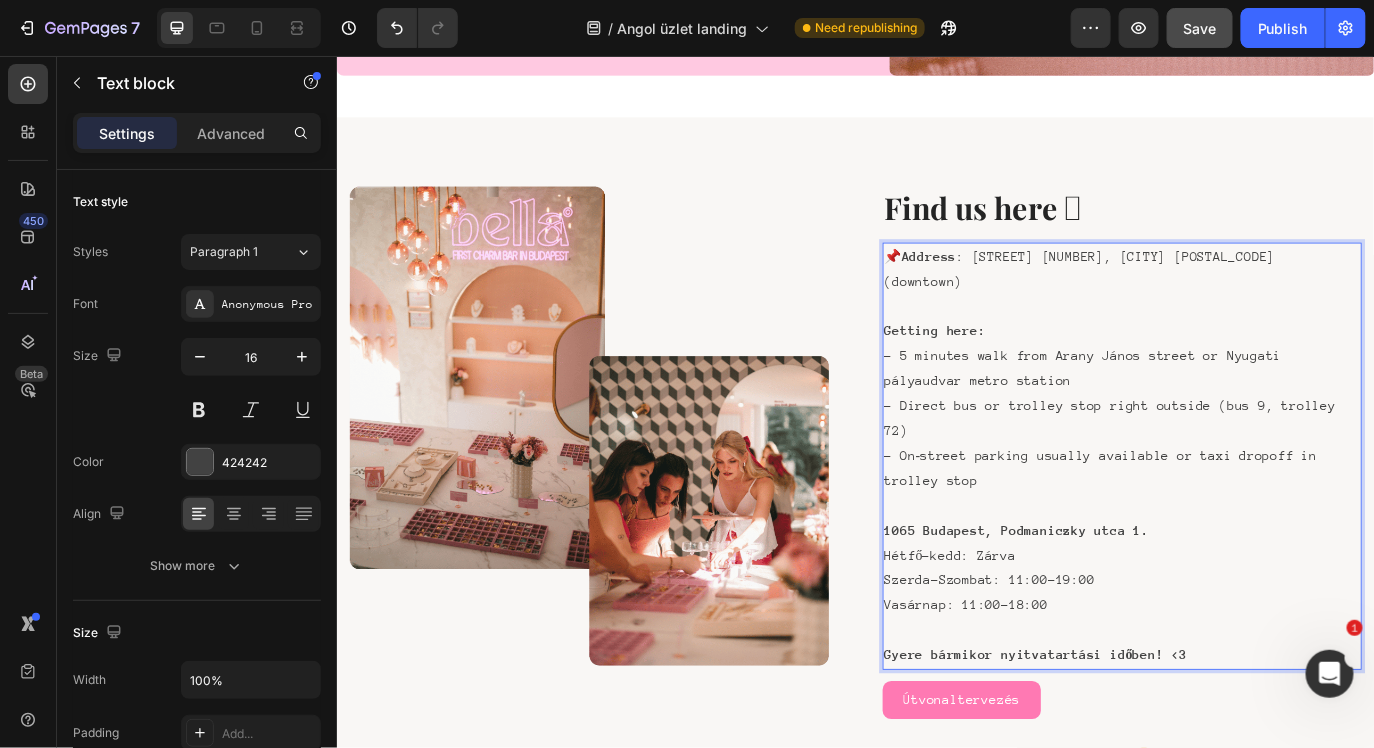 click on "- On‑street parking usually available or taxi dropoff in trolley stop" at bounding box center [1244, 532] 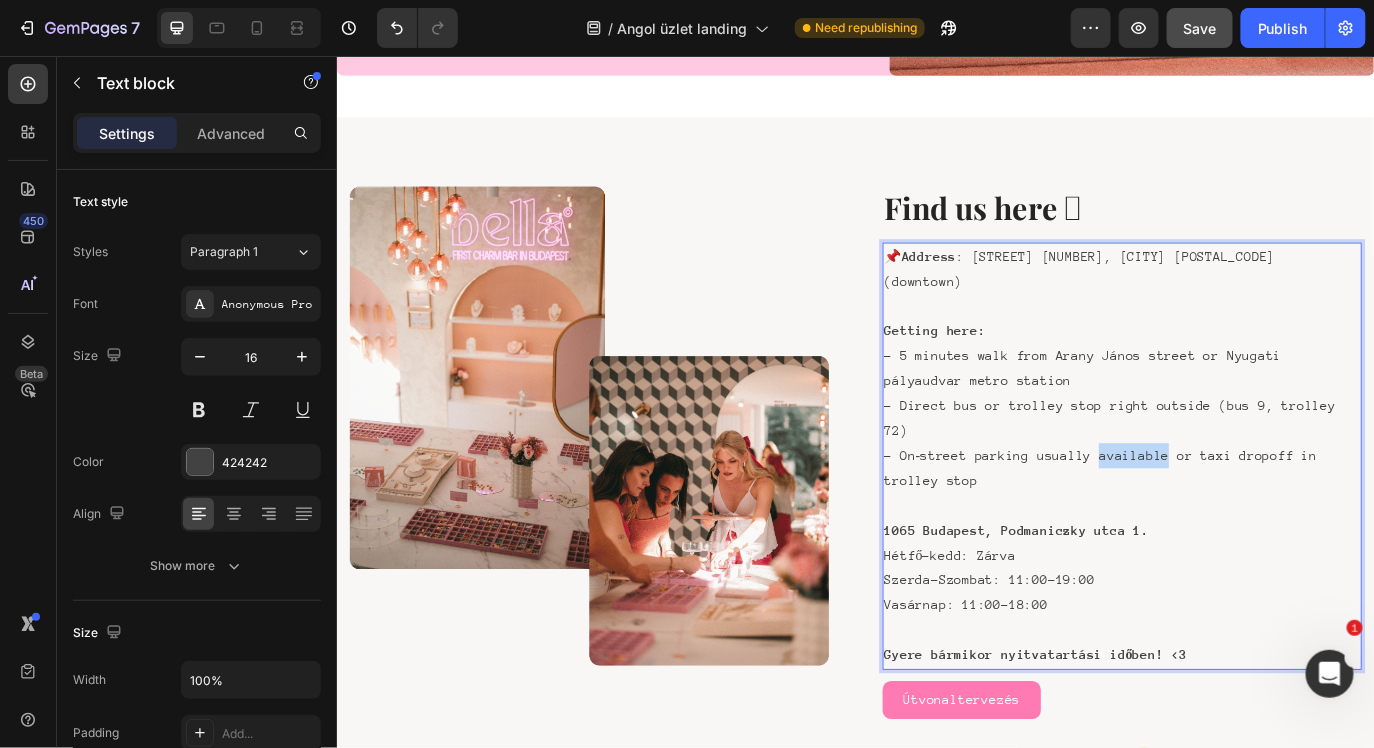 click on "- On‑street parking usually available or taxi dropoff in trolley stop" at bounding box center (1244, 532) 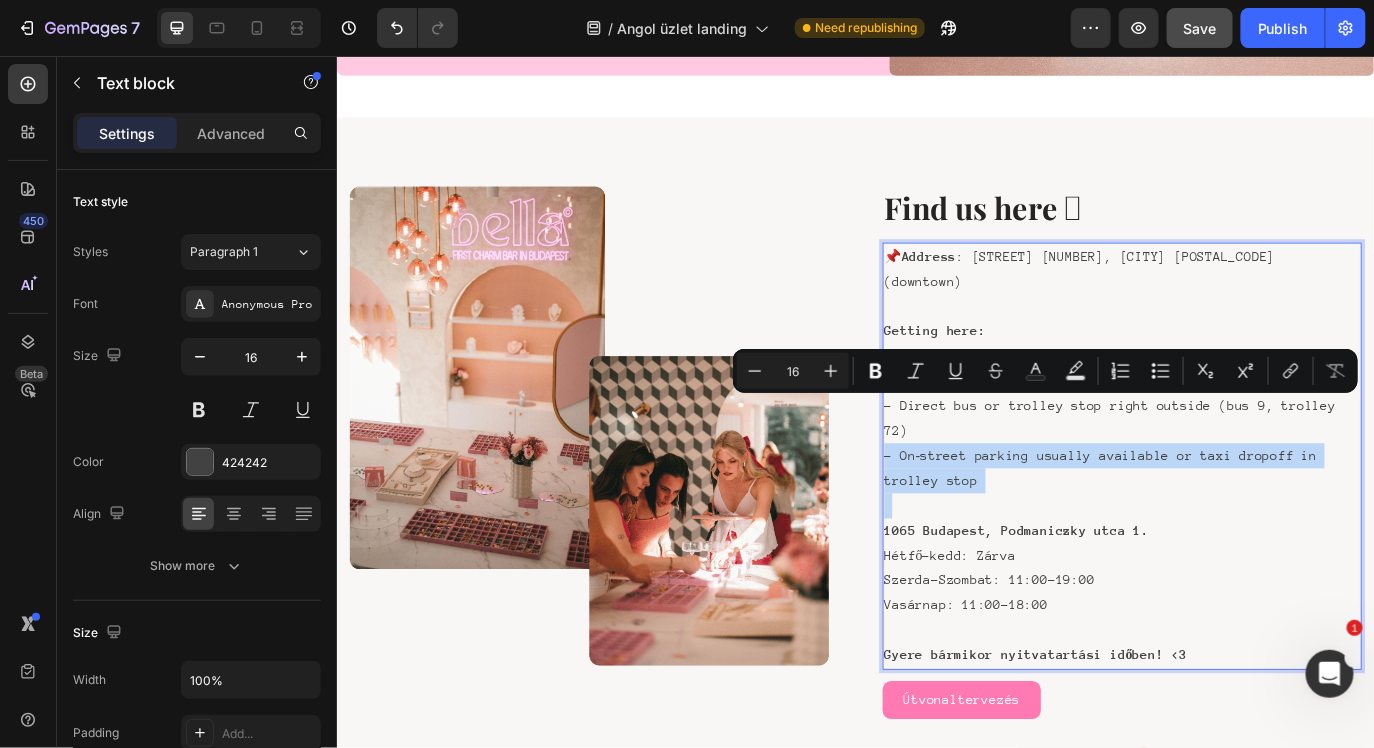 click on "- On‑street parking usually available or taxi dropoff in trolley stop" at bounding box center (1244, 532) 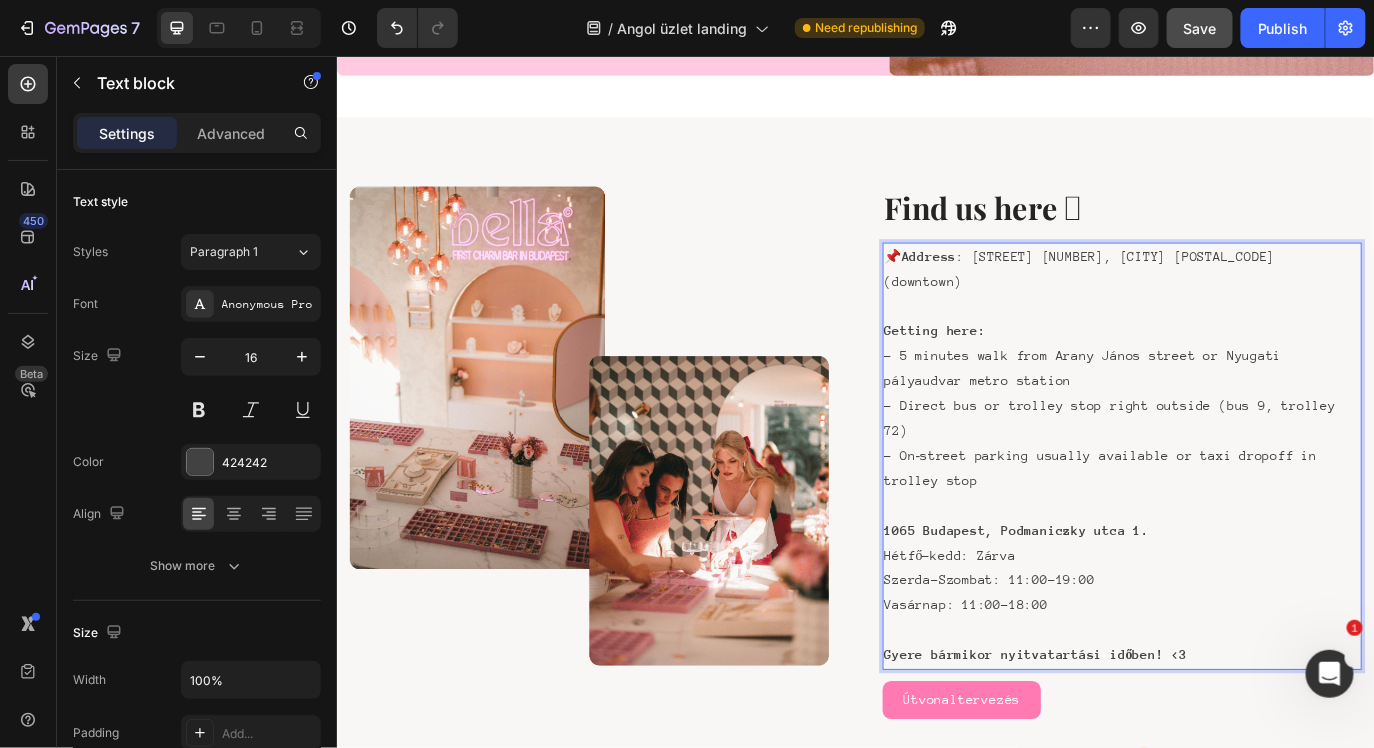 click on "- On‑street parking usually available or taxi dropoff in trolley stop" at bounding box center (1244, 532) 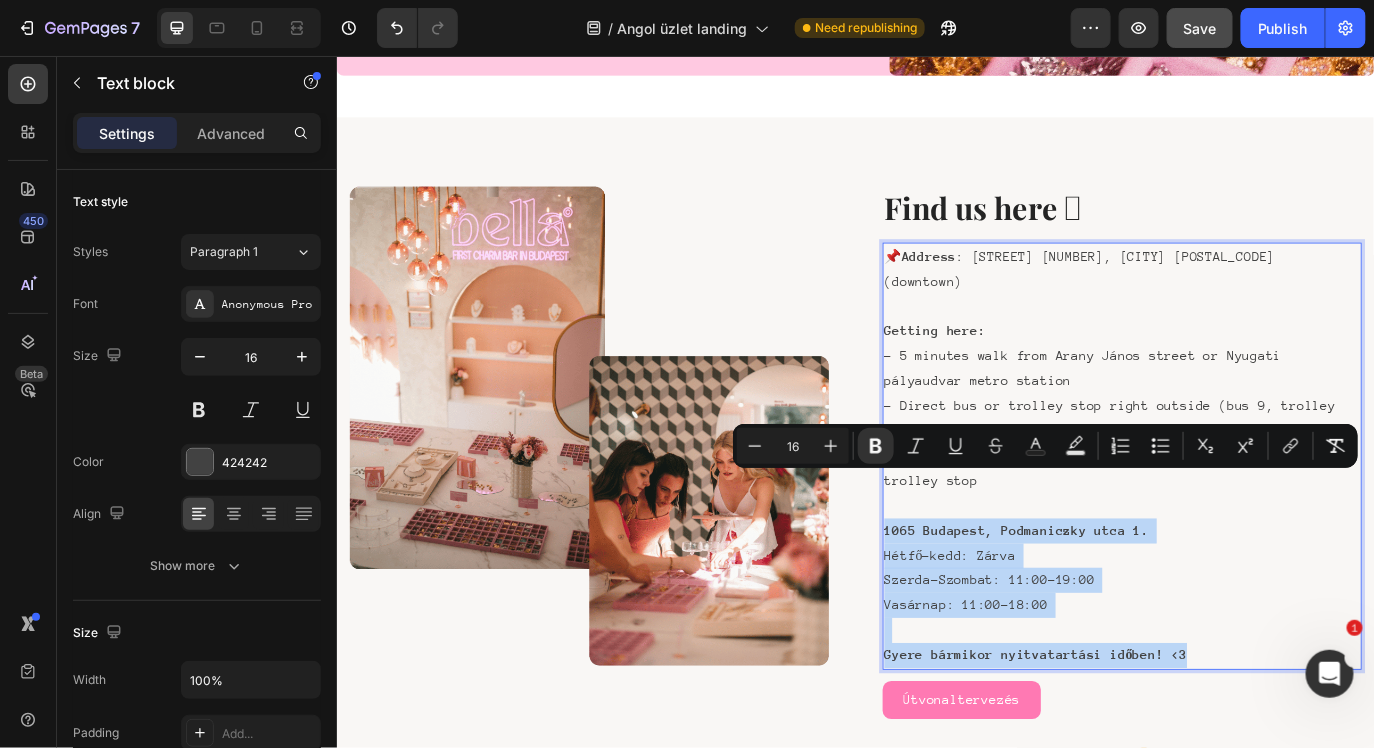drag, startPoint x: 970, startPoint y: 543, endPoint x: 1343, endPoint y: 682, distance: 398.05777 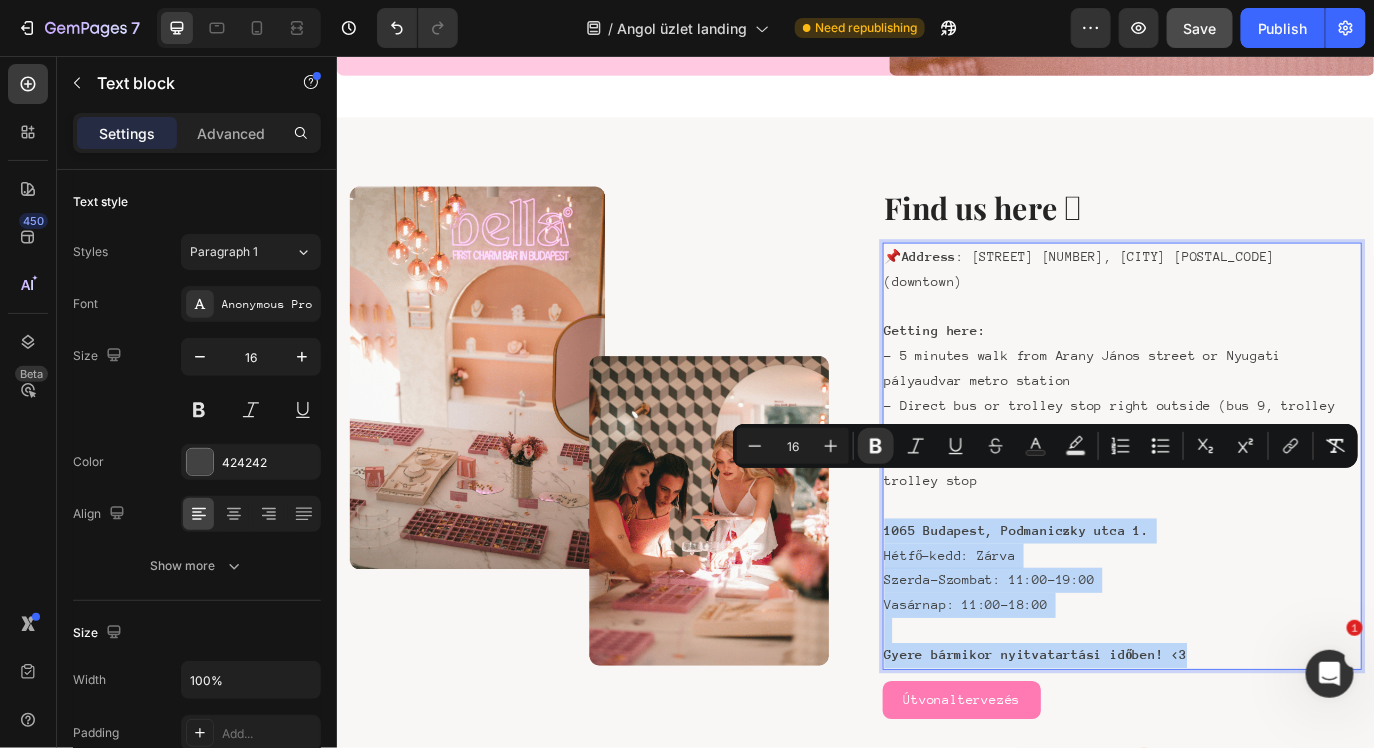 click on "📌  Address : Podmaniczky Street 1, Budapest 1065 (downtown) Getting here: - 5 minutes walk from Arany János street or Nyugati pályaudvar metro station - Direct bus or trolley stop right outside (bus 9, trolley 72) - On‑street parking usually available or taxi dropoff in trolley stop 1065 Budapest, Podmaniczky utca 1. Hétfő-kedd: Zárva Szerda-Szombat: 11:00-19:00 Vasárnap: 11:00-18:00 Gyere bármikor nyitvatartási időben! <3" at bounding box center [1244, 518] 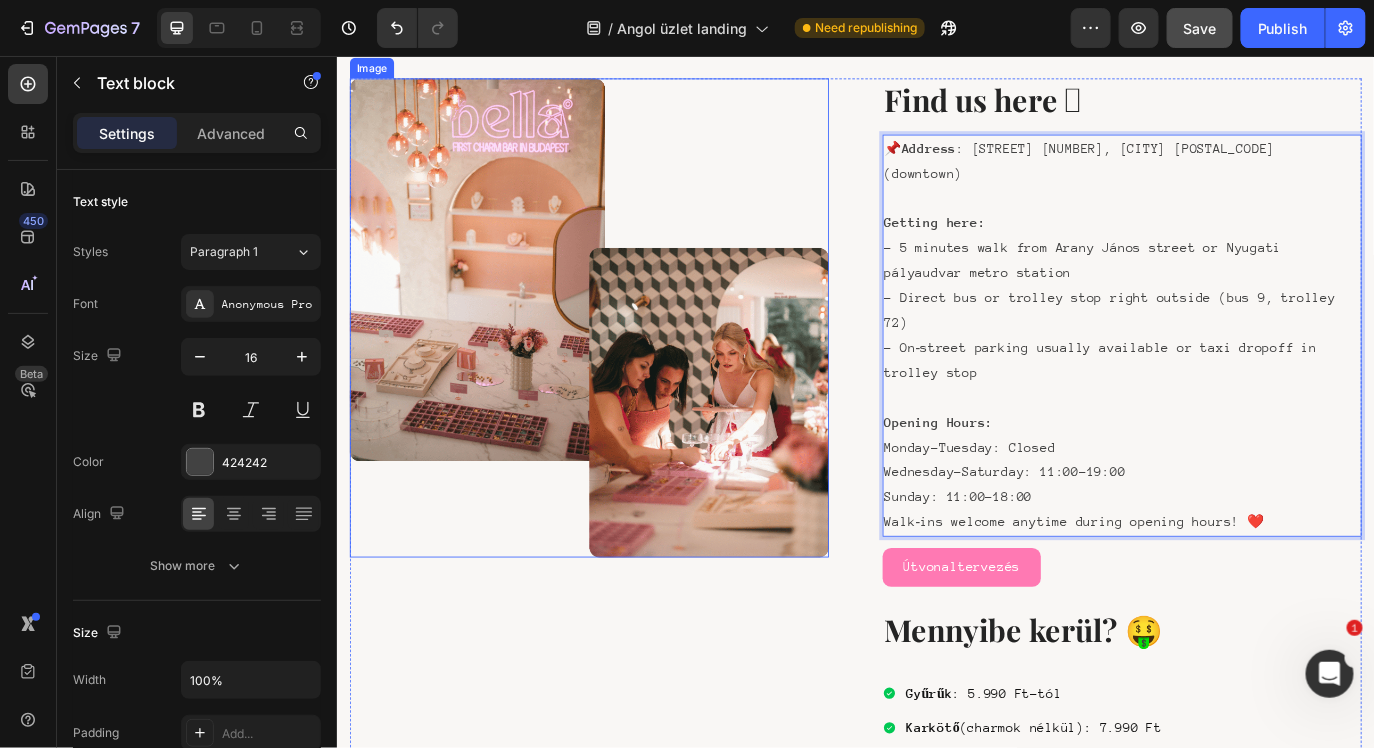 scroll, scrollTop: 3644, scrollLeft: 0, axis: vertical 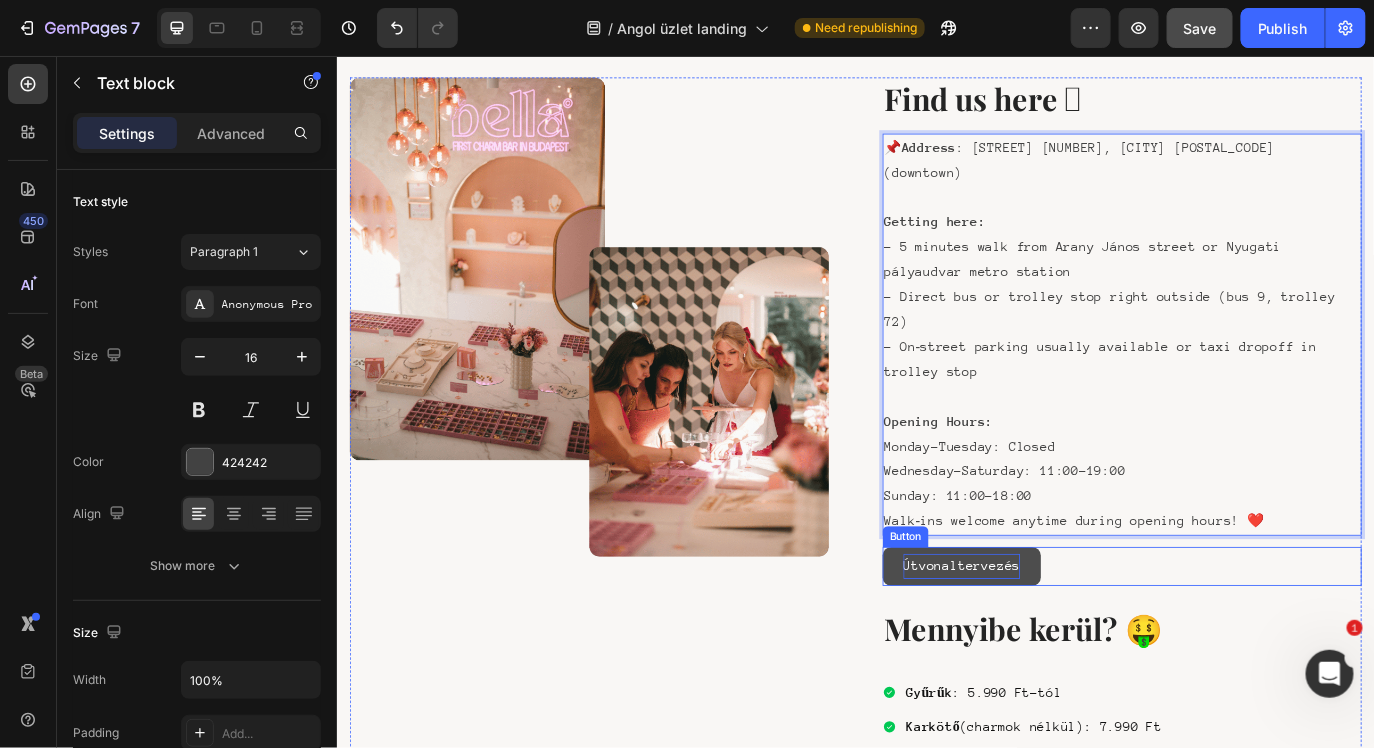 click on "Útvonaltervezés" at bounding box center [1058, 645] 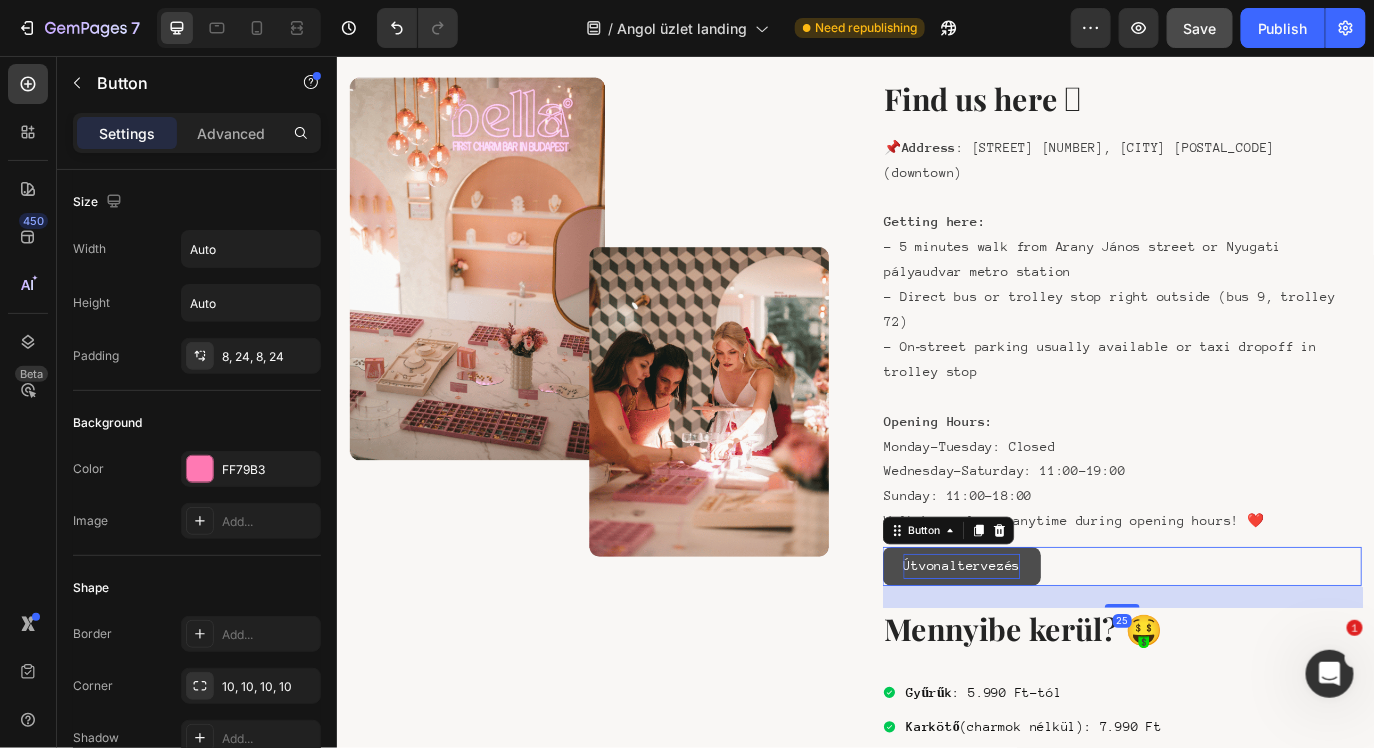 click on "Útvonaltervezés" at bounding box center (1058, 645) 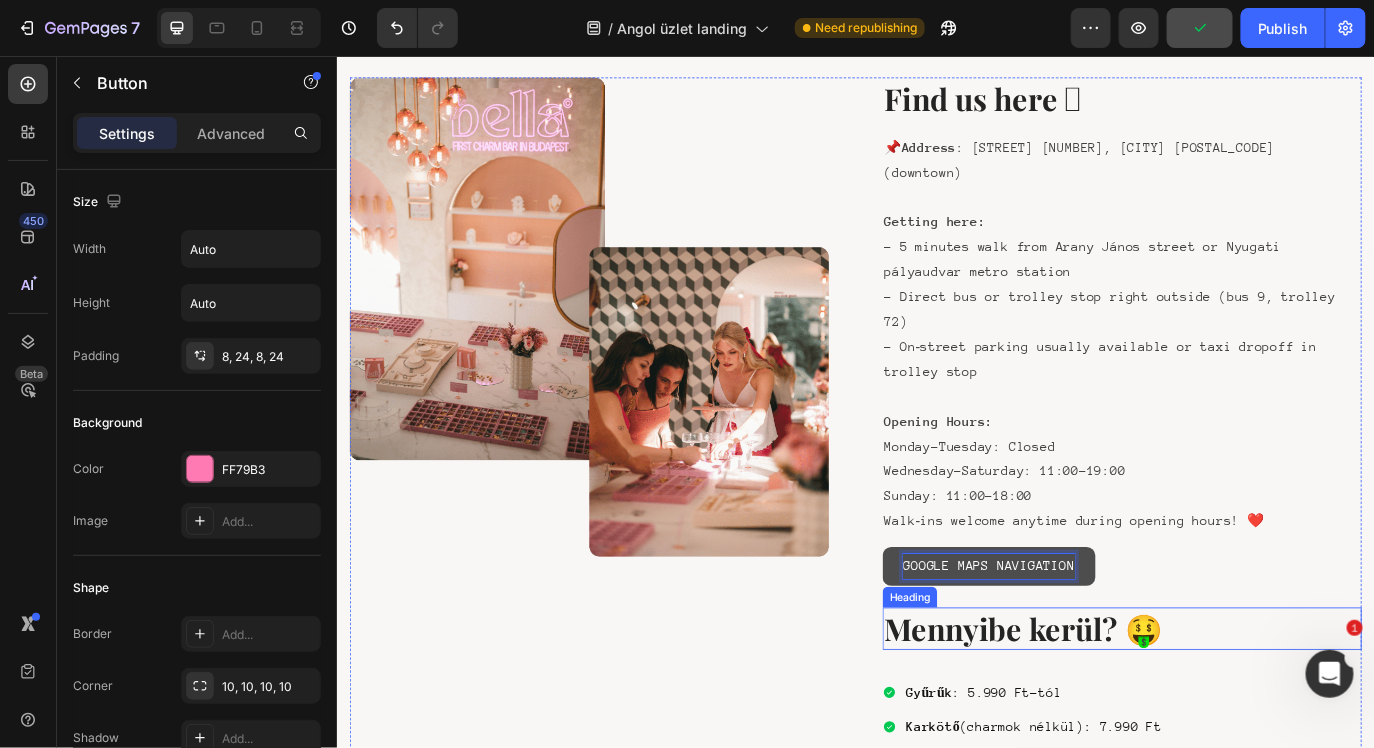 click on "Mennyibe kerül? 🤑" at bounding box center [1244, 718] 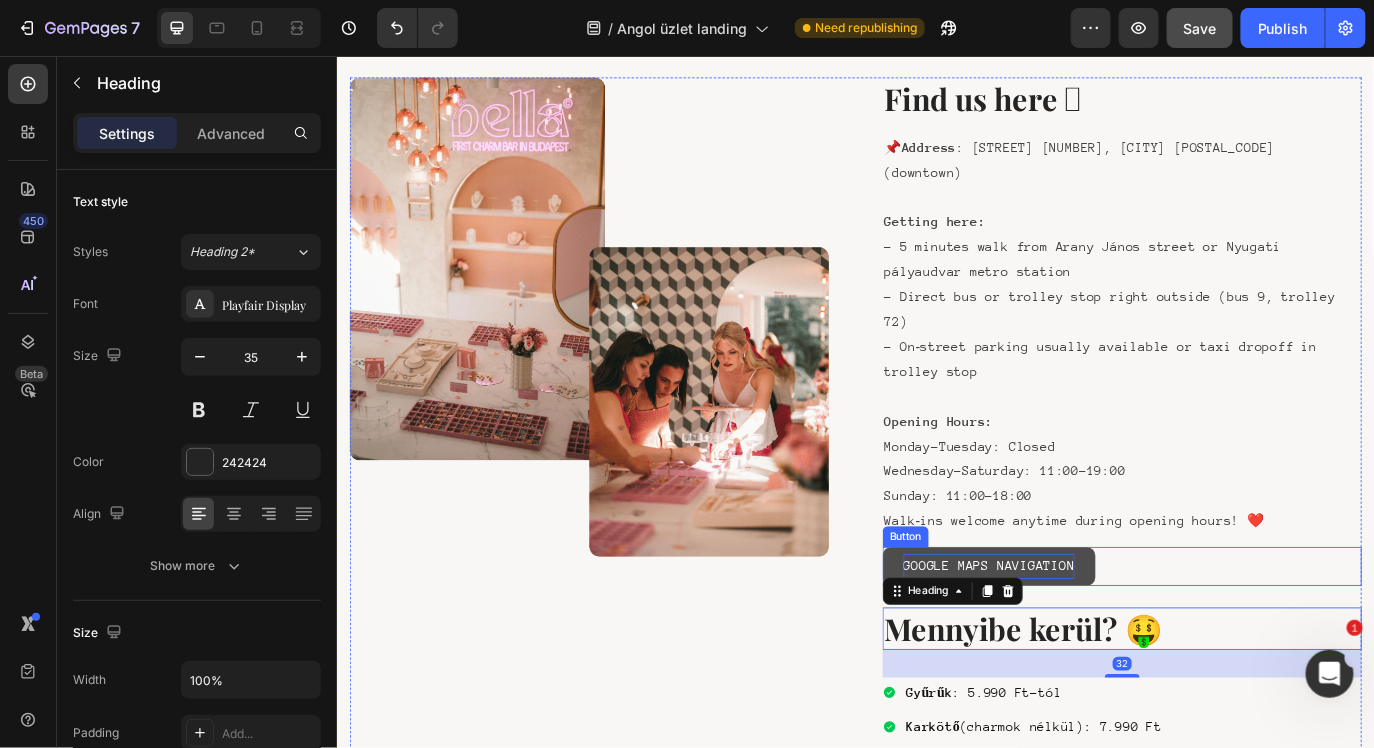 click on "GOOGLE MAPS NAVIGATION" at bounding box center [1090, 645] 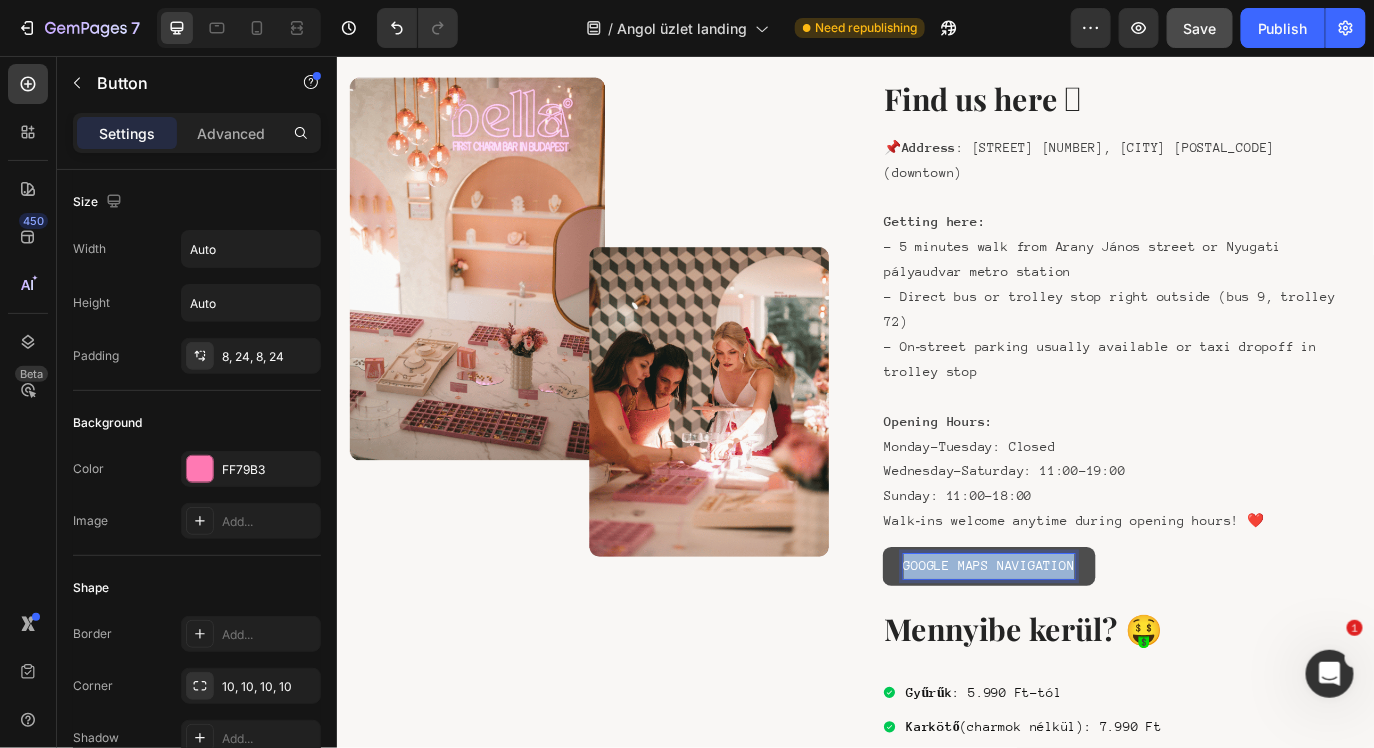 click on "GOOGLE MAPS NAVIGATION" at bounding box center [1090, 645] 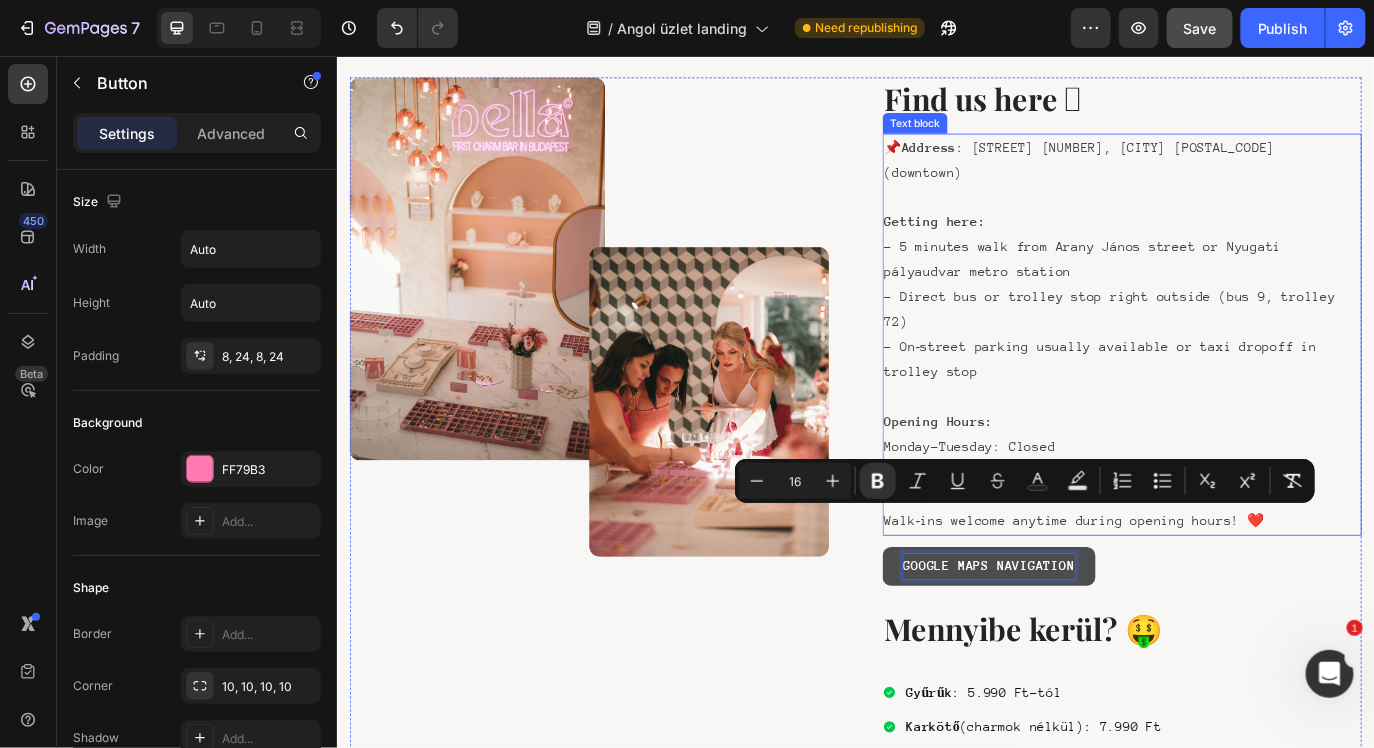 click on "Wednesday–Saturday: 11:00–19:00" at bounding box center [1244, 535] 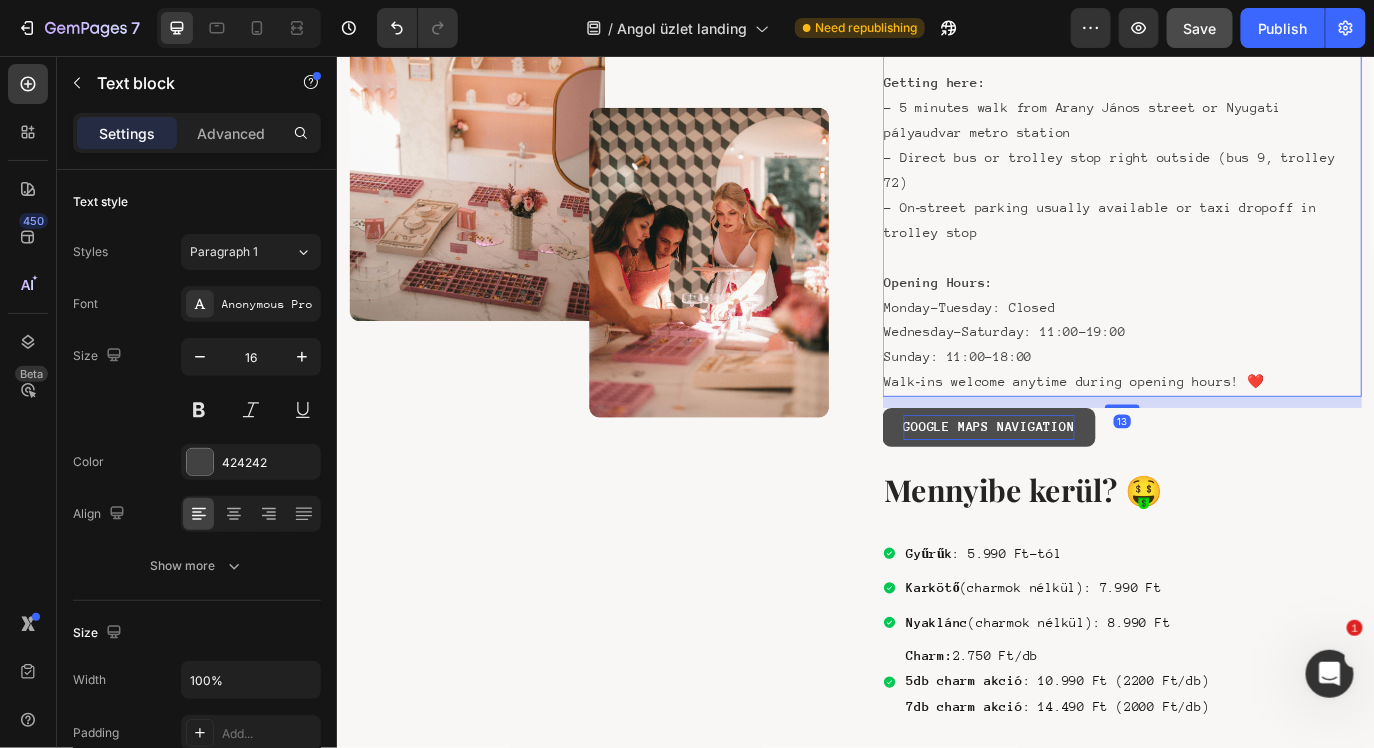 scroll, scrollTop: 3806, scrollLeft: 0, axis: vertical 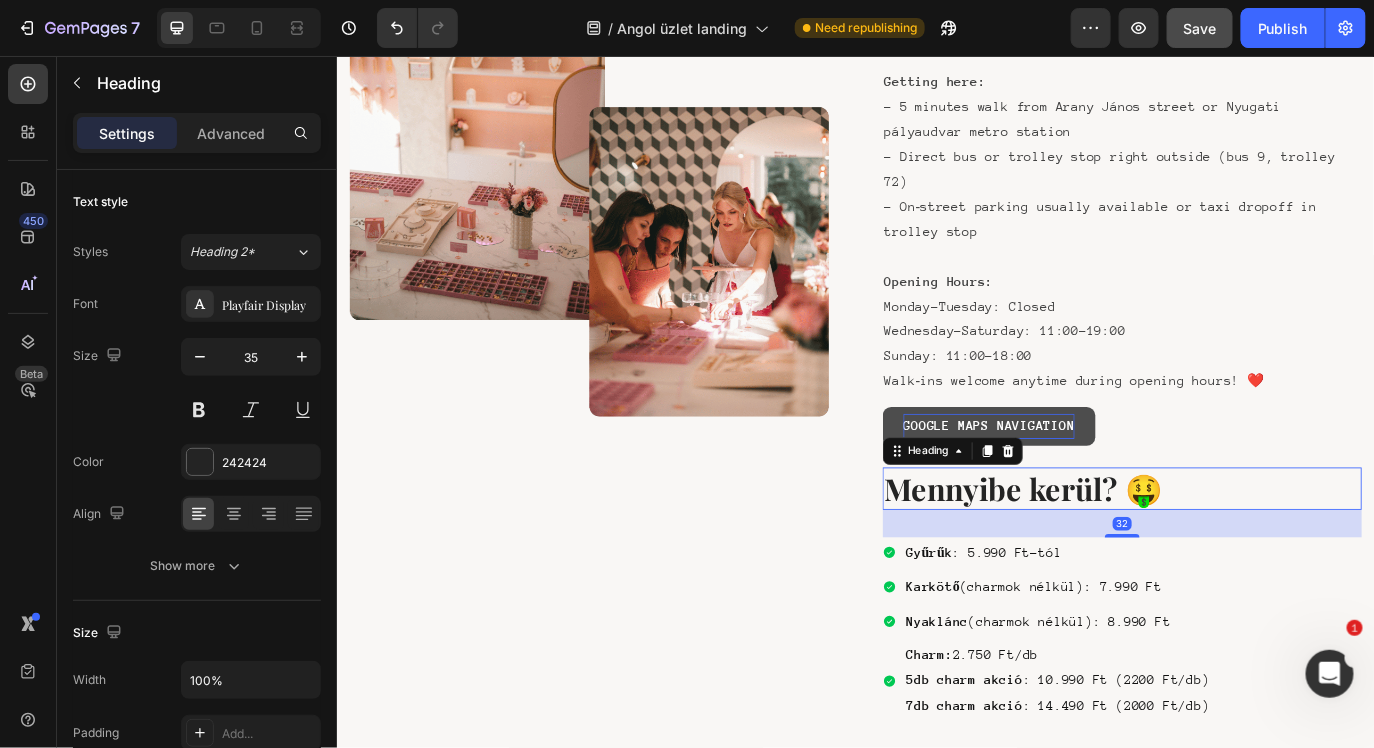 click on "Mennyibe kerül? 🤑" at bounding box center (1244, 556) 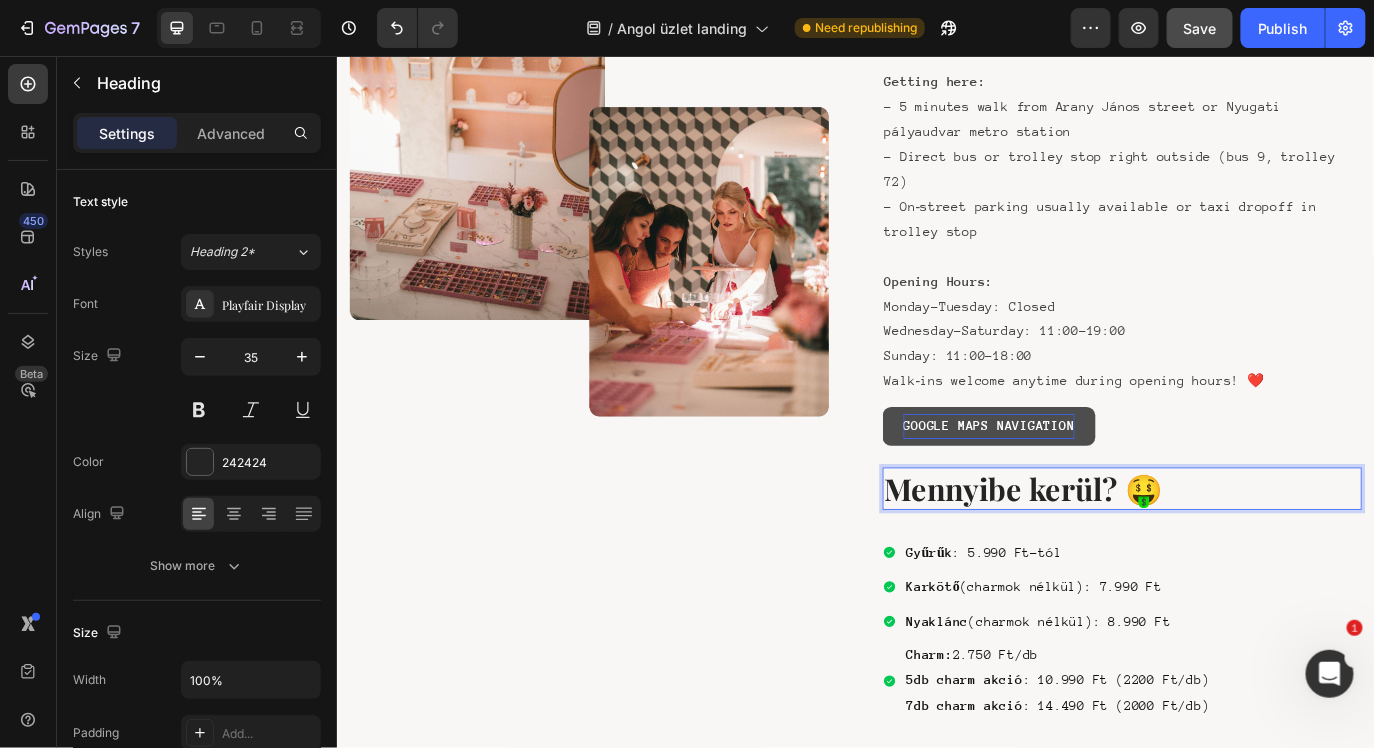 click on "Mennyibe kerül? 🤑" at bounding box center (1244, 556) 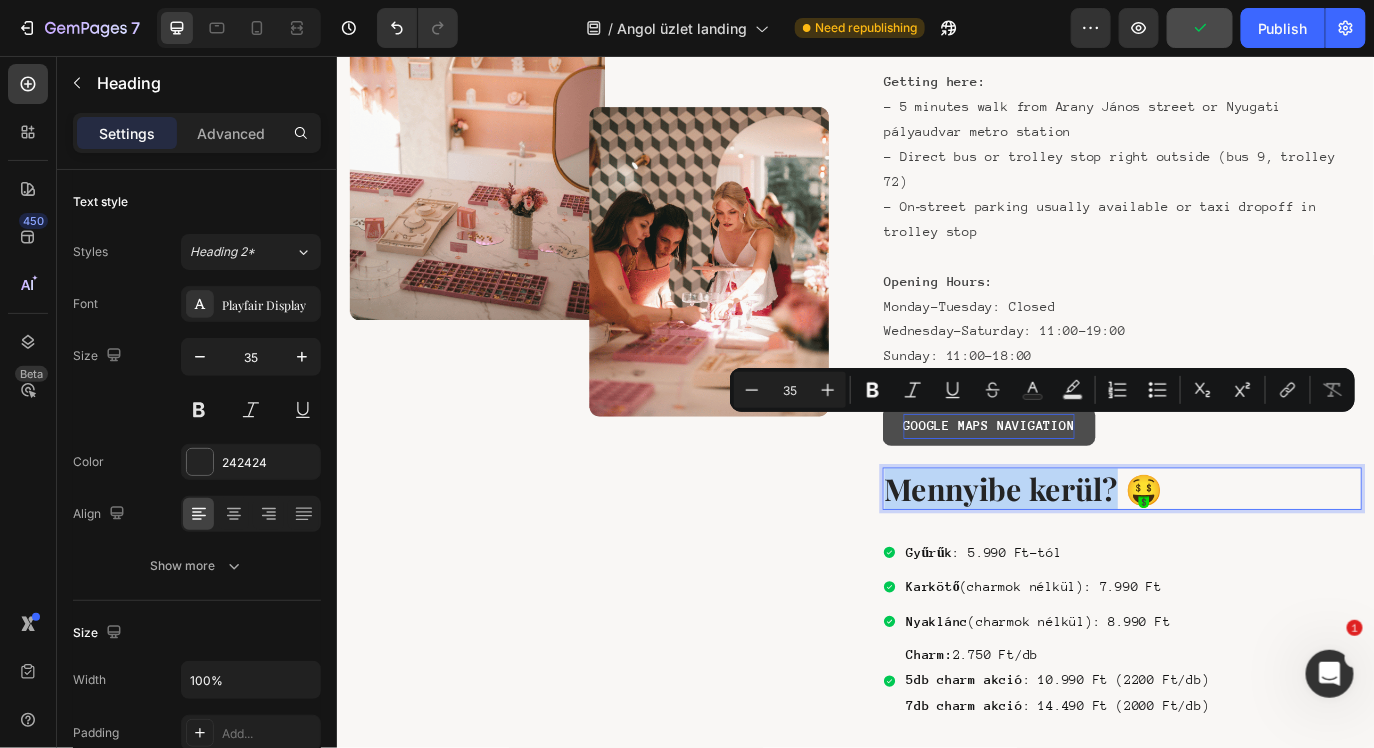 drag, startPoint x: 1235, startPoint y: 494, endPoint x: 975, endPoint y: 491, distance: 260.0173 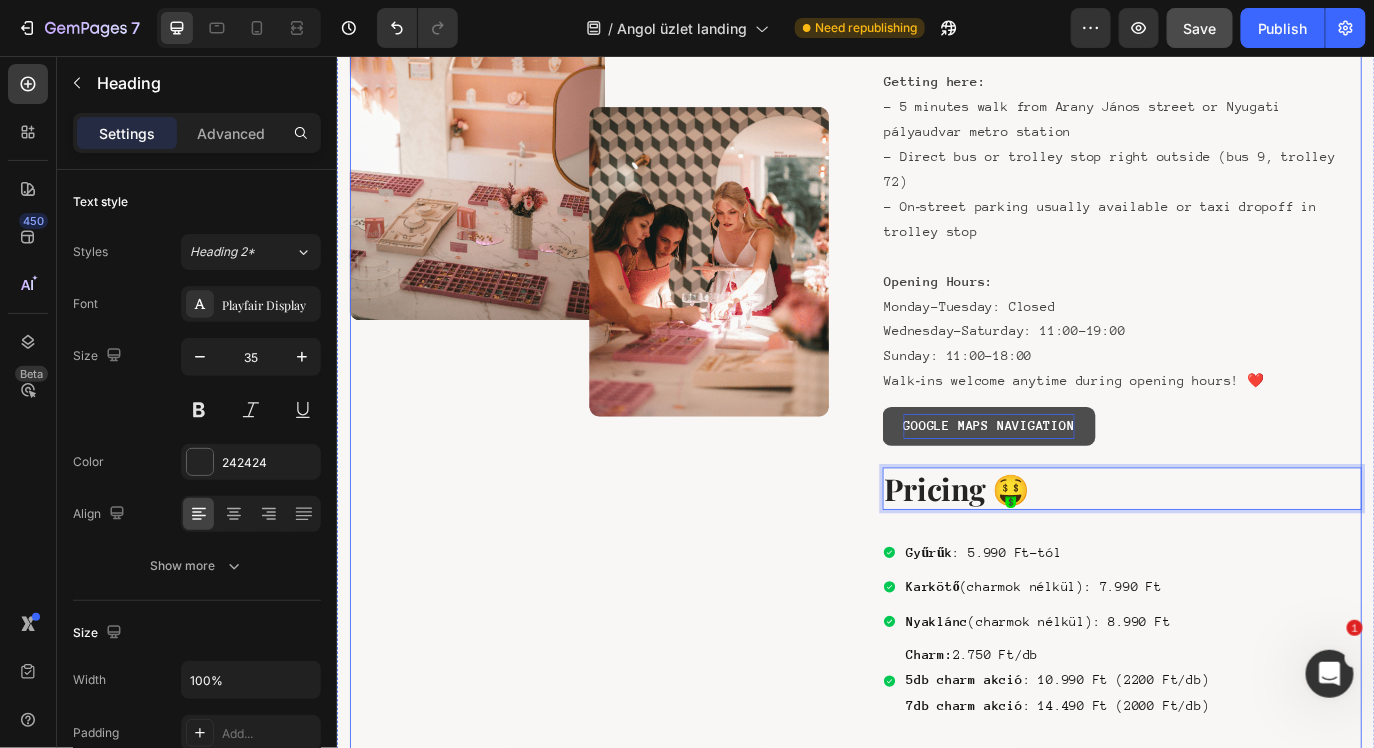 click on "Image" at bounding box center [628, 455] 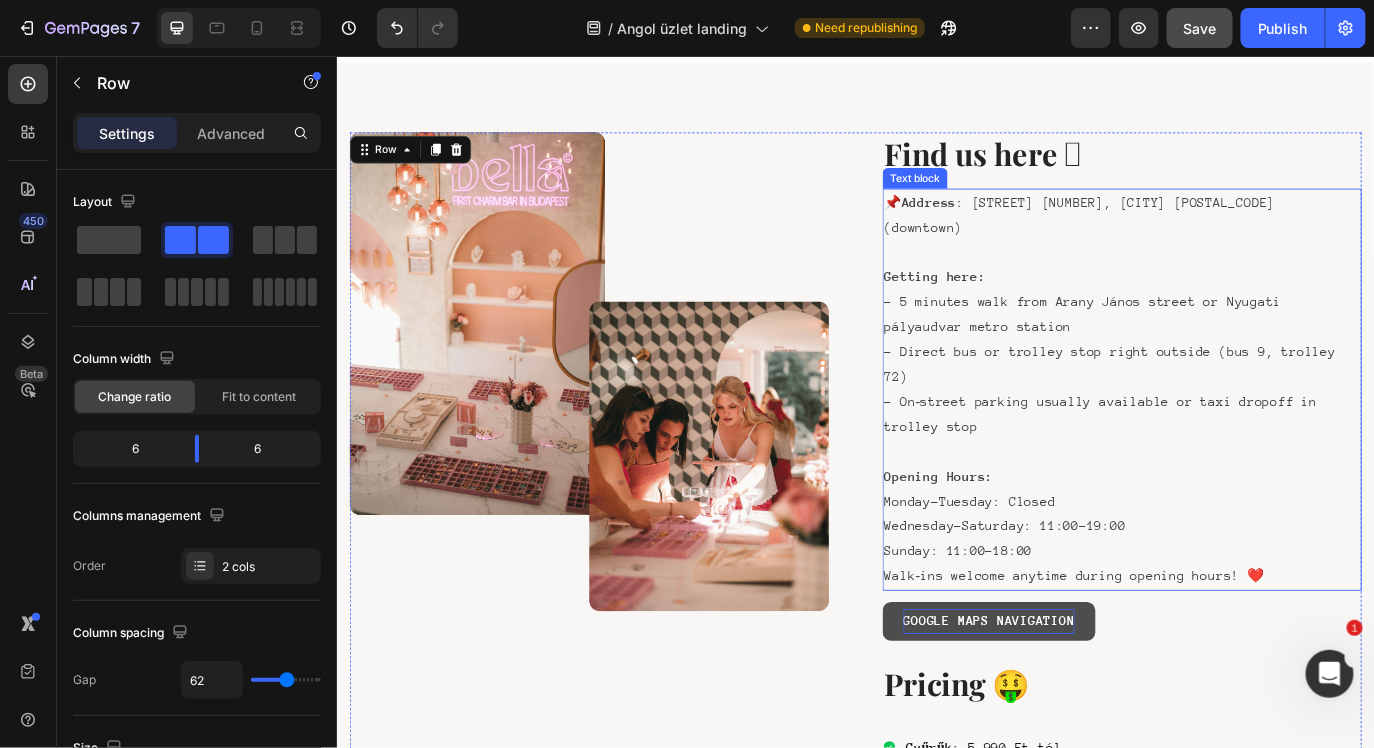 scroll, scrollTop: 3585, scrollLeft: 0, axis: vertical 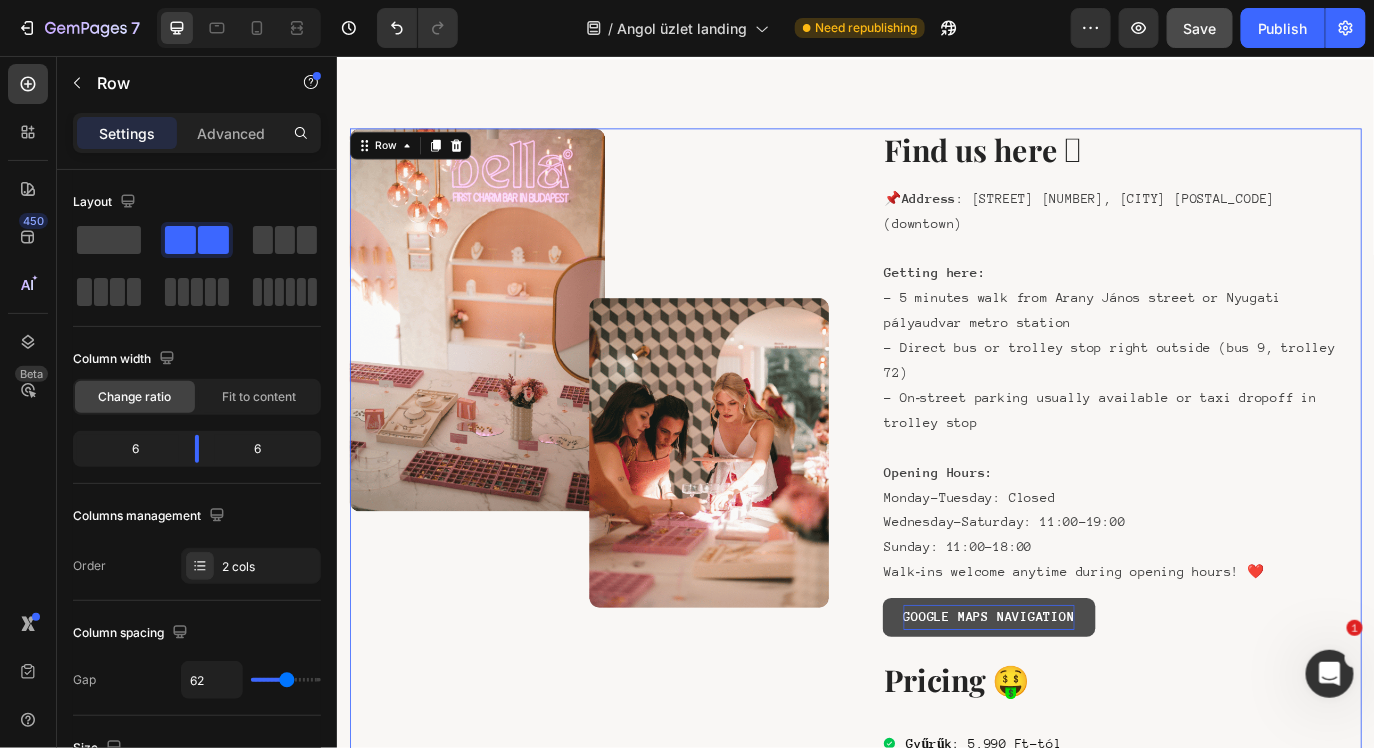 click on "Image" at bounding box center (628, 676) 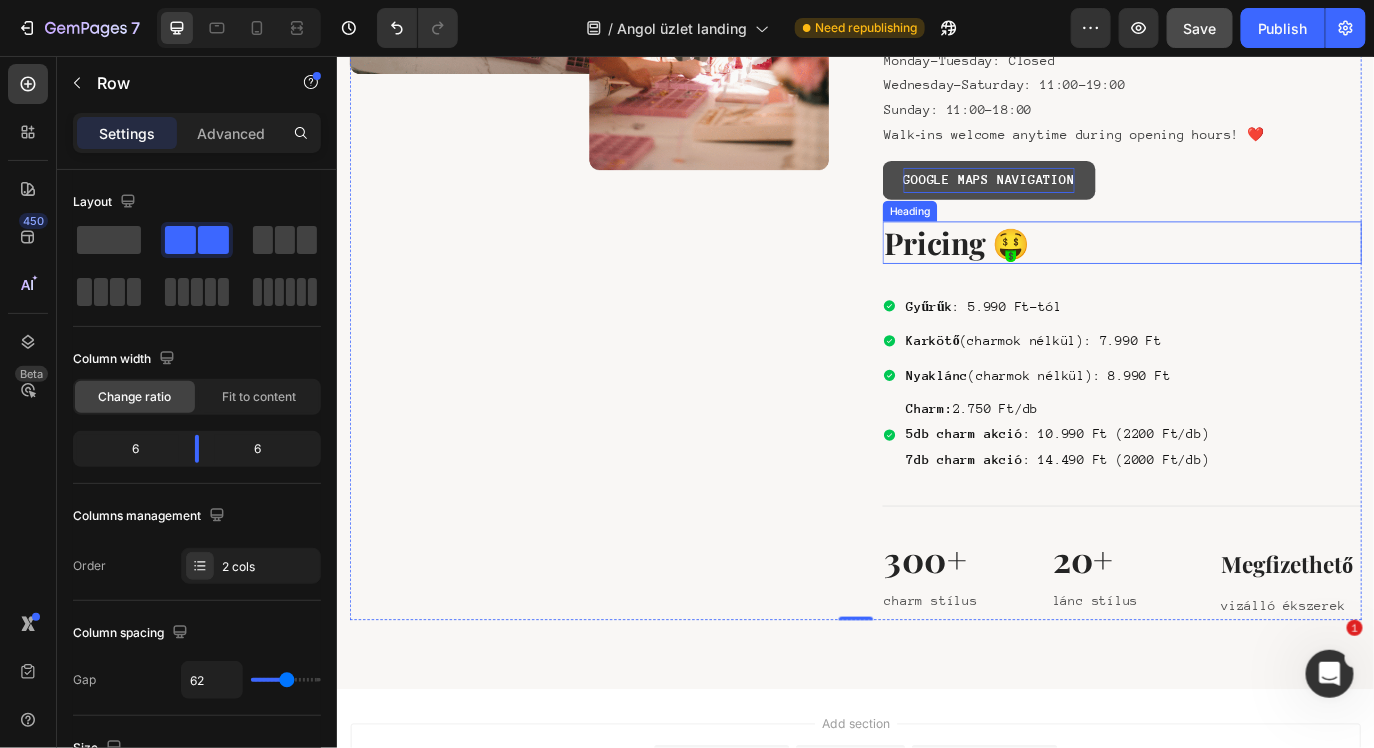 scroll, scrollTop: 4094, scrollLeft: 0, axis: vertical 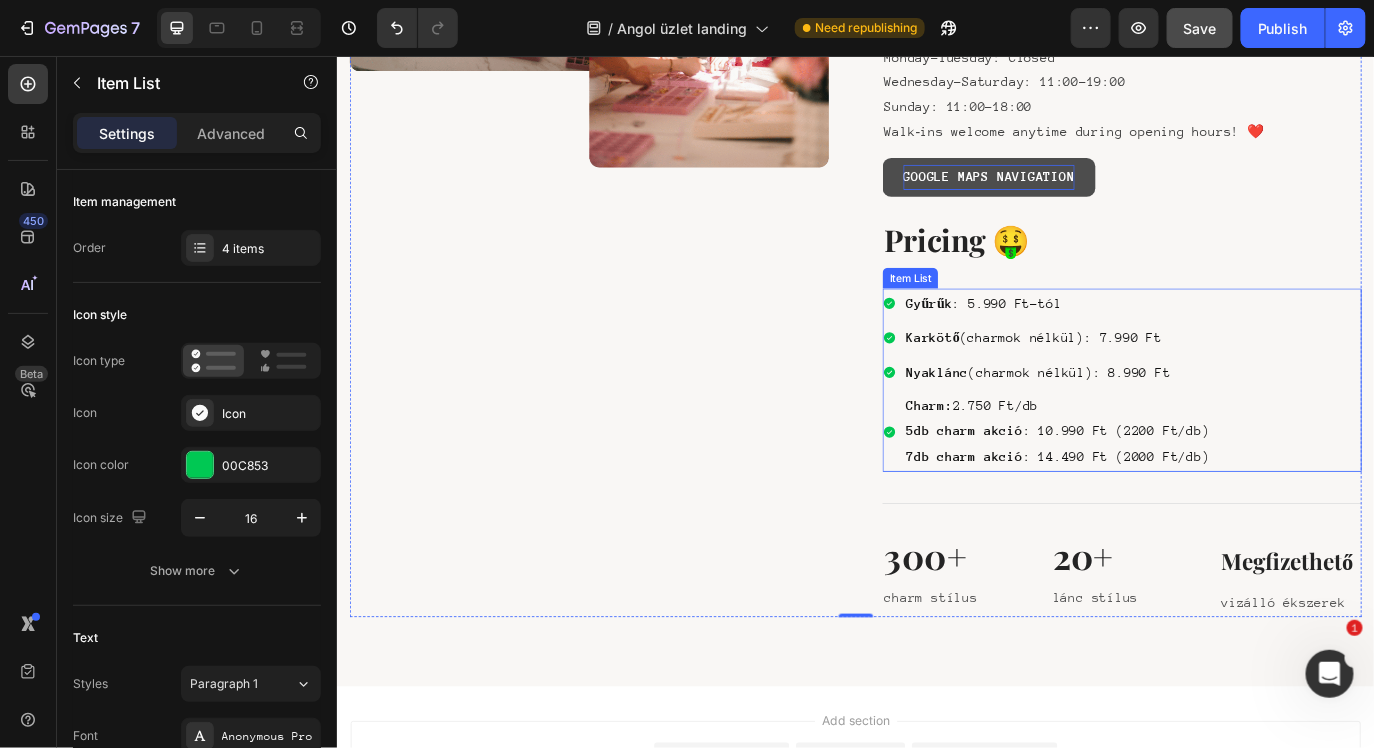 click on "Gyűrűk" at bounding box center (1021, 340) 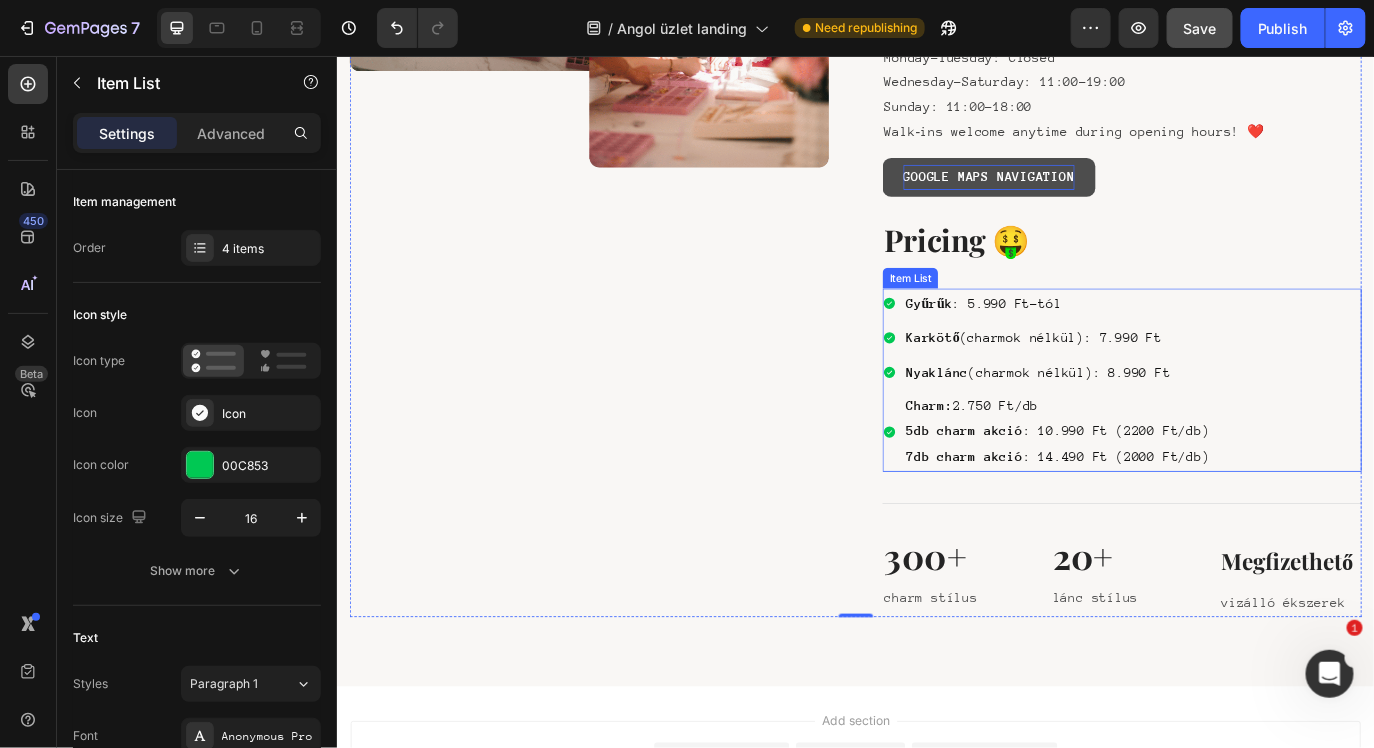 click on "Gyűrűk" at bounding box center [1021, 340] 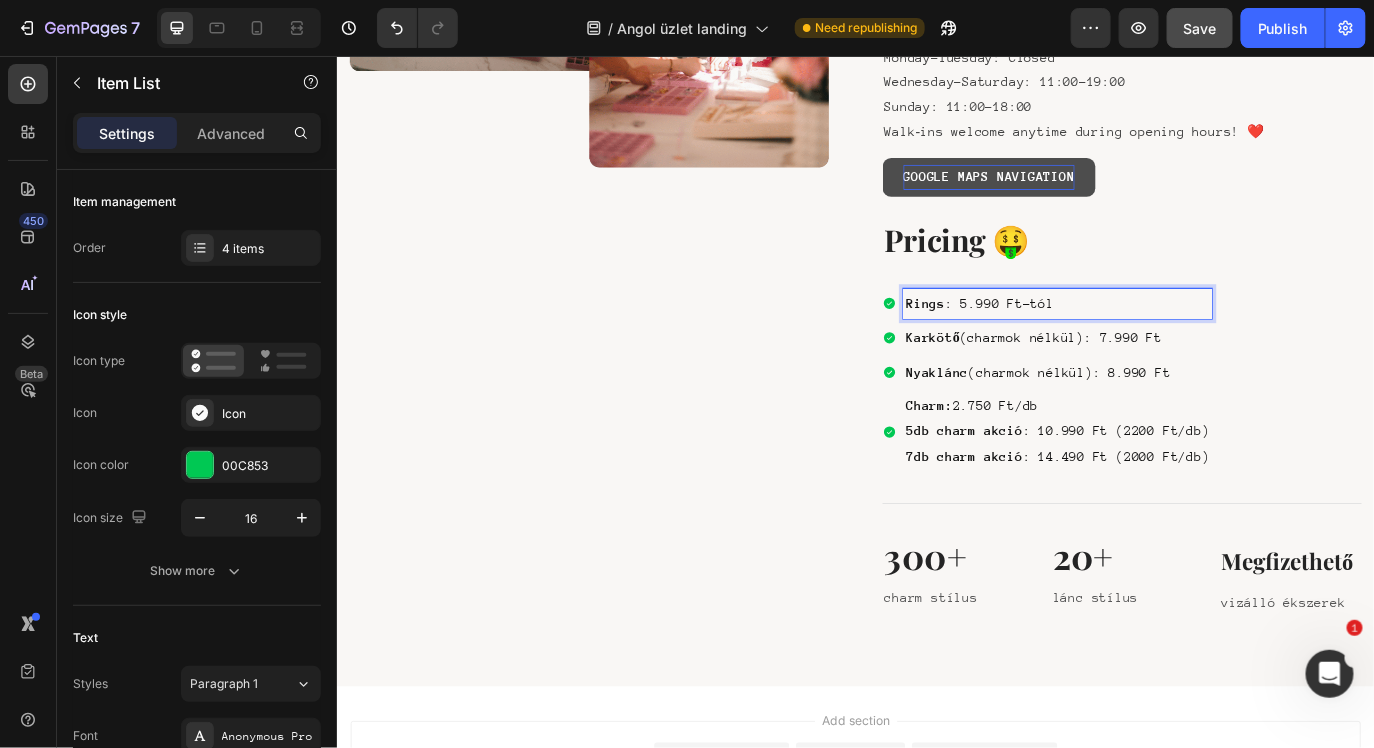 click on "Rings : 5.990 Ft-tól" at bounding box center (1169, 341) 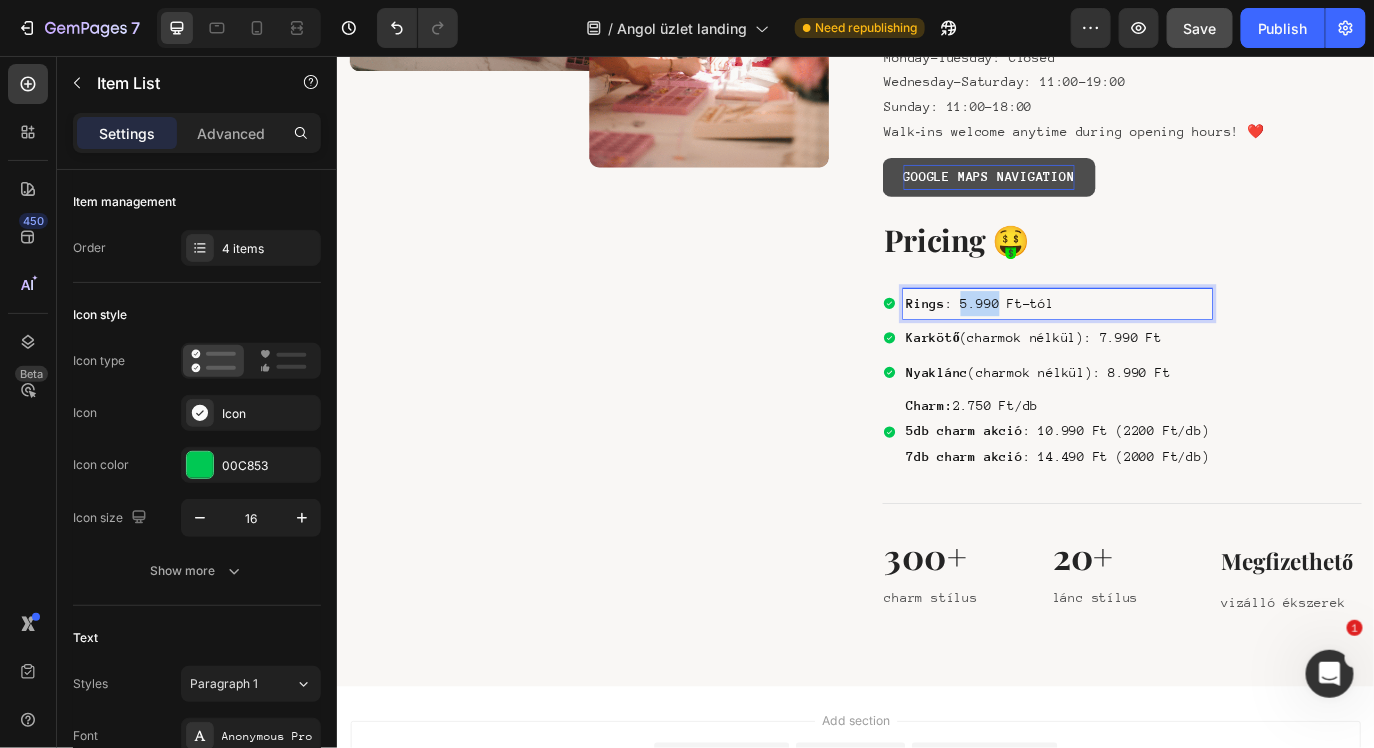 click on "Rings : 5.990 Ft-tól" at bounding box center (1169, 341) 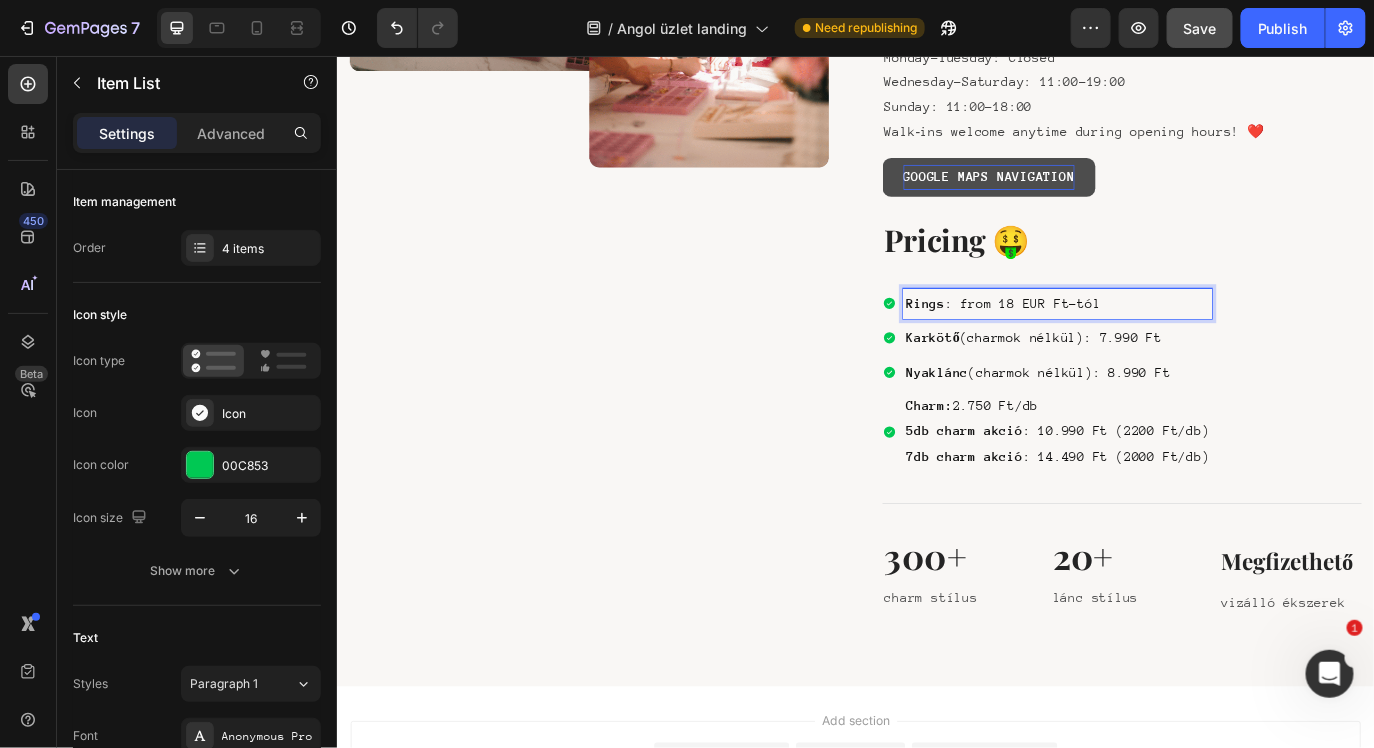 click on "Rings : from 18 EUR Ft-tól" at bounding box center (1169, 341) 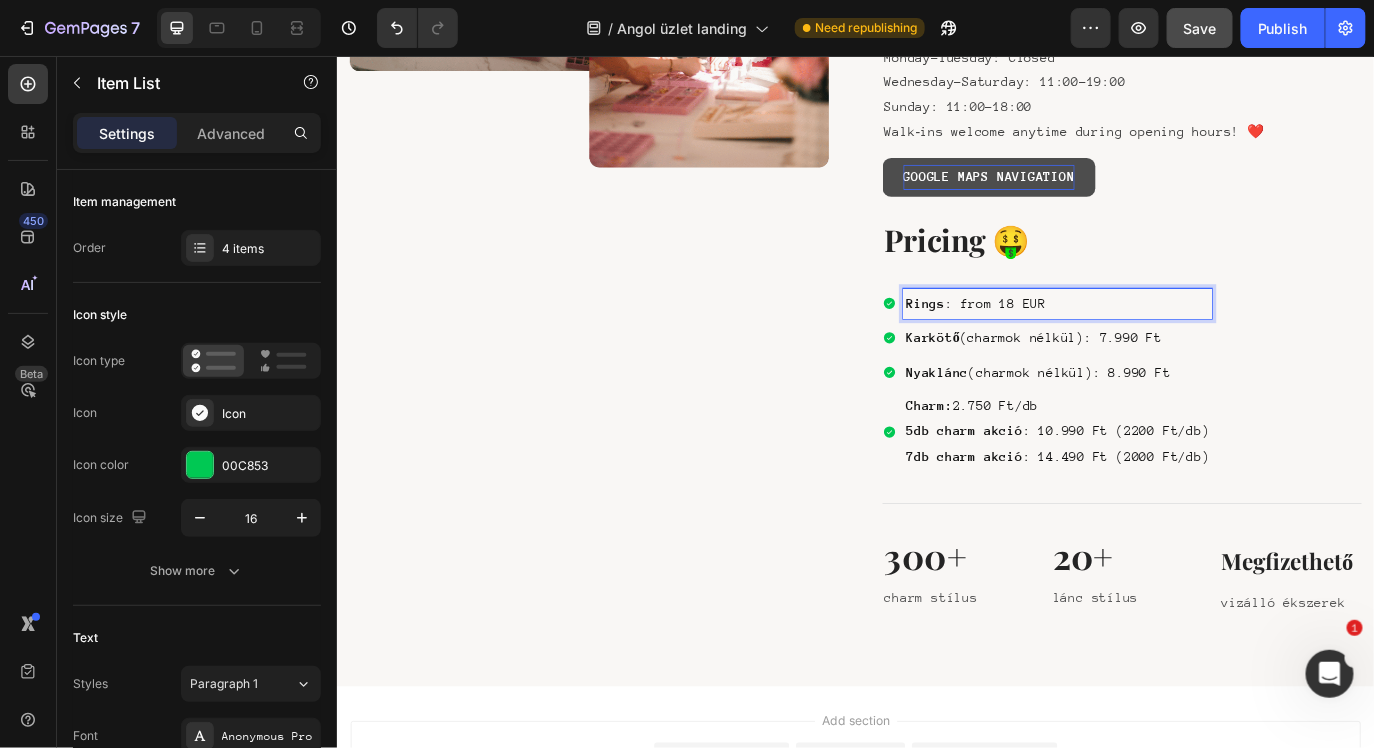 click on "Karkötő  (charmok nélkül): 7.990 Ft" at bounding box center [1169, 381] 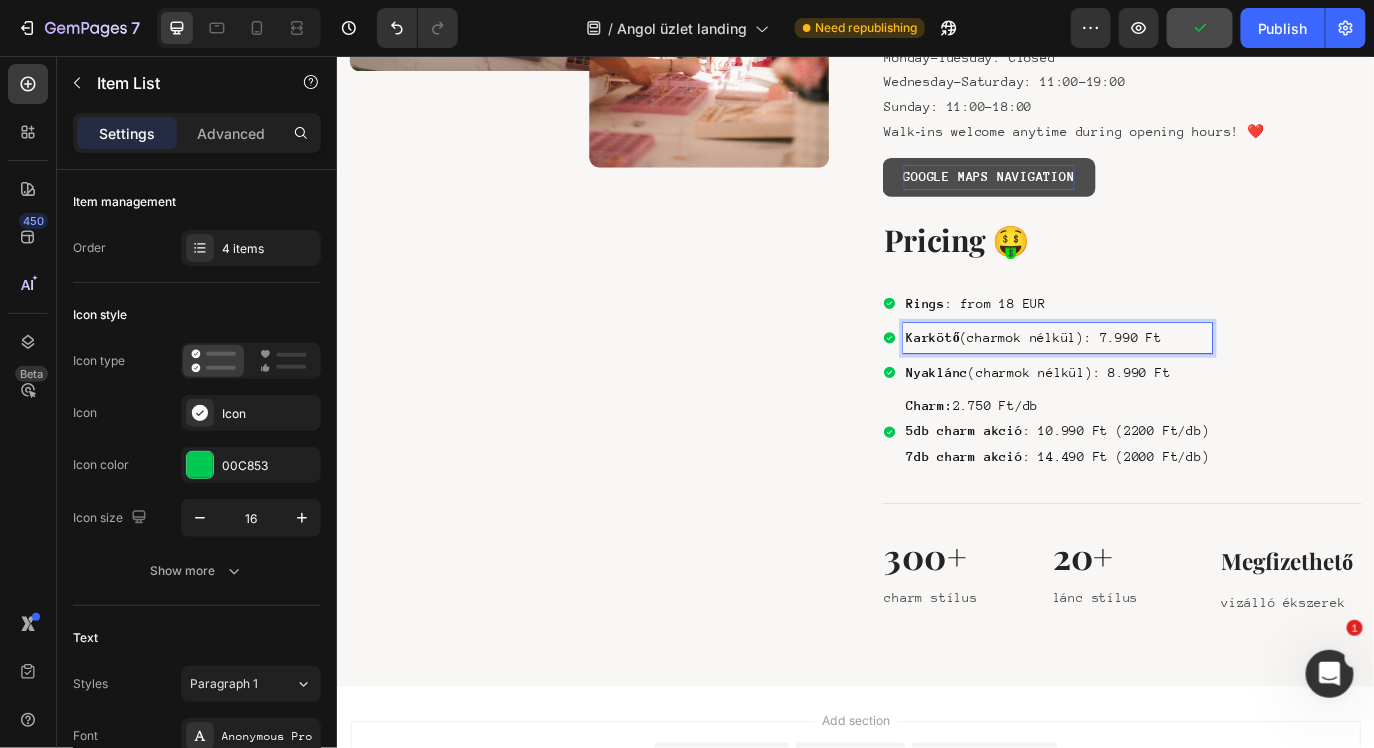 click on "Karkötő  (charmok nélkül): 7.990 Ft" at bounding box center [1169, 381] 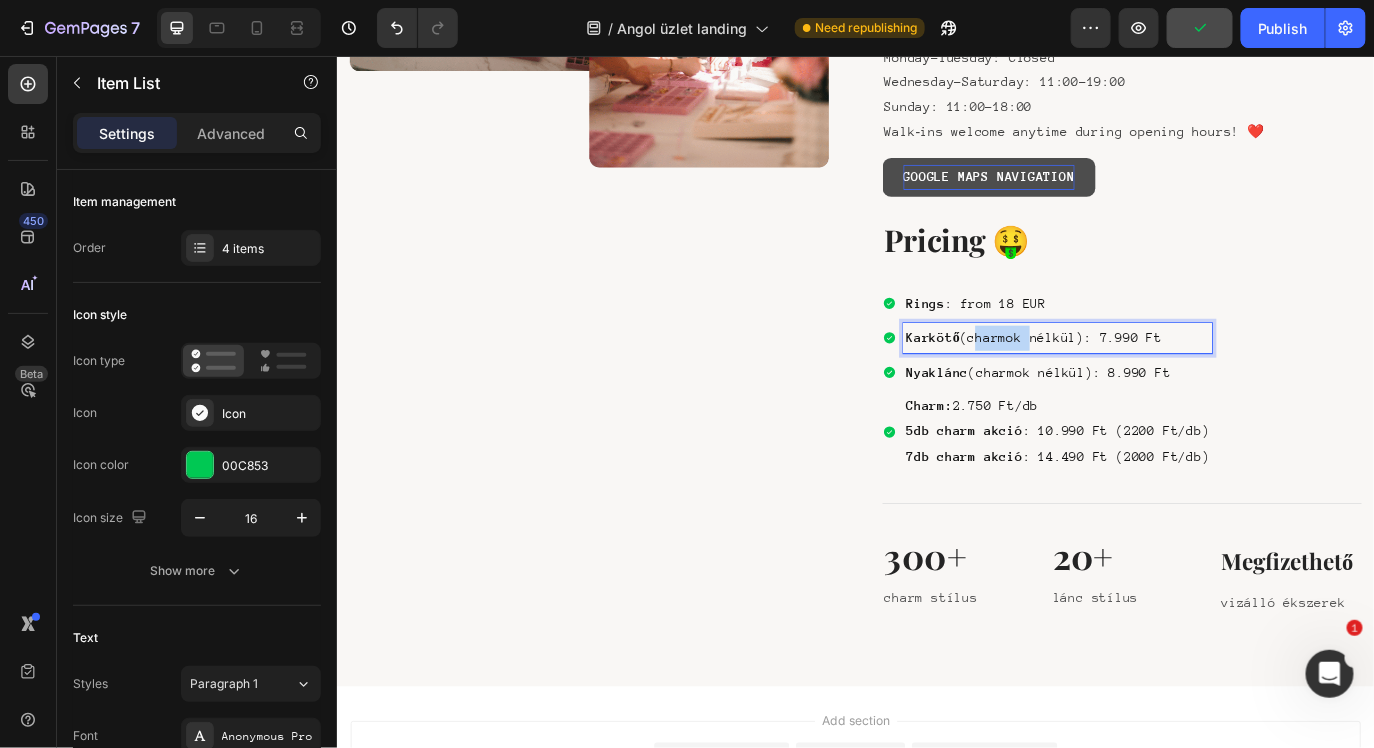 click on "Karkötő  (charmok nélkül): 7.990 Ft" at bounding box center (1169, 381) 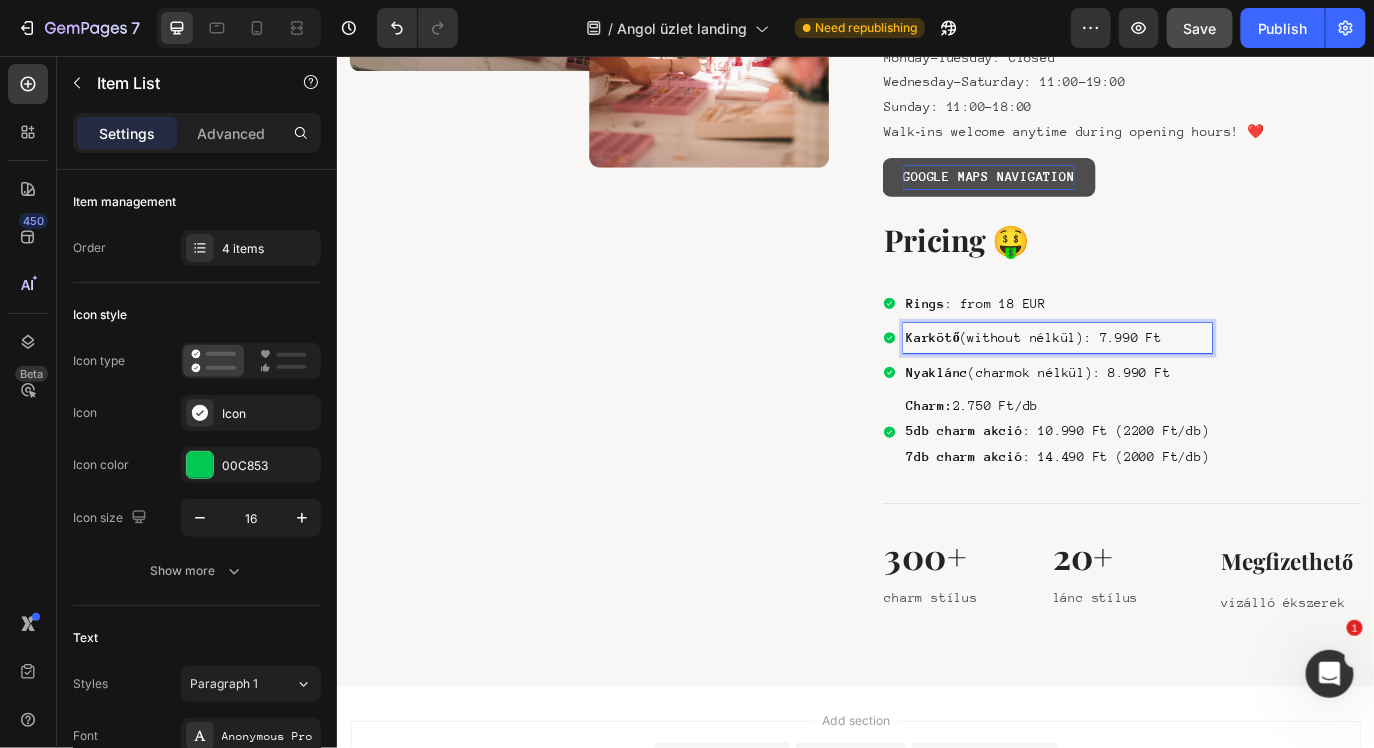 click on "Karkötő  (without nélkül): 7.990 Ft" at bounding box center (1169, 381) 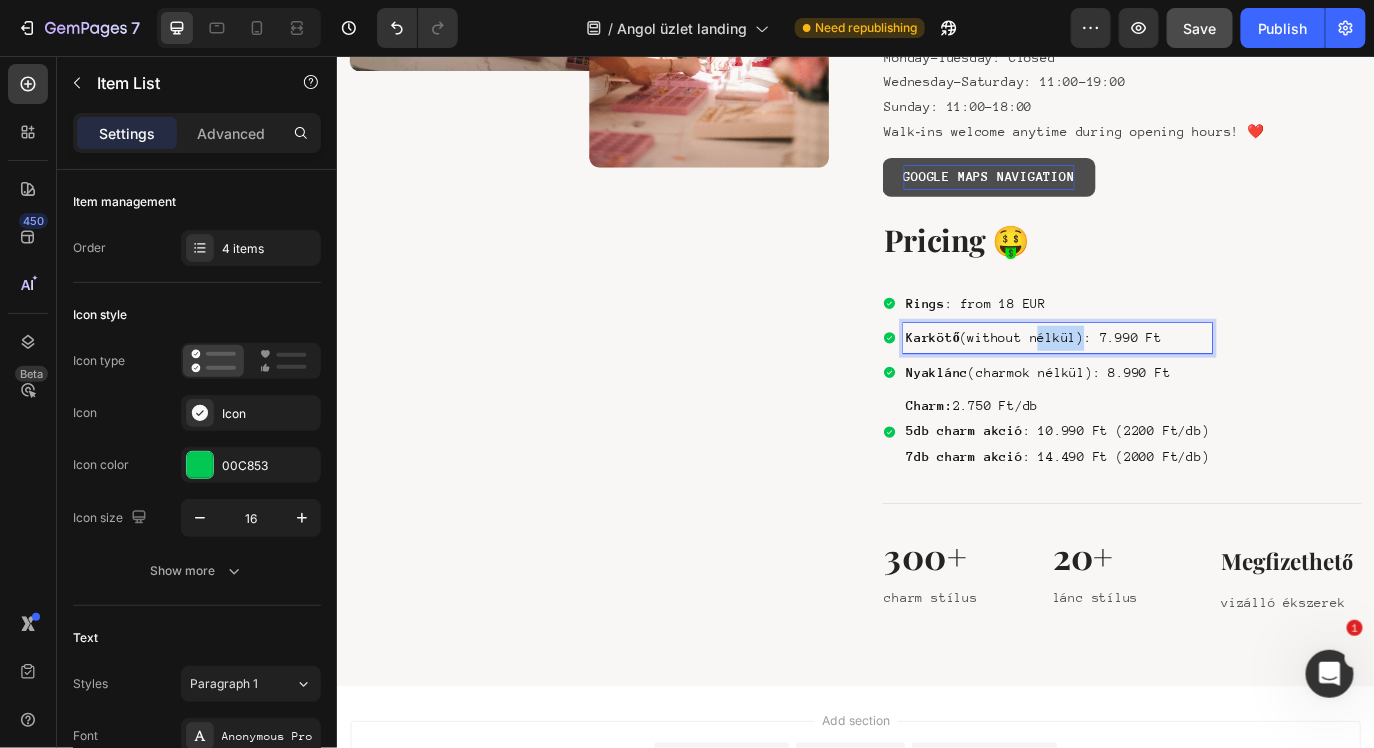 click on "Karkötő  (without nélkül): 7.990 Ft" at bounding box center (1169, 381) 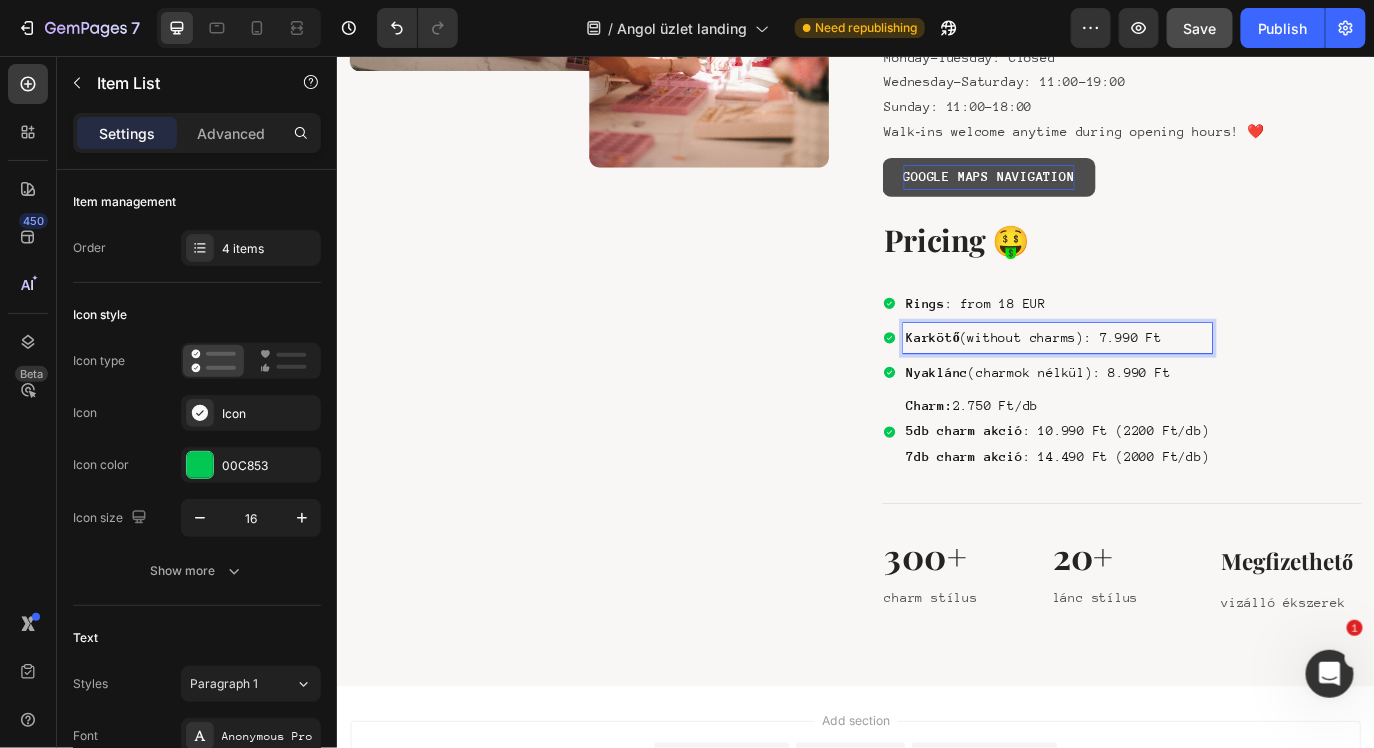 click on "Karkötő  (without charms): 7.990 Ft" at bounding box center [1169, 381] 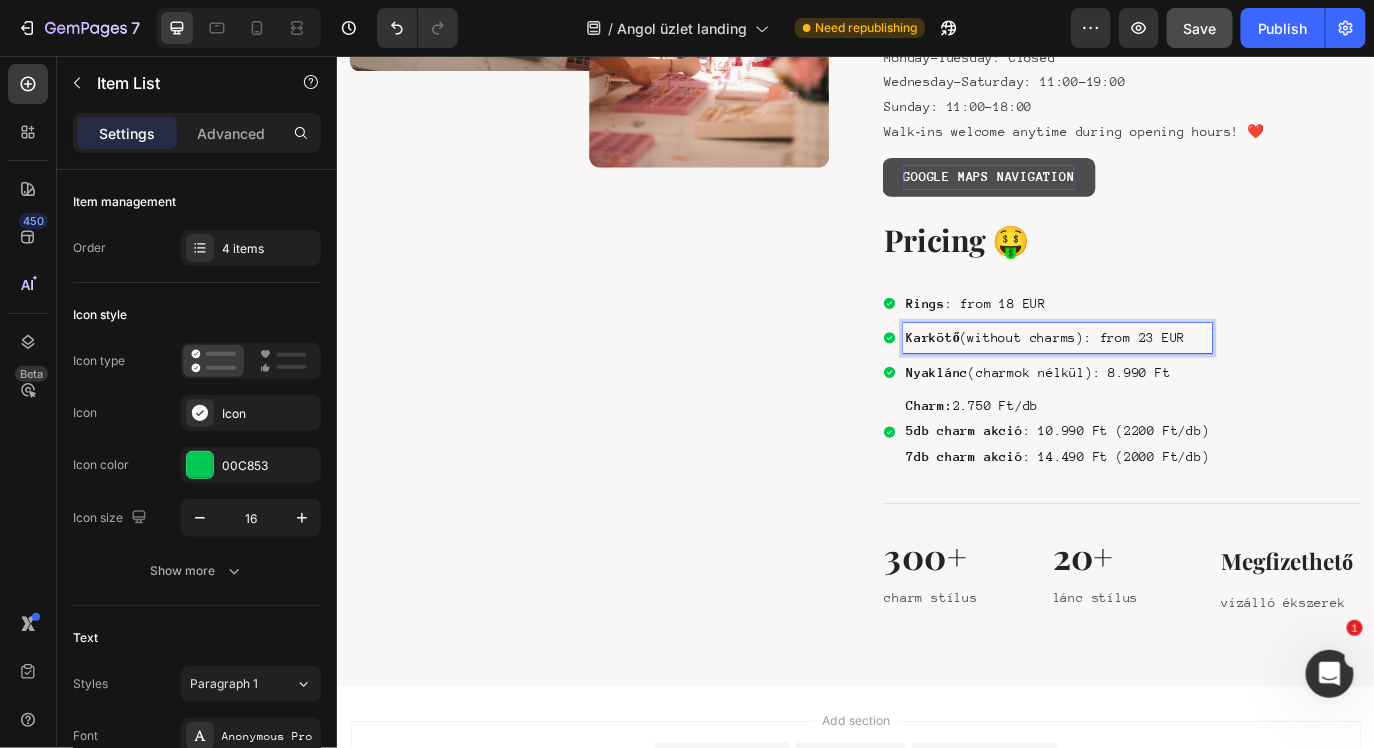 click on "Karkötő" at bounding box center [1025, 380] 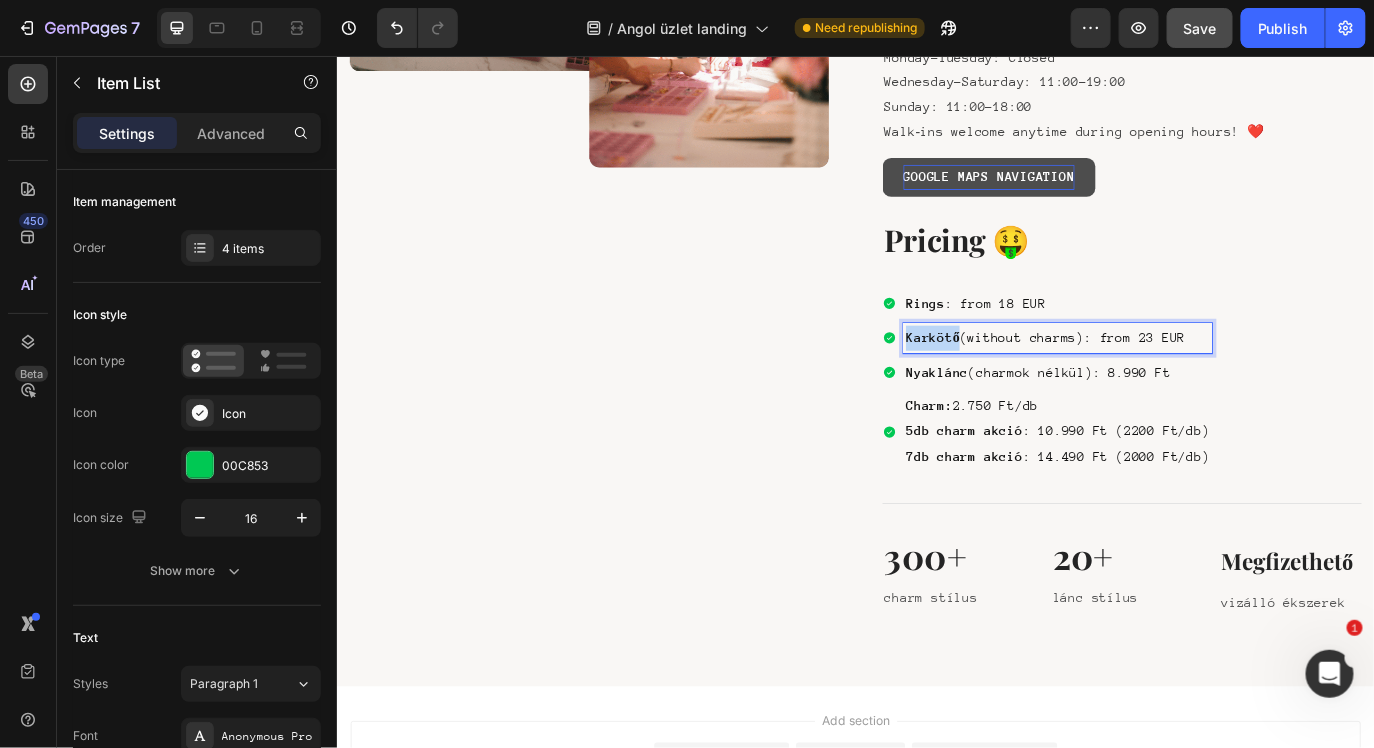 click on "Karkötő" at bounding box center (1025, 380) 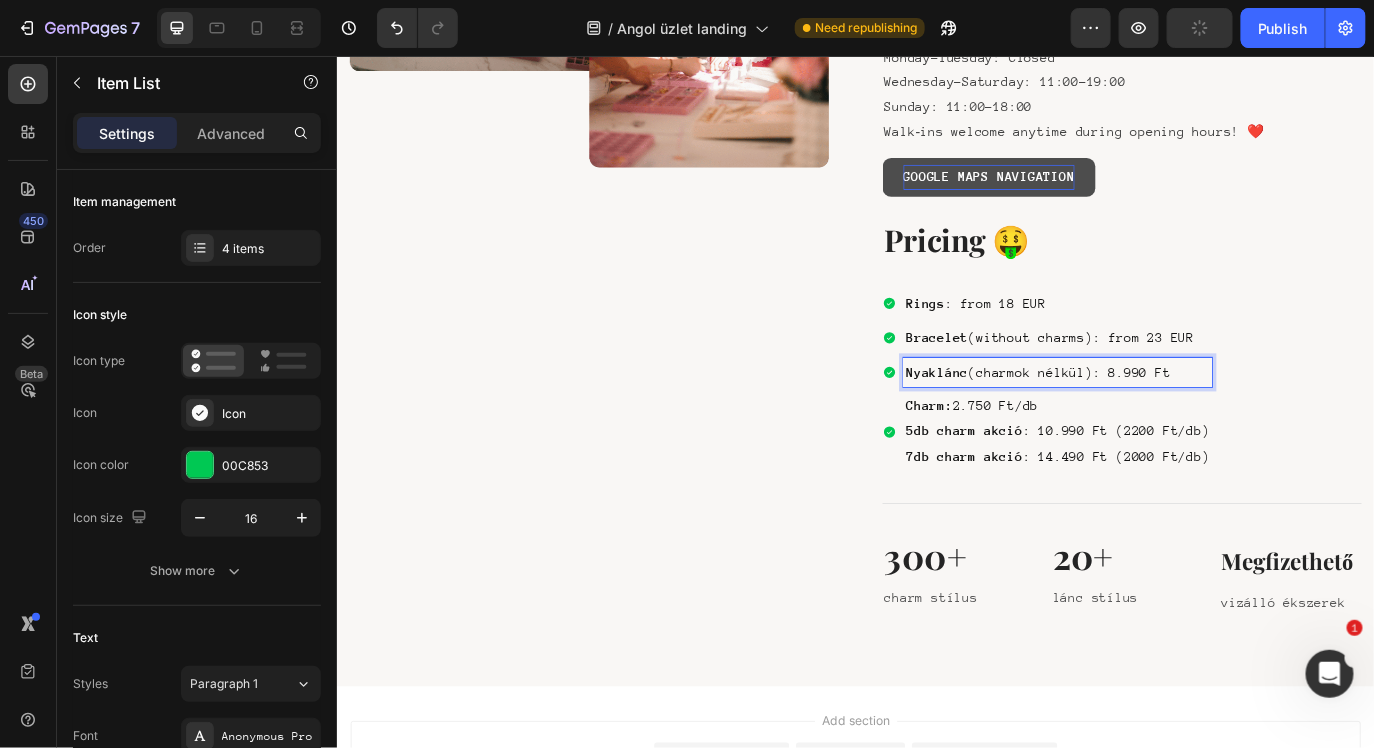 click on "Nyaklánc" at bounding box center (1030, 420) 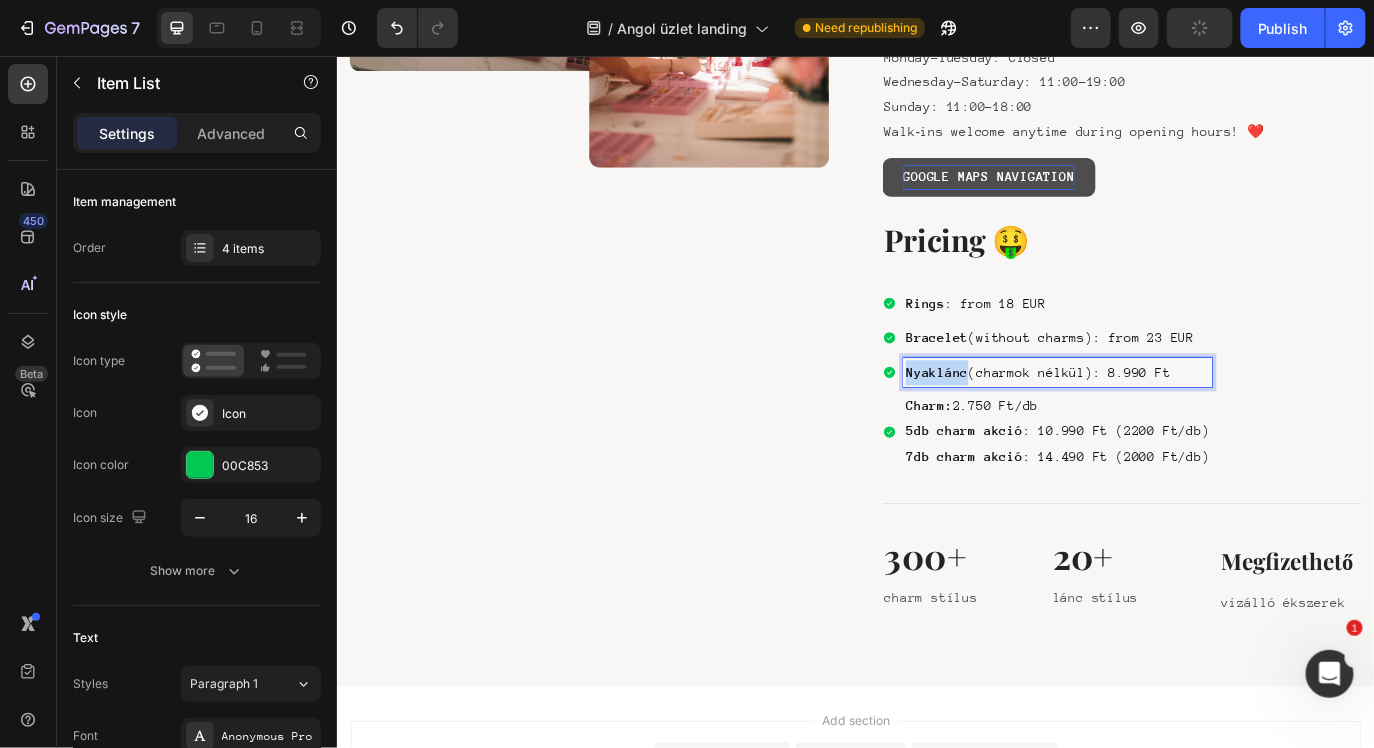 click on "Nyaklánc" at bounding box center [1030, 420] 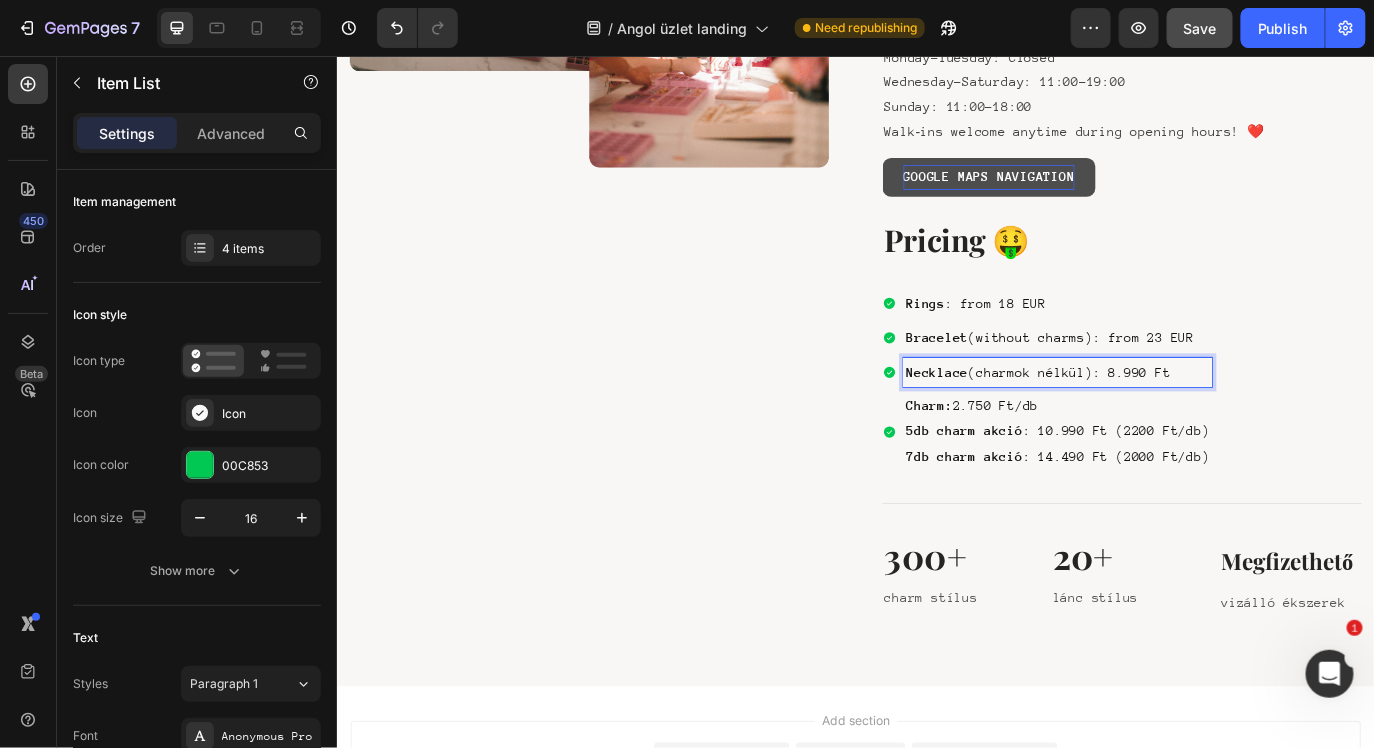 click on "Necklace  (charmok nélkül): 8.990 Ft" at bounding box center (1169, 421) 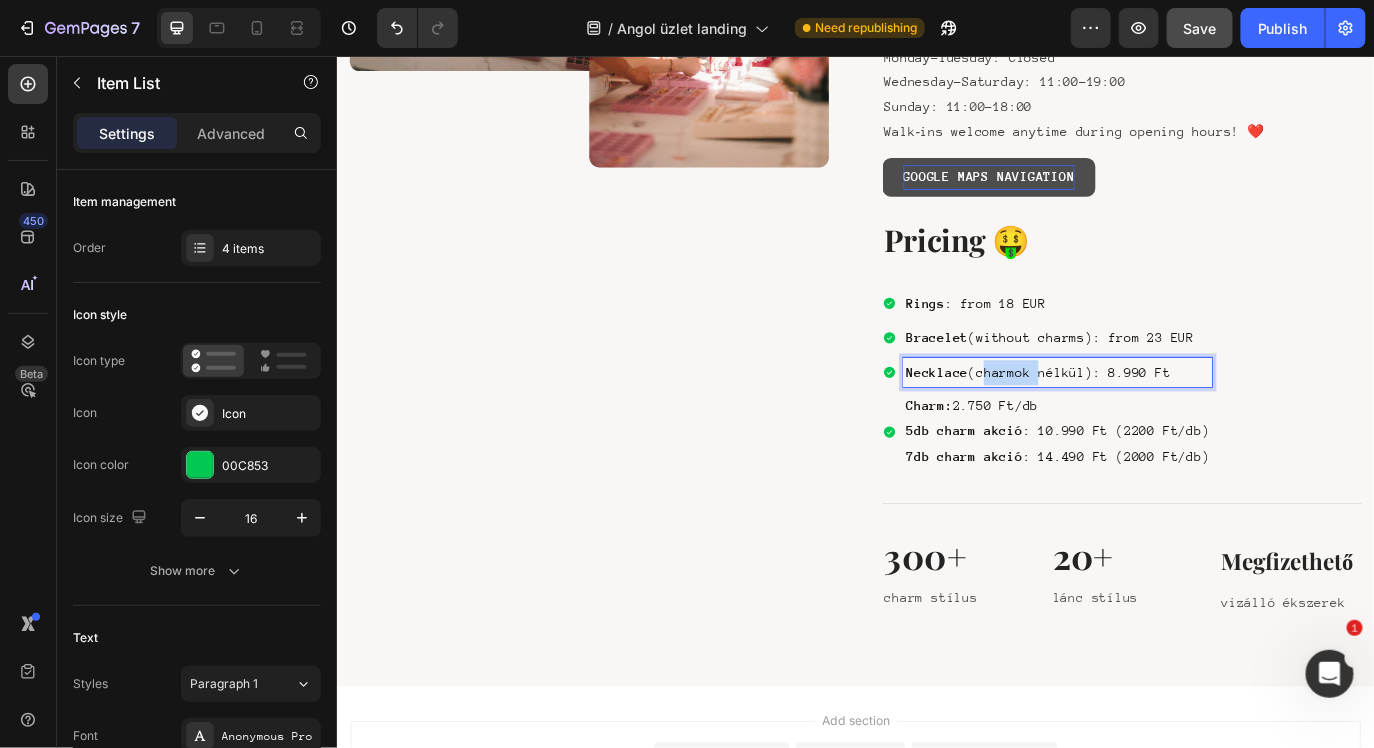 click on "Necklace  (charmok nélkül): 8.990 Ft" at bounding box center (1169, 421) 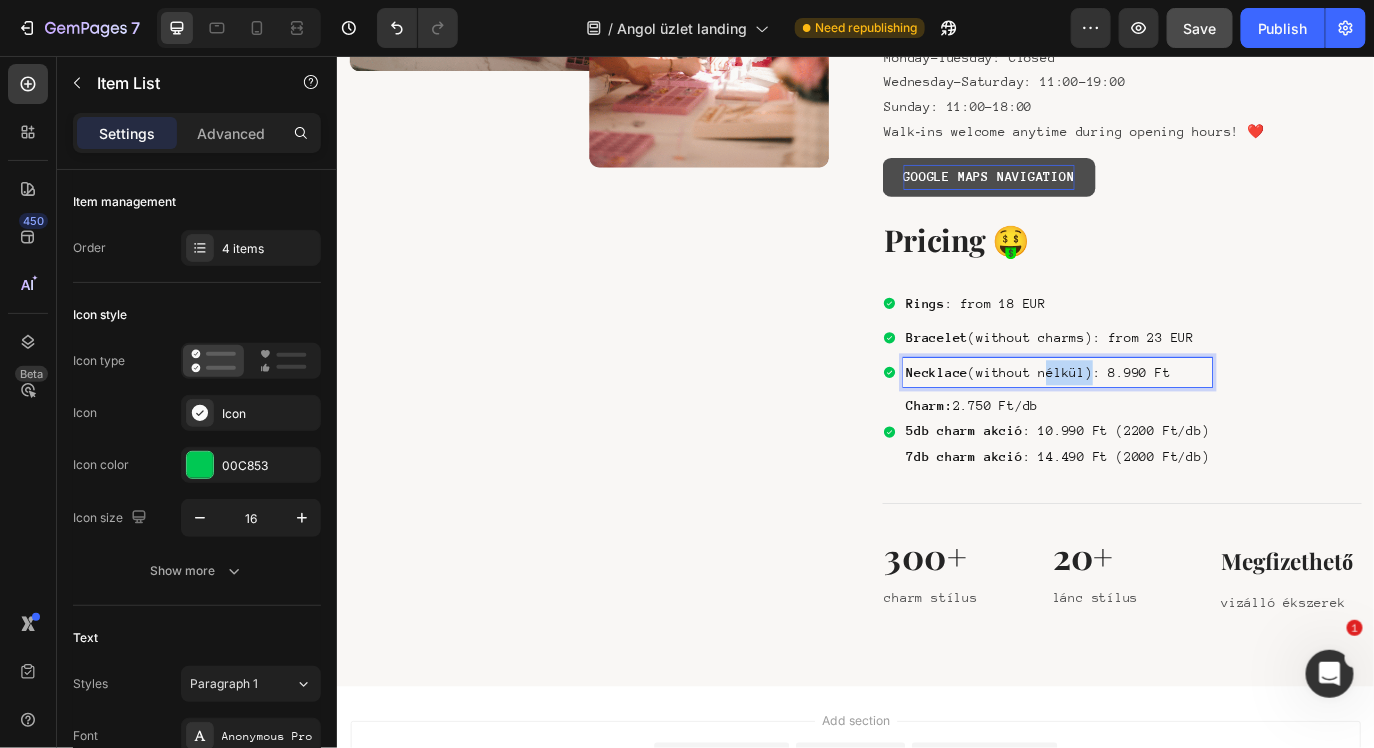 click on "Necklace  (without nélkül): 8.990 Ft" at bounding box center (1169, 421) 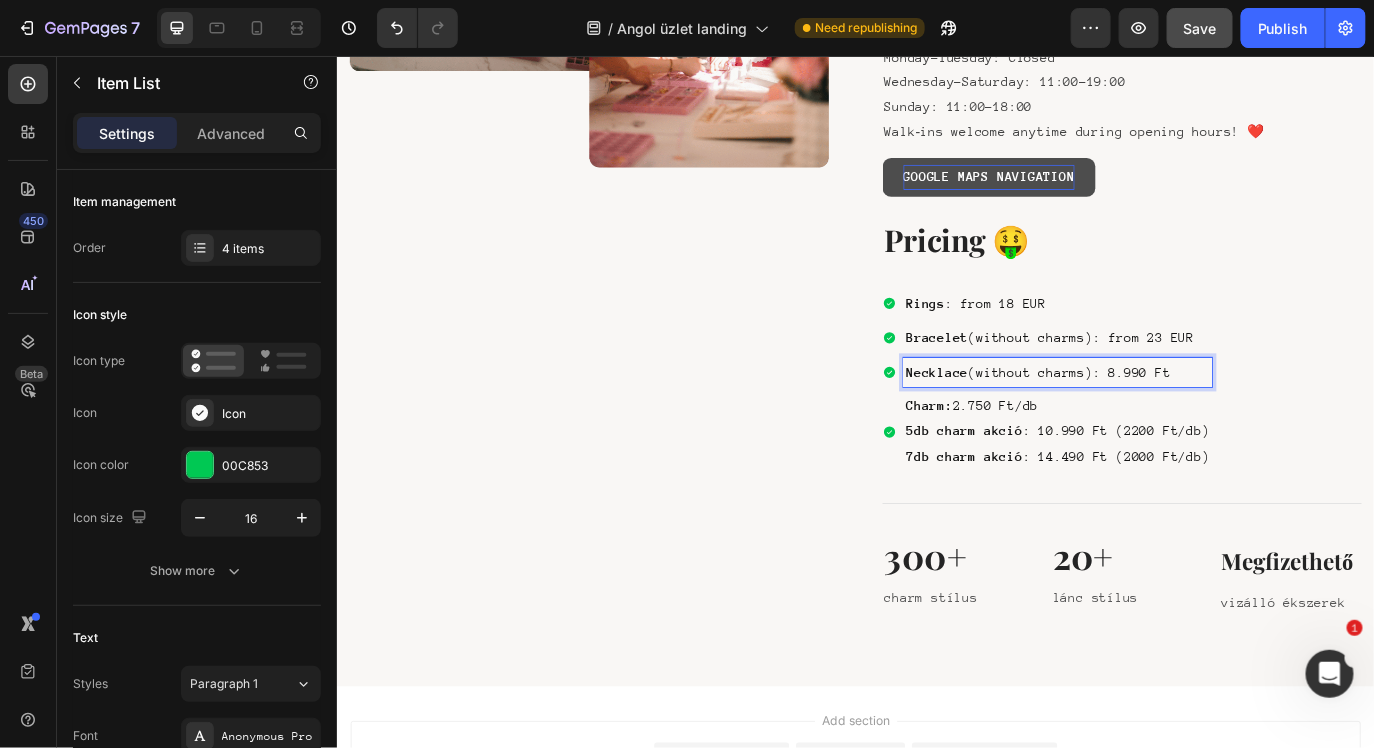 click on "Necklace  (without charms): 8.990 Ft" at bounding box center [1169, 421] 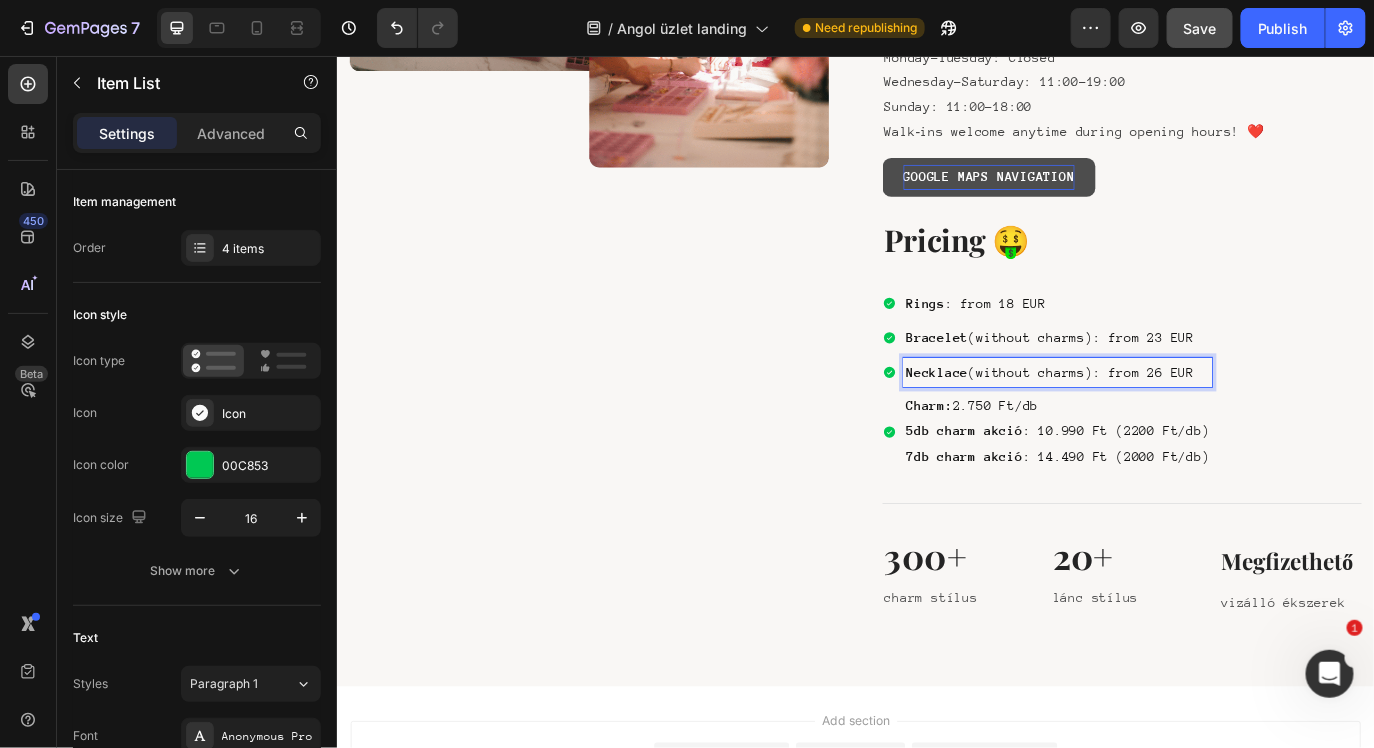 click on "Charm:" at bounding box center [1021, 459] 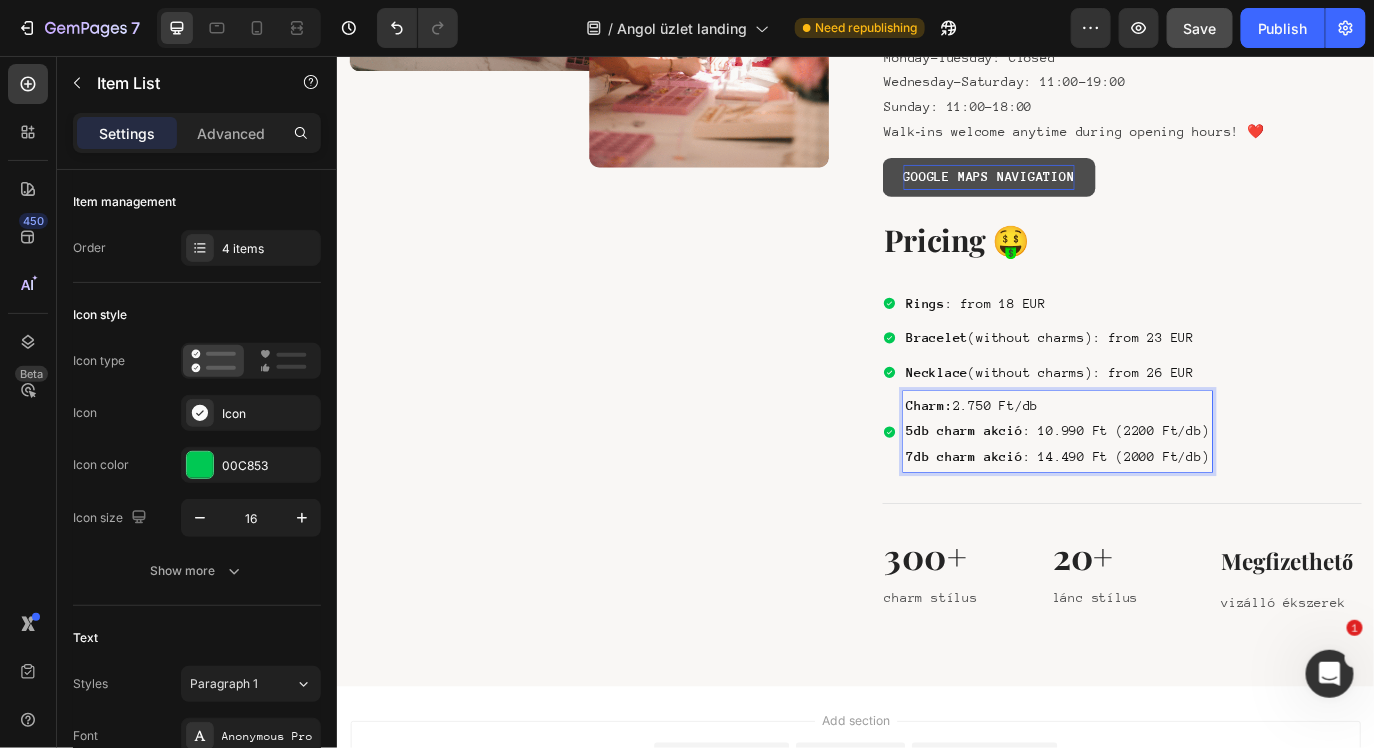 click on "Charm:" at bounding box center (1021, 459) 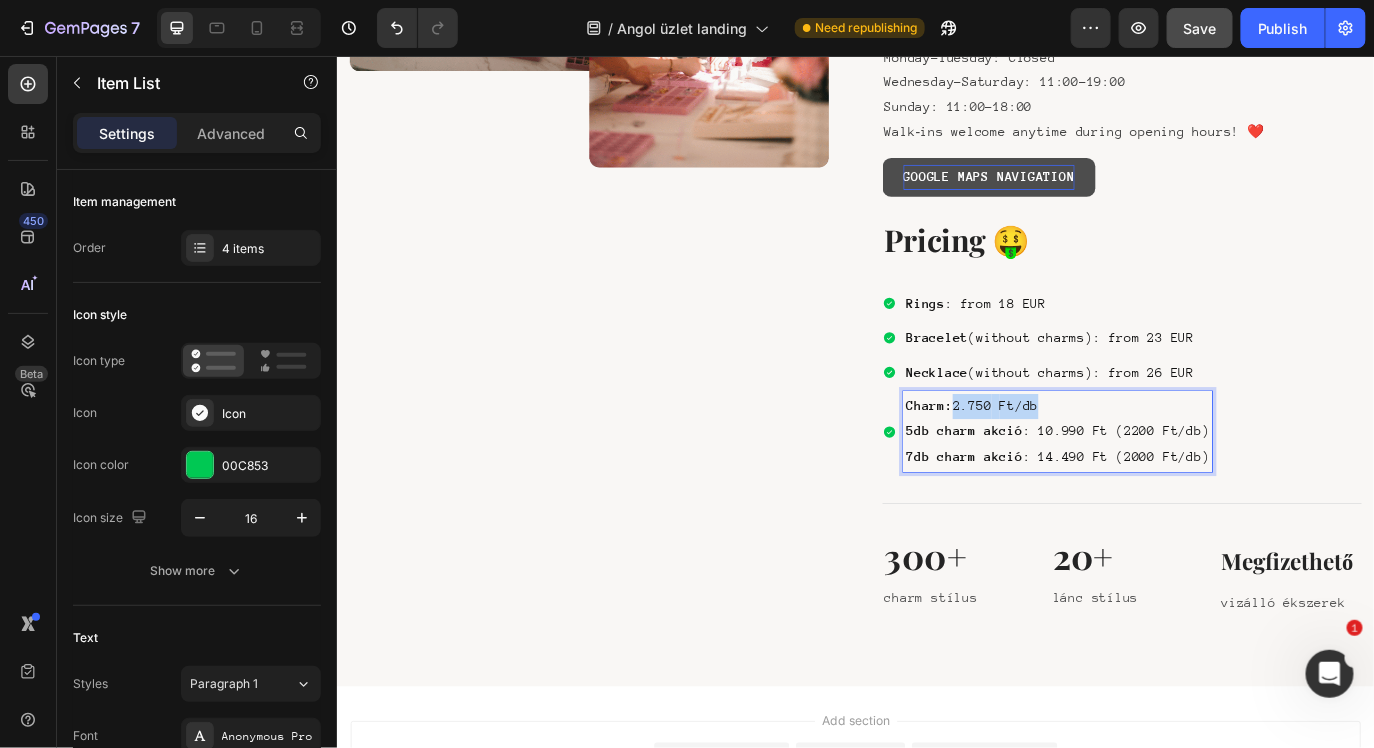 drag, startPoint x: 1053, startPoint y: 401, endPoint x: 1157, endPoint y: 402, distance: 104.00481 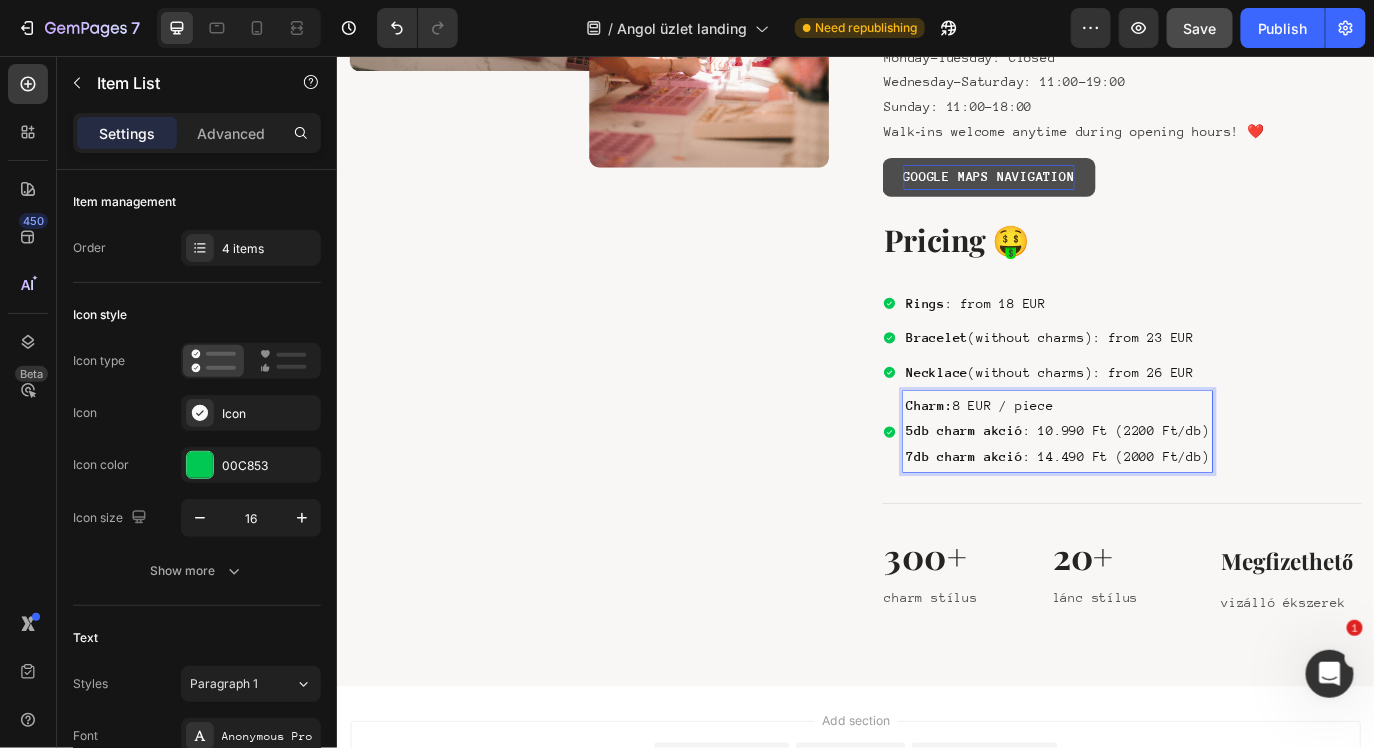 click on "5db charm akció" at bounding box center [1061, 488] 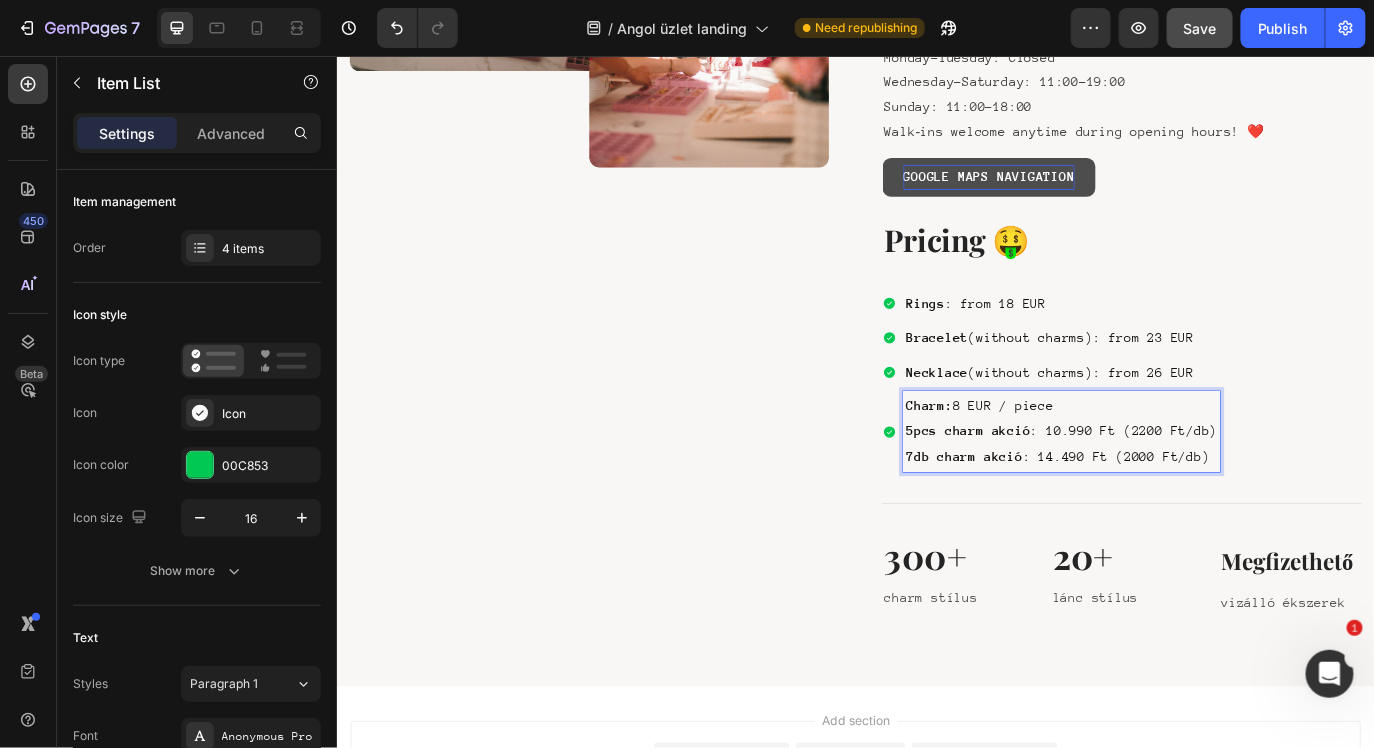 click on "5pcs charm akció" at bounding box center [1066, 488] 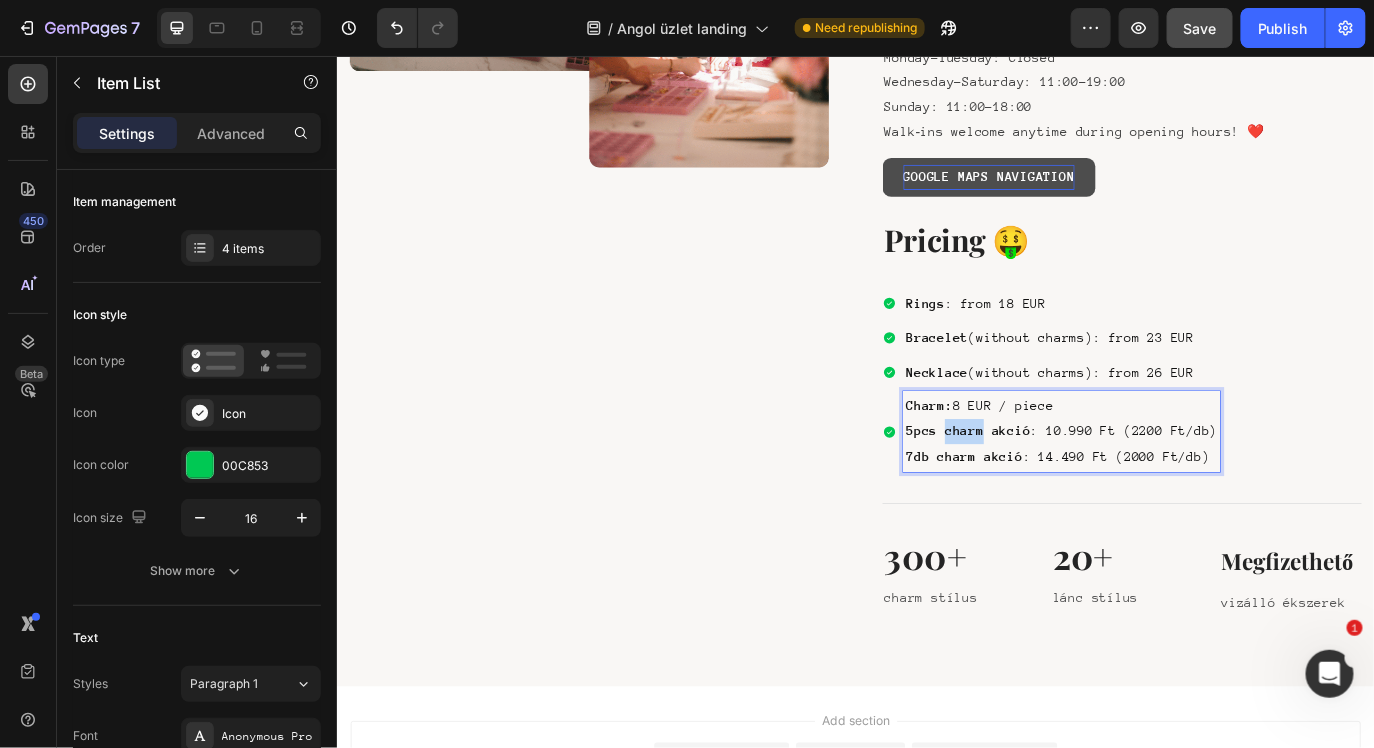 click on "5pcs charm akció" at bounding box center (1066, 488) 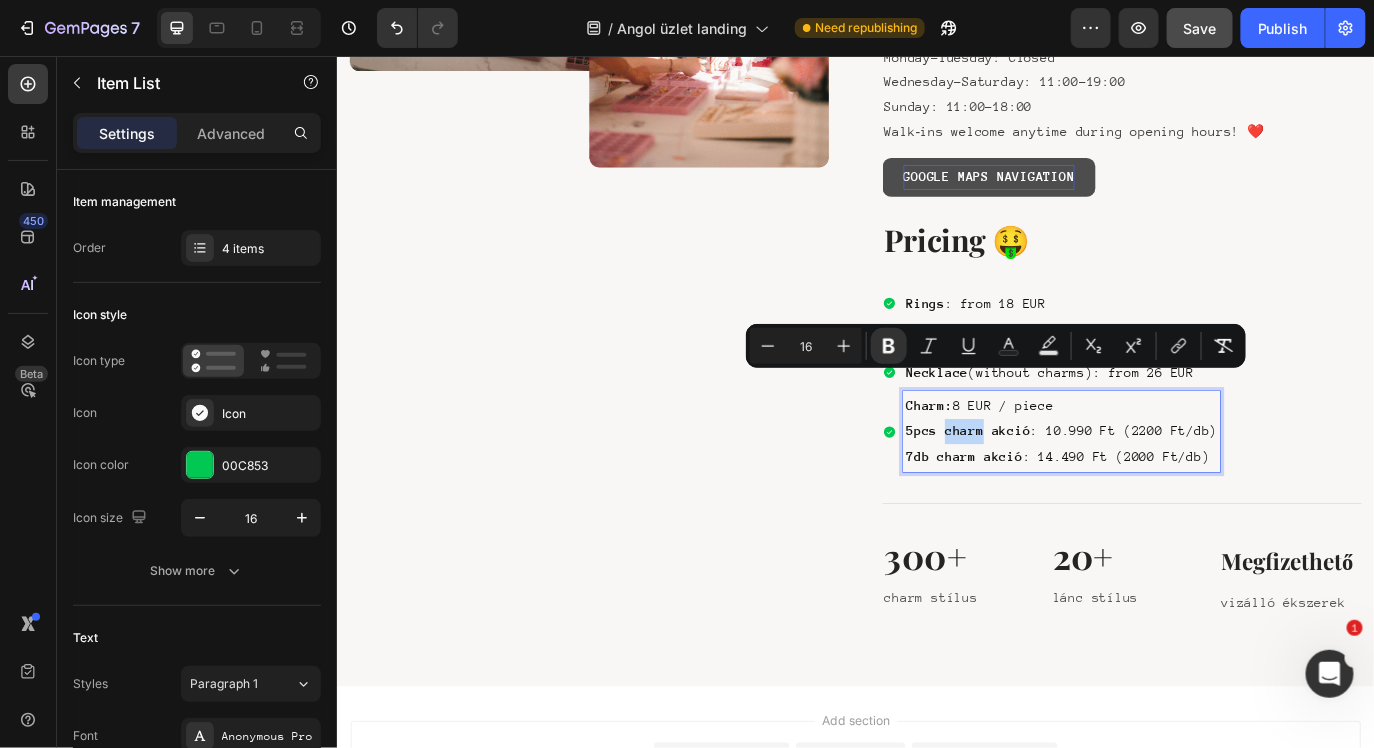 click on "5pcs charm akció" at bounding box center (1066, 488) 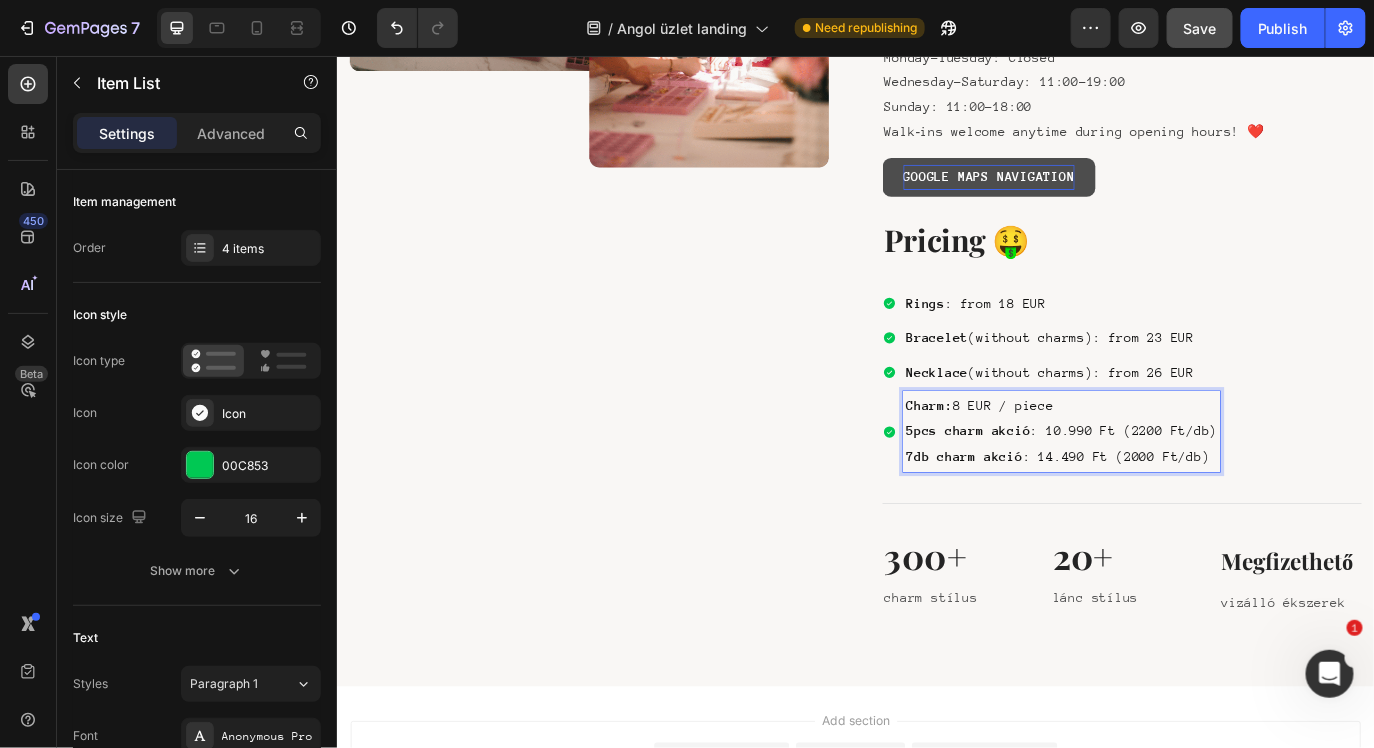 click on "5pcs charm akció" at bounding box center [1066, 488] 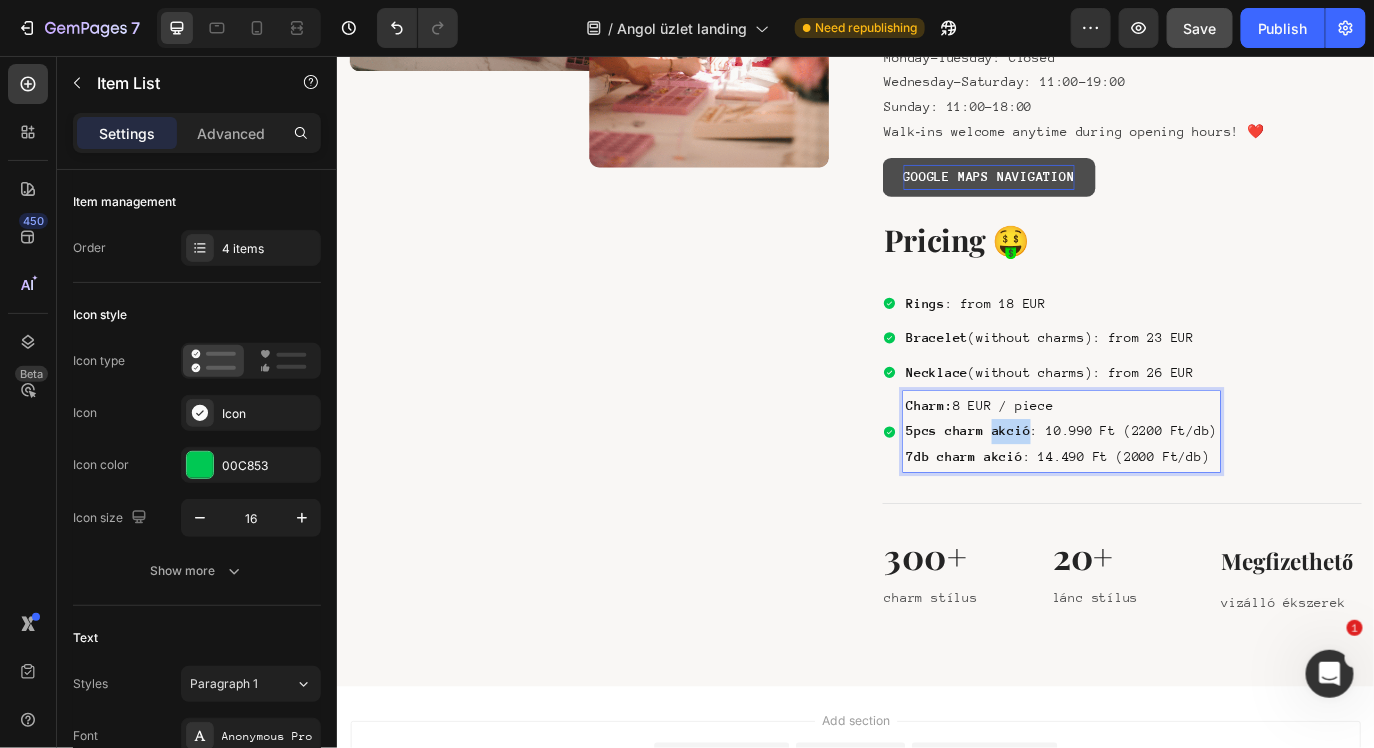 click on "5pcs charm akció" at bounding box center (1066, 488) 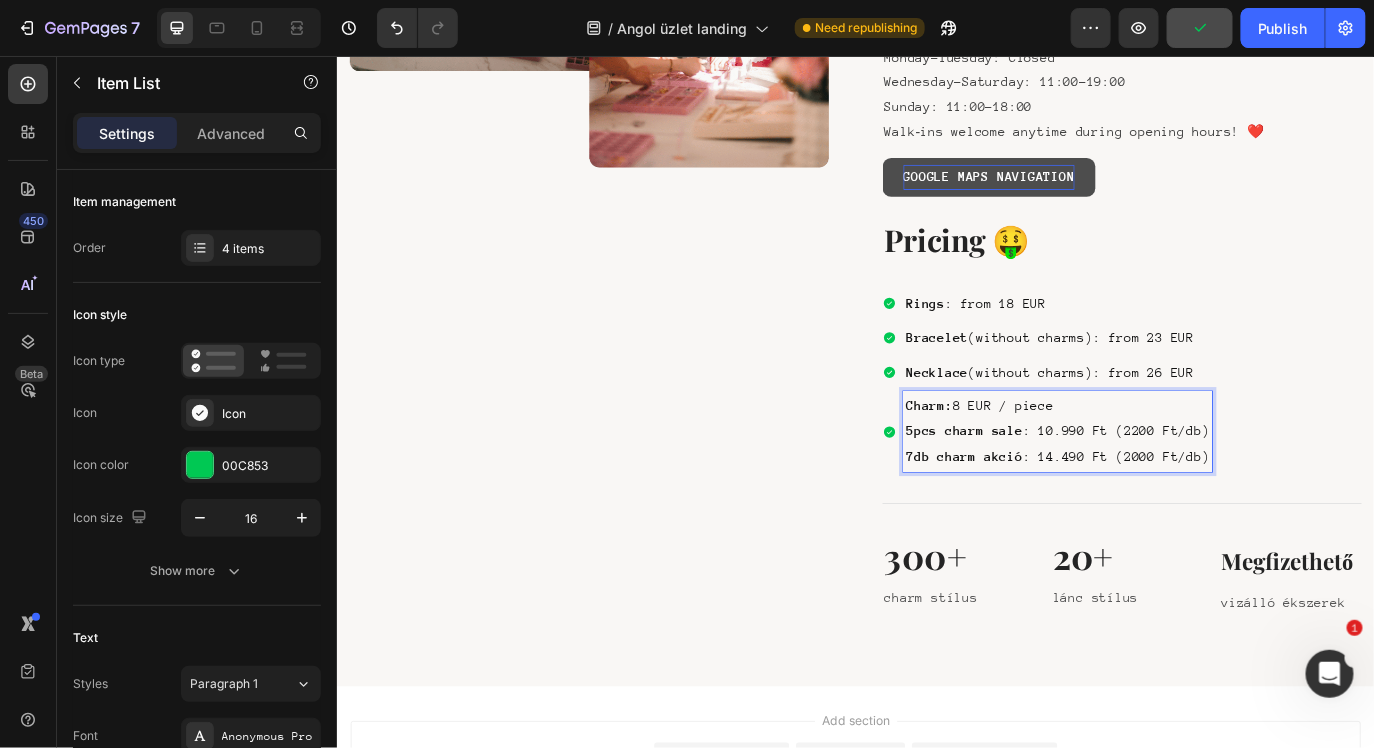 click on "5pcs charm sale : 10.990 Ft (2200 Ft/db)" at bounding box center [1169, 489] 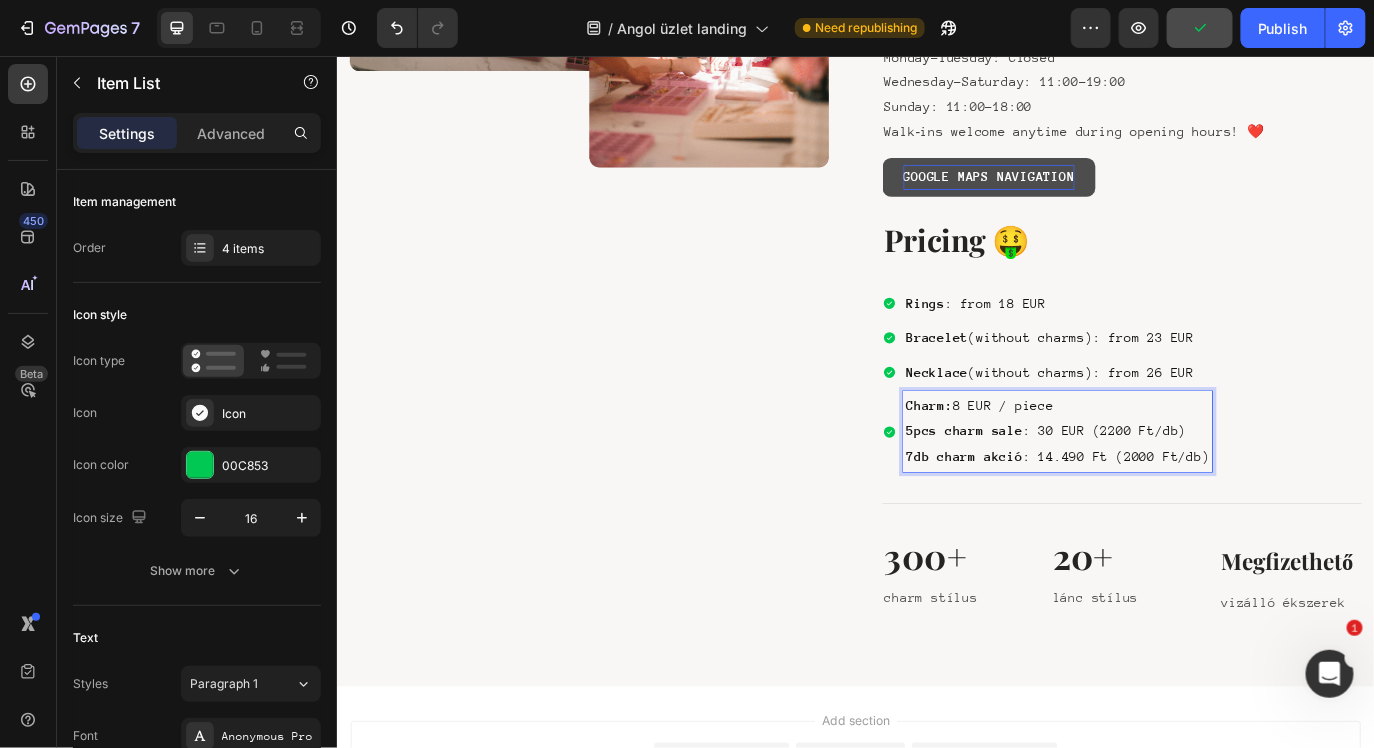 click on "5pcs charm sale : 30 EUR (2200 Ft/db)" at bounding box center (1169, 489) 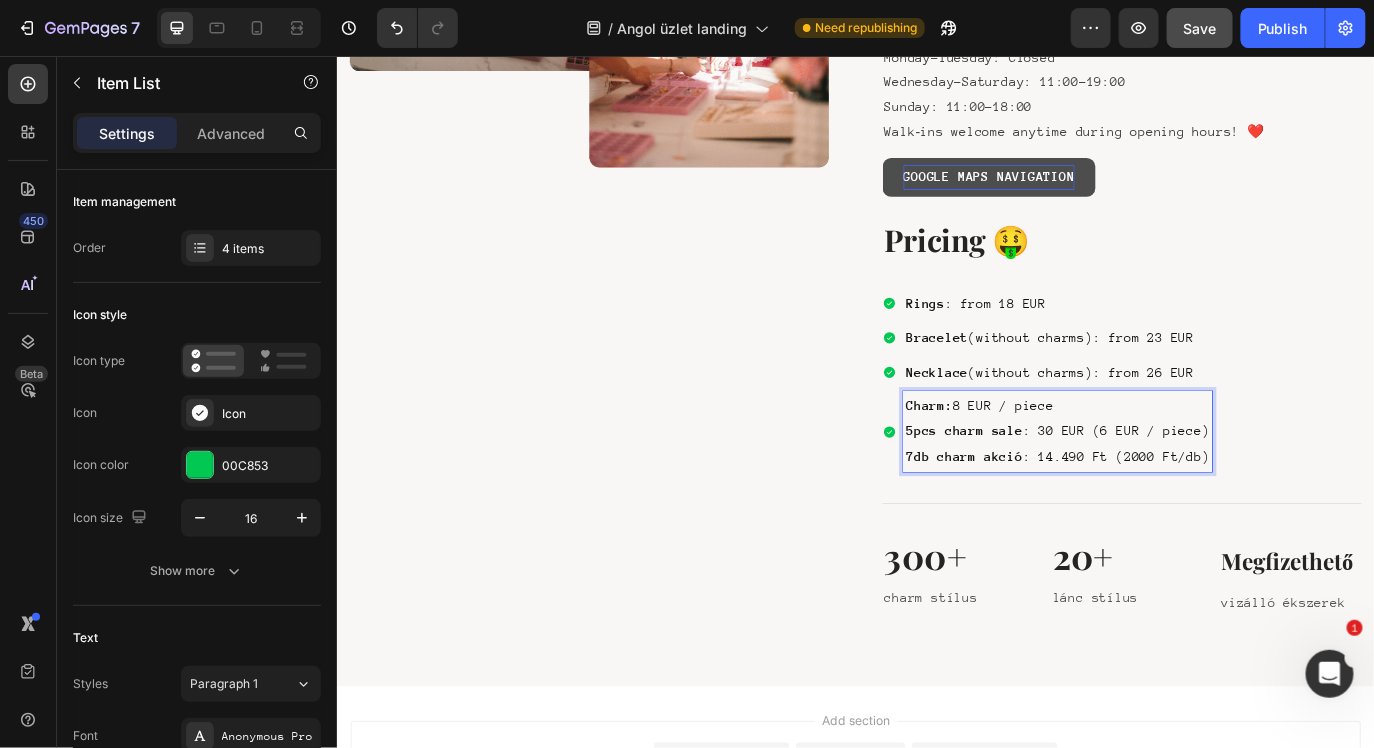 click on "7db charm akció" at bounding box center [1061, 517] 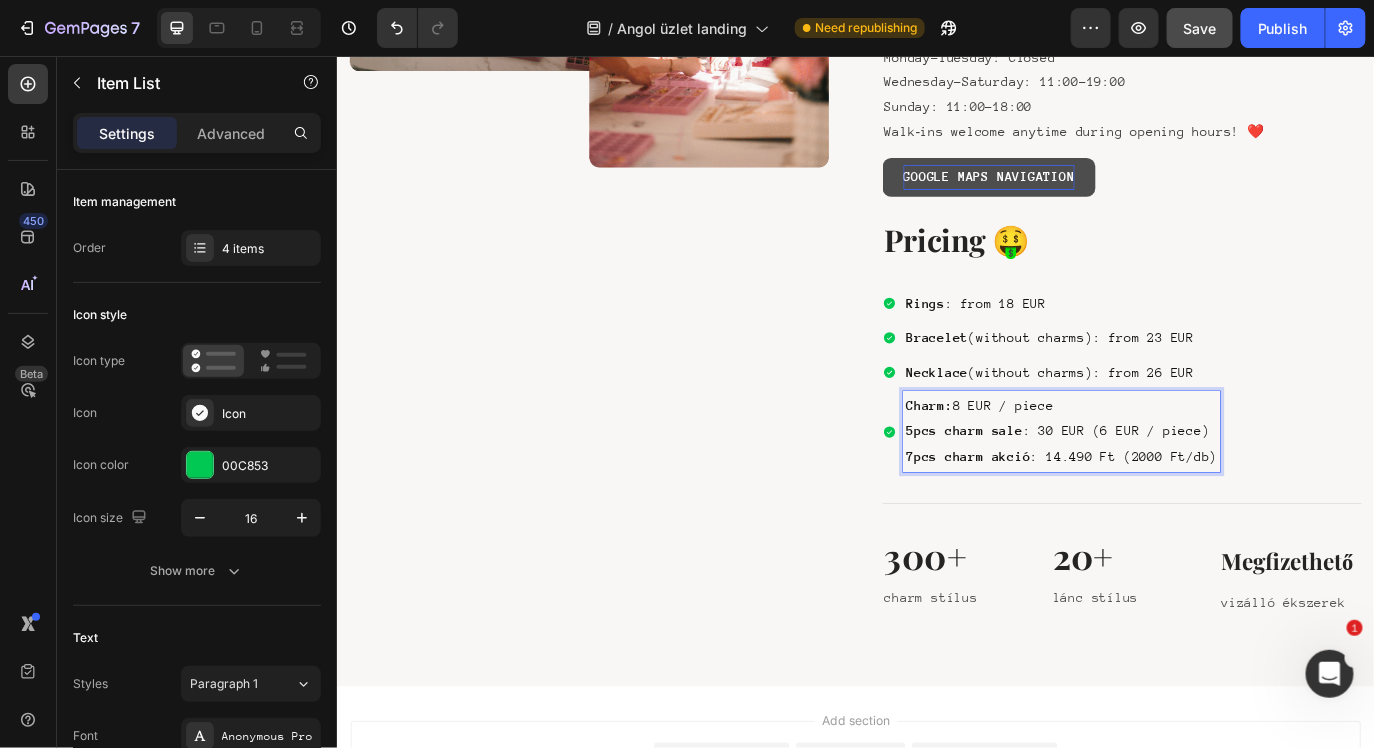 click on "7pcs charm akció" at bounding box center [1066, 517] 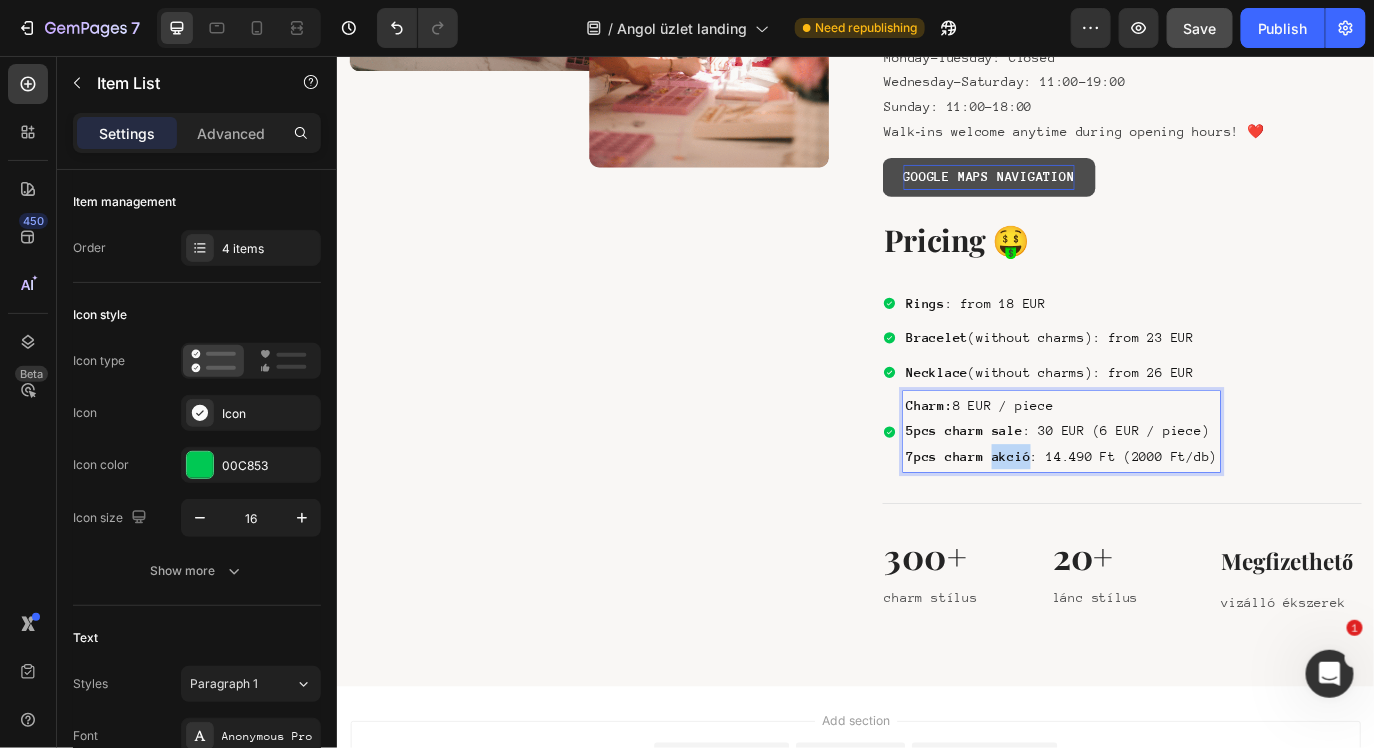 click on "7pcs charm akció" at bounding box center (1066, 517) 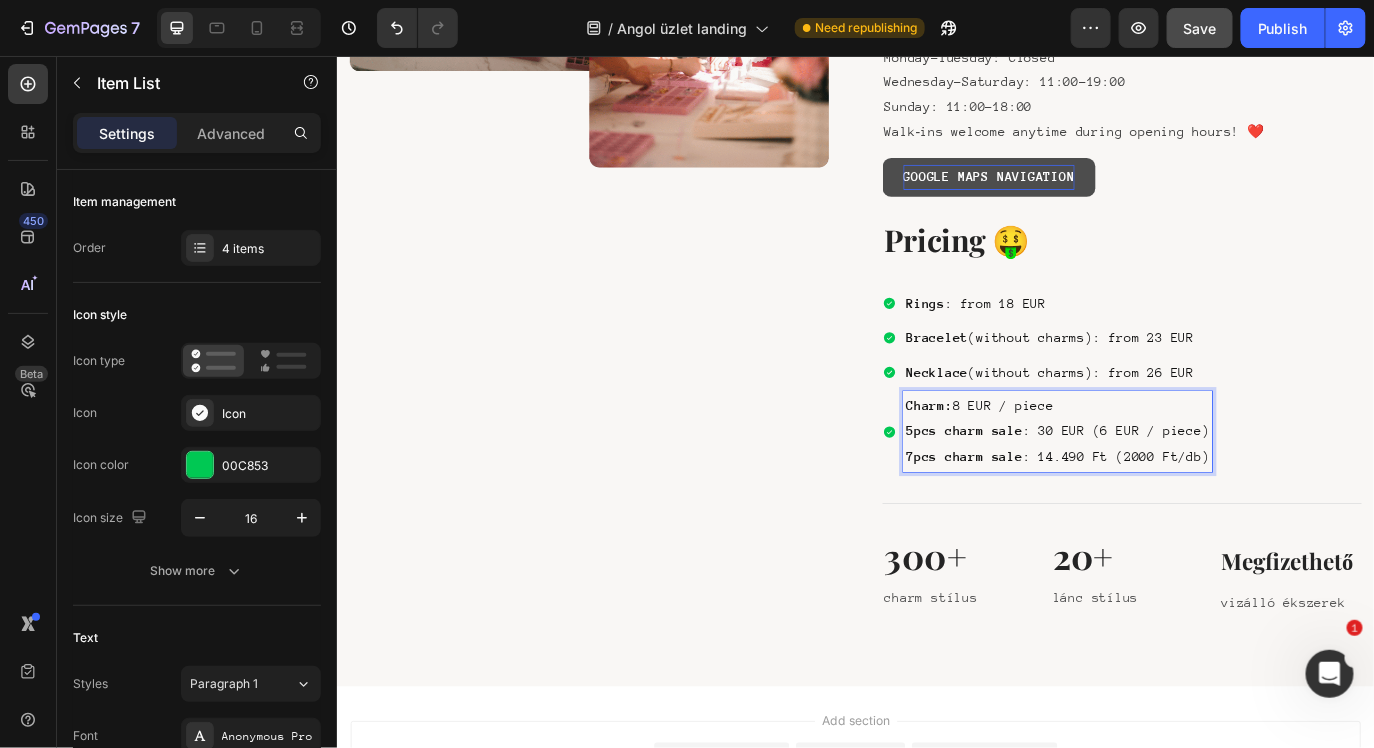 click on "7pcs charm sale : 14.490 Ft (2000 Ft/db)" at bounding box center [1169, 518] 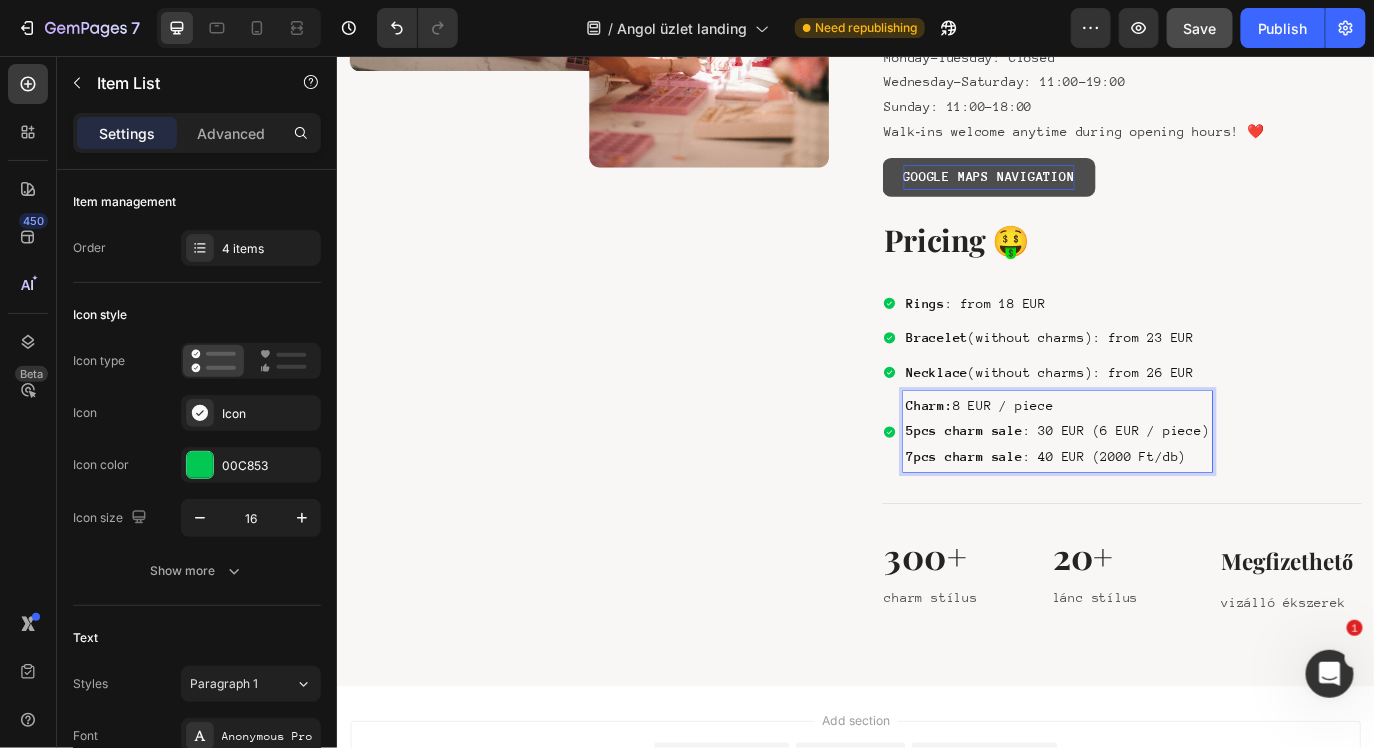 click on "7pcs charm sale : 40 EUR (2000 Ft/db)" at bounding box center (1169, 518) 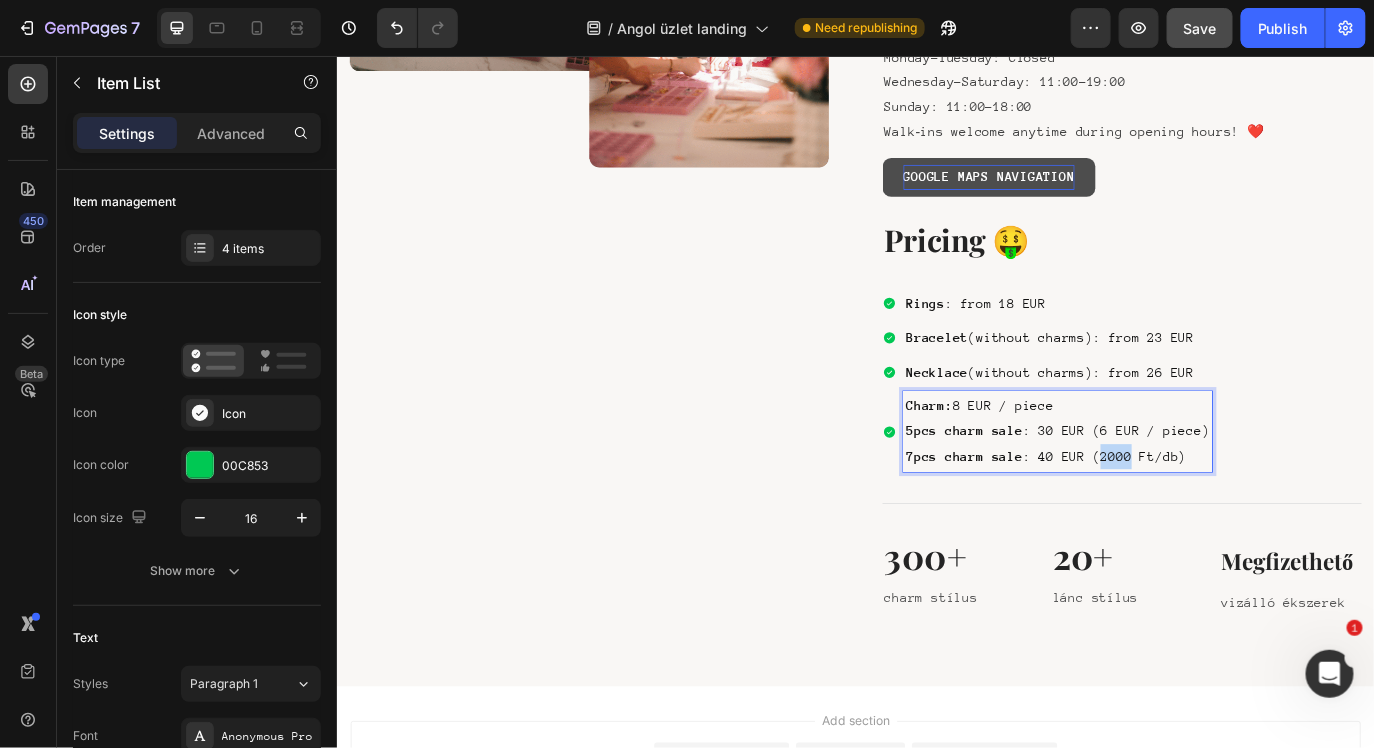 click on "7pcs charm sale : 40 EUR (2000 Ft/db)" at bounding box center (1169, 518) 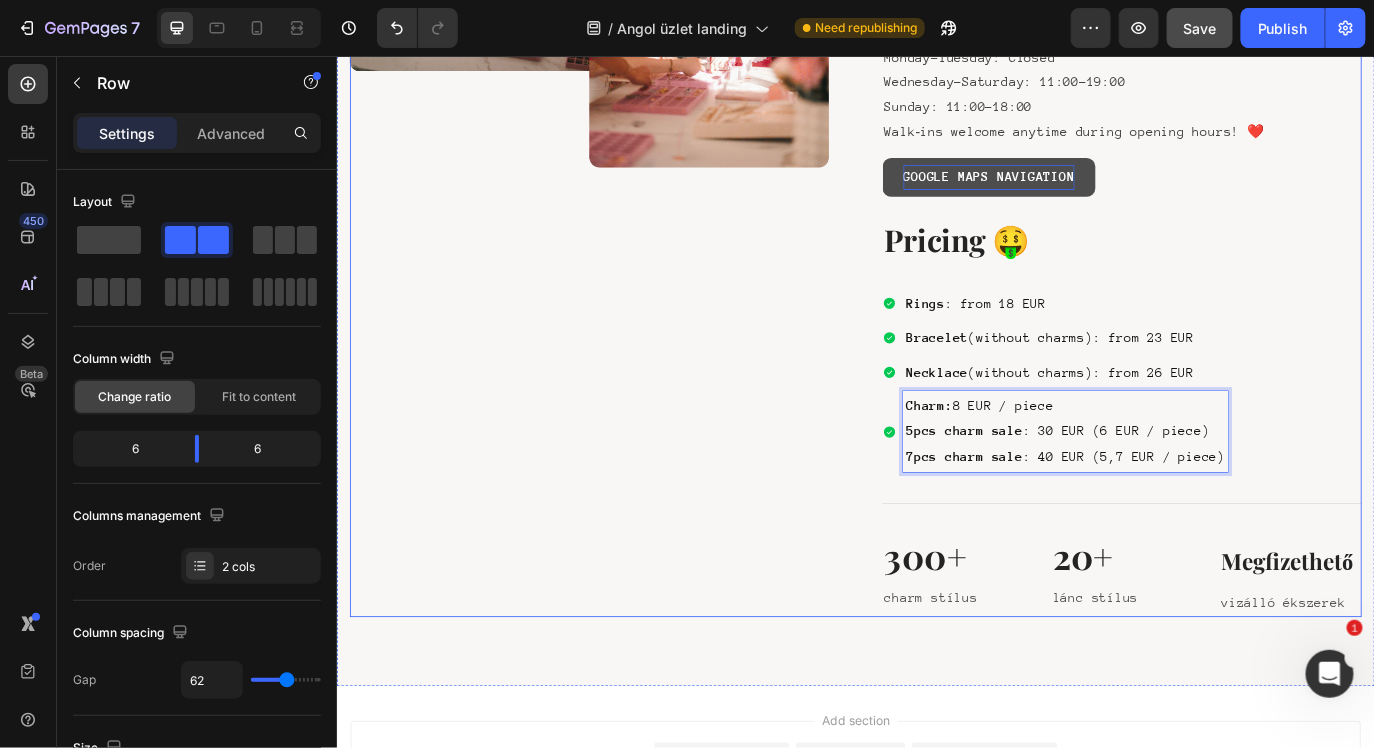 click on "Image" at bounding box center [628, 167] 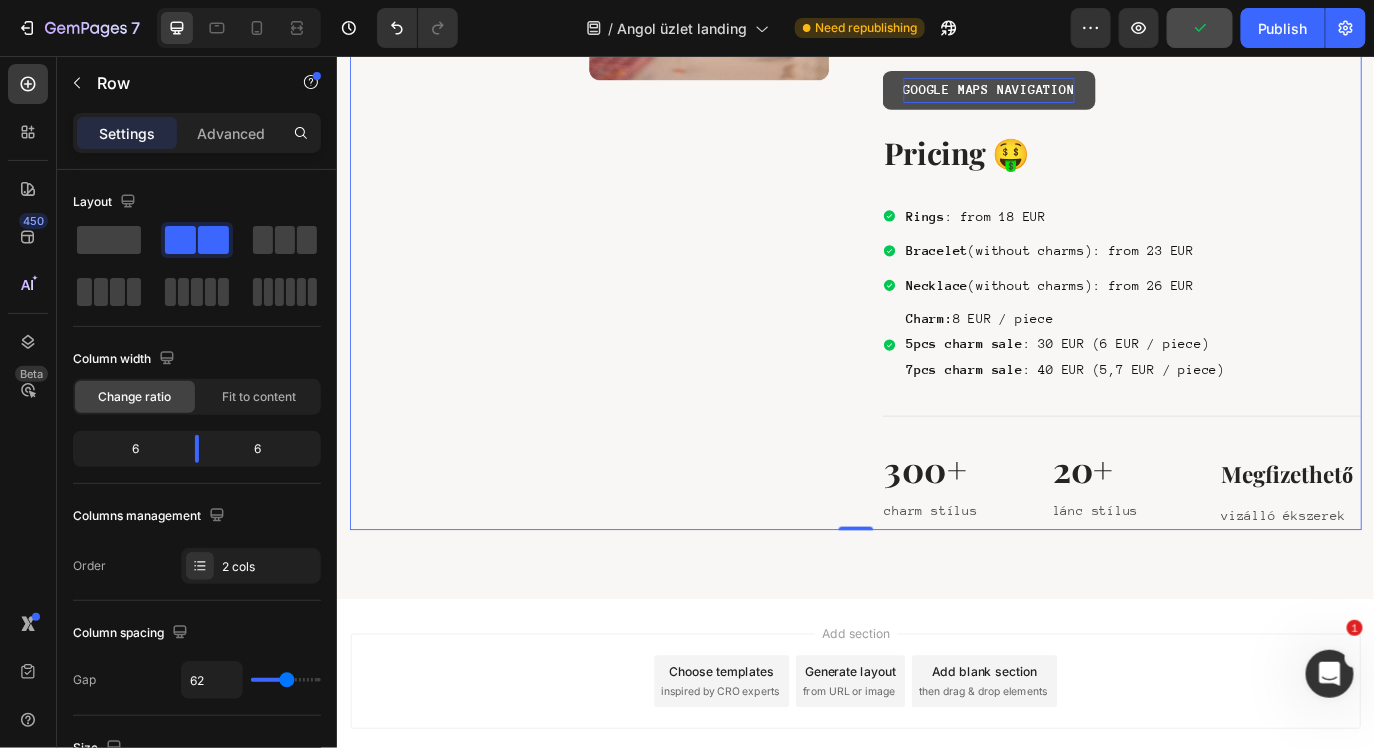 scroll, scrollTop: 4198, scrollLeft: 0, axis: vertical 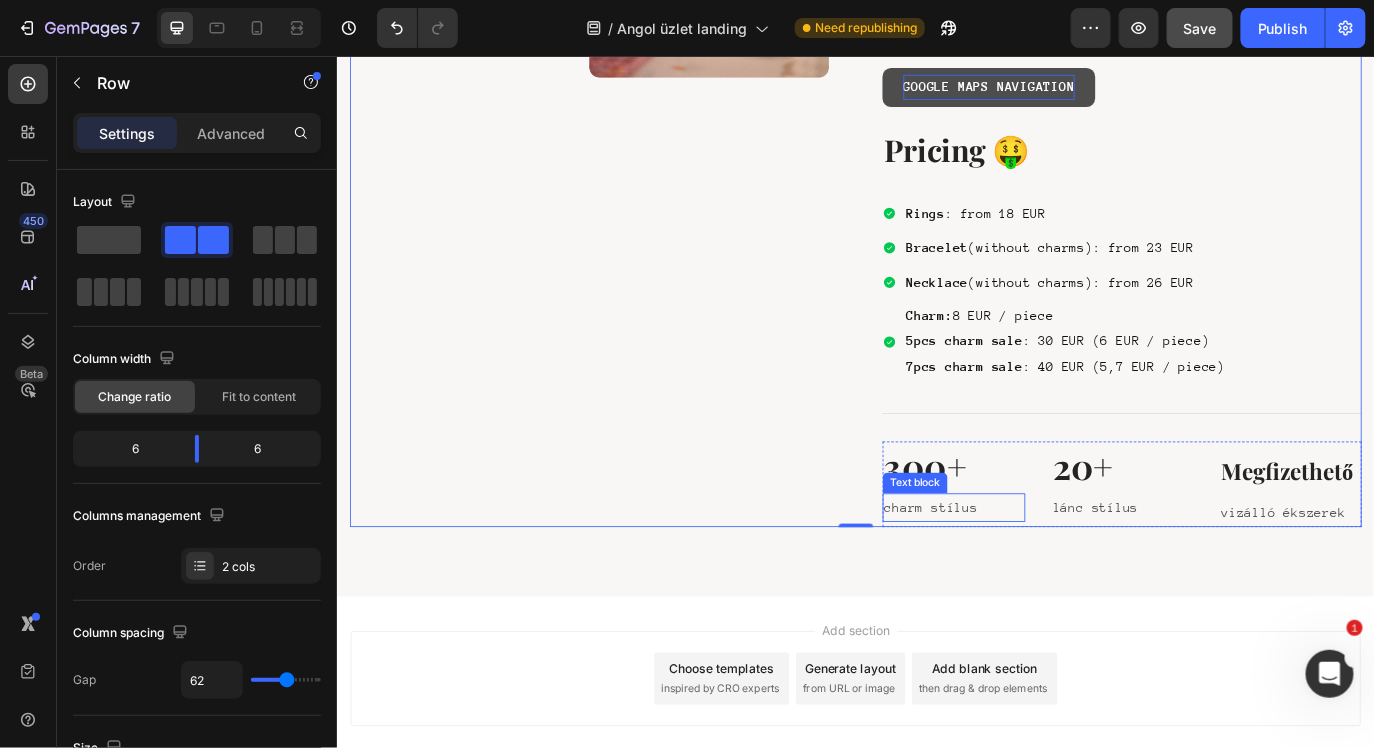 click on "charm stílus" at bounding box center [1049, 577] 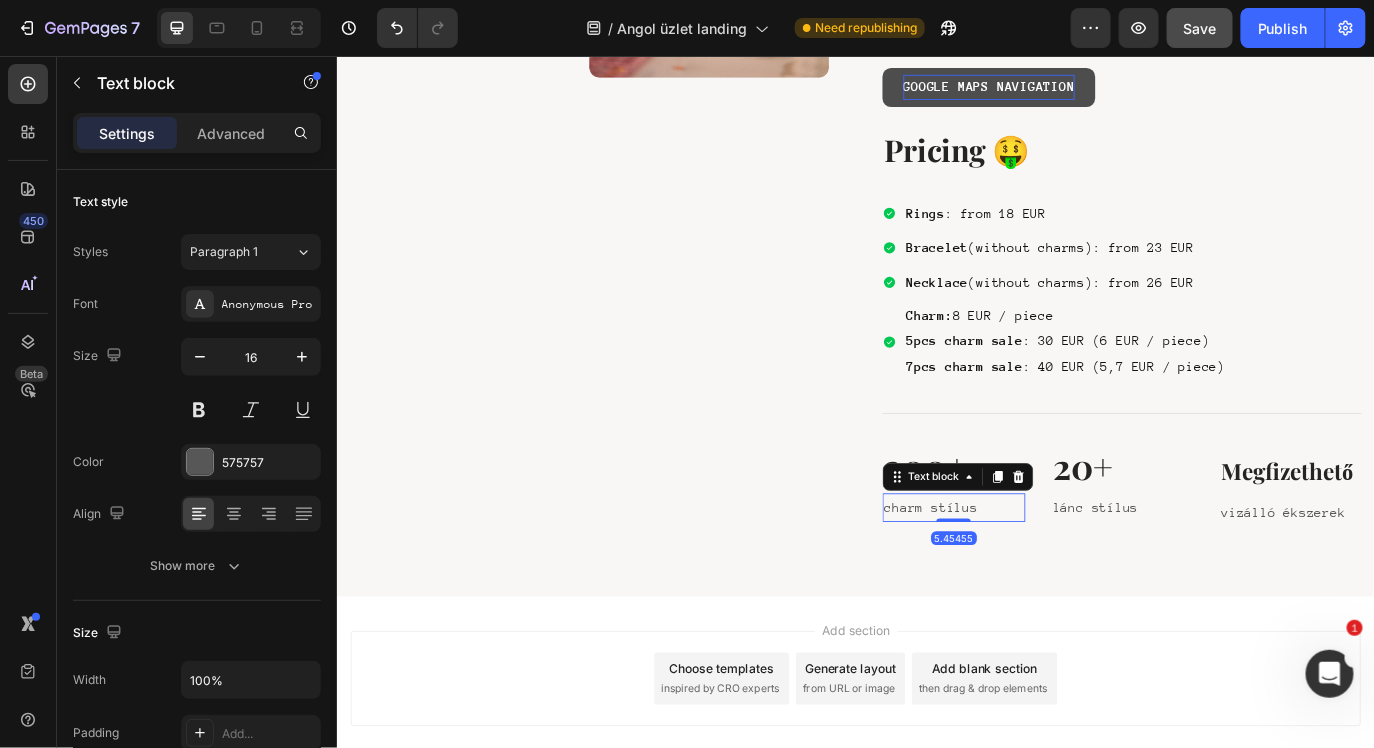 click on "charm stílus" at bounding box center (1049, 577) 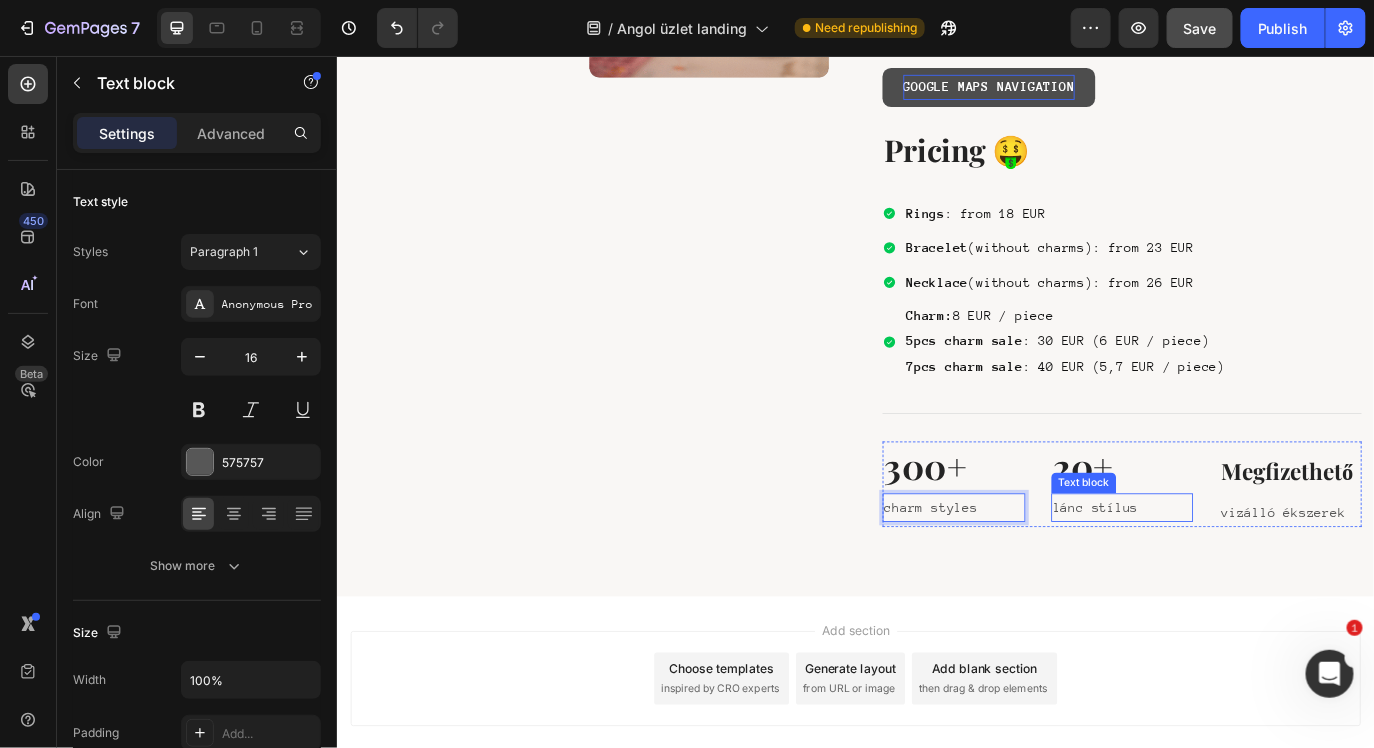 click on "lánc stílus" at bounding box center (1244, 577) 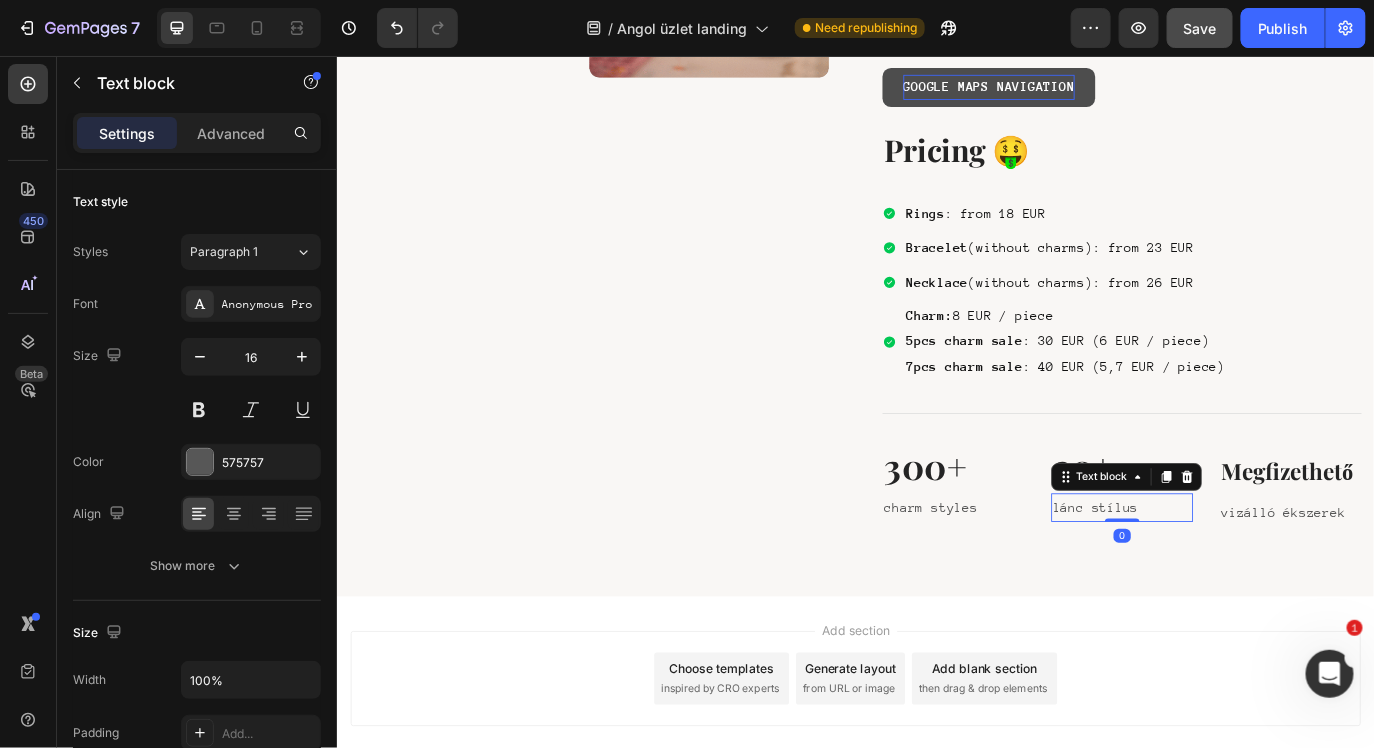 click on "lánc stílus" at bounding box center (1244, 577) 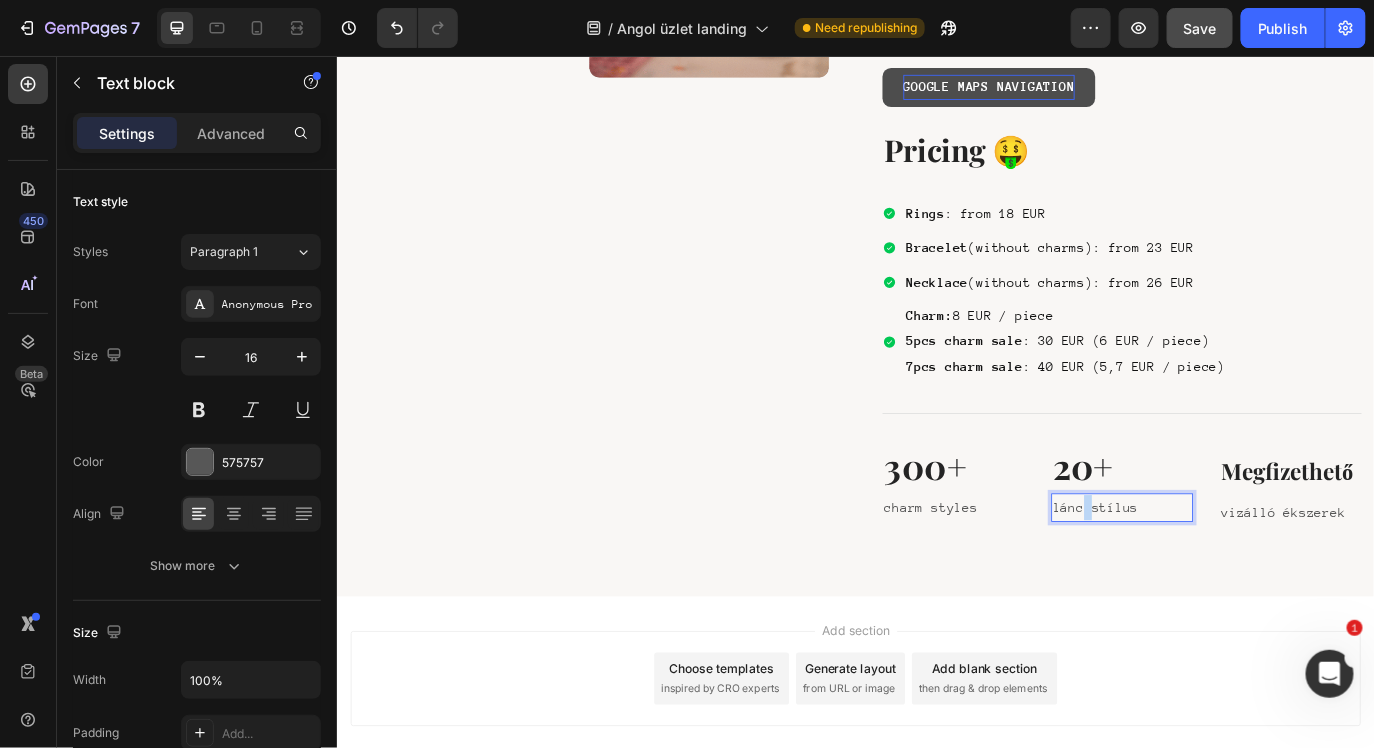 click on "lánc stílus" at bounding box center [1244, 577] 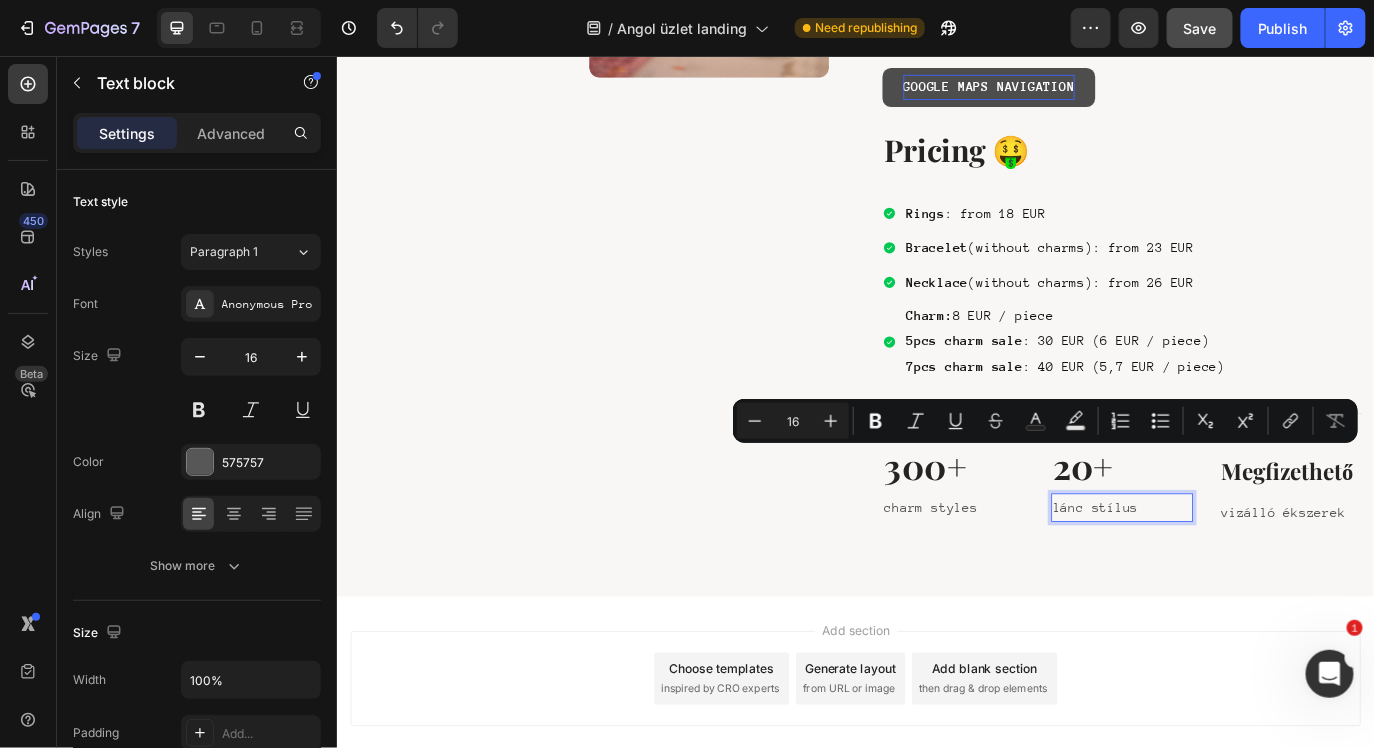 click on "lánc stílus" at bounding box center (1244, 577) 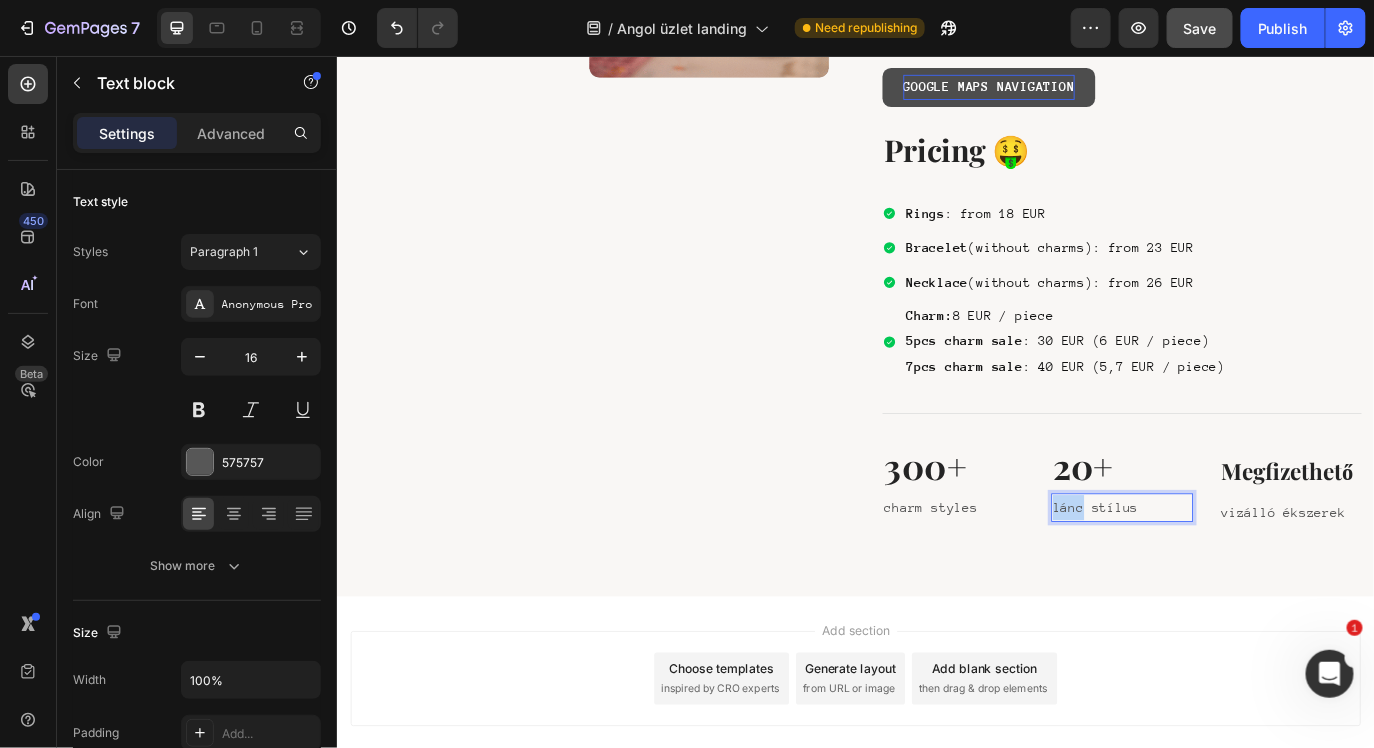 click on "lánc stílus" at bounding box center [1244, 577] 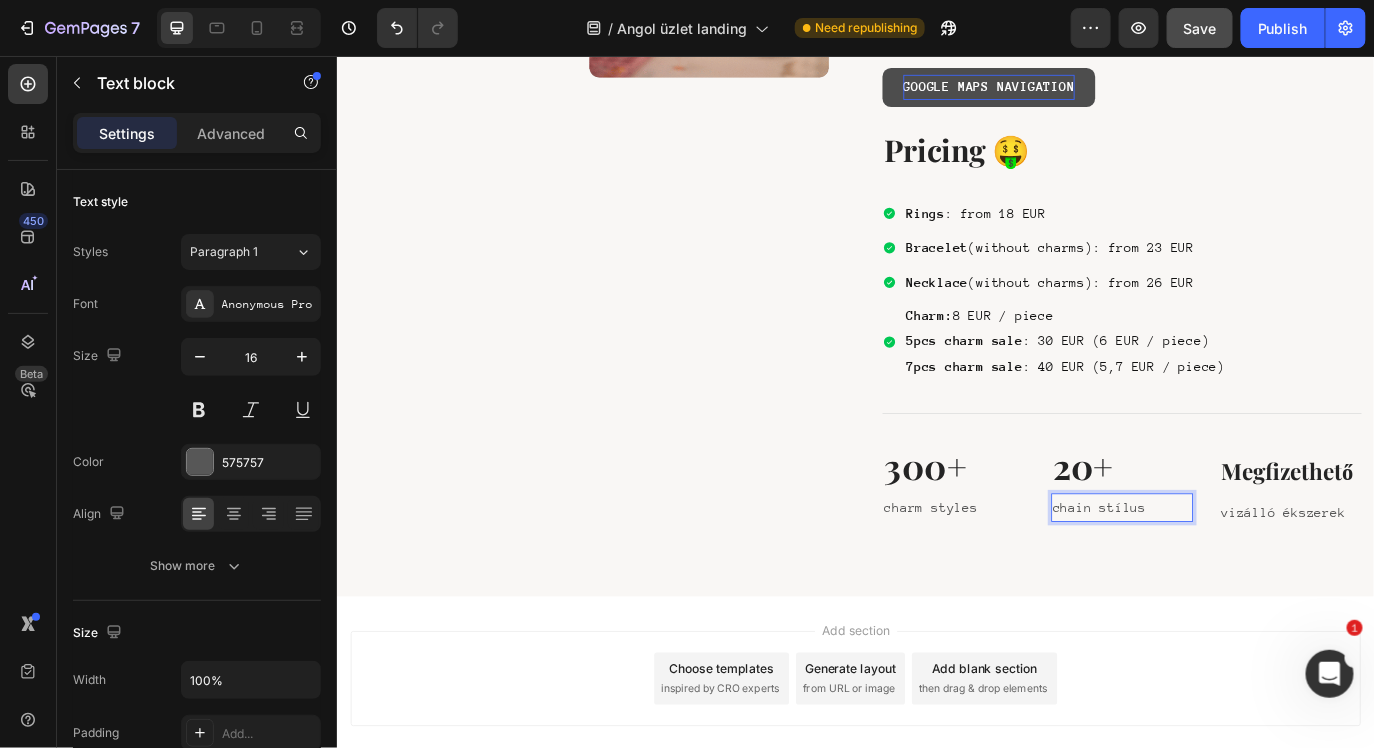 click on "chain stílus" at bounding box center (1244, 577) 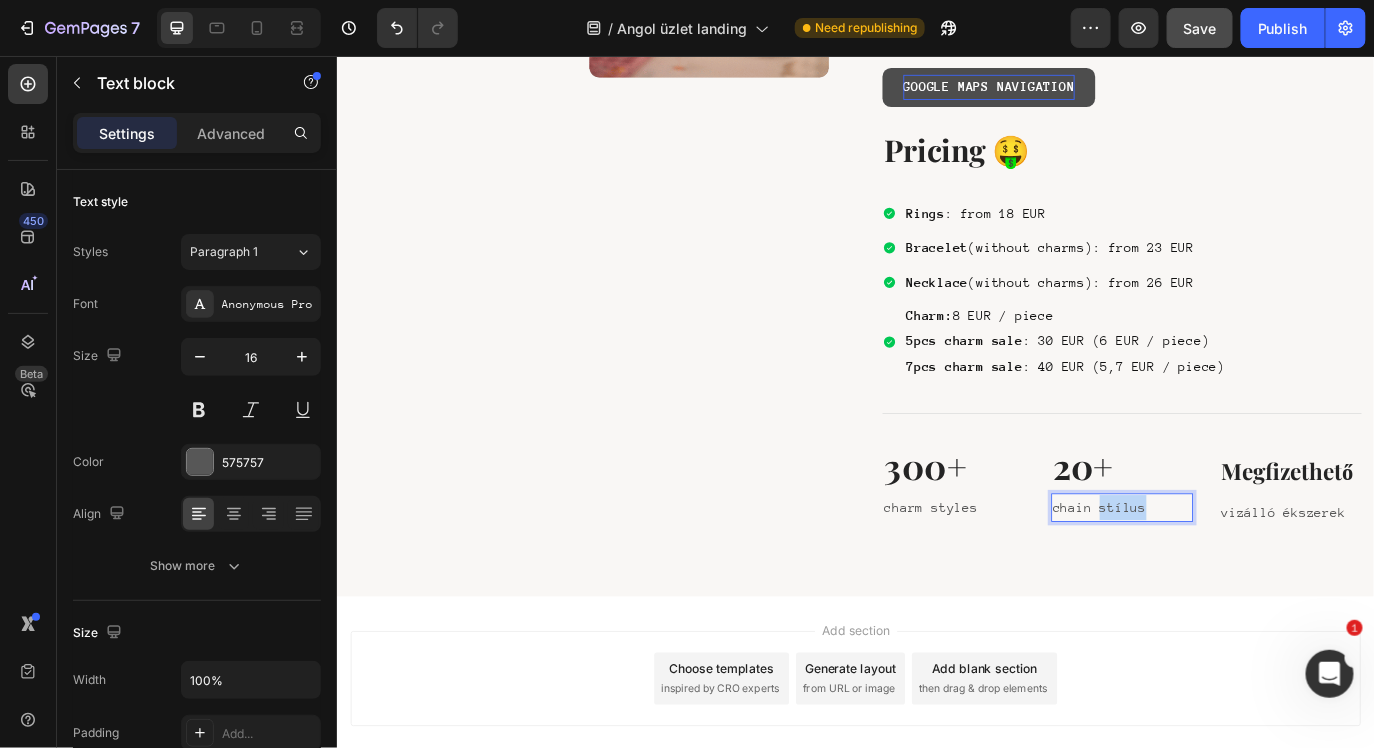 click on "chain stílus" at bounding box center (1244, 577) 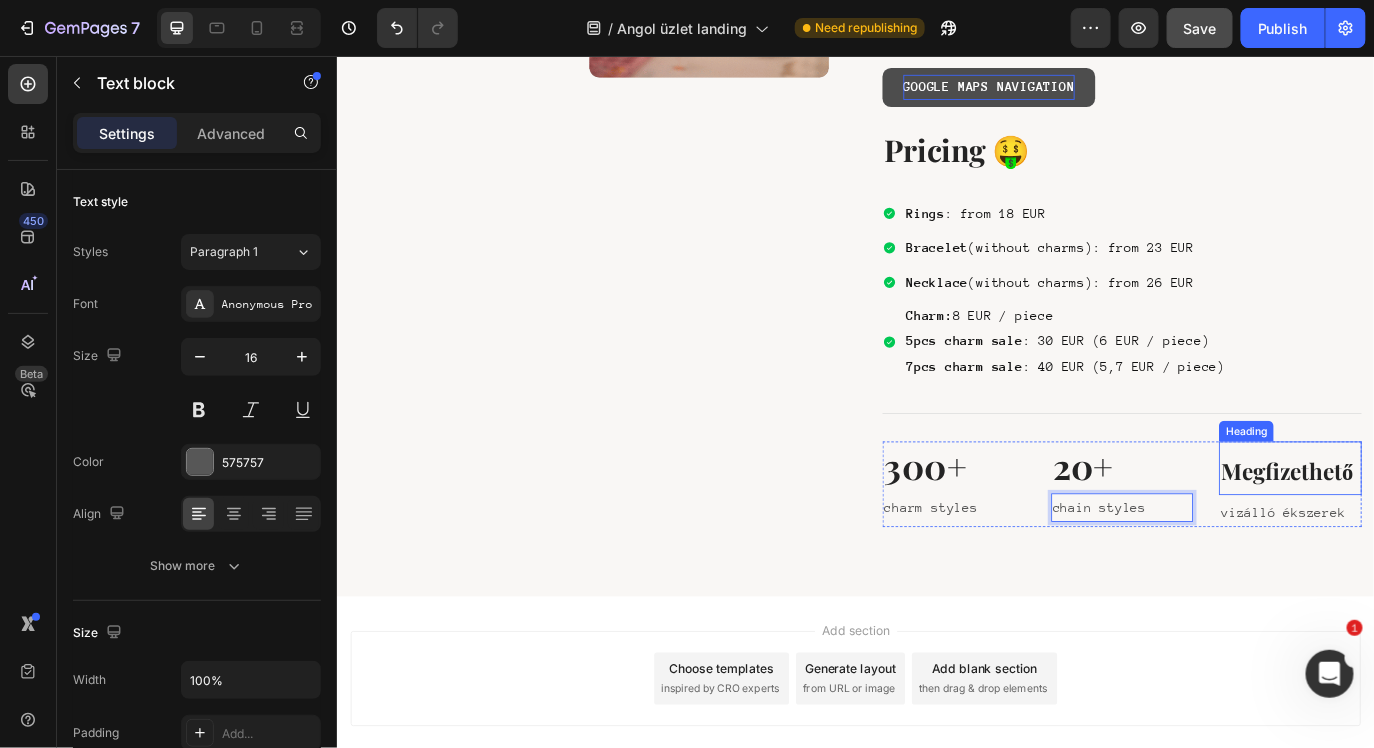 click on "Megfizethető" at bounding box center [1434, 534] 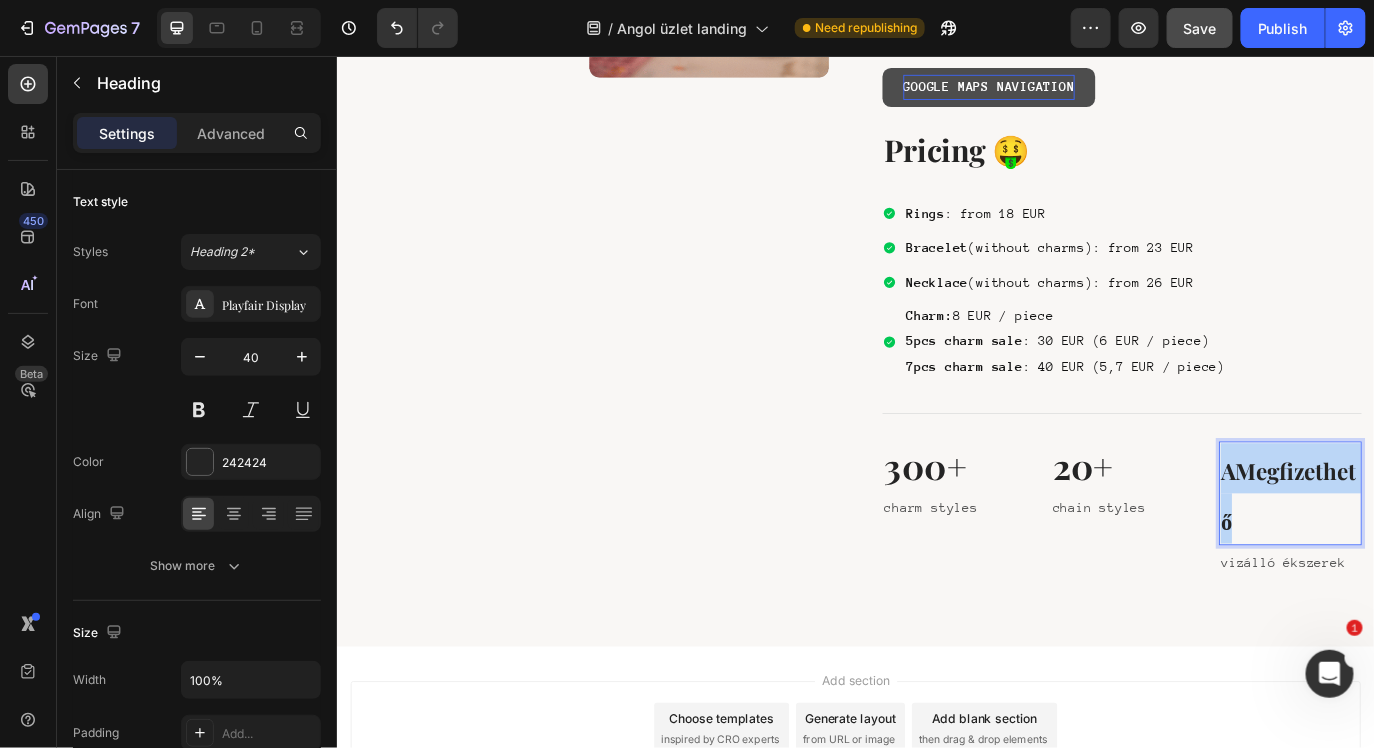 click on "AMegfizethető" at bounding box center [1436, 563] 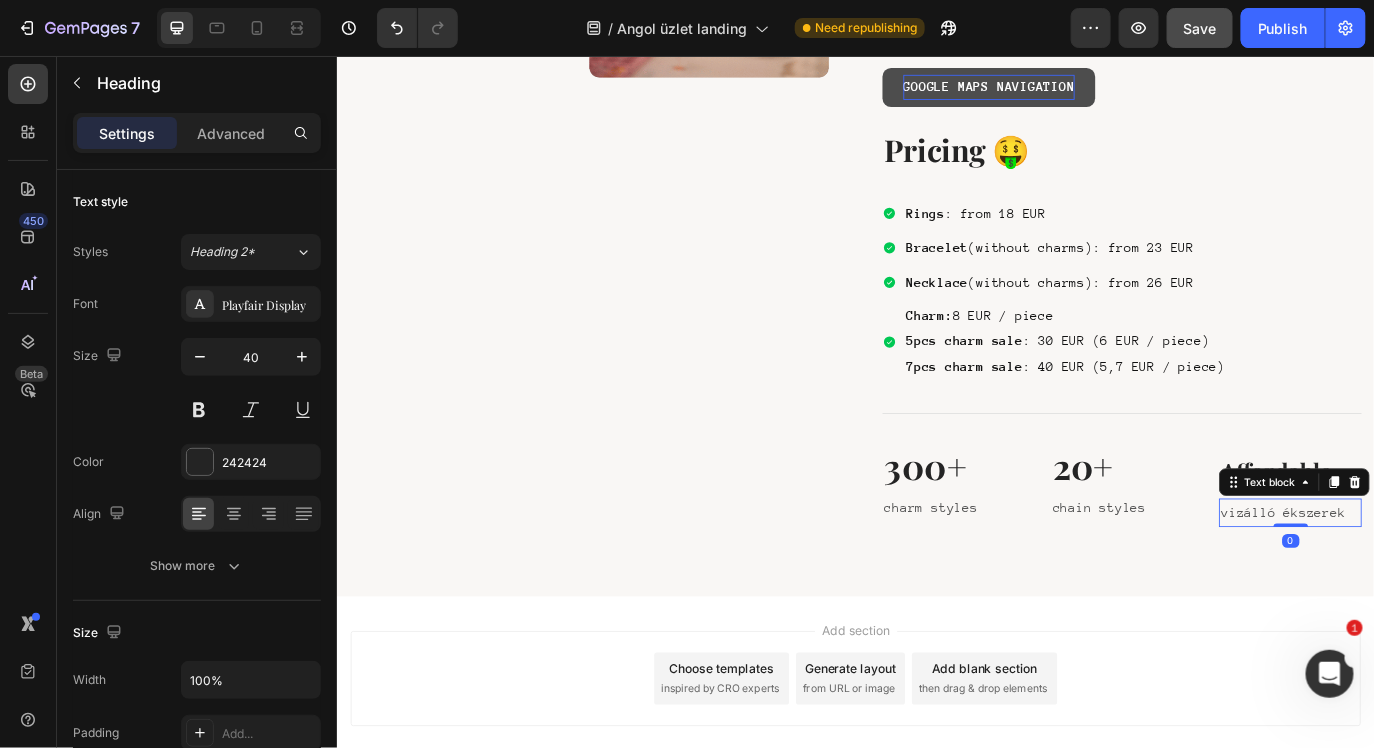 click on "vizálló ékszerek" at bounding box center [1438, 583] 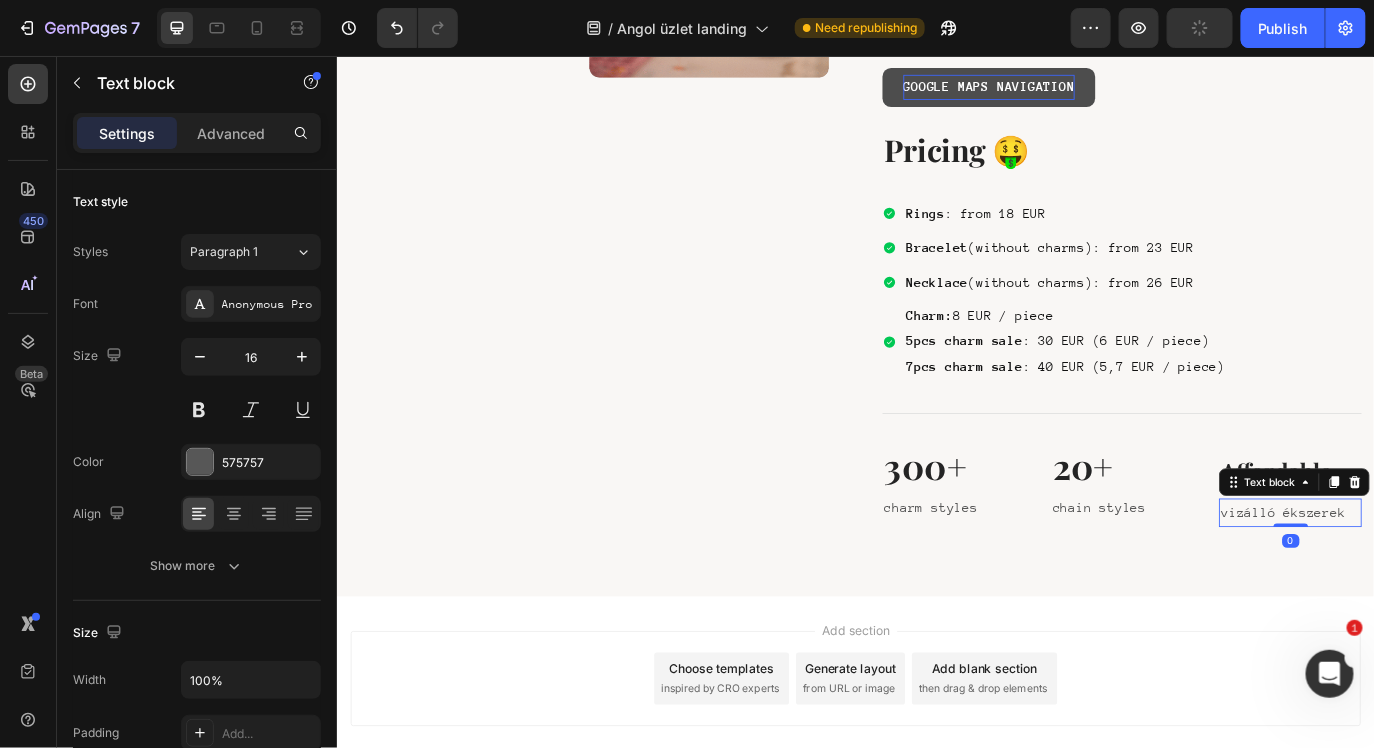 click on "vizálló ékszerek" at bounding box center (1438, 583) 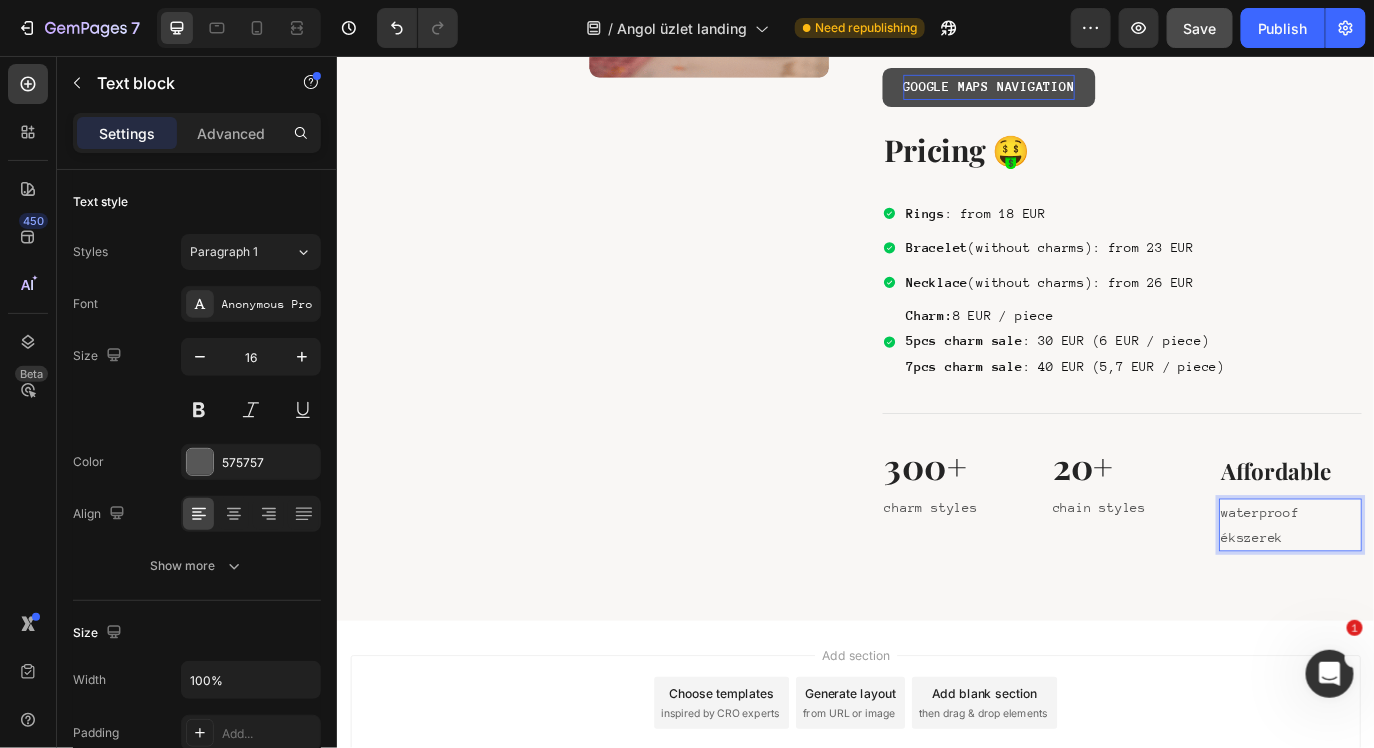 click on "waterproof ékszerek" at bounding box center (1438, 598) 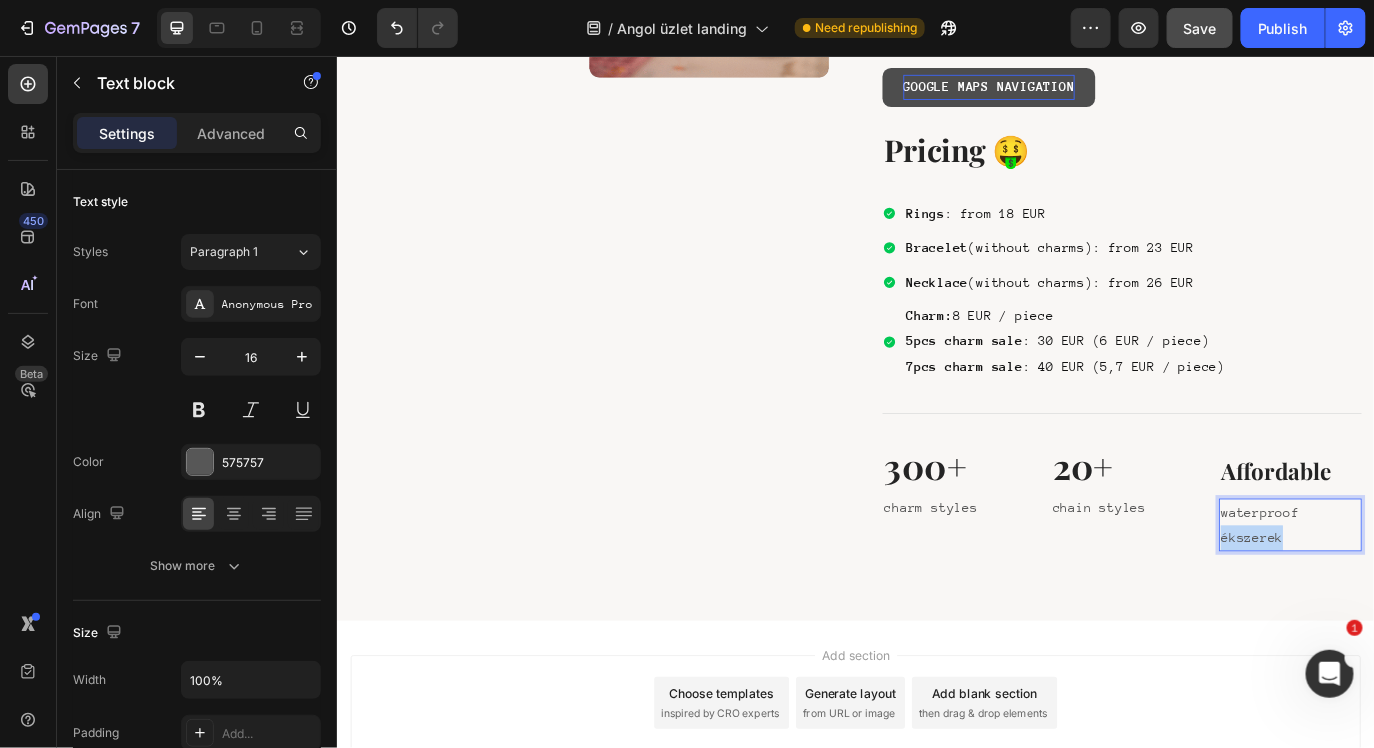click on "waterproof ékszerek" at bounding box center [1438, 598] 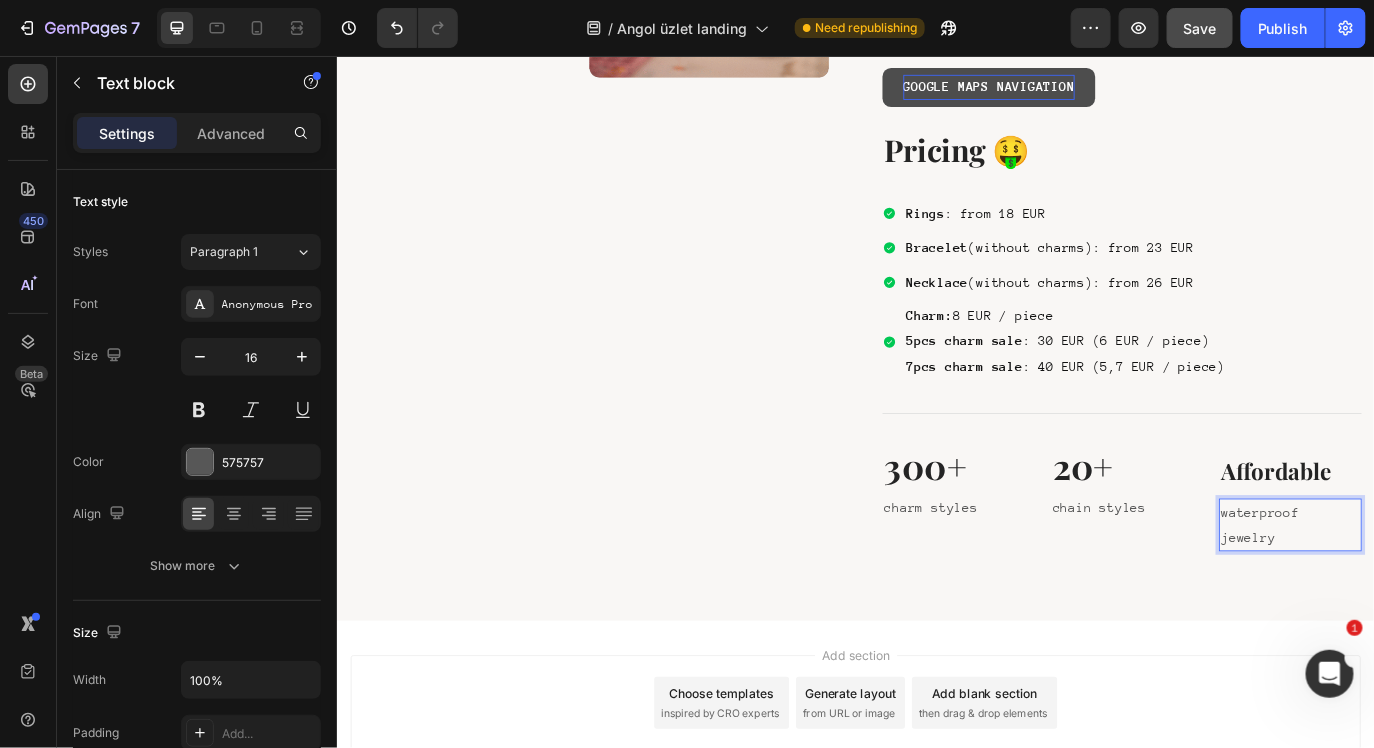 click on "Save" at bounding box center [1200, 28] 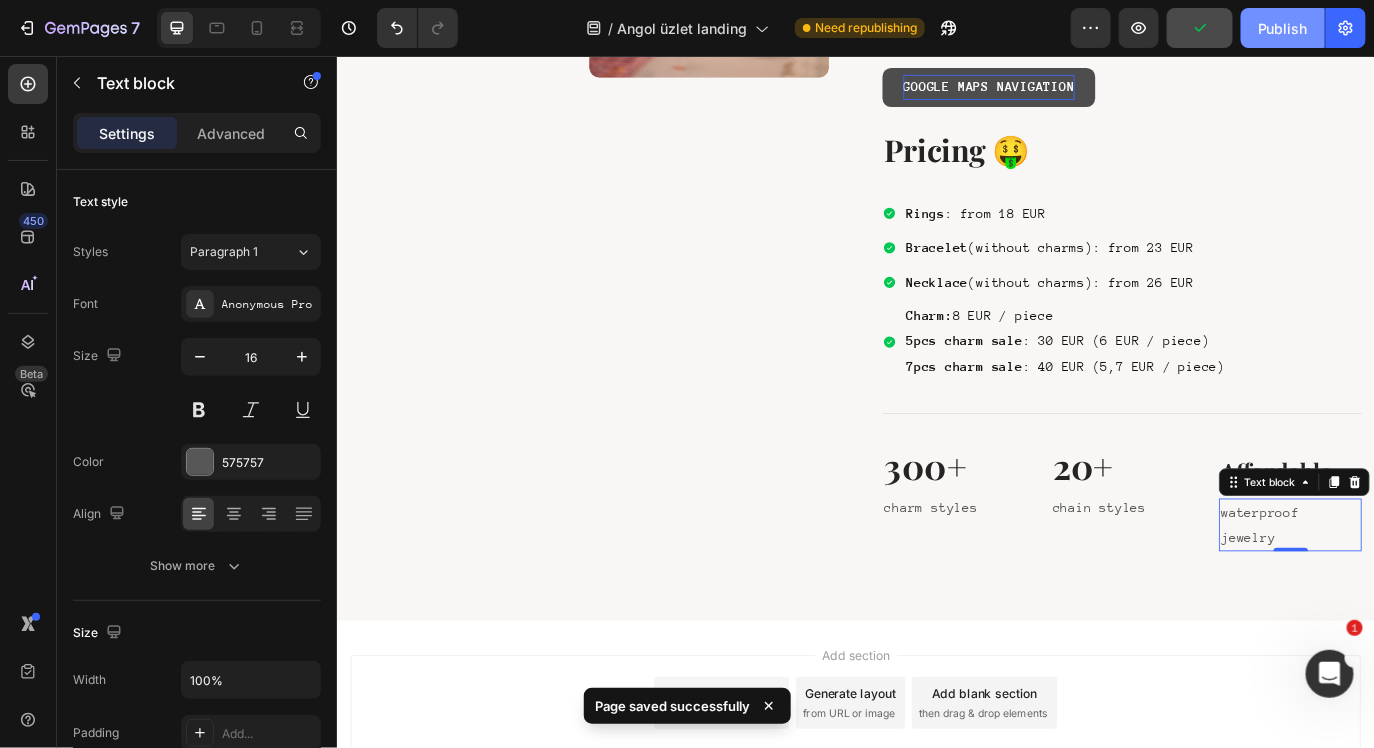 click on "Publish" 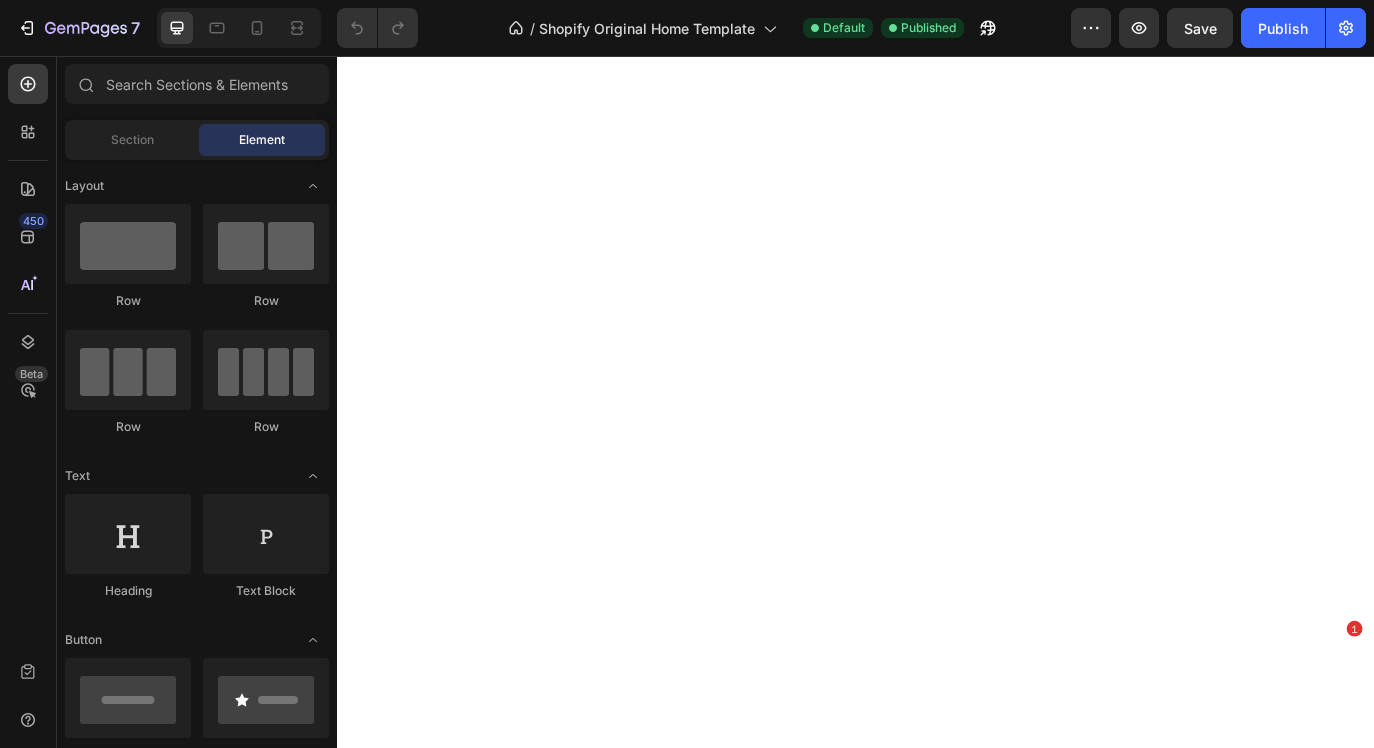 scroll, scrollTop: 0, scrollLeft: 0, axis: both 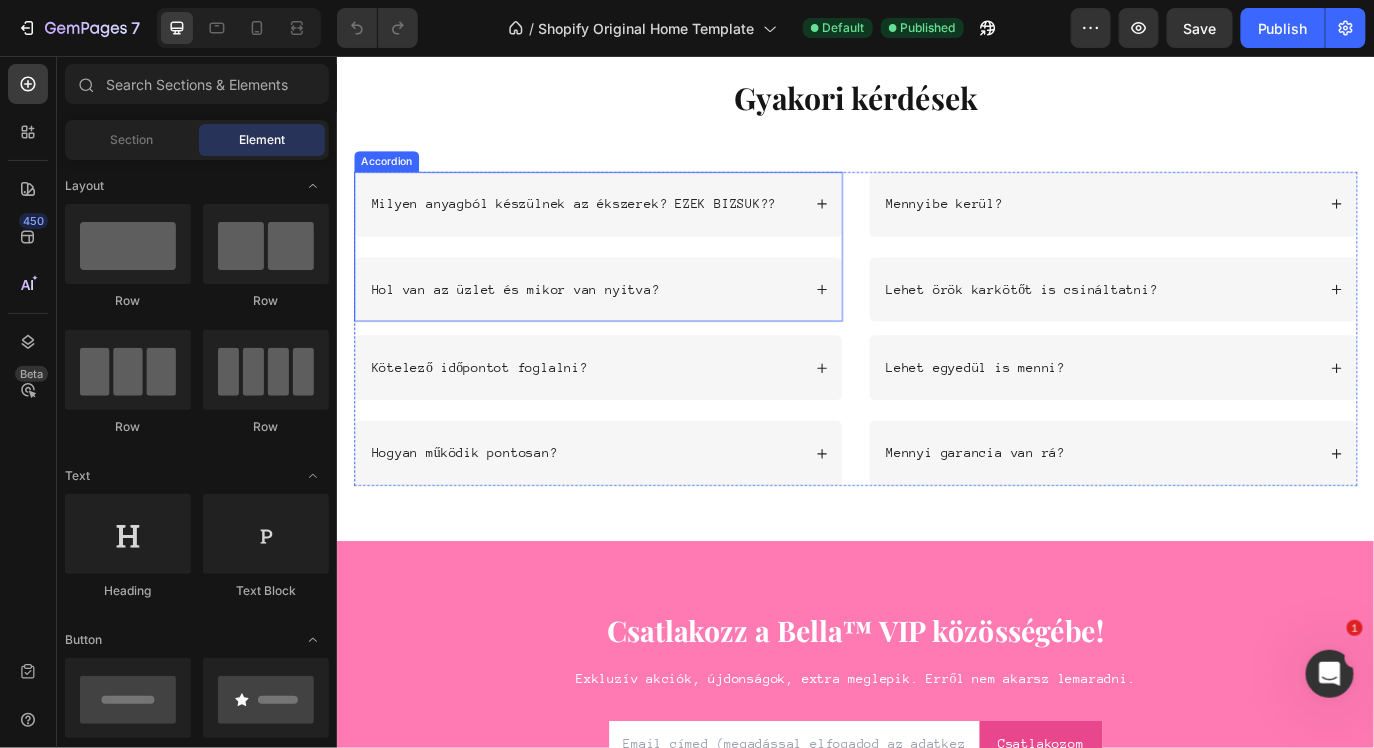 click on "Milyen anyagból készülnek az ékszerek? EZEK BIZSUK??" at bounding box center [623, 226] 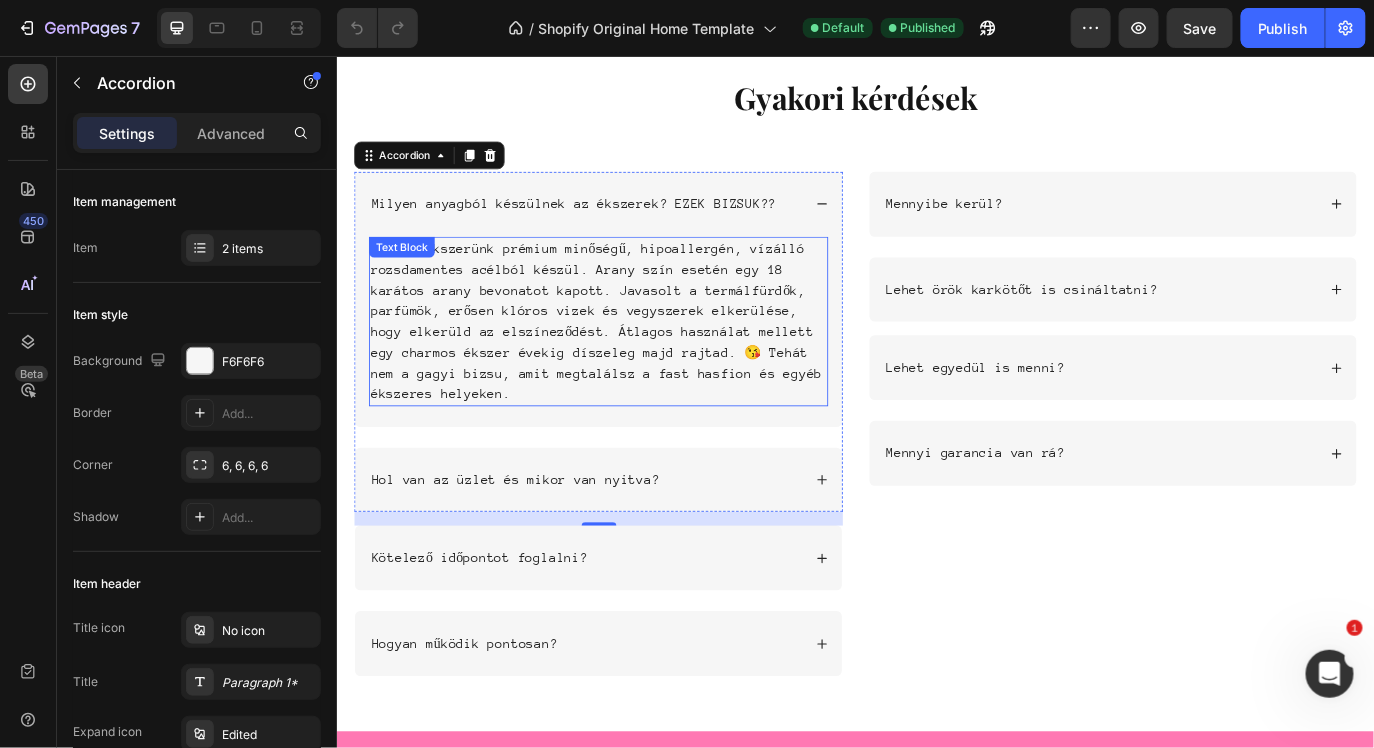 click on "Minden ékszerünk prémium minőségű, hipoallergén, vízálló rozsdamentes acélból készül. Arany szín esetén egy 18 karátos arany bevonatot kapott. Javasolt a termálfürdők, parfümök, erősen klóros vizek és vegyszerek elkerülése, hogy elkerüld az elszíneződést. Átlagos használat mellett egy charmos ékszer évekig díszeleg majd rajtad. 😘 Tehát nem a gagyi bizsu, amit megtalálsz a fast hasfion és egyéb ékszeres helyeken." at bounding box center [638, 362] 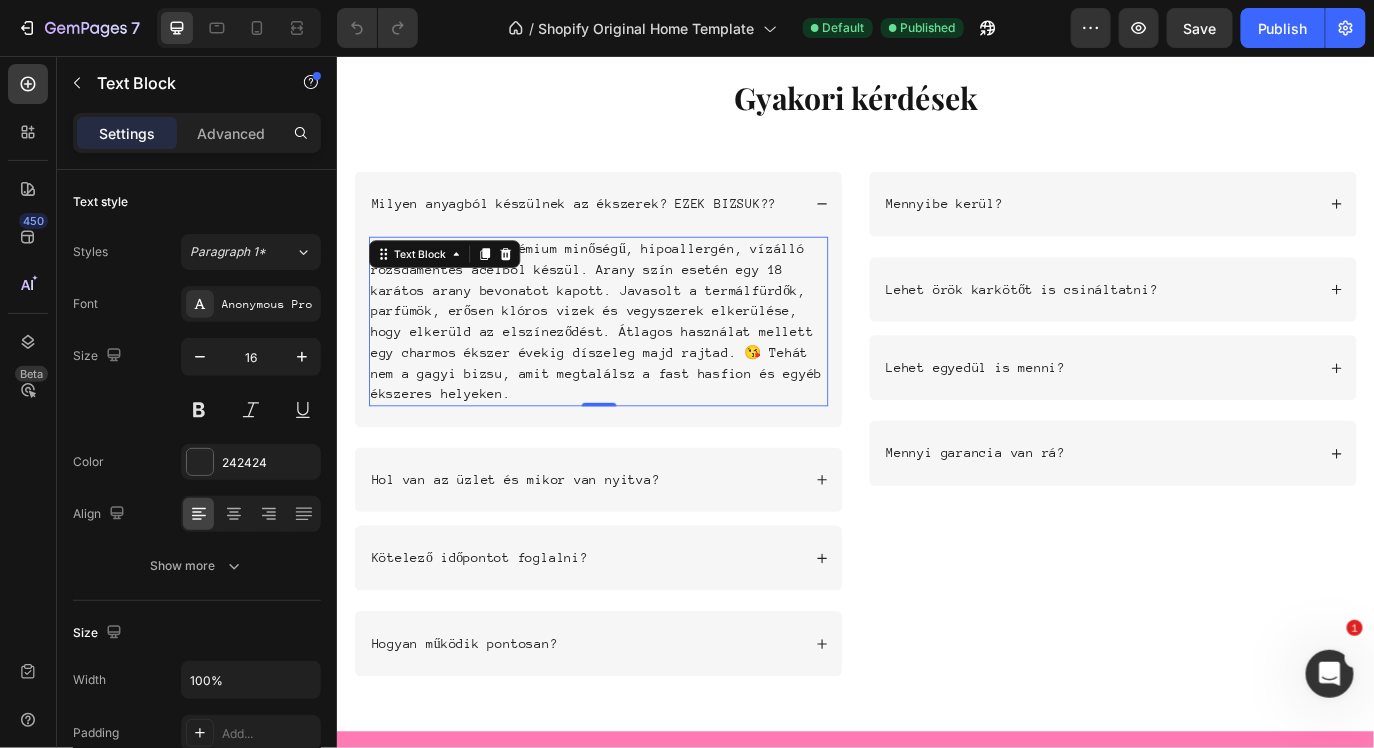 click on "Minden ékszerünk prémium minőségű, hipoallergén, vízálló rozsdamentes acélból készül. Arany szín esetén egy 18 karátos arany bevonatot kapott. Javasolt a termálfürdők, parfümök, erősen klóros vizek és vegyszerek elkerülése, hogy elkerüld az elszíneződést. Átlagos használat mellett egy charmos ékszer évekig díszeleg majd rajtad. 😘 Tehát nem a gagyi bizsu, amit megtalálsz a fast hasfion és egyéb ékszeres helyeken." at bounding box center [638, 362] 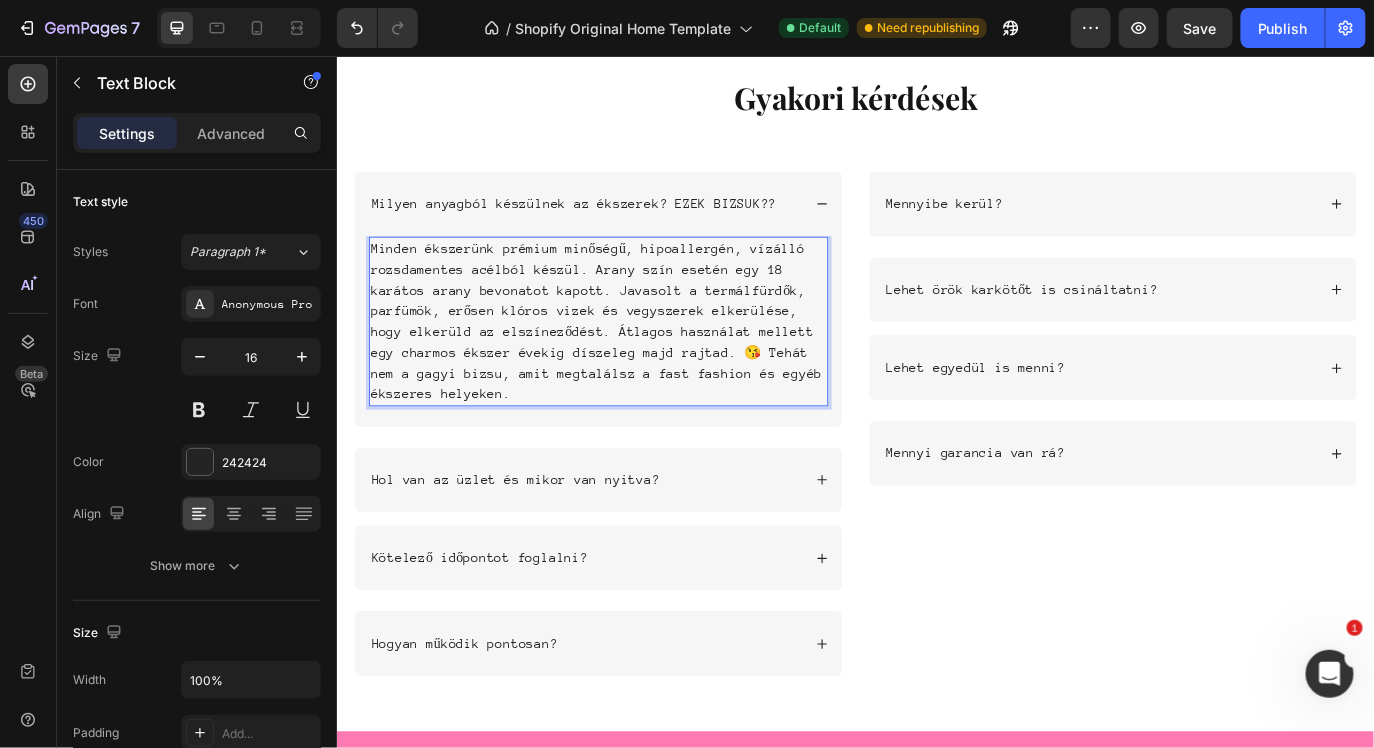 click on "Minden ékszerünk prémium minőségű, hipoallergén, vízálló rozsdamentes acélból készül. Arany szín esetén egy 18 karátos arany bevonatot kapott. Javasolt a termálfürdők, parfümök, erősen klóros vizek és vegyszerek elkerülése, hogy elkerüld az elszíneződést. Átlagos használat mellett egy charmos ékszer évekig díszeleg majd rajtad. 😘 Tehát nem a gagyi bizsu, amit megtalálsz a fast fashion és egyéb ékszeres helyeken." at bounding box center [638, 362] 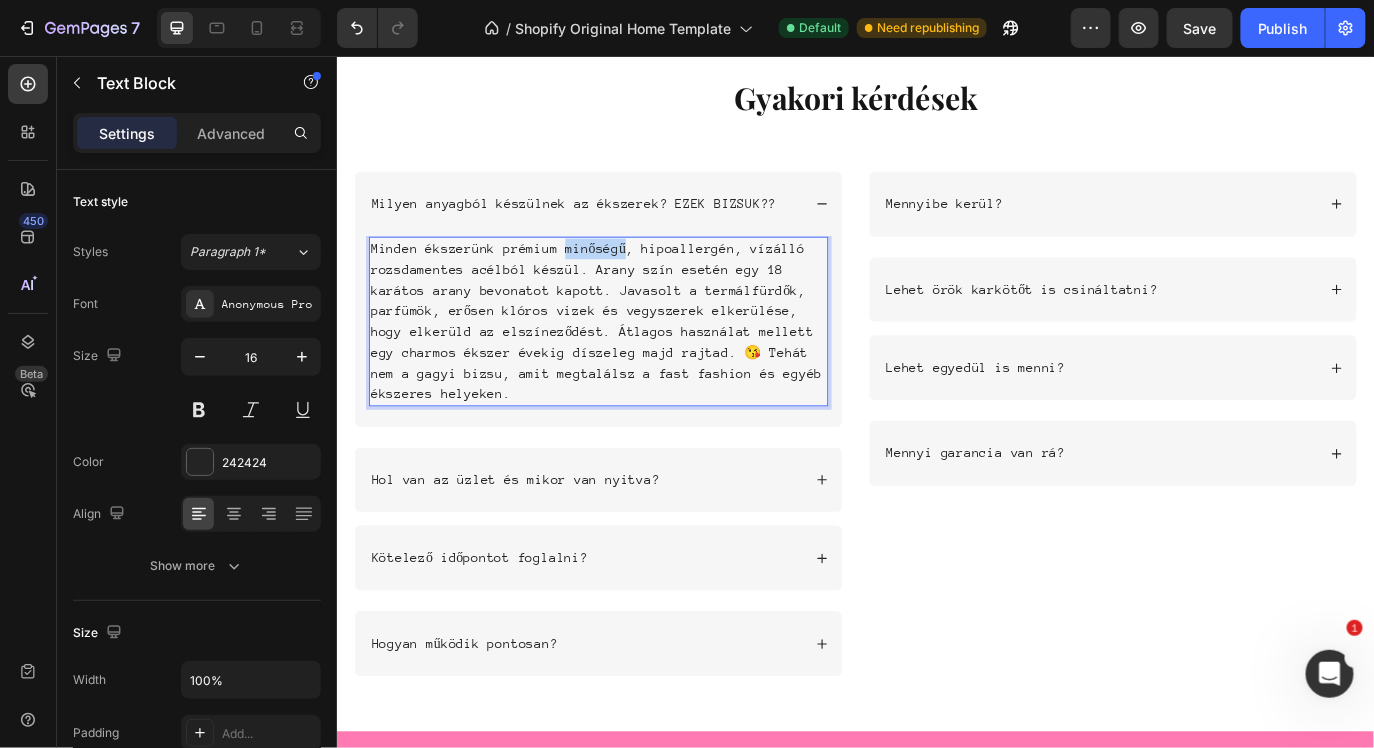 click on "Minden ékszerünk prémium minőségű, hipoallergén, vízálló rozsdamentes acélból készül. Arany szín esetén egy 18 karátos arany bevonatot kapott. Javasolt a termálfürdők, parfümök, erősen klóros vizek és vegyszerek elkerülése, hogy elkerüld az elszíneződést. Átlagos használat mellett egy charmos ékszer évekig díszeleg majd rajtad. 😘 Tehát nem a gagyi bizsu, amit megtalálsz a fast fashion és egyéb ékszeres helyeken." at bounding box center [638, 362] 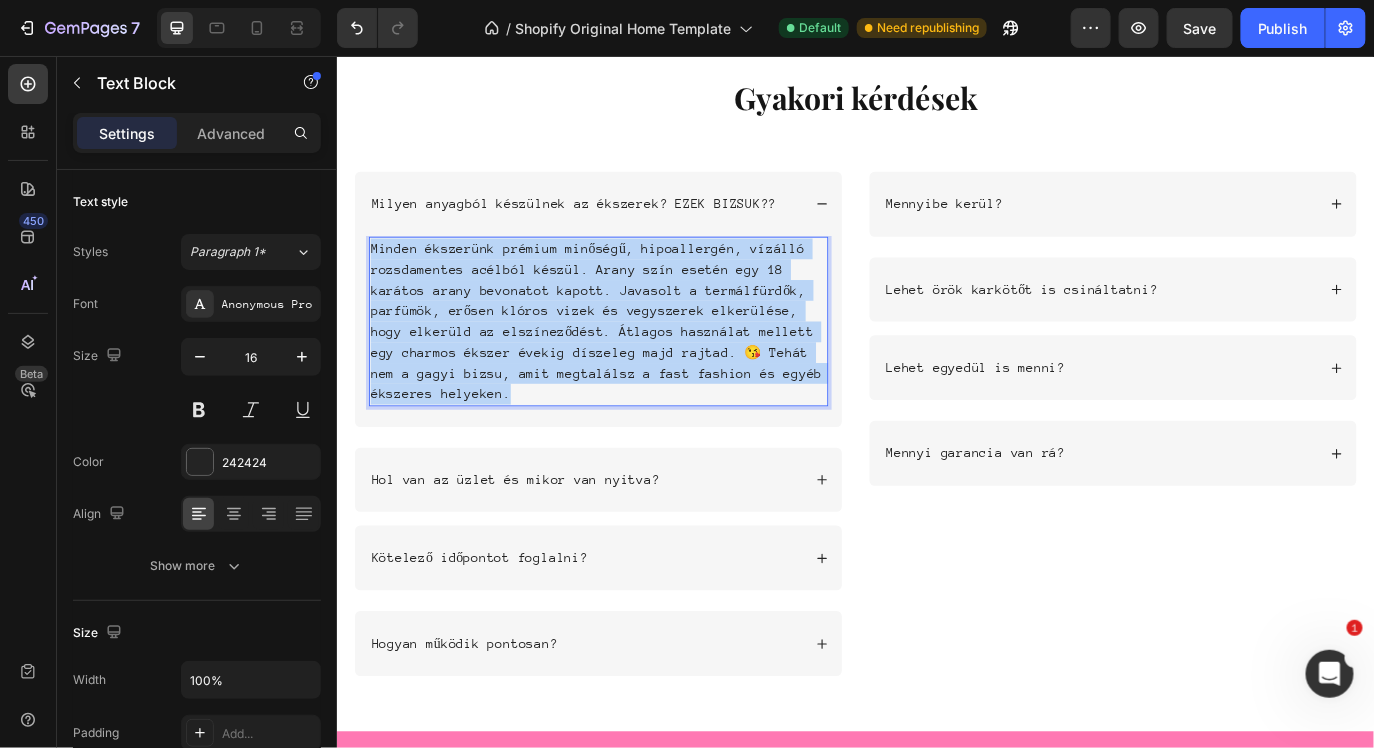 click on "Minden ékszerünk prémium minőségű, hipoallergén, vízálló rozsdamentes acélból készül. Arany szín esetén egy 18 karátos arany bevonatot kapott. Javasolt a termálfürdők, parfümök, erősen klóros vizek és vegyszerek elkerülése, hogy elkerüld az elszíneződést. Átlagos használat mellett egy charmos ékszer évekig díszeleg majd rajtad. 😘 Tehát nem a gagyi bizsu, amit megtalálsz a fast fashion és egyéb ékszeres helyeken." at bounding box center (638, 362) 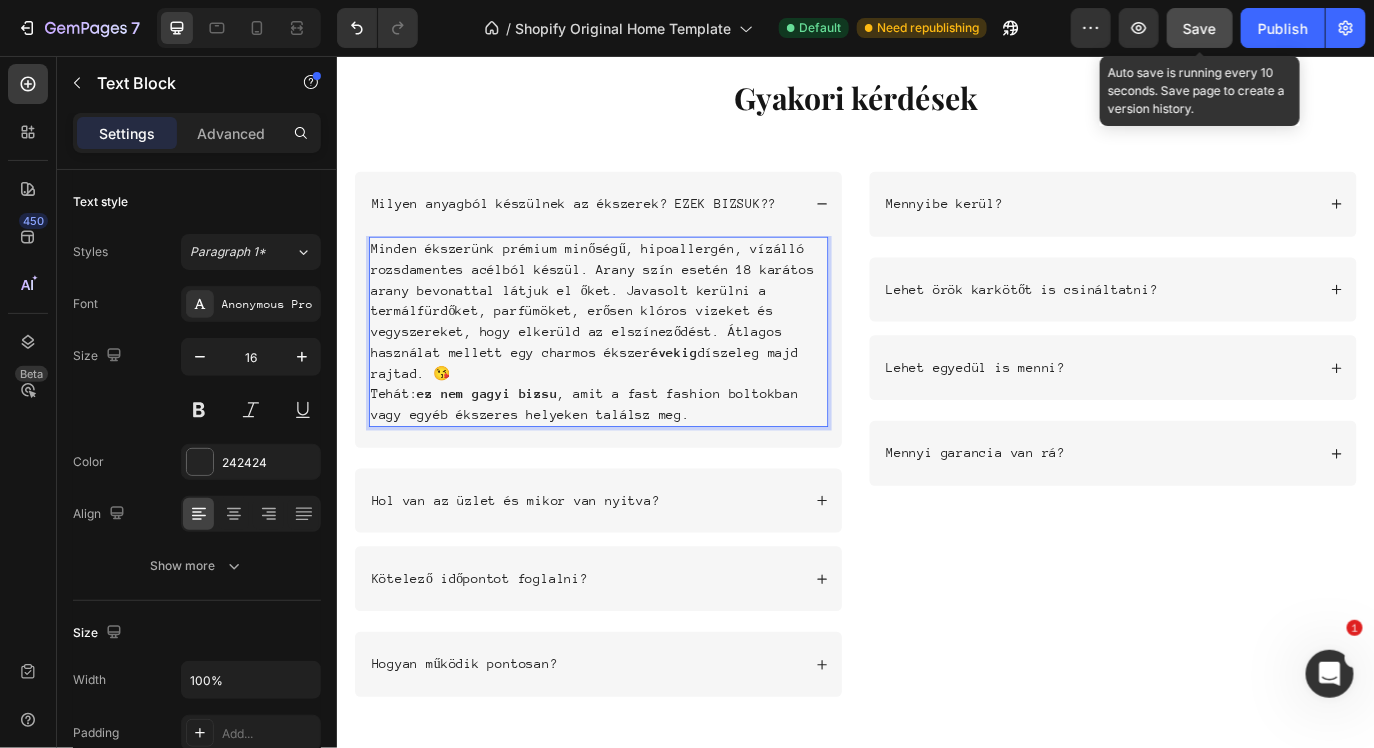 click on "Save" 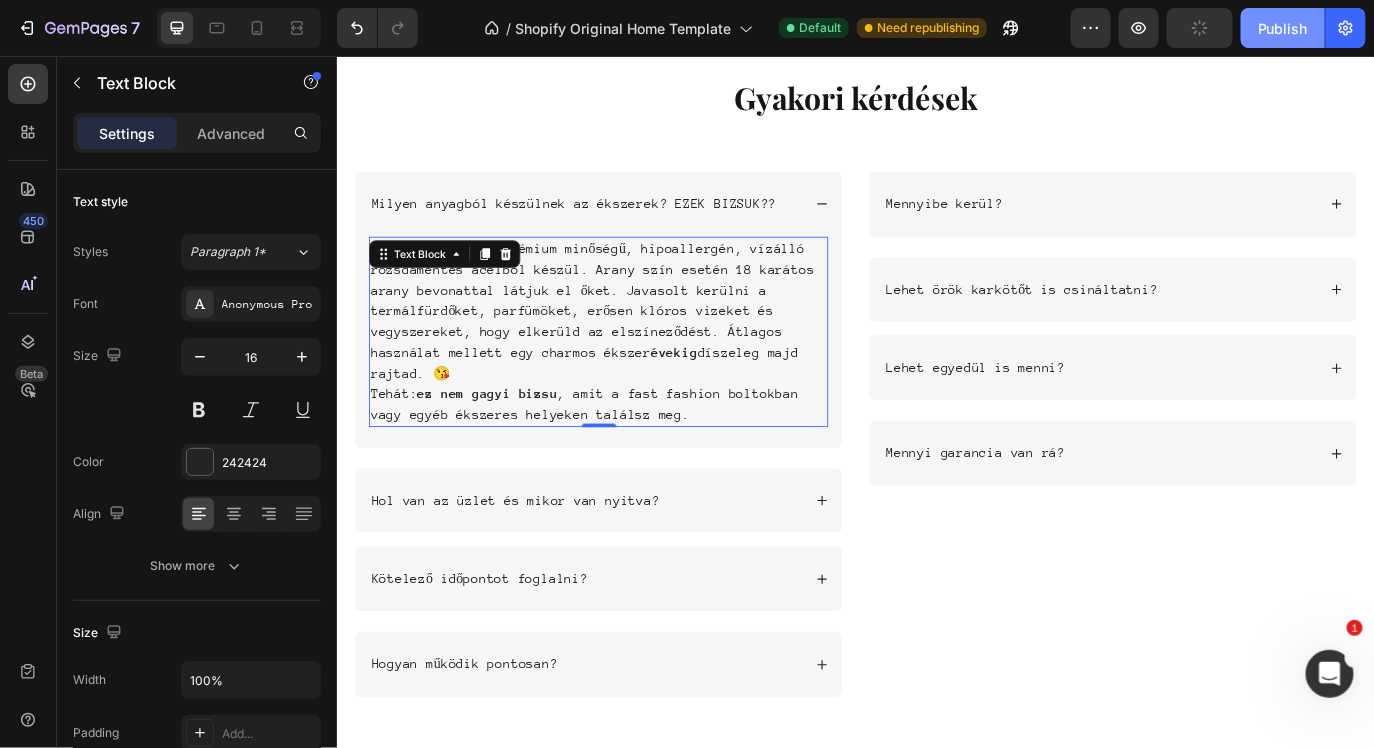 click on "Publish" at bounding box center (1283, 28) 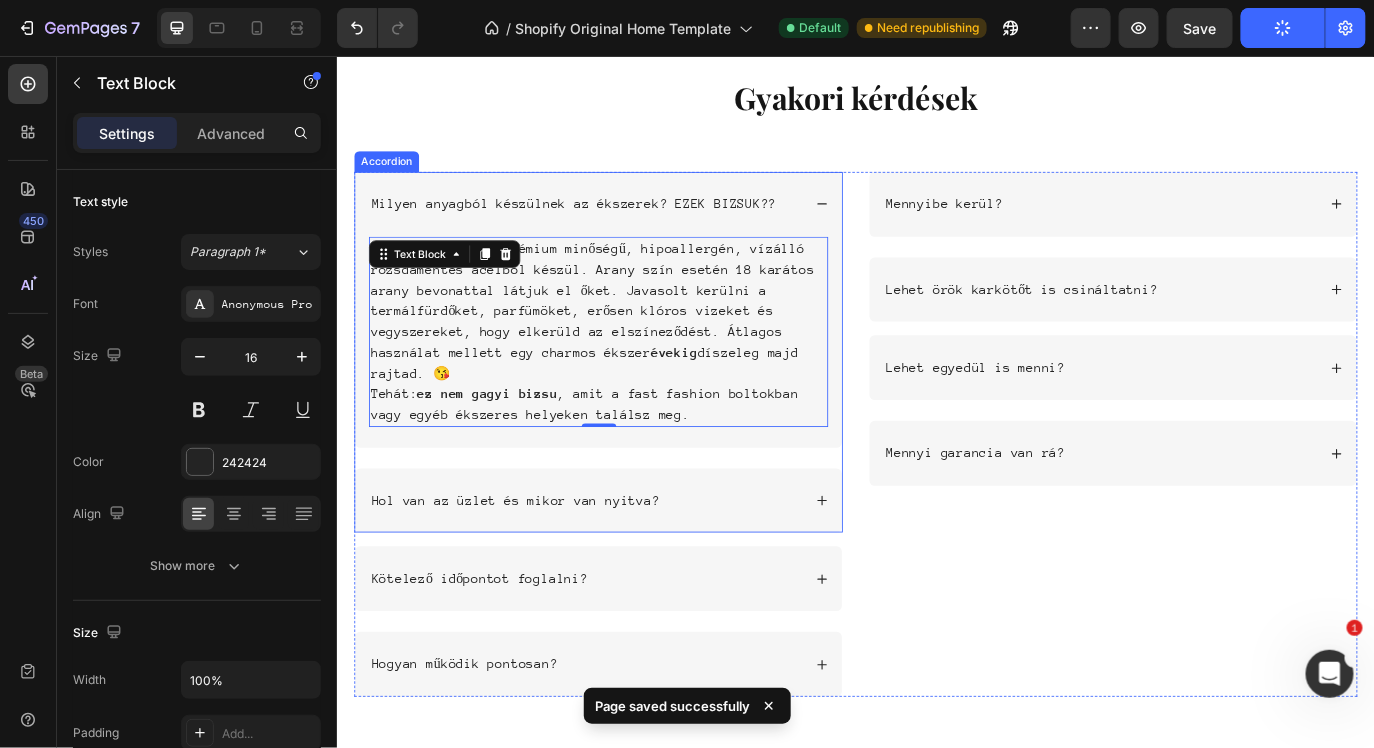 click 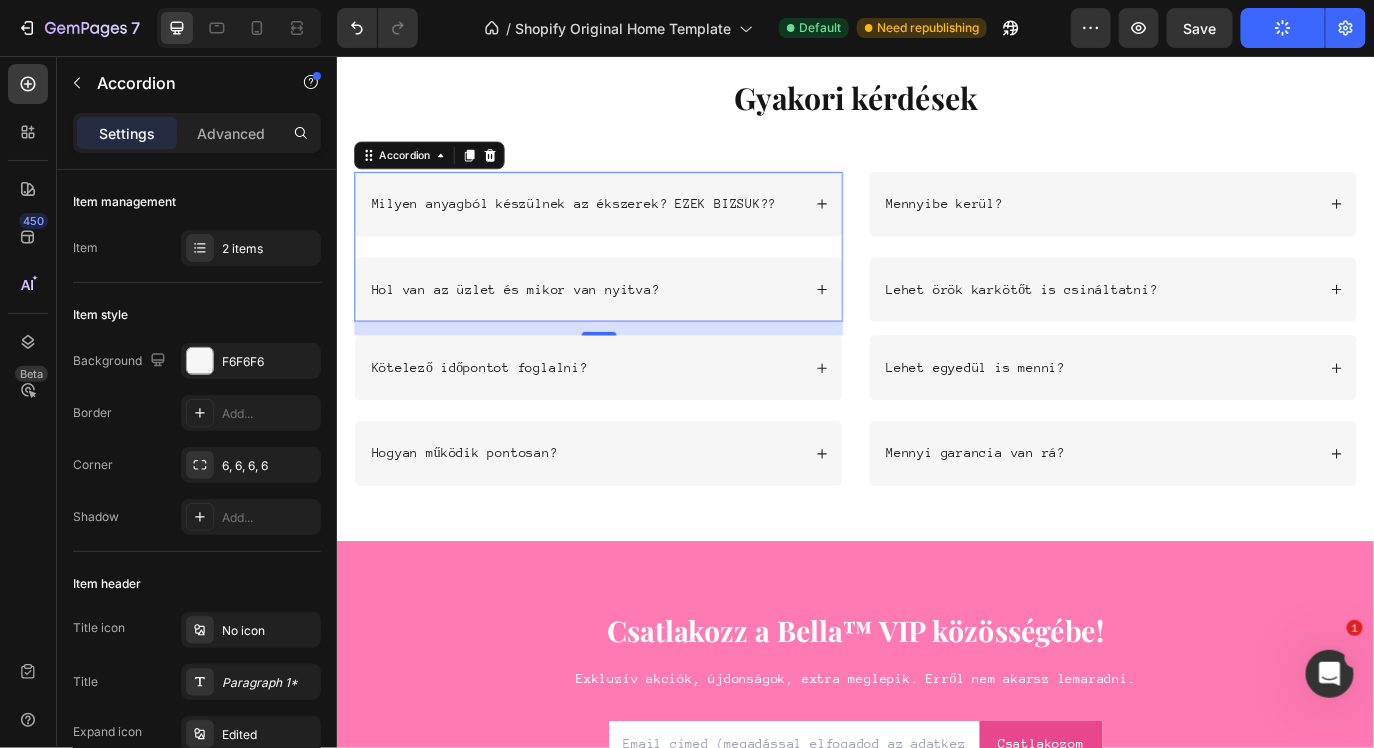 click 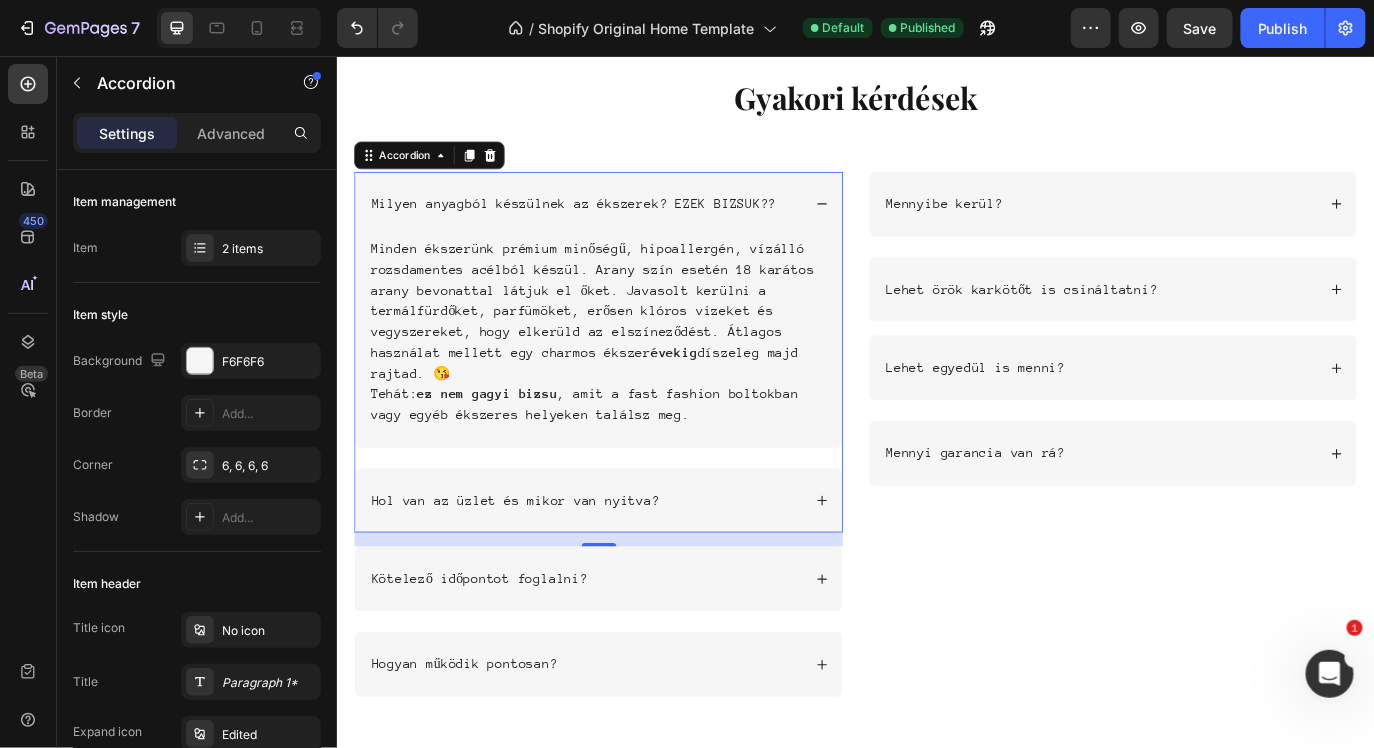 click on "Milyen anyagból készülnek az ékszerek? EZEK BIZSUK??" at bounding box center (638, 226) 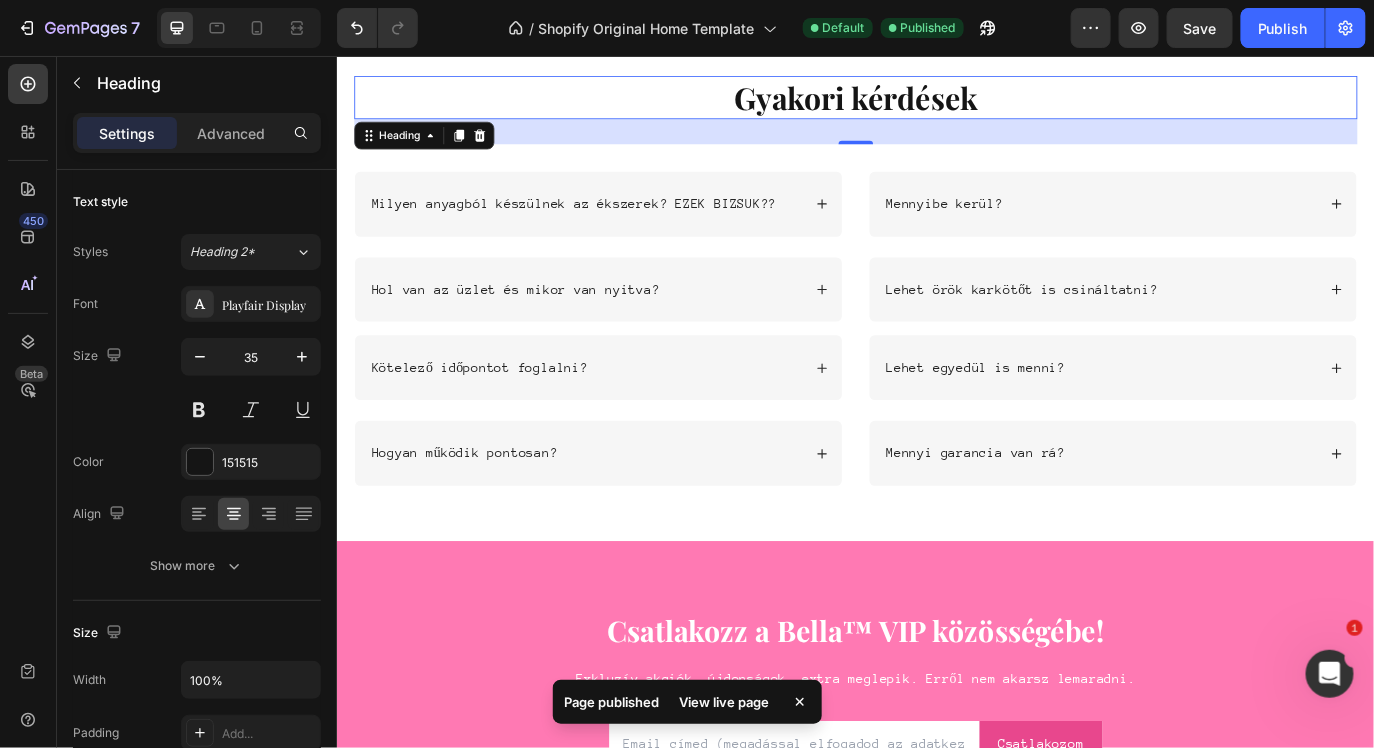 click on "Gyakori kérdések" at bounding box center (936, 103) 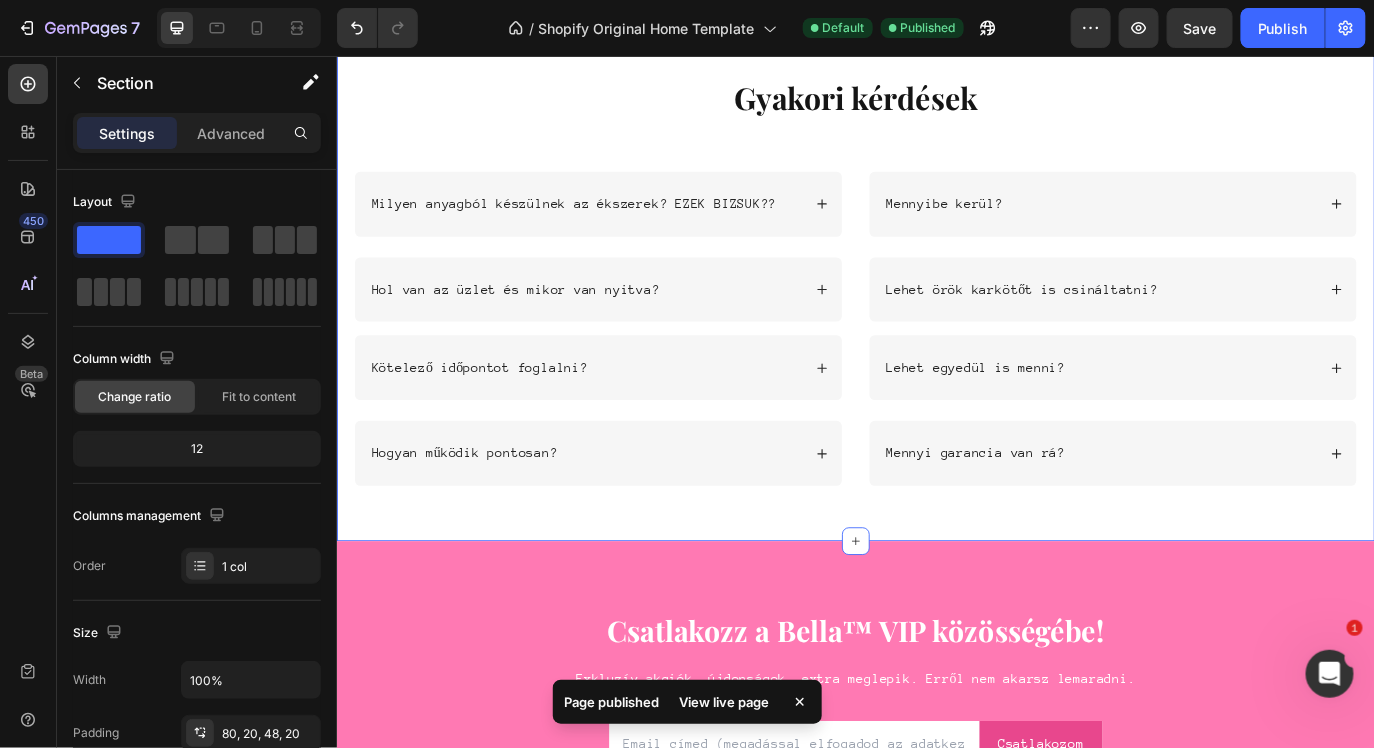 click on "Gyakori kérdések  Heading Row
Milyen anyagból készülnek az ékszerek? EZEK BIZSUK??
Hol van az üzlet és mikor van nyitva? Accordion
Kötelező időpontot foglalni?
Hogyan működik pontosan? Accordion
Mennyibe kerül?
Lehet örök karkötőt is csináltatni? Accordion
Lehet egyedül is menni?
Mennyi garancia van rá? Accordion 💁🏼‍♀️ IDŐPONT FOGLALÁSA budapesti stúdióba Button Row" at bounding box center (936, 323) 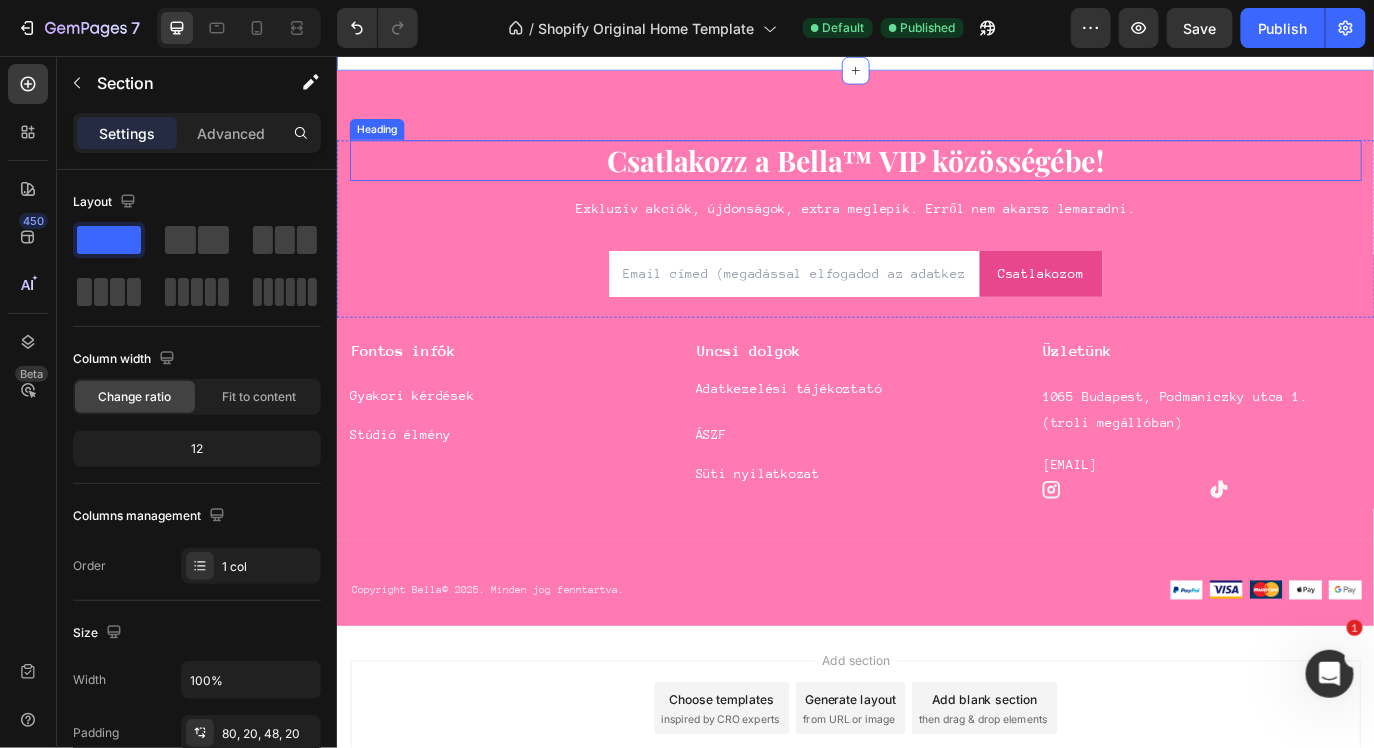 scroll, scrollTop: 6906, scrollLeft: 0, axis: vertical 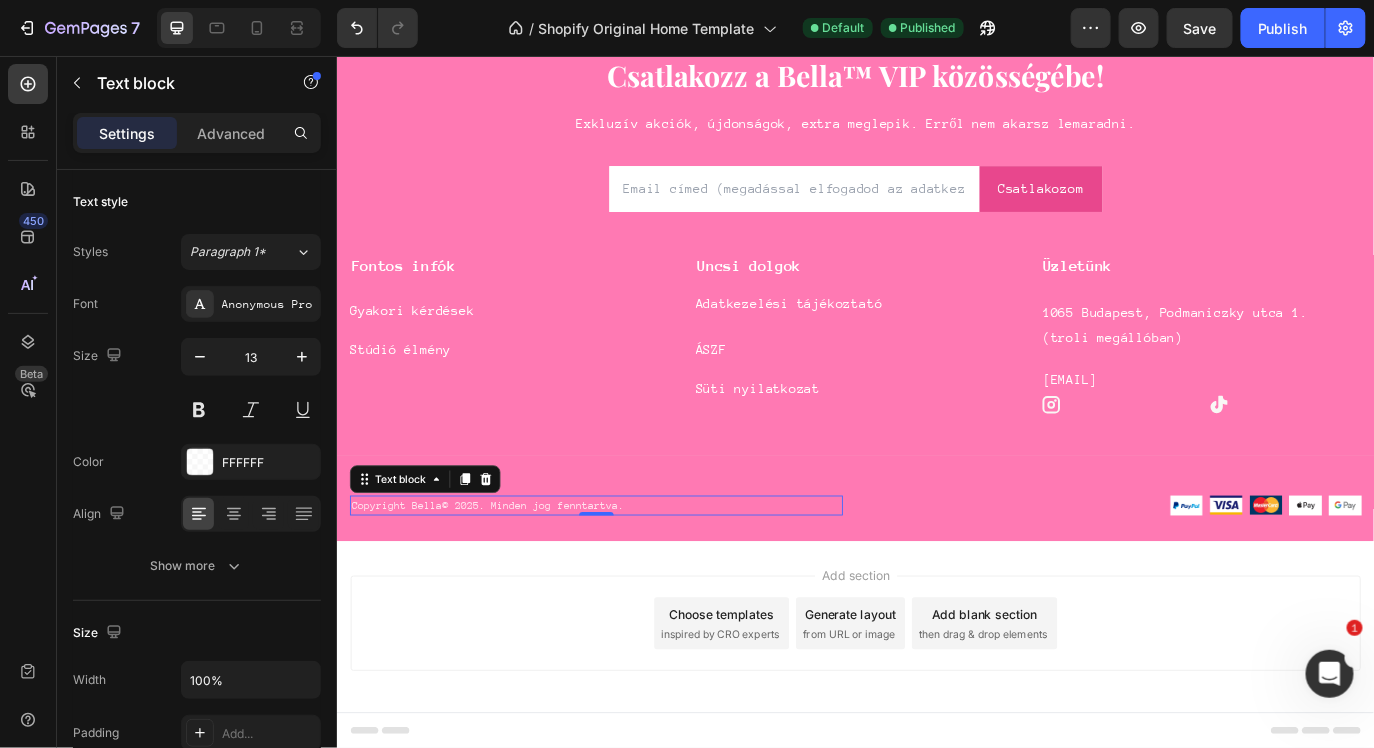 click on "Copyright Bella© 2025. Minden jog fenntartva." at bounding box center (636, 575) 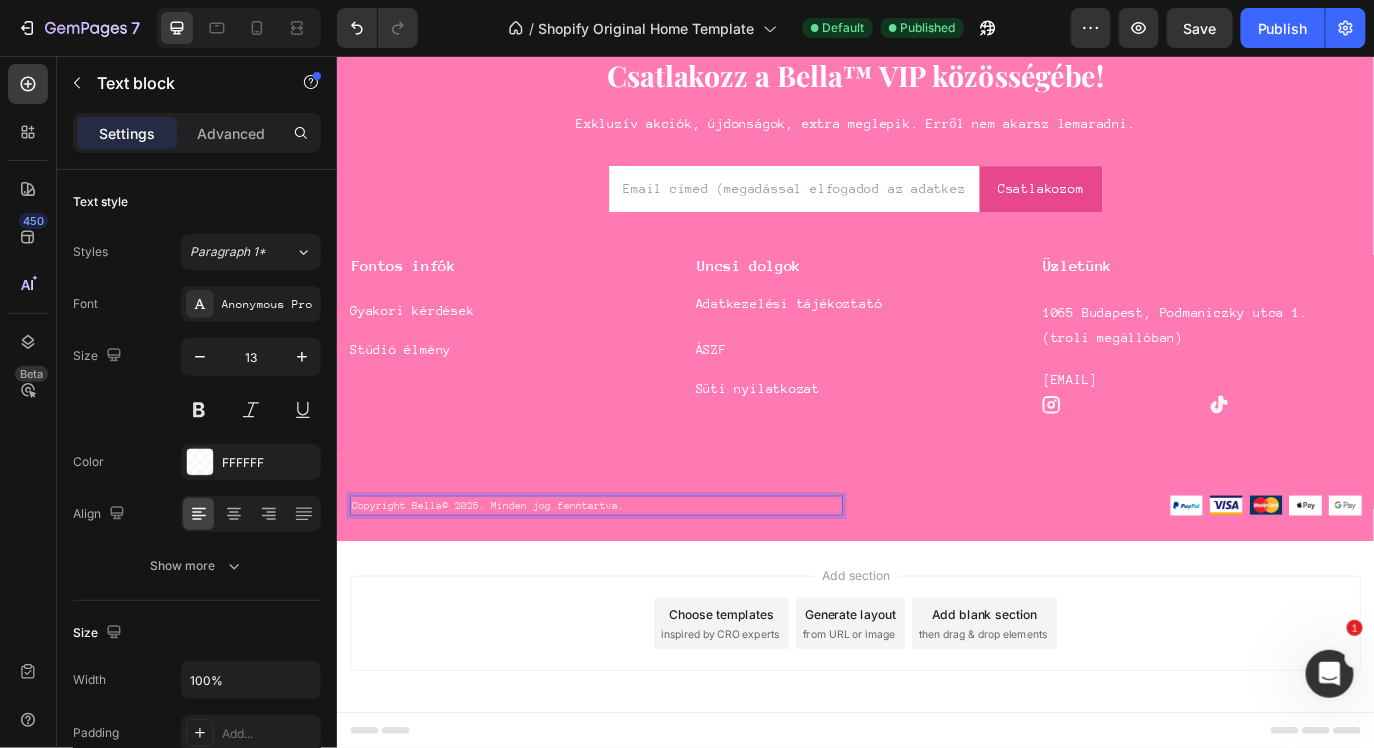 click on "Copyright Bella© 2025. Minden jog fenntartva." at bounding box center [636, 575] 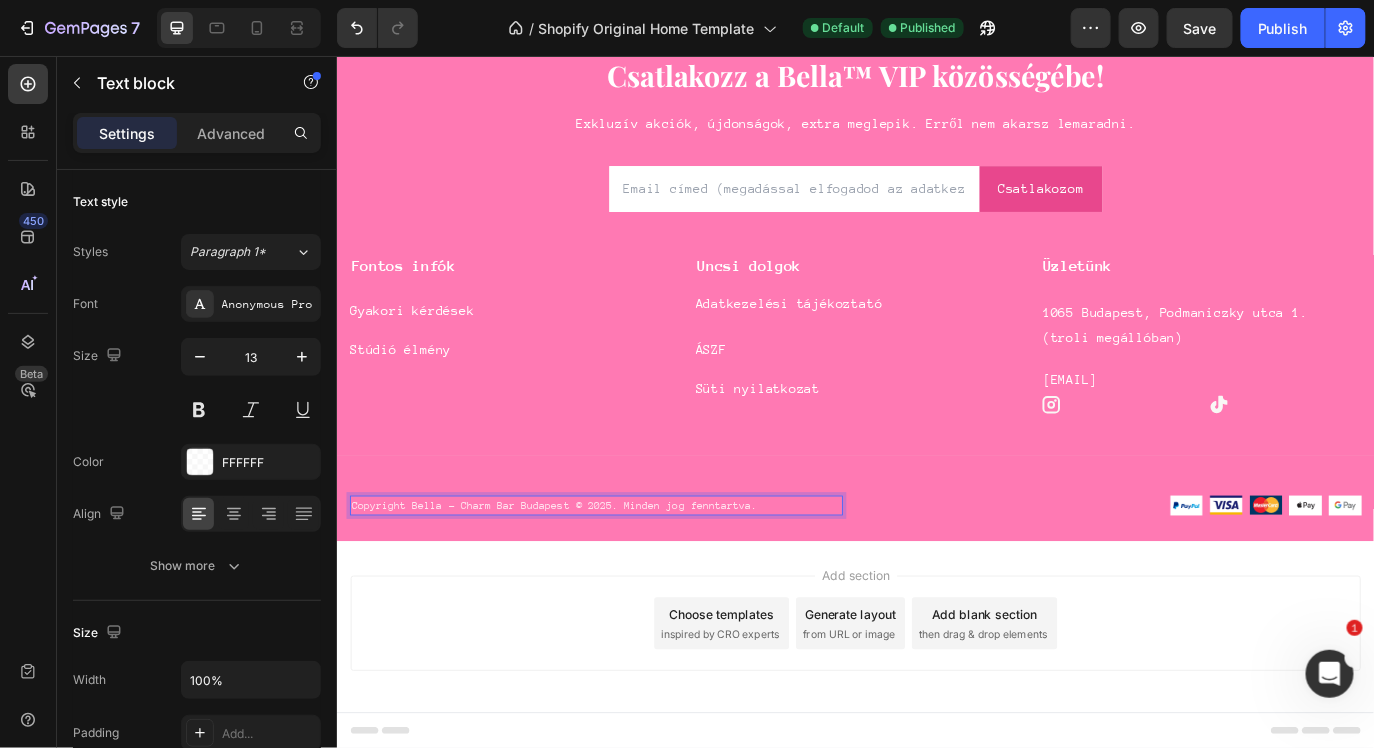 click on "Preview  Save   Publish" at bounding box center (1218, 28) 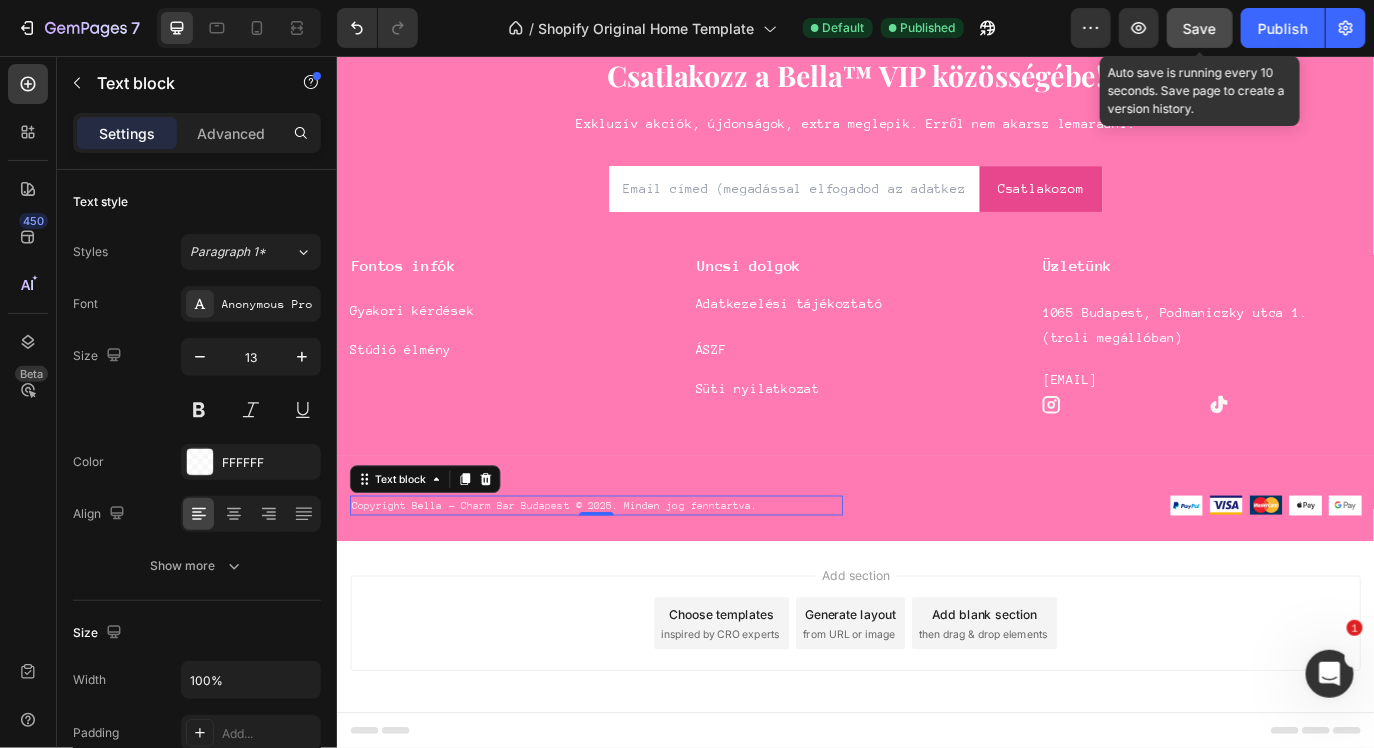 drag, startPoint x: 1221, startPoint y: 32, endPoint x: 790, endPoint y: 300, distance: 507.52832 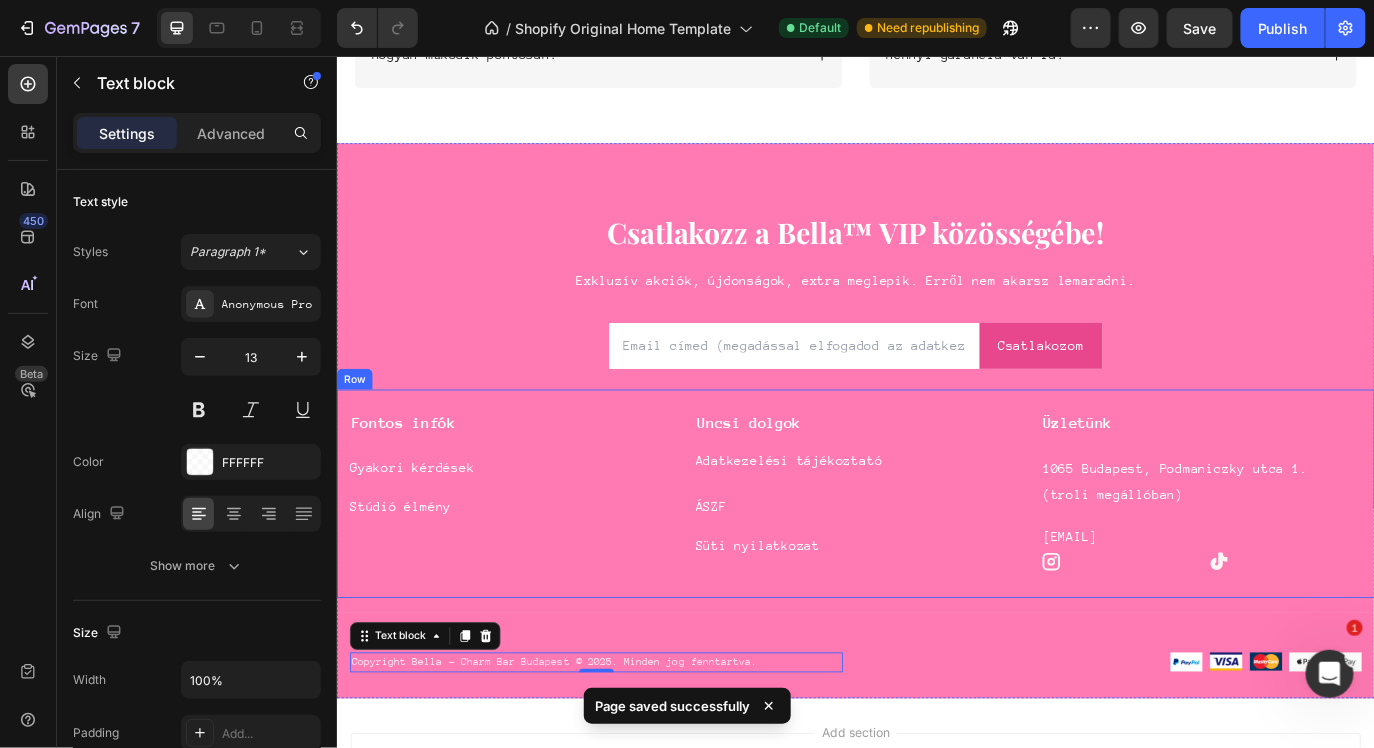 scroll, scrollTop: 6724, scrollLeft: 0, axis: vertical 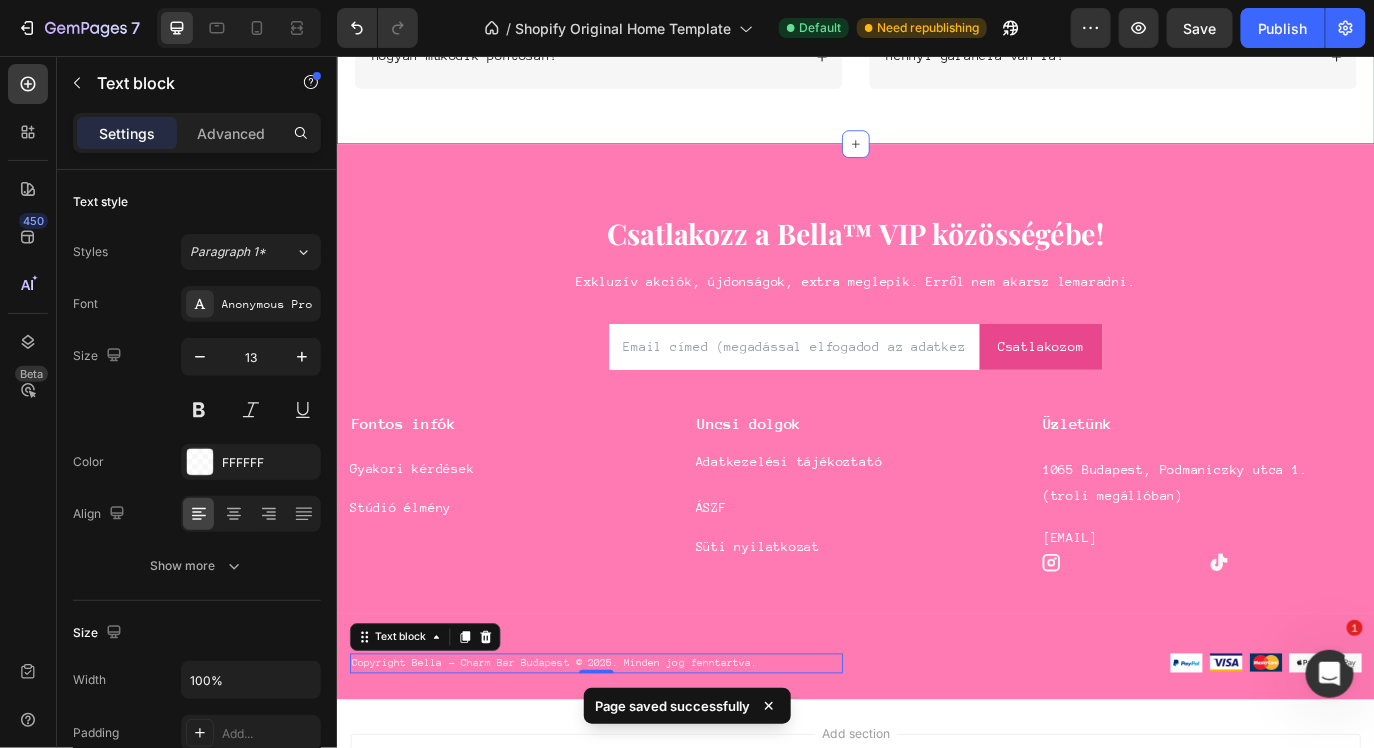 click on "Gyakori kérdések  Heading Row
Milyen anyagból készülnek az ékszerek? EZEK BIZSUK??
Hol van az üzlet és mikor van nyitva? Accordion
Kötelező időpontot foglalni?
Hogyan működik pontosan? Accordion
Mennyibe kerül?
Lehet örök karkötőt is csináltatni? Accordion
Lehet egyedül is menni?
Mennyi garancia van rá? Accordion 💁🏼‍♀️ IDŐPONT FOGLALÁSA budapesti stúdióba Button Row Section 10" at bounding box center [936, -152] 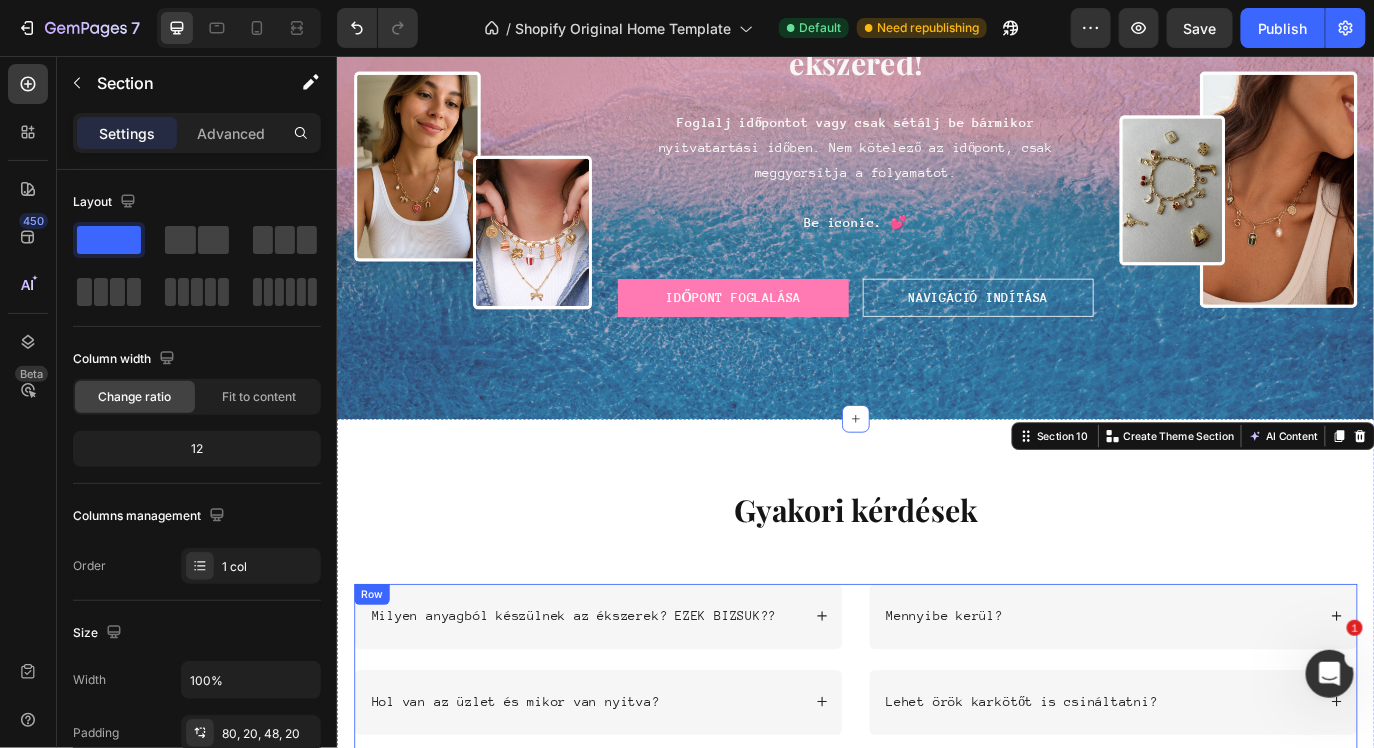 scroll, scrollTop: 5559, scrollLeft: 0, axis: vertical 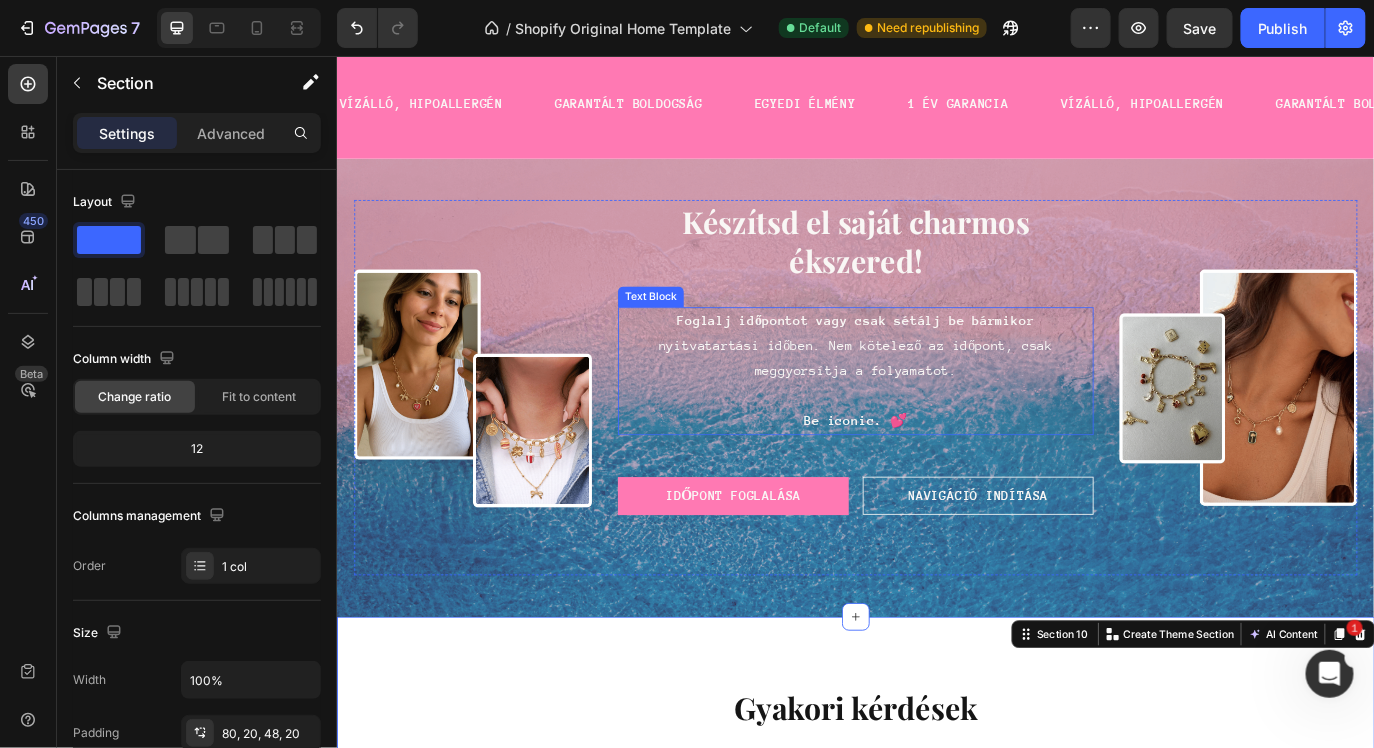 click on "Foglalj időpontot vagy csak sétálj be bármiko r nyitvatartási időben. Nem kötelező az időpont, csak meggyorsítja a folyamatot." at bounding box center [936, 391] 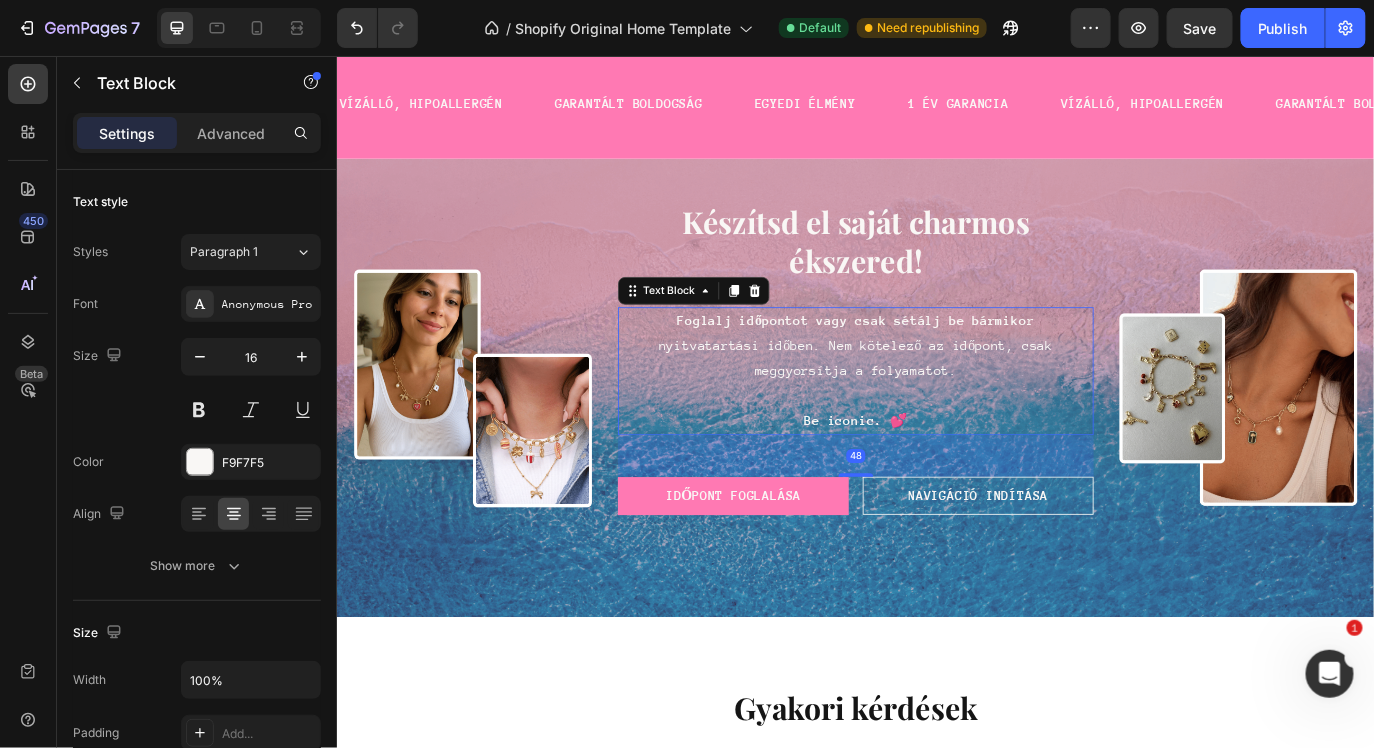 click on "Foglalj időpontot vagy csak sétálj be bármiko r nyitvatartási időben. Nem kötelező az időpont, csak meggyorsítja a folyamatot." at bounding box center (936, 391) 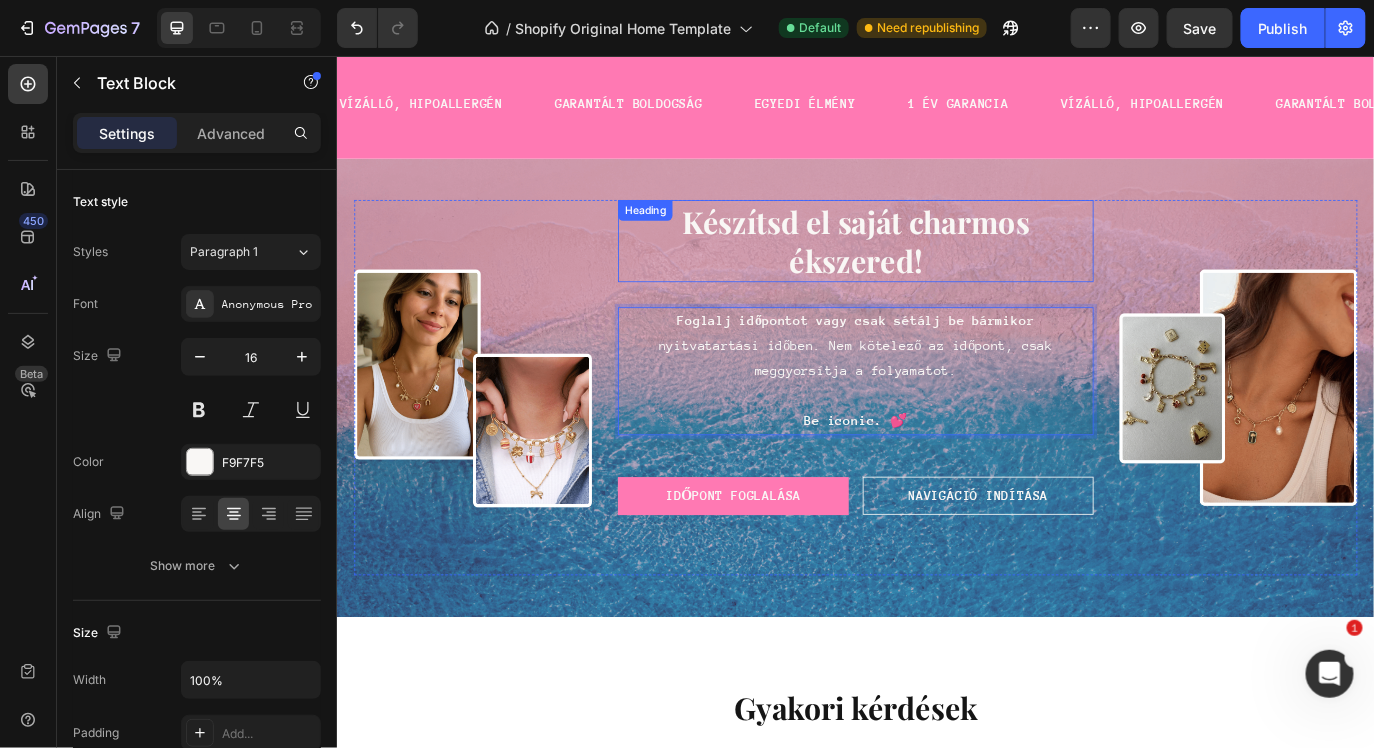 click on "Készítsd el saját charmos ékszered!" at bounding box center (936, 269) 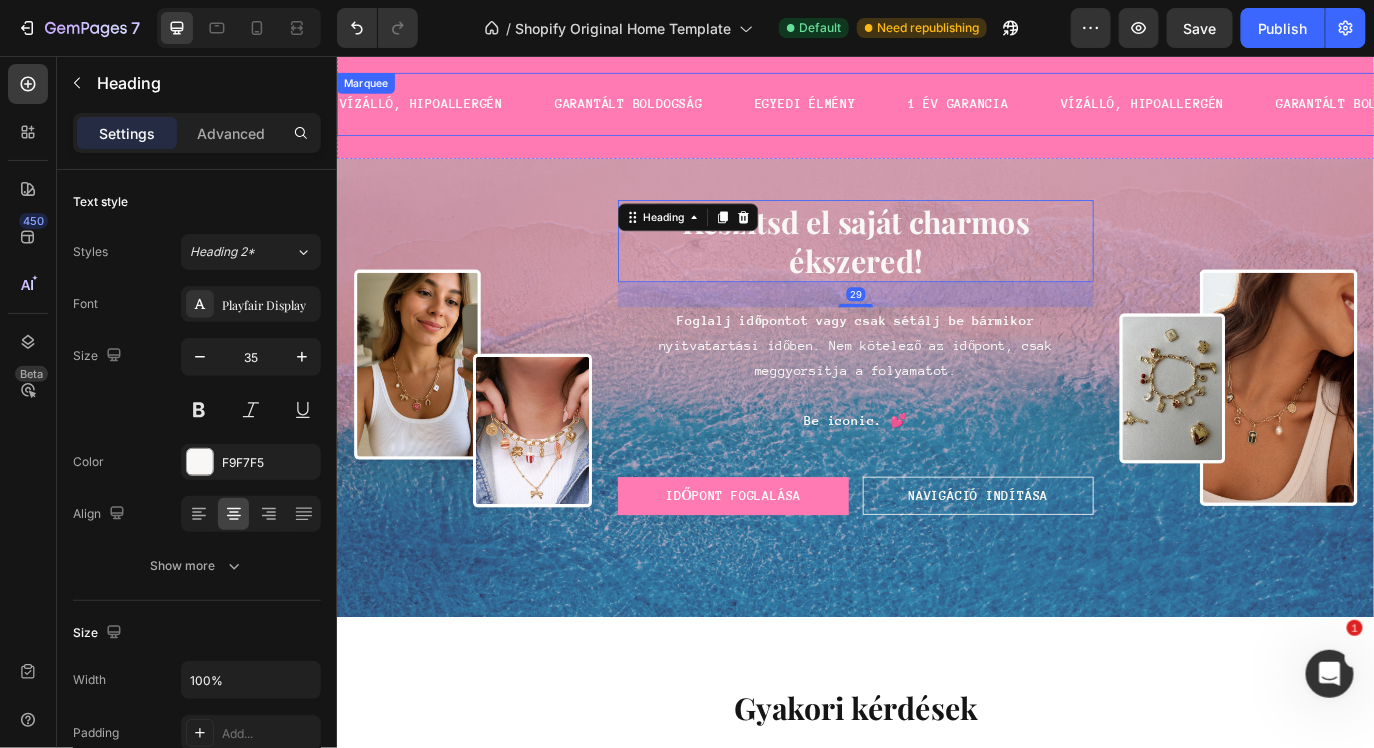 click on "1 ÉV GARANCIA Text" at bounding box center [1082, 111] 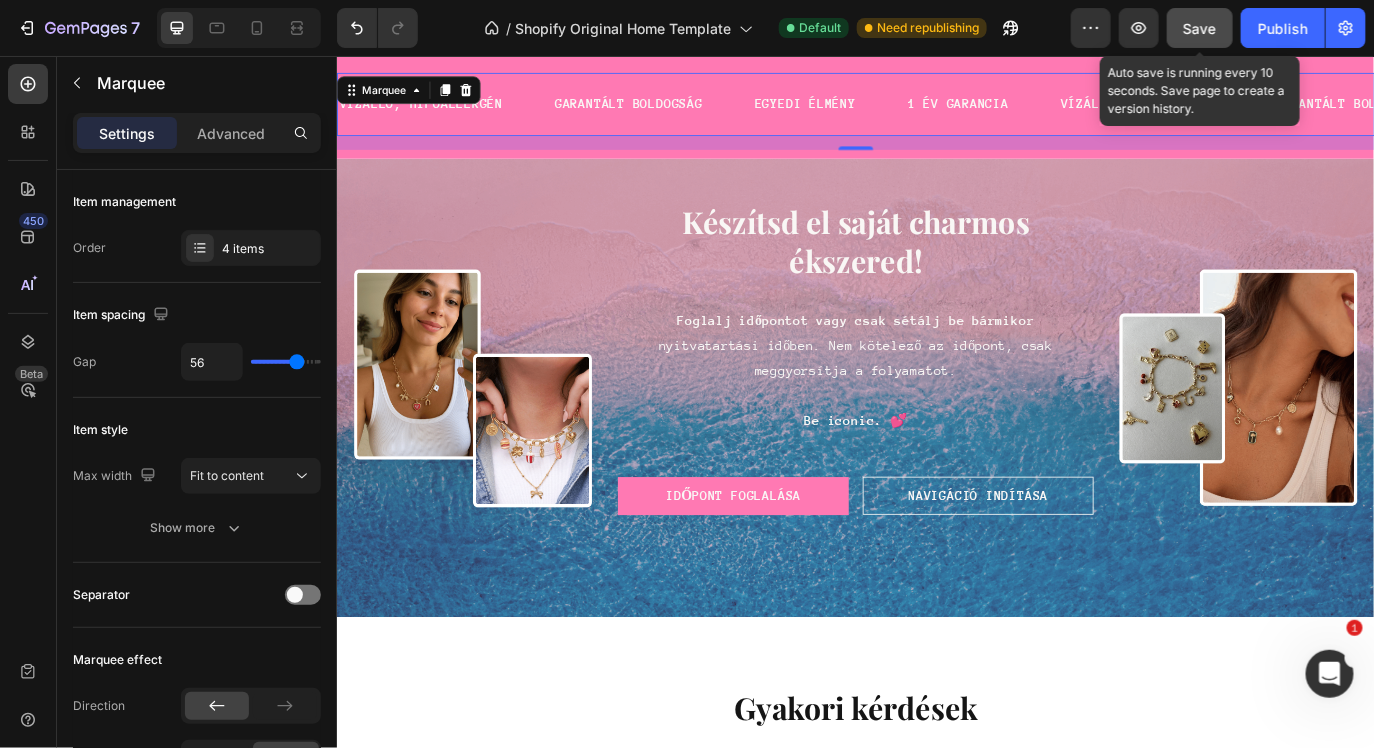 click on "Save" 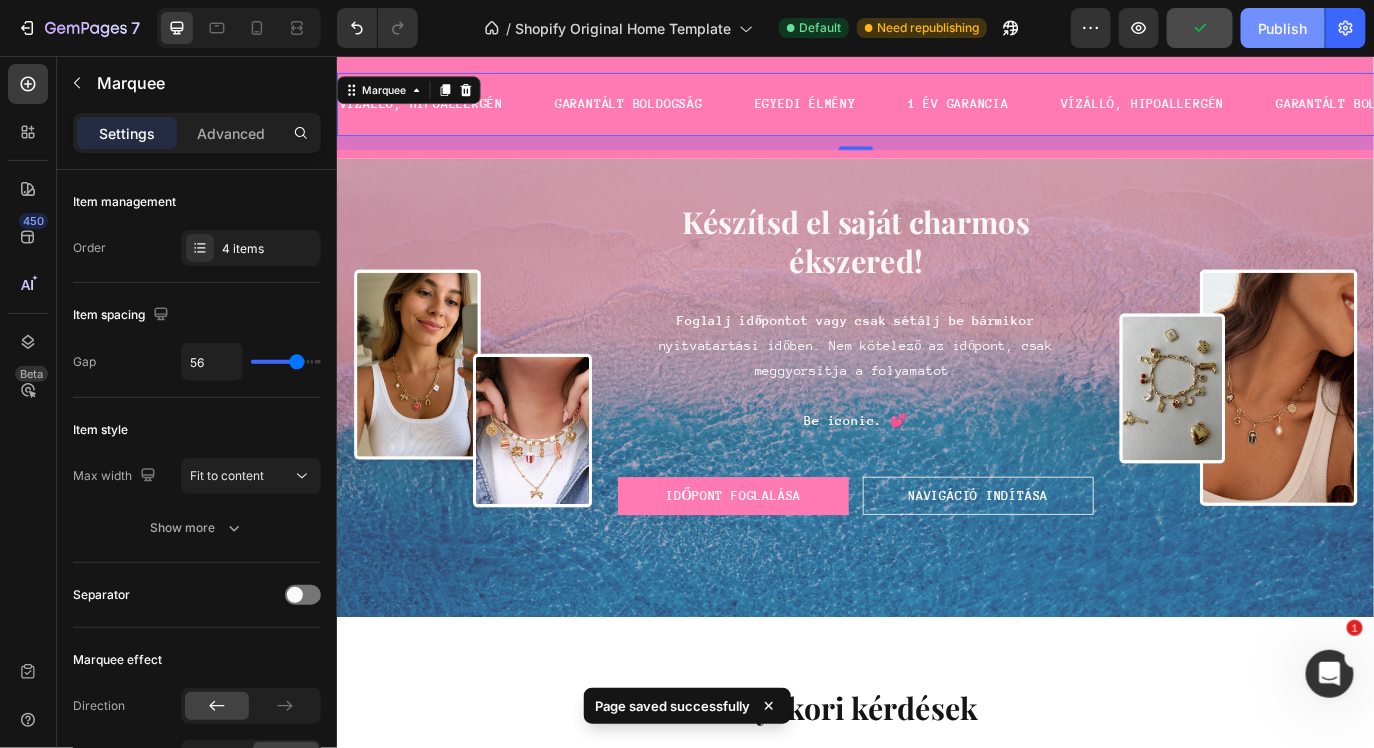 click on "Publish" at bounding box center [1283, 28] 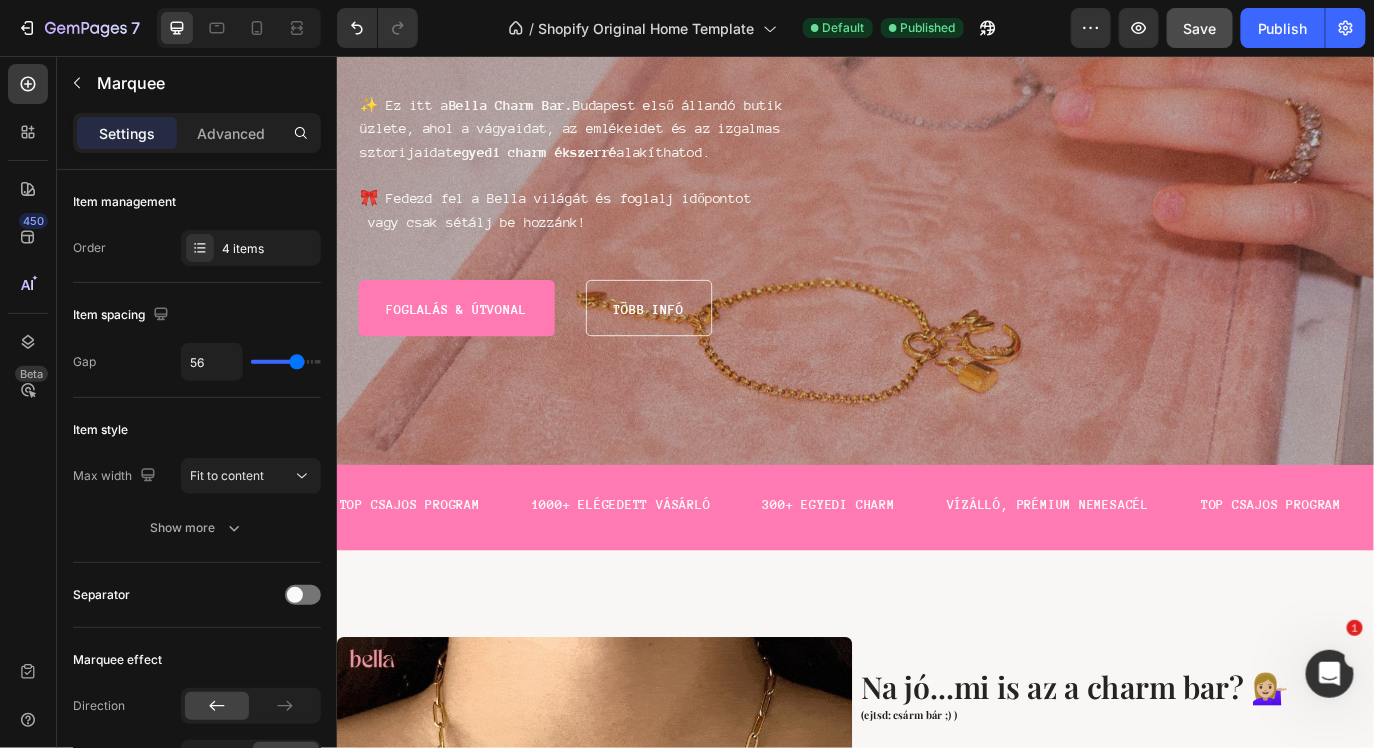 scroll, scrollTop: 376, scrollLeft: 0, axis: vertical 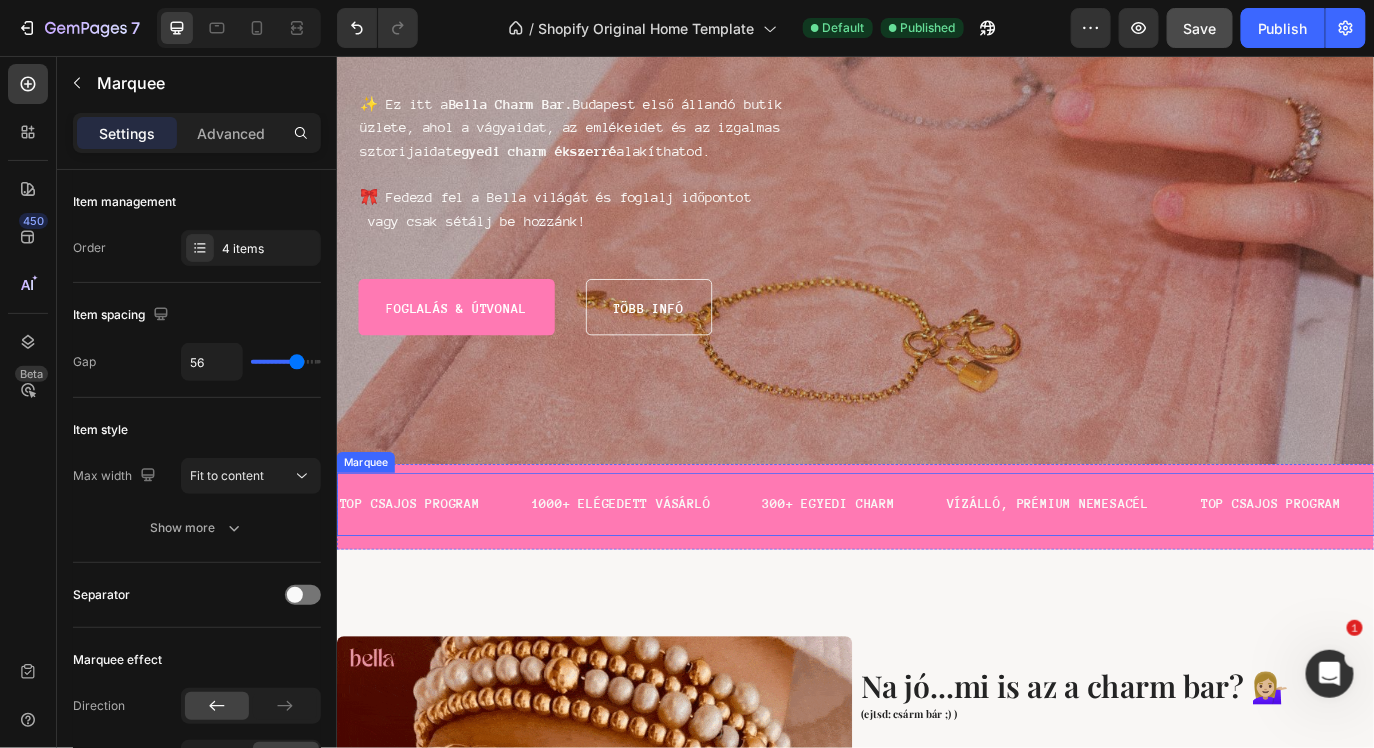 click on "TOP CSAJOS PROGRAM Text 1000+ ELÉGEDETT VÁSÁRLÓ Text 300+ EGYEDI CHARM Text VÍZÁLLÓ, PRÉMIUM NEMESACÉL Text TOP CSAJOS PROGRAM Text 1000+ ELÉGEDETT VÁSÁRLÓ Text 300+ EGYEDI CHARM Text VÍZÁLLÓ, PRÉMIUM NEMESACÉL Text TOP CSAJOS PROGRAM Text 1000+ ELÉGEDETT VÁSÁRLÓ Text 300+ EGYEDI CHARM Text VÍZÁLLÓ, PRÉMIUM NEMESACÉL Text TOP CSAJOS PROGRAM Text 1000+ ELÉGEDETT VÁSÁRLÓ Text 300+ EGYEDI CHARM Text VÍZÁLLÓ, PRÉMIUM NEMESACÉL Text TOP CSAJOS PROGRAM Text 1000+ ELÉGEDETT VÁSÁRLÓ Text 300+ EGYEDI CHARM Text VÍZÁLLÓ, PRÉMIUM NEMESACÉL Text TOP CSAJOS PROGRAM Text 1000+ ELÉGEDETT VÁSÁRLÓ Text 300+ EGYEDI CHARM Text VÍZÁLLÓ, PRÉMIUM NEMESACÉL Text Marquee" at bounding box center [936, 573] 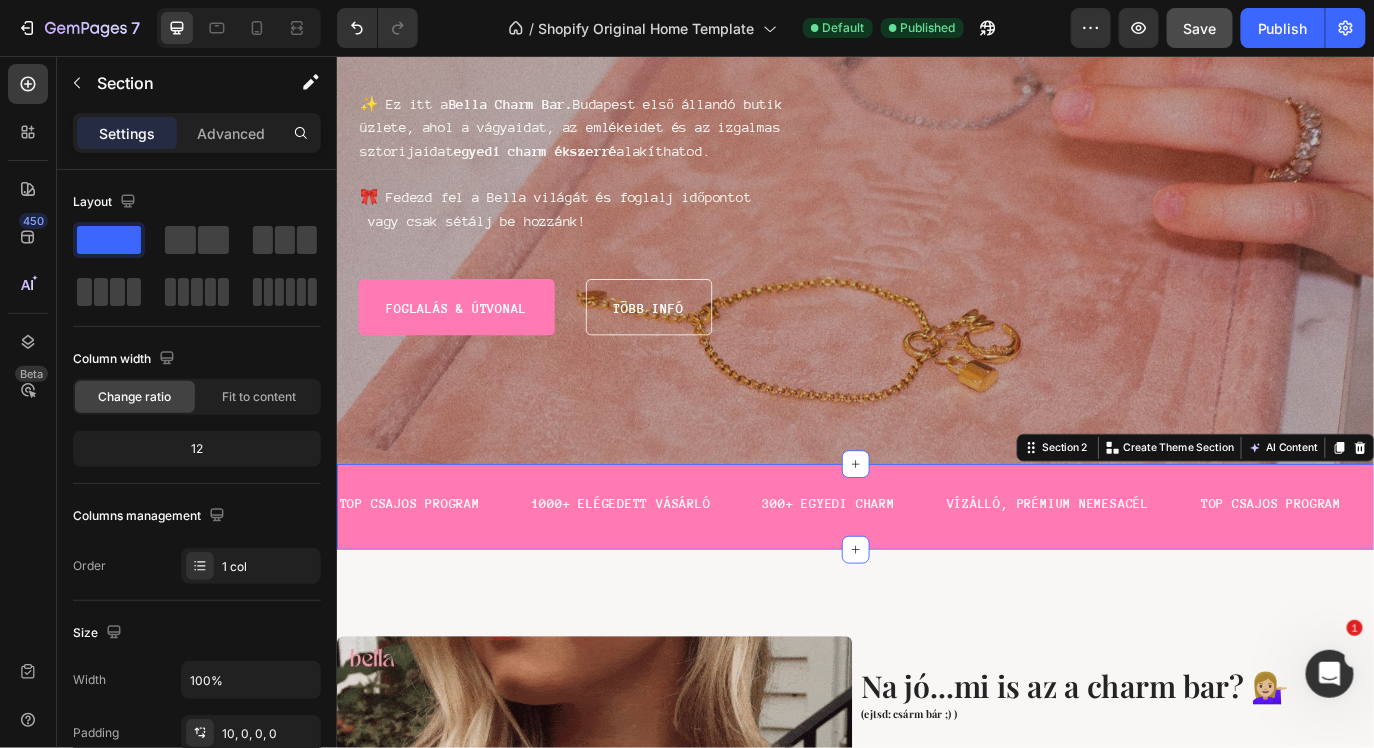 click on "TOP CSAJOS PROGRAM Text 1000+ ELÉGEDETT VÁSÁRLÓ Text 300+ EGYEDI CHARM Text VÍZÁLLÓ, PRÉMIUM NEMESACÉL Text TOP CSAJOS PROGRAM Text 1000+ ELÉGEDETT VÁSÁRLÓ Text 300+ EGYEDI CHARM Text VÍZÁLLÓ, PRÉMIUM NEMESACÉL Text TOP CSAJOS PROGRAM Text 1000+ ELÉGEDETT VÁSÁRLÓ Text 300+ EGYEDI CHARM Text VÍZÁLLÓ, PRÉMIUM NEMESACÉL Text TOP CSAJOS PROGRAM Text 1000+ ELÉGEDETT VÁSÁRLÓ Text 300+ EGYEDI CHARM Text VÍZÁLLÓ, PRÉMIUM NEMESACÉL Text TOP CSAJOS PROGRAM Text 1000+ ELÉGEDETT VÁSÁRLÓ Text 300+ EGYEDI CHARM Text VÍZÁLLÓ, PRÉMIUM NEMESACÉL Text TOP CSAJOS PROGRAM Text 1000+ ELÉGEDETT VÁSÁRLÓ Text 300+ EGYEDI CHARM Text VÍZÁLLÓ, PRÉMIUM NEMESACÉL Text Marquee Section 2   You can create reusable sections Create Theme Section AI Content Write with GemAI What would you like to describe here? Tone and Voice Persuasive Product Show more Generate" at bounding box center (936, 576) 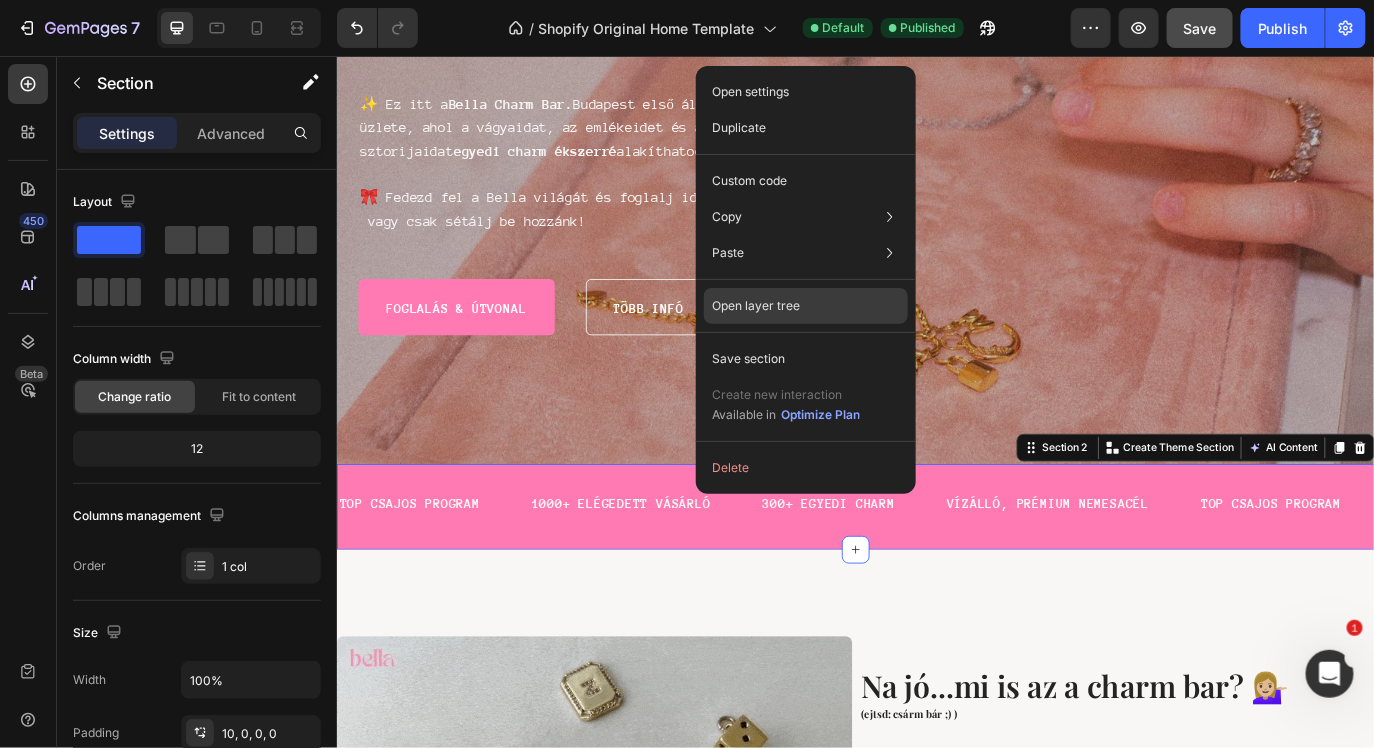 click on "Open layer tree" 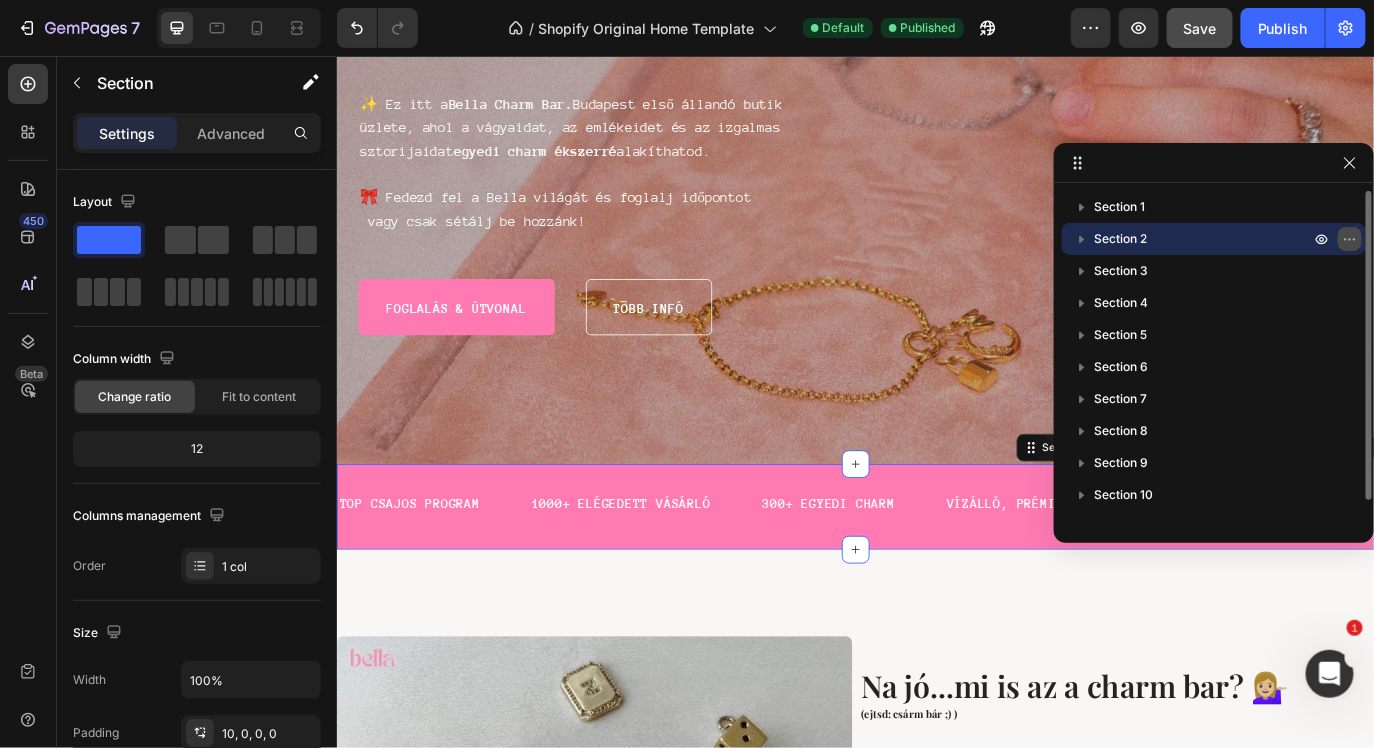 click 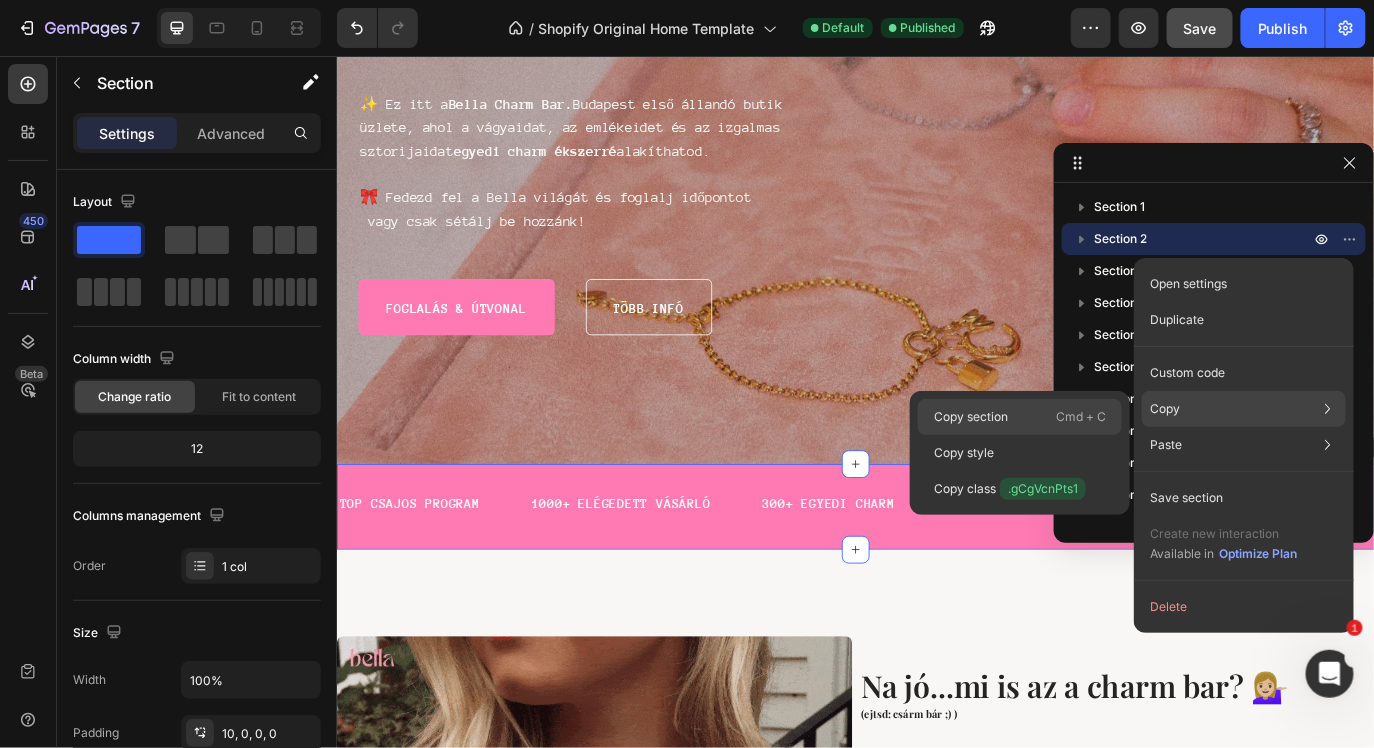click on "Copy section  Cmd + C" 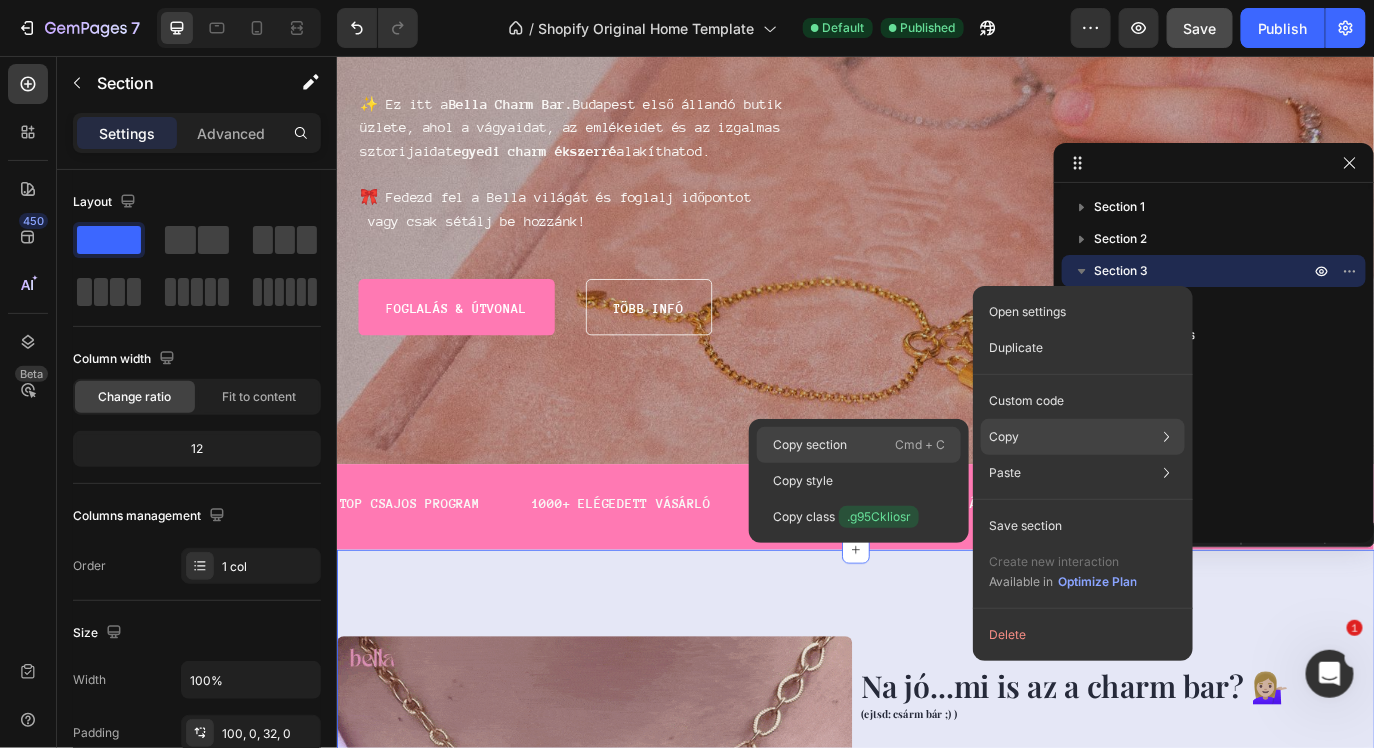 click on "Copy section  Cmd + C" 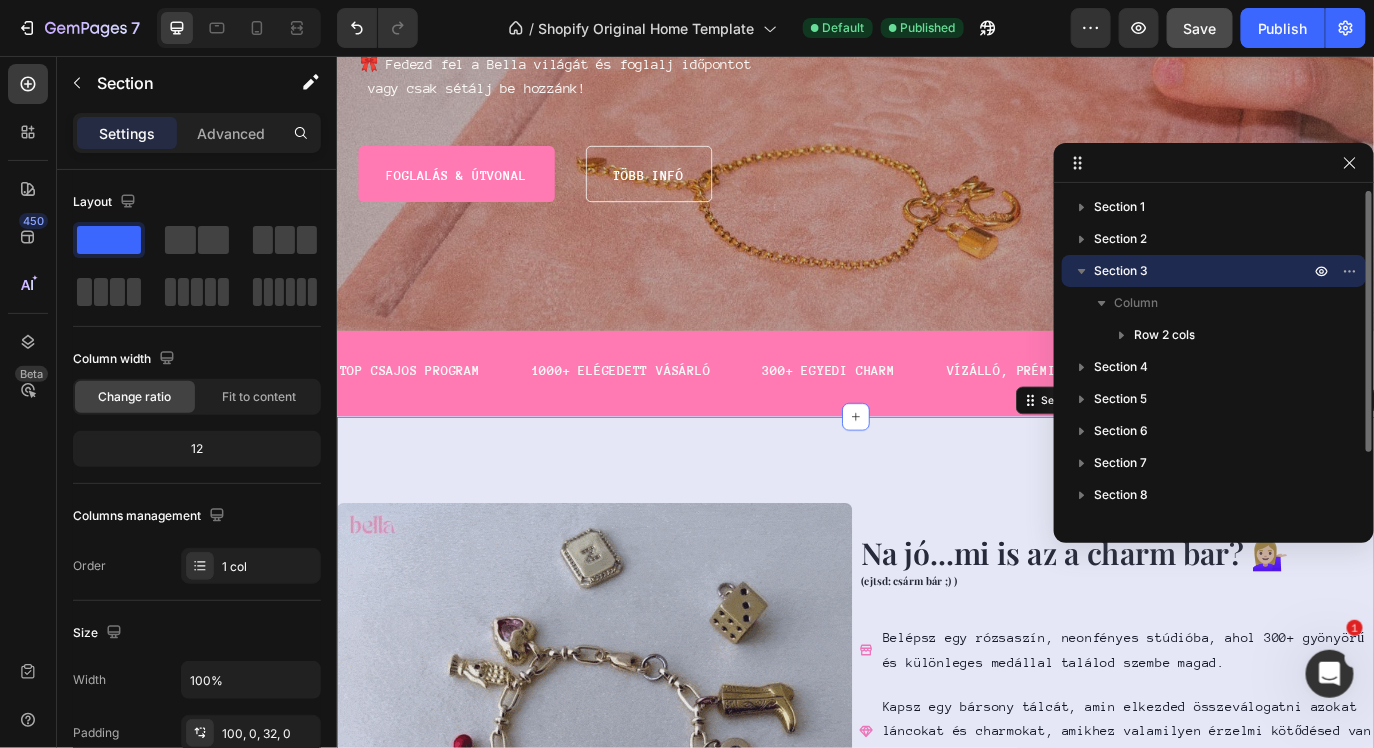 click on "Section 3" at bounding box center [1204, 271] 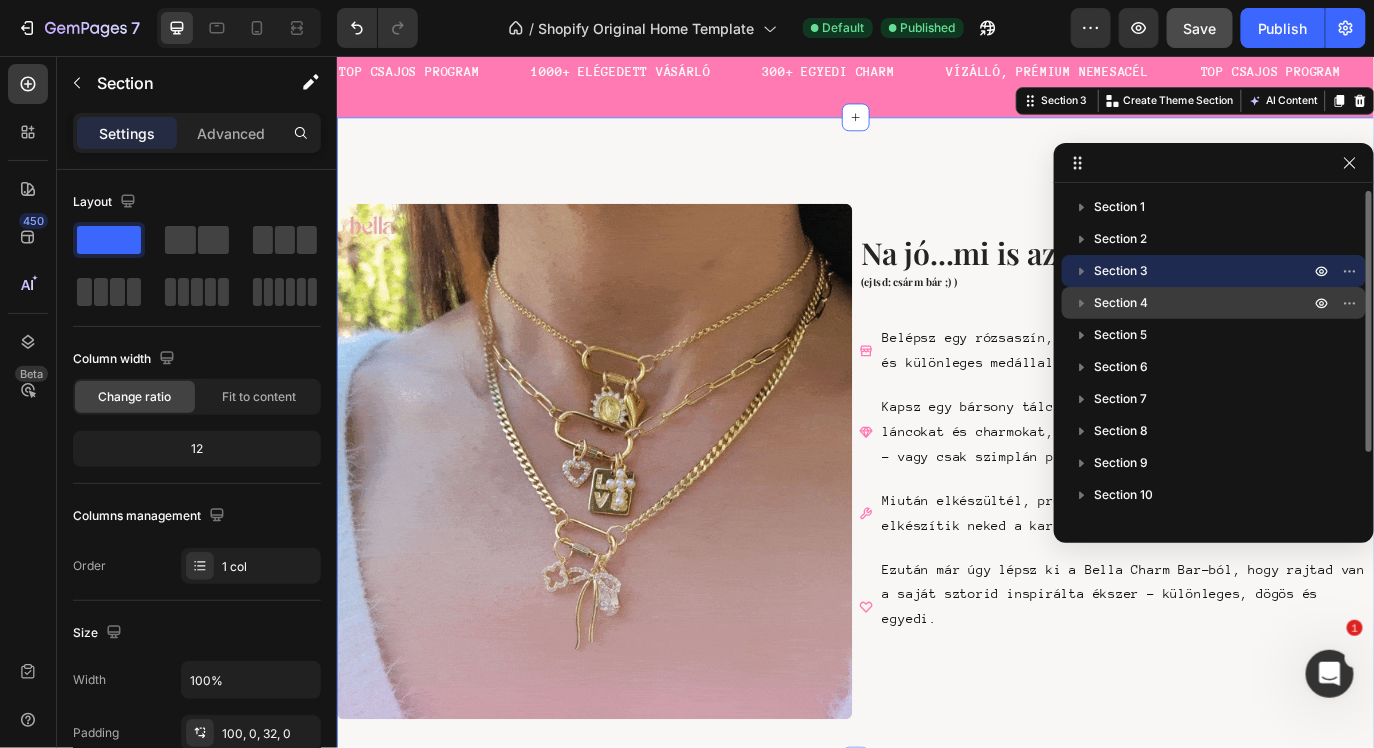 click on "Section 4" at bounding box center [1121, 303] 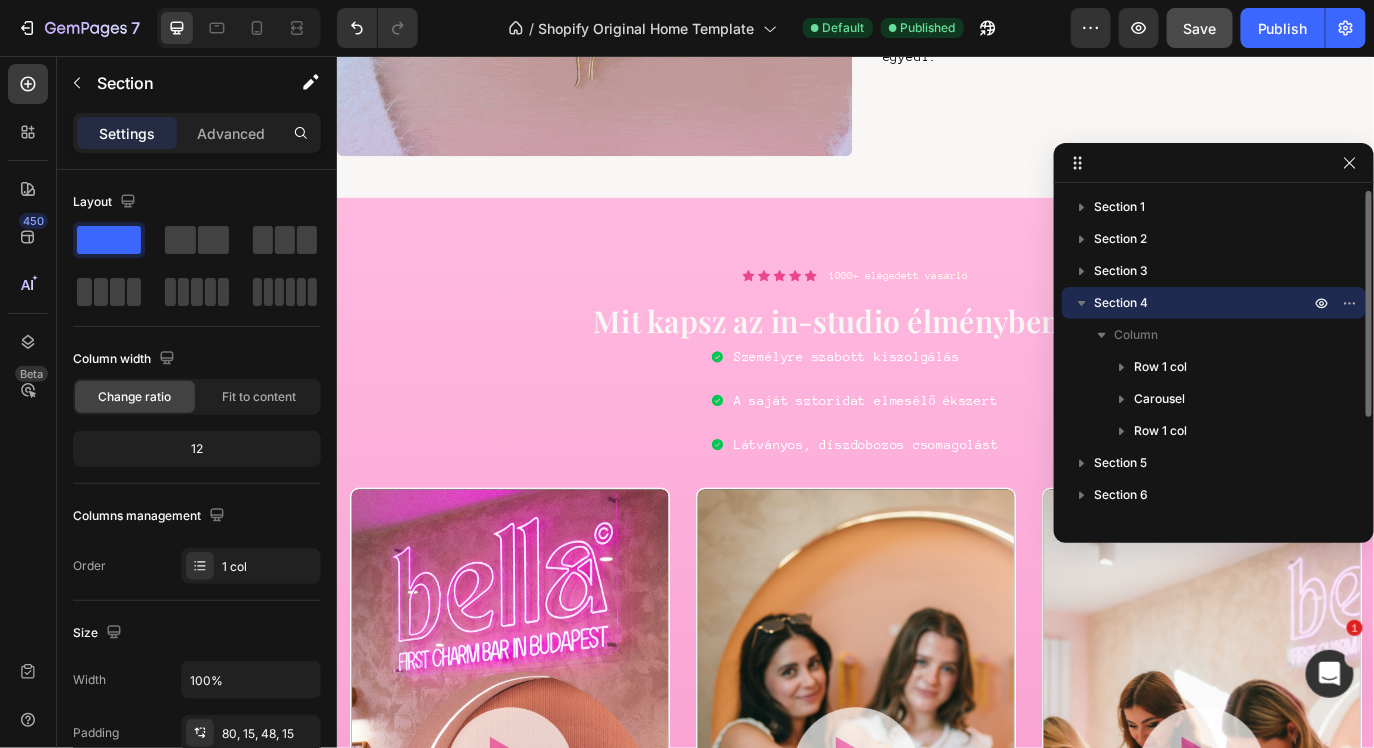 scroll, scrollTop: 1620, scrollLeft: 0, axis: vertical 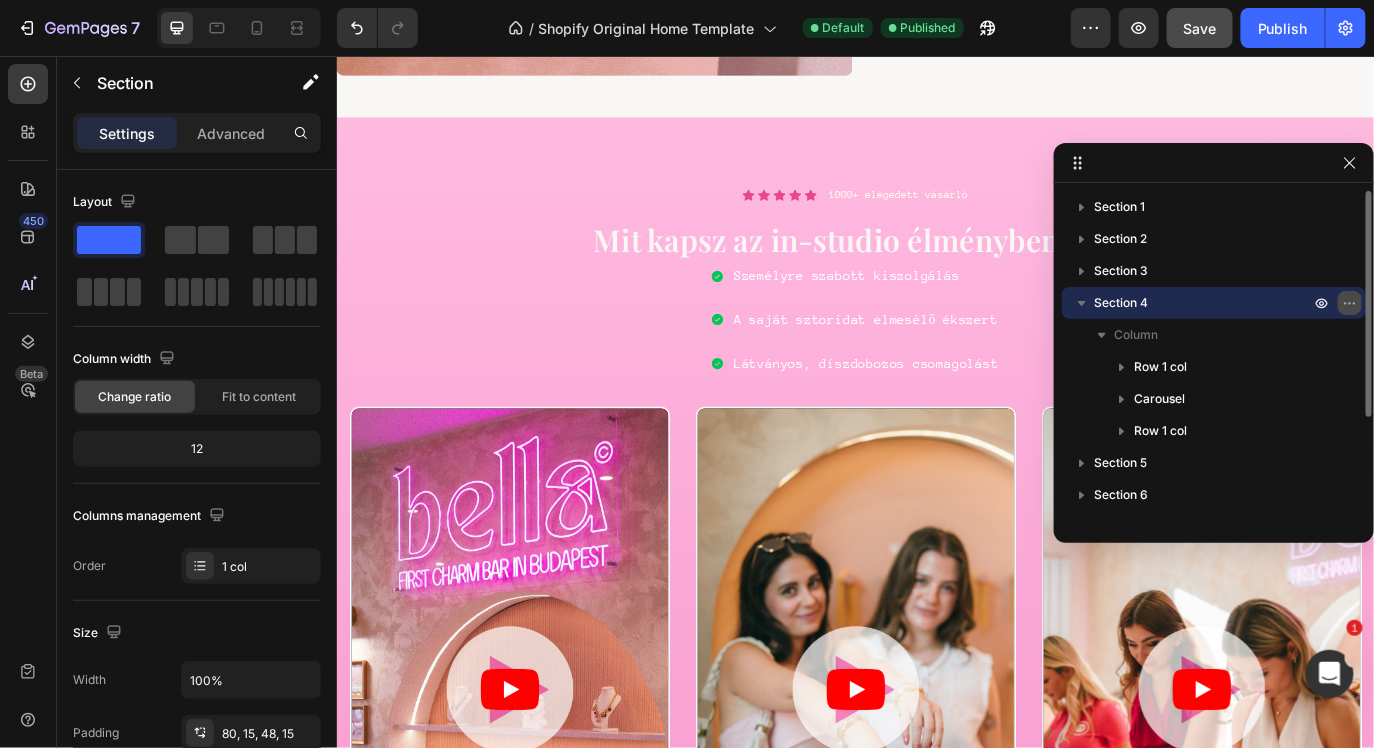click 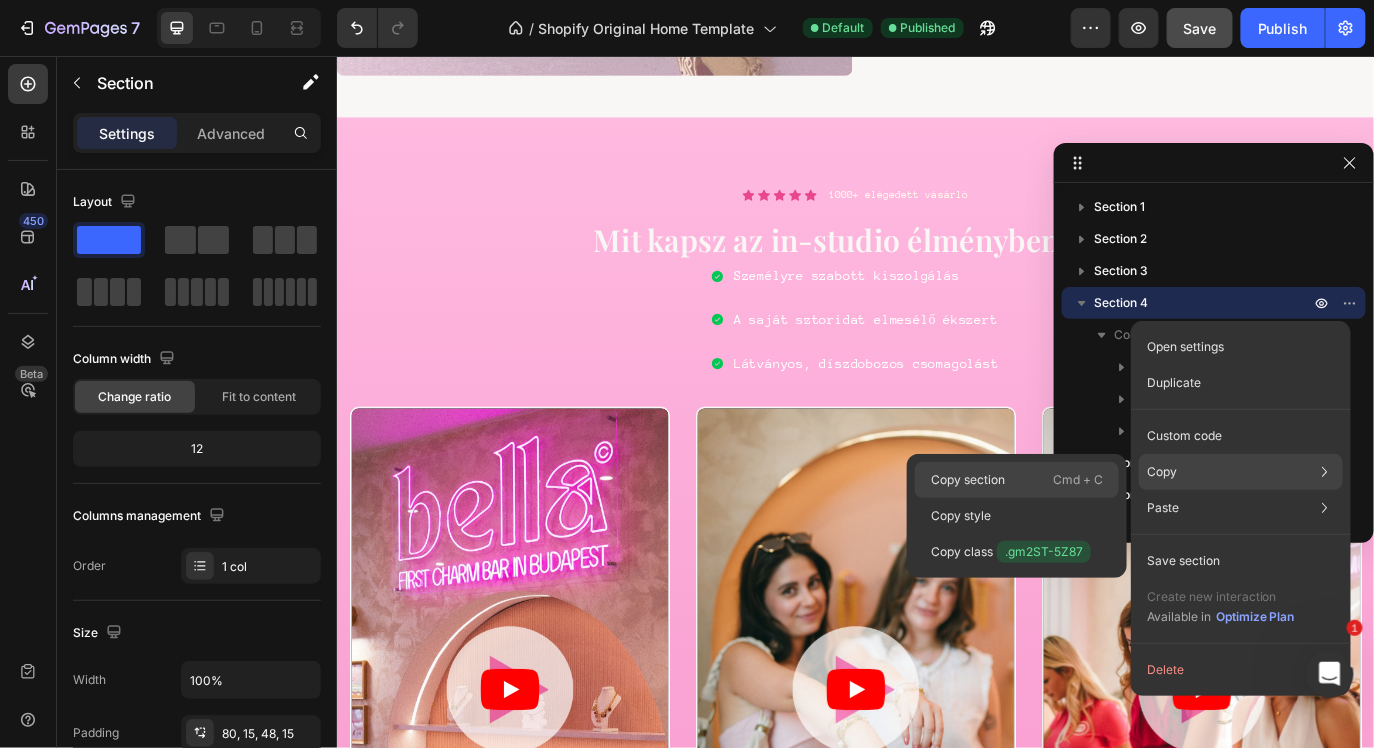 click on "Copy section  Cmd + C" 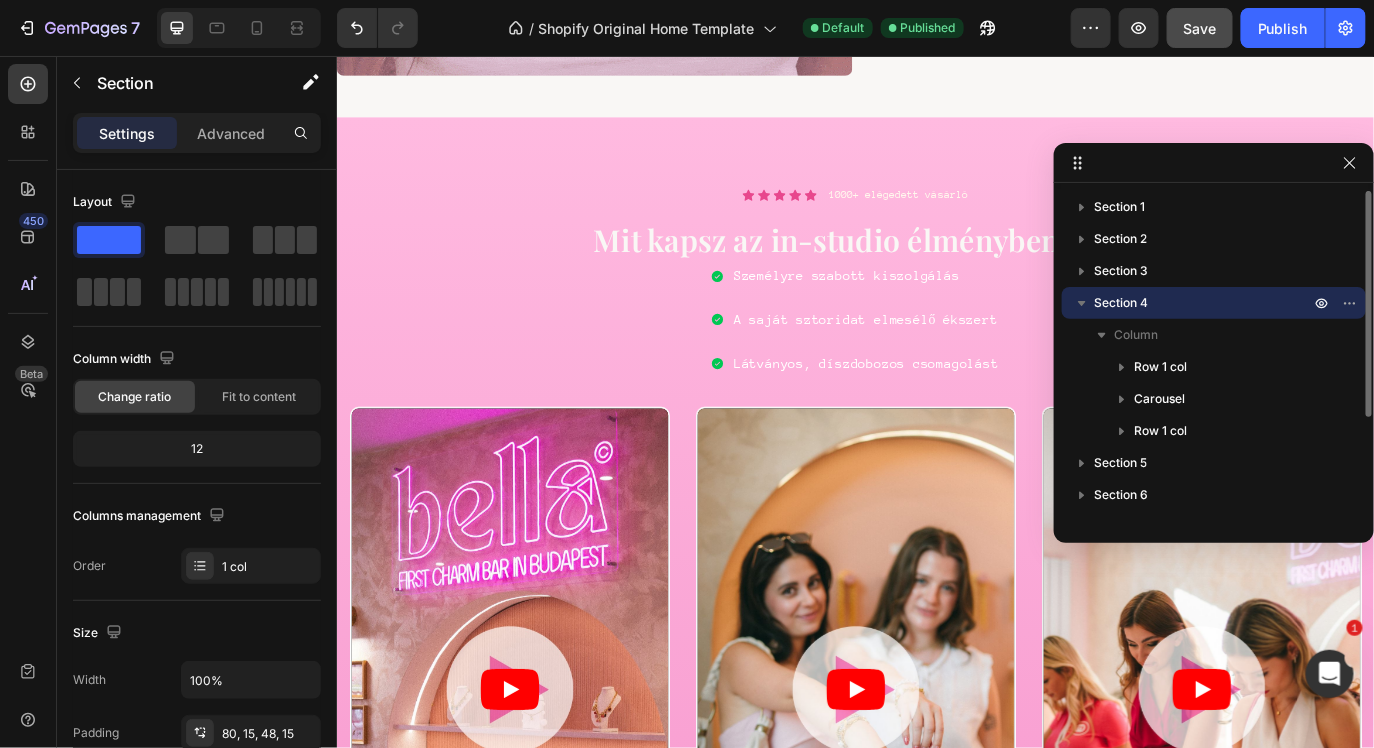 click on "Section 4" at bounding box center (1214, 303) 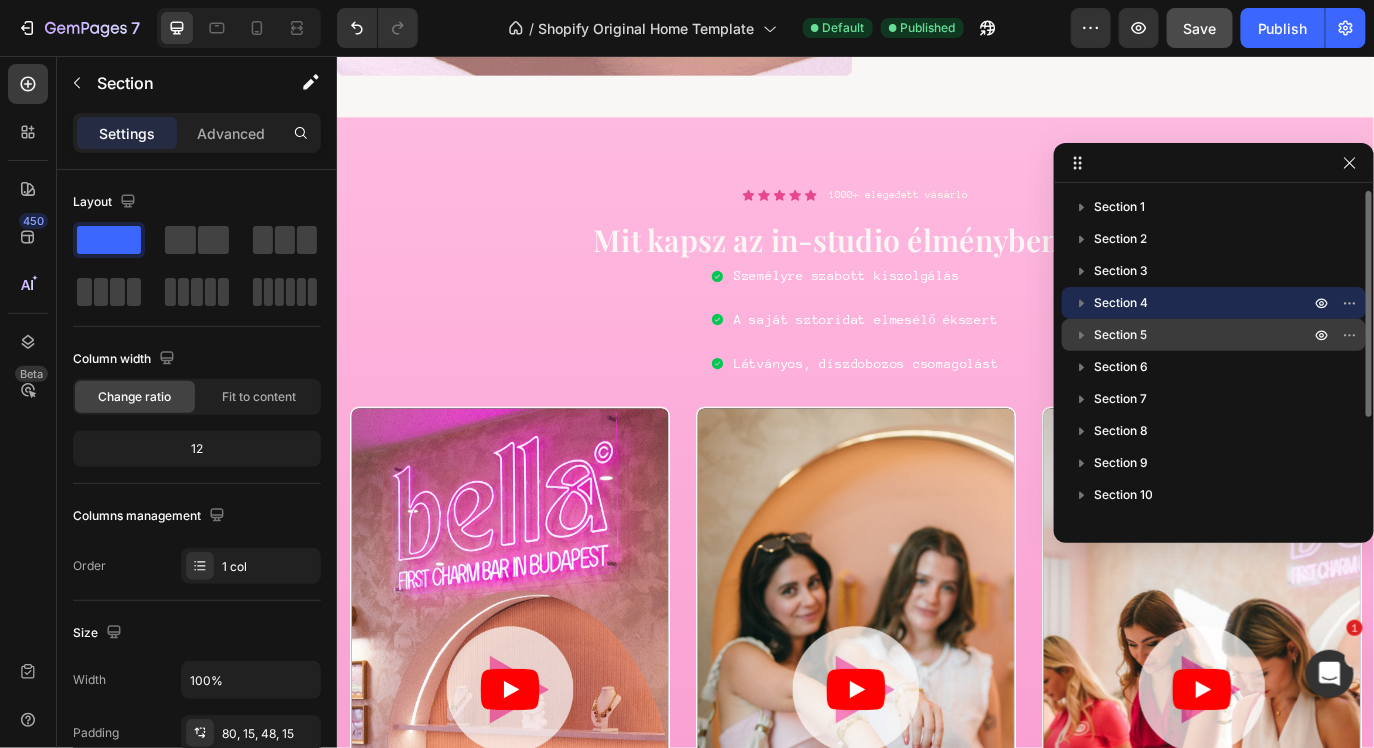 click on "Section 5" at bounding box center (1120, 335) 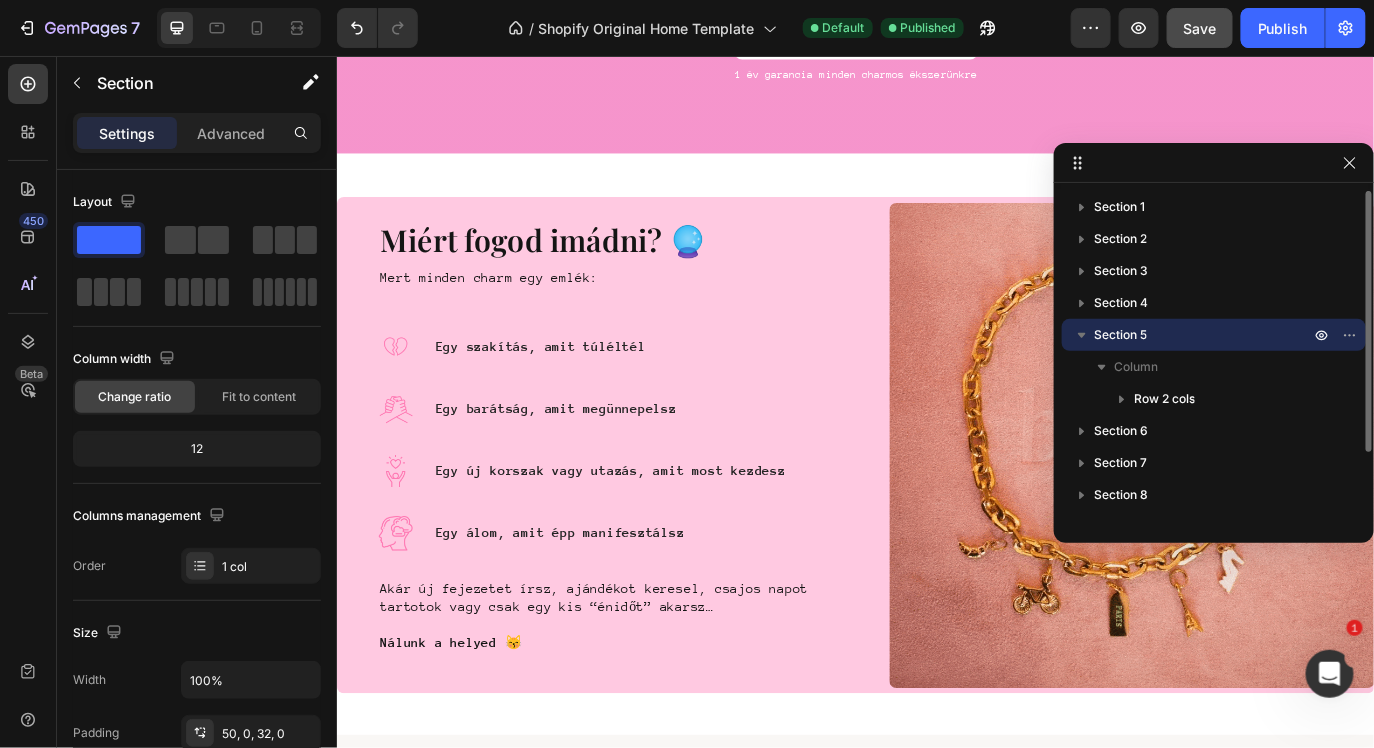 scroll, scrollTop: 2859, scrollLeft: 0, axis: vertical 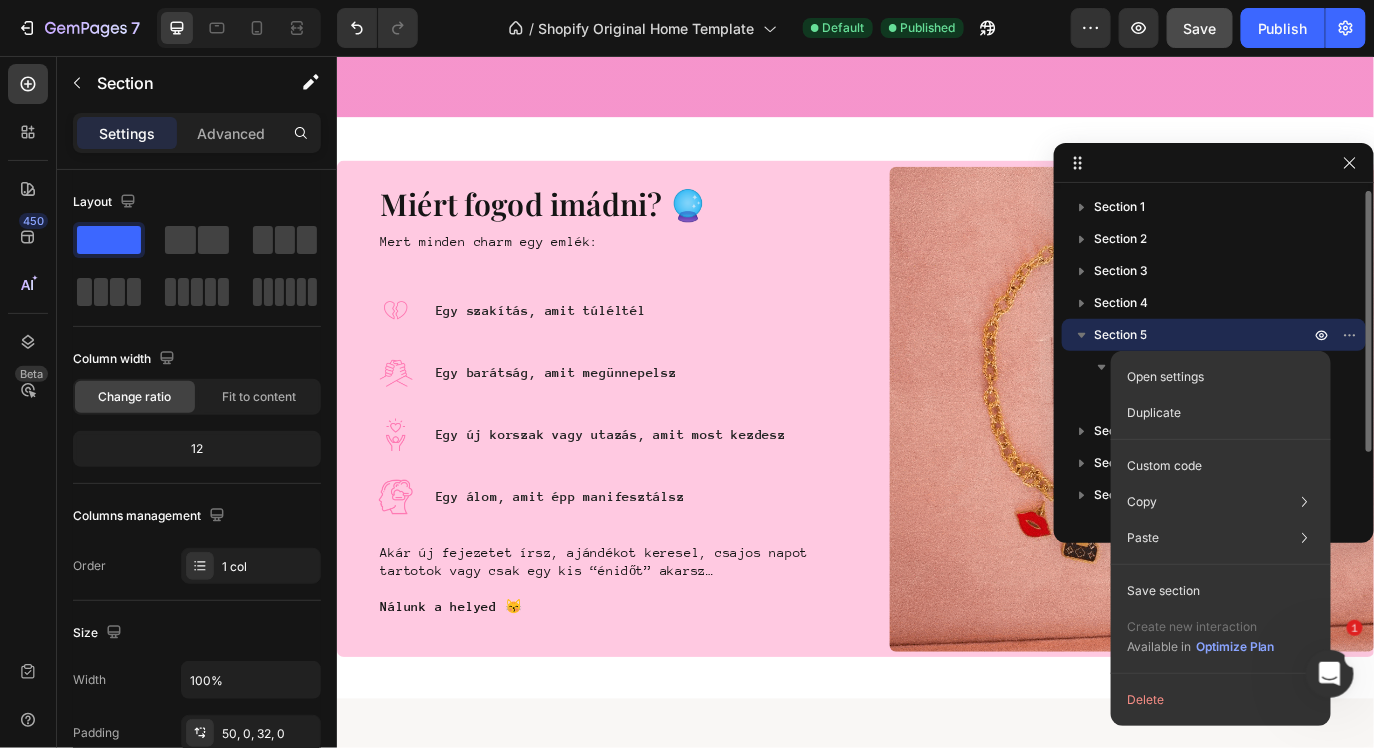 click on "Section 5" at bounding box center [1204, 335] 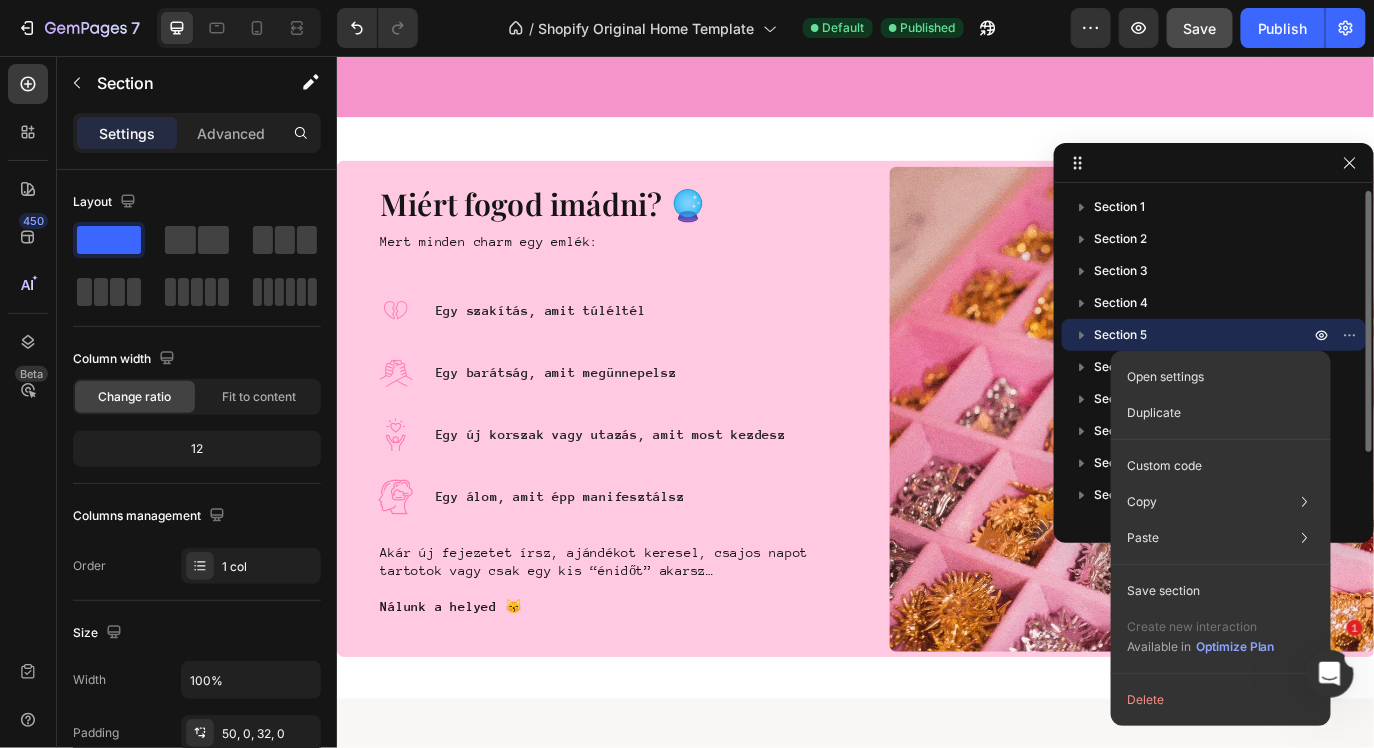 click on "Section 5" at bounding box center (1120, 335) 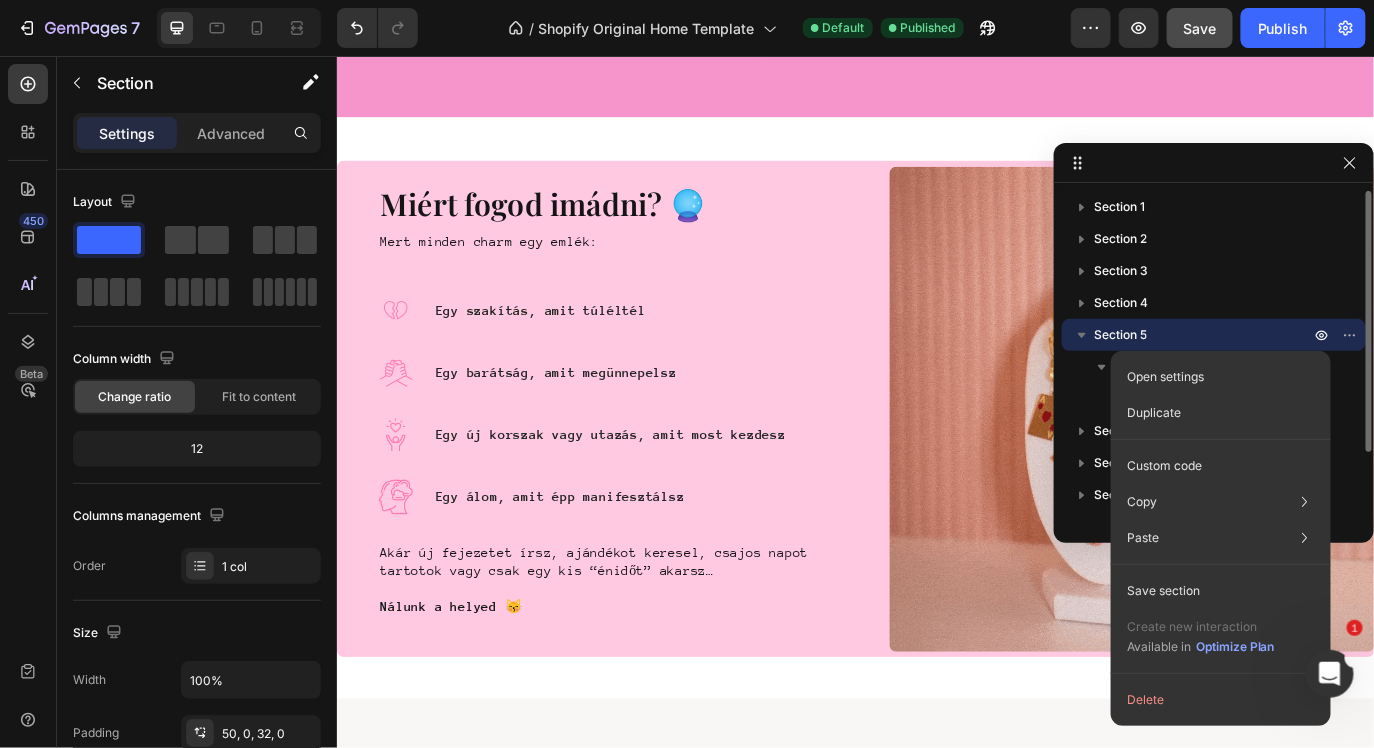 click on "Section 5" at bounding box center (1204, 335) 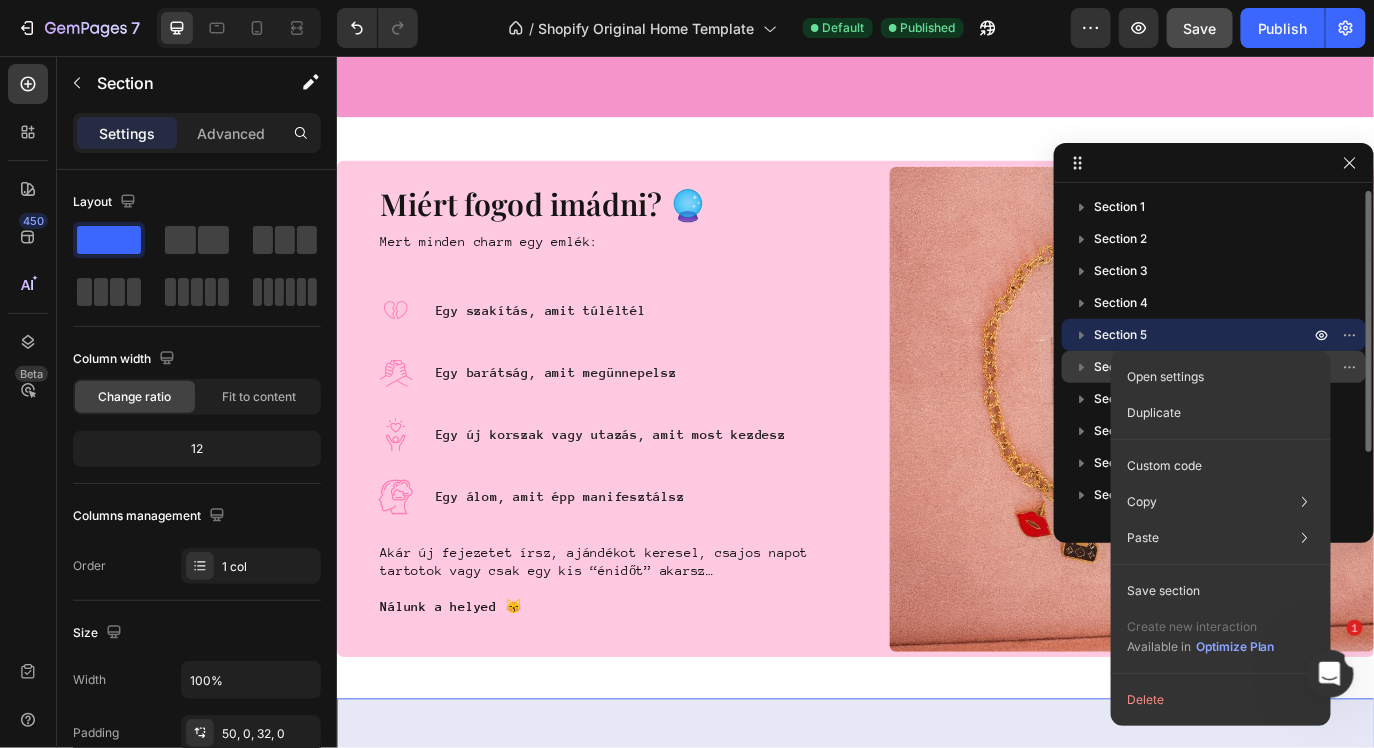 click on "Section 6" at bounding box center (1121, 367) 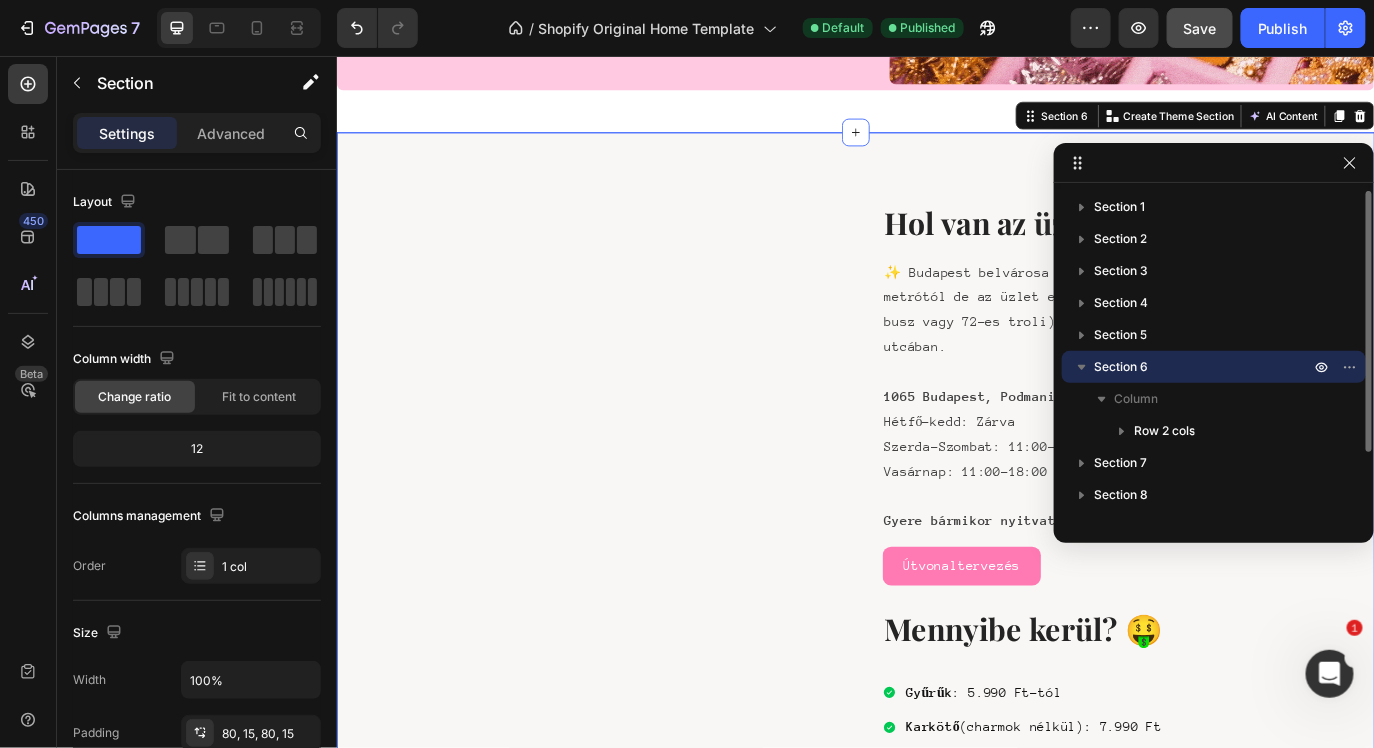 scroll, scrollTop: 3531, scrollLeft: 0, axis: vertical 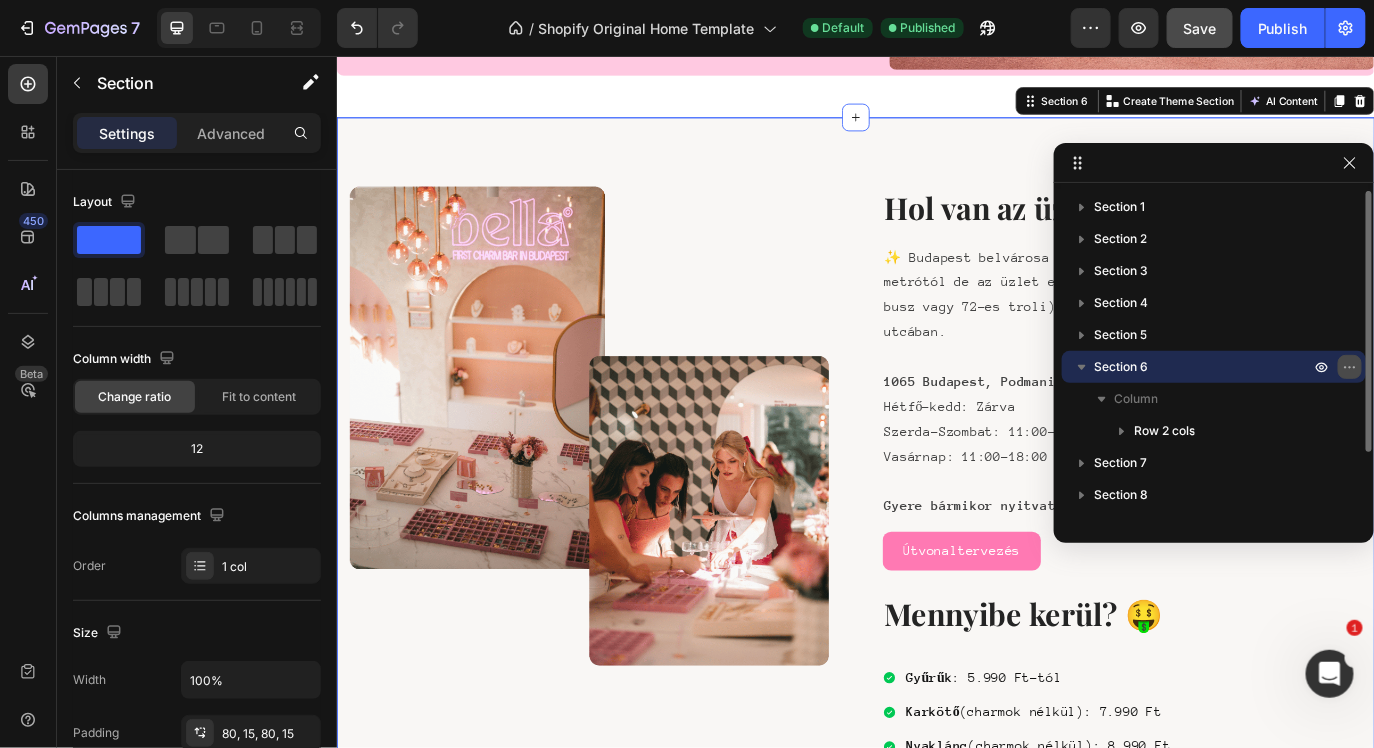 click 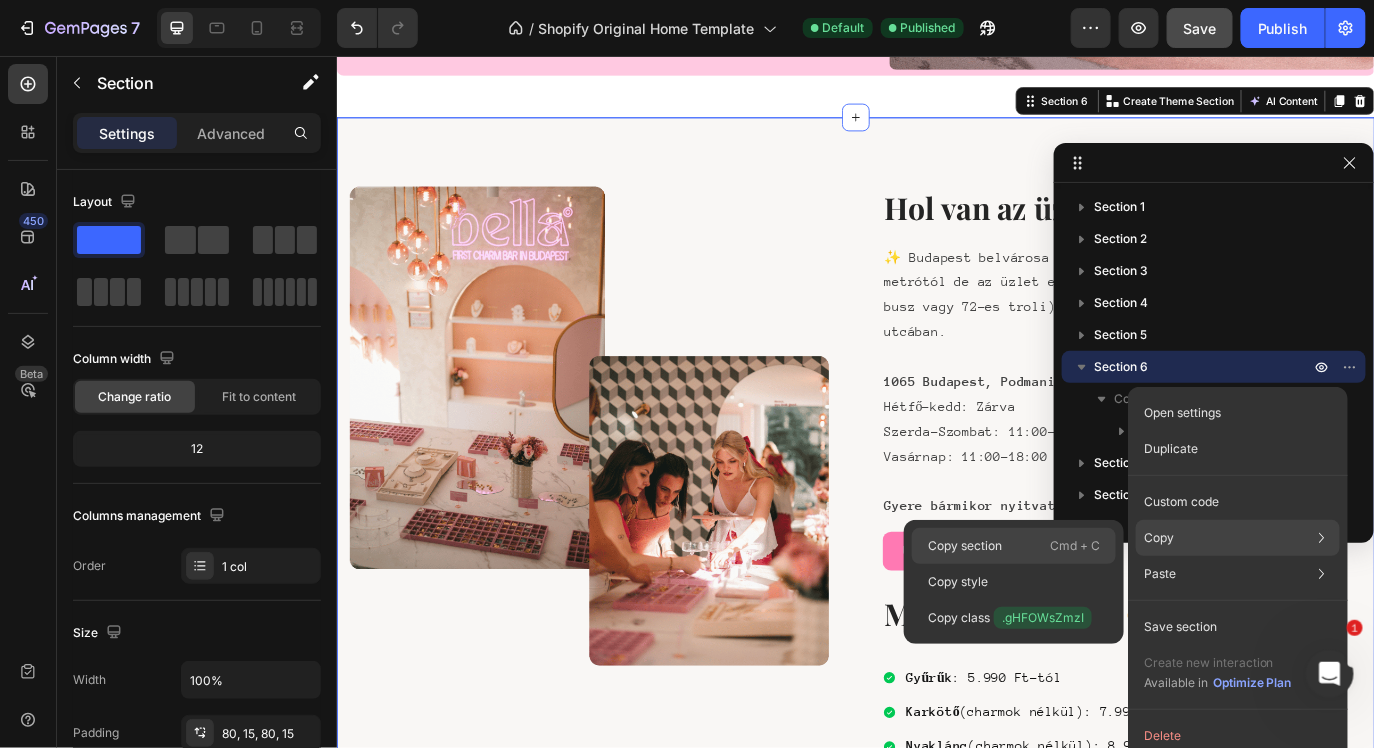 click on "Copy section  Cmd + C" 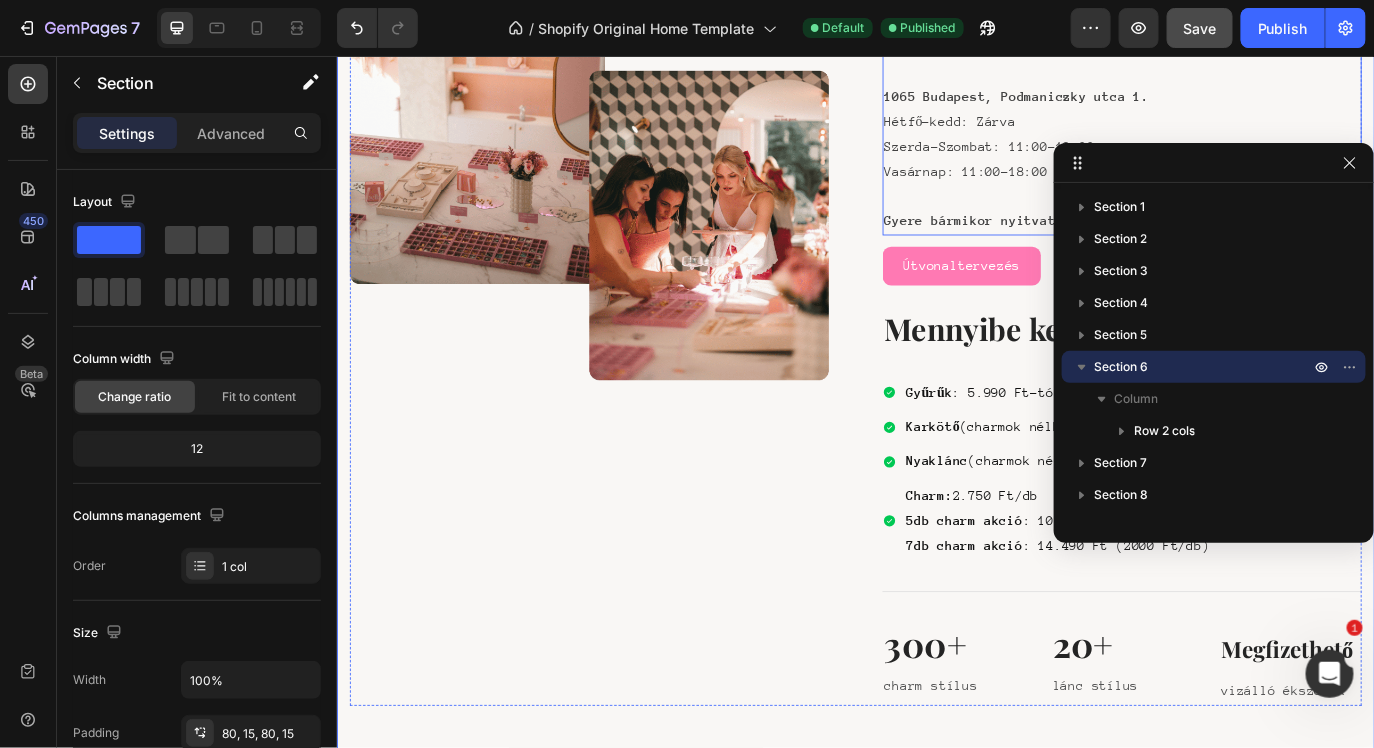 scroll, scrollTop: 3877, scrollLeft: 0, axis: vertical 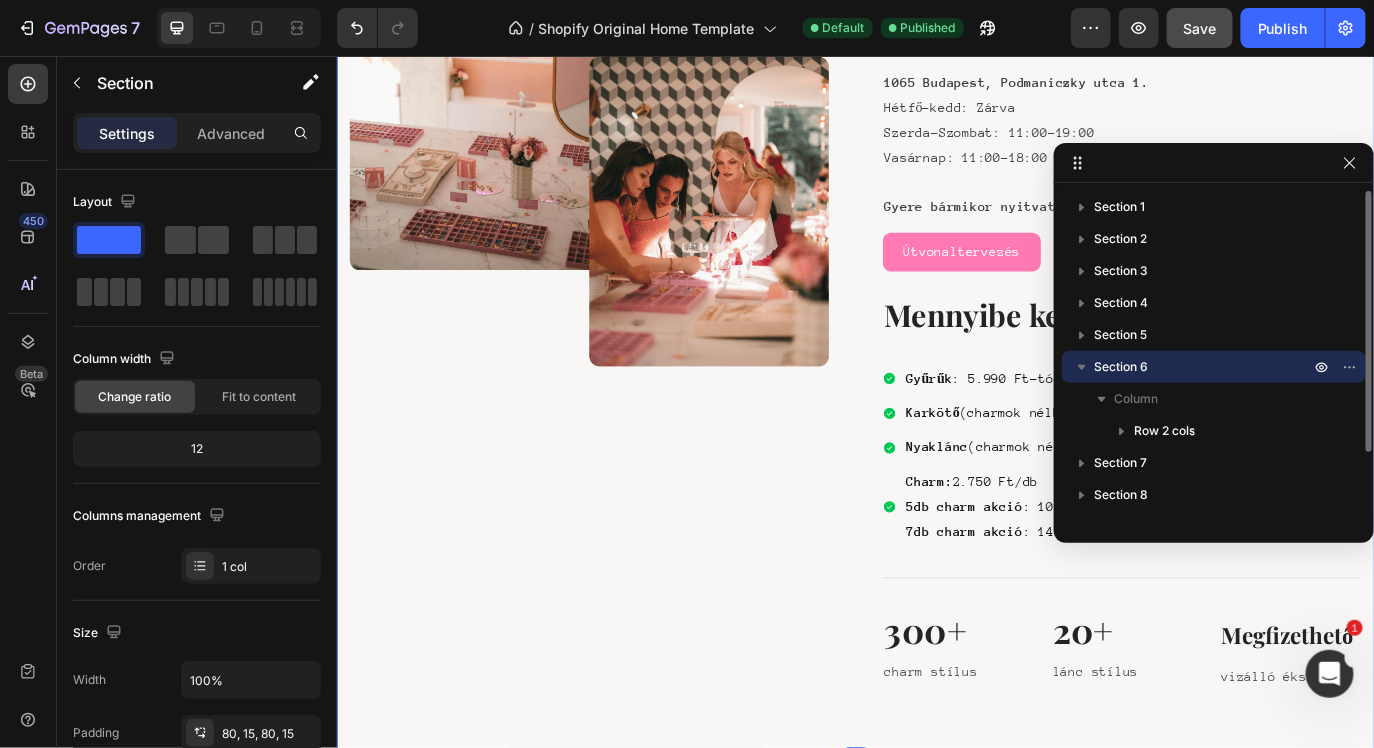click 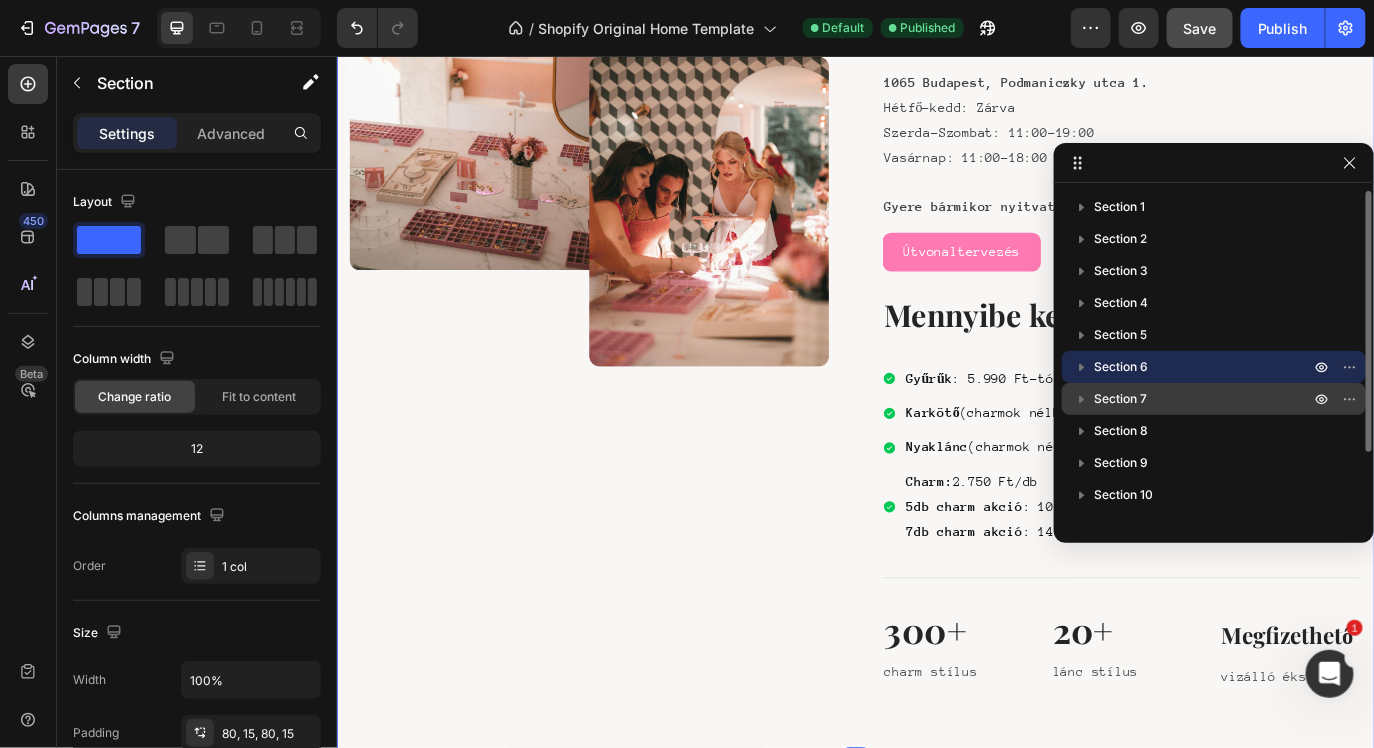 click on "Section 7" at bounding box center (1120, 399) 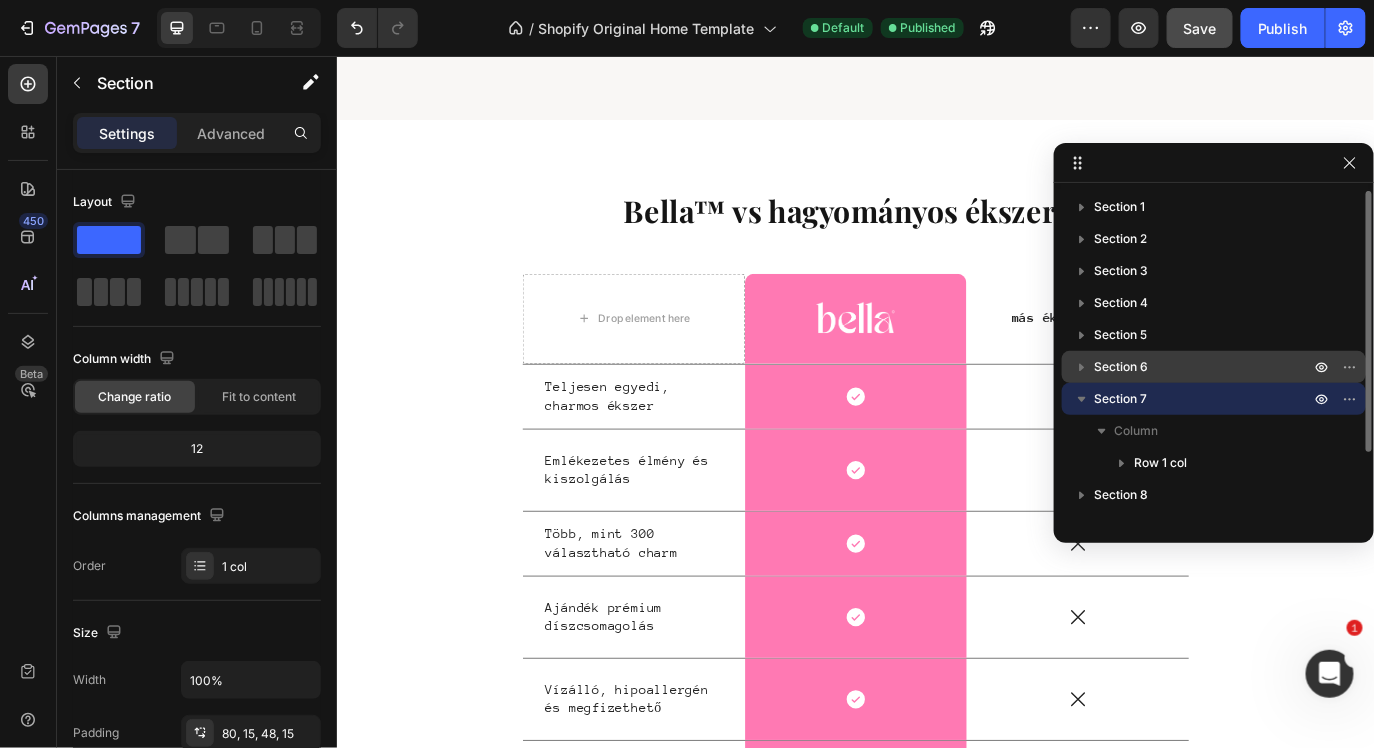 scroll, scrollTop: 4620, scrollLeft: 0, axis: vertical 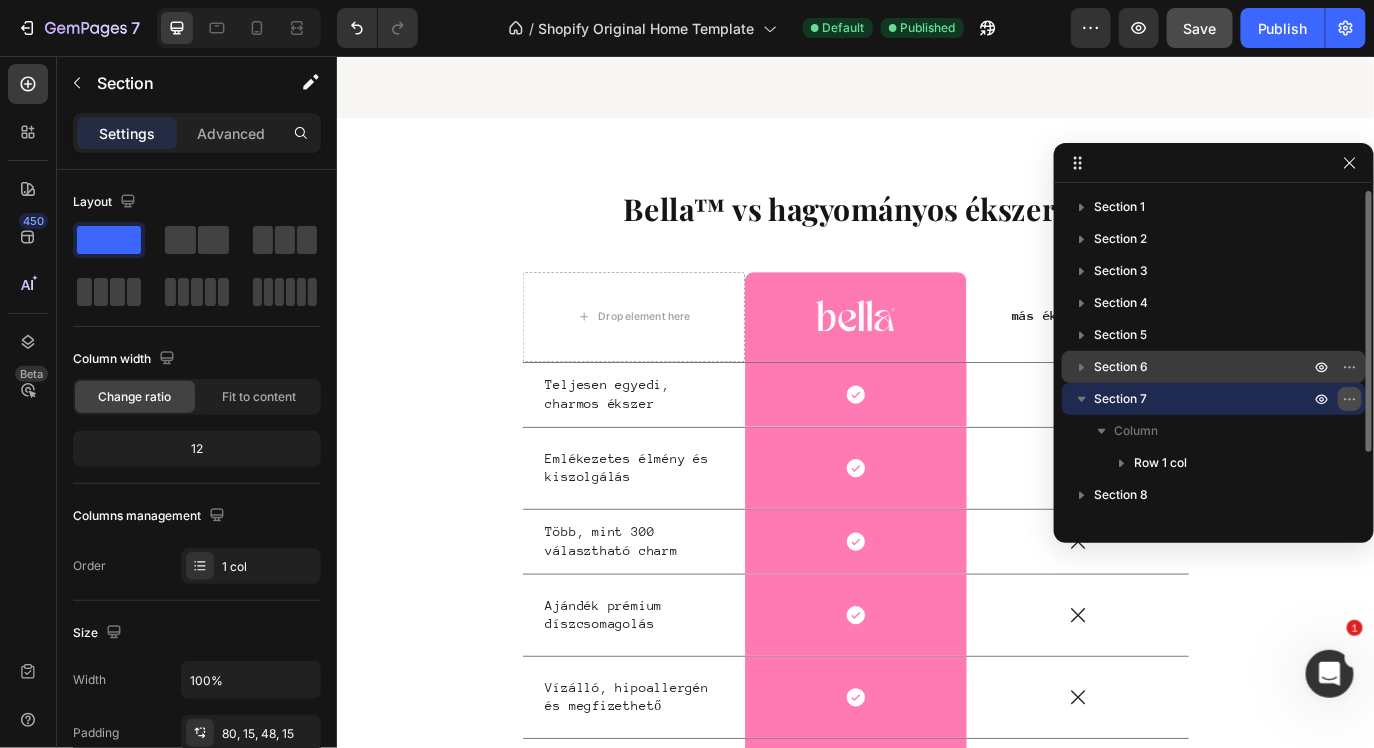 click 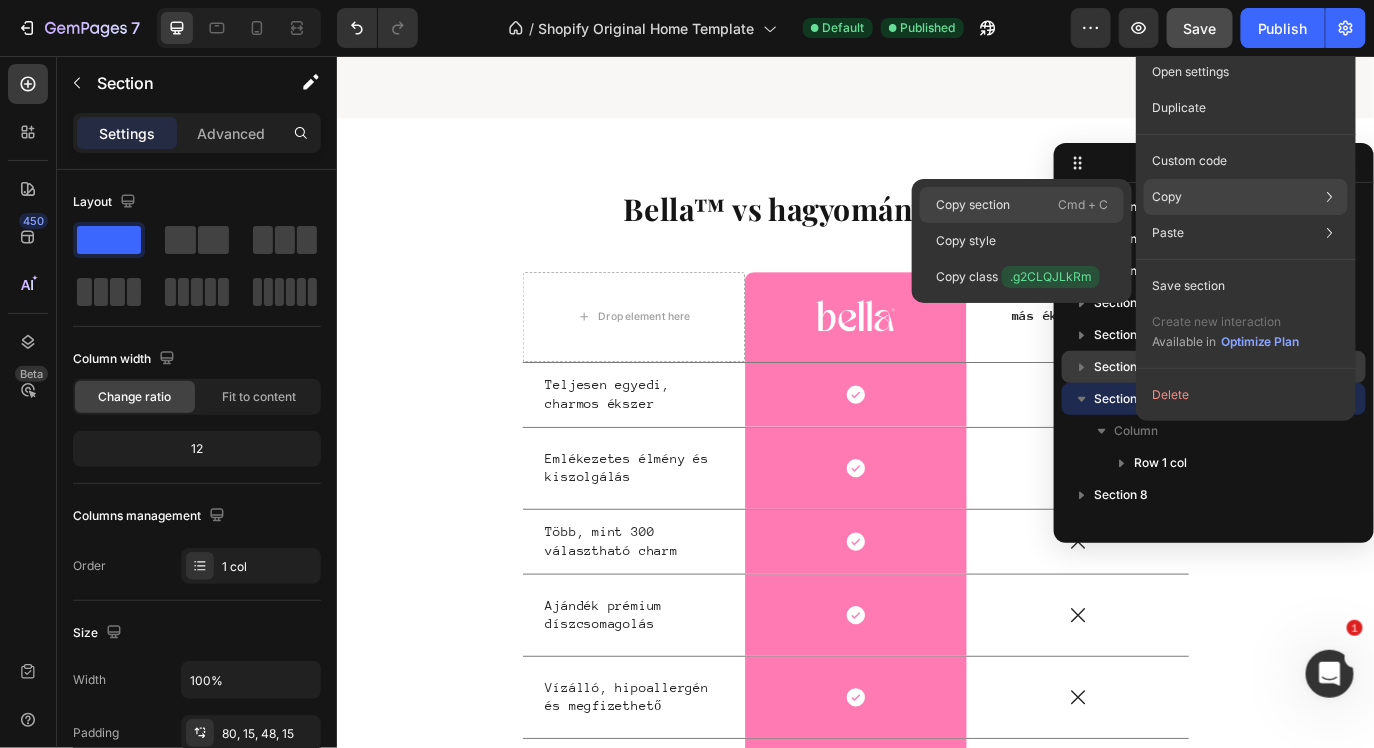 click on "Cmd + C" at bounding box center [1083, 205] 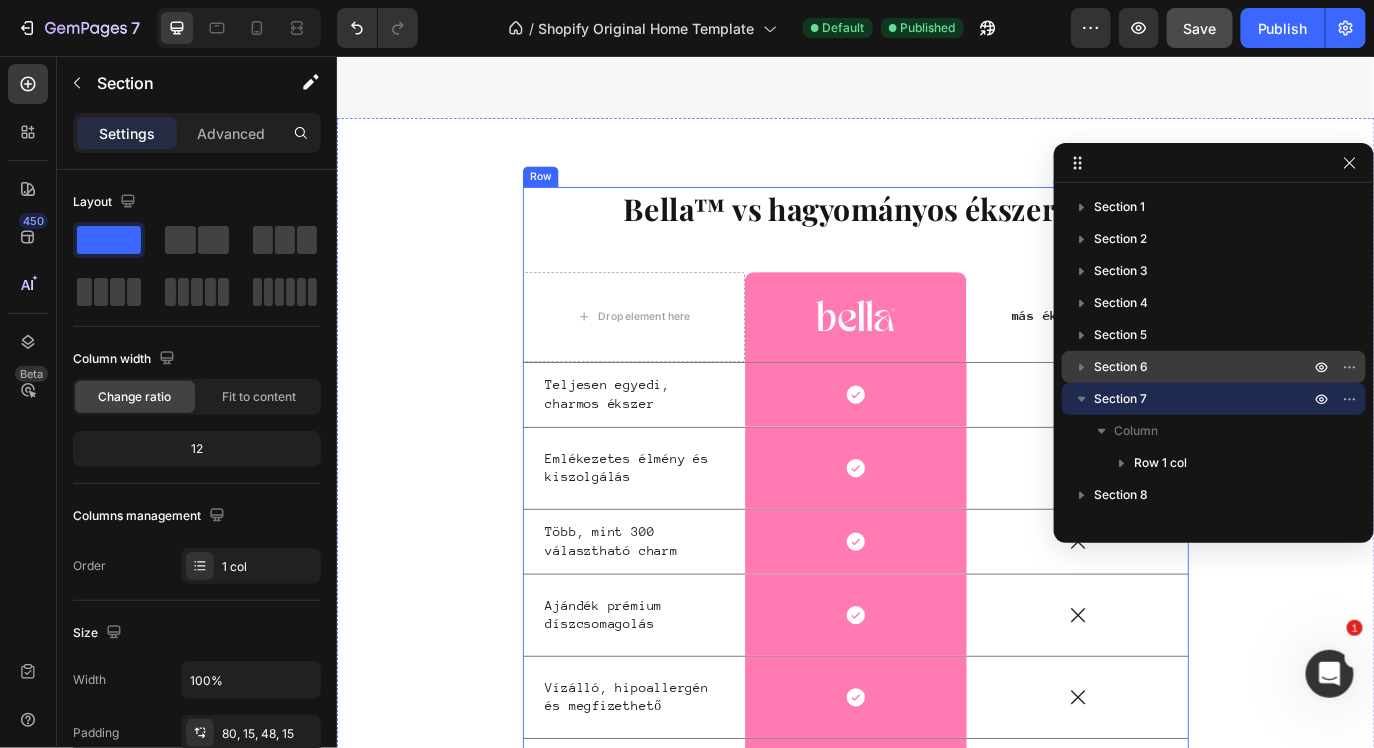 click on "Bella™ vs hagyományos ékszerek Heading
Drop element here Image Row más ékszer márkák Text Block Row Teljesen egyedi, charmos ékszer Text Block
Icon Row
Icon Row Emlékezetes élmény és kiszolgálás Text Block
Icon Row
Icon Row Több, mint 300 választható charm Text Block
Icon Row
Icon Row Ajándék prémium díszcsomagolás Text Block
Icon Row
Icon Row Vízálló, hipoallergén és megfizethető Text Block
Icon Row
Icon Row Legjobb minőségű nemesacél Text Block
Icon Row
Icon Row" at bounding box center [936, 563] 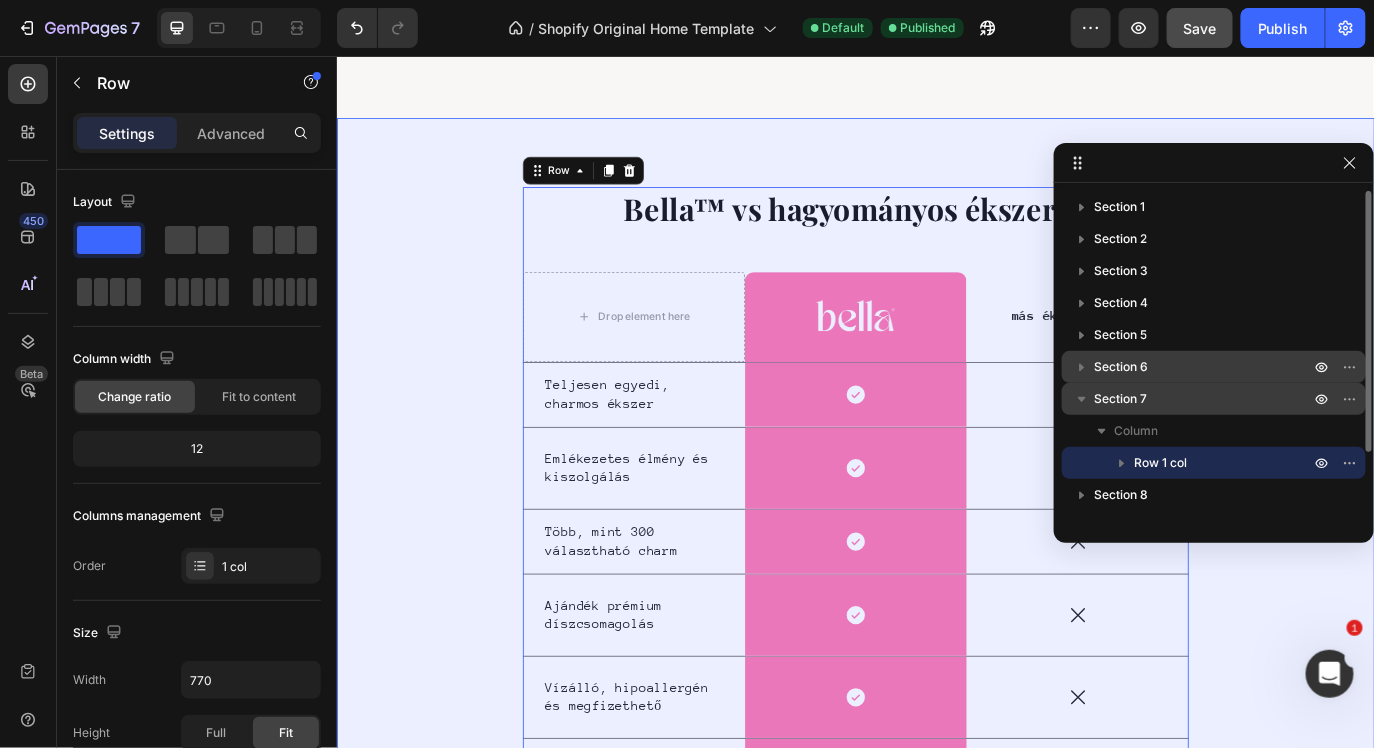 click on "Section 7" at bounding box center [1120, 399] 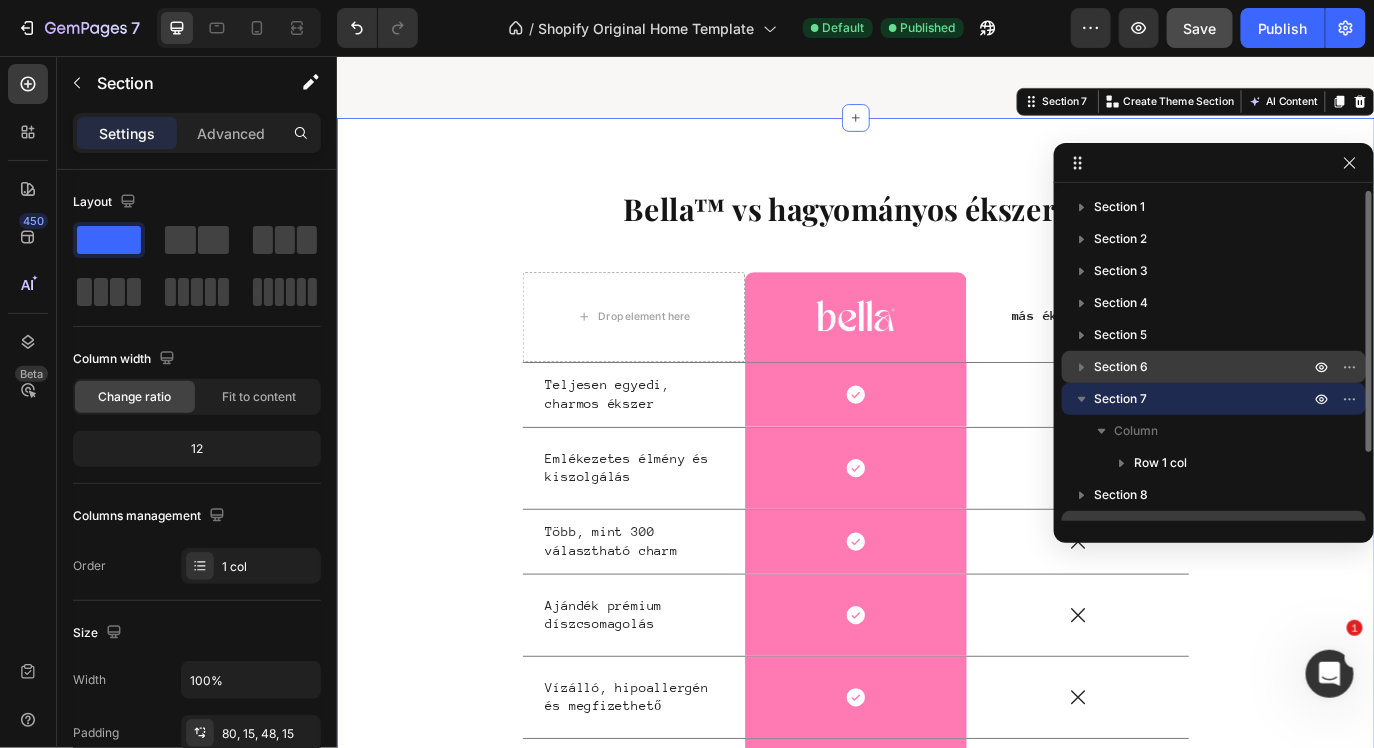 click on "Section 9" at bounding box center [1214, 527] 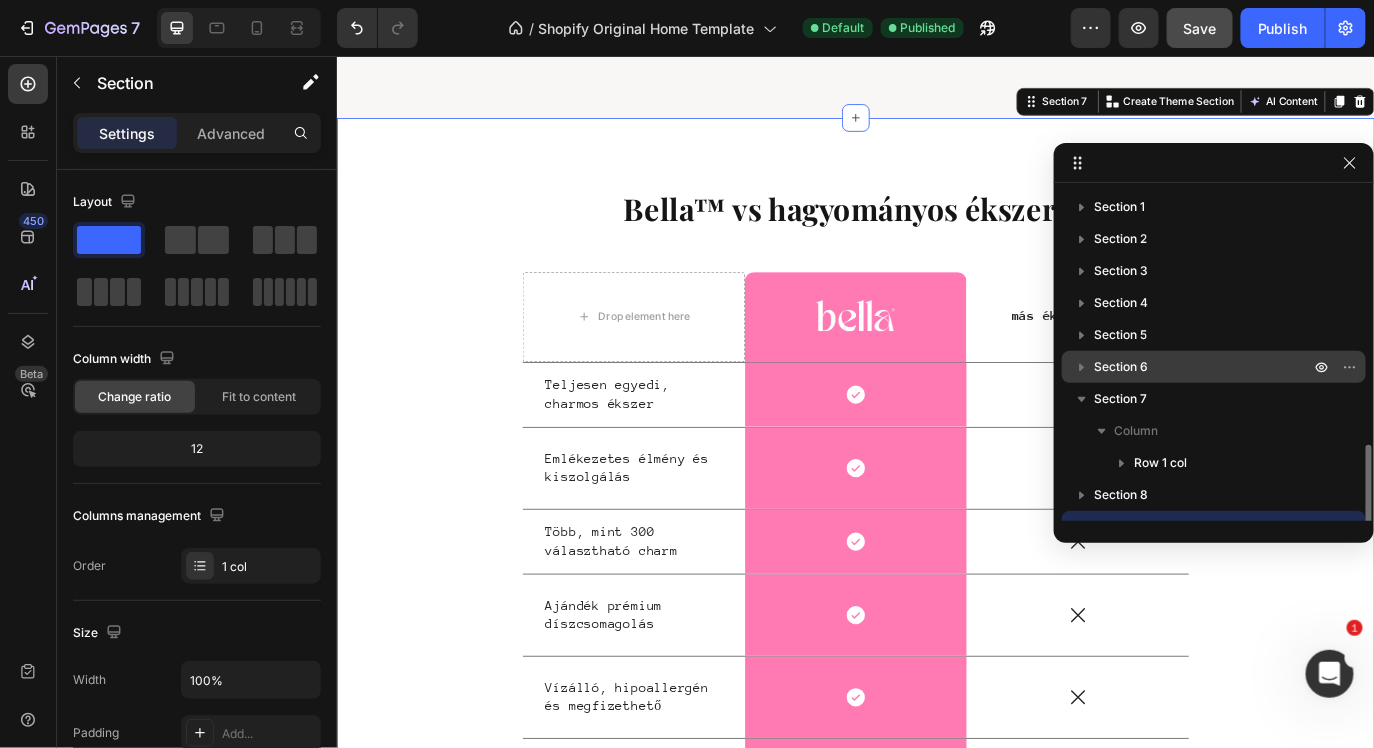 scroll, scrollTop: 150, scrollLeft: 0, axis: vertical 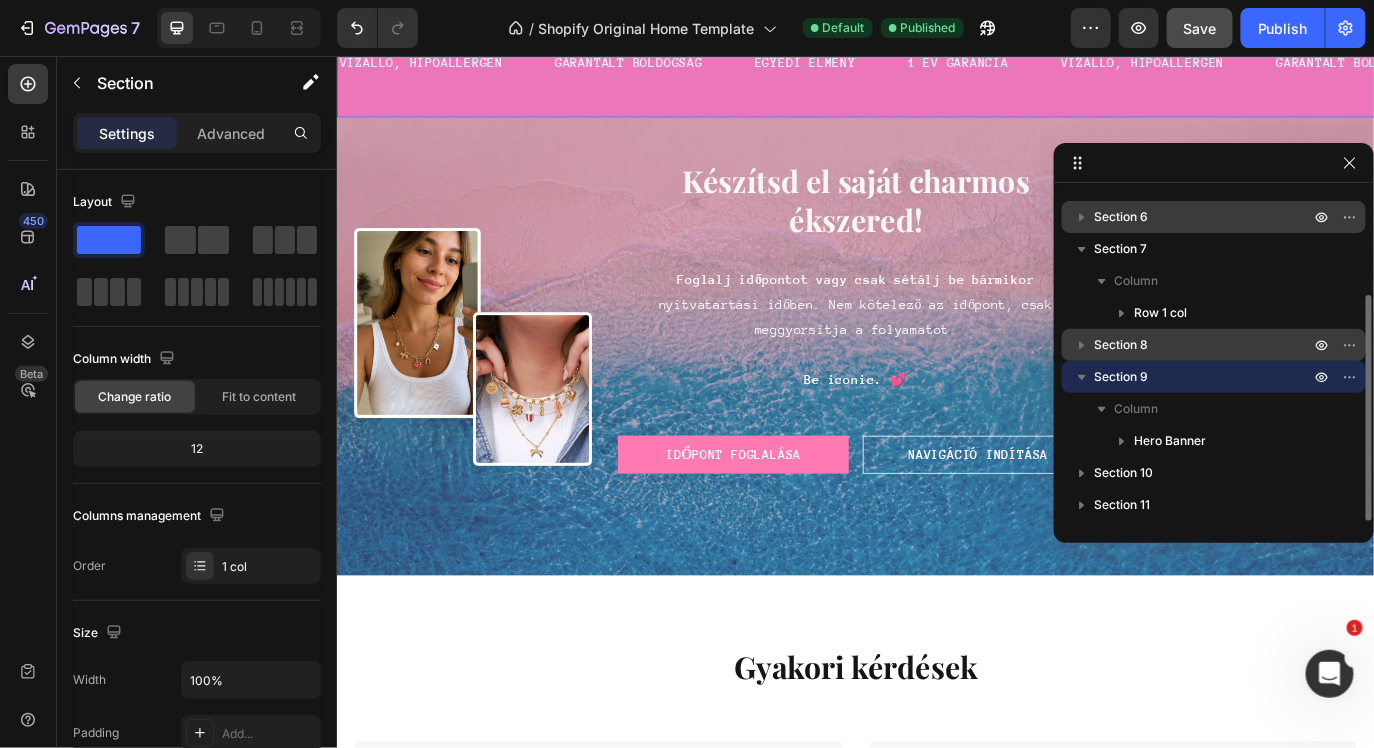 click on "Section 8" at bounding box center [1204, 345] 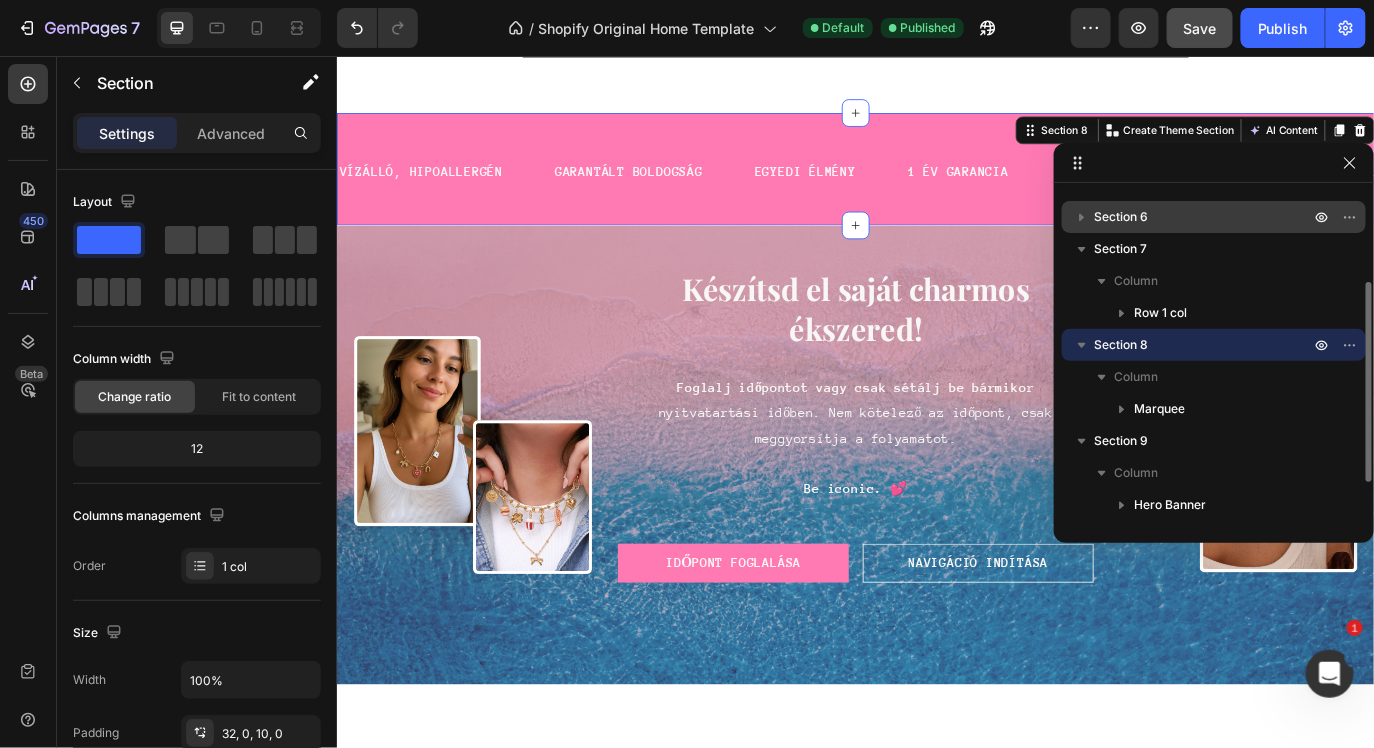 scroll, scrollTop: 5476, scrollLeft: 0, axis: vertical 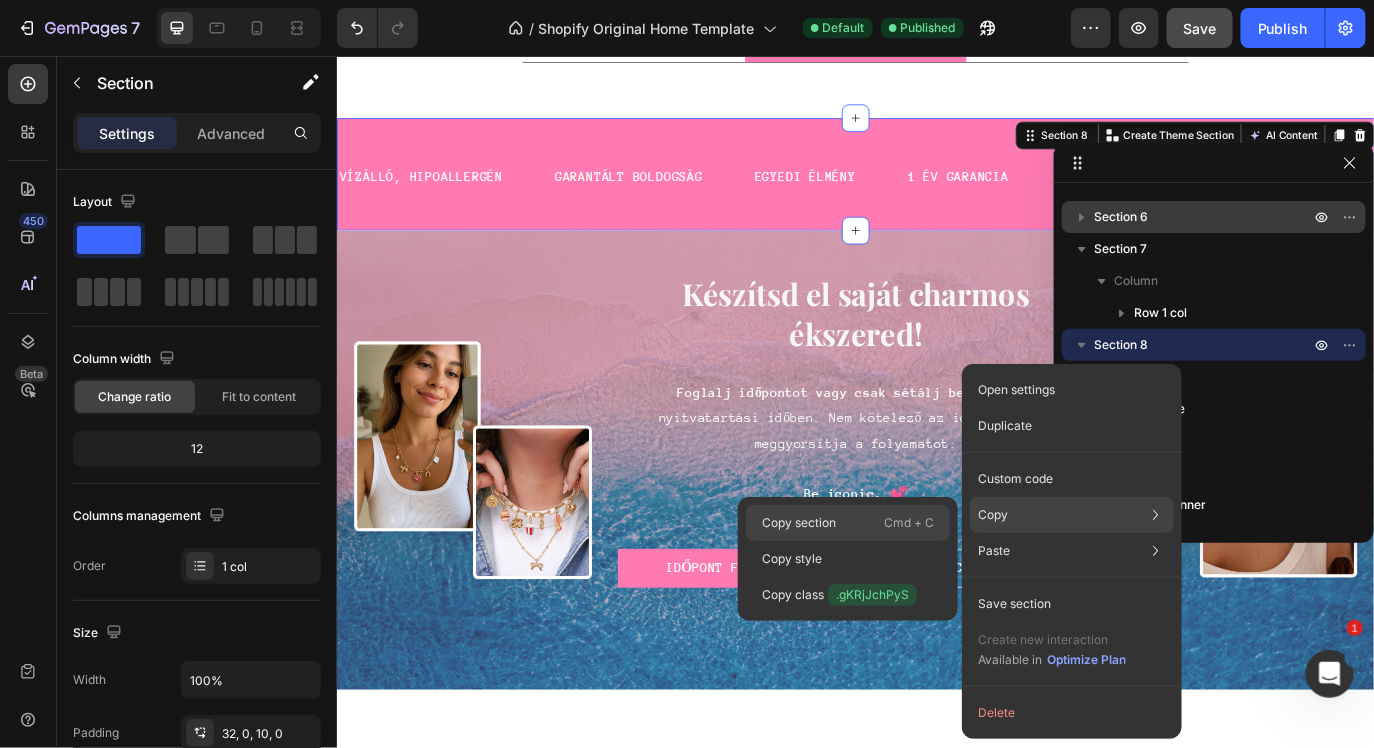 click on "Copy section  Cmd + C" 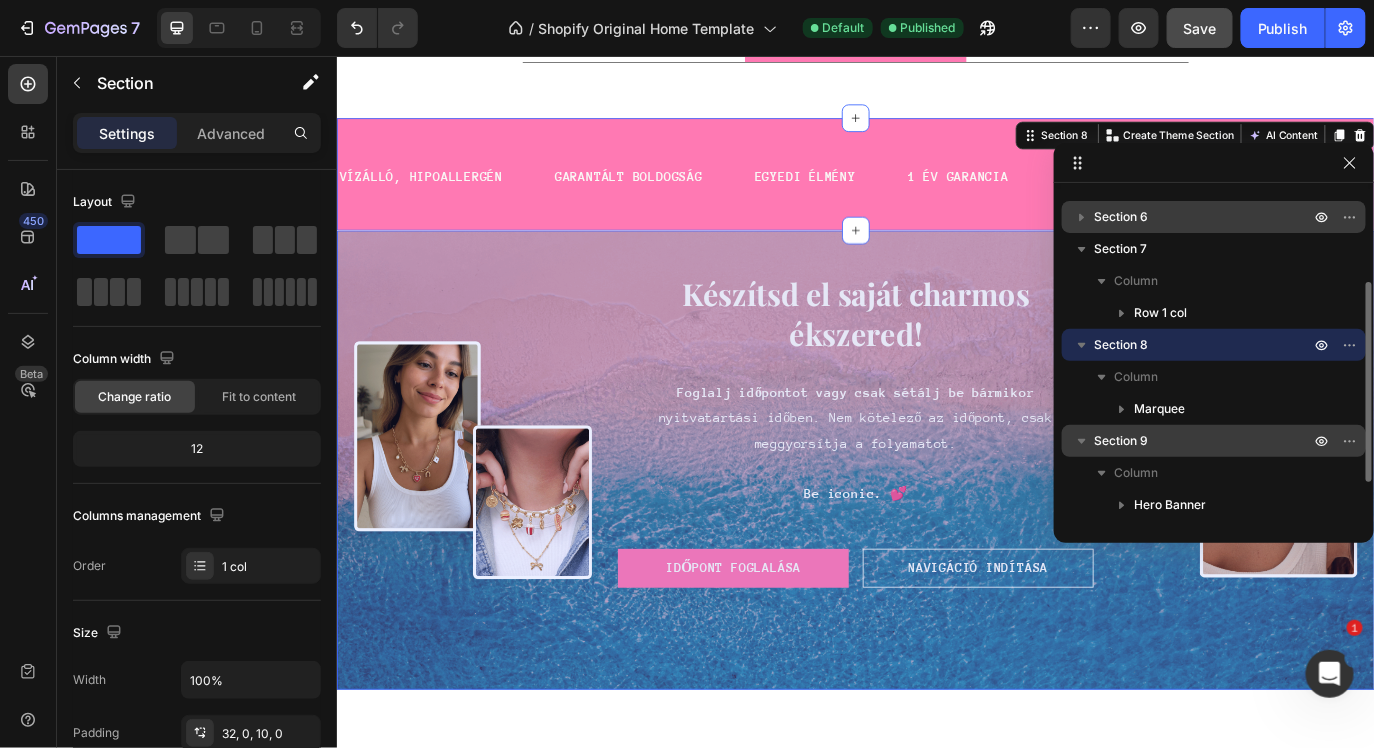 click on "Section 9" at bounding box center (1204, 441) 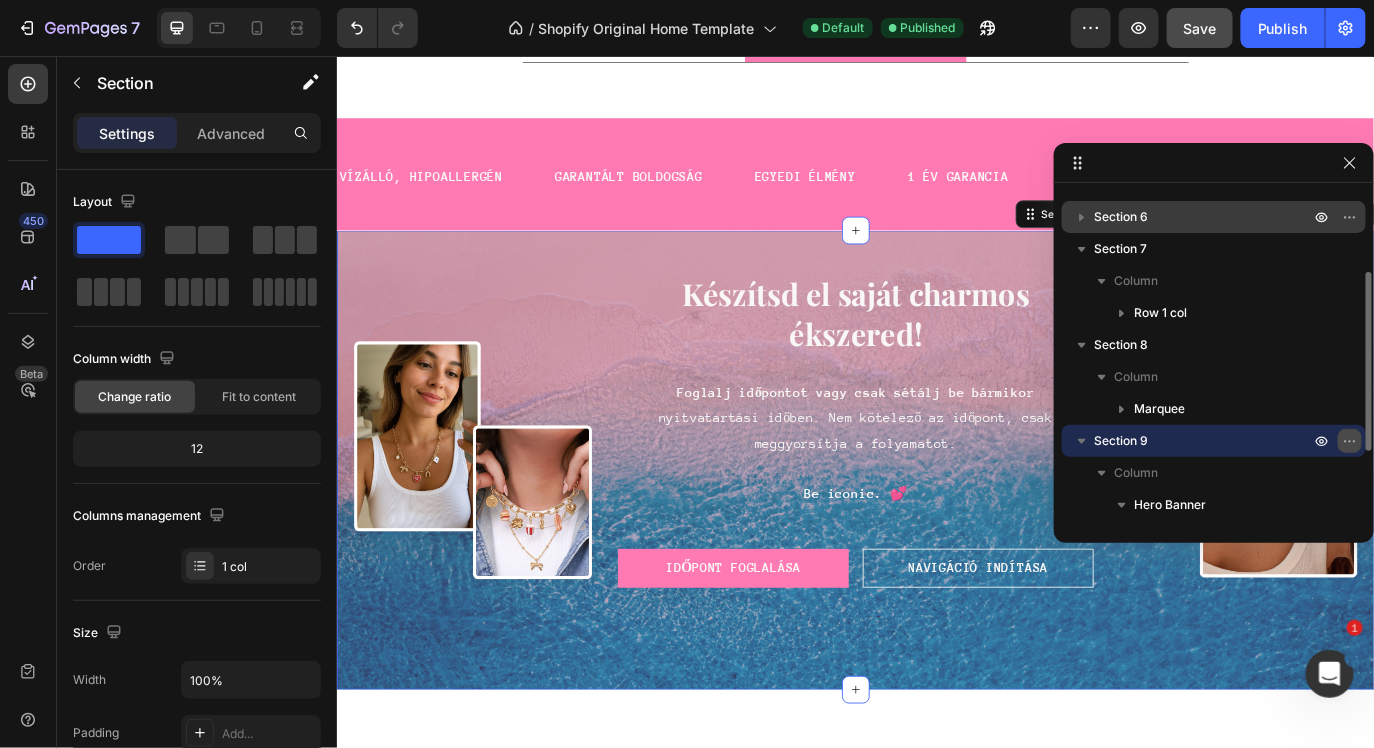 click 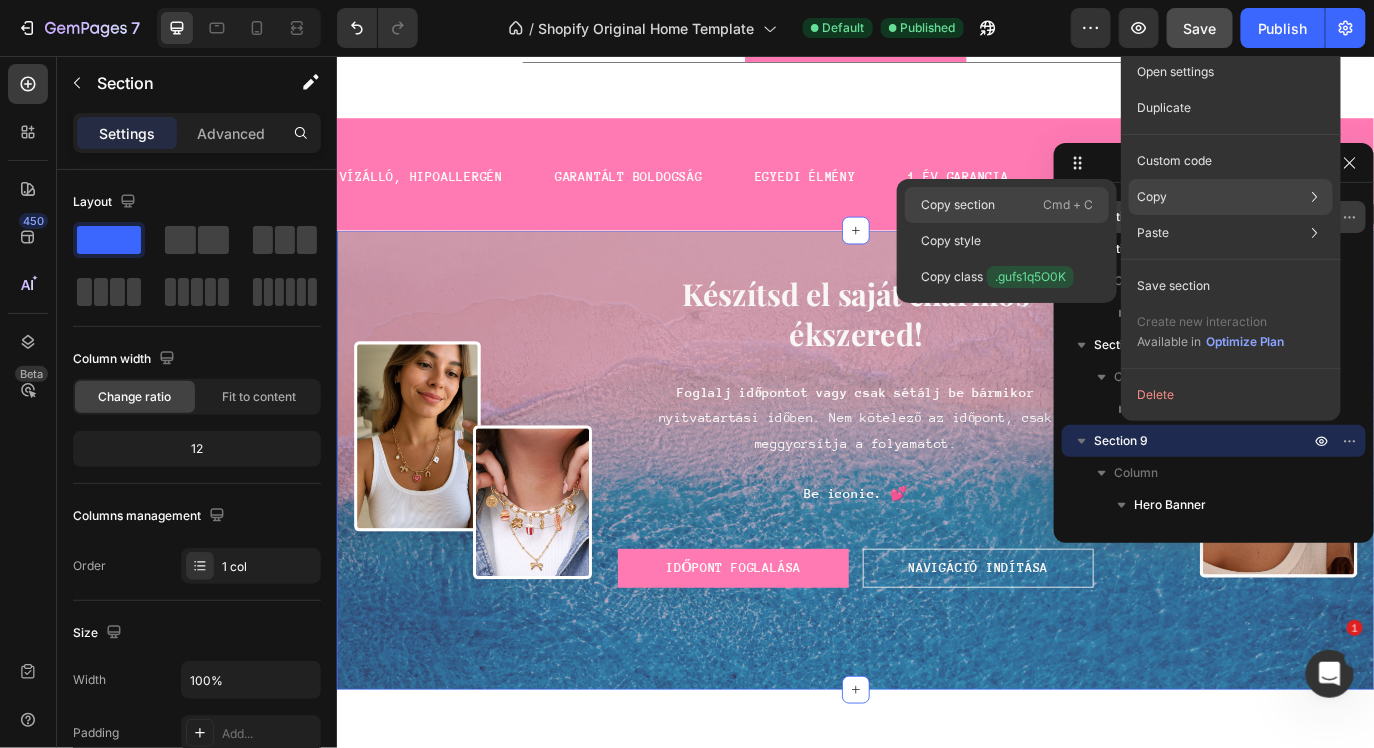 click on "Cmd + C" at bounding box center [1068, 205] 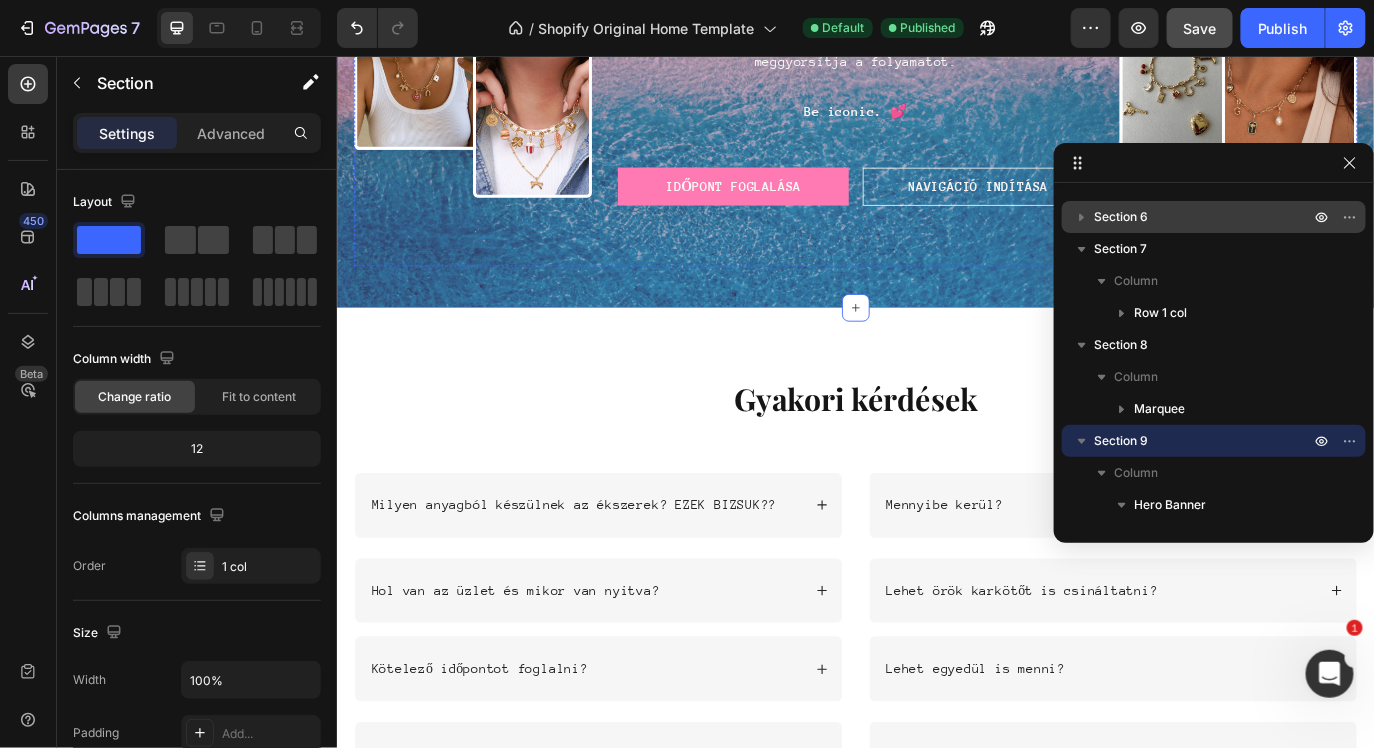 scroll, scrollTop: 6022, scrollLeft: 0, axis: vertical 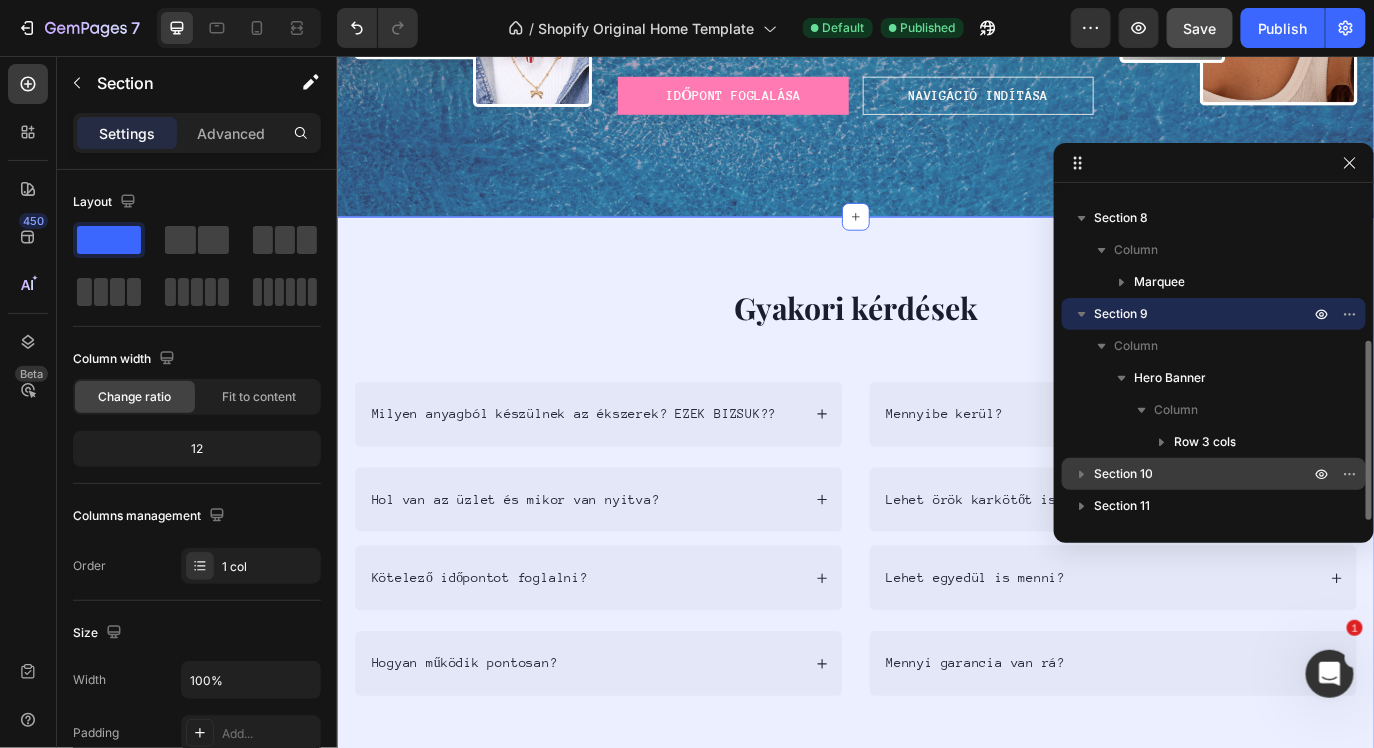 click on "Section 10" at bounding box center [1204, 474] 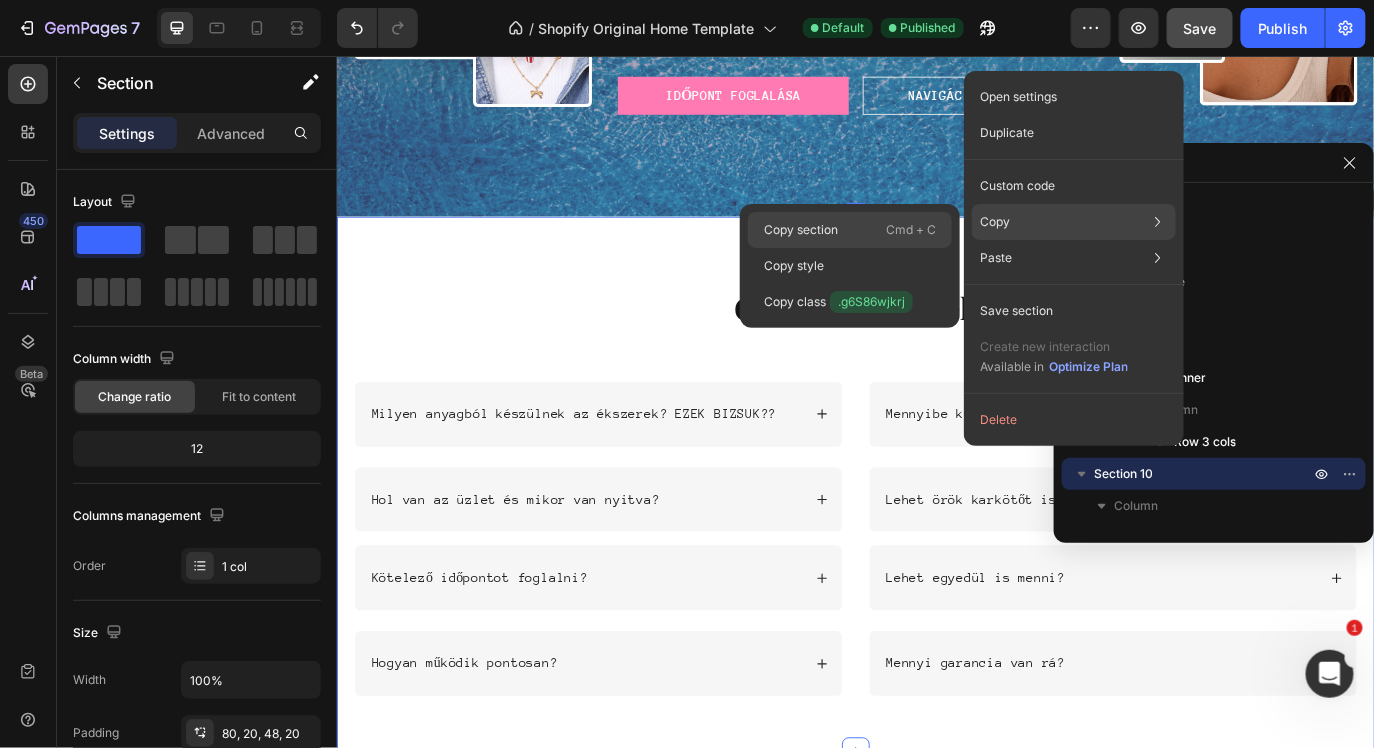 click on "Cmd + C" at bounding box center [911, 230] 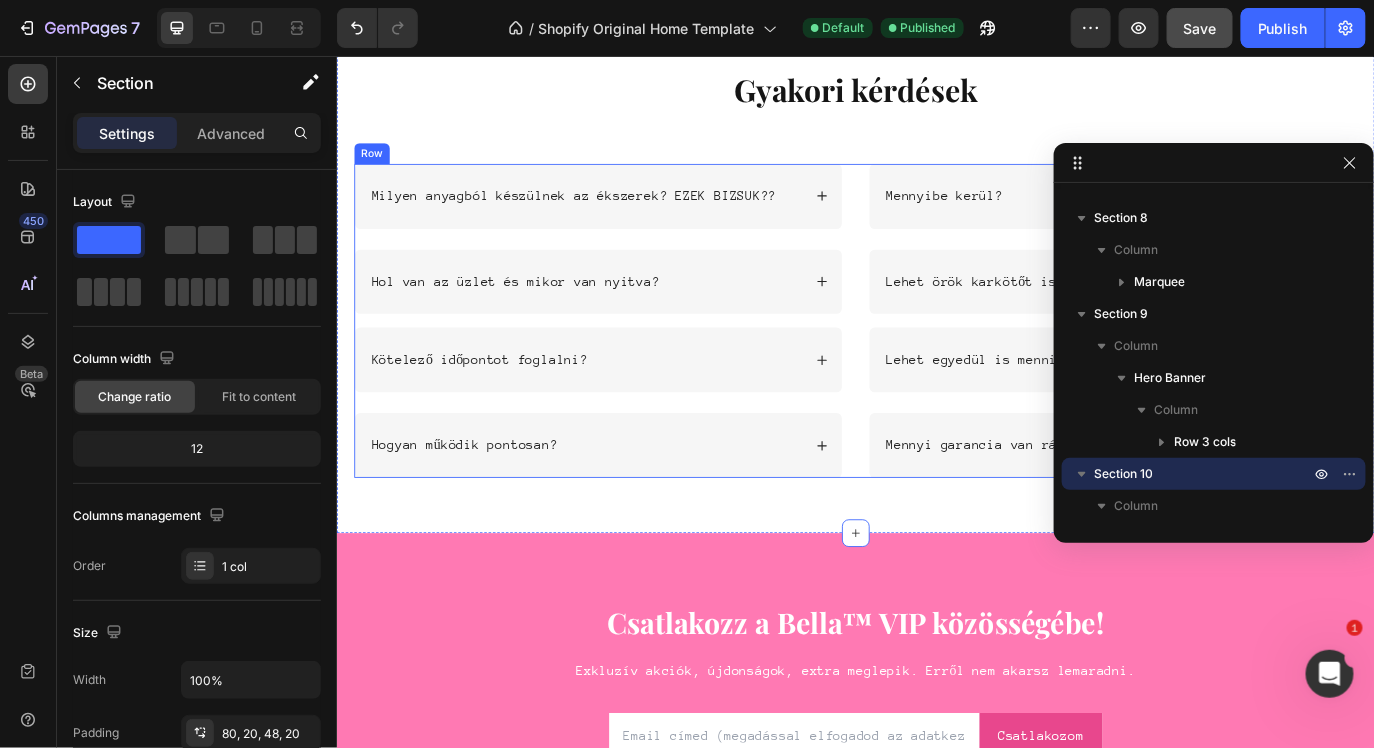 scroll, scrollTop: 6662, scrollLeft: 0, axis: vertical 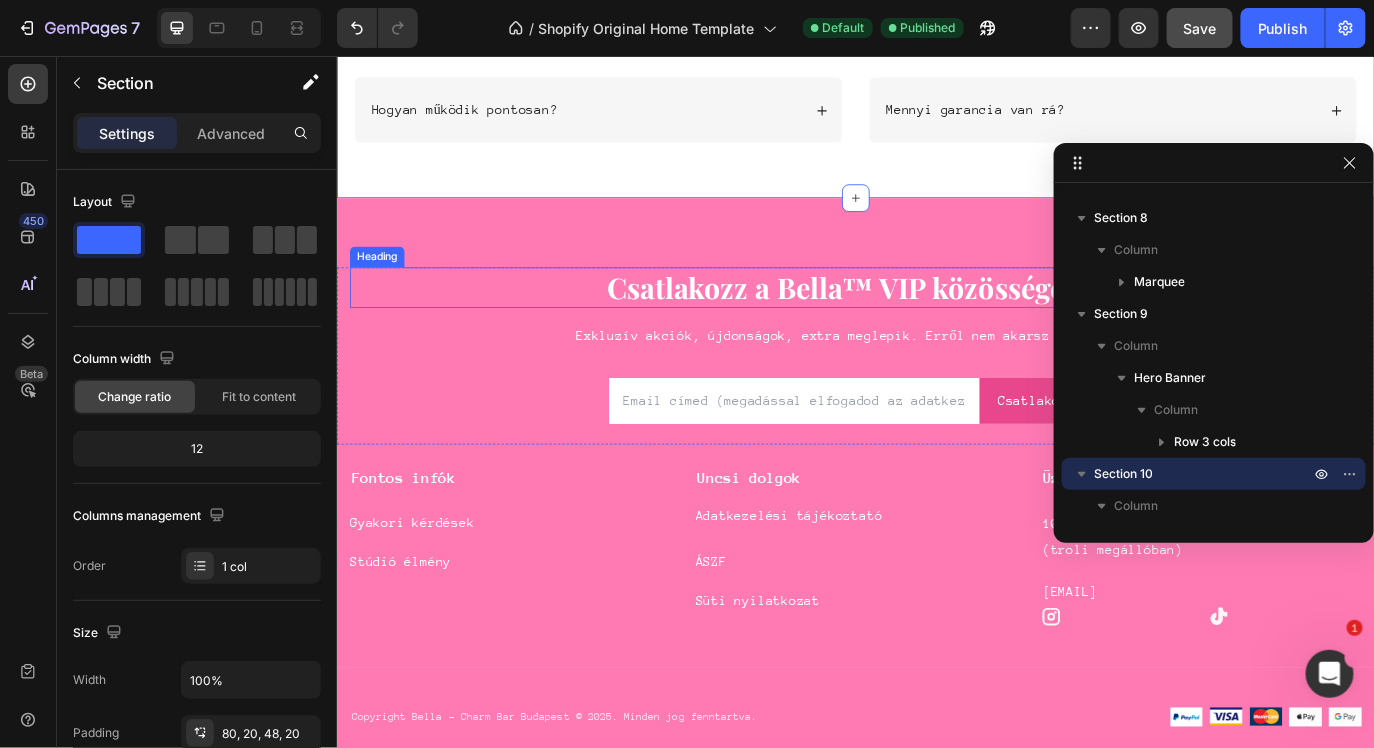 click on "Csatlakozz a Bella™ VIP közösségébe! Heading Exkluzív akciók, újdonságok, extra meglepik. Erről nem akarsz lemaradni. Text block Email Field Csatlakozom Submit Button Row Newsletter Row Fontos infók Text block Gyakori kérdések Button Stúdió élmény Button Uncsi dolgok Text block Adatkezelési tájékoztató Button ÁSZF Button Süti nyilatkozat Button Üzletünk Text block 1065 Budapest, Podmaniczky utca 1. (troli megállóban) Text block hello@charmbarbudapest.com Text block
Icon
Icon Row Row Company Shop Help Visit Accordion Row                Title Line Copyright Bella - Charm Bar Budapest © 2025. Minden jog fenntartva. Text block Image Image Image Image Image Row Row Section 11" at bounding box center [936, 540] 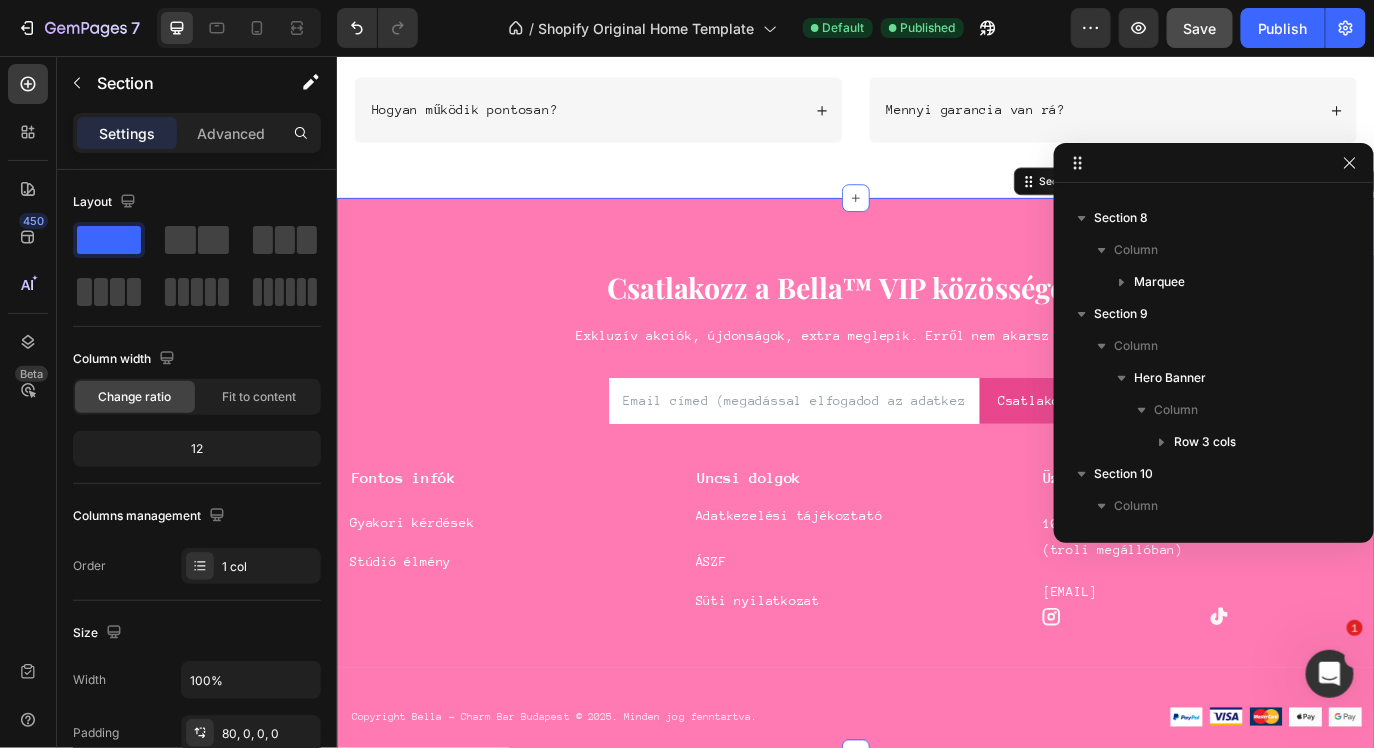 scroll, scrollTop: 538, scrollLeft: 0, axis: vertical 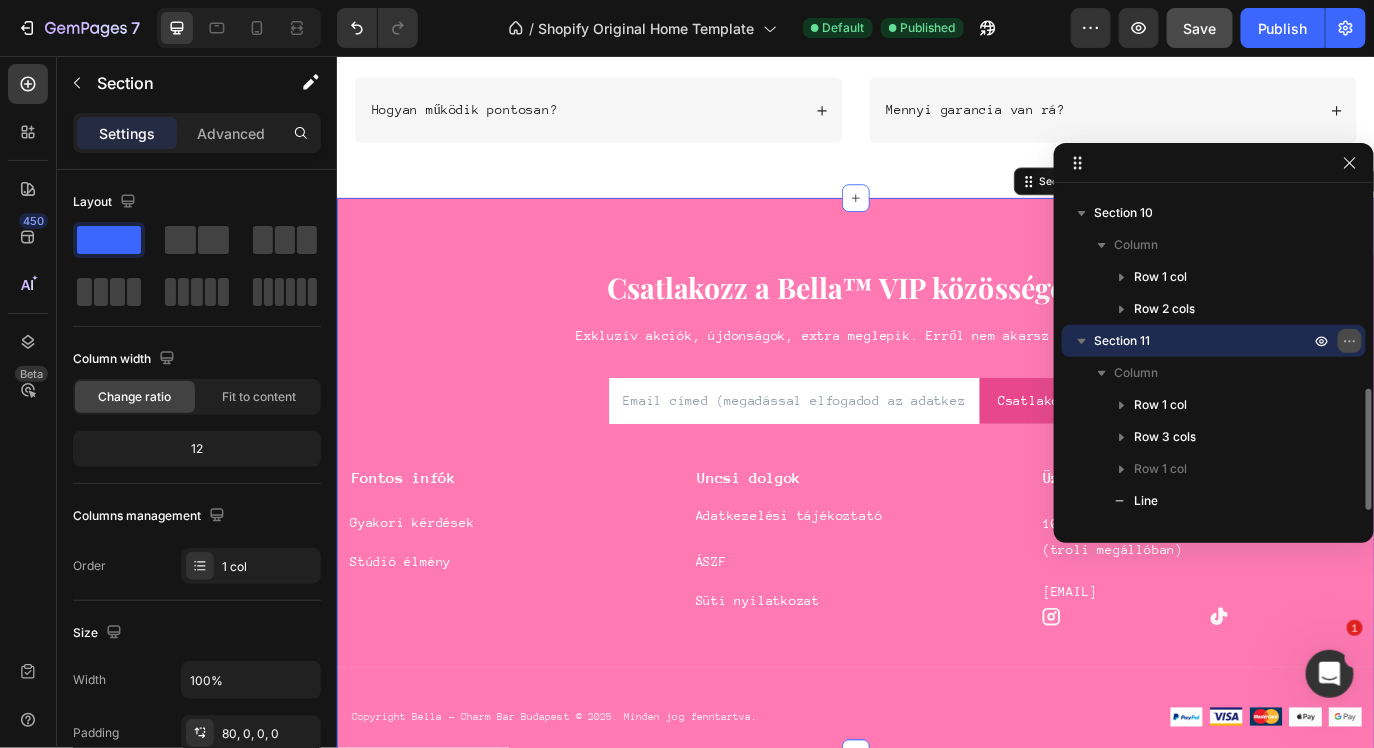 click 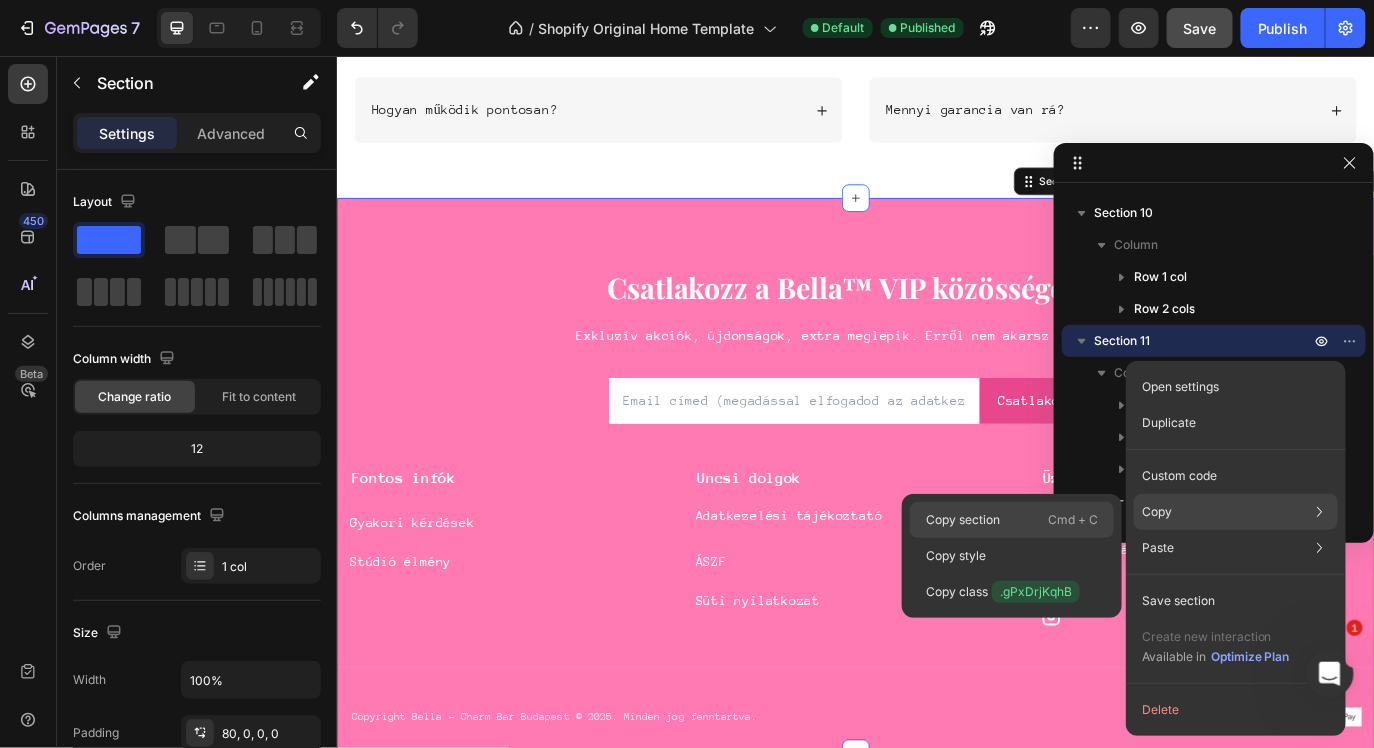click on "Cmd + C" at bounding box center (1073, 520) 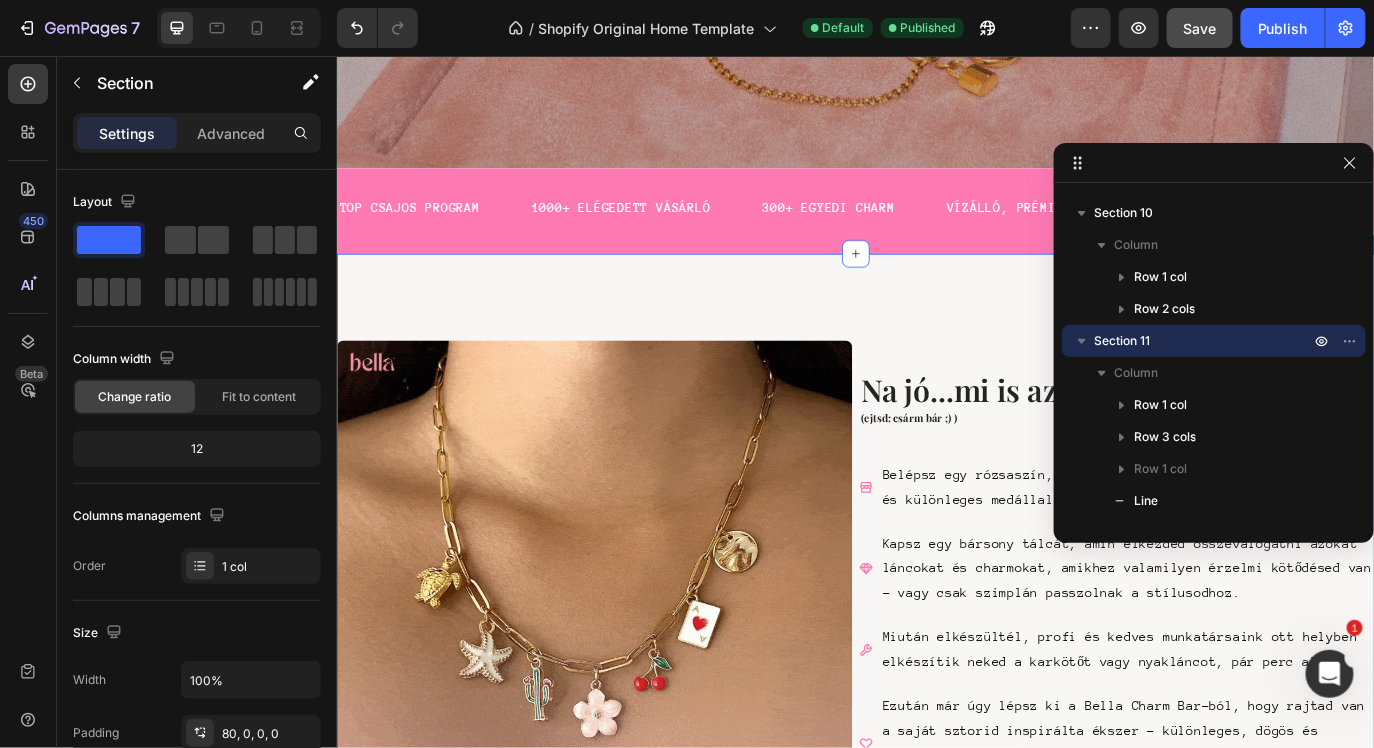 scroll, scrollTop: 0, scrollLeft: 0, axis: both 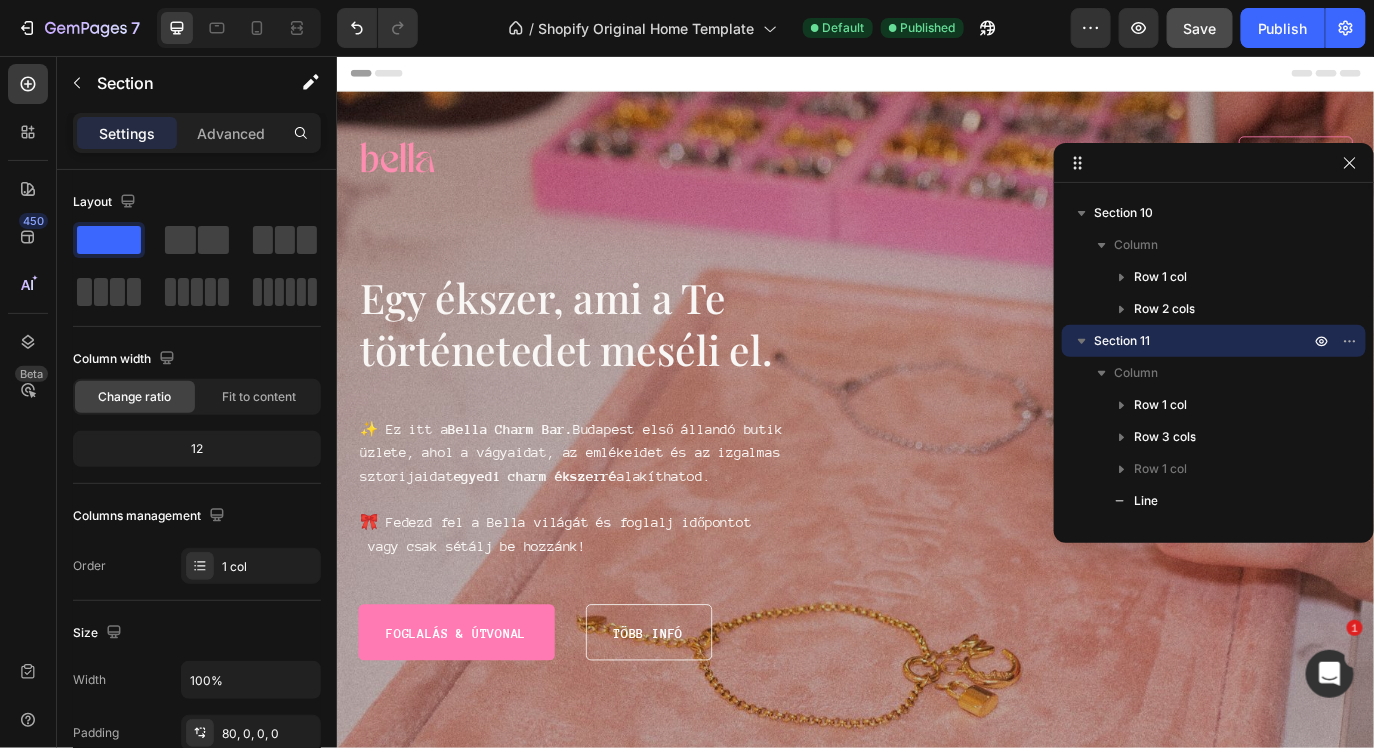 click 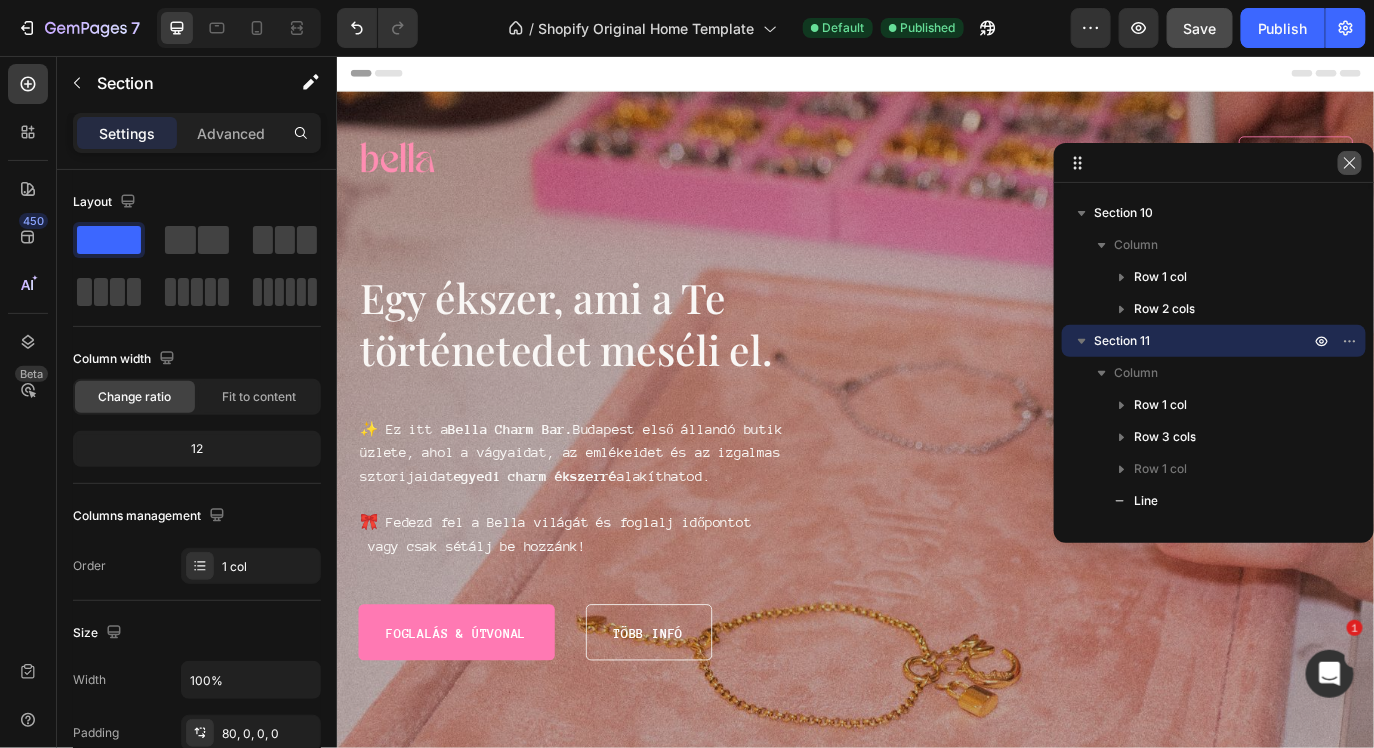 click 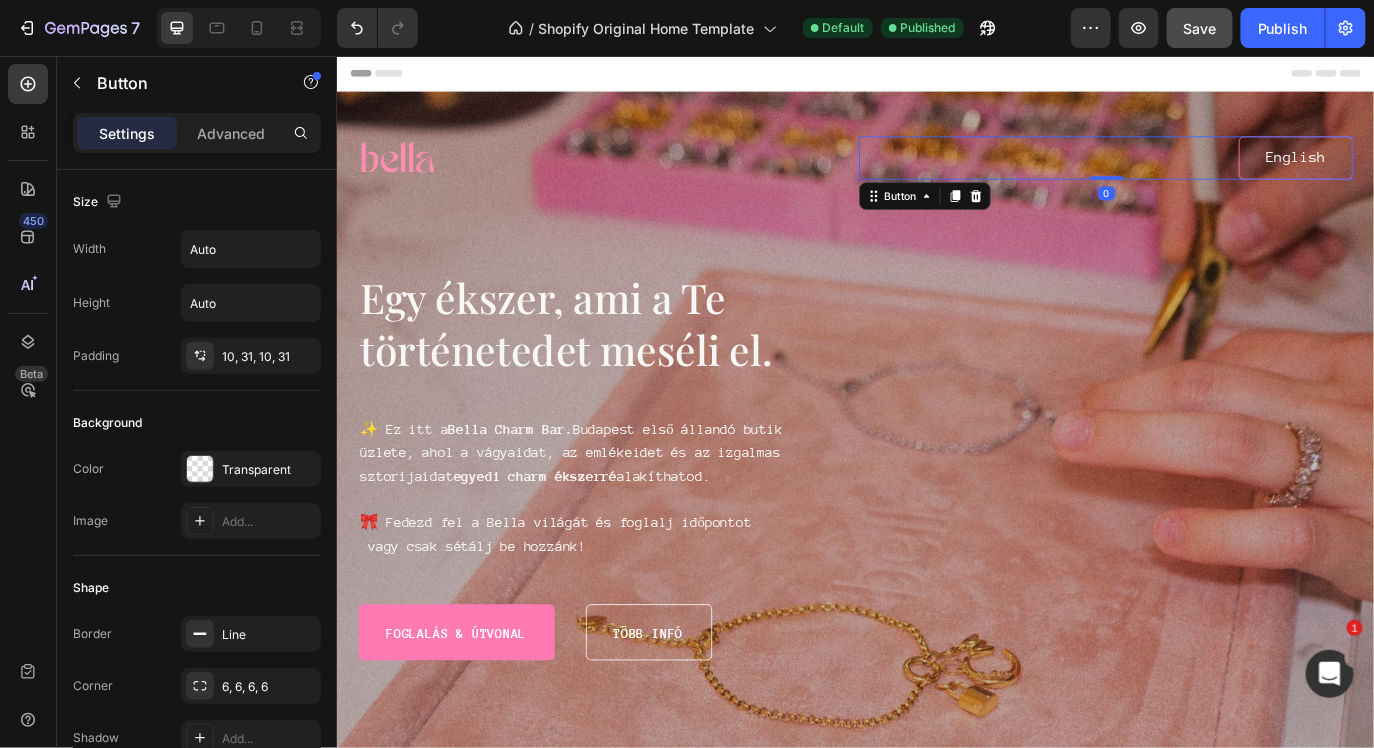 click on "English Button   0" at bounding box center (1225, 173) 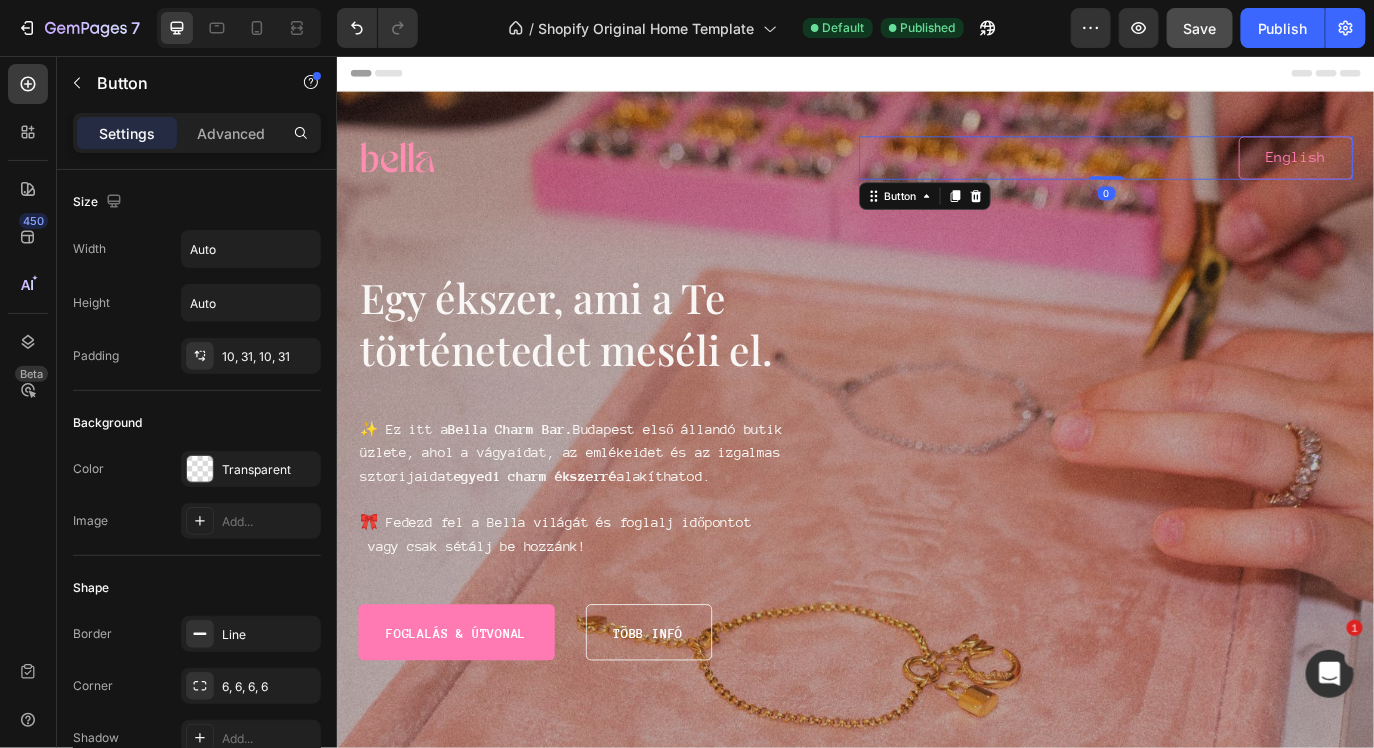 click on "English" at bounding box center [1445, 173] 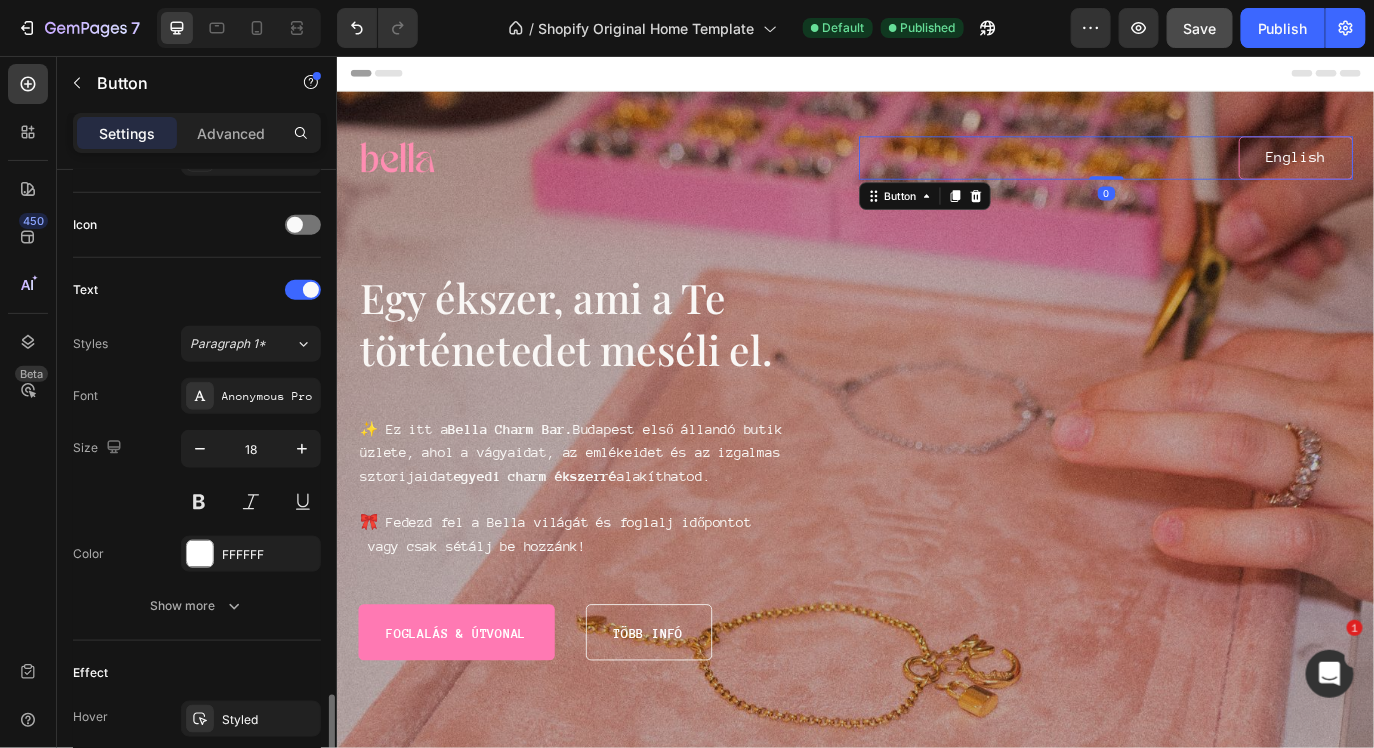 scroll, scrollTop: 900, scrollLeft: 0, axis: vertical 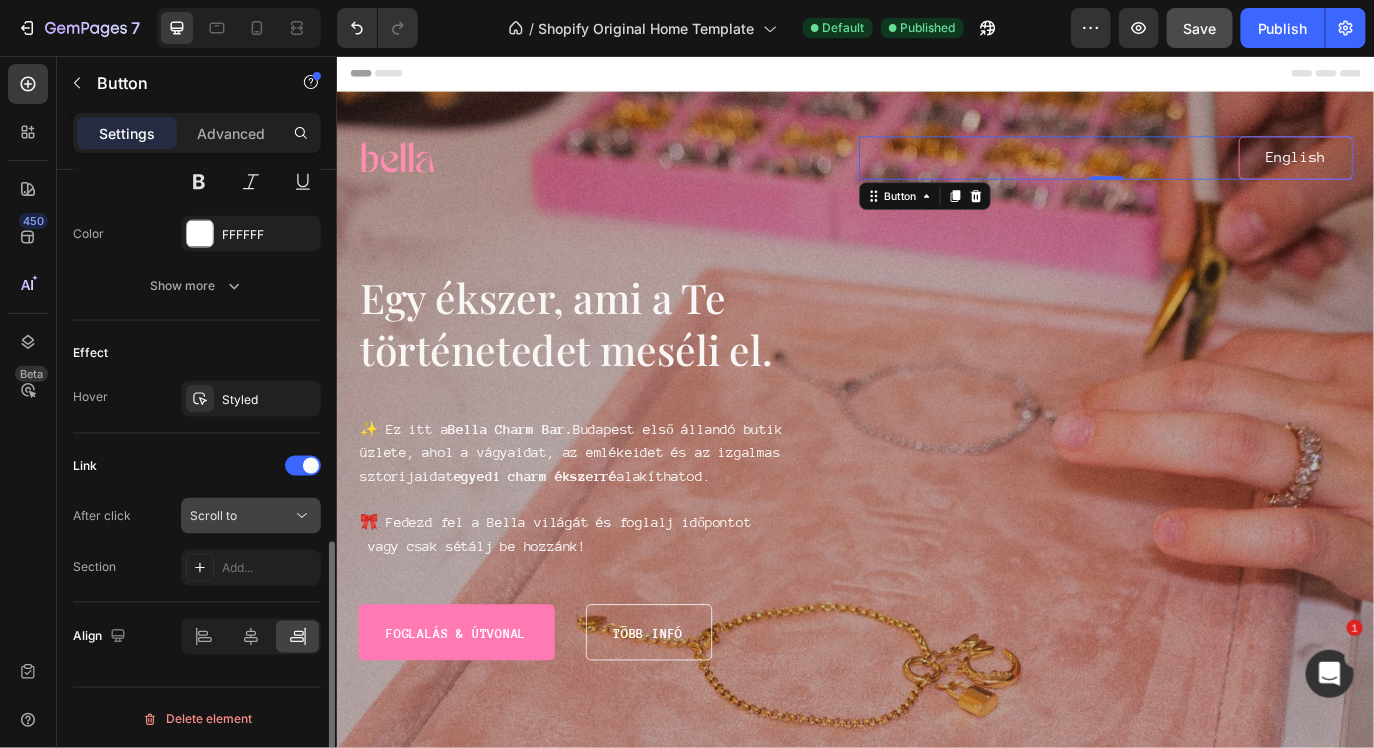 click on "Scroll to" at bounding box center [241, 516] 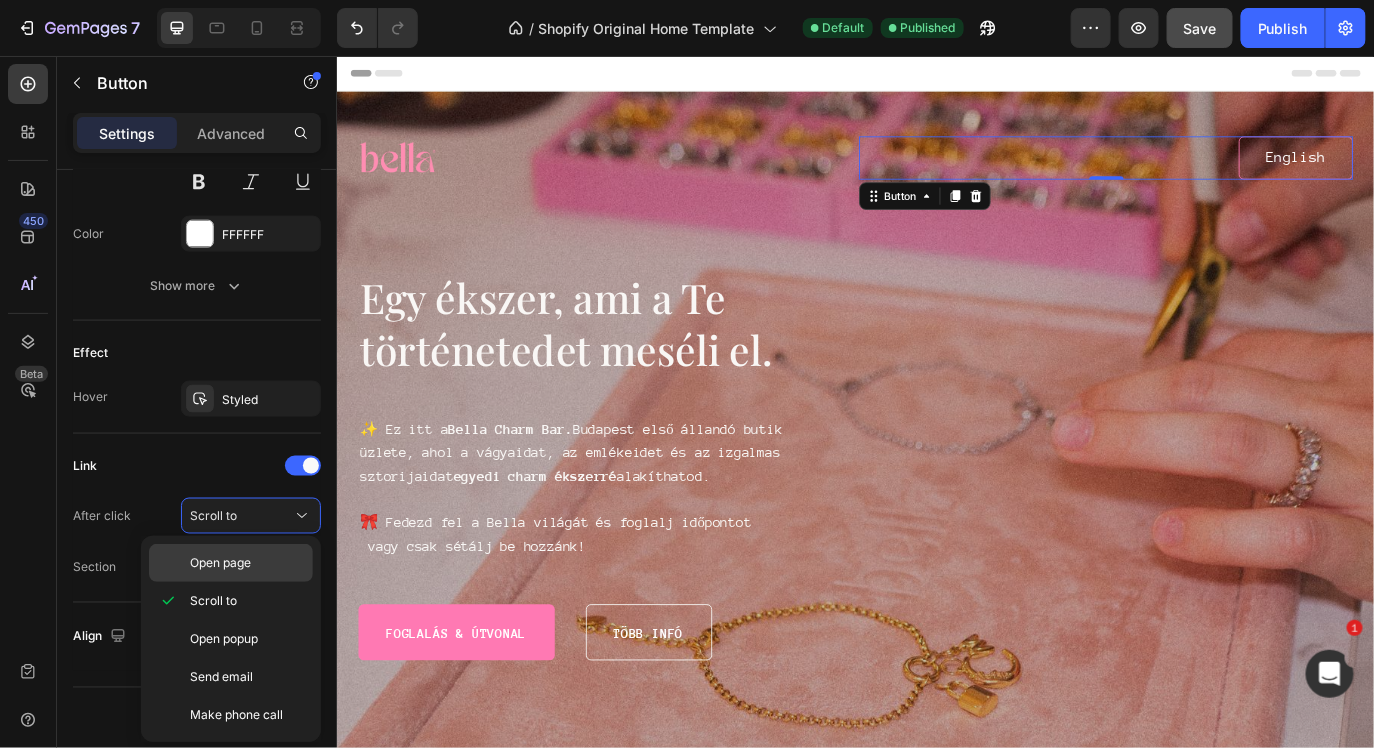 click on "Open page" at bounding box center (247, 563) 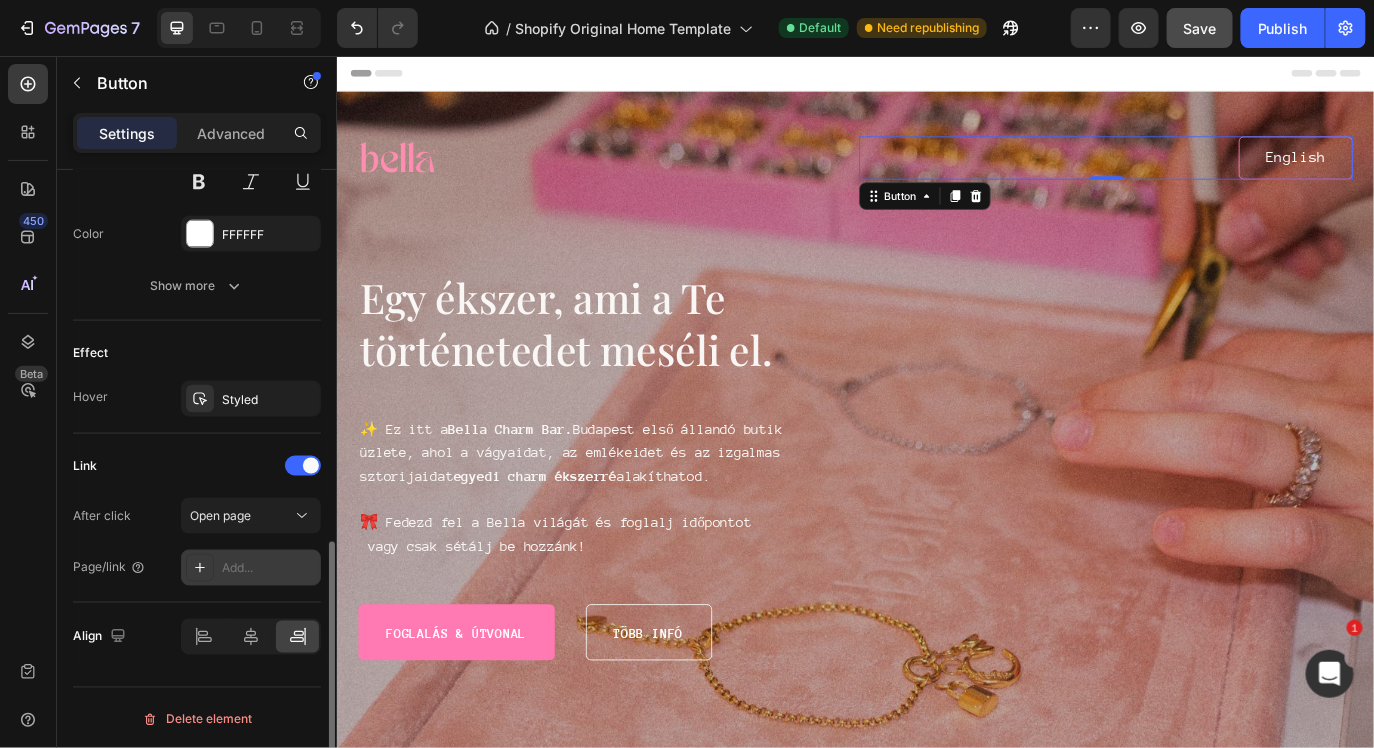click on "Add..." at bounding box center [269, 569] 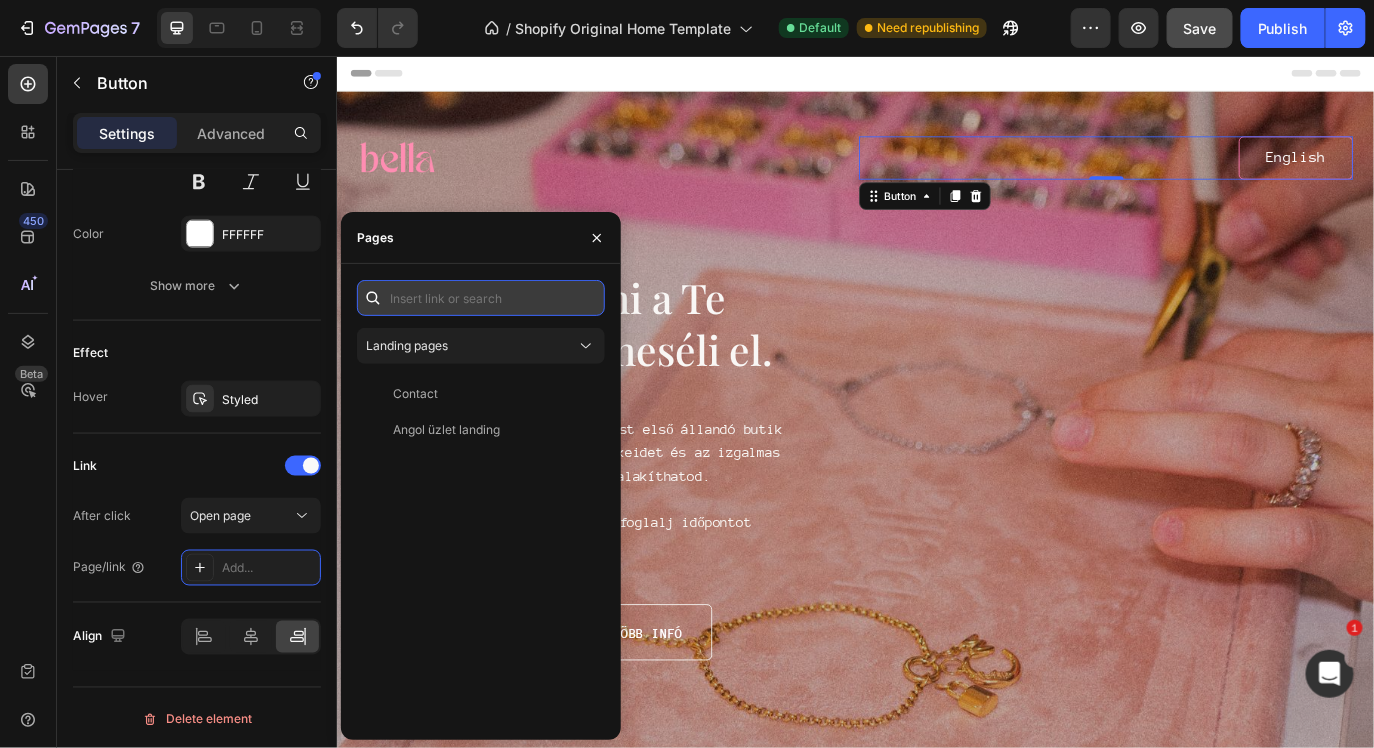 click at bounding box center [481, 298] 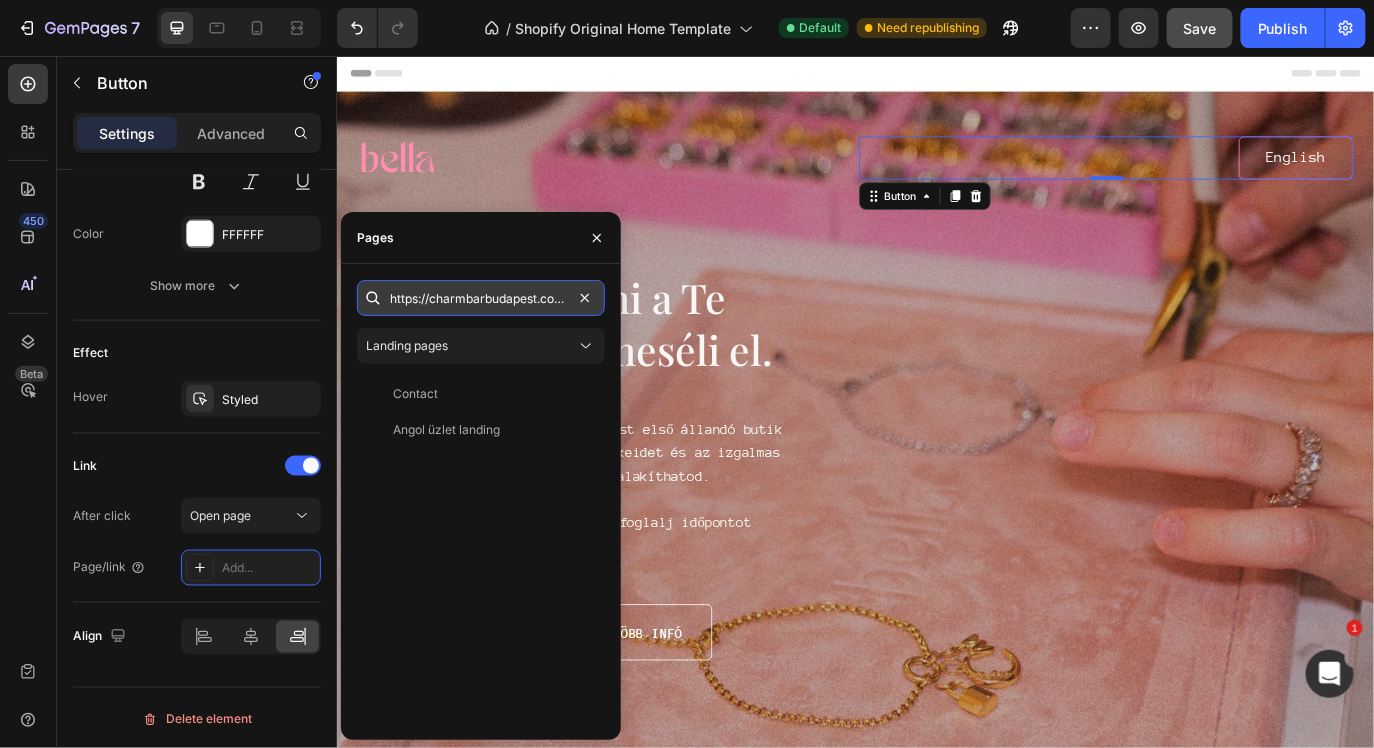 scroll, scrollTop: 0, scrollLeft: 119, axis: horizontal 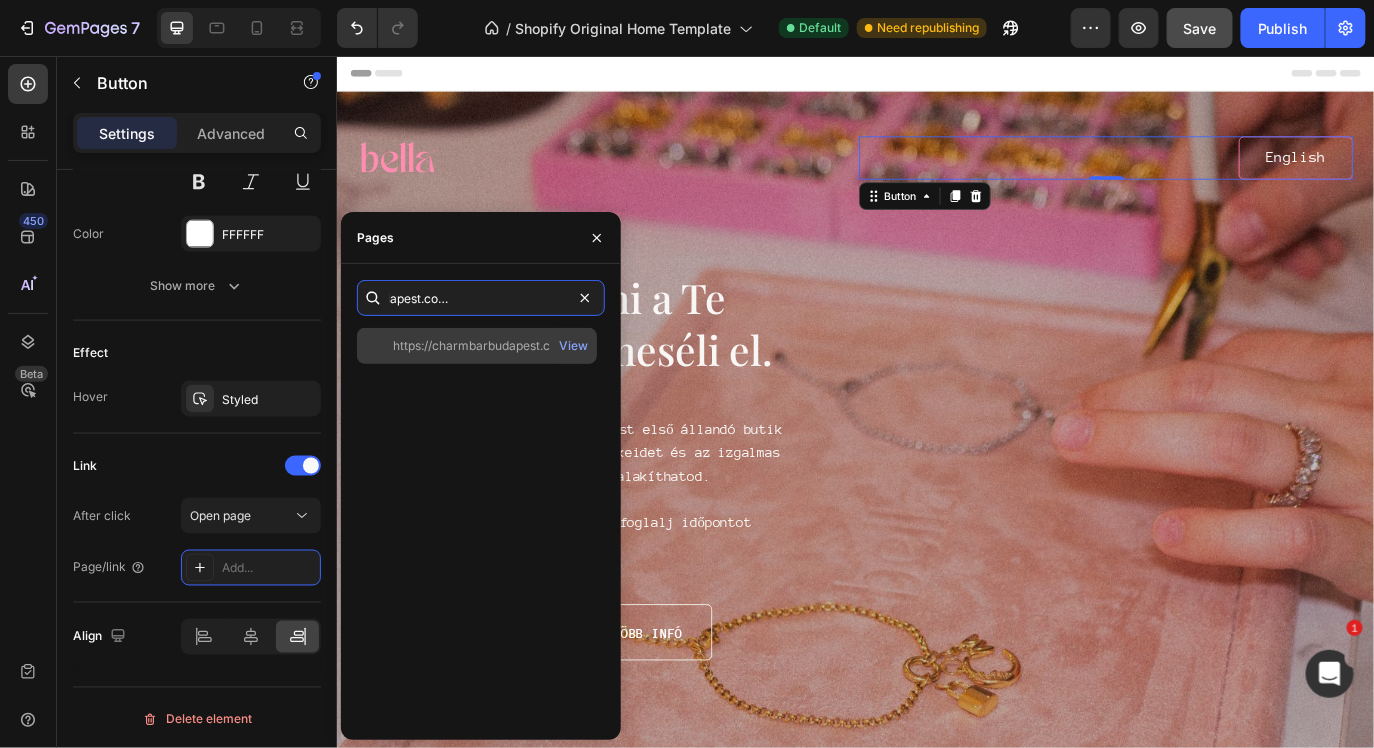 type on "https://charmbarbudapest.com/pages/english-bella" 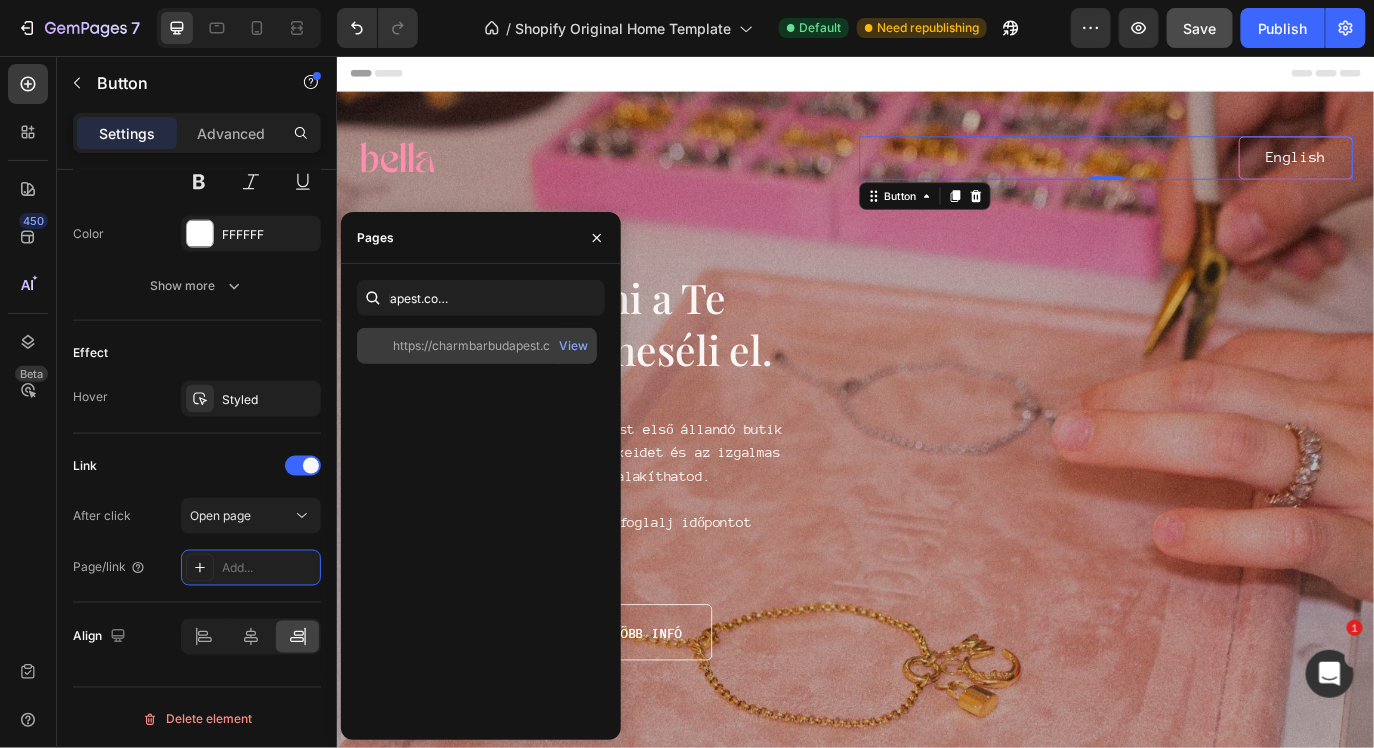 scroll, scrollTop: 0, scrollLeft: 0, axis: both 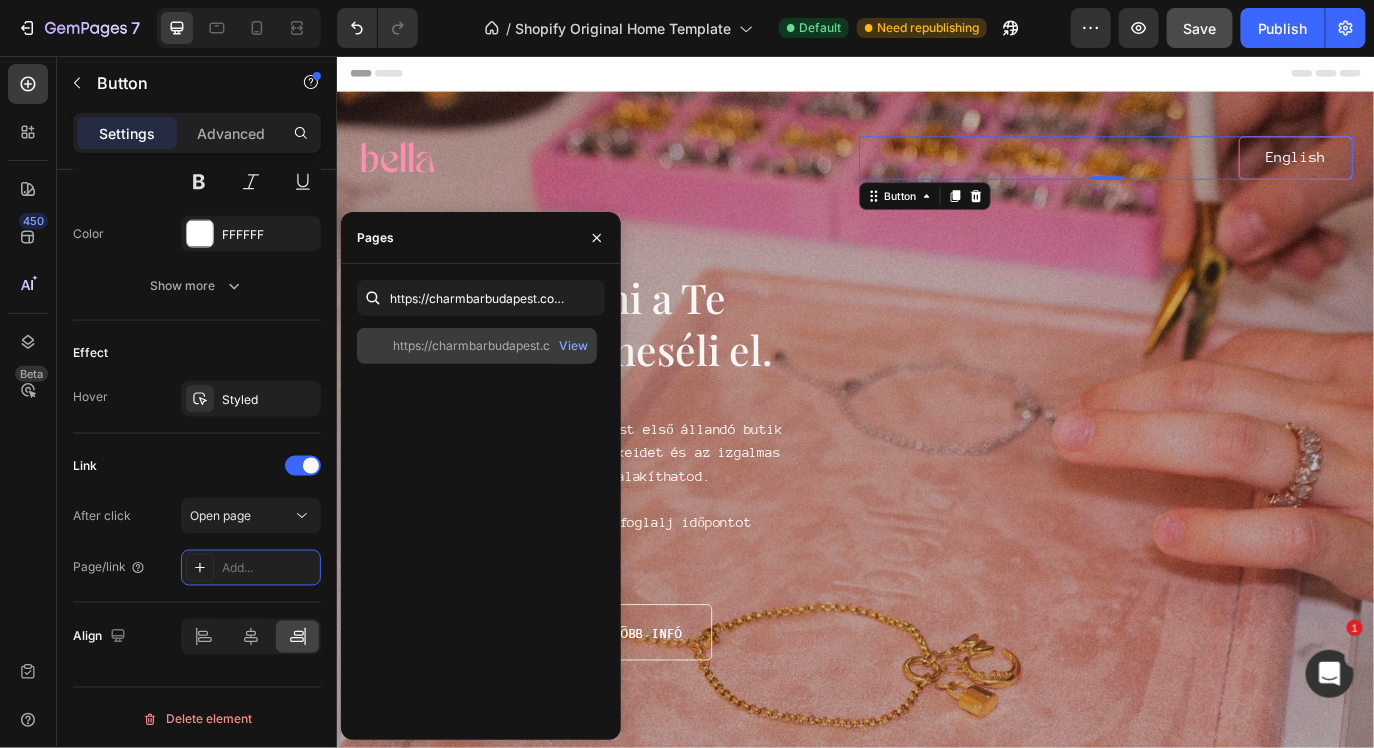 click on "https://charmbarbudapest.com/pages/english-bella   View" 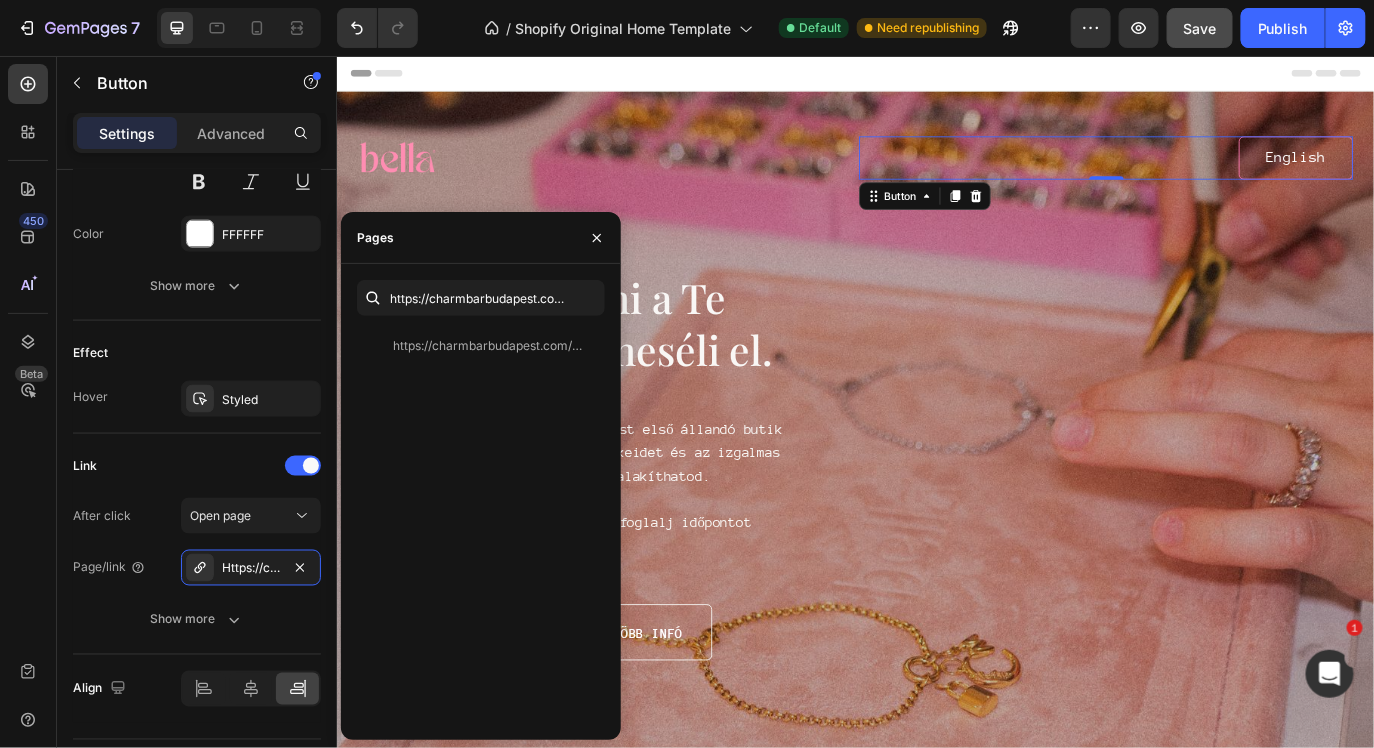 click on "Save" 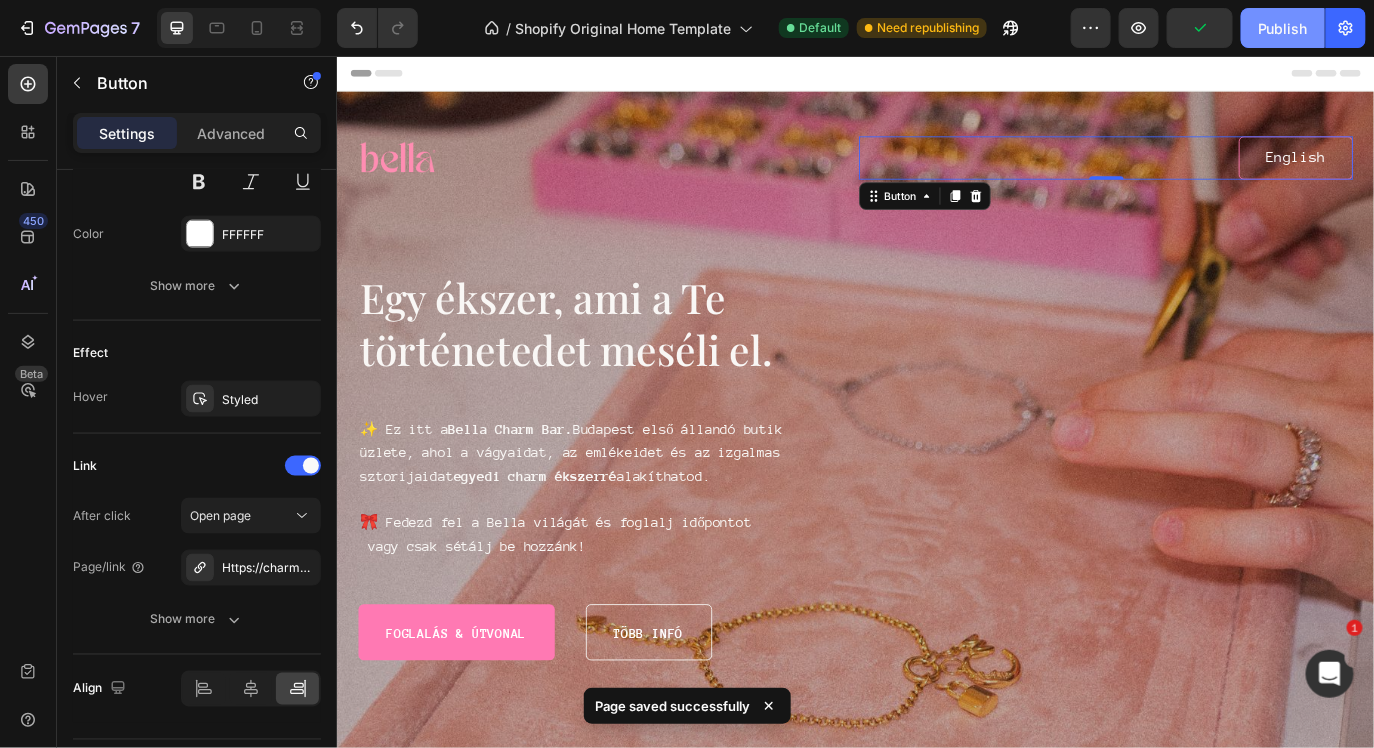 click on "Publish" at bounding box center [1283, 28] 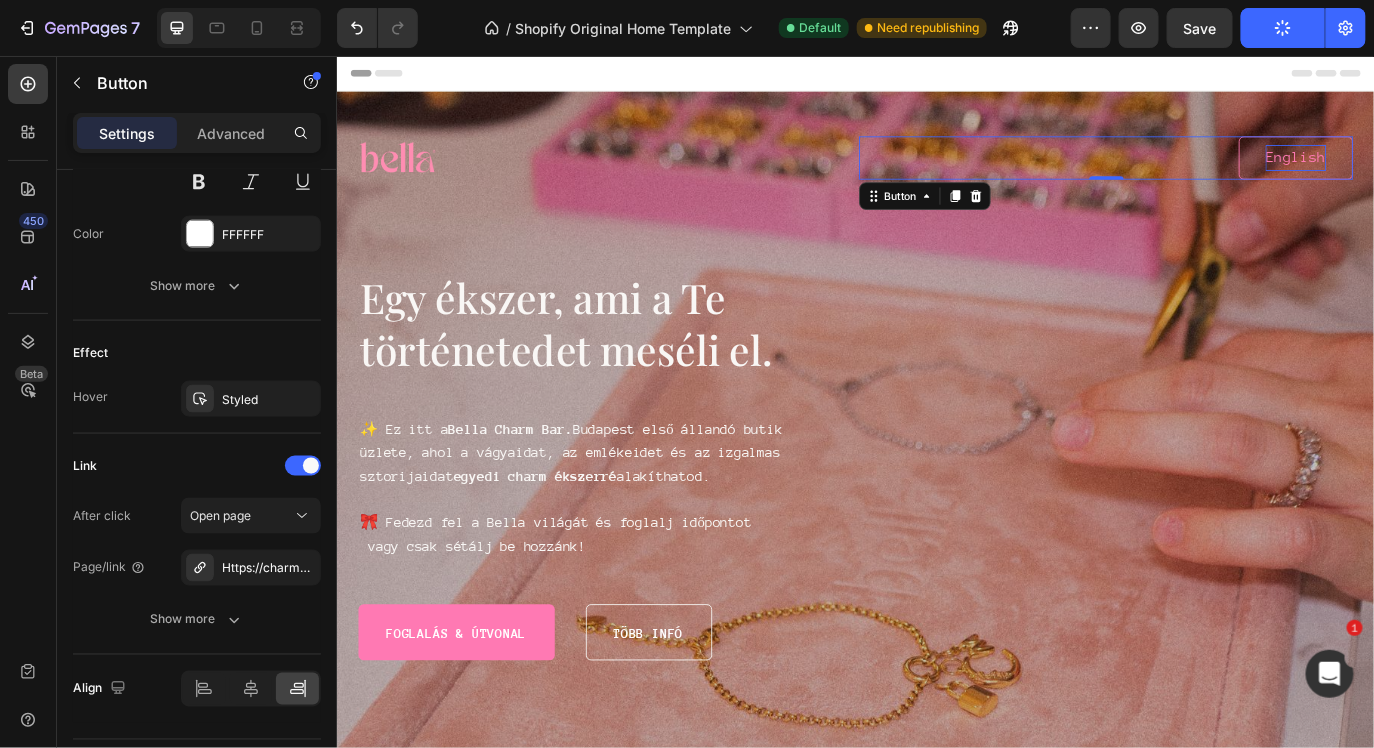 click on "English" at bounding box center [1445, 173] 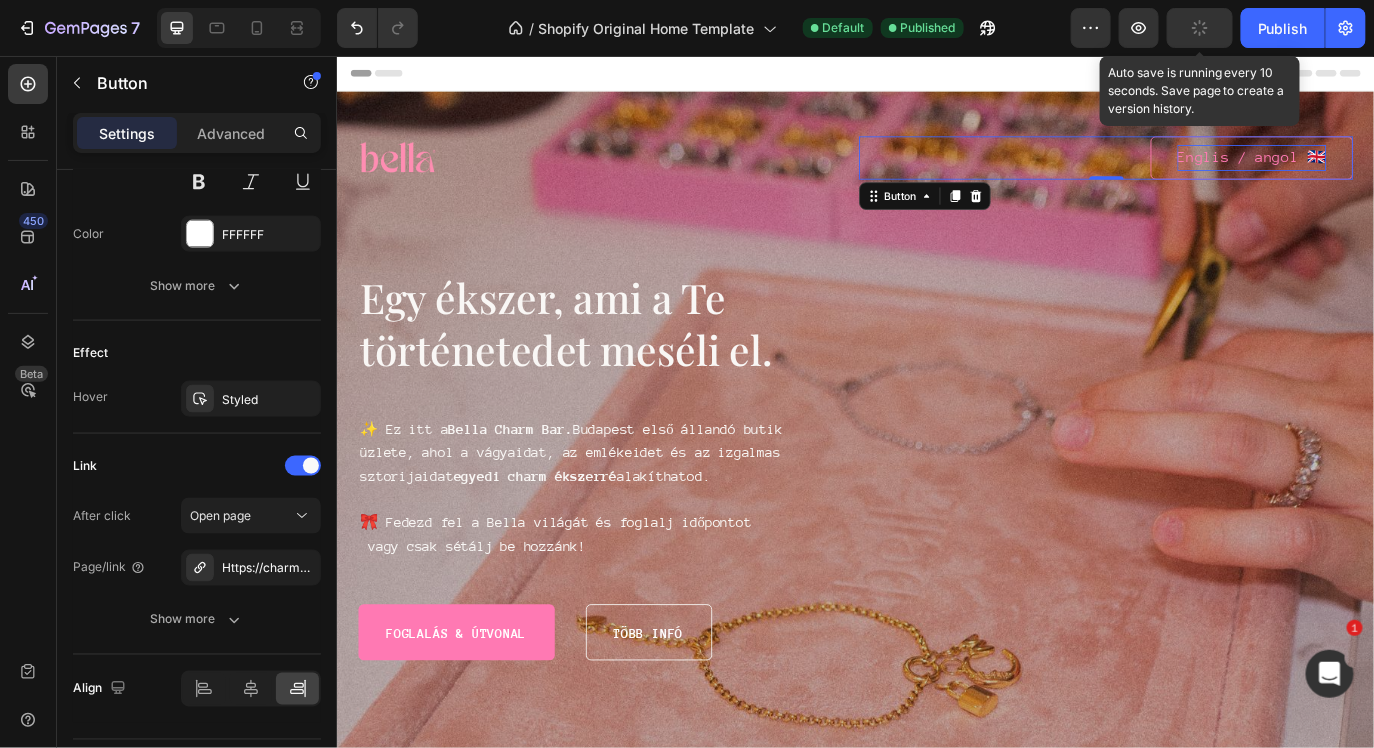 click 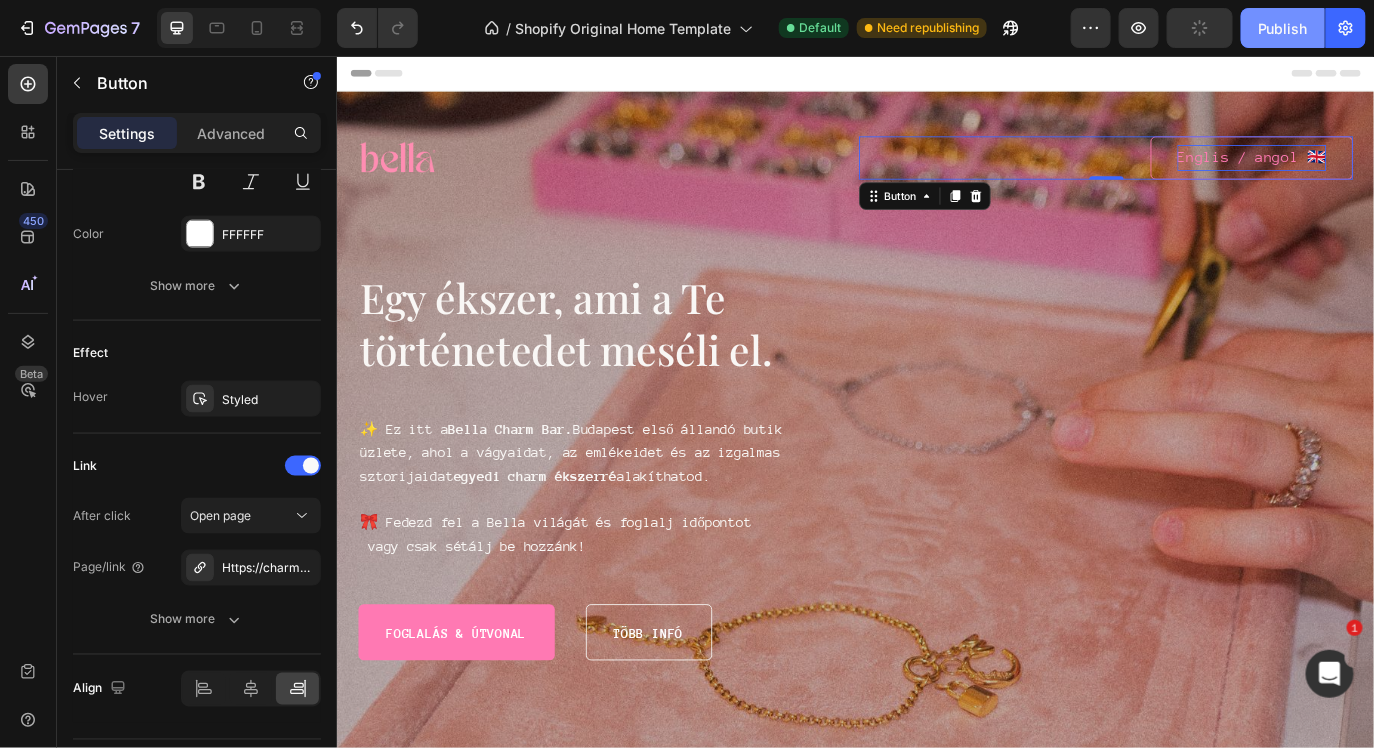 click on "Publish" 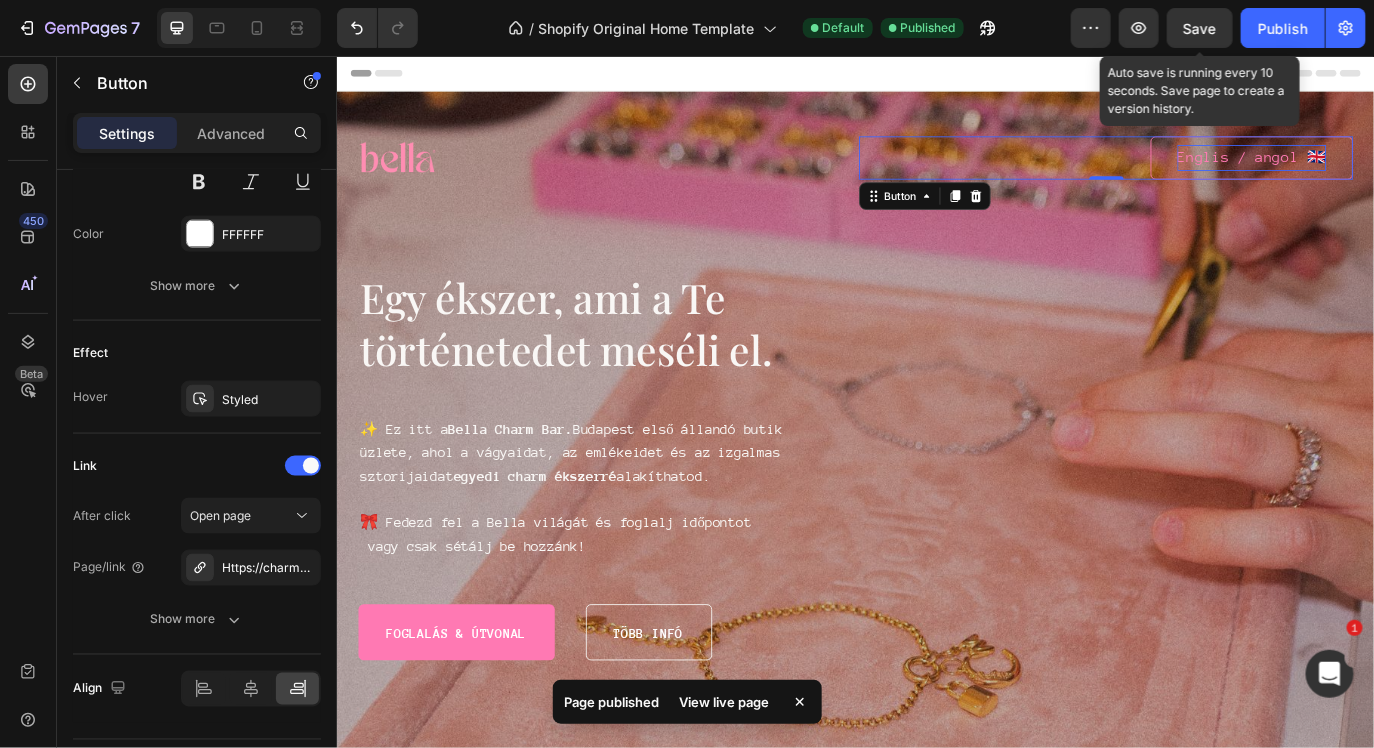 click on "Save" at bounding box center [1200, 28] 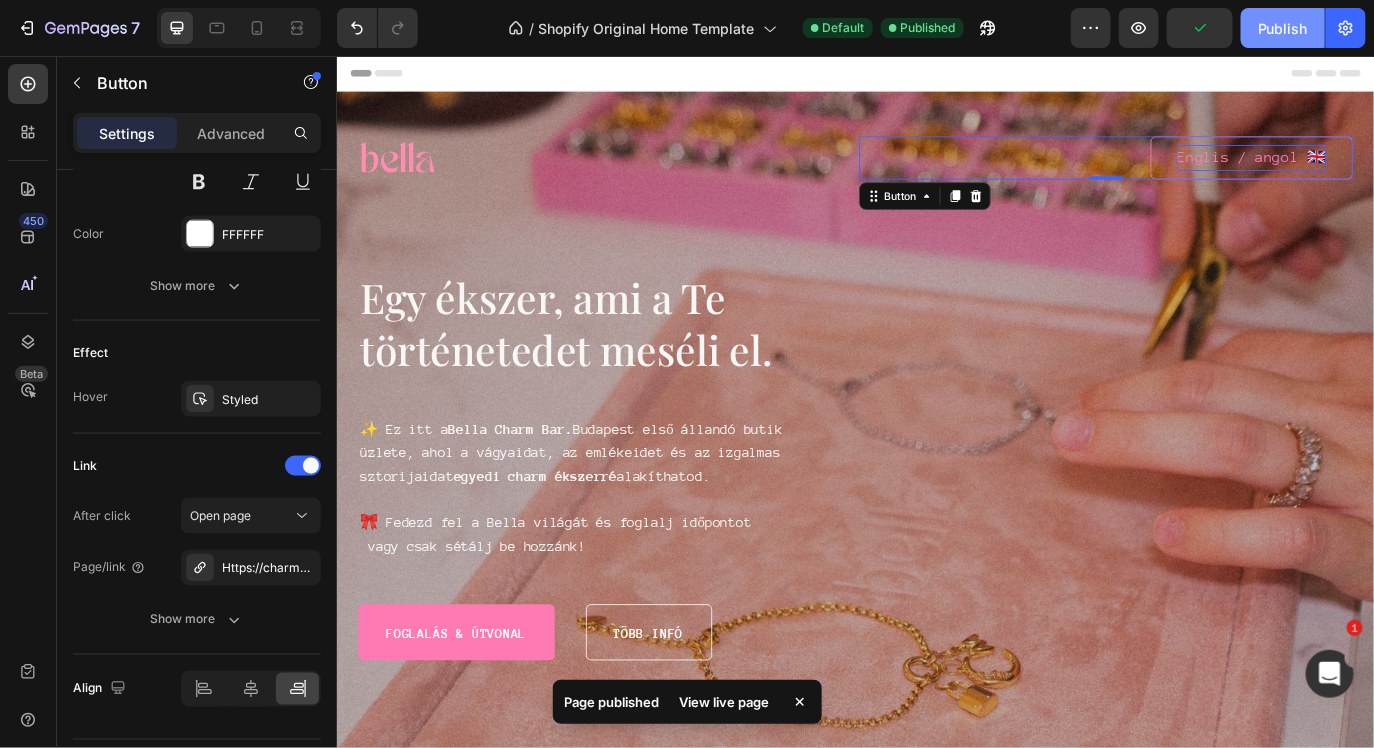 click on "Publish" 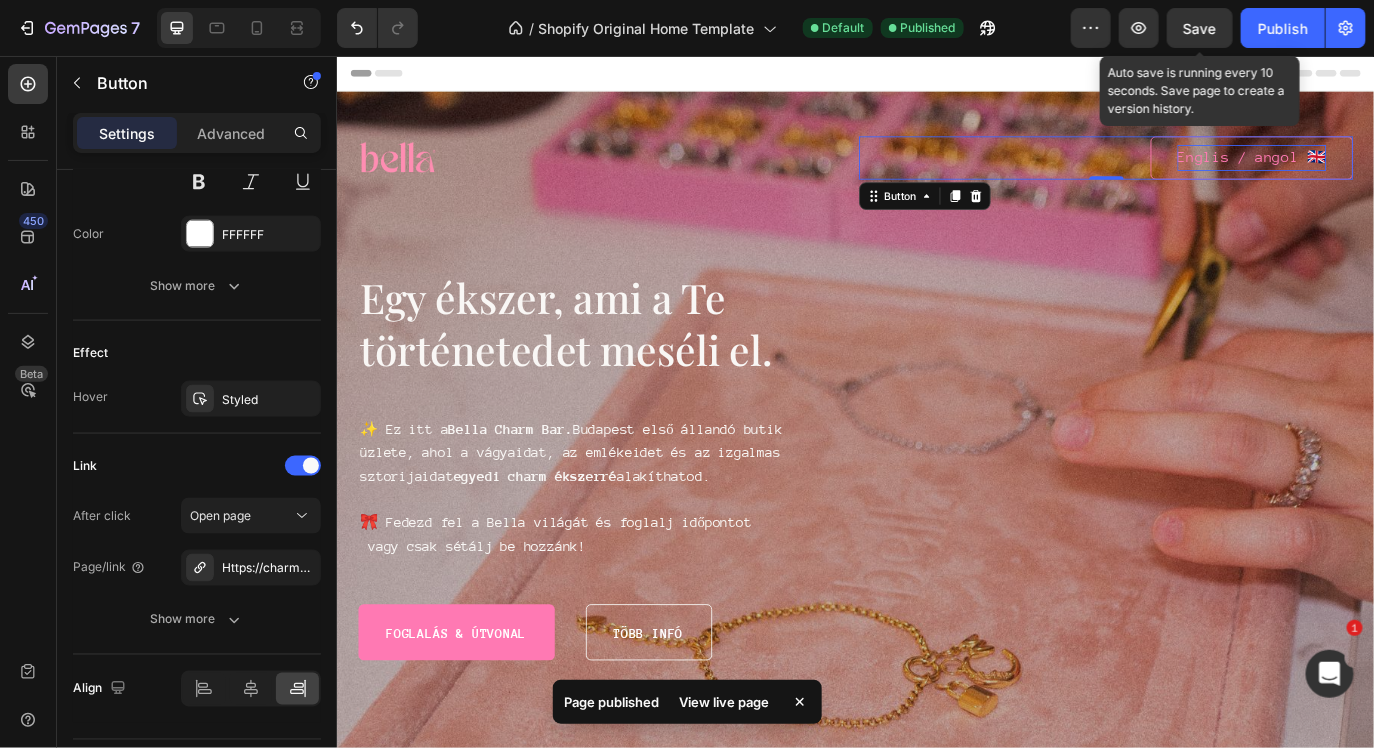 click on "Save" at bounding box center (1200, 28) 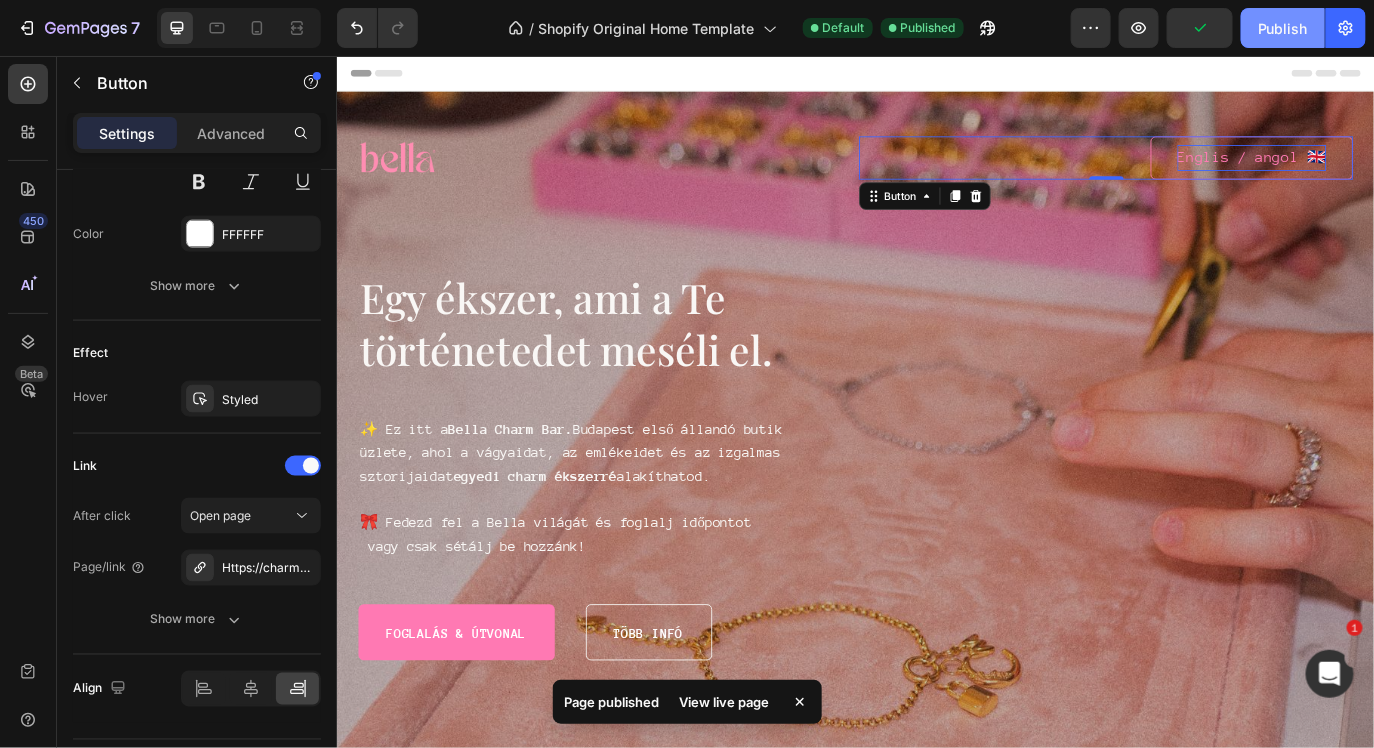 click on "Publish" at bounding box center (1283, 28) 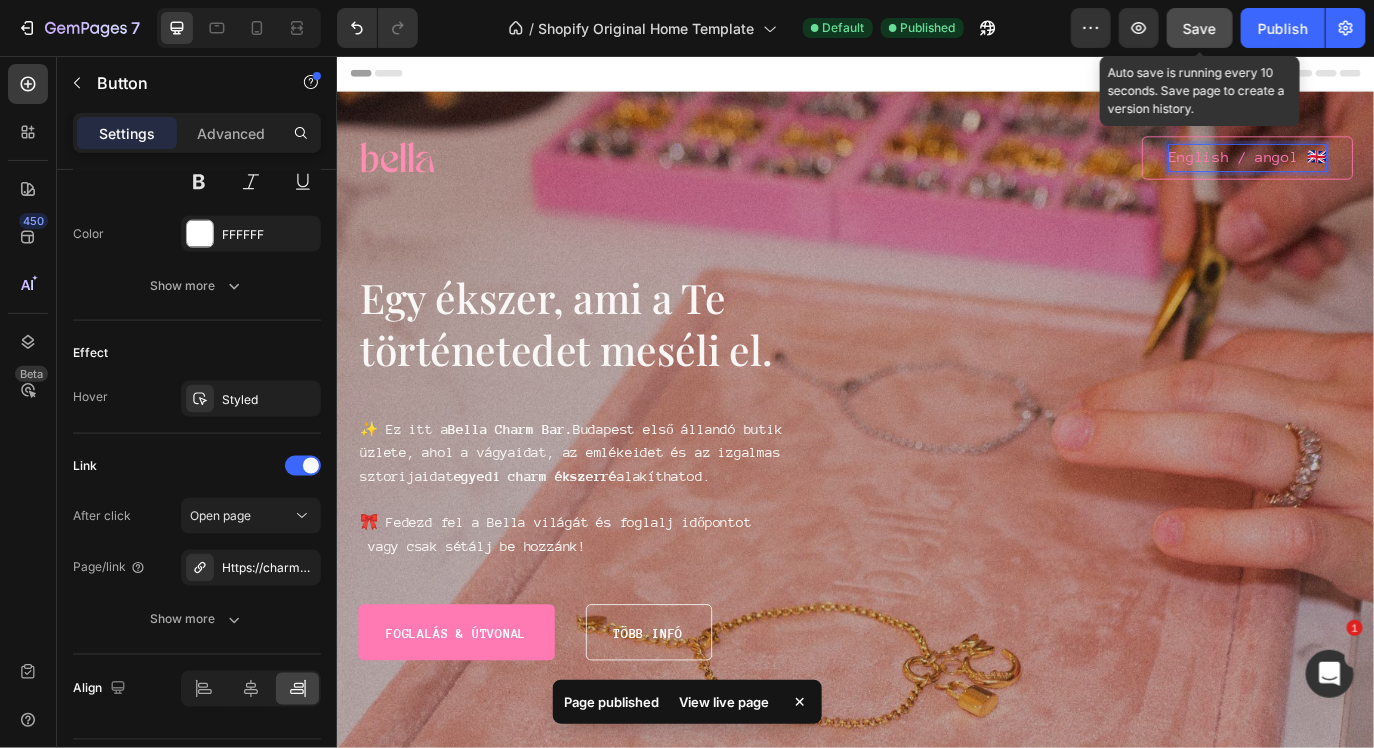 click on "Save" at bounding box center [1200, 28] 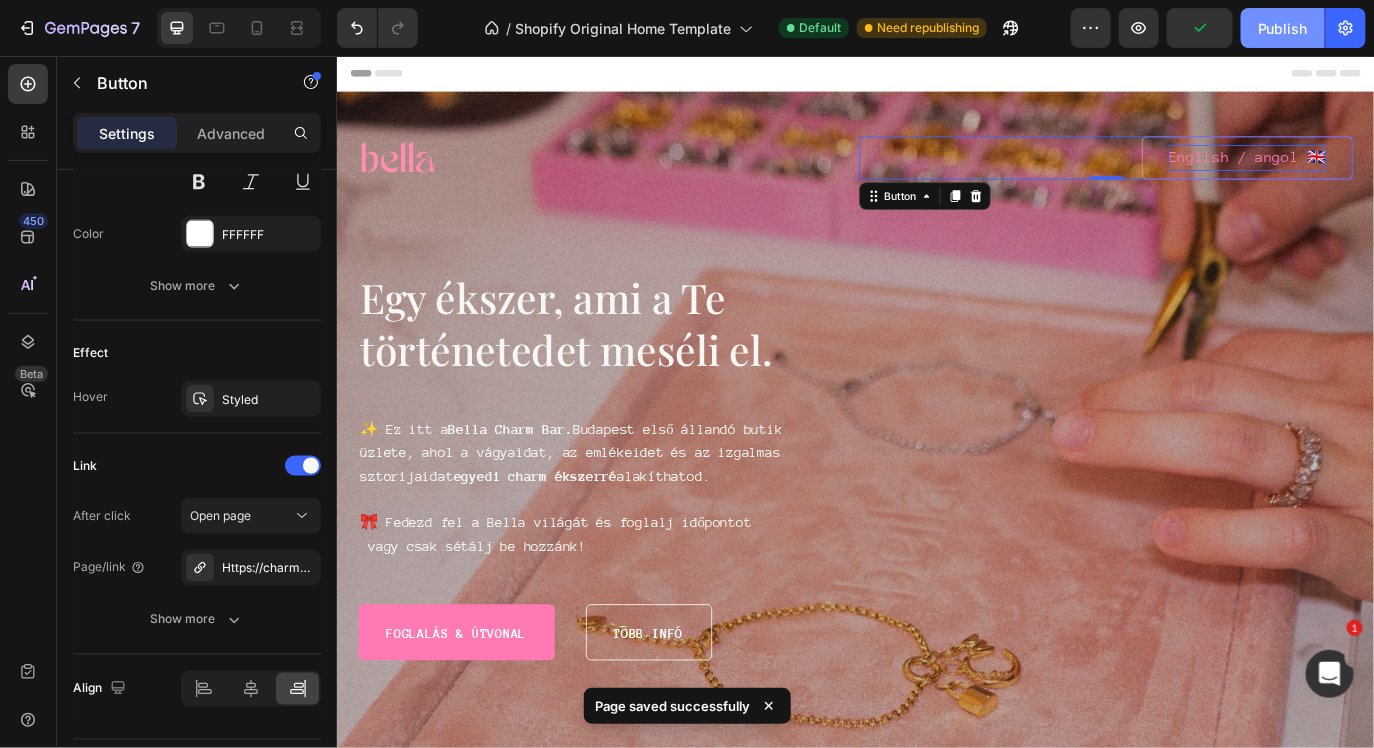 click on "Publish" at bounding box center (1283, 28) 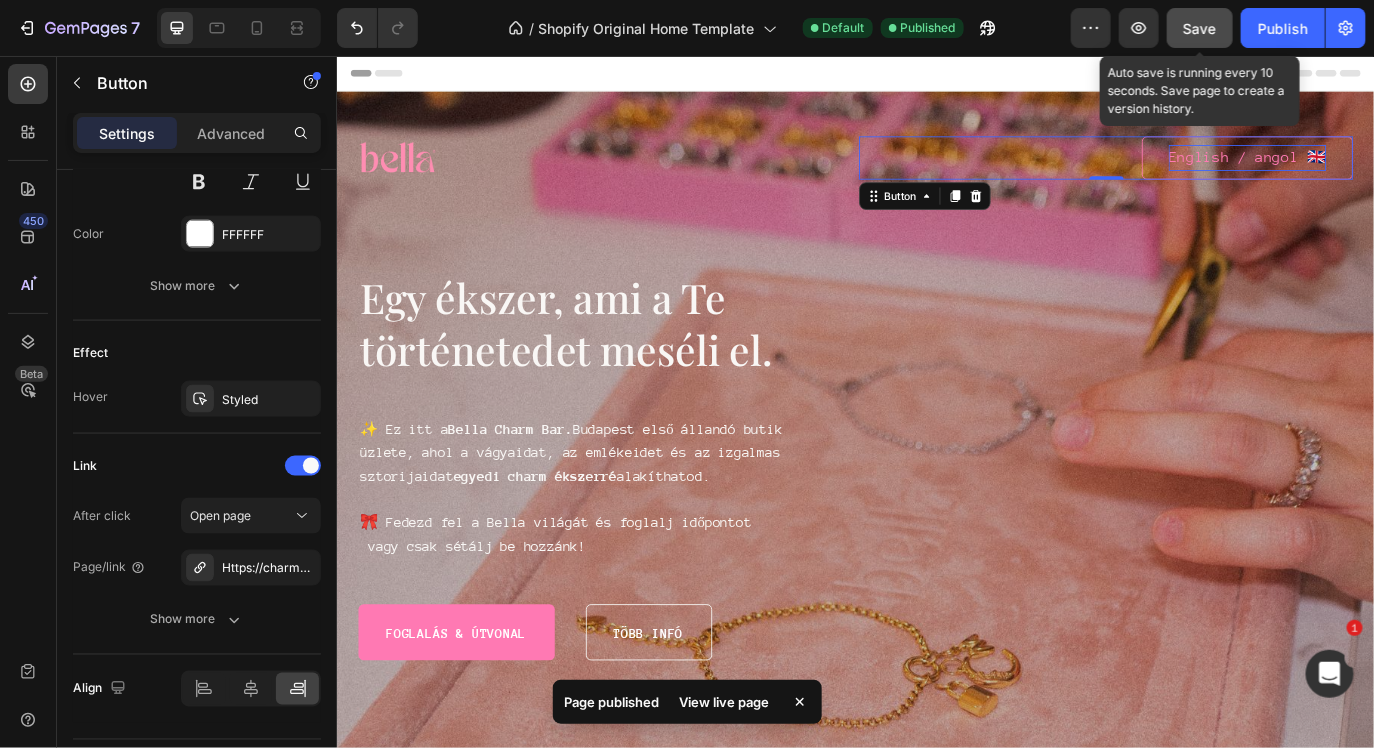 click on "Save" at bounding box center [1200, 28] 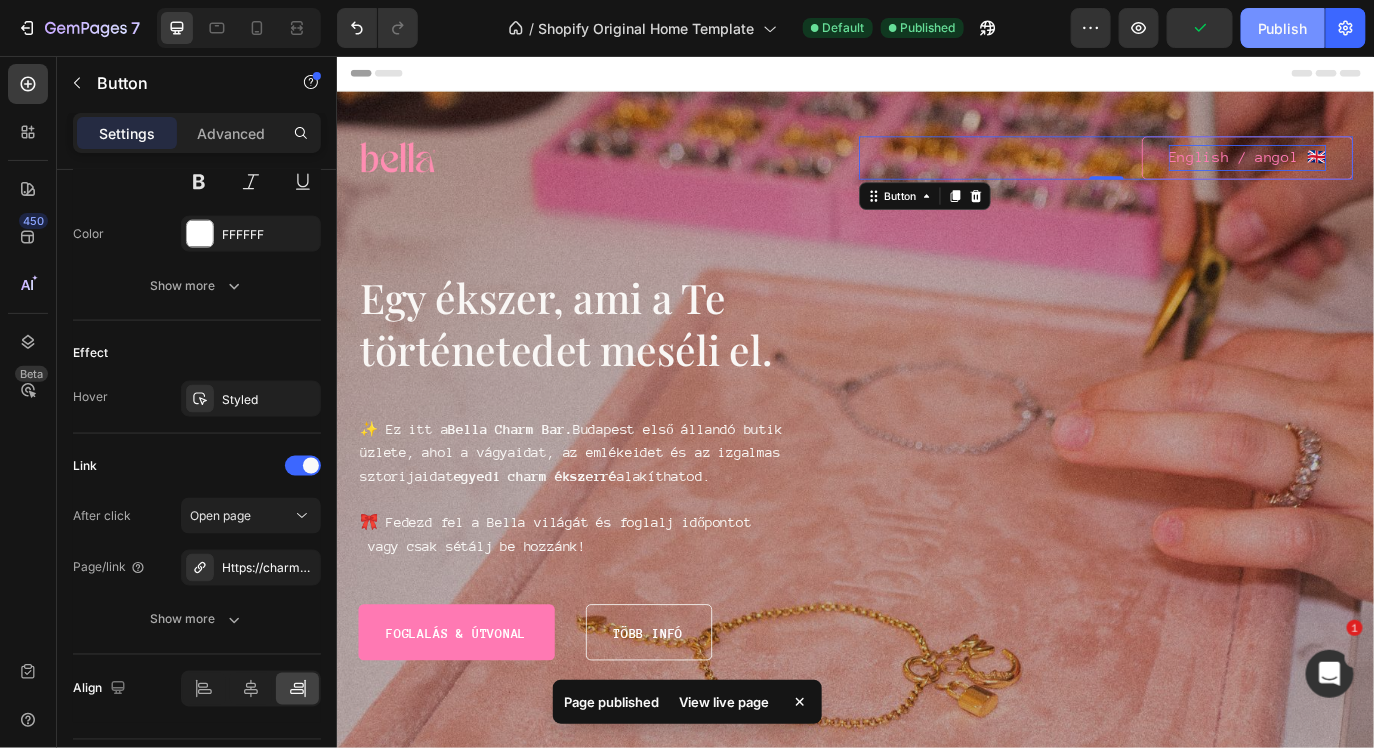 click on "Publish" at bounding box center (1283, 28) 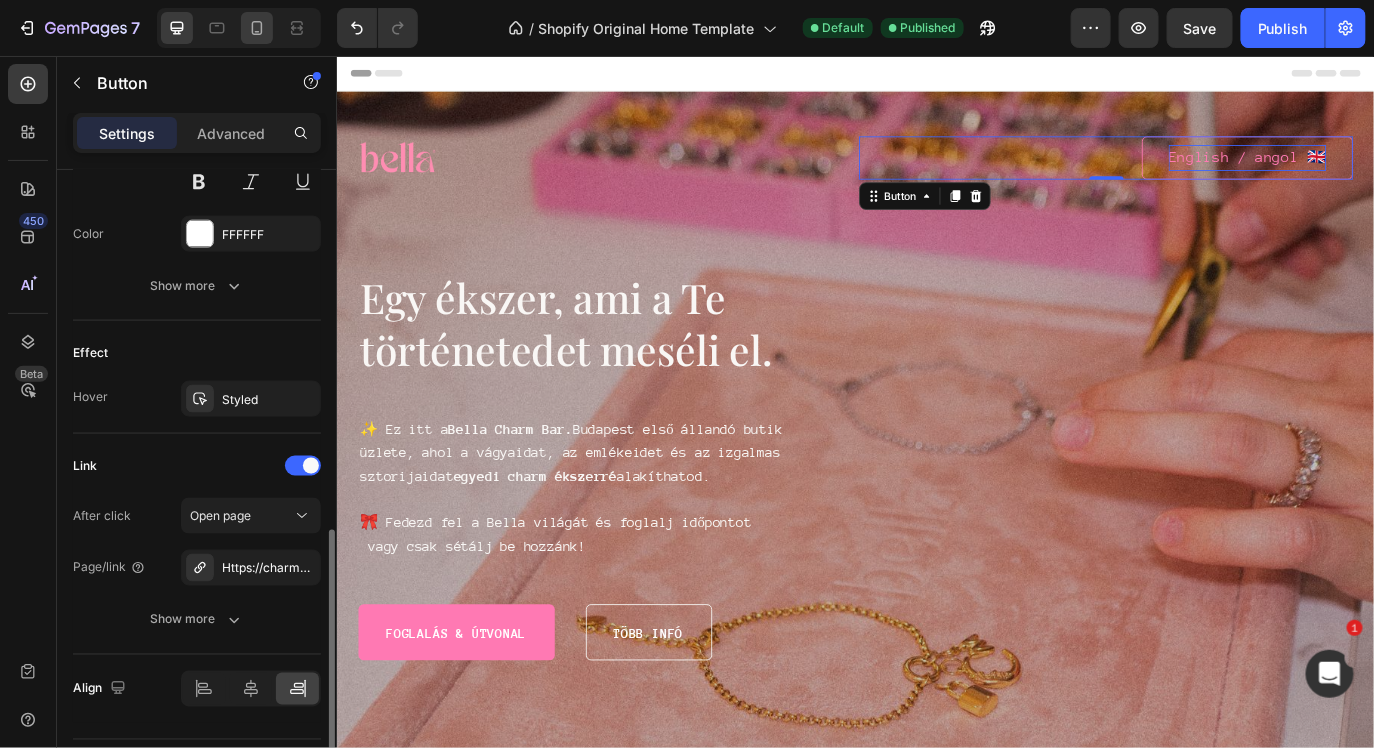 scroll, scrollTop: 900, scrollLeft: 0, axis: vertical 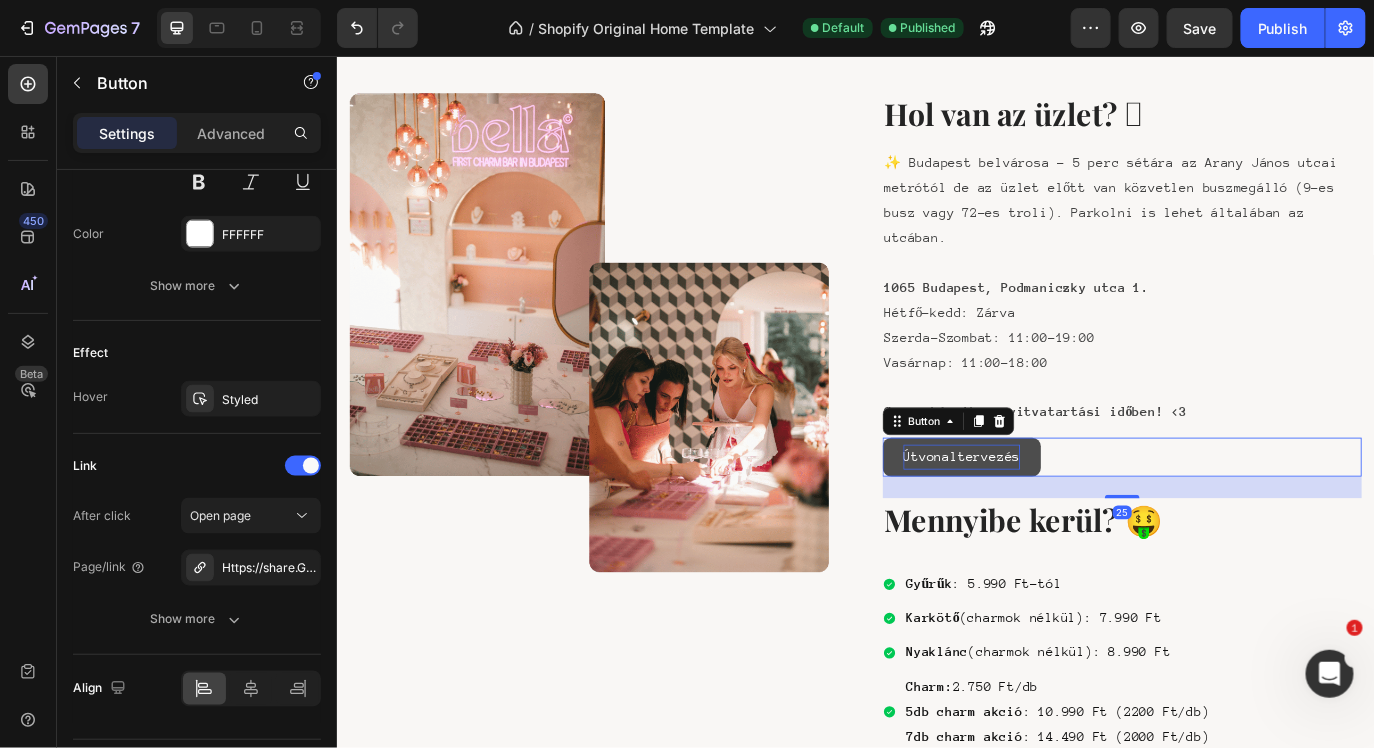 click on "Útvonaltervezés" at bounding box center [1058, 519] 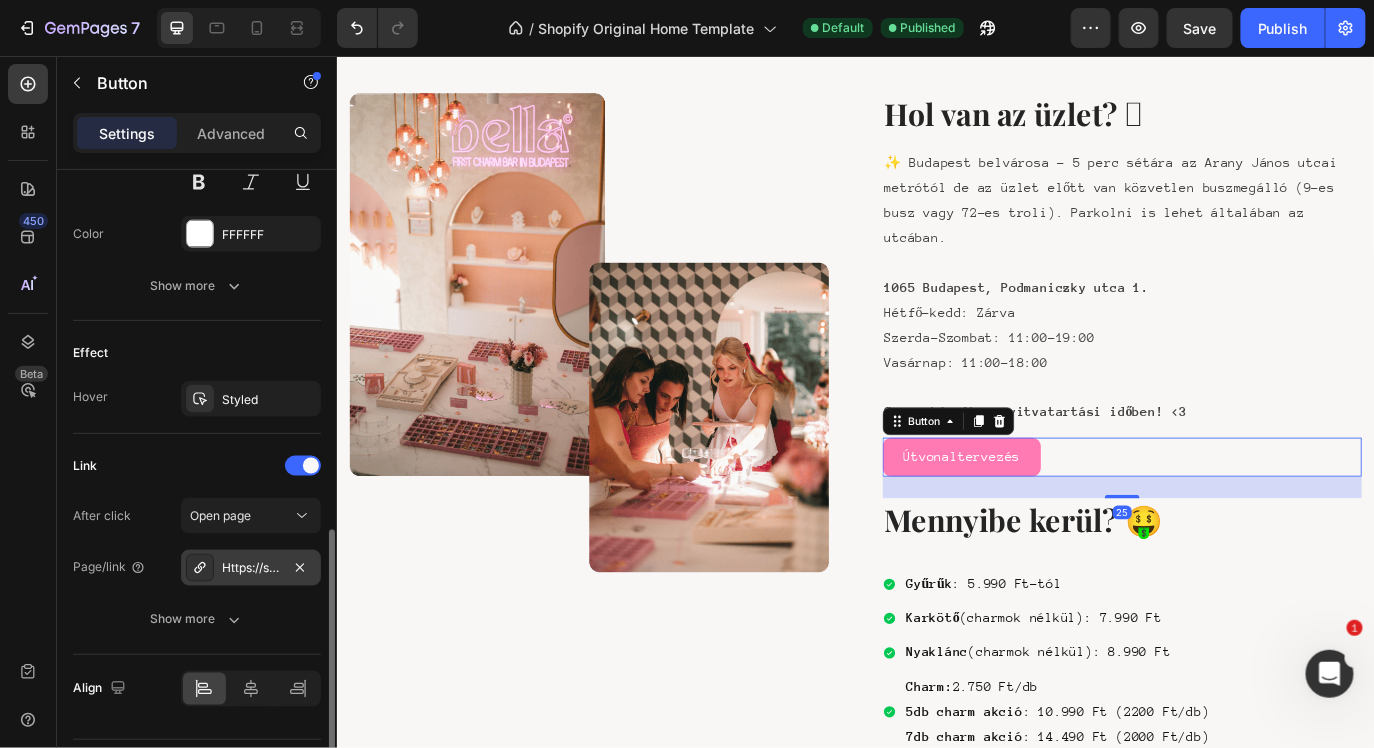 click on "Https://share.Google/xzHHygw540N5AezQA" at bounding box center (251, 569) 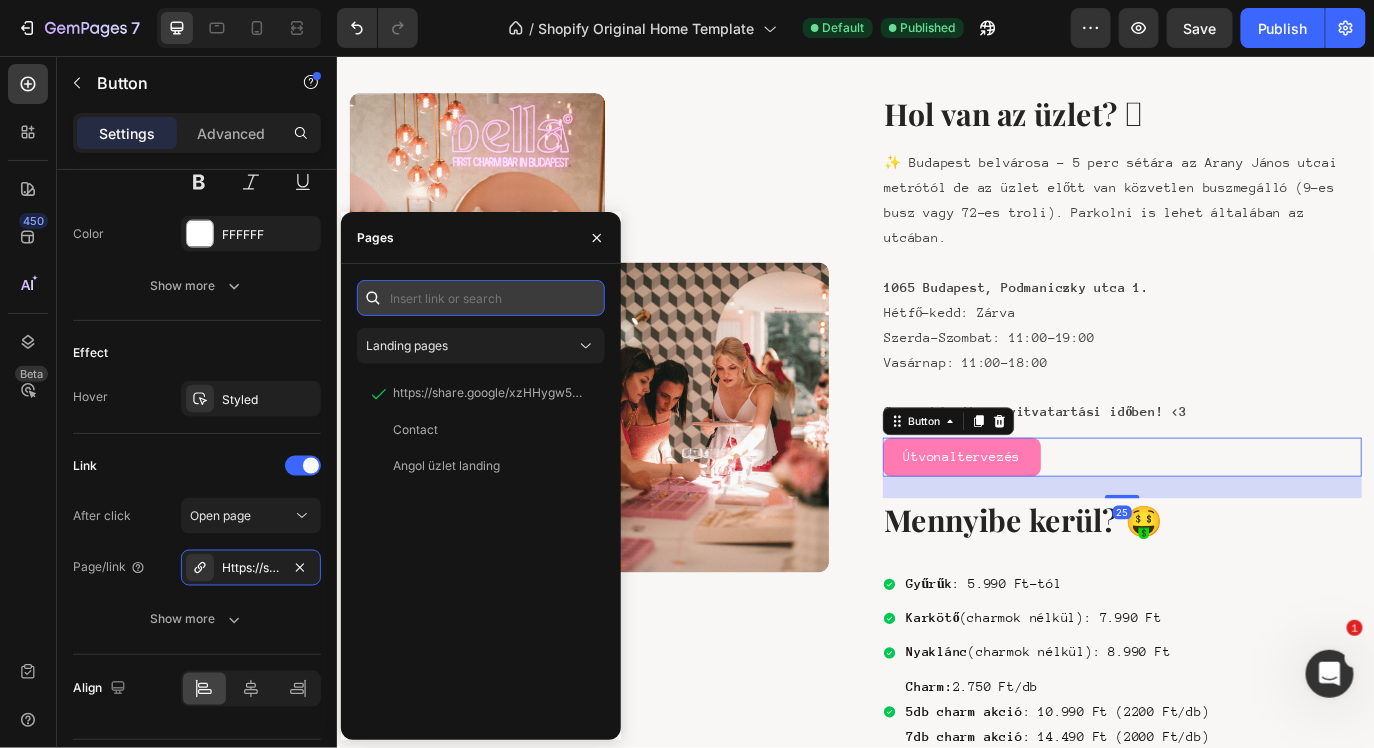 click at bounding box center [481, 298] 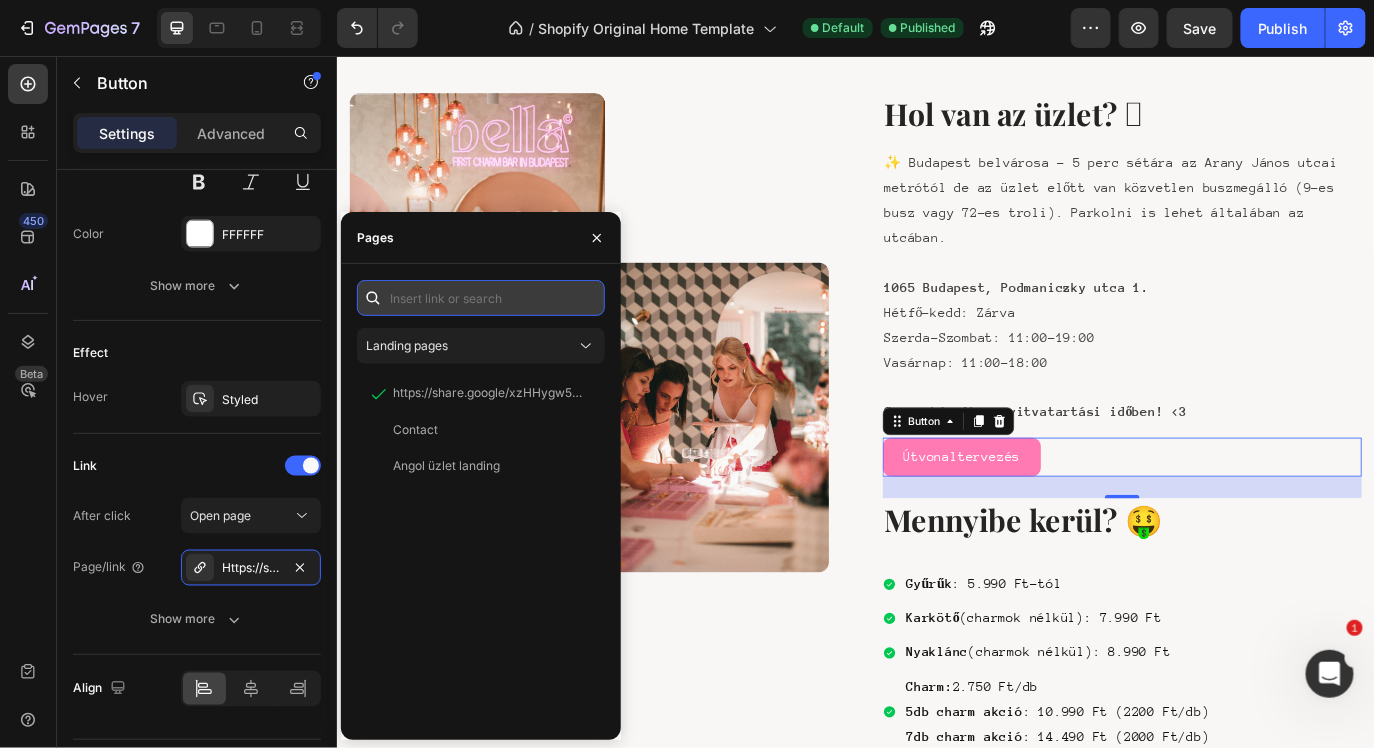 paste on "https://maps.app.goo.gl/AXoaeucpKhzjmJP56" 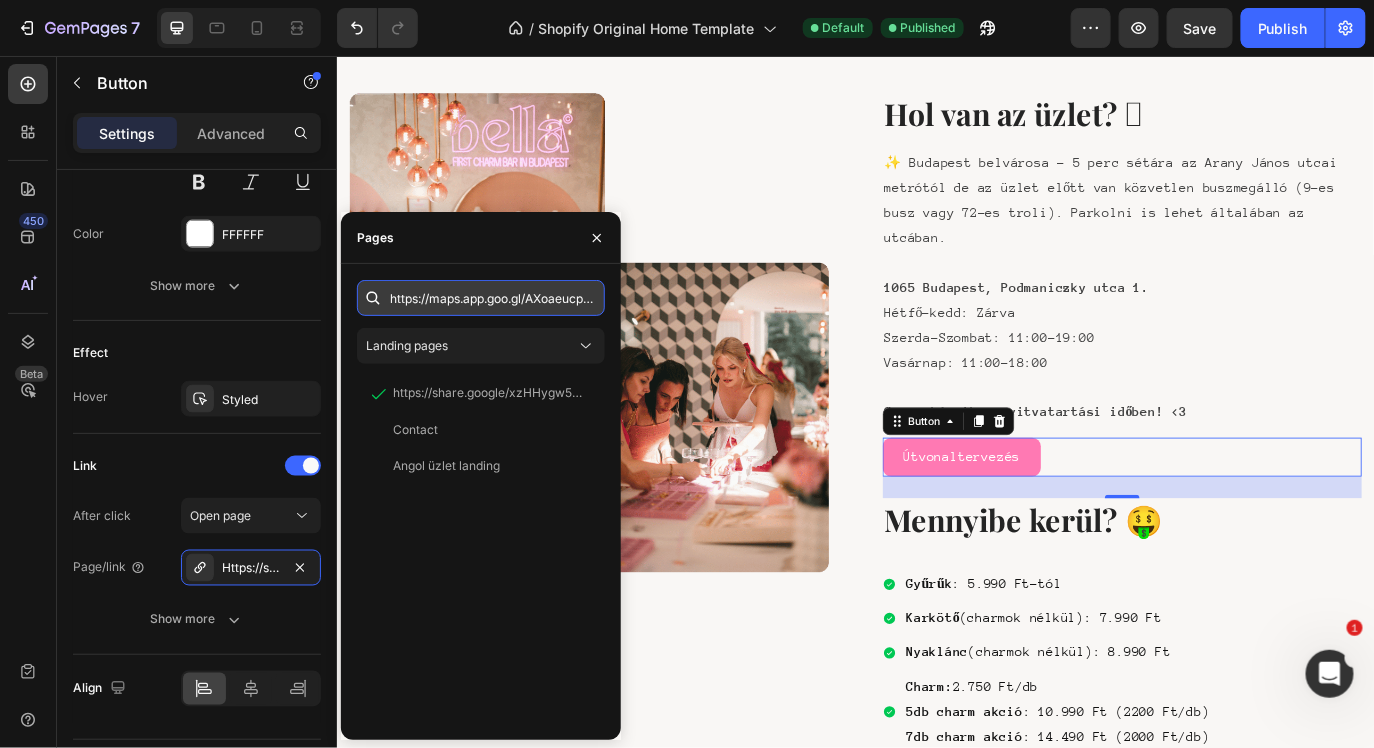 scroll, scrollTop: 0, scrollLeft: 87, axis: horizontal 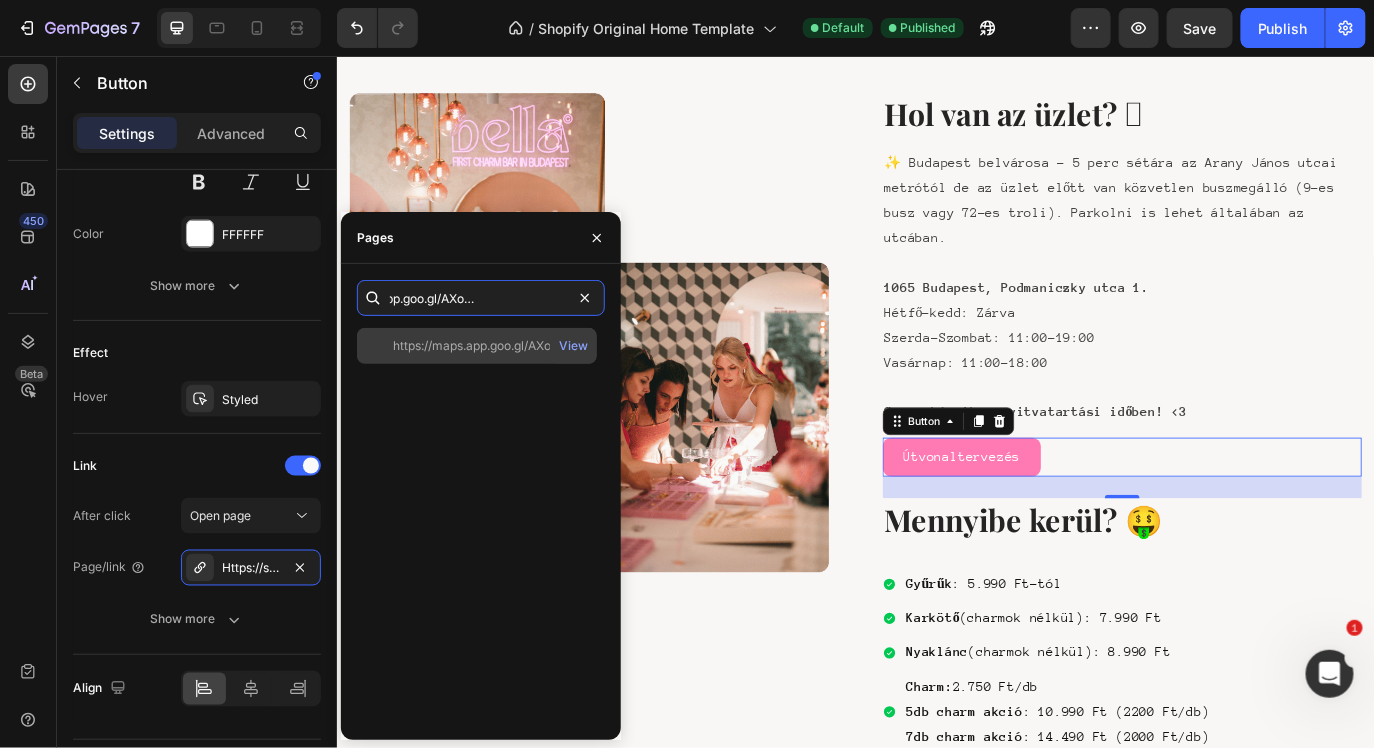 type on "https://maps.app.goo.gl/AXoaeucpKhzjmJP56" 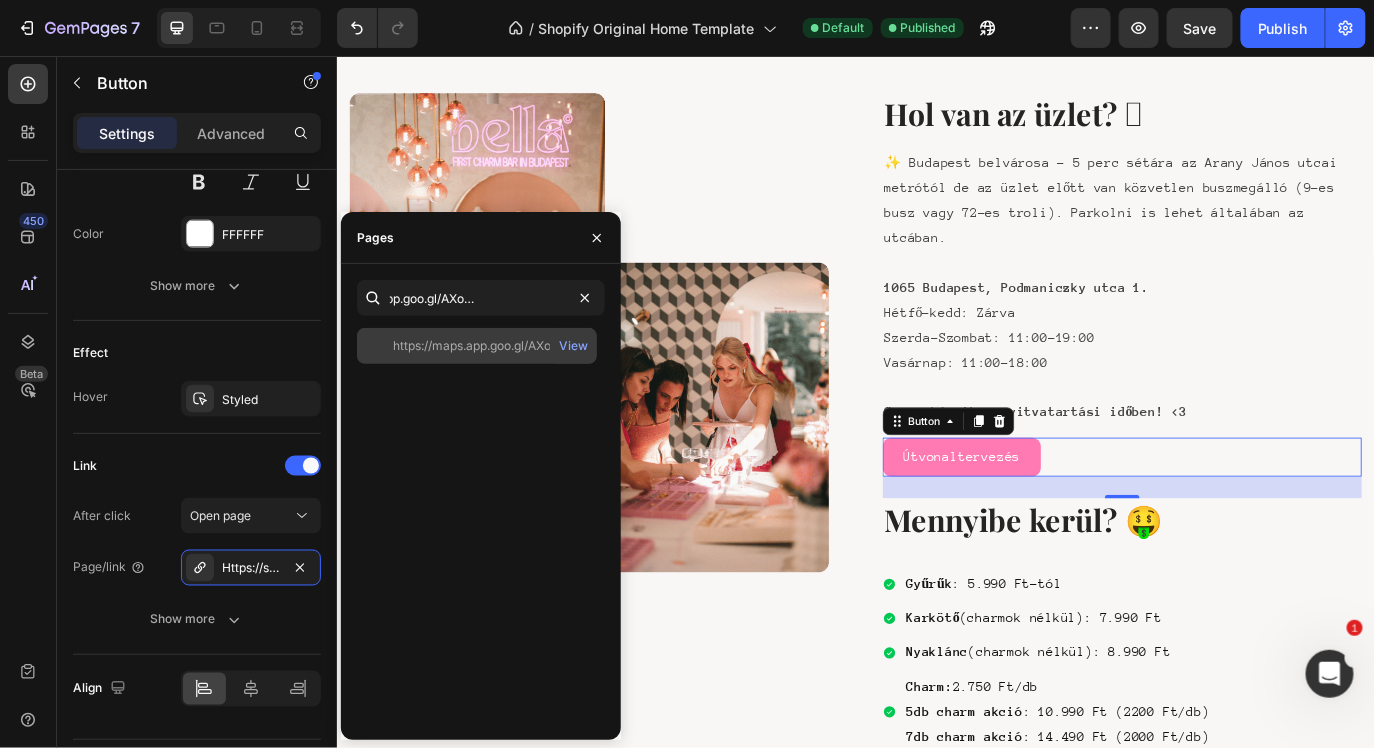 click on "https://maps.app.goo.gl/AXoaeucpKhzjmJP56" 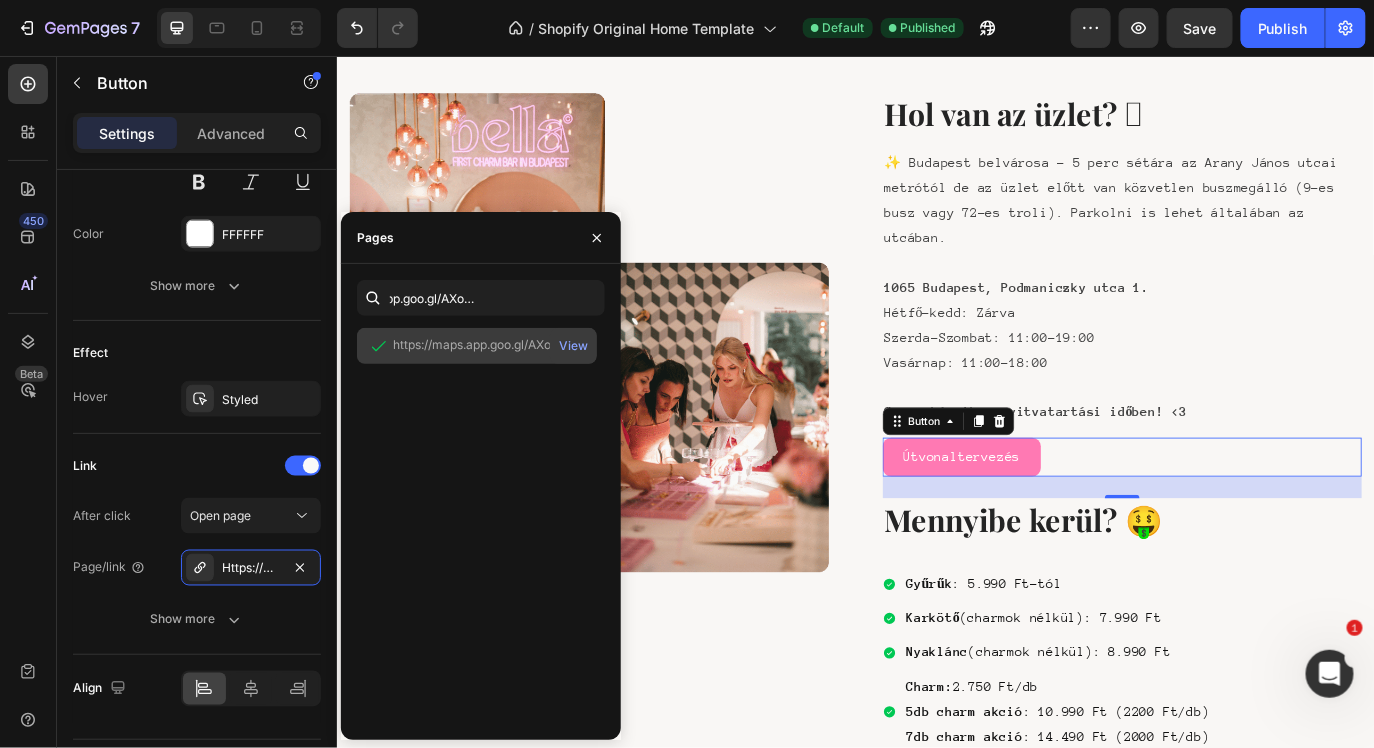 scroll, scrollTop: 0, scrollLeft: 0, axis: both 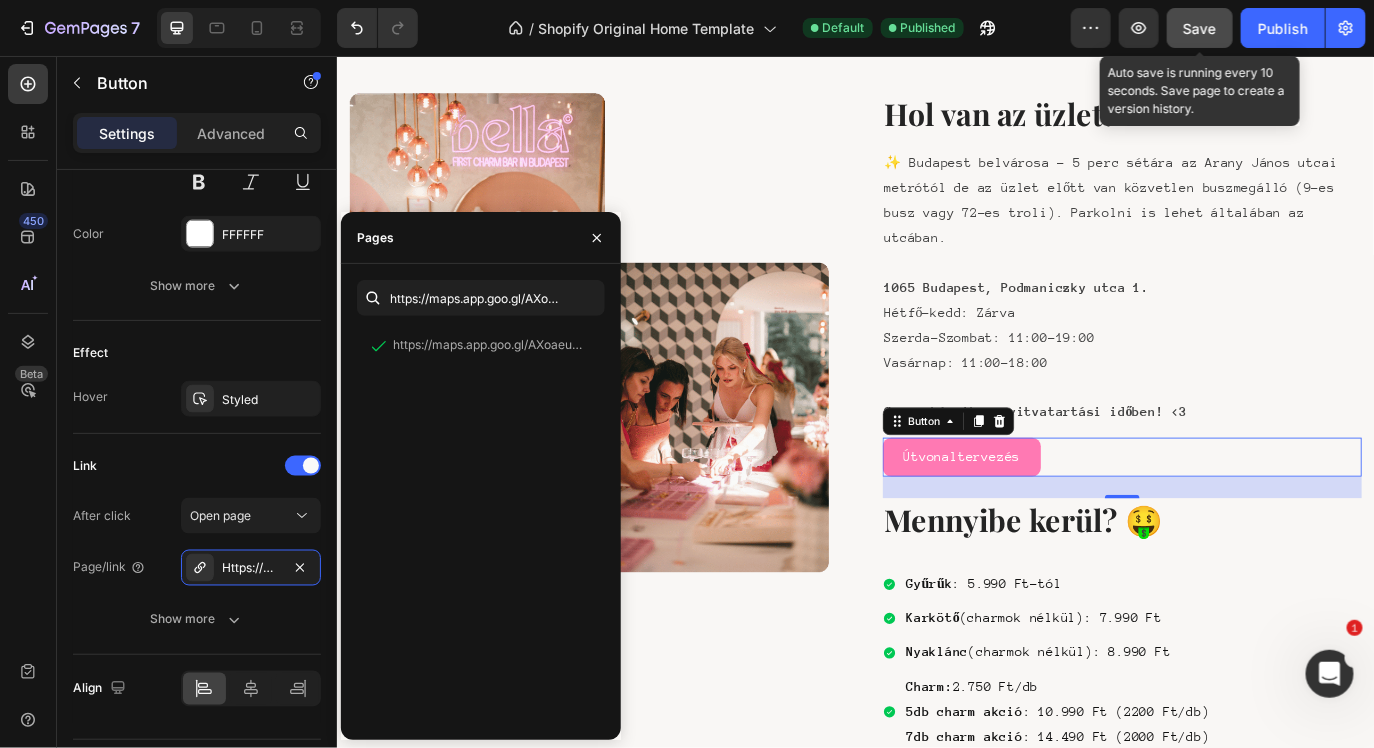 drag, startPoint x: 1213, startPoint y: 33, endPoint x: 936, endPoint y: 102, distance: 285.46454 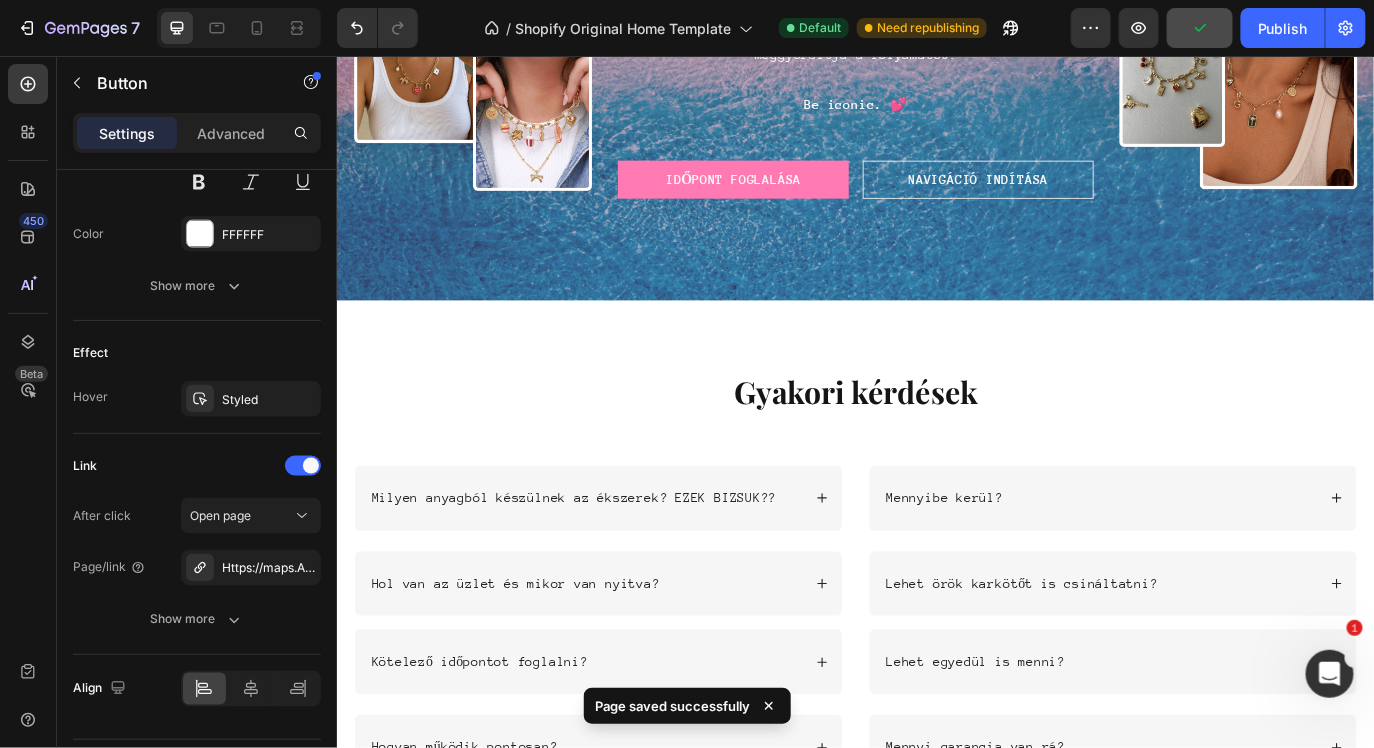 scroll, scrollTop: 5920, scrollLeft: 0, axis: vertical 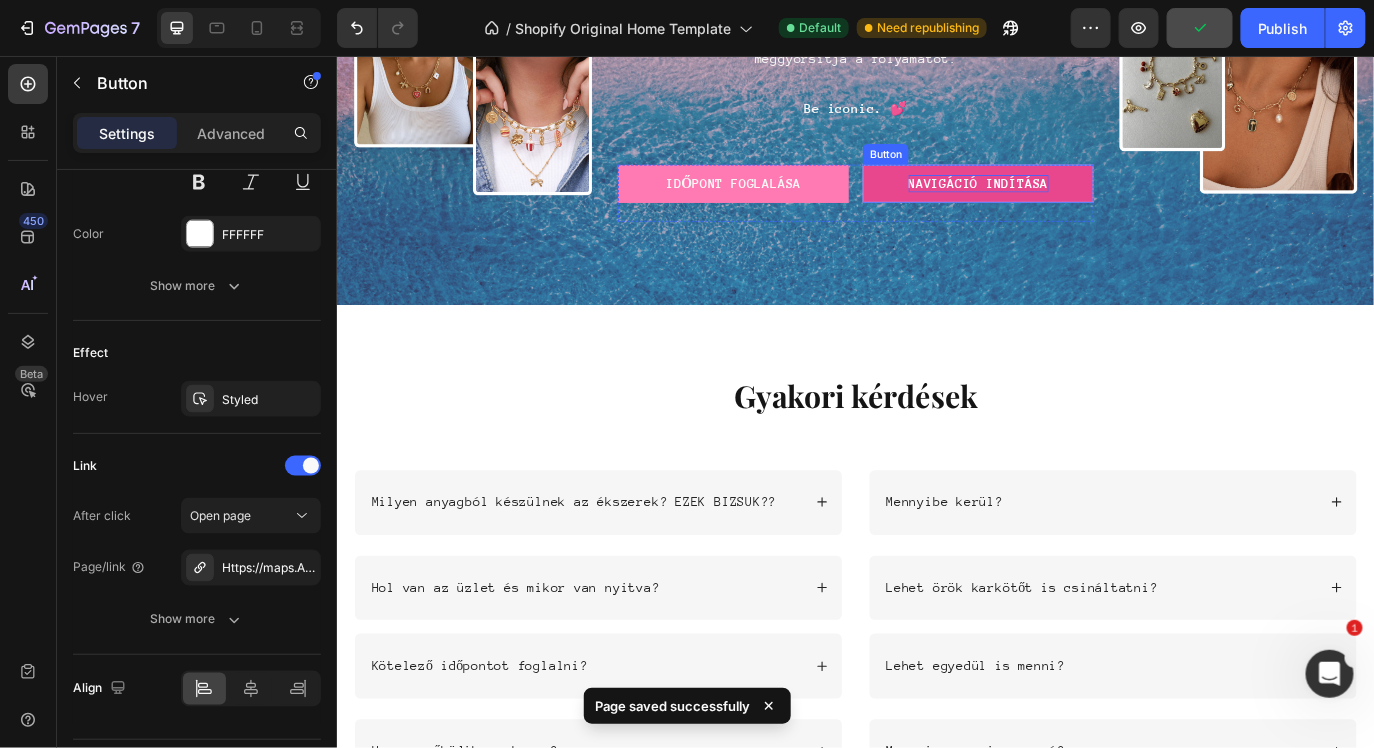 click on "Navigáció indítása" at bounding box center (1078, 203) 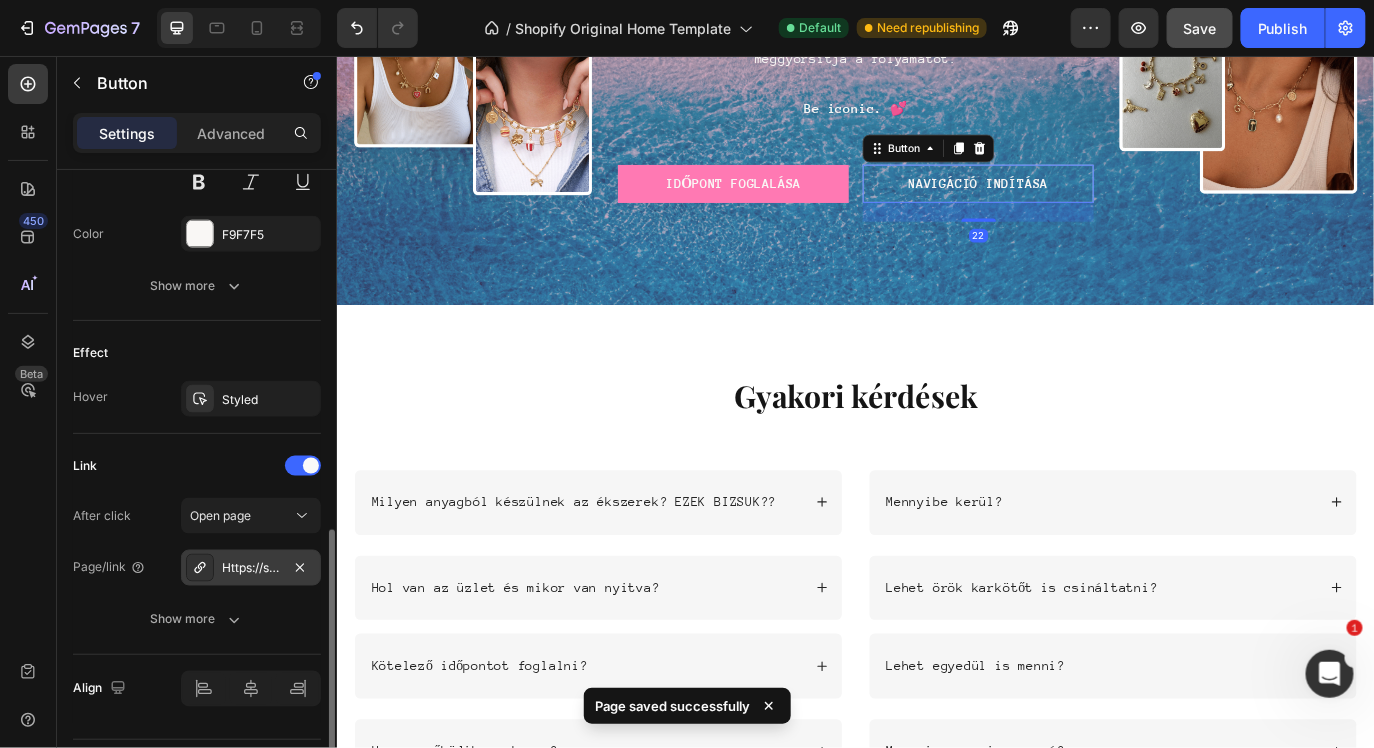 click on "Https://share.Google/xzHHygw540N5AezQA" at bounding box center [251, 569] 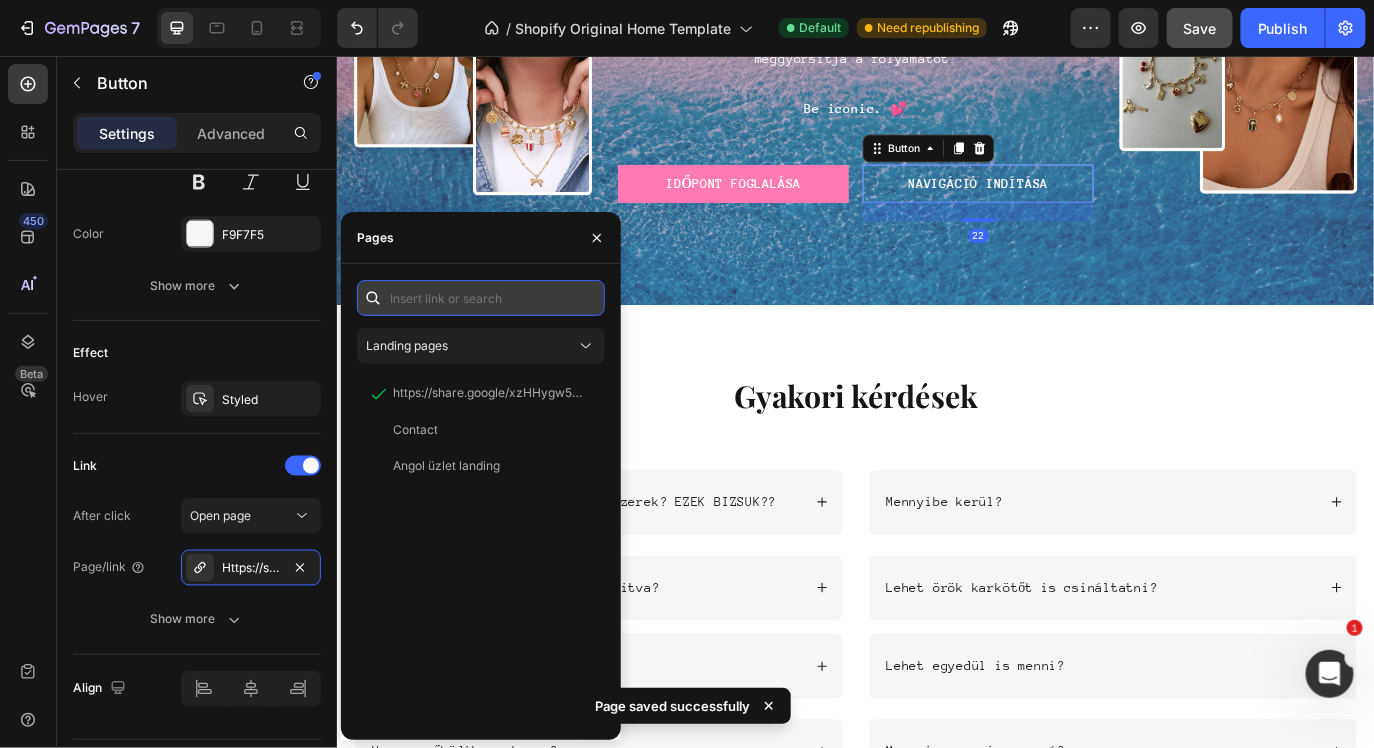 click at bounding box center (481, 298) 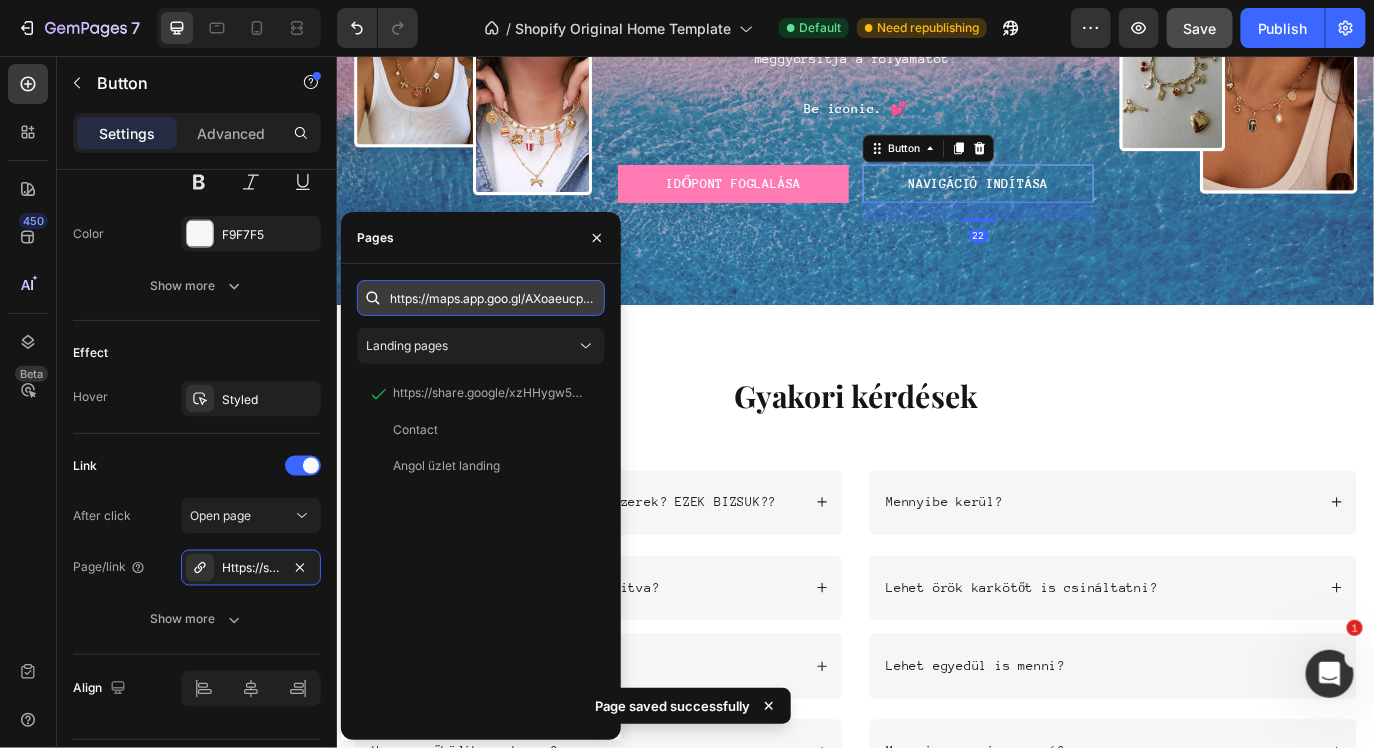 scroll, scrollTop: 0, scrollLeft: 87, axis: horizontal 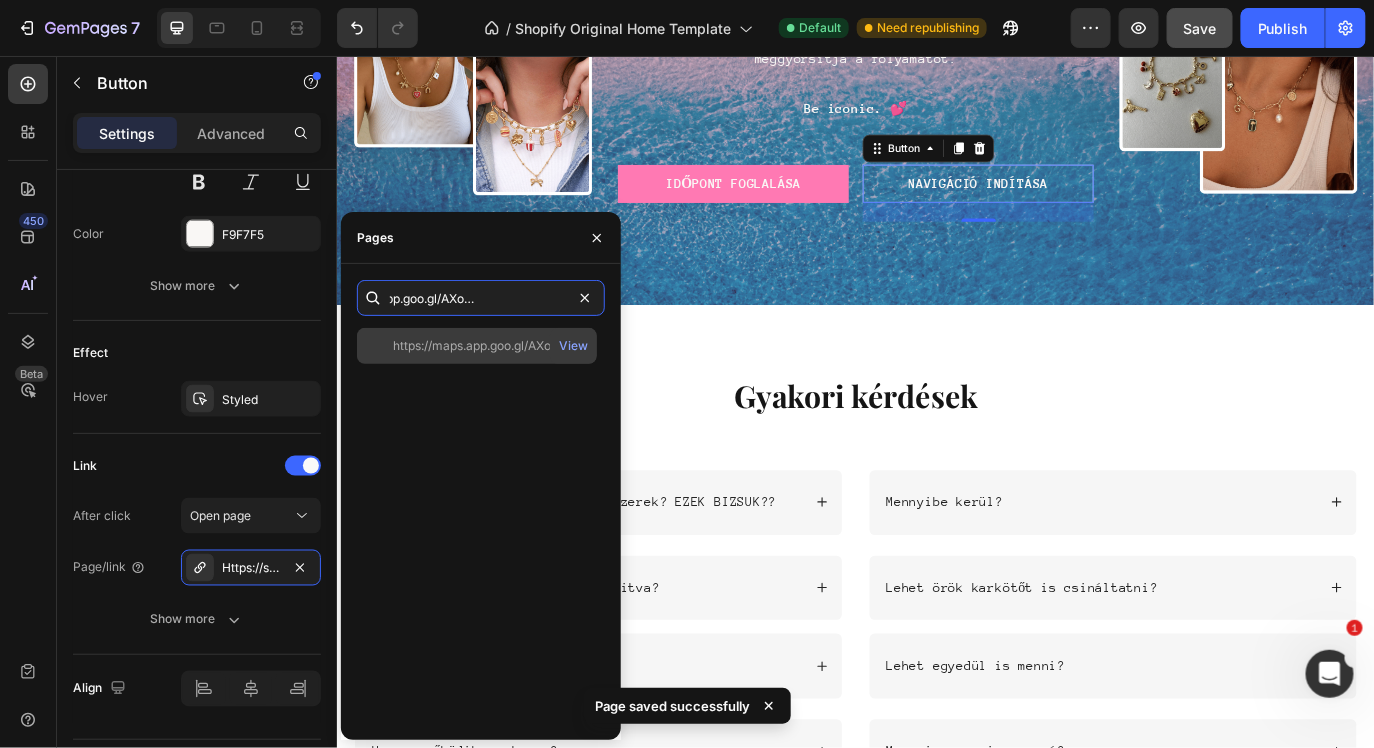 type on "https://maps.app.goo.gl/AXoaeucpKhzjmJP56" 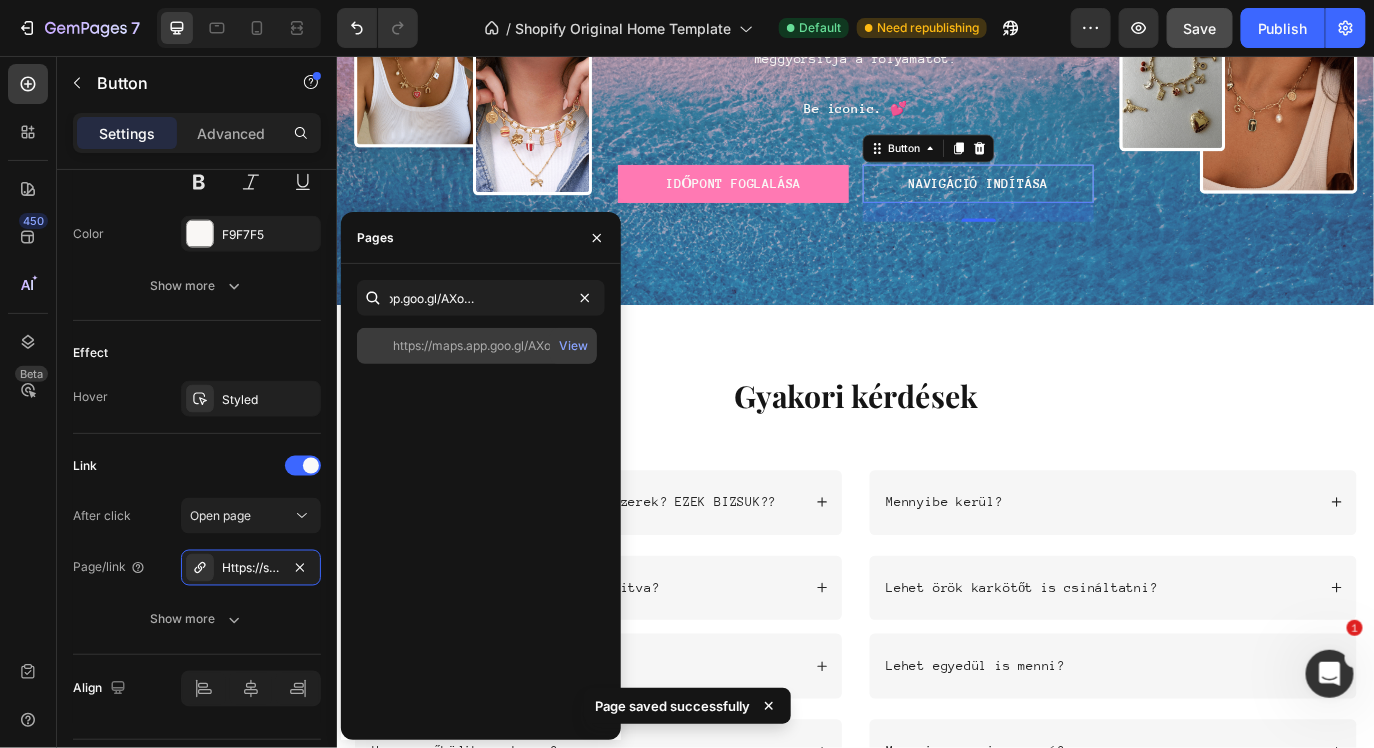 click on "https://maps.app.goo.gl/AXoaeucpKhzjmJP56" 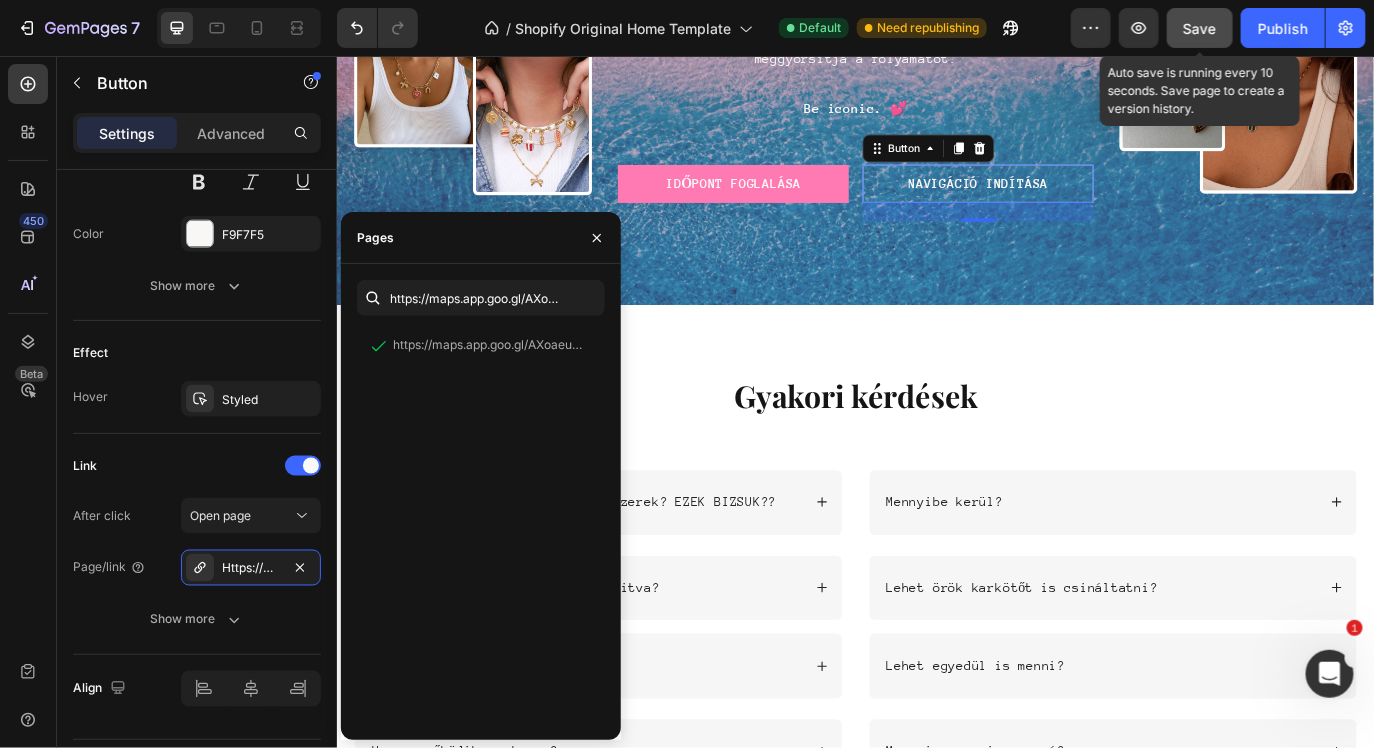 click on "Save" at bounding box center (1200, 28) 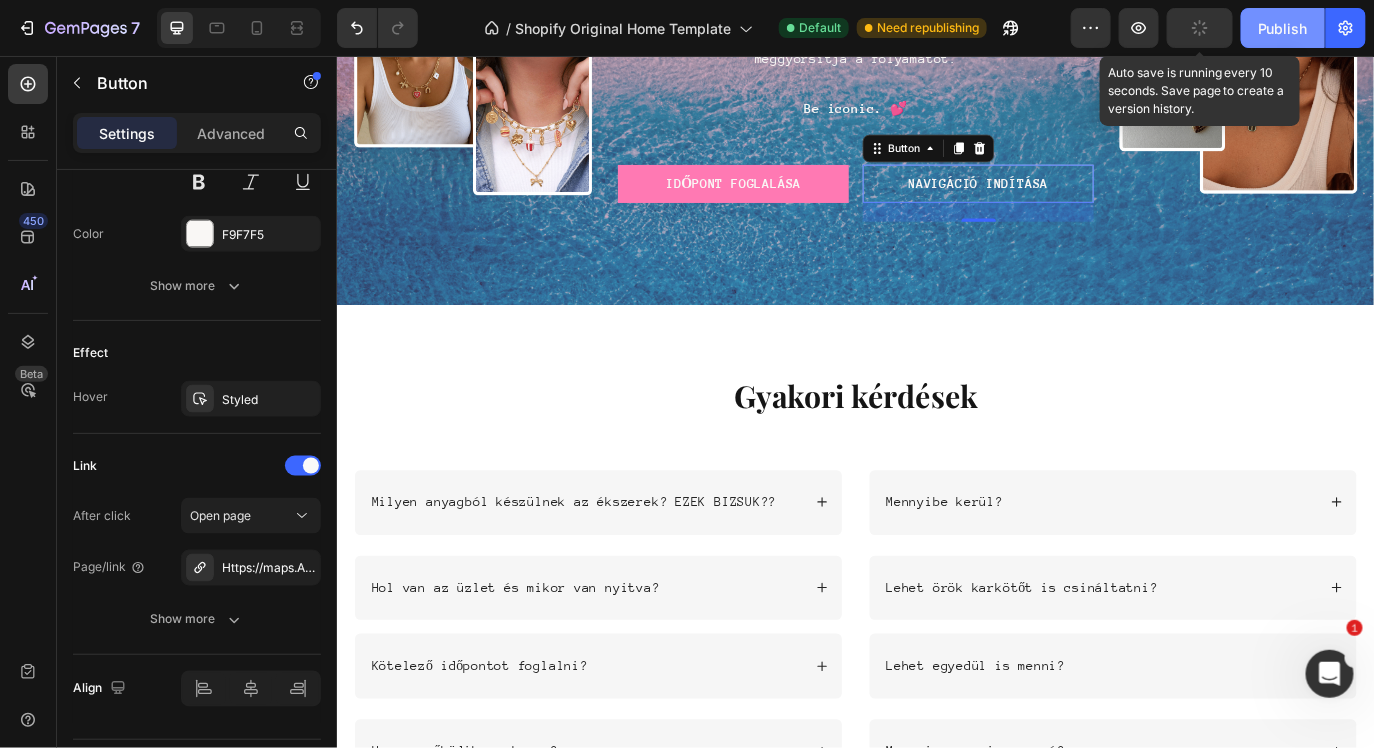 click on "Publish" at bounding box center [1283, 28] 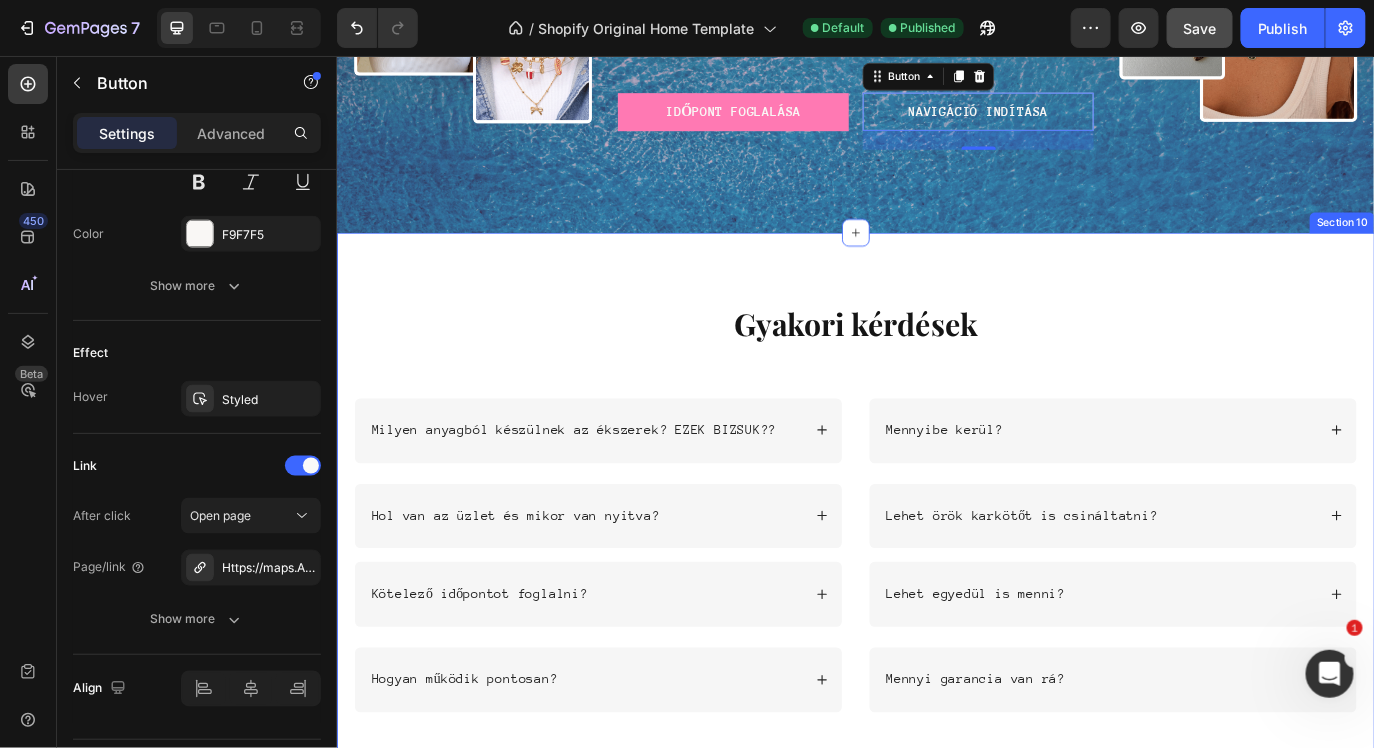 scroll, scrollTop: 6000, scrollLeft: 0, axis: vertical 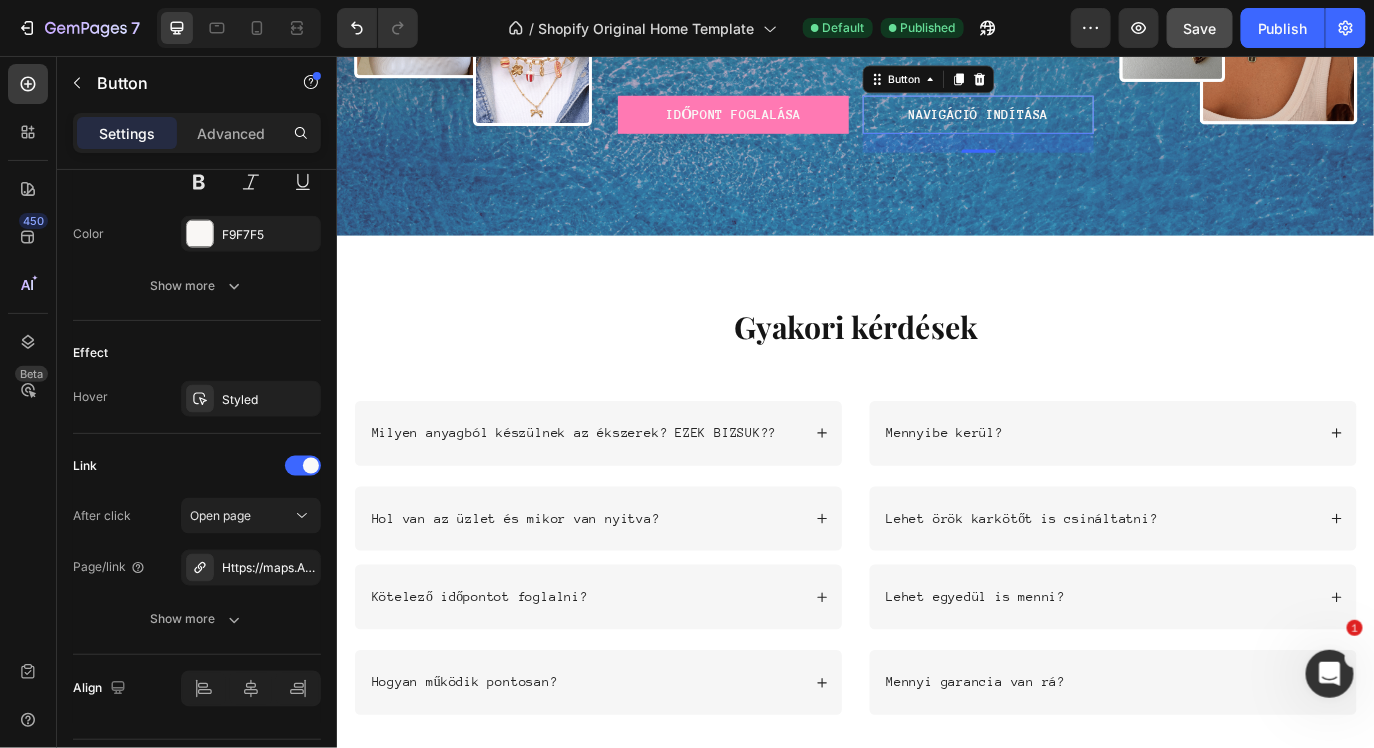 click at bounding box center (239, 28) 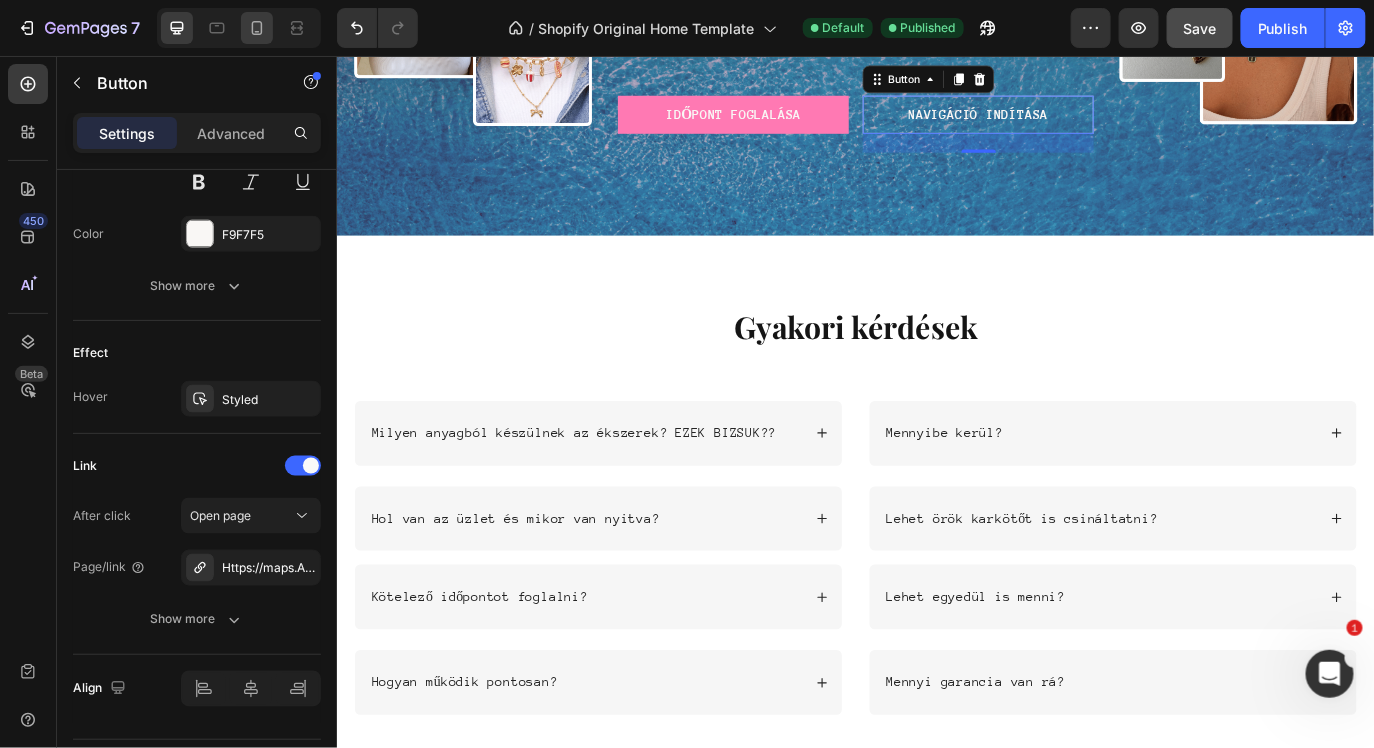 click 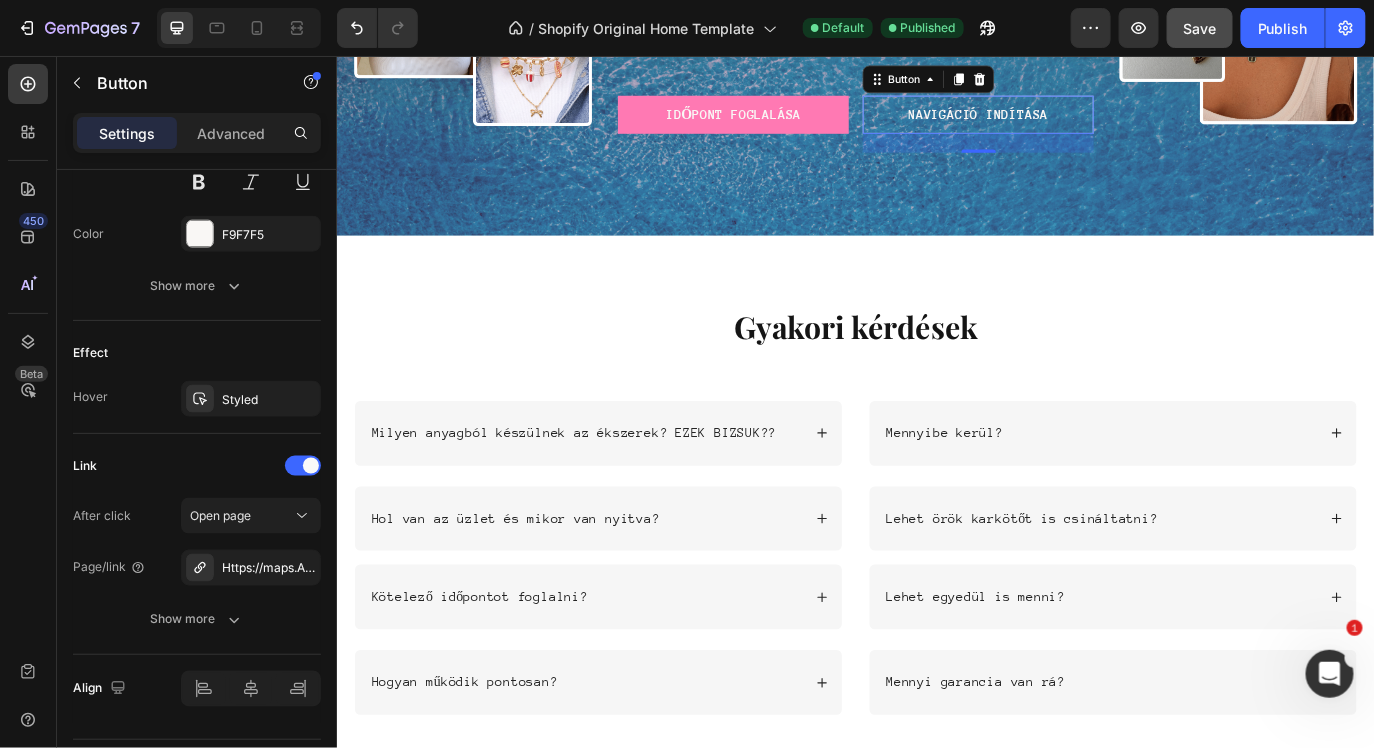 type on "14" 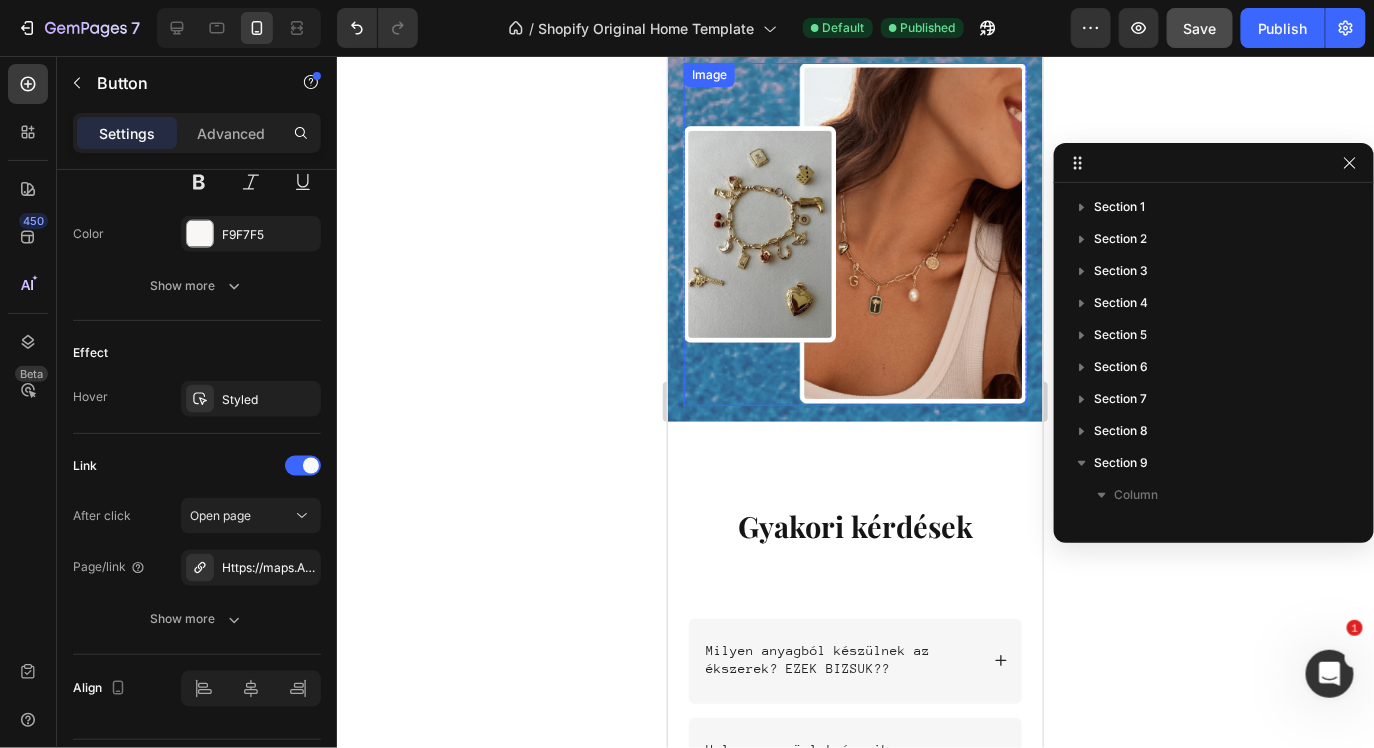 scroll, scrollTop: 534, scrollLeft: 0, axis: vertical 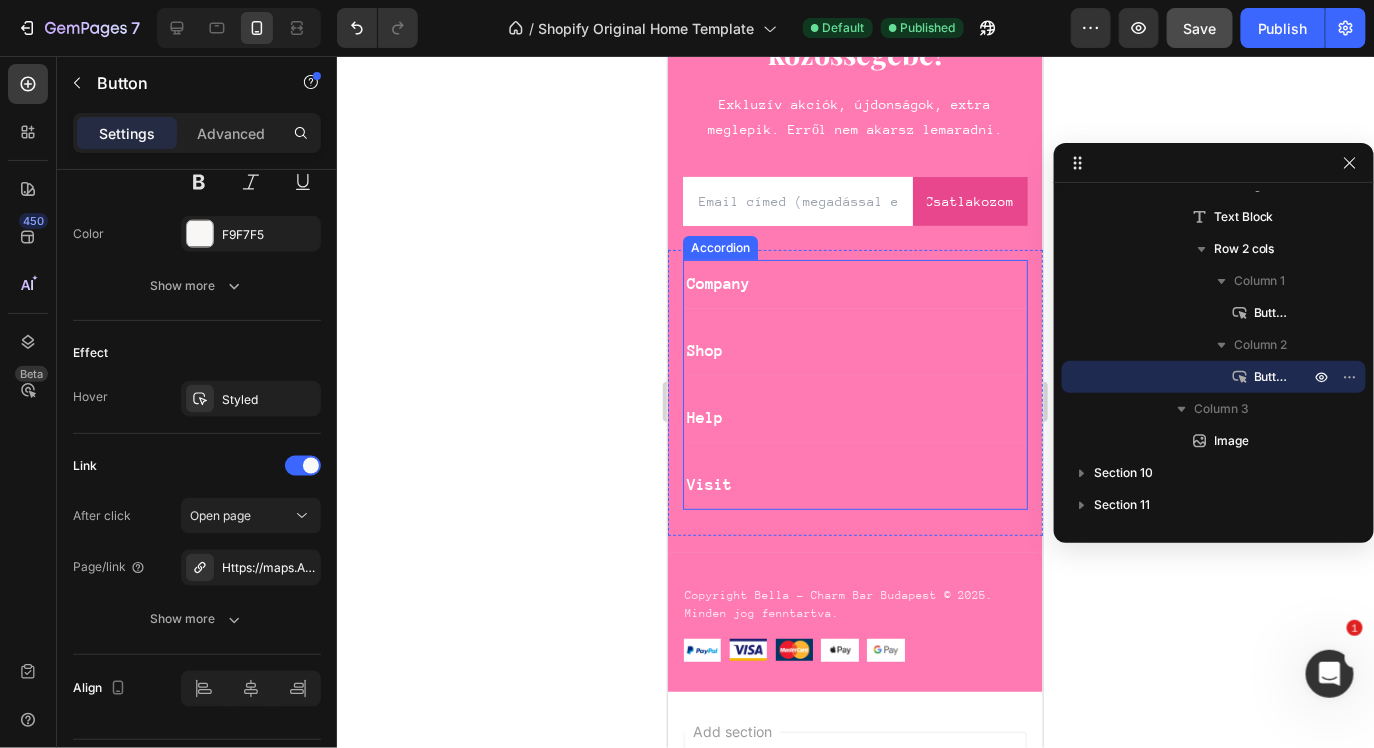 click on "Company" at bounding box center [854, 283] 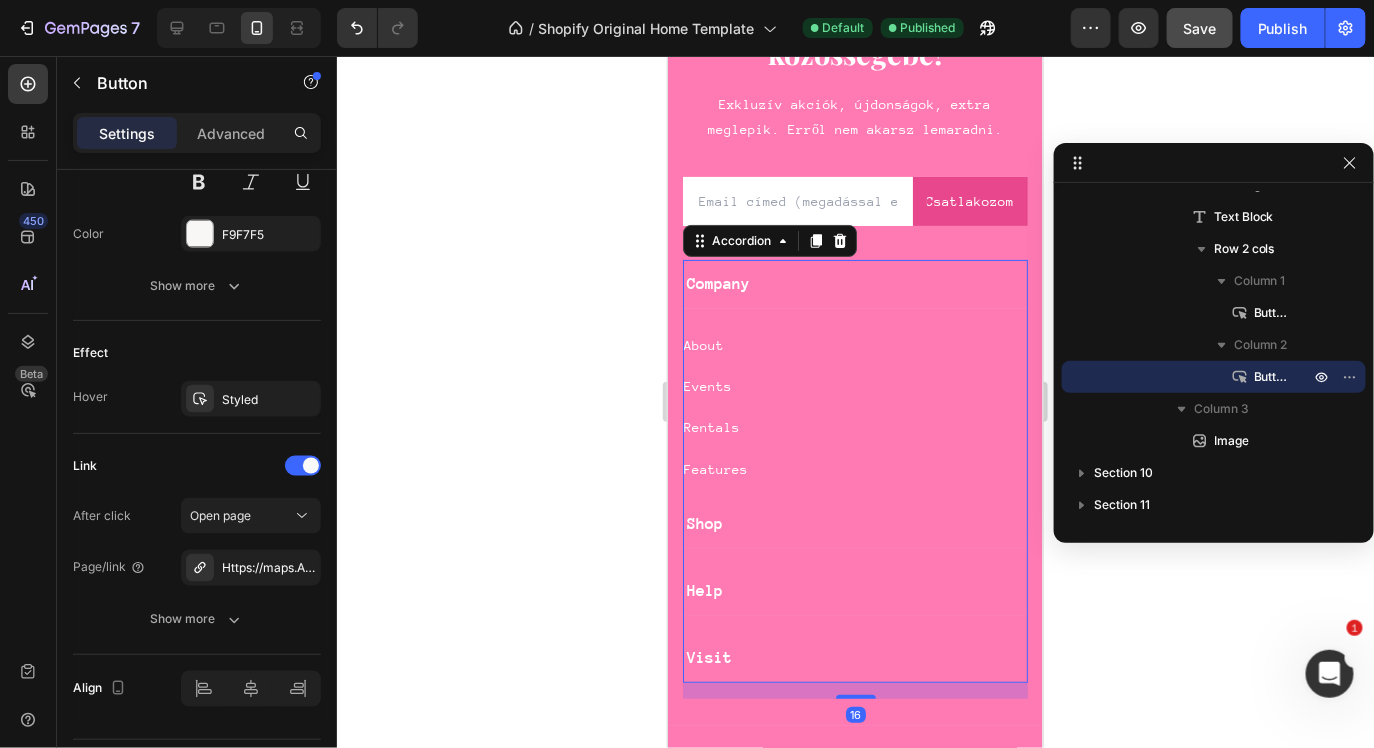 scroll, scrollTop: 790, scrollLeft: 0, axis: vertical 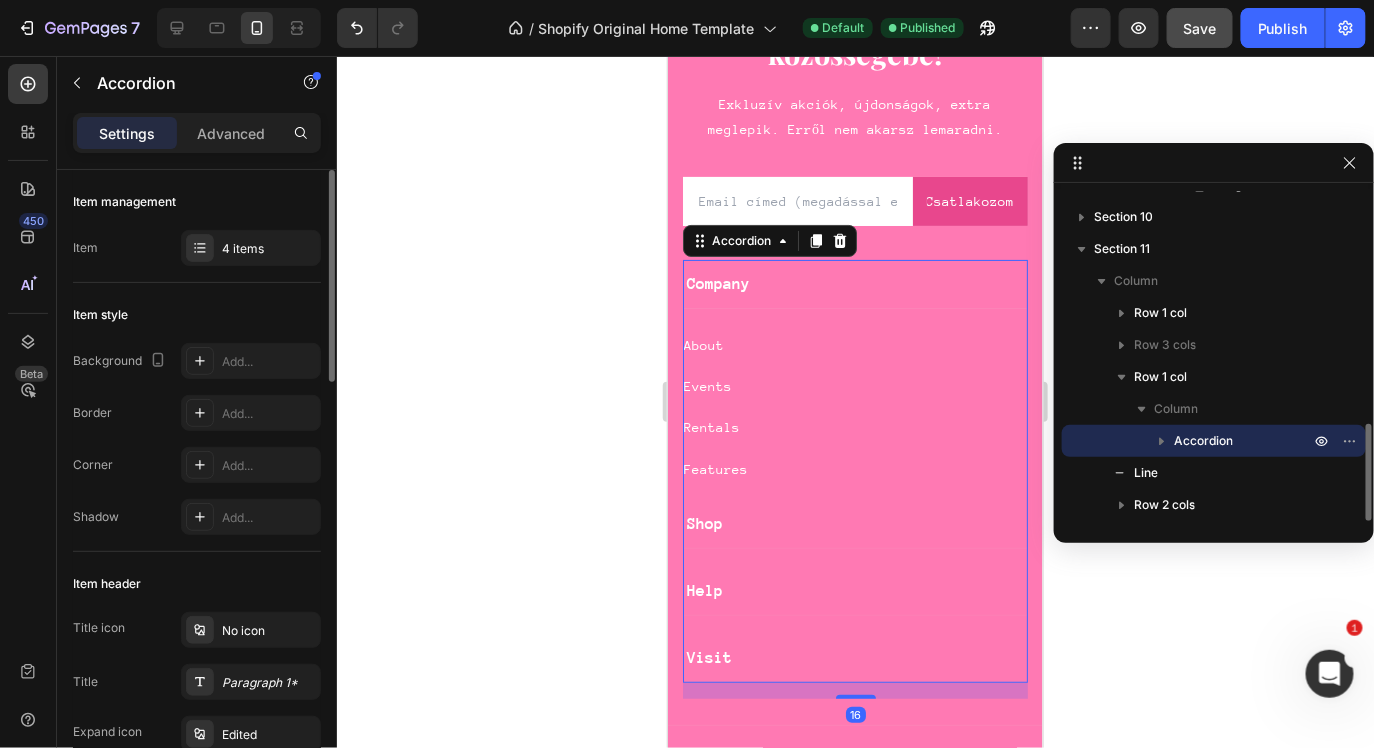 click on "Company" at bounding box center (854, 283) 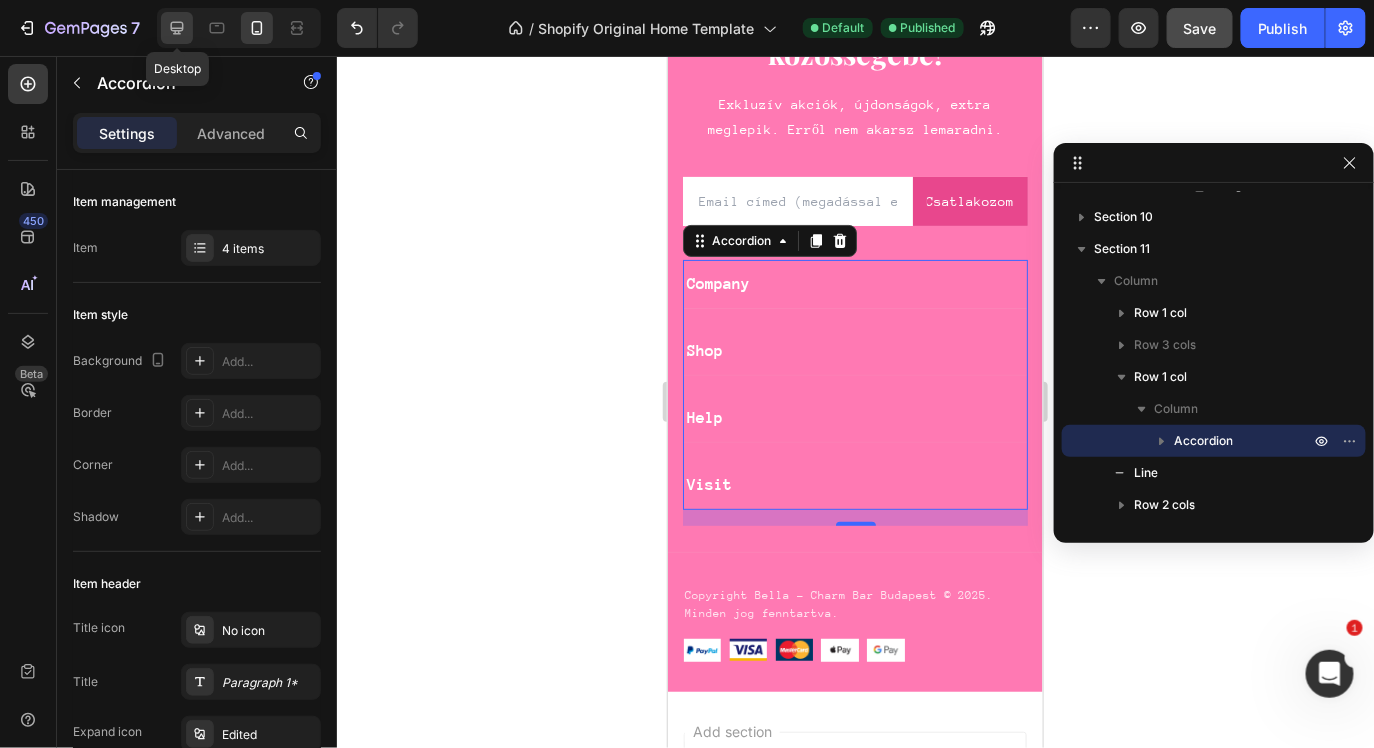 click 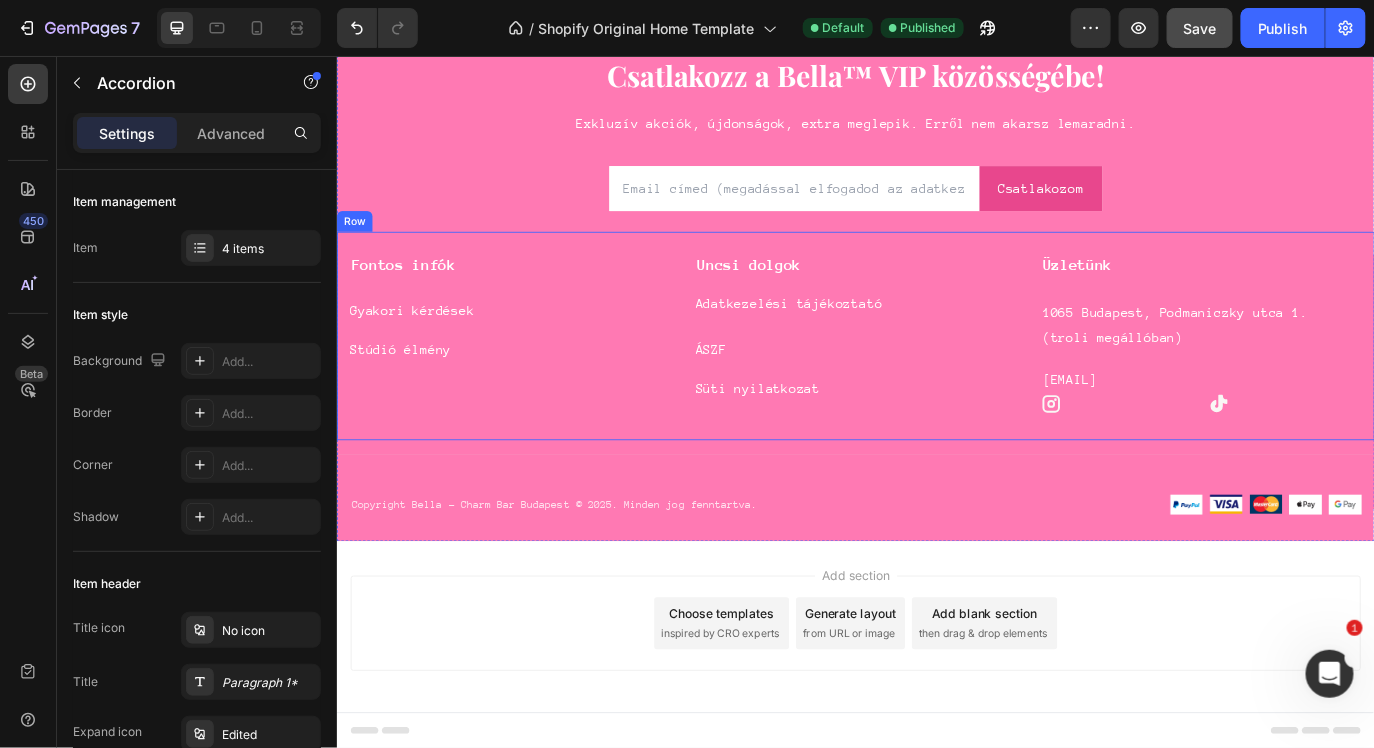 scroll, scrollTop: 7612, scrollLeft: 0, axis: vertical 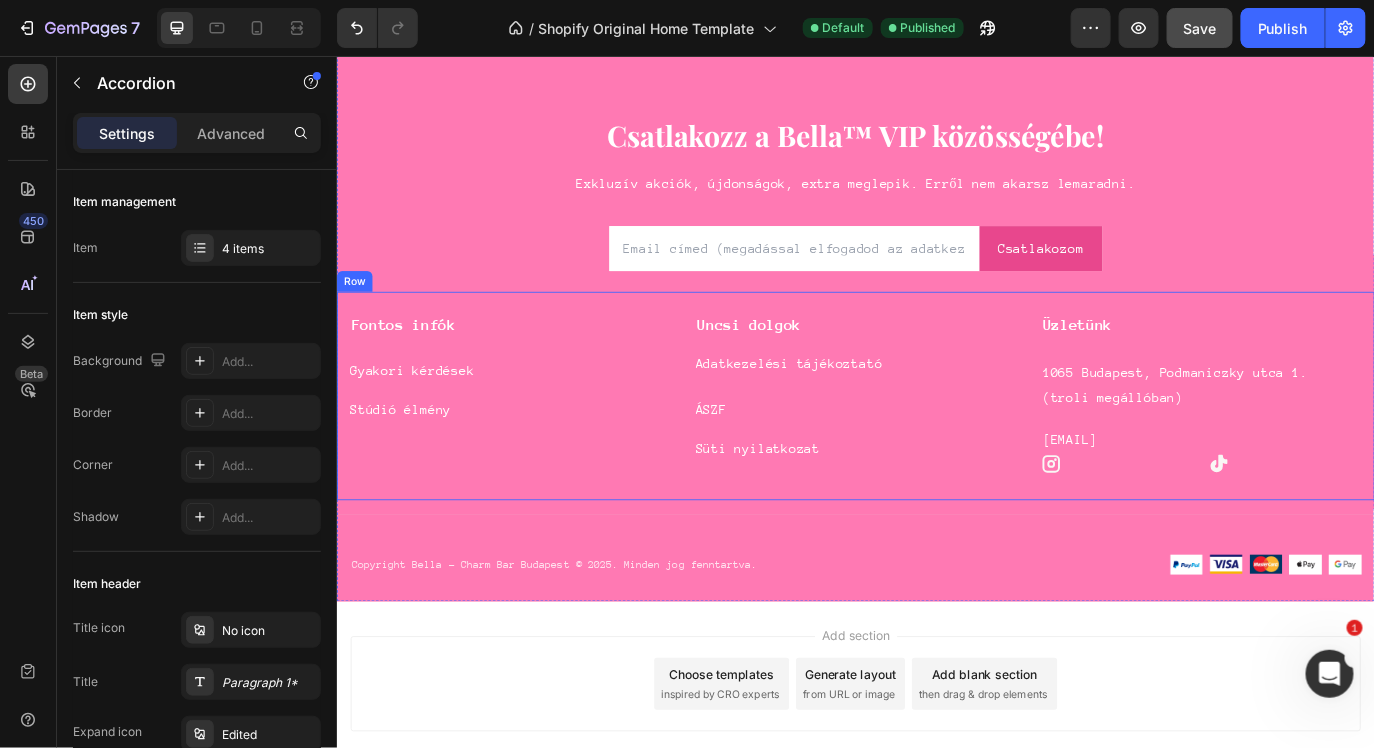 click on "Fontos infók Text block Gyakori kérdések Button Stúdió élmény Button Uncsi dolgok Text block Adatkezelési tájékoztató Button ÁSZF Button Süti nyilatkozat Button Üzletünk Text block 1065 Budapest, Podmaniczky utca 1. (troli megállóban) Text block hello@charmbarbudapest.com Text block
Icon
Icon Row Row" at bounding box center (936, 448) 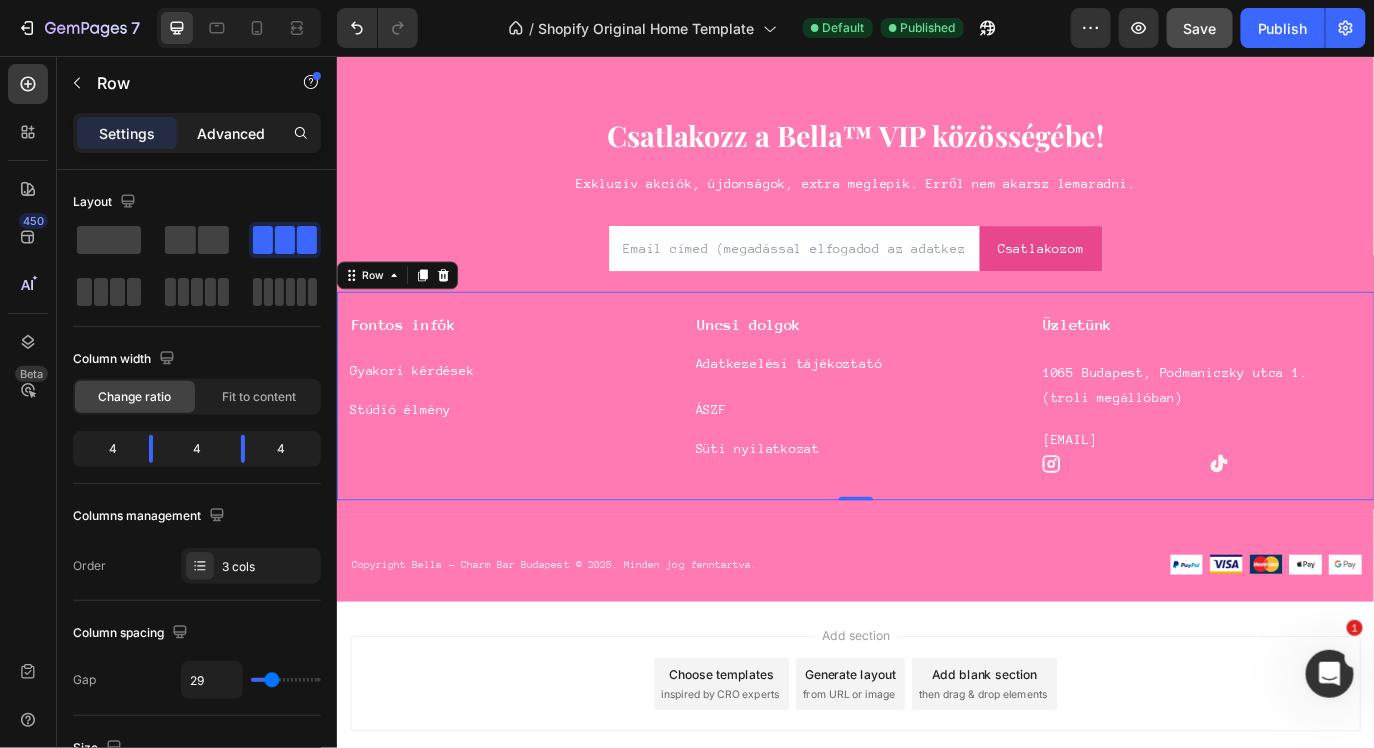 click on "Advanced" at bounding box center [231, 133] 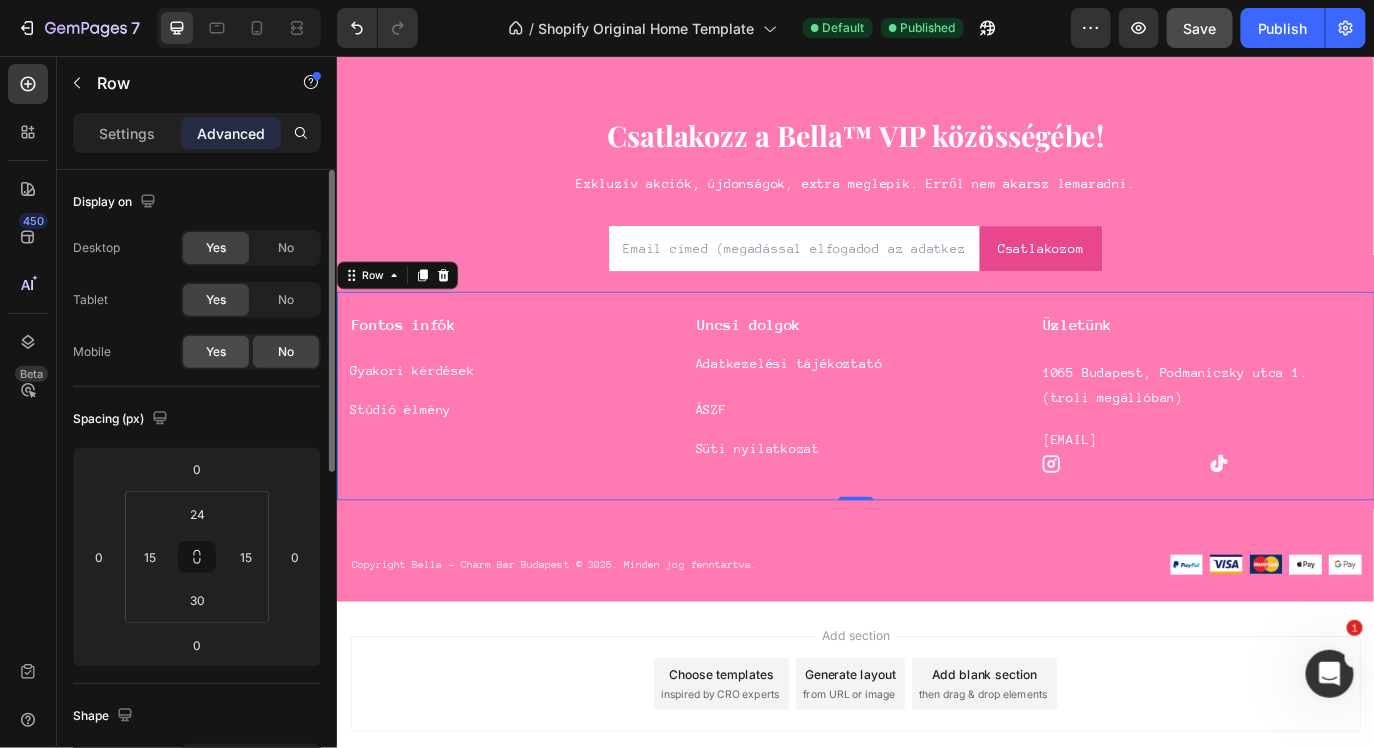 click on "Yes" 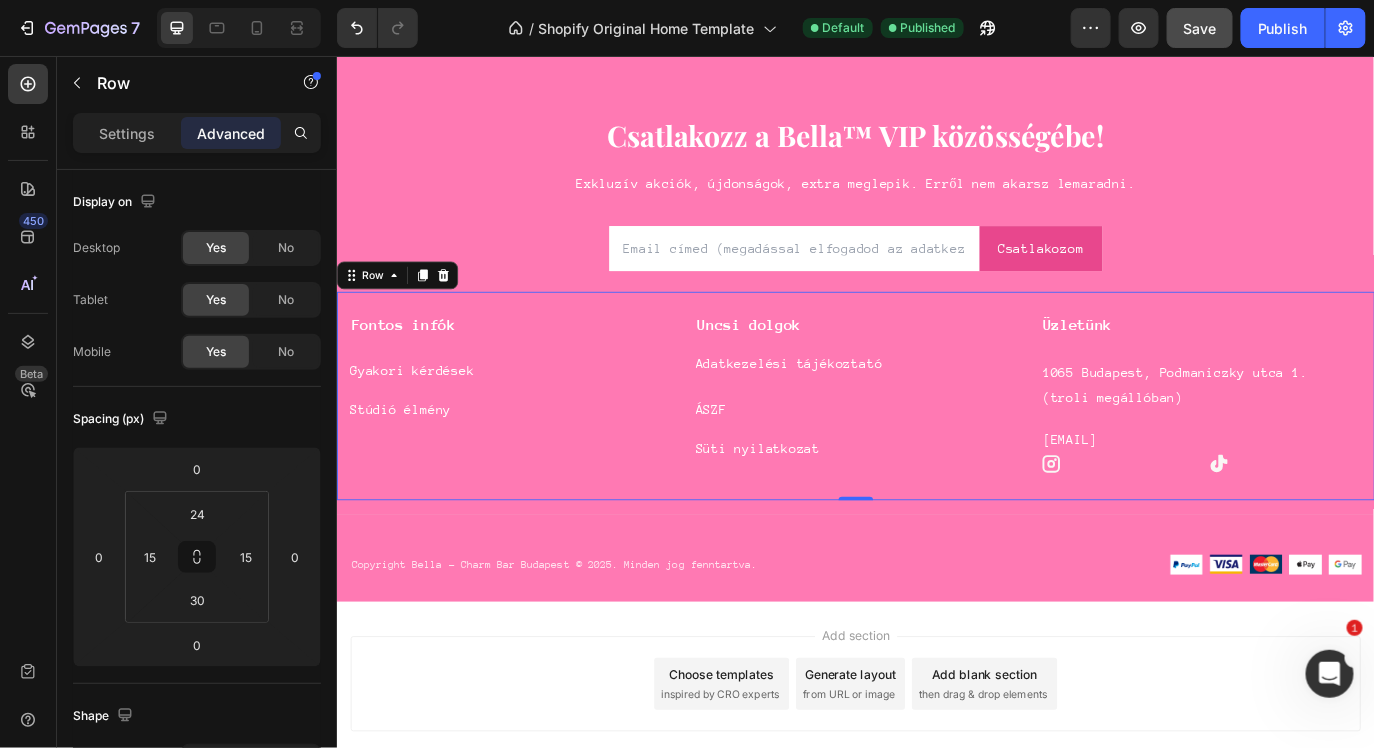 click on "Save" 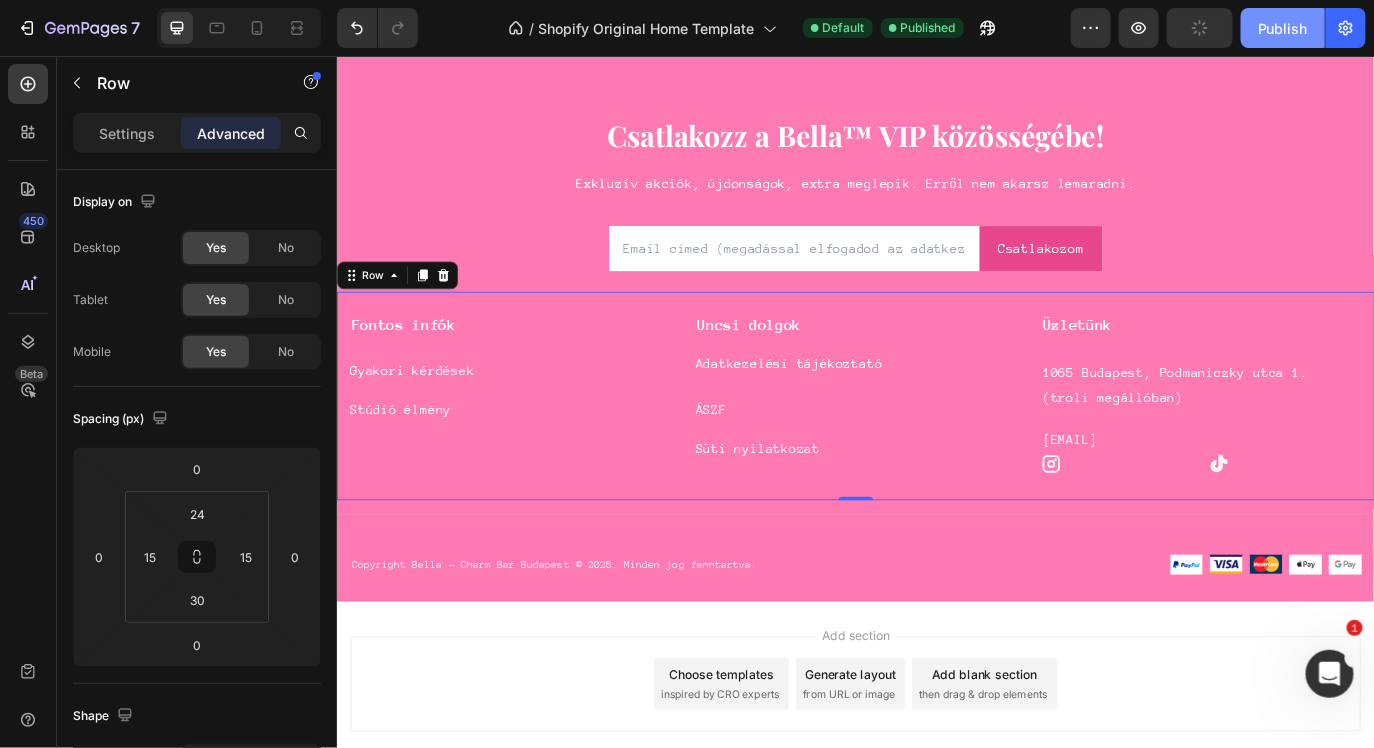 click on "Publish" at bounding box center (1283, 28) 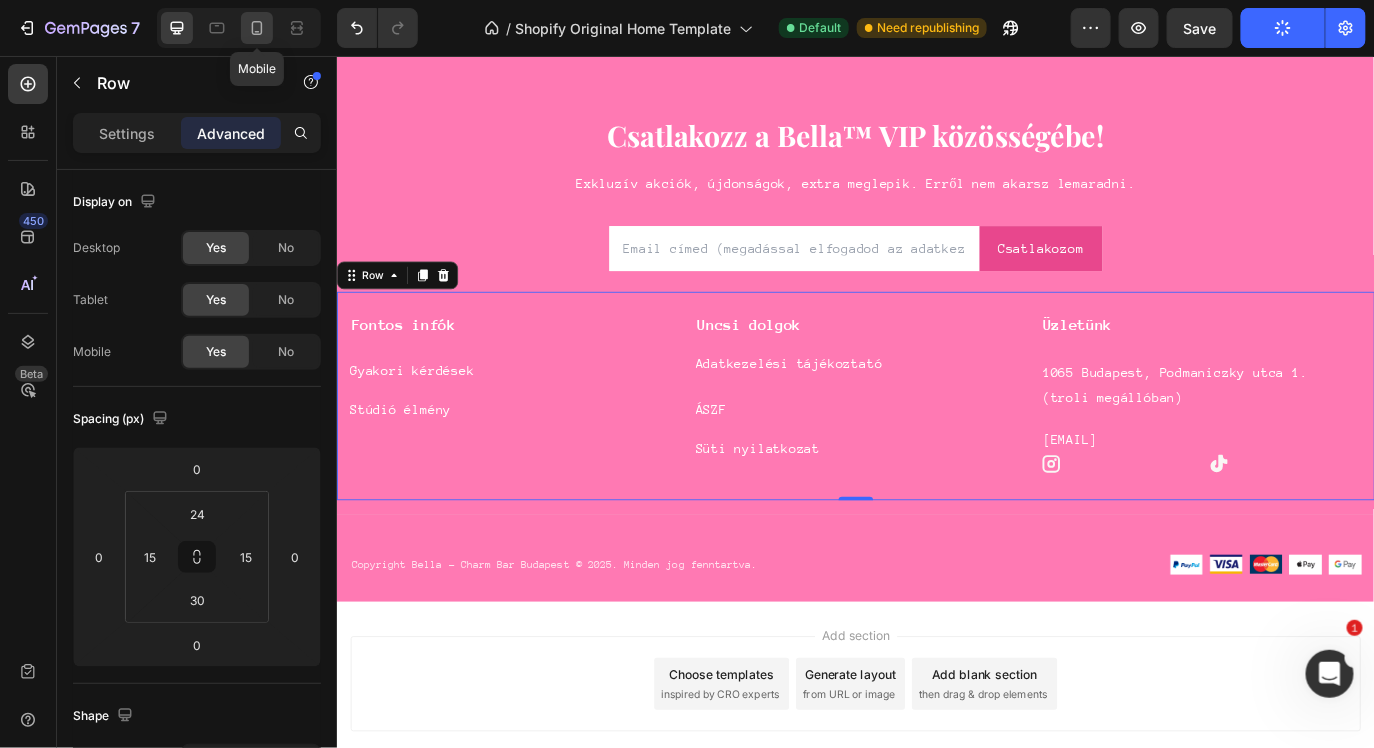 click 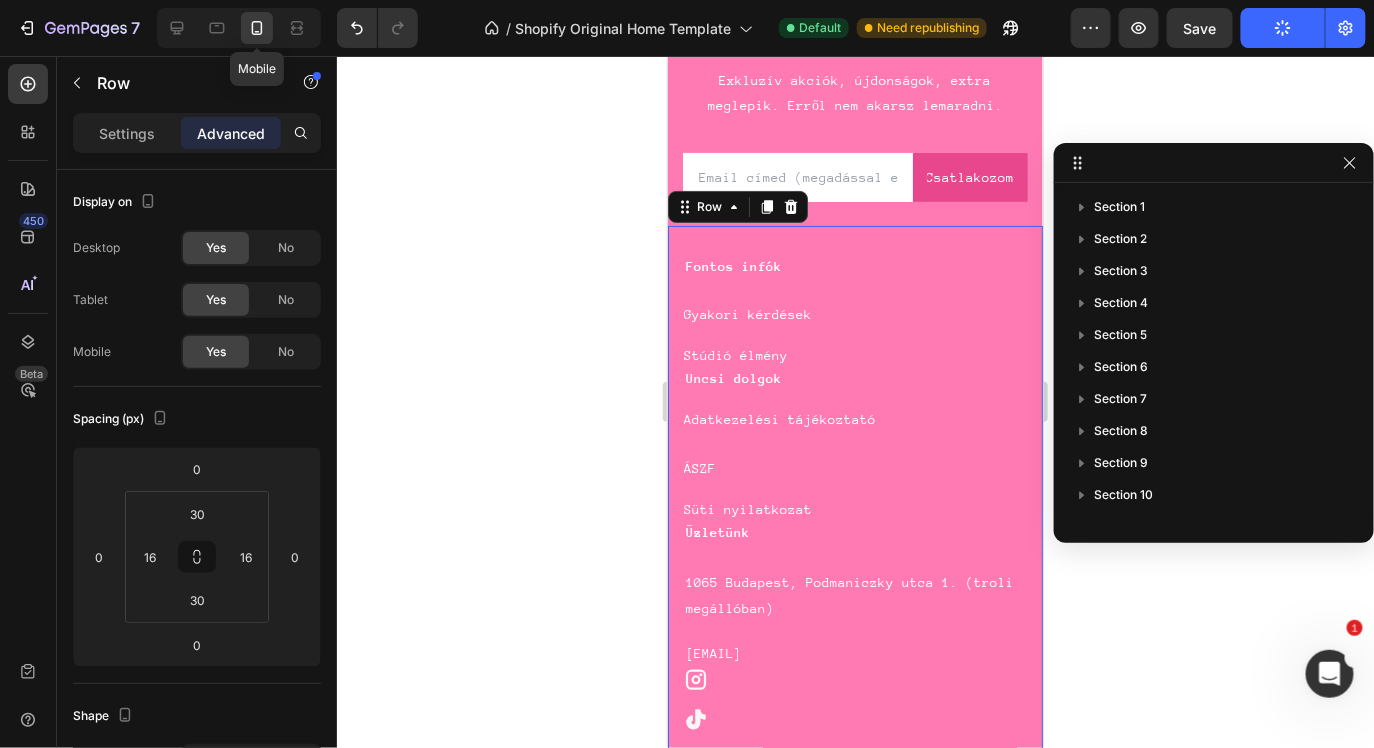 scroll, scrollTop: 7511, scrollLeft: 0, axis: vertical 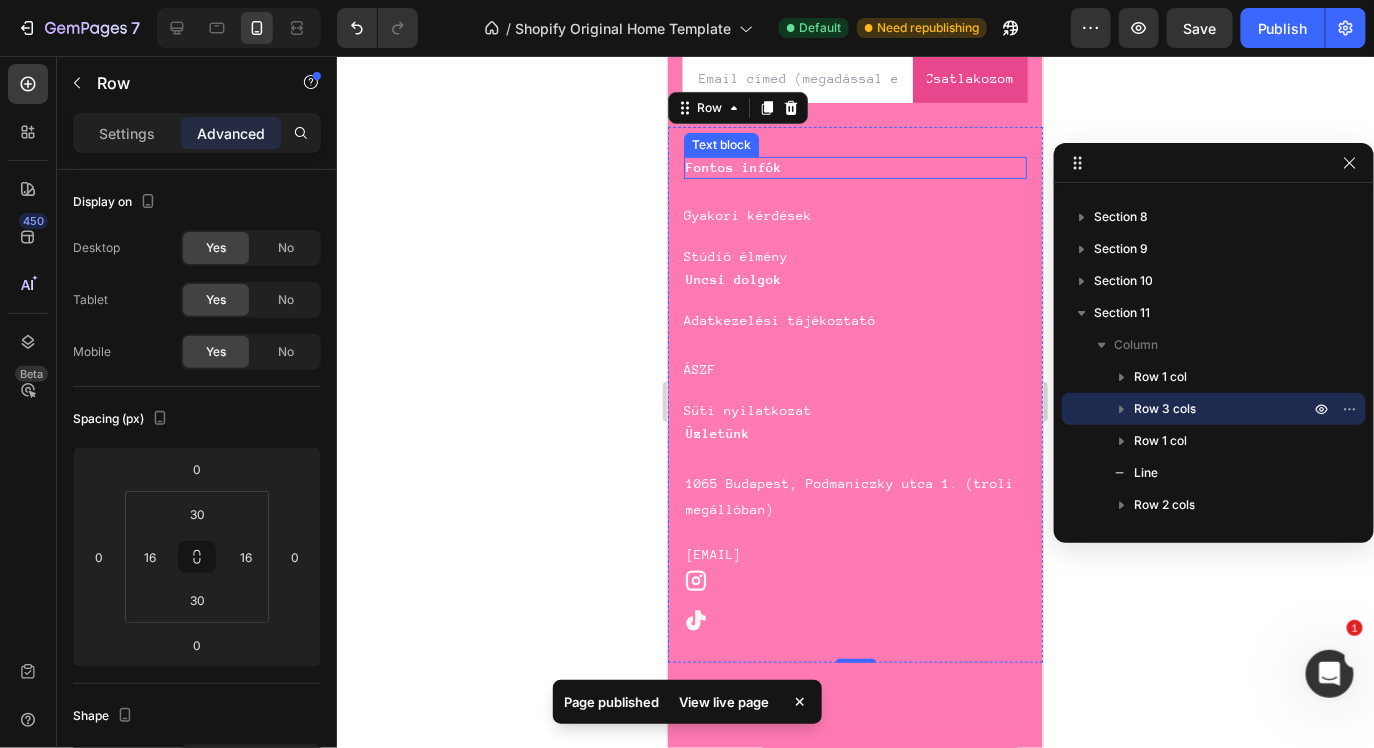 click on "Fontos infók" at bounding box center [733, 166] 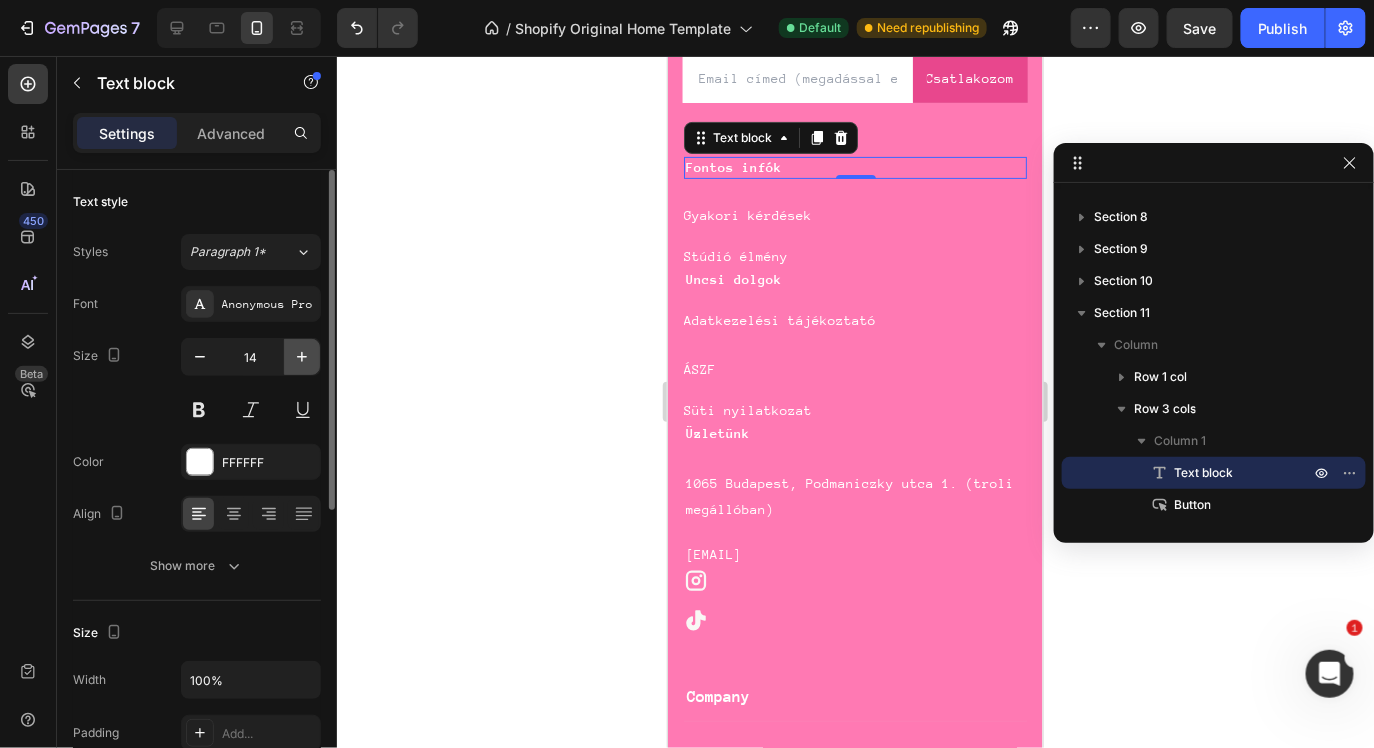 click 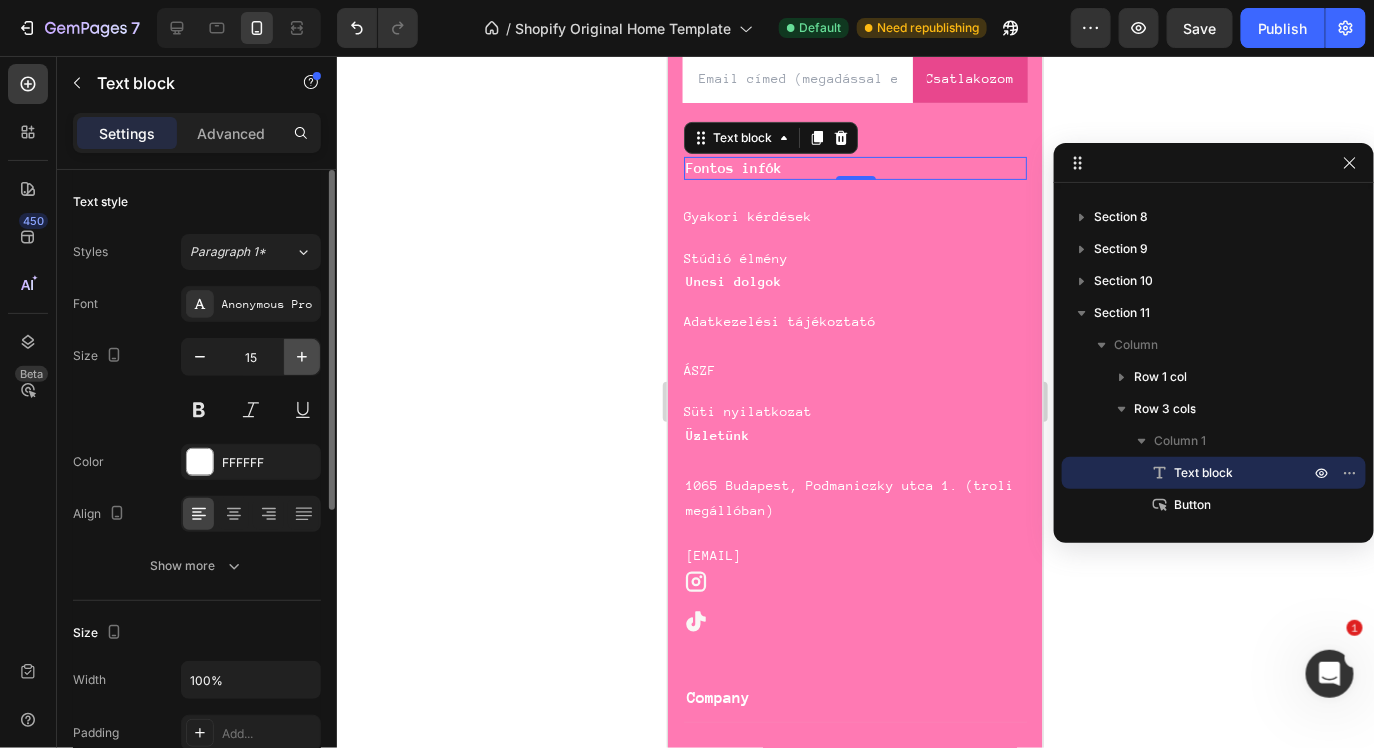 drag, startPoint x: 299, startPoint y: 363, endPoint x: 93, endPoint y: 261, distance: 229.86952 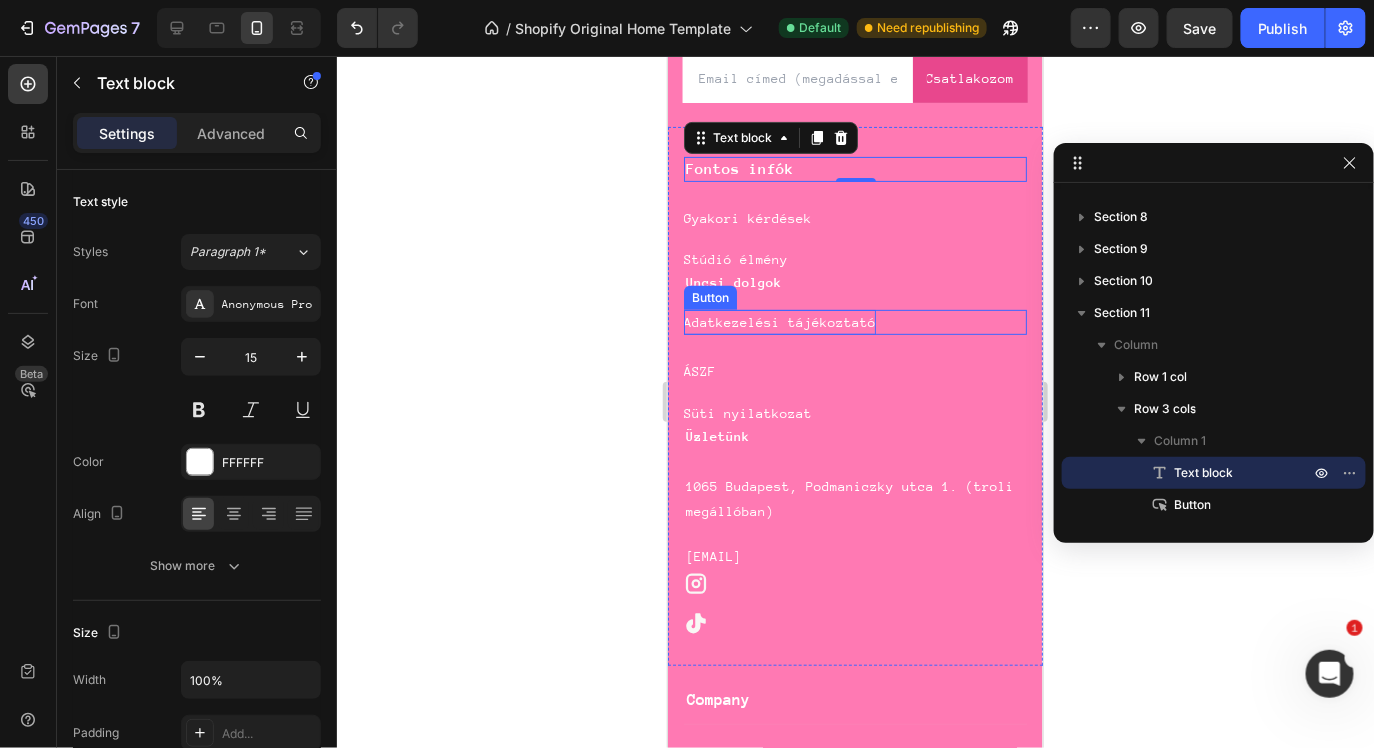 type on "16" 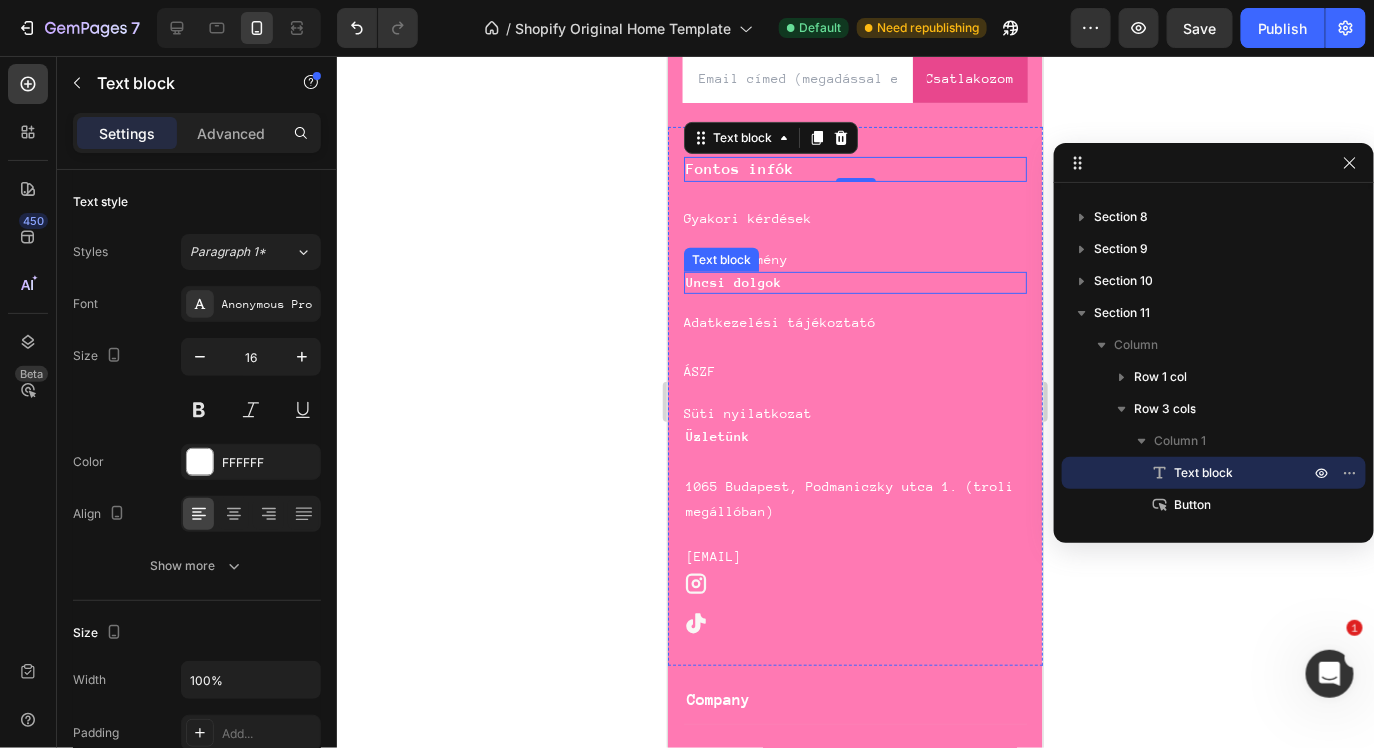 click on "Uncsi dolgok" at bounding box center (733, 281) 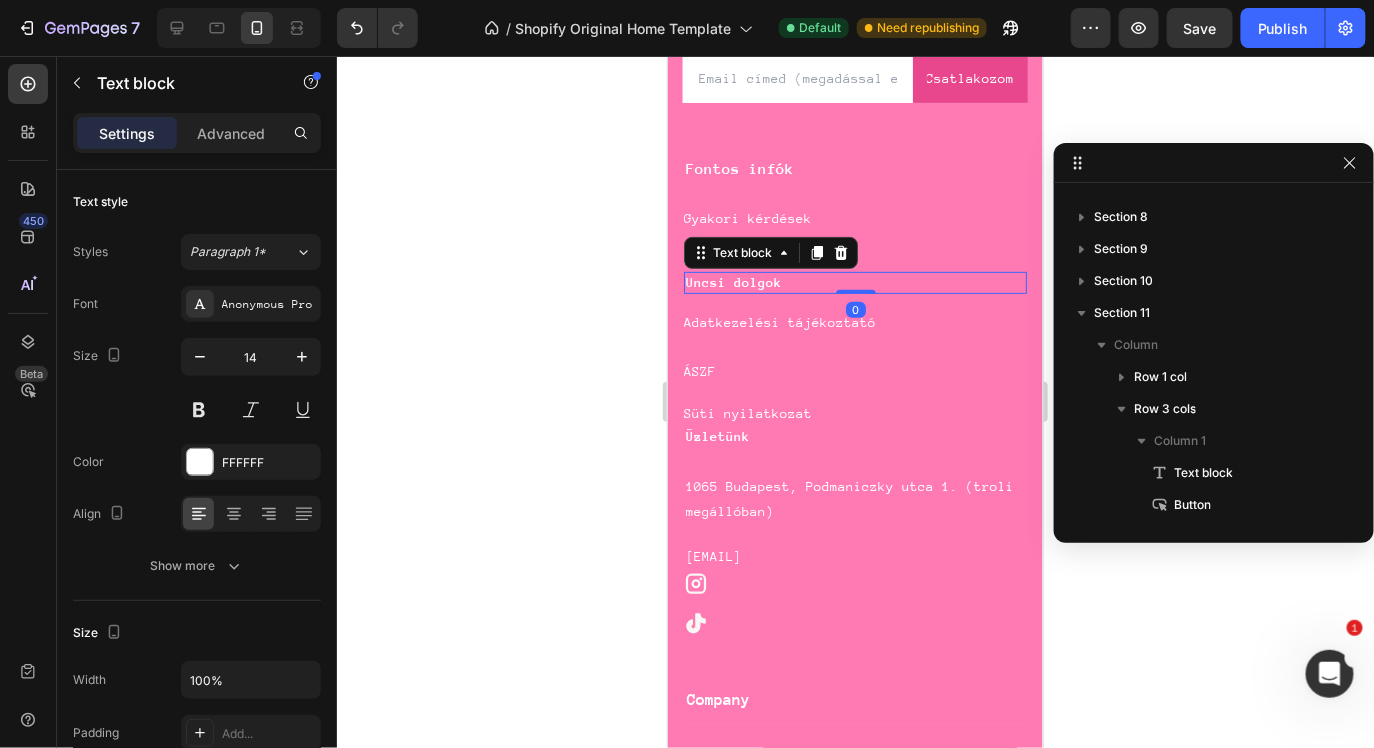 scroll, scrollTop: 474, scrollLeft: 0, axis: vertical 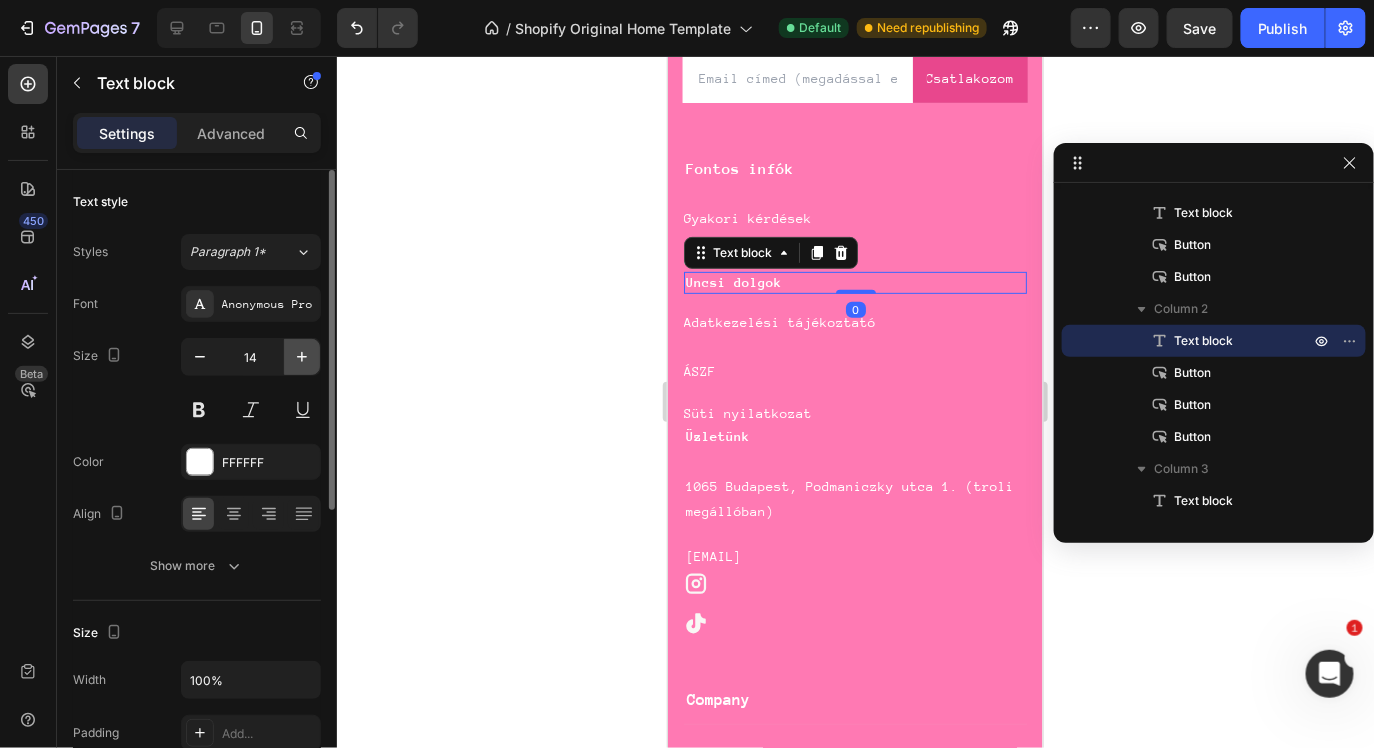 click 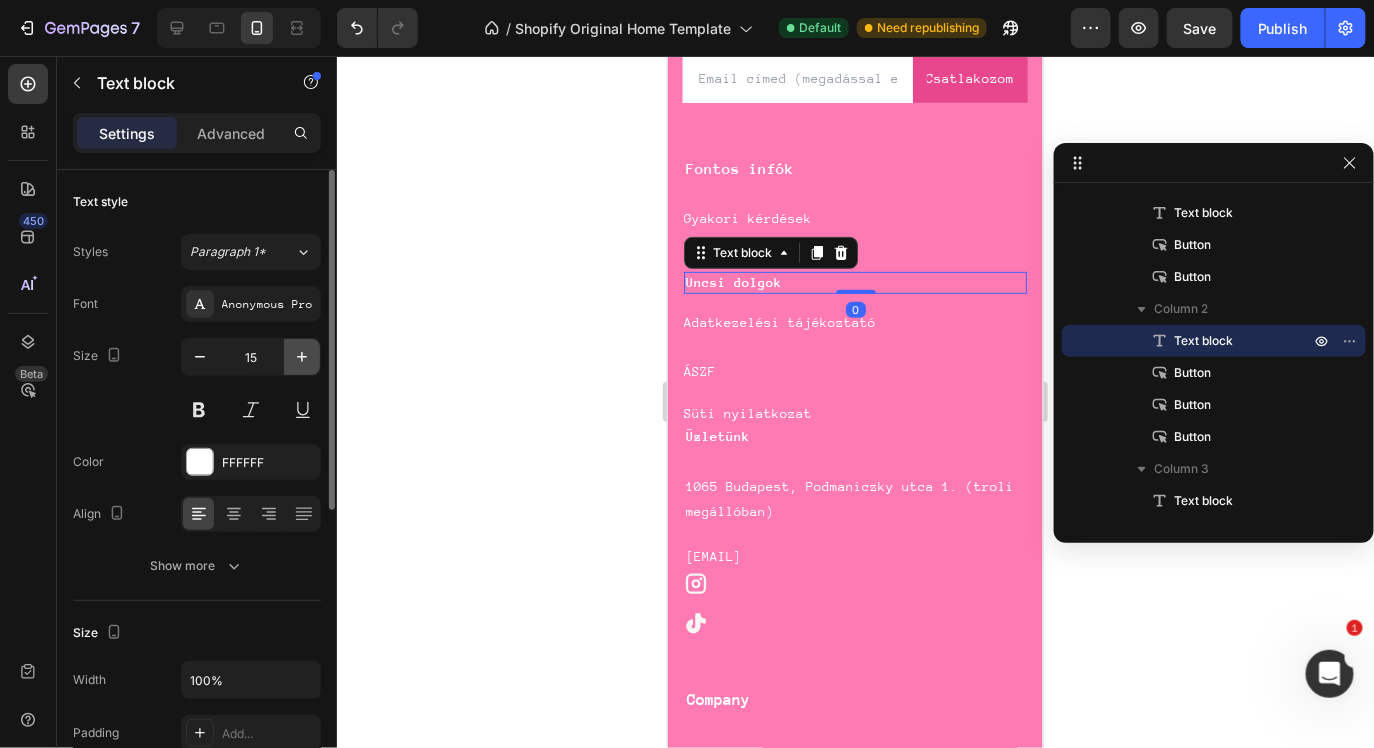 click 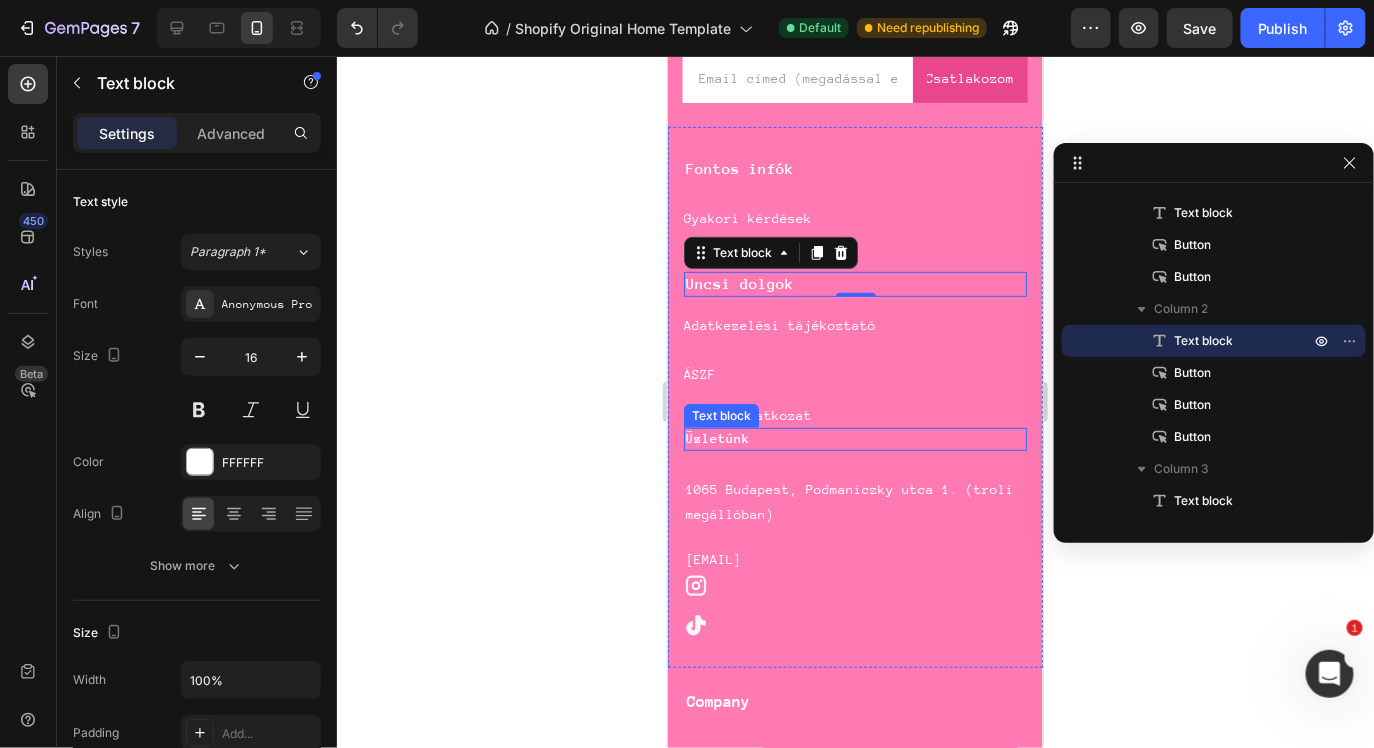 click on "Üzletünk" at bounding box center [854, 438] 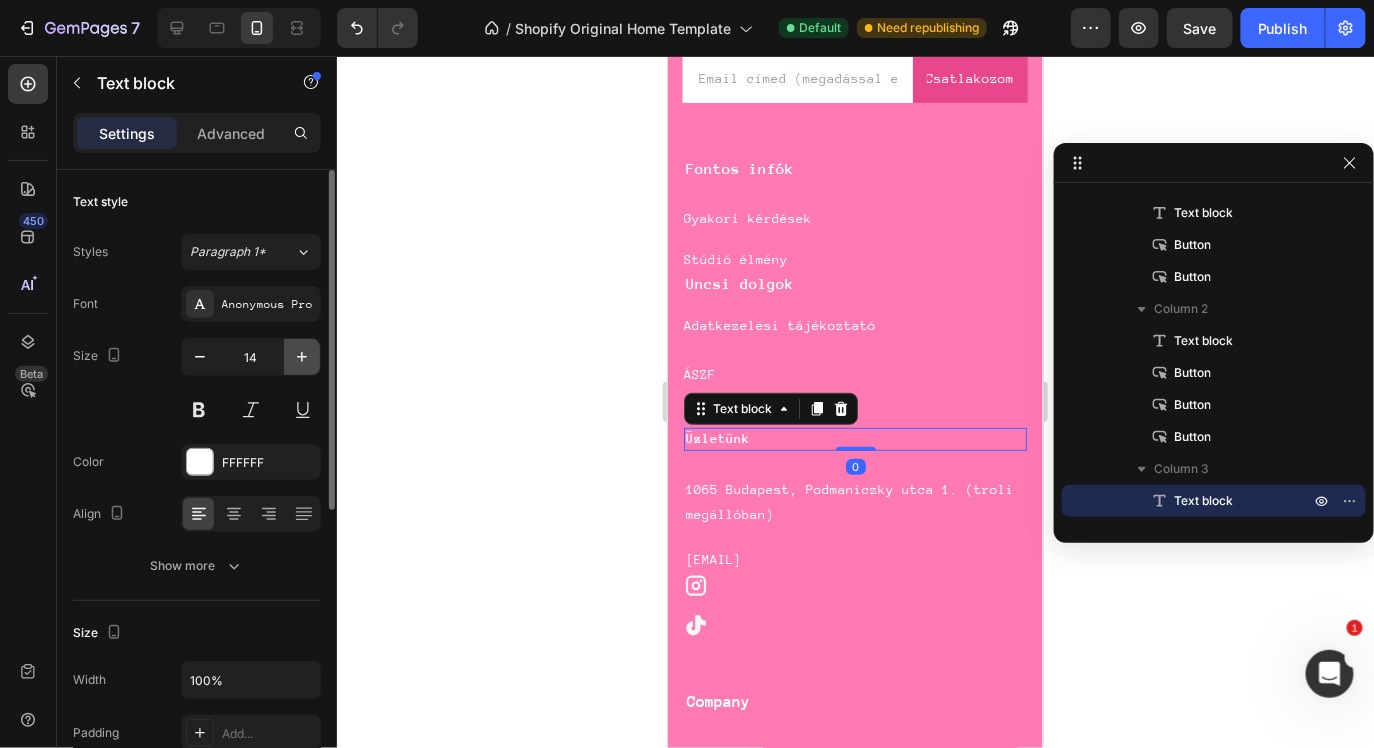 click 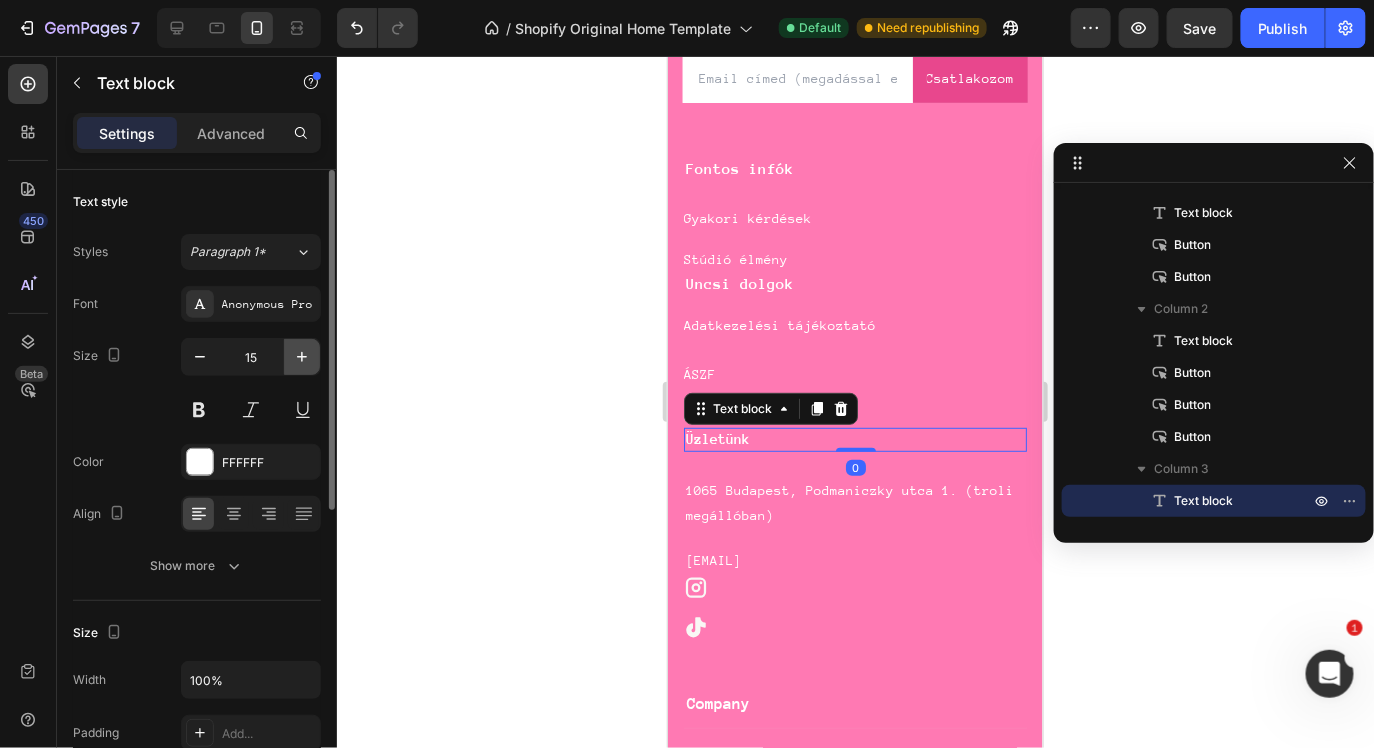 click 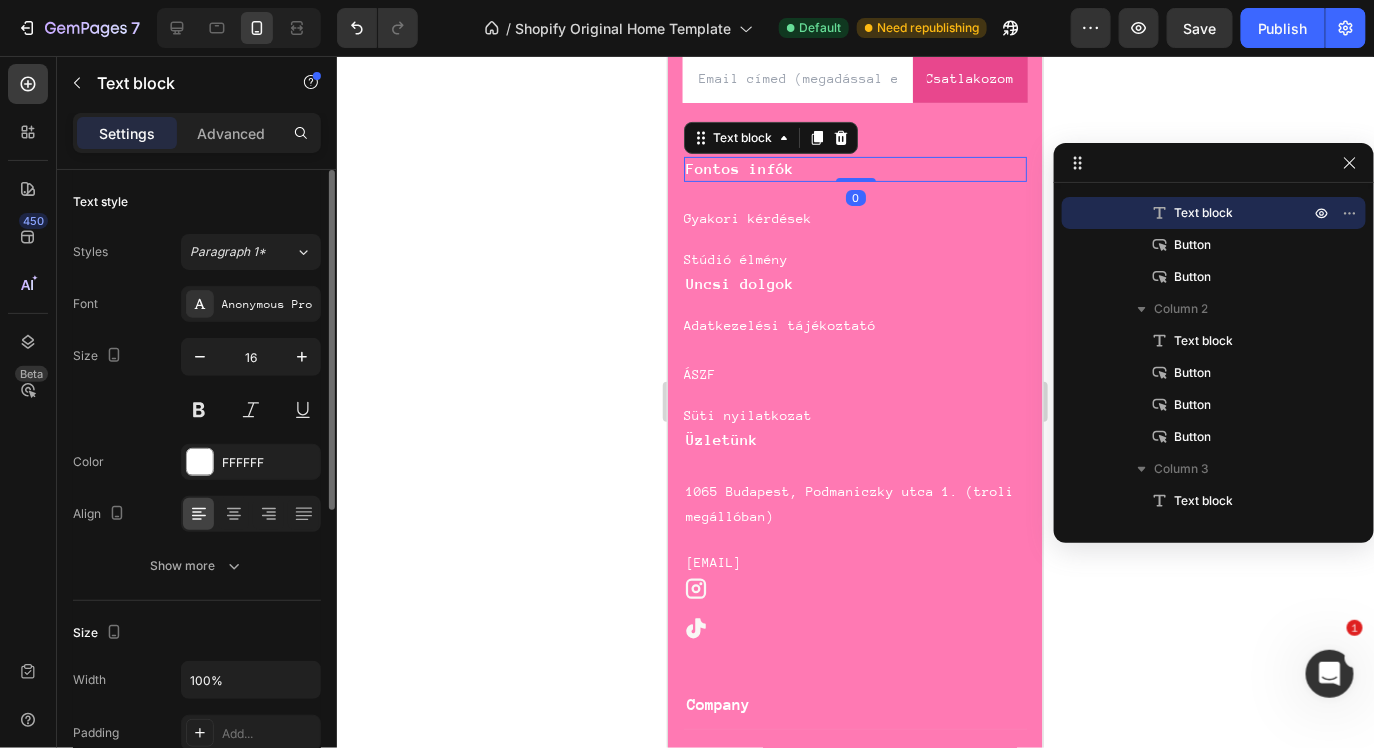 click on "Fontos infók" at bounding box center [739, 167] 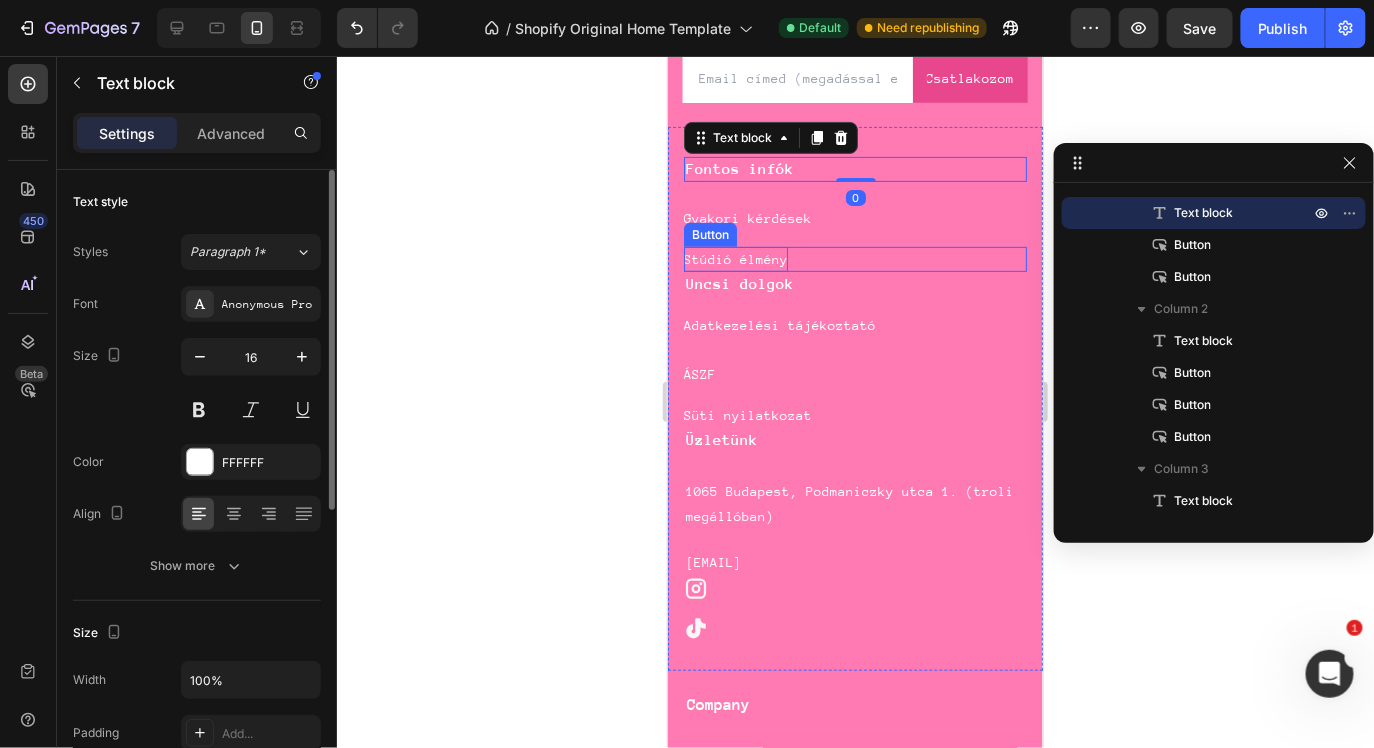click on "Stúdió élmény" at bounding box center (735, 258) 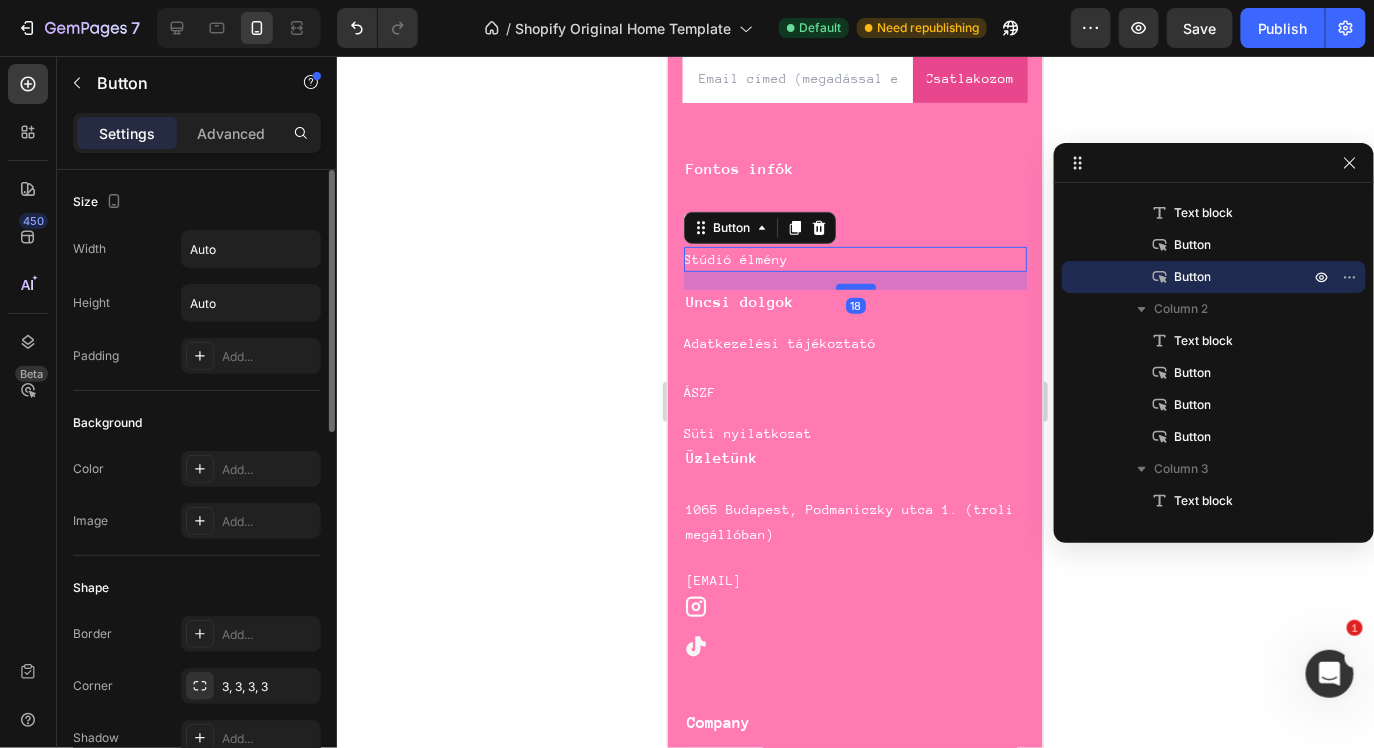 drag, startPoint x: 855, startPoint y: 267, endPoint x: 860, endPoint y: 286, distance: 19.646883 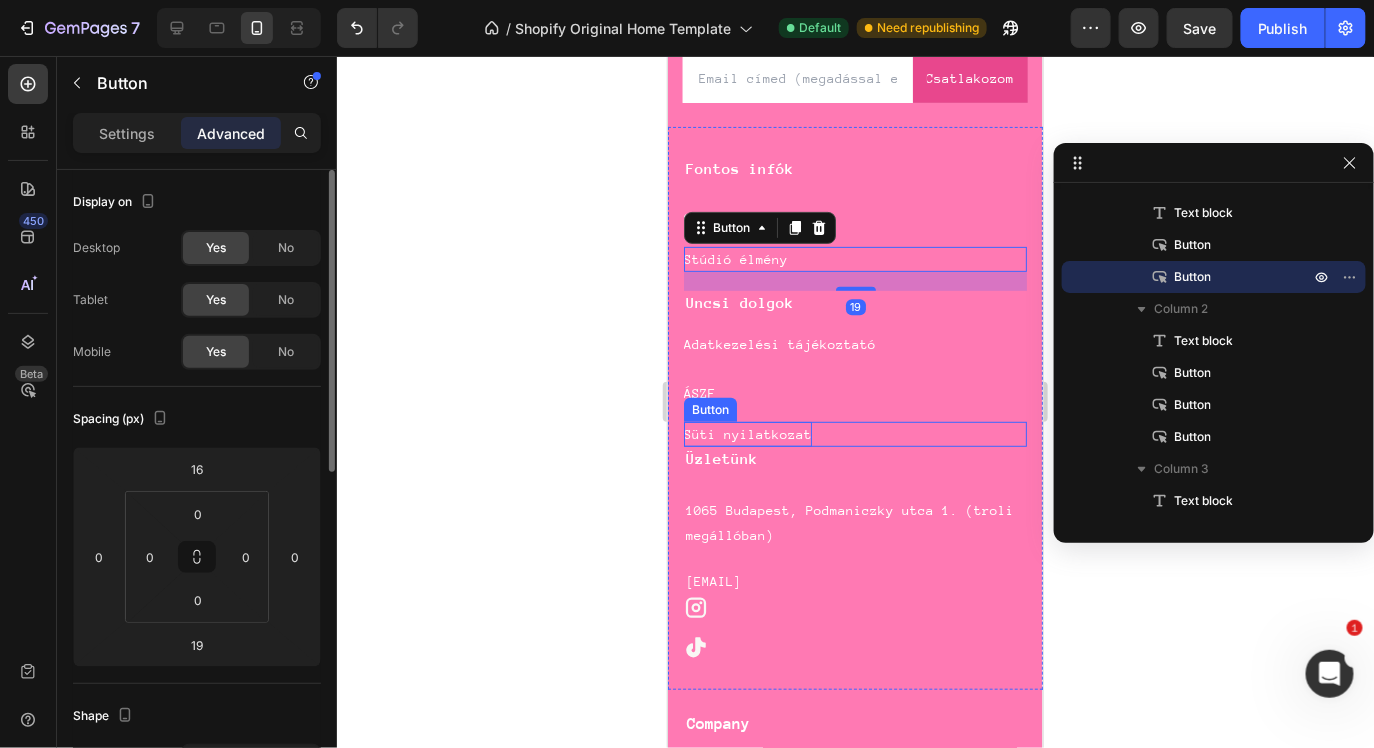 click on "Süti nyilatkozat" at bounding box center (747, 433) 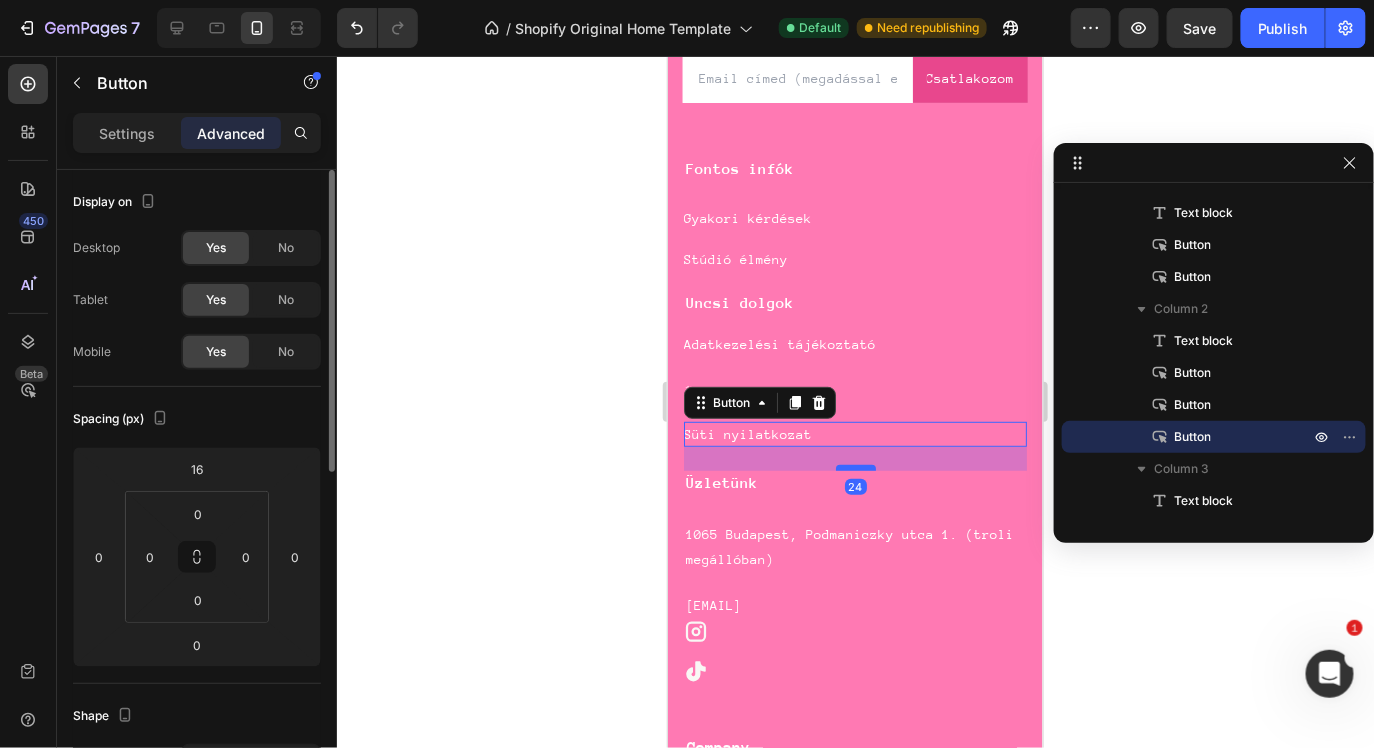 drag, startPoint x: 841, startPoint y: 443, endPoint x: 848, endPoint y: 469, distance: 26.925823 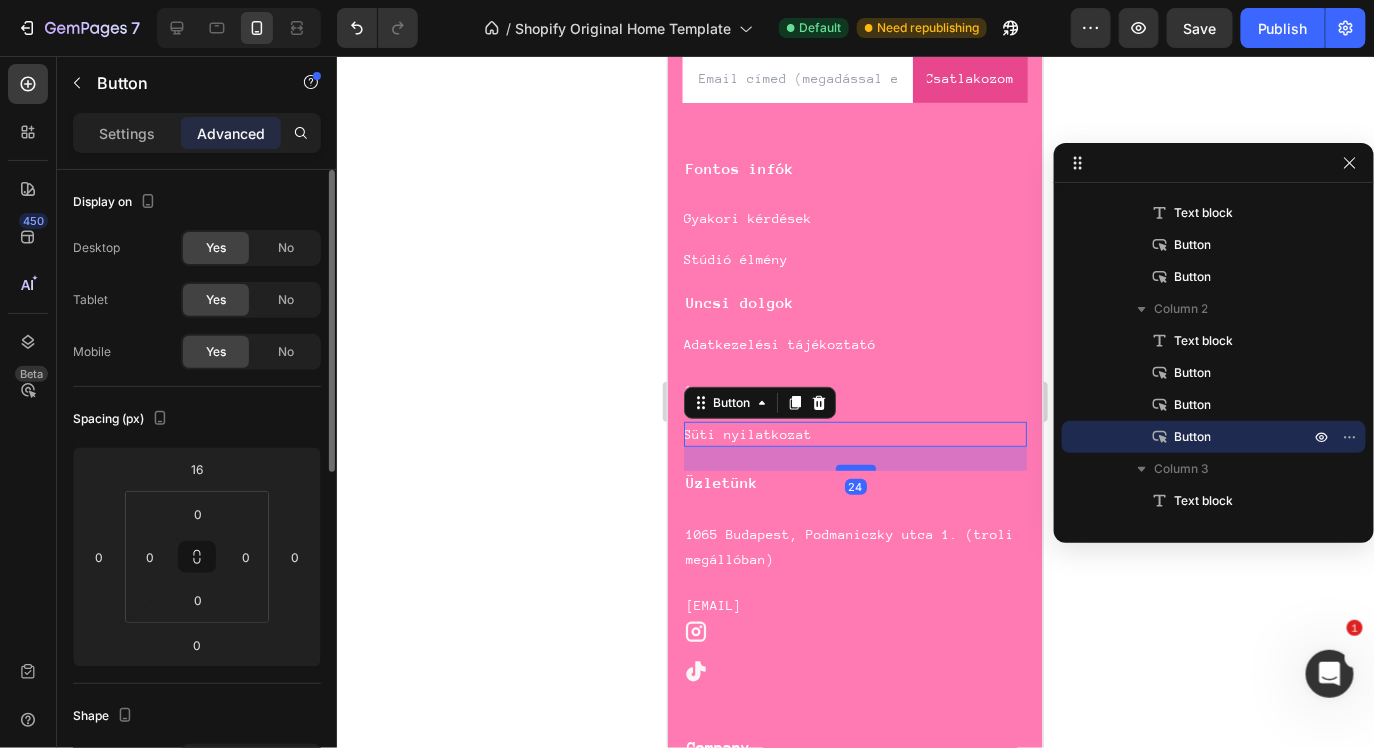 click at bounding box center (855, 467) 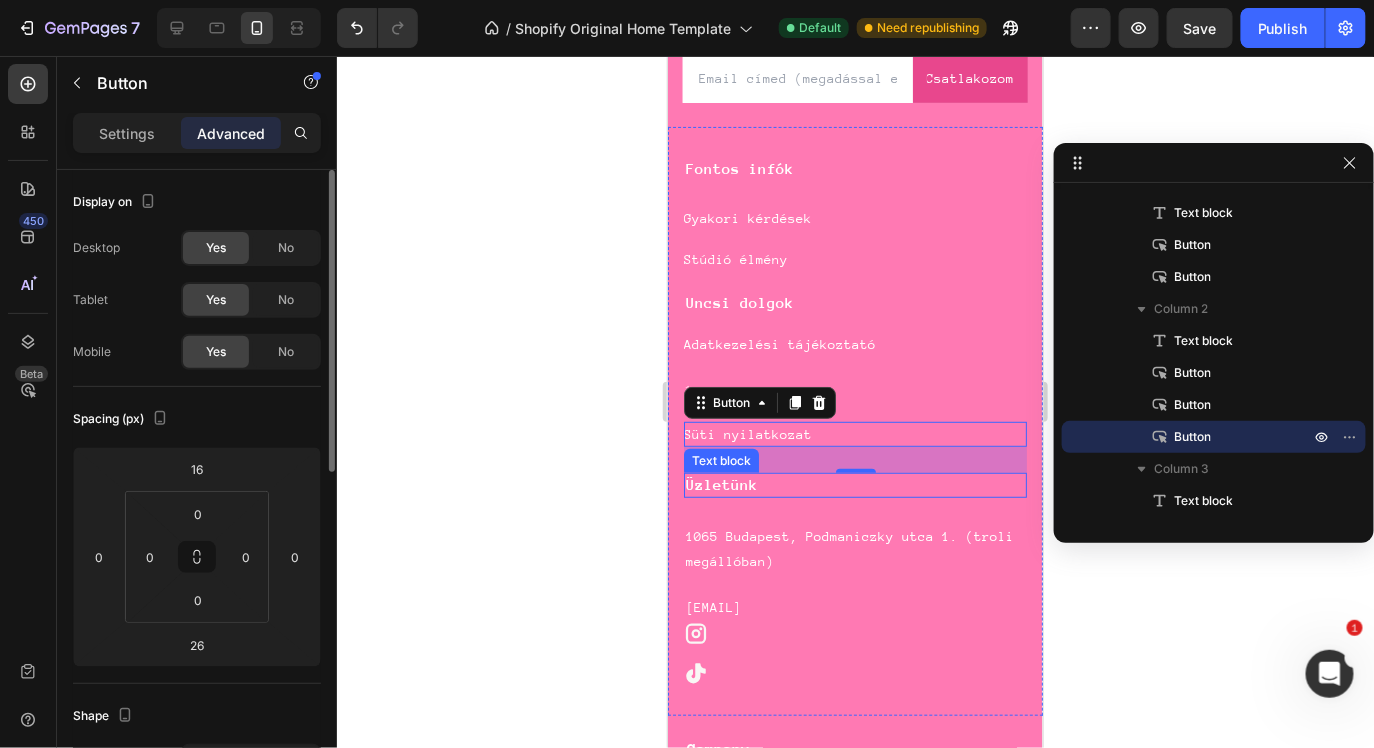 click on "Üzletünk" at bounding box center (854, 484) 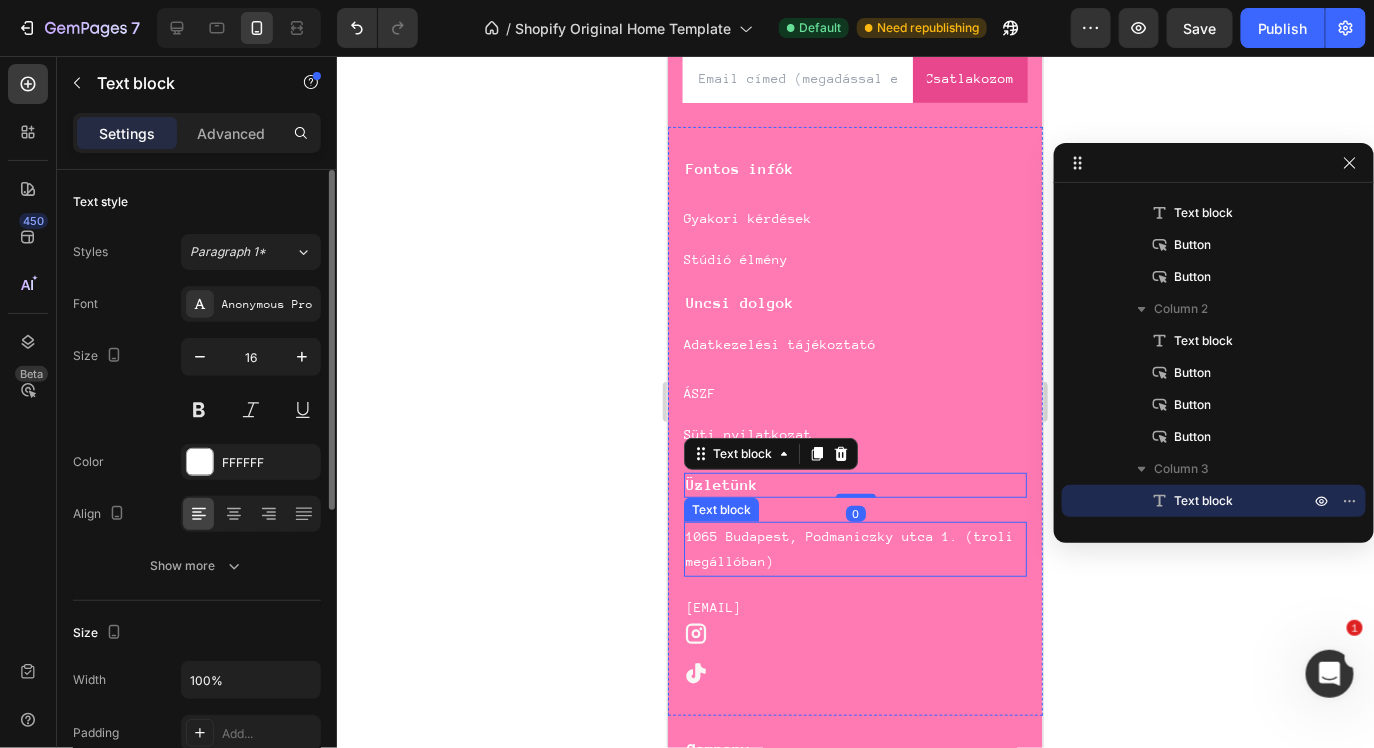 click on "1065 Budapest, Podmaniczky utca 1. (troli megállóban)" at bounding box center (854, 548) 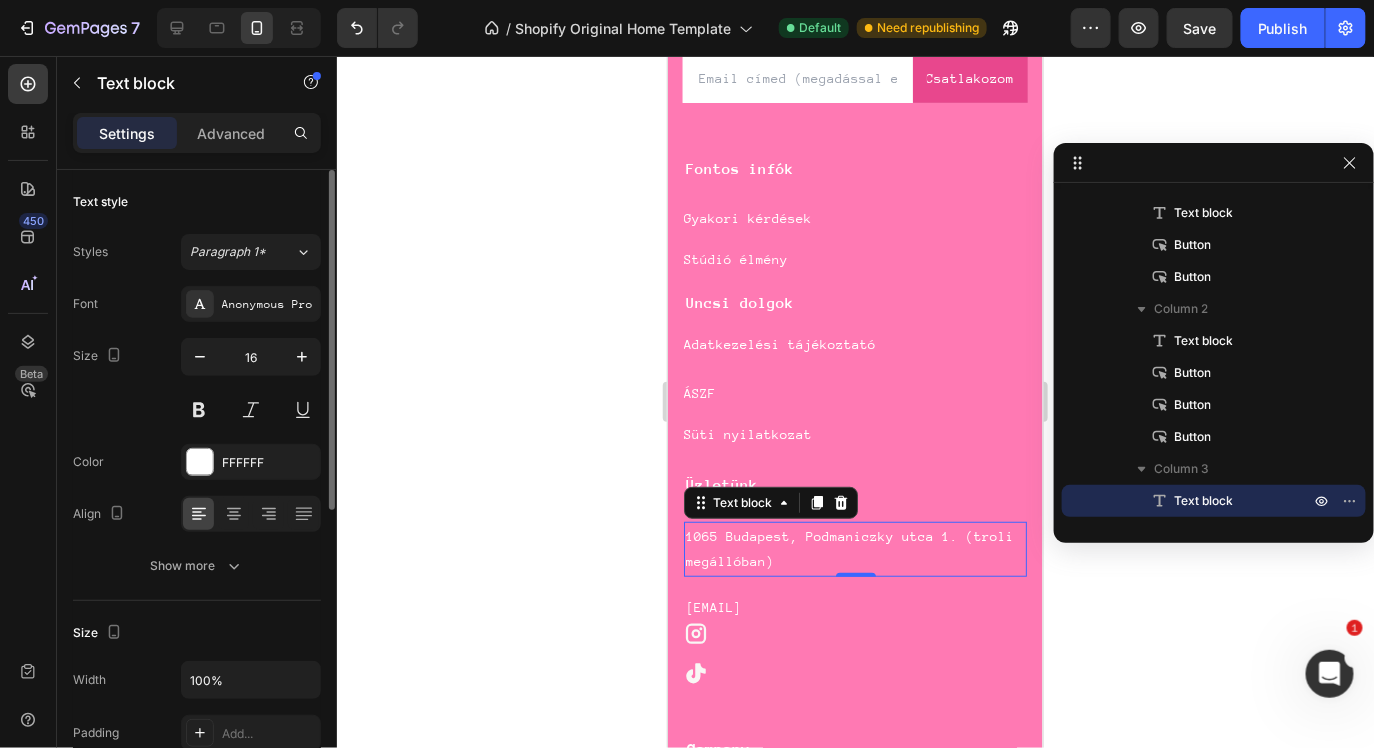 scroll, scrollTop: 661, scrollLeft: 0, axis: vertical 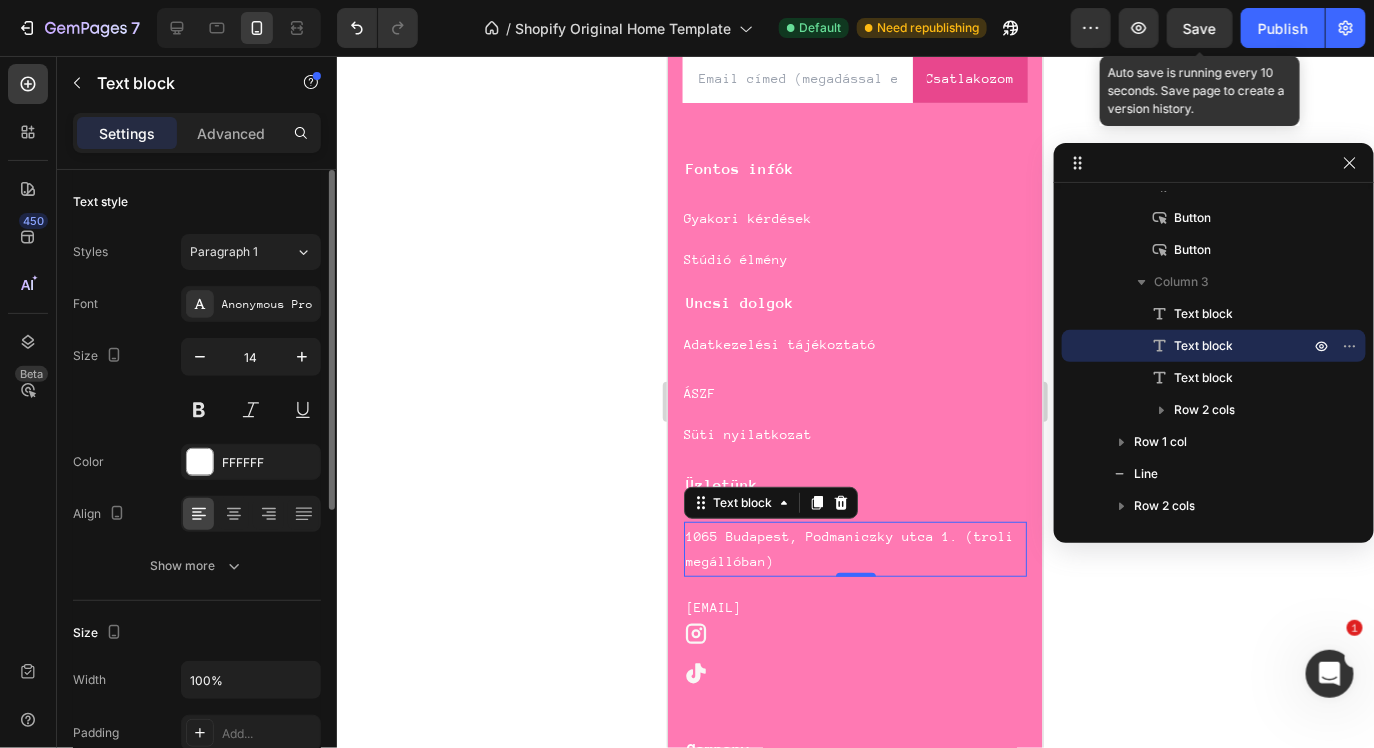 click on "Save" at bounding box center (1200, 28) 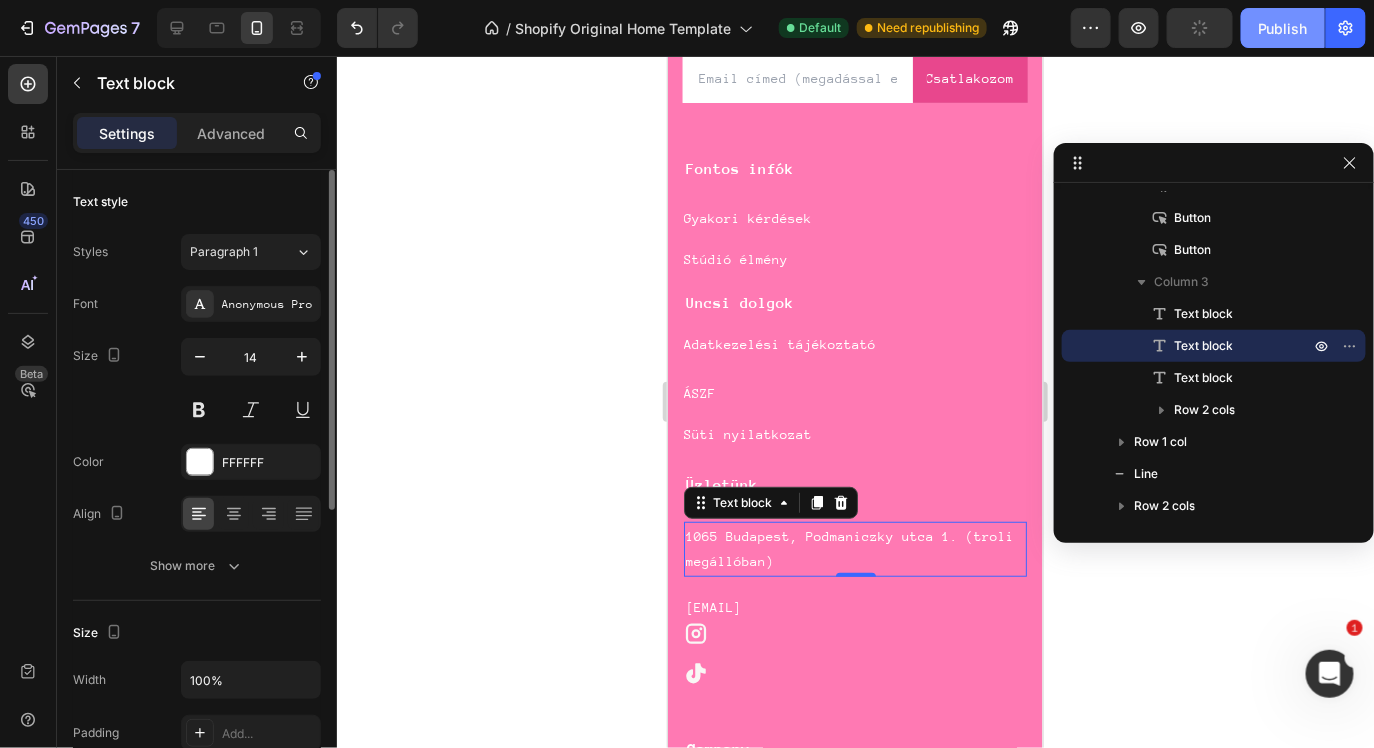 click on "Publish" at bounding box center [1283, 28] 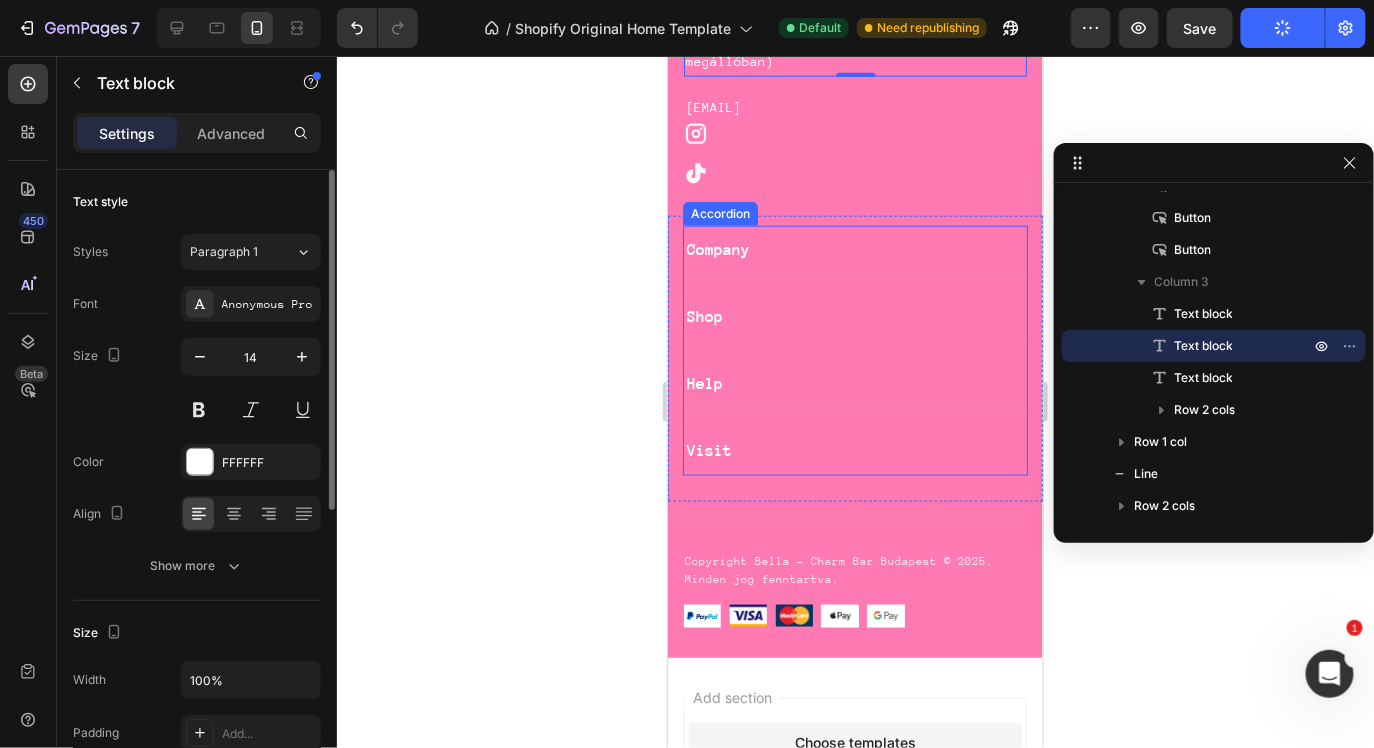 scroll, scrollTop: 8210, scrollLeft: 0, axis: vertical 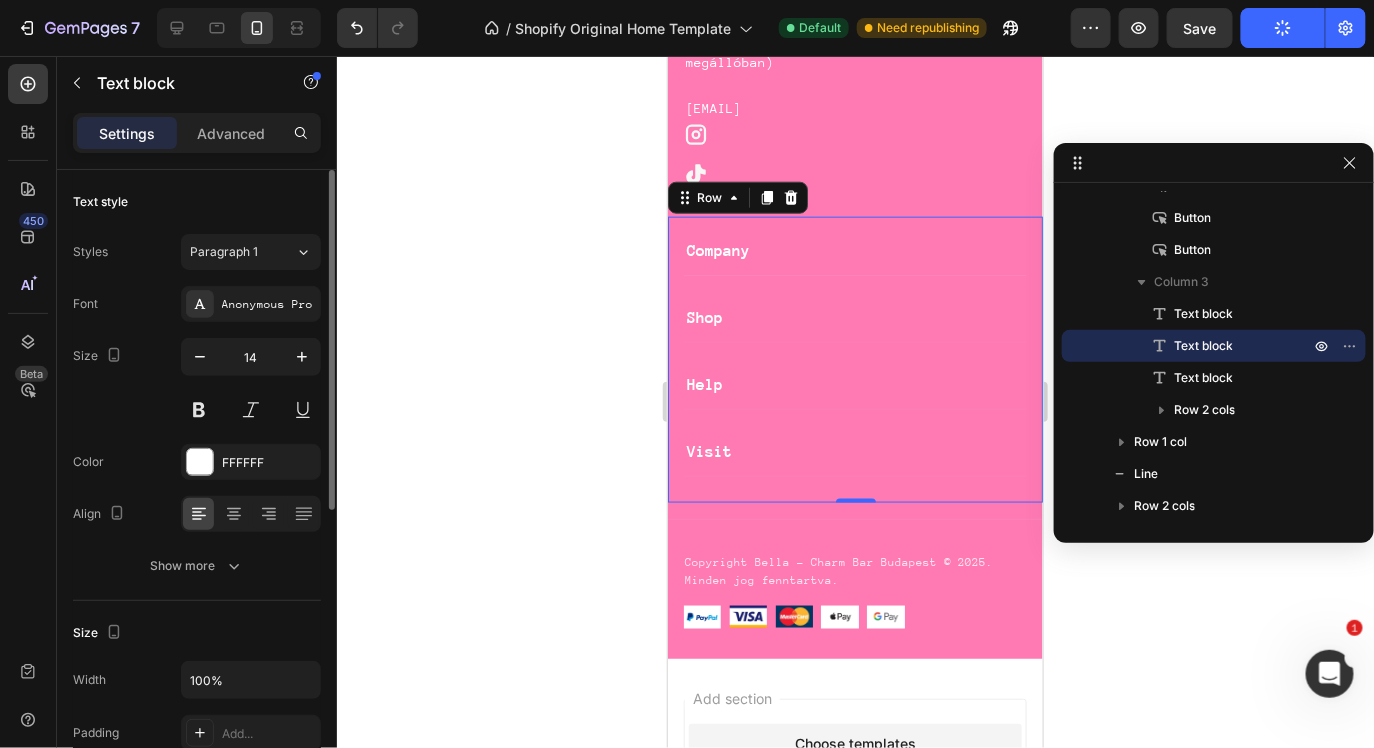 click on "Company Shop Help Visit Accordion Row   0" at bounding box center [854, 359] 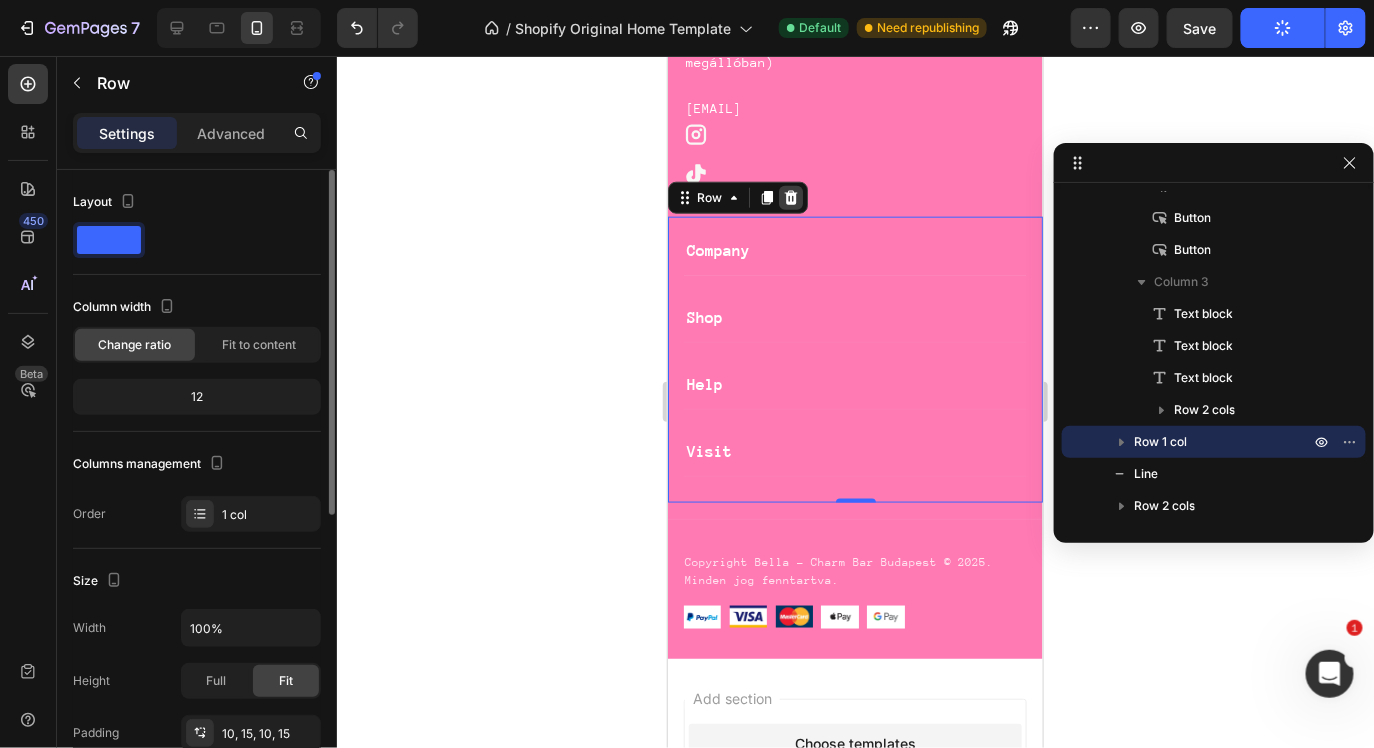 click 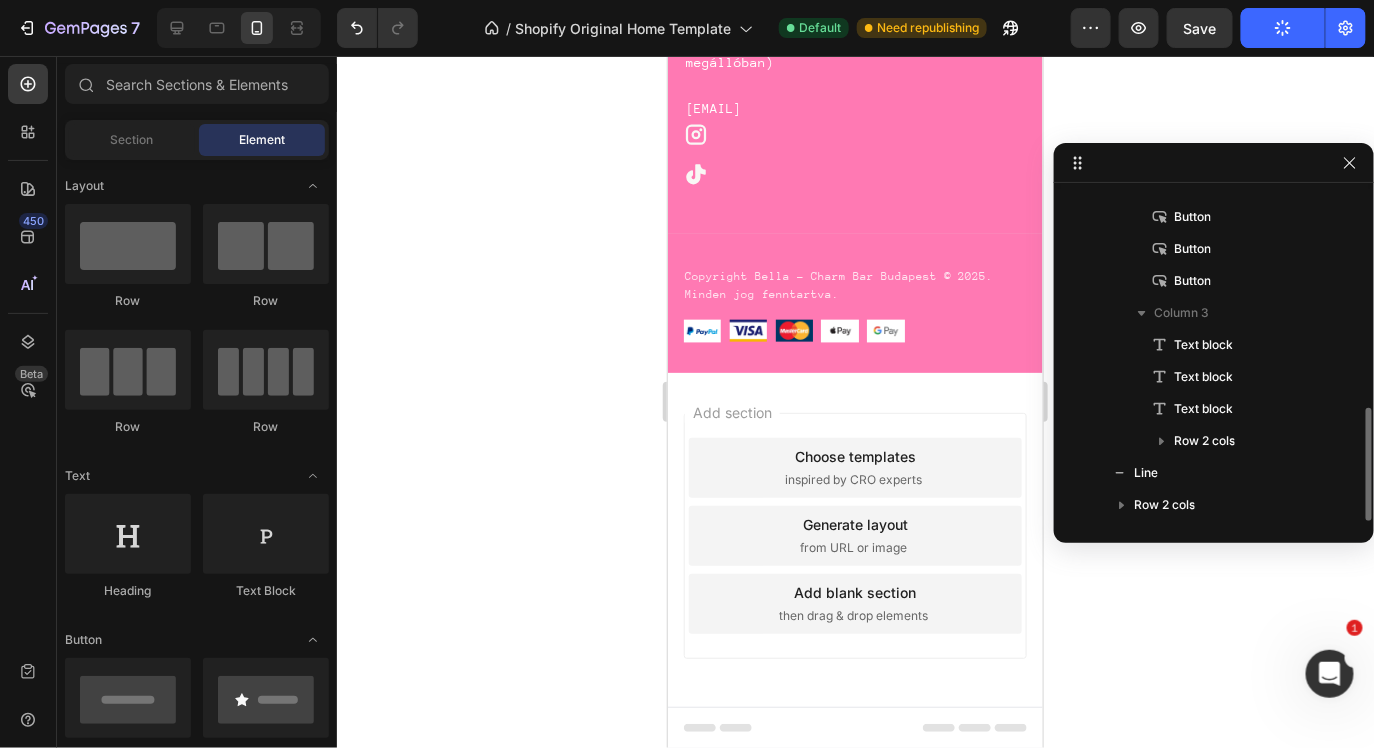 scroll, scrollTop: 8209, scrollLeft: 0, axis: vertical 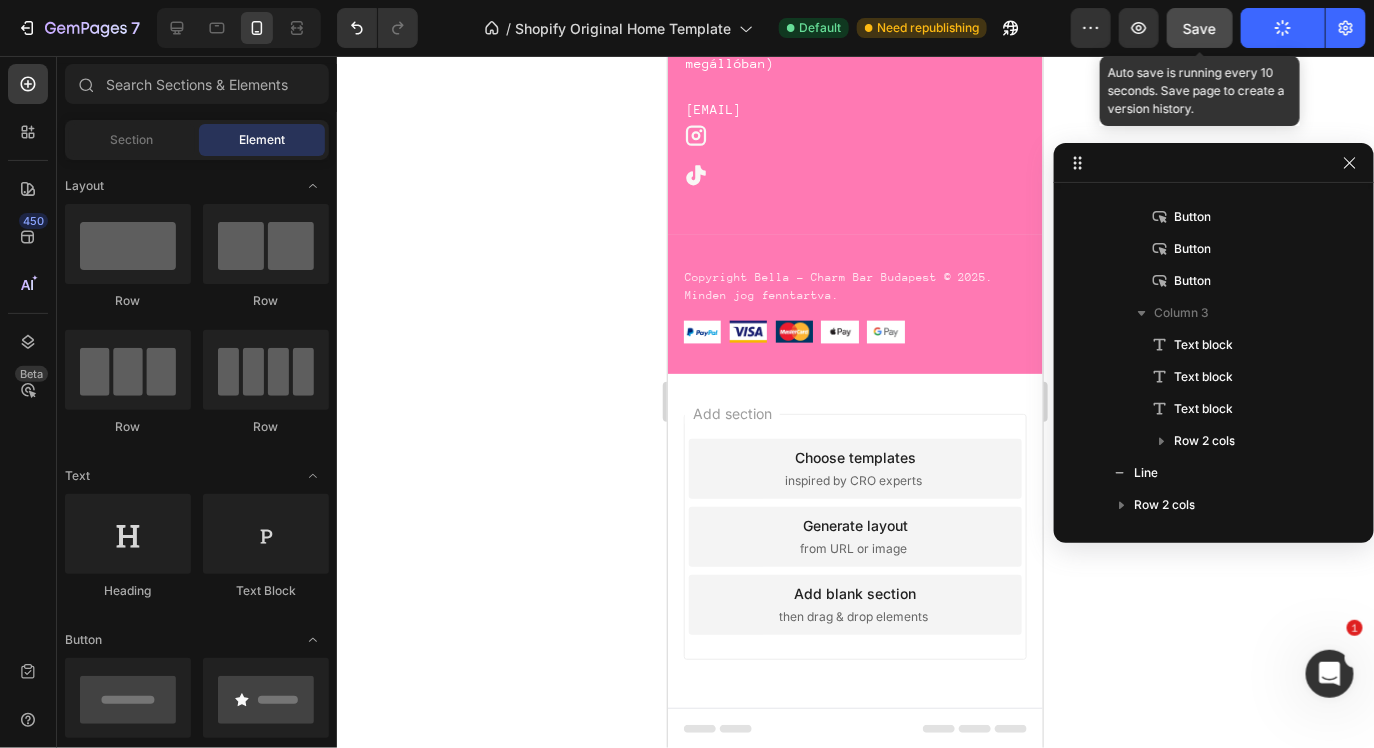 click on "Save" 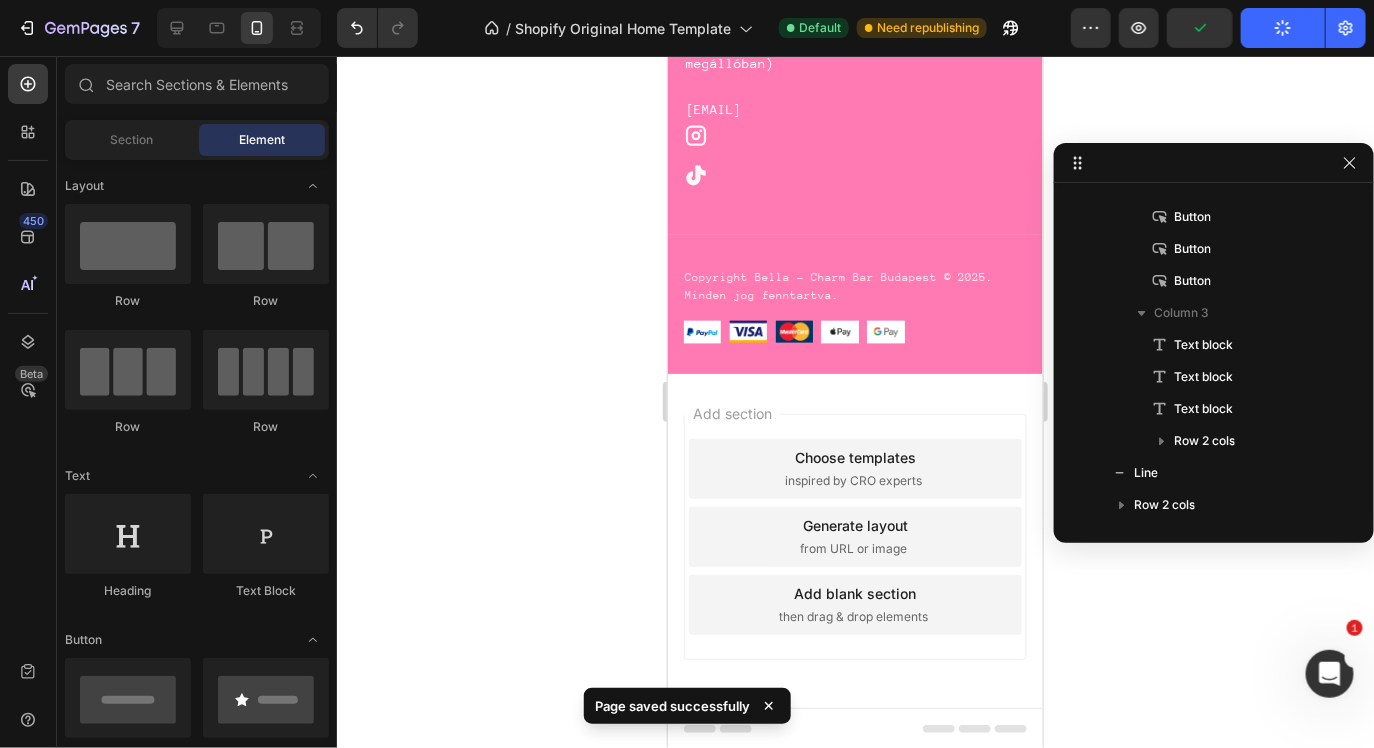 click on "Publish" 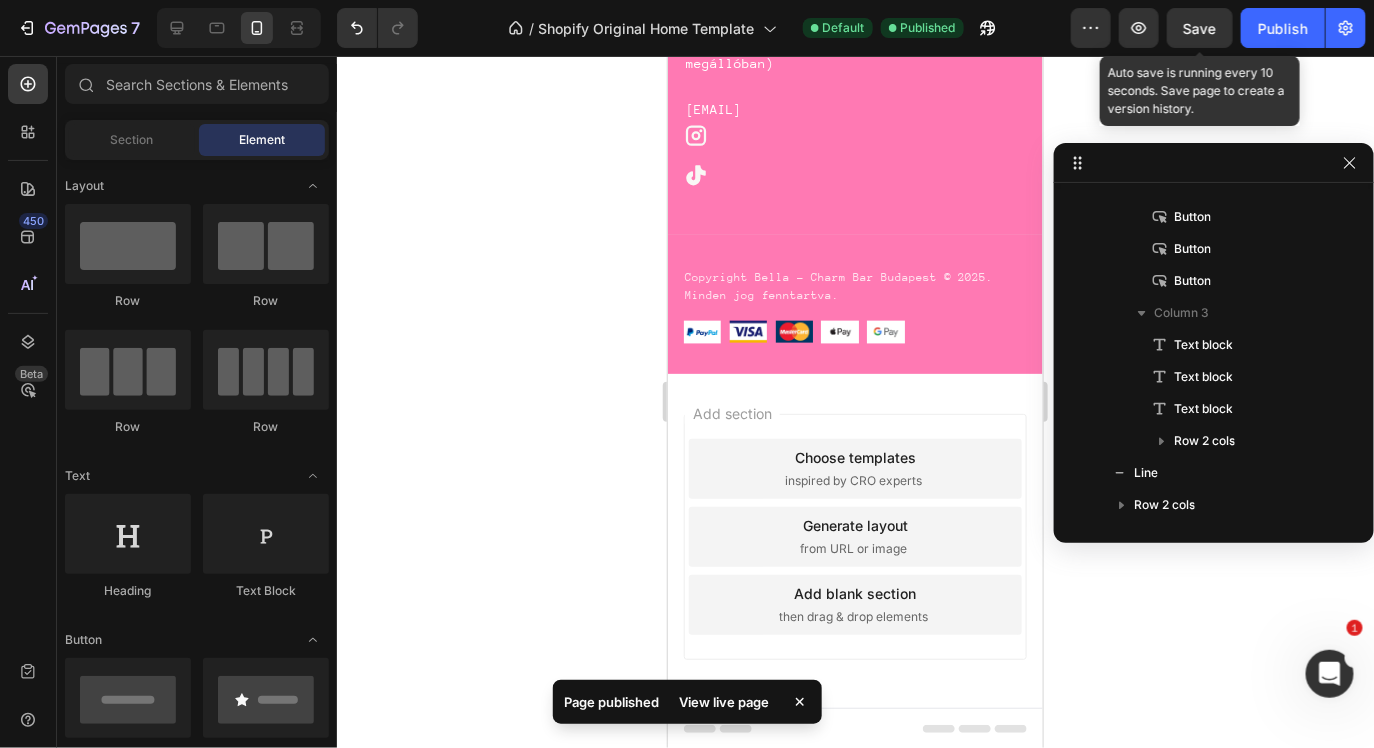 click on "Save" at bounding box center (1200, 28) 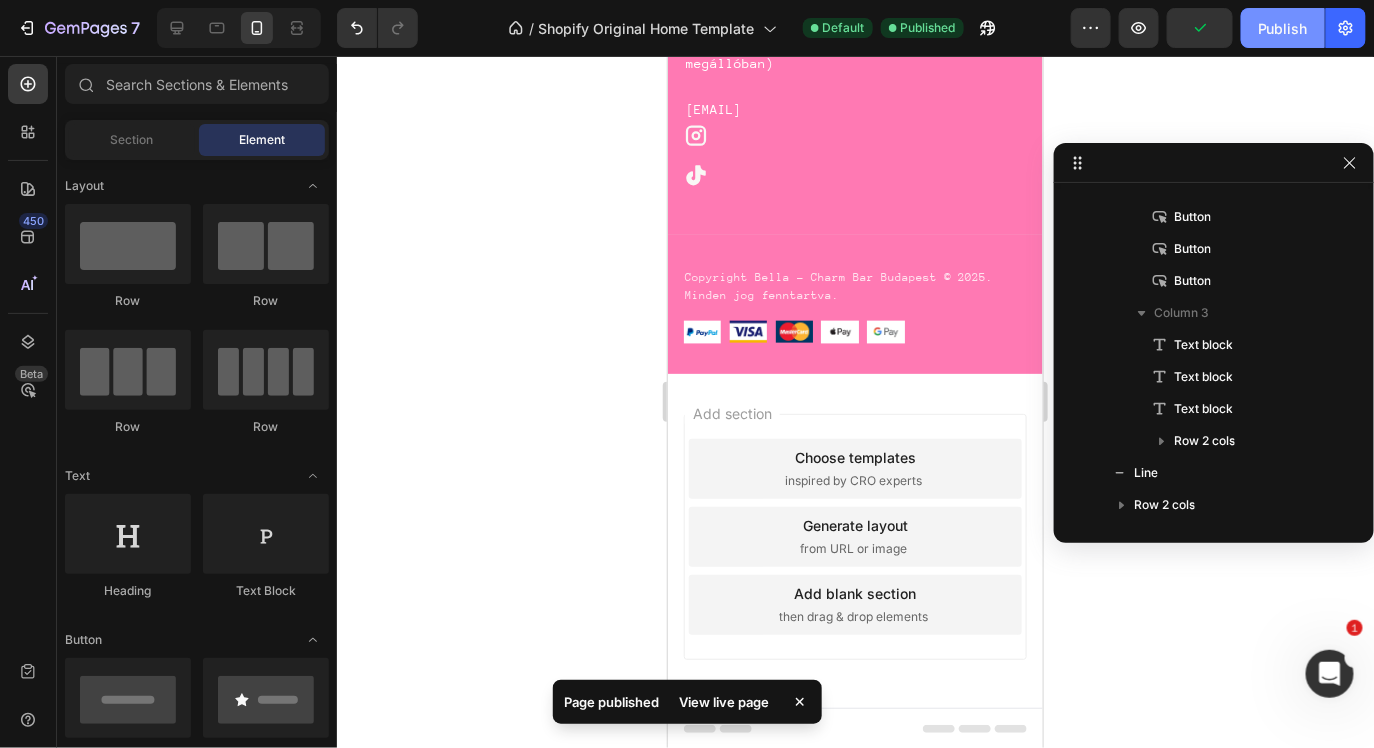 click on "Publish" at bounding box center [1283, 28] 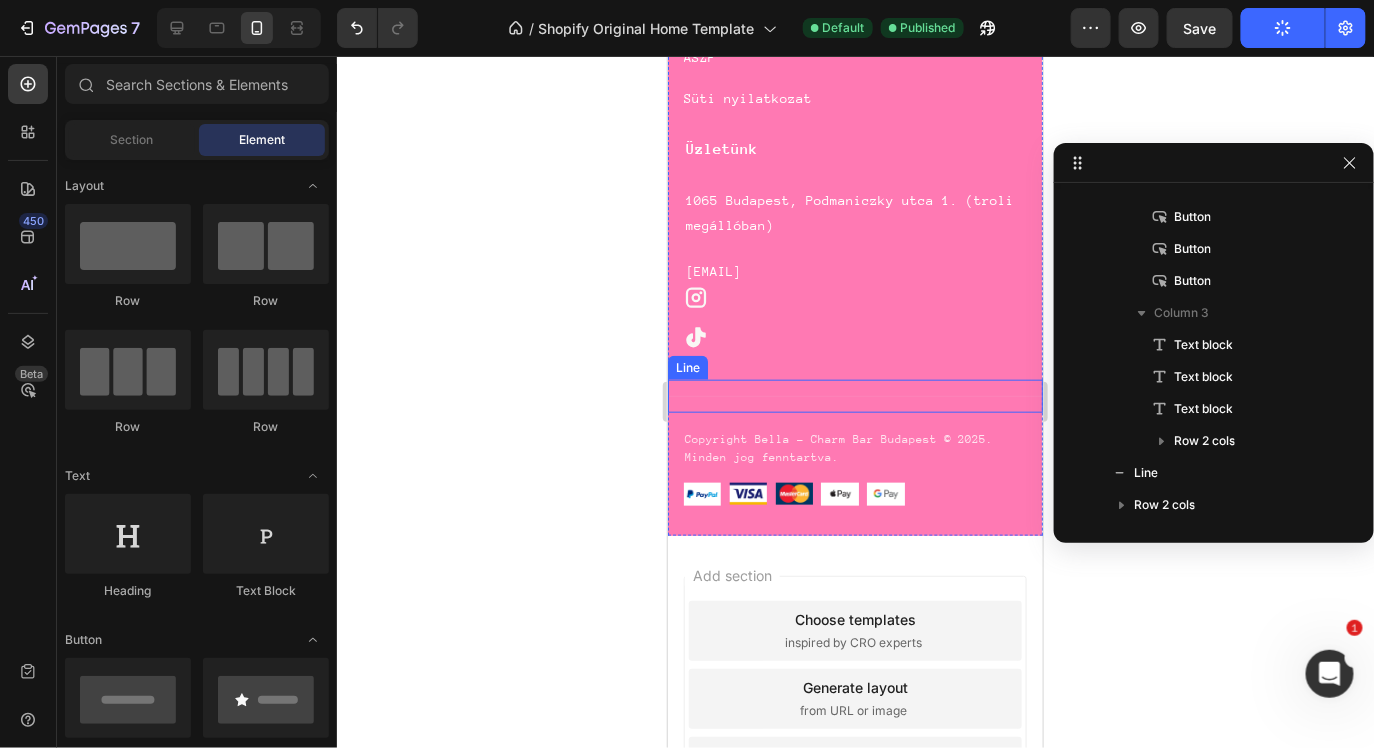 scroll, scrollTop: 8009, scrollLeft: 0, axis: vertical 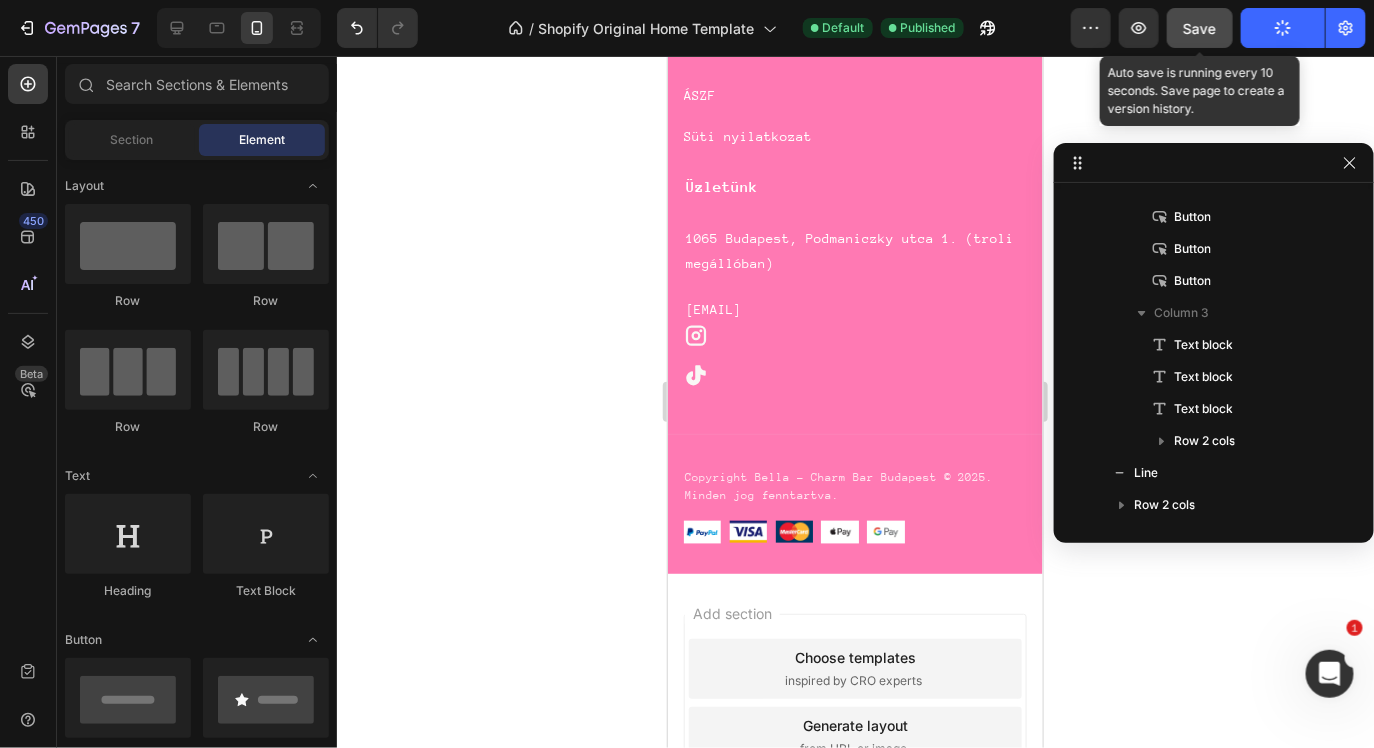 click on "Save" 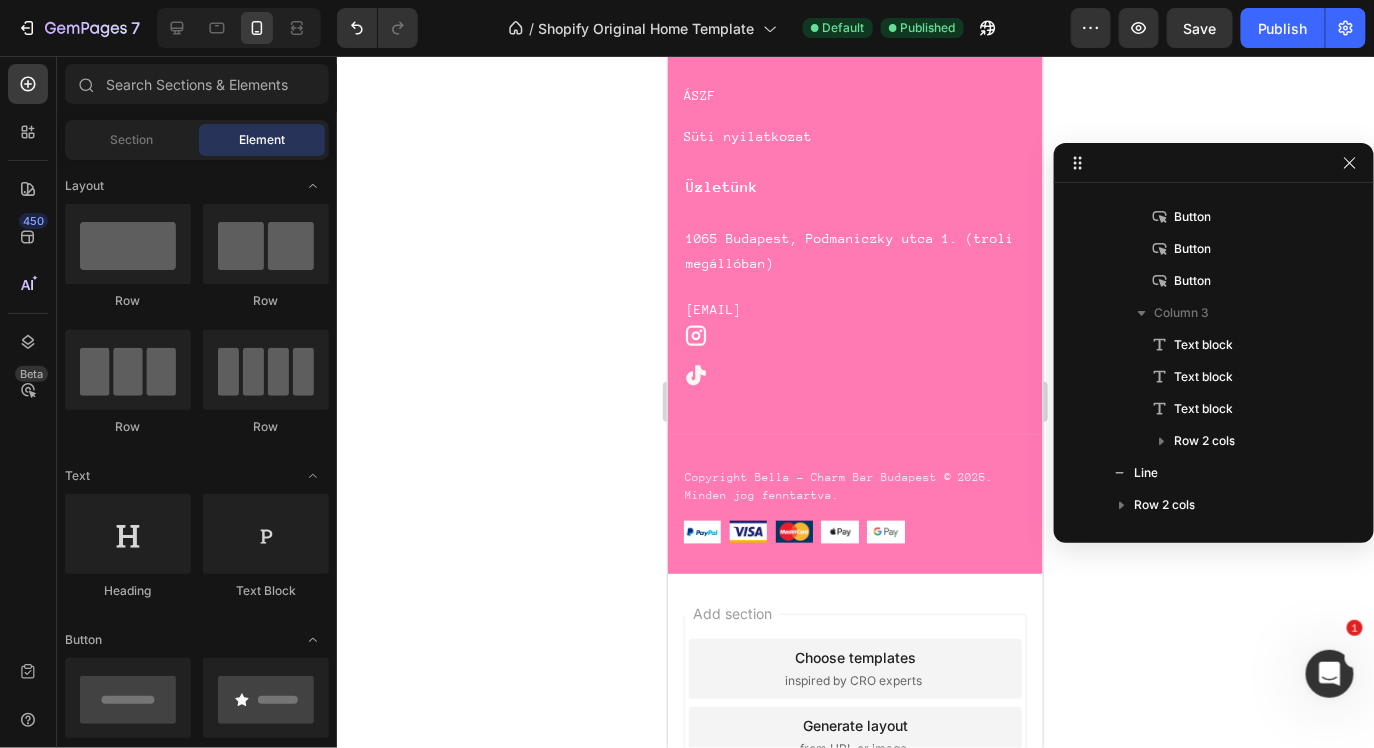 click 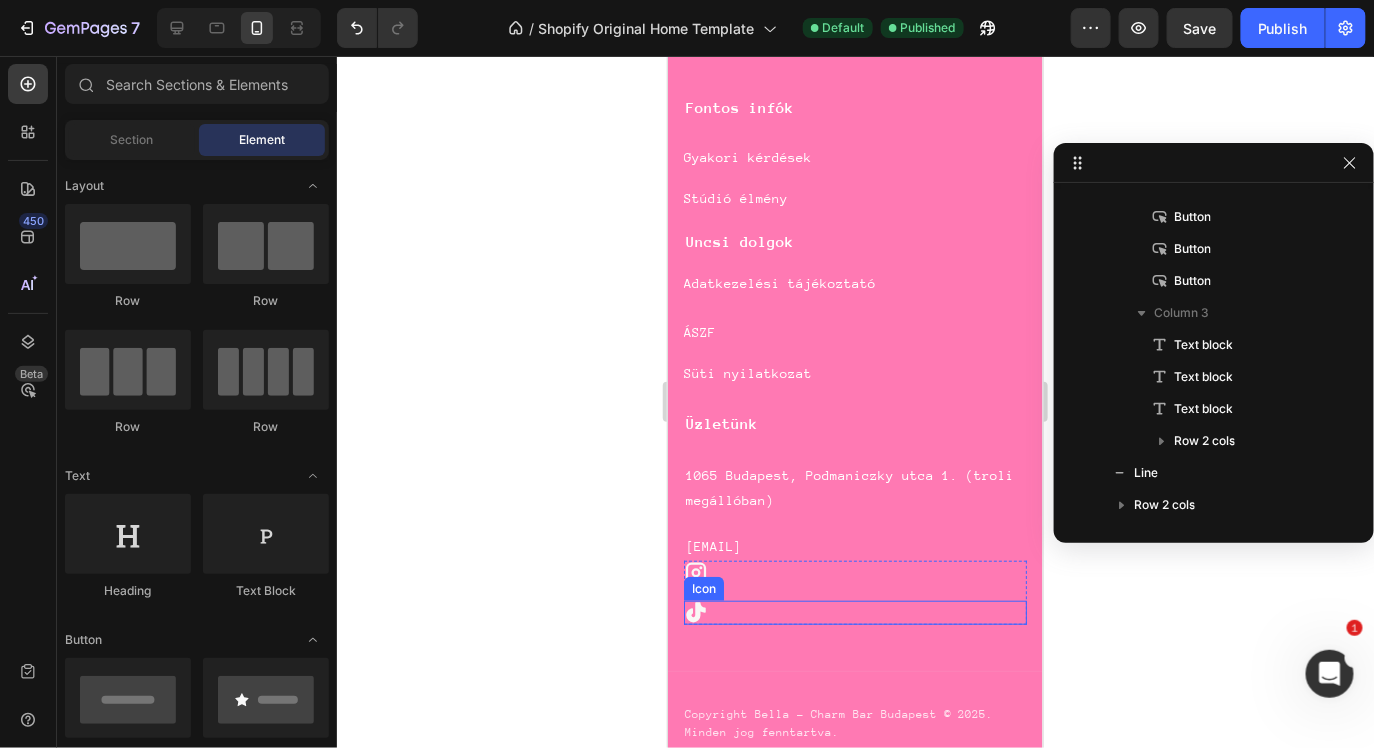scroll, scrollTop: 7771, scrollLeft: 0, axis: vertical 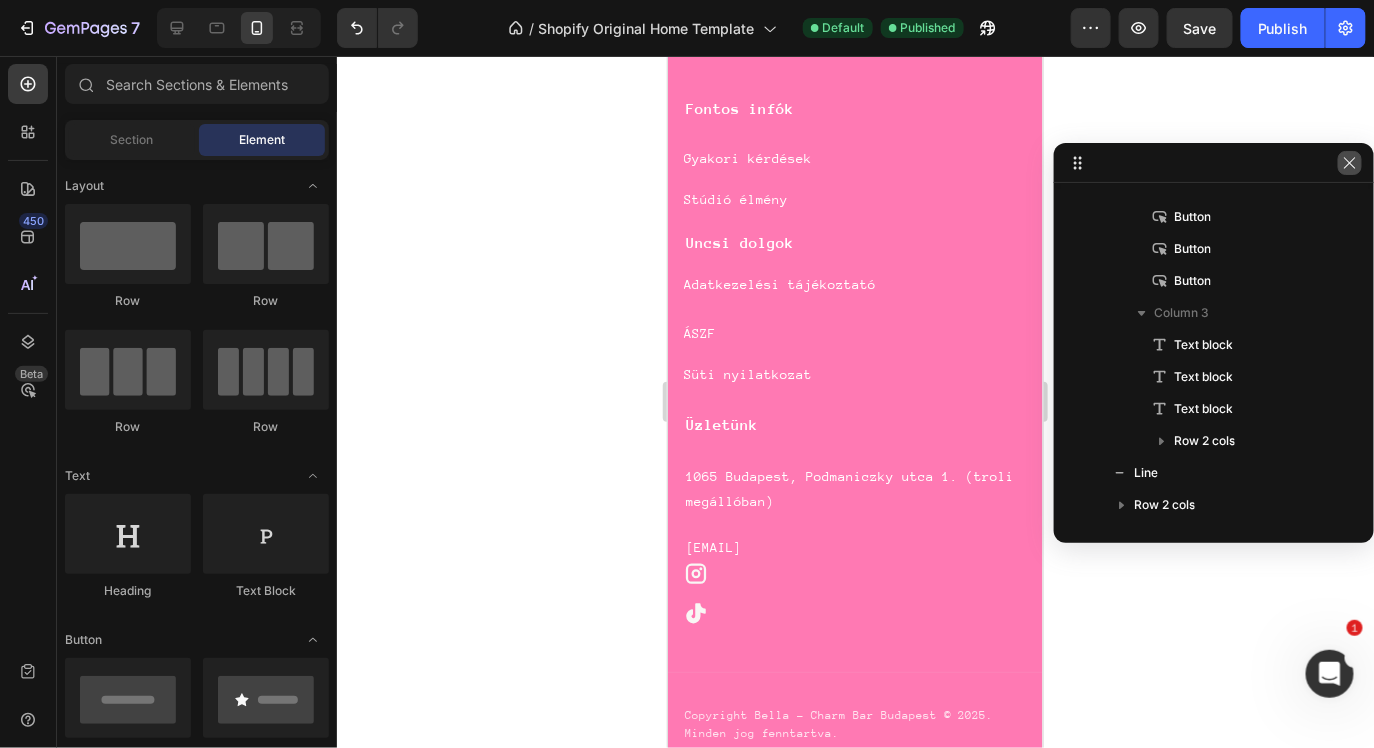 click 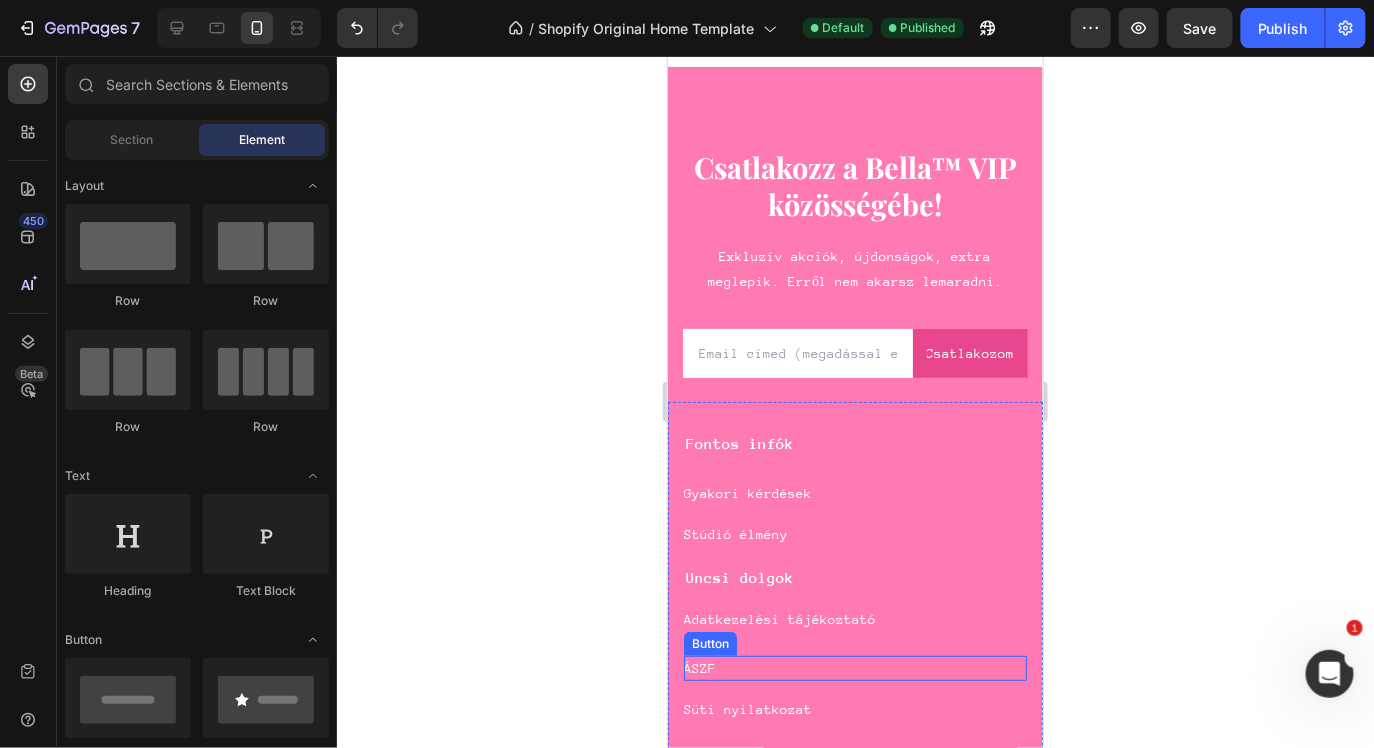 scroll, scrollTop: 7036, scrollLeft: 0, axis: vertical 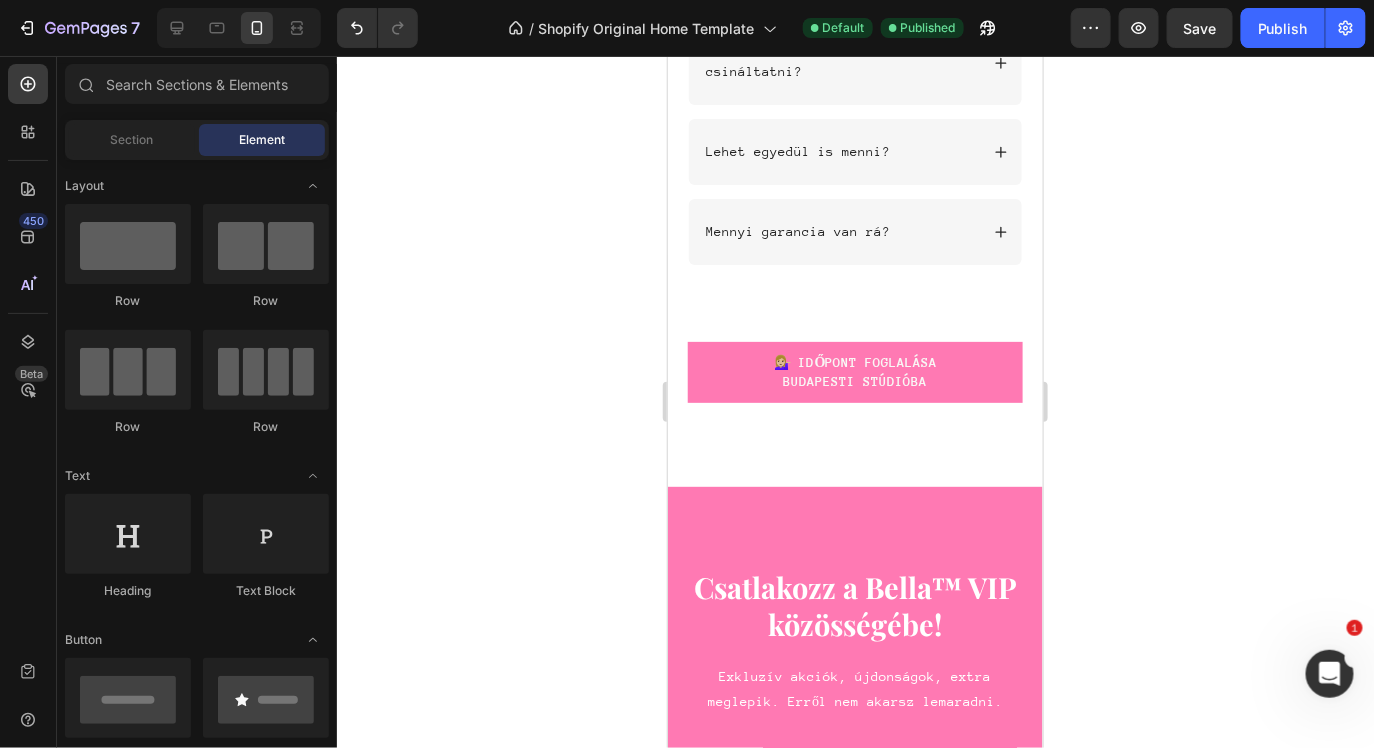 click on "Save" at bounding box center (1200, 28) 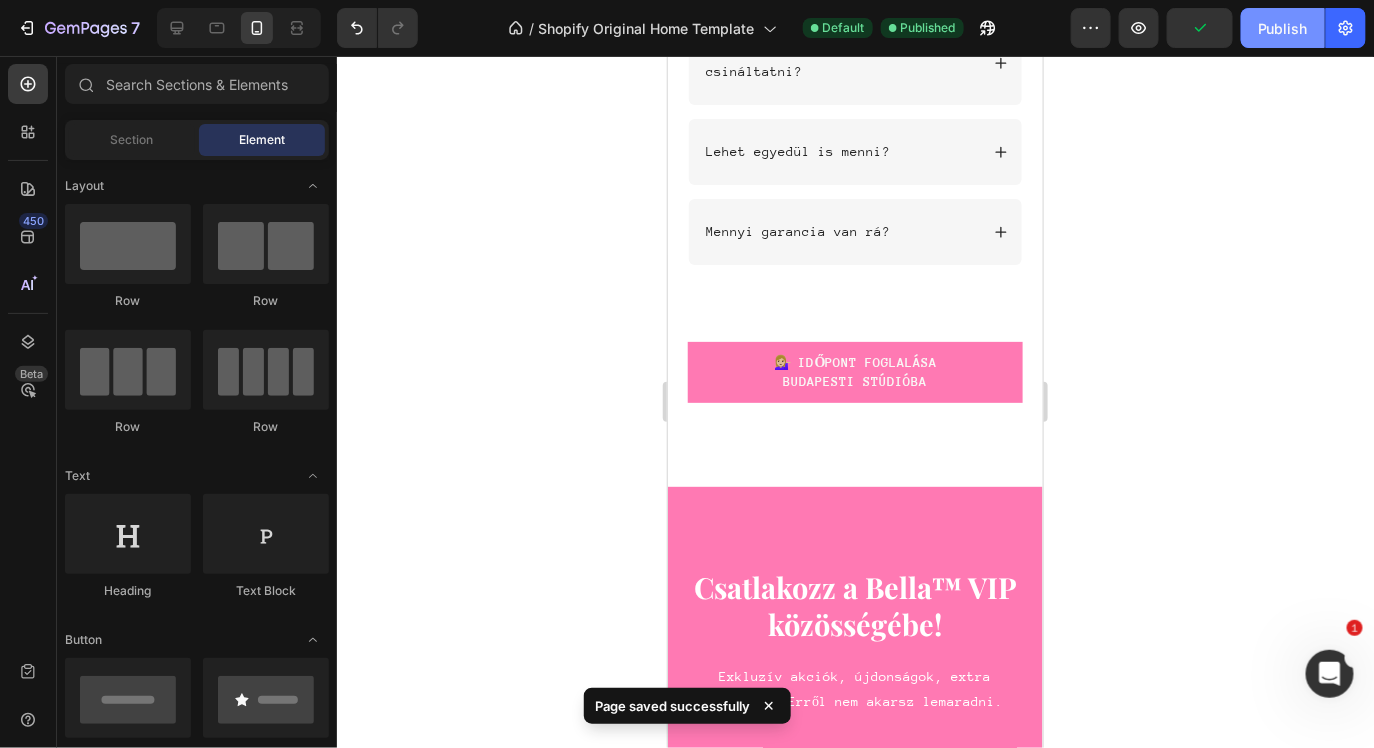 click on "Publish" 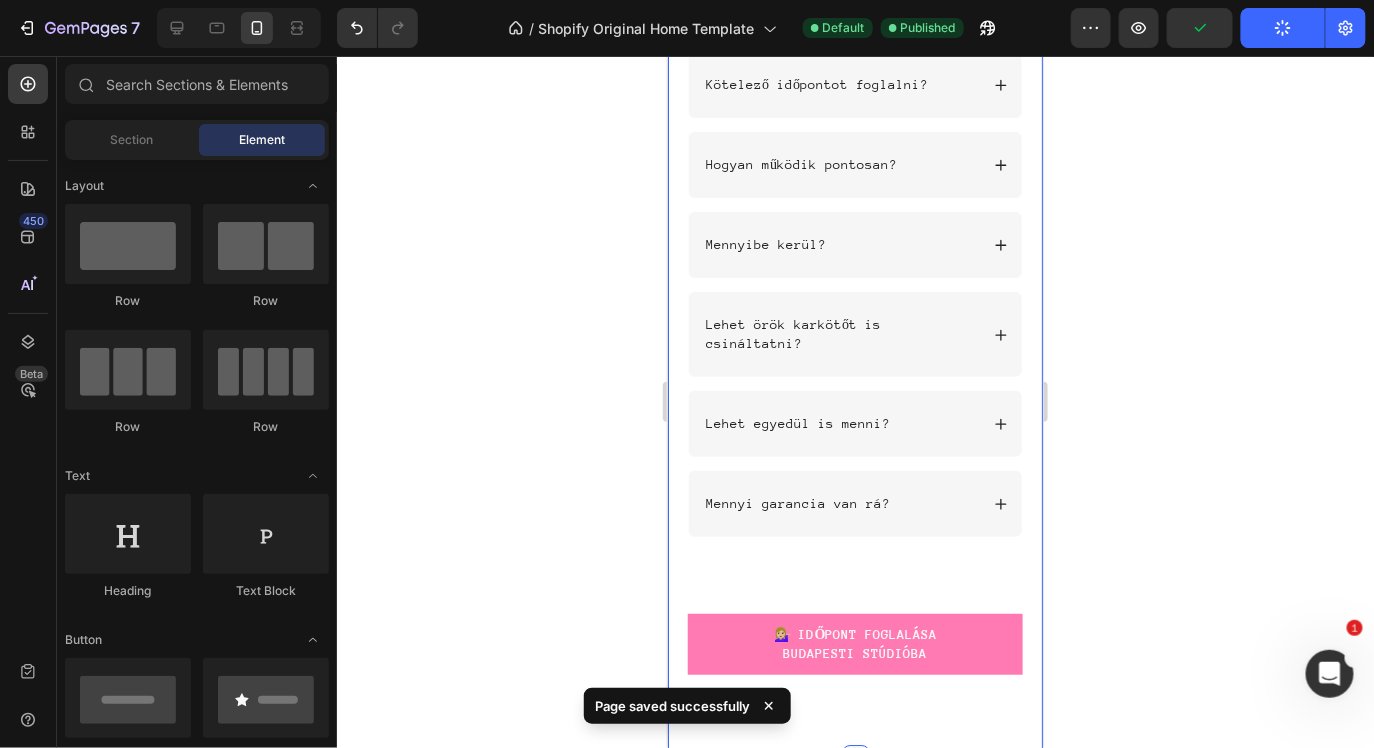 scroll, scrollTop: 6866, scrollLeft: 0, axis: vertical 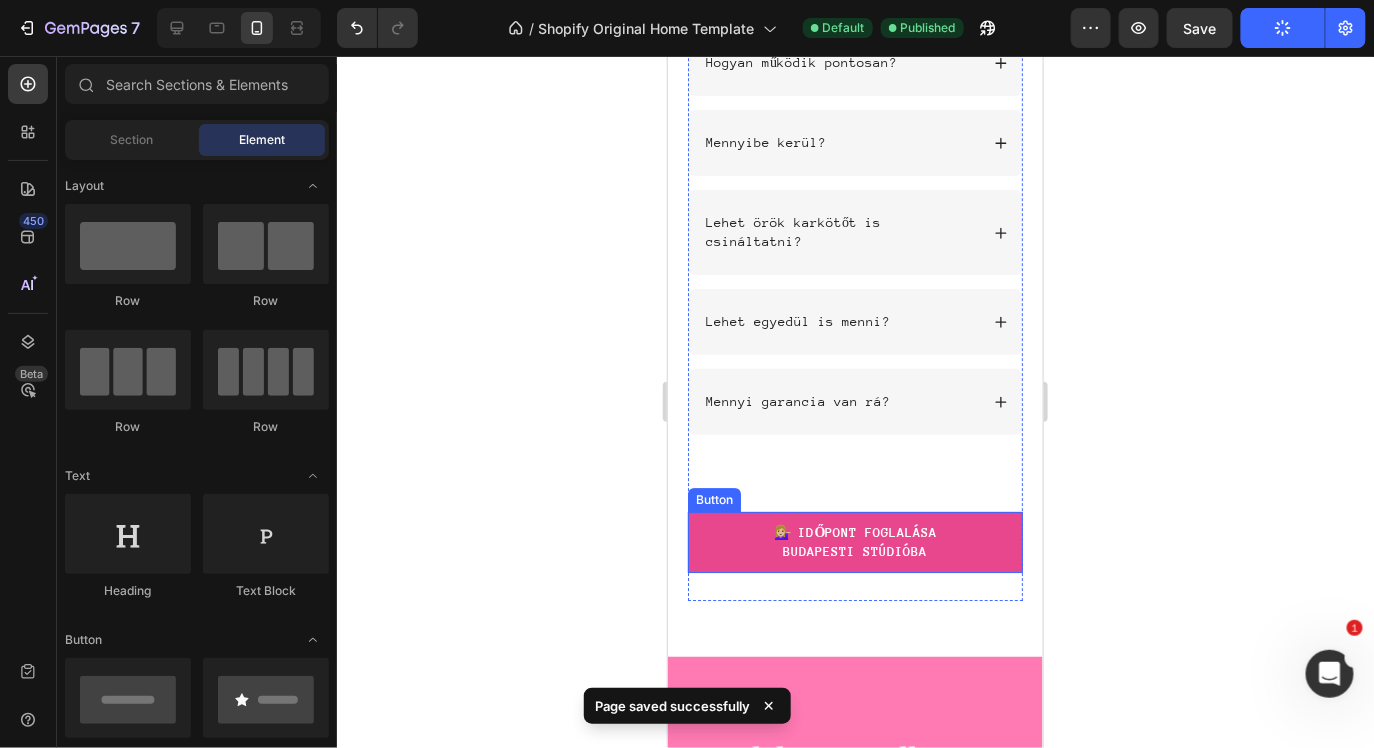 click on "💁🏼‍♀️ IDŐPONT FOGLALÁSA budapesti stúdióba" at bounding box center (854, 541) 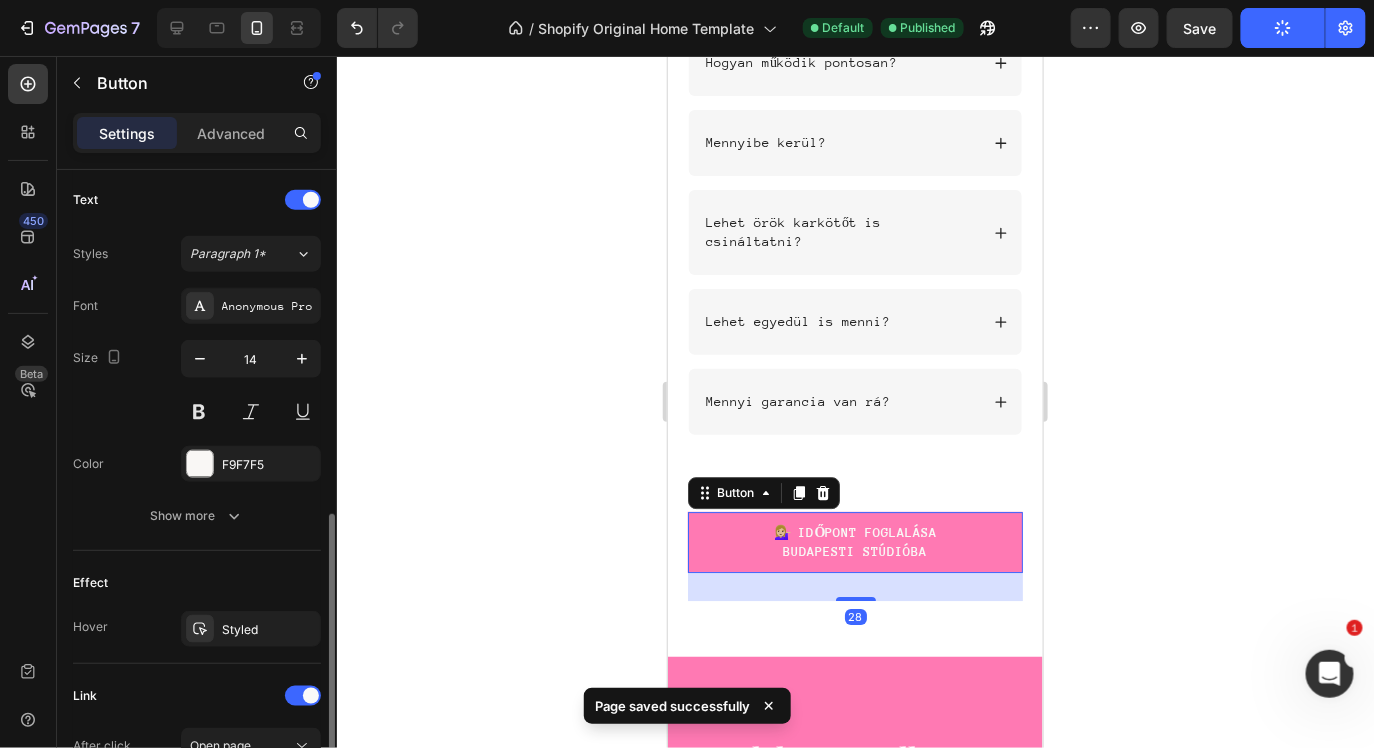 scroll, scrollTop: 953, scrollLeft: 0, axis: vertical 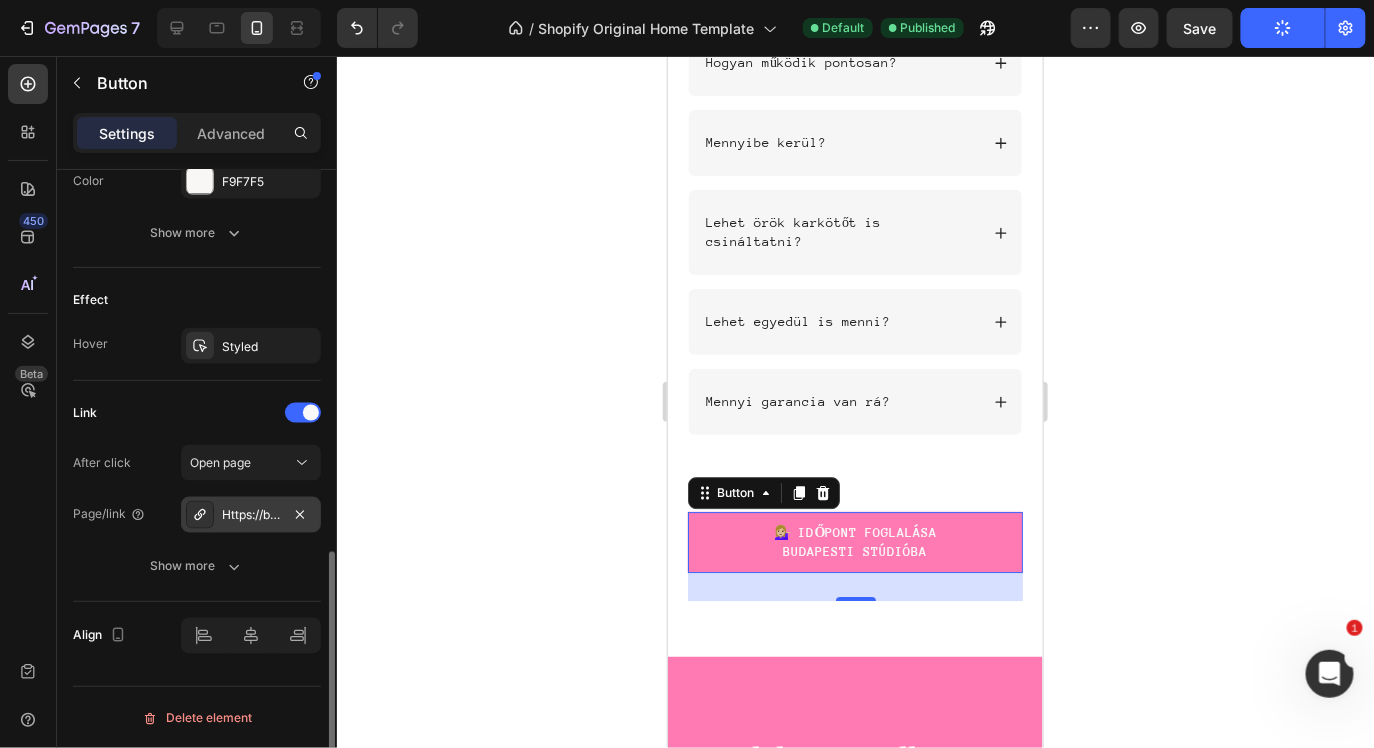 click on "Https://bella-charm-bar-budapest.Salonic.Hu/showServices/?EmployeeId=27170&placeId=12373&serviceId=0" at bounding box center (251, 515) 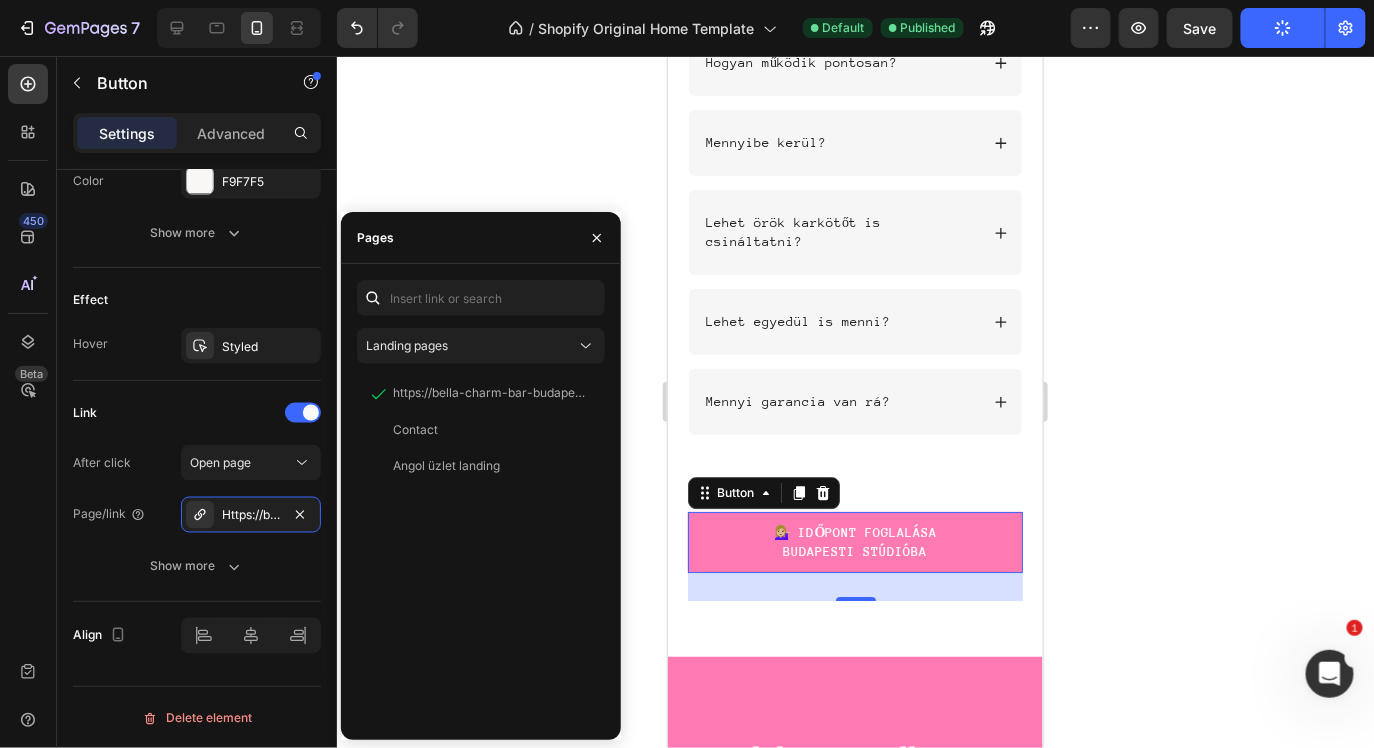 click 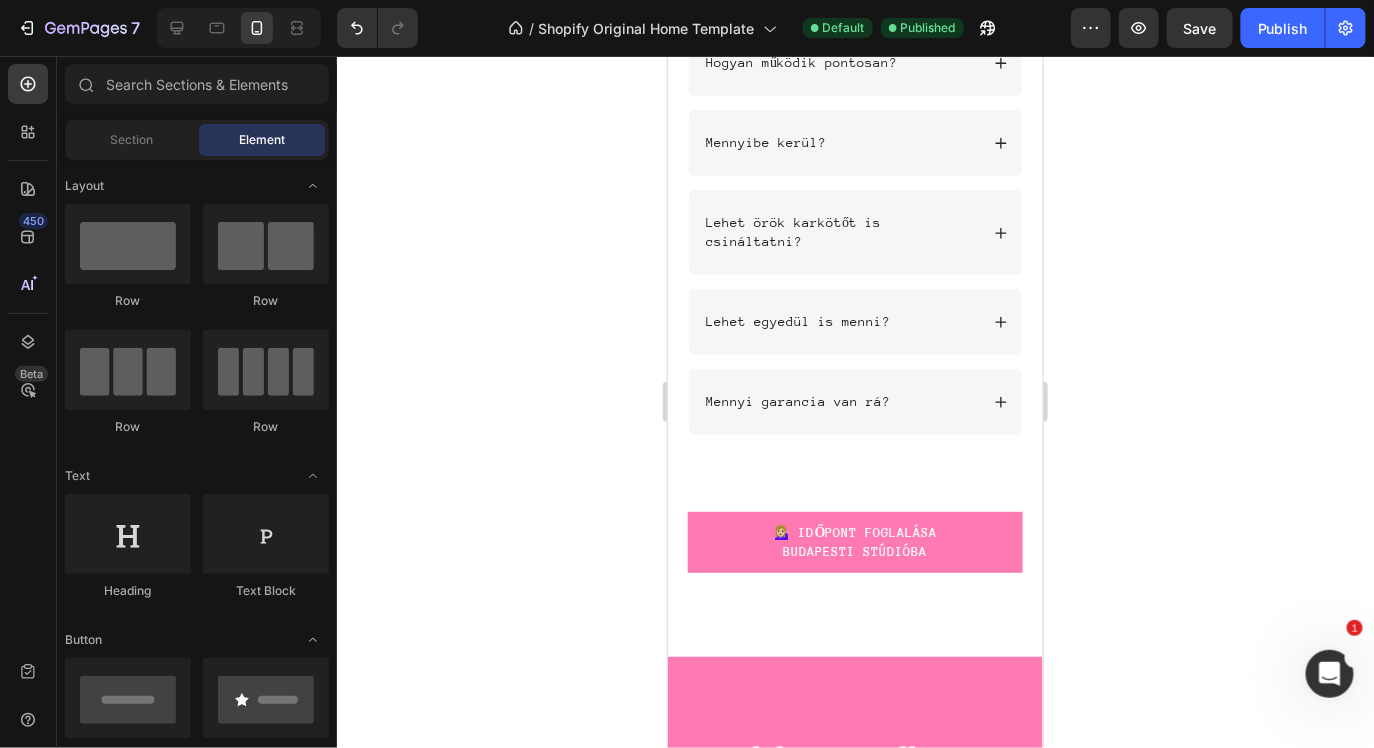 click 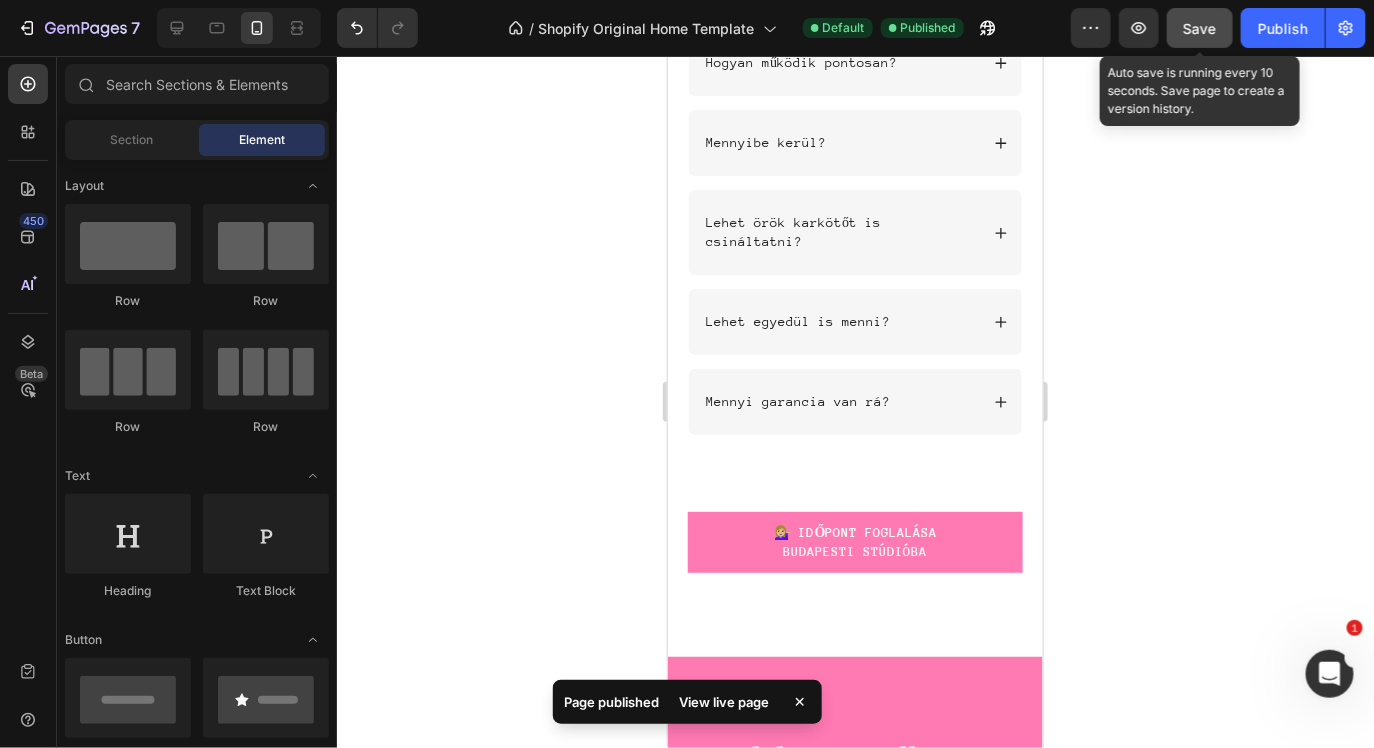 click on "Save" 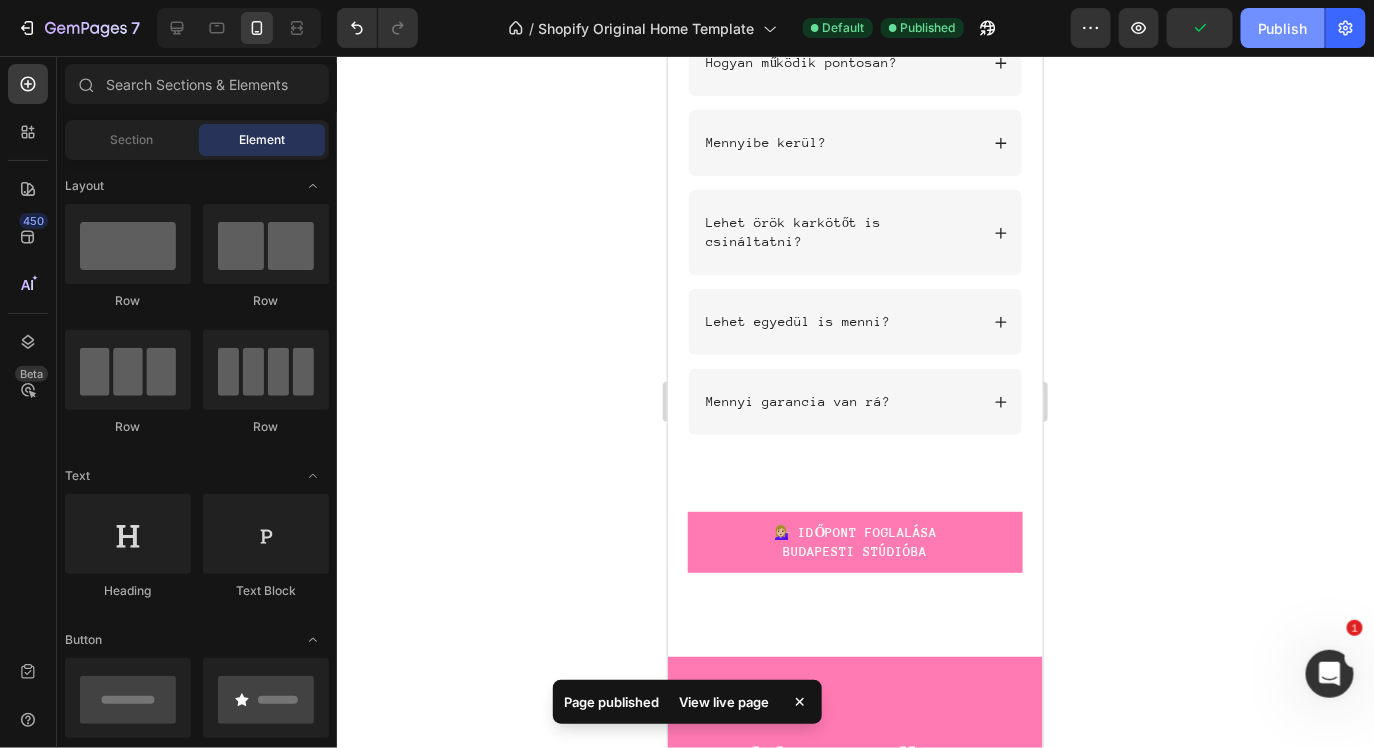 click on "Publish" at bounding box center [1283, 28] 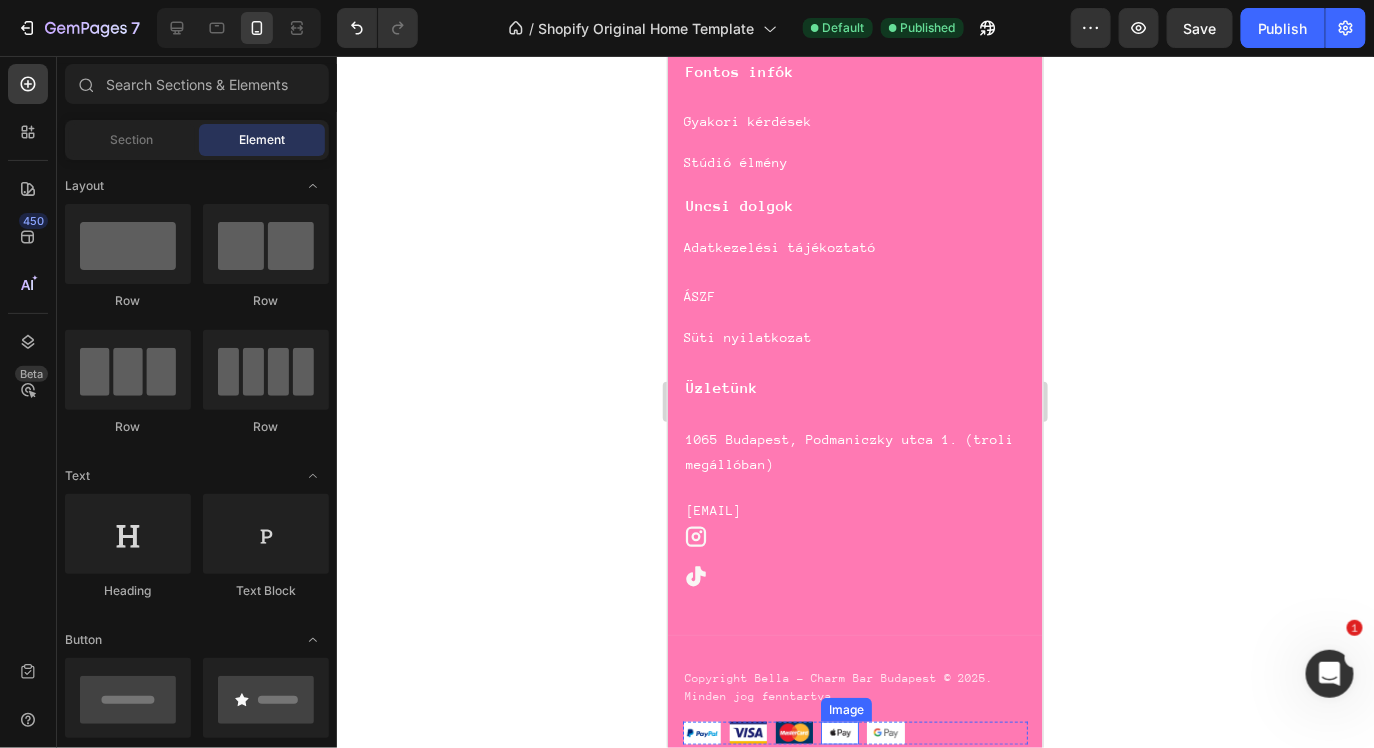 scroll, scrollTop: 7806, scrollLeft: 0, axis: vertical 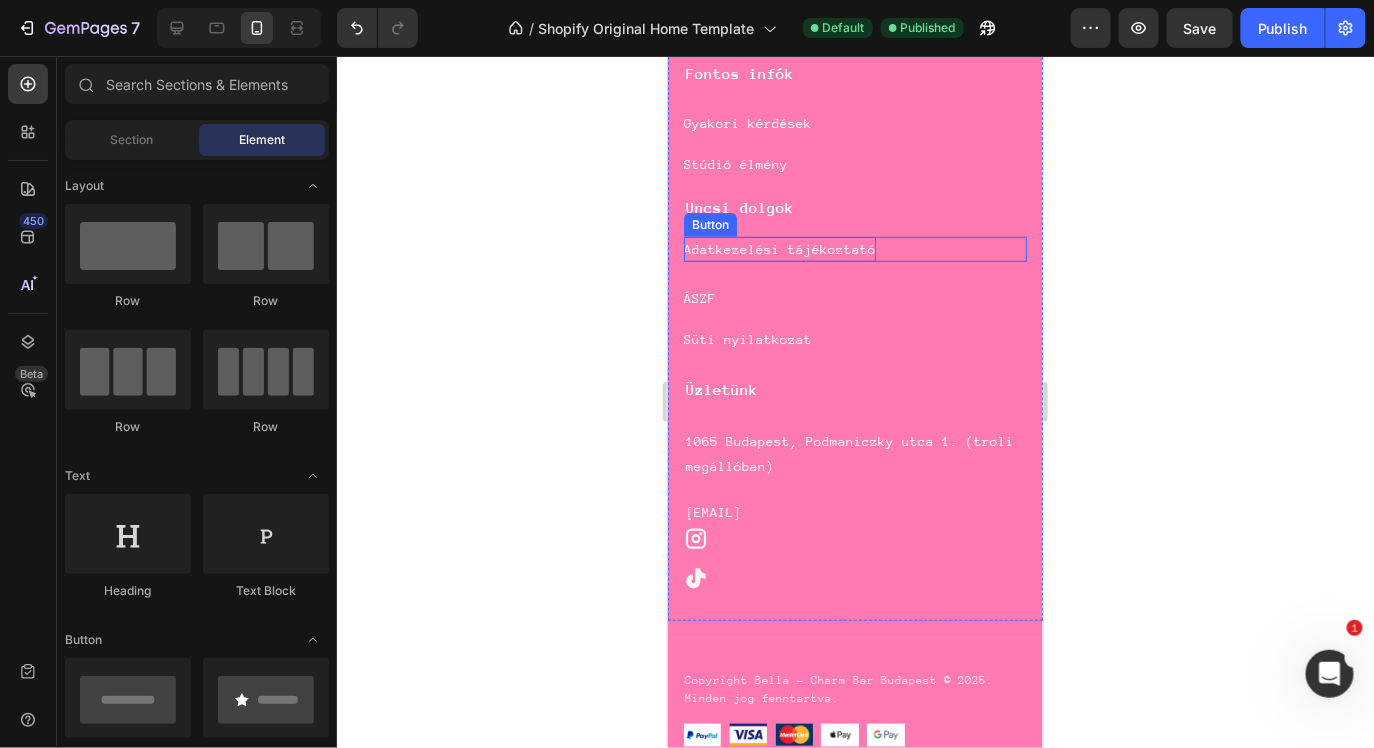 click on "Adatkezelési tájékoztató" at bounding box center (779, 248) 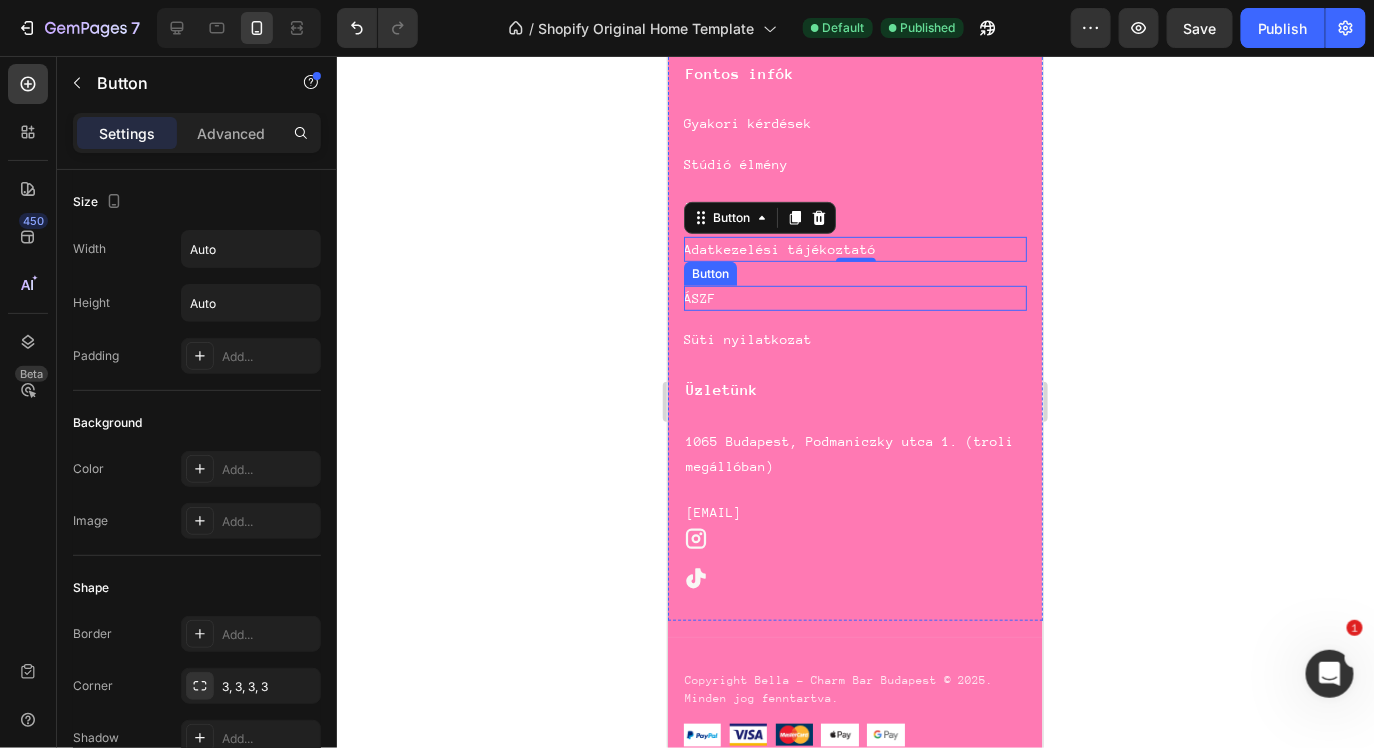 click on "ÁSZF Button" at bounding box center [854, 297] 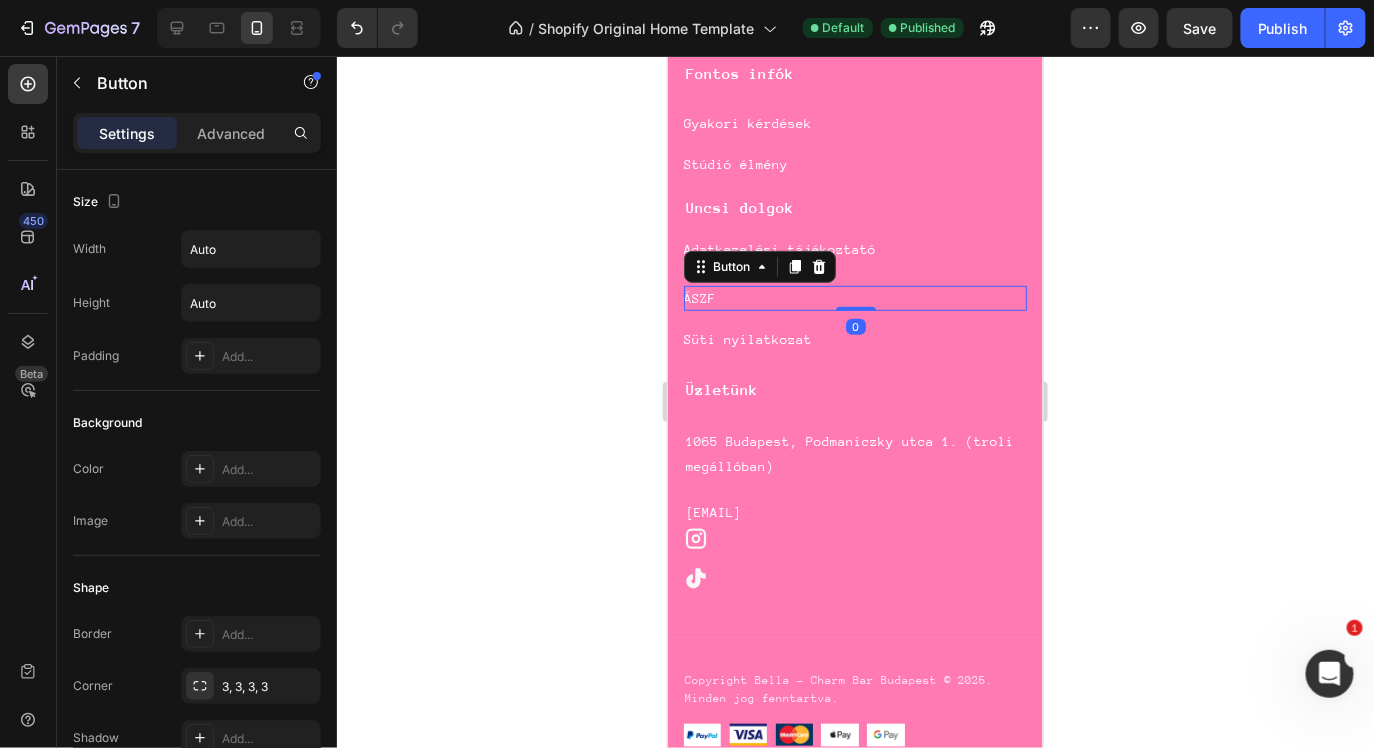 scroll, scrollTop: 900, scrollLeft: 0, axis: vertical 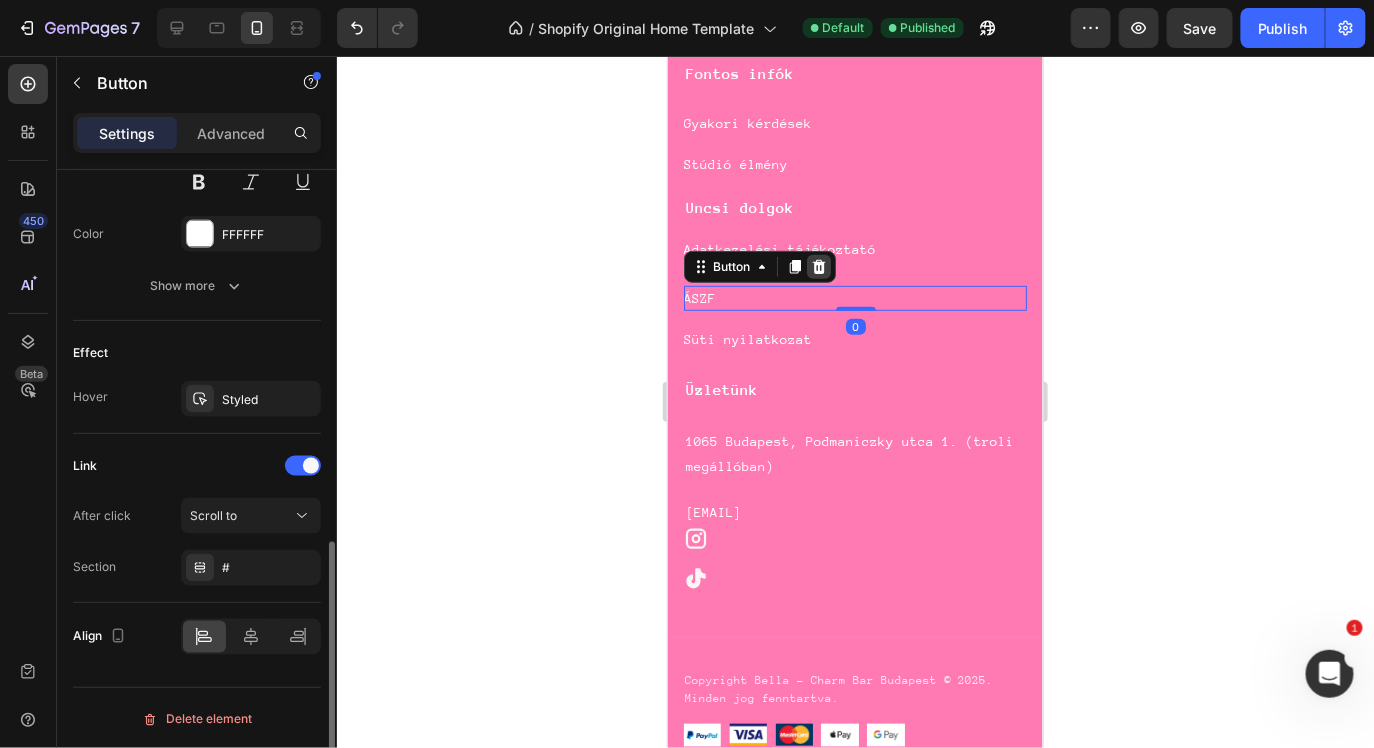 click 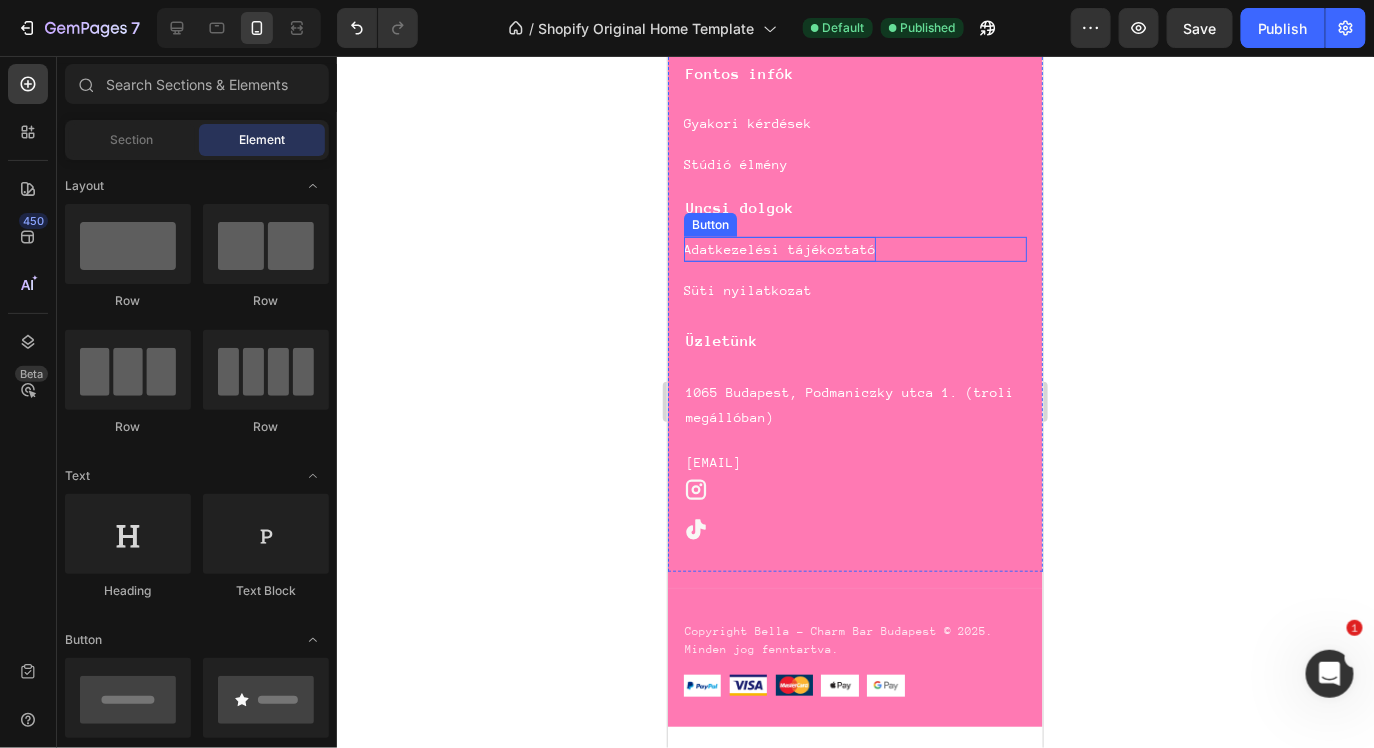 click on "Adatkezelési tájékoztató" at bounding box center [779, 248] 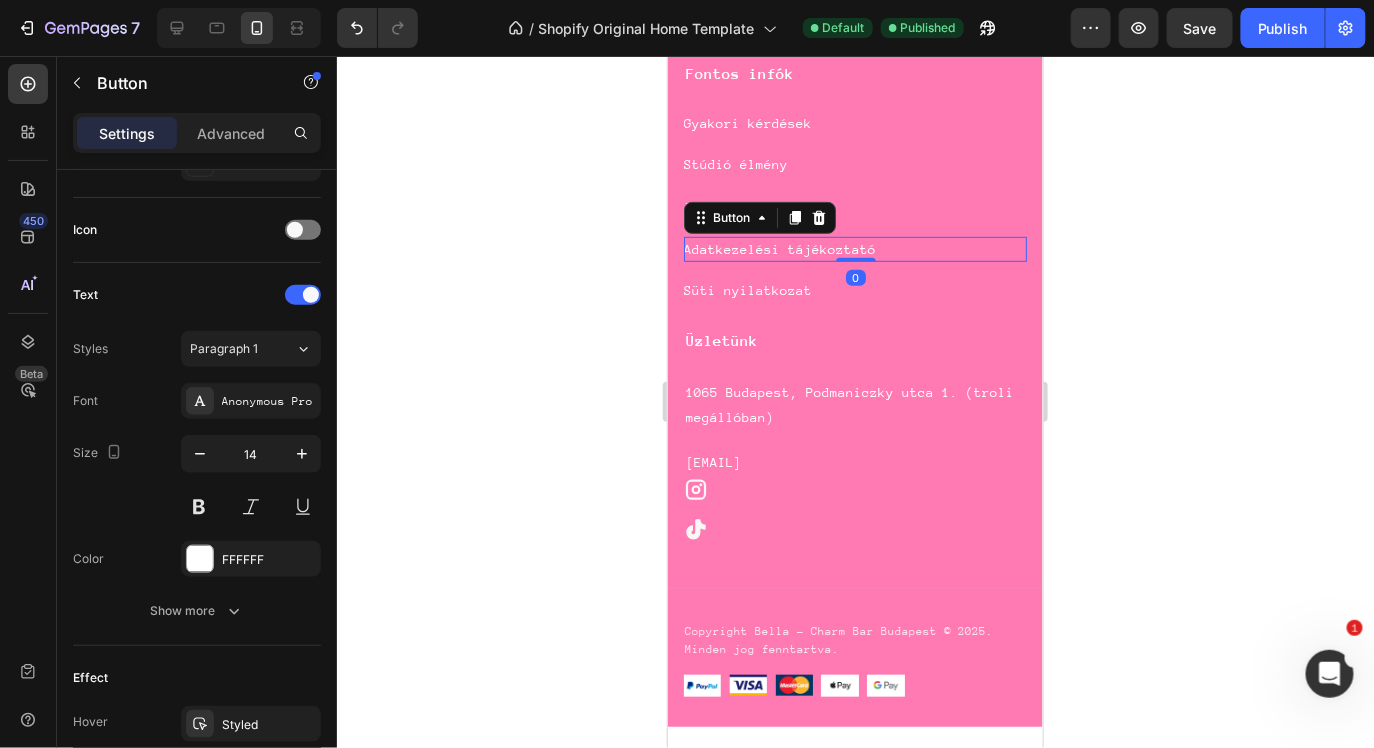 scroll, scrollTop: 900, scrollLeft: 0, axis: vertical 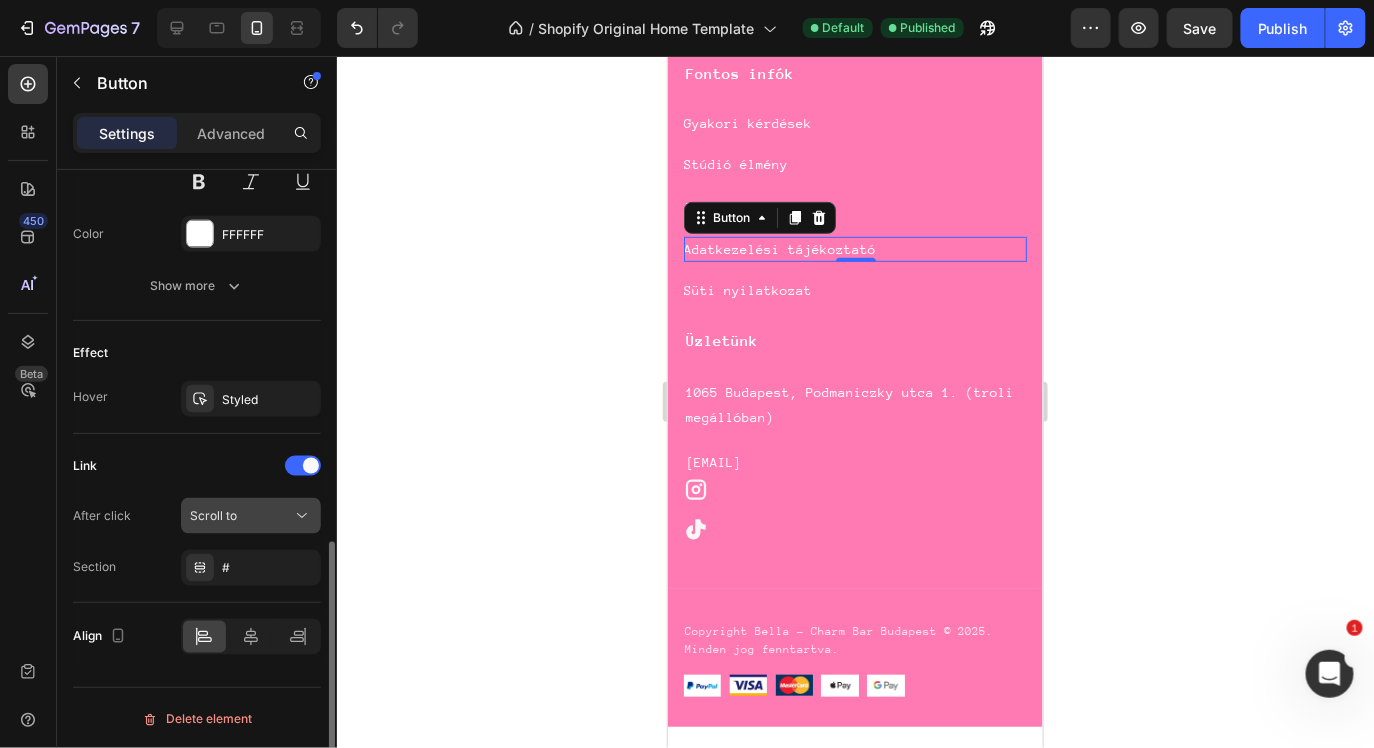 click on "Scroll to" at bounding box center [241, 516] 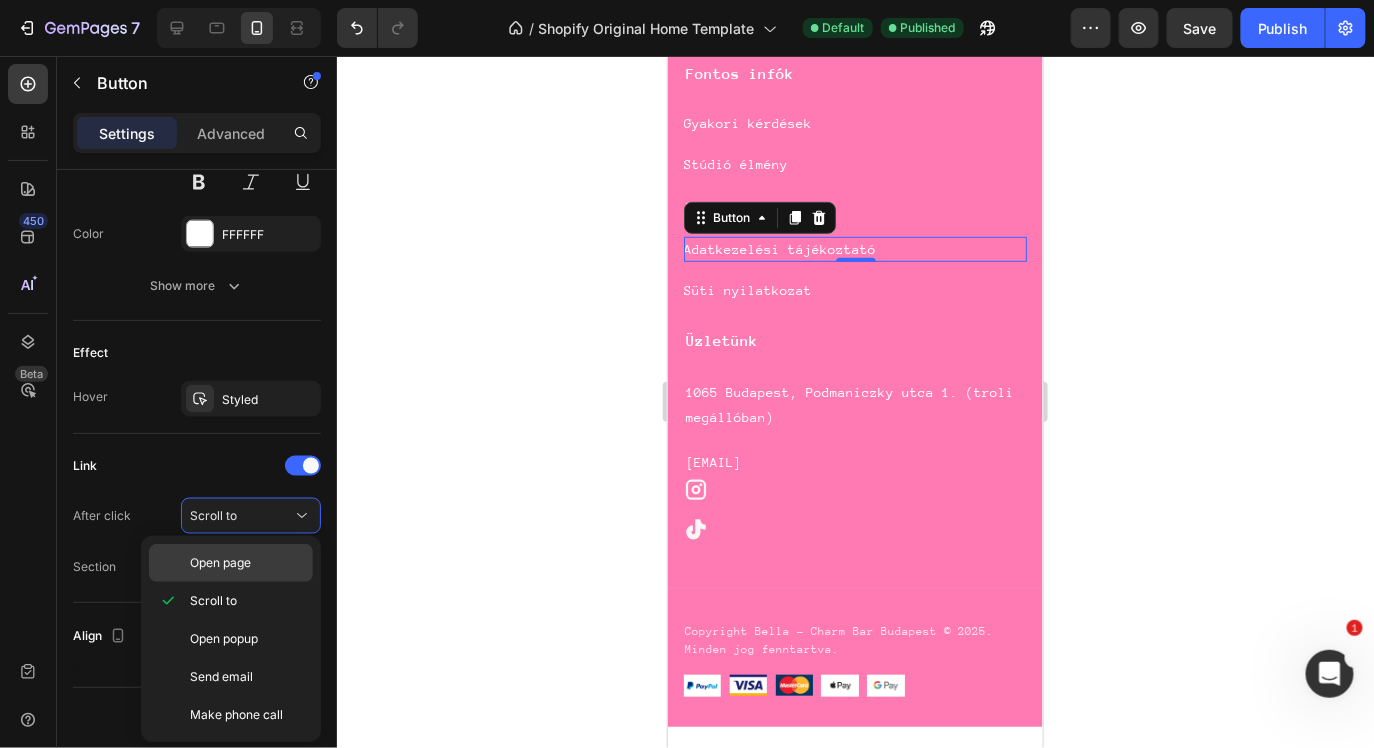 click on "Open page" at bounding box center [247, 563] 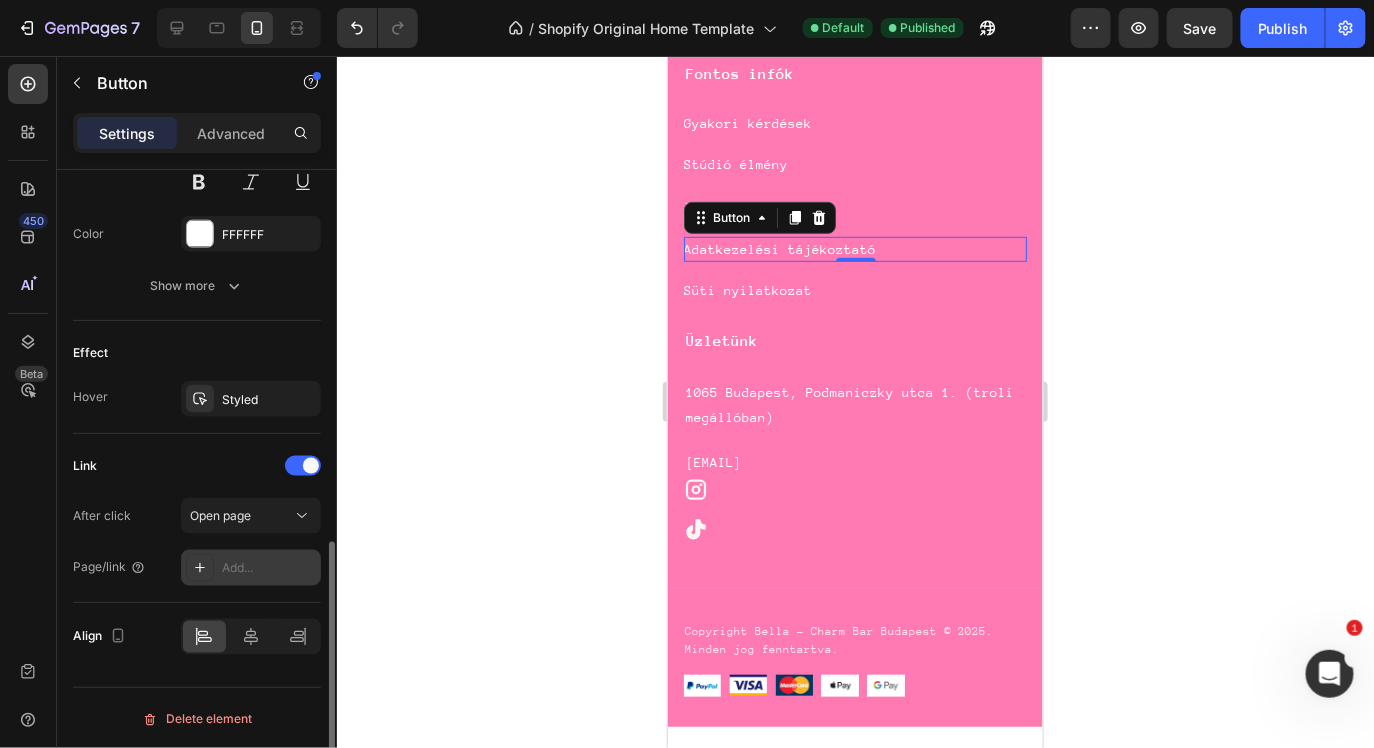 click on "Add..." at bounding box center (269, 569) 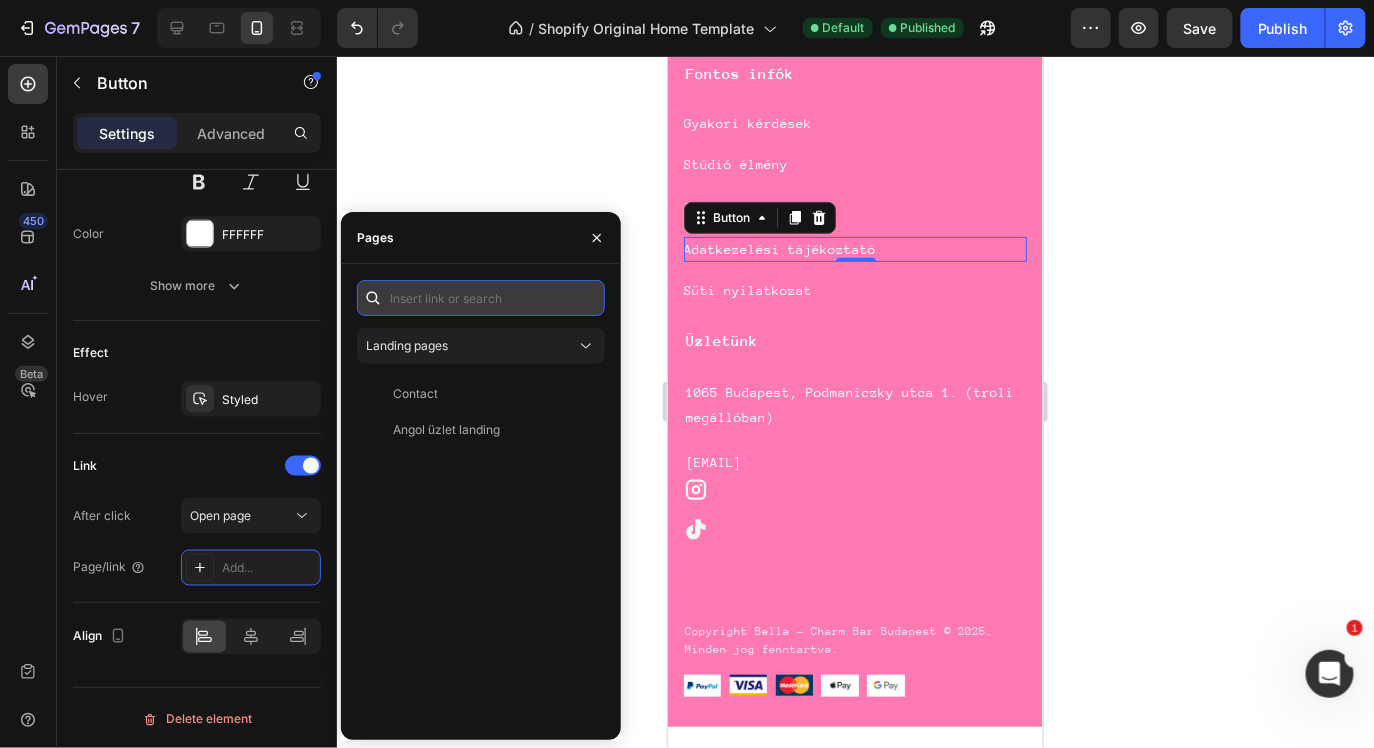 click at bounding box center (481, 298) 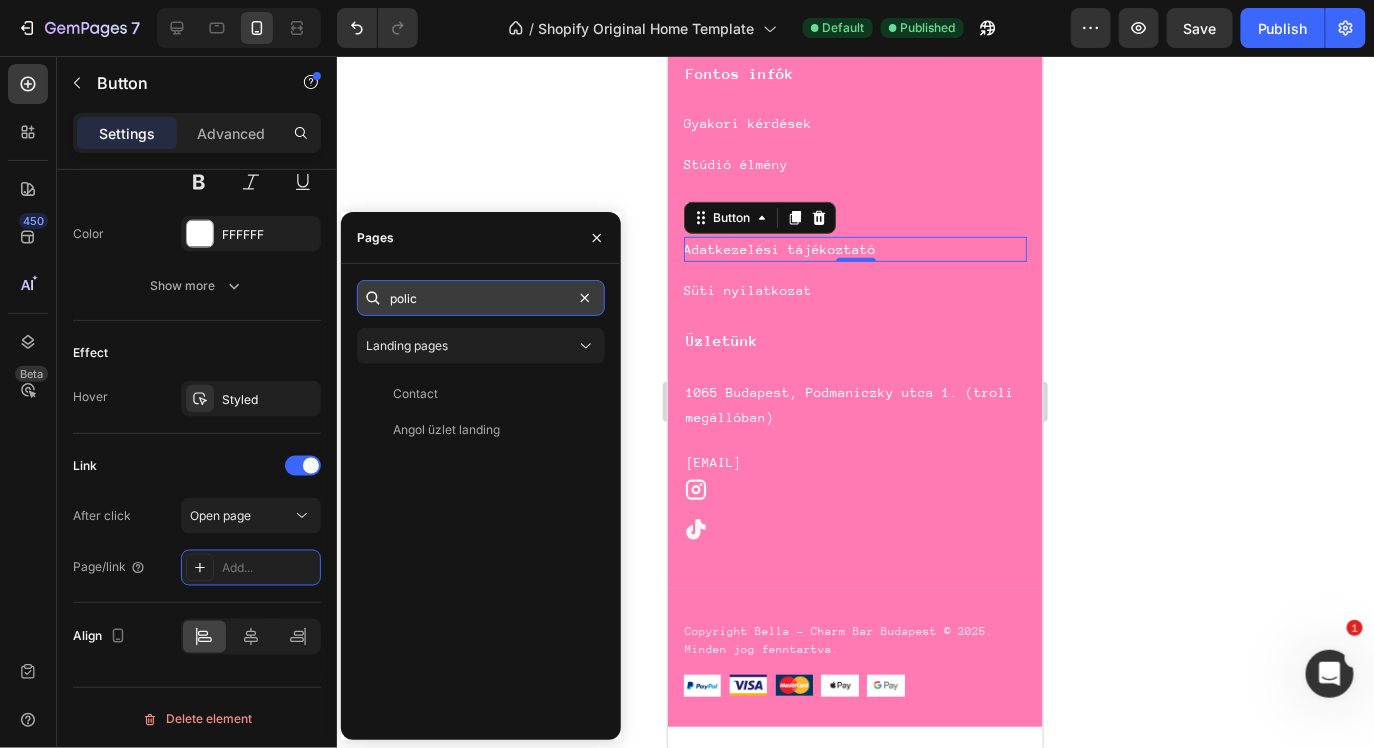 type on "policy" 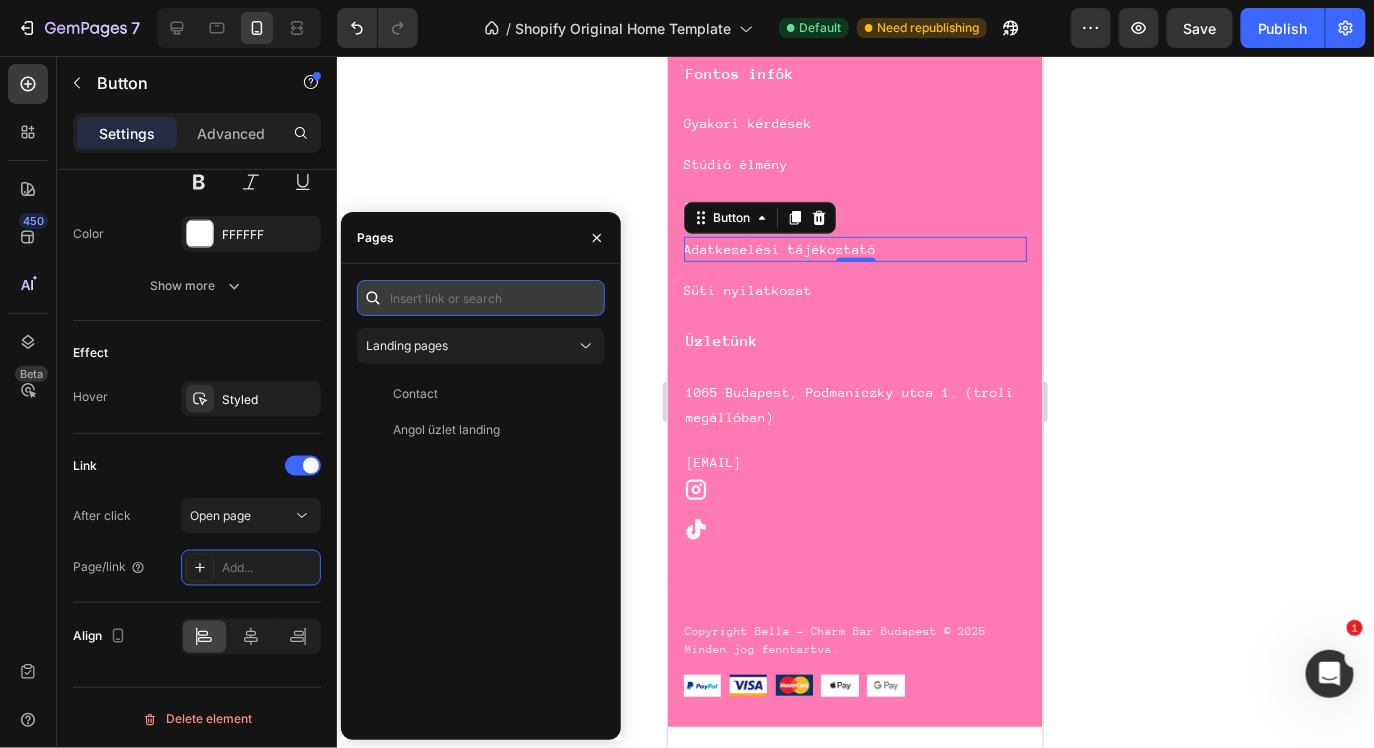 paste on "https://charmbarbudapest.com/pages/adatkezelesi-tajekoztato" 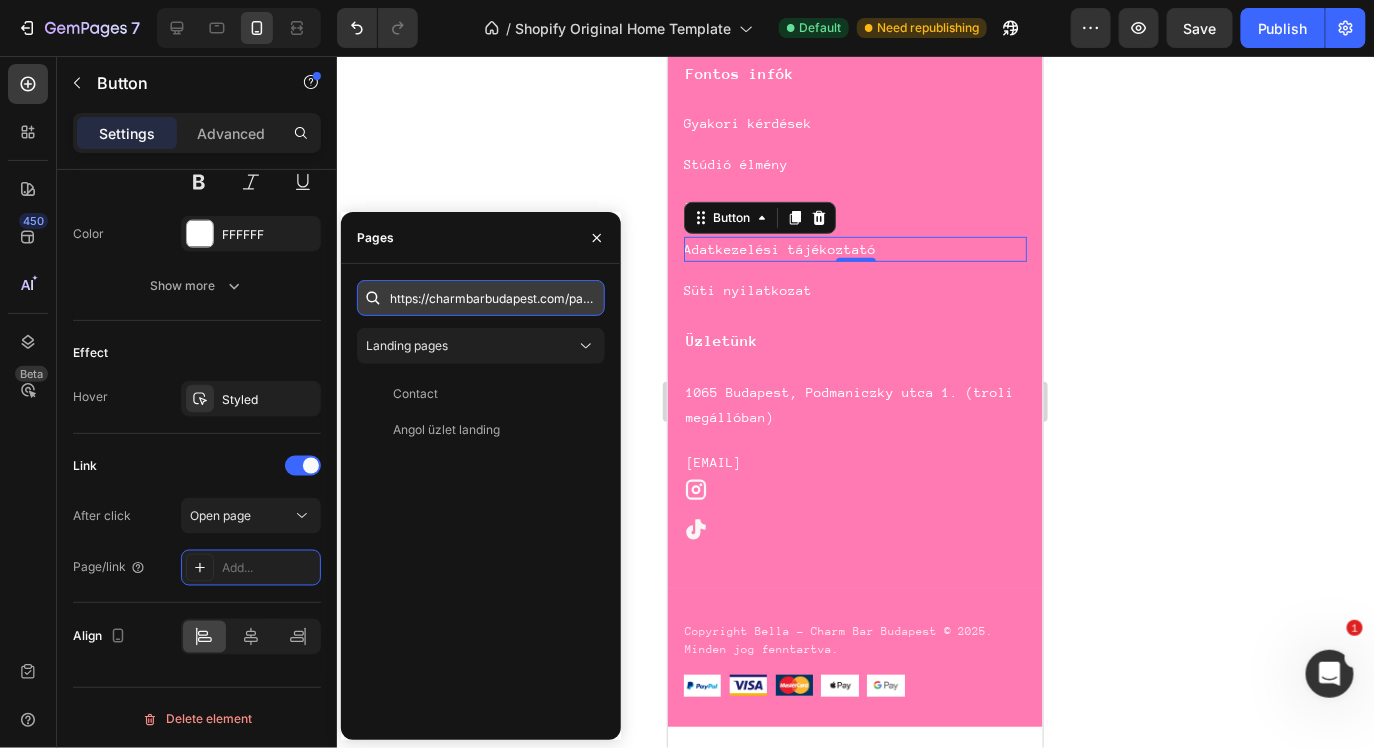 scroll, scrollTop: 0, scrollLeft: 184, axis: horizontal 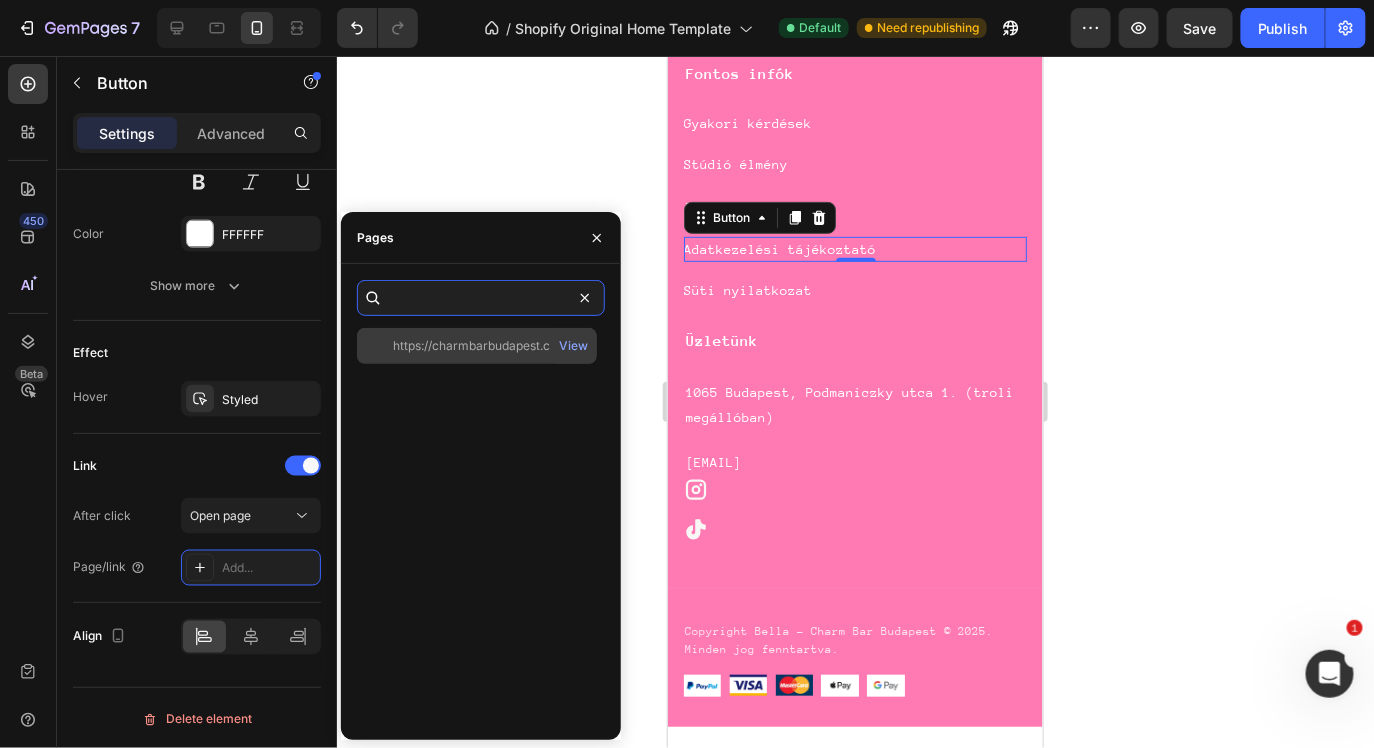 type on "https://charmbarbudapest.com/pages/adatkezelesi-tajekoztato" 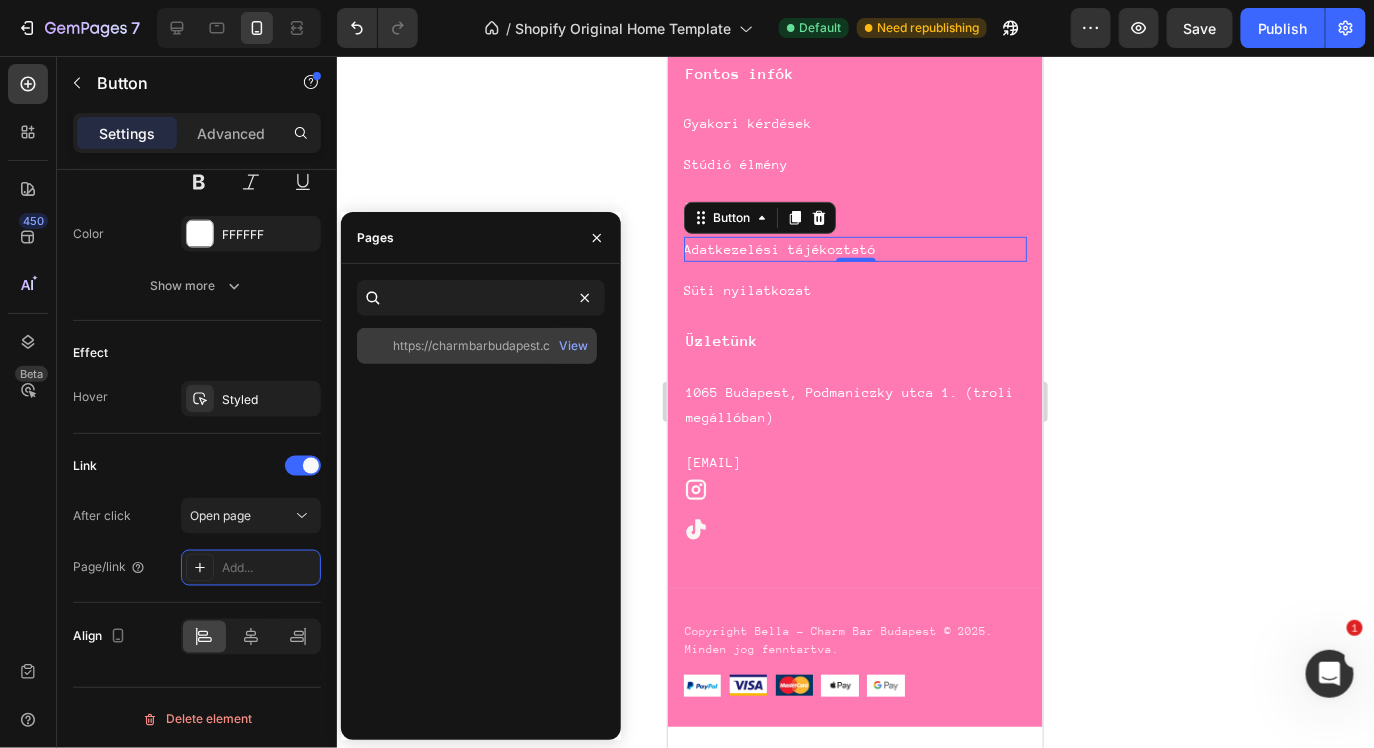 scroll, scrollTop: 0, scrollLeft: 0, axis: both 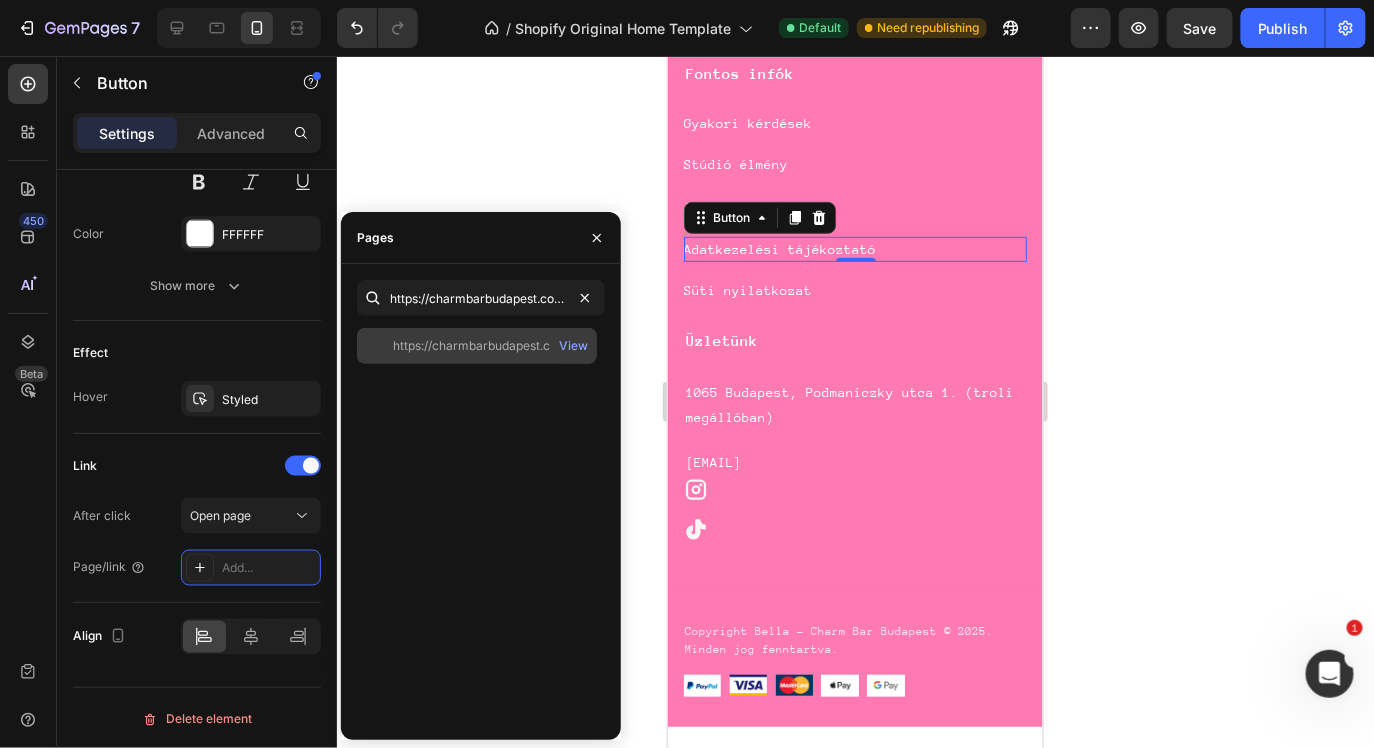 click on "https://charmbarbudapest.com/pages/adatkezelesi-tajekoztato   View" 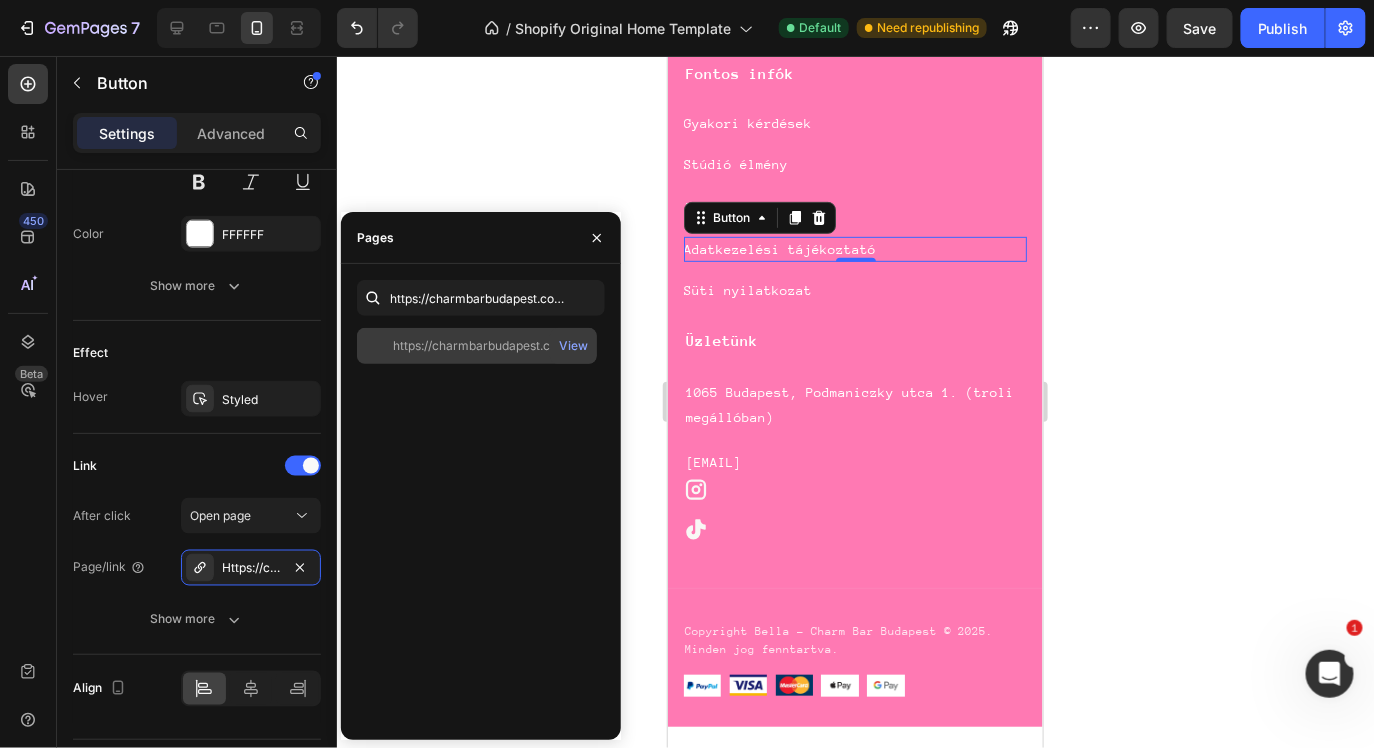 click on "https://charmbarbudapest.com/pages/adatkezelesi-tajekoztato" 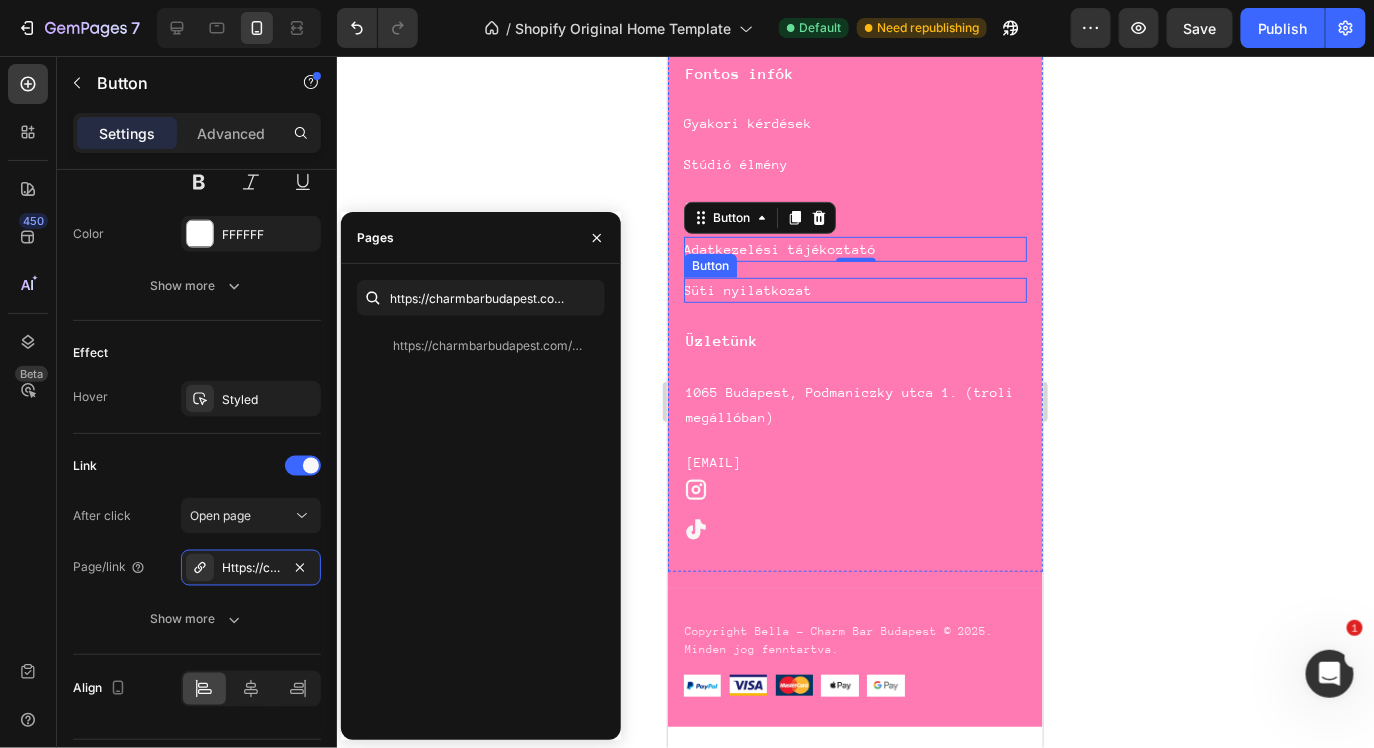 click 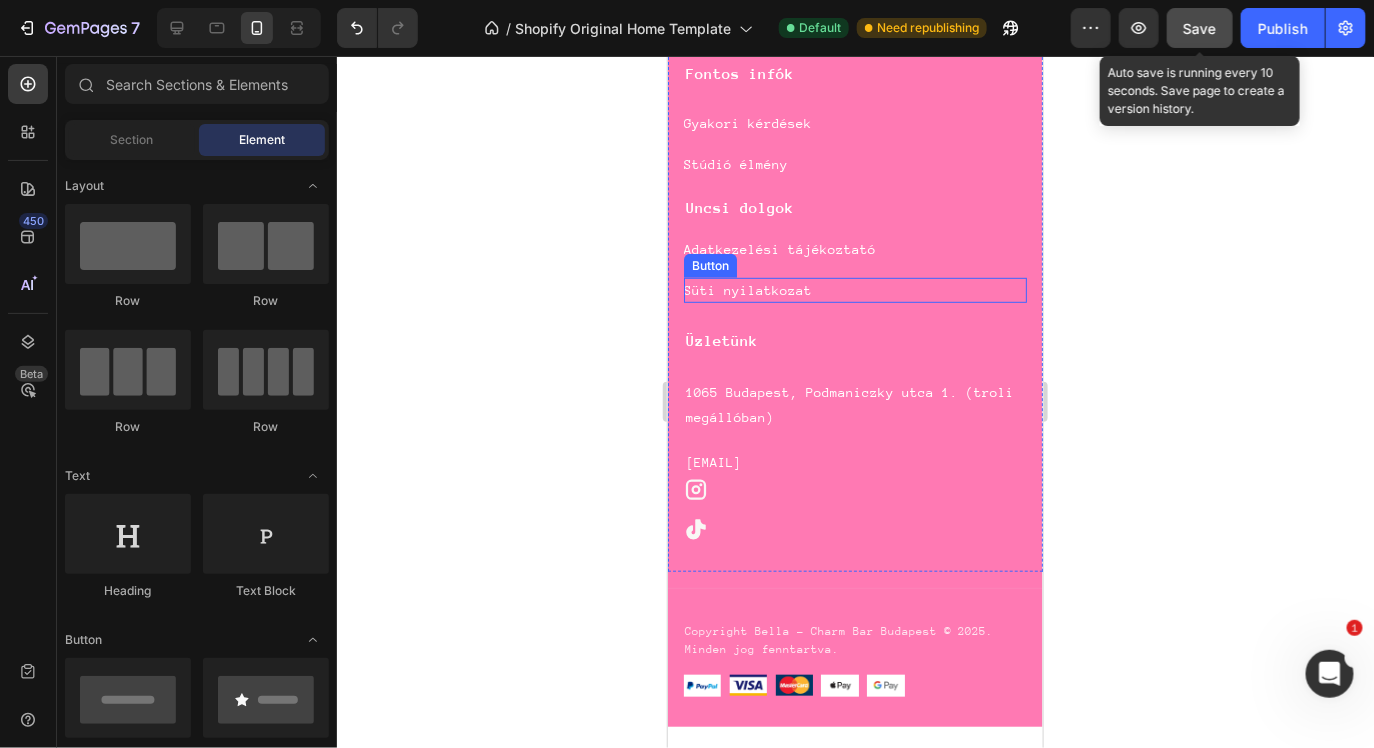 click on "Save" 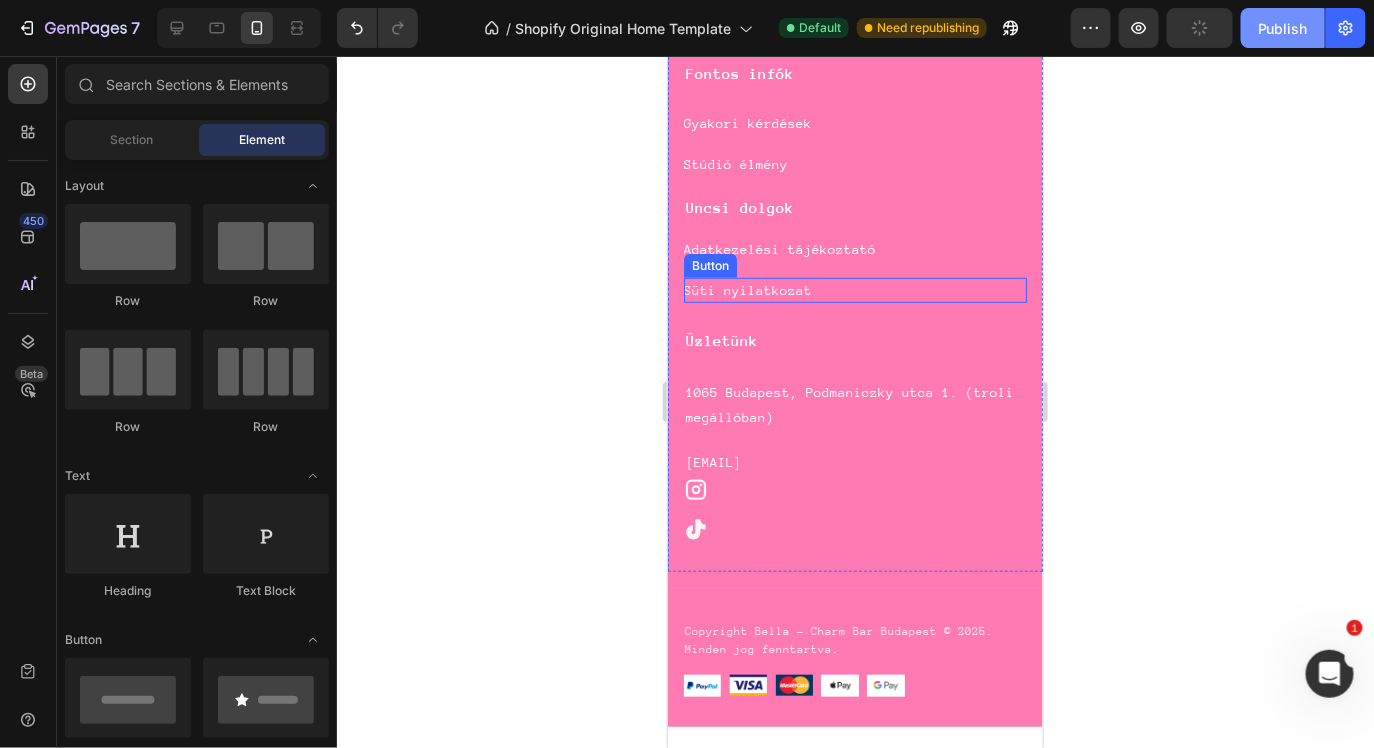 click on "Publish" 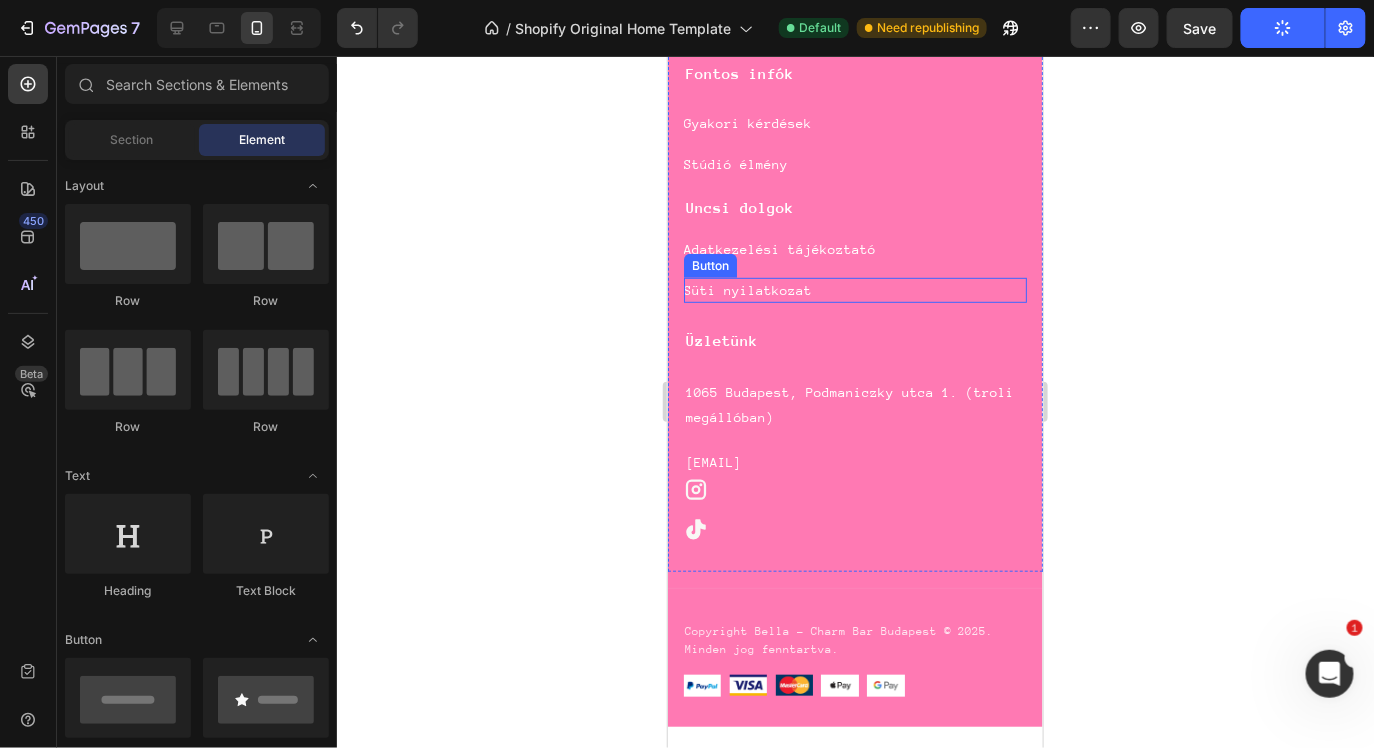 click on "Süti nyilatkozat Button" at bounding box center [854, 289] 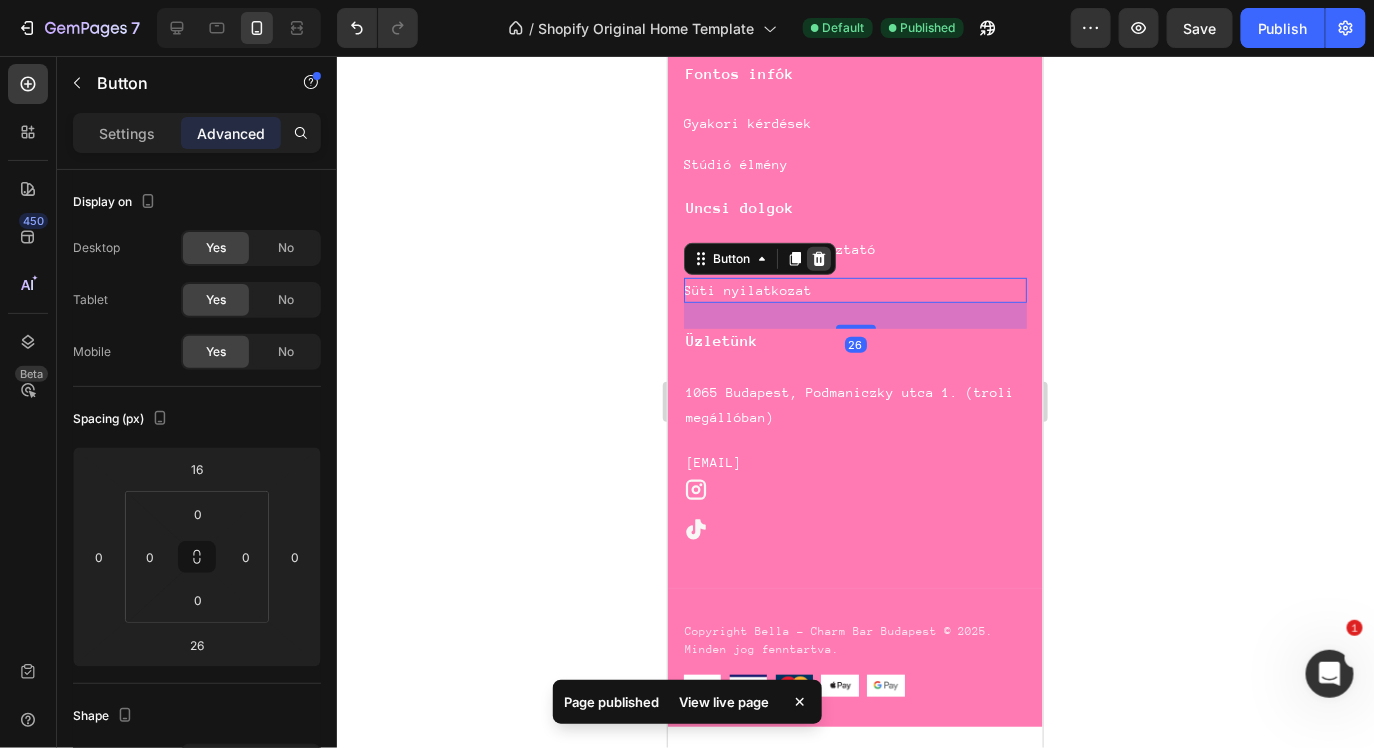 click 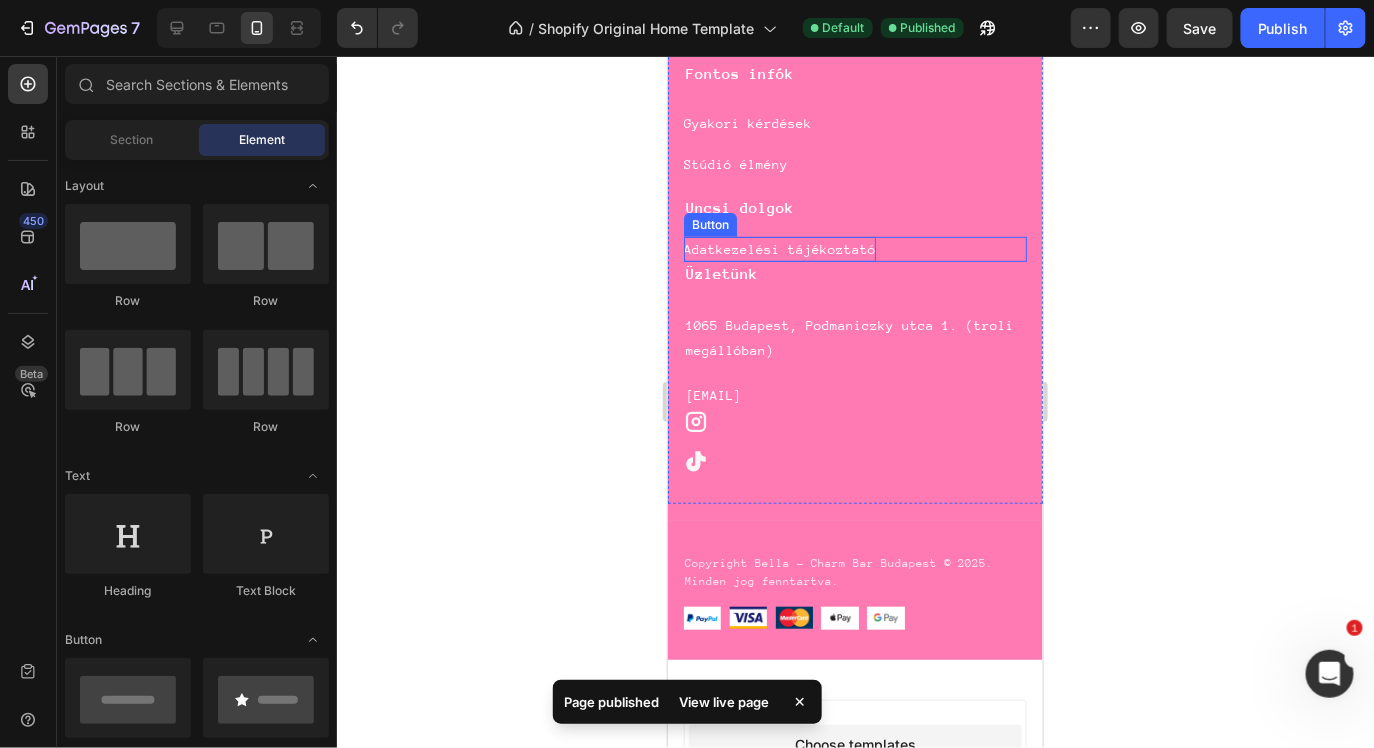 click on "Adatkezelési tájékoztató" at bounding box center [779, 248] 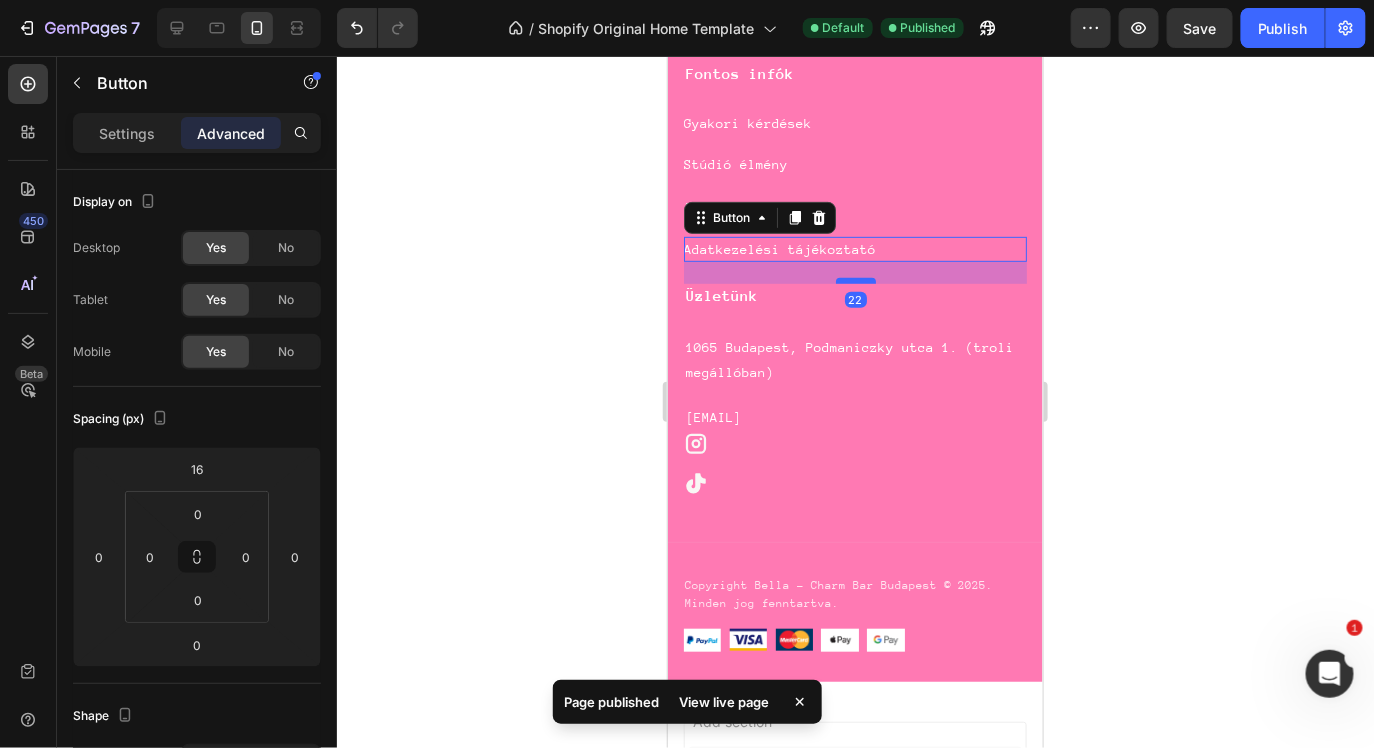 drag, startPoint x: 860, startPoint y: 258, endPoint x: 861, endPoint y: 282, distance: 24.020824 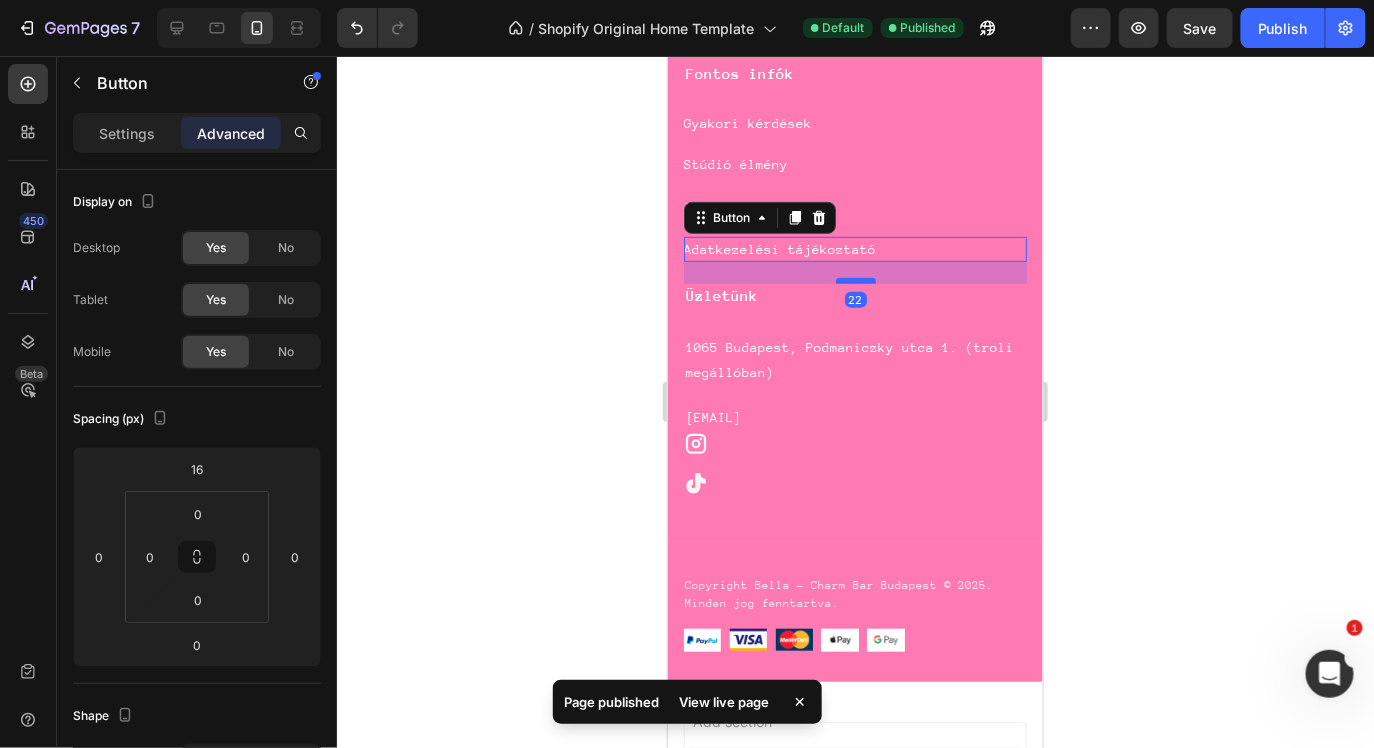 click at bounding box center (855, 280) 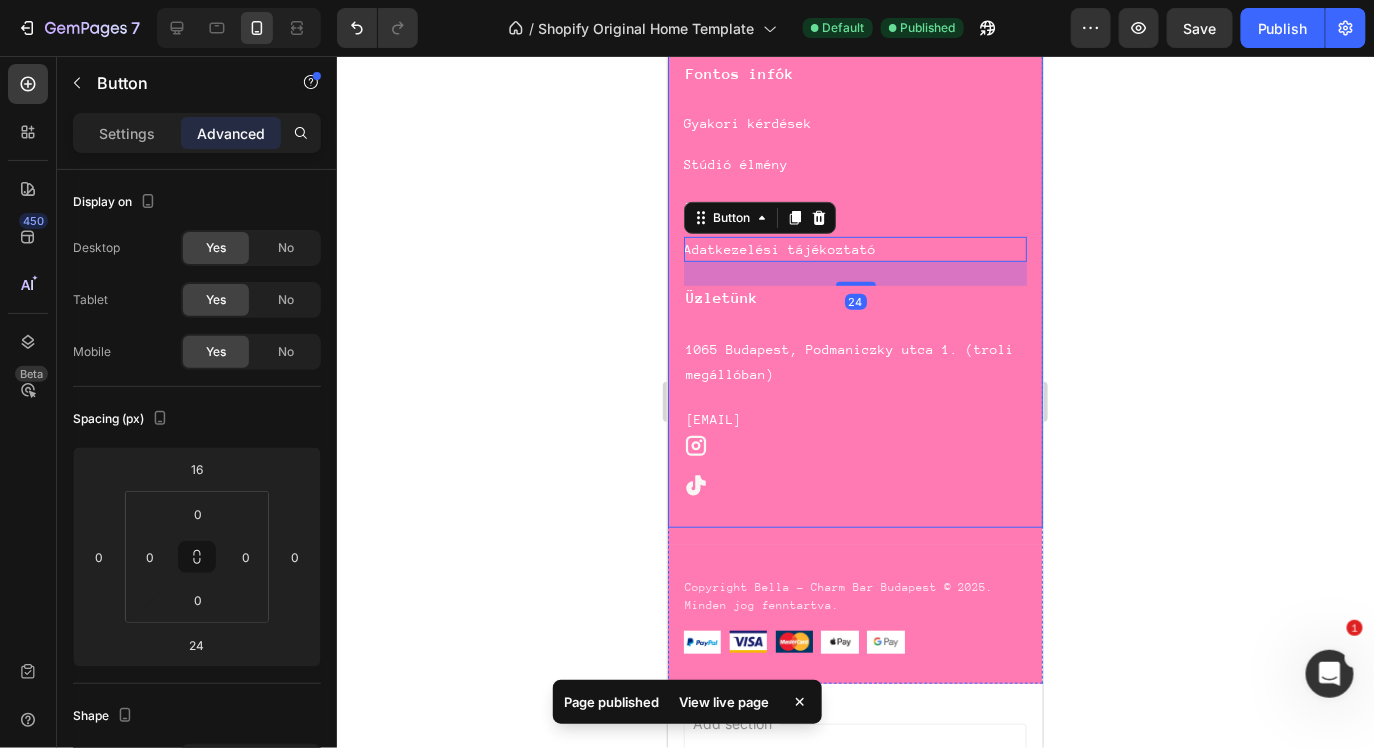 click 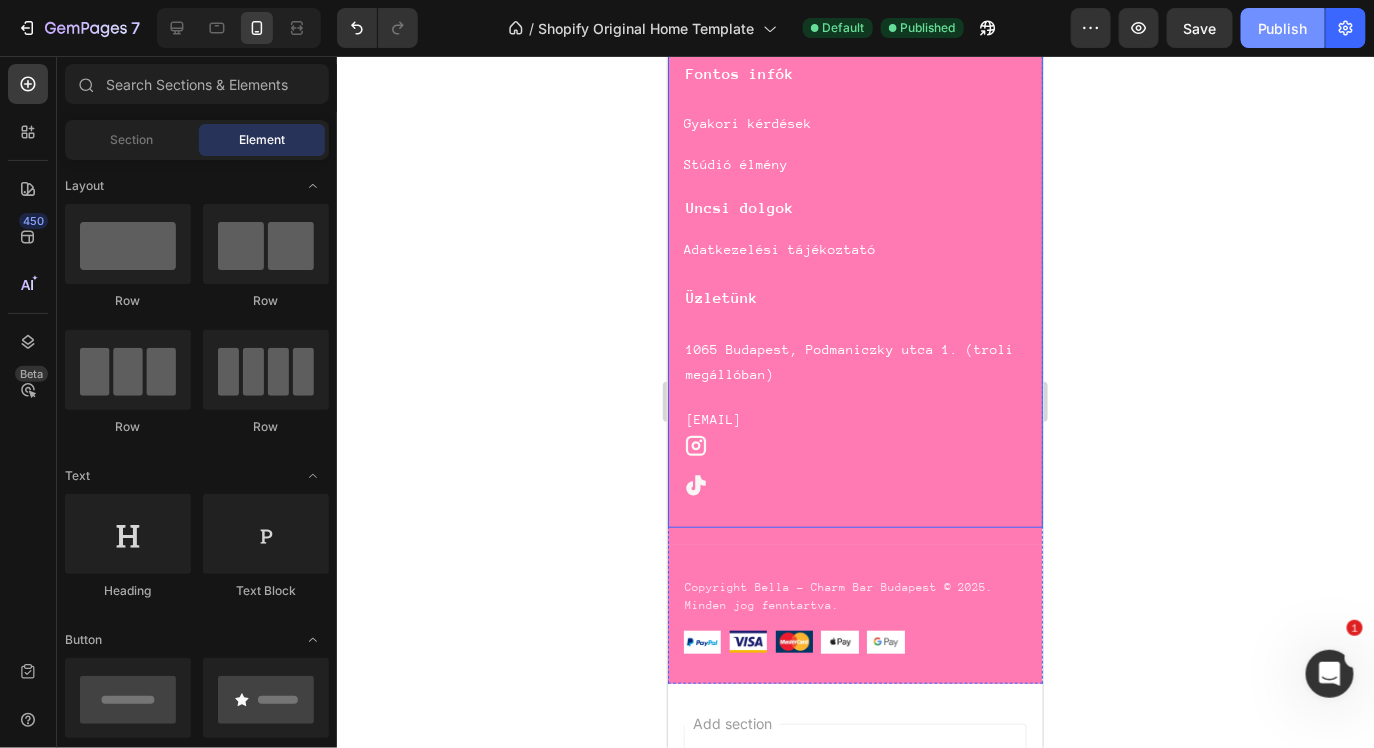 click on "Publish" at bounding box center [1283, 28] 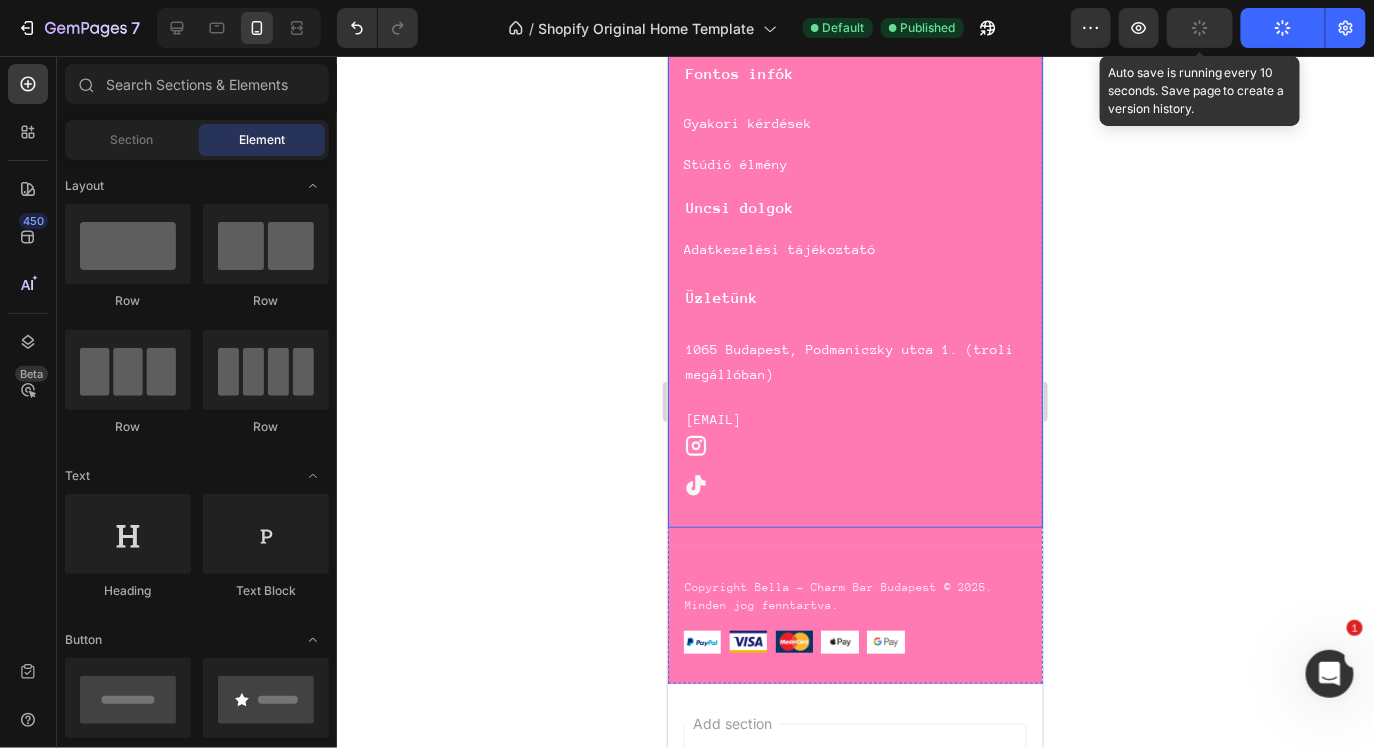 click 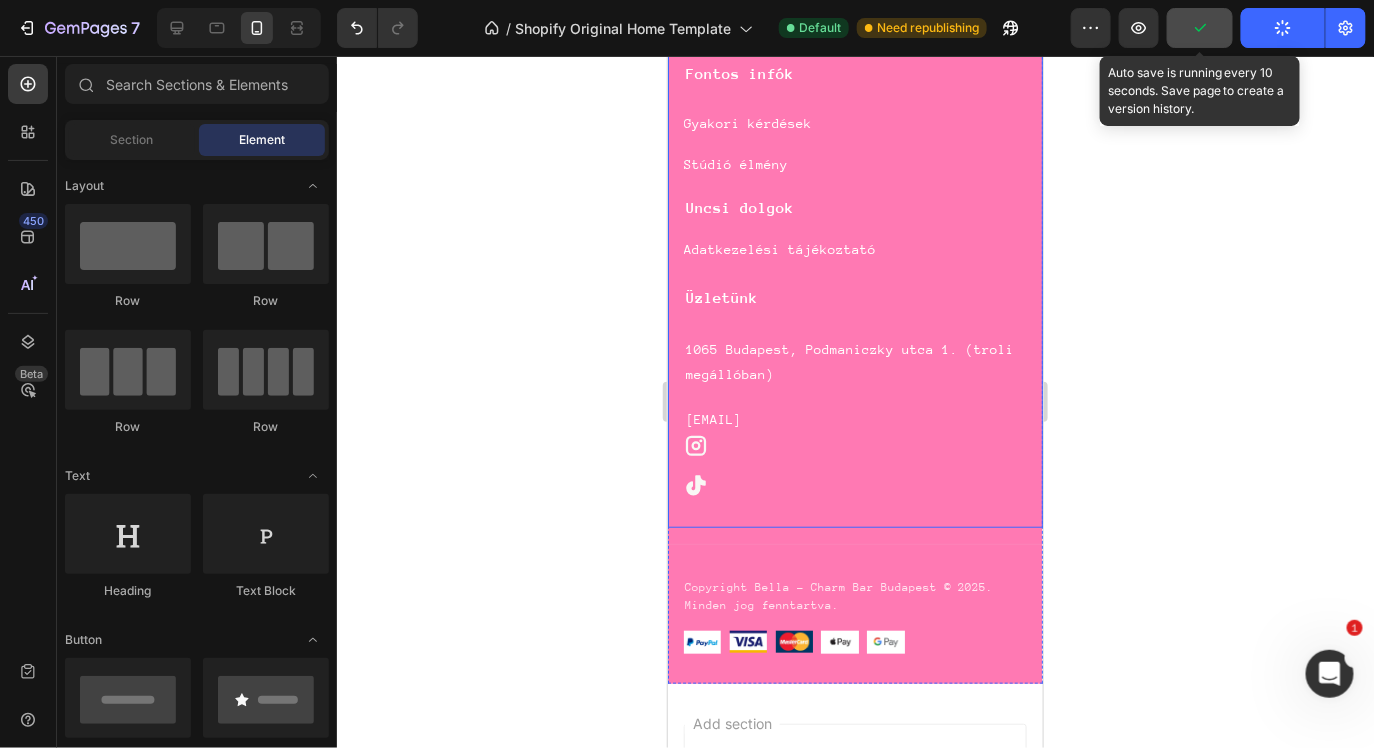 click 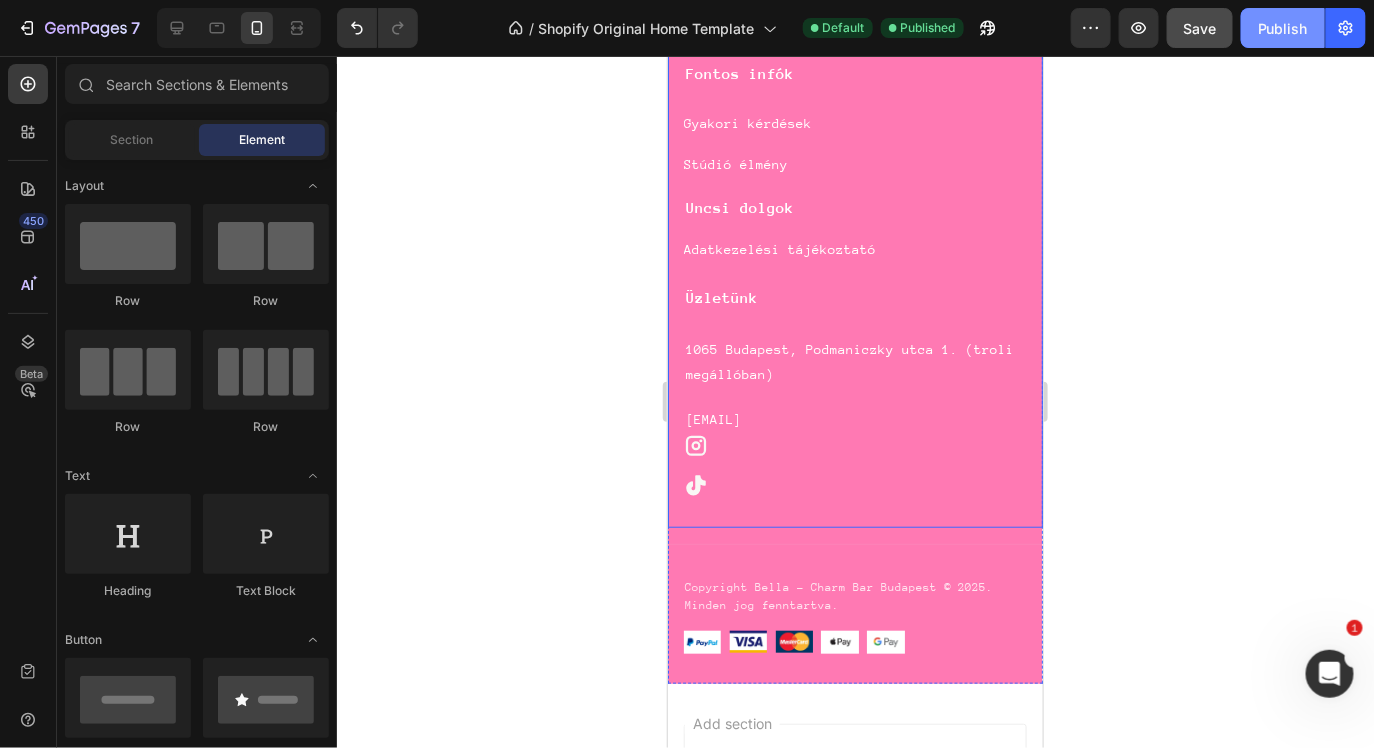 click on "Publish" 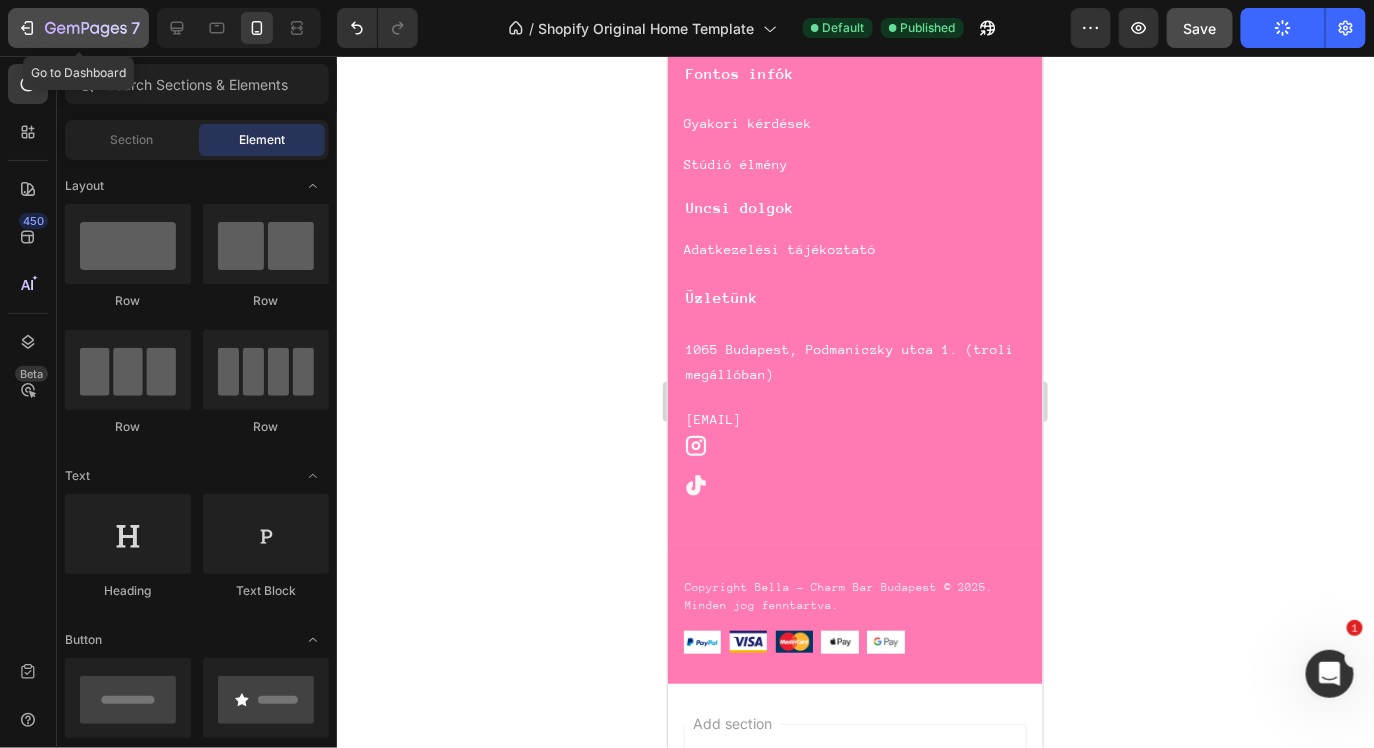 click 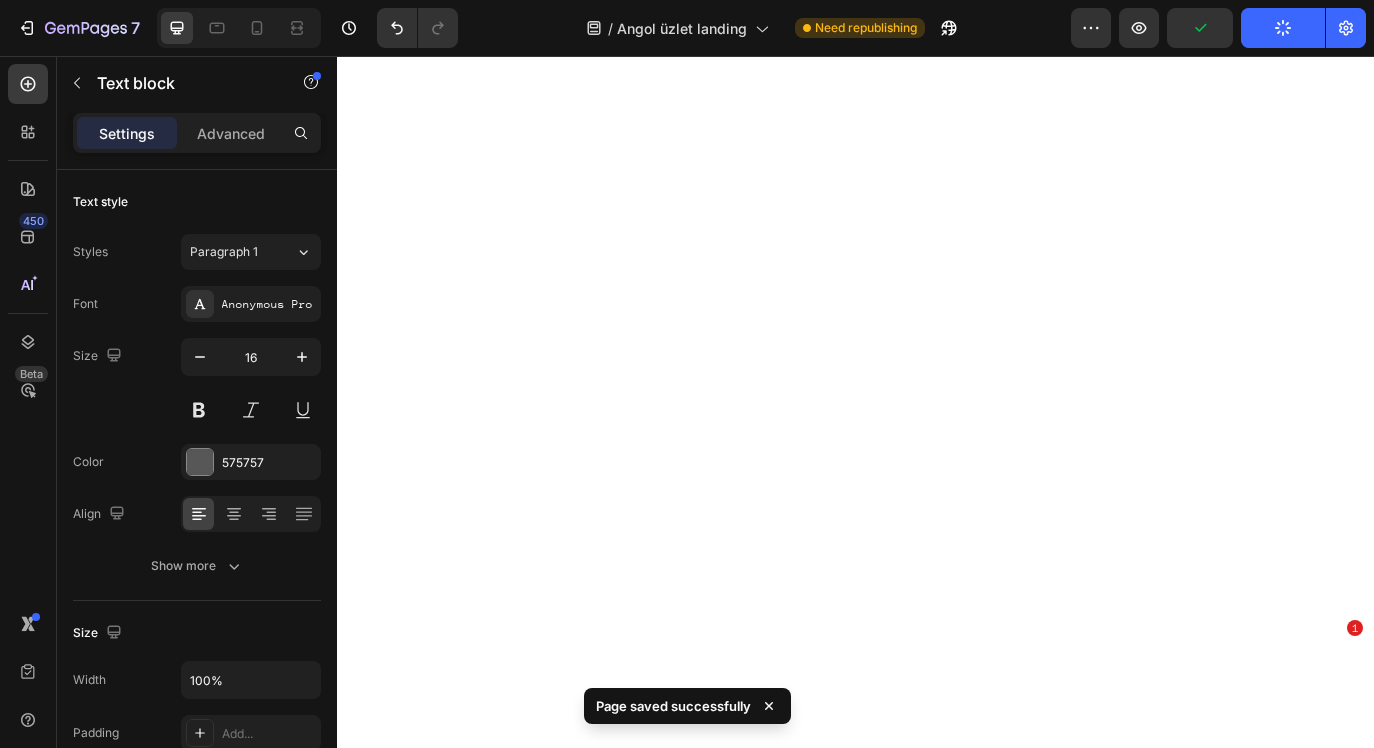 scroll, scrollTop: 0, scrollLeft: 0, axis: both 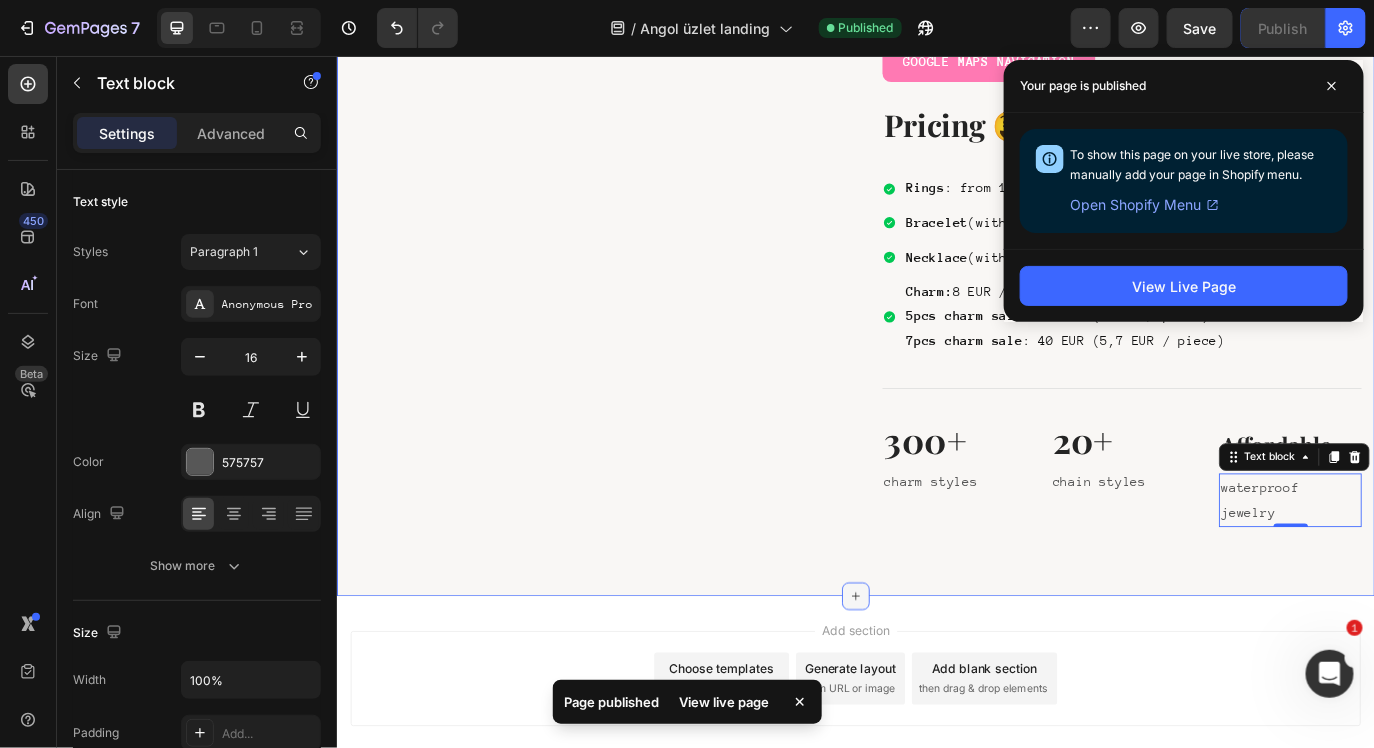 click 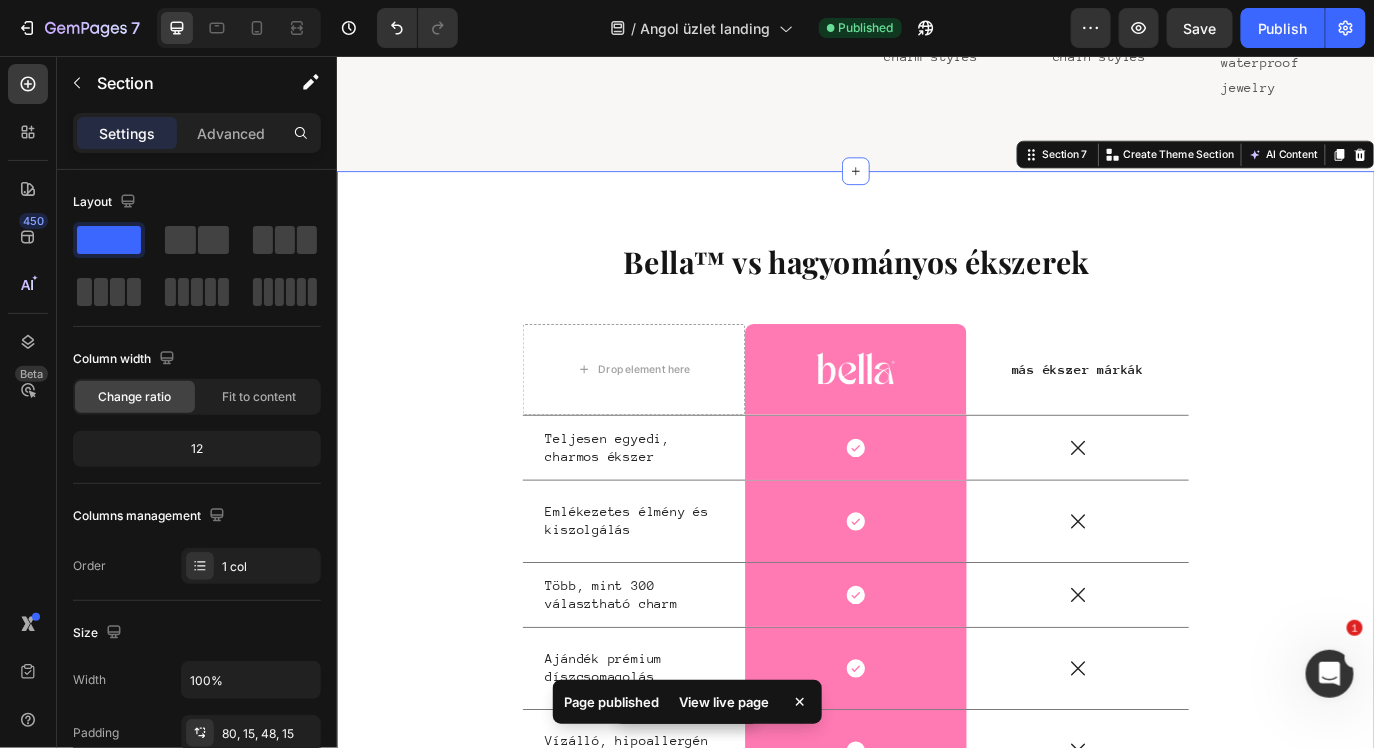 scroll, scrollTop: 4693, scrollLeft: 0, axis: vertical 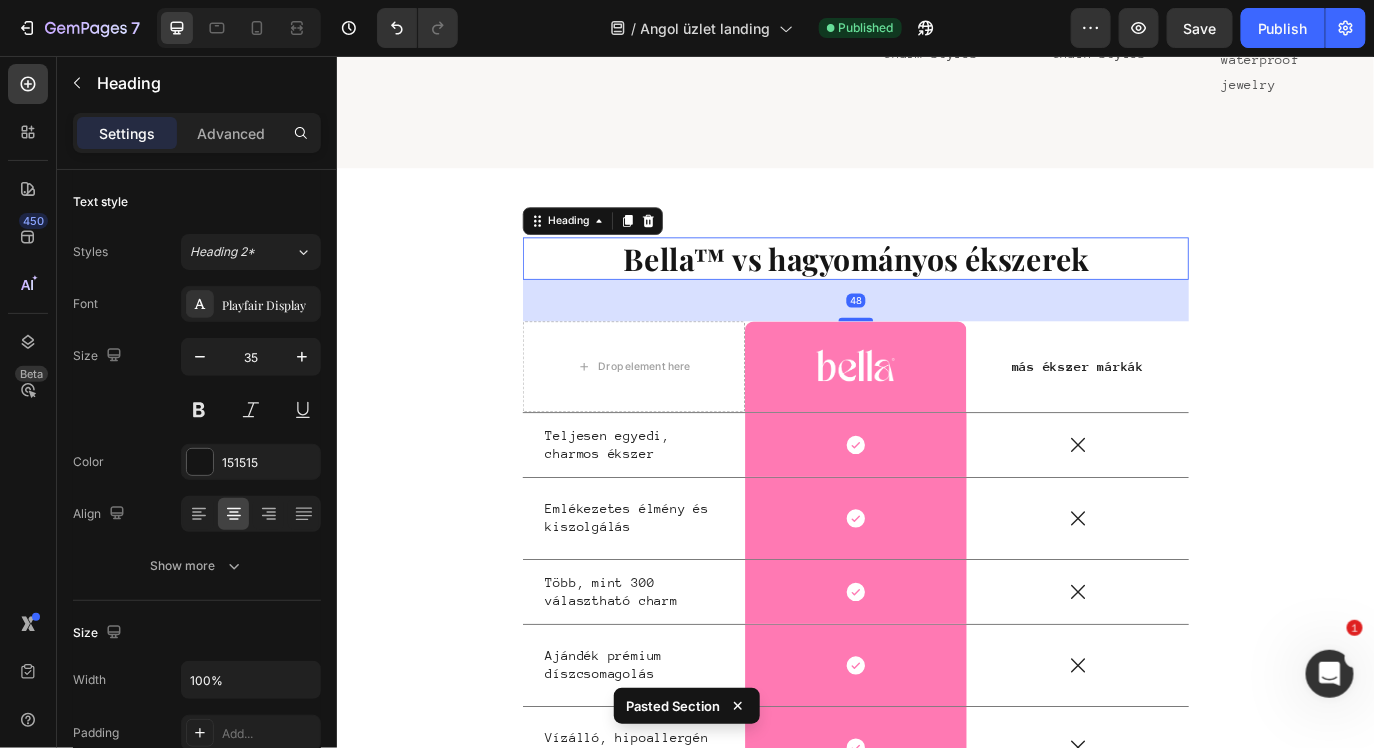 click on "Bella™ vs hagyományos ékszerek" at bounding box center [936, 290] 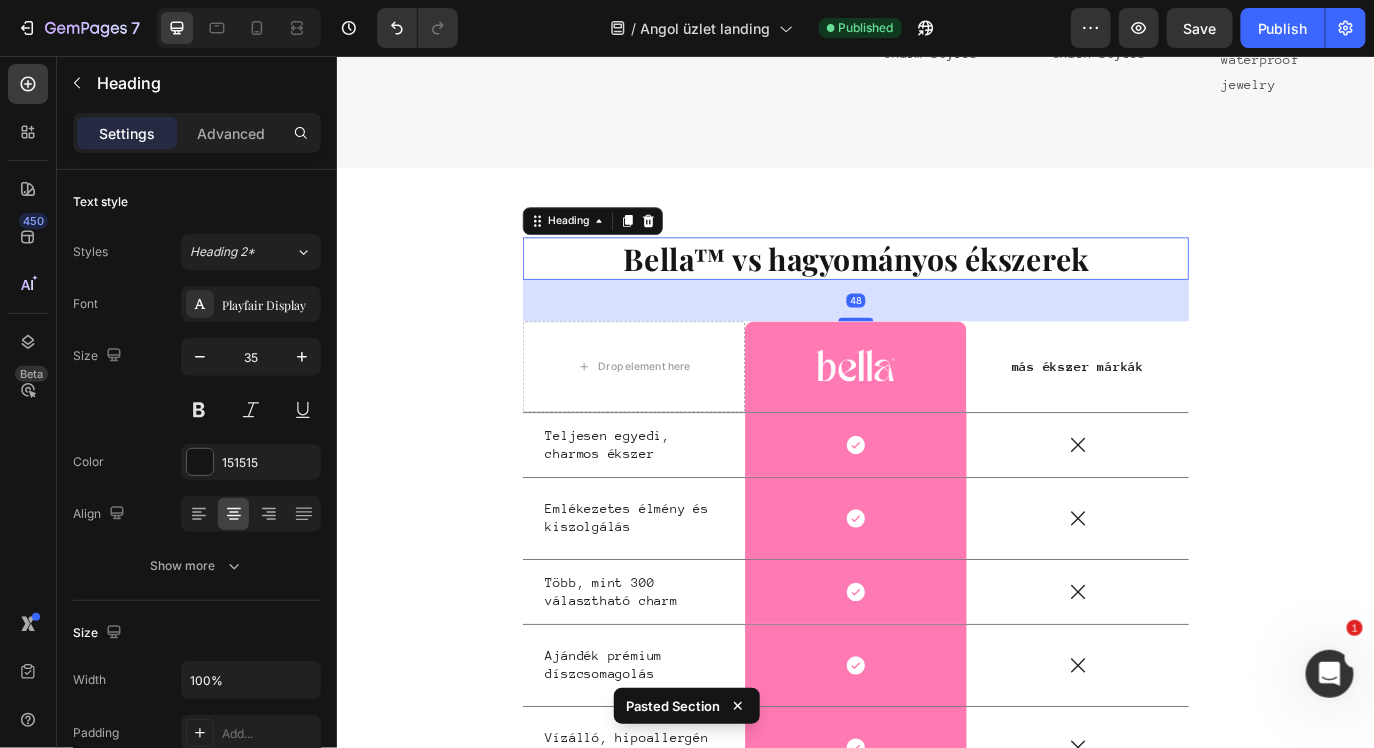 click on "Bella™ vs hagyományos ékszerek" at bounding box center [936, 290] 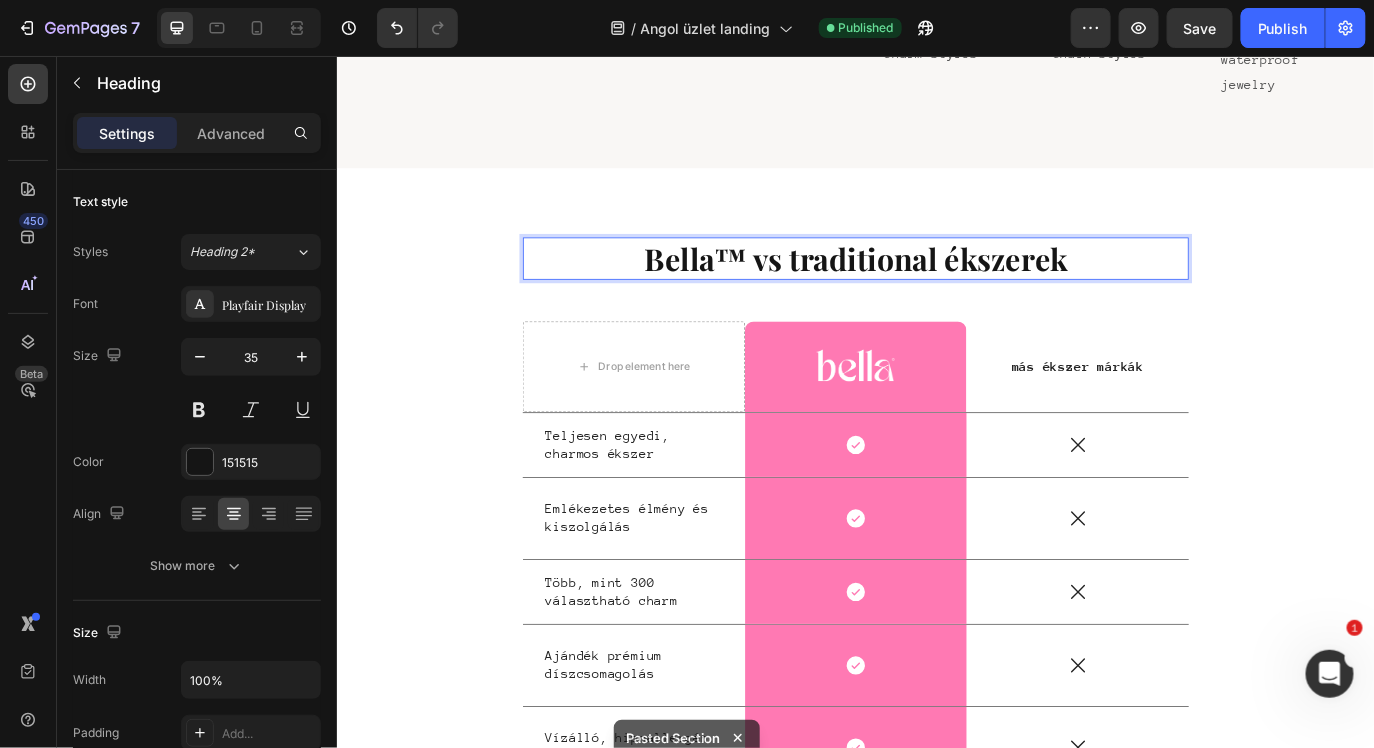 click on "Bella™ vs traditional ékszerek" at bounding box center (936, 290) 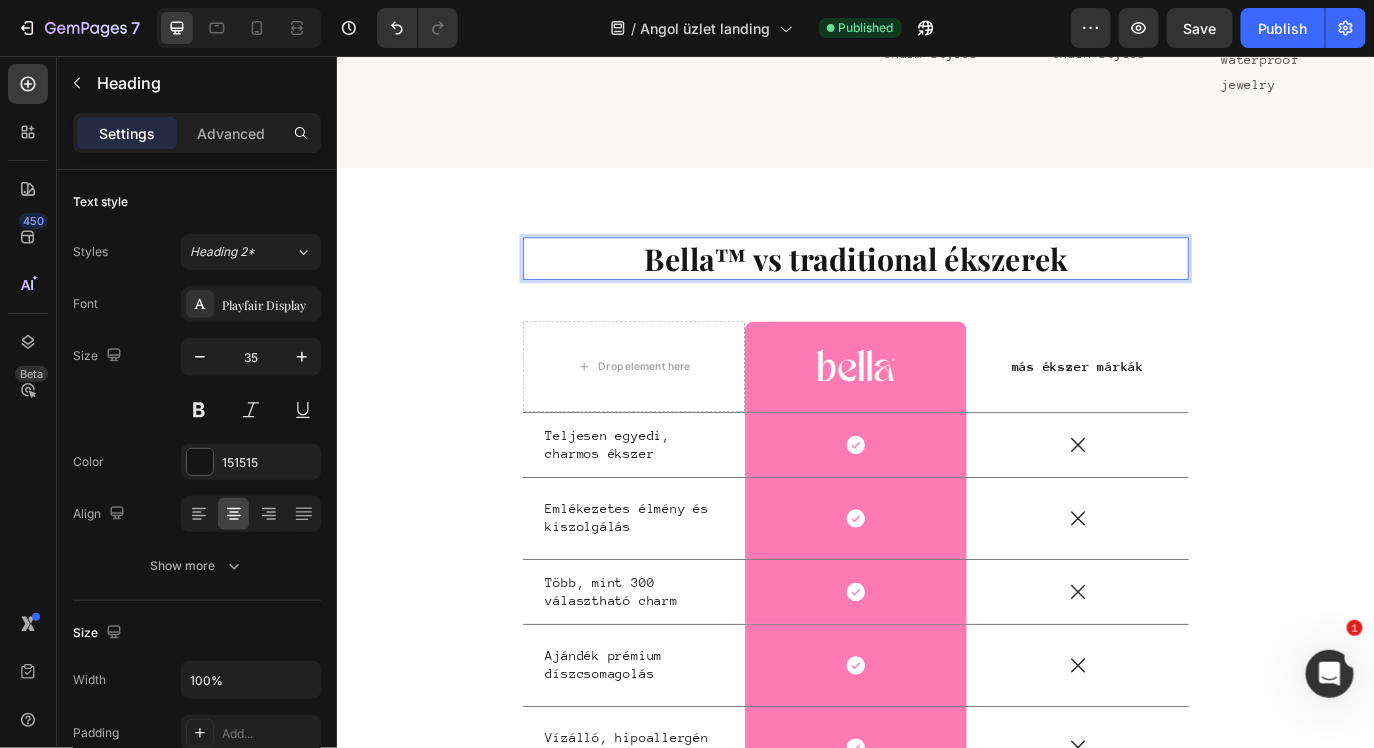 click on "Bella™ vs traditional ékszerek" at bounding box center (936, 290) 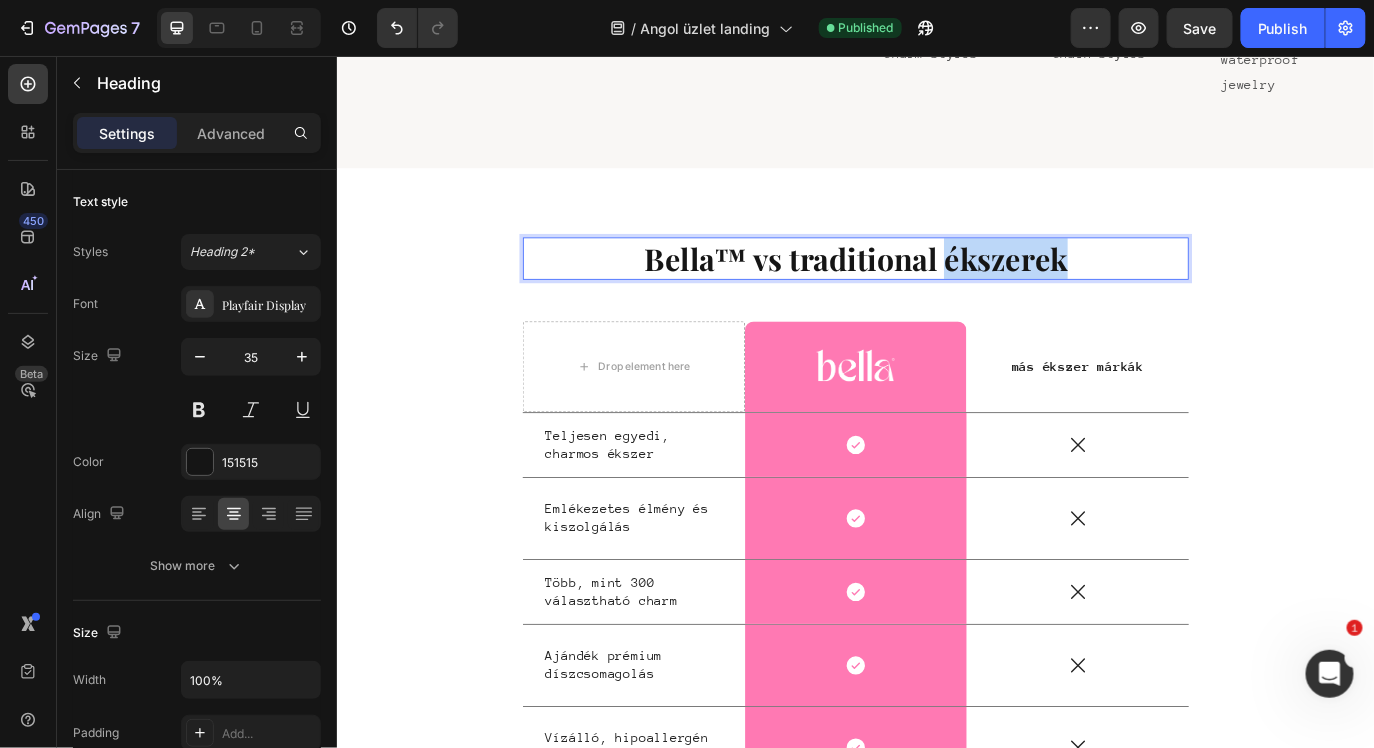 click on "Bella™ vs traditional ékszerek" at bounding box center [936, 290] 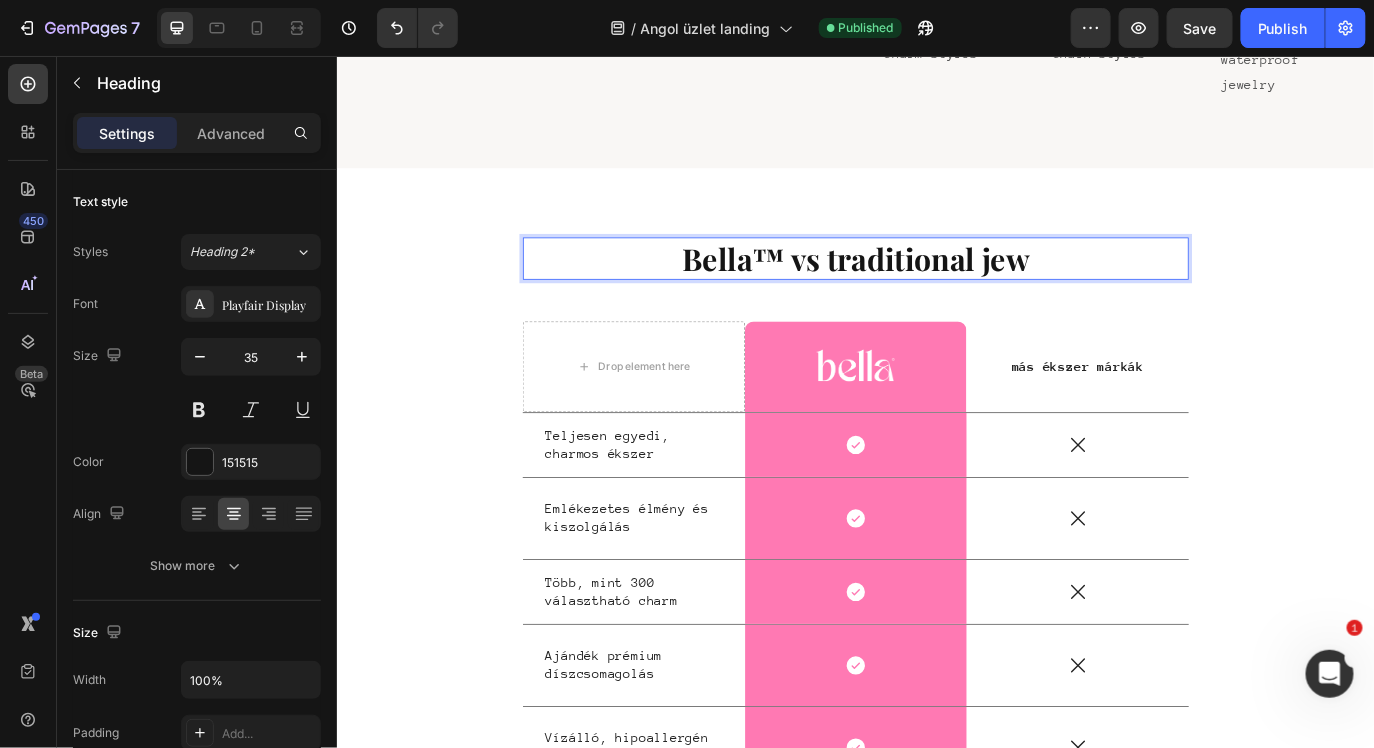 click on "Bella™ vs traditional jew" at bounding box center [936, 290] 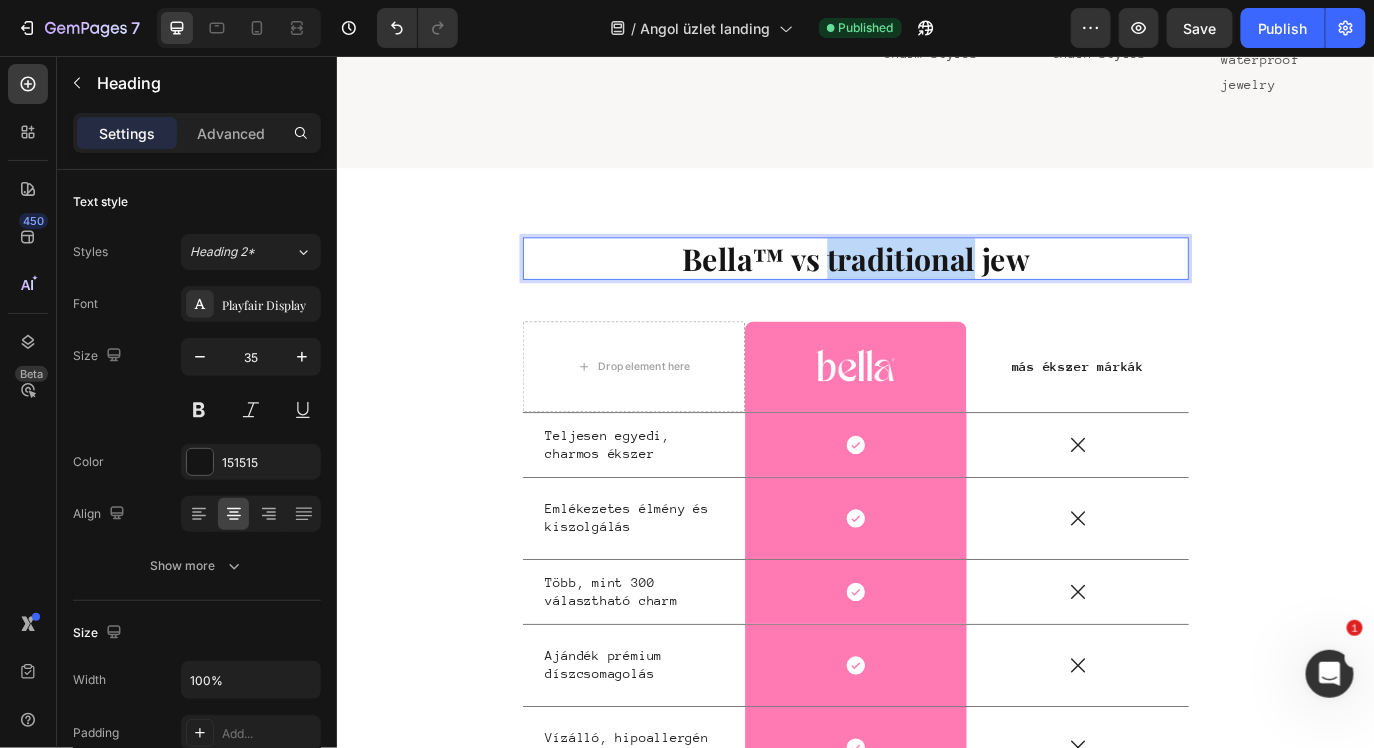 click on "Bella™ vs traditional jew" at bounding box center [936, 290] 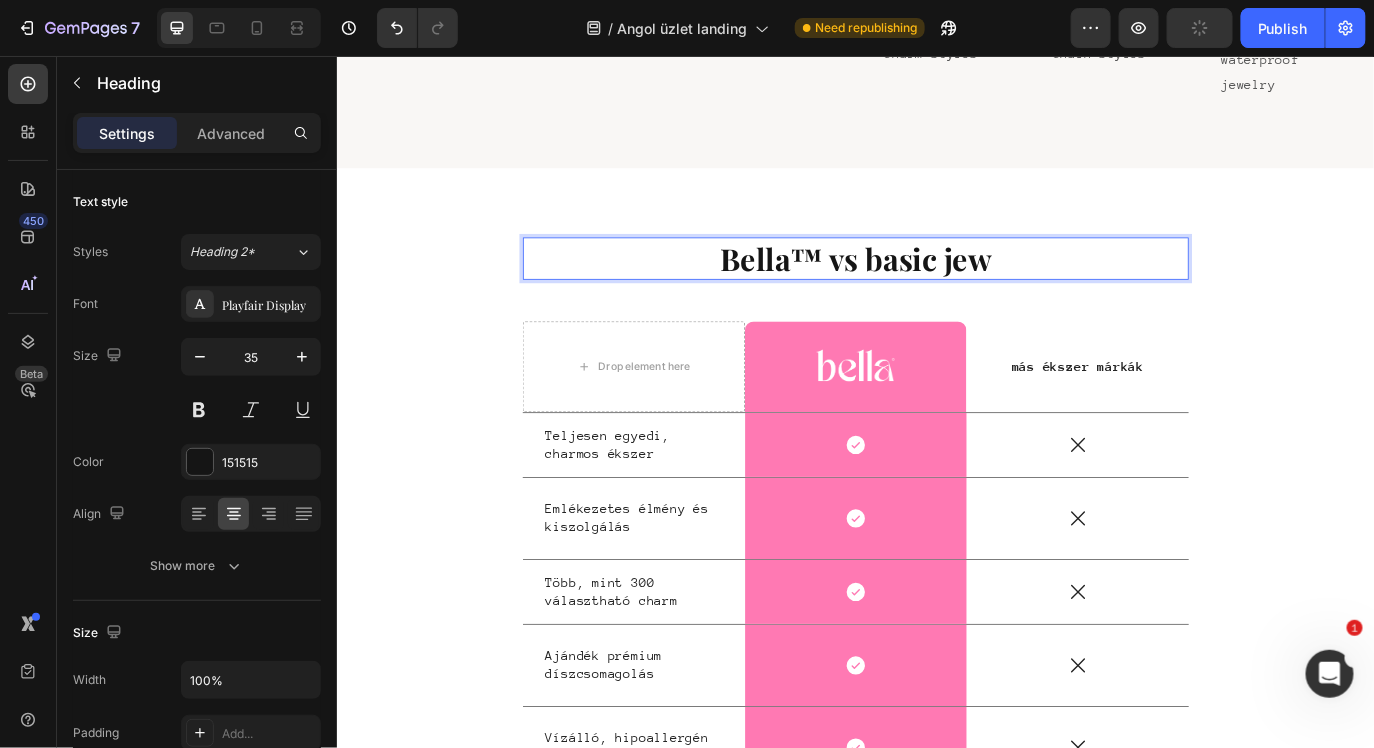 click on "Bella™ vs basic jew" at bounding box center (936, 290) 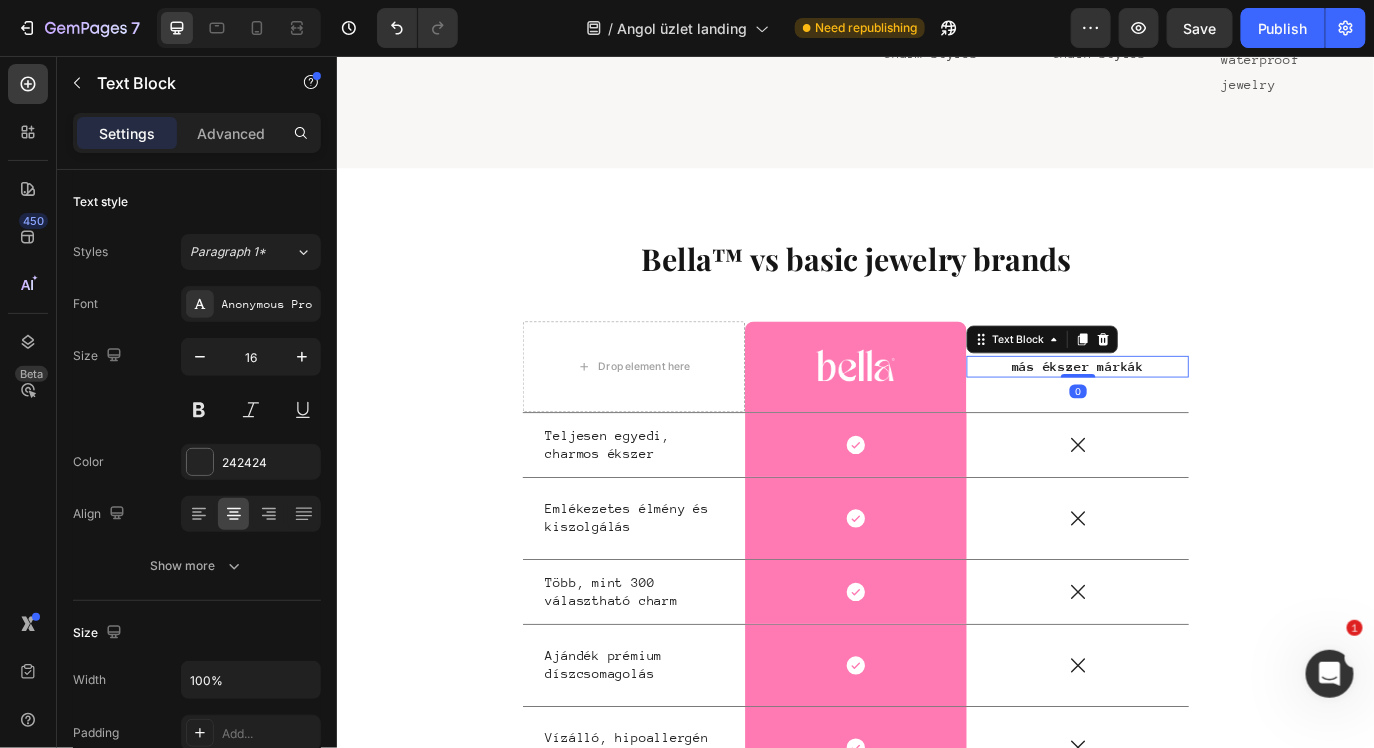 click on "más ékszer márkák" at bounding box center (1192, 414) 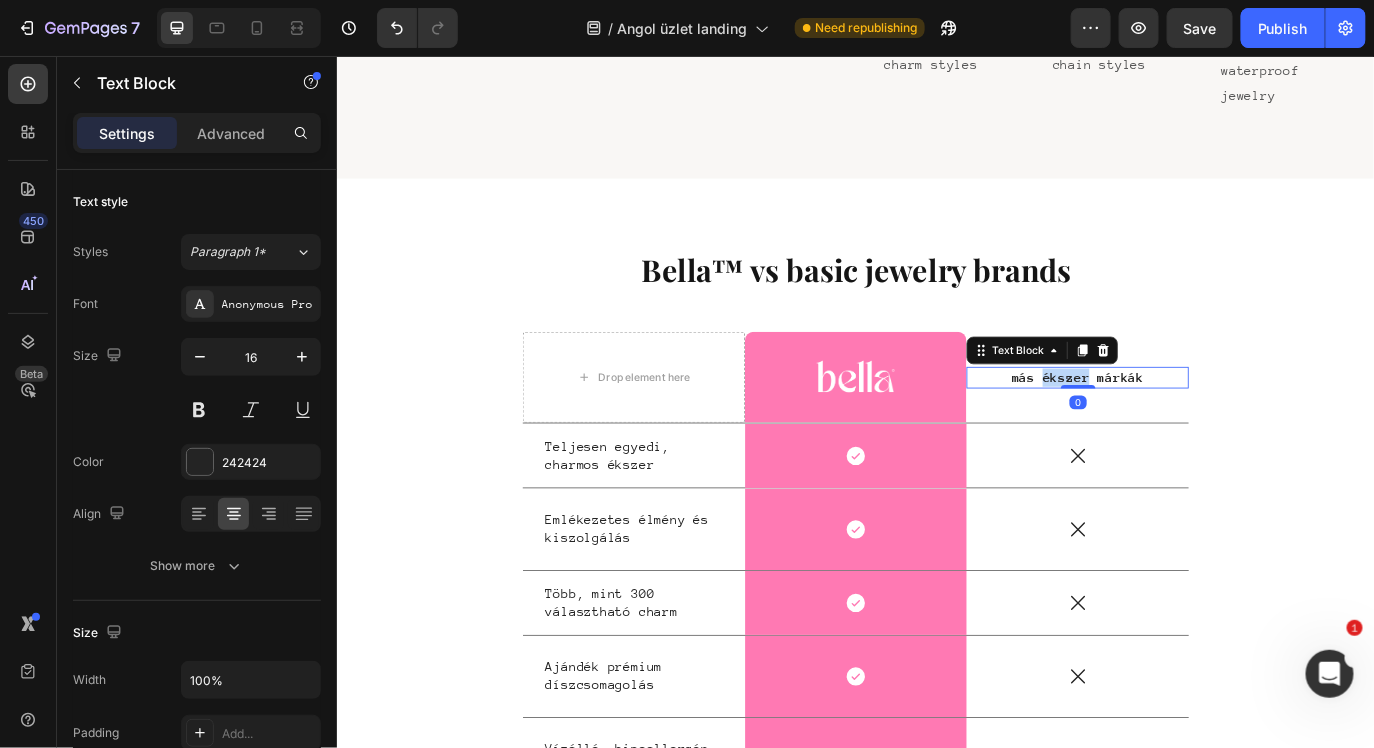 click on "más ékszer márkák" at bounding box center [1192, 426] 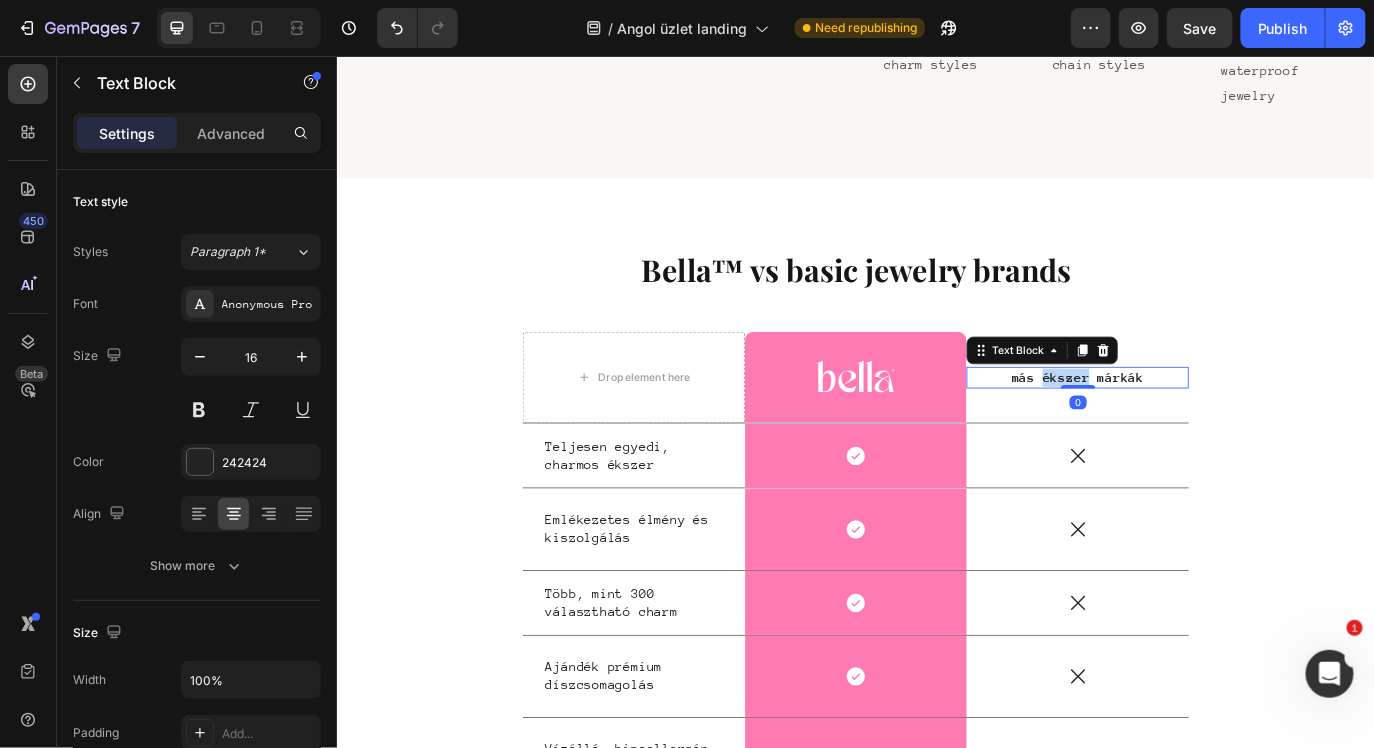 click on "más ékszer márkák" at bounding box center [1192, 426] 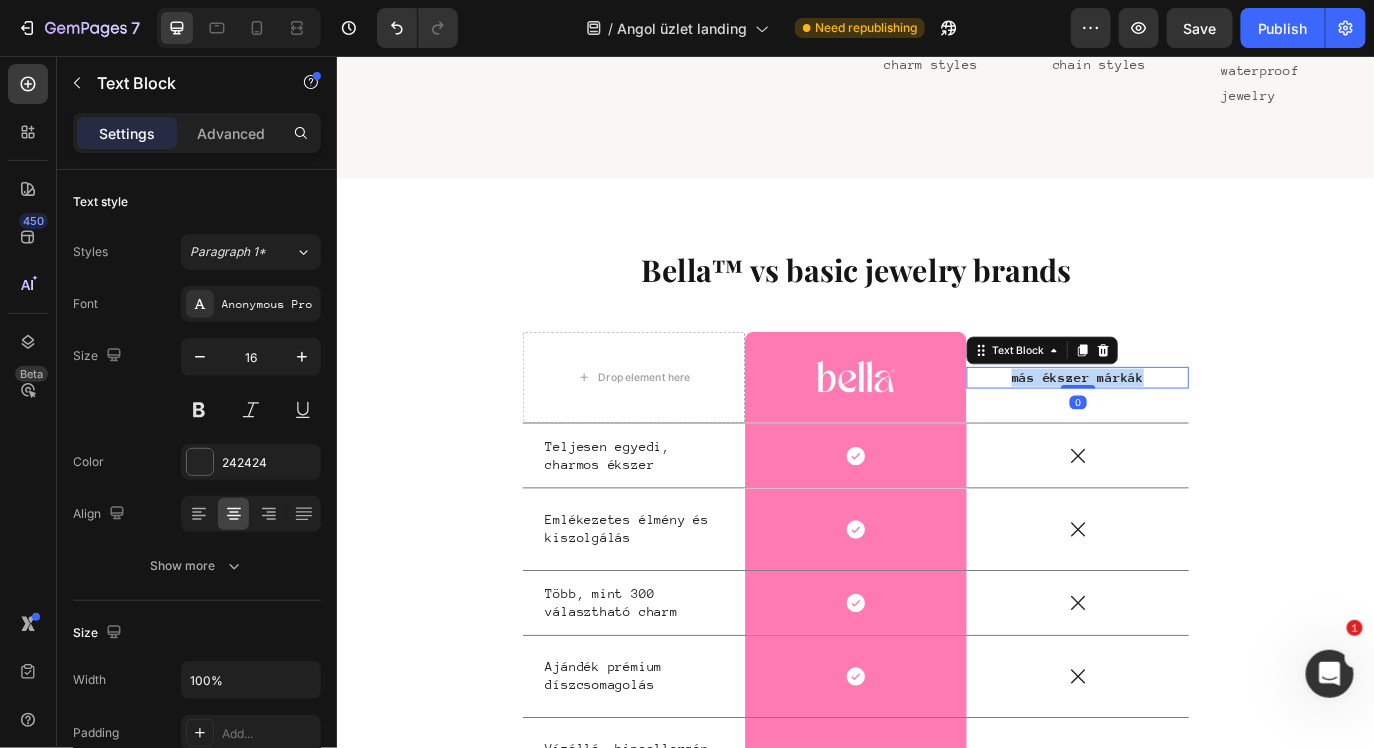 click on "más ékszer márkák" at bounding box center (1192, 426) 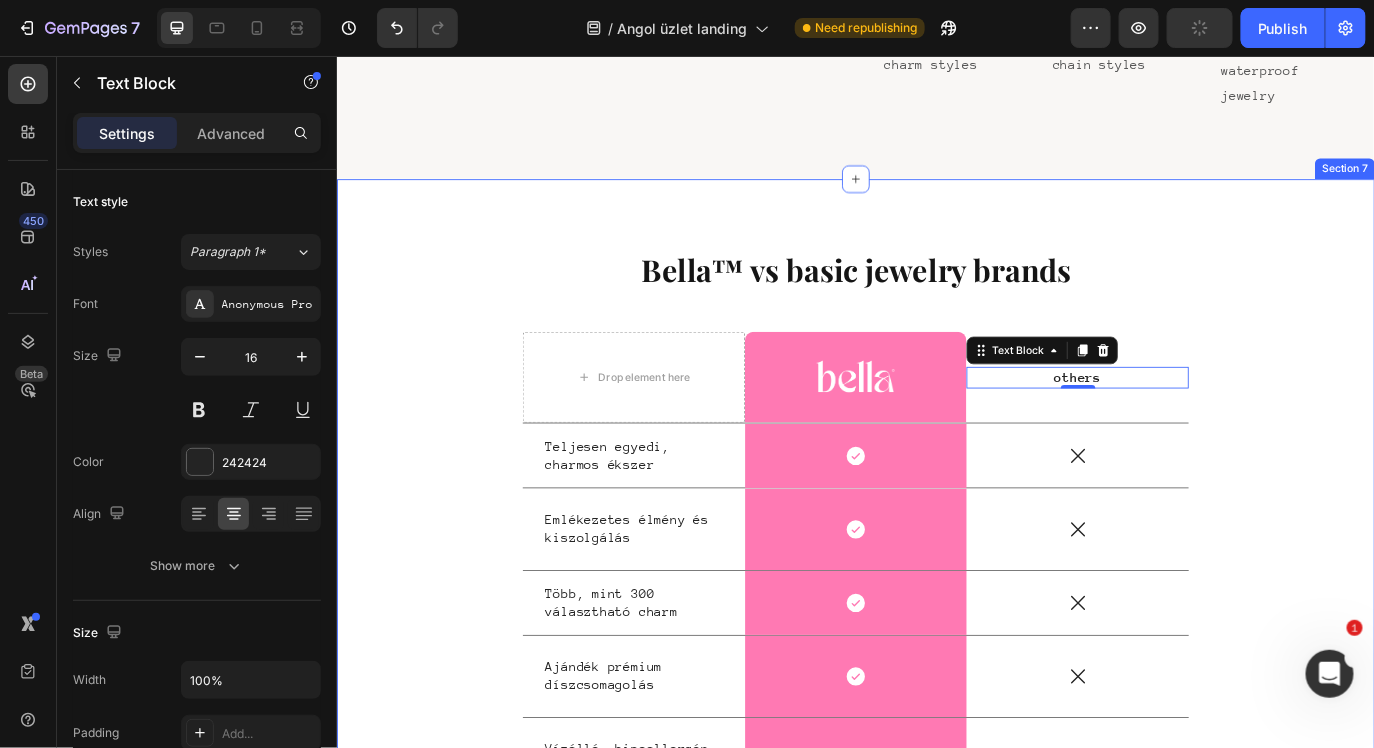 click on "Bella™ vs basic jewelry brands Heading
Drop element here Image Row others Text Block   0 Row Teljesen egyedi, charmos ékszer Text Block
Icon Row
Icon Row Emlékezetes élmény és kiszolgálás Text Block
Icon Row
Icon Row Több, mint 300 választható charm Text Block
Icon Row
Icon Row Ajándék prémium díszcsomagolás Text Block
Icon Row
Icon Row Vízálló, hipoallergén és megfizethető Text Block
Icon Row
Icon Row Legjobb minőségű nemesacél Text Block
Icon Row
Icon Row Row" at bounding box center [936, 641] 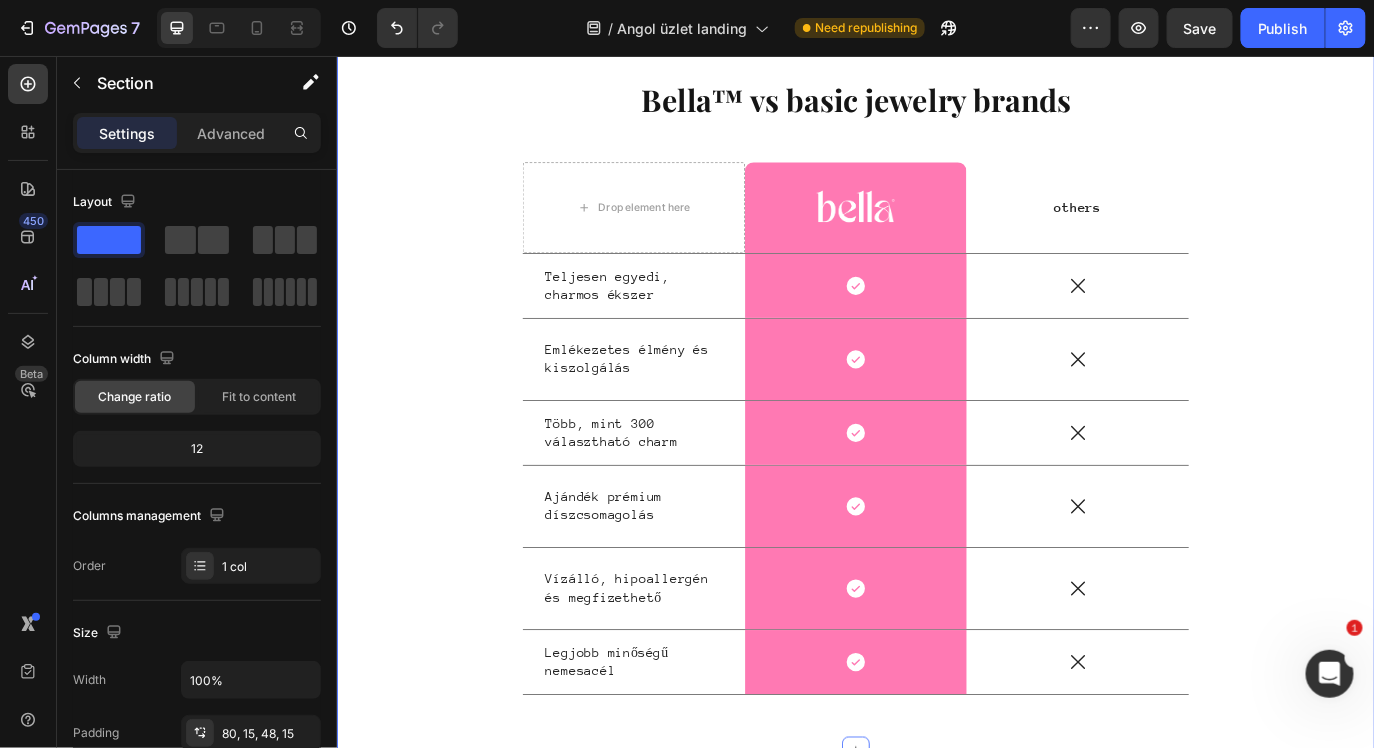 scroll, scrollTop: 4821, scrollLeft: 0, axis: vertical 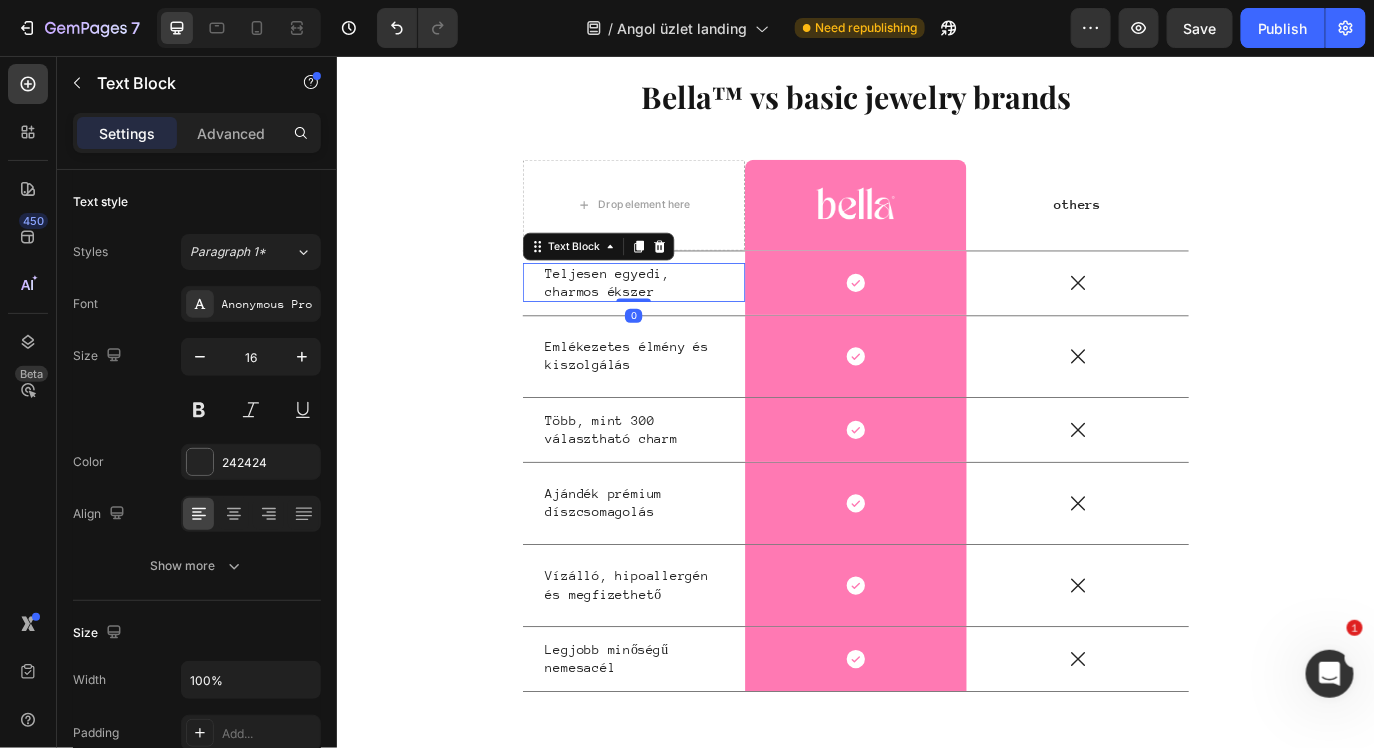 click on "Teljesen egyedi, charmos ékszer" at bounding box center (679, 318) 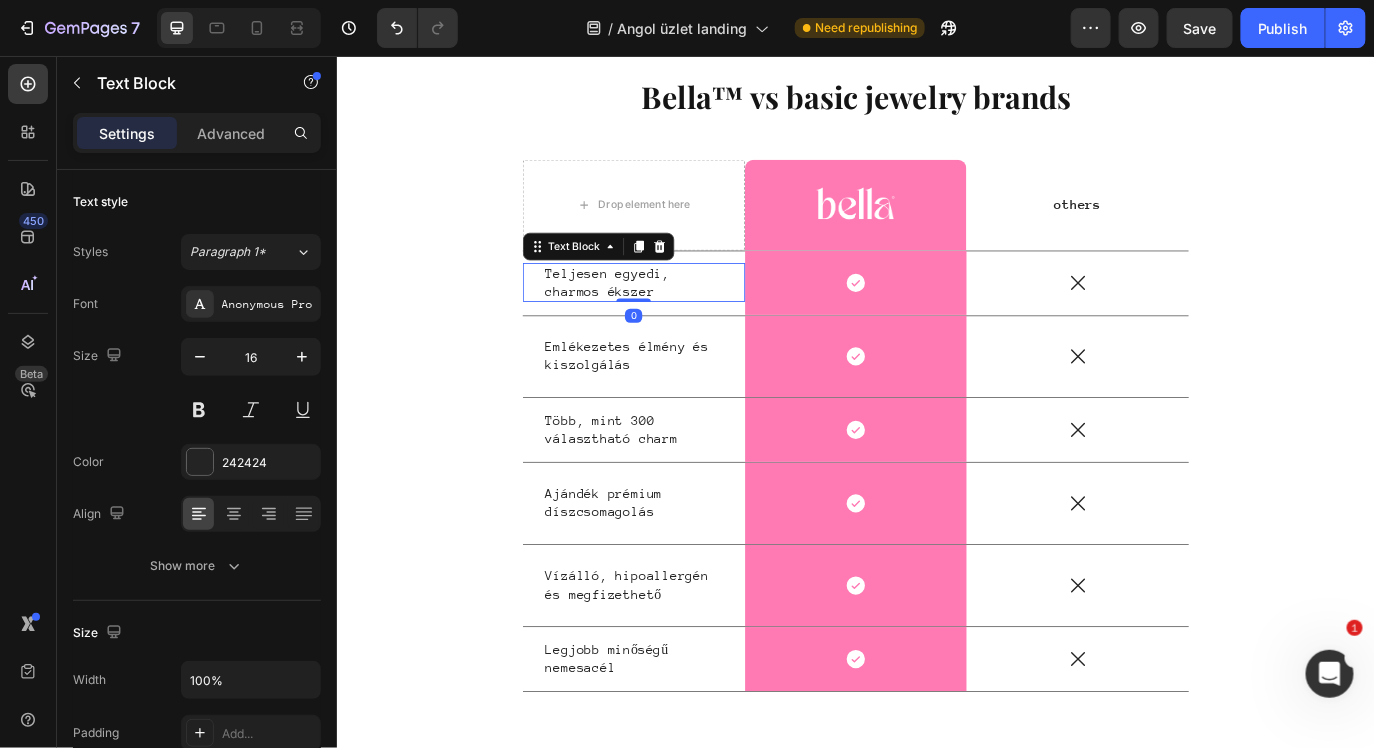 click on "Teljesen egyedi, charmos ékszer" at bounding box center (679, 318) 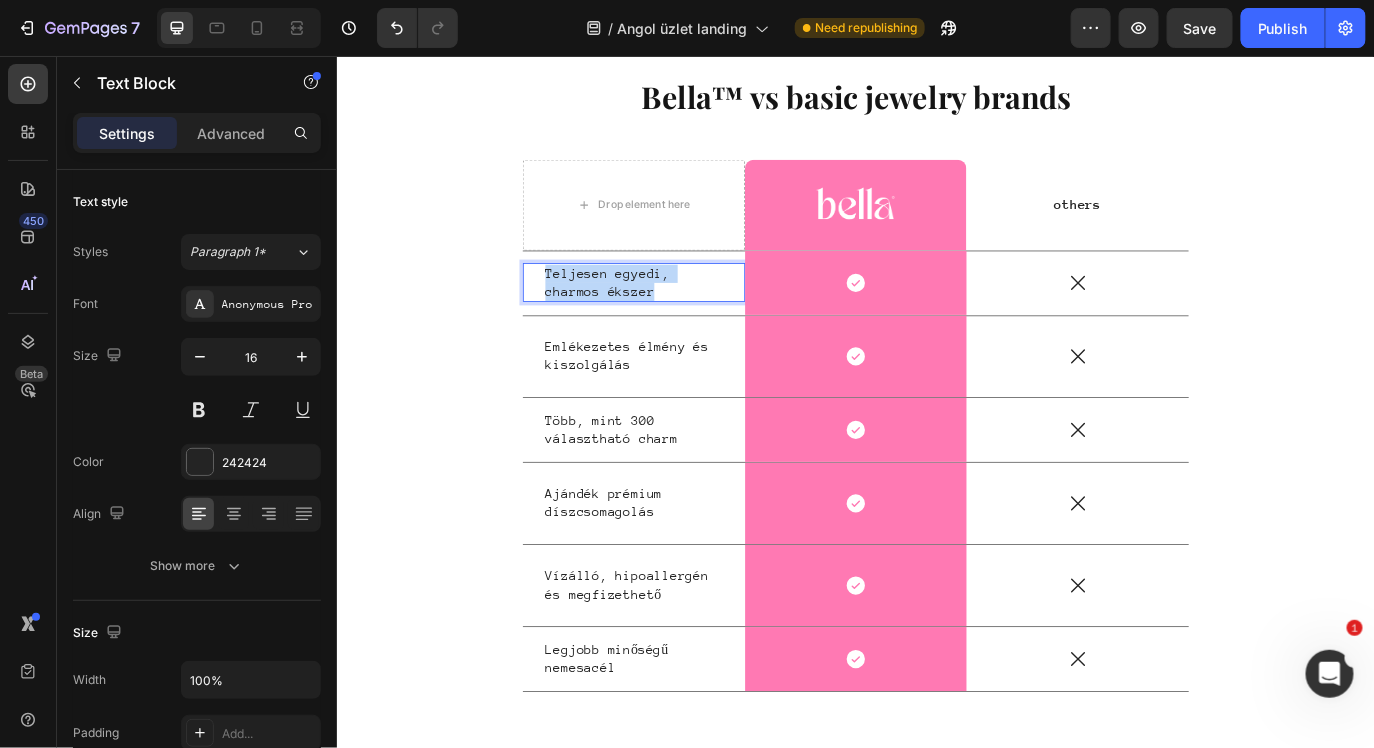 click on "Teljesen egyedi, charmos ékszer" at bounding box center (679, 318) 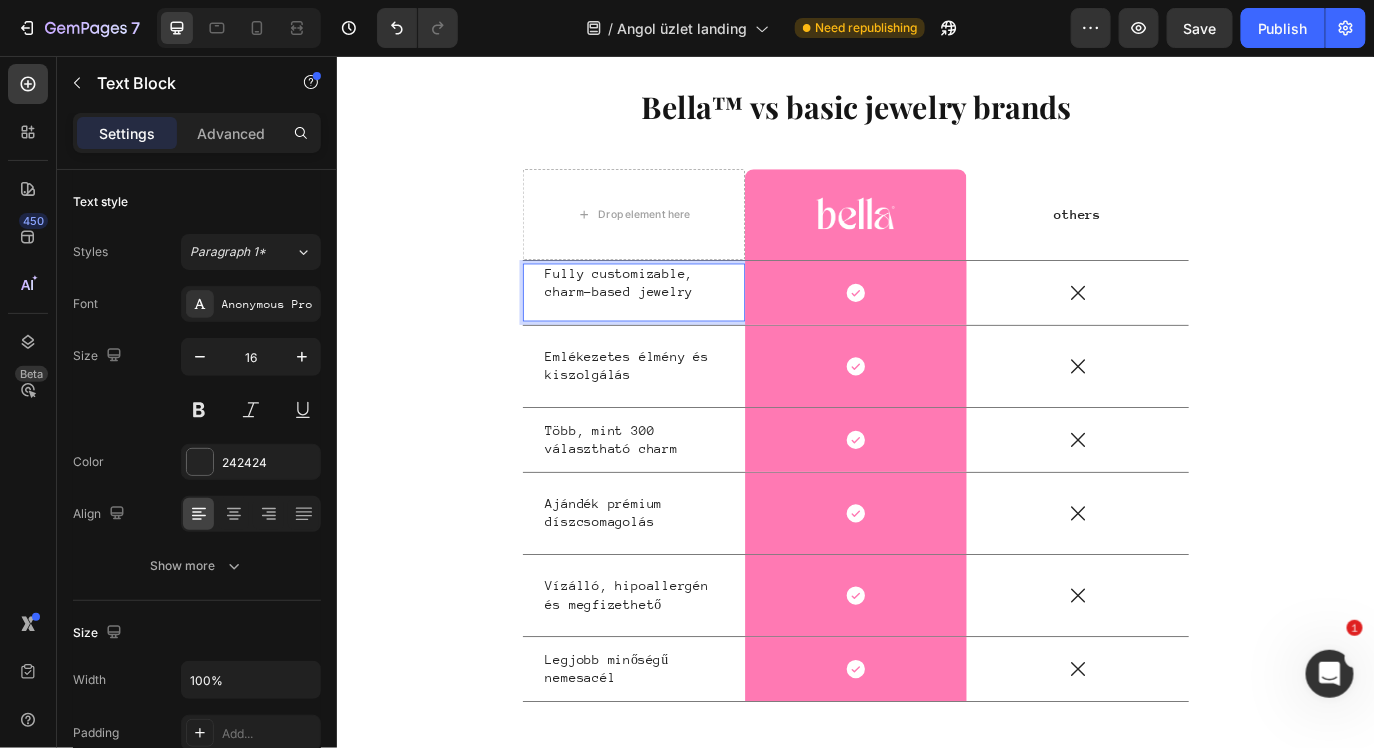 scroll, scrollTop: 4821, scrollLeft: 0, axis: vertical 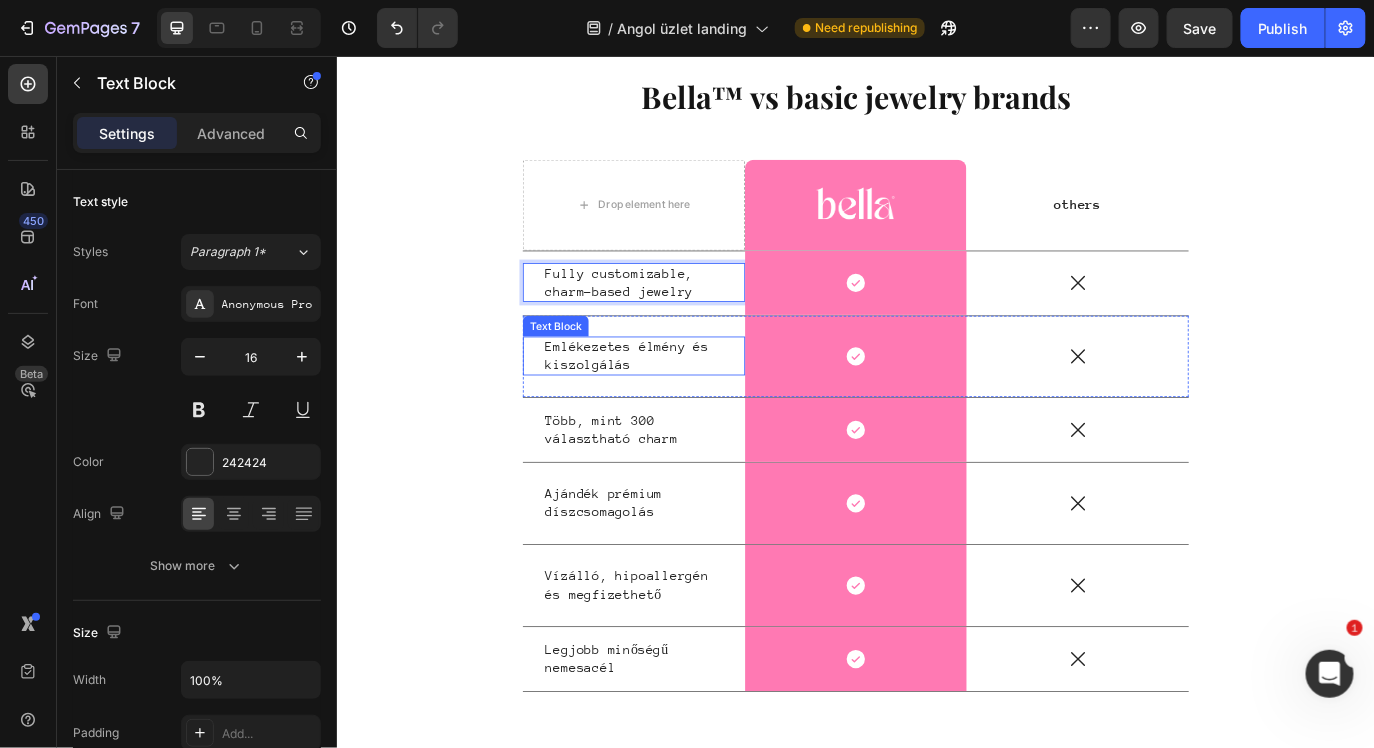 click on "Emlékezetes élmény és kiszolgálás" at bounding box center (679, 403) 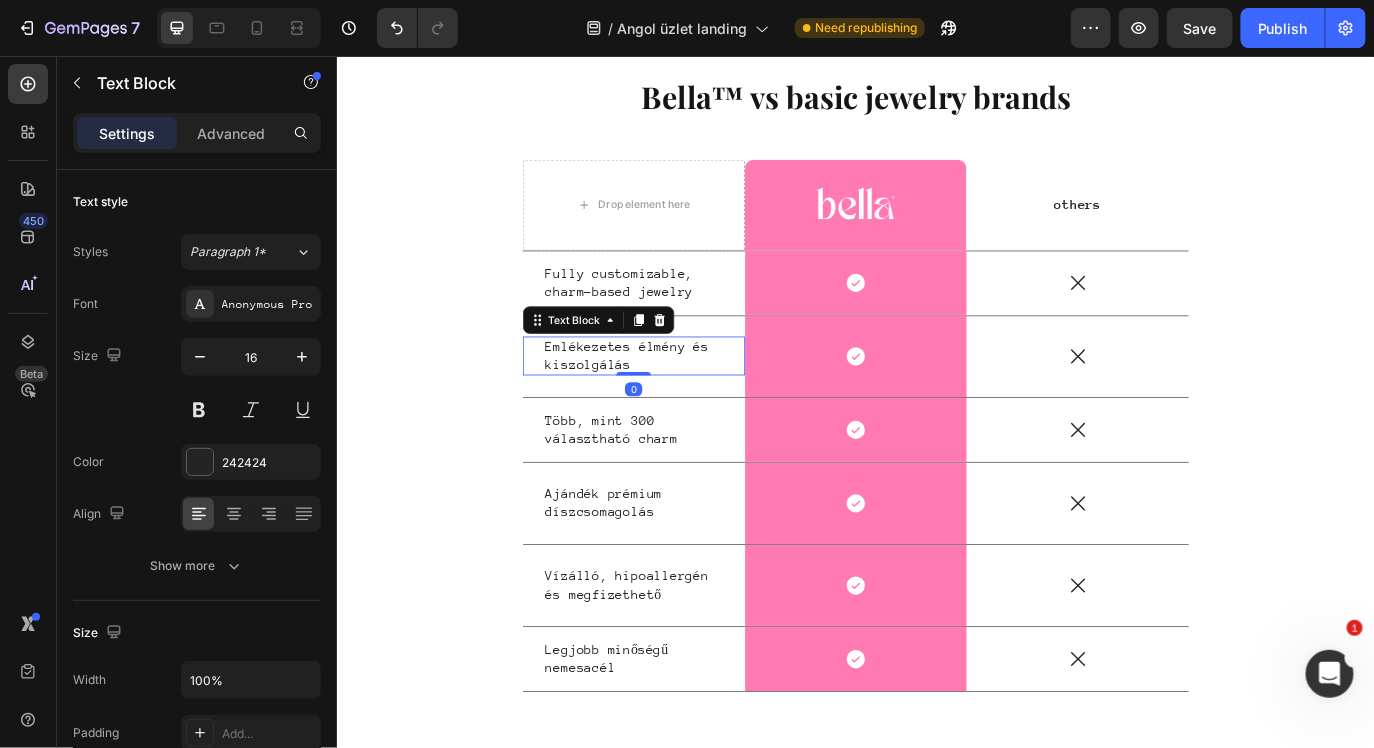 click on "Emlékezetes élmény és kiszolgálás" at bounding box center [679, 403] 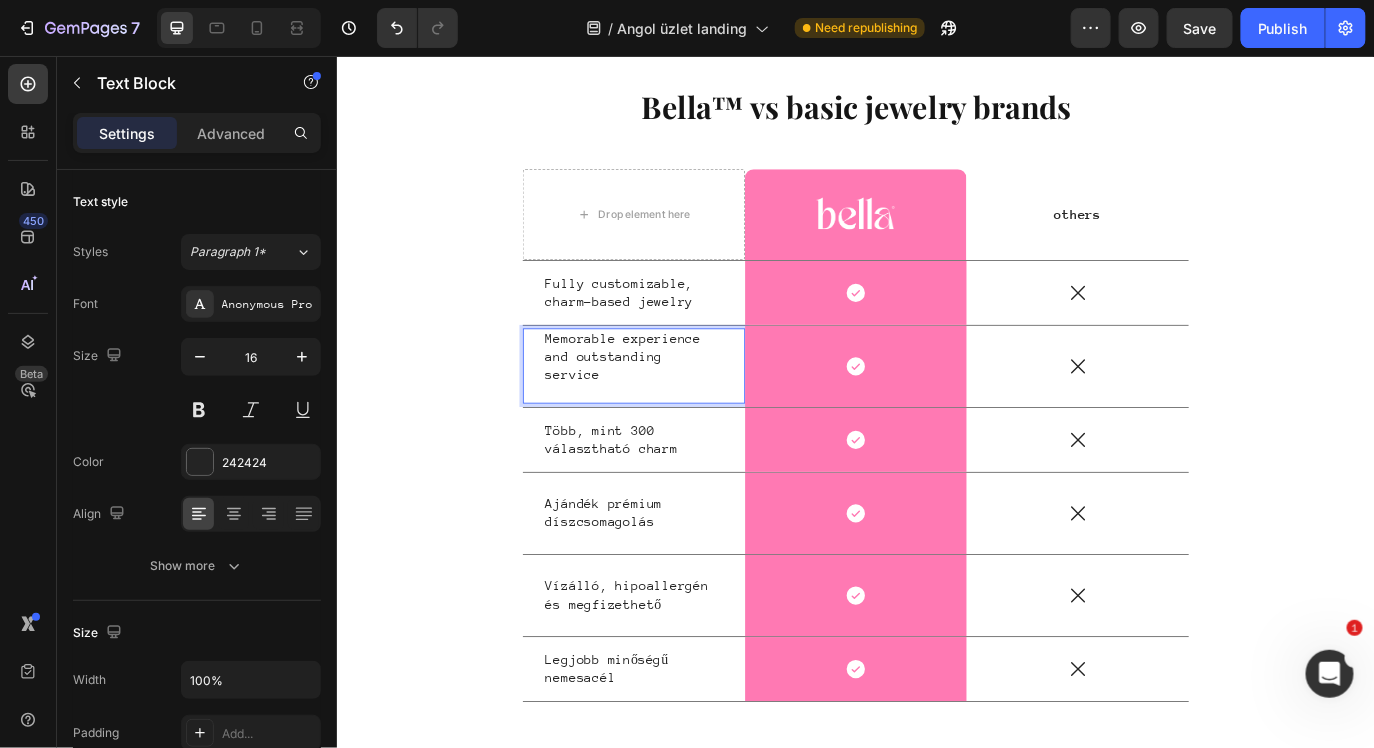 scroll, scrollTop: 4821, scrollLeft: 0, axis: vertical 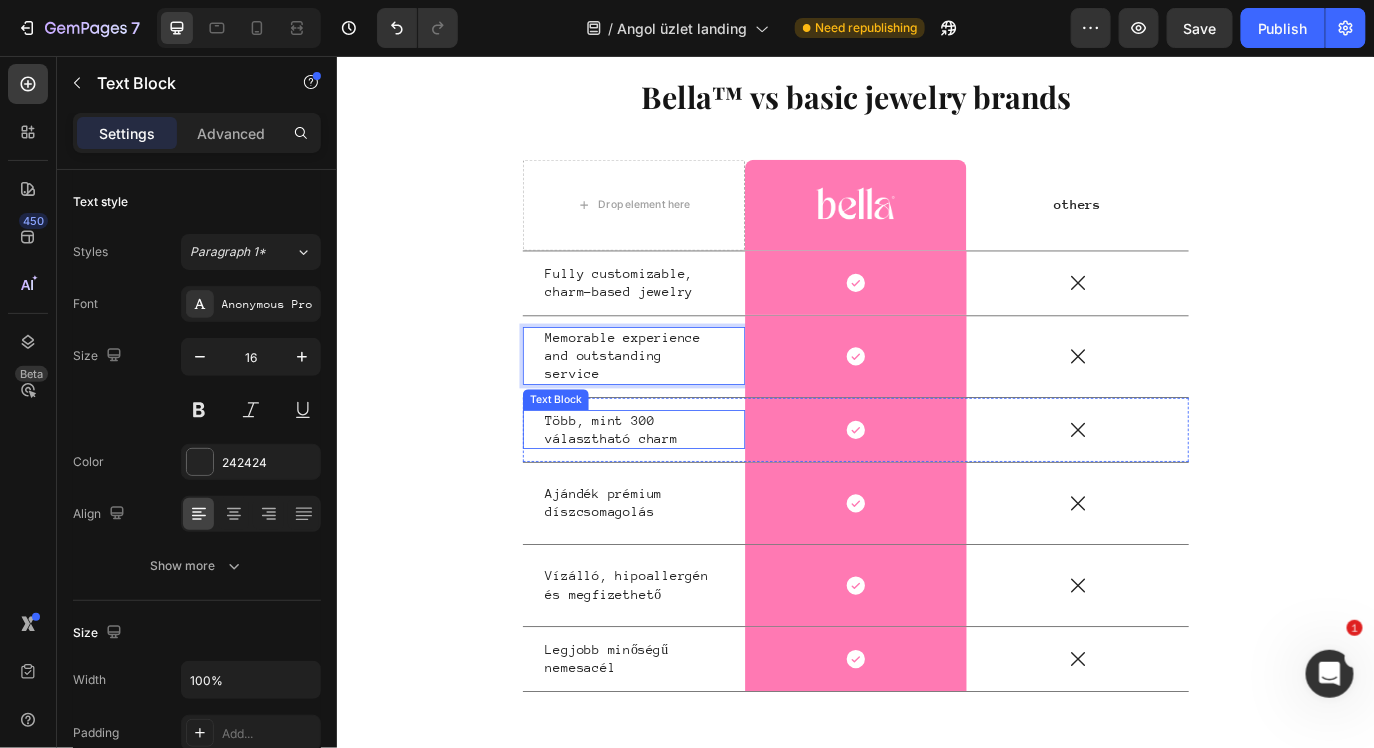 click on "Több, mint 300 választható charm" at bounding box center [679, 488] 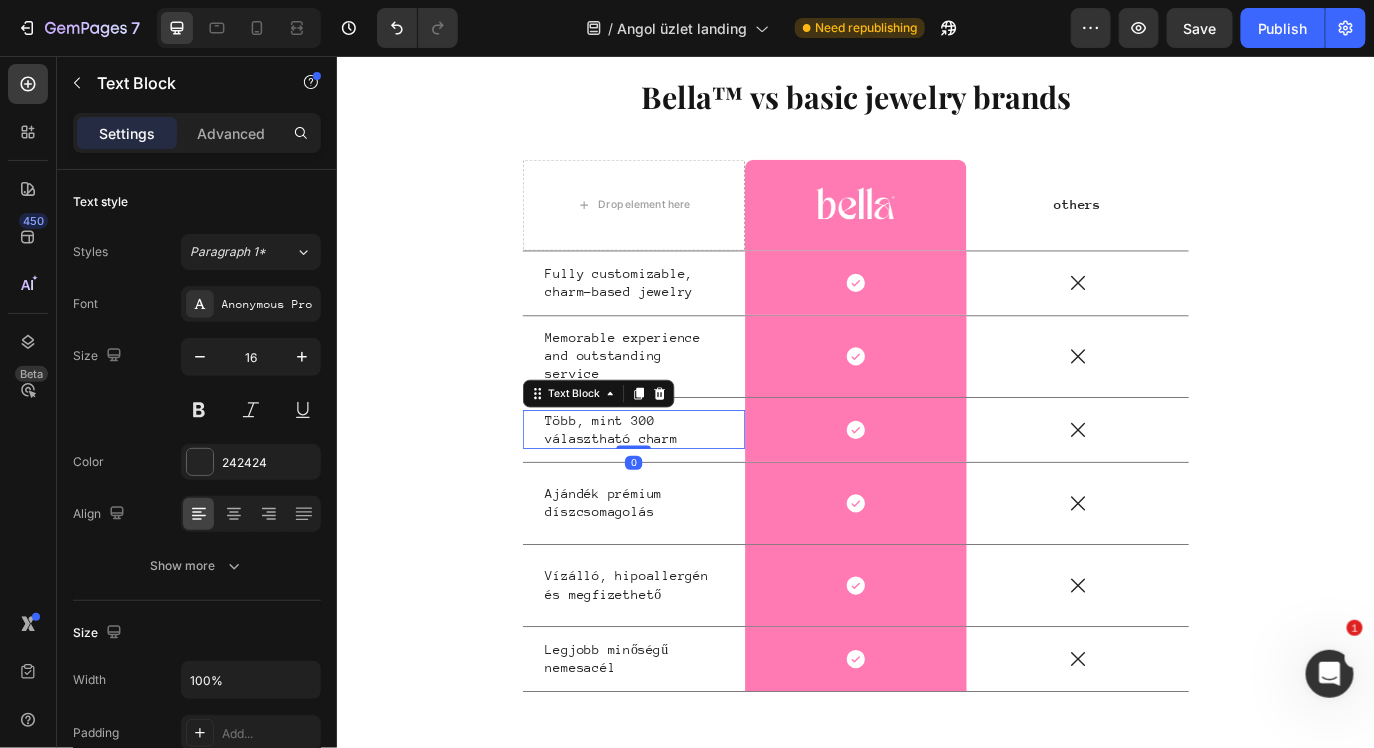 click on "Több, mint 300 választható charm" at bounding box center [679, 488] 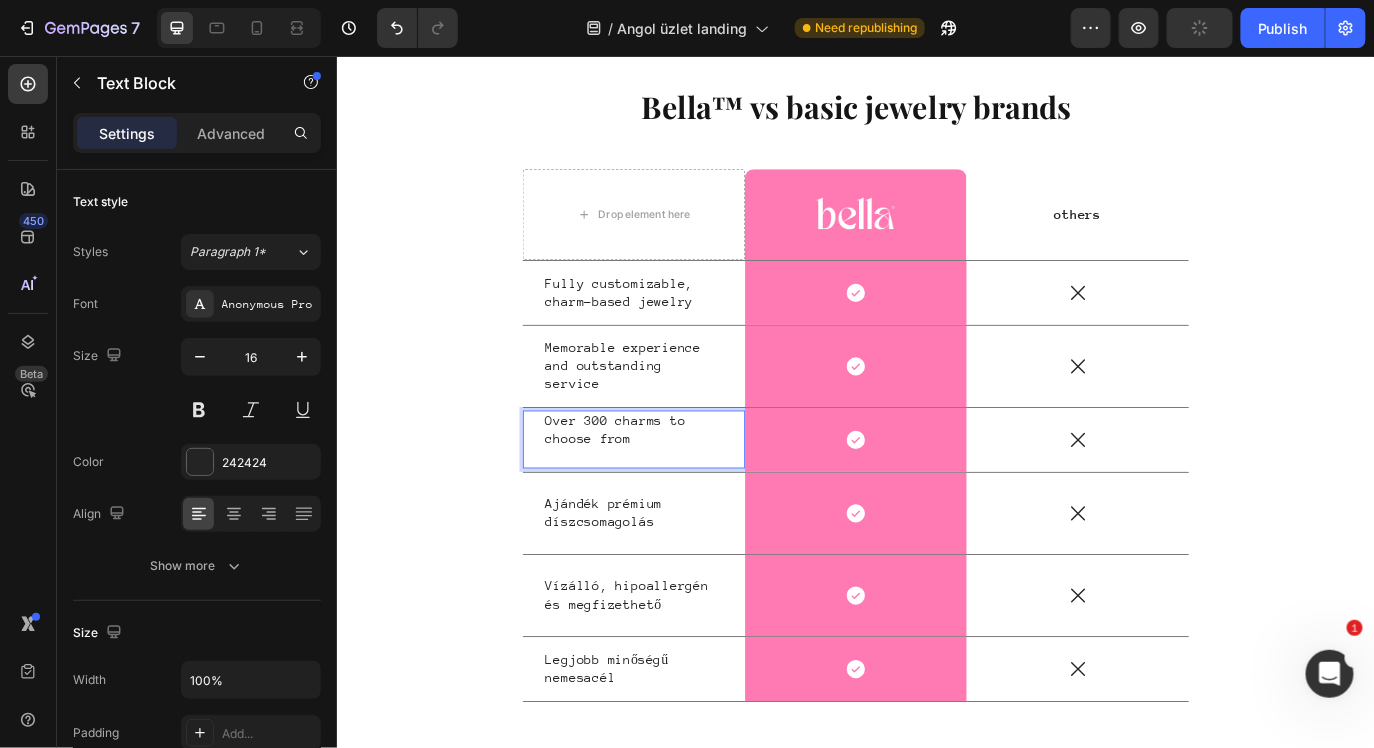scroll, scrollTop: 4821, scrollLeft: 0, axis: vertical 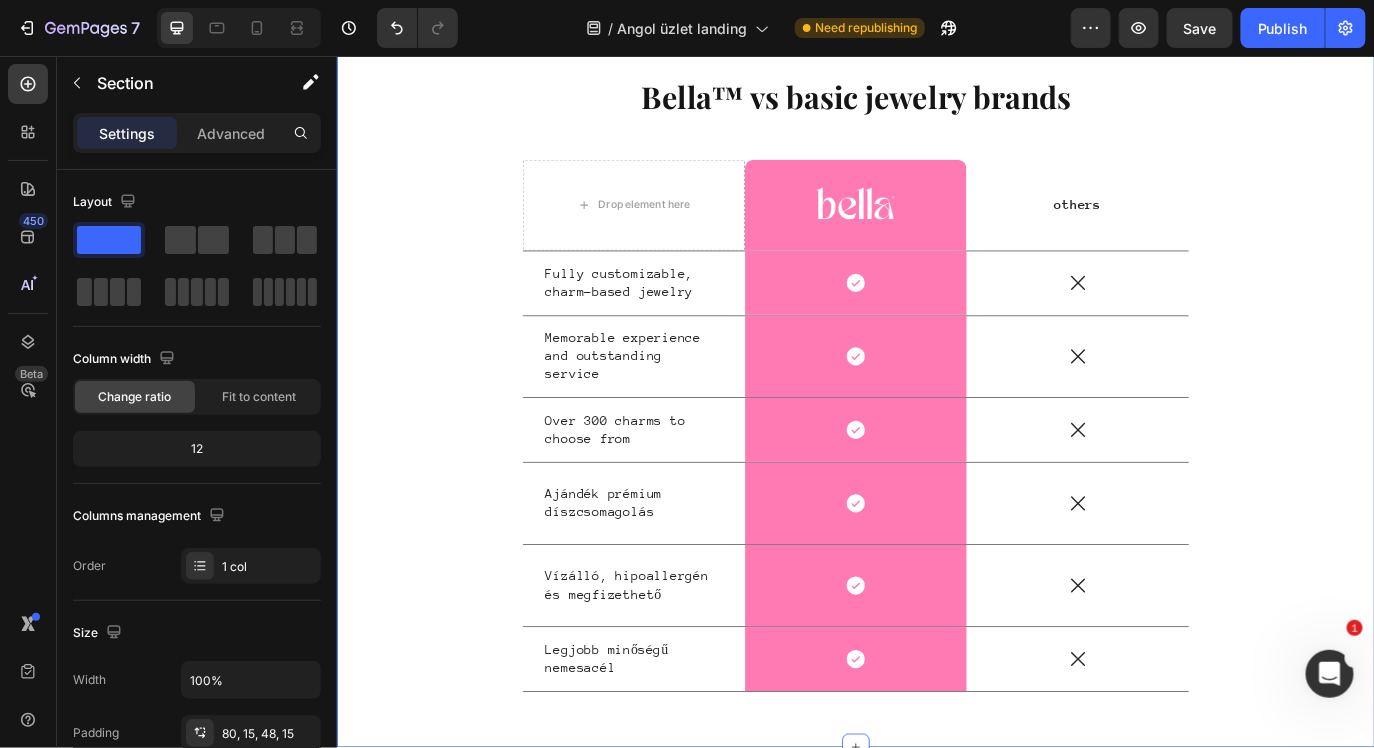 click on "Bella™ vs basic jewelry brands Heading
Drop element here Image Row others Text Block Row Fully customizable, charm-based jewelry Text Block
Icon Row
Icon Row Memorable experience and outstanding service Text Block
Icon Row
Icon Row Over 300 charms to choose from Text Block
Icon Row
Icon Row Ajándék prémium díszcsomagolás Text Block
Icon Row
Icon Row Vízálló, hipoallergén és megfizethető Text Block
Icon Row
Icon Row Legjobb minőségű nemesacél Text Block
Icon Row
Icon Row Row" at bounding box center (936, 442) 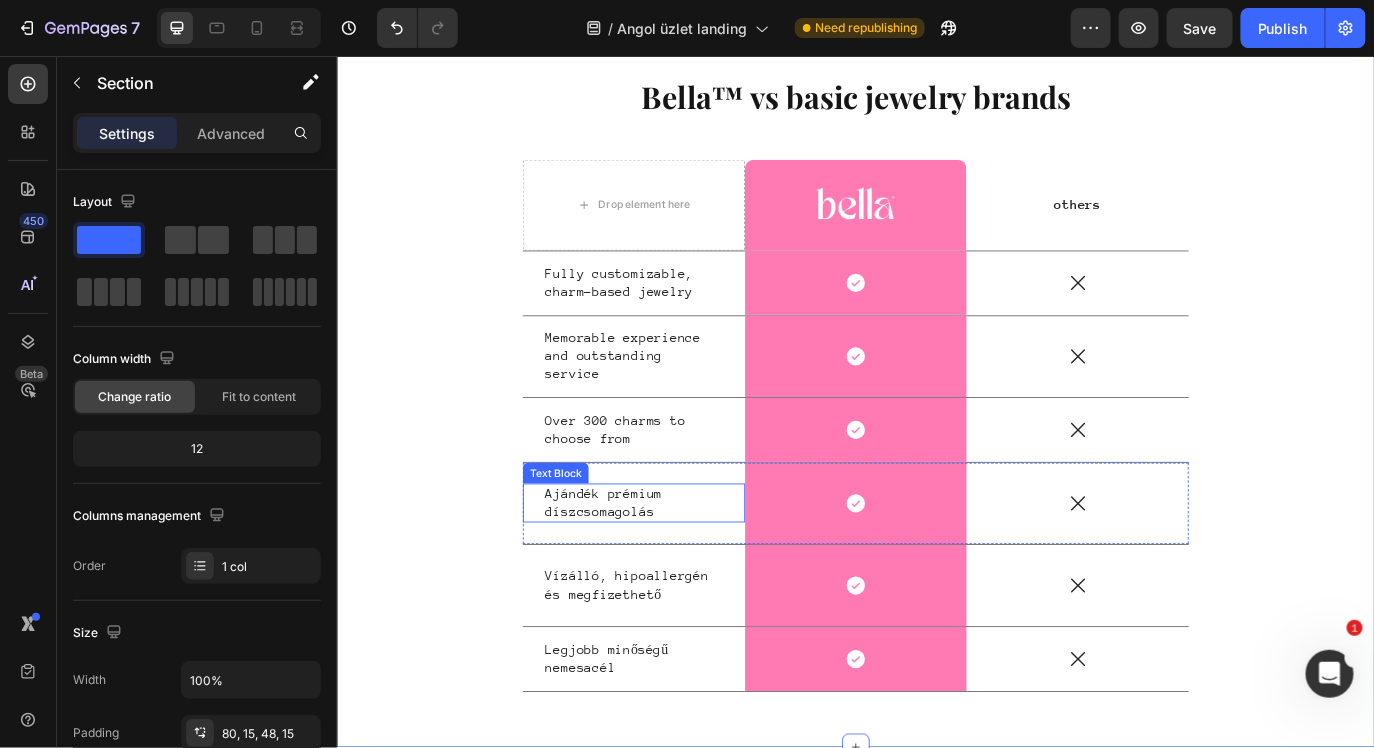click on "Ajándék prémium díszcsomagolás" at bounding box center (679, 573) 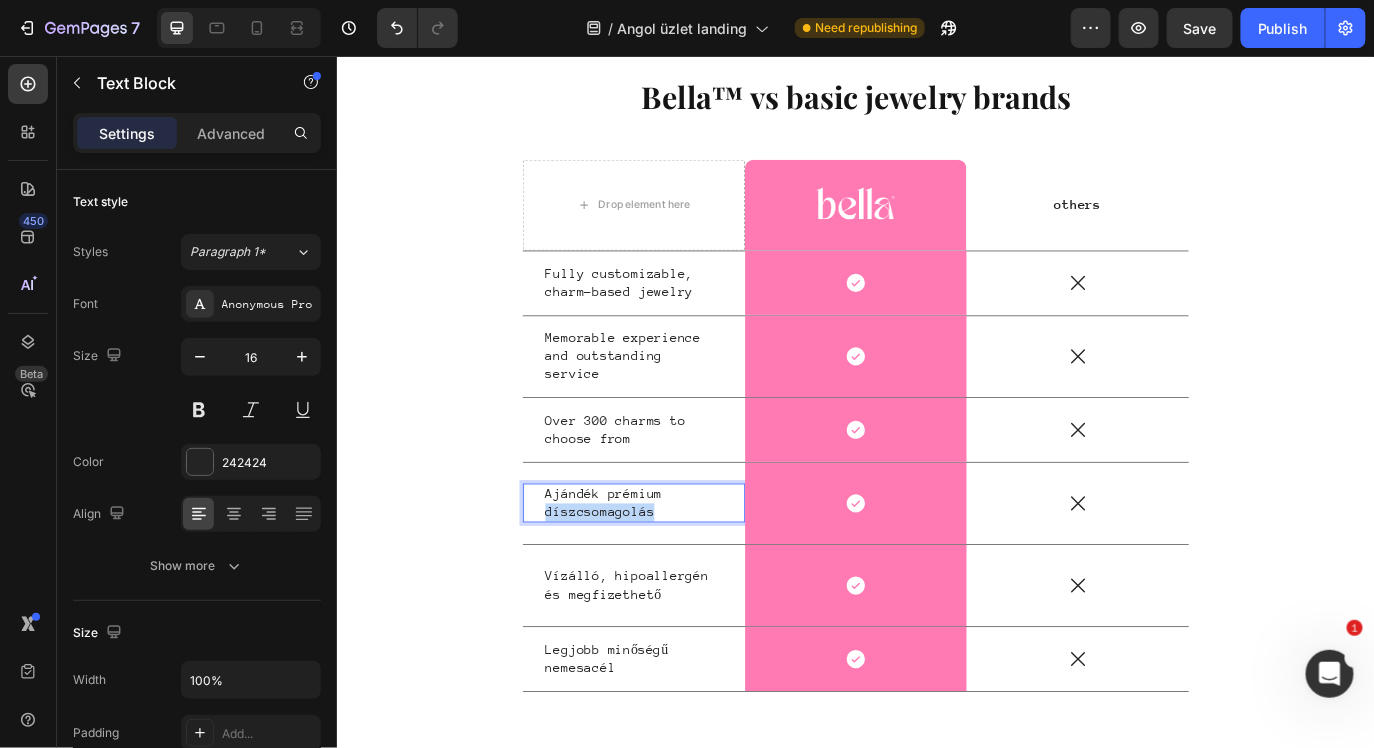 click on "Ajándék prémium díszcsomagolás" at bounding box center [679, 573] 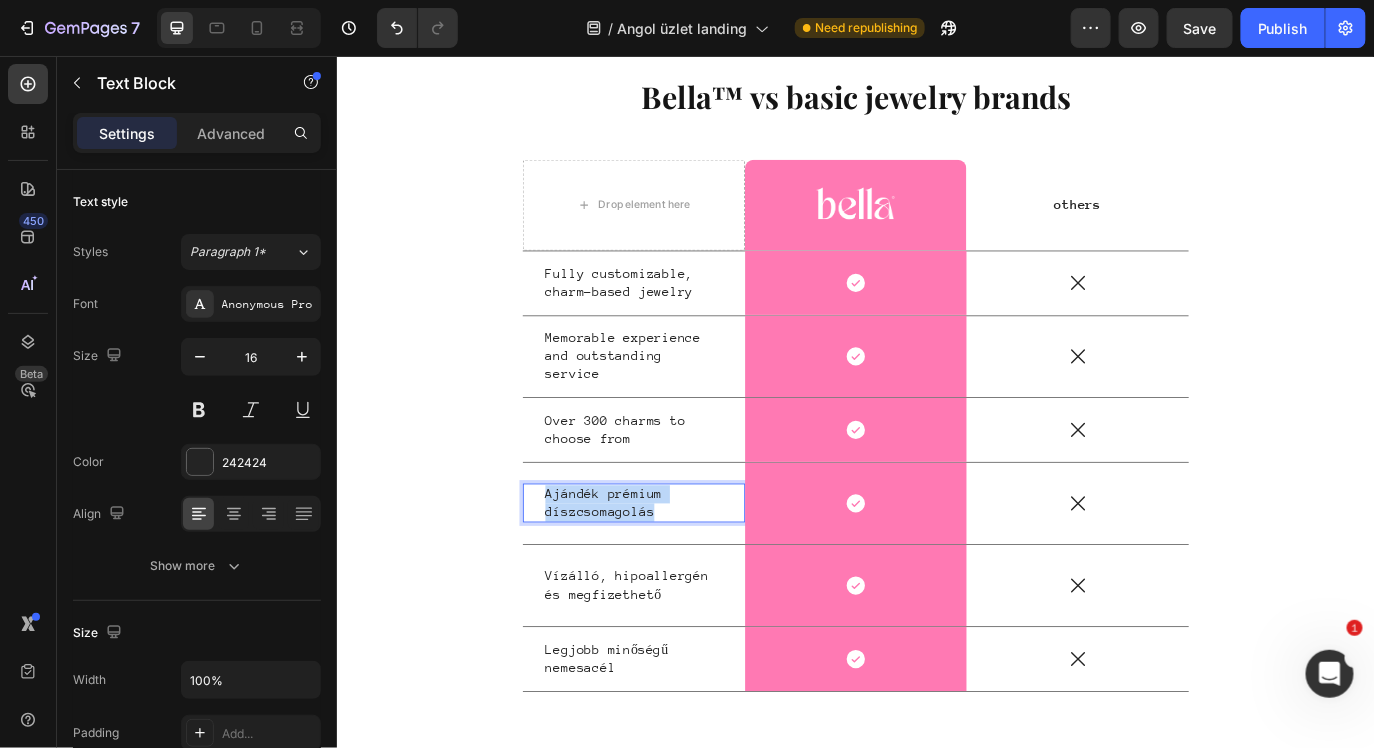 click on "Ajándék prémium díszcsomagolás" at bounding box center [679, 573] 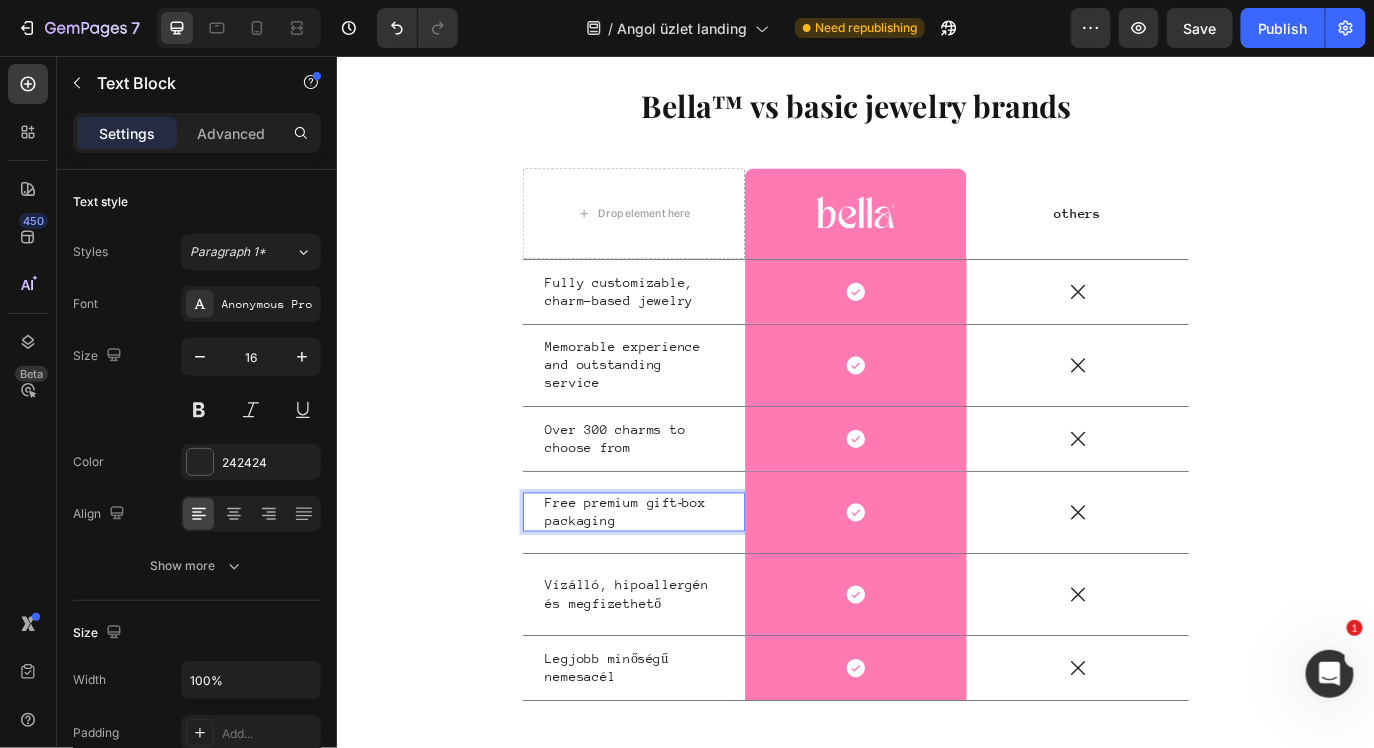 scroll, scrollTop: 4821, scrollLeft: 0, axis: vertical 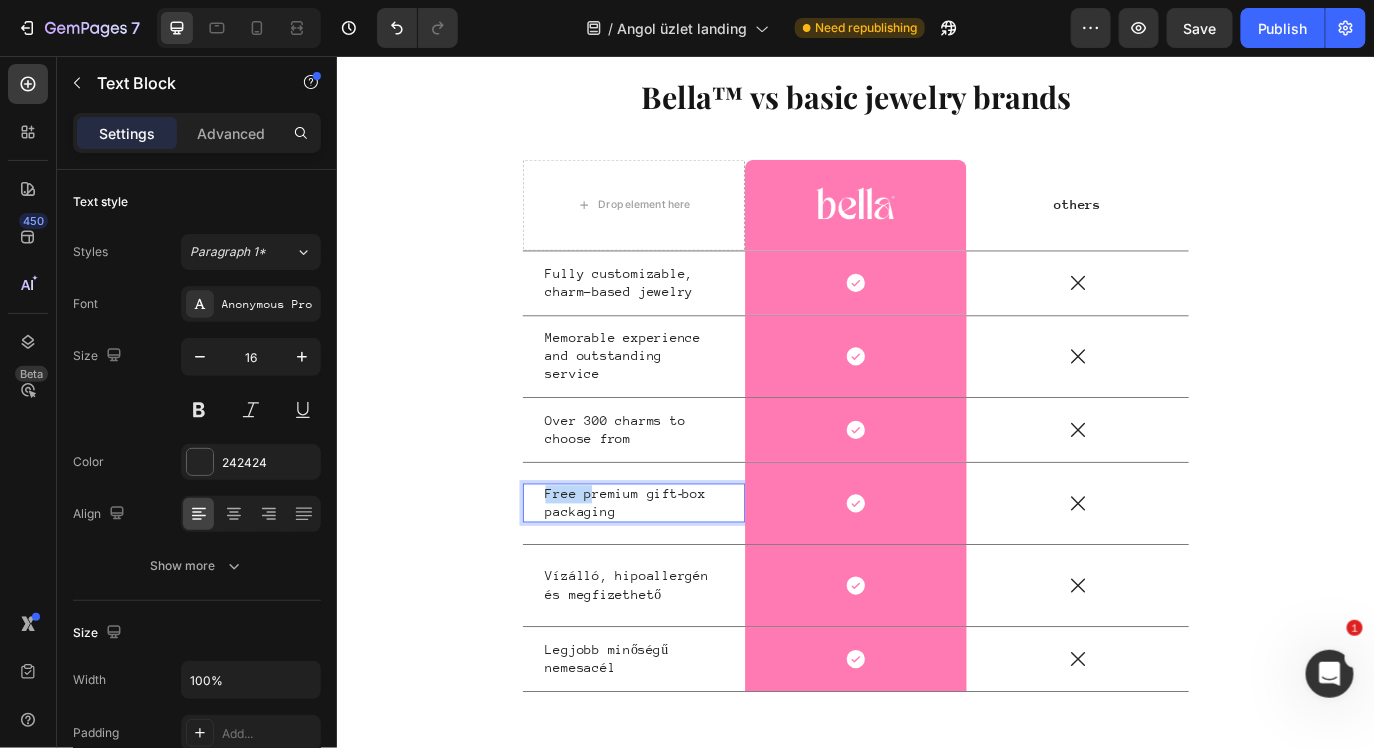 drag, startPoint x: 628, startPoint y: 563, endPoint x: 565, endPoint y: 563, distance: 63 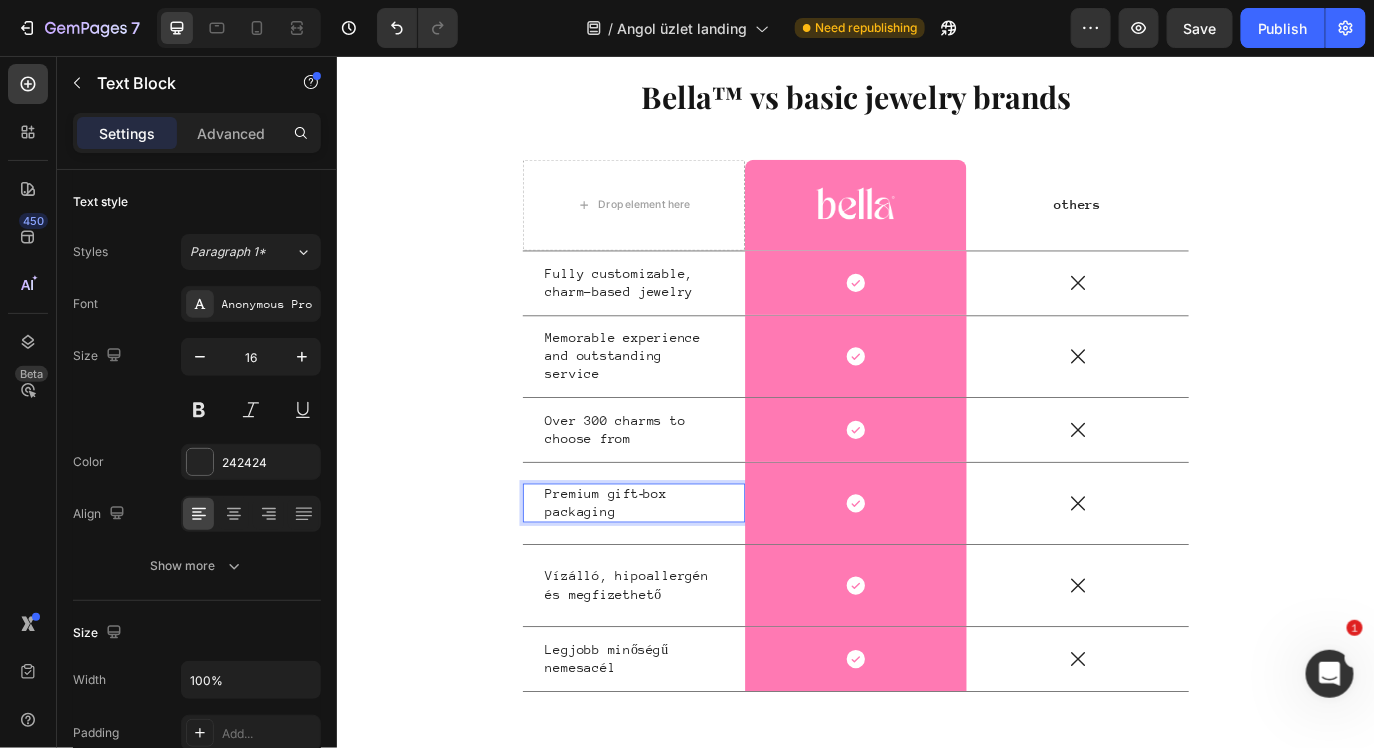 click on "Premium gift‑box packaging" at bounding box center [679, 573] 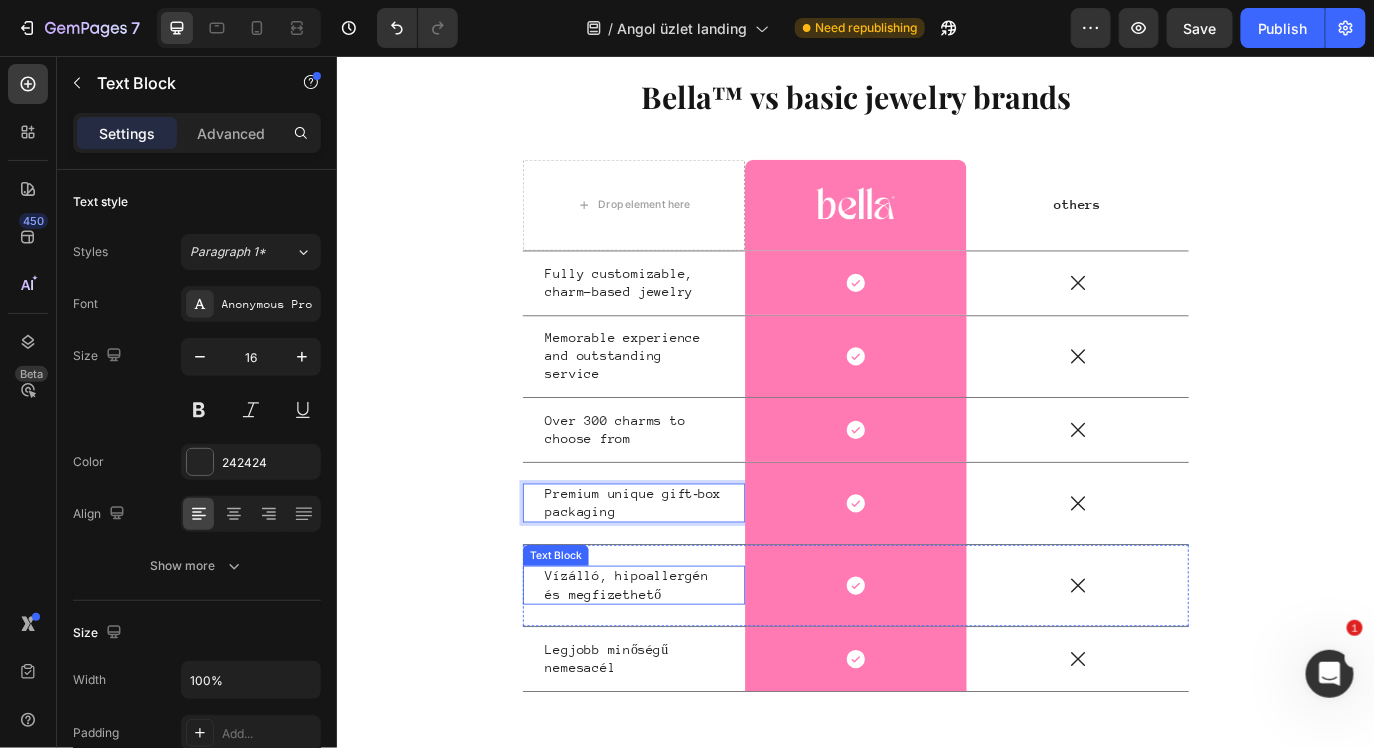 click on "Vízálló, hipoallergén és megfizethető" at bounding box center [679, 668] 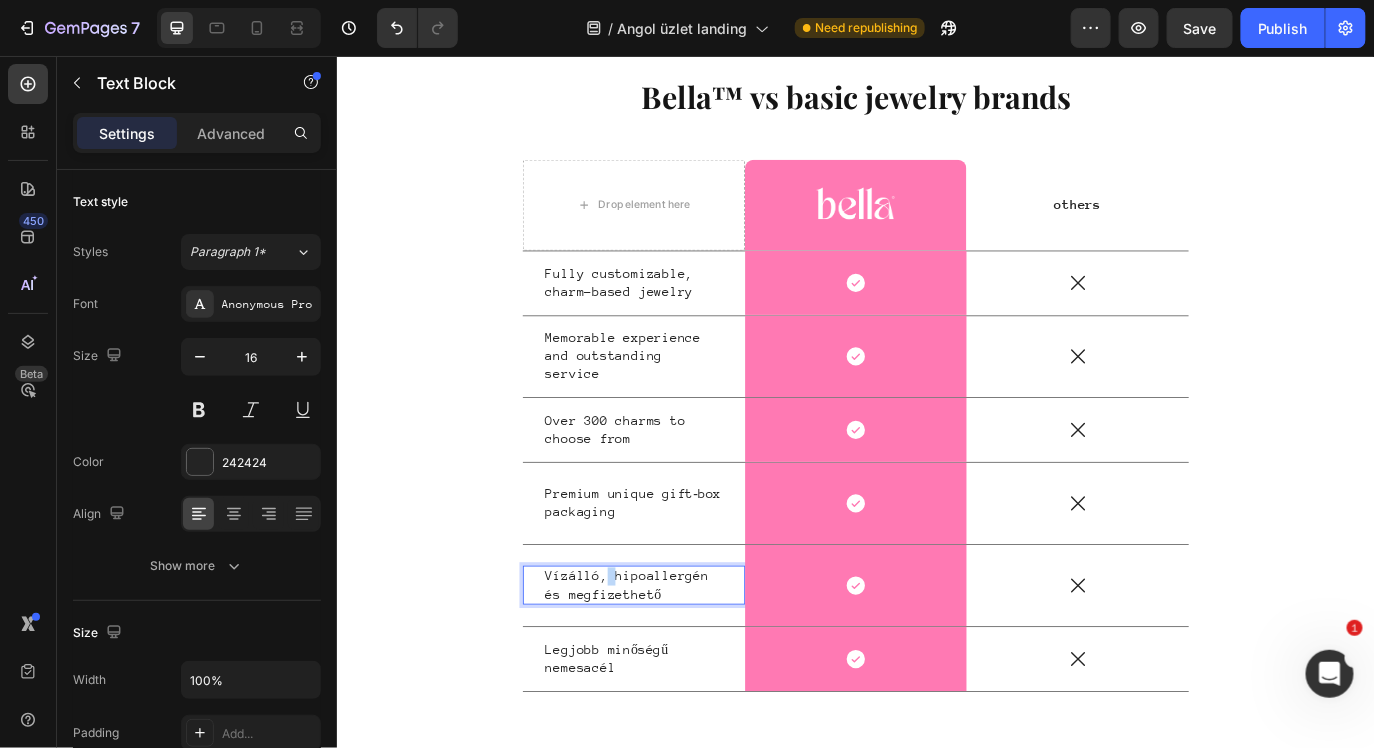 click on "Vízálló, hipoallergén és megfizethető" at bounding box center [679, 668] 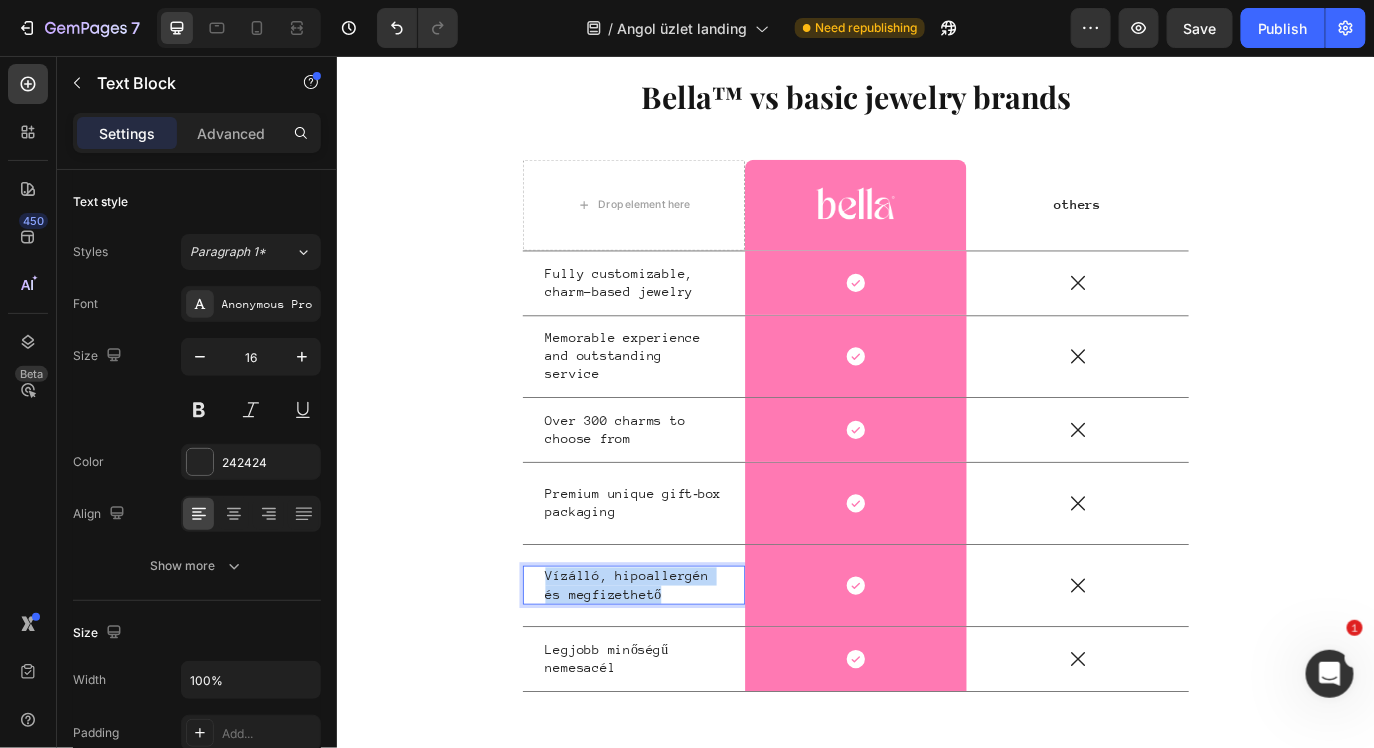 click on "Vízálló, hipoallergén és megfizethető" at bounding box center [679, 668] 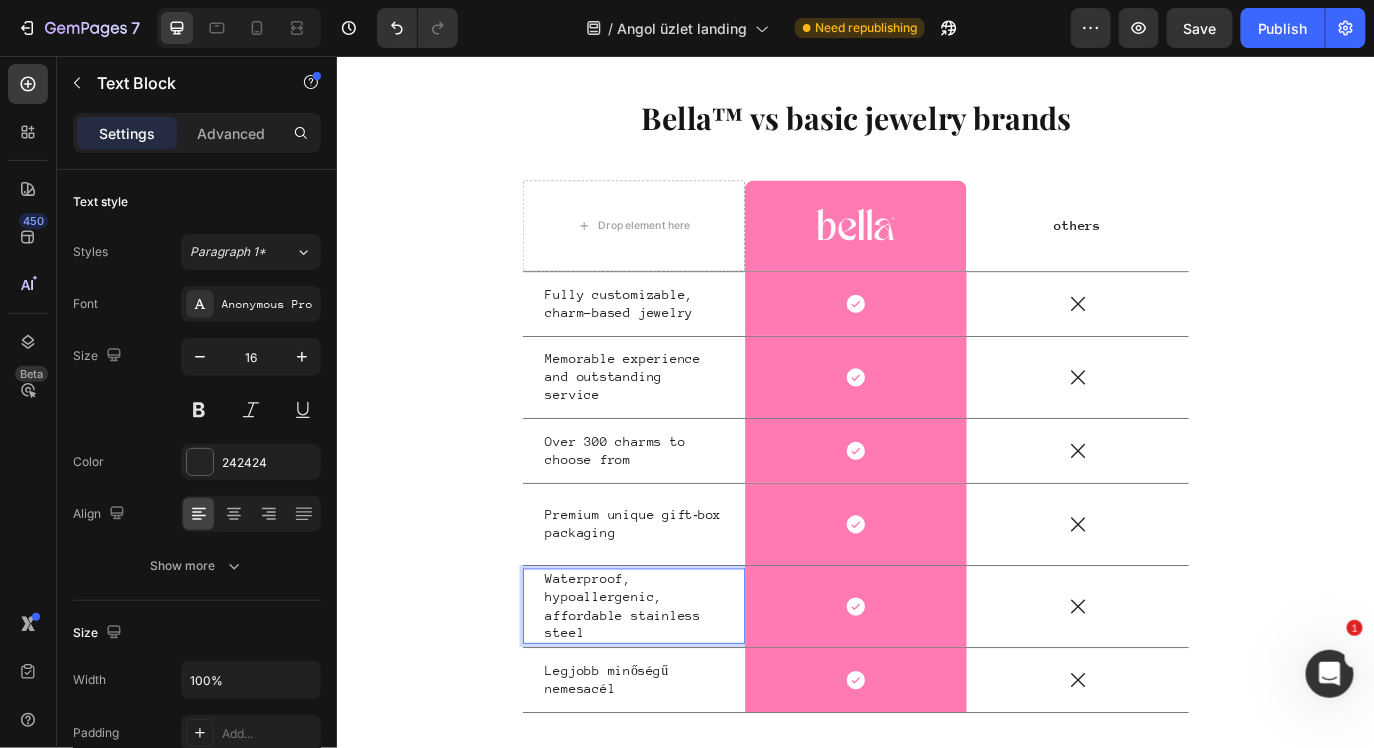 scroll, scrollTop: 4800, scrollLeft: 0, axis: vertical 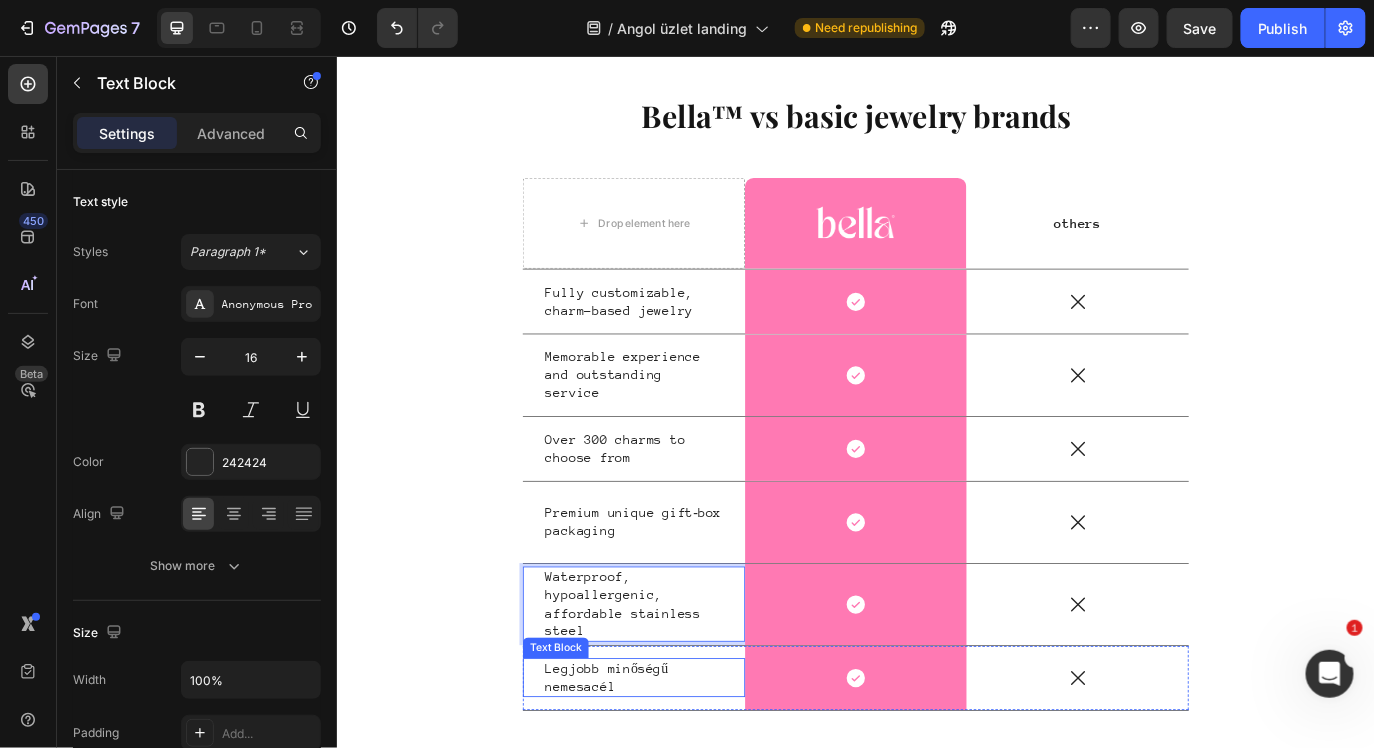 click on "Legjobb minőségű nemesacél" at bounding box center [679, 774] 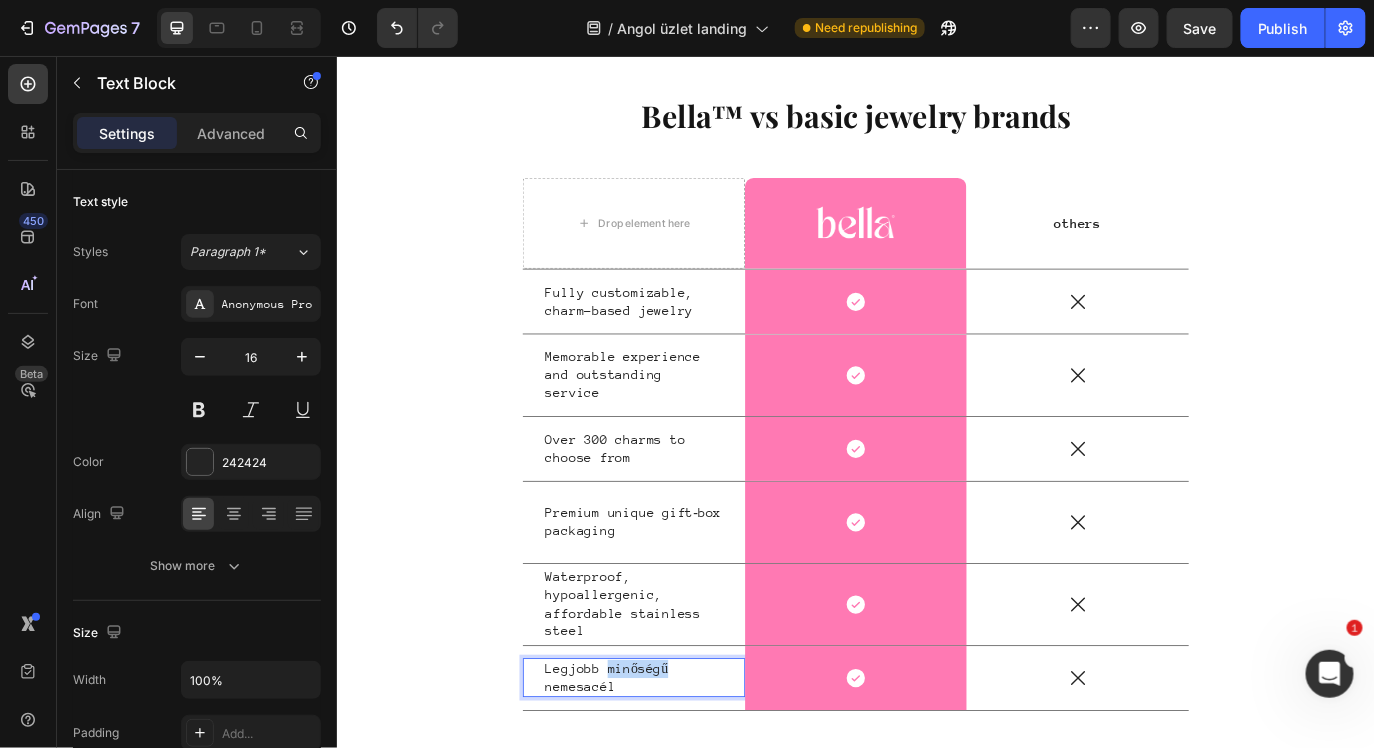 click on "Legjobb minőségű nemesacél" at bounding box center (679, 774) 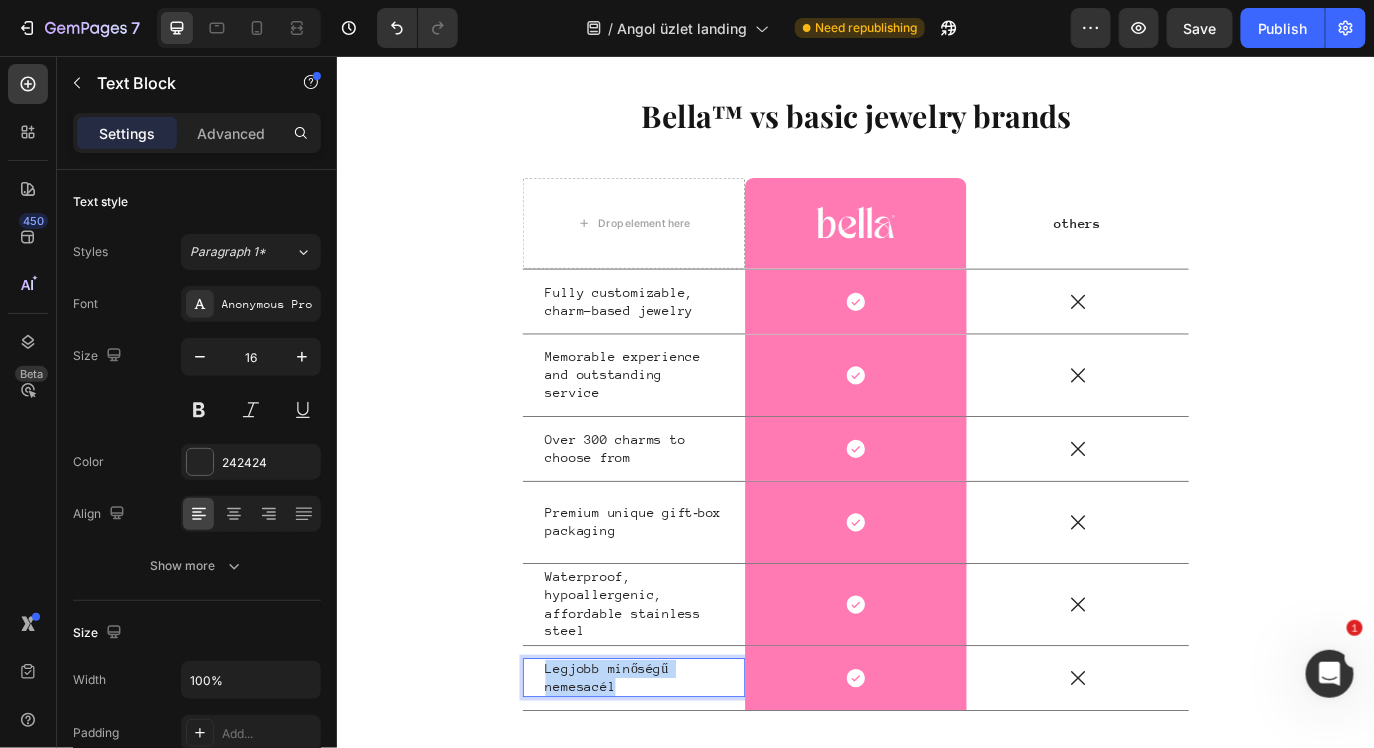 click on "Legjobb minőségű nemesacél" at bounding box center [679, 774] 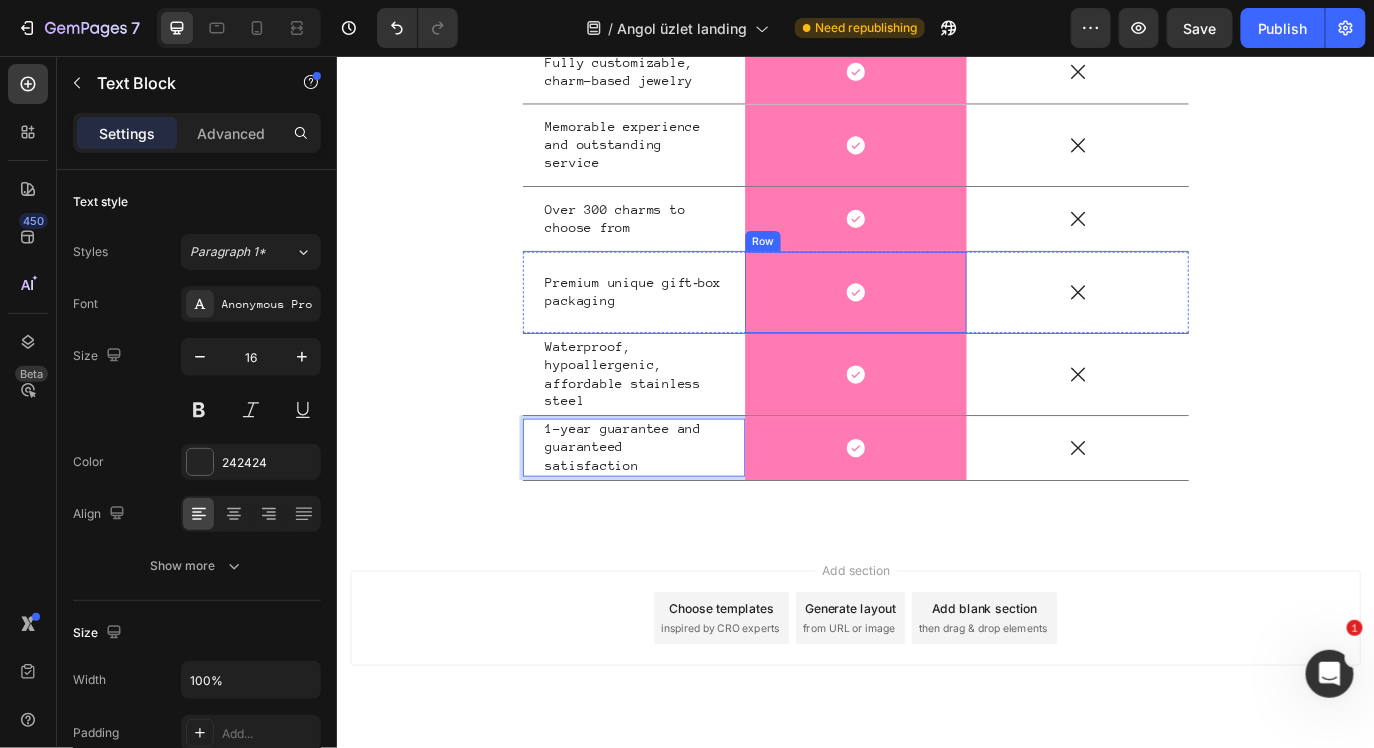 scroll, scrollTop: 5107, scrollLeft: 0, axis: vertical 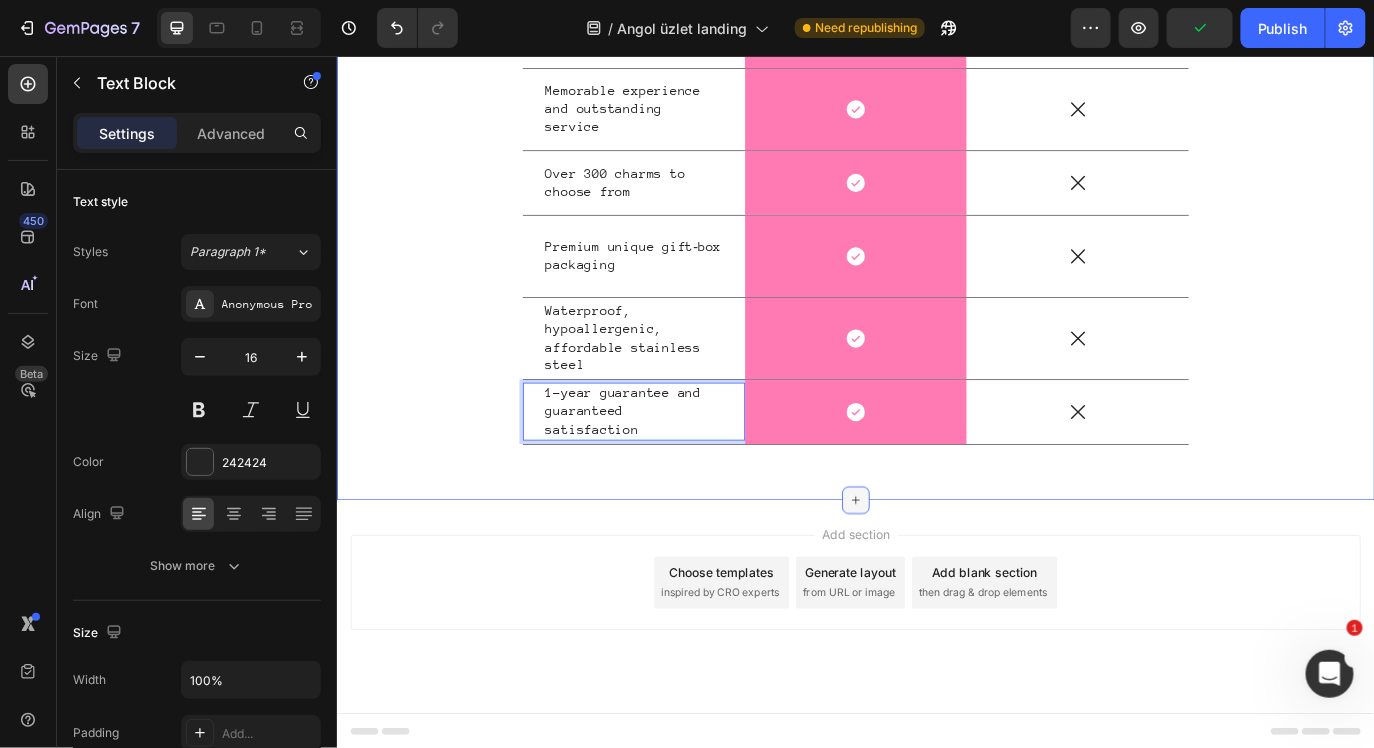click 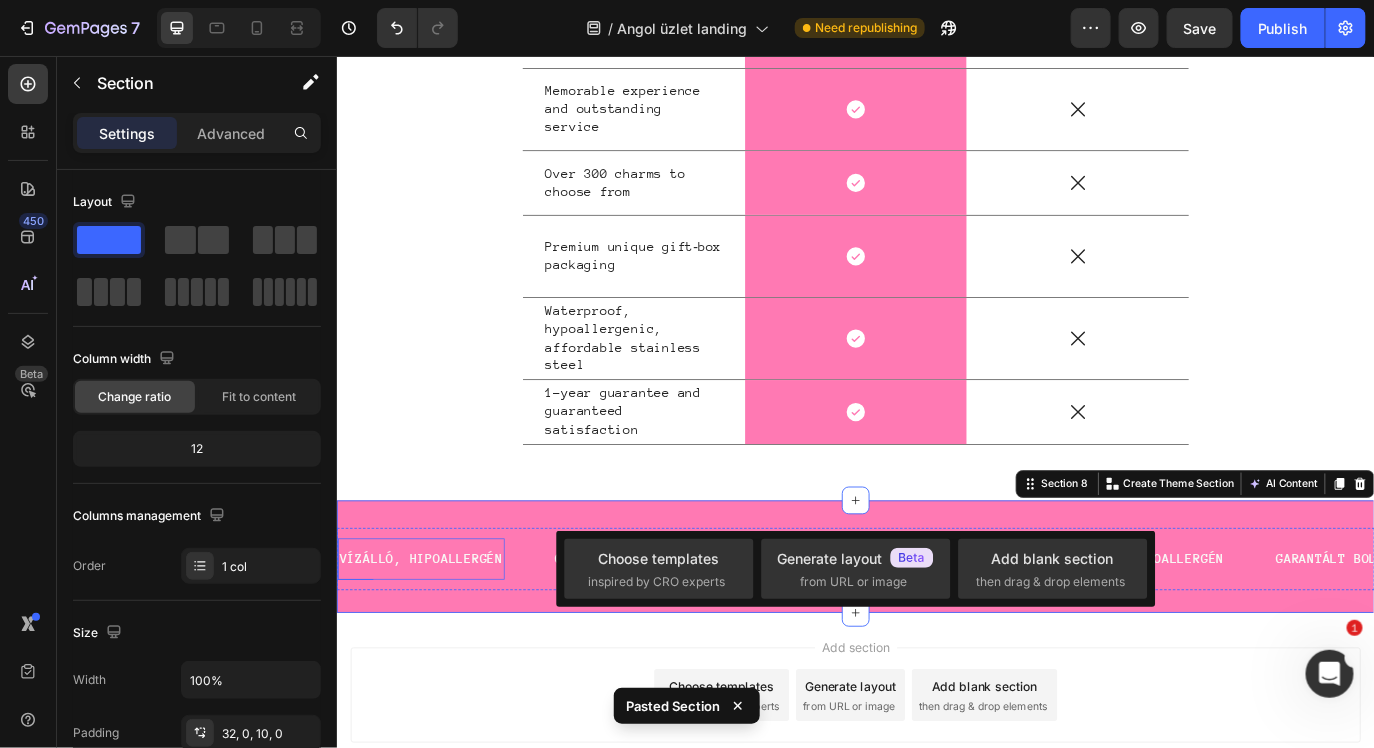 click on "VÍZÁLLÓ, HIPOALLERGÉN" at bounding box center (433, 637) 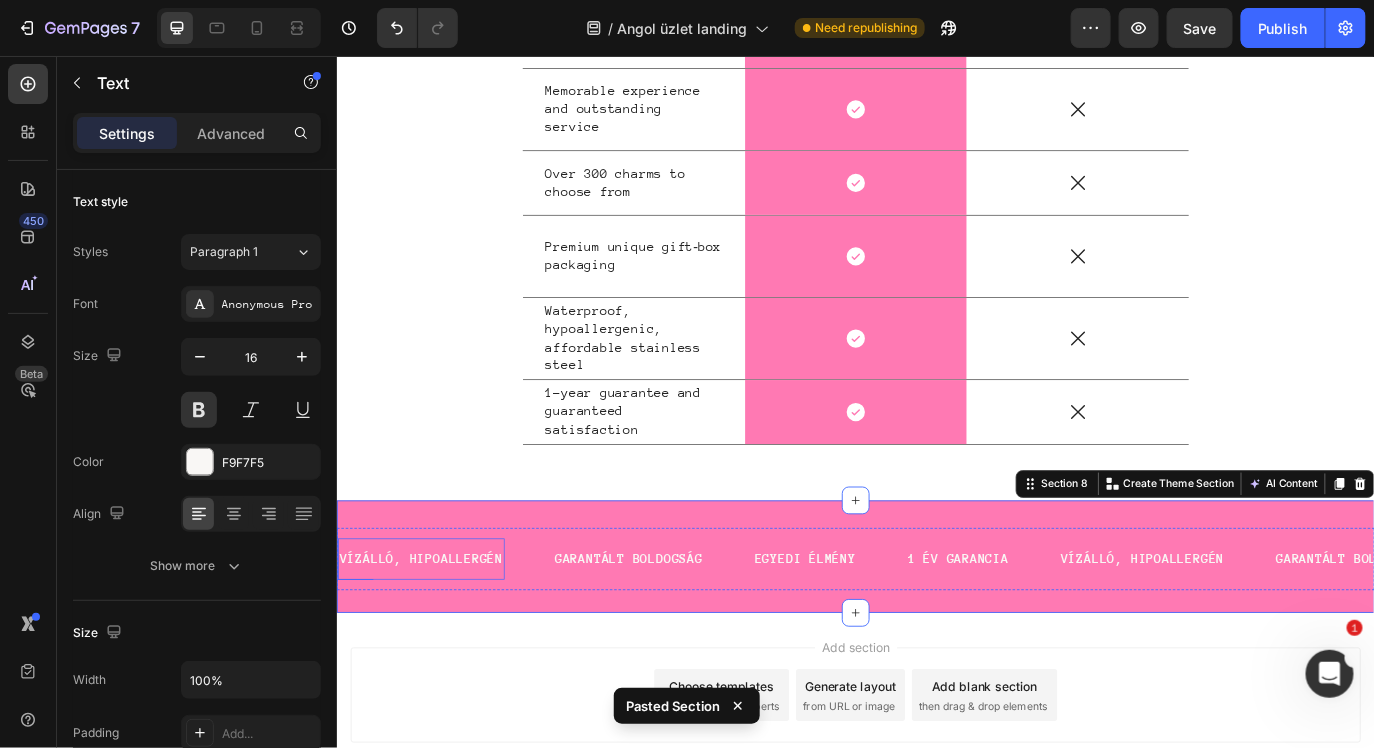 click on "VÍZÁLLÓ, HIPOALLERGÉN" at bounding box center [433, 637] 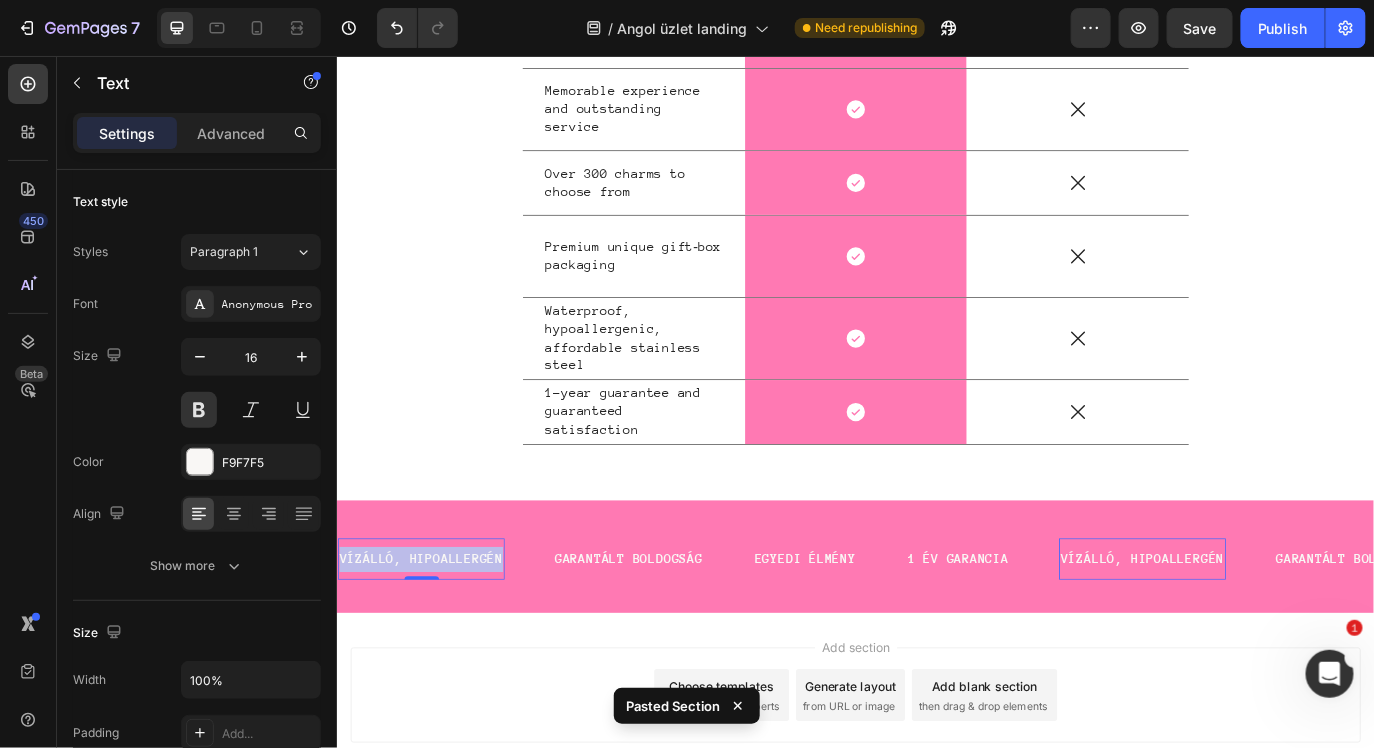 click on "VÍZÁLLÓ, HIPOALLERGÉN" at bounding box center [433, 637] 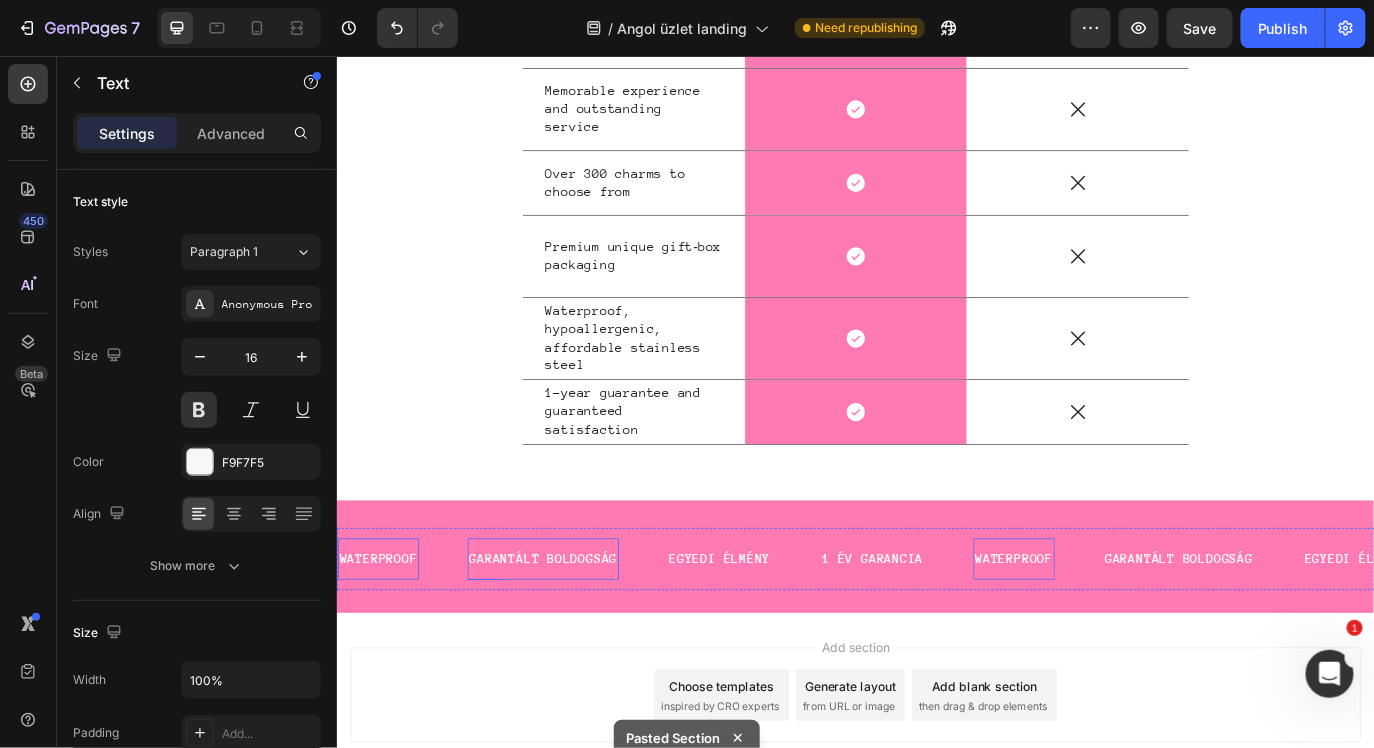 click on "GARANTÁLT BOLDOGSÁG" at bounding box center (574, 637) 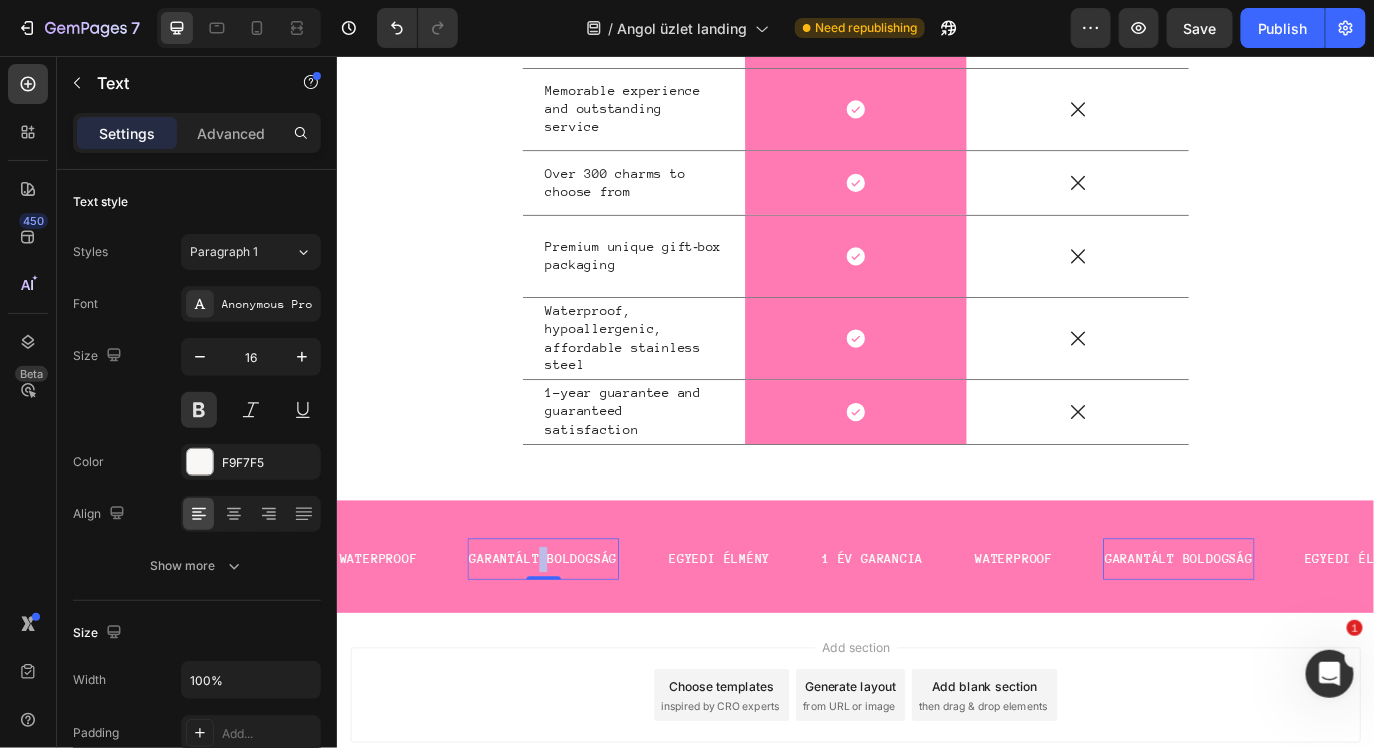 click on "GARANTÁLT BOLDOGSÁG" at bounding box center (574, 637) 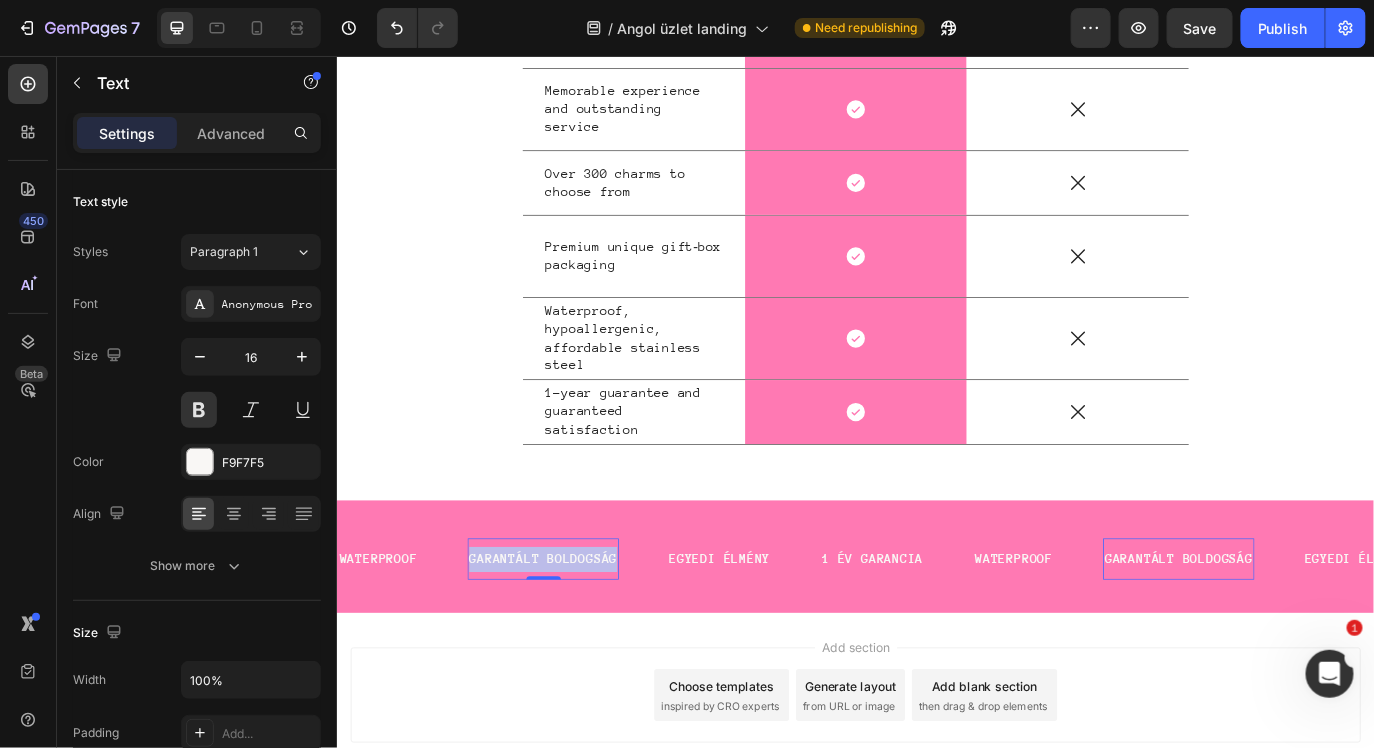 click on "GARANTÁLT BOLDOGSÁG" at bounding box center [574, 637] 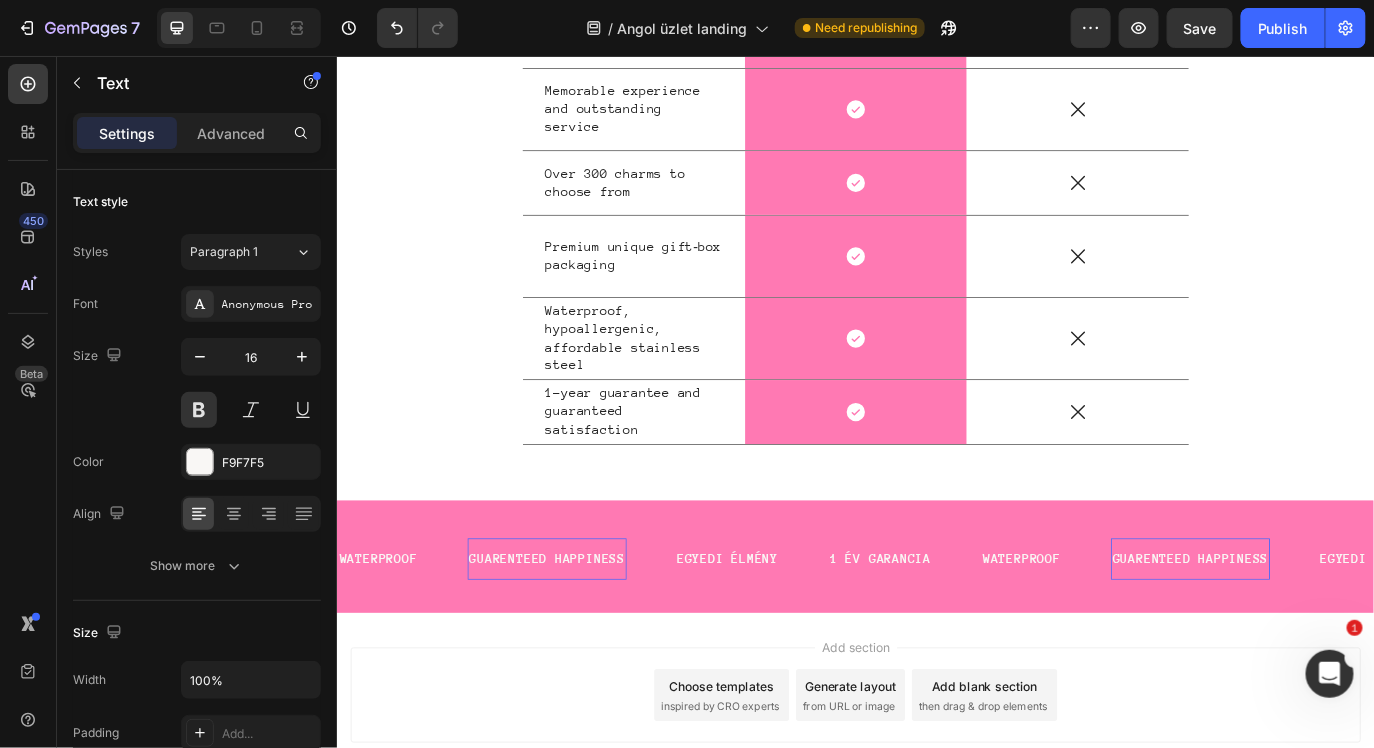 click on "GUARENTEED HAPPINESS" at bounding box center (579, 637) 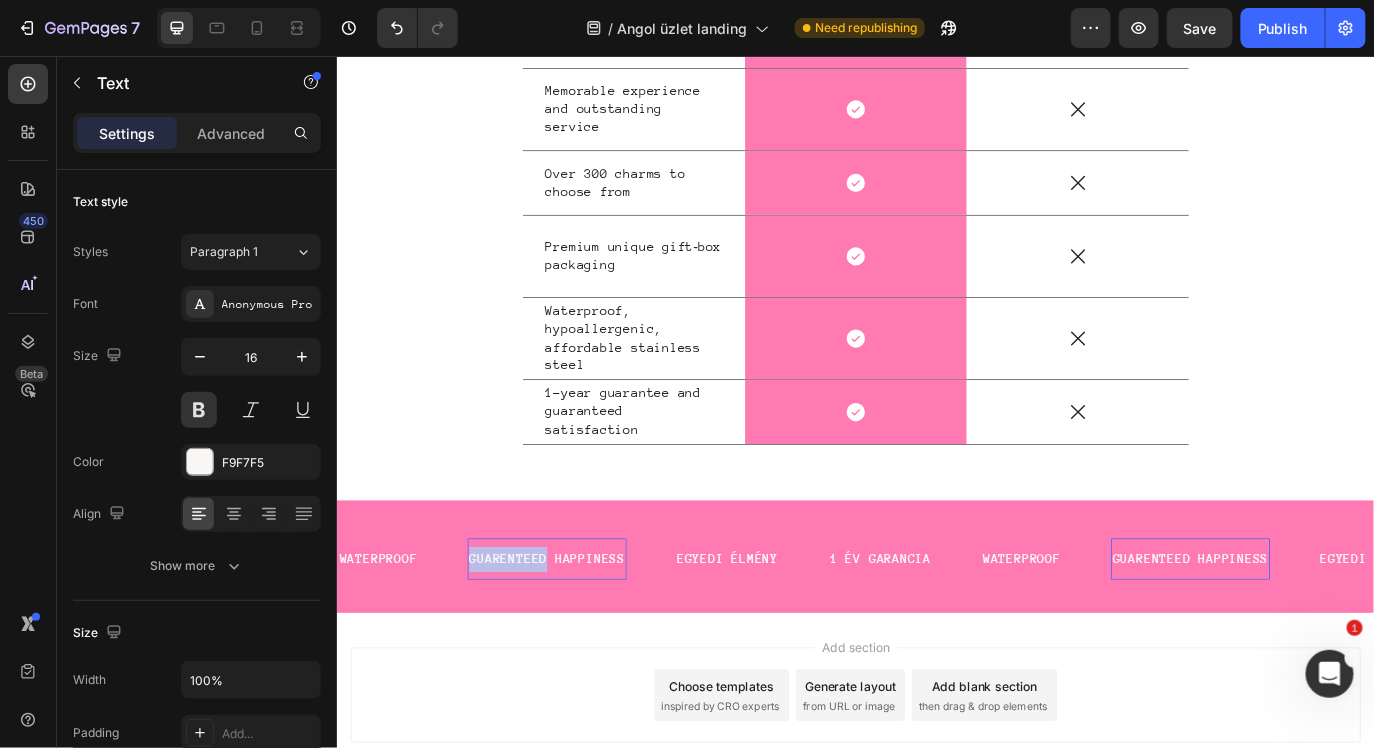 click on "GUARENTEED HAPPINESS" at bounding box center [579, 637] 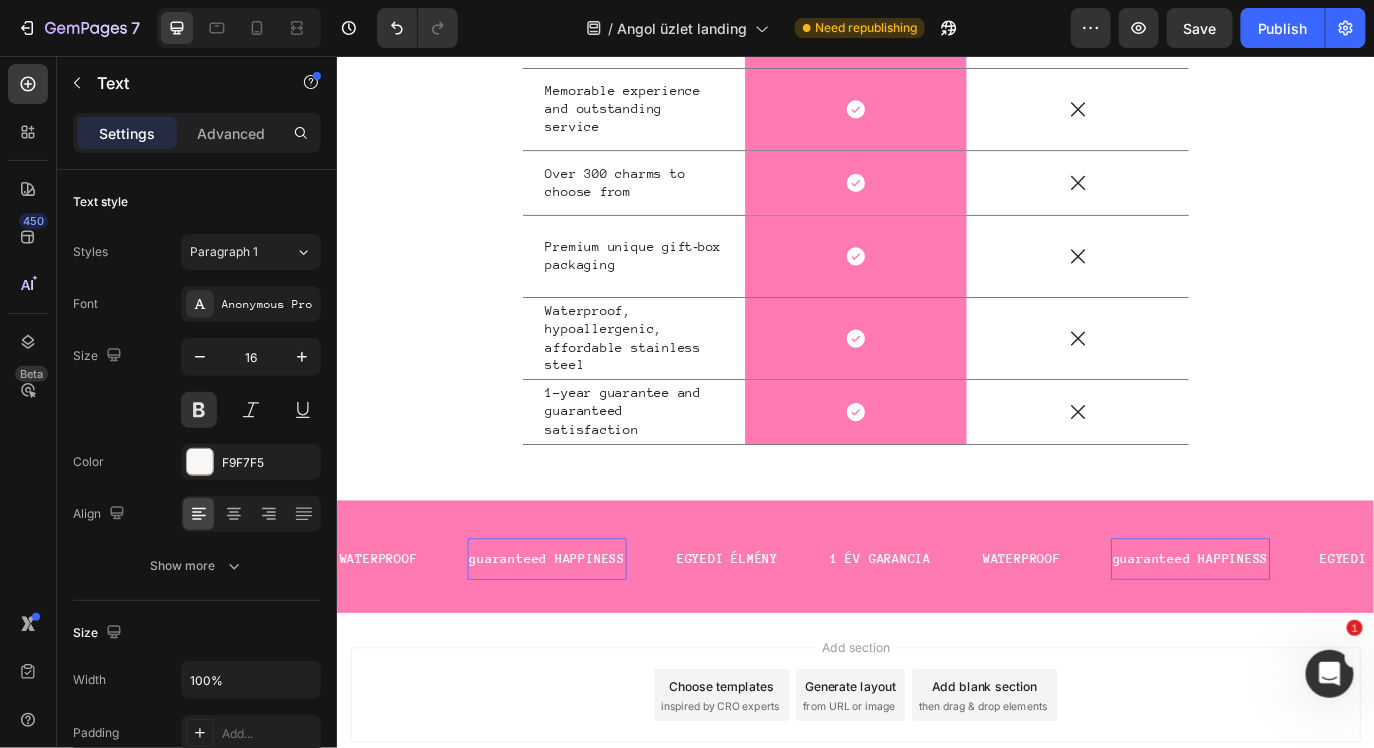 click on "guaranteed HAPPINESS" at bounding box center (579, 637) 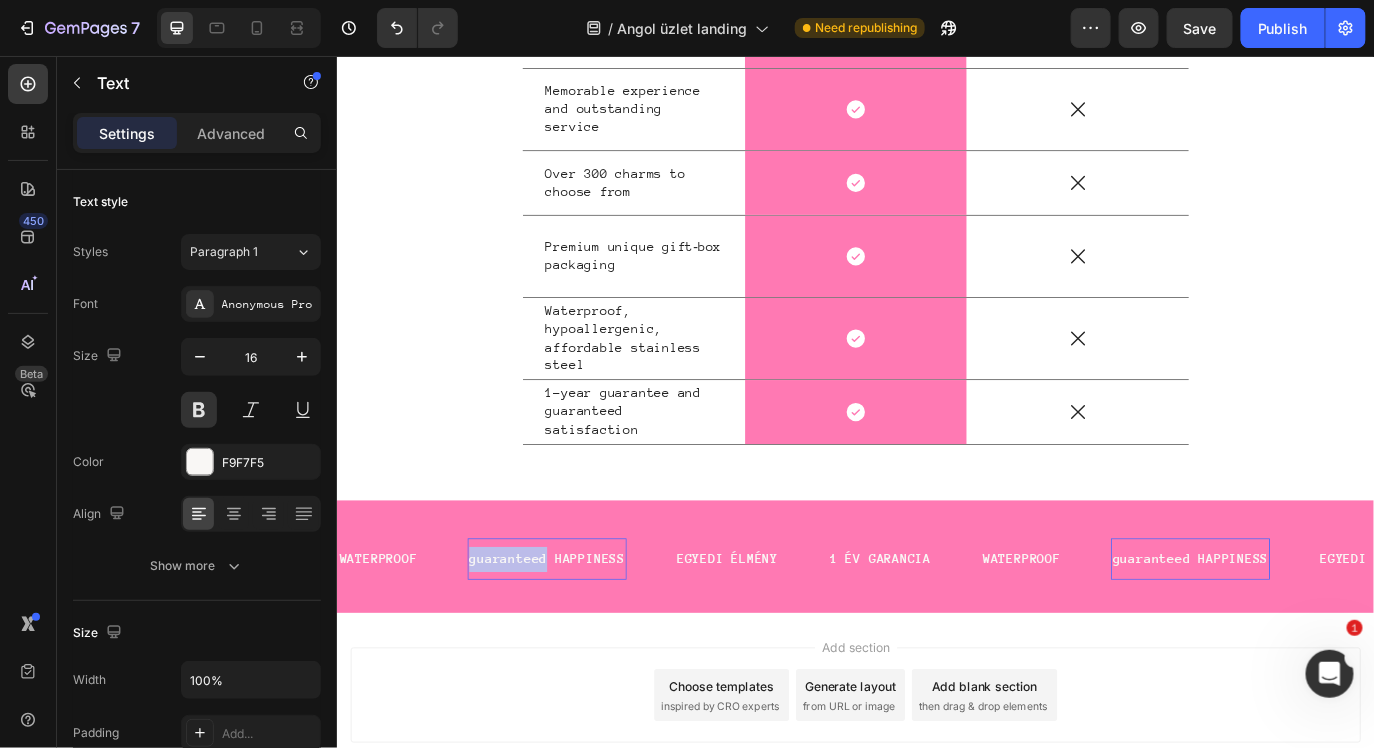 click on "guaranteed HAPPINESS" at bounding box center [579, 637] 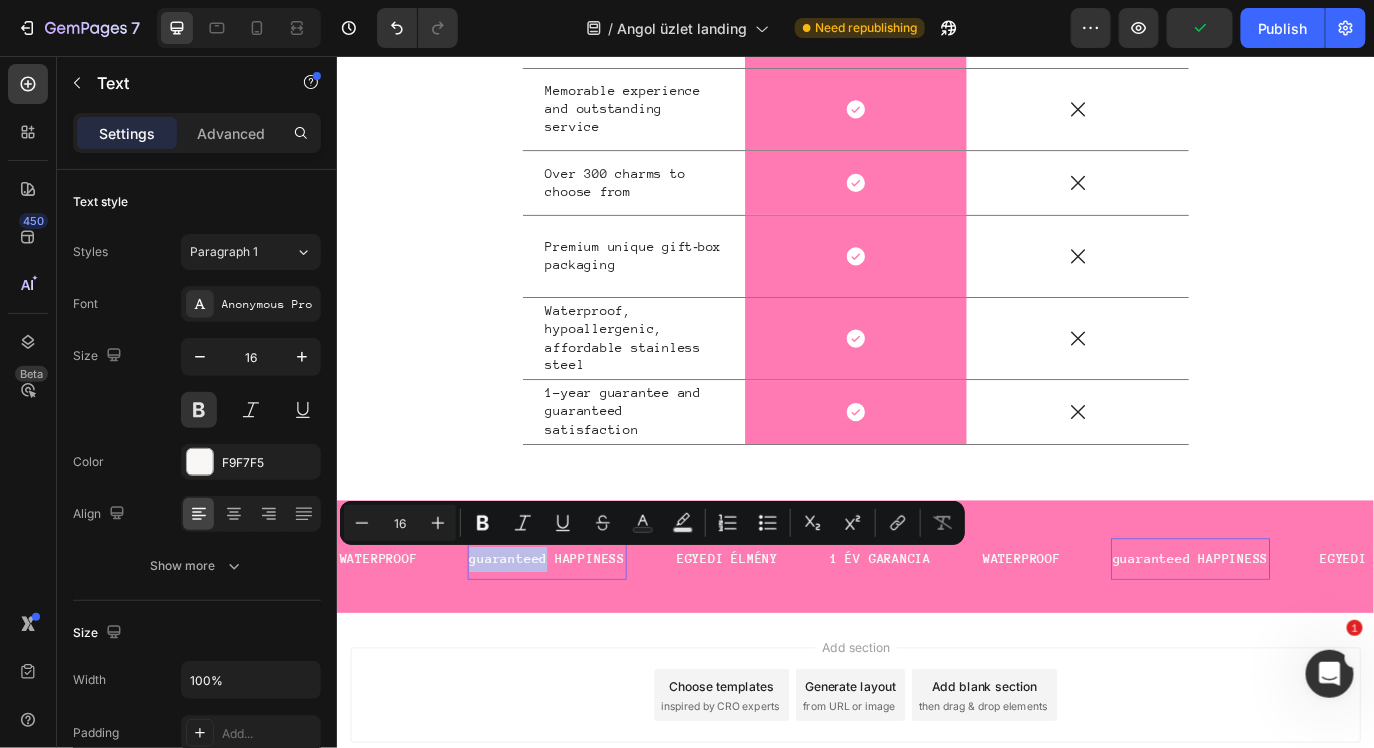click on "guaranteed HAPPINESS" at bounding box center [579, 637] 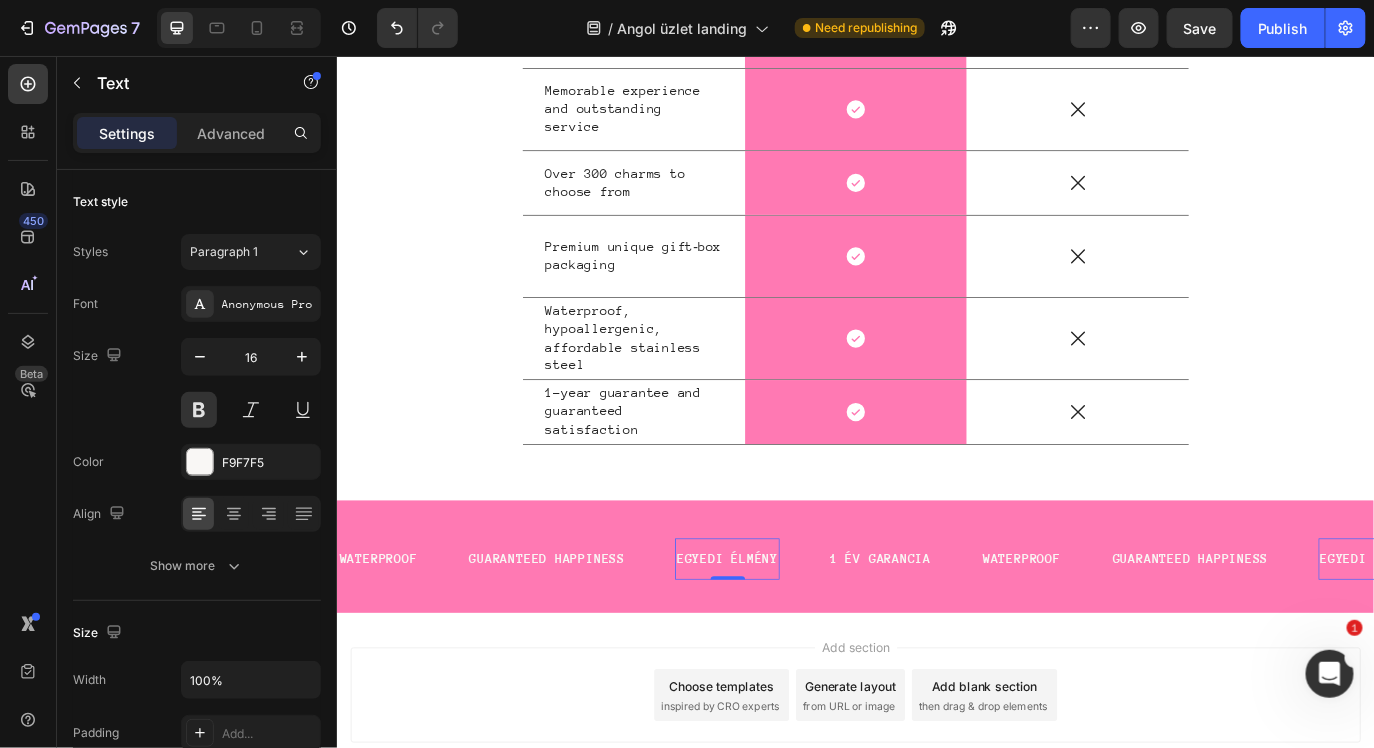 click on "EGYEDI ÉLMÉNY" at bounding box center (787, 637) 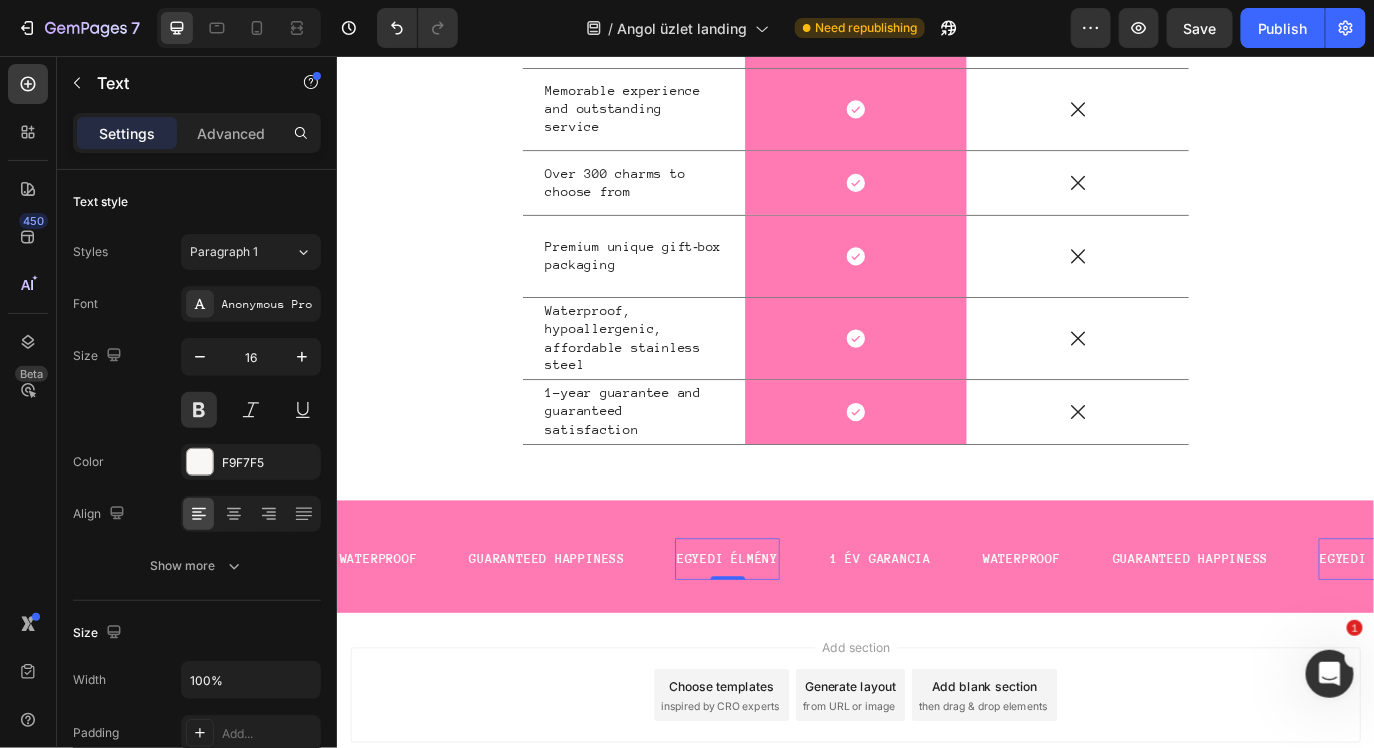 click on "EGYEDI ÉLMÉNY" at bounding box center (787, 637) 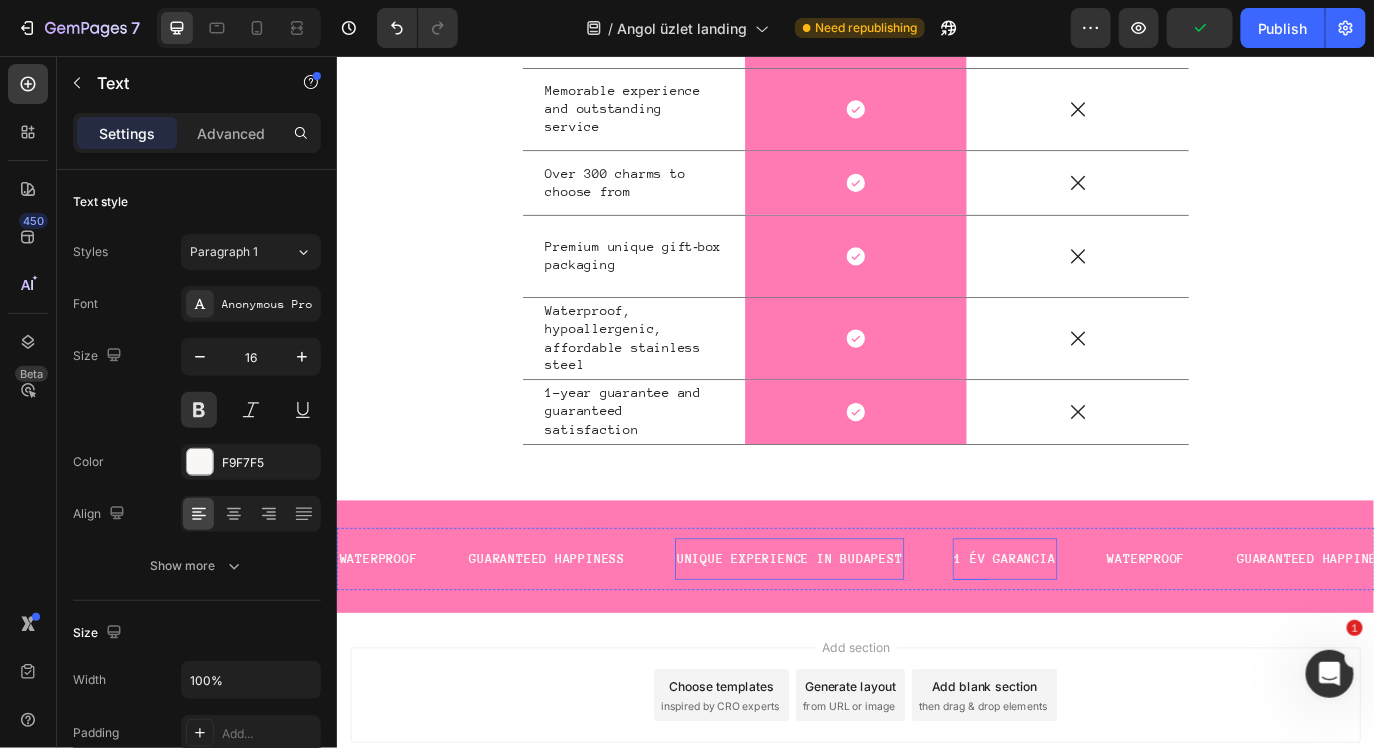click on "1 ÉV GARANCIA" at bounding box center (1108, 637) 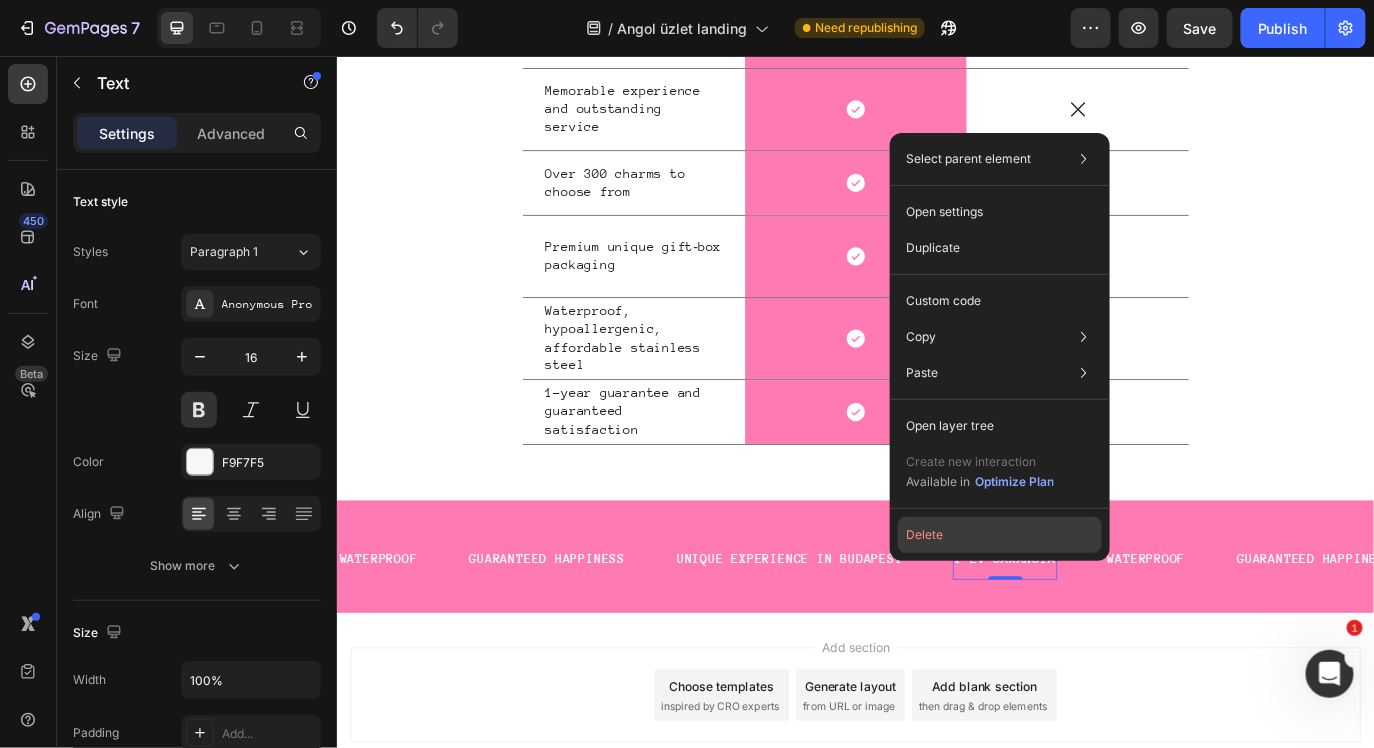 click on "Delete" 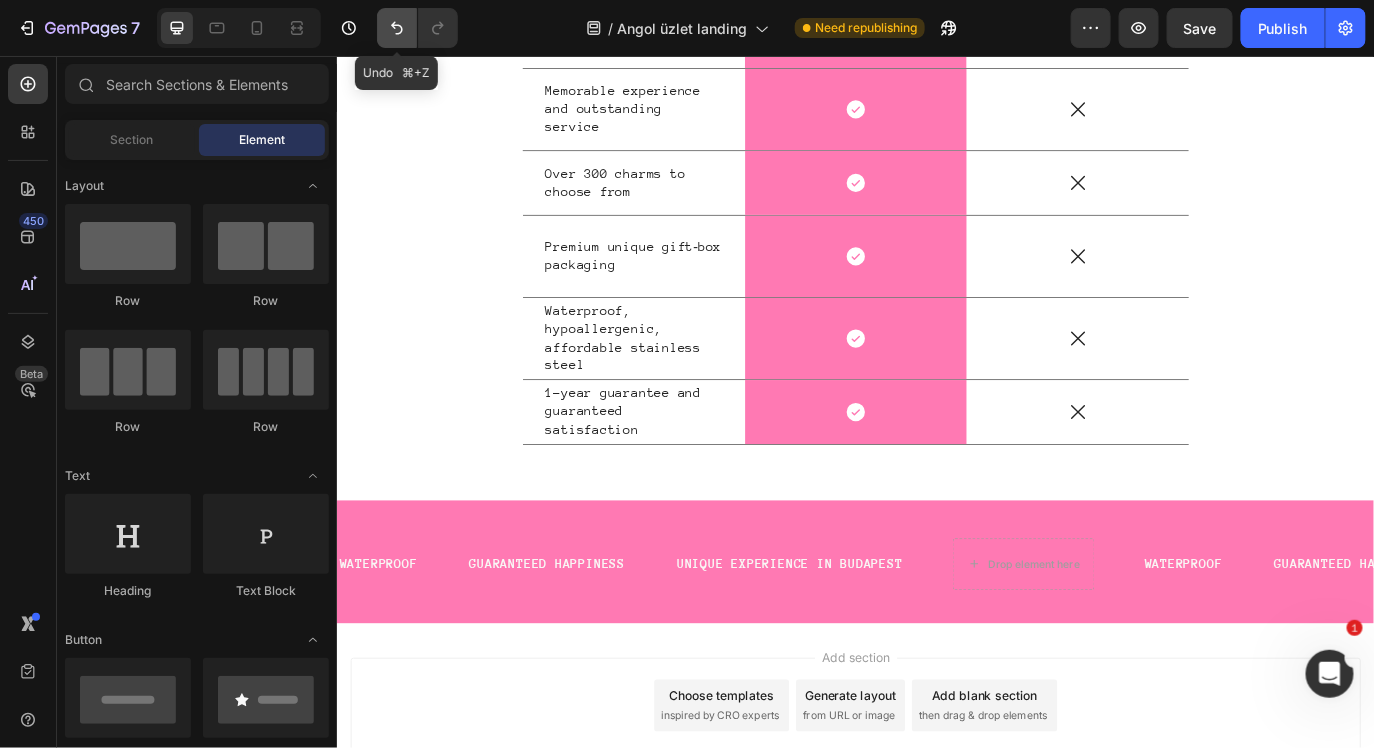click 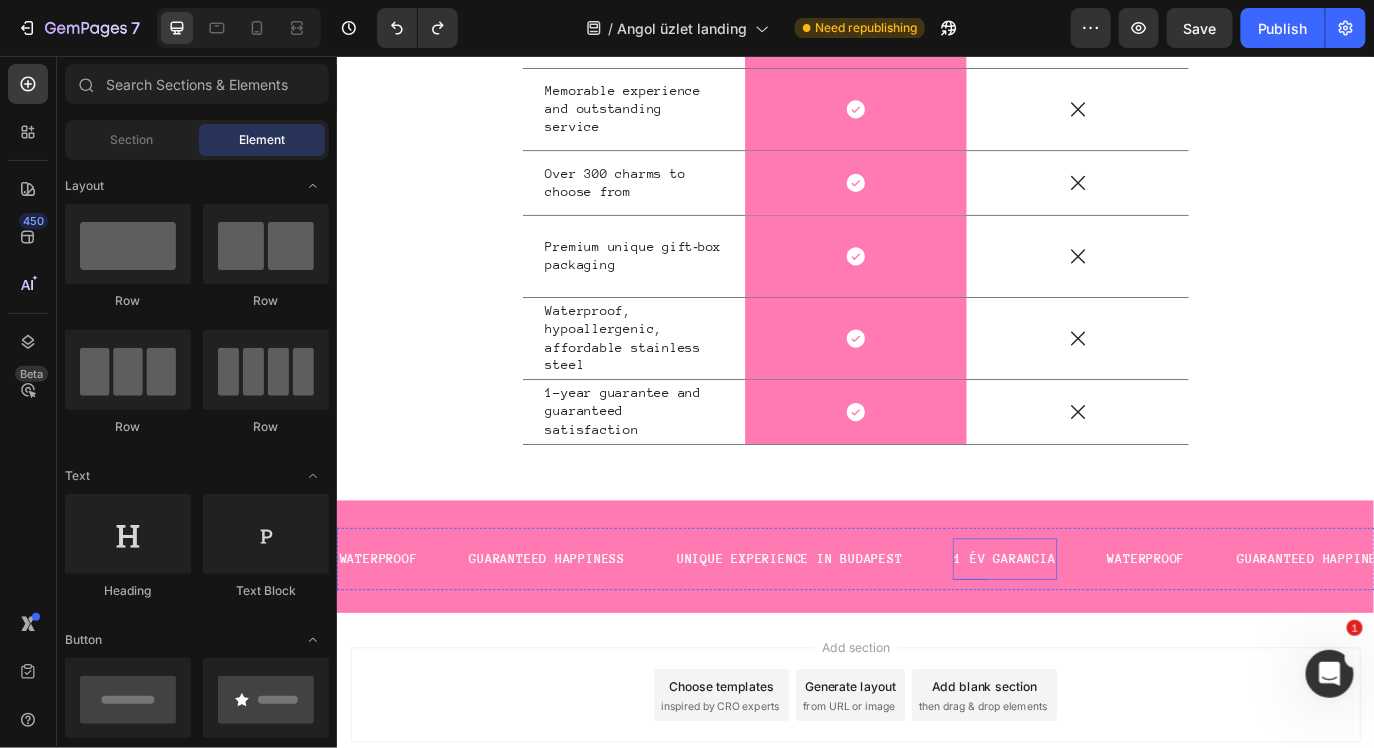 click on "1 ÉV GARANCIA" at bounding box center (1108, 637) 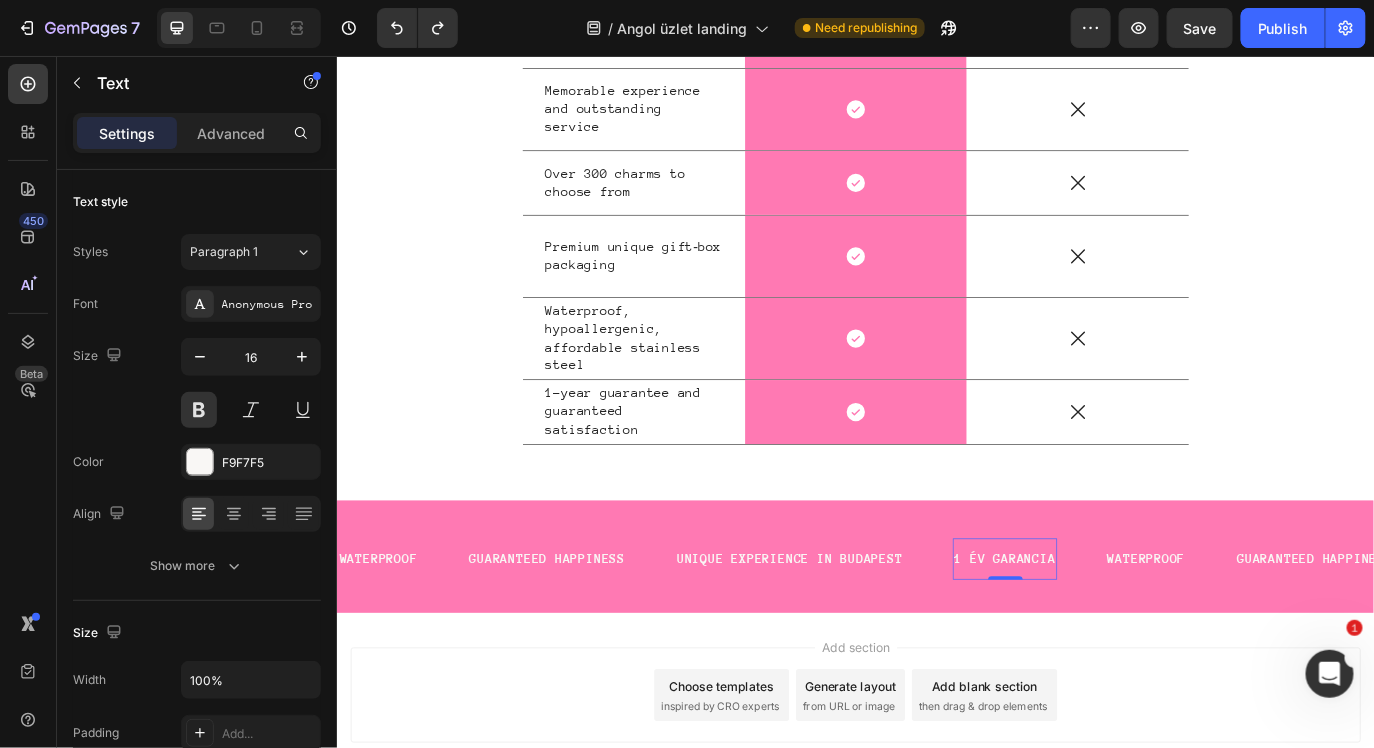 click on "1 ÉV GARANCIA" at bounding box center (1108, 637) 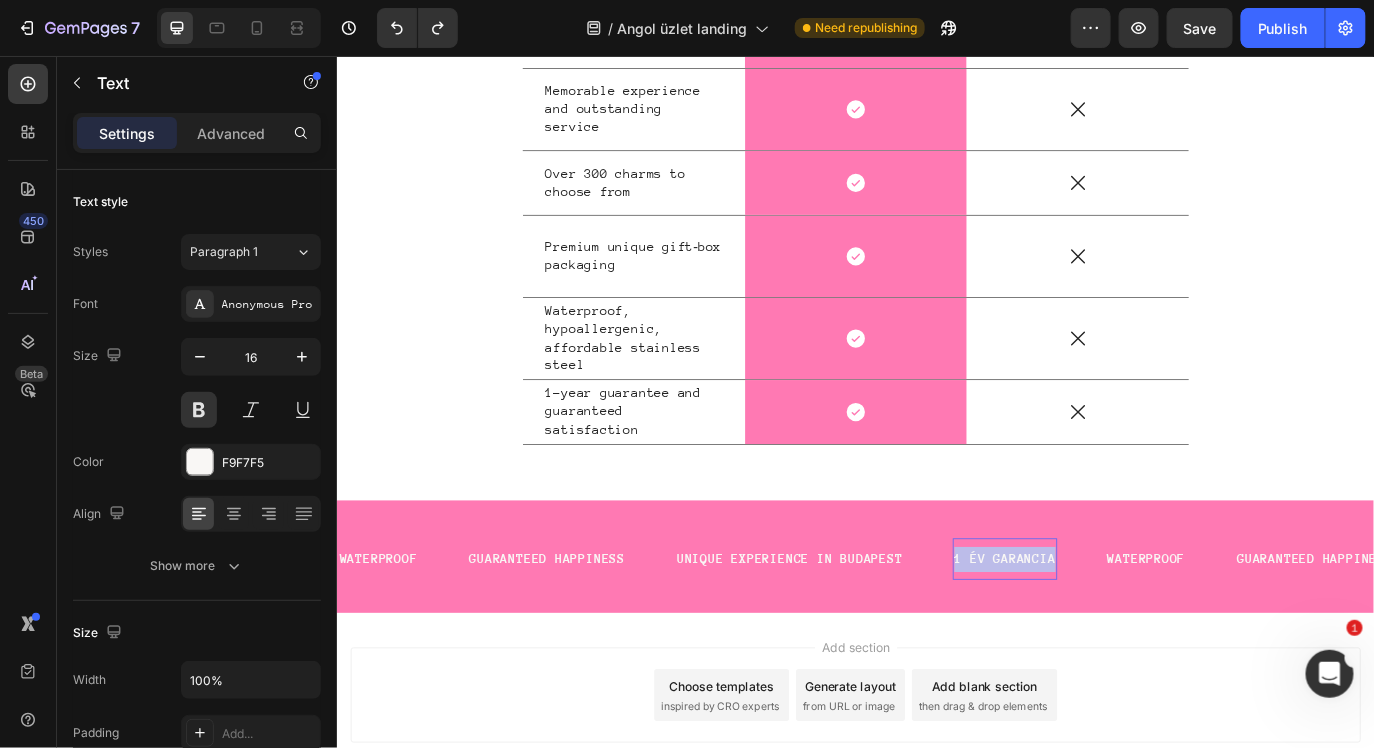 click on "1 ÉV GARANCIA" at bounding box center [1108, 637] 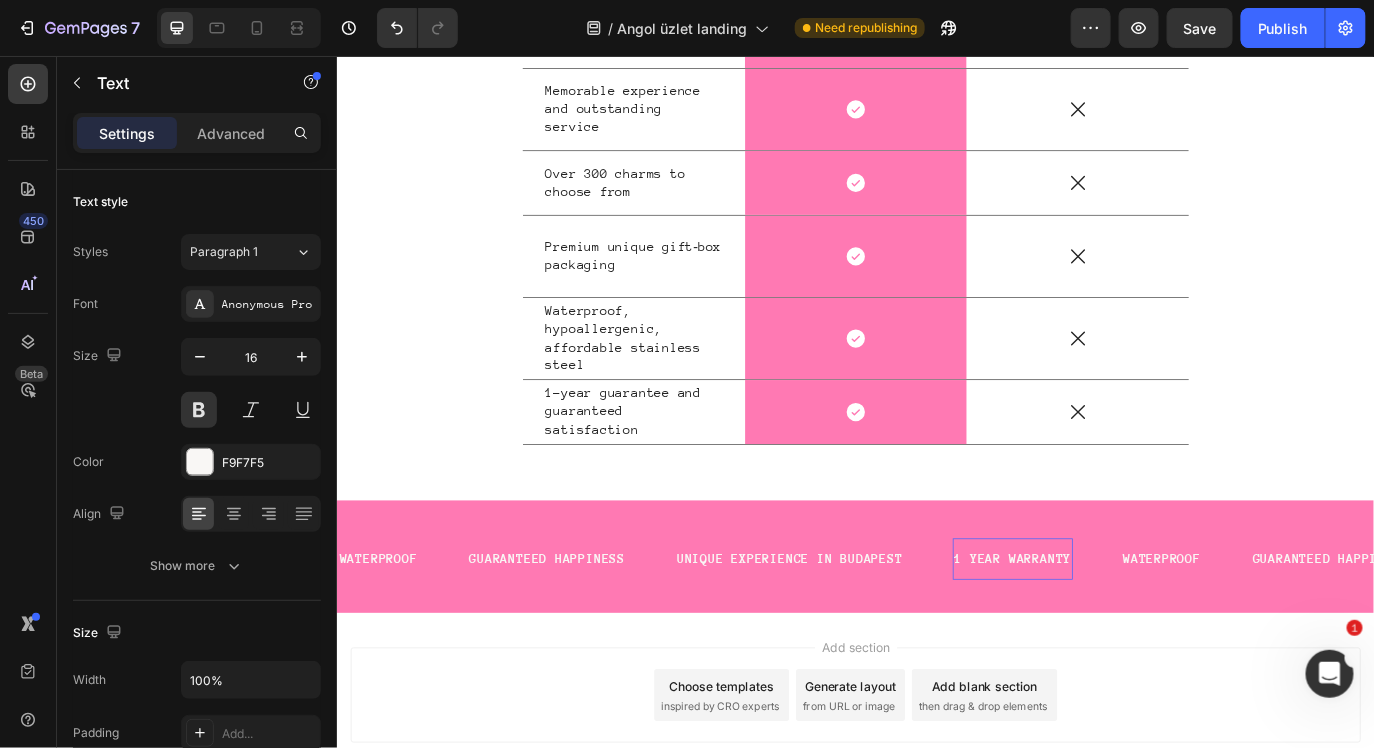 click on "Add section Choose templates inspired by CRO experts Generate layout from URL or image Add blank section then drag & drop elements" at bounding box center [936, 822] 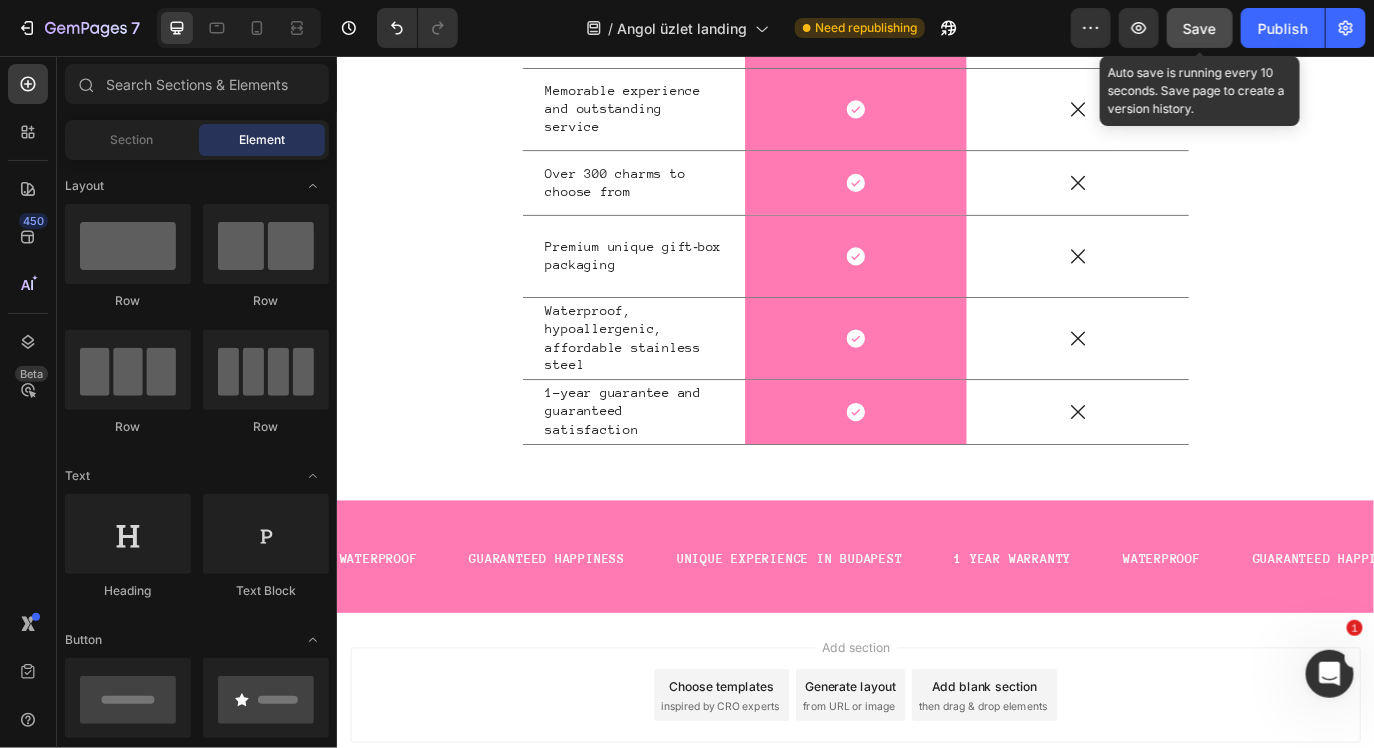 click on "Save" at bounding box center (1200, 28) 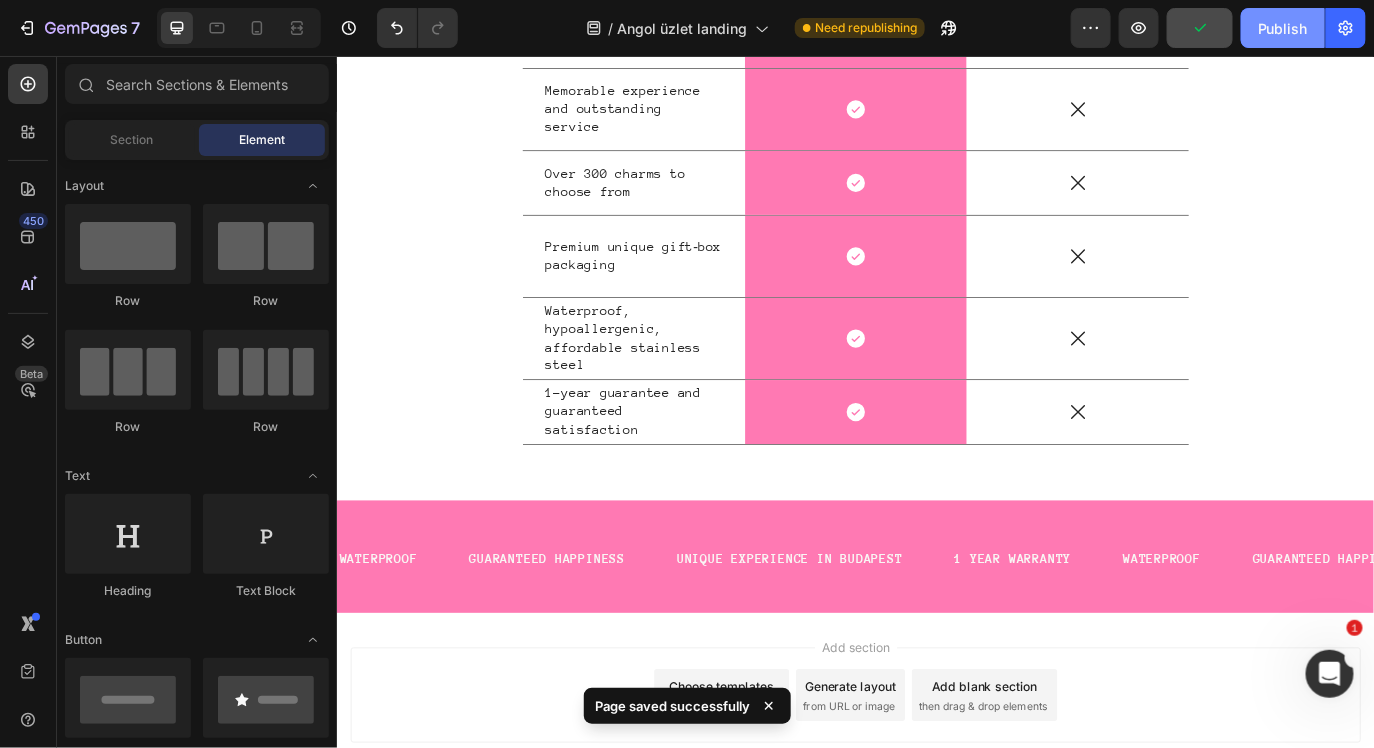 click on "Publish" at bounding box center [1283, 28] 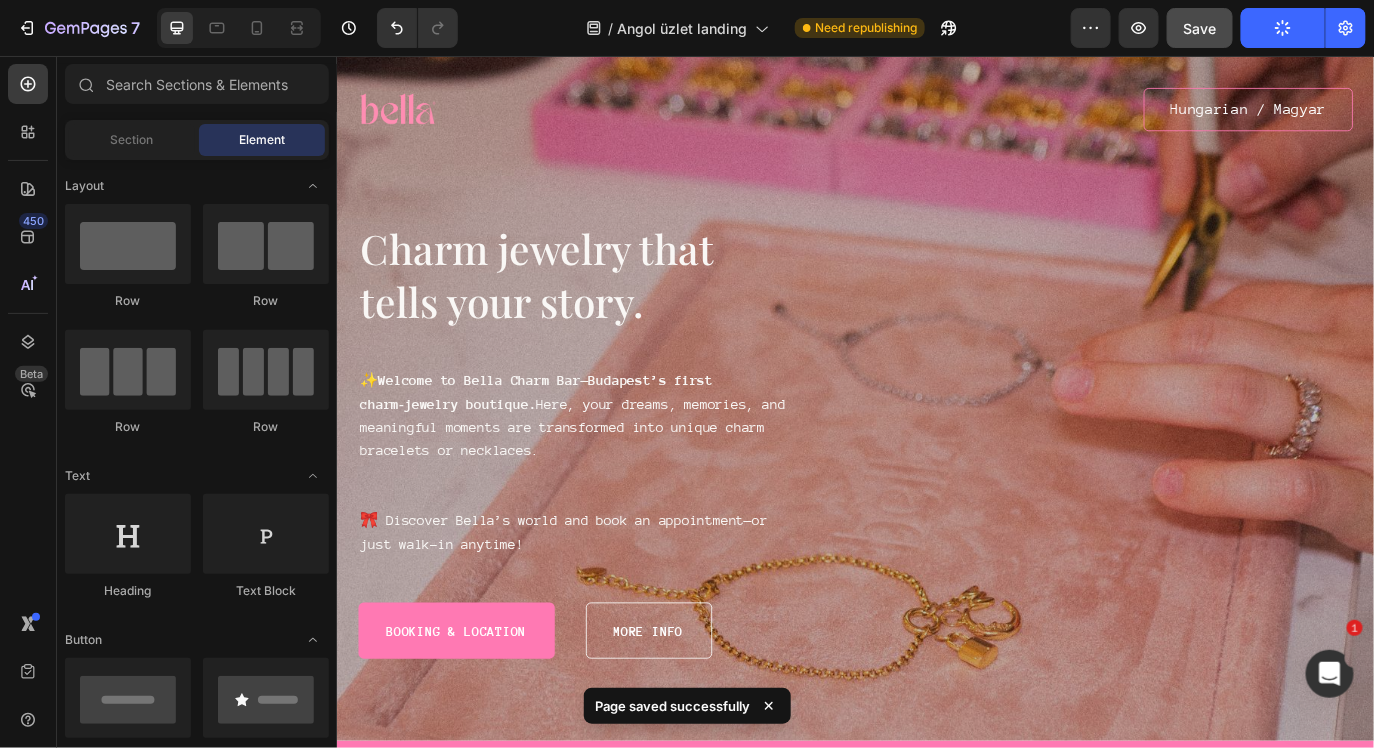 scroll, scrollTop: 55, scrollLeft: 0, axis: vertical 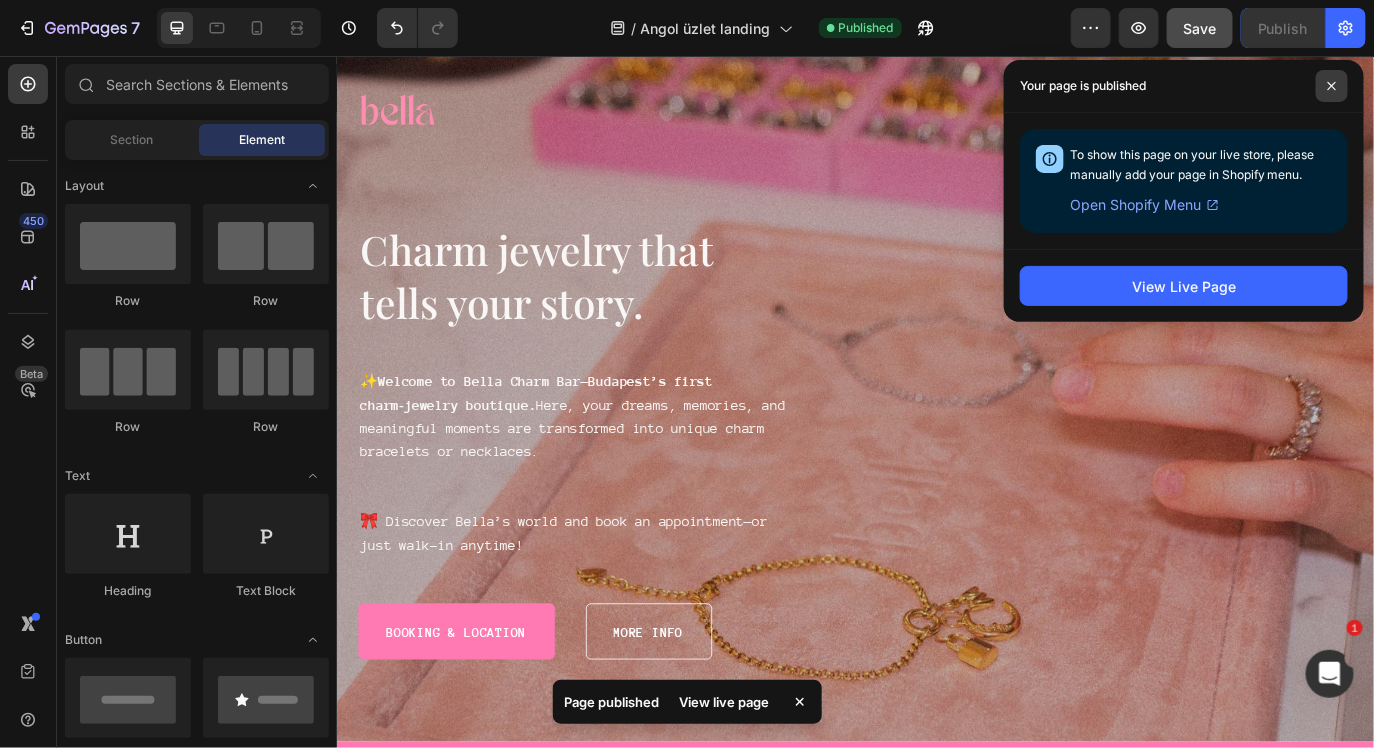 click 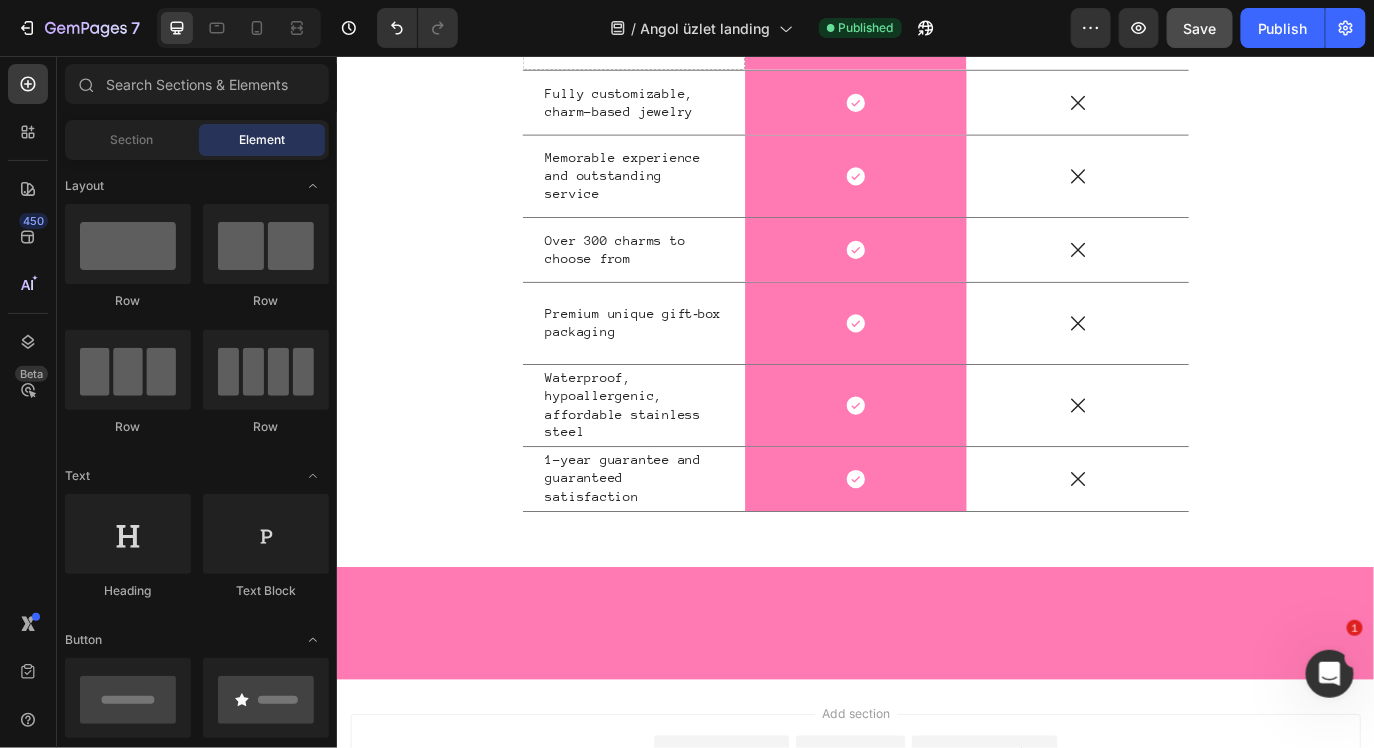 scroll, scrollTop: 5238, scrollLeft: 0, axis: vertical 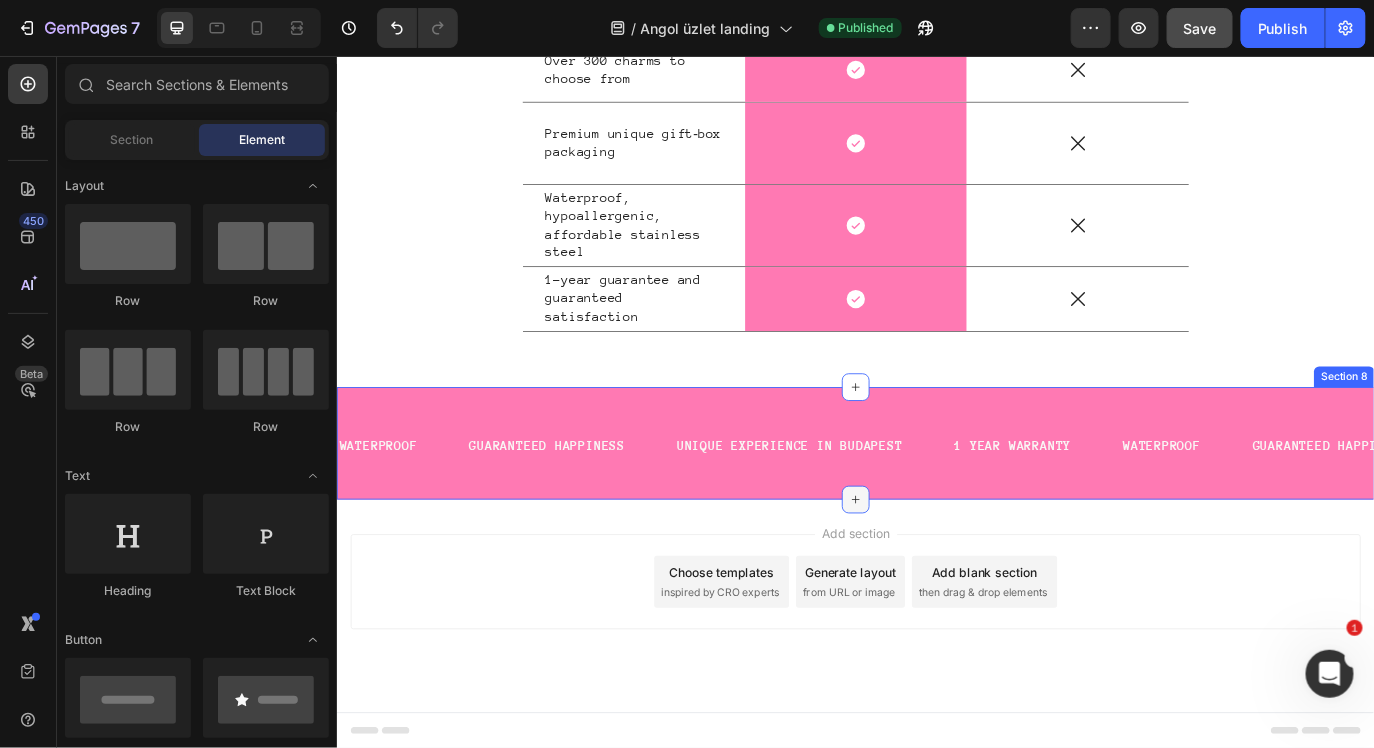 click 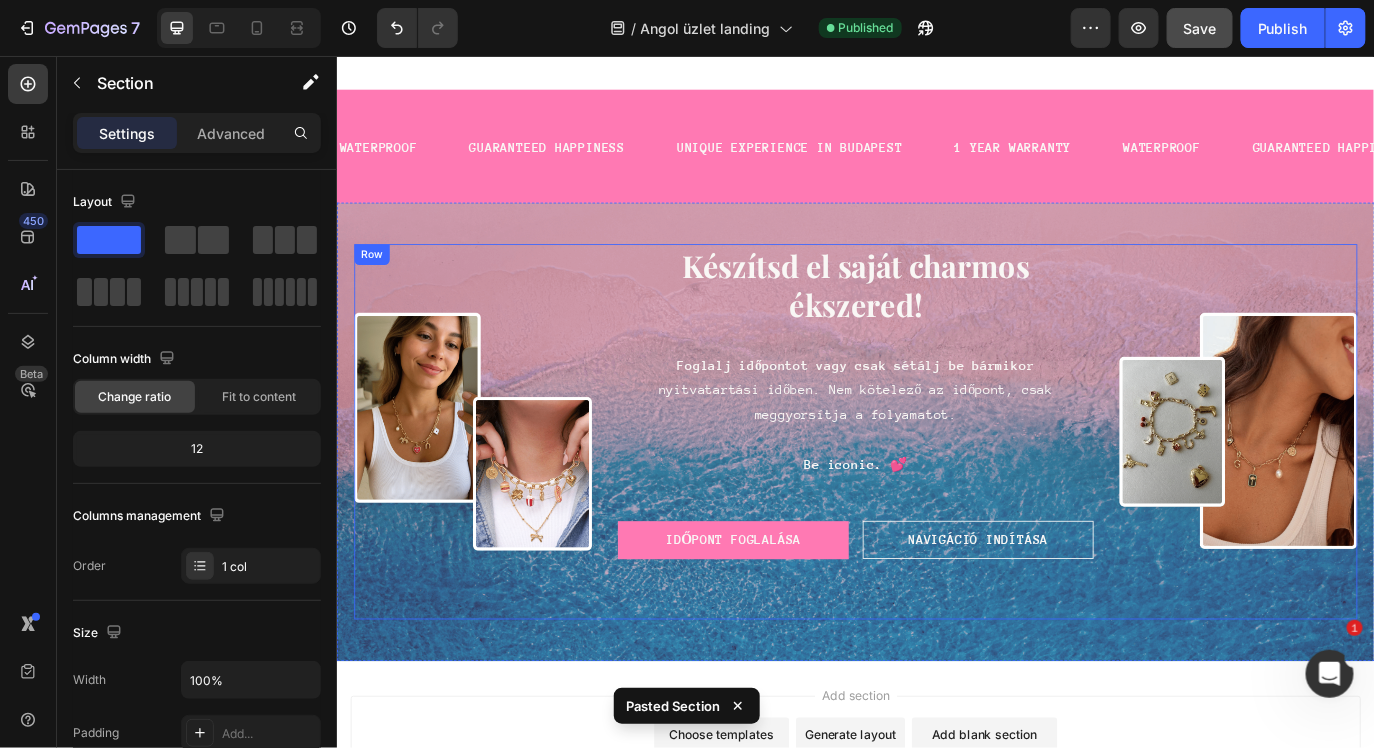 scroll, scrollTop: 5680, scrollLeft: 0, axis: vertical 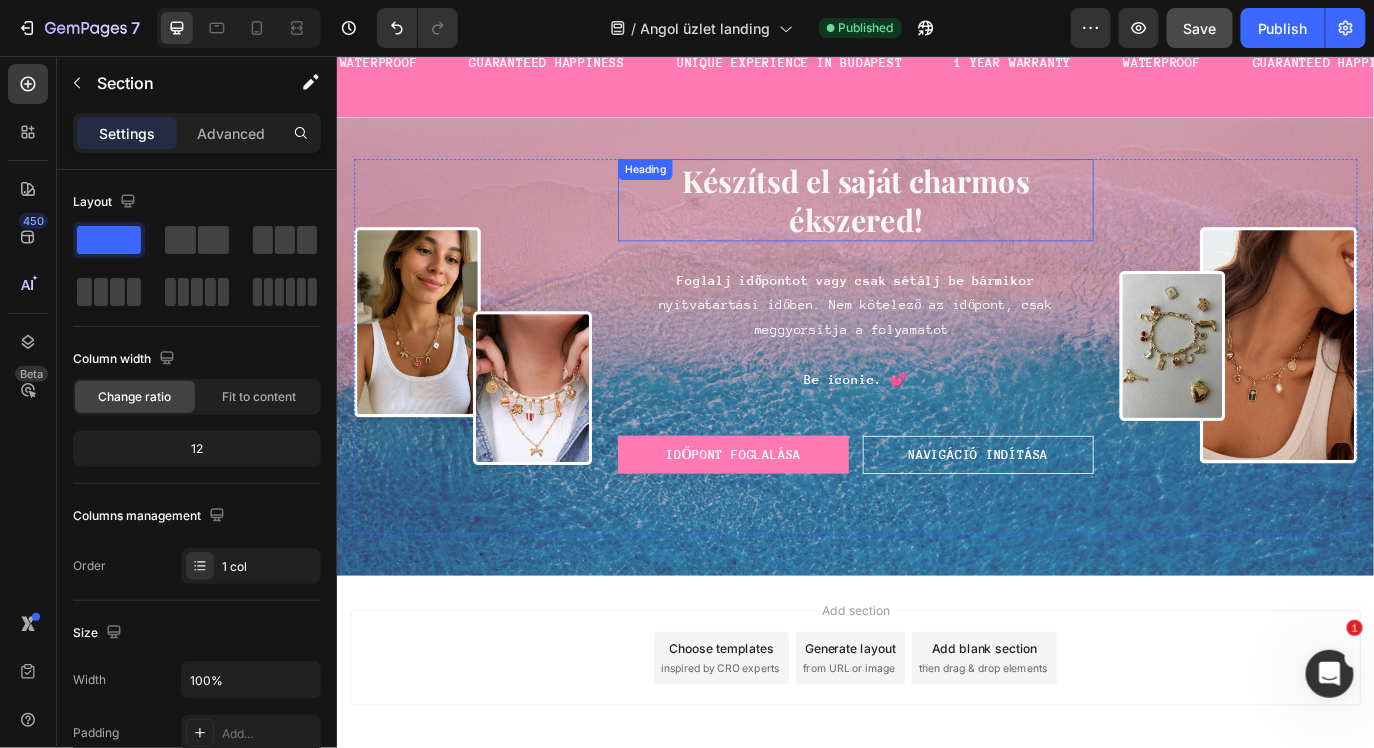 click on "Készítsd el saját charmos ékszered!" at bounding box center [936, 221] 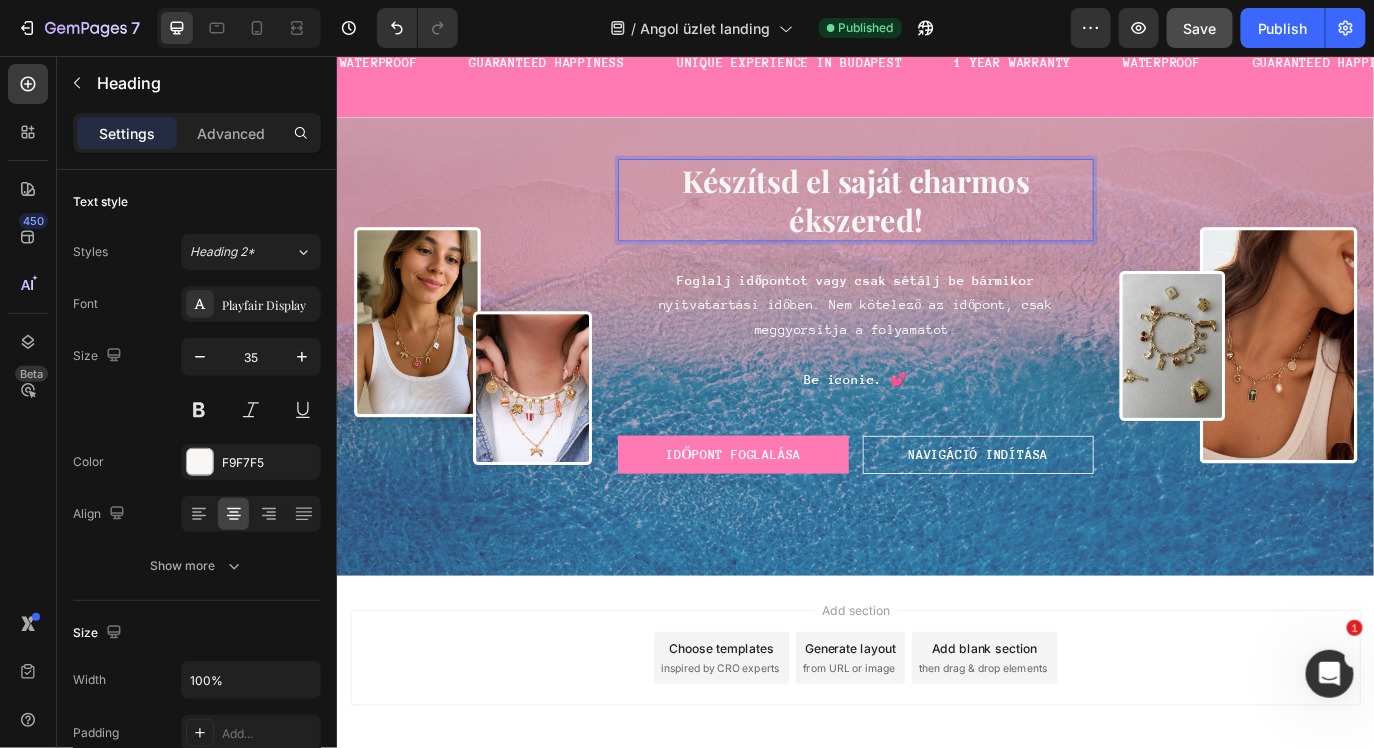 click on "Készítsd el saját charmos ékszered!" at bounding box center [936, 221] 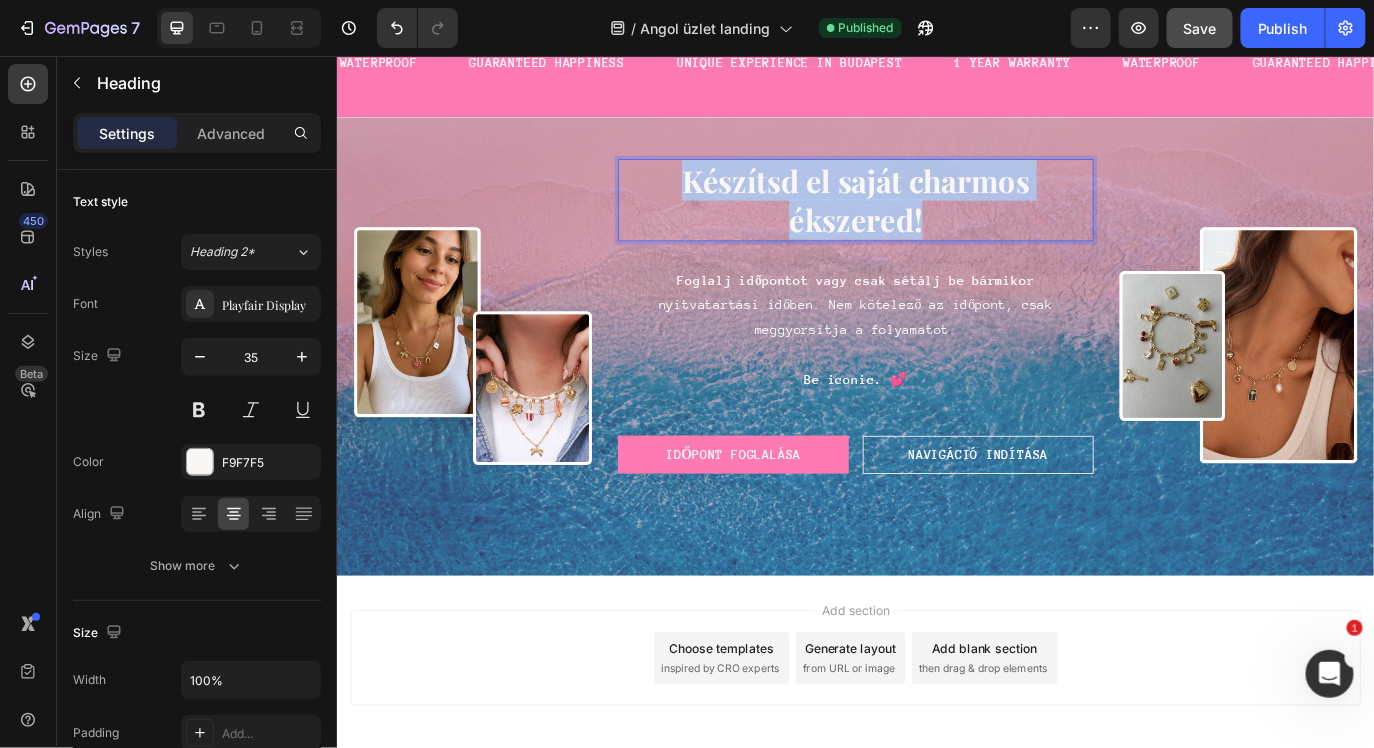 click on "Készítsd el saját charmos ékszered!" at bounding box center (936, 221) 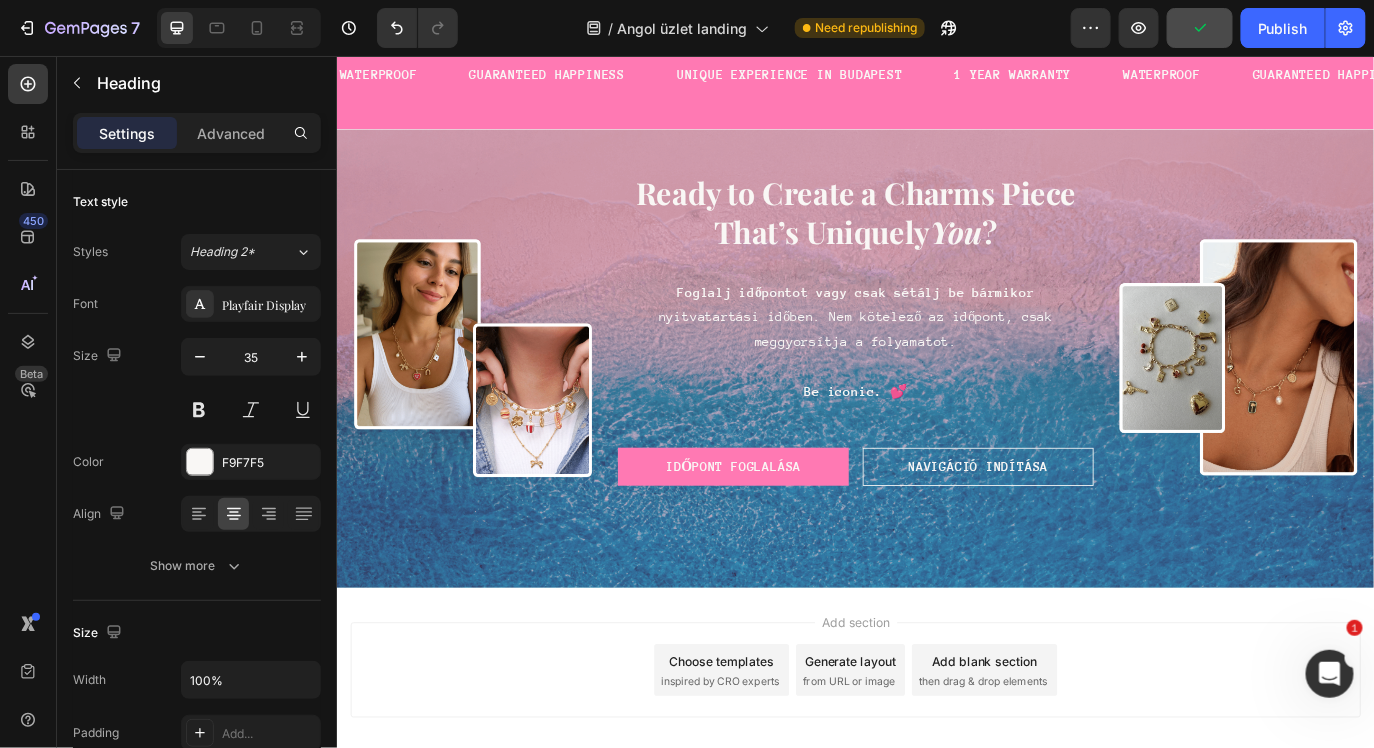 scroll, scrollTop: 5639, scrollLeft: 0, axis: vertical 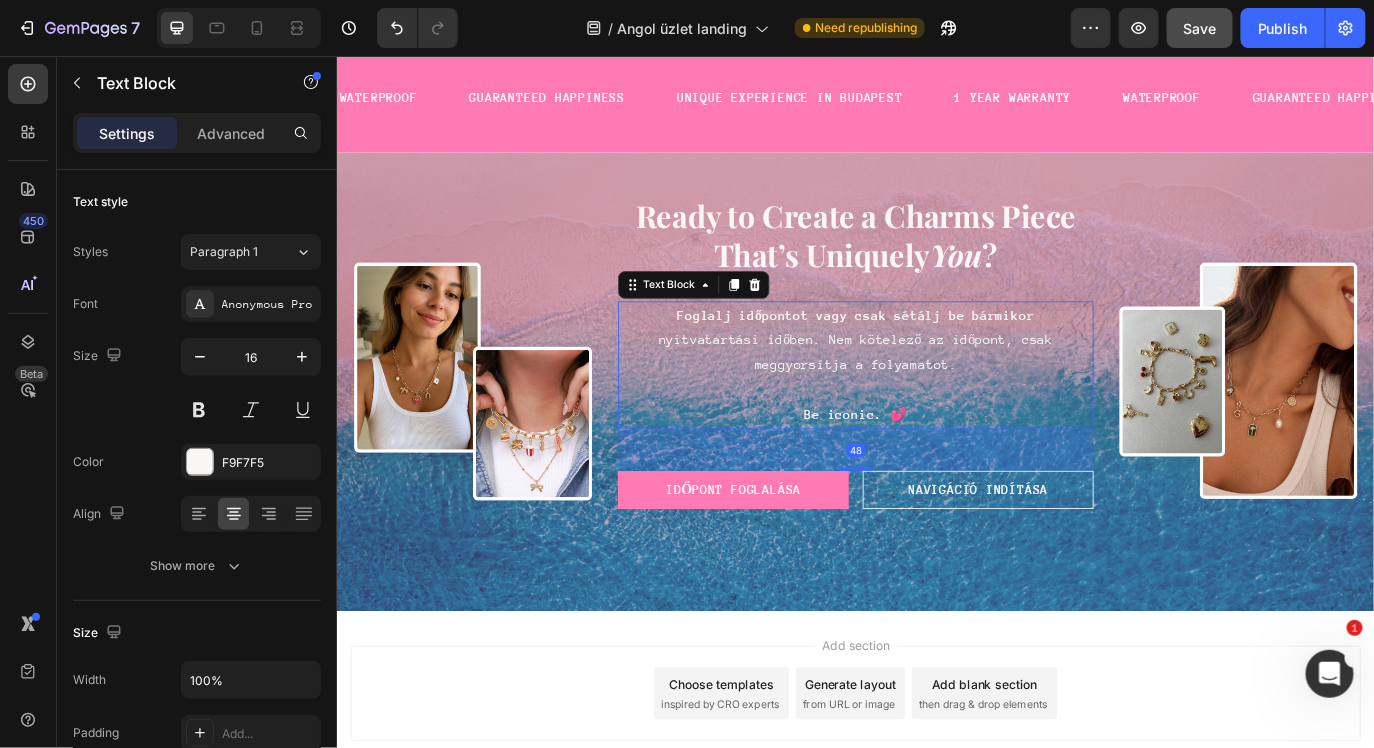 click on "Foglalj időpontot vagy csak sétálj be bármiko r nyitvatartási időben. Nem kötelező az időpont, csak meggyorsítja a folyamatot." at bounding box center [936, 384] 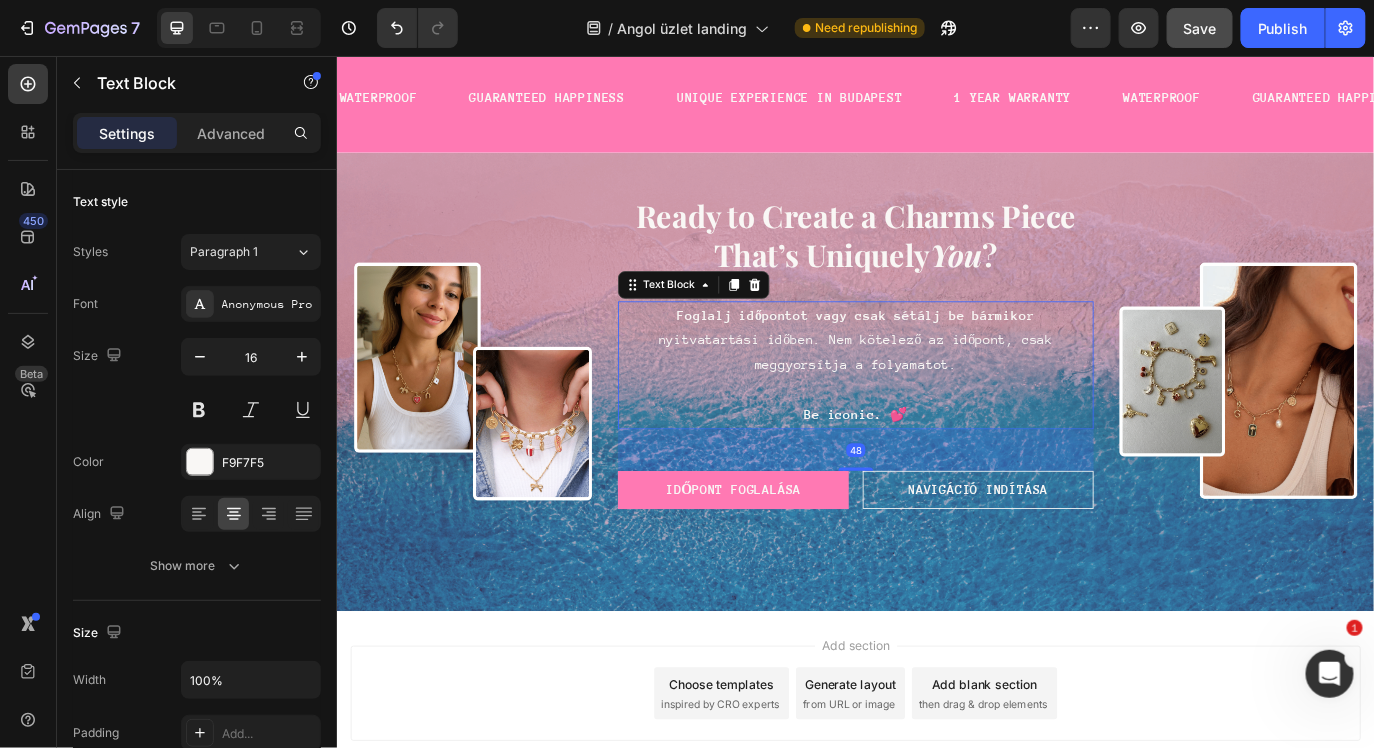 click on "Foglalj időpontot vagy csak sétálj be bármiko r nyitvatartási időben. Nem kötelező az időpont, csak meggyorsítja a folyamatot." at bounding box center (936, 384) 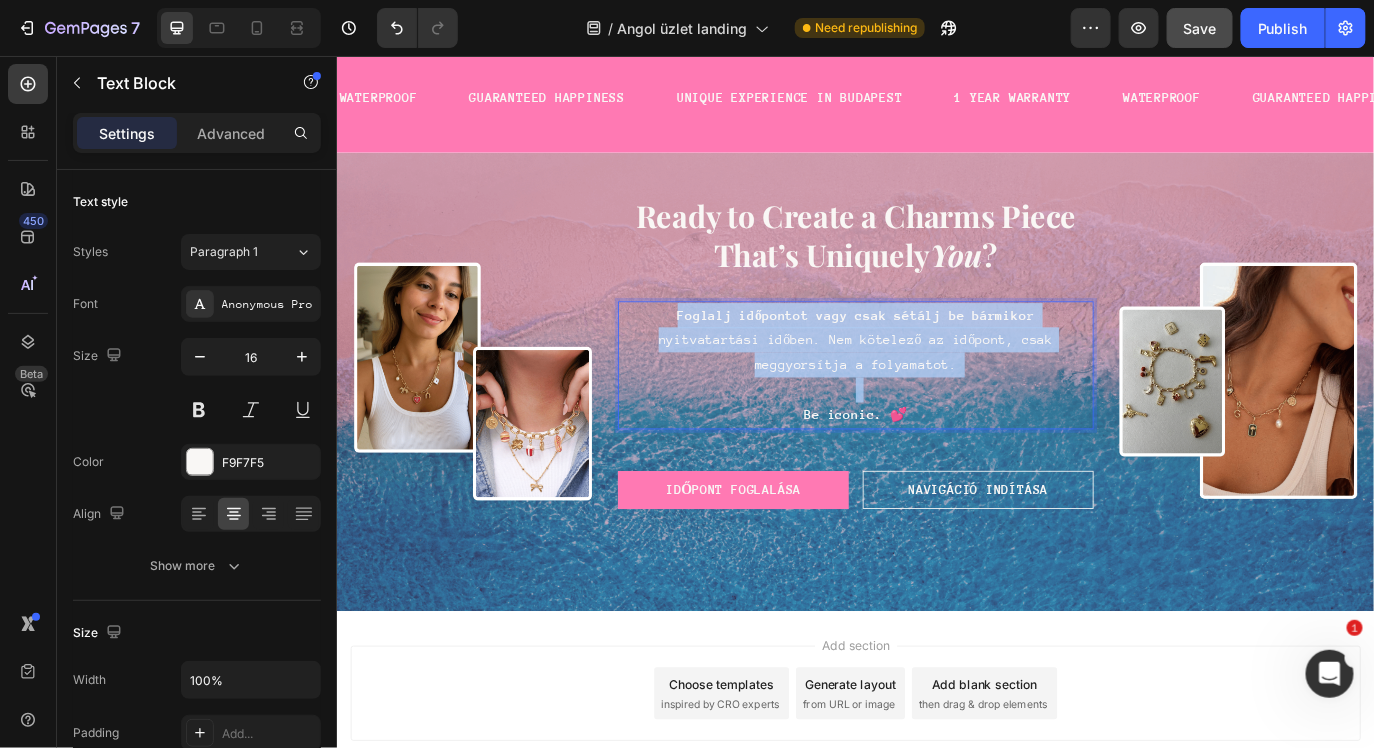 click on "Foglalj időpontot vagy csak sétálj be bármiko r nyitvatartási időben. Nem kötelező az időpont, csak meggyorsítja a folyamatot." at bounding box center [936, 384] 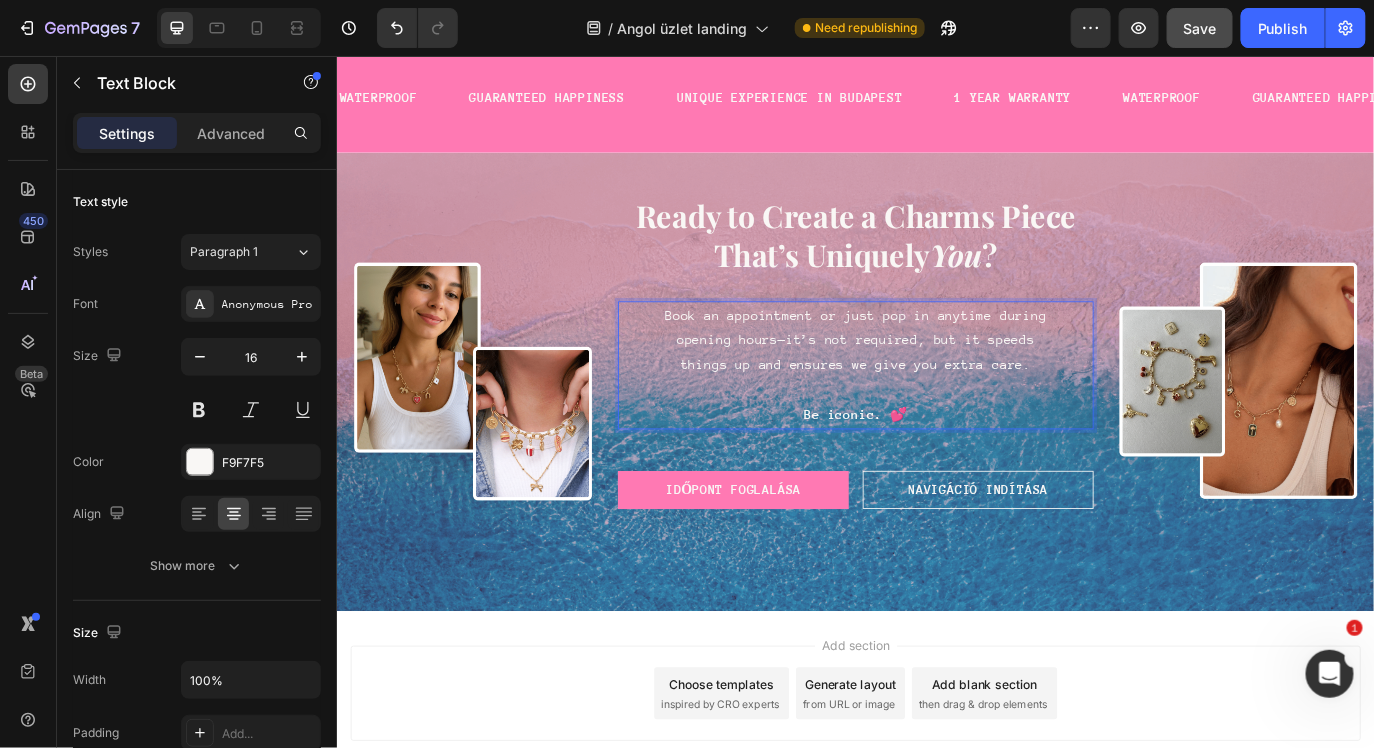 click on "Book an appointment or just pop in anytime during opening hours—it’s not required, but it speeds things up and ensures we give you extra care." at bounding box center (936, 384) 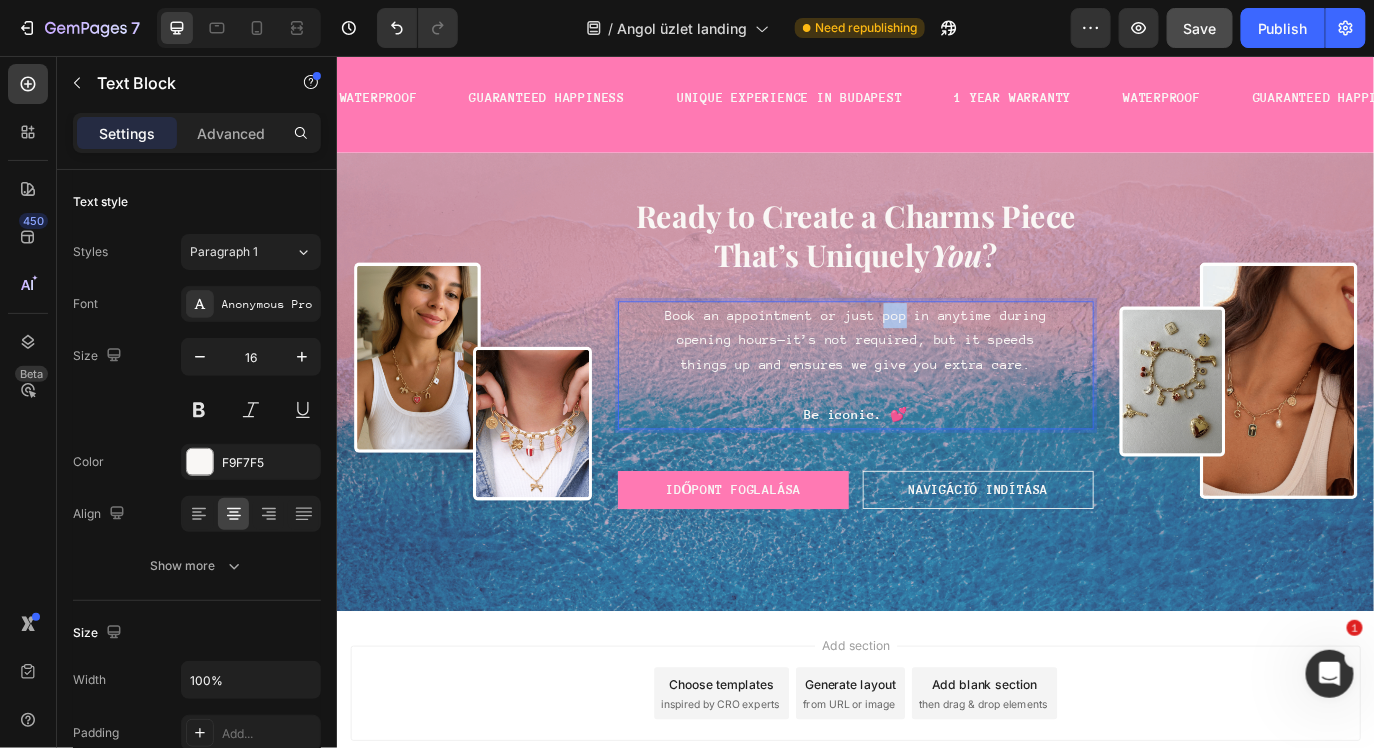 click on "Book an appointment or just pop in anytime during opening hours—it’s not required, but it speeds things up and ensures we give you extra care." at bounding box center (936, 384) 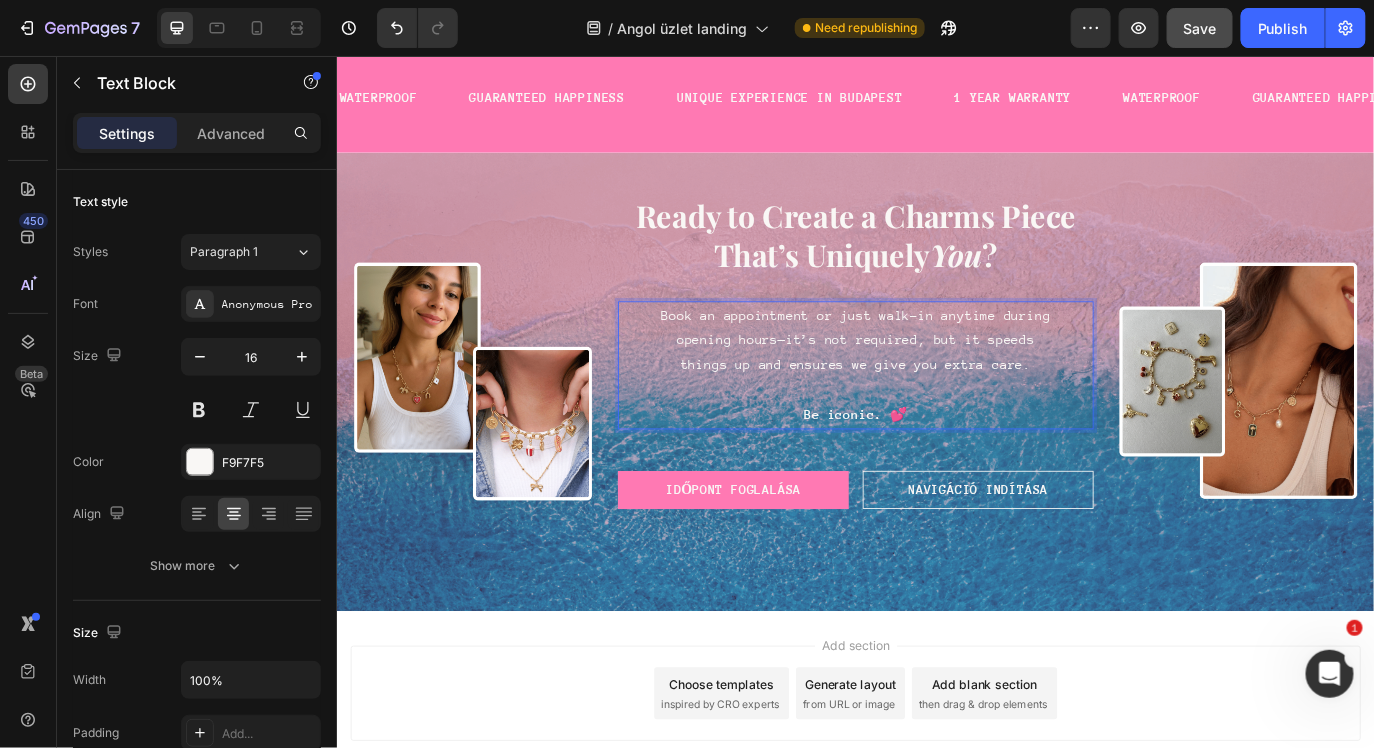 click on "Book an appointment or just walk-in anytime during opening hours—it’s not required, but it speeds things up and ensures we give you extra care." at bounding box center (936, 384) 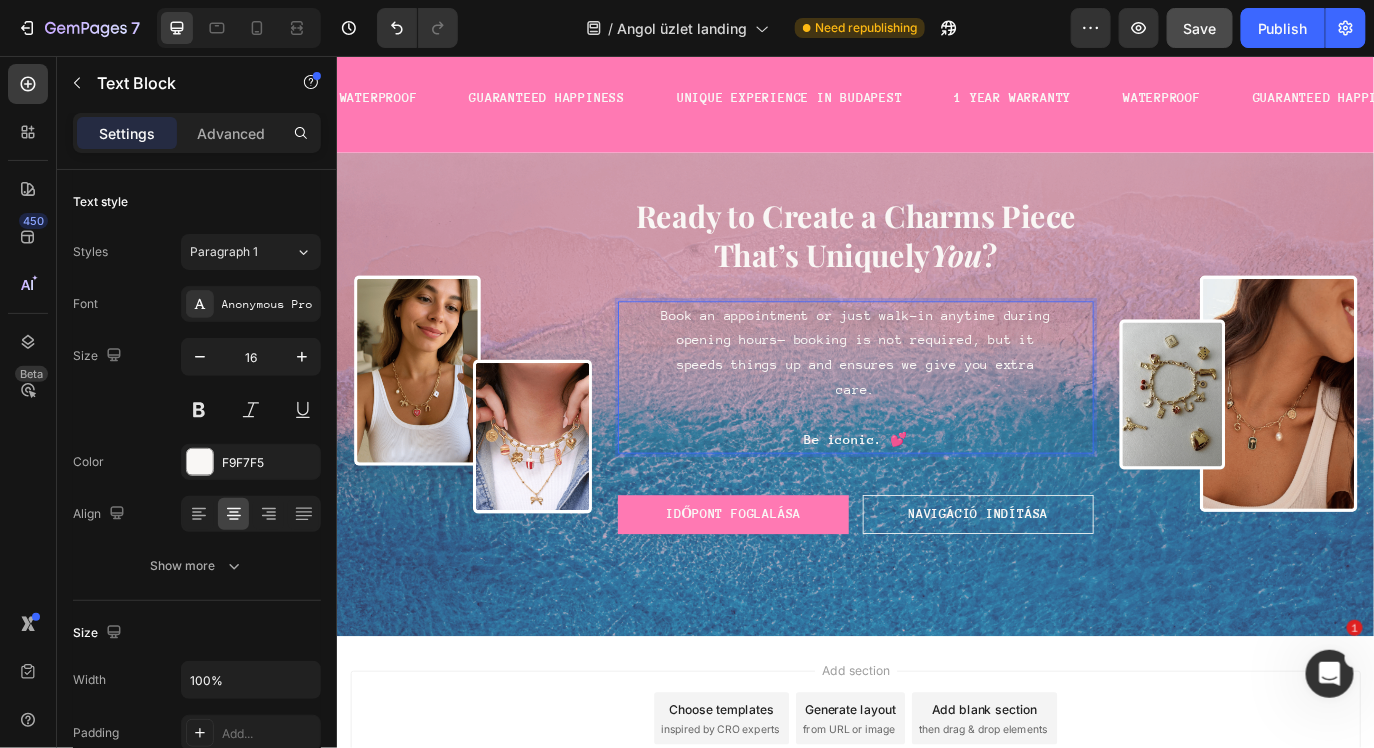 click on "Book an appointment or just walk-in anytime during opening hours— booking is not required, but it speeds things up and ensures we give you extra care." at bounding box center [936, 398] 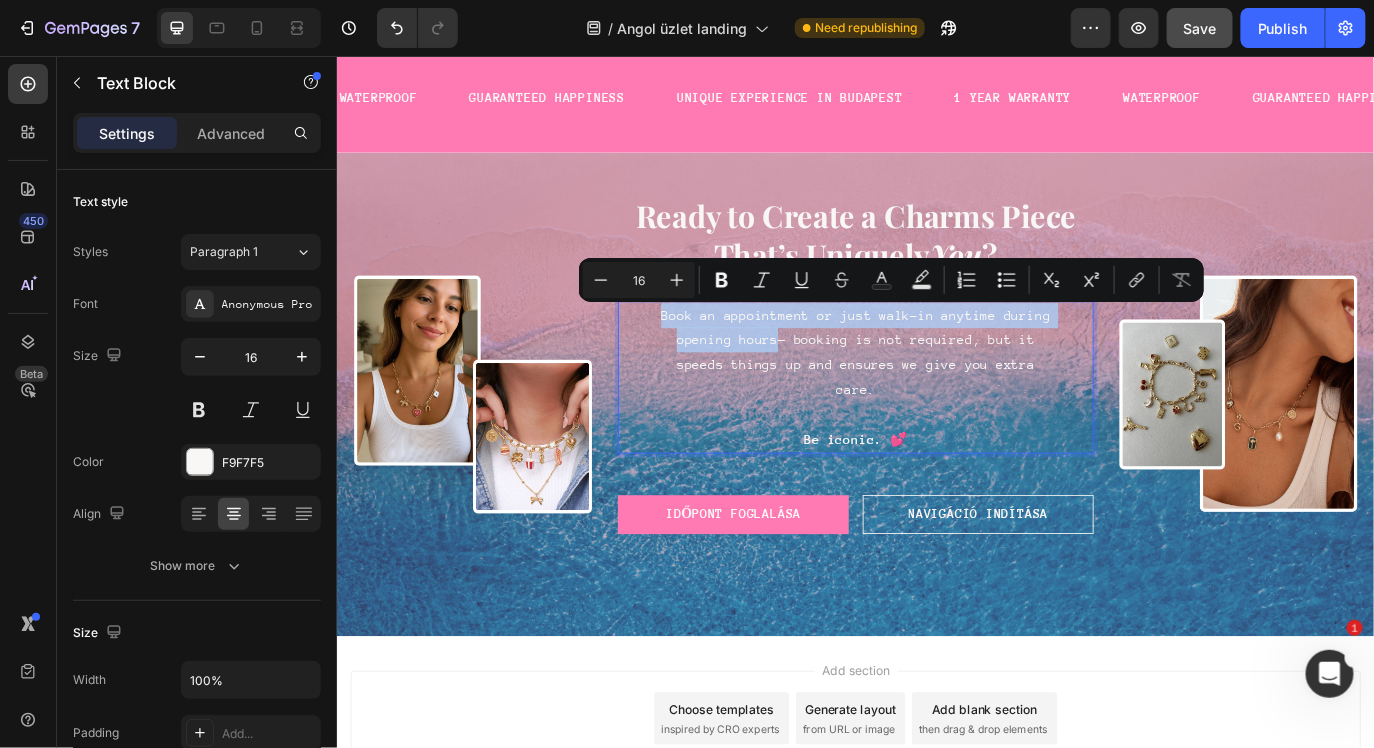 drag, startPoint x: 716, startPoint y: 358, endPoint x: 819, endPoint y: 389, distance: 107.563934 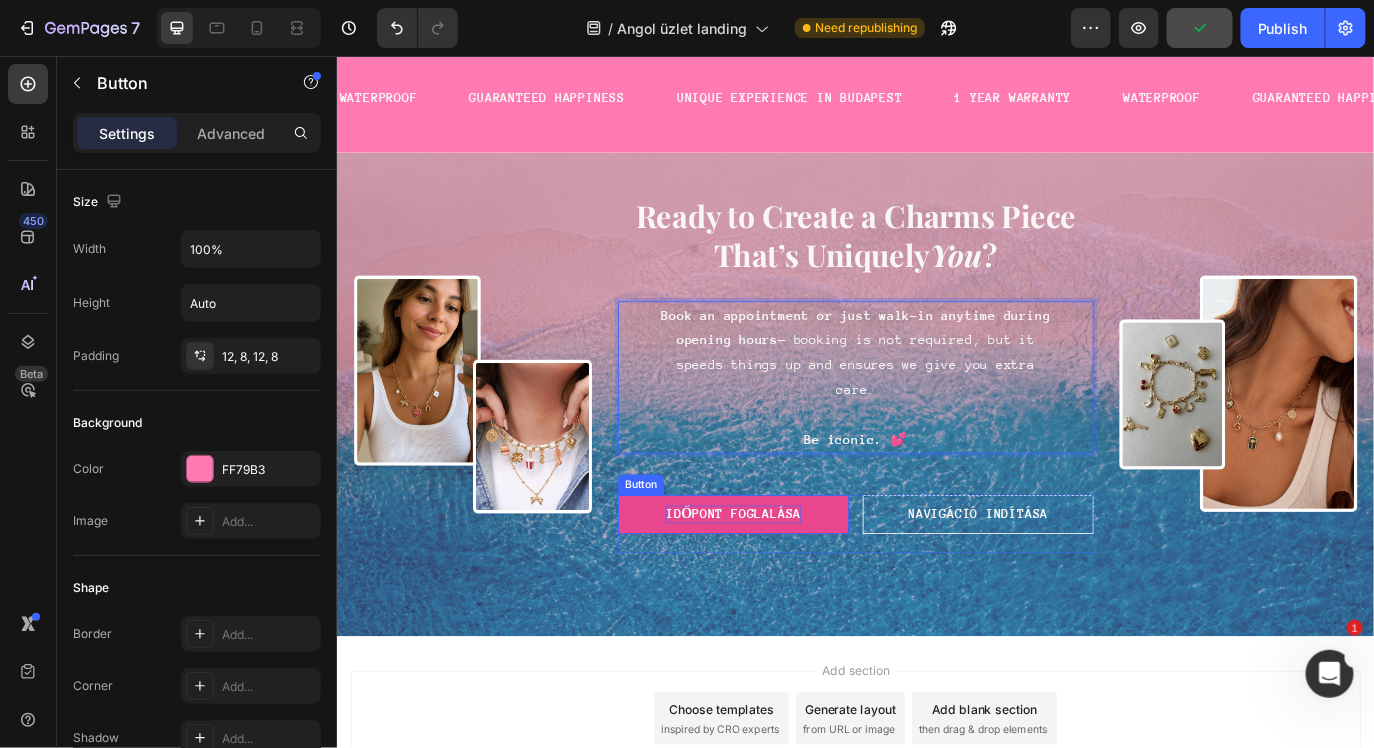 click on "IDŐPONT FOGLALÁSA" at bounding box center (794, 585) 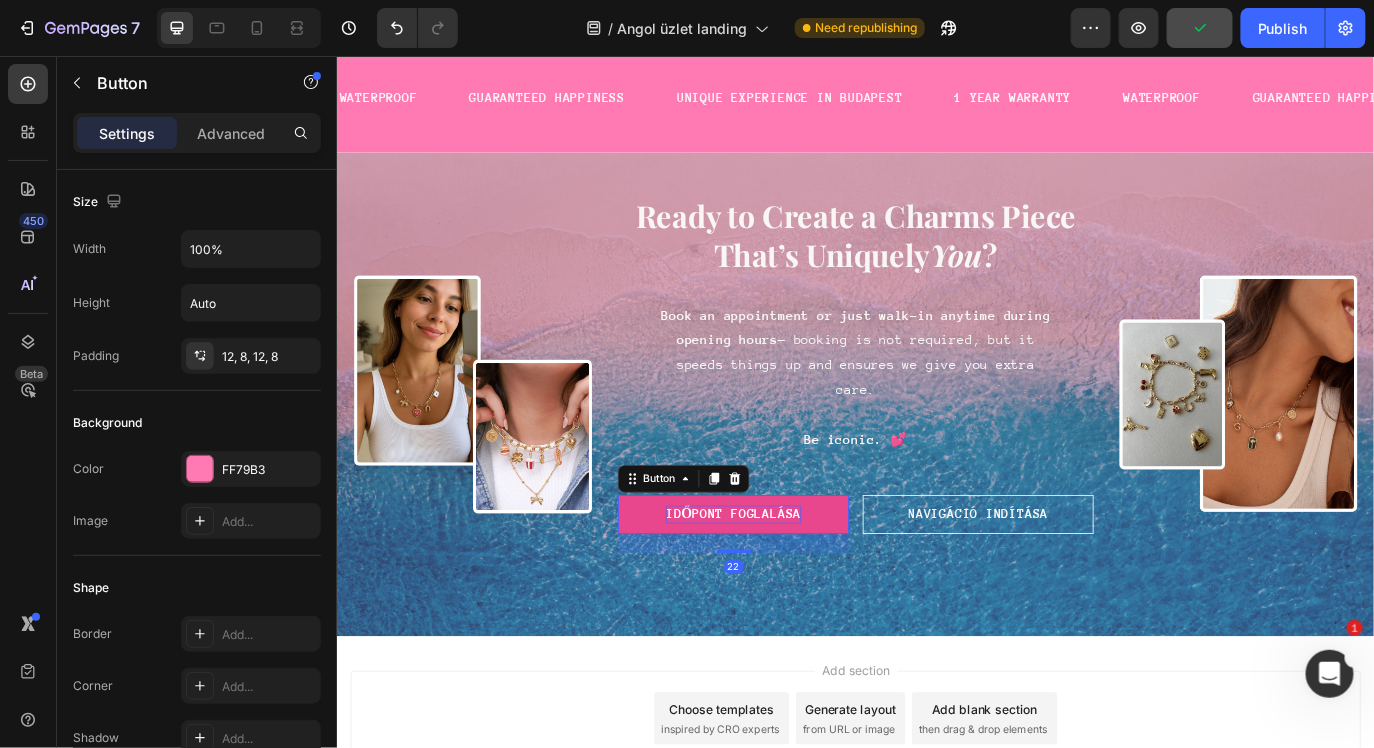 click on "IDŐPONT FOGLALÁSA" at bounding box center [794, 585] 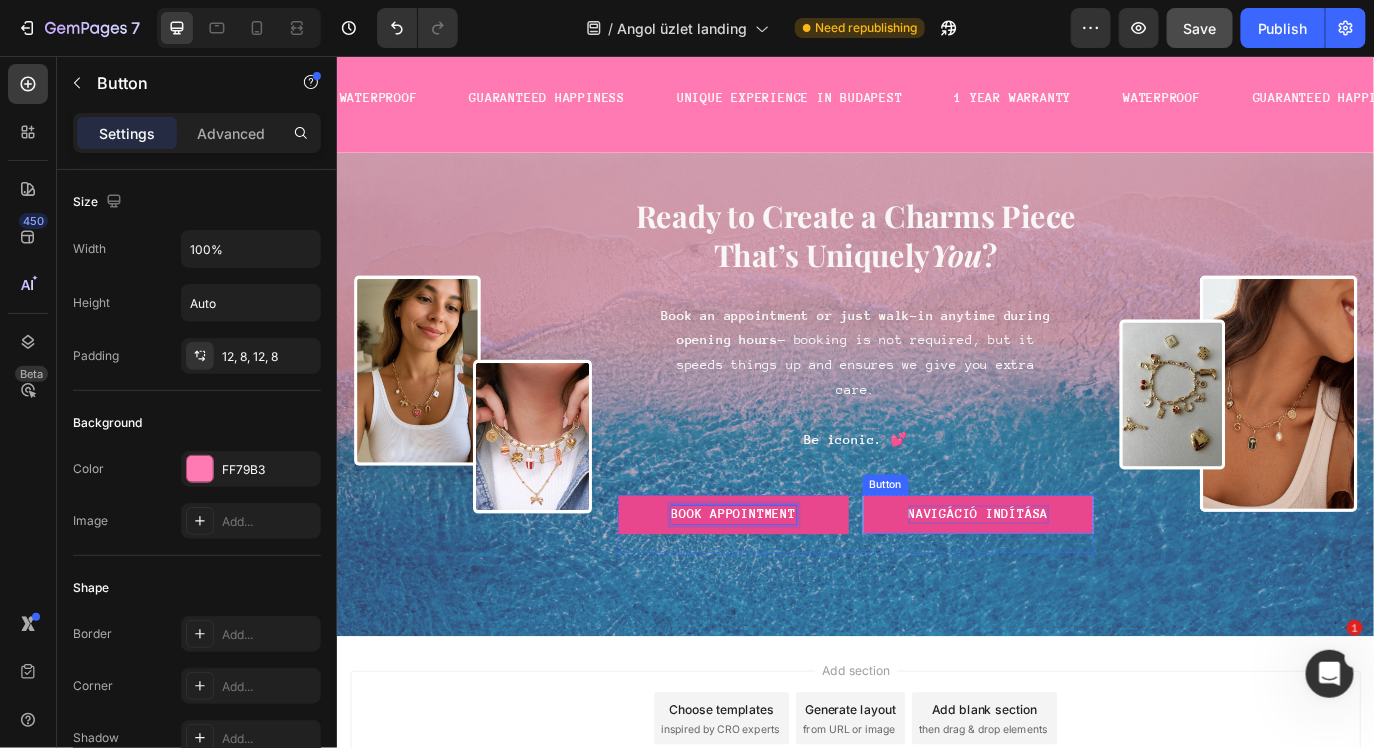 click on "Navigáció indítása" at bounding box center [1078, 585] 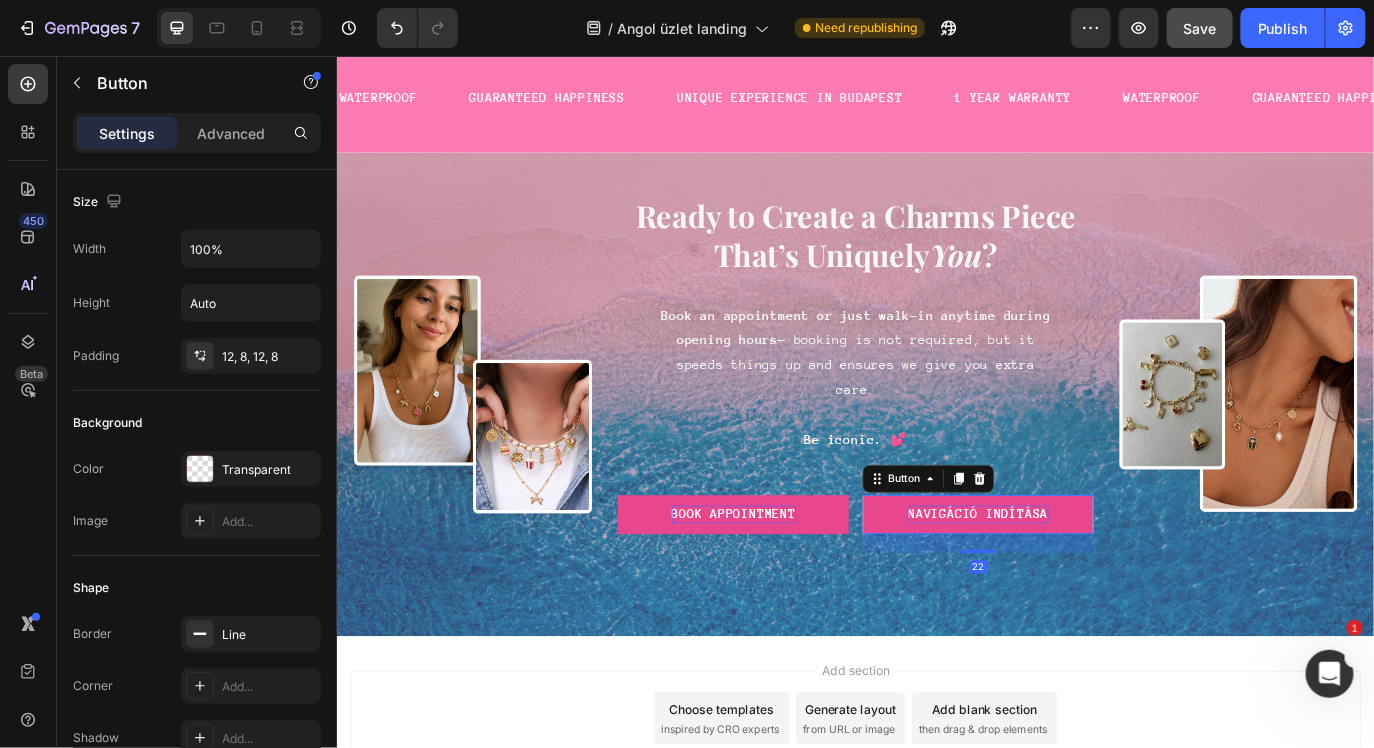 click on "Navigáció indítása" at bounding box center (1078, 585) 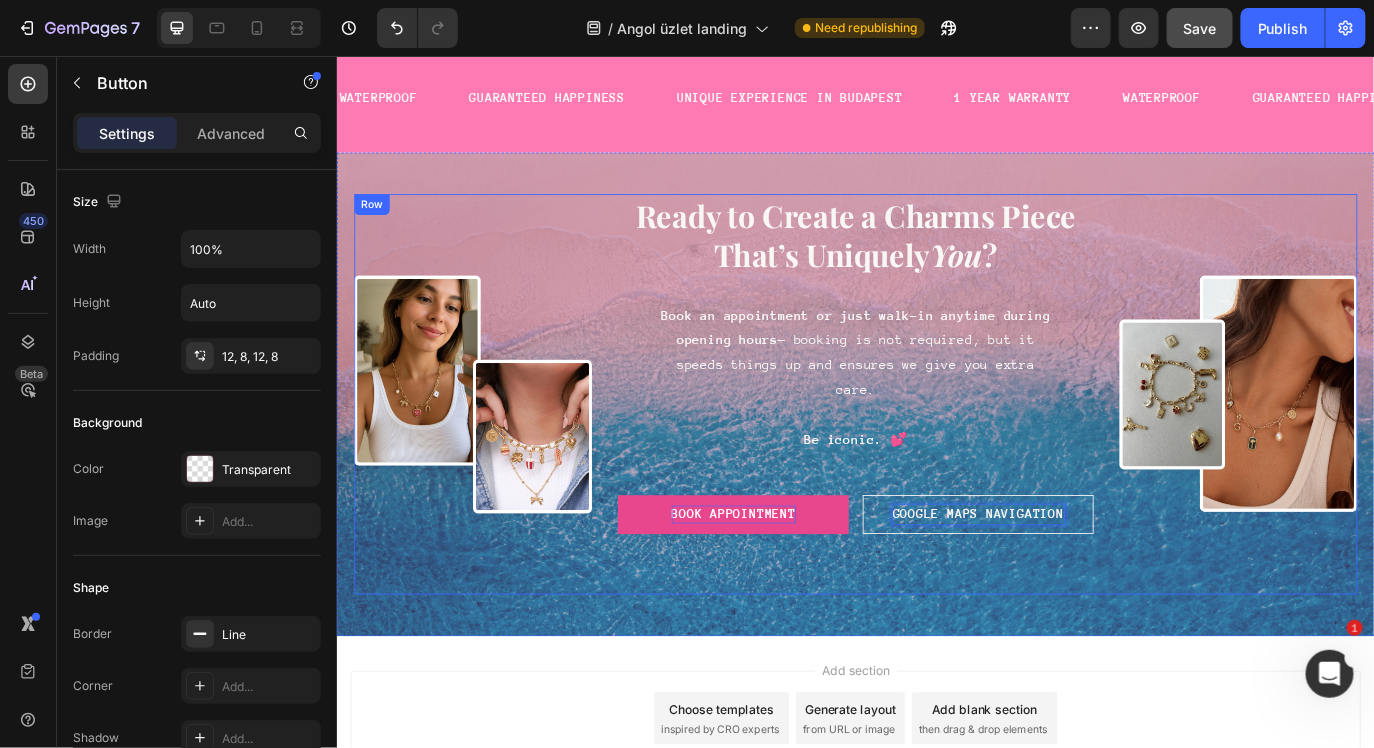 click on "Ready to Create a Charms Piece That’s Uniquely  You ? Heading Book an appointment or just walk-in anytime during opening hours  — booking is not required, but it speeds things up and ensures we give you extra care. Be iconic. 💕 Text Block book appointment  Button google maps navigation Button   22 Row" at bounding box center [936, 447] 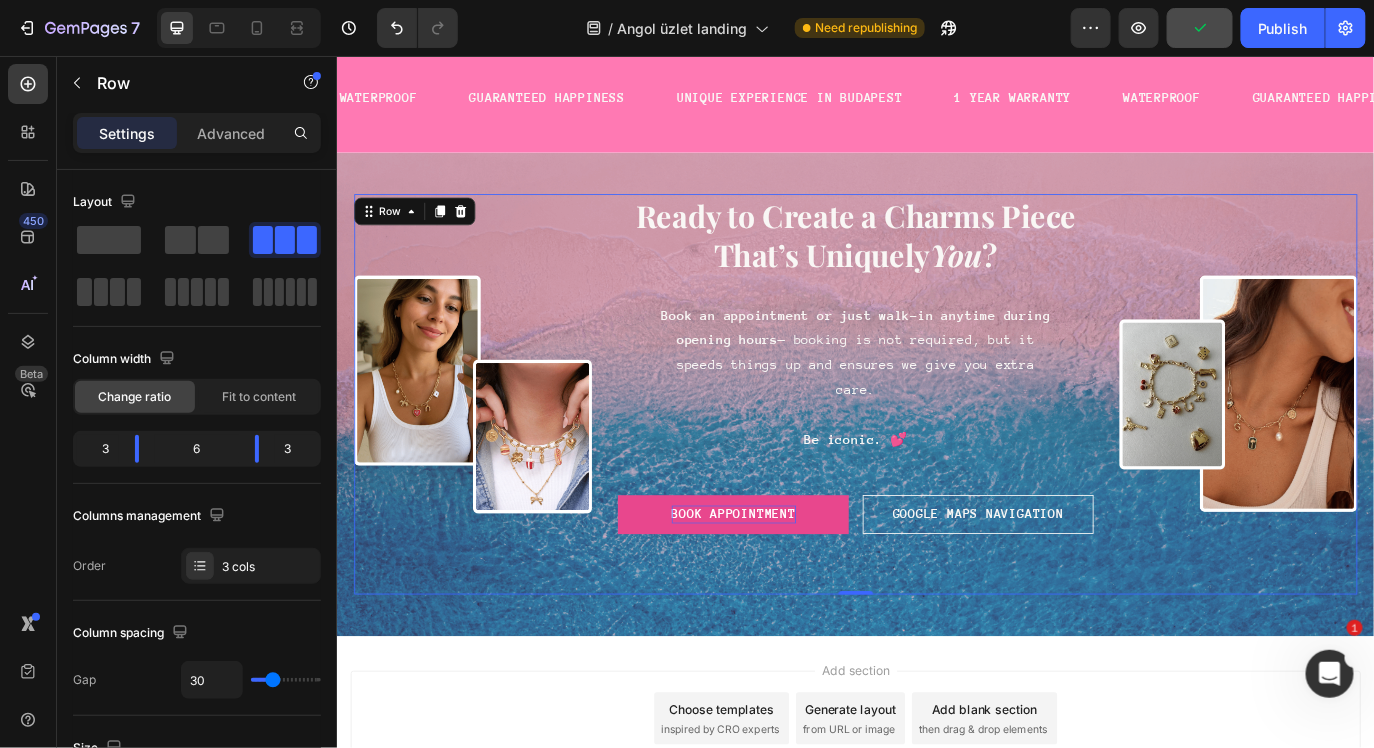 click 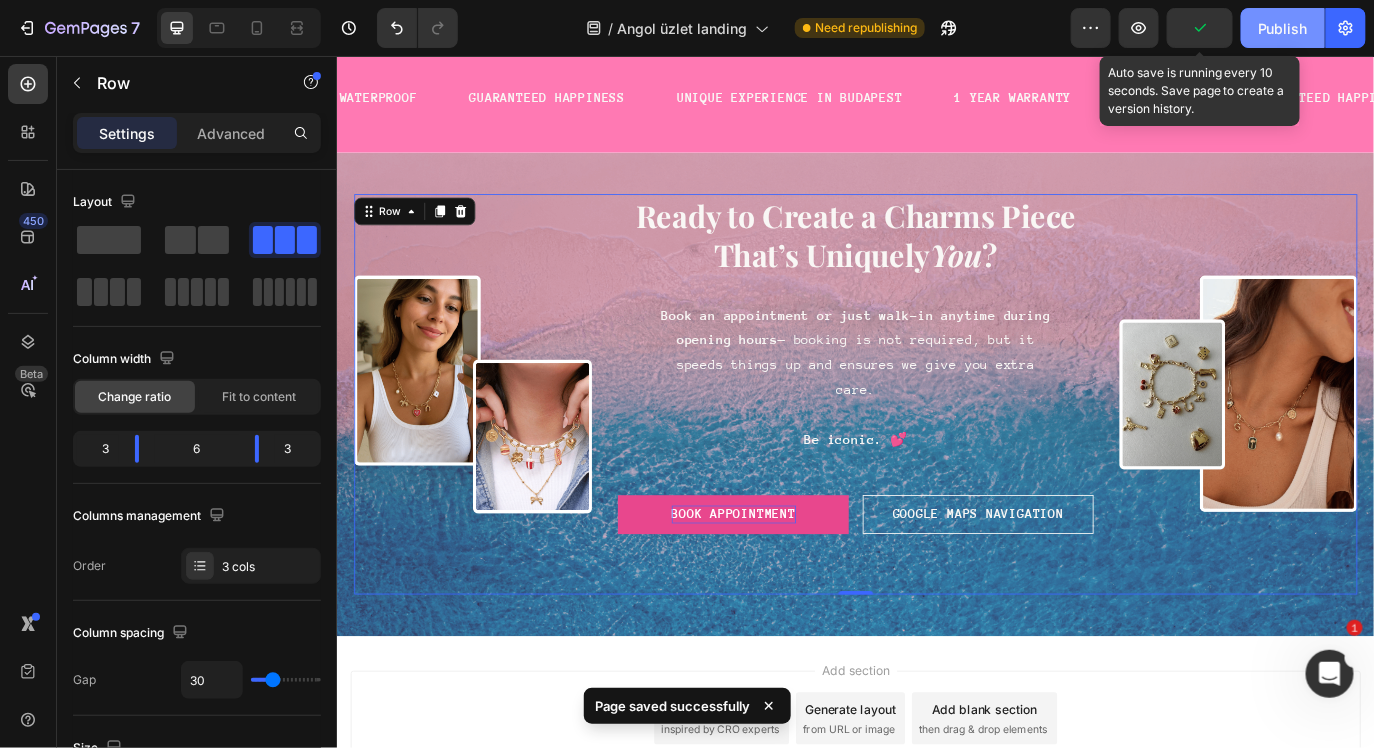 click on "Publish" 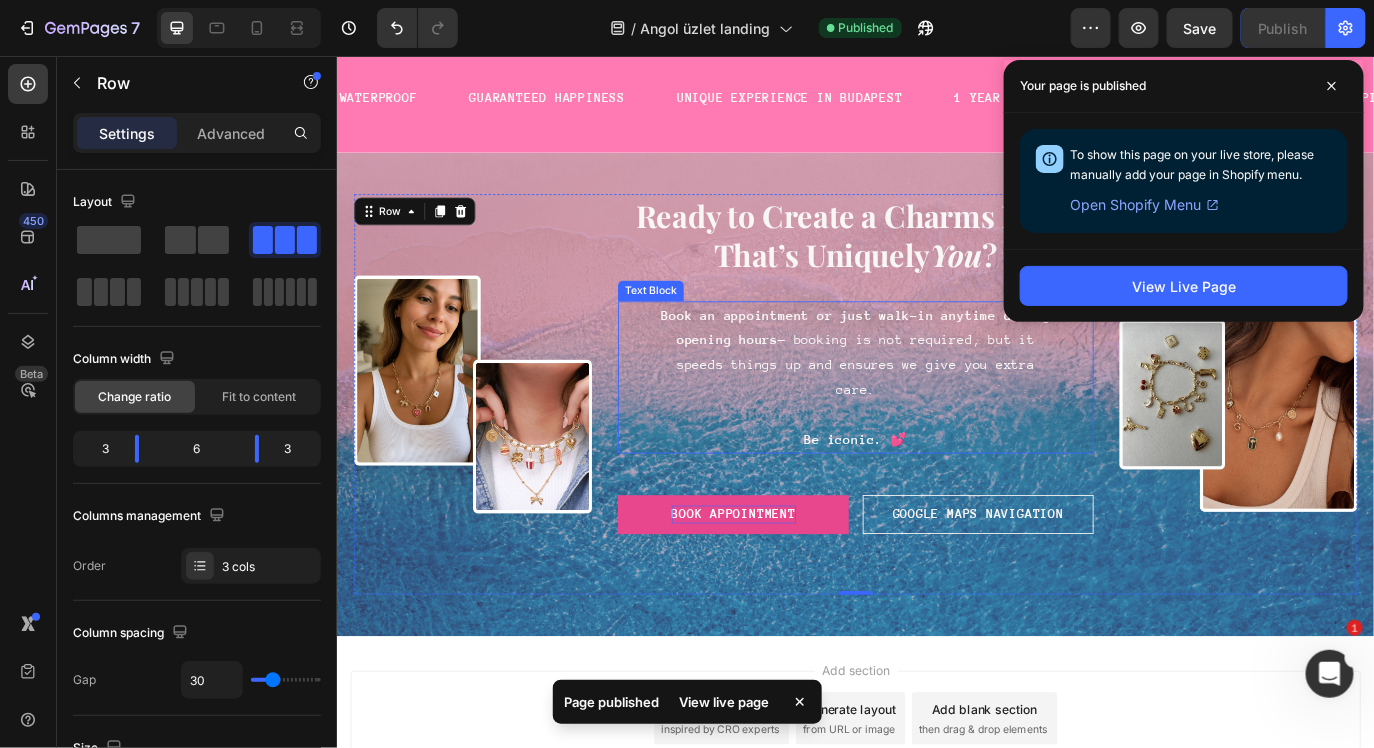 scroll, scrollTop: 5768, scrollLeft: 0, axis: vertical 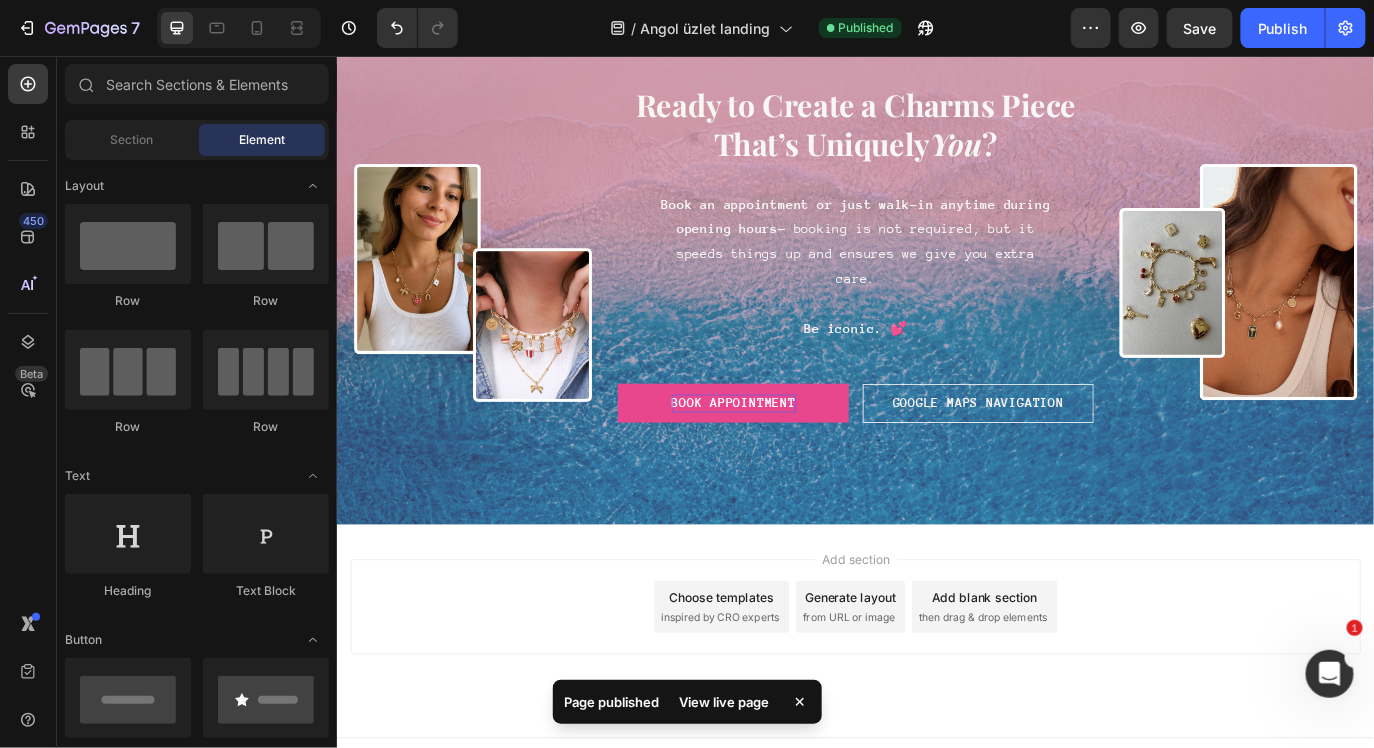 click on "Add section" at bounding box center [936, 636] 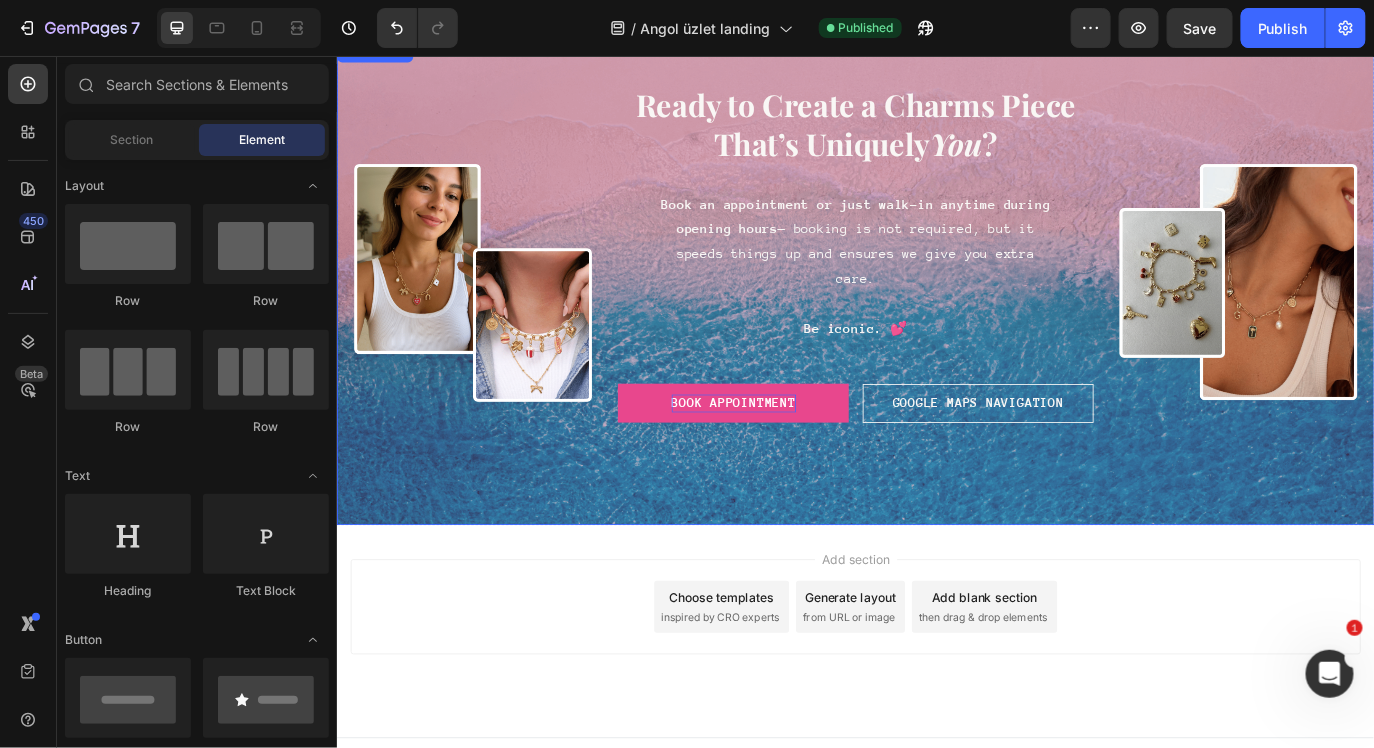 click on "Image Ready to Create a Charms Piece That’s Uniquely  You ? Heading Book an appointment or just walk-in anytime during opening hours  — booking is not required, but it speeds things up and ensures we give you extra care. Be iconic. 💕 Text Block book appointment  Button google maps navigation Button Row Image Row" at bounding box center (936, 318) 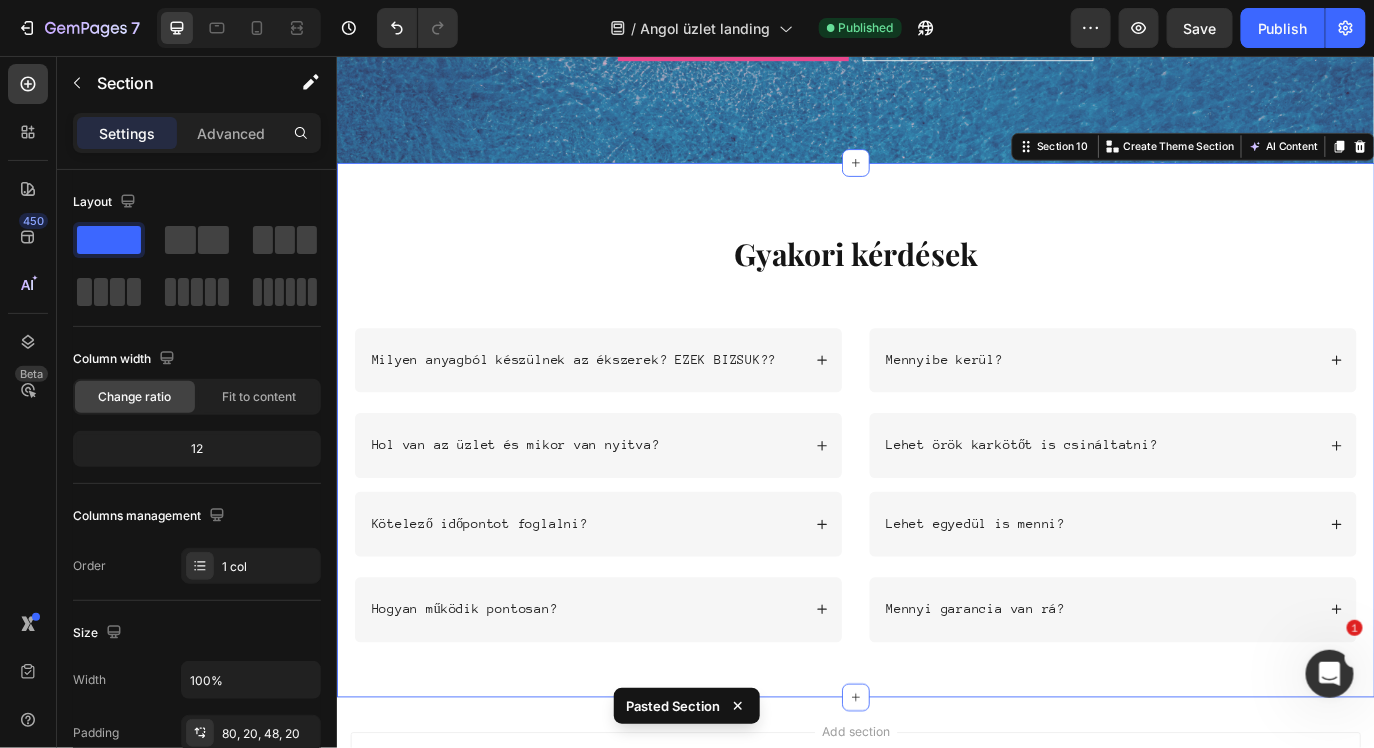 scroll, scrollTop: 6211, scrollLeft: 0, axis: vertical 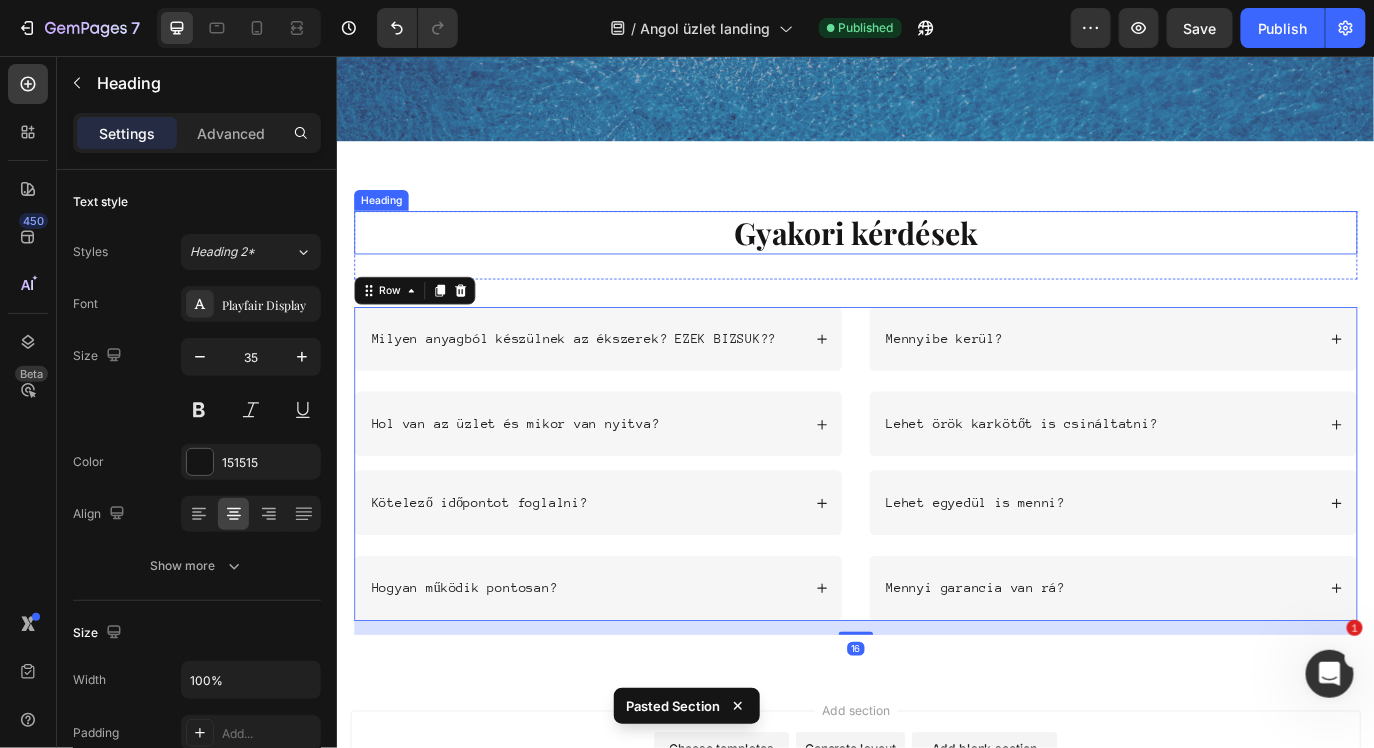 click on "Gyakori kérdések" at bounding box center [936, 259] 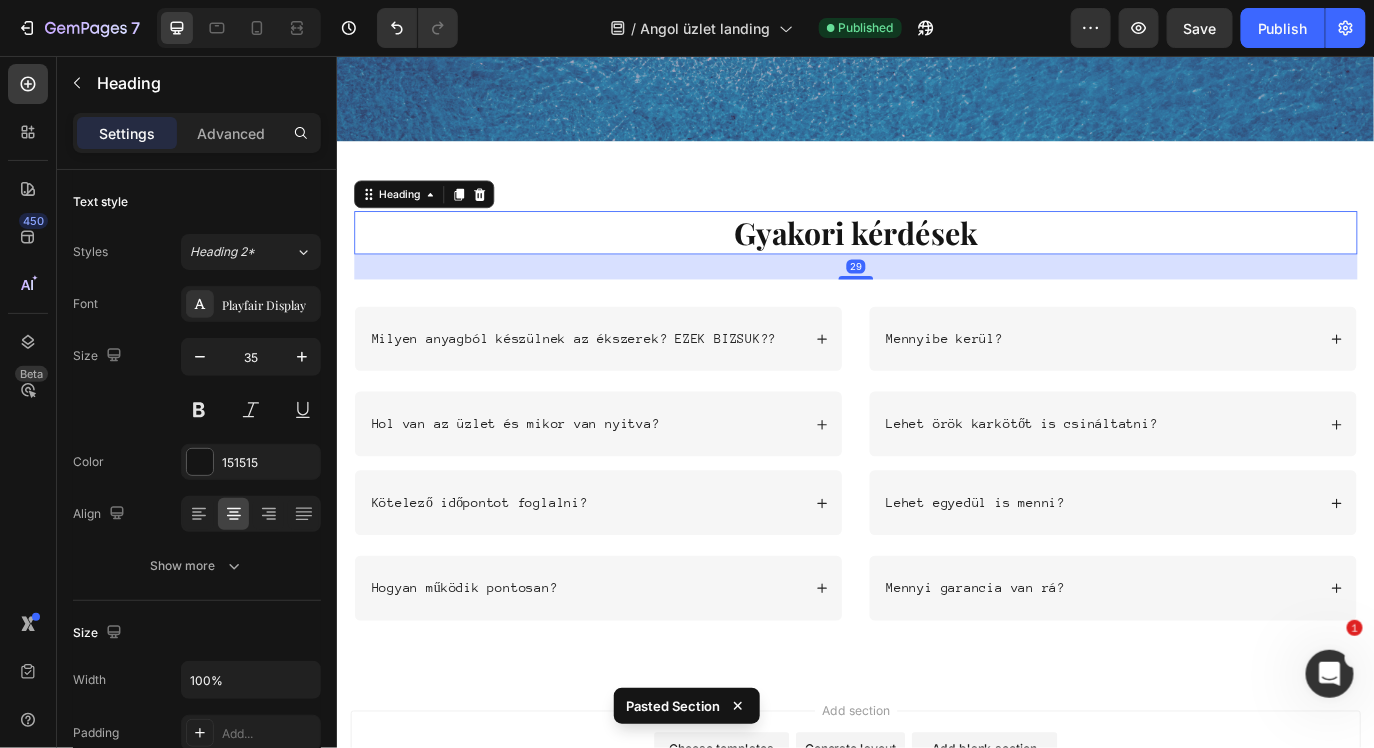 click on "Gyakori kérdések" at bounding box center (936, 259) 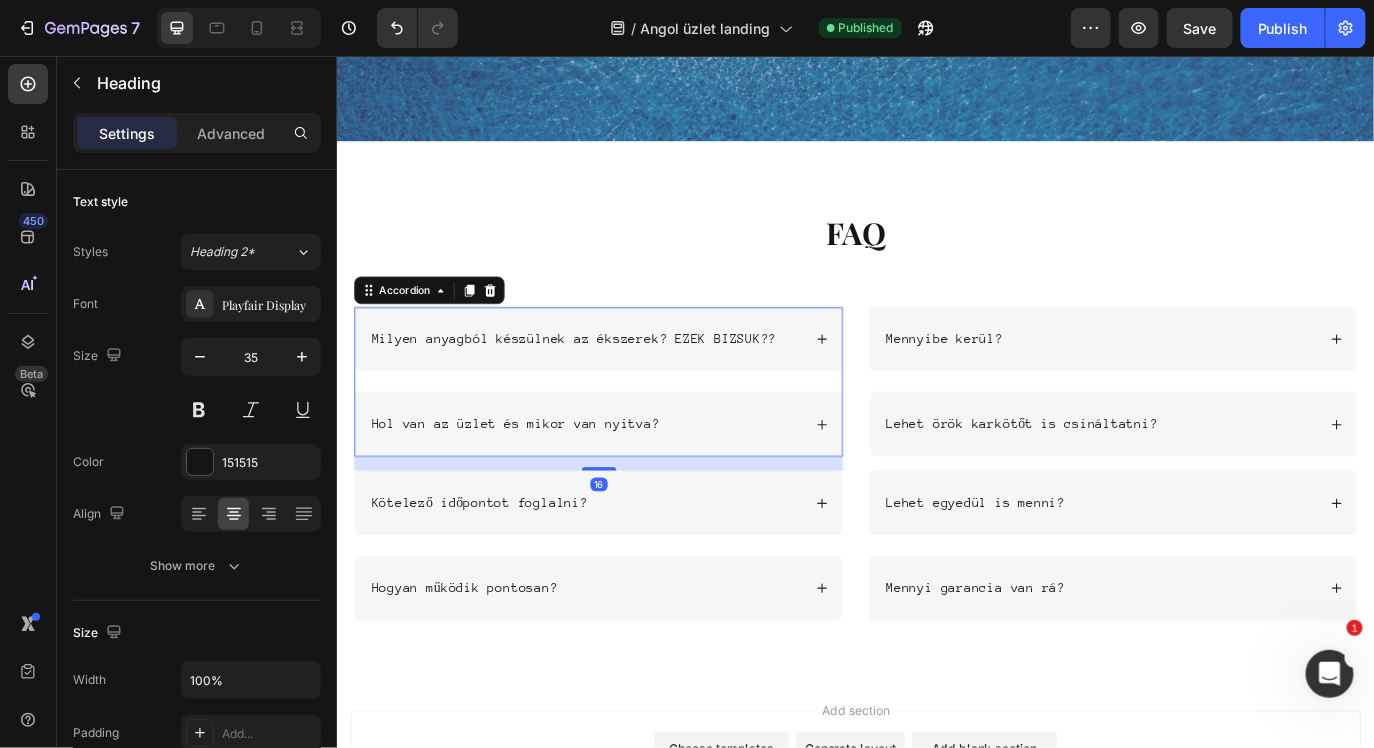 click on "Milyen anyagból készülnek az ékszerek? EZEK BIZSUK??" at bounding box center (610, 382) 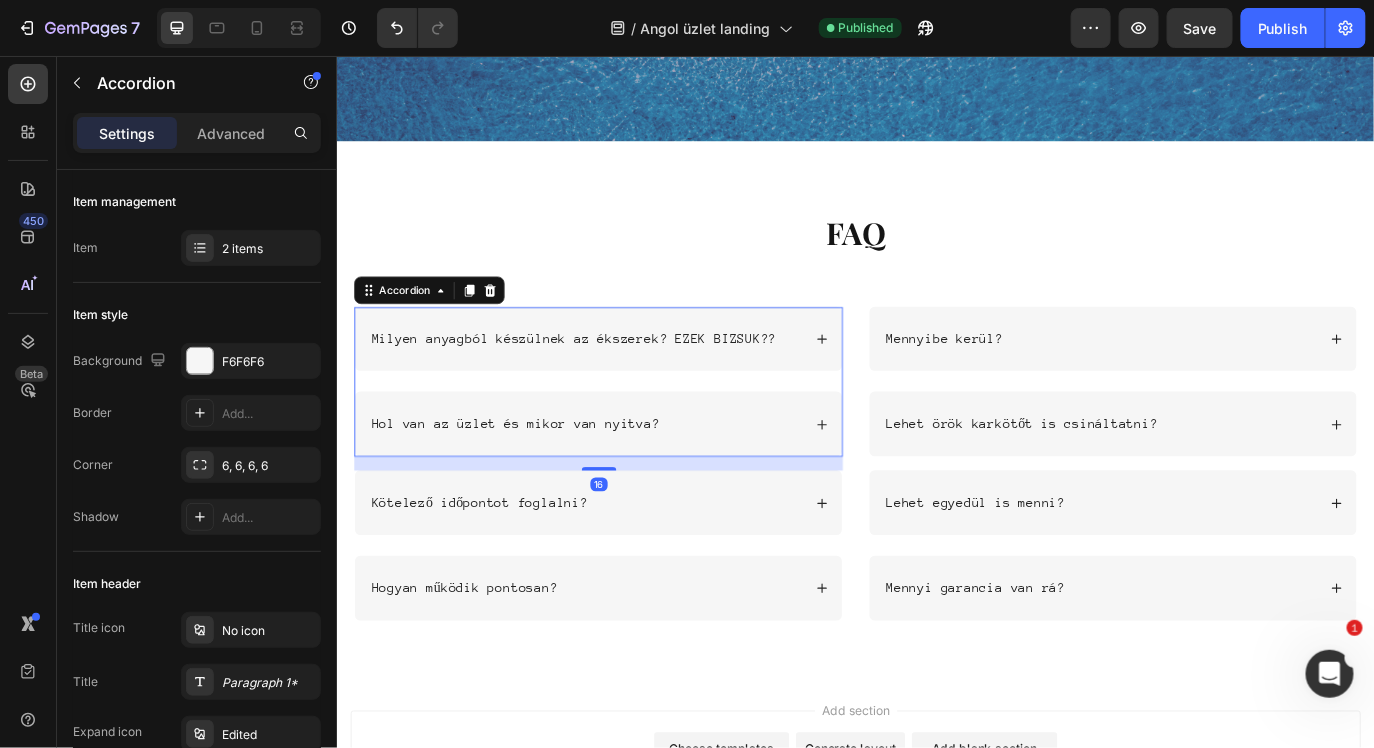 click 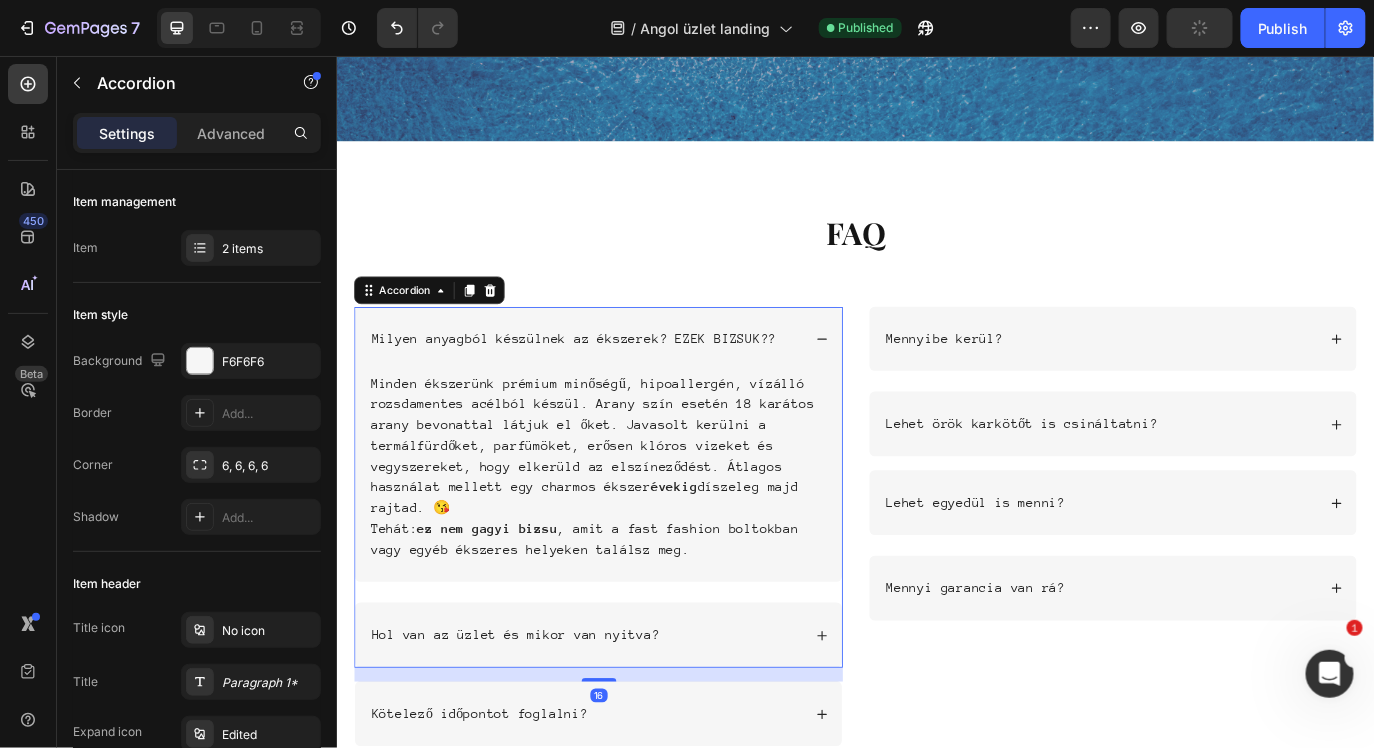 click on "Milyen anyagból készülnek az ékszerek? EZEK BIZSUK??" at bounding box center (610, 382) 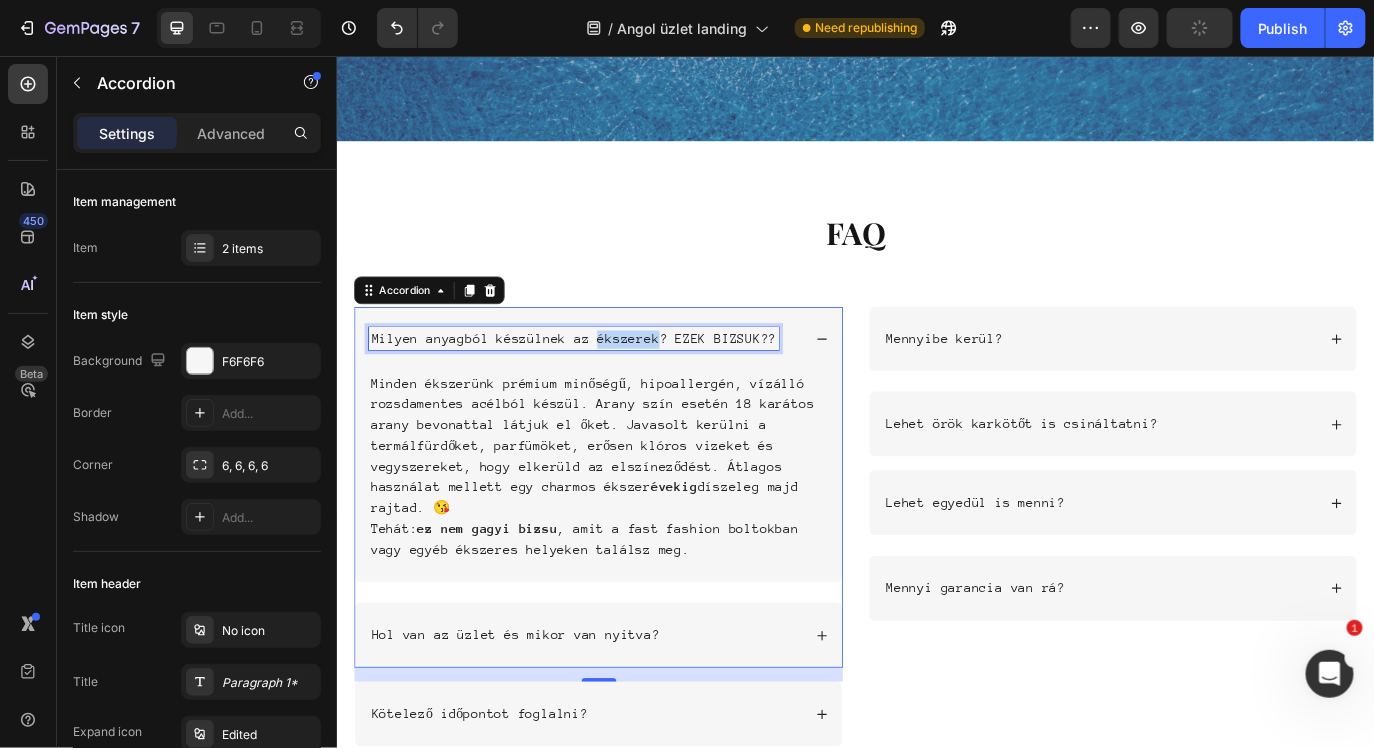 click on "Milyen anyagból készülnek az ékszerek? EZEK BIZSUK??" at bounding box center (610, 382) 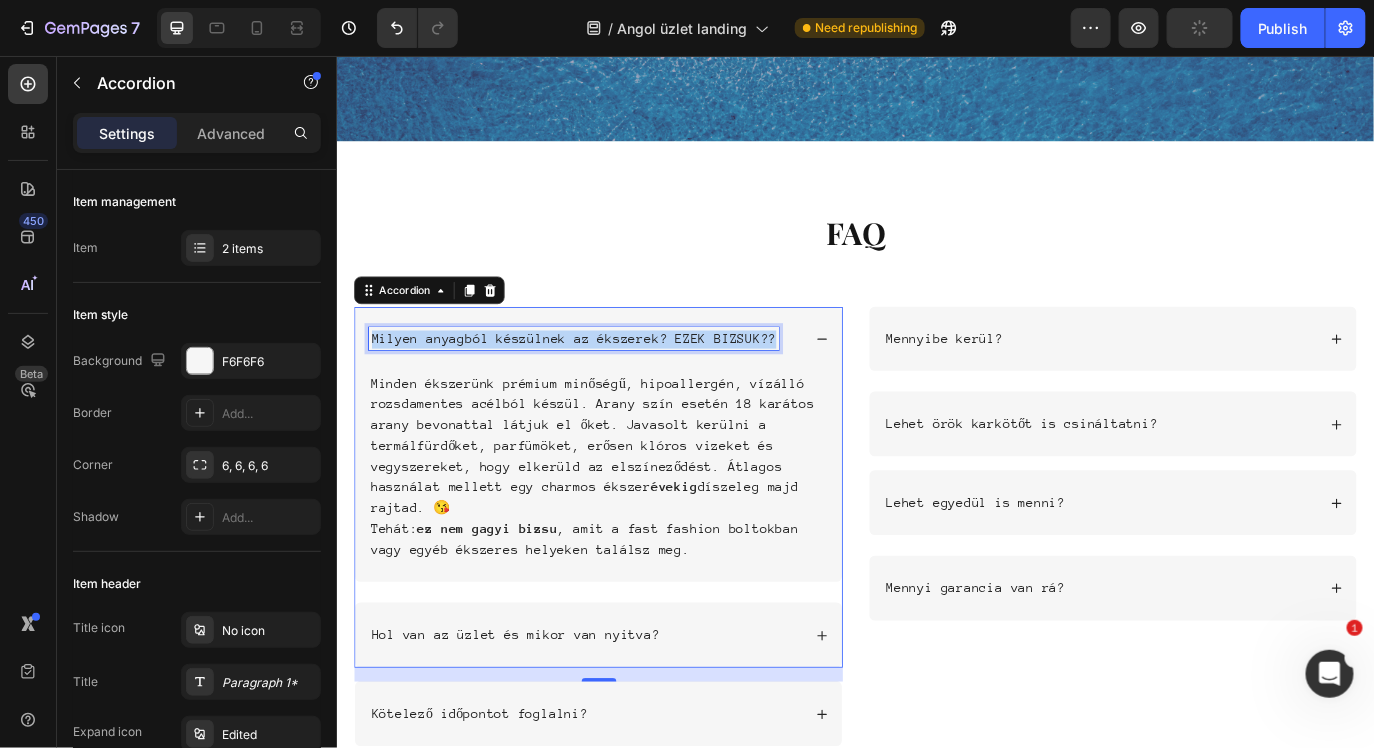 click on "Milyen anyagból készülnek az ékszerek? EZEK BIZSUK??" at bounding box center (610, 382) 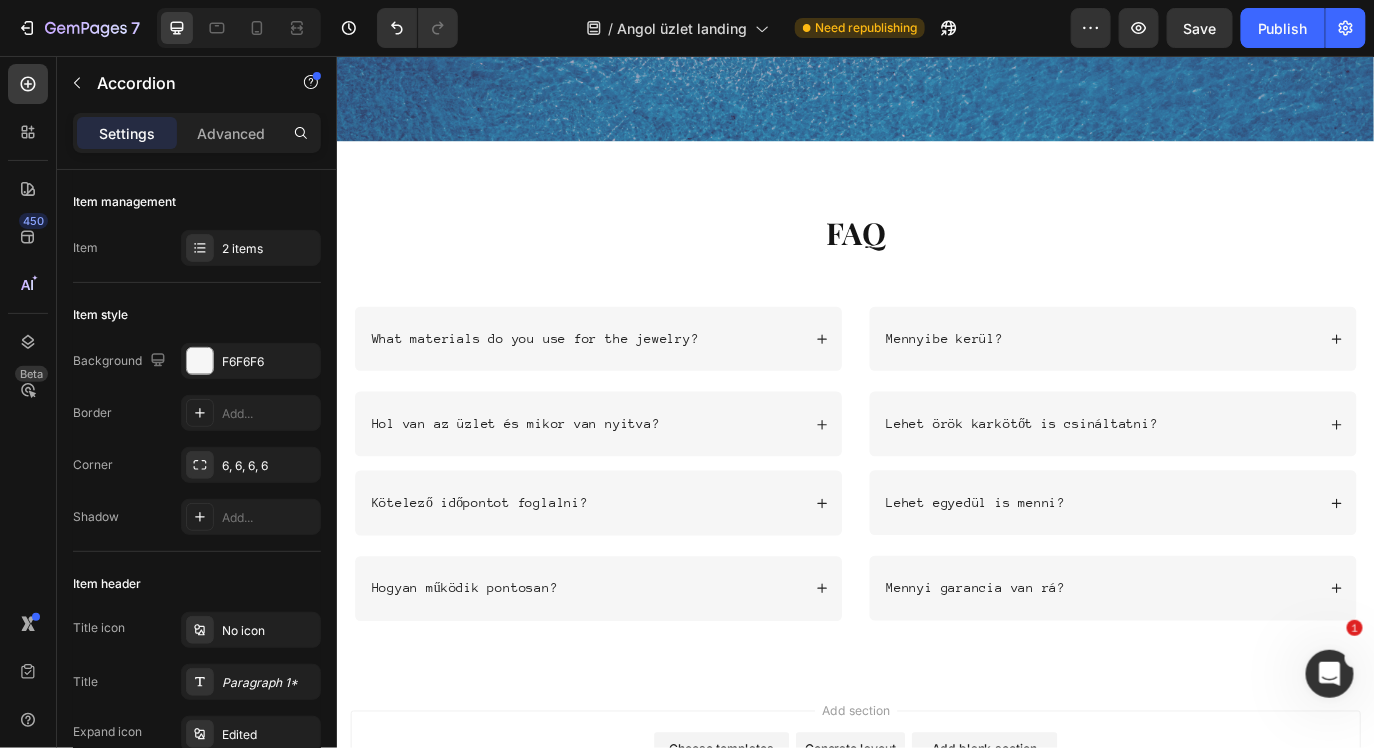 click on "What materials do you use for the jewelry?" at bounding box center [623, 382] 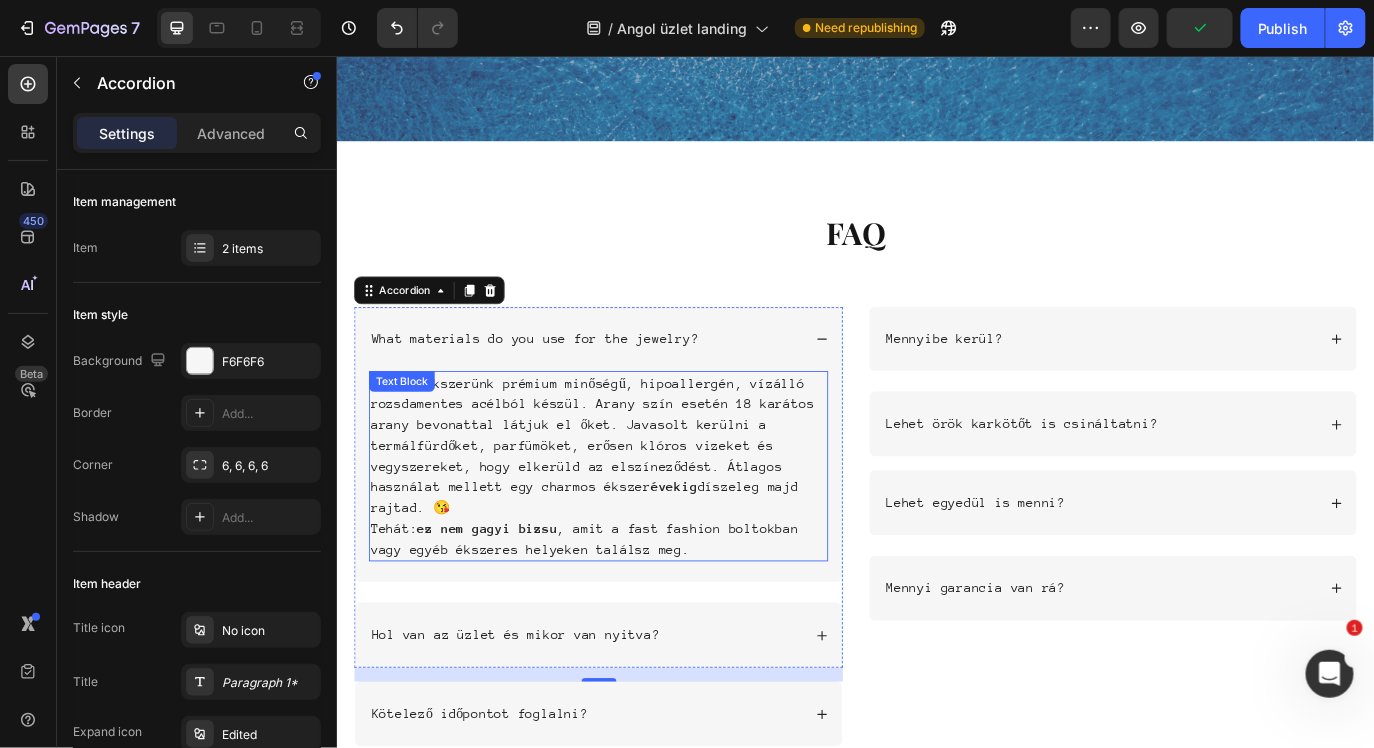 click on "Minden ékszerünk prémium minőségű, hipoallergén, vízálló rozsdamentes acélból készül. Arany szín esetén 18 karátos arany bevonattal látjuk el őket. Javasolt kerülni a termálfürdőket, parfümöket, erősen klóros vizeket és vegyszereket, hogy elkerüld az elszíneződést. Átlagos használat mellett egy charmos ékszer  évekig  díszeleg majd rajtad. 😘" at bounding box center [638, 505] 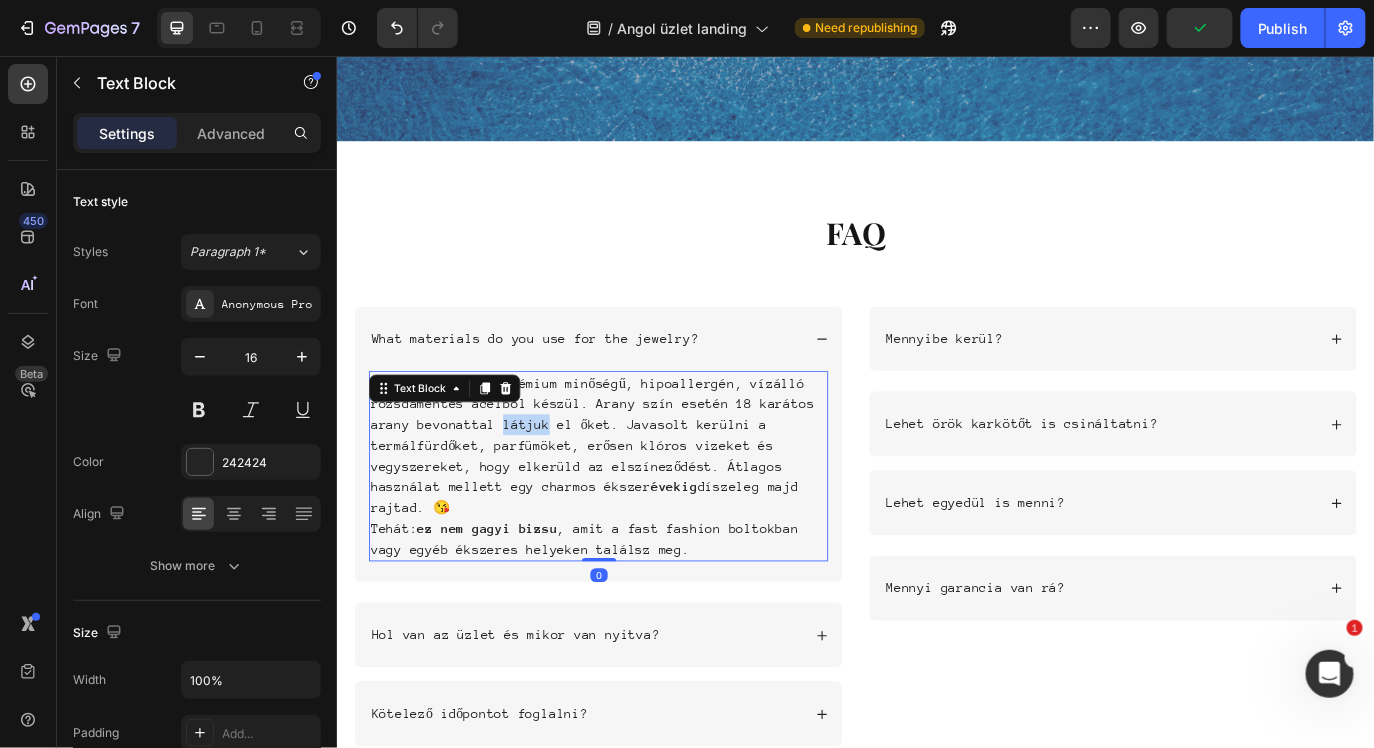 click on "Minden ékszerünk prémium minőségű, hipoallergén, vízálló rozsdamentes acélból készül. Arany szín esetén 18 karátos arany bevonattal látjuk el őket. Javasolt kerülni a termálfürdőket, parfümöket, erősen klóros vizeket és vegyszereket, hogy elkerüld az elszíneződést. Átlagos használat mellett egy charmos ékszer  évekig  díszeleg majd rajtad. 😘" at bounding box center (638, 505) 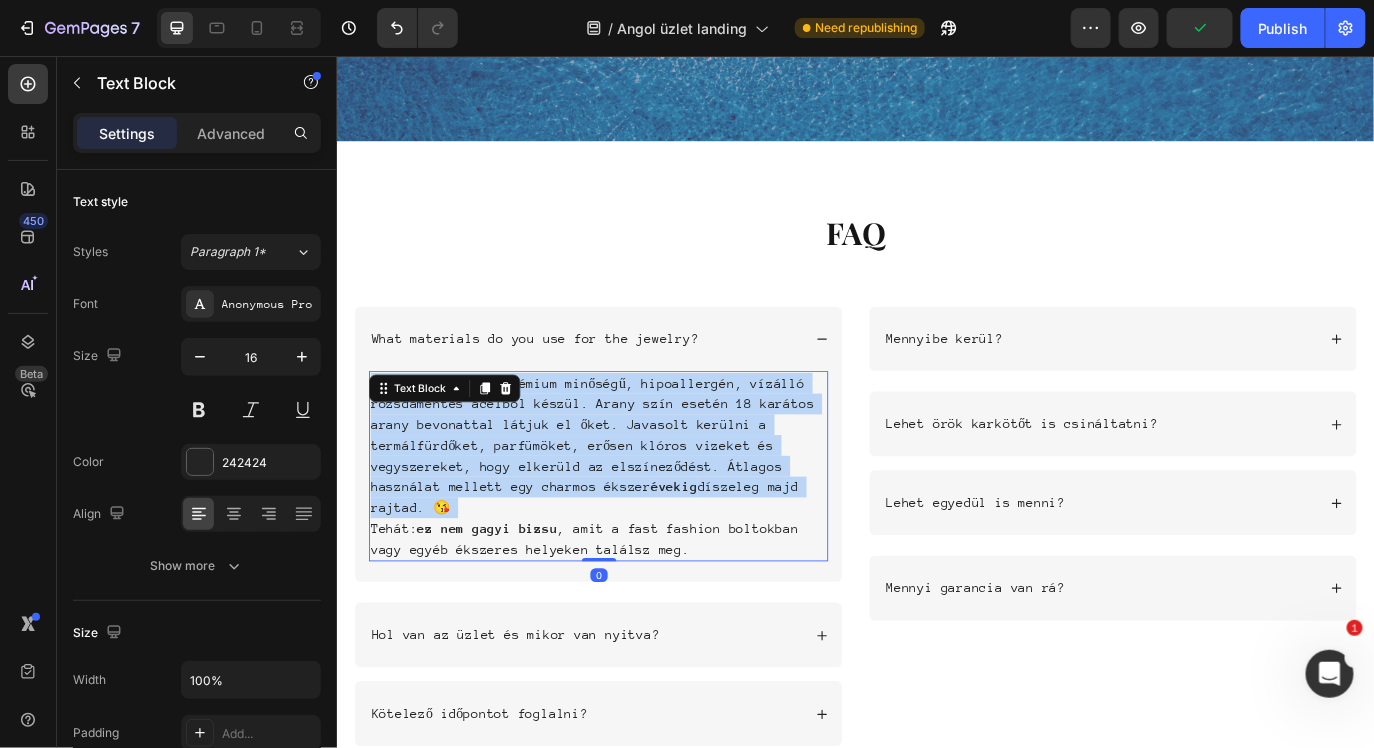 click on "Minden ékszerünk prémium minőségű, hipoallergén, vízálló rozsdamentes acélból készül. Arany szín esetén 18 karátos arany bevonattal látjuk el őket. Javasolt kerülni a termálfürdőket, parfümöket, erősen klóros vizeket és vegyszereket, hogy elkerüld az elszíneződést. Átlagos használat mellett egy charmos ékszer  évekig  díszeleg majd rajtad. 😘" at bounding box center [638, 505] 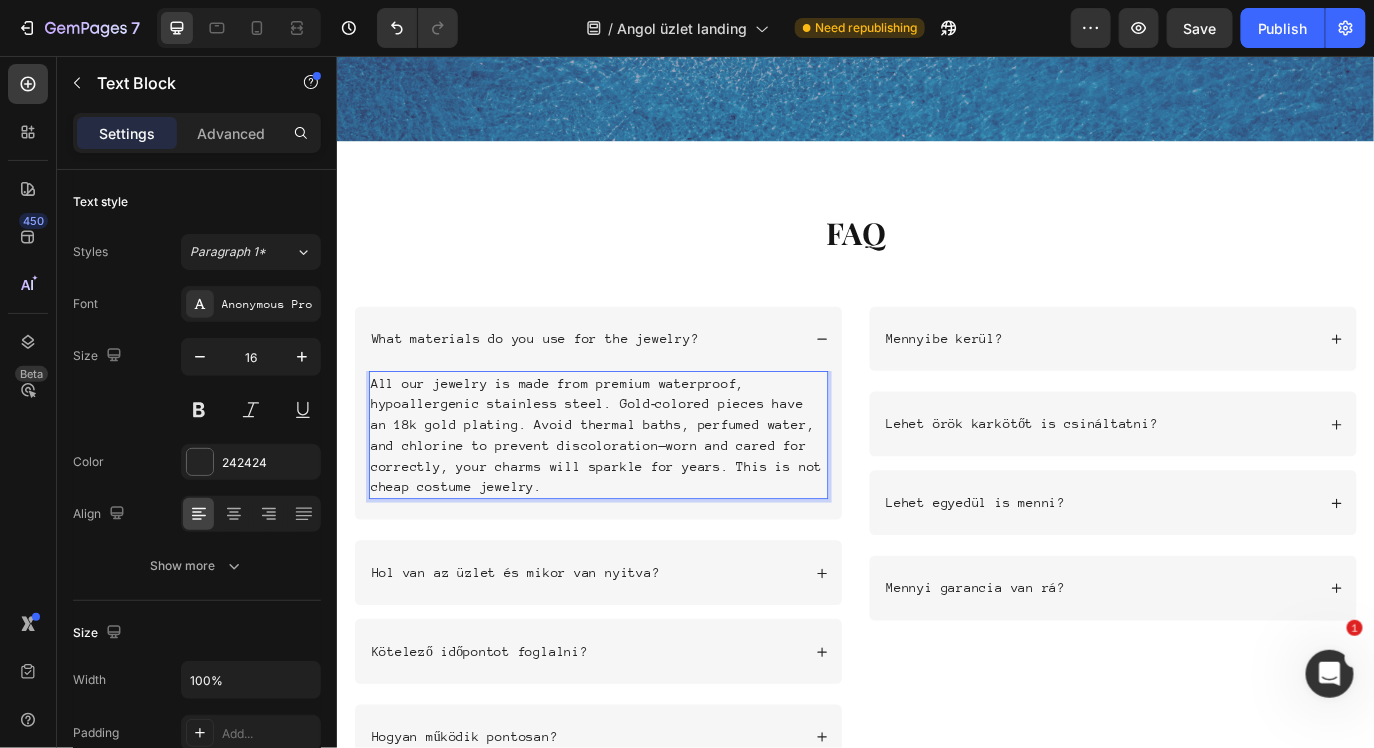 click on "All our jewelry is made from premium waterproof, hypoallergenic stainless steel. Gold‑colored pieces have an 18k gold plating. Avoid thermal baths, perfumed water, and chlorine to prevent discoloration—worn and cared for correctly, your charms will sparkle for years. This is not cheap costume jewelry." at bounding box center [638, 493] 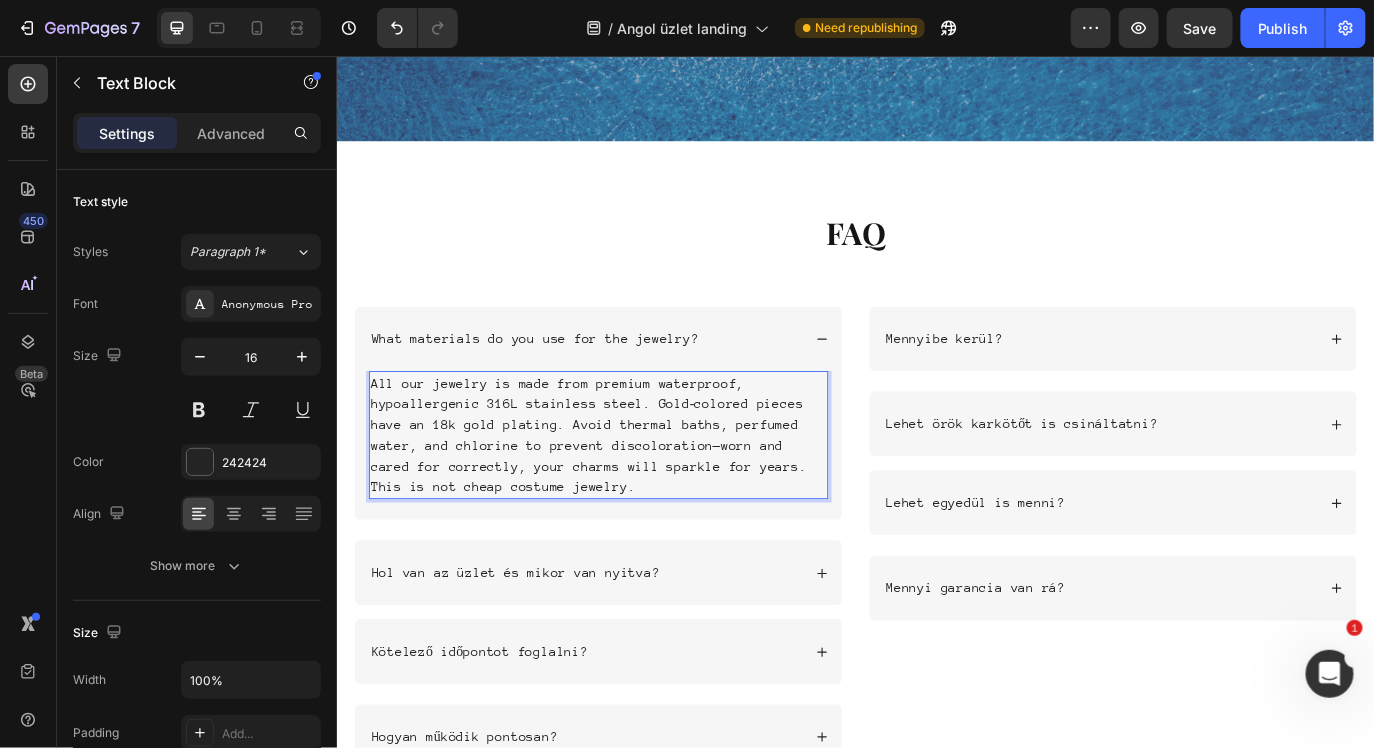 click on "All our jewelry is made from premium waterproof, hypoallergenic 316L stainless steel. Gold‑colored pieces have an 18k gold plating. Avoid thermal baths, perfumed water, and chlorine to prevent discoloration—worn and cared for correctly, your charms will sparkle for years. This is not cheap costume jewelry." at bounding box center (638, 493) 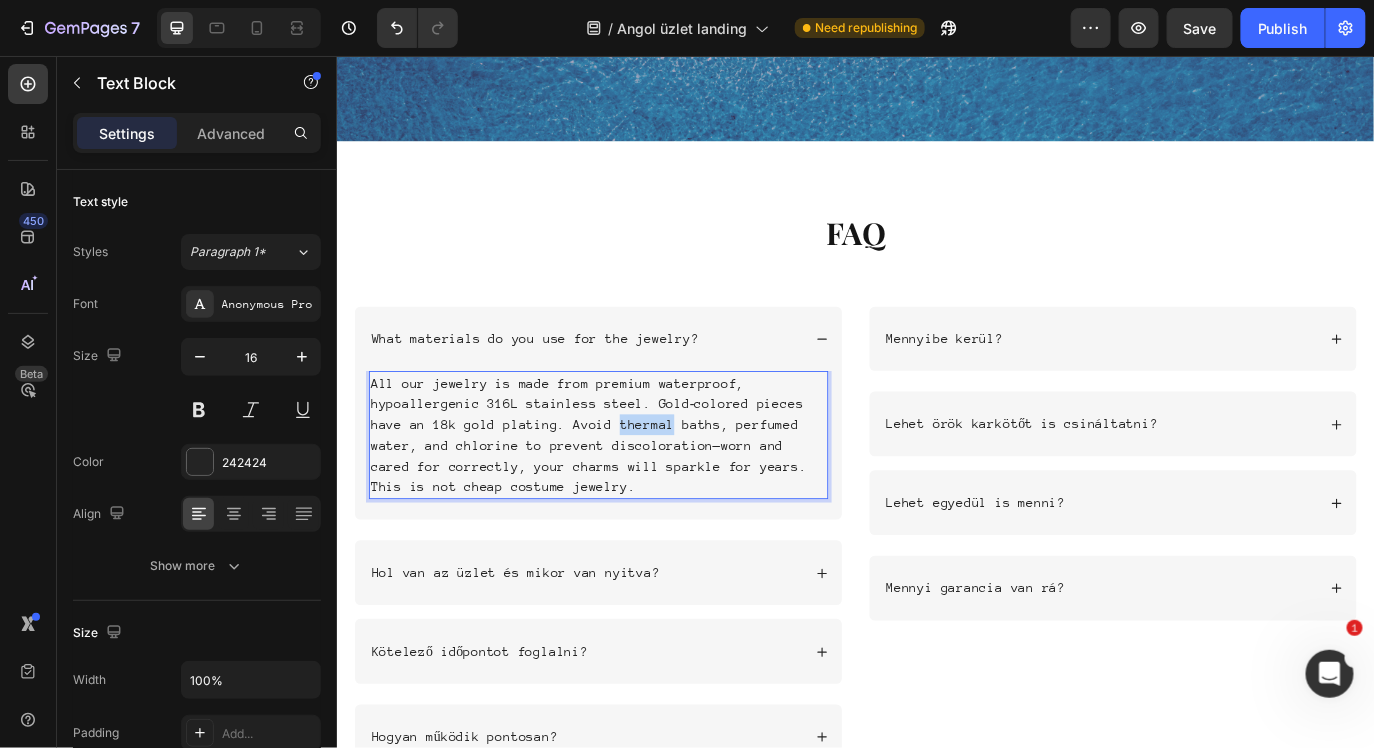 click on "All our jewelry is made from premium waterproof, hypoallergenic 316L stainless steel. Gold‑colored pieces have an 18k gold plating. Avoid thermal baths, perfumed water, and chlorine to prevent discoloration—worn and cared for correctly, your charms will sparkle for years. This is not cheap costume jewelry." at bounding box center (638, 493) 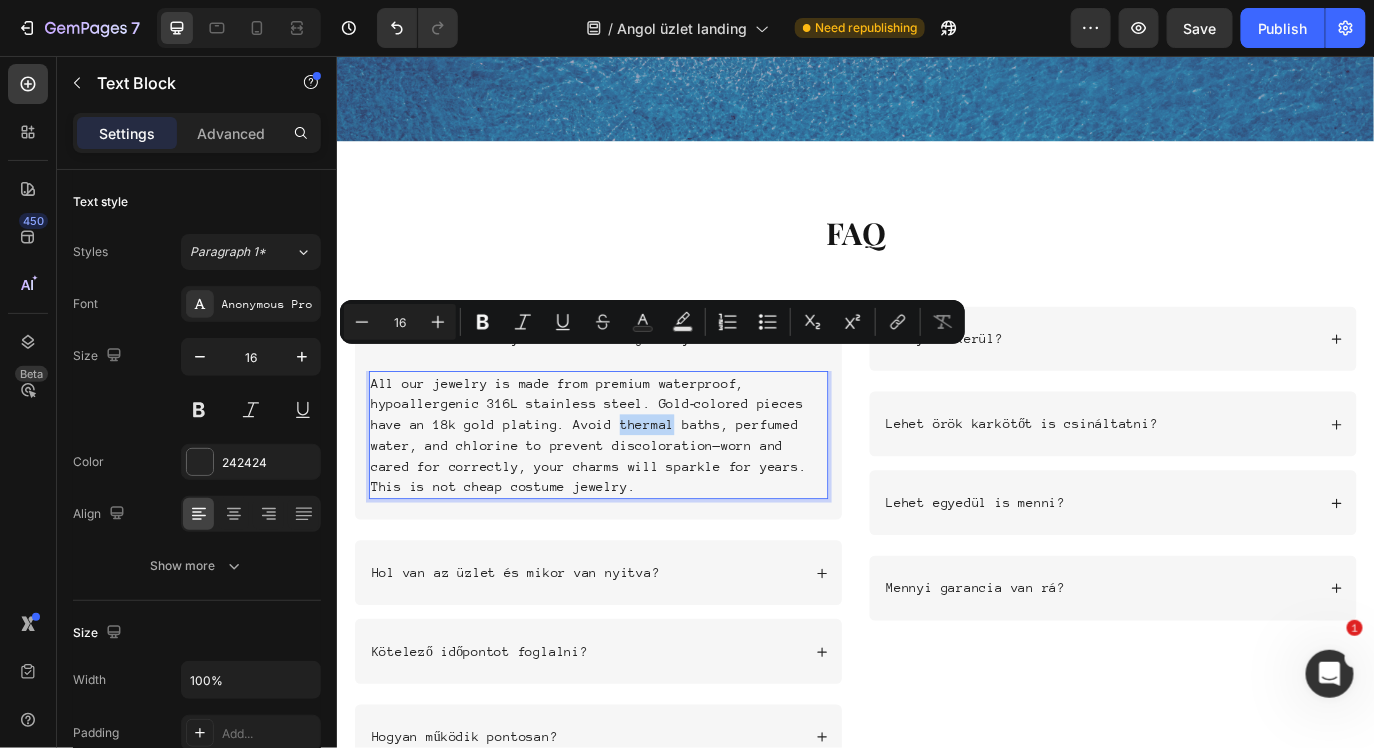 click on "All our jewelry is made from premium waterproof, hypoallergenic 316L stainless steel. Gold‑colored pieces have an 18k gold plating. Avoid thermal baths, perfumed water, and chlorine to prevent discoloration—worn and cared for correctly, your charms will sparkle for years. This is not cheap costume jewelry." at bounding box center [638, 493] 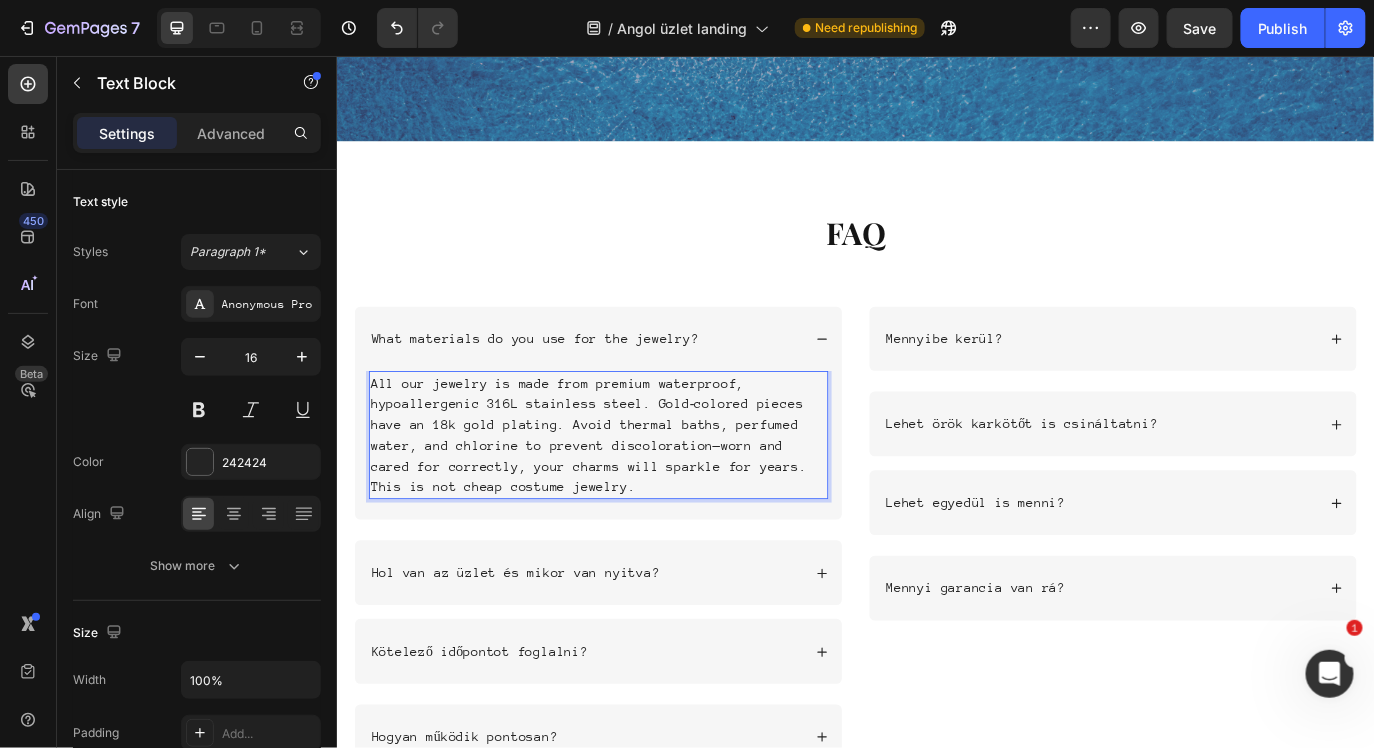 click on "All our jewelry is made from premium waterproof, hypoallergenic 316L stainless steel. Gold‑colored pieces have an 18k gold plating. Avoid thermal baths, perfumed water, and chlorine to prevent discoloration—worn and cared for correctly, your charms will sparkle for years. This is not cheap costume jewelry." at bounding box center [638, 493] 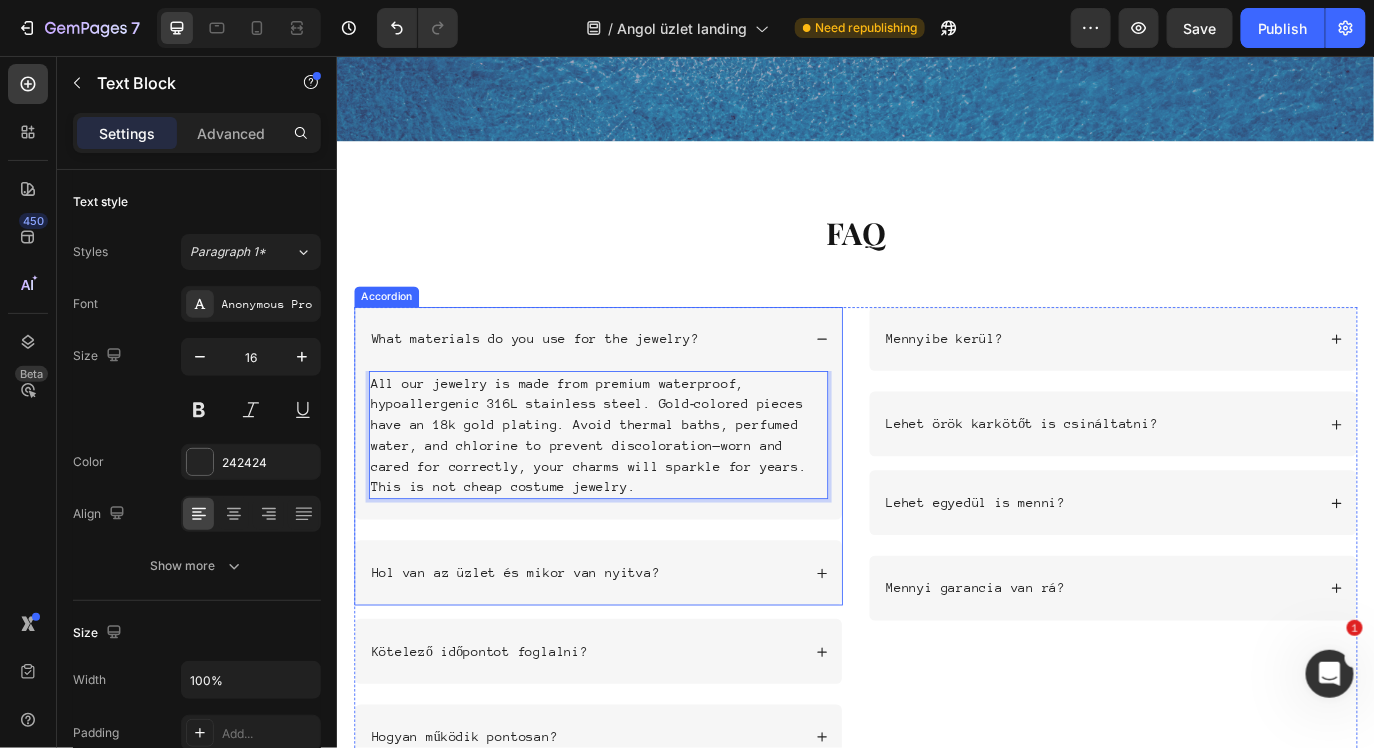 click on "What materials do you use for the jewelry?" at bounding box center (623, 382) 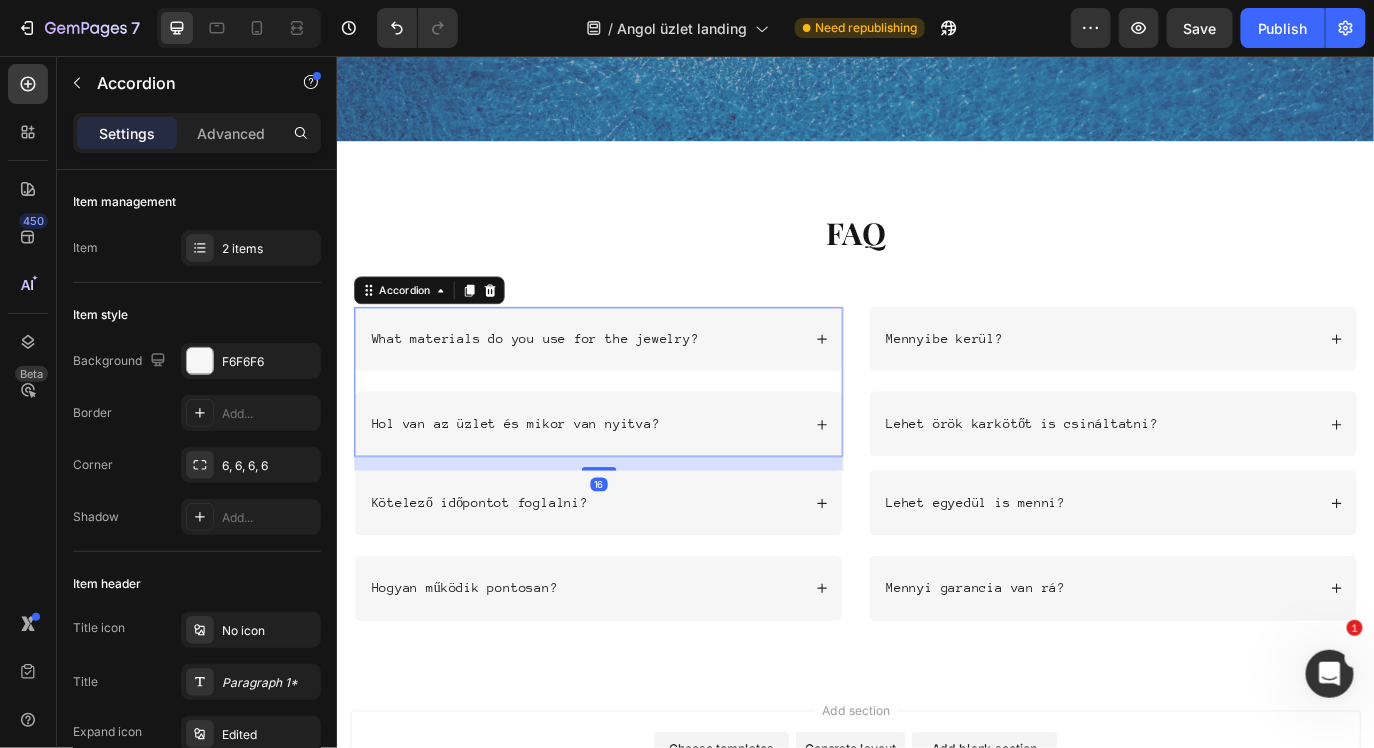 click on "Hol van az üzlet és mikor van nyitva?" at bounding box center (623, 480) 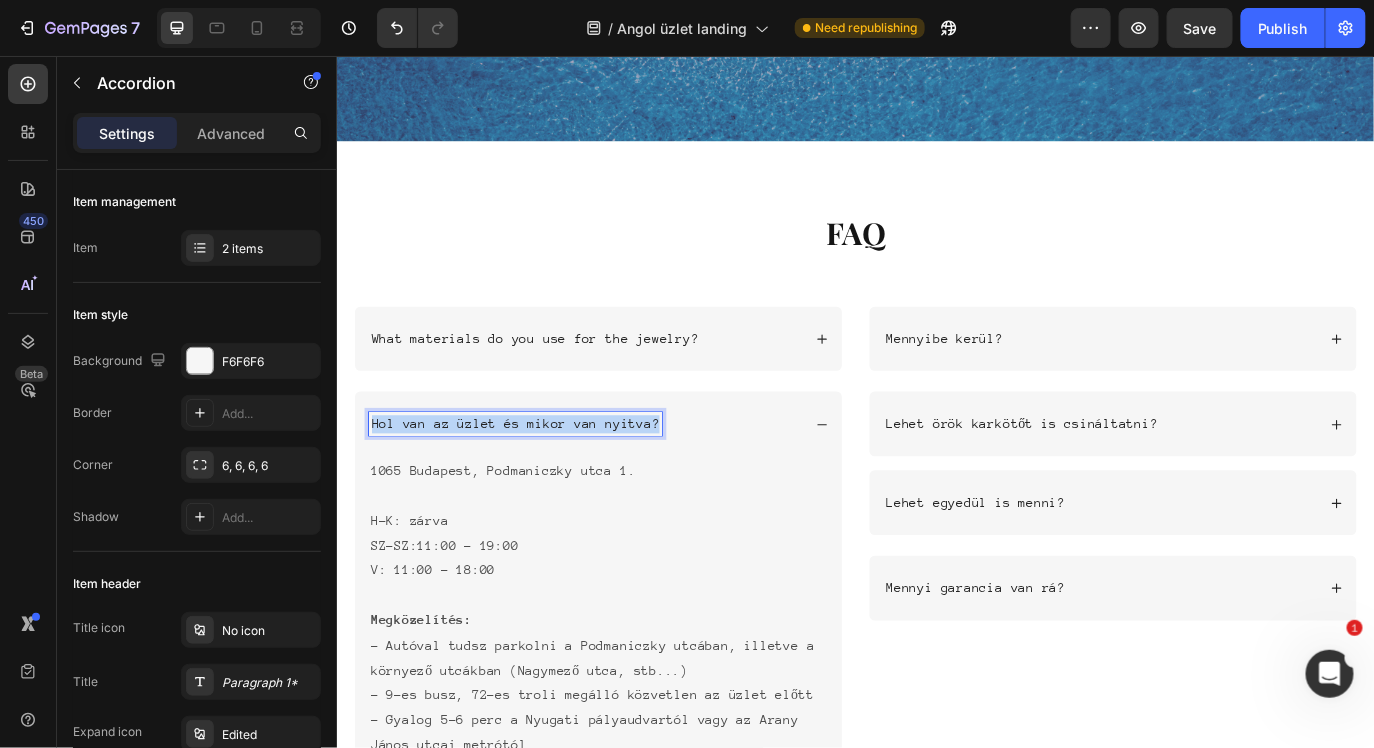 click on "Hol van az üzlet és mikor van nyitva?" at bounding box center [542, 480] 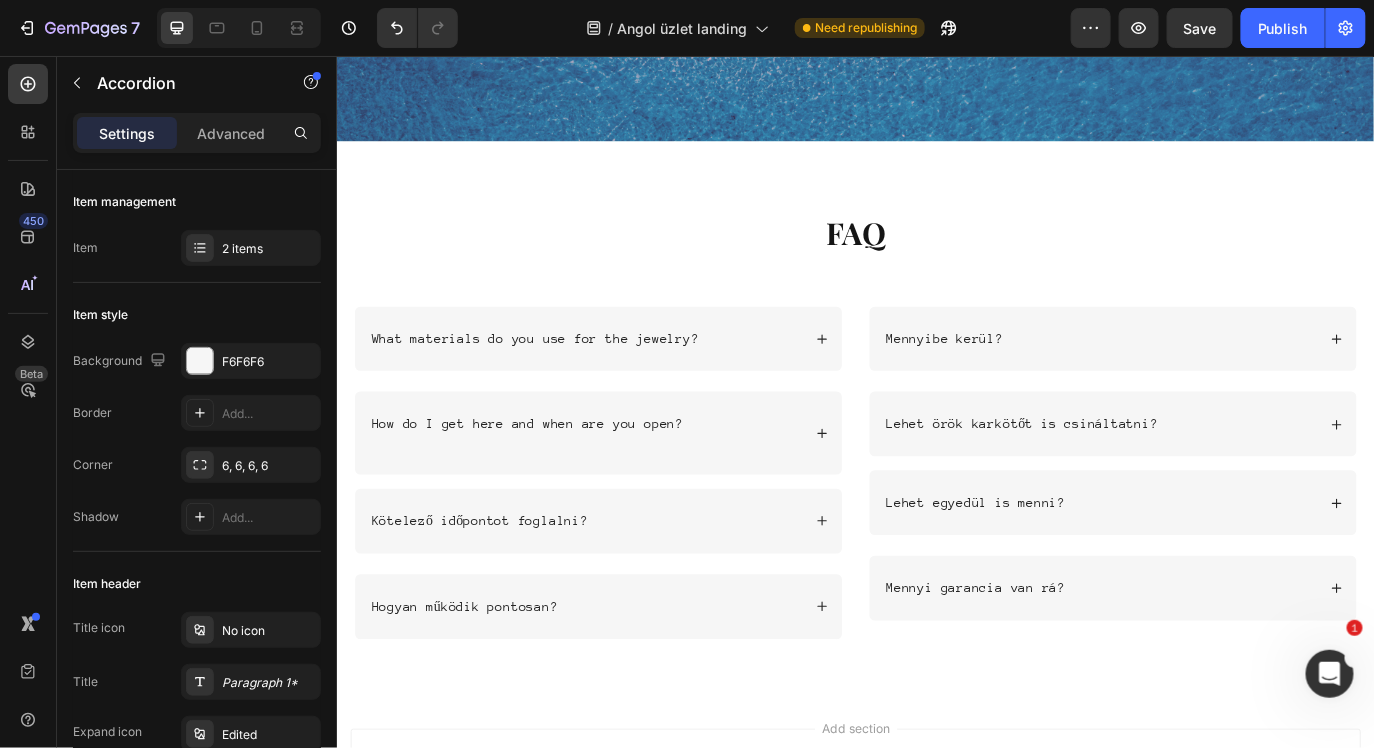 click on "How do I get here and when are you open?" at bounding box center [623, 491] 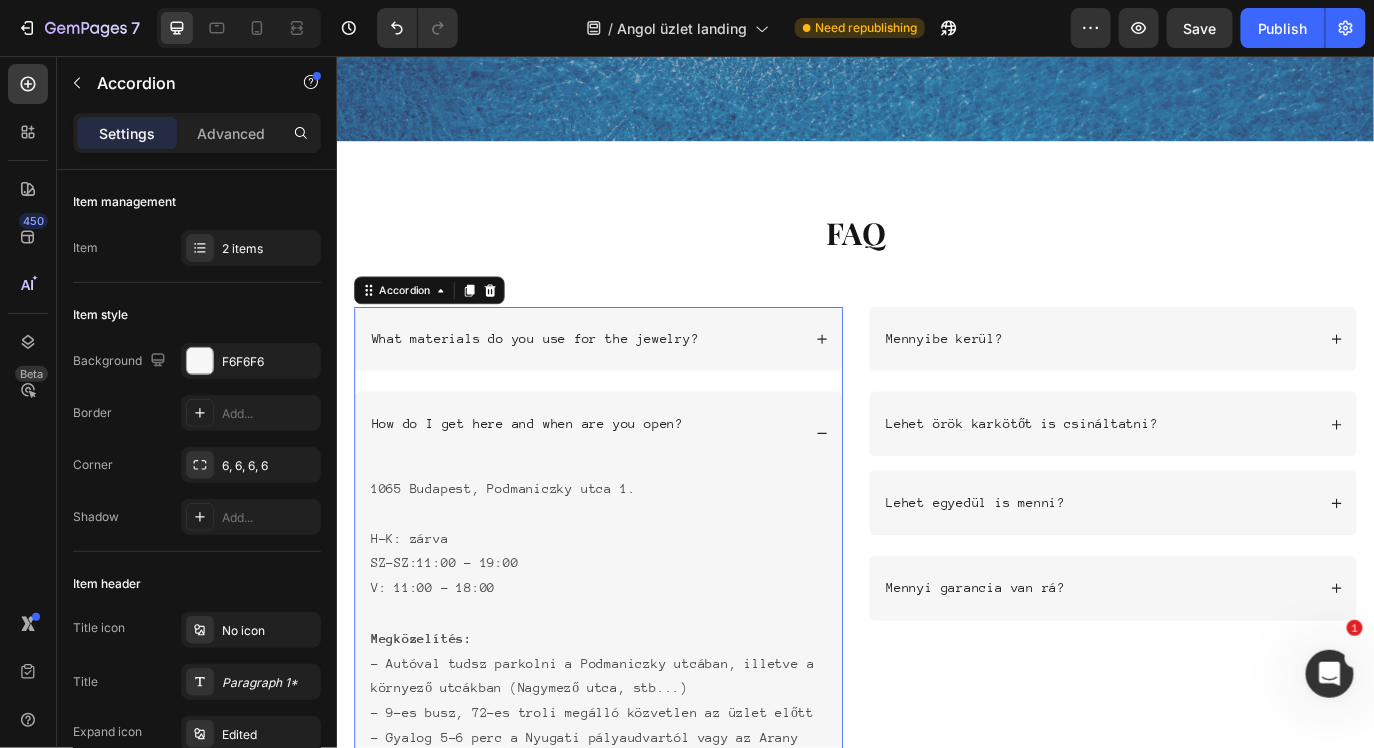 click on "How do I get here and when are you open?" at bounding box center [623, 491] 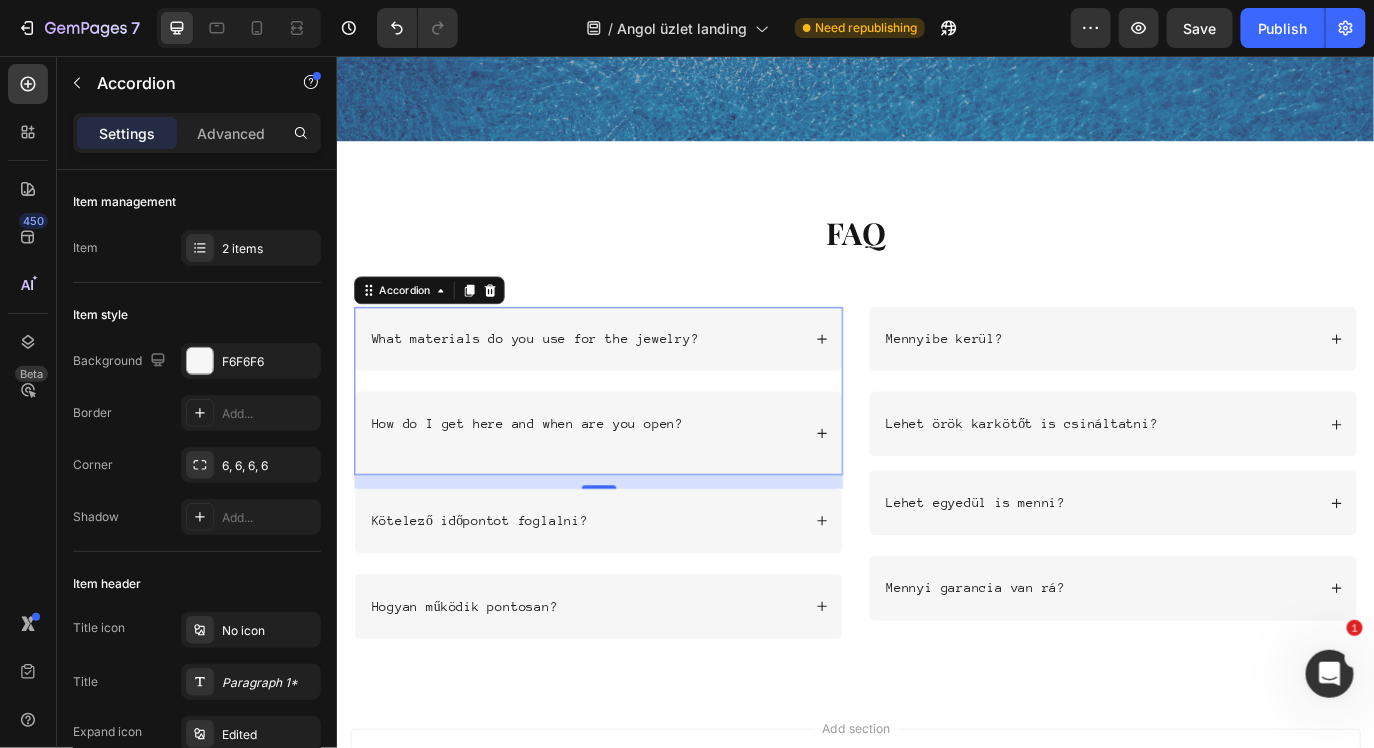 click on "How do I get here and when are you open?" at bounding box center (623, 491) 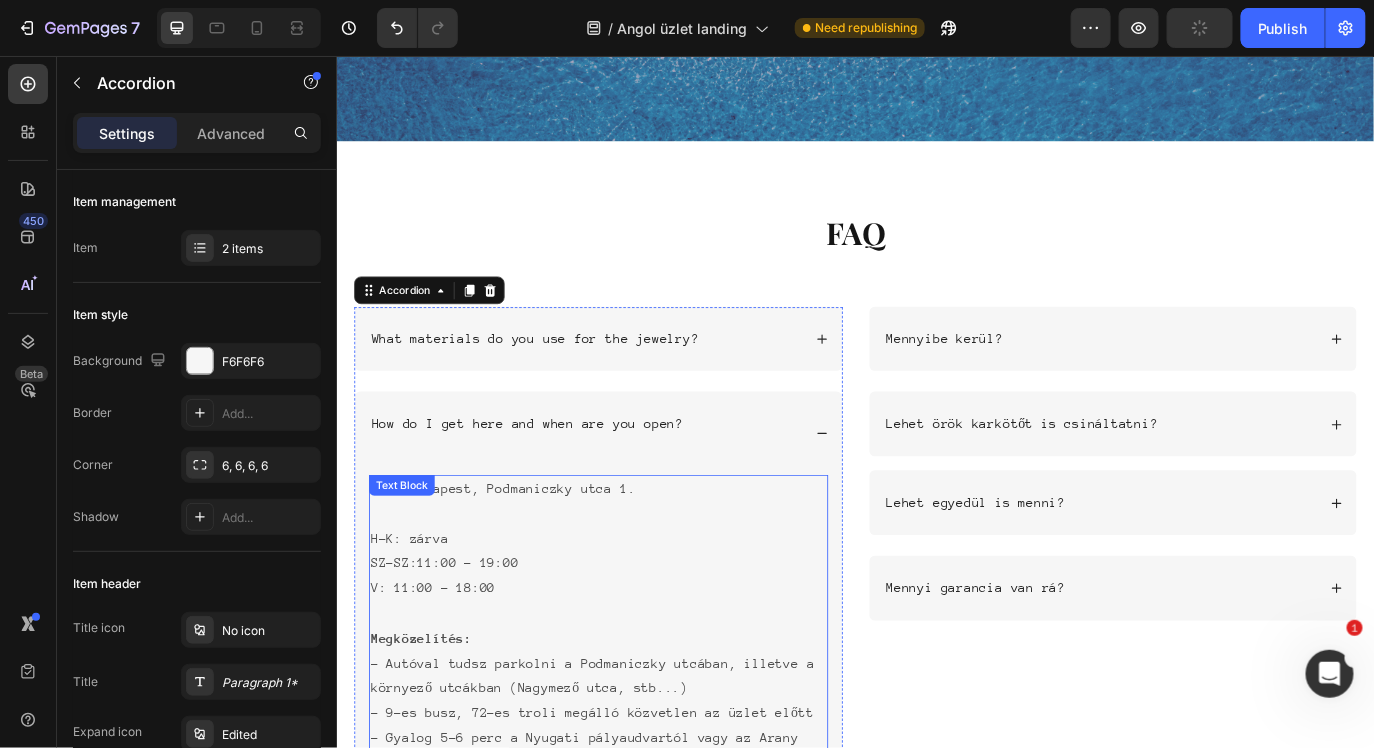 click on "V: 11:00 - 18:00" at bounding box center [638, 670] 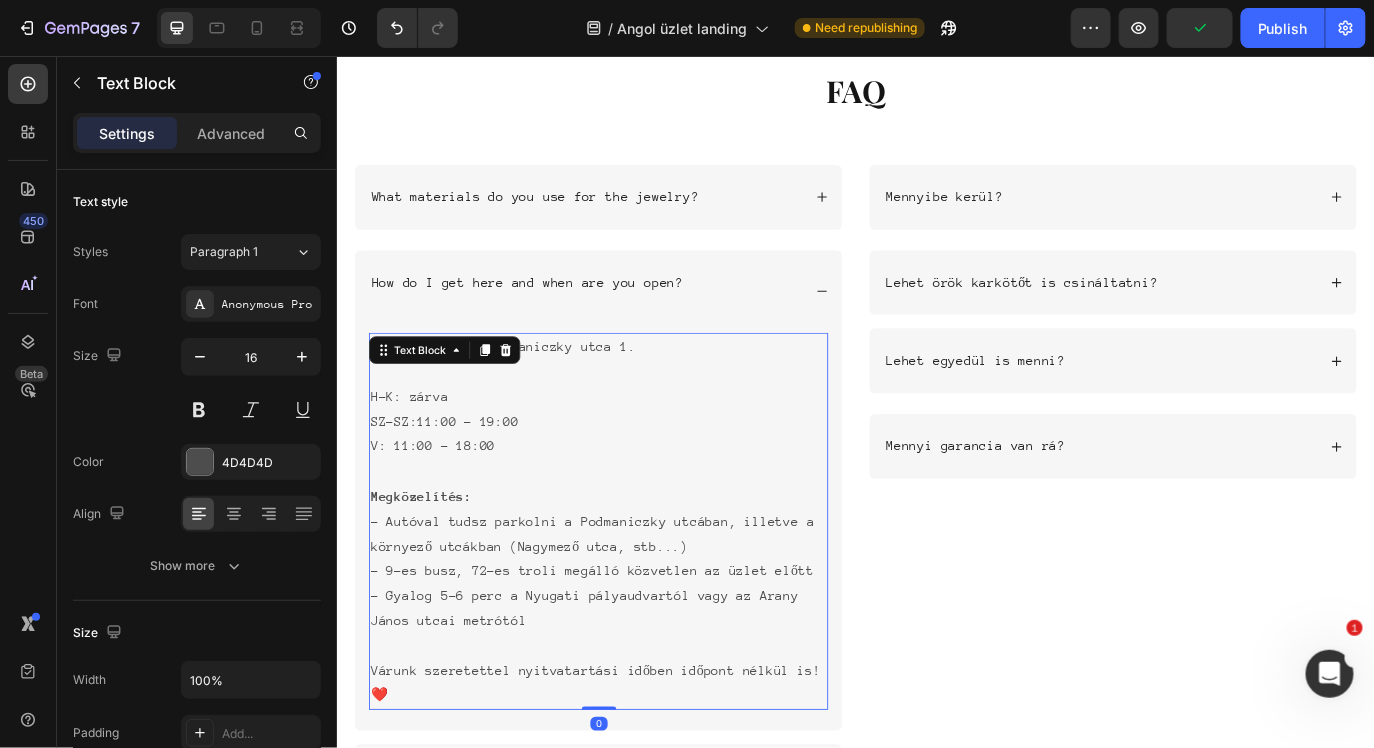 scroll, scrollTop: 6348, scrollLeft: 0, axis: vertical 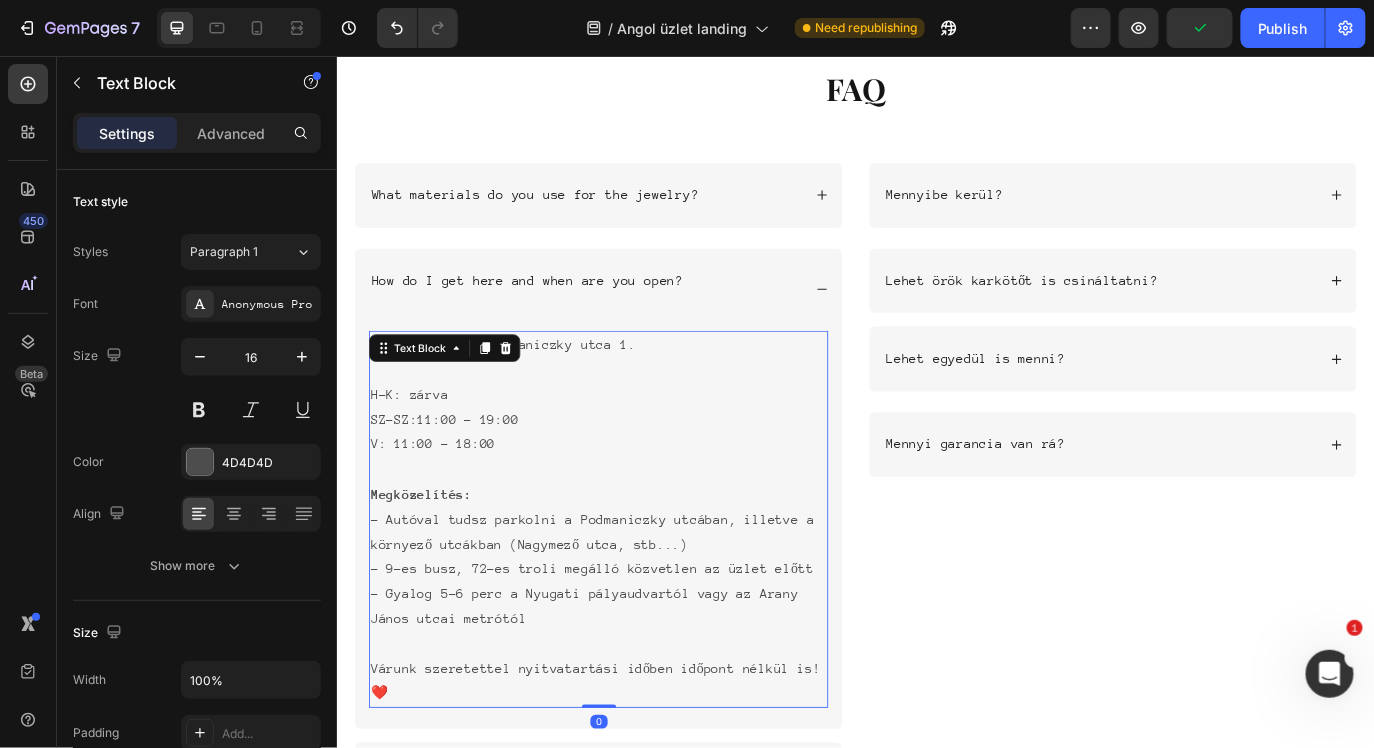 click on "- Autóval tudsz parkolni a Podmaniczky utcában, illetve a környező utcákban (Nagymező utca, stb...)" at bounding box center (638, 606) 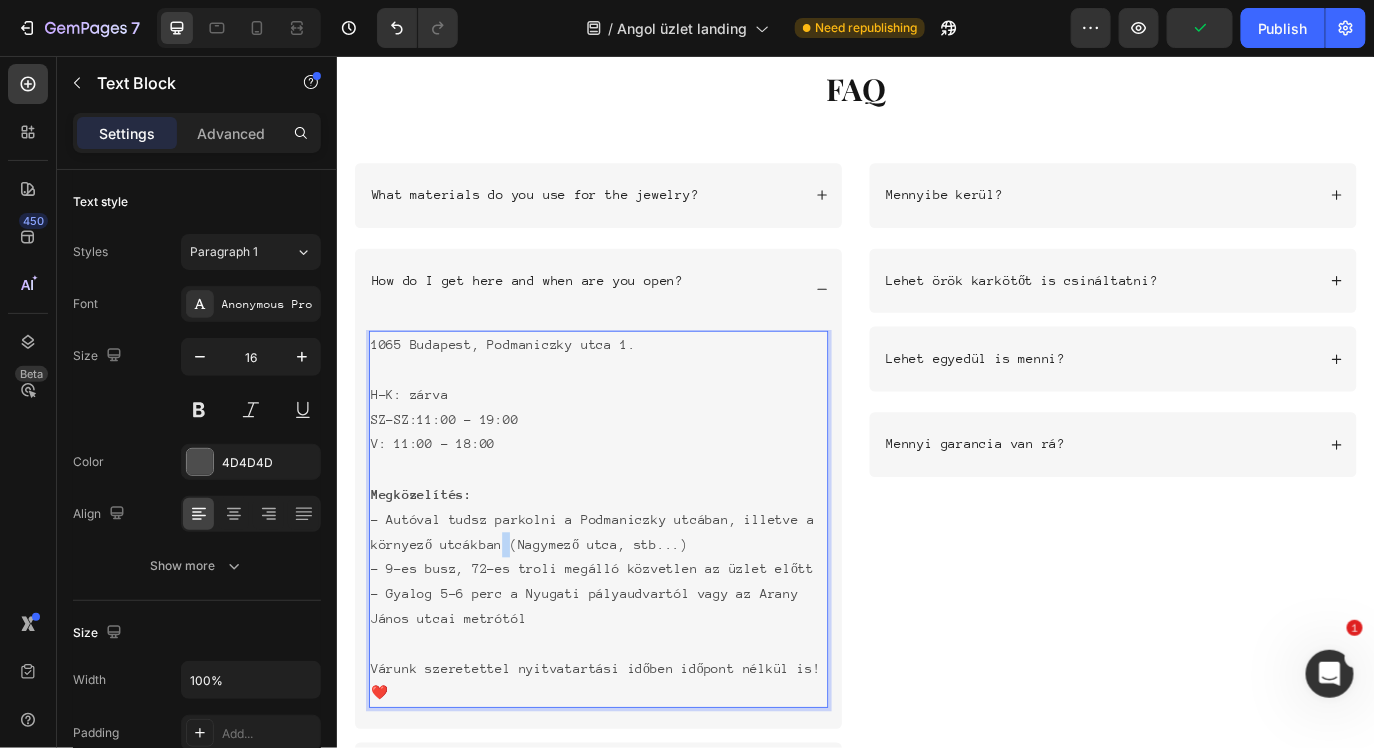 click on "- Autóval tudsz parkolni a Podmaniczky utcában, illetve a környező utcákban (Nagymező utca, stb...)" at bounding box center (638, 606) 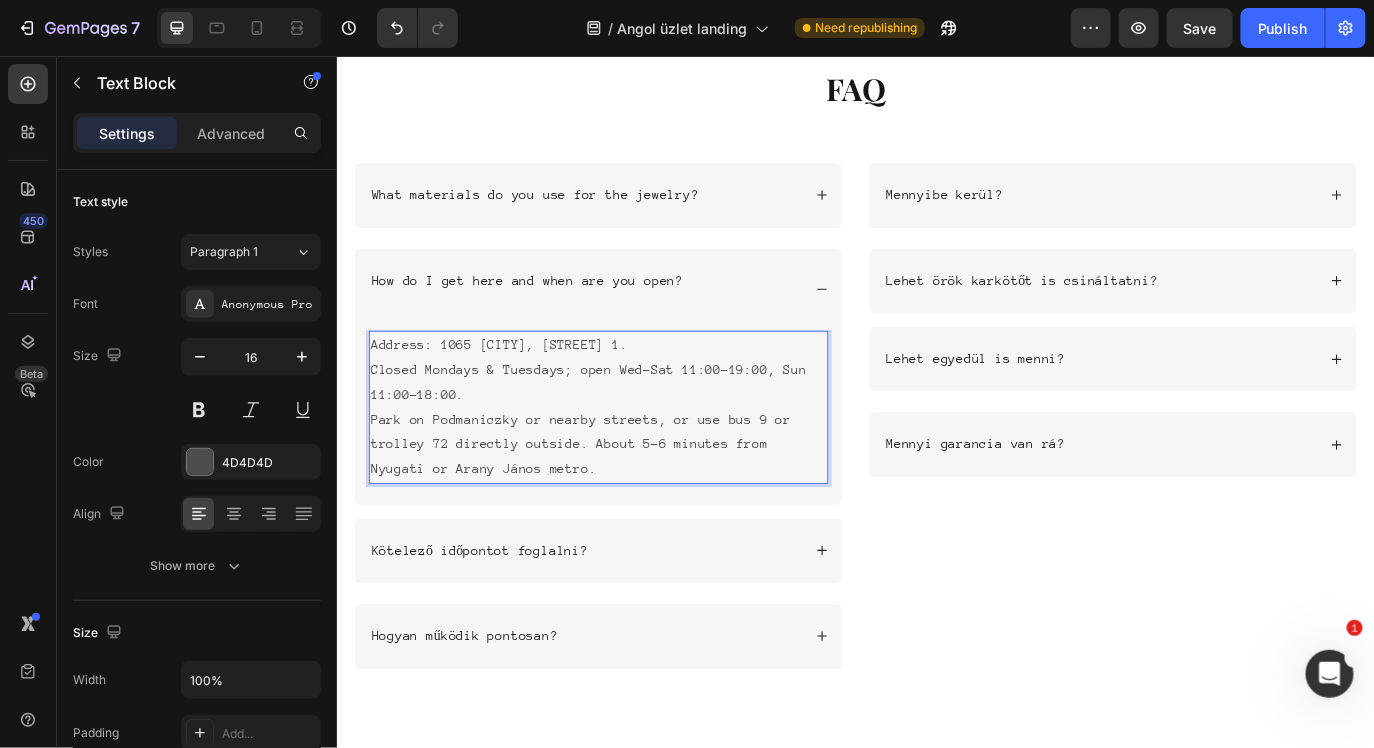 click on "Address: 1065 [CITY], [STREET] 1." at bounding box center (638, 389) 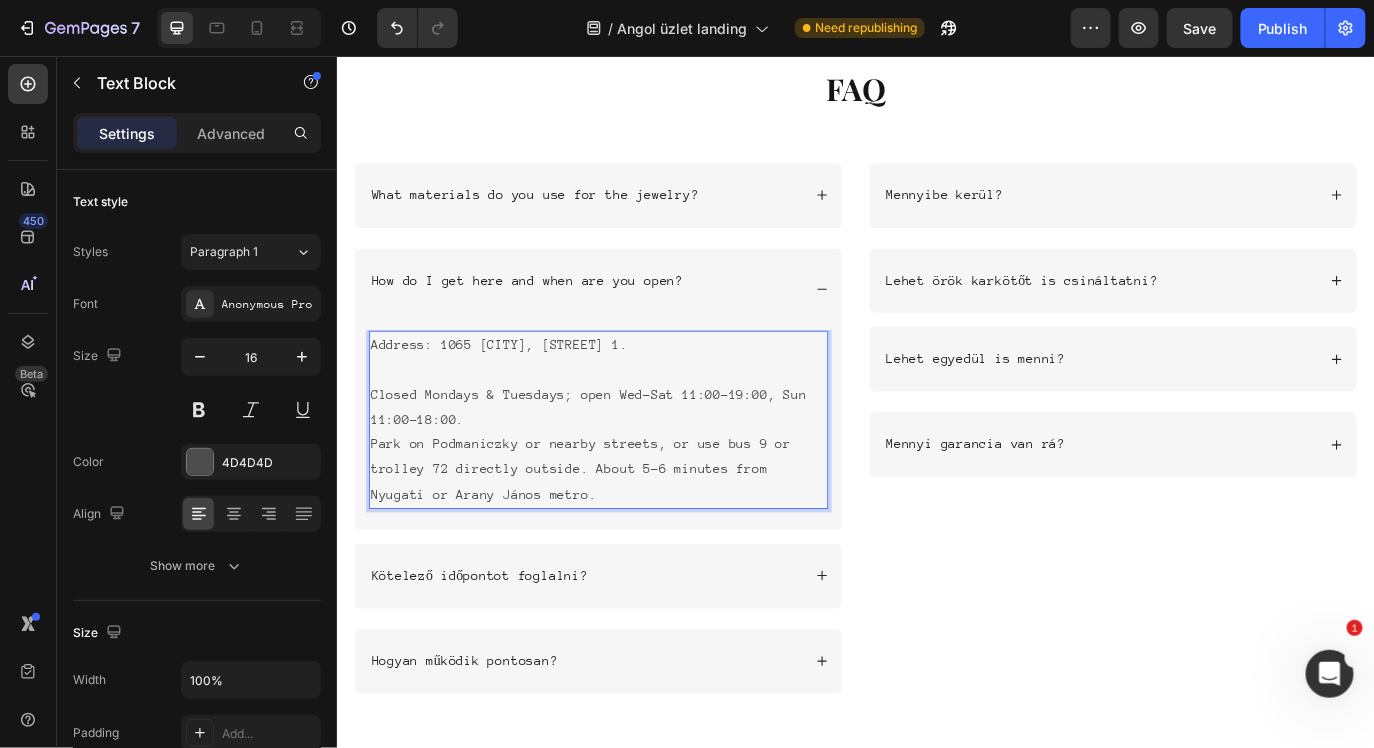 click on "Closed Mondays & Tuesdays; open Wed–Sat 11:00–19:00, Sun 11:00–18:00. Park on [STREET] or nearby streets, or use bus 9 or trolley 72 directly outside. About 5–6 minutes from Nyugati or Arany János metro." at bounding box center (638, 505) 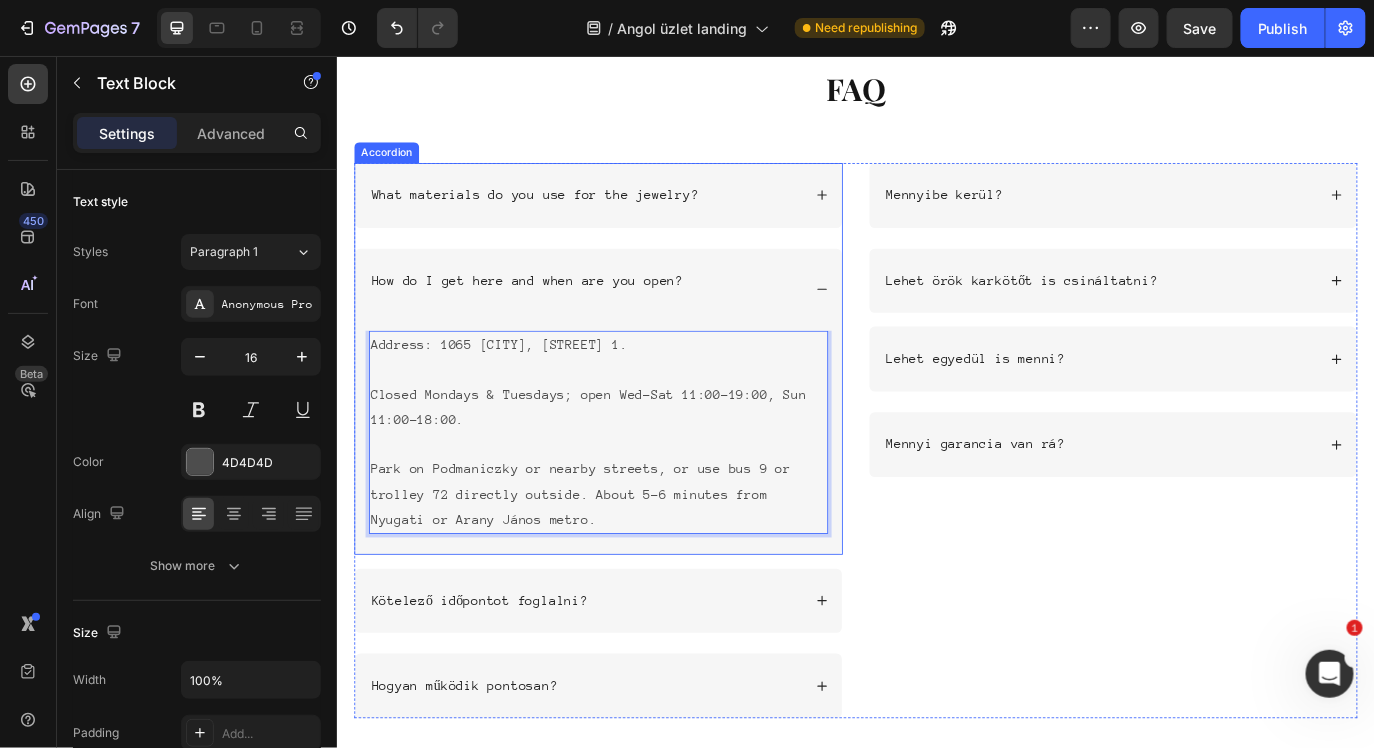 click on "How do I get here and when are you open?" at bounding box center [623, 326] 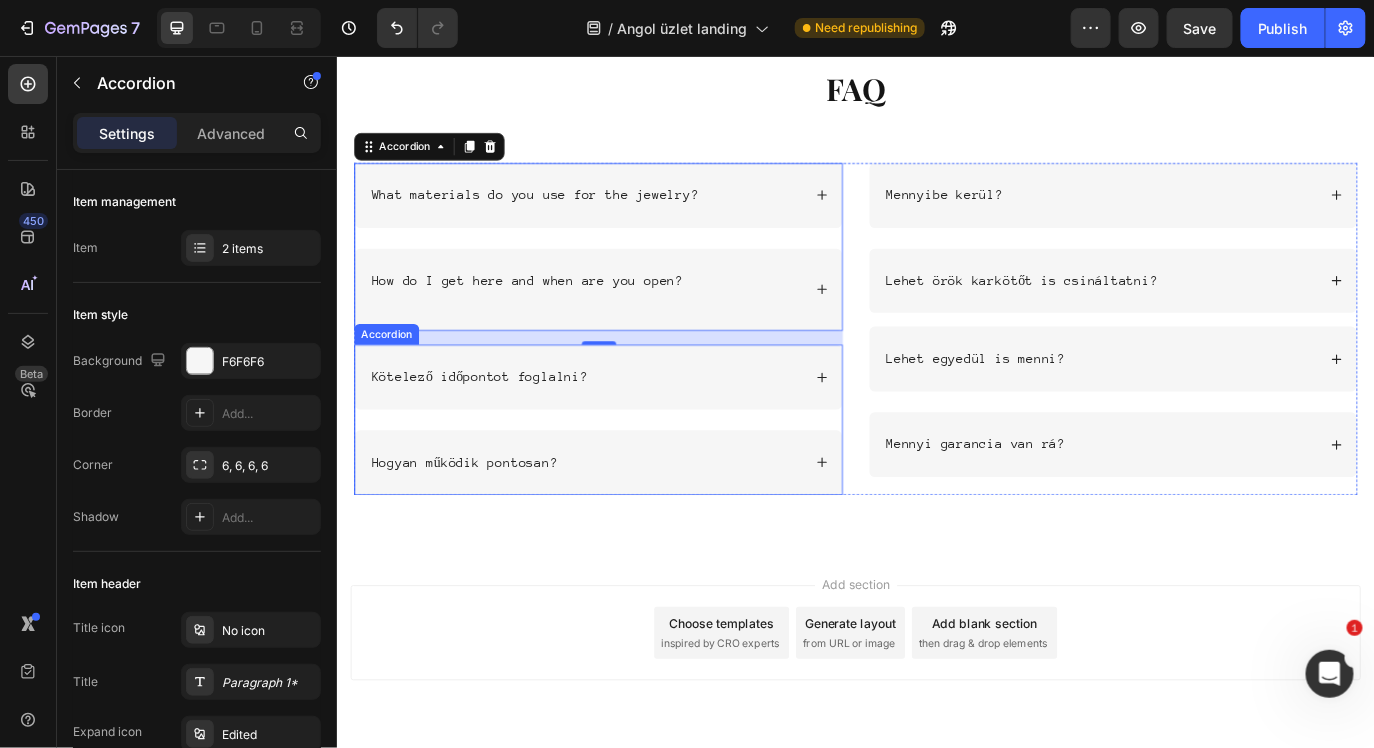 click on "Kötelező időpontot foglalni?" at bounding box center [623, 426] 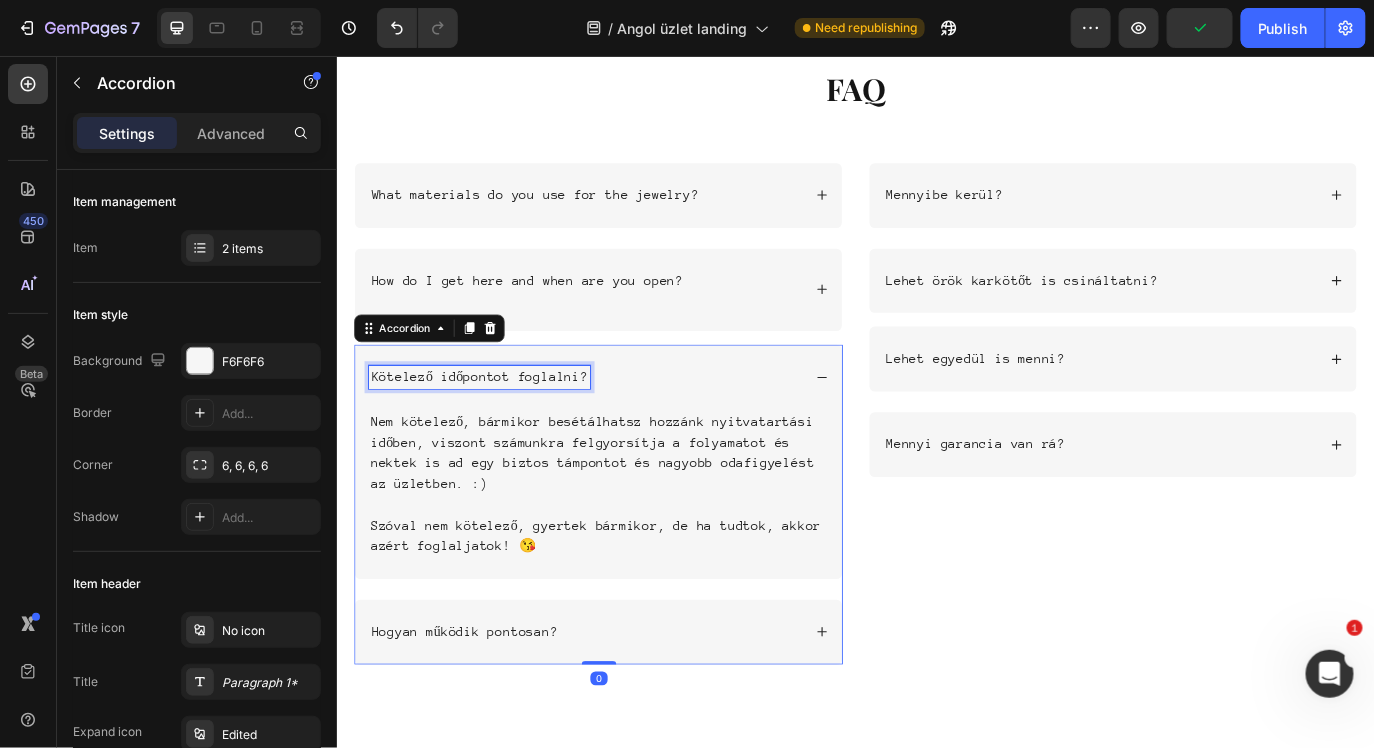 click on "Kötelező időpontot foglalni?" at bounding box center (501, 426) 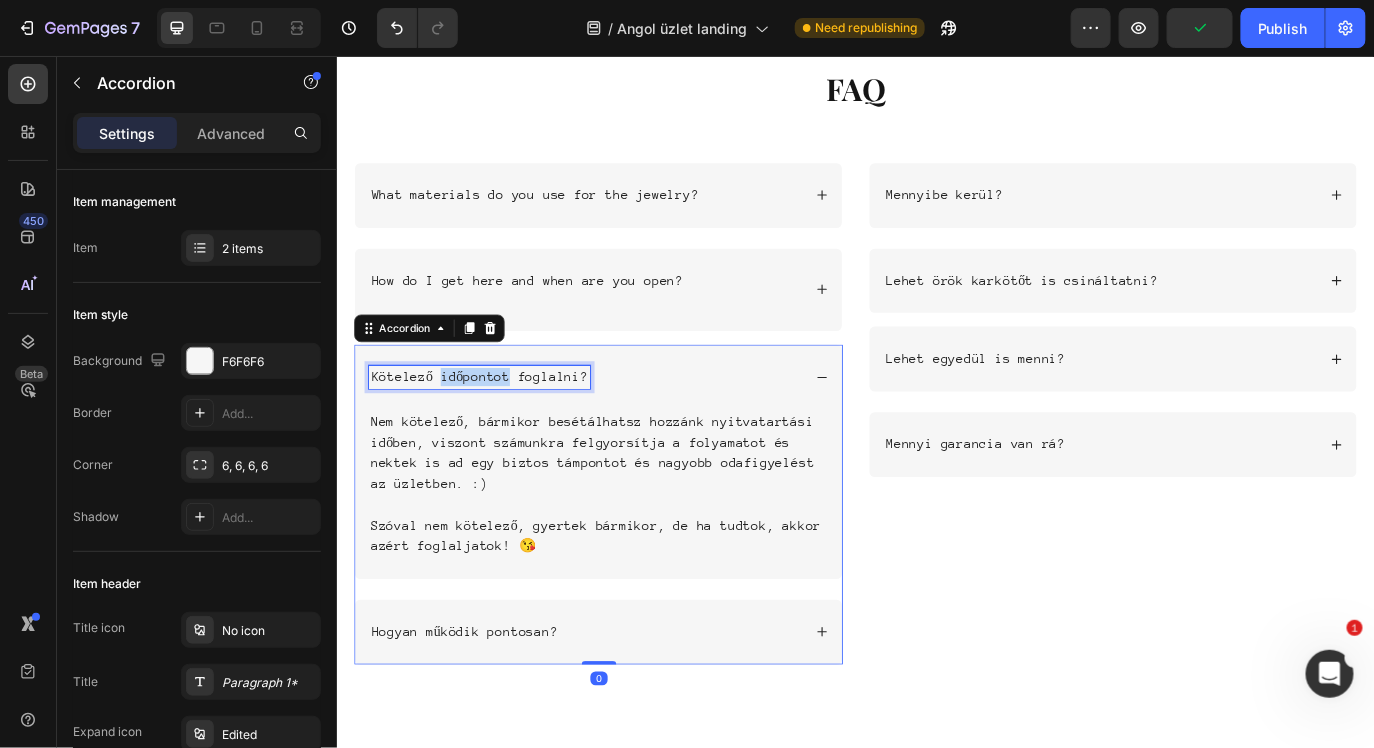 click on "Kötelező időpontot foglalni?" at bounding box center (501, 426) 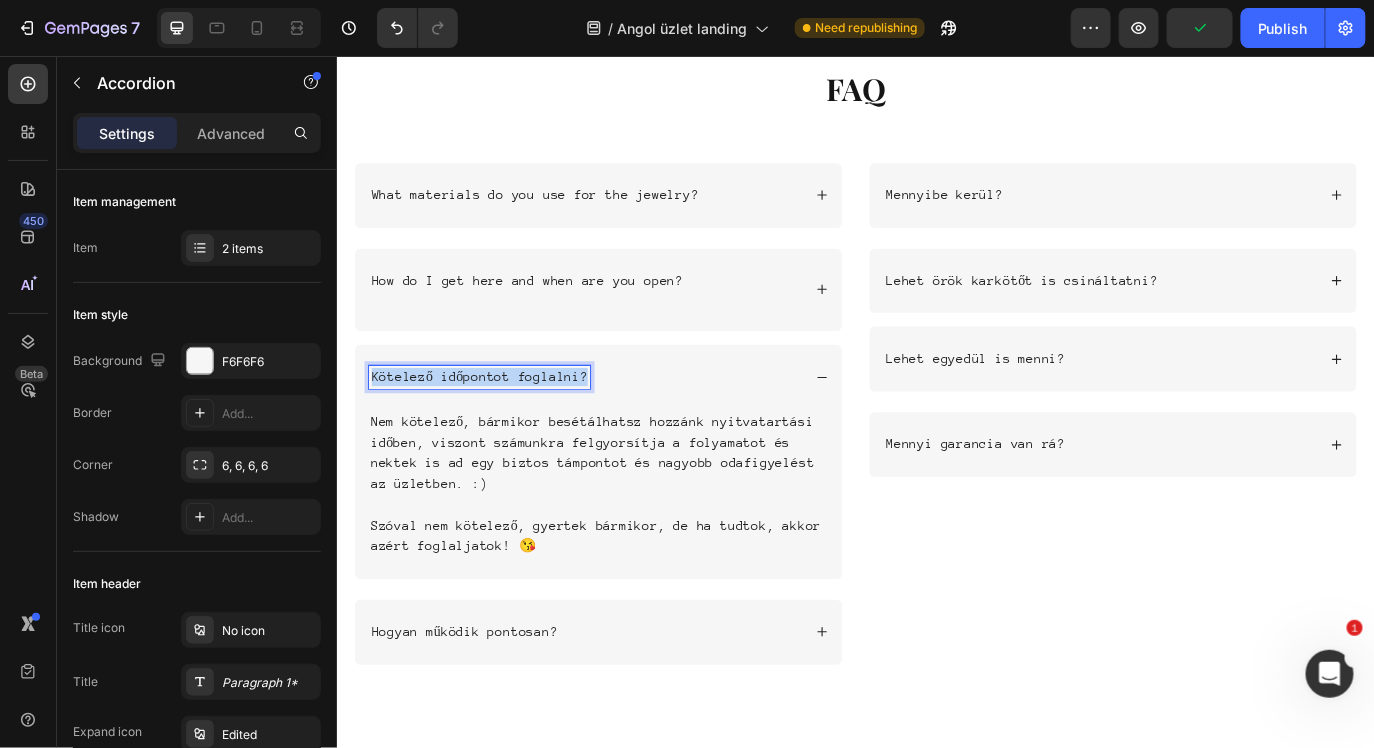 click on "Kötelező időpontot foglalni?" at bounding box center [501, 426] 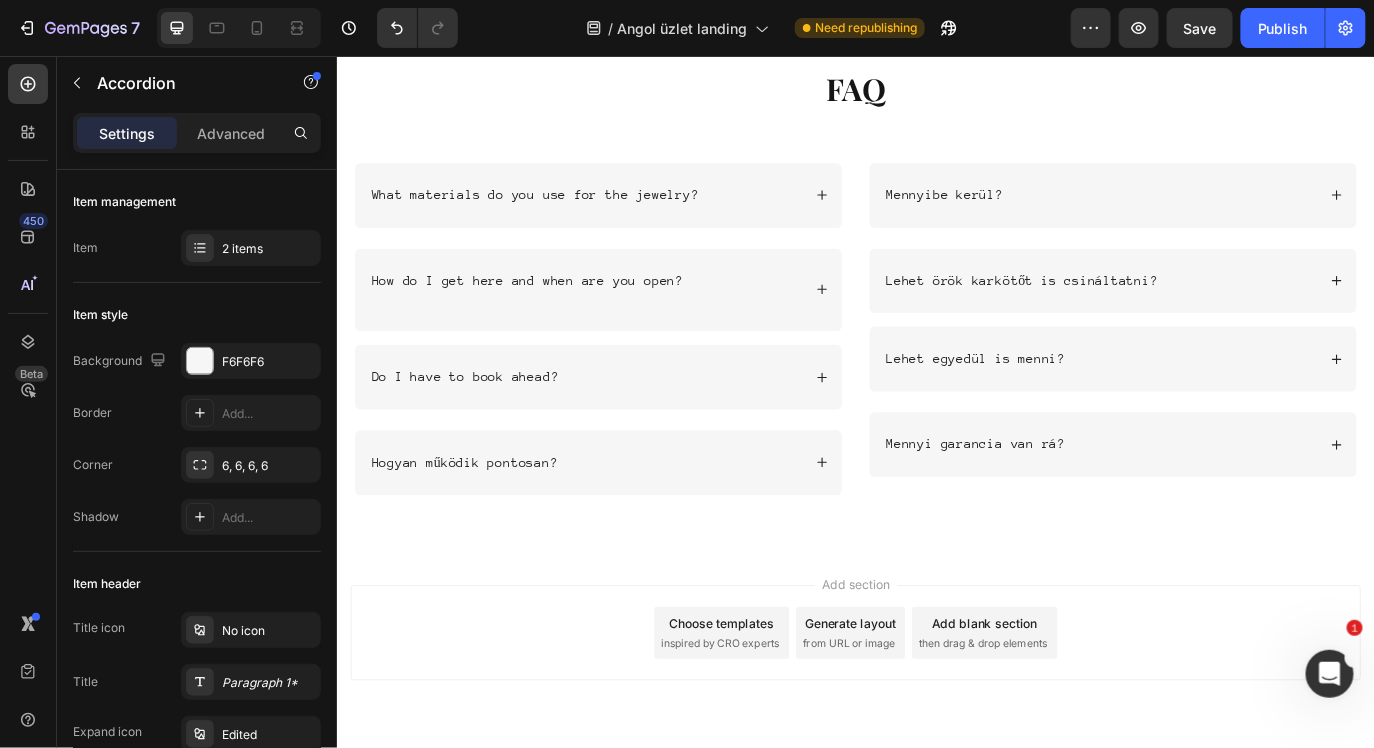 click on "Do I have to book ahead?" at bounding box center (623, 426) 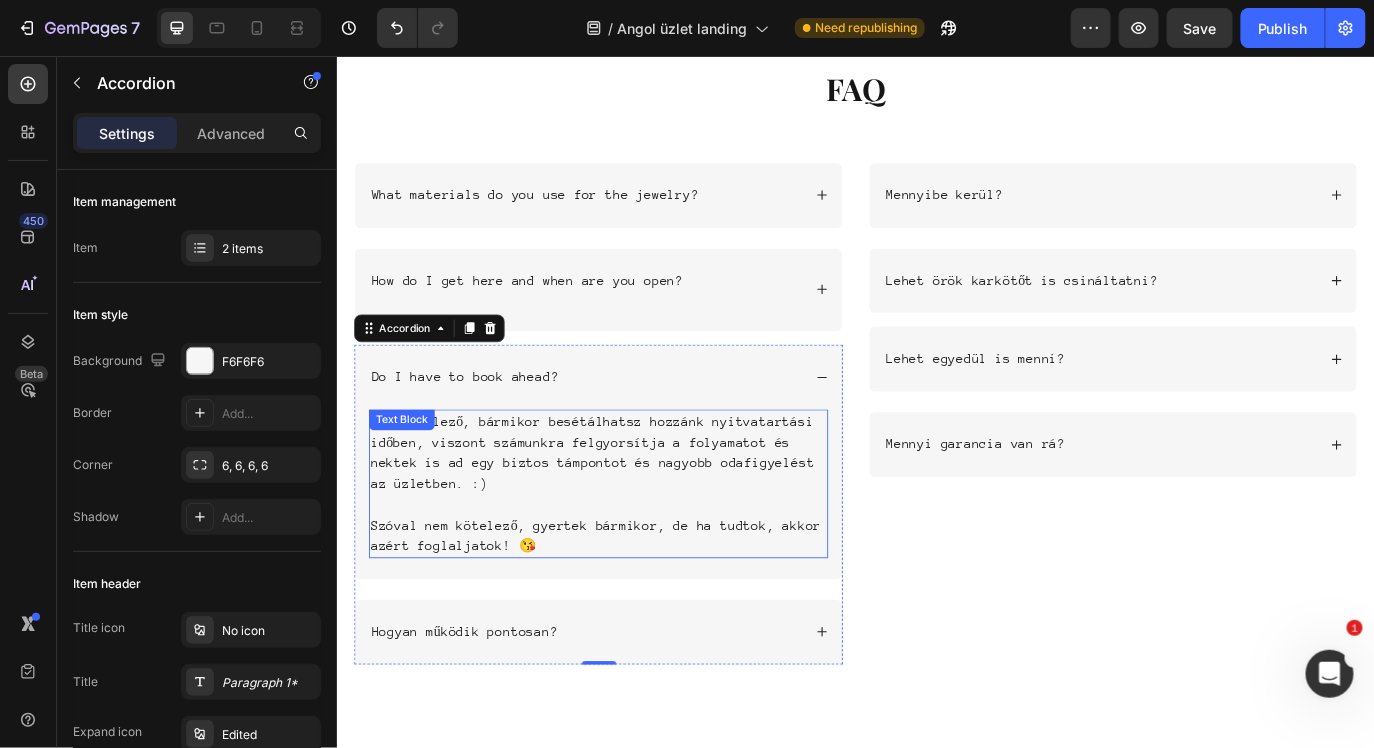 click on "Nem kötelező, bármikor besétálhatsz hozzánk nyitvatartási időben, viszont számunkra felgyorsítja a folyamatot és nektek is ad egy biztos támpontot és nagyobb odafigyelést az üzletben. :) Szóval nem kötelező, gyertek bármikor, de ha tudtok, akkor azért foglaljatok! 😘" at bounding box center (638, 550) 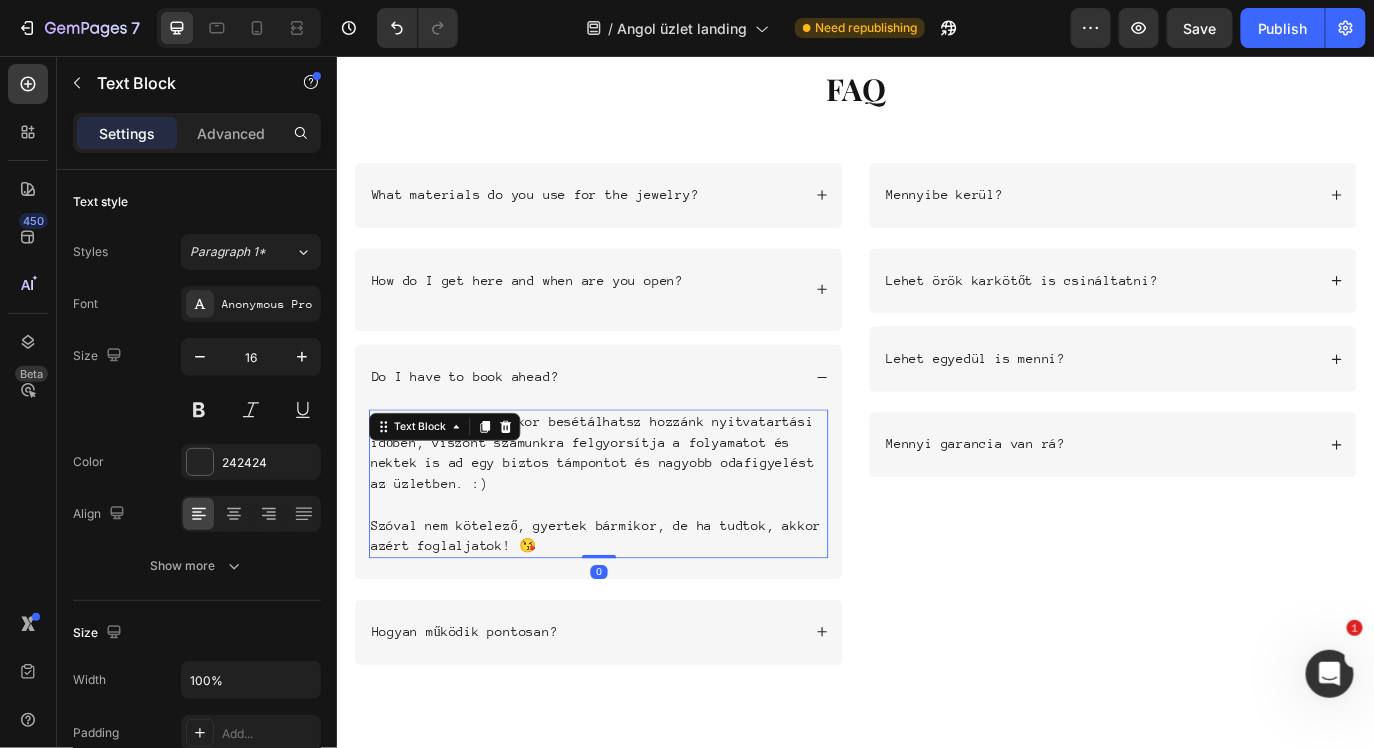 click on "Nem kötelező, bármikor besétálhatsz hozzánk nyitvatartási időben, viszont számunkra felgyorsítja a folyamatot és nektek is ad egy biztos támpontot és nagyobb odafigyelést az üzletben. :) Szóval nem kötelező, gyertek bármikor, de ha tudtok, akkor azért foglaljatok! 😘" at bounding box center [638, 550] 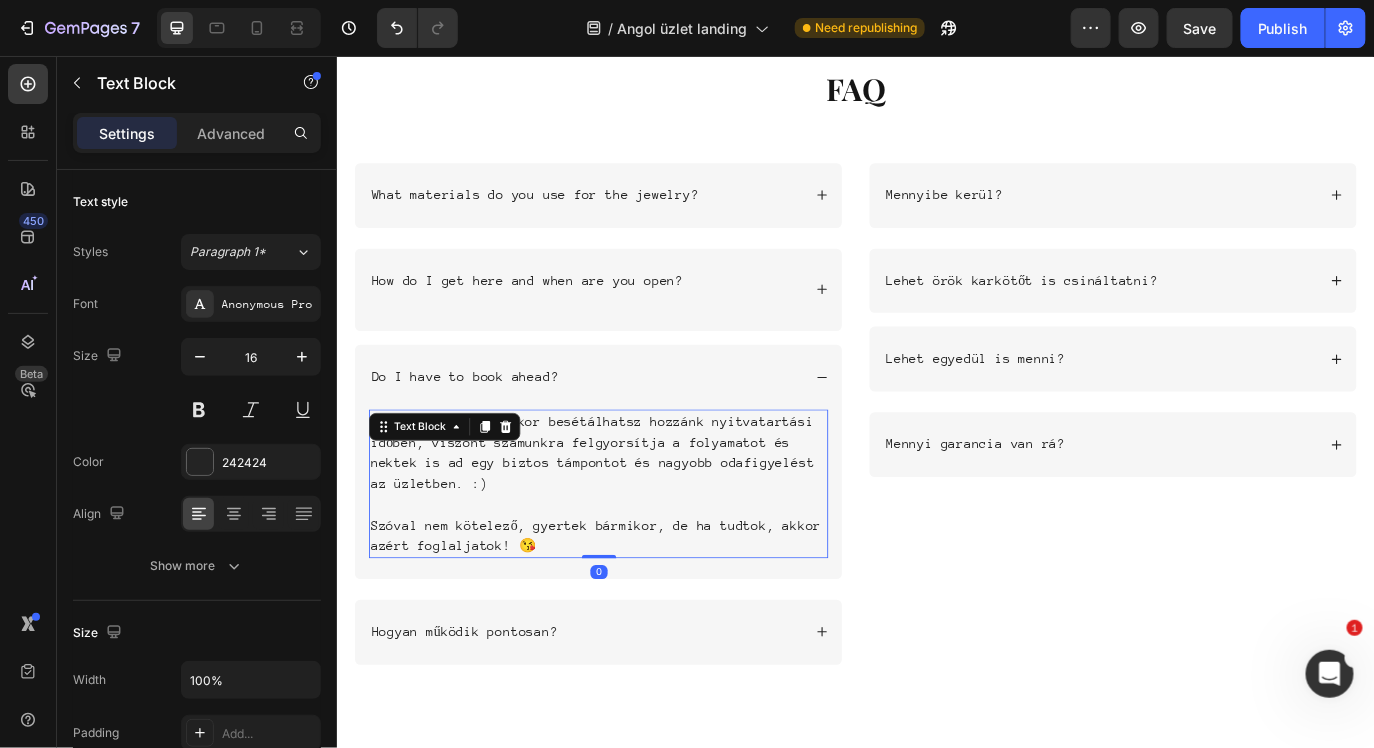 click on "Nem kötelező, bármikor besétálhatsz hozzánk nyitvatartási időben, viszont számunkra felgyorsítja a folyamatot és nektek is ad egy biztos támpontot és nagyobb odafigyelést az üzletben. :) Szóval nem kötelező, gyertek bármikor, de ha tudtok, akkor azért foglaljatok! 😘" at bounding box center [638, 550] 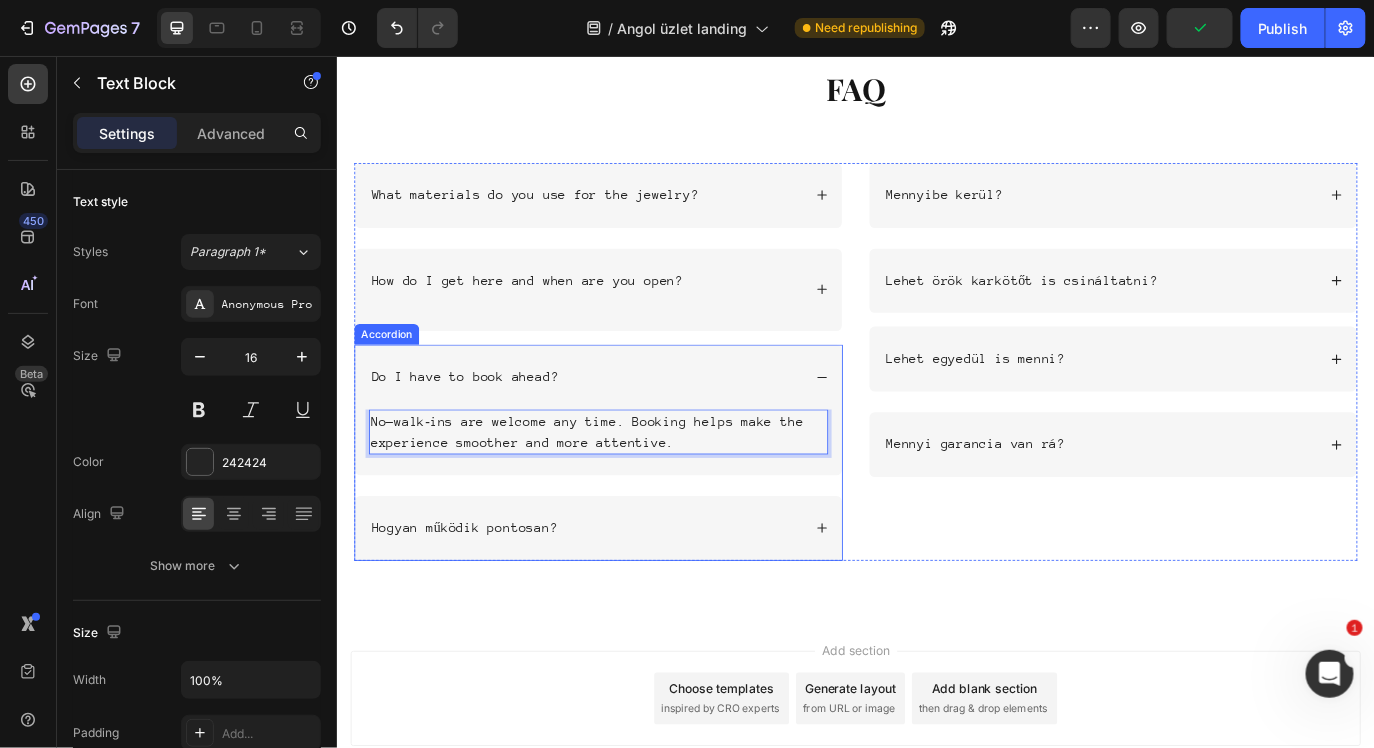 click on "Do I have to book ahead?" at bounding box center [623, 426] 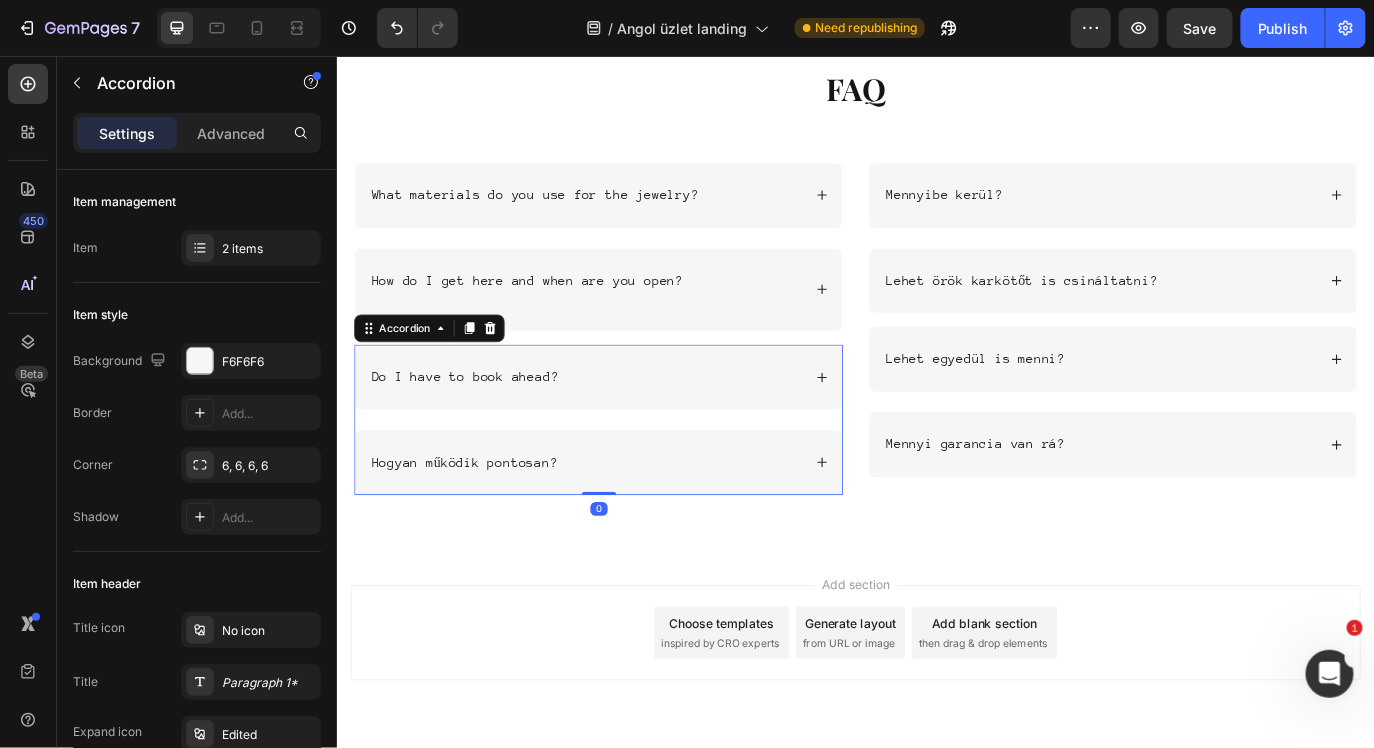 click on "Do I have to book ahead?" at bounding box center [623, 426] 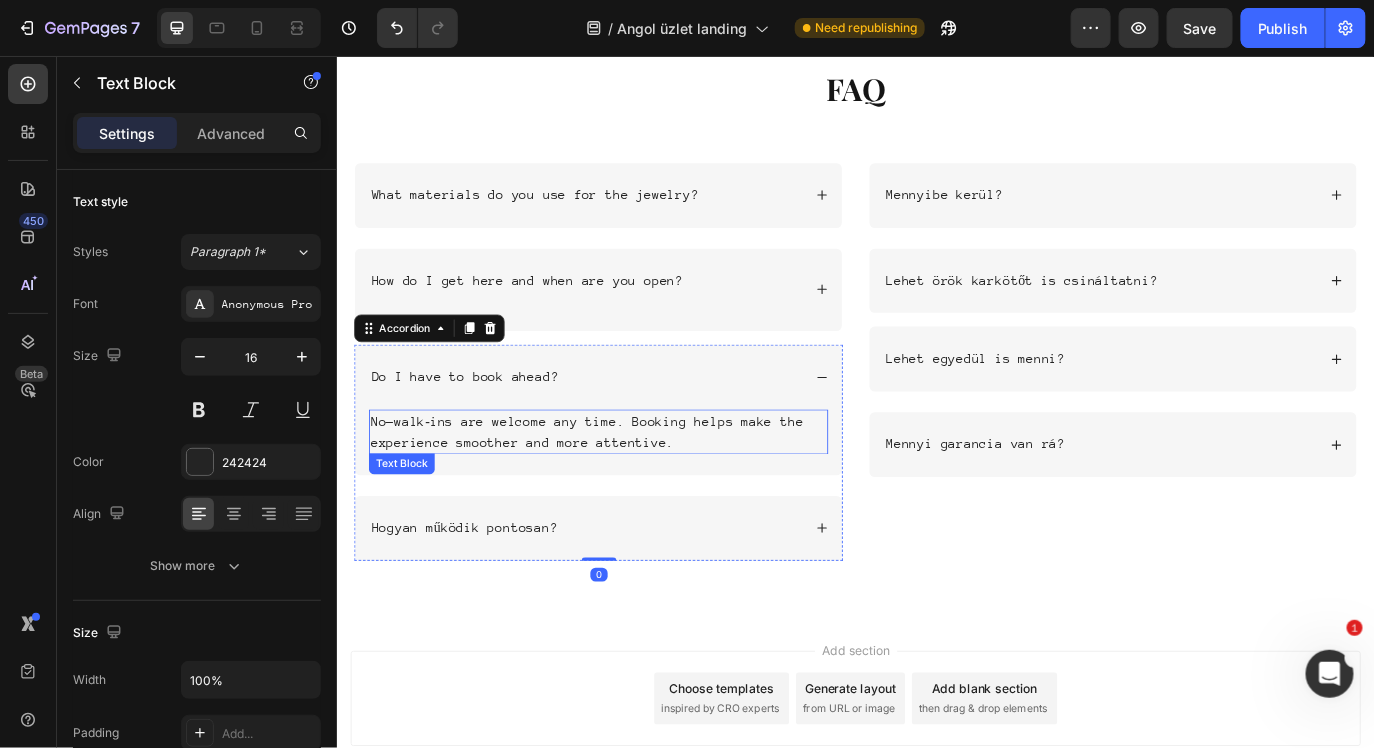 click on "No—walk‑ins are welcome any time. Booking helps make the experience smoother and more attentive." at bounding box center [638, 490] 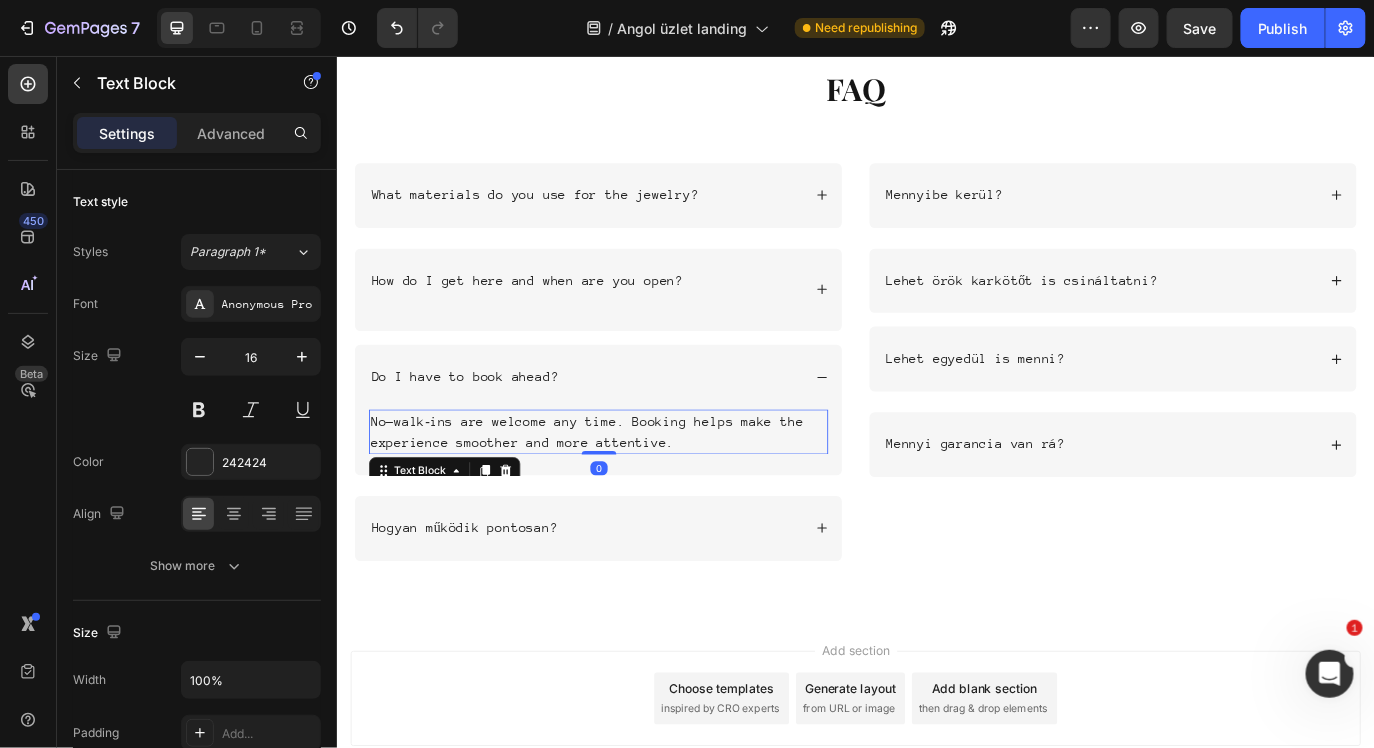 click on "No—walk‑ins are welcome any time. Booking helps make the experience smoother and more attentive." at bounding box center (638, 490) 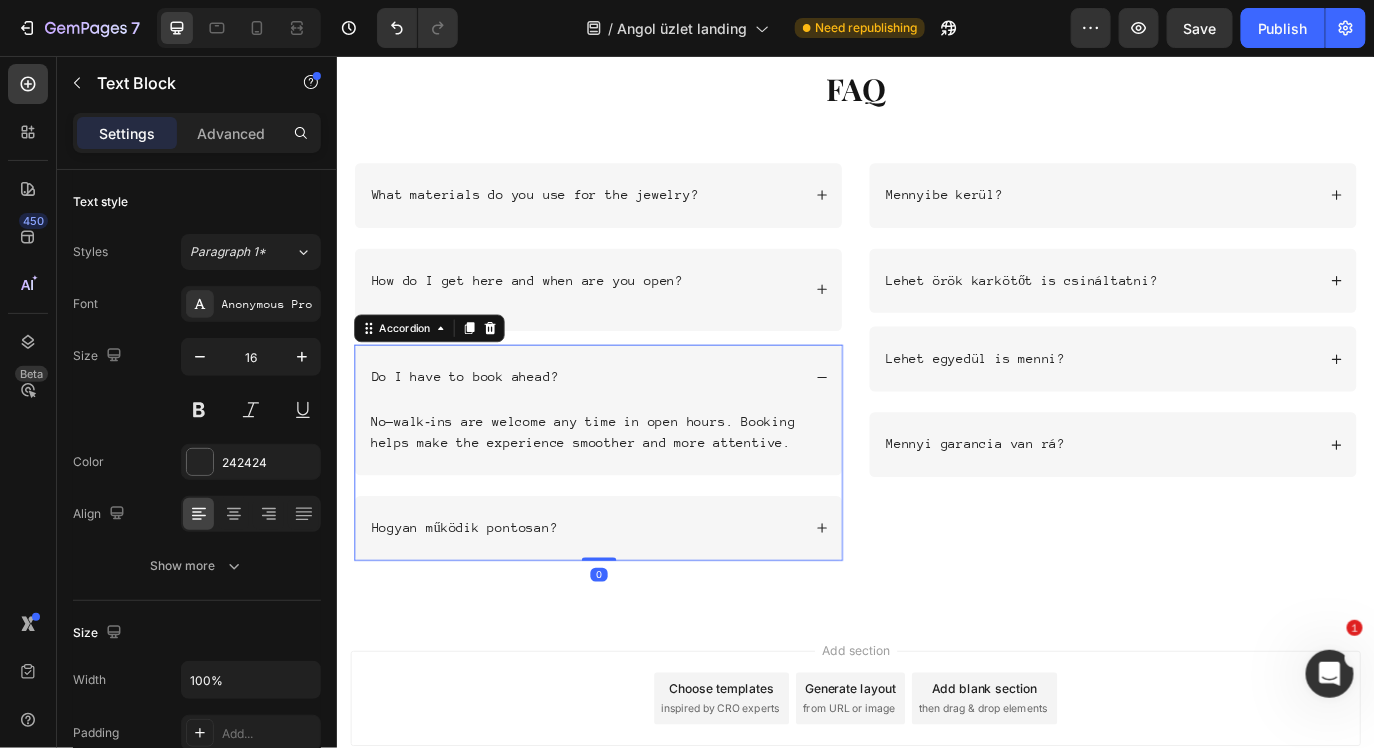 click on "Do I have to book ahead?" at bounding box center (638, 426) 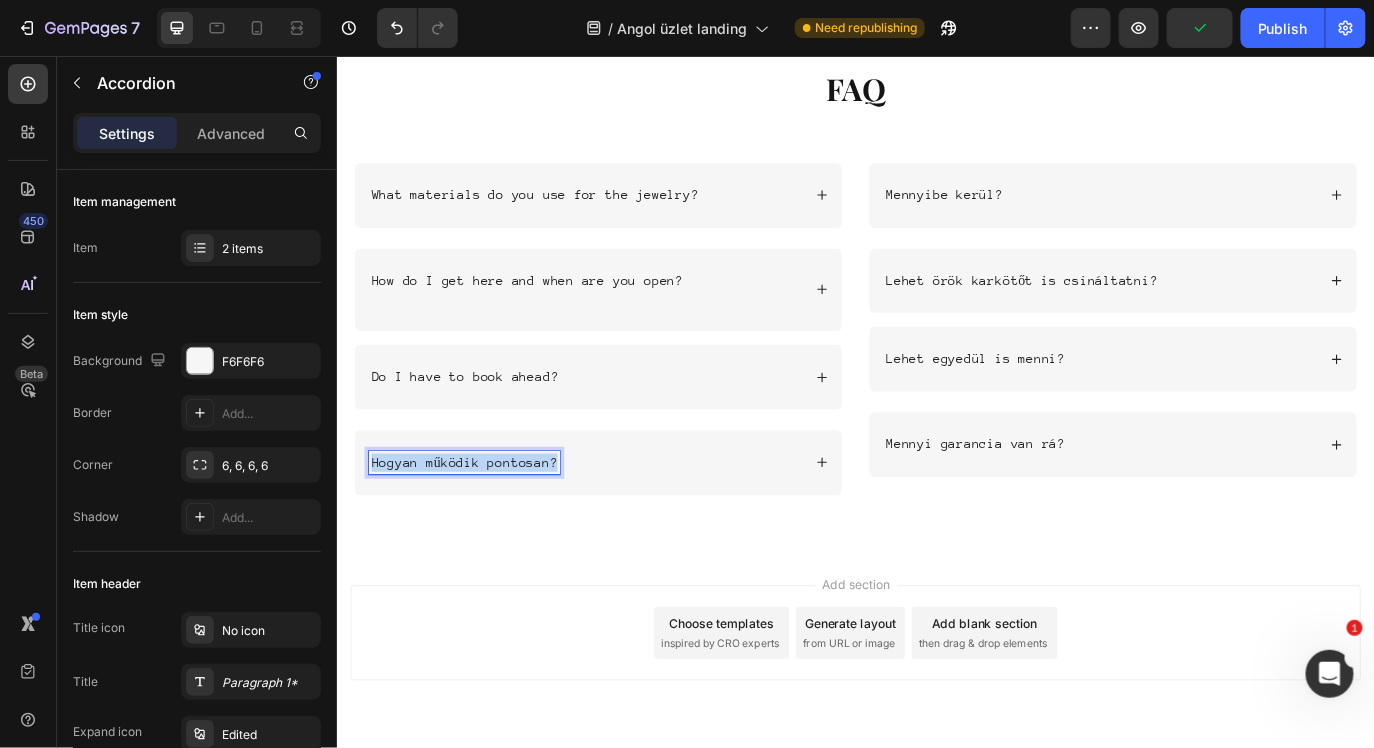 click on "Hogyan működik pontosan?" at bounding box center (483, 525) 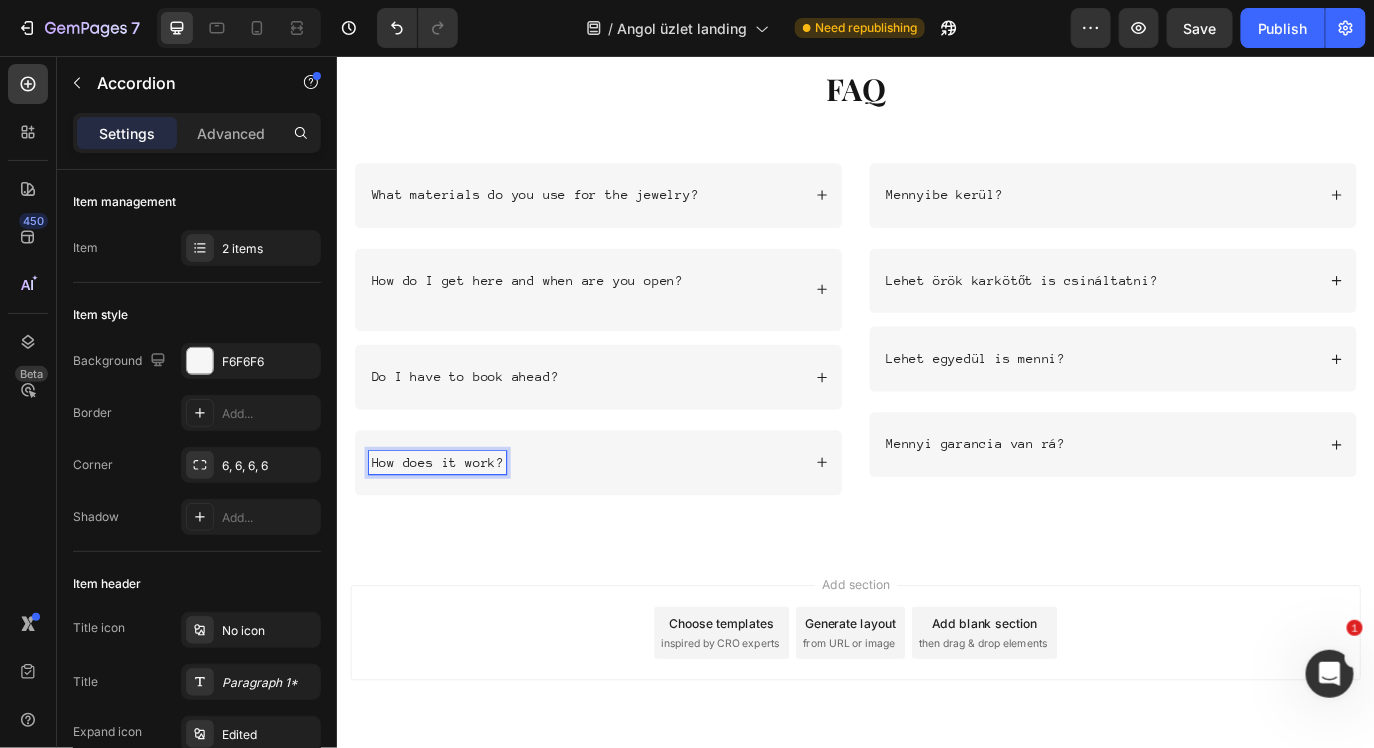 click on "How does it work?" at bounding box center (623, 525) 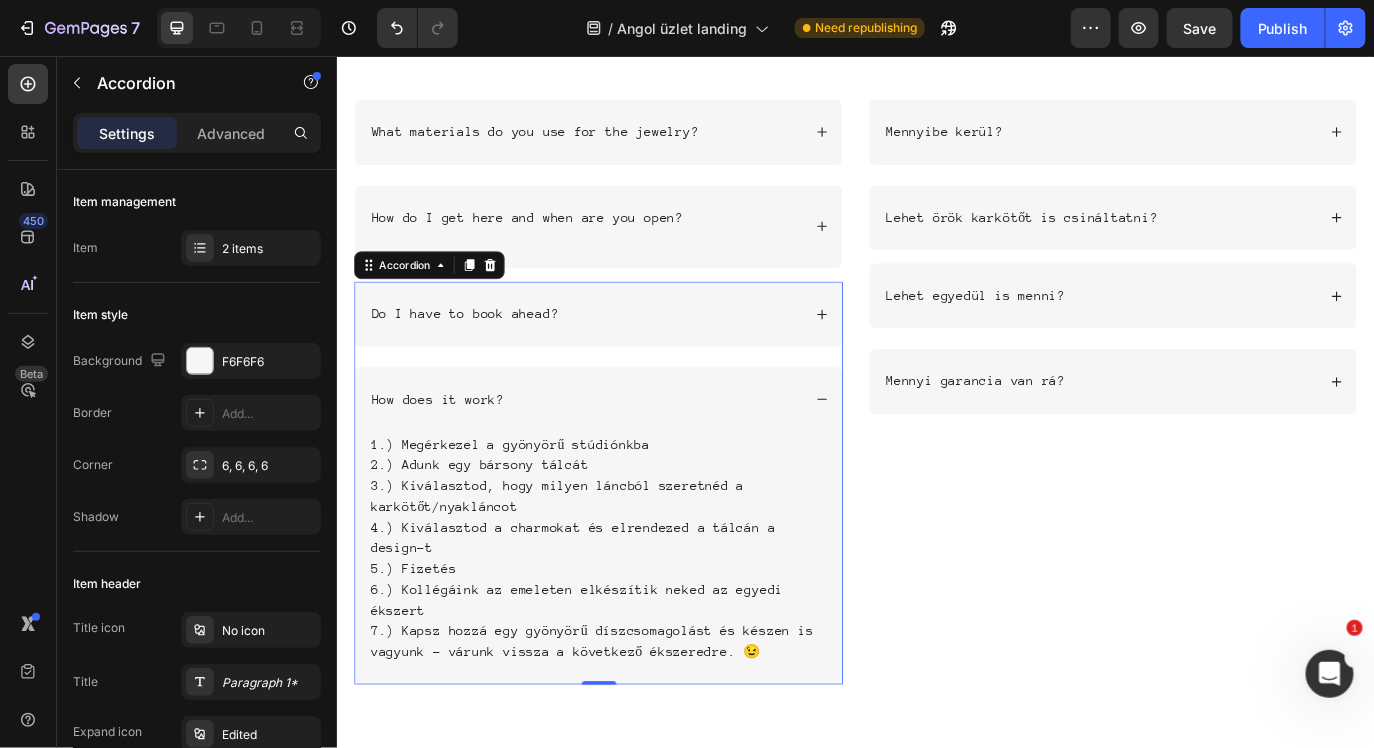 scroll, scrollTop: 6443, scrollLeft: 0, axis: vertical 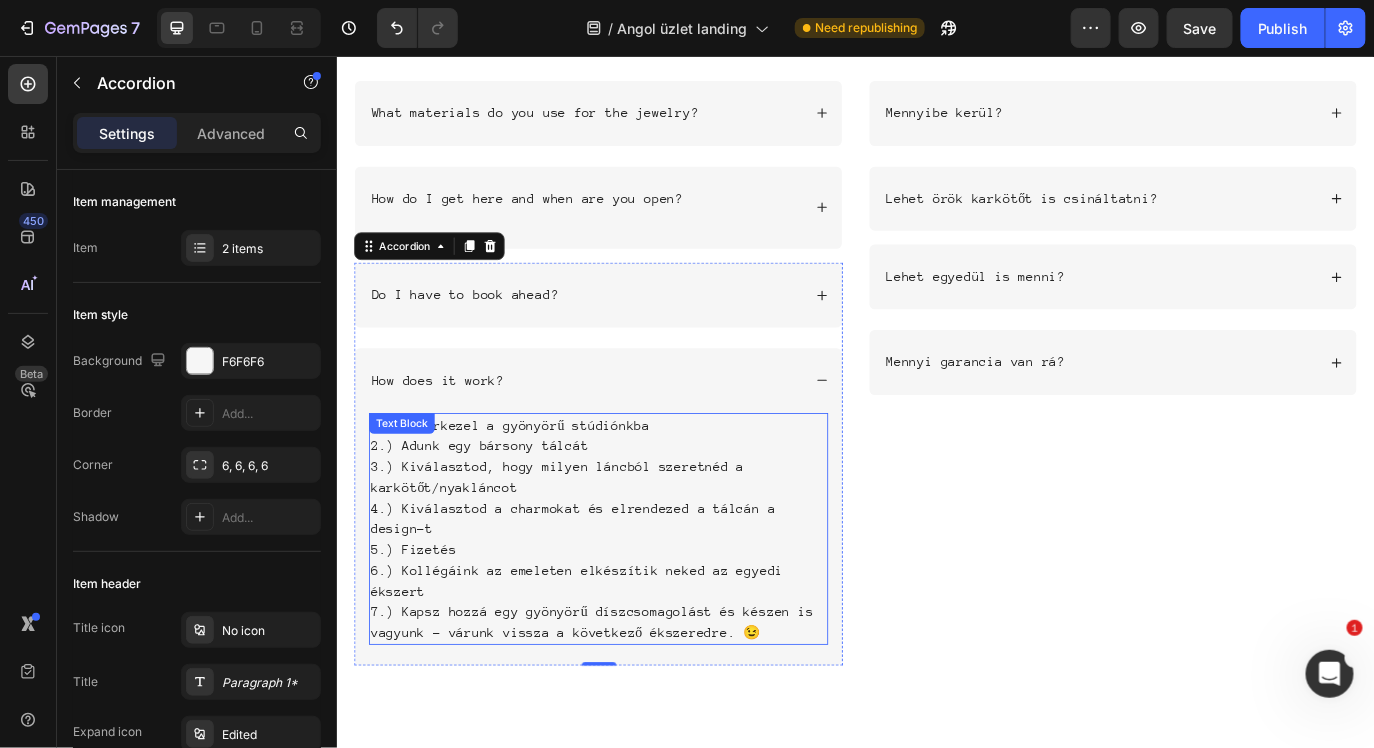 click on "4.) Kiválasztod a charmokat és elrendezed a tálcán a design-t" at bounding box center (638, 590) 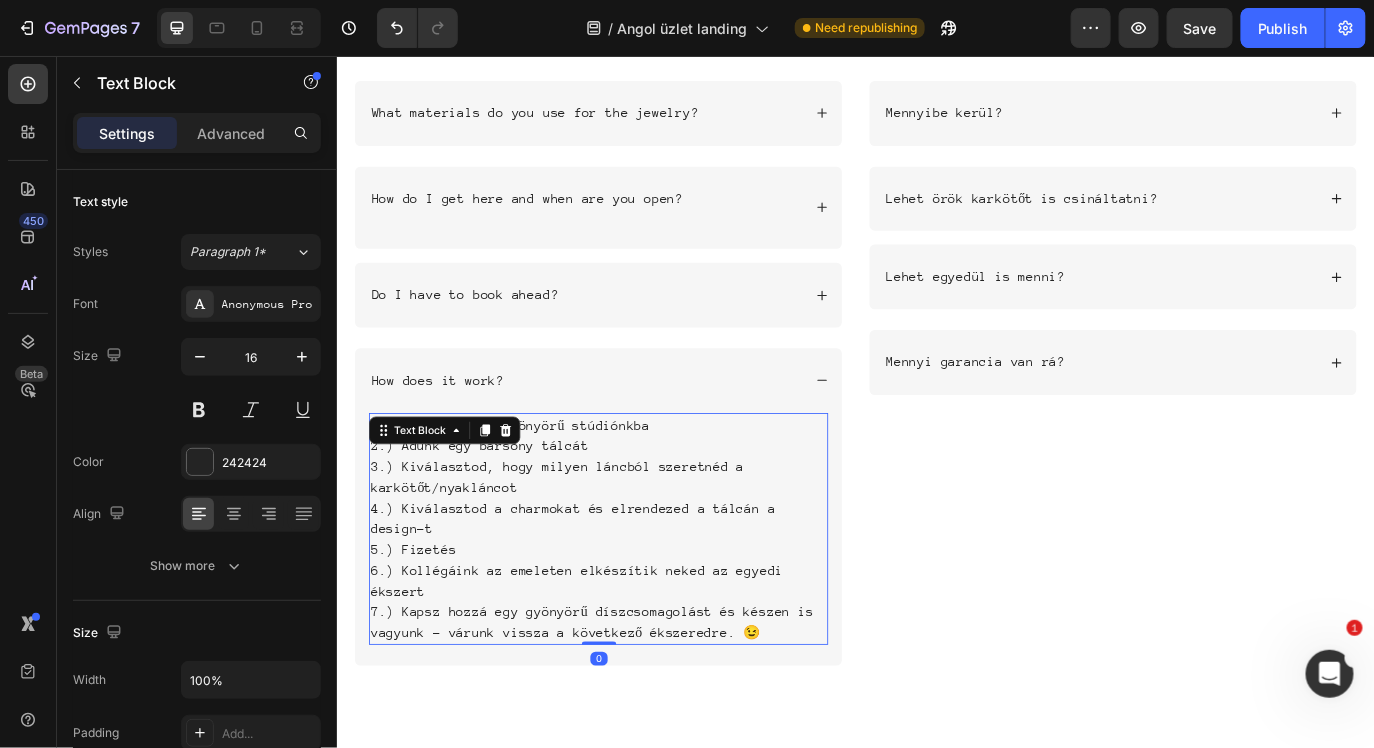 click on "4.) Kiválasztod a charmokat és elrendezed a tálcán a design-t" at bounding box center [638, 590] 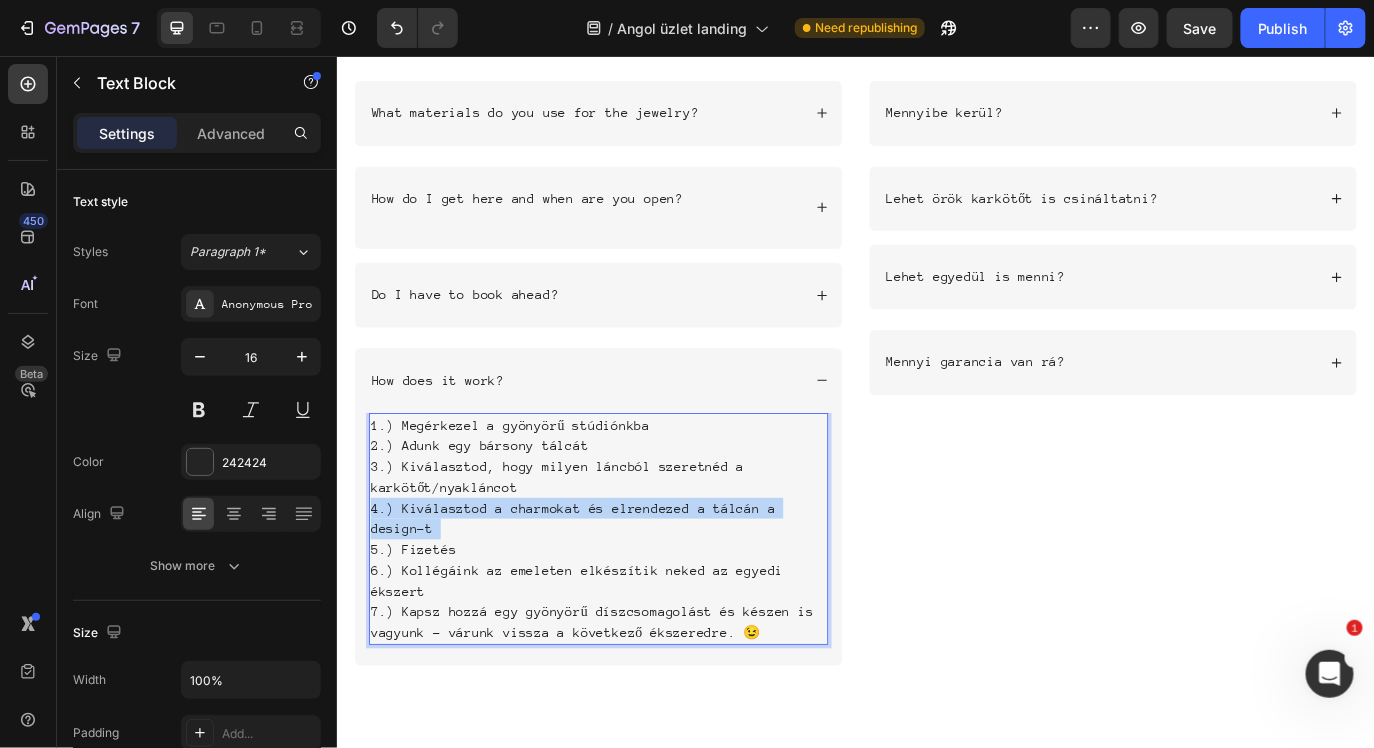click on "4.) Kiválasztod a charmokat és elrendezed a tálcán a design-t" at bounding box center [638, 590] 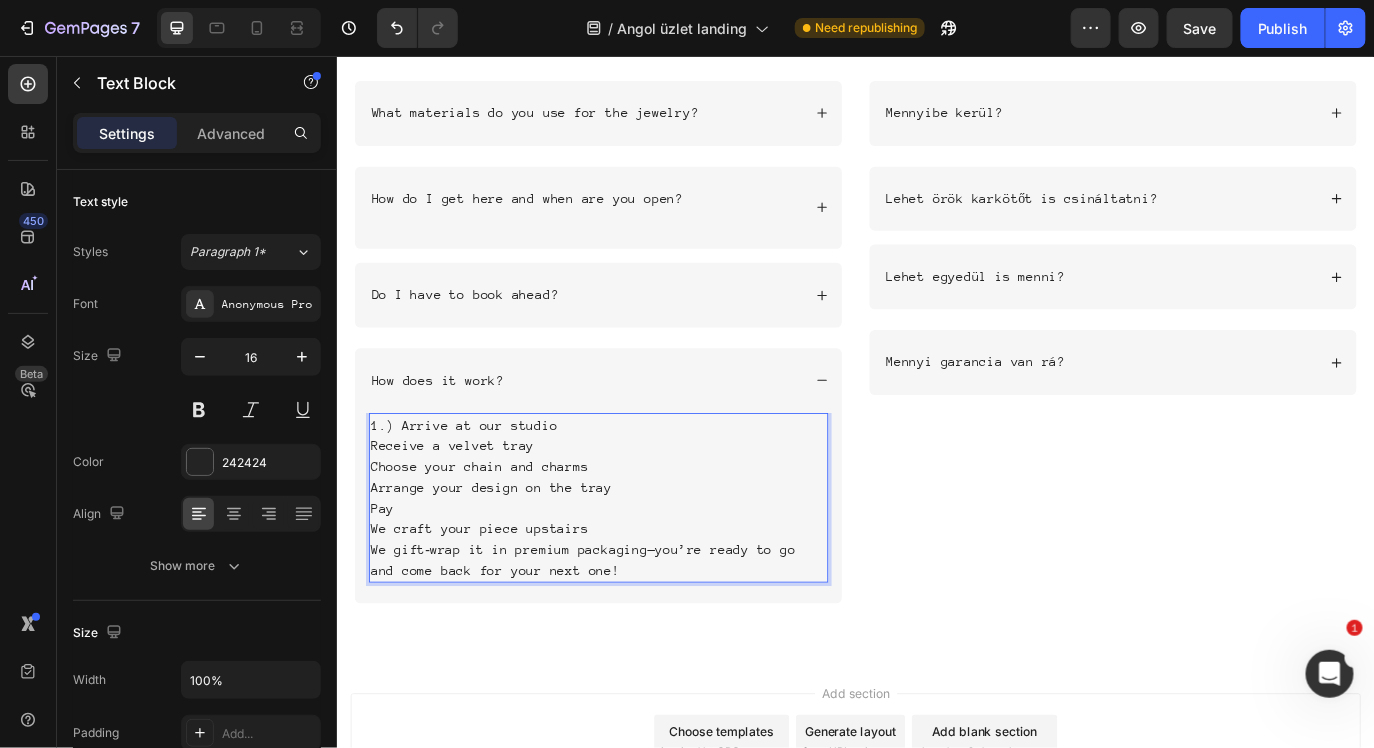 click on "Receive a velvet tray" at bounding box center [638, 506] 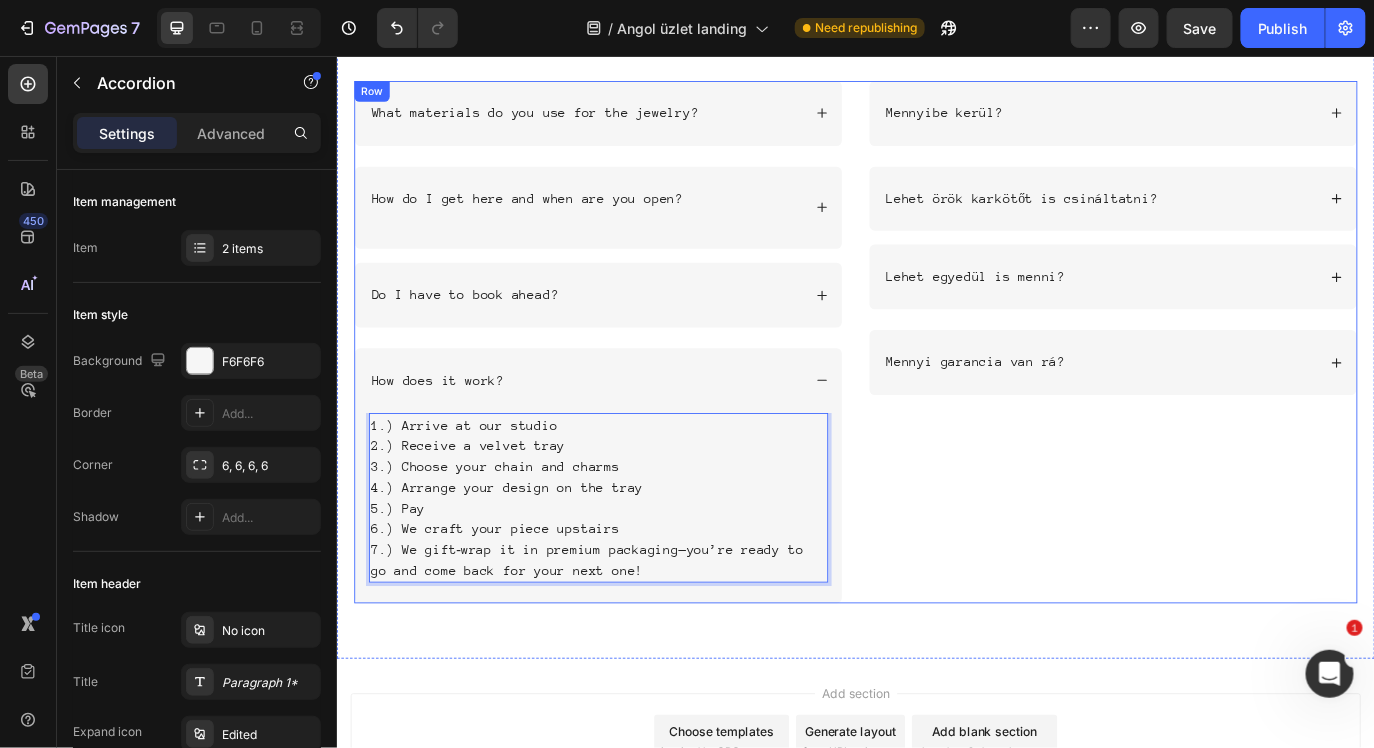 click on "How does it work?" at bounding box center [638, 430] 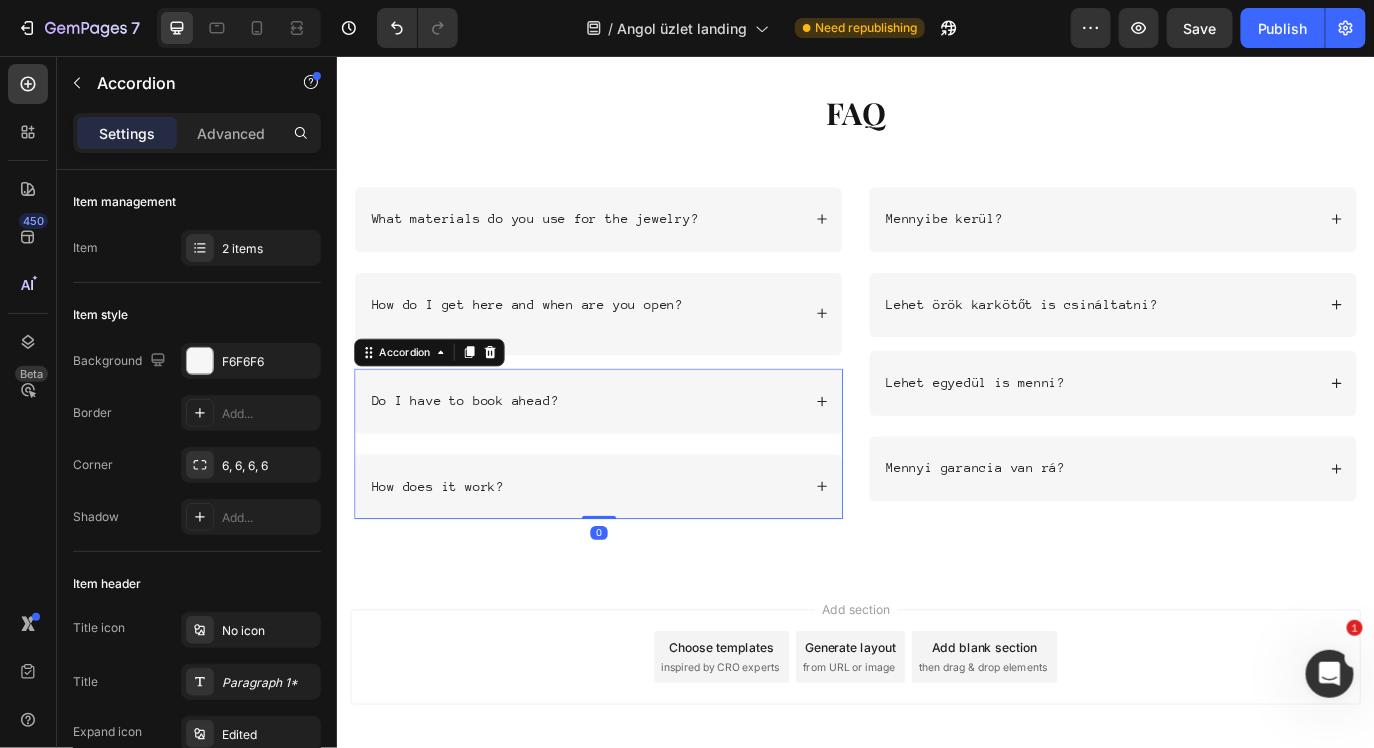 scroll, scrollTop: 6232, scrollLeft: 0, axis: vertical 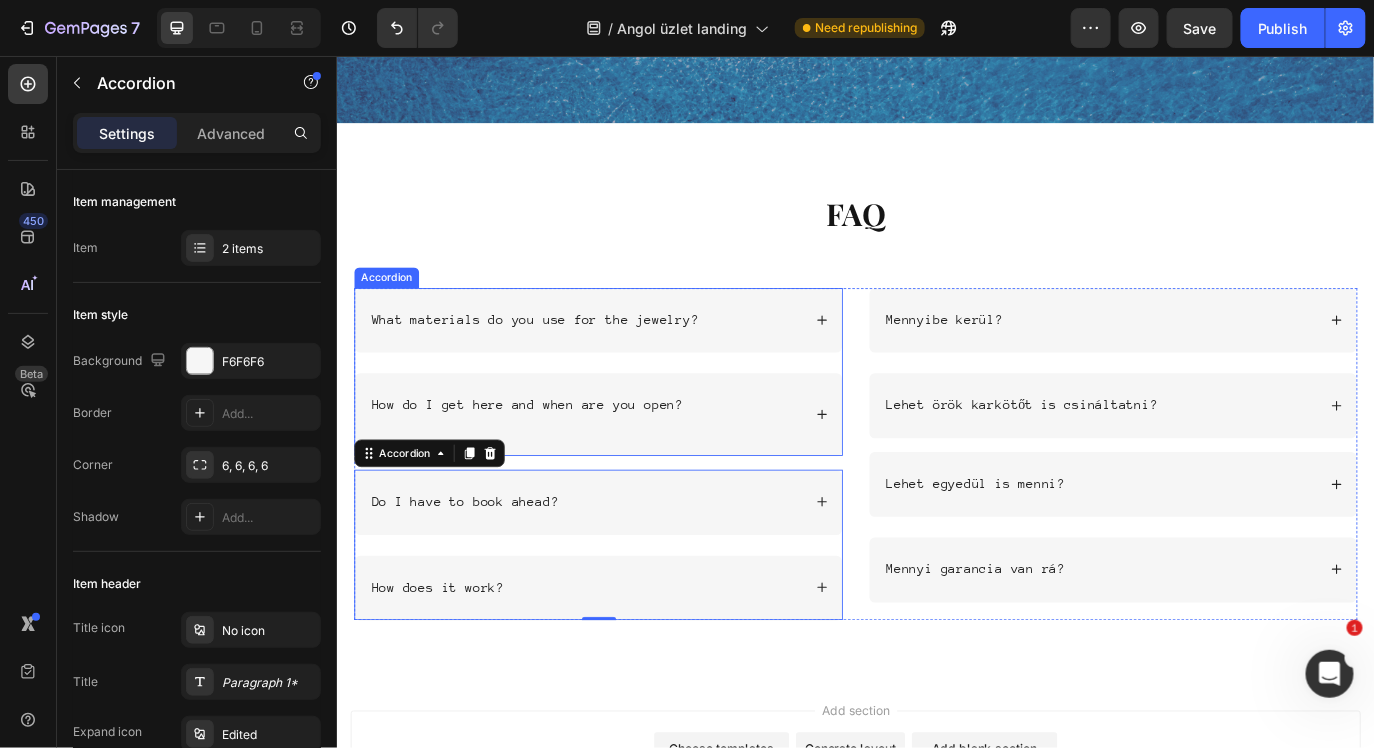 click on "What materials do you use for the jewelry?
How do I get here and when are you open?" at bounding box center (638, 421) 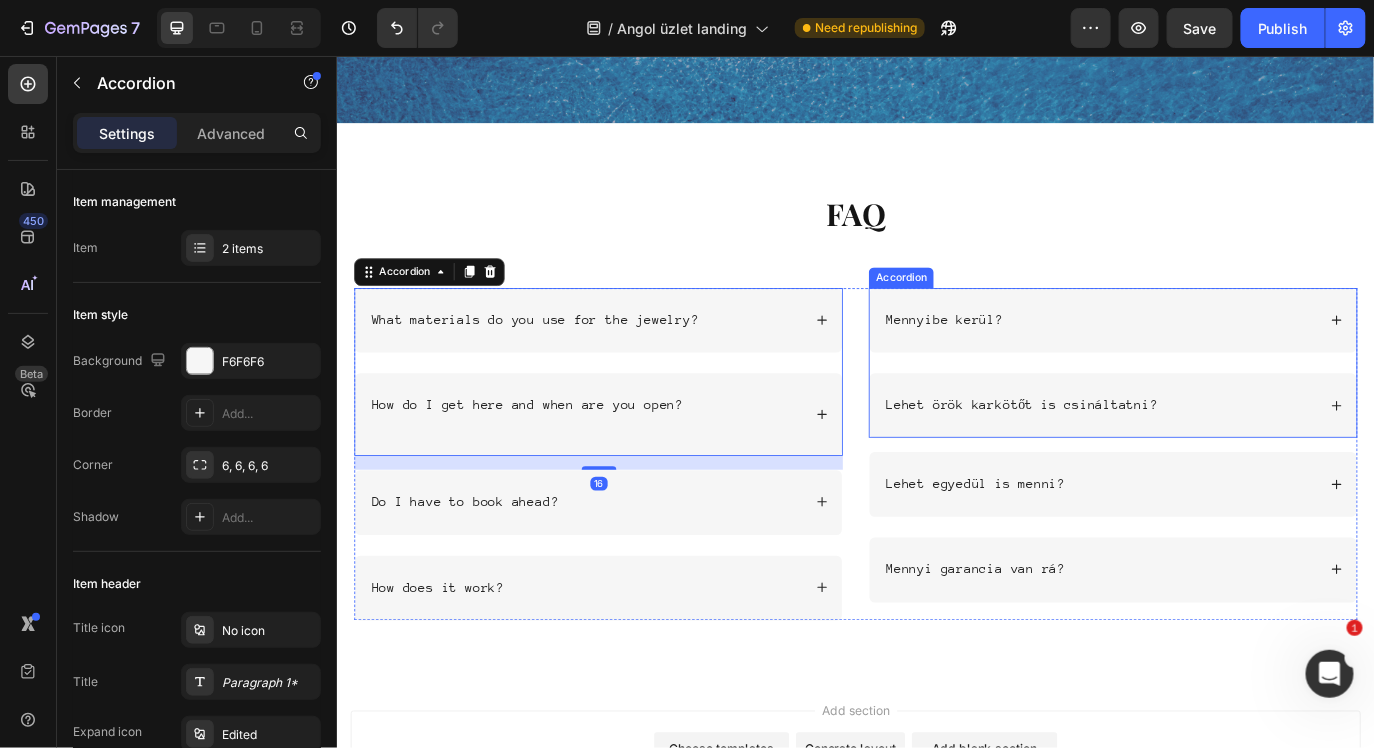 click on "Mennyibe kerül?" at bounding box center [1038, 361] 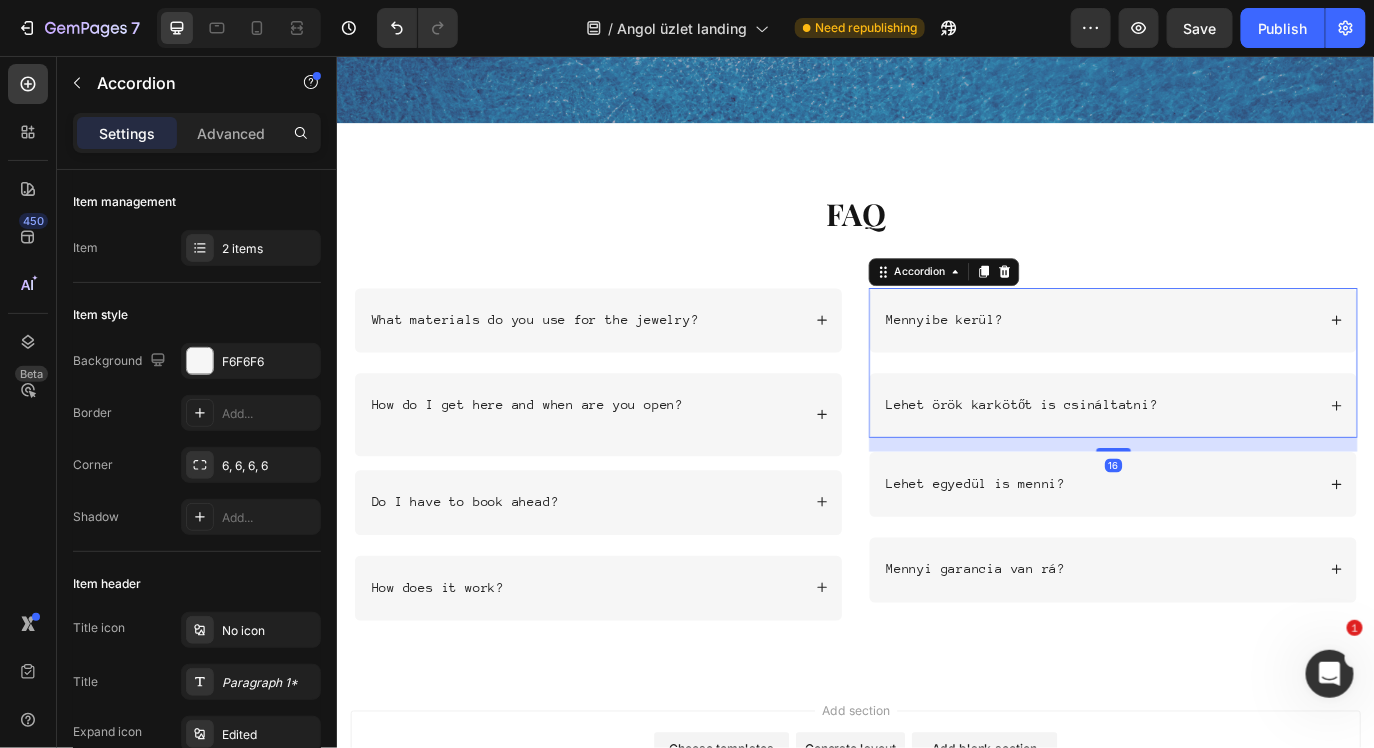click on "Mennyibe kerül?" at bounding box center (1218, 361) 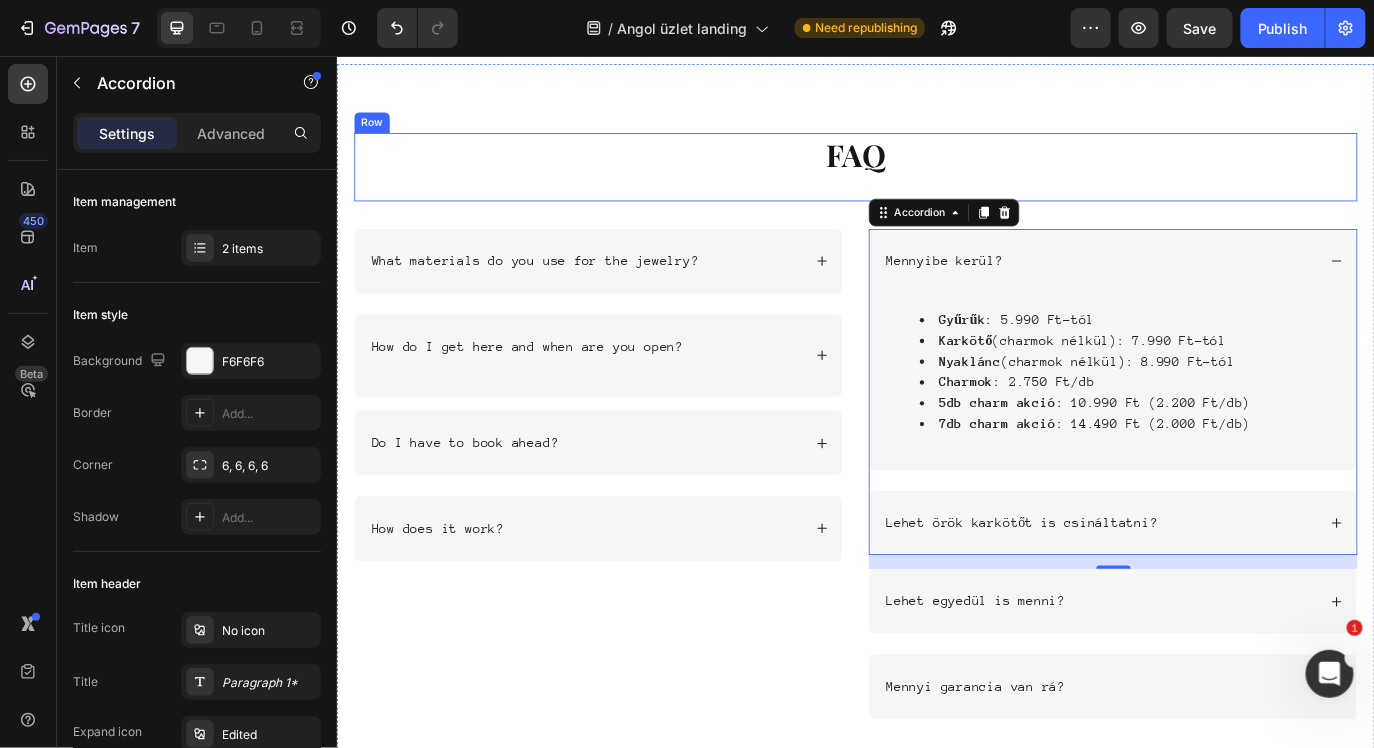 scroll, scrollTop: 6281, scrollLeft: 0, axis: vertical 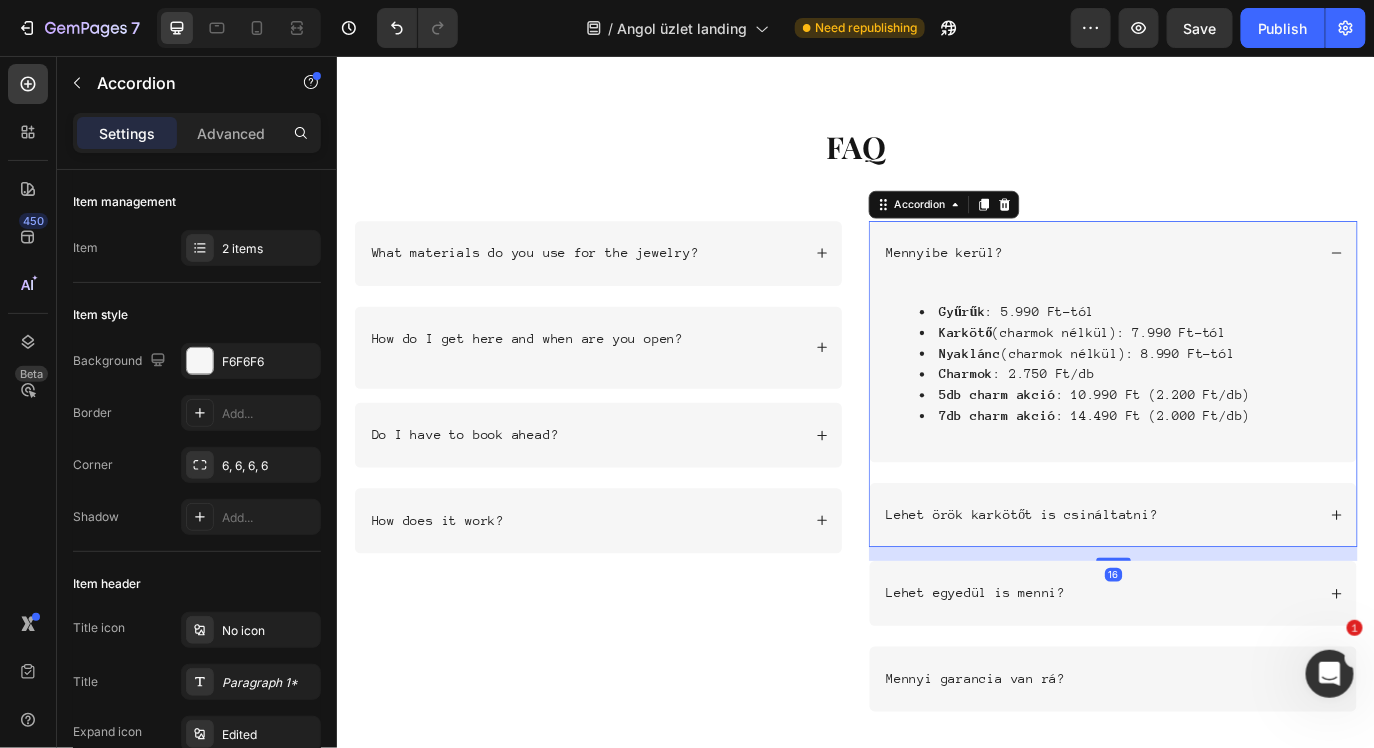 click on "Mennyibe kerül?" at bounding box center (1038, 283) 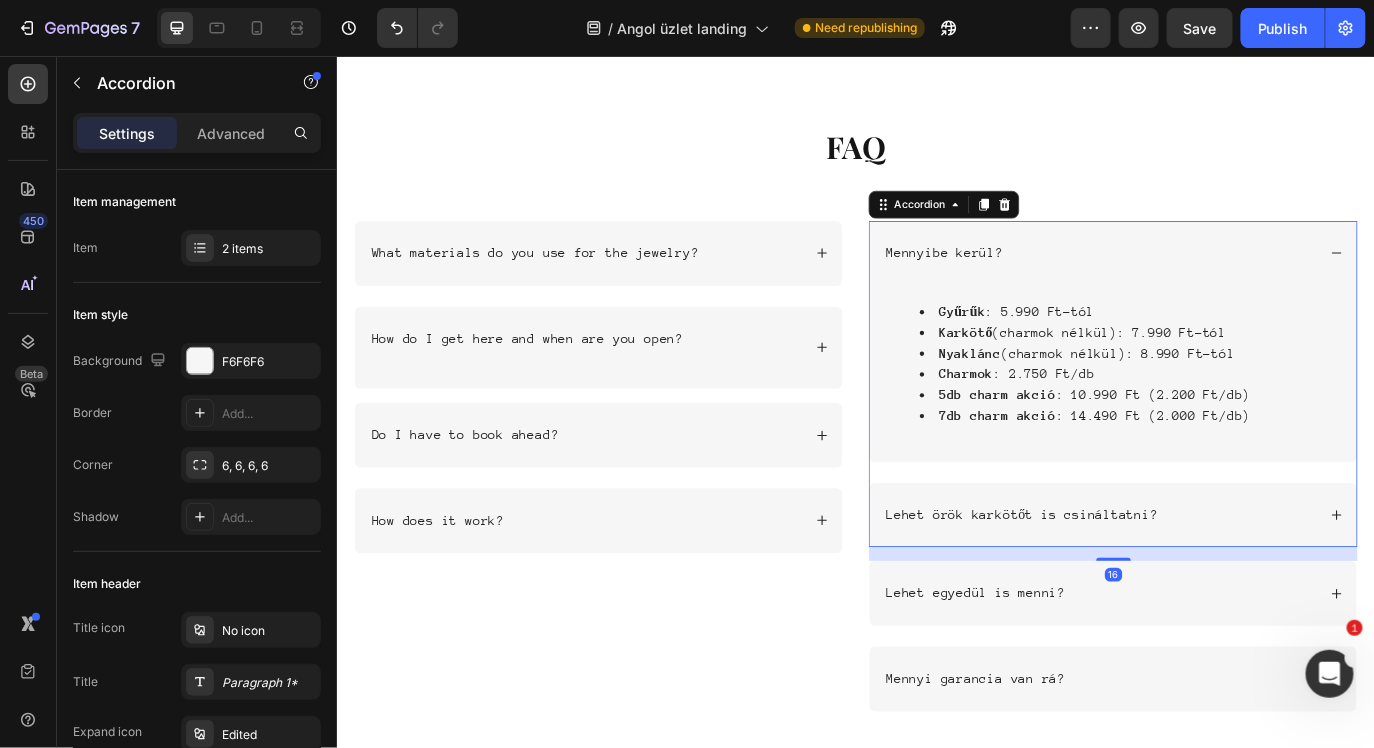 click on "Mennyibe kerül?" at bounding box center (1038, 283) 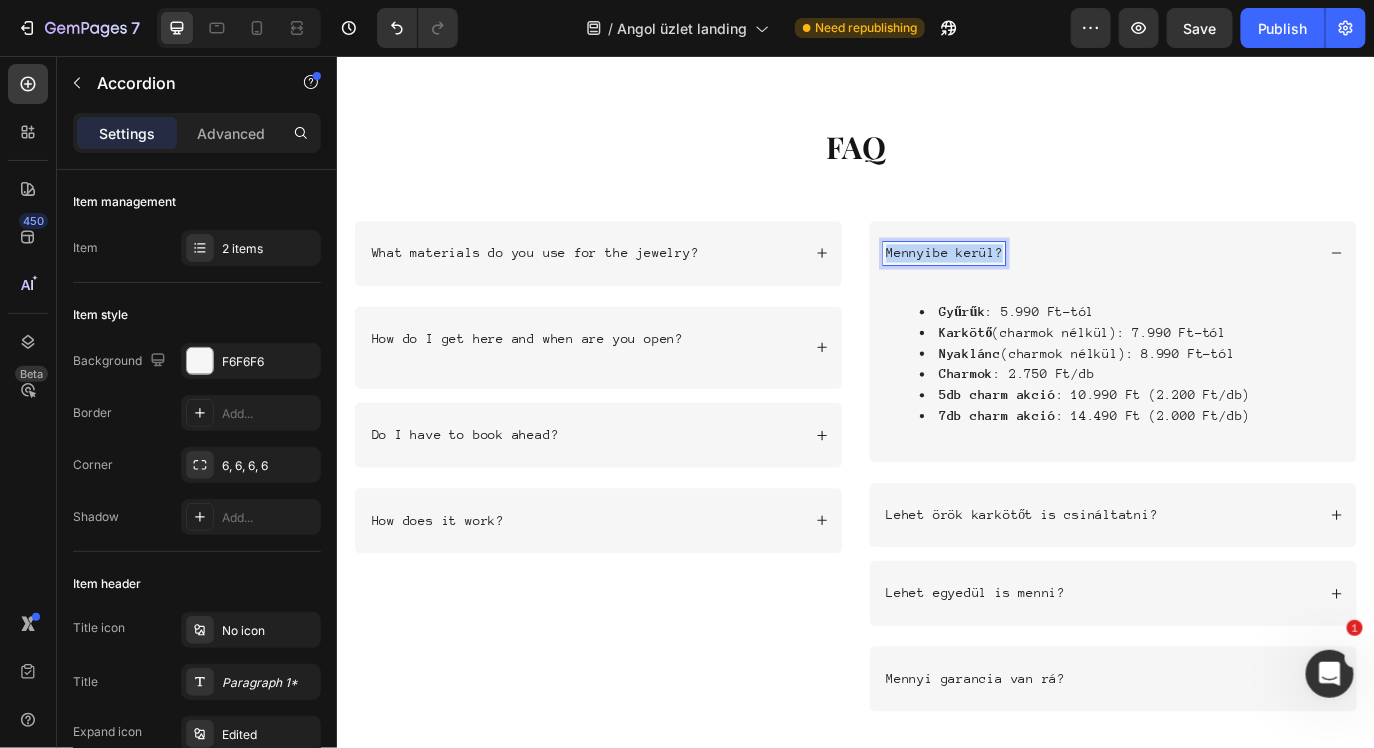 click on "Mennyibe kerül?" at bounding box center (1038, 283) 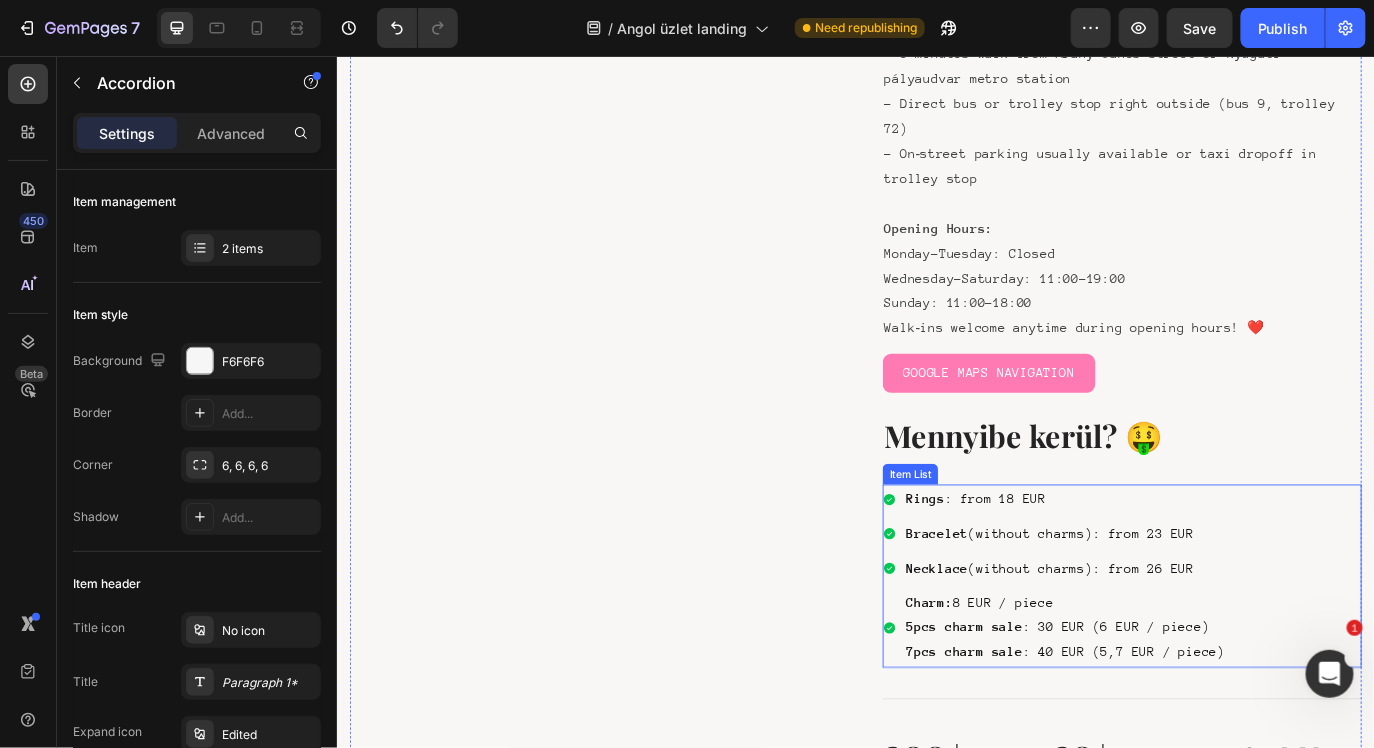 click on "Necklace  (without charms): from 26 EUR" at bounding box center [1178, 647] 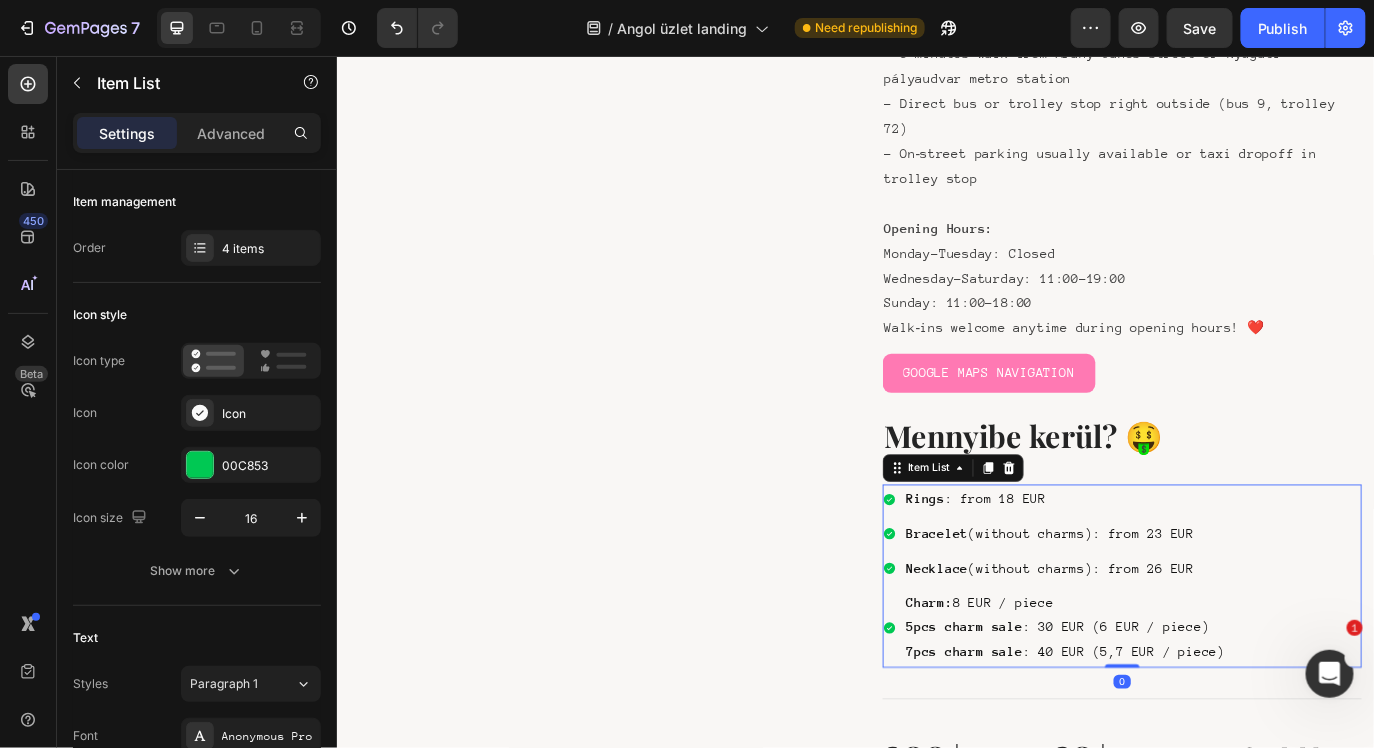 scroll, scrollTop: 3889, scrollLeft: 0, axis: vertical 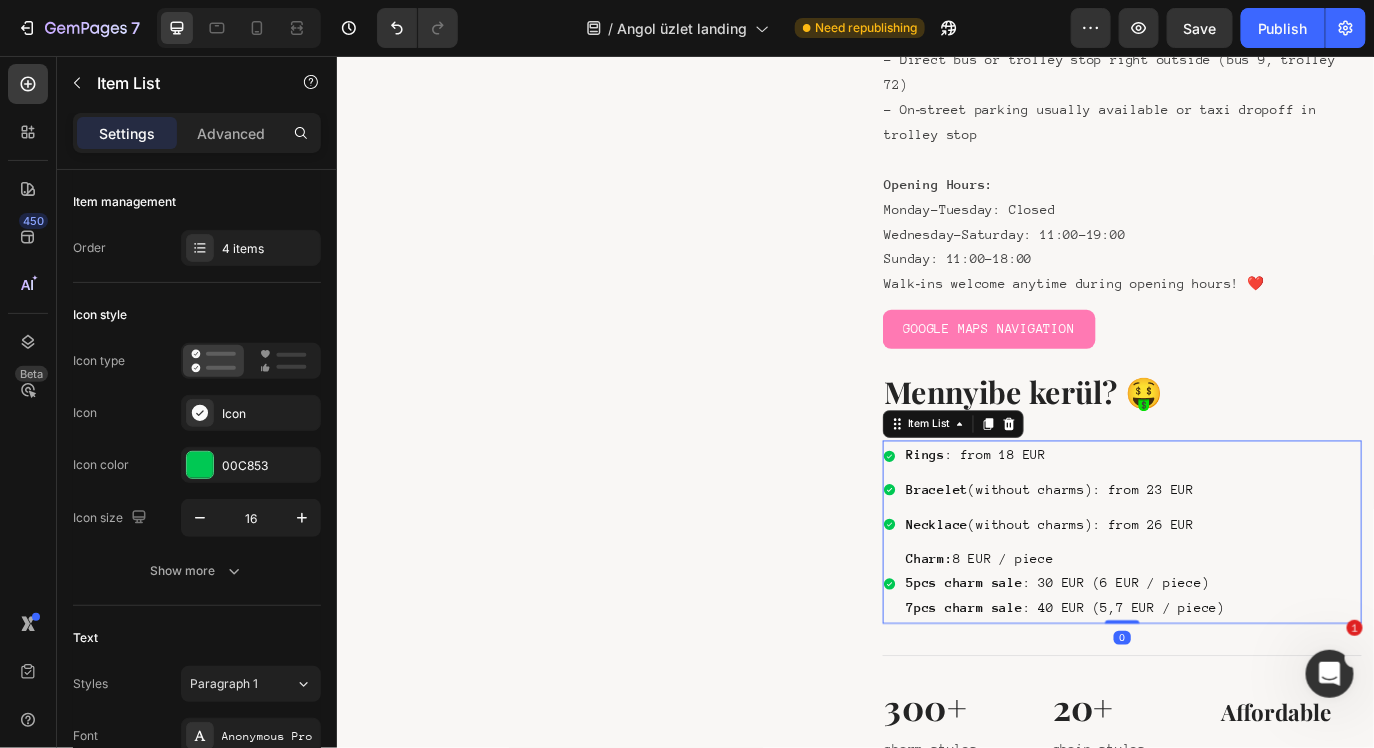 click on "Rings : from 18 EUR Bracelet  (without charms): from 23 EUR Necklace  (without charms): from 26 EUR Charm:  8 EUR / piece 5pcs charm sale : 30 EUR (6 EUR / piece) 7pcs charm sale : 40 EUR (5,7 EUR / piece)" at bounding box center (1244, 606) 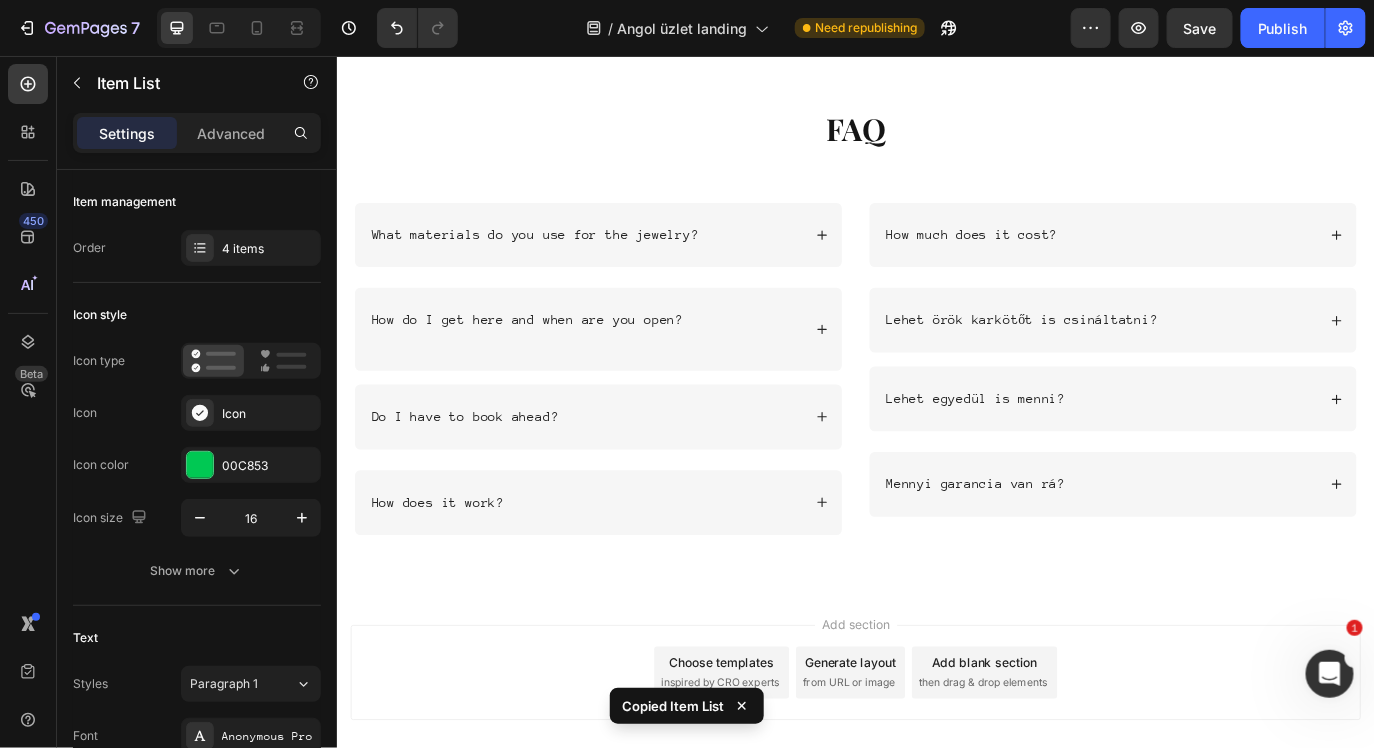 scroll, scrollTop: 6406, scrollLeft: 0, axis: vertical 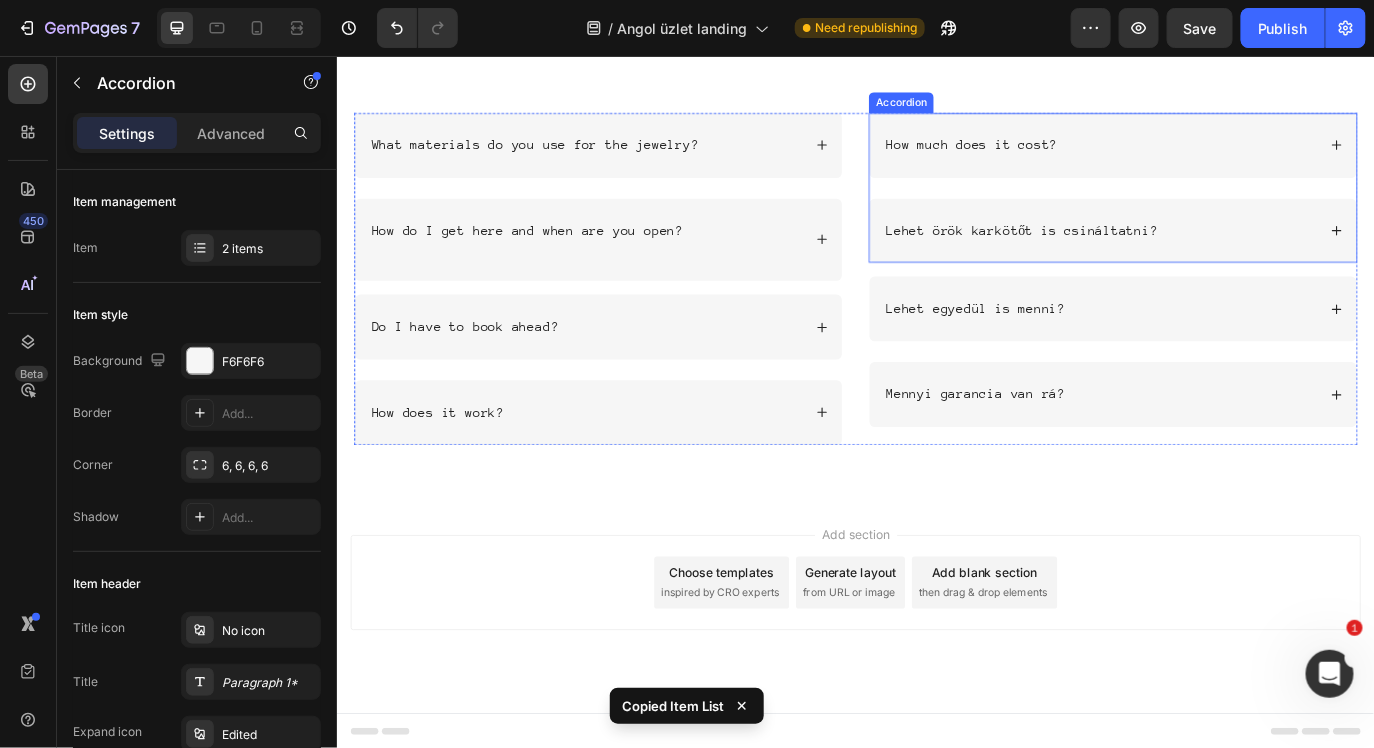 click on "How much does it cost?" at bounding box center (1218, 158) 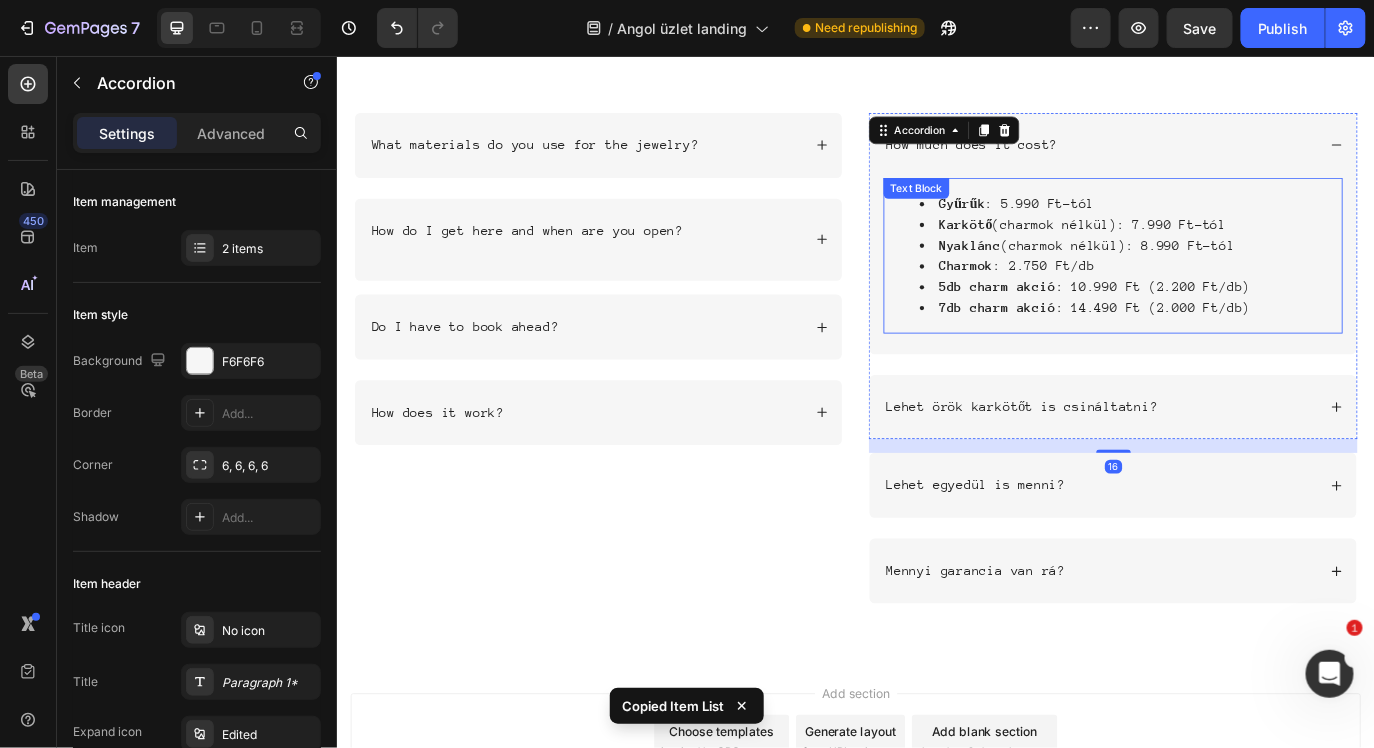 click on "Nyaklánc  (charmok nélkül): 8.990 Ft-tól" at bounding box center (1253, 274) 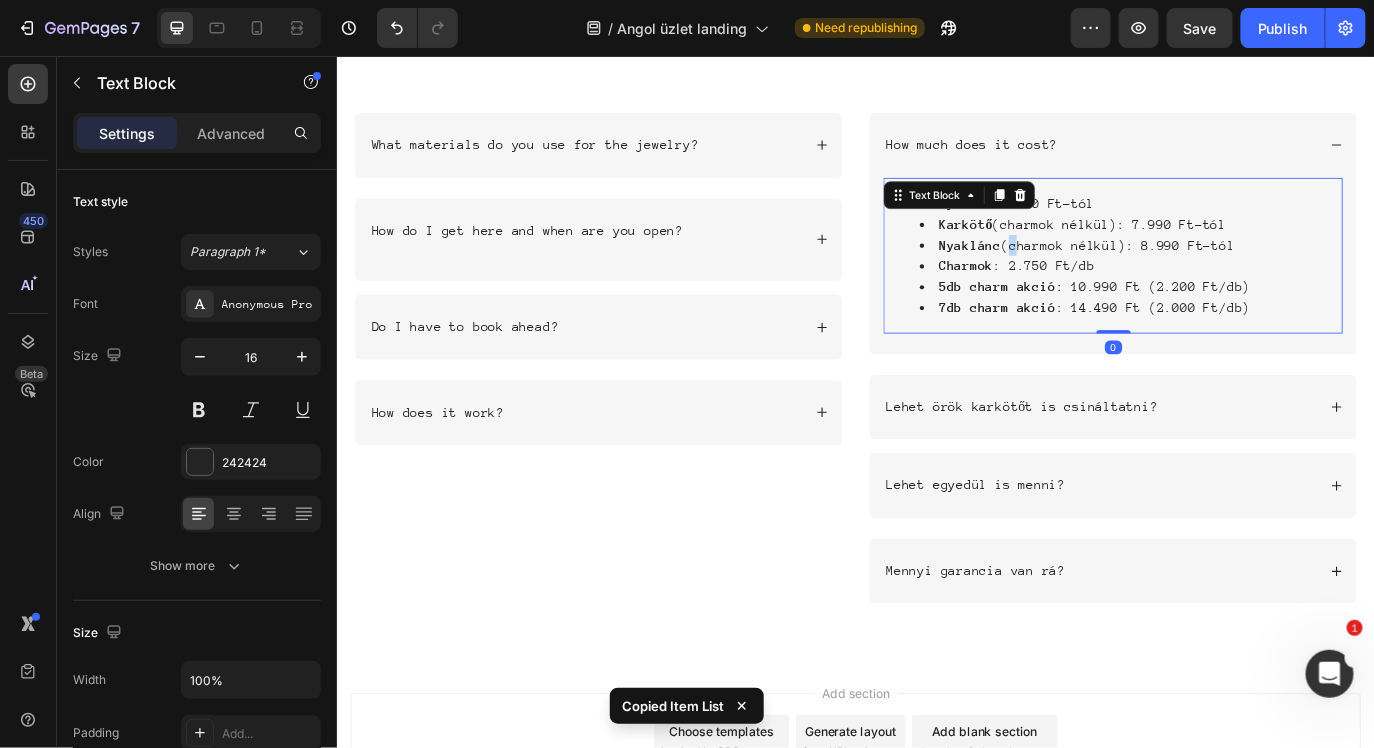 click on "Nyaklánc  (charmok nélkül): 8.990 Ft-tól" at bounding box center (1253, 274) 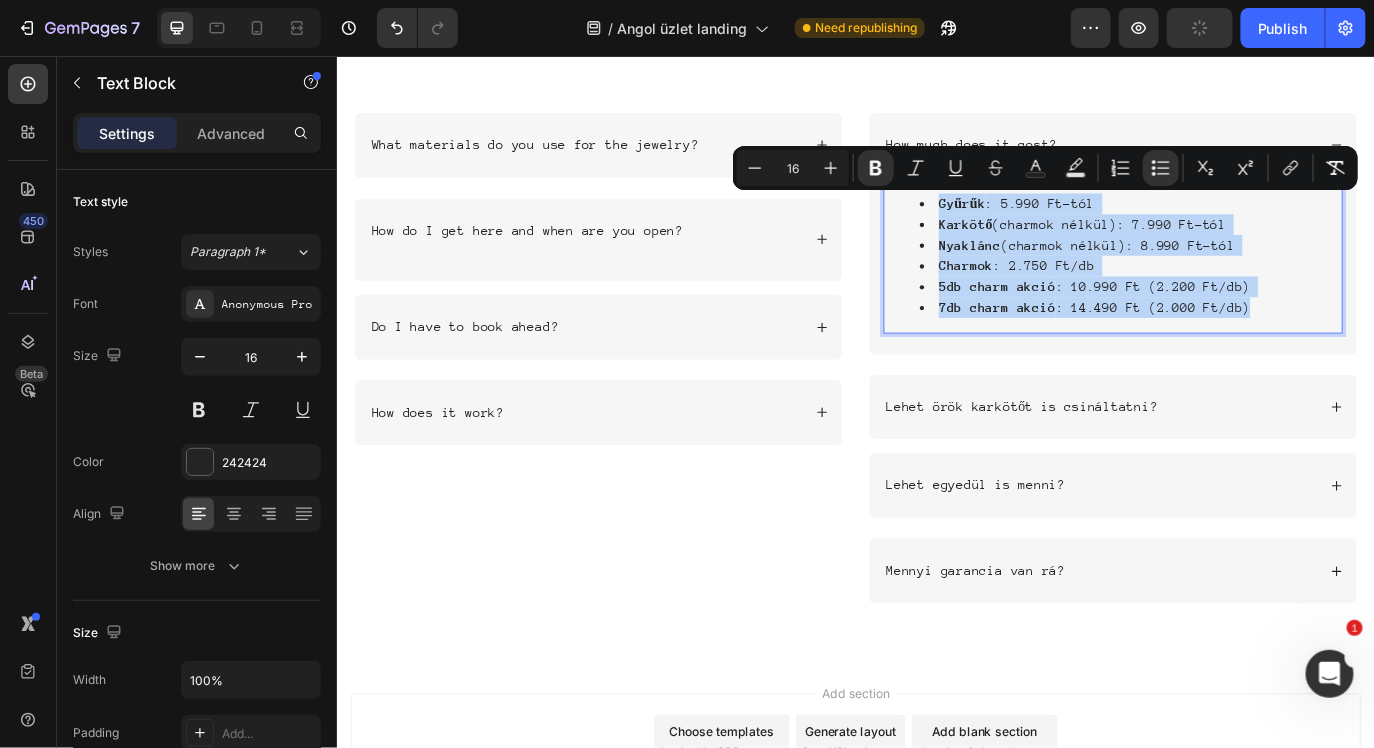 click on "Charmok : 2.750 Ft/db" at bounding box center (1253, 298) 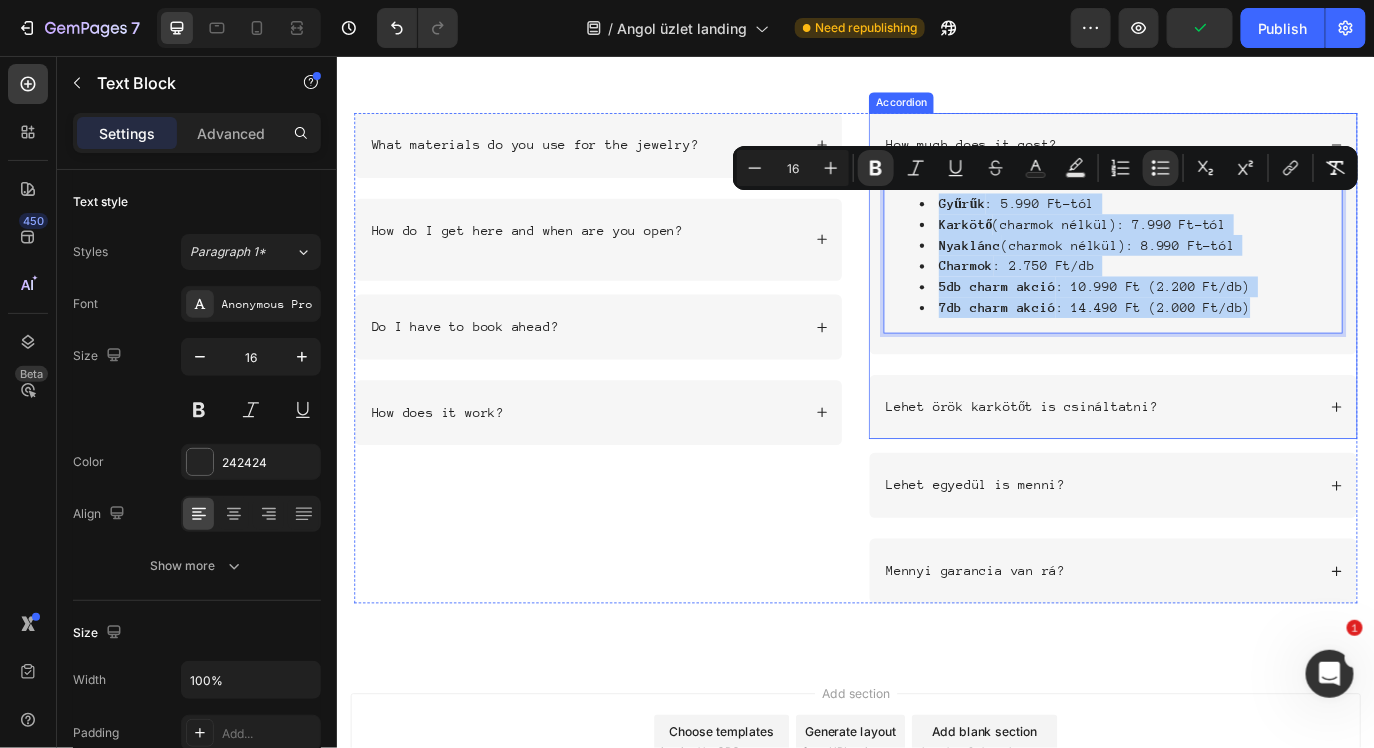 click on "How much does it cost?" at bounding box center (1233, 158) 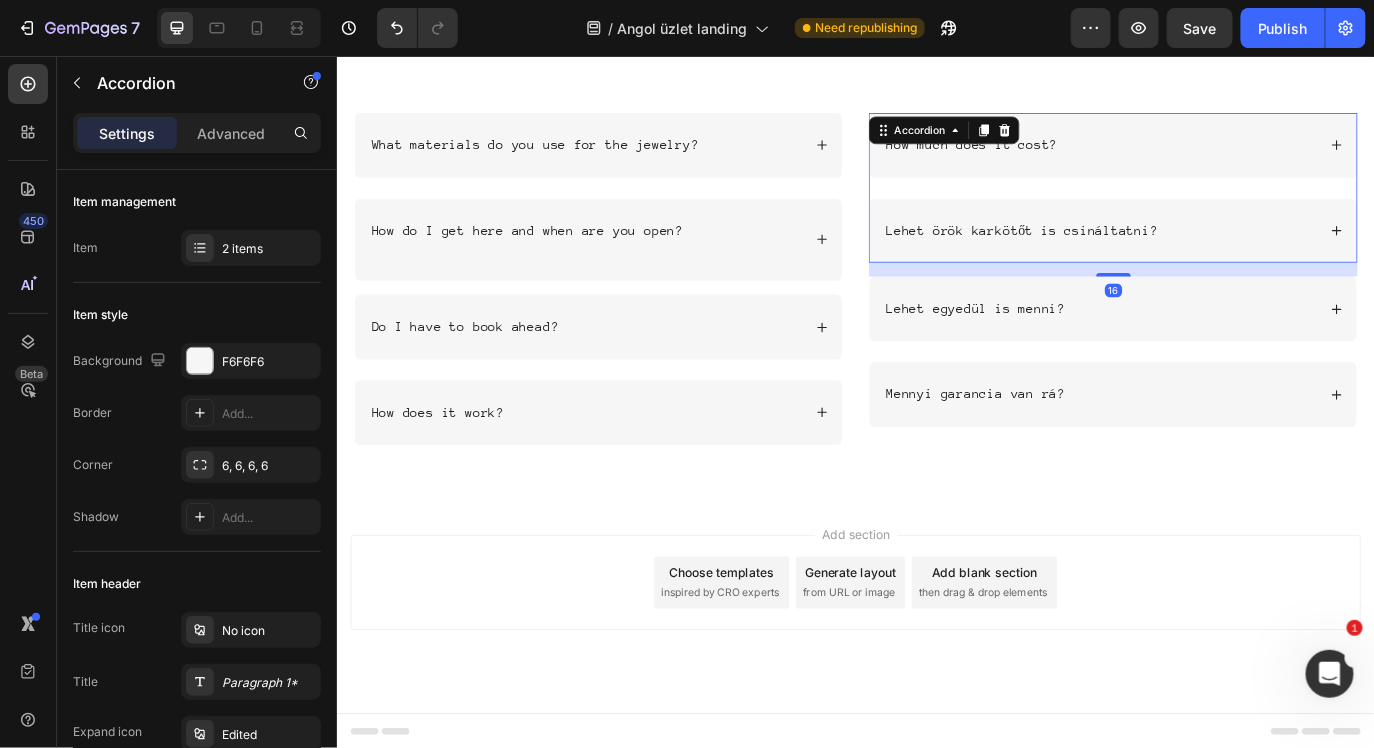 click on "How much does it cost?" at bounding box center (1218, 158) 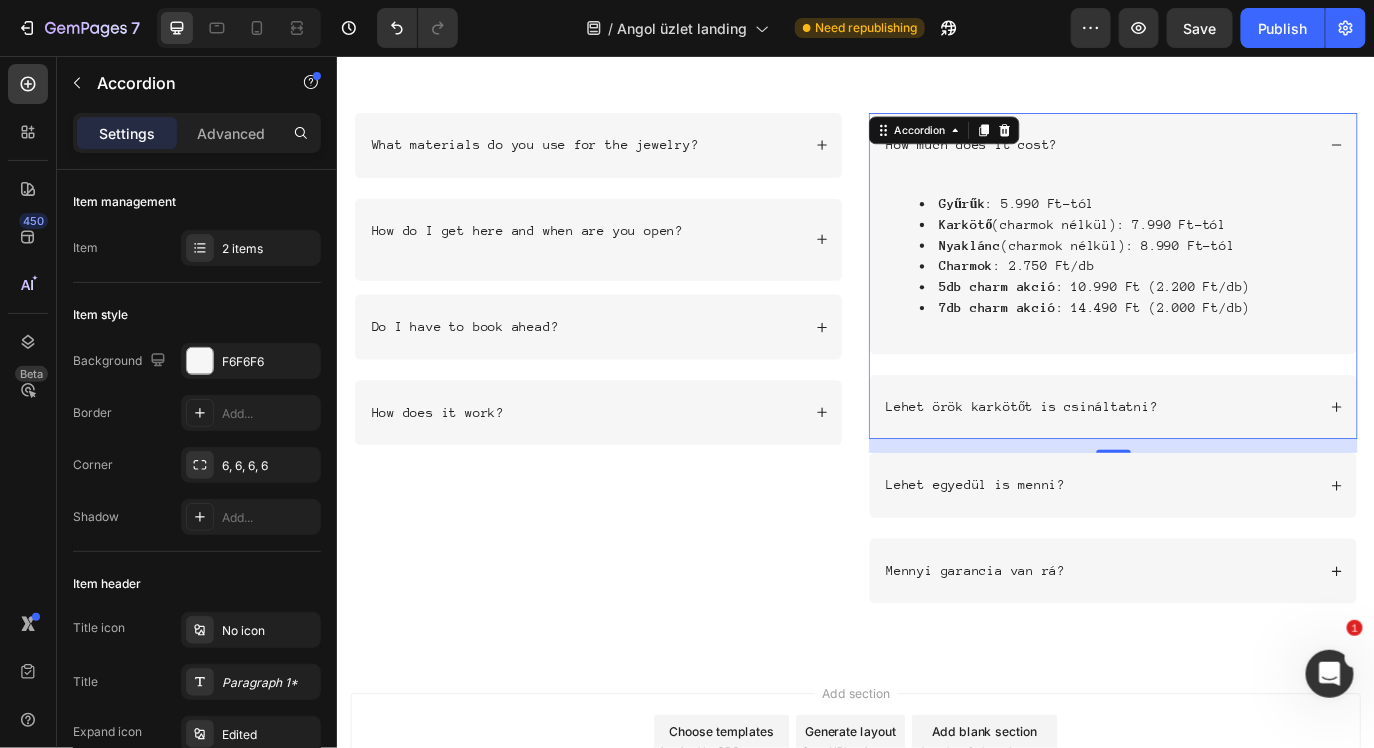 click on "How much does it cost?" at bounding box center [1218, 158] 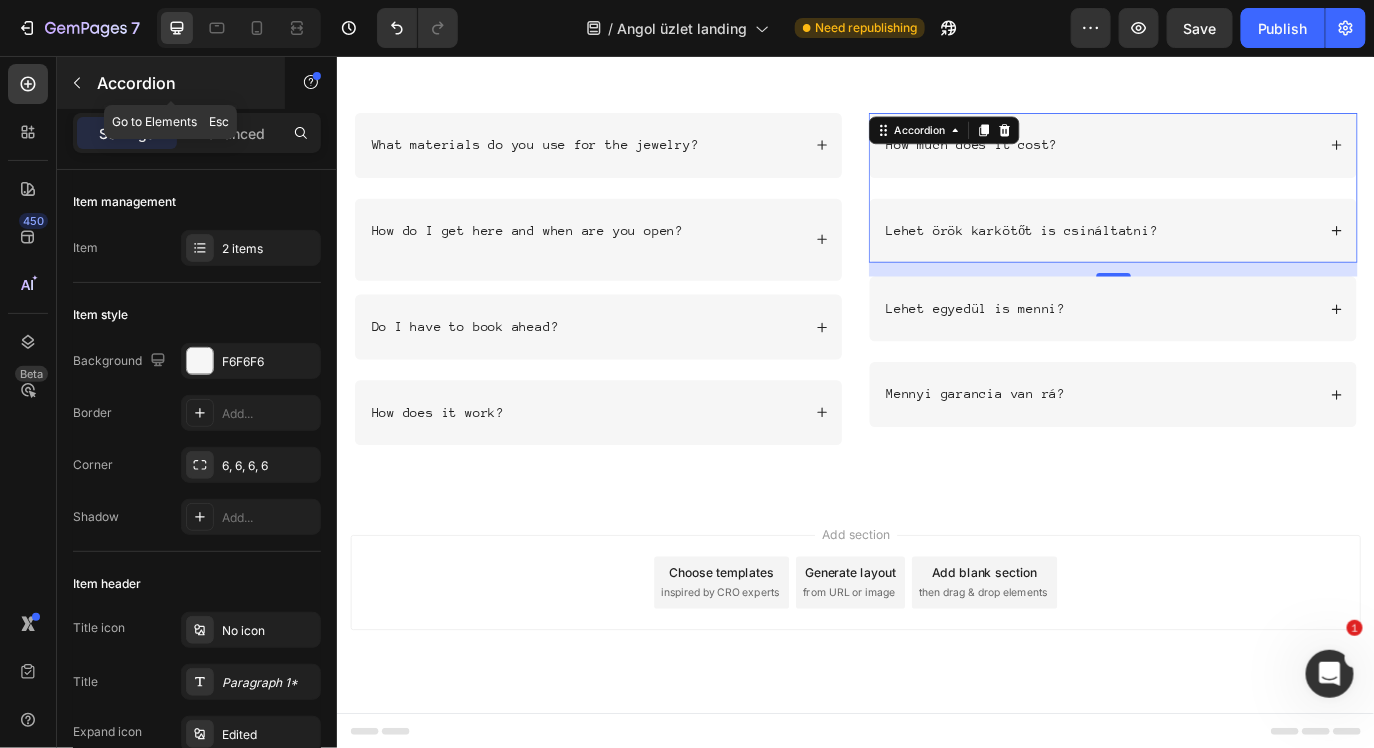 click 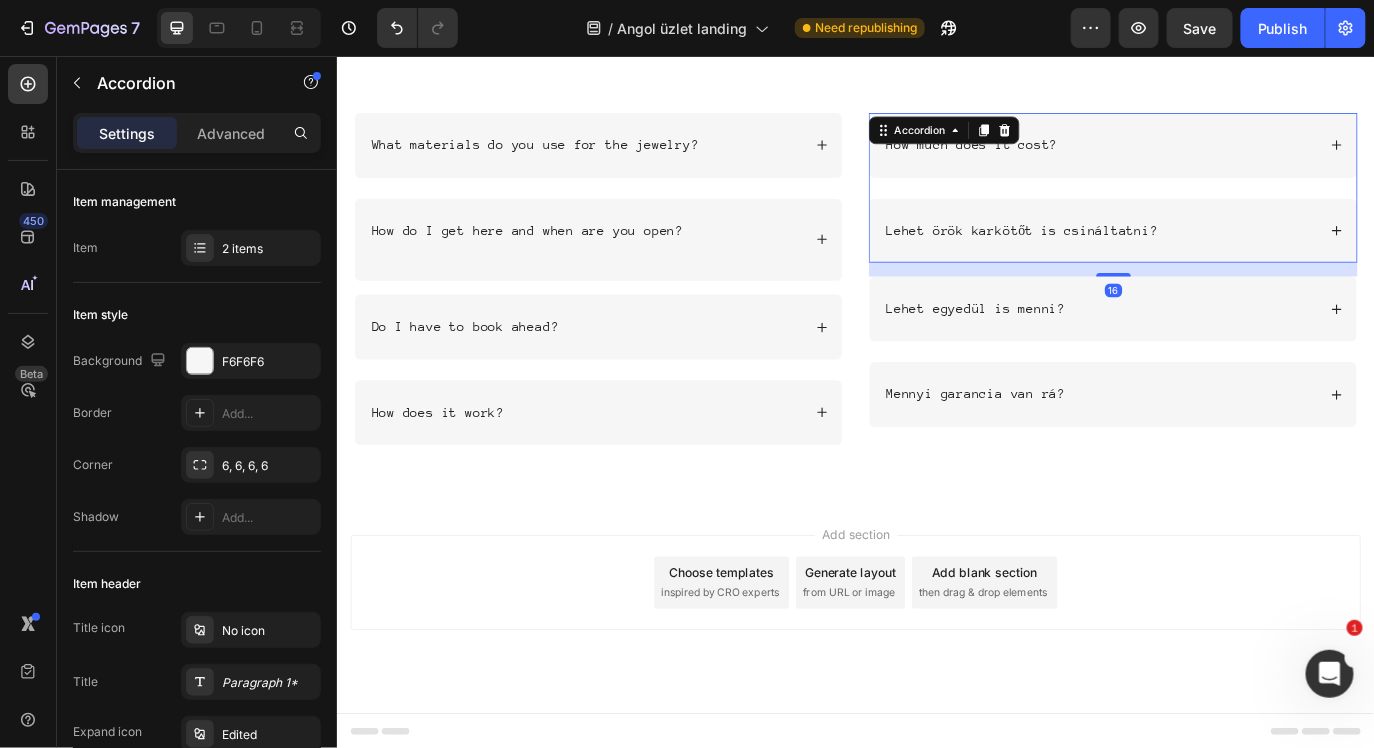click on "How much does it cost?
Lehet örök karkötőt is csináltatni? Accordion   16" at bounding box center [1233, 208] 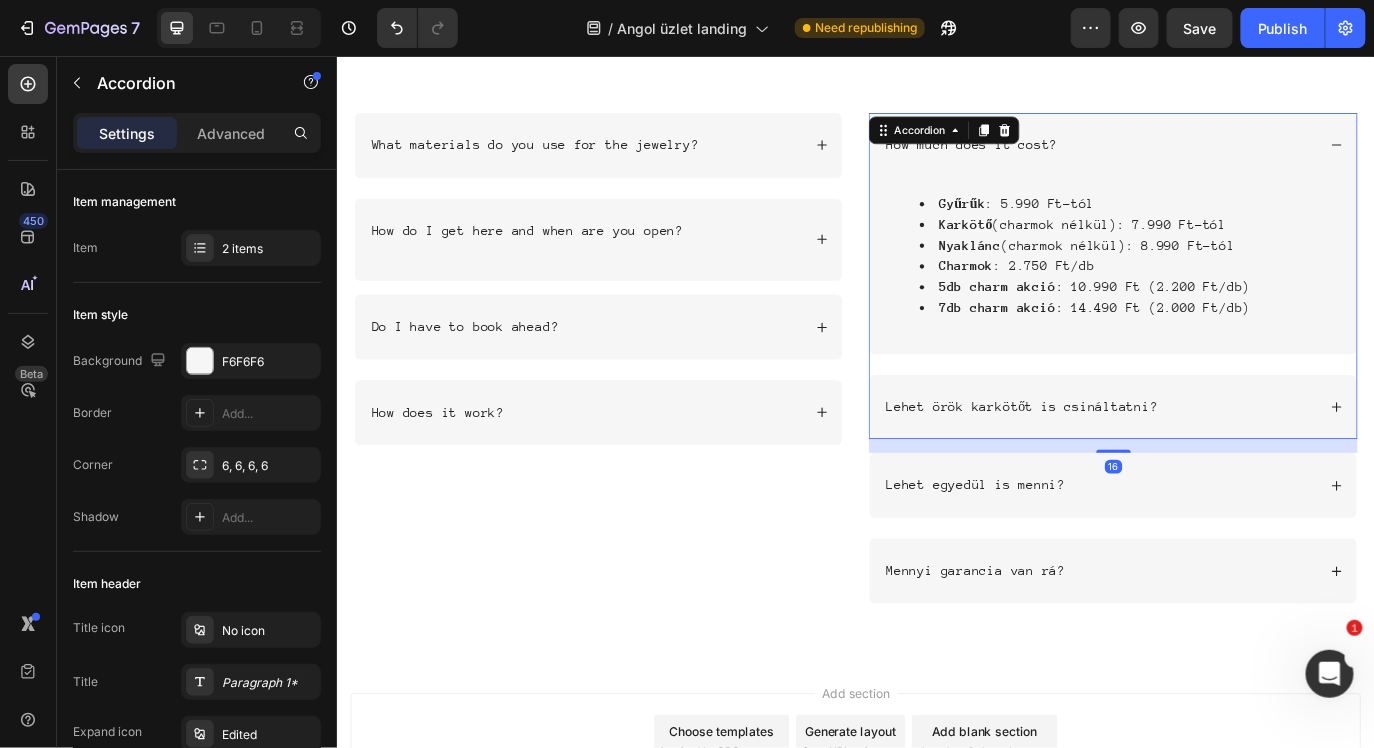 click on "How much does it cost?" at bounding box center [1218, 158] 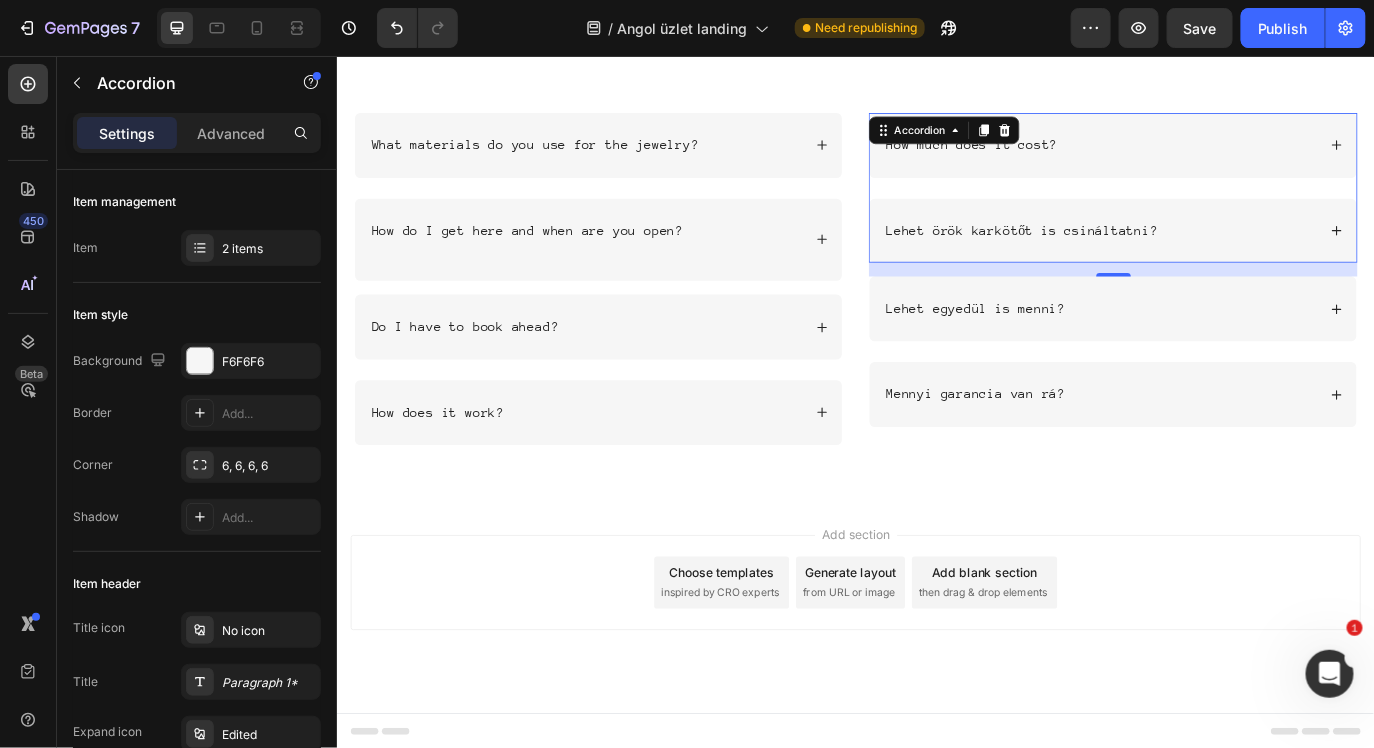 click on "How much does it cost?" at bounding box center [1070, 158] 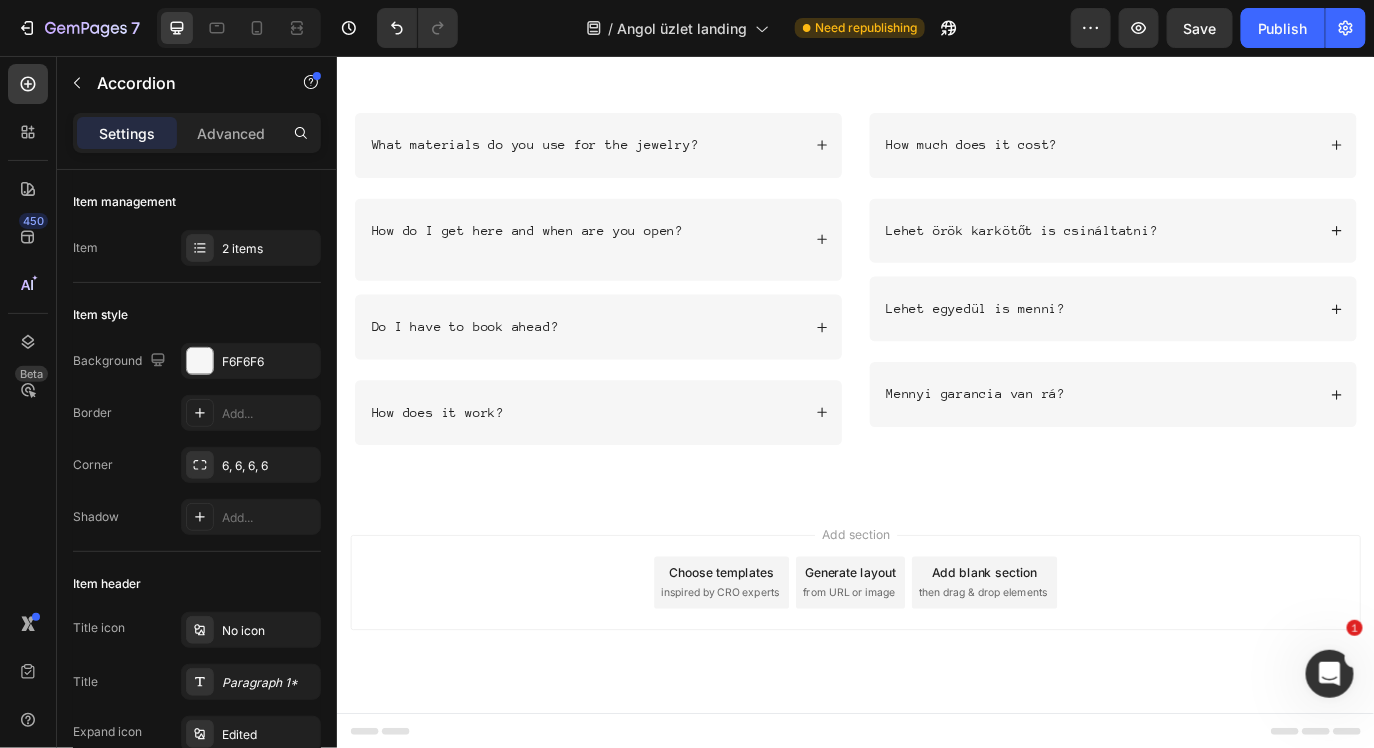 click on "How much does it cost?" at bounding box center (1218, 158) 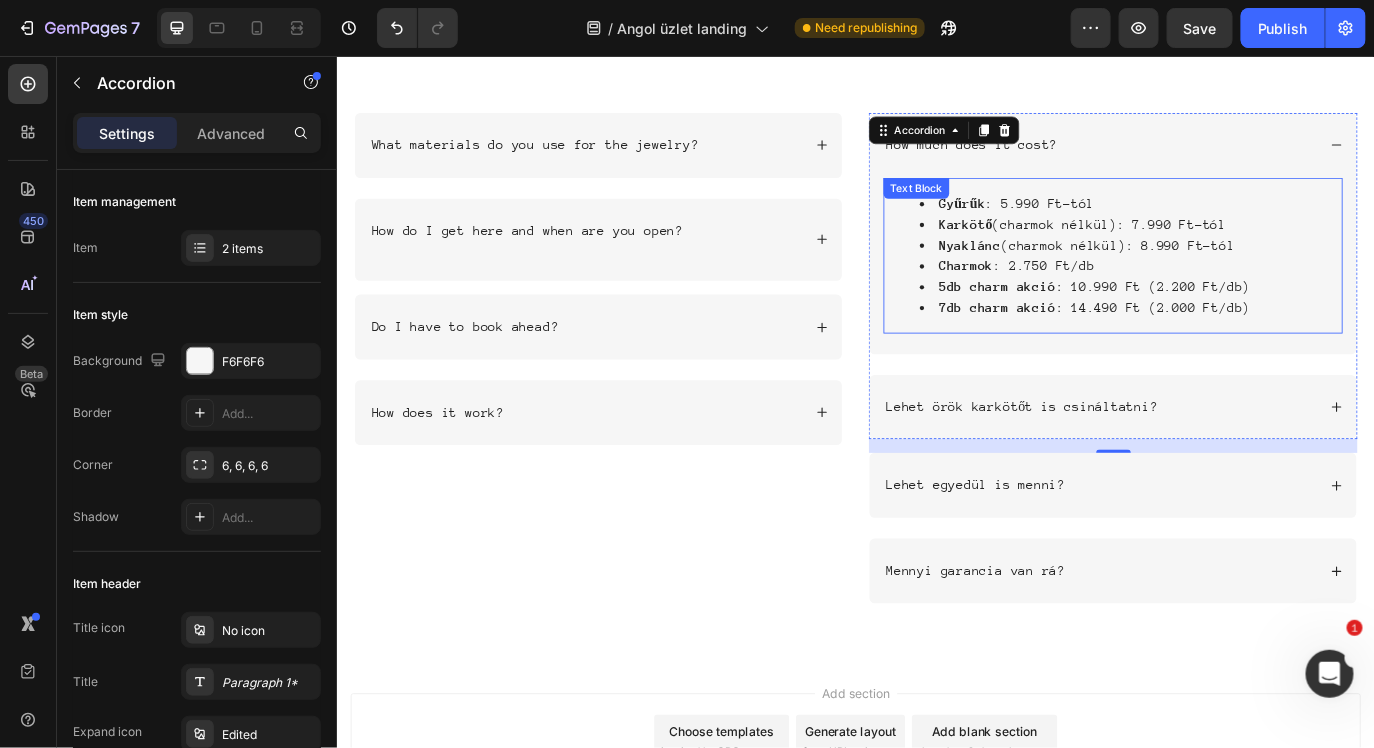 click on "Gyűrűk : 5.990 Ft-tól" at bounding box center [1253, 226] 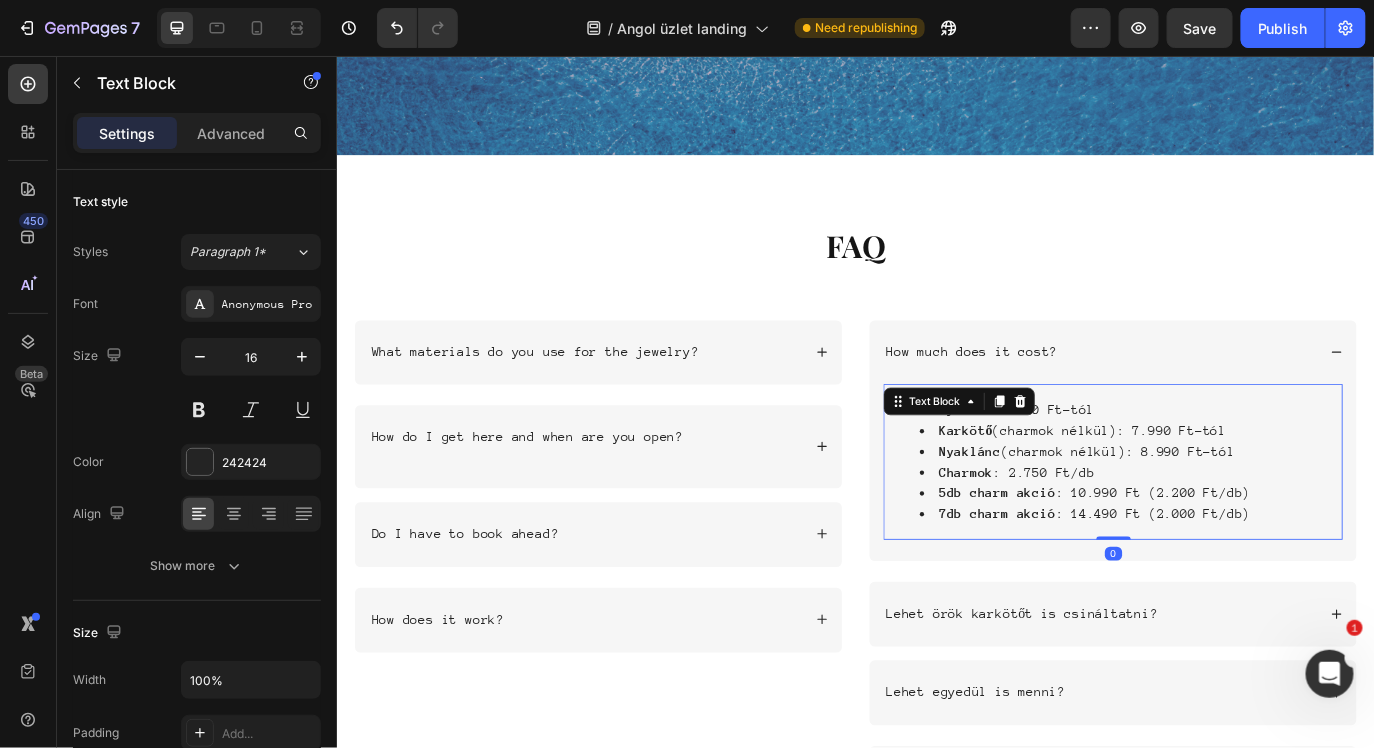 scroll, scrollTop: 6193, scrollLeft: 0, axis: vertical 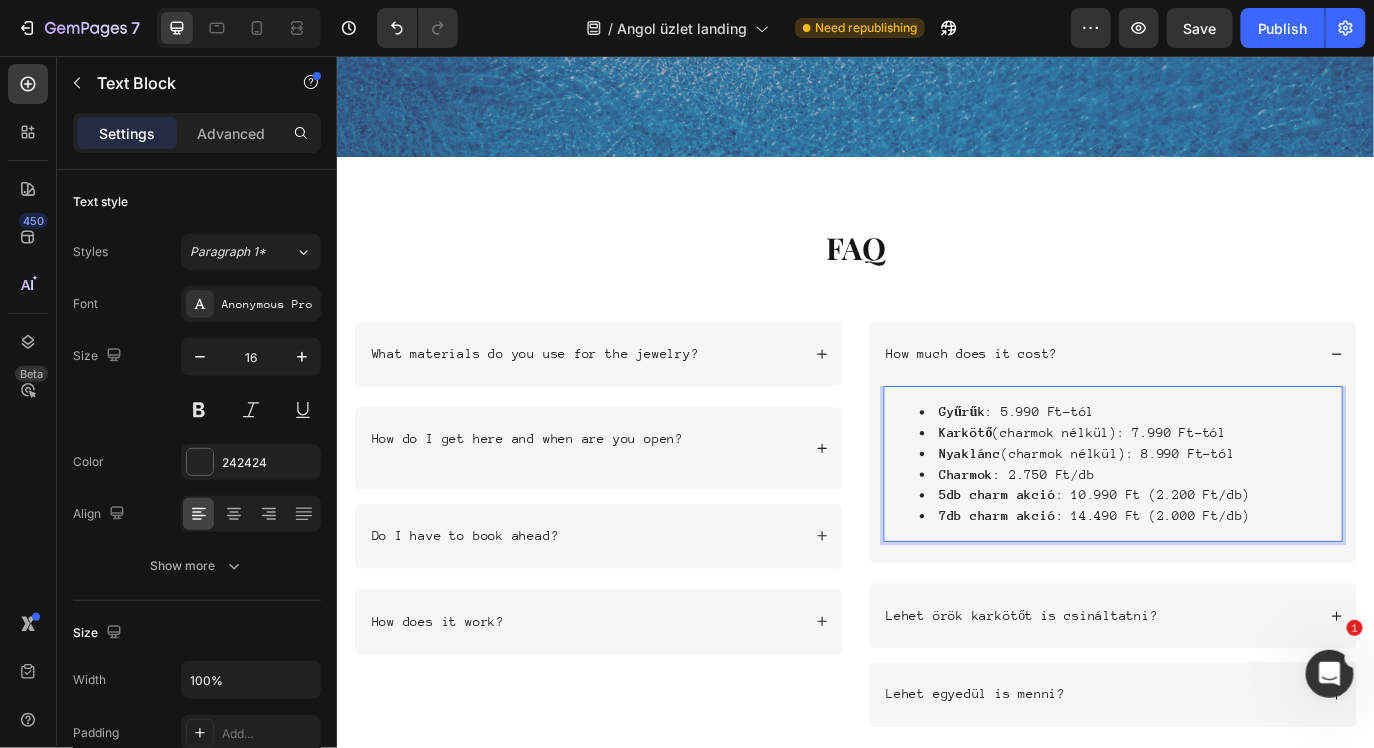click on "5db charm akció : 10.990 Ft (2.200 Ft/db)" at bounding box center (1253, 563) 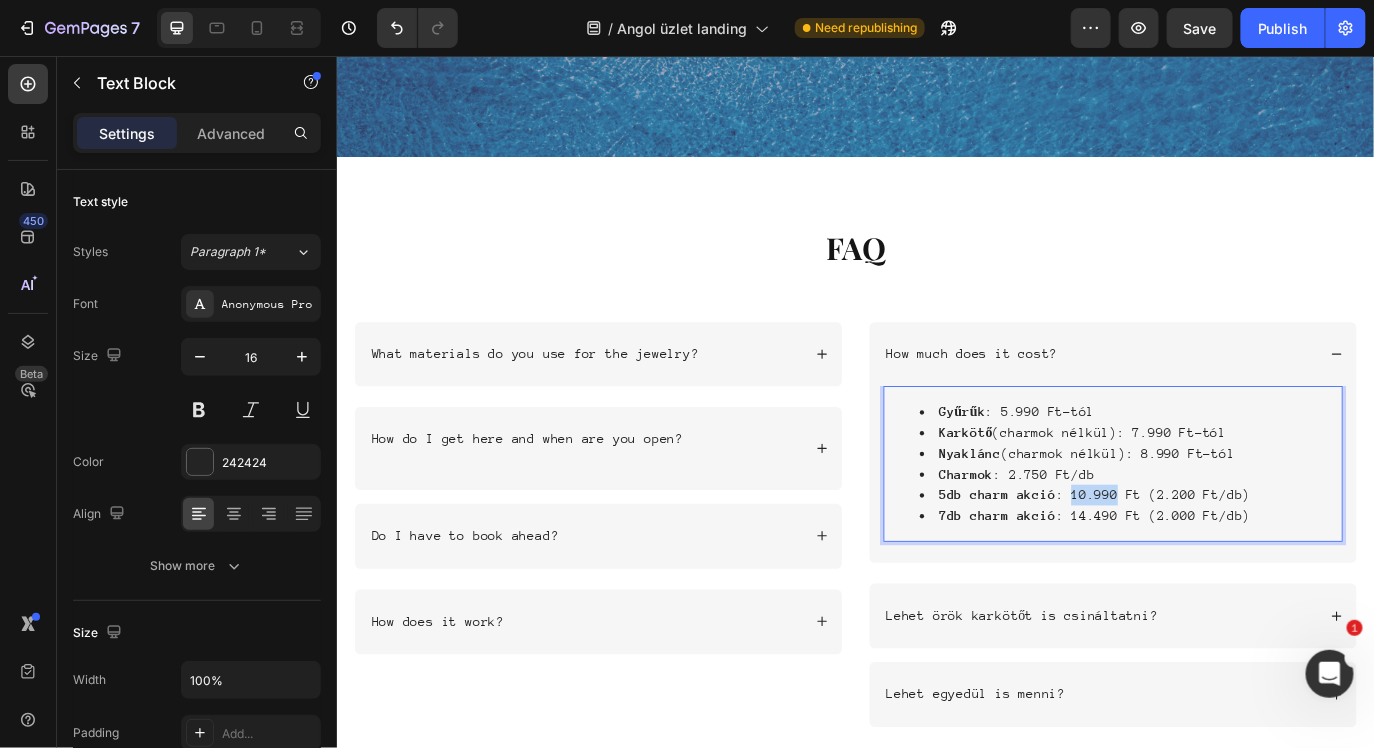 click on "5db charm akció : 10.990 Ft (2.200 Ft/db)" at bounding box center [1253, 563] 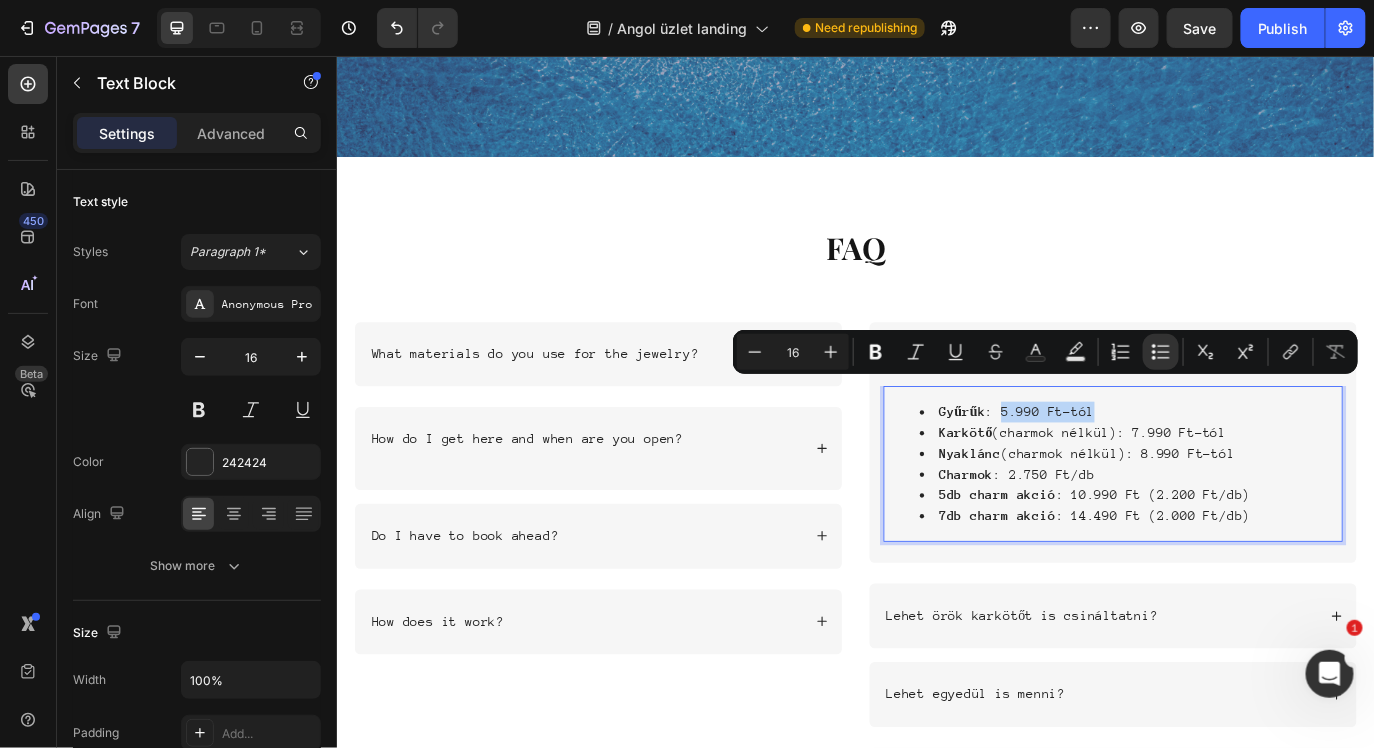 drag, startPoint x: 1103, startPoint y: 435, endPoint x: 1247, endPoint y: 435, distance: 144 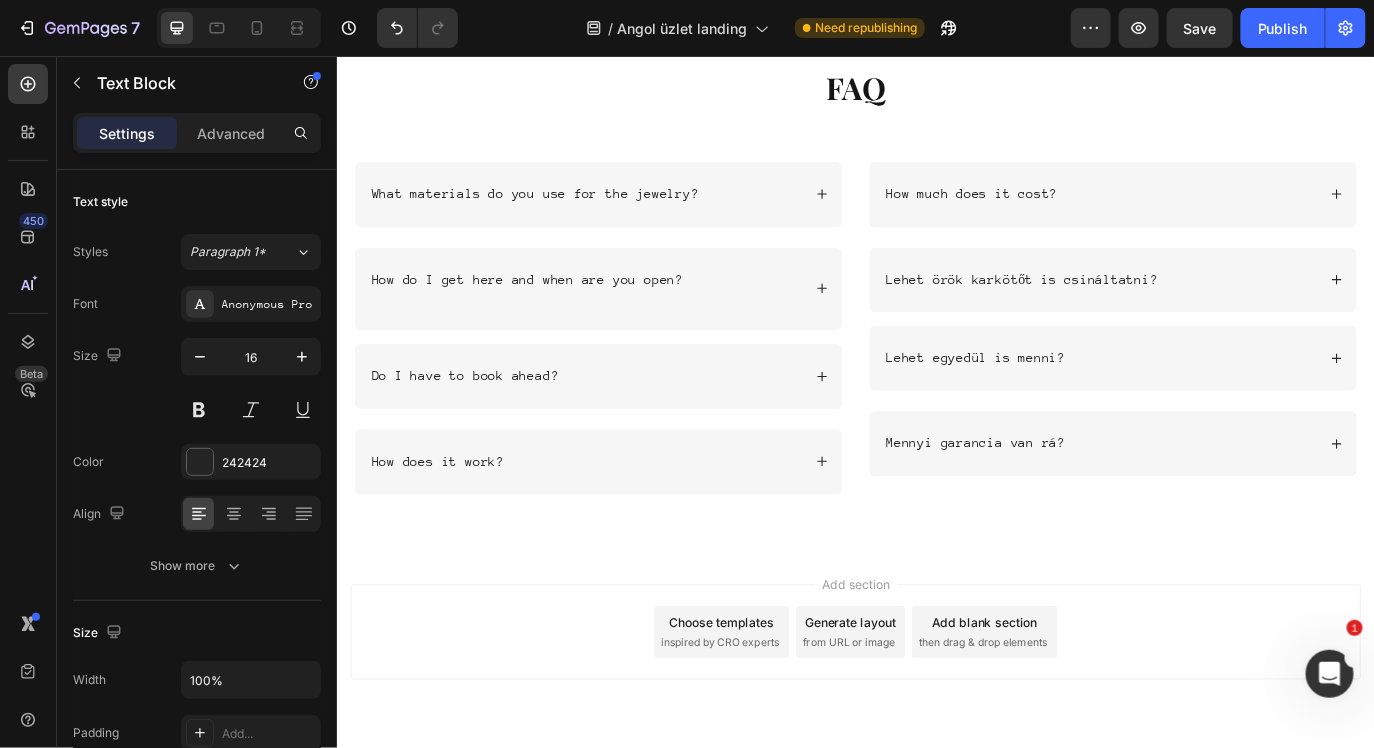 scroll, scrollTop: 6351, scrollLeft: 0, axis: vertical 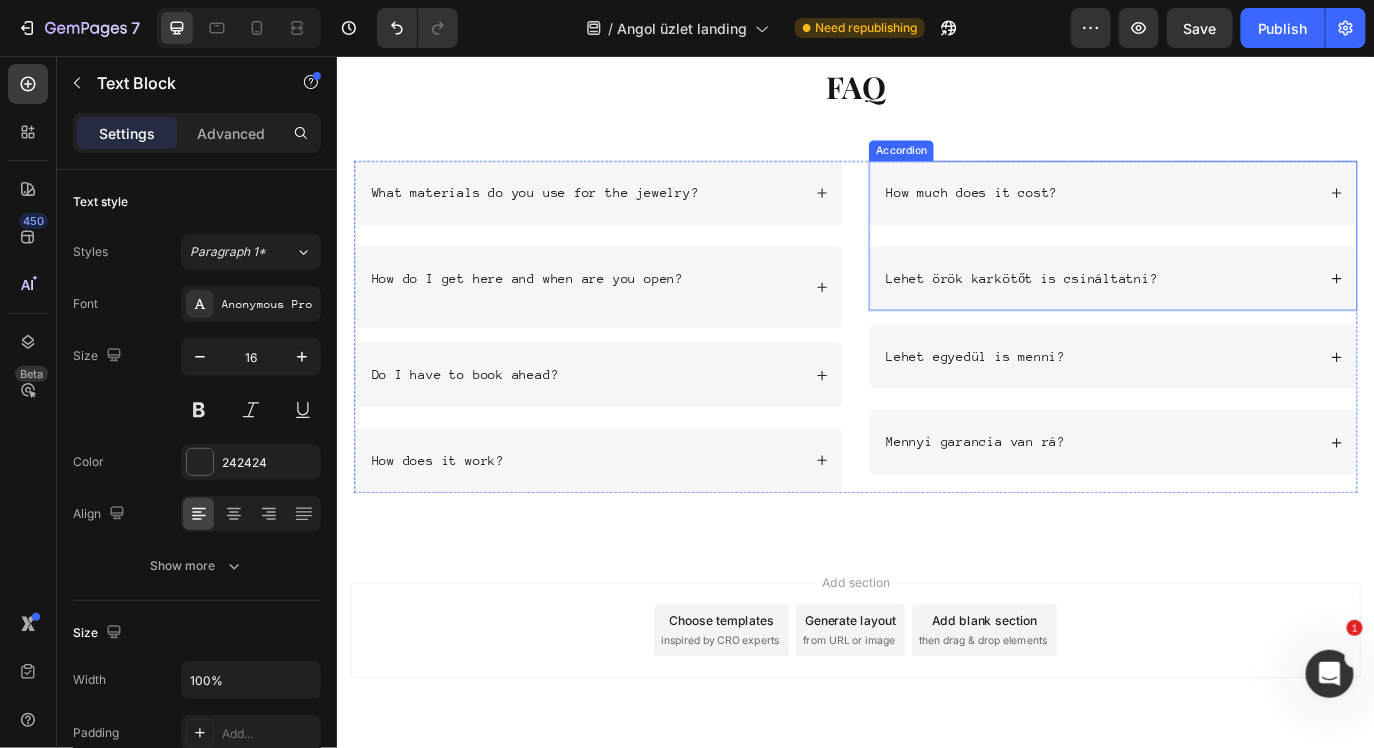 click on "How much does it cost?" at bounding box center (1233, 213) 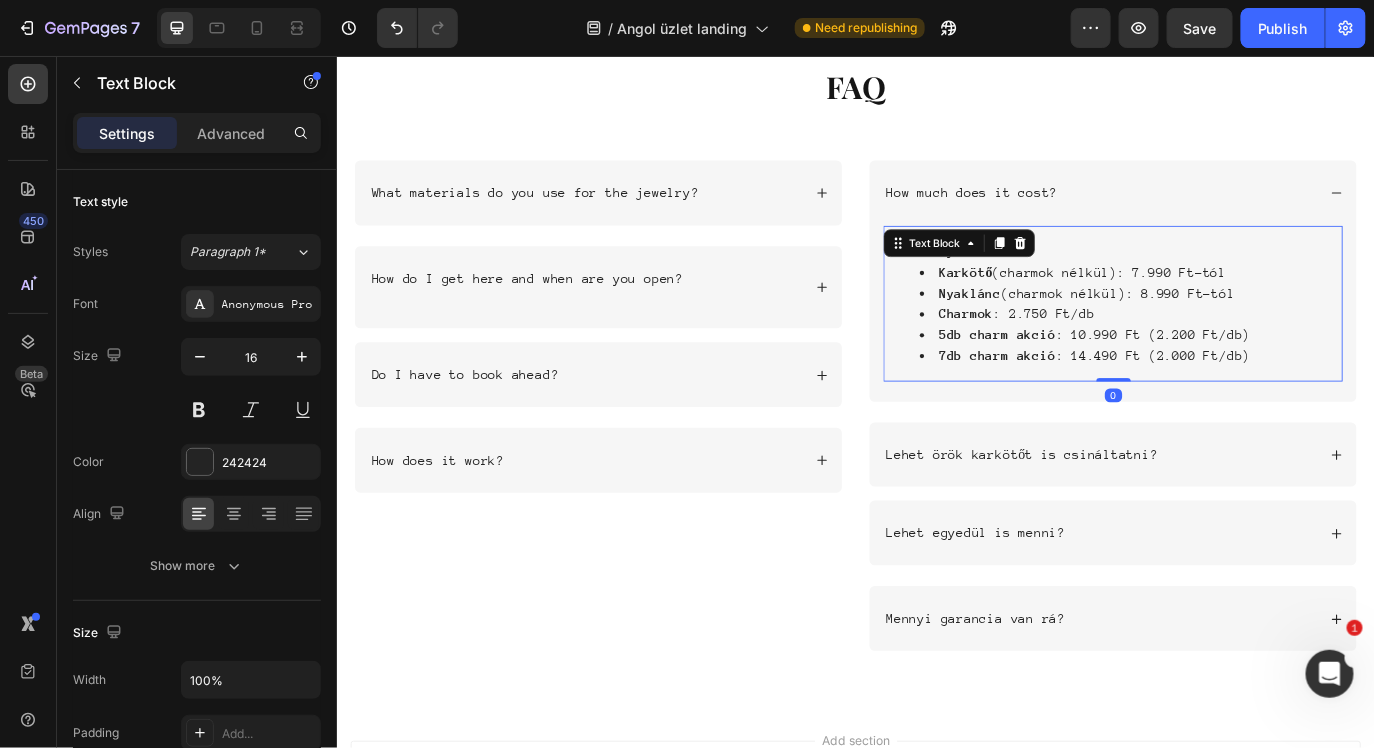 click on "Gyűrűk : from" at bounding box center [1253, 281] 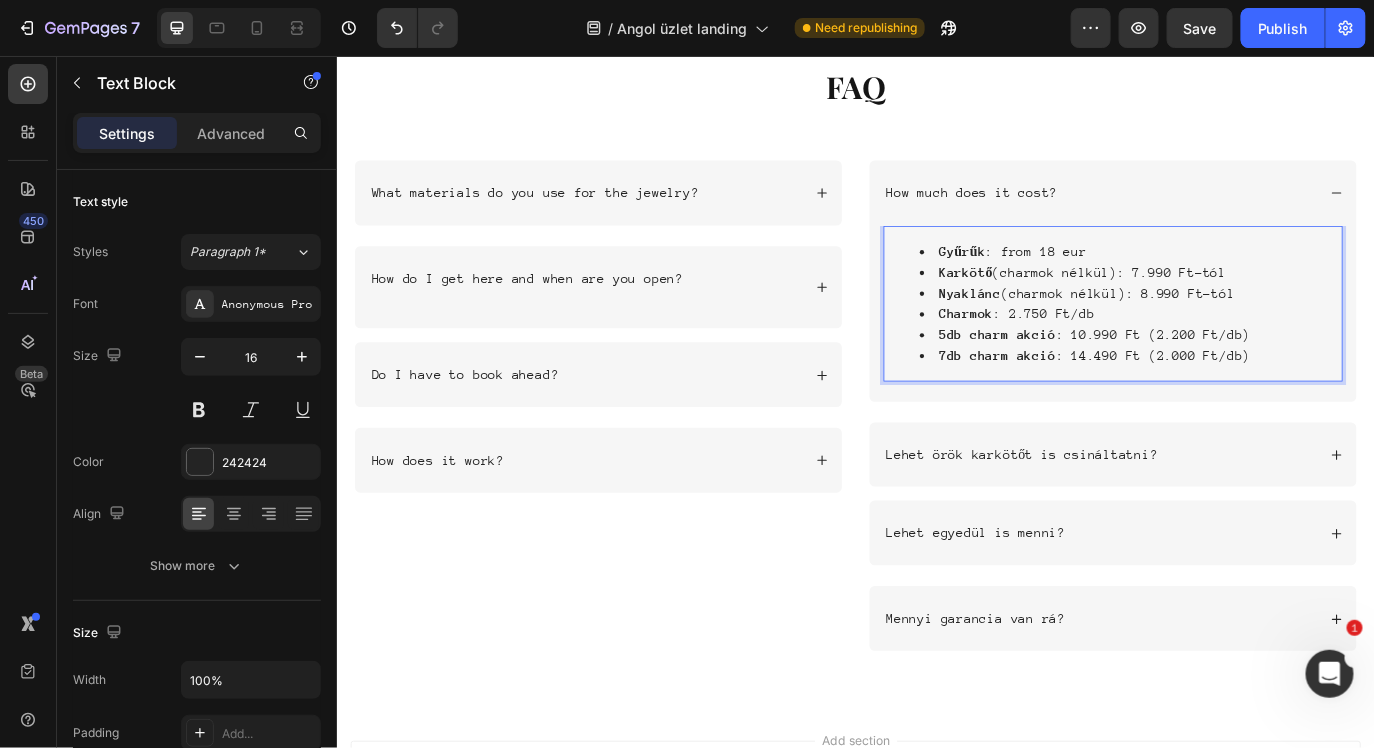 click on "Karkötő  (charmok nélkül): 7.990 Ft-tól" at bounding box center (1253, 305) 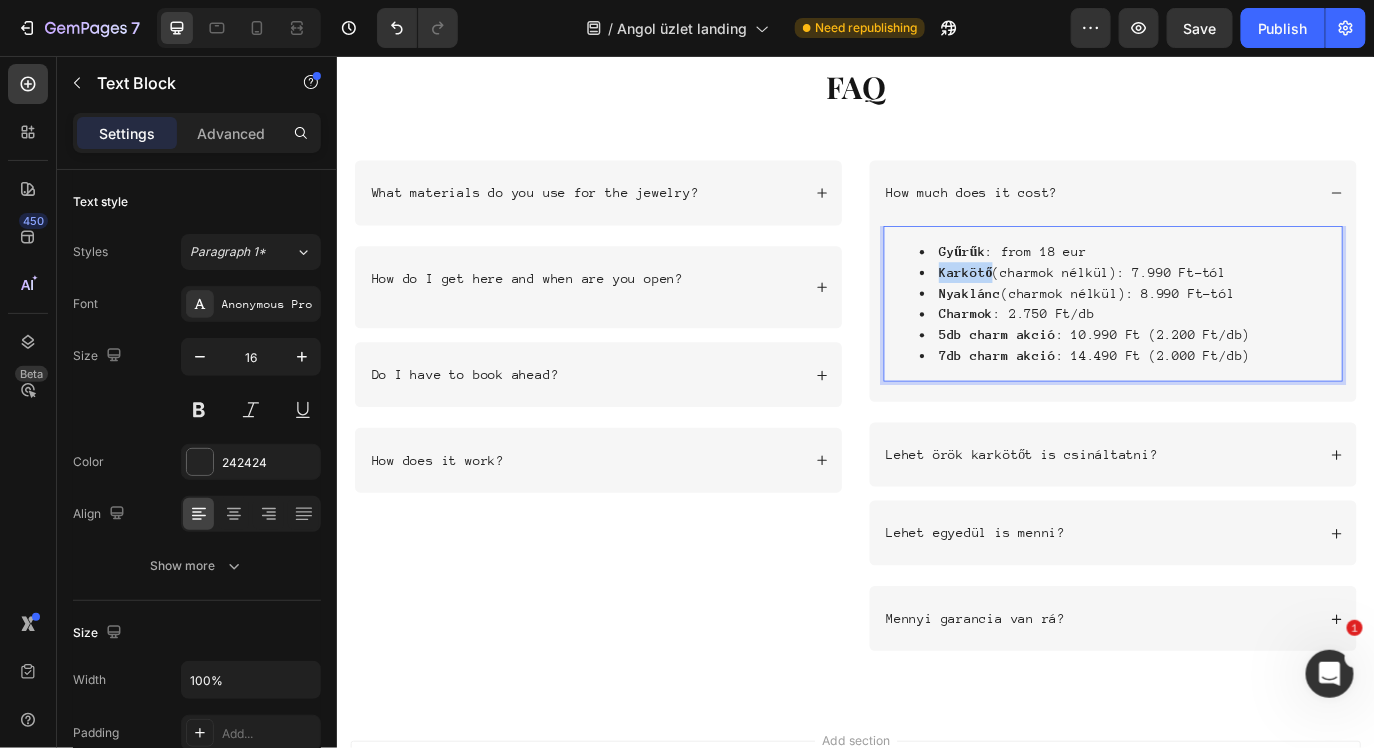 click on "Karkötő" at bounding box center (1063, 304) 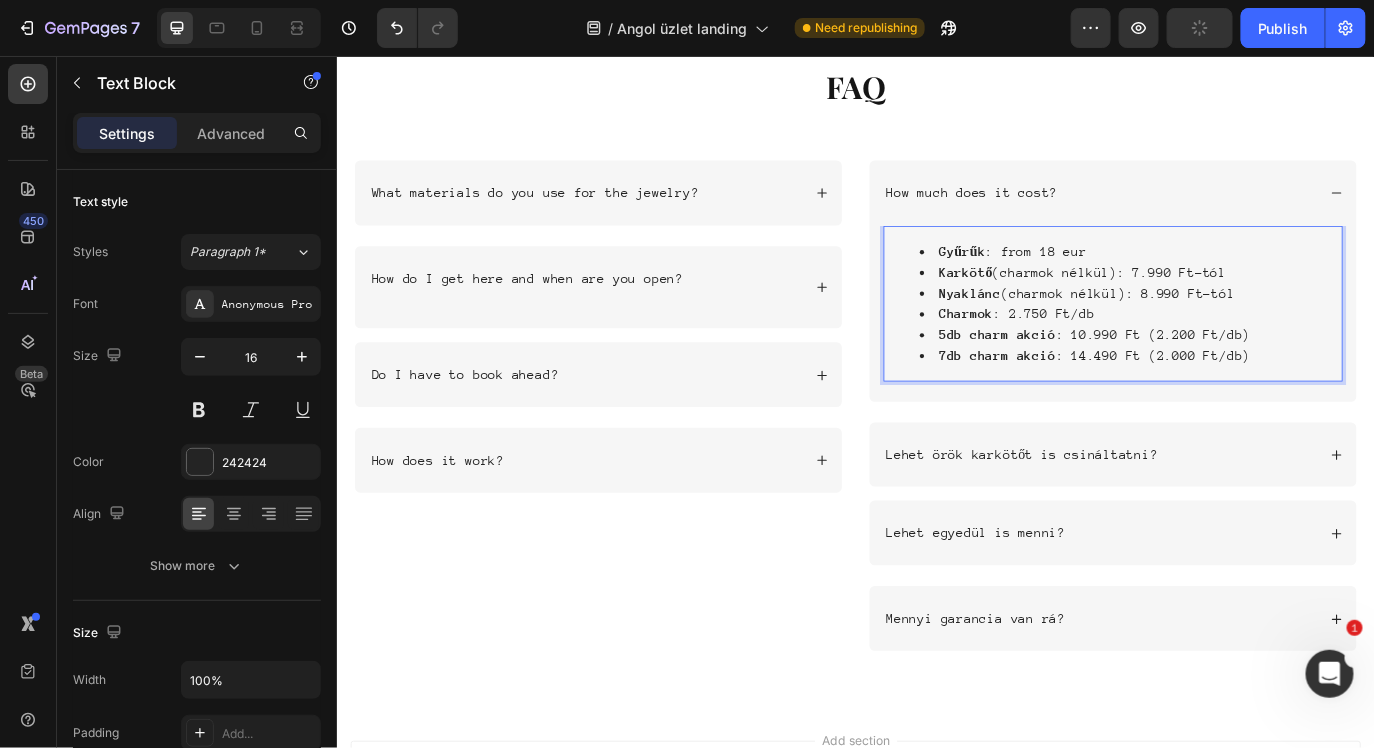 click on "Nyaklánc" at bounding box center [1068, 328] 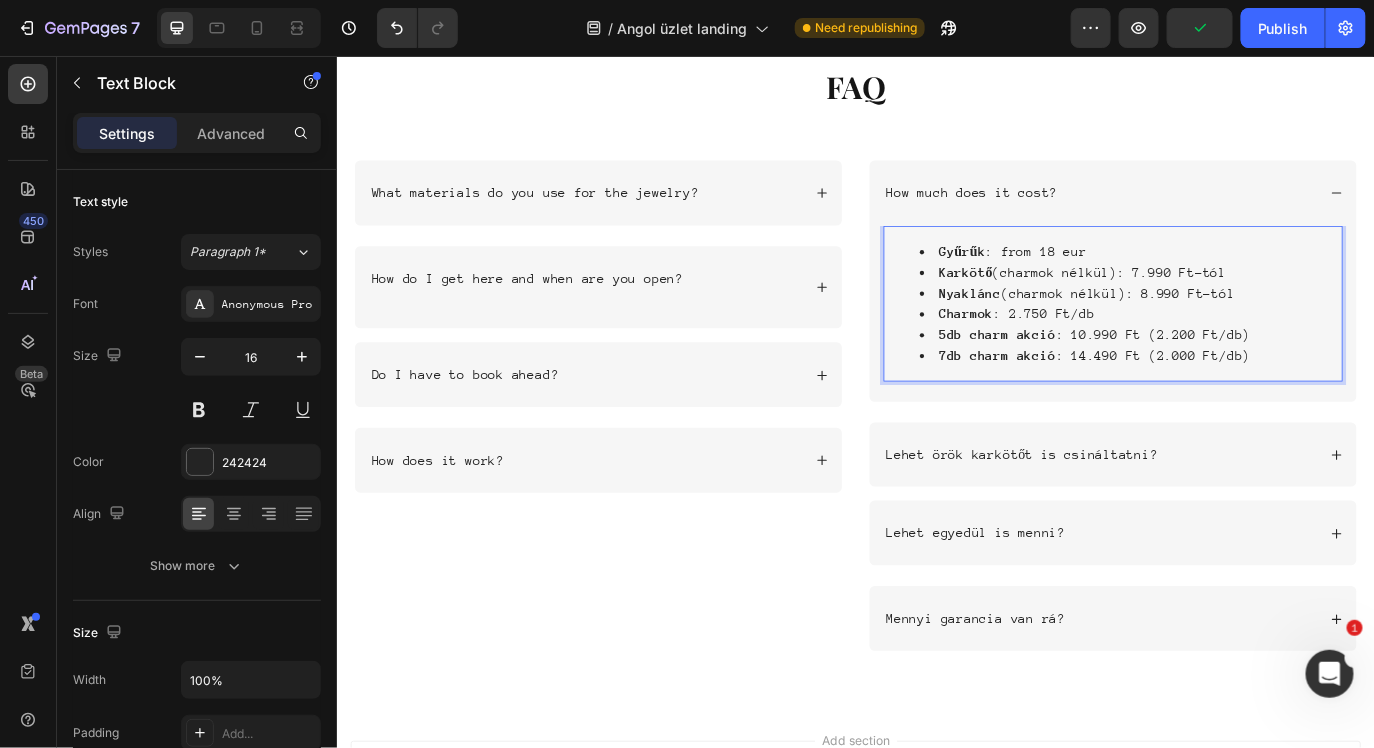 click on "Gyűrűk" at bounding box center [1059, 280] 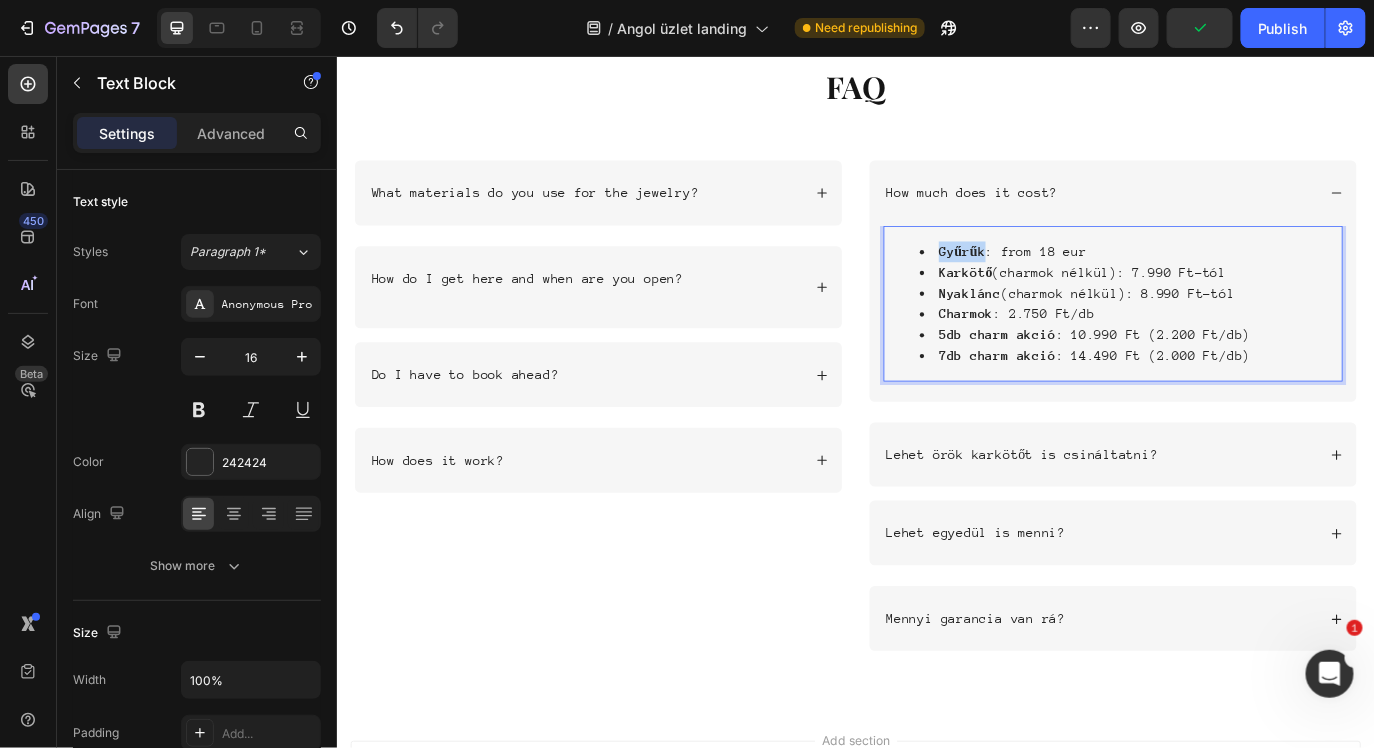 click on "Gyűrűk" at bounding box center (1059, 280) 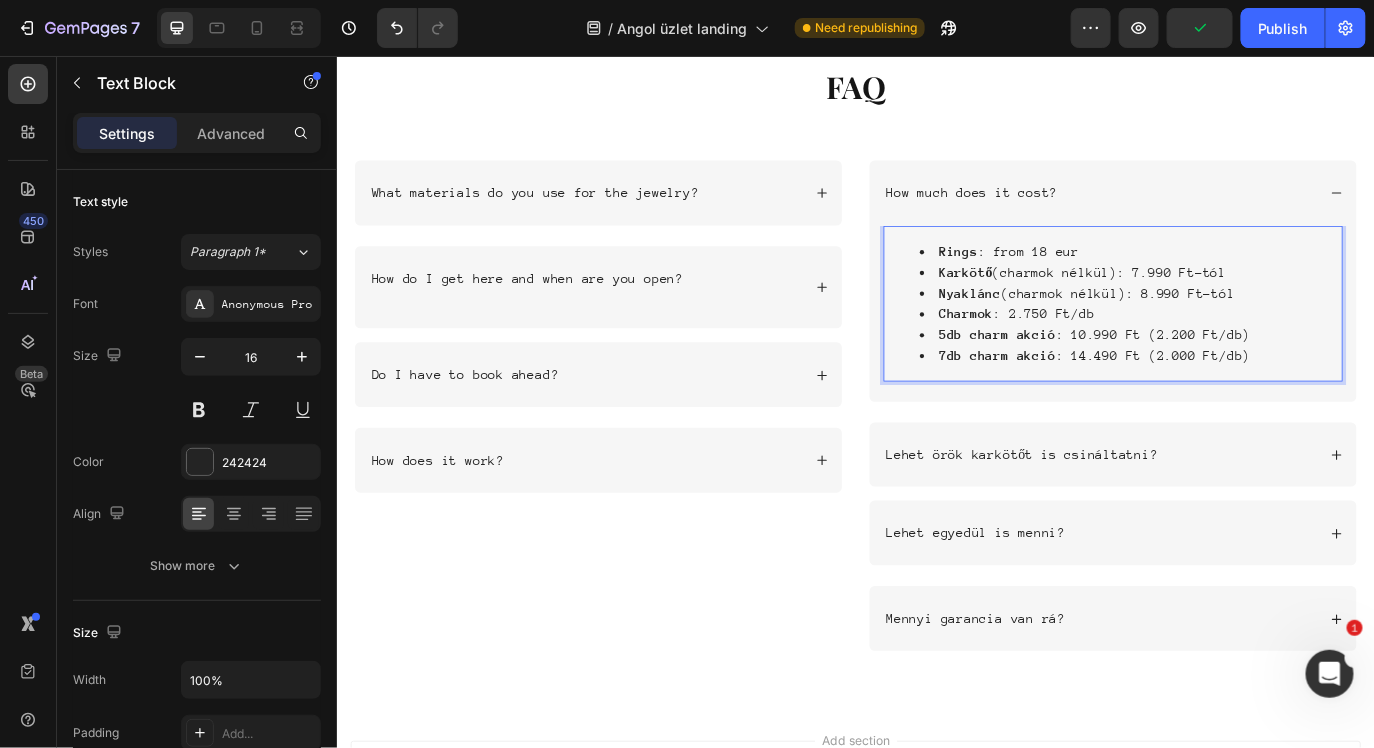 click on "Karkötő  (charmok nélkül): 7.990 Ft-tól" at bounding box center [1253, 305] 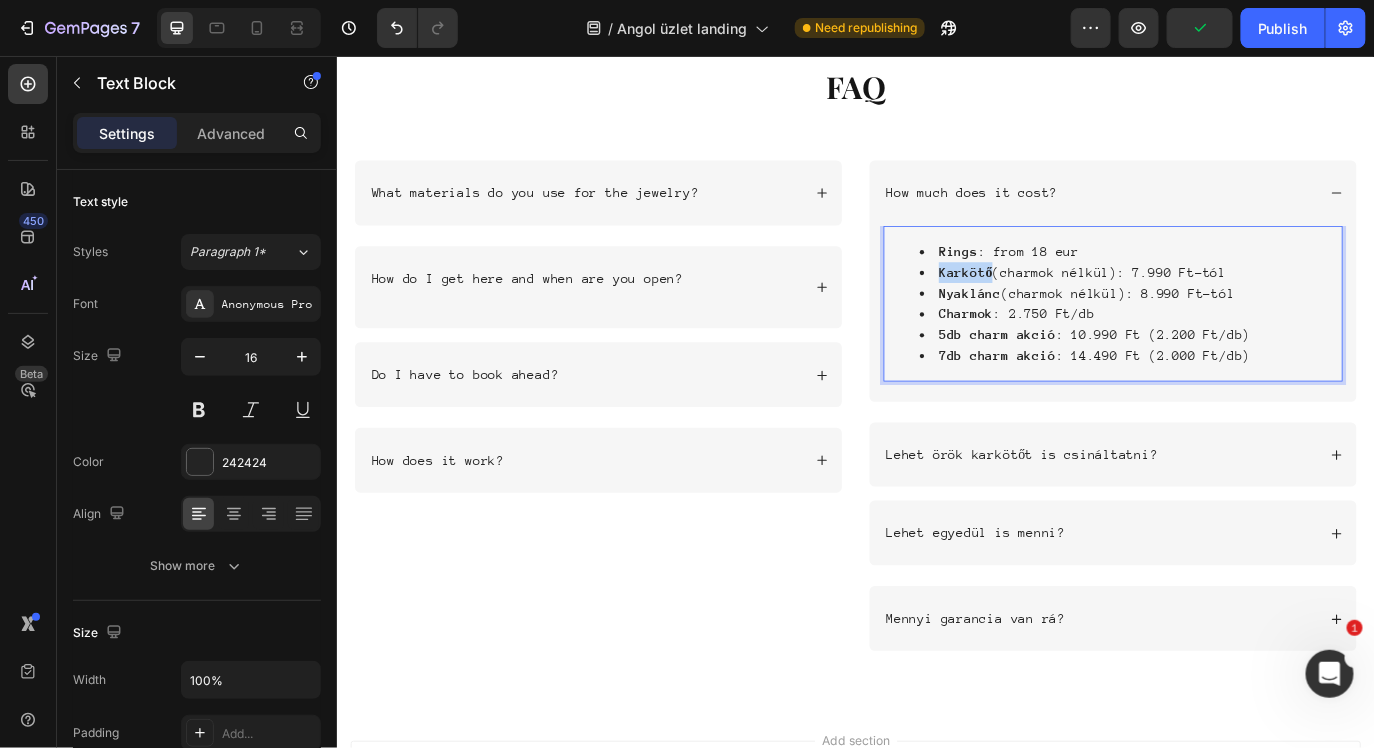 click on "Karkötő  (charmok nélkül): 7.990 Ft-tól" at bounding box center [1253, 305] 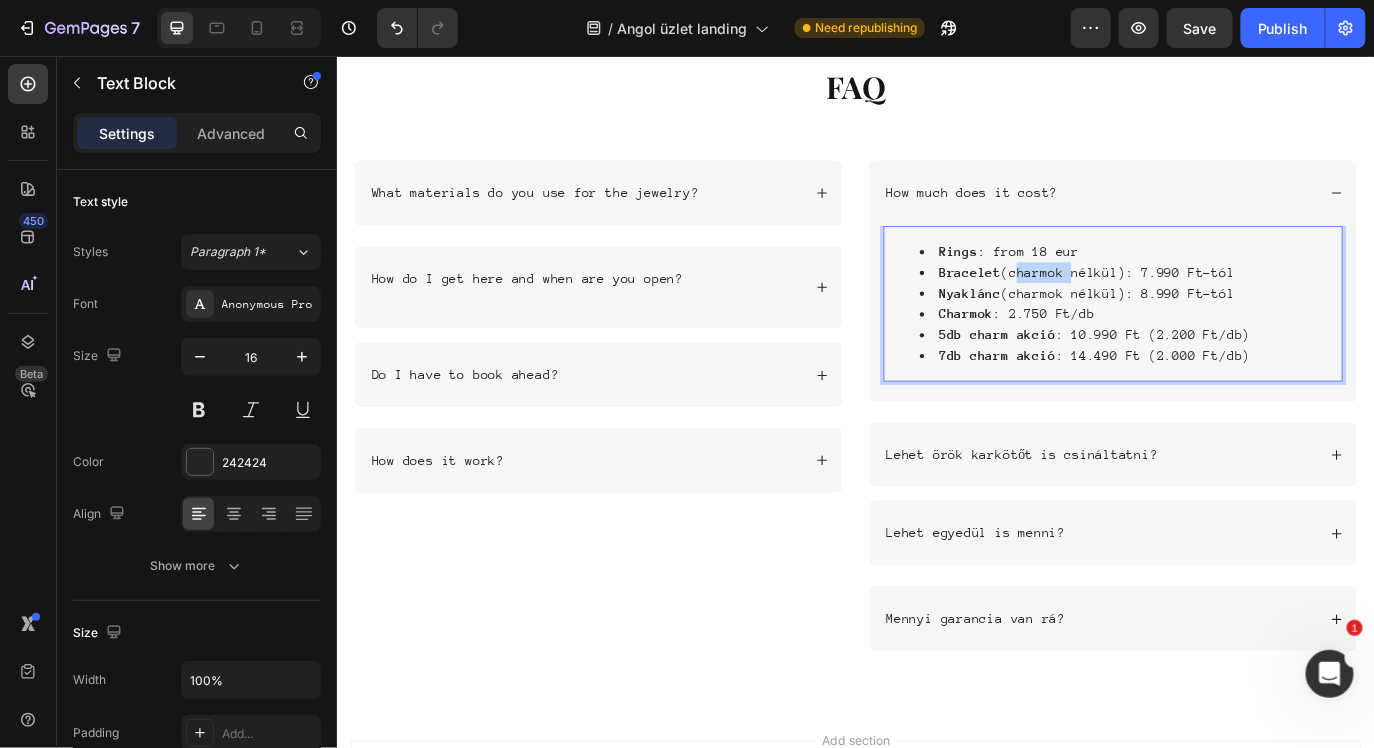 click on "Bracelet  (charmok nélkül): 7.990 Ft-tól" at bounding box center [1253, 305] 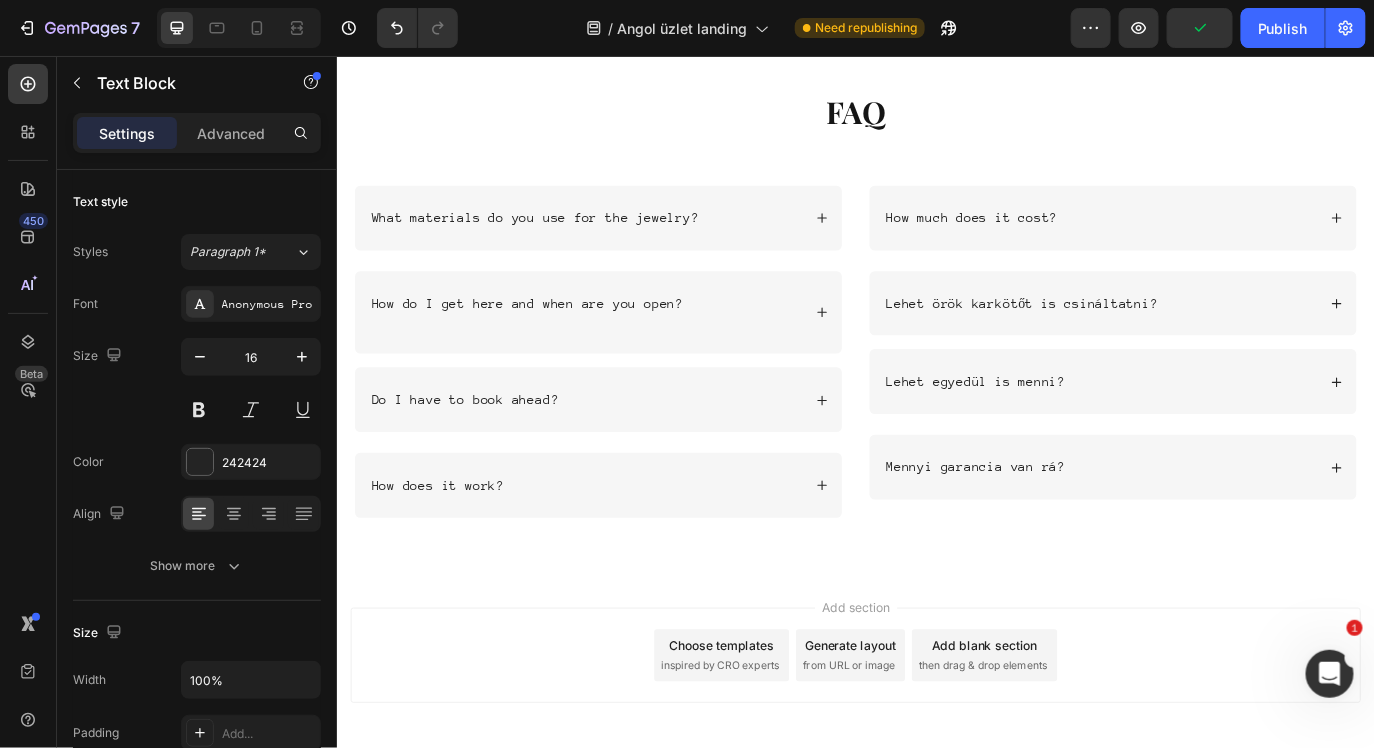 scroll, scrollTop: 6331, scrollLeft: 0, axis: vertical 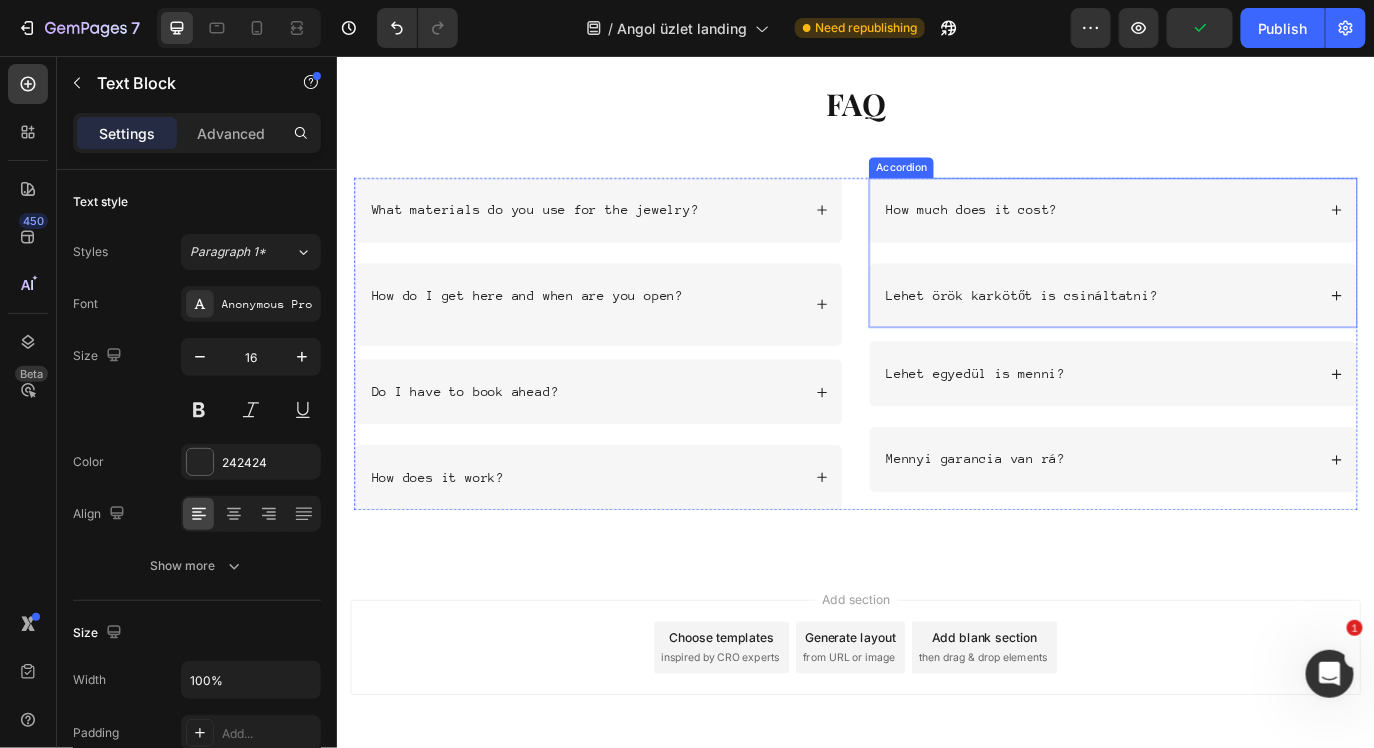 click on "How much does it cost?" at bounding box center [1218, 233] 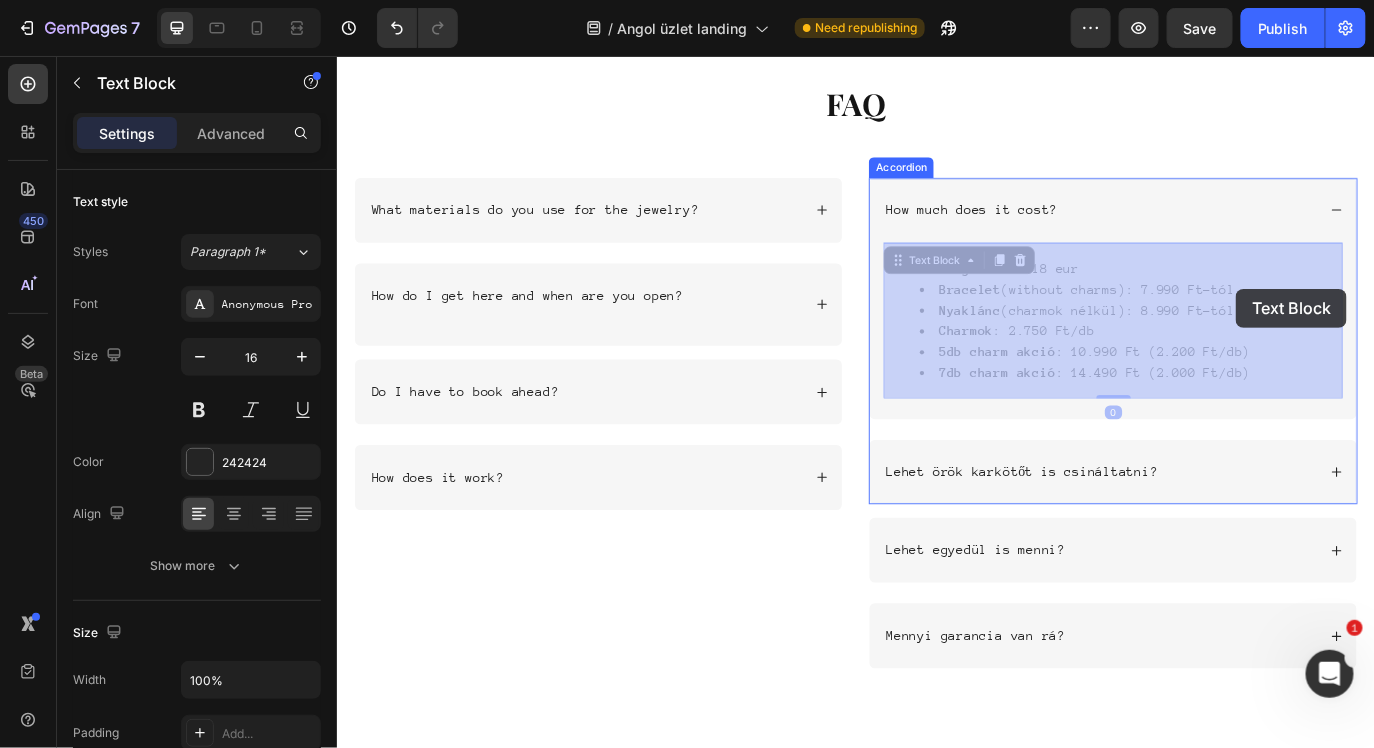 drag, startPoint x: 1267, startPoint y: 324, endPoint x: 1373, endPoint y: 323, distance: 106.004715 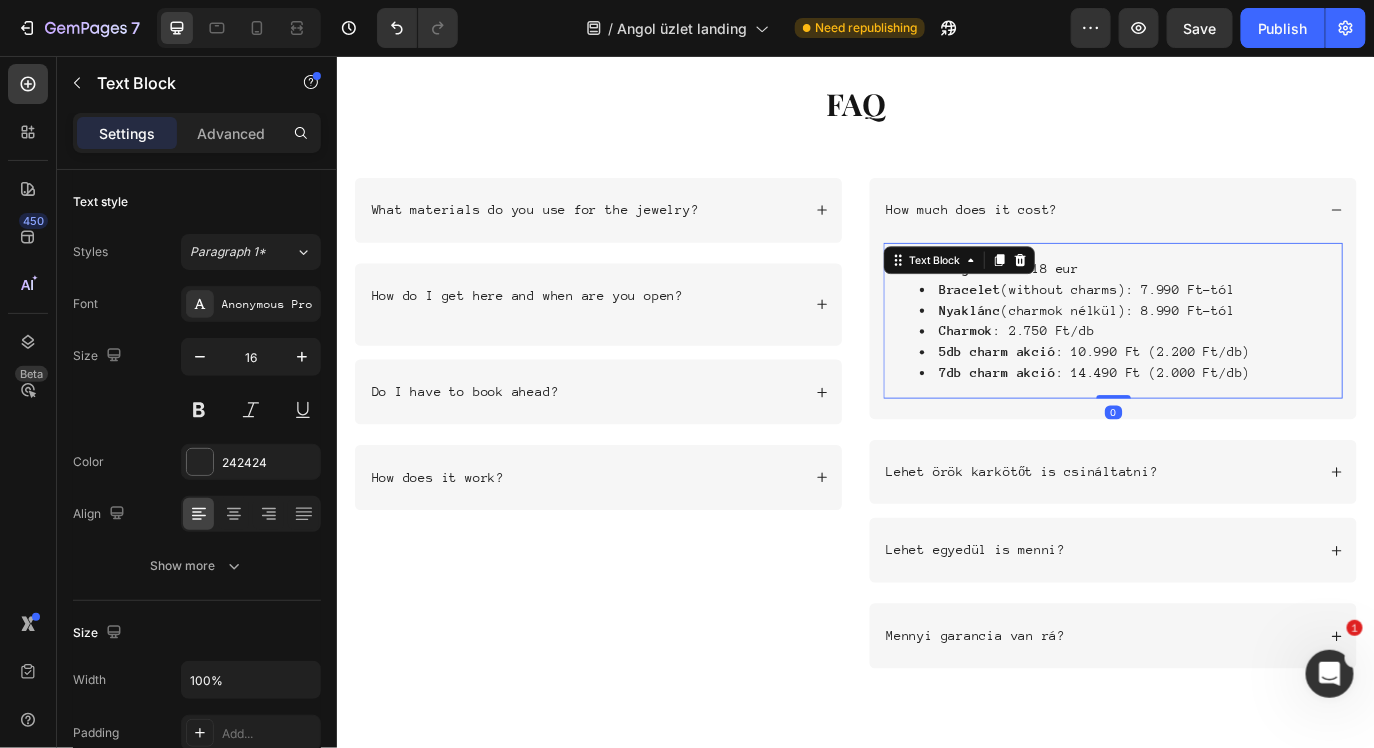 click on "Bracelet  (without charms): 7.990 Ft-tól" at bounding box center (1253, 325) 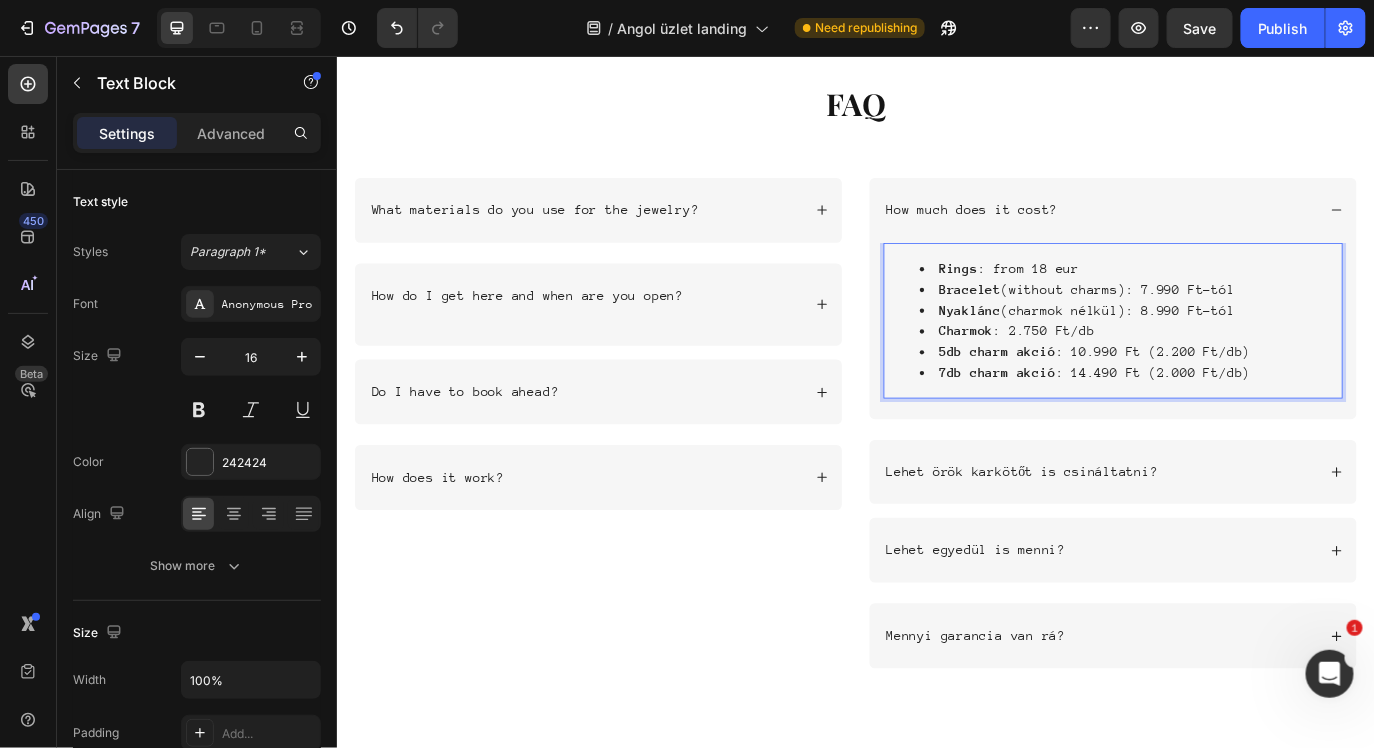 click on "Bracelet  (without charms): 7.990 Ft-tól" at bounding box center [1253, 325] 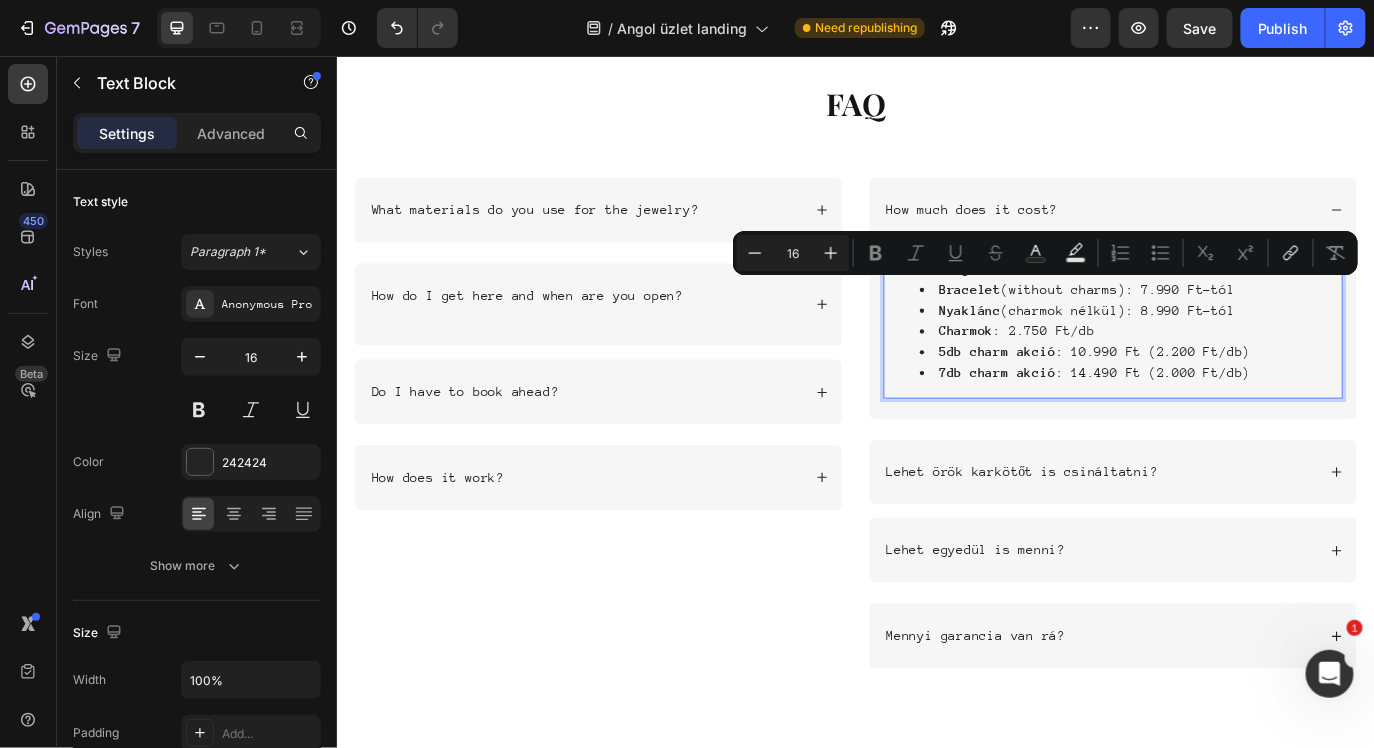click on "Bracelet  (without charms): 7.990 Ft-tól" at bounding box center (1253, 325) 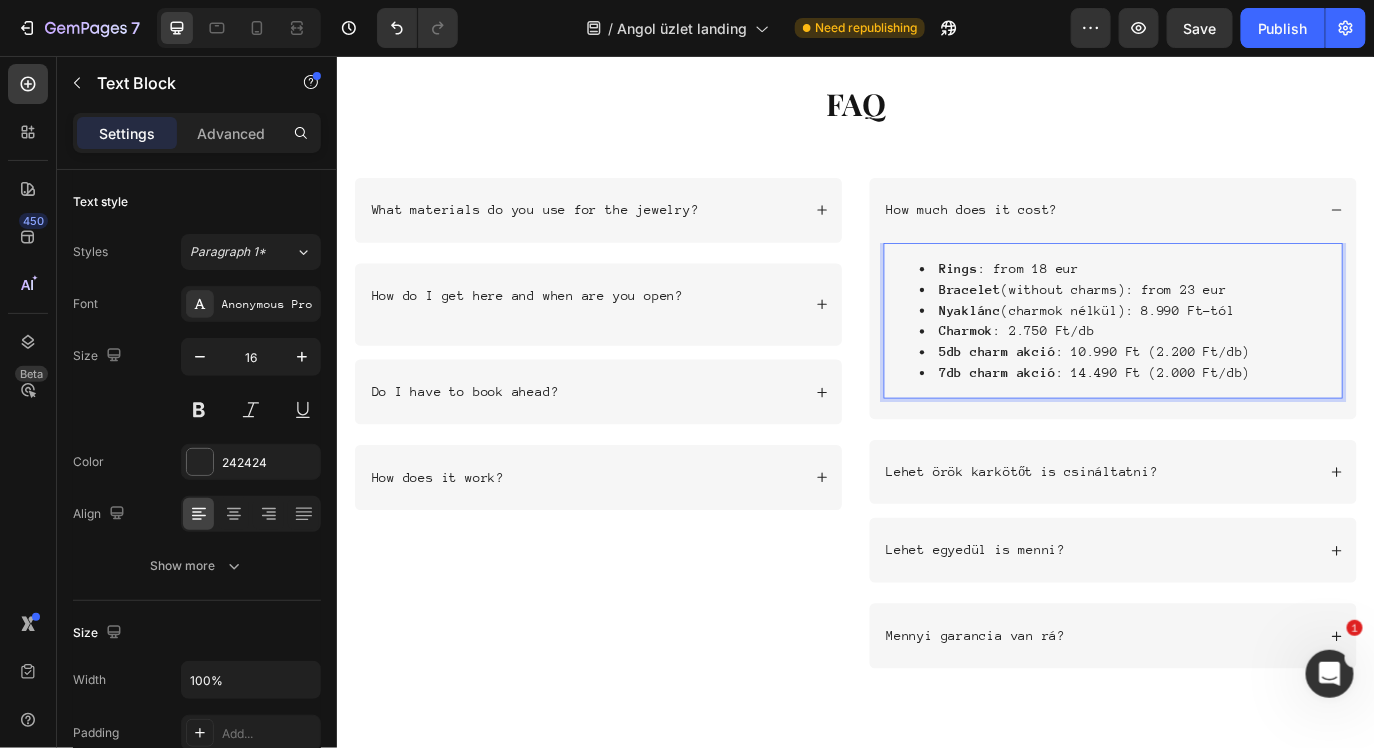 click on "Nyaklánc" at bounding box center [1068, 348] 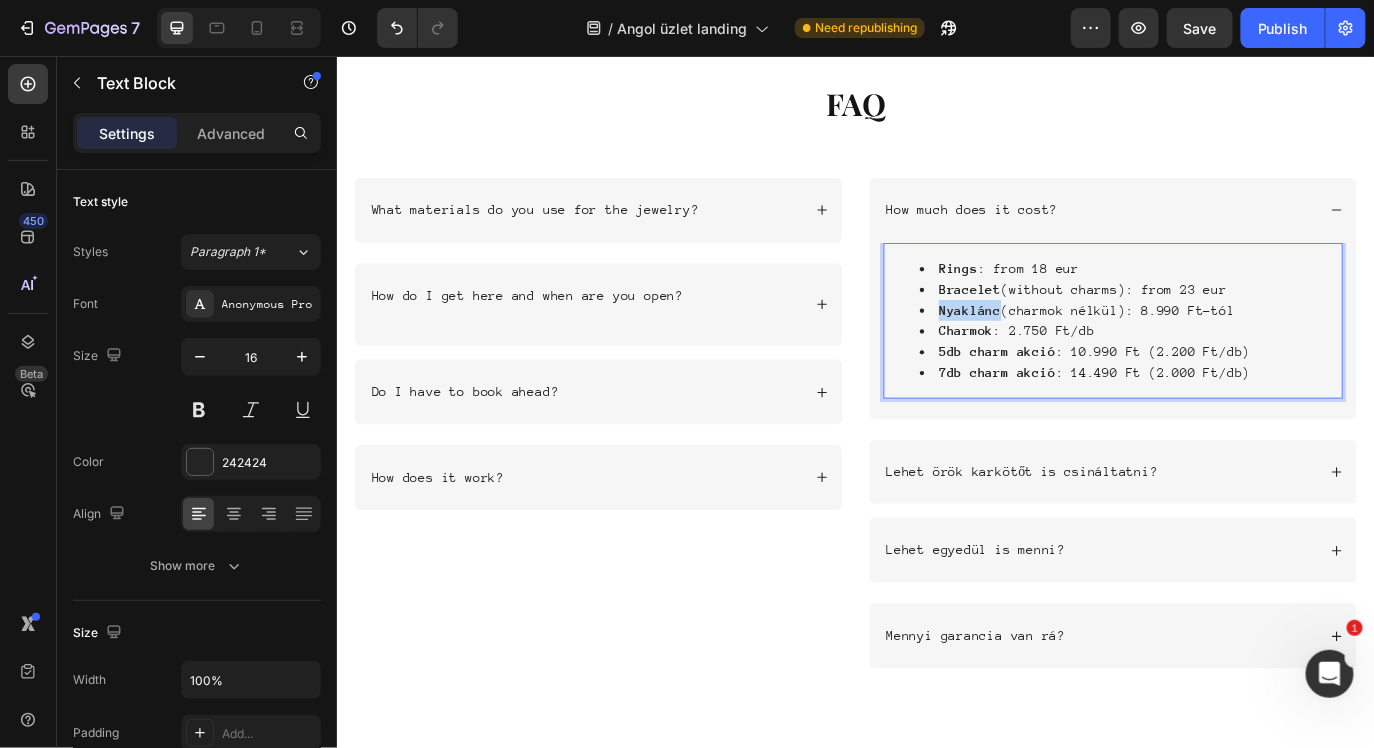 click on "Nyaklánc" at bounding box center [1068, 348] 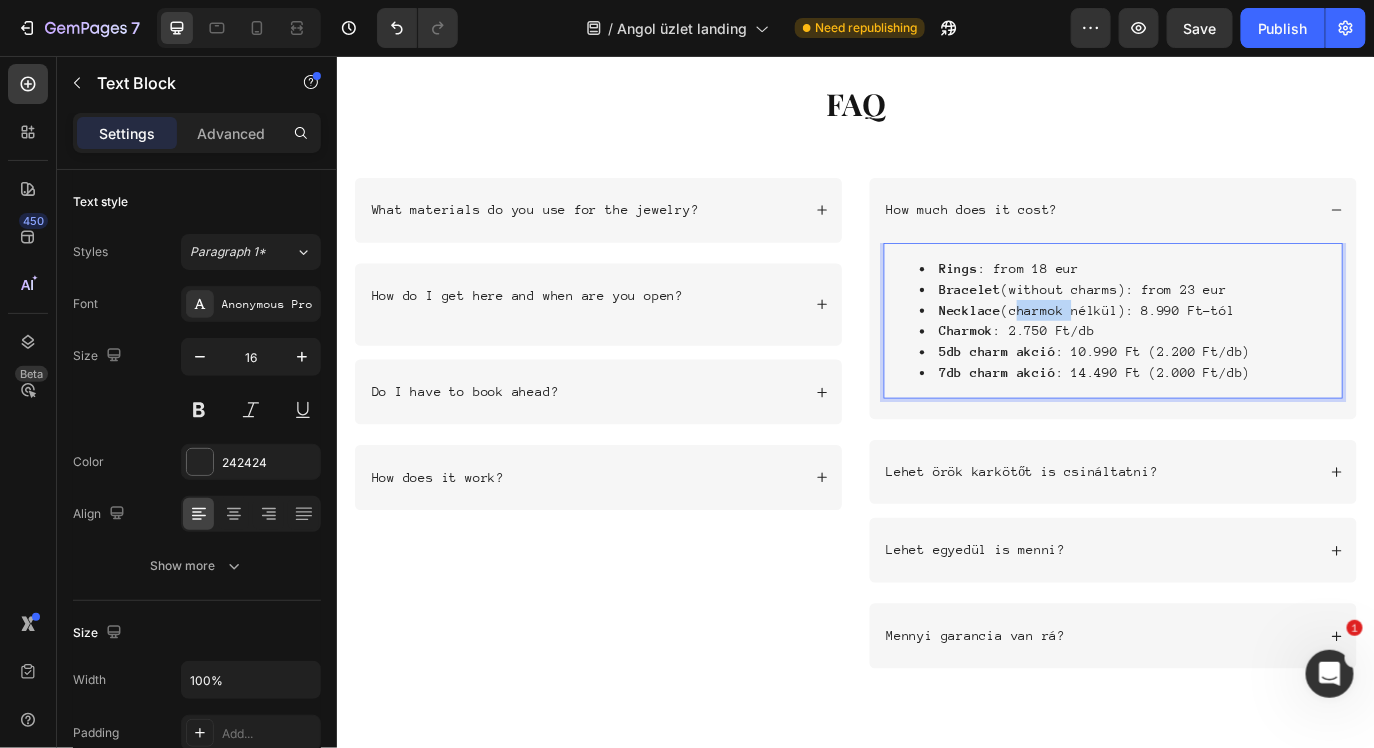 click on "Necklace  (charmok nélkül): 8.990 Ft-tól" at bounding box center (1253, 349) 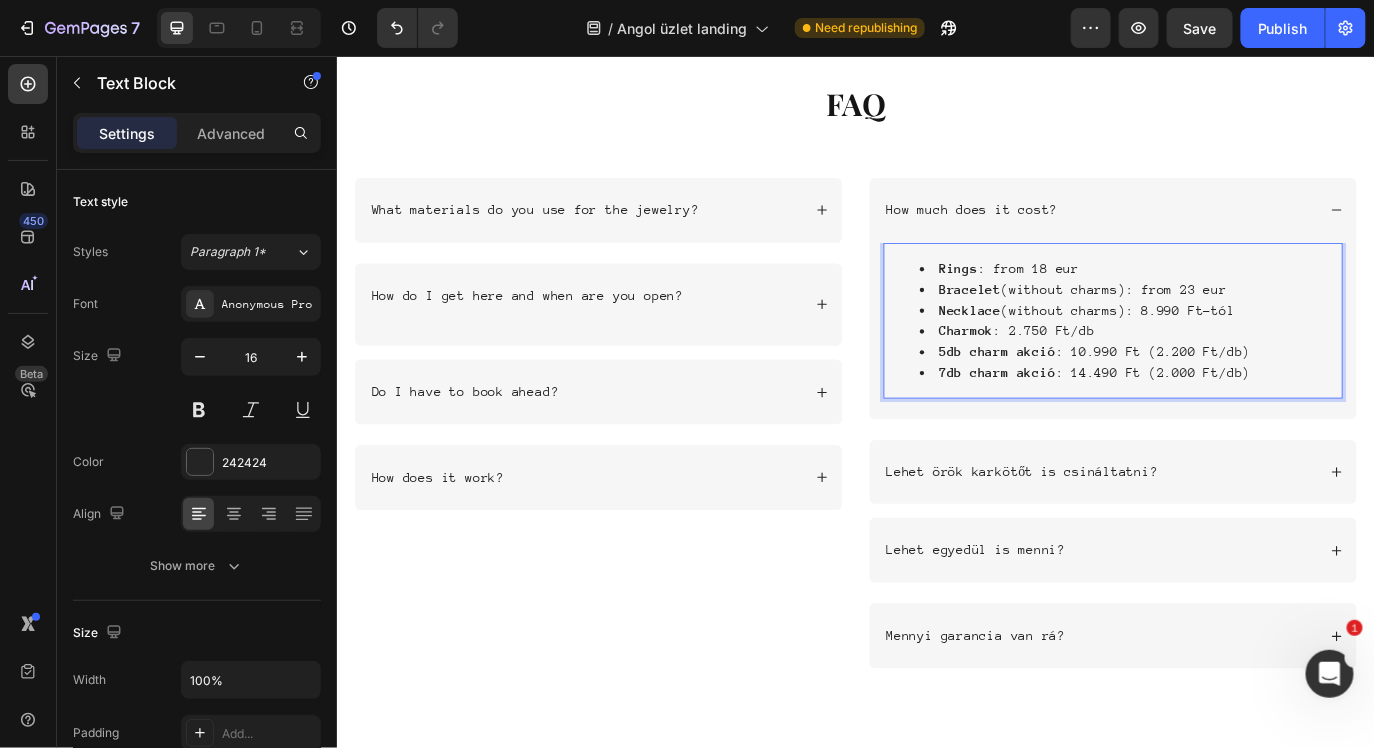 click on "Necklace  (without charms): 8.990 Ft-tól" at bounding box center [1253, 349] 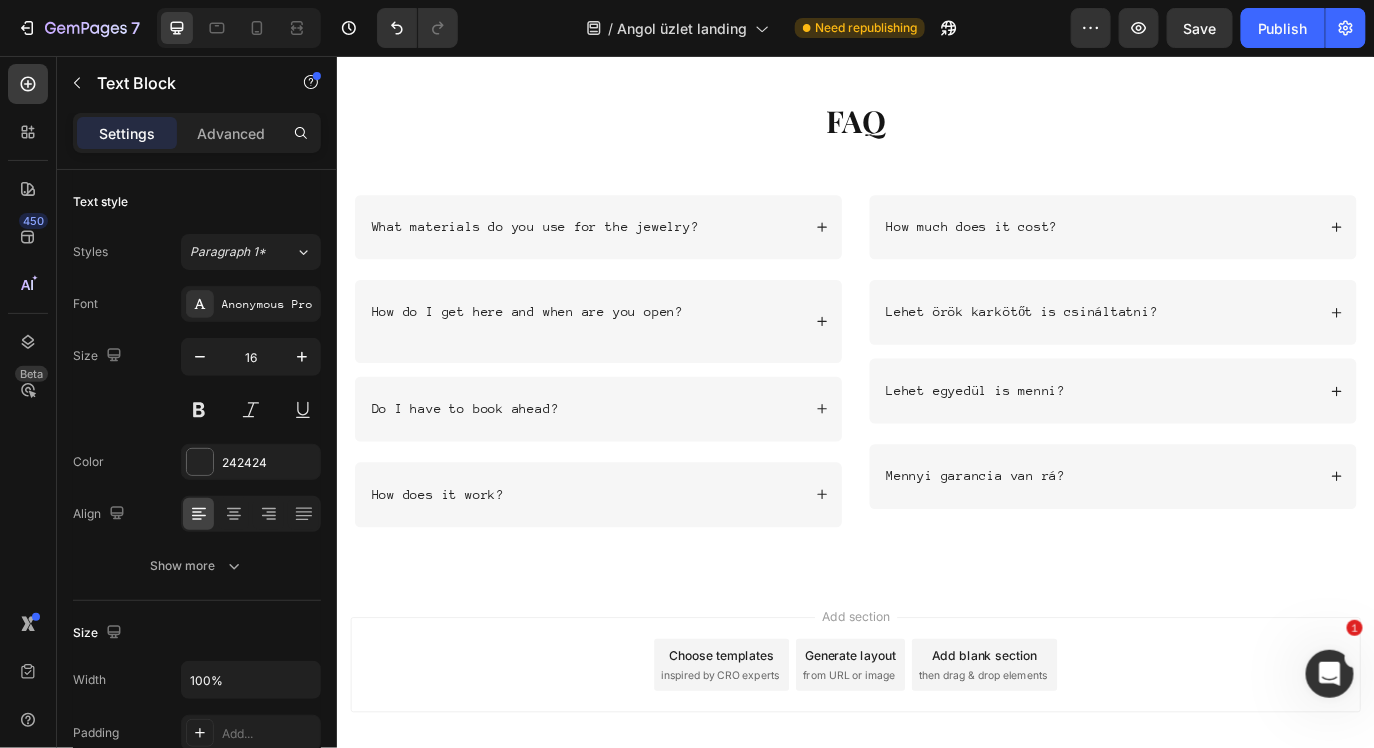 scroll, scrollTop: 6406, scrollLeft: 0, axis: vertical 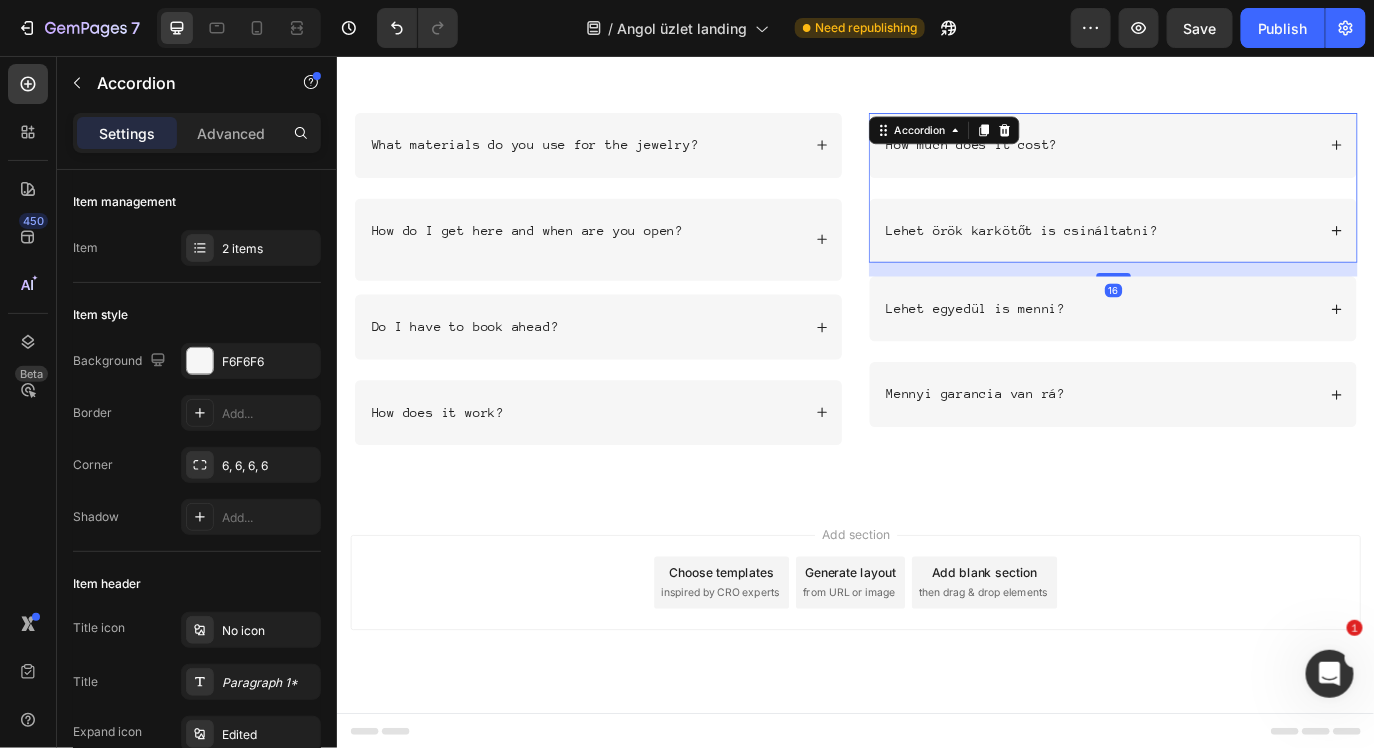 click on "How much does it cost?" at bounding box center [1218, 158] 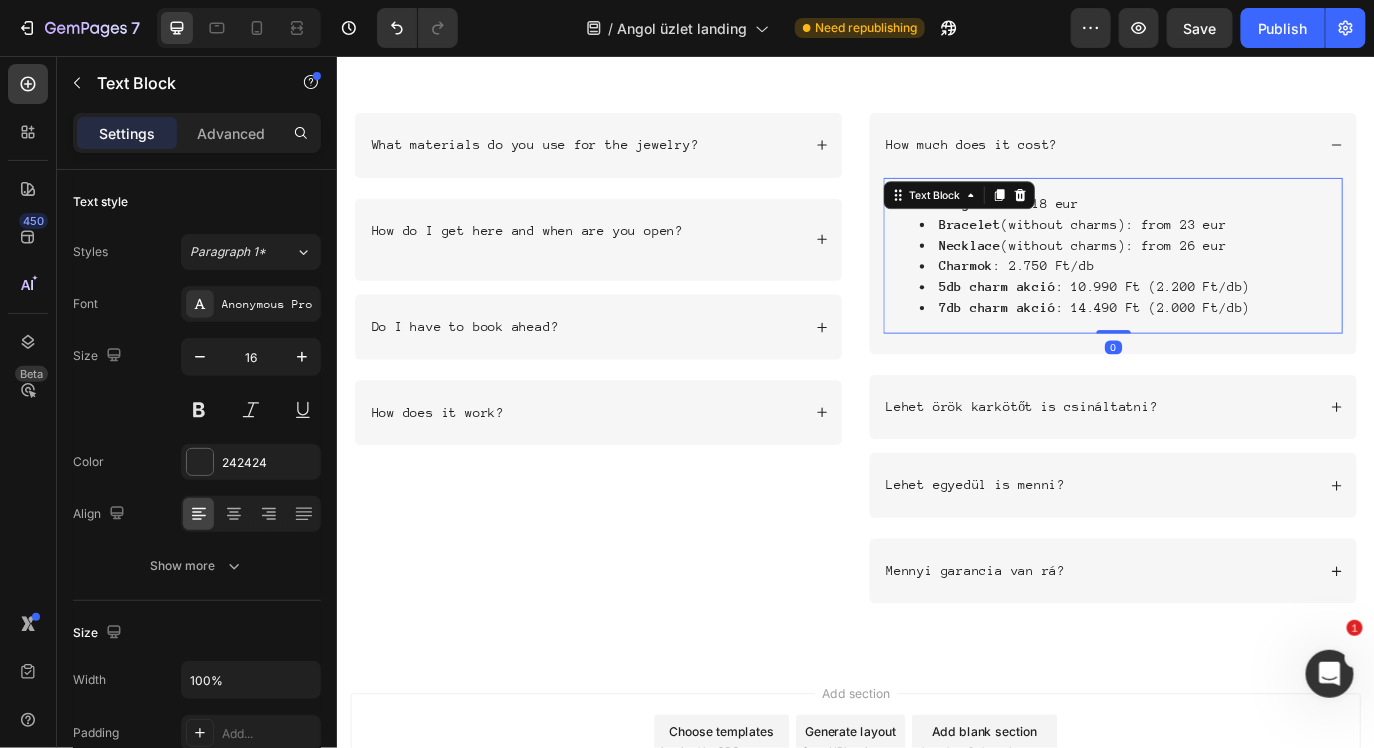 click on "Charmok" at bounding box center [1063, 297] 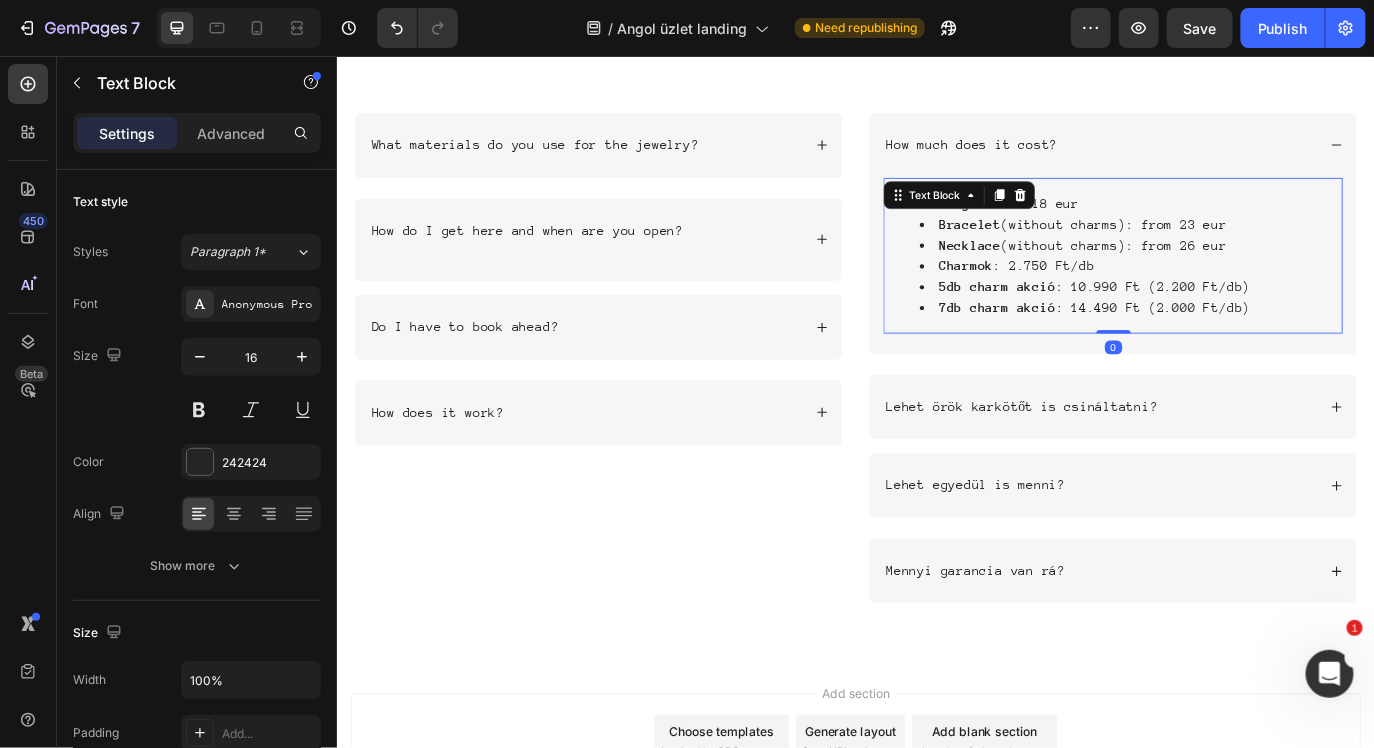 click on "Charmok" at bounding box center (1063, 297) 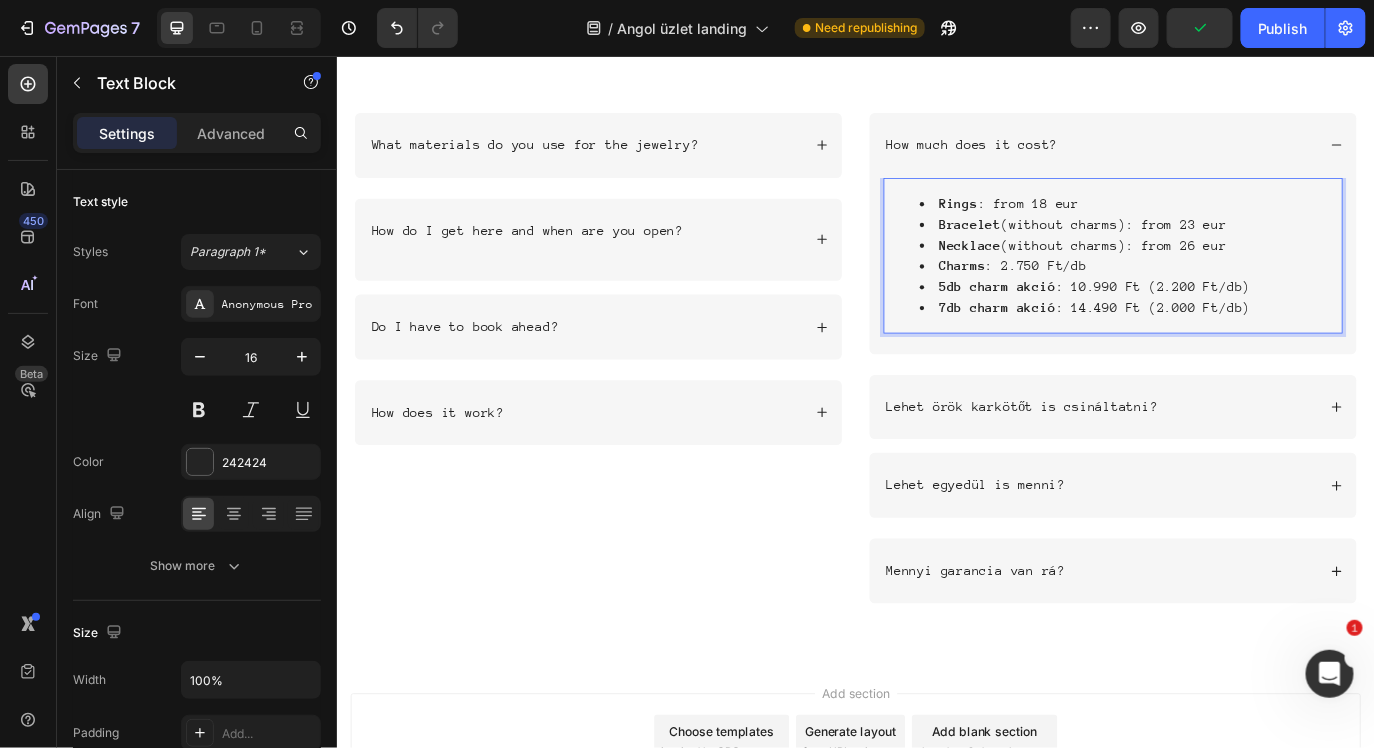 click on "Charms : 2.750 Ft/db" at bounding box center (1253, 298) 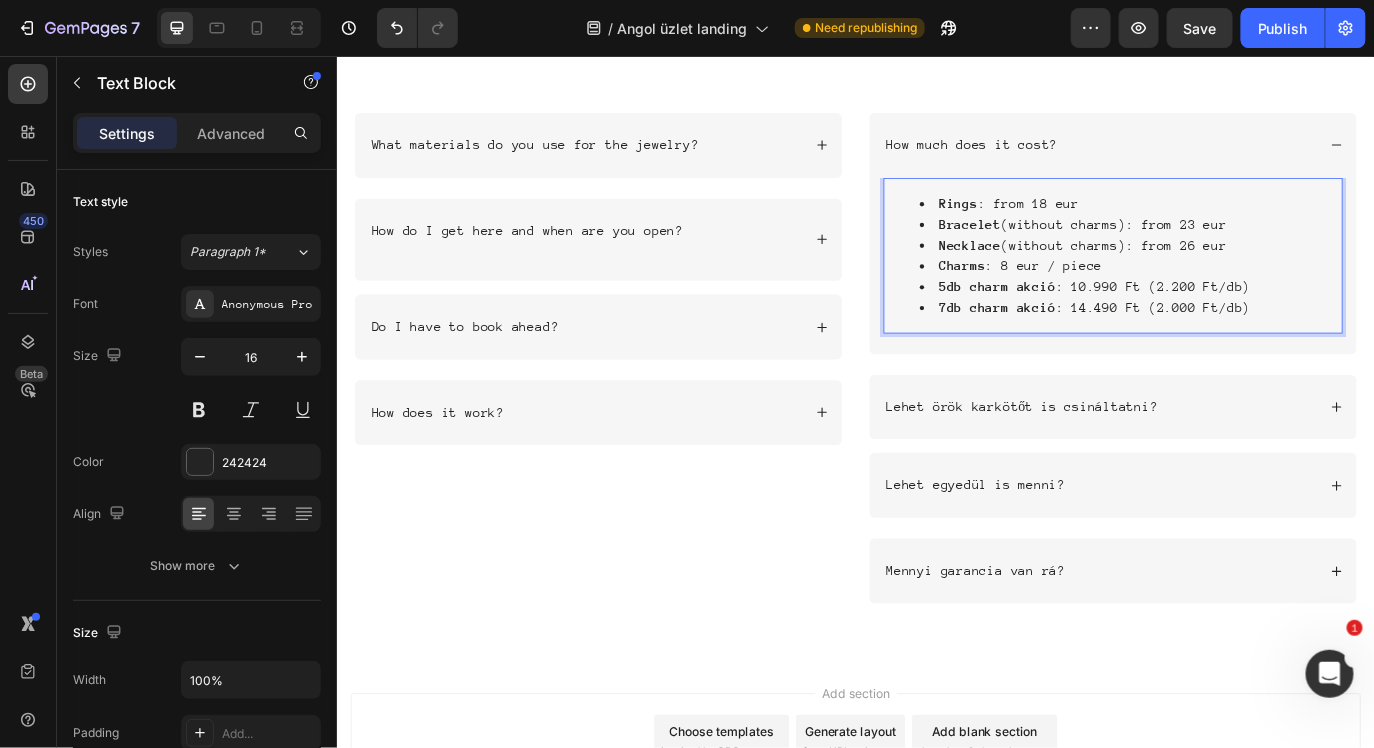 scroll, scrollTop: 6418, scrollLeft: 0, axis: vertical 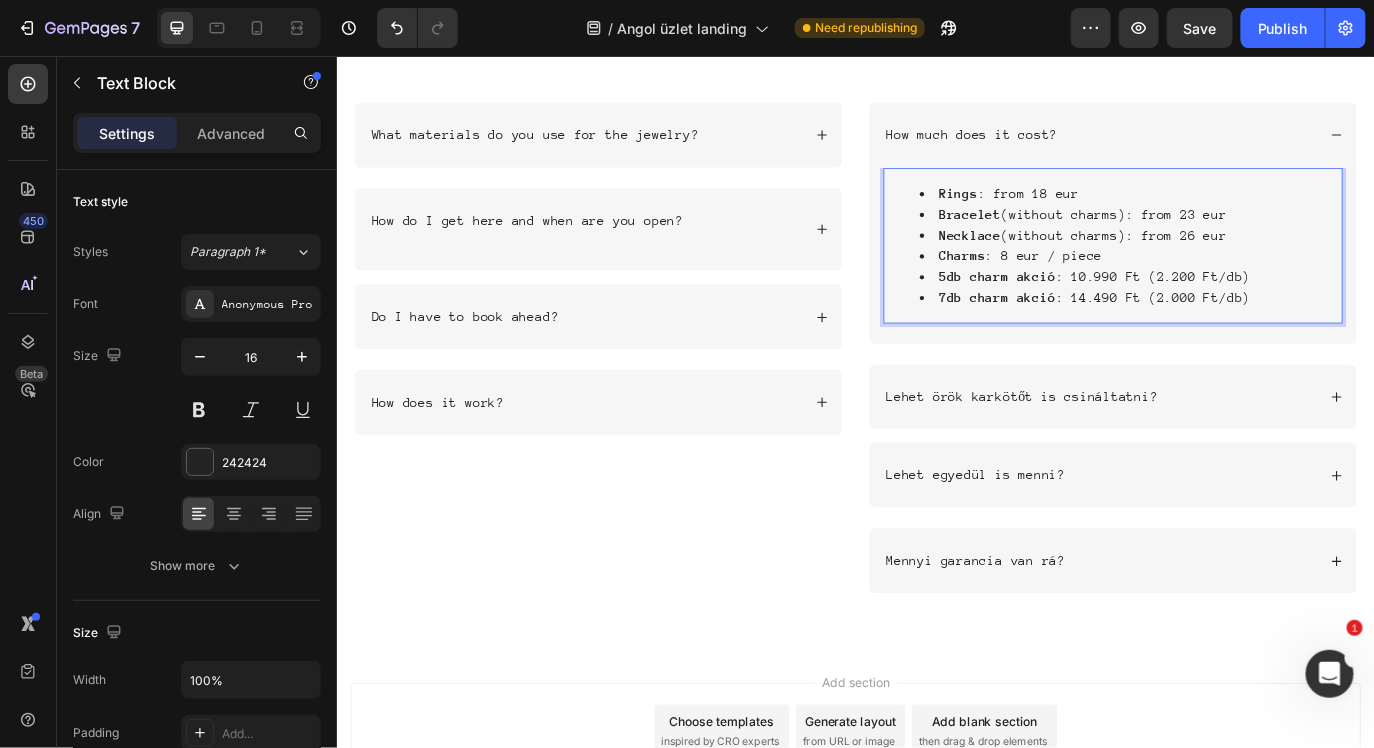 click on "5db charm akció" at bounding box center [1099, 309] 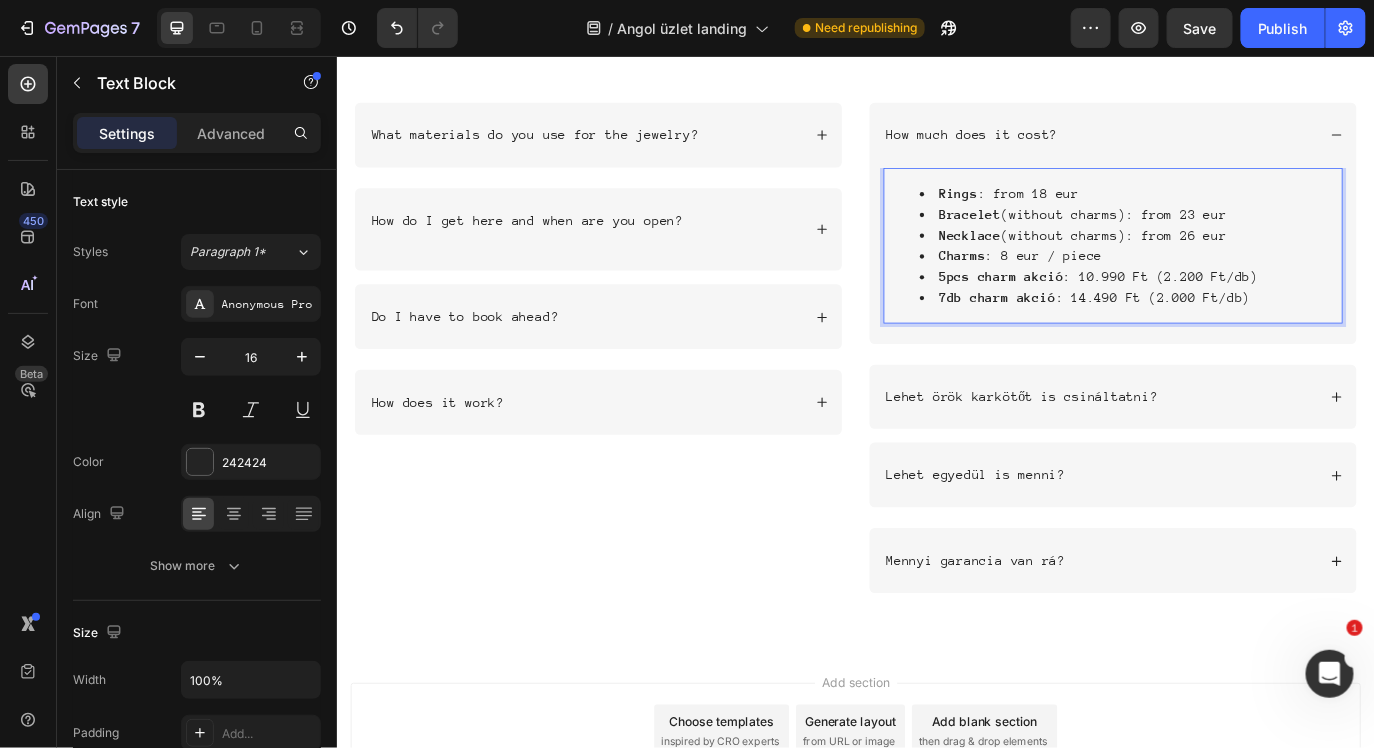 click on "5pcs charm akció" at bounding box center (1104, 309) 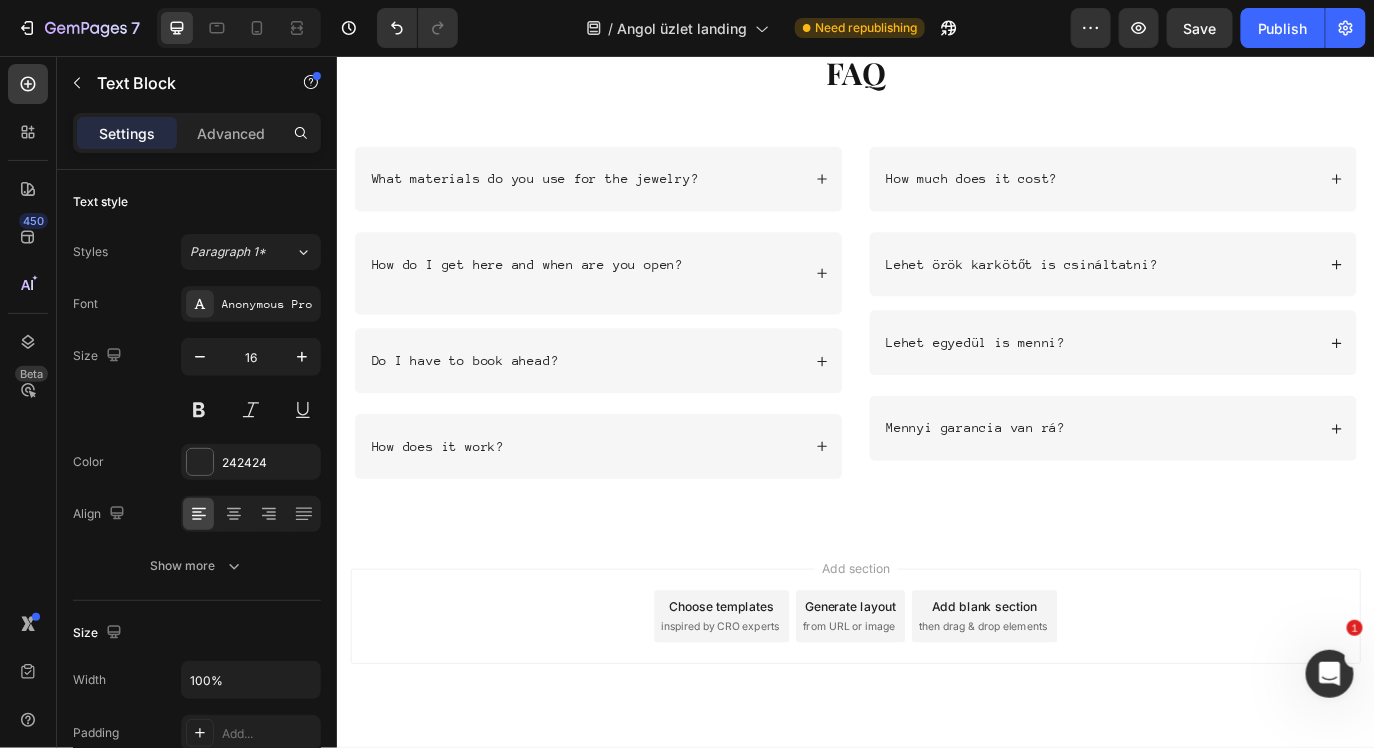 scroll, scrollTop: 6406, scrollLeft: 0, axis: vertical 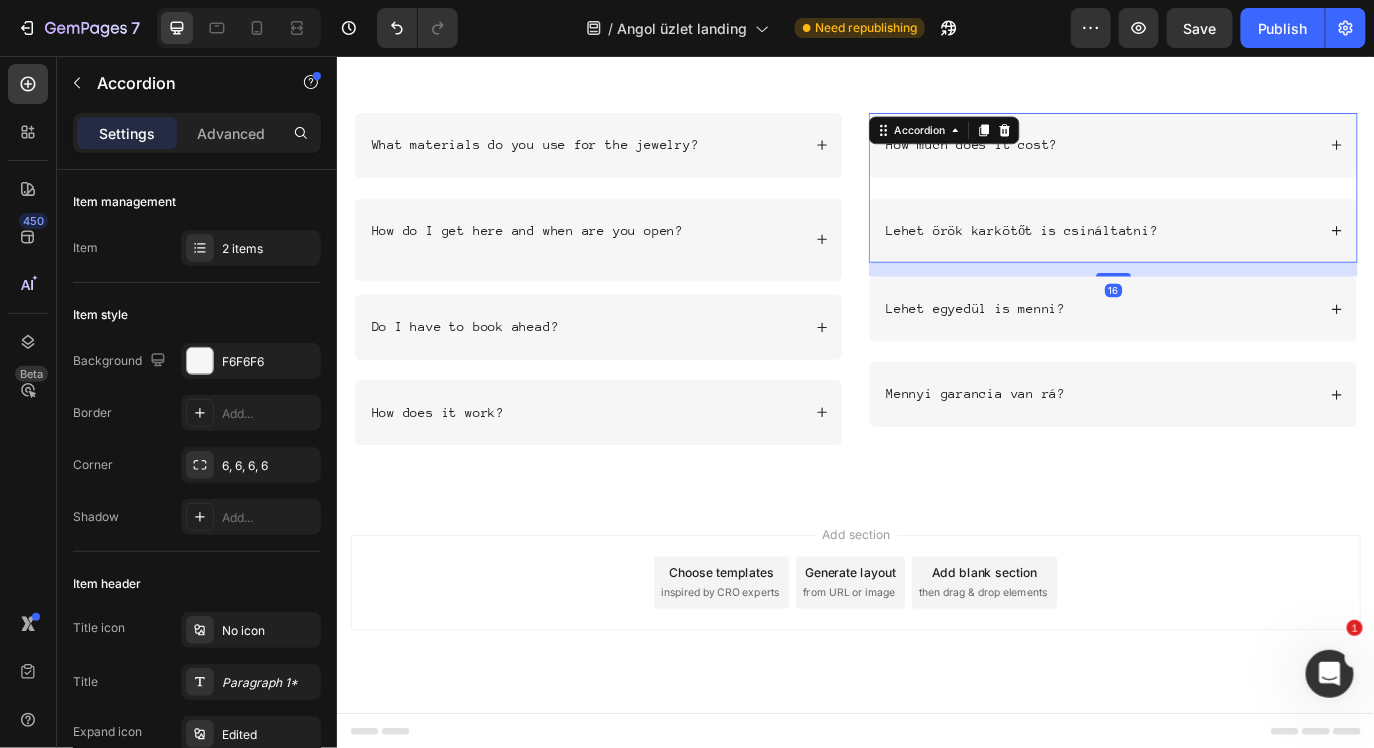 click on "How much does it cost?" at bounding box center [1218, 158] 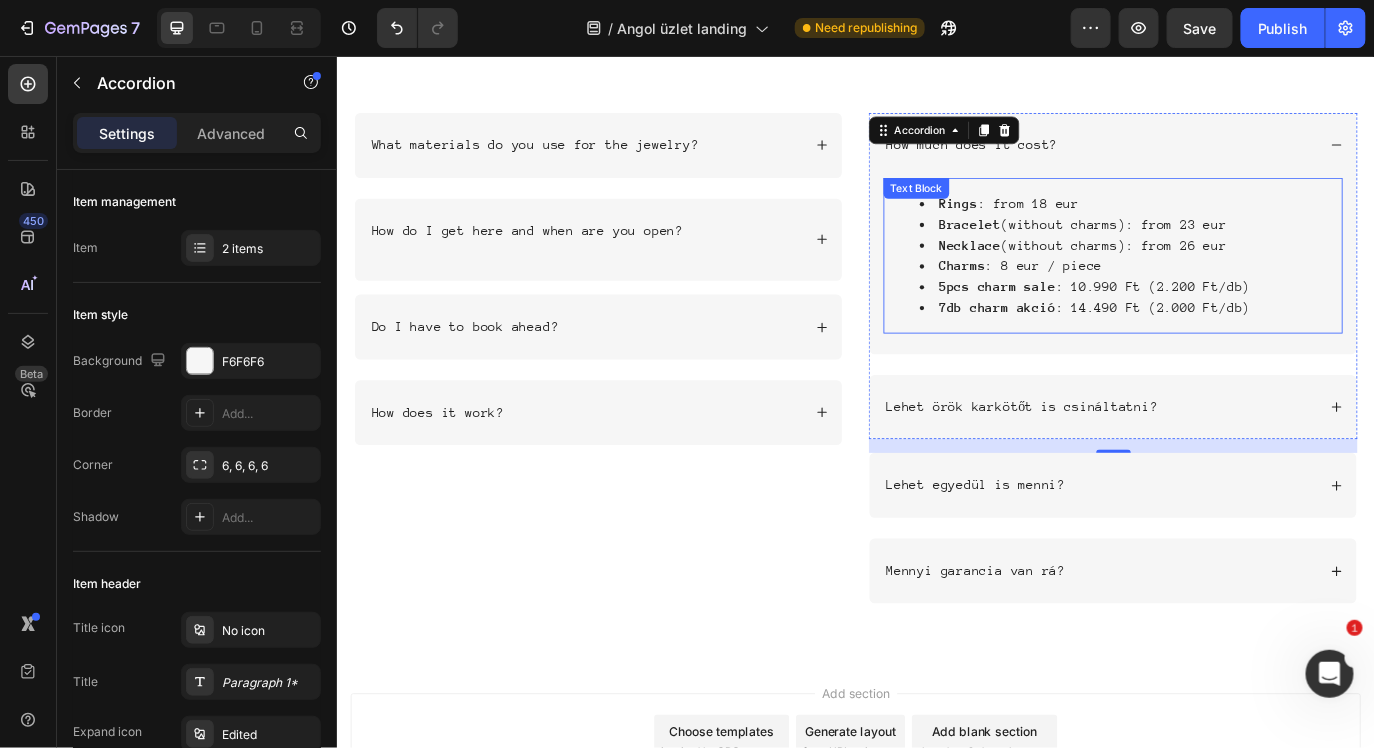 click on "5pcs charm sale : 10.990 Ft (2.200 Ft/db)" at bounding box center [1253, 322] 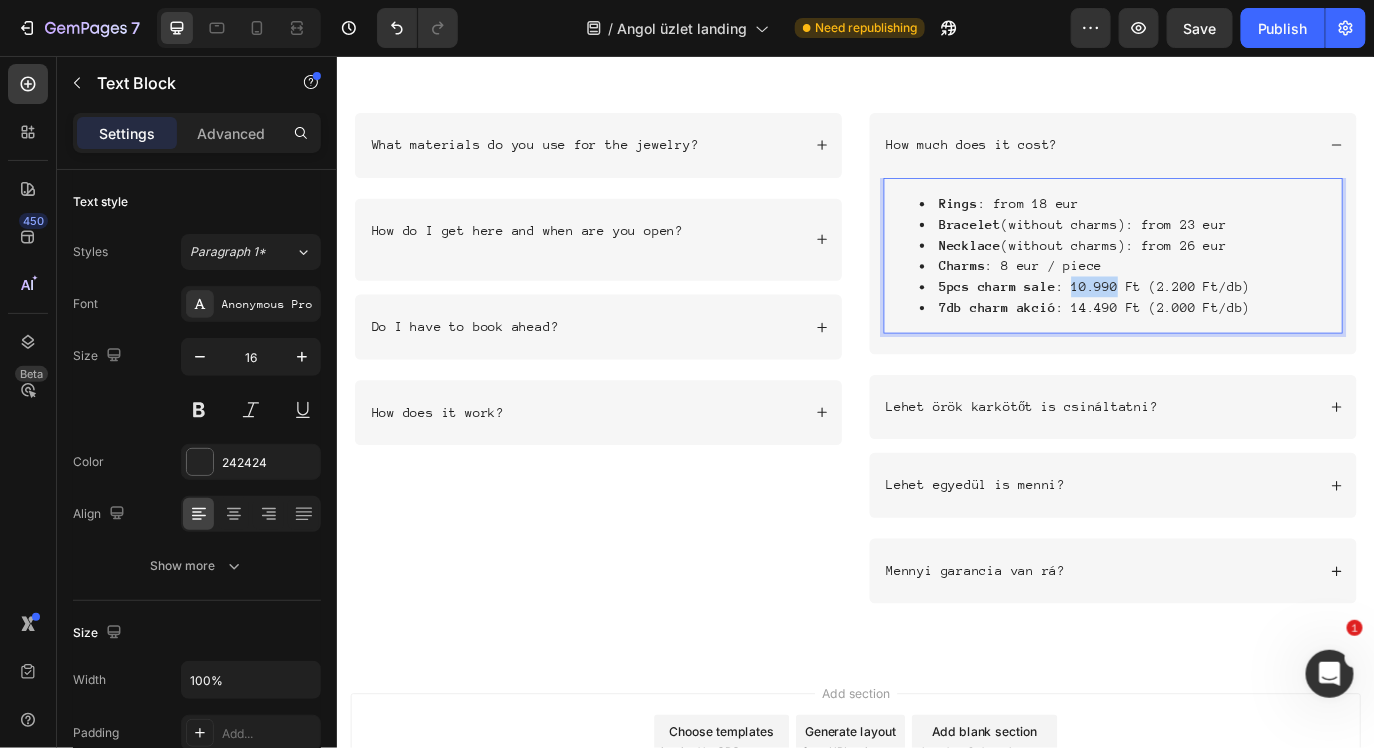 click on "5pcs charm sale : 10.990 Ft (2.200 Ft/db)" at bounding box center (1253, 322) 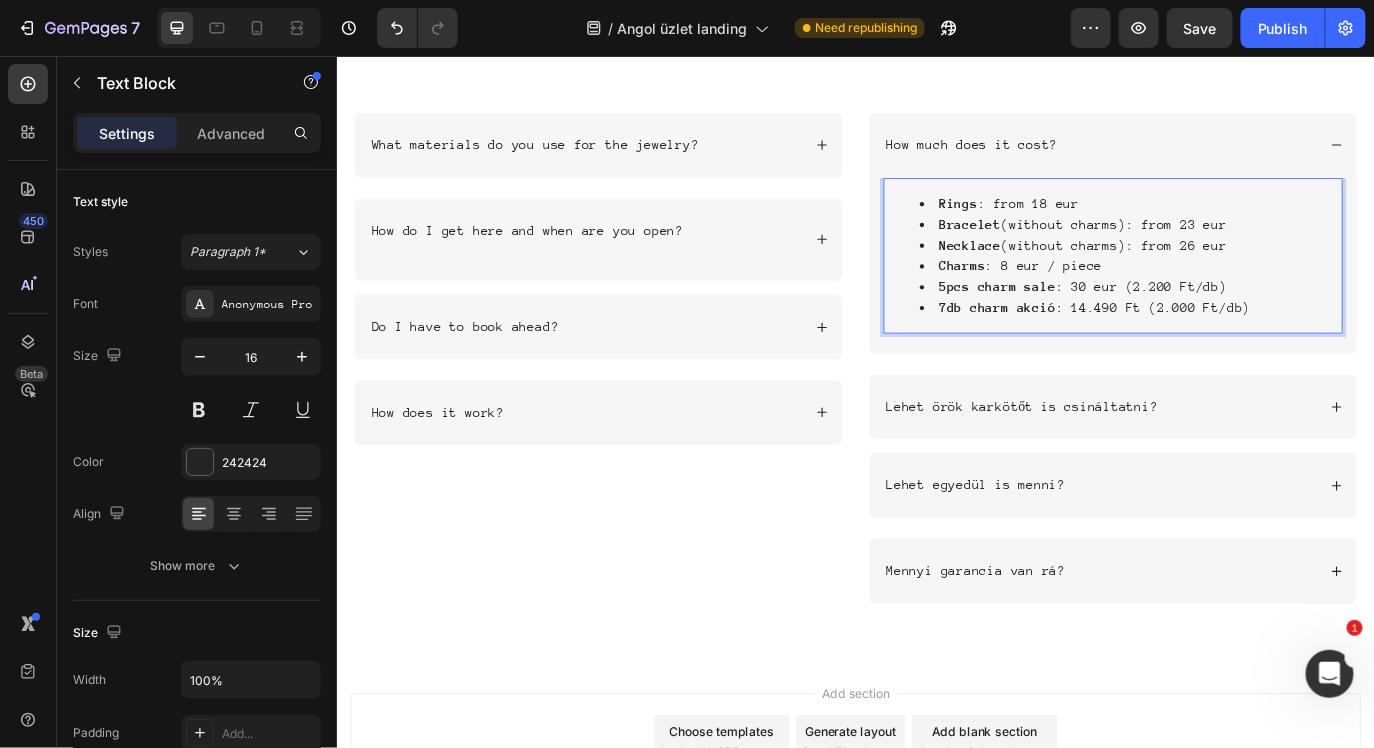 click on "5pcs charm sale : 30 eur (2.200 Ft/db)" at bounding box center [1253, 322] 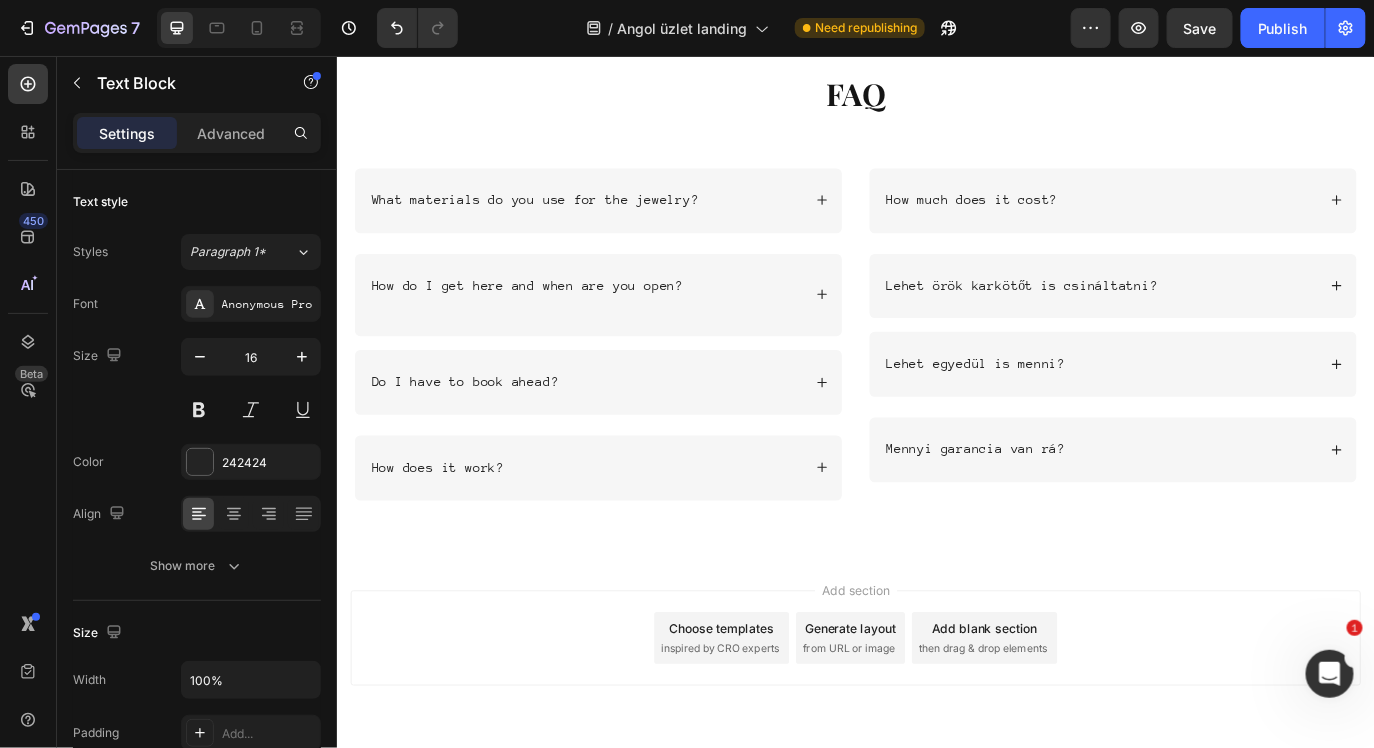 scroll, scrollTop: 6406, scrollLeft: 0, axis: vertical 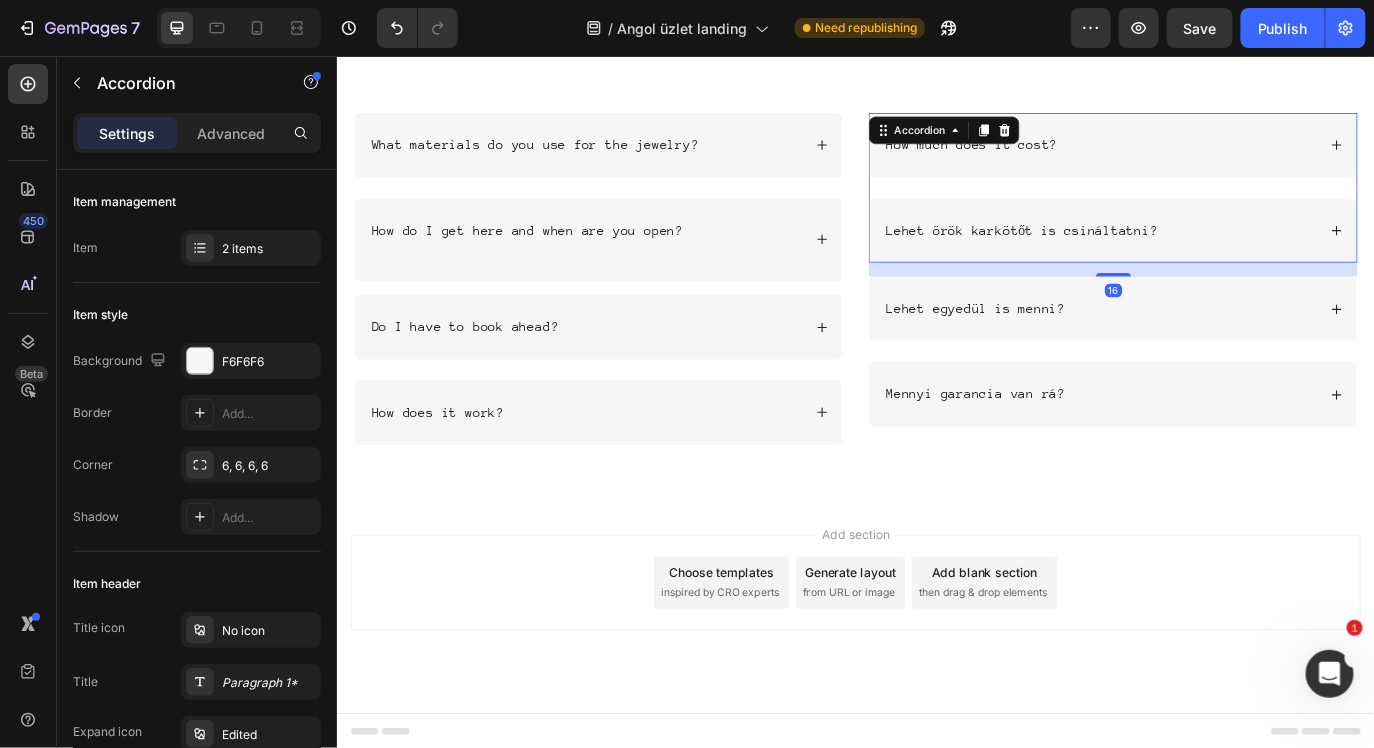 click on "How much does it cost?" at bounding box center [1070, 158] 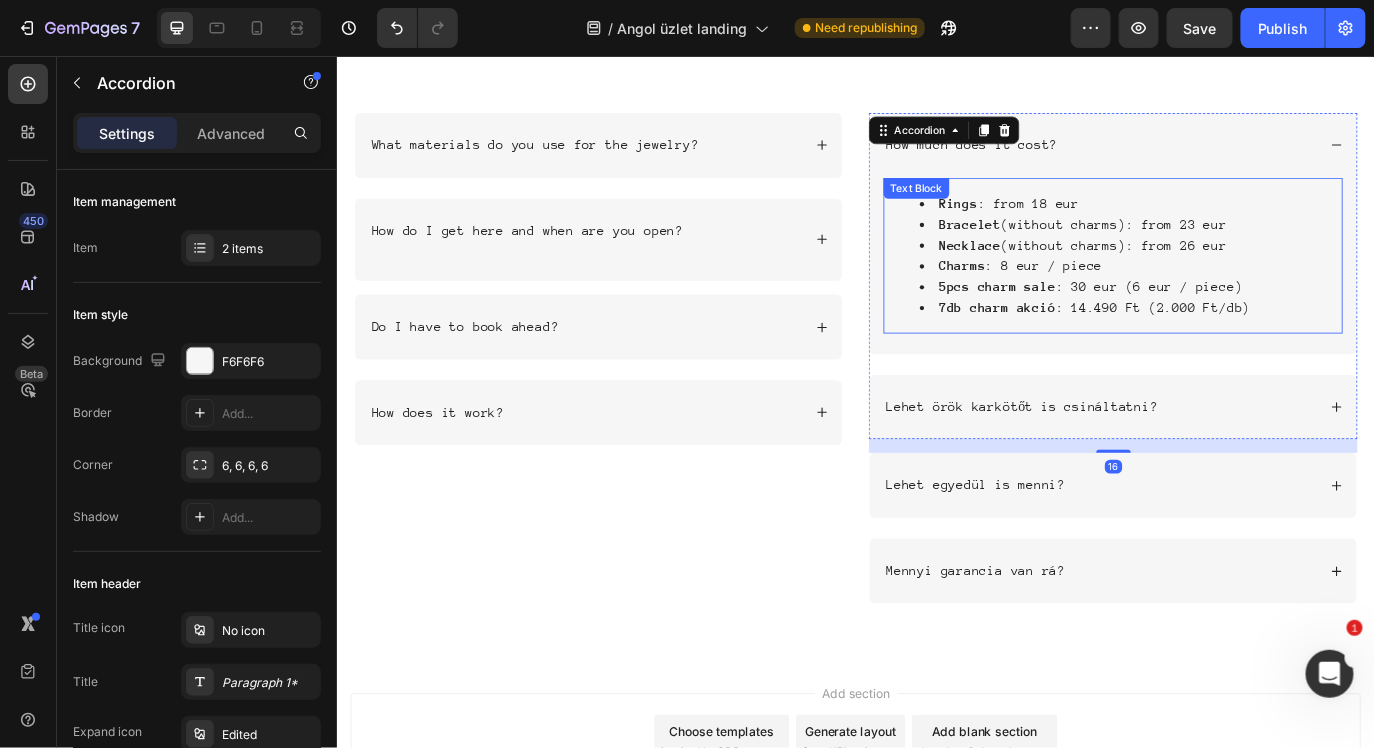 click on "7db charm akció" at bounding box center (1099, 345) 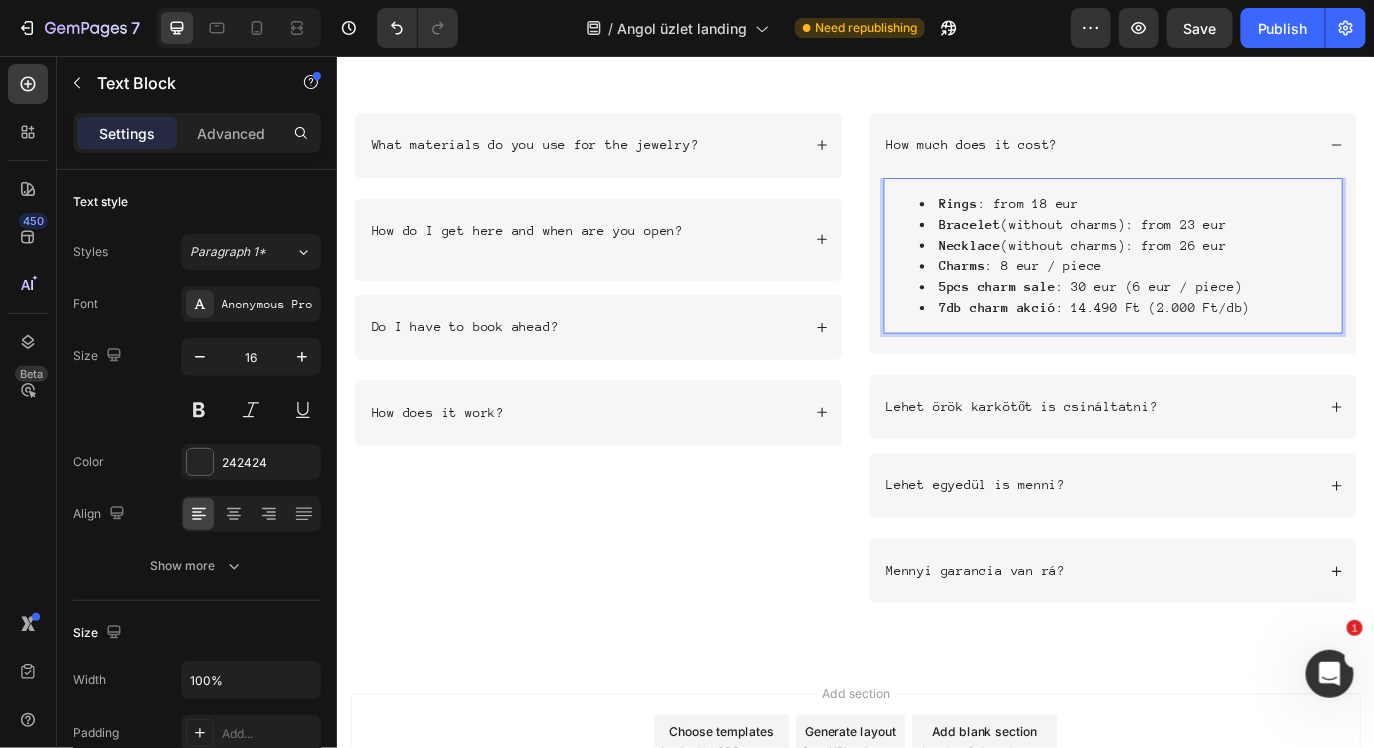 click on "7db charm akció" at bounding box center (1099, 345) 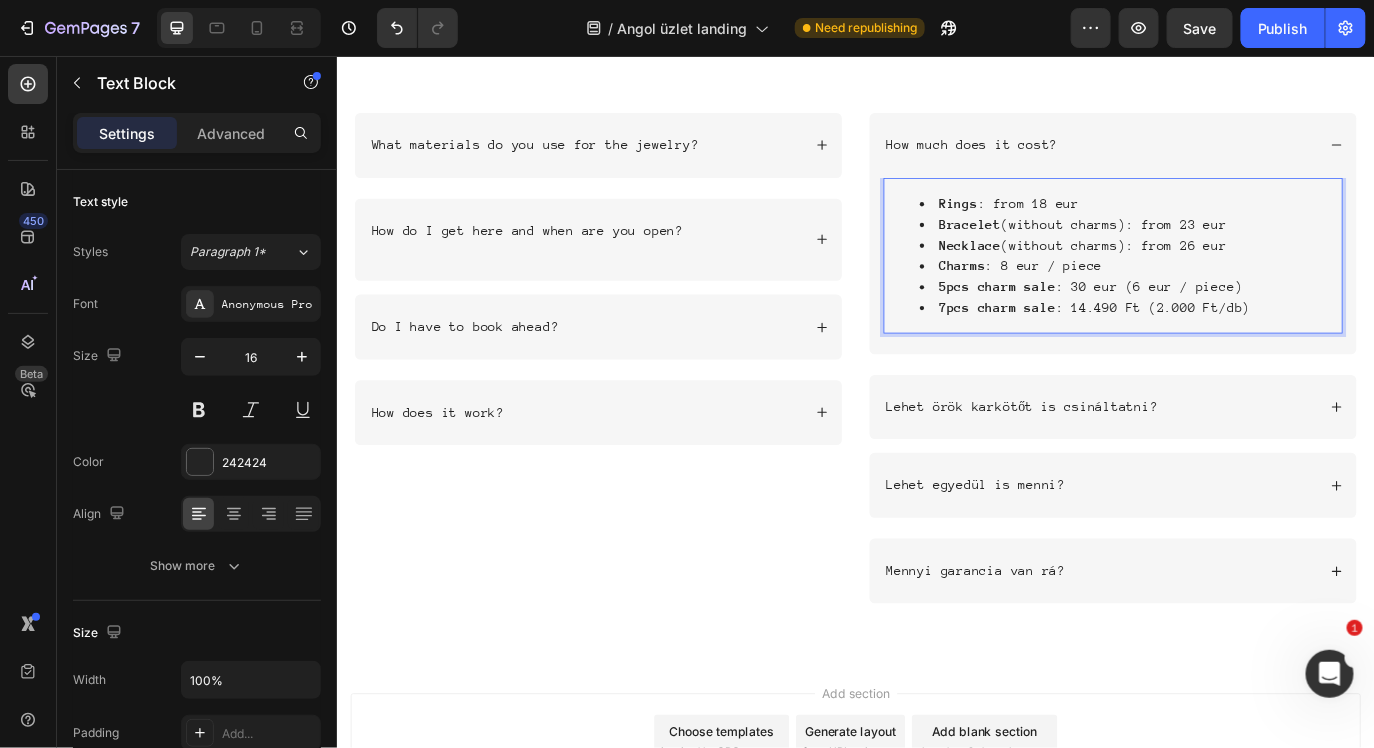 click on "7pcs charm sale : 14.490 Ft (2.000 Ft/db)" at bounding box center (1253, 346) 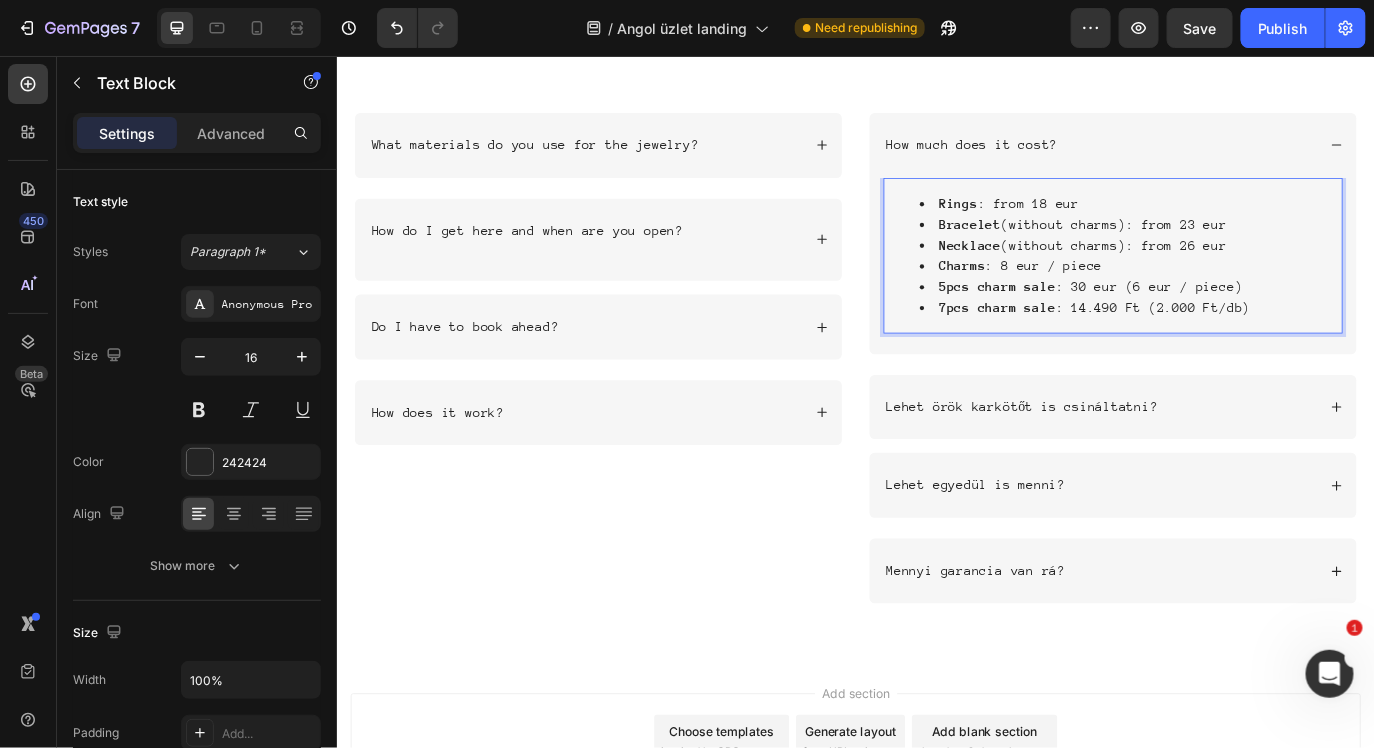 click on "7pcs charm sale : 14.490 Ft (2.000 Ft/db)" at bounding box center (1253, 346) 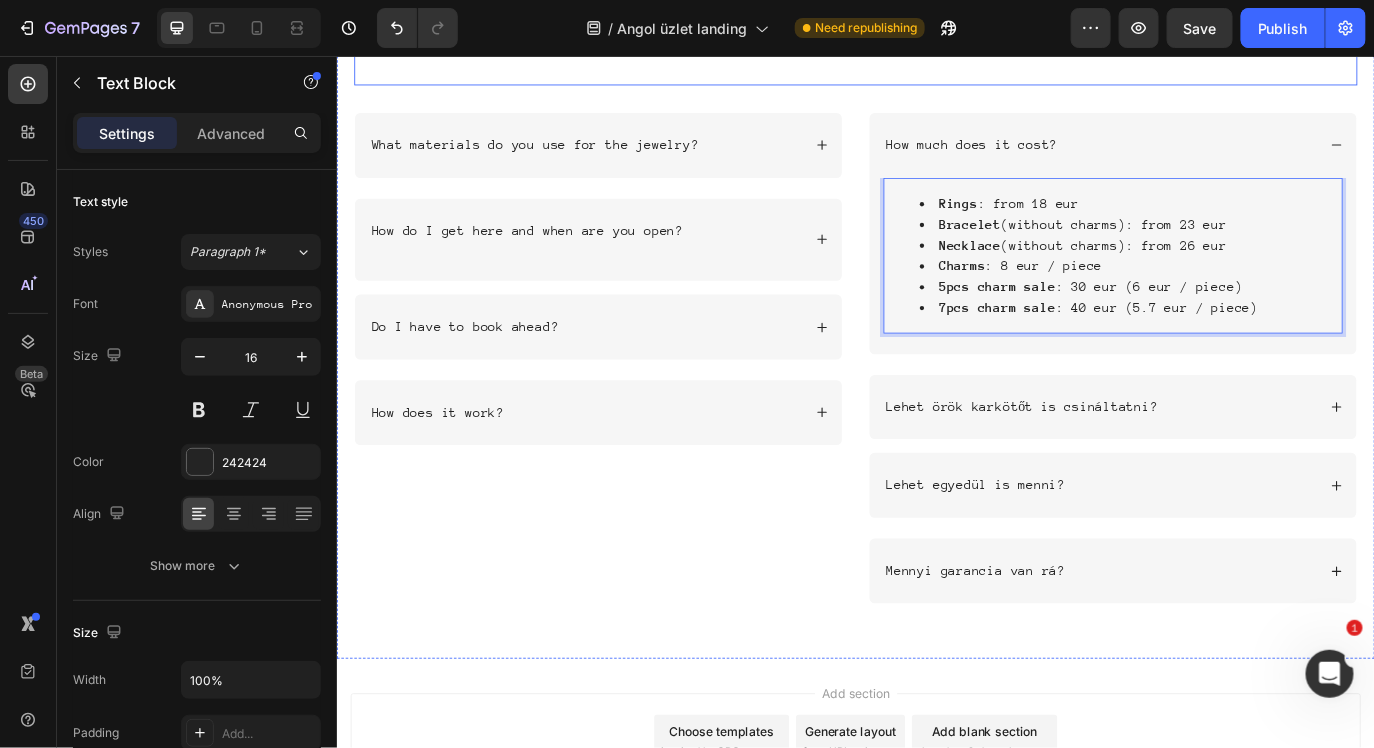 click on "Save" at bounding box center [1200, 28] 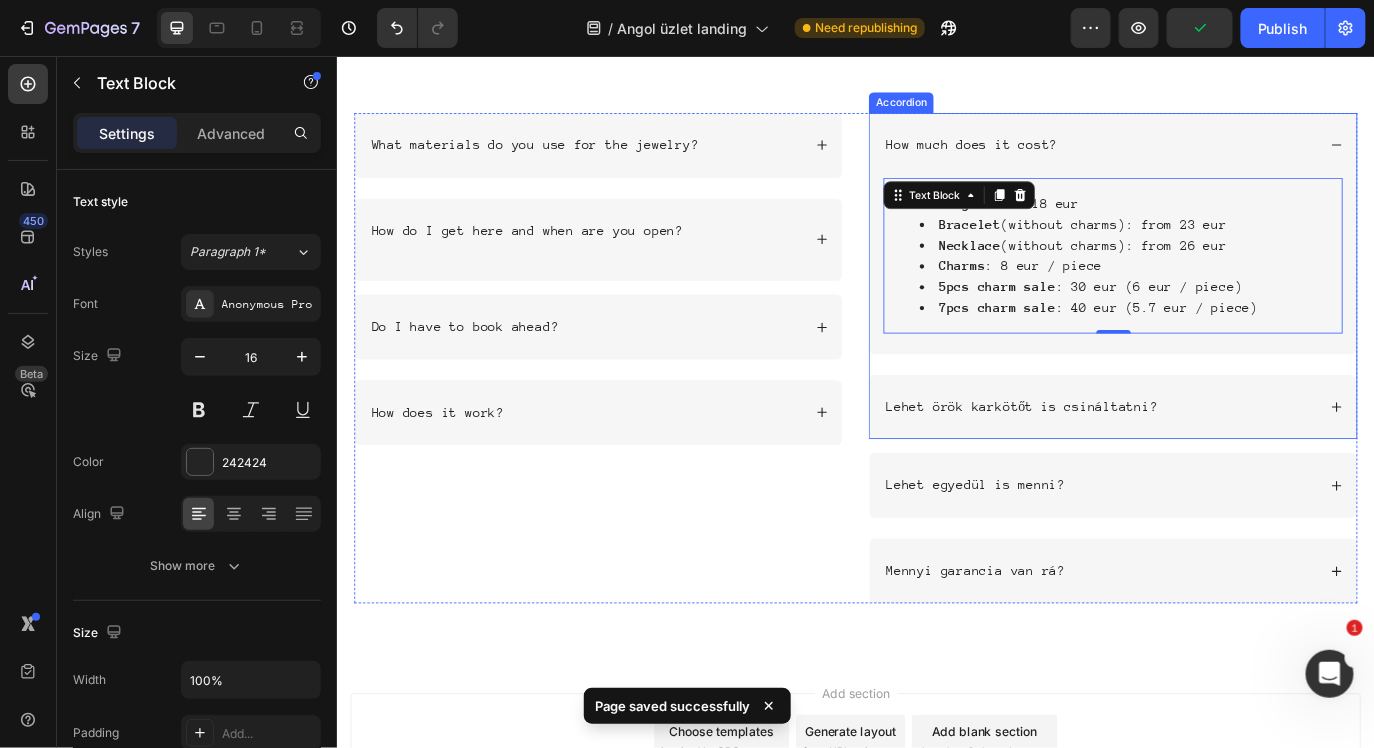 click on "How much does it cost?" at bounding box center (1218, 158) 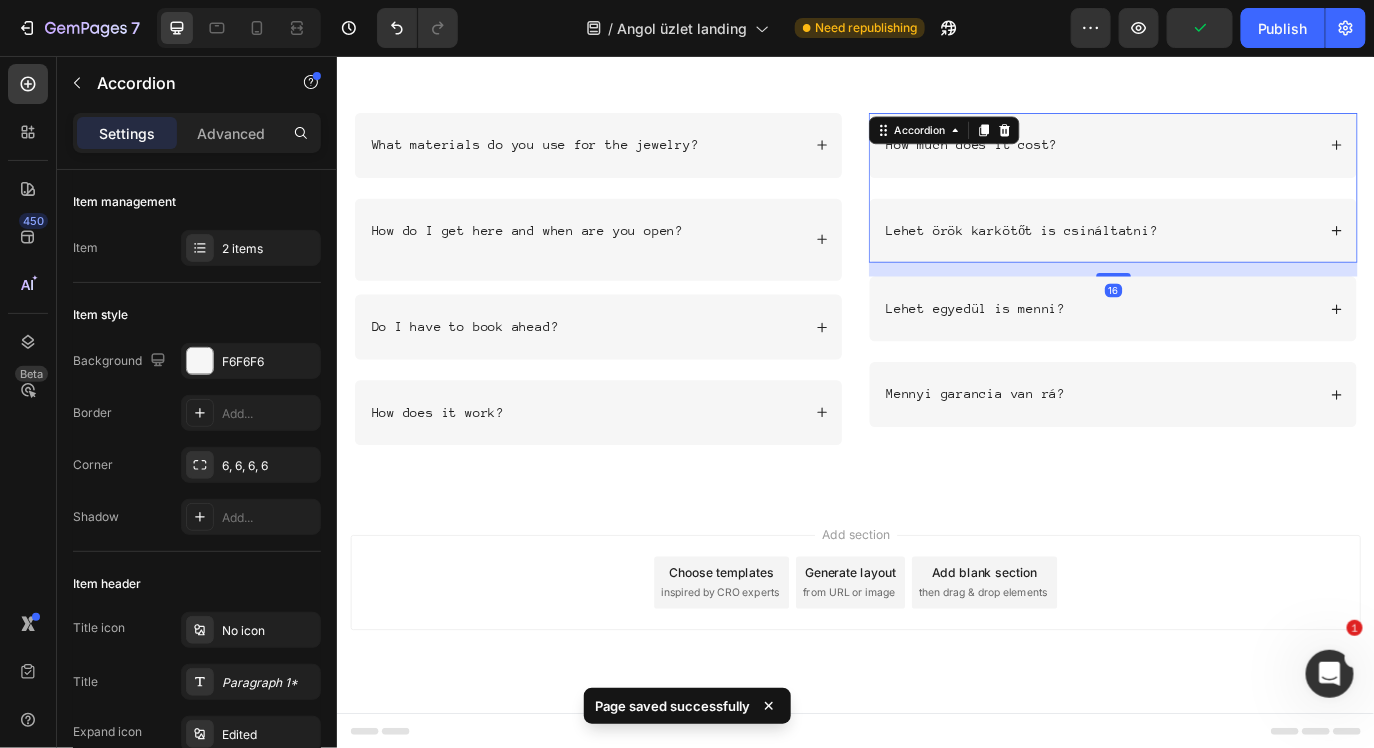 click on "Lehet örök karkötőt is csináltatni?" at bounding box center (1128, 257) 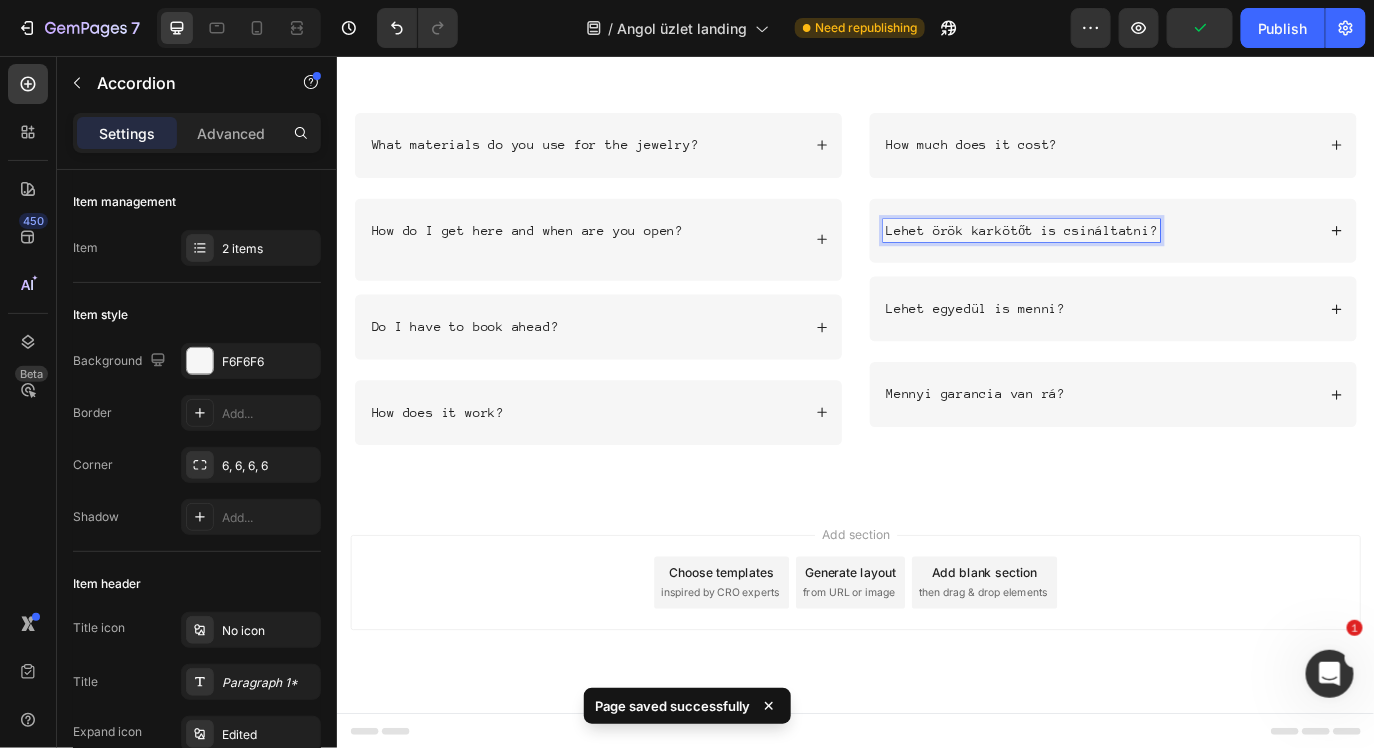 click on "Lehet örök karkötőt is csináltatni?" at bounding box center [1218, 257] 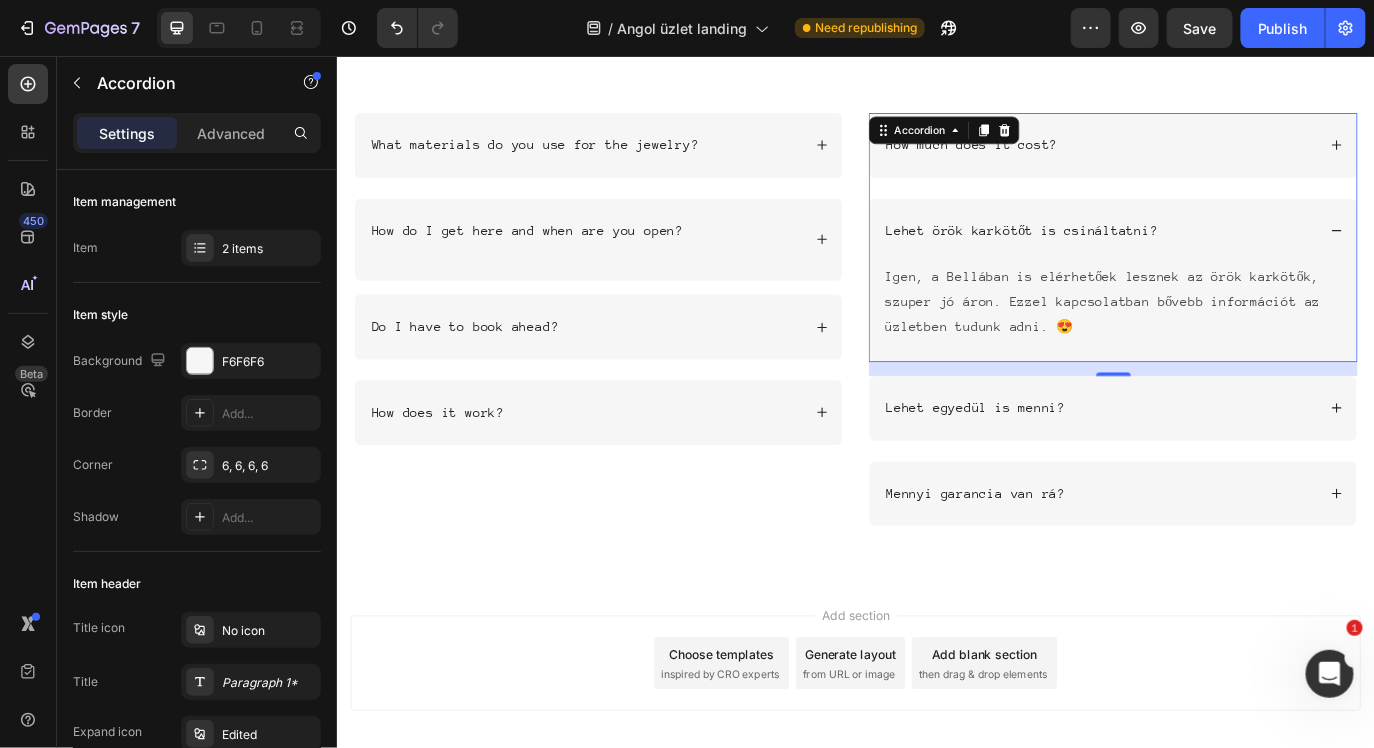click on "Lehet örök karkötőt is csináltatni?" at bounding box center [1128, 257] 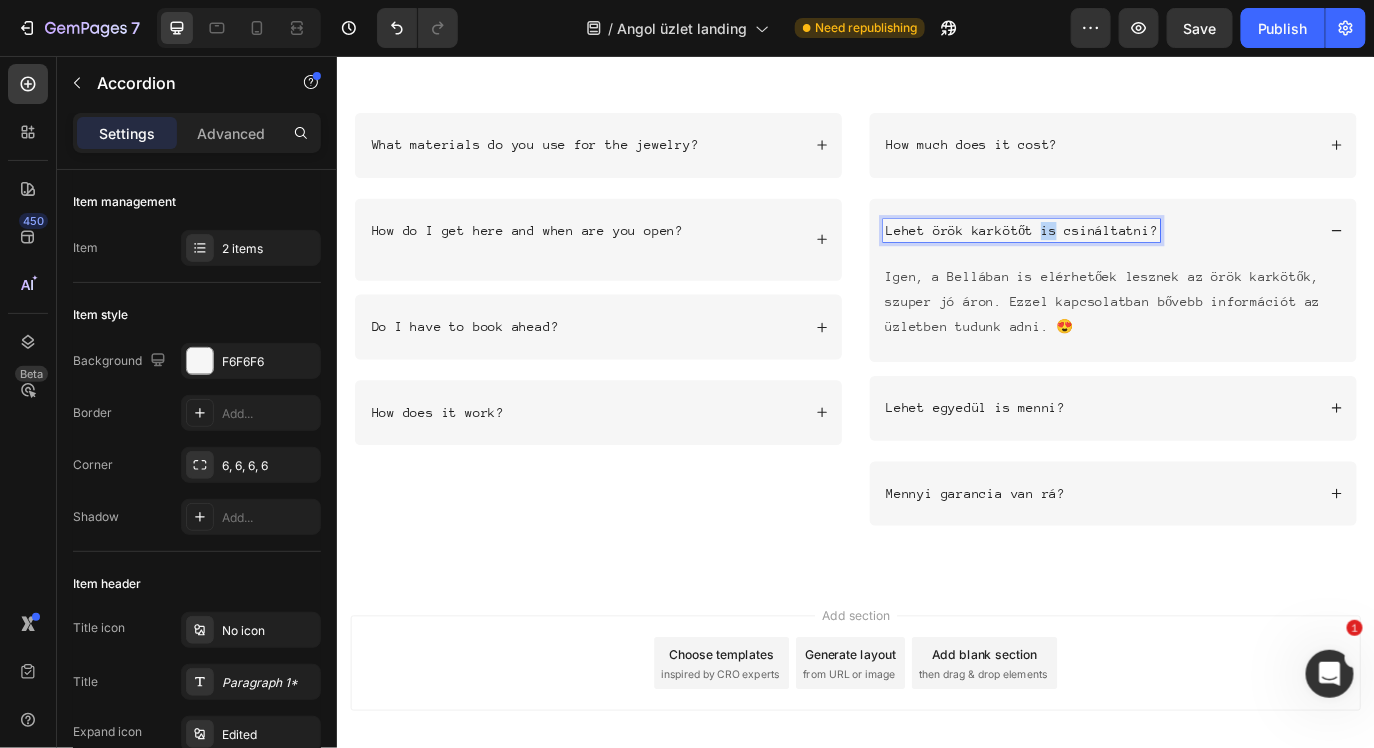 click on "Lehet örök karkötőt is csináltatni?" at bounding box center [1128, 257] 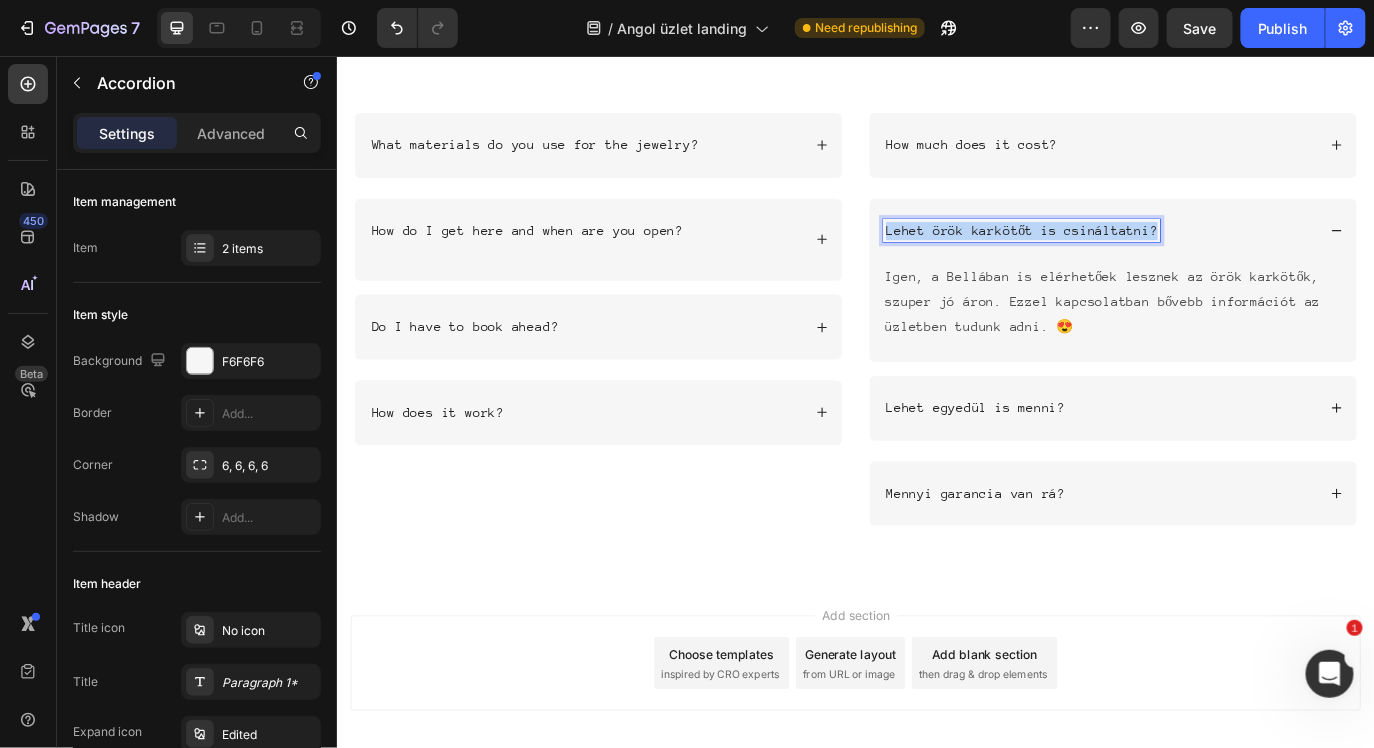 click on "Lehet örök karkötőt is csináltatni?" at bounding box center (1128, 257) 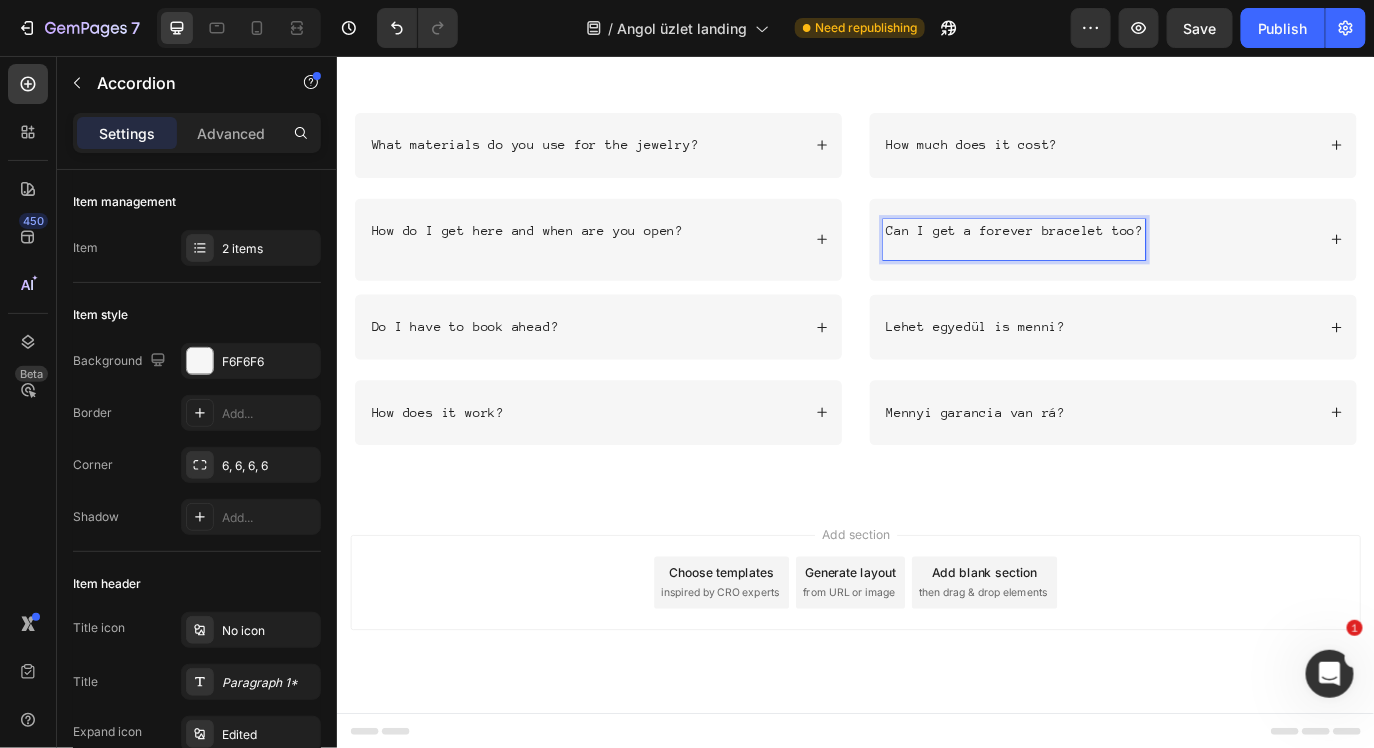 click on "Can I get a forever bracelet too?" at bounding box center [1119, 268] 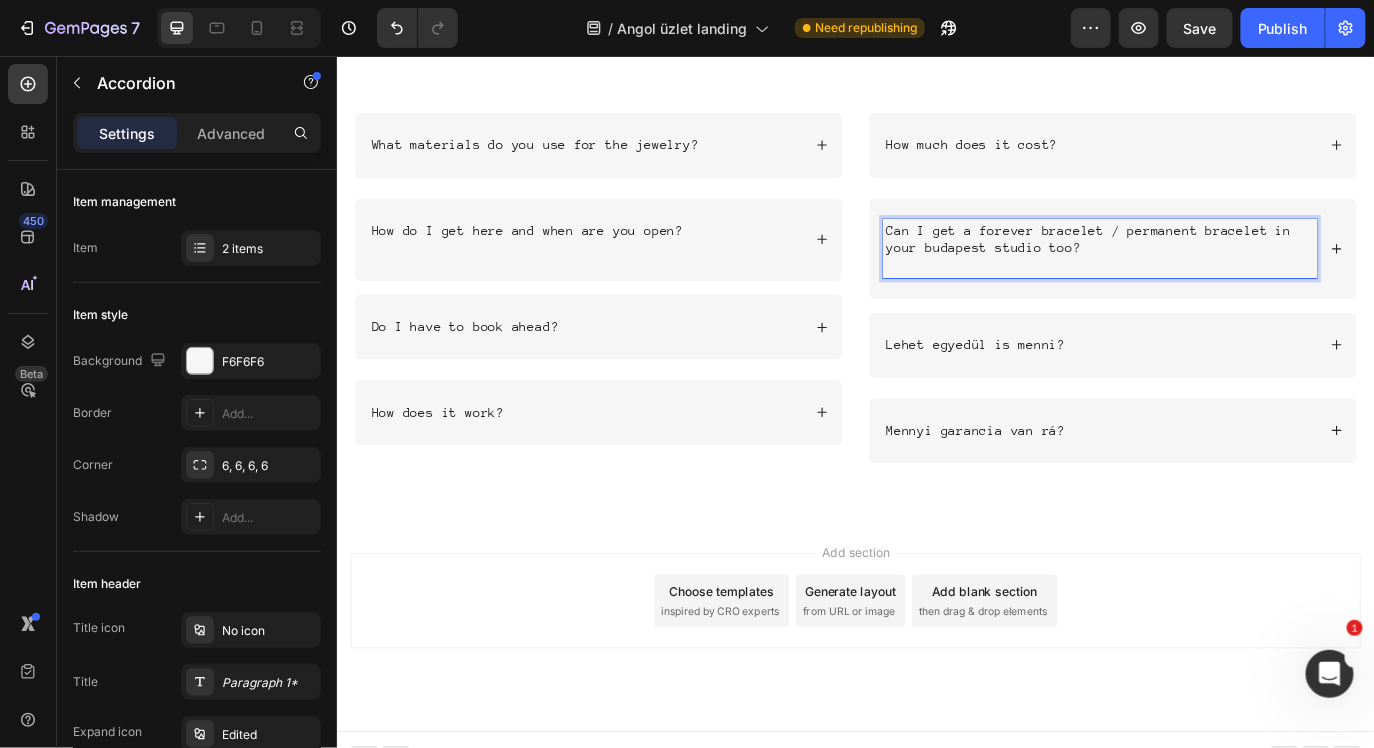 click on "Can I get a forever bracelet / permanent bracelet in your budapest studio too?" at bounding box center (1233, 278) 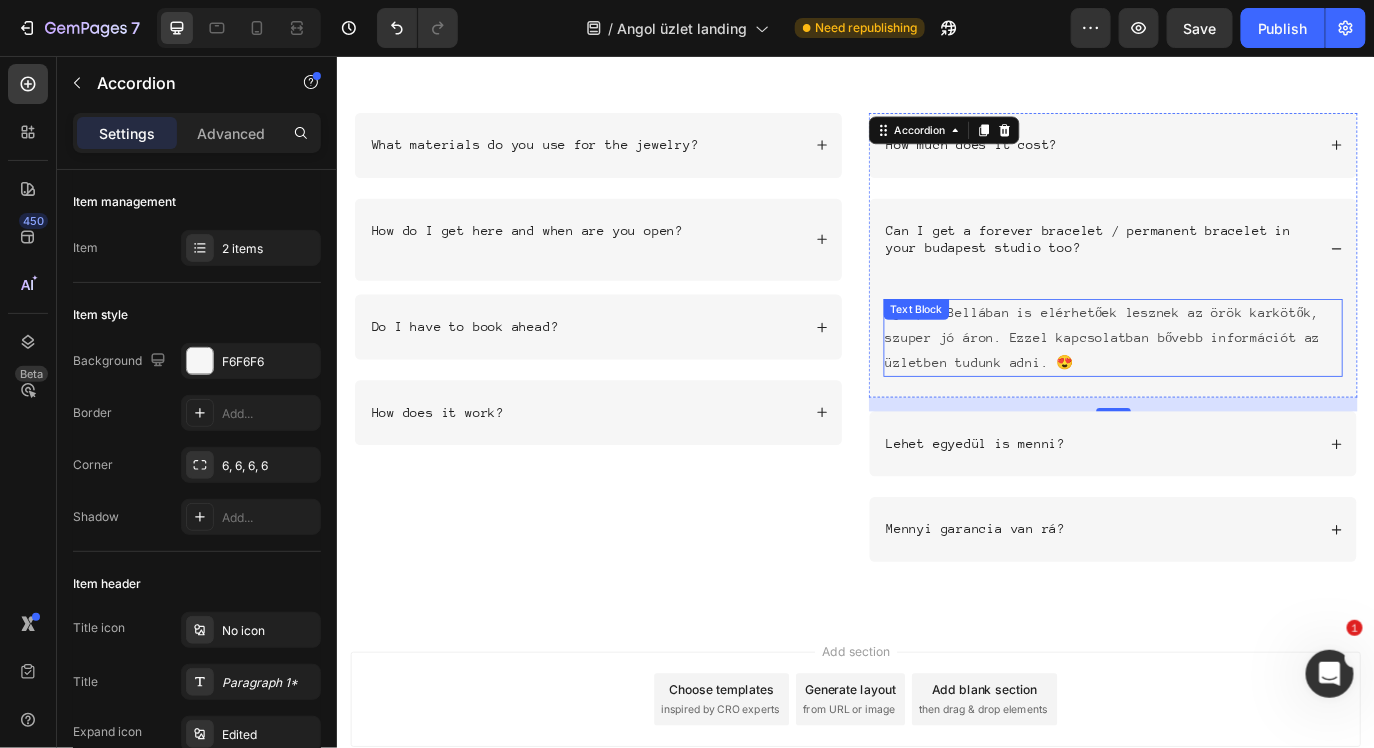click on "Igen, a Bellában is elérhetőek lesznek az örök karkötők, szuper jó áron. Ezzel kapcsolatban bővebb információt az üzletben tudunk adni. 😍 Text Block" at bounding box center [1233, 381] 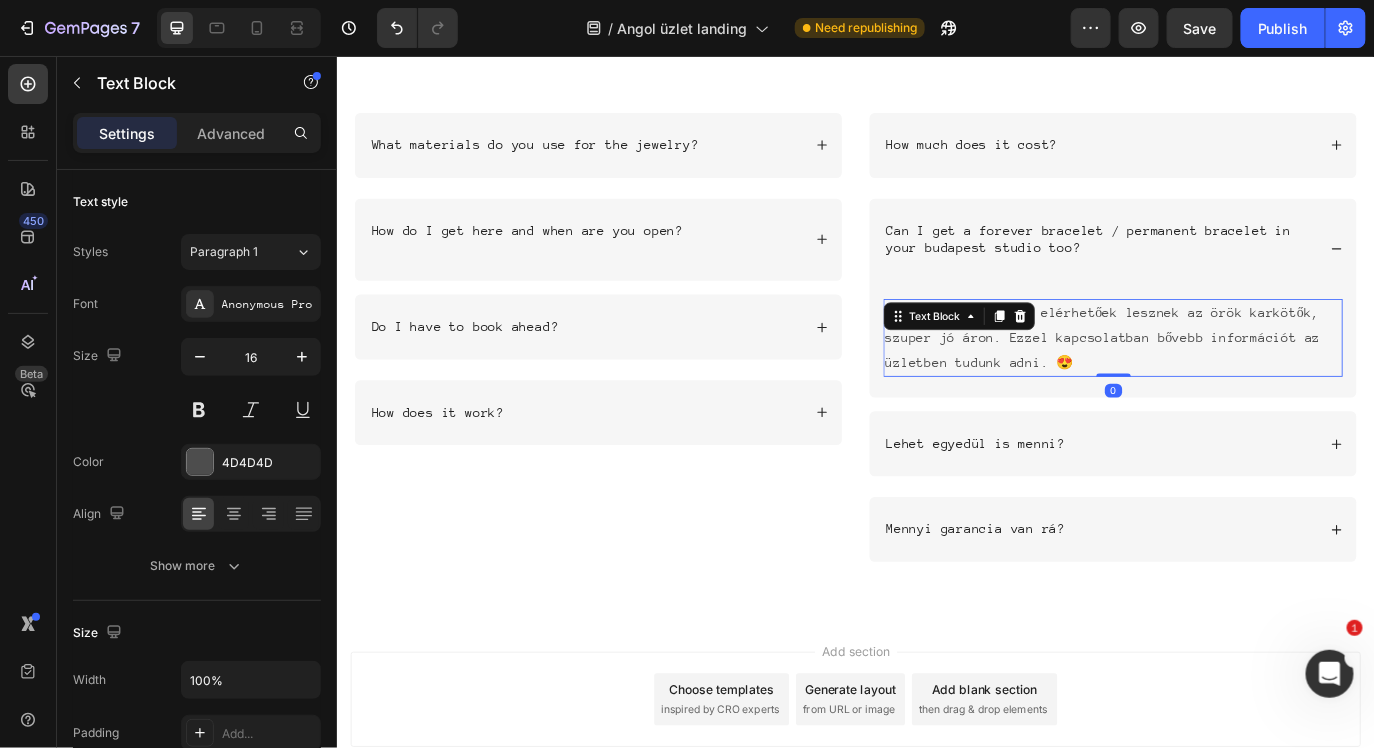 click on "Text Block" at bounding box center [1055, 356] 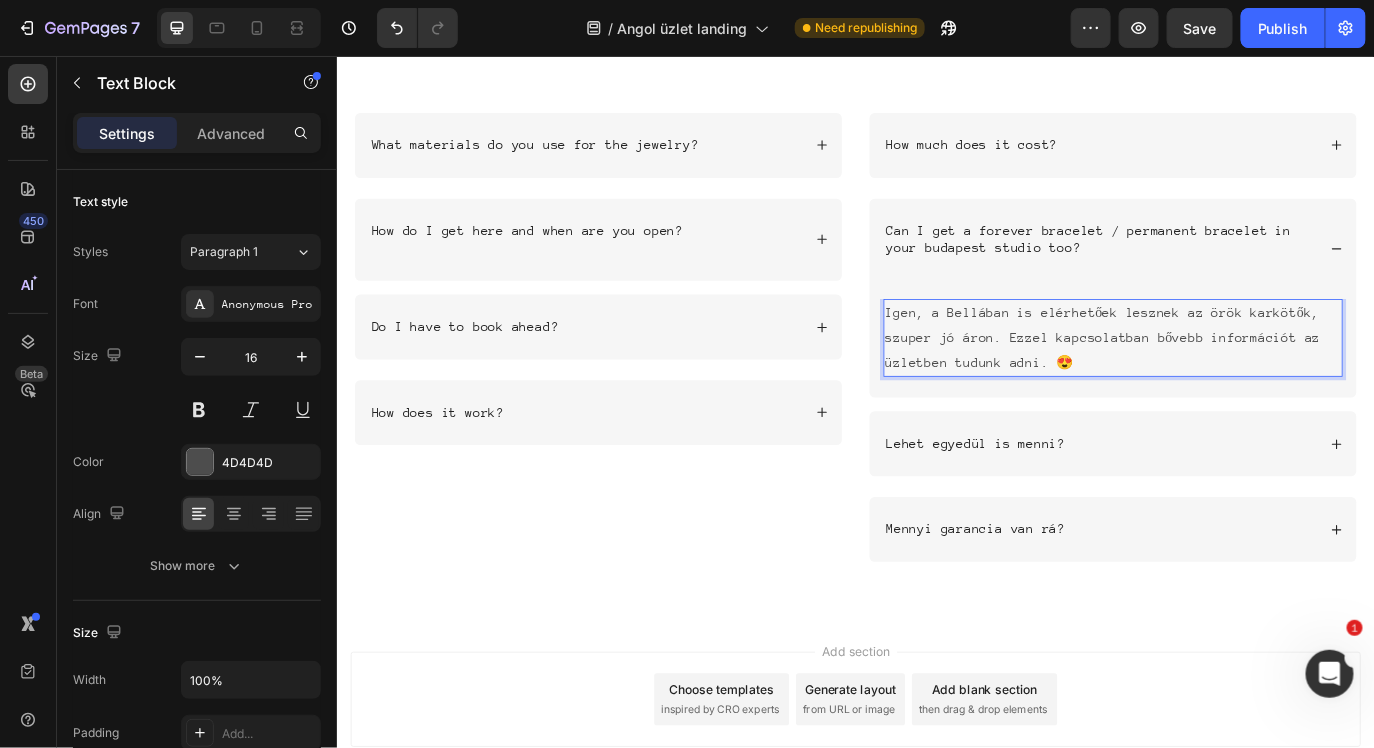 click on "Igen, a Bellában is elérhetőek lesznek az örök karkötők, szuper jó áron. Ezzel kapcsolatban bővebb információt az üzletben tudunk adni. 😍" at bounding box center [1233, 381] 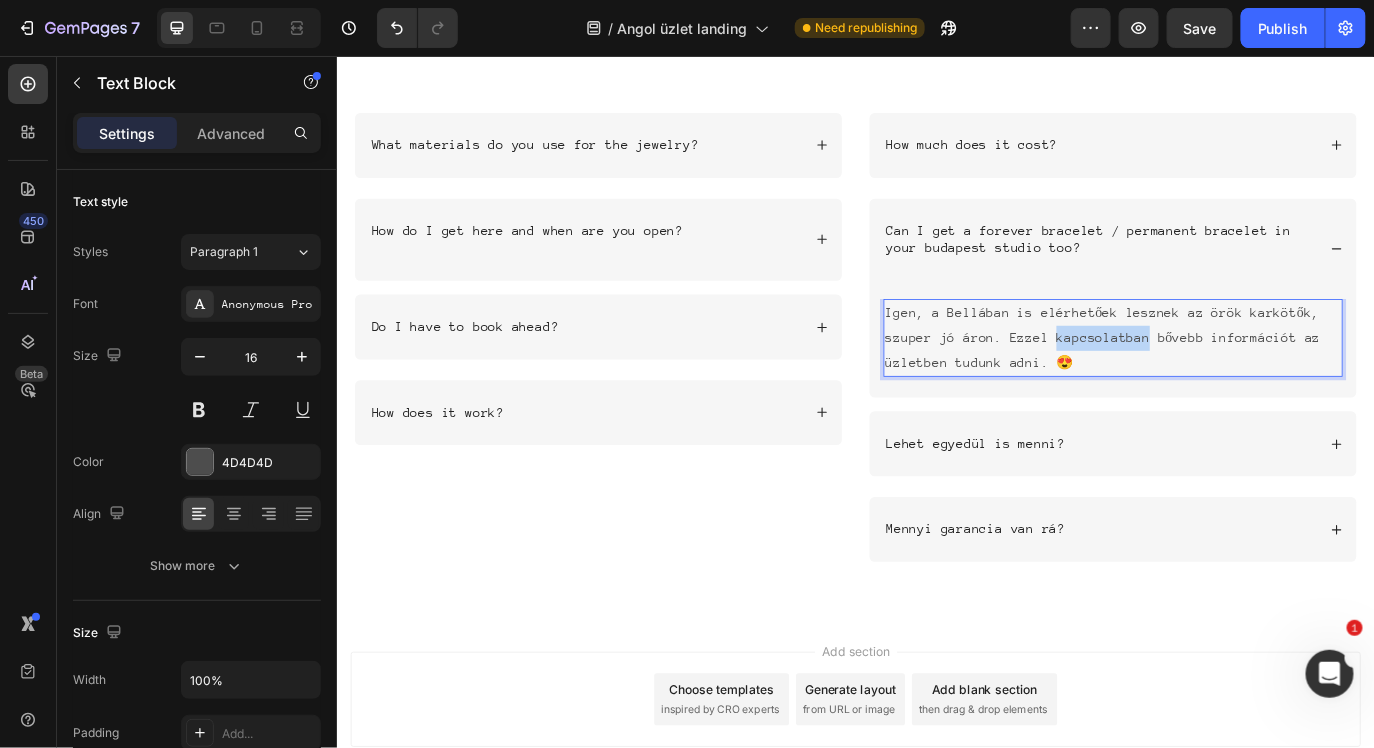 click on "Igen, a Bellában is elérhetőek lesznek az örök karkötők, szuper jó áron. Ezzel kapcsolatban bővebb információt az üzletben tudunk adni. 😍" at bounding box center (1233, 381) 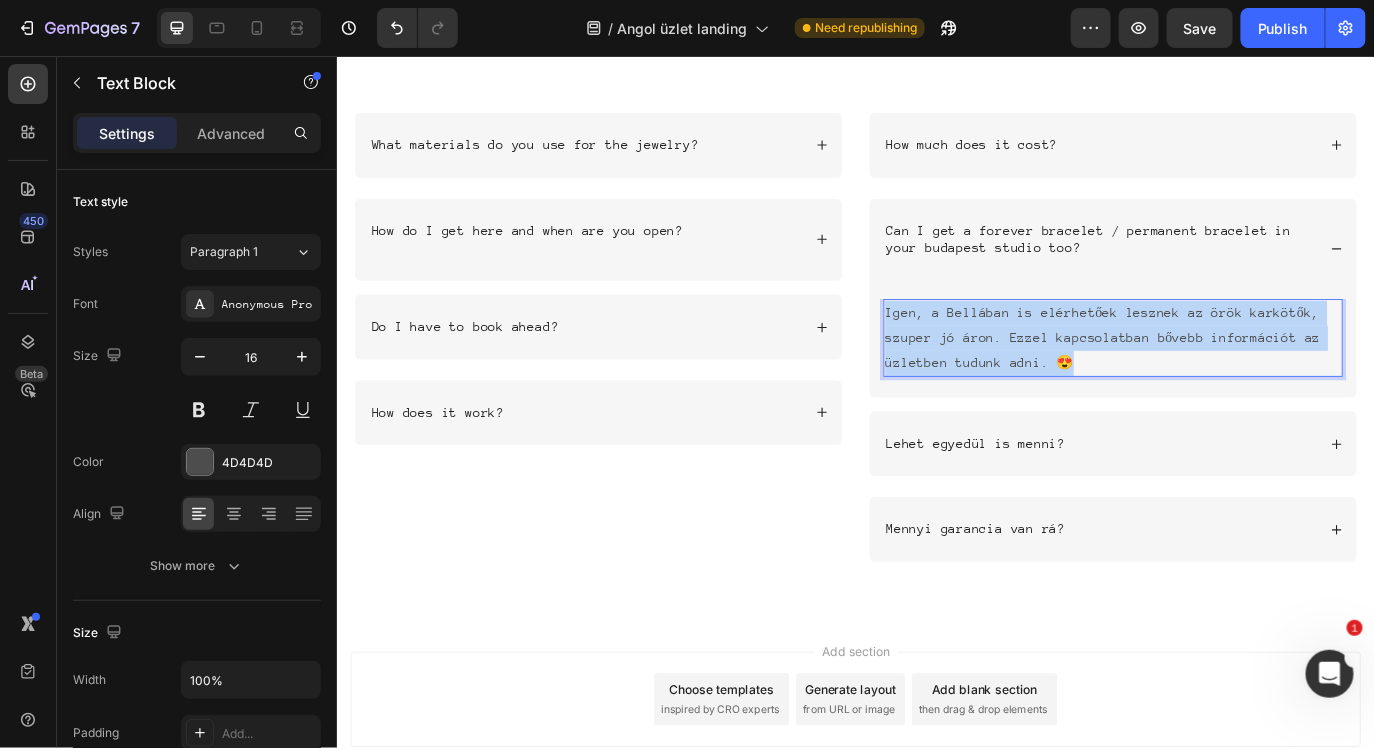 click on "Igen, a Bellában is elérhetőek lesznek az örök karkötők, szuper jó áron. Ezzel kapcsolatban bővebb információt az üzletben tudunk adni. 😍" at bounding box center [1233, 381] 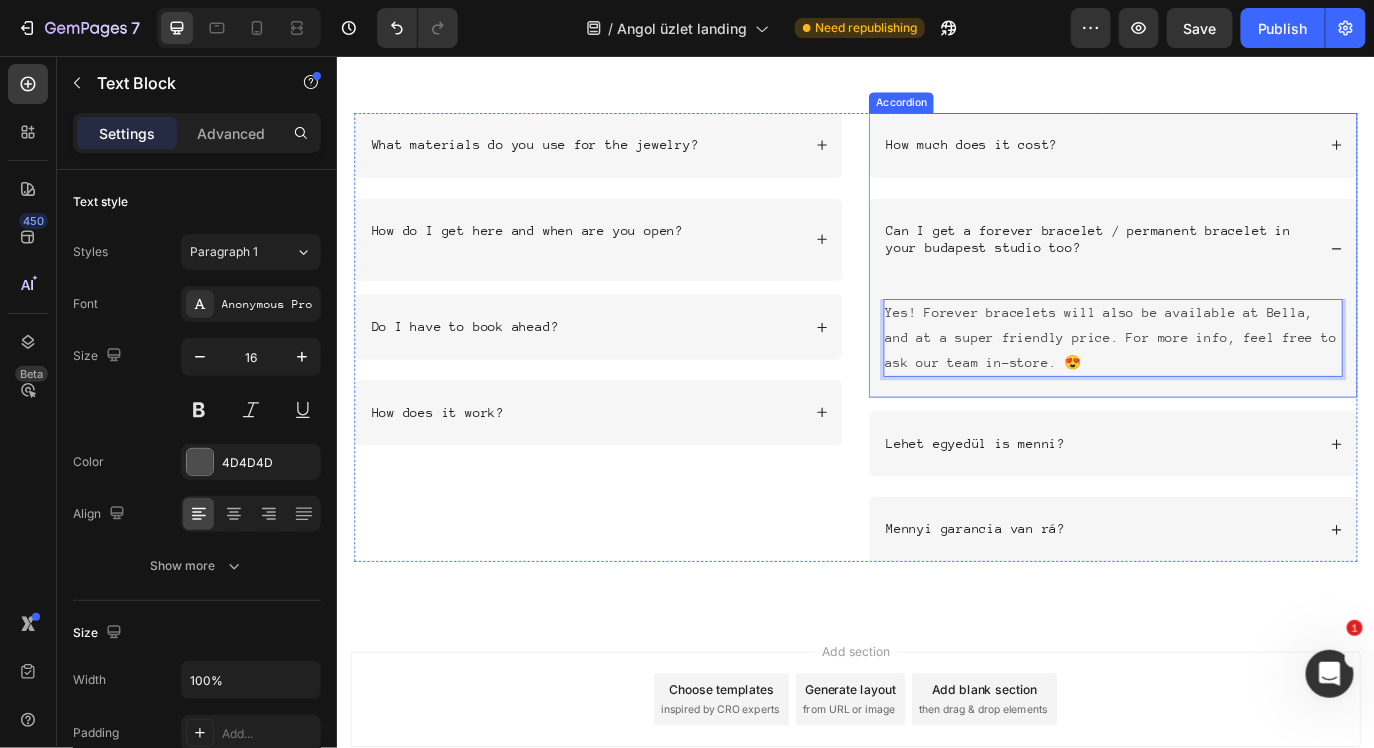 click 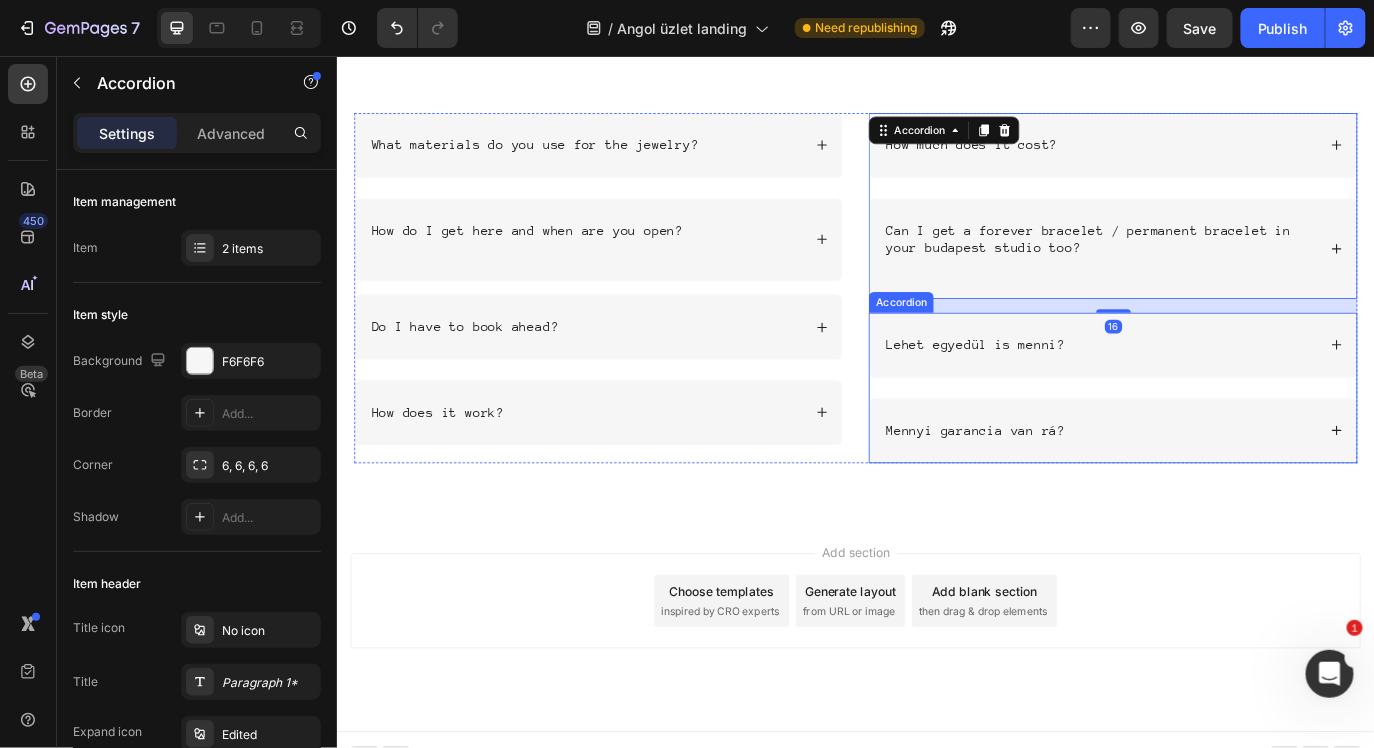 click on "Lehet egyedül is menni?" at bounding box center [1233, 389] 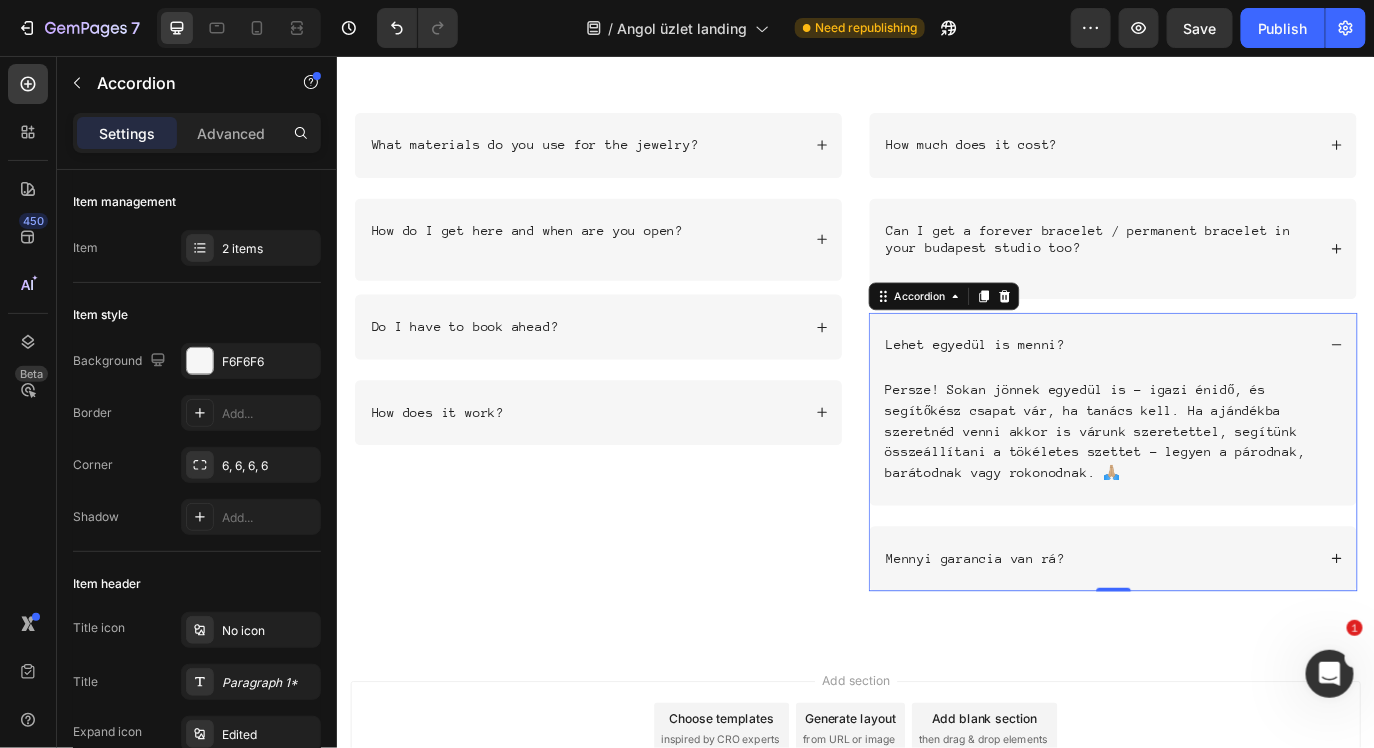 click on "Lehet egyedül is menni?" at bounding box center (1074, 389) 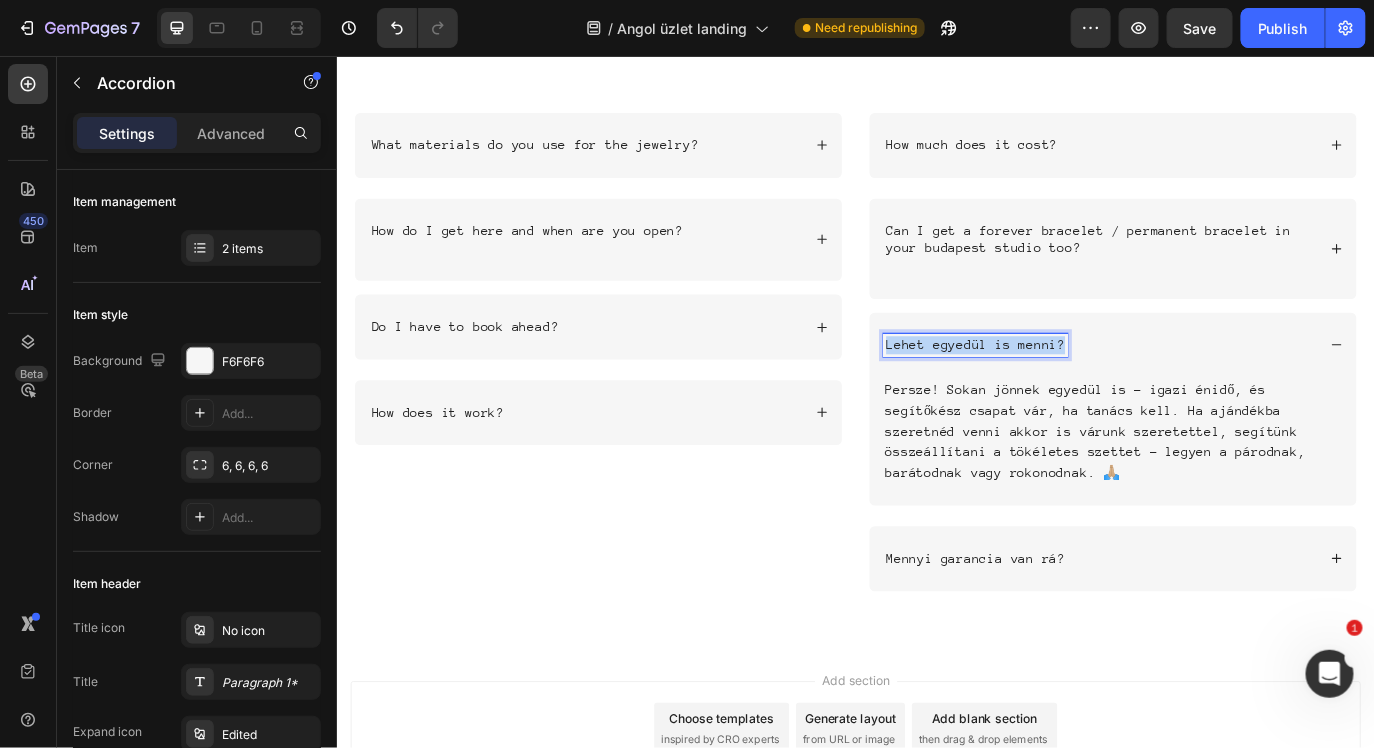 click on "Lehet egyedül is menni?" at bounding box center (1074, 389) 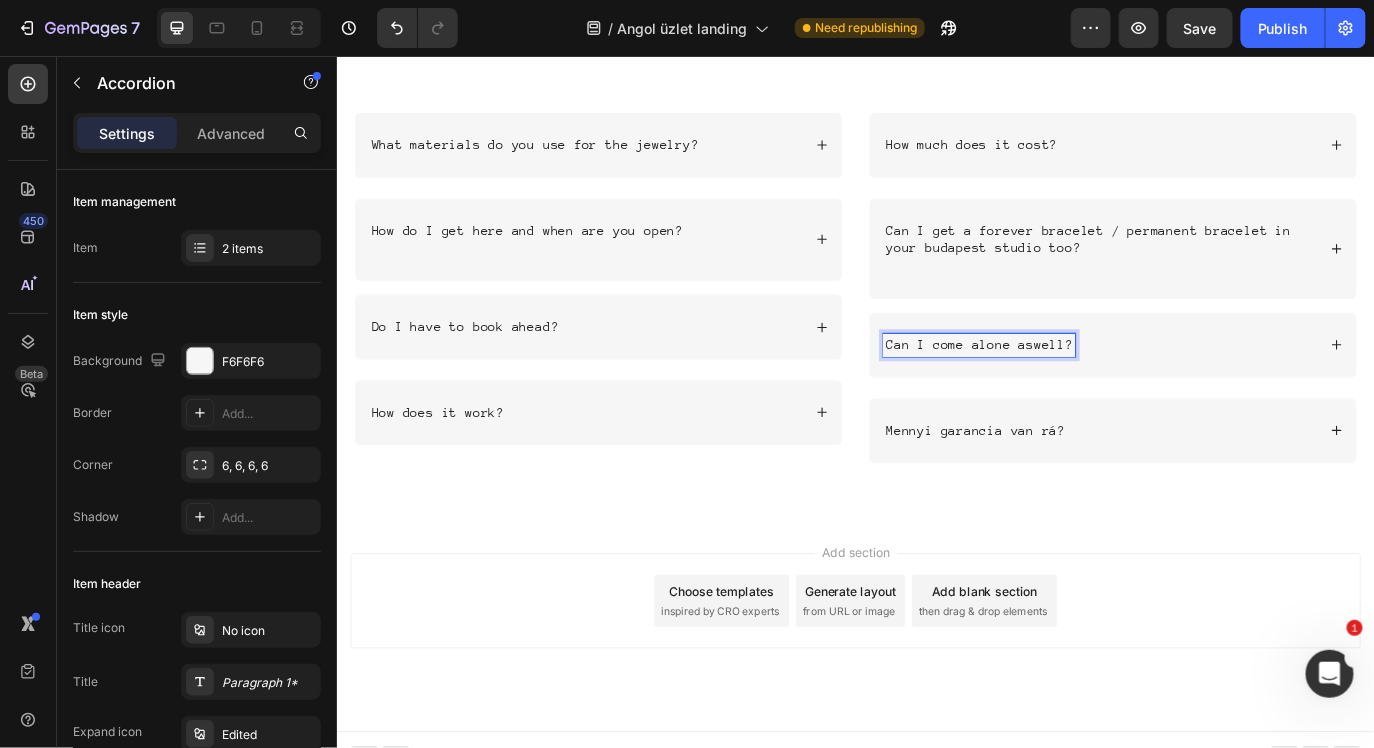 click on "Can I come alone aswell?" at bounding box center [1218, 389] 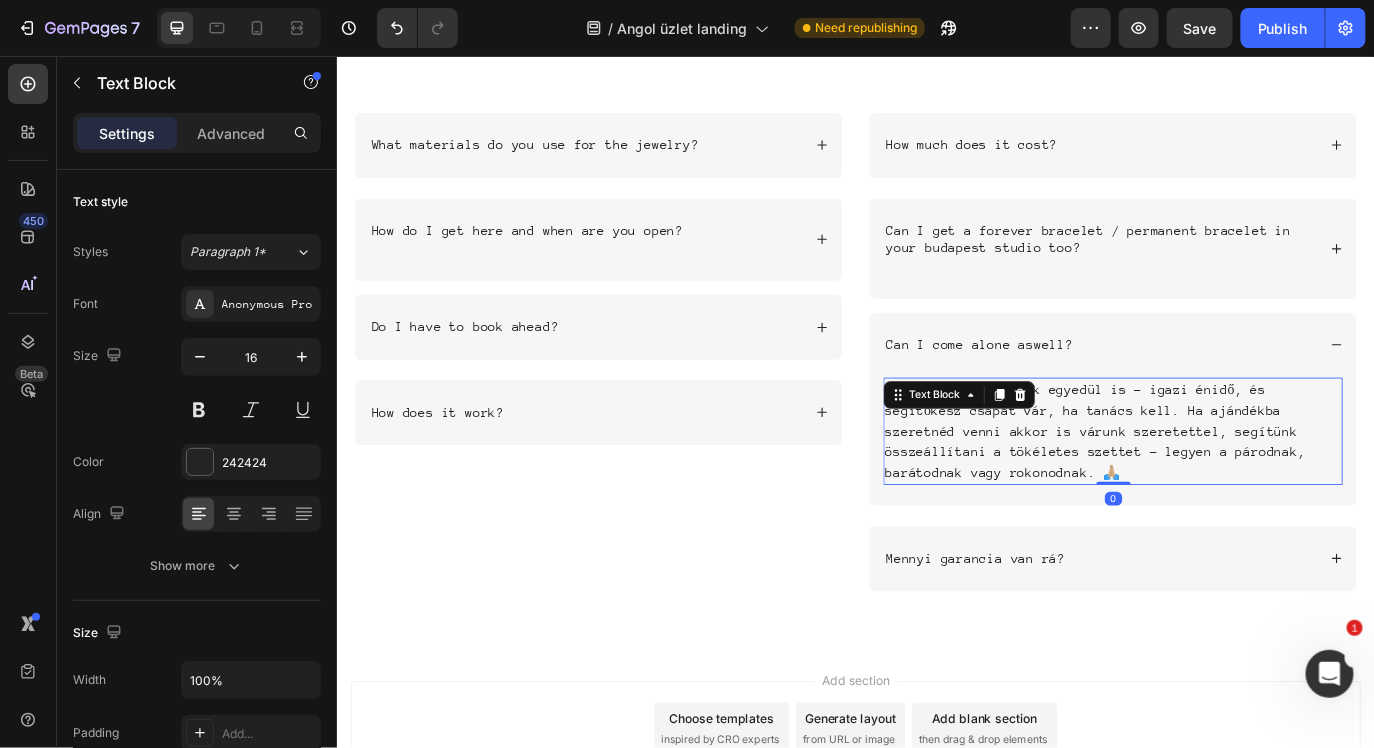 click on "Persze! Sokan jönnek egyedül is – igazi énidő, és segítőkész csapat vár, ha tanács kell. Ha ajándékba szeretnéd venni akkor is várunk szeretettel, segítünk összeállítani a tökéletes szettet - legyen a párodnak, barátodnak vagy rokonodnak. 🙏🏼" at bounding box center [1233, 489] 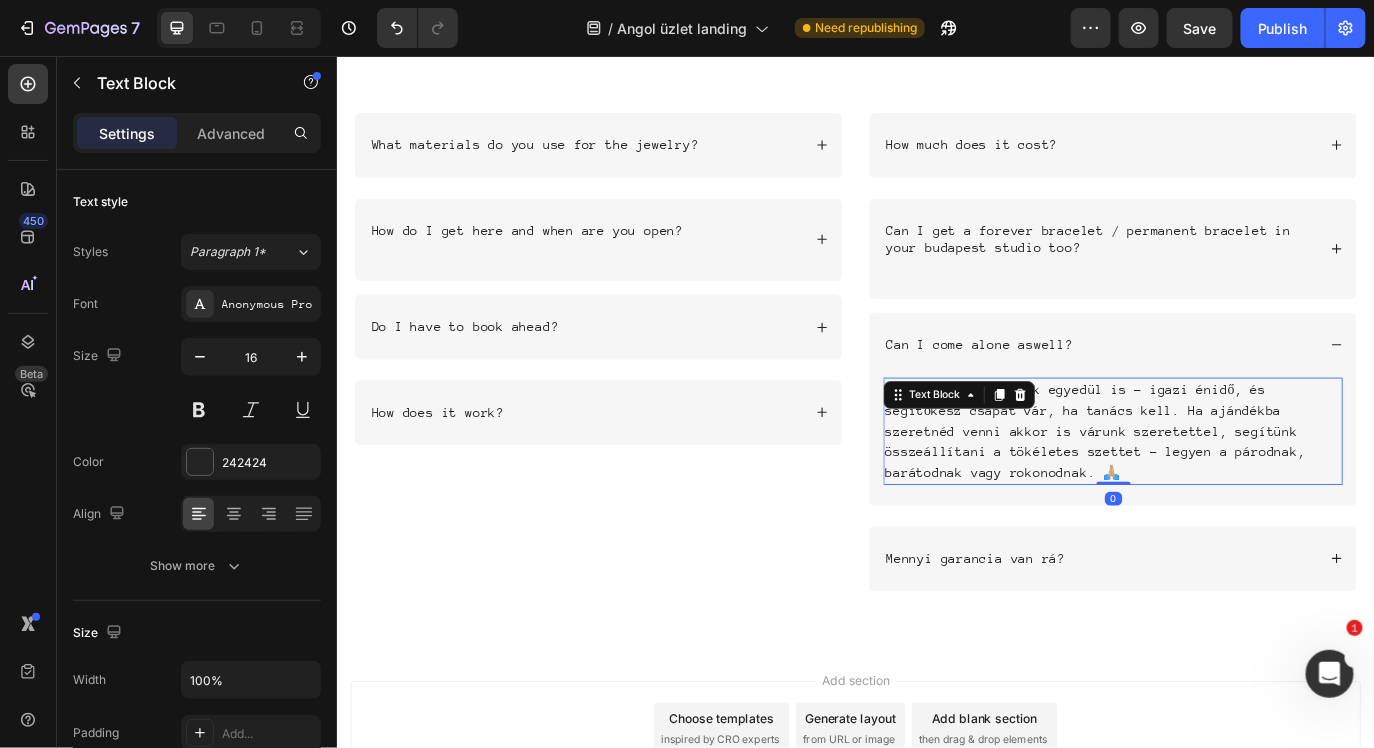 click on "Persze! Sokan jönnek egyedül is – igazi énidő, és segítőkész csapat vár, ha tanács kell. Ha ajándékba szeretnéd venni akkor is várunk szeretettel, segítünk összeállítani a tökéletes szettet - legyen a párodnak, barátodnak vagy rokonodnak. 🙏🏼" at bounding box center [1233, 489] 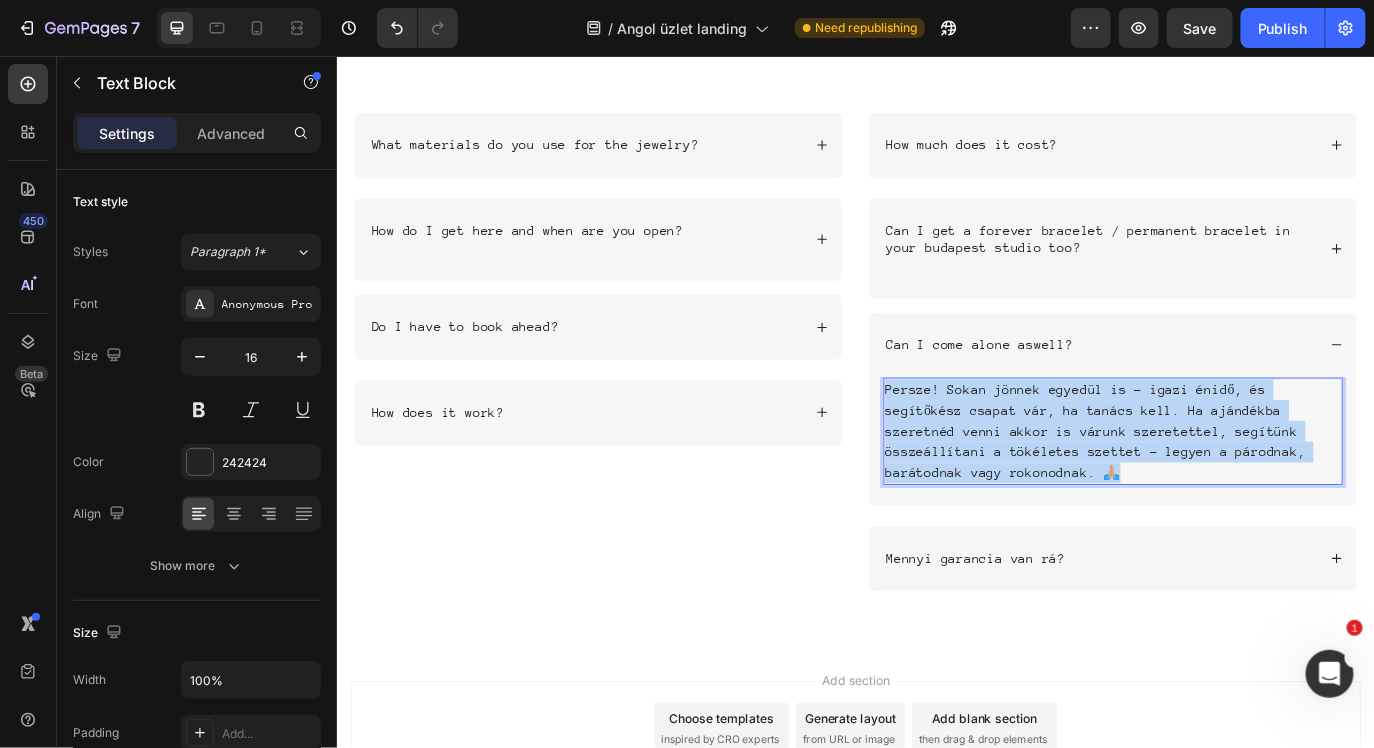 click on "Persze! Sokan jönnek egyedül is – igazi énidő, és segítőkész csapat vár, ha tanács kell. Ha ajándékba szeretnéd venni akkor is várunk szeretettel, segítünk összeállítani a tökéletes szettet - legyen a párodnak, barátodnak vagy rokonodnak. 🙏🏼" at bounding box center (1233, 489) 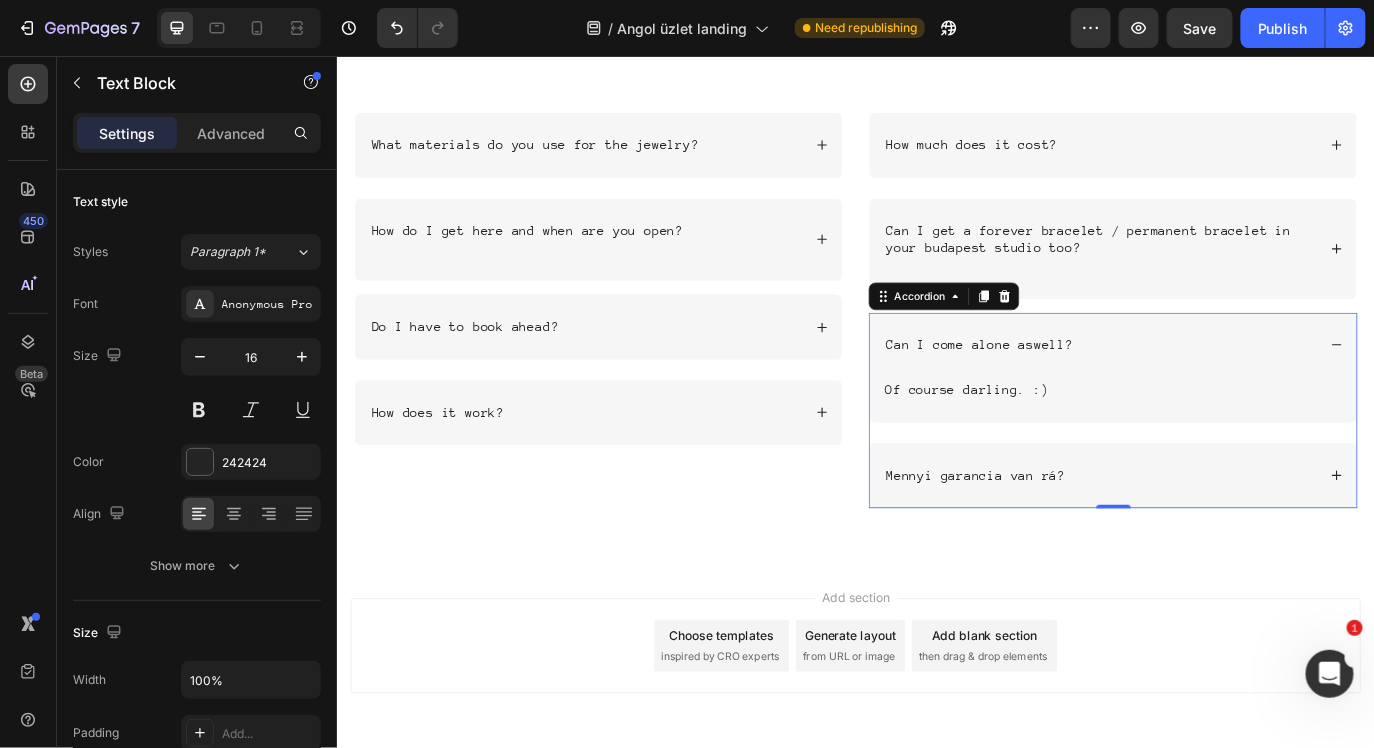 click on "Can I come alone aswell?" at bounding box center (1218, 389) 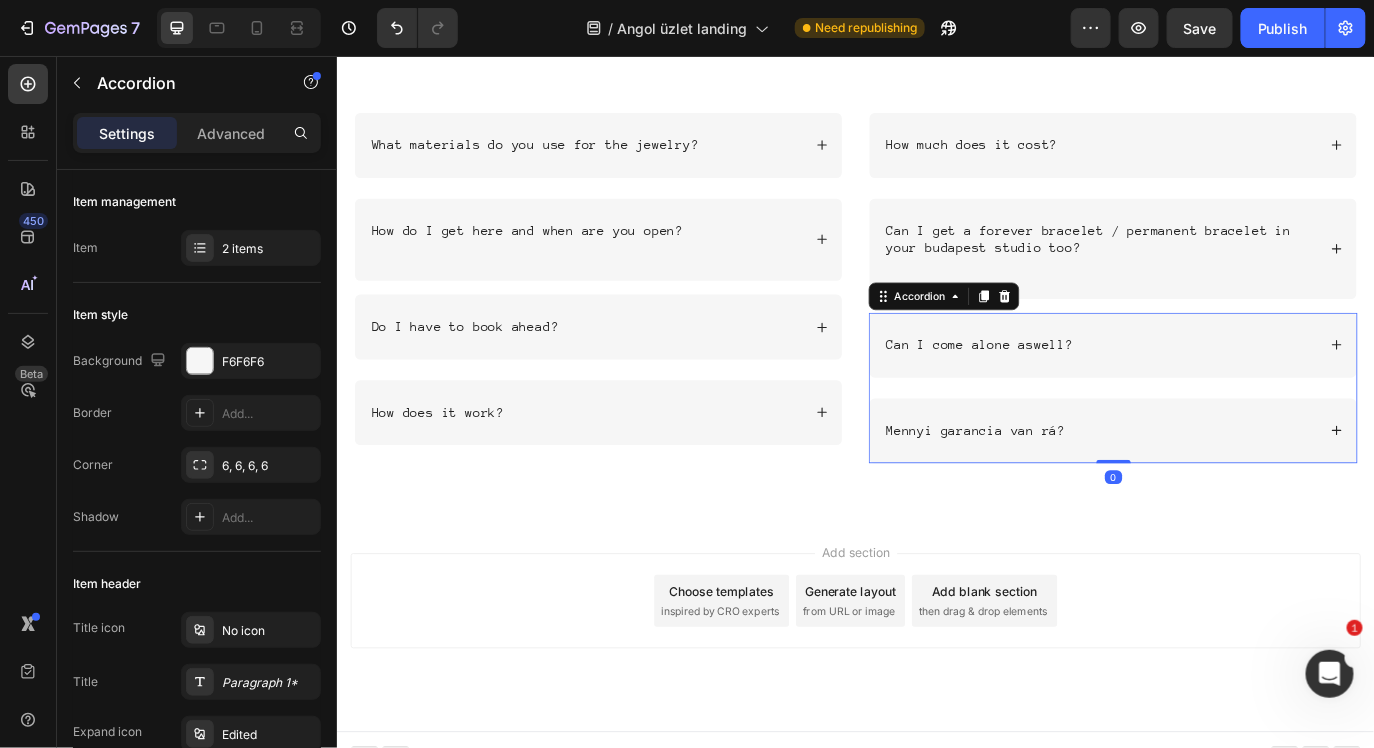 click on "Mennyi garancia van rá?" at bounding box center [1233, 488] 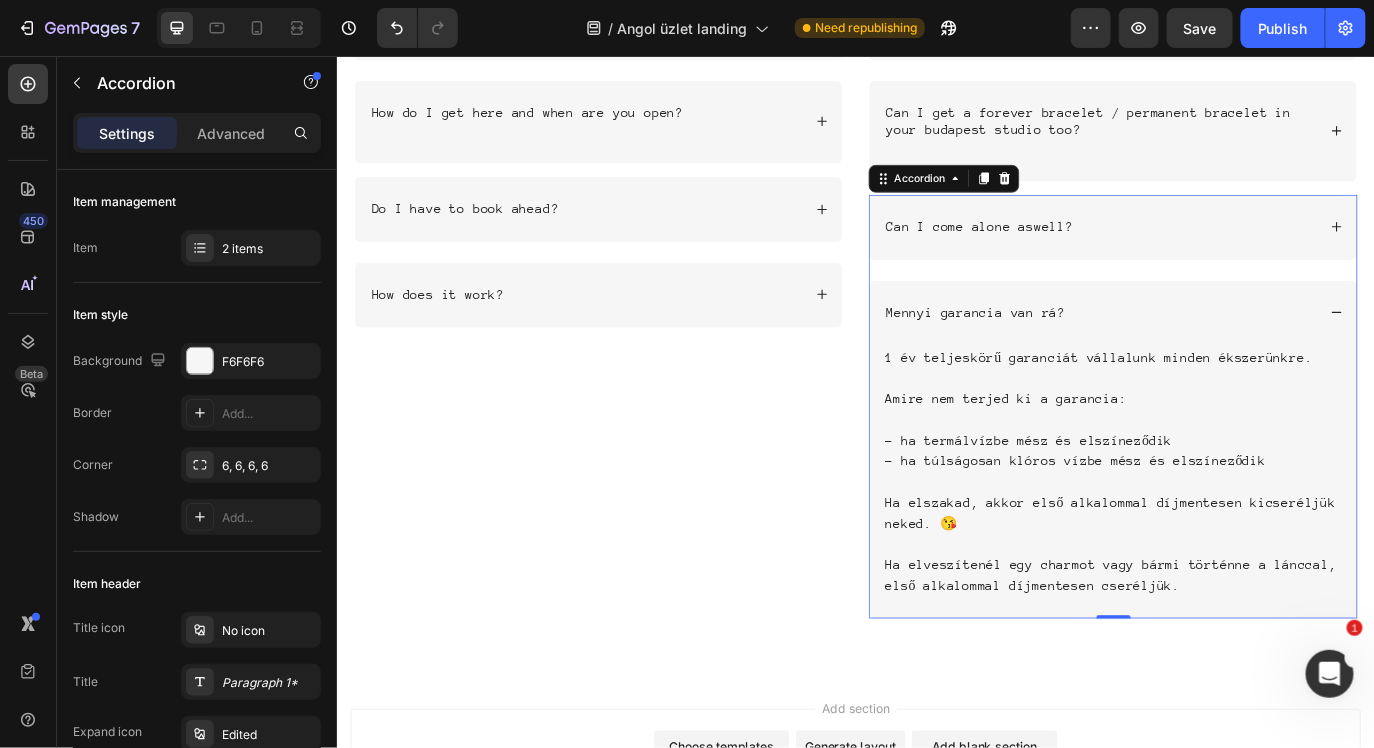 scroll, scrollTop: 6540, scrollLeft: 0, axis: vertical 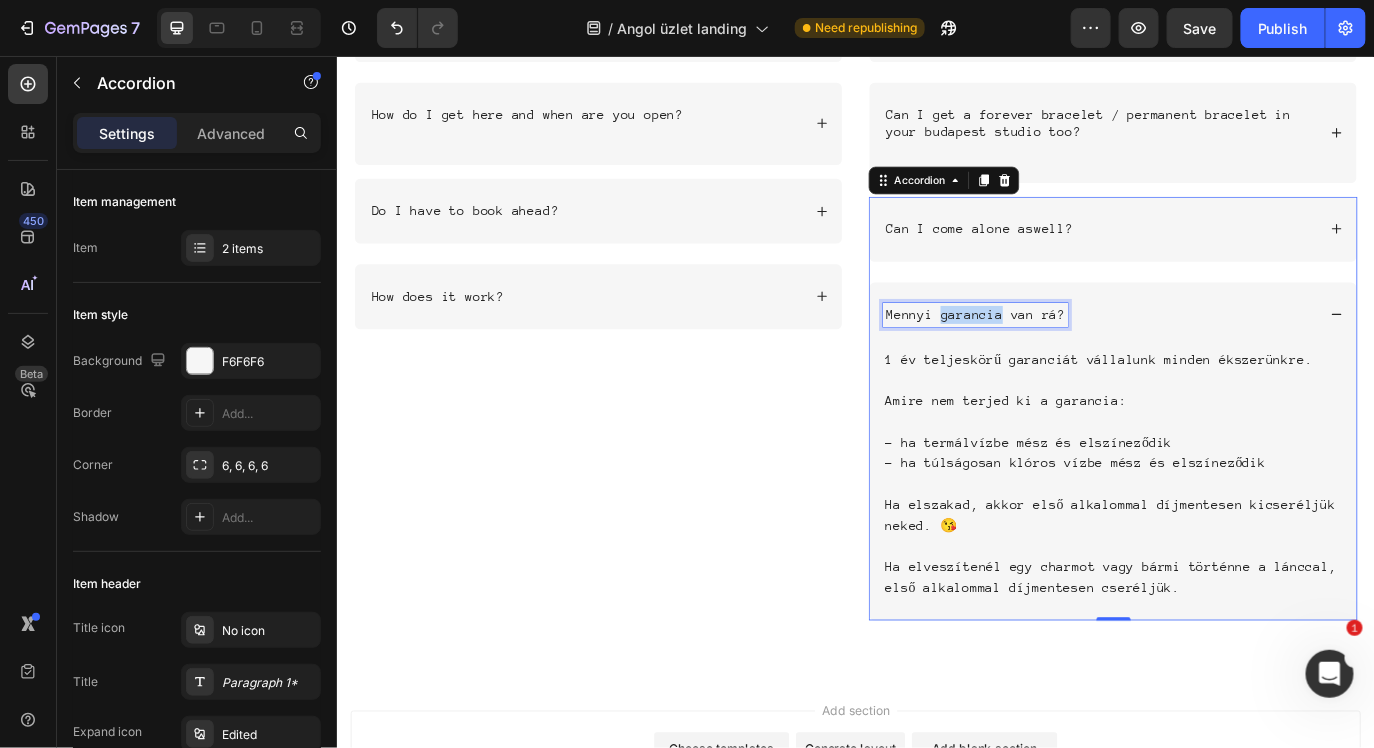 click on "Mennyi garancia van rá?" at bounding box center [1074, 354] 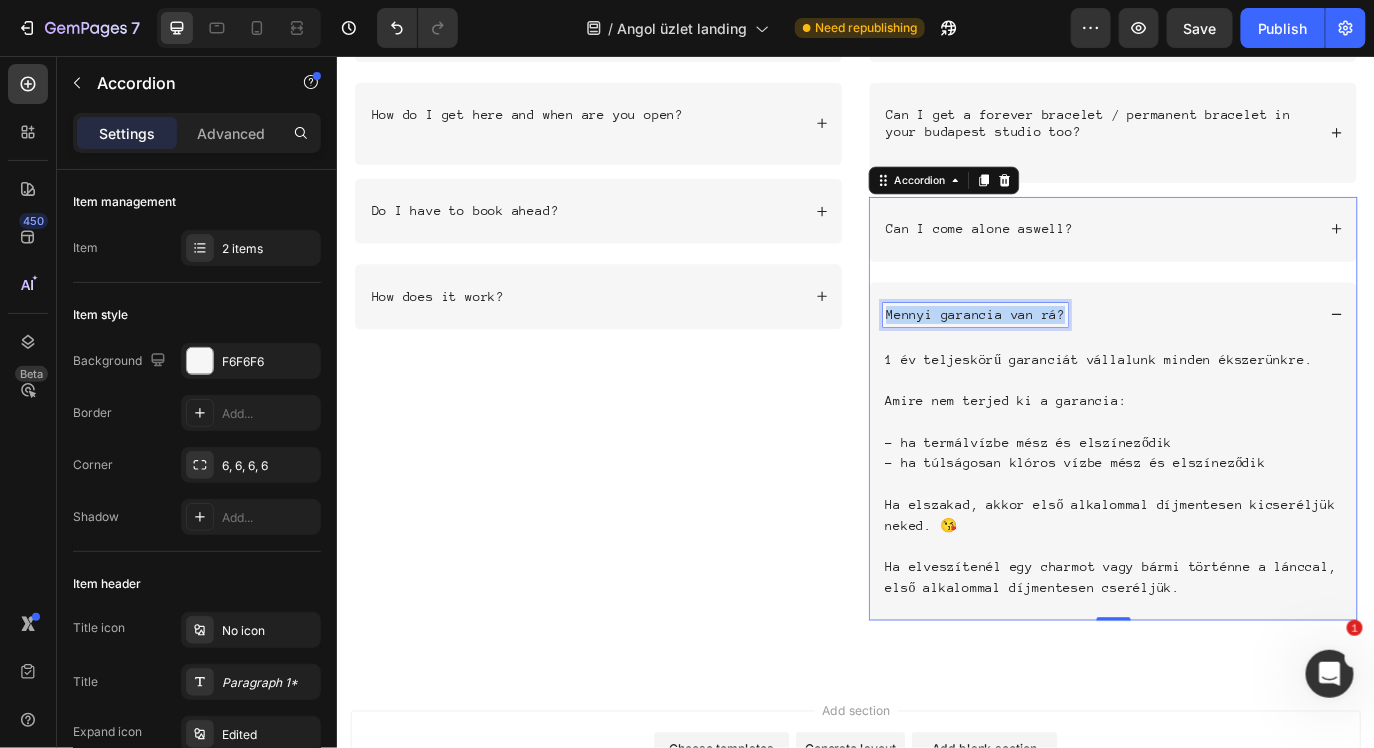 click on "Mennyi garancia van rá?" at bounding box center [1074, 354] 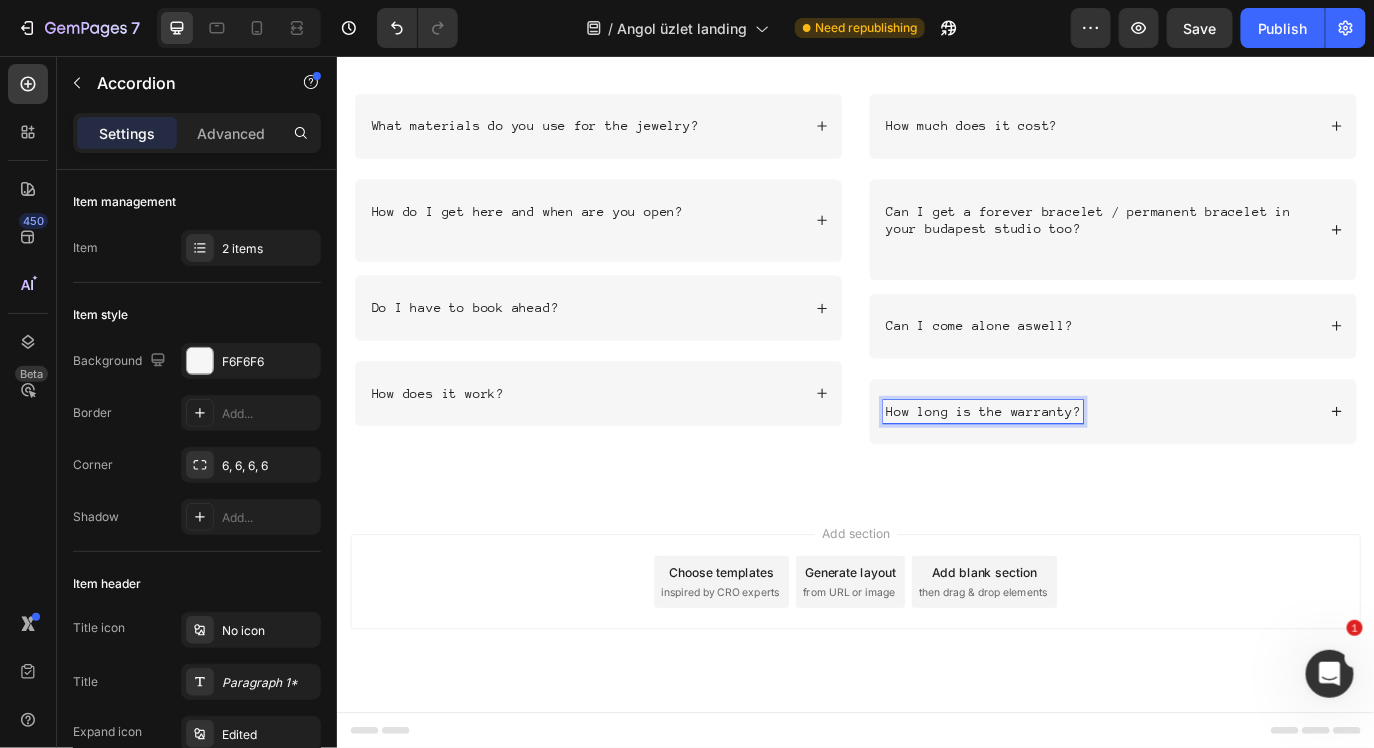 scroll, scrollTop: 6427, scrollLeft: 0, axis: vertical 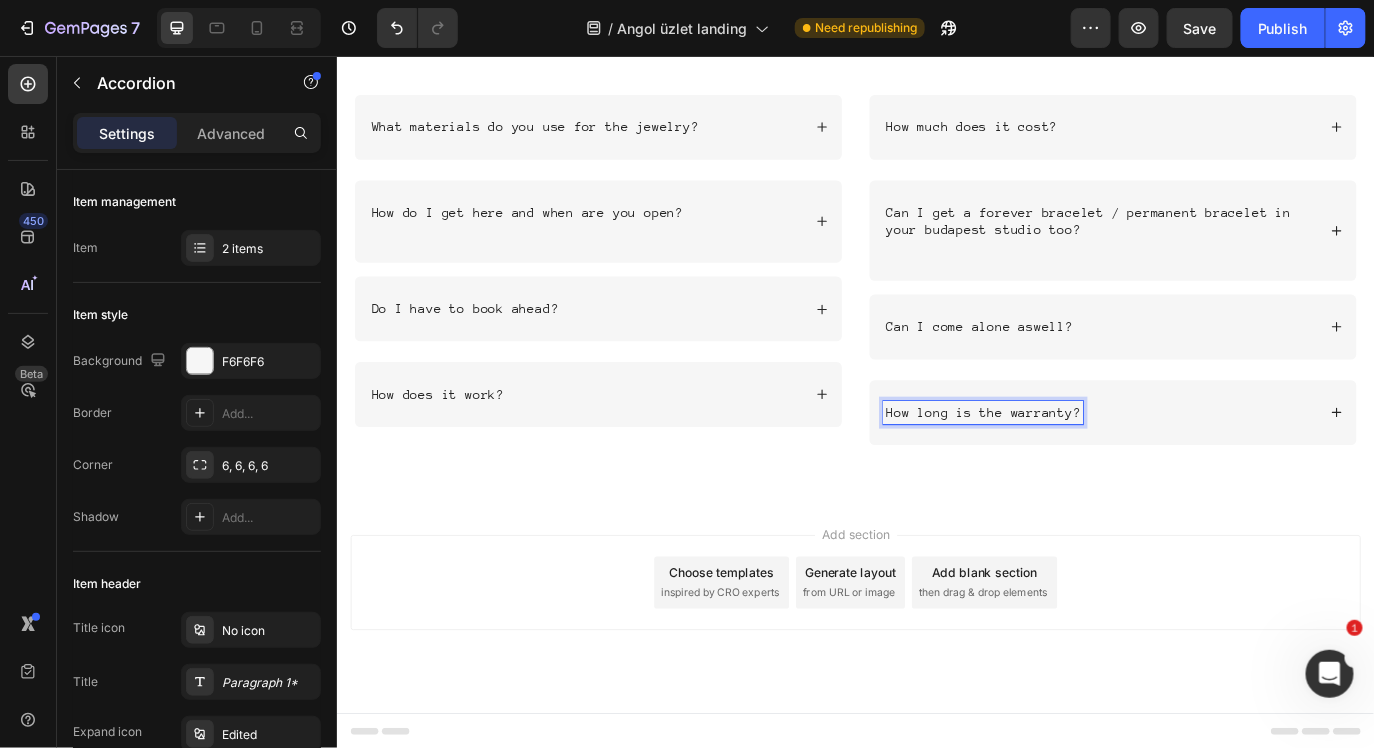 click on "How long is the warranty?" at bounding box center [1218, 467] 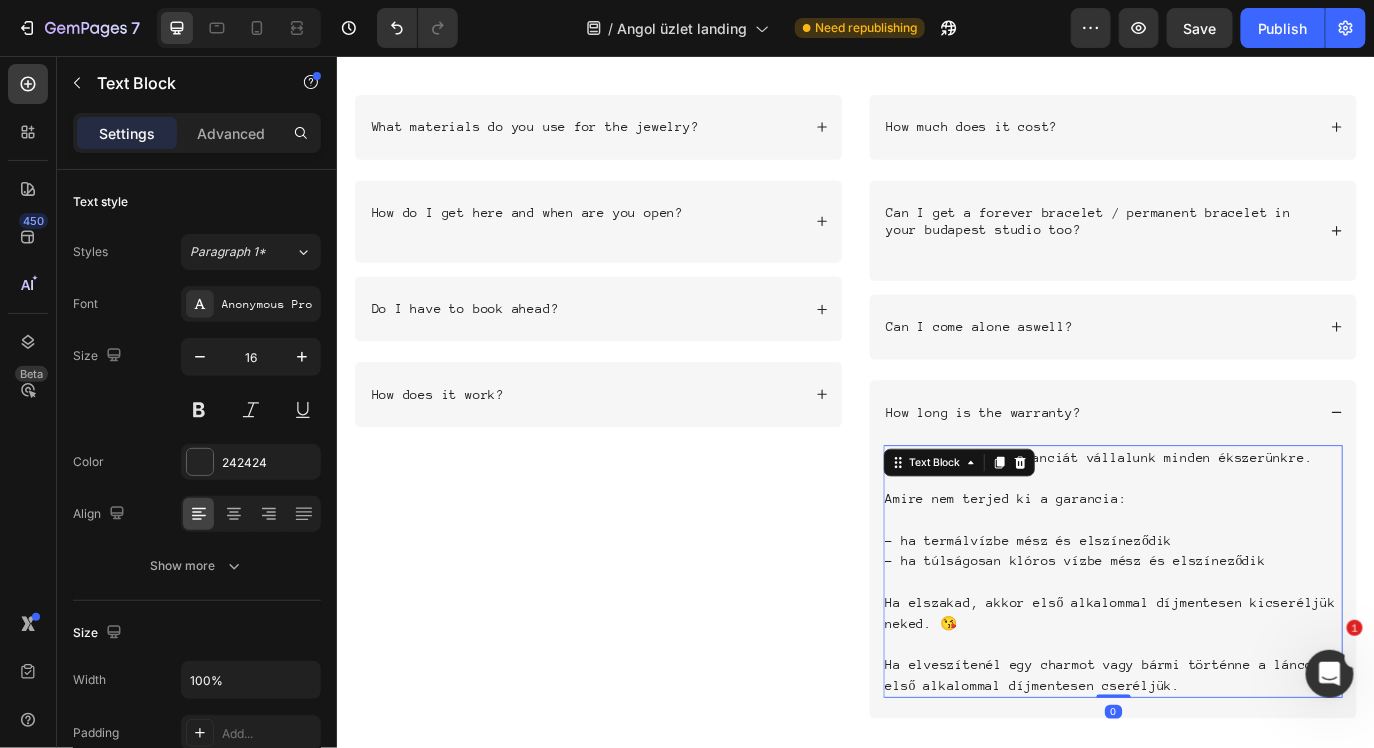 click on "Amire nem terjed ki a garancia:" at bounding box center (1233, 567) 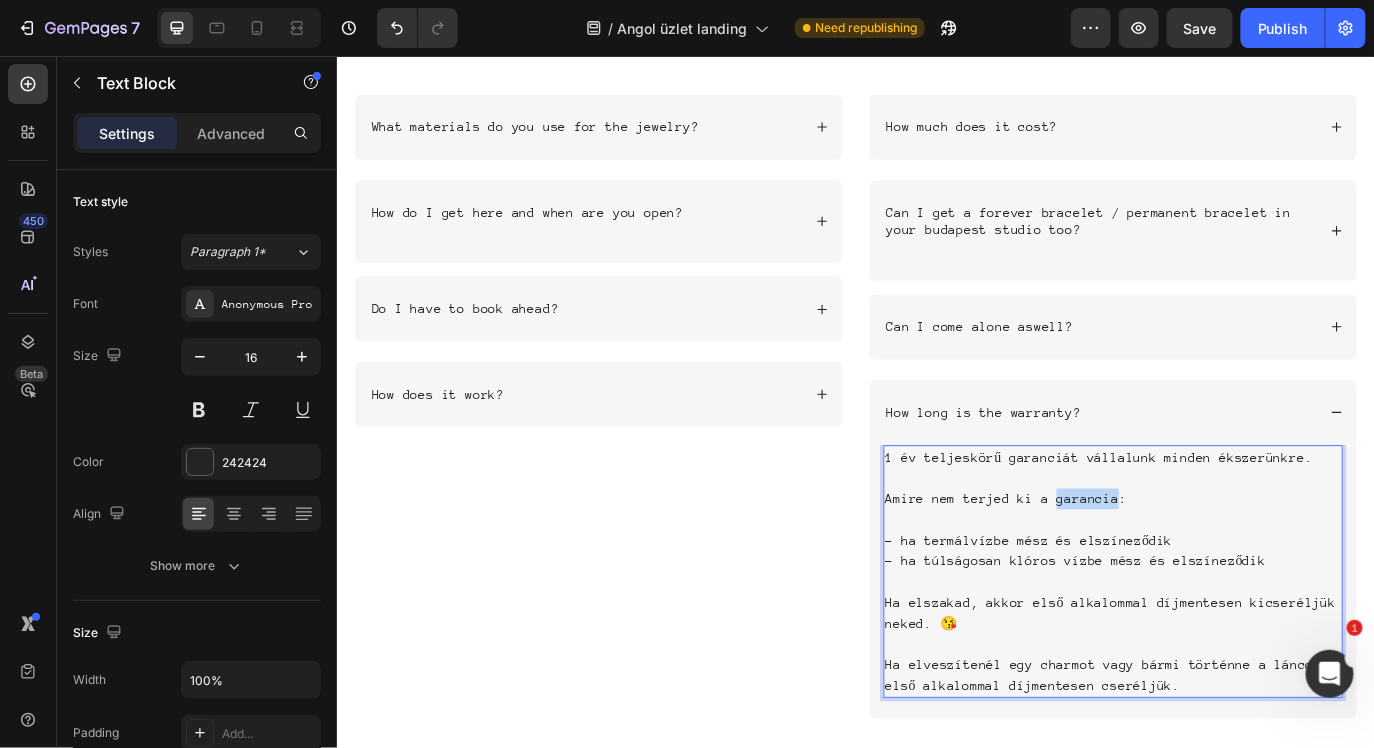click on "Amire nem terjed ki a garancia:" at bounding box center [1233, 567] 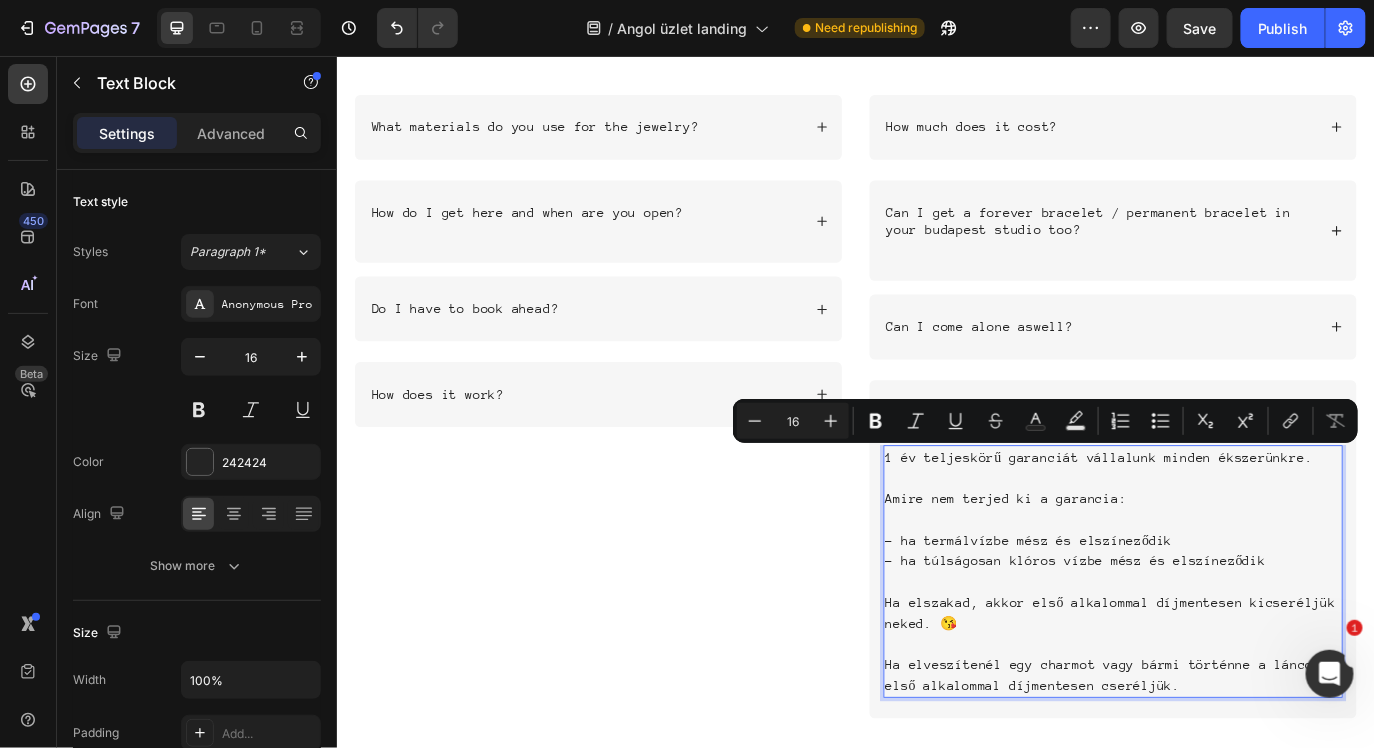 scroll, scrollTop: 6433, scrollLeft: 0, axis: vertical 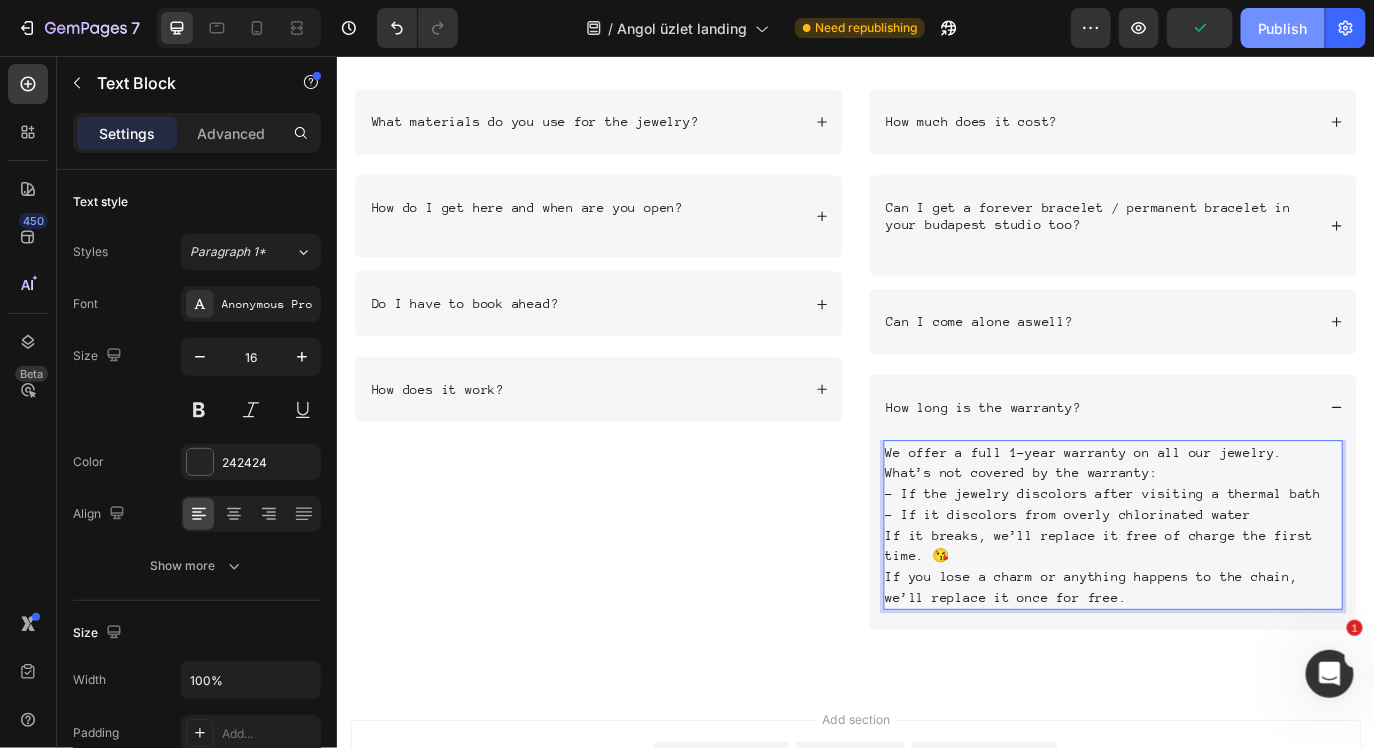 click on "Publish" at bounding box center [1283, 28] 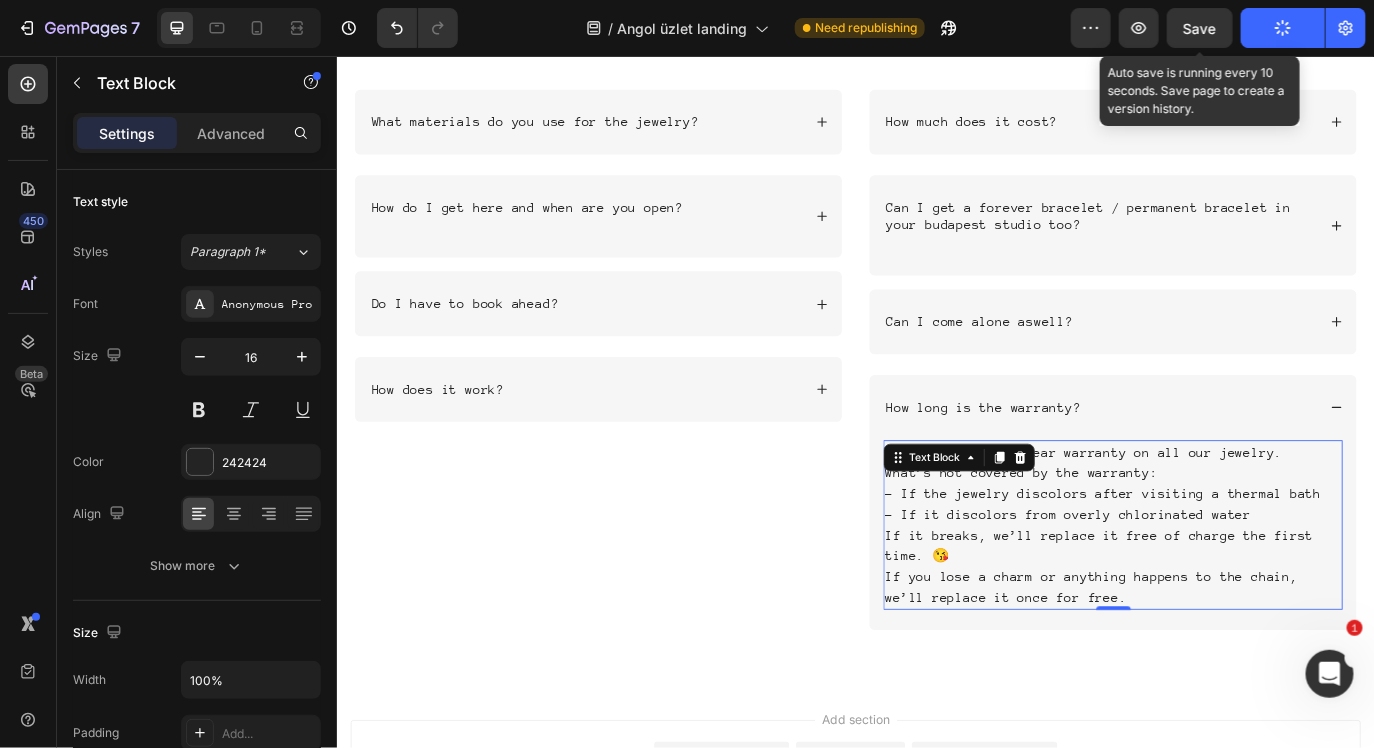click on "Save" at bounding box center [1200, 28] 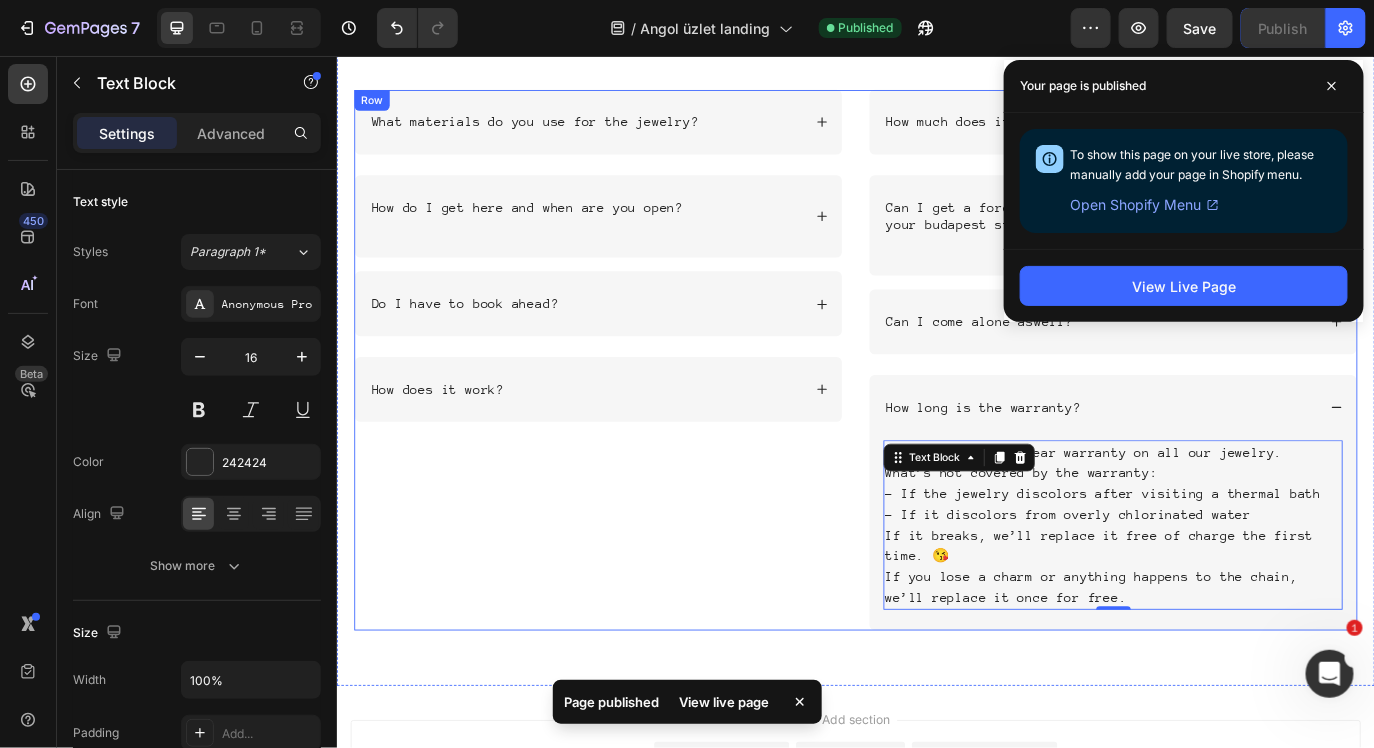 scroll, scrollTop: 6561, scrollLeft: 0, axis: vertical 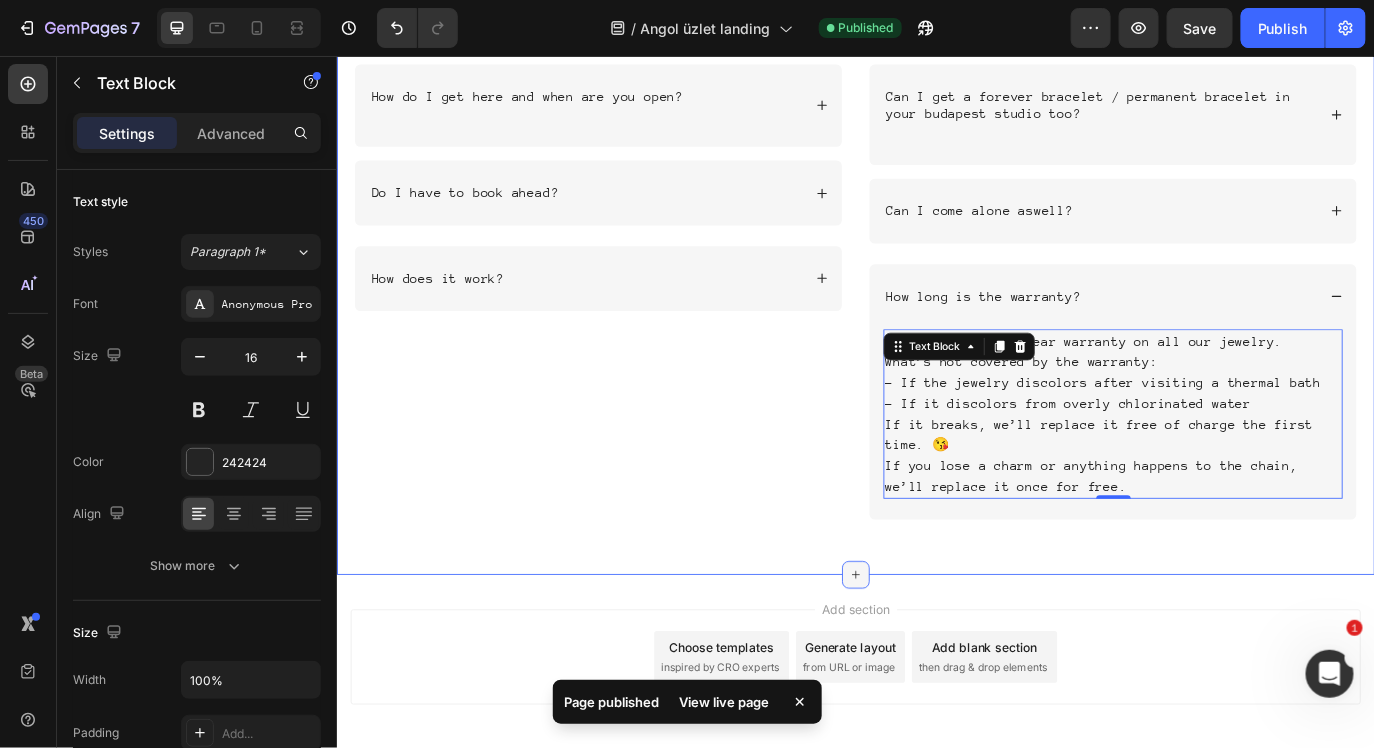 click 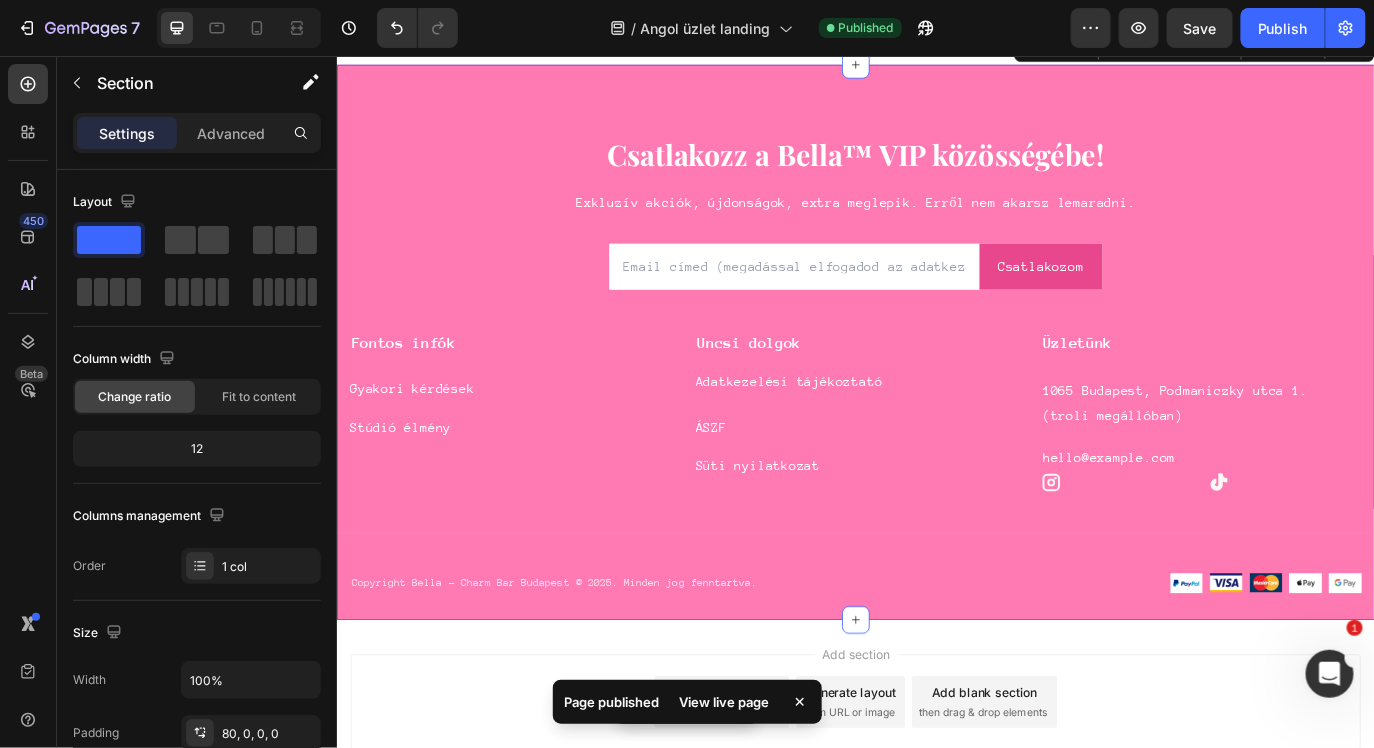 scroll, scrollTop: 7152, scrollLeft: 0, axis: vertical 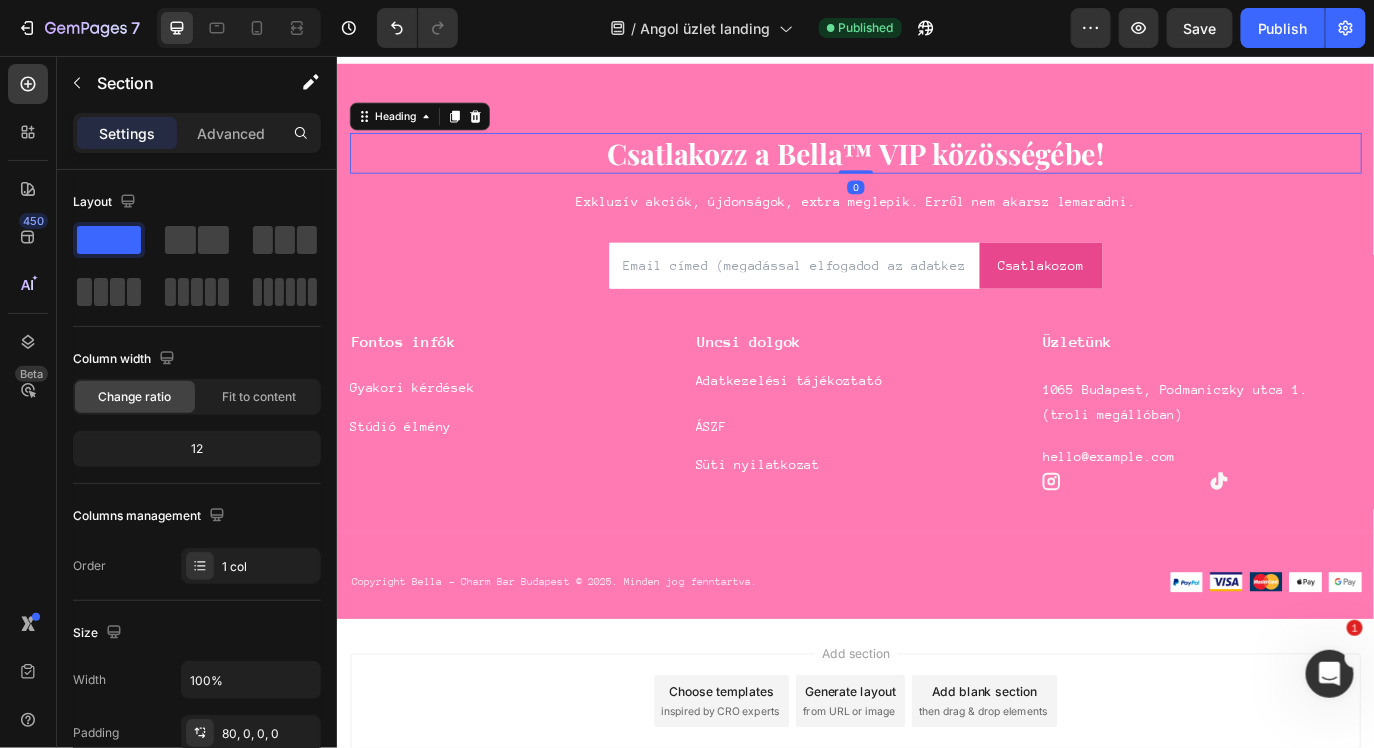 click on "Csatlakozz a Bella™ VIP közösségébe!" at bounding box center [936, 167] 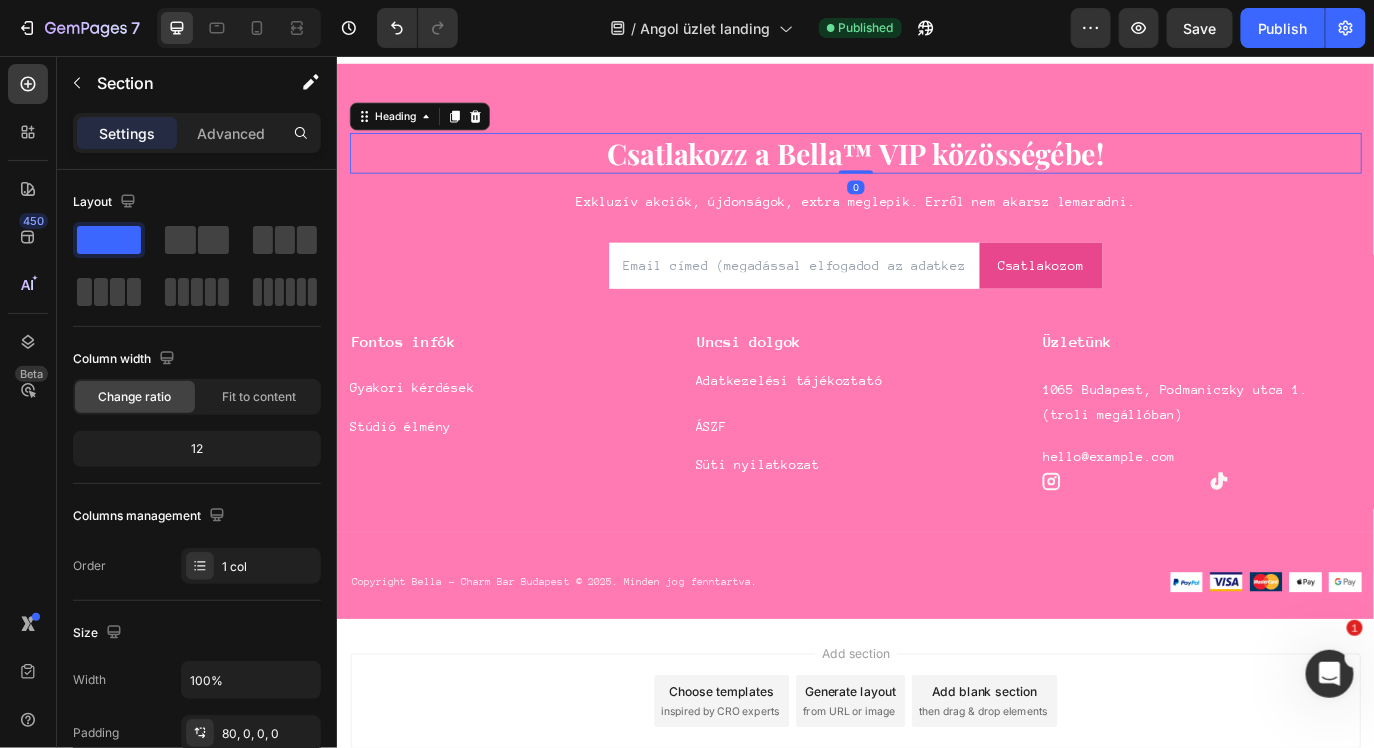 click on "Csatlakozz a Bella™ VIP közösségébe!" at bounding box center (936, 167) 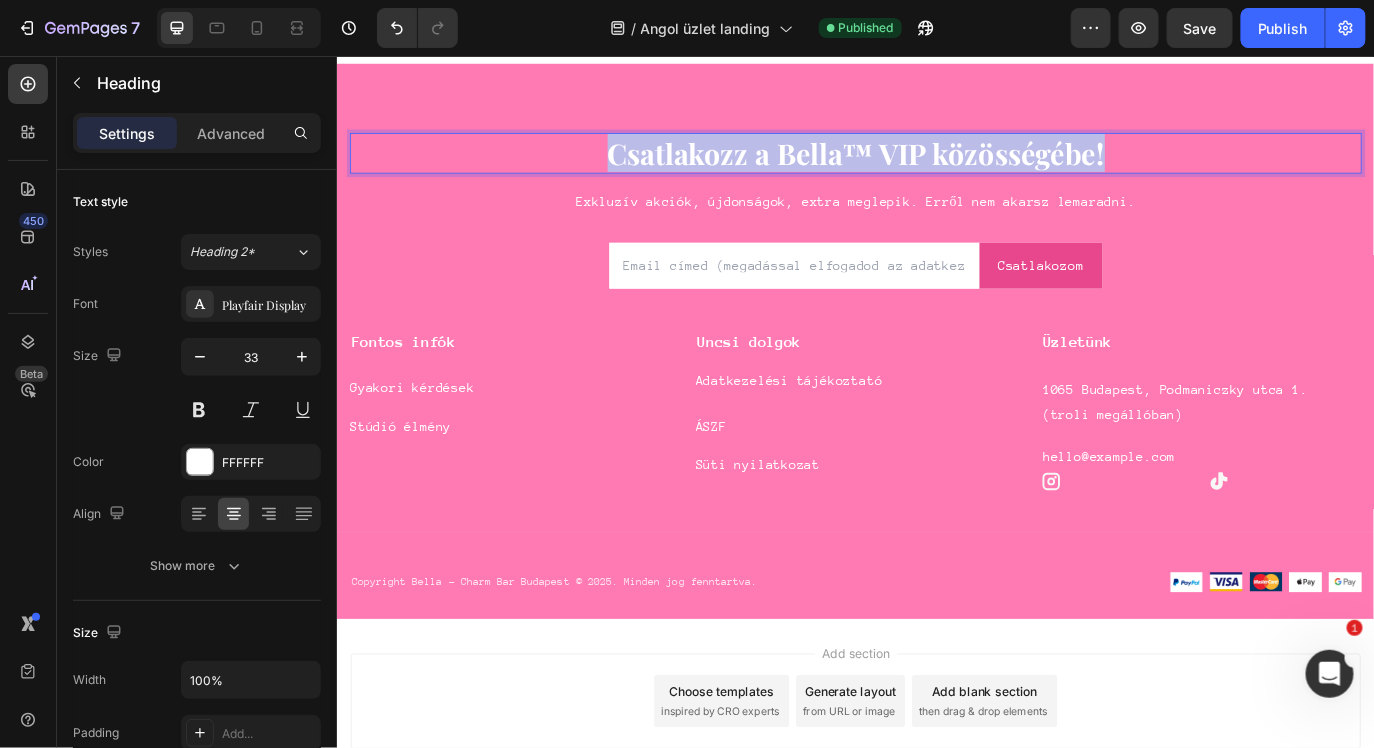 click on "Csatlakozz a Bella™ VIP közösségébe!" at bounding box center (936, 167) 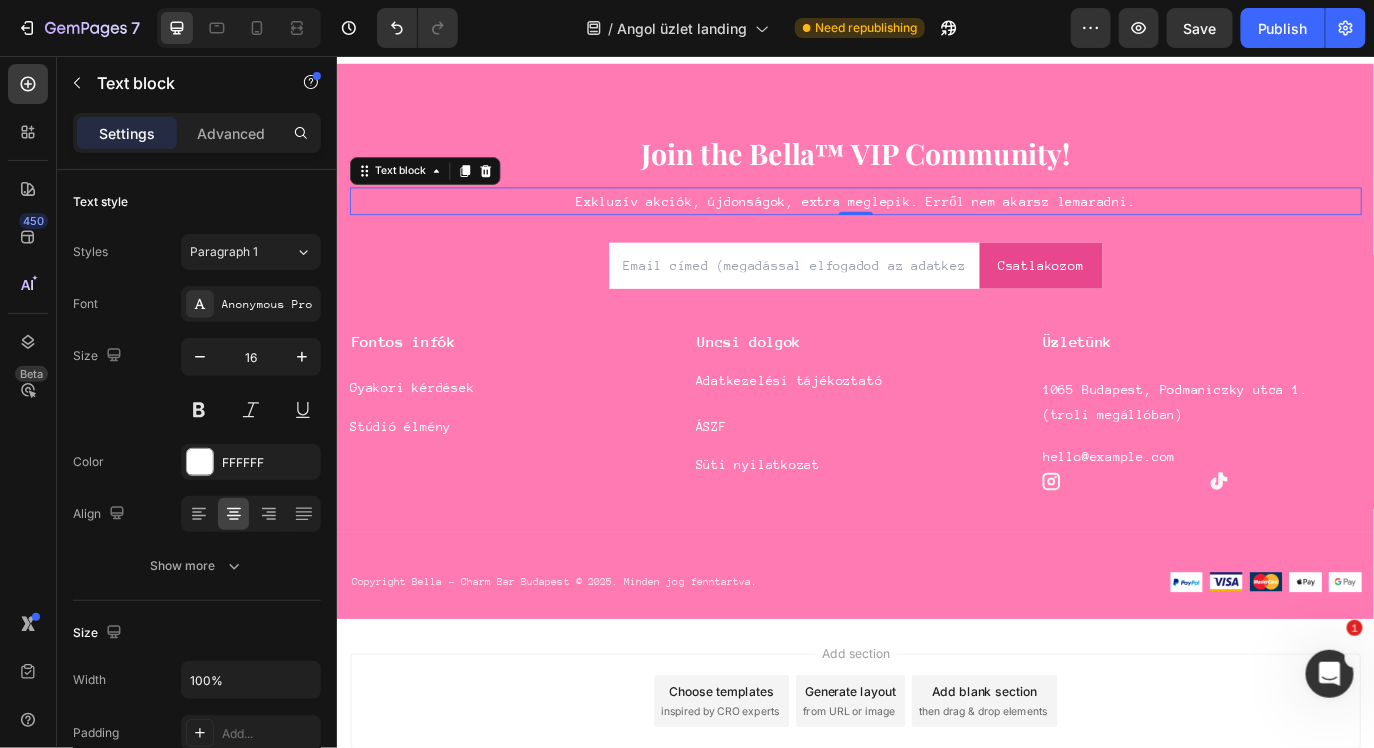 click on "Exkluzív akciók, újdonságok, extra meglepik. Erről nem akarsz lemaradni." at bounding box center (936, 223) 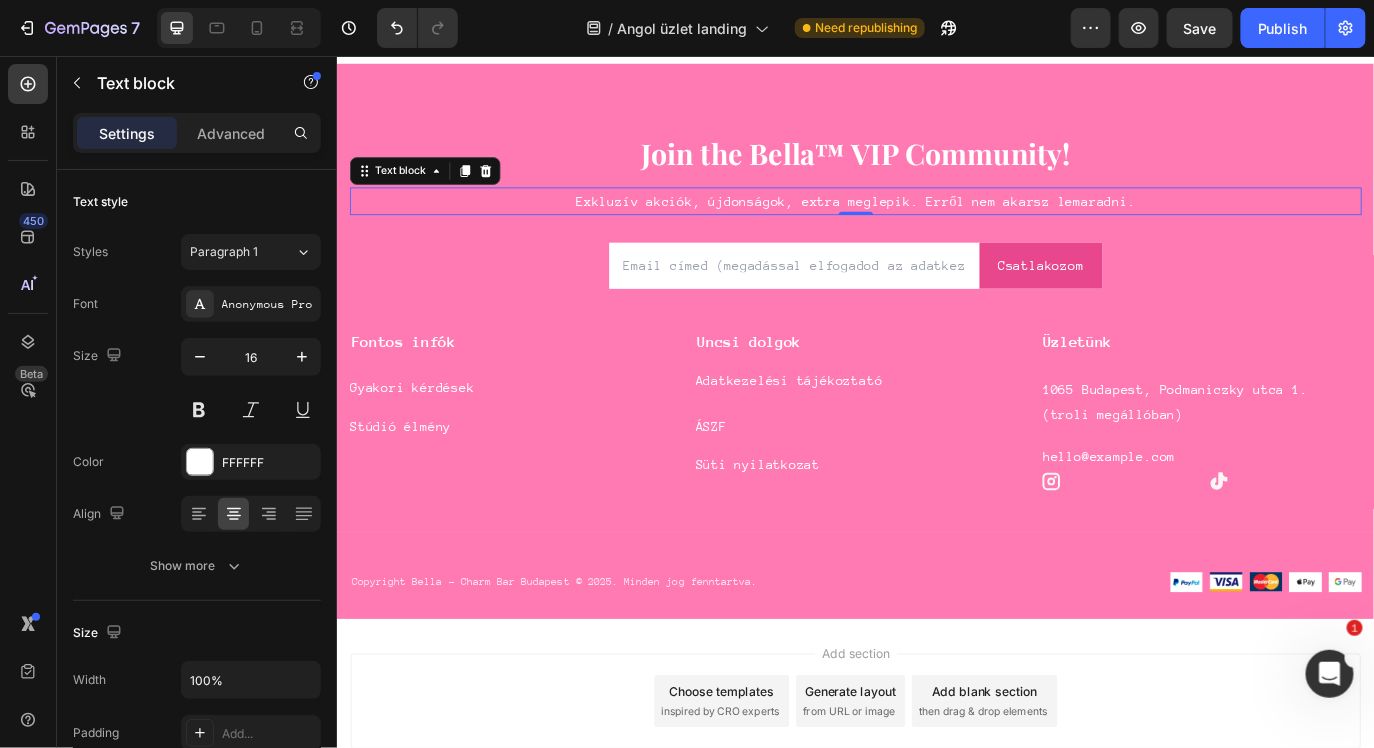 click on "Exkluzív akciók, újdonságok, extra meglepik. Erről nem akarsz lemaradni." at bounding box center [936, 223] 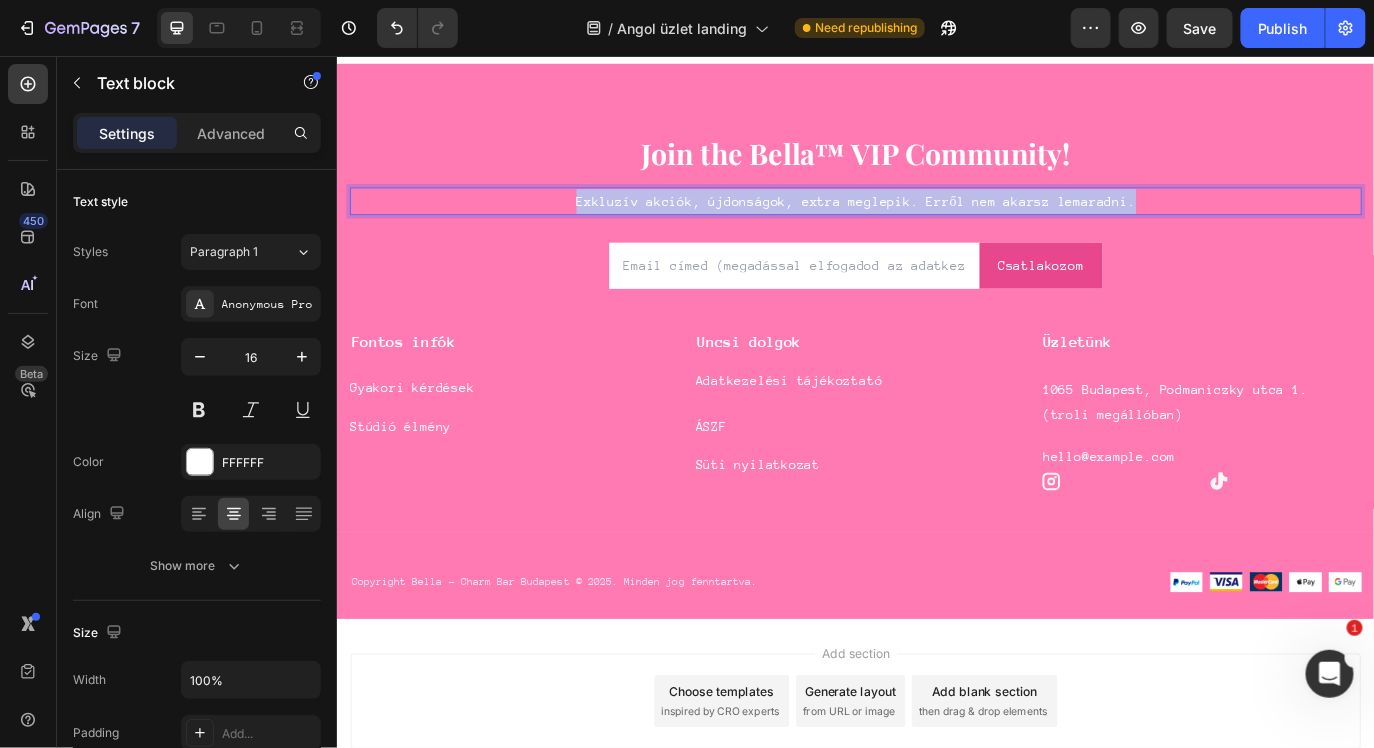click on "Exkluzív akciók, újdonságok, extra meglepik. Erről nem akarsz lemaradni." at bounding box center [936, 223] 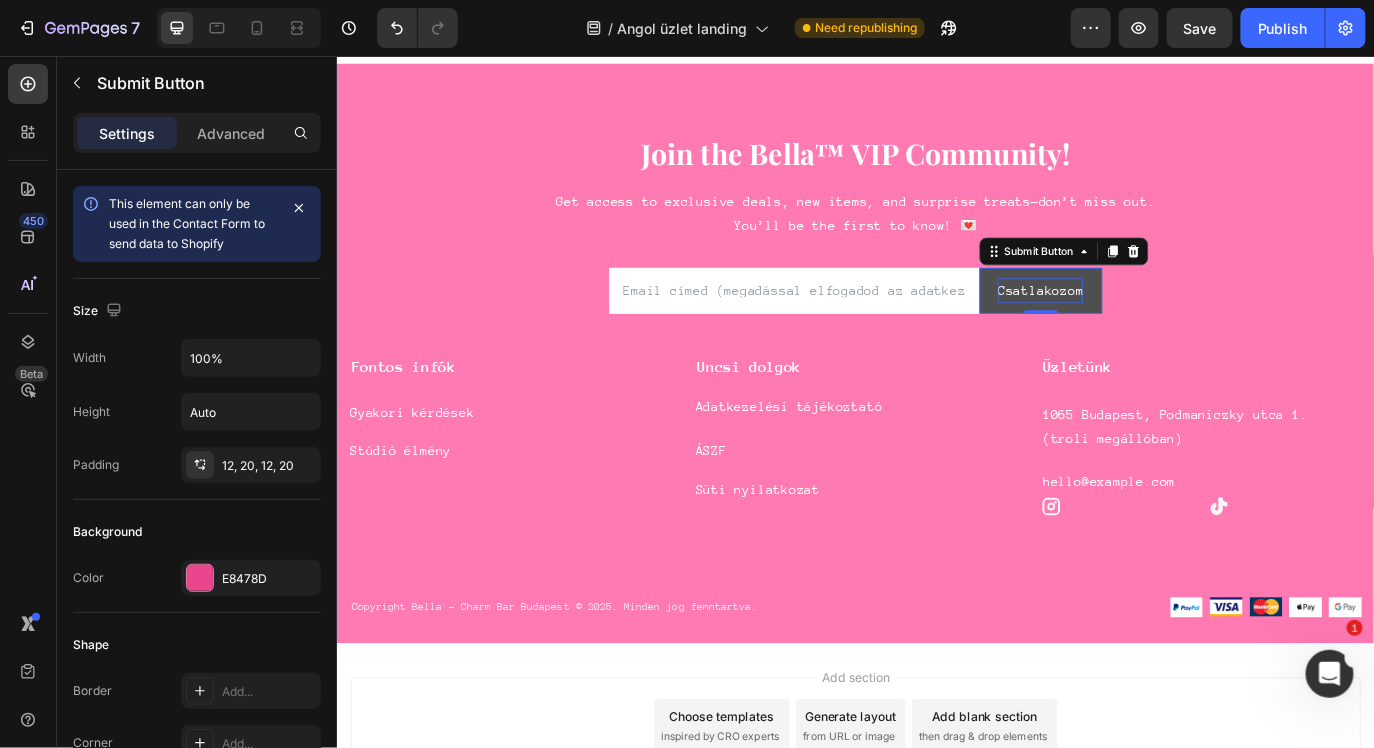 click on "Csatlakozom" at bounding box center (1149, 326) 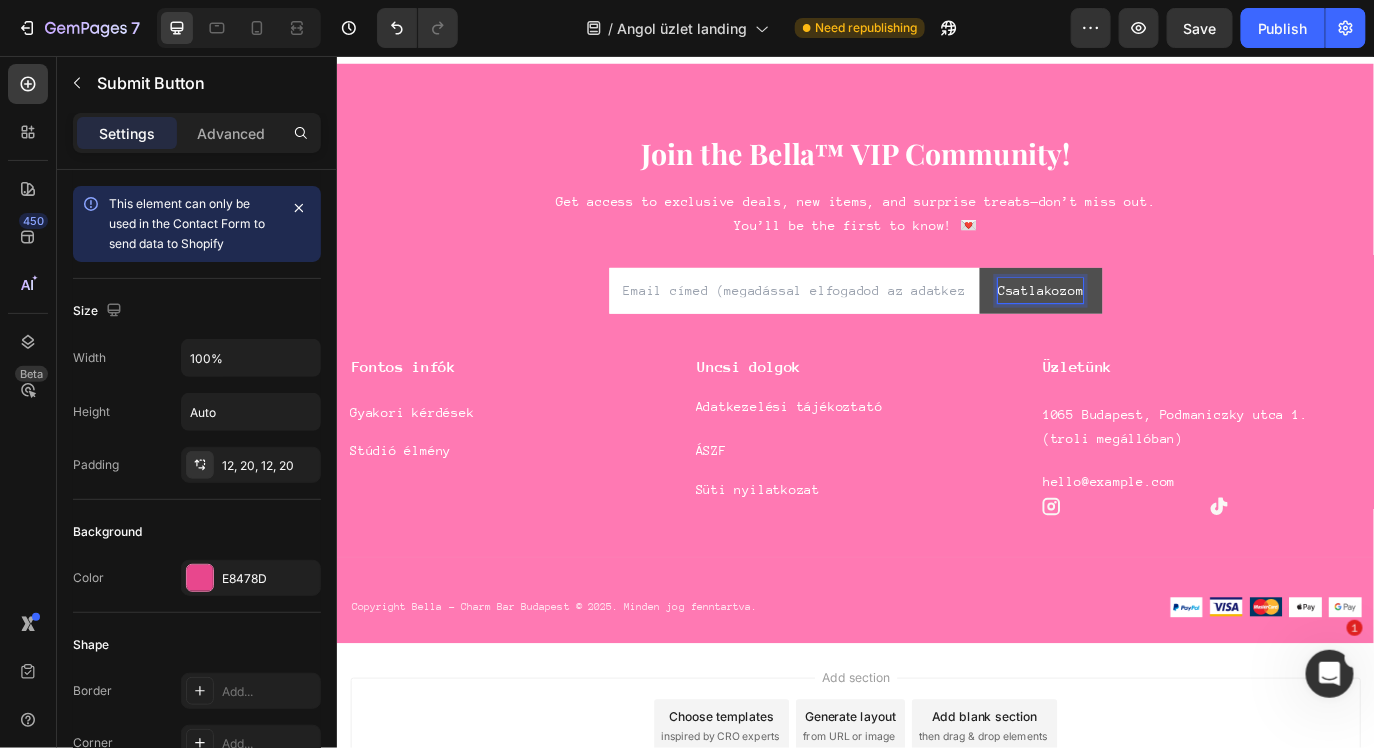 click on "Csatlakozom" at bounding box center (1149, 326) 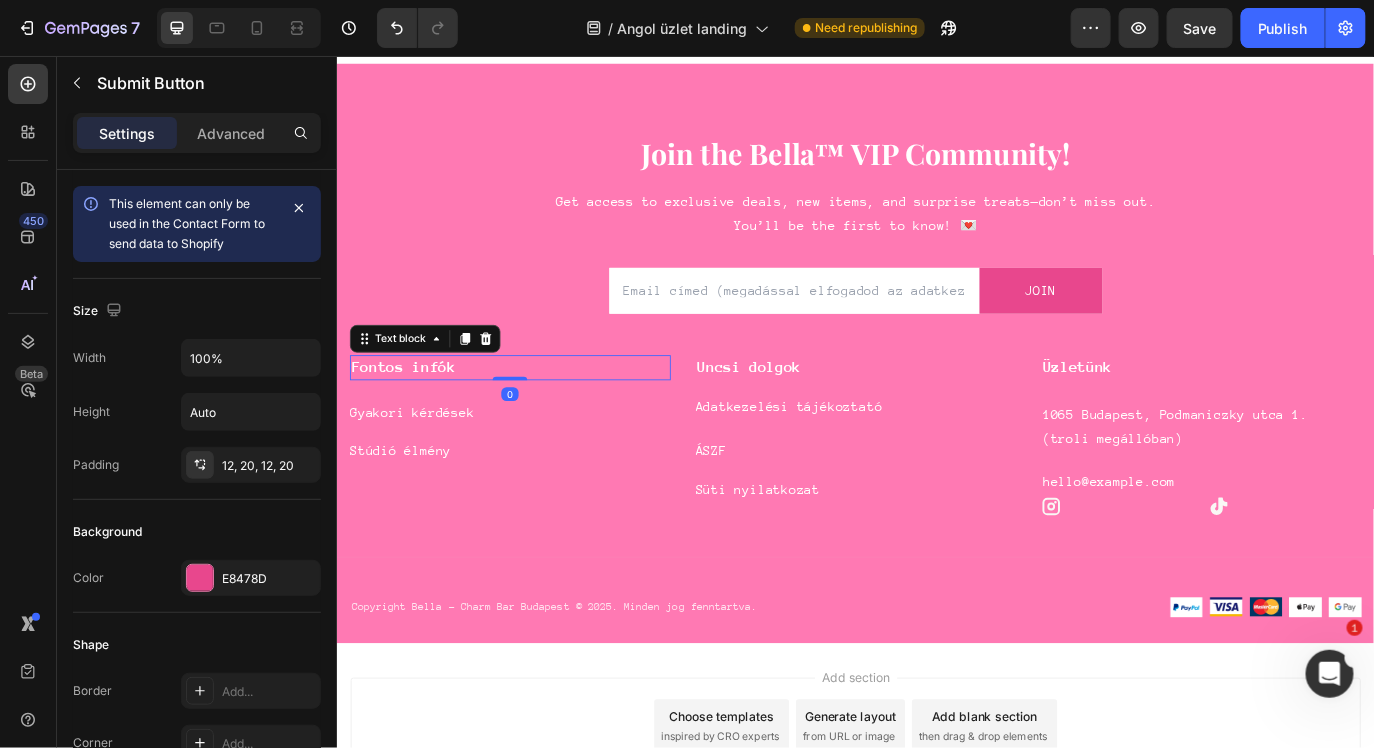 click on "Fontos infók" at bounding box center (413, 415) 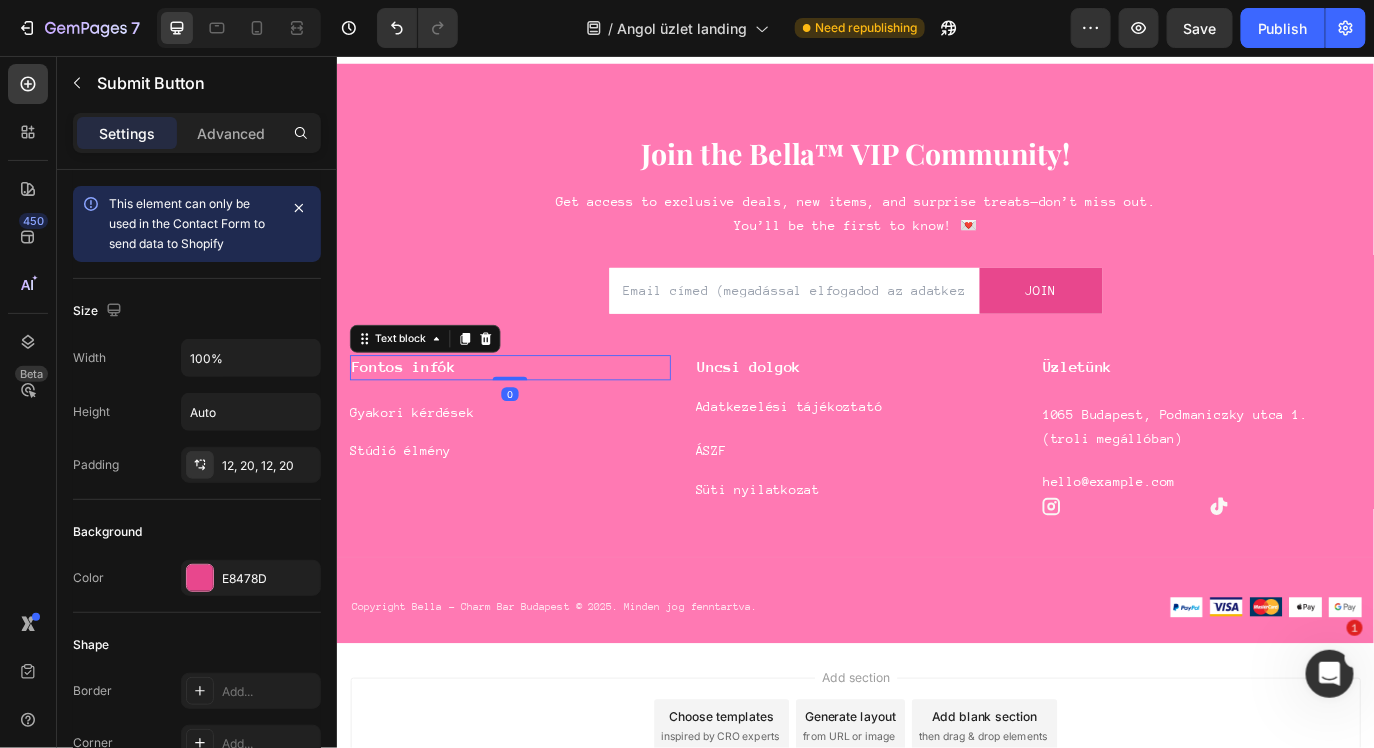 click on "Fontos infók" at bounding box center [413, 415] 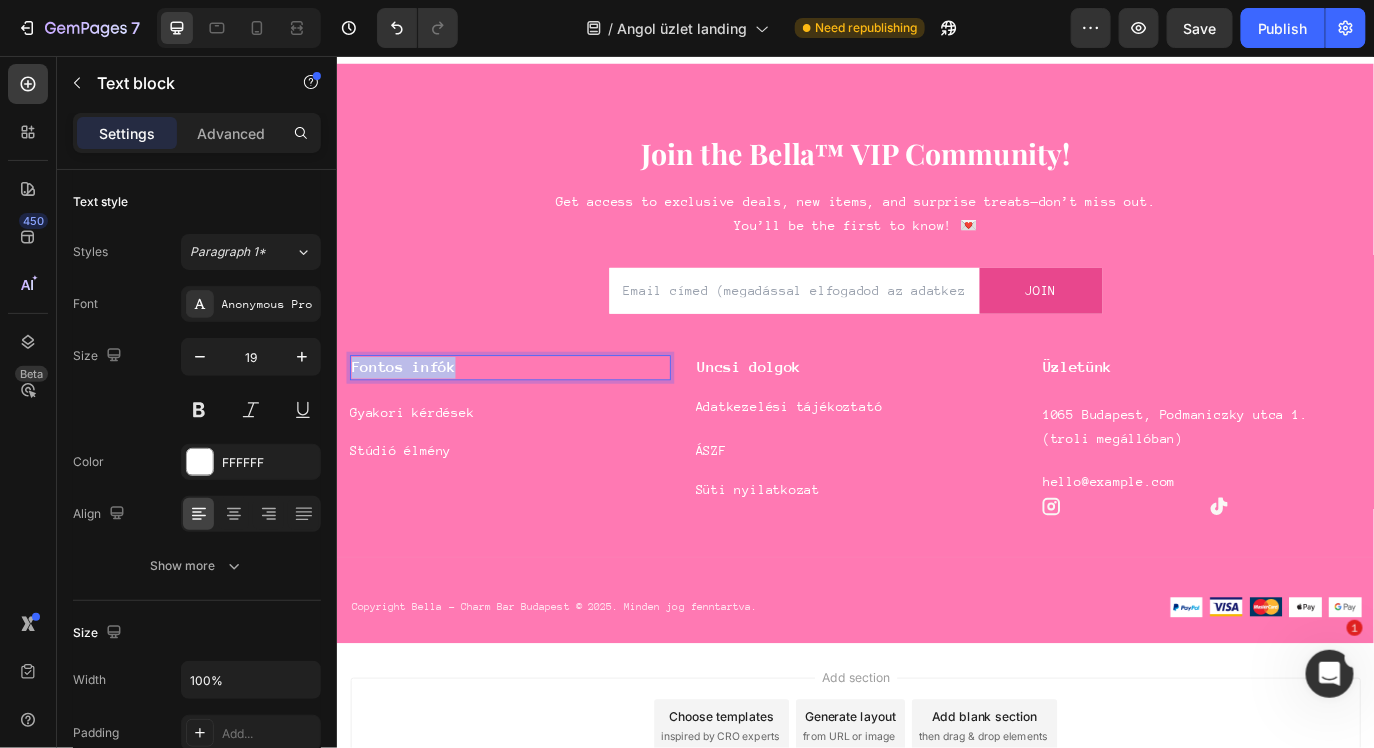 click on "Fontos infók" at bounding box center [413, 415] 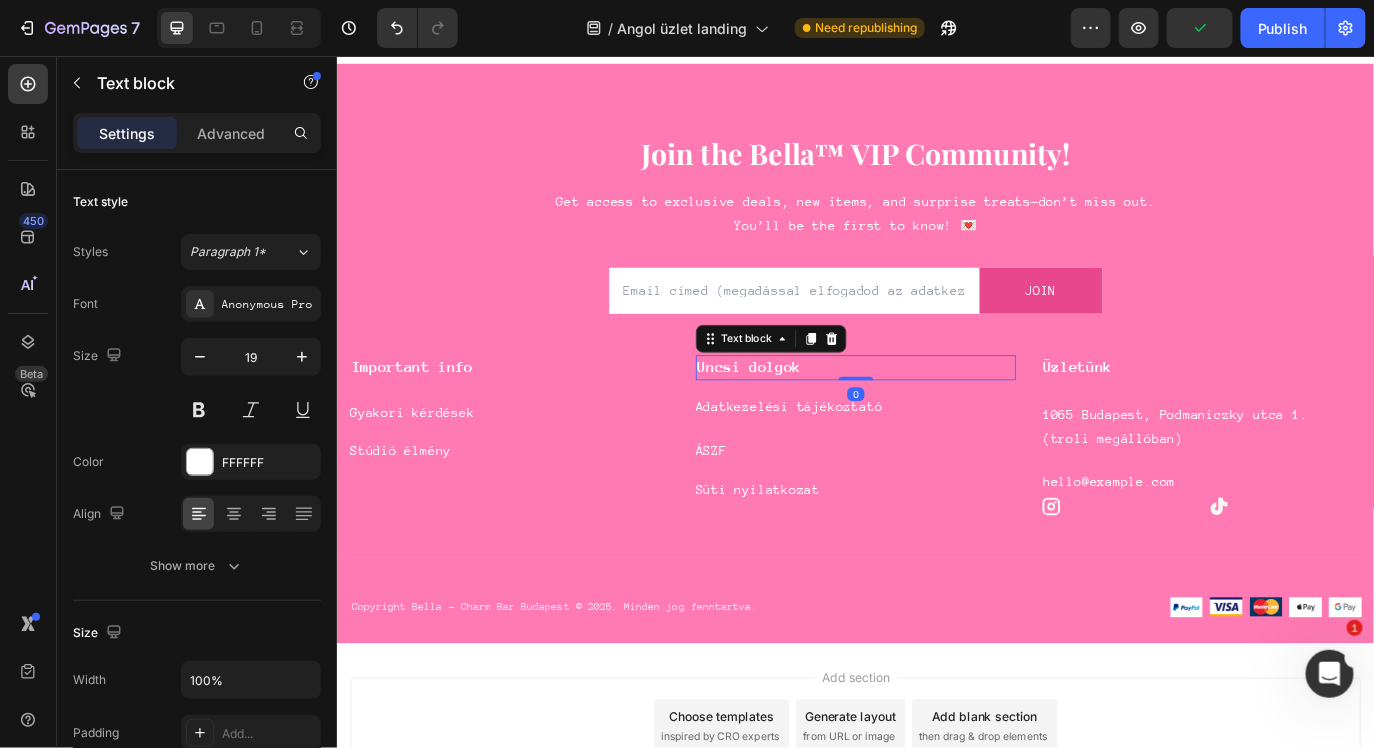 click on "Uncsi dolgok" at bounding box center [813, 415] 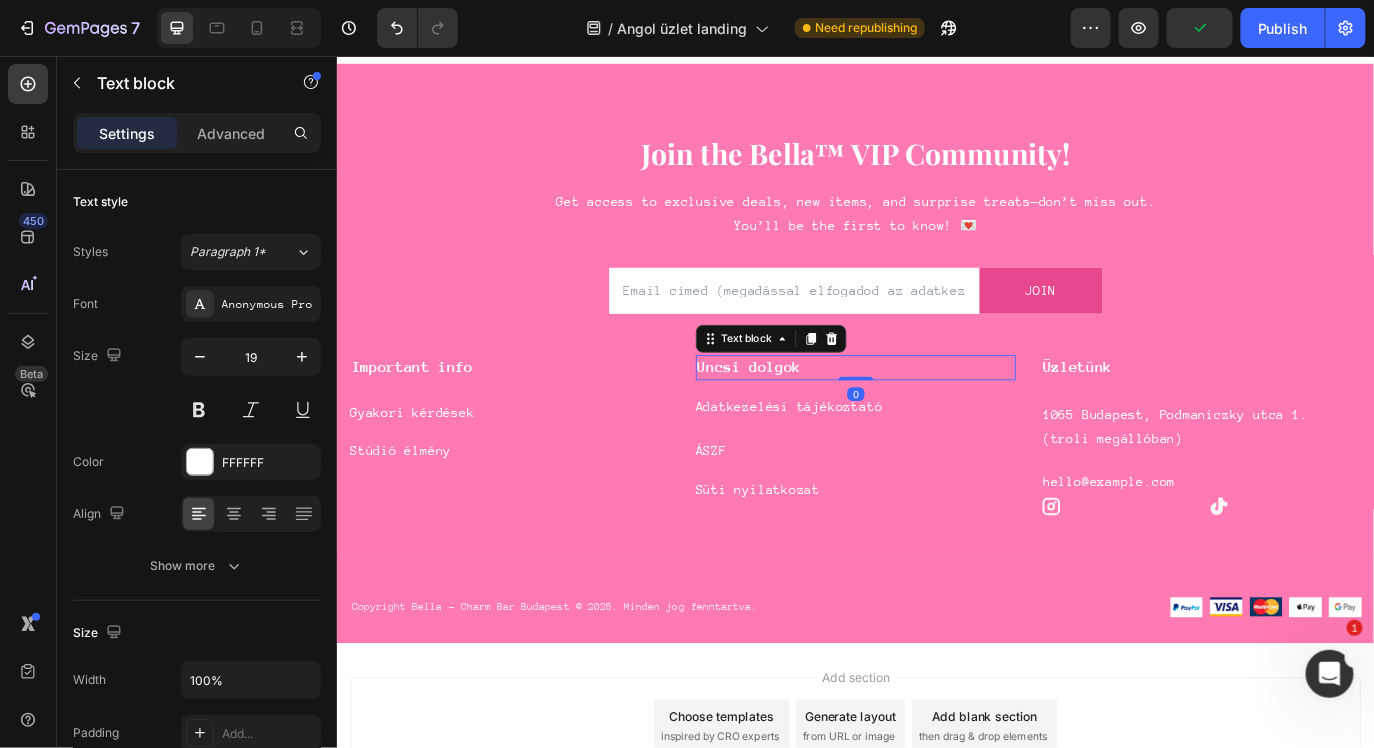 click on "Uncsi dolgok" at bounding box center [813, 415] 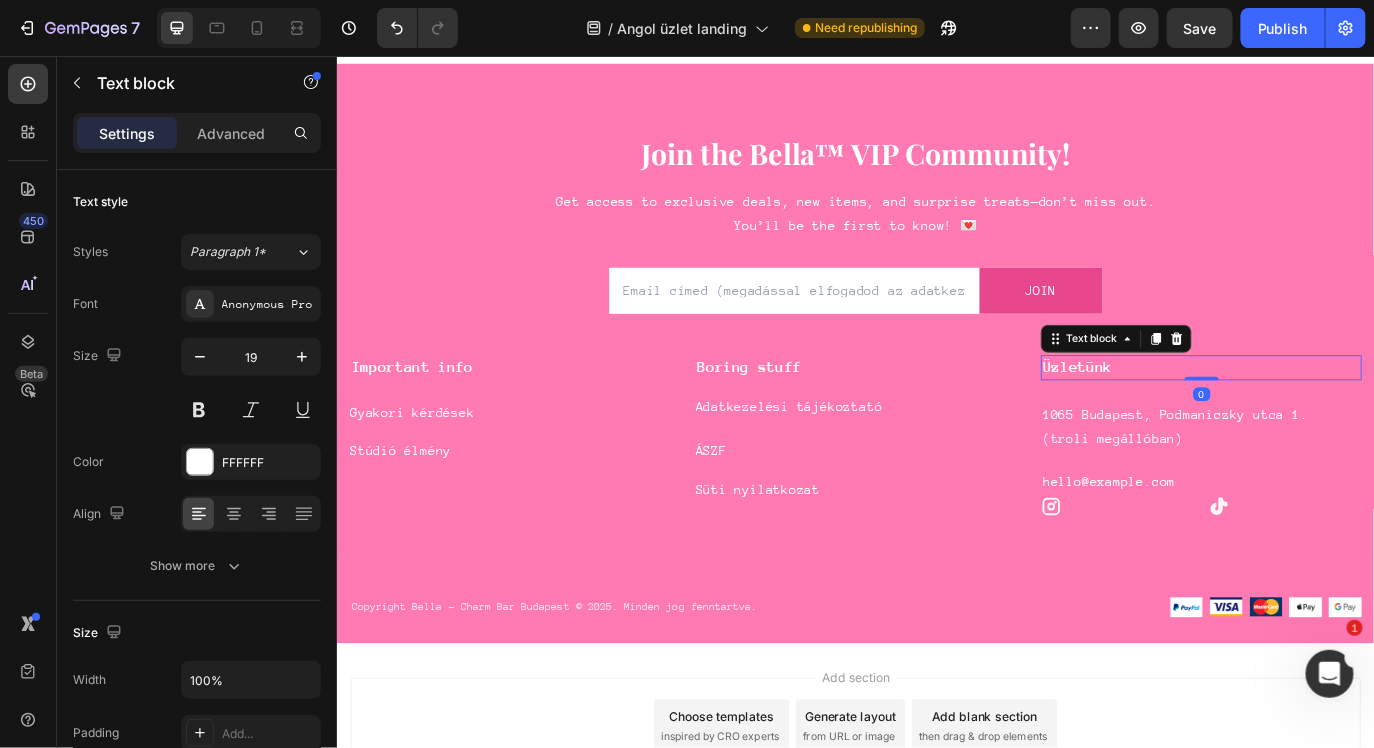 click on "Üzletünk" at bounding box center (1192, 415) 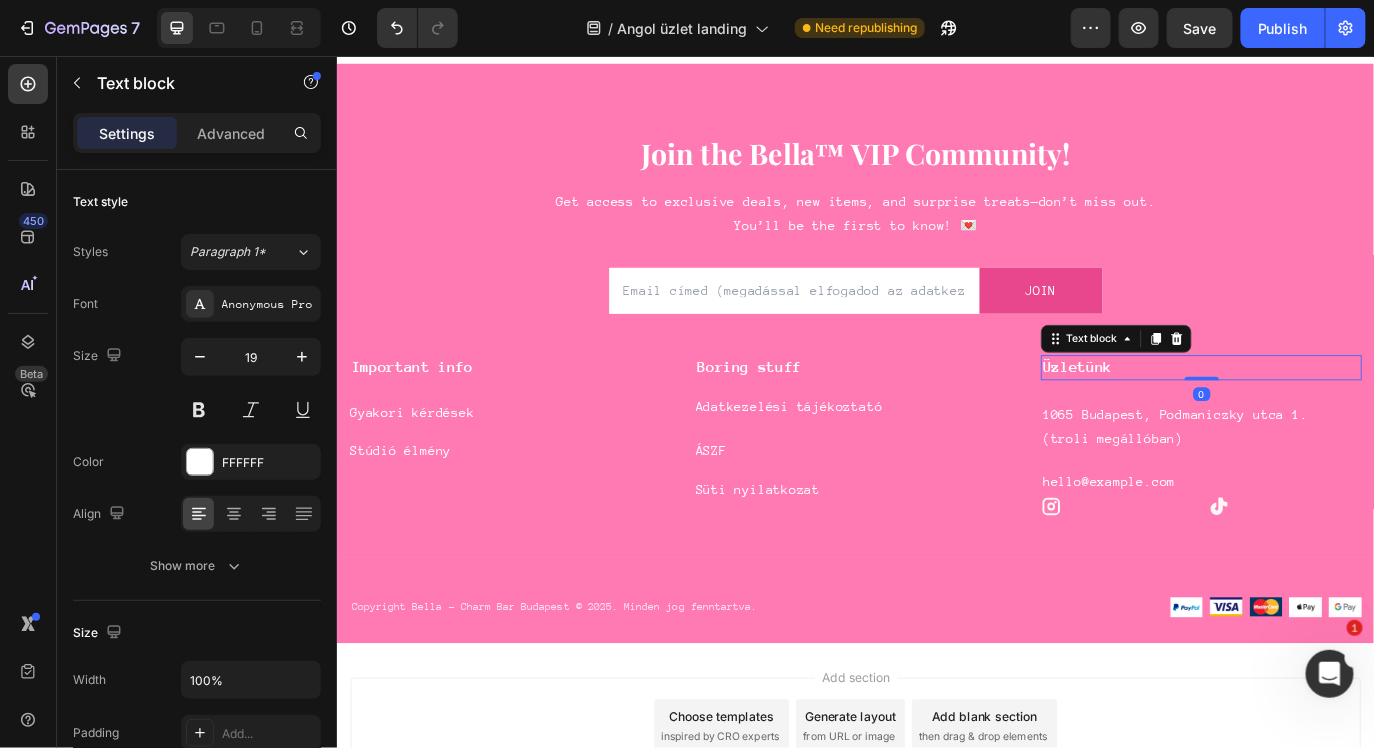 click on "Üzletünk" at bounding box center (1192, 415) 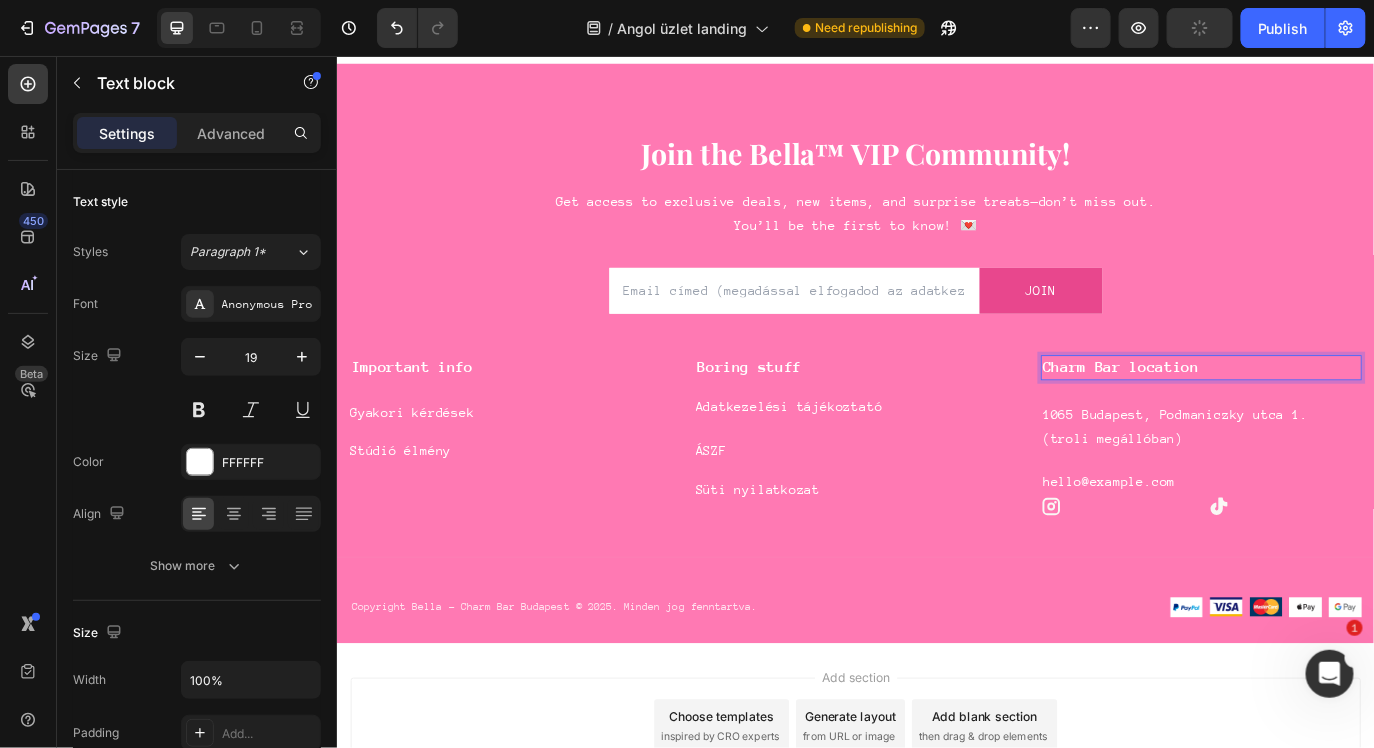 click on "Charm Bar location" at bounding box center (1335, 415) 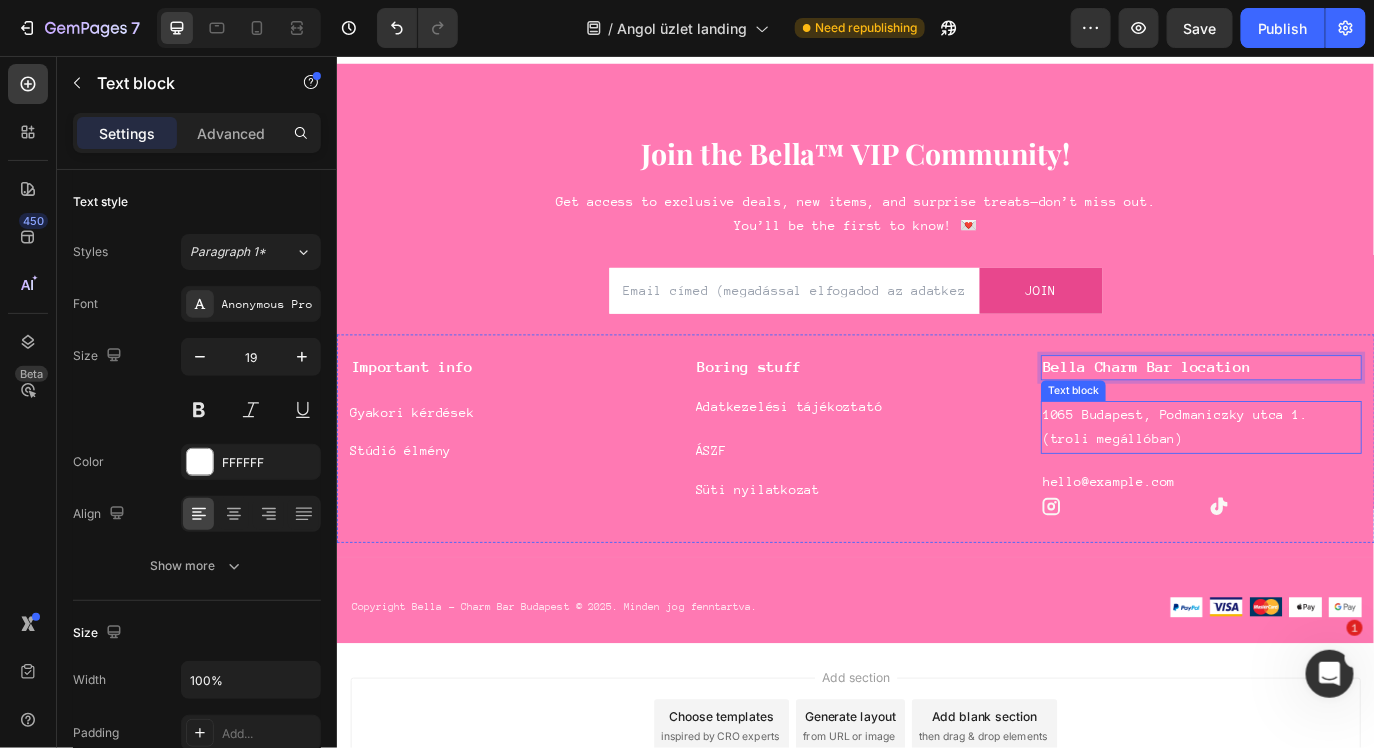 click on "1065 Budapest, Podmaniczky utca 1. (troli megállóban)" at bounding box center (1335, 485) 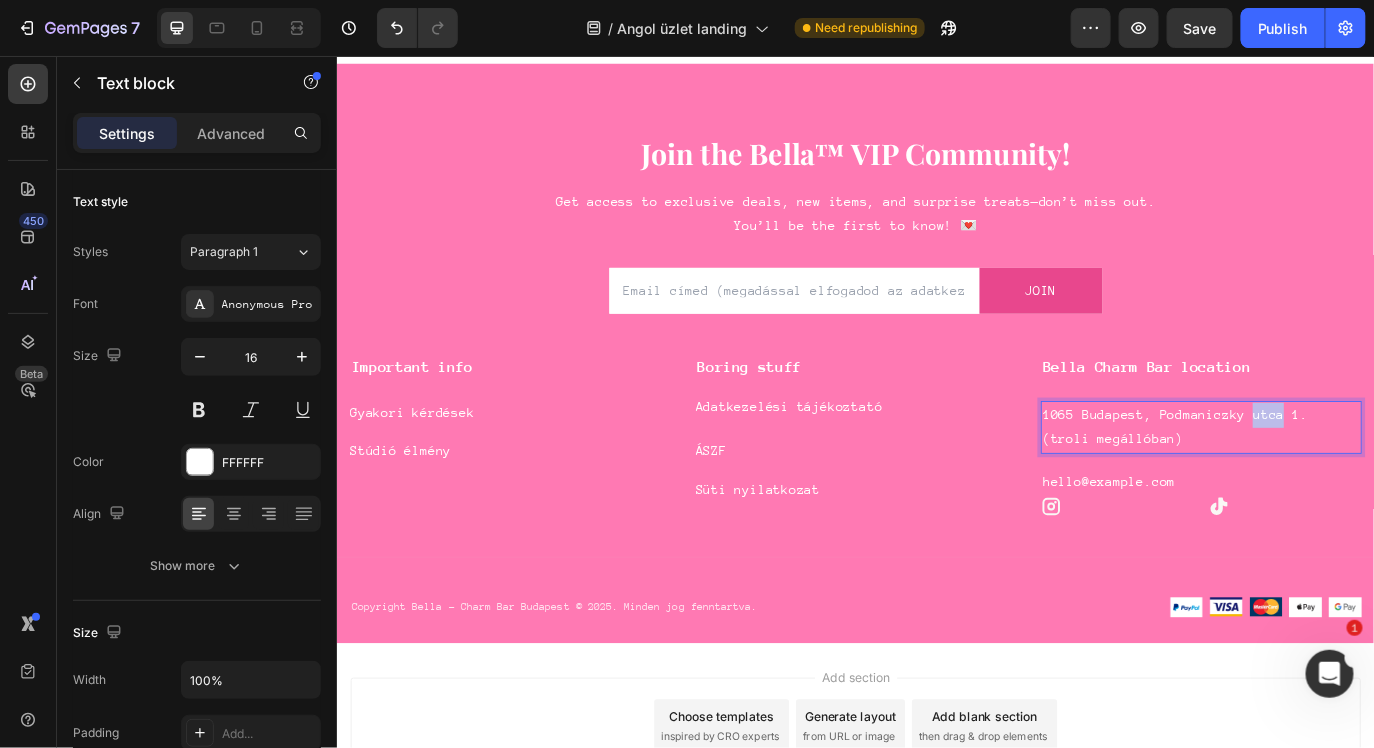 click on "1065 Budapest, Podmaniczky utca 1. (troli megállóban)" at bounding box center [1335, 485] 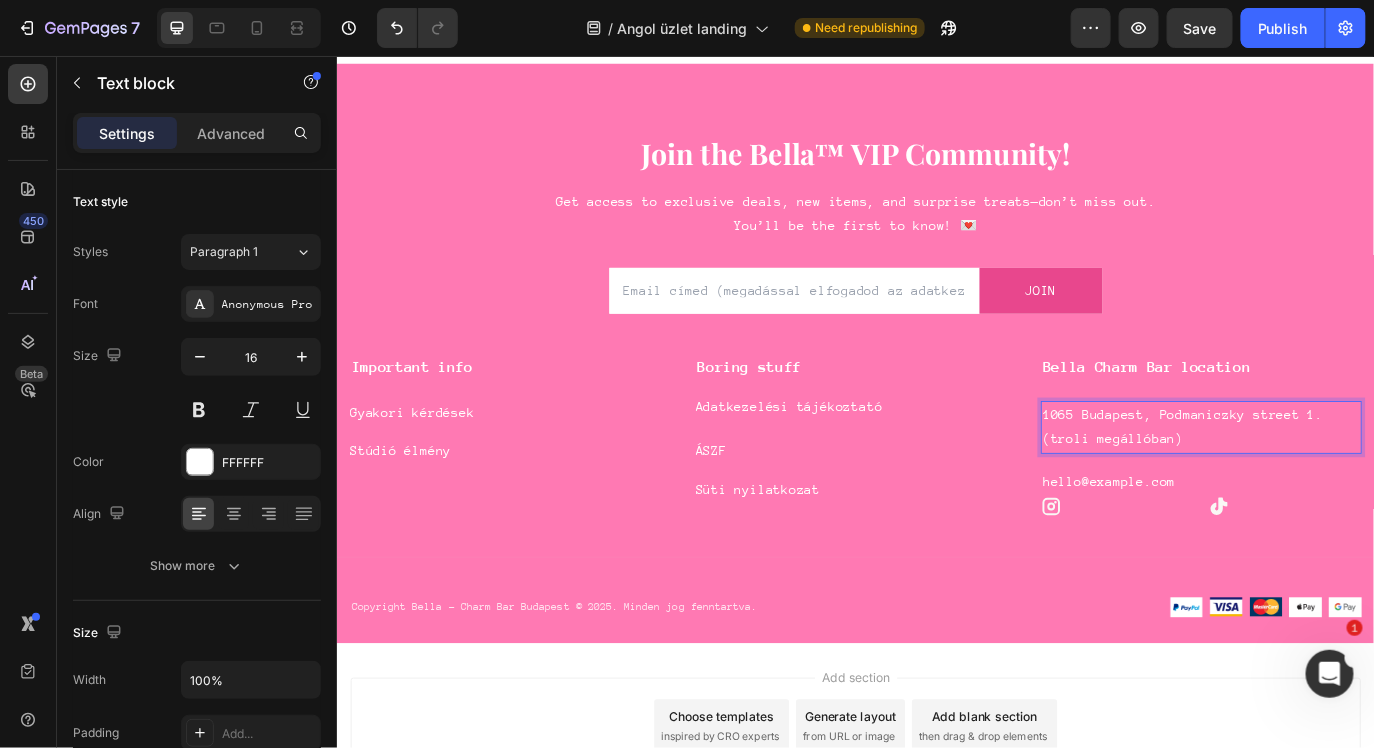 click on "1065 Budapest, Podmaniczky street 1. (troli megállóban)" at bounding box center [1335, 485] 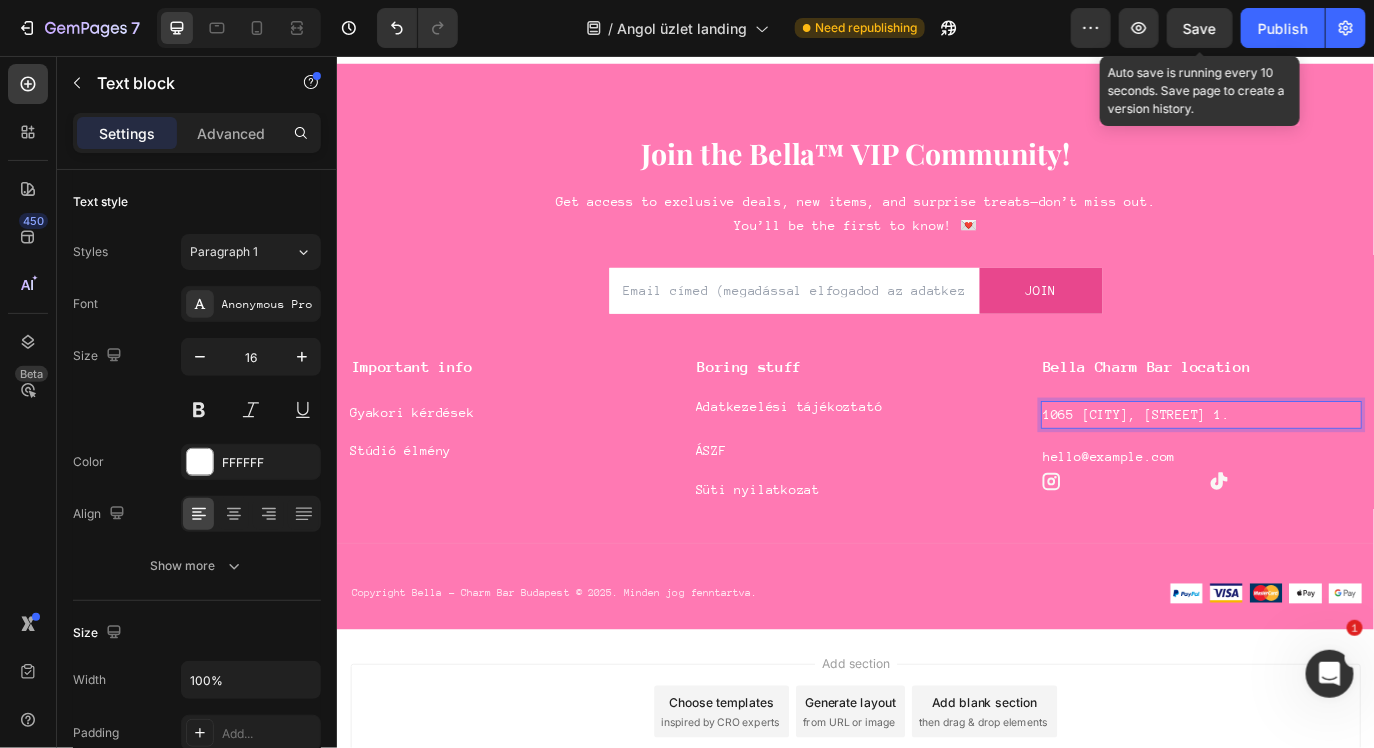 click on "Save" 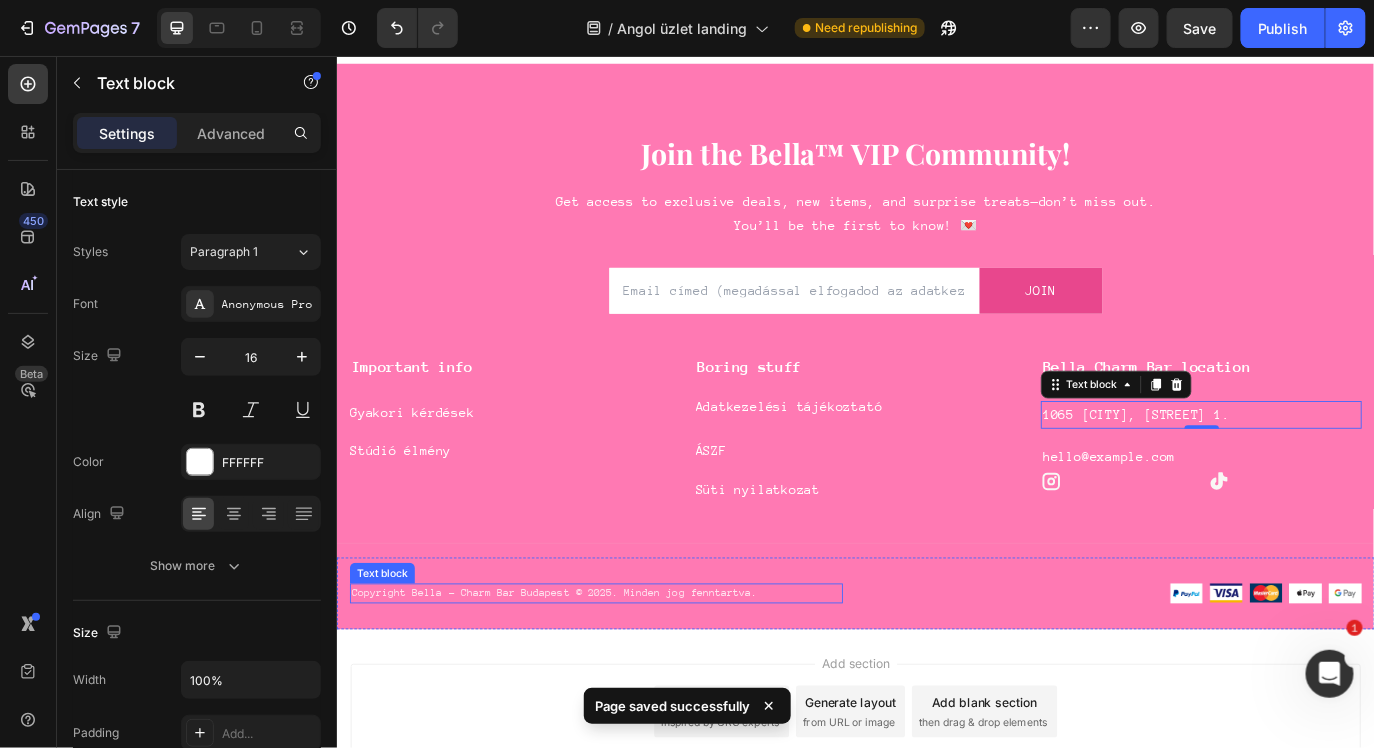 click on "Copyright Bella - Charm Bar Budapest © 2025. Minden jog fenntartva." at bounding box center (636, 677) 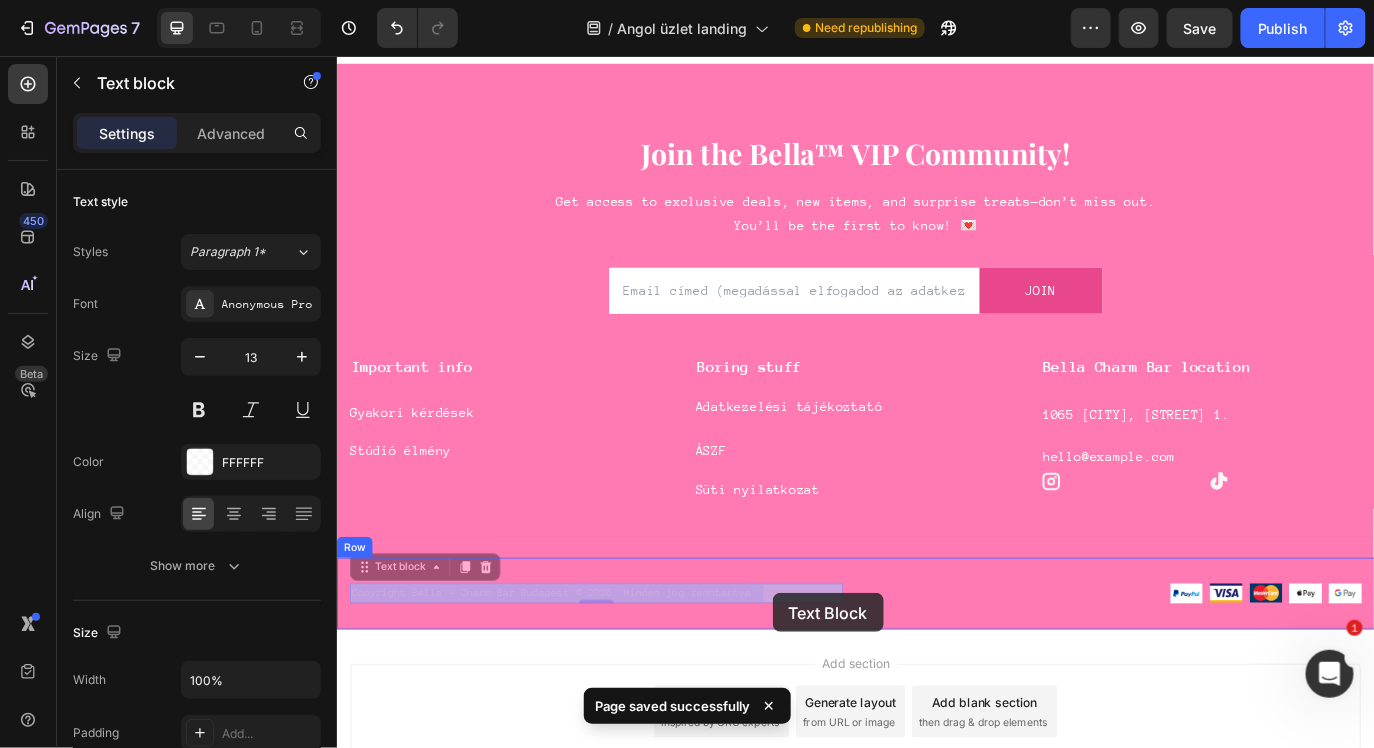 drag, startPoint x: 674, startPoint y: 676, endPoint x: 835, endPoint y: 675, distance: 161.00311 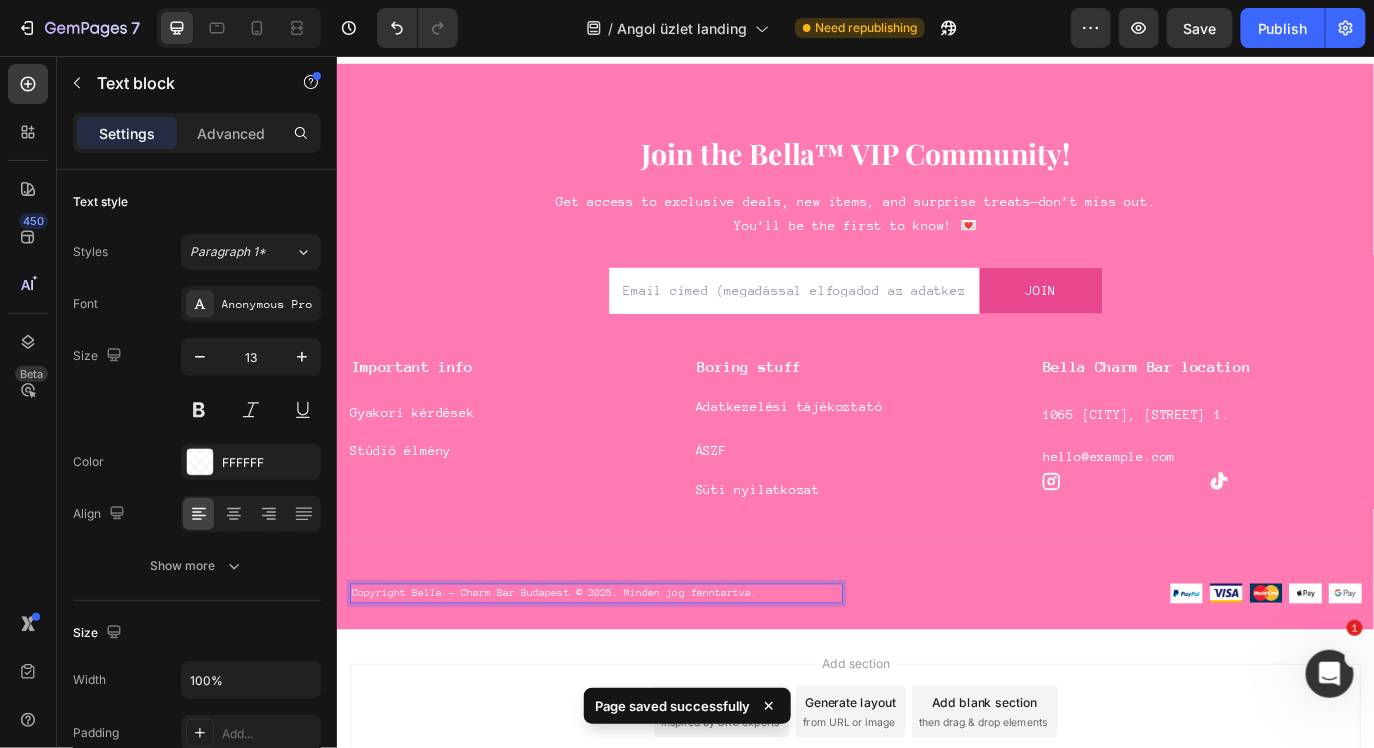 click on "Copyright Bella - Charm Bar Budapest © 2025. Minden jog fenntartva." at bounding box center [636, 677] 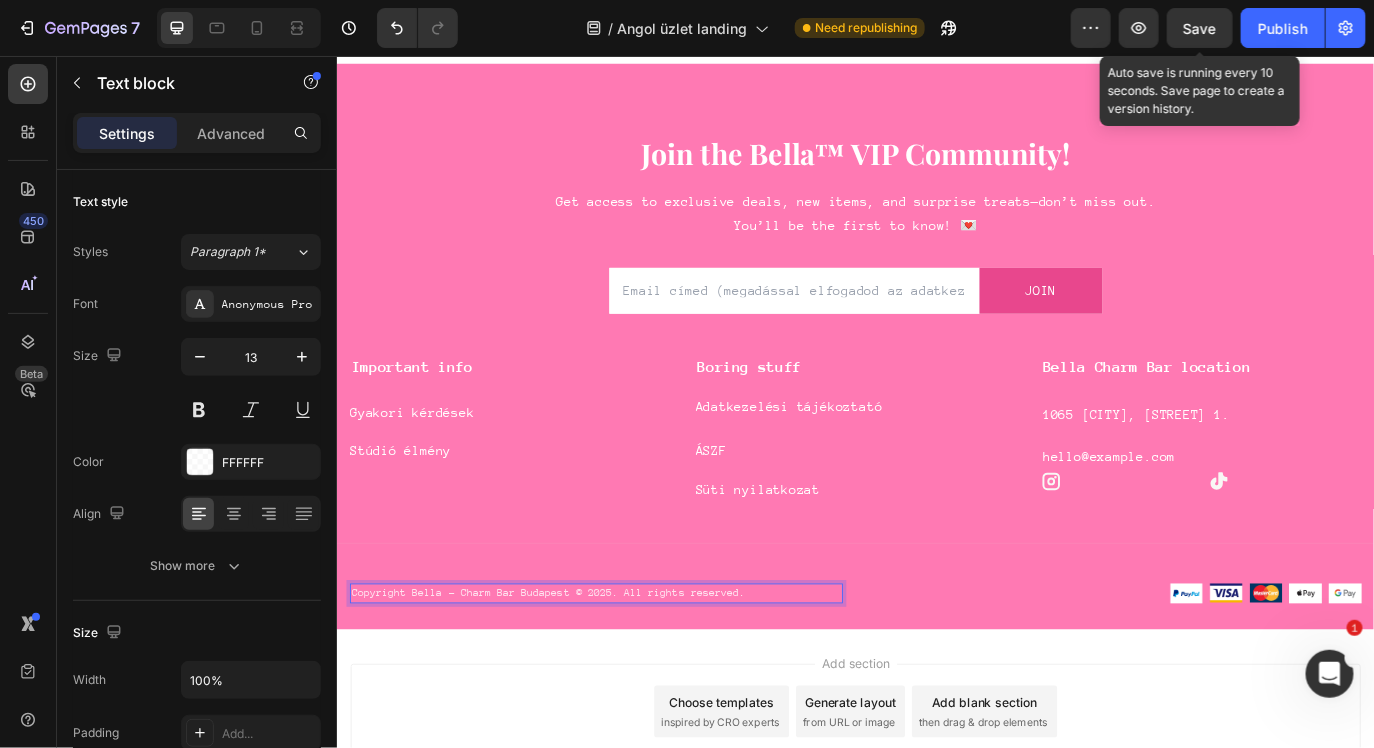 click on "Save" at bounding box center (1200, 28) 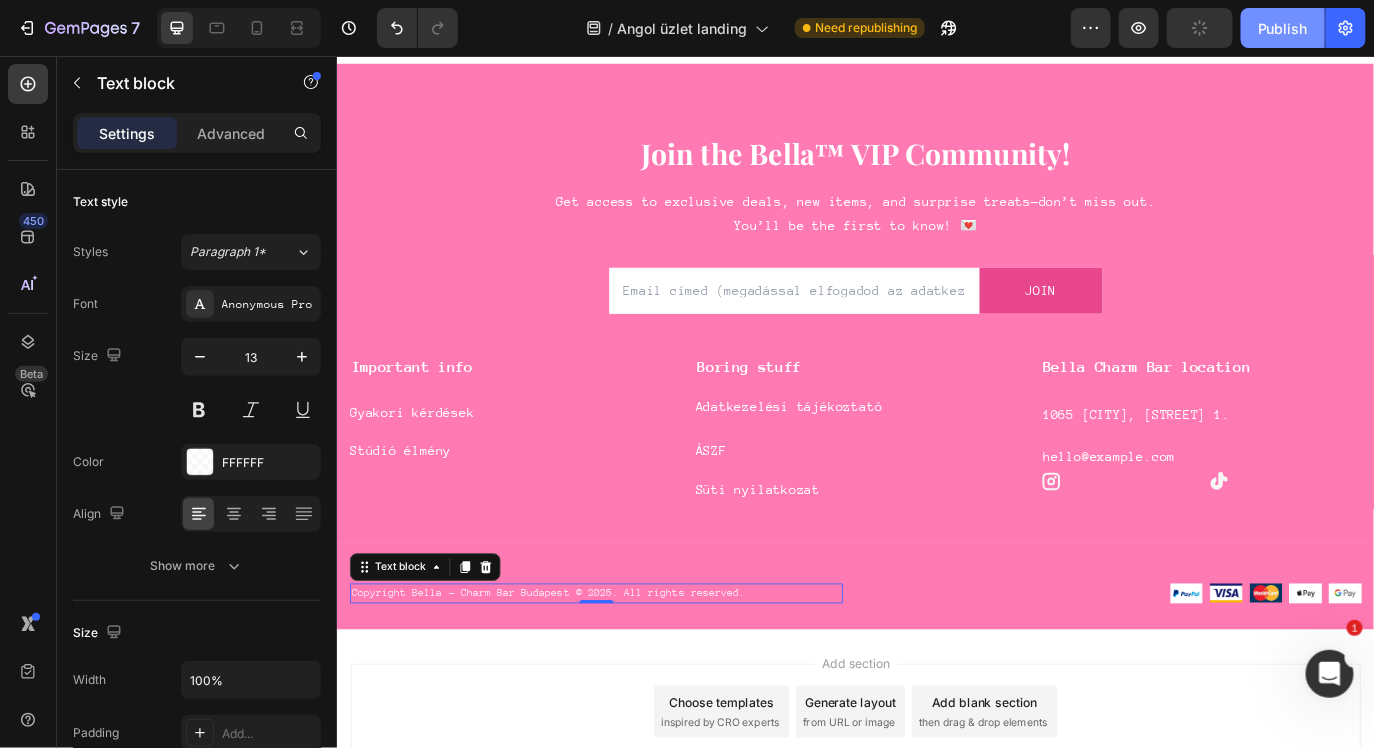 click on "Publish" at bounding box center [1283, 28] 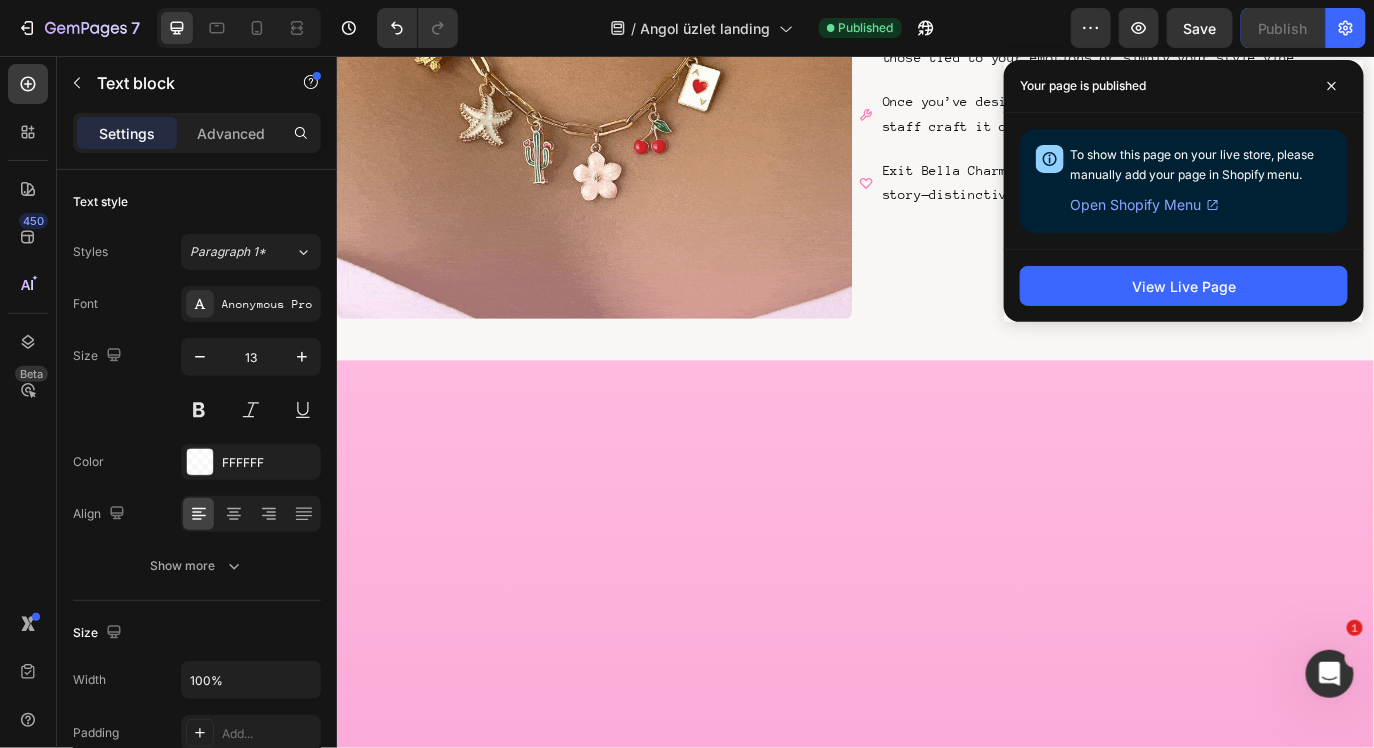 scroll, scrollTop: 0, scrollLeft: 0, axis: both 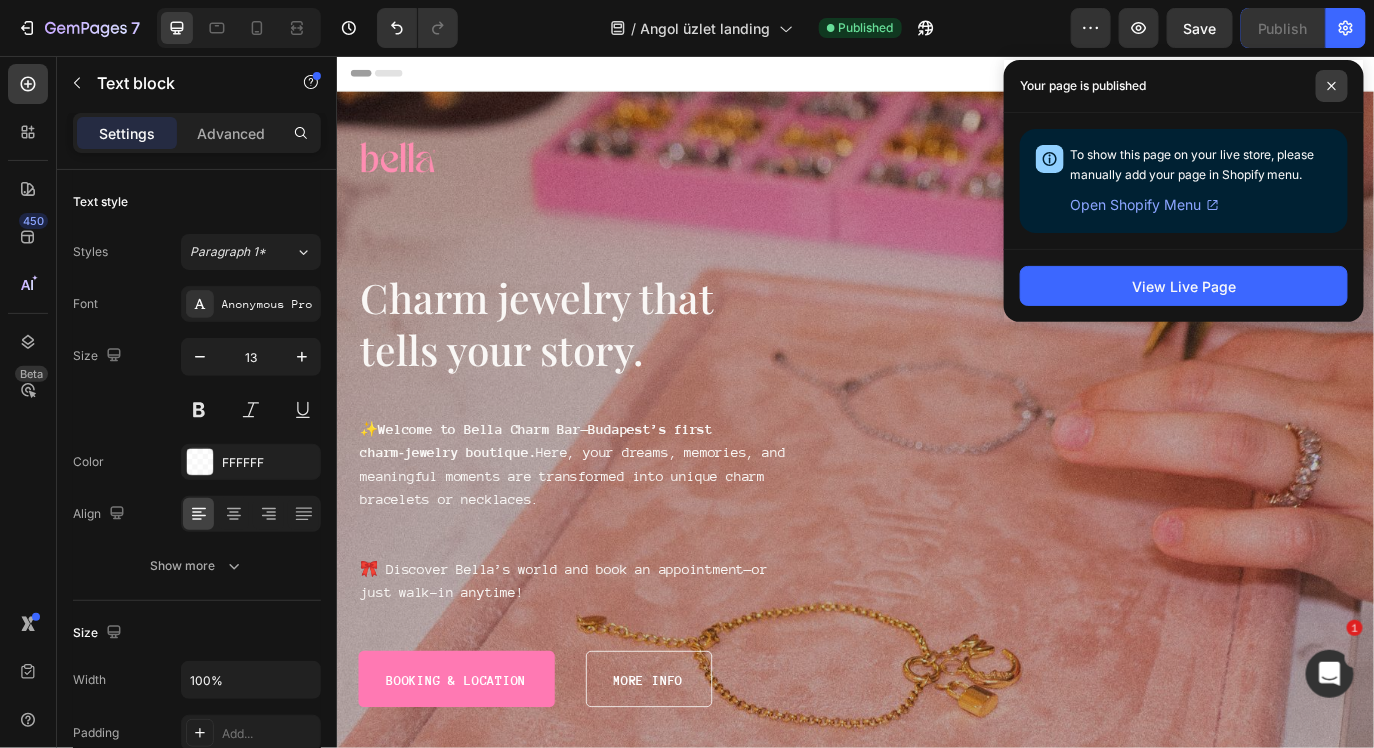 click at bounding box center (1332, 86) 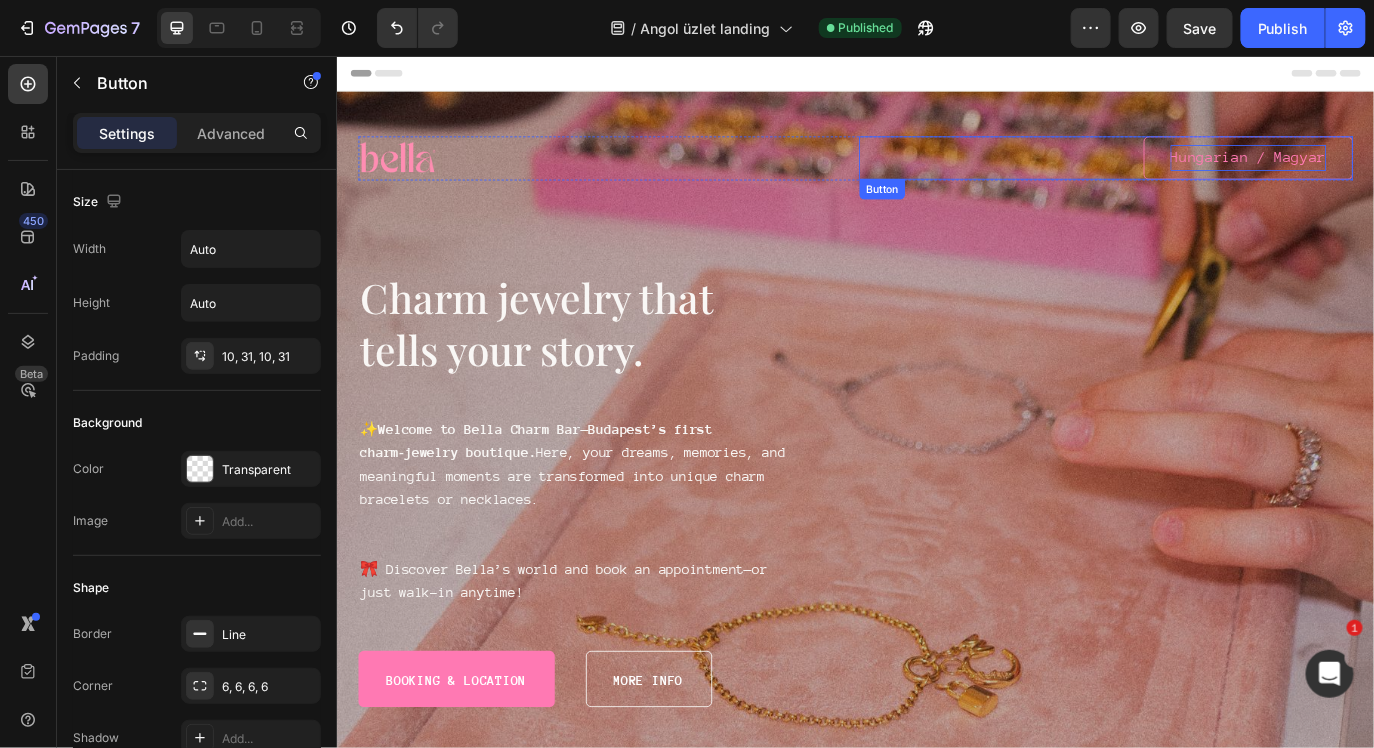 click on "Hungarian / Magyar" at bounding box center [1390, 173] 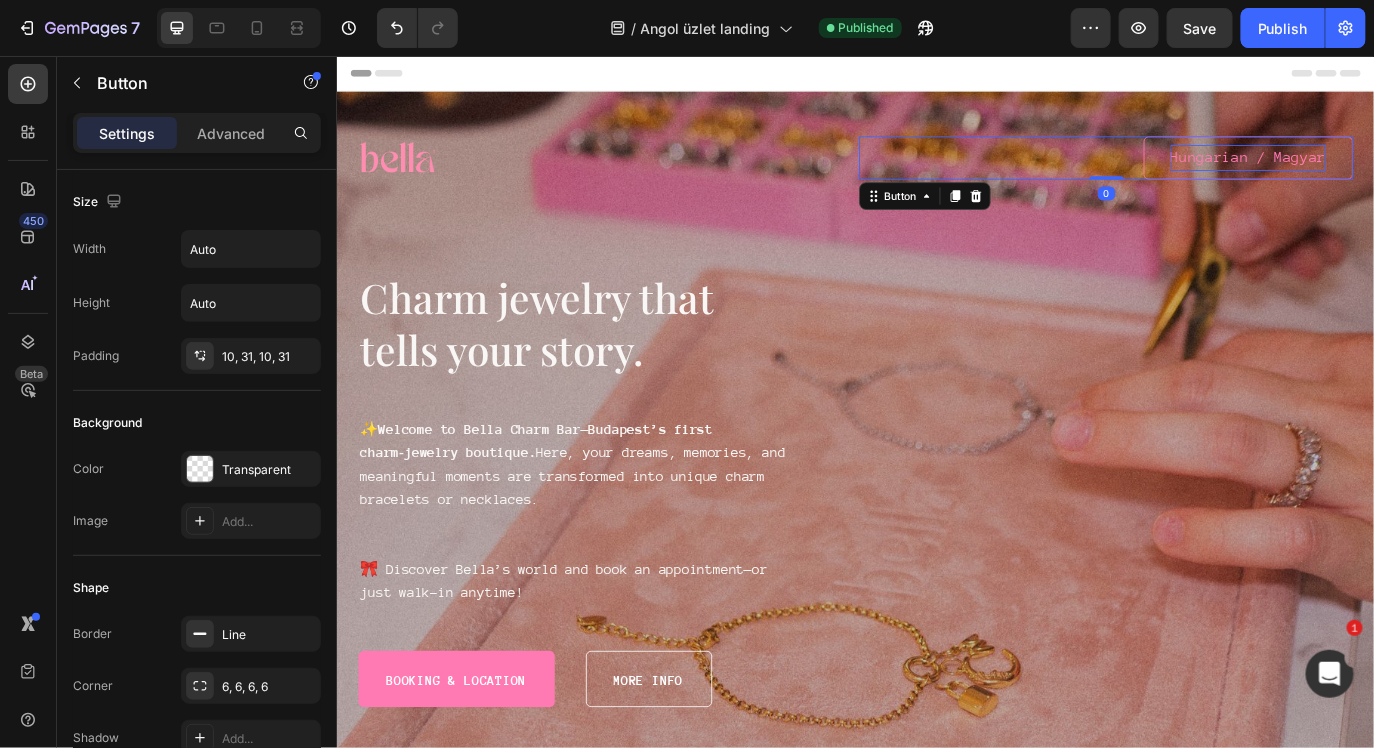 click on "Hungarian / Magyar" at bounding box center [1390, 173] 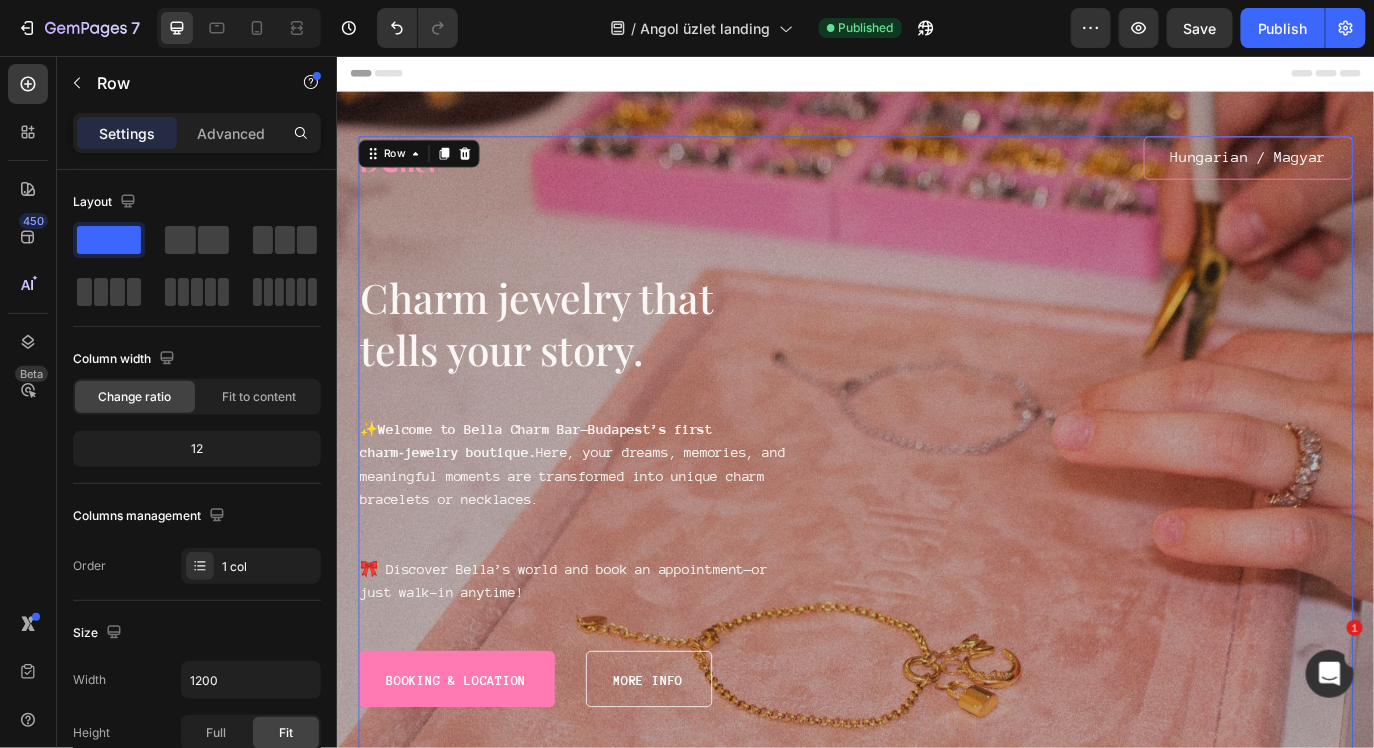 click on "Image Hungarian / Magyar Button Row Charm jewelry that tells your story. Heading ✨  Welcome to Bella Charm Bar—[CITY]’s first charm‑jewelry boutique.  Here, your dreams, memories, and meaningful moments are transformed into unique charm bracelets or necklaces.     🎀 Discover Bella’s world and book an appointment—or just walk-in anytime! Text Block Booking & location Button more info Button Row Row" at bounding box center [936, 503] 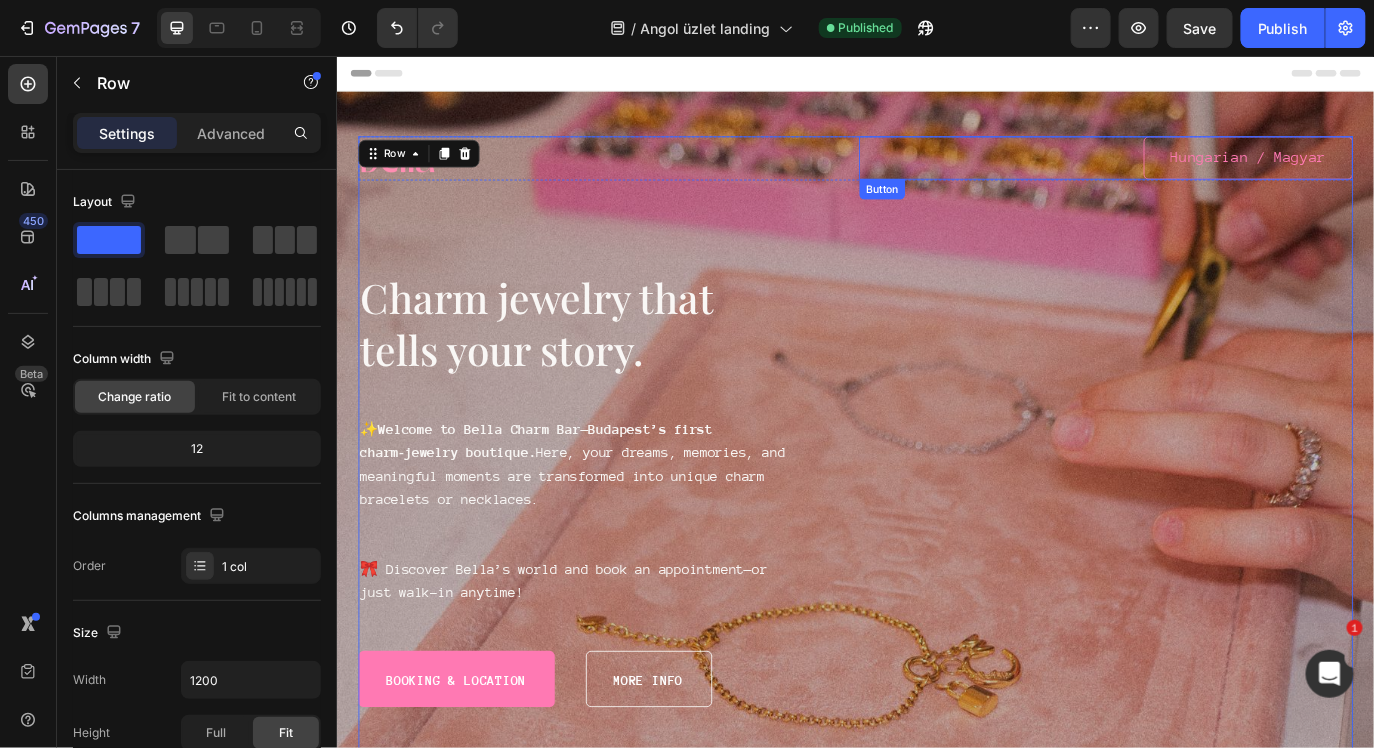 click on "Hungarian / Magyar" at bounding box center [1390, 173] 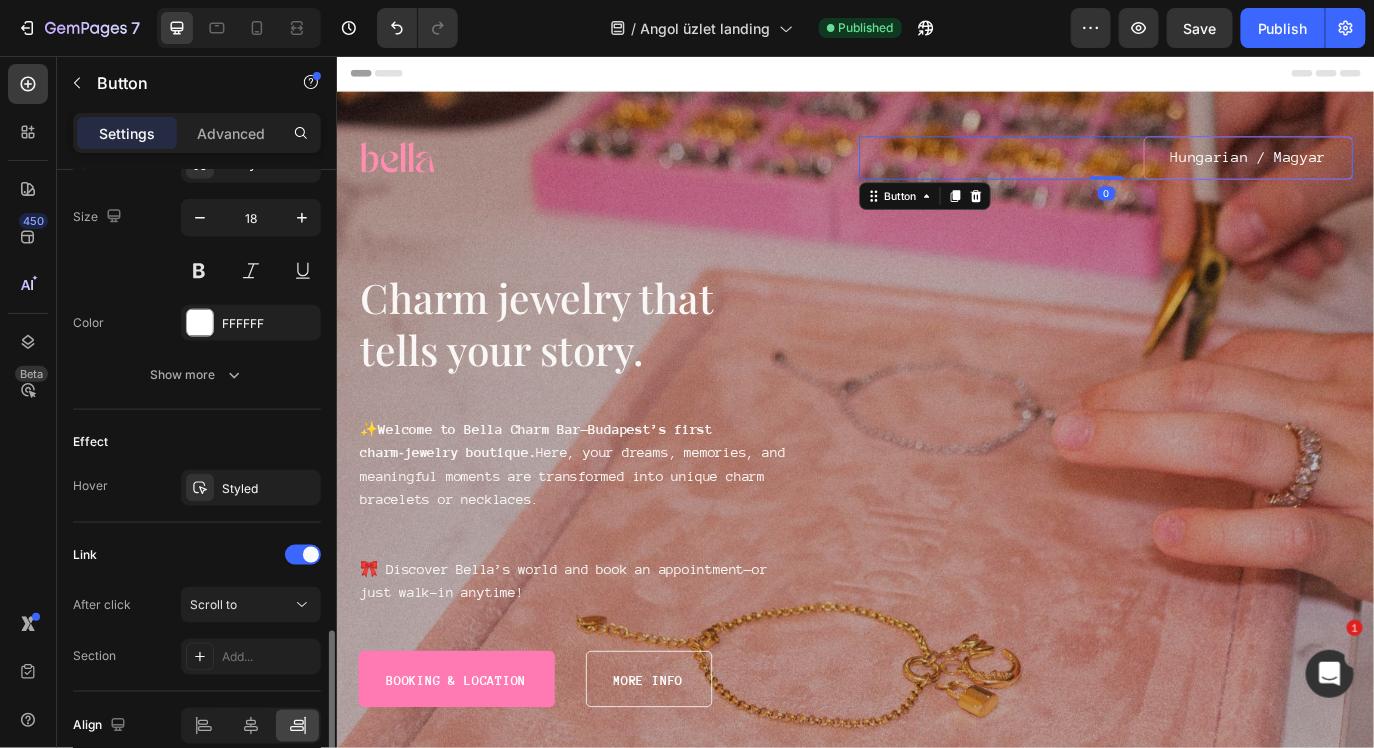 scroll, scrollTop: 900, scrollLeft: 0, axis: vertical 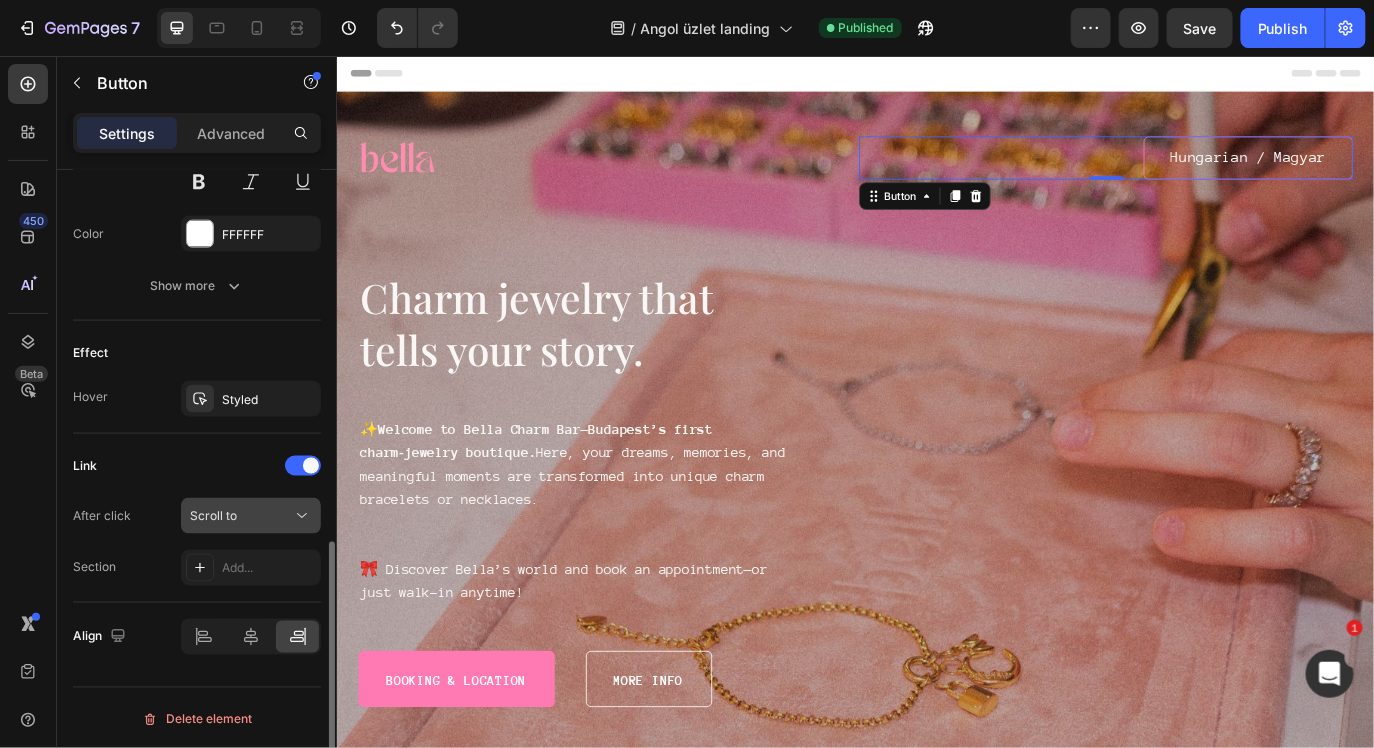 click on "Scroll to" at bounding box center [241, 516] 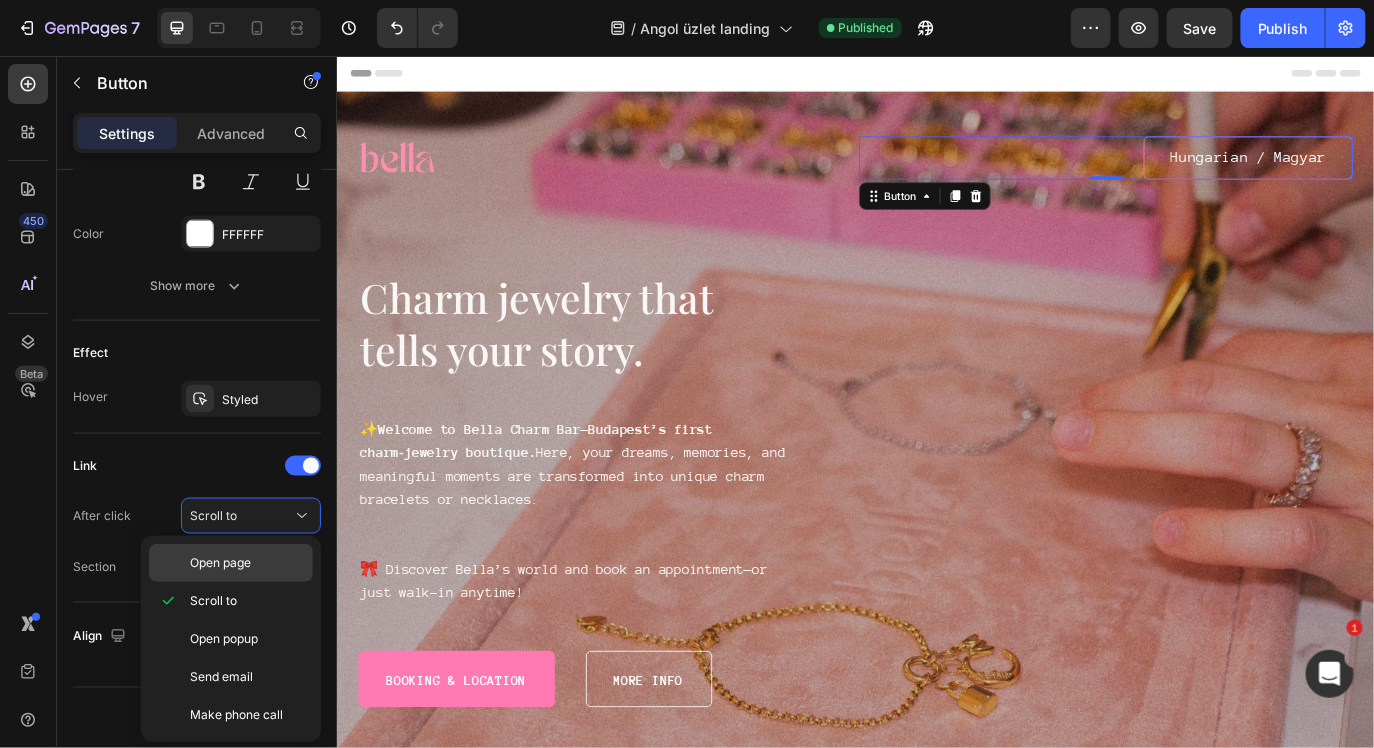 click on "Open page" at bounding box center [247, 563] 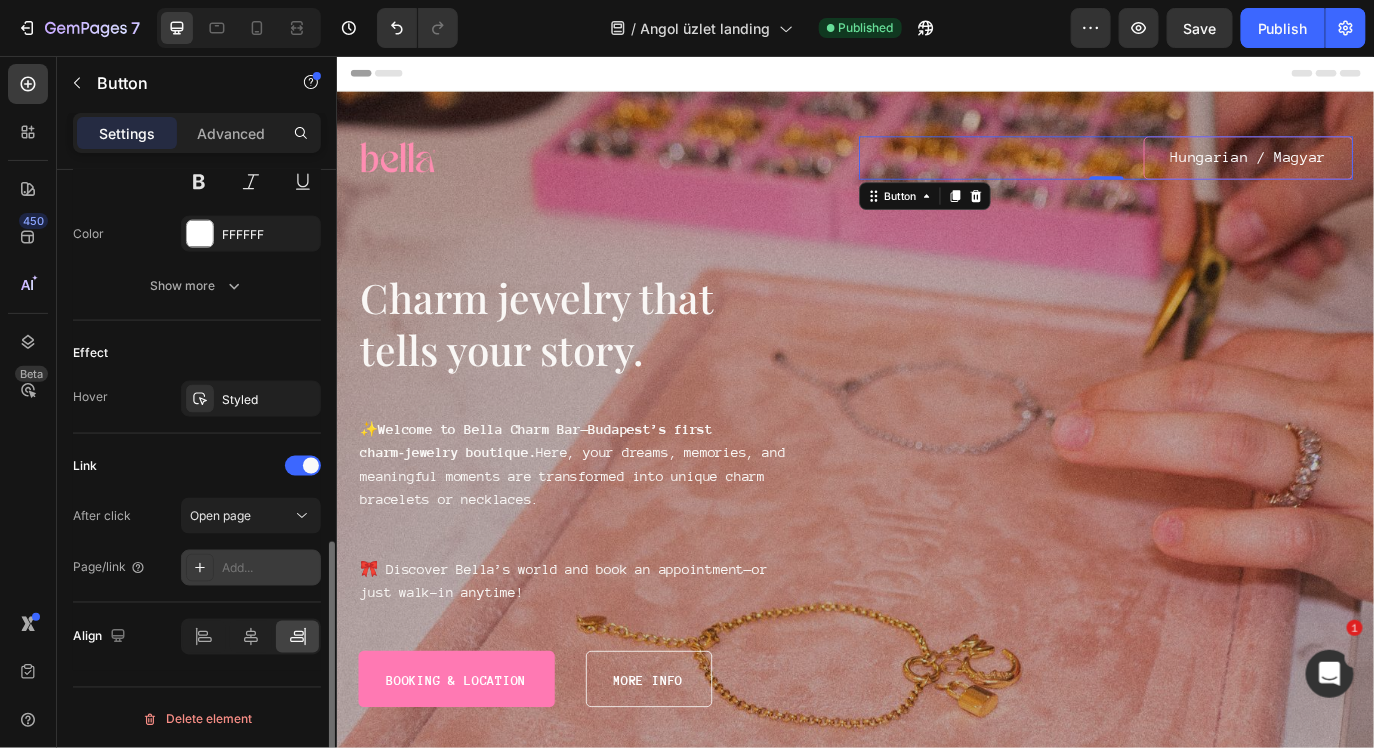 click on "Add..." at bounding box center (269, 569) 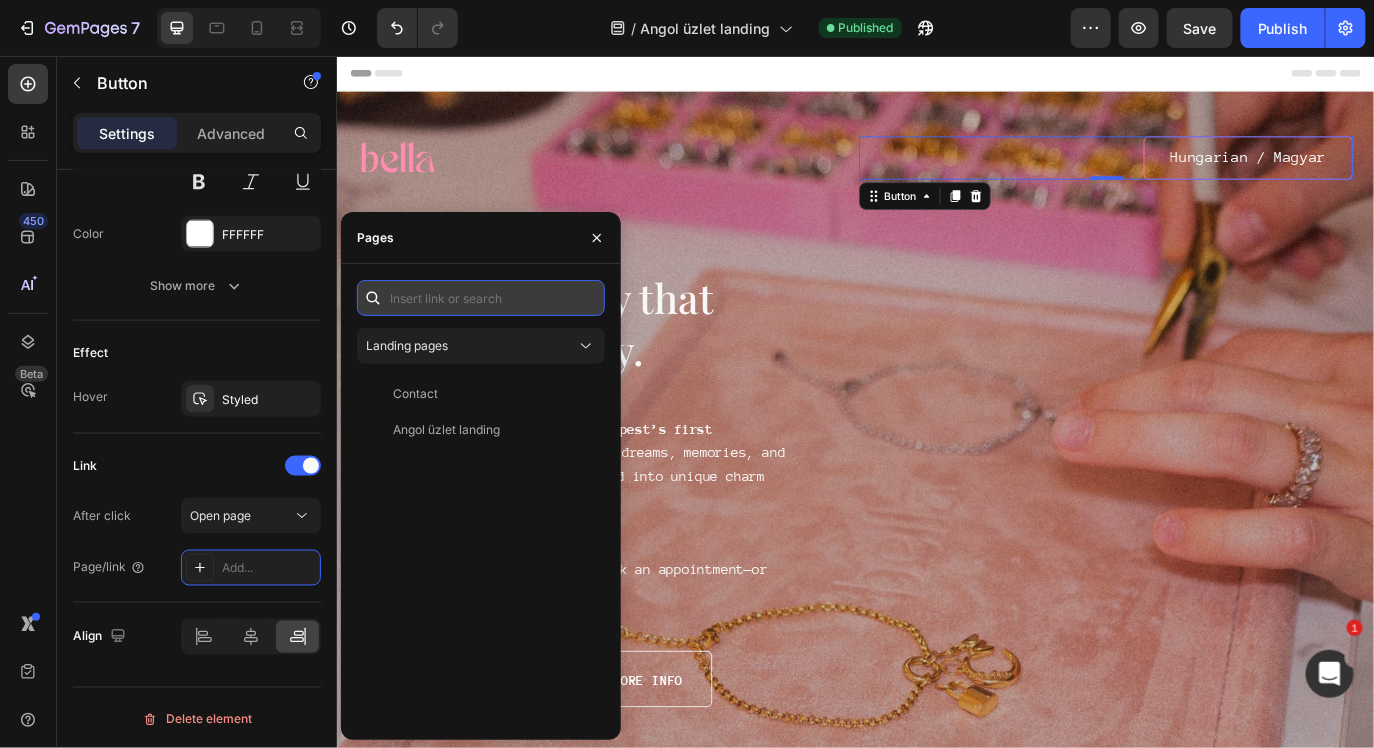 click at bounding box center (481, 298) 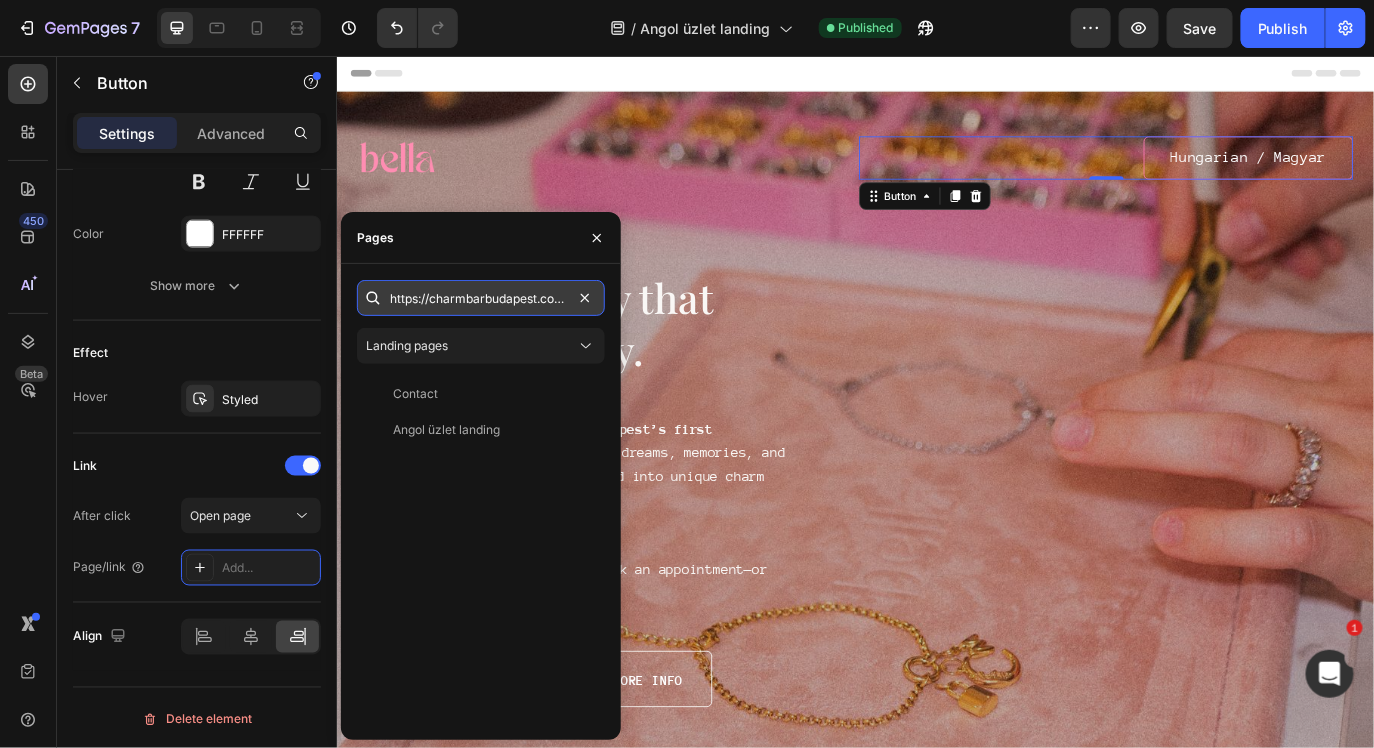 scroll, scrollTop: 0, scrollLeft: 2, axis: horizontal 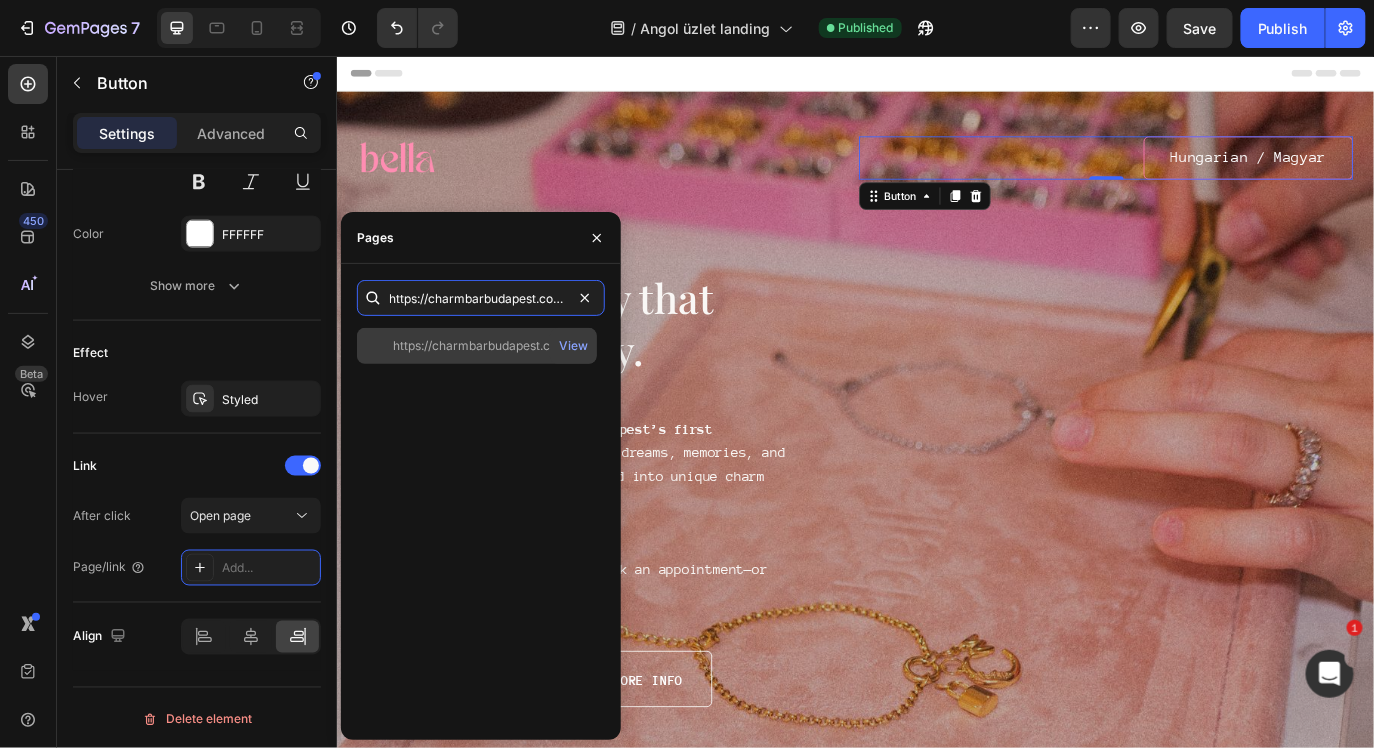 type on "https://charmbarbudapest.com" 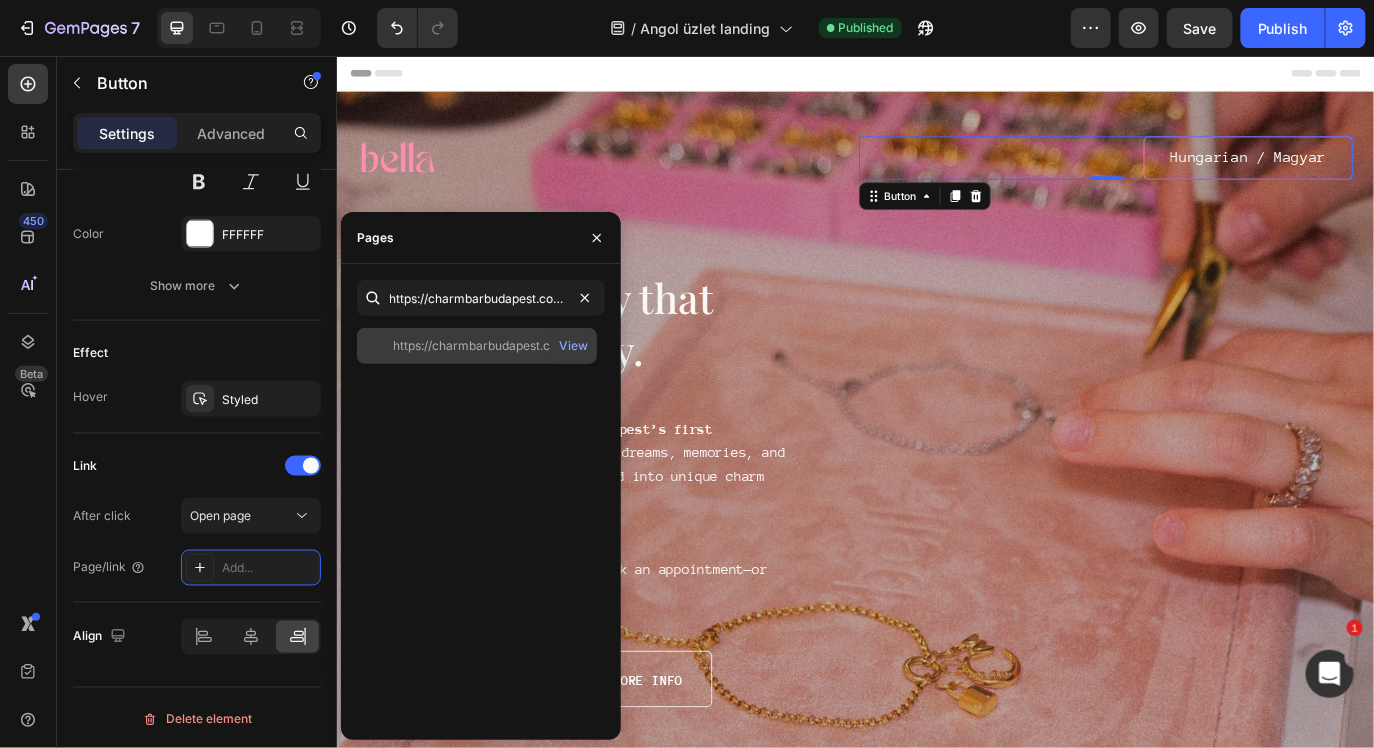 click on "https://charmbarbudapest.com" 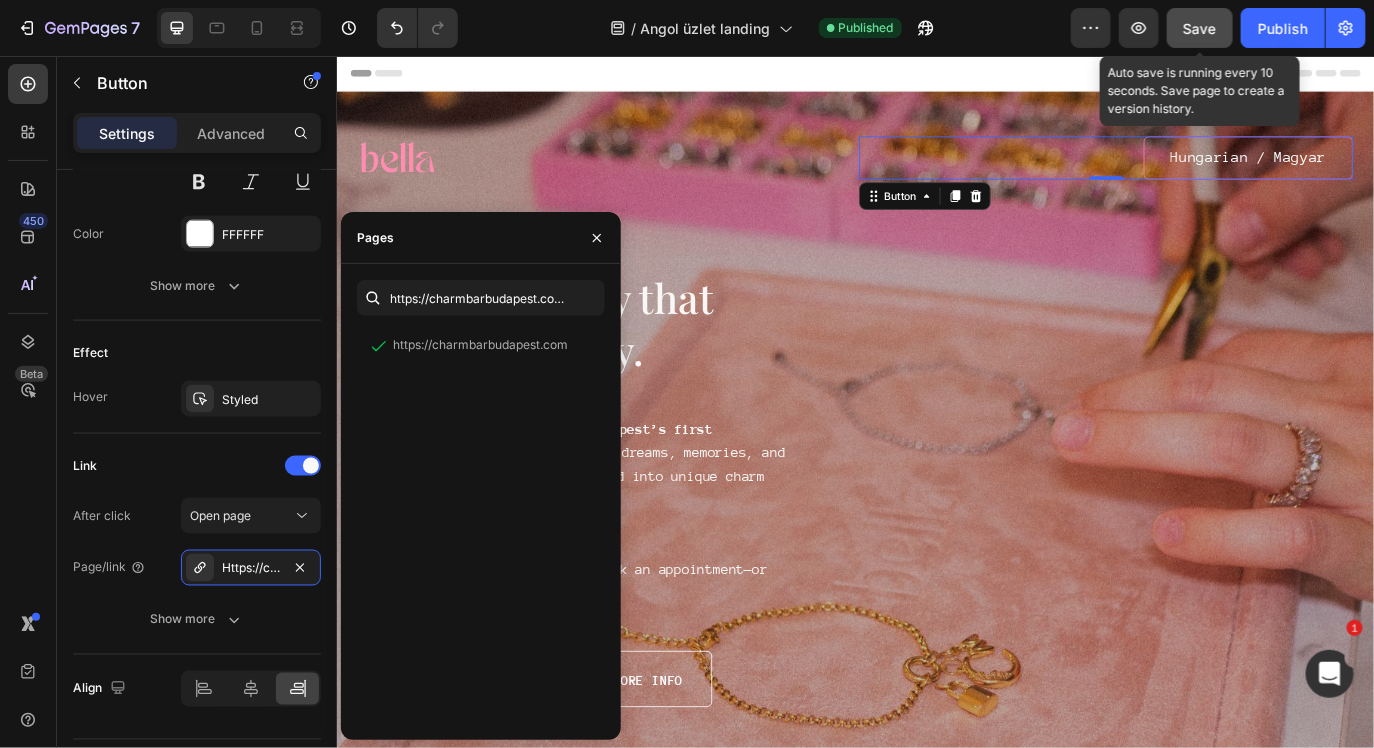 click on "Save" 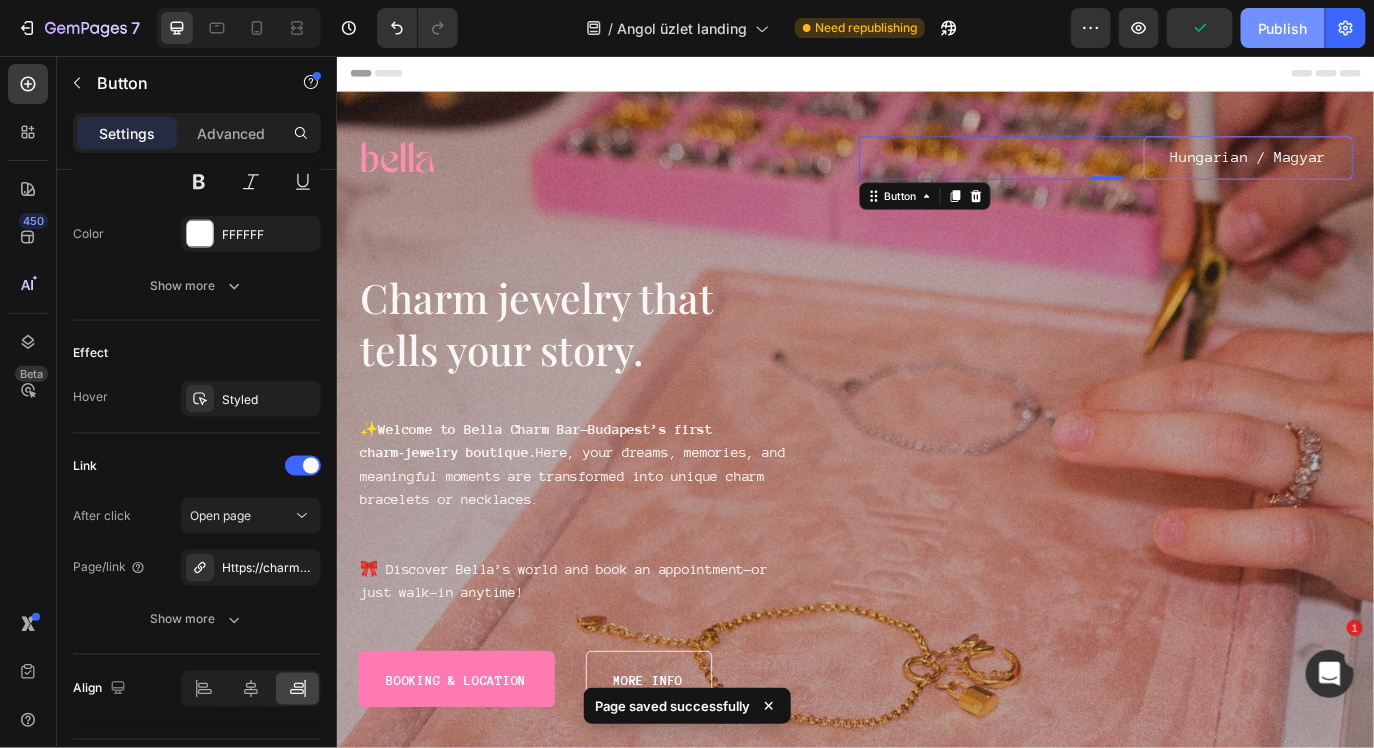 click on "Publish" at bounding box center (1283, 28) 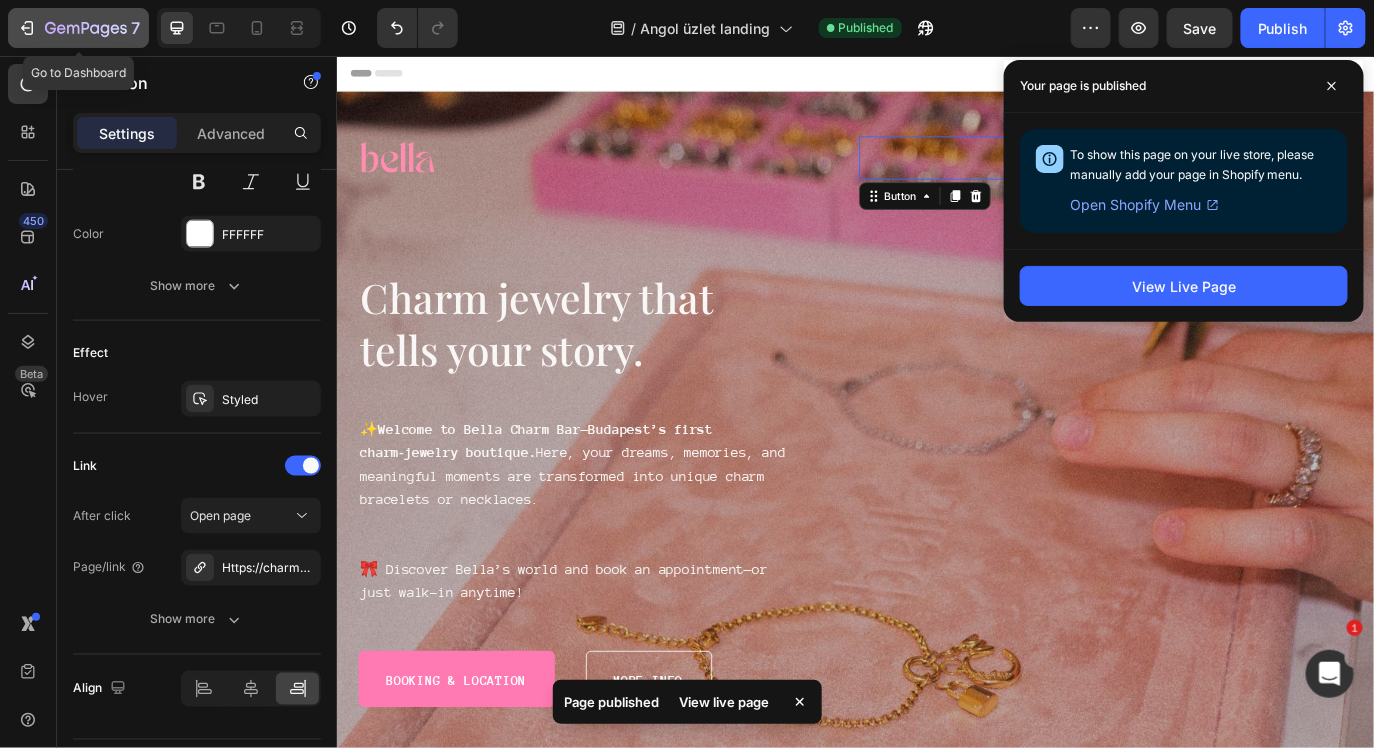 click on "7" at bounding box center (78, 28) 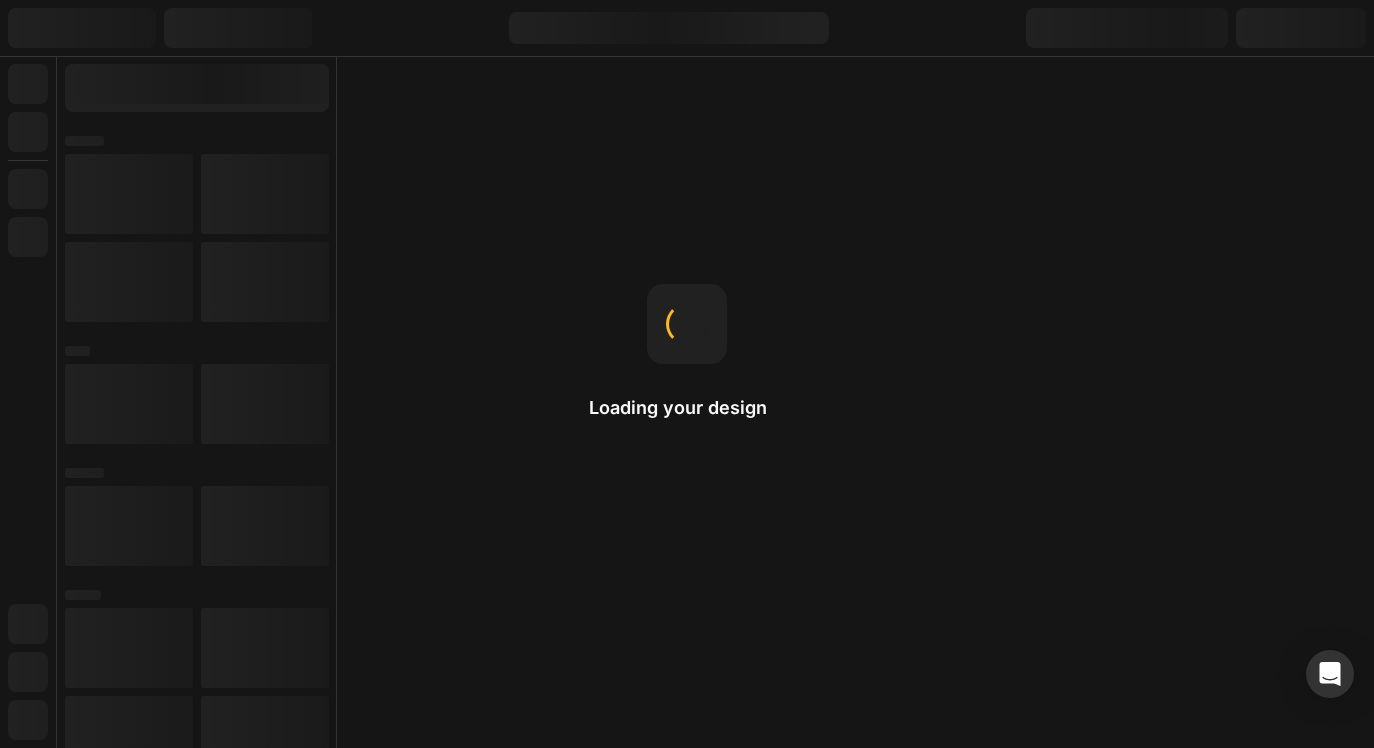 scroll, scrollTop: 0, scrollLeft: 0, axis: both 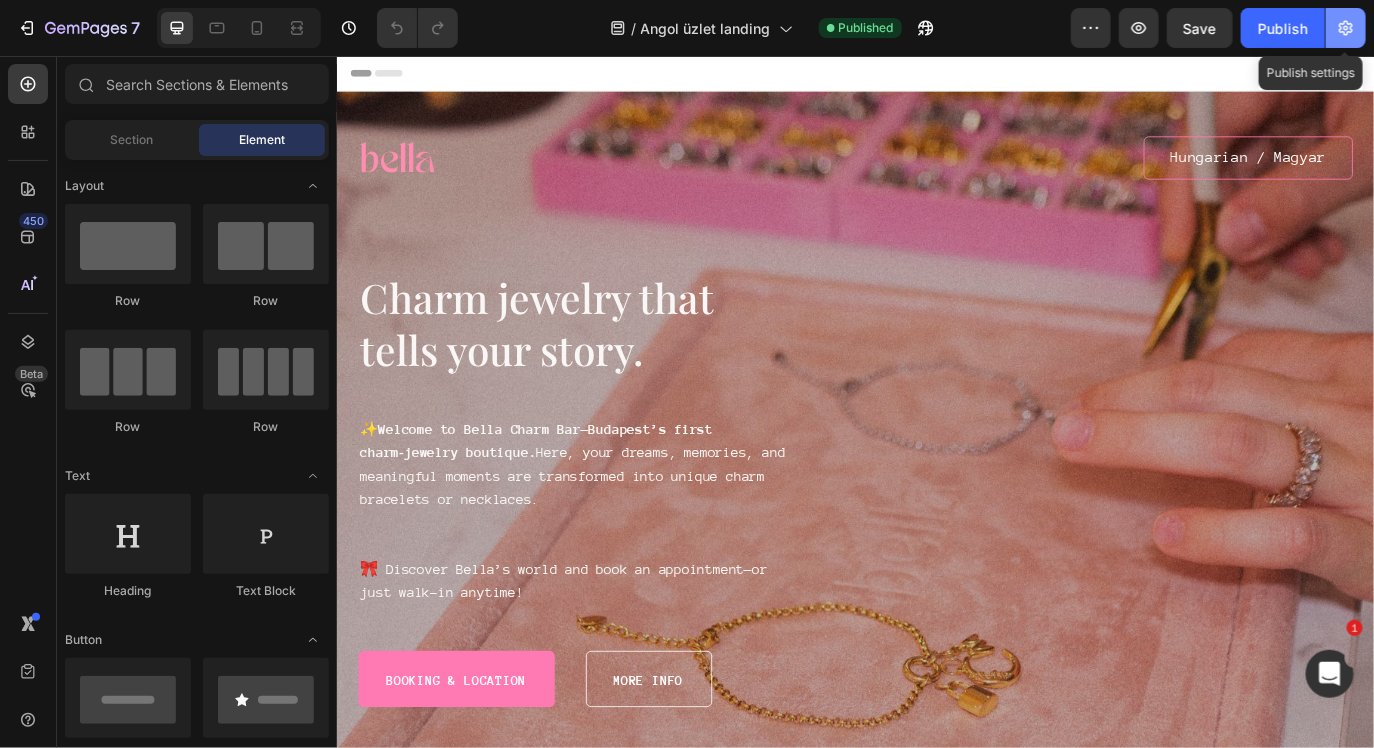 click 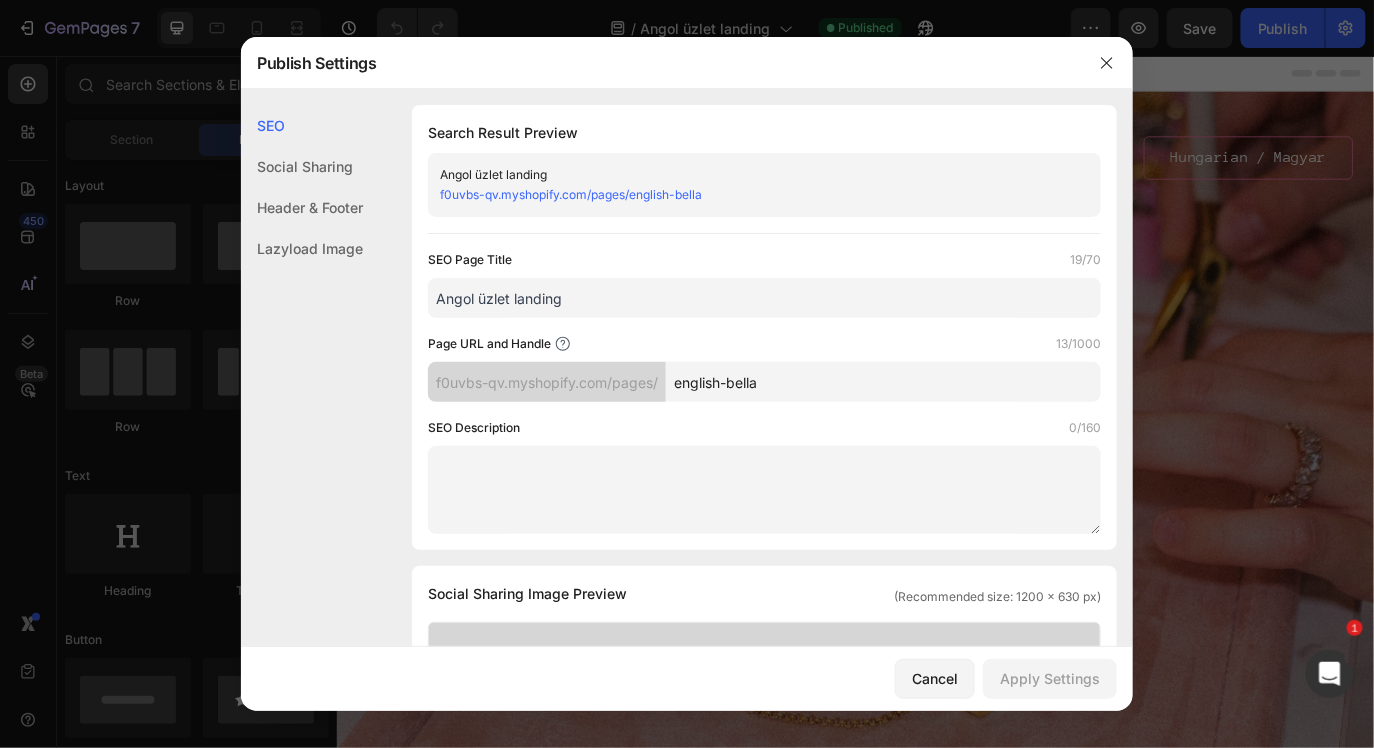 click on "f0uvbs-qv.myshopify.com/pages/" at bounding box center [547, 382] 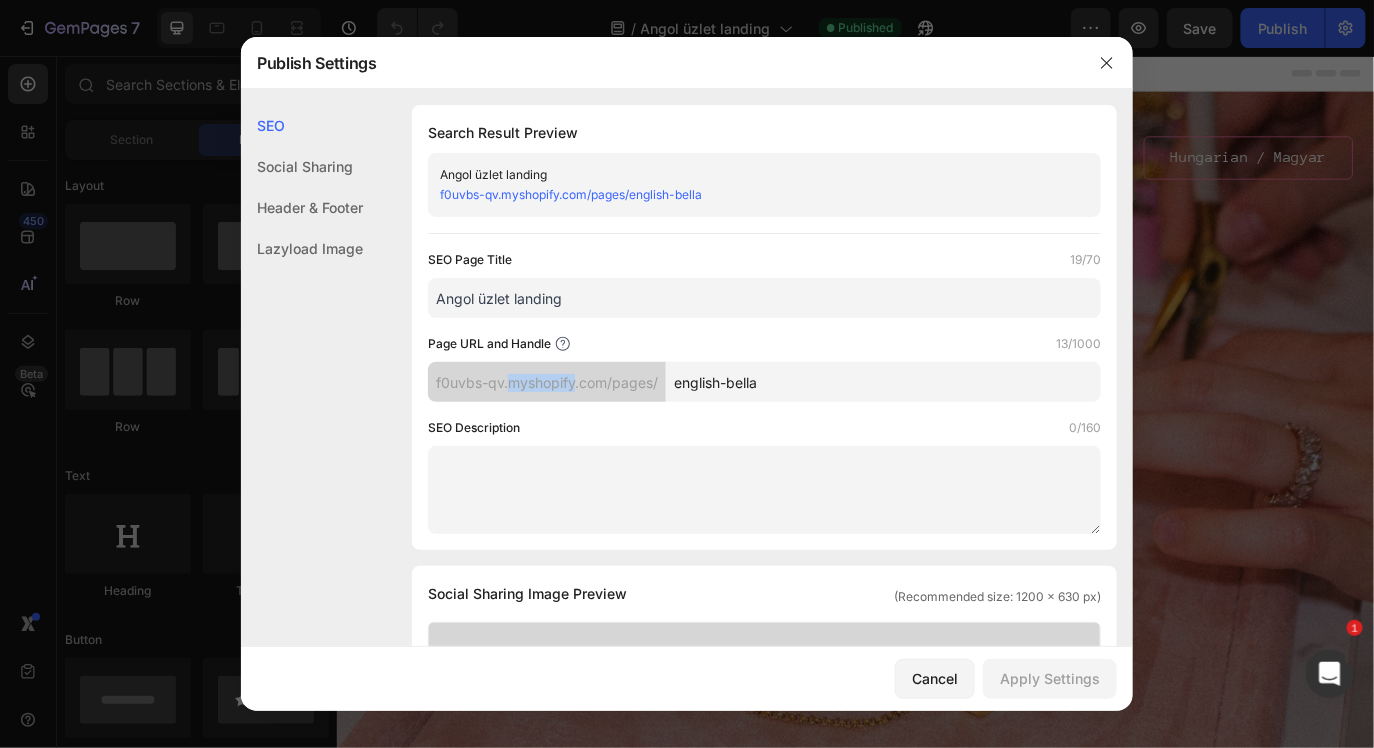 click on "f0uvbs-qv.myshopify.com/pages/" at bounding box center [547, 382] 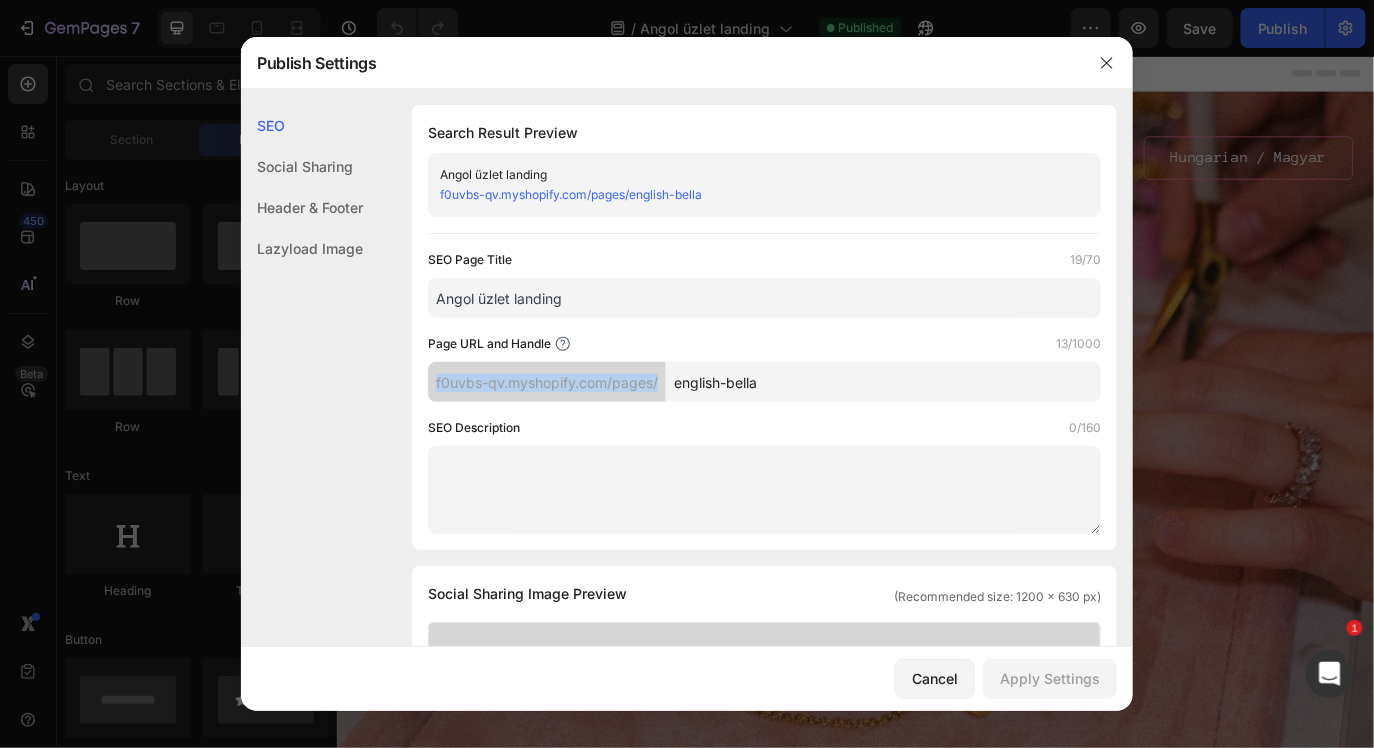 click on "f0uvbs-qv.myshopify.com/pages/" at bounding box center (547, 382) 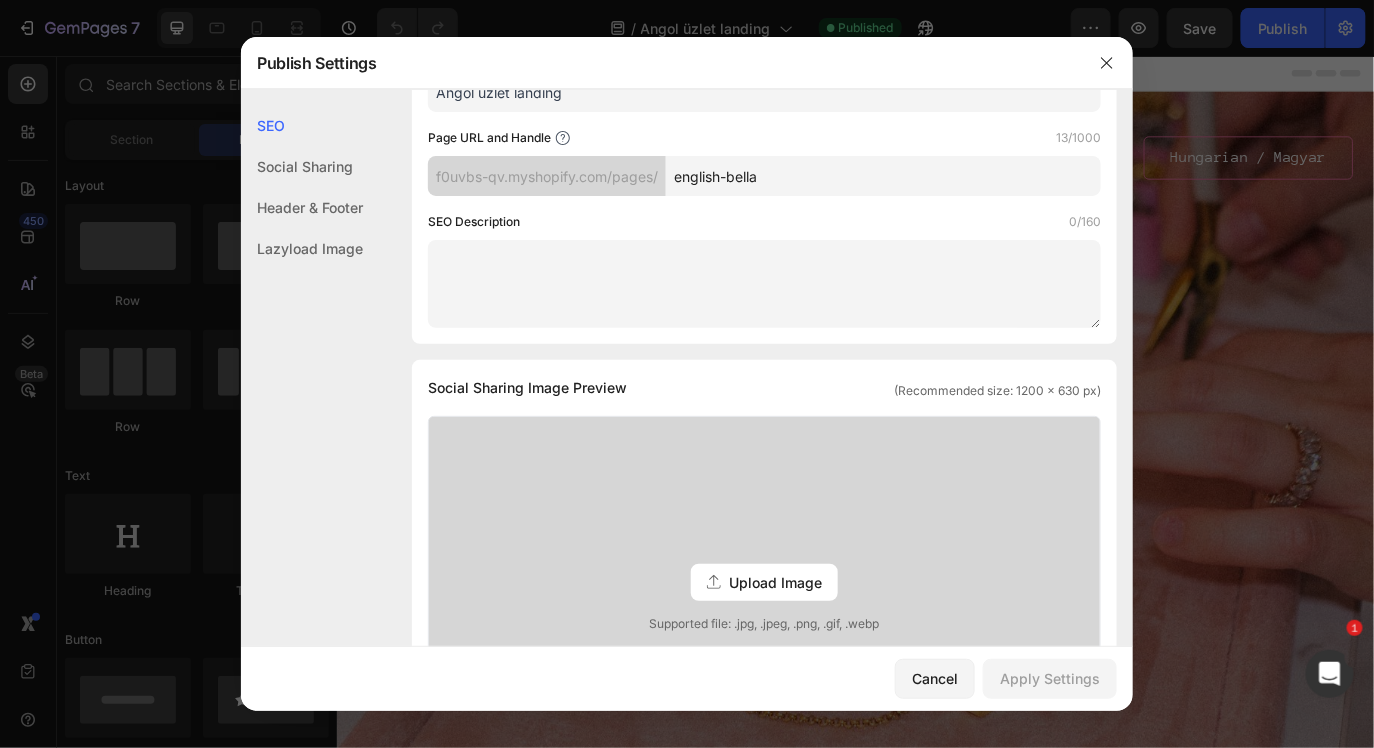 scroll, scrollTop: 0, scrollLeft: 0, axis: both 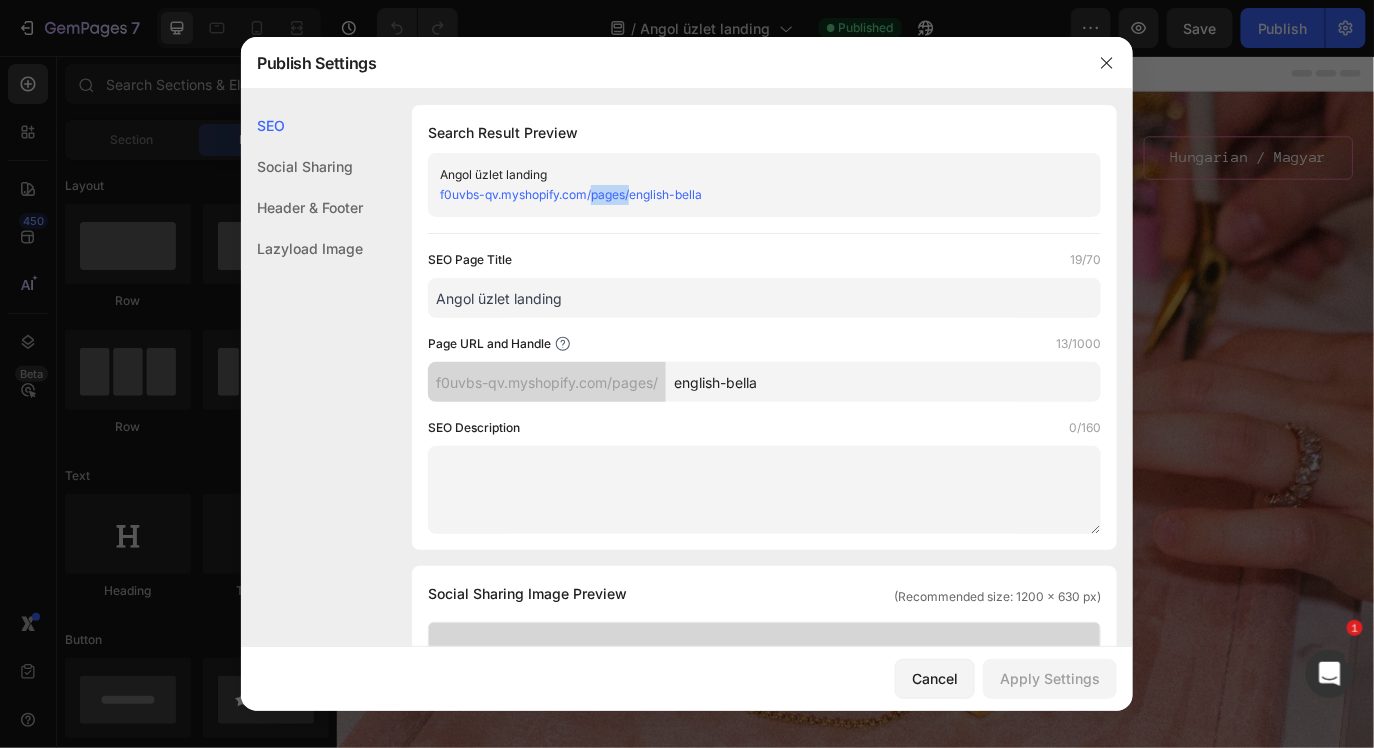 drag, startPoint x: 737, startPoint y: 197, endPoint x: 591, endPoint y: 198, distance: 146.00342 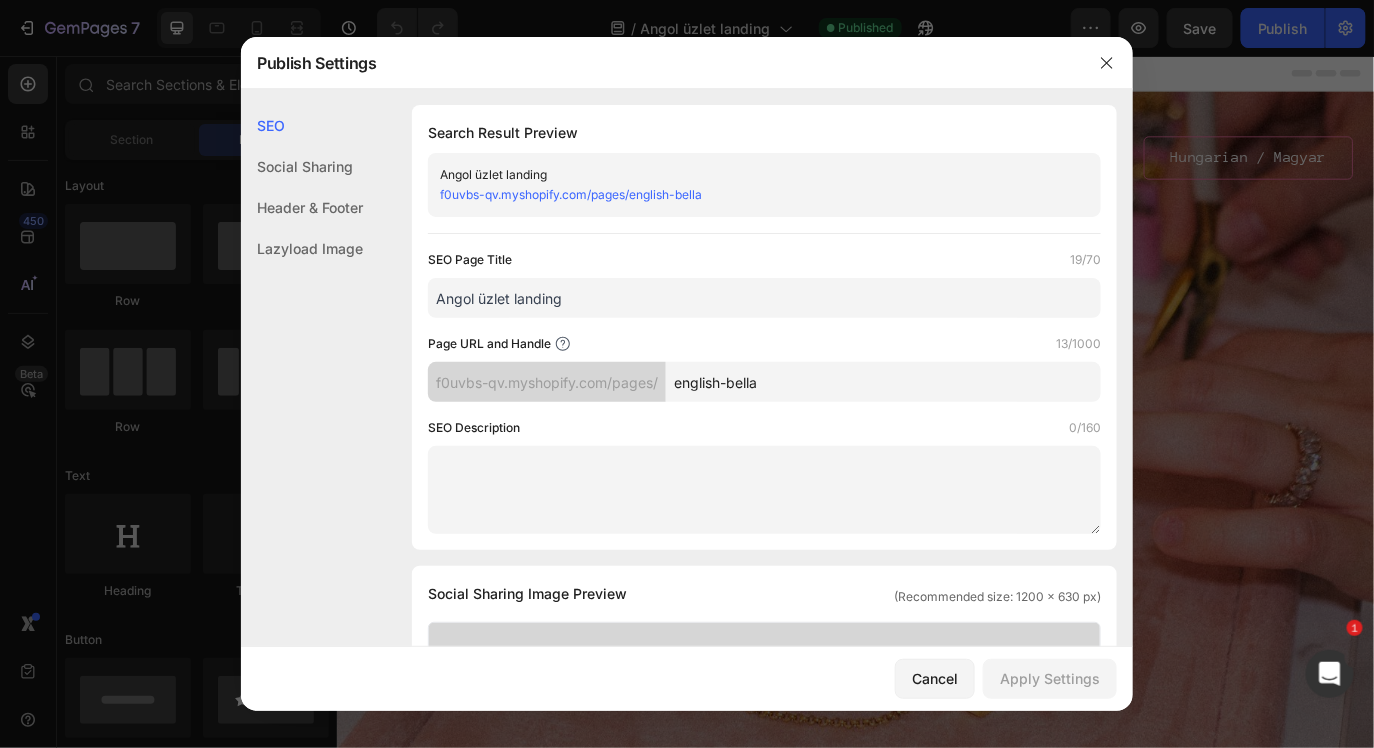 click on "Angol üzlet landing f0uvbs-qv.myshopify.com/pages/english-bella" 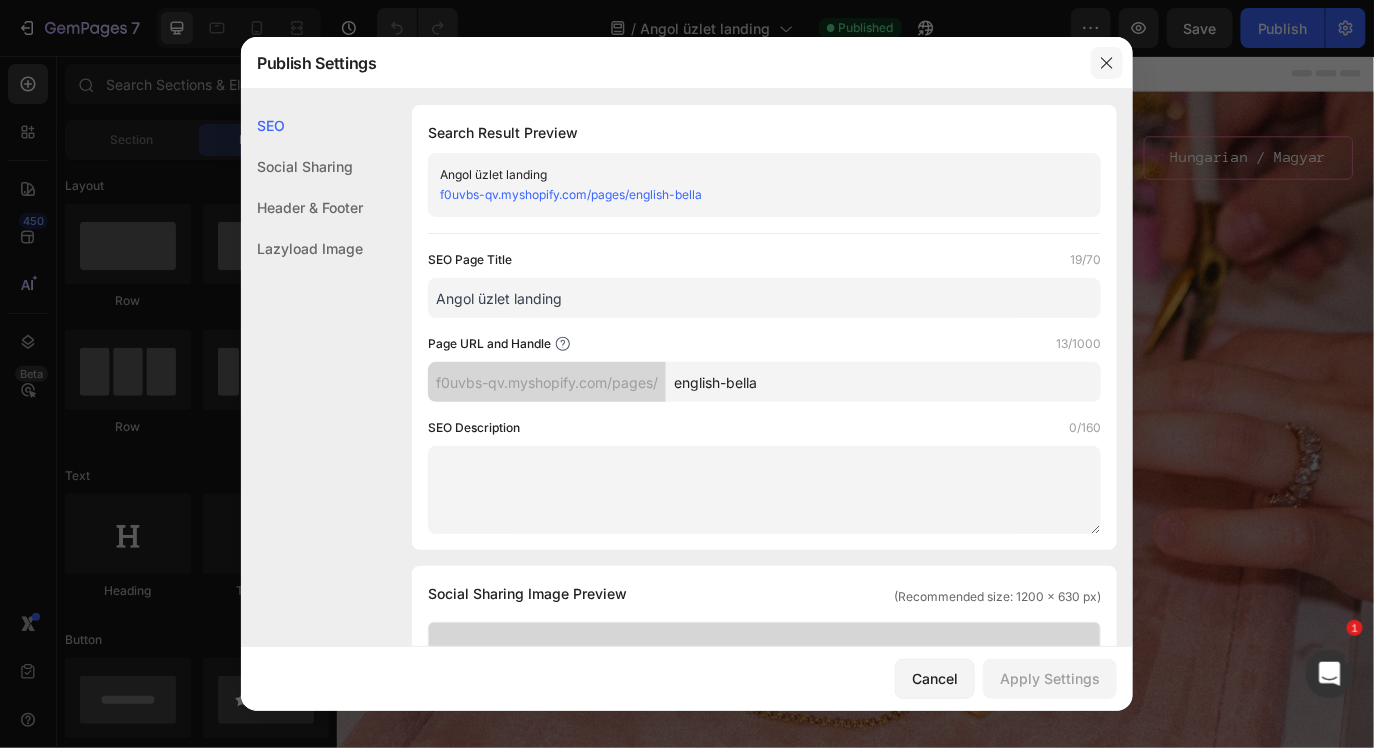 drag, startPoint x: 1111, startPoint y: 60, endPoint x: 996, endPoint y: 67, distance: 115.212845 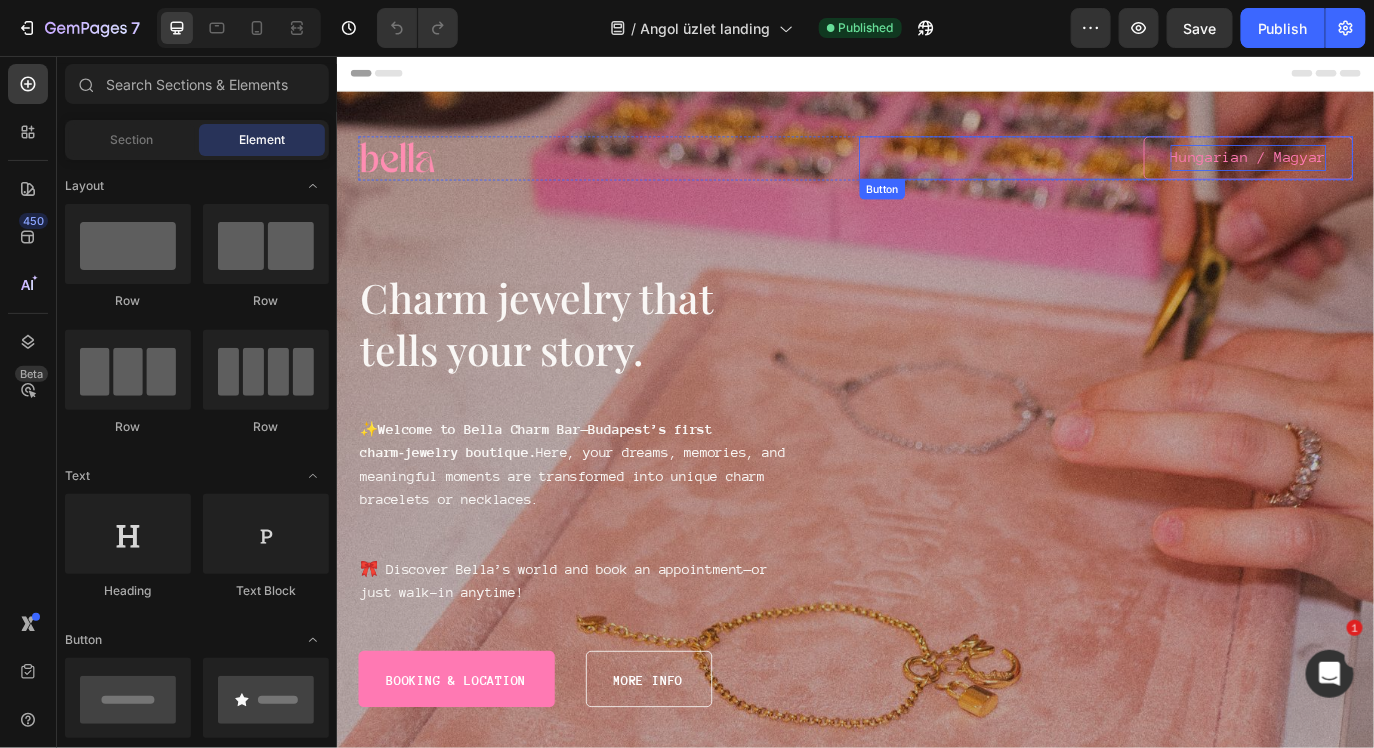 click on "Hungarian / Magyar" at bounding box center [1390, 173] 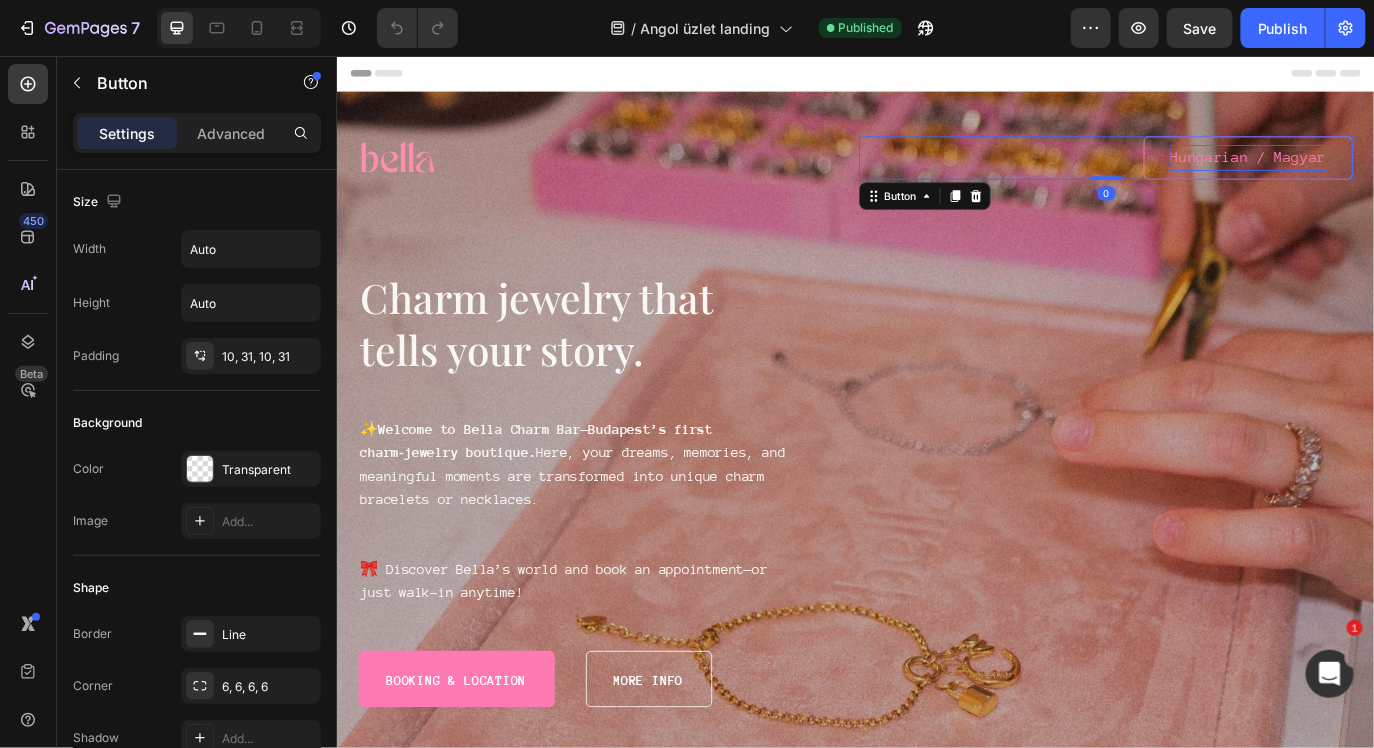 click on "Hungarian / Magyar" at bounding box center [1390, 173] 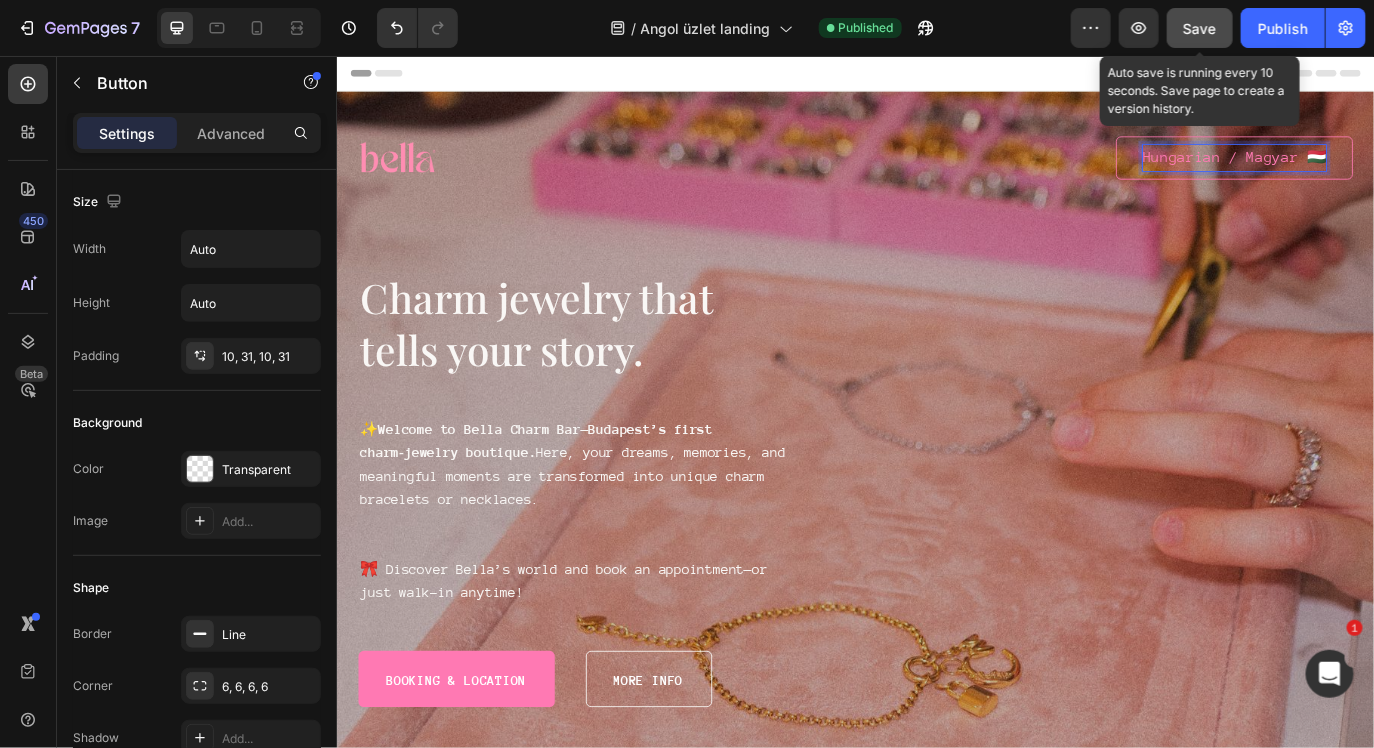 click on "Save" 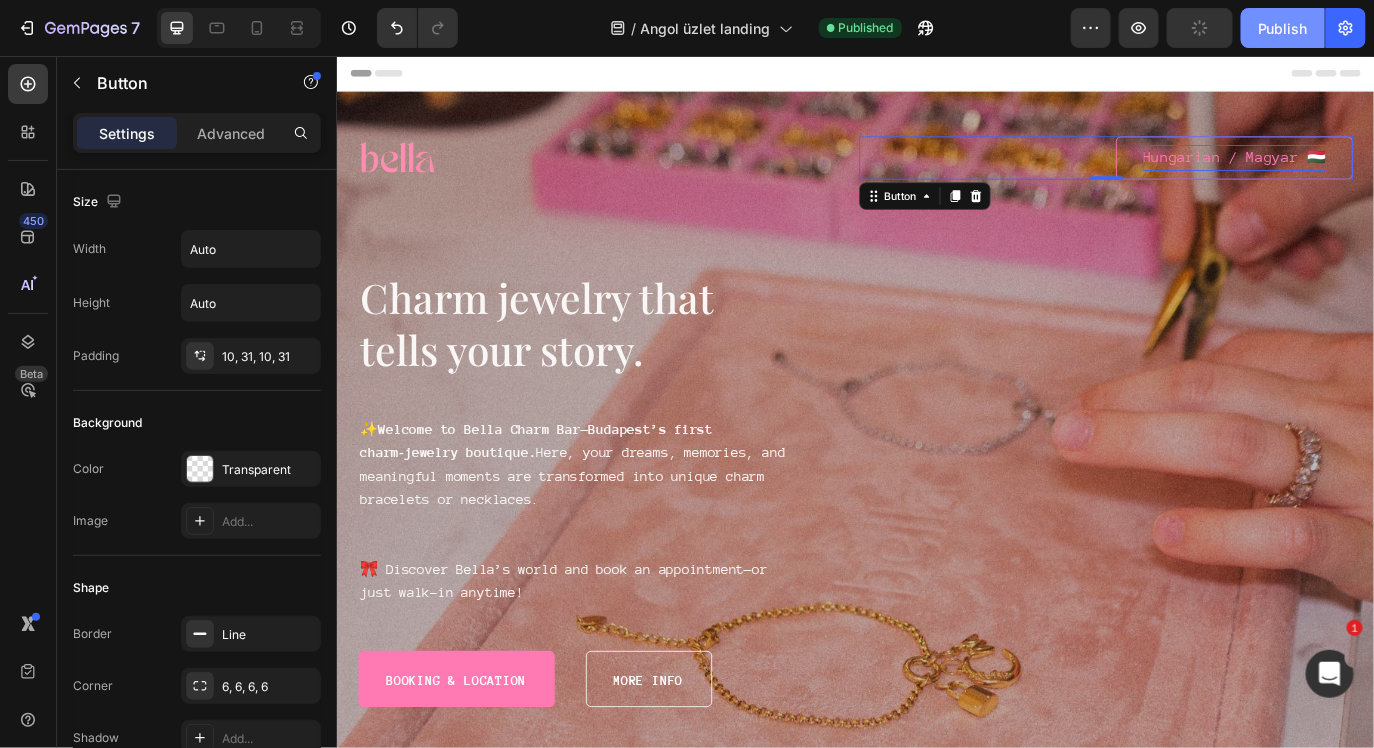 click on "Publish" 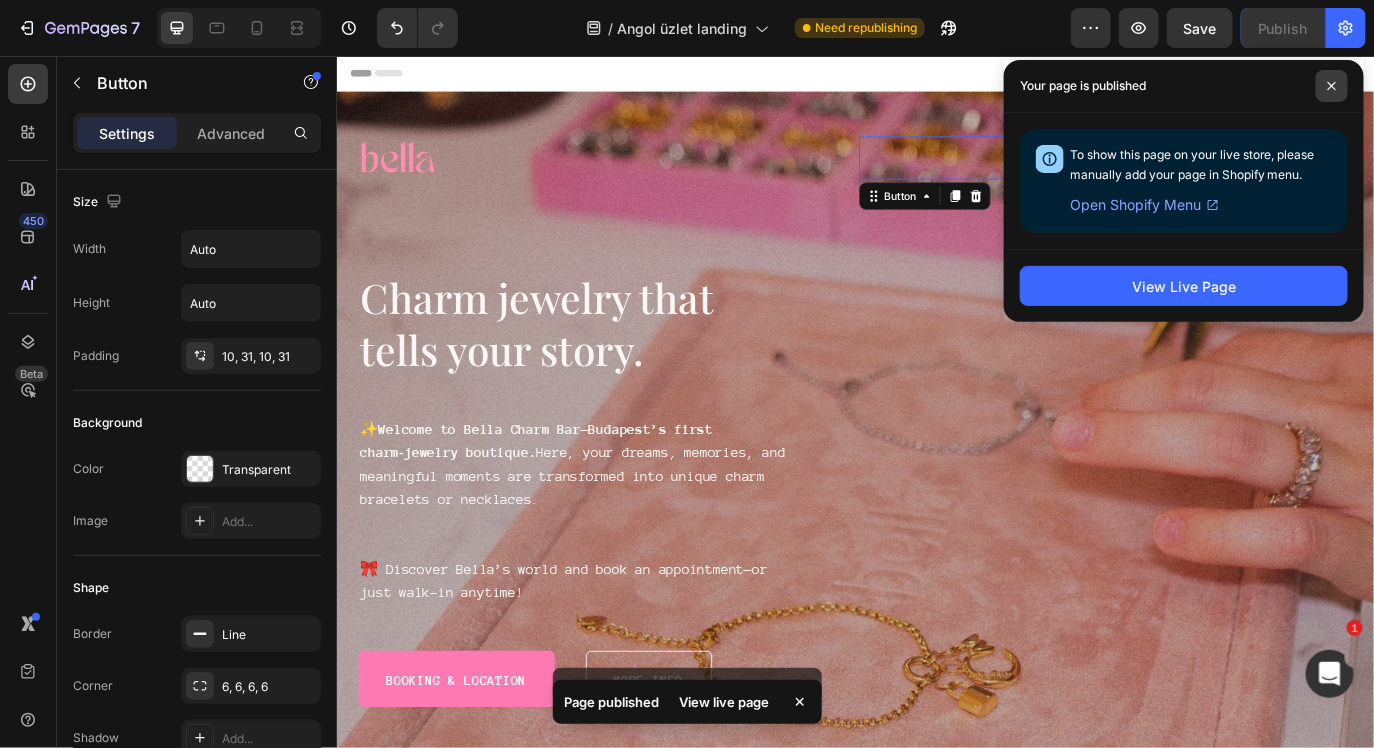 click 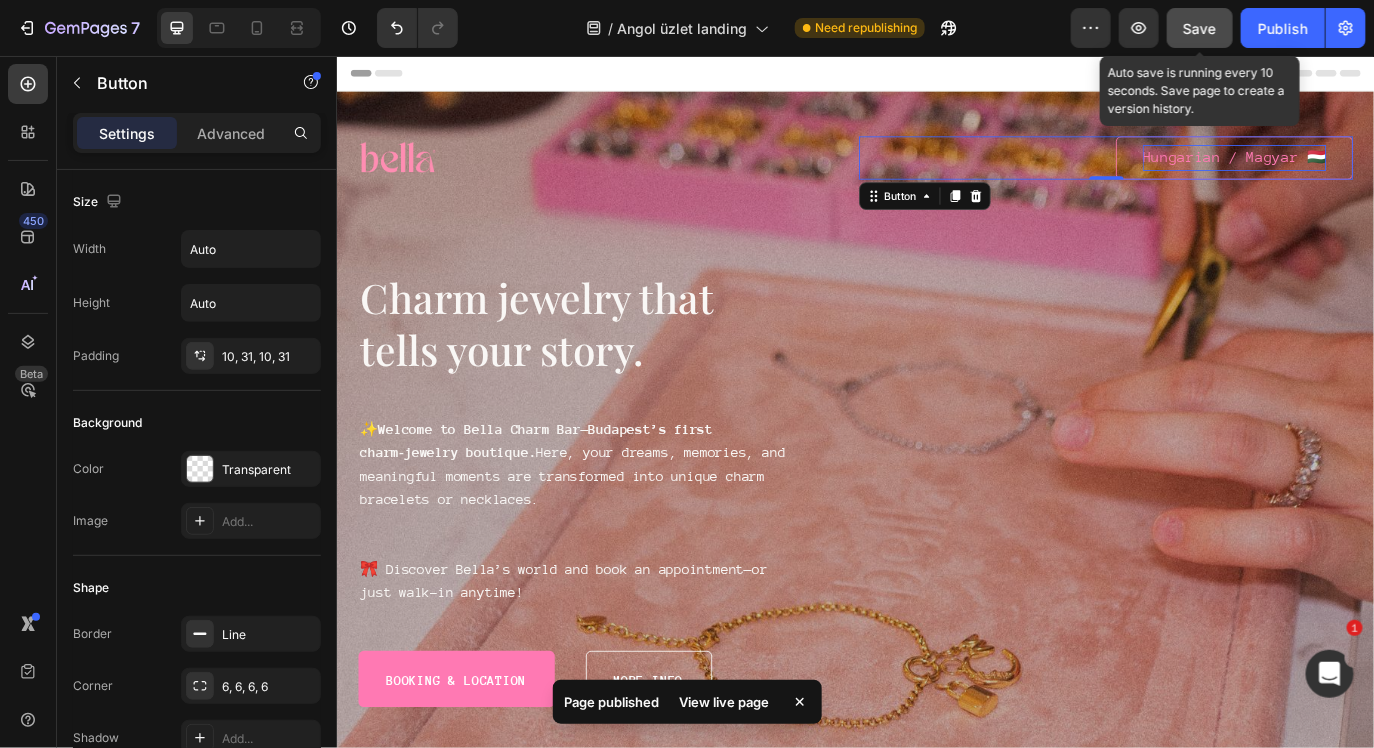 click on "Save" 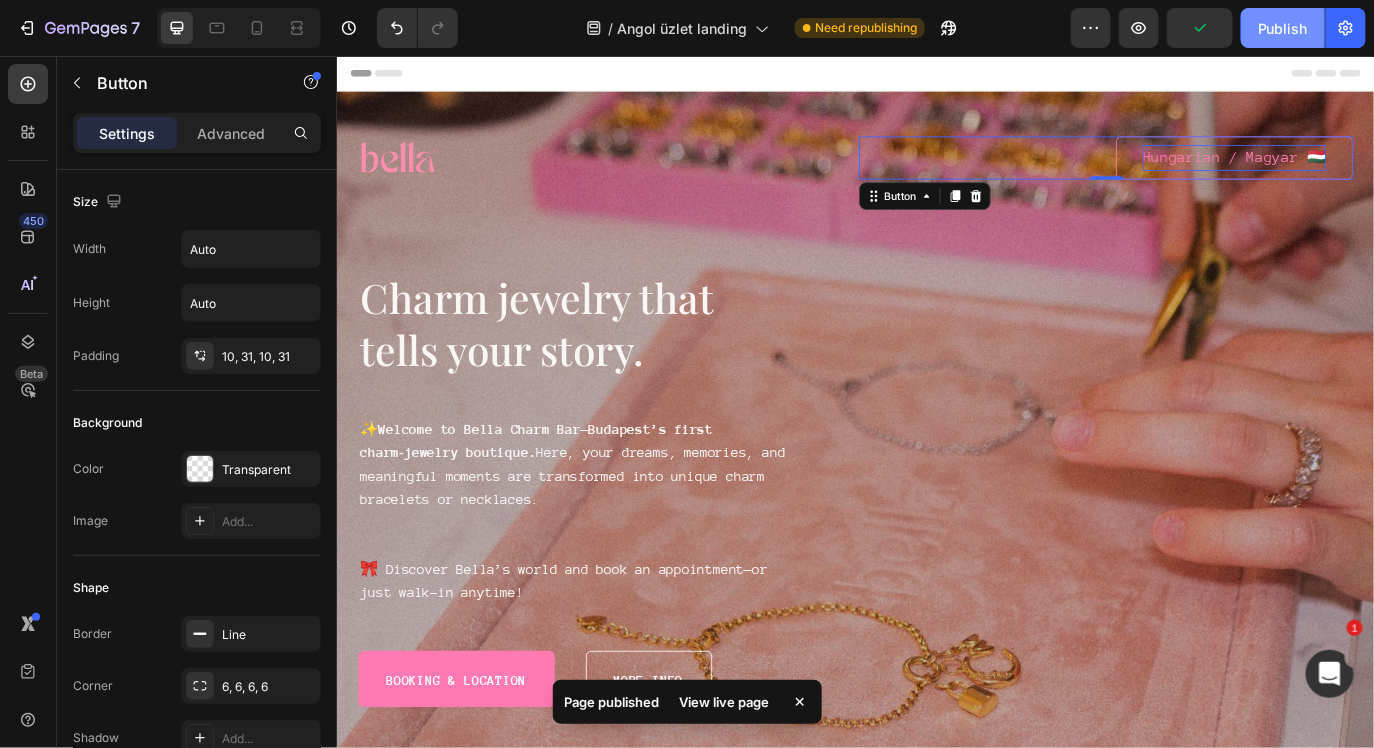 click on "Publish" at bounding box center [1283, 28] 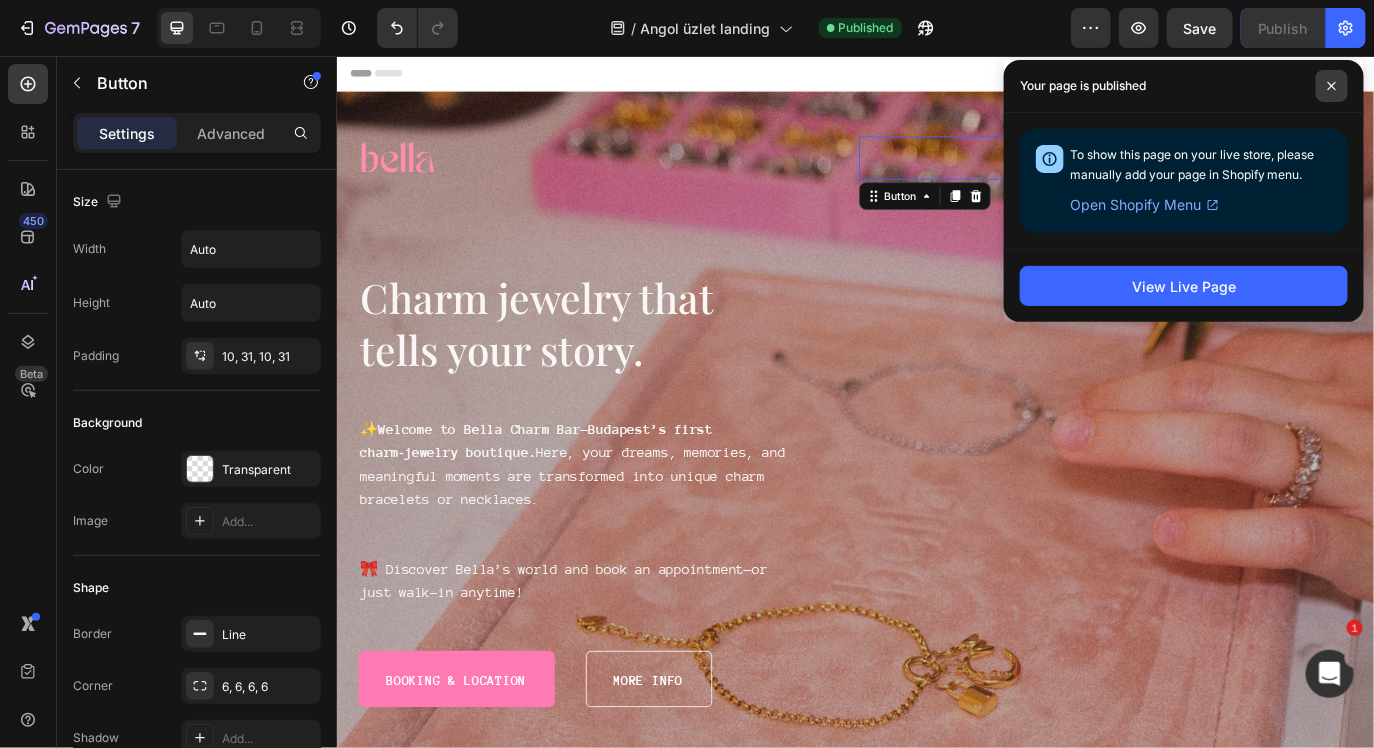 click 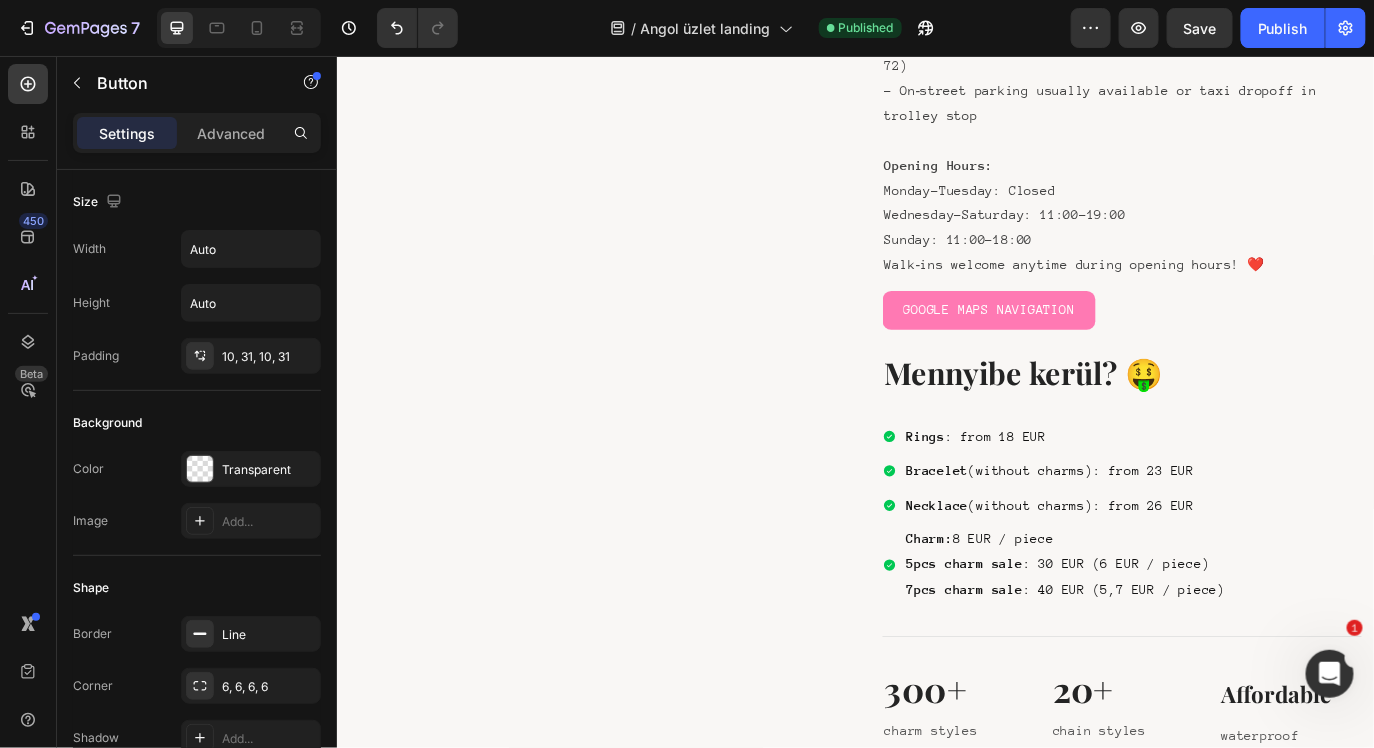 scroll, scrollTop: 3944, scrollLeft: 0, axis: vertical 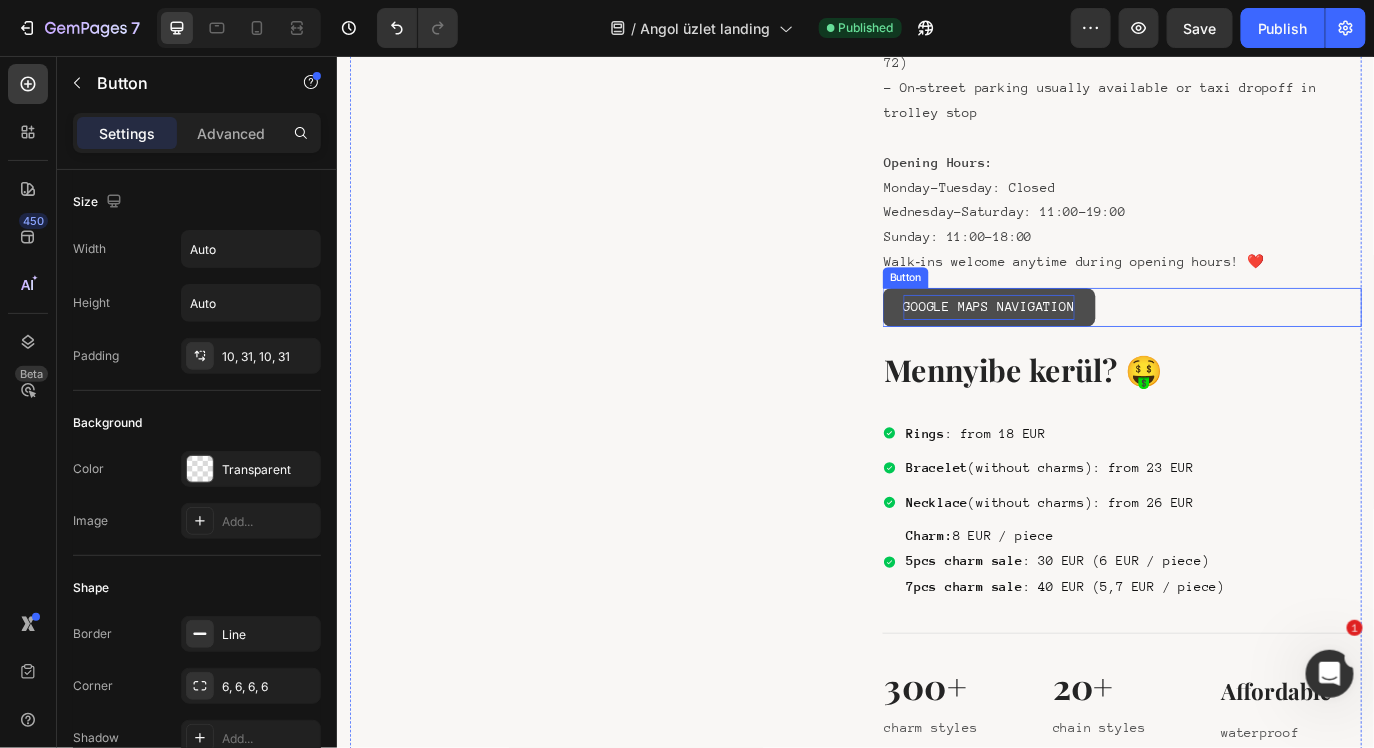 click on "GOOGLE MAPS NAVIGATION" at bounding box center (1090, 345) 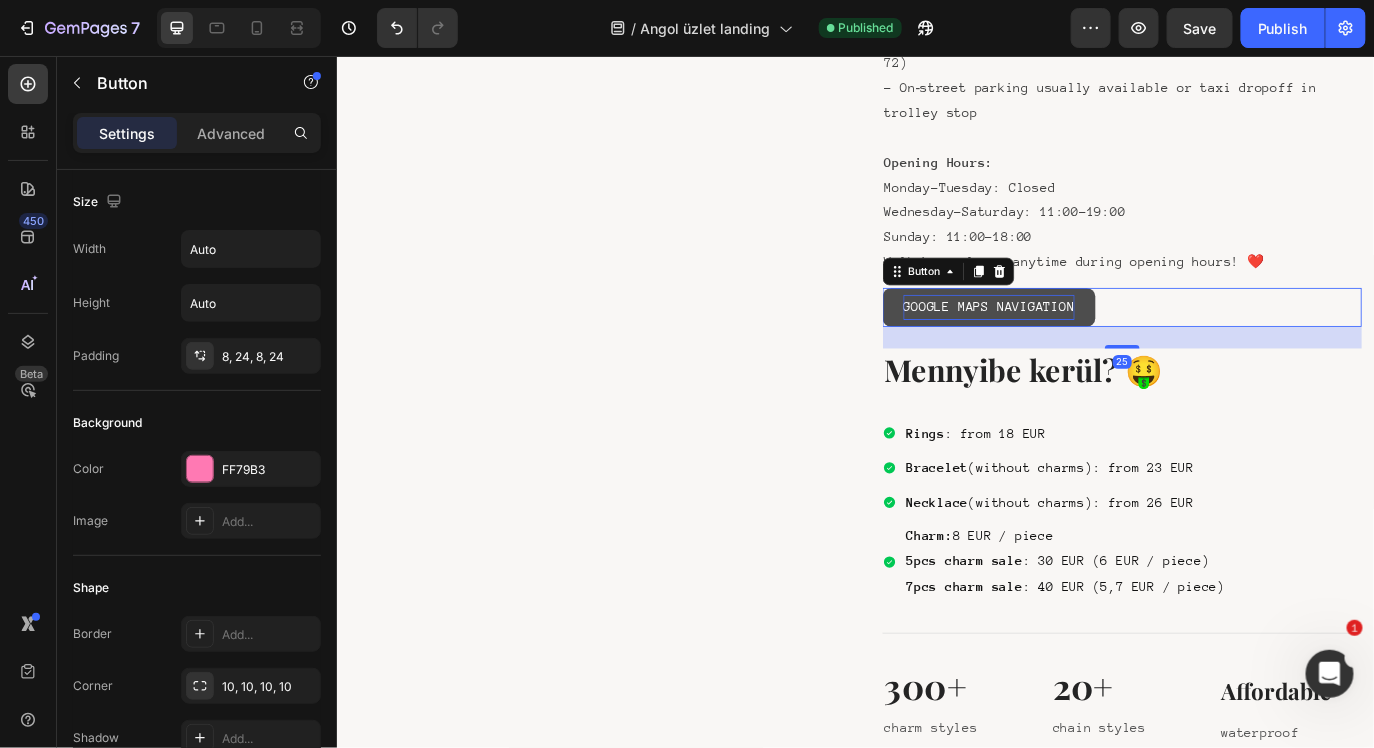 click on "GOOGLE MAPS NAVIGATION" at bounding box center (1090, 345) 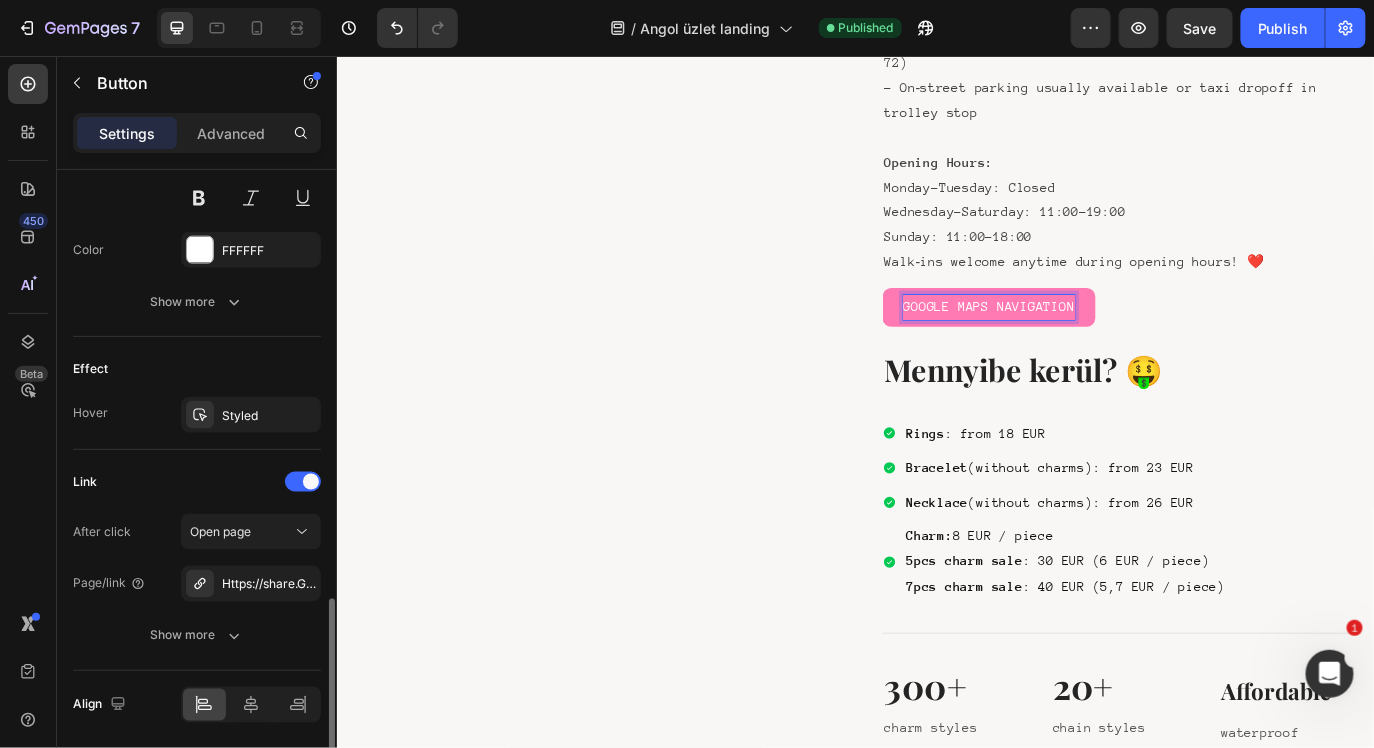 scroll, scrollTop: 953, scrollLeft: 0, axis: vertical 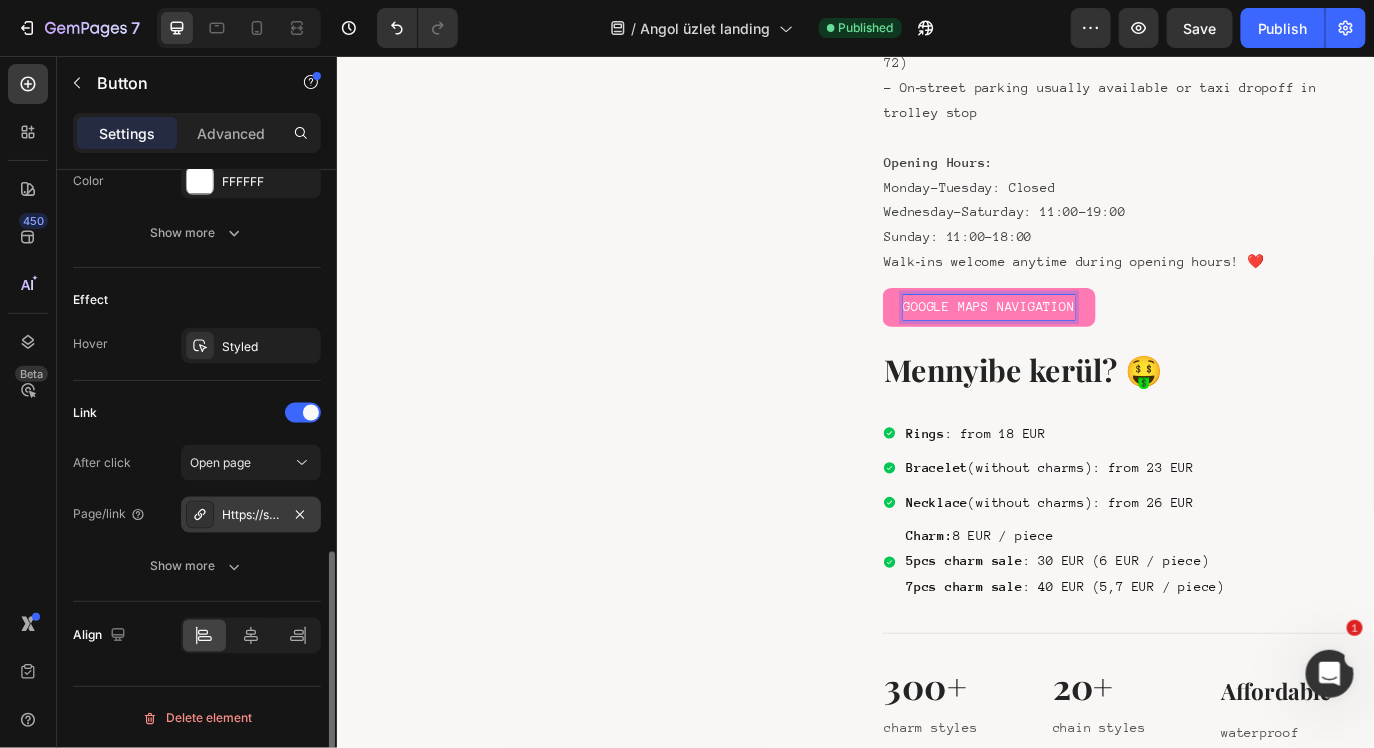 click on "Https://share.Google/xzHHygw540N5AezQA" at bounding box center [251, 516] 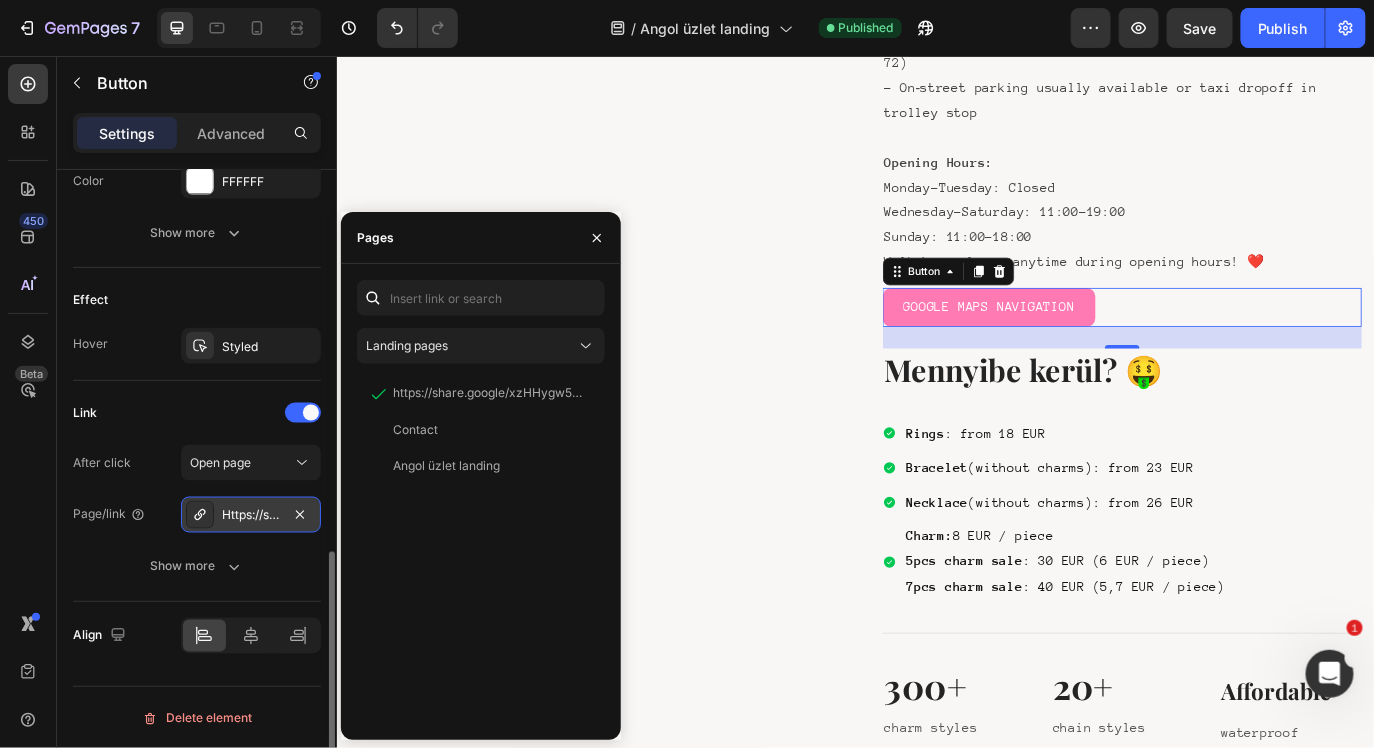 click on "Https://share.Google/xzHHygw540N5AezQA" at bounding box center (251, 516) 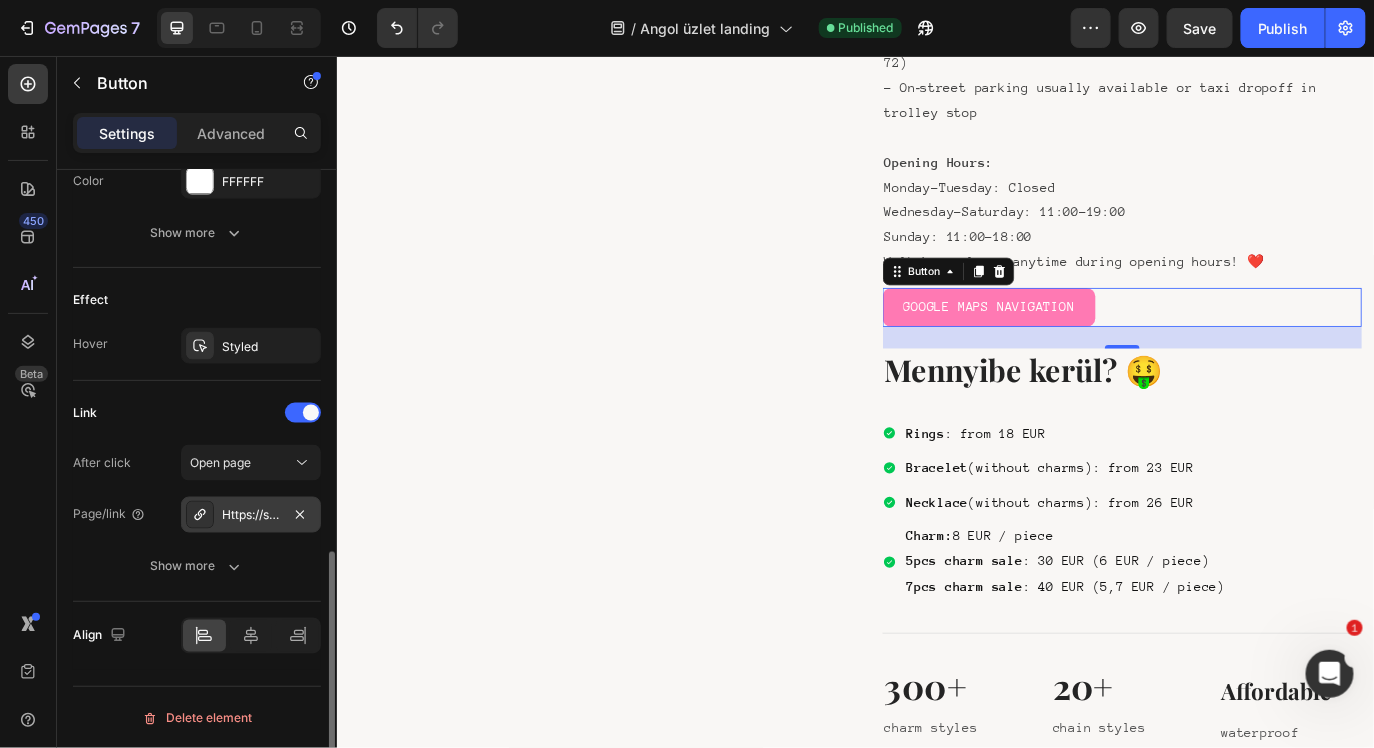 click on "Https://share.Google/xzHHygw540N5AezQA" at bounding box center (251, 516) 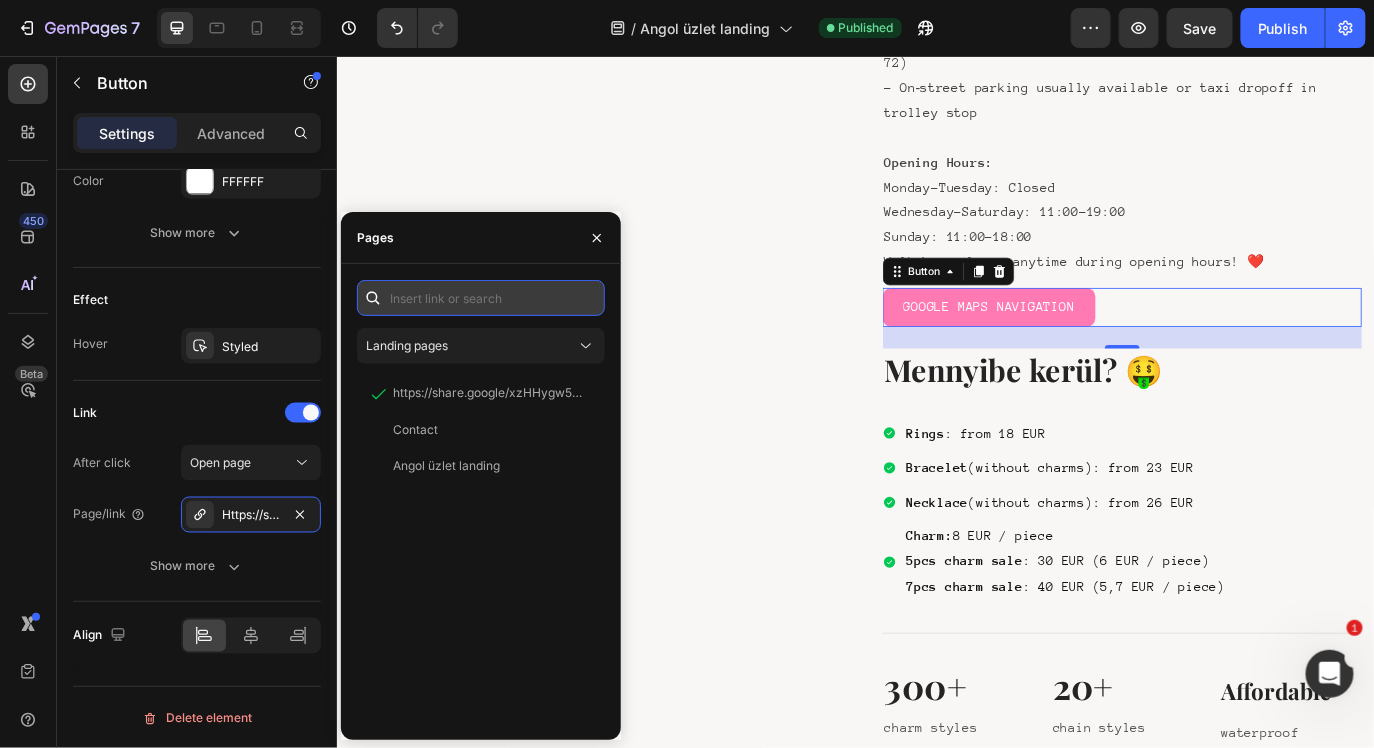 paste on "https://maps.app.goo.gl/AXoaeucpKhzjmJP56" 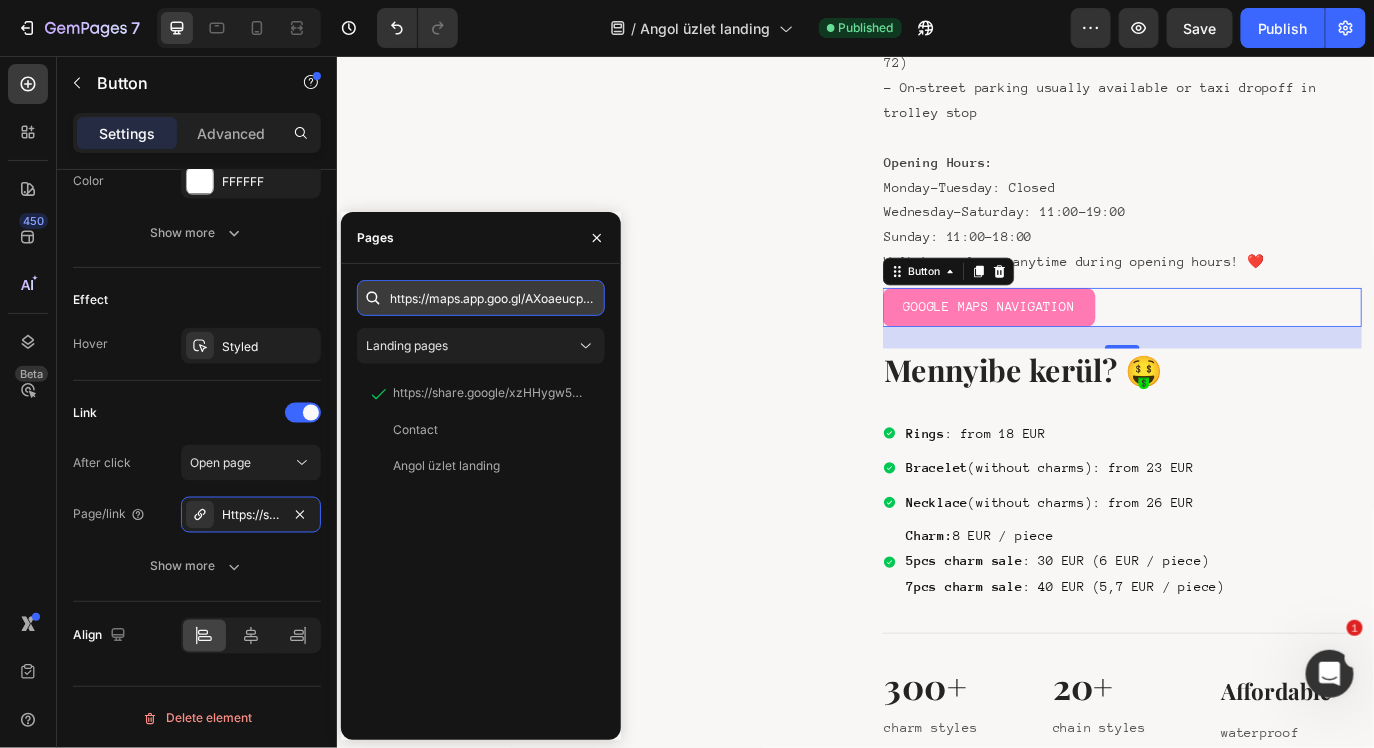scroll, scrollTop: 0, scrollLeft: 87, axis: horizontal 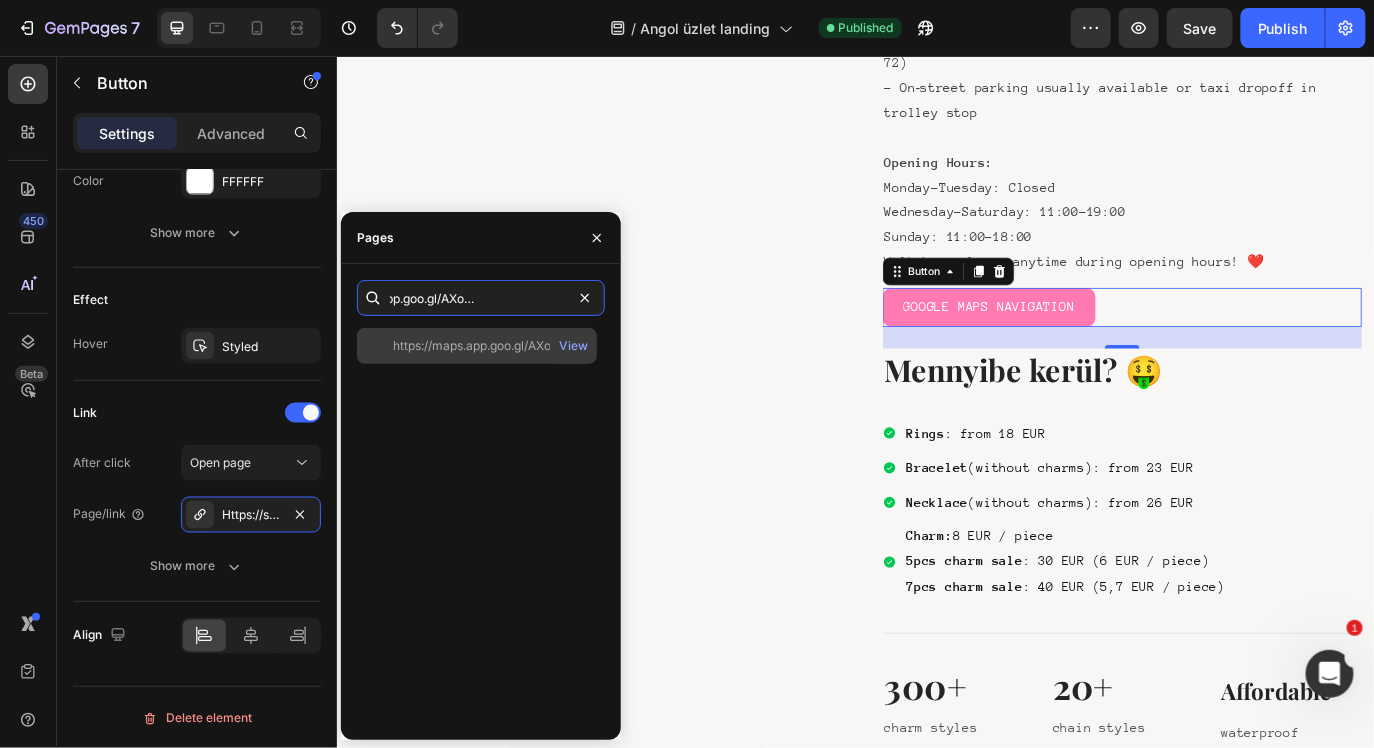 type on "https://maps.app.goo.gl/AXoaeucpKhzjmJP56" 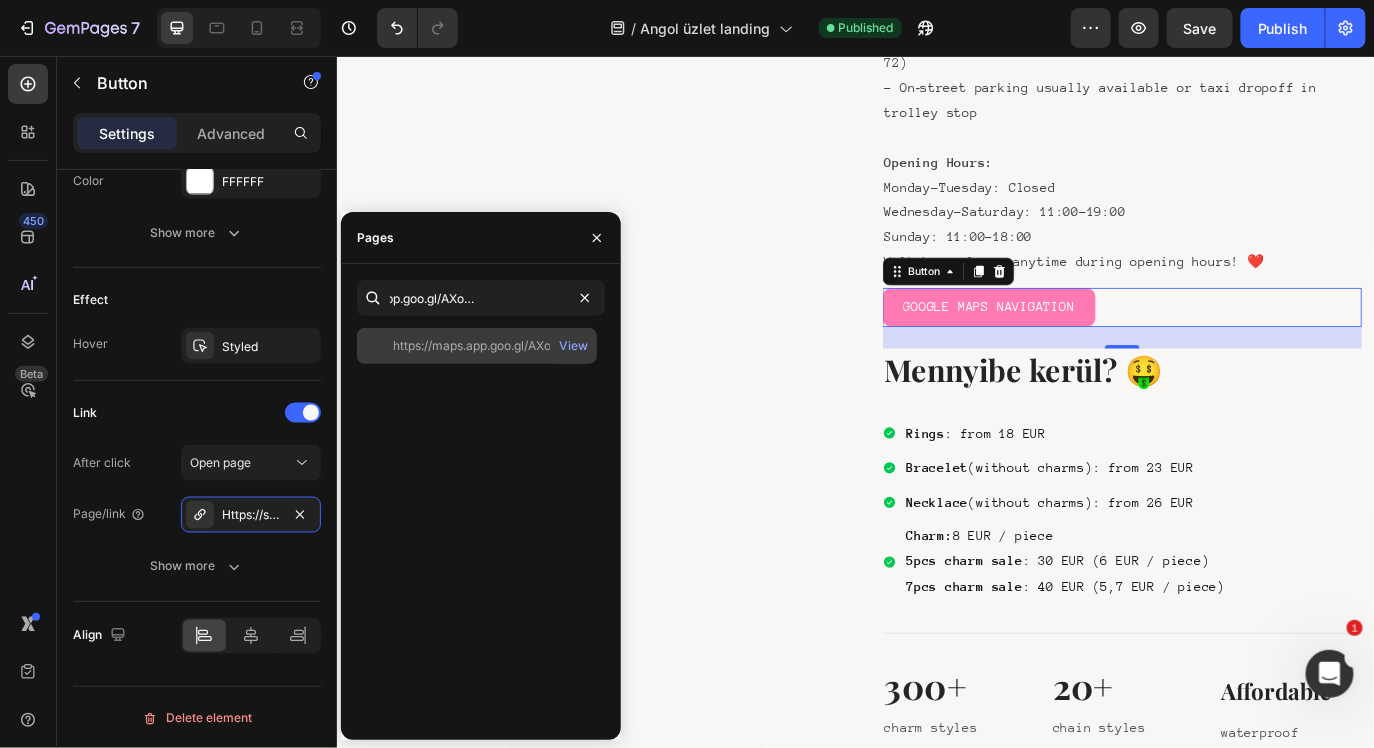 click on "https://maps.app.goo.gl/AXoaeucpKhzjmJP56" 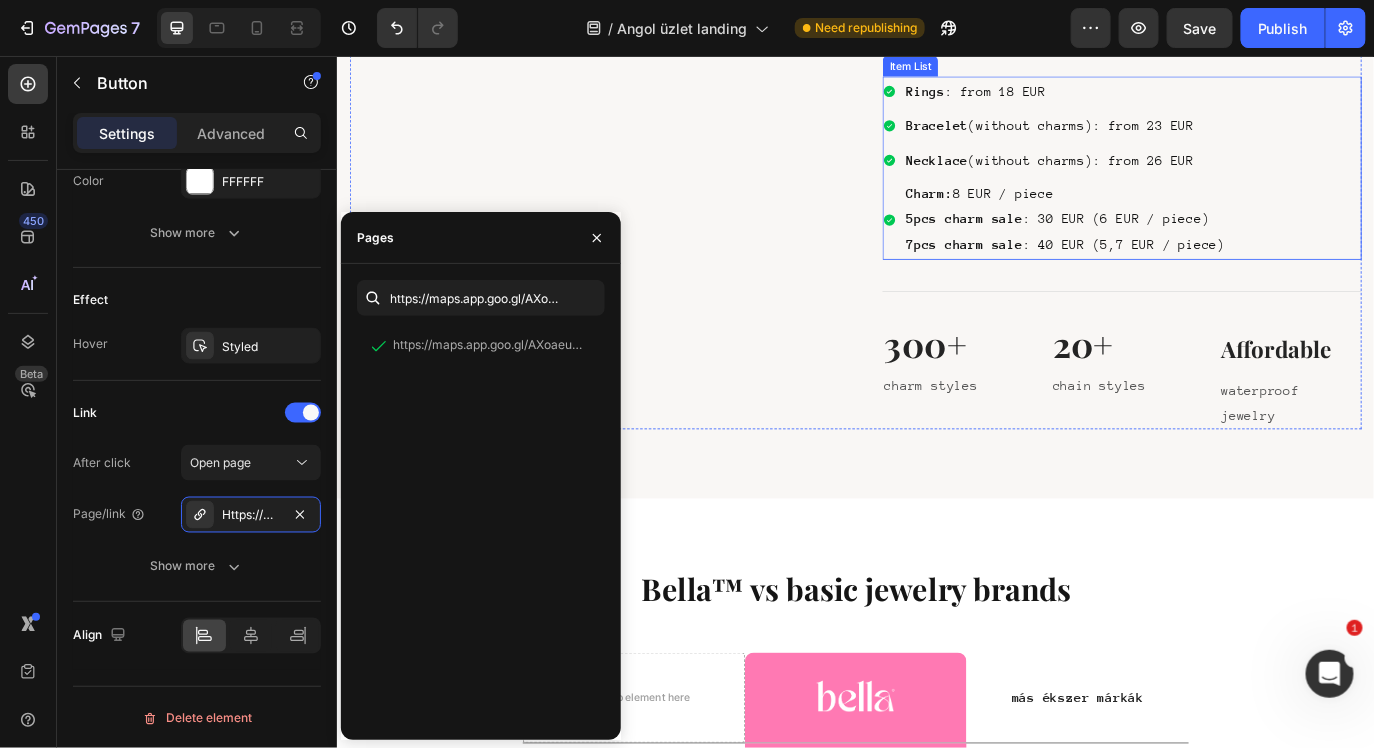scroll, scrollTop: 4420, scrollLeft: 0, axis: vertical 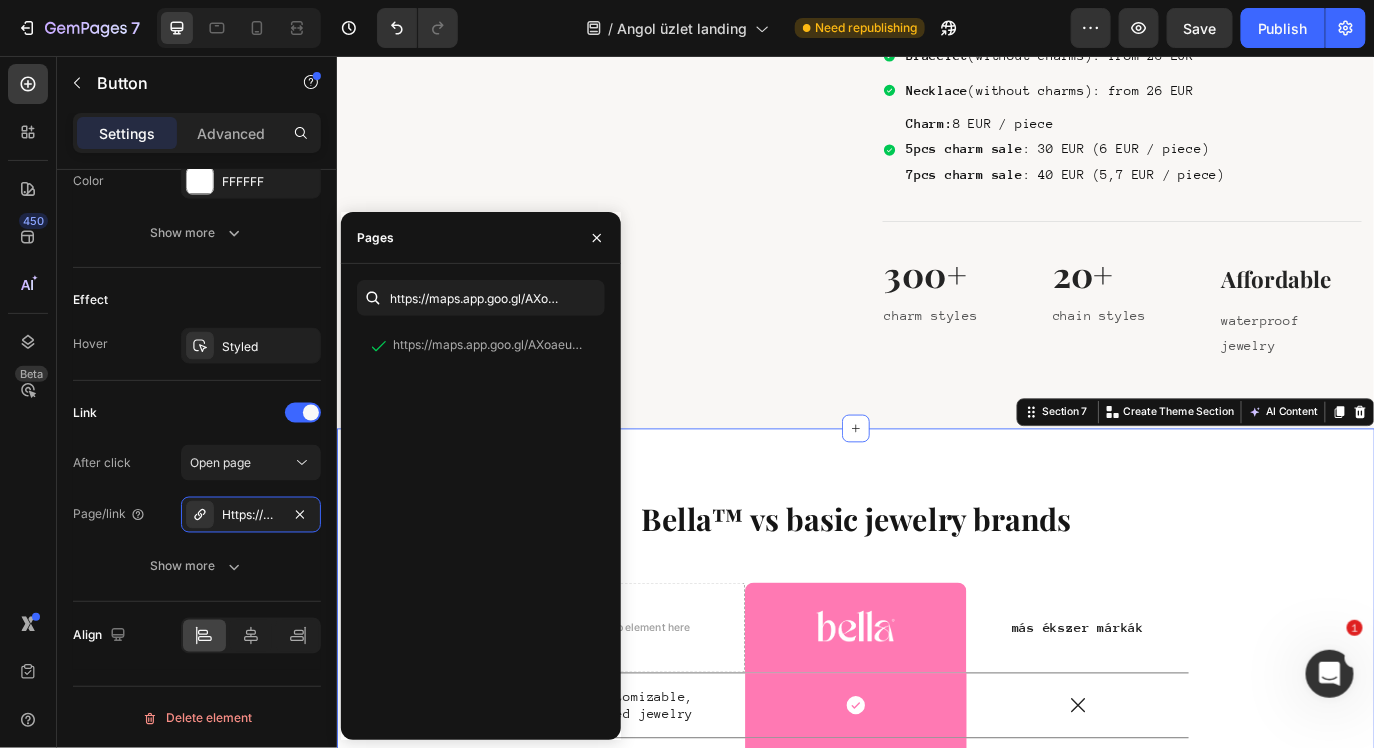 click on "Bella™ vs basic jewelry brands Heading
Drop element here Image Row más ékszer márkák Text Block Row Fully customizable, charm-based jewelry Text Block
Icon Row
Icon Row Memorable experience and outstanding service Text Block
Icon Row
Icon Row Over 300 charms to choose from Text Block
Icon Row
Icon Row Premium unique gift‑box packaging Text Block
Icon Row
Icon Row Waterproof, hypoallergenic, affordable stainless steel Text Block
Icon Row
Icon Row 1-year guarantee and guaranteed satisfaction Text Block
Icon Row
Icon Row Row Section 7   You can create reusable sections Create Theme Section AI Content Write with GemAI What would you like to describe here? Tone and Voice Persuasive Product Getting products... Show more Generate" at bounding box center (936, 914) 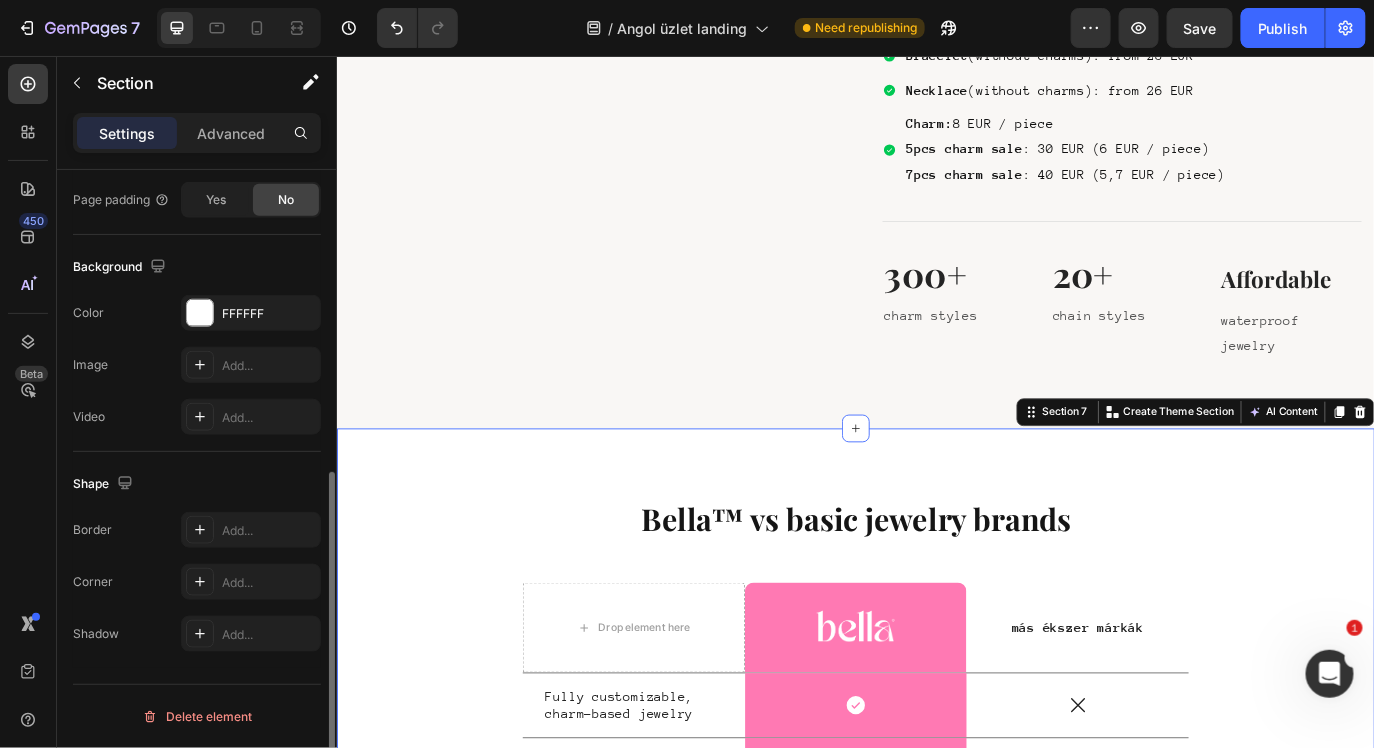 scroll, scrollTop: 0, scrollLeft: 0, axis: both 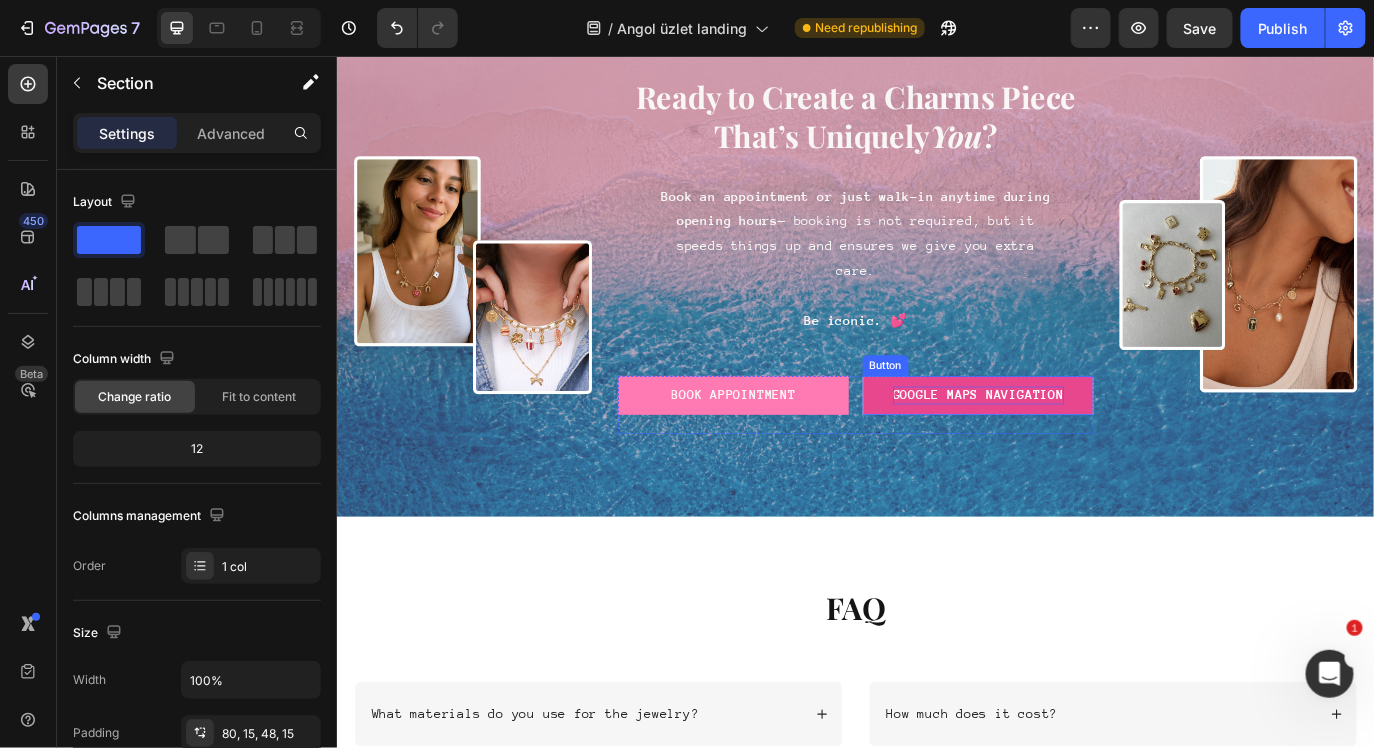 click on "google maps navigation" at bounding box center [1078, 447] 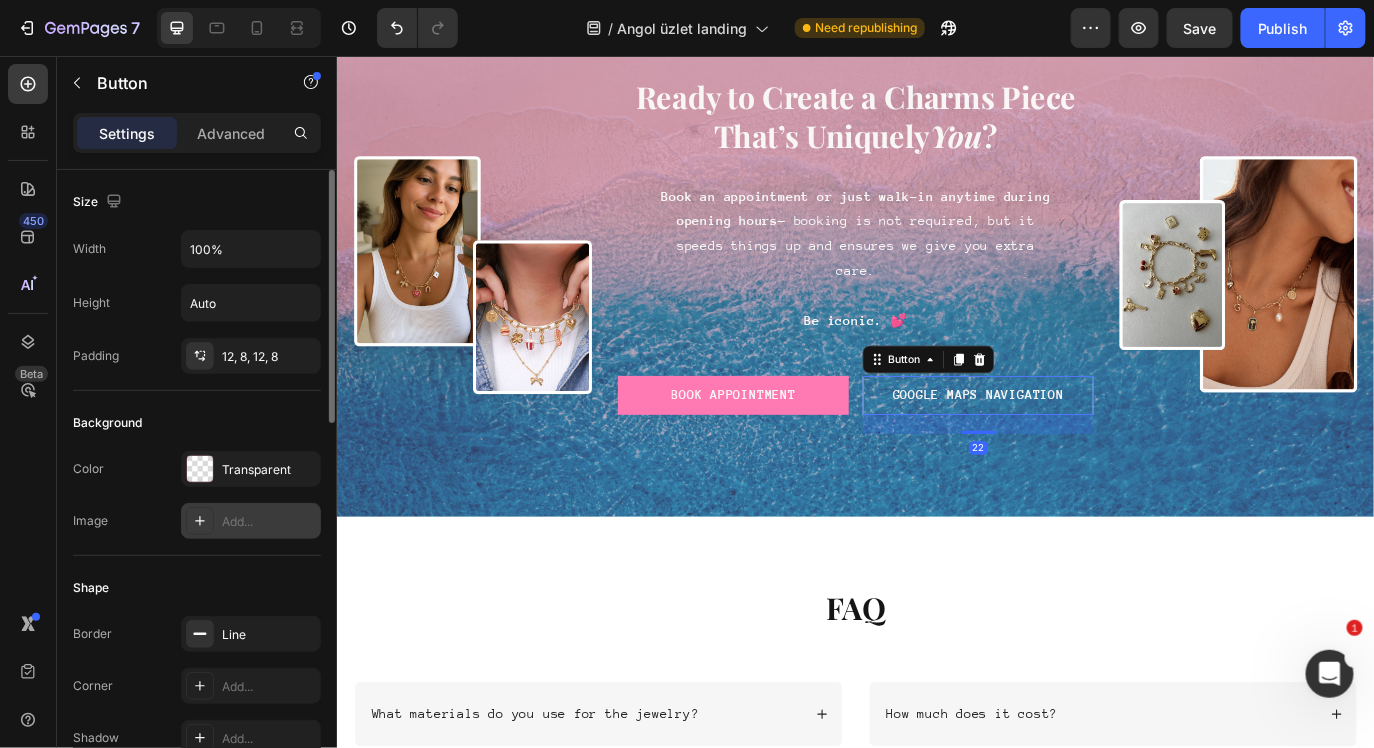 scroll, scrollTop: 953, scrollLeft: 0, axis: vertical 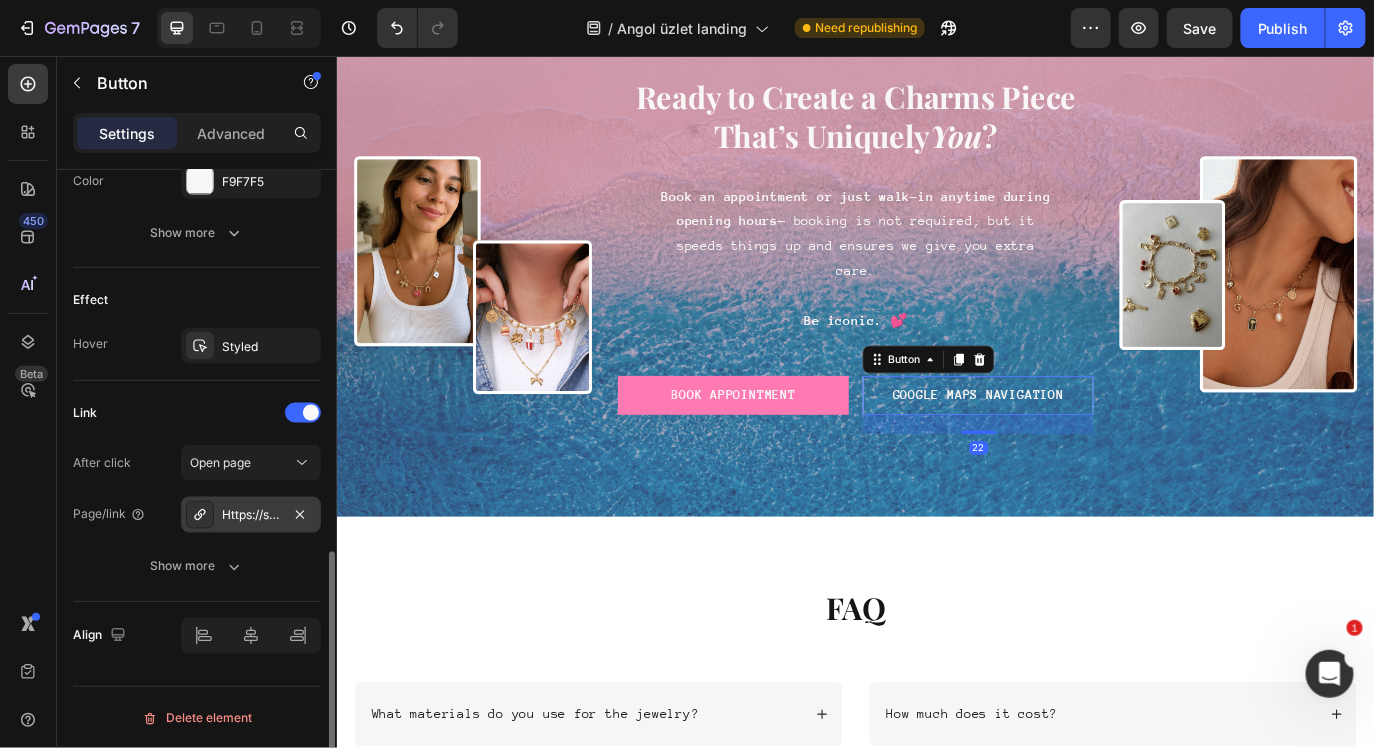 click on "Https://share.Google/xzHHygw540N5AezQA" at bounding box center (251, 516) 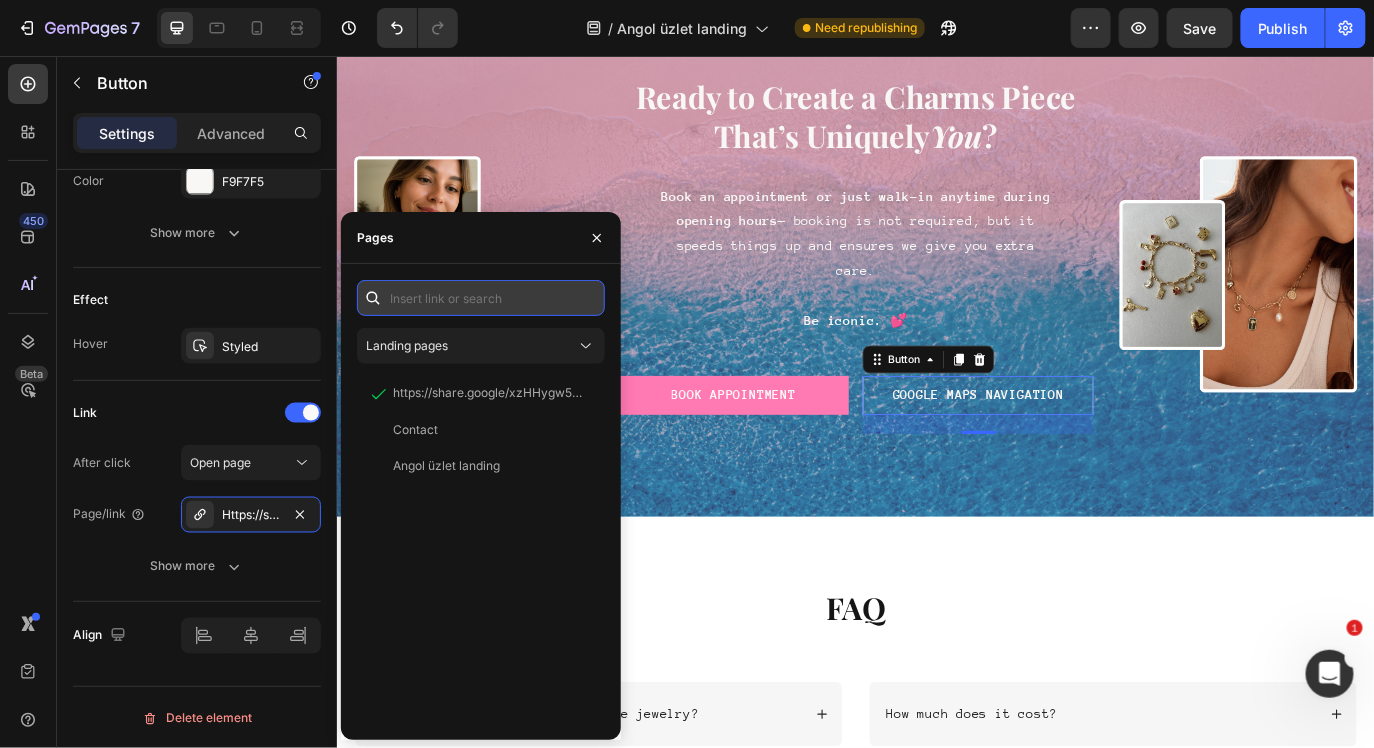 click at bounding box center [481, 298] 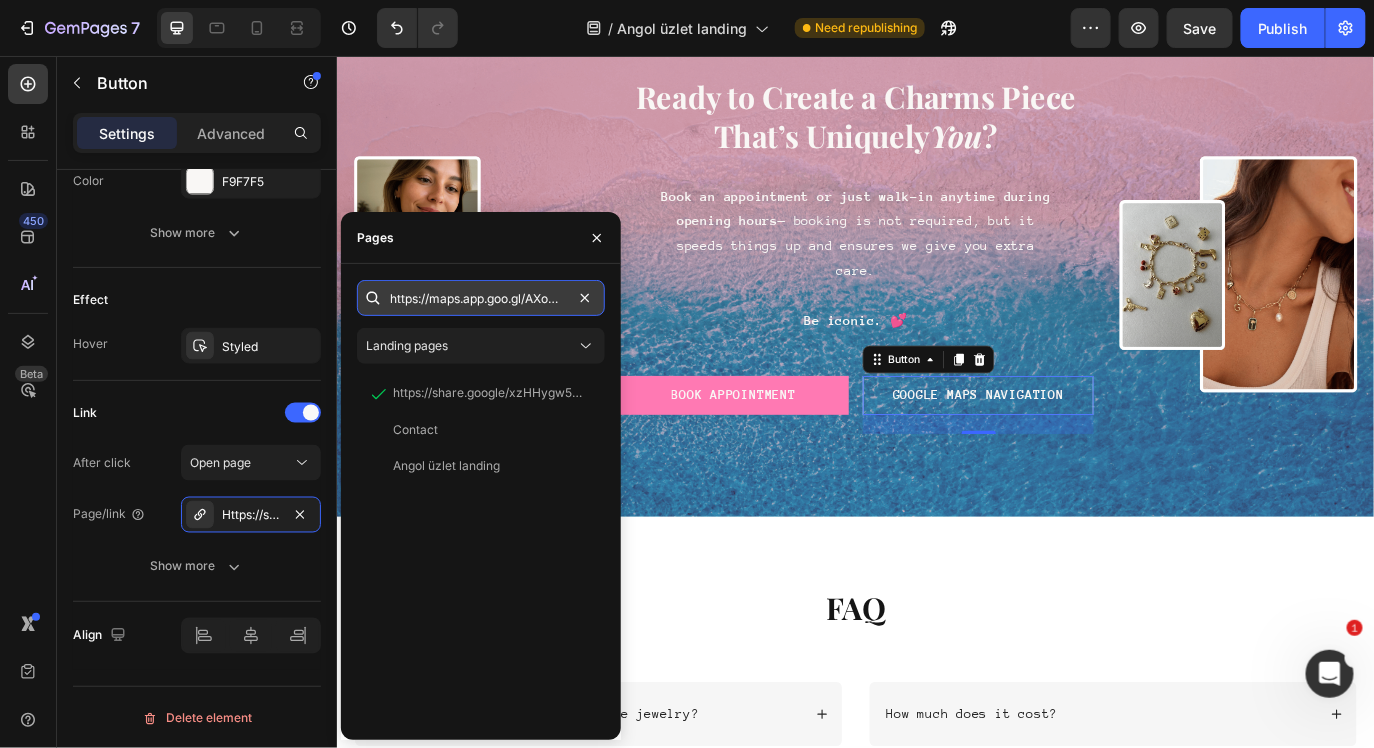 scroll, scrollTop: 0, scrollLeft: 87, axis: horizontal 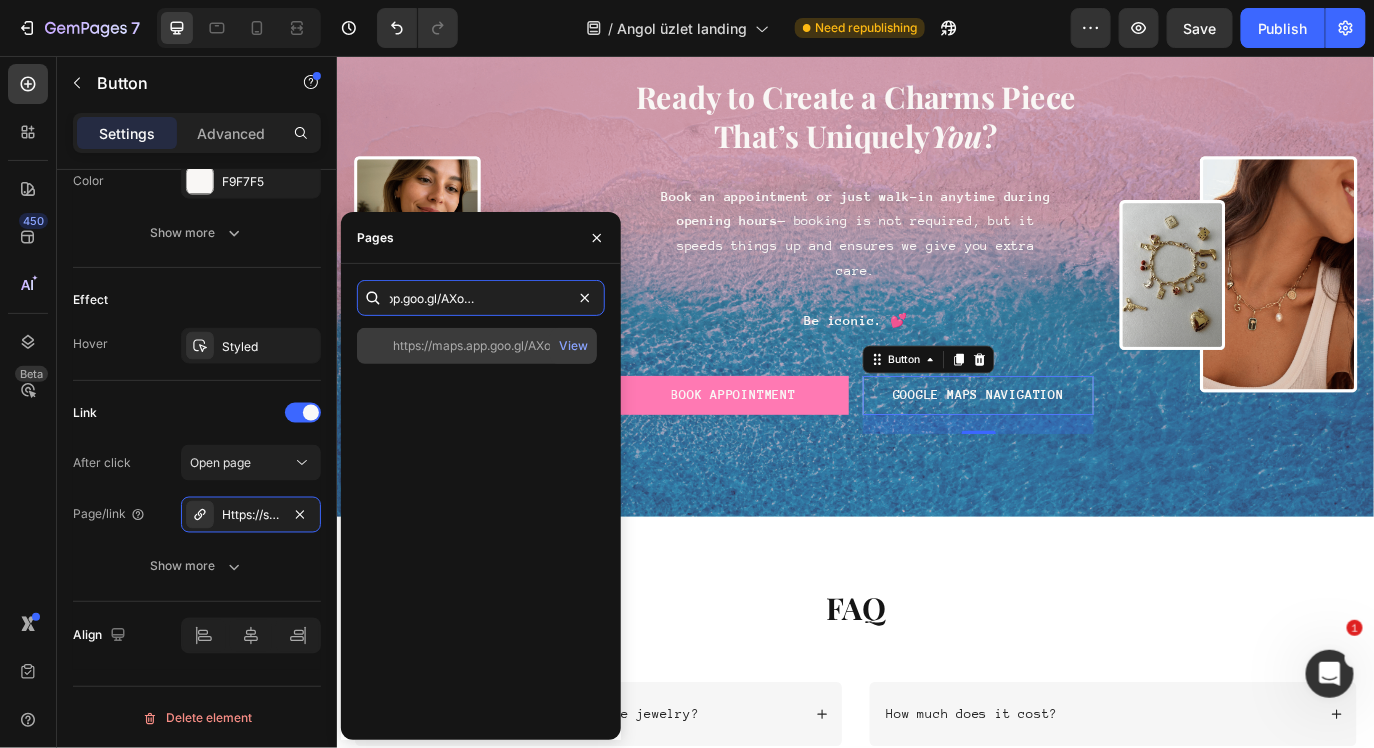 type on "https://maps.app.goo.gl/AXoaeucpKhzjmJP56" 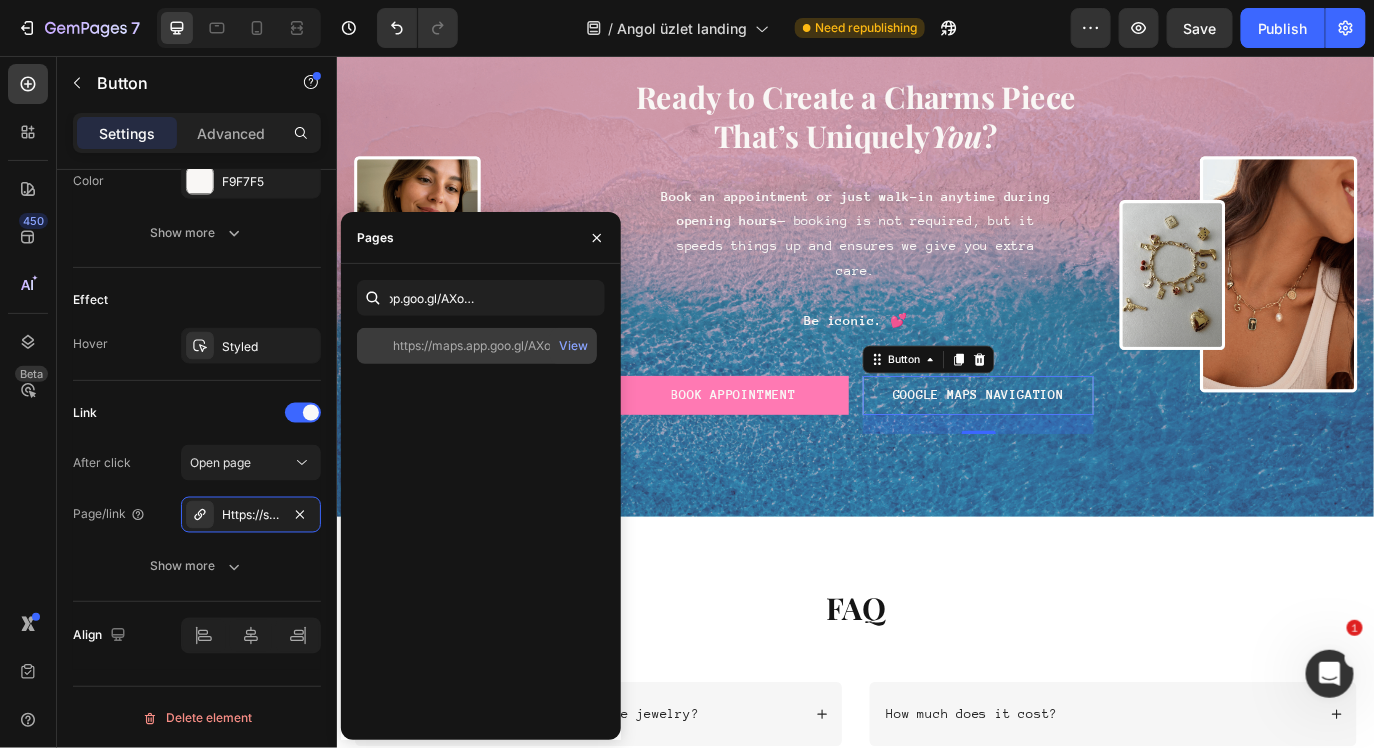 scroll, scrollTop: 0, scrollLeft: 0, axis: both 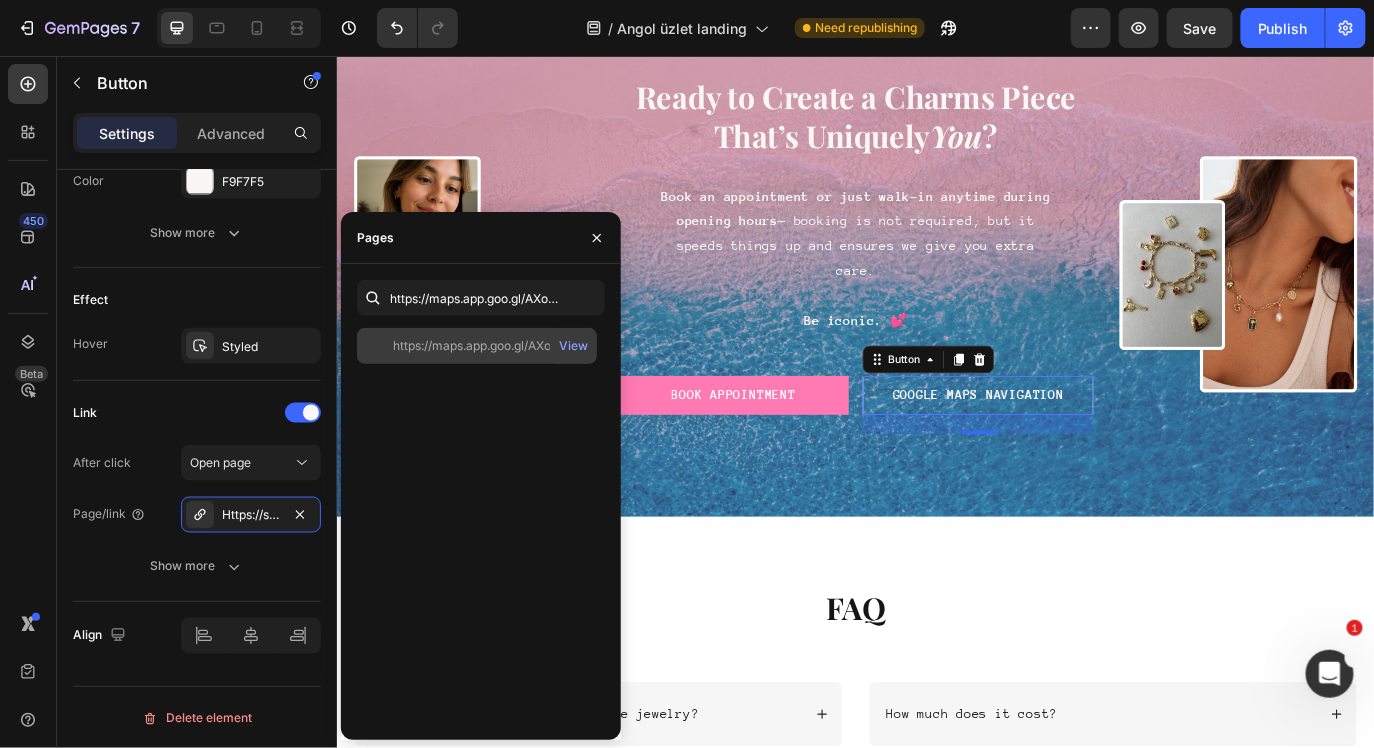 click on "https://maps.app.goo.gl/AXoaeucpKhzjmJP56" 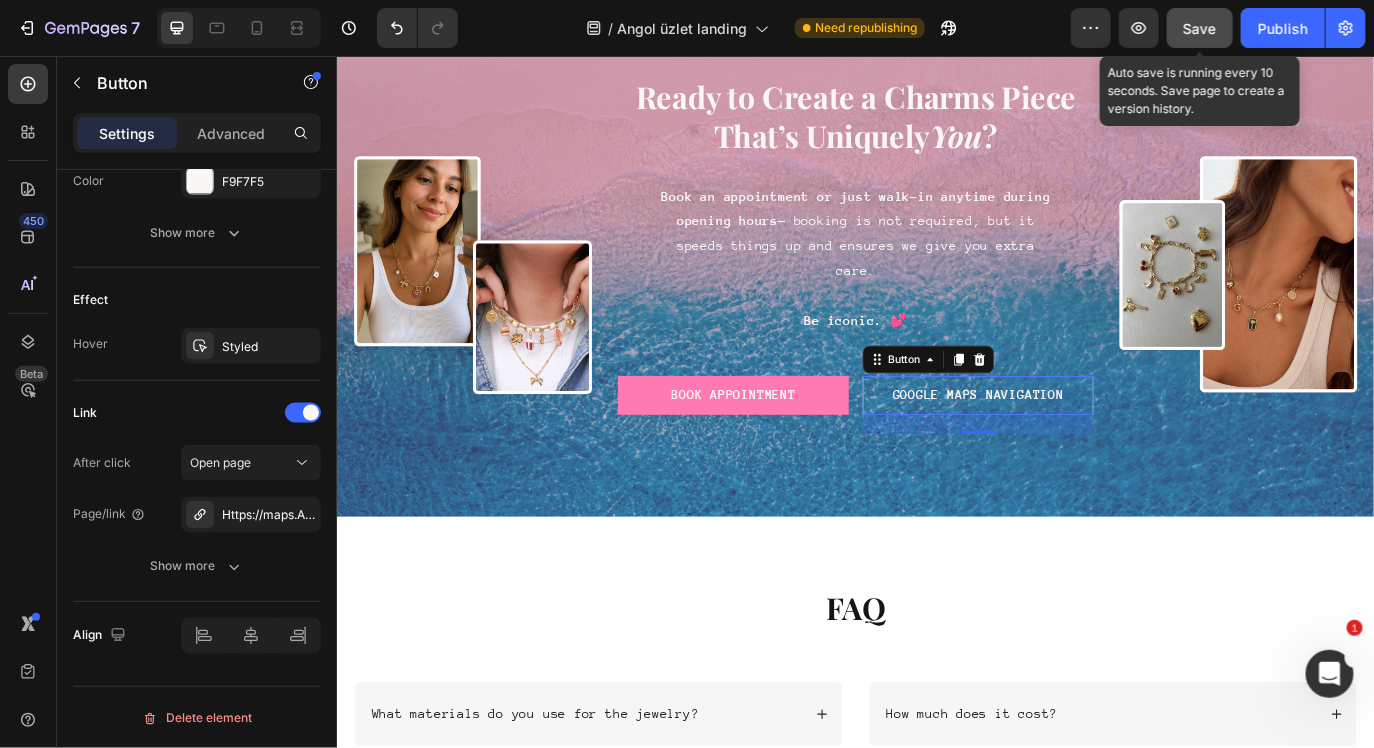 click on "Save" at bounding box center [1200, 28] 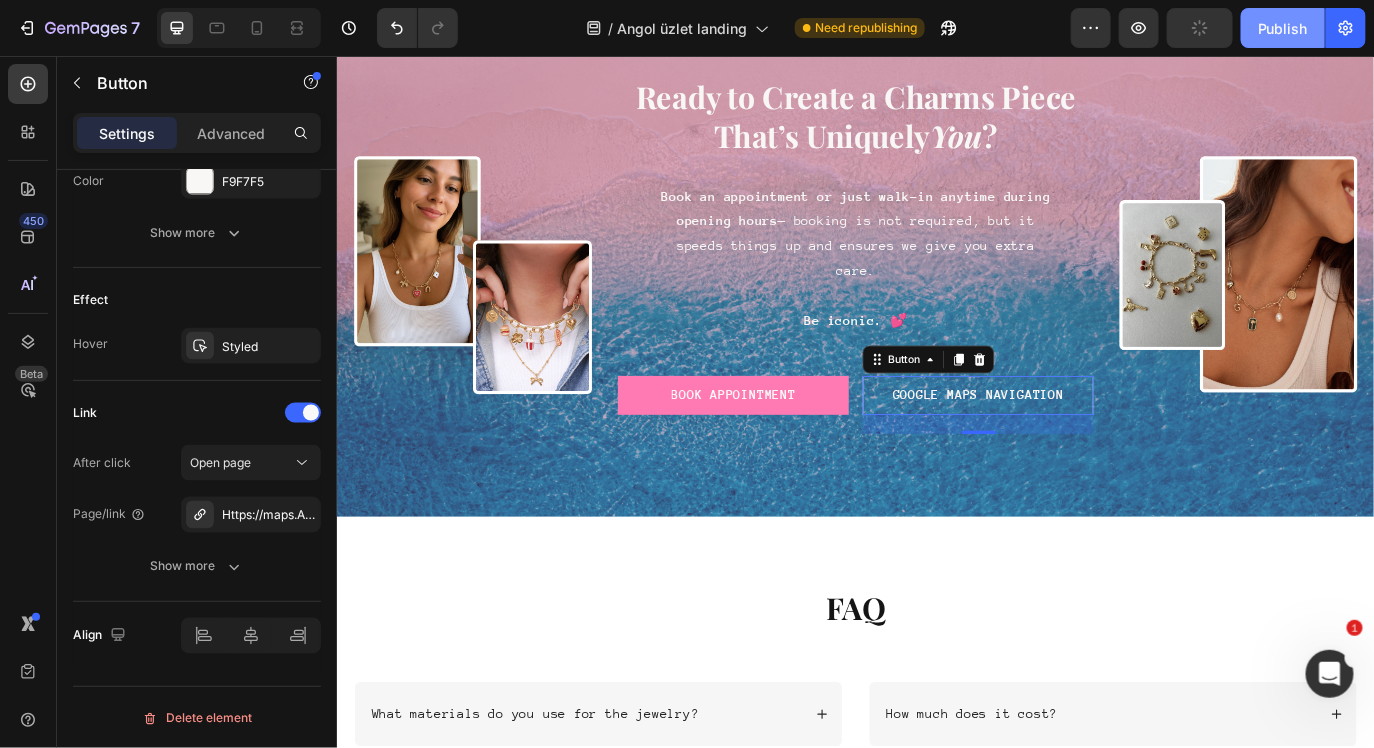 click on "Publish" at bounding box center (1283, 28) 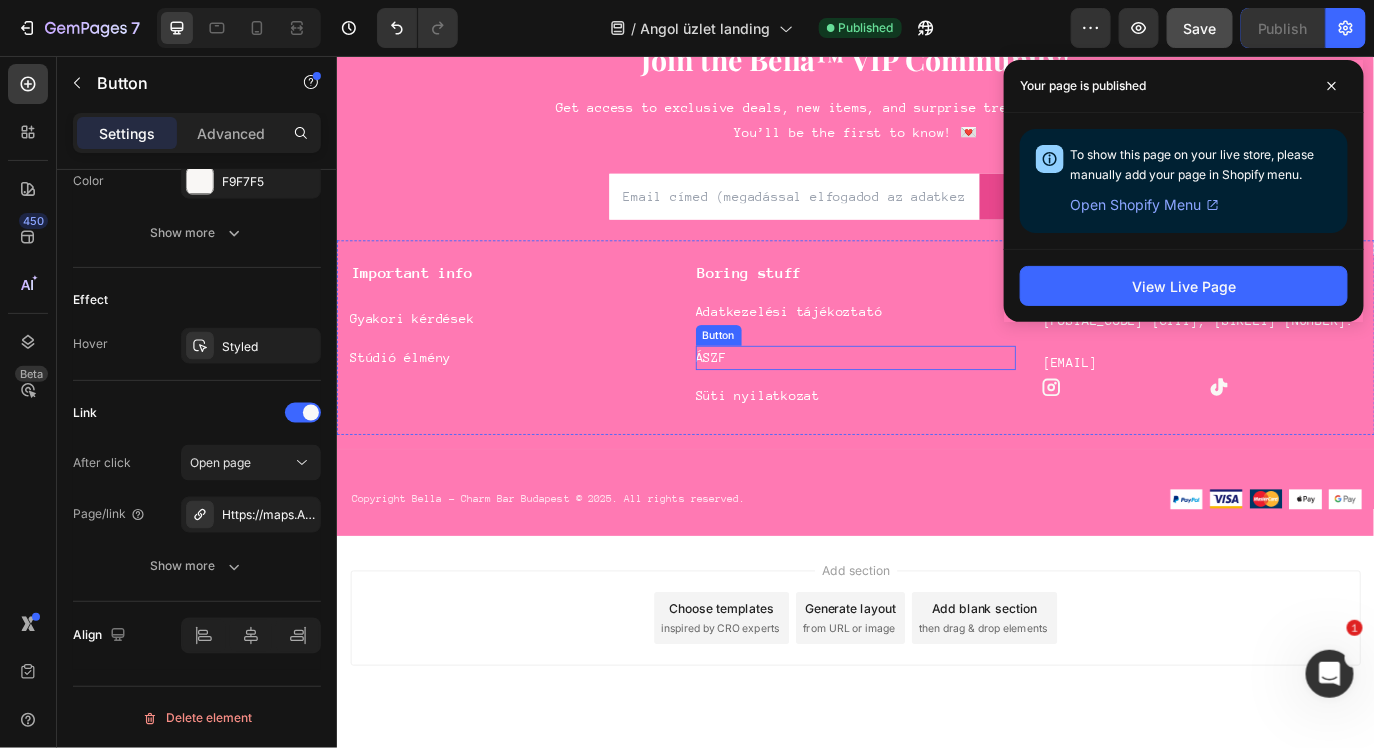 scroll, scrollTop: 7043, scrollLeft: 0, axis: vertical 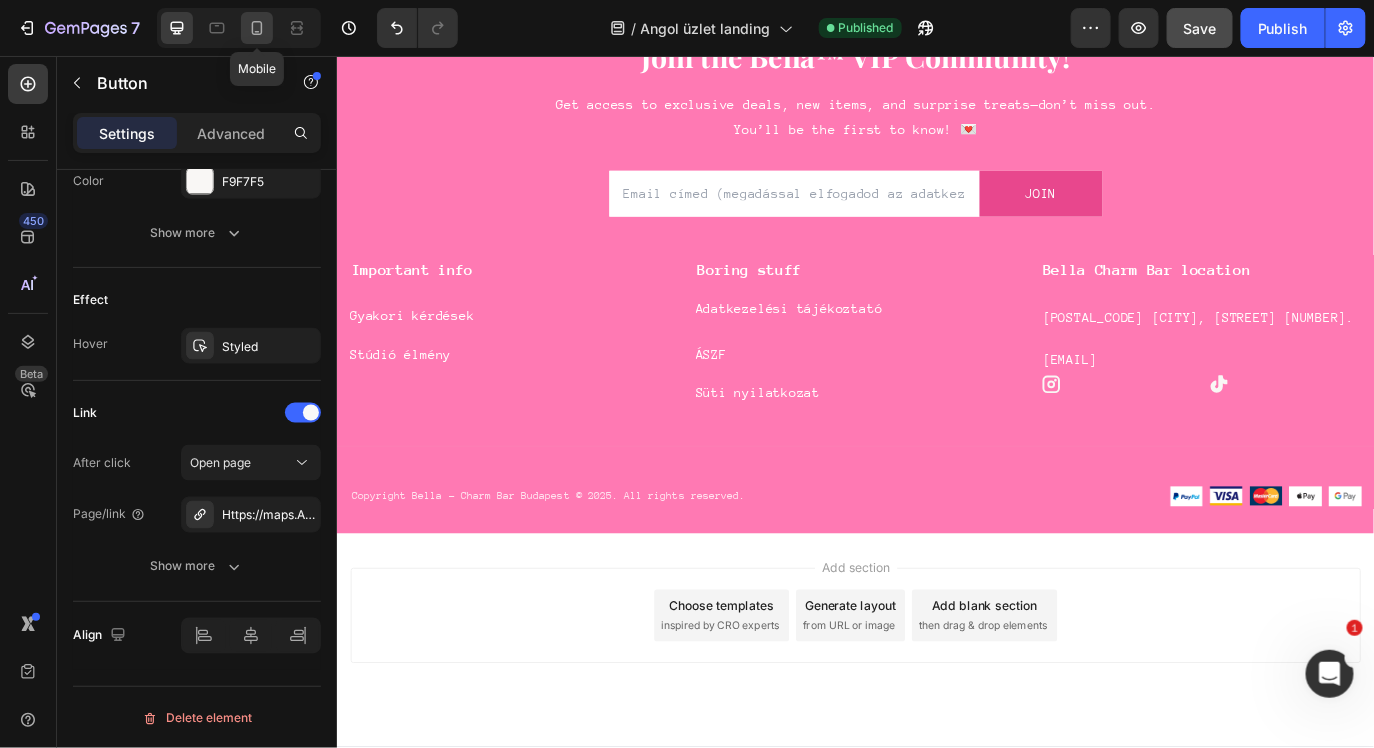 click 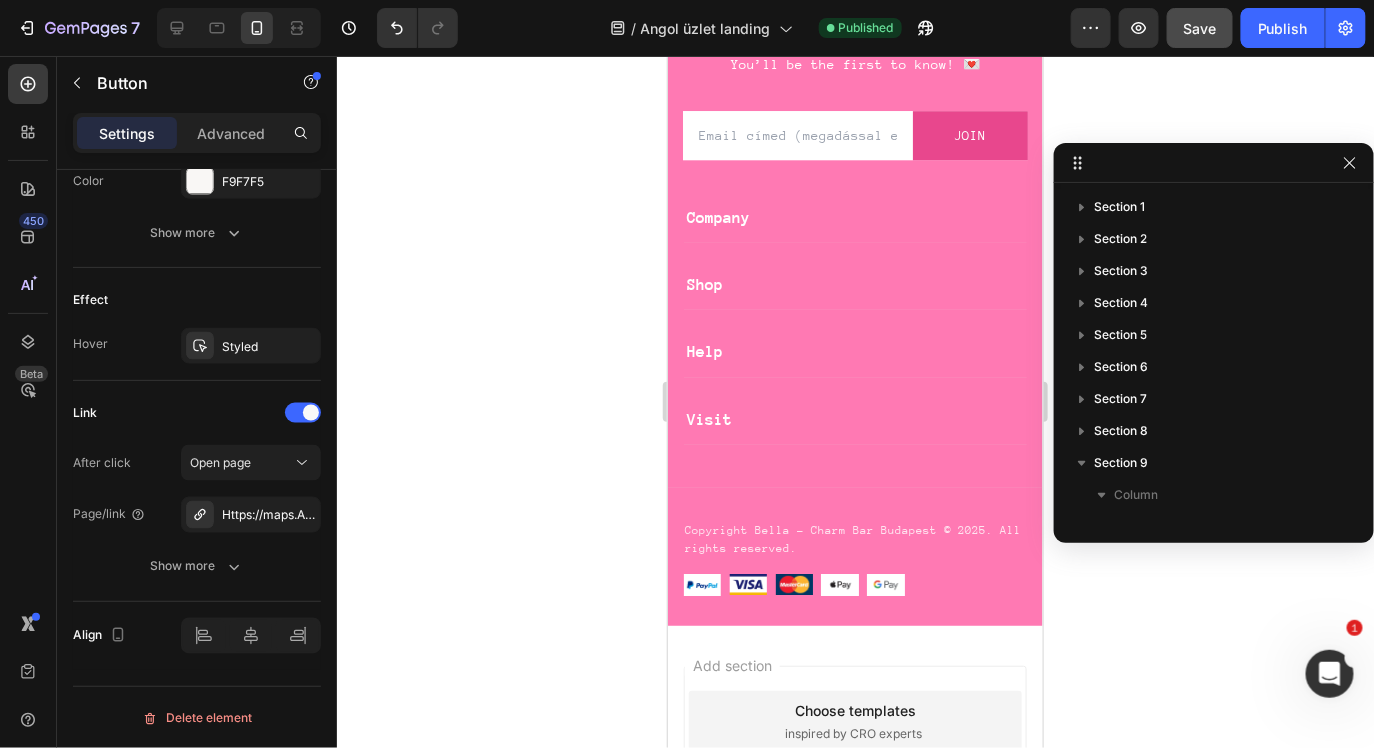 scroll, scrollTop: 6889, scrollLeft: 0, axis: vertical 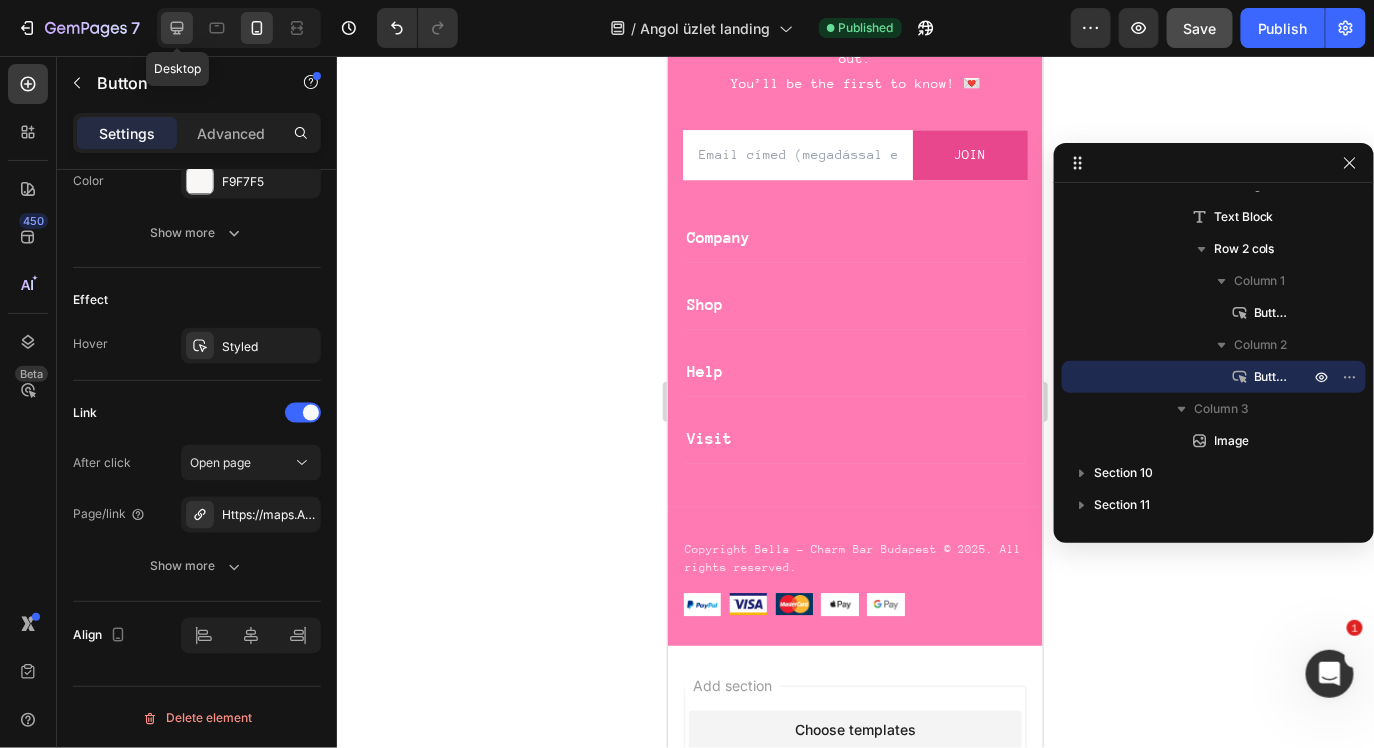 click 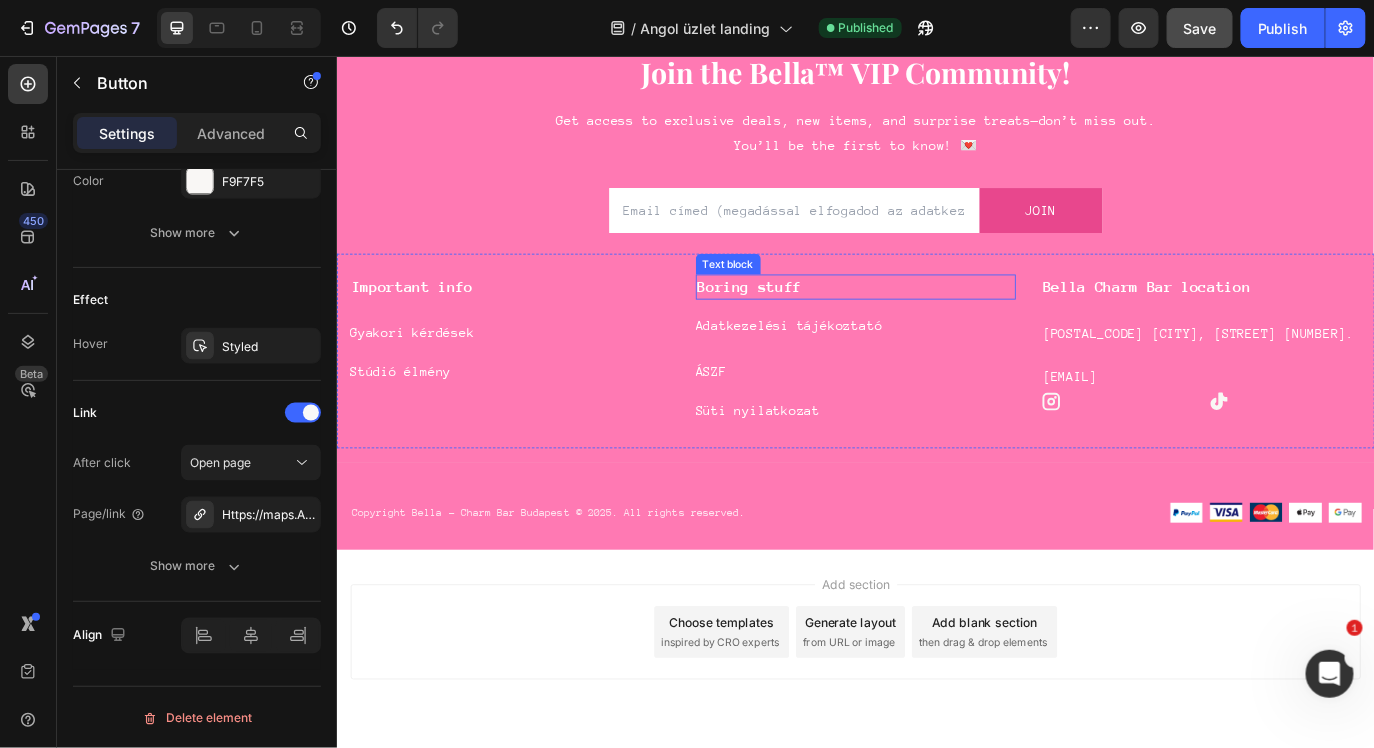 click on "Boring stuff" at bounding box center [936, 322] 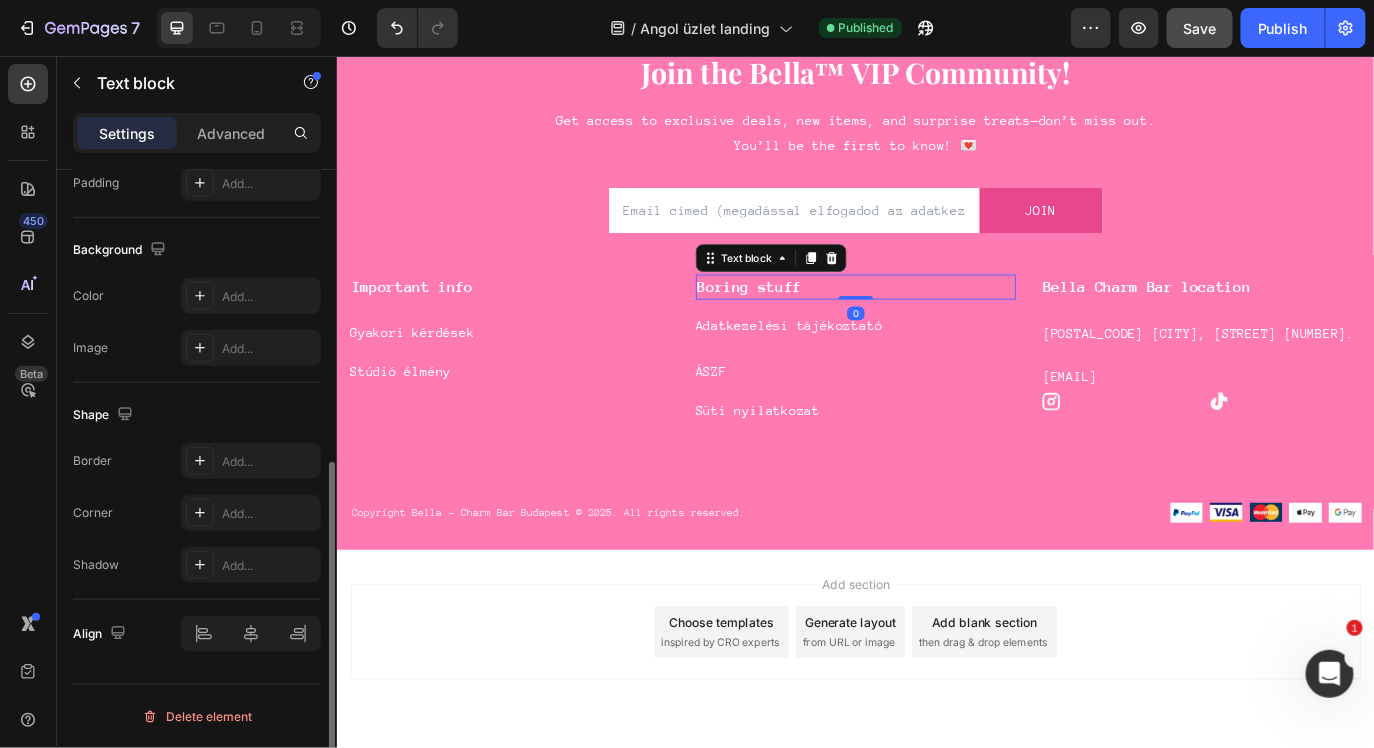 scroll, scrollTop: 0, scrollLeft: 0, axis: both 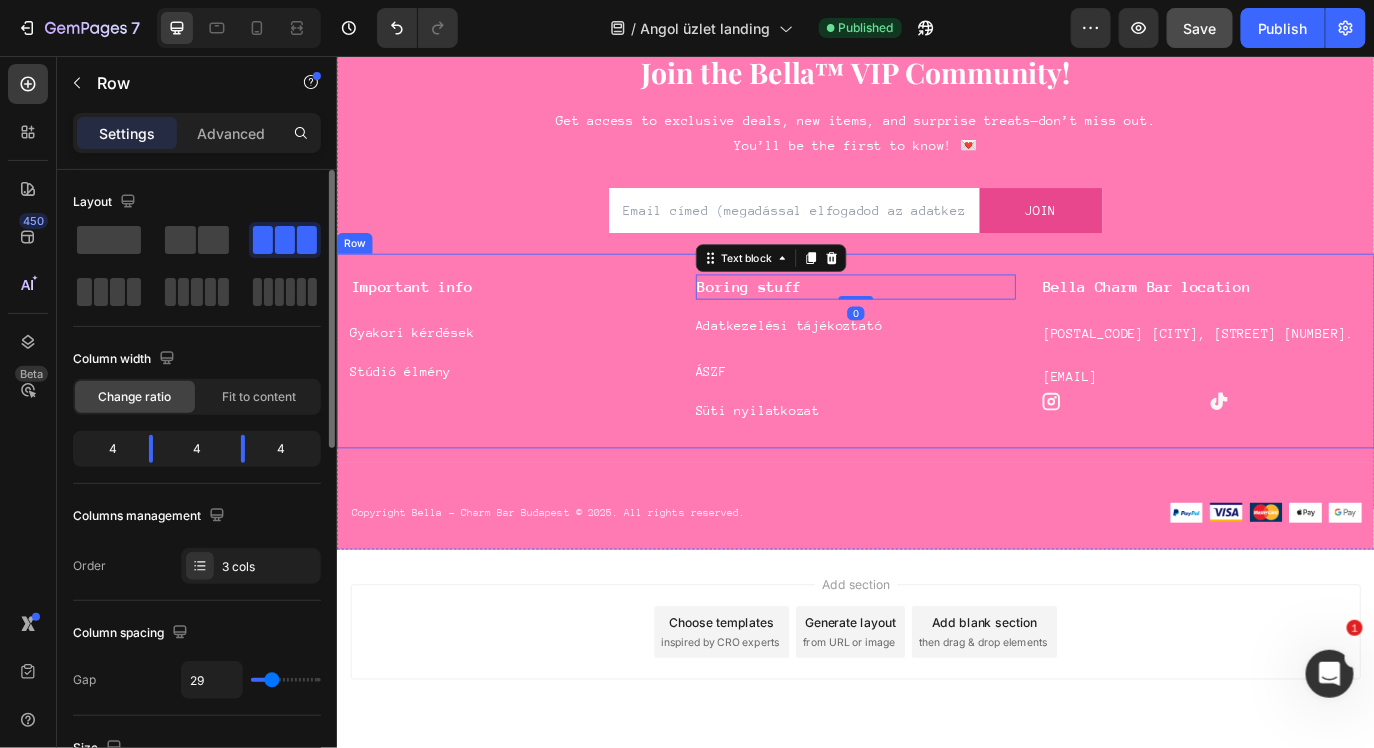 click on "Important info Text block Gyakori kérdések Button Stúdió élmény Button Boring stuff Text block   0 Adatkezelési tájékoztató Button ÁSZF Button Süti nyilatkozat Button Bella Charm Bar location Text block 1065 Budapest, Podmaniczky street 1. Text block hello@charmbarbudapest.com Text block
Icon
Icon Row Row" at bounding box center (936, 396) 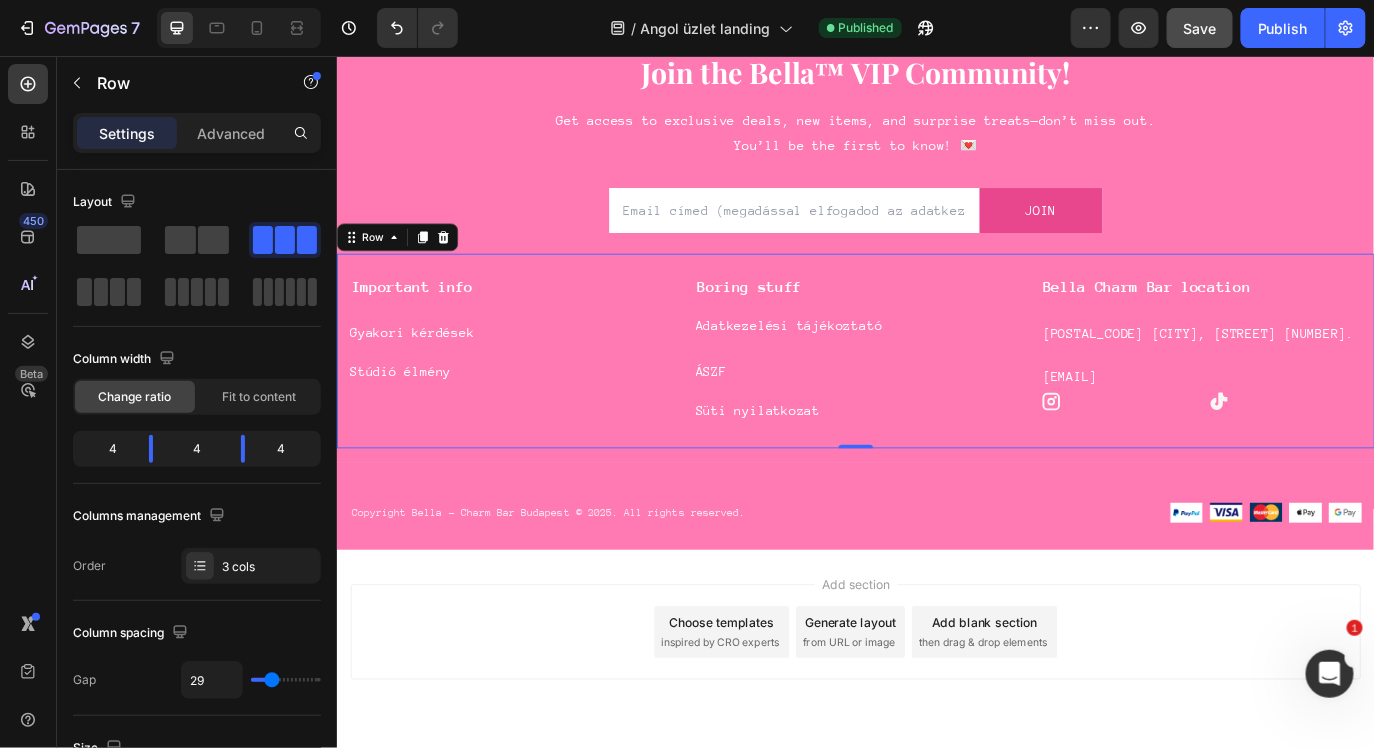 click on "Settings Advanced" at bounding box center (197, 133) 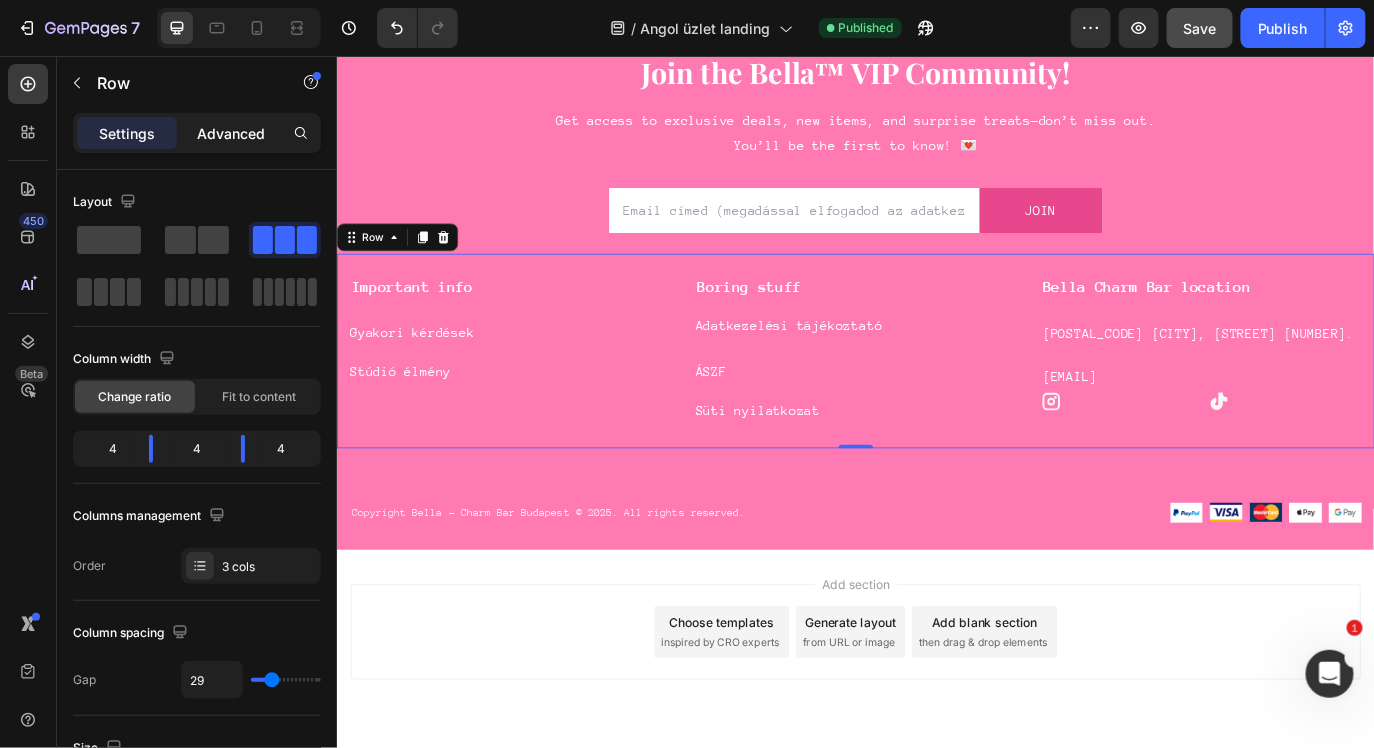 click on "Advanced" at bounding box center [231, 133] 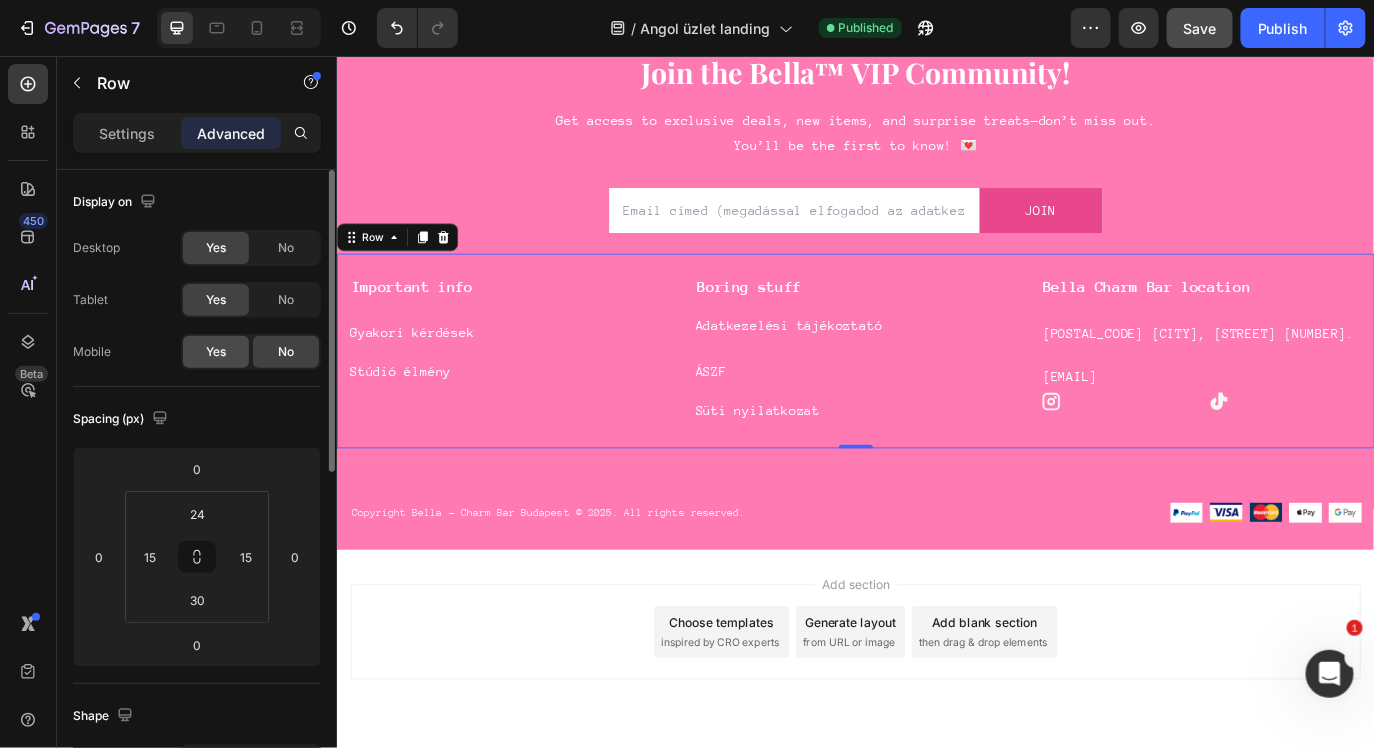 click on "Yes" 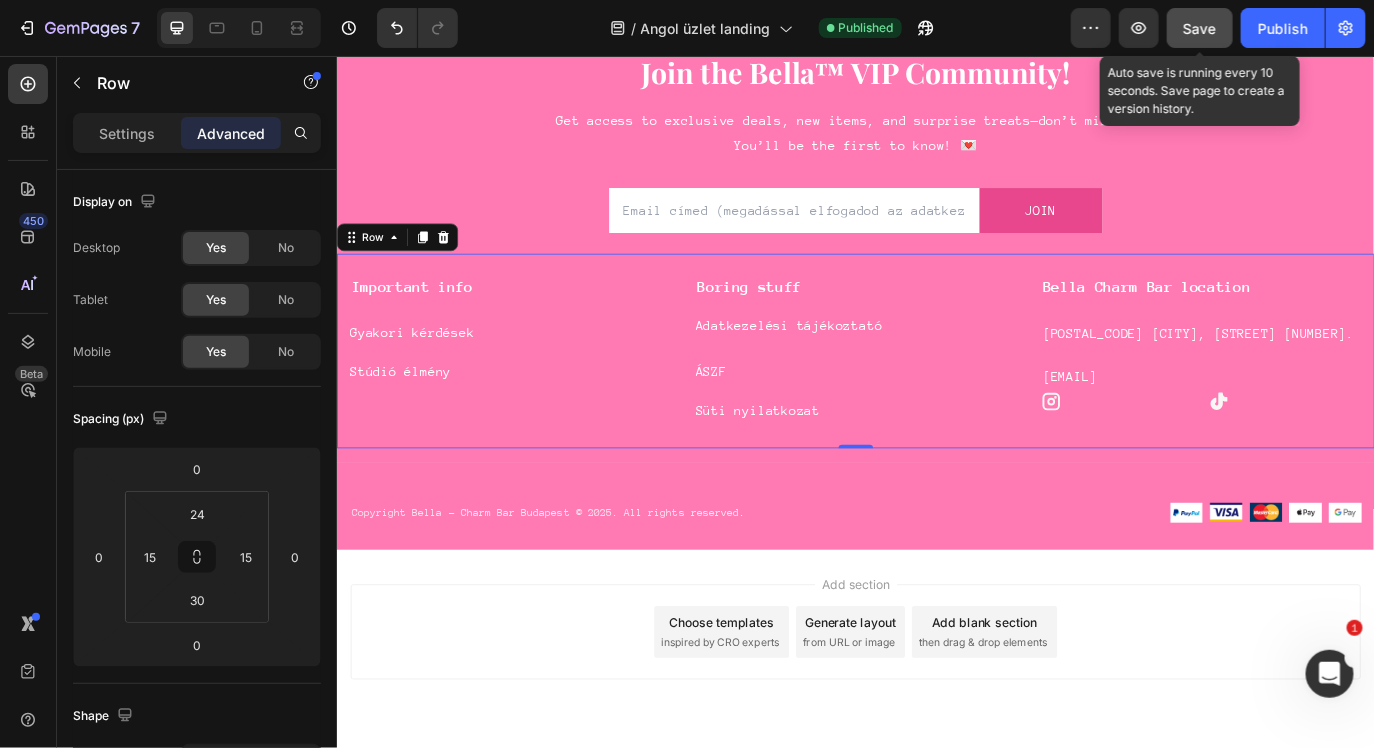 click on "Save" 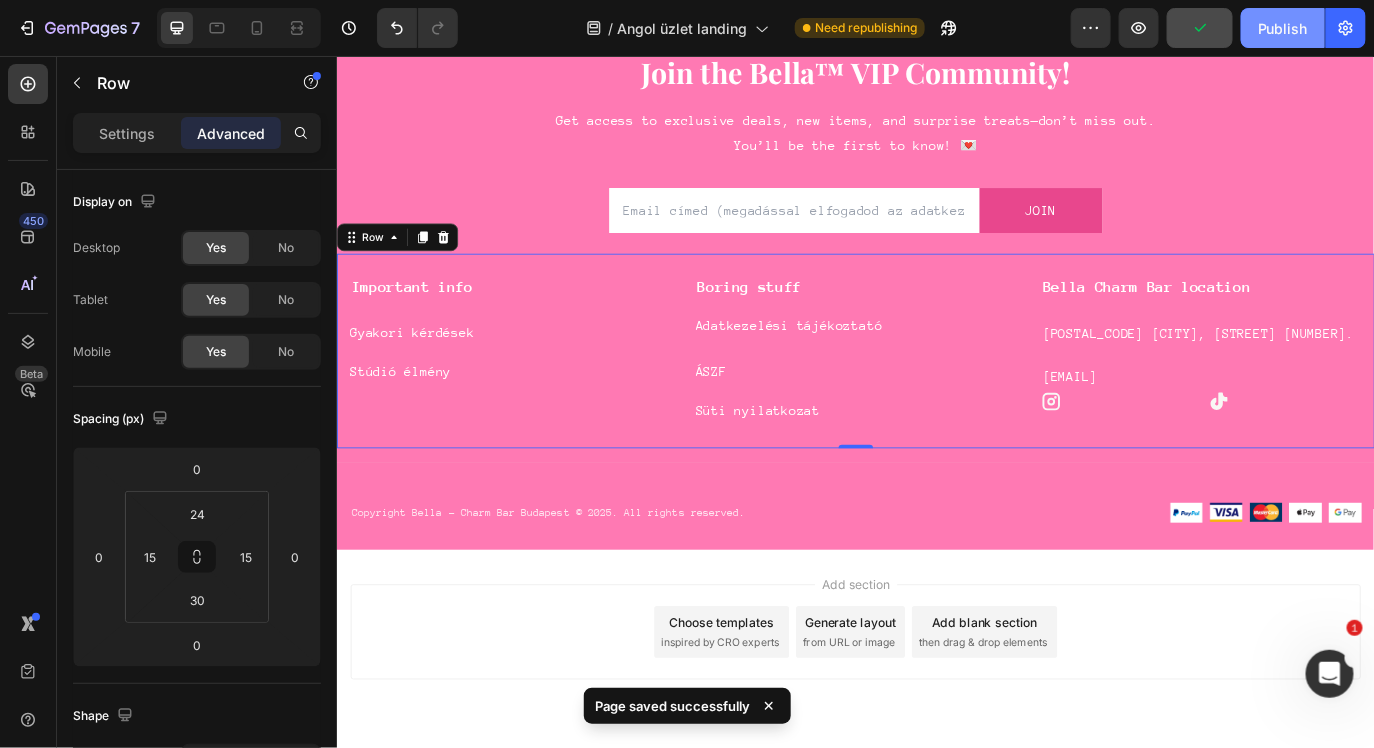 click on "Publish" at bounding box center (1283, 28) 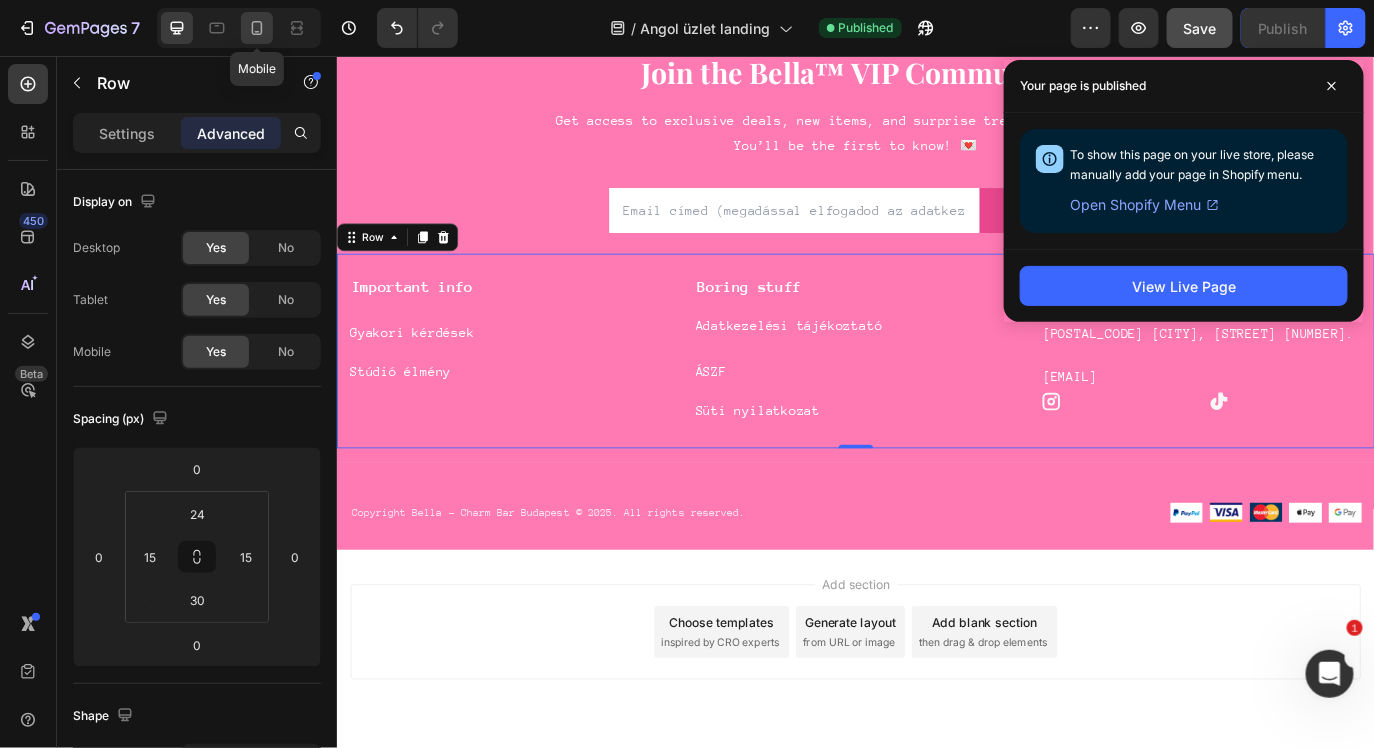 click 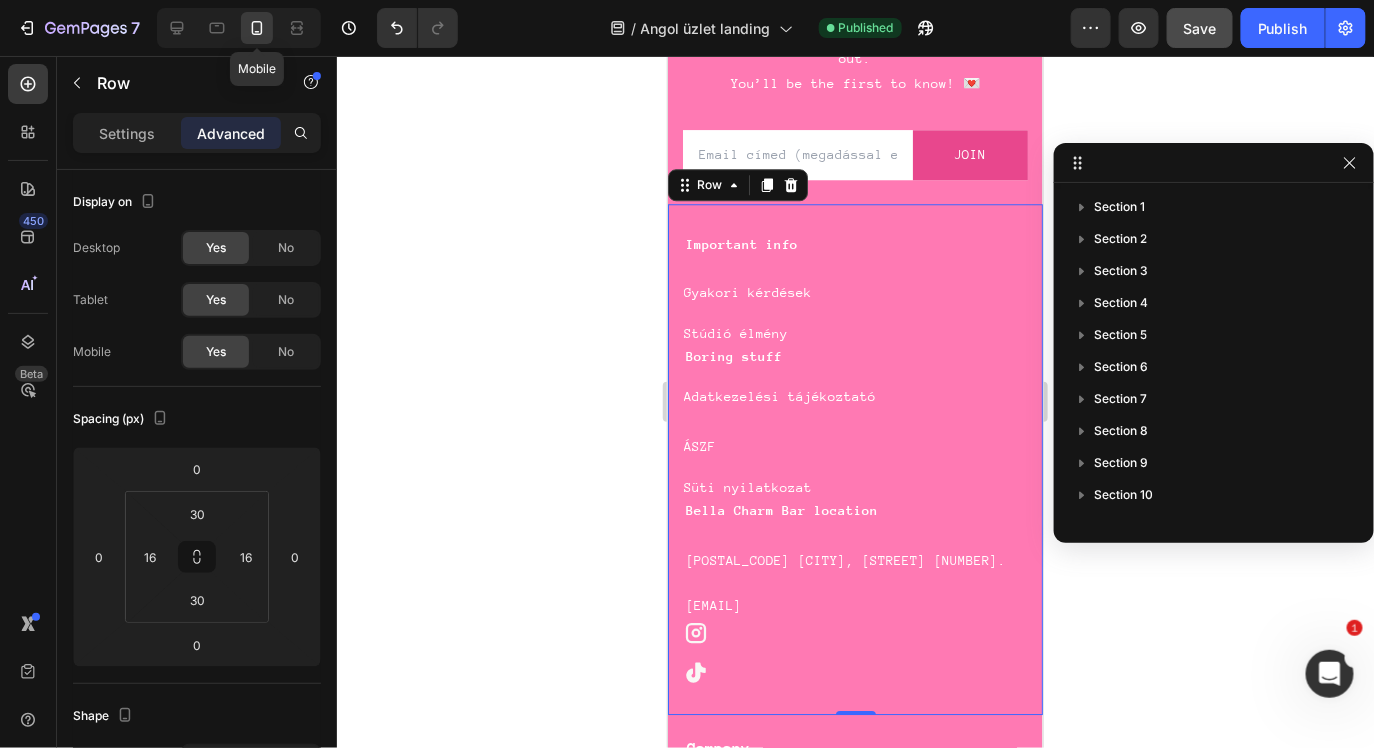 scroll, scrollTop: 9128, scrollLeft: 0, axis: vertical 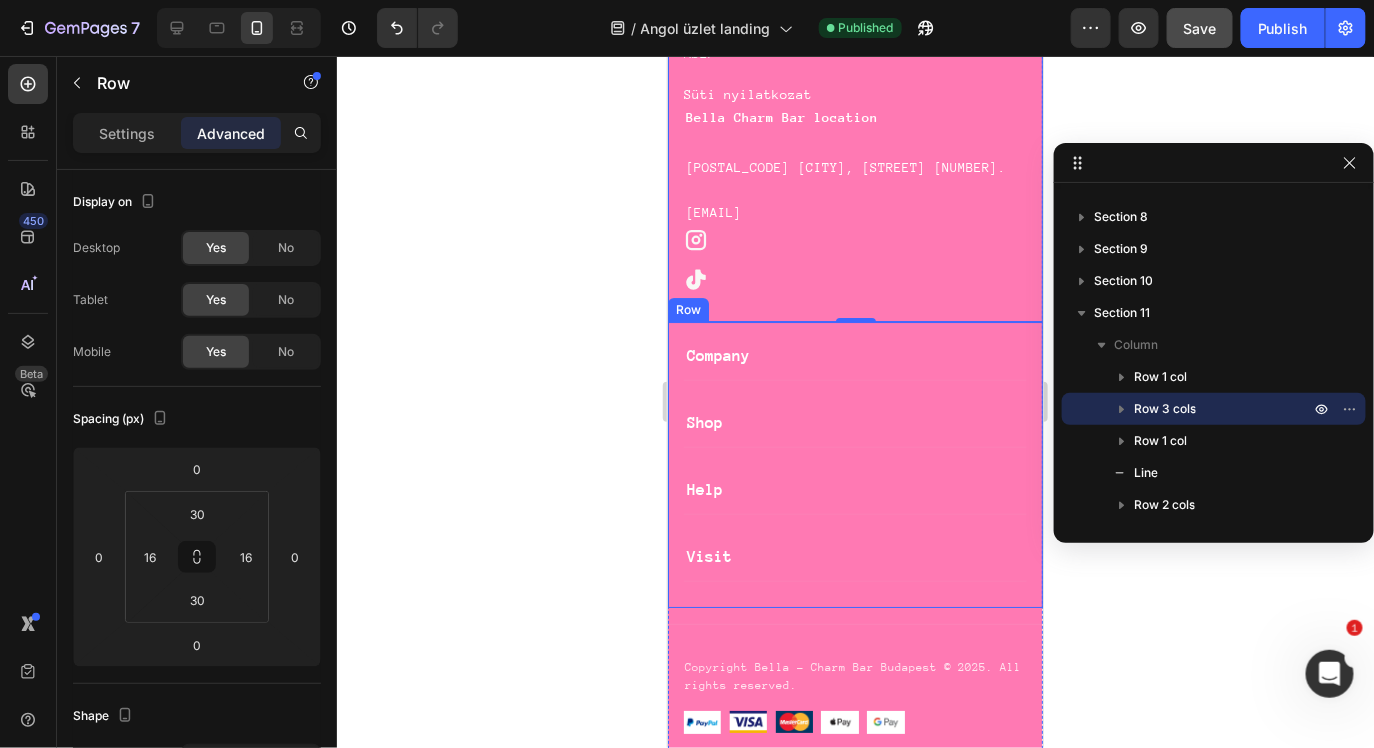 click on "Company Shop Help Visit Accordion Row" at bounding box center [854, 464] 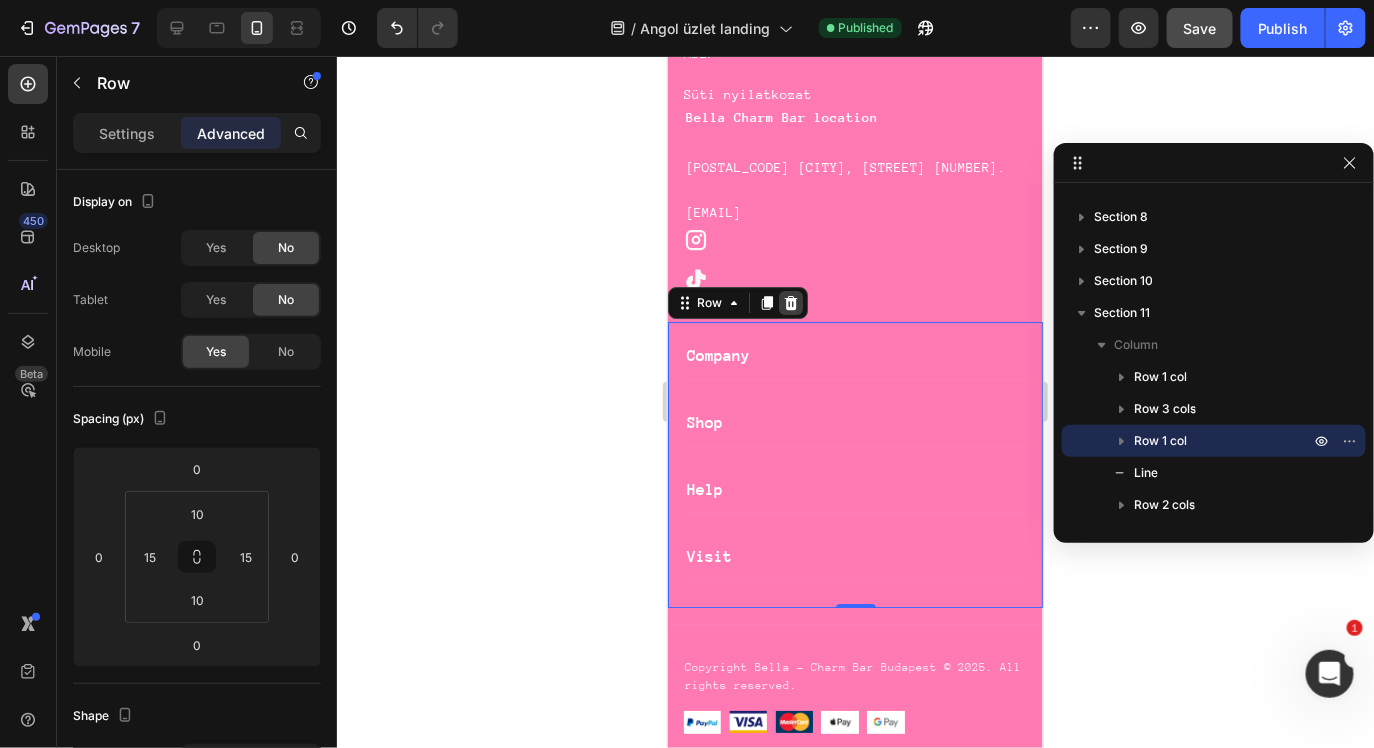 click 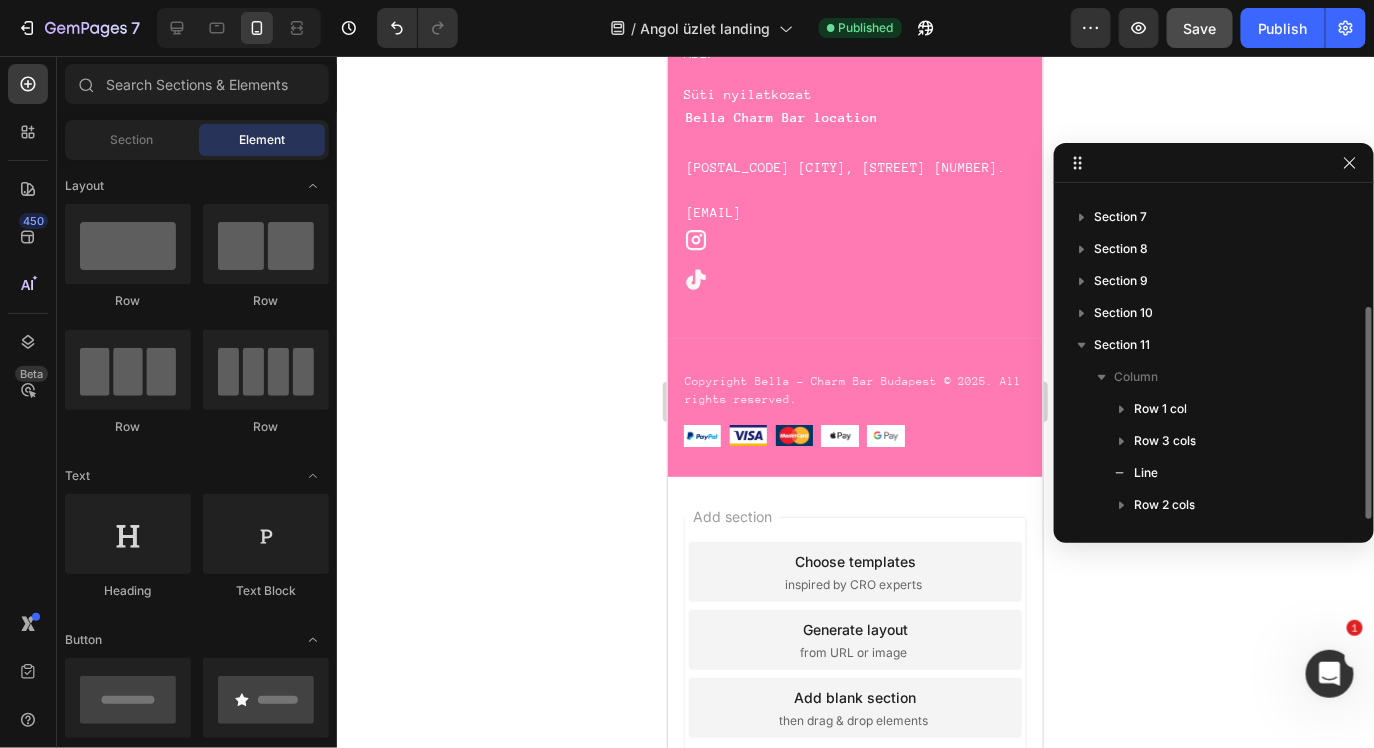 scroll, scrollTop: 181, scrollLeft: 0, axis: vertical 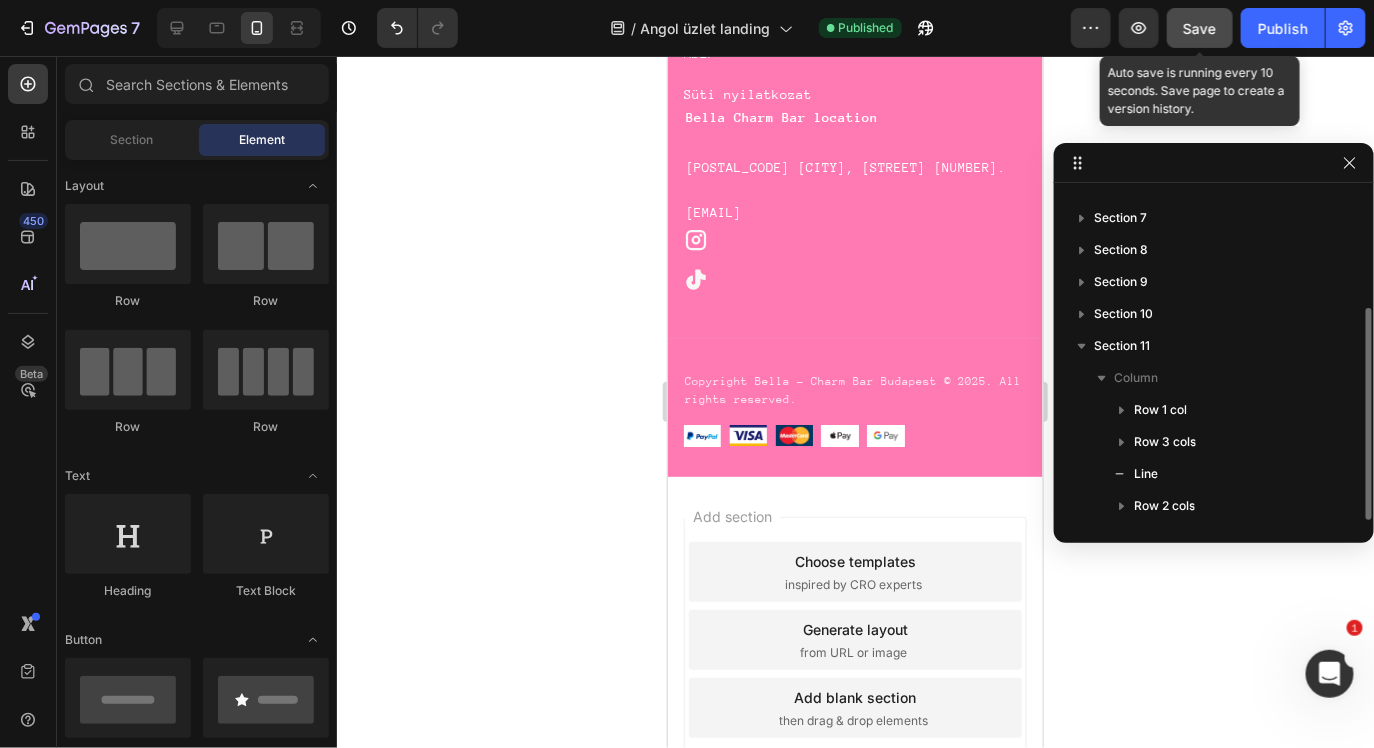 click on "Save" 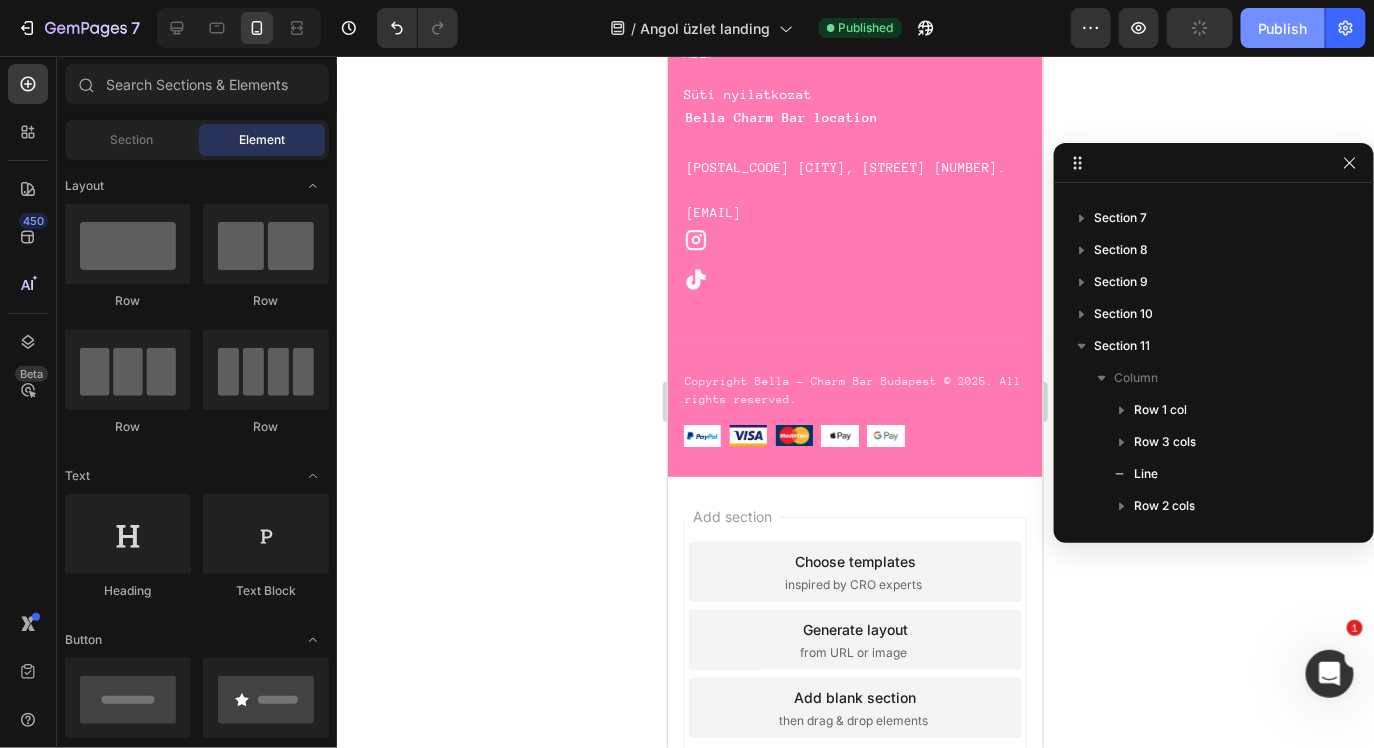click on "Publish" at bounding box center (1283, 28) 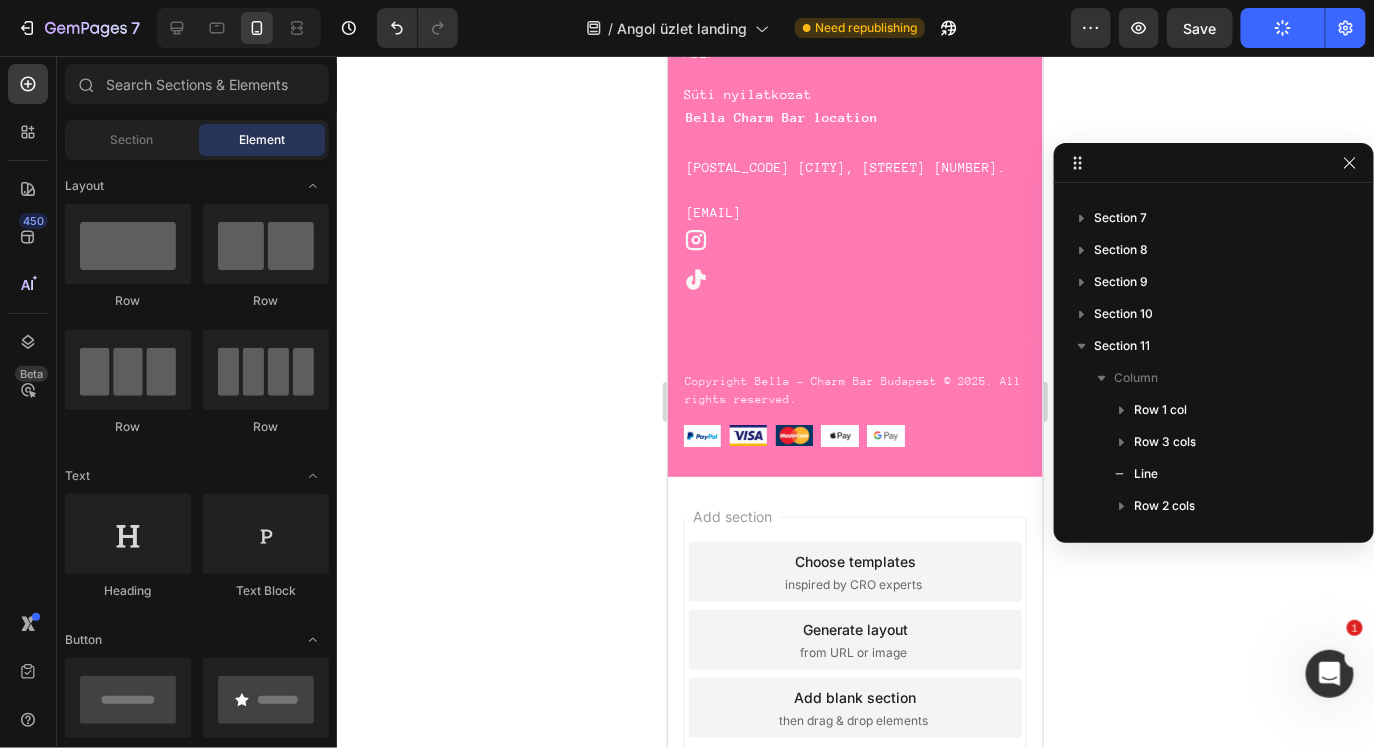 click on "/  Angol üzlet landing Need republishing" 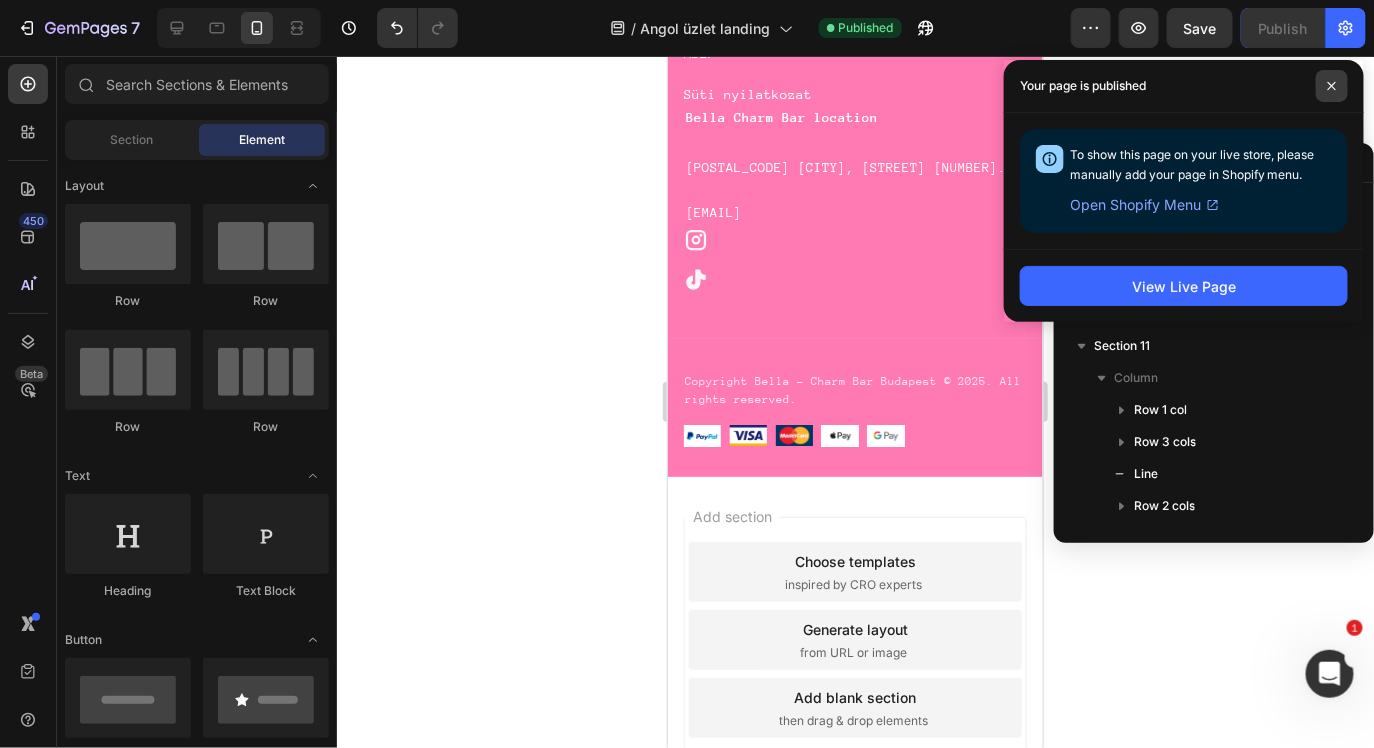 click 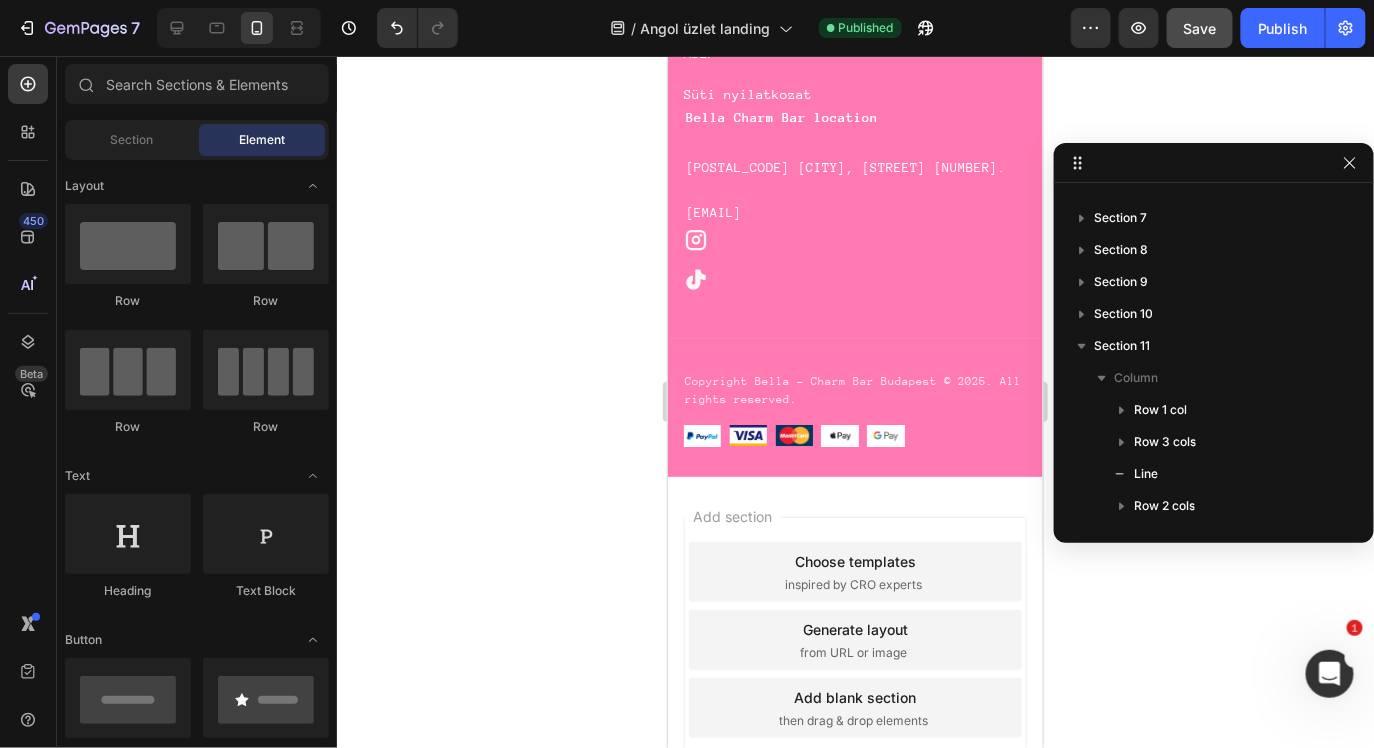 click on "Save" 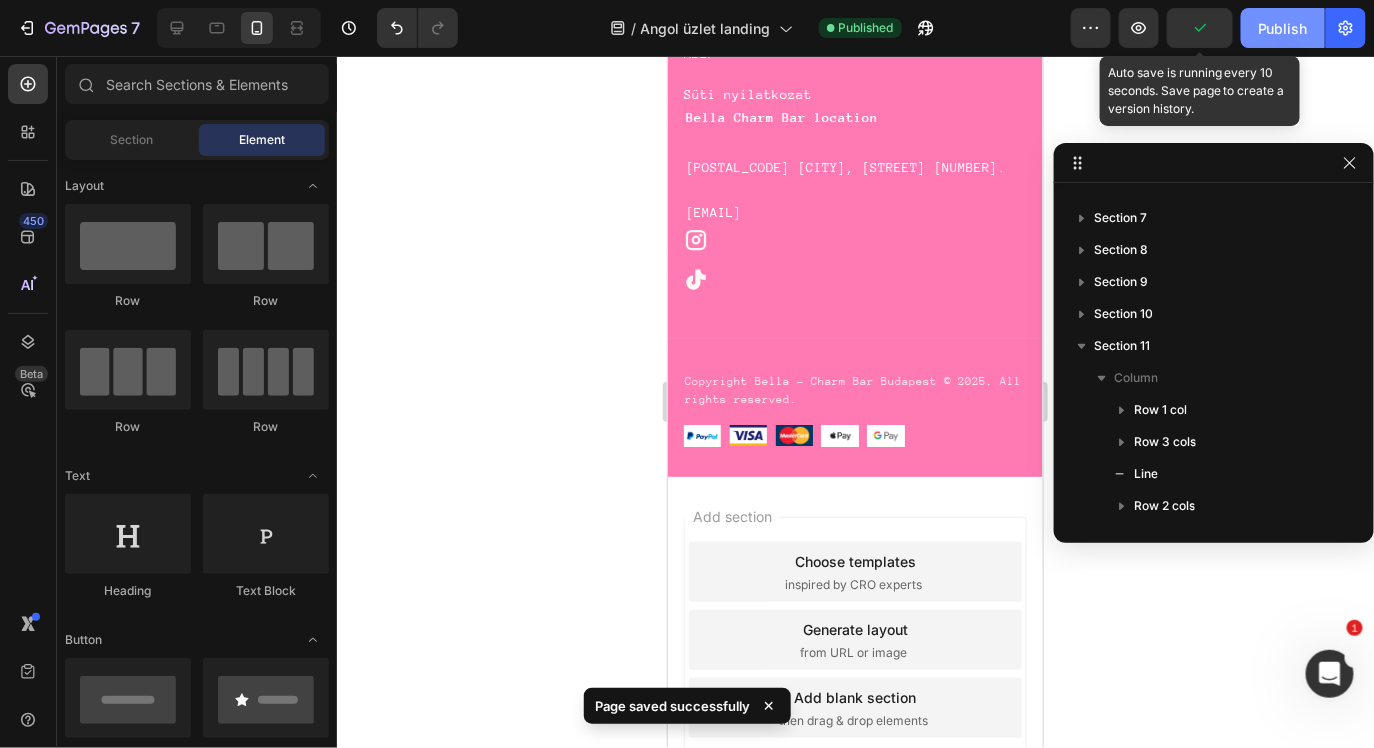 click on "Publish" 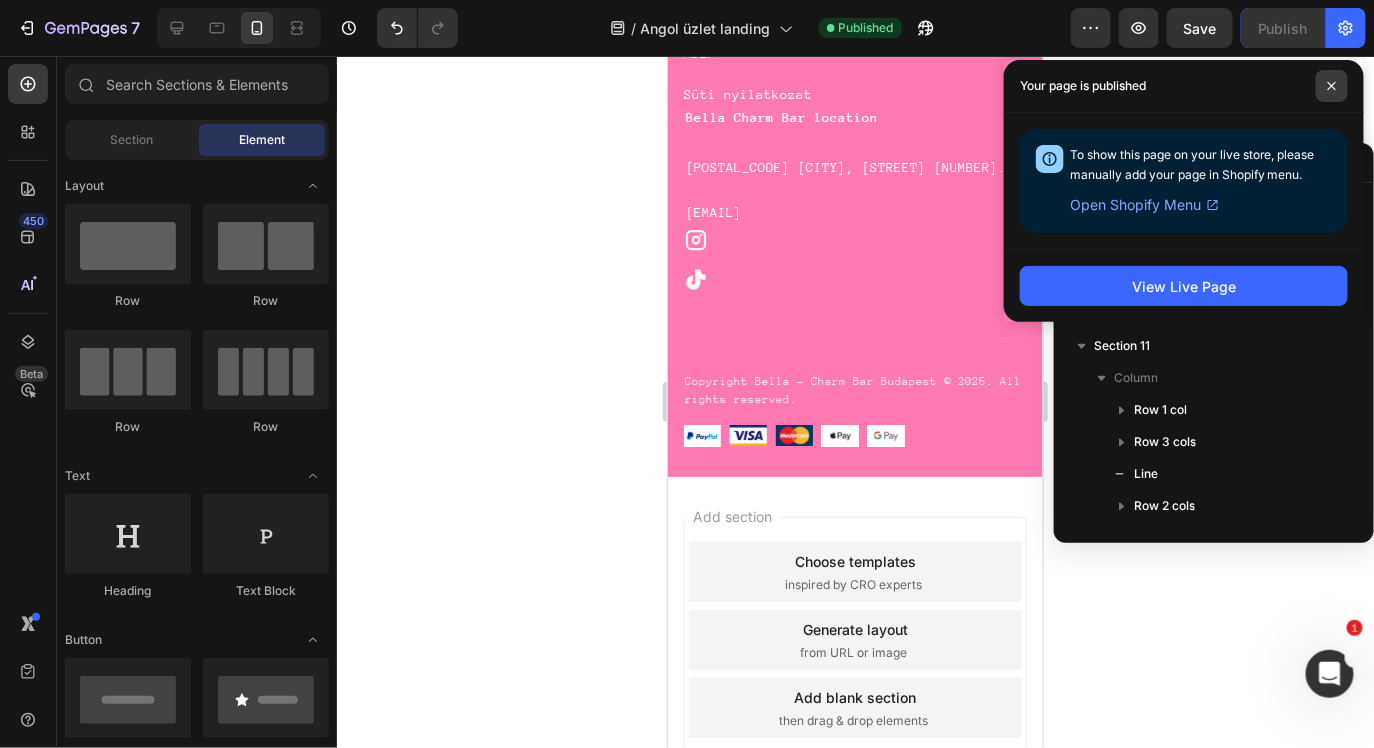 click at bounding box center (1332, 86) 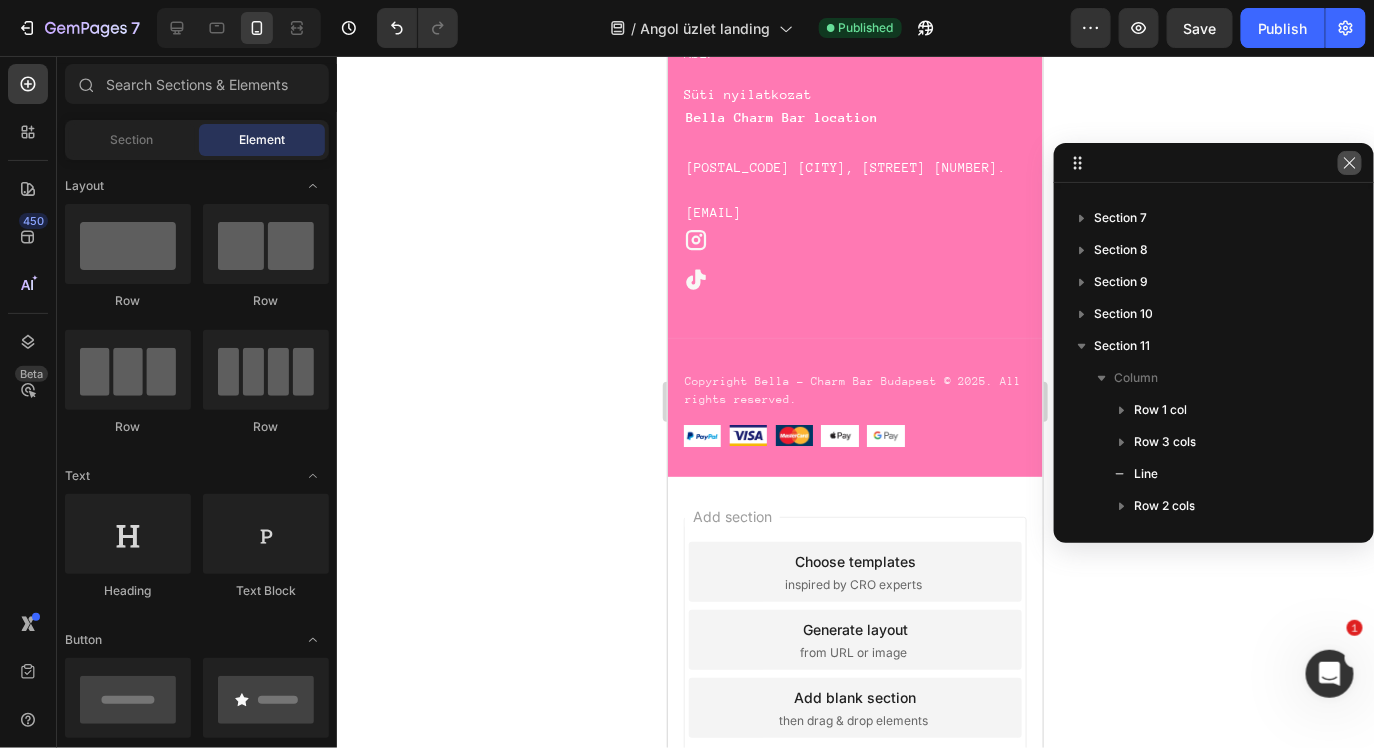 click at bounding box center [1350, 163] 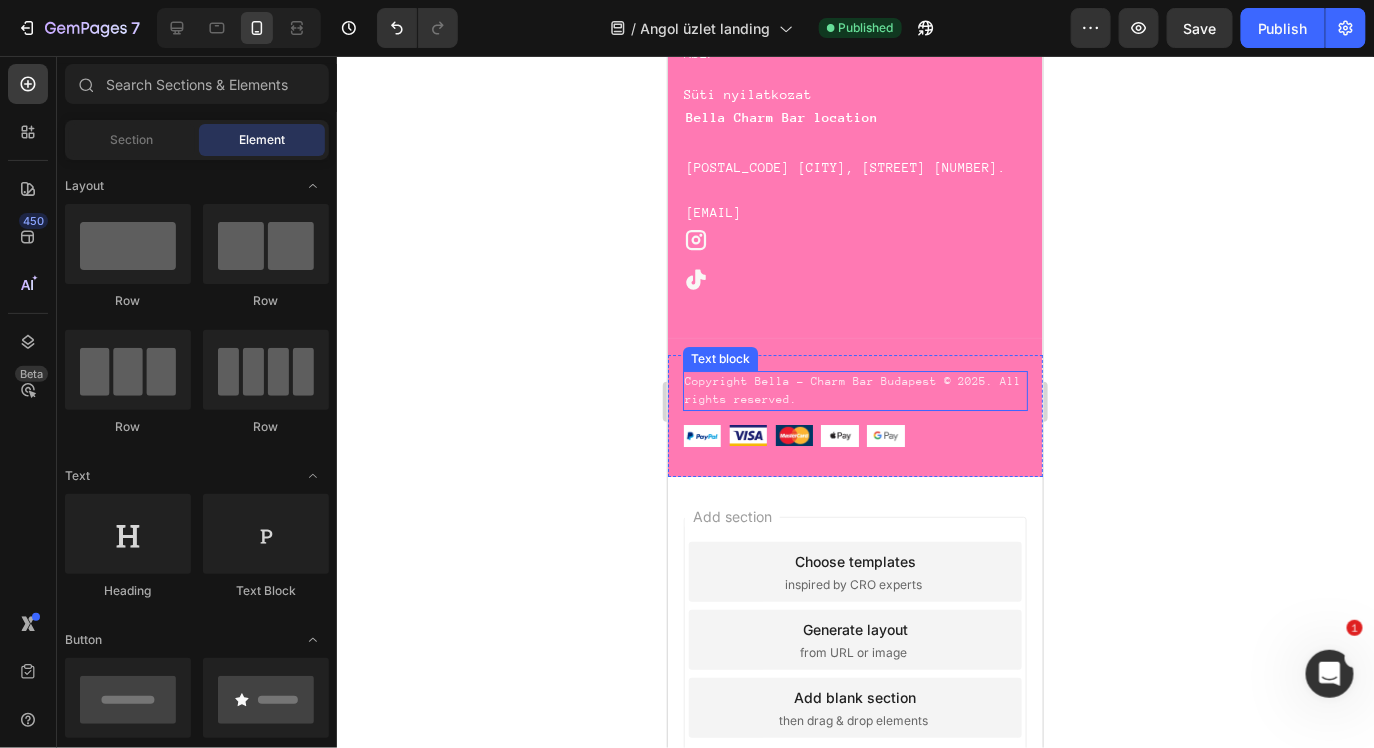 scroll, scrollTop: 9827, scrollLeft: 0, axis: vertical 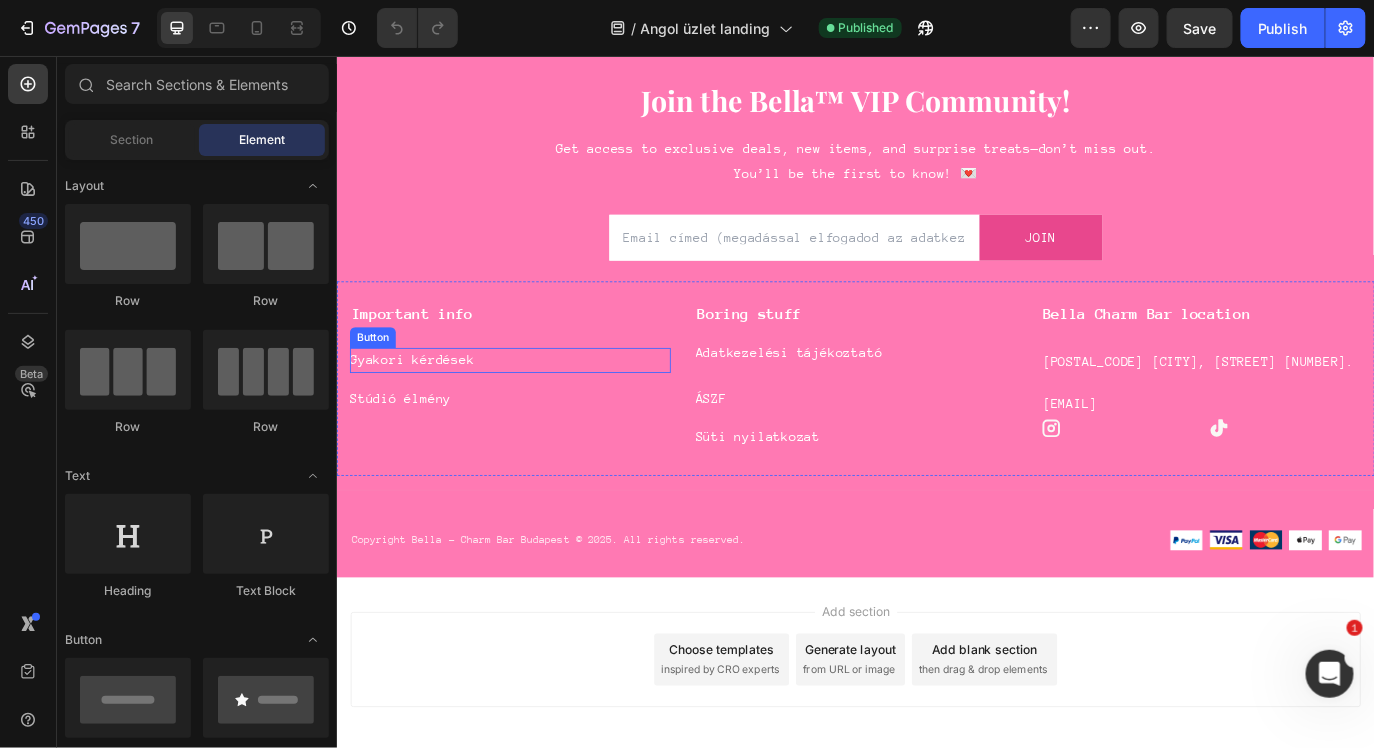 click on "Gyakori kérdések Button" at bounding box center (536, 407) 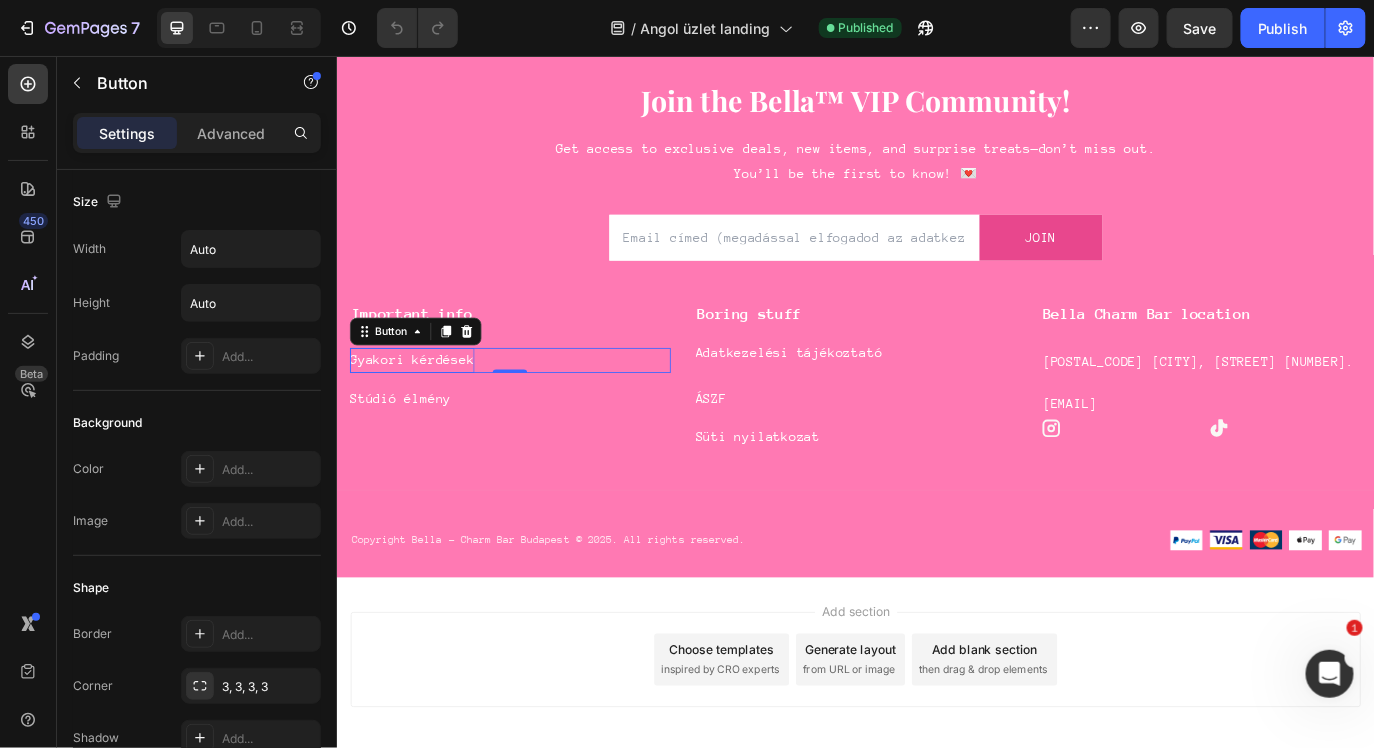 click on "Gyakori kérdések" at bounding box center (423, 407) 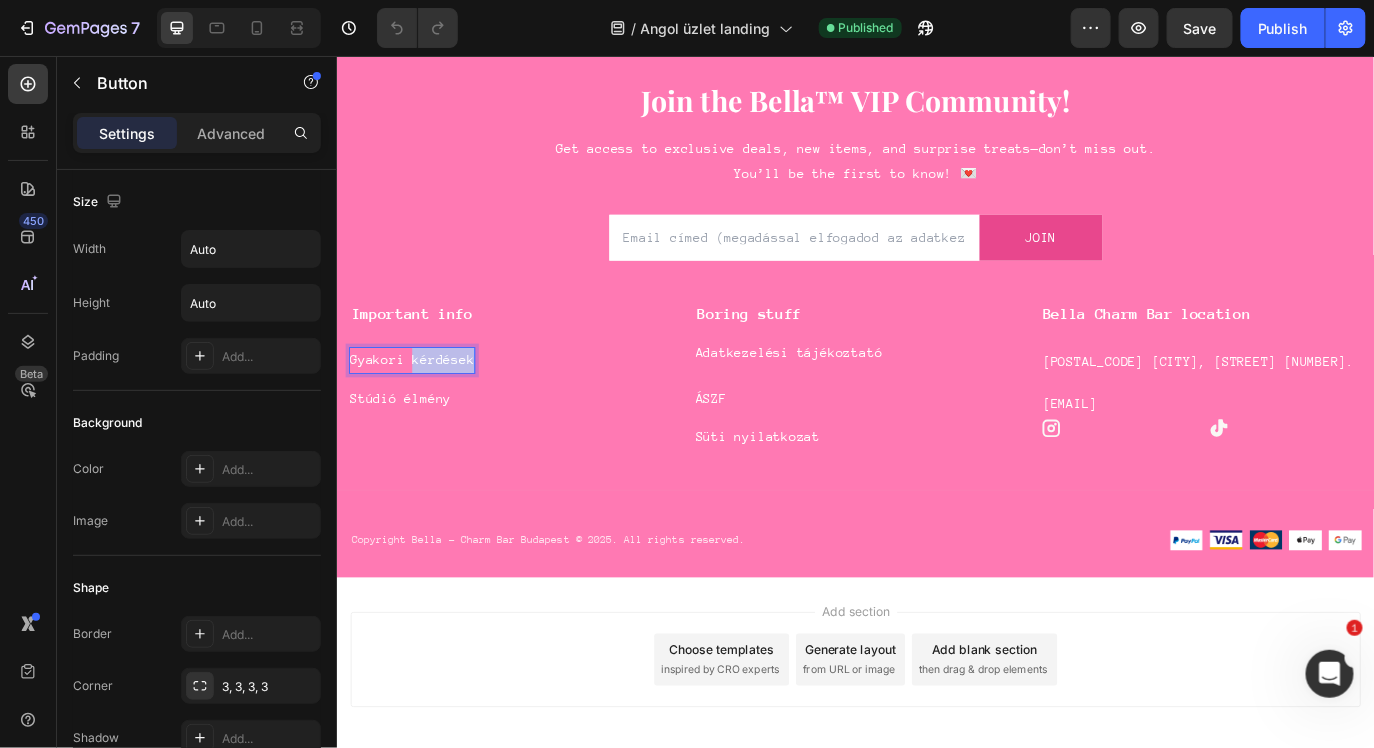 click on "Gyakori kérdések" at bounding box center (423, 407) 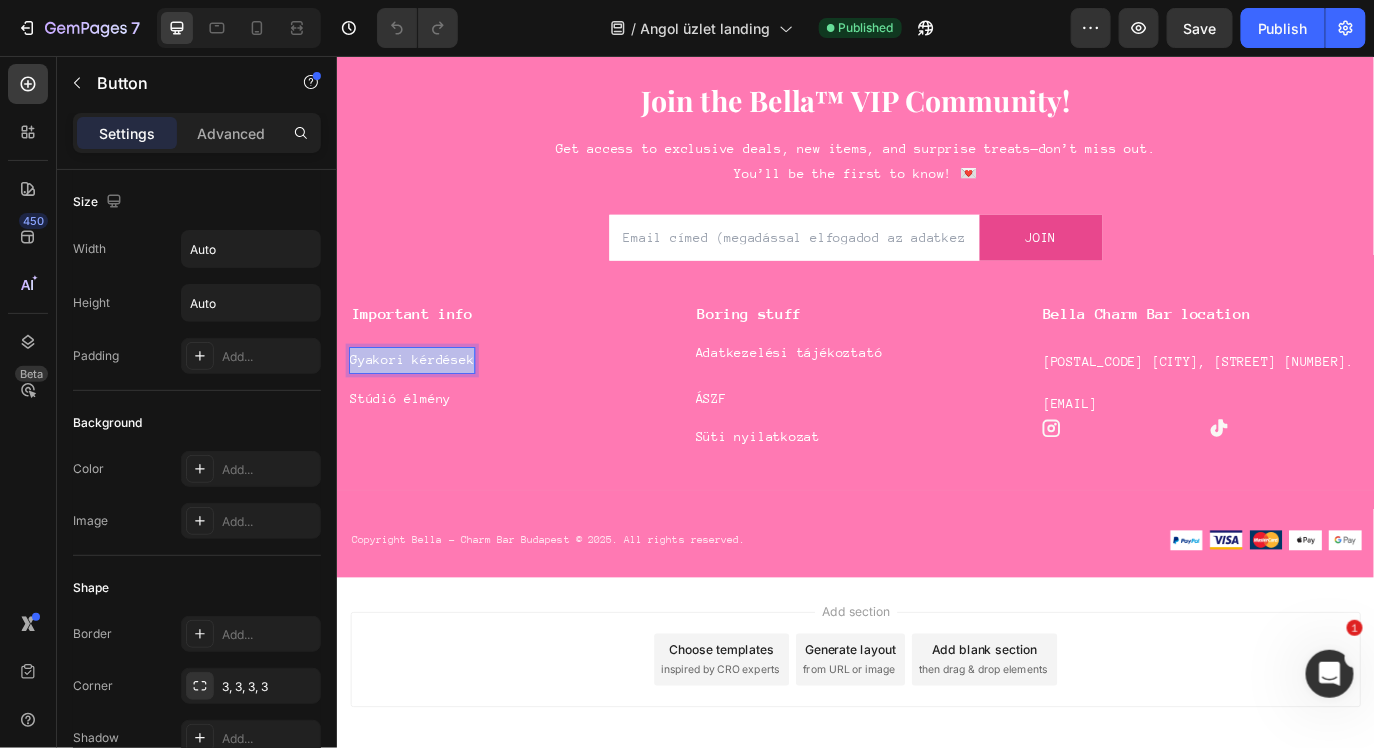 click on "Gyakori kérdések" at bounding box center [423, 407] 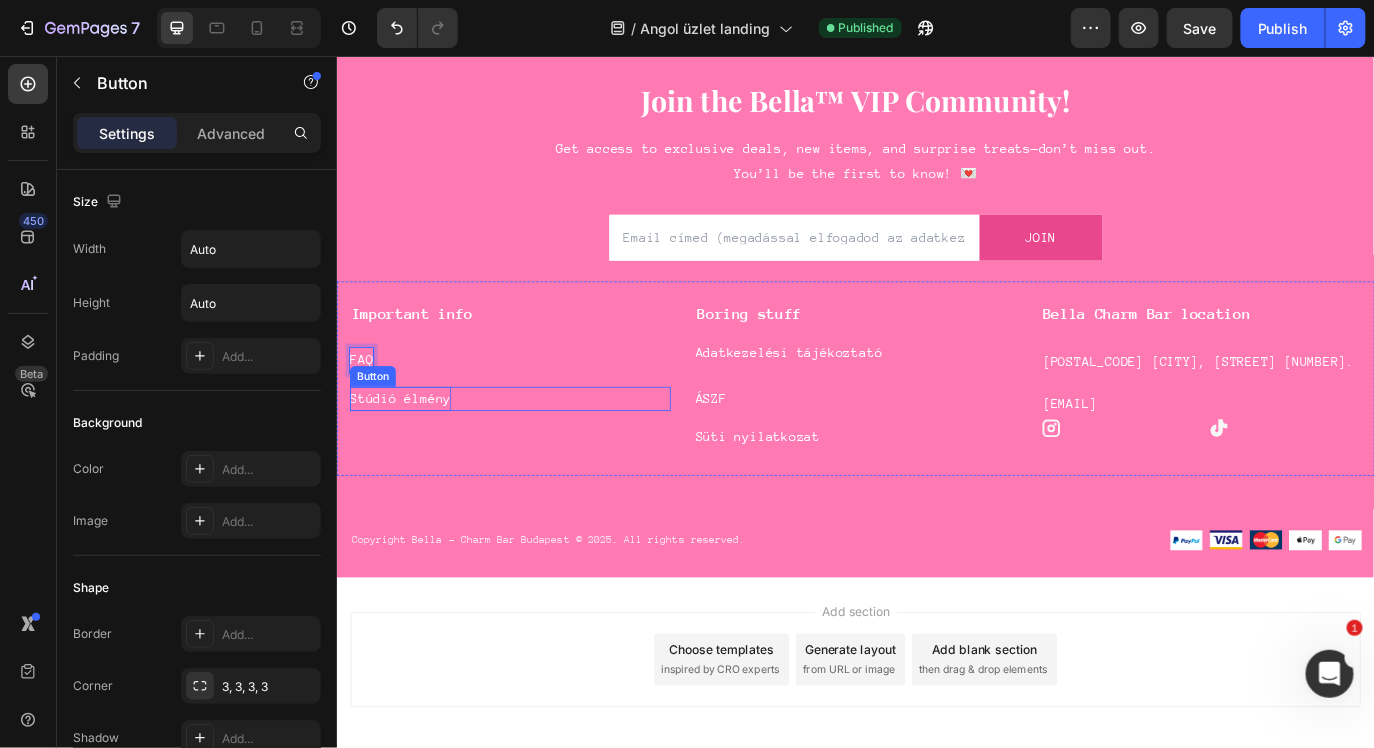 click on "Stúdió élmény" at bounding box center [409, 452] 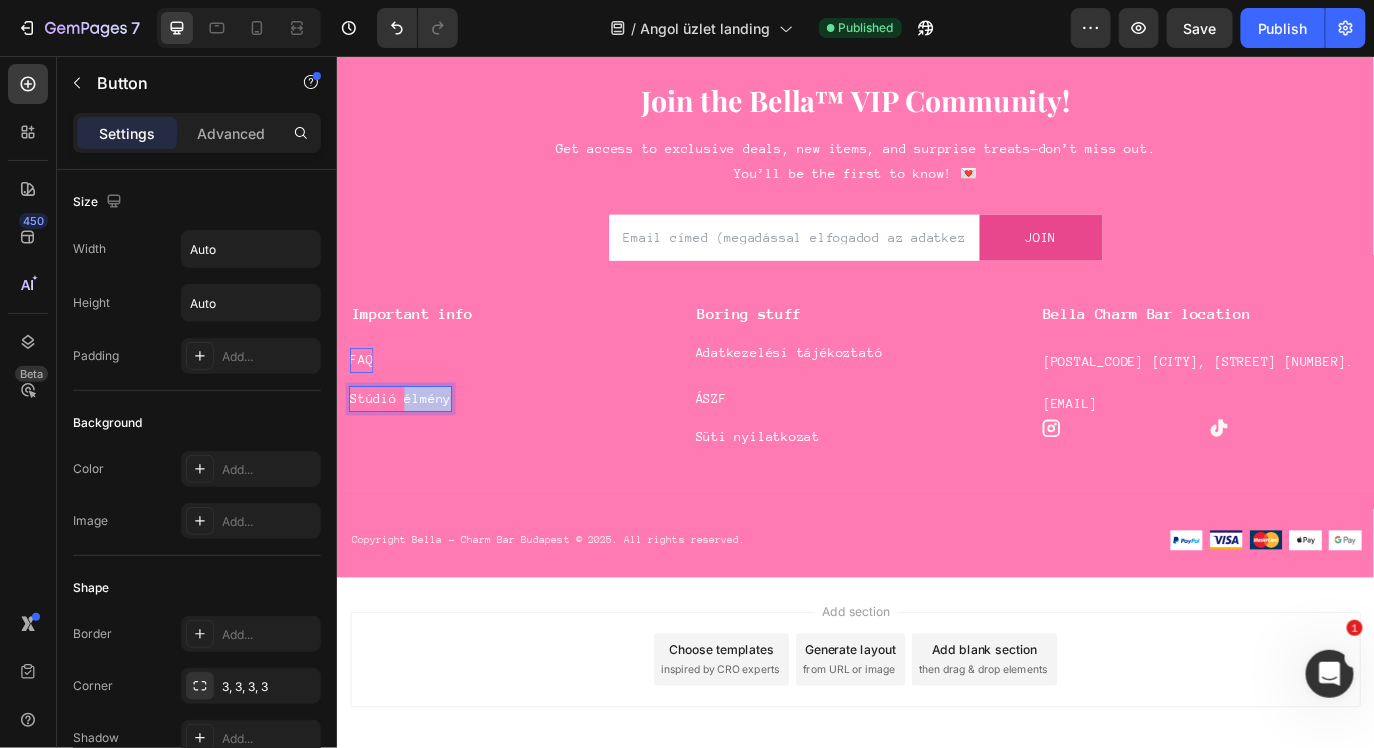 click on "Stúdió élmény" at bounding box center (409, 452) 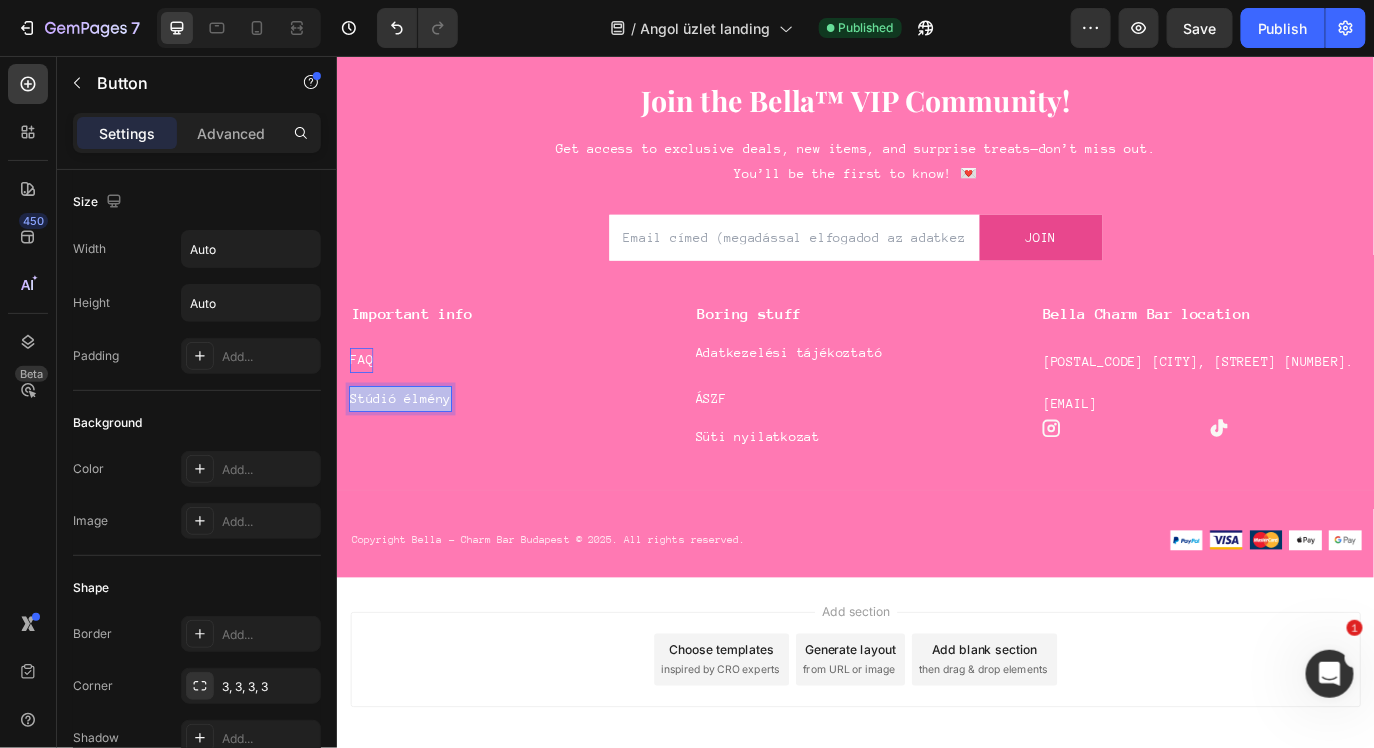 click on "Stúdió élmény" at bounding box center (409, 452) 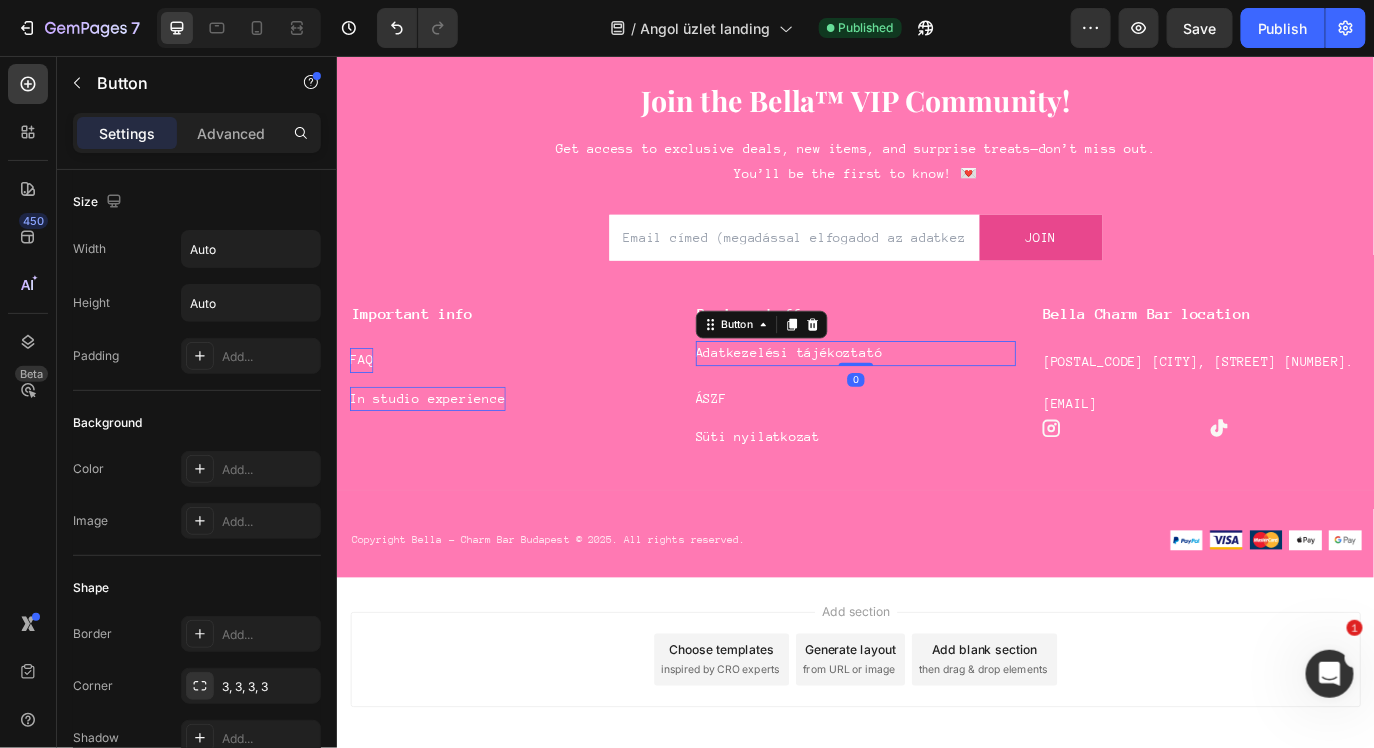 click on "Adatkezelési tájékoztató Button   0" at bounding box center [936, 399] 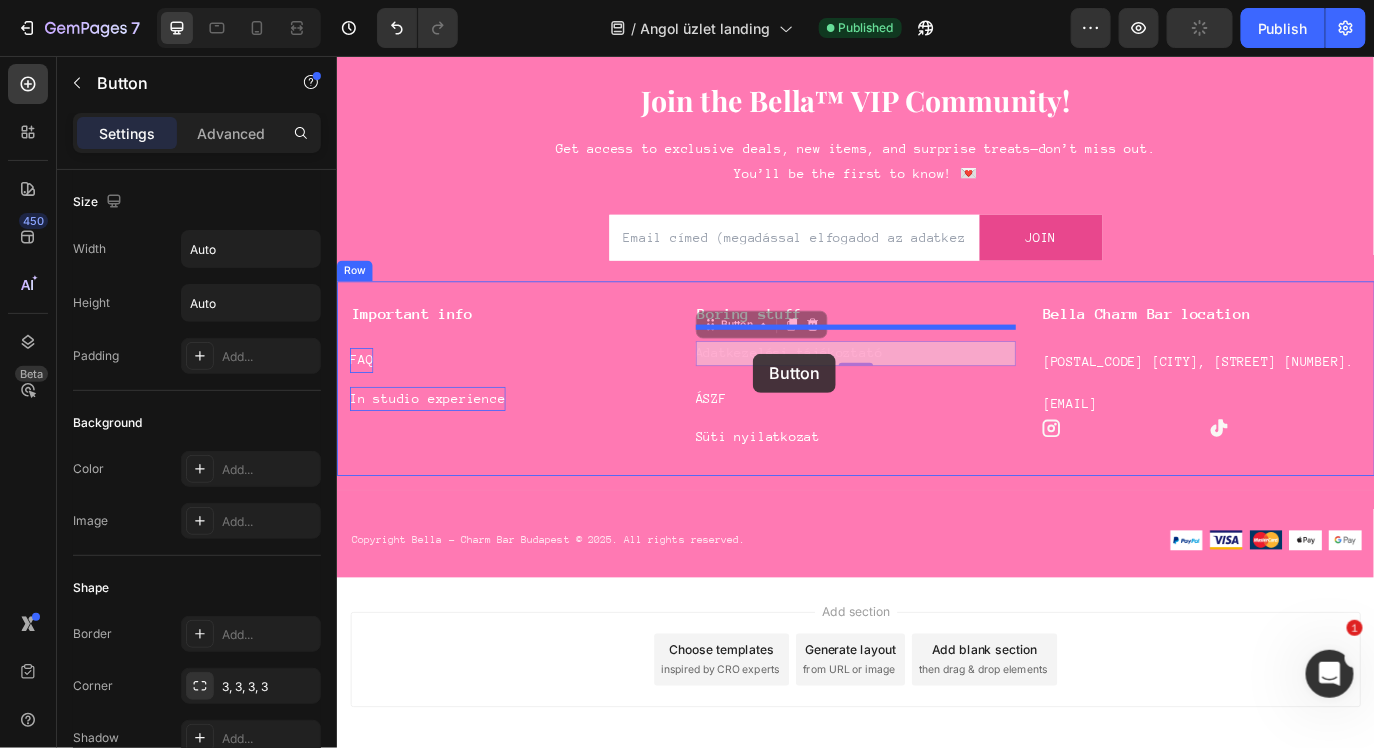 drag, startPoint x: 975, startPoint y: 397, endPoint x: 819, endPoint y: 400, distance: 156.02884 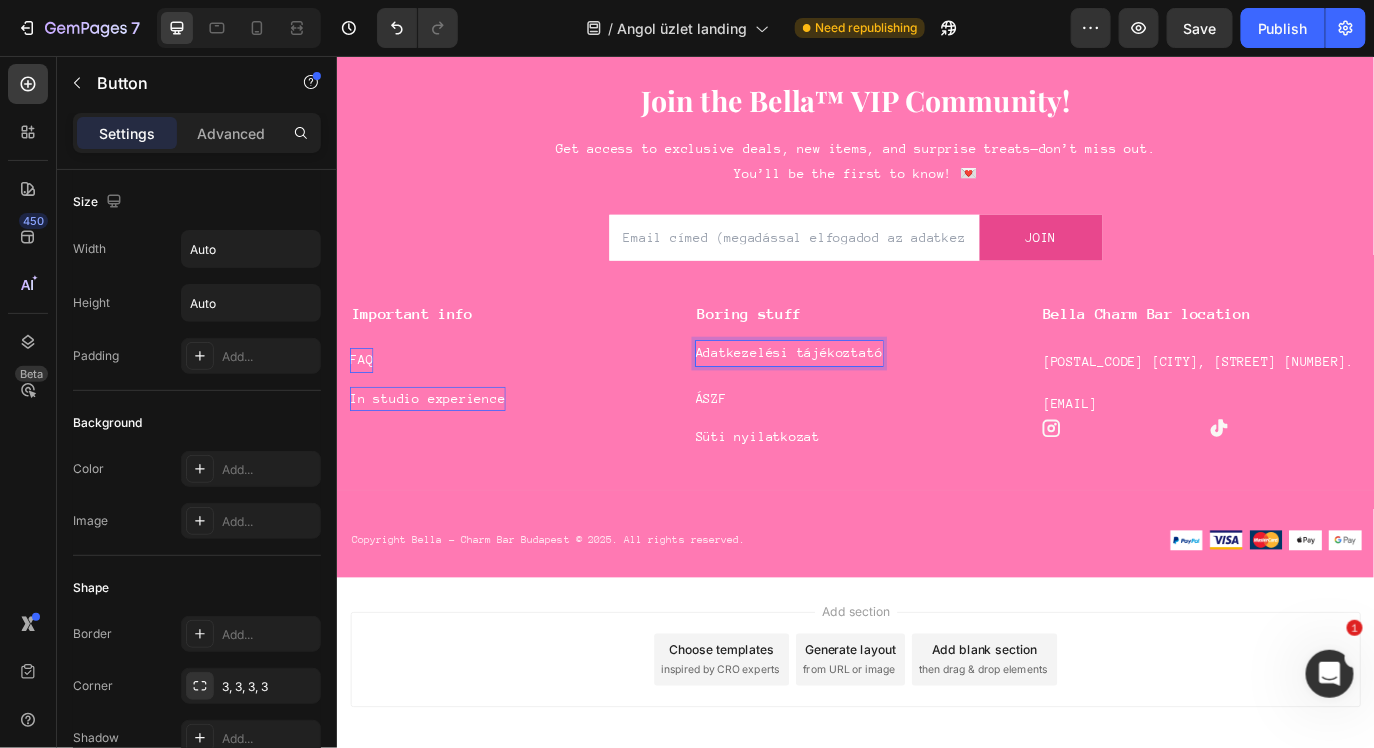 click on "Adatkezelési tájékoztató" at bounding box center [859, 399] 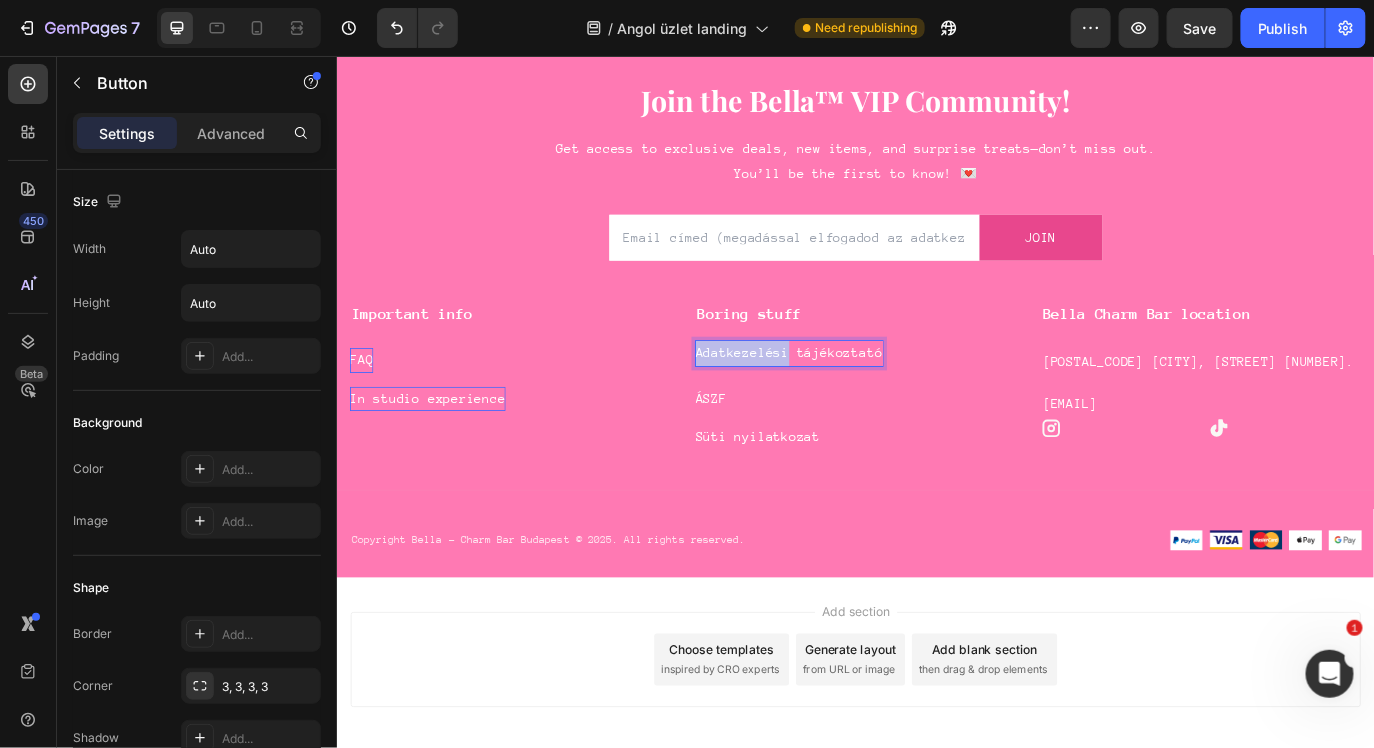 click on "Adatkezelési tájékoztató" at bounding box center [859, 399] 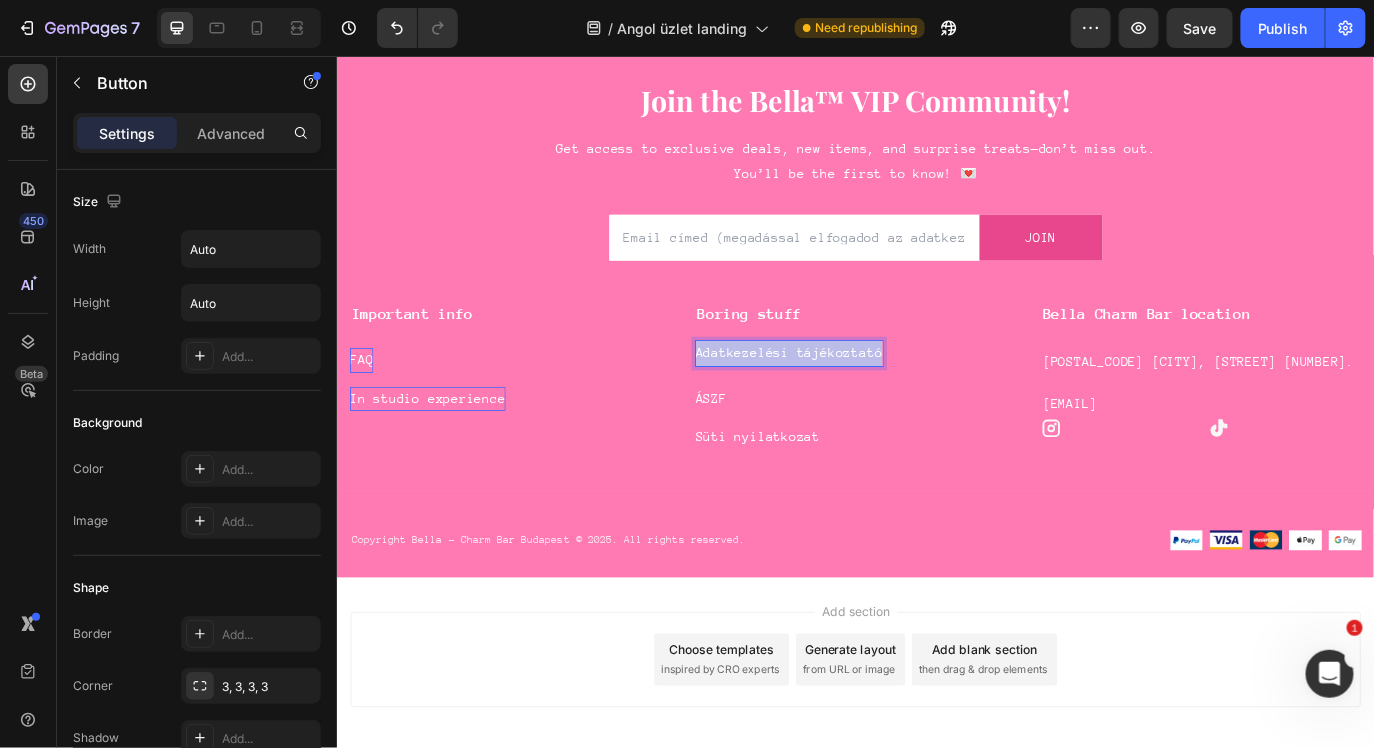 click on "Adatkezelési tájékoztató" at bounding box center (859, 399) 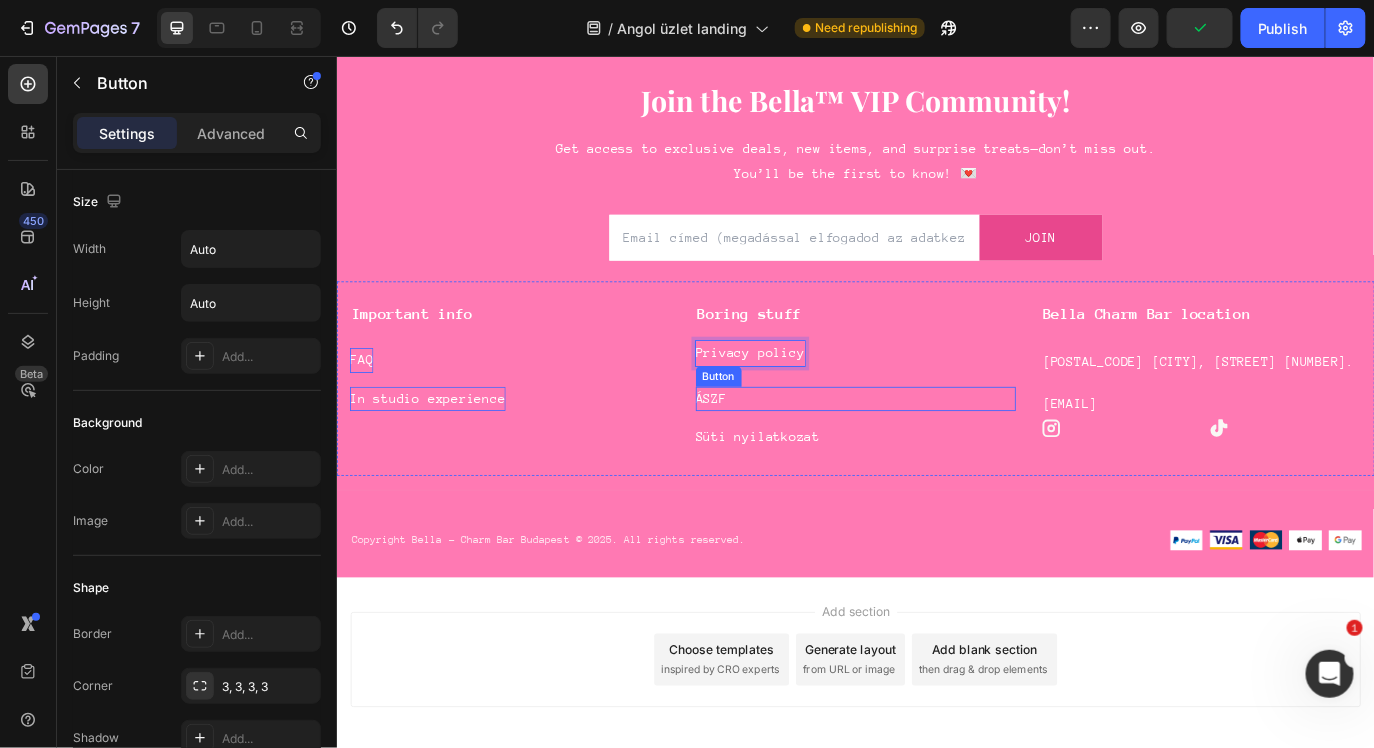 click on "ÁSZF Button" at bounding box center [936, 452] 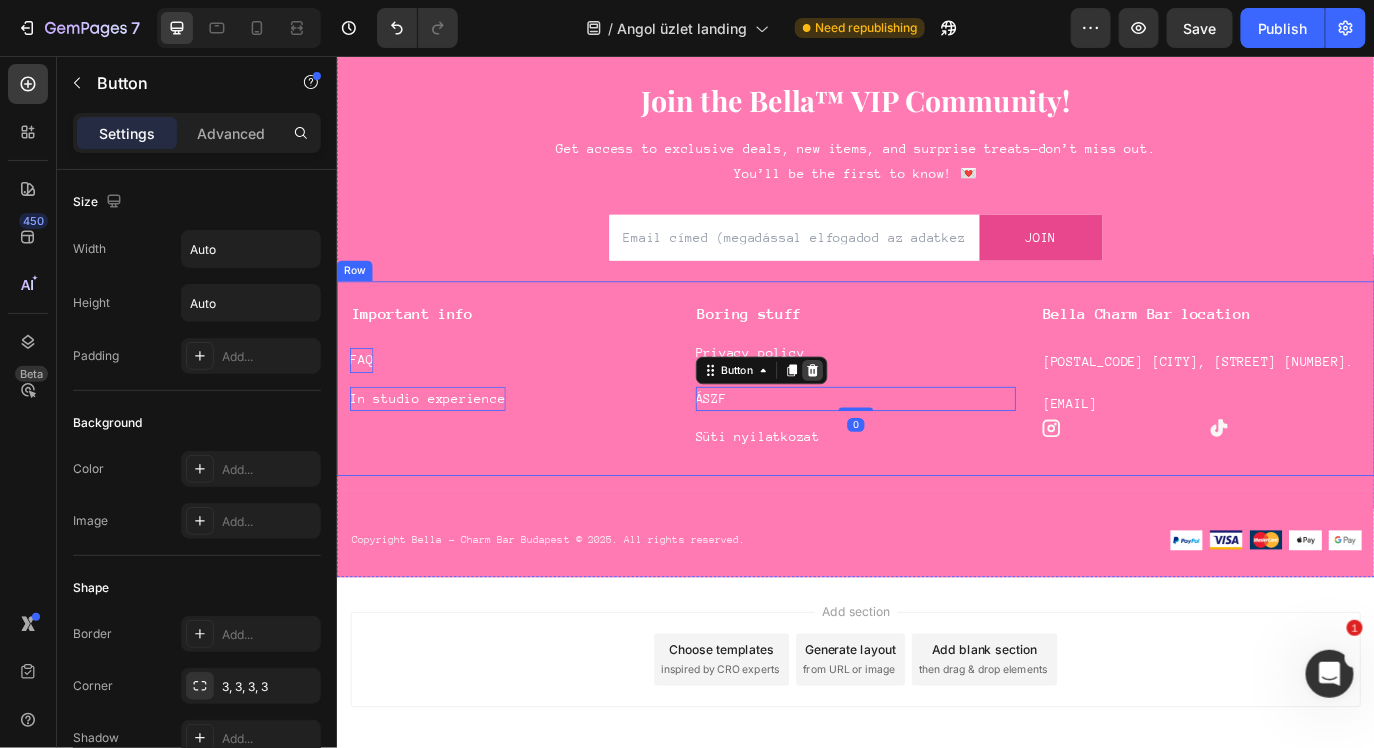 click 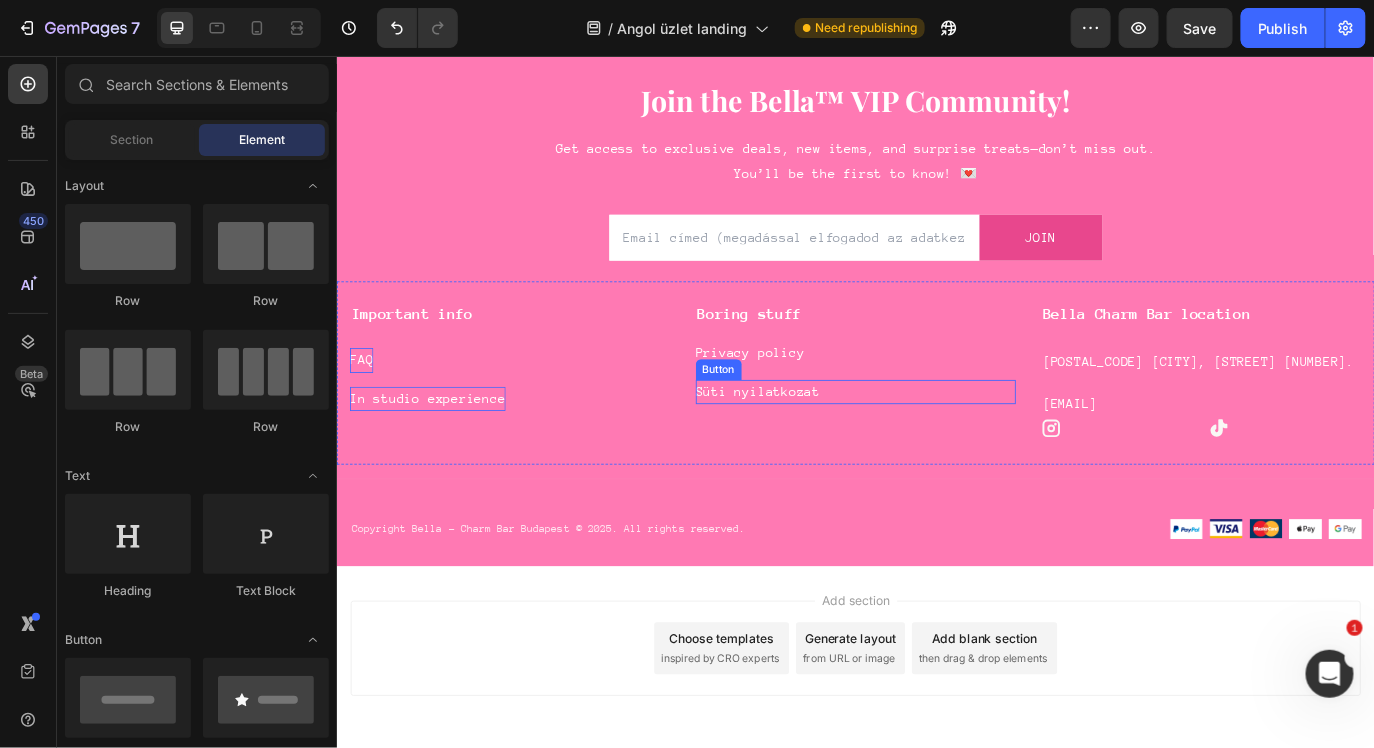 click on "Süti nyilatkozat Button" at bounding box center [936, 444] 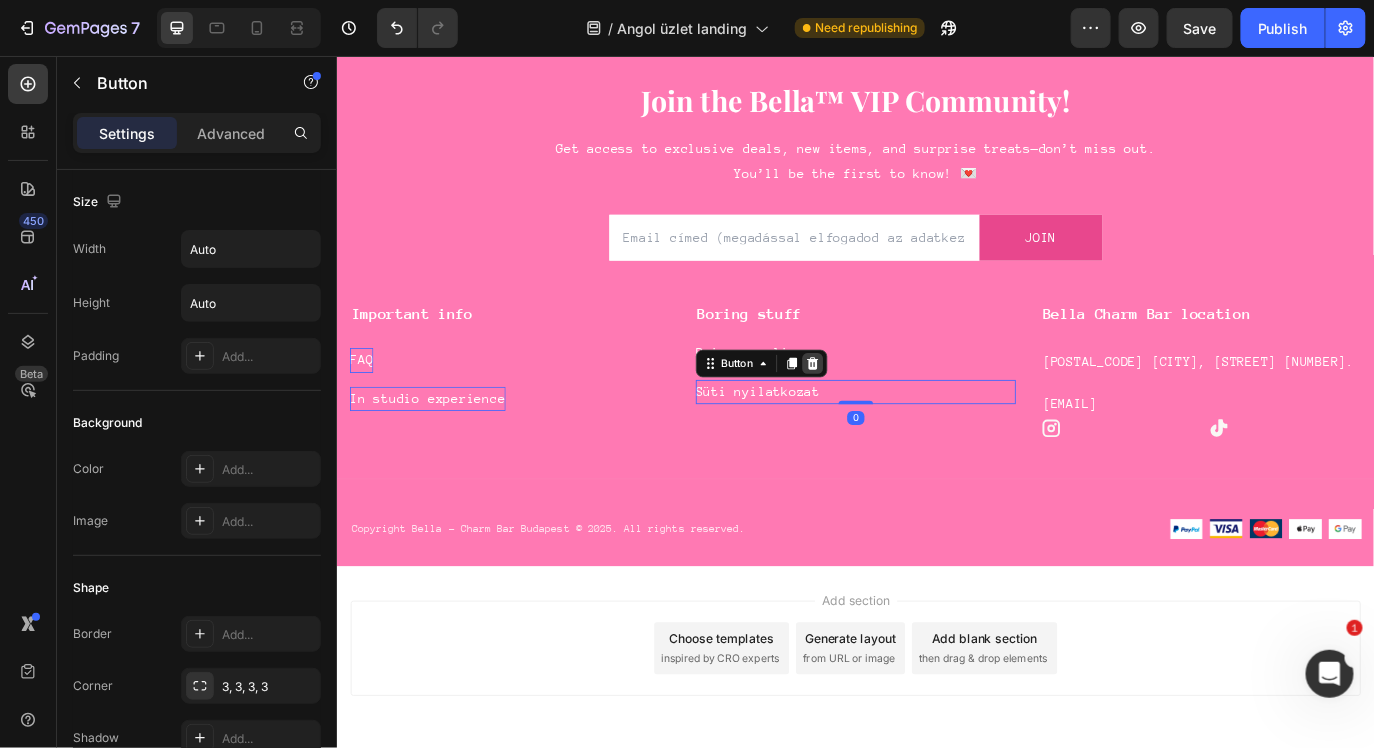 click 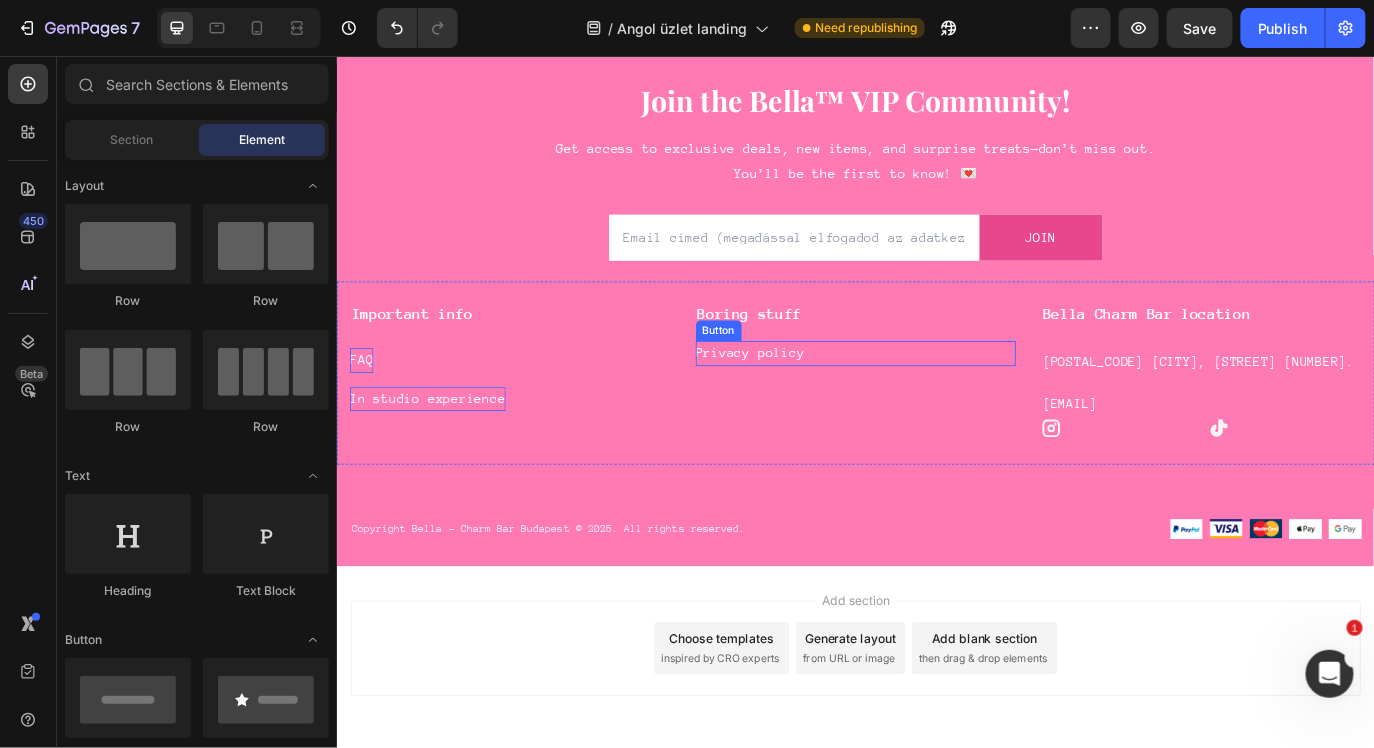 click on "Privacy policy Button" at bounding box center [936, 399] 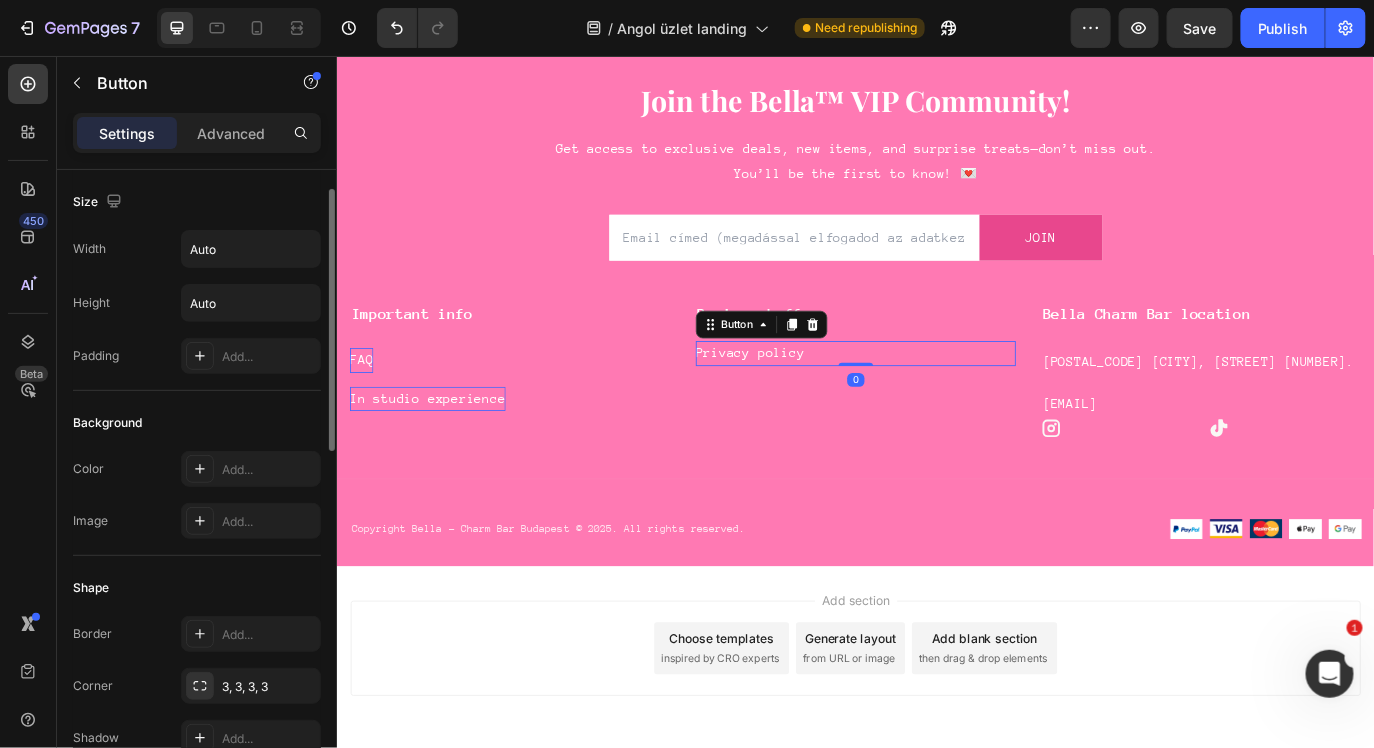 scroll, scrollTop: 900, scrollLeft: 0, axis: vertical 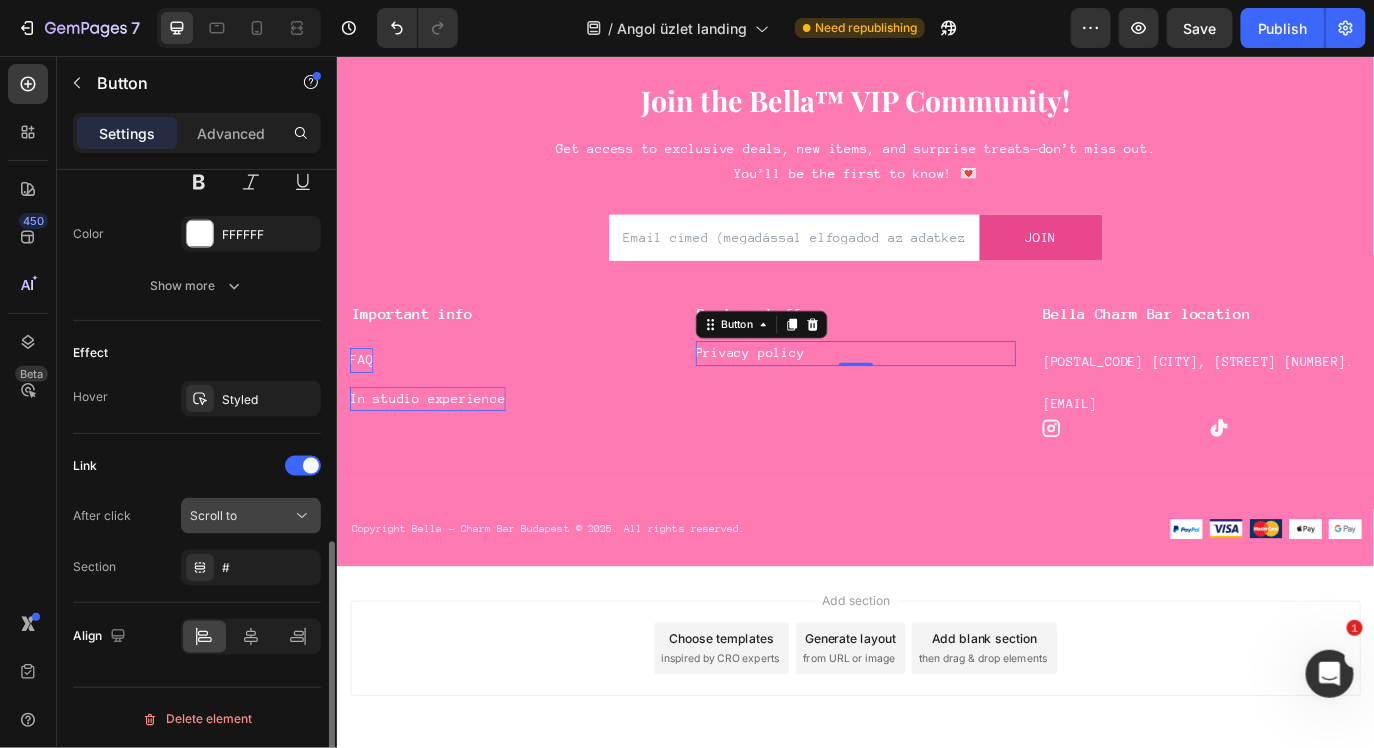 click on "Scroll to" at bounding box center [241, 516] 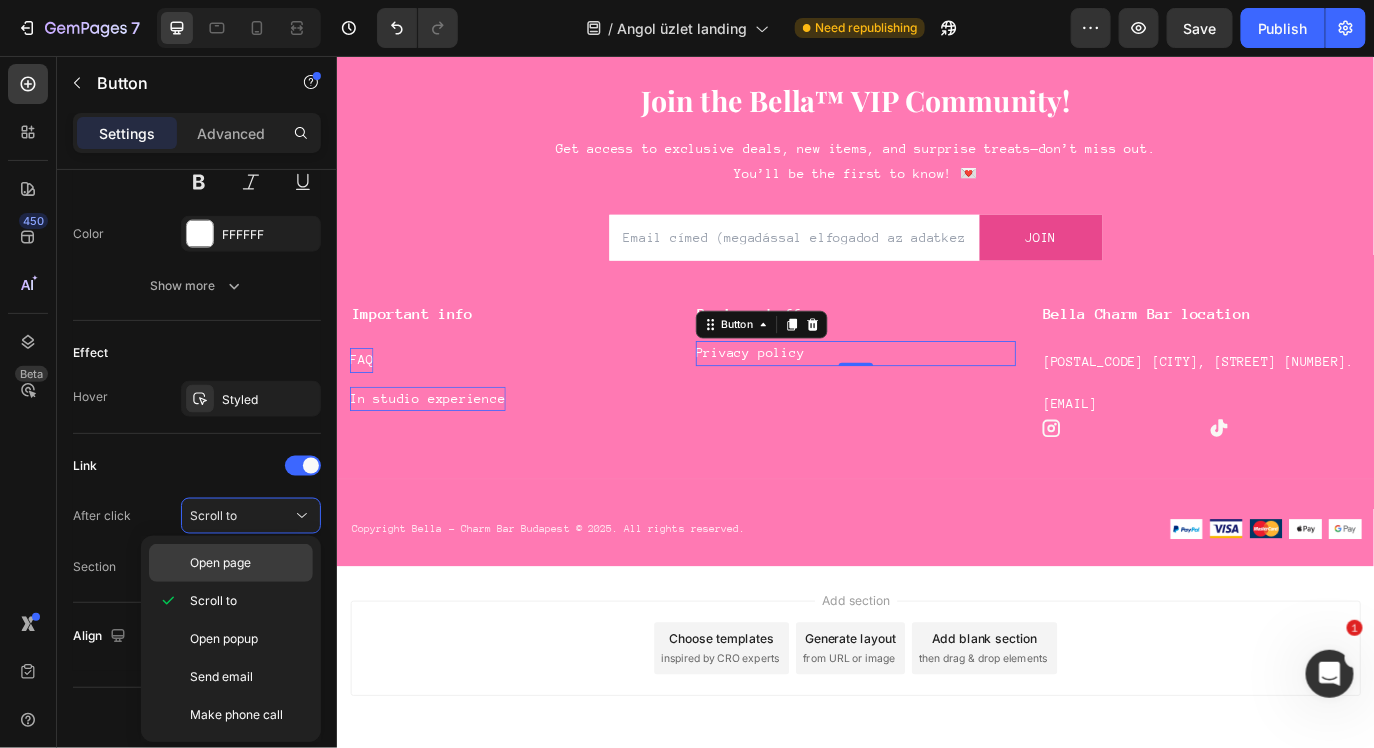 click on "Open page" 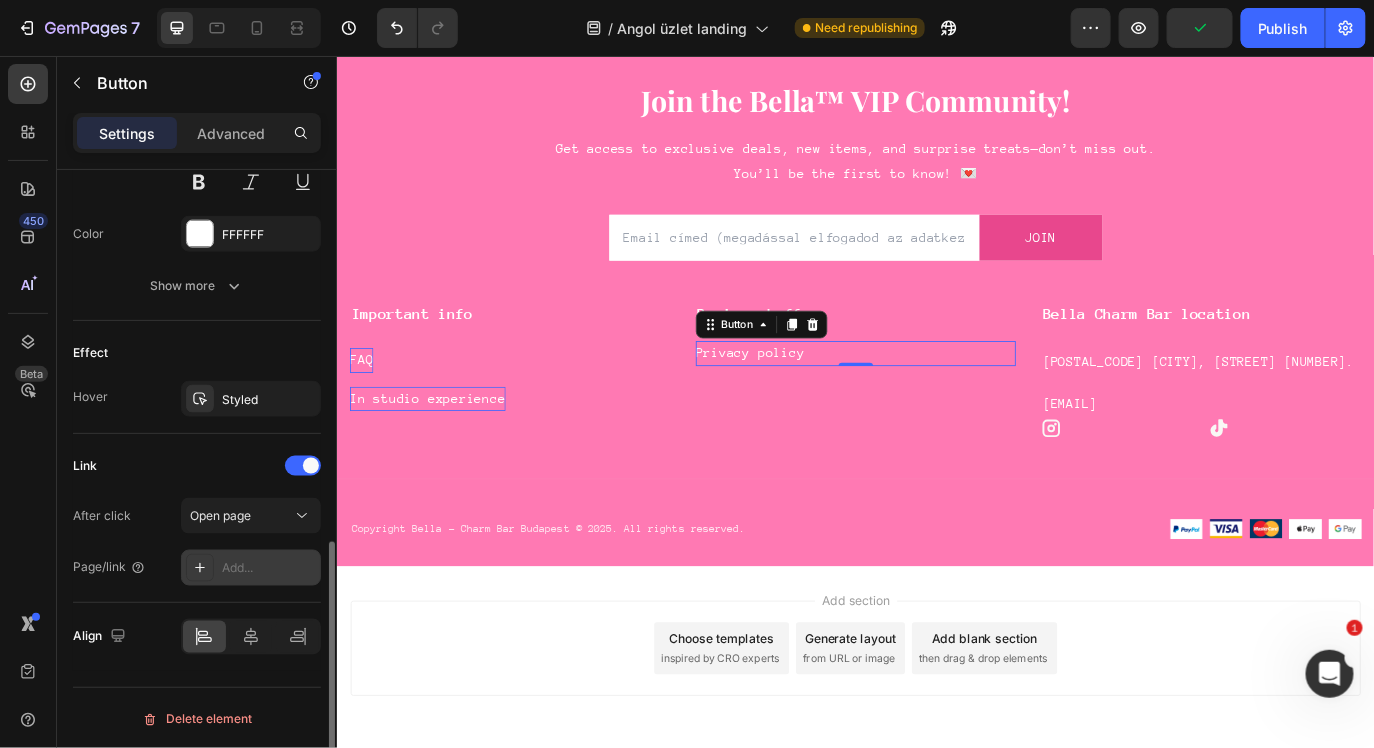 click on "Add..." at bounding box center [269, 569] 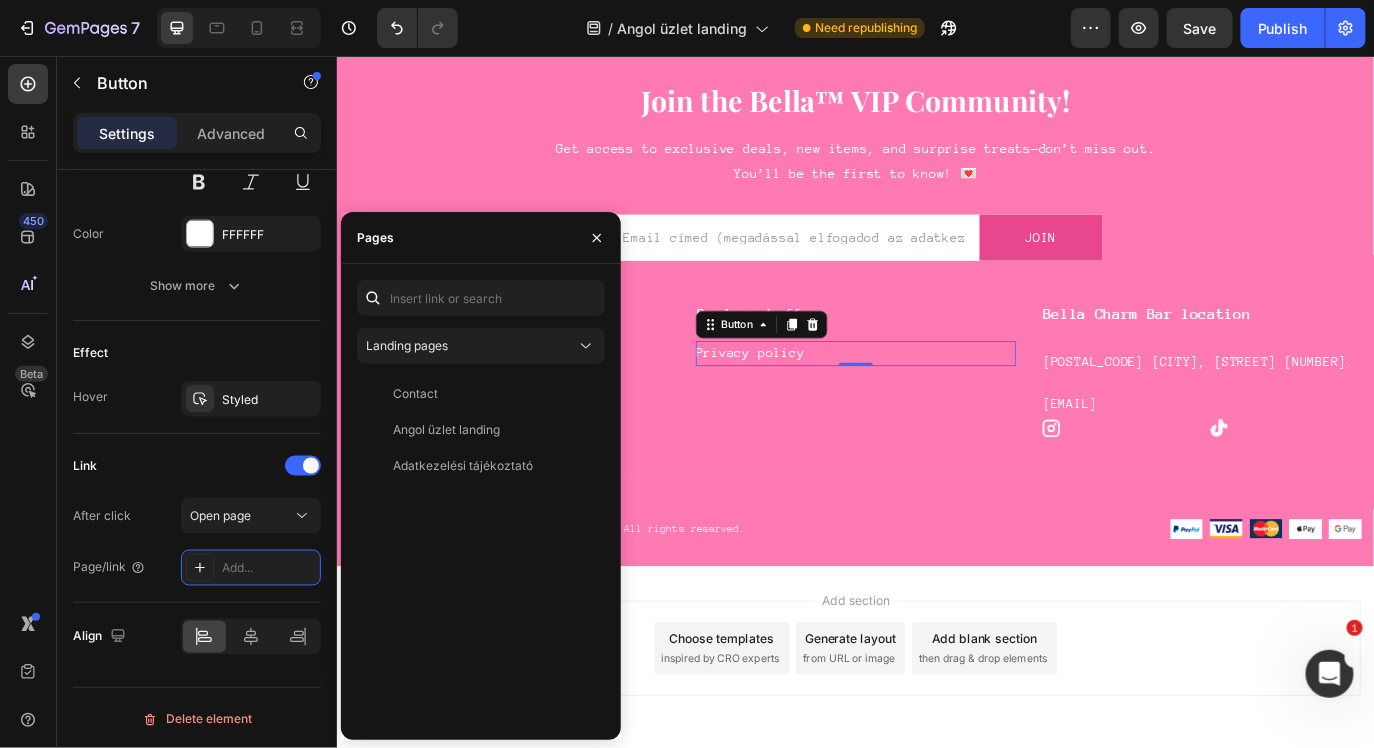 click on "Landing pages Contact   View Angol üzlet landing   View Adatkezelési tájékoztató   View" 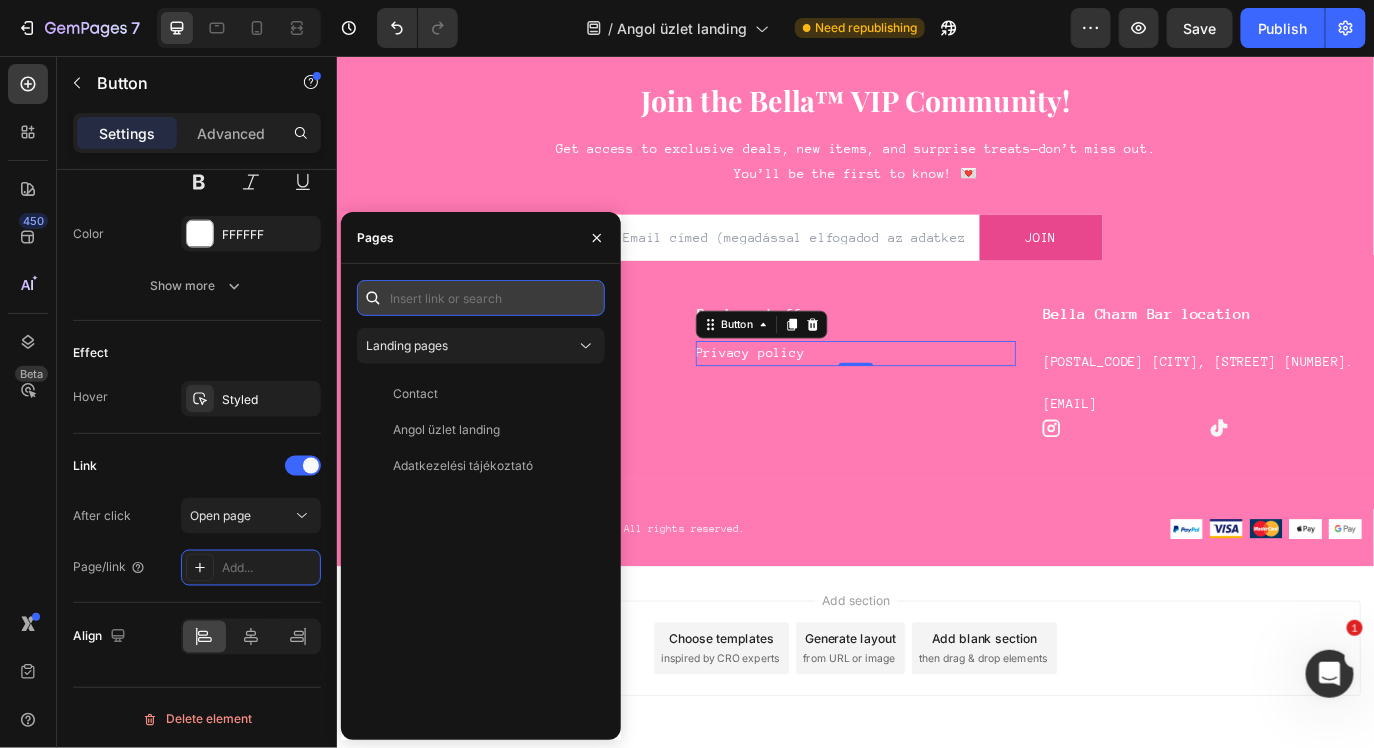 click at bounding box center (481, 298) 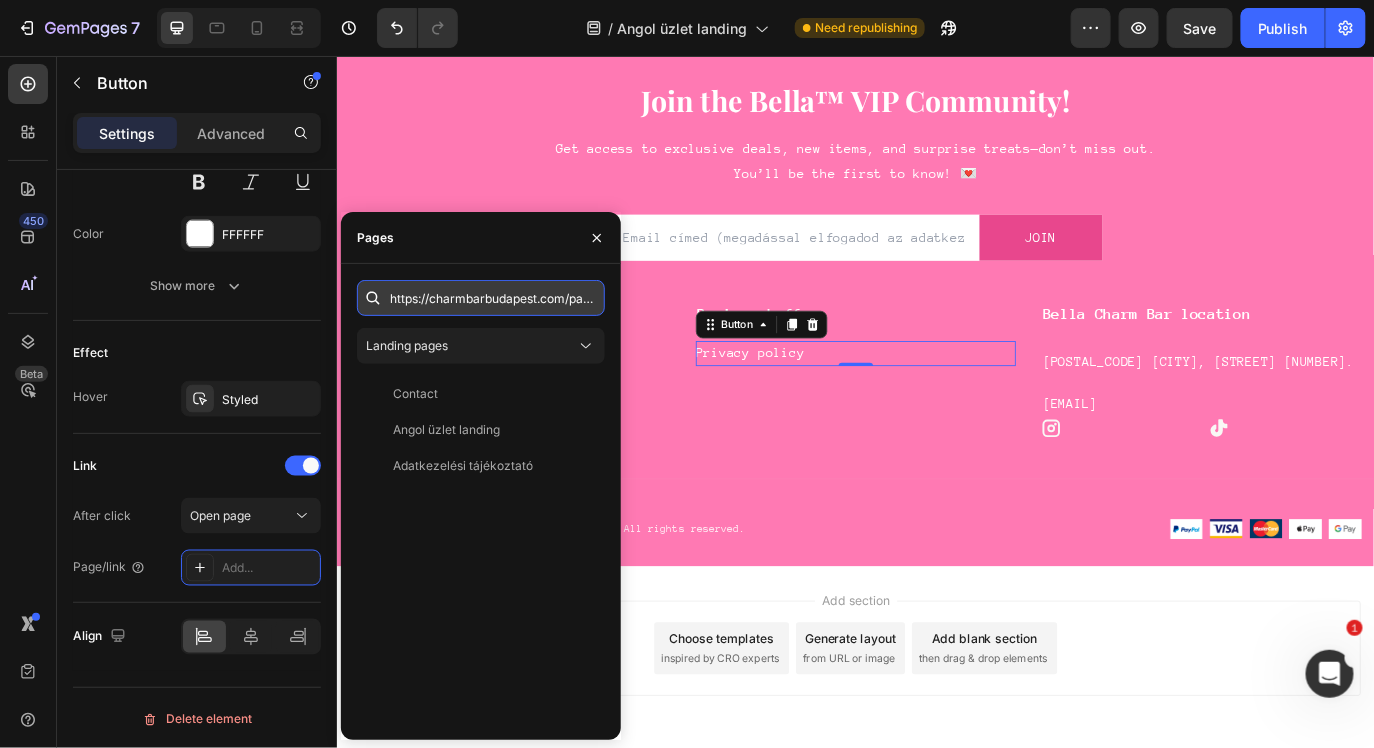 scroll, scrollTop: 0, scrollLeft: 184, axis: horizontal 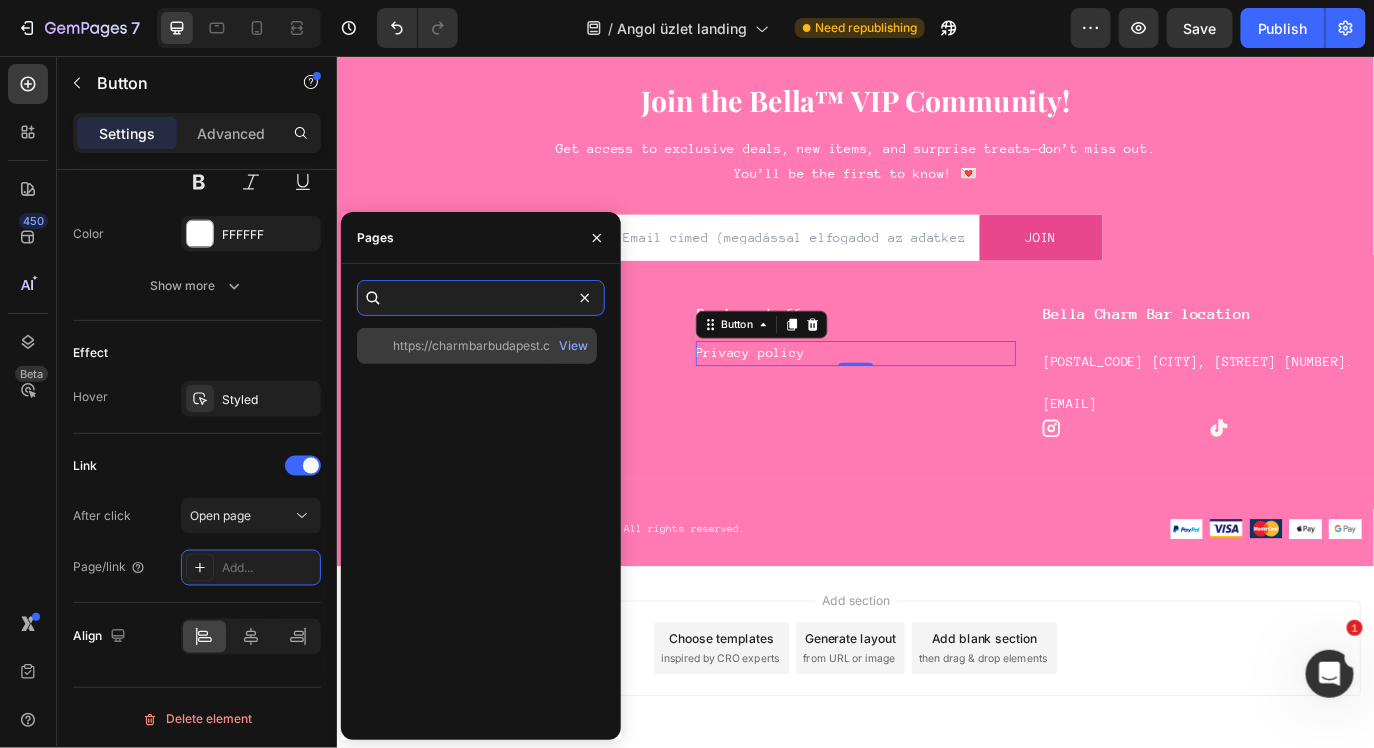type on "https://charmbarbudapest.com/pages/adatkezelesi-tajekoztato" 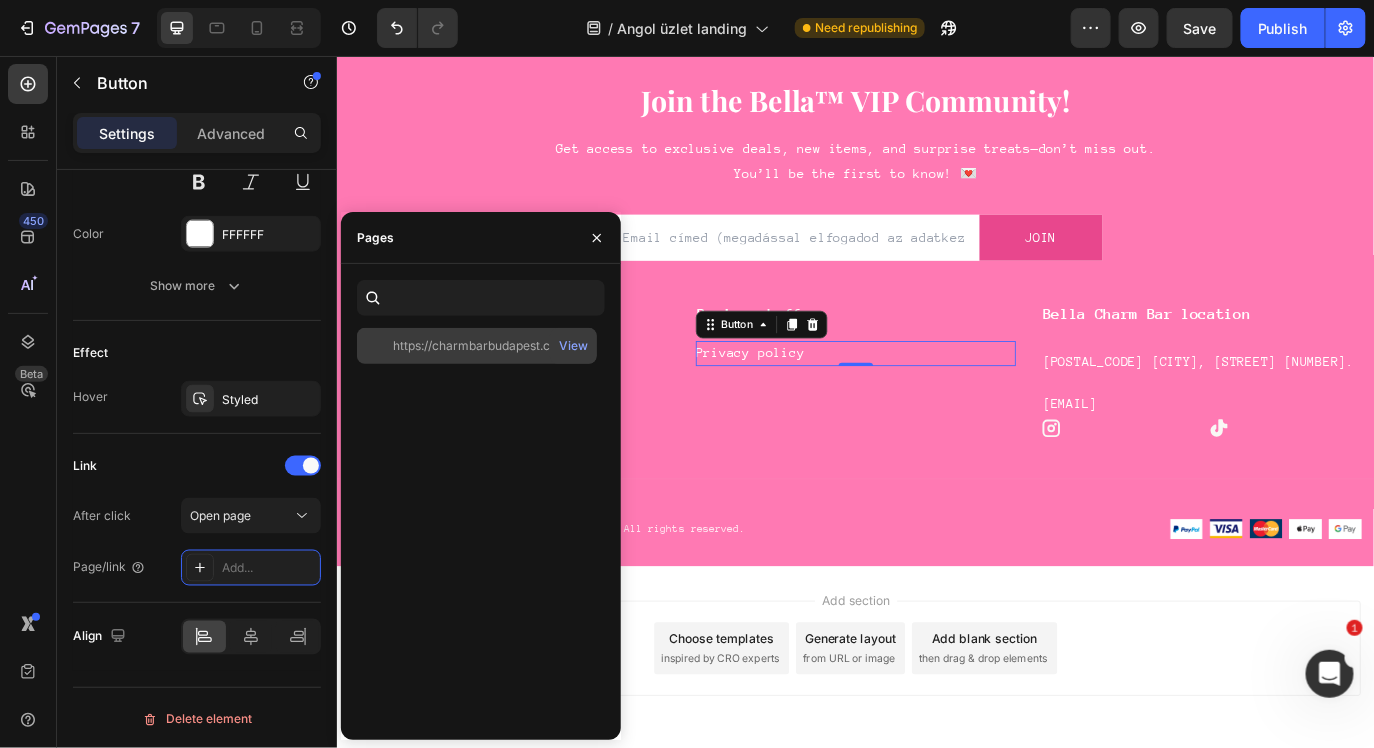 click on "https://charmbarbudapest.com/pages/adatkezelesi-tajekoztato" 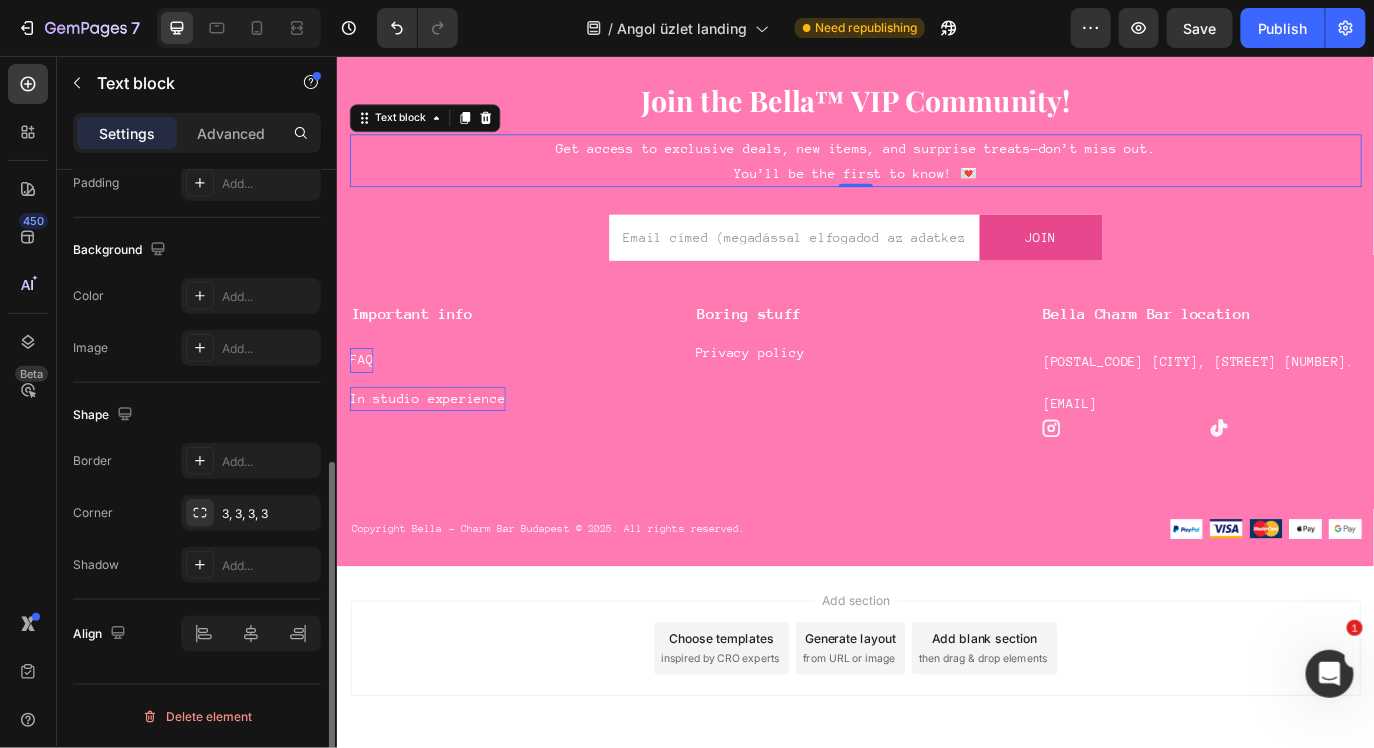 click on "Get access to exclusive deals, new items, and surprise treats—don’t miss out. You’ll be the first to know! 💌" at bounding box center (936, 177) 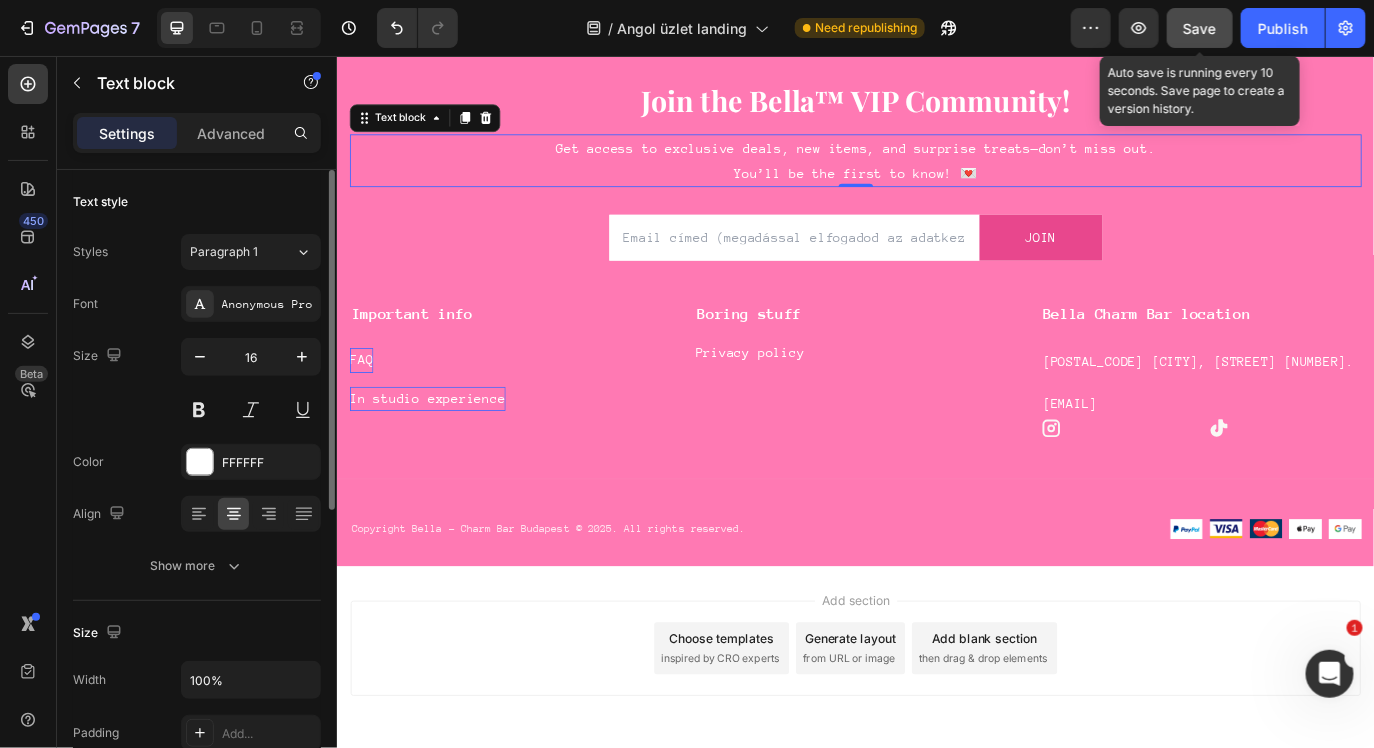 click on "Save" at bounding box center [1200, 28] 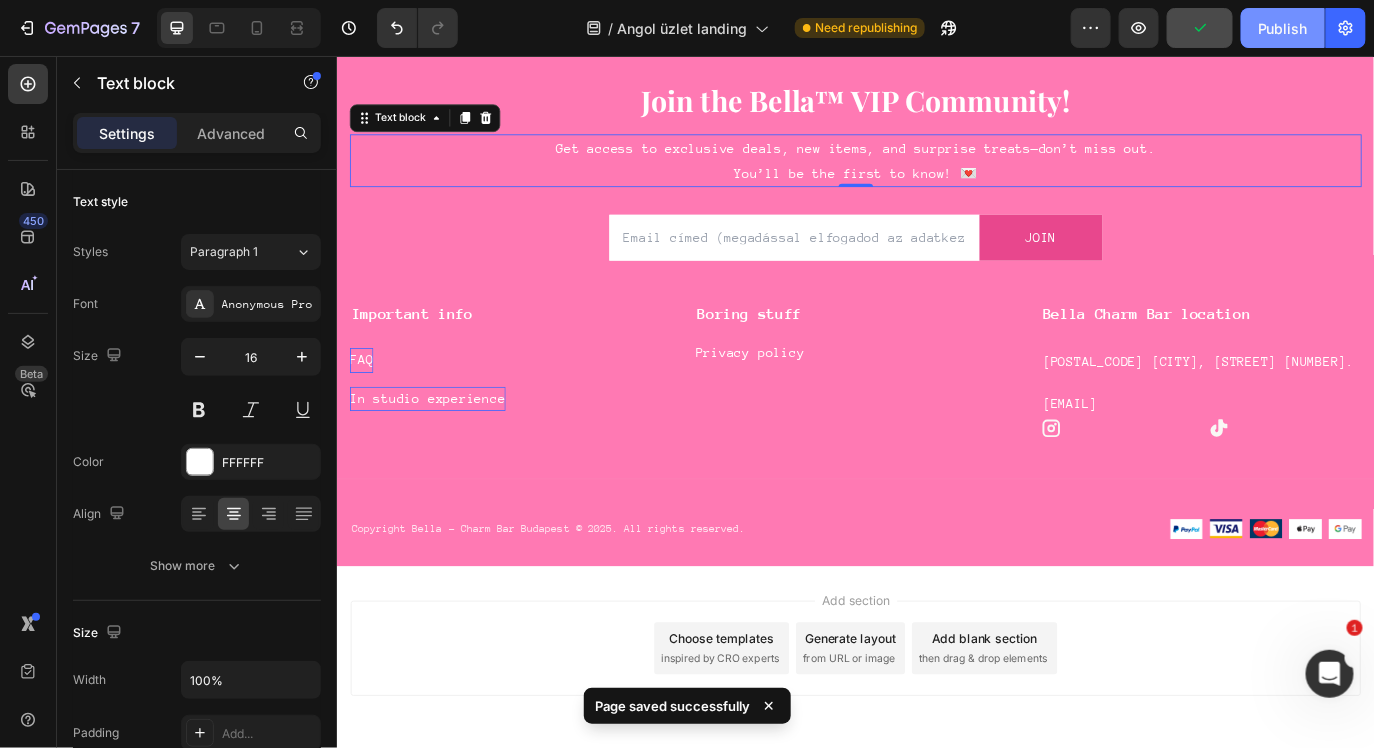 click on "Publish" at bounding box center [1283, 28] 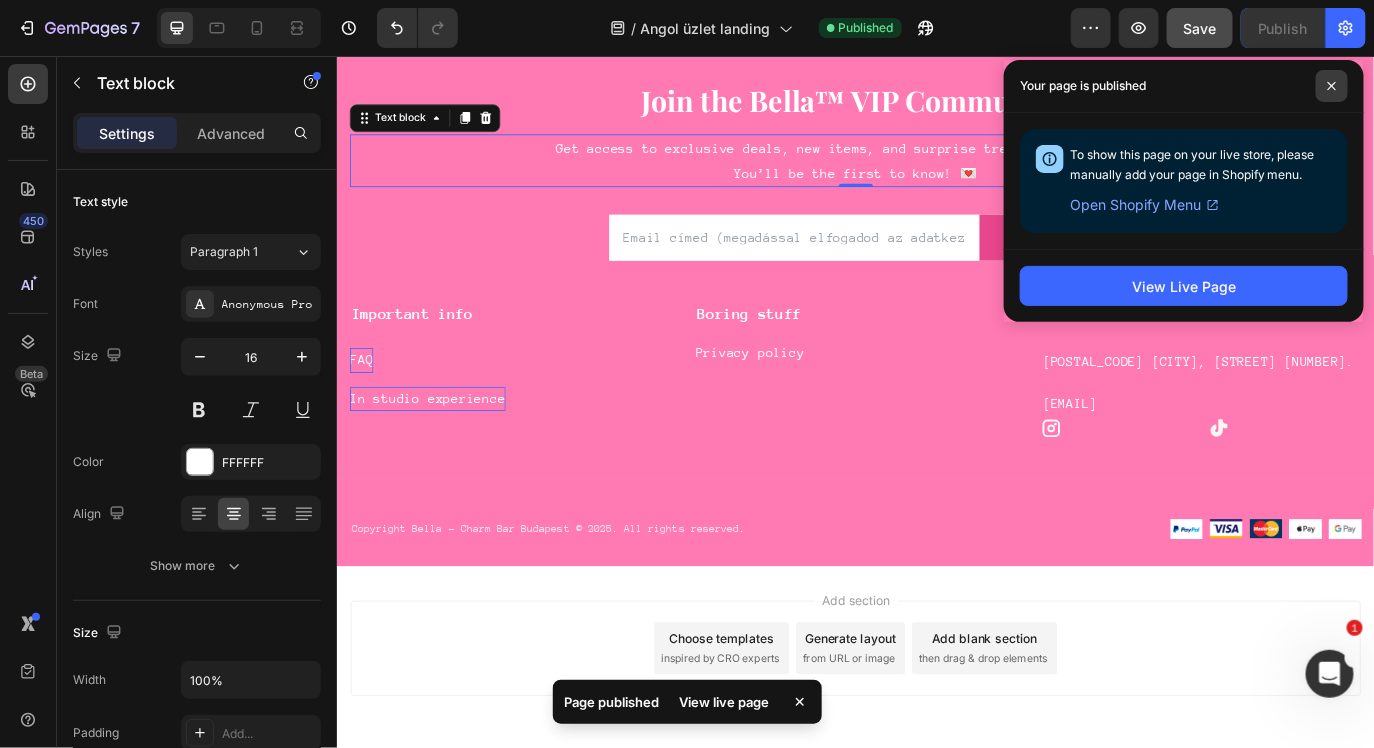 click at bounding box center [1332, 86] 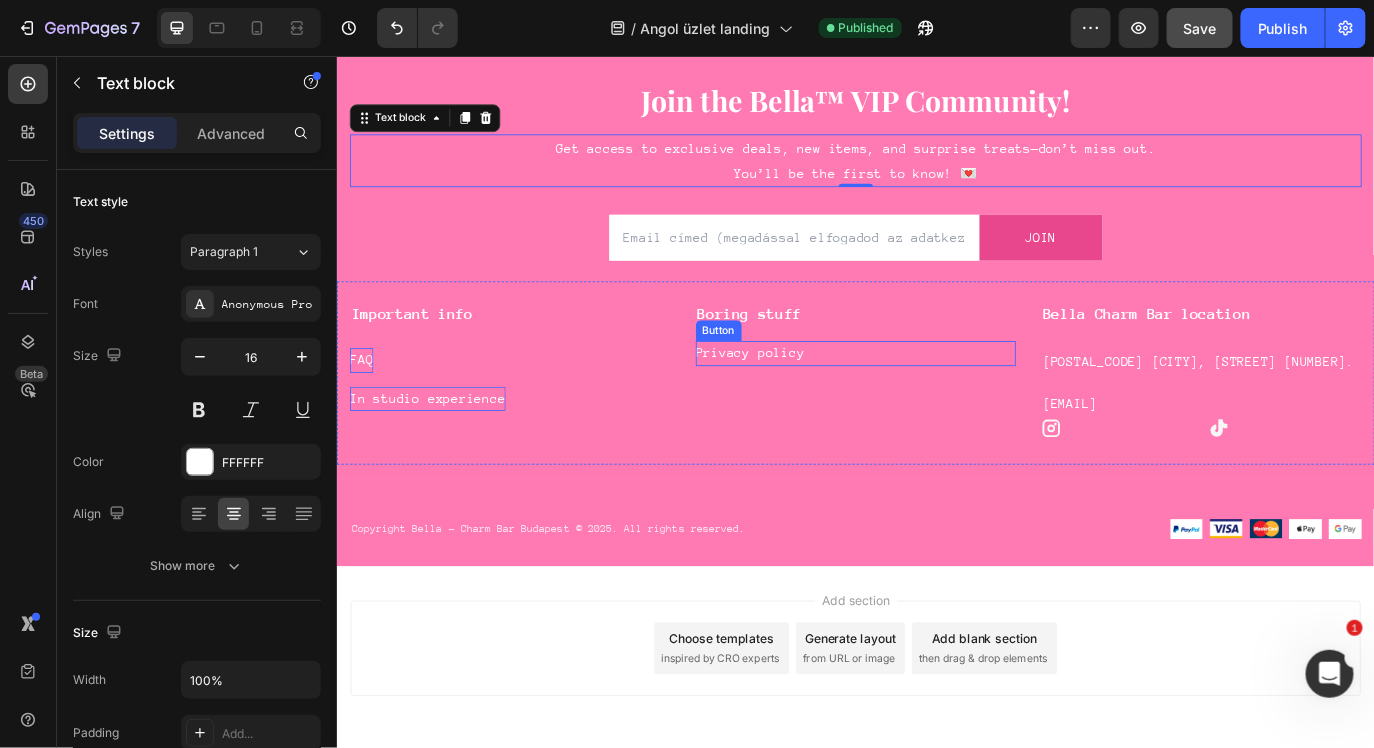 click on "Privacy policy Button" at bounding box center (936, 399) 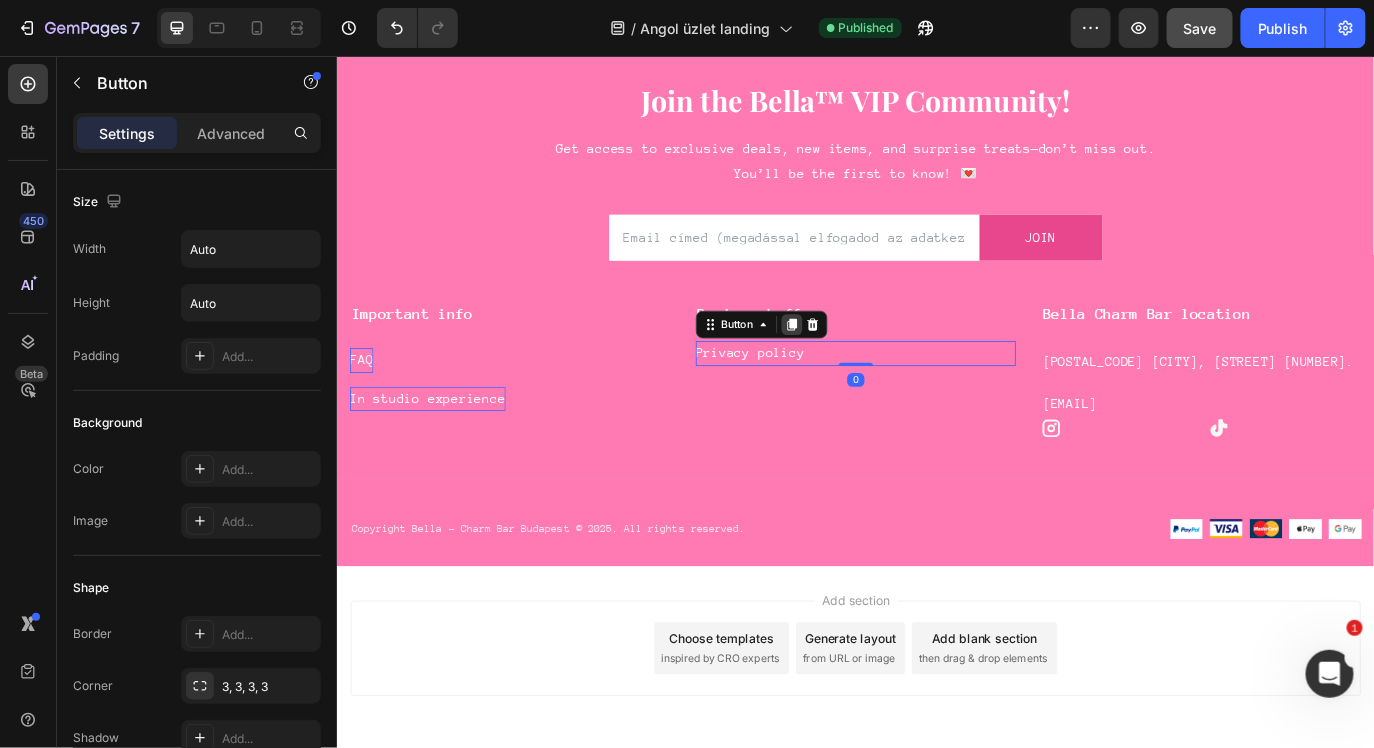 click 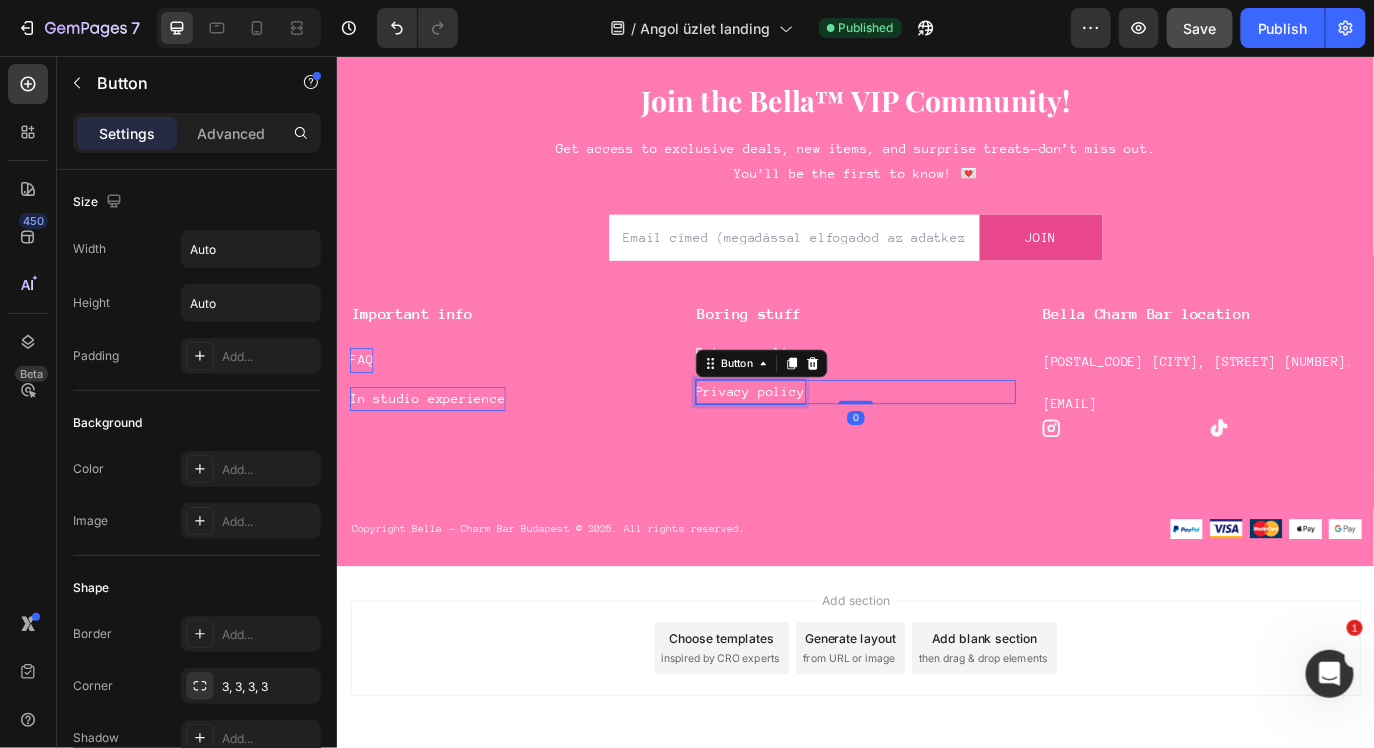 click on "Privacy policy" at bounding box center (814, 444) 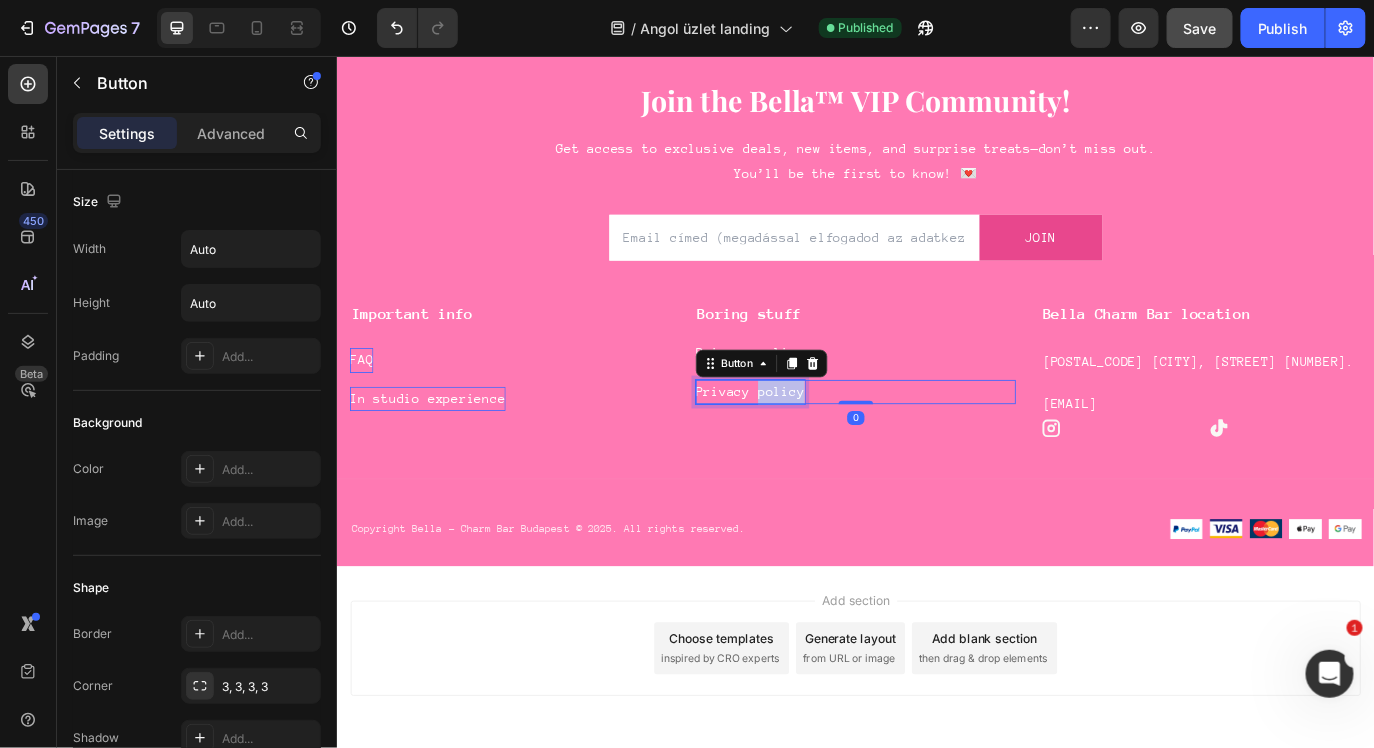 click on "Privacy policy" at bounding box center (814, 444) 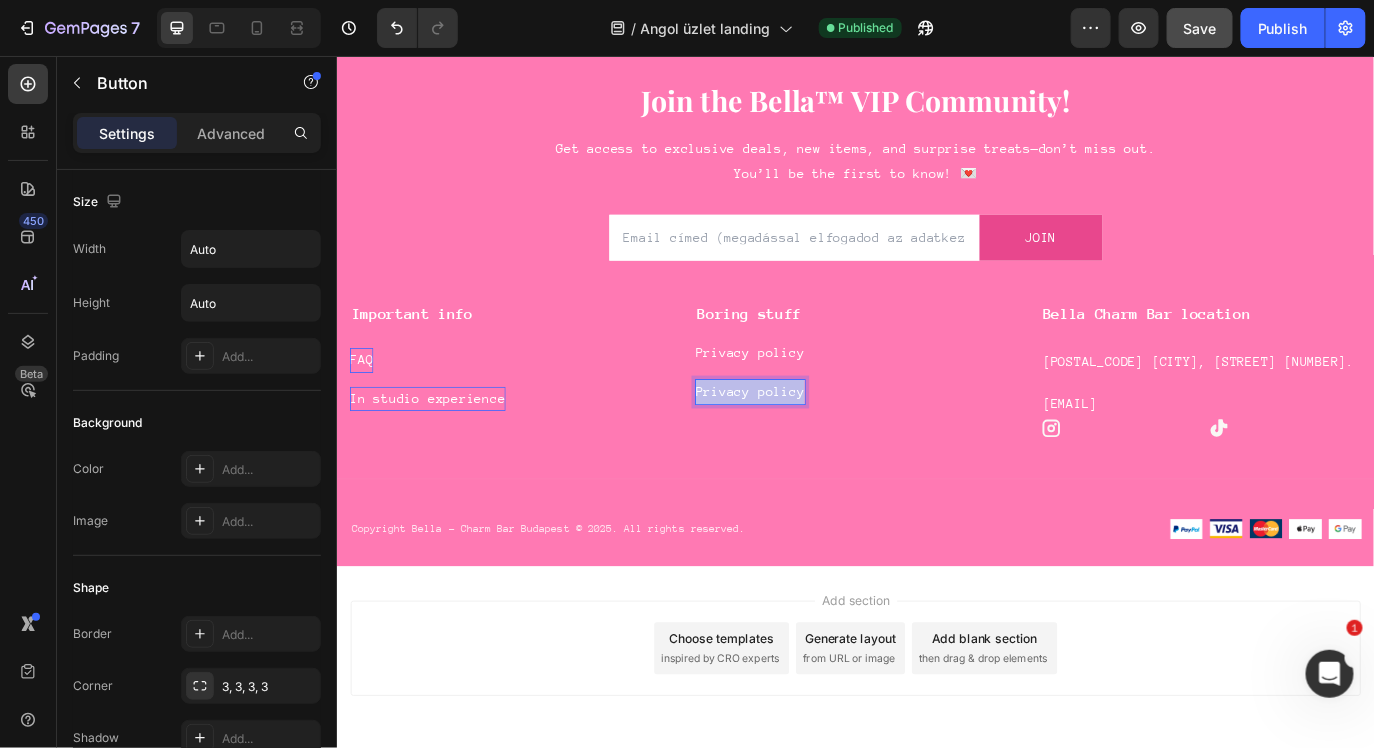 click on "Privacy policy" at bounding box center (814, 444) 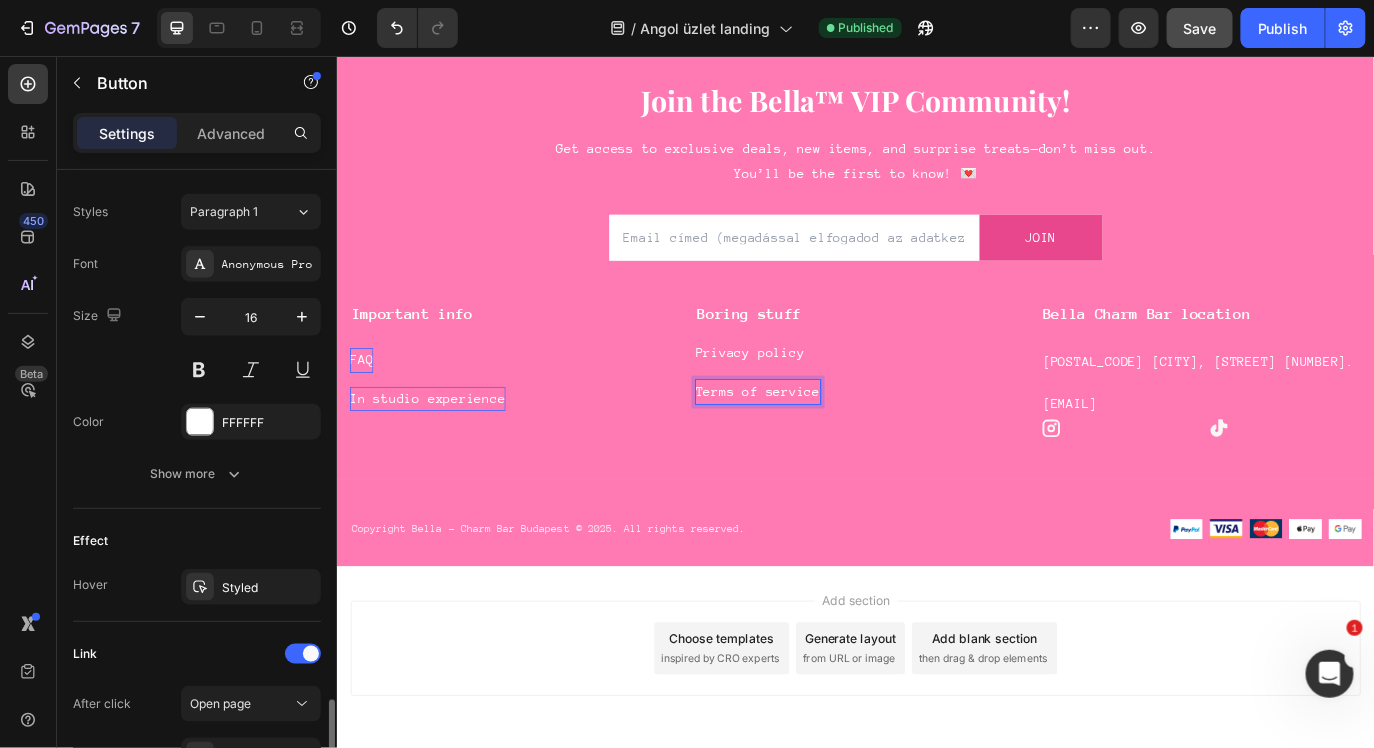 scroll, scrollTop: 953, scrollLeft: 0, axis: vertical 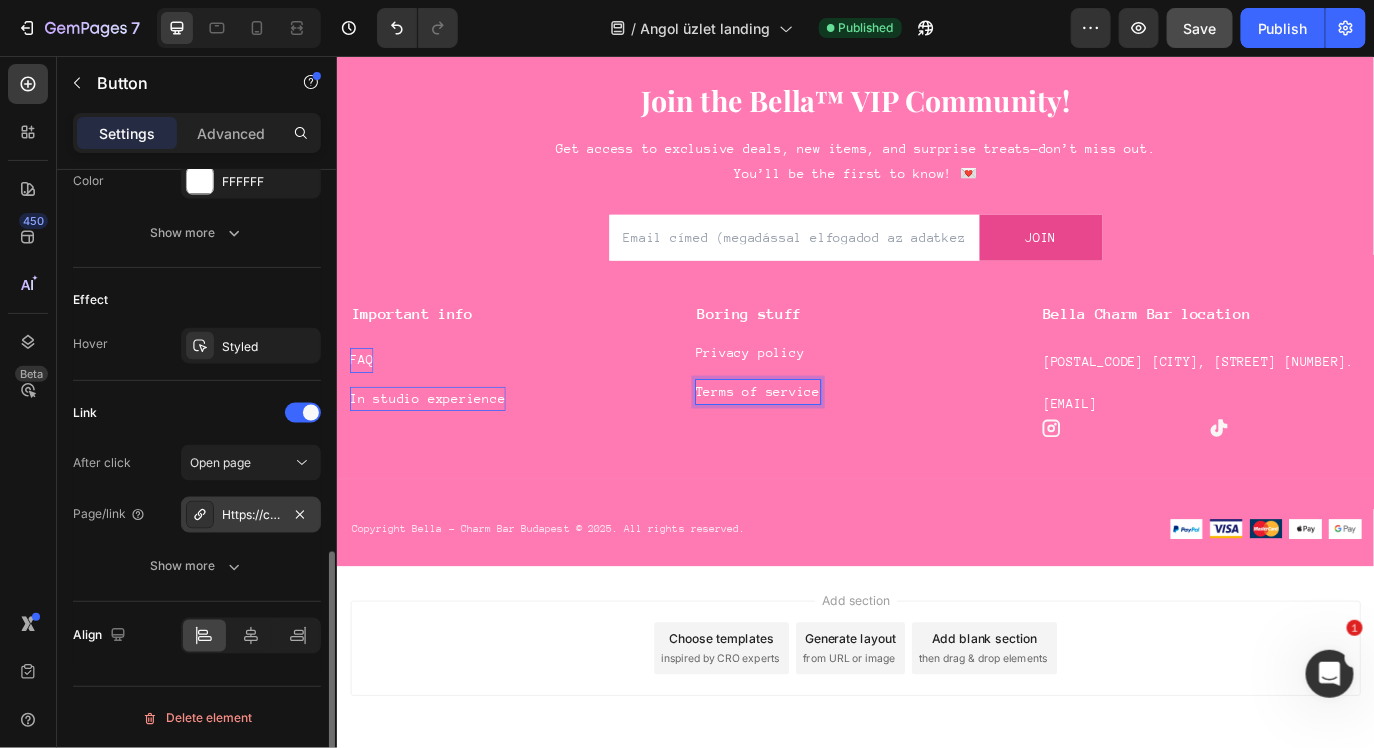 click on "Https://charmbarbudapest.Com/adatkezelesi-tajekoztato" at bounding box center (251, 516) 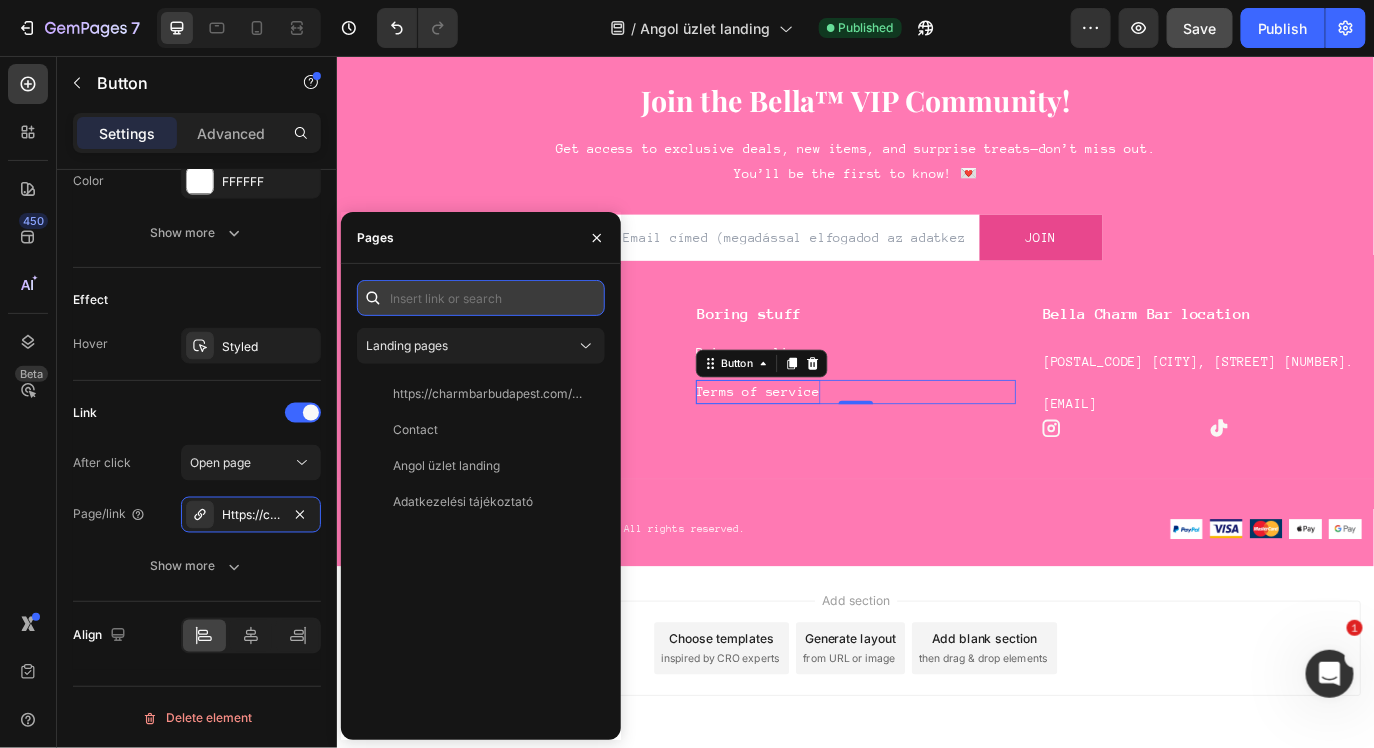 click at bounding box center (481, 298) 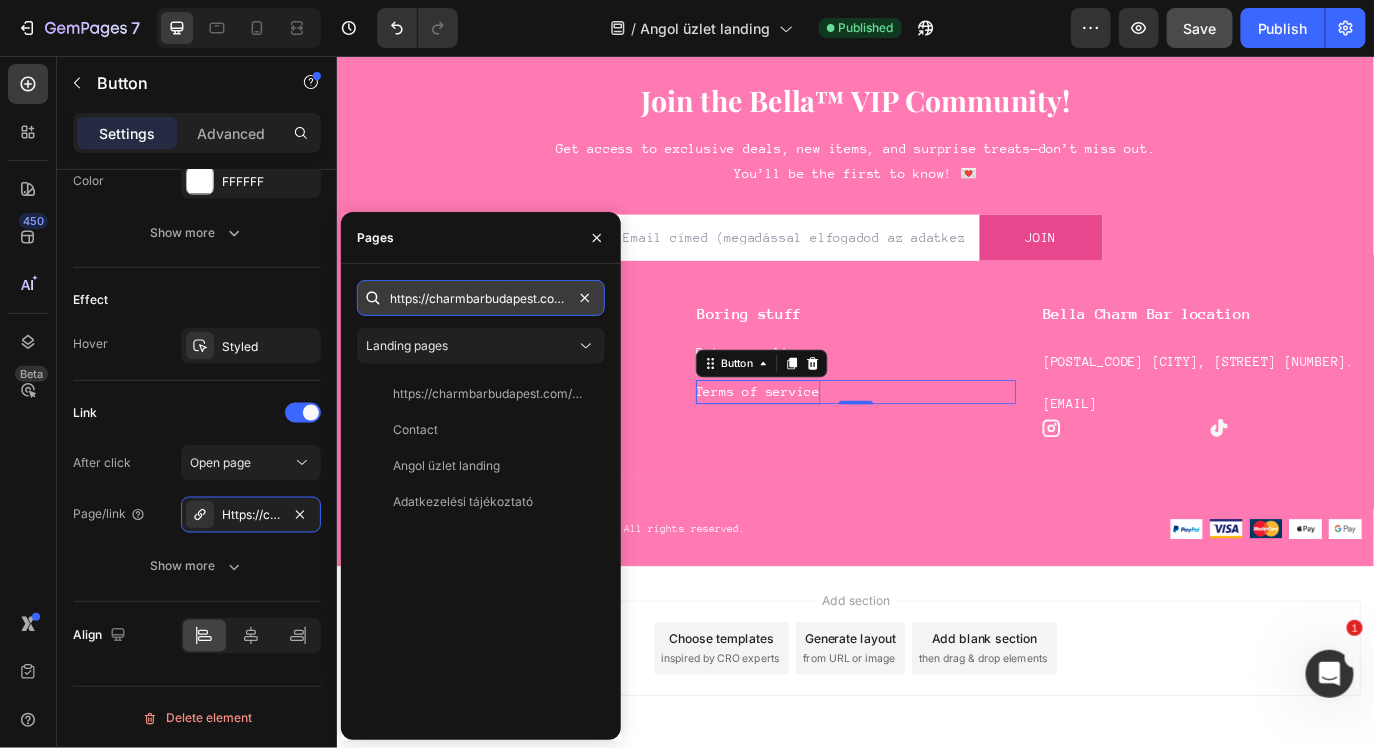 scroll, scrollTop: 0, scrollLeft: 70, axis: horizontal 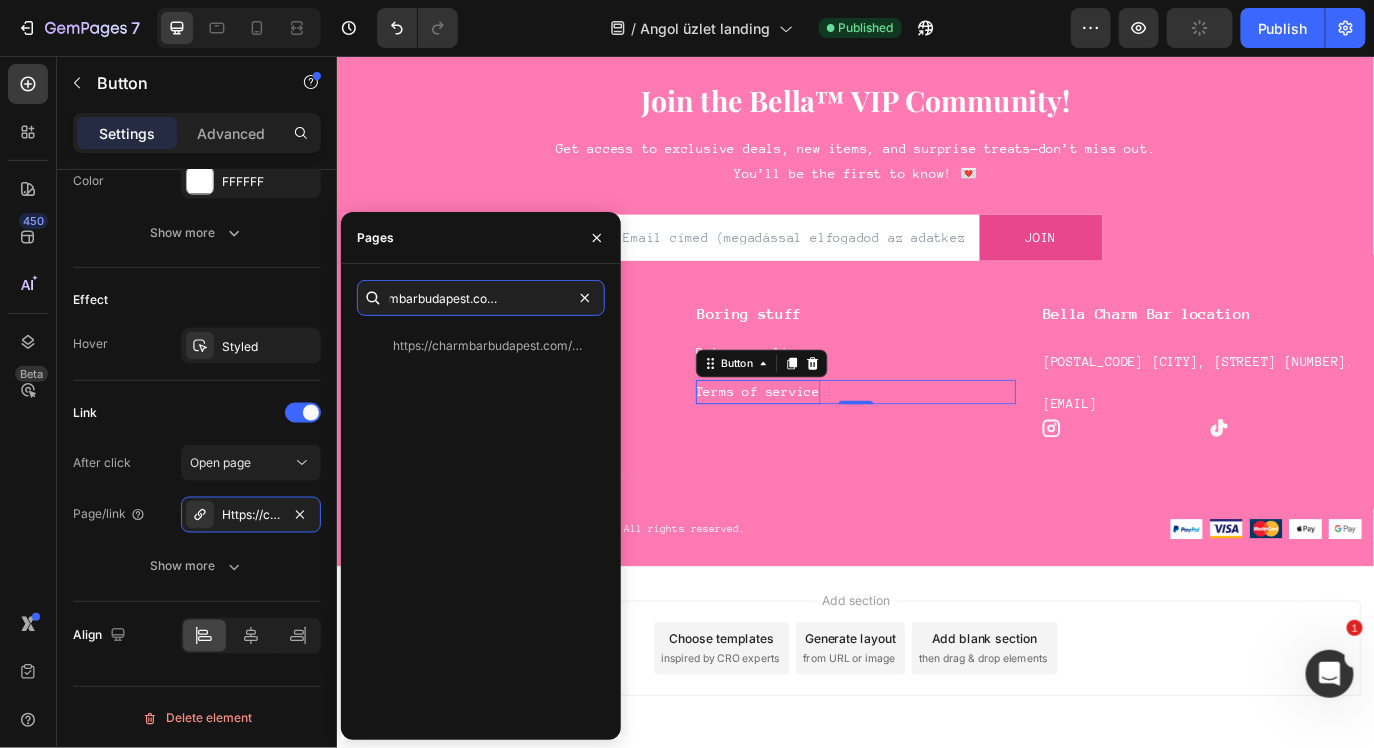 type on "https://charmbarbudapest.com/pages/aszf" 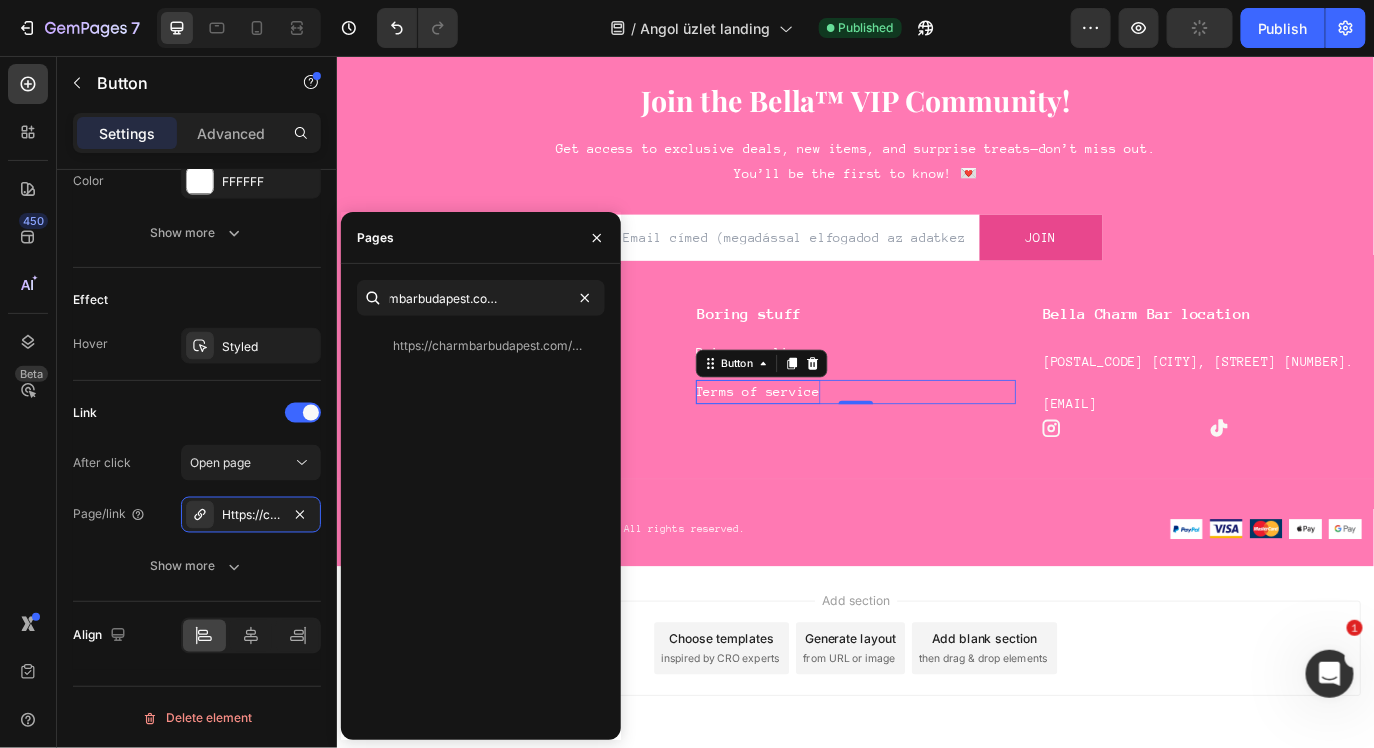 scroll, scrollTop: 0, scrollLeft: 0, axis: both 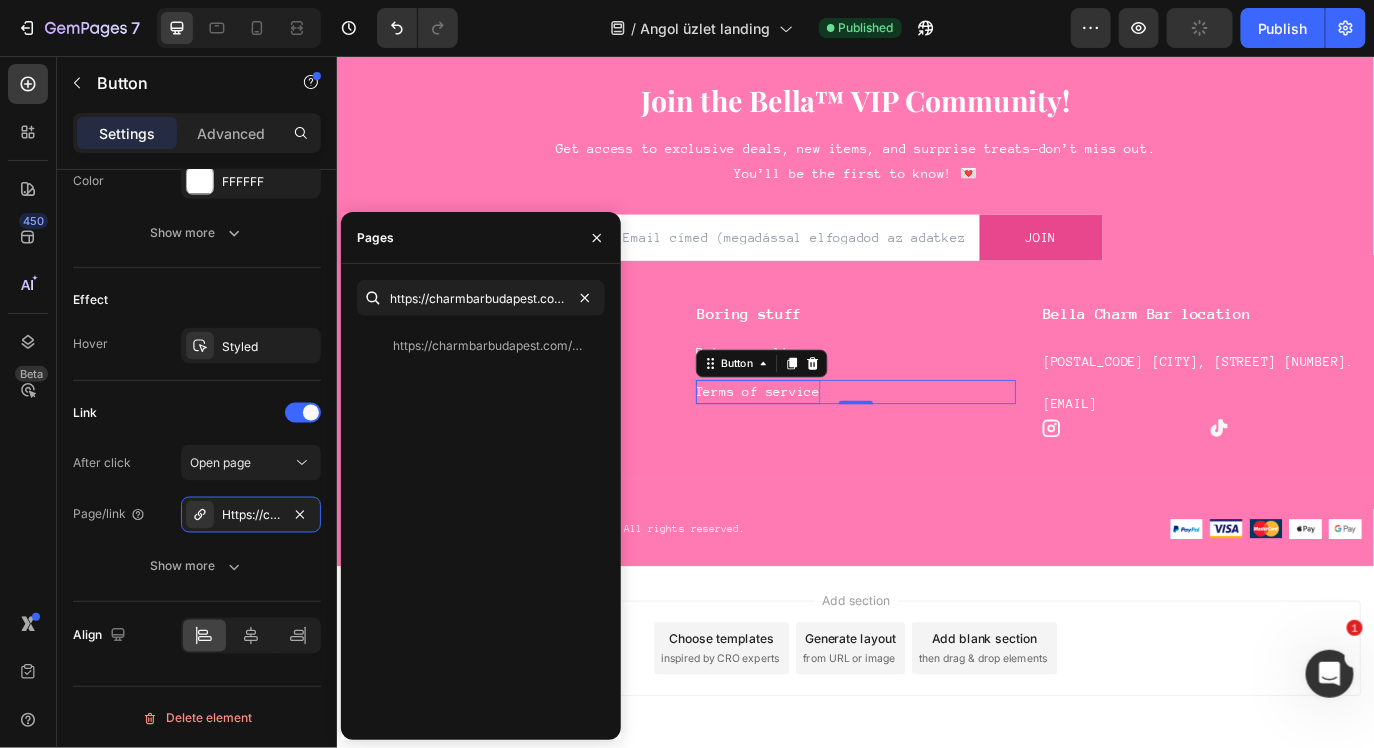 click on "https://charmbarbudapest.com/pages/aszf" 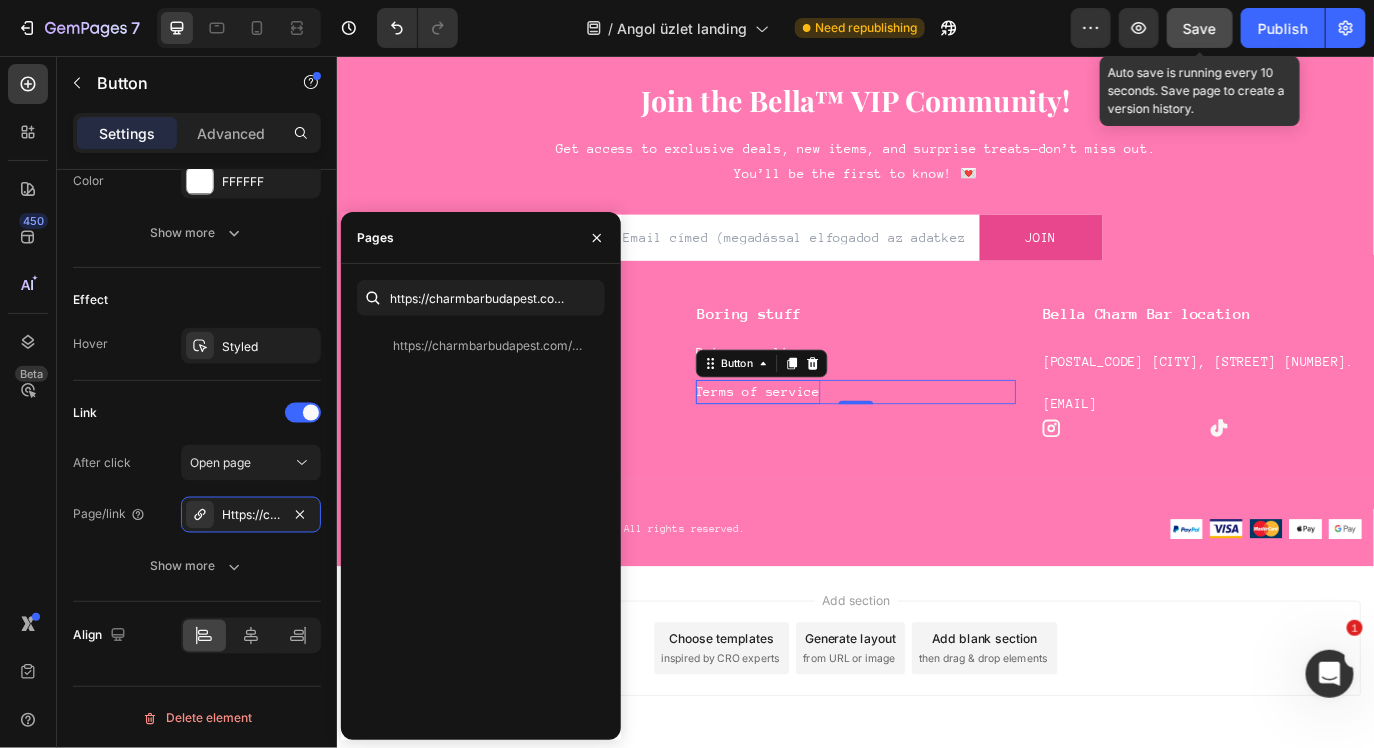 click on "Save" at bounding box center [1200, 28] 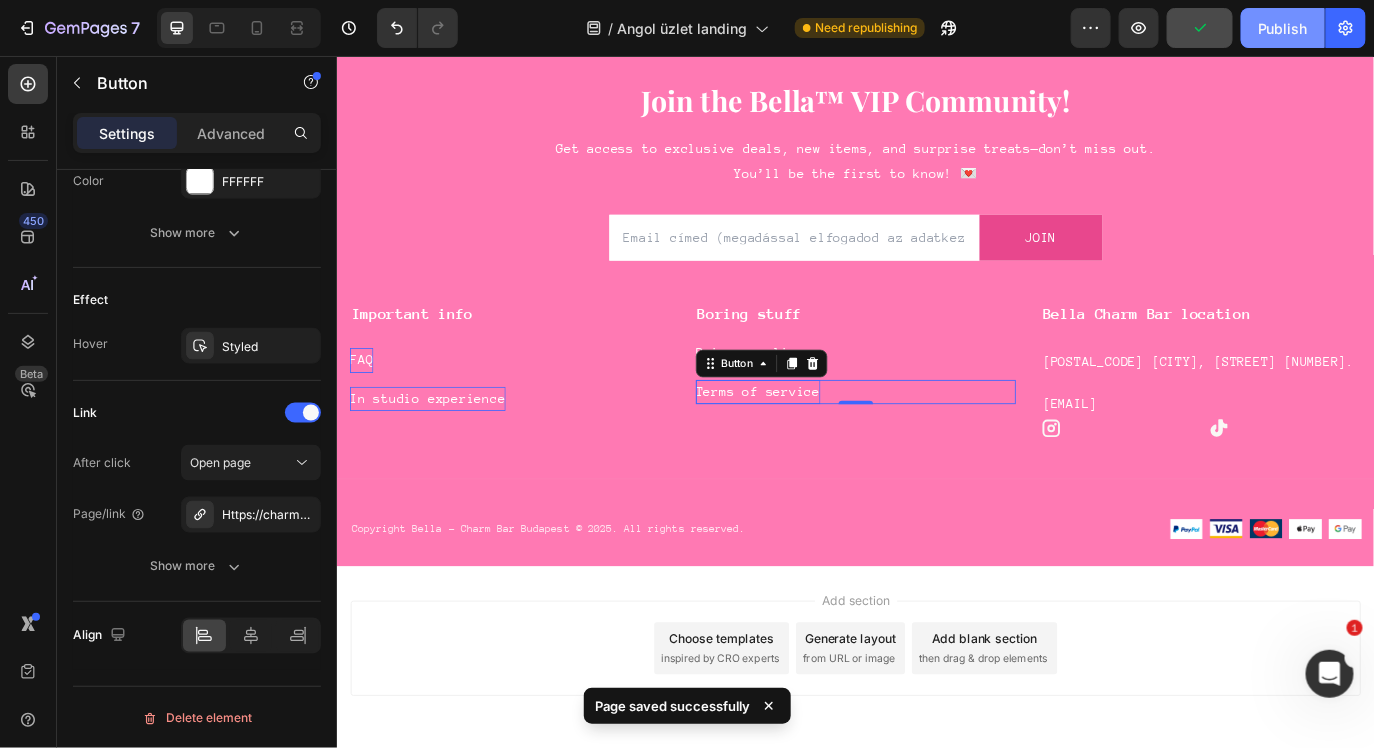 click on "Publish" 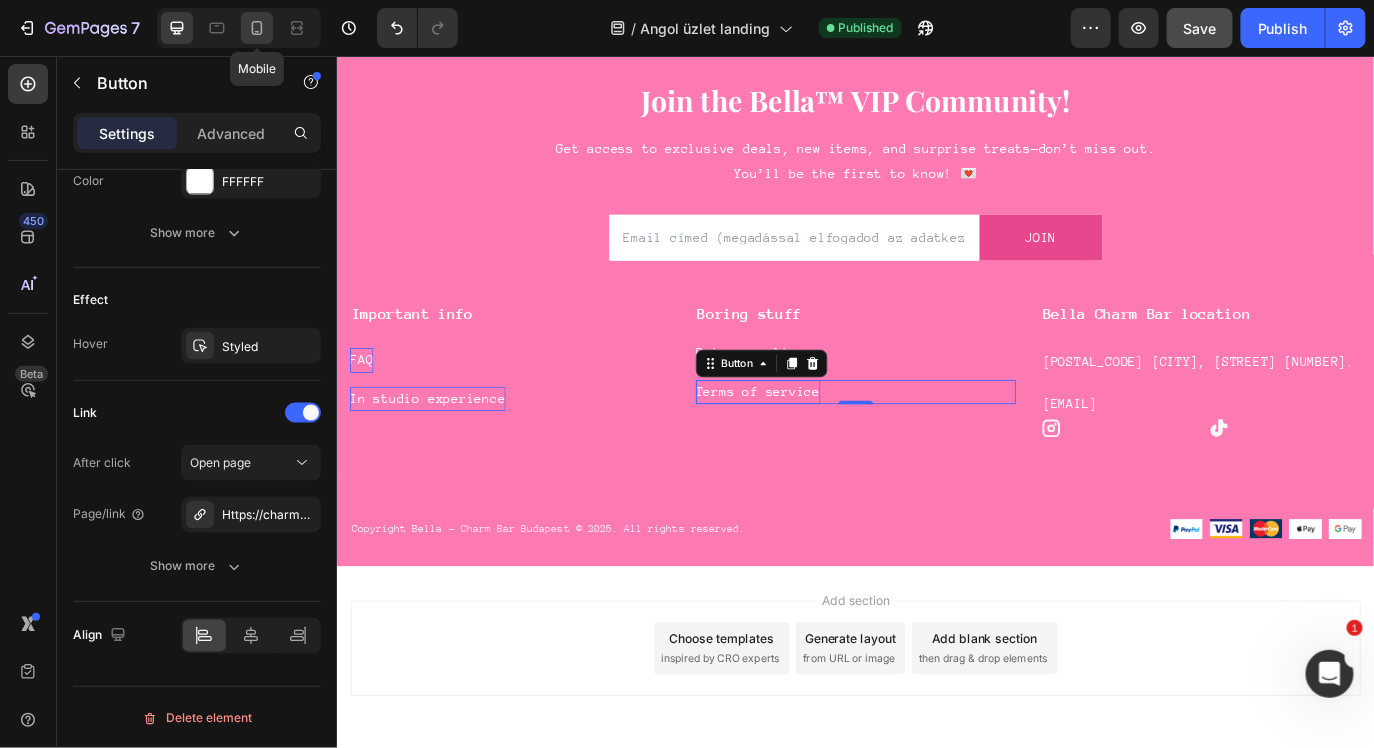 click 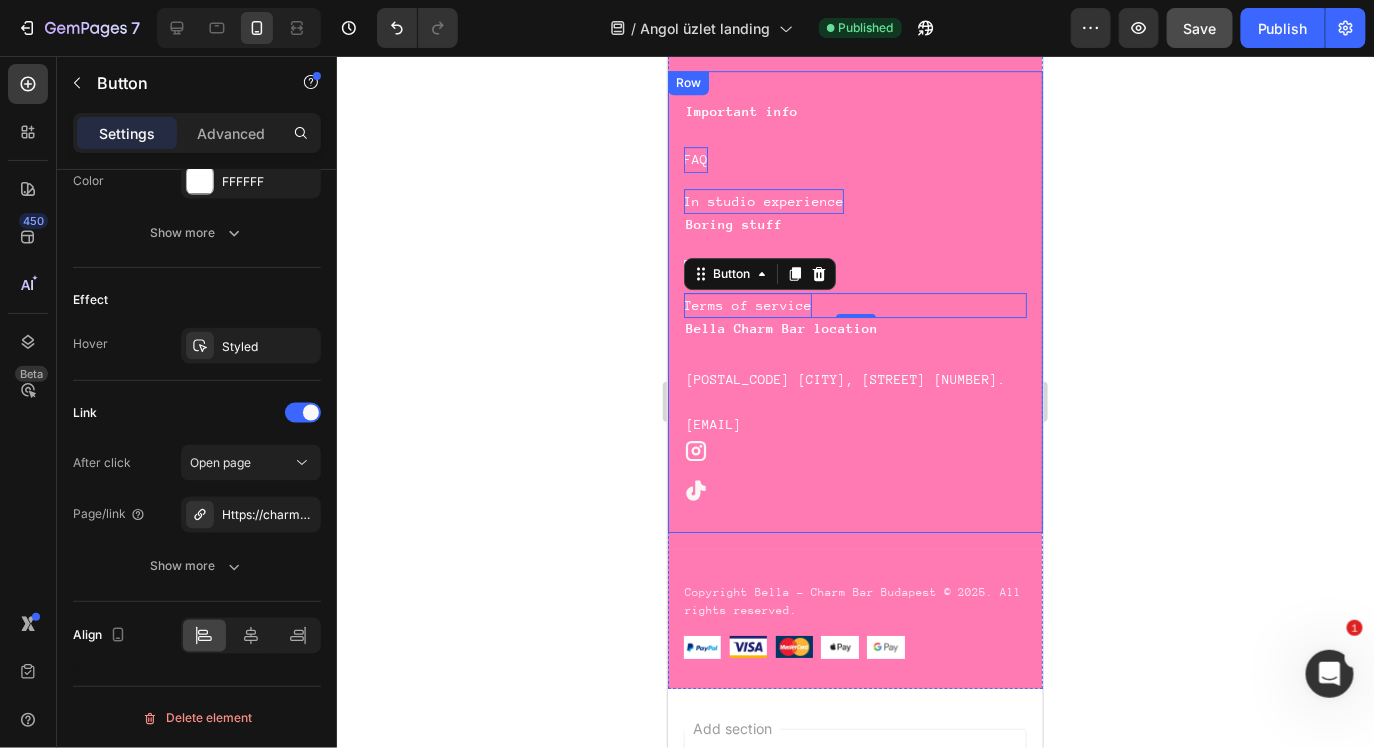 scroll, scrollTop: 7155, scrollLeft: 0, axis: vertical 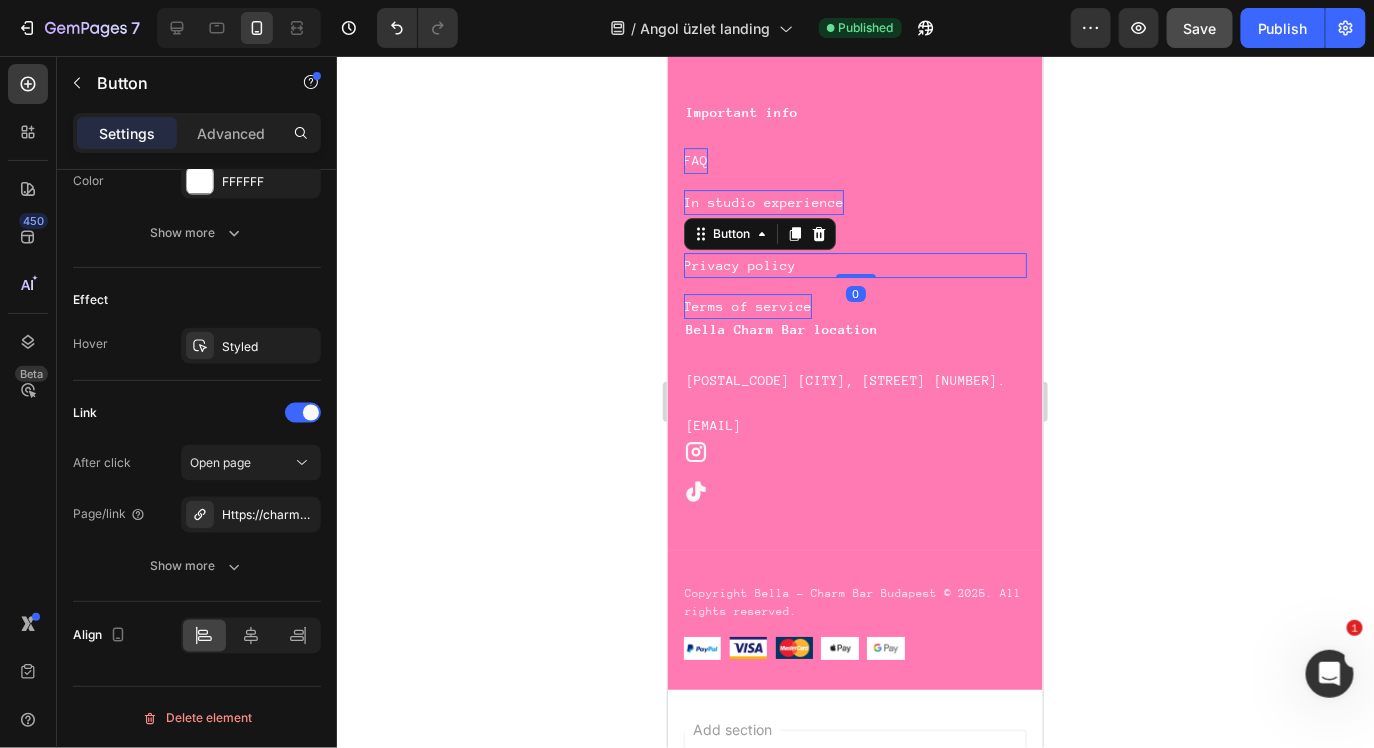 click on "Privacy policy Button   0" at bounding box center [854, 264] 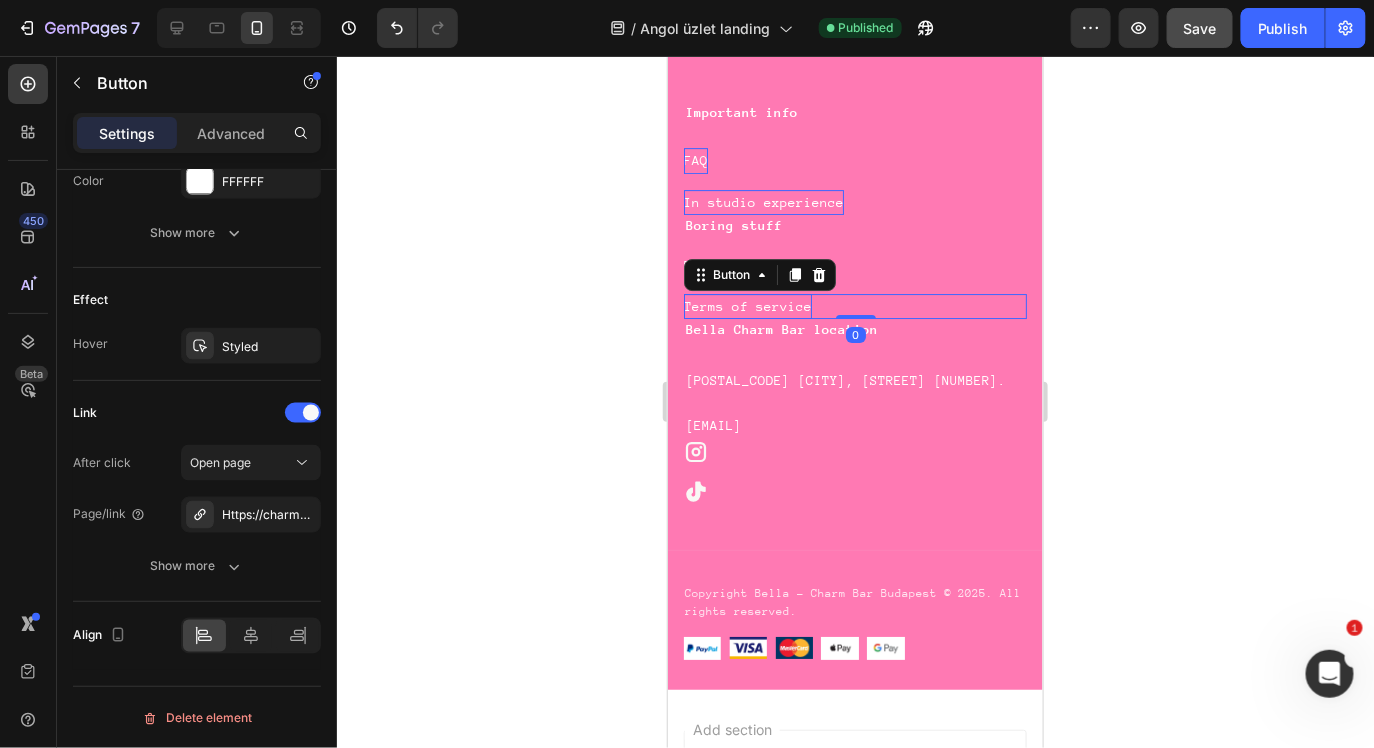 click on "Terms of service" at bounding box center (747, 305) 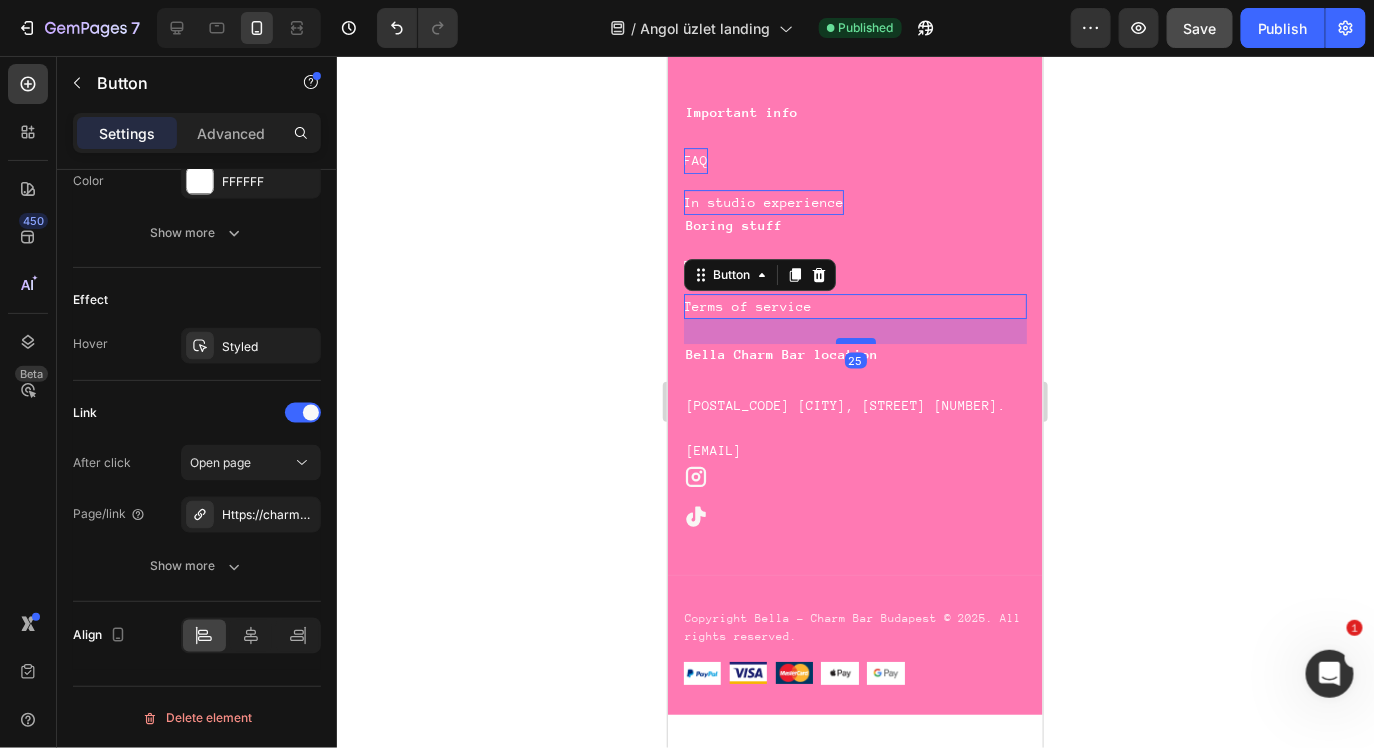 drag, startPoint x: 855, startPoint y: 315, endPoint x: 858, endPoint y: 339, distance: 24.186773 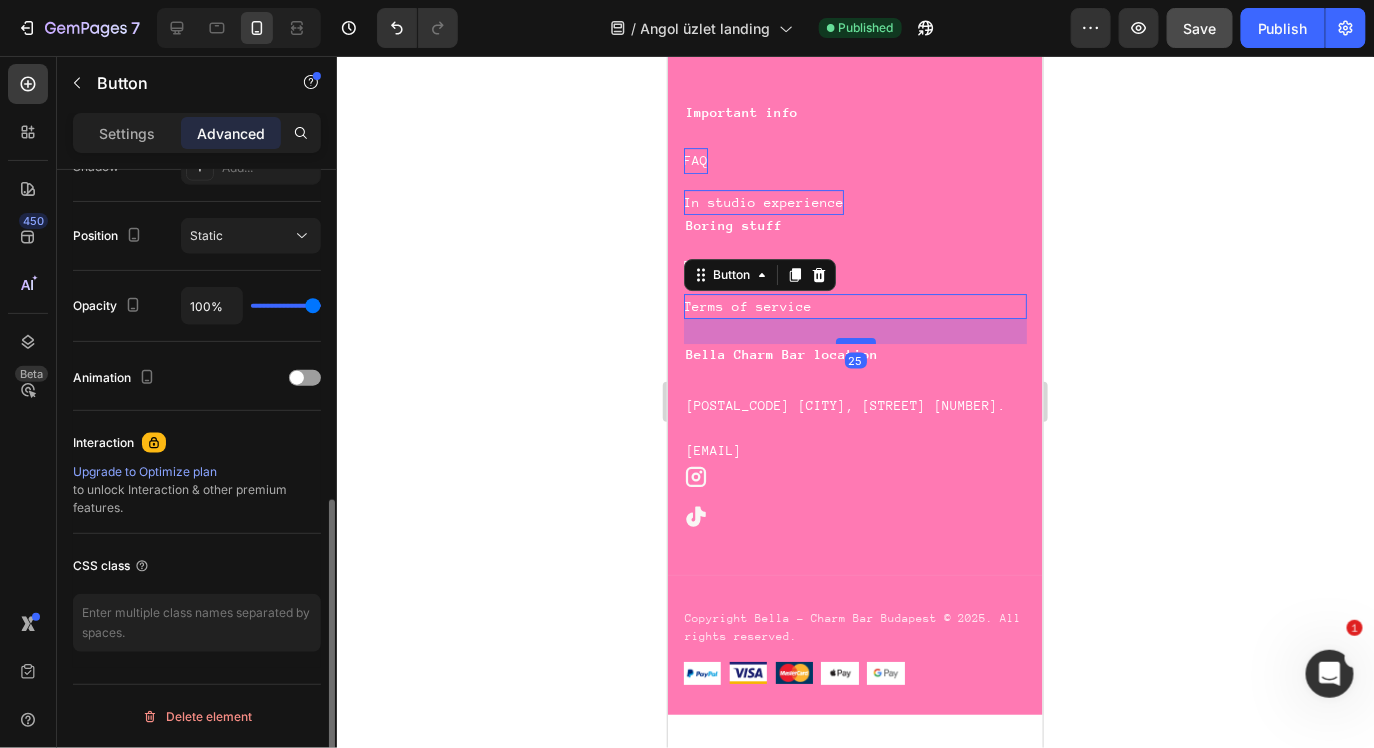 scroll, scrollTop: 697, scrollLeft: 0, axis: vertical 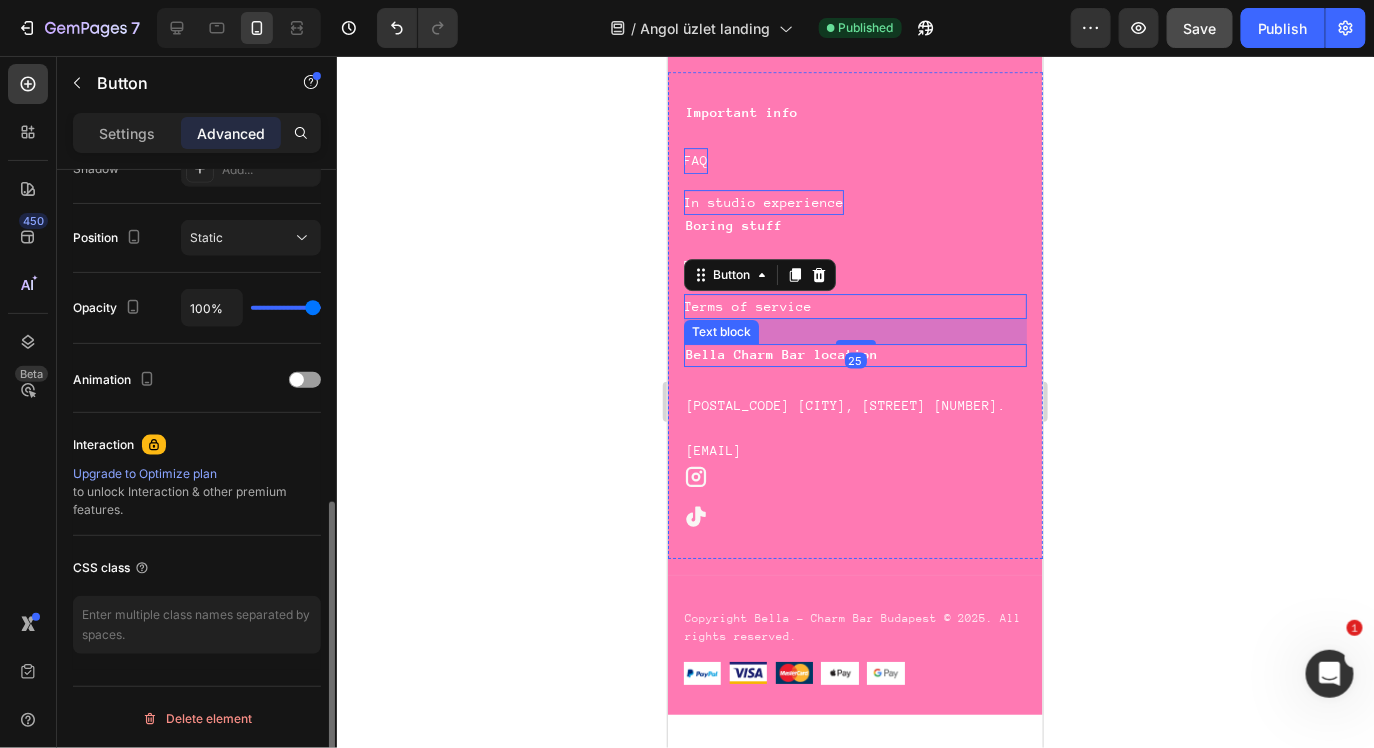 click 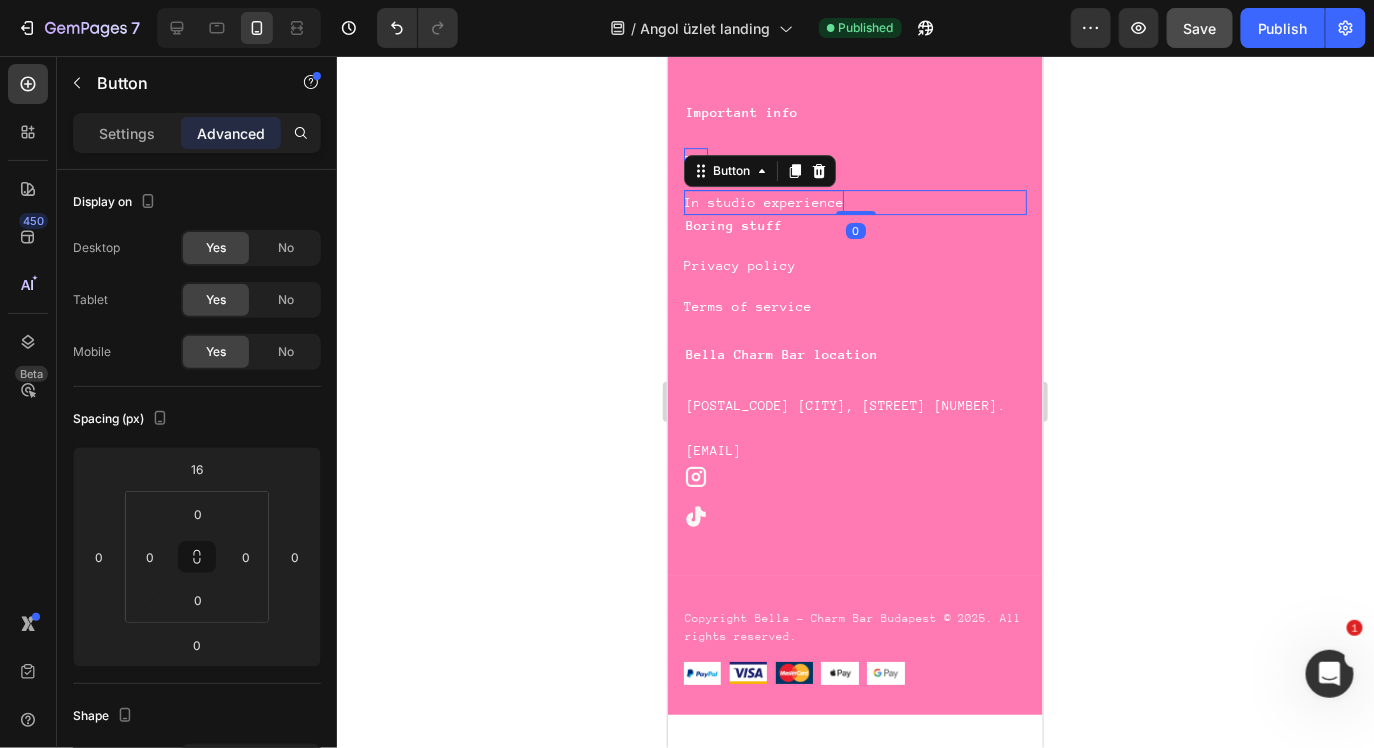 click on "In studio experience" at bounding box center [763, 201] 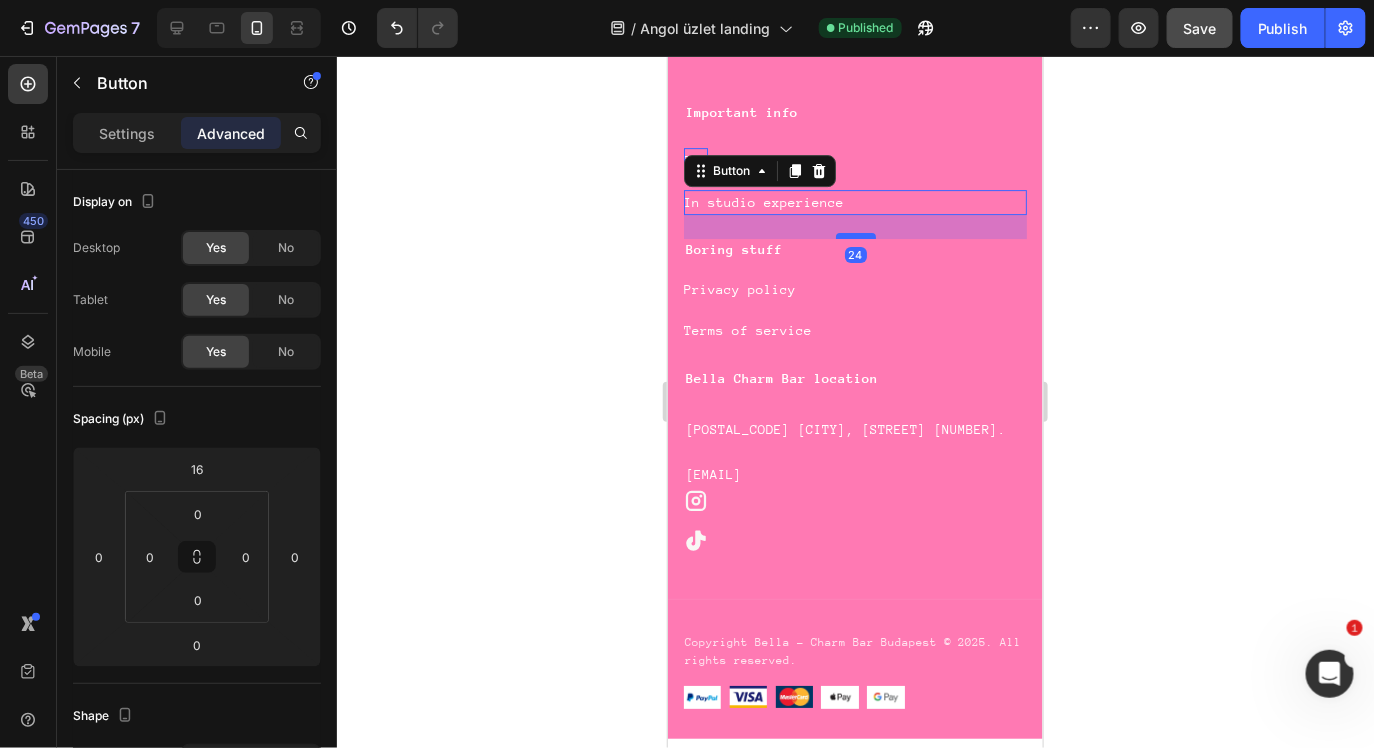 drag, startPoint x: 862, startPoint y: 216, endPoint x: 864, endPoint y: 235, distance: 19.104973 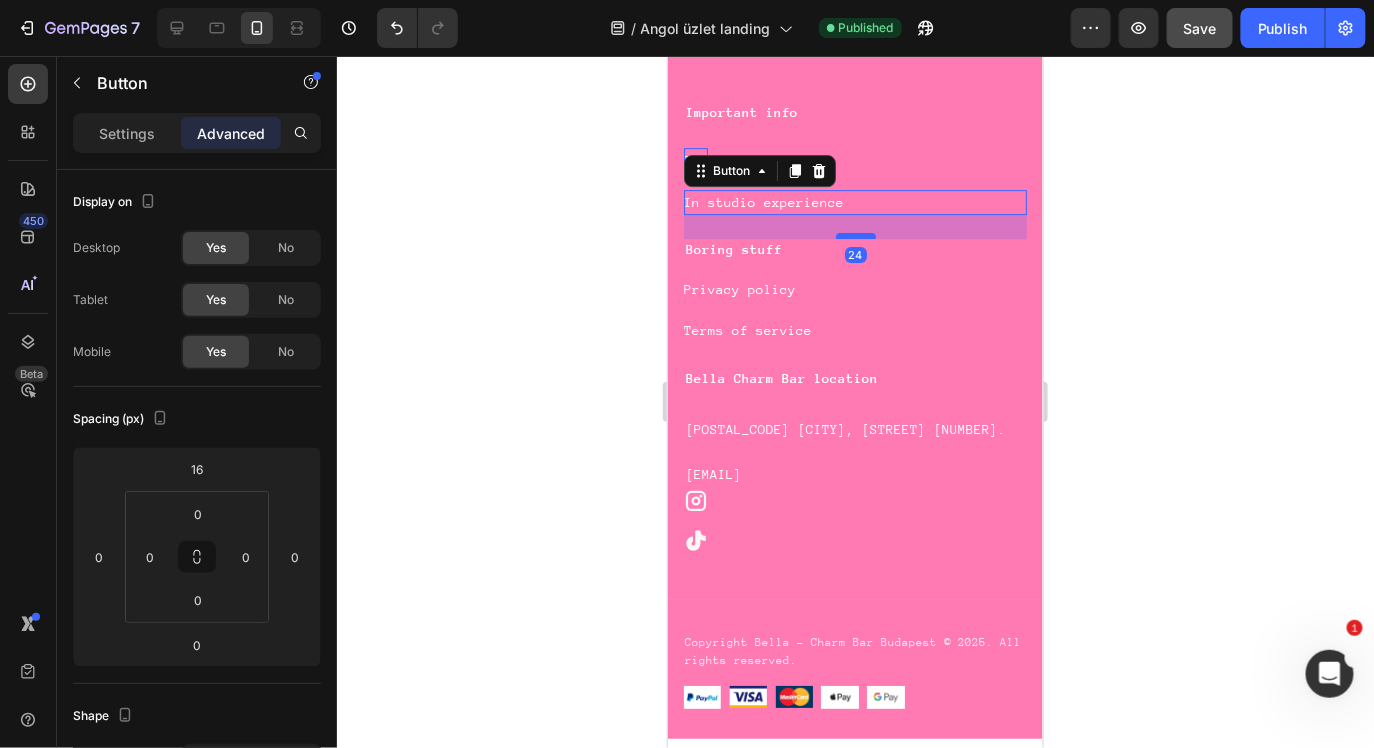 click at bounding box center [855, 235] 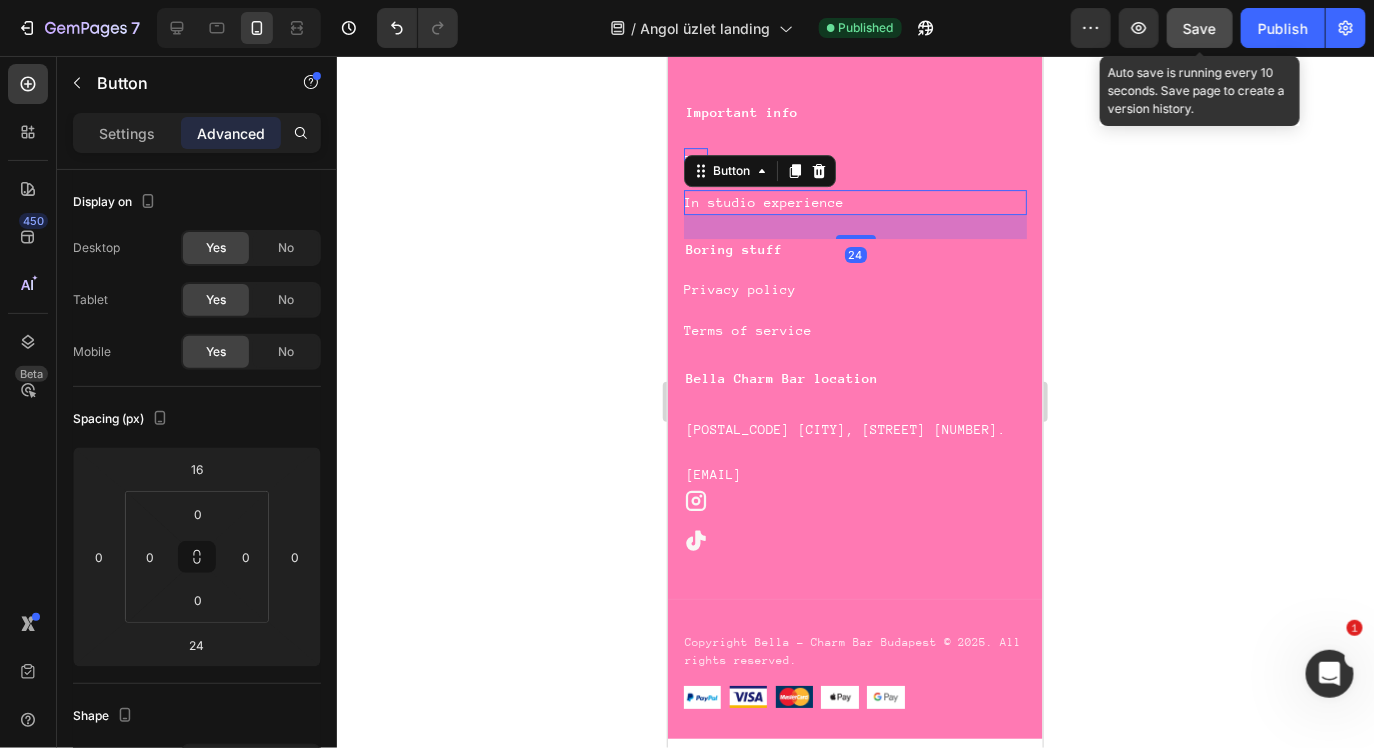 click on "Save" at bounding box center (1200, 28) 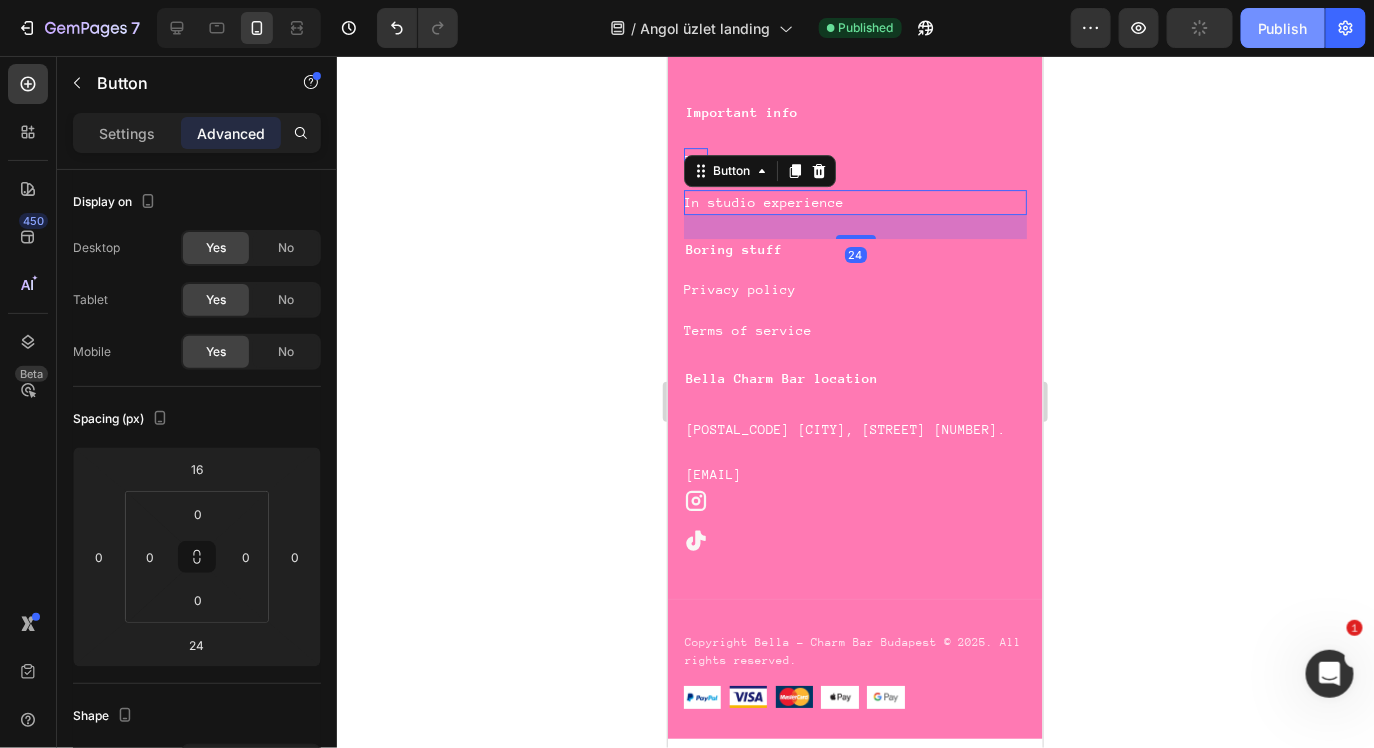 click on "Publish" at bounding box center [1283, 28] 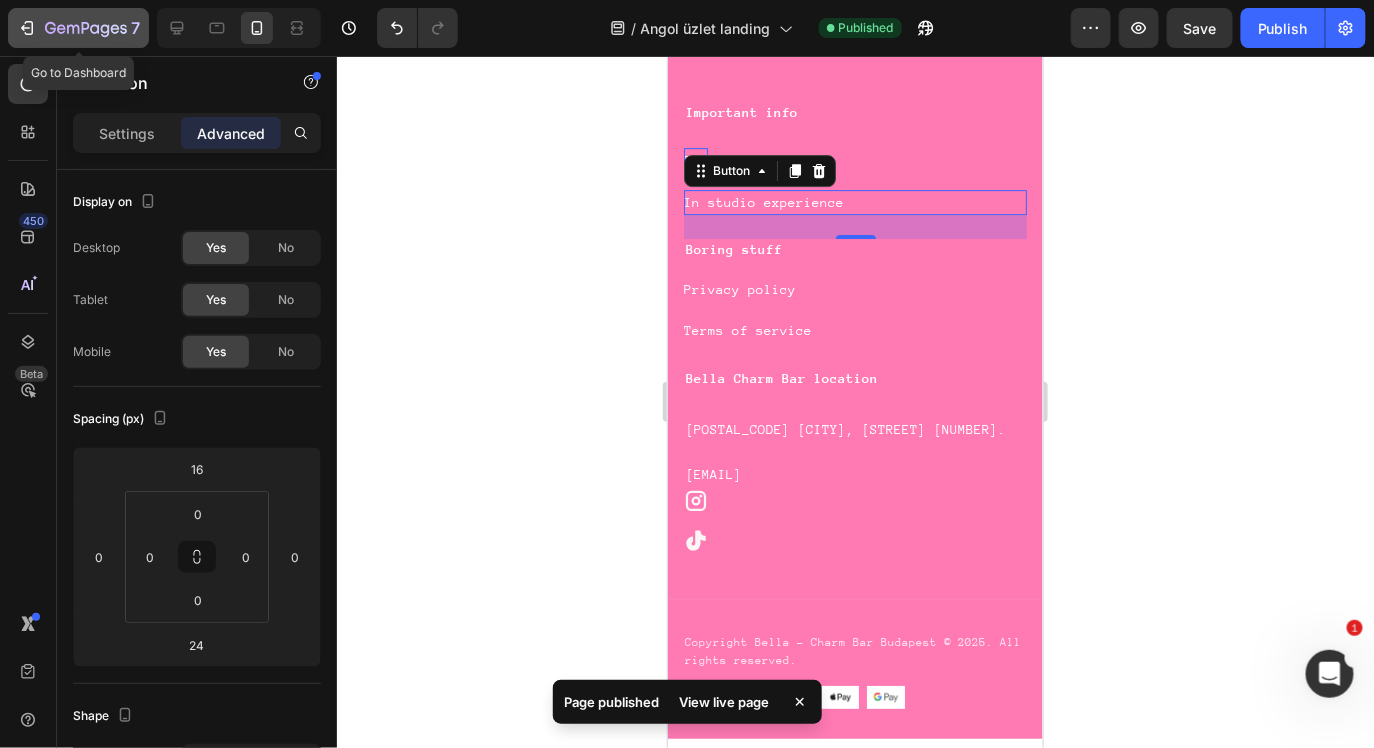 click on "7" 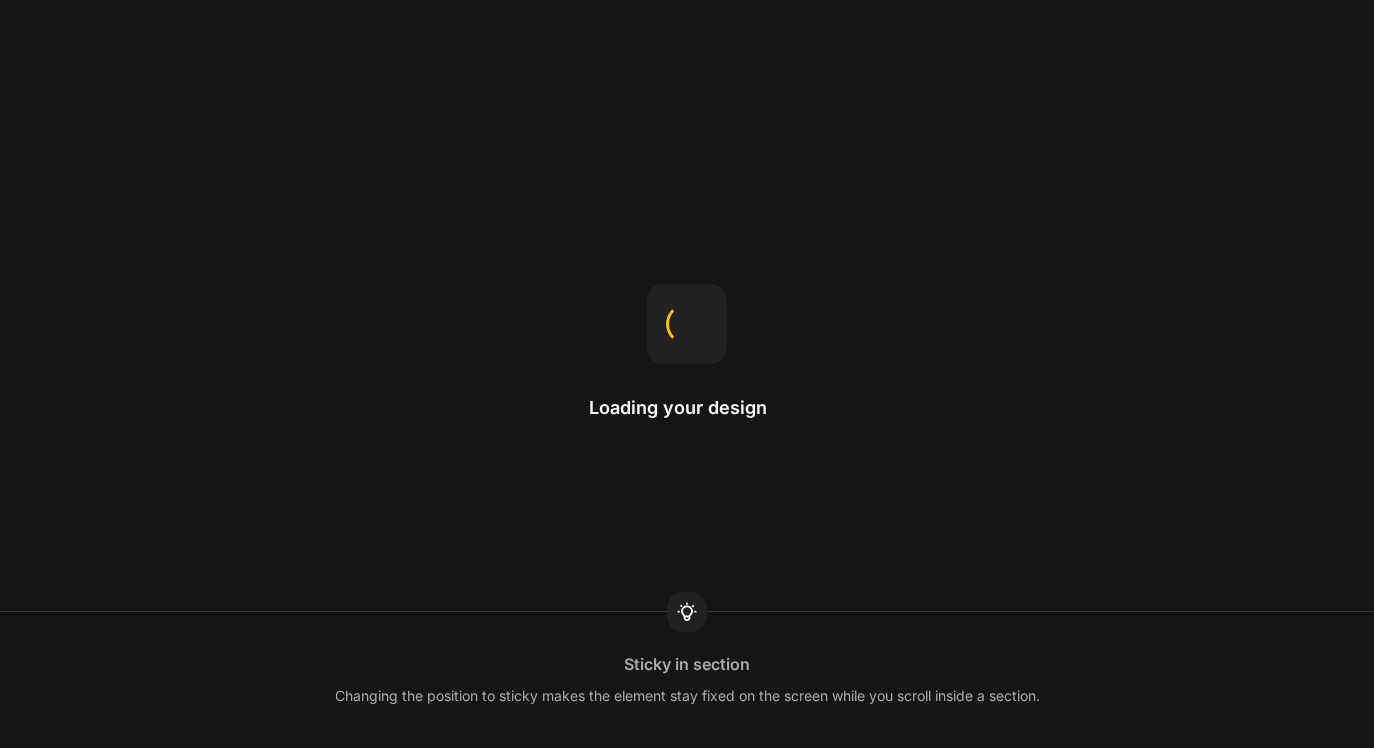 scroll, scrollTop: 0, scrollLeft: 0, axis: both 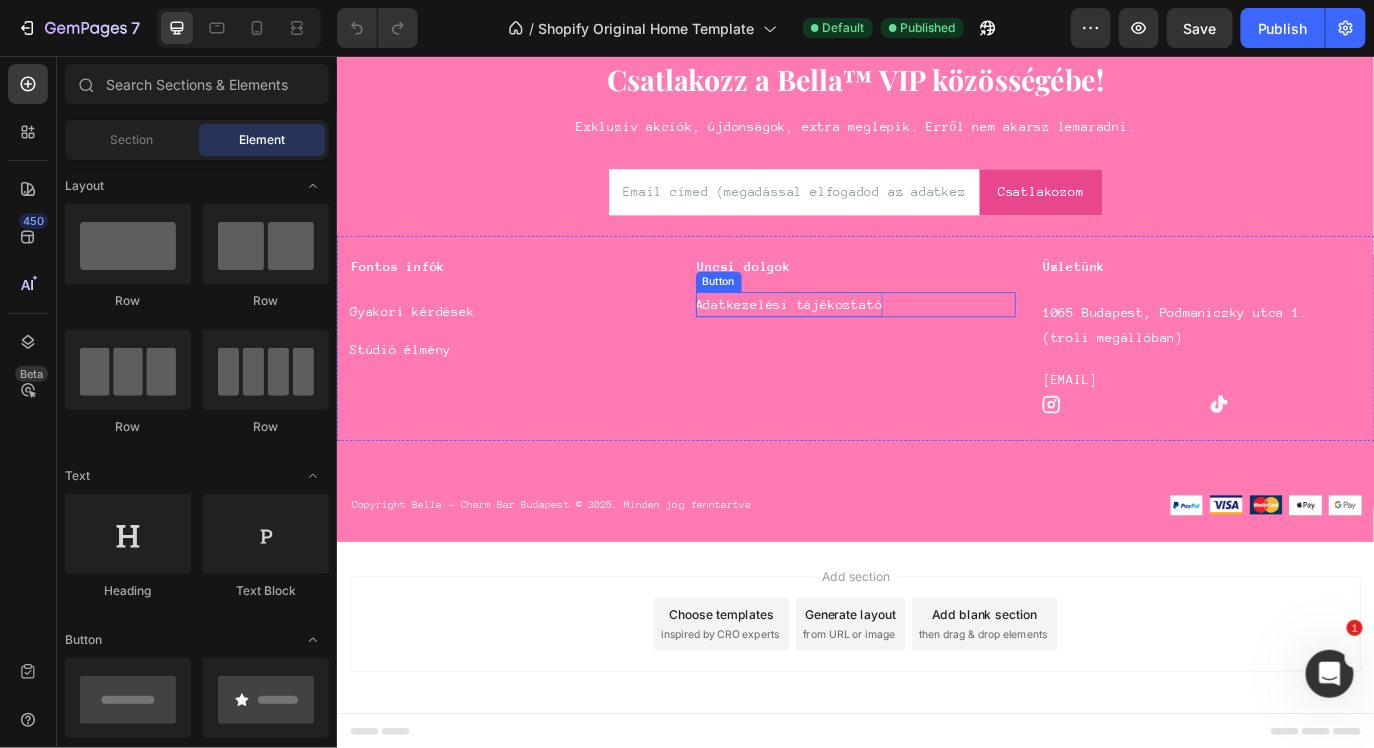 click on "Adatkezelési tájékoztató" at bounding box center (859, 342) 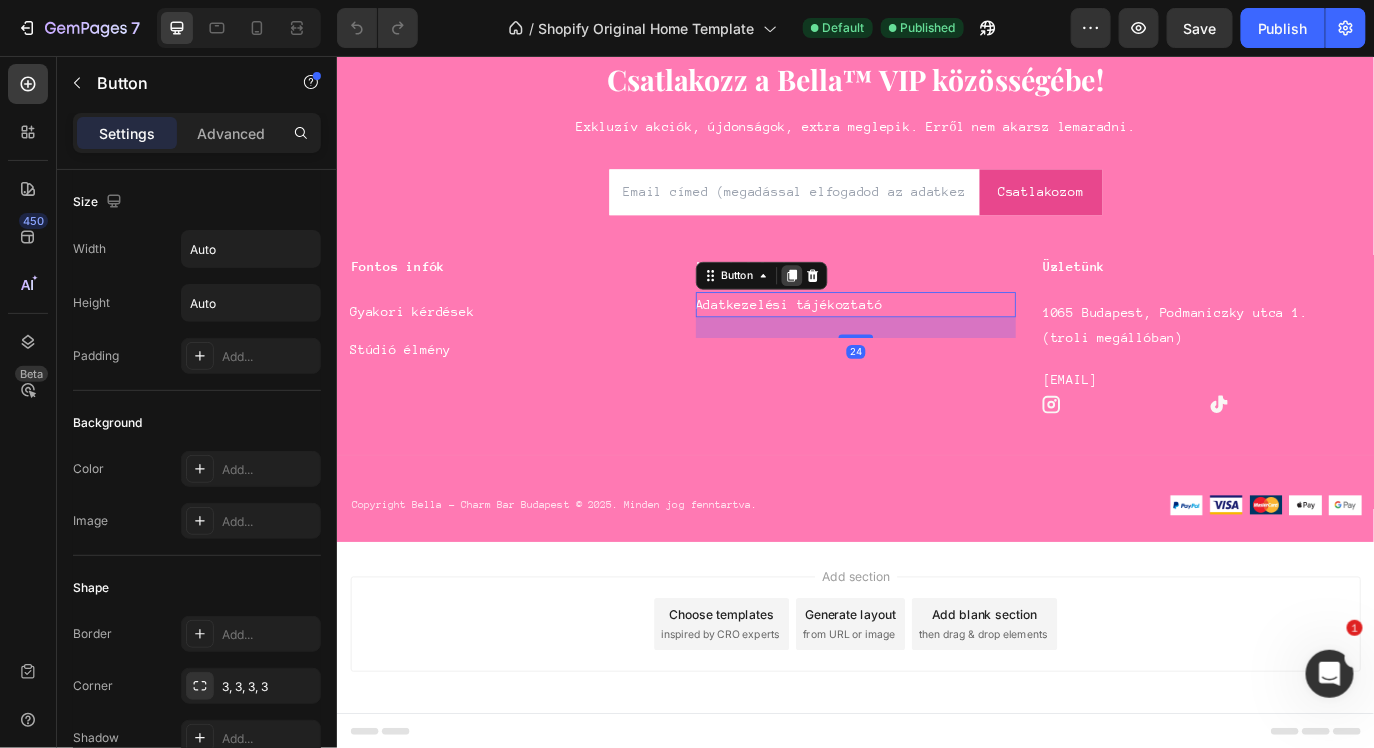 click at bounding box center (862, 309) 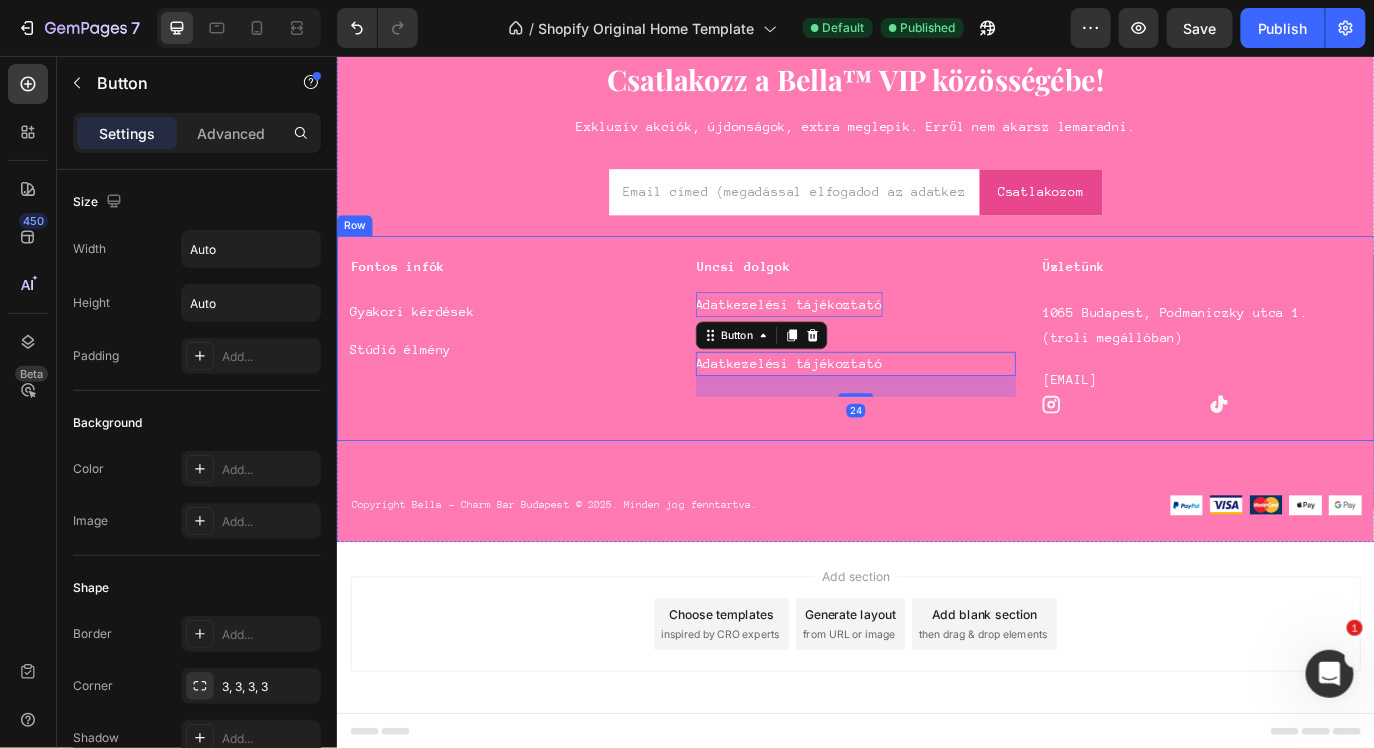 click on "Adatkezelési tájékoztató Button" at bounding box center (936, 342) 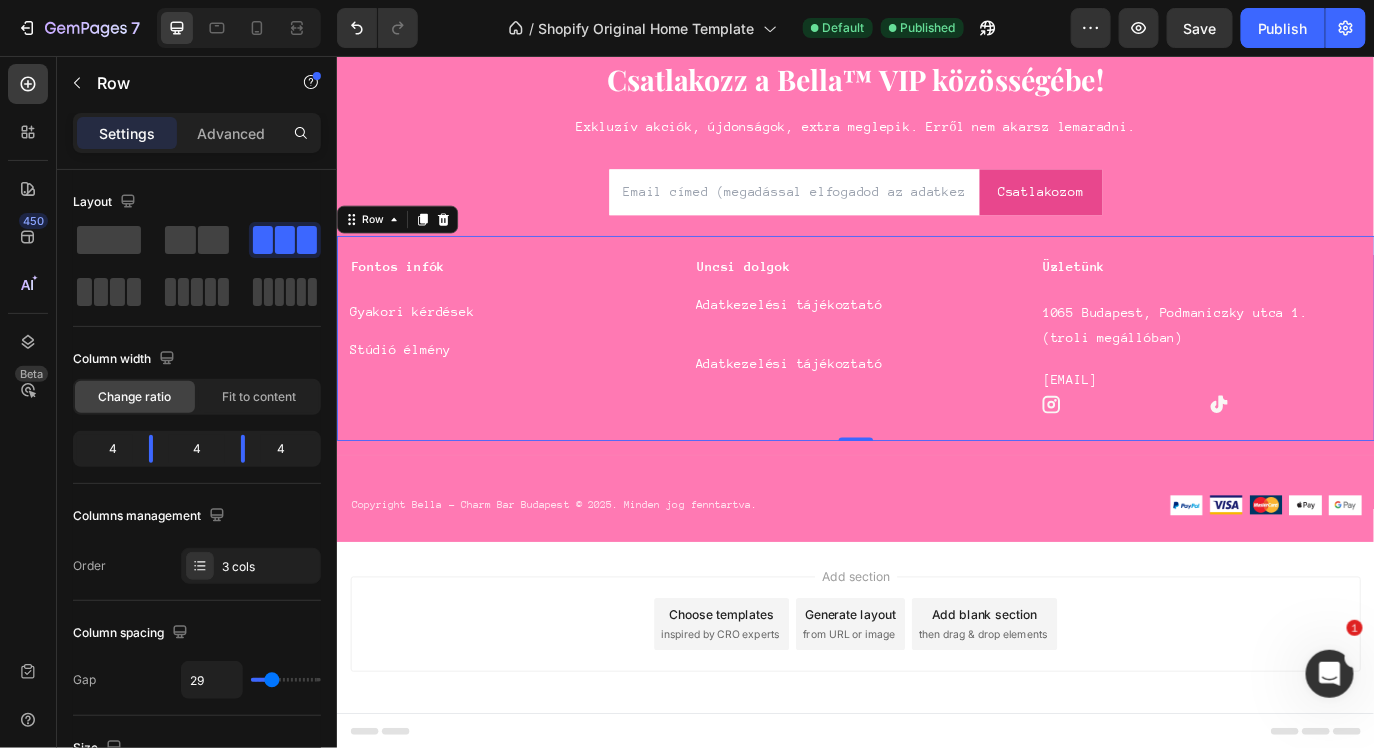 click on "Adatkezelési tájékoztató Button" at bounding box center (936, 346) 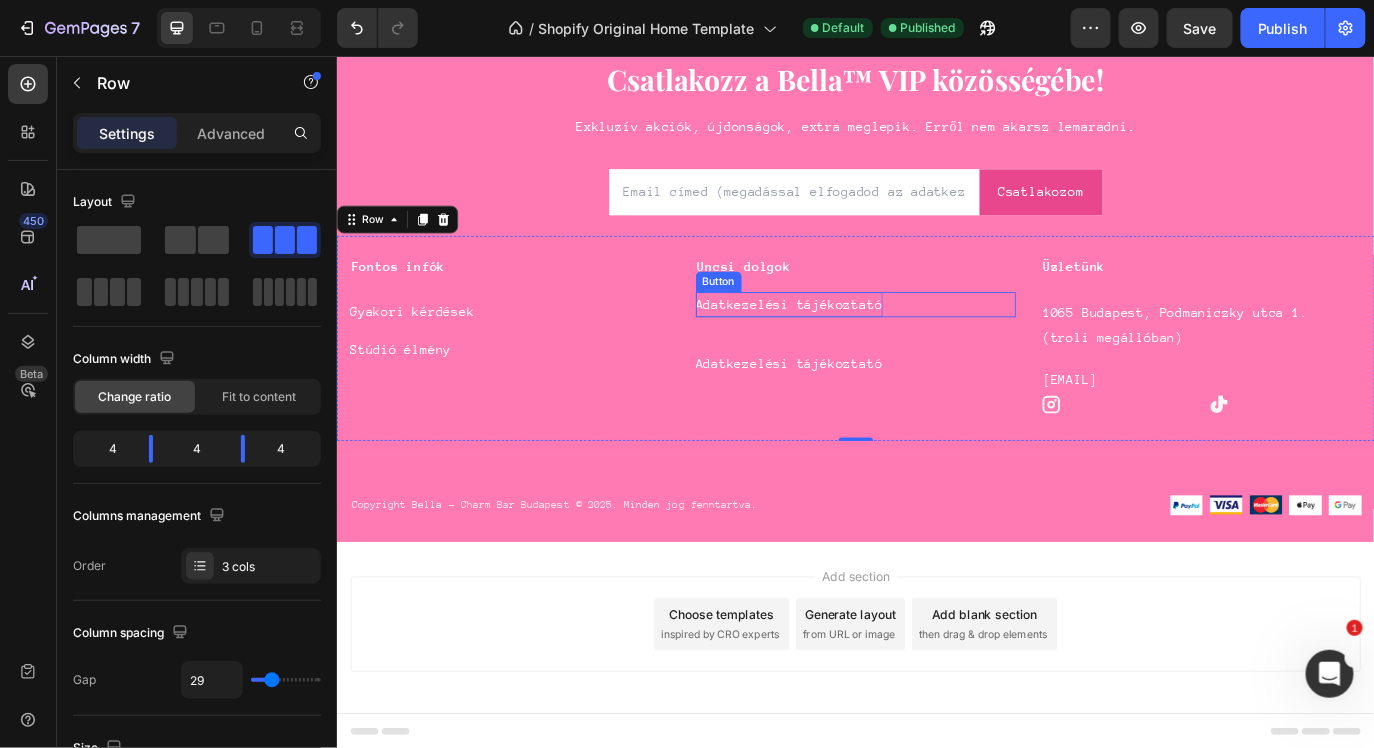 click on "Adatkezelési tájékoztató" at bounding box center (859, 342) 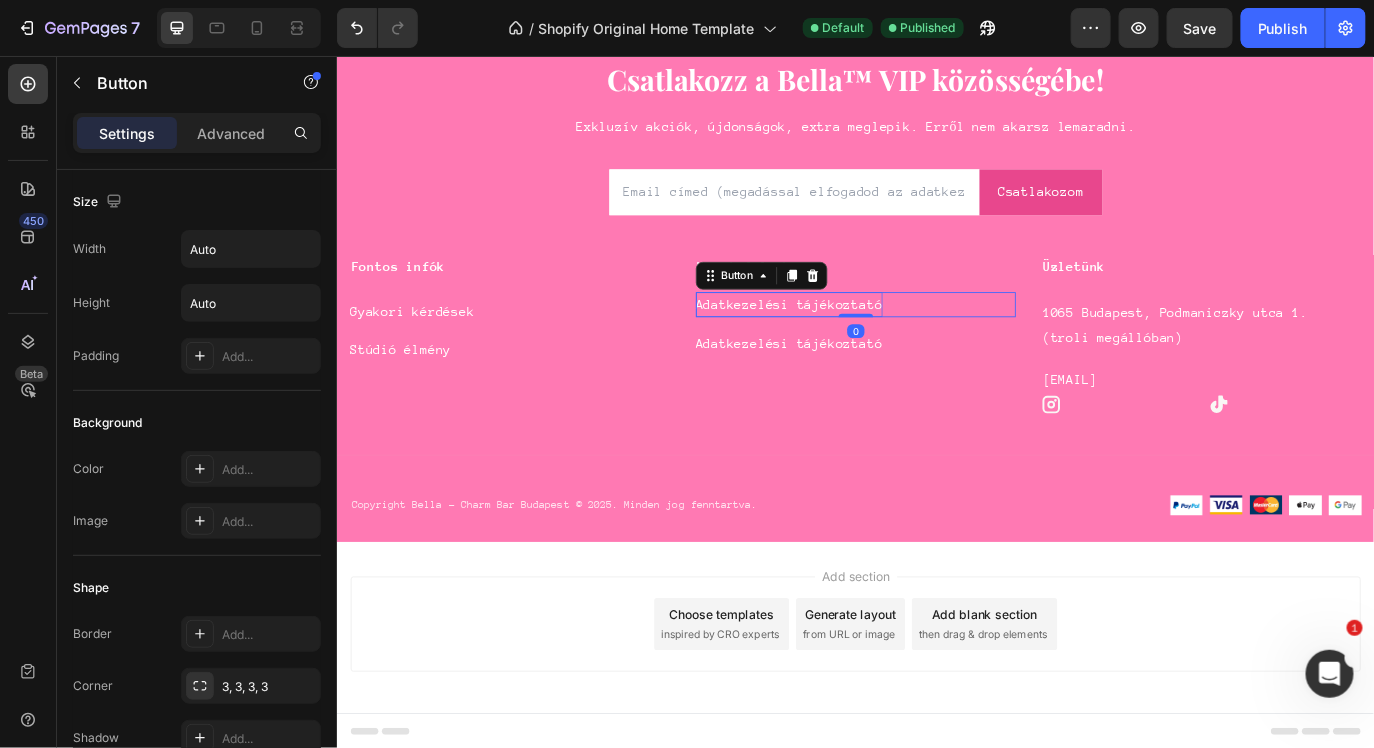 drag, startPoint x: 942, startPoint y: 378, endPoint x: 945, endPoint y: 340, distance: 38.118237 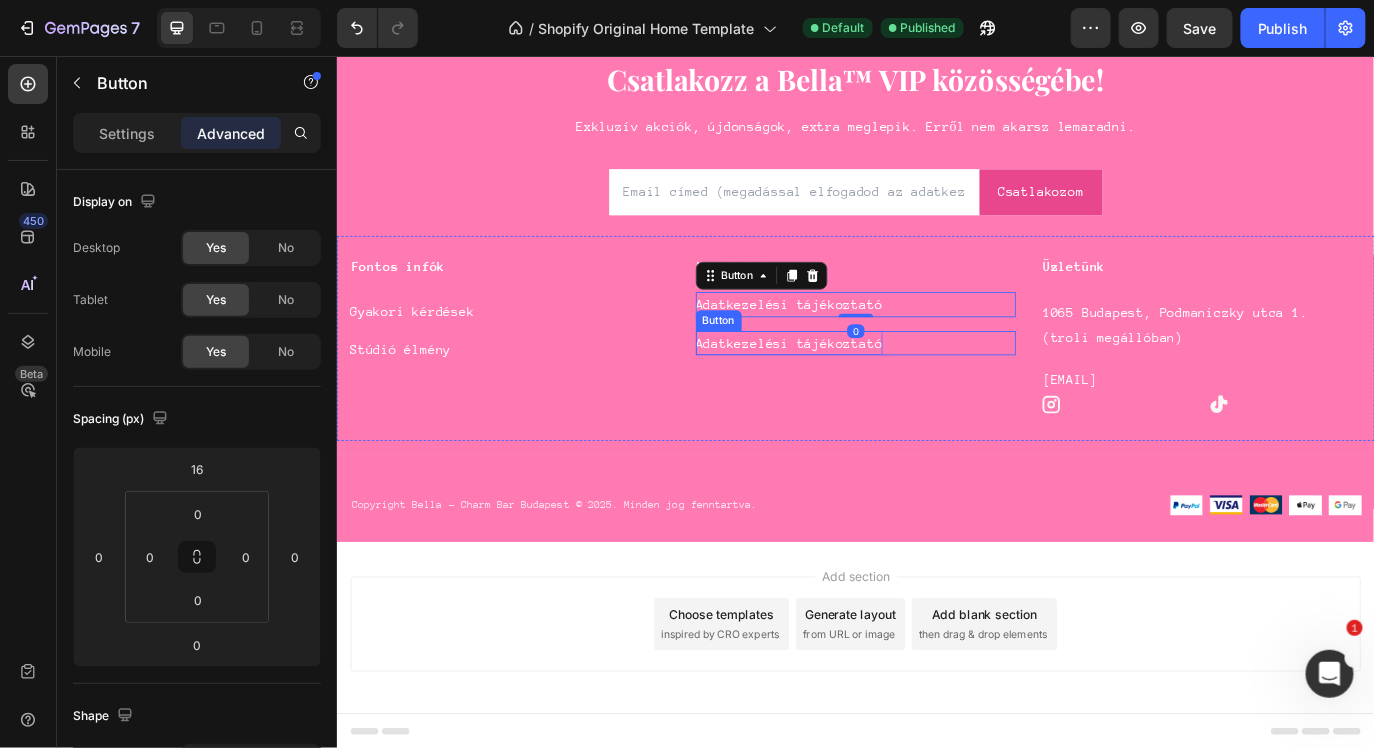 click on "Adatkezelési tájékoztató" at bounding box center [859, 387] 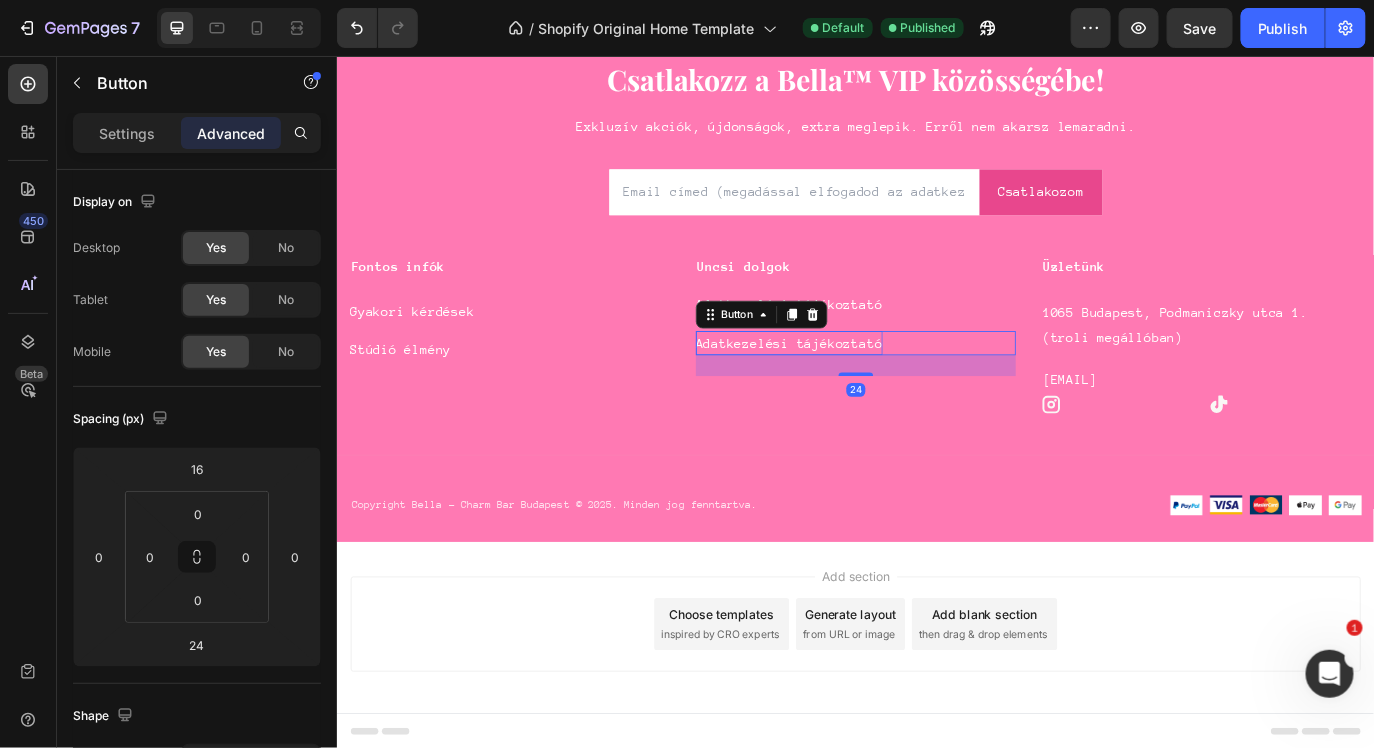 click on "Adatkezelési tájékoztató" at bounding box center (859, 387) 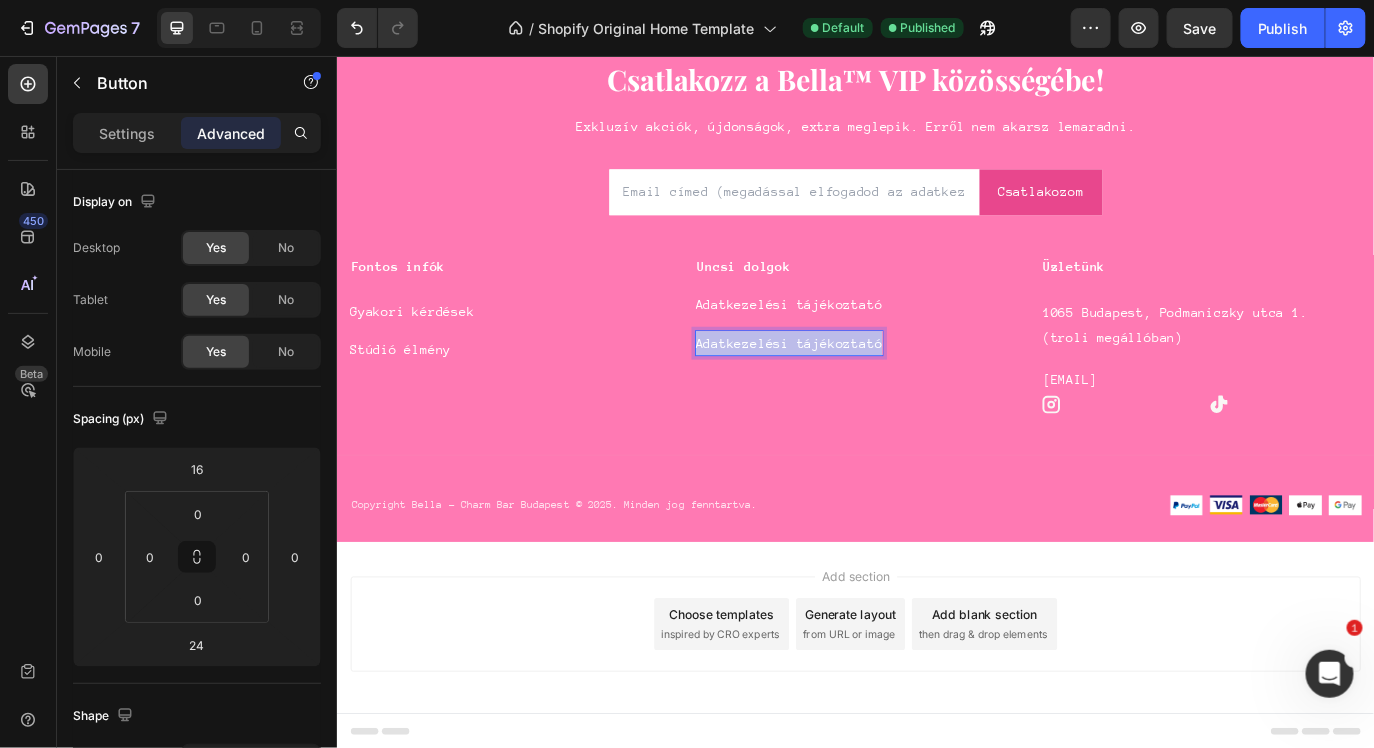 click on "Adatkezelési tájékoztató" at bounding box center (859, 387) 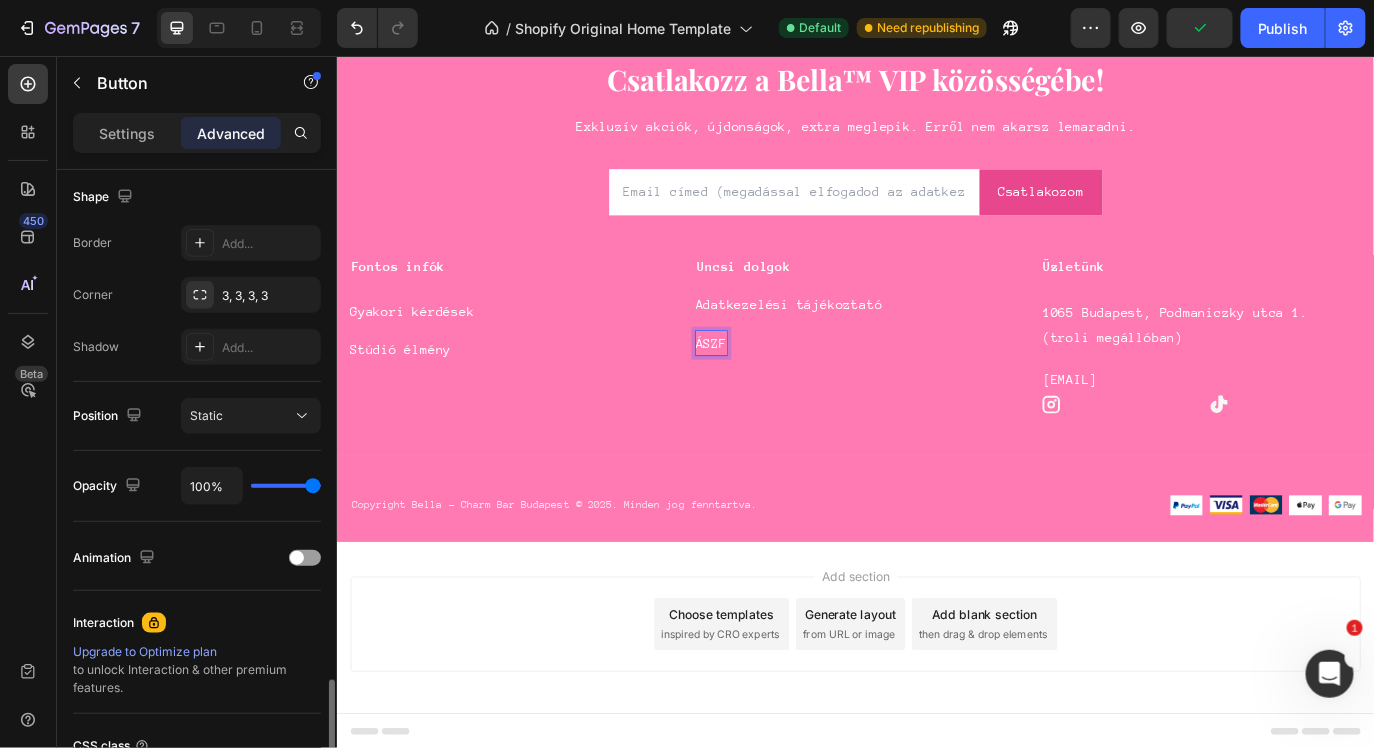 scroll, scrollTop: 697, scrollLeft: 0, axis: vertical 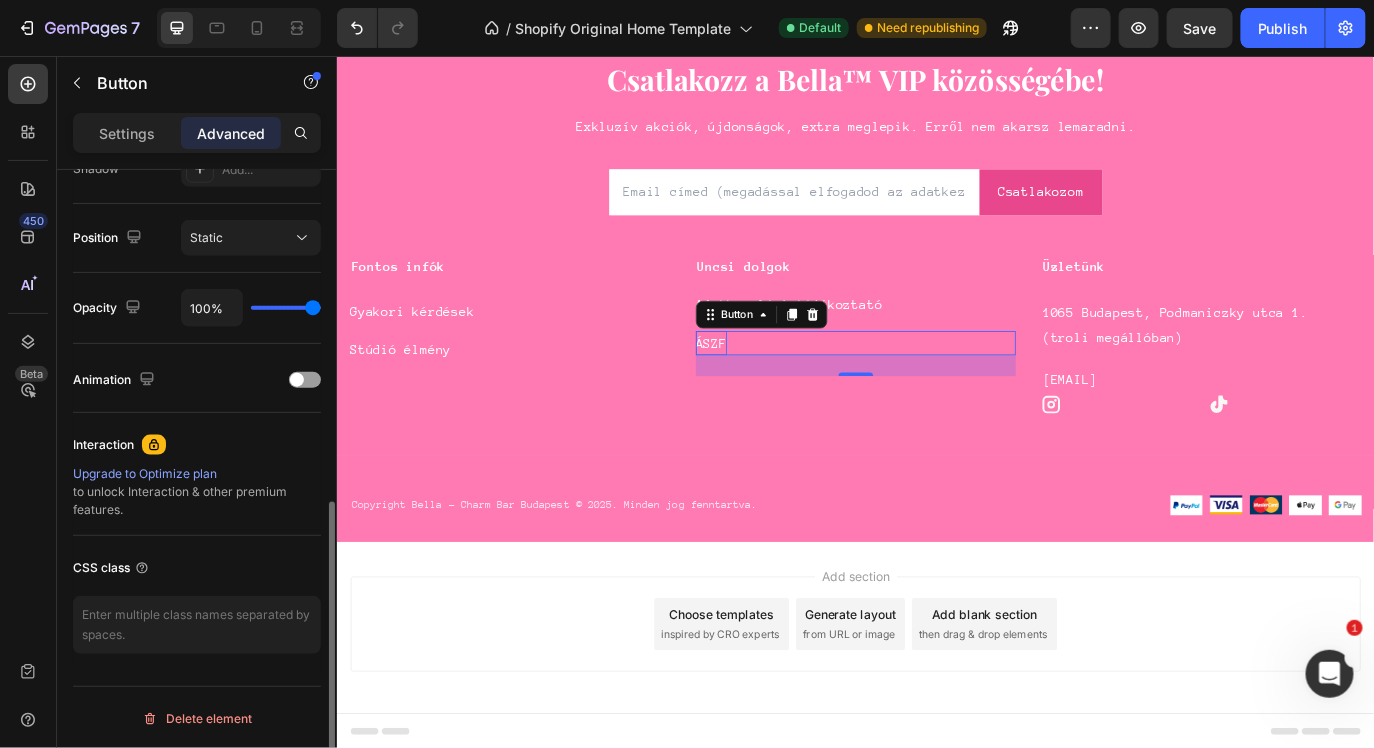 click on "Settings" at bounding box center [127, 133] 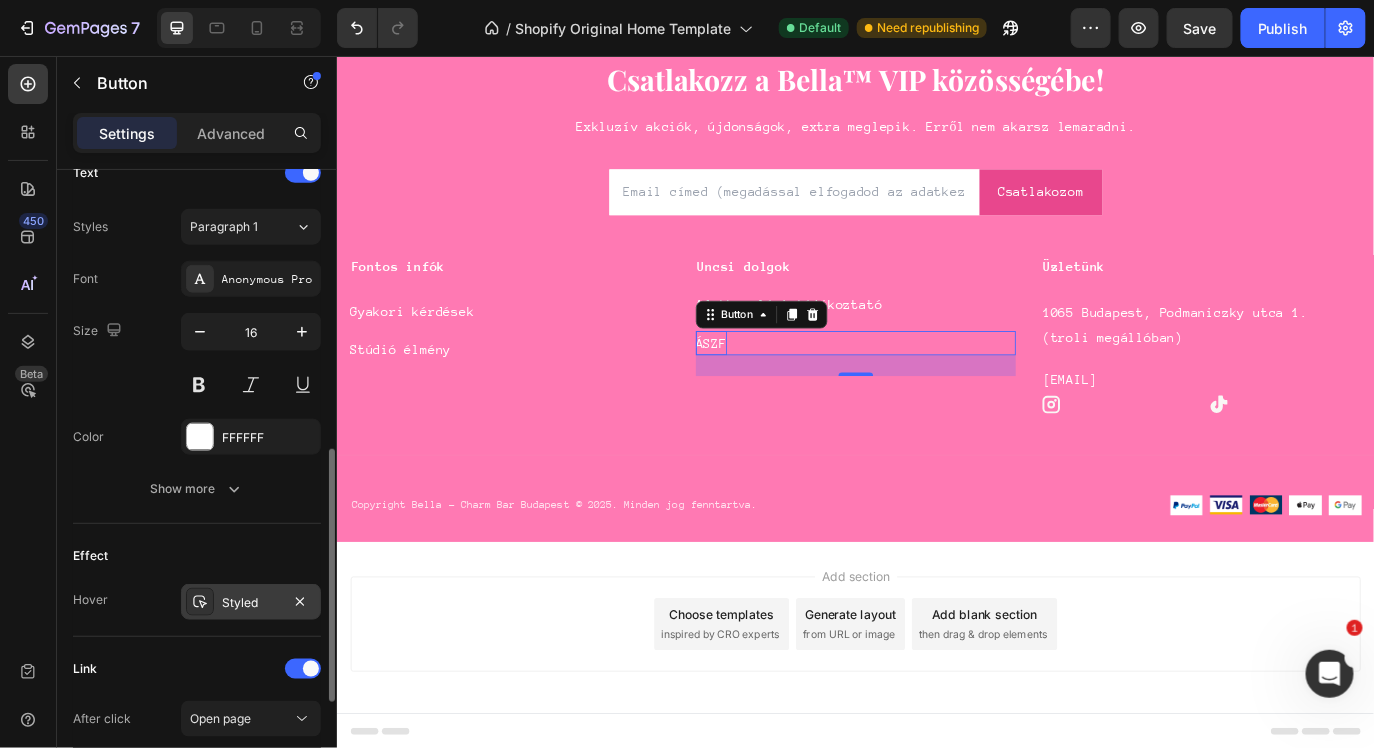 scroll, scrollTop: 953, scrollLeft: 0, axis: vertical 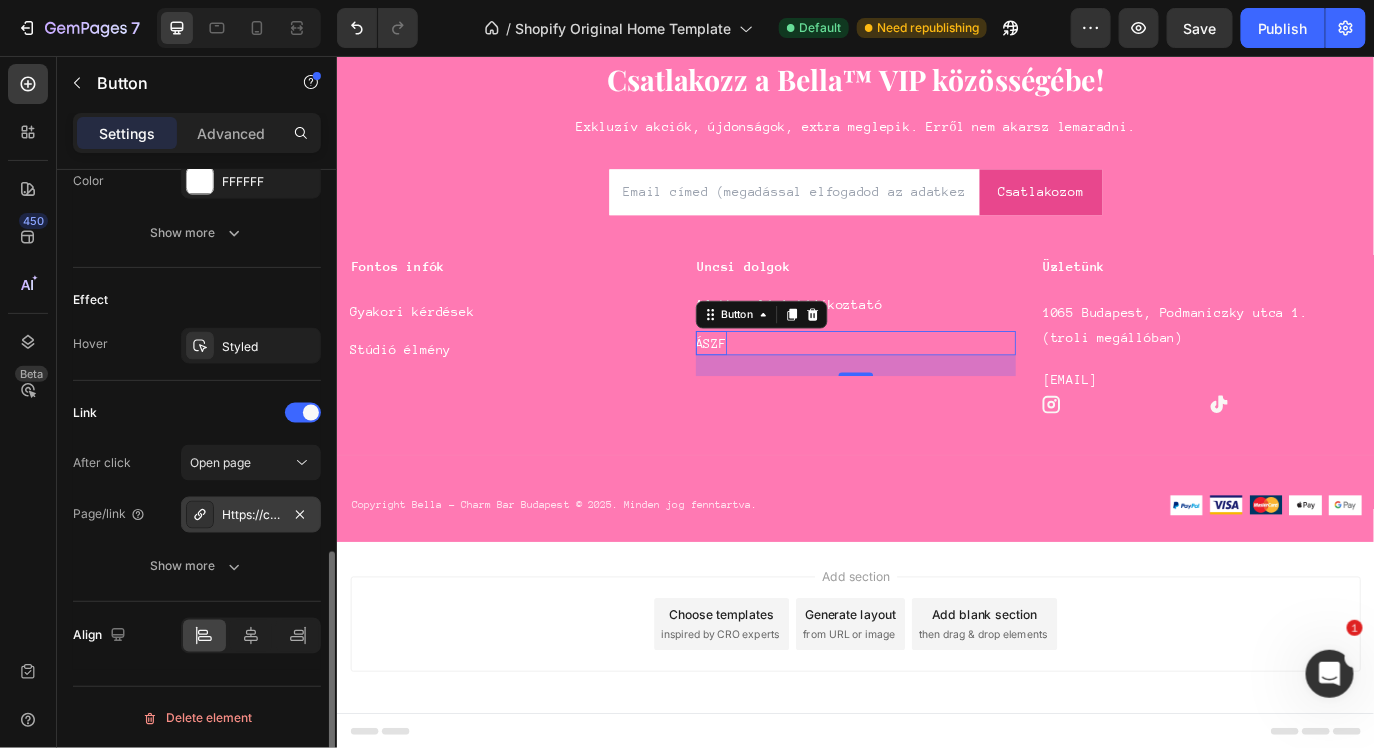 click on "Https://charmbarbudapest.Com/adatkezelesi-tajekoztato" at bounding box center (251, 516) 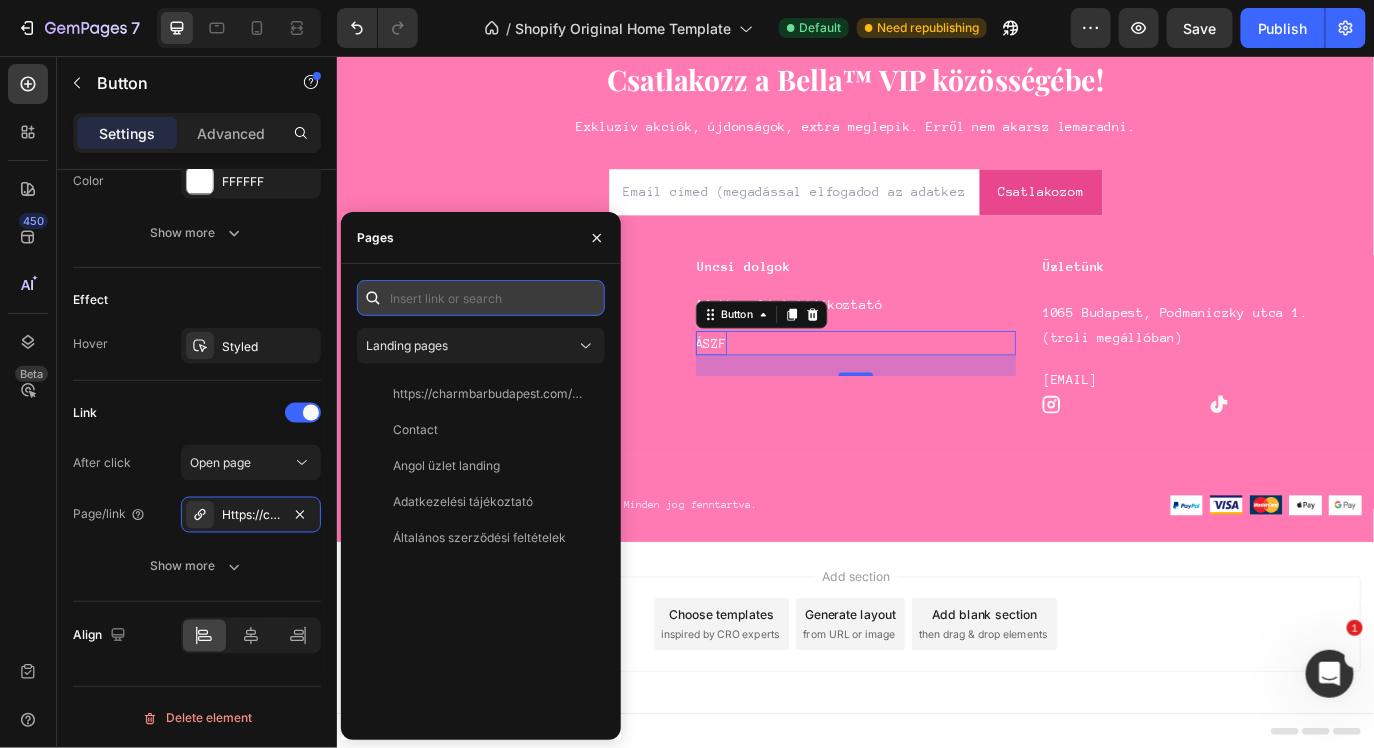 click at bounding box center [481, 298] 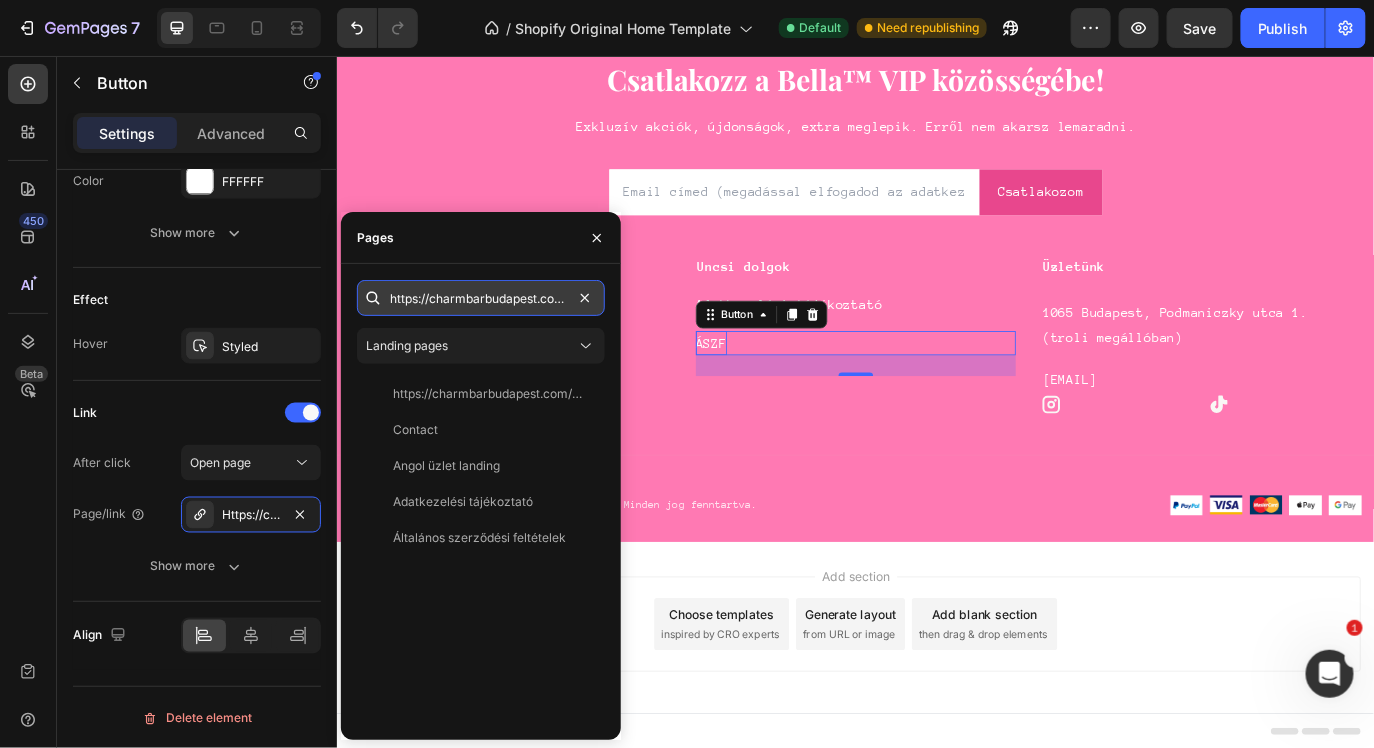 scroll, scrollTop: 0, scrollLeft: 70, axis: horizontal 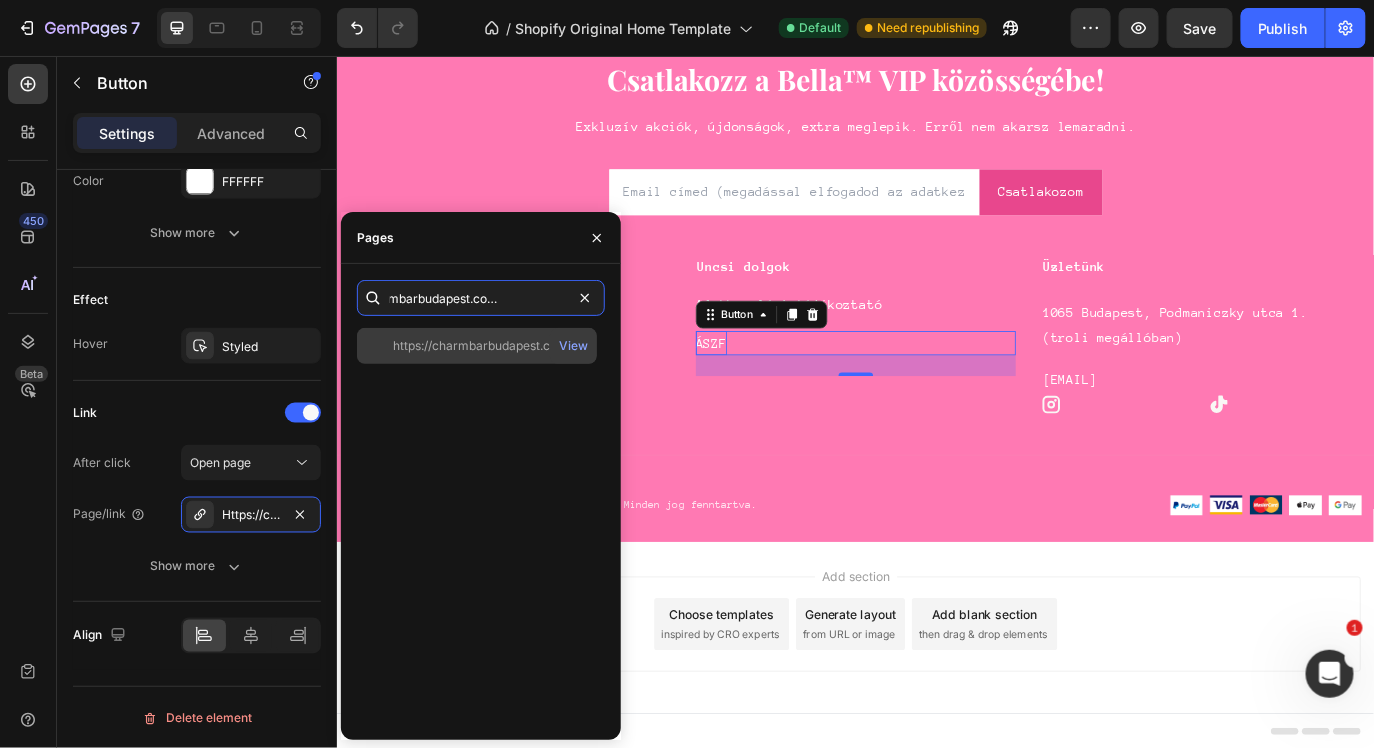 type on "https://charmbarbudapest.com/pages/aszf" 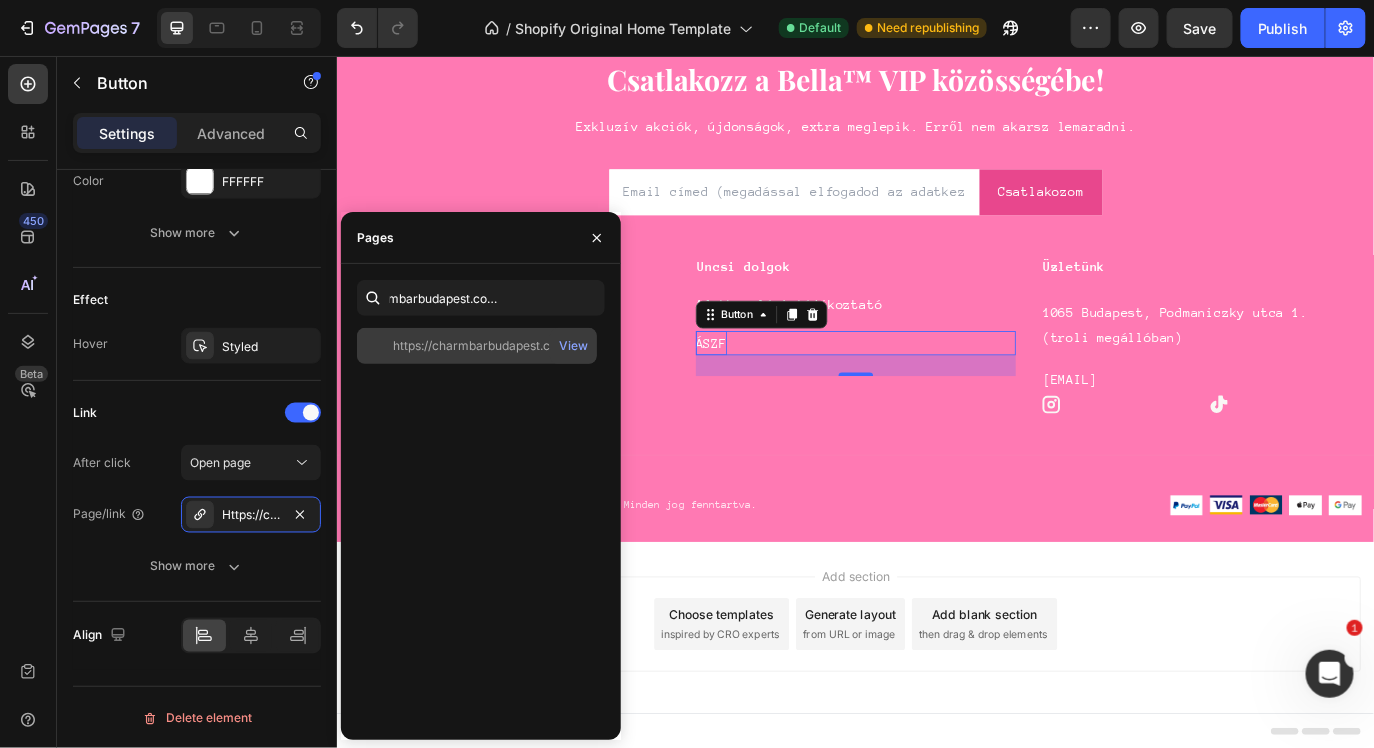 click on "https://charmbarbudapest.com/pages/aszf" 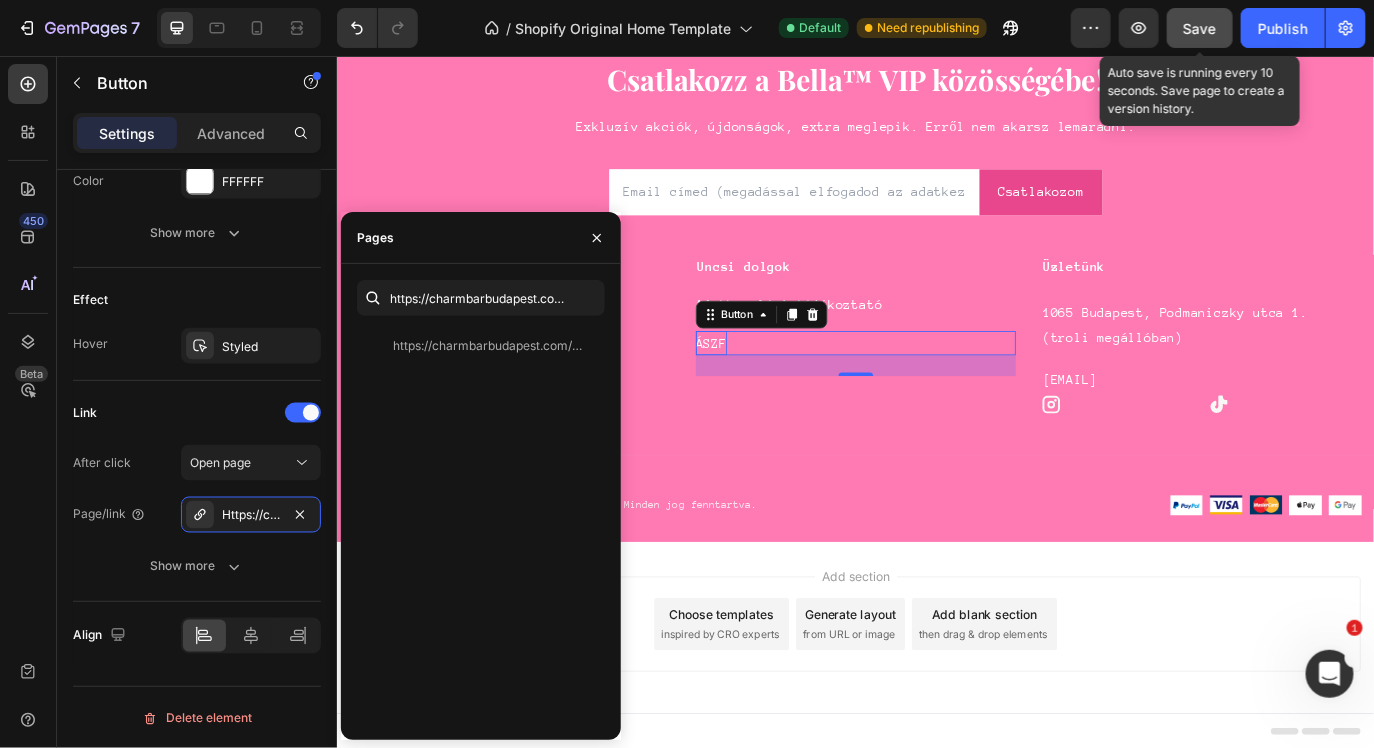click on "Save" at bounding box center [1200, 28] 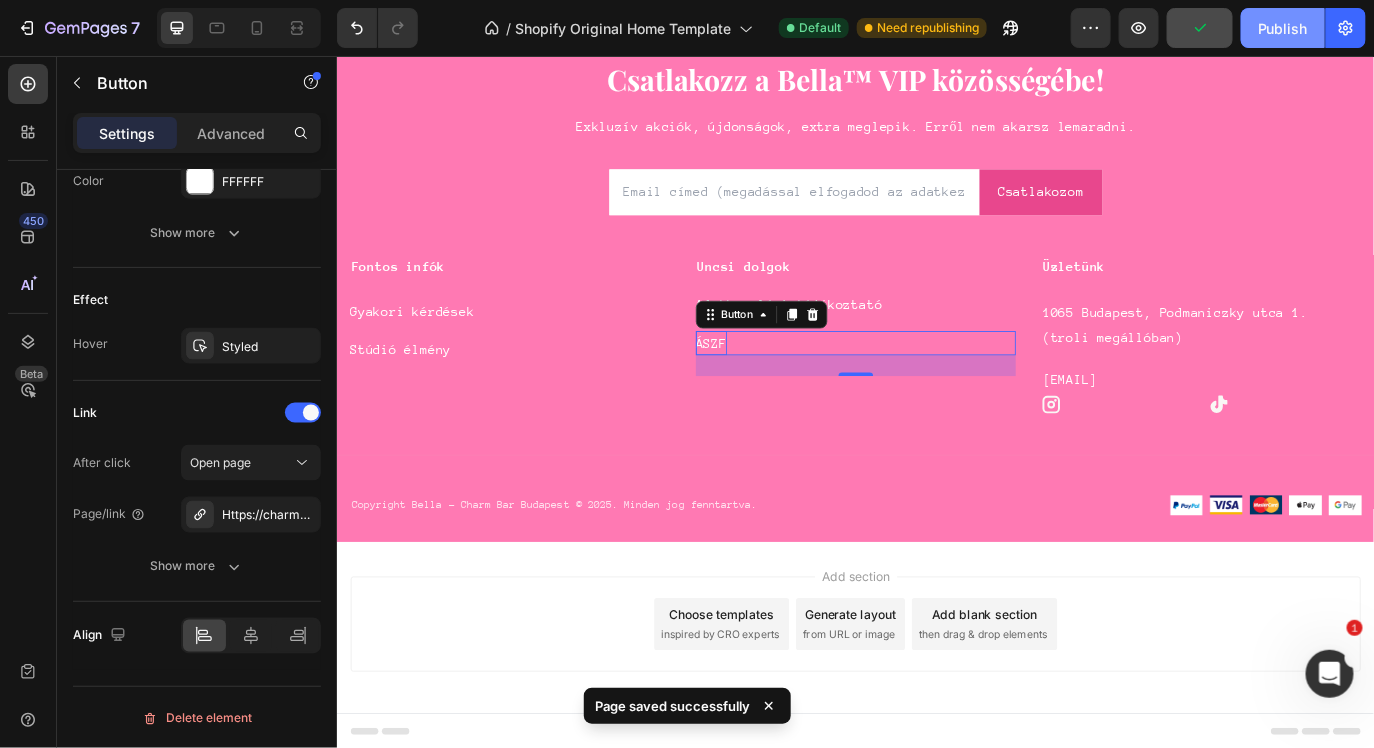 click on "Publish" at bounding box center [1283, 28] 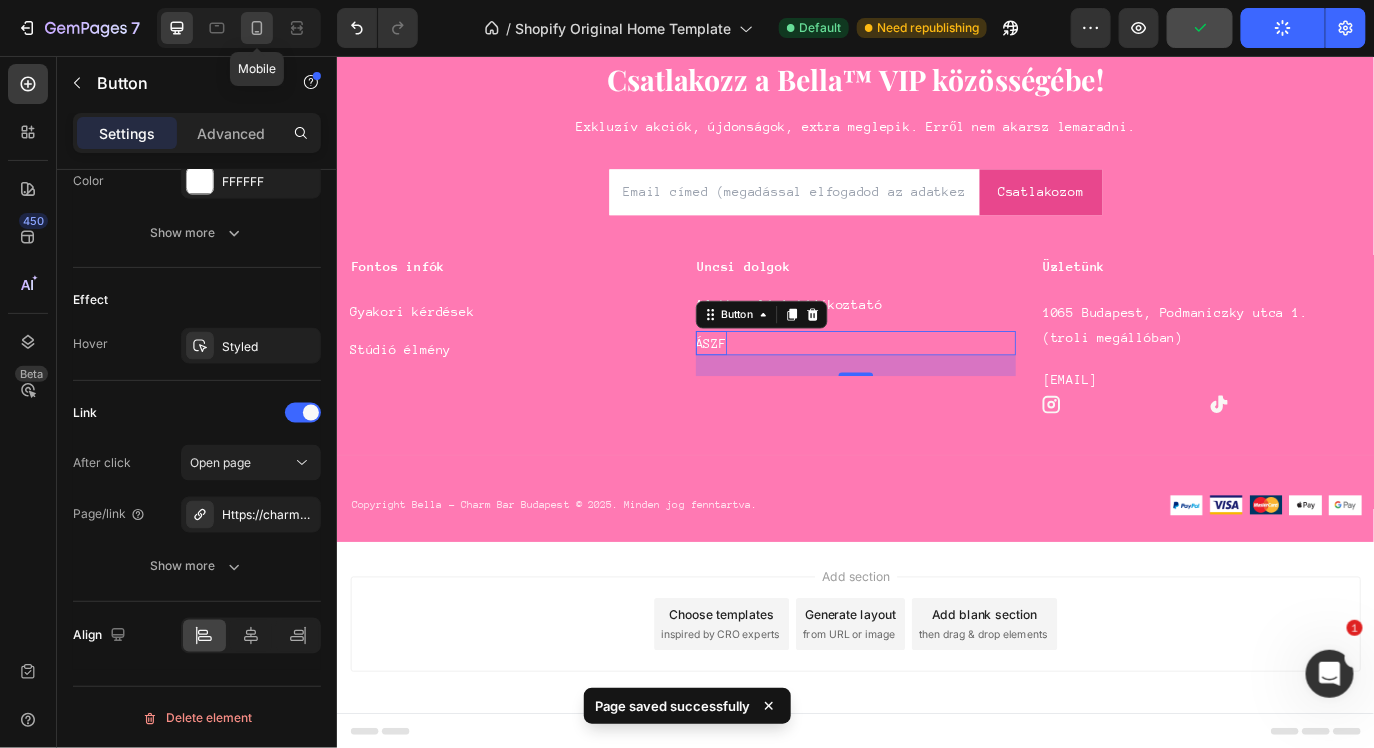 click 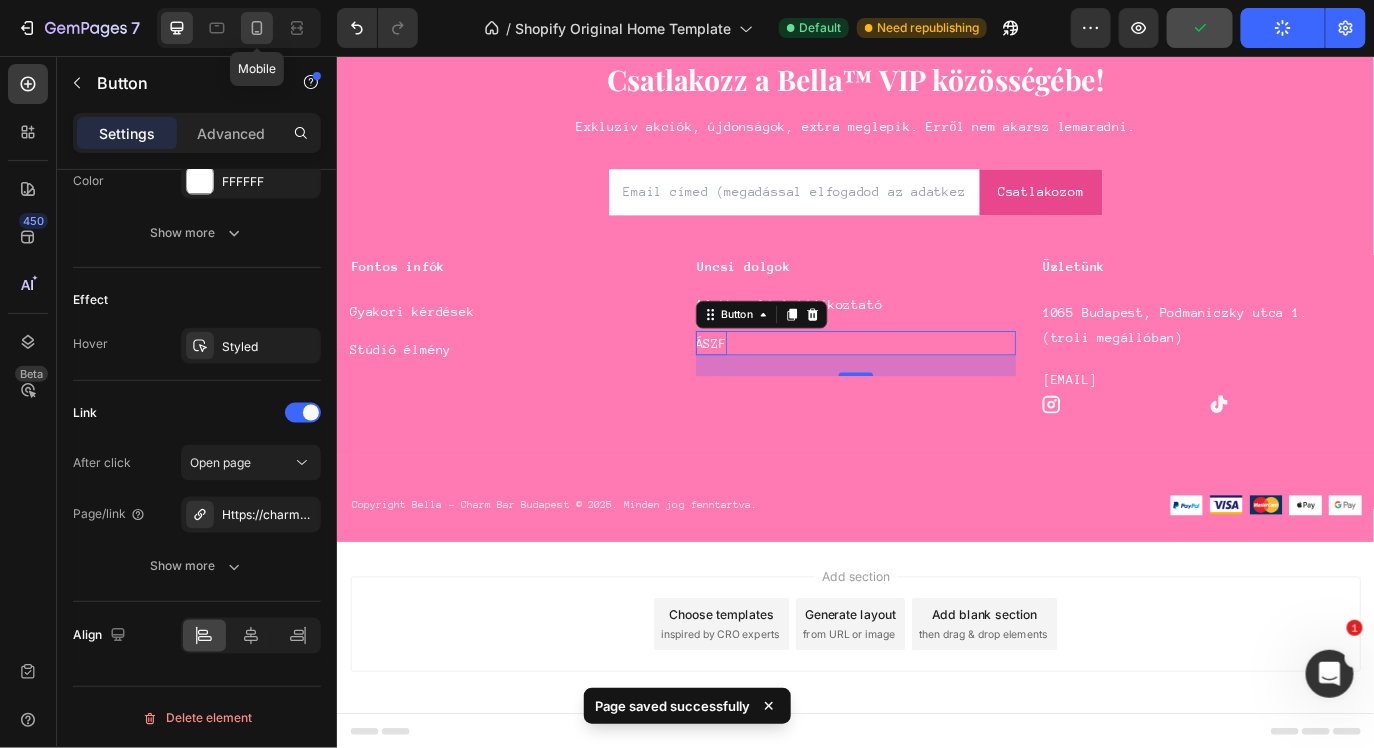 type on "14" 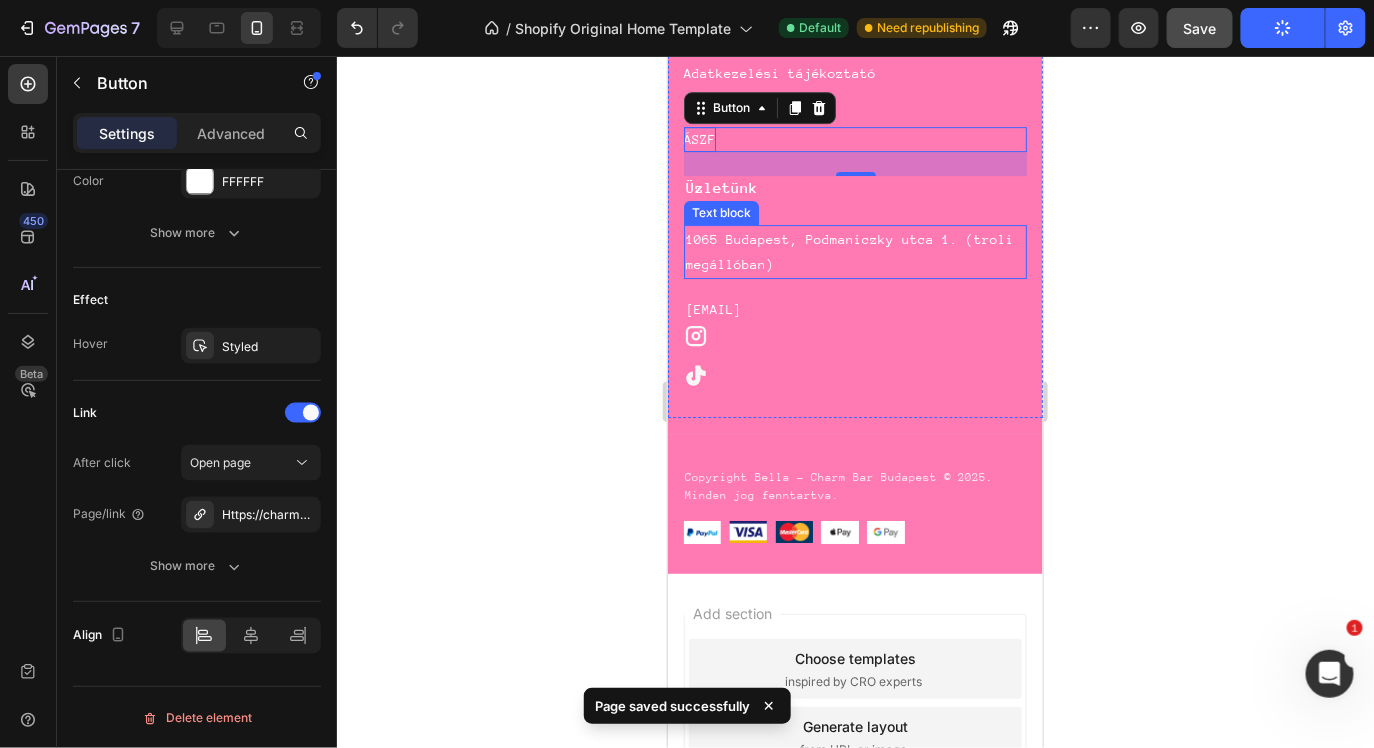 scroll, scrollTop: 7145, scrollLeft: 0, axis: vertical 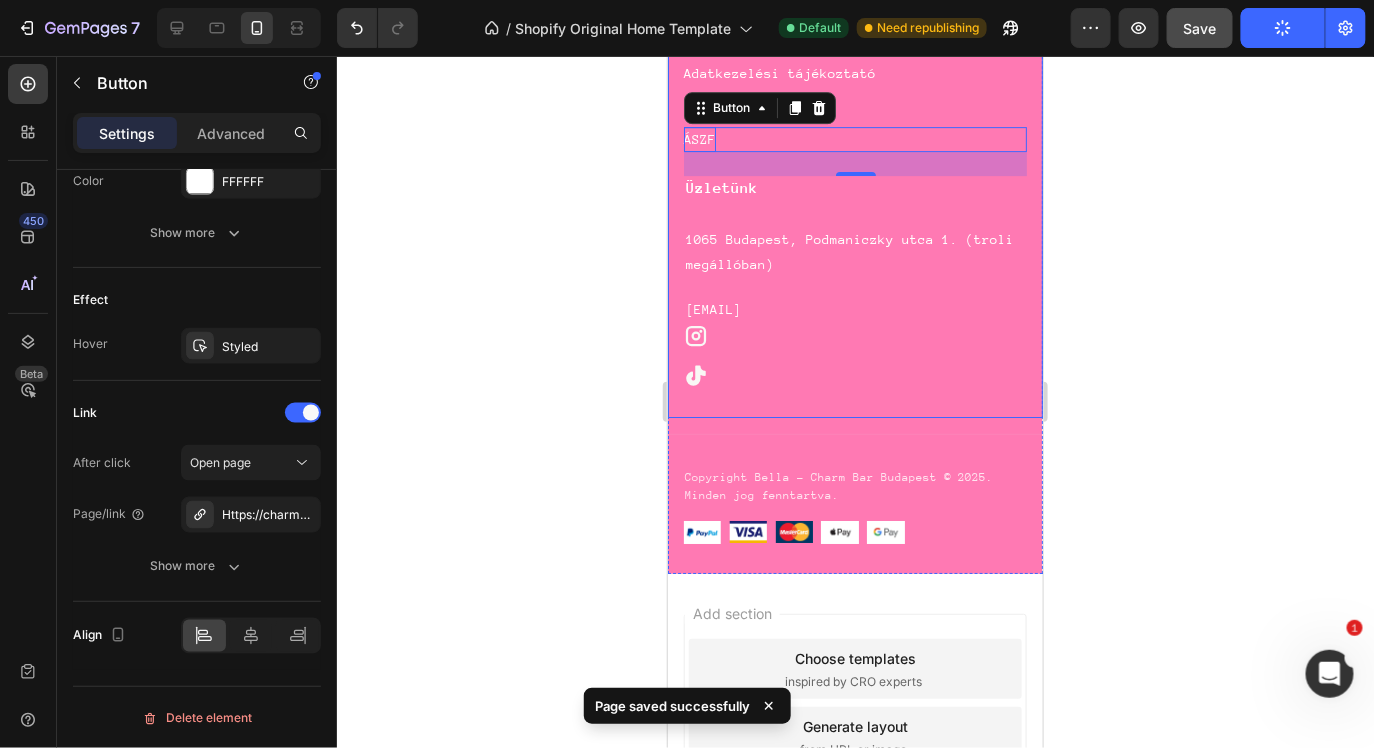 click 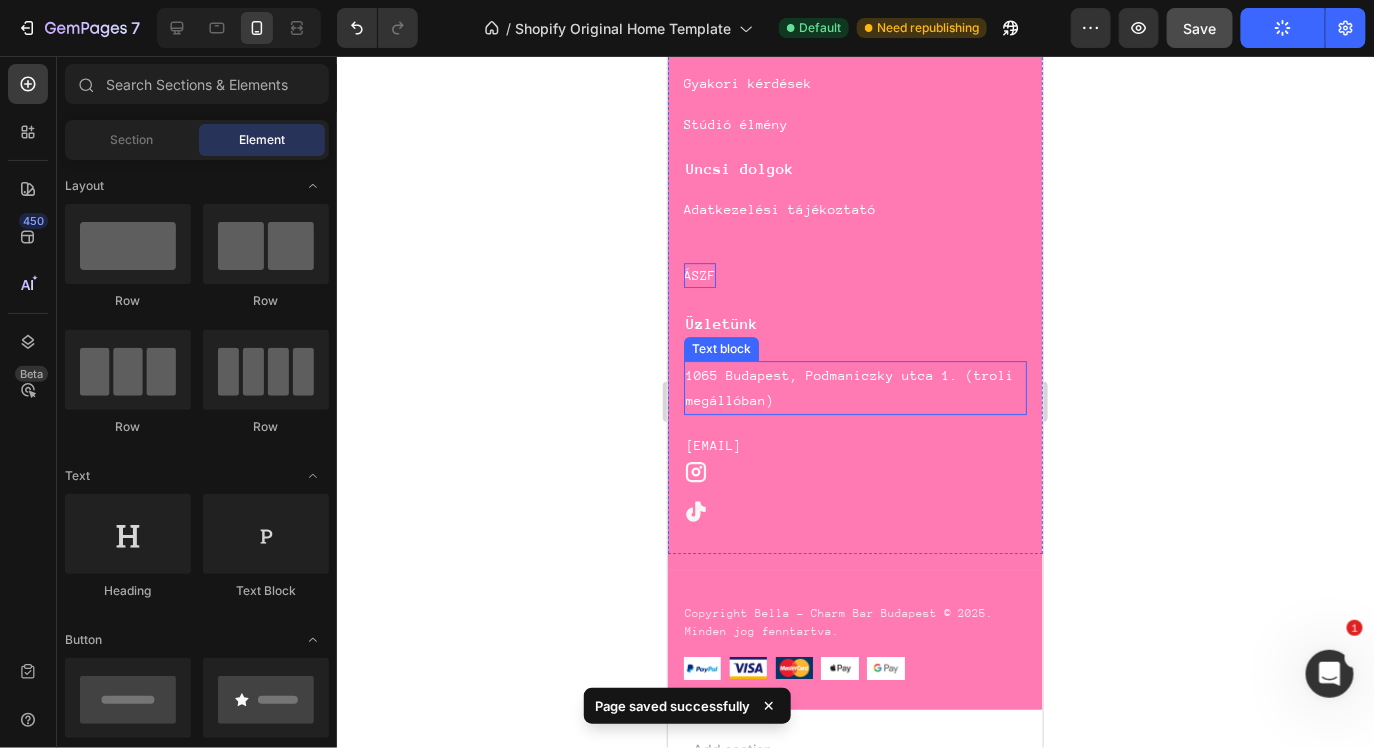 scroll, scrollTop: 7007, scrollLeft: 0, axis: vertical 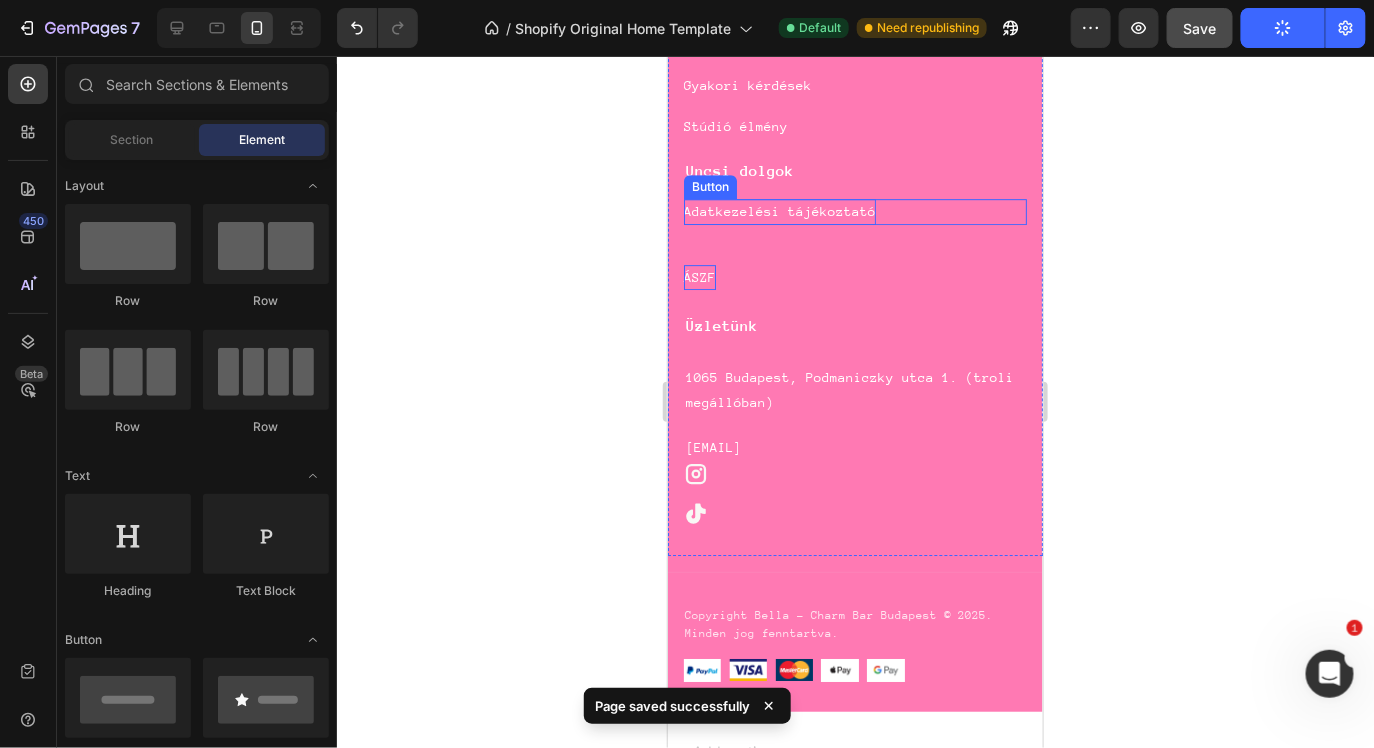 click on "Adatkezelési tájékoztató" at bounding box center (779, 210) 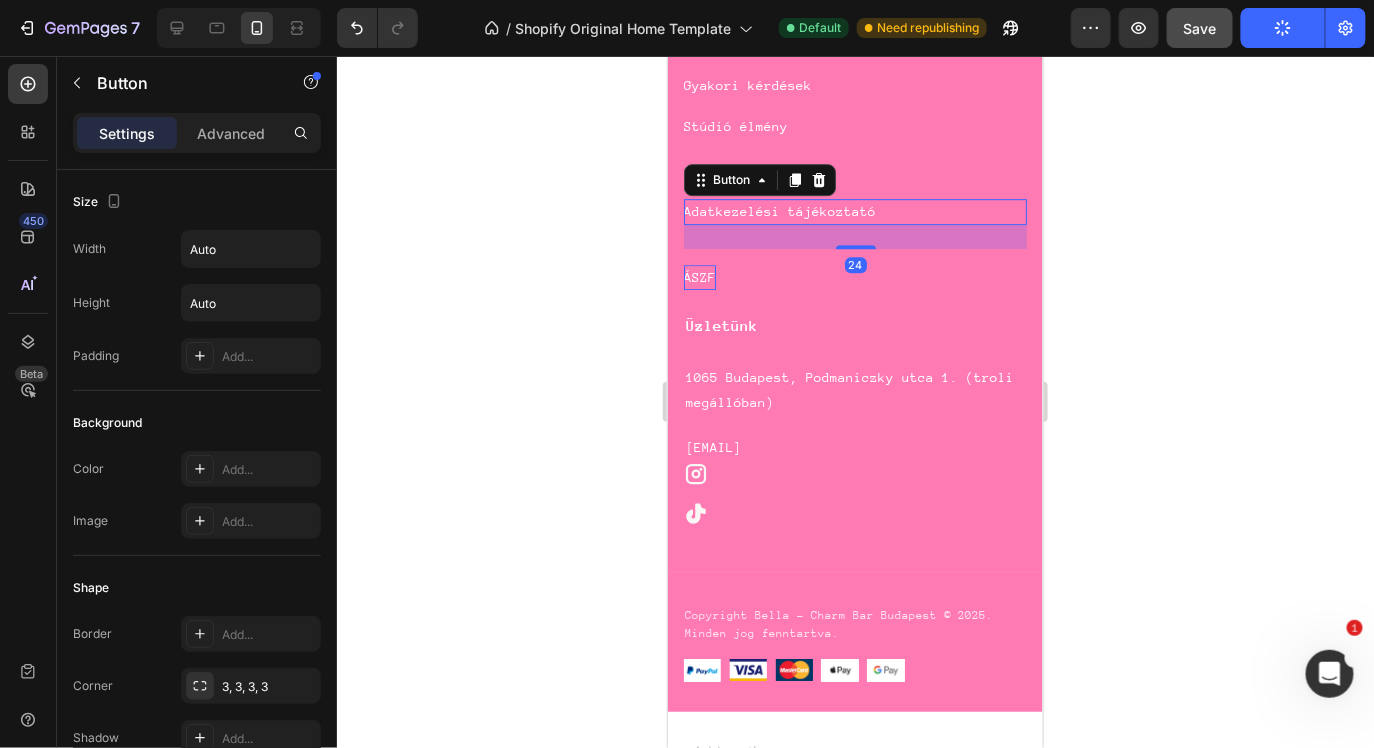 drag, startPoint x: 854, startPoint y: 246, endPoint x: 871, endPoint y: 157, distance: 90.60905 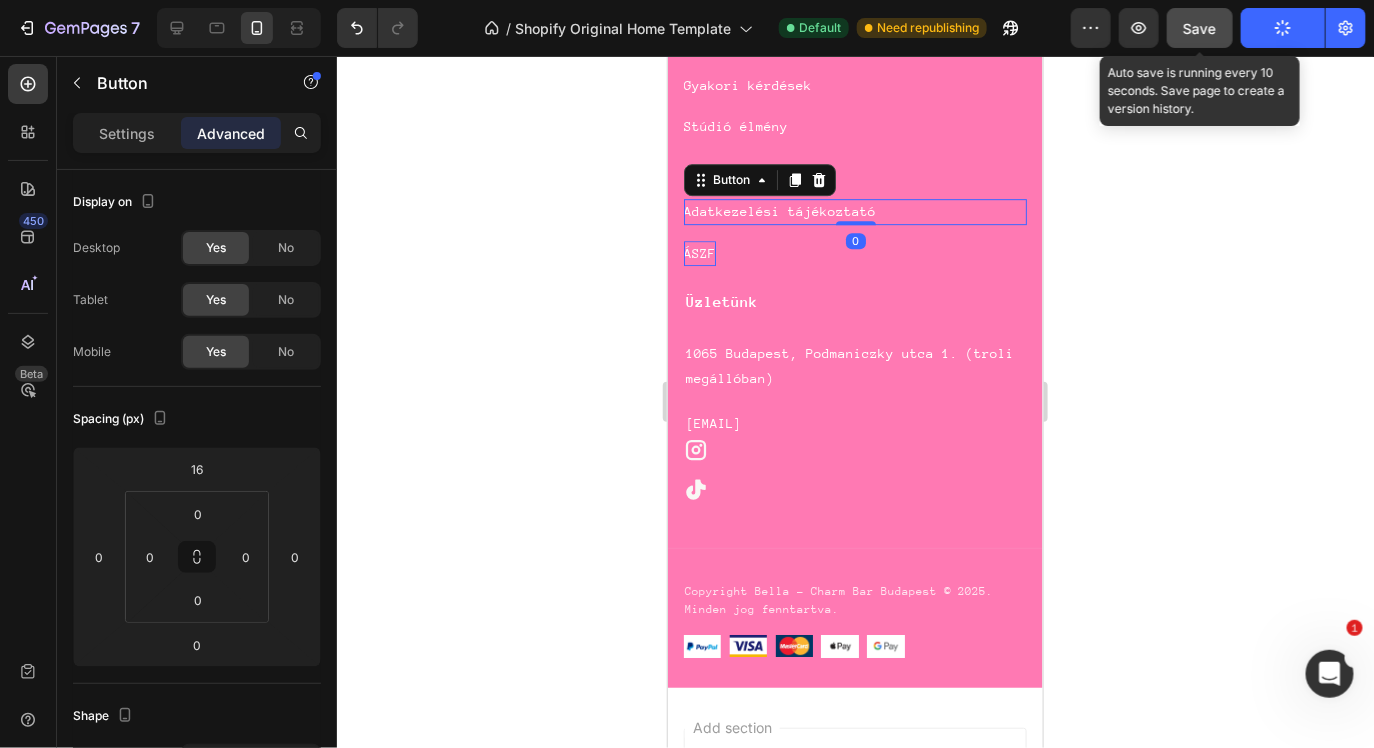 click on "Save" 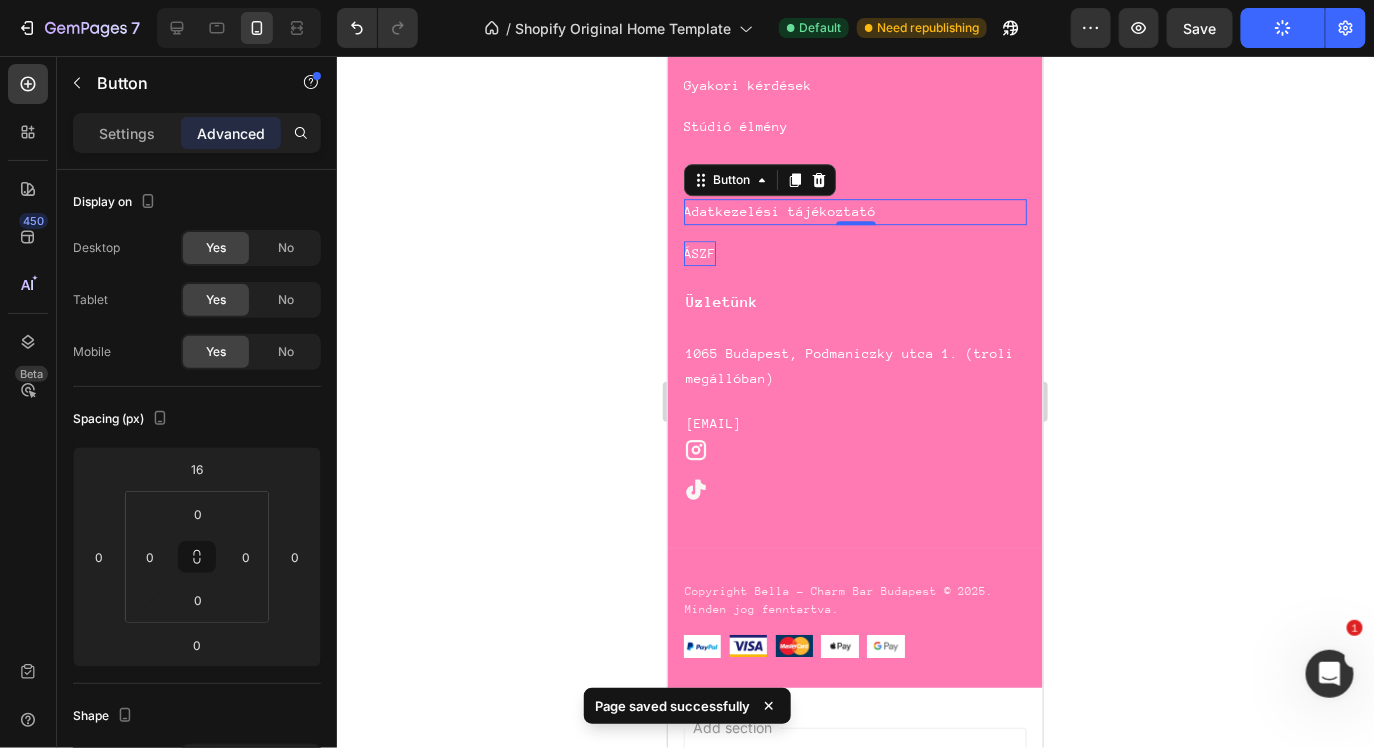 click 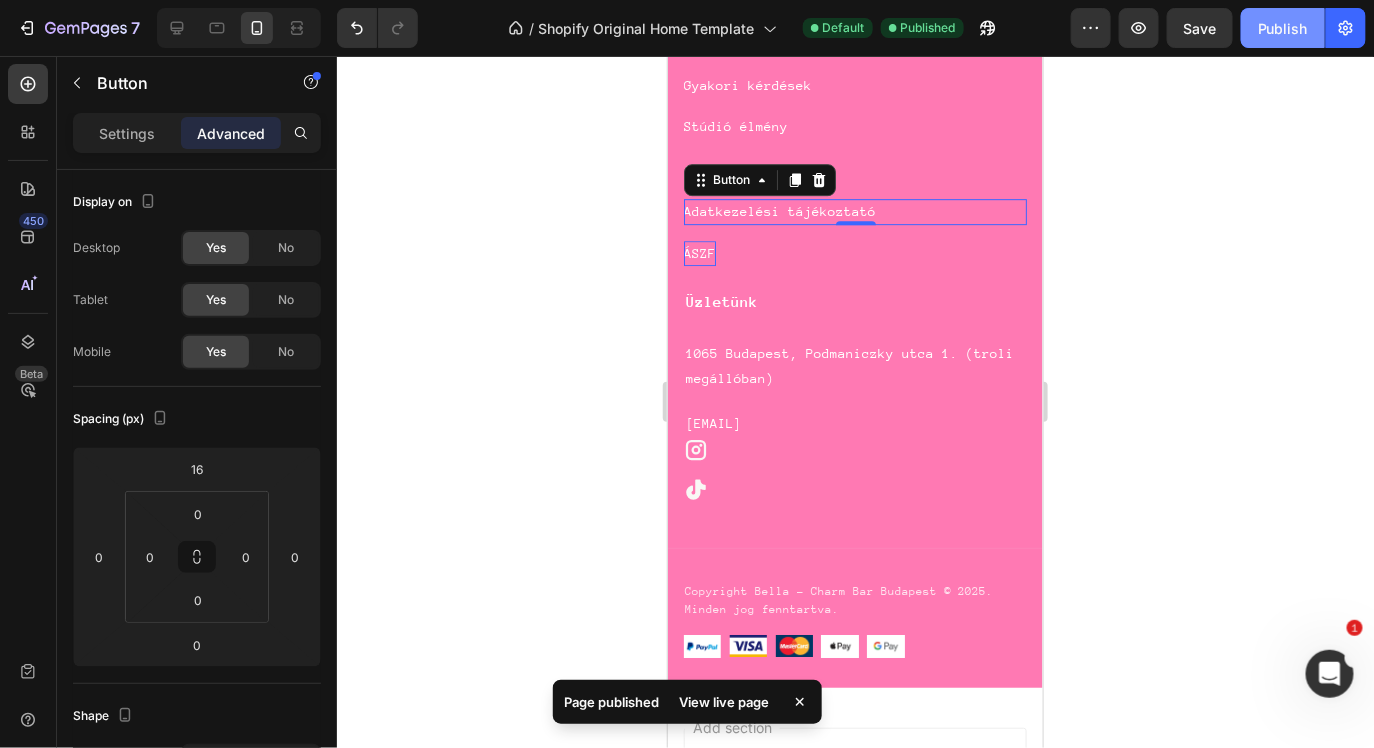 click on "Publish" at bounding box center (1283, 28) 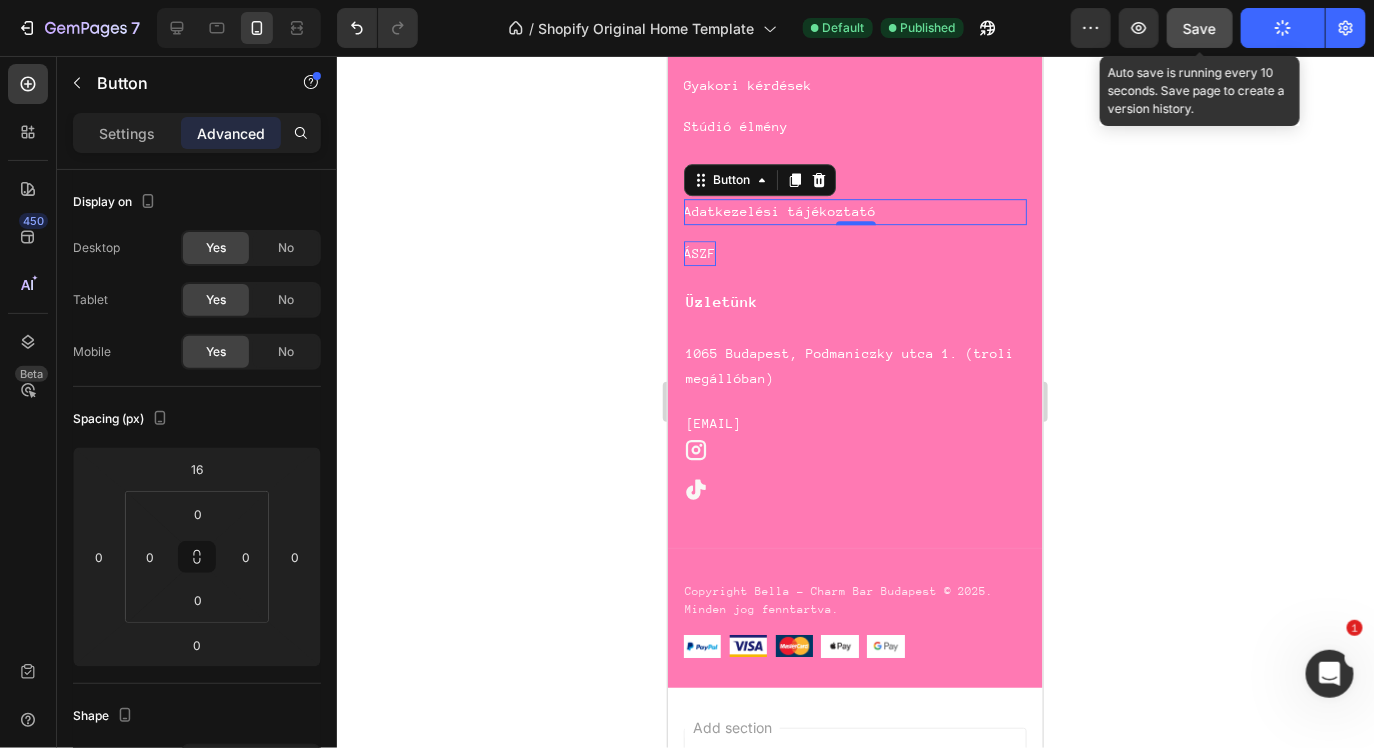 click on "Save" 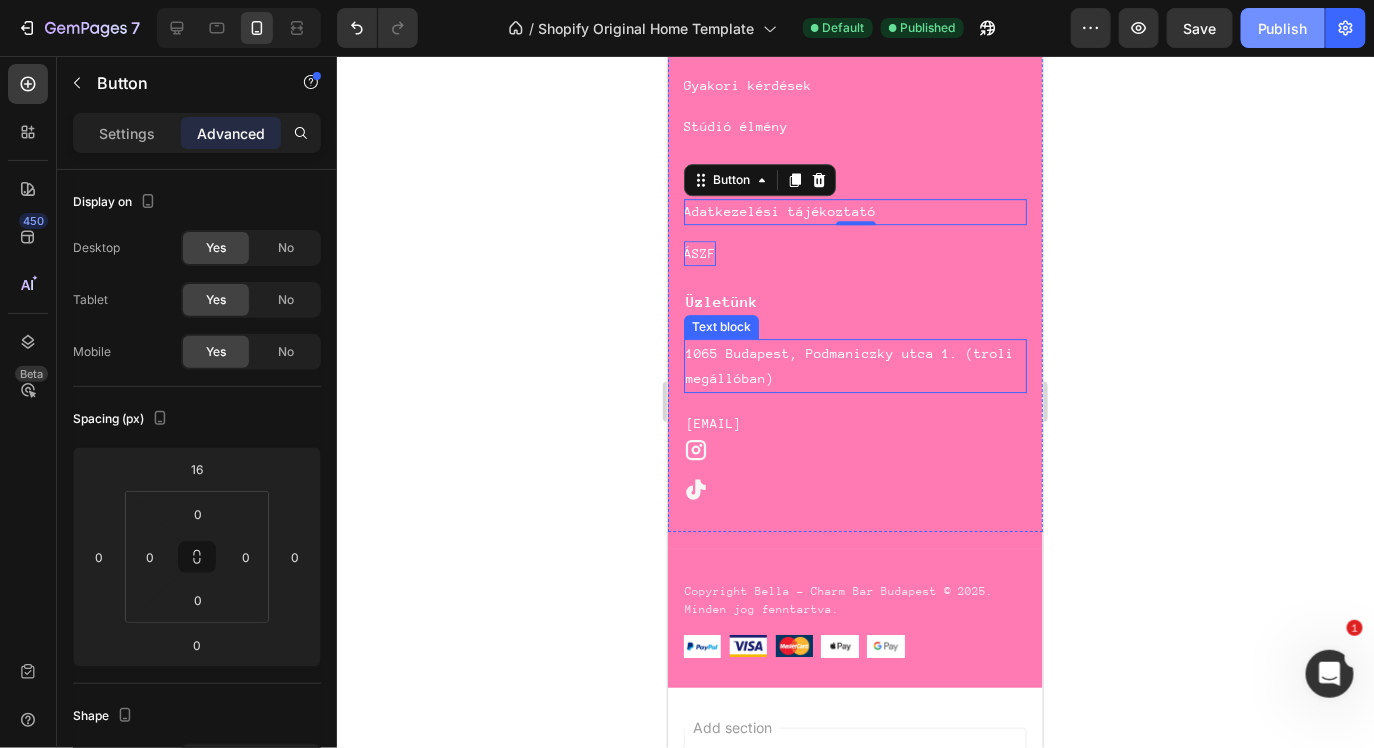 scroll, scrollTop: 7322, scrollLeft: 0, axis: vertical 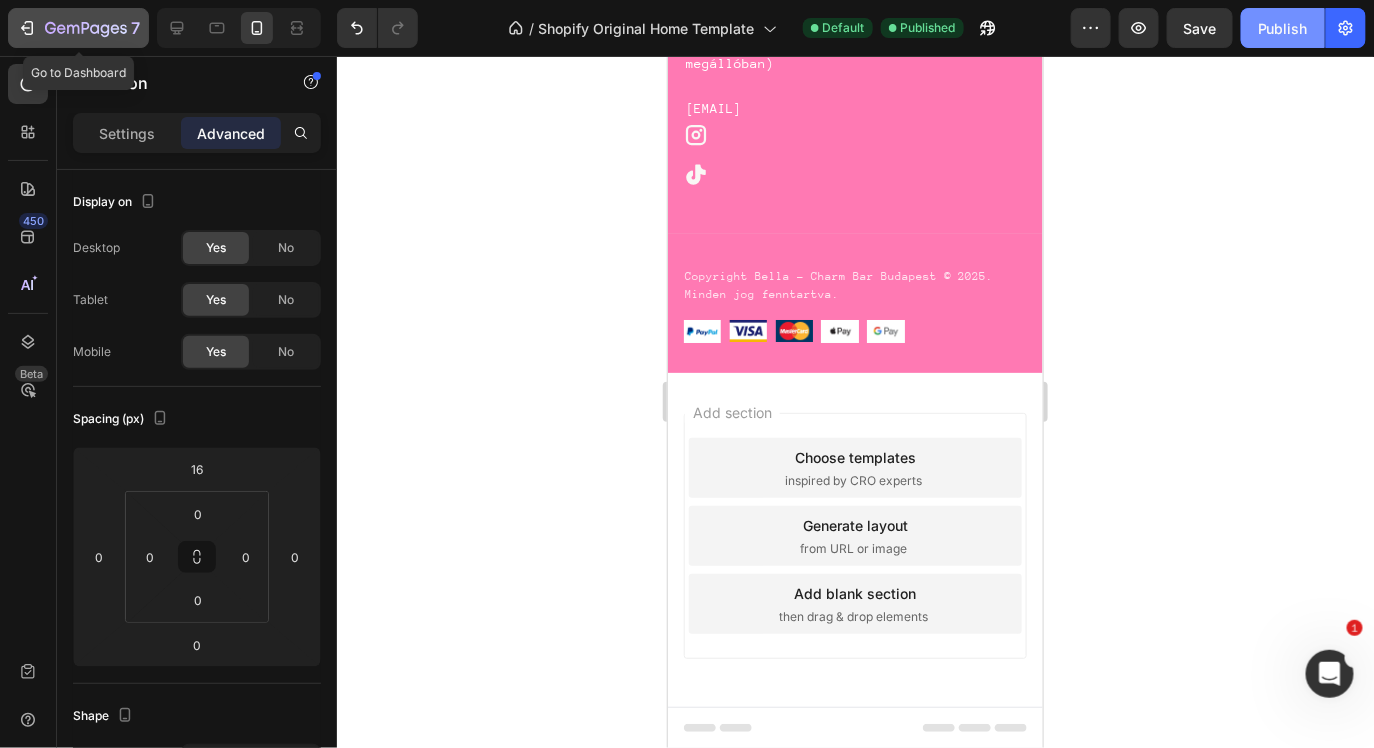 click on "7" at bounding box center [78, 28] 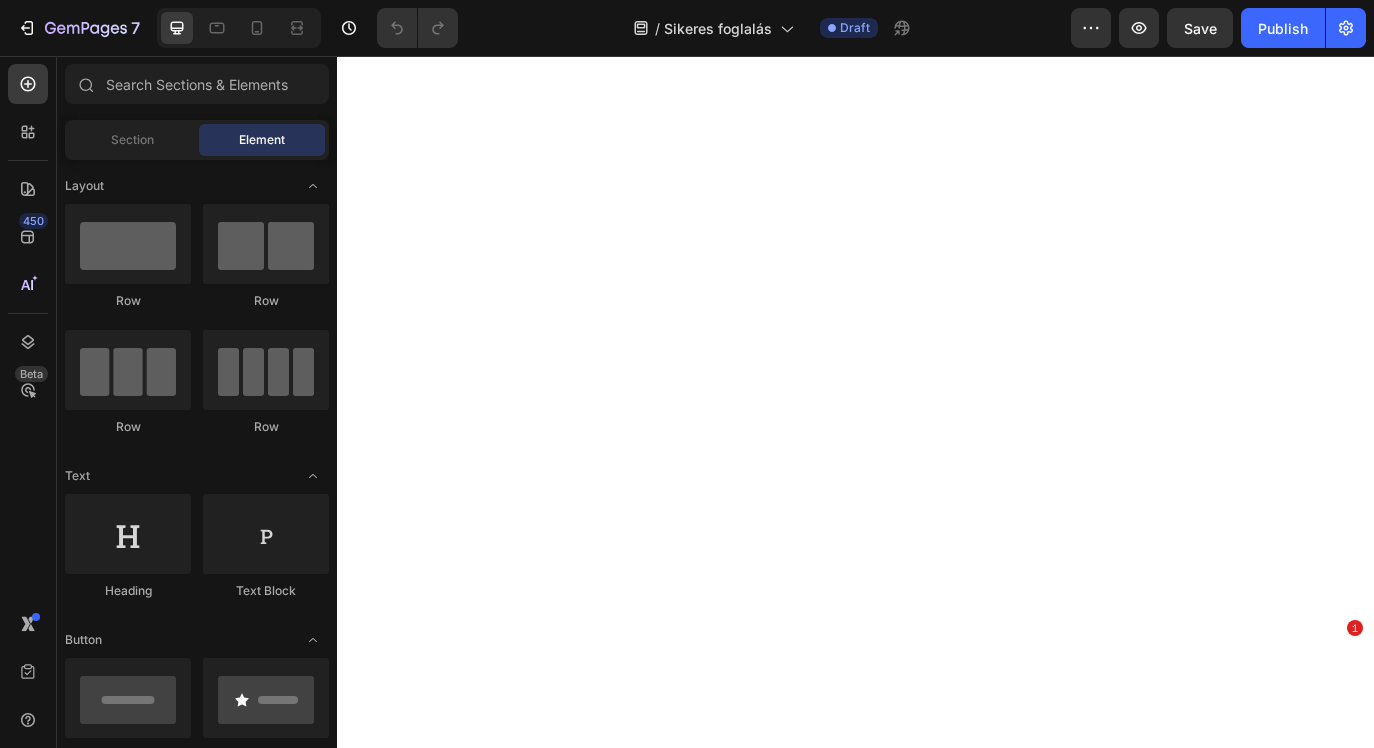 scroll, scrollTop: 0, scrollLeft: 0, axis: both 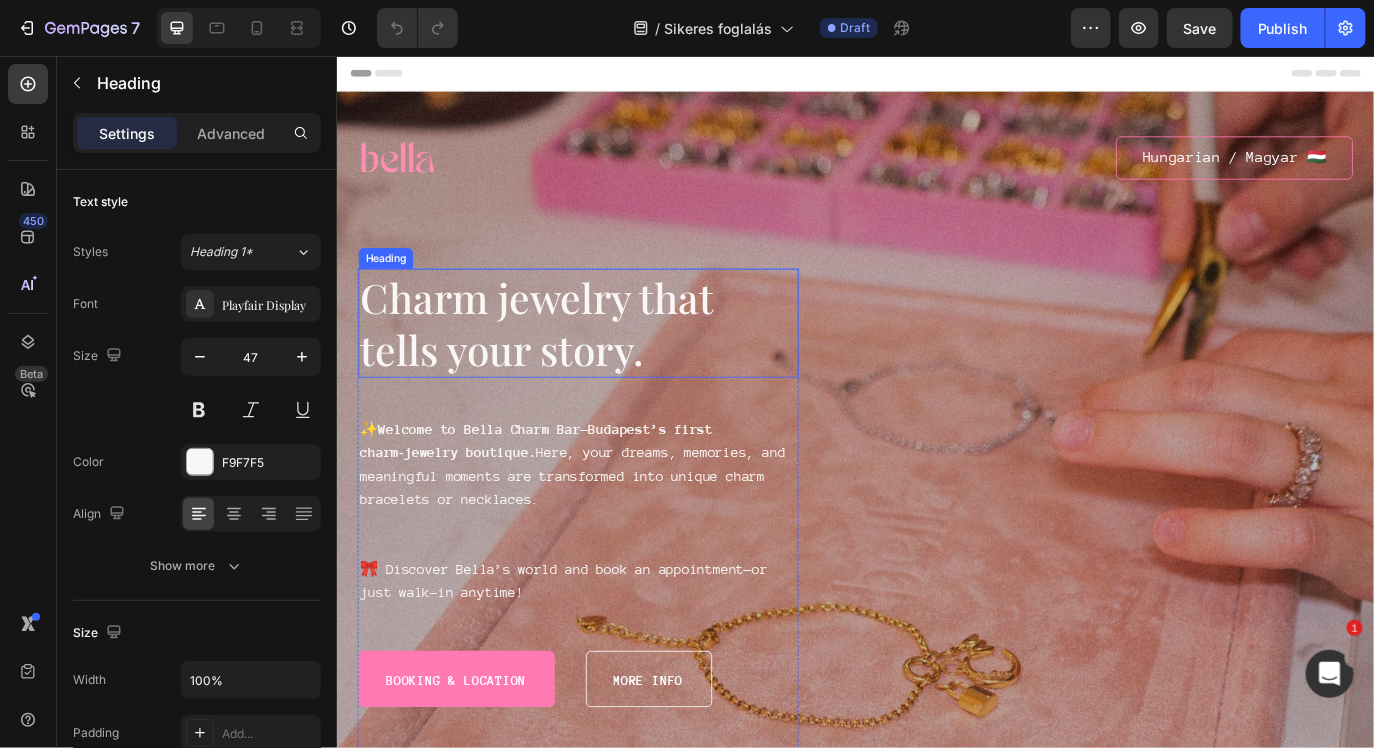 click on "Charm jewelry that tells your story." at bounding box center (615, 364) 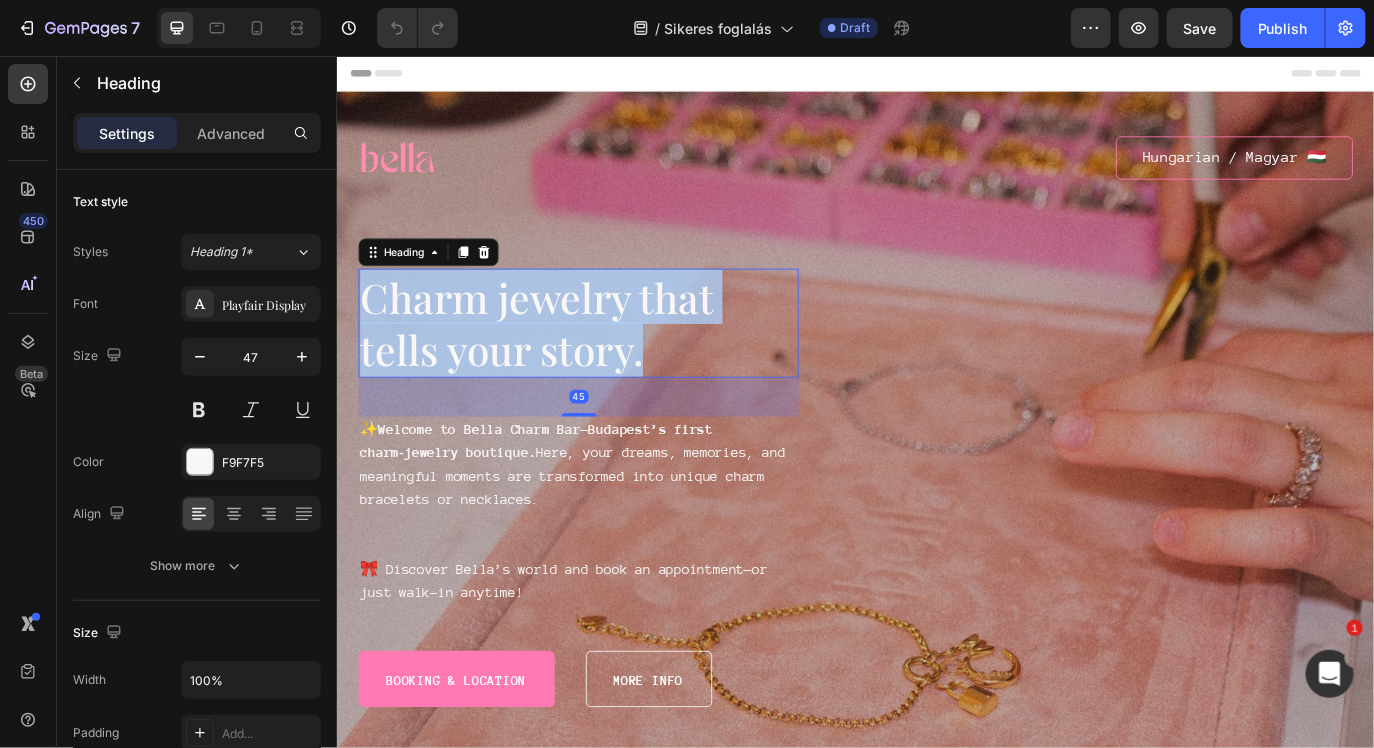 click on "Charm jewelry that tells your story." at bounding box center (615, 364) 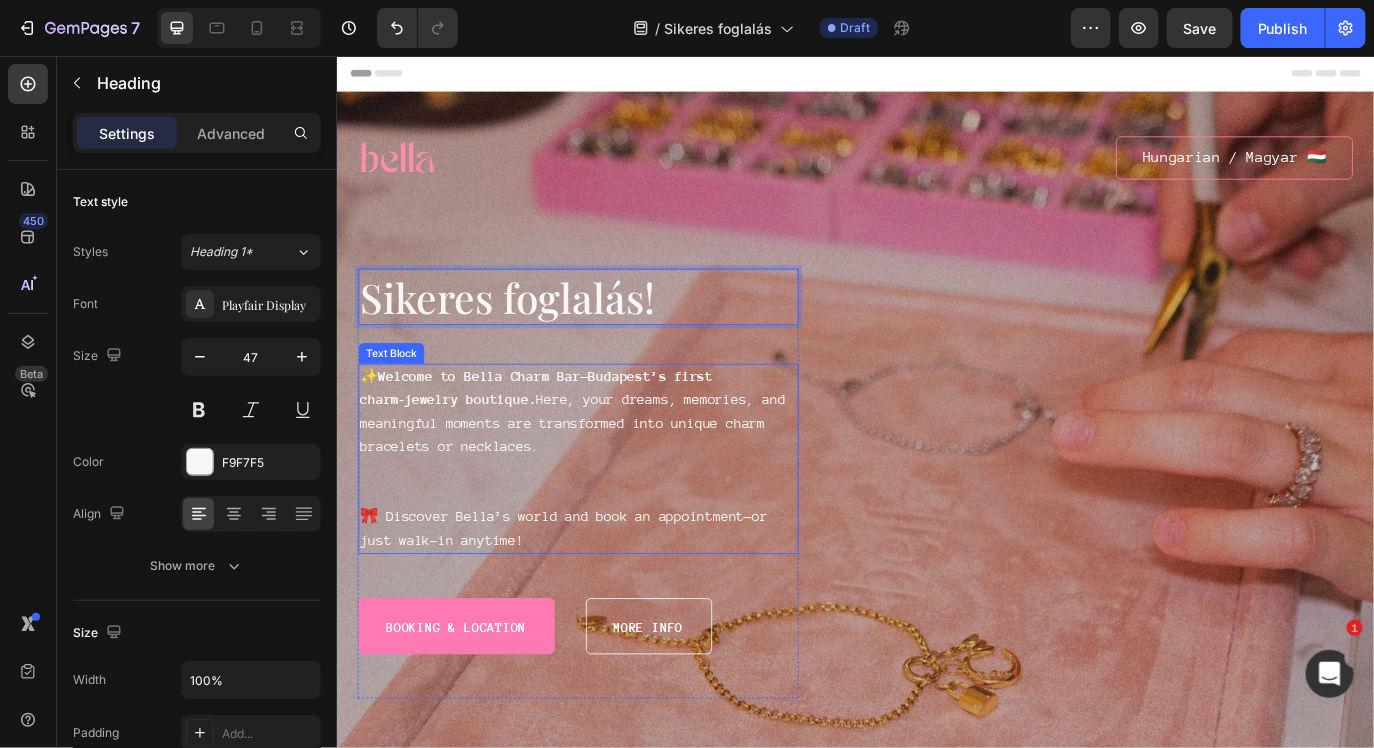click on "✨  Welcome to Bella Charm Bar—Budapest’s first charm‑jewelry boutique.  Here, your dreams, memories, and meaningful moments are transformed into unique charm bracelets or necklaces." at bounding box center [615, 467] 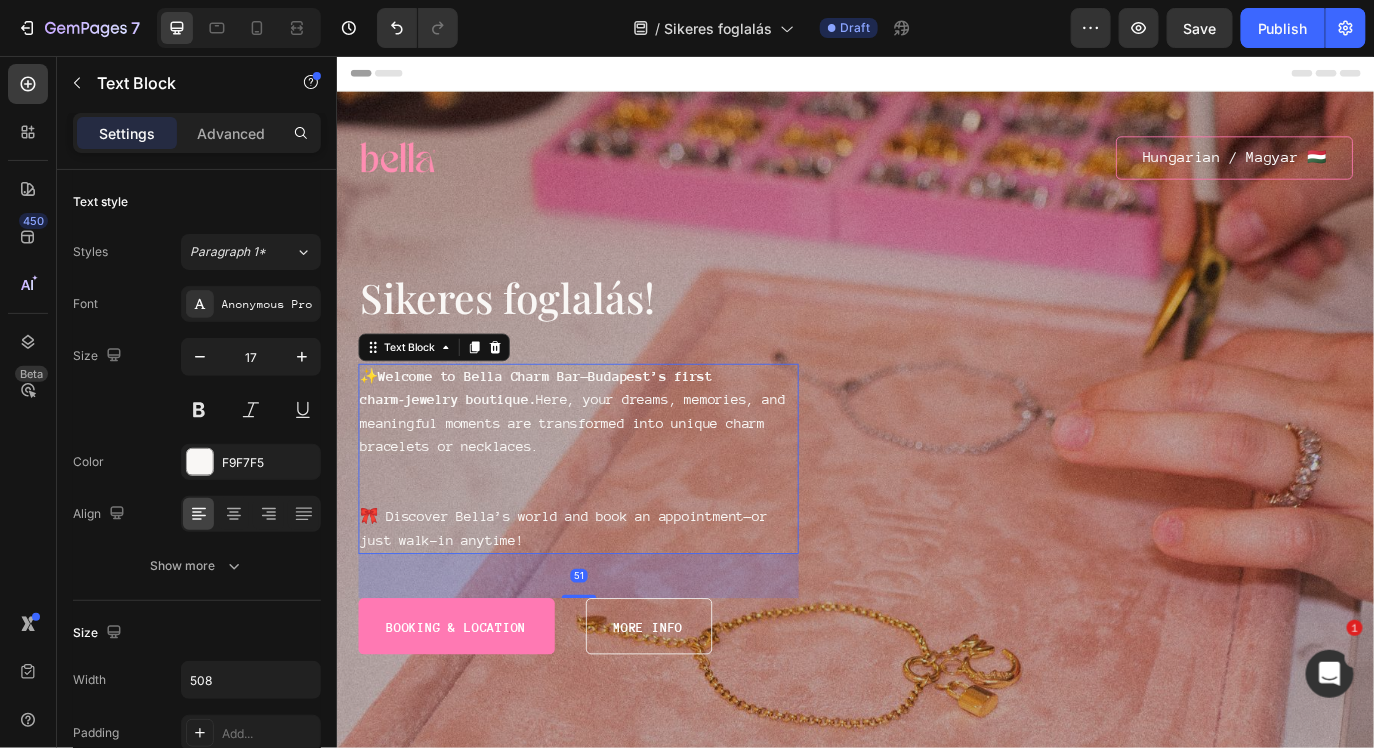 click on "✨  Welcome to Bella Charm Bar—Budapest’s first charm‑jewelry boutique.  Here, your dreams, memories, and meaningful moments are transformed into unique charm bracelets or necklaces." at bounding box center [615, 467] 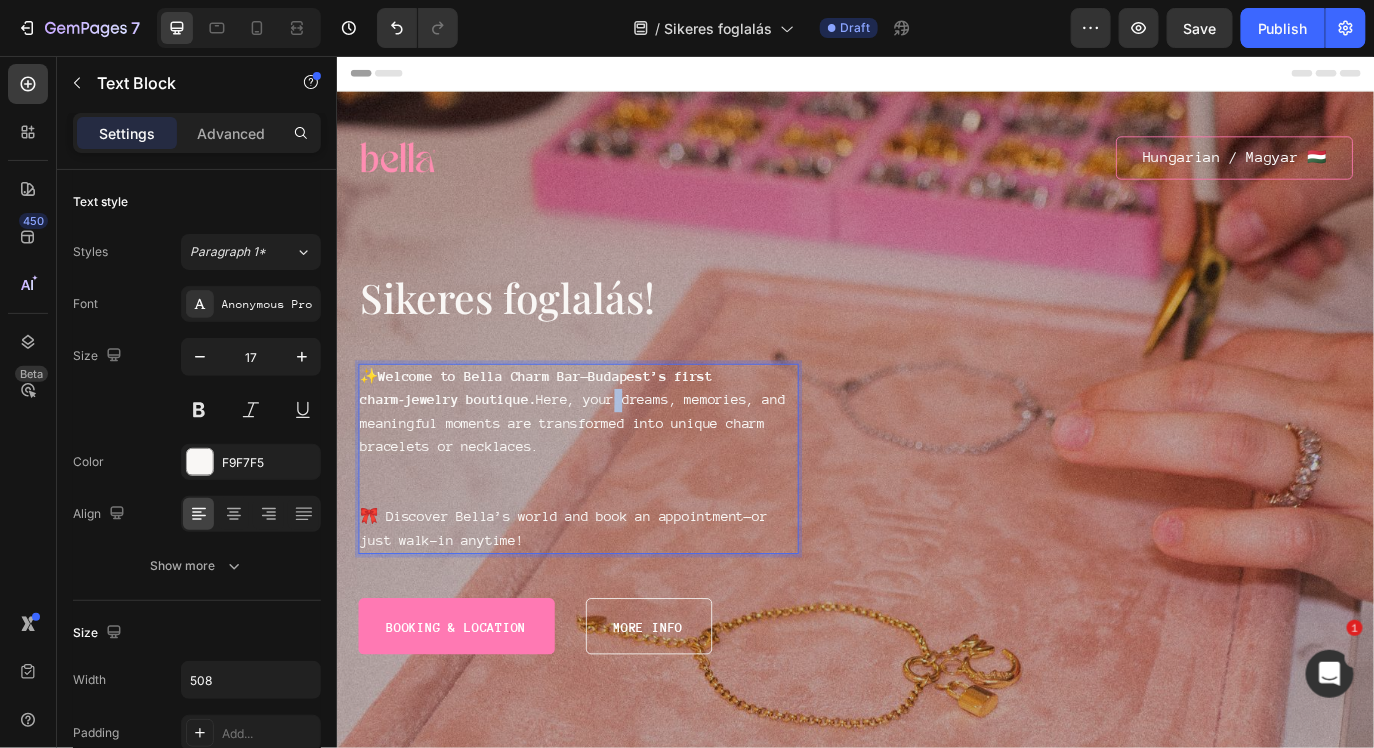 click on "✨  Welcome to Bella Charm Bar—Budapest’s first charm‑jewelry boutique.  Here, your dreams, memories, and meaningful moments are transformed into unique charm bracelets or necklaces." at bounding box center [615, 467] 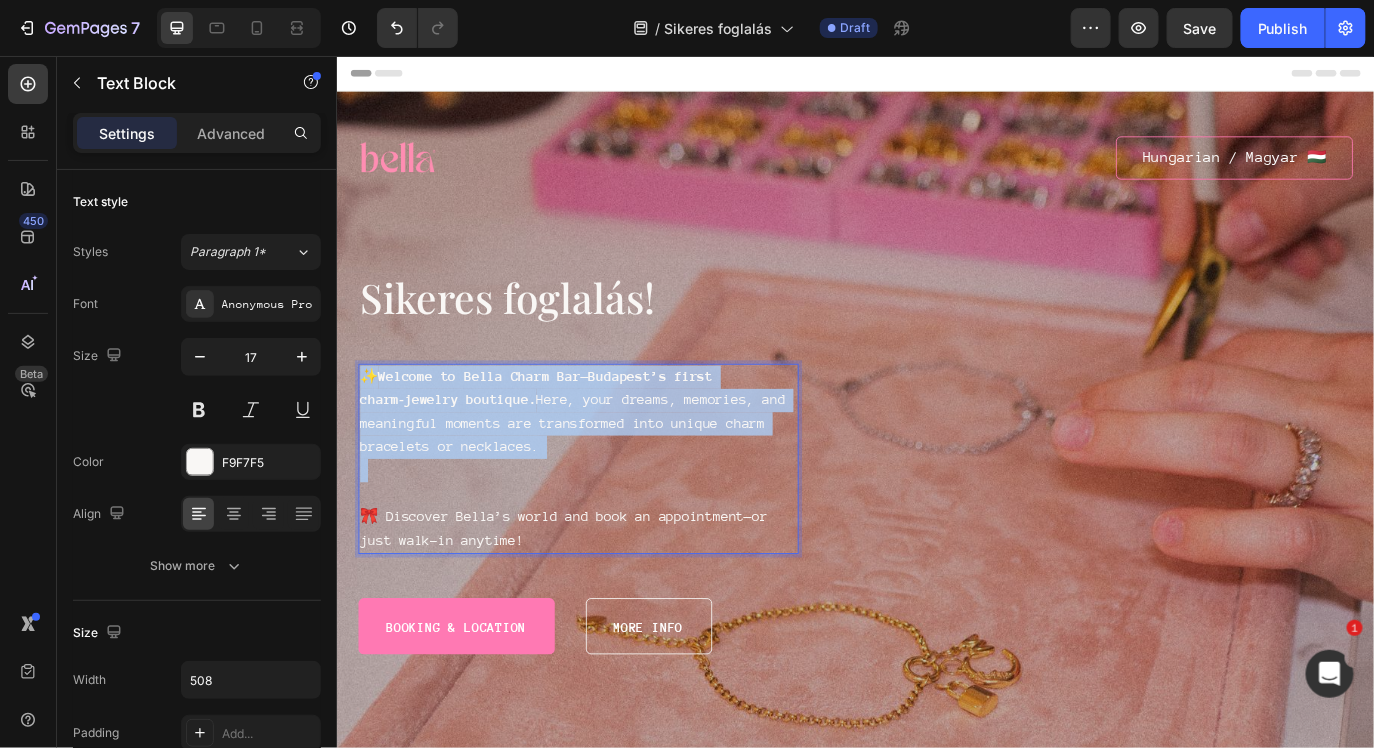 click on "✨  Welcome to Bella Charm Bar—Budapest’s first charm‑jewelry boutique.  Here, your dreams, memories, and meaningful moments are transformed into unique charm bracelets or necklaces." at bounding box center [615, 467] 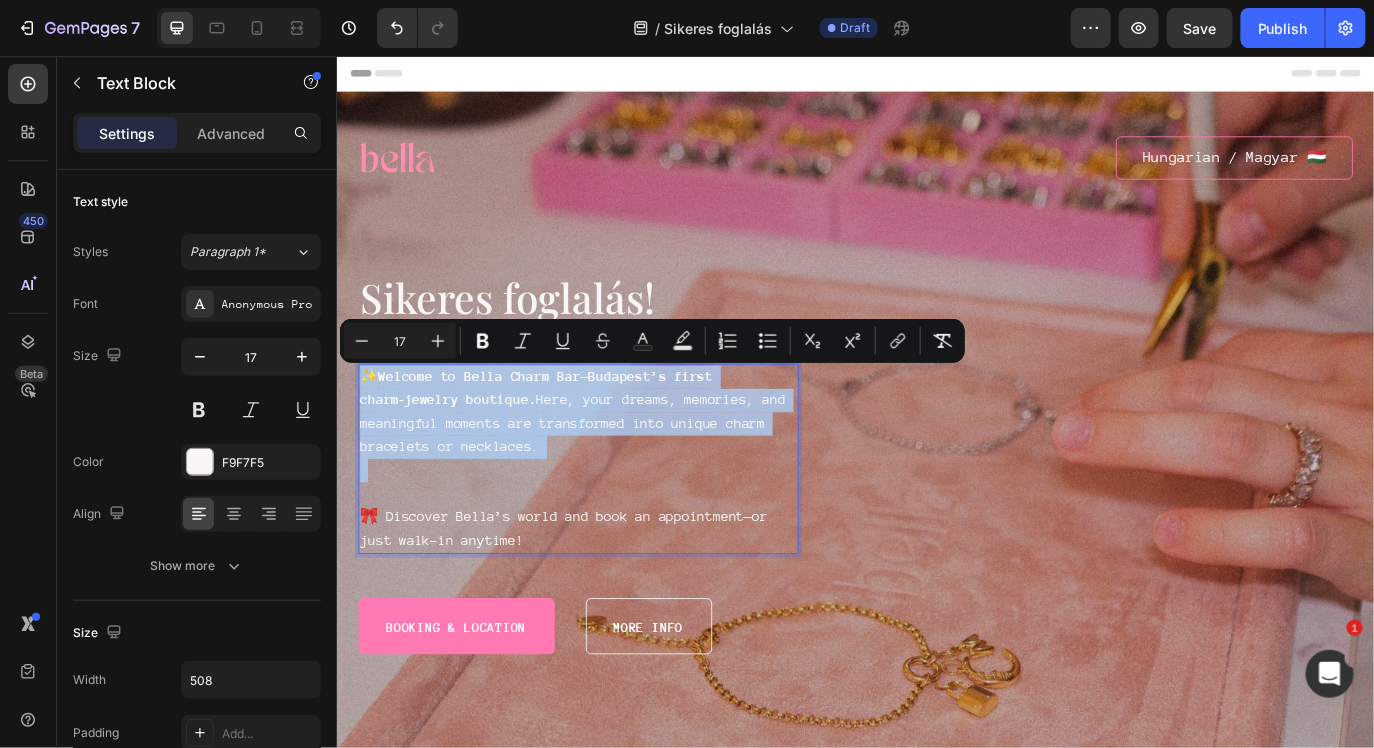 click on "Welcome to Bella Charm Bar—Budapest’s first charm‑jewelry boutique." at bounding box center (567, 439) 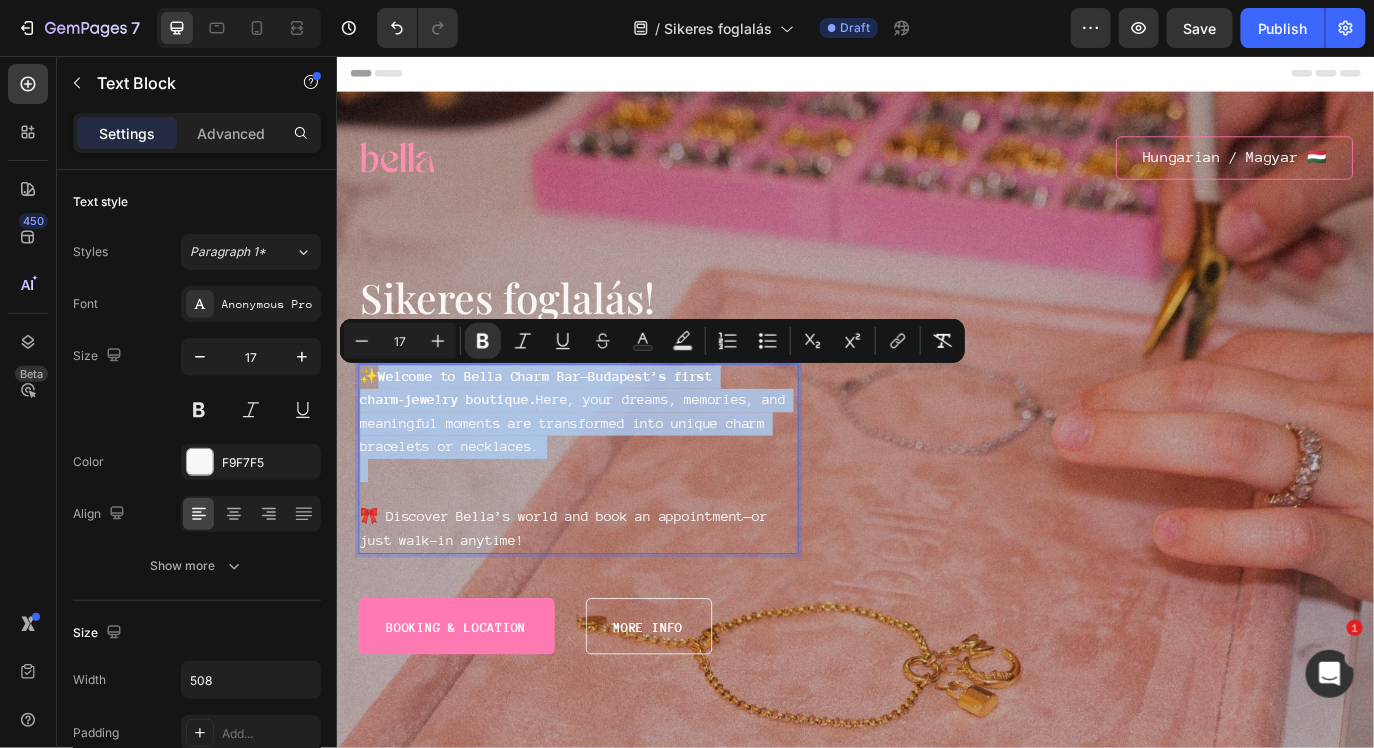 drag, startPoint x: 386, startPoint y: 428, endPoint x: 643, endPoint y: 530, distance: 276.50134 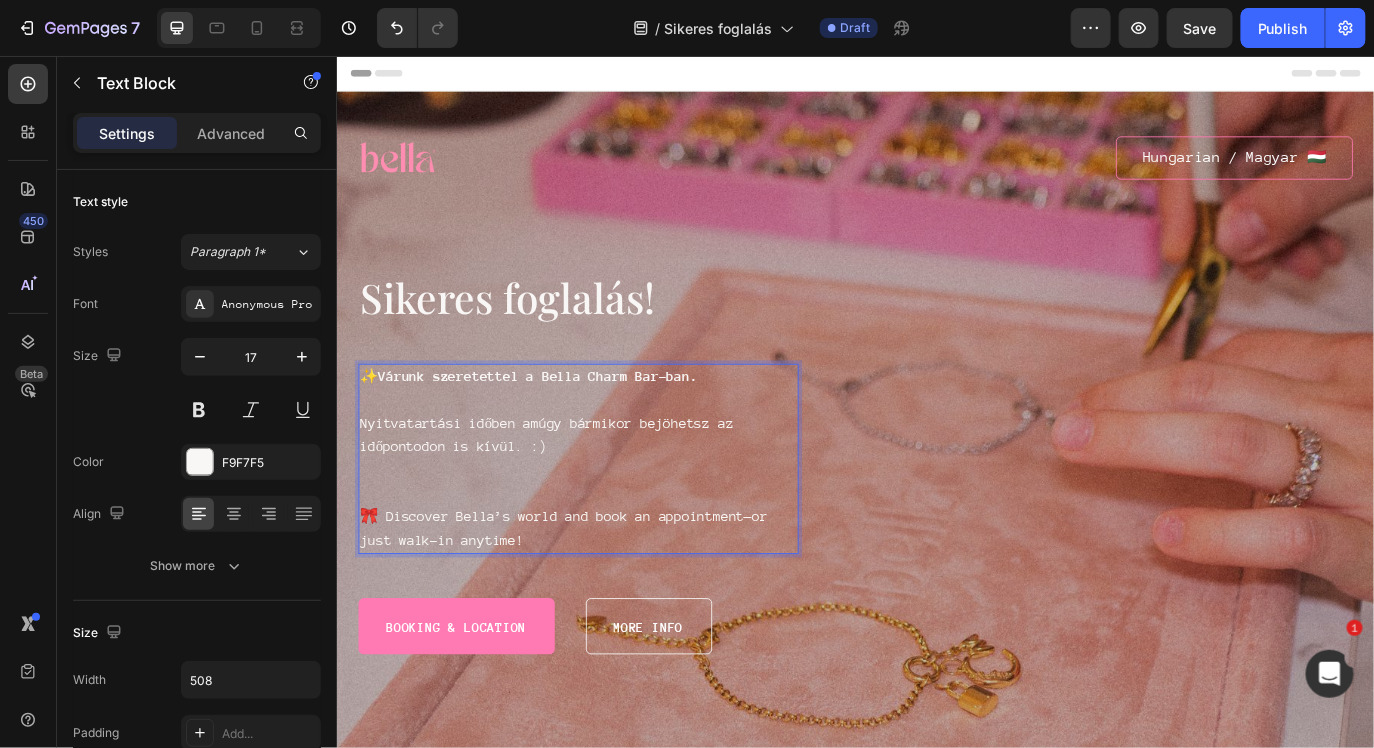 click on "🎀 Discover Bella’s world and book an appointment—or just walk-in anytime!" at bounding box center [615, 602] 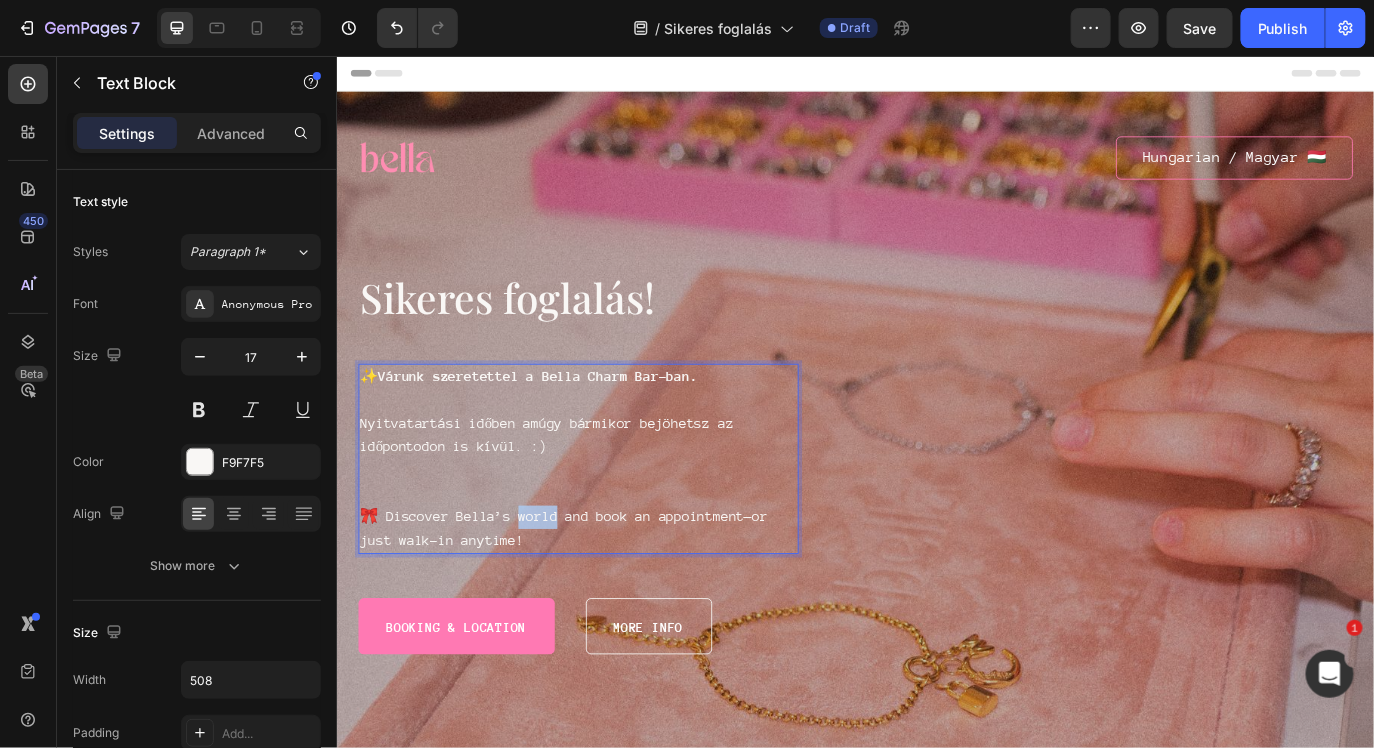 click on "🎀 Discover Bella’s world and book an appointment—or just walk-in anytime!" at bounding box center [615, 602] 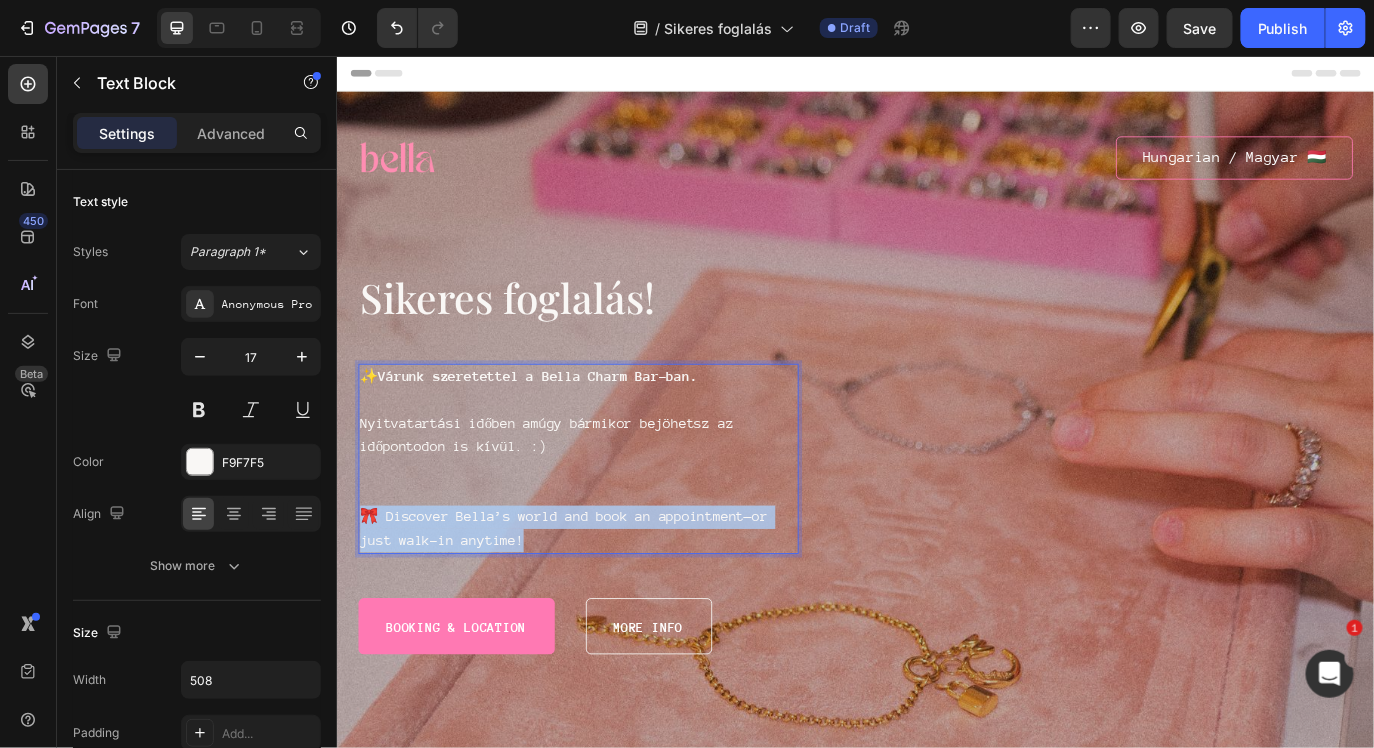 click on "🎀 Discover Bella’s world and book an appointment—or just walk-in anytime!" at bounding box center [615, 602] 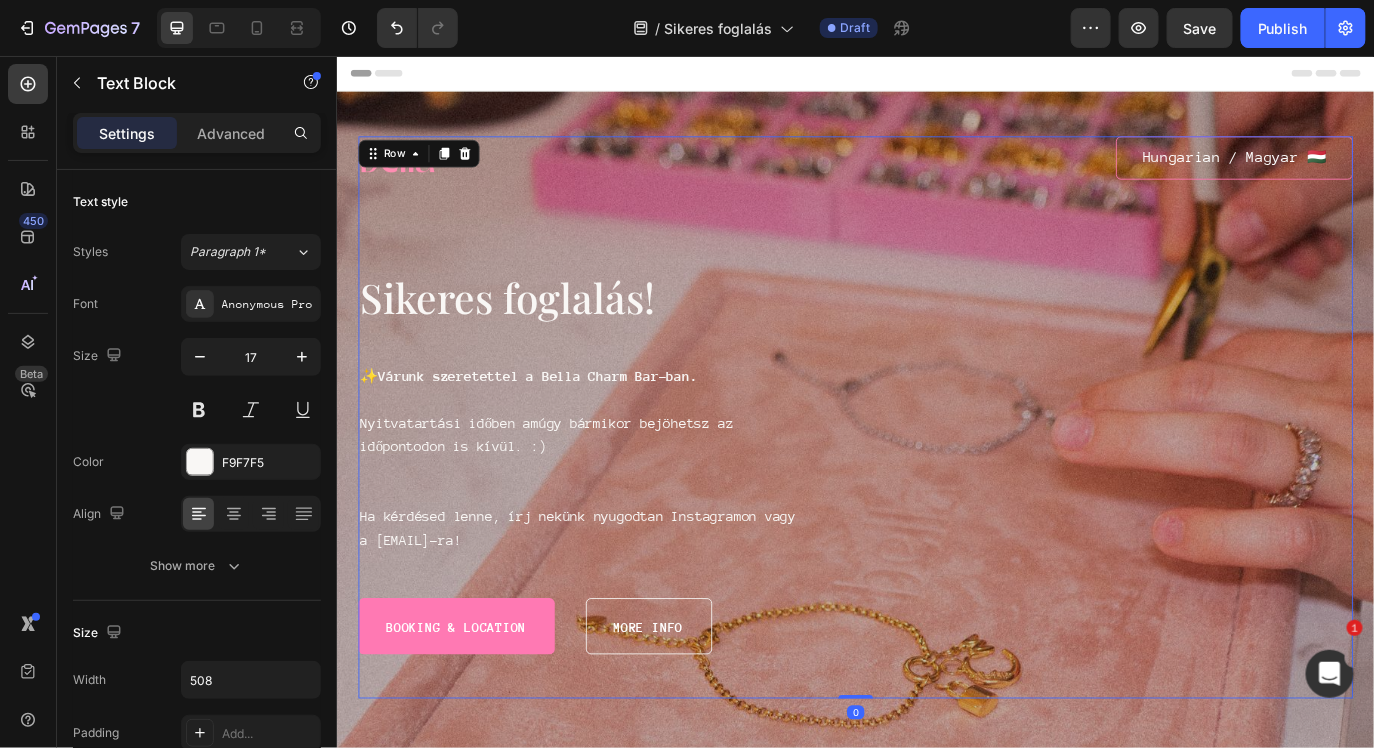 click on "Image Hungarian / Magyar 🇭🇺 Button Row Sikeres foglalás! Heading ✨  Várunk szeretettel a Bella Charm Bar-ban. Nyitvatartási időben amúgy bármikor bejöhetsz az időpontodon is kívül. :) Ha kérdésed lenne, írj nekünk nyugodtan Instagramon vagy a [EMAIL]-ra! Text Block Booking & location Button more info Button Row Row" at bounding box center (936, 473) 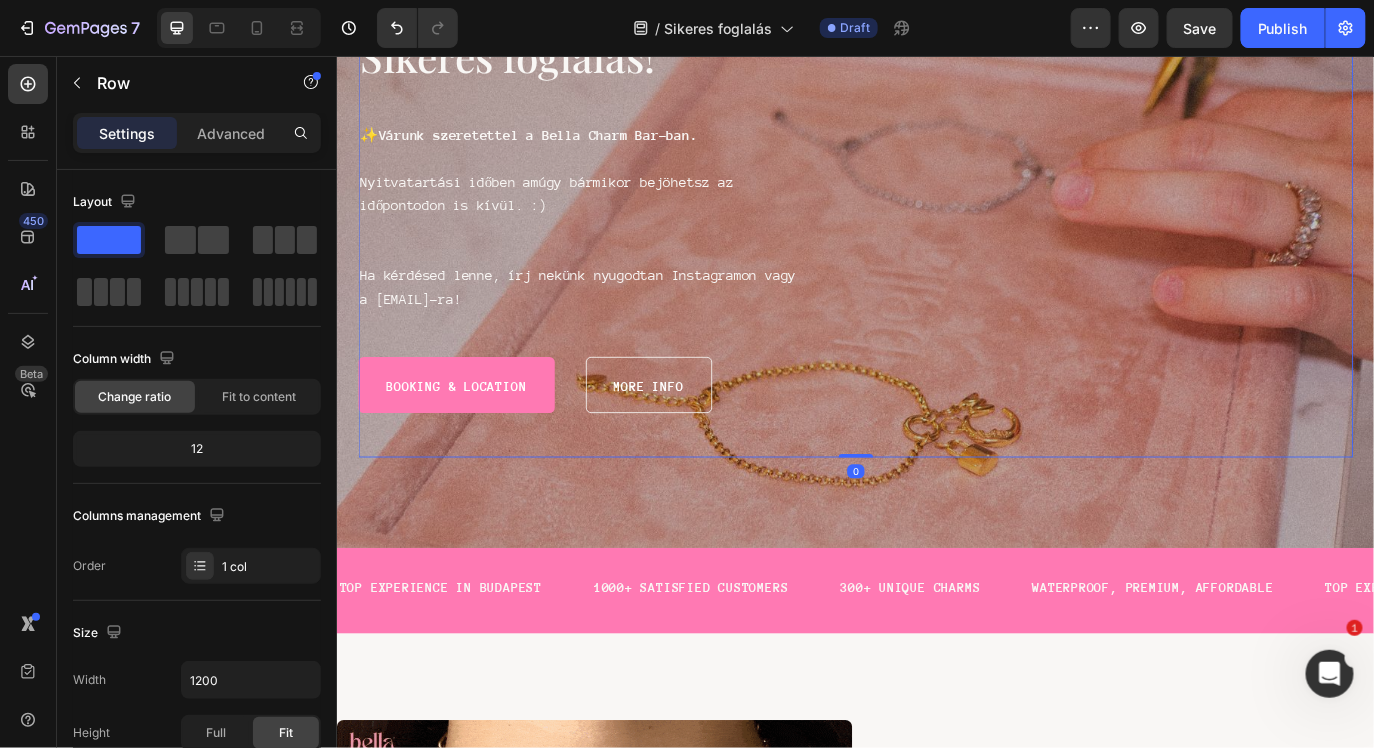 scroll, scrollTop: 246, scrollLeft: 0, axis: vertical 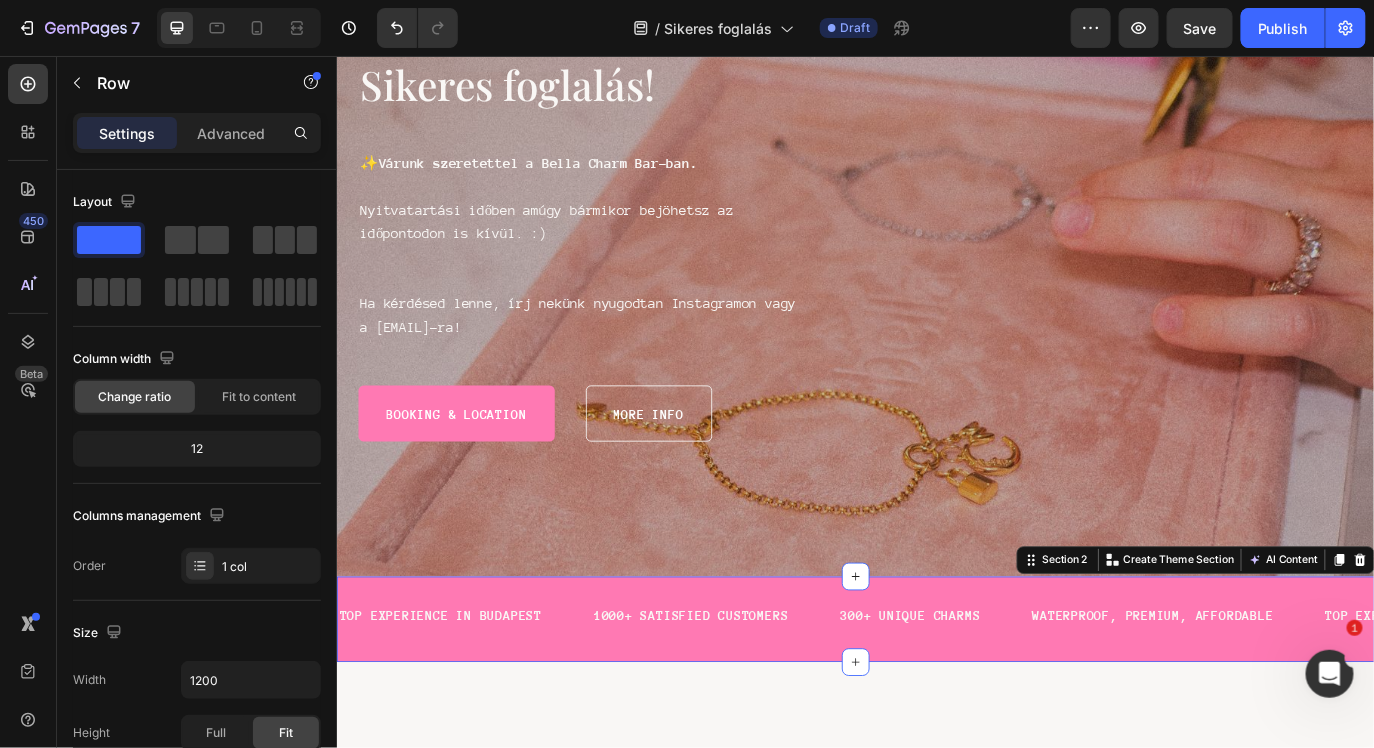 click on "TOP EXPERIENCE IN BUDAPEST Text 1000+ SATISFIED CUSTOMERS Text 300+ UNIQUE CHARMS Text WATERPROOF, PREMIUM, AFFORDABLE Text TOP EXPERIENCE IN BUDAPEST Text 1000+ SATISFIED CUSTOMERS Text 300+ UNIQUE CHARMS Text WATERPROOF, PREMIUM, AFFORDABLE Text TOP EXPERIENCE IN BUDAPEST Text 1000+ SATISFIED CUSTOMERS Text 300+ UNIQUE CHARMS Text WATERPROOF, PREMIUM, AFFORDABLE Text TOP EXPERIENCE IN BUDAPEST Text 1000+ SATISFIED CUSTOMERS Text 300+ UNIQUE CHARMS Text WATERPROOF, PREMIUM, AFFORDABLE Text TOP EXPERIENCE IN BUDAPEST Text 1000+ SATISFIED CUSTOMERS Text 300+ UNIQUE CHARMS Text WATERPROOF, PREMIUM, AFFORDABLE Text TOP EXPERIENCE IN BUDAPEST Text 1000+ SATISFIED CUSTOMERS Text 300+ UNIQUE CHARMS Text WATERPROOF, PREMIUM, AFFORDABLE Text Marquee Section 2   You can create reusable sections Create Theme Section AI Content Write with GemAI What would you like to describe here? Tone and Voice Persuasive Product Getting products... Show more Generate" at bounding box center [936, 706] 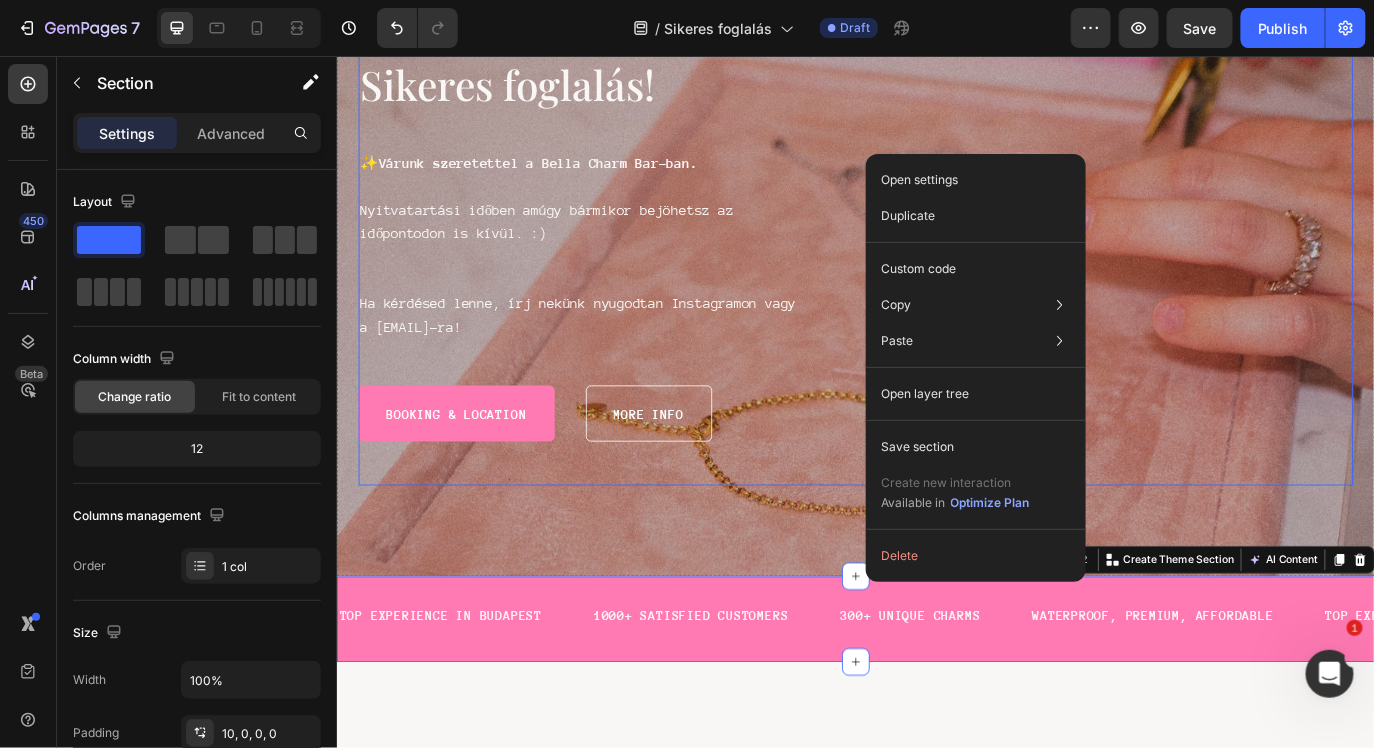 drag, startPoint x: 1282, startPoint y: 606, endPoint x: 1276, endPoint y: 488, distance: 118.15244 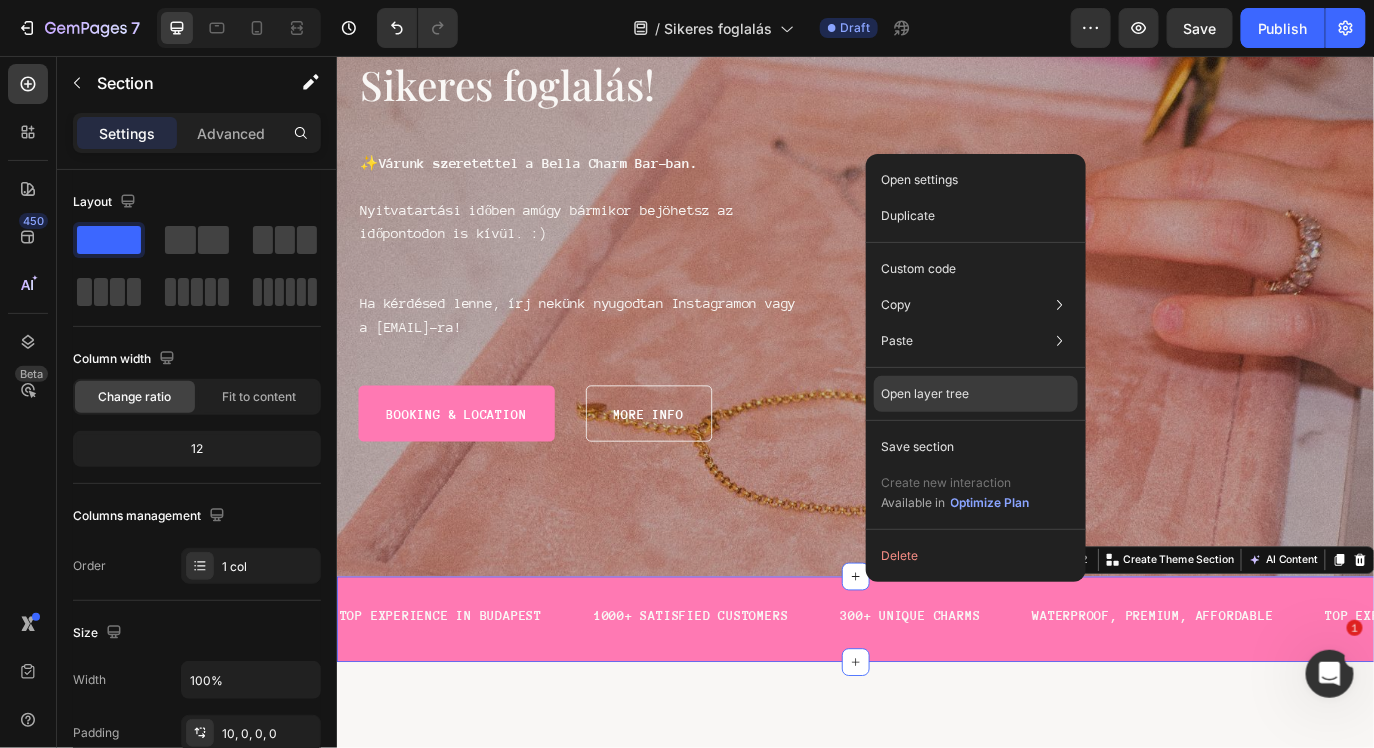 click on "Open layer tree" 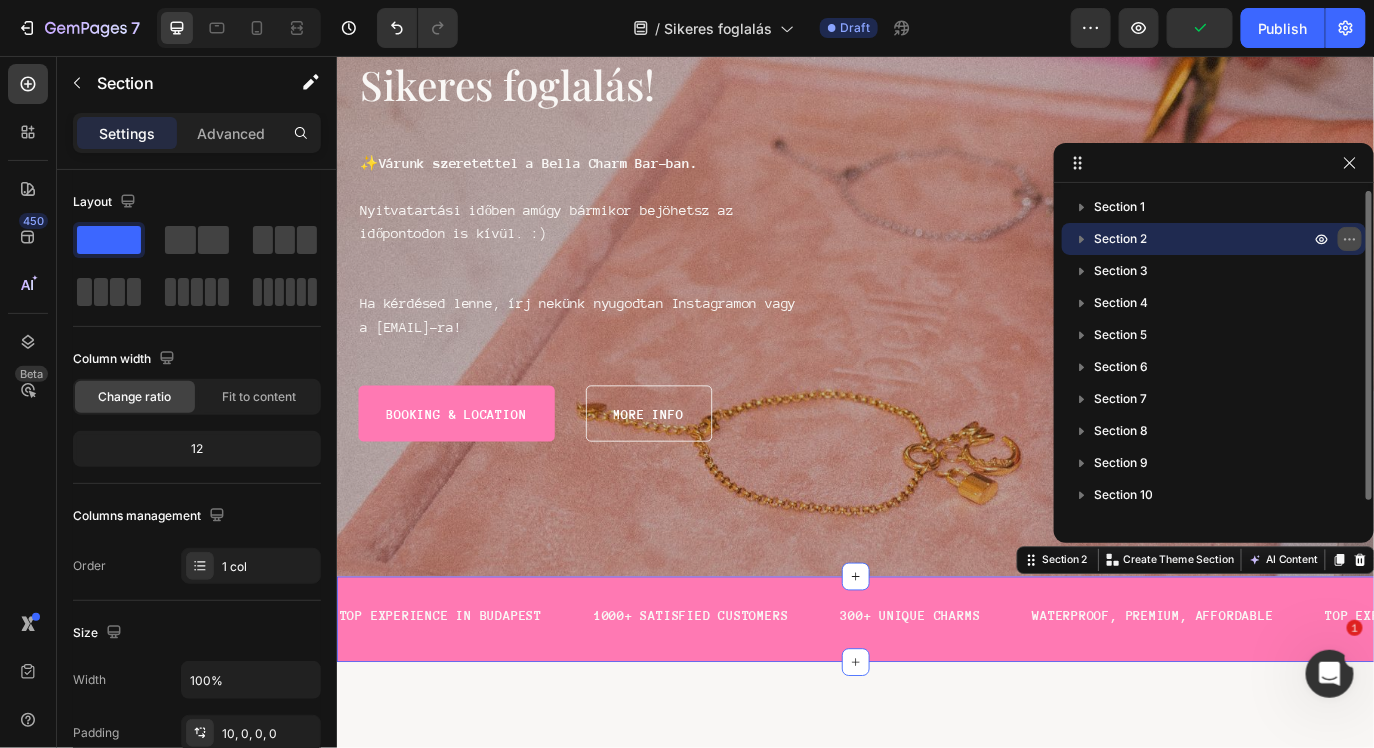 click 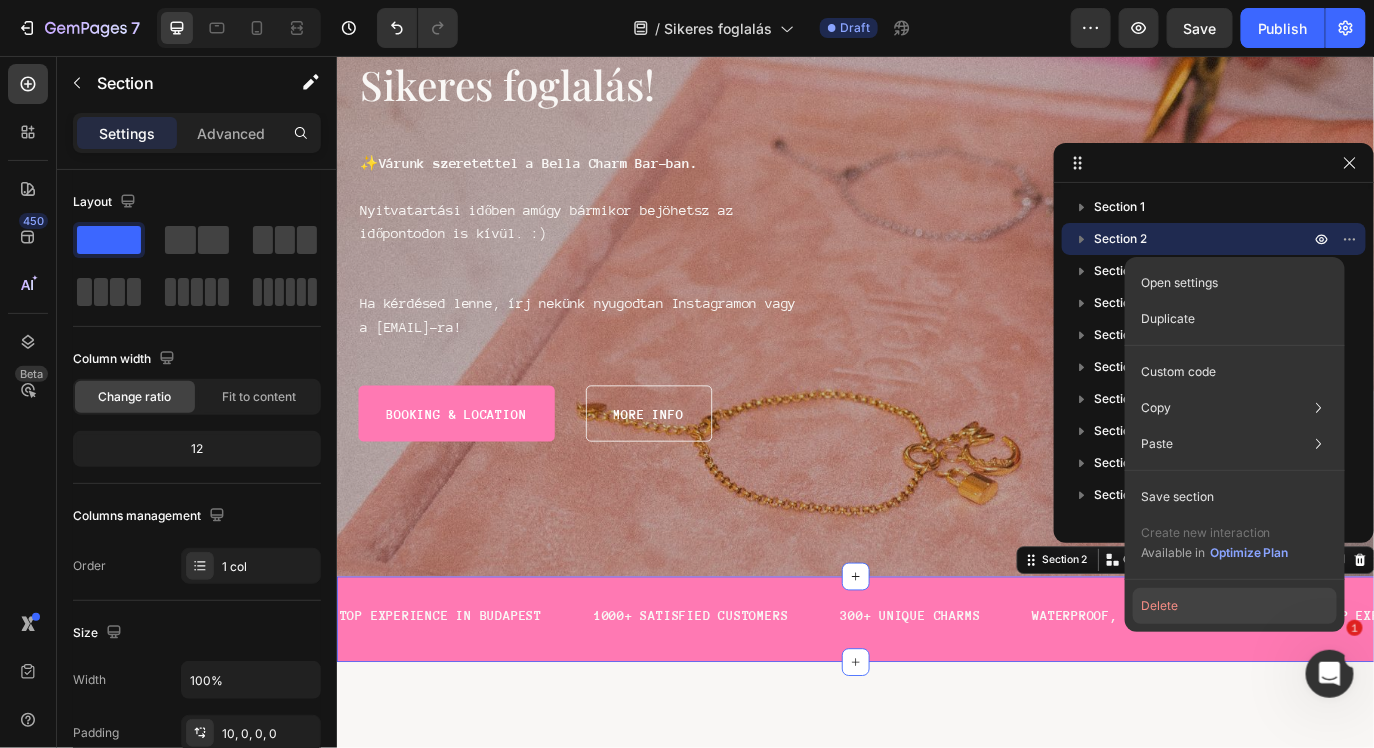 click on "Delete" 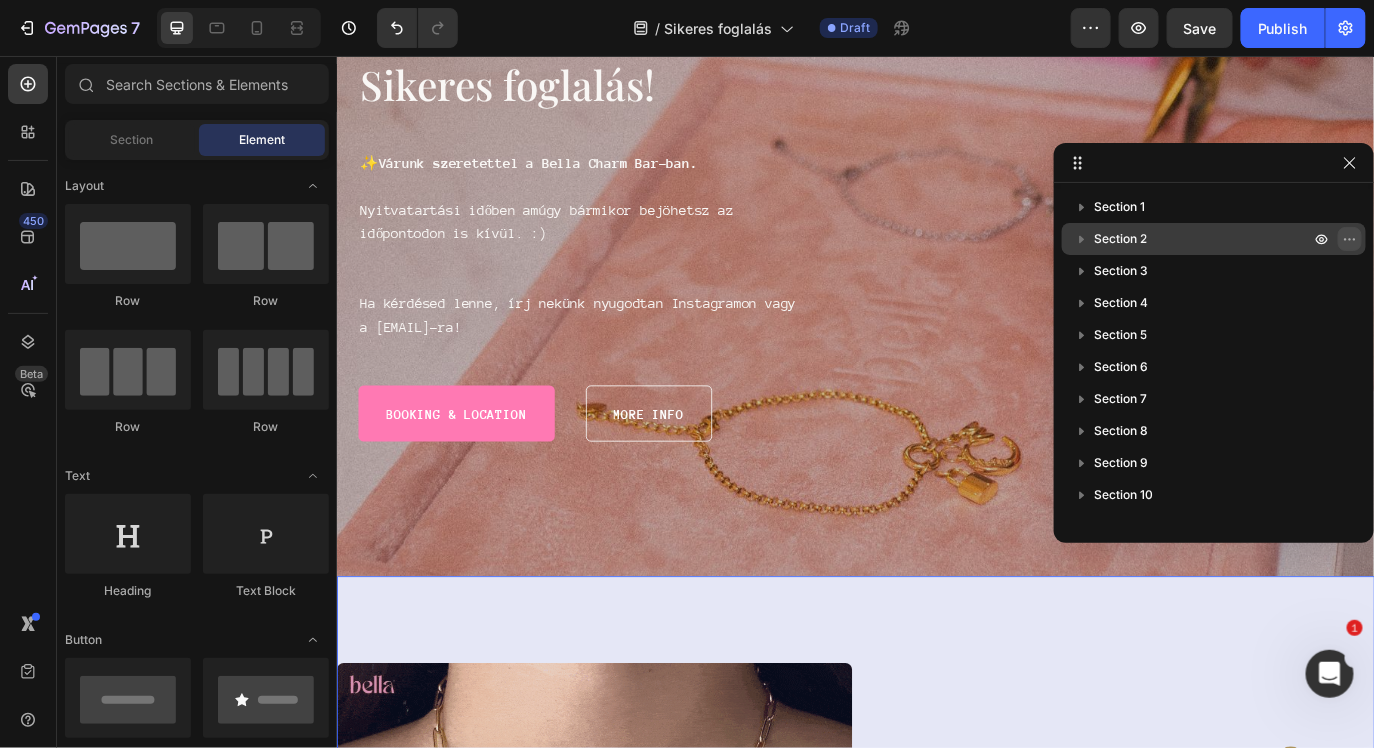 click 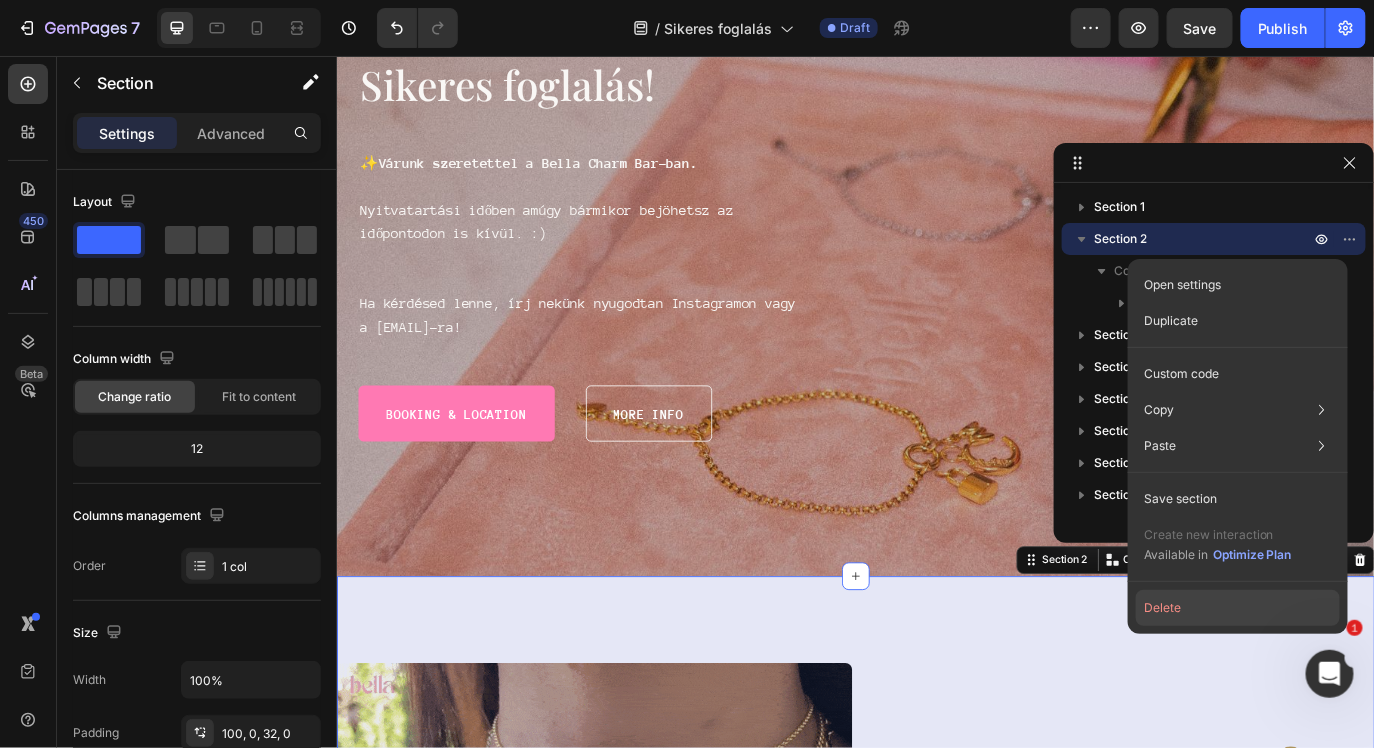 drag, startPoint x: 1260, startPoint y: 614, endPoint x: 1068, endPoint y: 627, distance: 192.4396 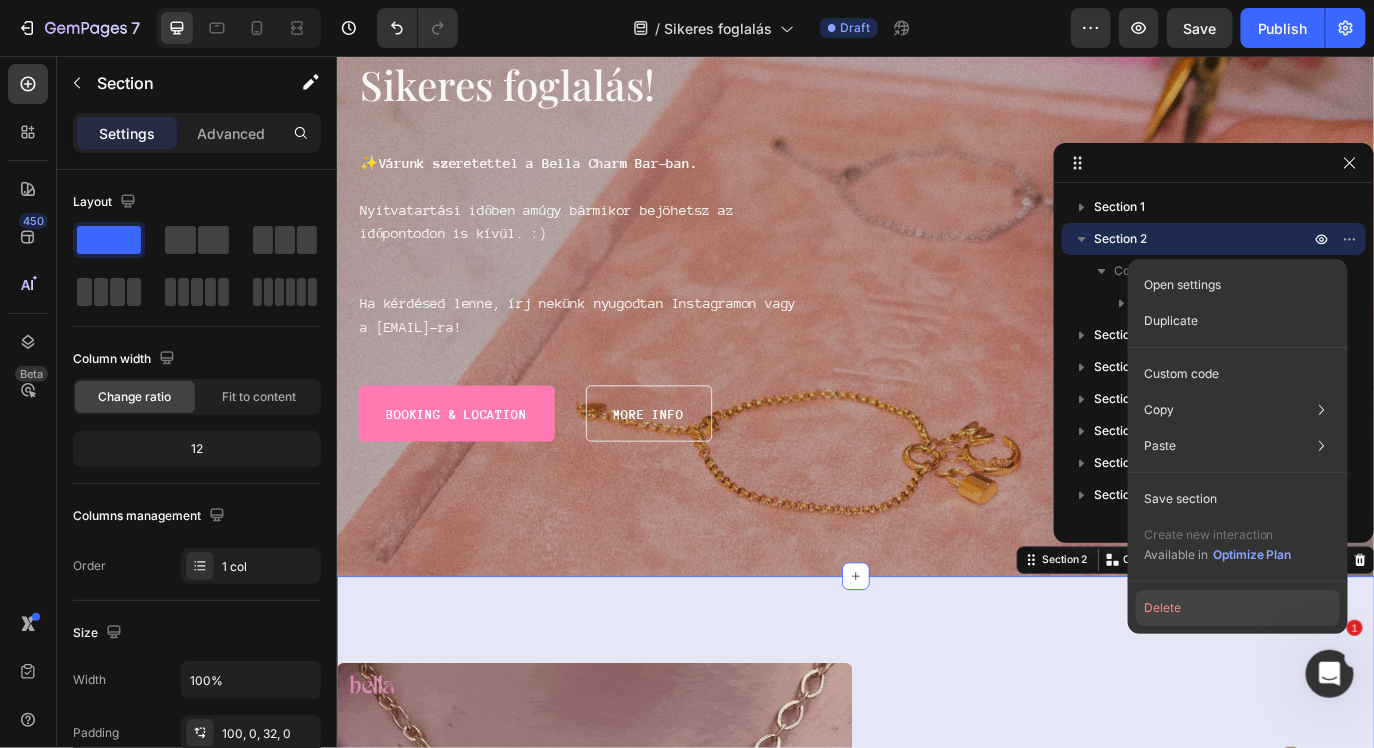 click on "Delete" 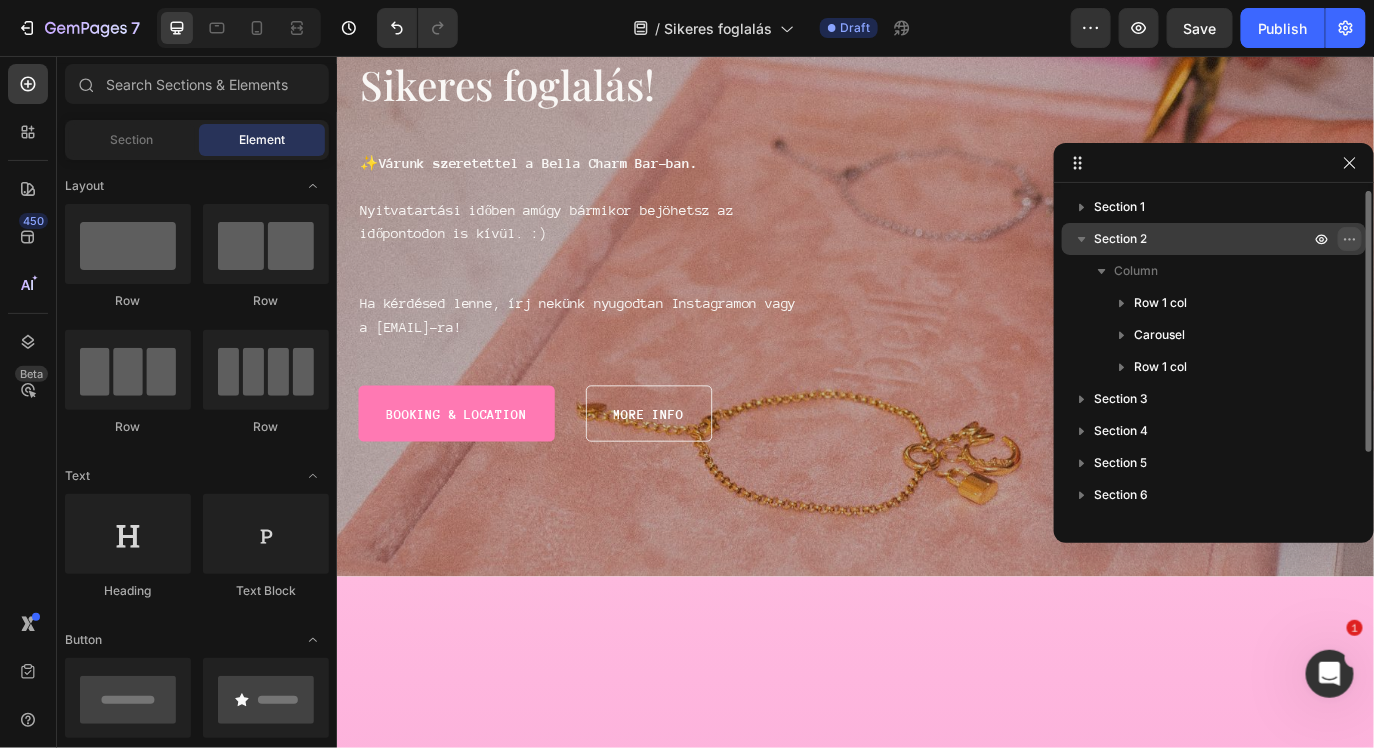 click 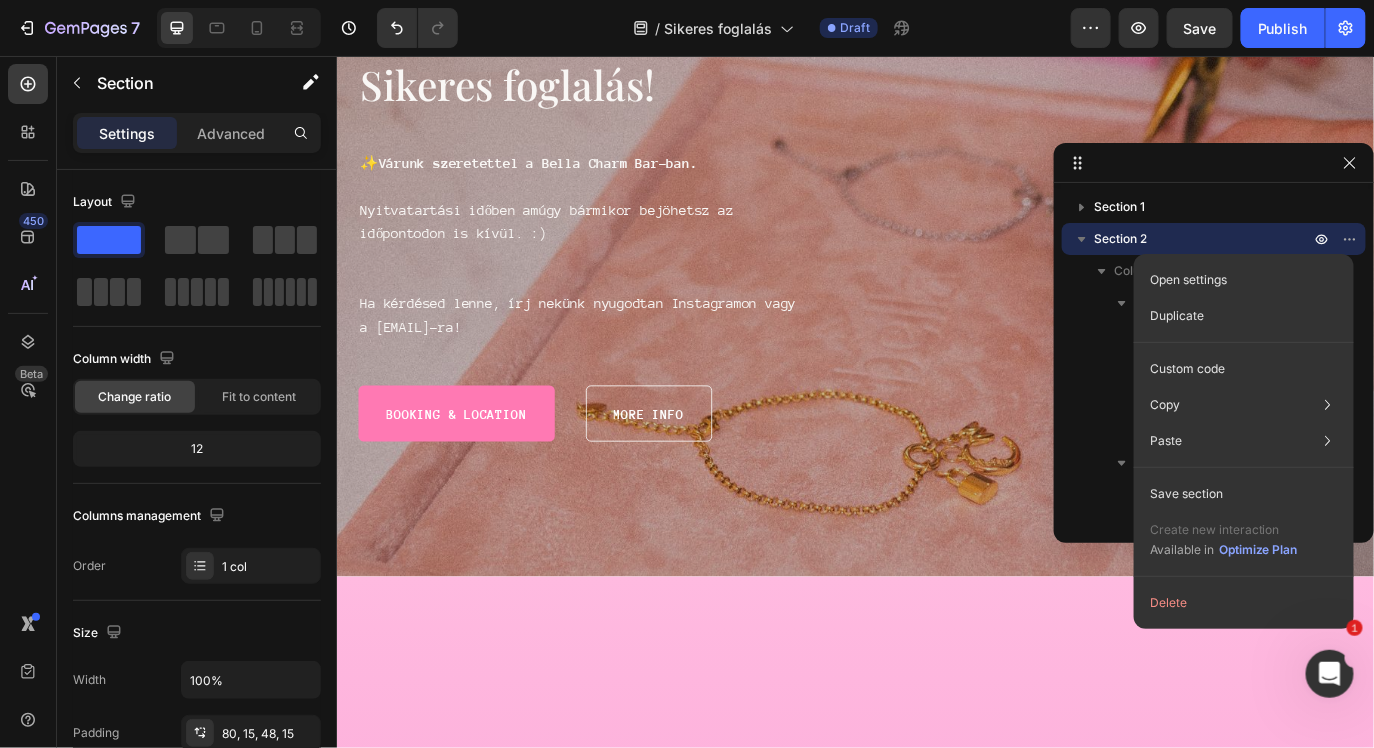 click on "Delete" 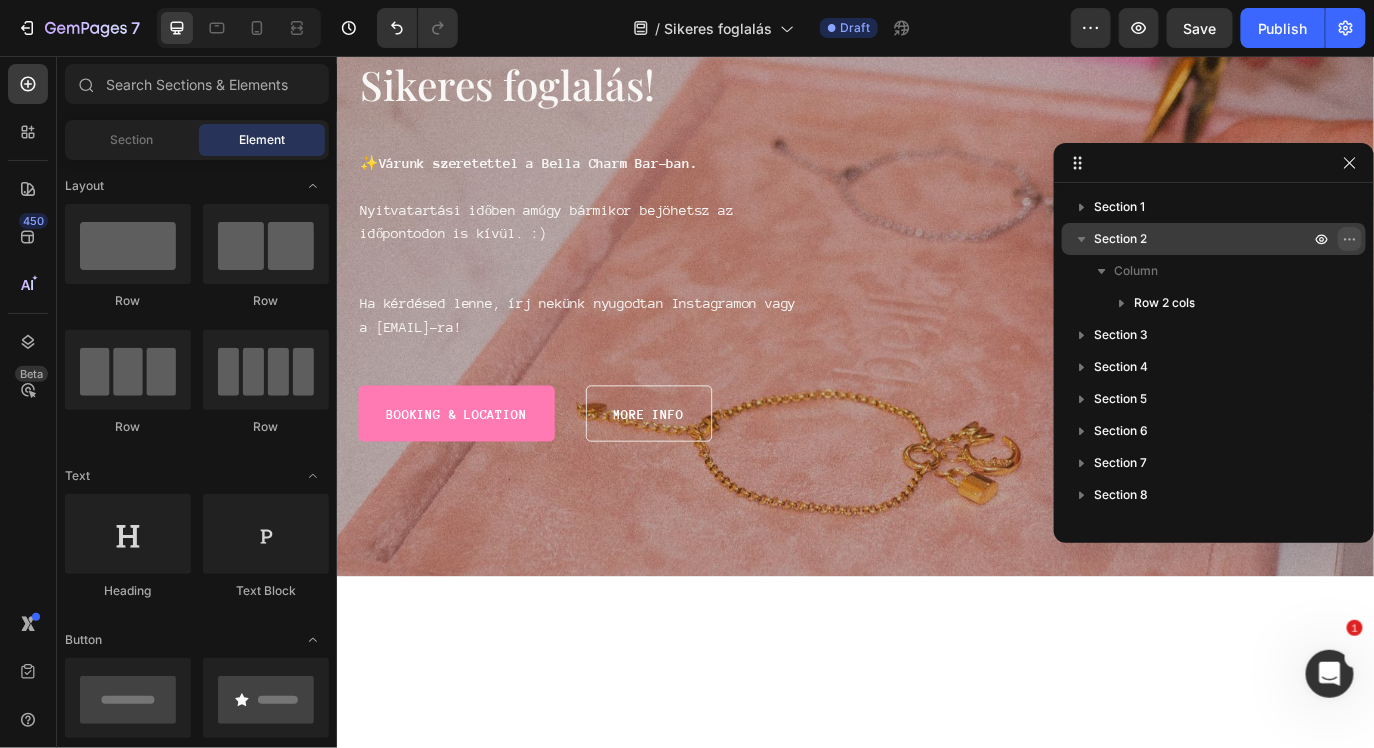 click 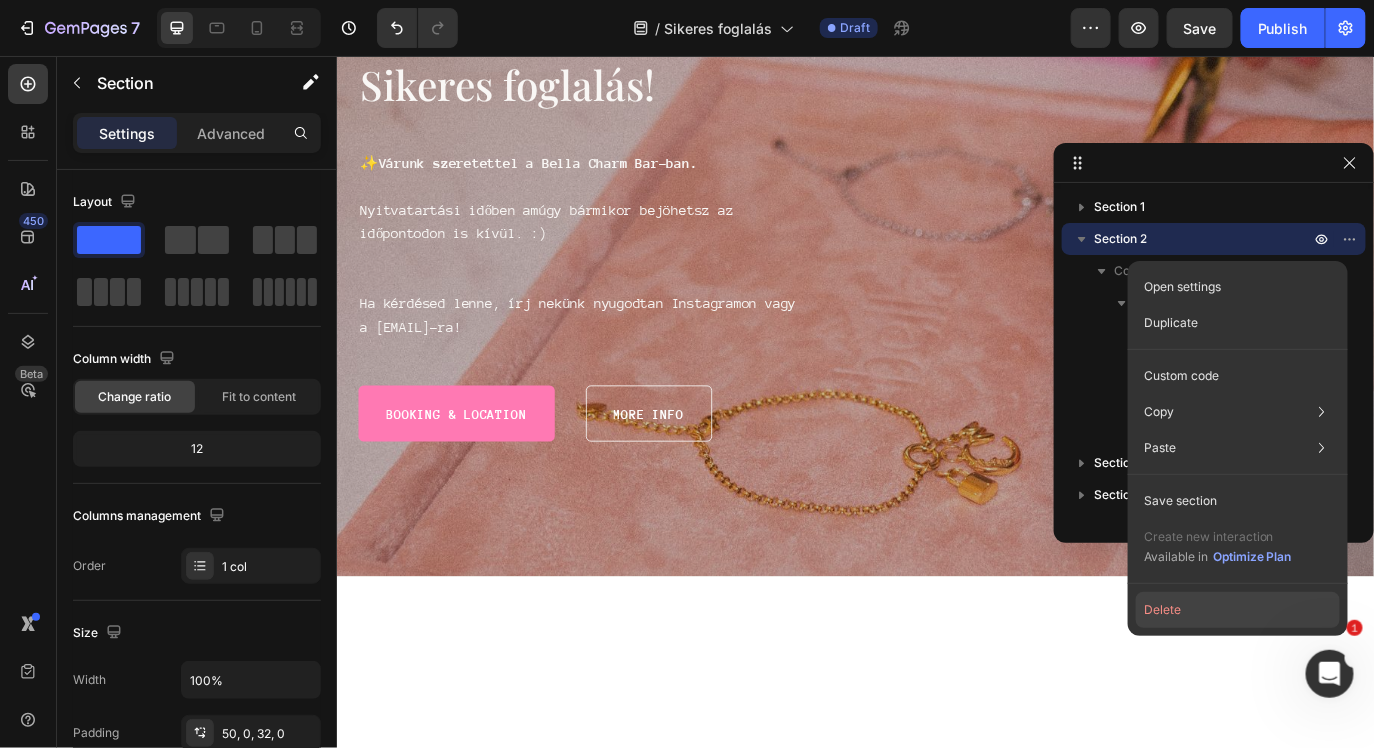click on "Delete" 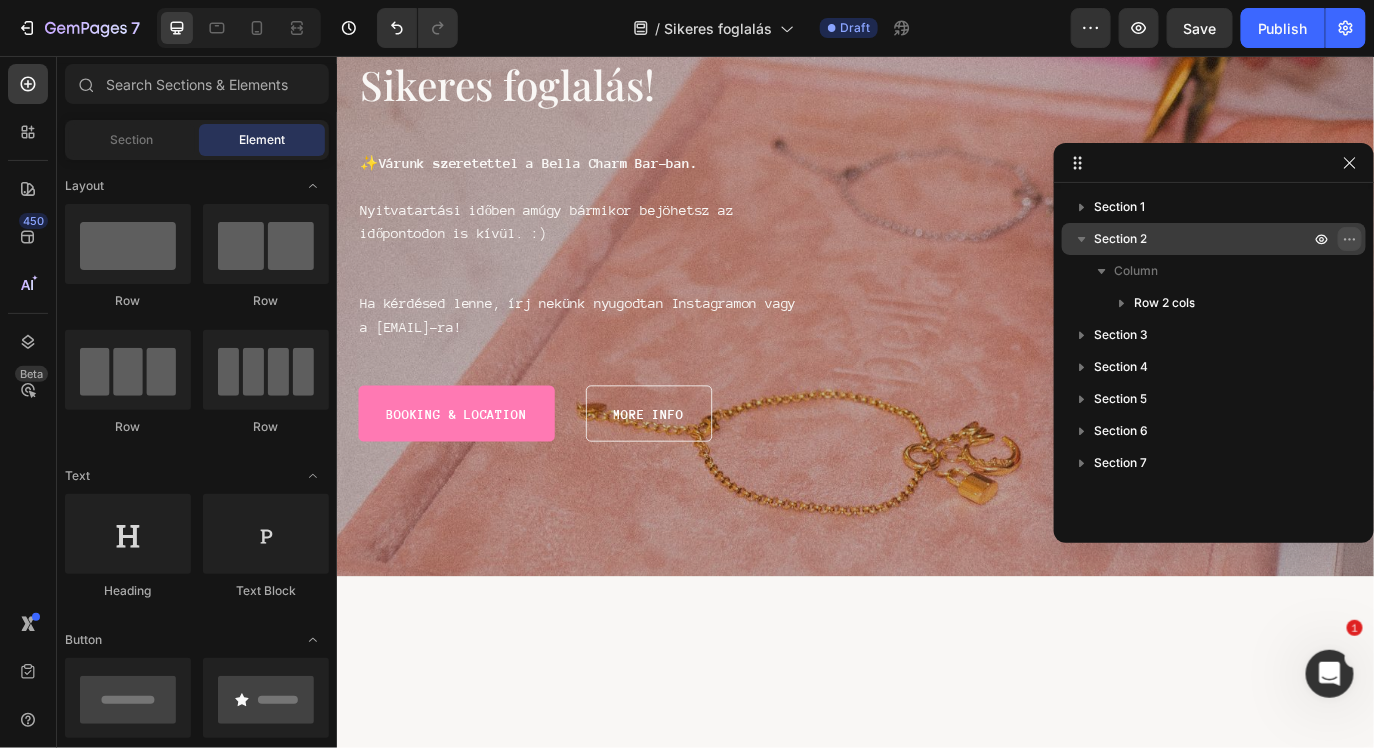 click 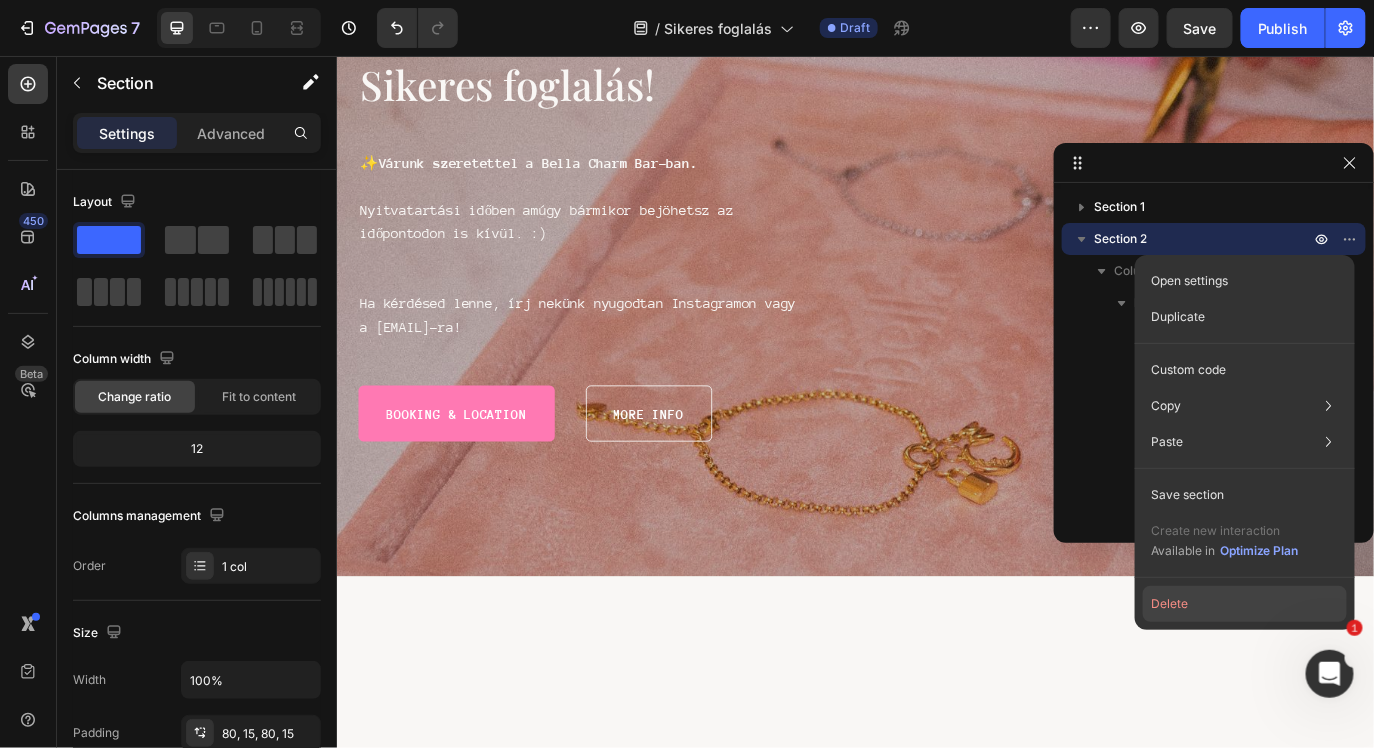 click on "Delete" 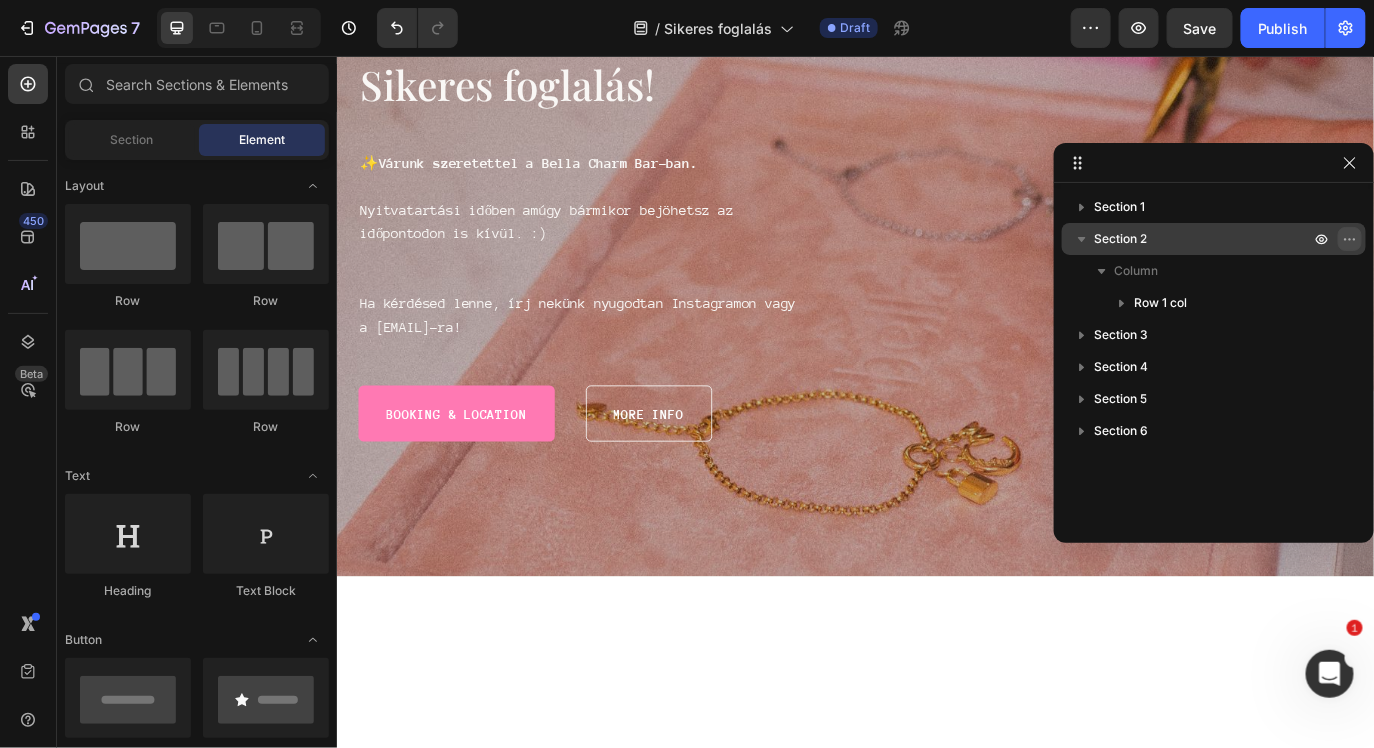 click 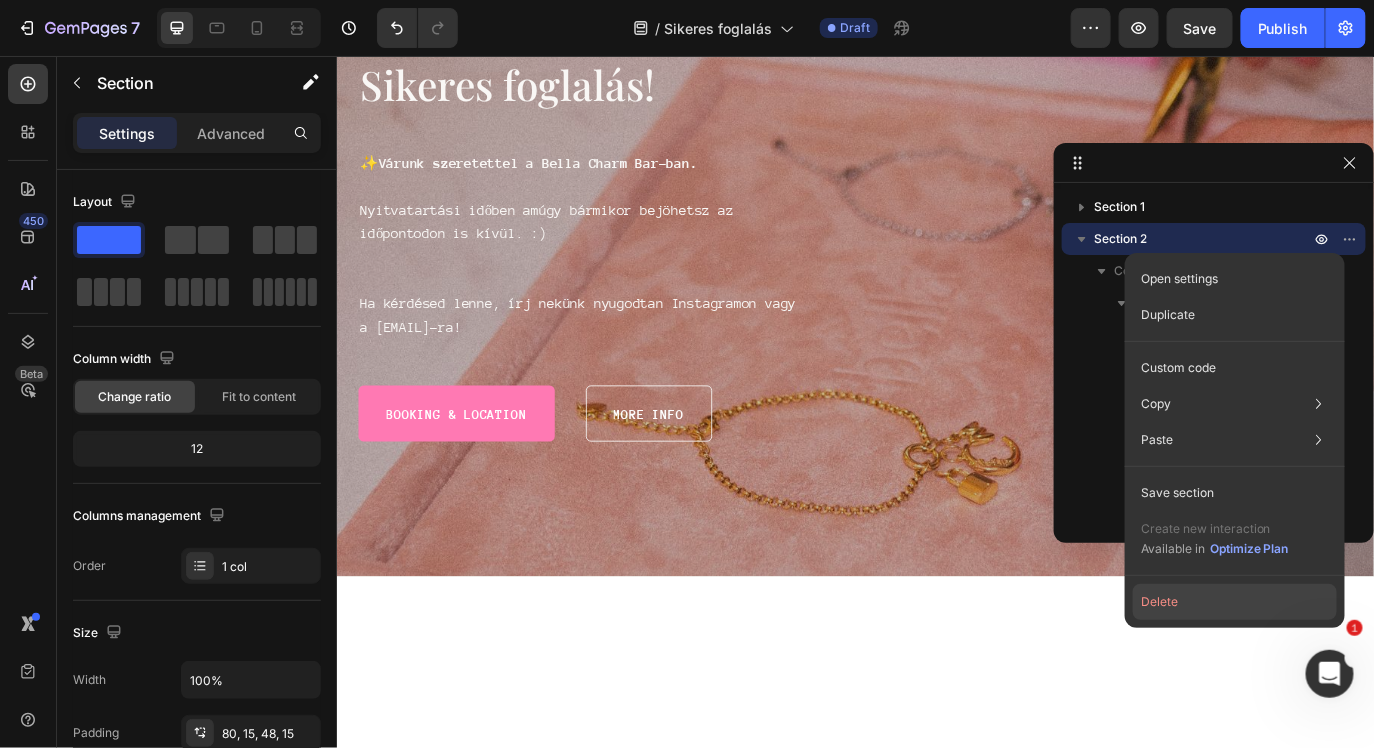 click on "Delete" 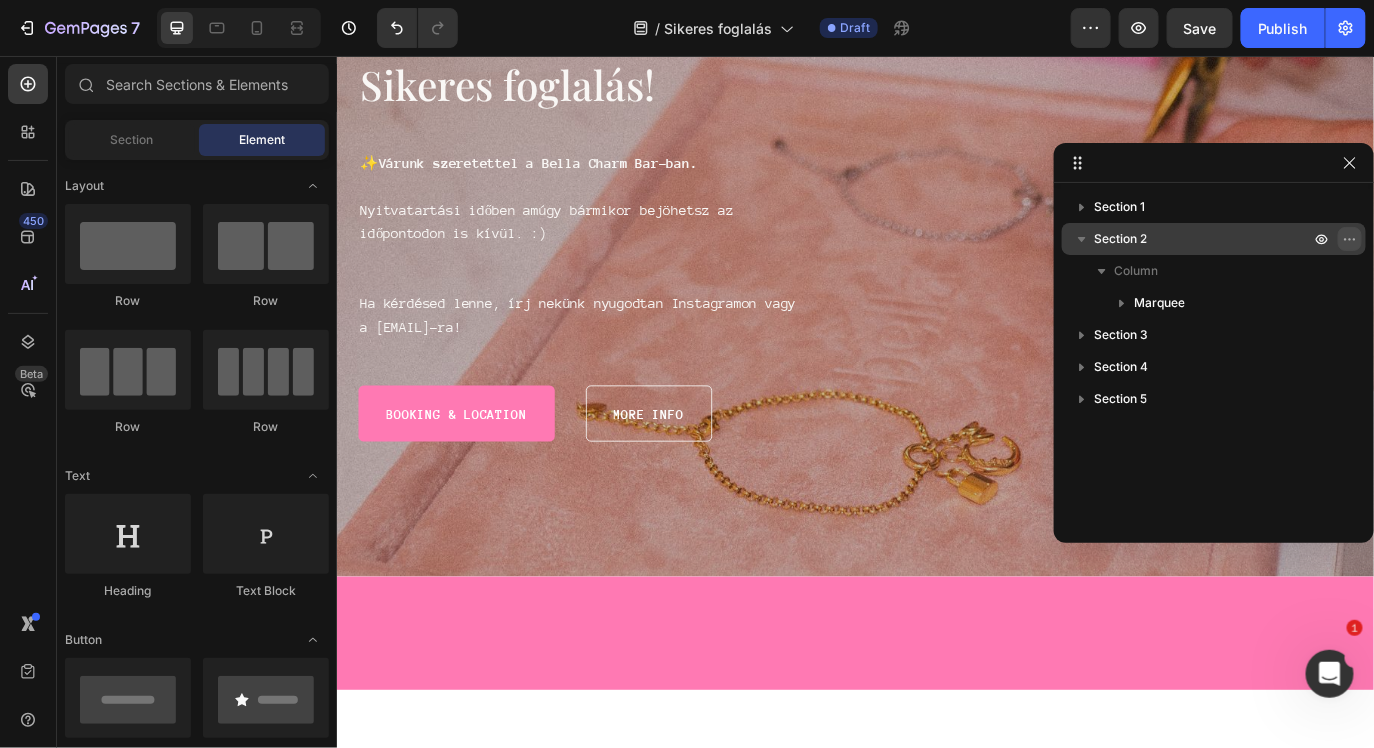 click 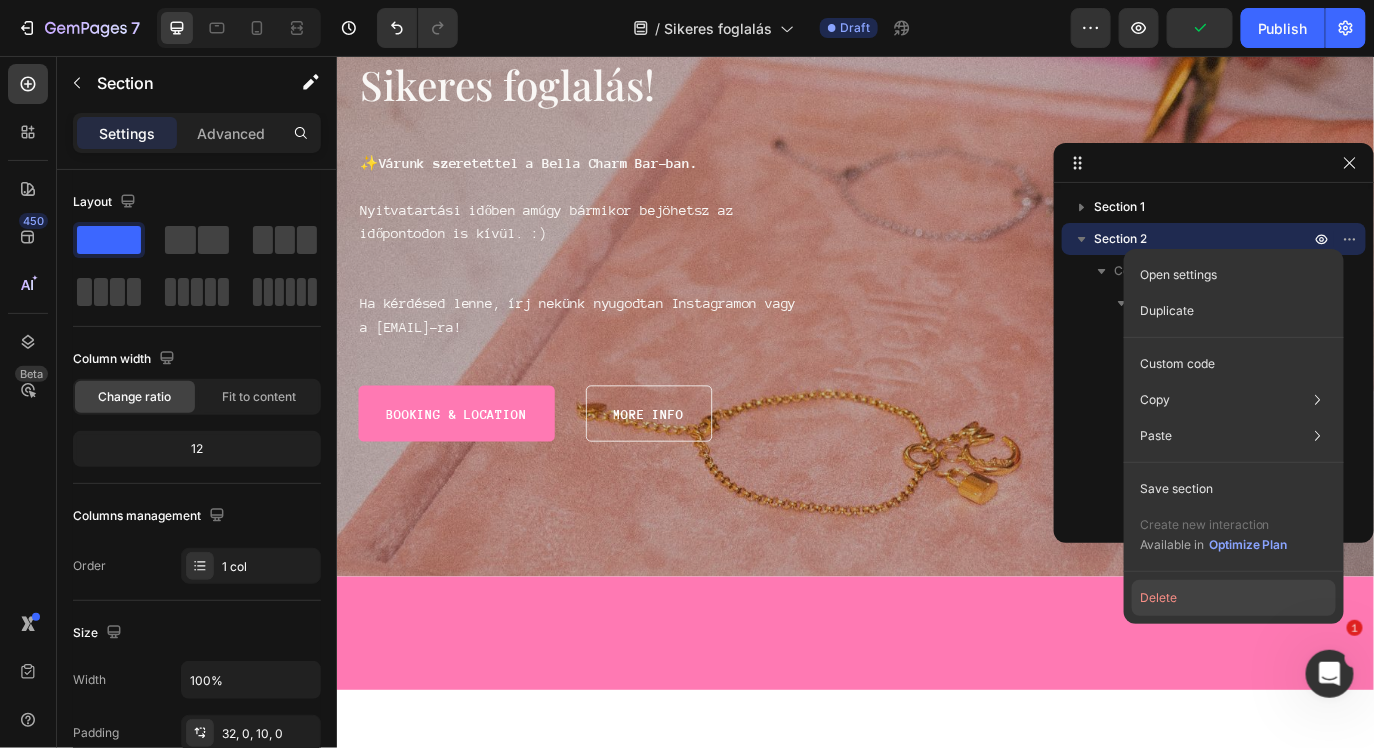 click on "Delete" 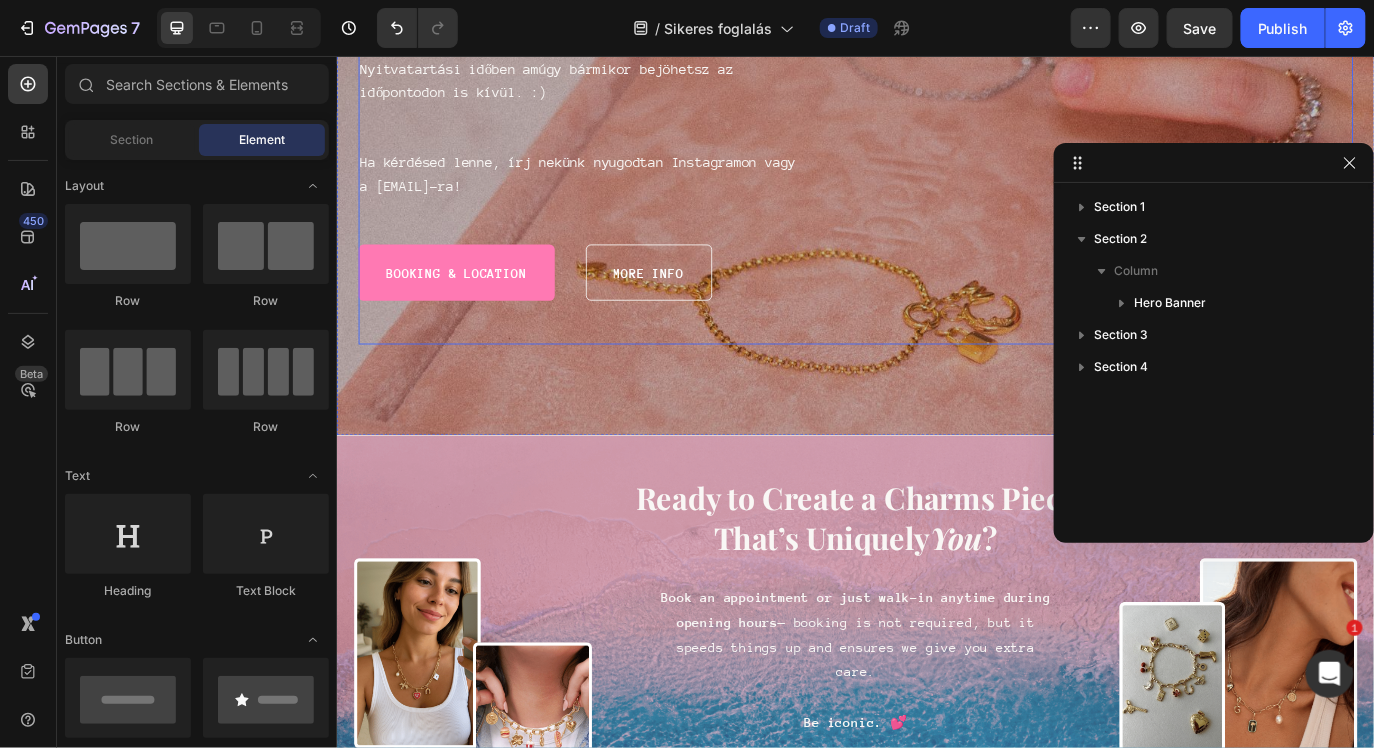 scroll, scrollTop: 13, scrollLeft: 0, axis: vertical 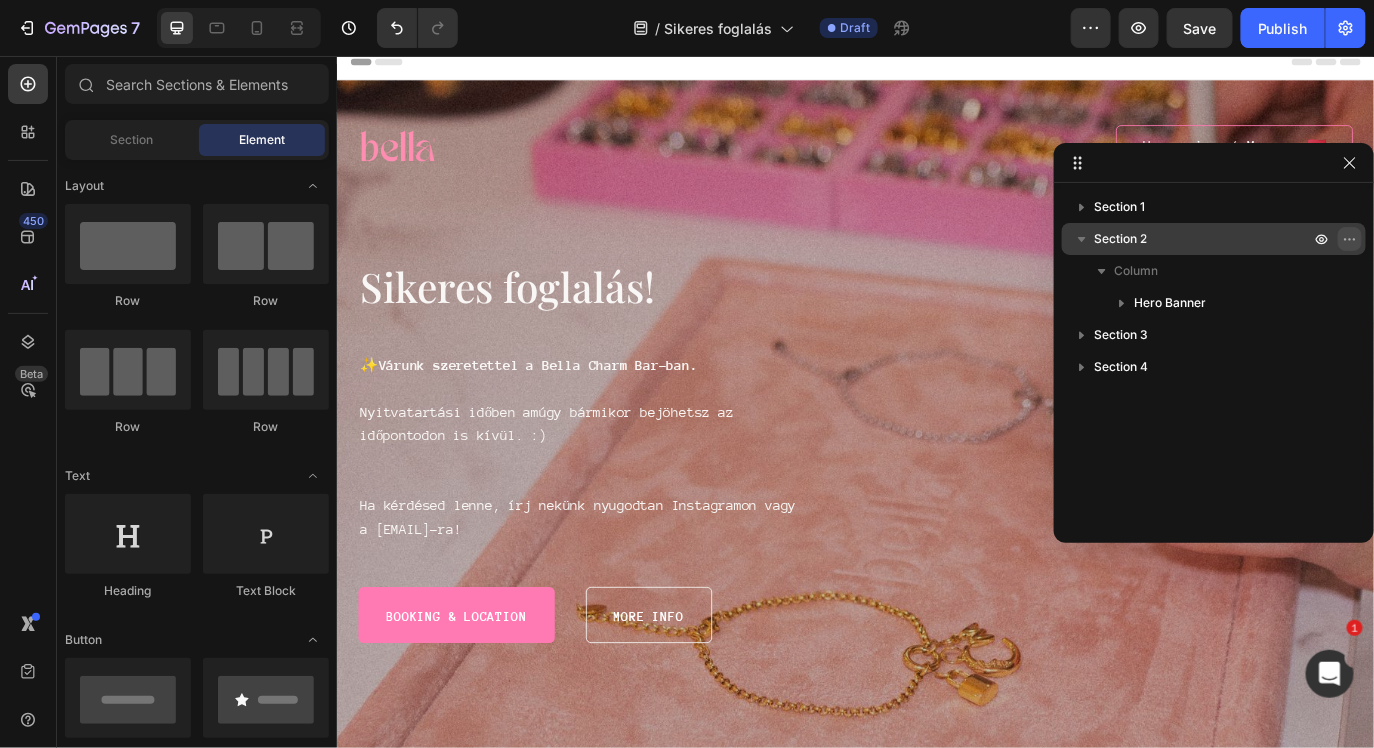 click 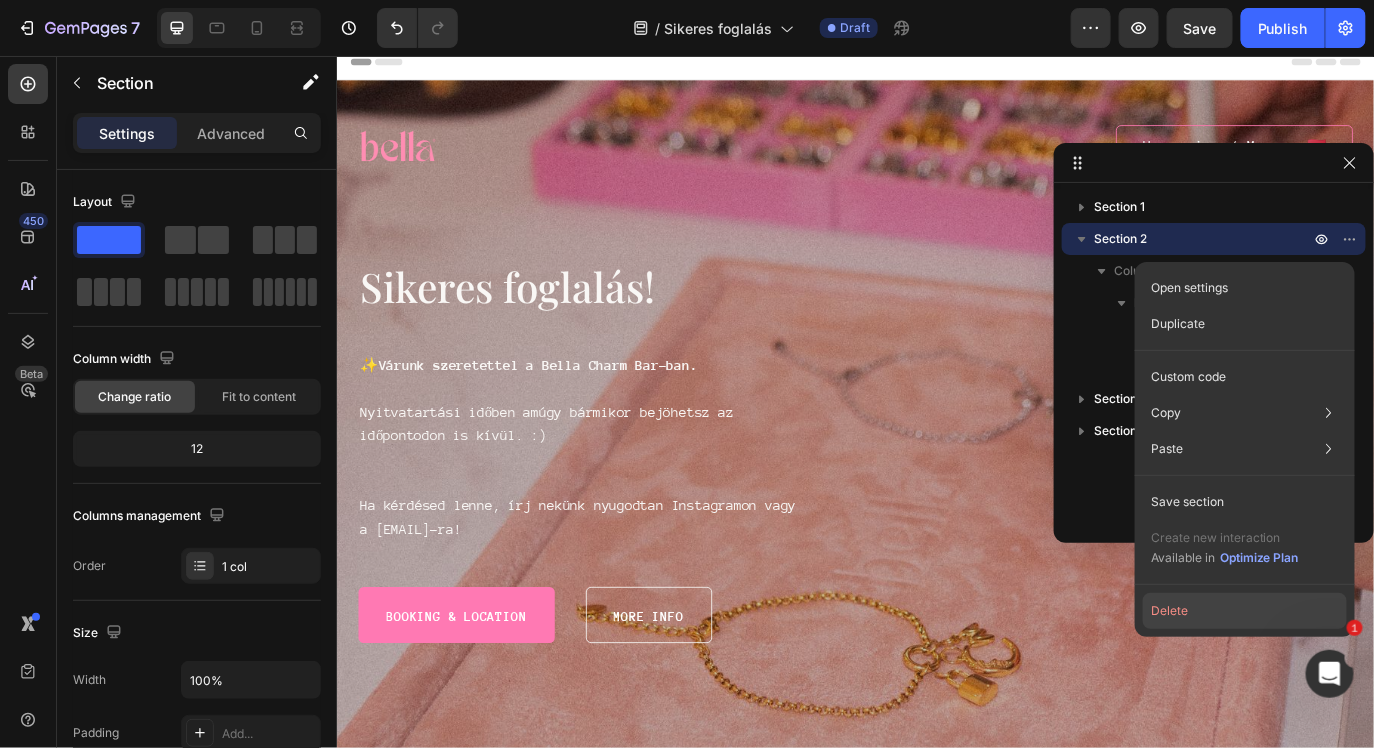 click on "Delete" 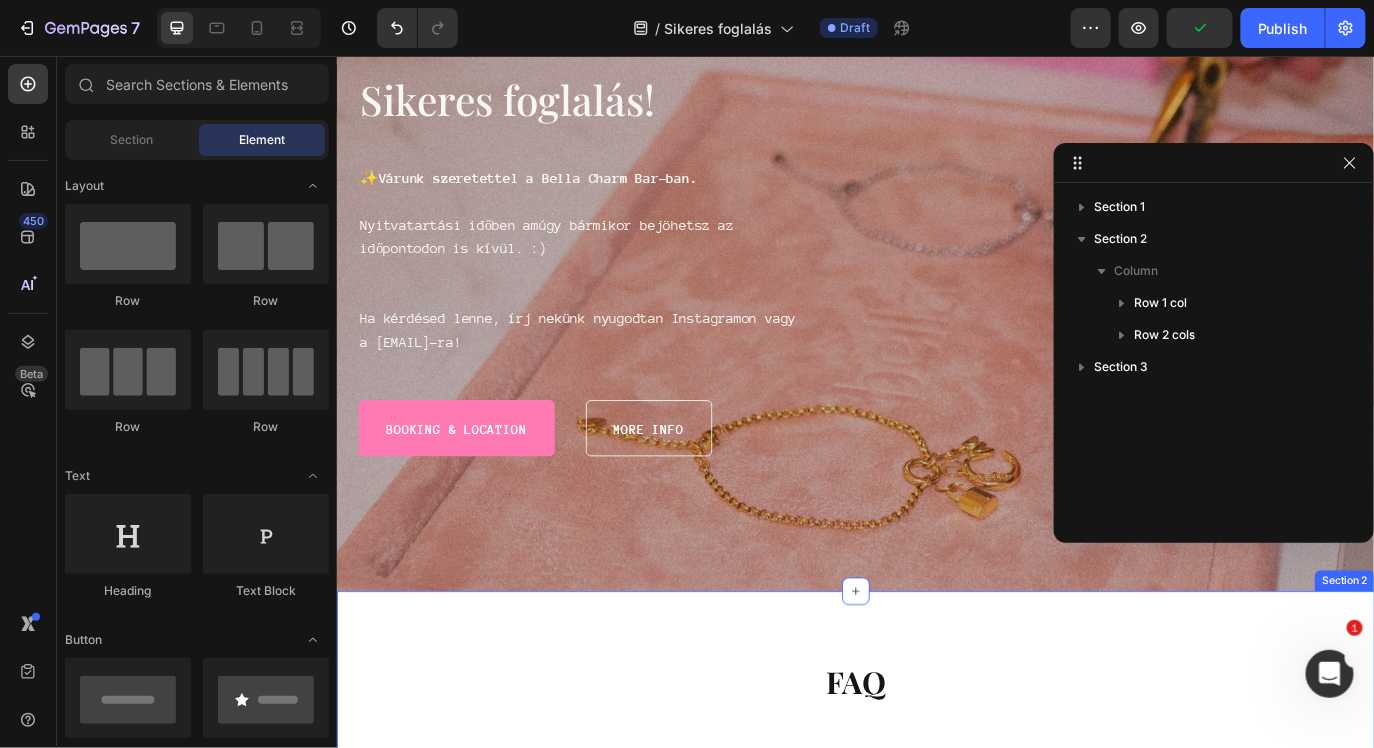 scroll, scrollTop: 230, scrollLeft: 0, axis: vertical 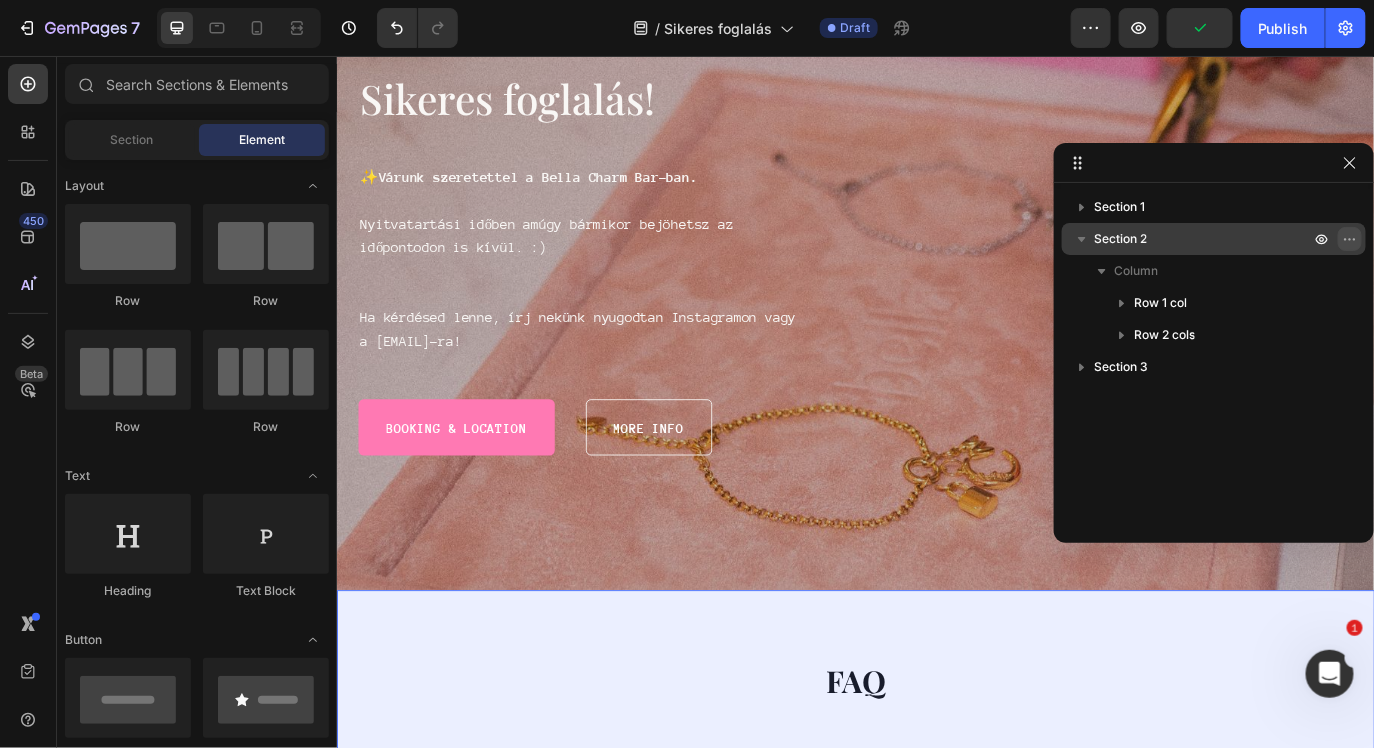 click 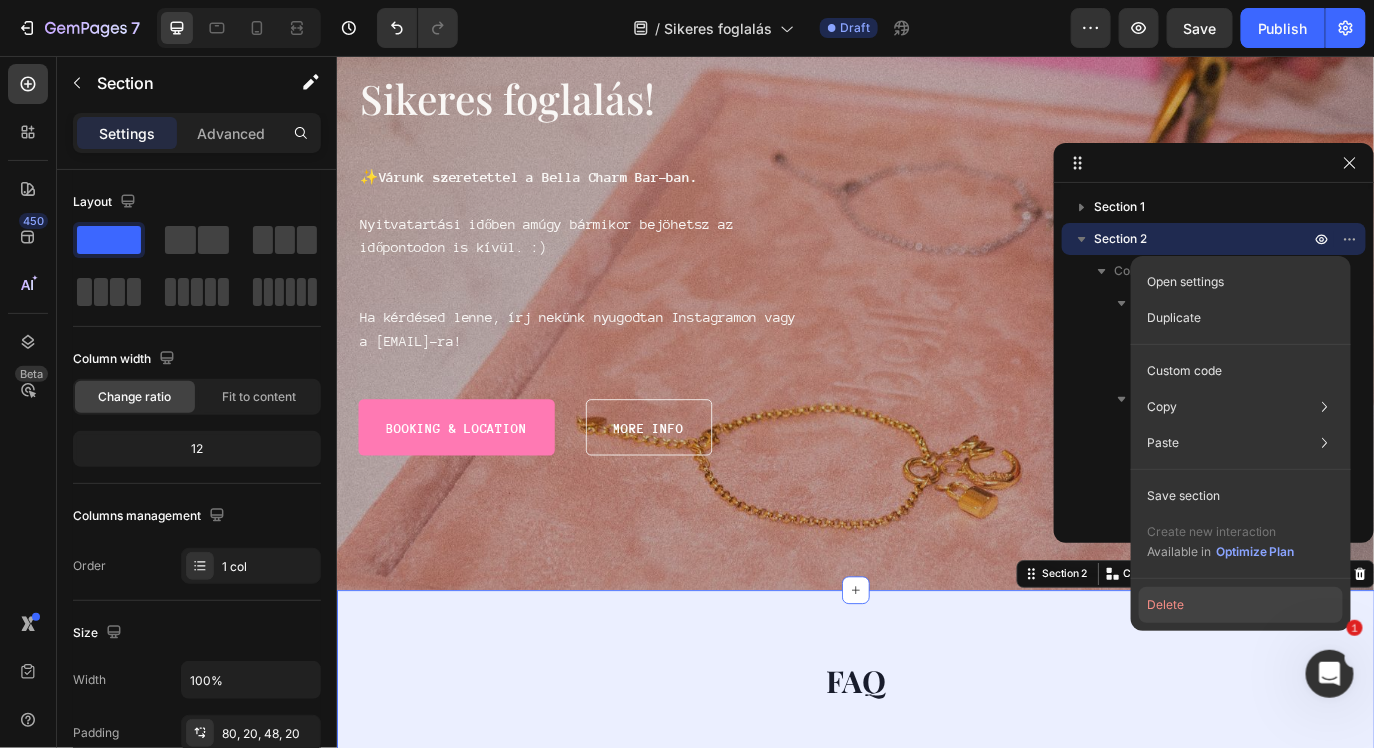 click on "Delete" 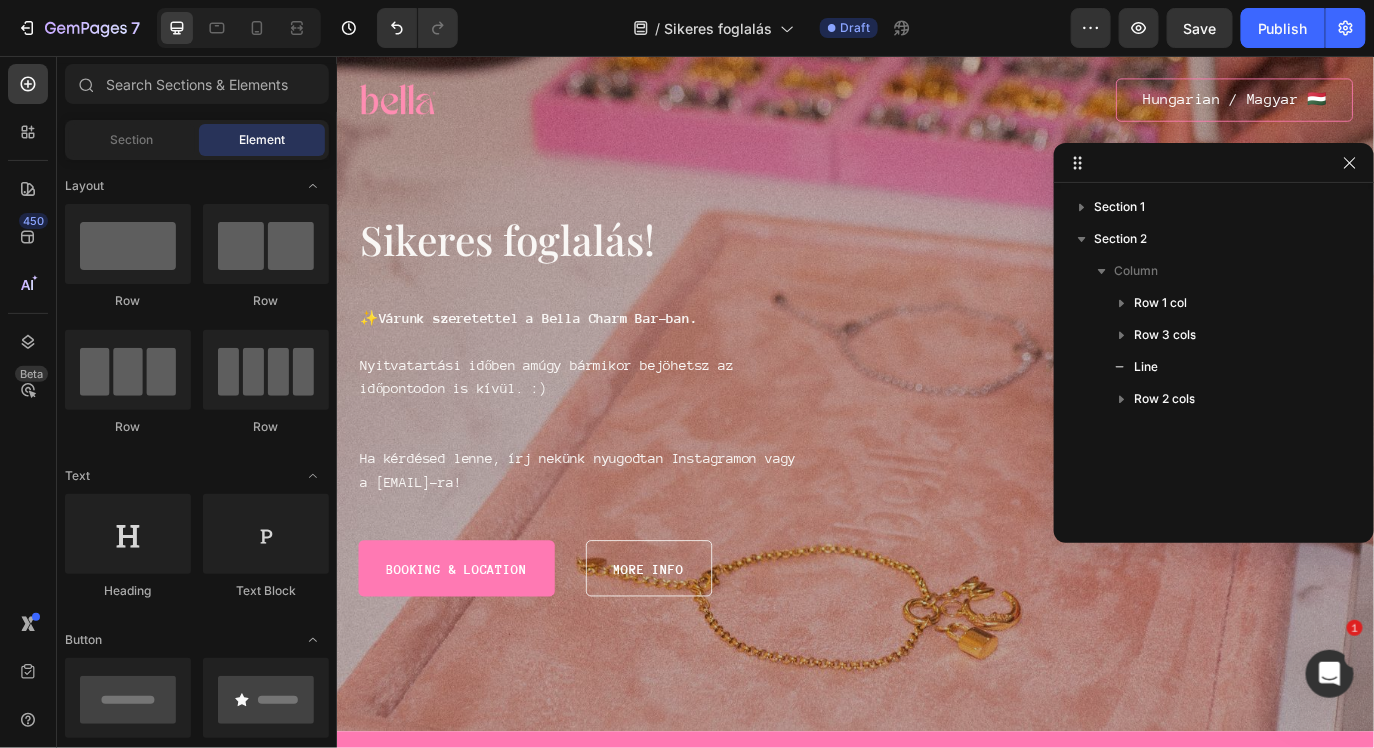 scroll, scrollTop: 69, scrollLeft: 0, axis: vertical 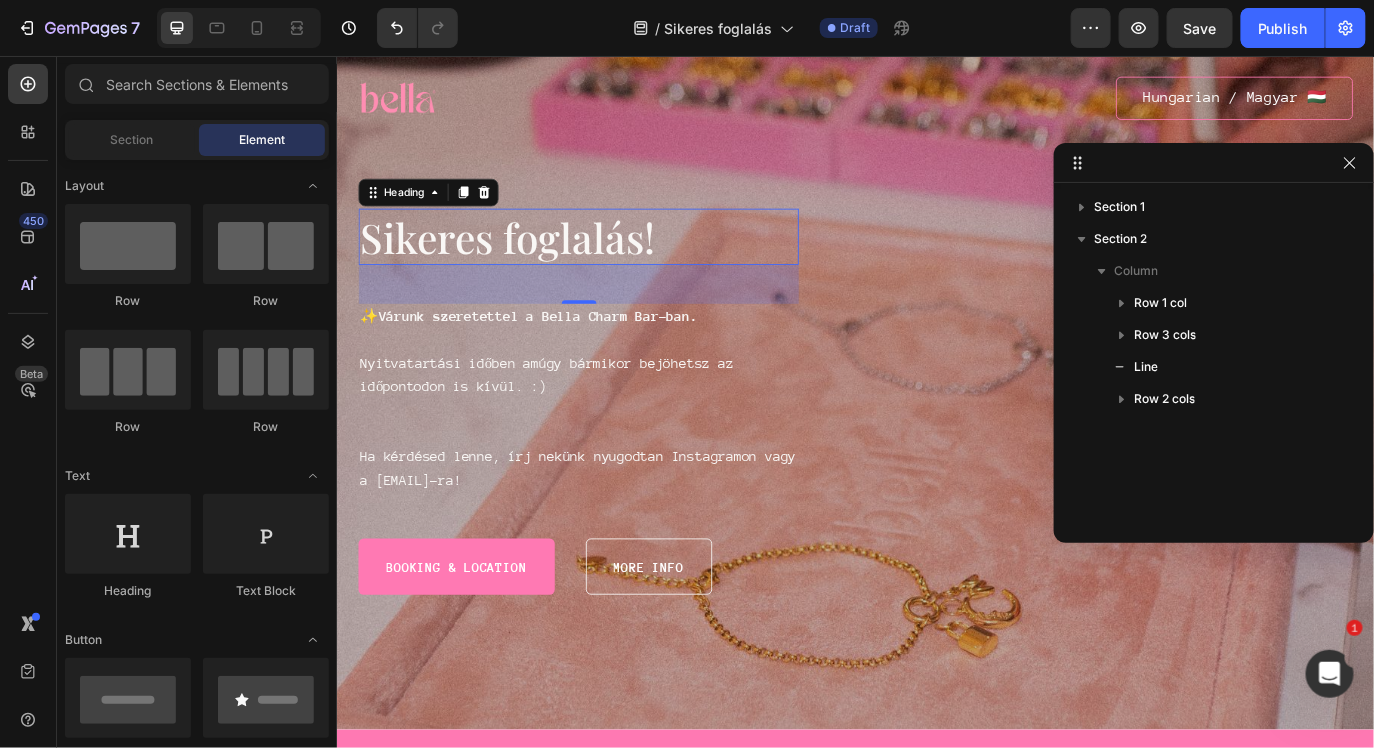 click on "Sikeres foglalás!" at bounding box center [615, 264] 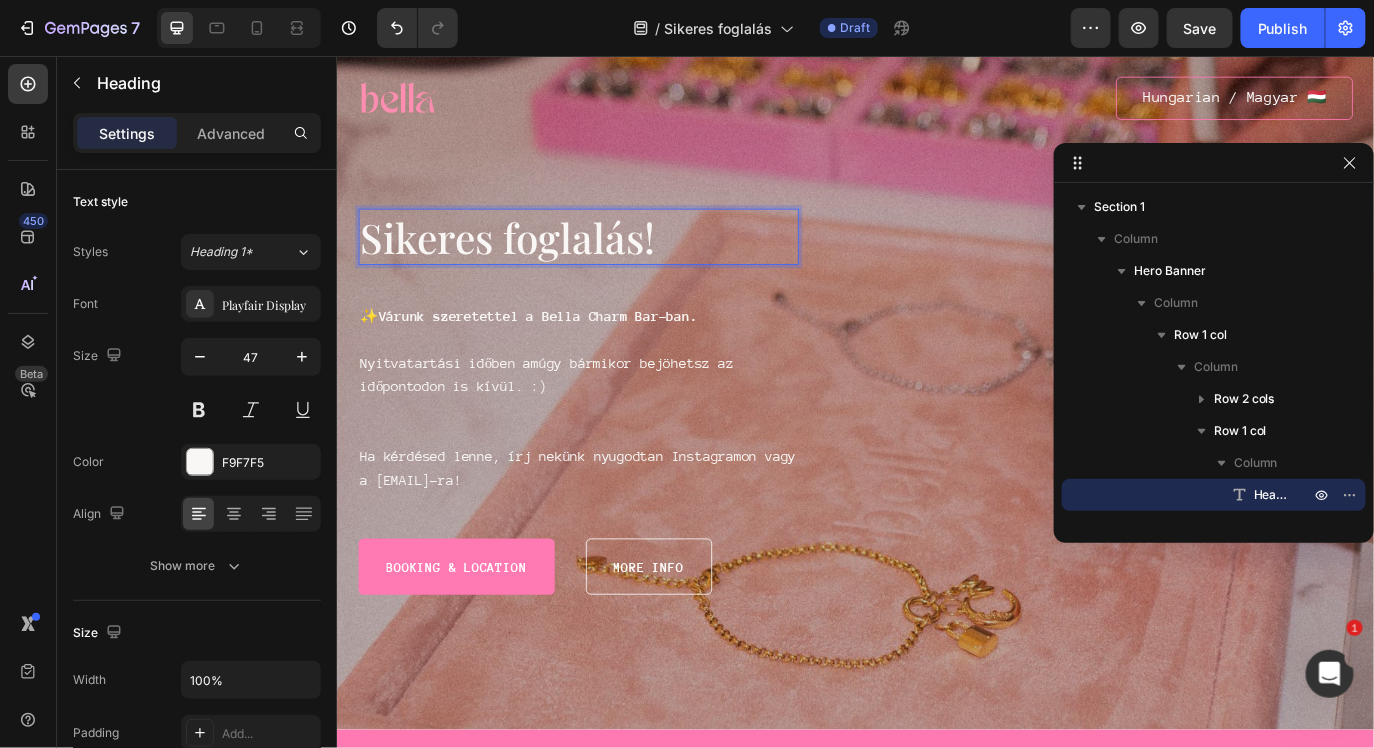 click on "Sikeres foglalás!" at bounding box center [615, 264] 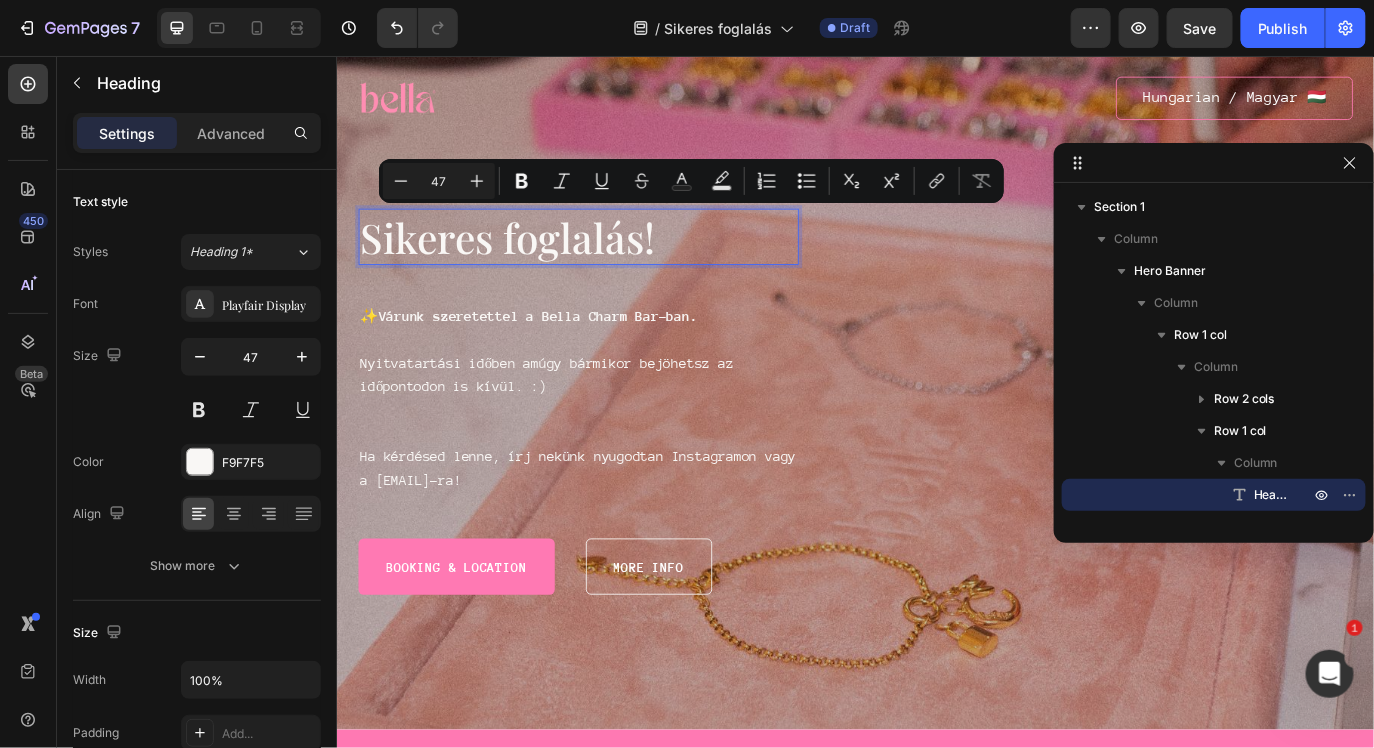 click on "Sikeres foglalás!" at bounding box center (615, 264) 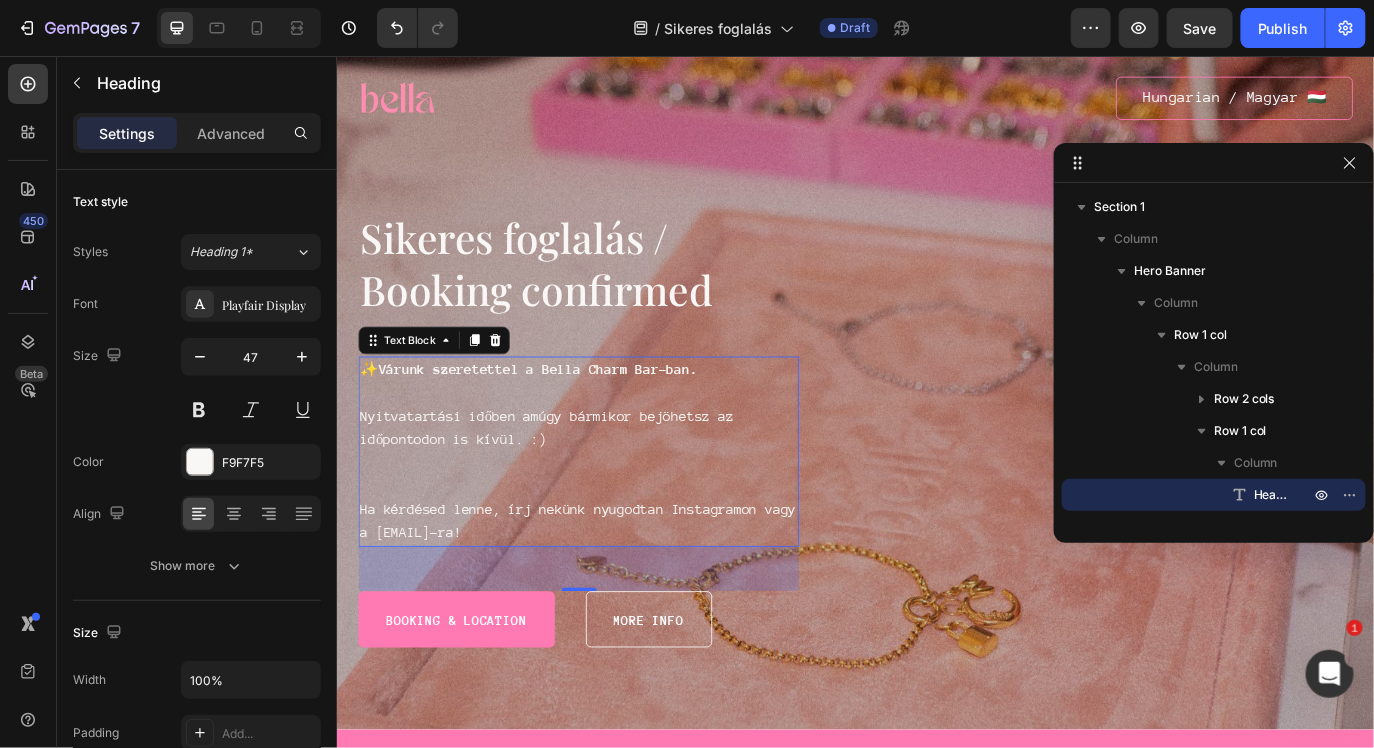 click on "Nyitvatartási időben amúgy bármikor bejöhetsz az időpontodon is kívül. :)" at bounding box center (615, 472) 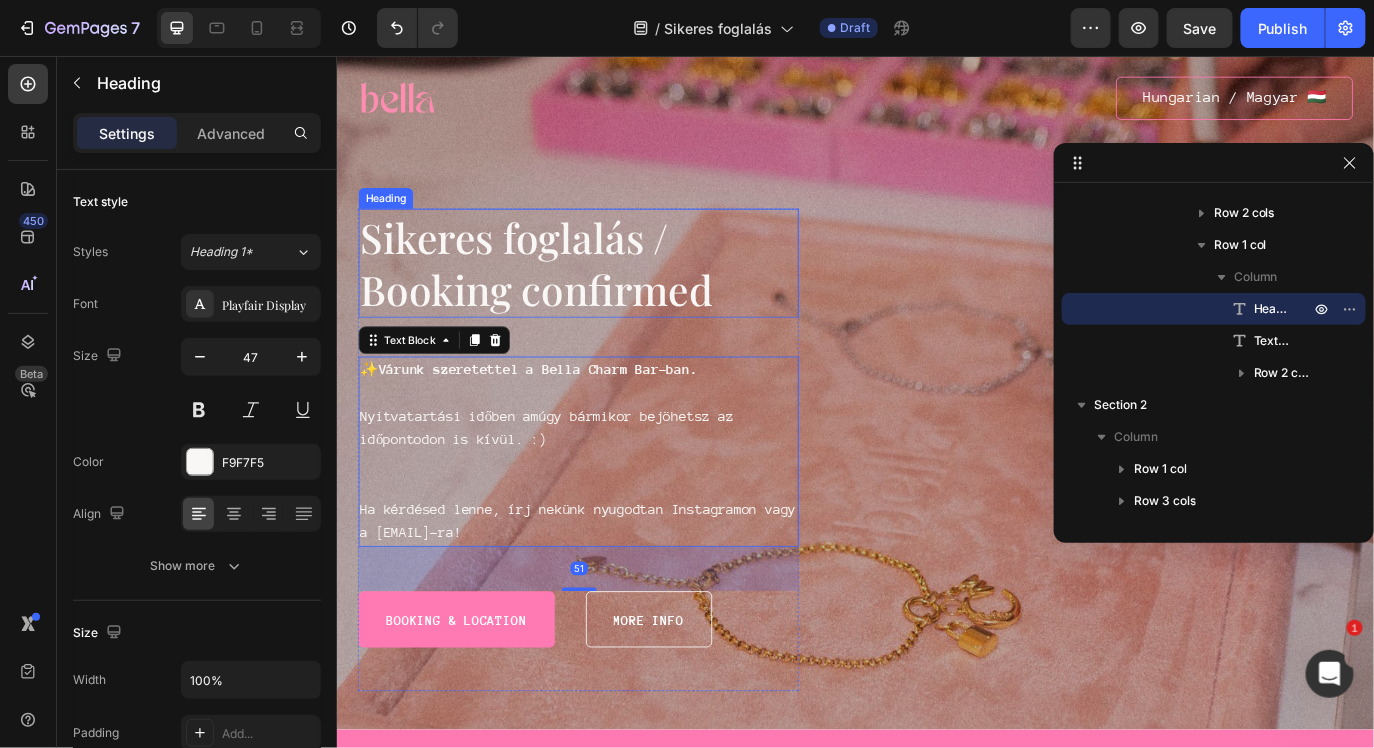 click on "Sikeres foglalás / Booking confirmed" at bounding box center (615, 295) 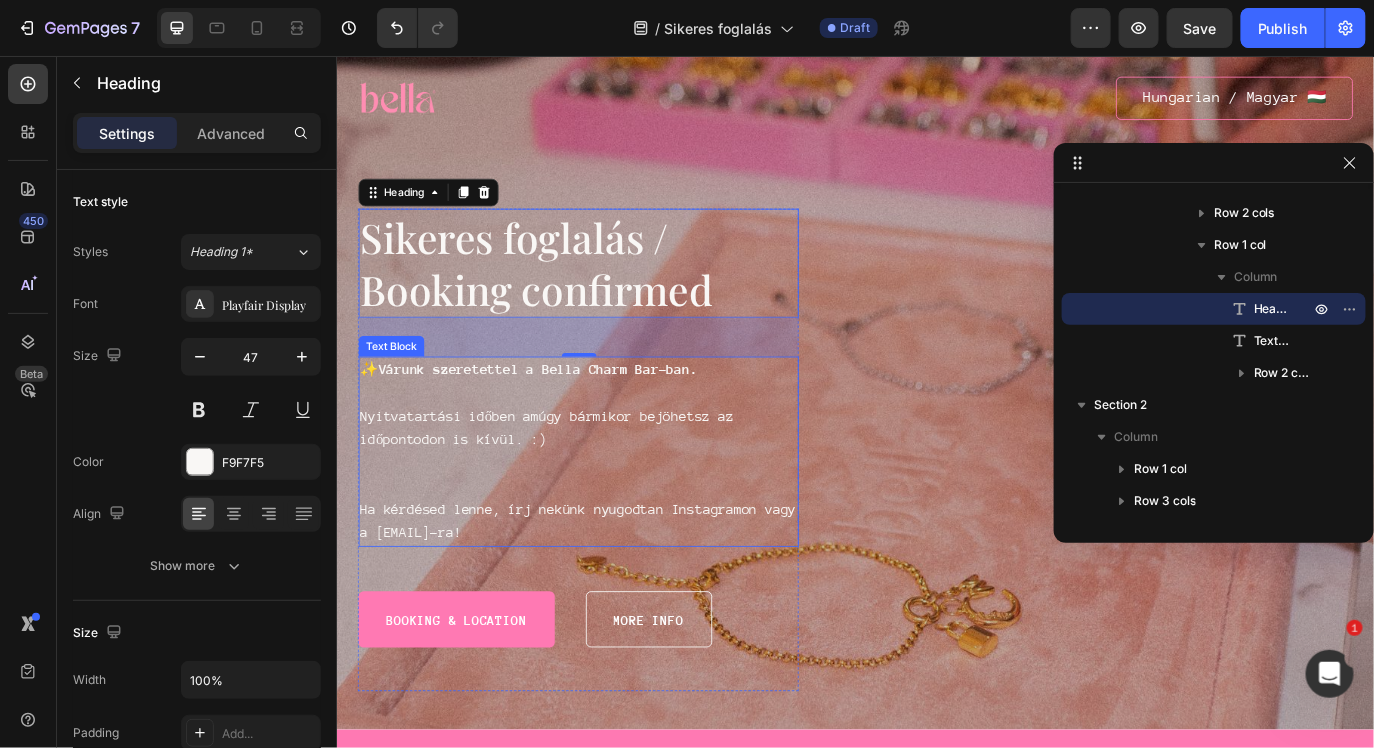 click on "Nyitvatartási időben amúgy bármikor bejöhetsz az időpontodon is kívül. :)" at bounding box center (615, 472) 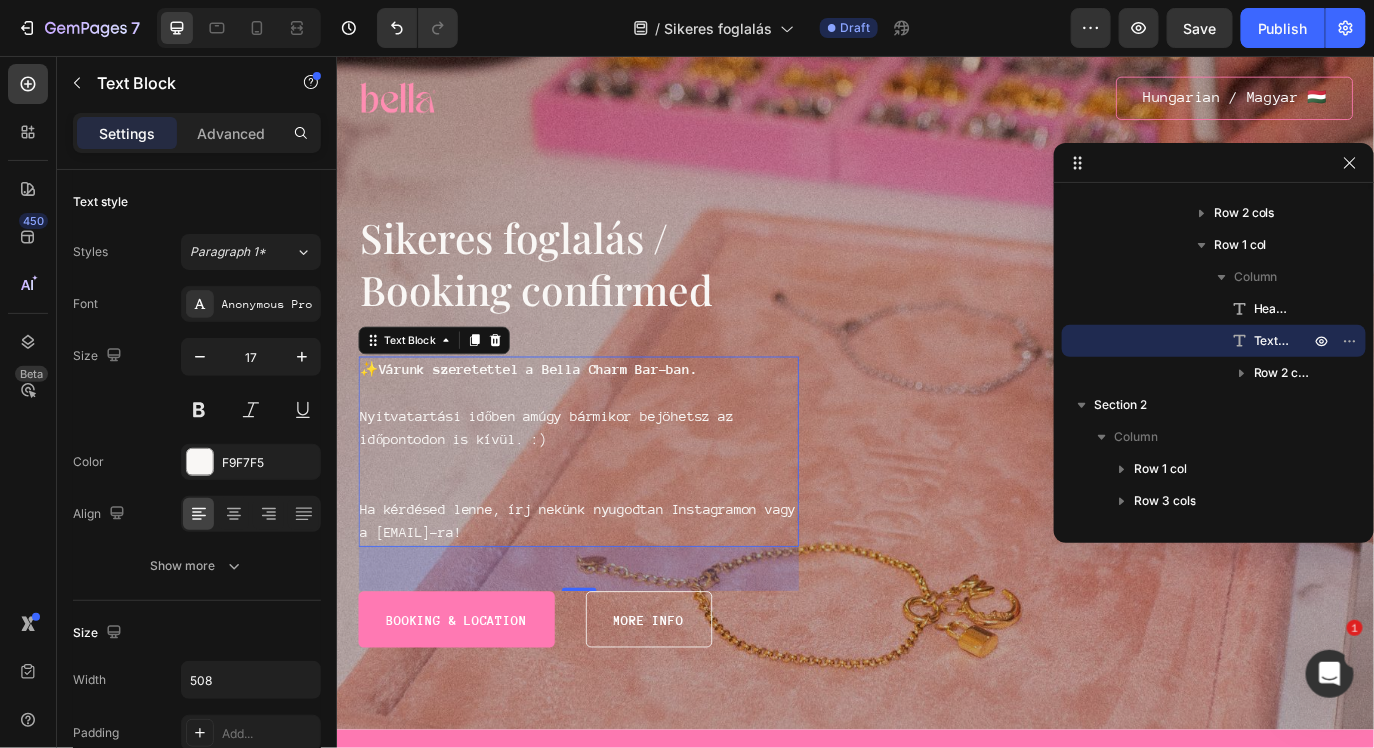click on "Nyitvatartási időben amúgy bármikor bejöhetsz az időpontodon is kívül. :)" at bounding box center [615, 472] 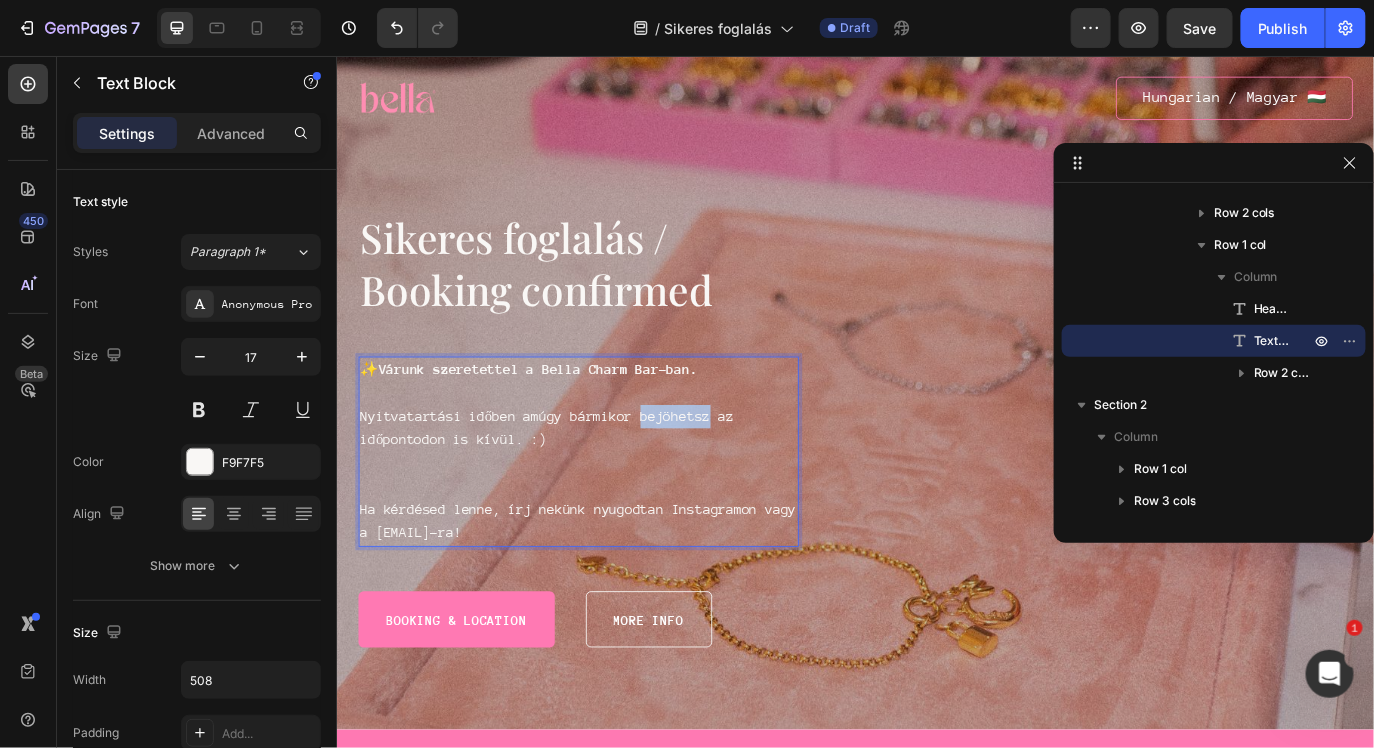 click on "Nyitvatartási időben amúgy bármikor bejöhetsz az időpontodon is kívül. :)" at bounding box center [615, 472] 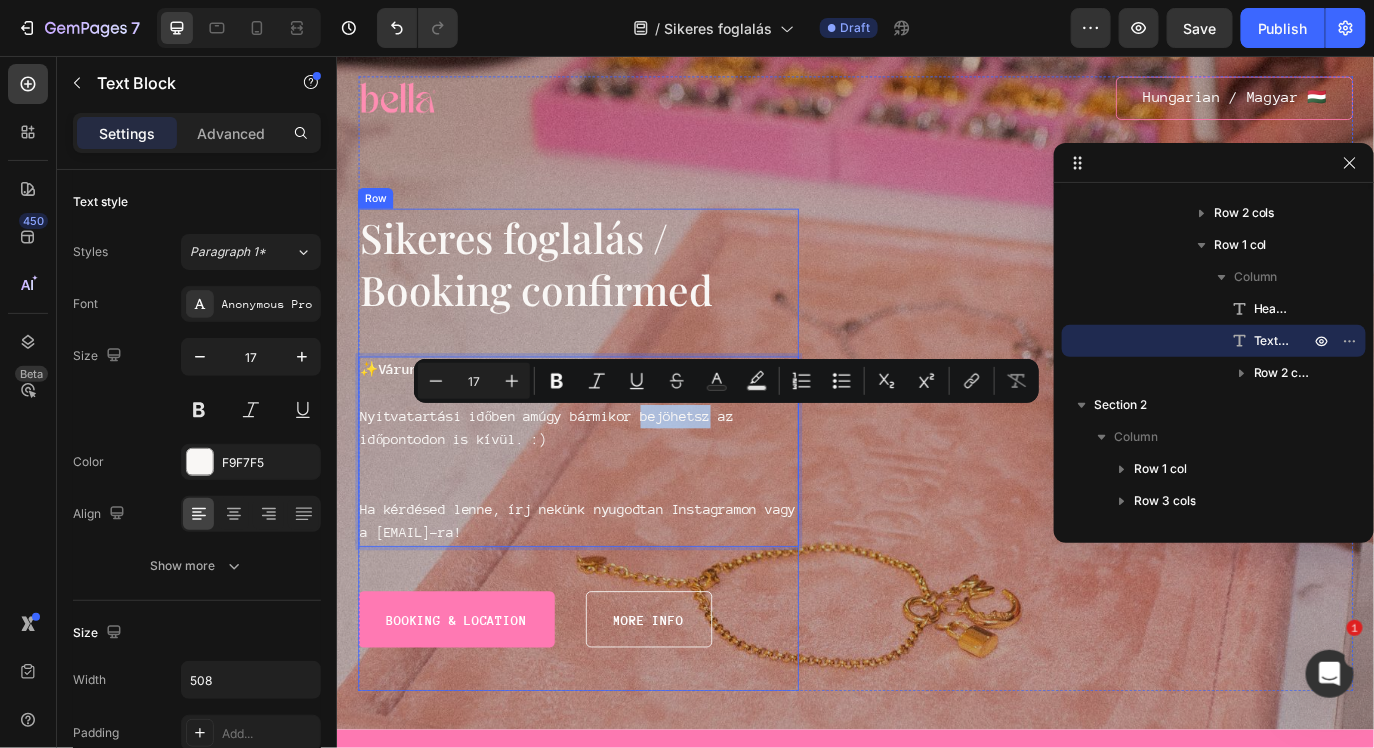 click on "Sikeres foglalás / Booking confirmed Heading ✨  Várunk szeretettel a Bella Charm Bar-ban. Nyitvatartási időben amúgy bármikor bejöhetsz az időpontodon is kívül. :) Ha kérdésed lenne, írj nekünk nyugodtan Instagramon vagy a [EMAIL]-ra! Text Block Booking & location Button more info Button Row" at bounding box center (615, 511) 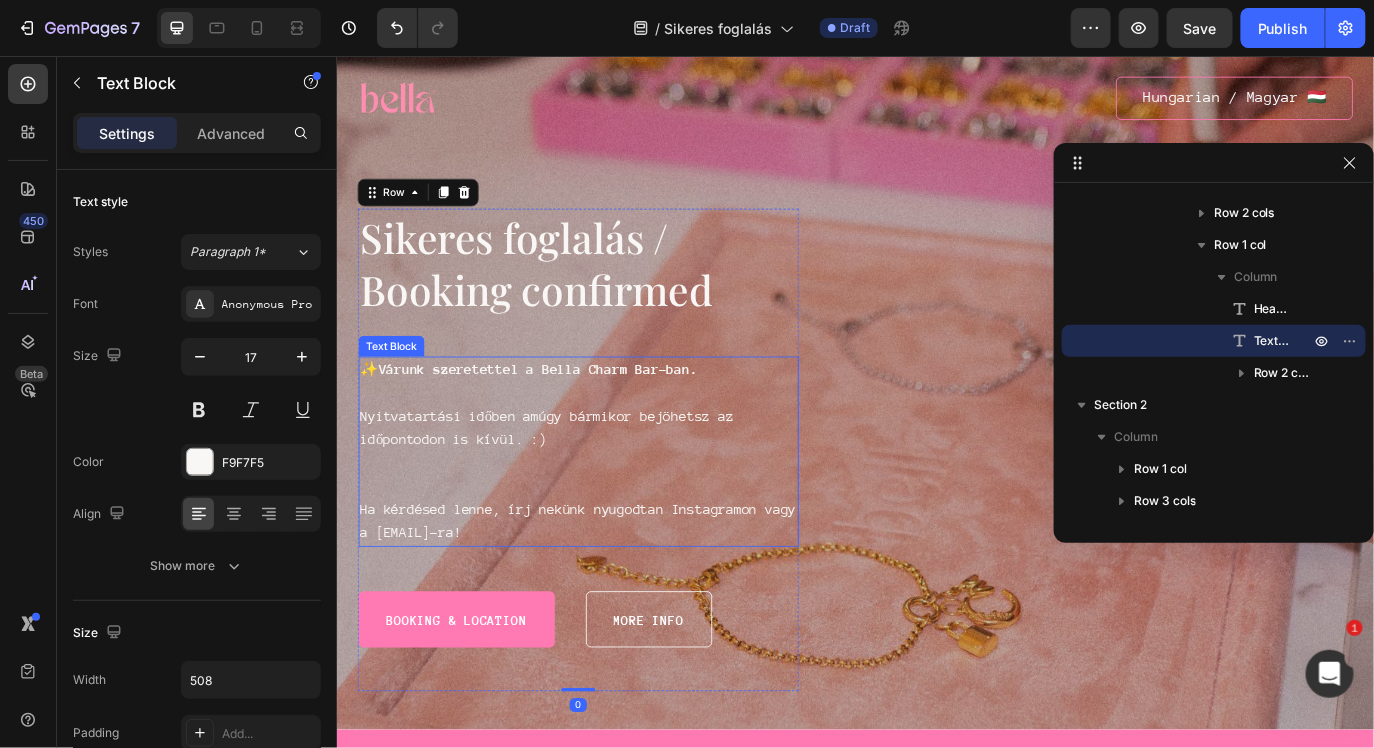 click on "Ha kérdésed lenne, írj nekünk nyugodtan Instagramon vagy a [EMAIL]-ra!" at bounding box center [615, 594] 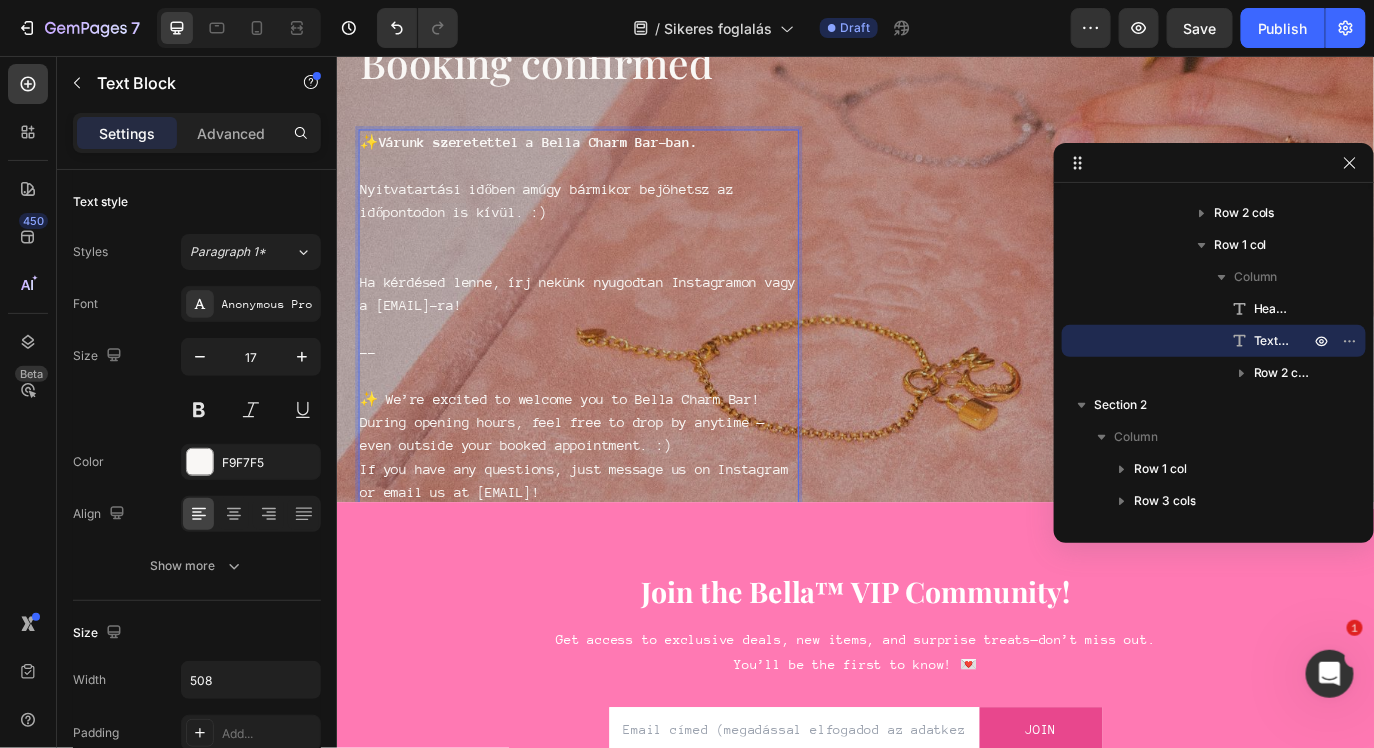 scroll, scrollTop: 331, scrollLeft: 0, axis: vertical 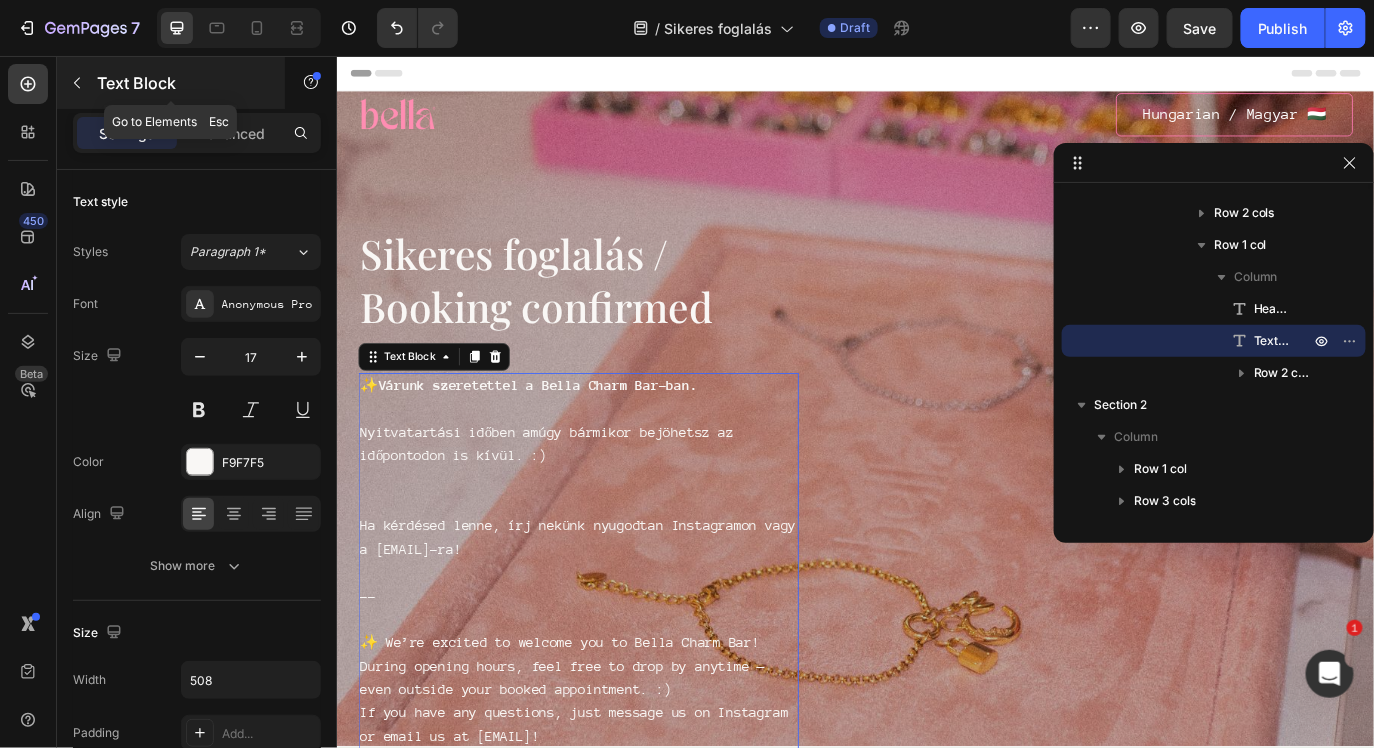 click 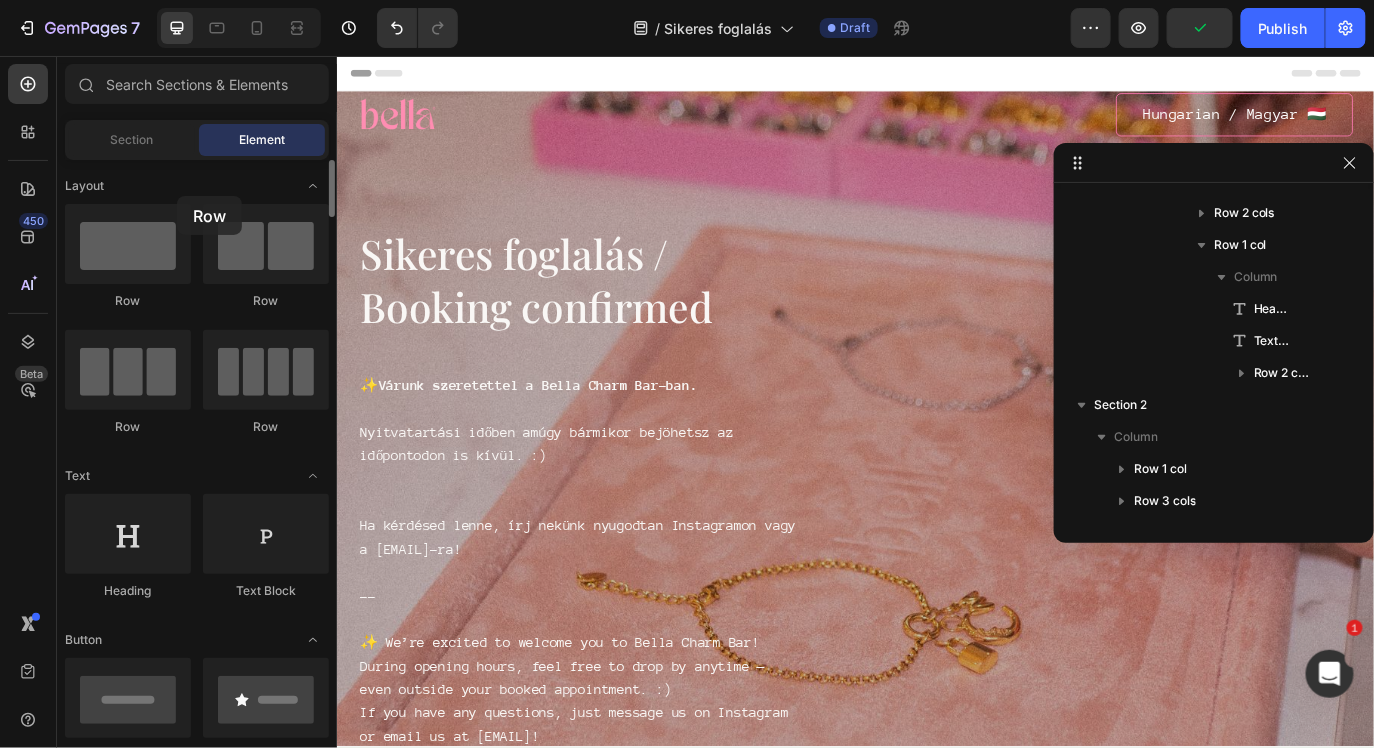 drag, startPoint x: 233, startPoint y: 261, endPoint x: 177, endPoint y: 199, distance: 83.546394 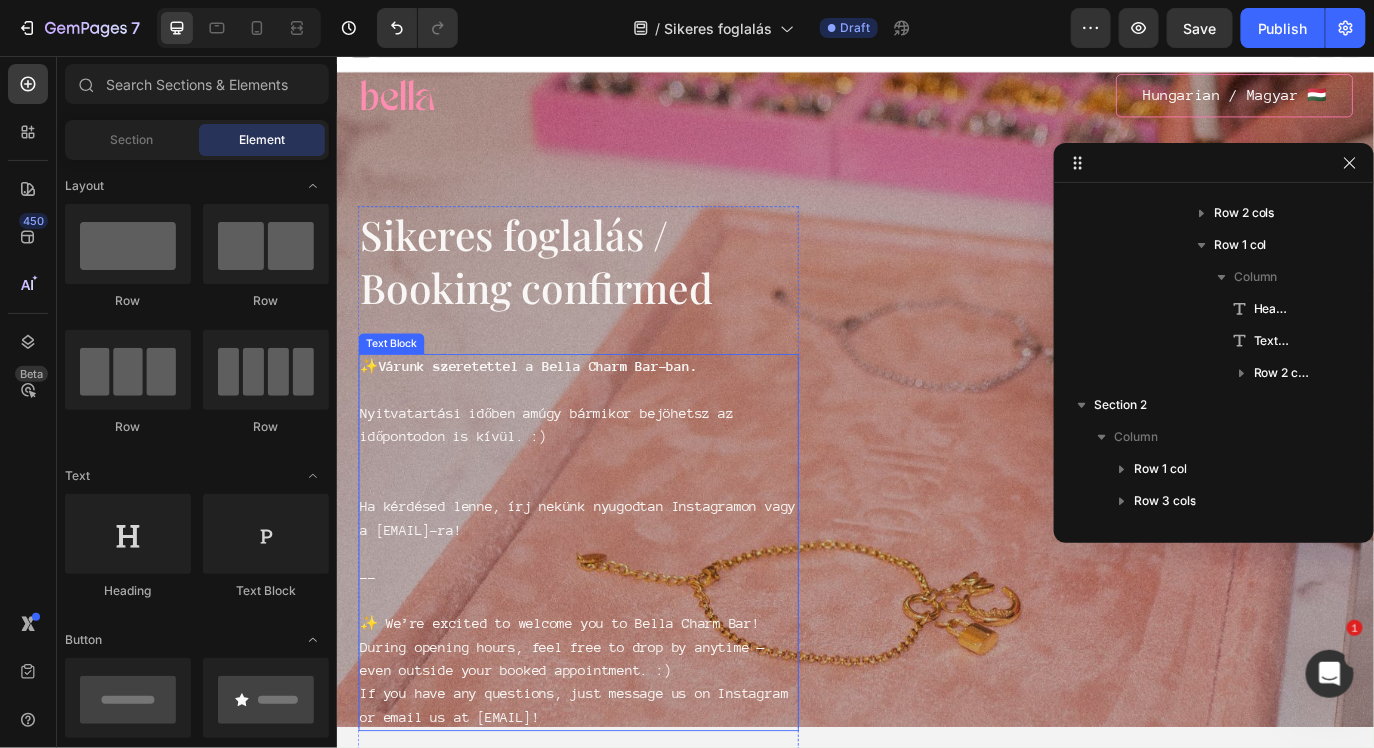 scroll, scrollTop: 26, scrollLeft: 0, axis: vertical 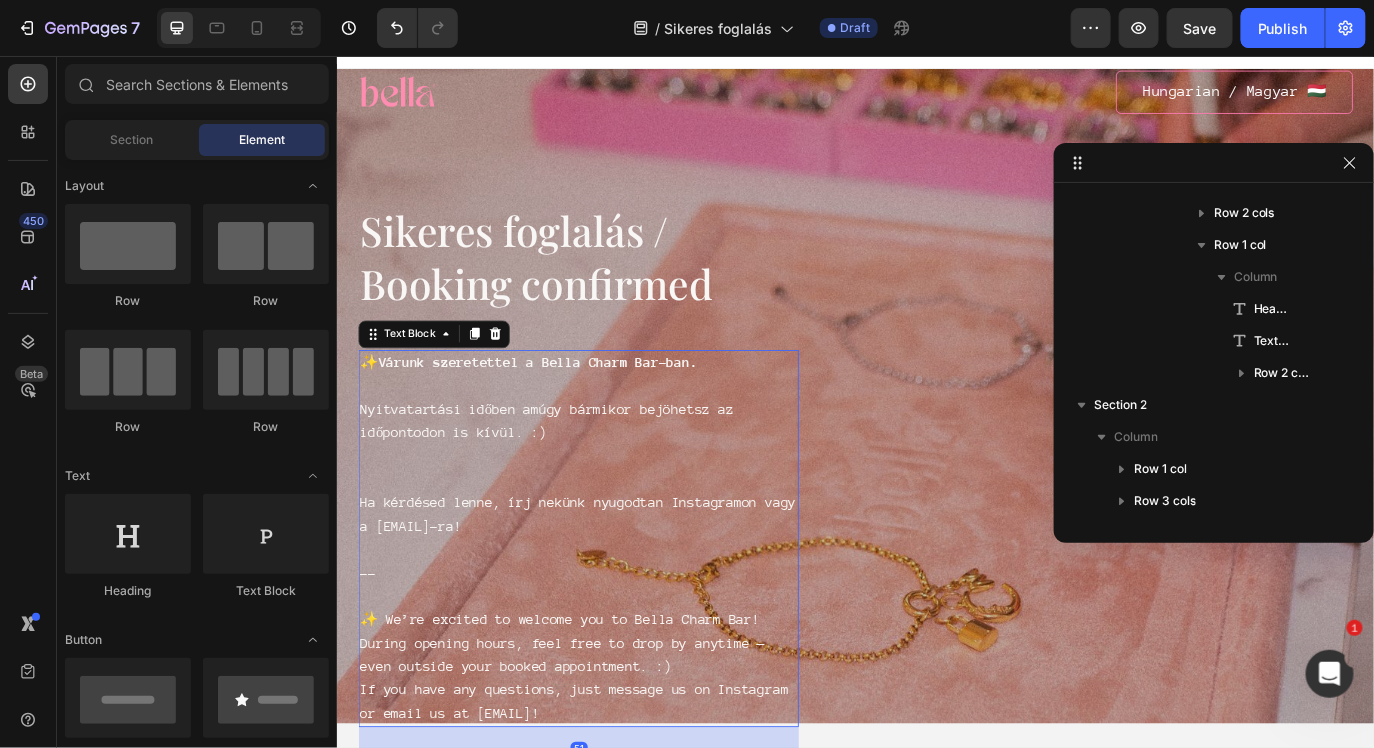 click at bounding box center (615, 627) 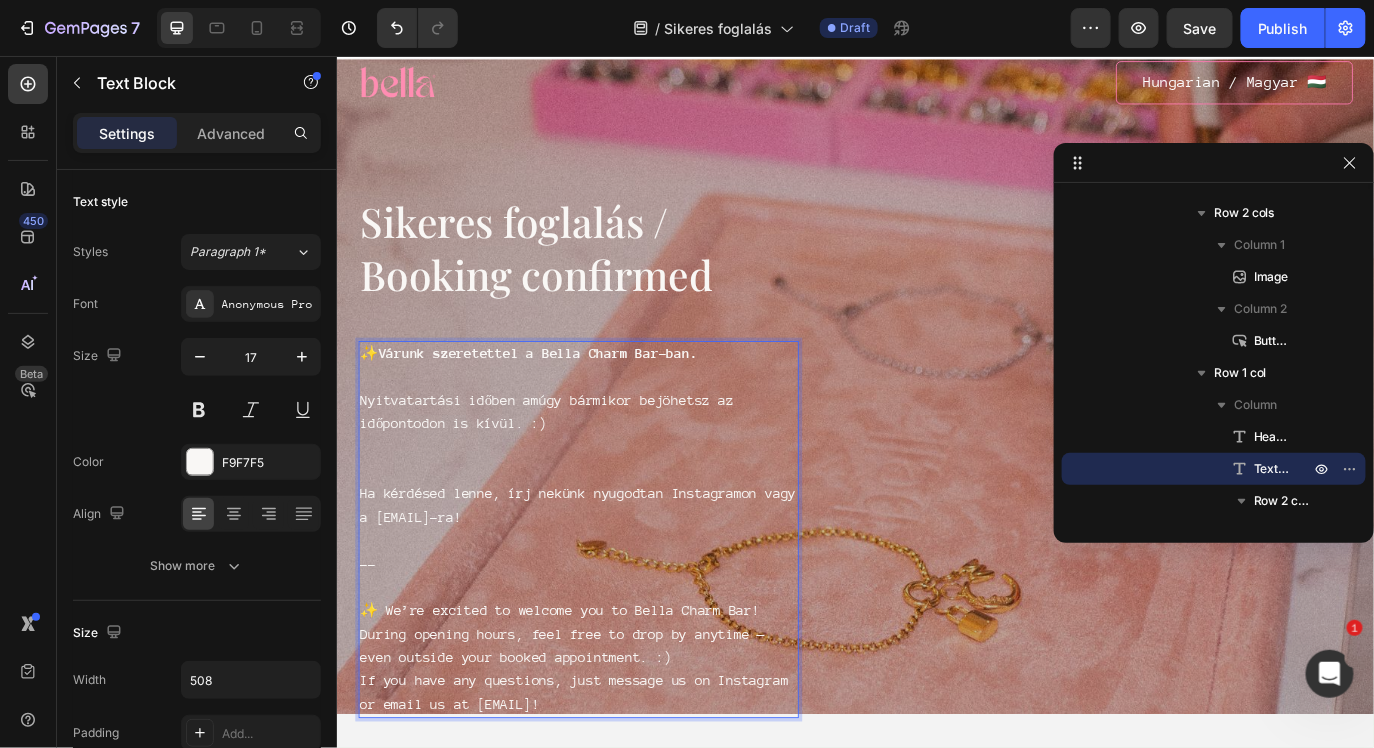 scroll, scrollTop: 38, scrollLeft: 0, axis: vertical 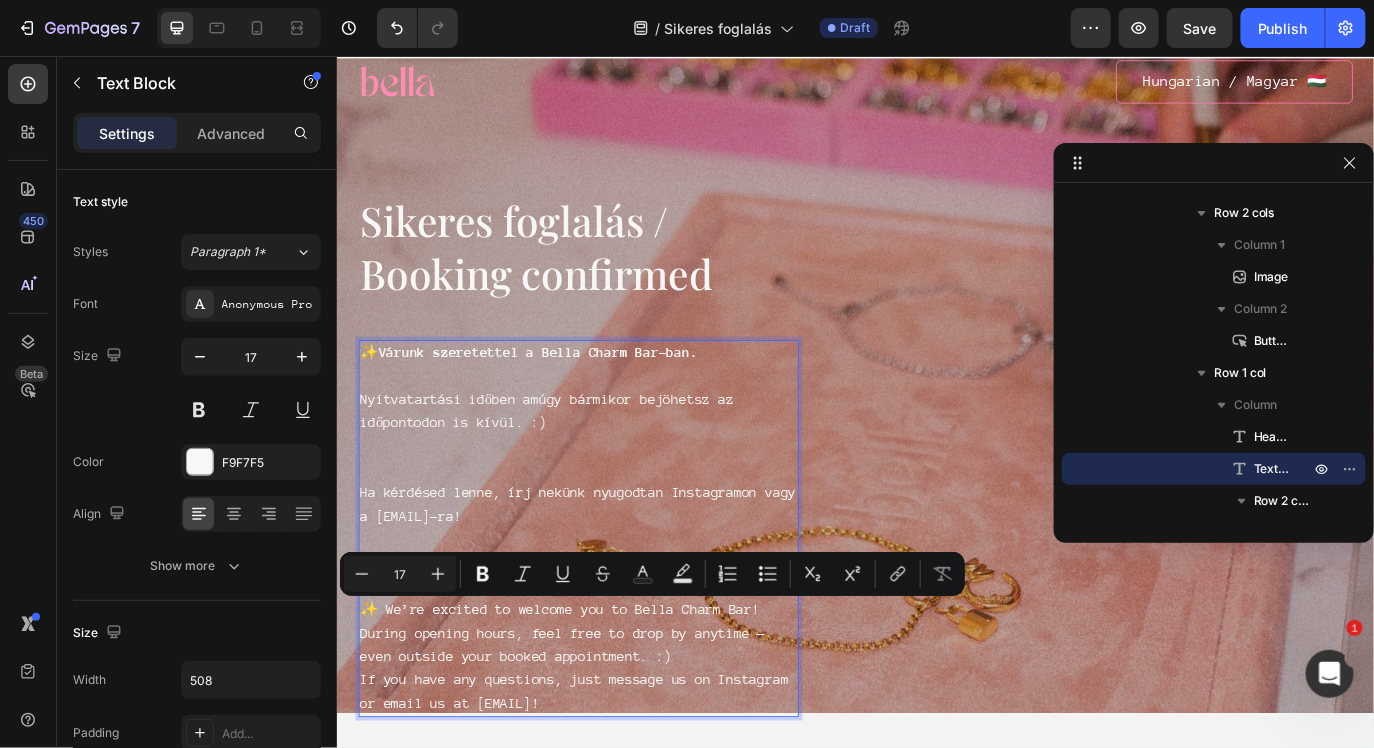 drag, startPoint x: 368, startPoint y: 710, endPoint x: 841, endPoint y: 812, distance: 483.87292 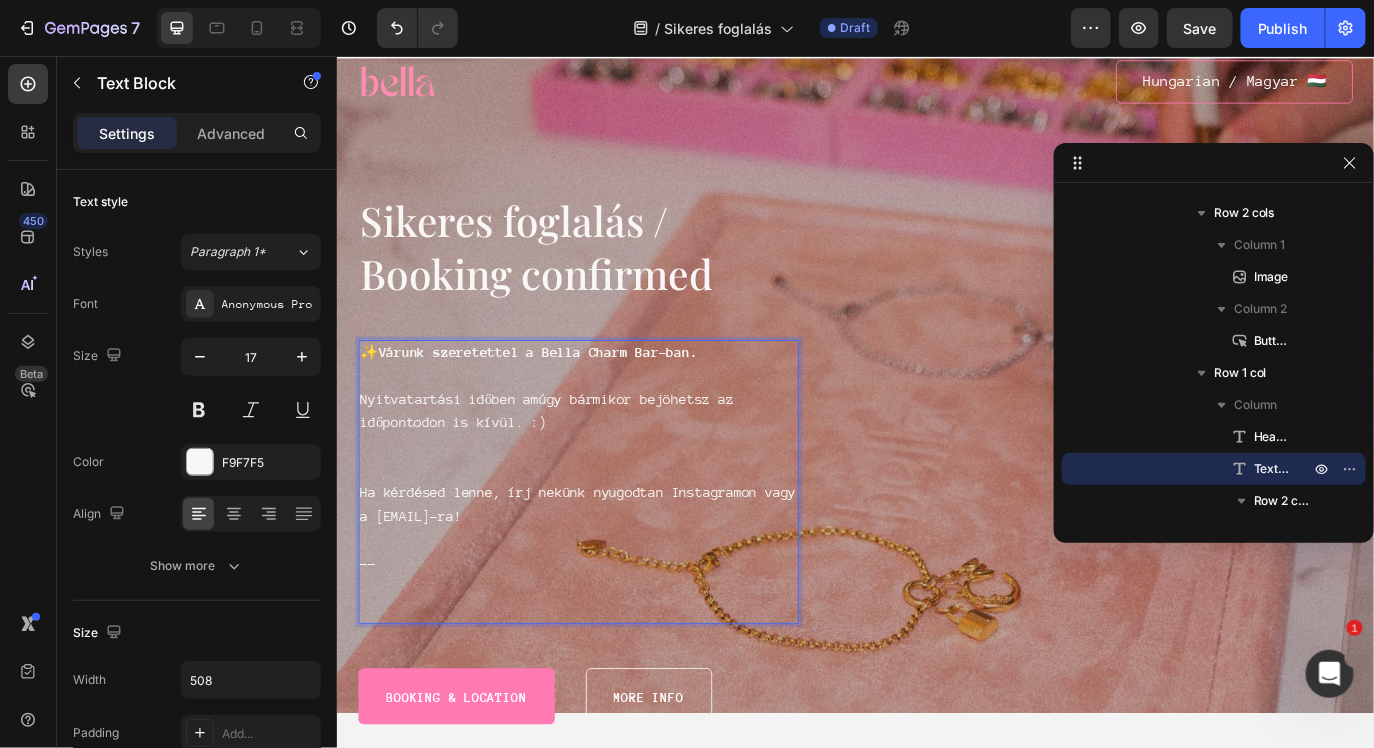 scroll, scrollTop: 36, scrollLeft: 0, axis: vertical 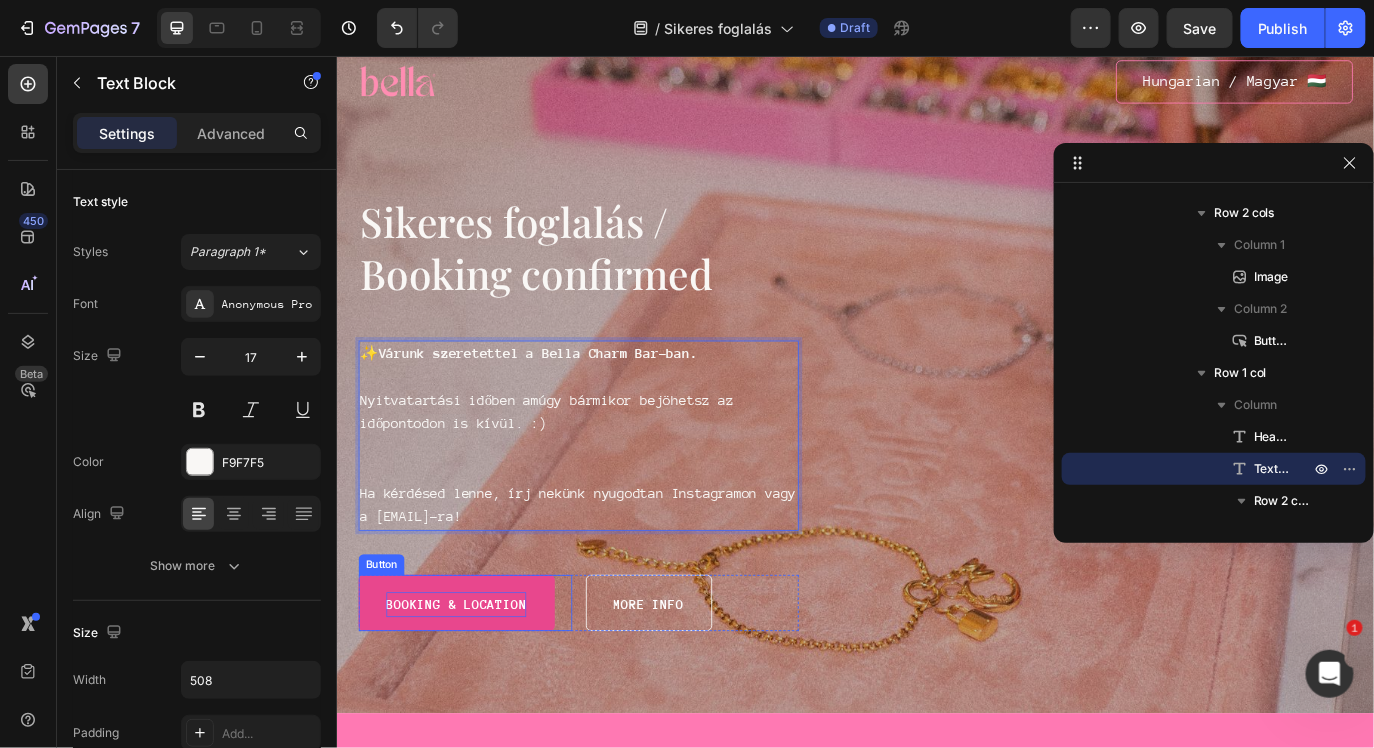 click on "Booking & location" at bounding box center (474, 689) 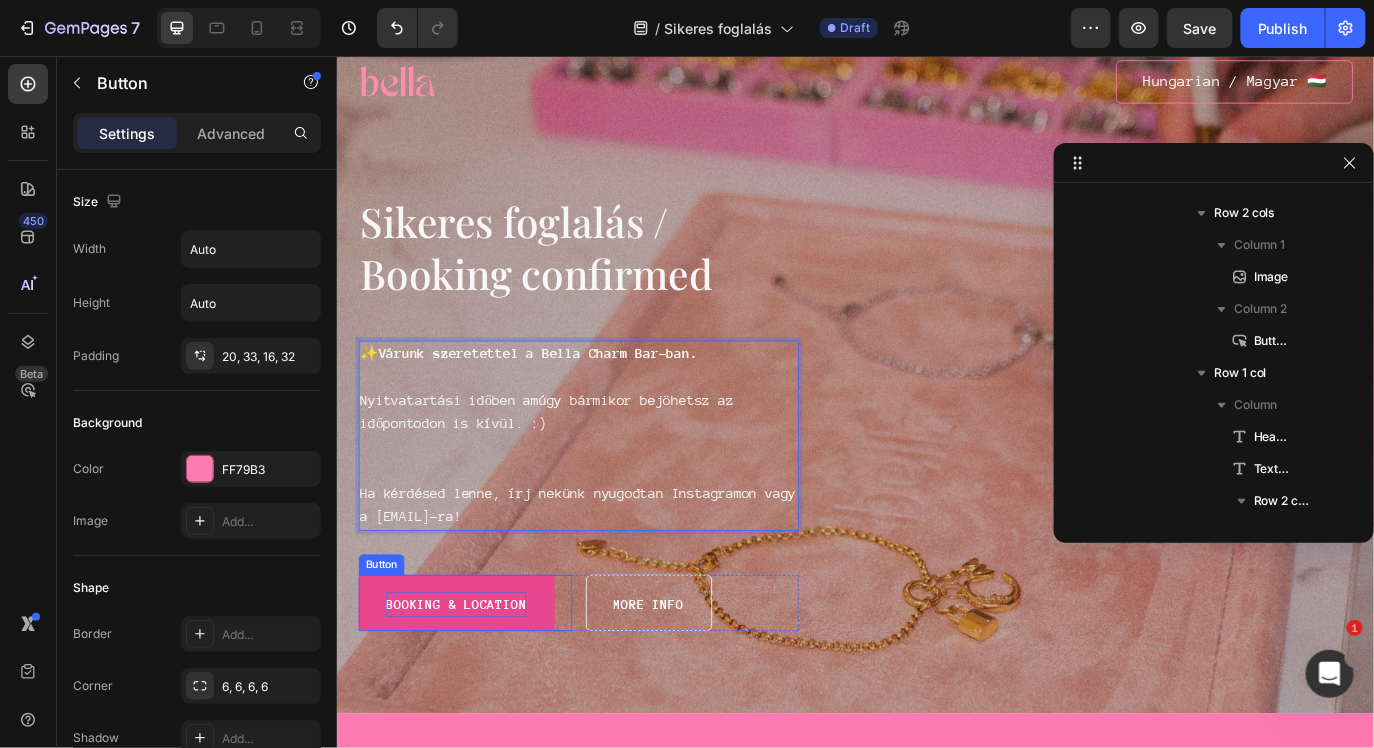 scroll, scrollTop: 410, scrollLeft: 0, axis: vertical 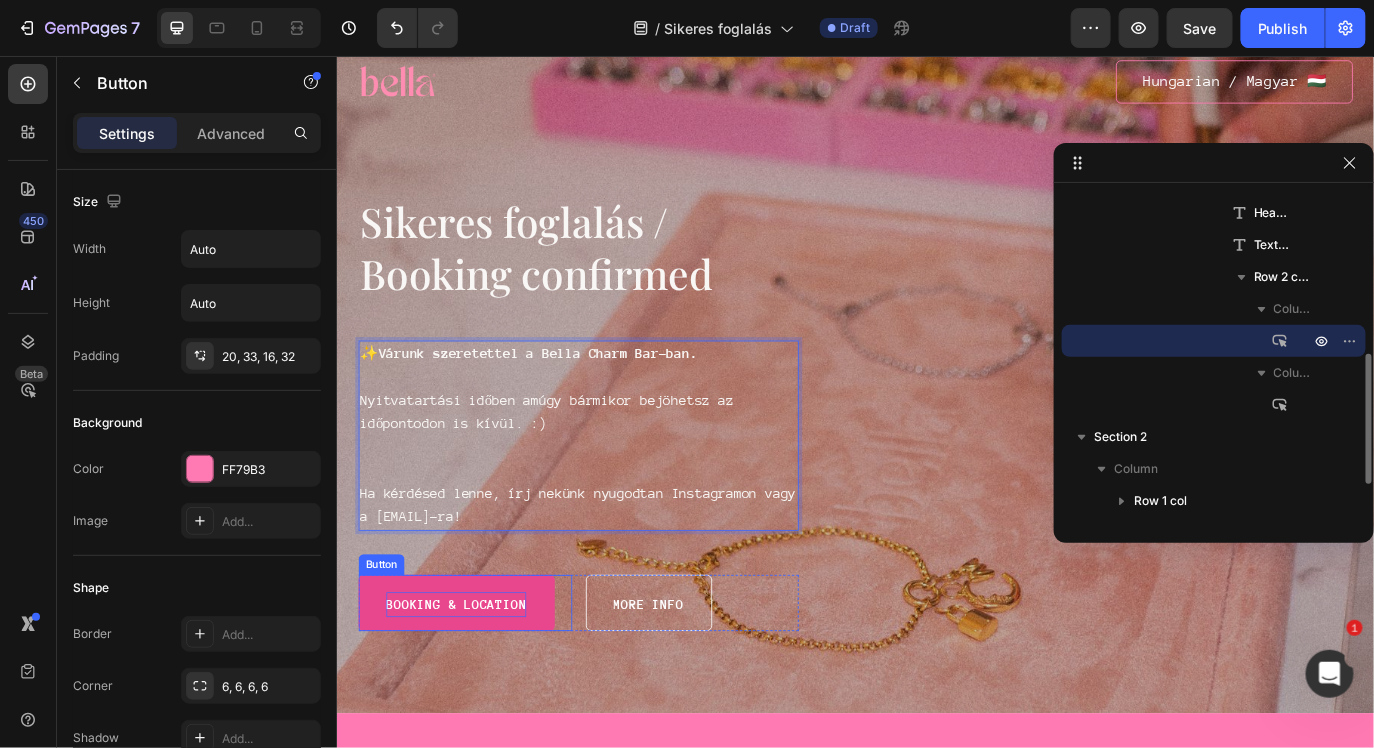click on "Booking & location" at bounding box center [474, 689] 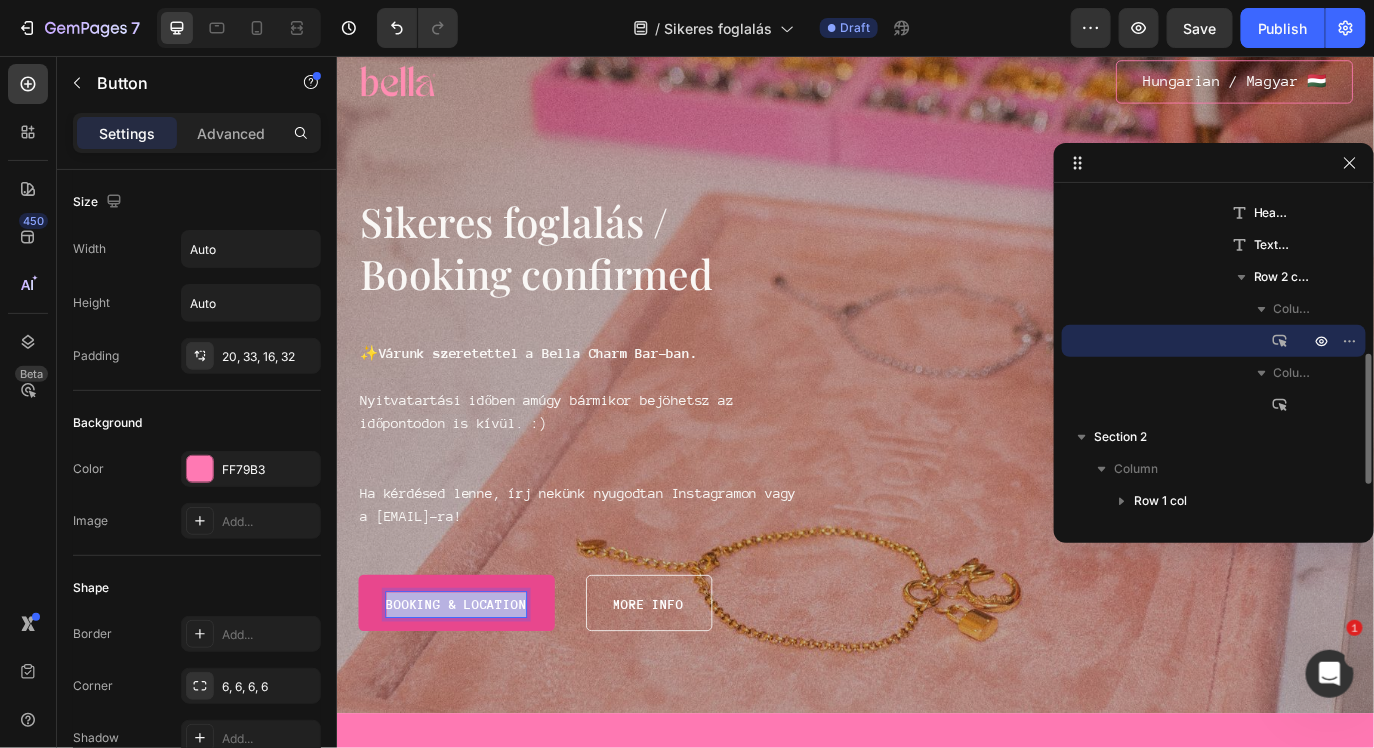 click on "Booking & location" at bounding box center [474, 689] 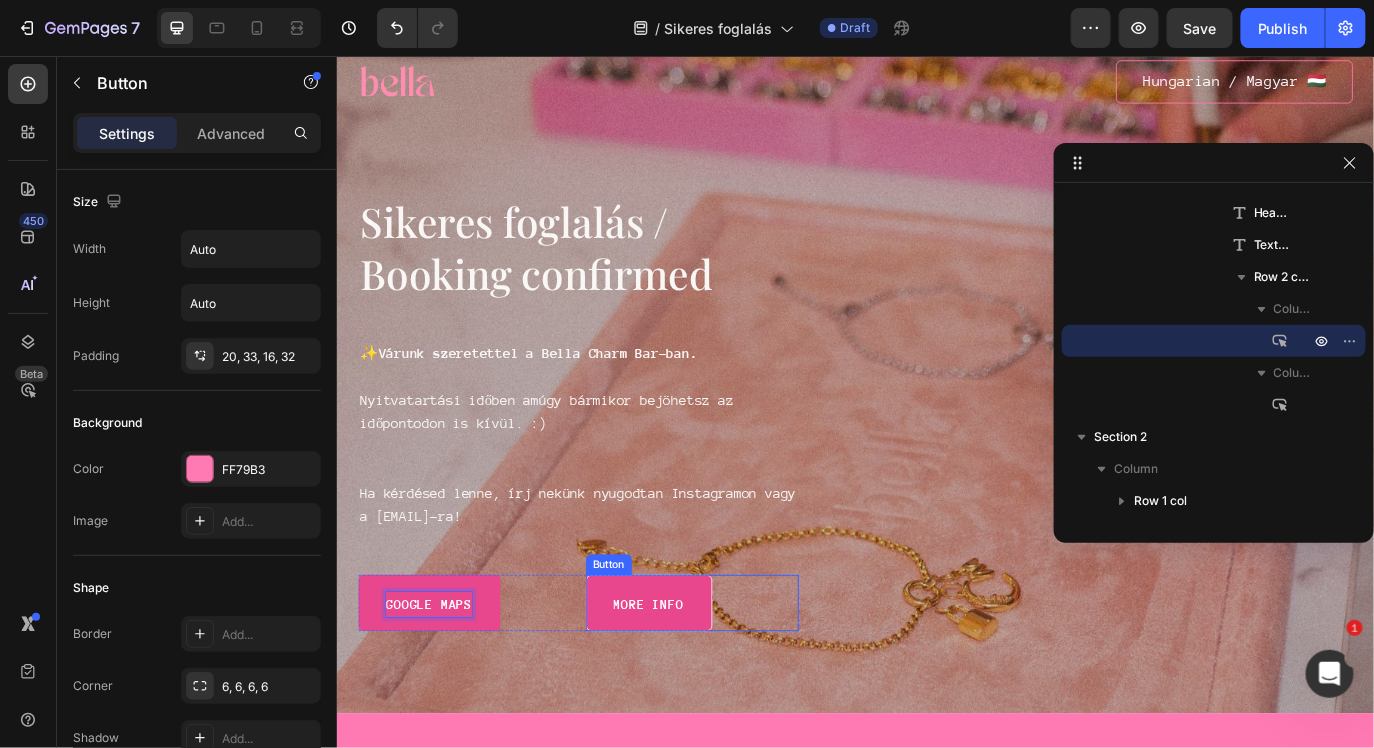 click on "more info" at bounding box center [697, 687] 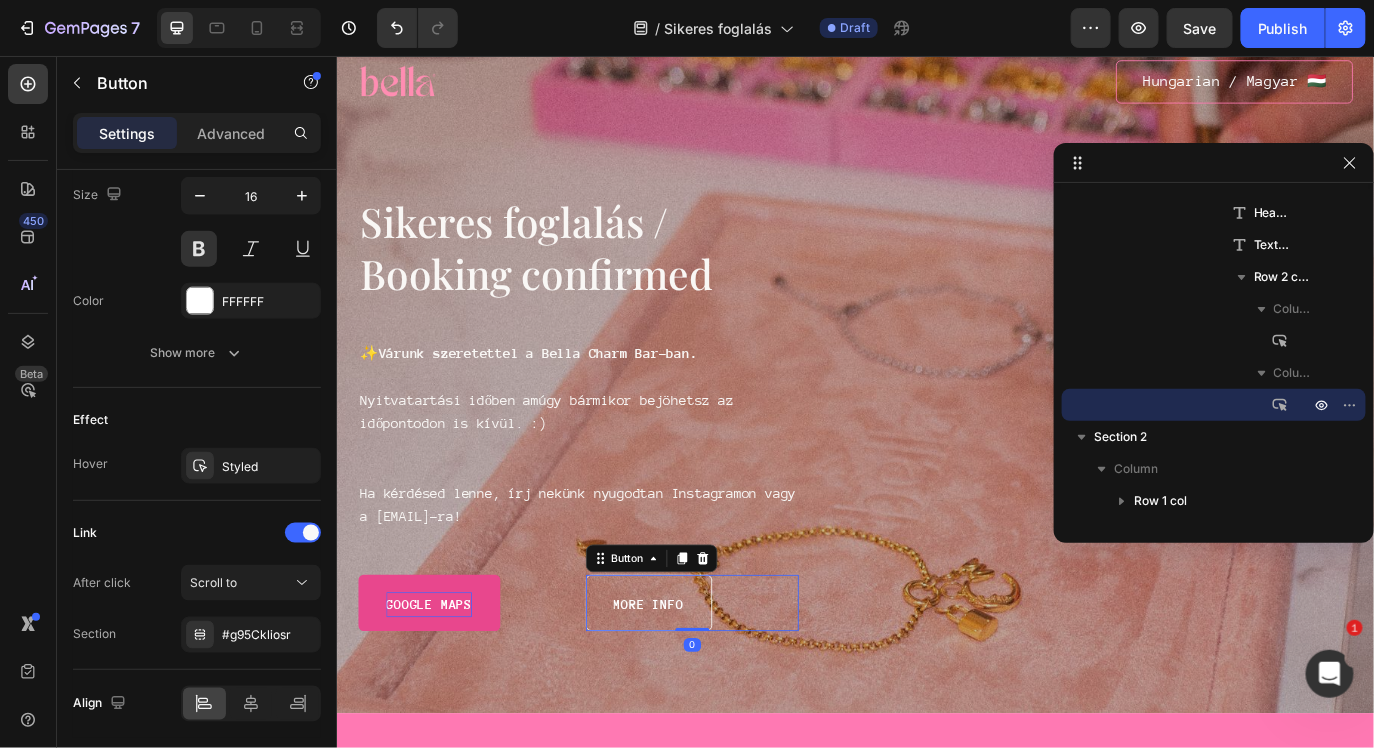 scroll, scrollTop: 900, scrollLeft: 0, axis: vertical 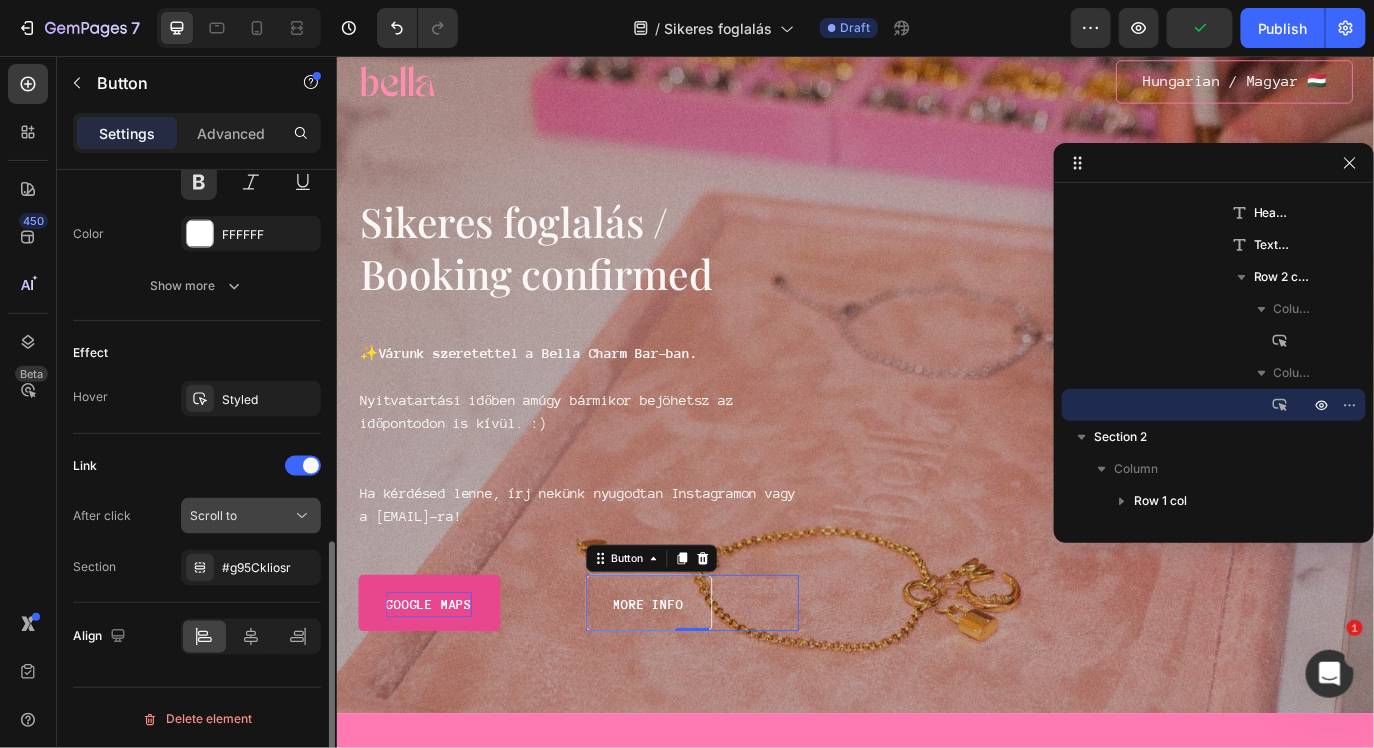 click 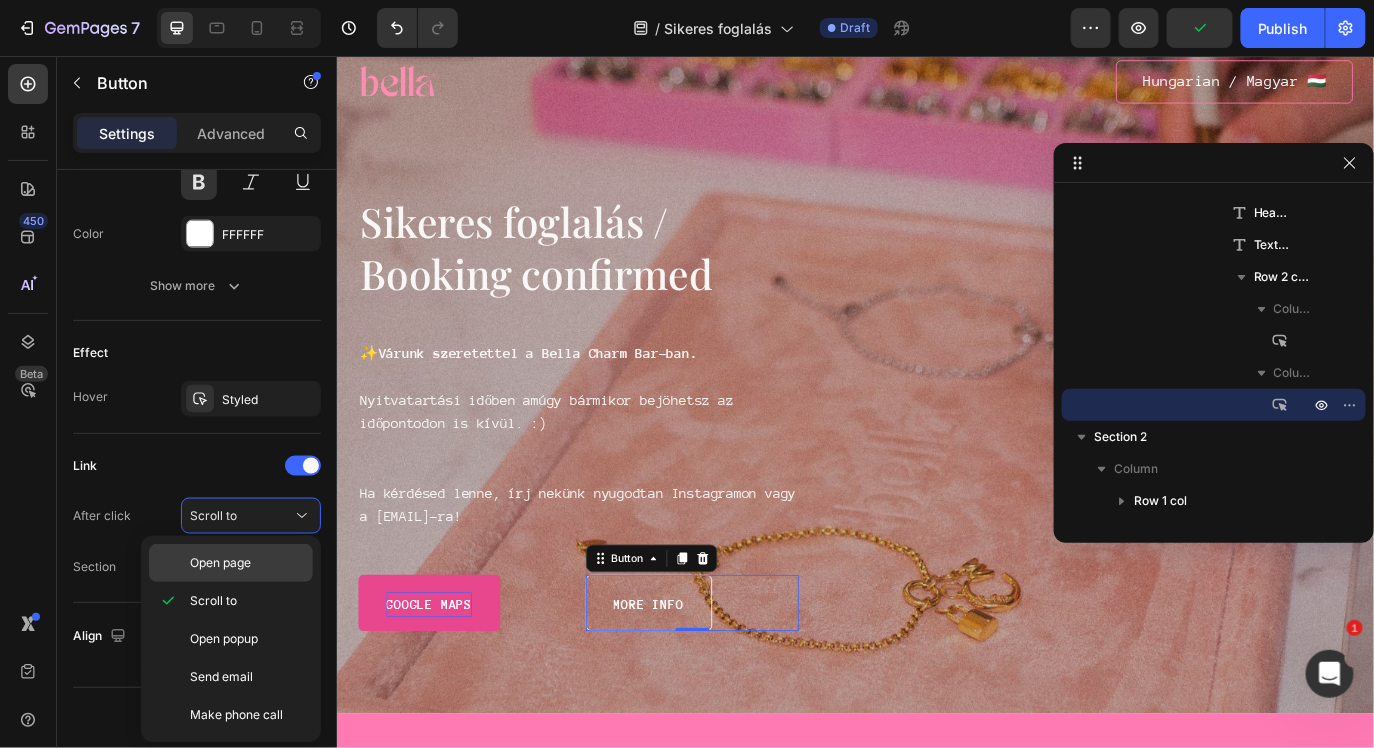 click on "Open page" at bounding box center (247, 563) 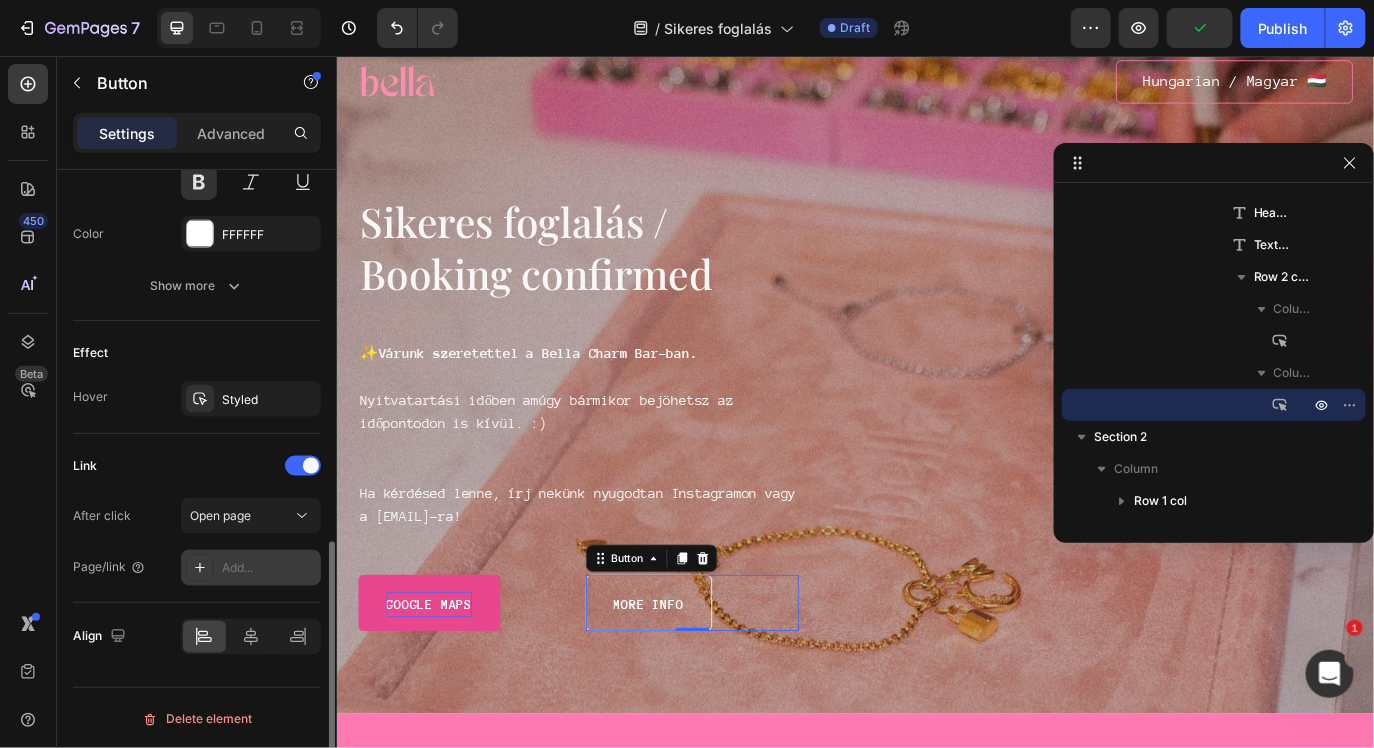 click on "Add..." at bounding box center (269, 569) 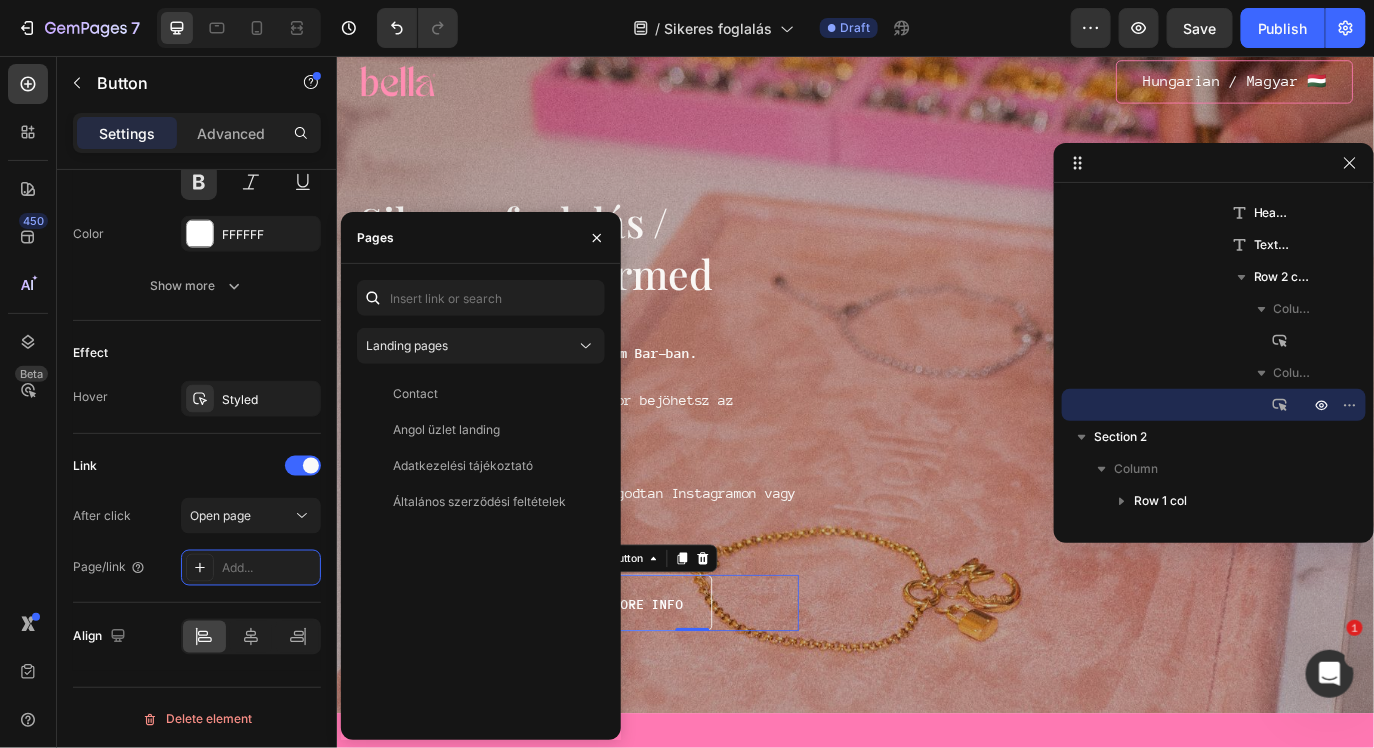click on "Landing pages Contact   View Angol üzlet landing   View Adatkezelési tájékoztató   View Általános szerződési feltételek   View" 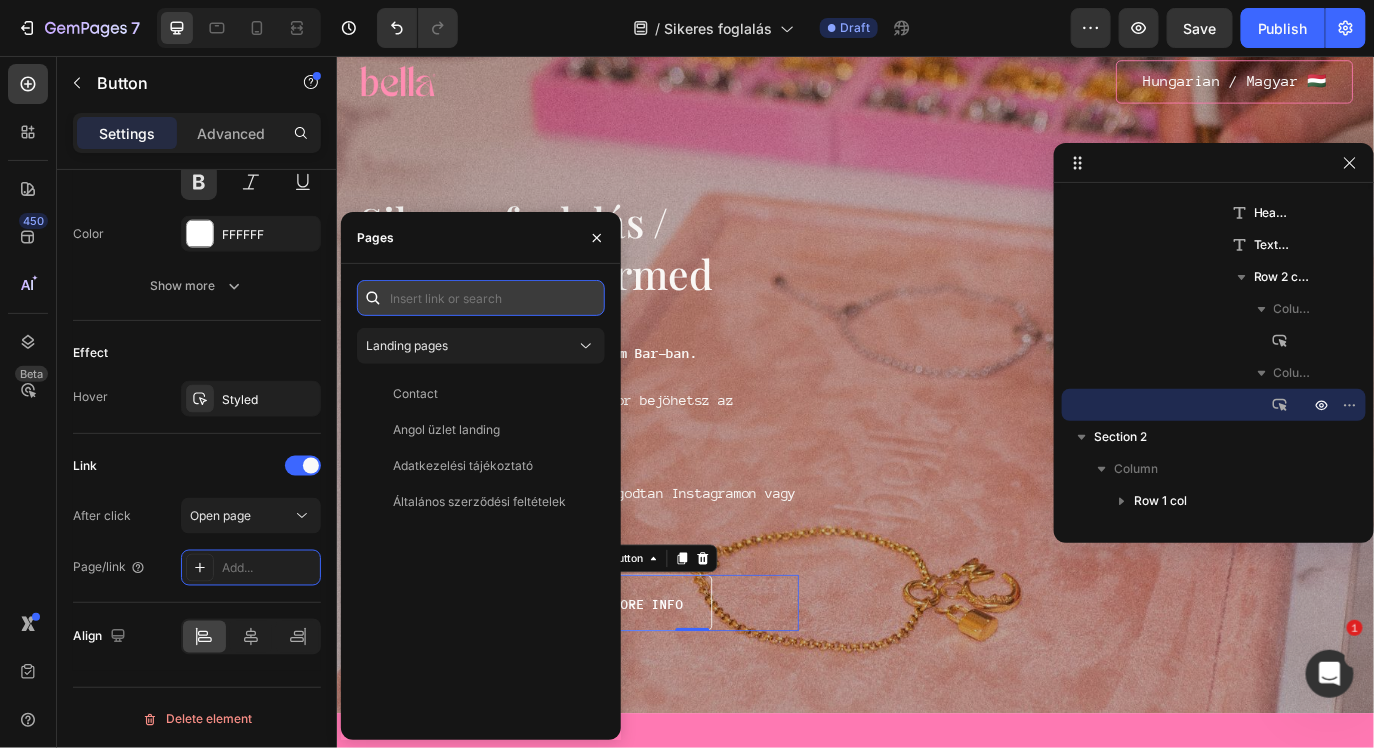 click at bounding box center (481, 298) 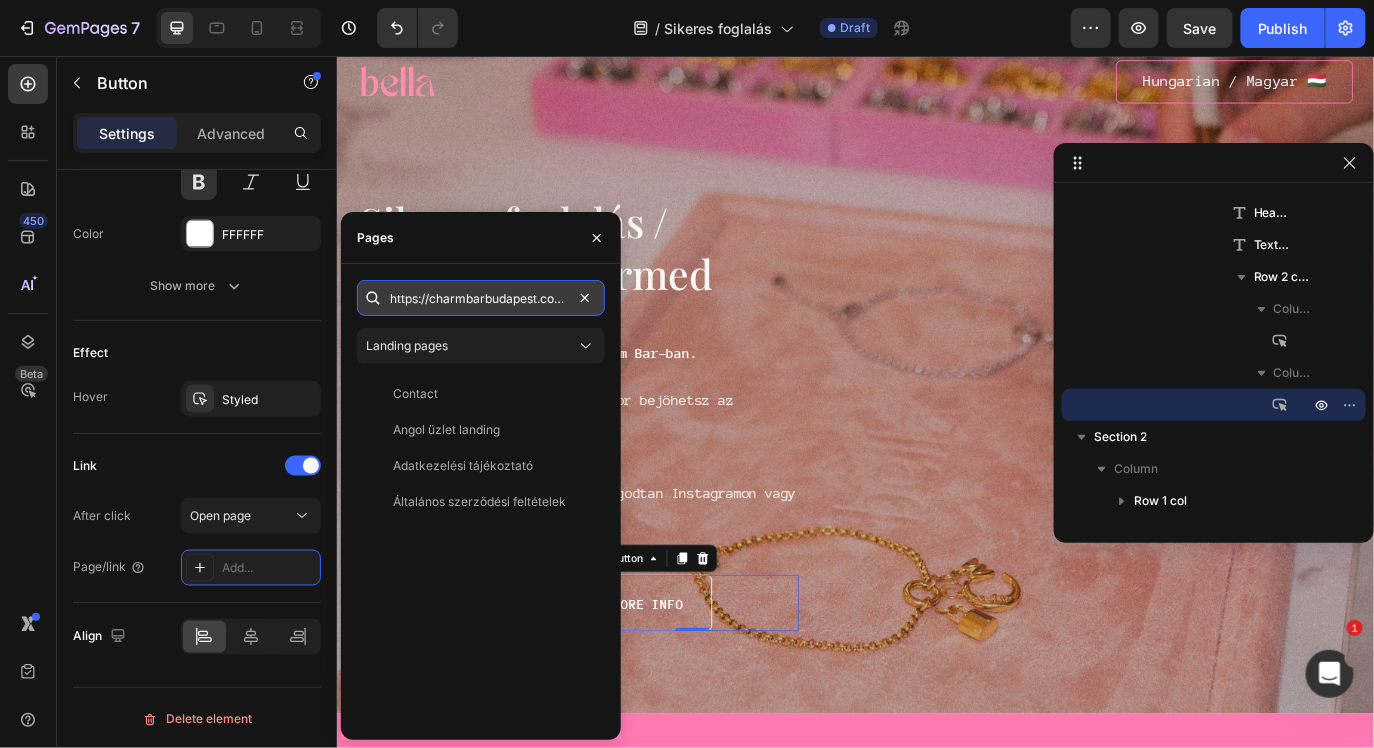 scroll, scrollTop: 0, scrollLeft: 2, axis: horizontal 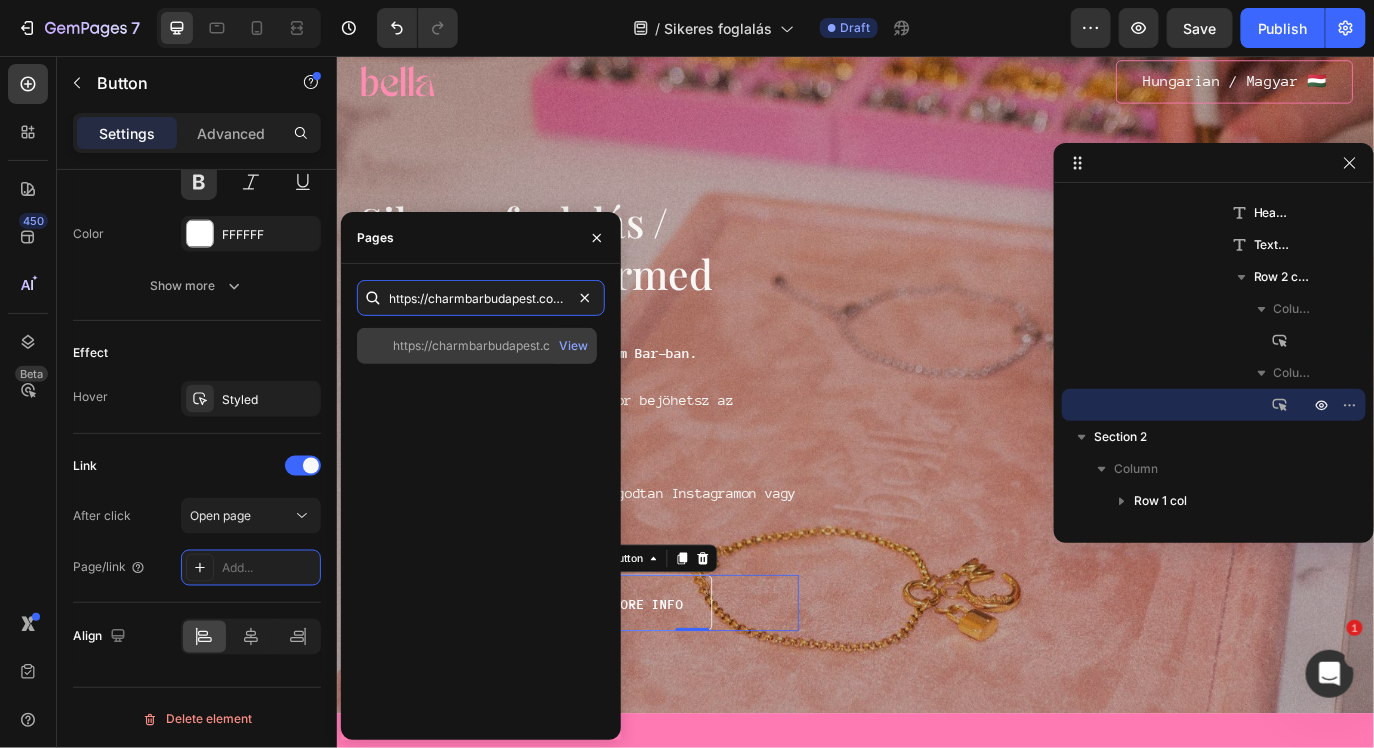 type on "https://charmbarbudapest.com" 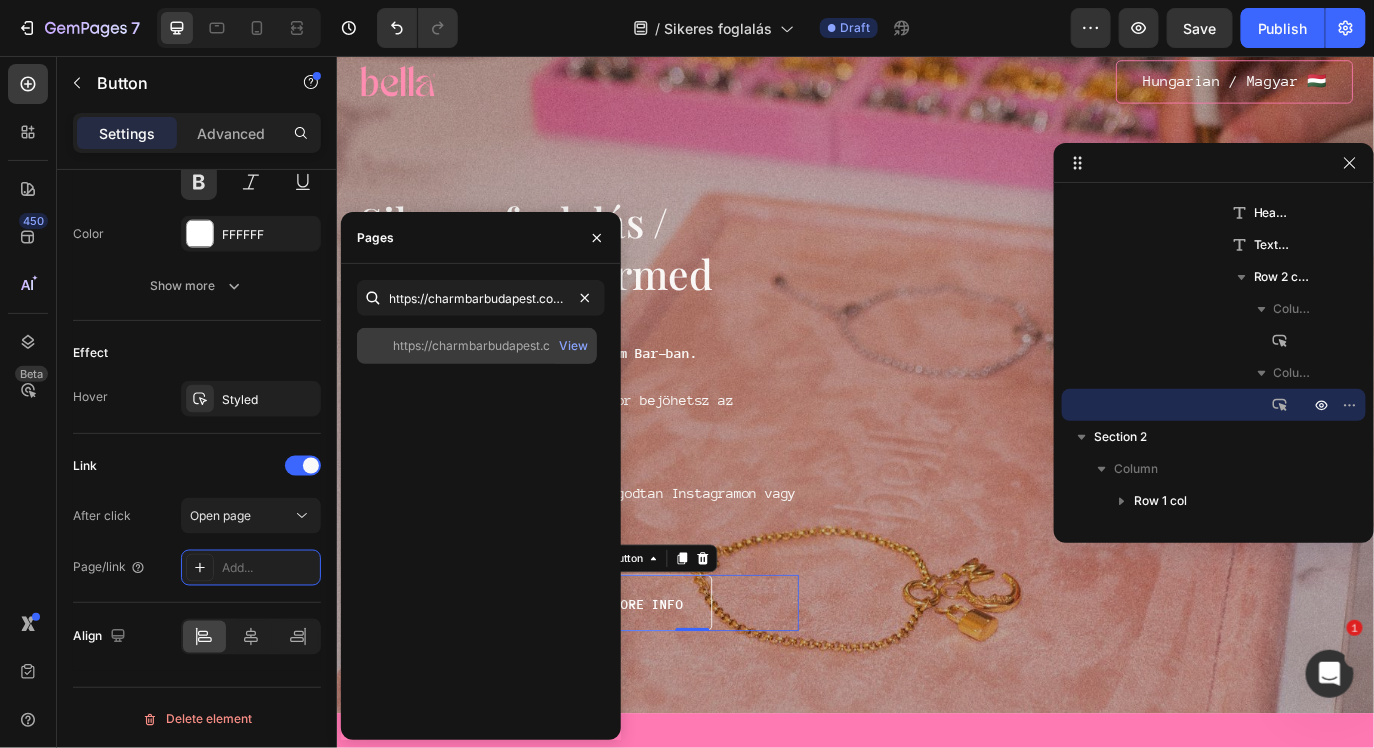 scroll, scrollTop: 0, scrollLeft: 0, axis: both 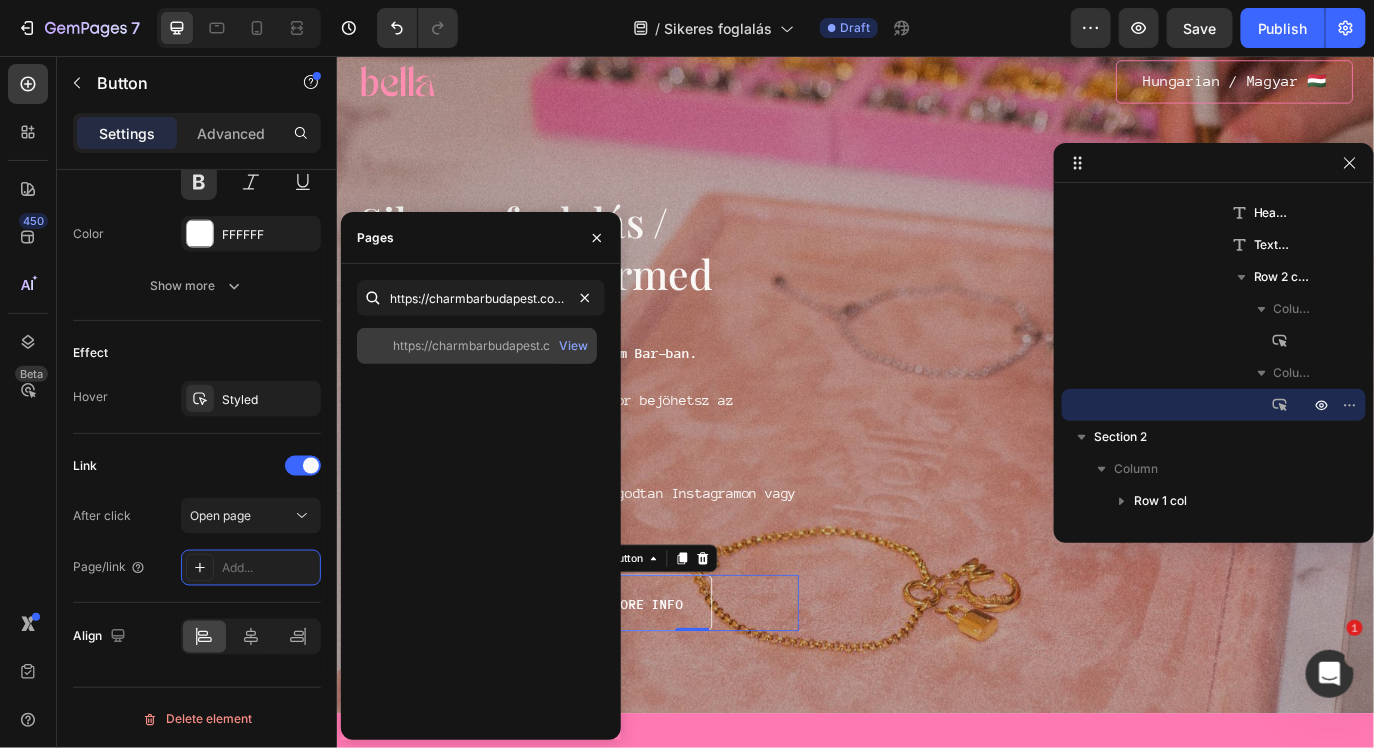 click on "https://charmbarbudapest.com   View" 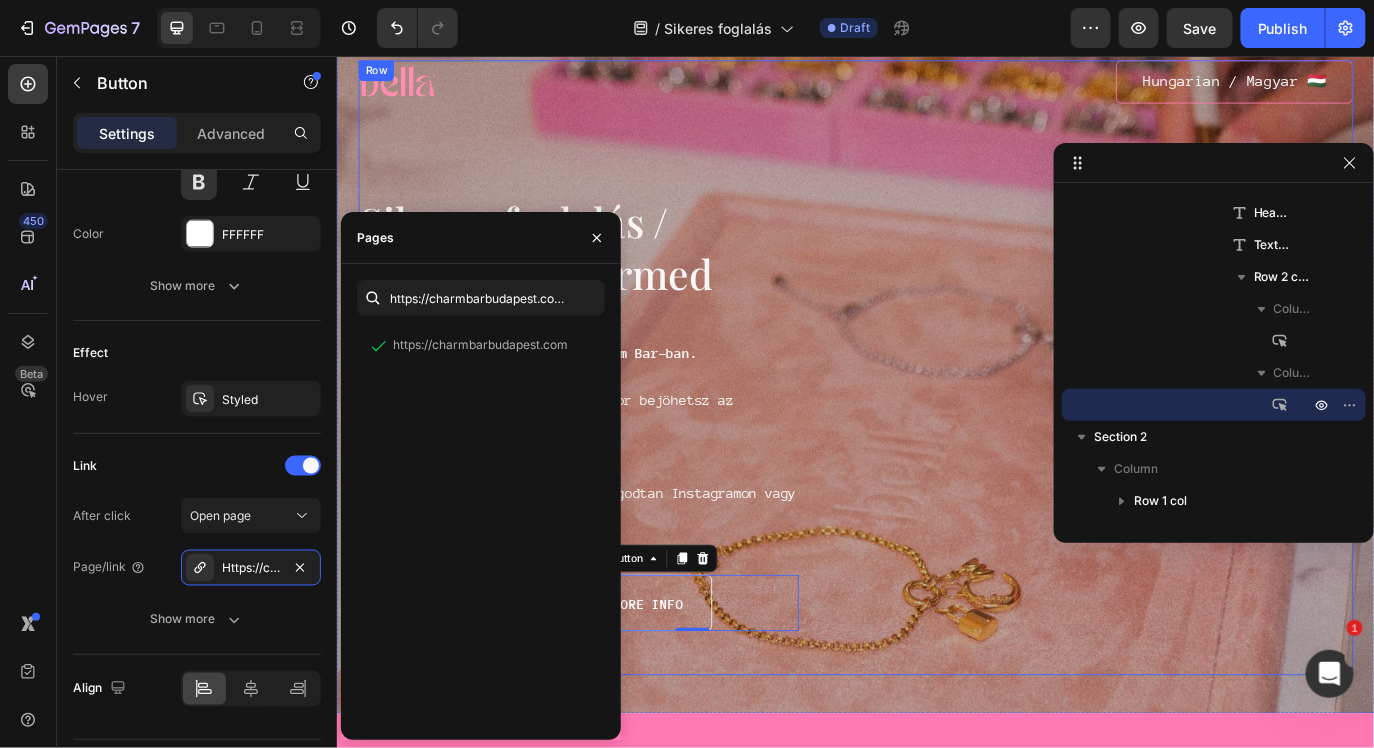 click on "Image Hungarian / Magyar 🇭🇺 Button Row Sikeres foglalás / Booking confirmed Heading ✨  Várunk szeretettel a Bella Charm Bar-ban. Nyitvatartási időben amúgy bármikor bejöhetsz az időpontodon is kívül. :) Ha kérdésed lenne, írj nekünk nyugodtan Instagramon vagy a [EMAIL]-ra! Text Block Google maps Button more info Button   0 Row Row" at bounding box center (936, 415) 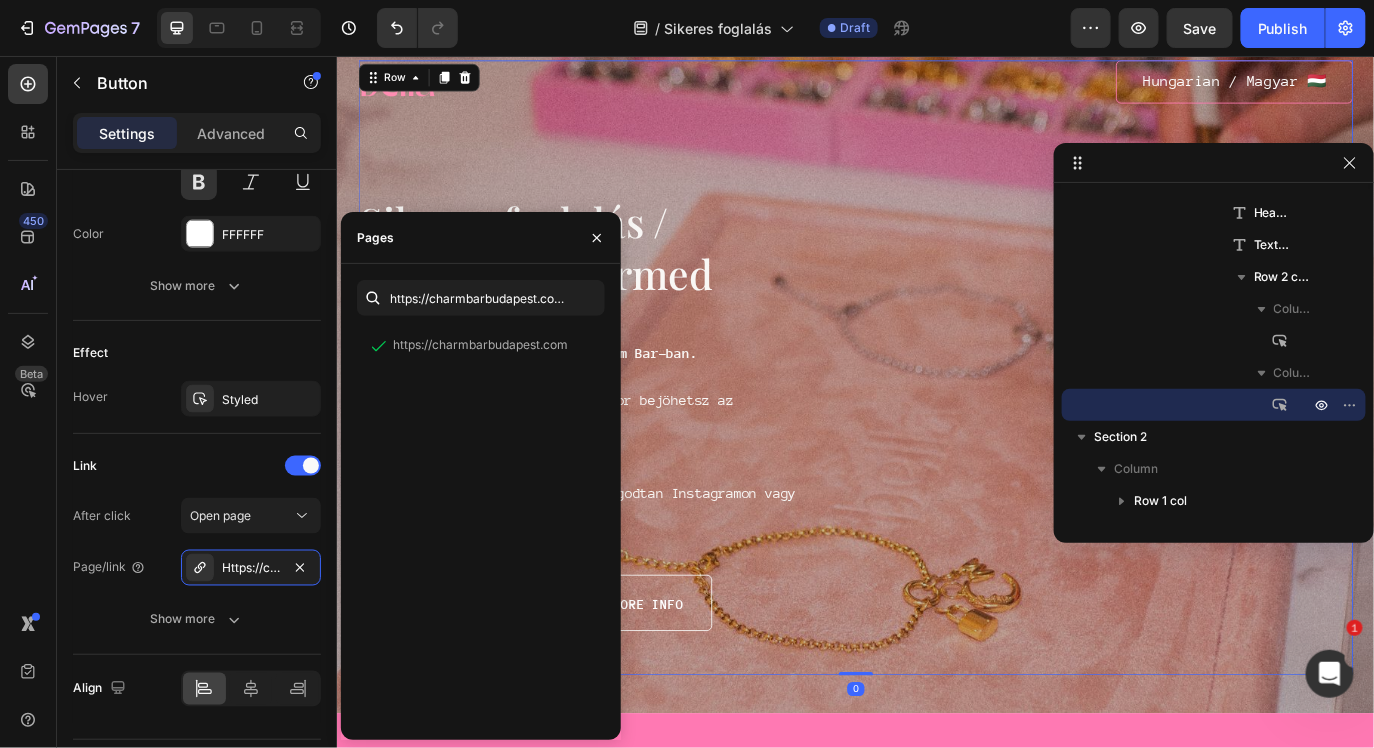 scroll, scrollTop: 0, scrollLeft: 0, axis: both 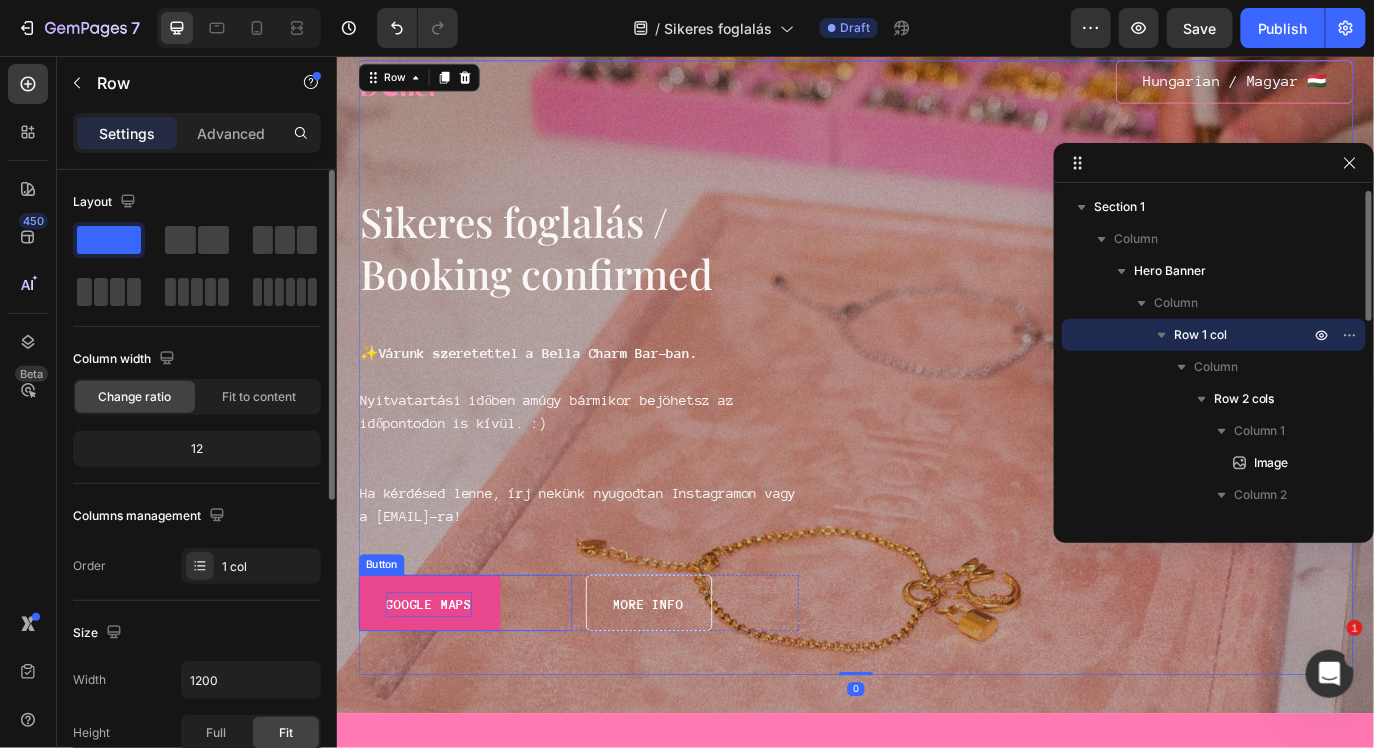 click on "Google maps" at bounding box center (442, 689) 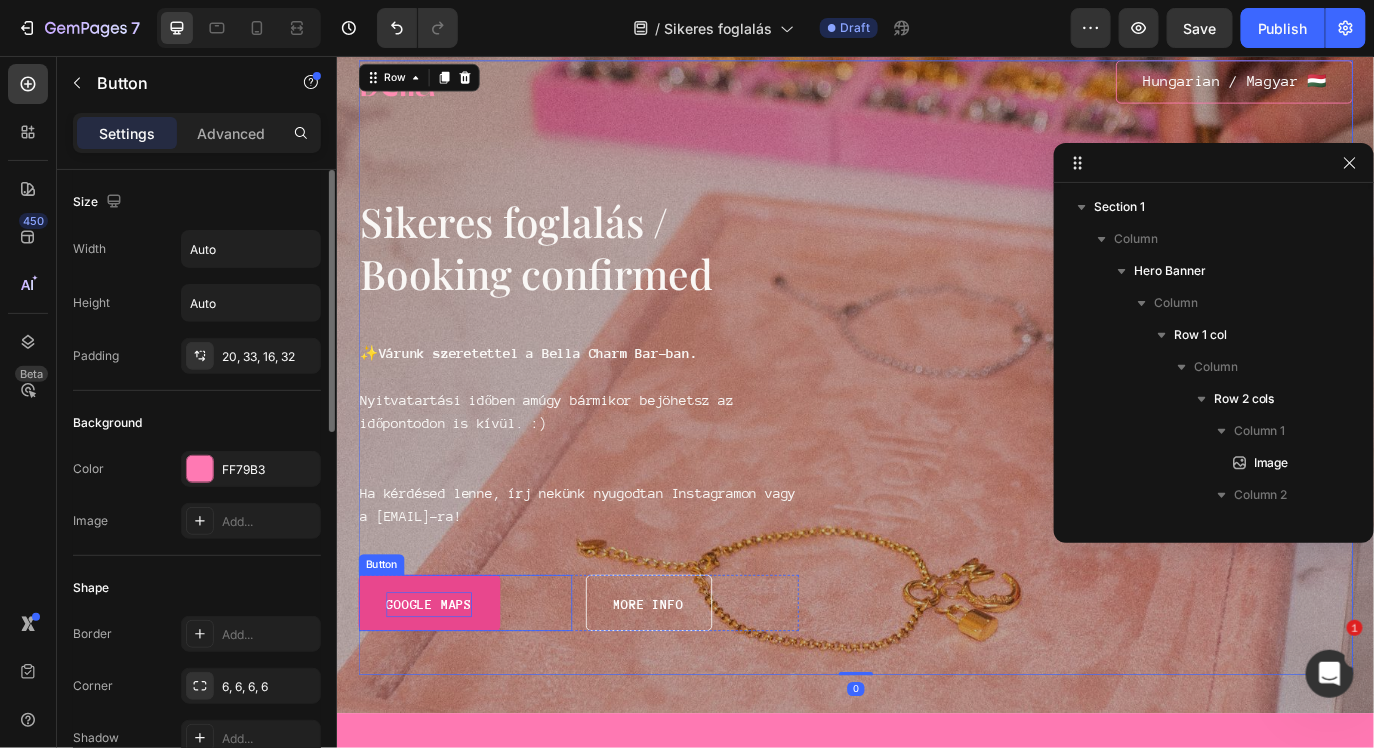 scroll, scrollTop: 410, scrollLeft: 0, axis: vertical 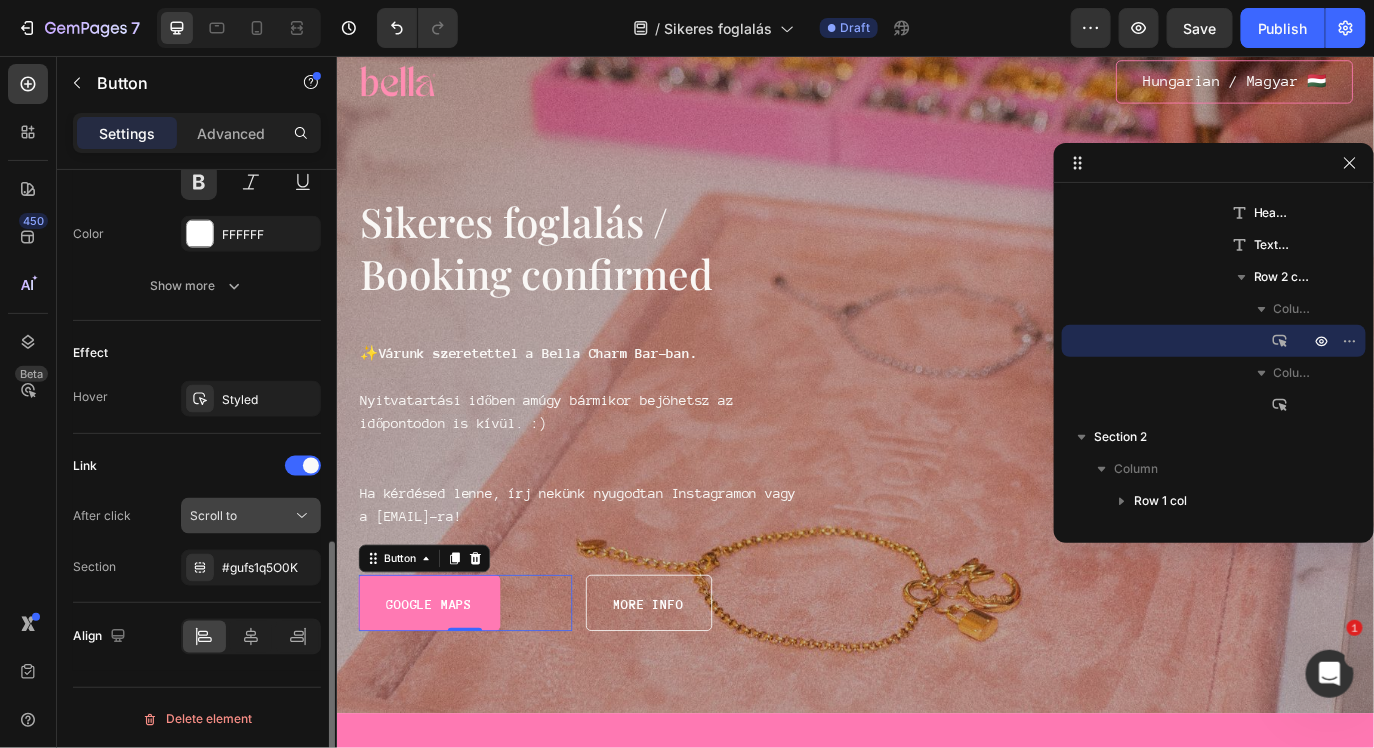 click on "Scroll to" at bounding box center [241, 516] 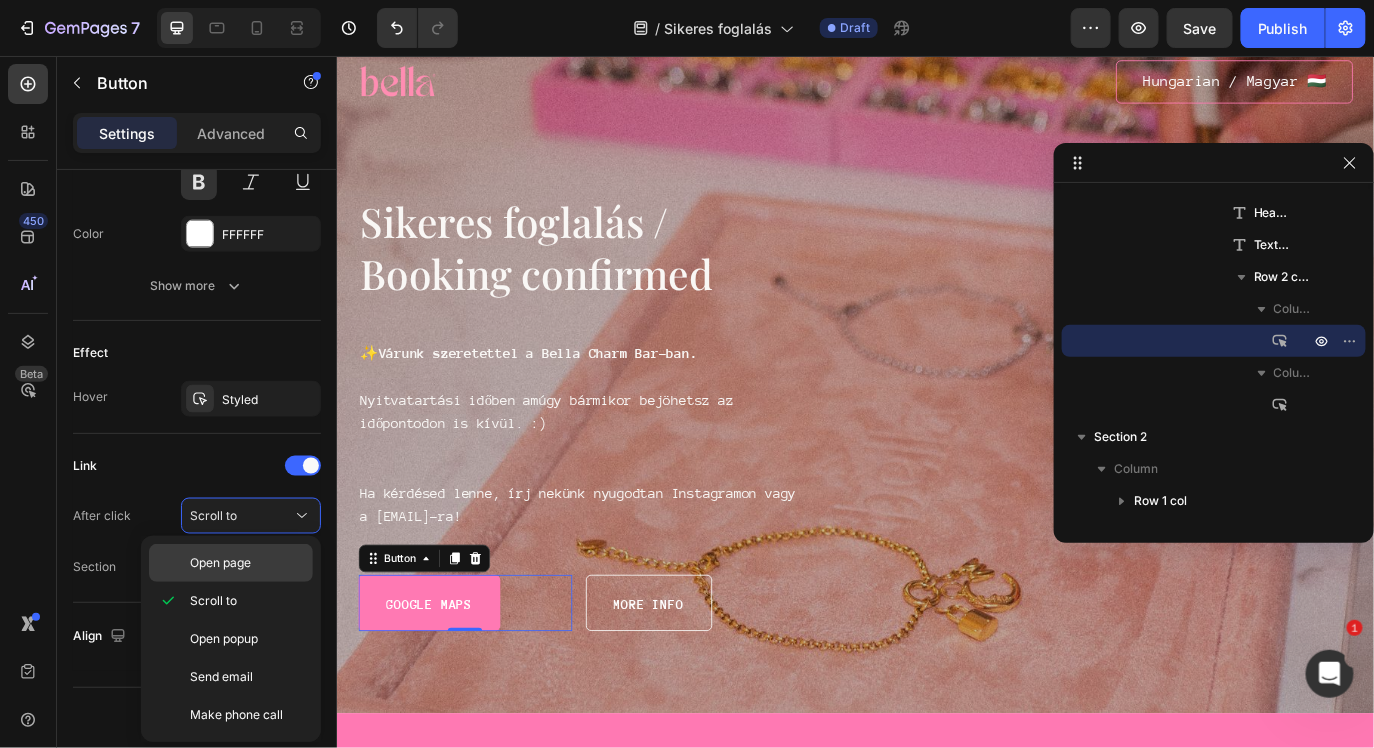 click on "Open page" 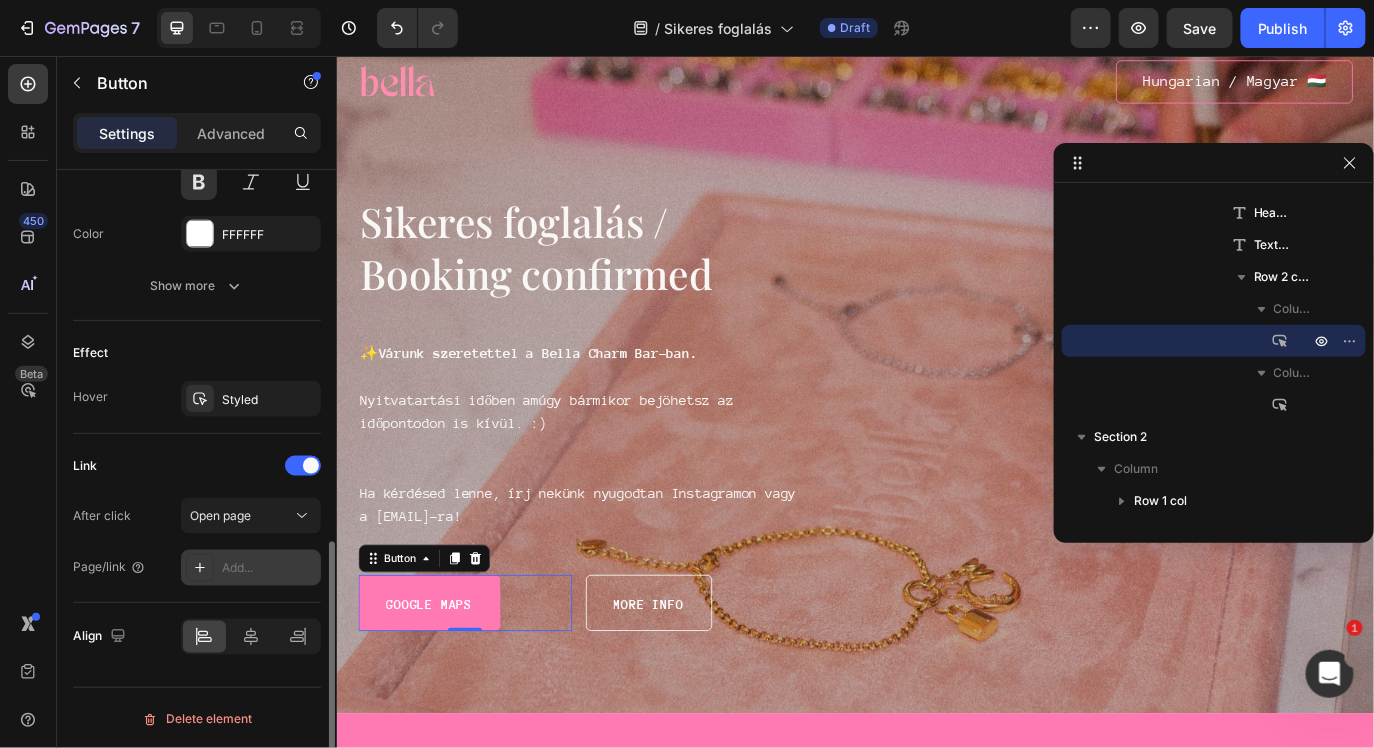 click on "Add..." at bounding box center (251, 568) 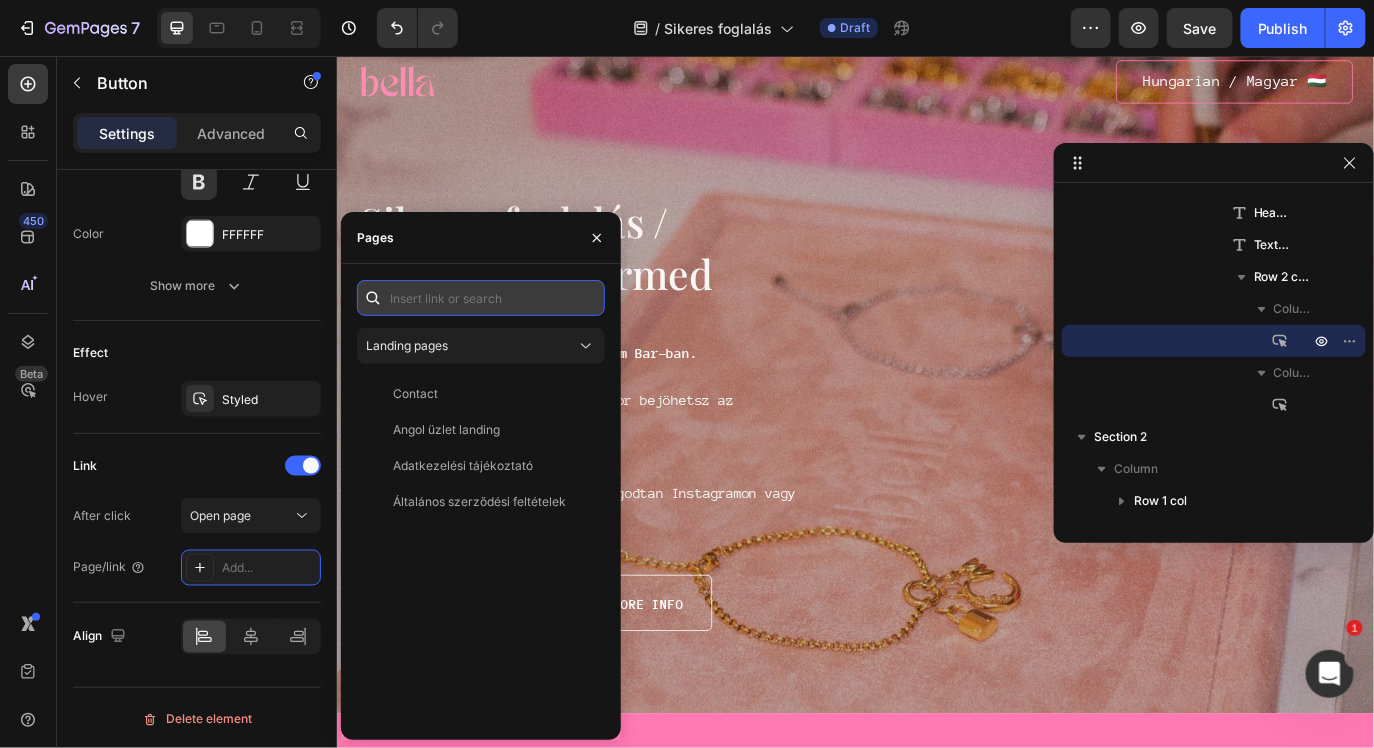 click at bounding box center (481, 298) 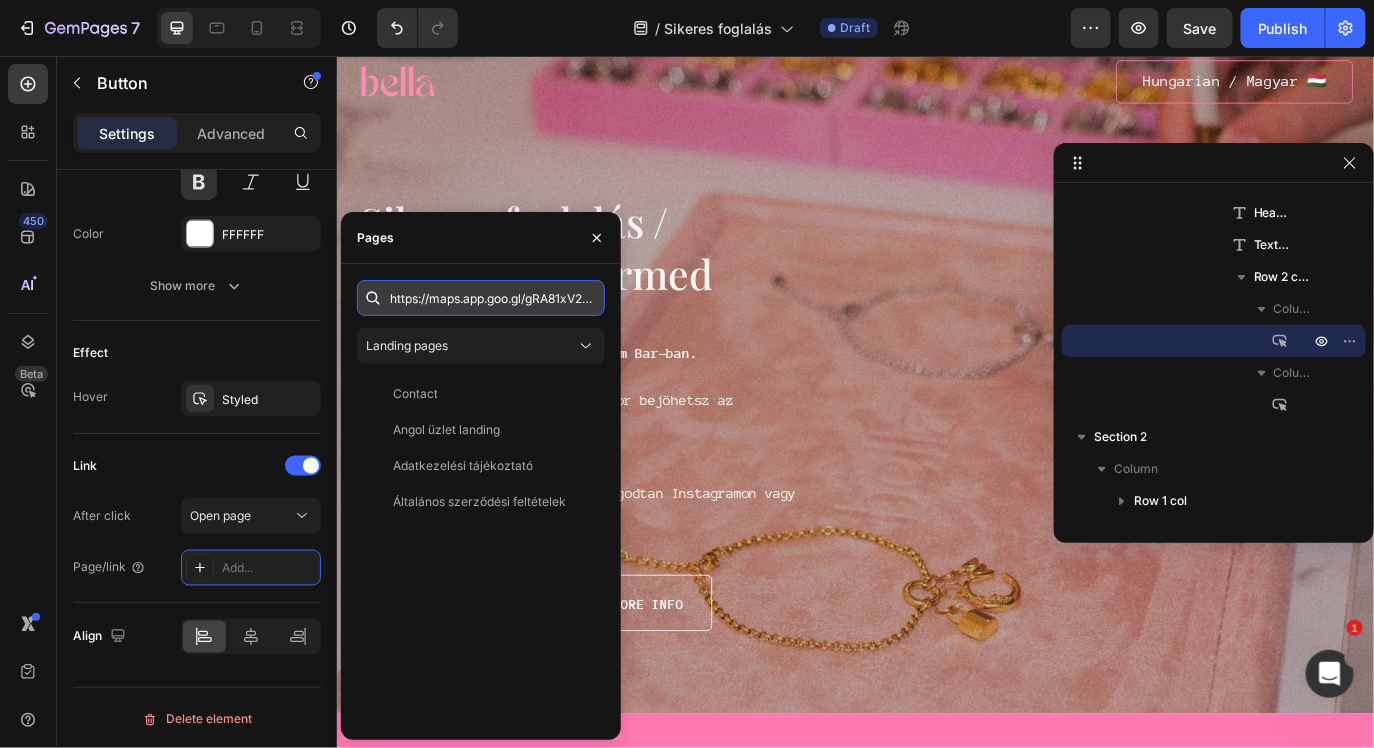 scroll, scrollTop: 0, scrollLeft: 95, axis: horizontal 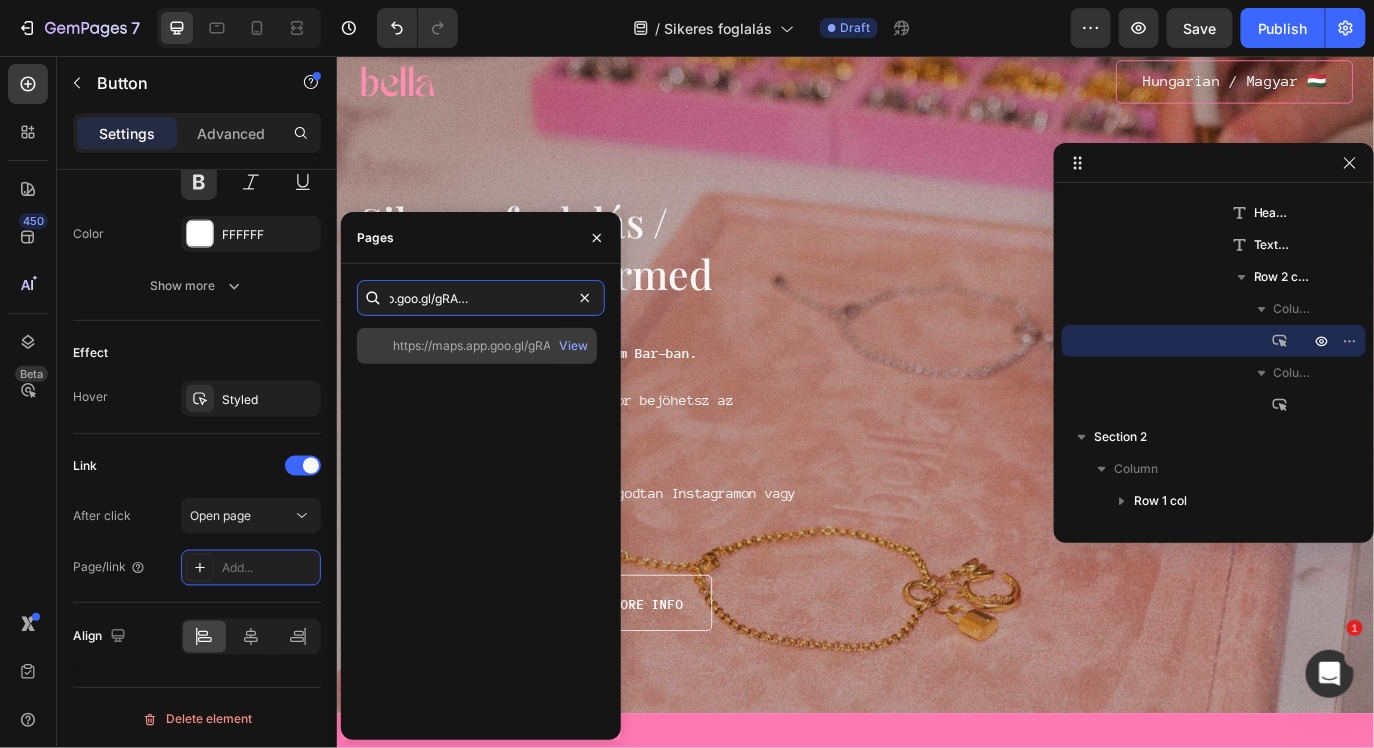 type on "https://maps.app.goo.gl/gRA81xV2VkPo2wHH8" 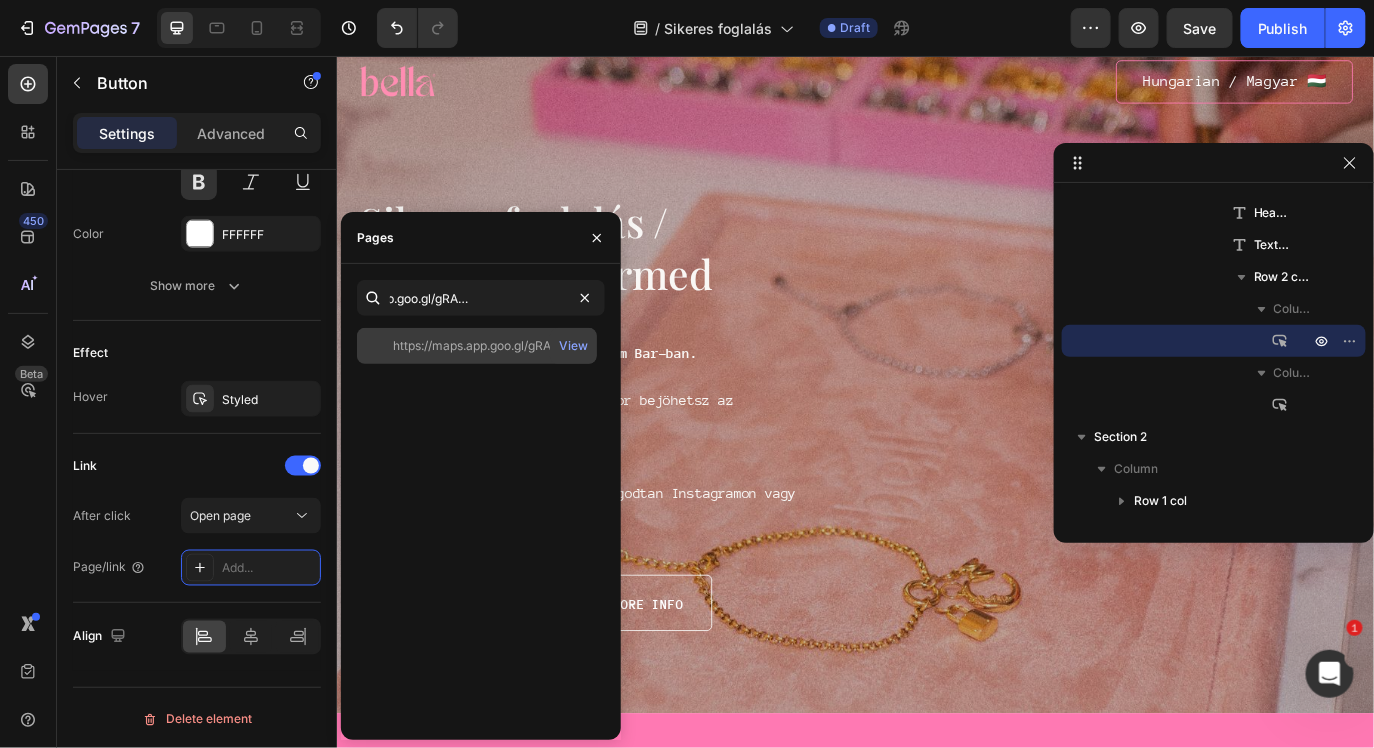 click on "https://maps.app.goo.gl/gRA81xV2VkPo2wHH8" 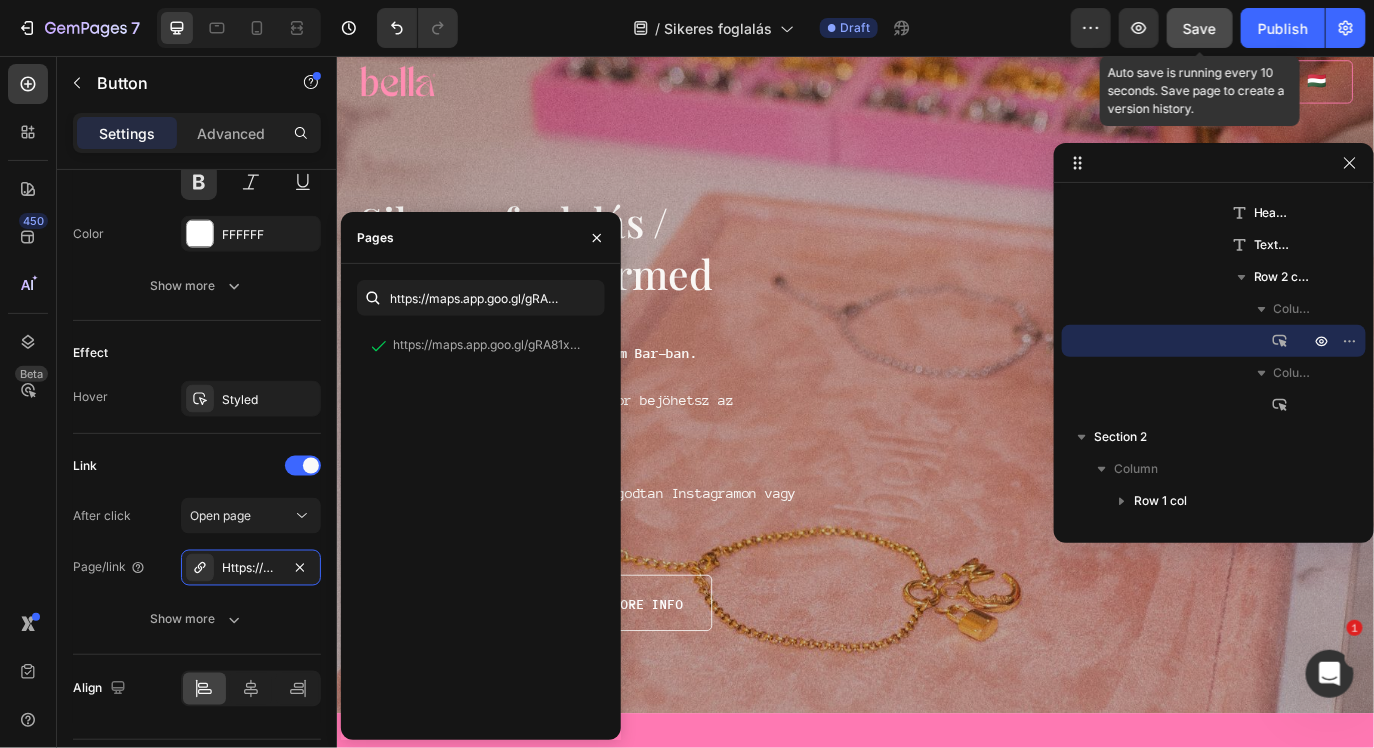 click on "Save" 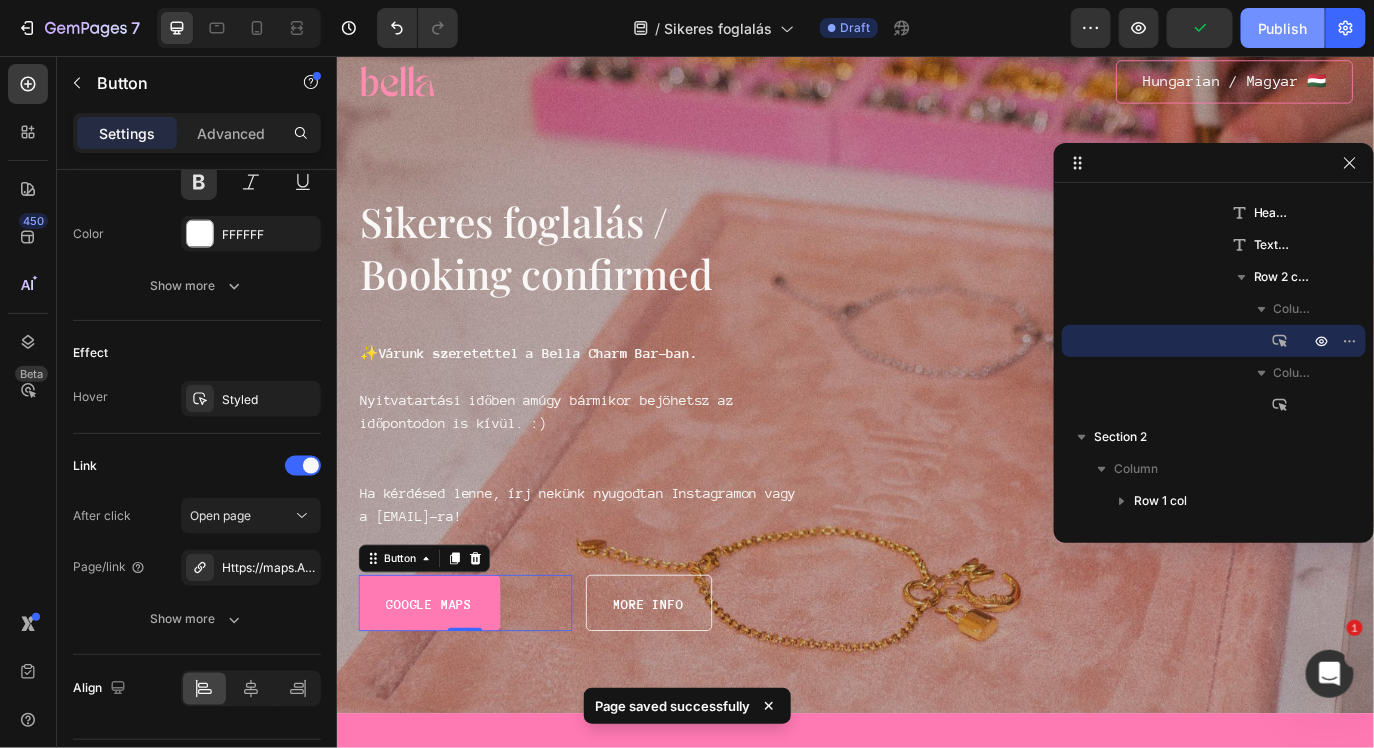 click on "Publish" at bounding box center (1283, 28) 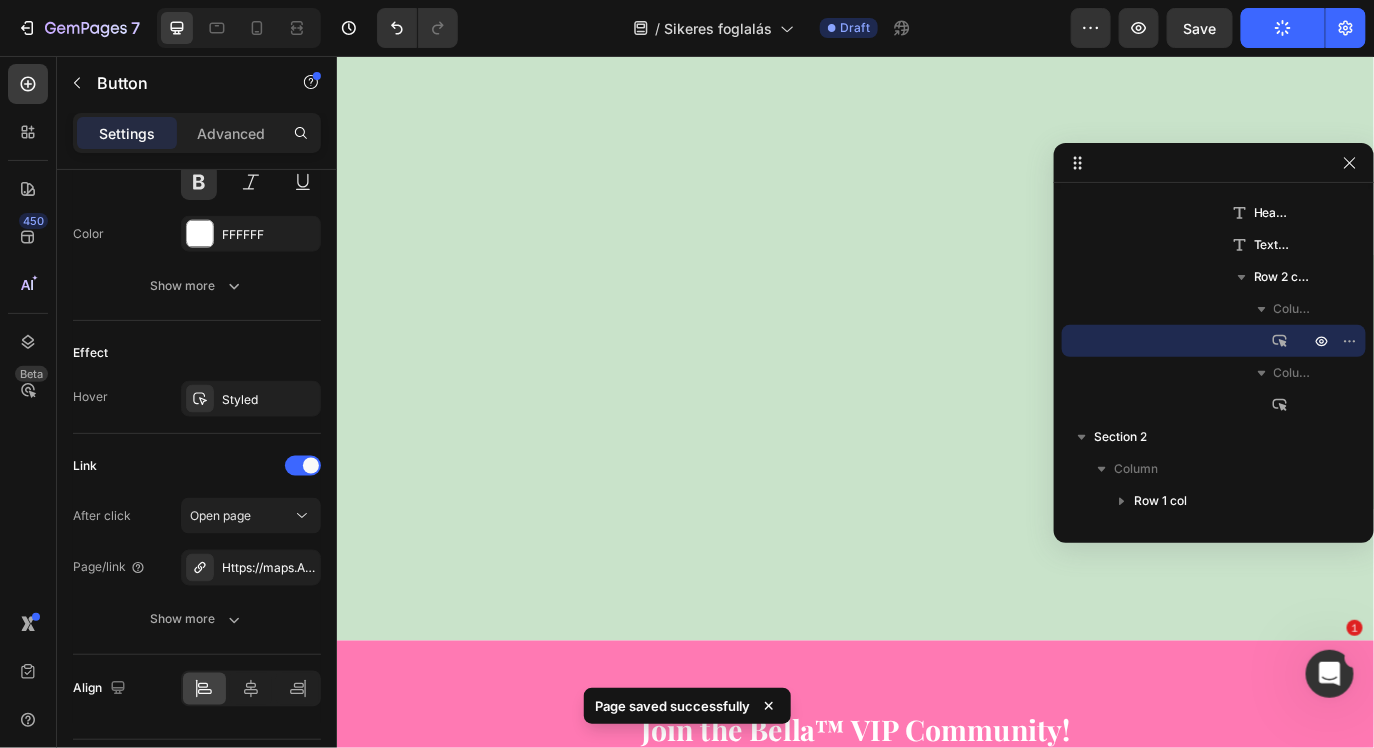 scroll, scrollTop: 0, scrollLeft: 0, axis: both 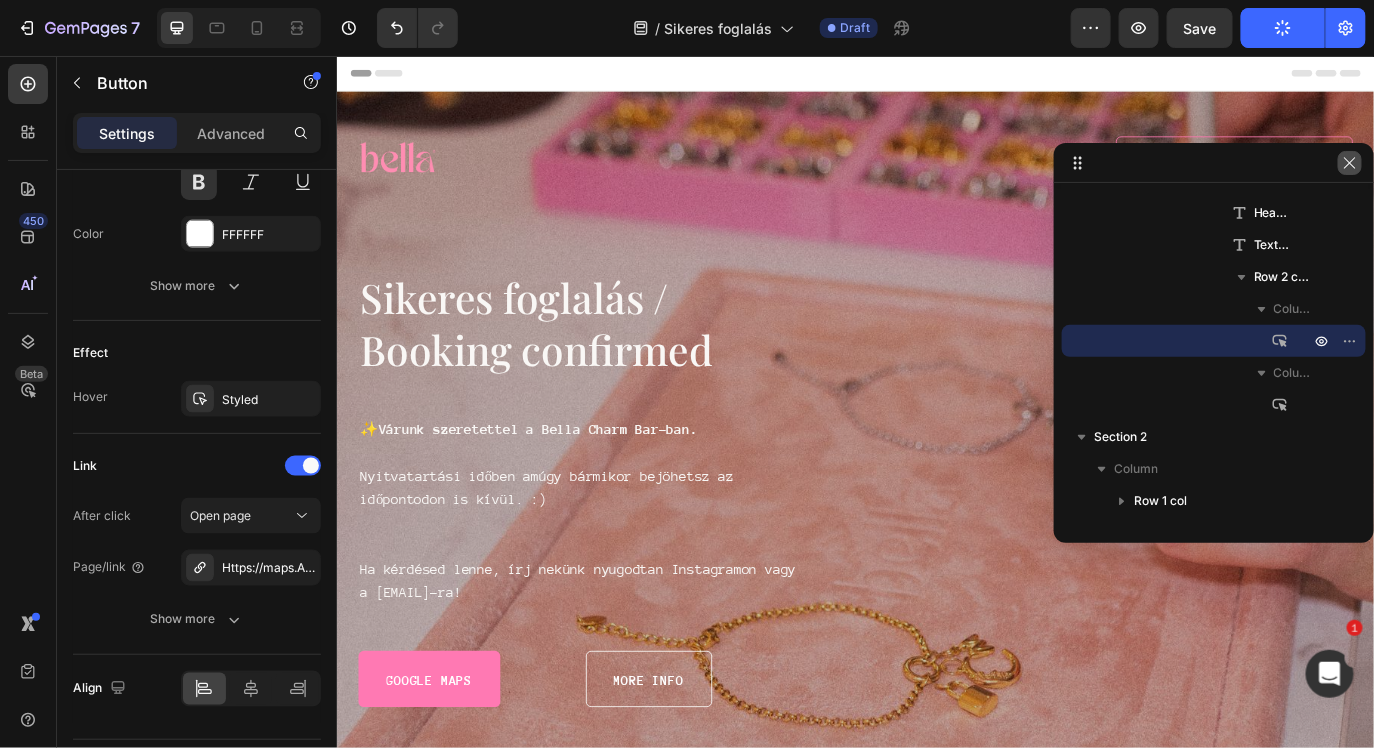 click 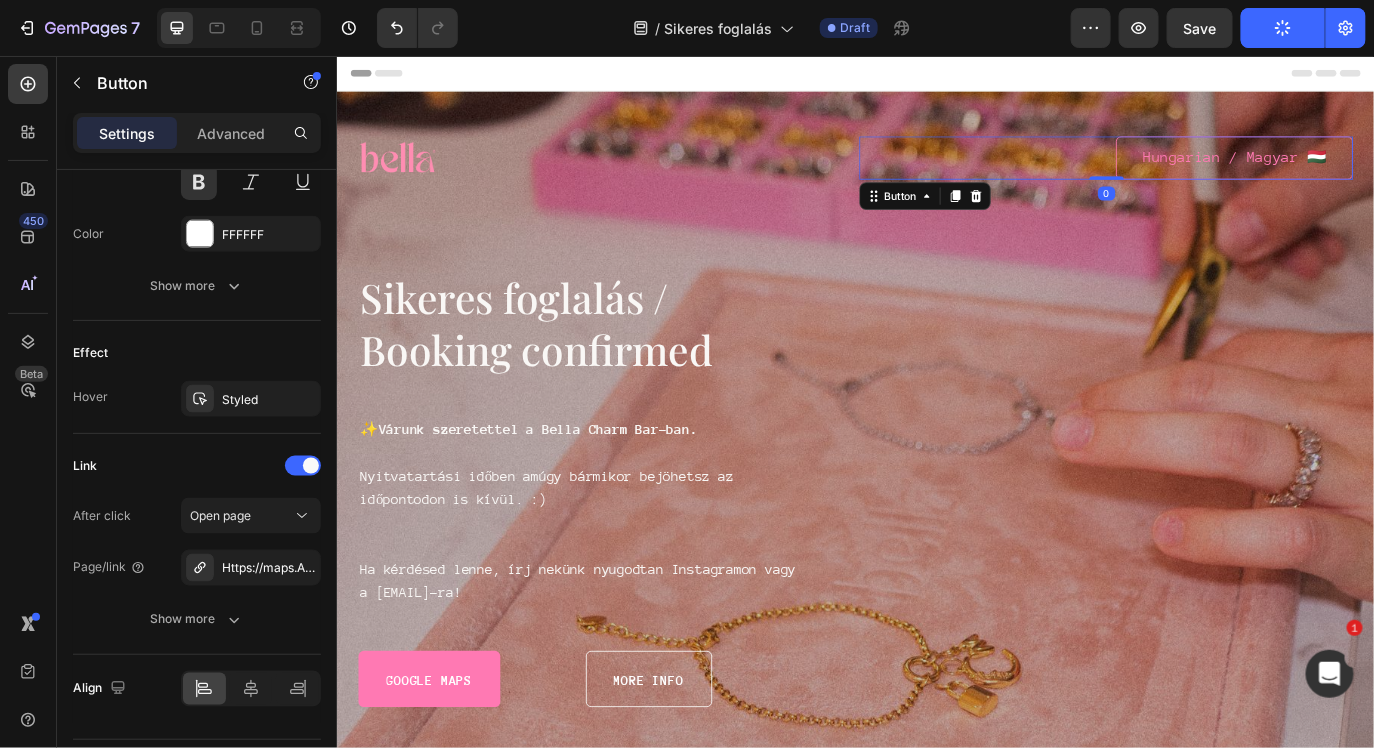 scroll, scrollTop: 900, scrollLeft: 0, axis: vertical 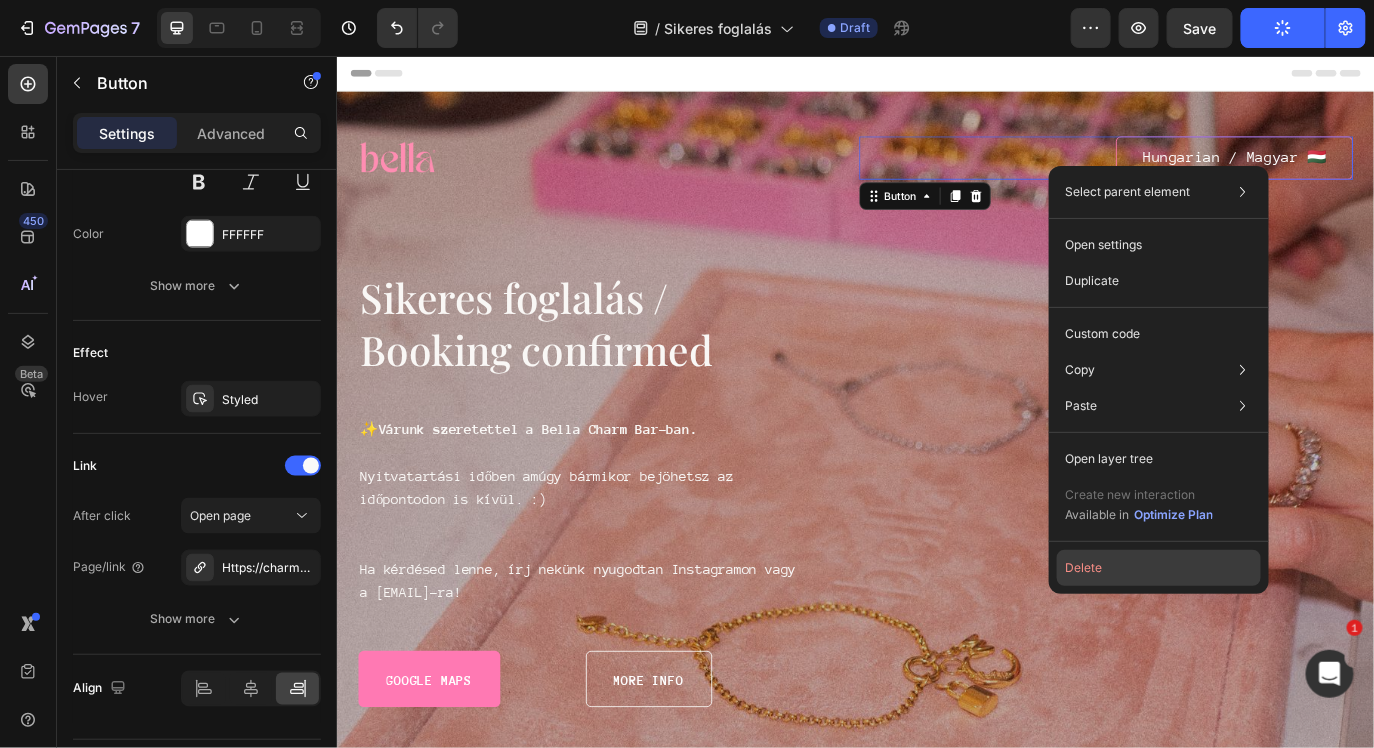 click on "Delete" 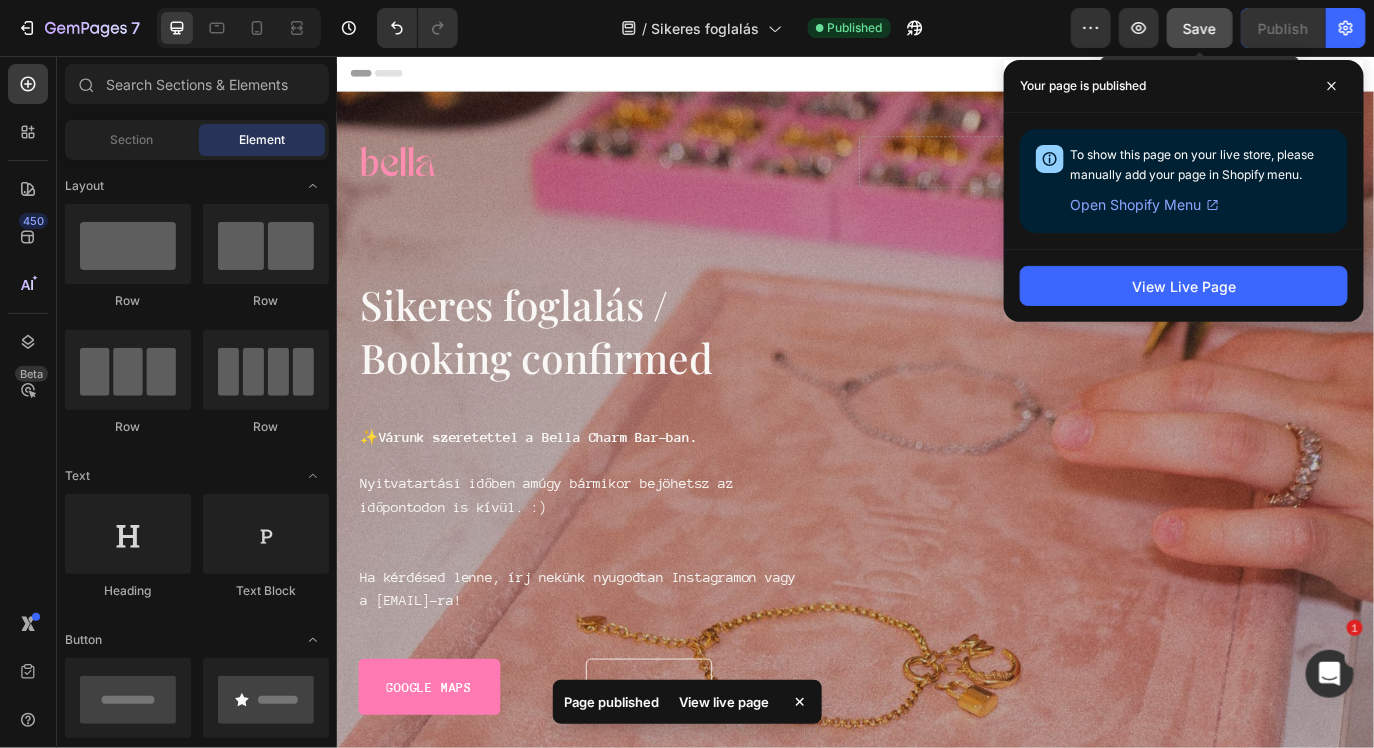 click on "Save" at bounding box center [1200, 28] 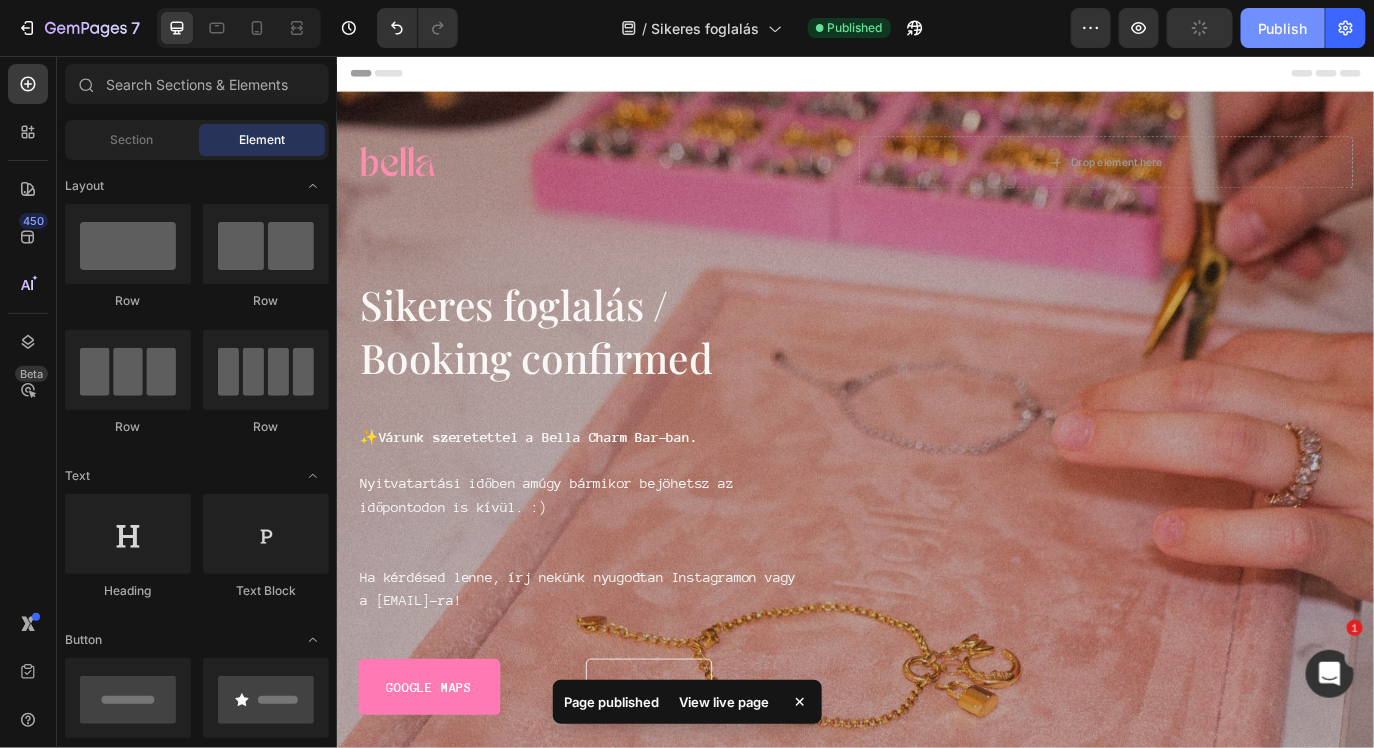 click on "Publish" at bounding box center [1283, 28] 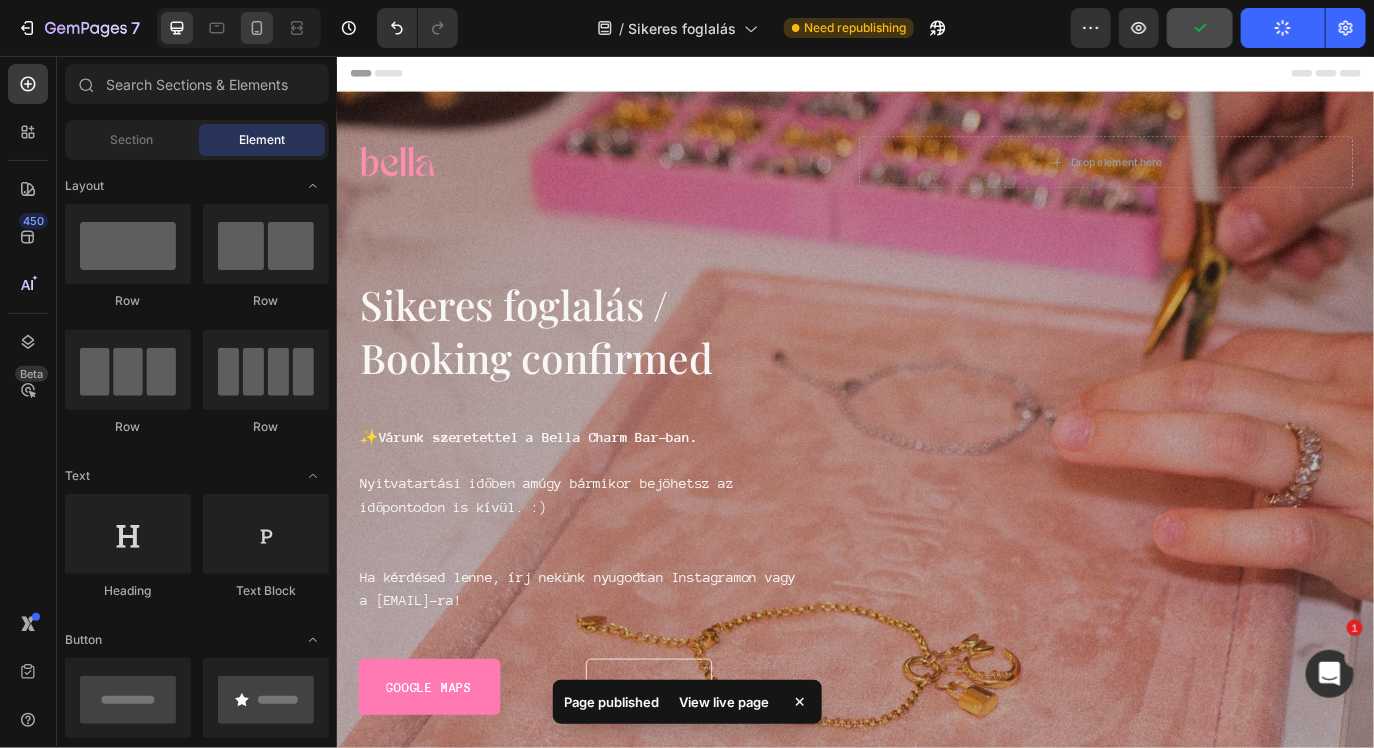 click 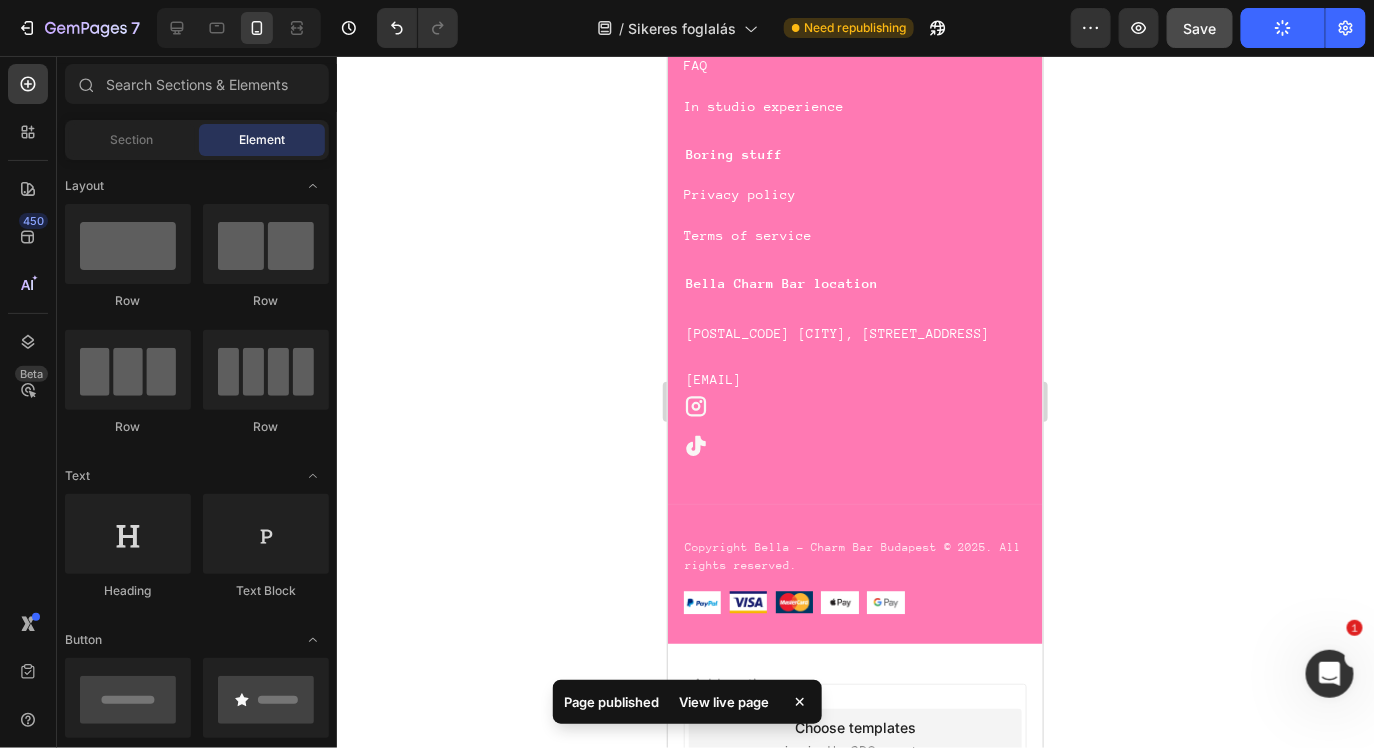 scroll, scrollTop: 0, scrollLeft: 0, axis: both 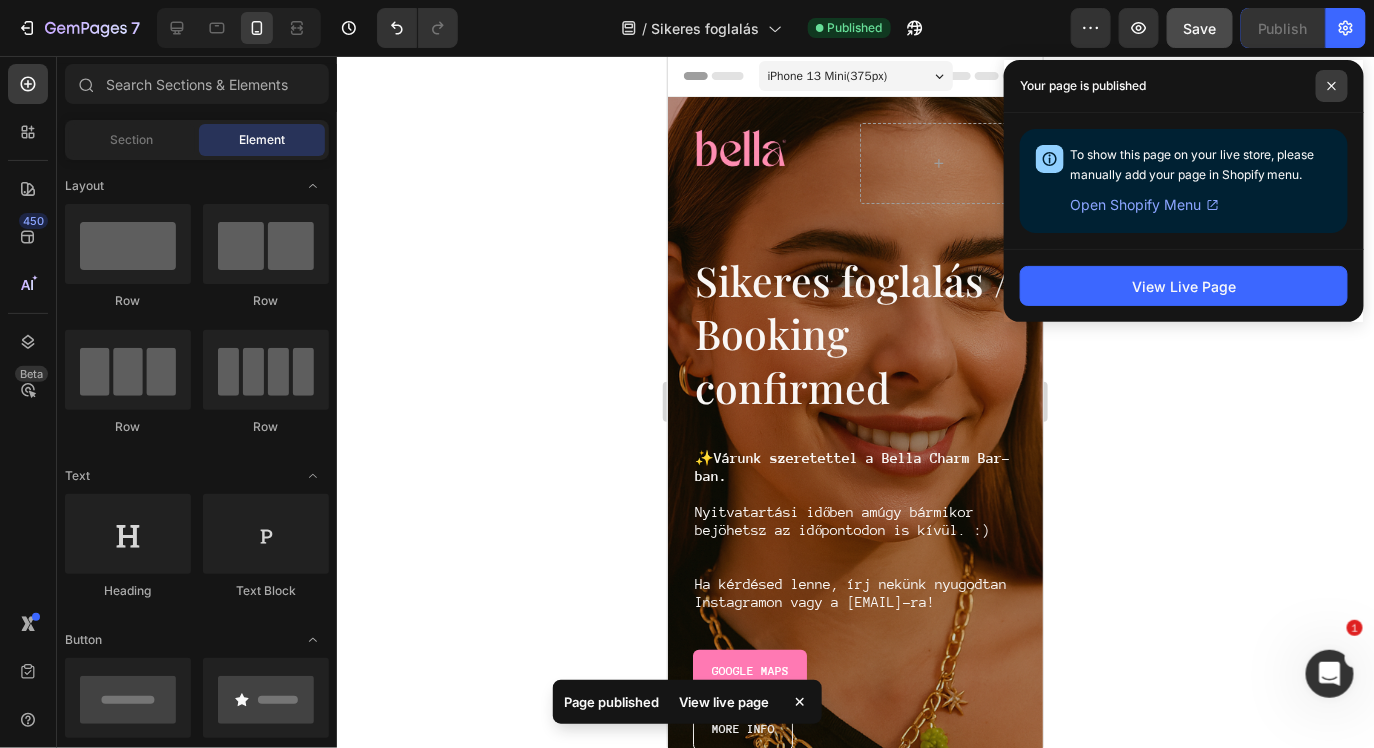 click at bounding box center [1332, 86] 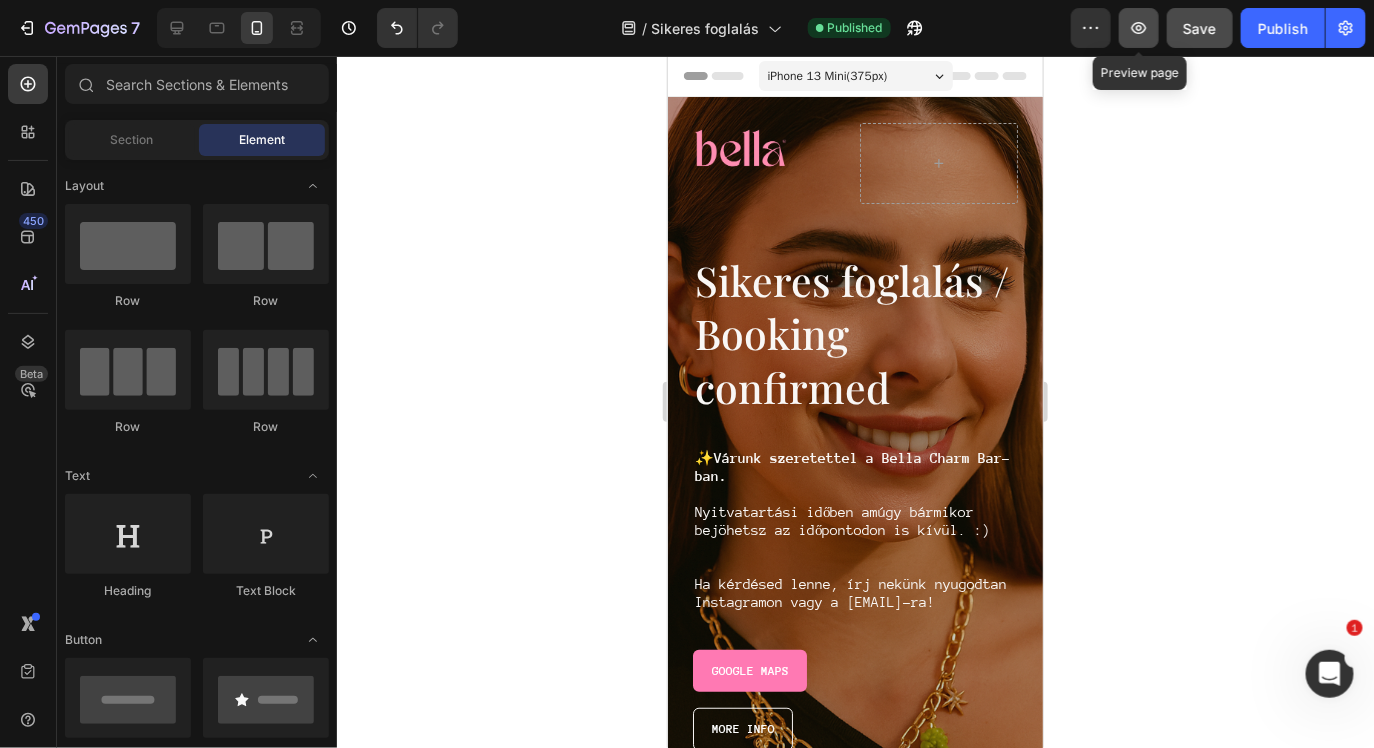 click 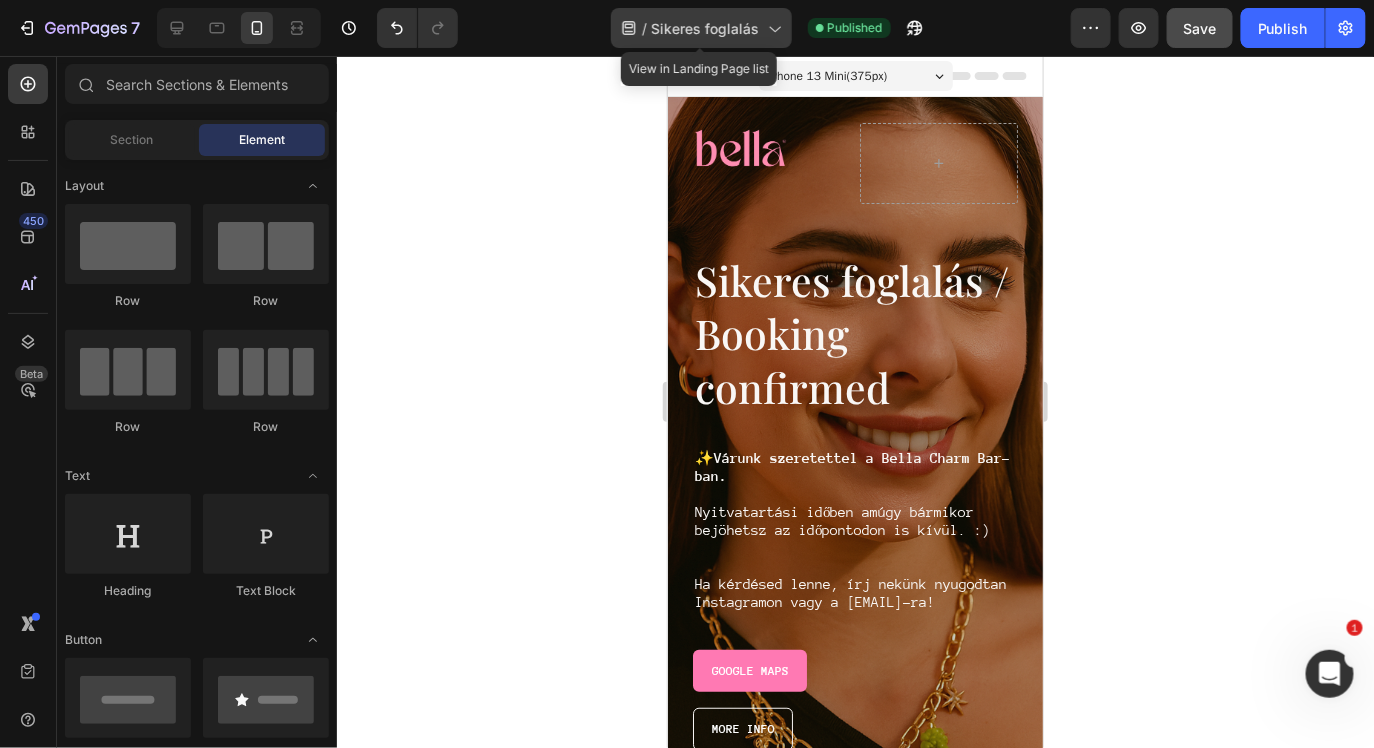 click 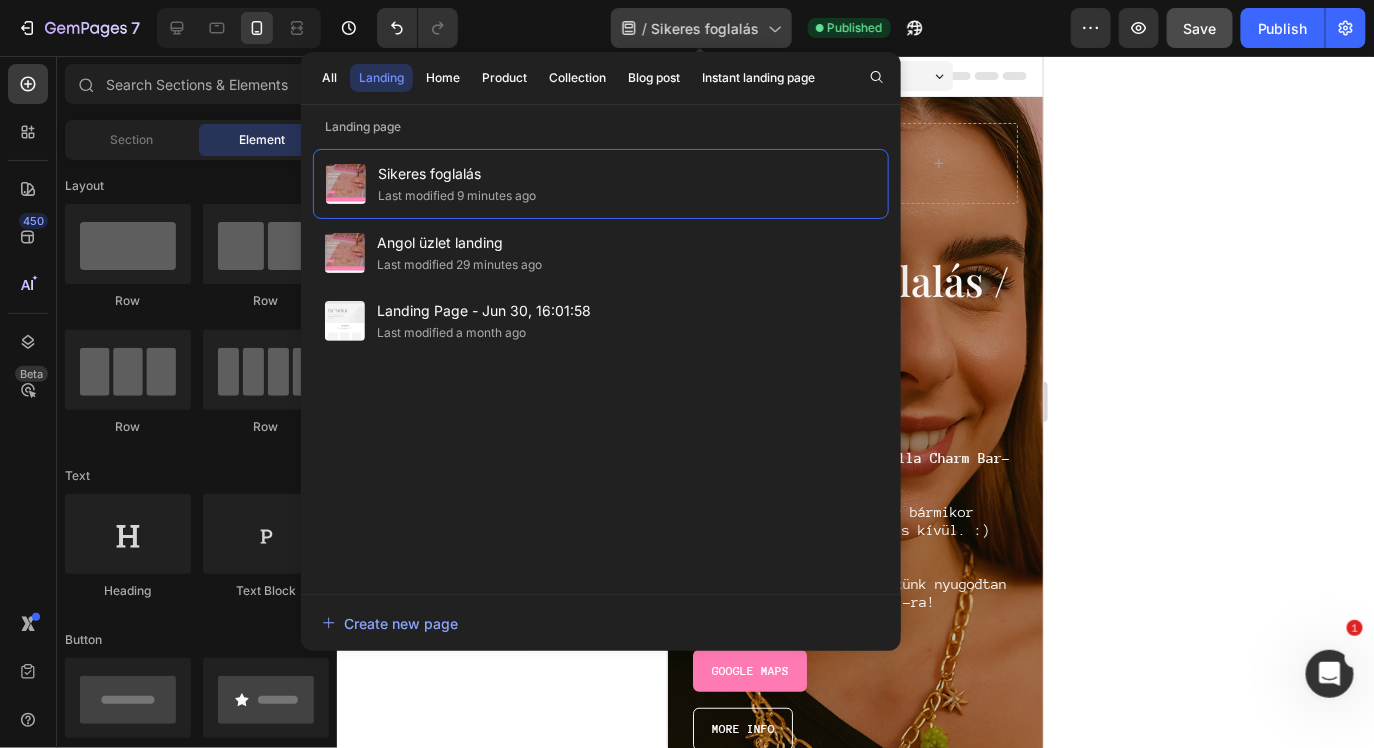 click 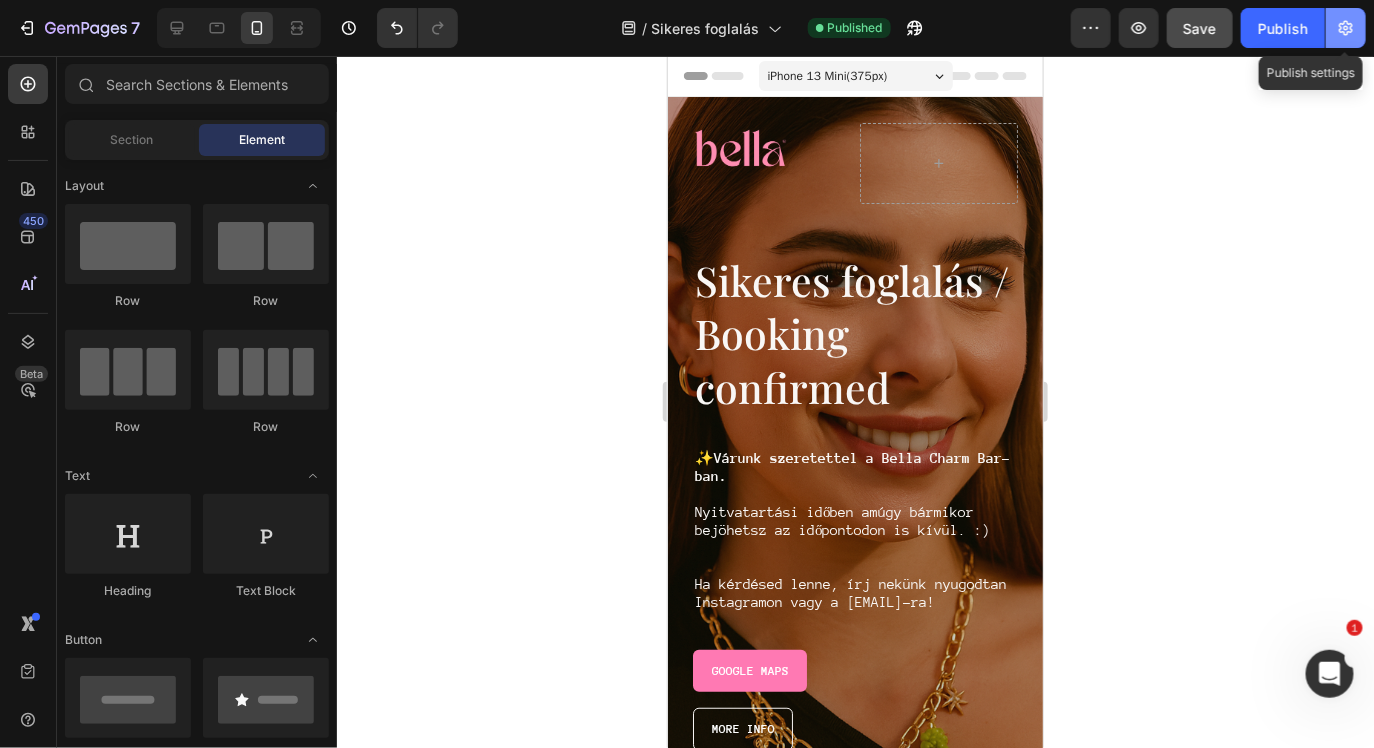 click 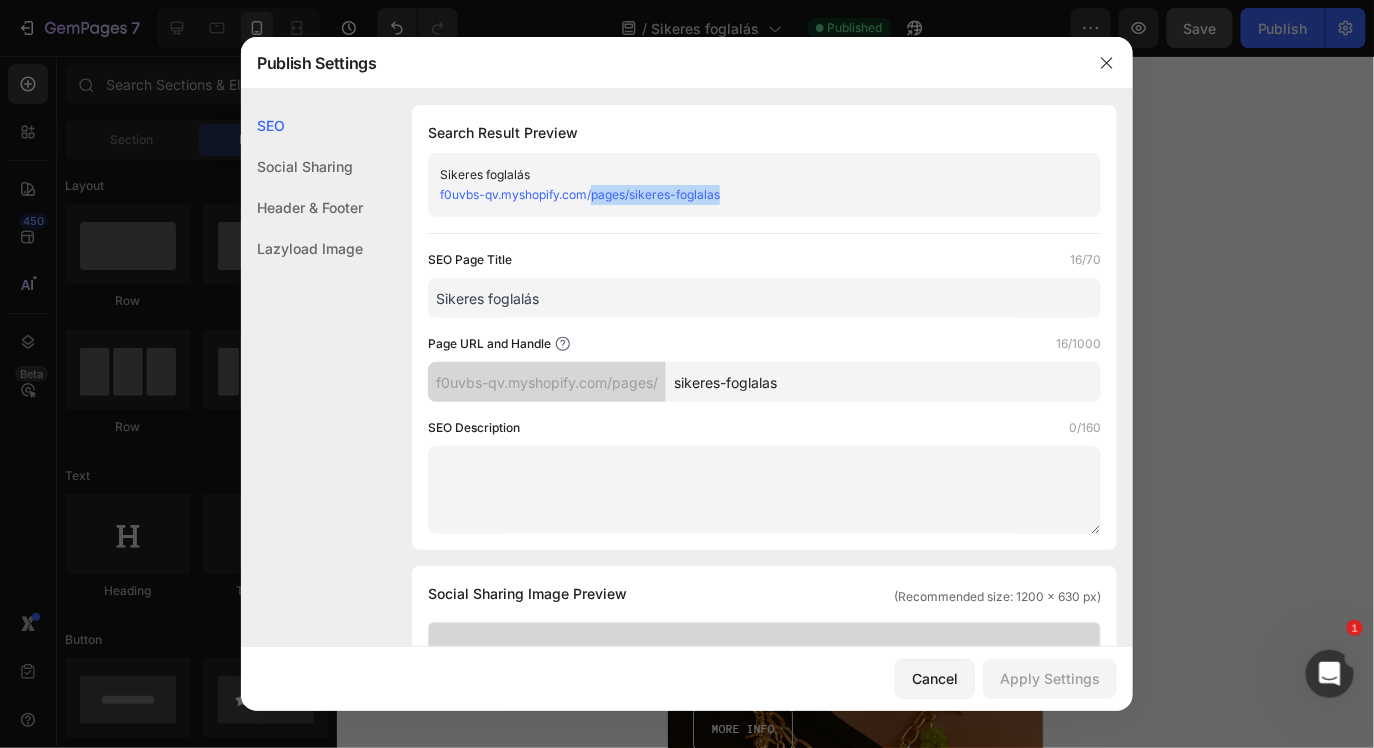 drag, startPoint x: 733, startPoint y: 196, endPoint x: 592, endPoint y: 198, distance: 141.01419 